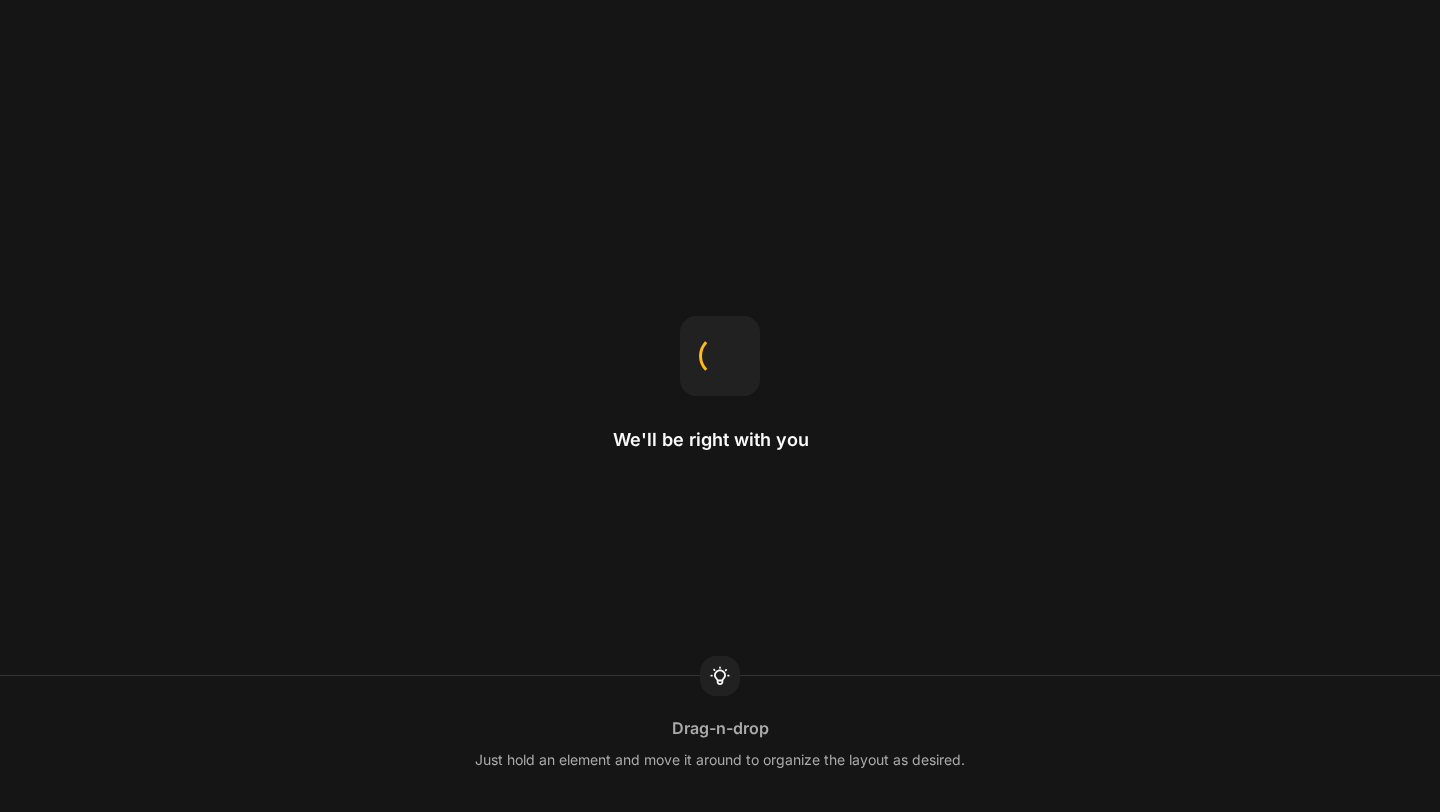 scroll, scrollTop: 0, scrollLeft: 0, axis: both 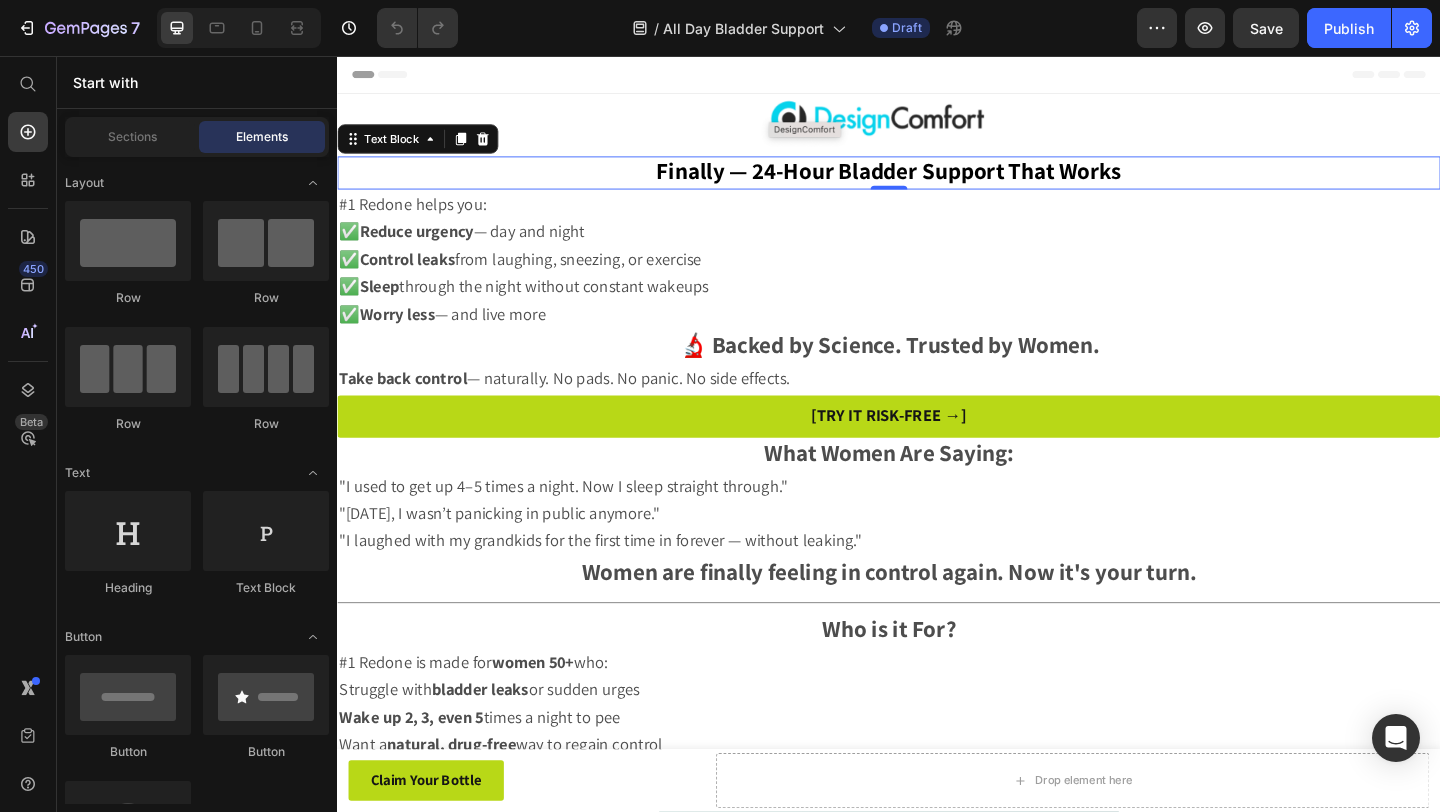 click on "Finally — 24-Hour Bladder Support That Works" at bounding box center [937, 180] 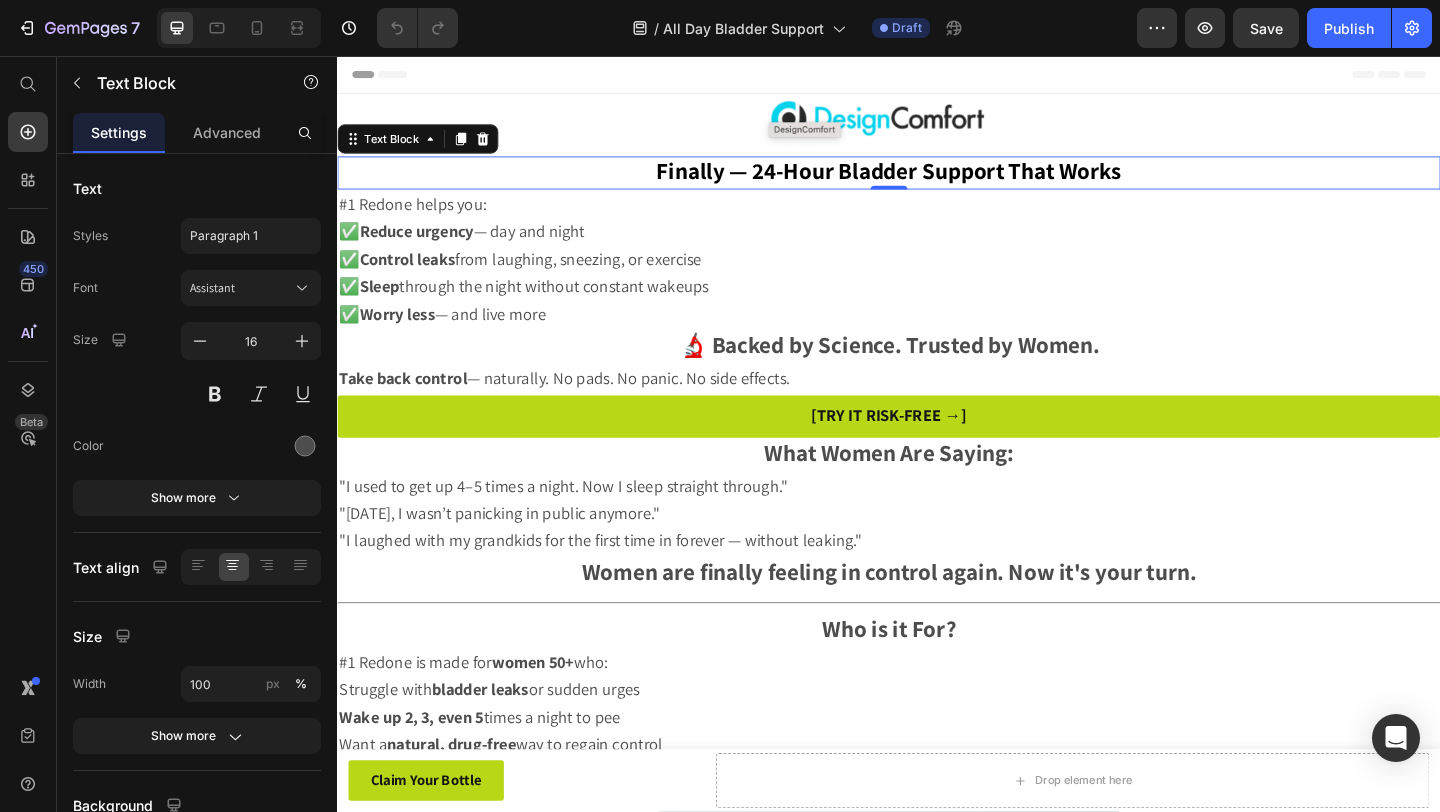 click on "Finally — 24-Hour Bladder Support That Works" at bounding box center (937, 180) 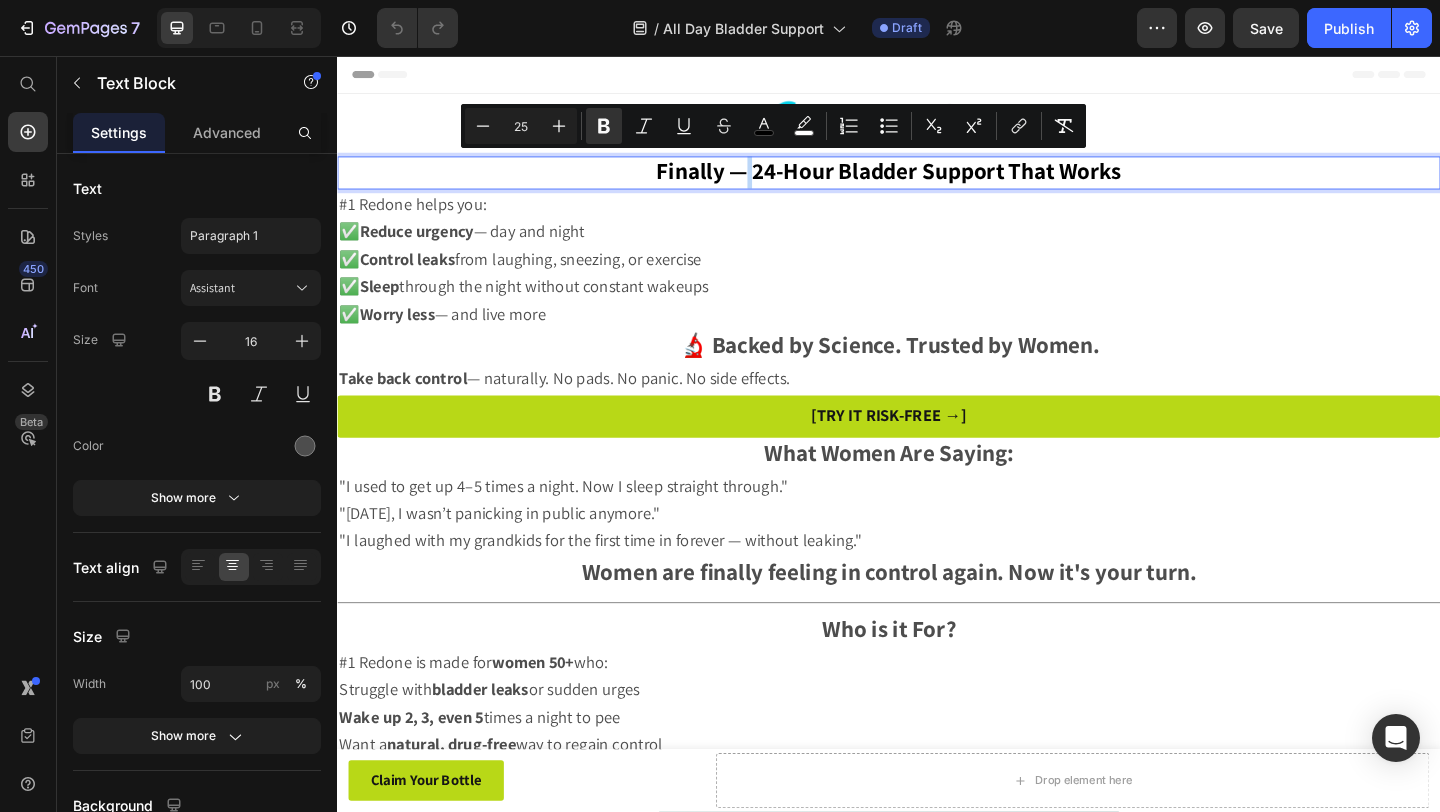 click on "Finally — 24-Hour Bladder Support That Works" at bounding box center [937, 180] 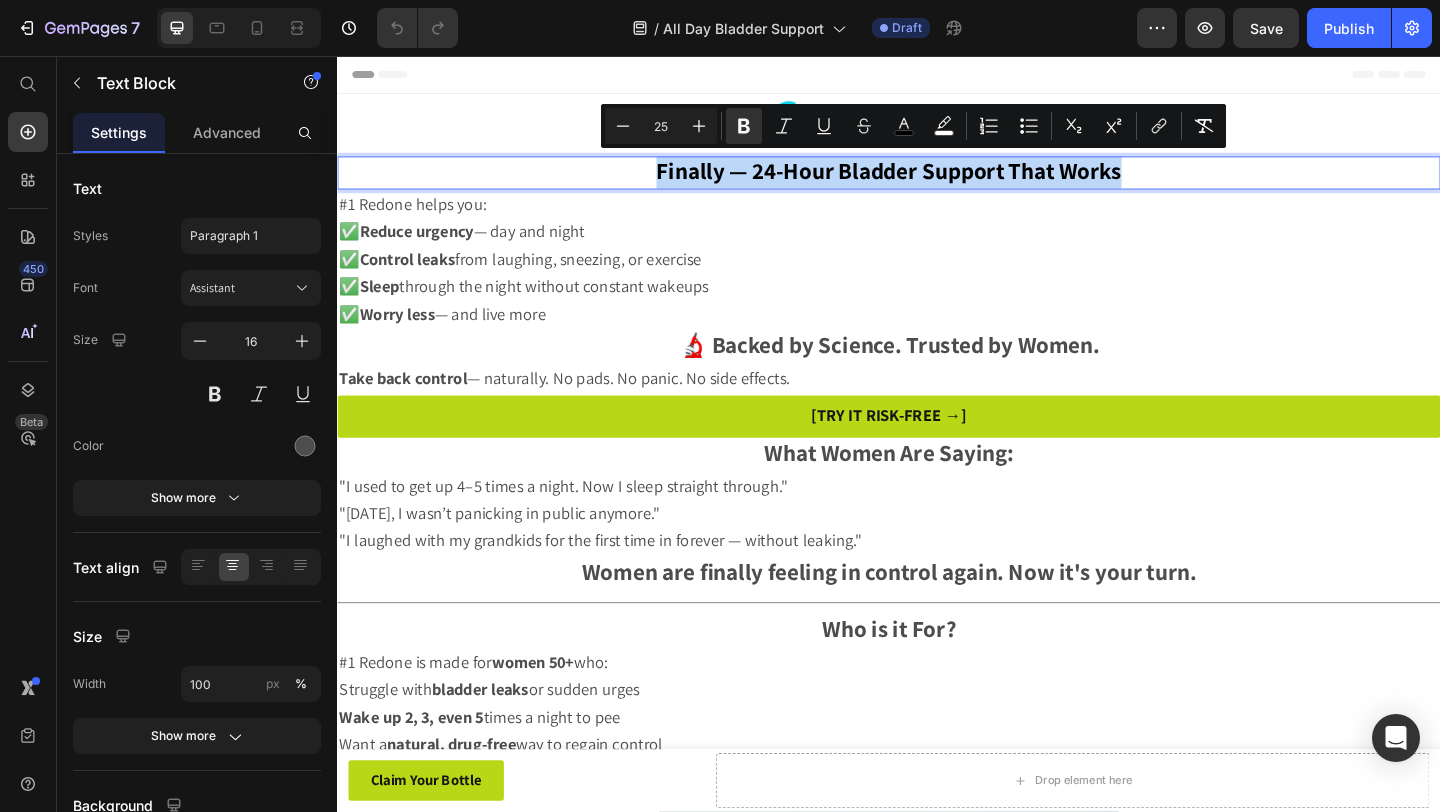 drag, startPoint x: 674, startPoint y: 182, endPoint x: 1317, endPoint y: 190, distance: 643.04974 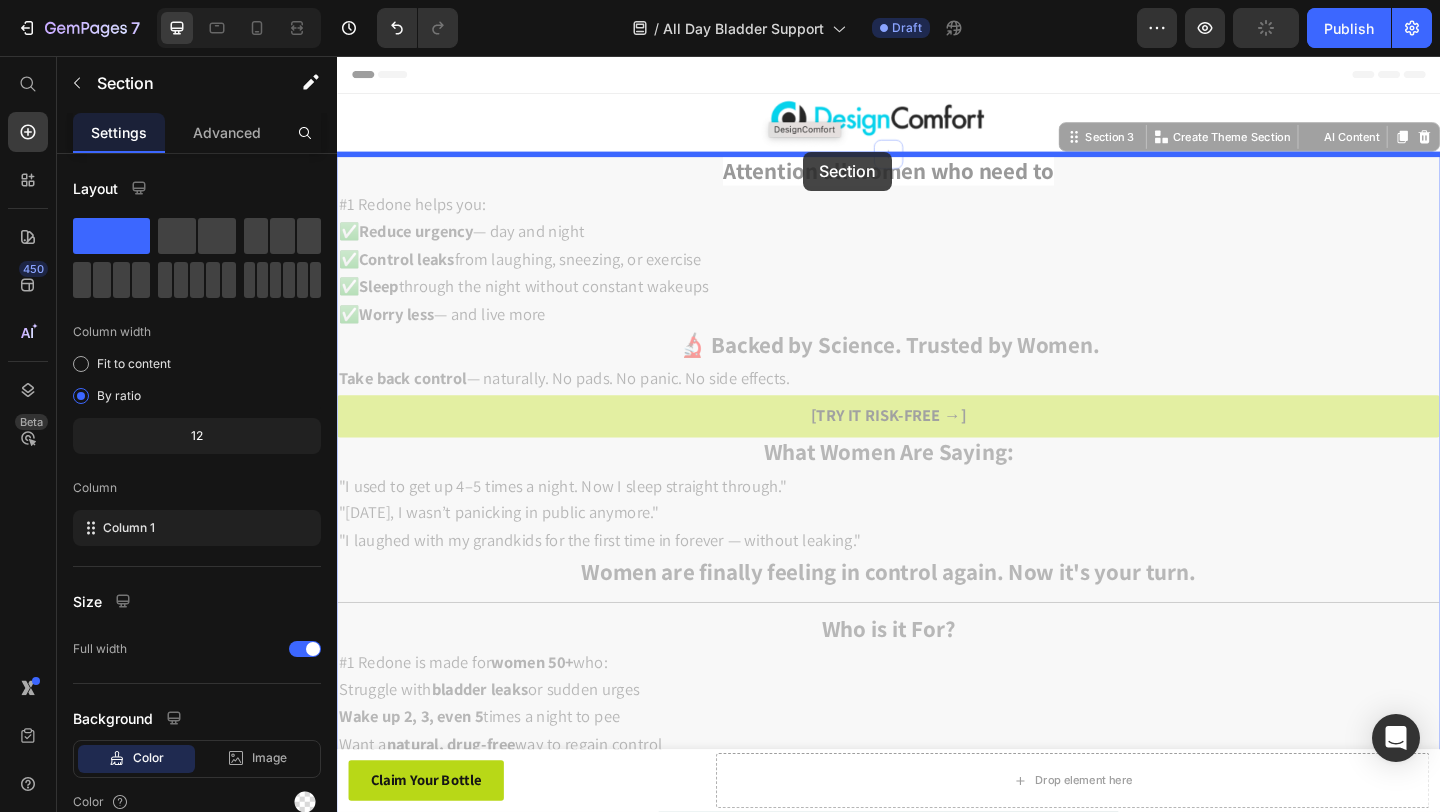 drag, startPoint x: 1160, startPoint y: 162, endPoint x: 844, endPoint y: 160, distance: 316.00632 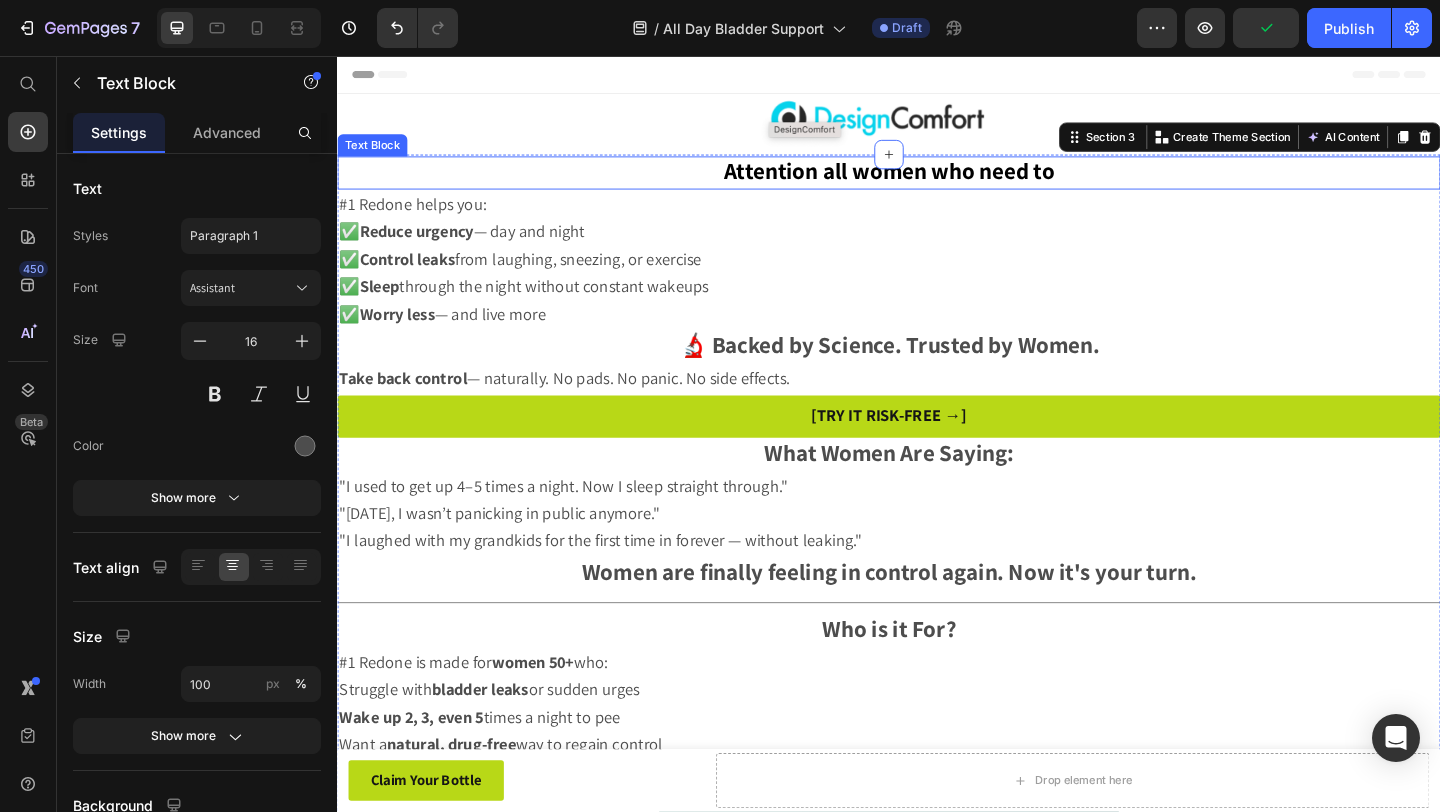 click on "Attention all women who need to" at bounding box center (937, 180) 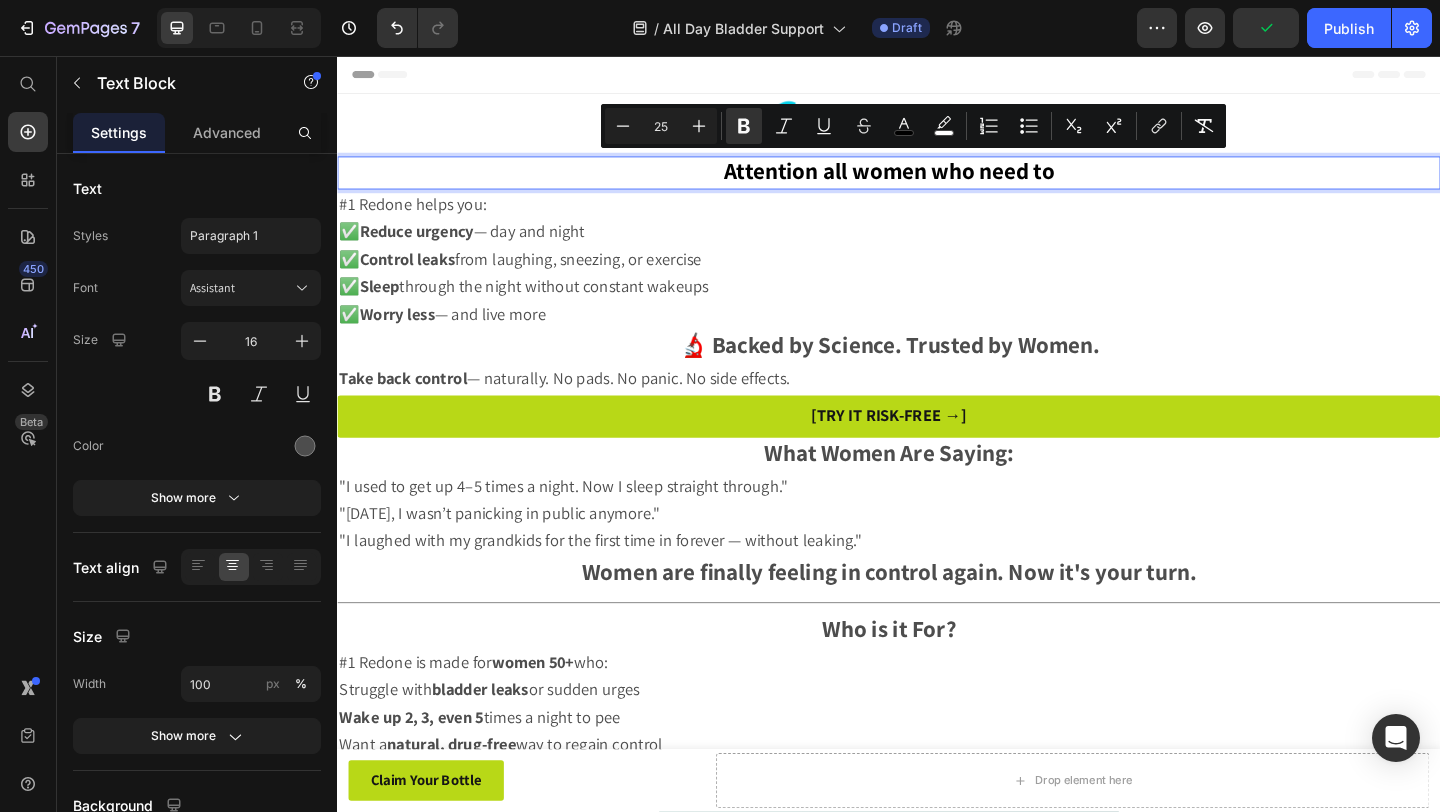 drag, startPoint x: 753, startPoint y: 180, endPoint x: 1141, endPoint y: 176, distance: 388.02063 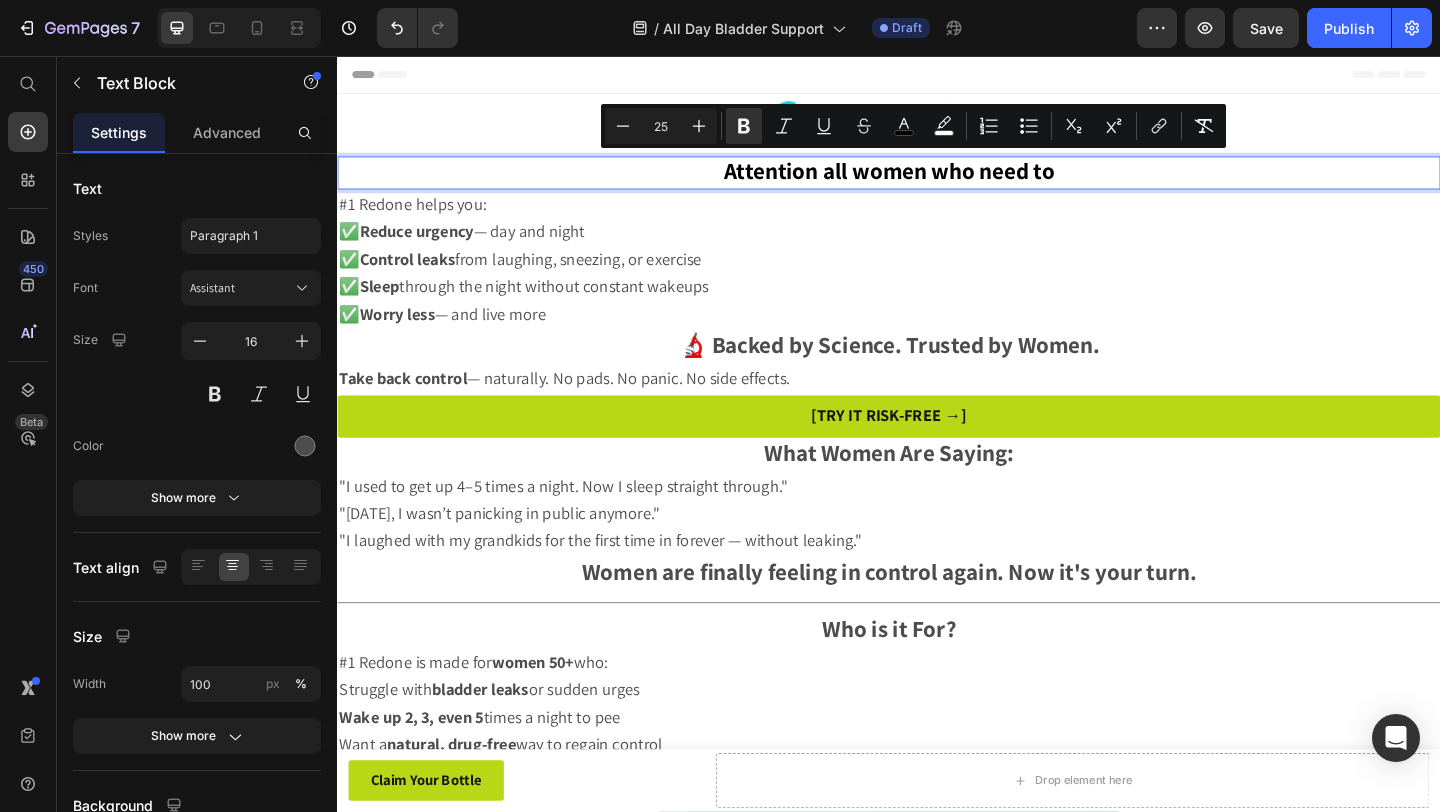 copy on "Attention all women who need to" 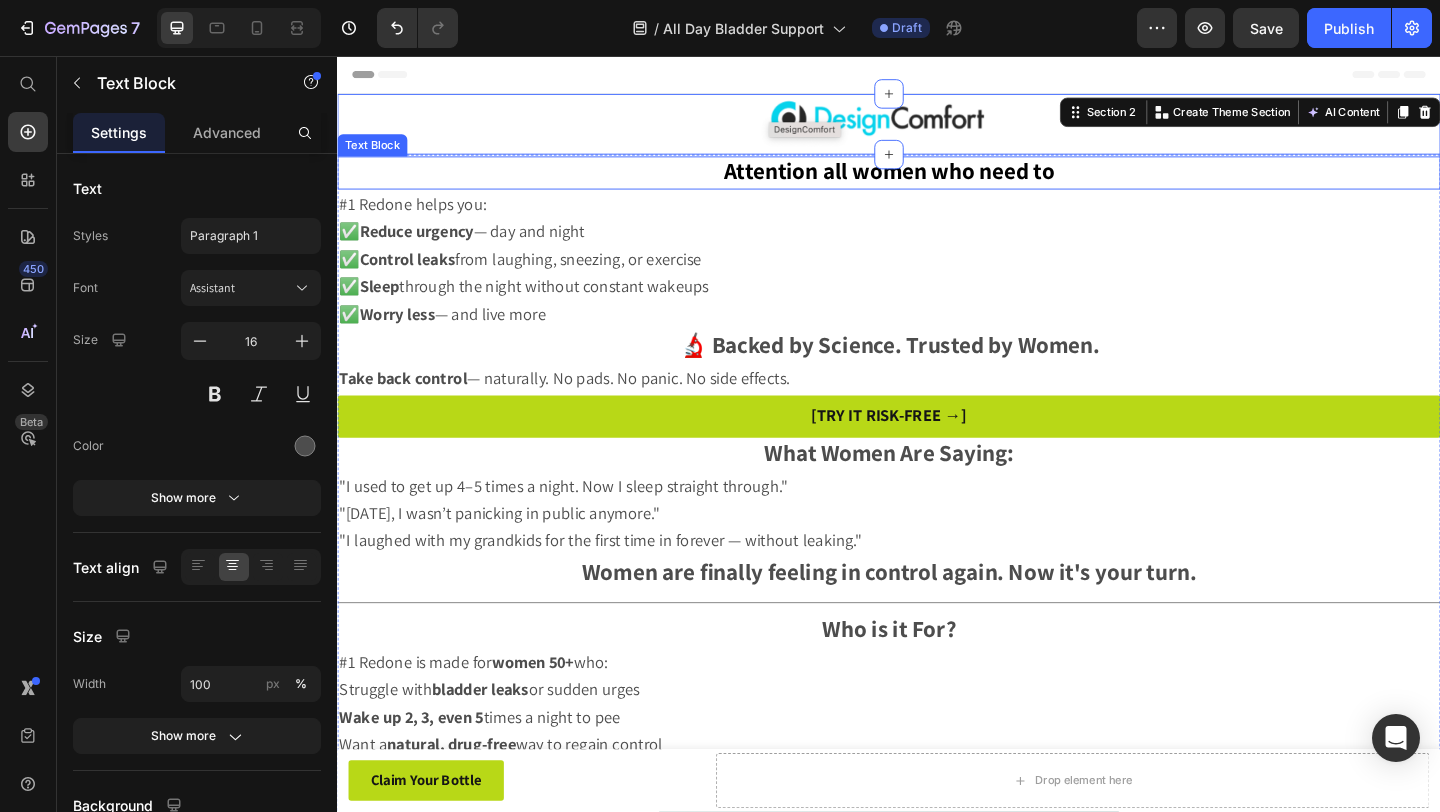click on "Attention all women who need to" at bounding box center (937, 183) 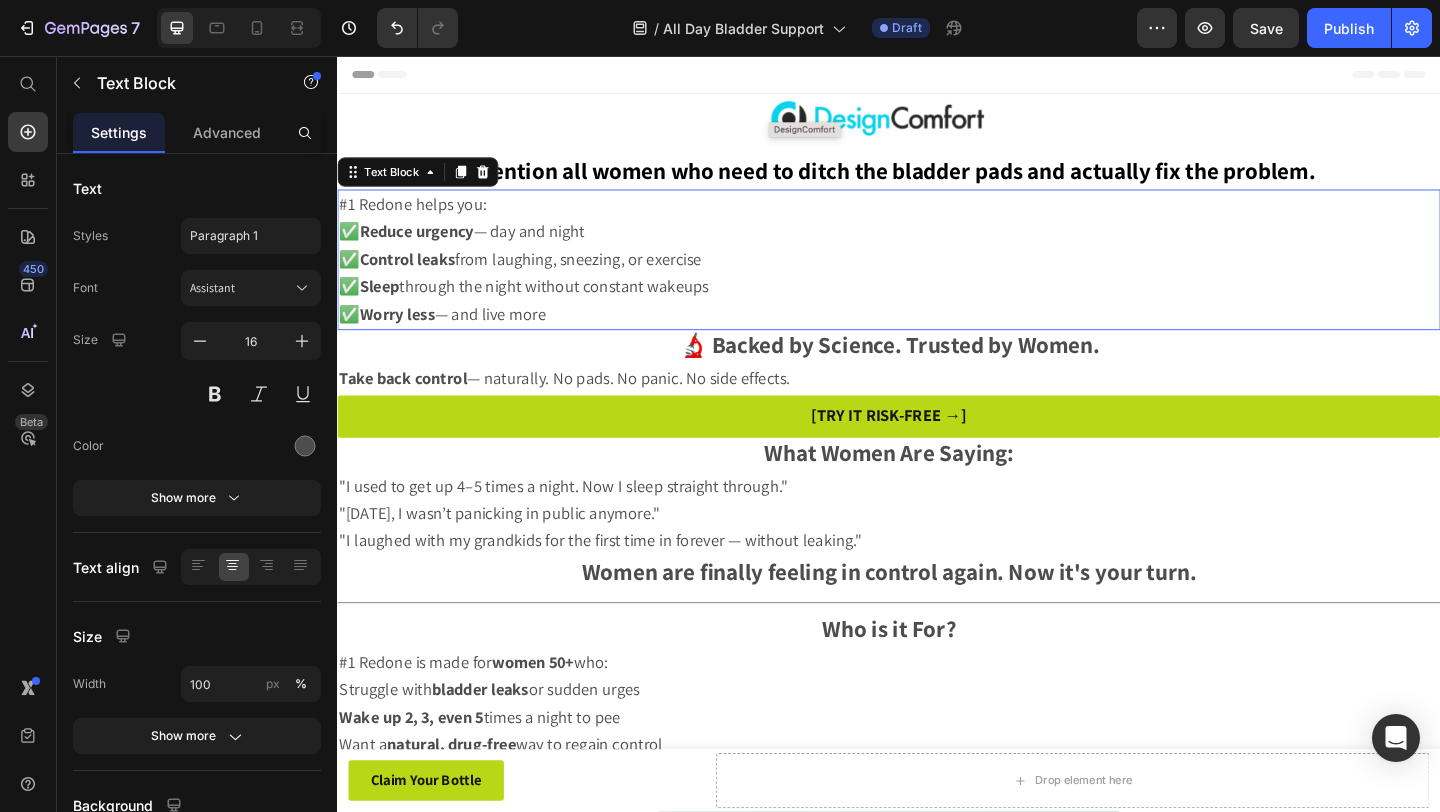 click on "✅  Reduce urgency  — day and night" at bounding box center (472, 246) 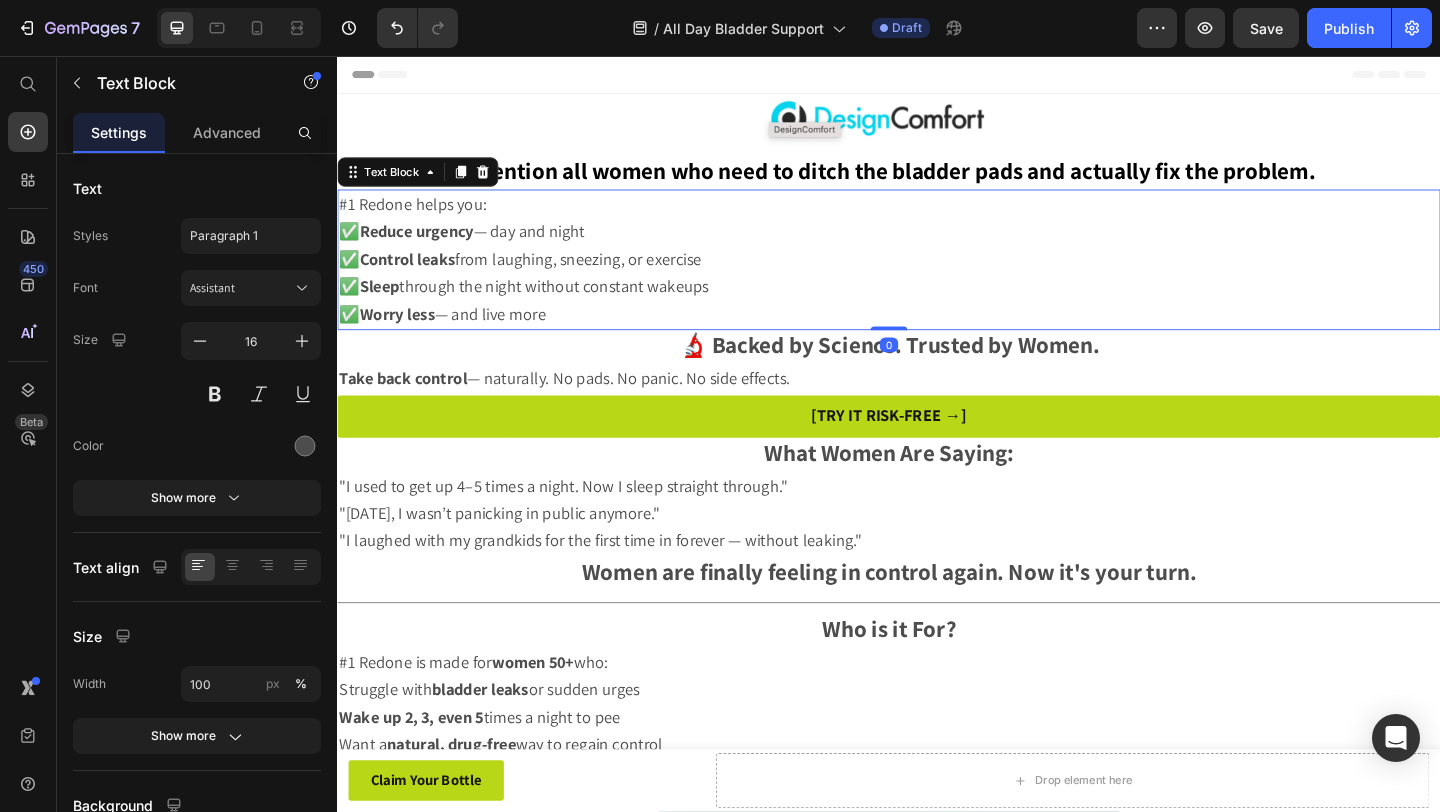 click on "✅  Sleep  through the night without constant wakeups" at bounding box center [540, 306] 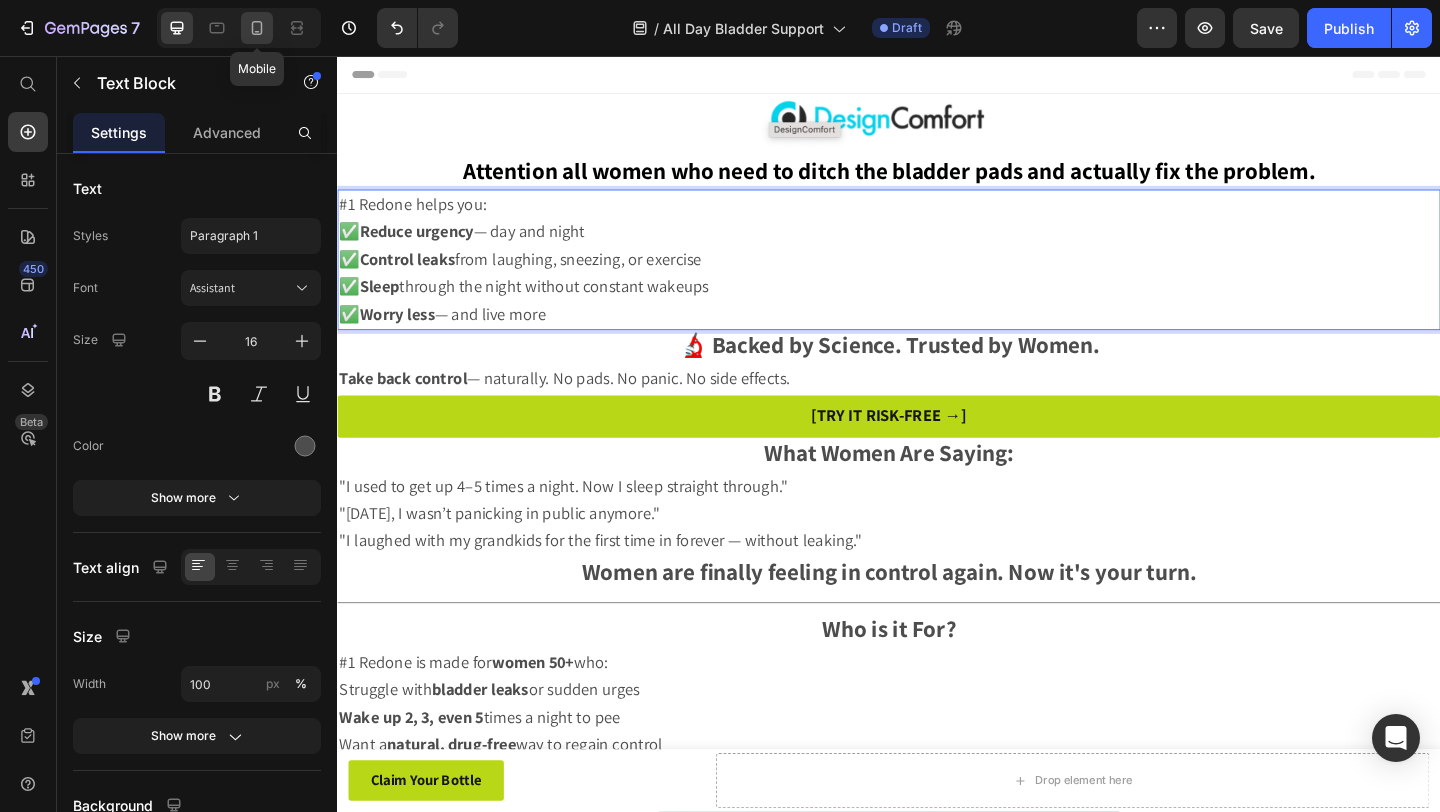 click 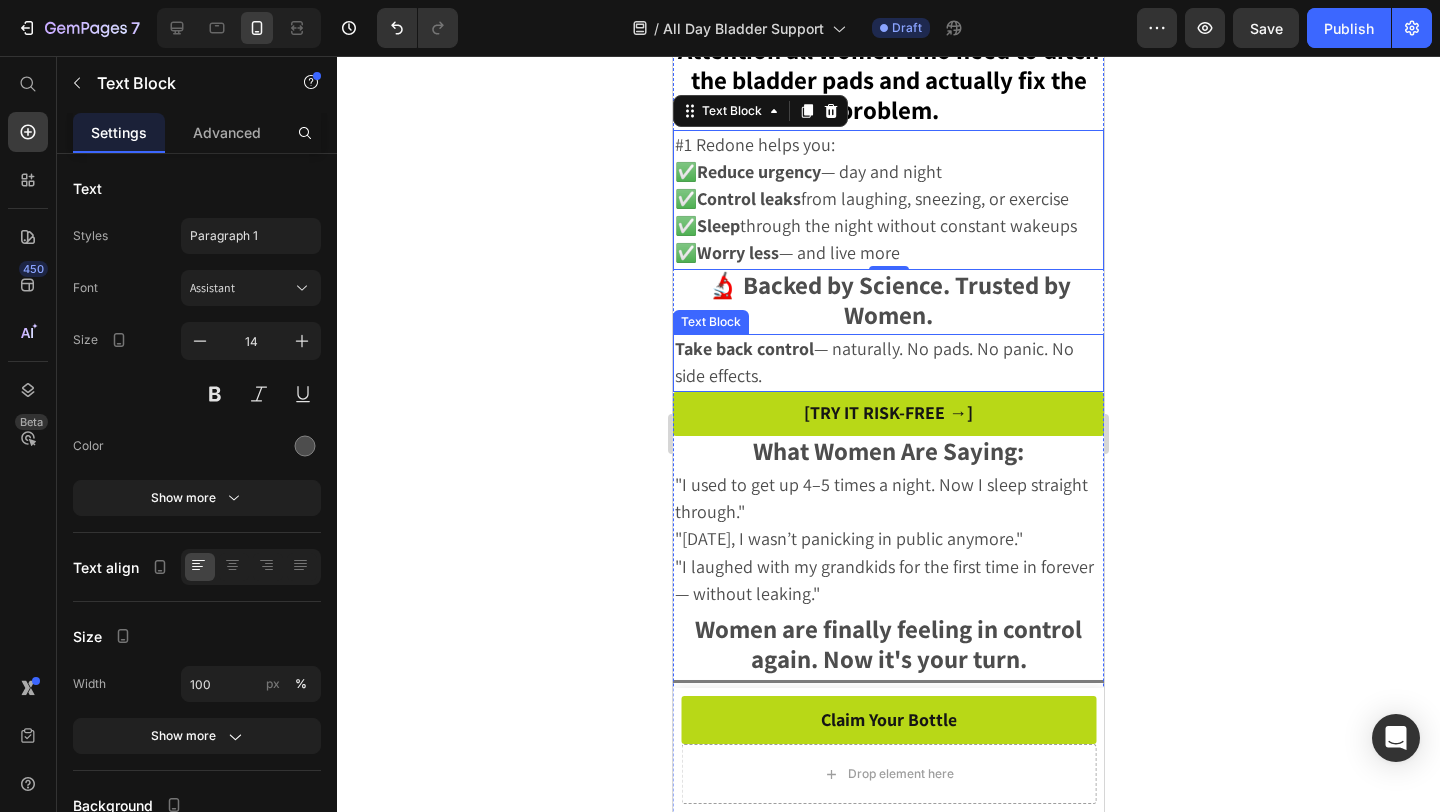 scroll, scrollTop: 0, scrollLeft: 0, axis: both 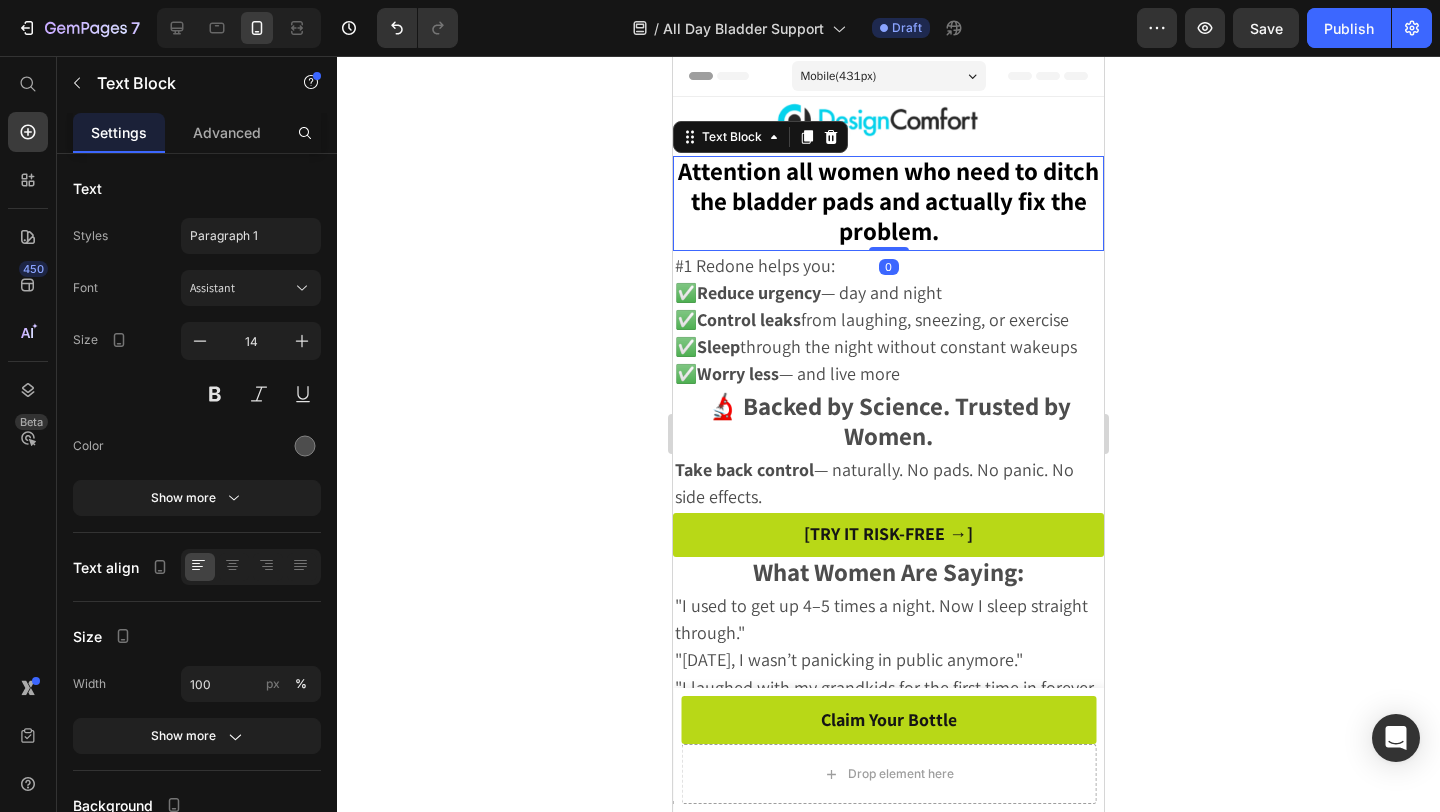 click on "Attention all women who need to ditch the bladder pads and actually fix the problem." at bounding box center (888, 200) 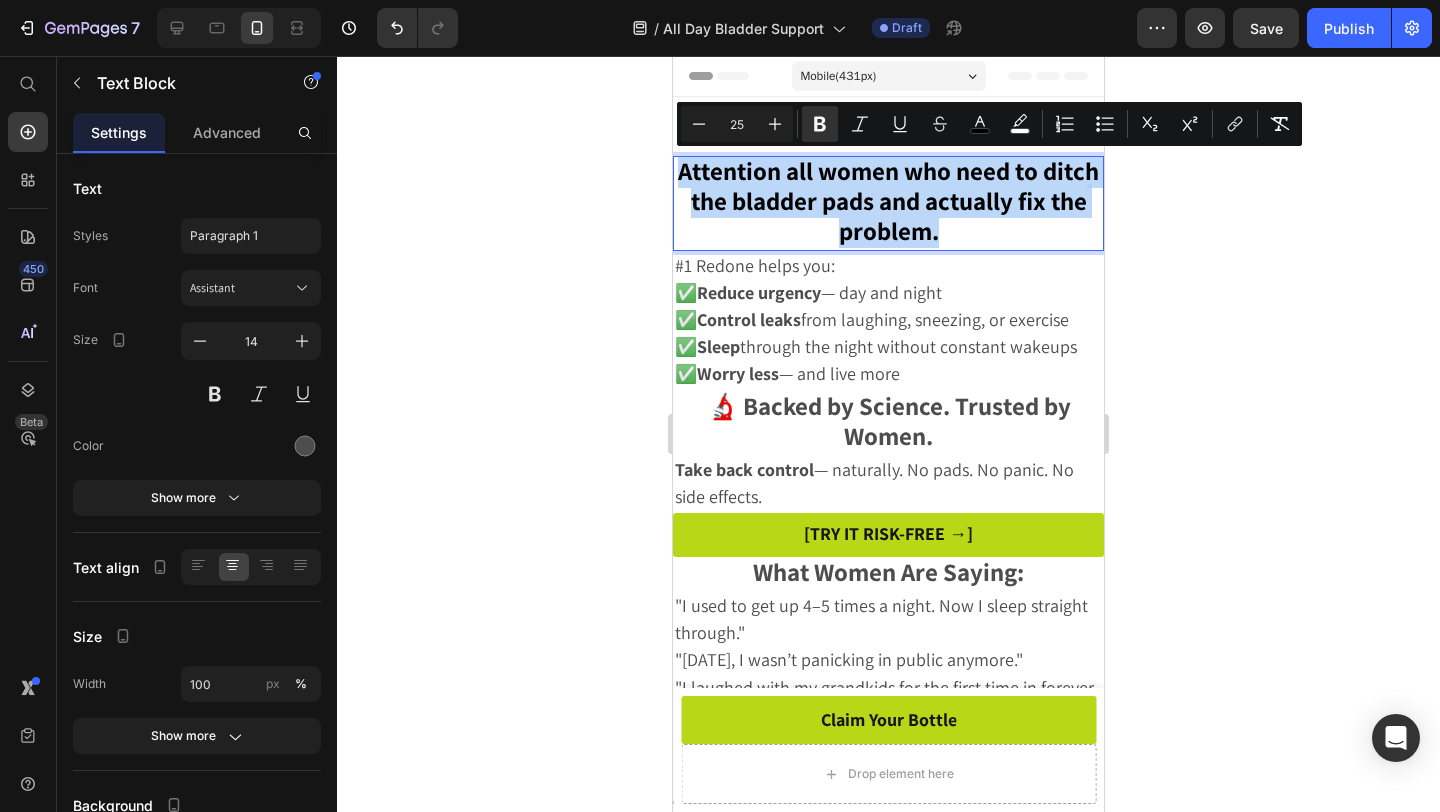 drag, startPoint x: 965, startPoint y: 227, endPoint x: 678, endPoint y: 178, distance: 291.1529 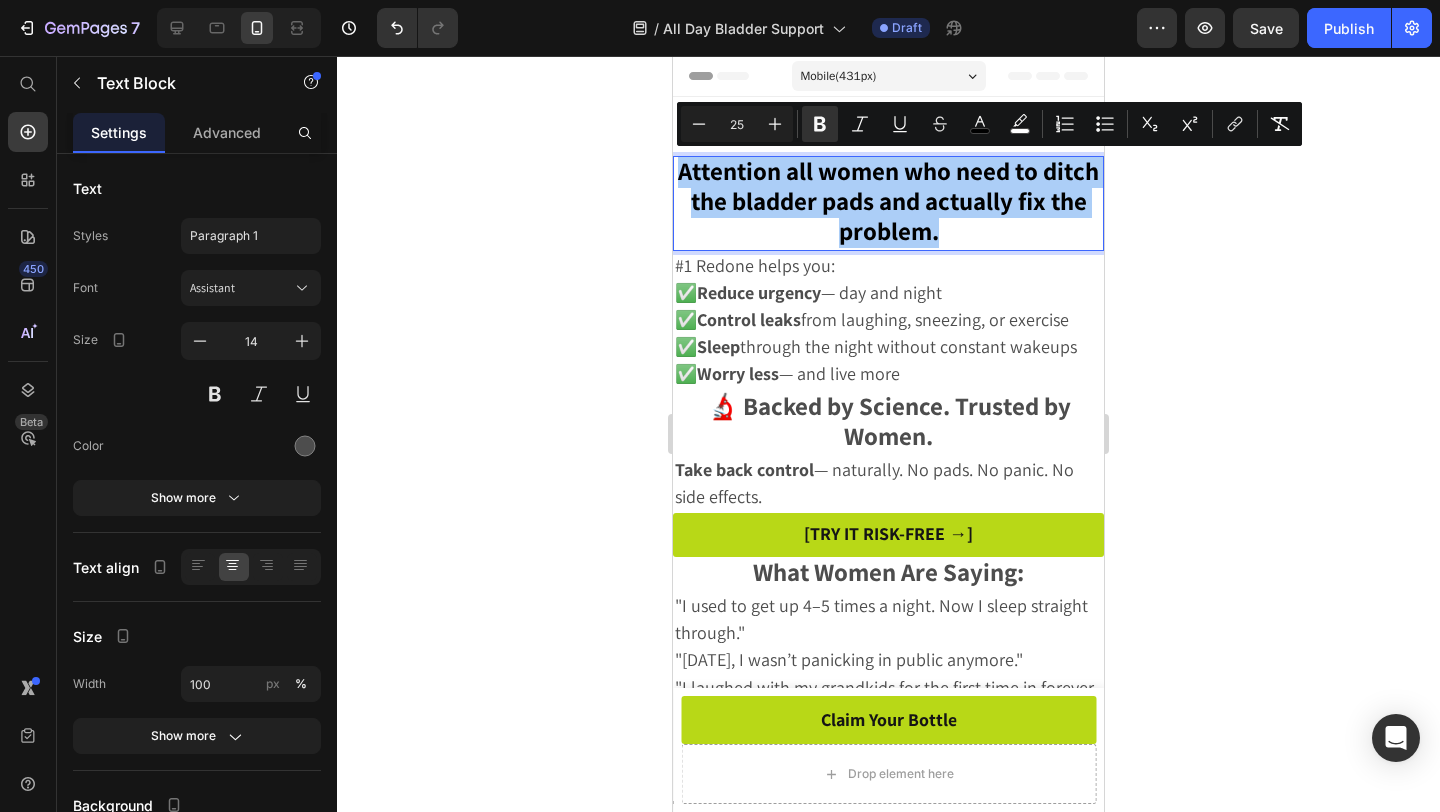 click on "Minus 25 Plus" at bounding box center (737, 124) 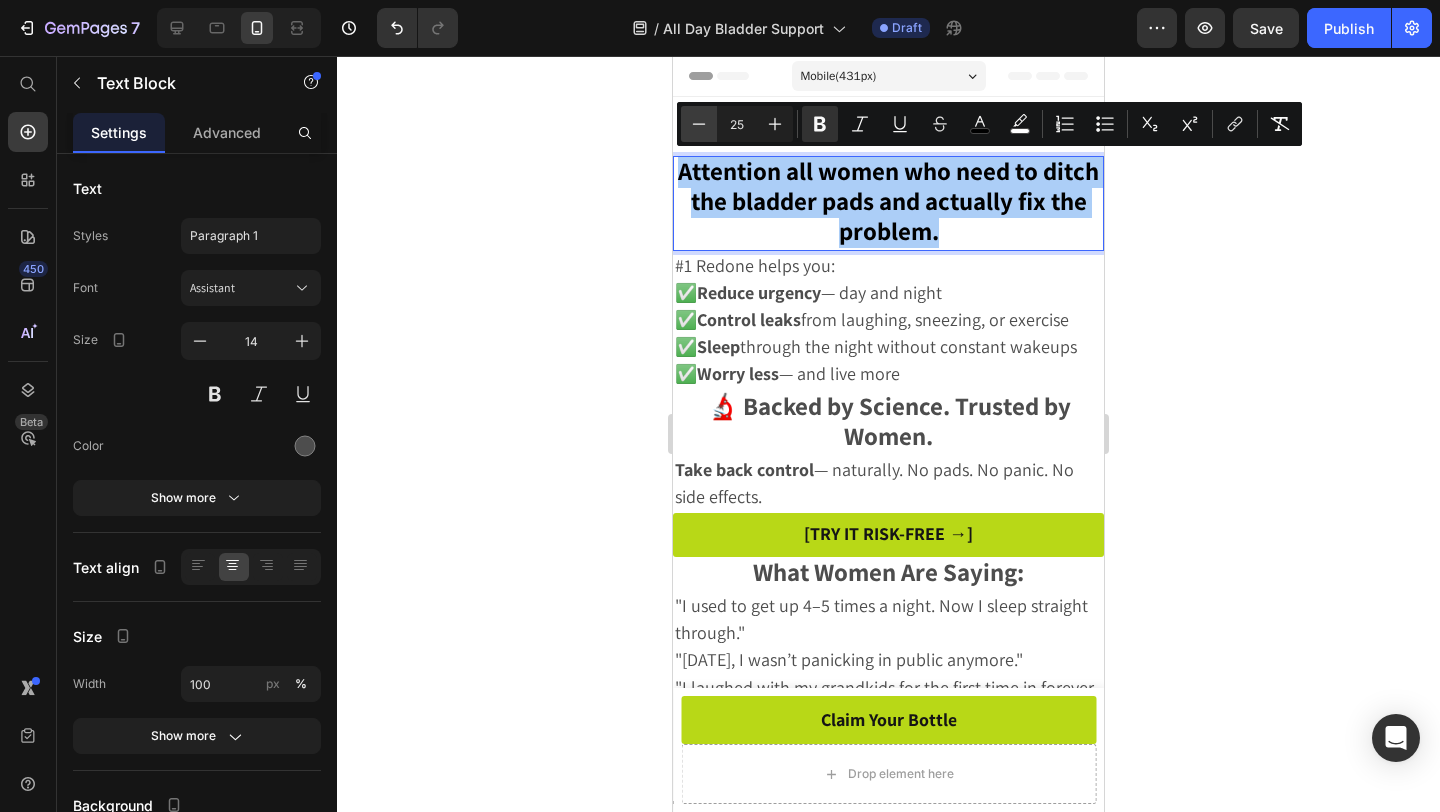 click on "Minus" at bounding box center [699, 124] 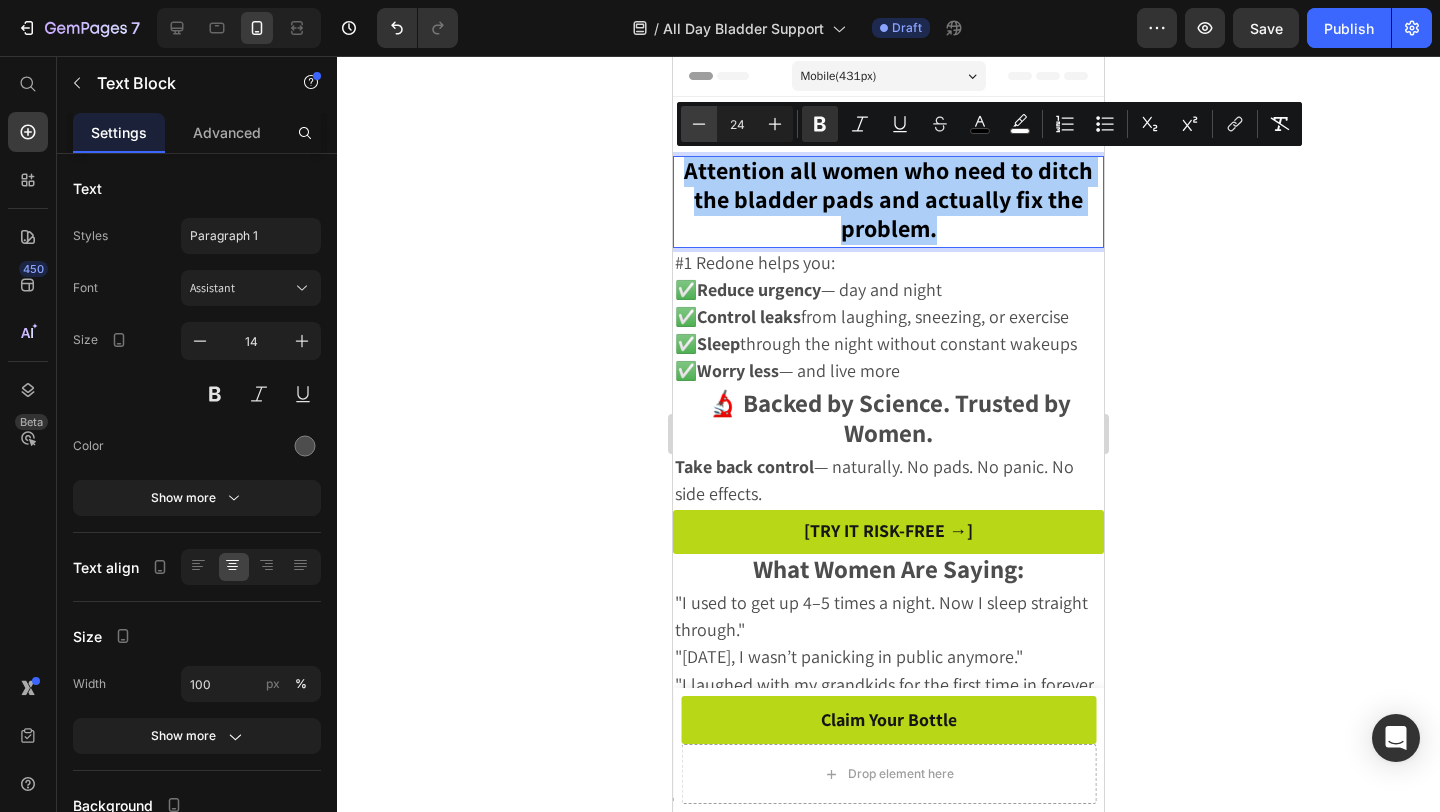 click on "Minus" at bounding box center [699, 124] 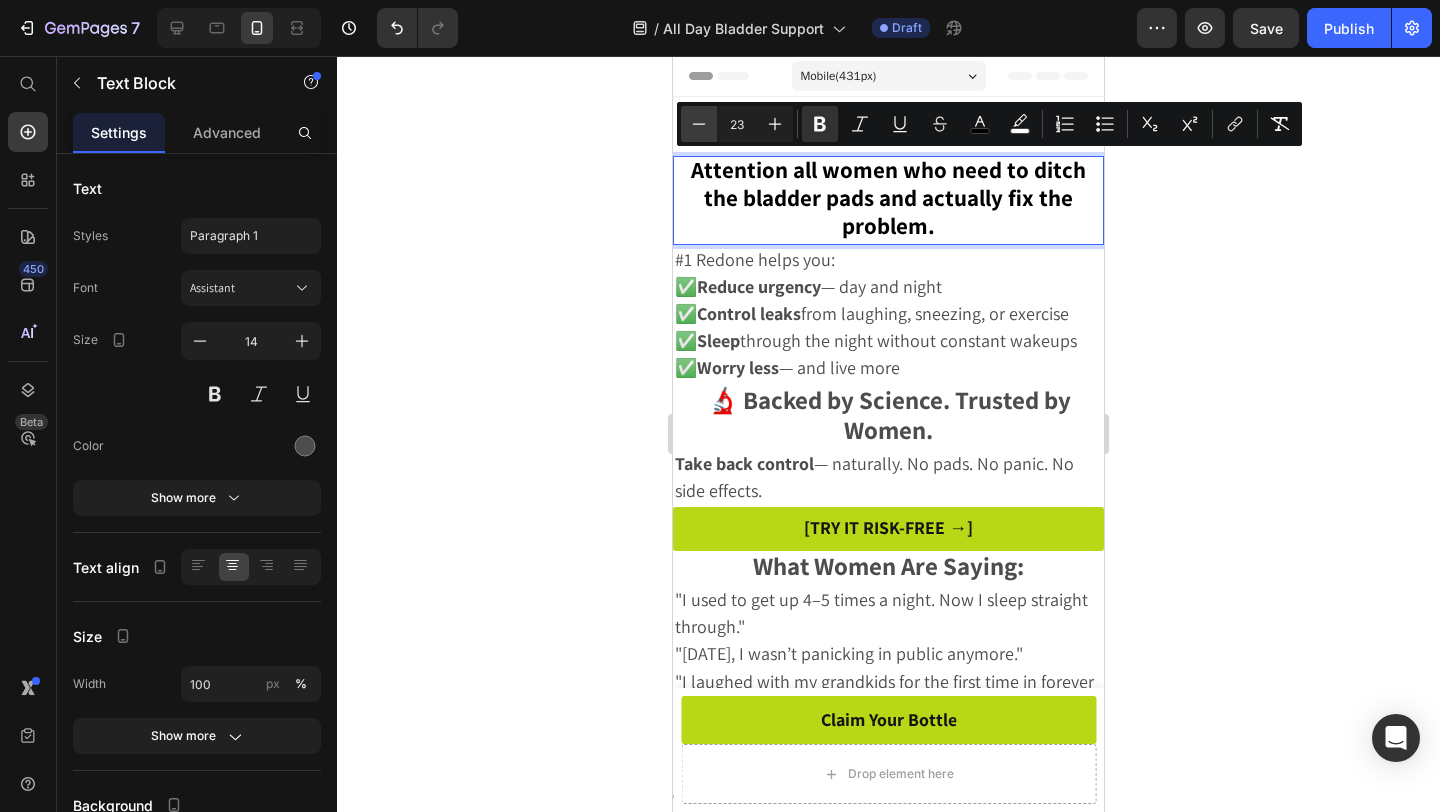 click on "Minus" at bounding box center [699, 124] 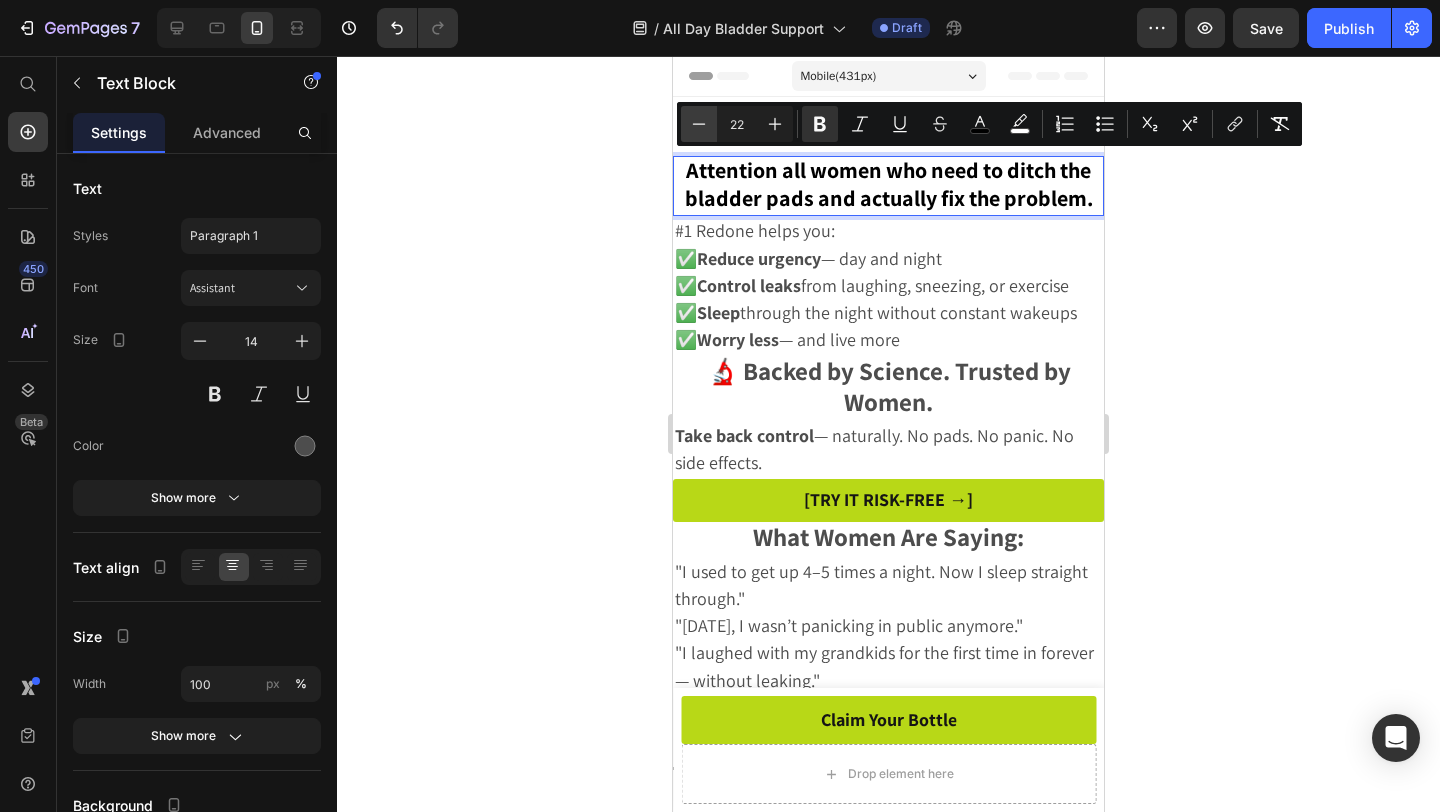 click on "Minus" at bounding box center [699, 124] 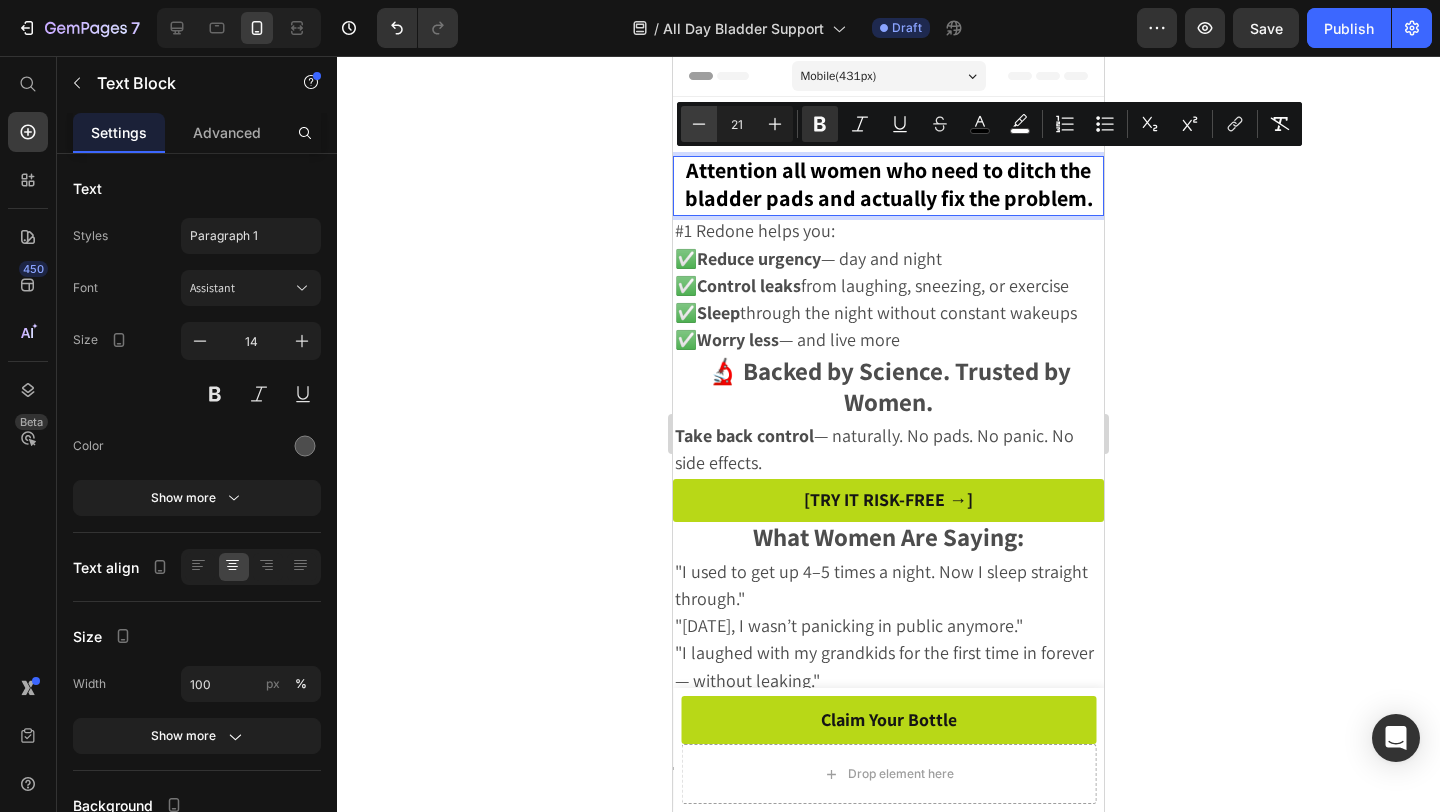 click on "Minus" at bounding box center [699, 124] 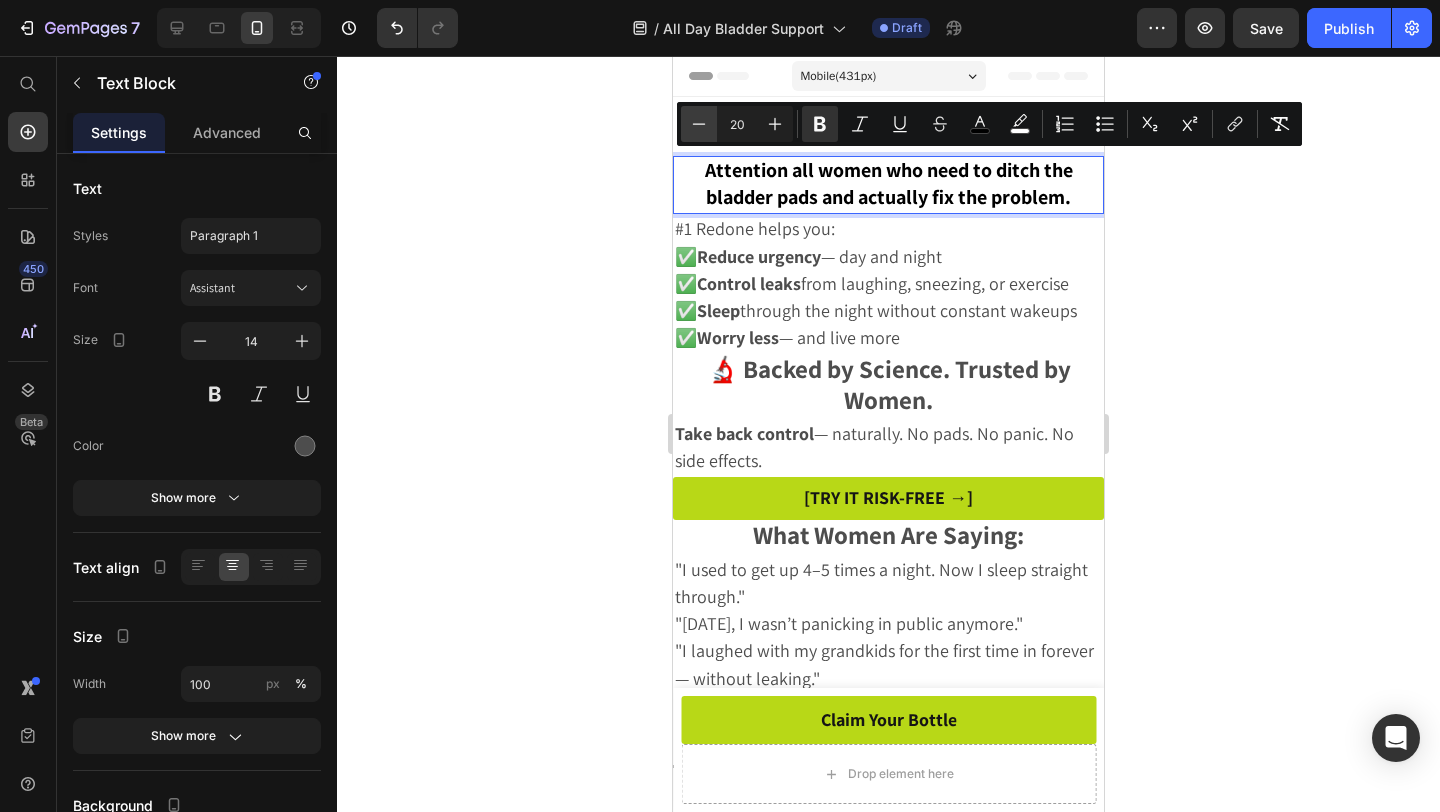 click on "Minus" at bounding box center [699, 124] 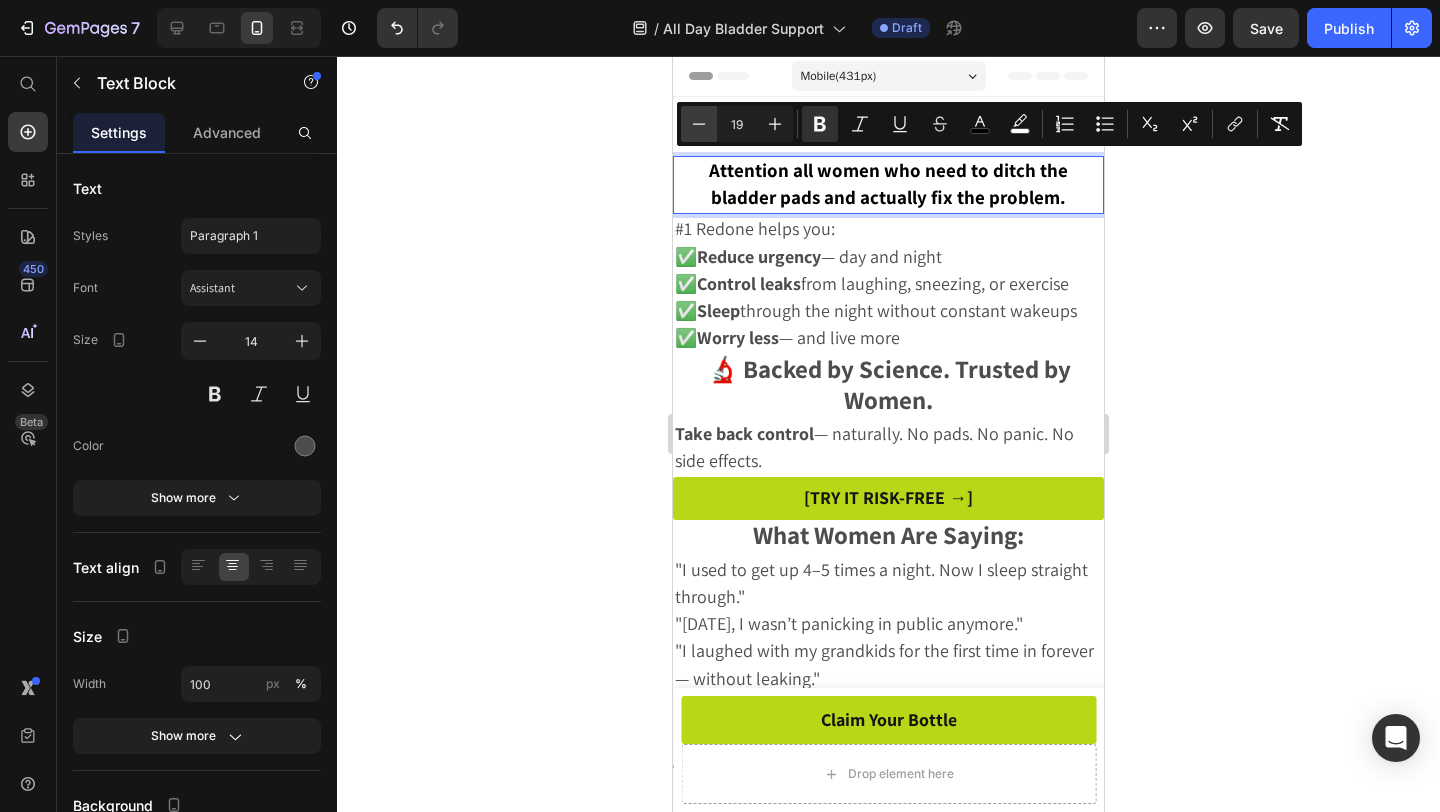click on "Minus" at bounding box center [699, 124] 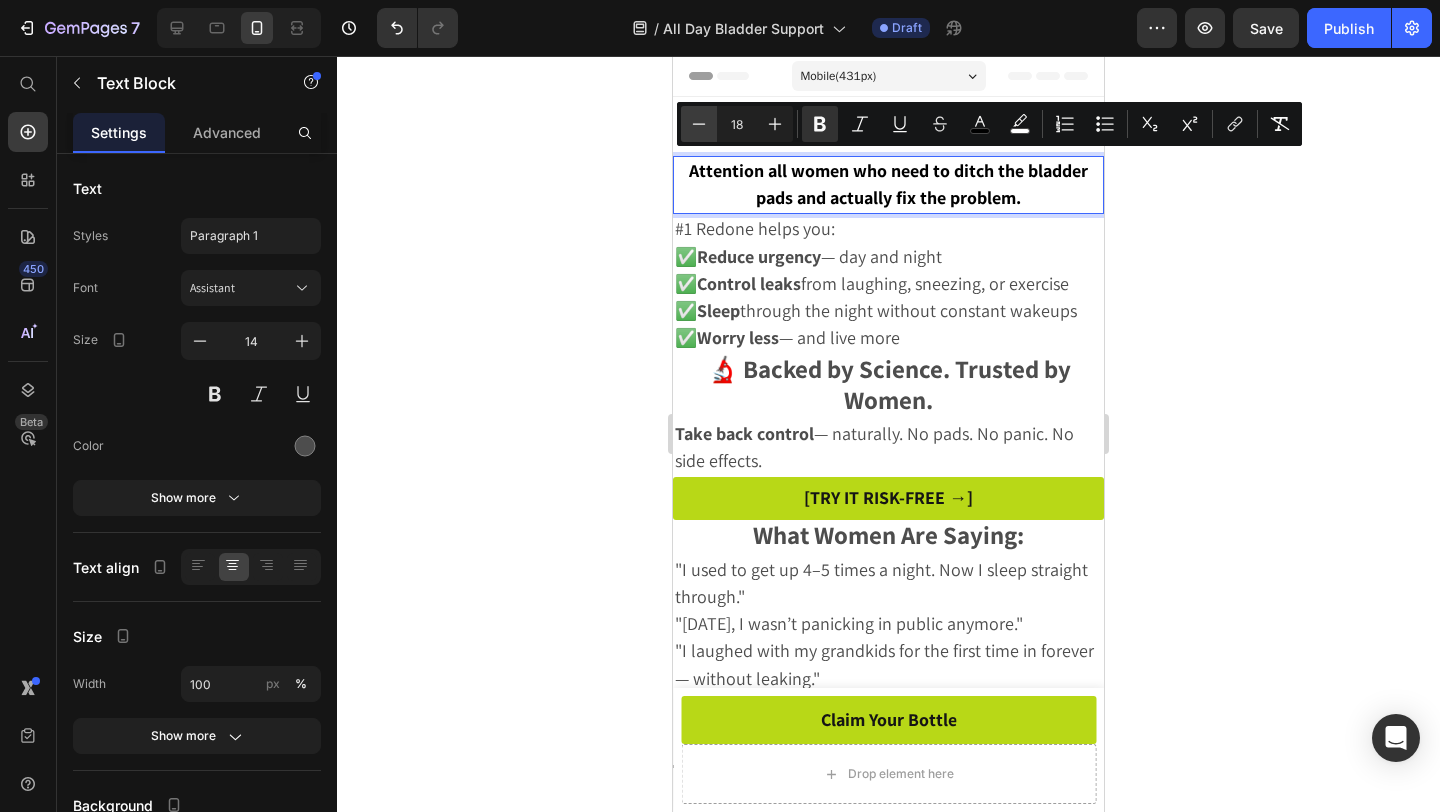 click on "Minus" at bounding box center (699, 124) 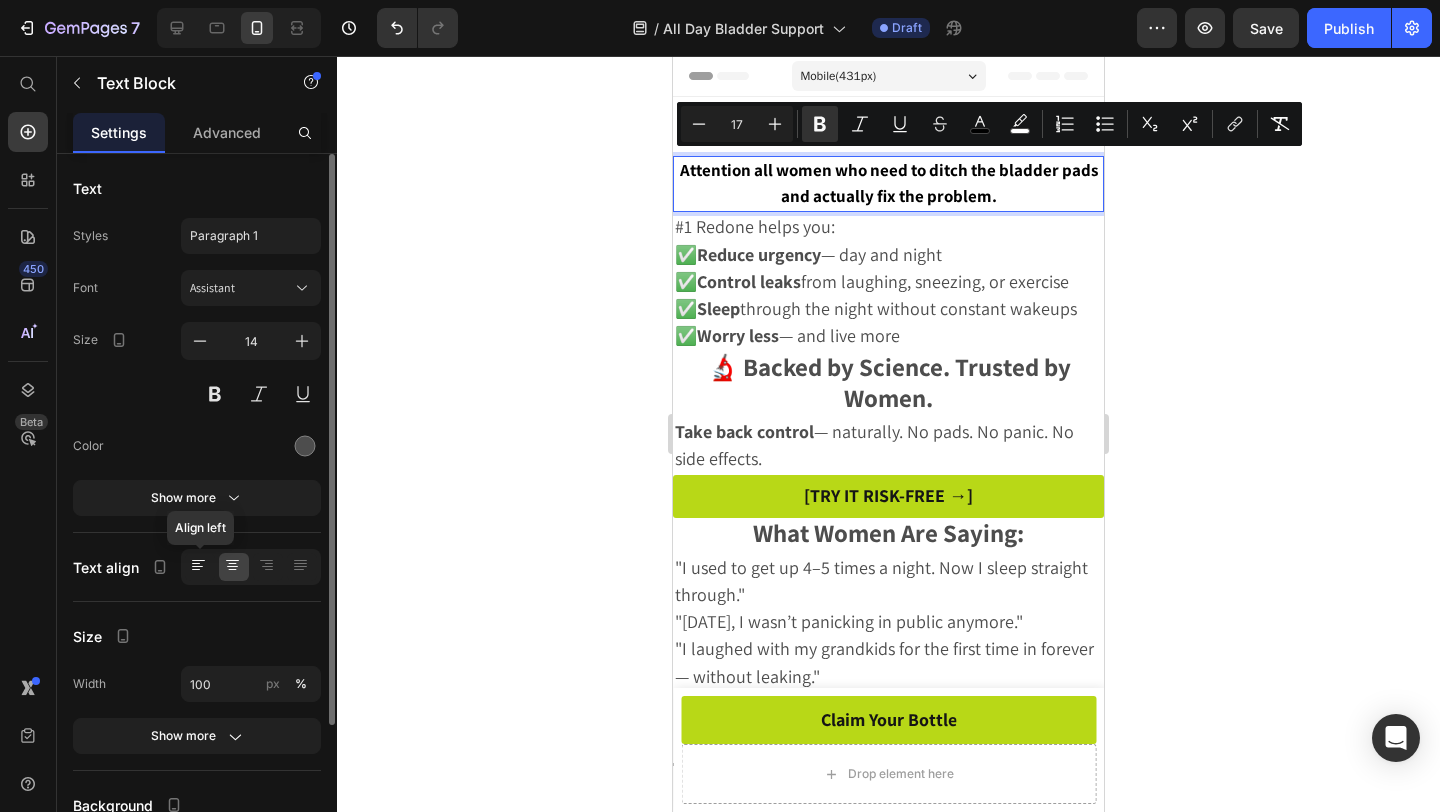 click 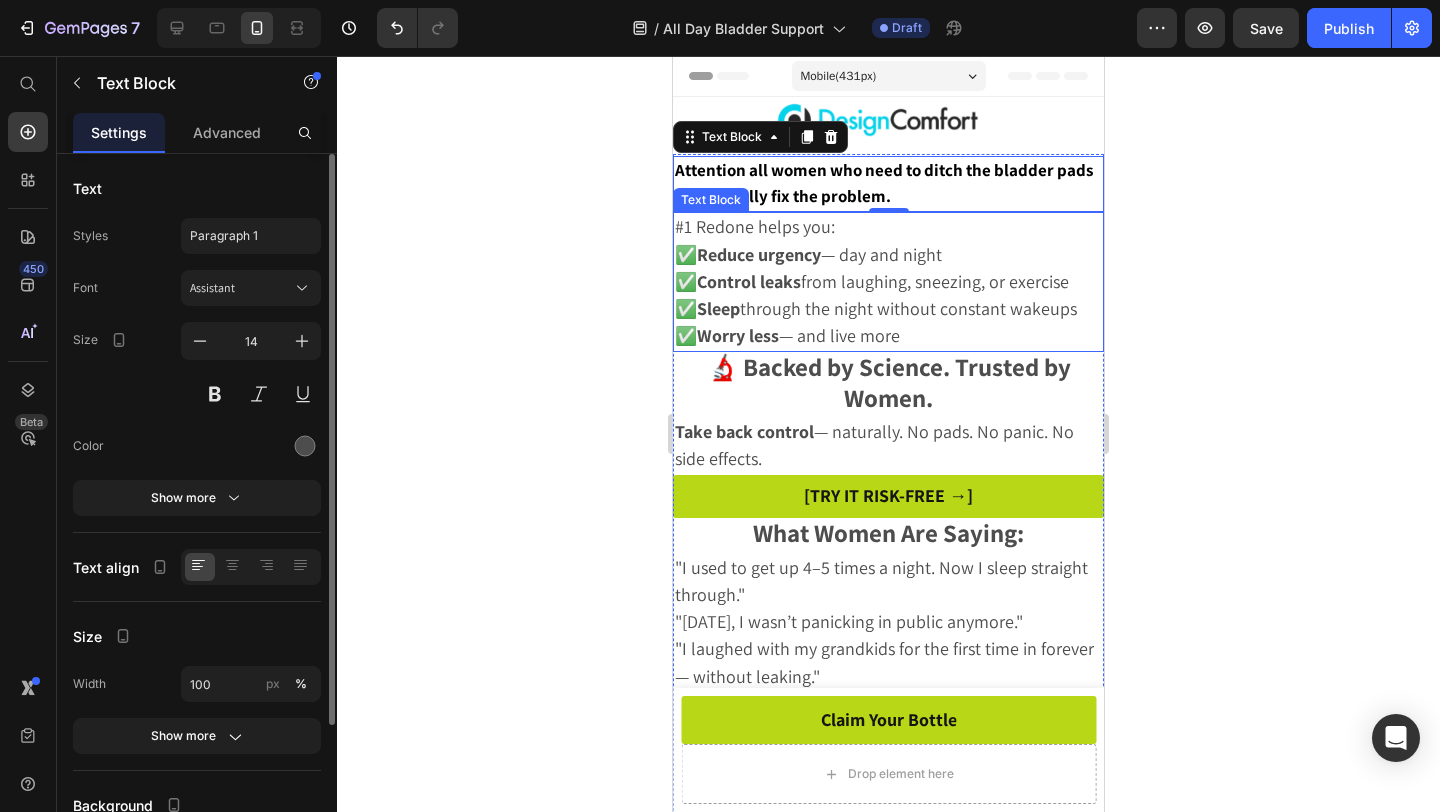 click on "✅  Worry less  — and live more" at bounding box center (787, 335) 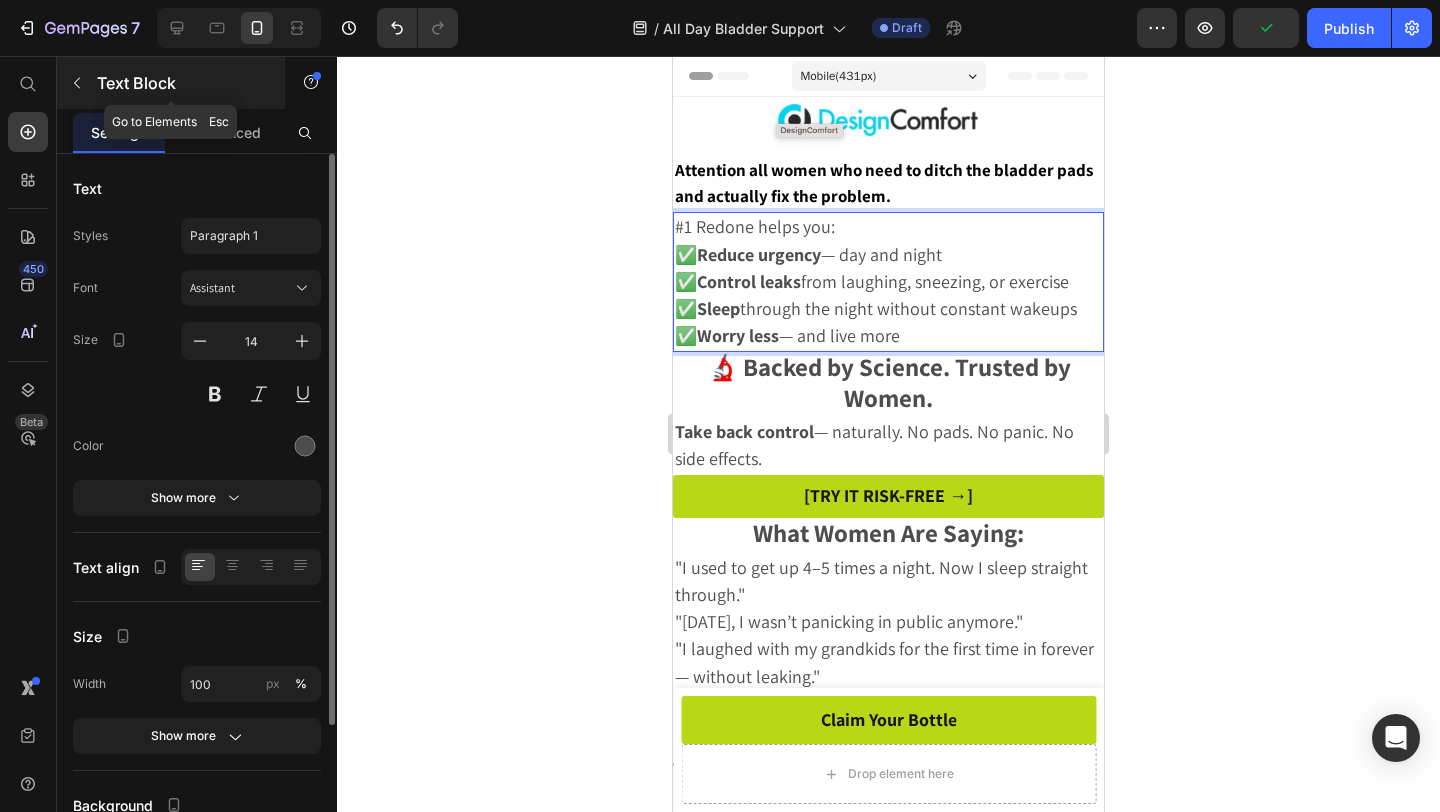 click at bounding box center [77, 83] 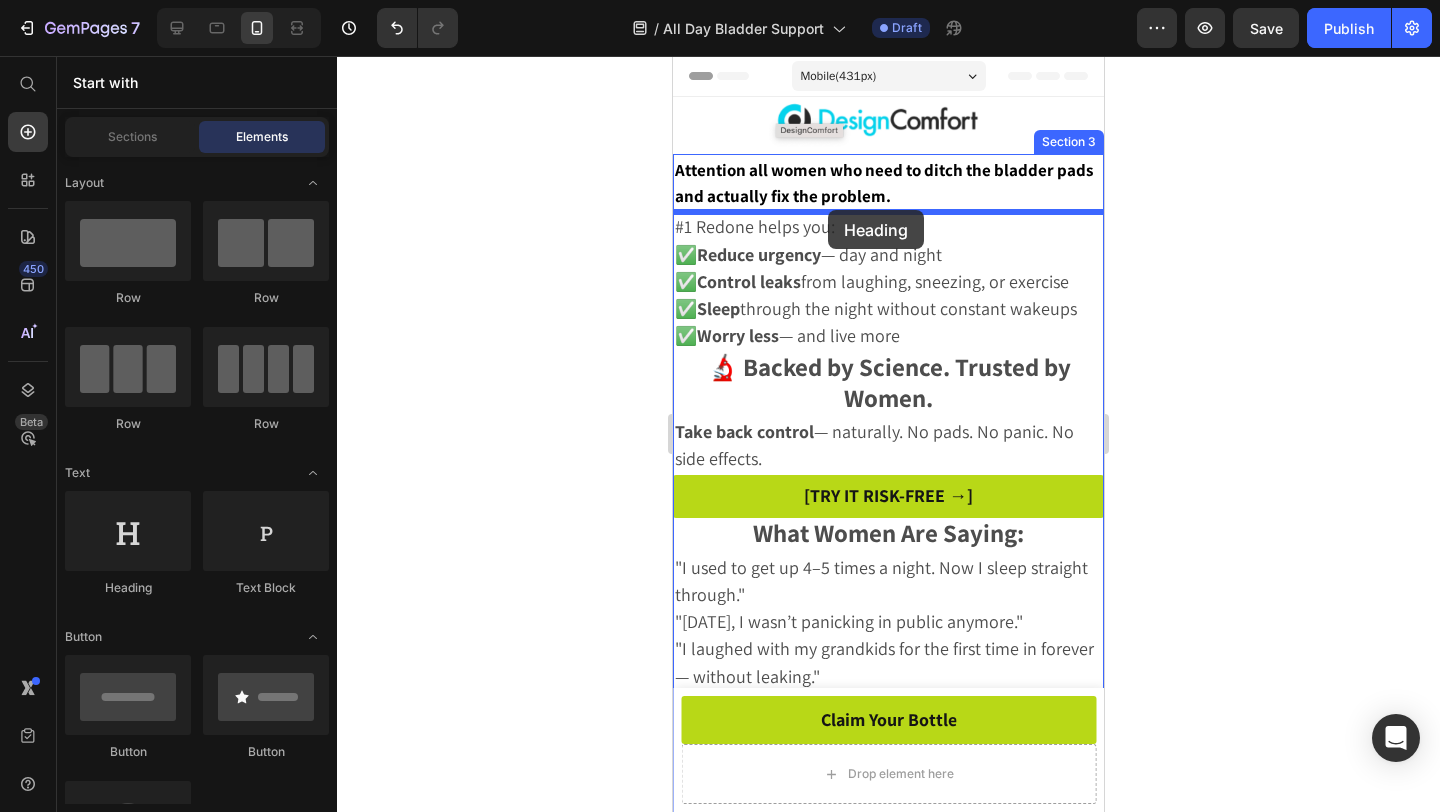 drag, startPoint x: 824, startPoint y: 603, endPoint x: 828, endPoint y: 210, distance: 393.02036 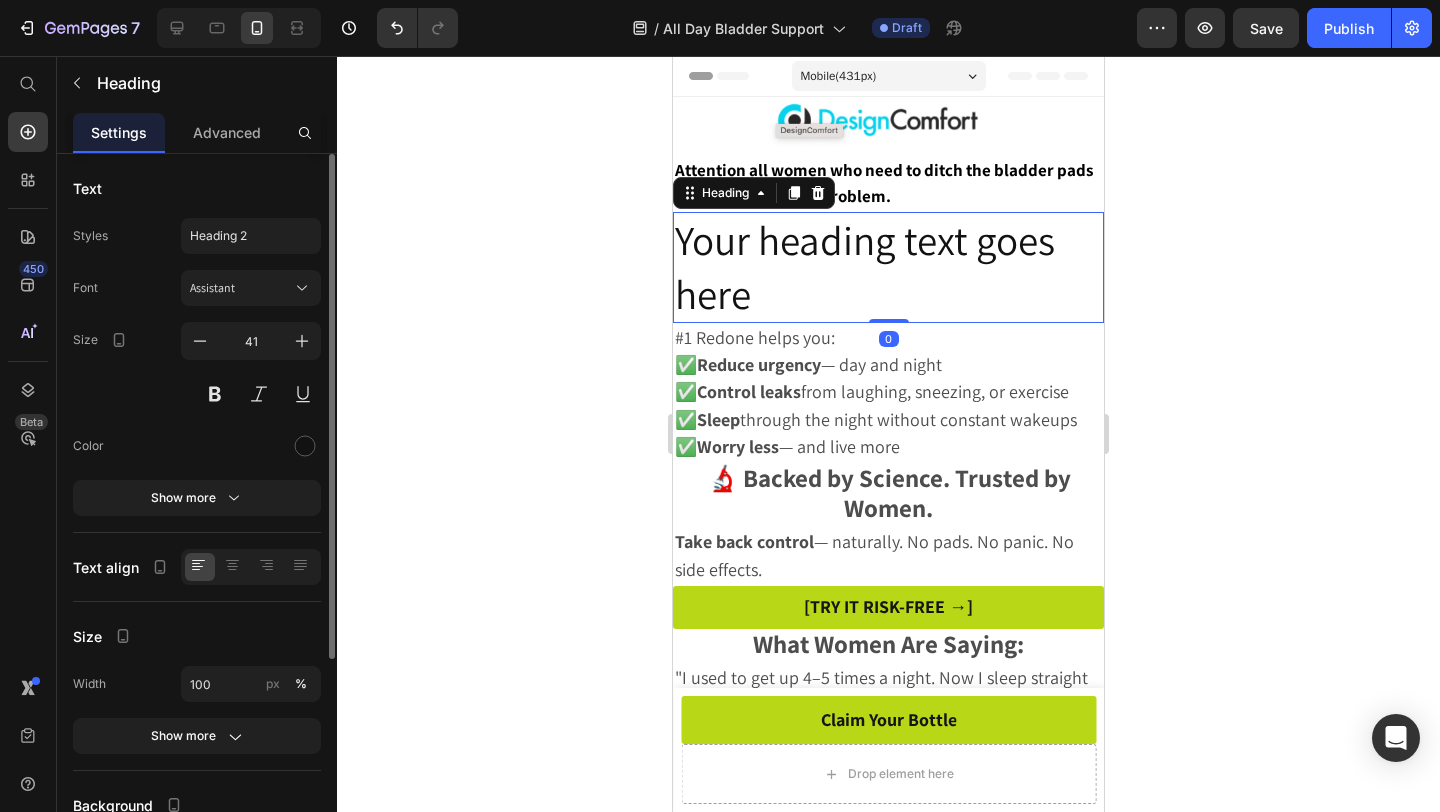 click on "Your heading text goes here" at bounding box center (888, 267) 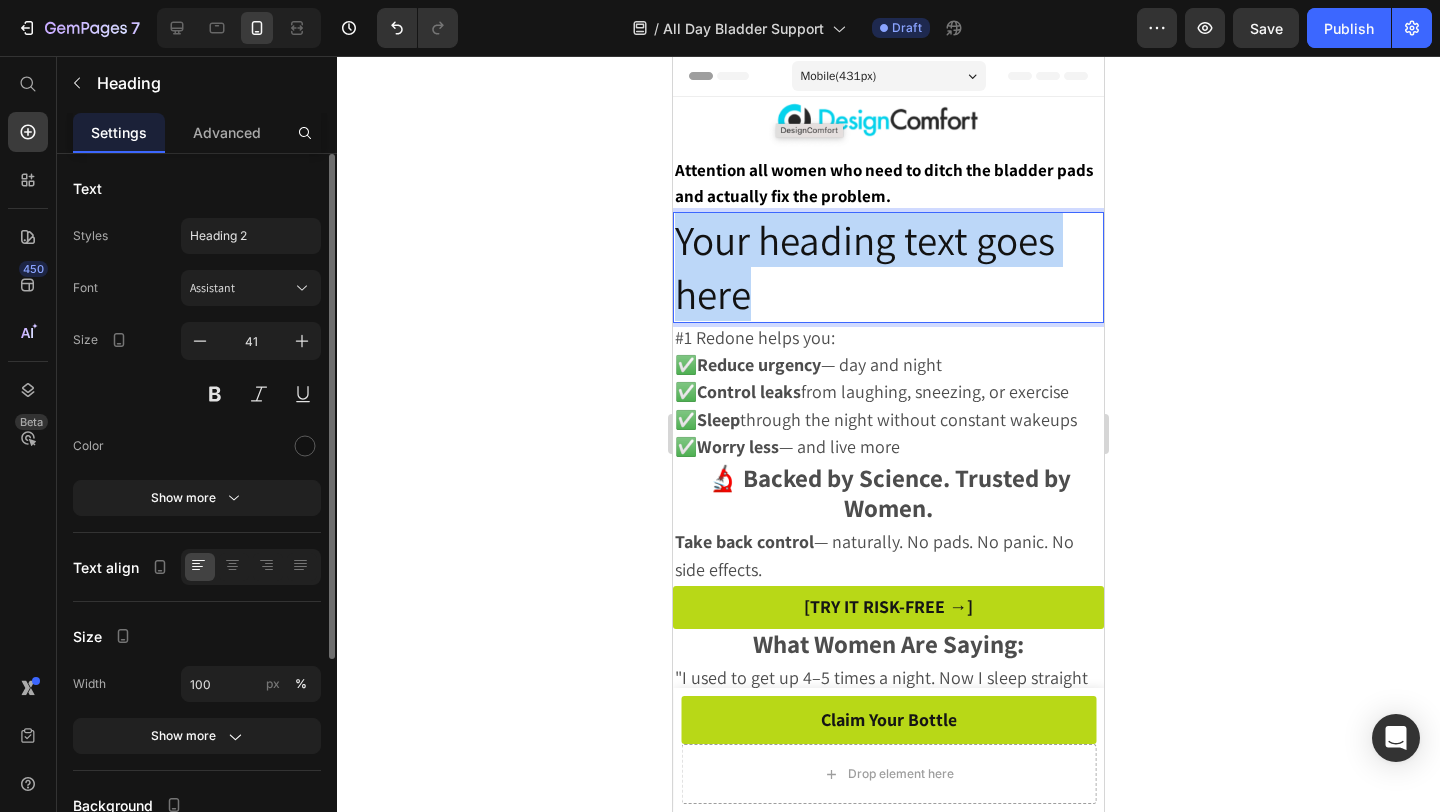drag, startPoint x: 786, startPoint y: 295, endPoint x: 675, endPoint y: 236, distance: 125.70601 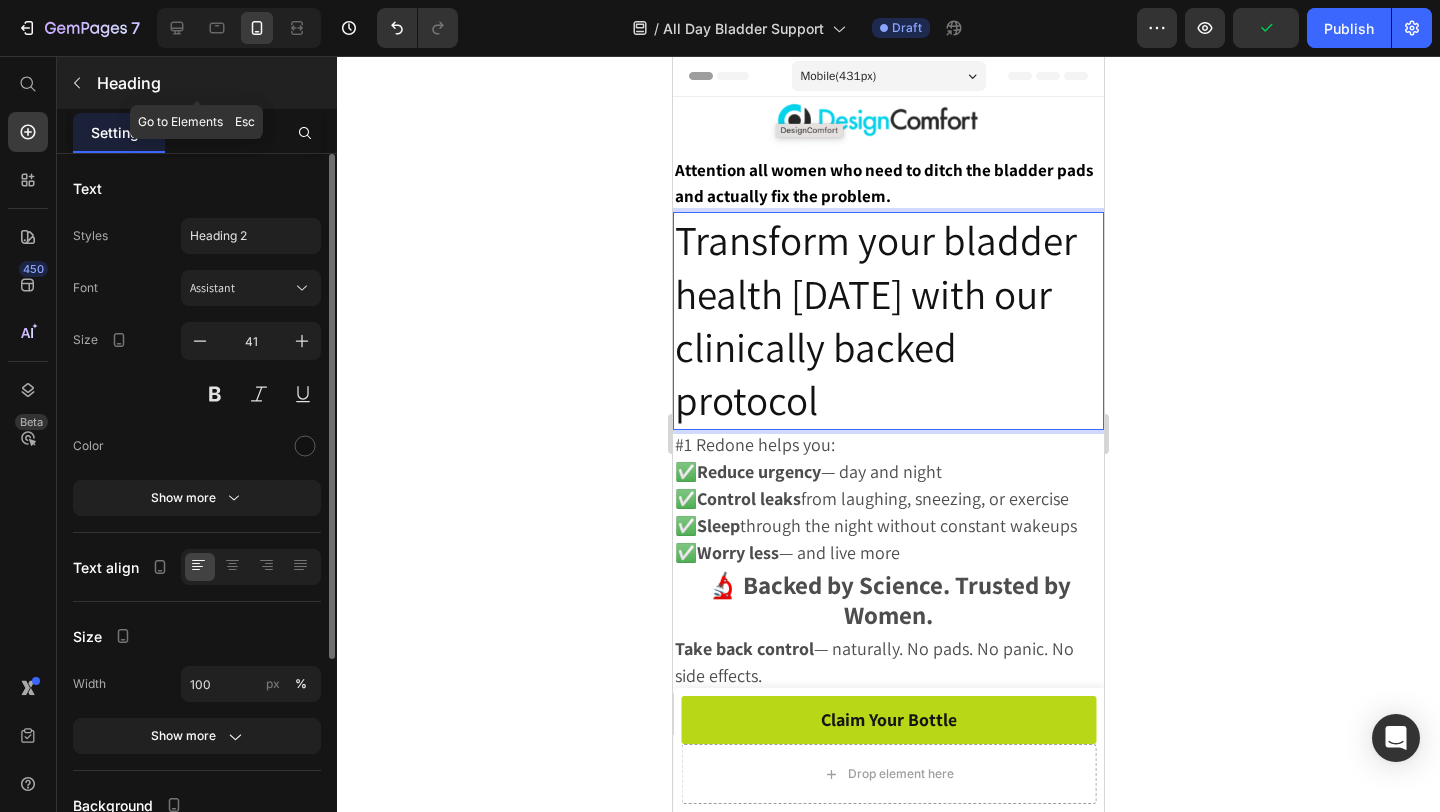 click at bounding box center [77, 83] 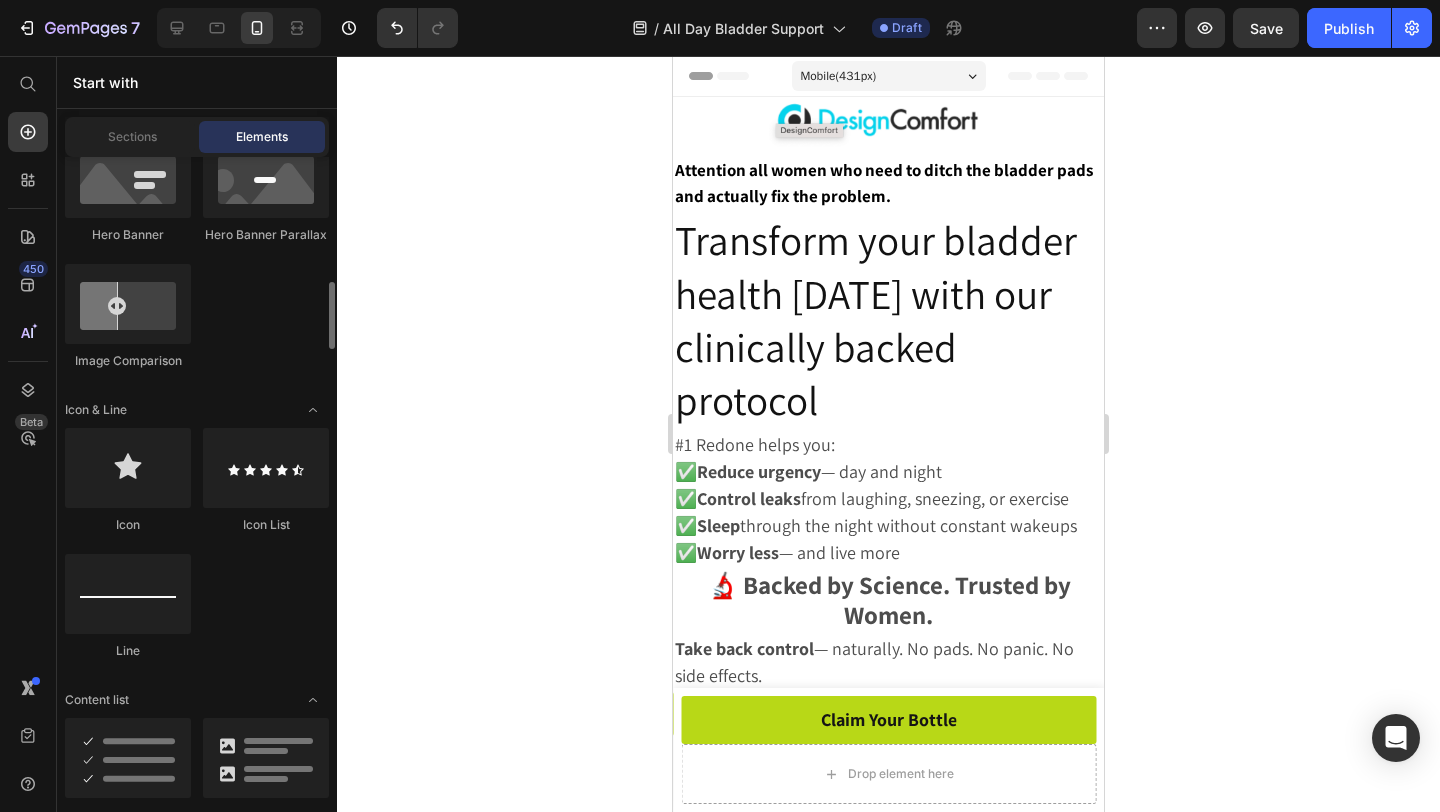 scroll, scrollTop: 1240, scrollLeft: 0, axis: vertical 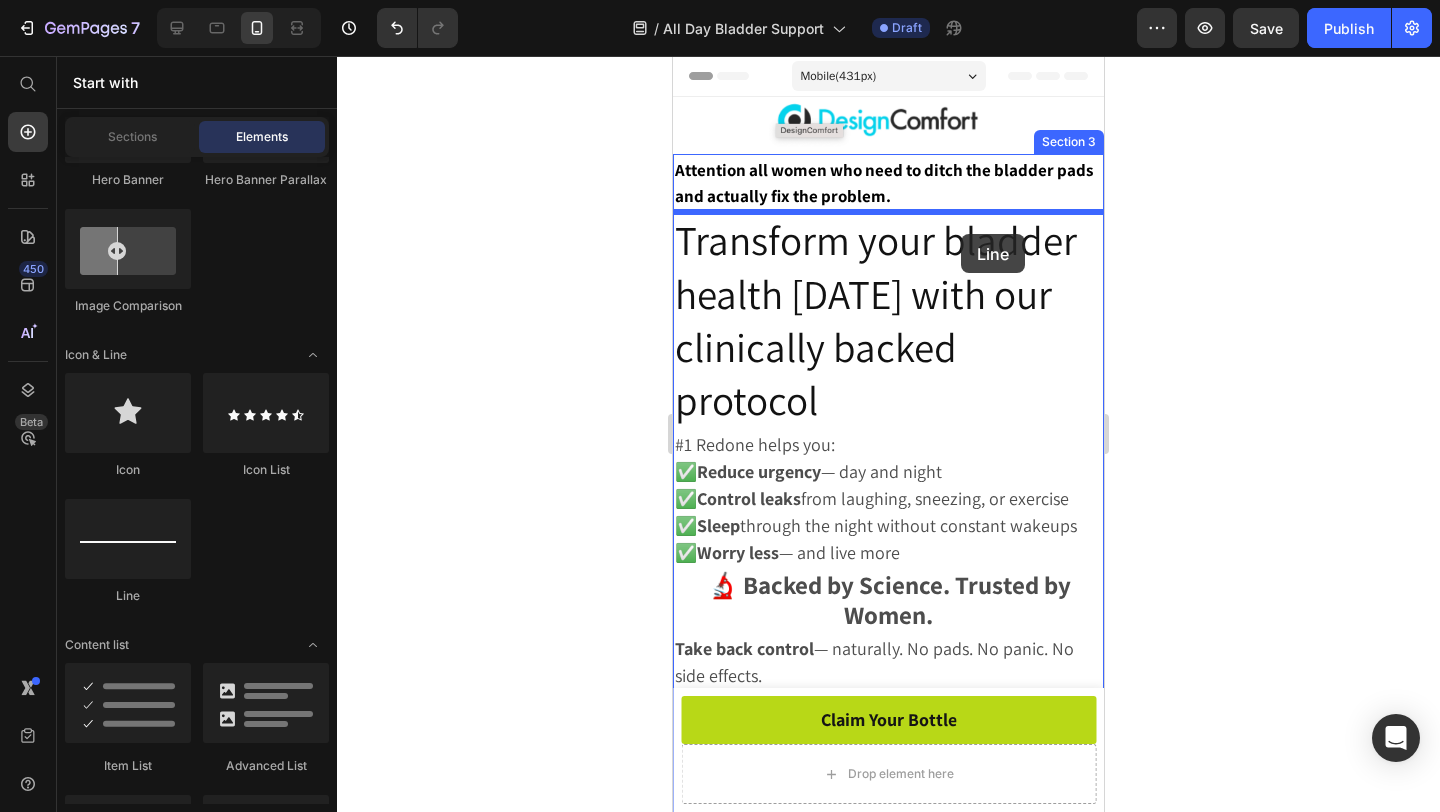 drag, startPoint x: 783, startPoint y: 628, endPoint x: 961, endPoint y: 234, distance: 432.34247 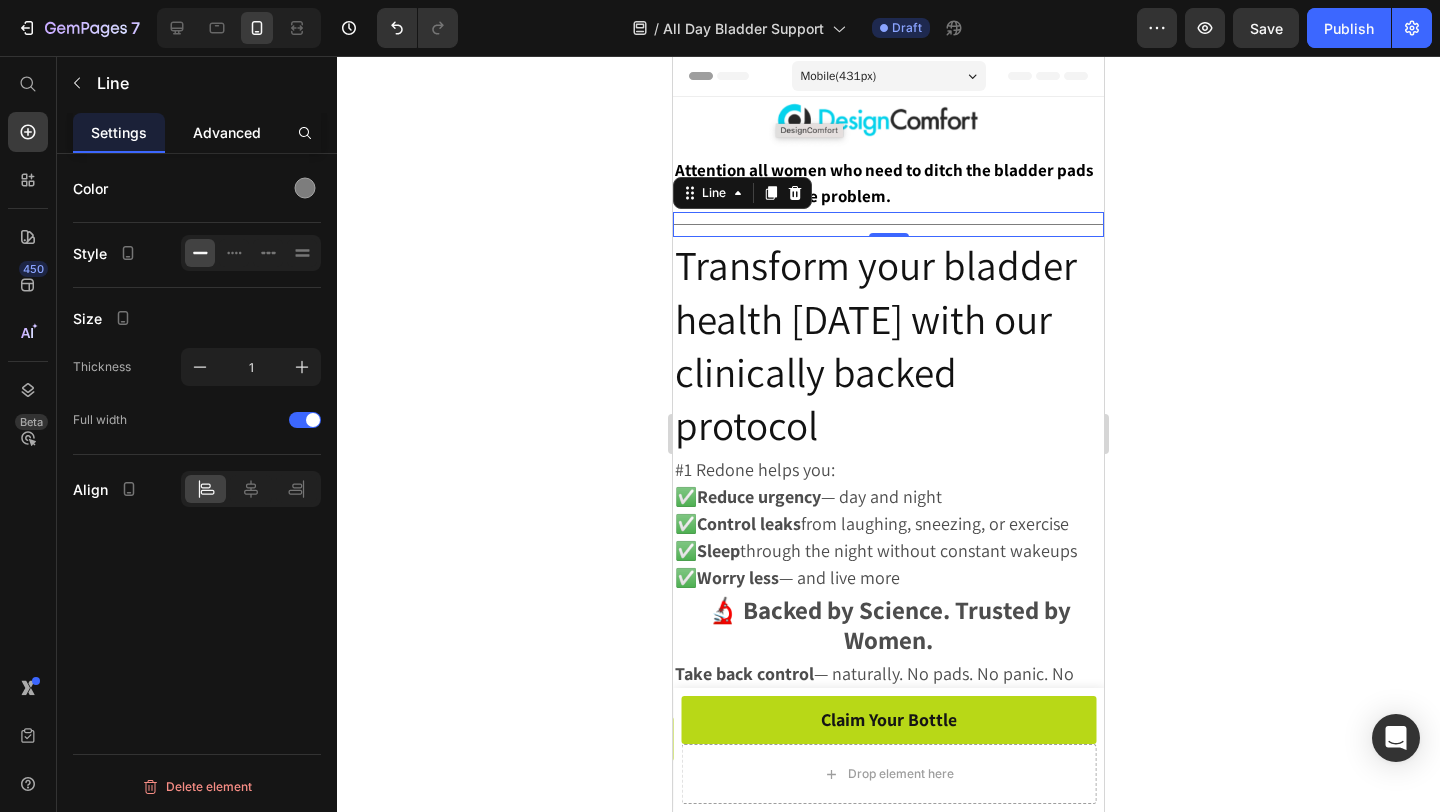 click on "Advanced" 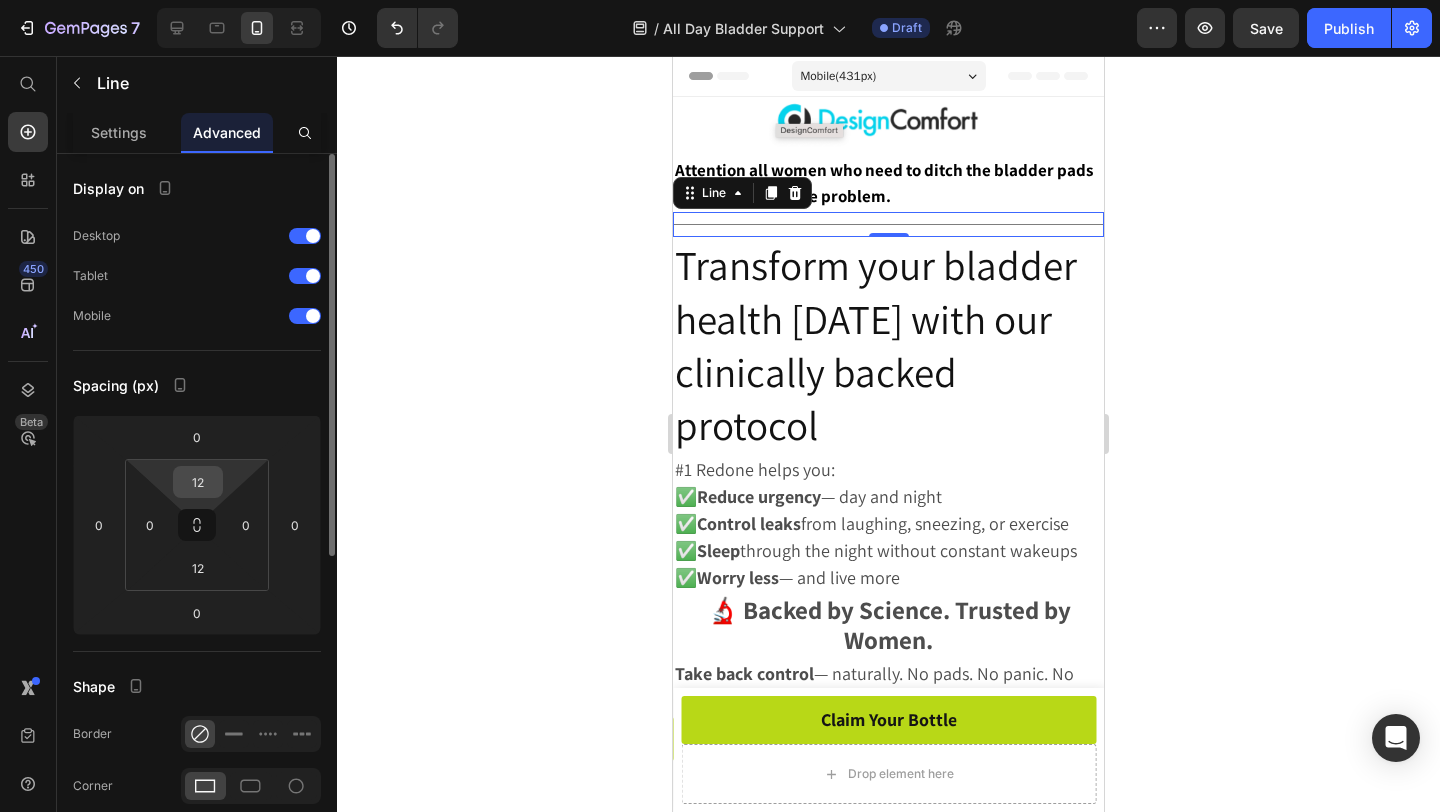 click on "12" at bounding box center (198, 482) 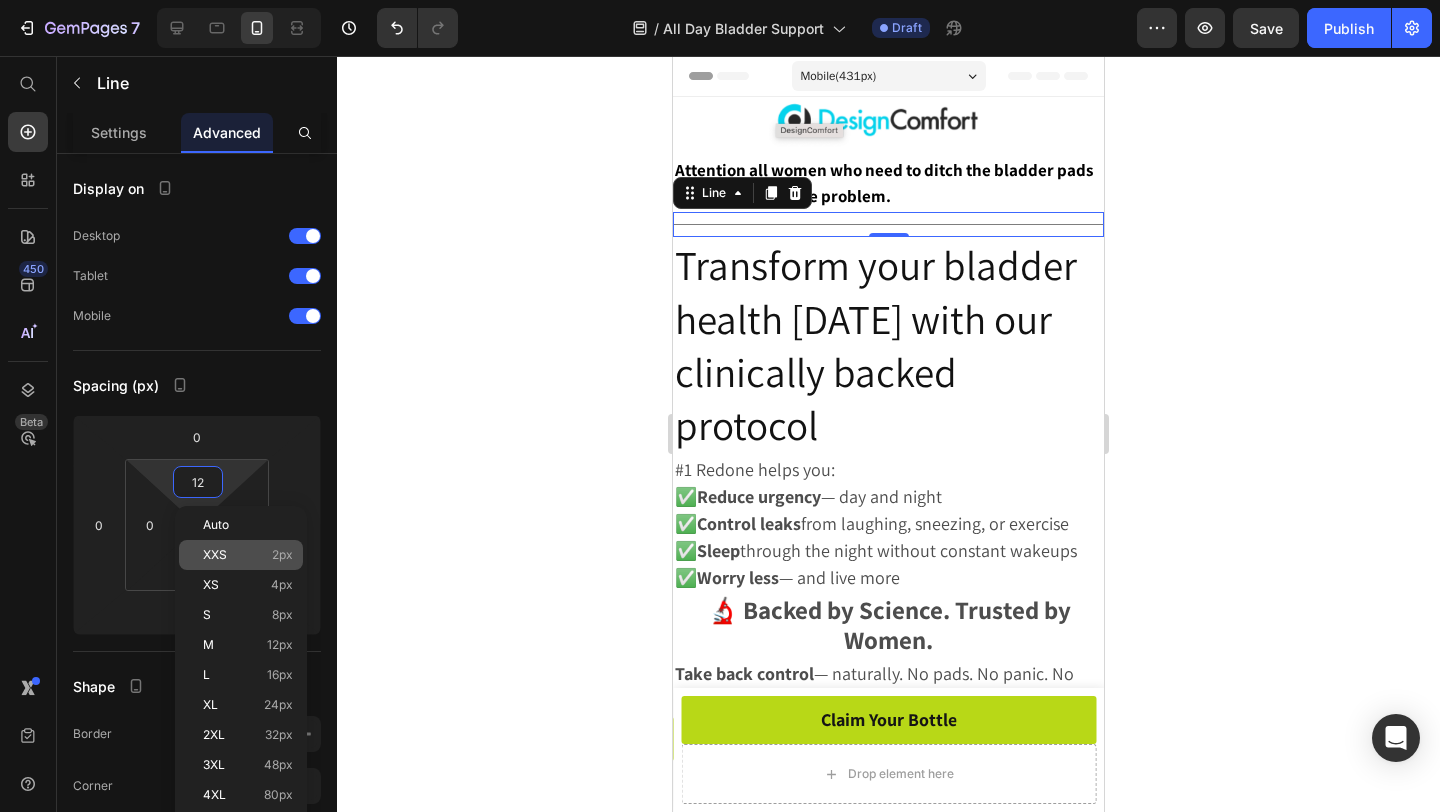 click on "XXS" at bounding box center (215, 555) 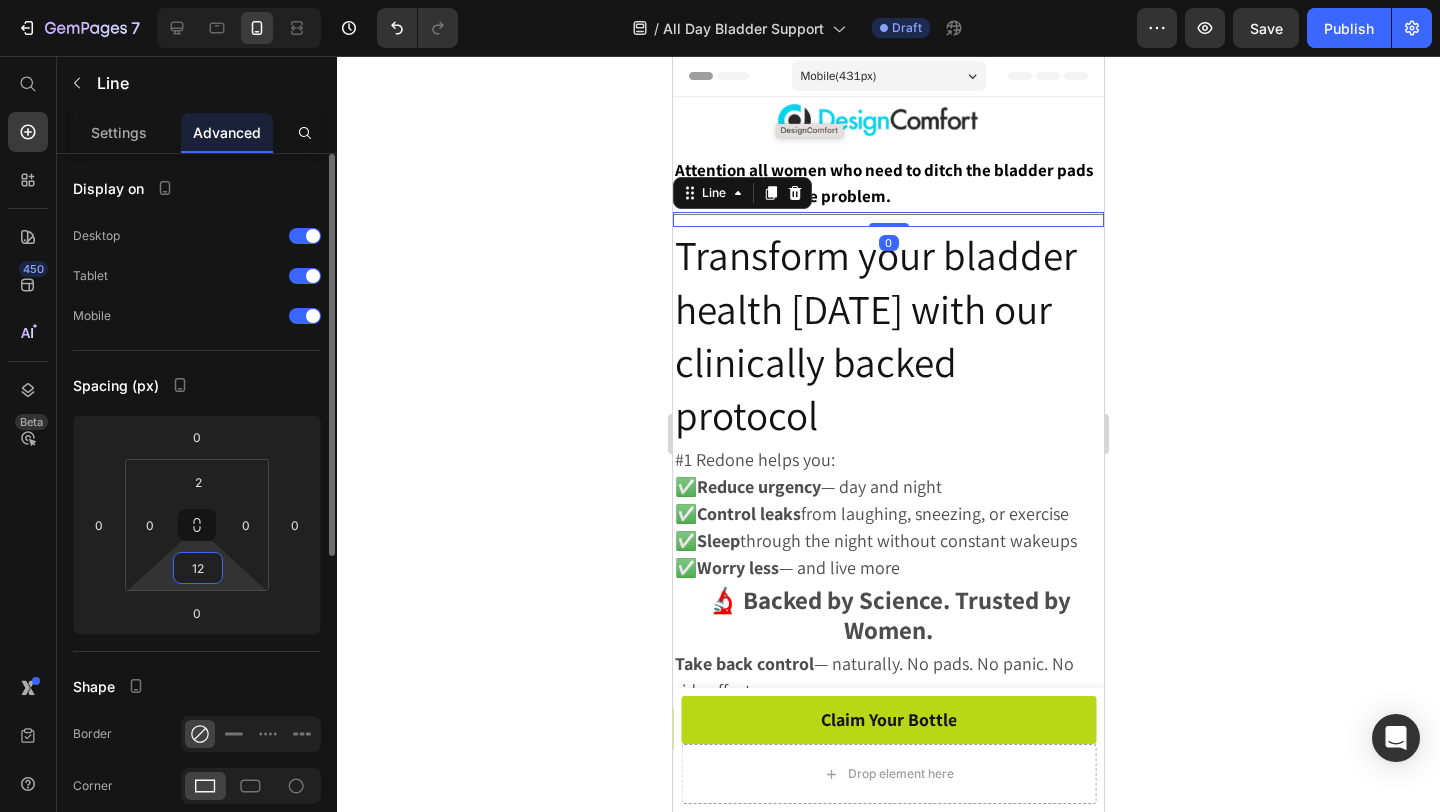 click on "12" at bounding box center [198, 568] 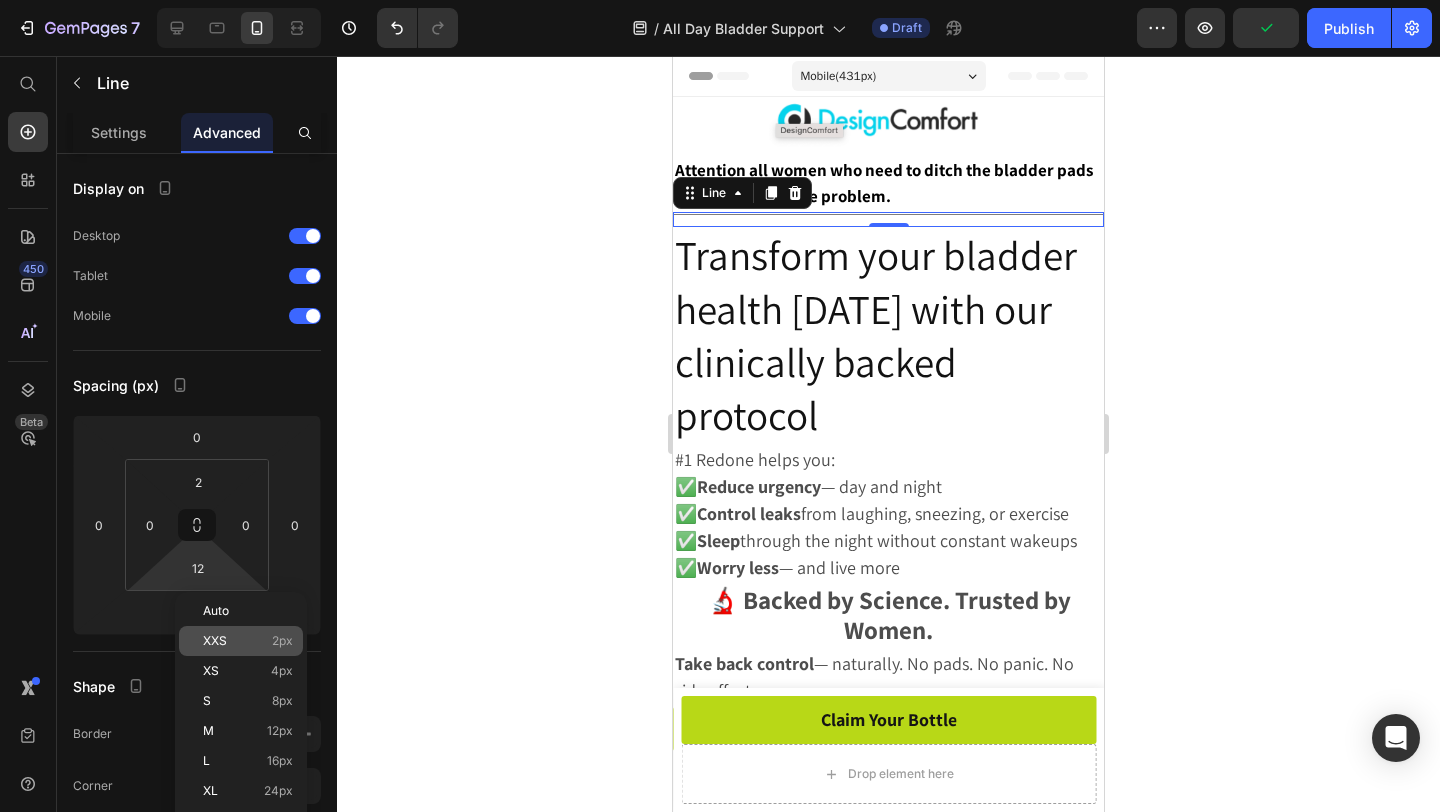 click on "XXS 2px" at bounding box center [248, 641] 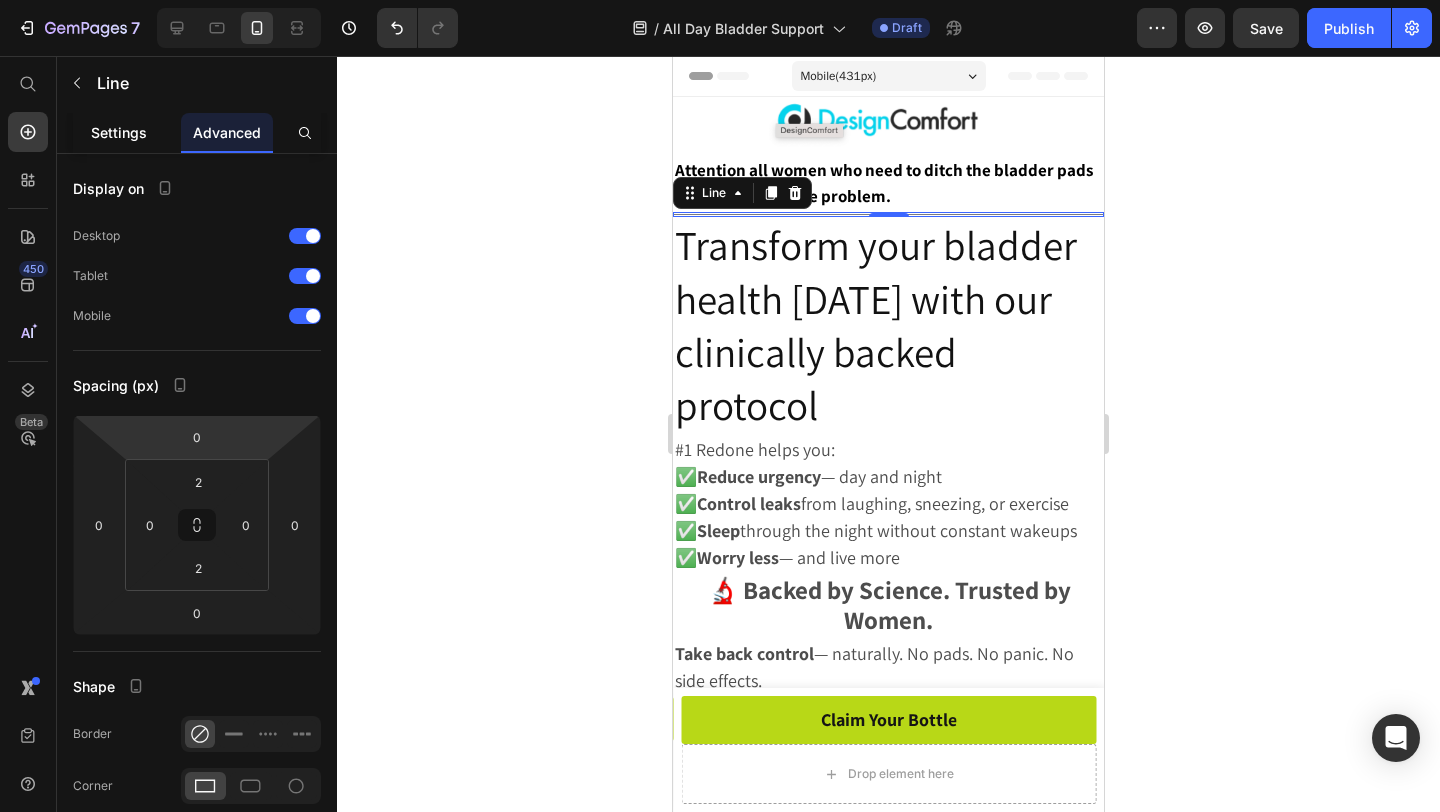 click on "Settings" at bounding box center [119, 132] 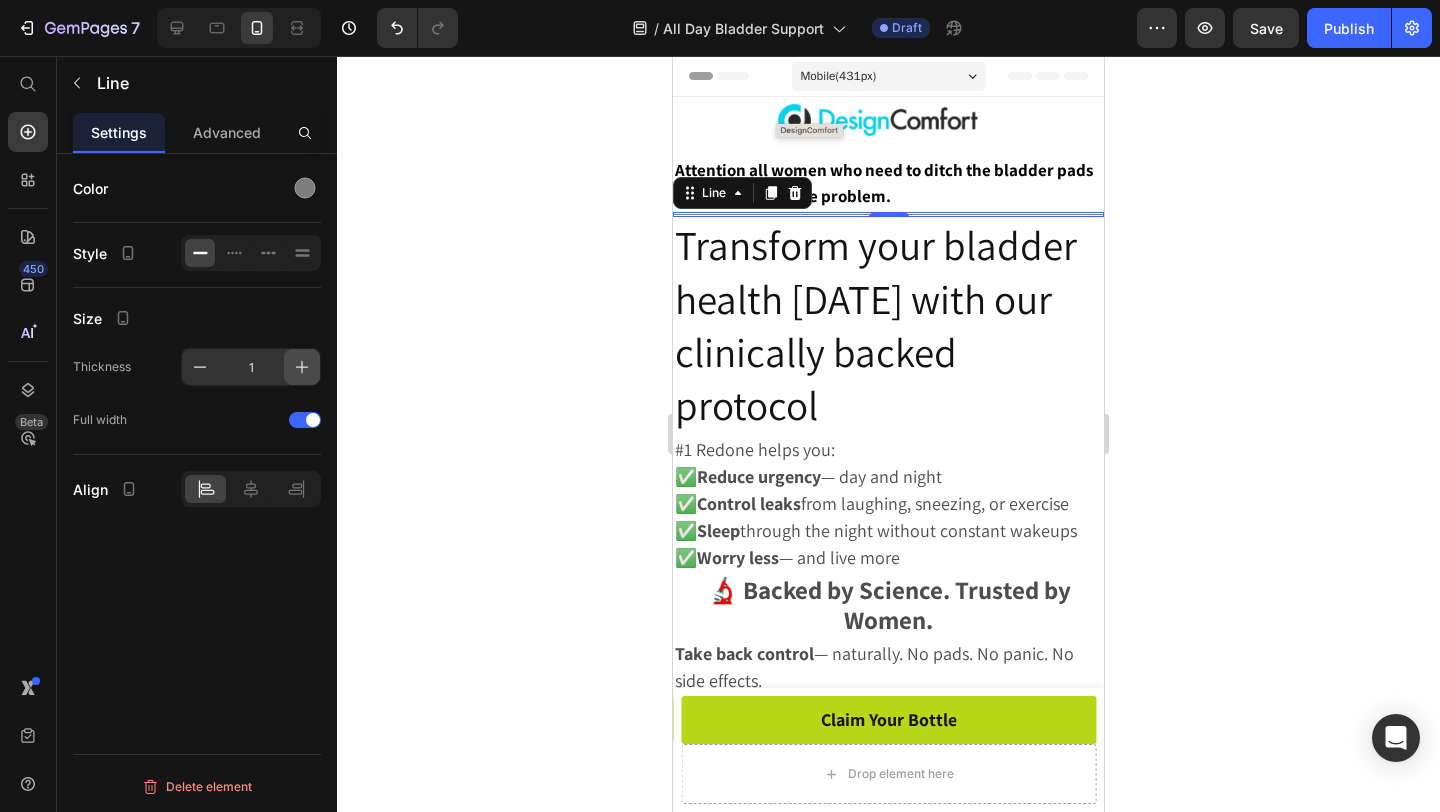 click 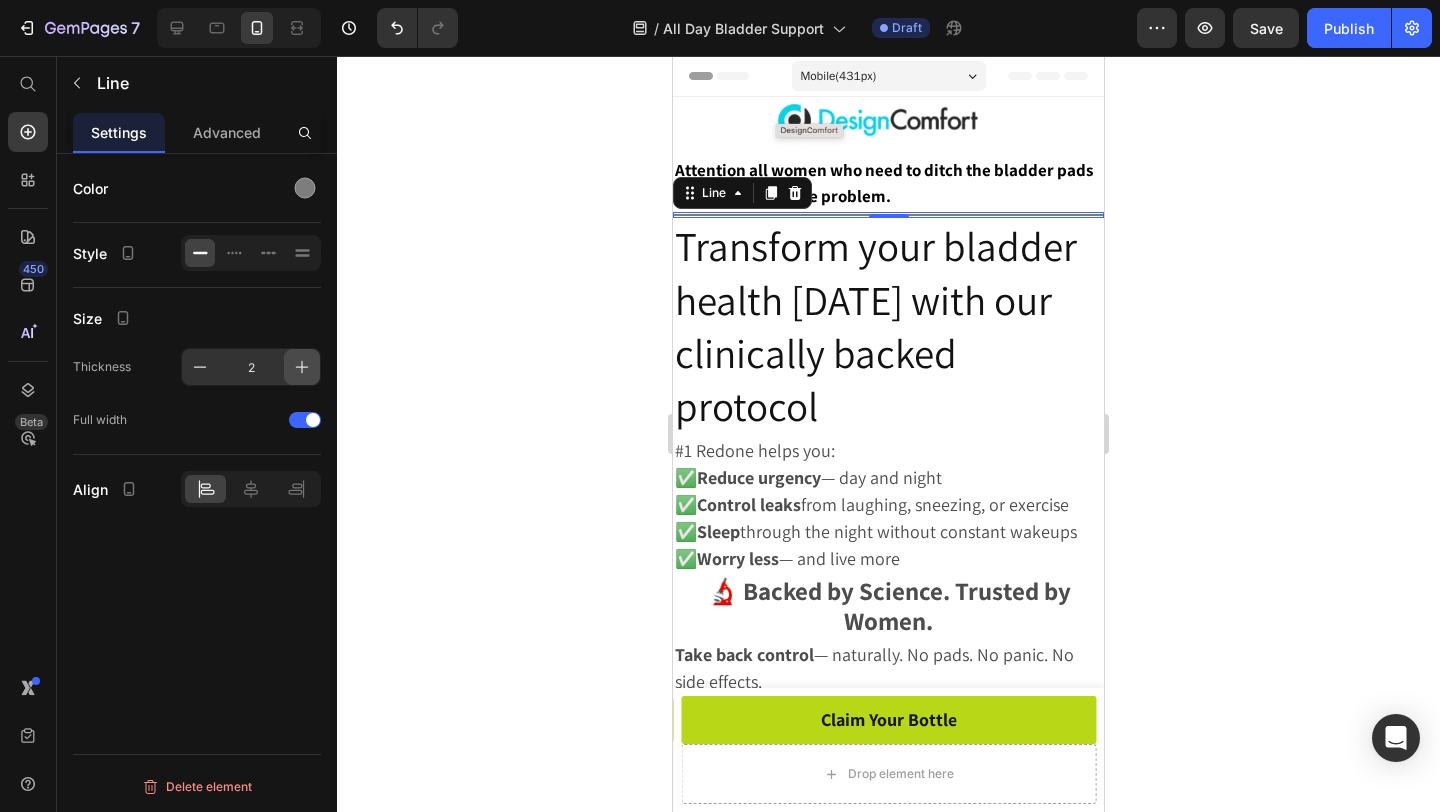 click 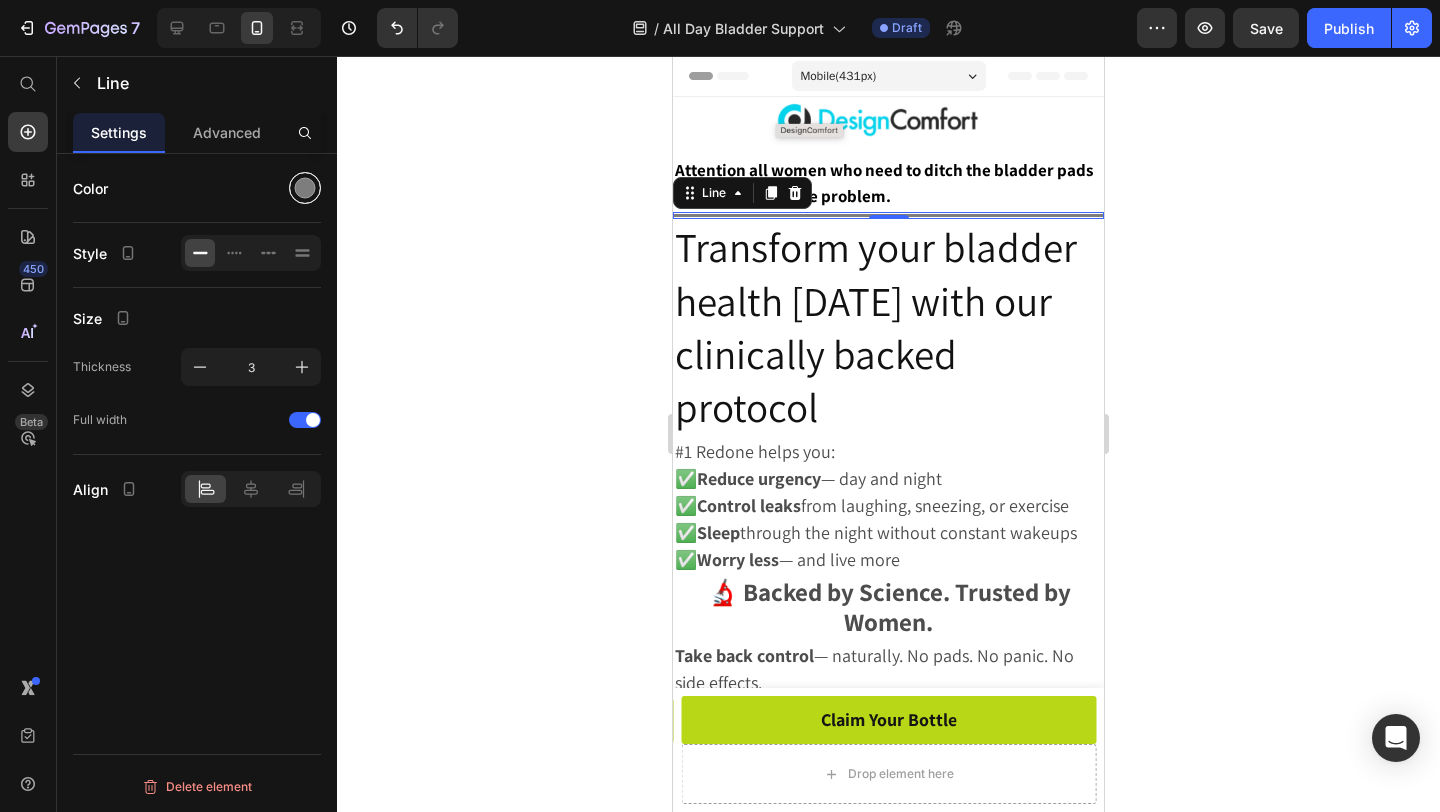 click at bounding box center [305, 188] 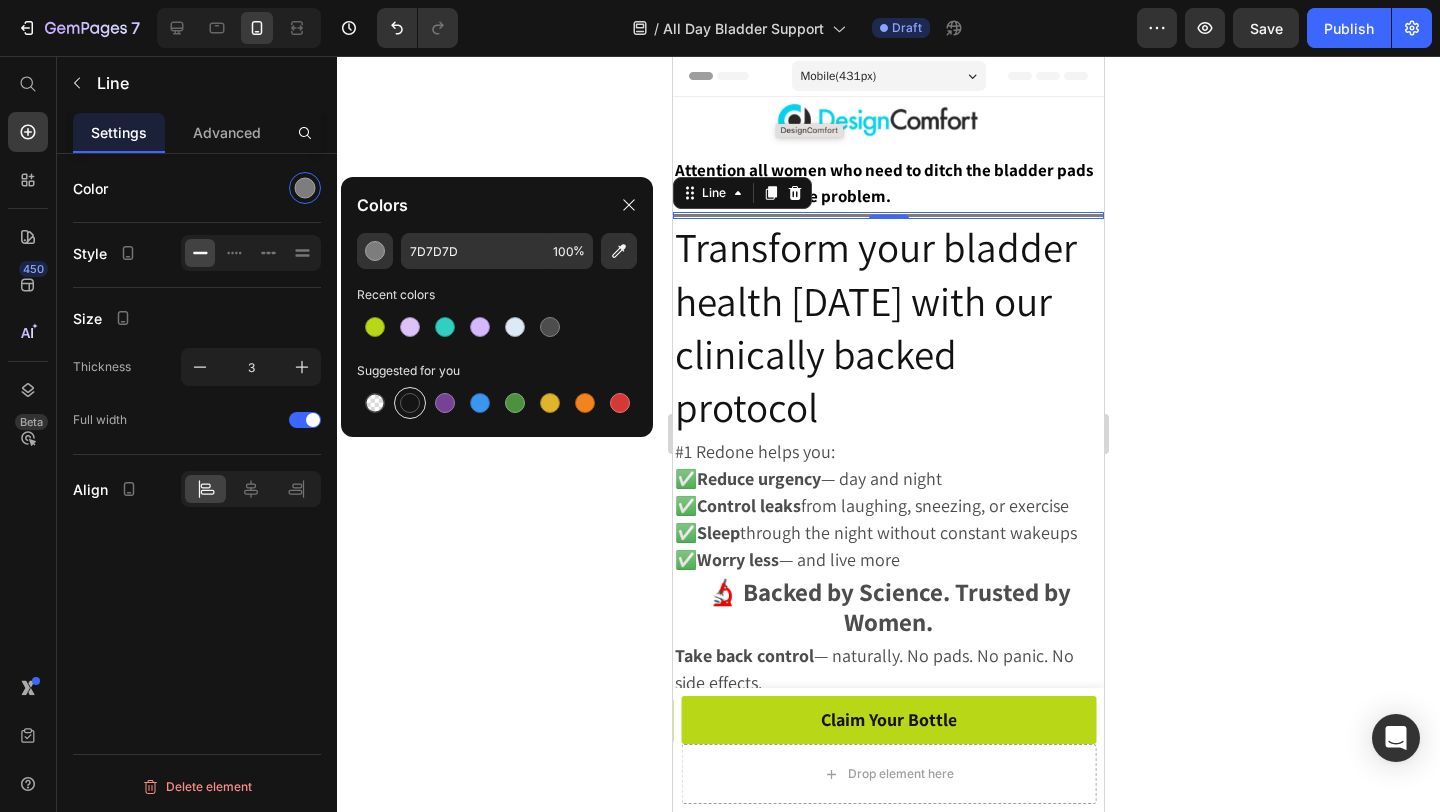 click at bounding box center (410, 403) 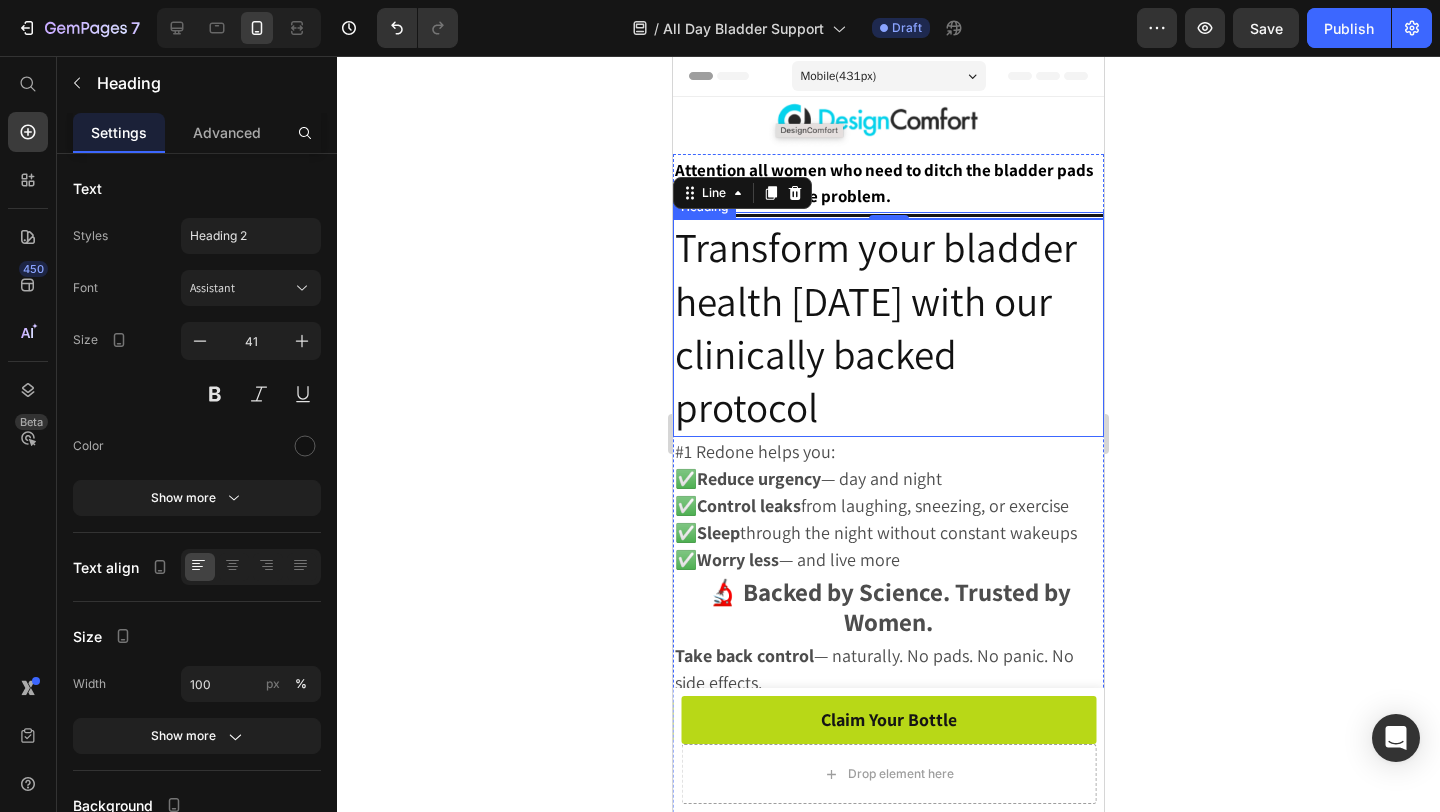click on "Transform your bladder health in 90 days with our clinically backed protocol" at bounding box center [888, 327] 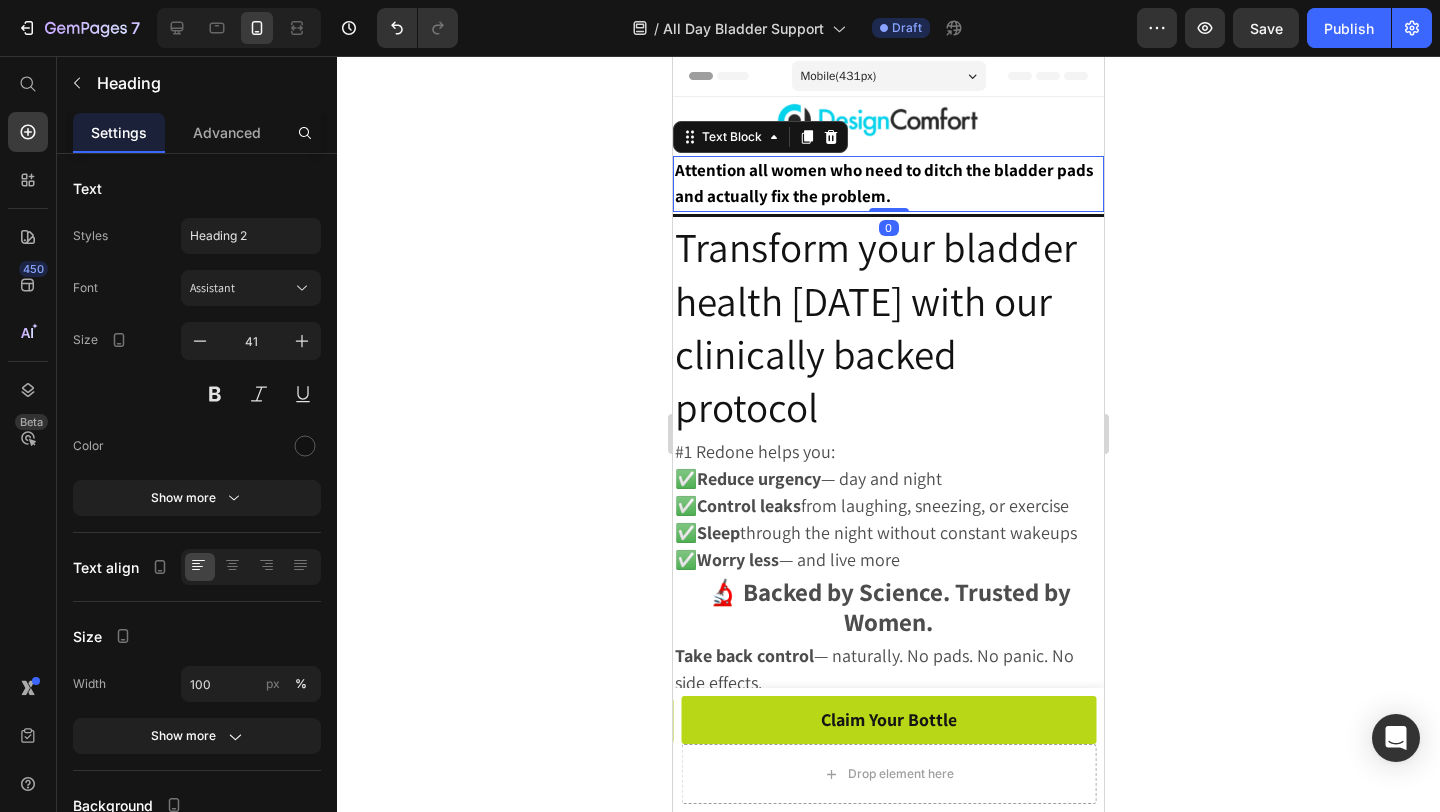 click on "Attention all women who need to ditch the bladder pads and actually fix the problem." at bounding box center (888, 184) 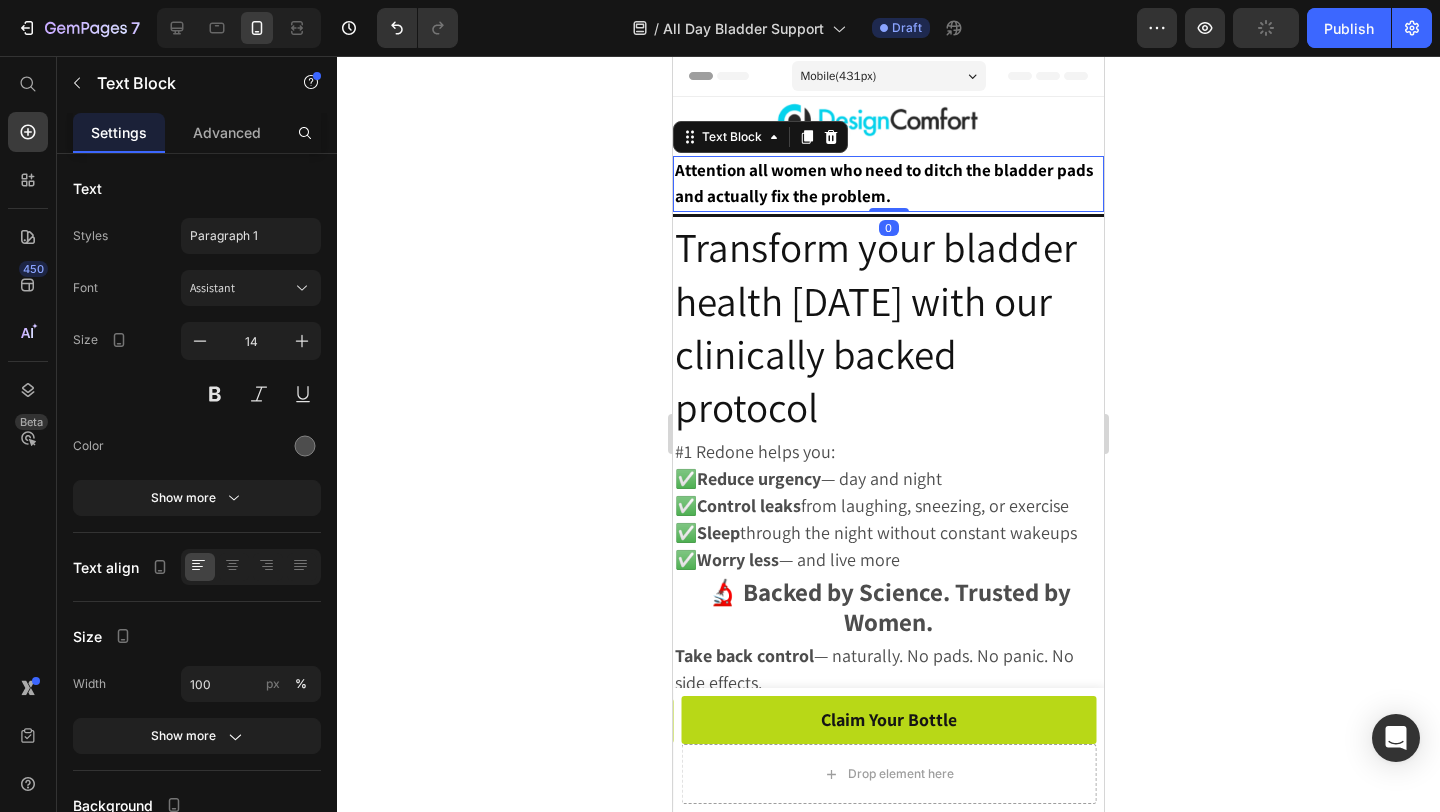 click 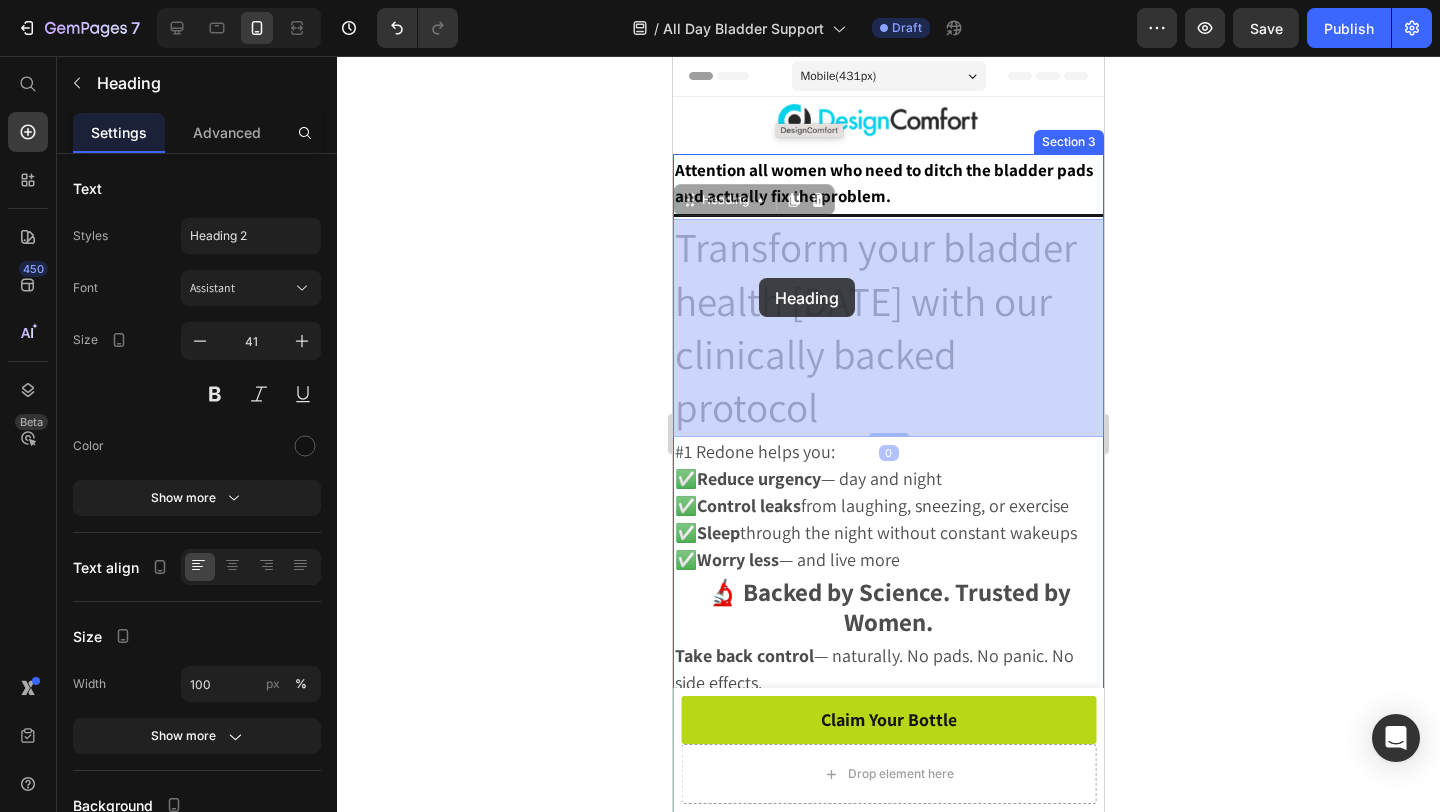 drag, startPoint x: 840, startPoint y: 409, endPoint x: 764, endPoint y: 285, distance: 145.43727 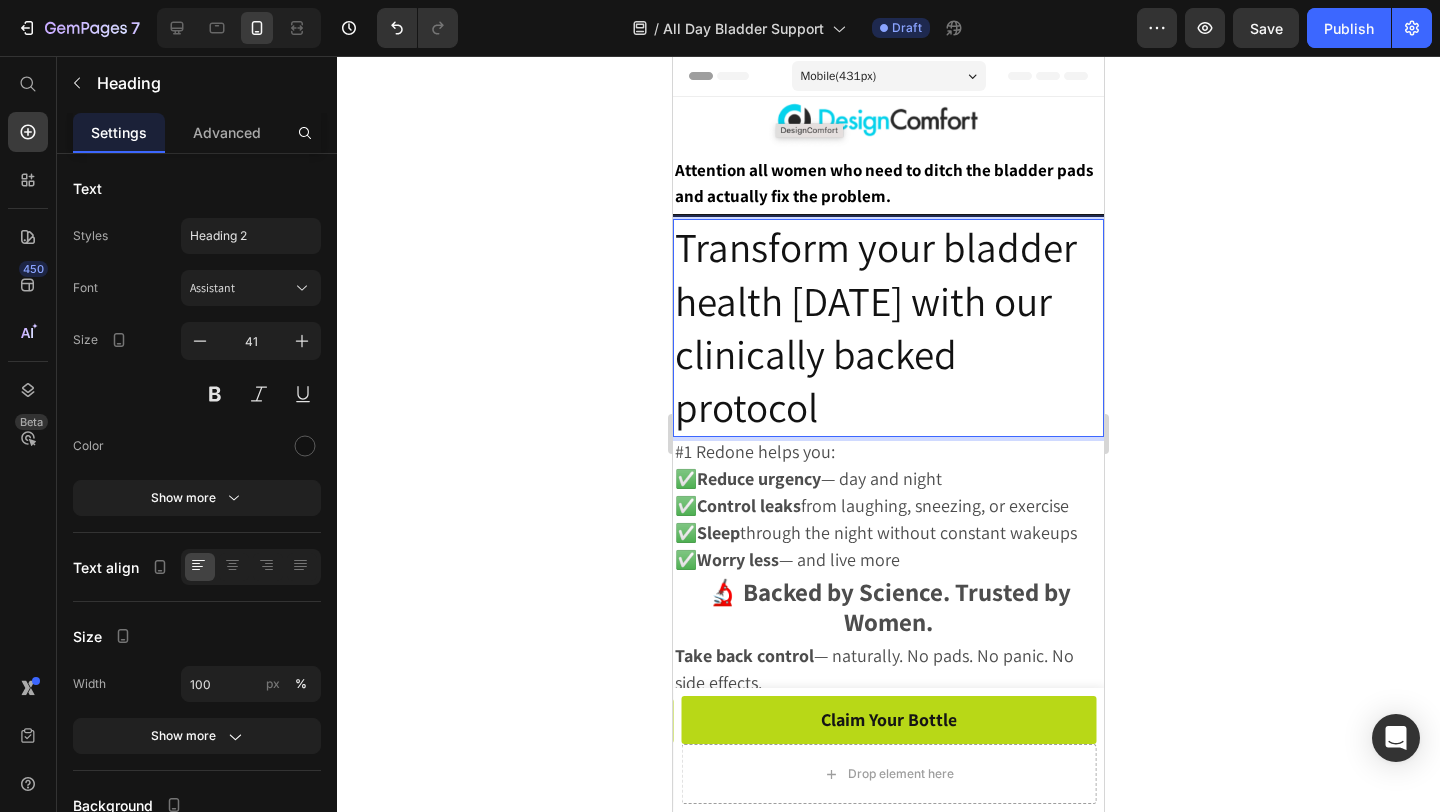 click on "Transform your bladder health in 90 days with our clinically backed protocol" at bounding box center (888, 327) 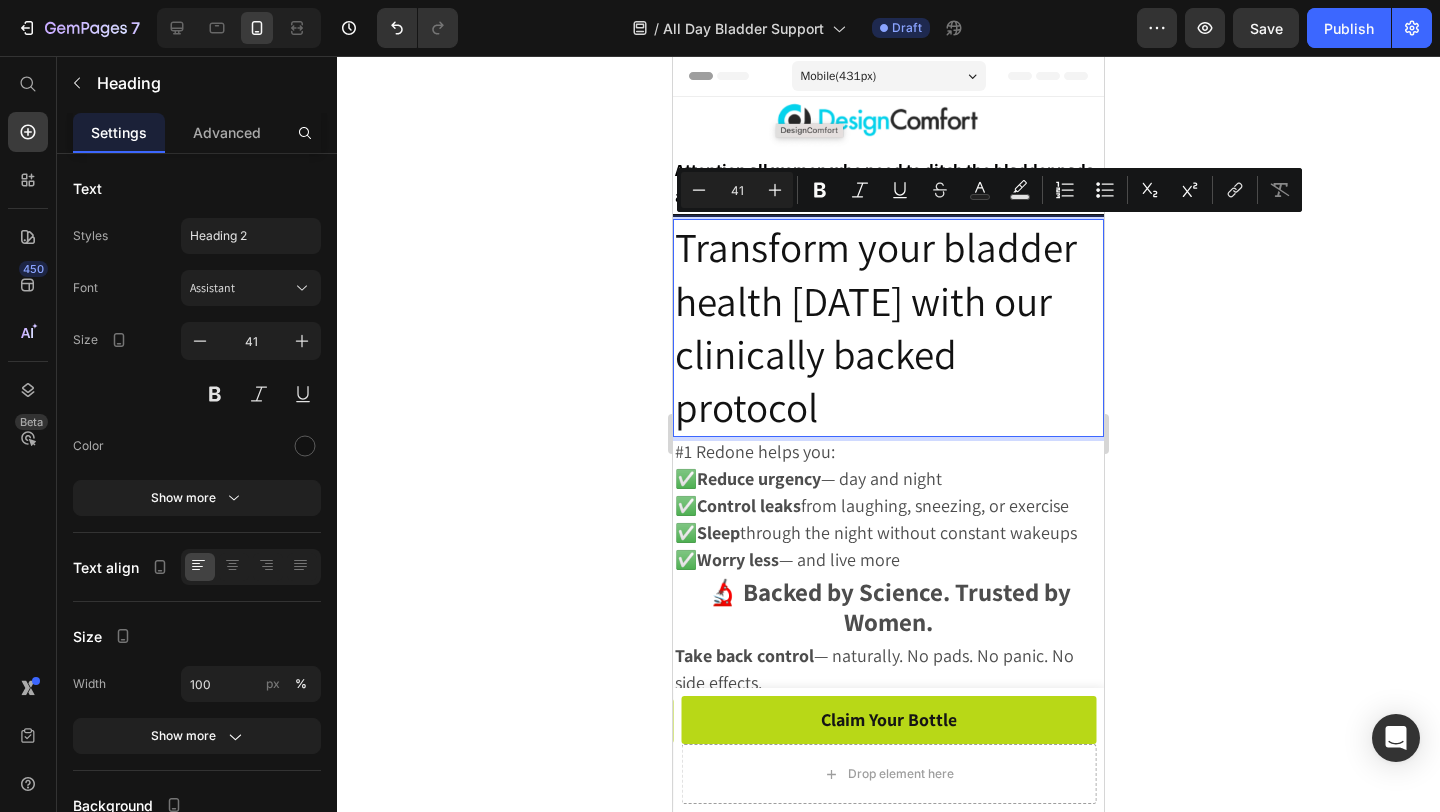 drag, startPoint x: 830, startPoint y: 397, endPoint x: 657, endPoint y: 212, distance: 253.28639 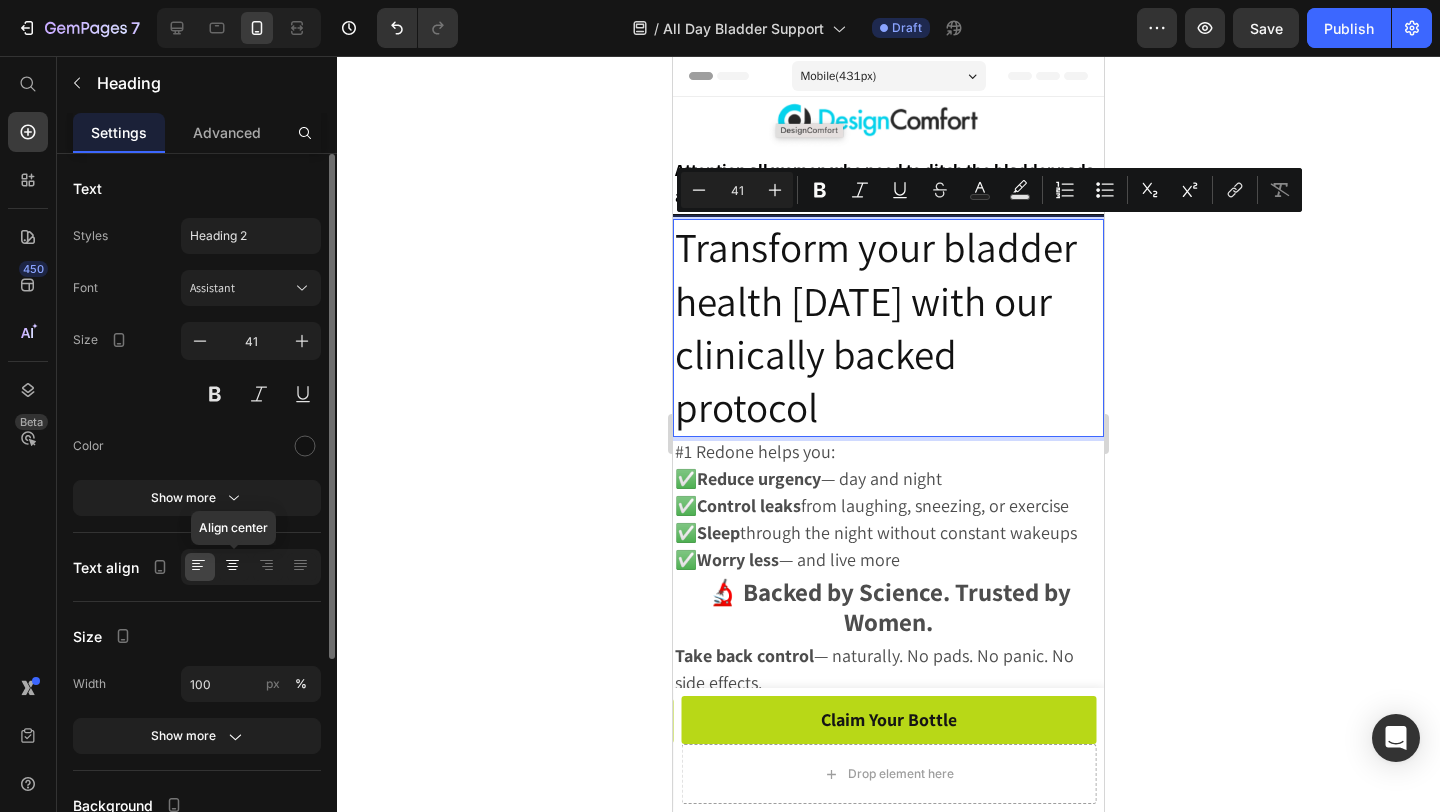 click 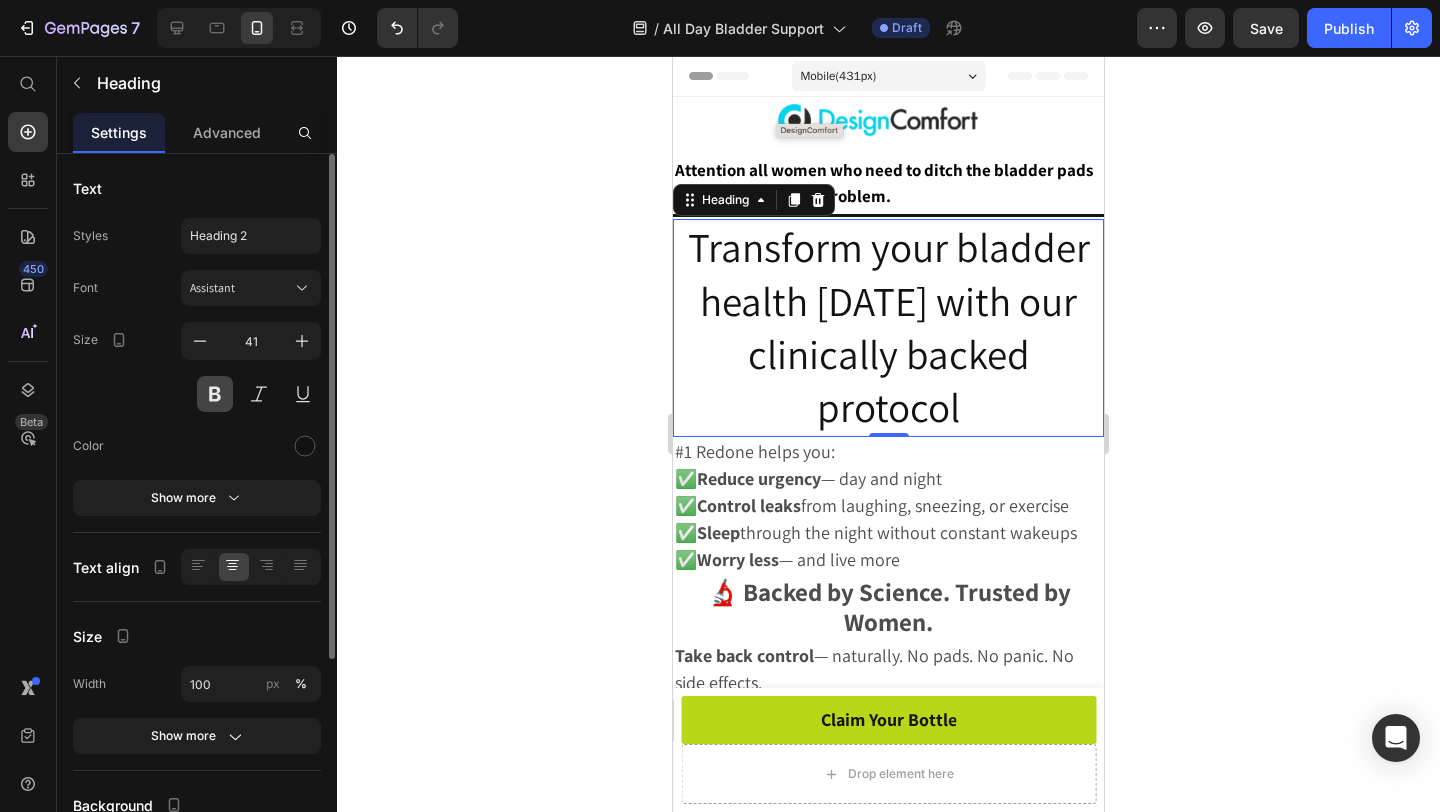 click at bounding box center [215, 394] 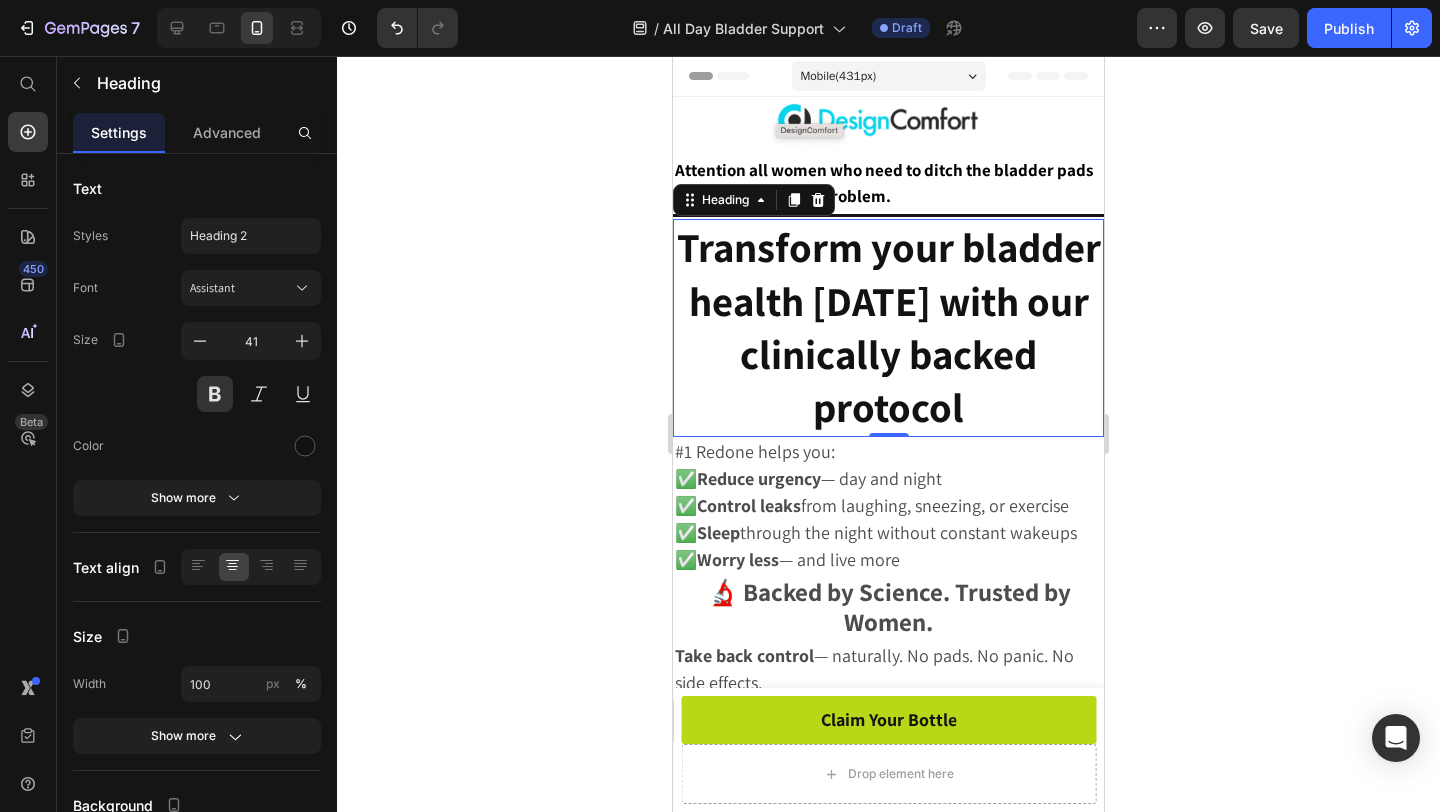 click on "Transform your bladder health in 90 days with our clinically backed protocol" at bounding box center [888, 327] 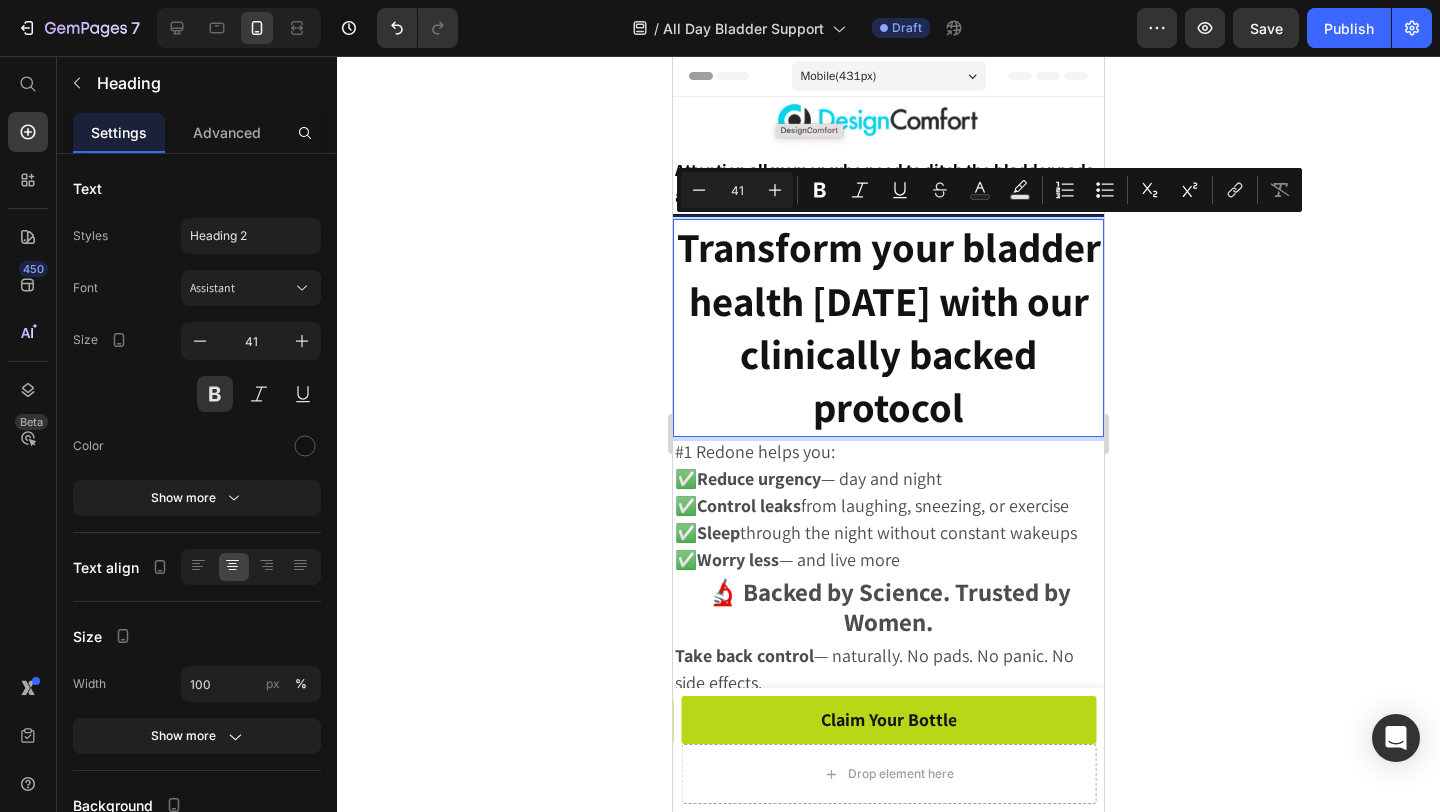 drag, startPoint x: 1000, startPoint y: 392, endPoint x: 641, endPoint y: 267, distance: 380.13943 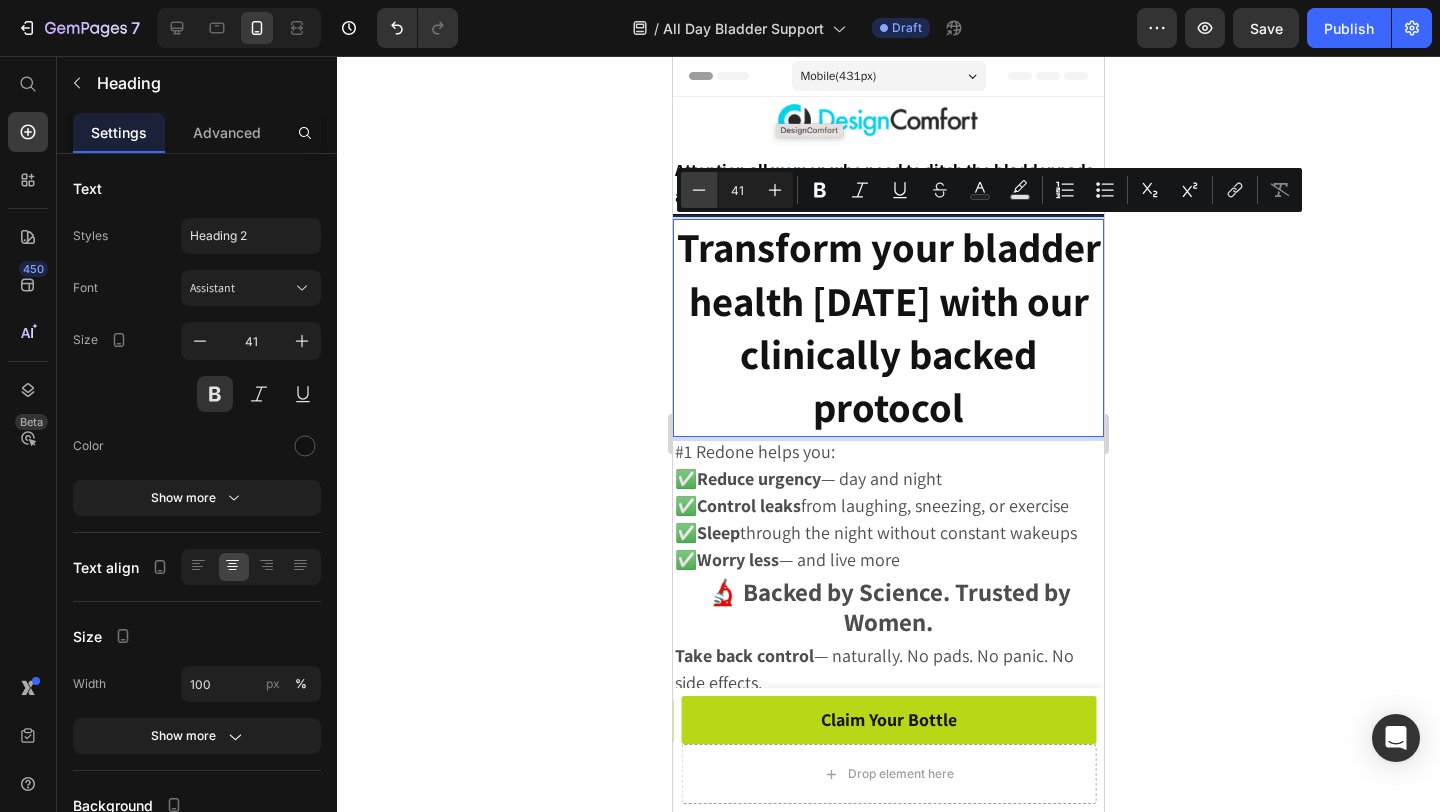 click 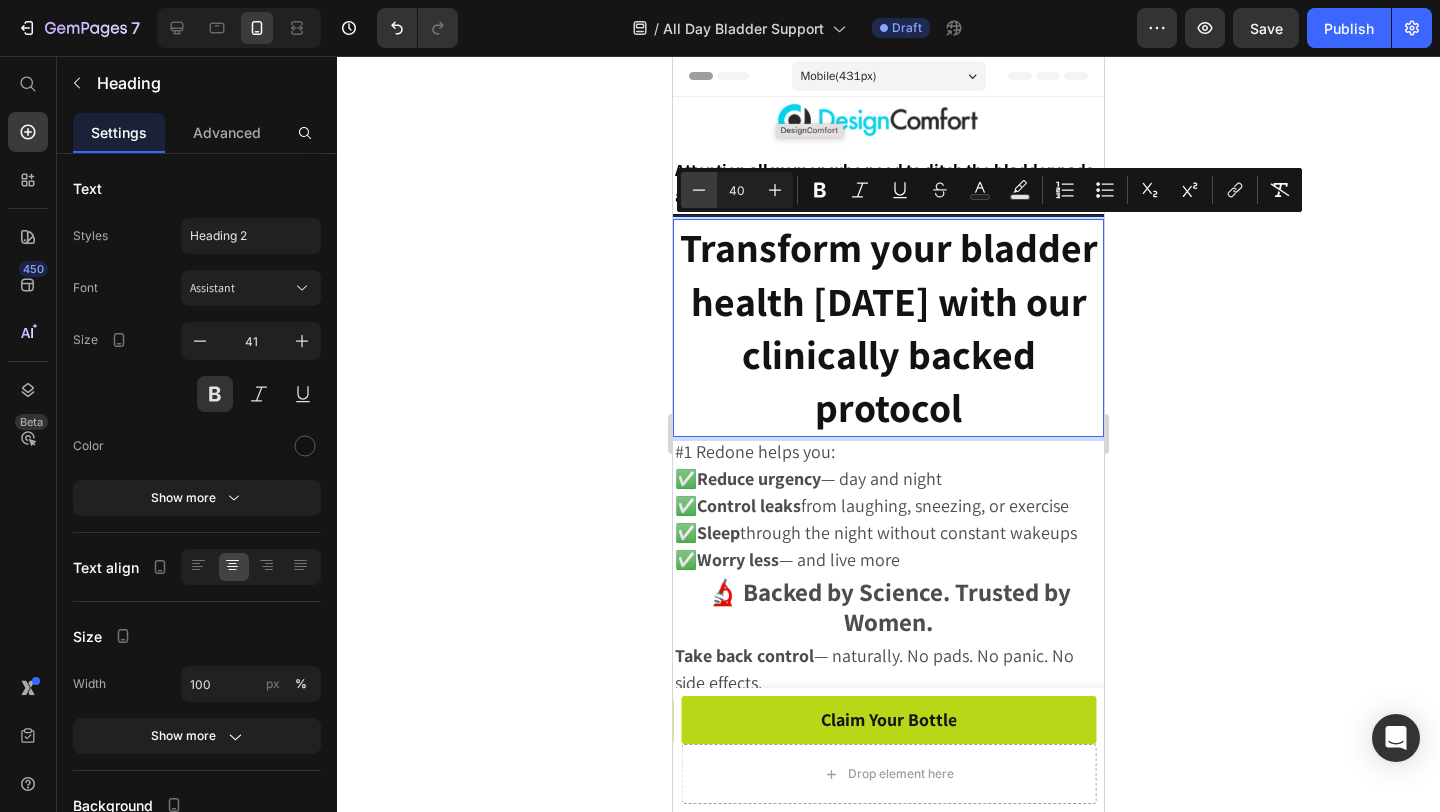 click 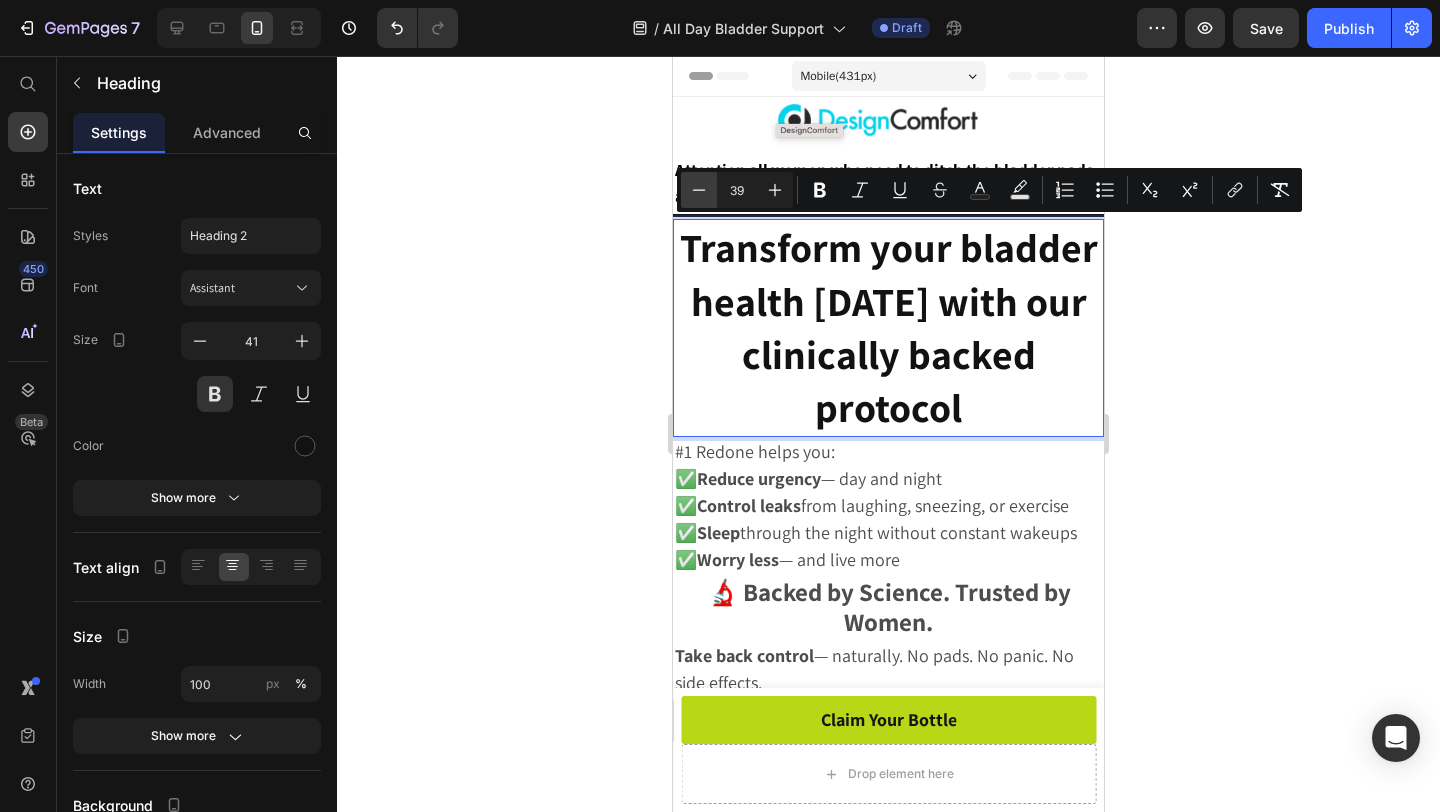 click 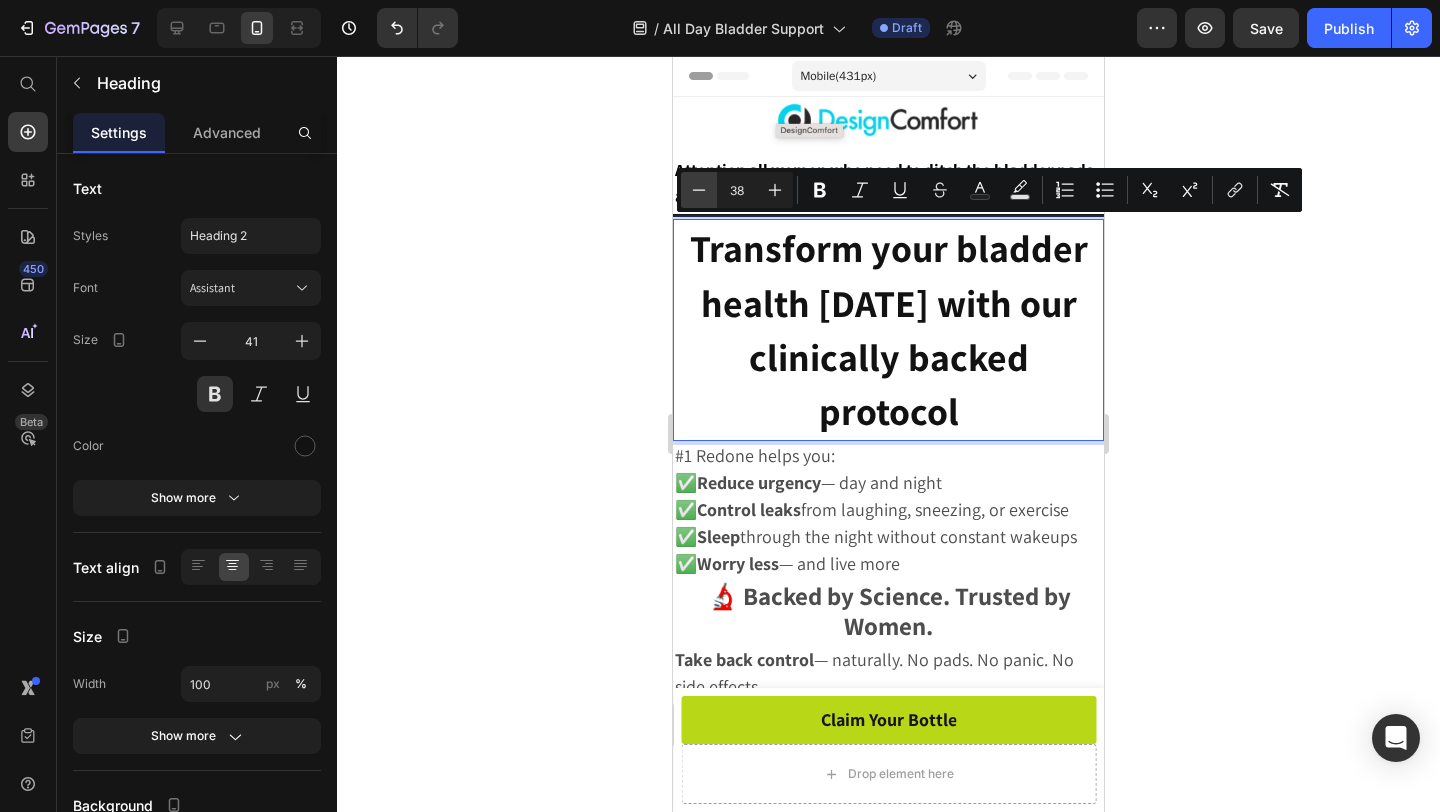 click 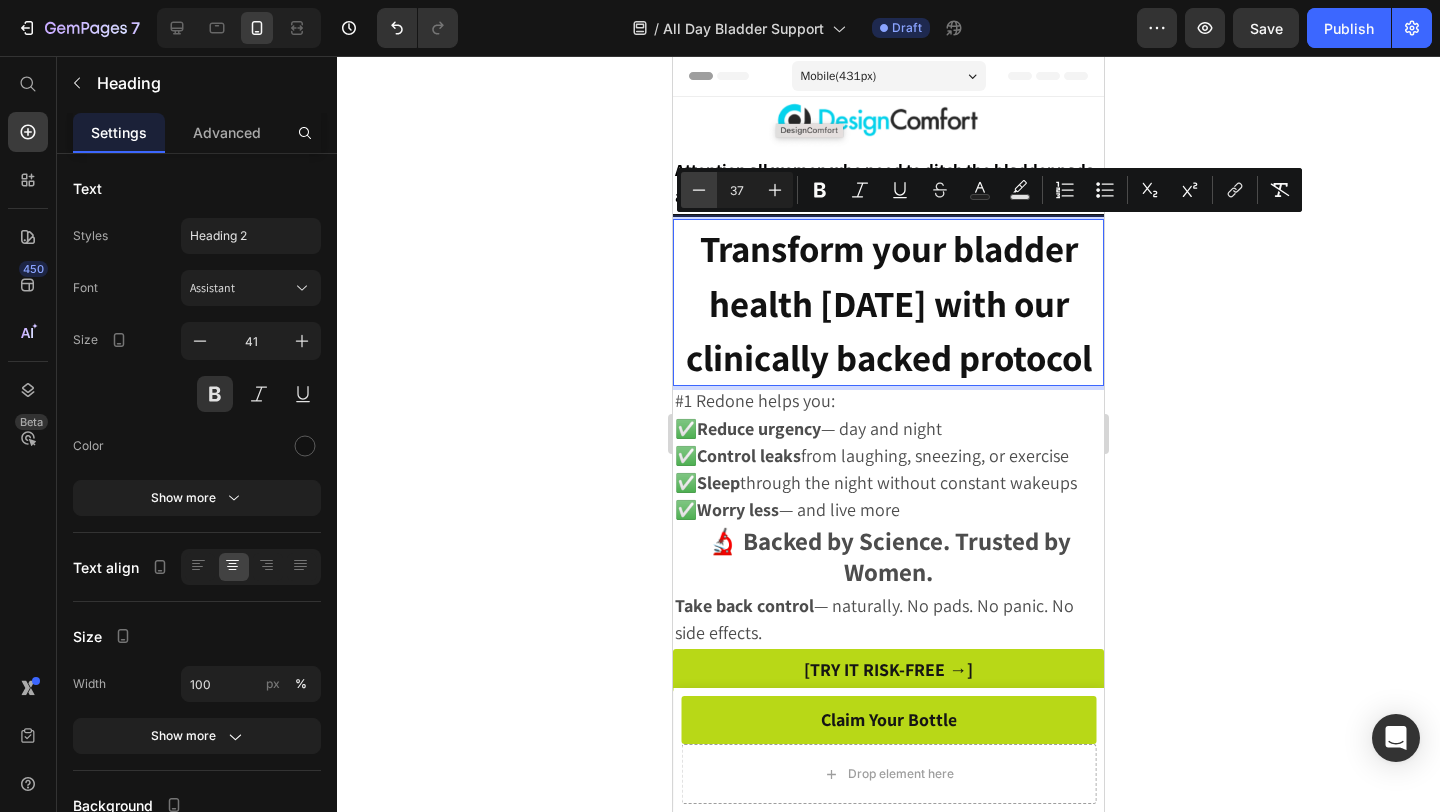 click 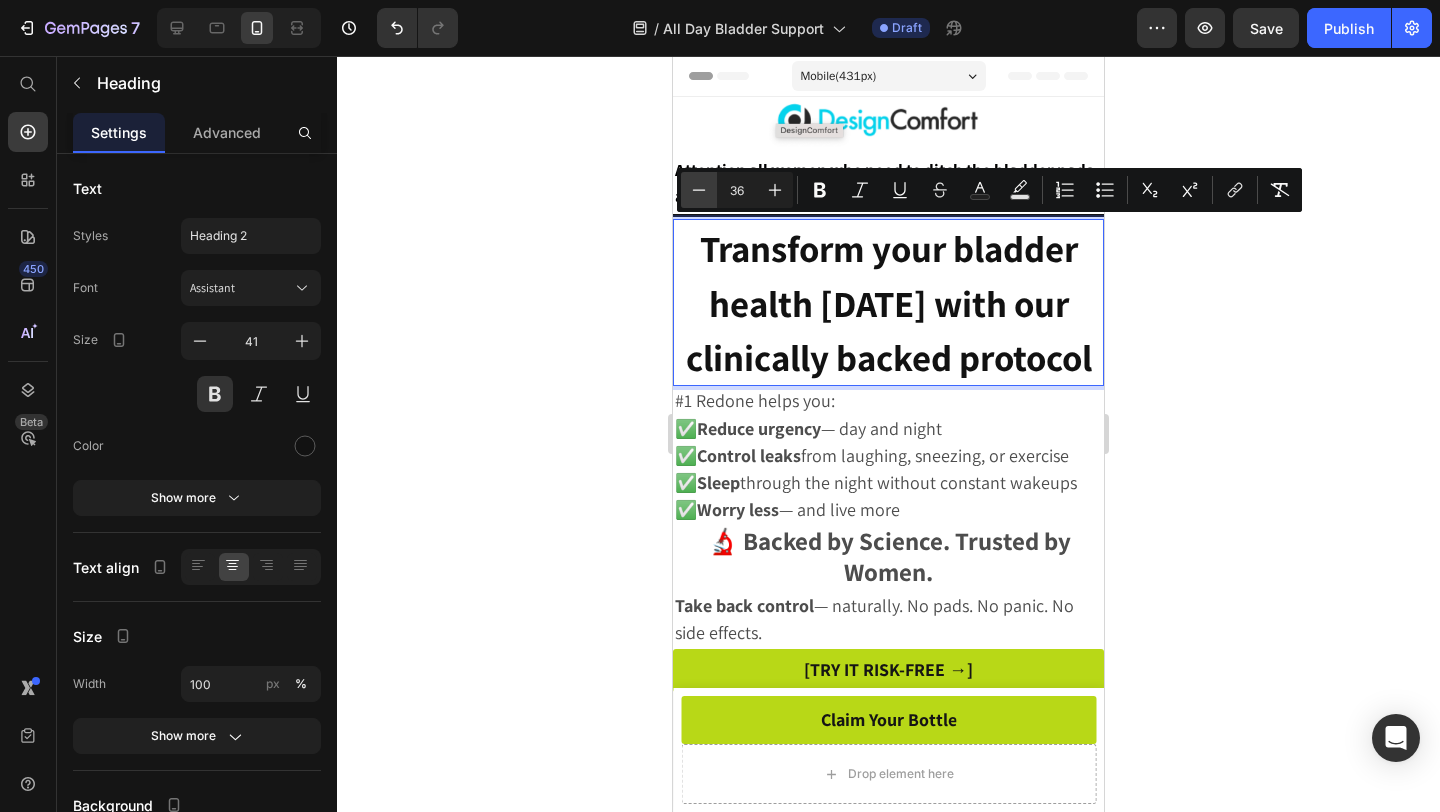 click 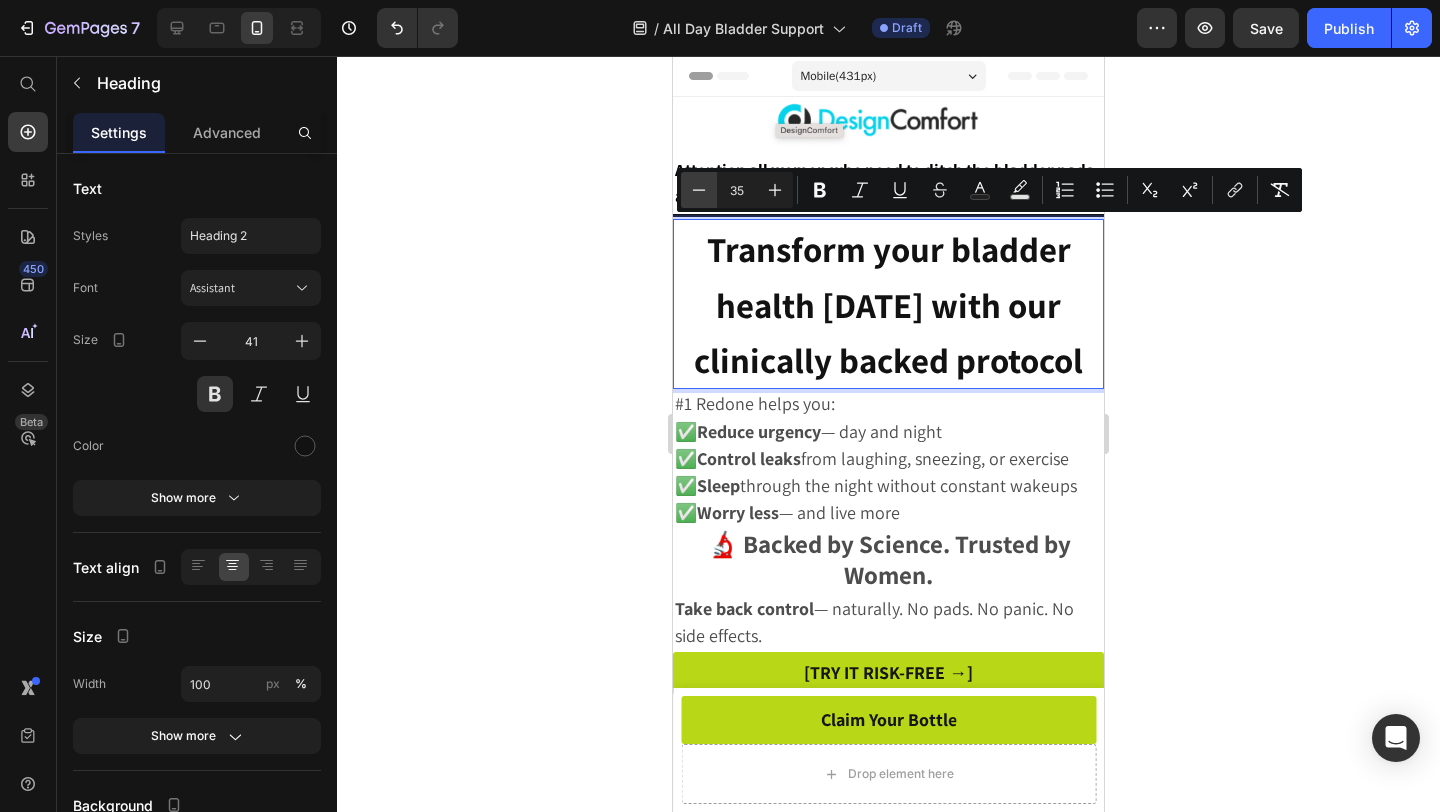 click 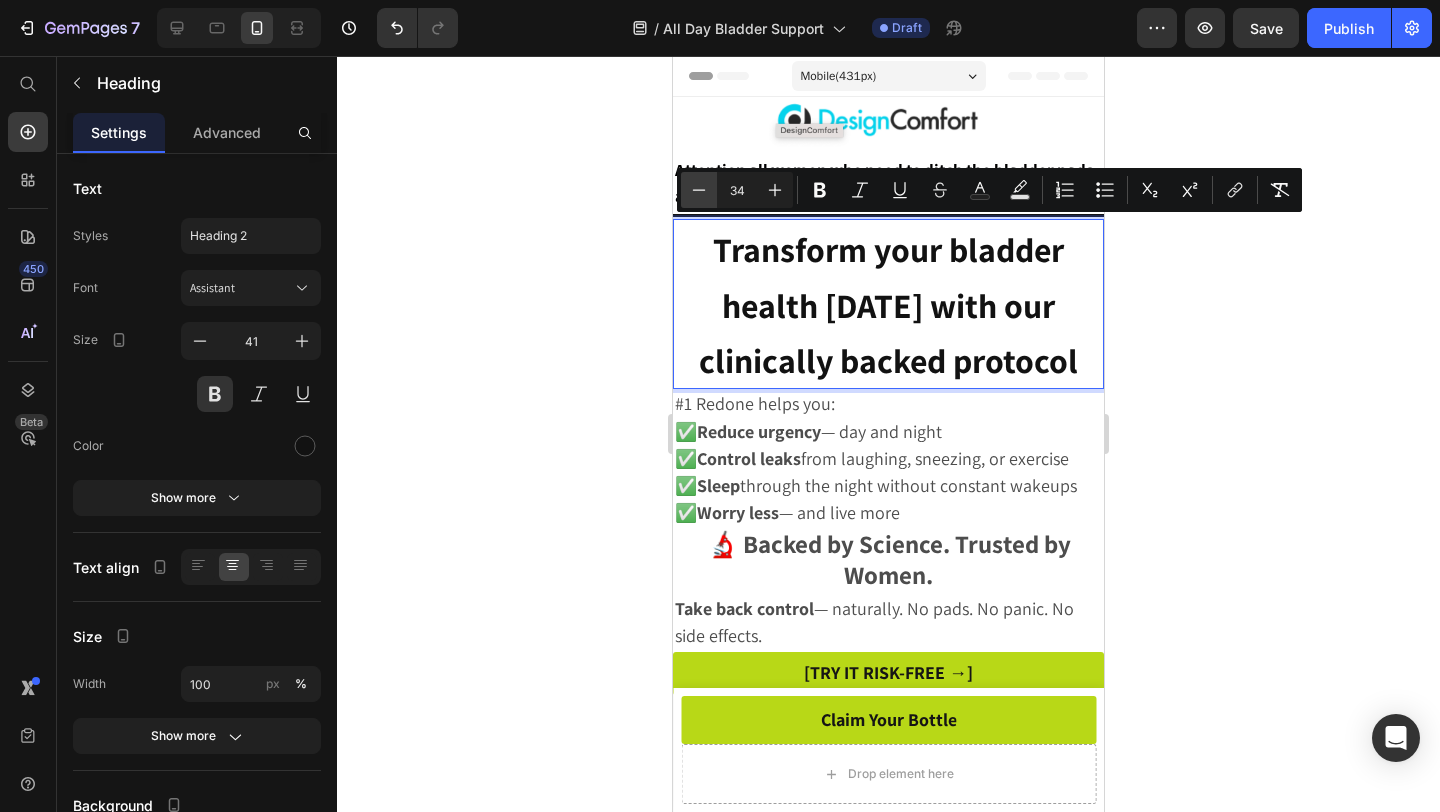 click 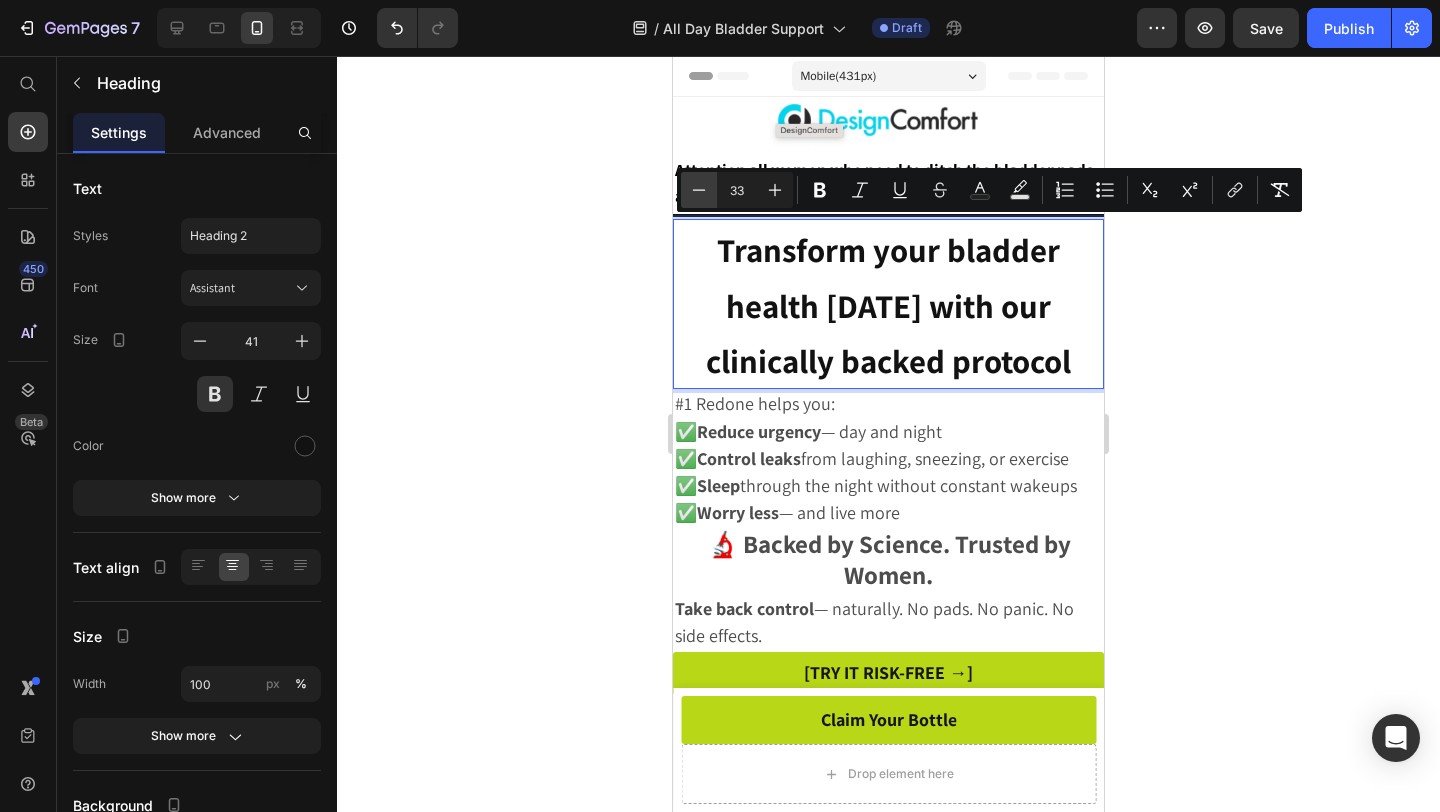 click 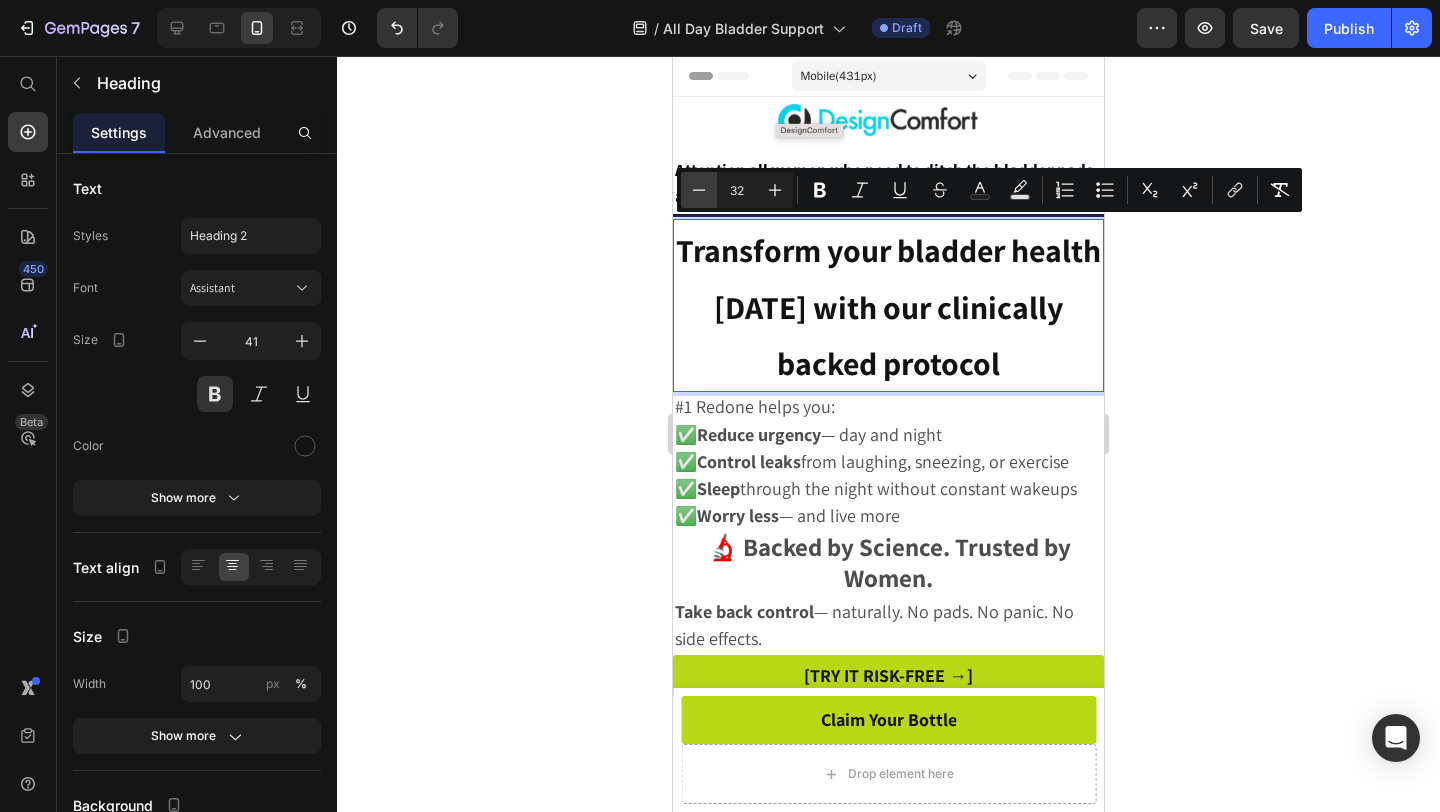 click 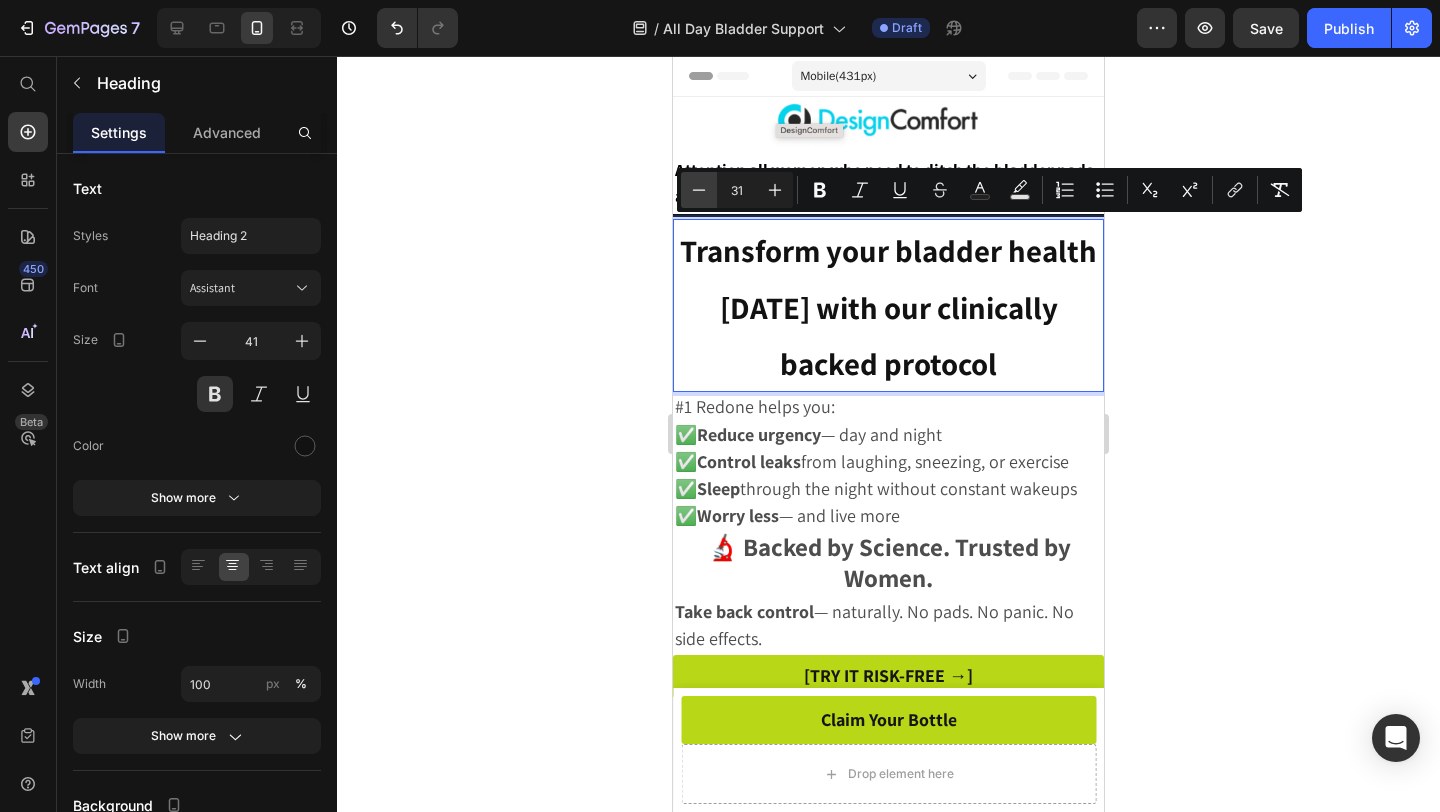 click 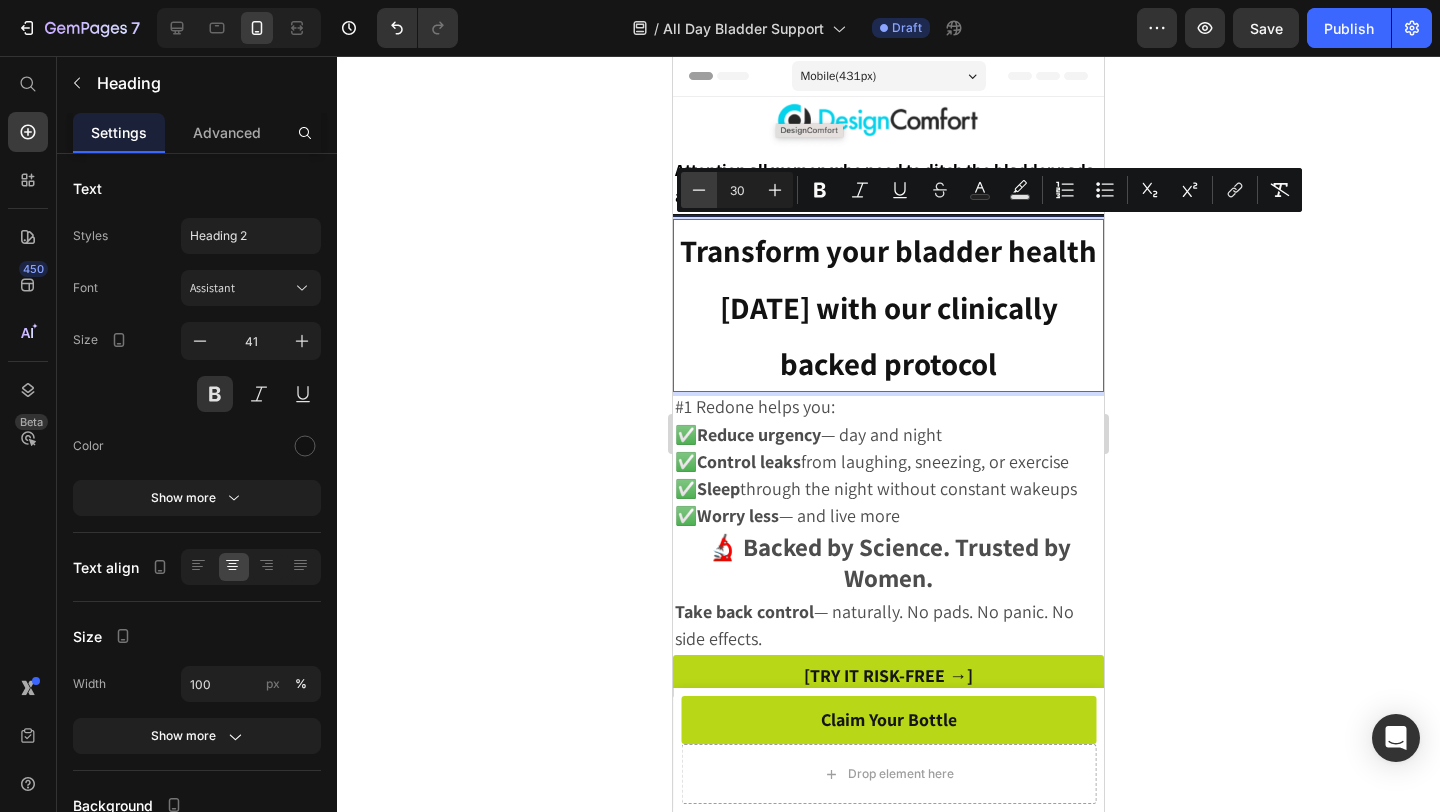 click 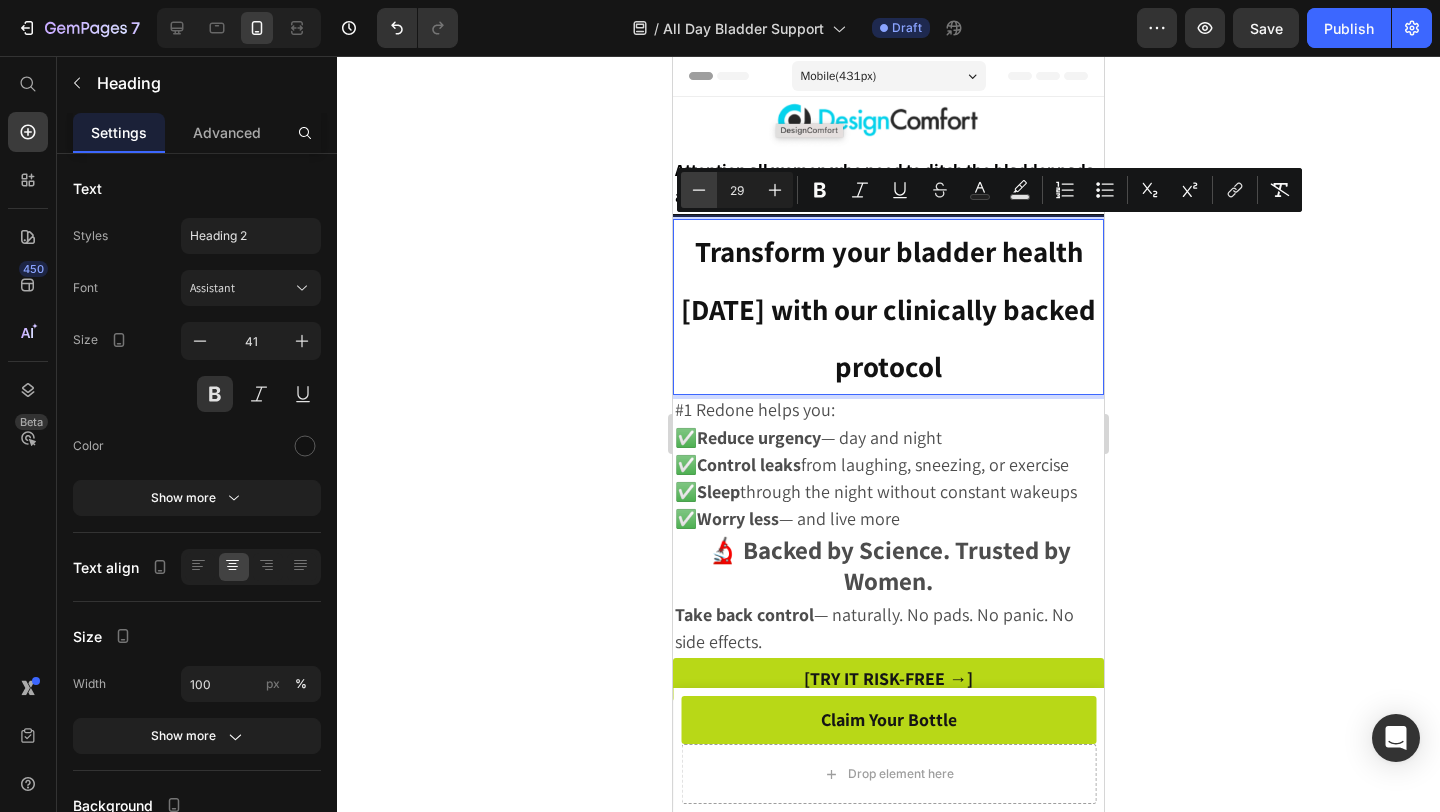 click 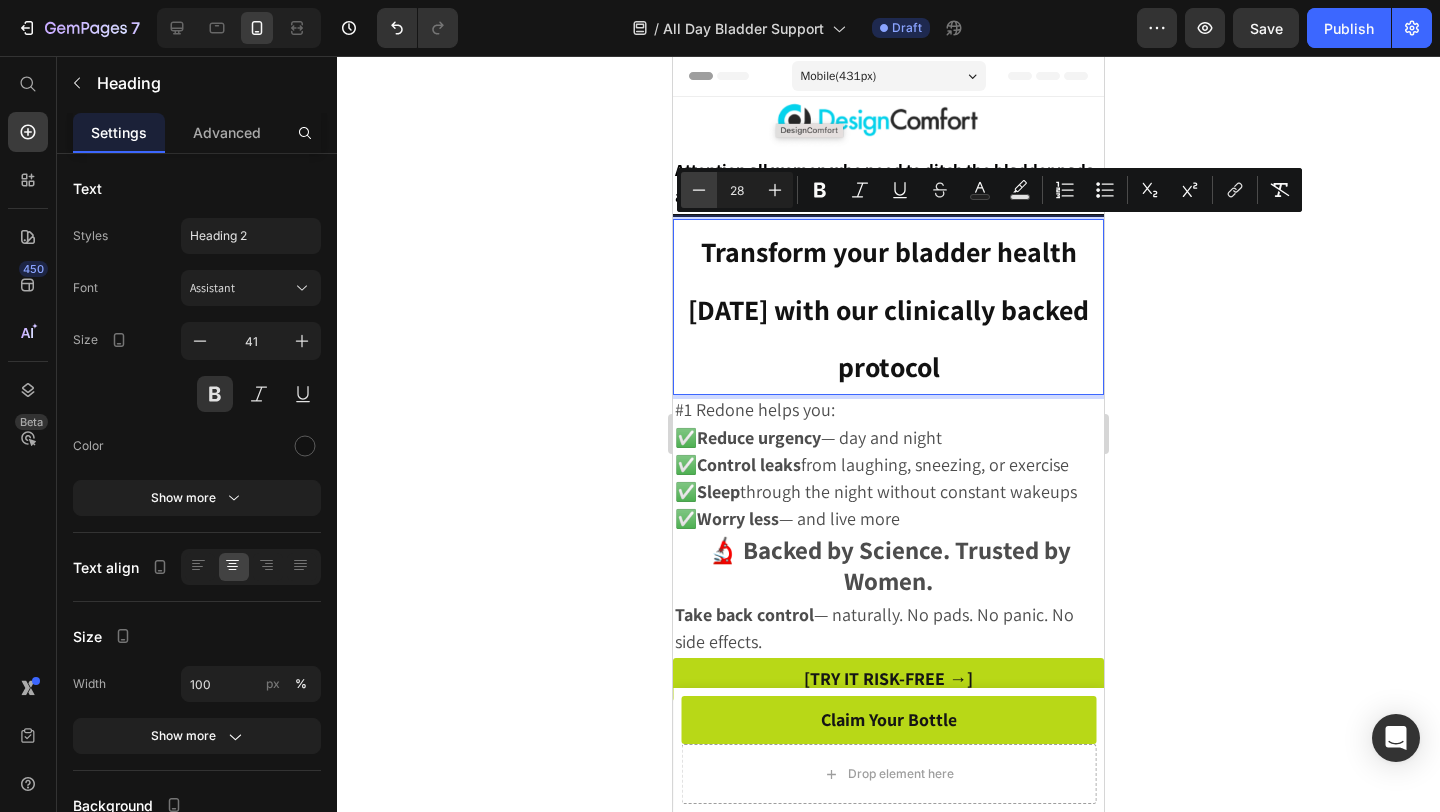 click 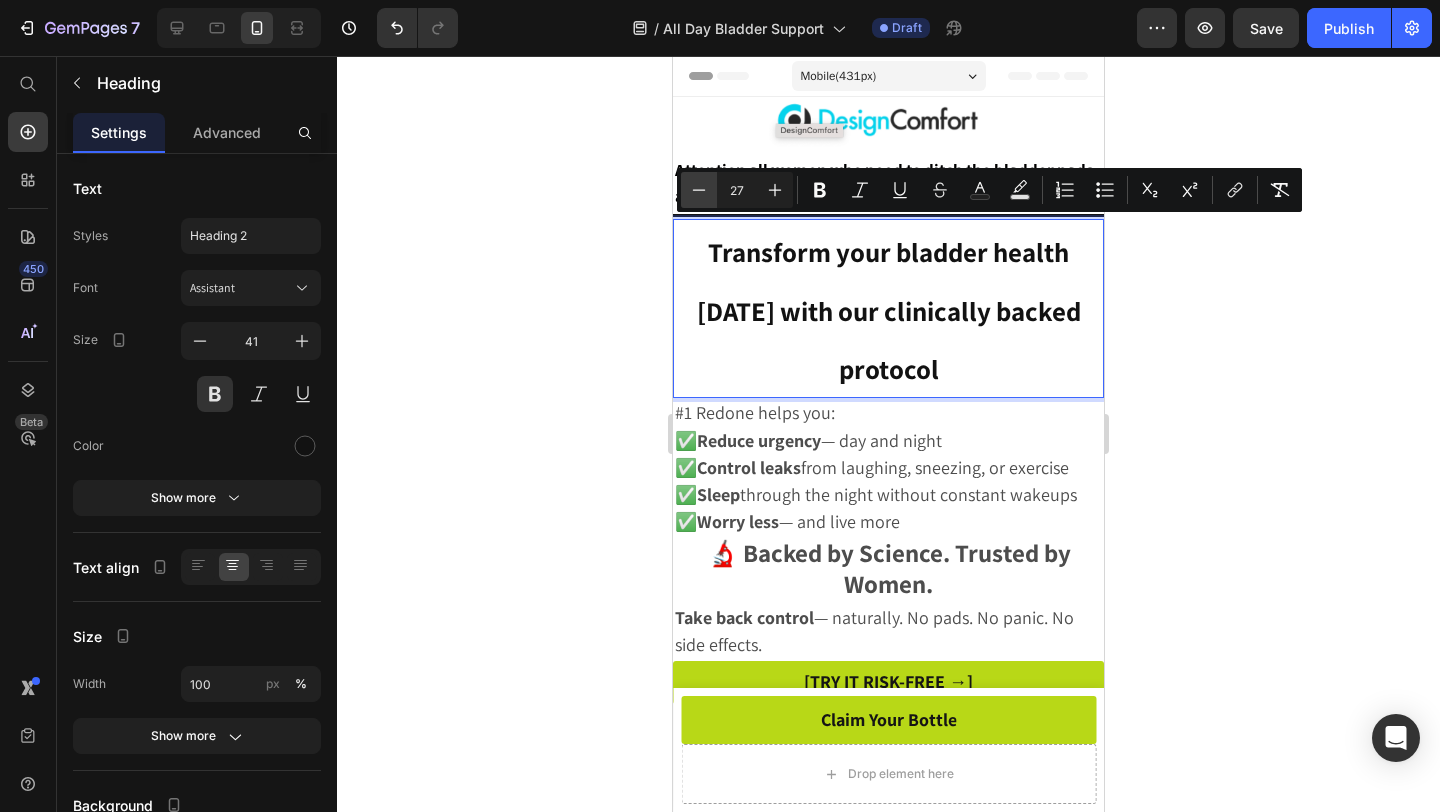 click 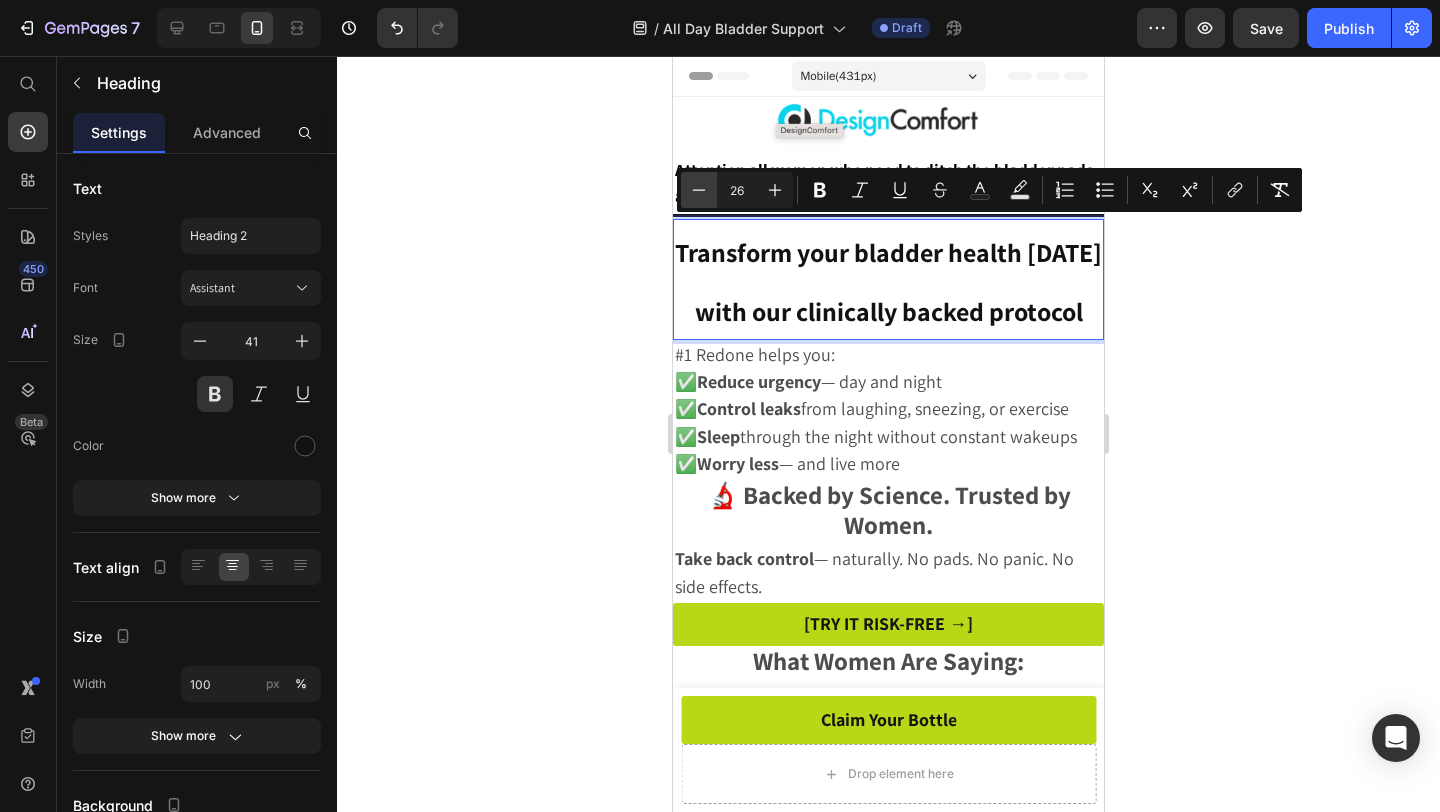 click 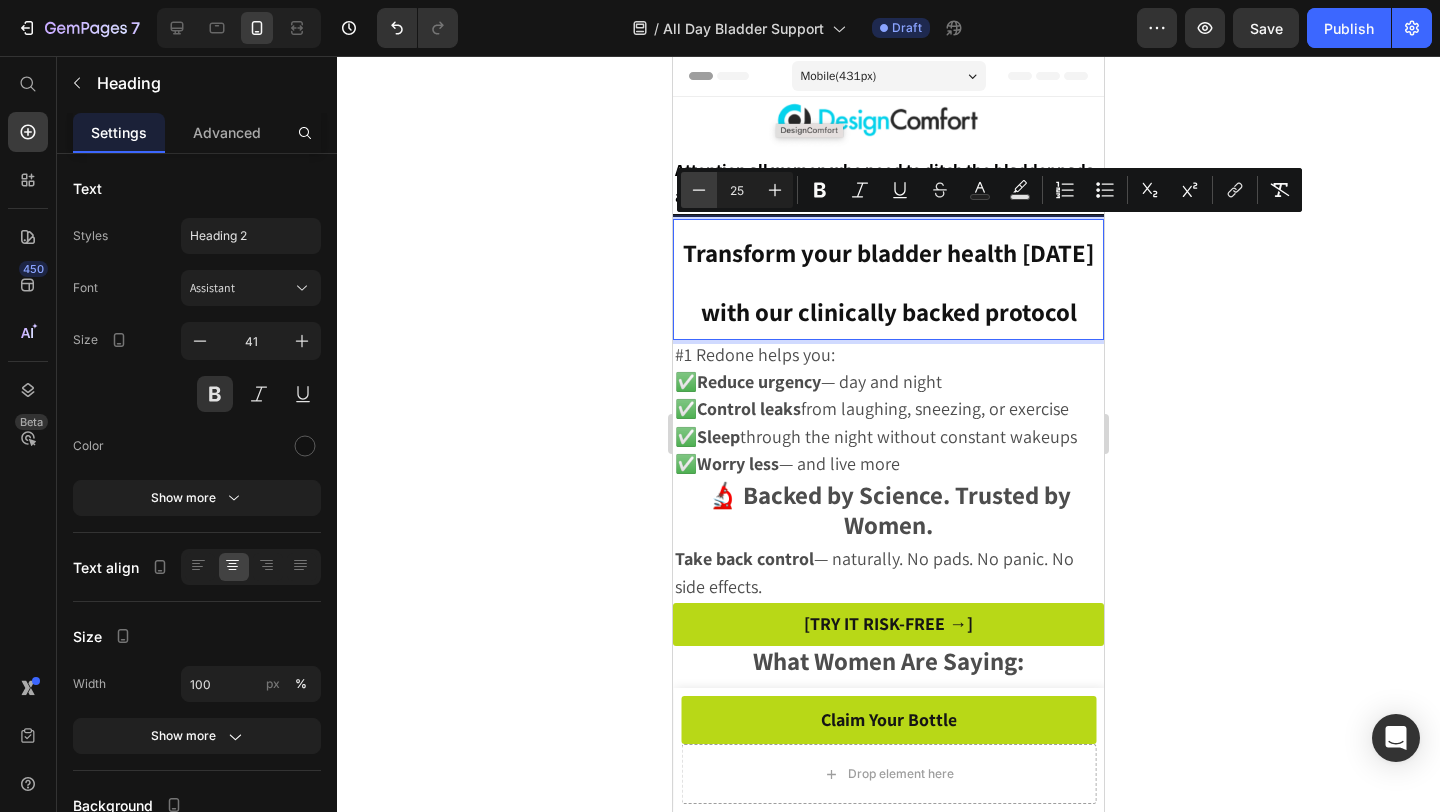 click 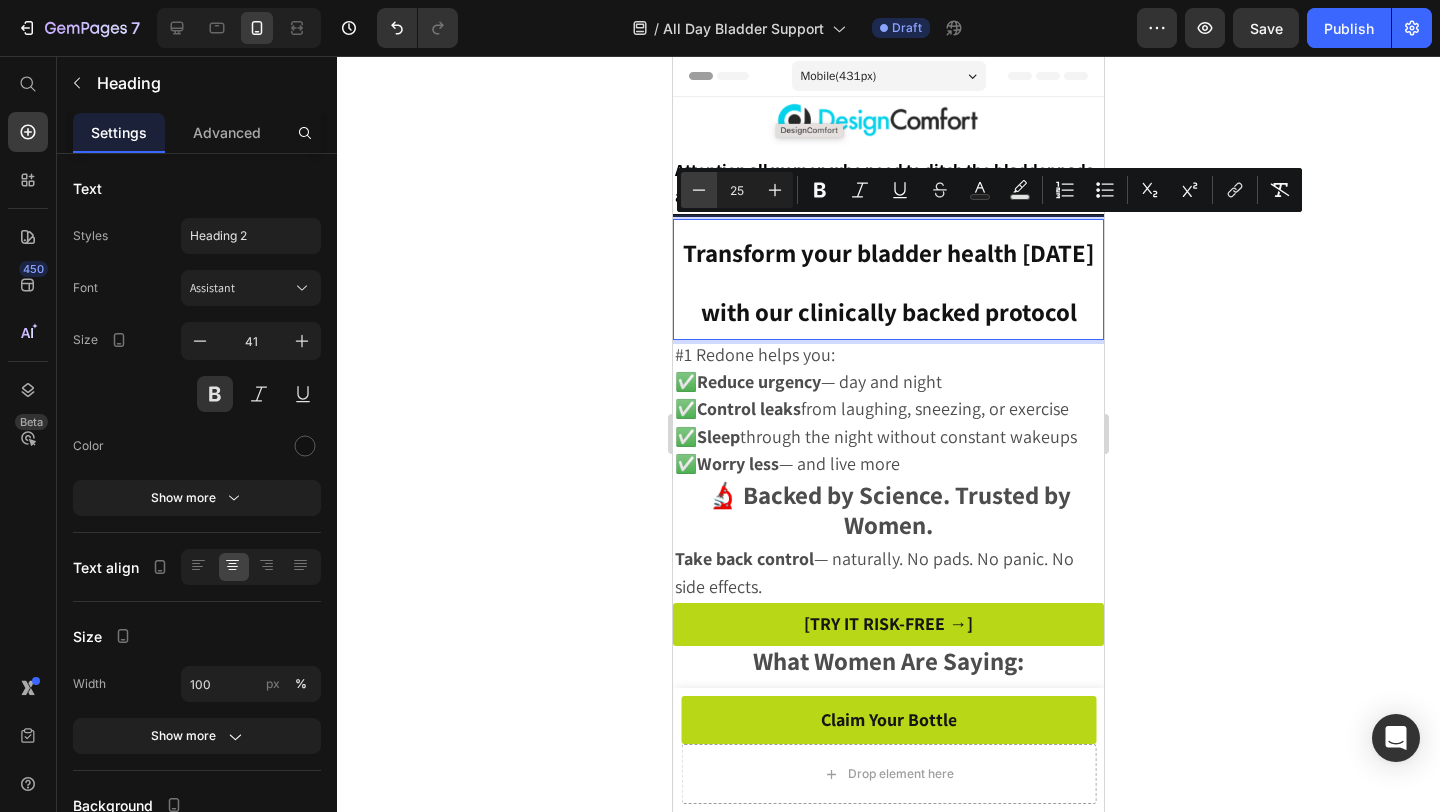 type on "24" 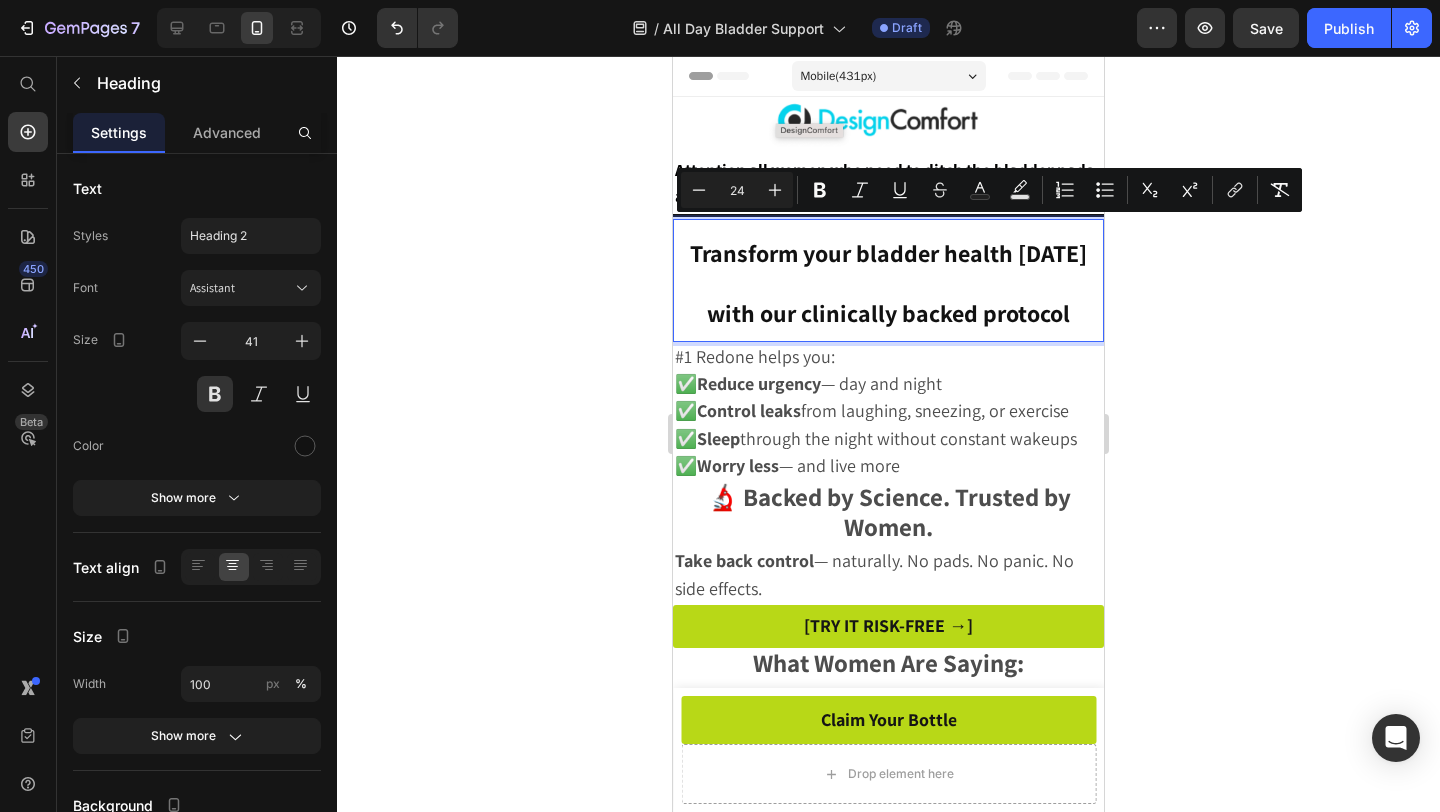 click on "Transform your bladder health in 90 days with our clinically backed protocol" at bounding box center [888, 282] 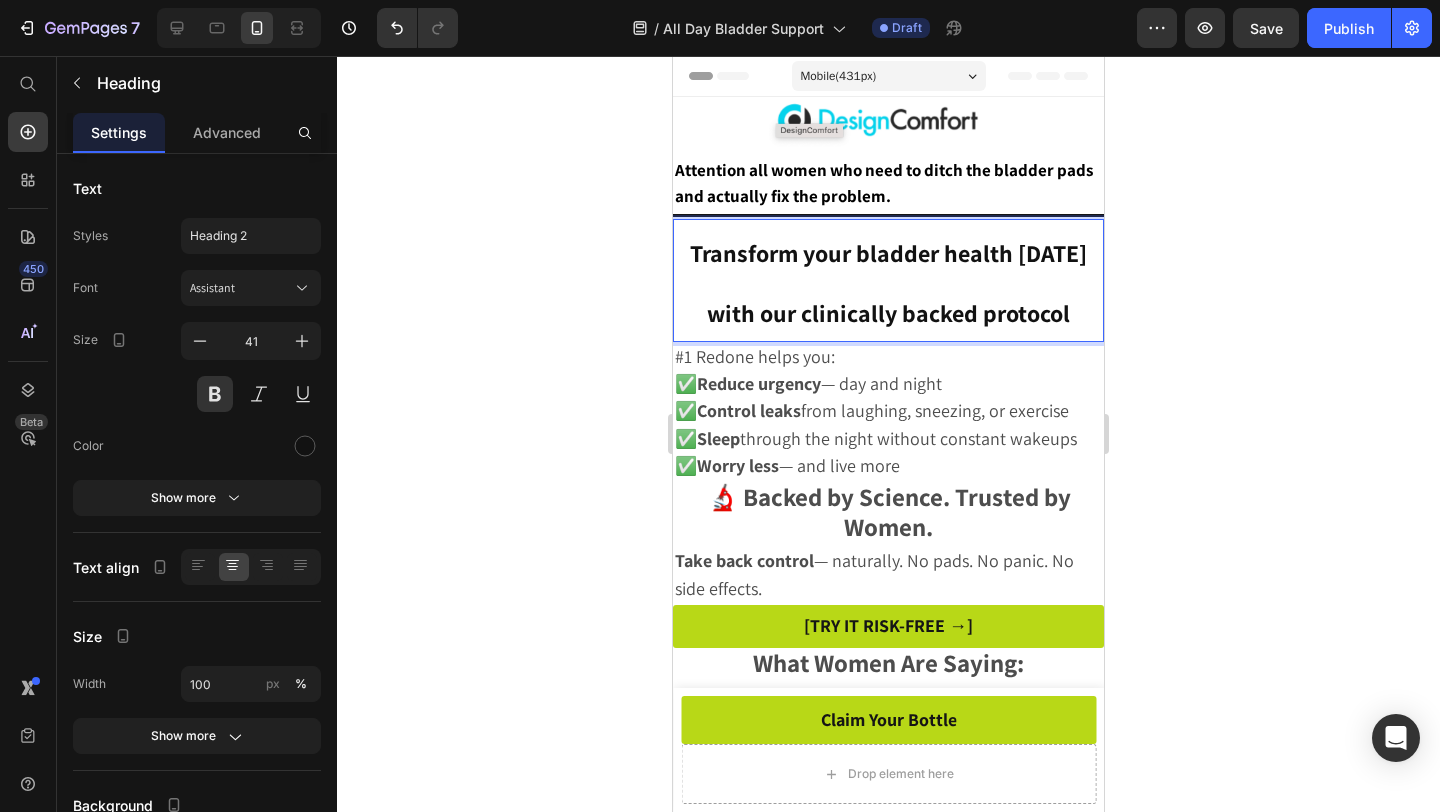 click on "Transform your bladder health in 90 days with our clinically backed protocol" at bounding box center (888, 280) 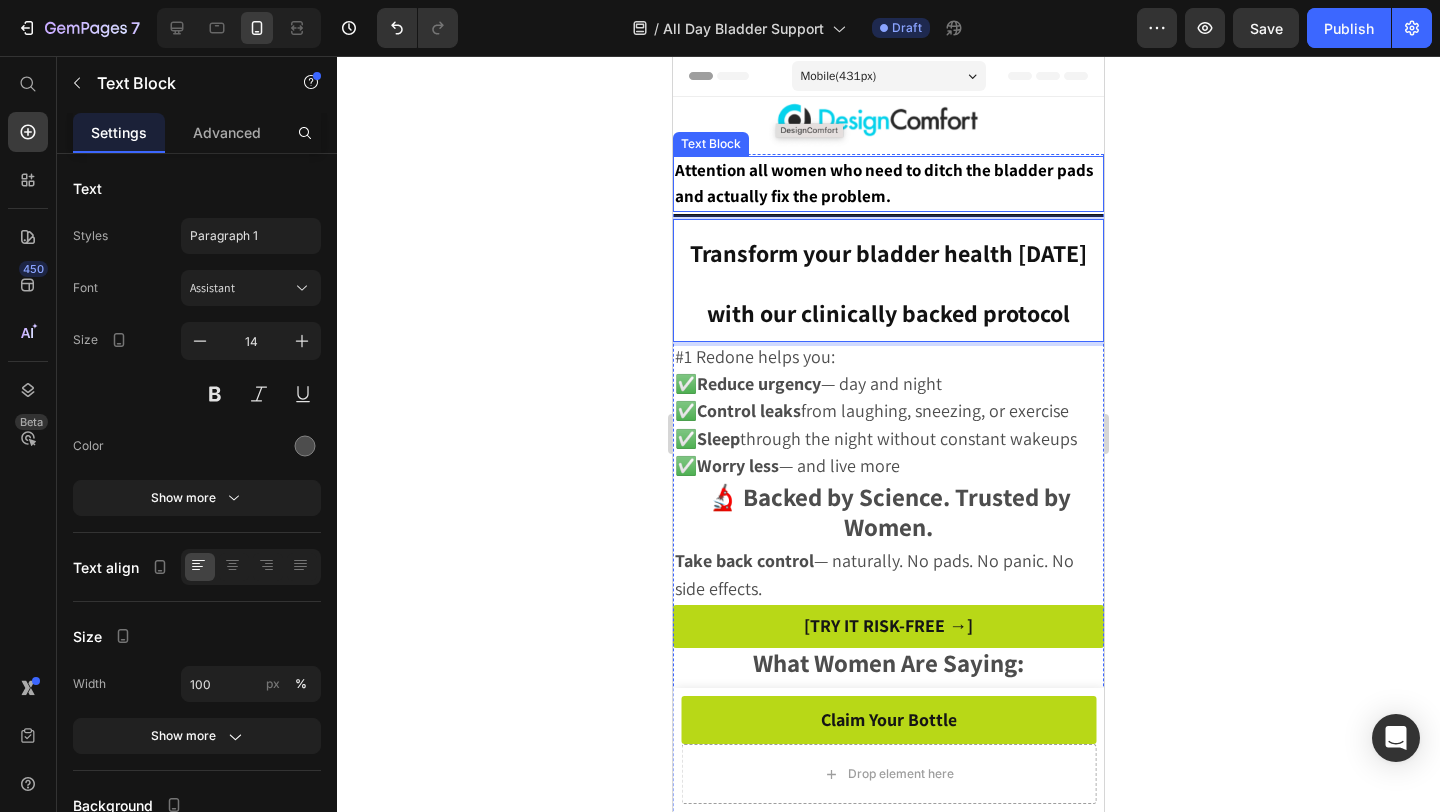 click on "Attention all women who need to ditch the bladder pads and actually fix the problem." at bounding box center (884, 183) 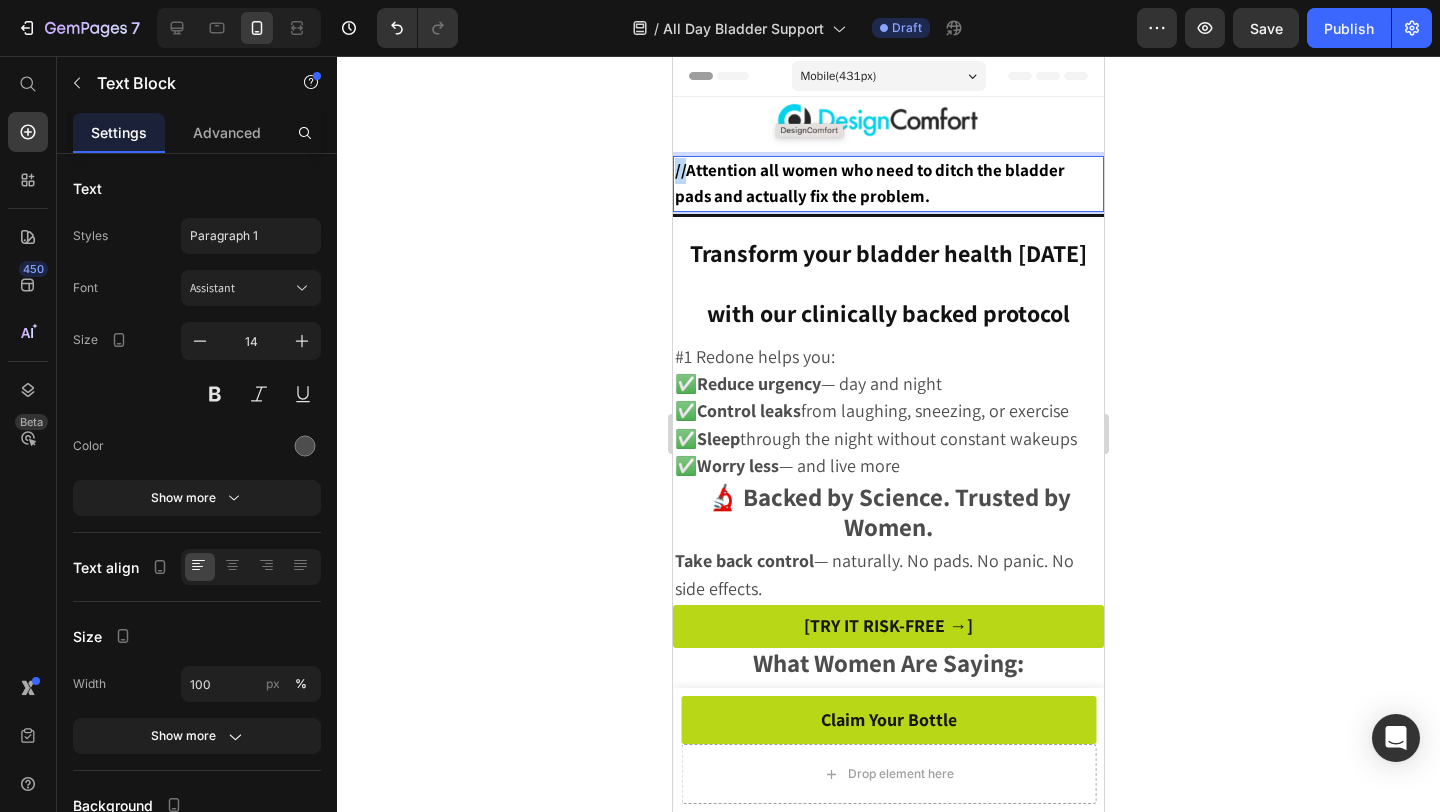 click on "//Attention all women who need to ditch the bladder pads and actually fix the problem." at bounding box center [870, 183] 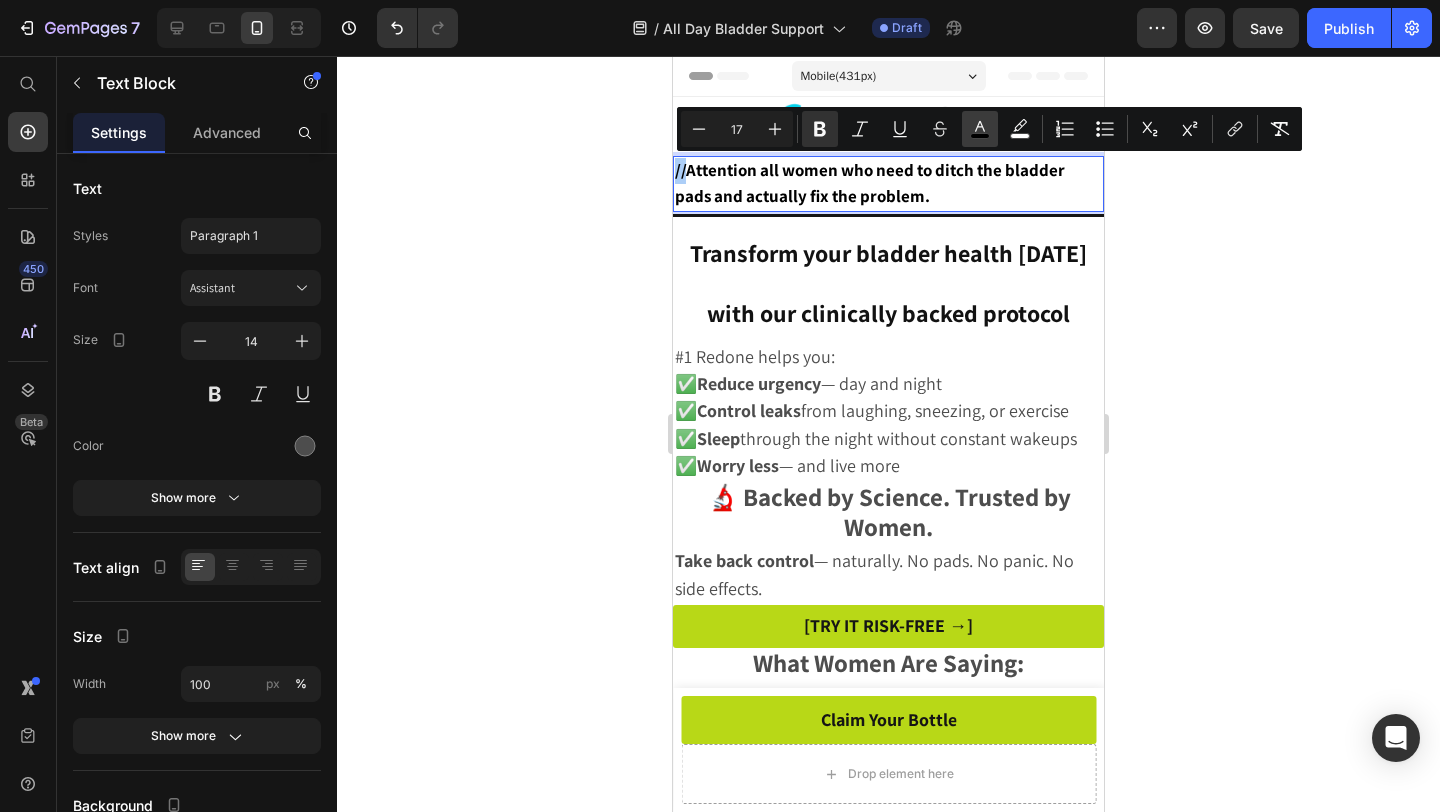 click on "color" at bounding box center [980, 129] 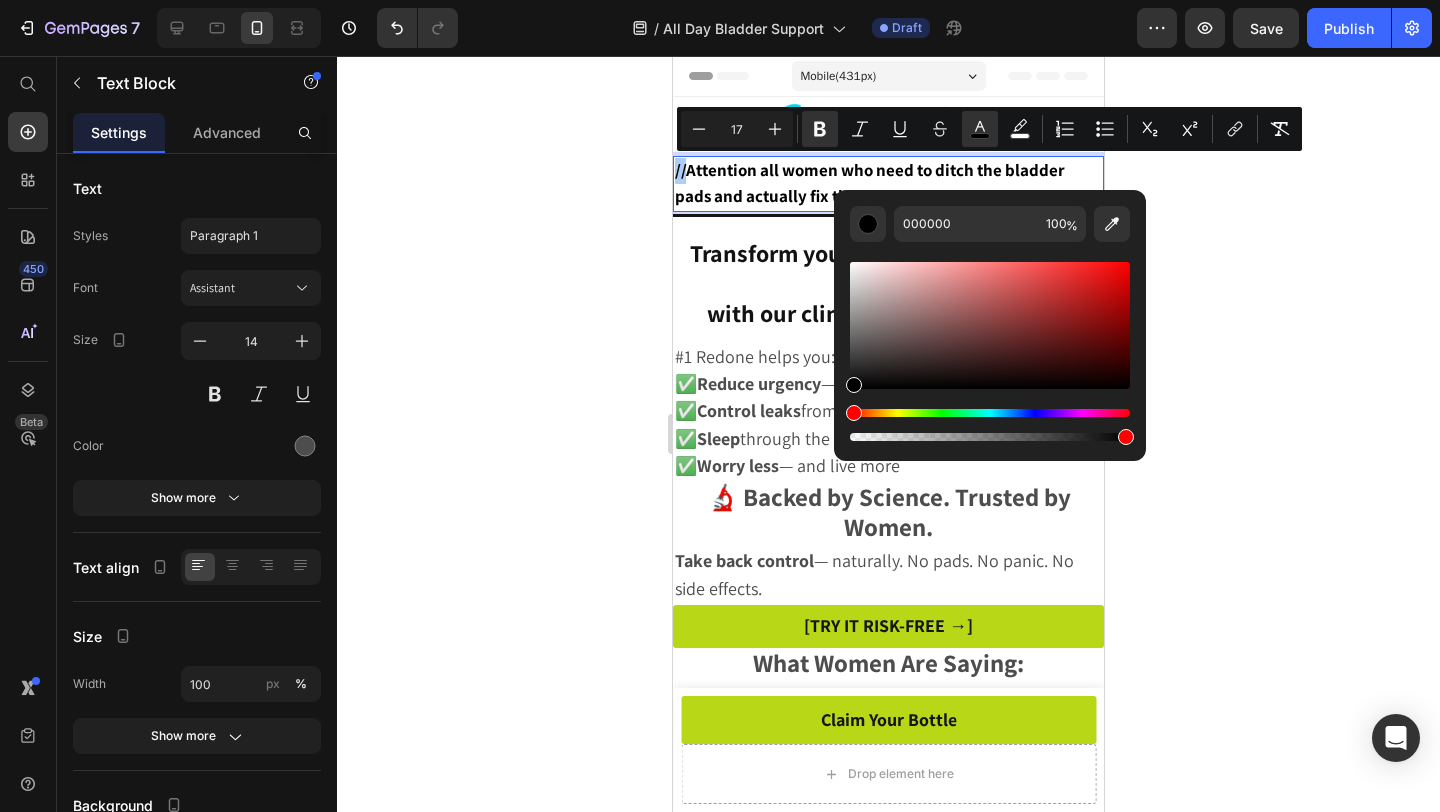 click at bounding box center (990, 325) 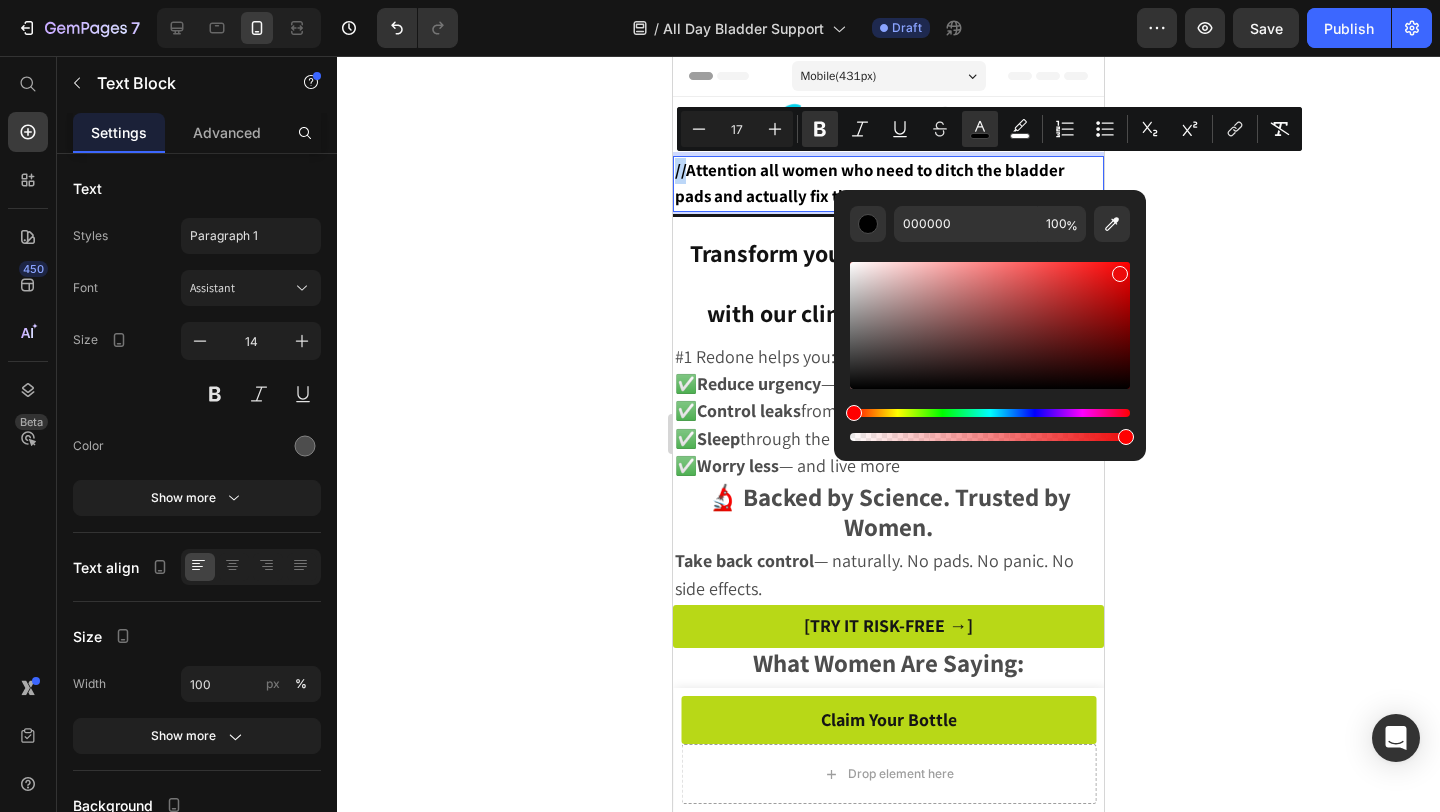 type on "ED0B0B" 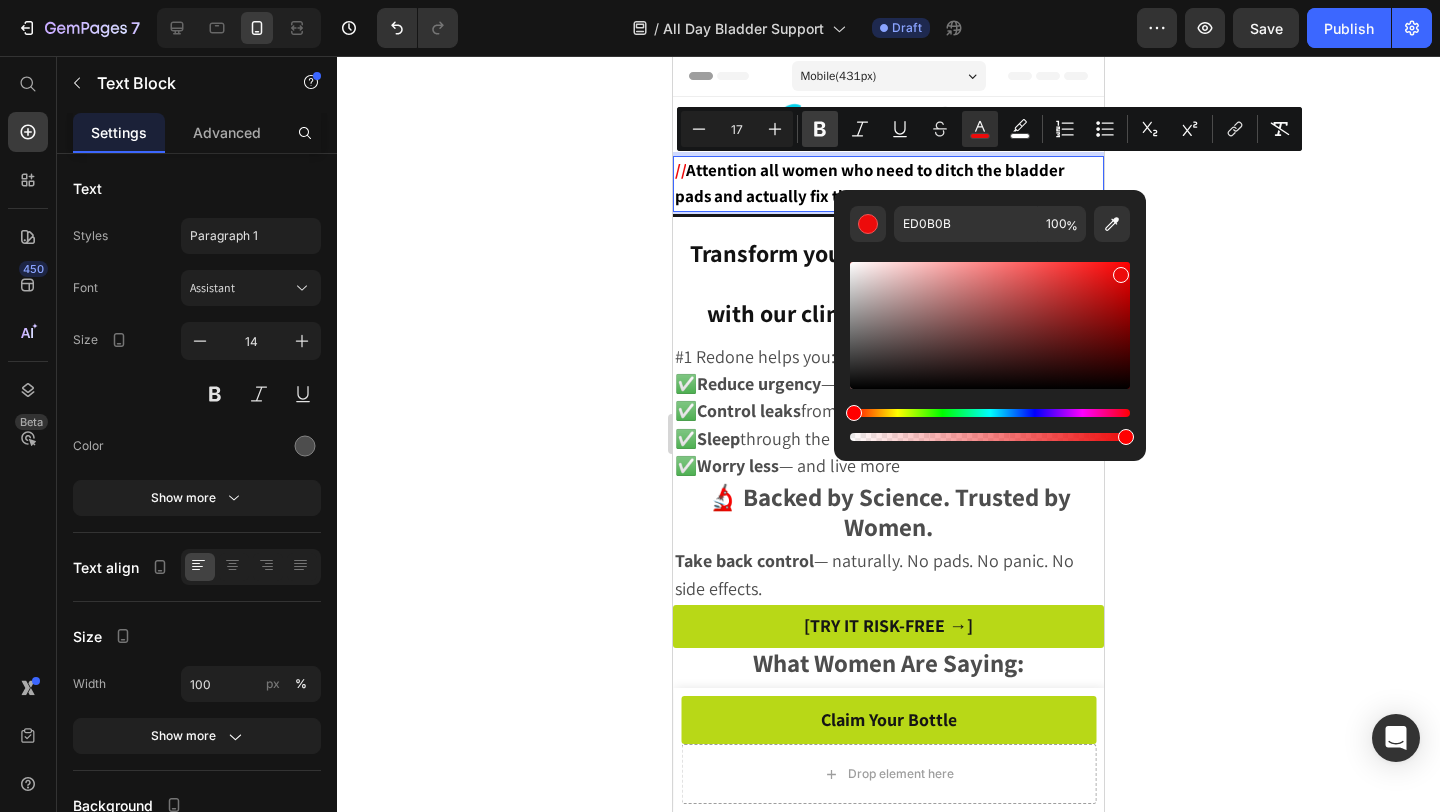 click 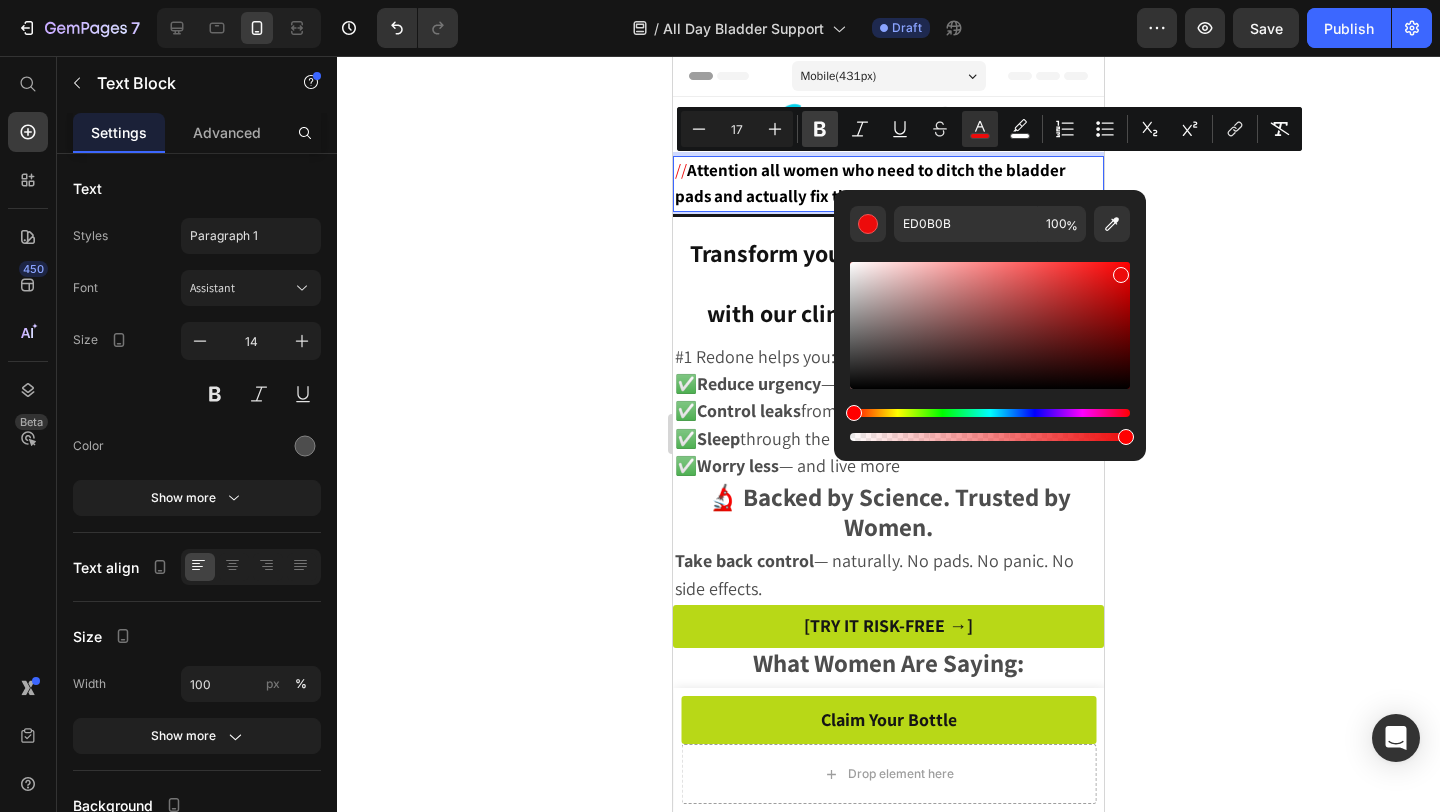 click 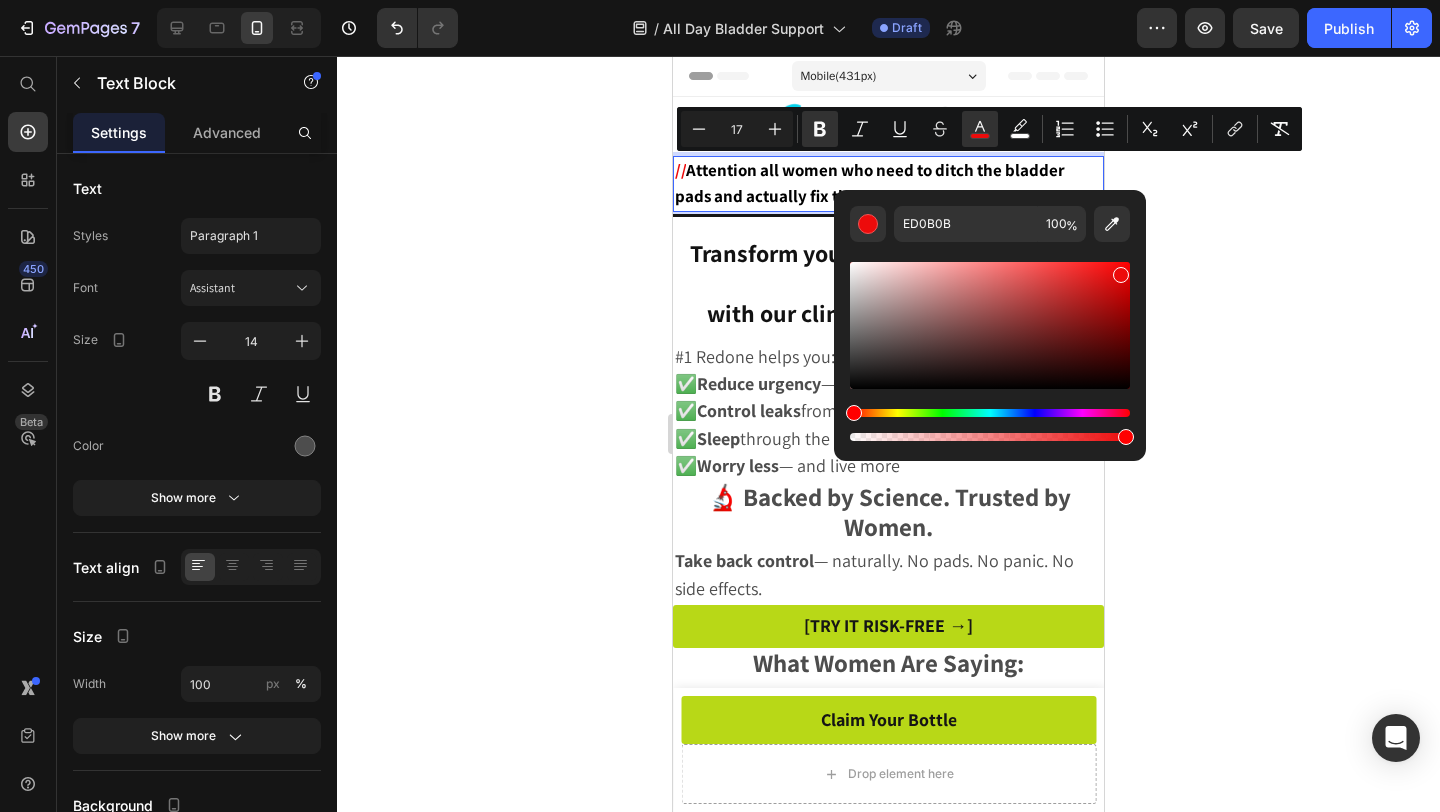 click on "17" at bounding box center (737, 129) 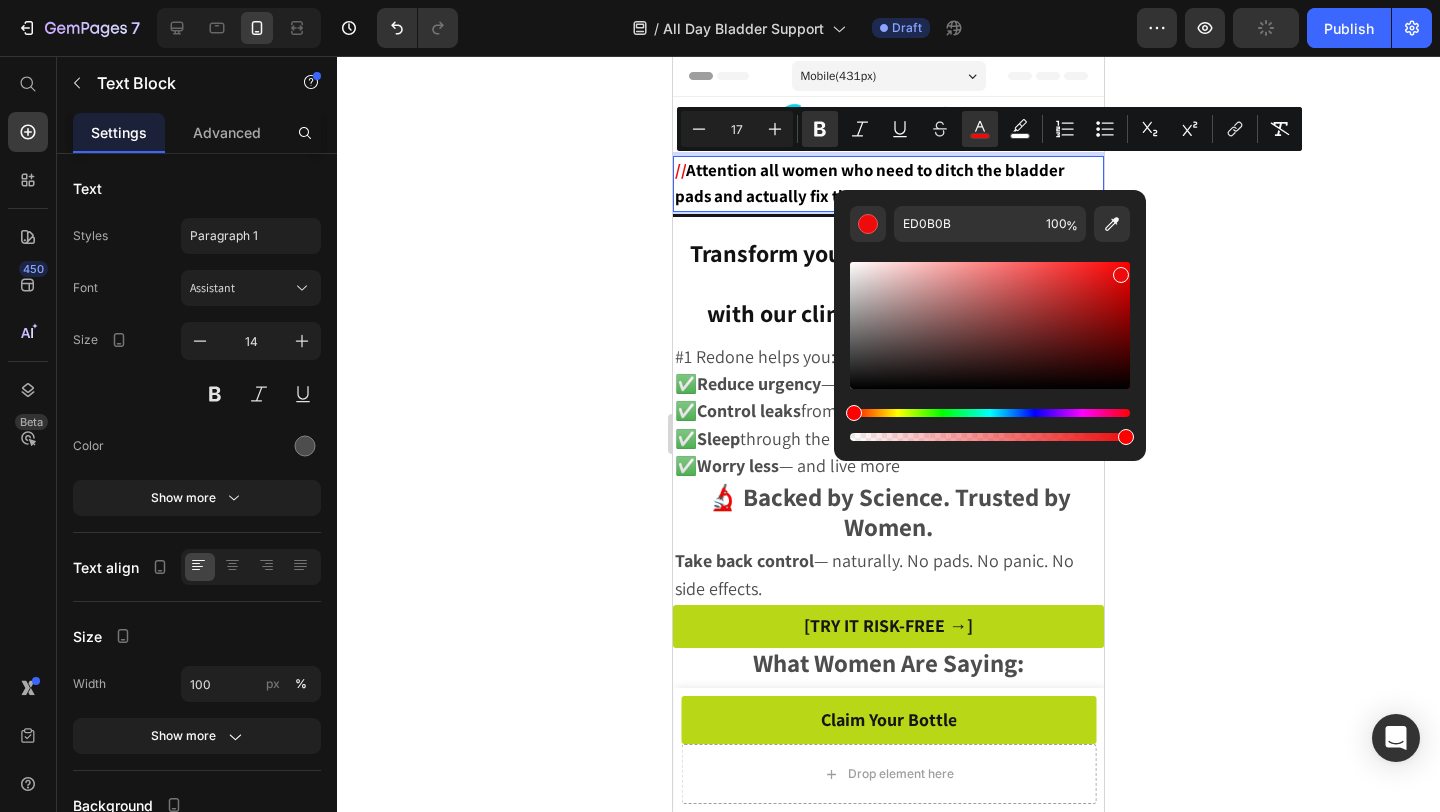 click on "17" at bounding box center (737, 129) 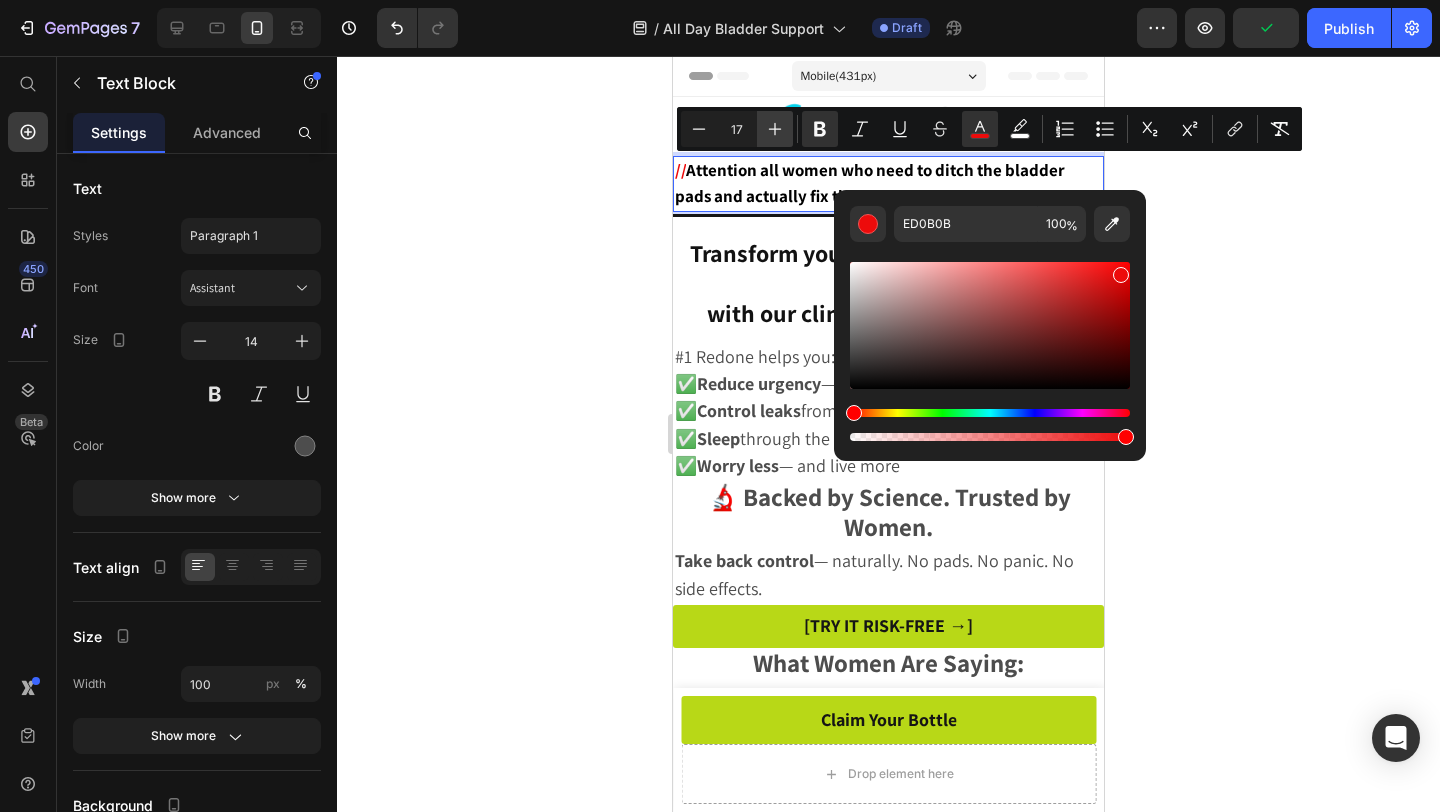 click on "Plus" at bounding box center [775, 129] 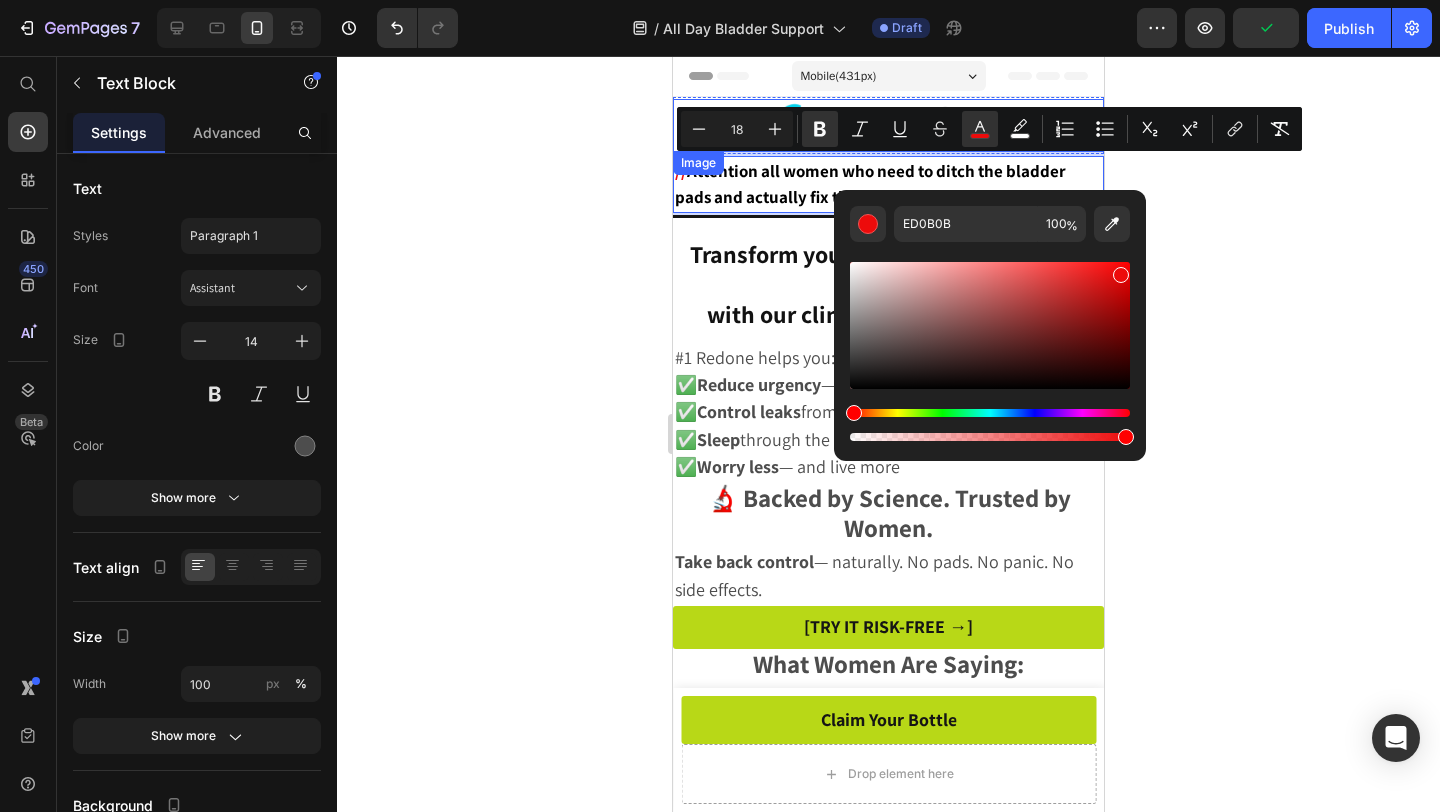 click 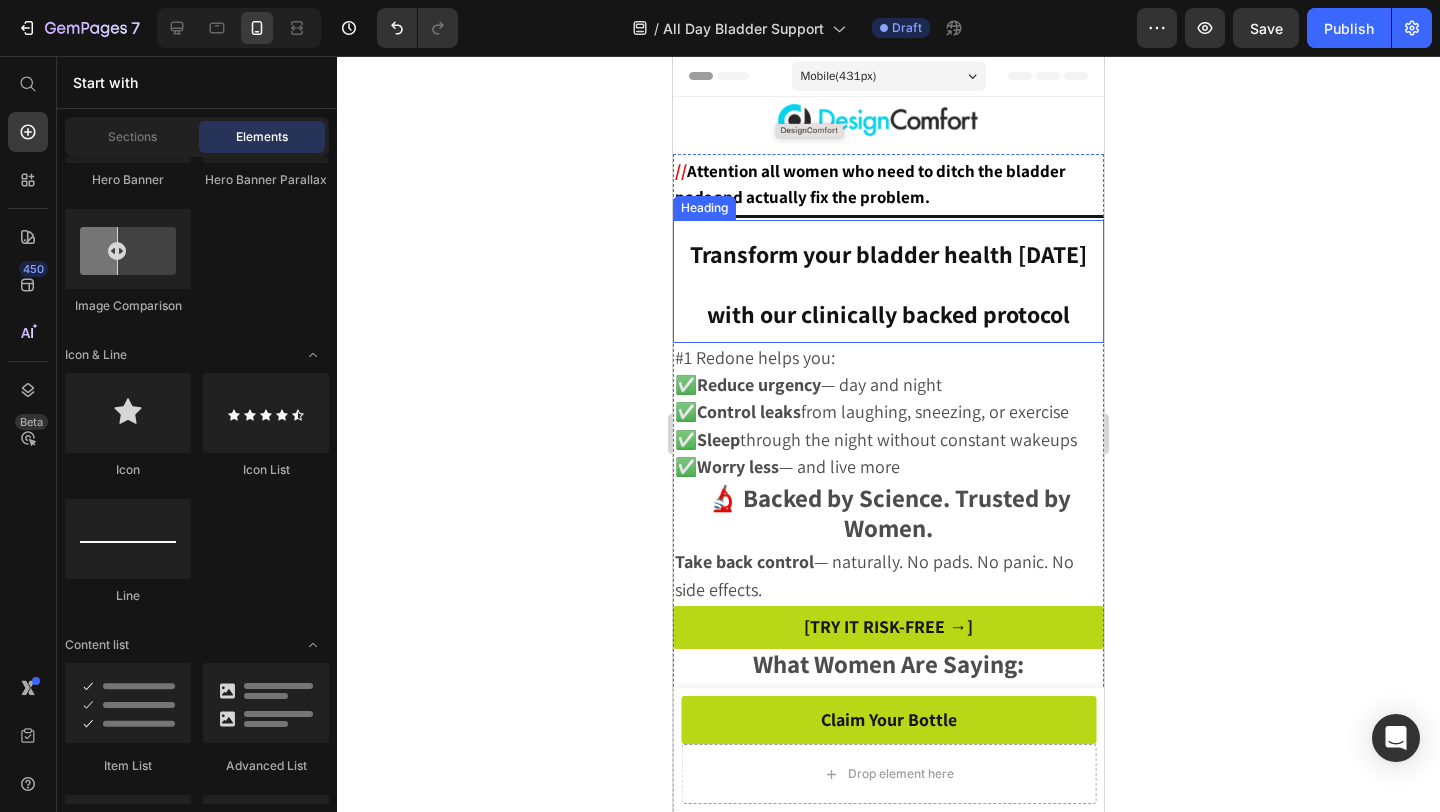 click on "⁠⁠⁠⁠⁠⁠⁠ Transform your bladder health in 90 days with our clinically backed protocol" at bounding box center [888, 281] 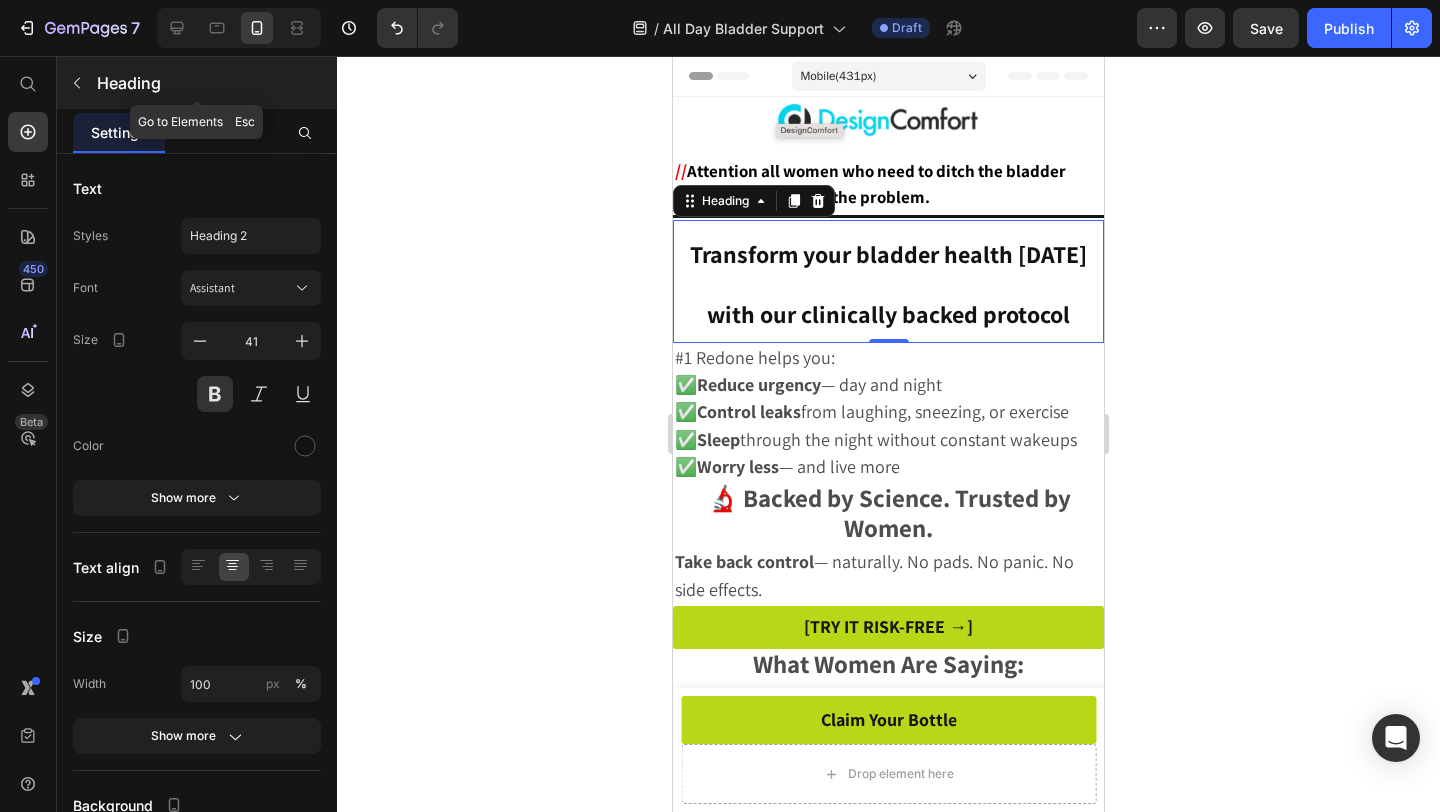 click 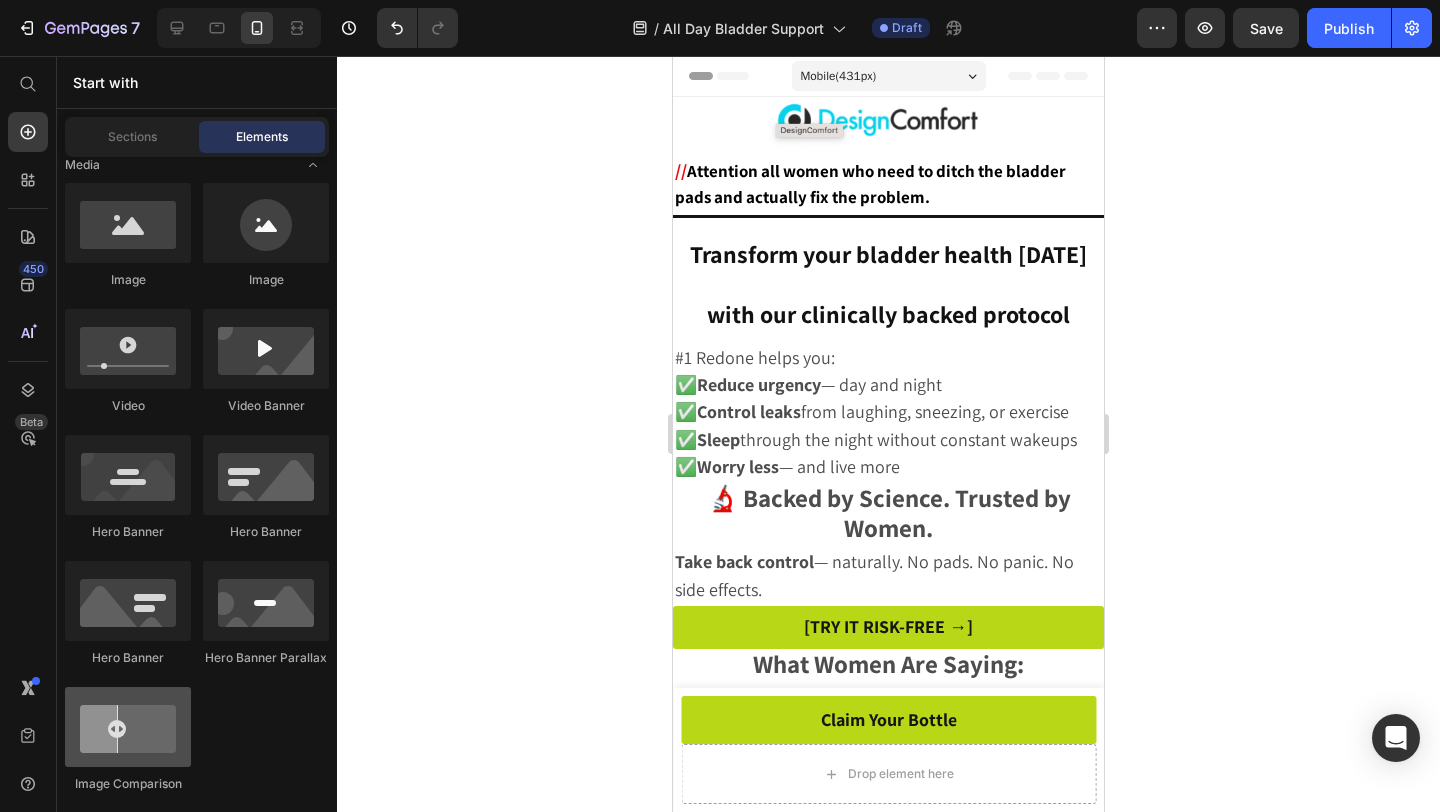 scroll, scrollTop: 0, scrollLeft: 0, axis: both 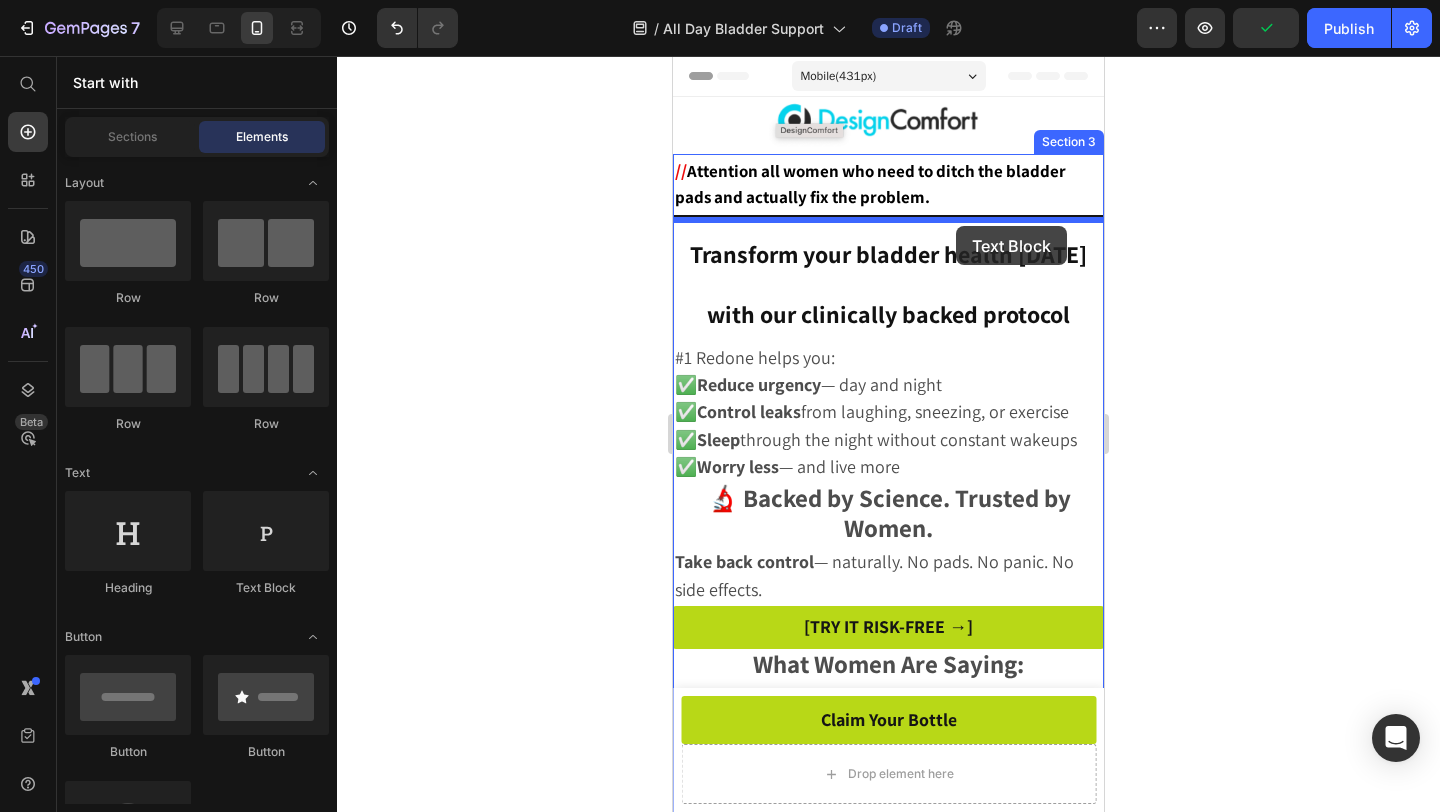 drag, startPoint x: 896, startPoint y: 601, endPoint x: 956, endPoint y: 225, distance: 380.75714 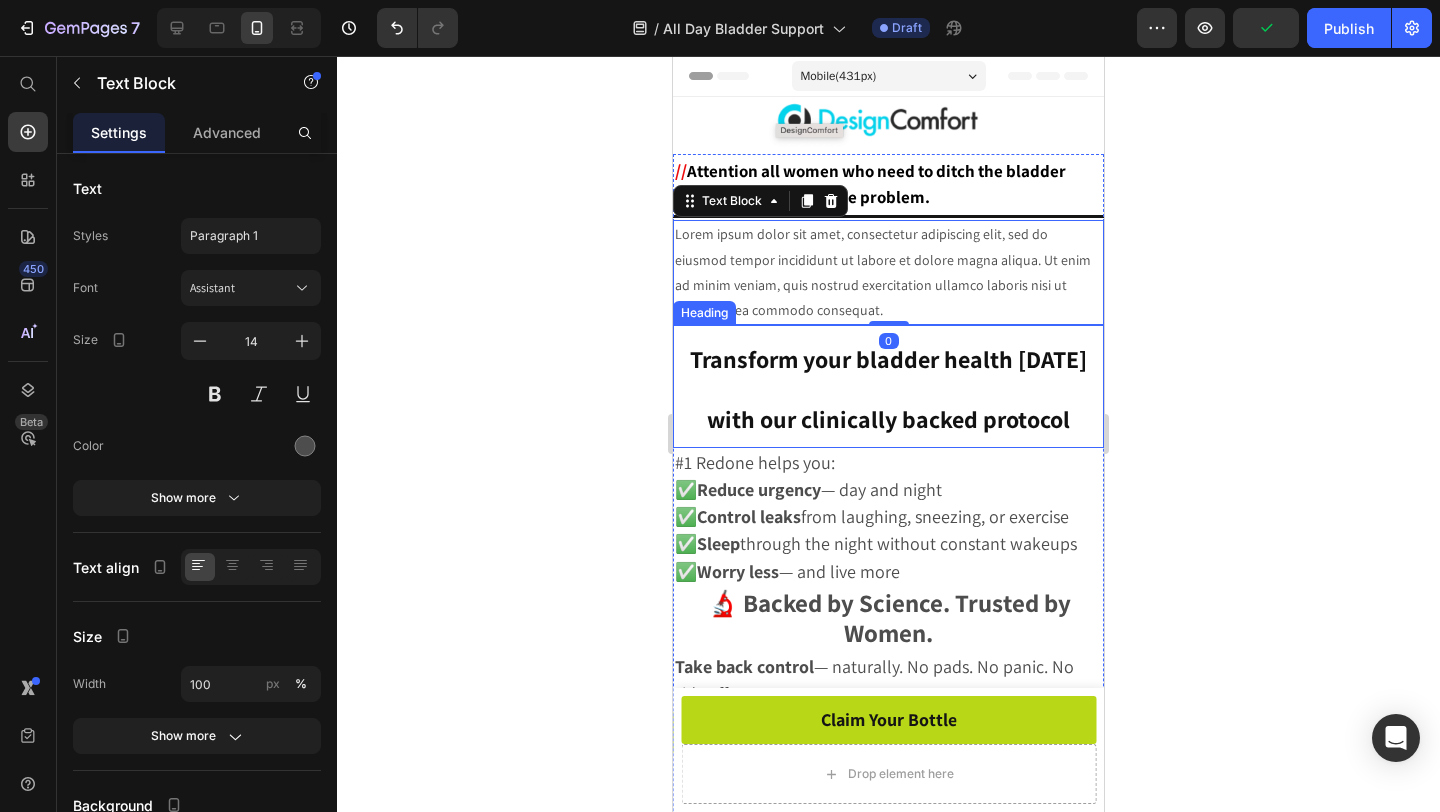 click on "⁠⁠⁠⁠⁠⁠⁠ Transform your bladder health in 90 days with our clinically backed protocol" at bounding box center [888, 386] 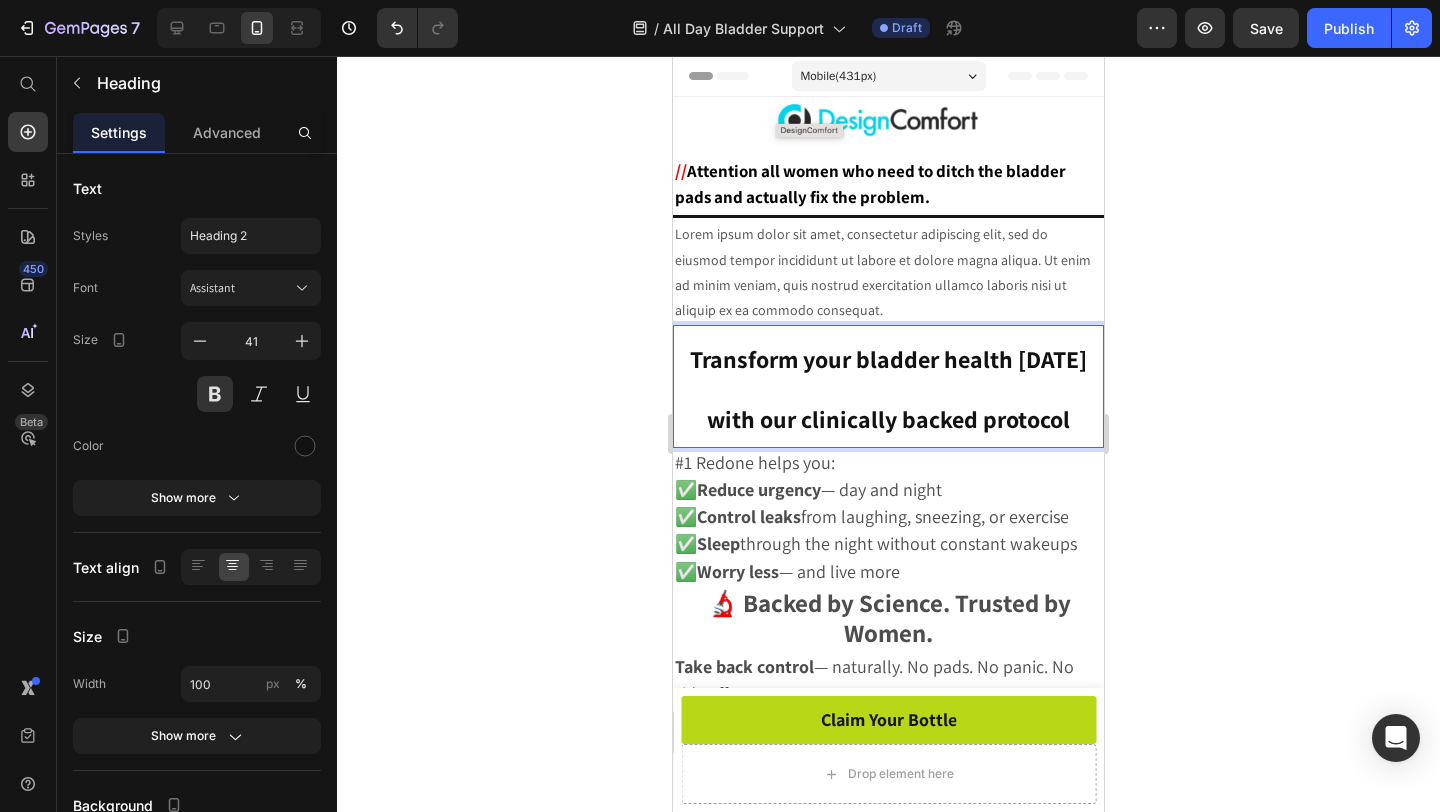 click on "Transform your bladder health in 90 days with our clinically backed protocol" at bounding box center [888, 388] 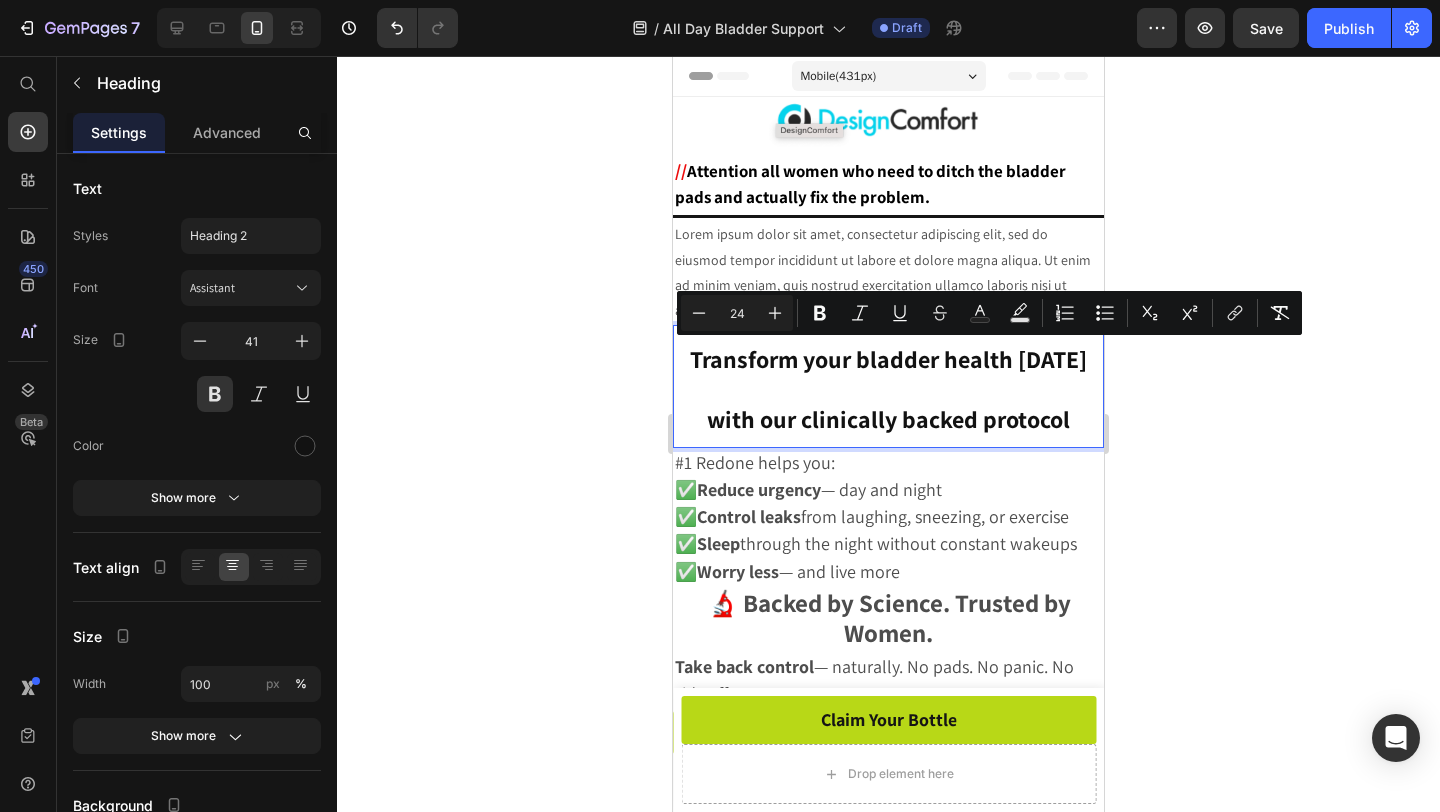 click on "Transform your bladder health in 90 days with our clinically backed protocol" at bounding box center (888, 388) 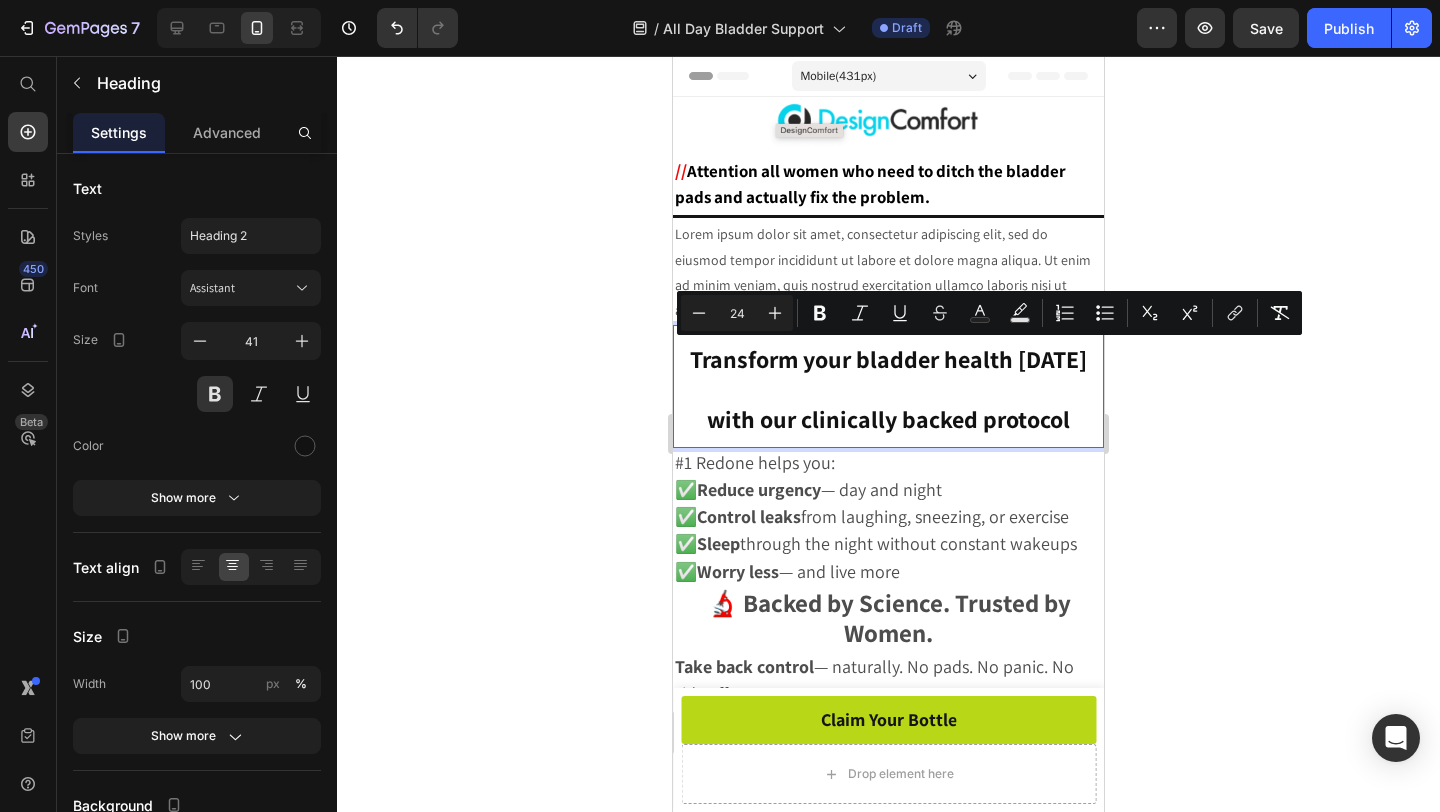 click 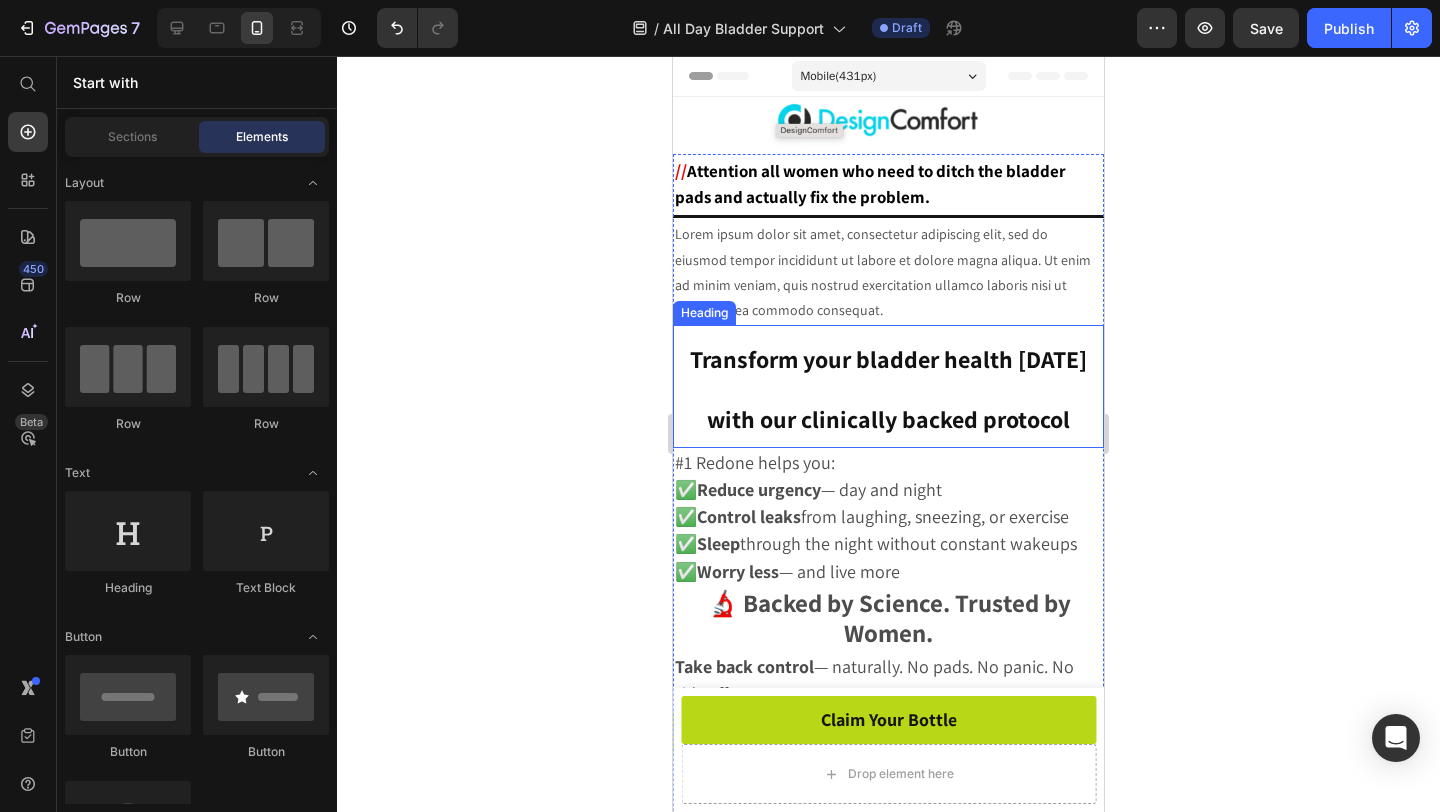 click on "⁠⁠⁠⁠⁠⁠⁠ Transform your bladder health in 90 days with our clinically backed protocol" at bounding box center (888, 386) 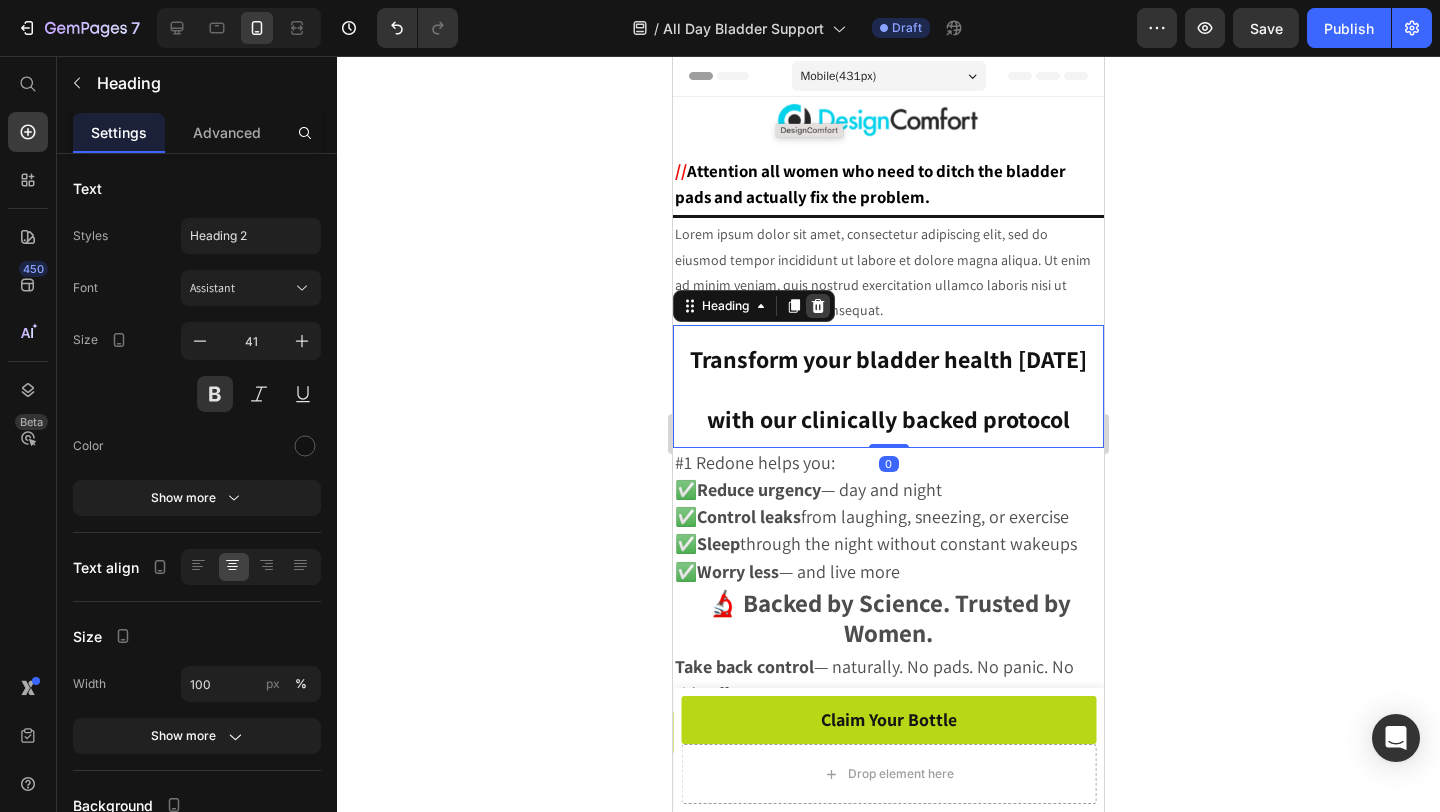 click at bounding box center (818, 306) 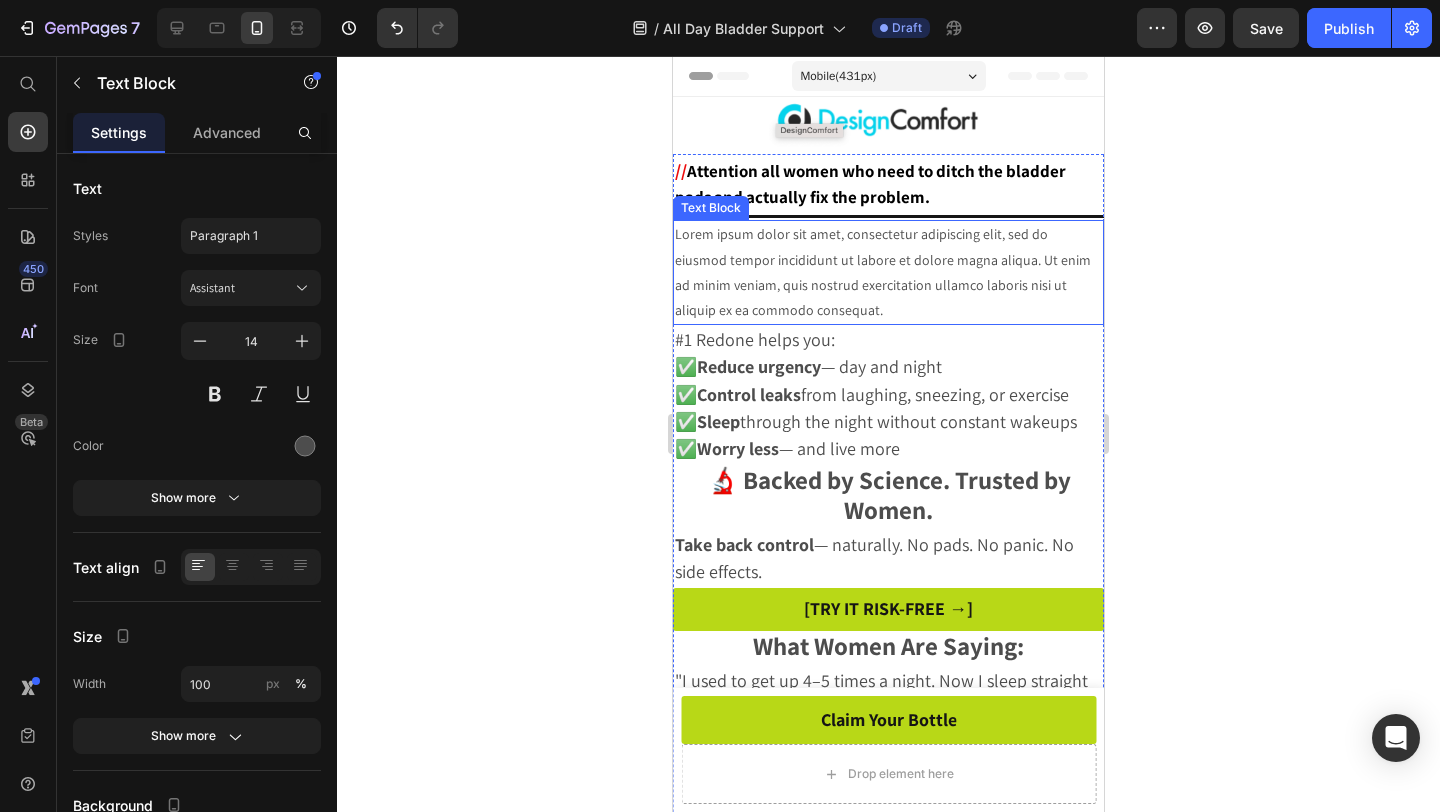 click on "Lorem ipsum dolor sit amet, consectetur adipiscing elit, sed do eiusmod tempor incididunt ut labore et dolore magna aliqua. Ut enim ad minim veniam, quis nostrud exercitation ullamco laboris nisi ut aliquip ex ea commodo consequat." at bounding box center [888, 272] 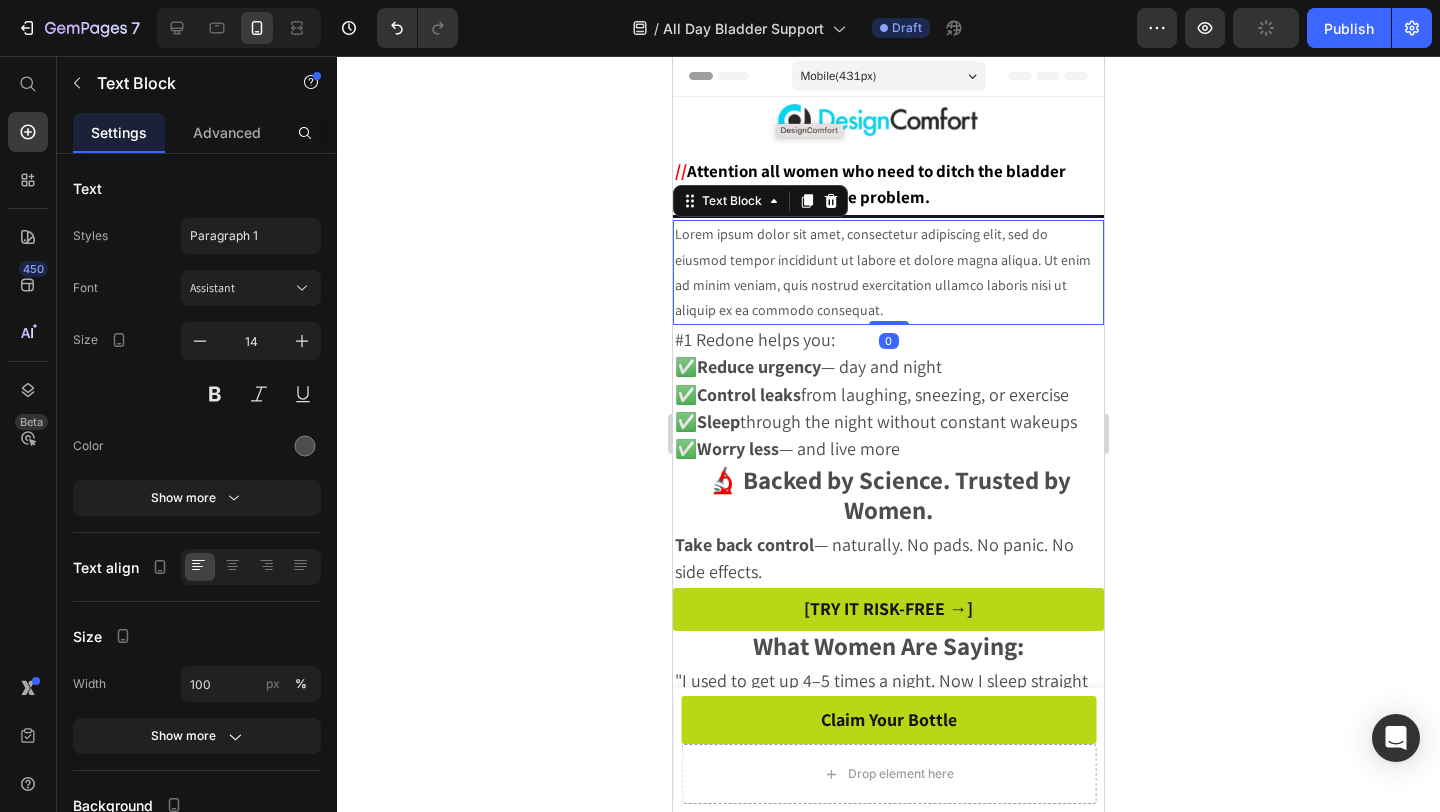 click on "Lorem ipsum dolor sit amet, consectetur adipiscing elit, sed do eiusmod tempor incididunt ut labore et dolore magna aliqua. Ut enim ad minim veniam, quis nostrud exercitation ullamco laboris nisi ut aliquip ex ea commodo consequat." at bounding box center (888, 272) 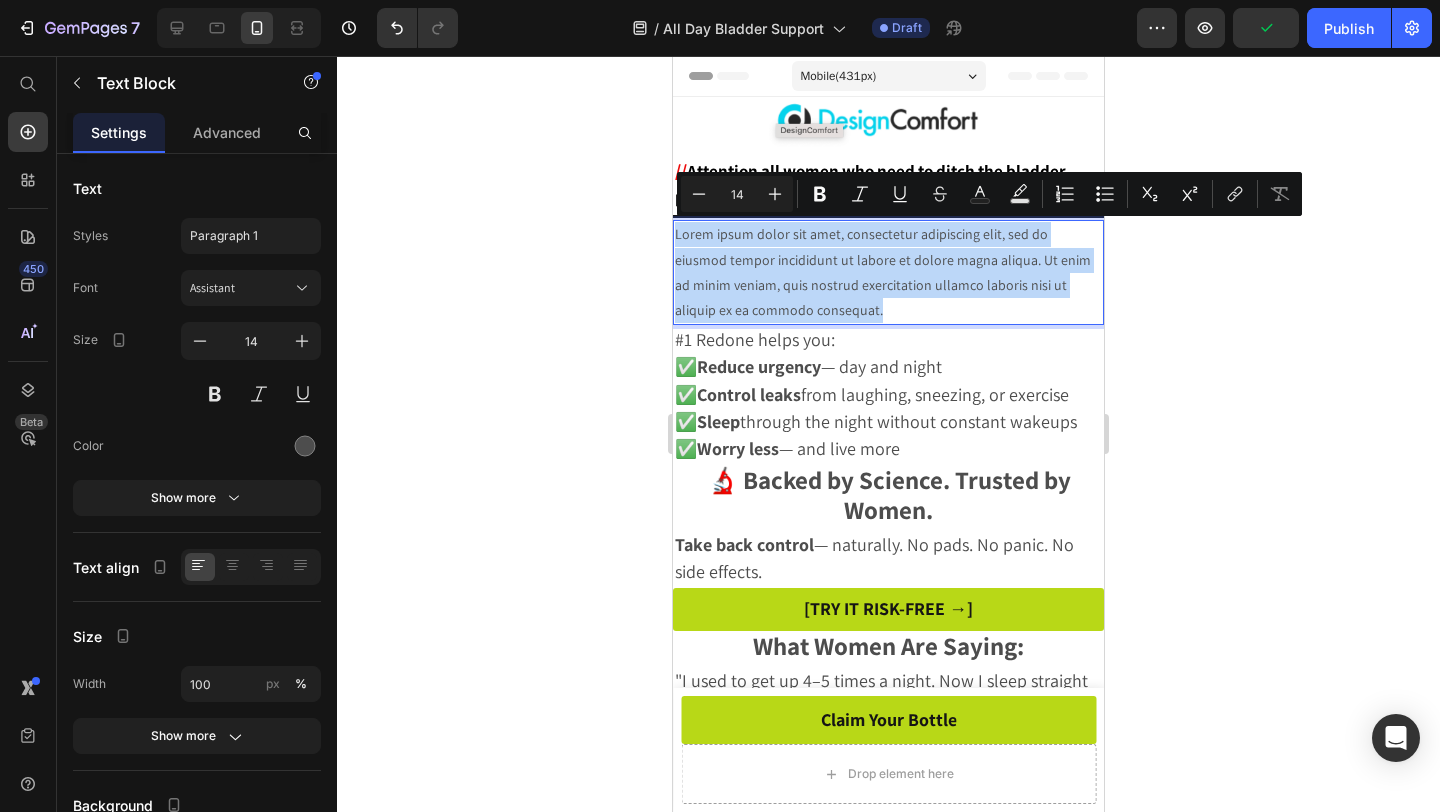 drag, startPoint x: 819, startPoint y: 309, endPoint x: 664, endPoint y: 226, distance: 175.82378 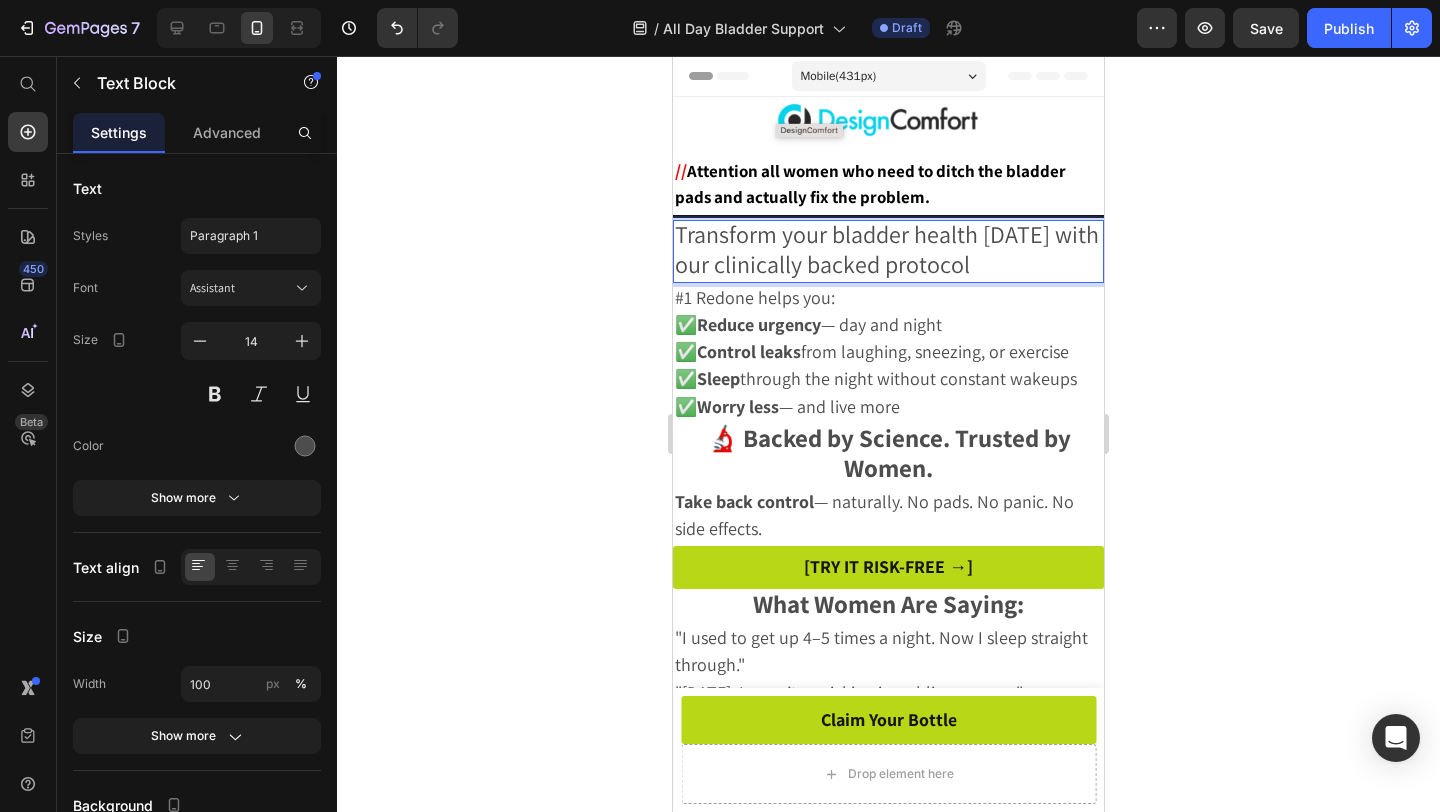 drag, startPoint x: 1039, startPoint y: 264, endPoint x: 674, endPoint y: 245, distance: 365.49417 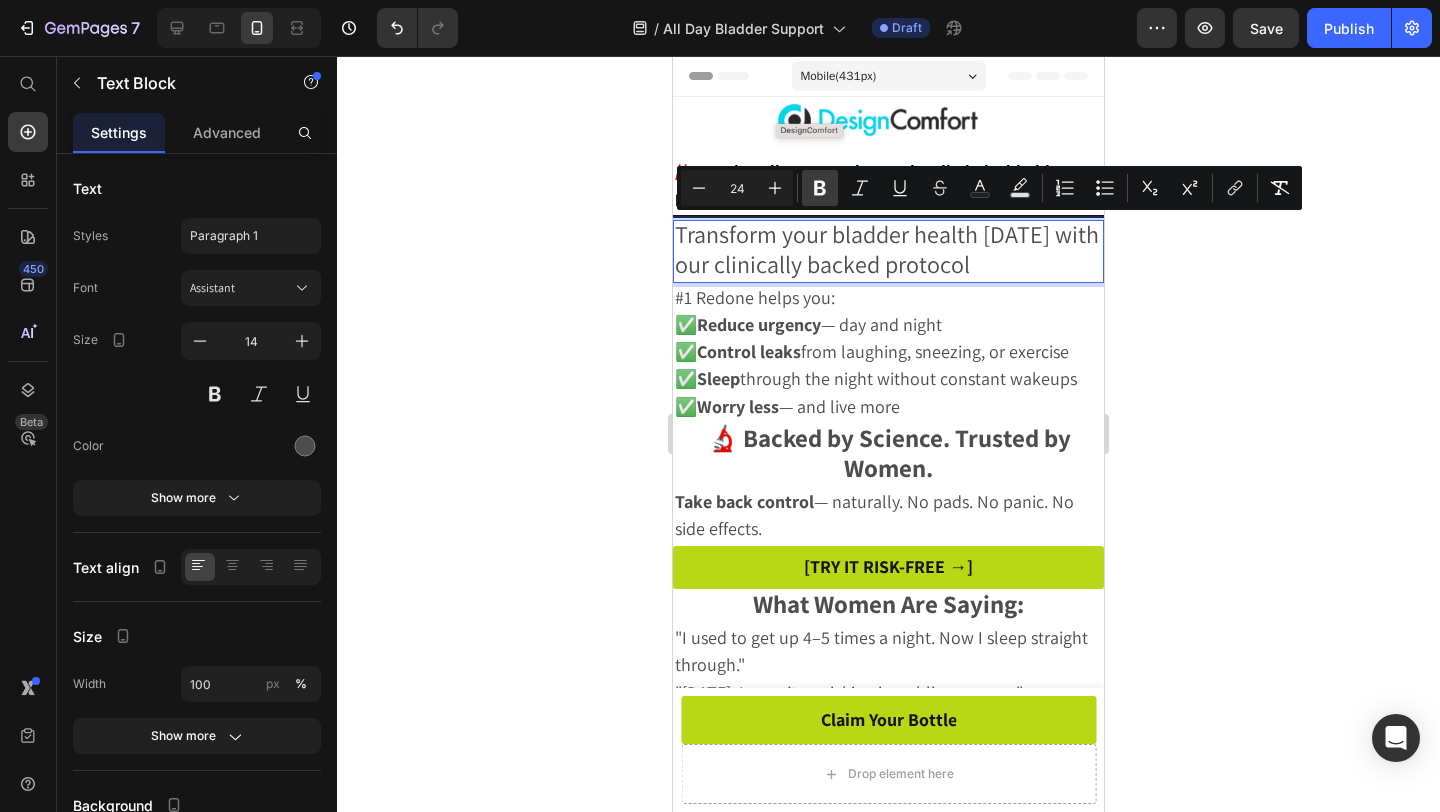 click on "Bold" at bounding box center [820, 188] 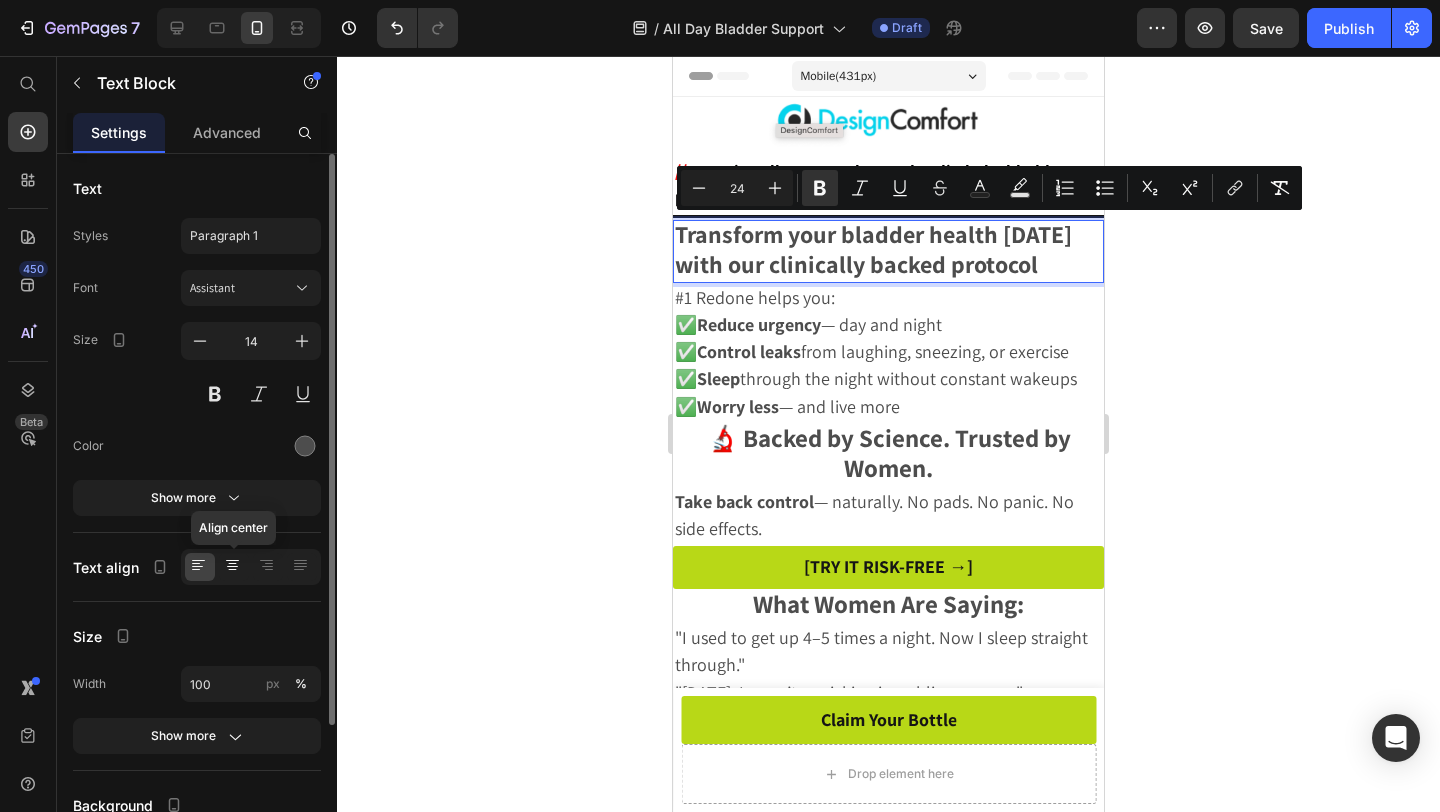 click 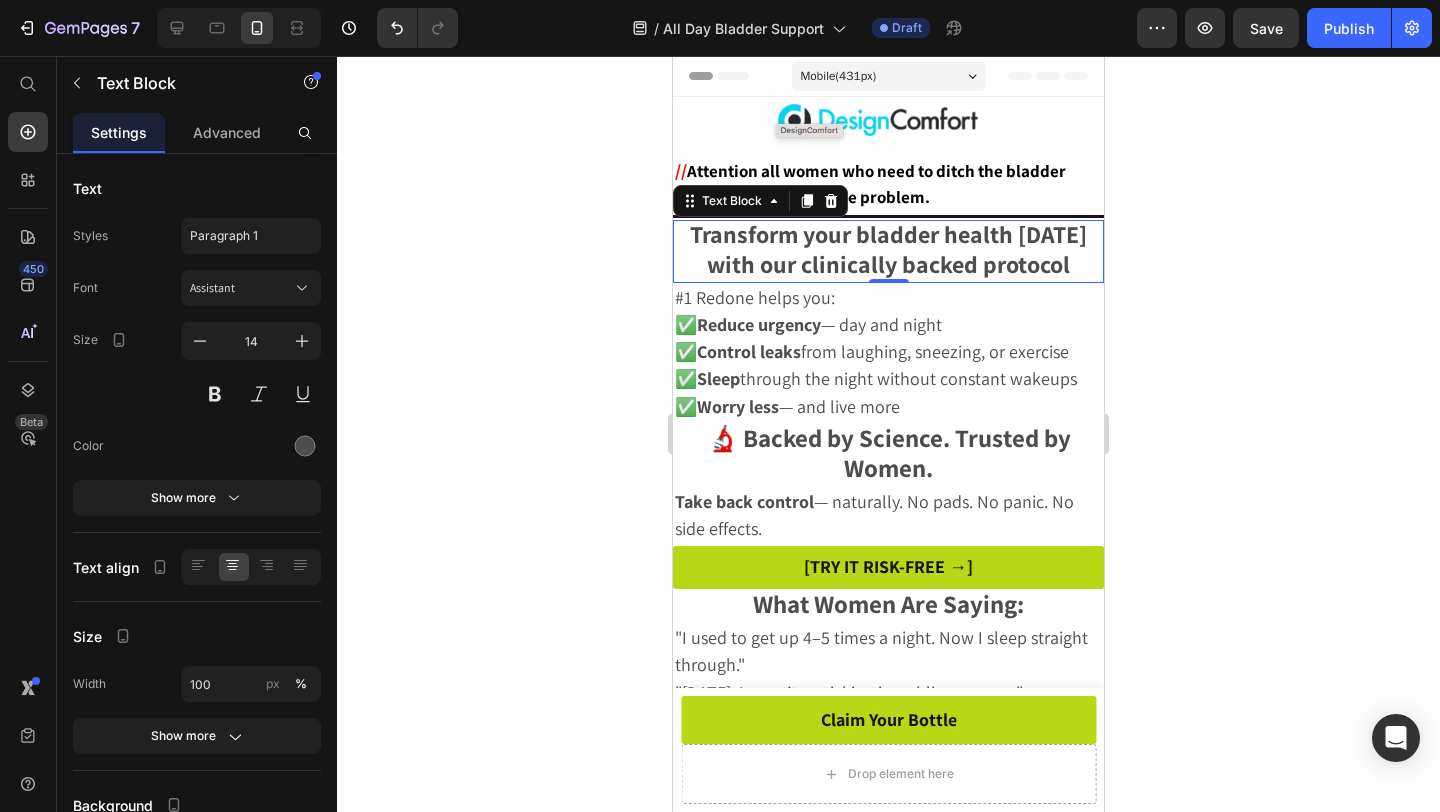 click on "Transform your bladder health in 90 days with our clinically backed protocol" at bounding box center (888, 248) 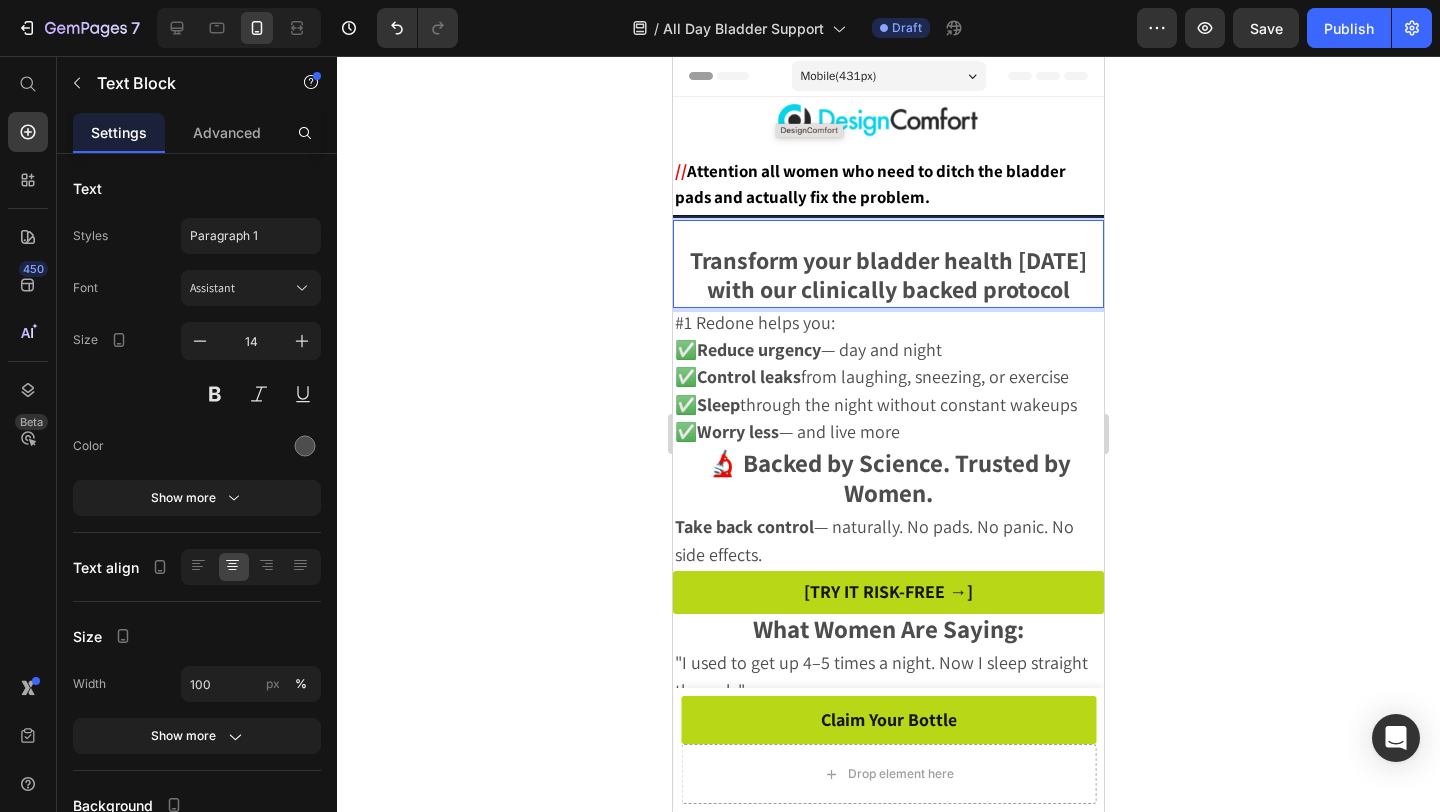 click on "Transform your bladder health in 90 days with our clinically backed protocol" at bounding box center [888, 274] 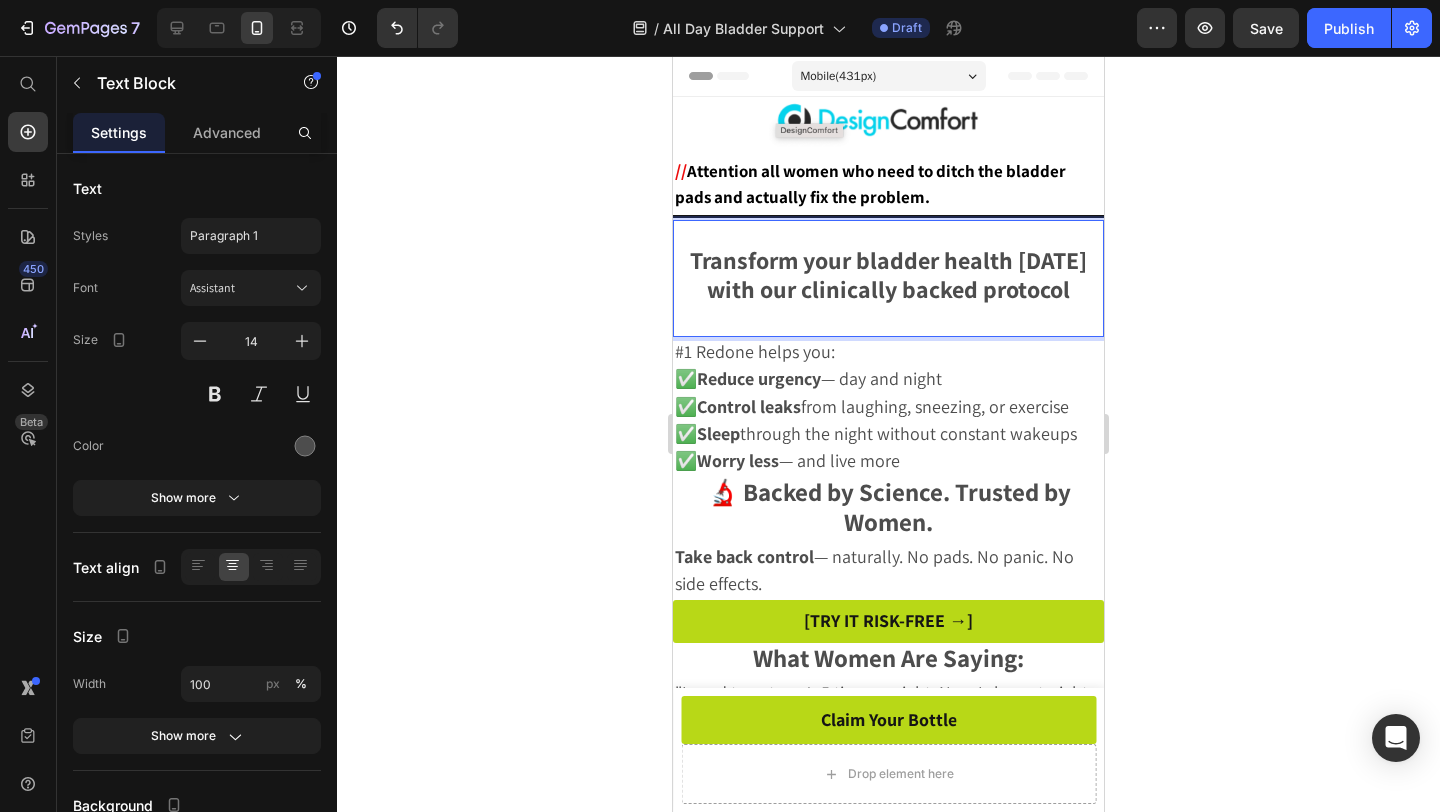 click on "Transform your bladder health in 90 days with our clinically backed protocol" at bounding box center (888, 274) 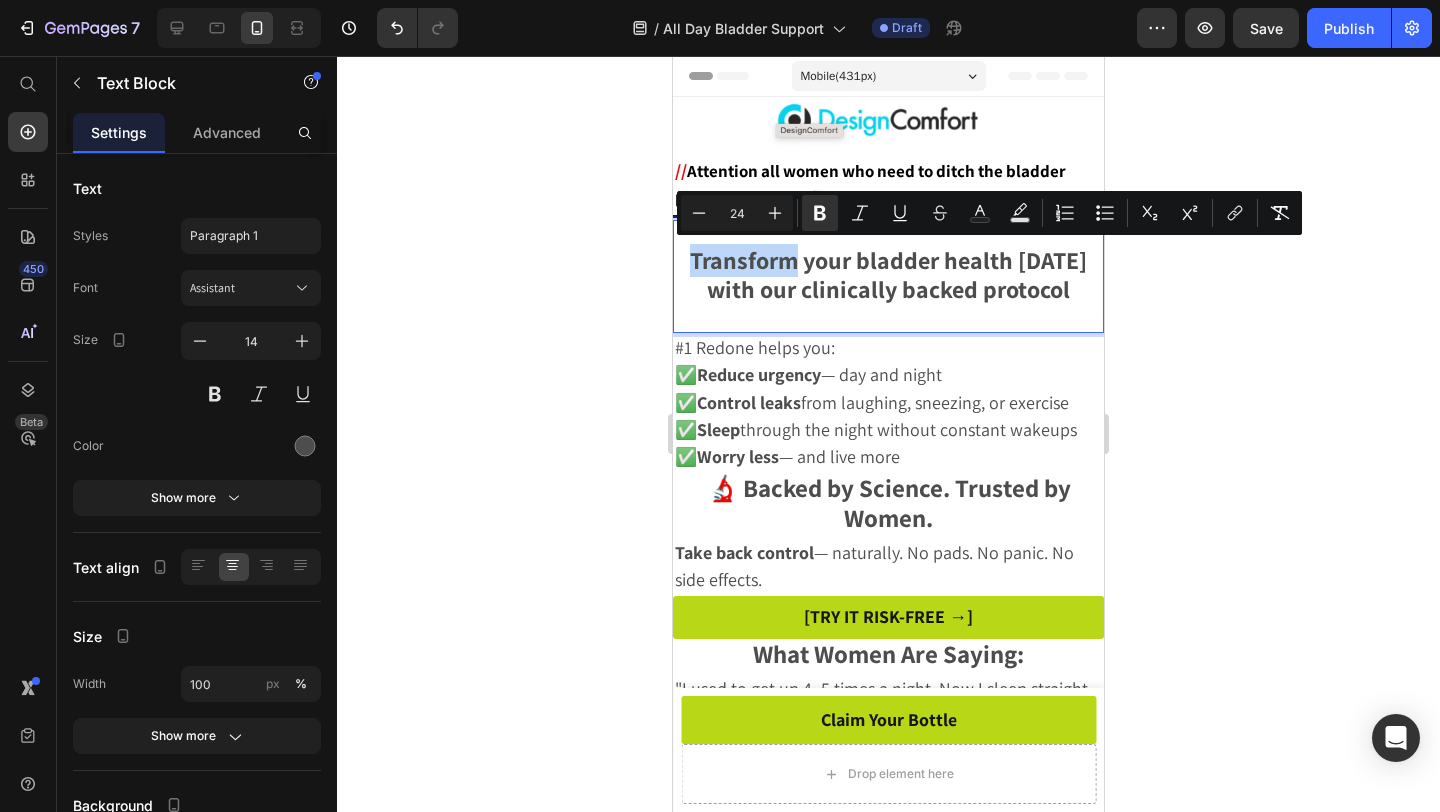 drag, startPoint x: 807, startPoint y: 258, endPoint x: 699, endPoint y: 258, distance: 108 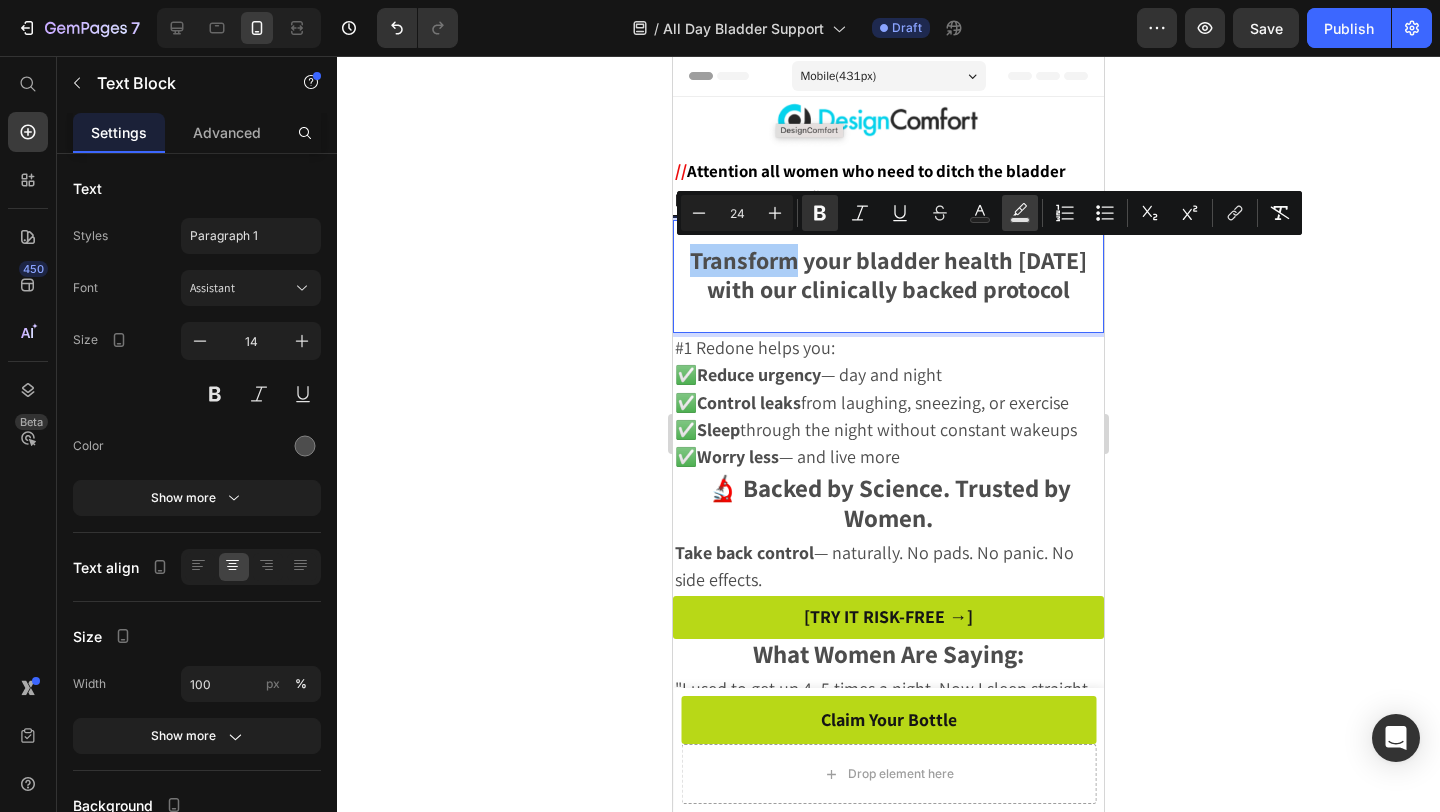 click 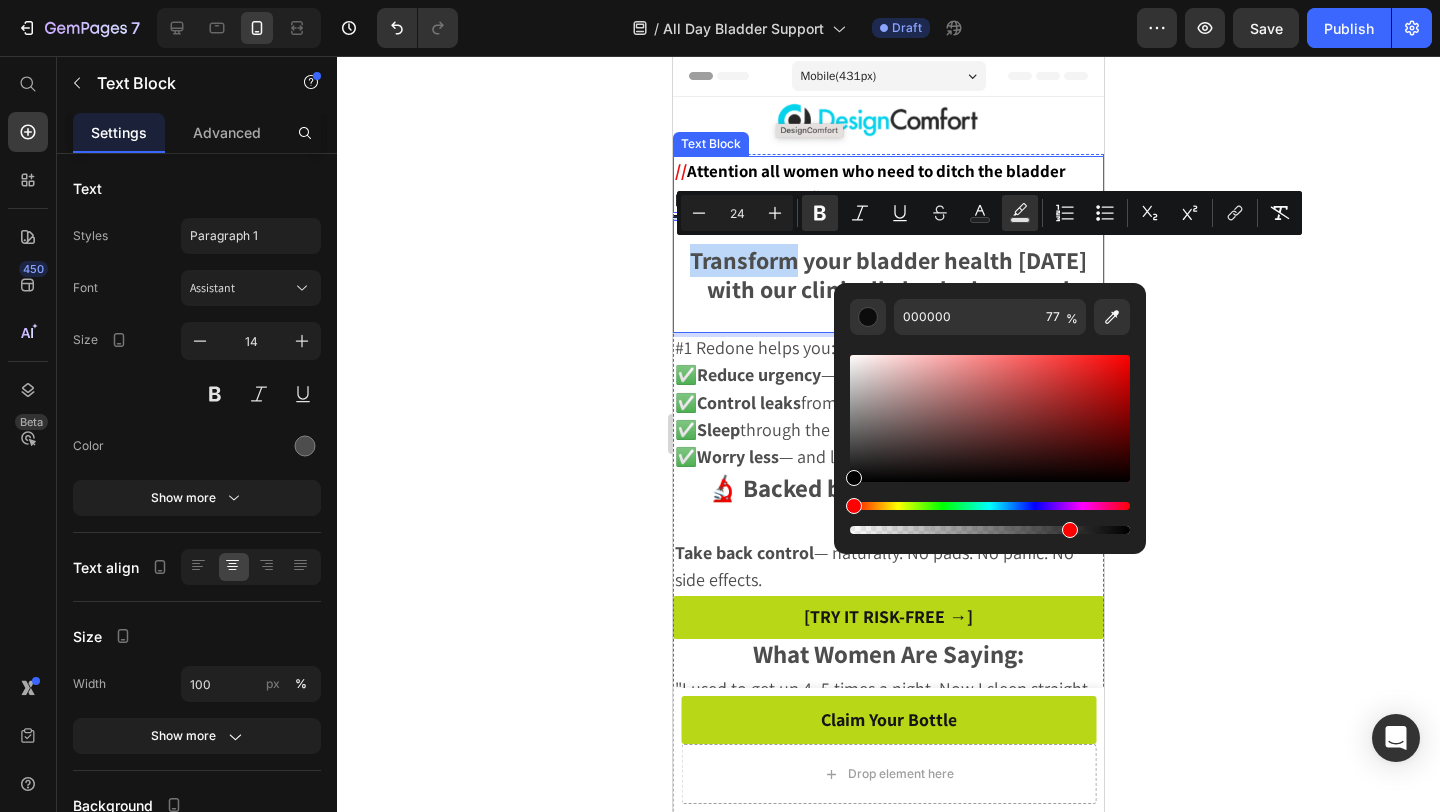 click on "//" at bounding box center [681, 170] 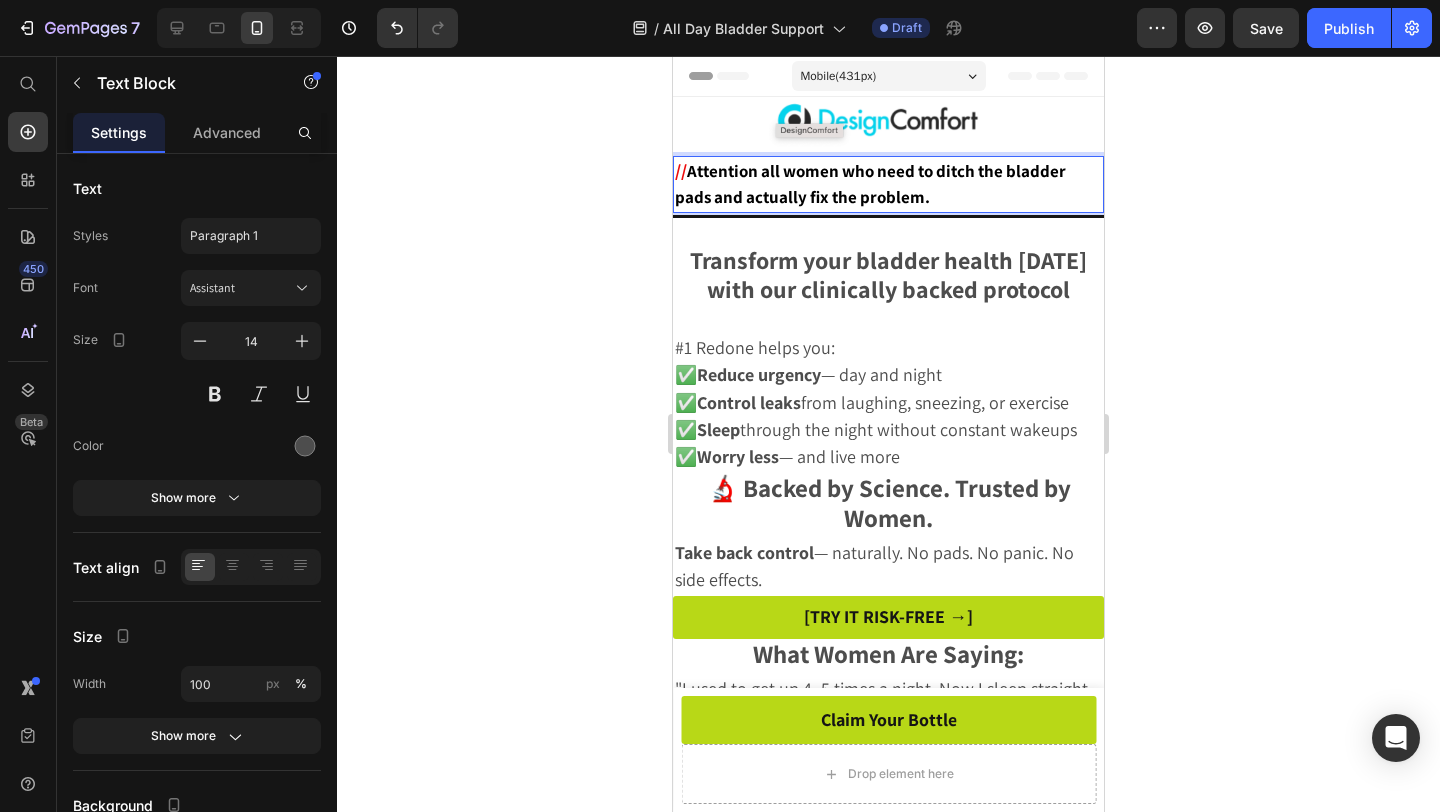 click on "//" at bounding box center [681, 170] 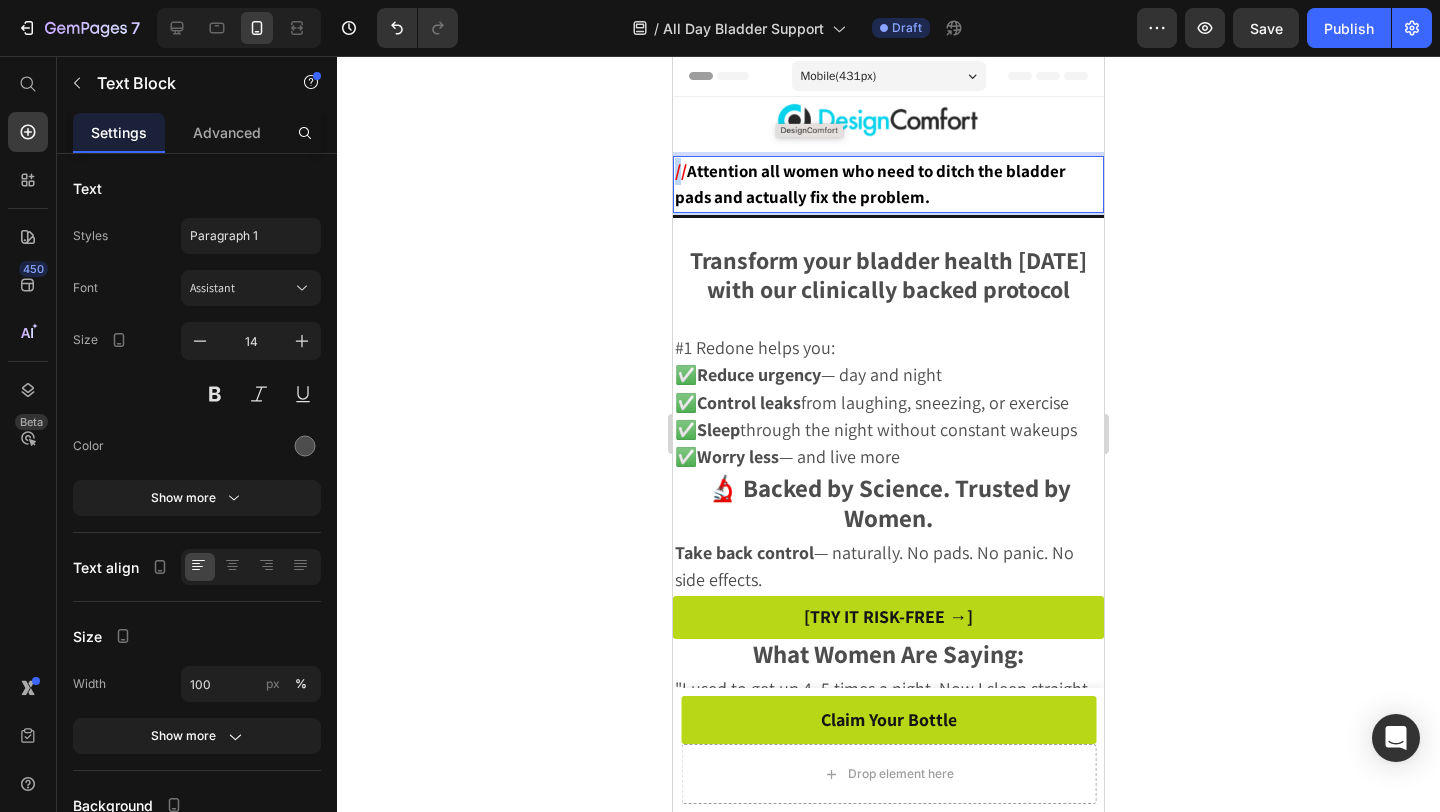 click on "//" at bounding box center (681, 170) 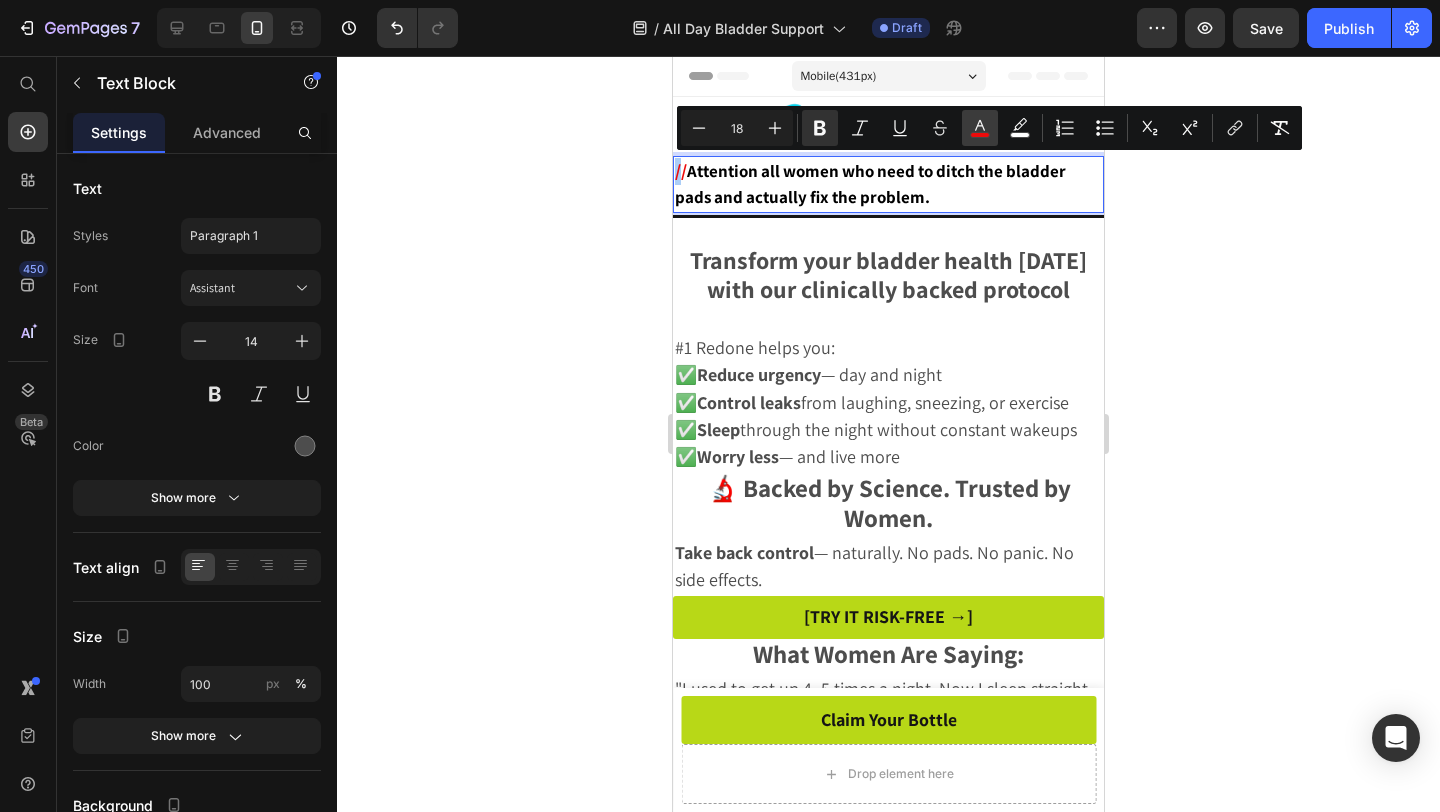 click 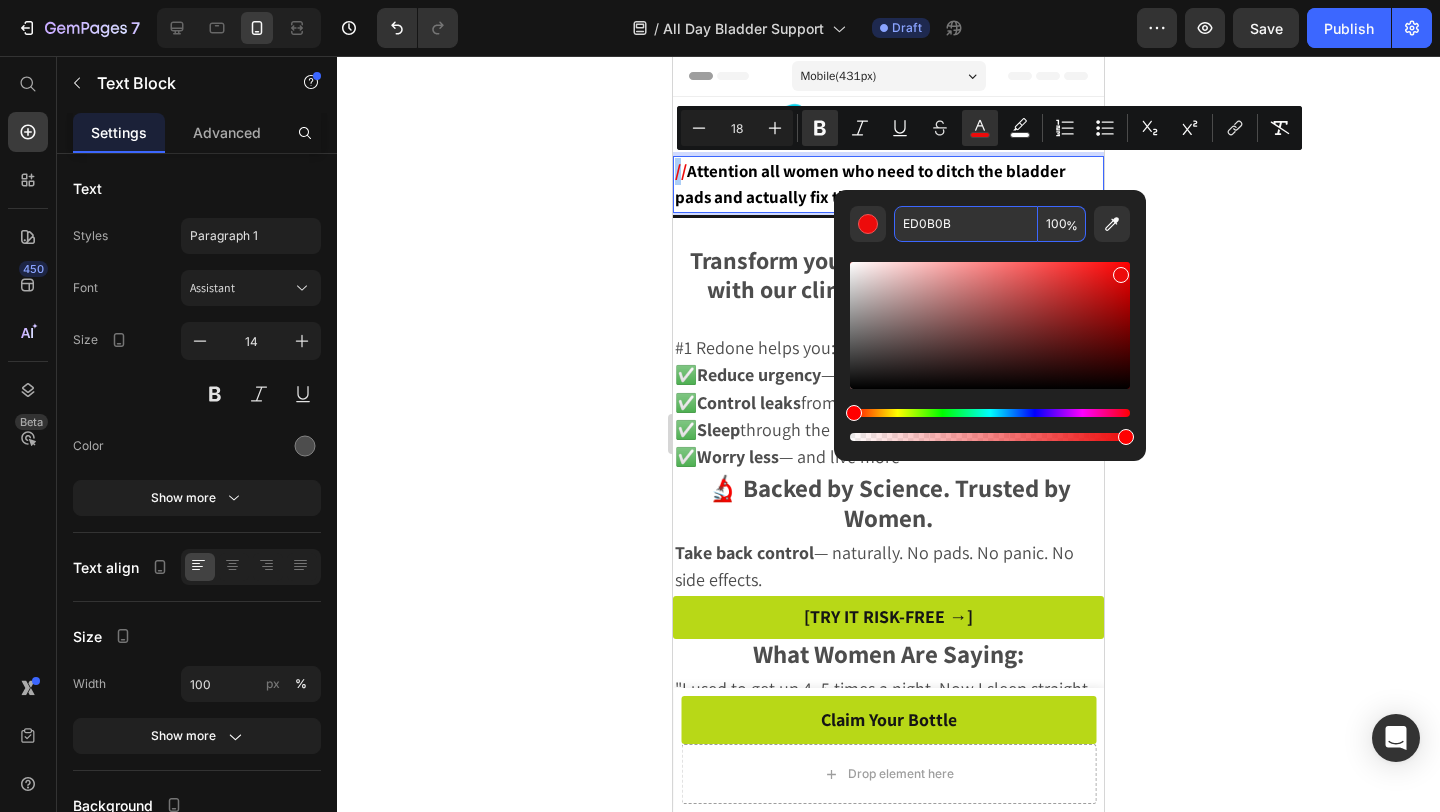 drag, startPoint x: 959, startPoint y: 224, endPoint x: 987, endPoint y: 216, distance: 29.12044 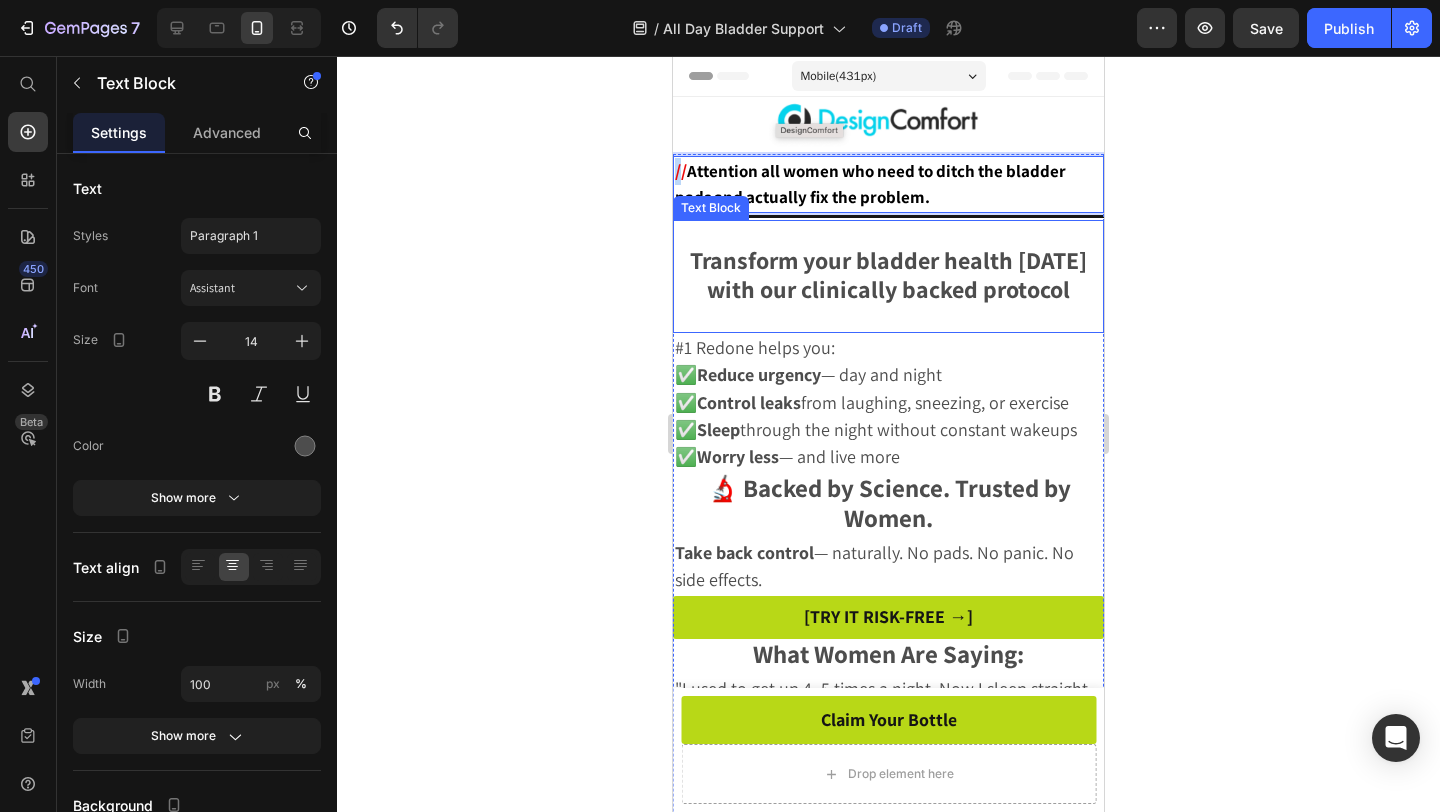 click on "Transform your bladder health in 90 days with our clinically backed protocol" at bounding box center [888, 274] 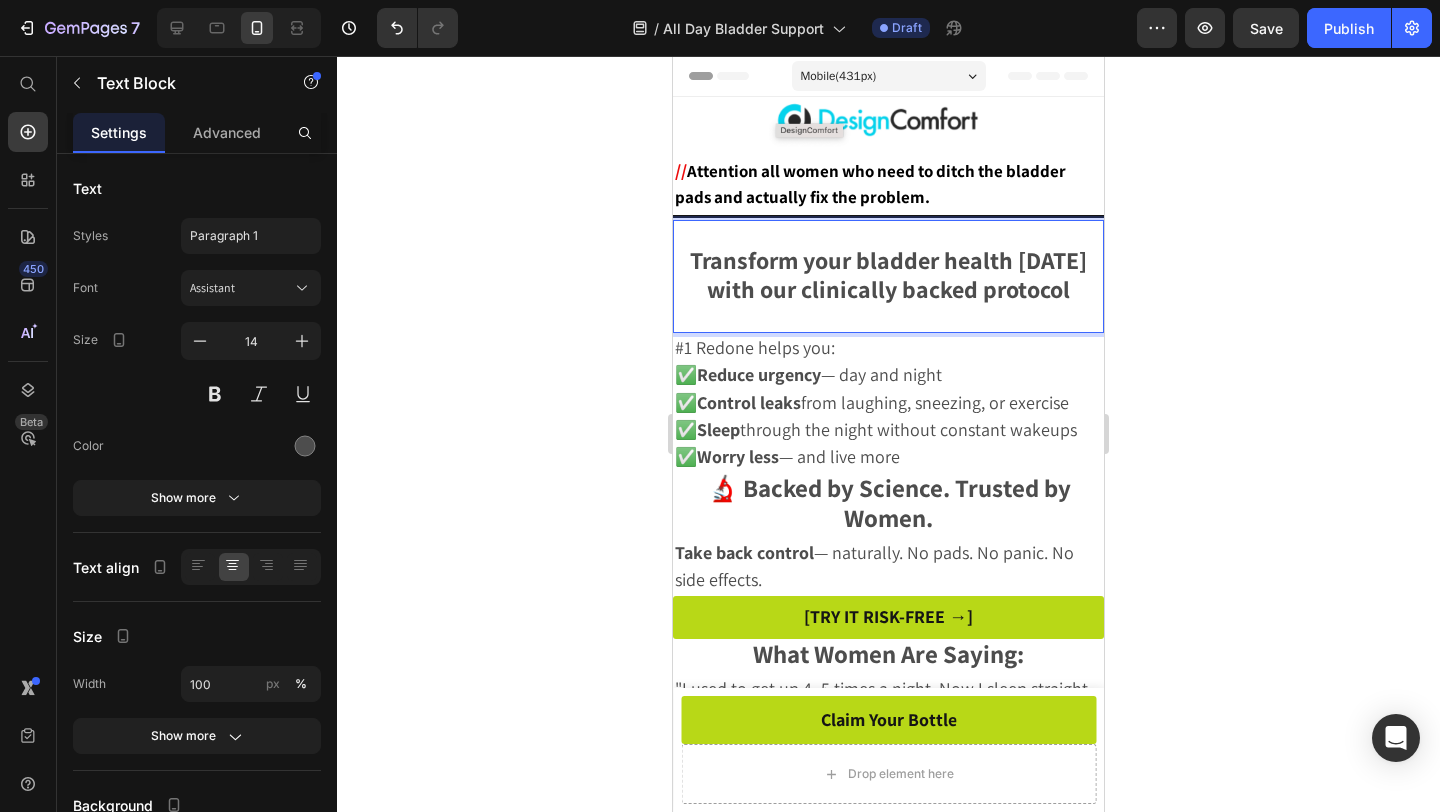 click on "Transform your bladder health in 90 days with our clinically backed protocol" at bounding box center [888, 274] 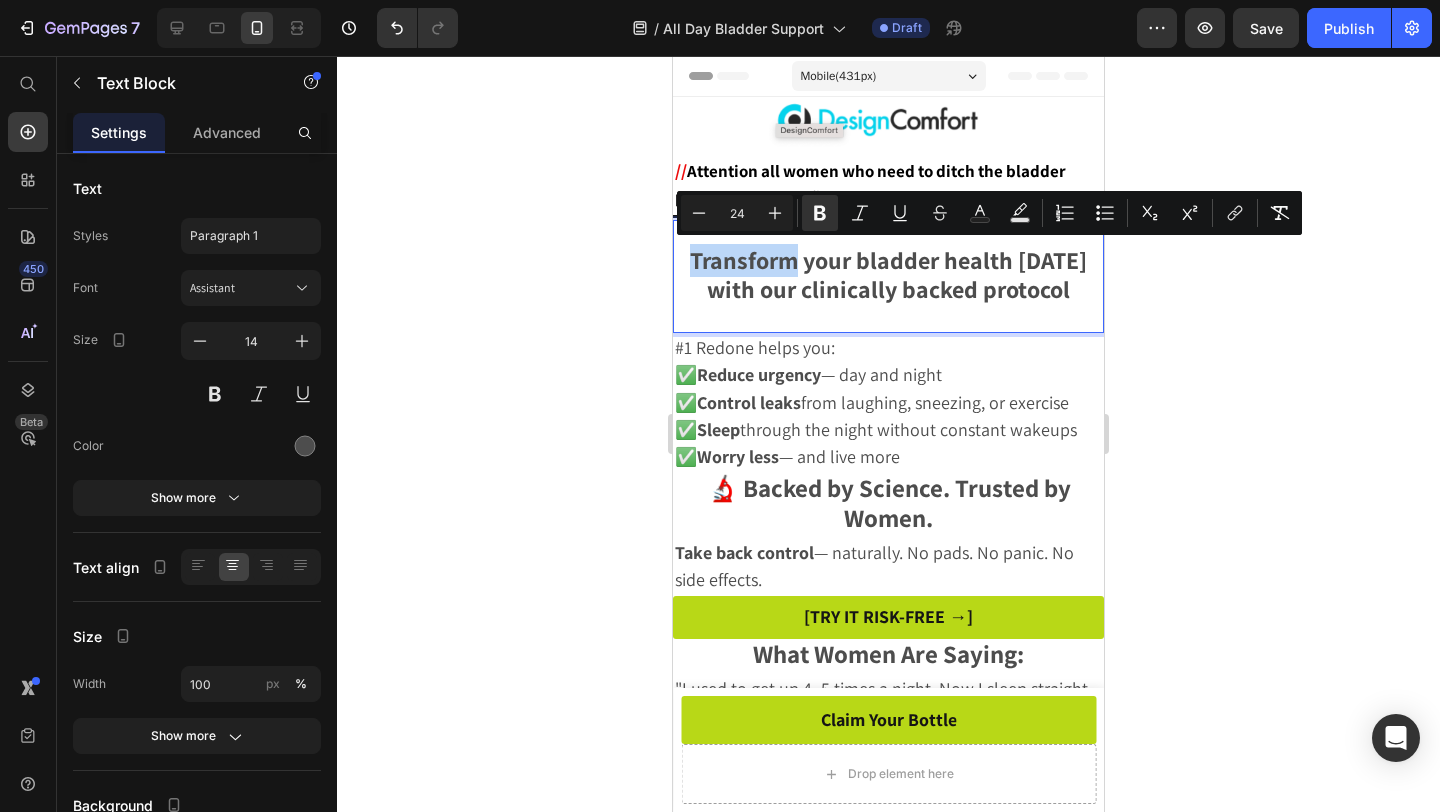 drag, startPoint x: 811, startPoint y: 263, endPoint x: 695, endPoint y: 263, distance: 116 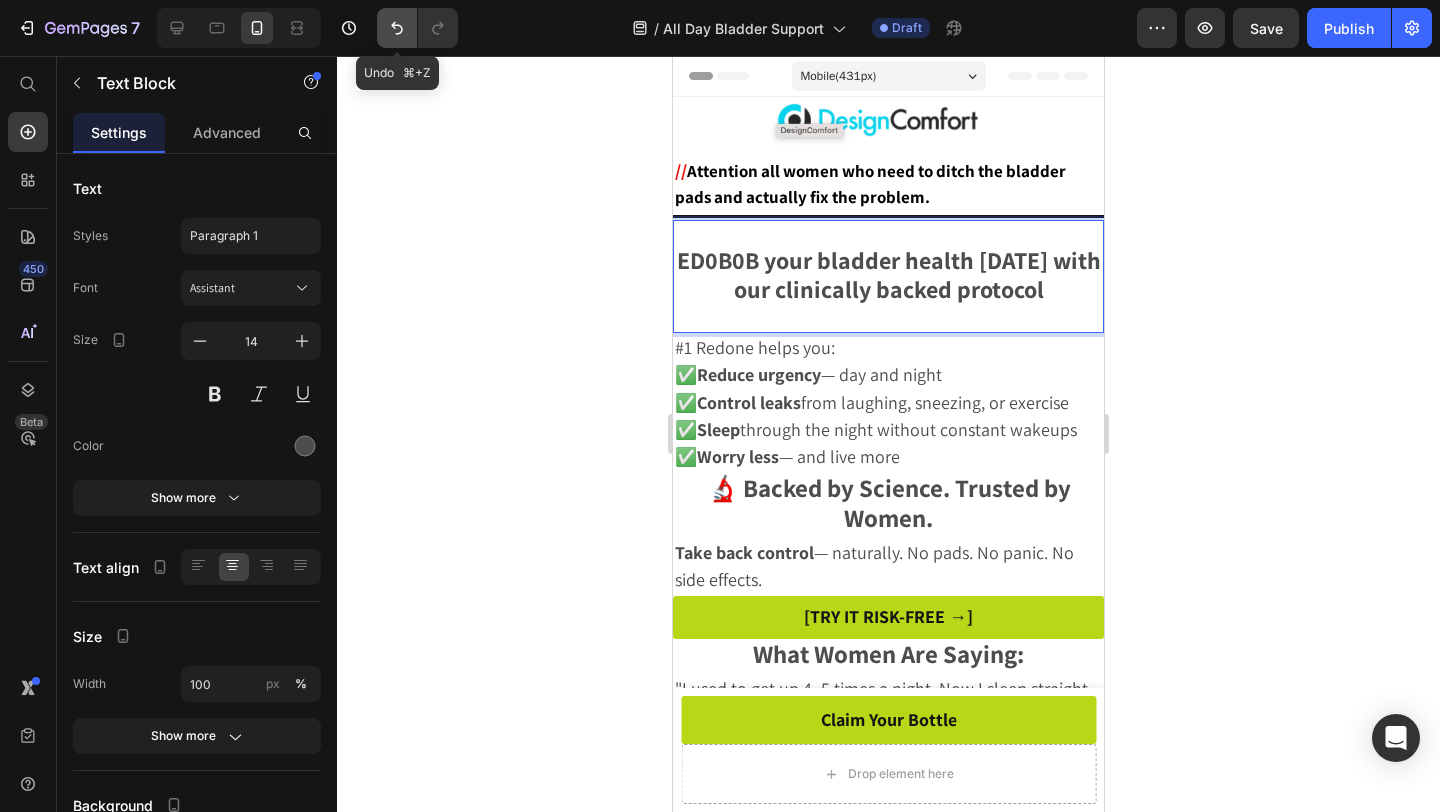 click 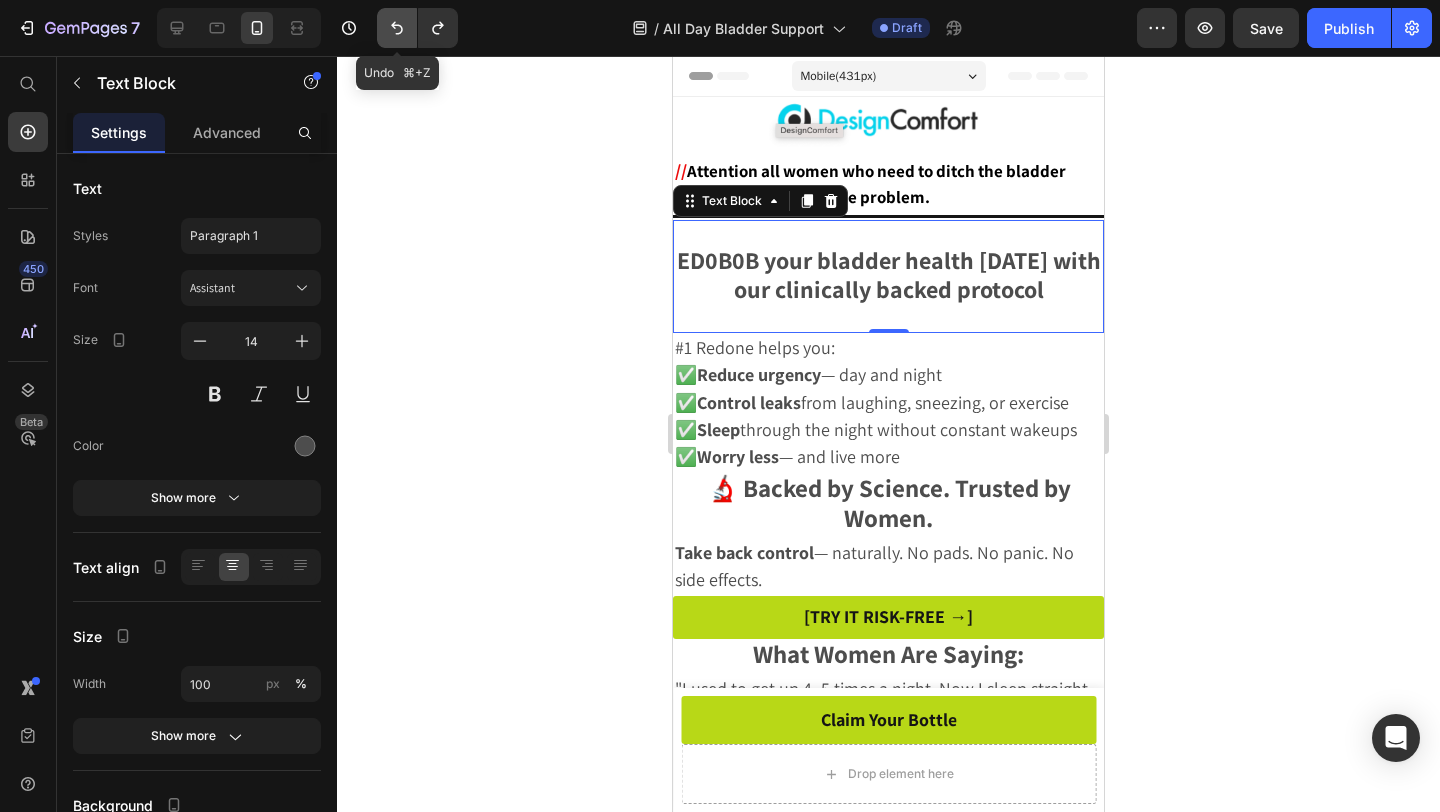 click 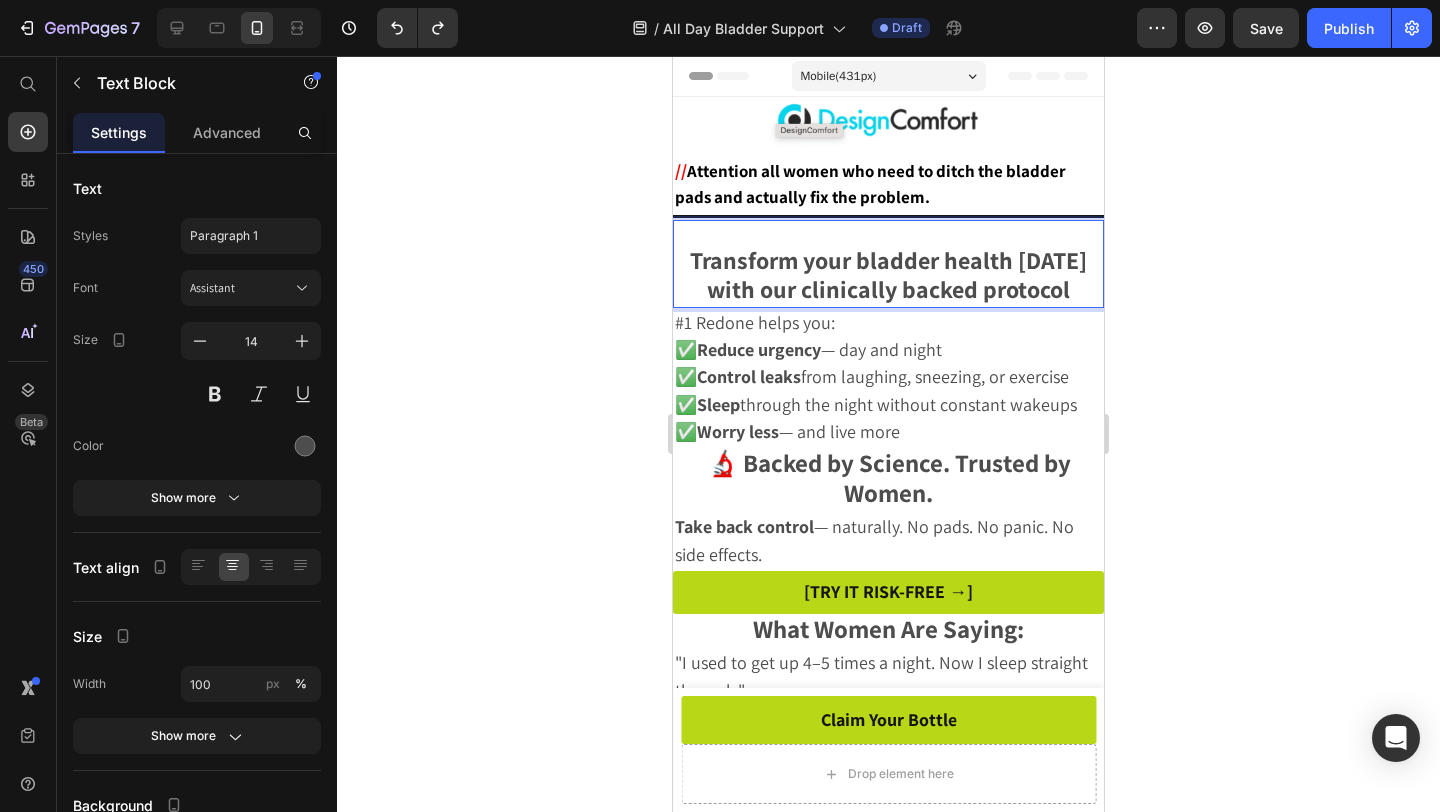 click on "Transform your bladder health in 90 days with our clinically backed protocol" at bounding box center [888, 274] 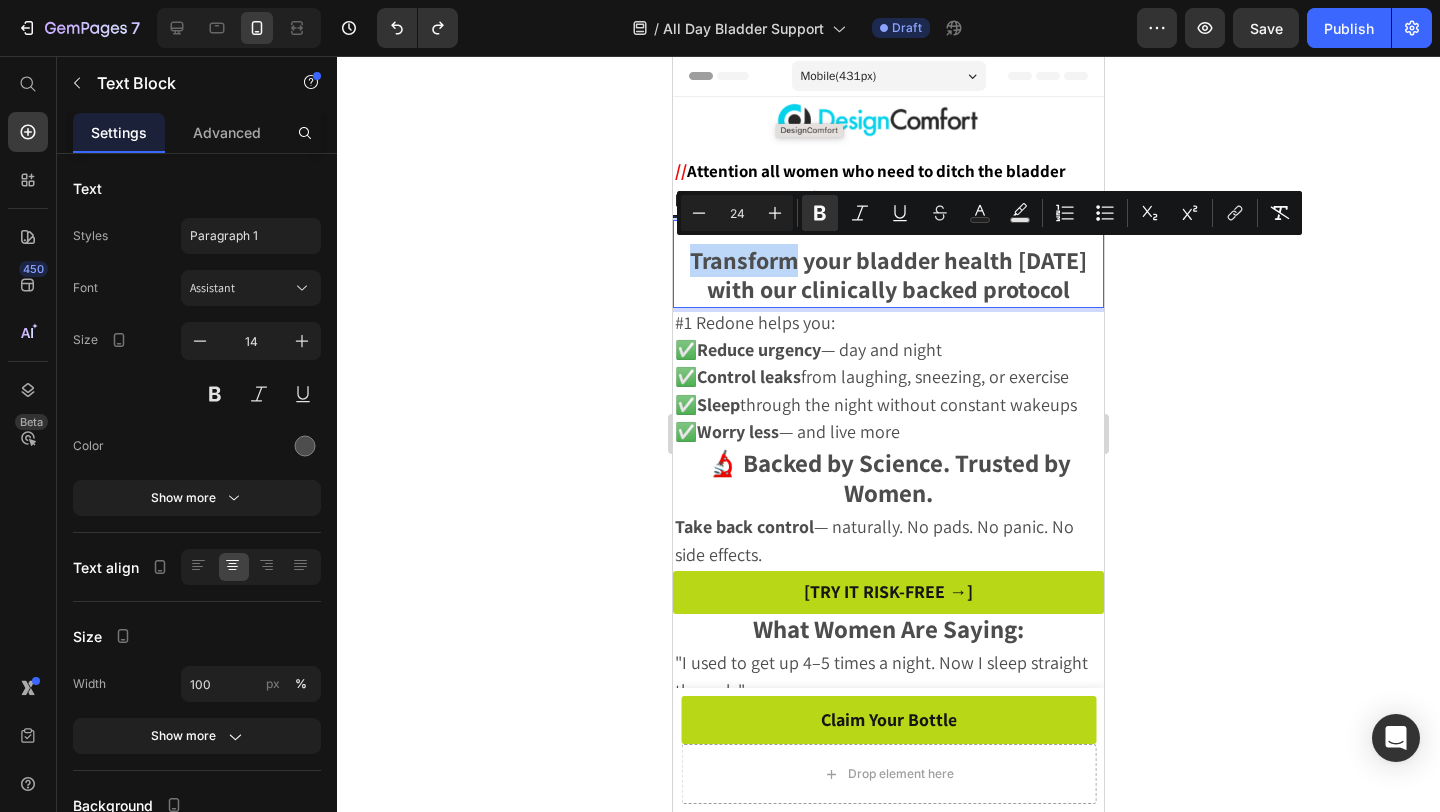 drag, startPoint x: 806, startPoint y: 265, endPoint x: 693, endPoint y: 263, distance: 113.0177 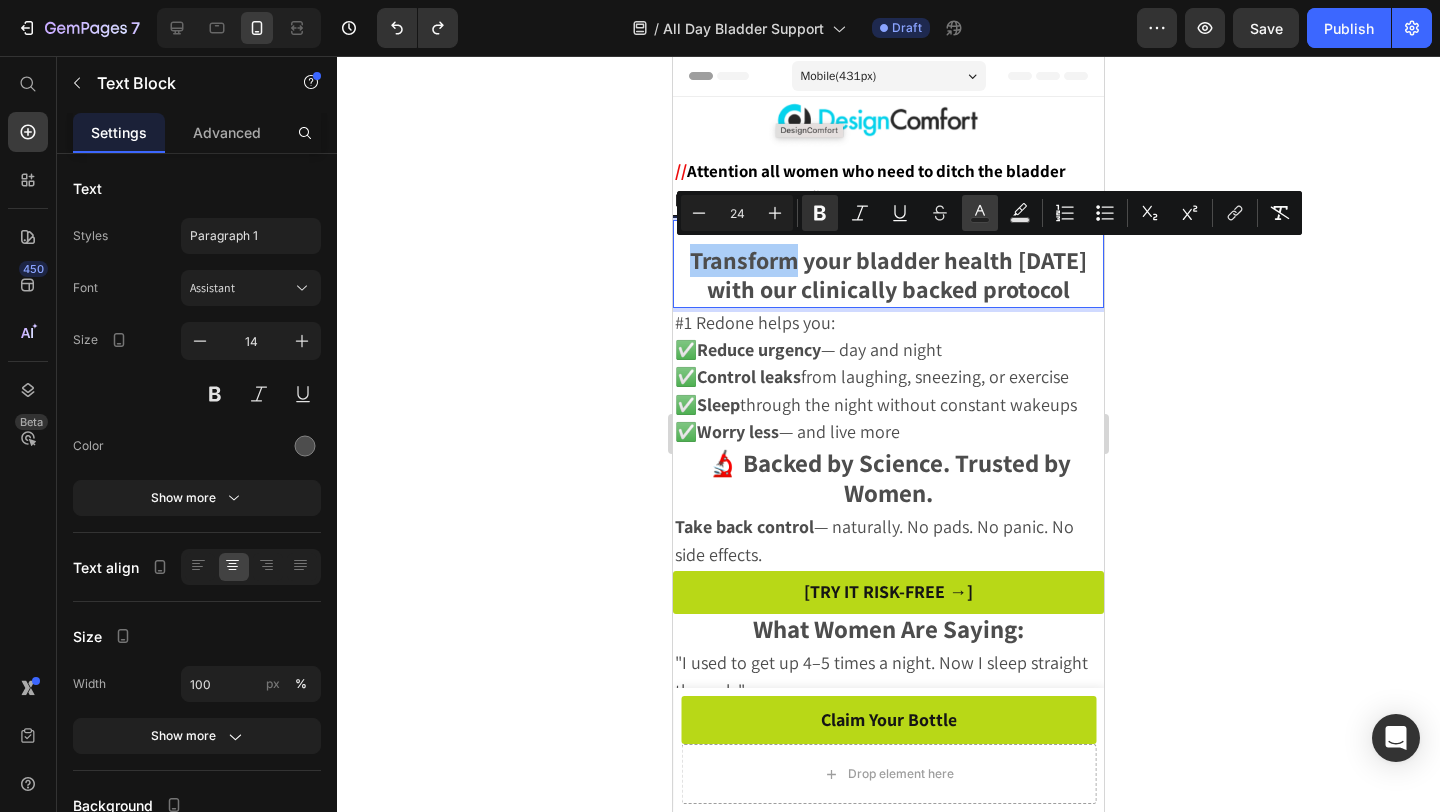click 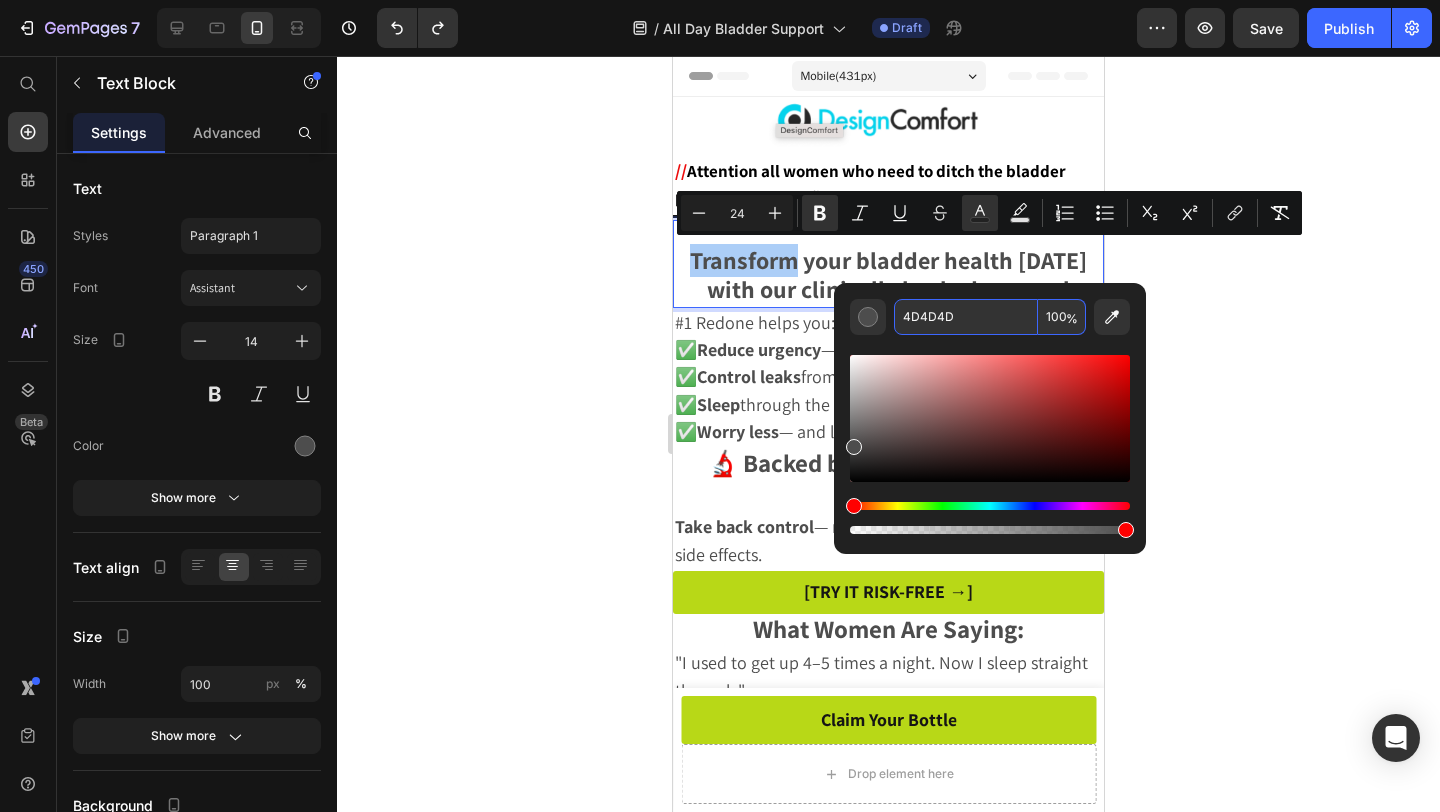 click on "4D4D4D" at bounding box center (966, 317) 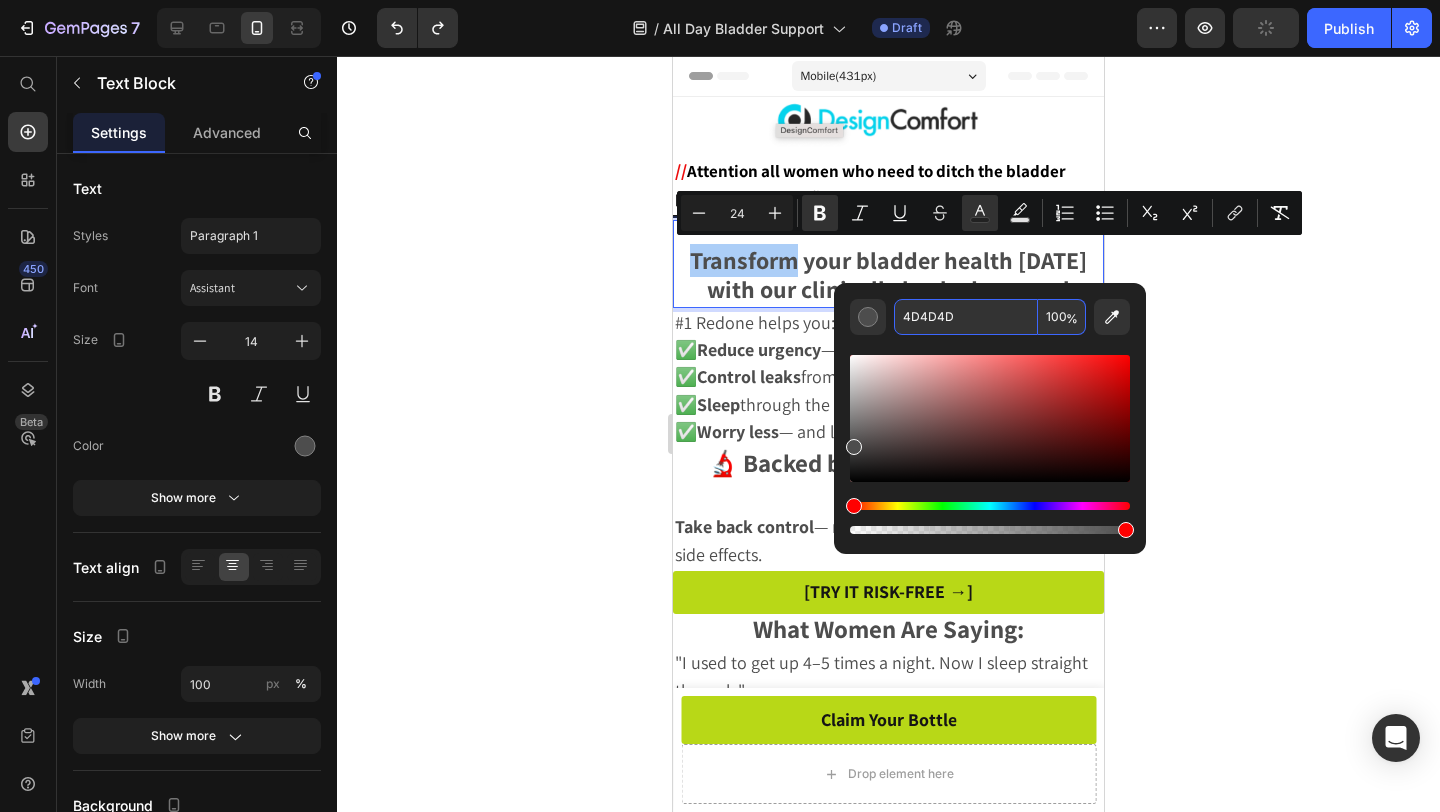 paste on "ED0B0B" 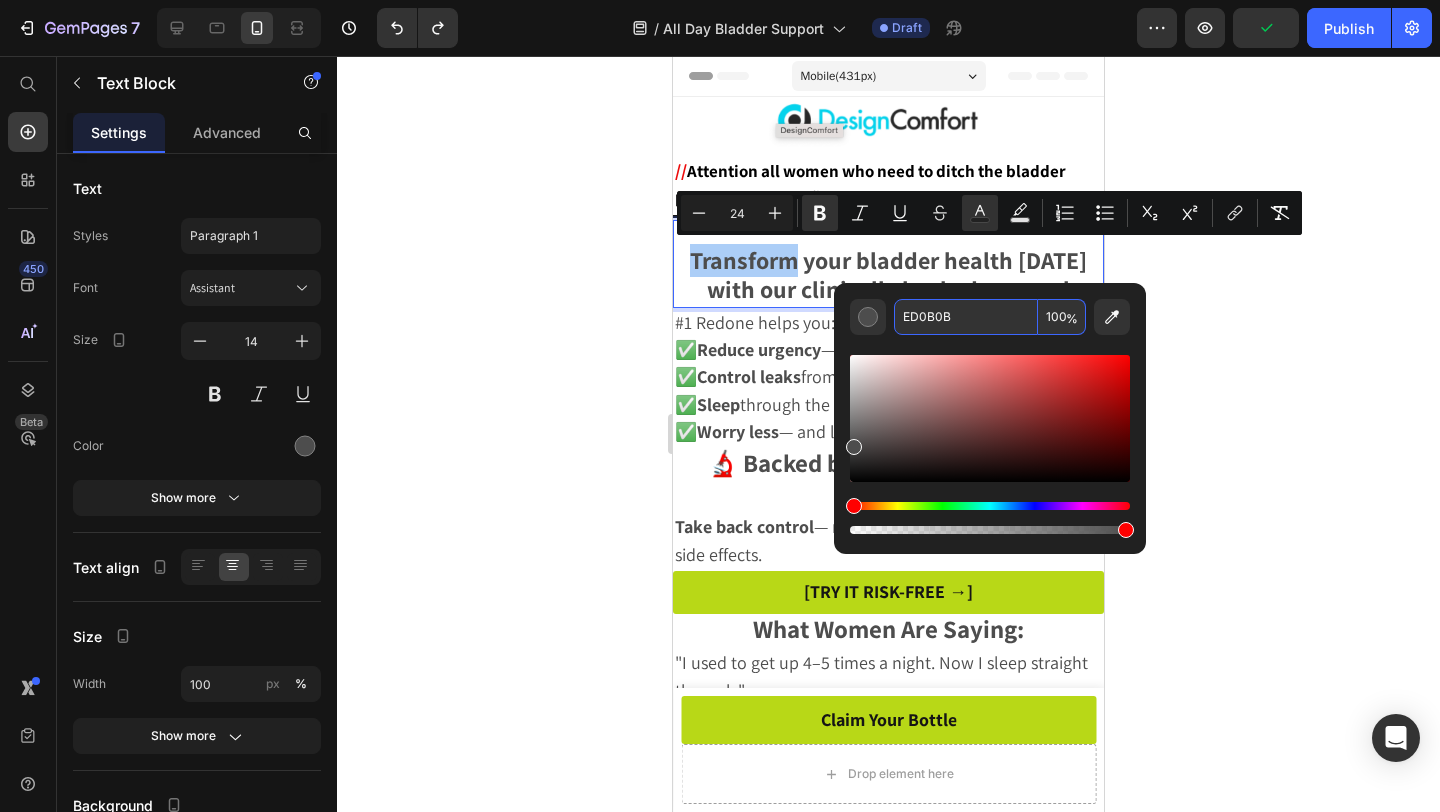 type on "ED0B0B" 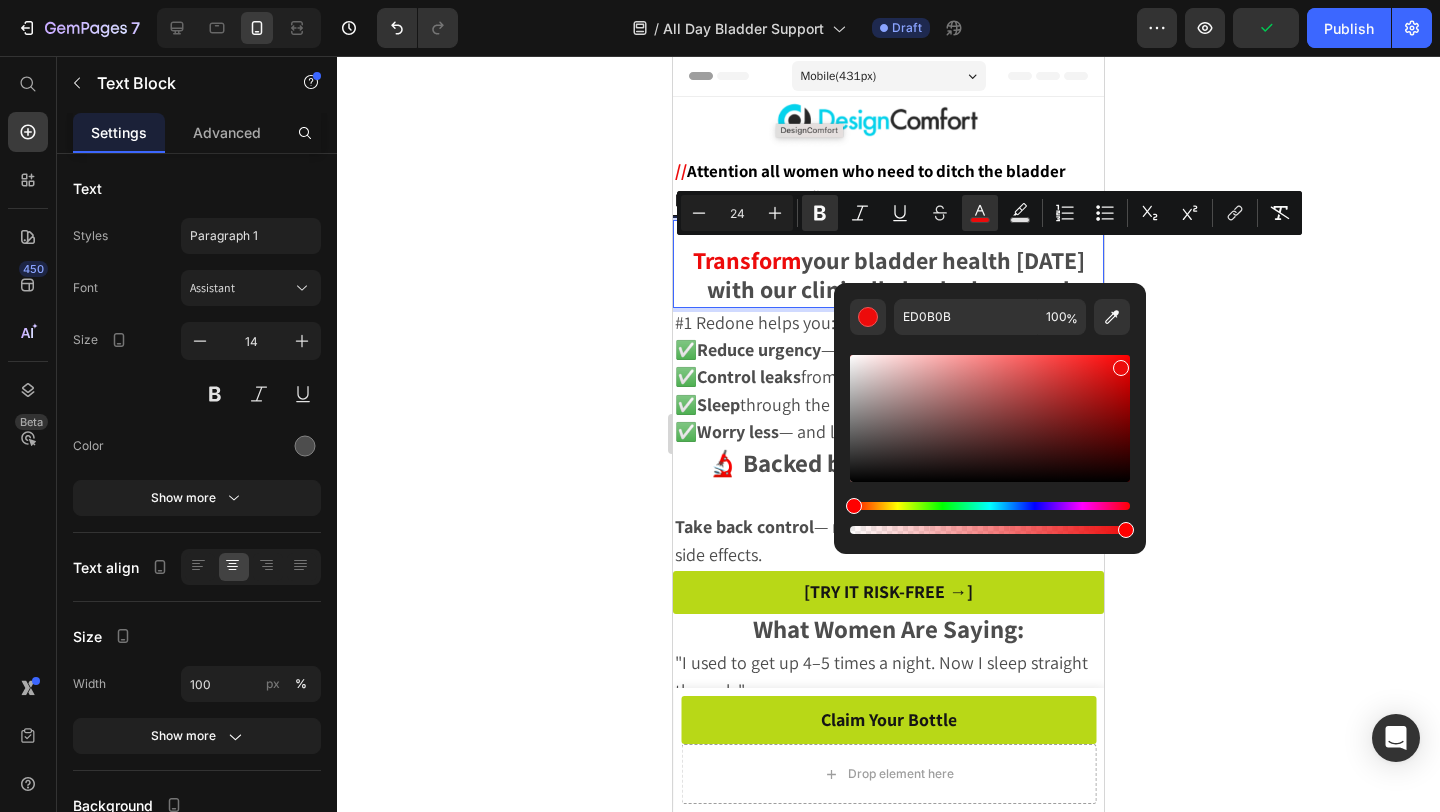 click on "your bladder health in 90 days with our clinically backed protocol" at bounding box center (896, 274) 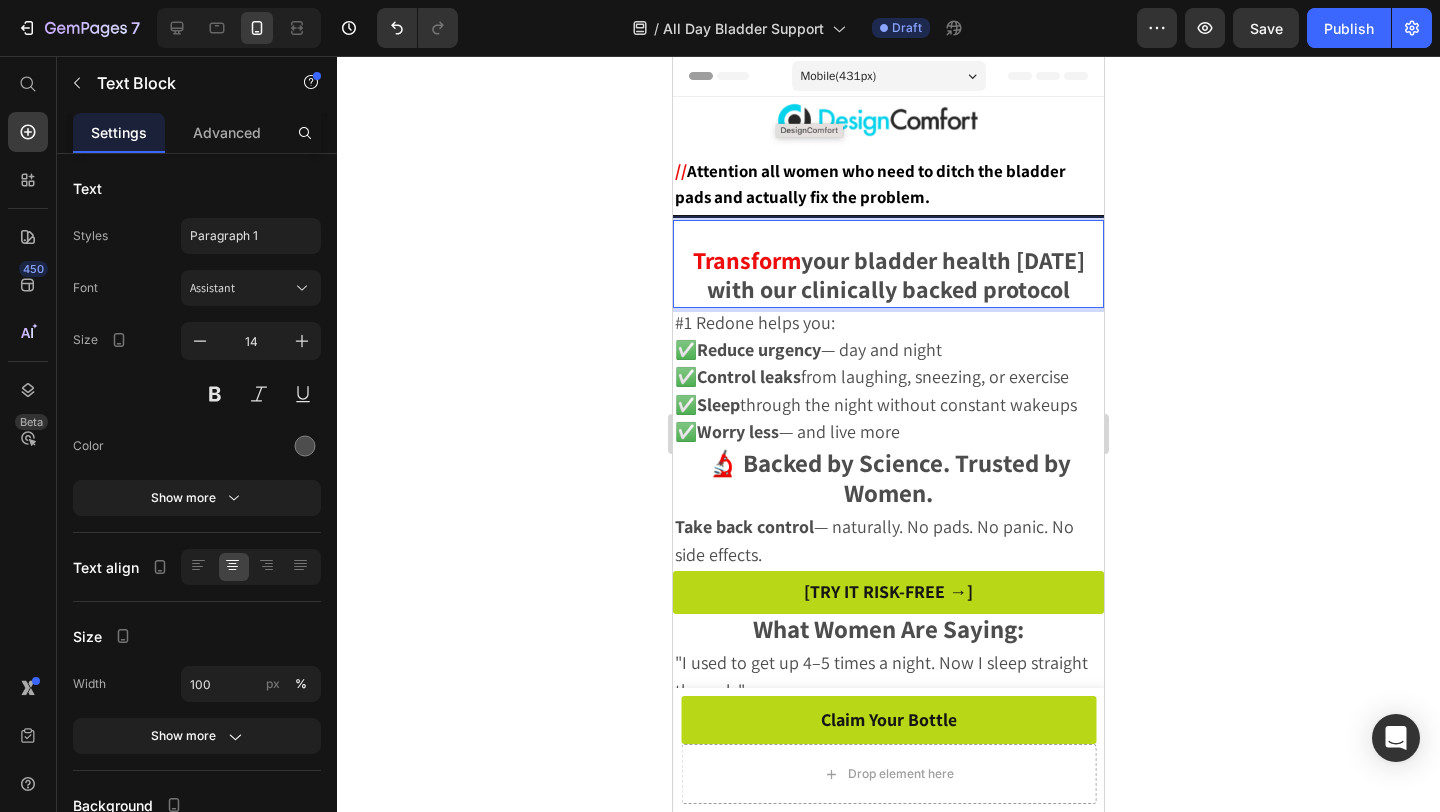 click on "your bladder health in 90 days with our clinically backed protocol" at bounding box center [896, 274] 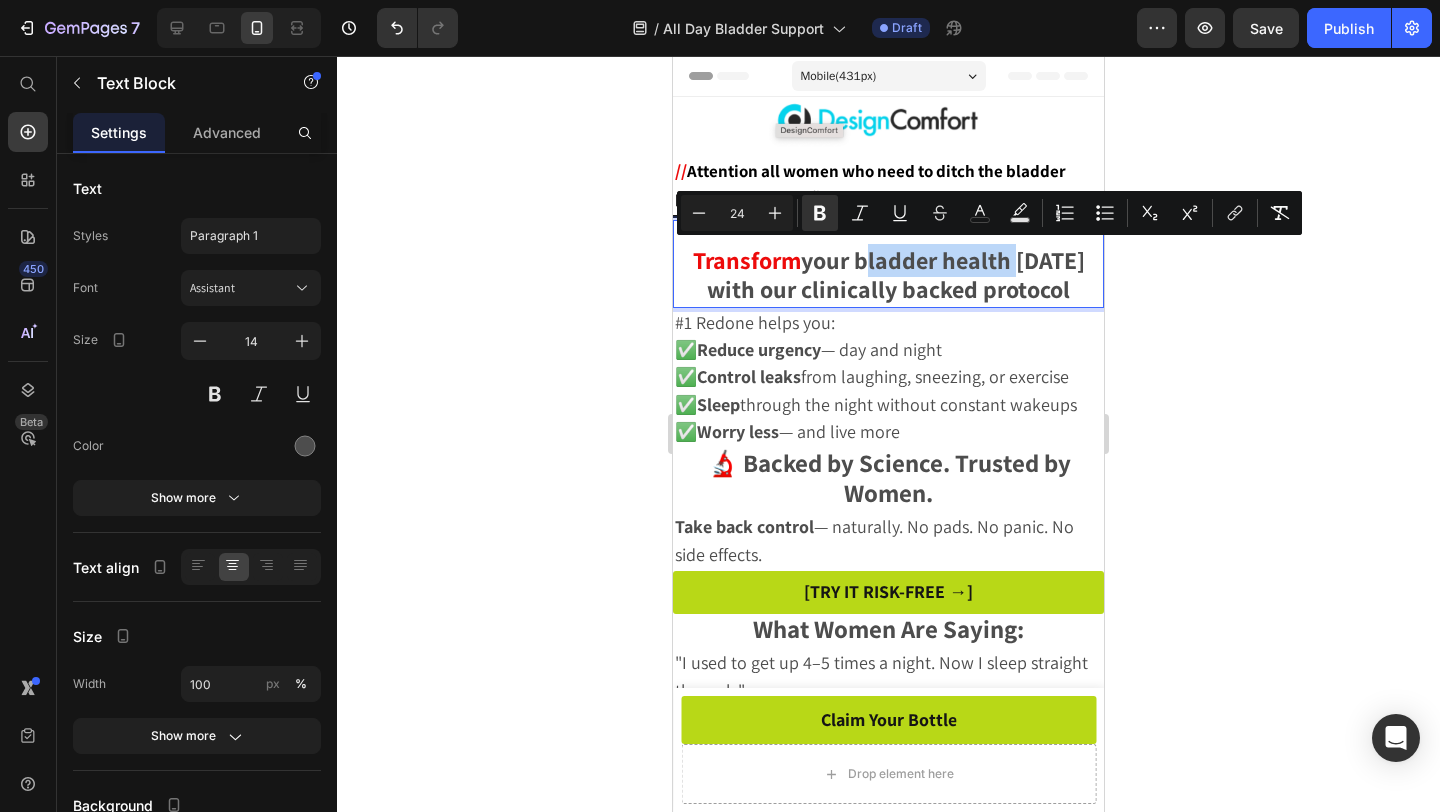 drag, startPoint x: 868, startPoint y: 263, endPoint x: 1023, endPoint y: 271, distance: 155.20631 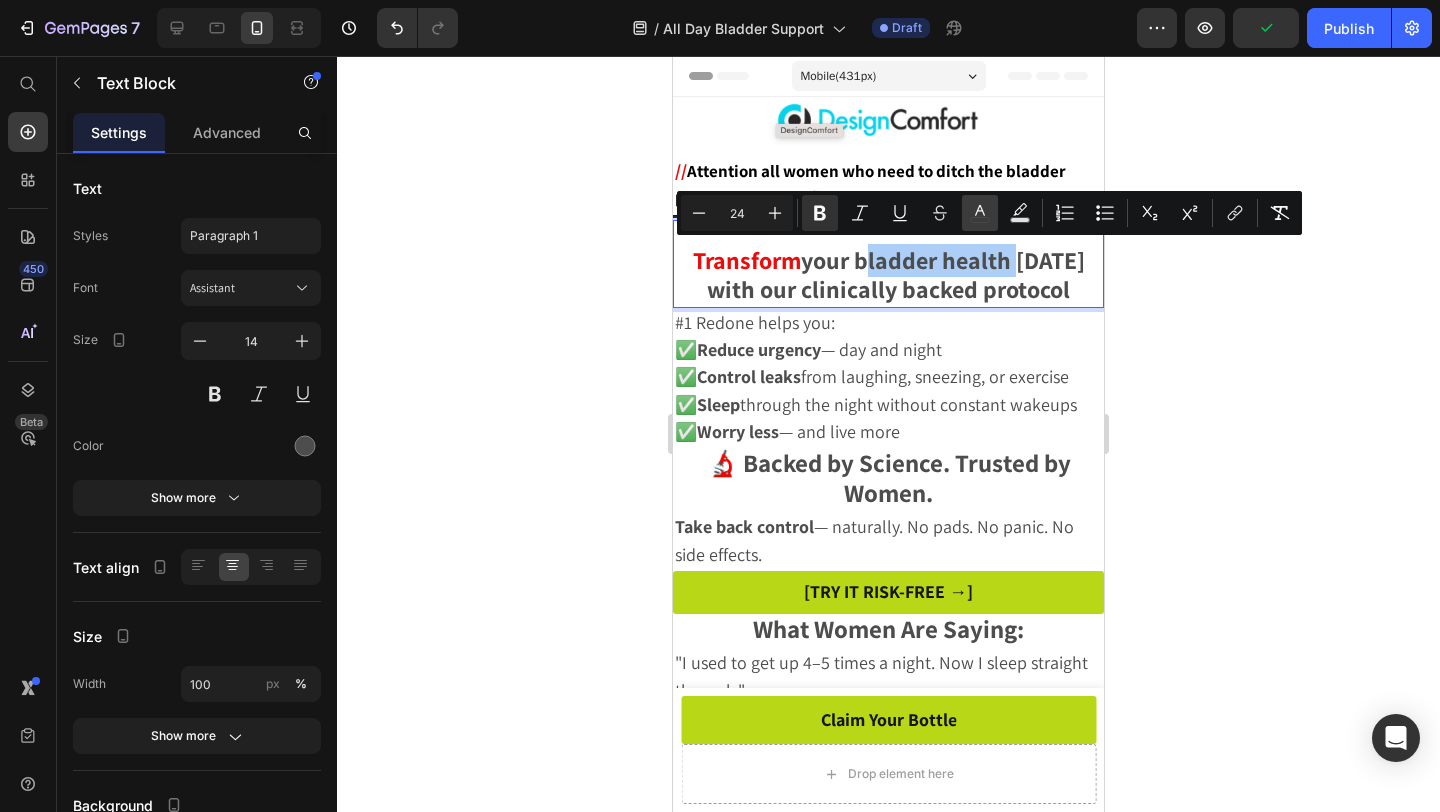 click 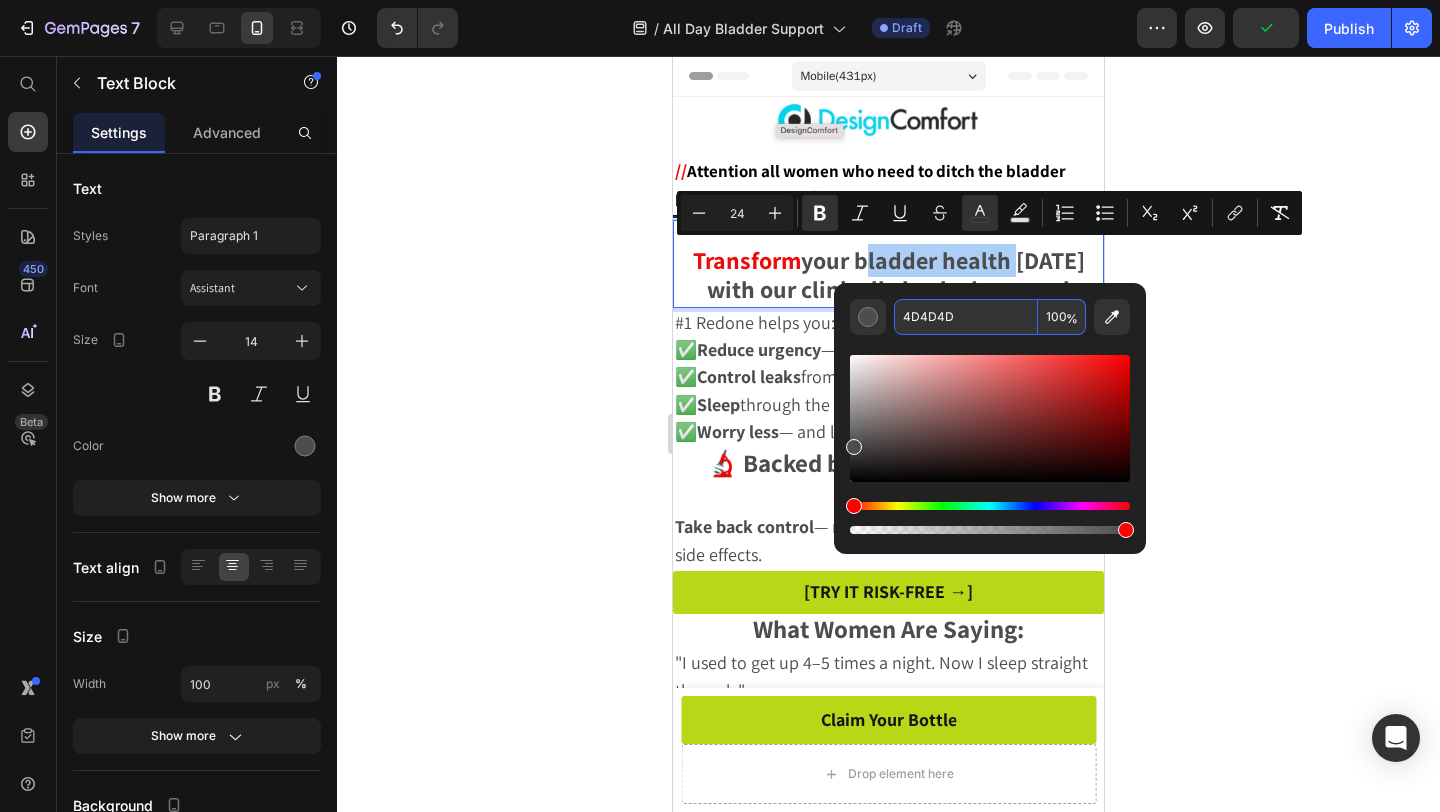 click on "4D4D4D" at bounding box center (966, 317) 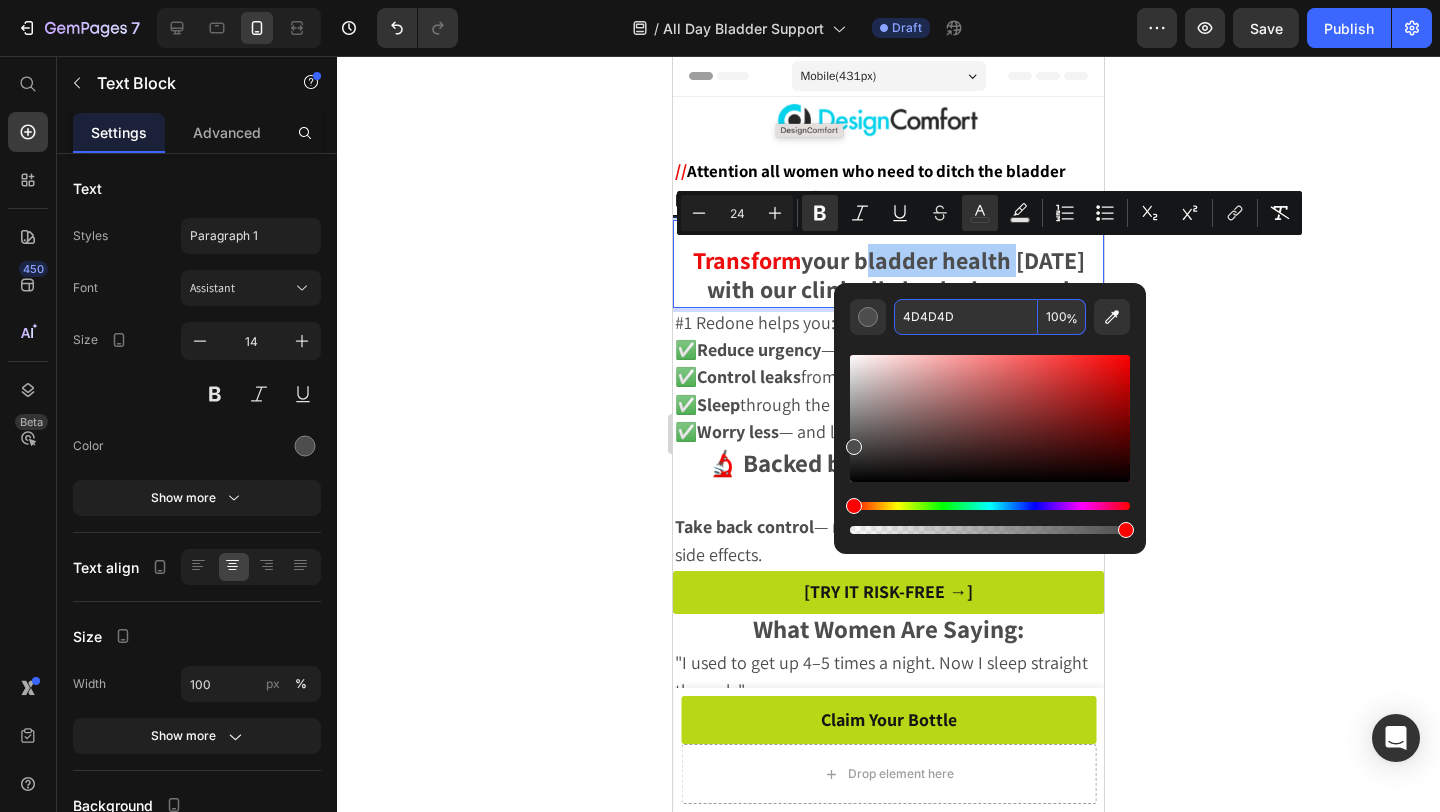 paste on "ED0B0B" 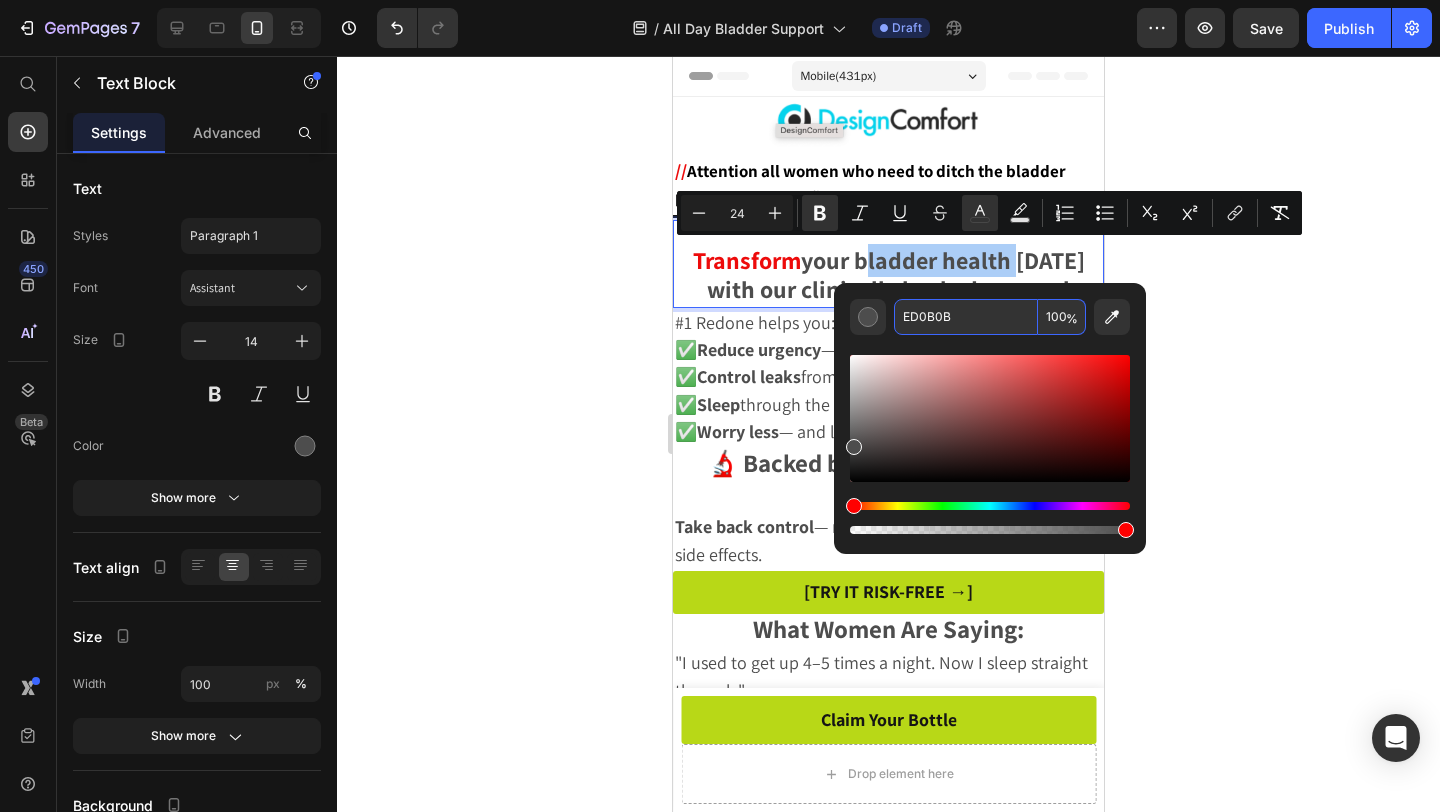 type on "ED0B0B" 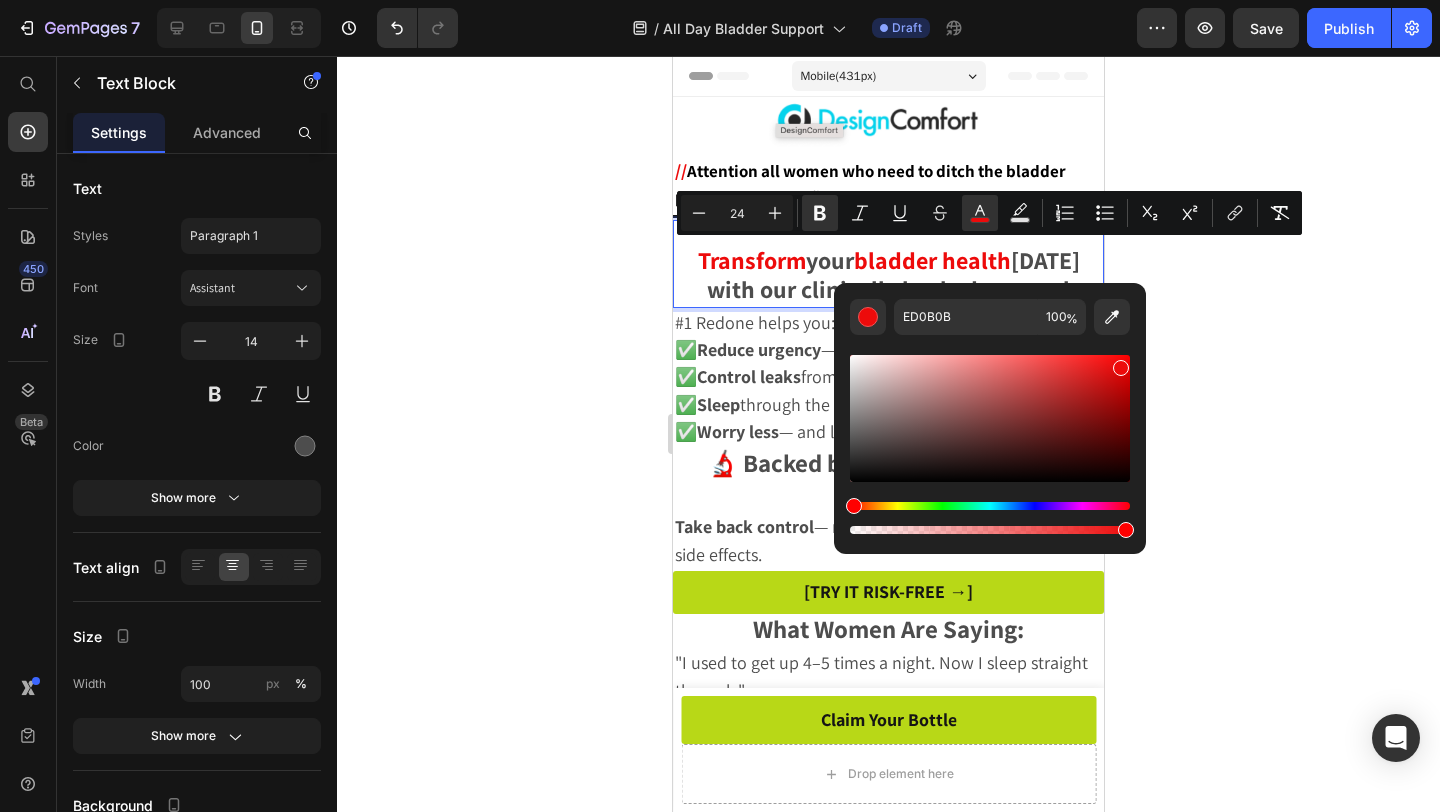 click on "Transform" at bounding box center [752, 260] 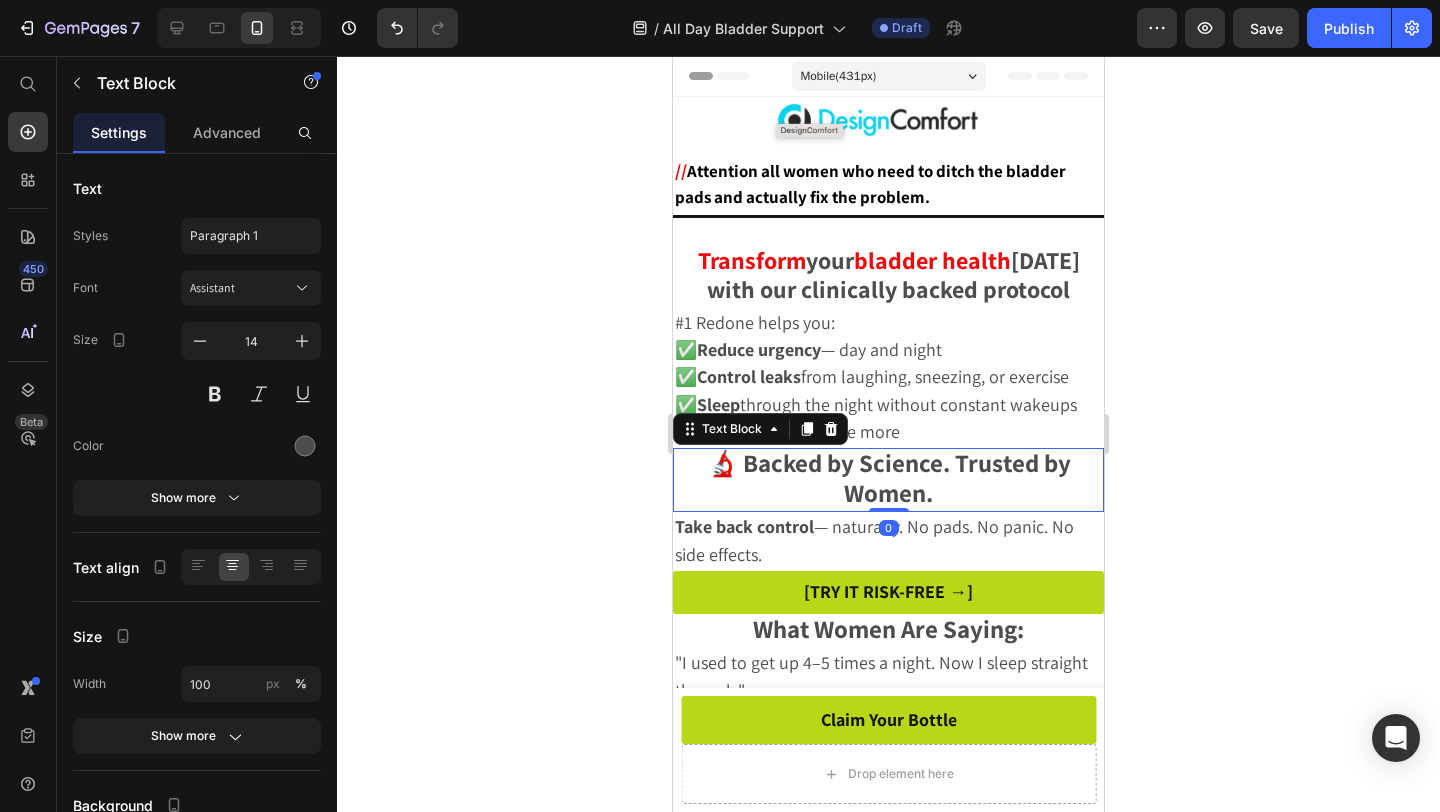 click on "🔬 Backed by Science. Trusted by Women." at bounding box center [888, 480] 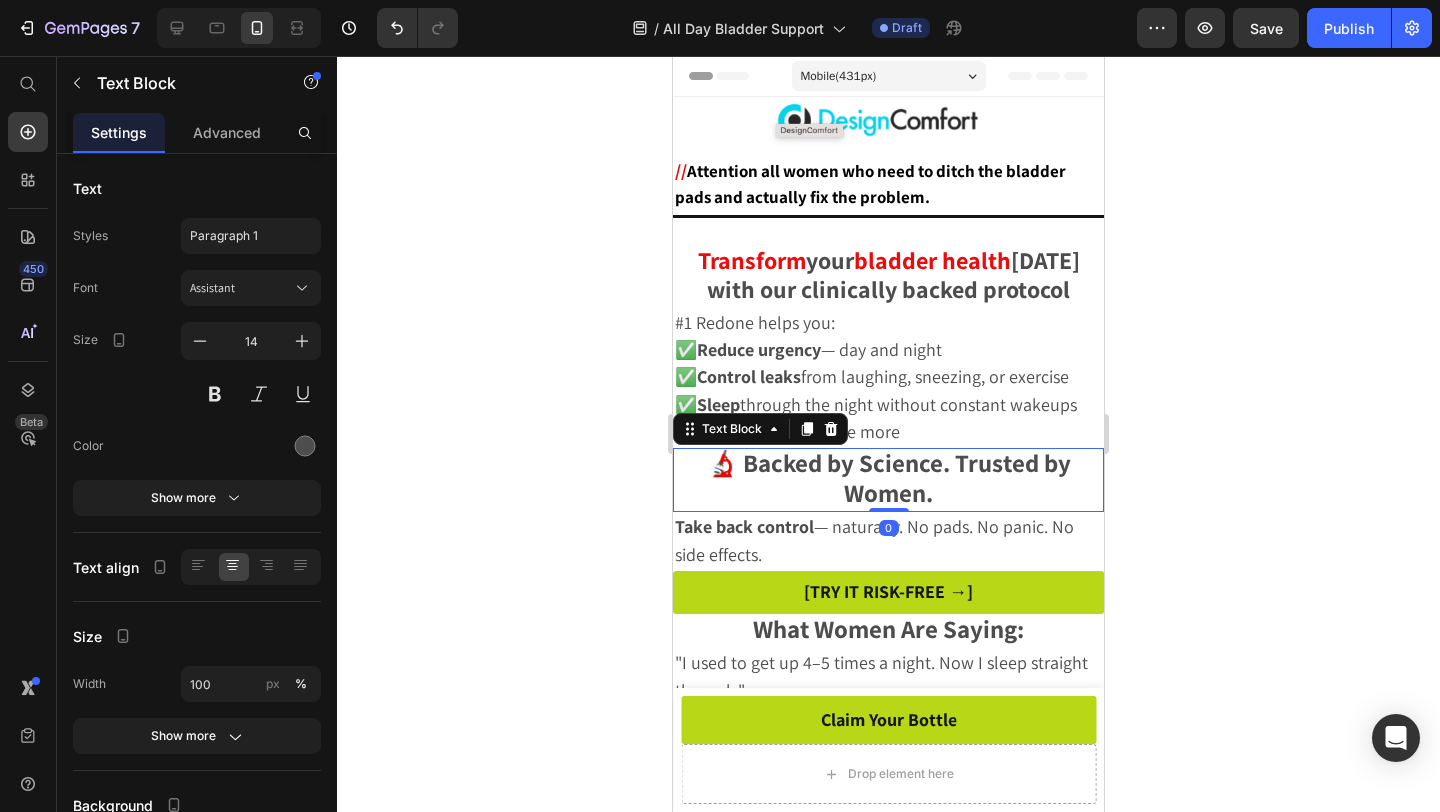 click on "🔬 Backed by Science. Trusted by Women." at bounding box center (888, 480) 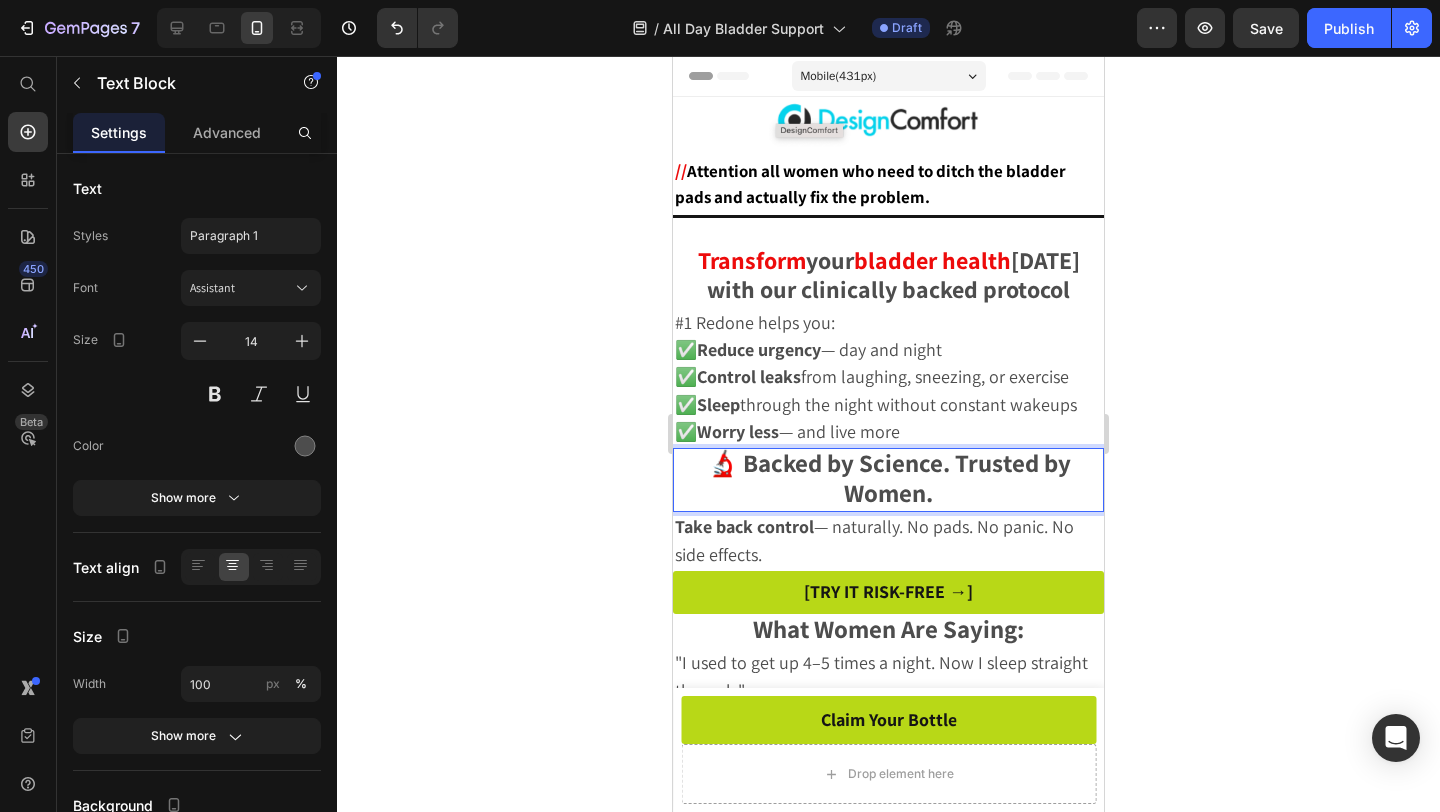 click on "🔬 Backed by Science. Trusted by Women." at bounding box center (888, 480) 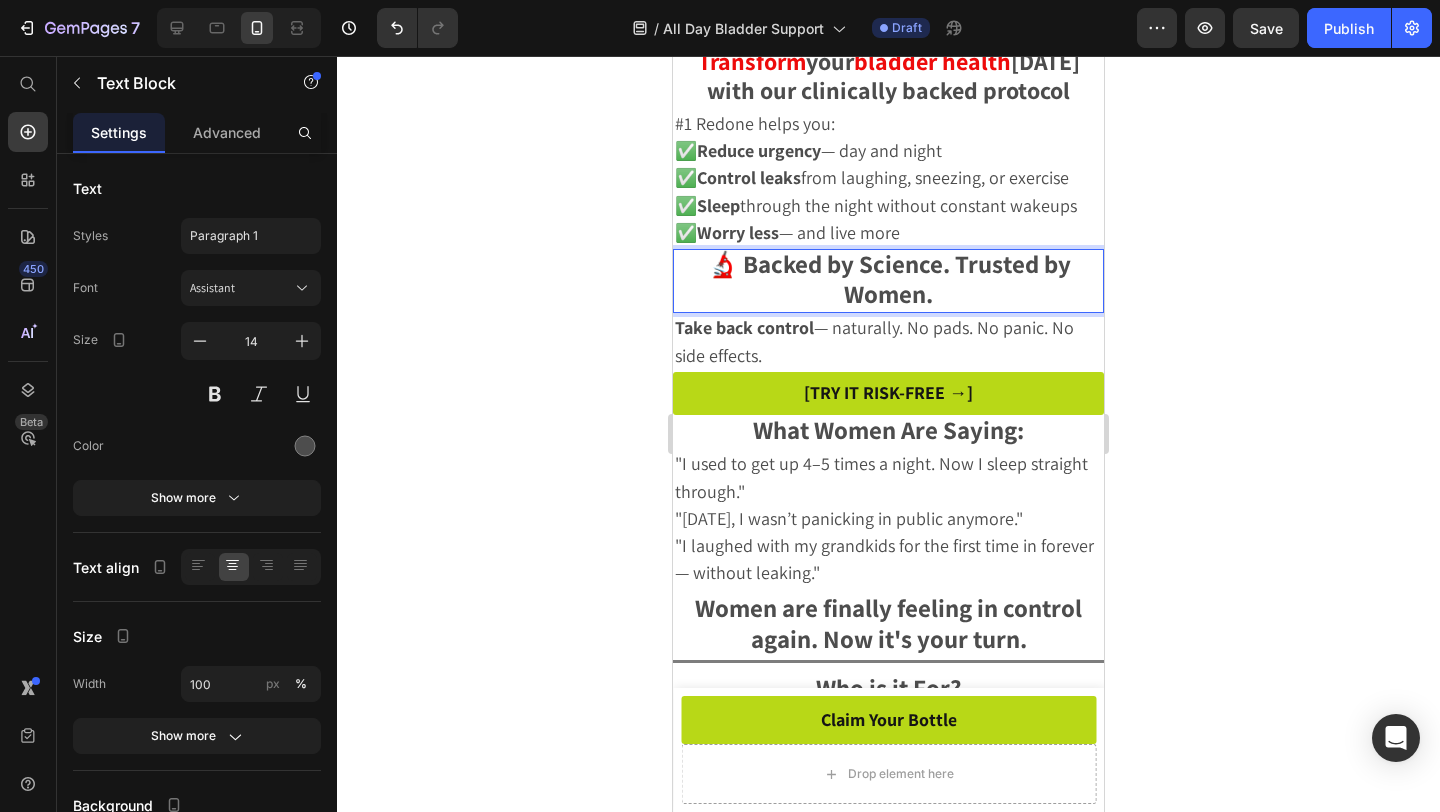 scroll, scrollTop: 201, scrollLeft: 0, axis: vertical 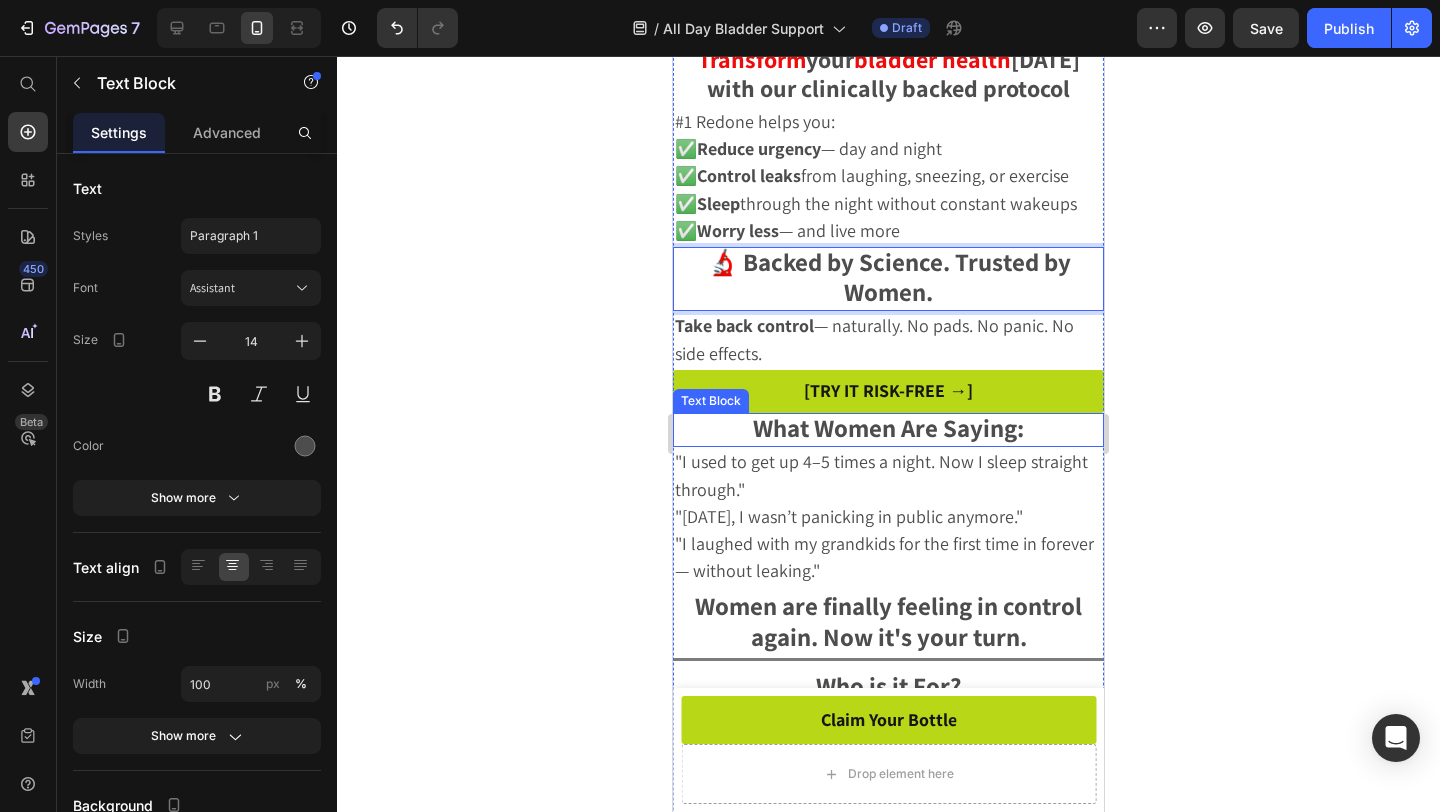 click on "What Women Are Saying:" at bounding box center (888, 427) 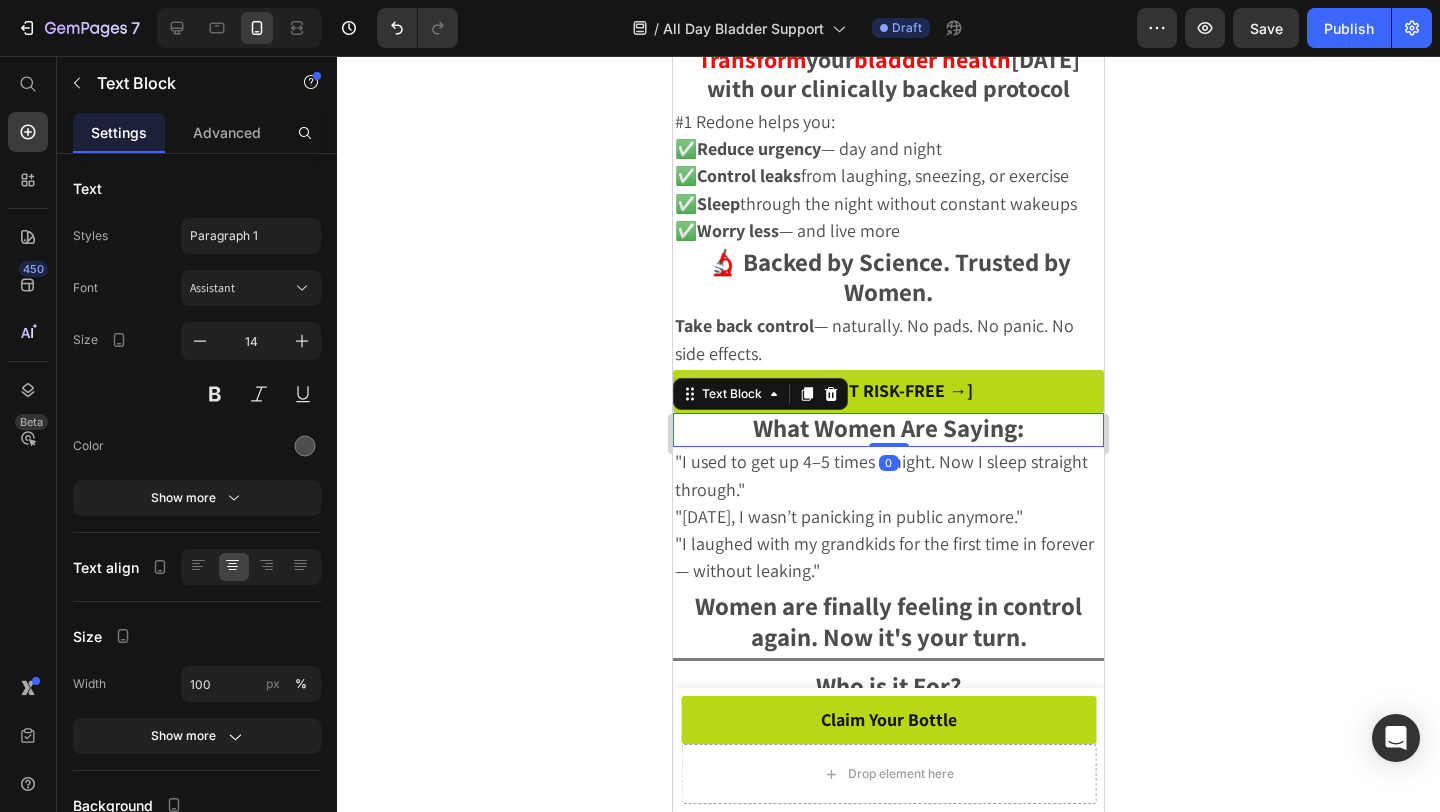 click on "What Women Are Saying:" at bounding box center (888, 427) 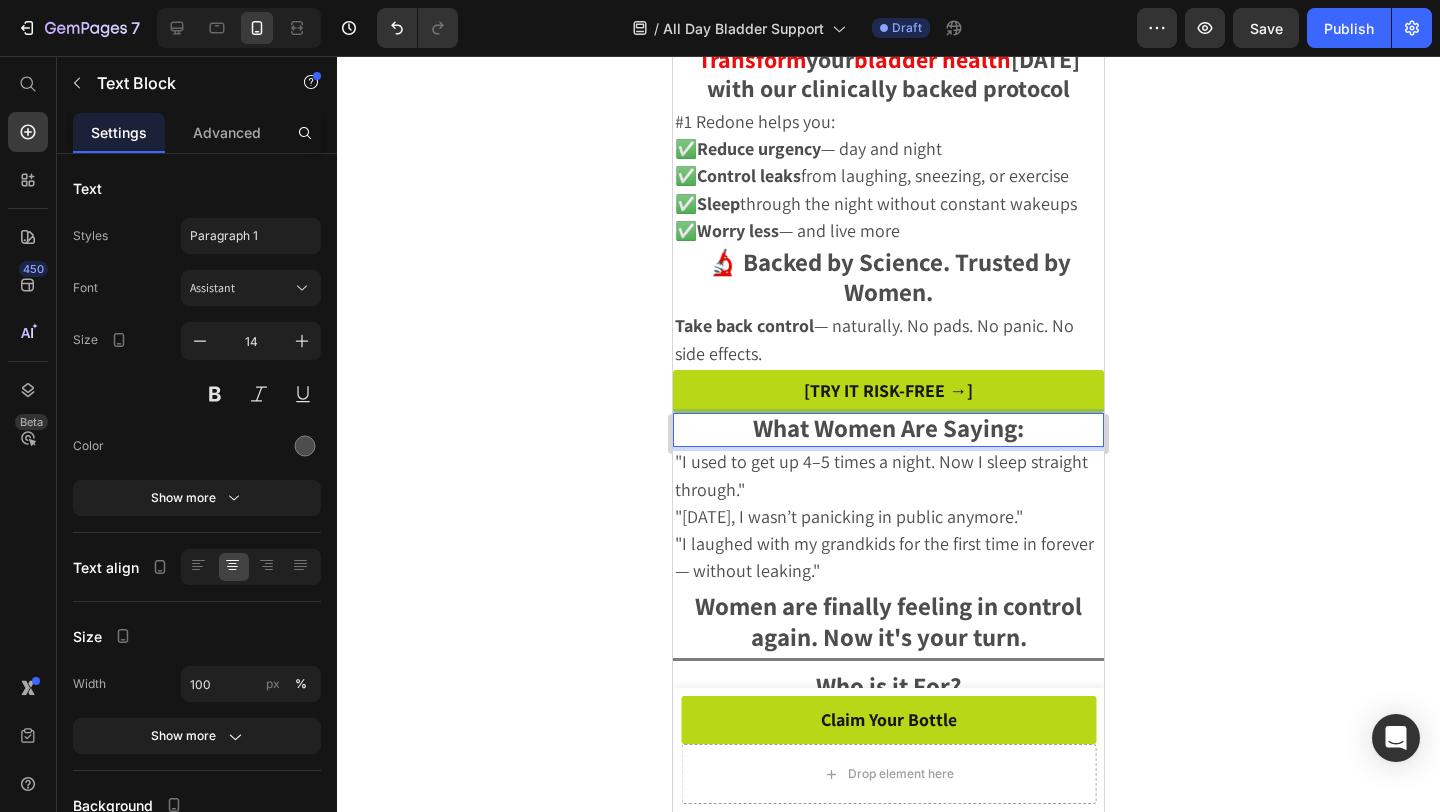 click on "What Women Are Saying:" at bounding box center [888, 427] 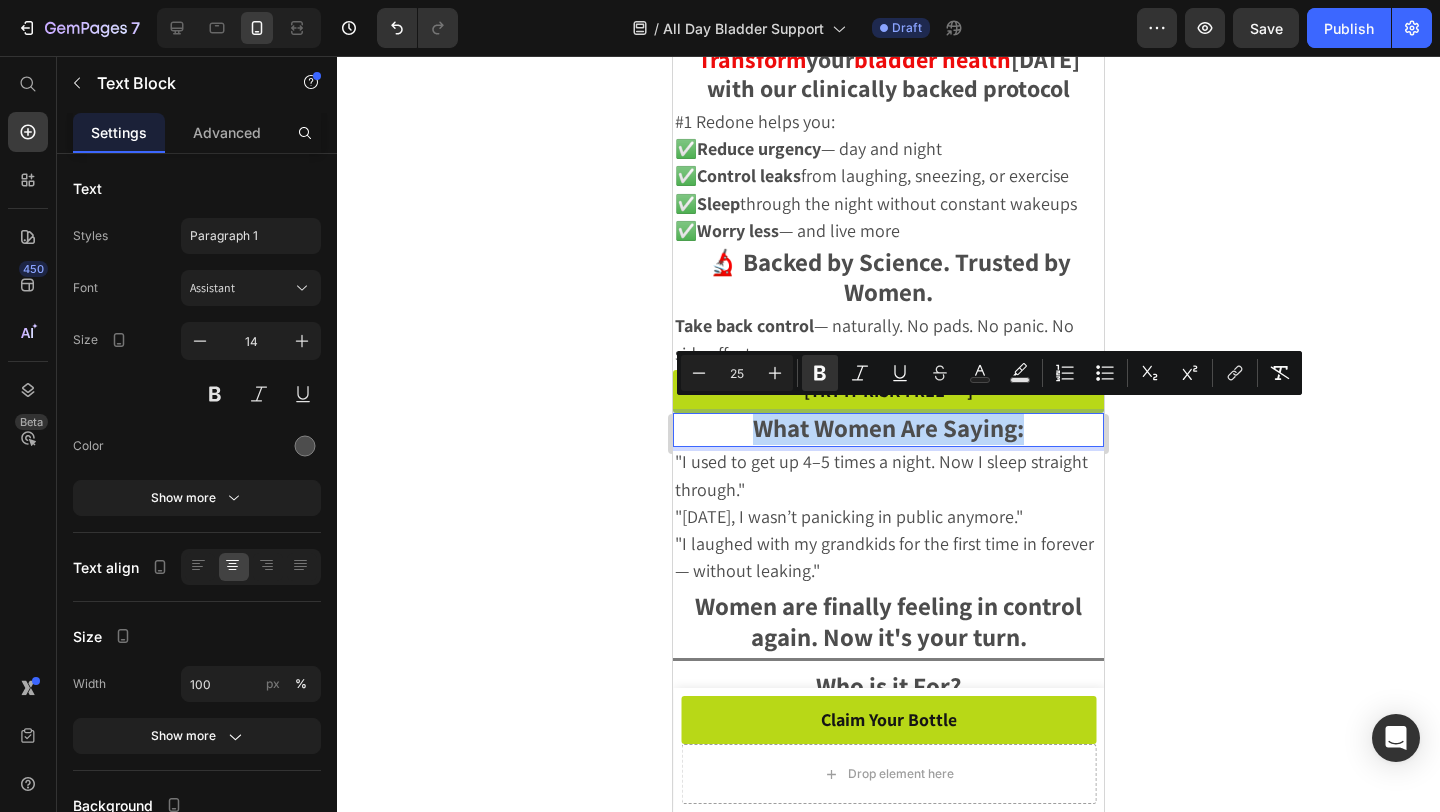 drag, startPoint x: 1036, startPoint y: 423, endPoint x: 754, endPoint y: 422, distance: 282.00177 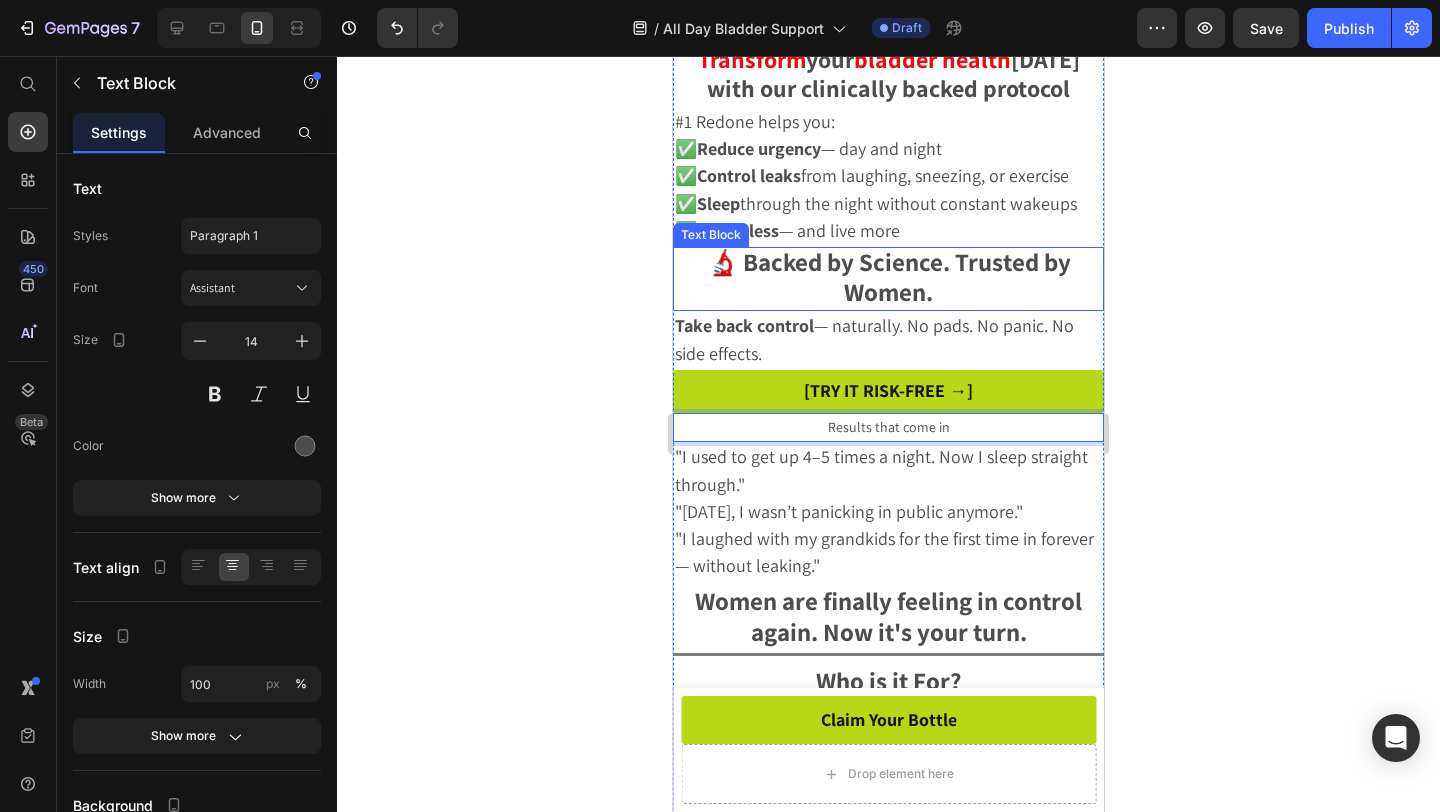 click on "🔬 Backed by Science. Trusted by Women." at bounding box center [889, 276] 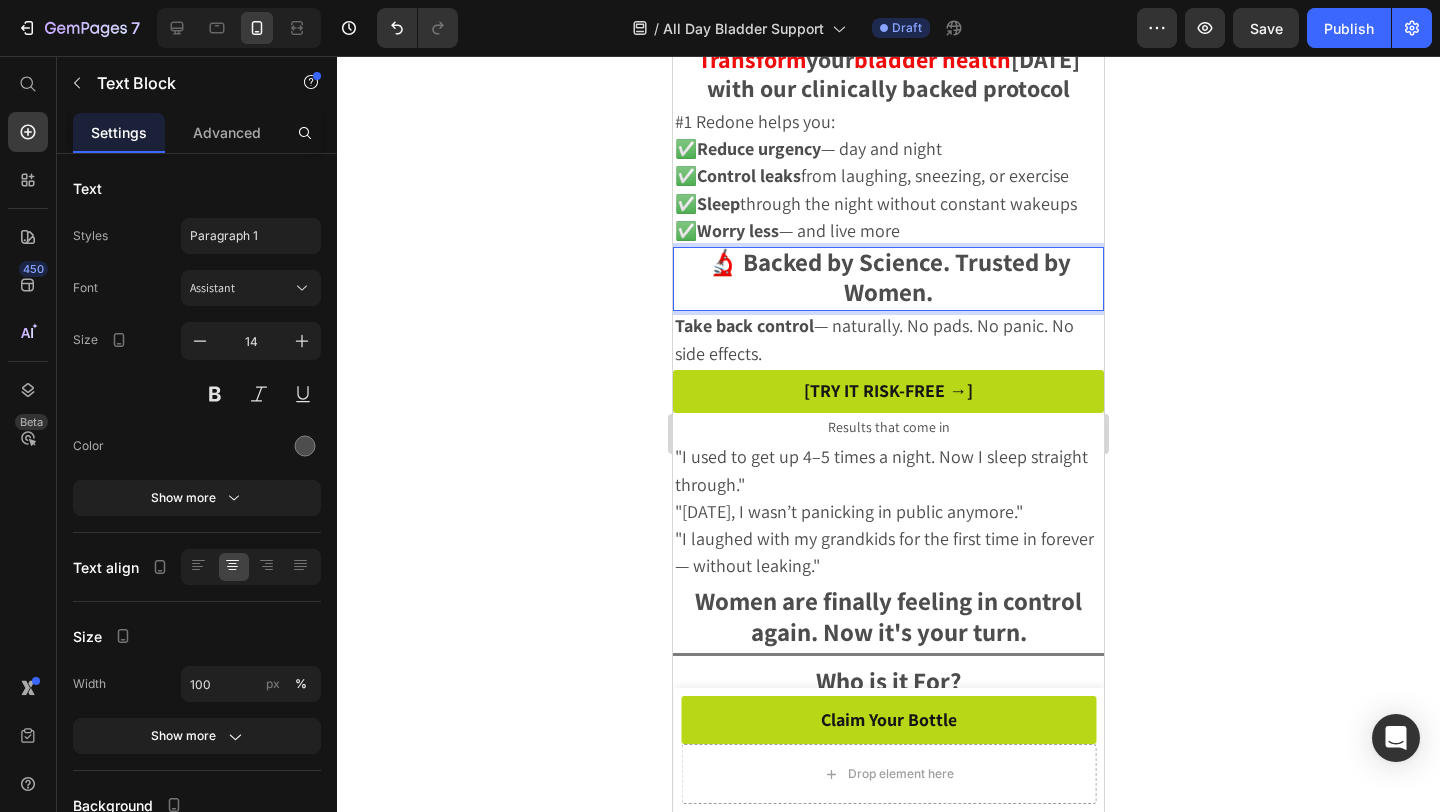 click on "🔬 Backed by Science. Trusted by Women." at bounding box center (889, 276) 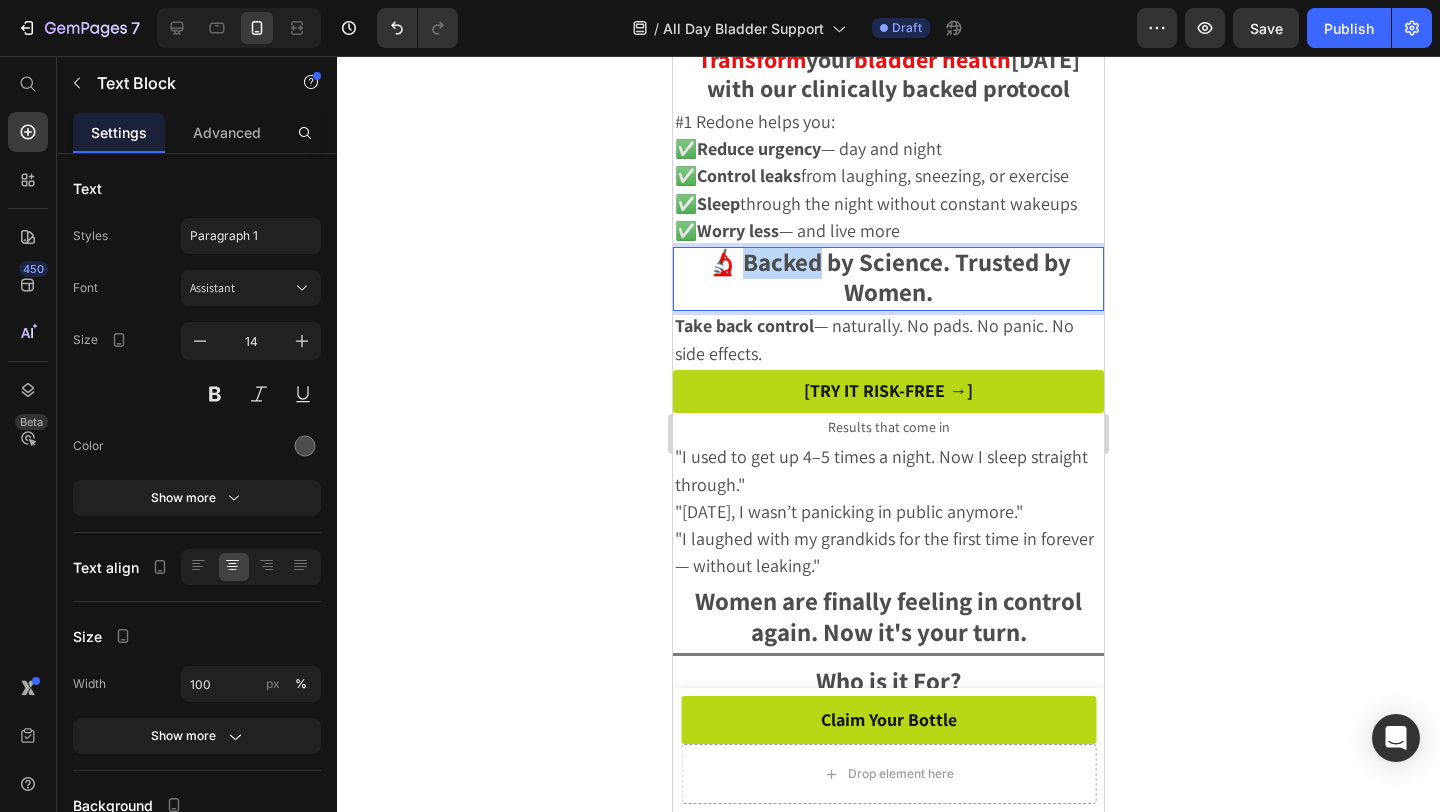 click on "🔬 Backed by Science. Trusted by Women." at bounding box center [889, 276] 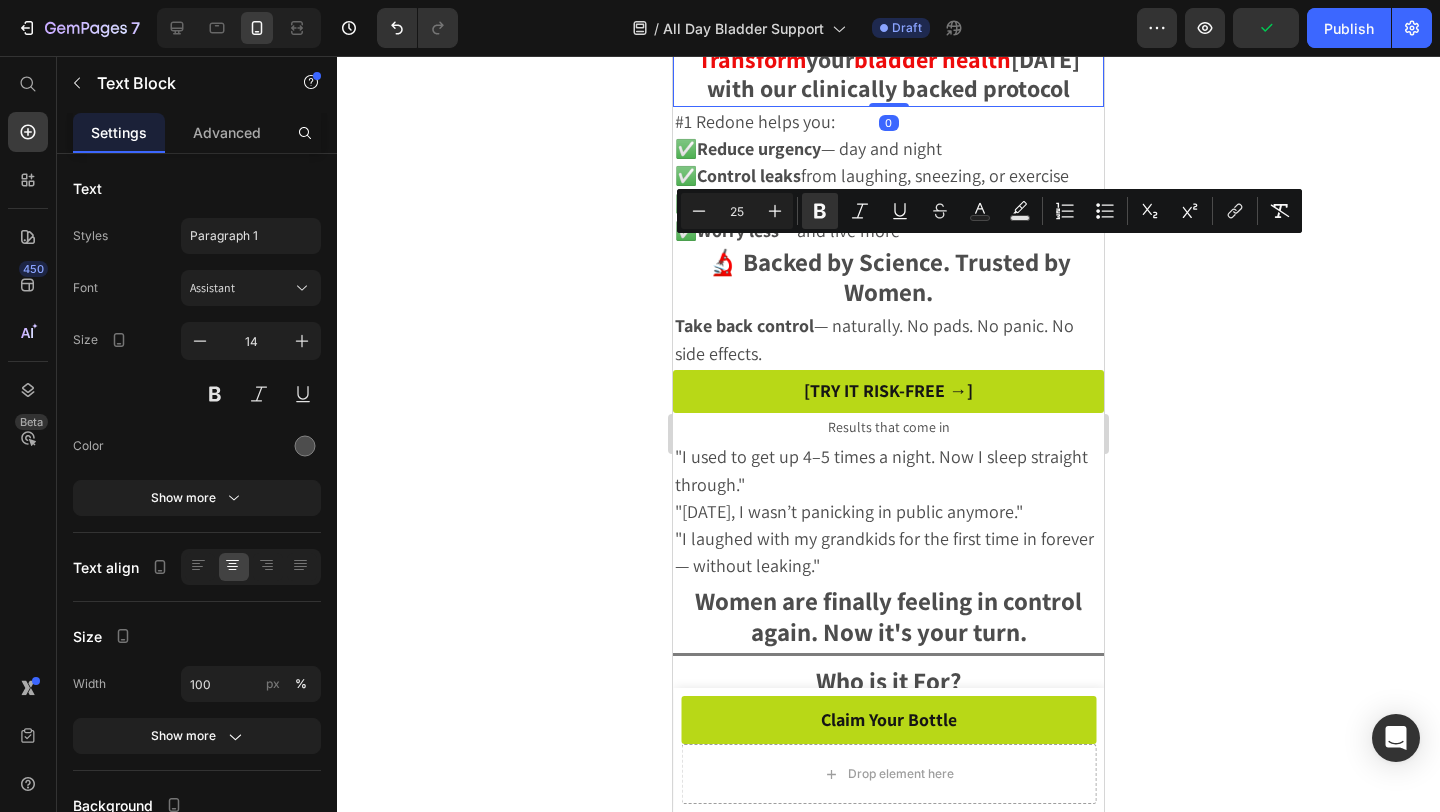 click on "in 90 days with our clinically backed protocol" at bounding box center (893, 73) 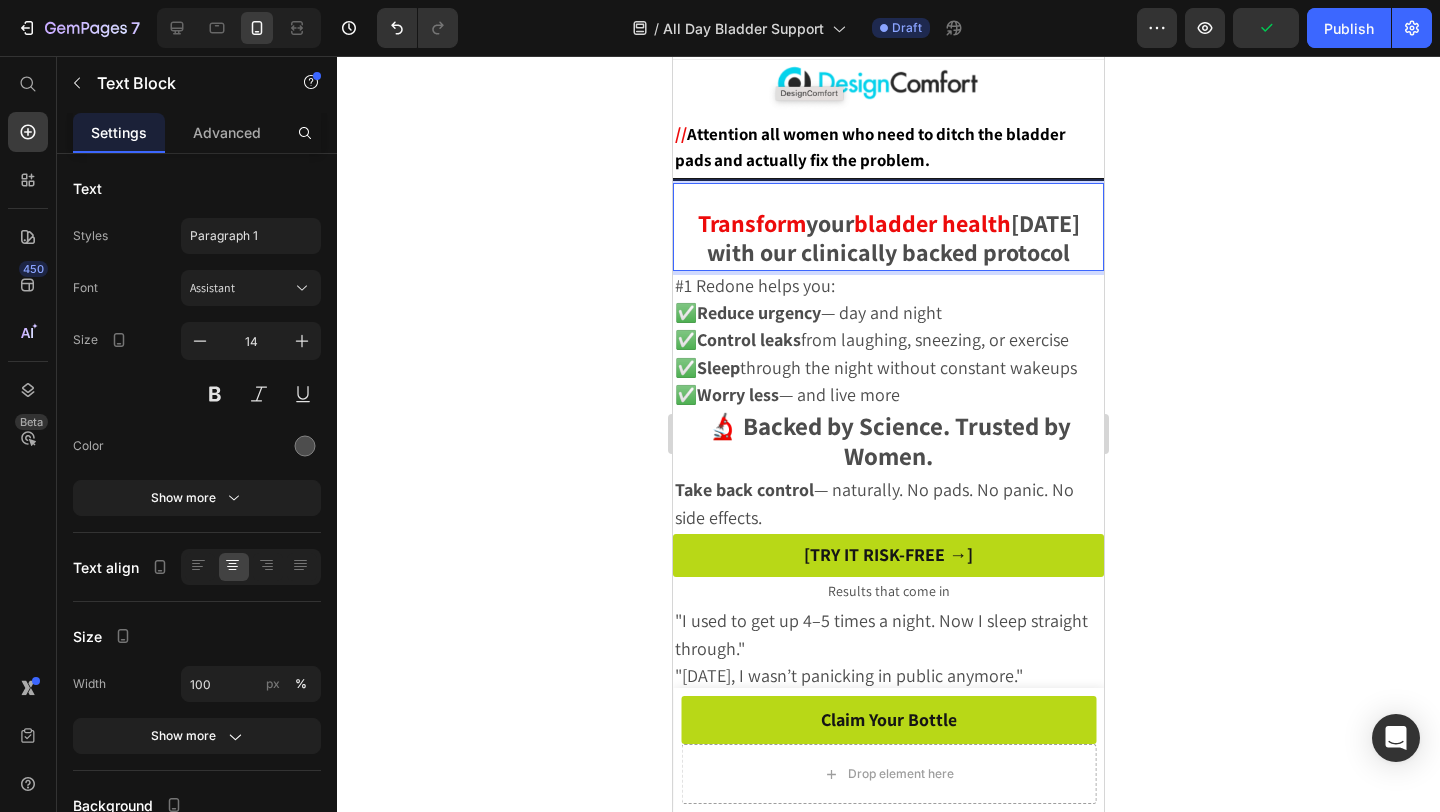 scroll, scrollTop: 0, scrollLeft: 0, axis: both 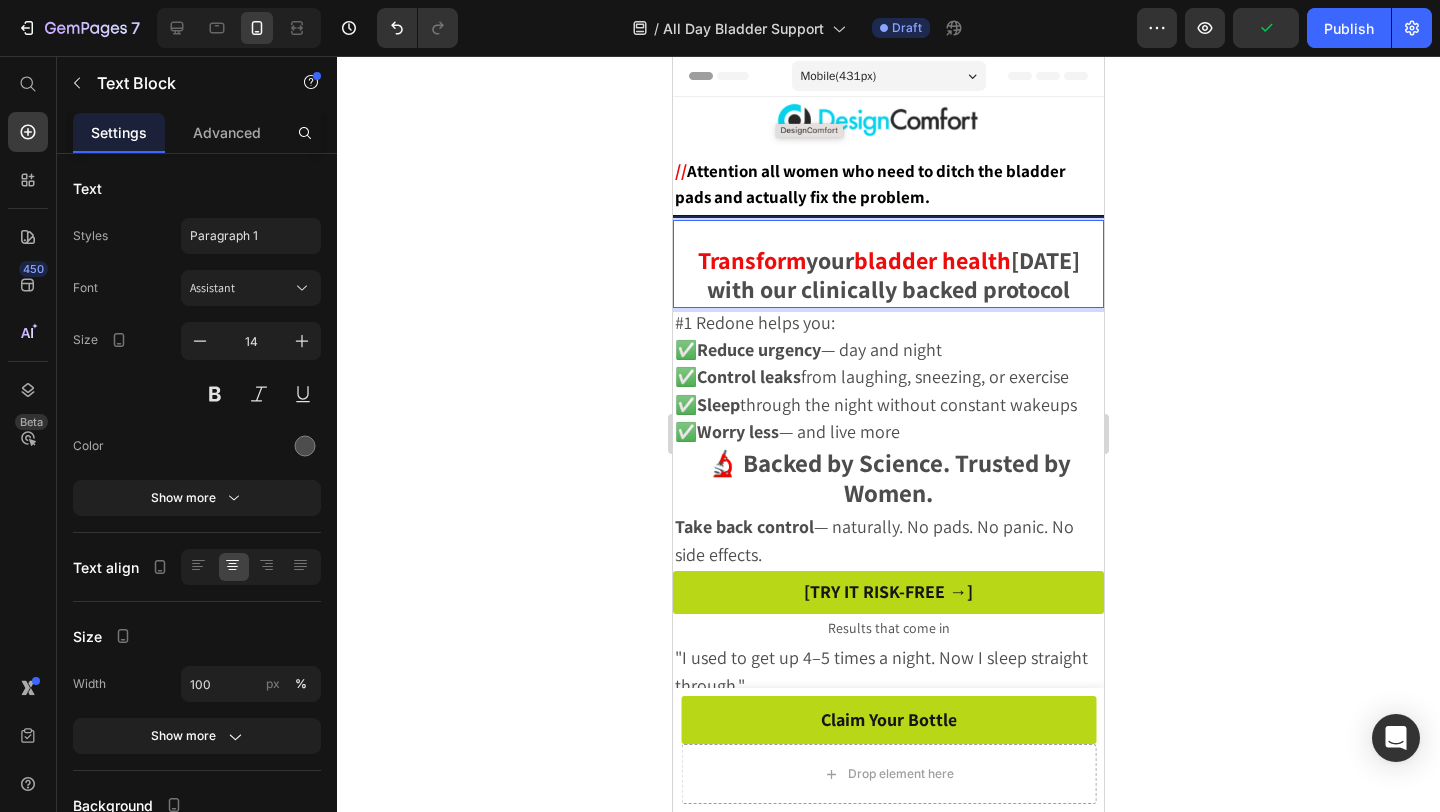 click on "Transform" at bounding box center (752, 260) 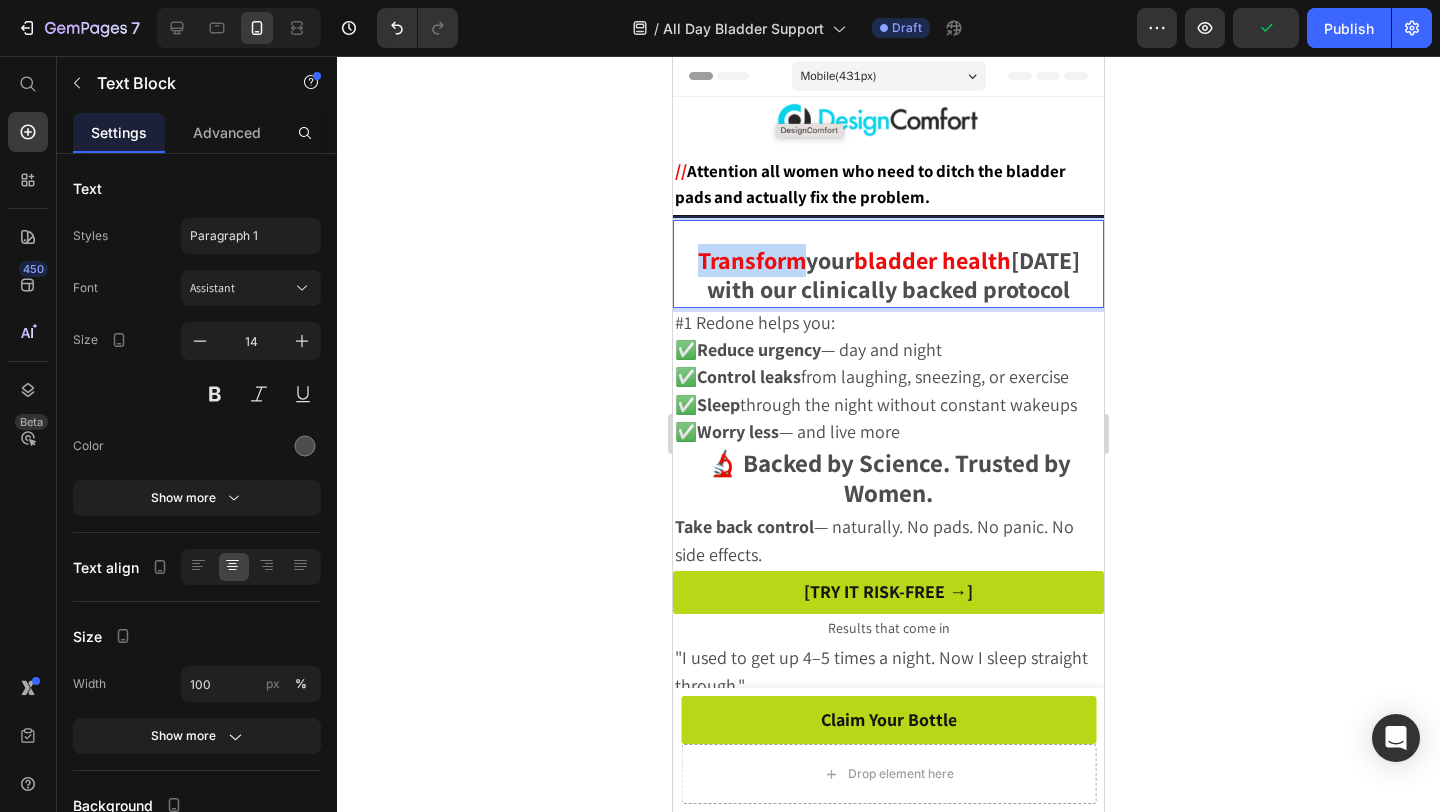 click on "Transform" at bounding box center [752, 260] 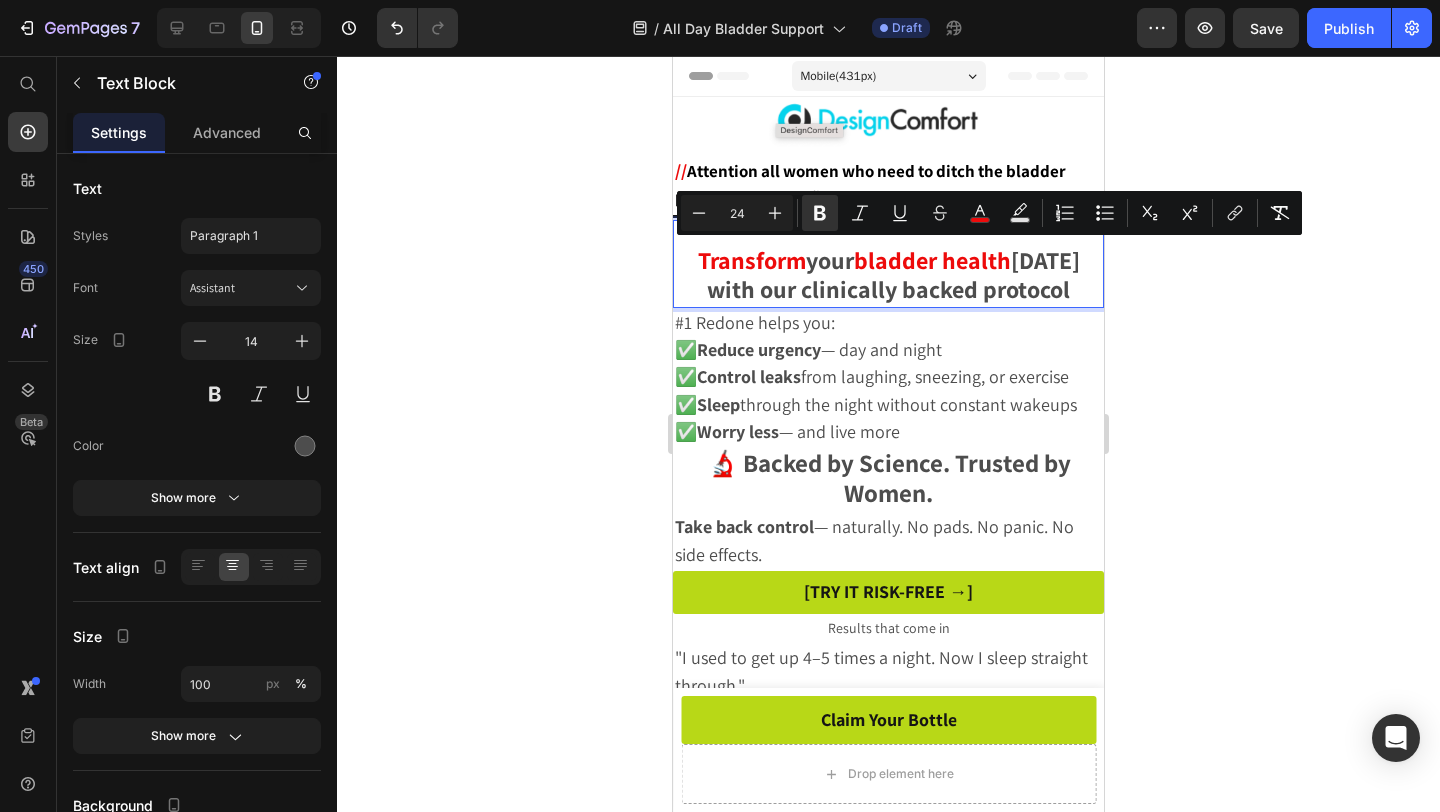 click on "in 90 days with our clinically backed protocol" at bounding box center [893, 274] 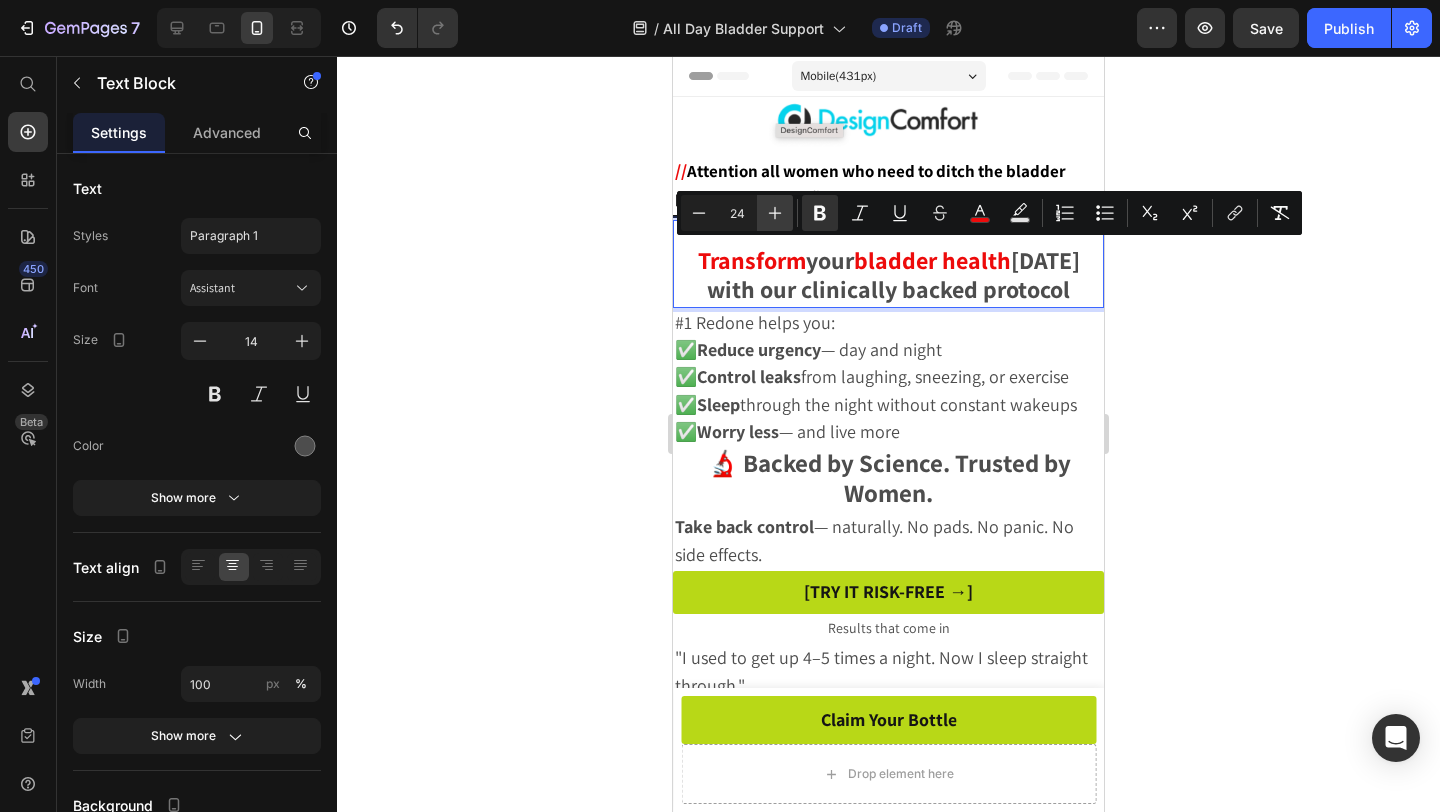 click 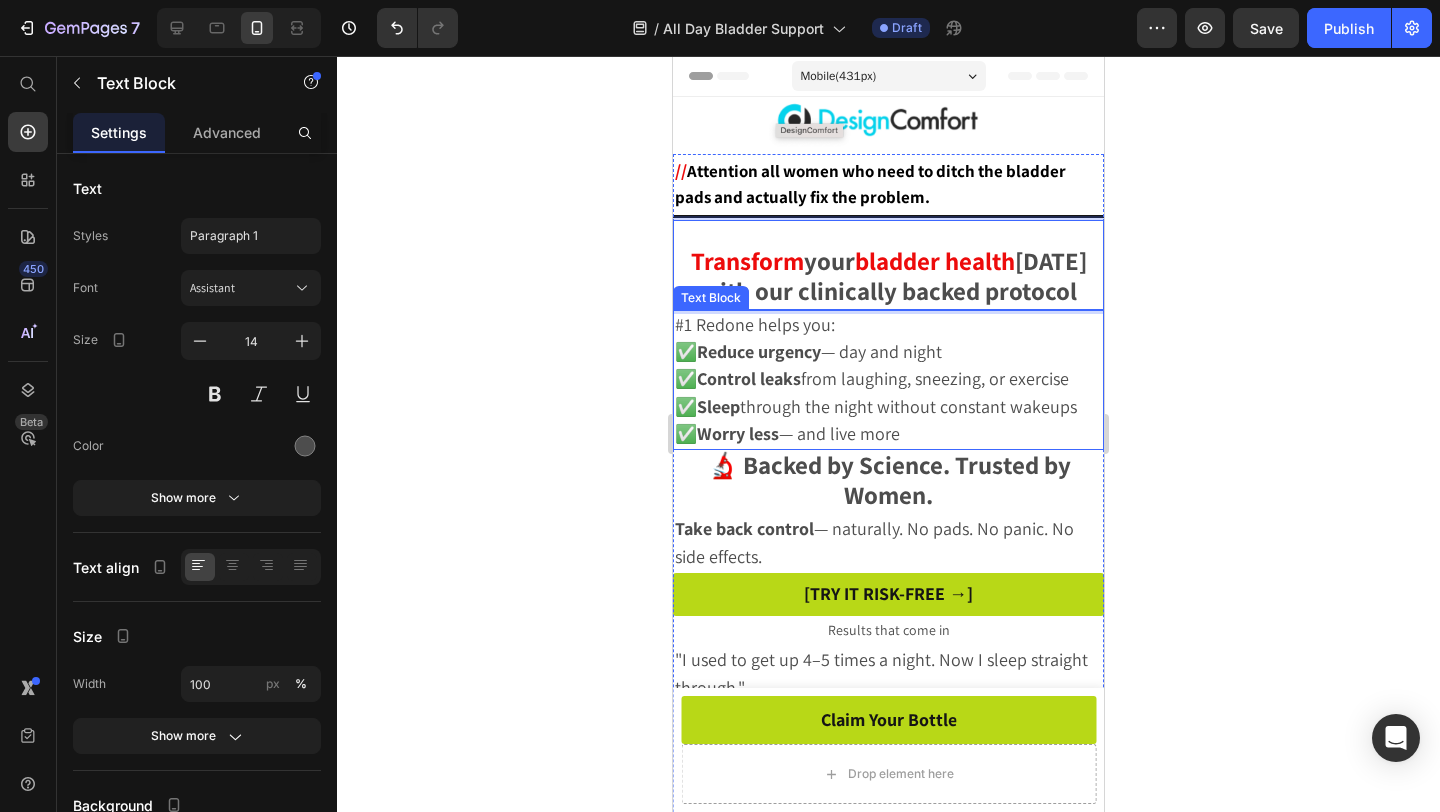 click on "#1 Redone helps you:" at bounding box center [888, 325] 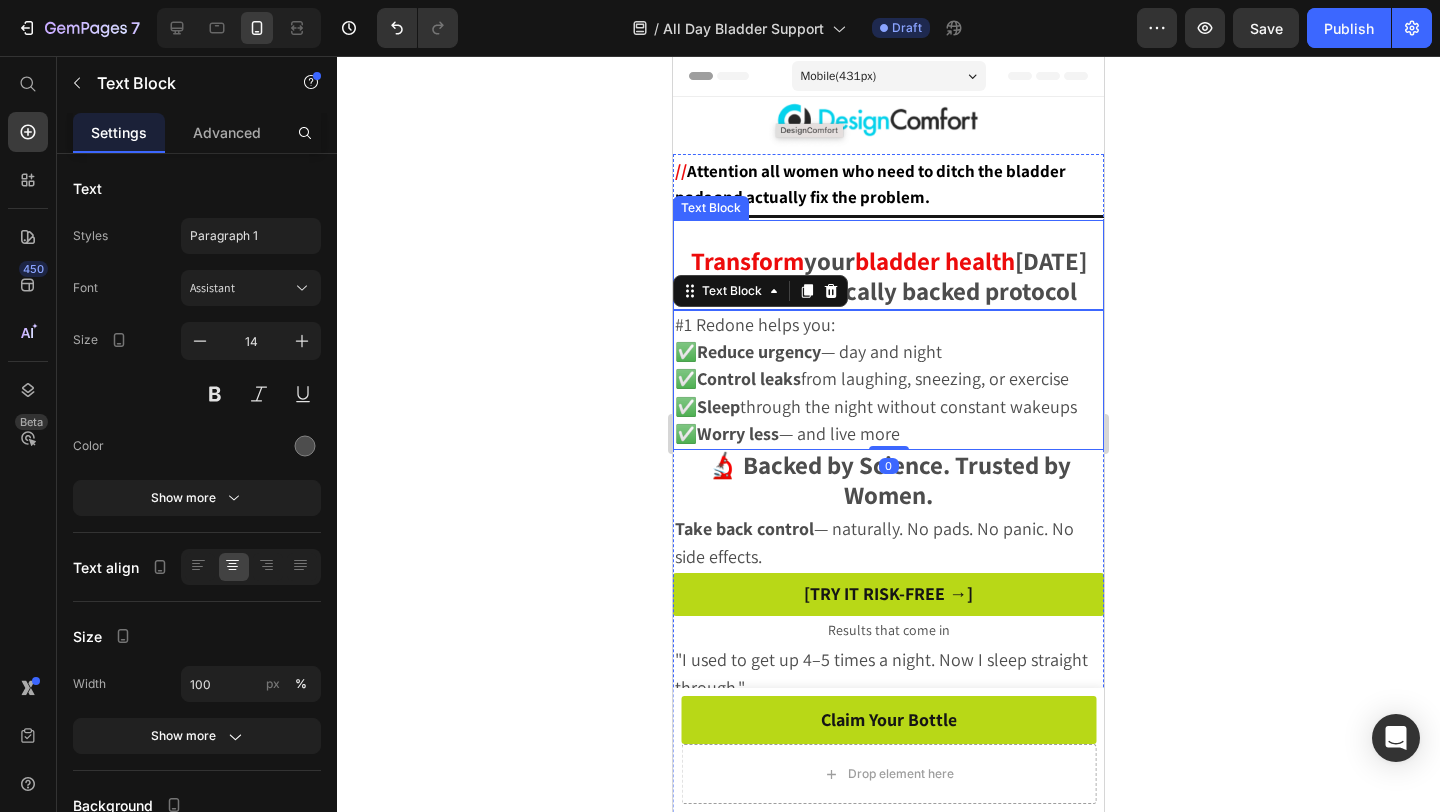 click on "Transform  your  bladder health  in 90 days with our clinically backed protocol" at bounding box center [888, 278] 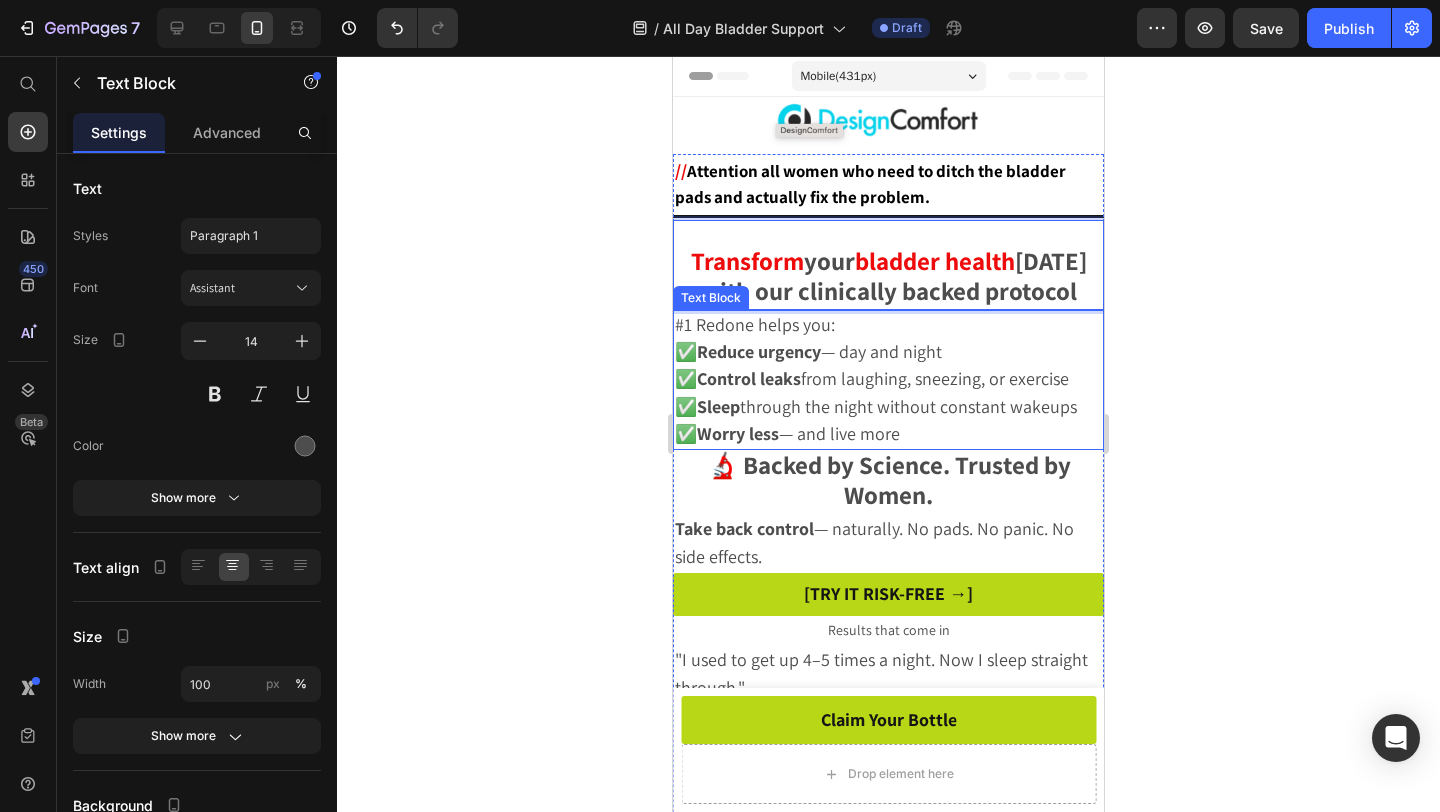 click on "#1 Redone helps you:" at bounding box center (888, 325) 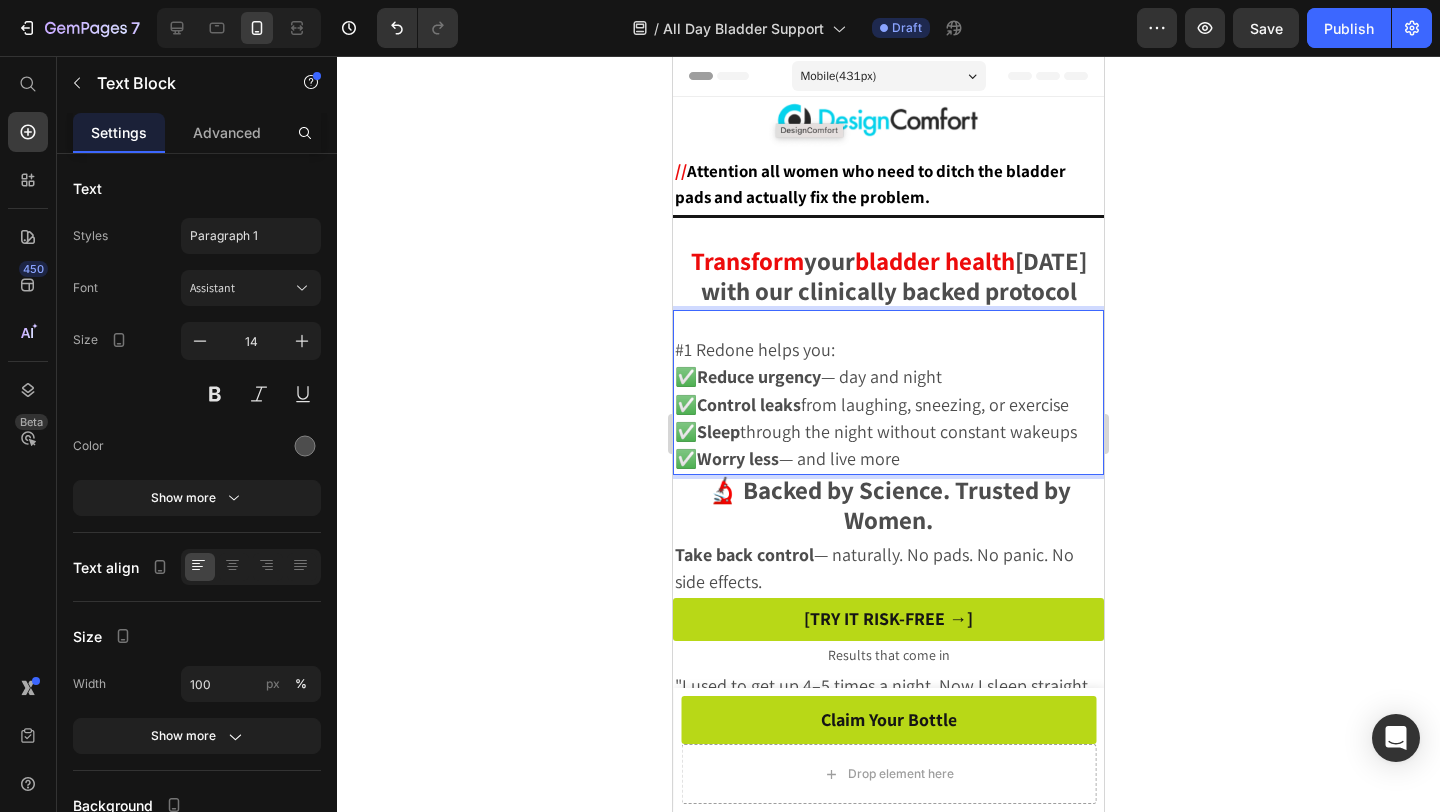 click 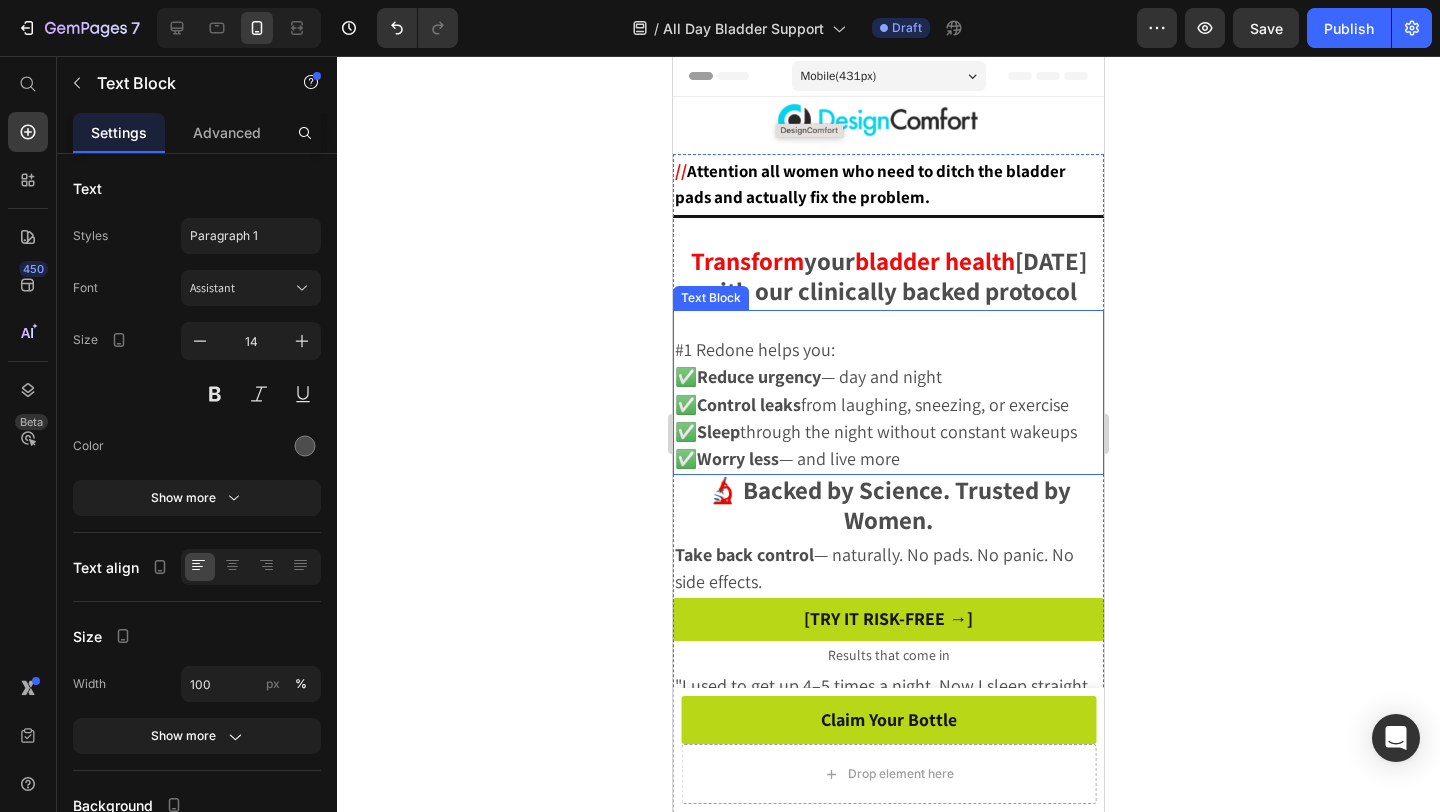 click on "✅  Reduce urgency  — day and night ✅  Control leaks  from laughing, sneezing, or exercise ✅  Sleep  through the night without constant wakeups ✅  Worry less  — and live more" at bounding box center (888, 418) 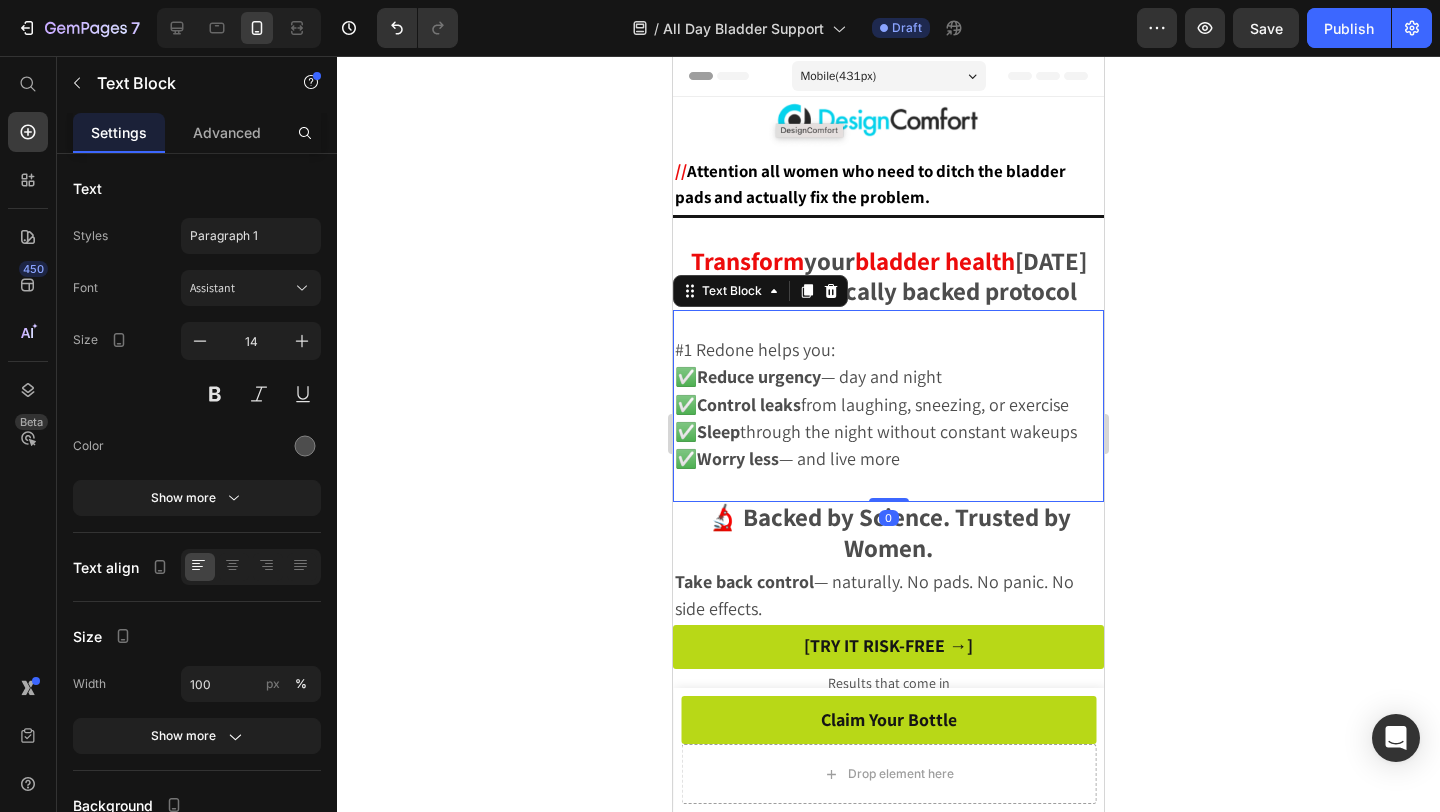 click 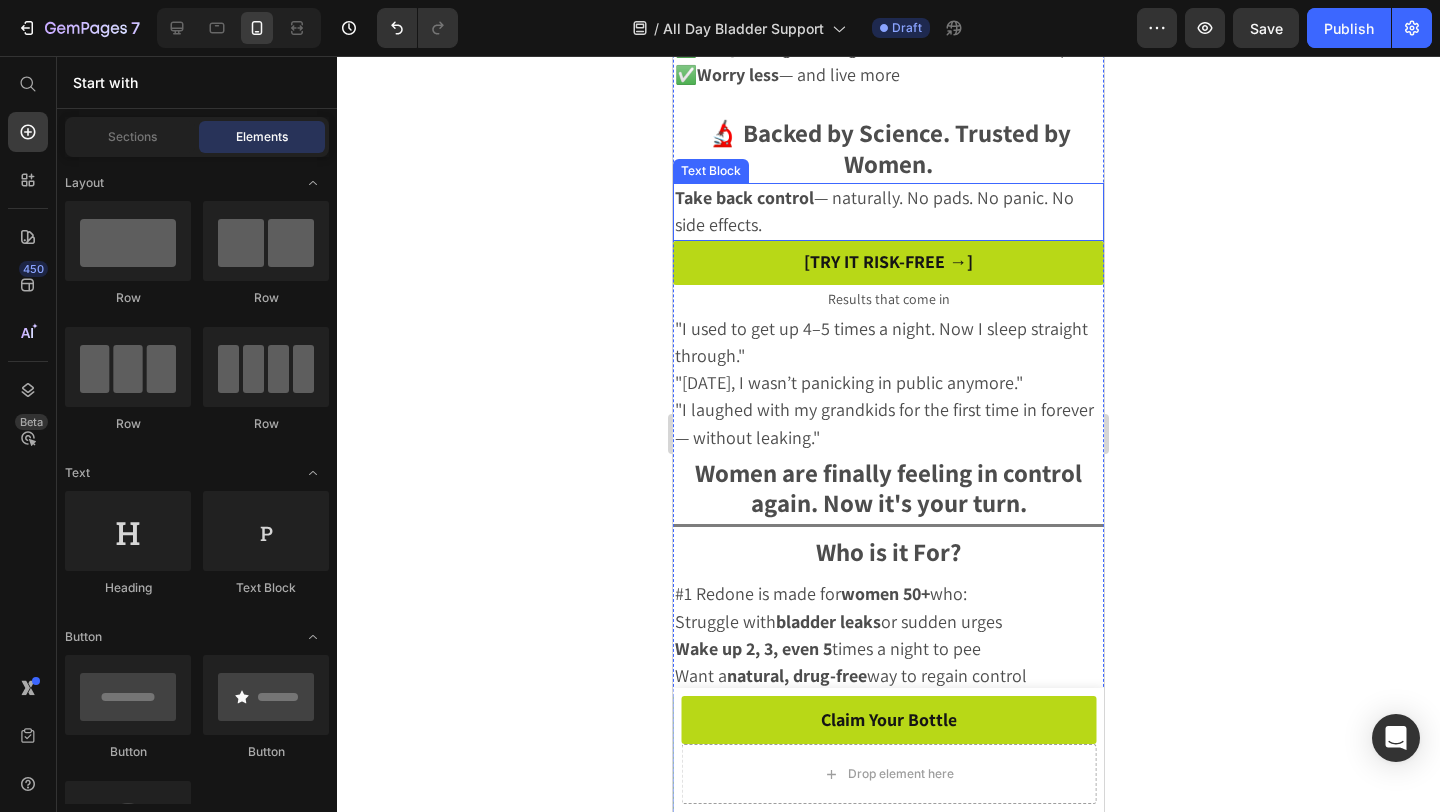scroll, scrollTop: 399, scrollLeft: 0, axis: vertical 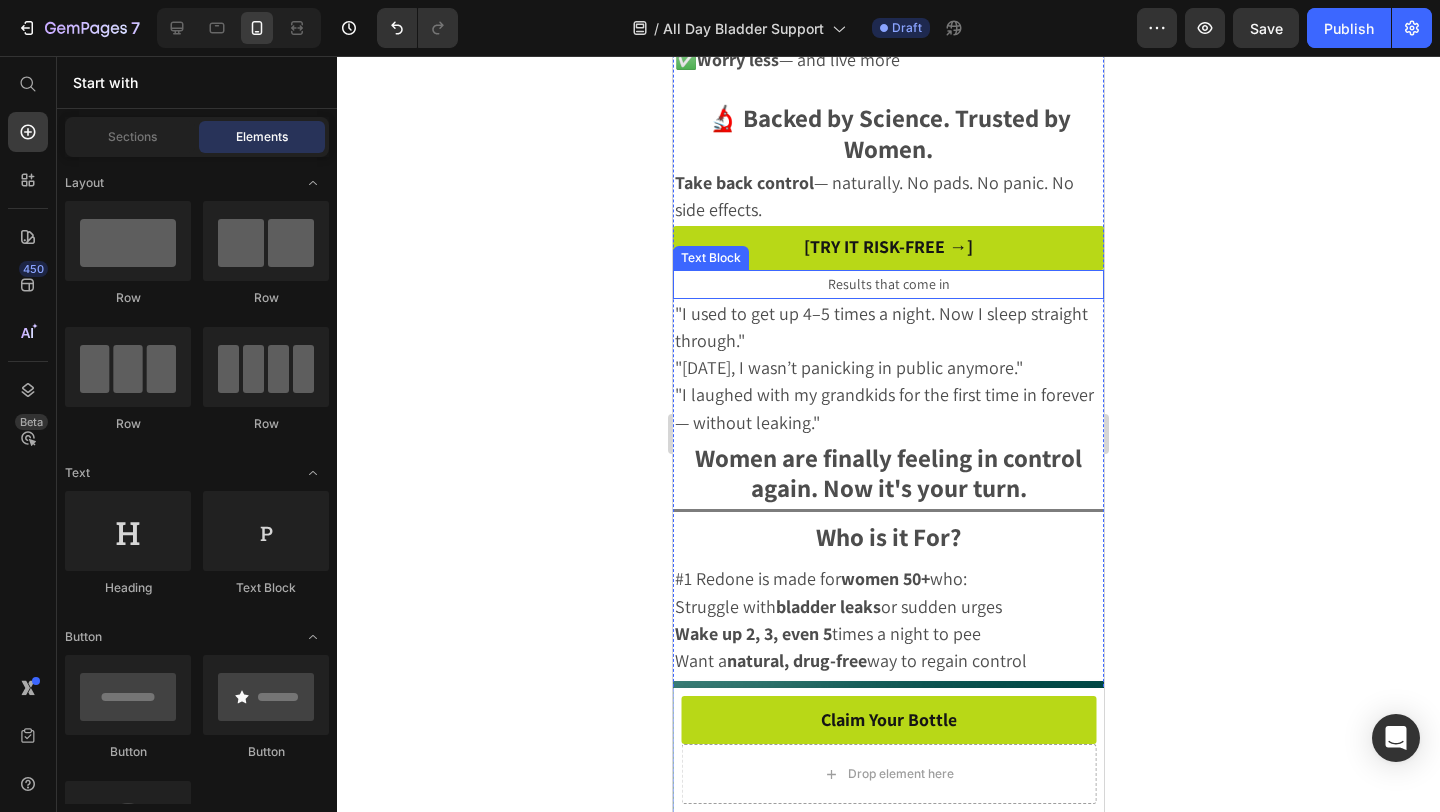 click on "Results that come in" at bounding box center [888, 284] 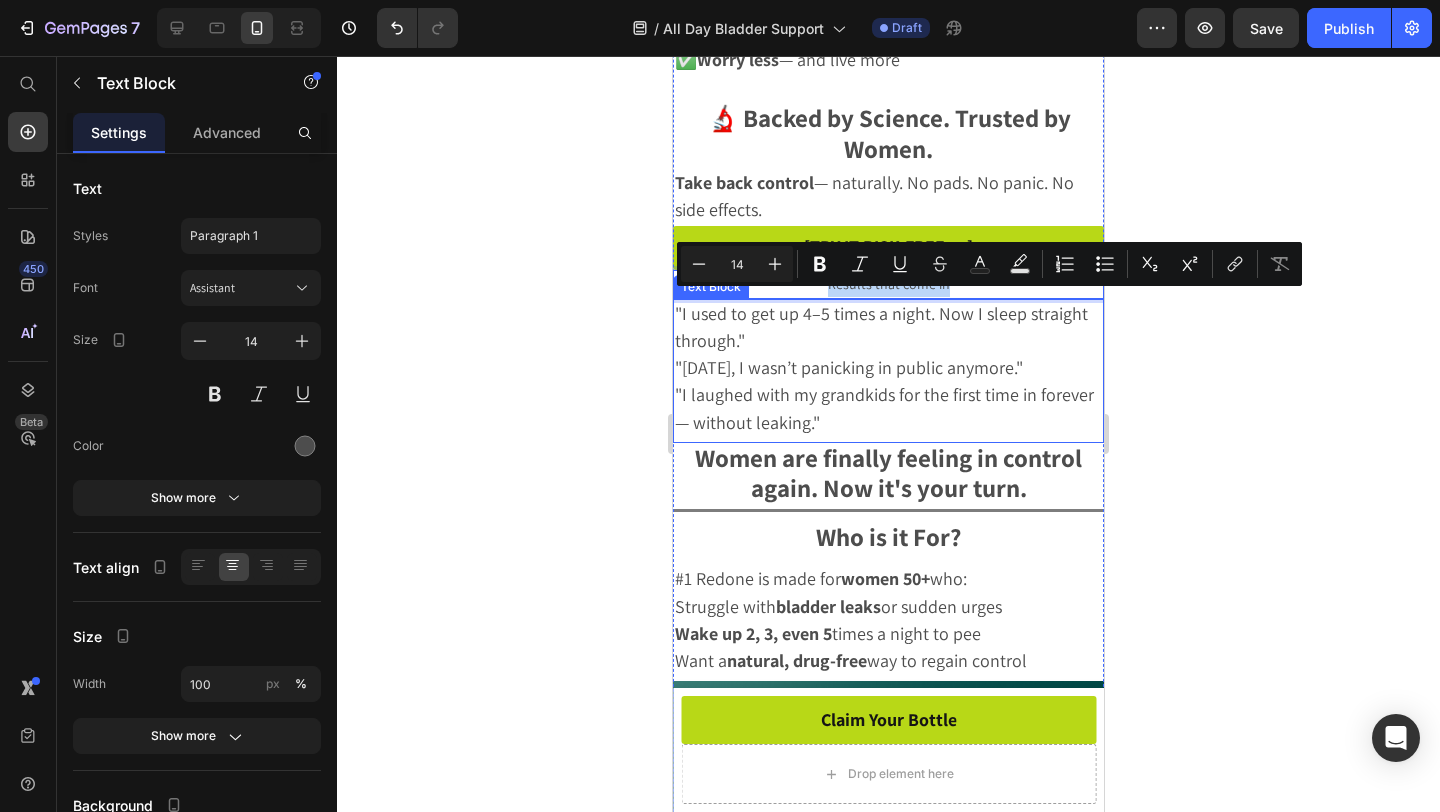 drag, startPoint x: 823, startPoint y: 303, endPoint x: 1044, endPoint y: 318, distance: 221.50847 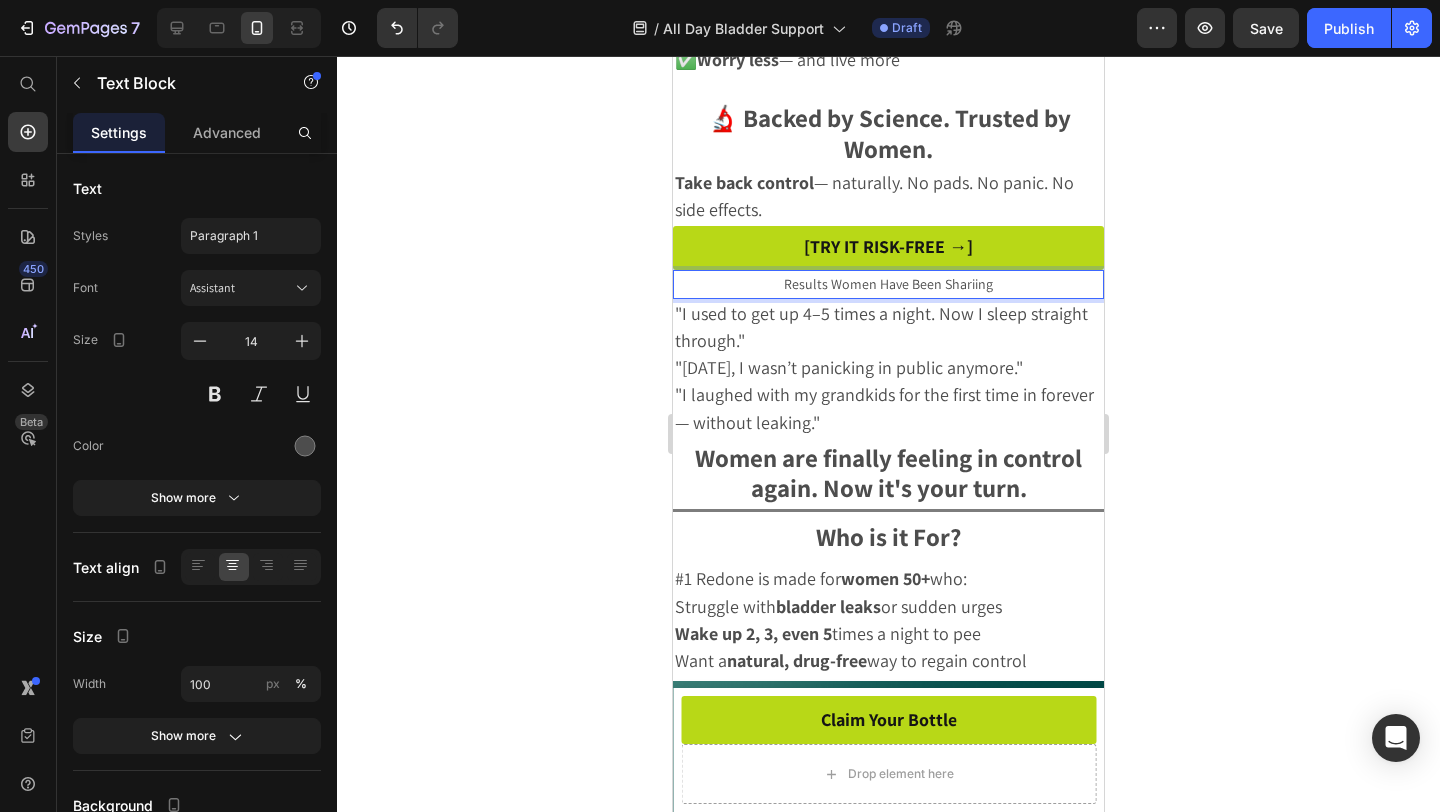 click on "Results Women Have Been Shariing" at bounding box center [888, 284] 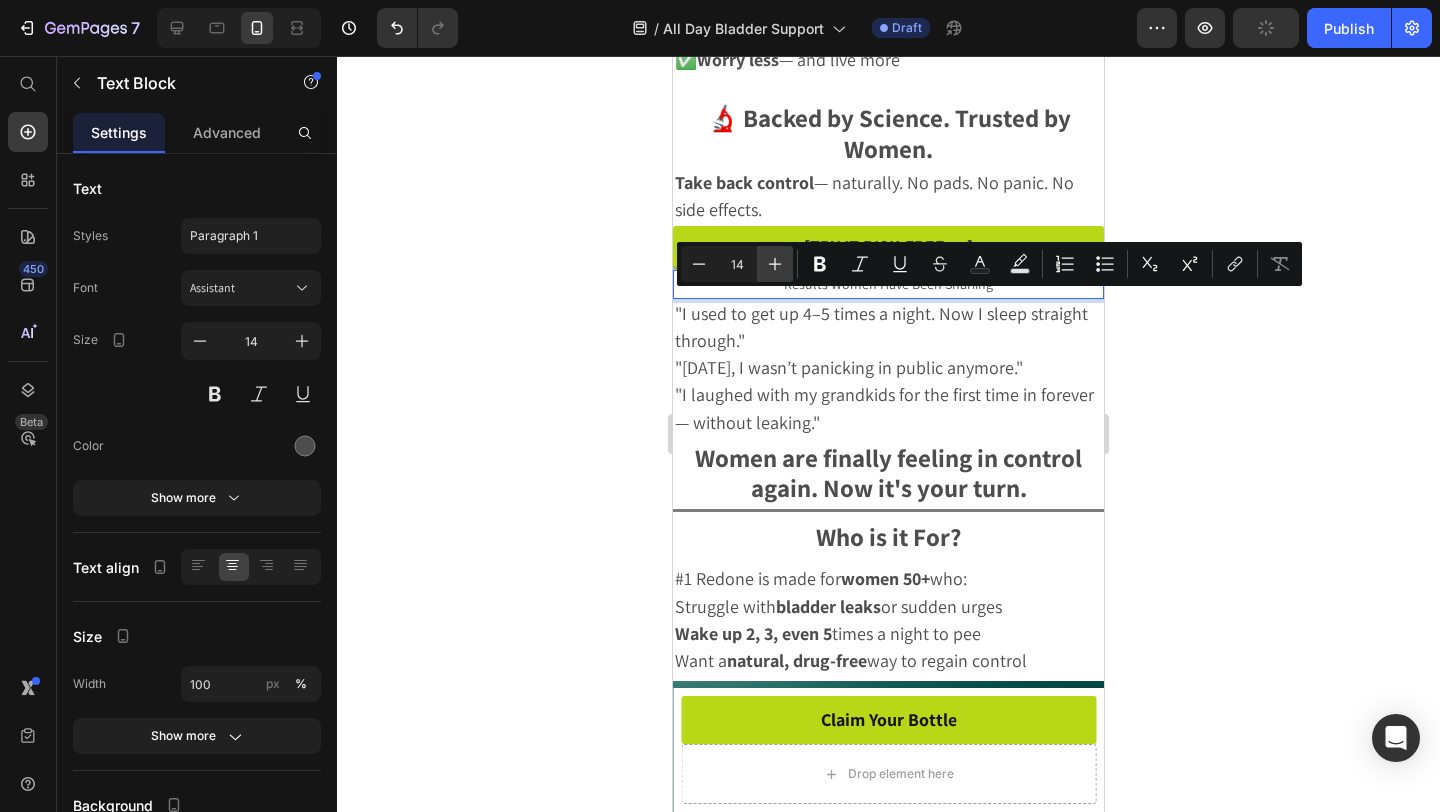 click 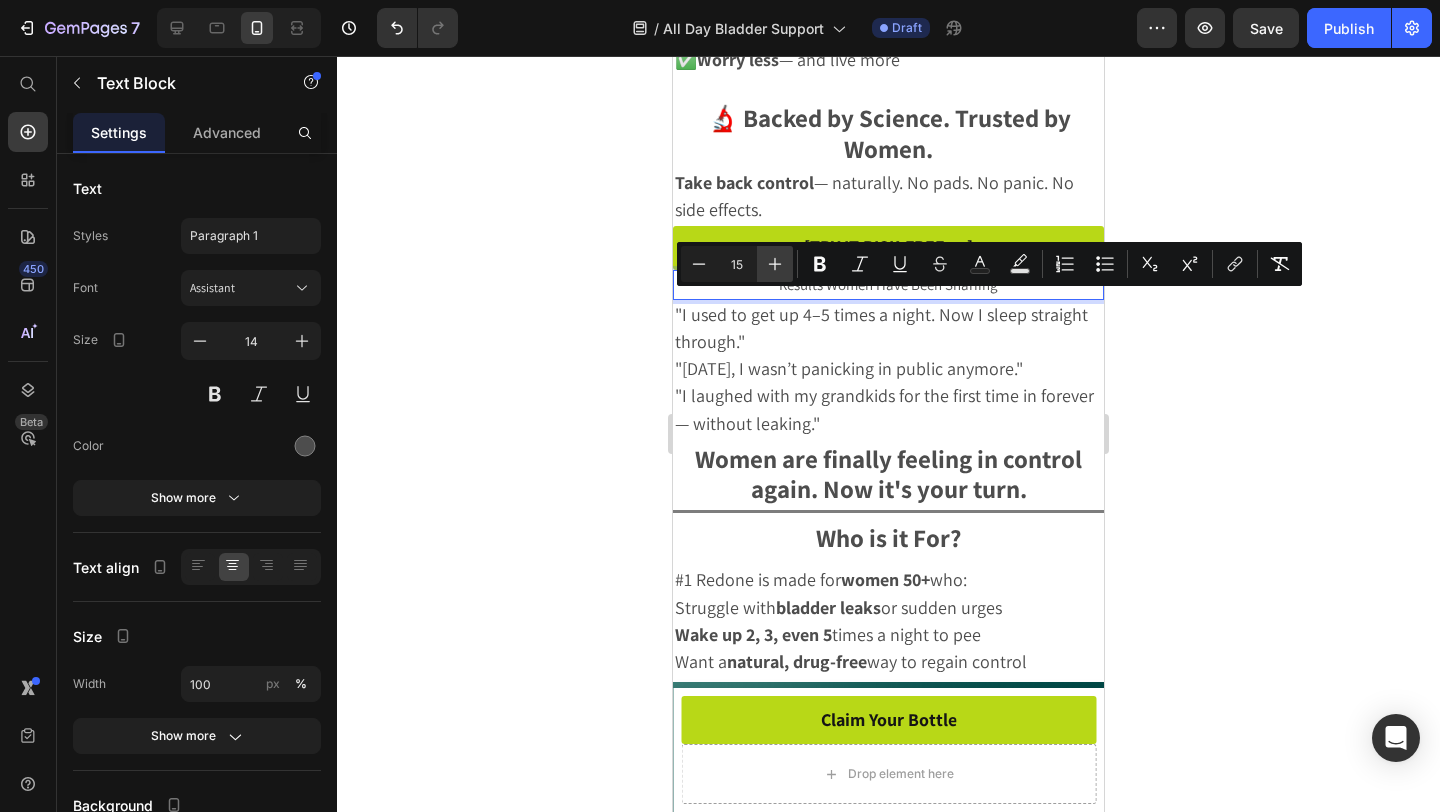 click 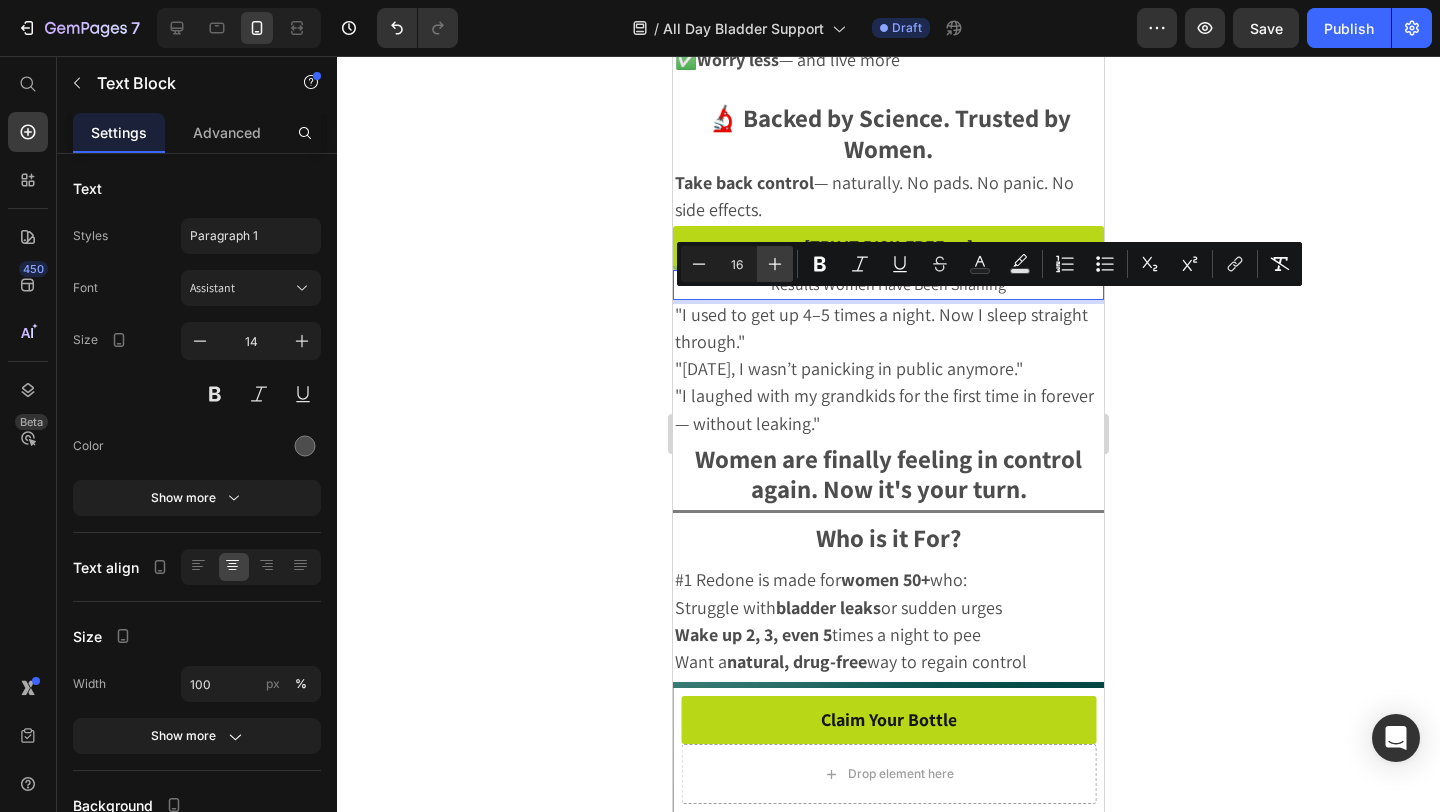 click 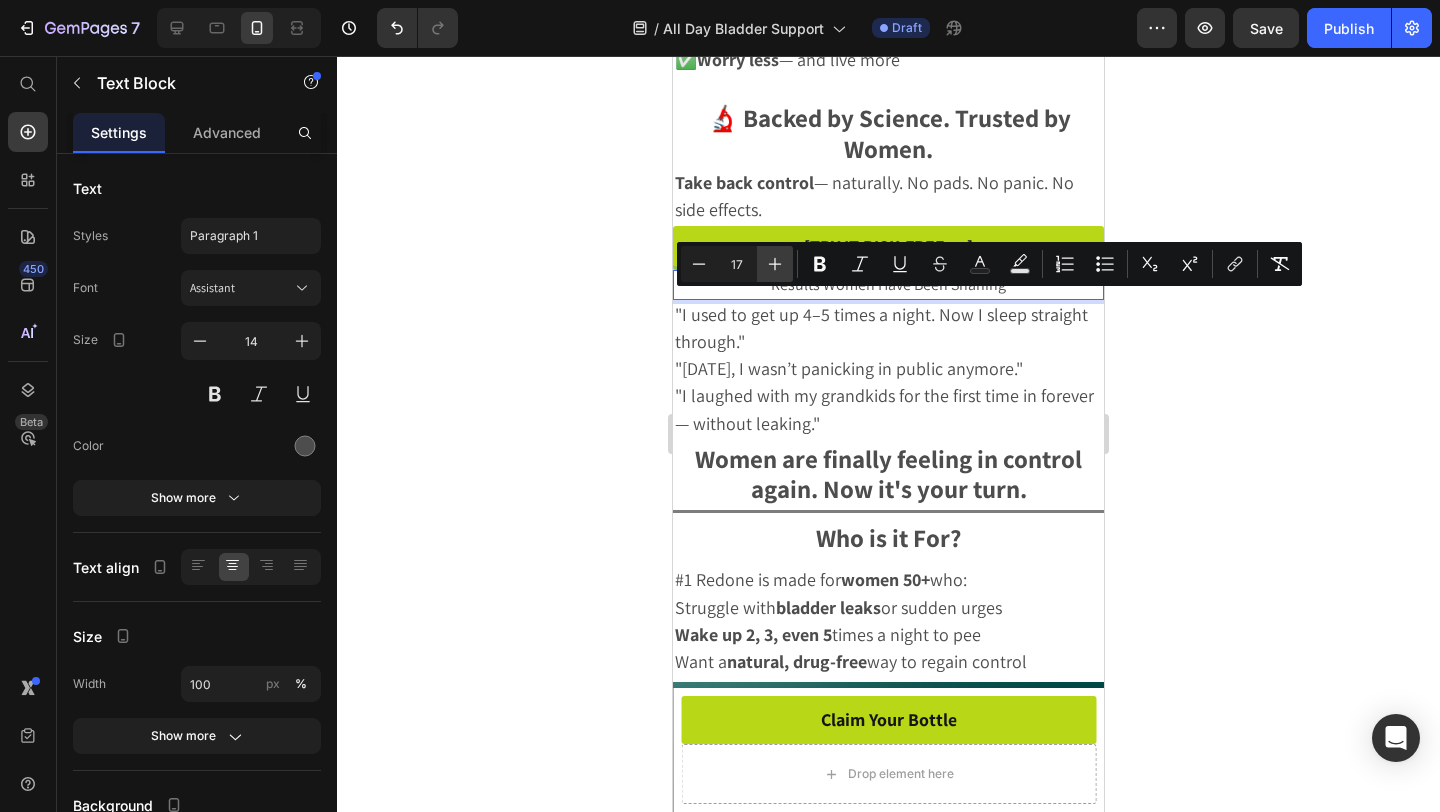 click 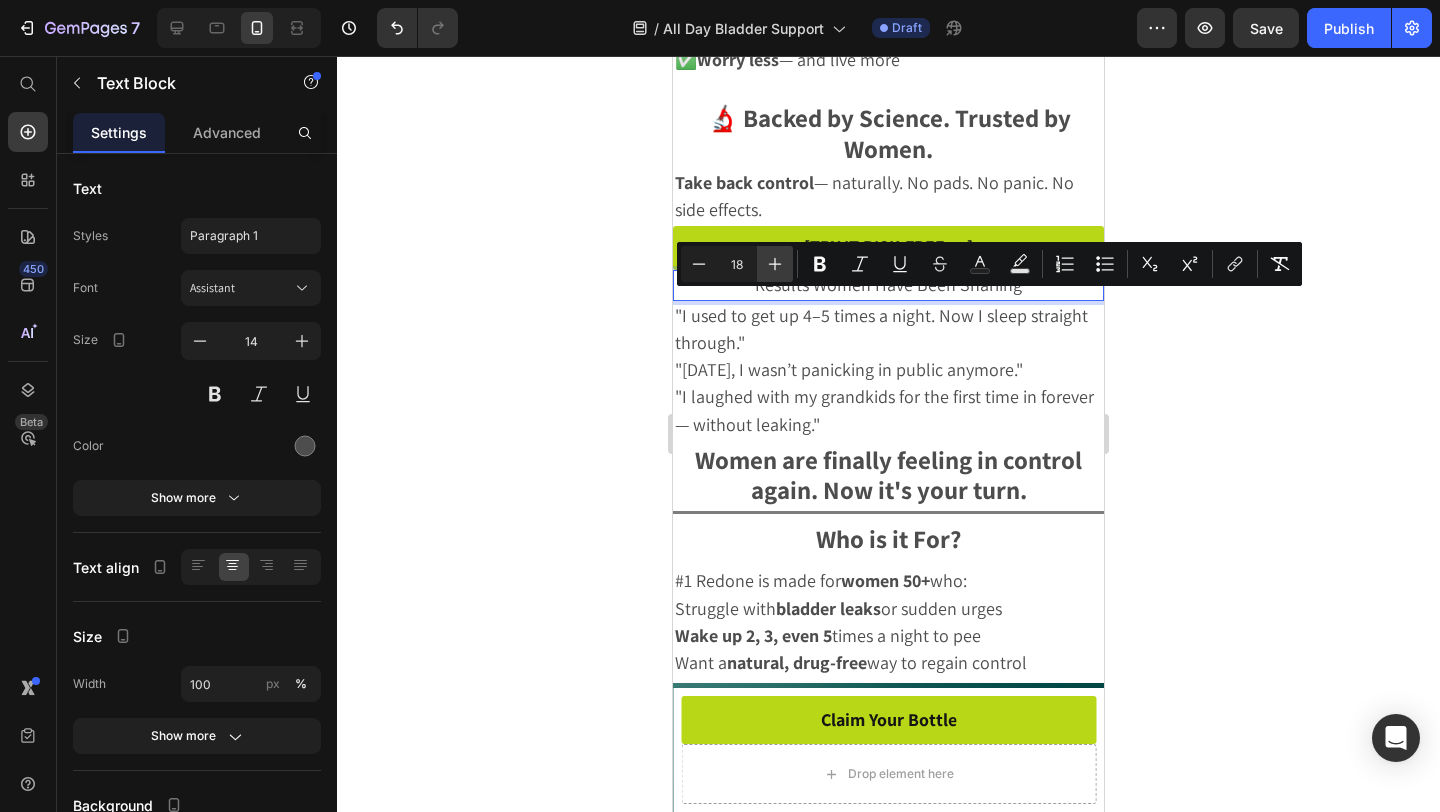 click 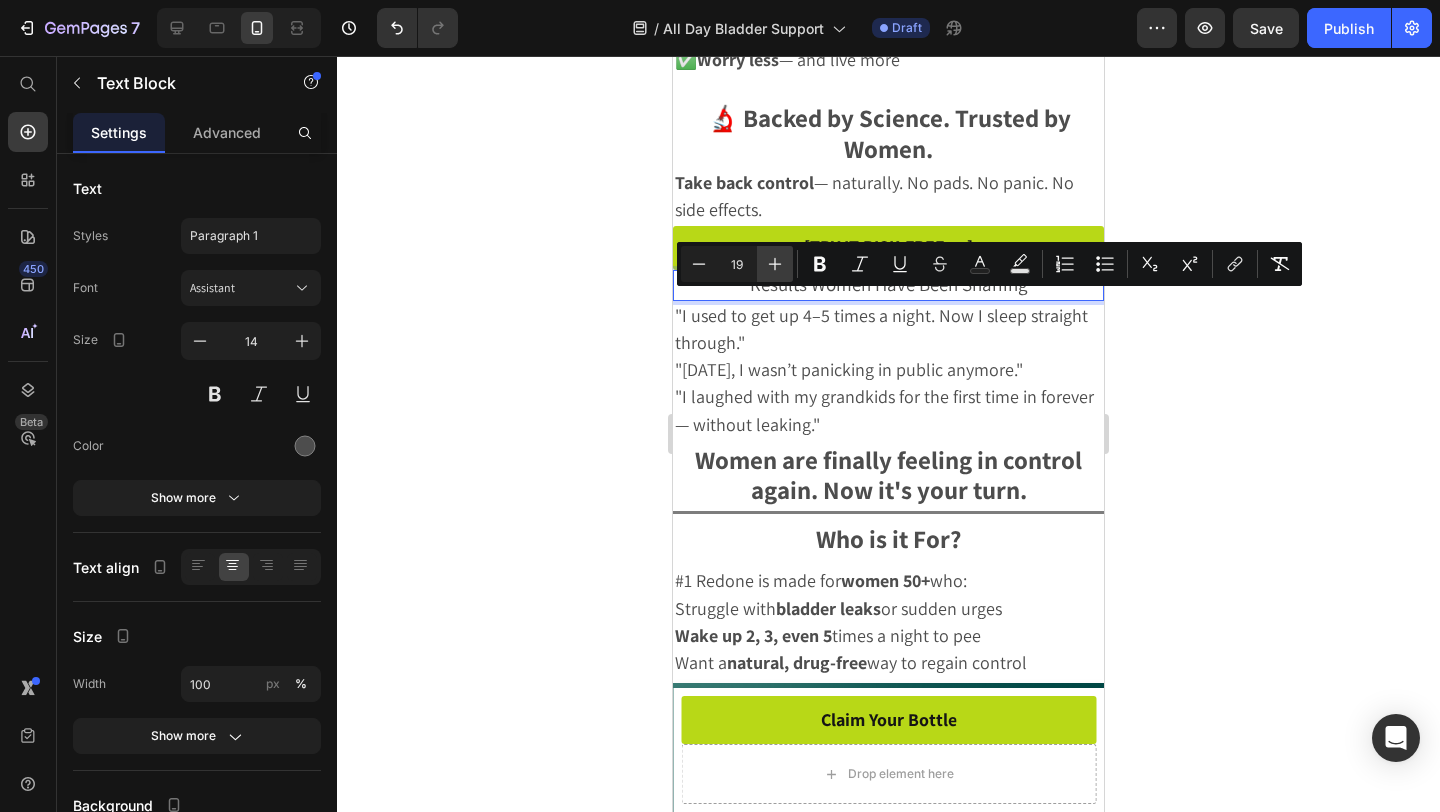 click 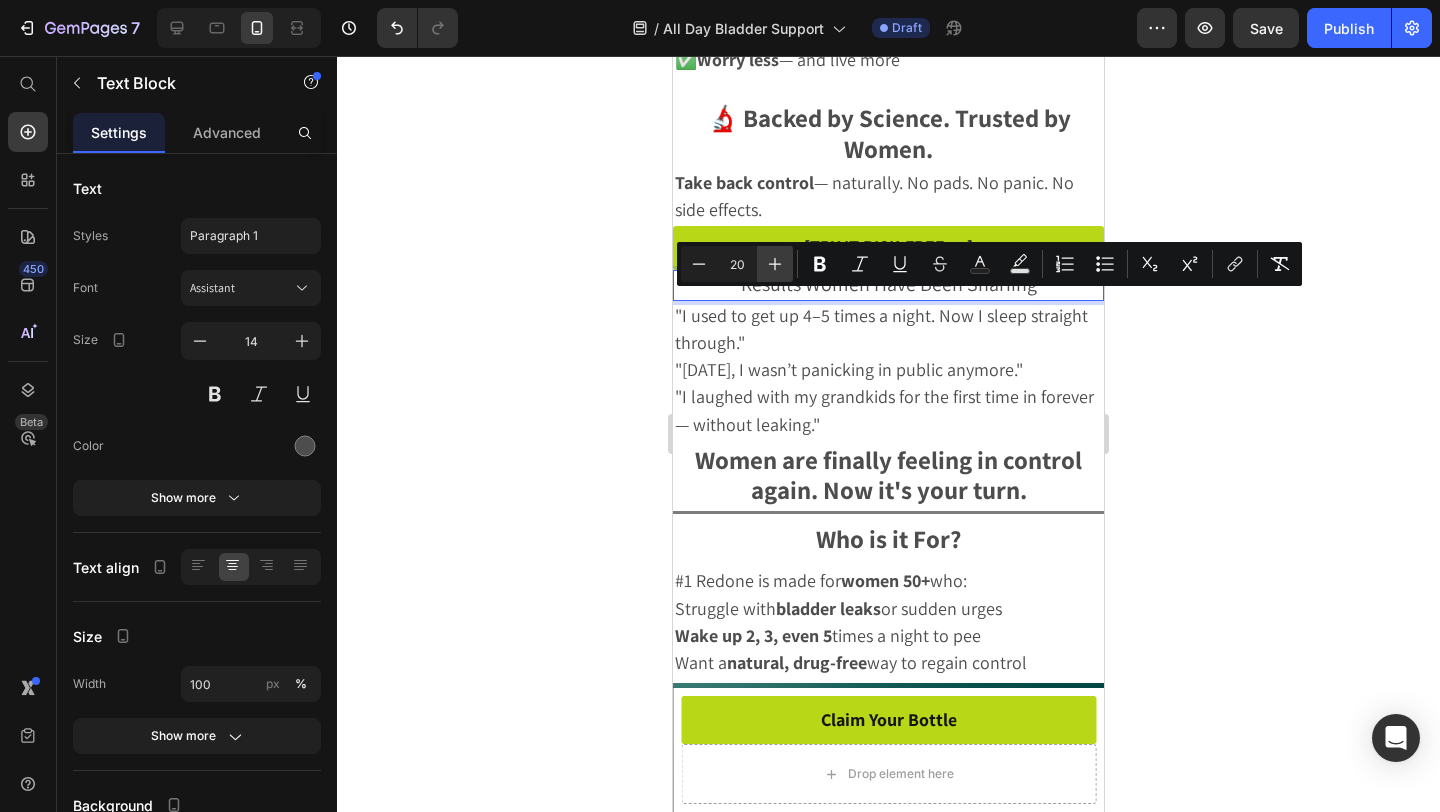 click 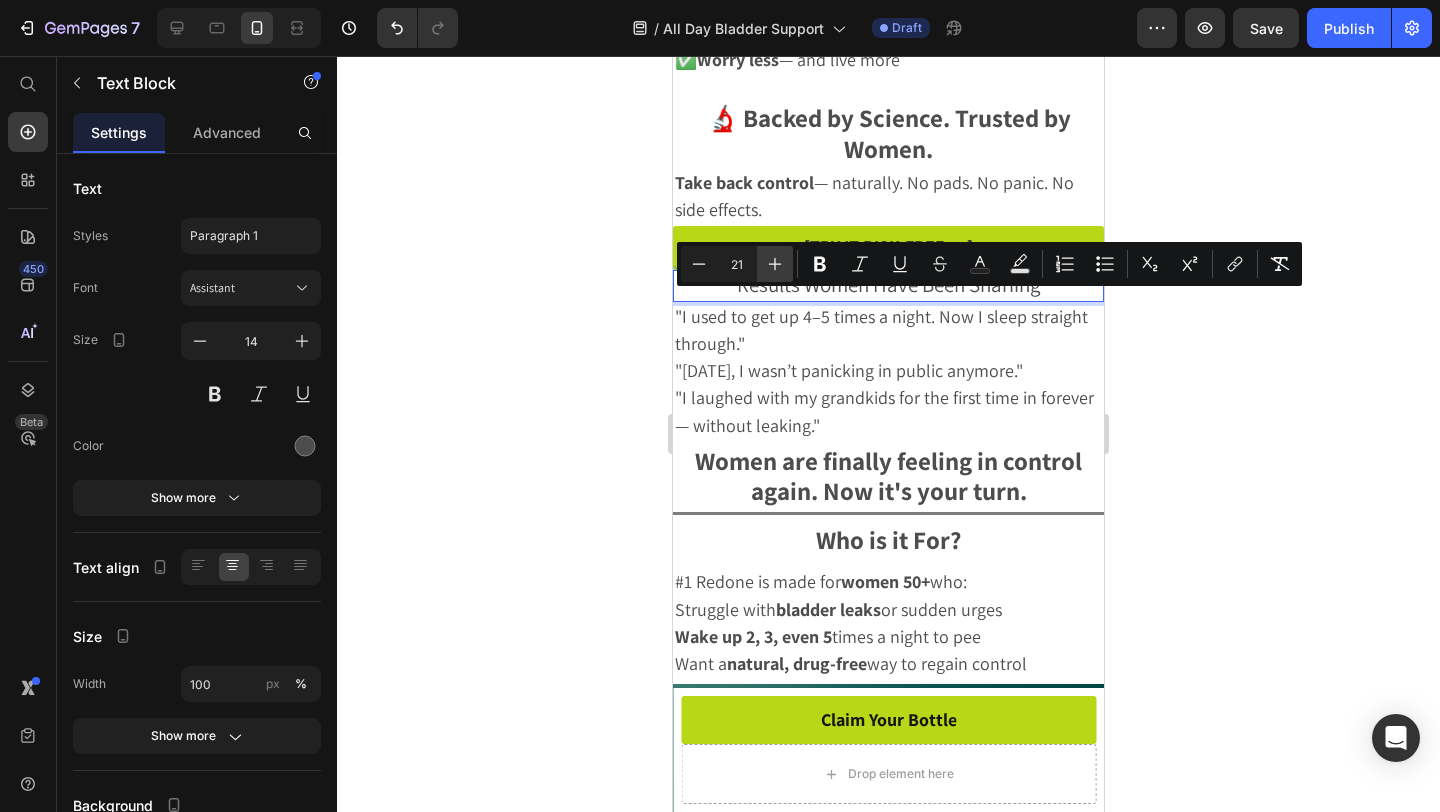 click 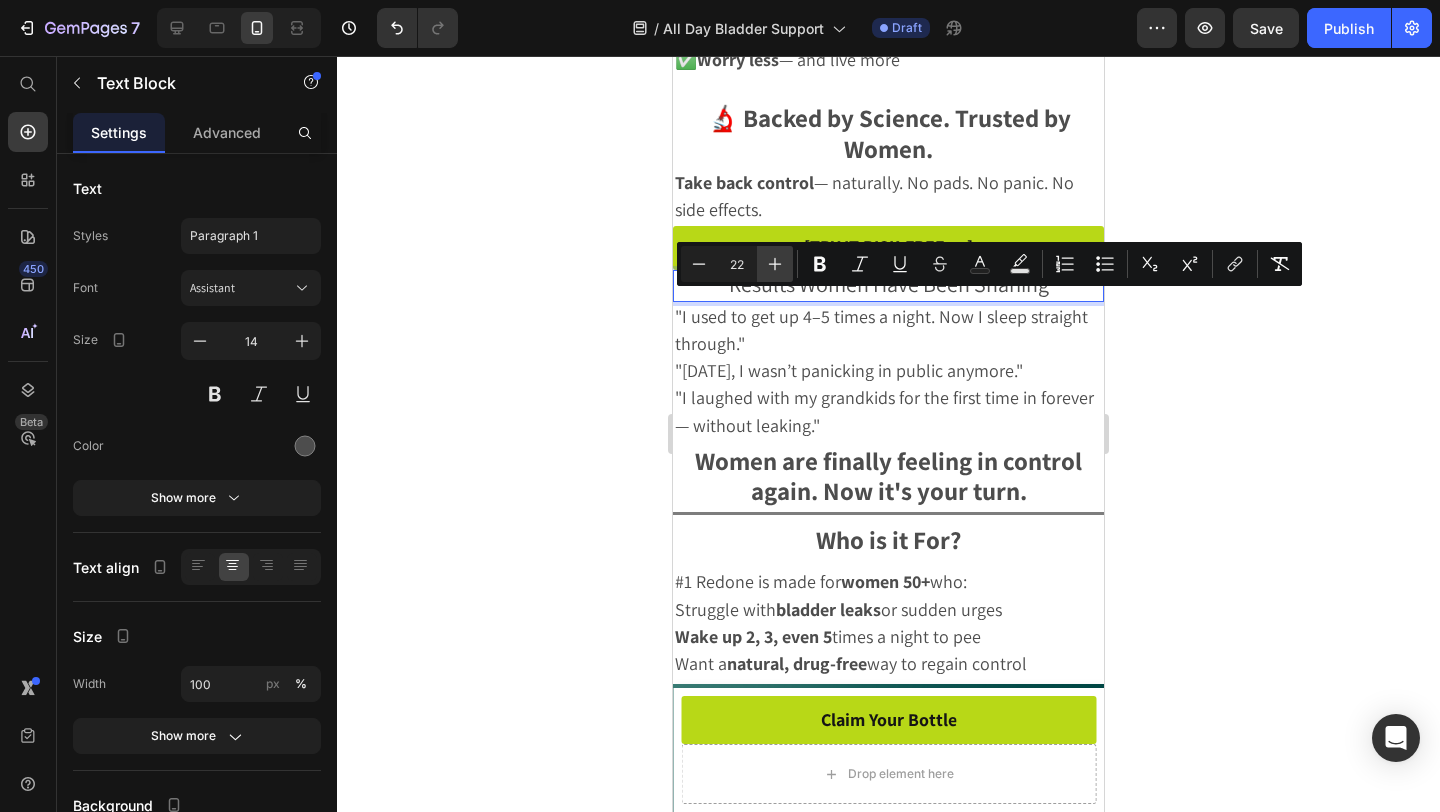 click 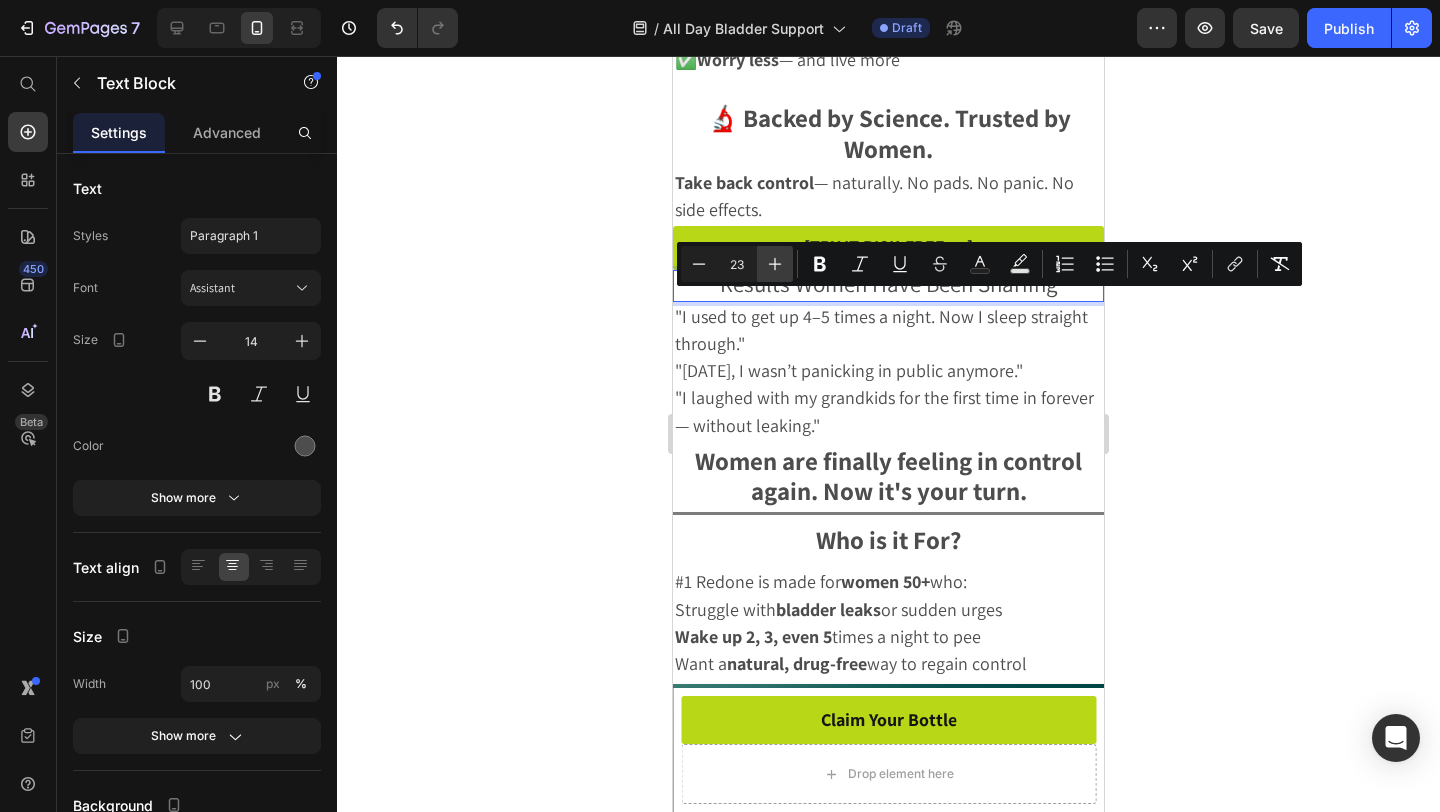 click 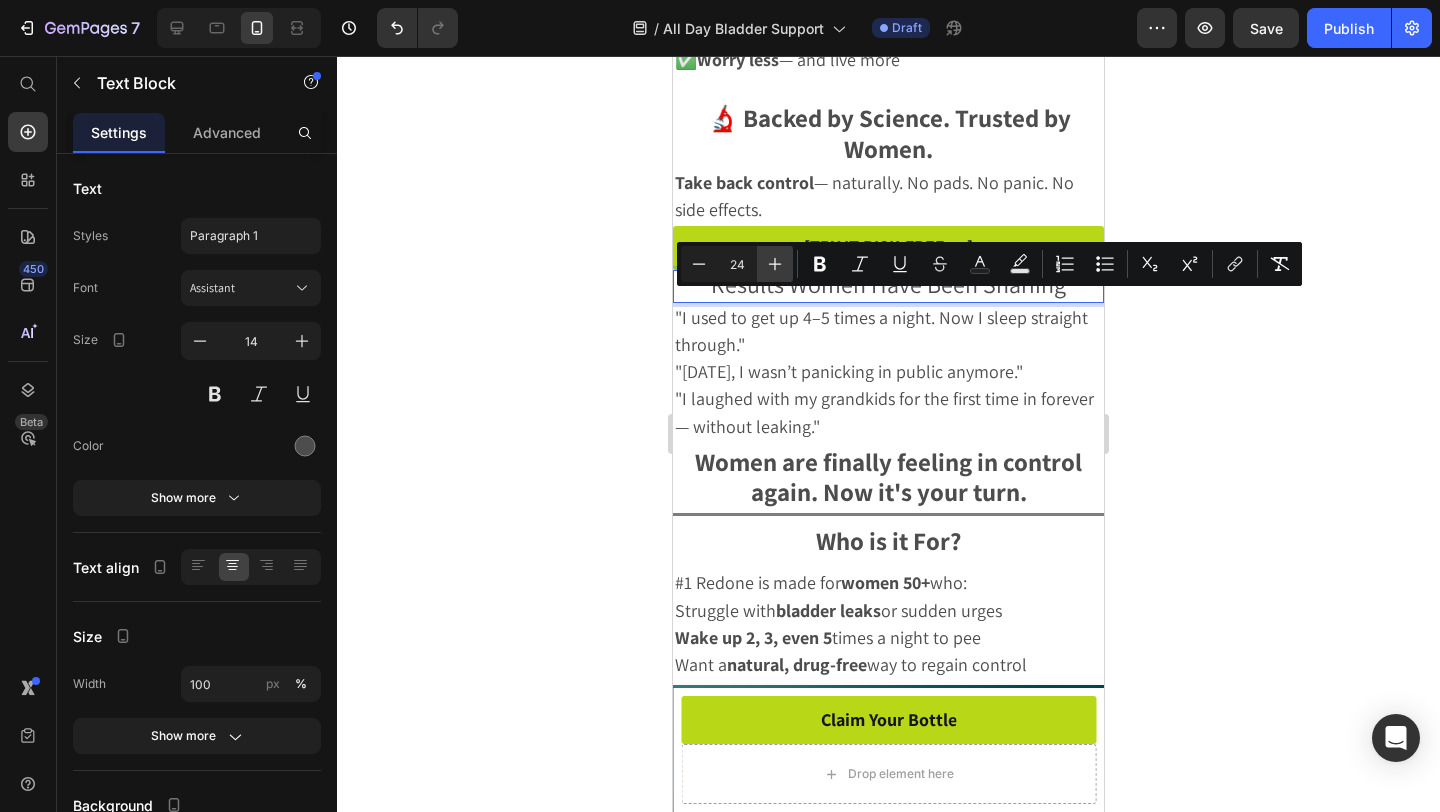 click 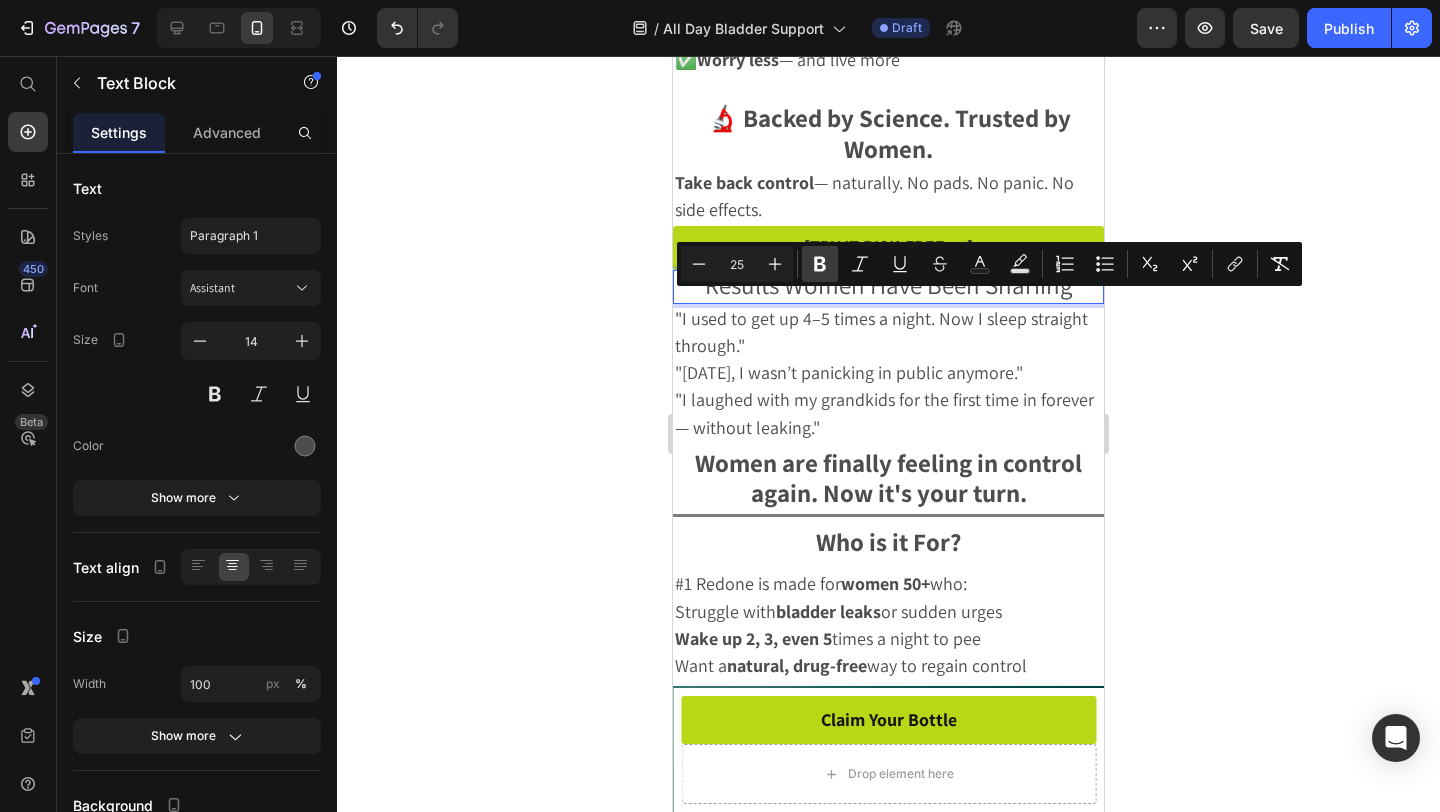 click 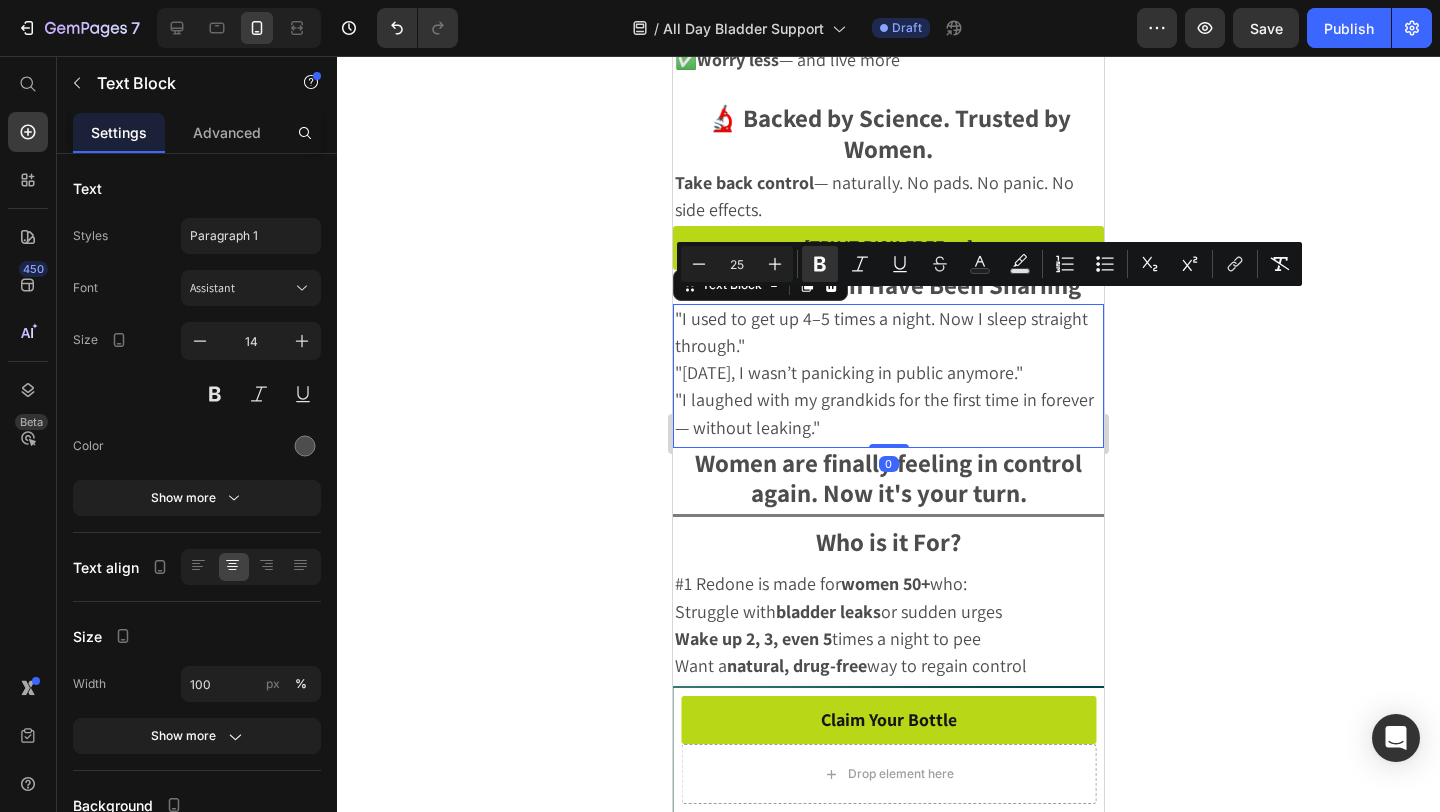 click on ""I used to get up 4–5 times a night. Now I sleep straight through."" at bounding box center (881, 332) 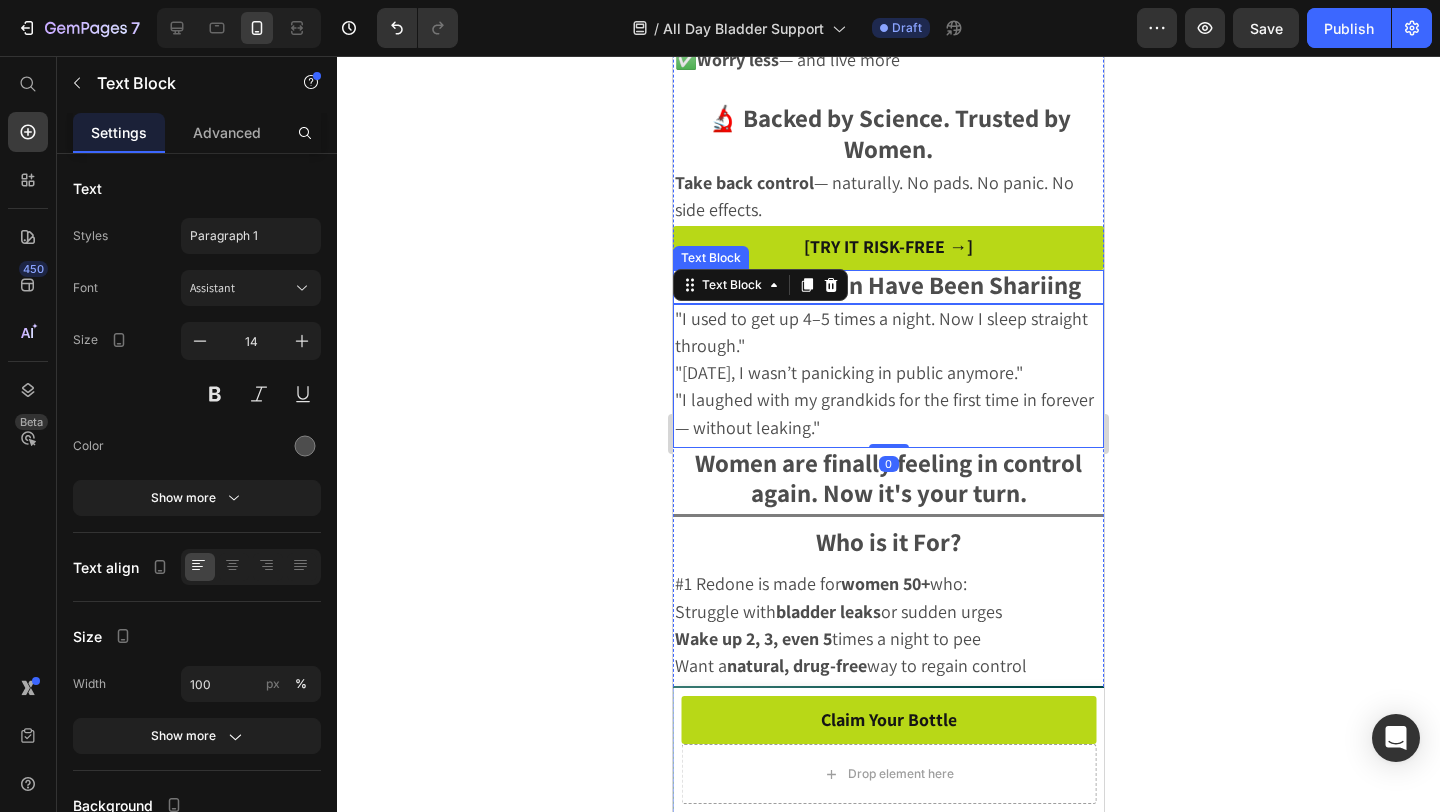 click on "Results Women Have Been Shariing" at bounding box center (888, 284) 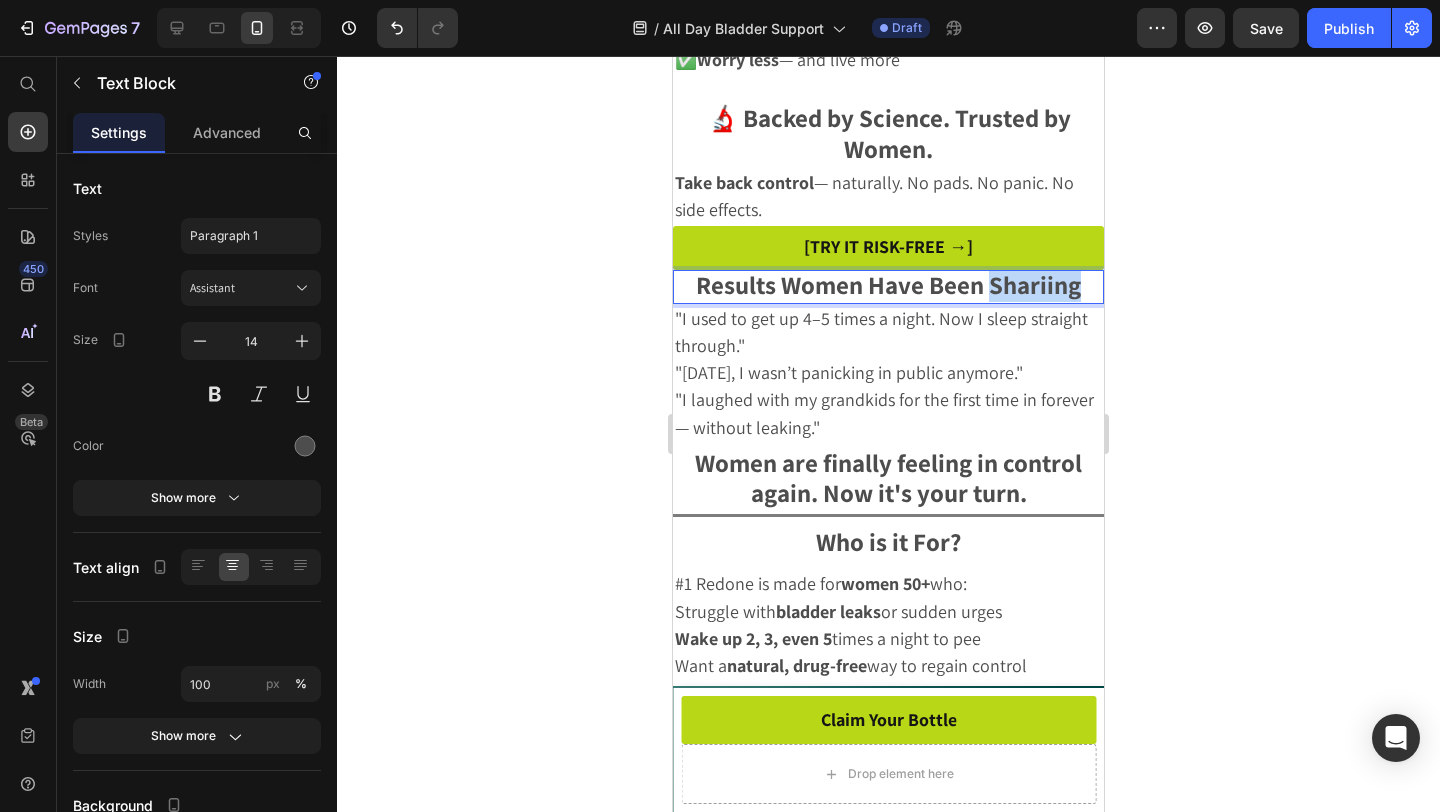 click on "Results Women Have Been Shariing" at bounding box center (888, 284) 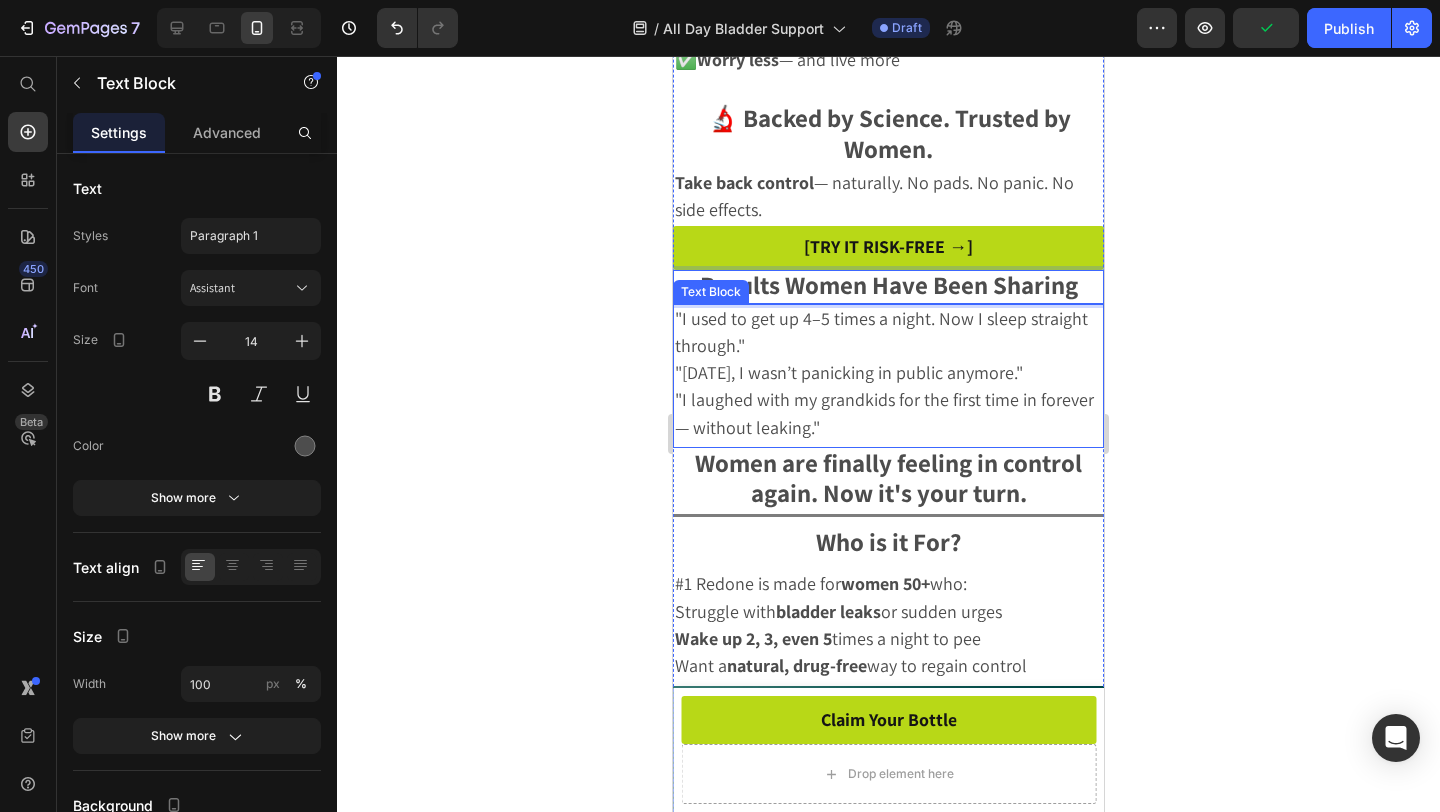 click on ""I used to get up 4–5 times a night. Now I sleep straight through."" at bounding box center [888, 333] 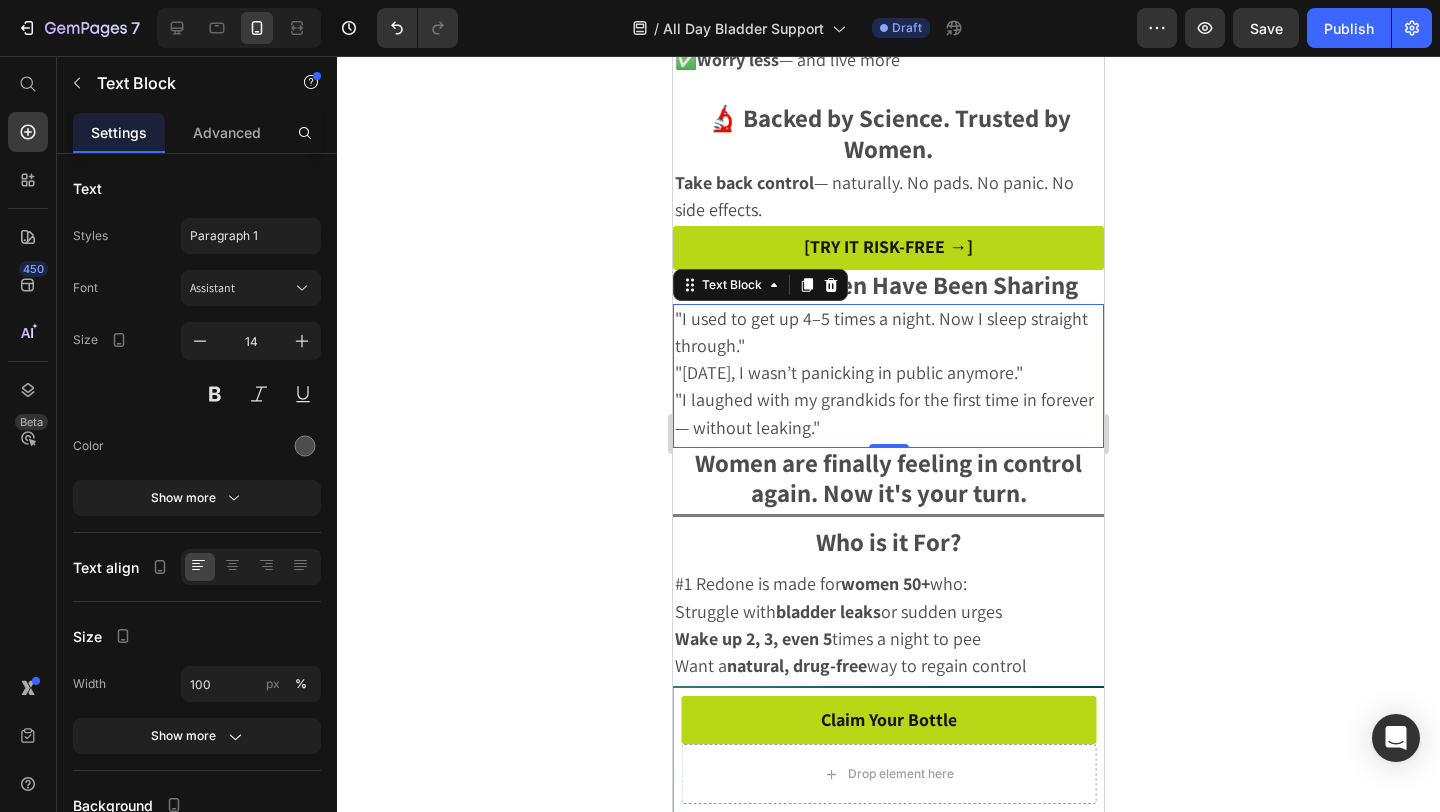 click on ""[DATE], I wasn’t panicking in public anymore."" at bounding box center [849, 372] 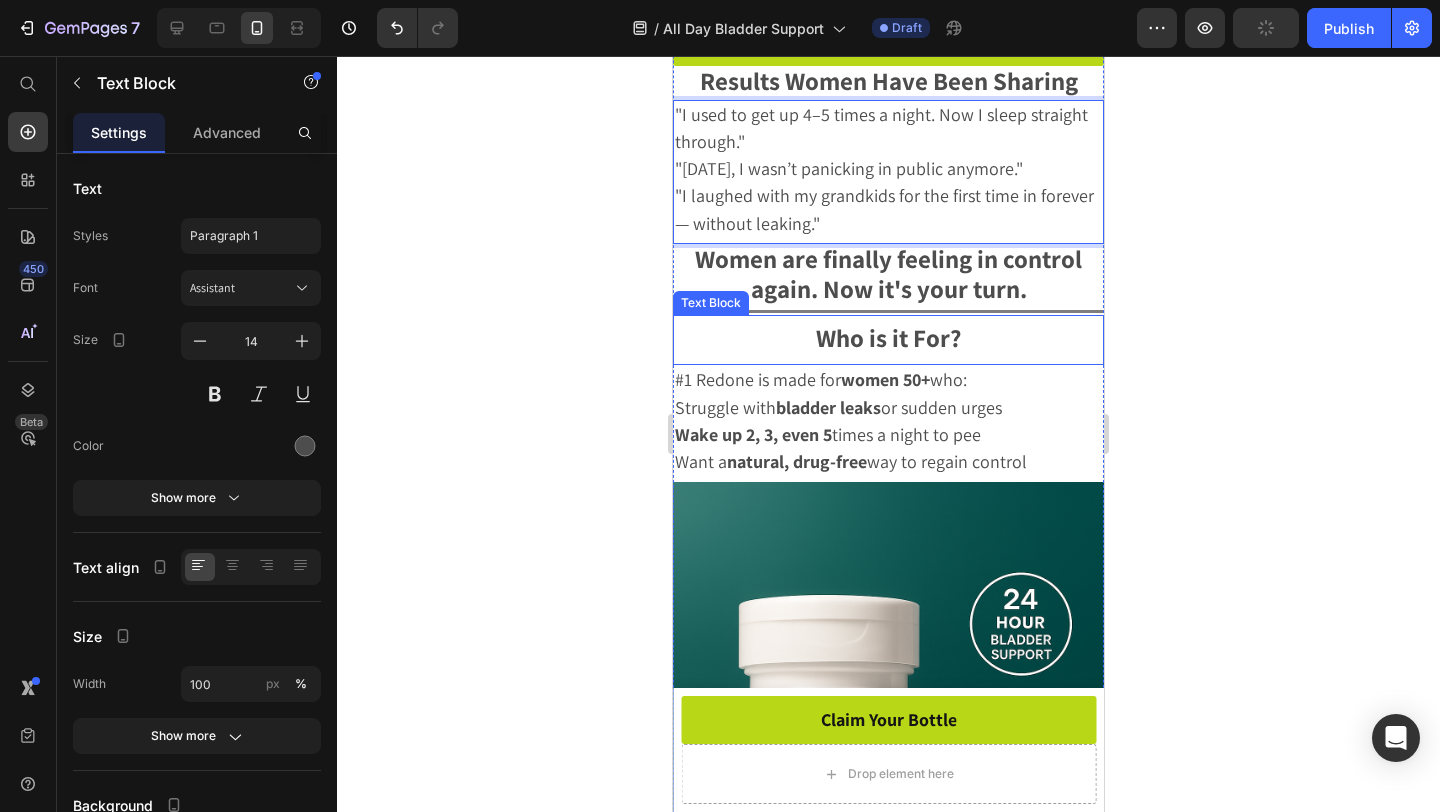 scroll, scrollTop: 613, scrollLeft: 0, axis: vertical 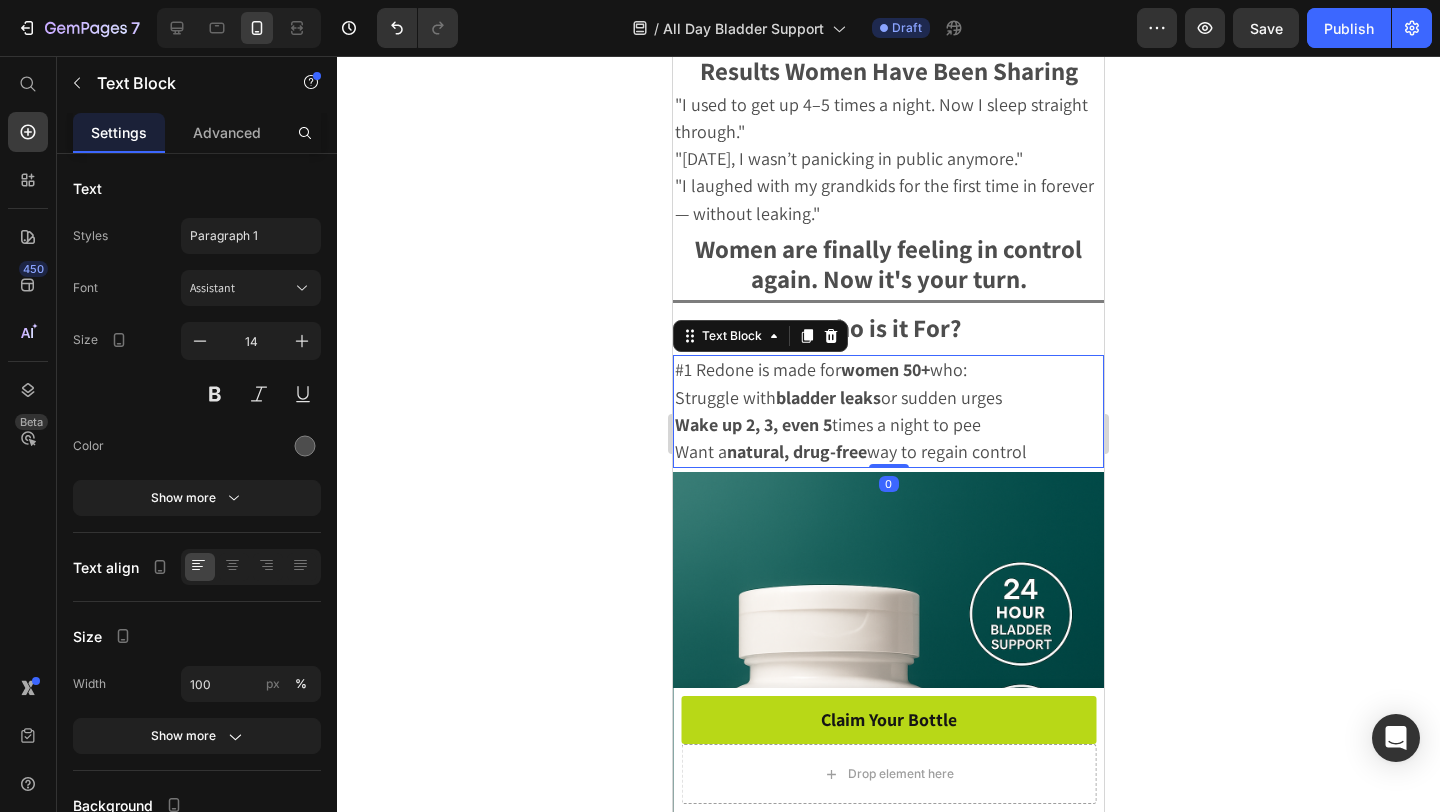 click on "women 50+" at bounding box center [885, 369] 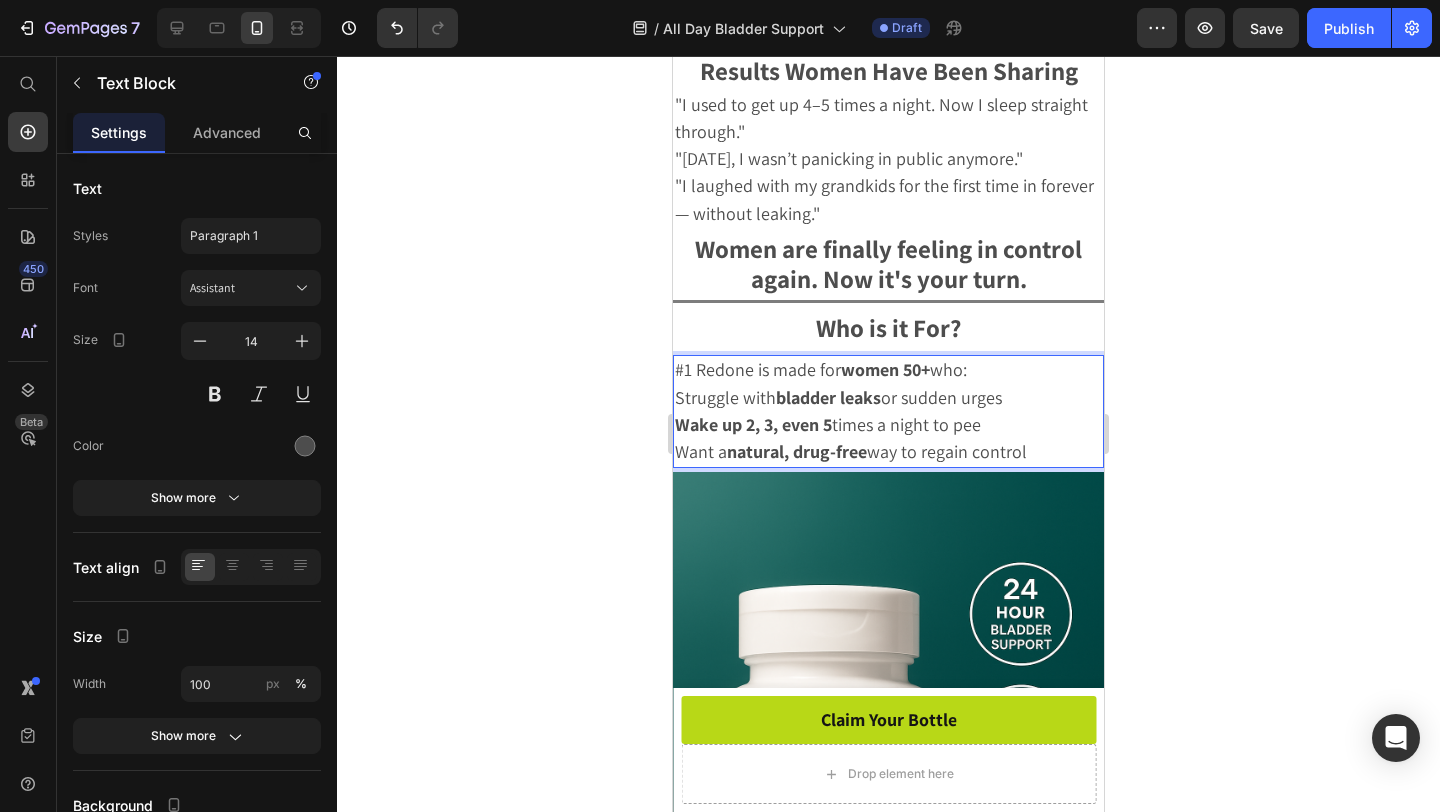 click on "#1 Redone is made for  women 50+  who:" at bounding box center [821, 369] 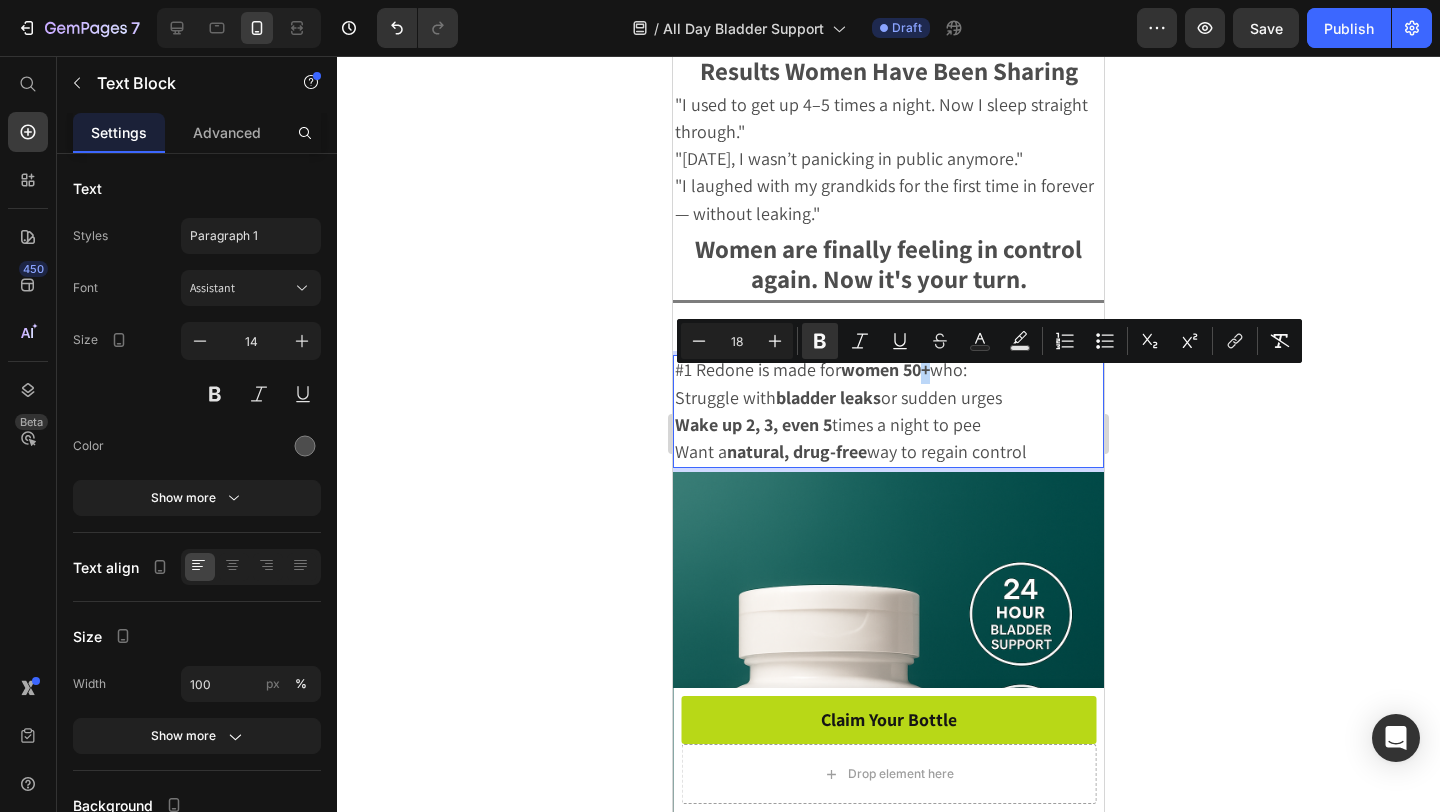 click on "women 50+" at bounding box center (885, 369) 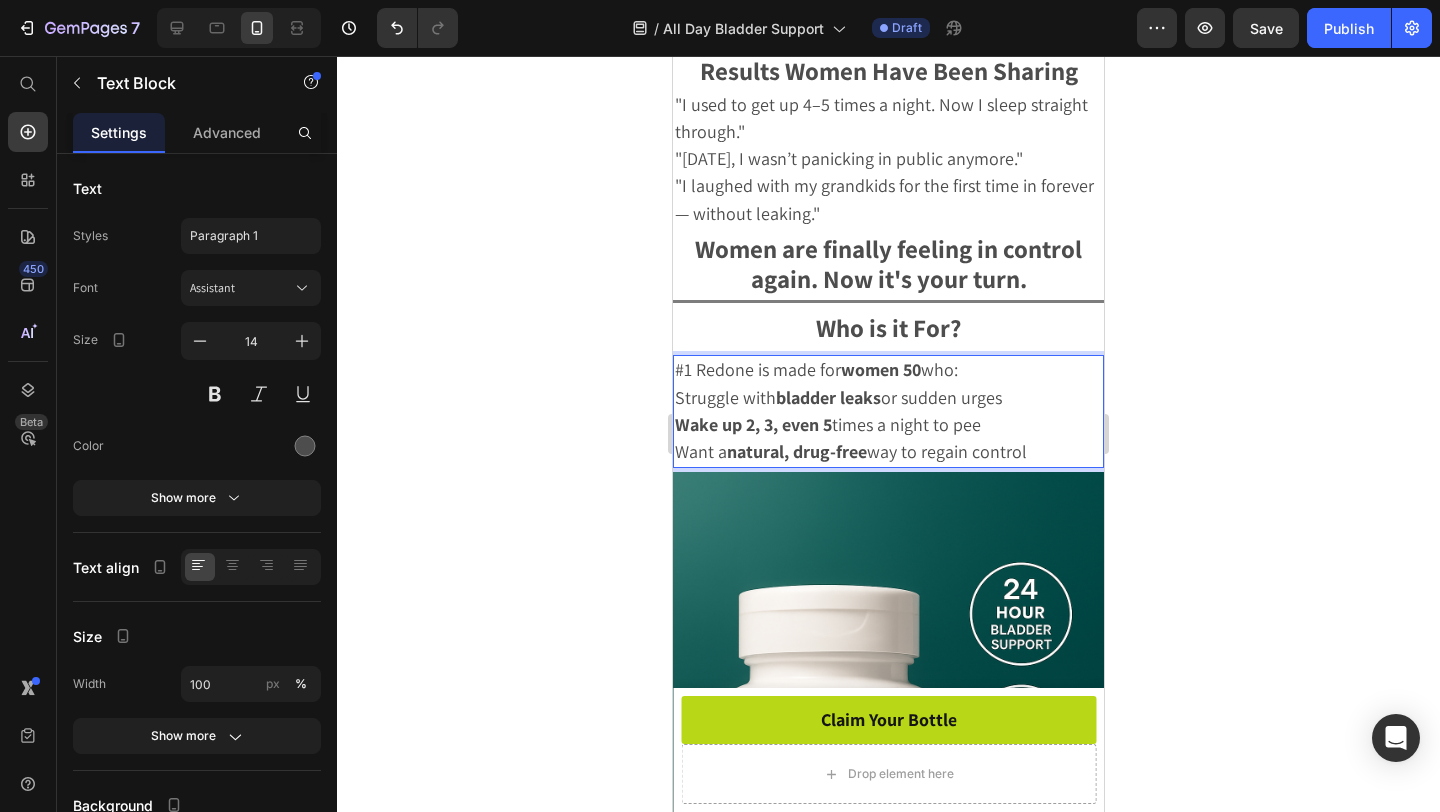 click on "women 50" at bounding box center [881, 369] 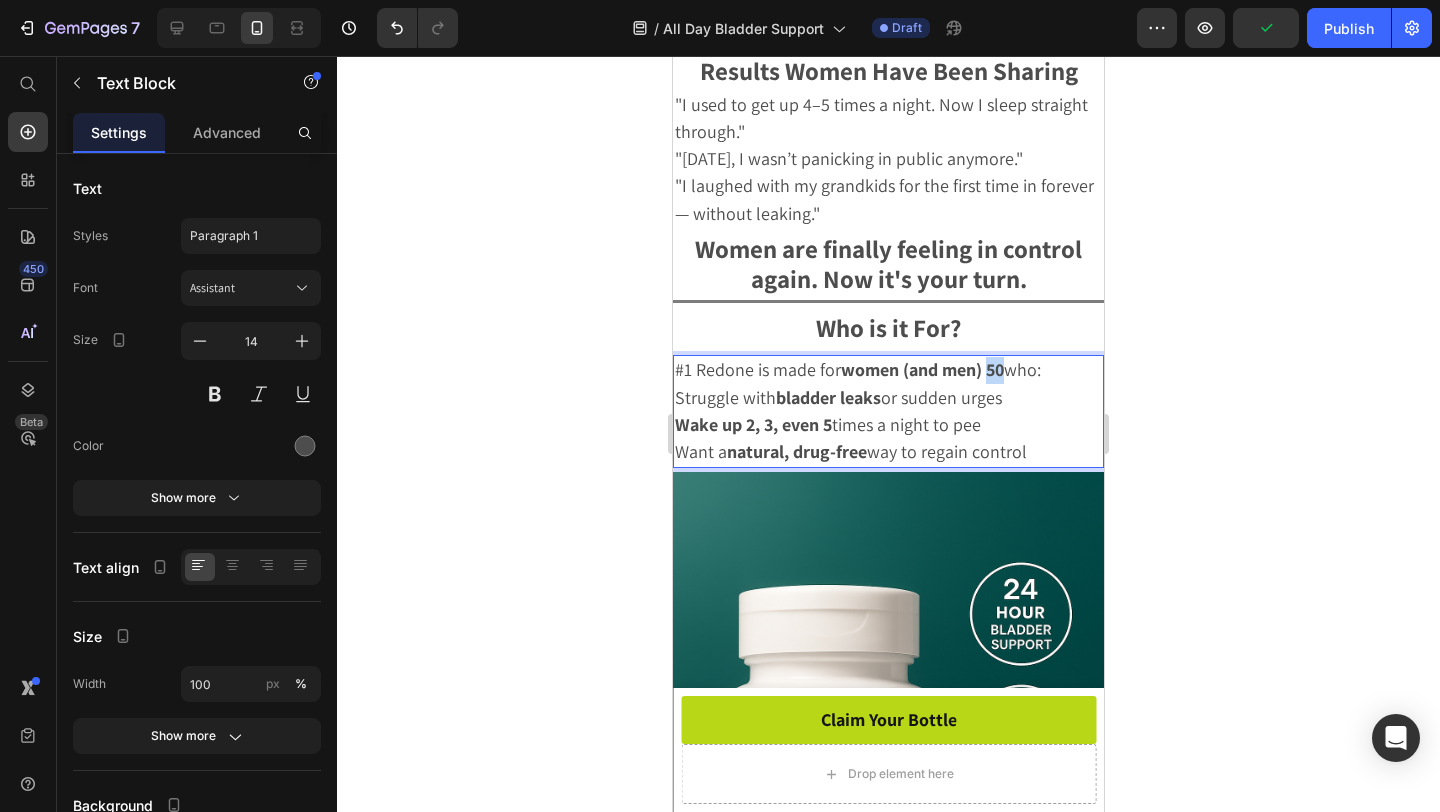 drag, startPoint x: 1005, startPoint y: 385, endPoint x: 987, endPoint y: 391, distance: 18.973665 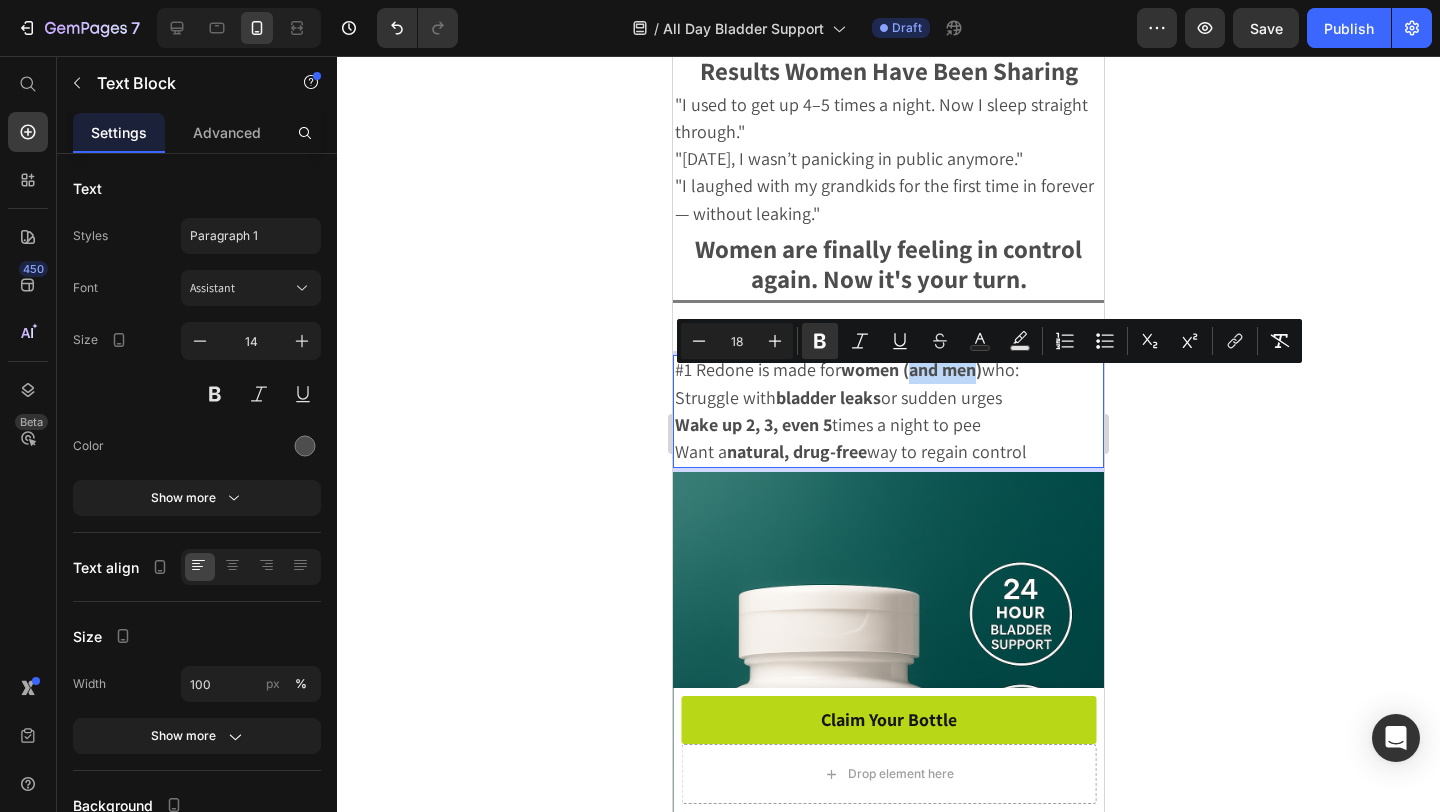 drag, startPoint x: 911, startPoint y: 382, endPoint x: 980, endPoint y: 388, distance: 69.260376 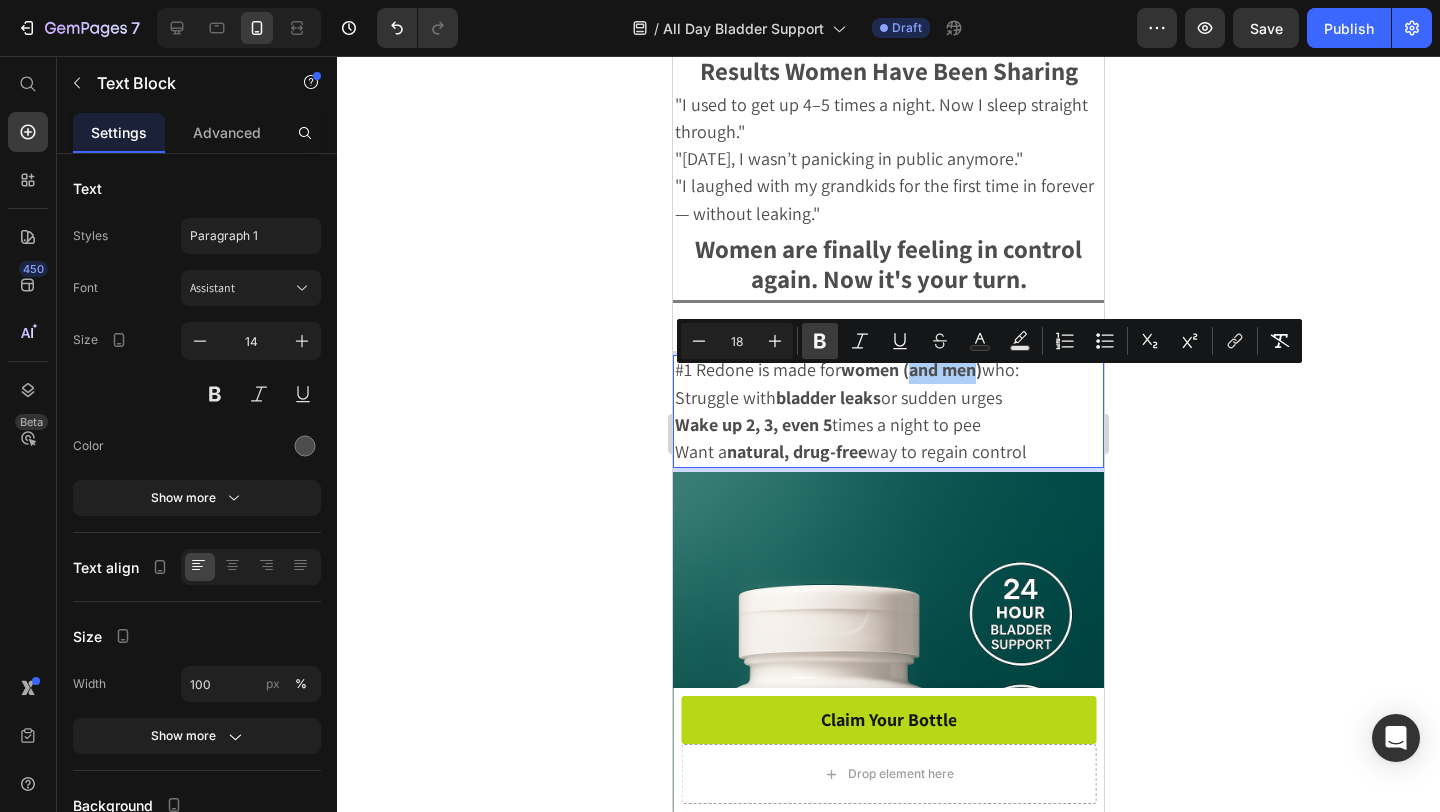 click 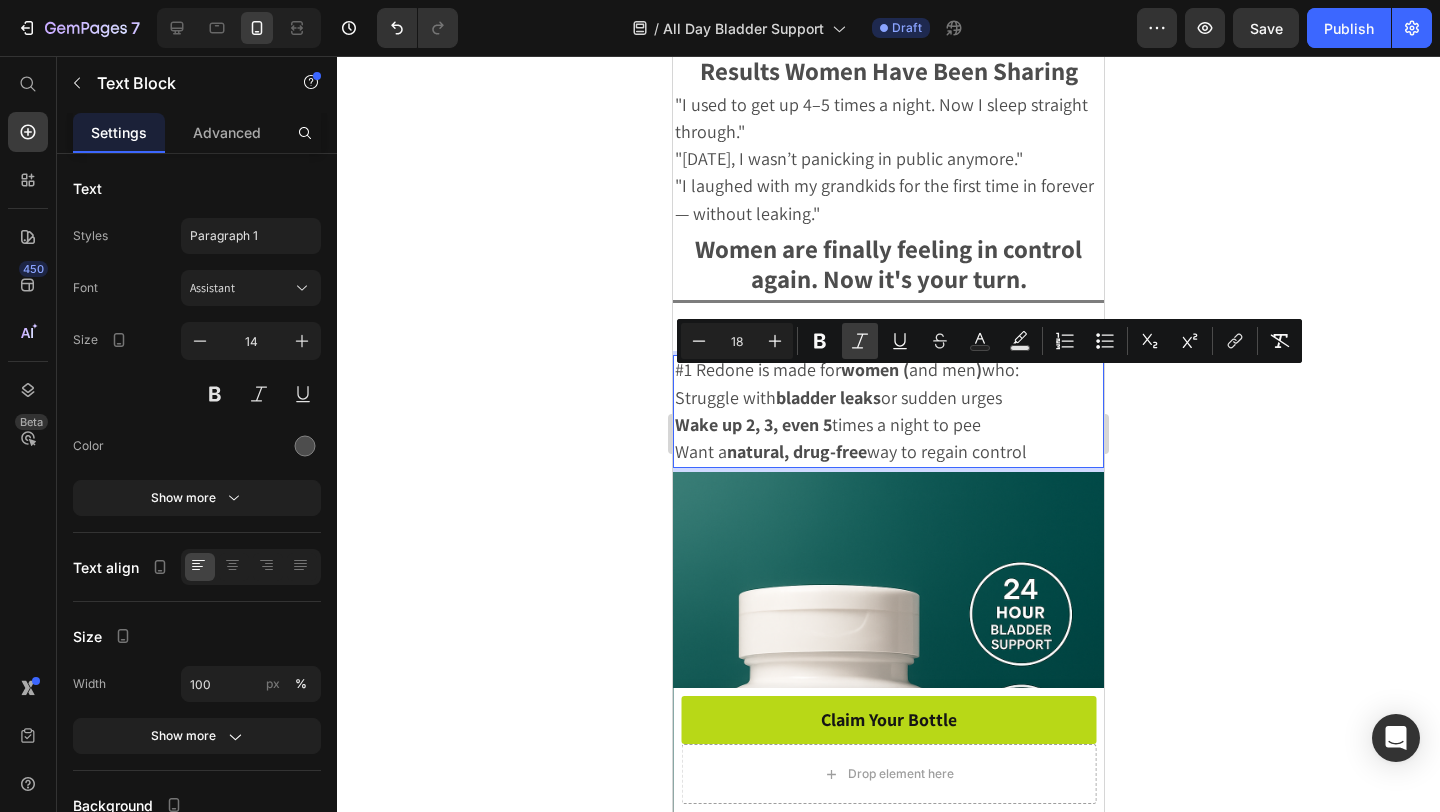 click on "Italic" at bounding box center (860, 341) 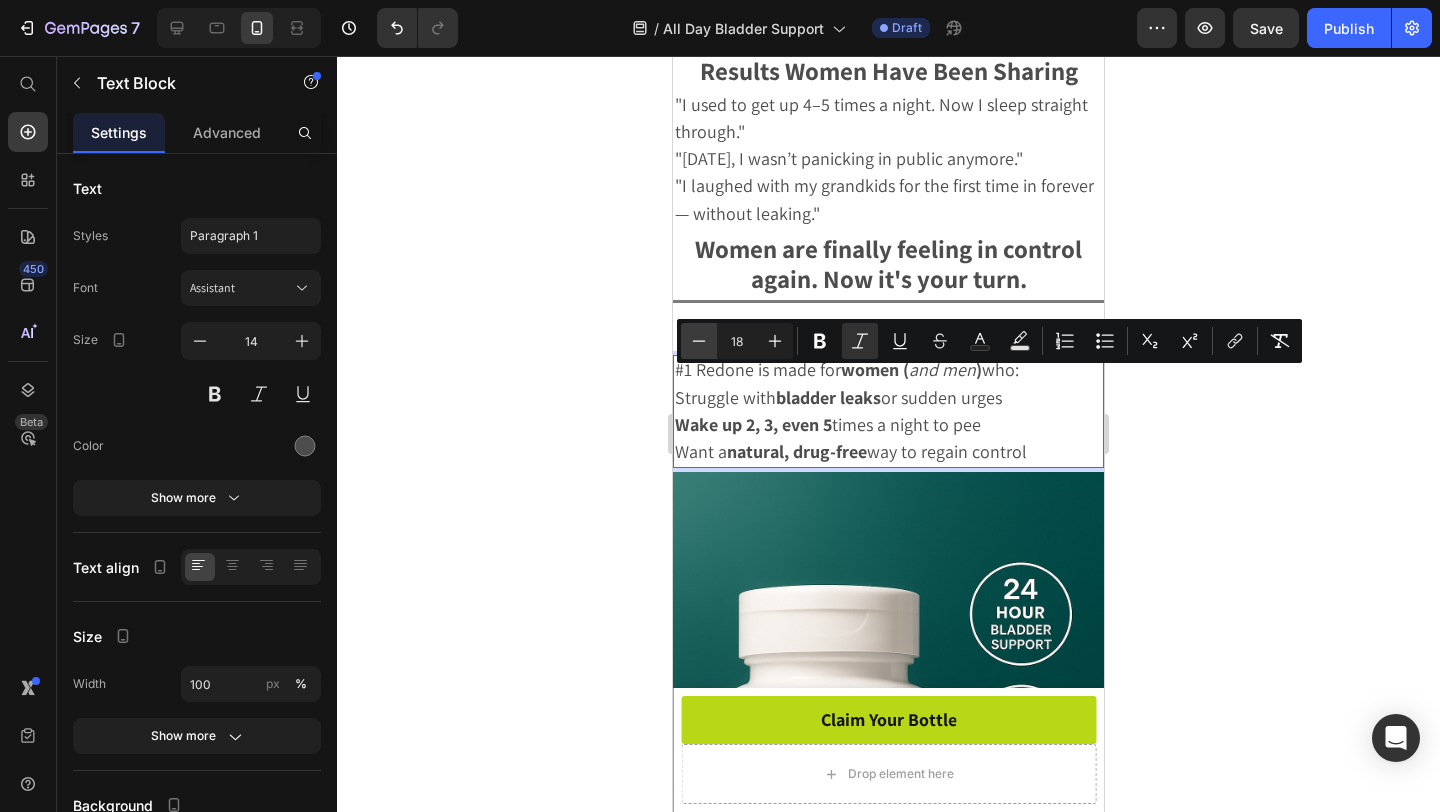 click 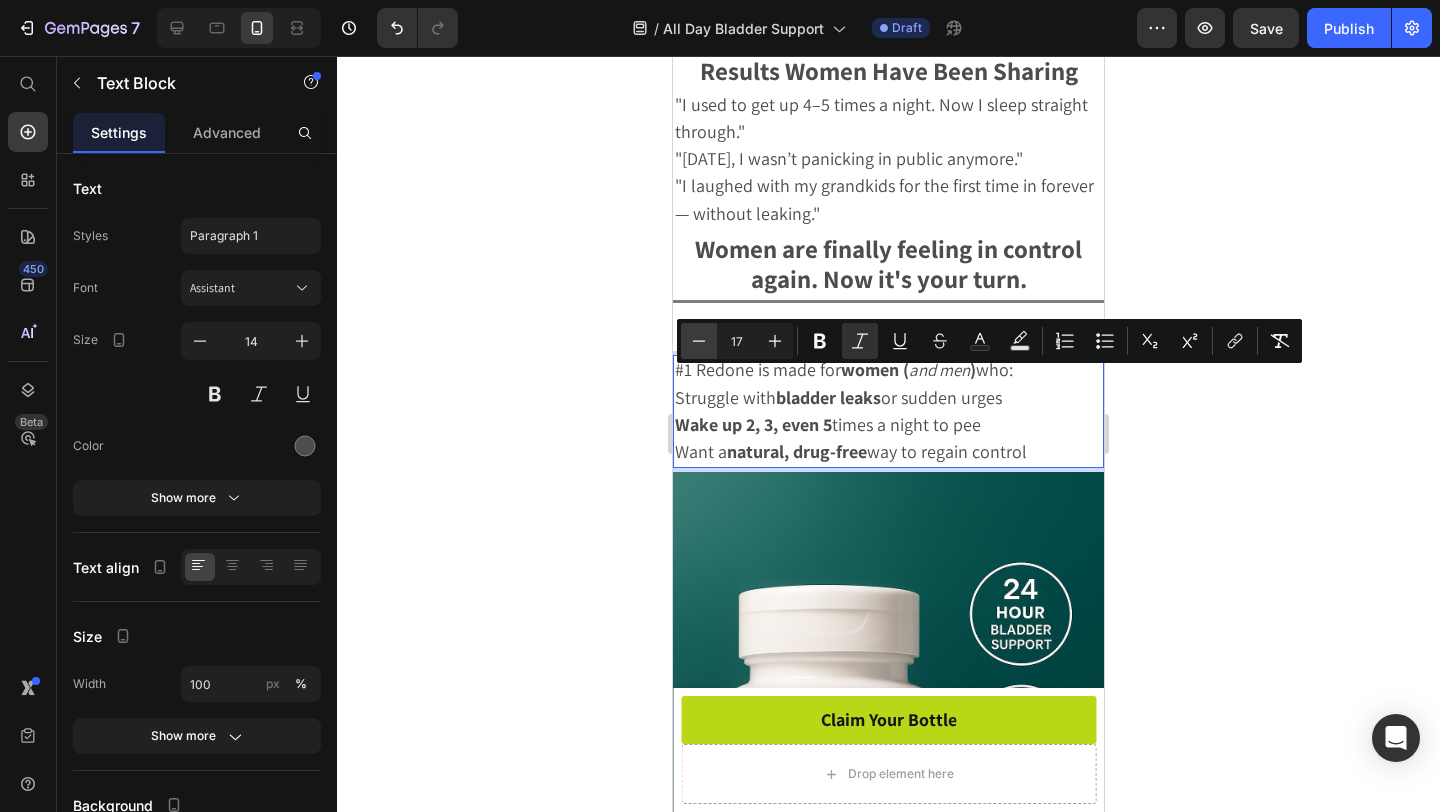 click 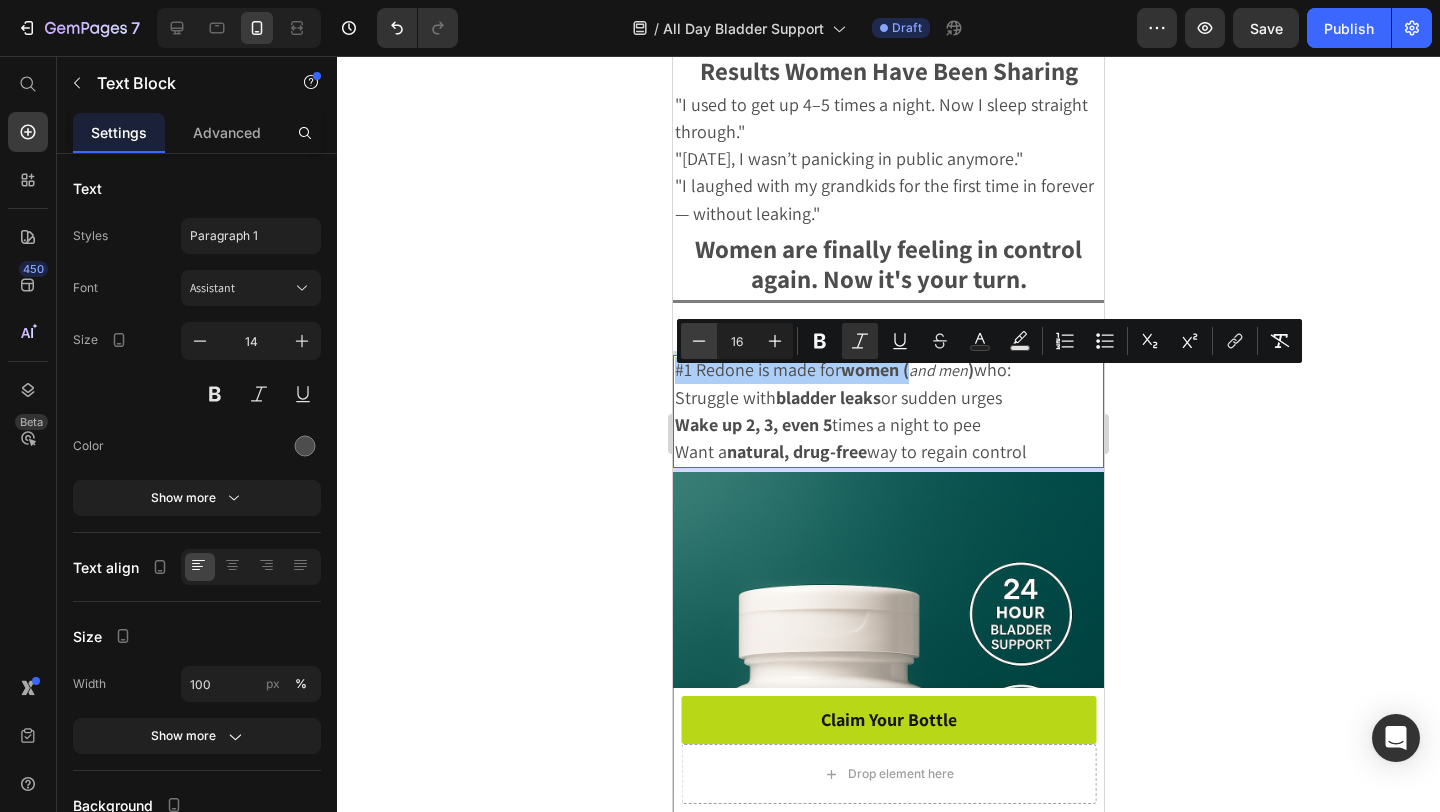 click 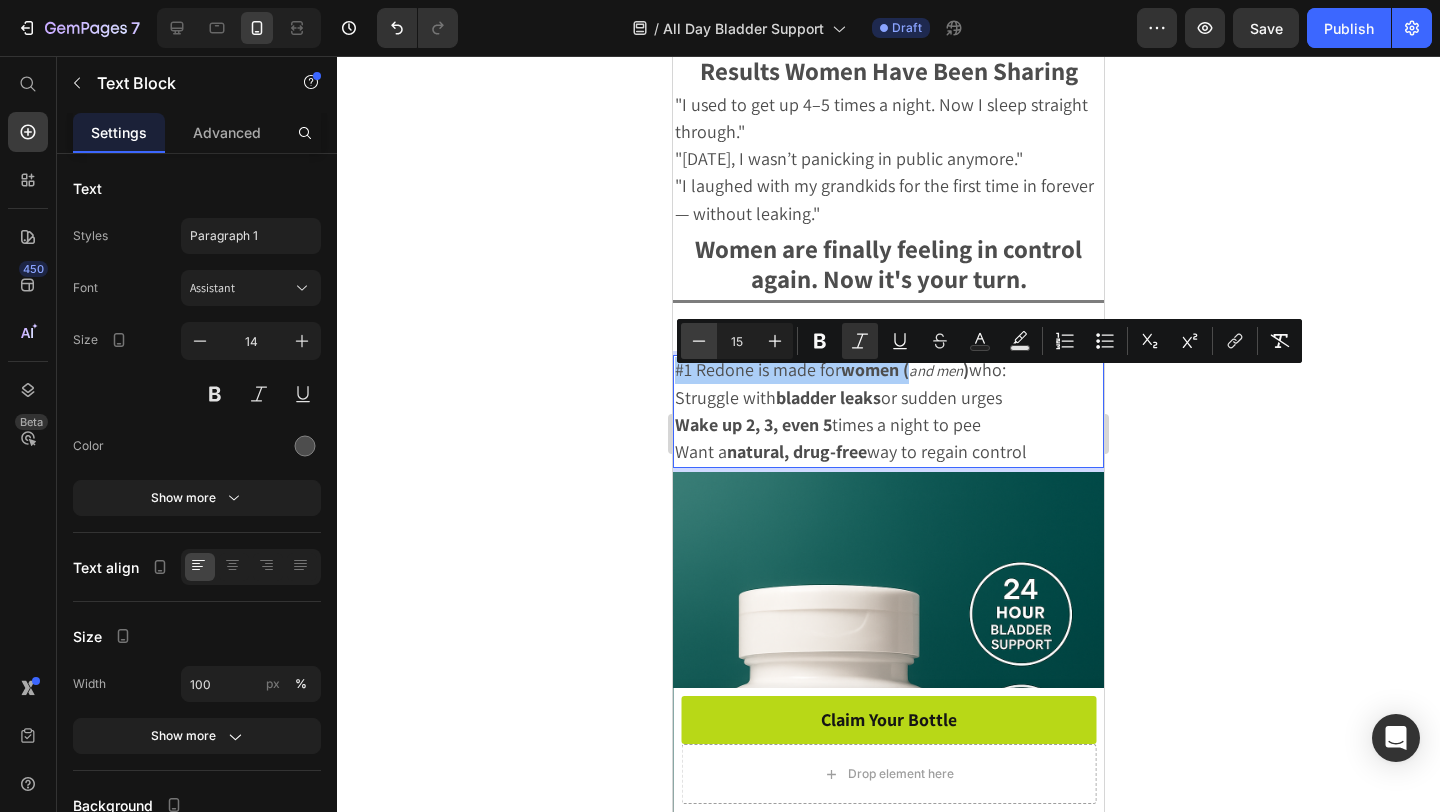click 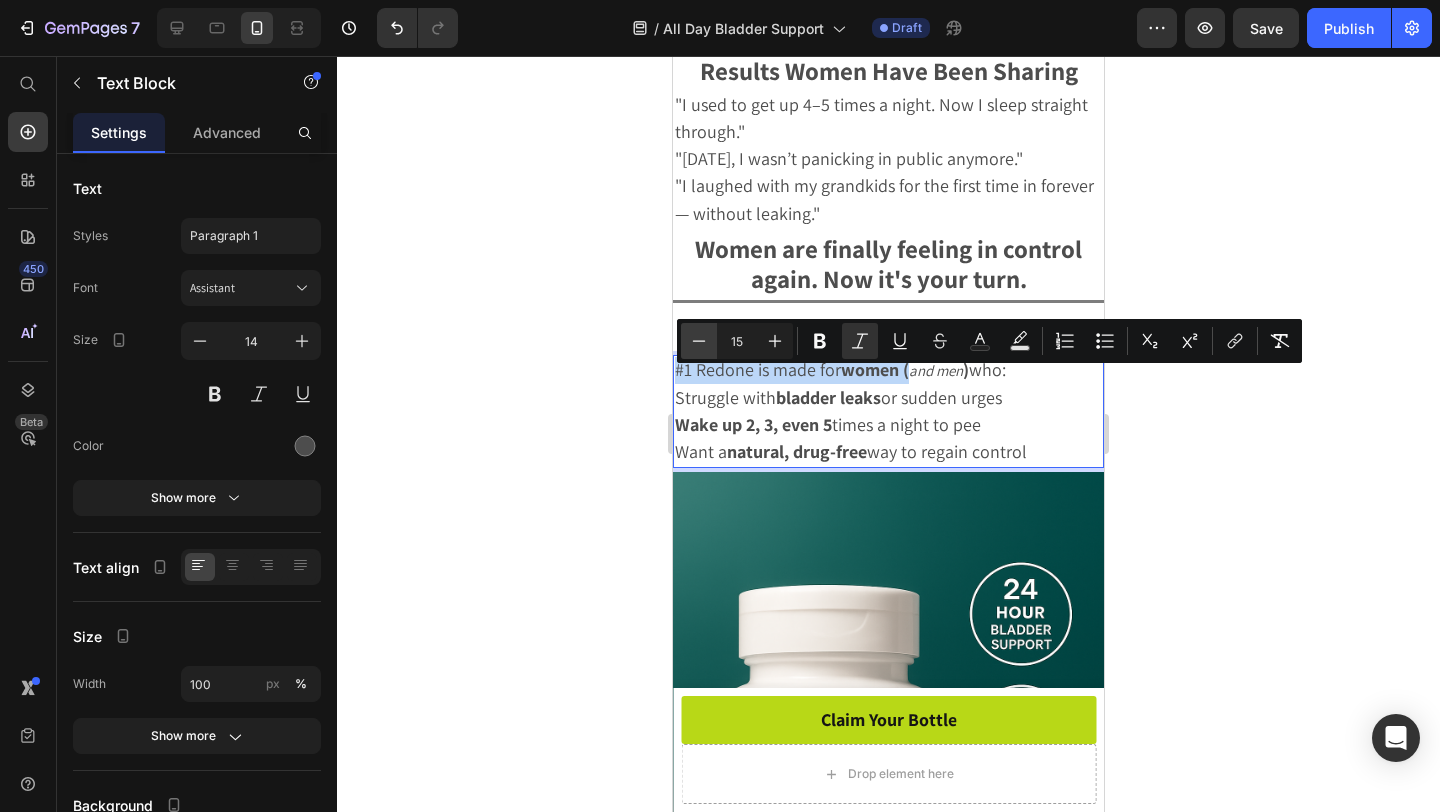 type on "14" 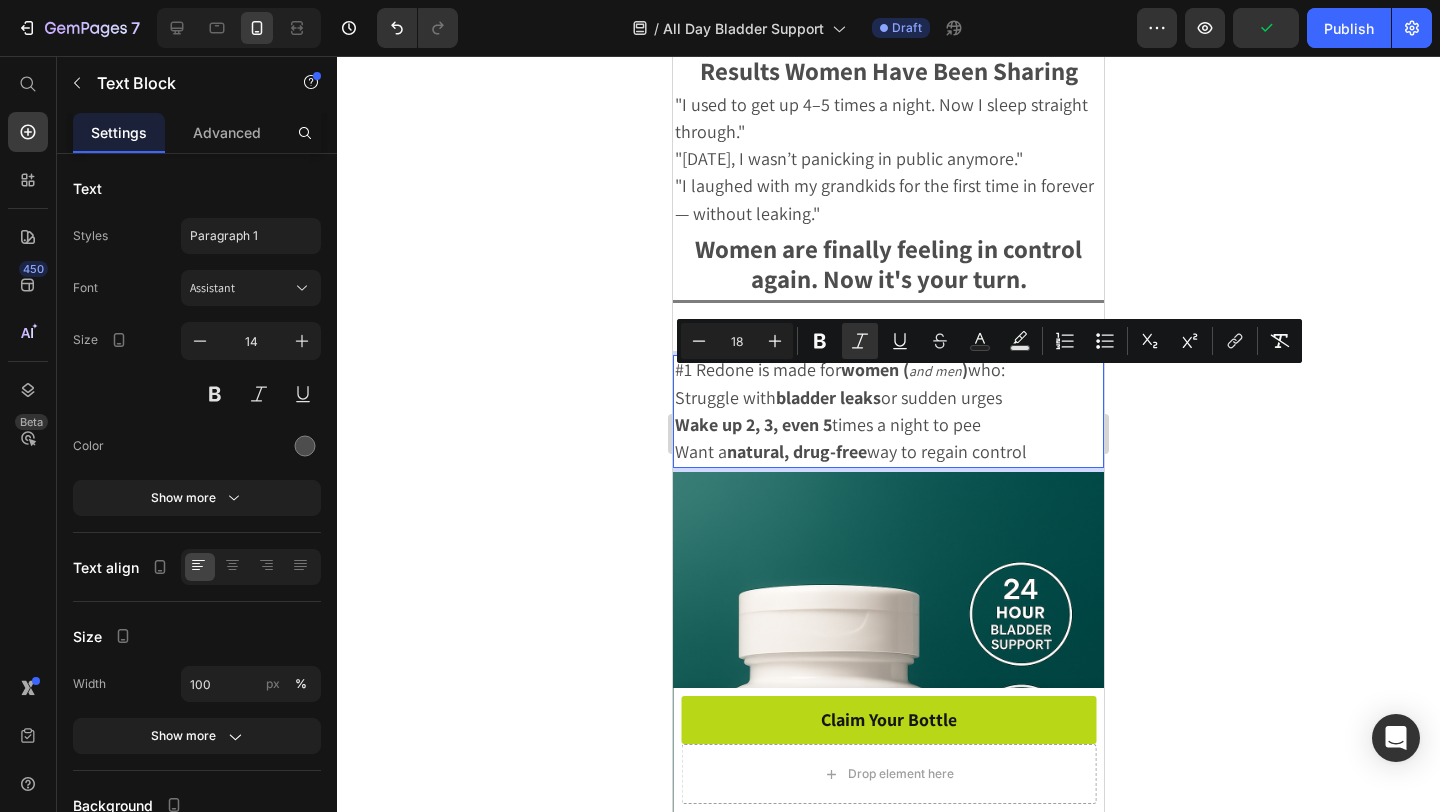 click on "bladder leaks" at bounding box center [828, 397] 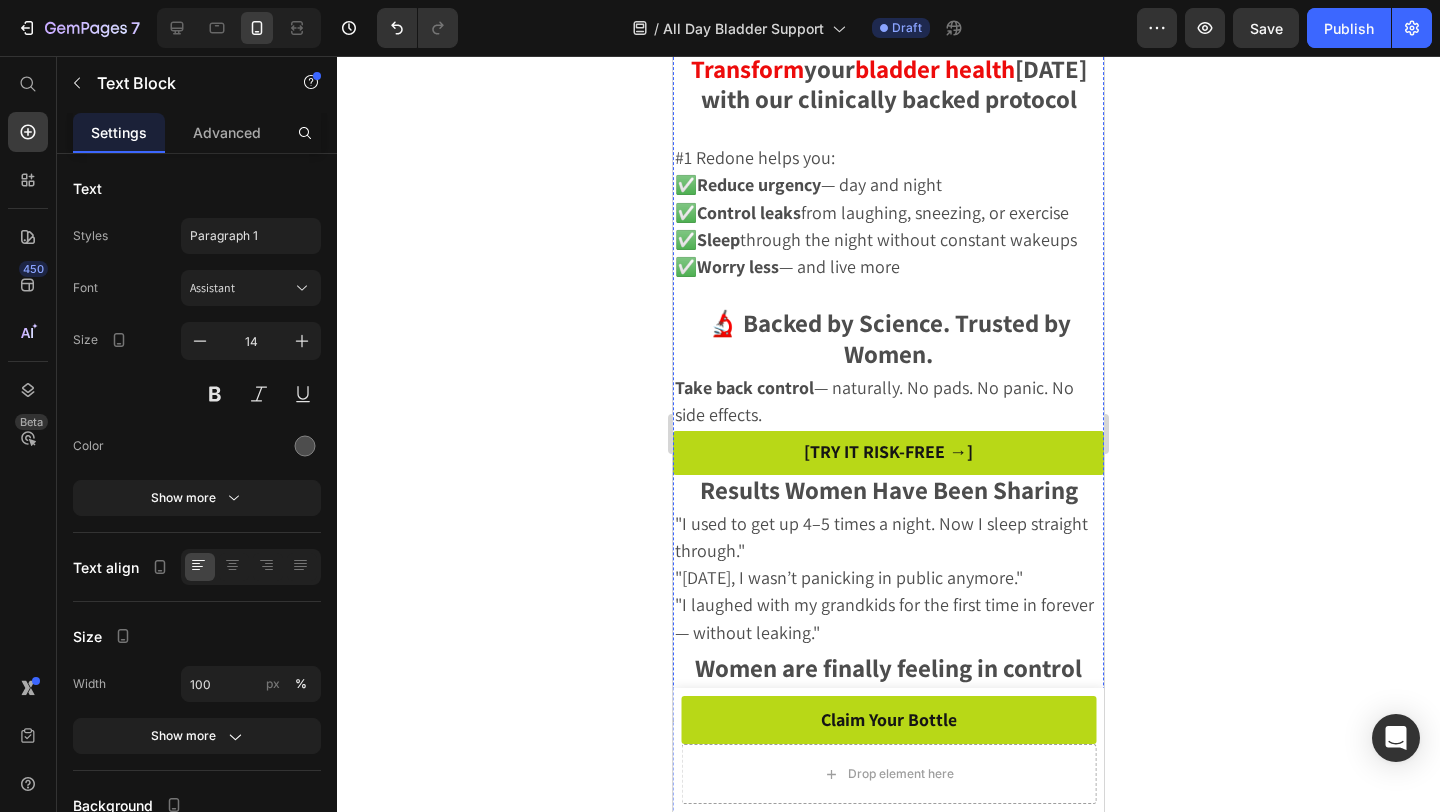 scroll, scrollTop: 212, scrollLeft: 0, axis: vertical 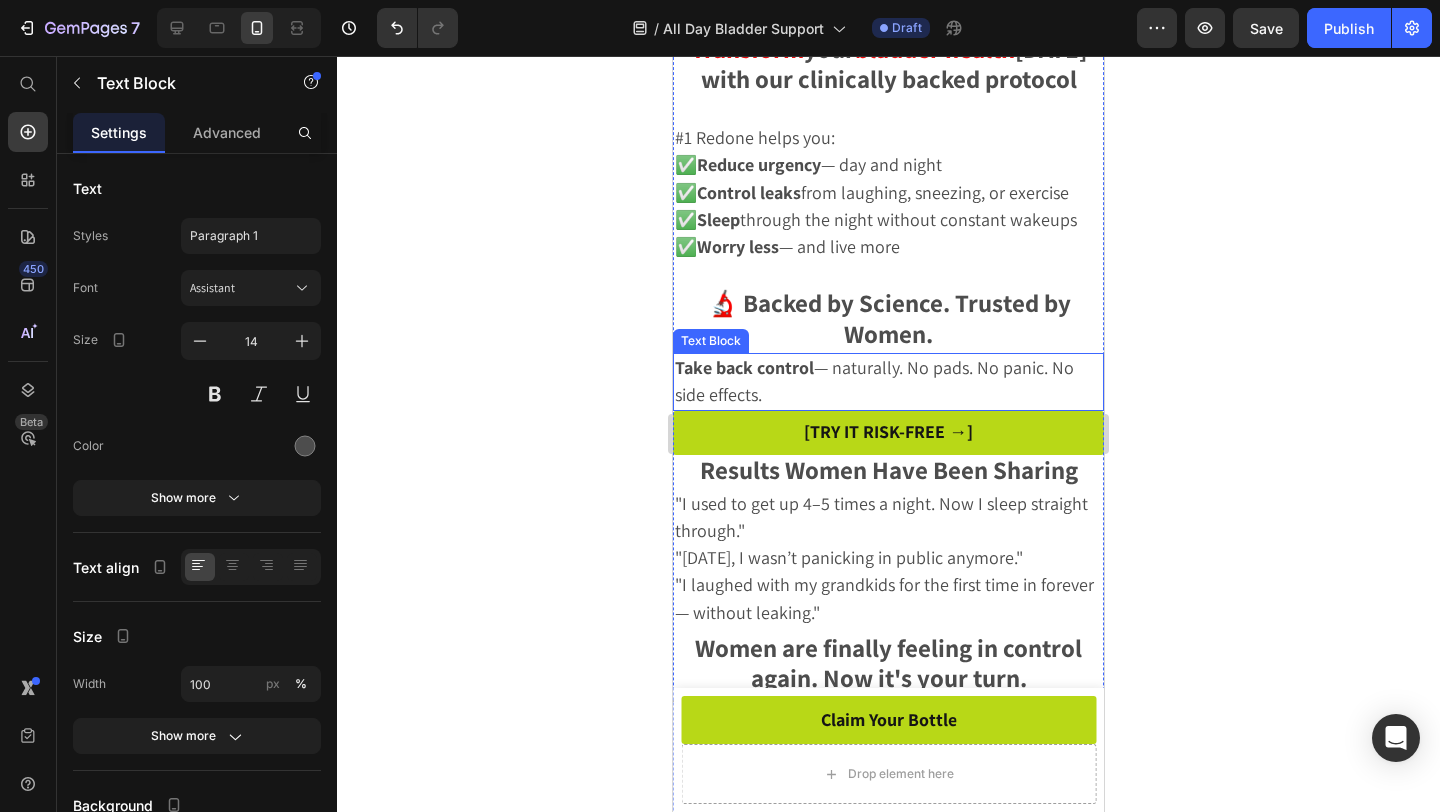 click on "Take back control  — naturally. No pads. No panic. No side effects." at bounding box center [888, 382] 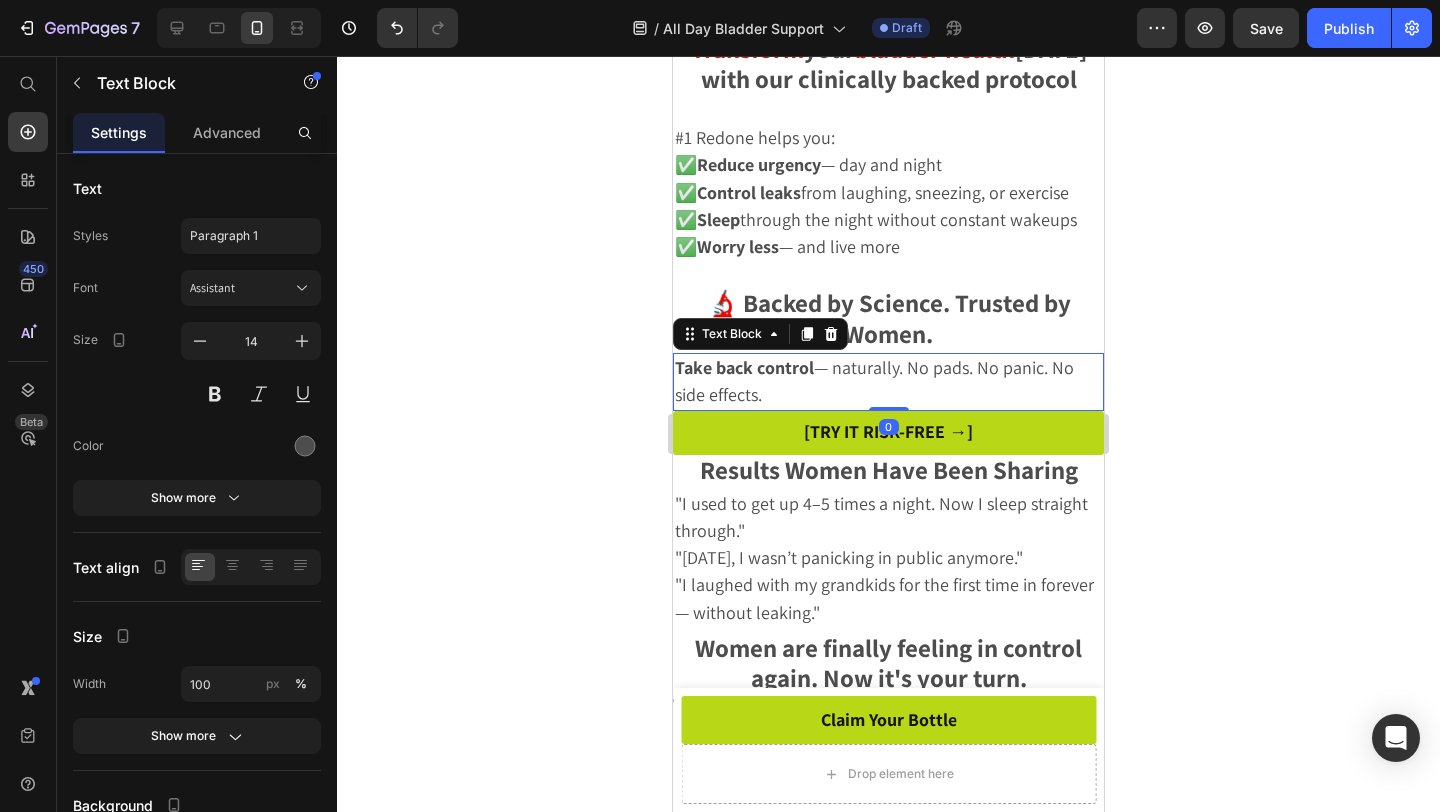 click on "Take back control  — naturally. No pads. No panic. No side effects." at bounding box center [888, 382] 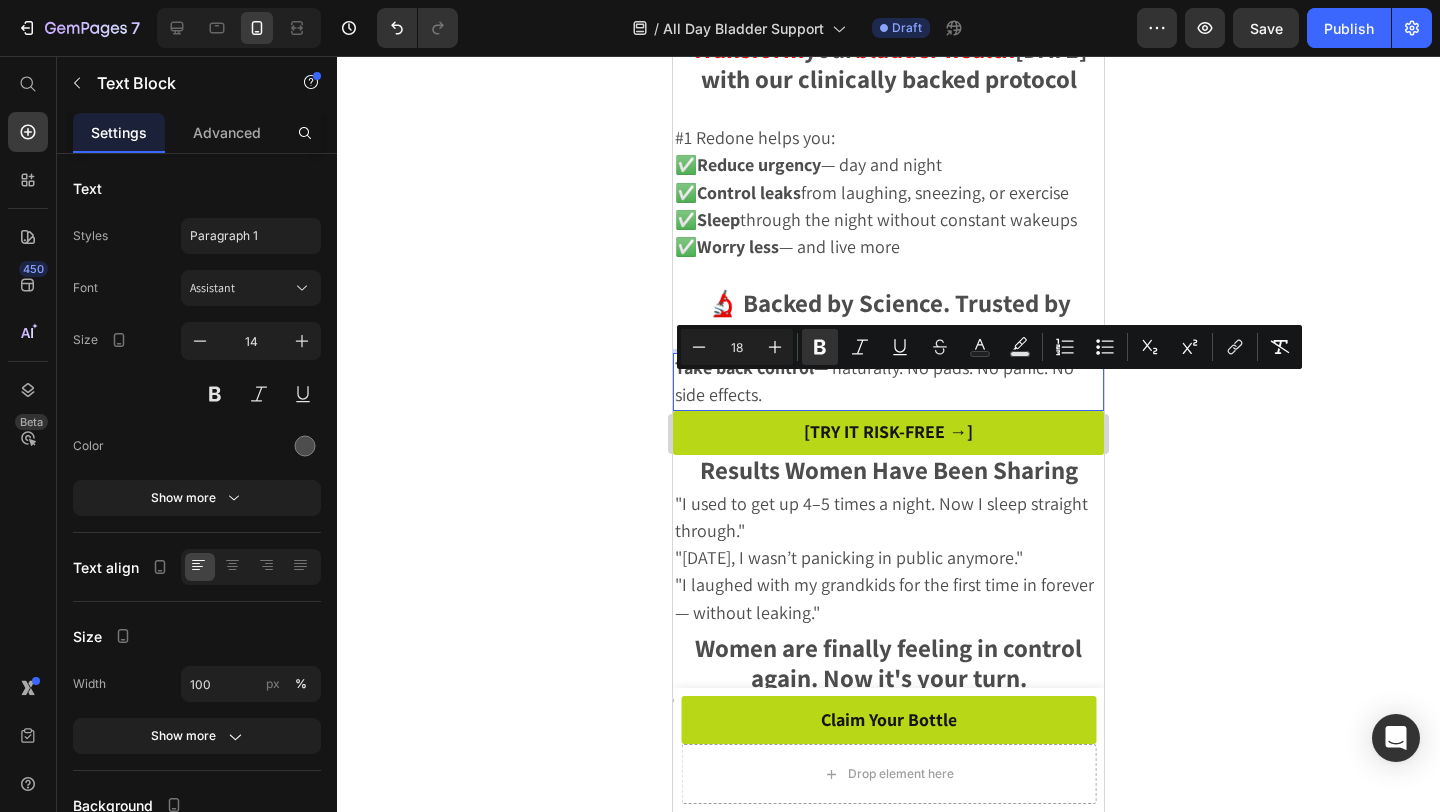 drag, startPoint x: 772, startPoint y: 418, endPoint x: 675, endPoint y: 397, distance: 99.24717 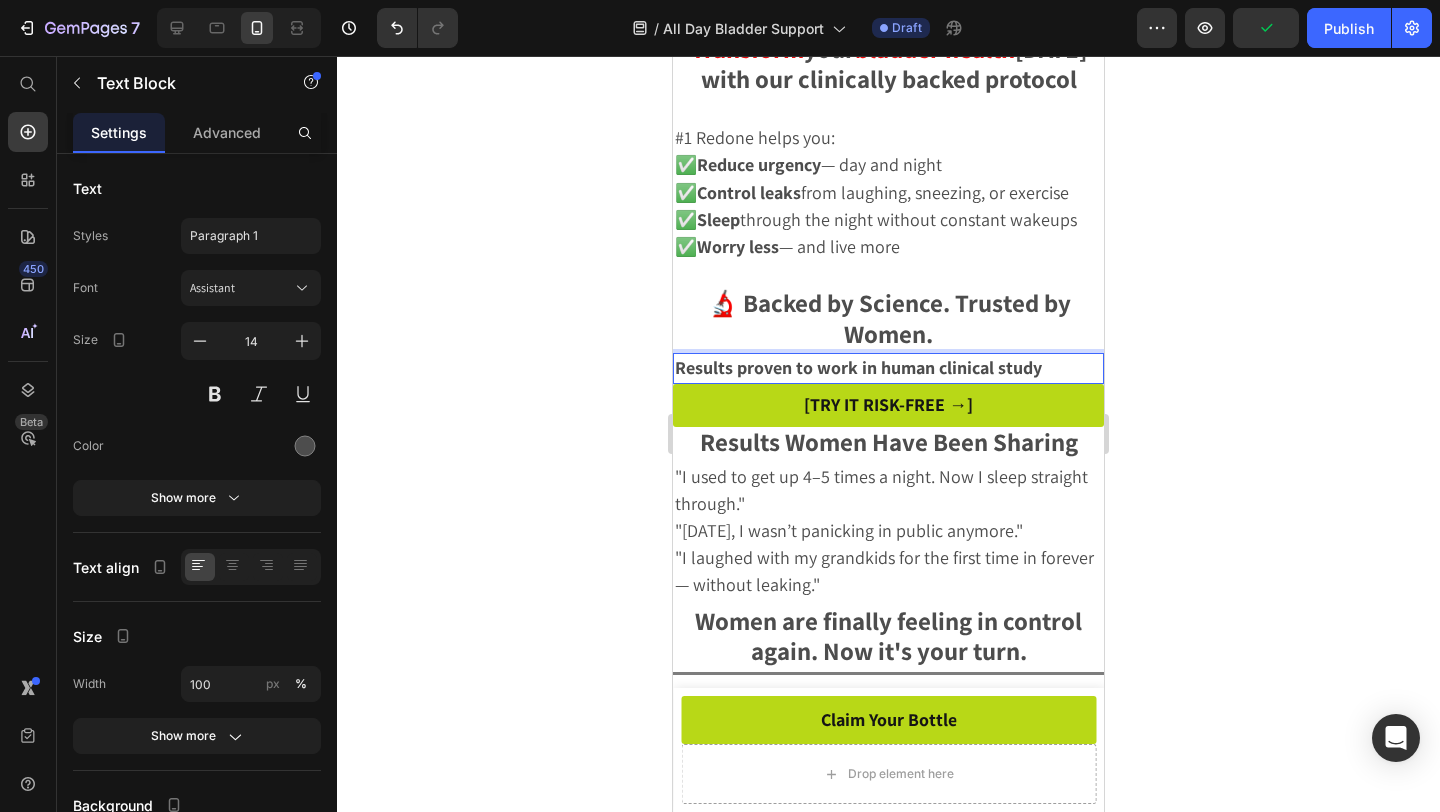 click on "Results proven to work in human clinical study" at bounding box center (858, 367) 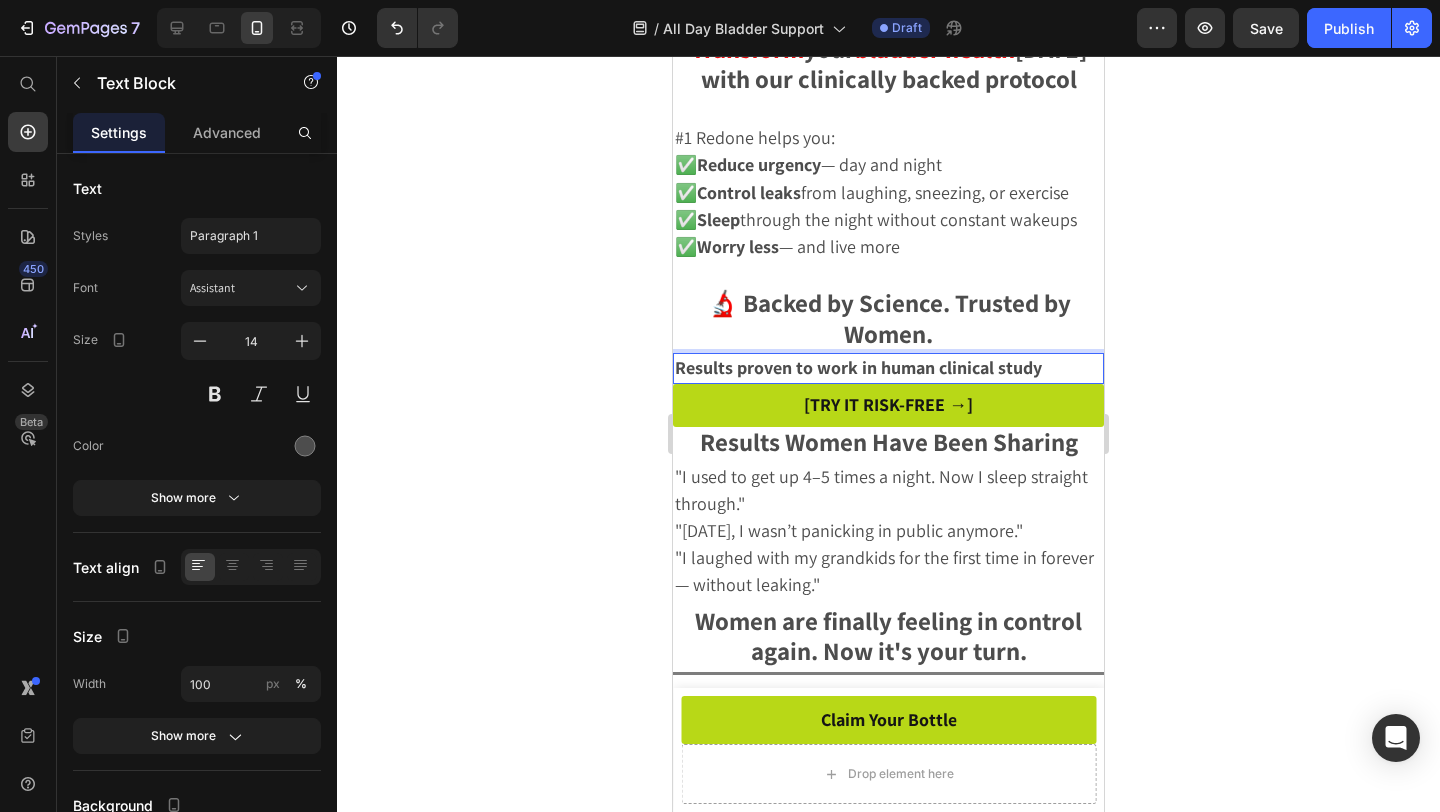click on "Results proven to work in human clinical study" at bounding box center (888, 368) 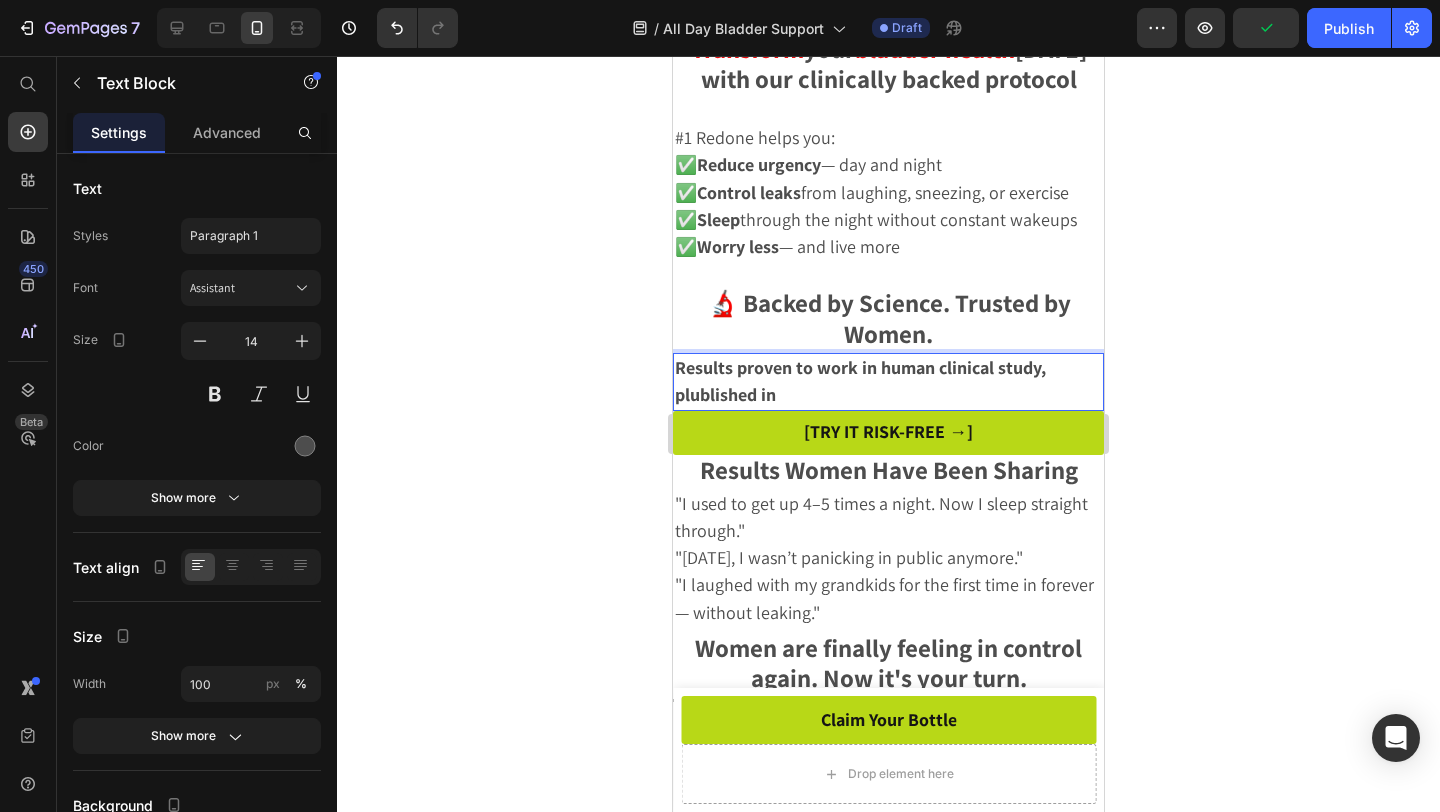click on "Results proven to work in human clinical study, plublished in" at bounding box center (860, 381) 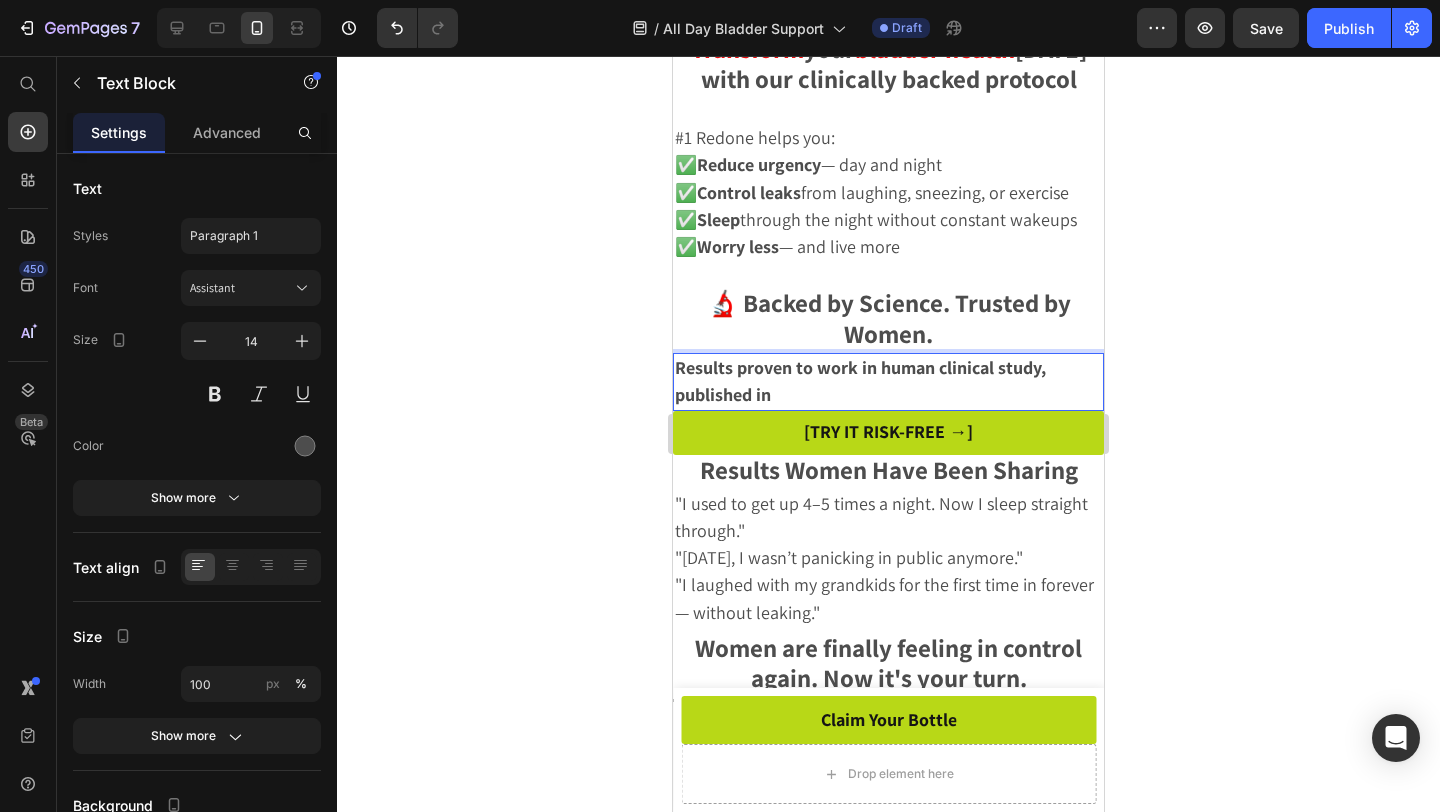 click on "Results proven to work in human clinical study, published in" at bounding box center [860, 381] 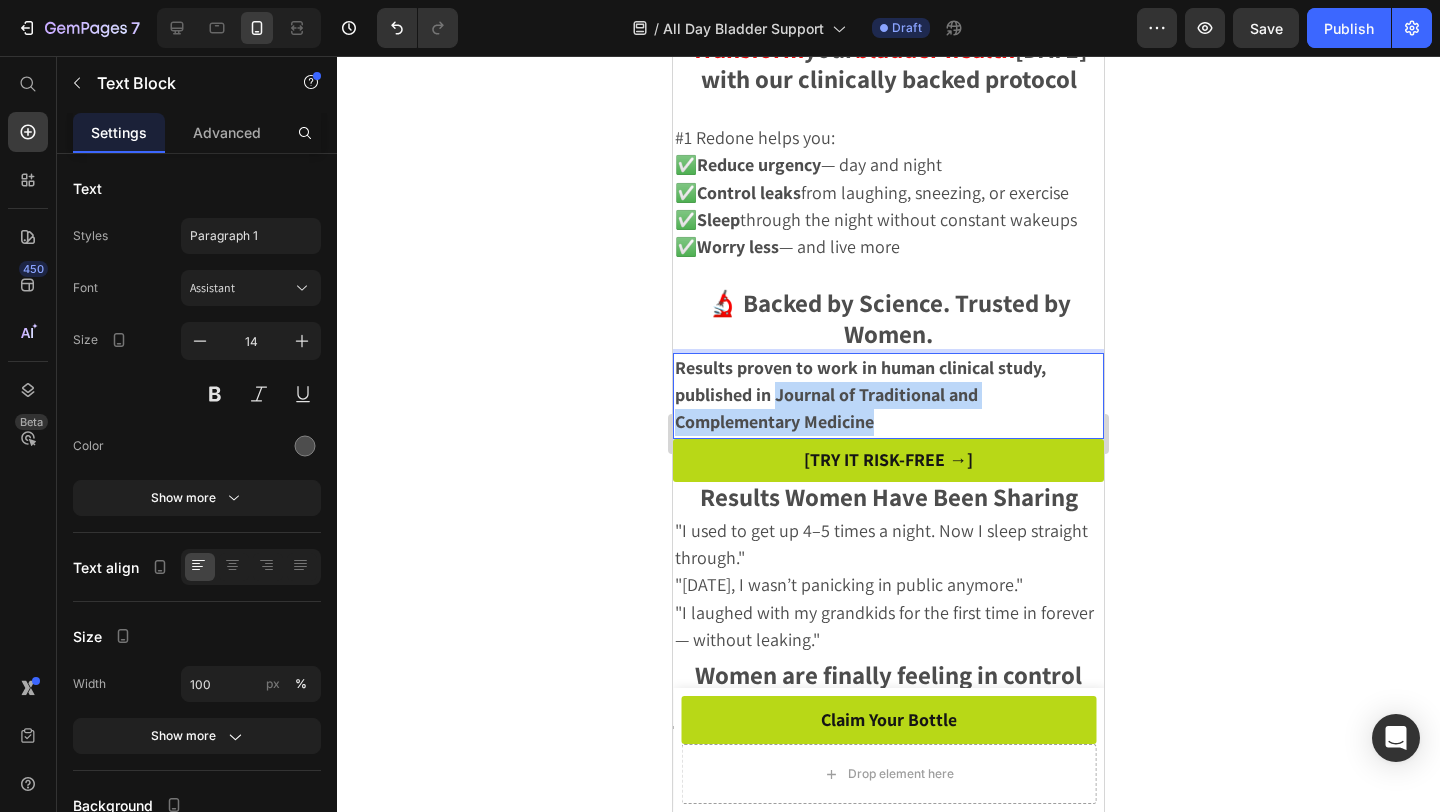 drag, startPoint x: 775, startPoint y: 413, endPoint x: 903, endPoint y: 453, distance: 134.10443 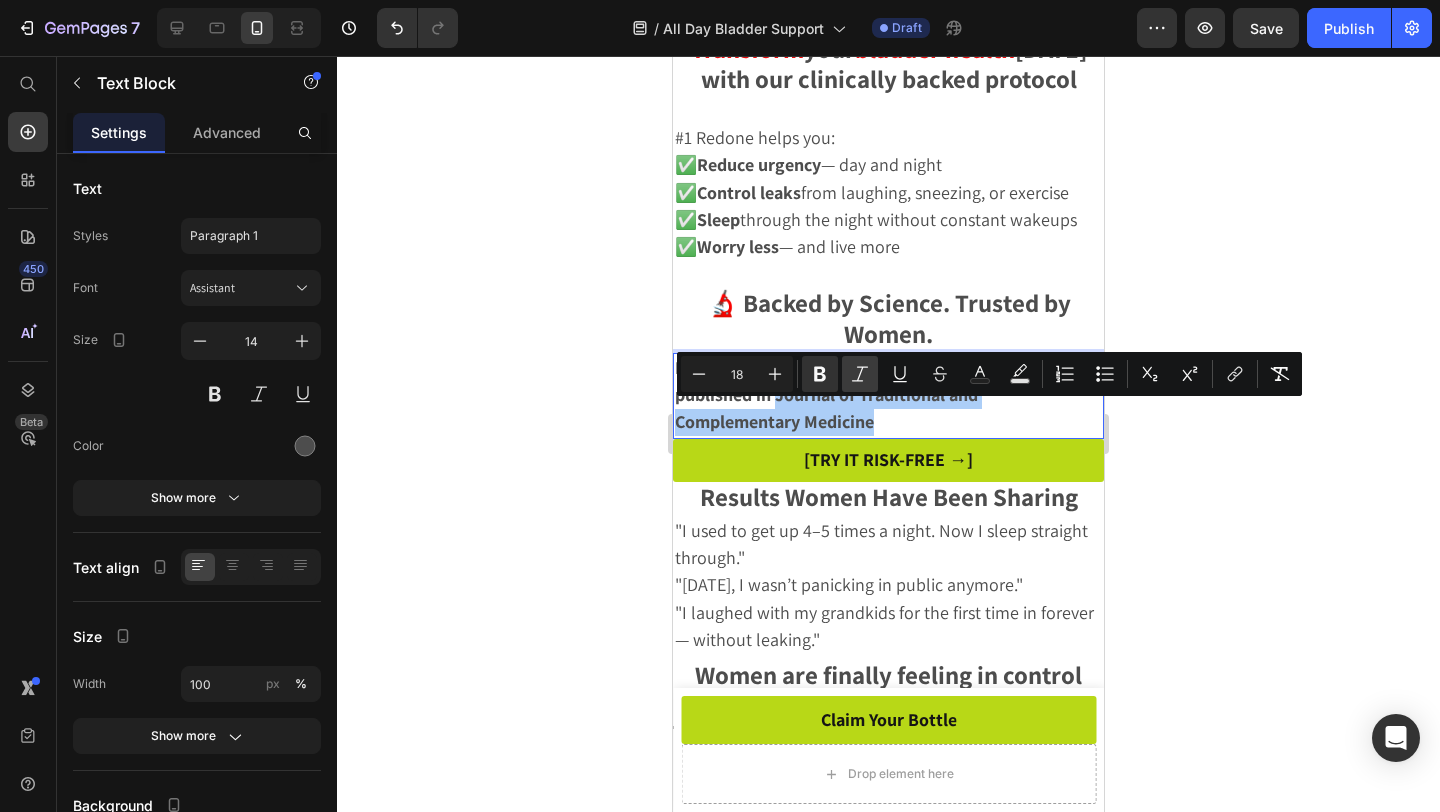 click 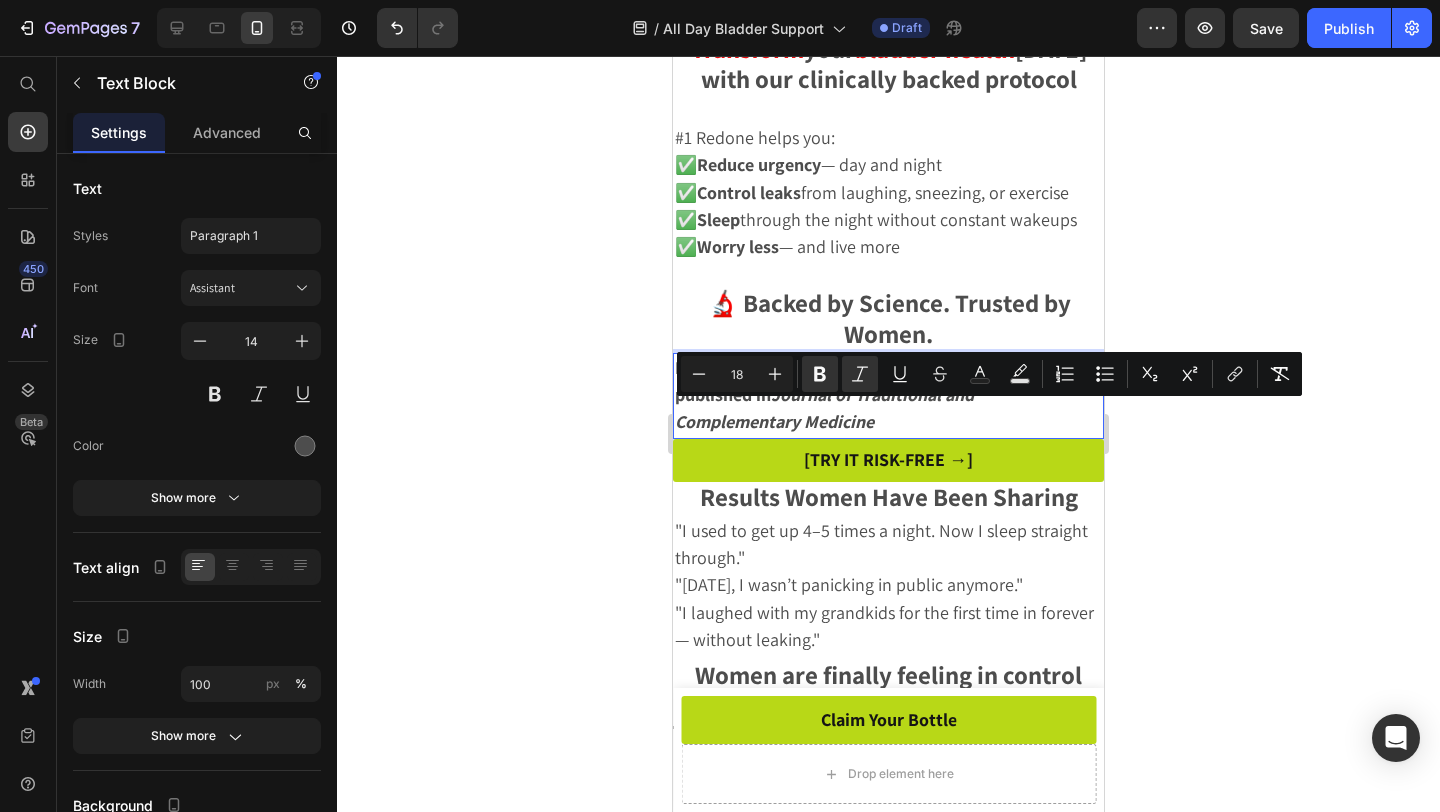 click on "Journal of Traditional and Complementary Medicine" at bounding box center [824, 408] 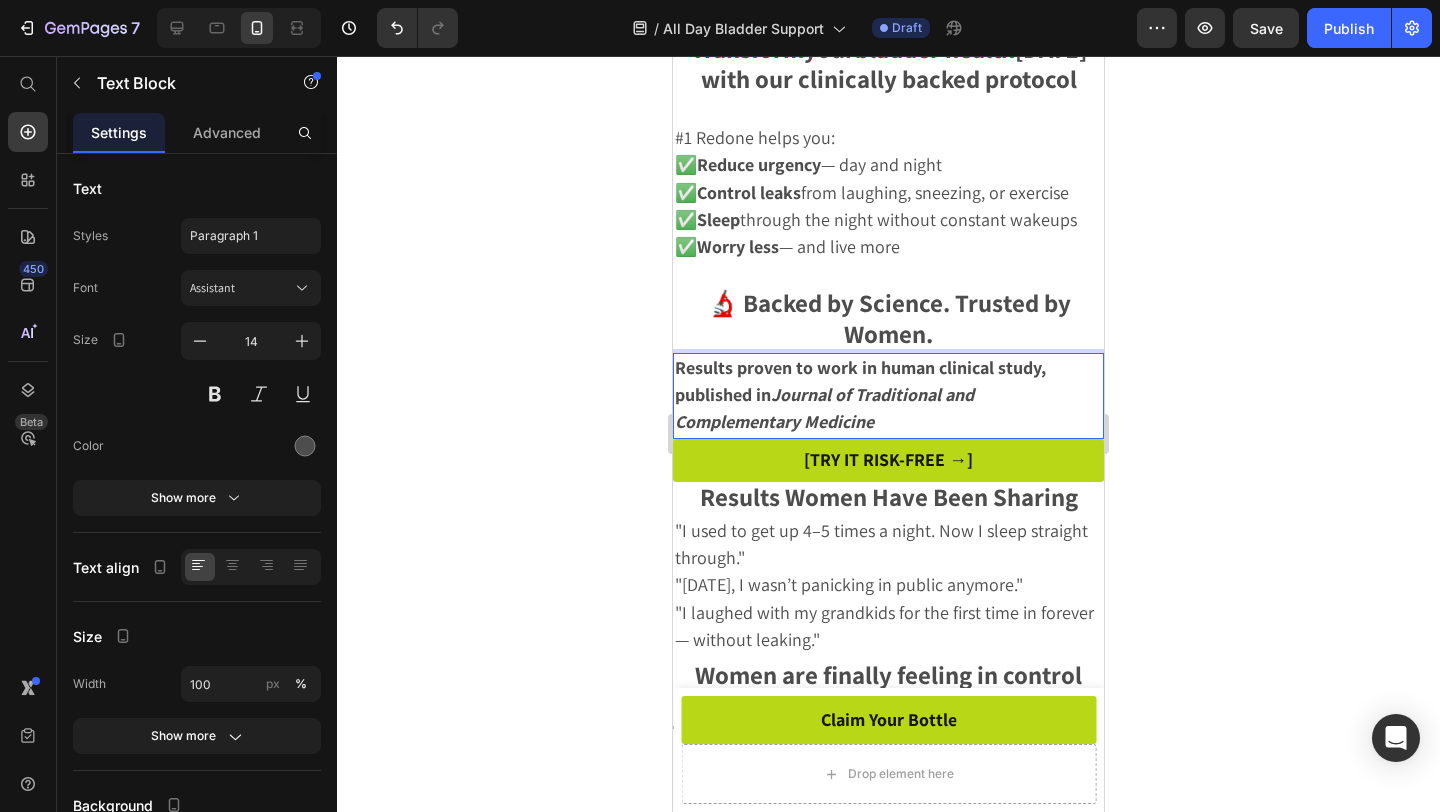 click on "Results proven to work in human clinical study, published in" at bounding box center (860, 381) 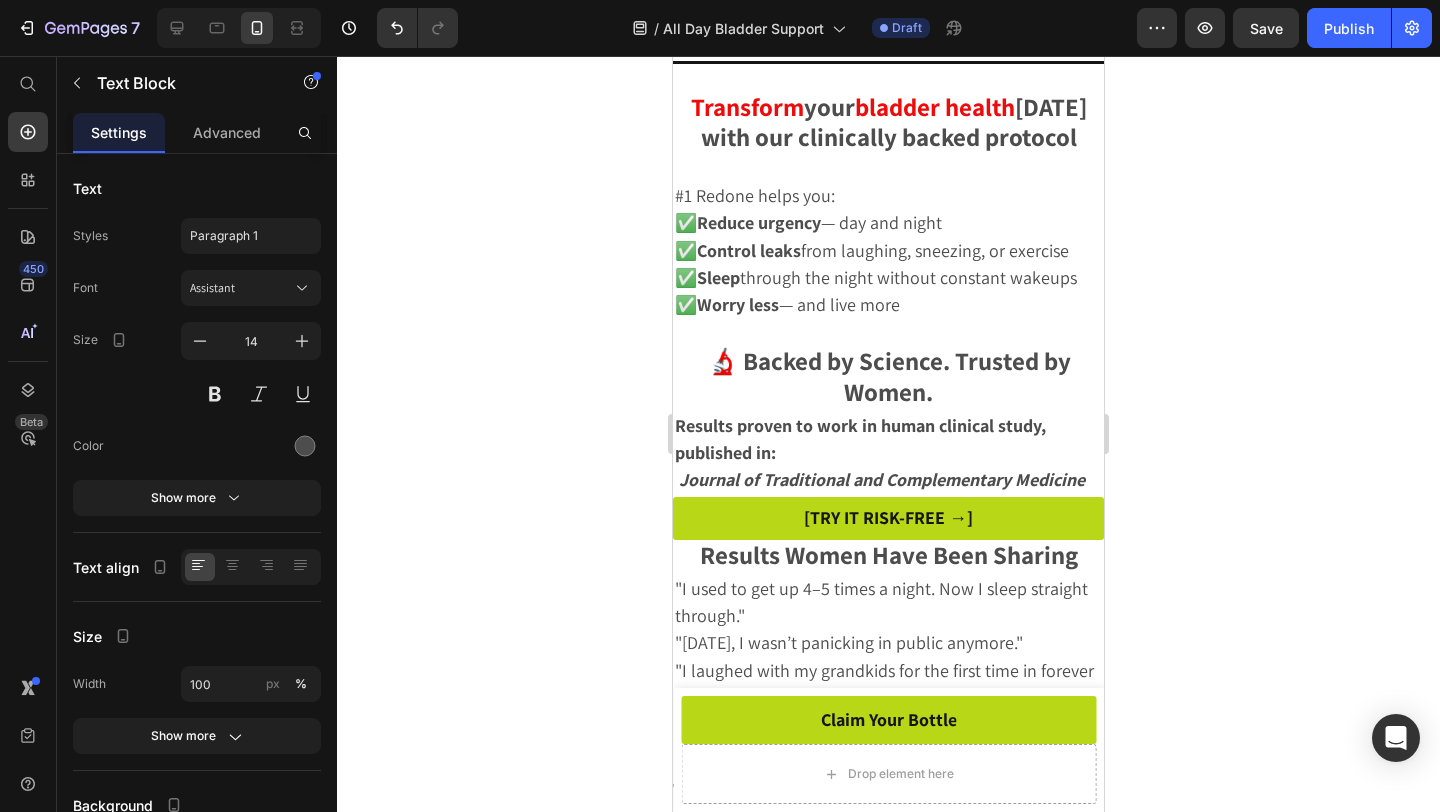 scroll, scrollTop: 0, scrollLeft: 0, axis: both 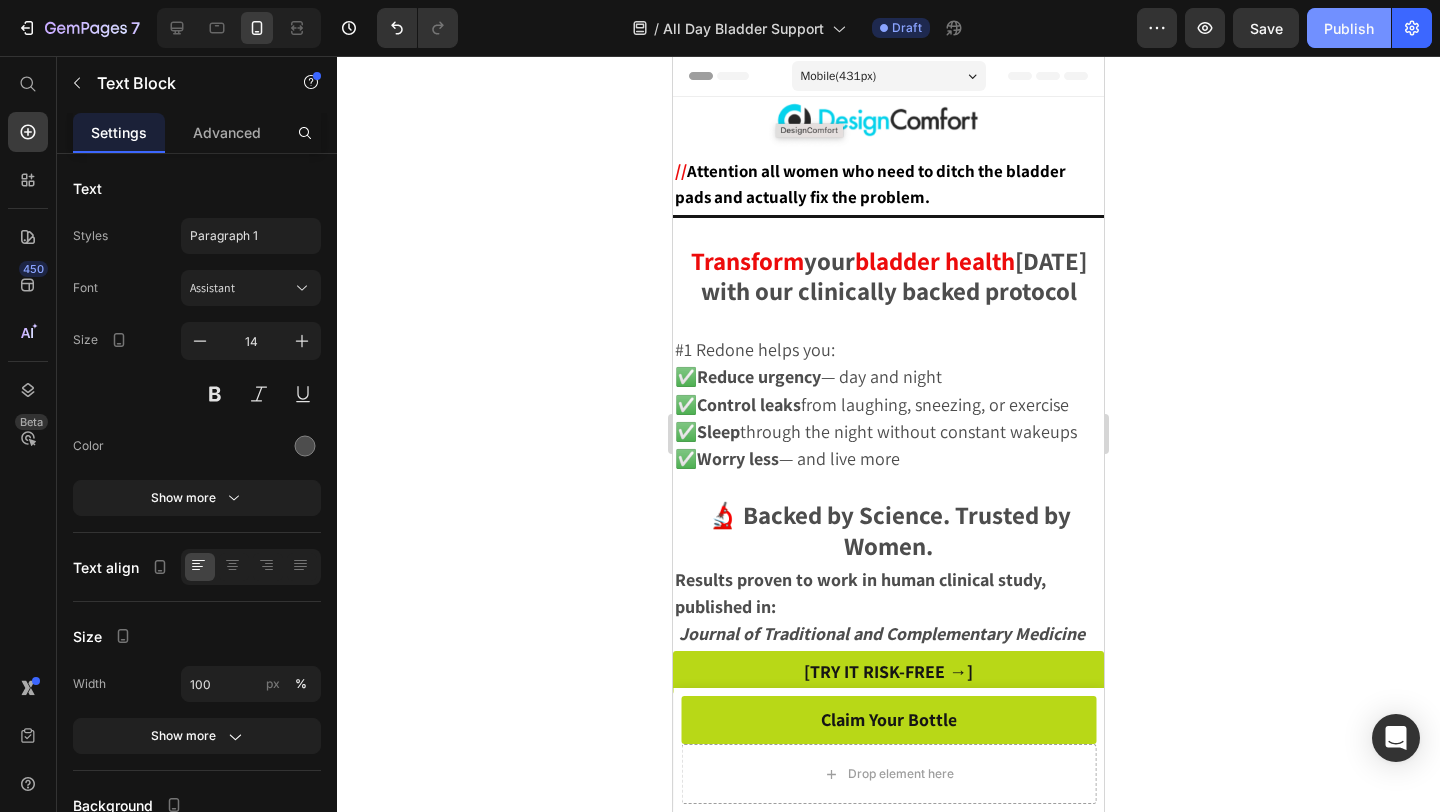 click on "Publish" at bounding box center (1349, 28) 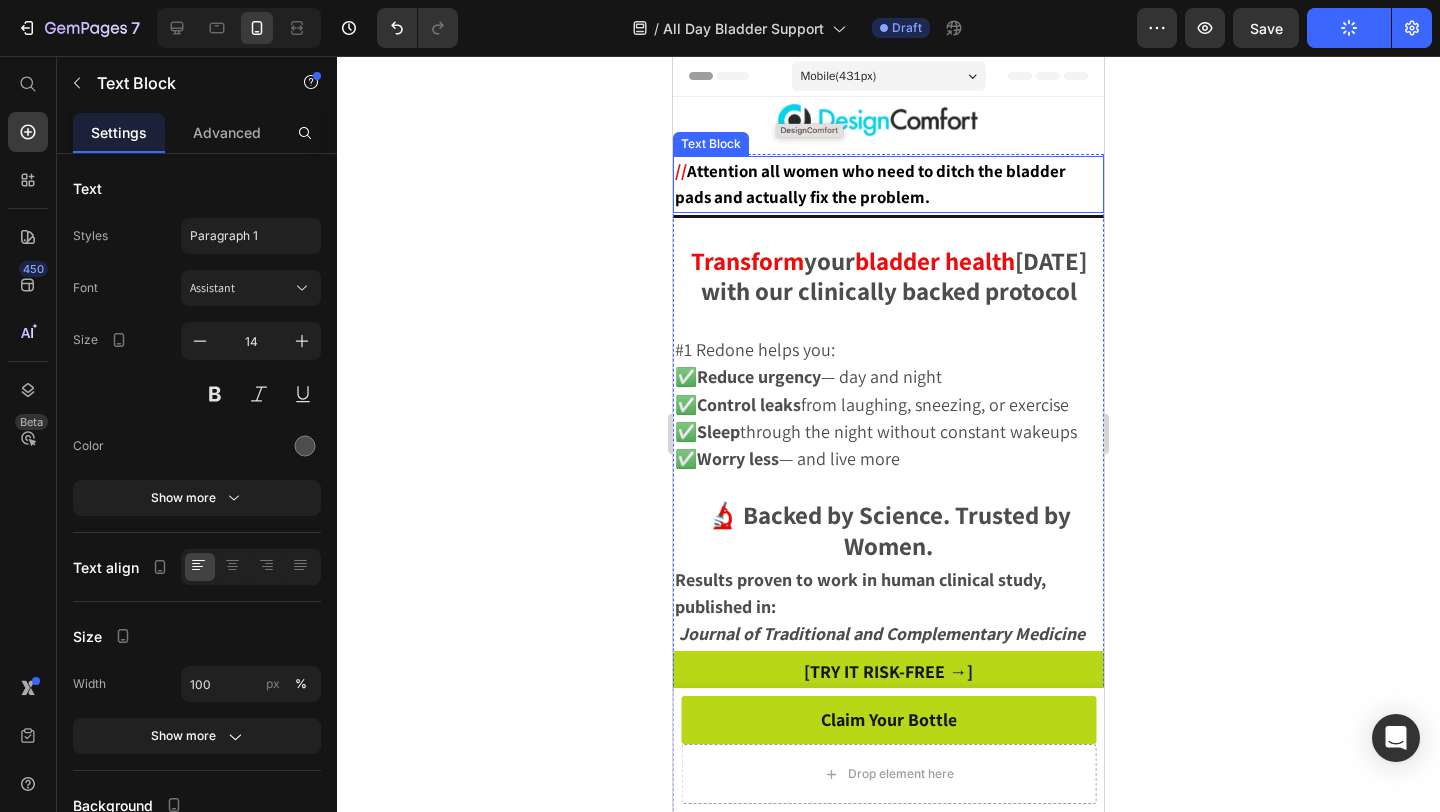 click on "Attention all women who need to ditch the bladder pads and actually fix the problem." at bounding box center (870, 184) 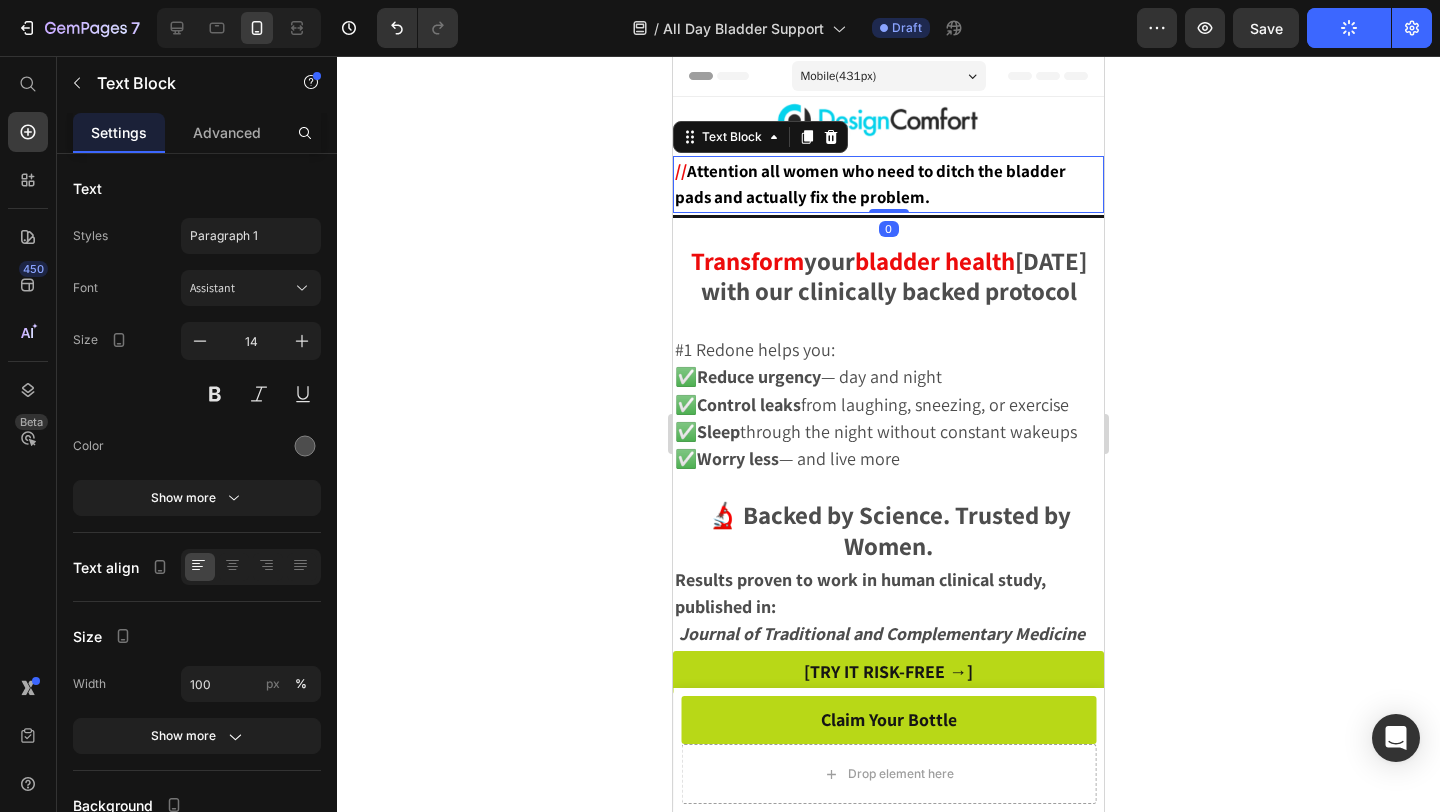 click on "Attention all women who need to ditch the bladder pads and actually fix the problem." at bounding box center (870, 184) 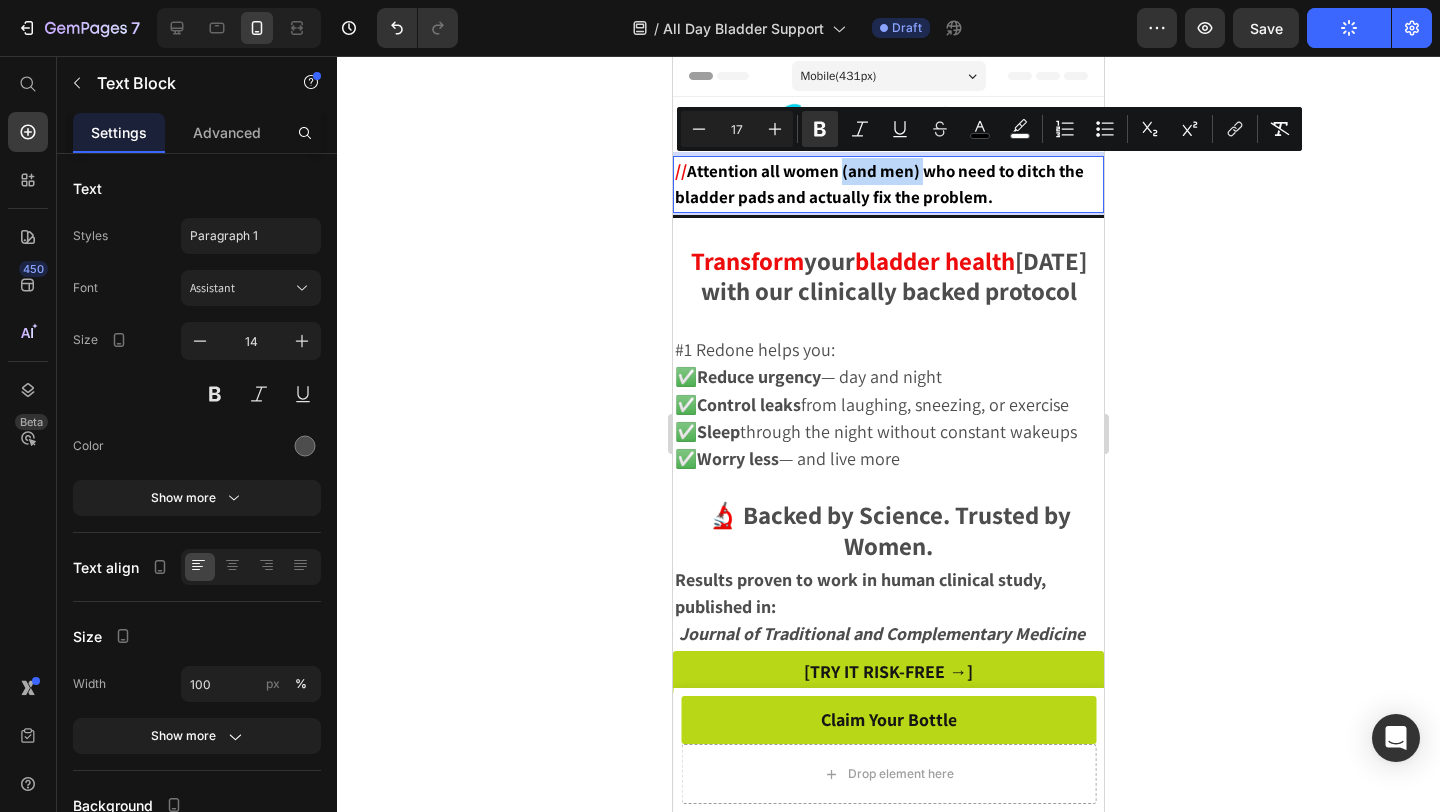drag, startPoint x: 919, startPoint y: 175, endPoint x: 843, endPoint y: 180, distance: 76.1643 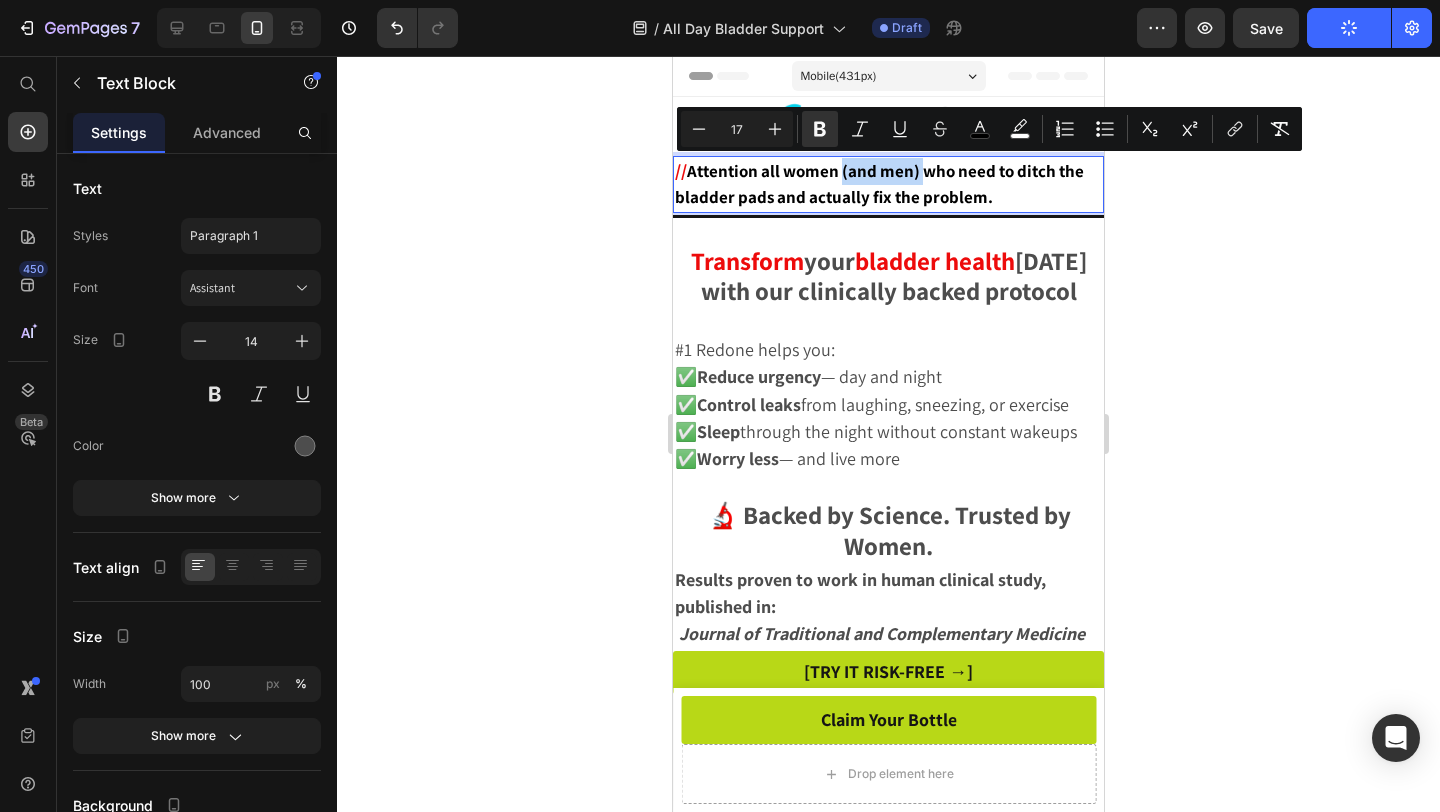 click on "Attention all women (and men) who need to ditch the bladder pads and actually fix the problem." at bounding box center (879, 184) 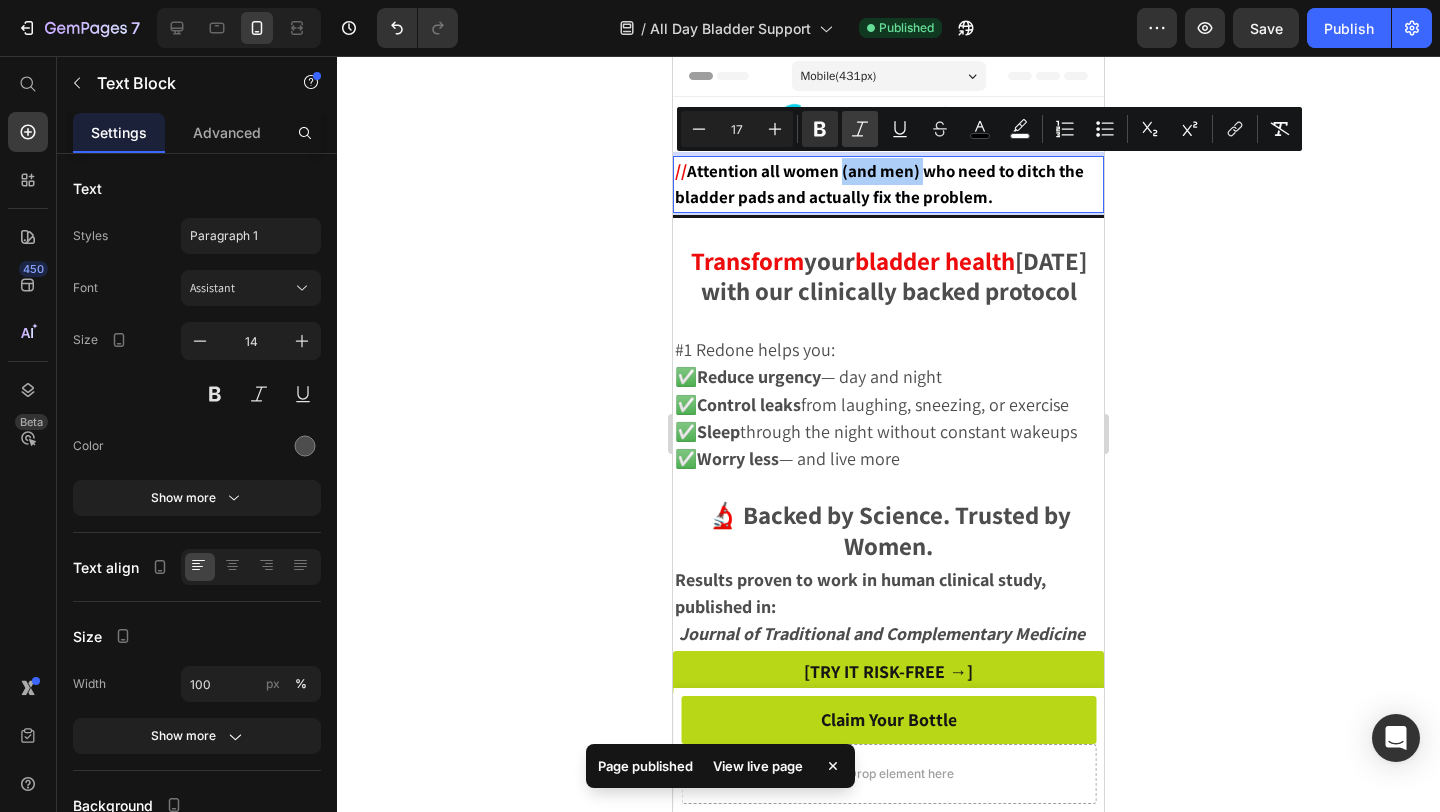 click on "Italic" at bounding box center [860, 129] 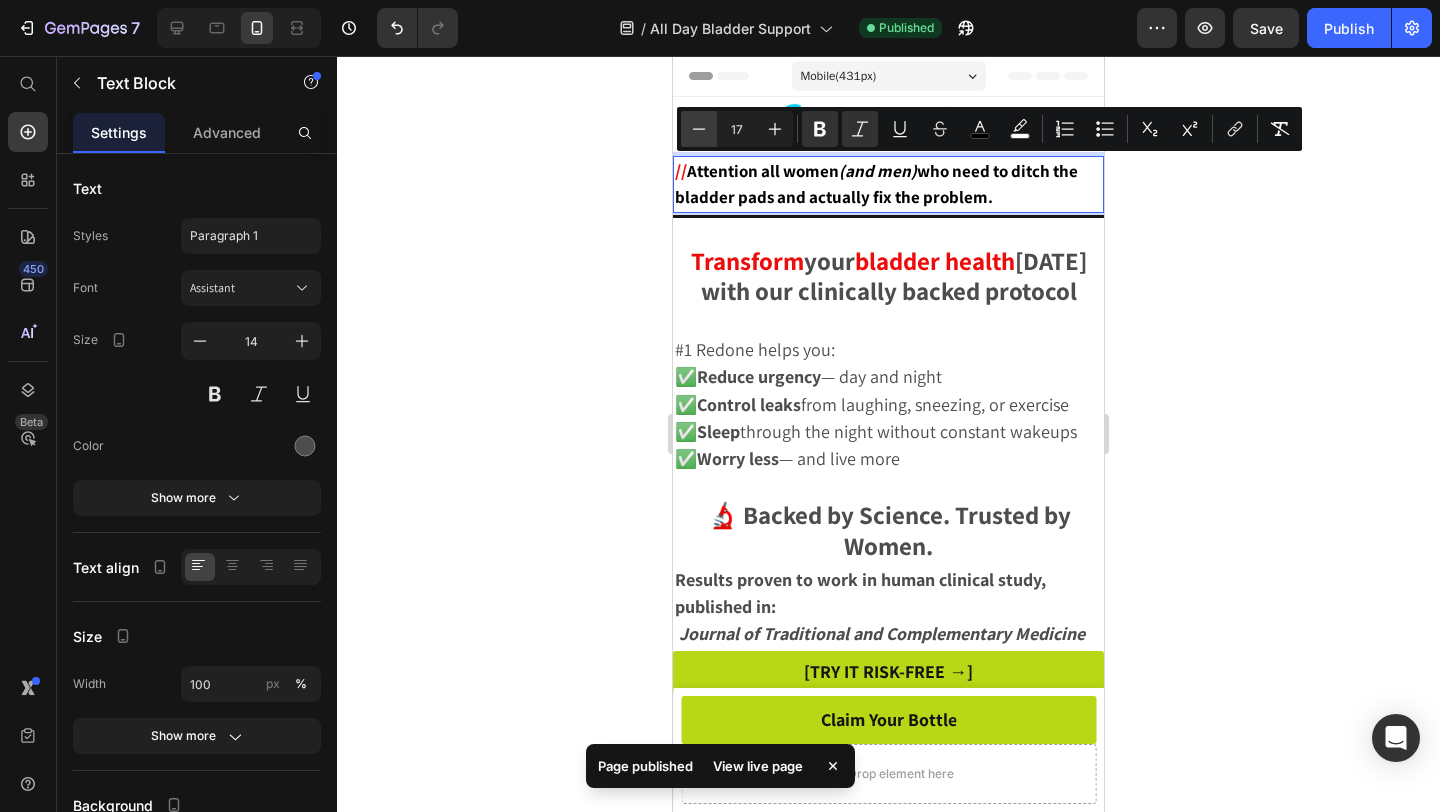 click 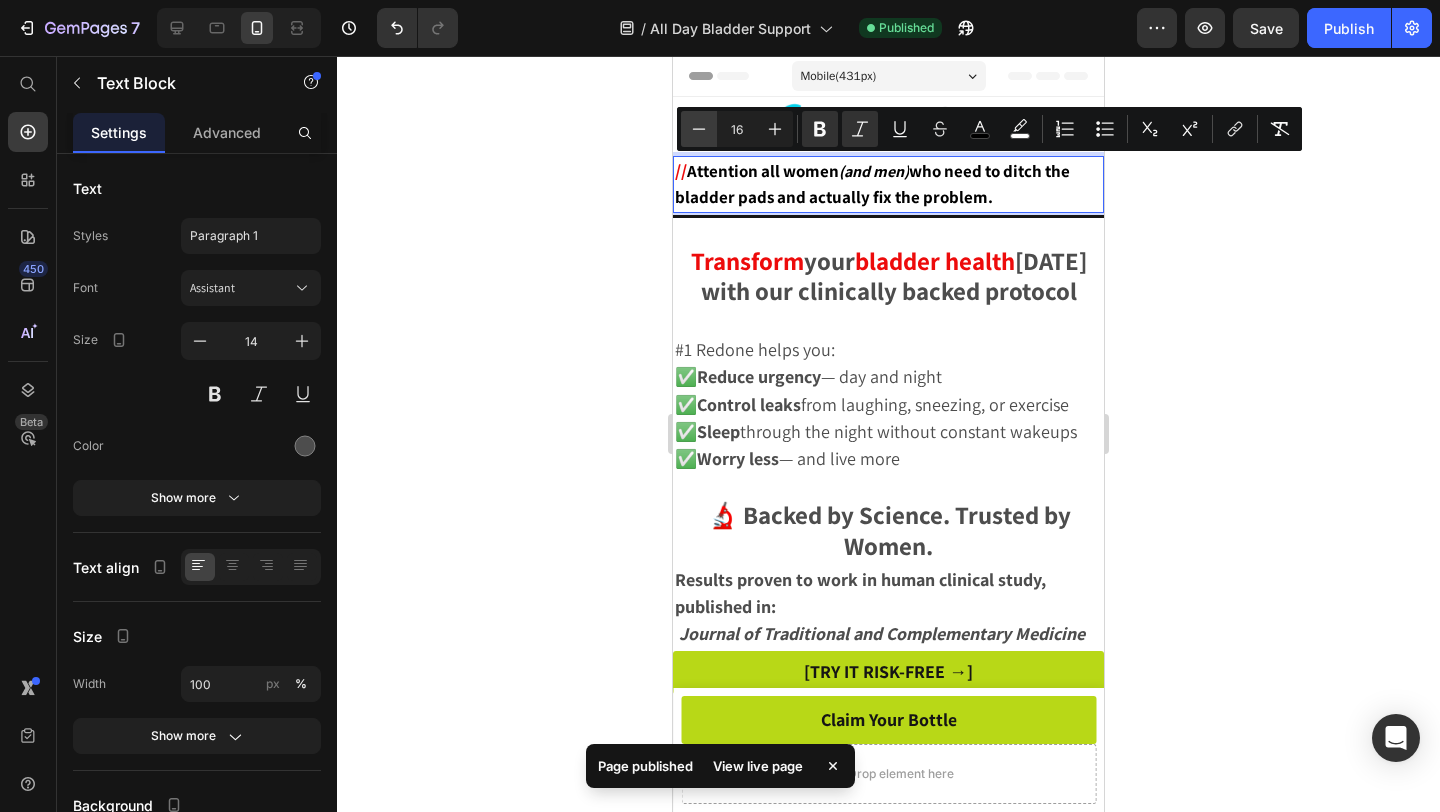 click 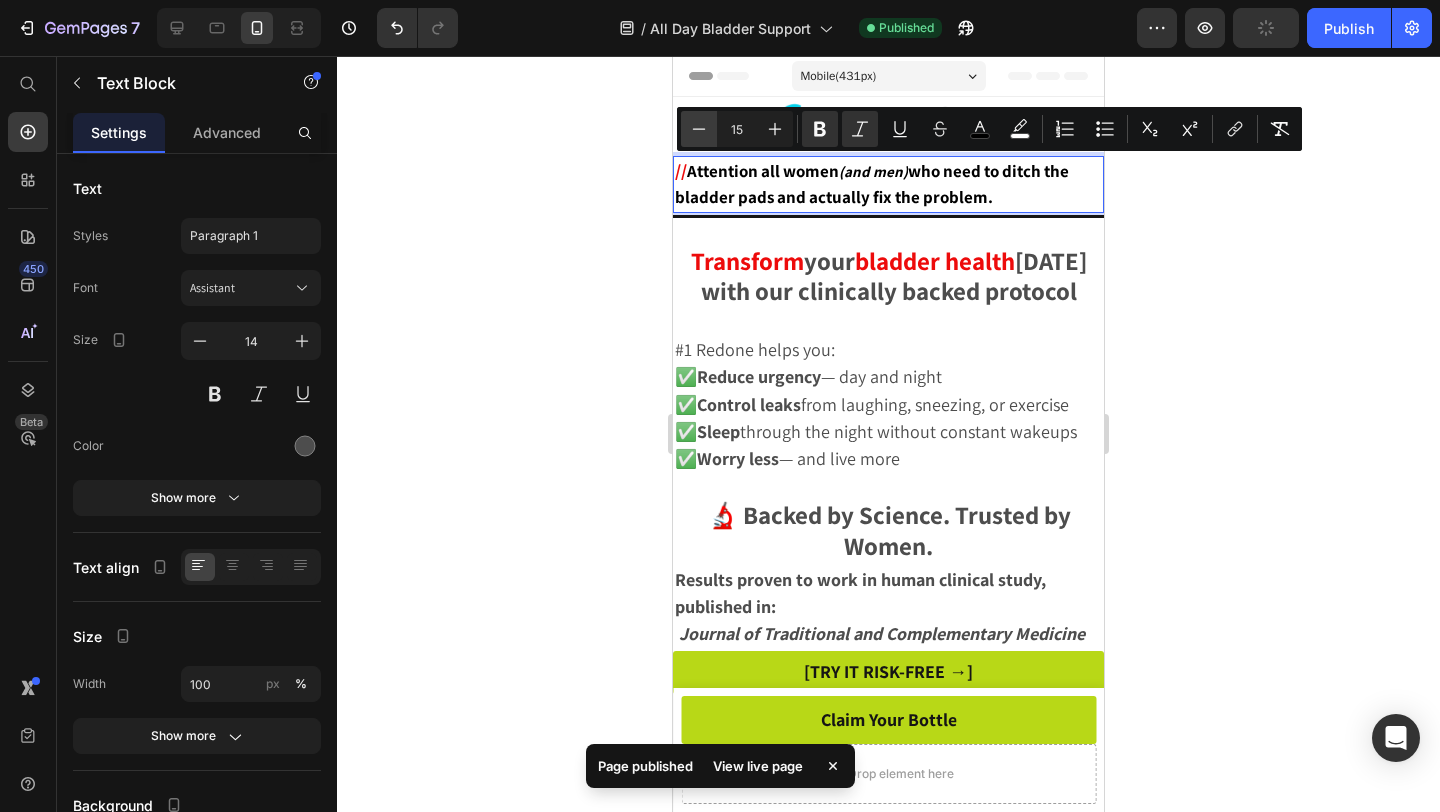click 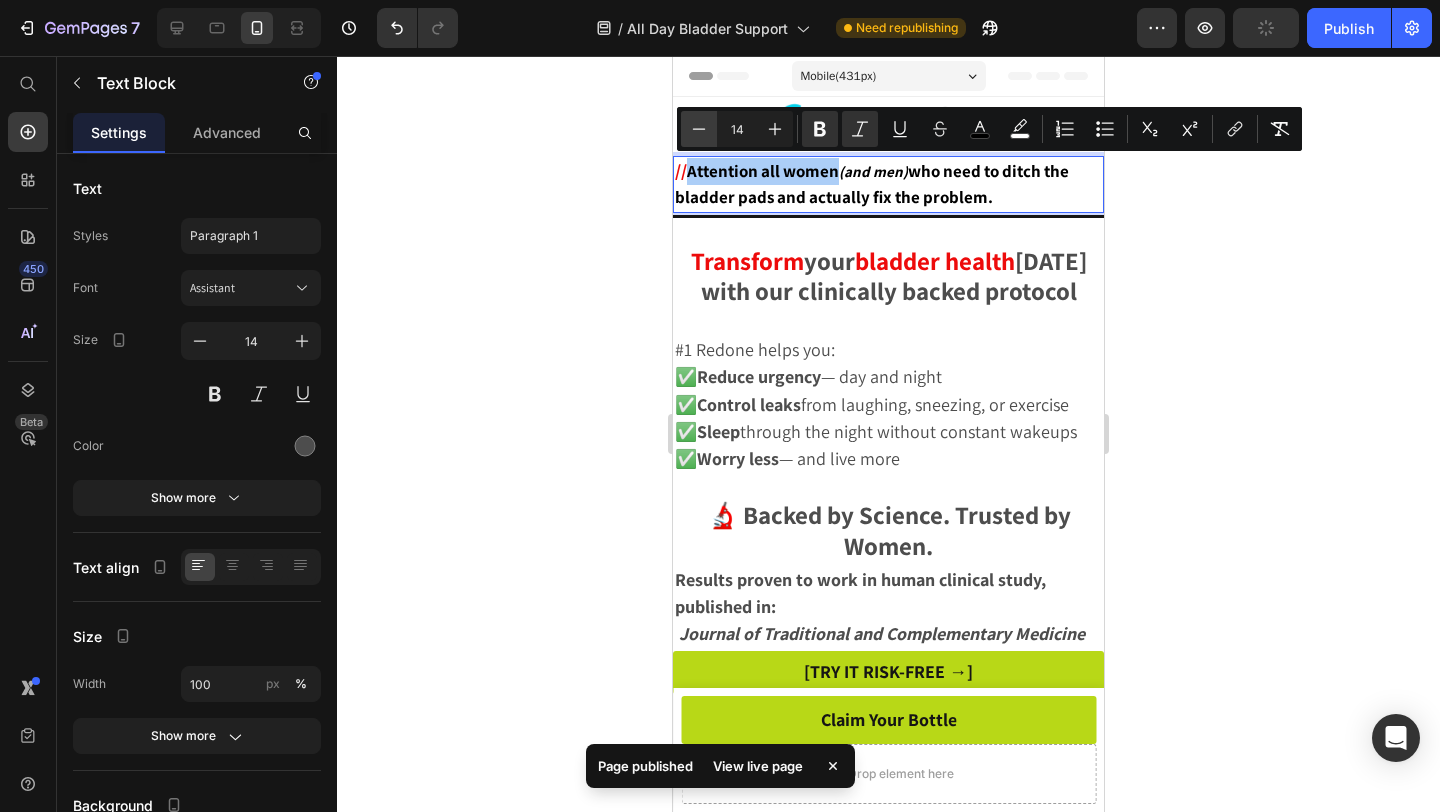 click 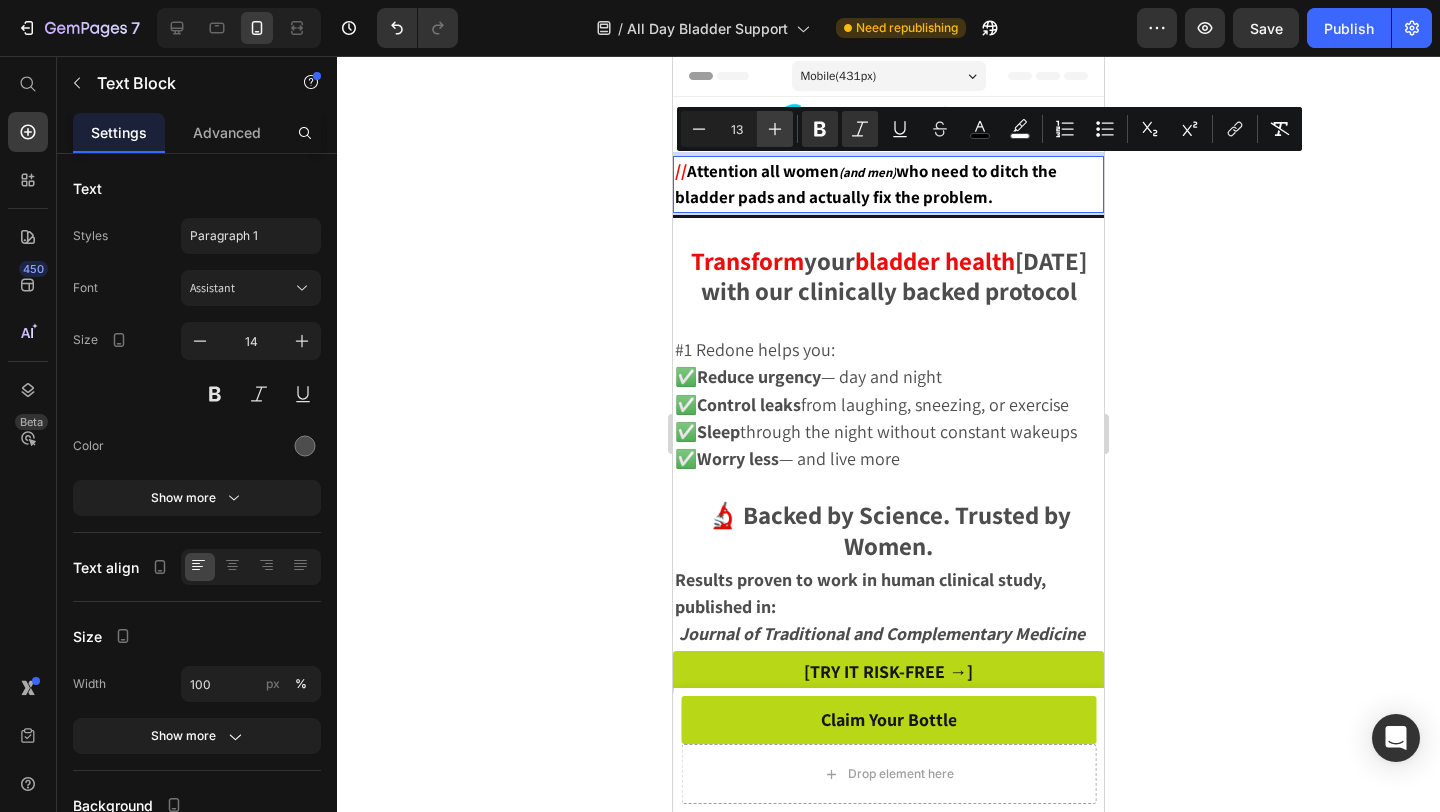 click 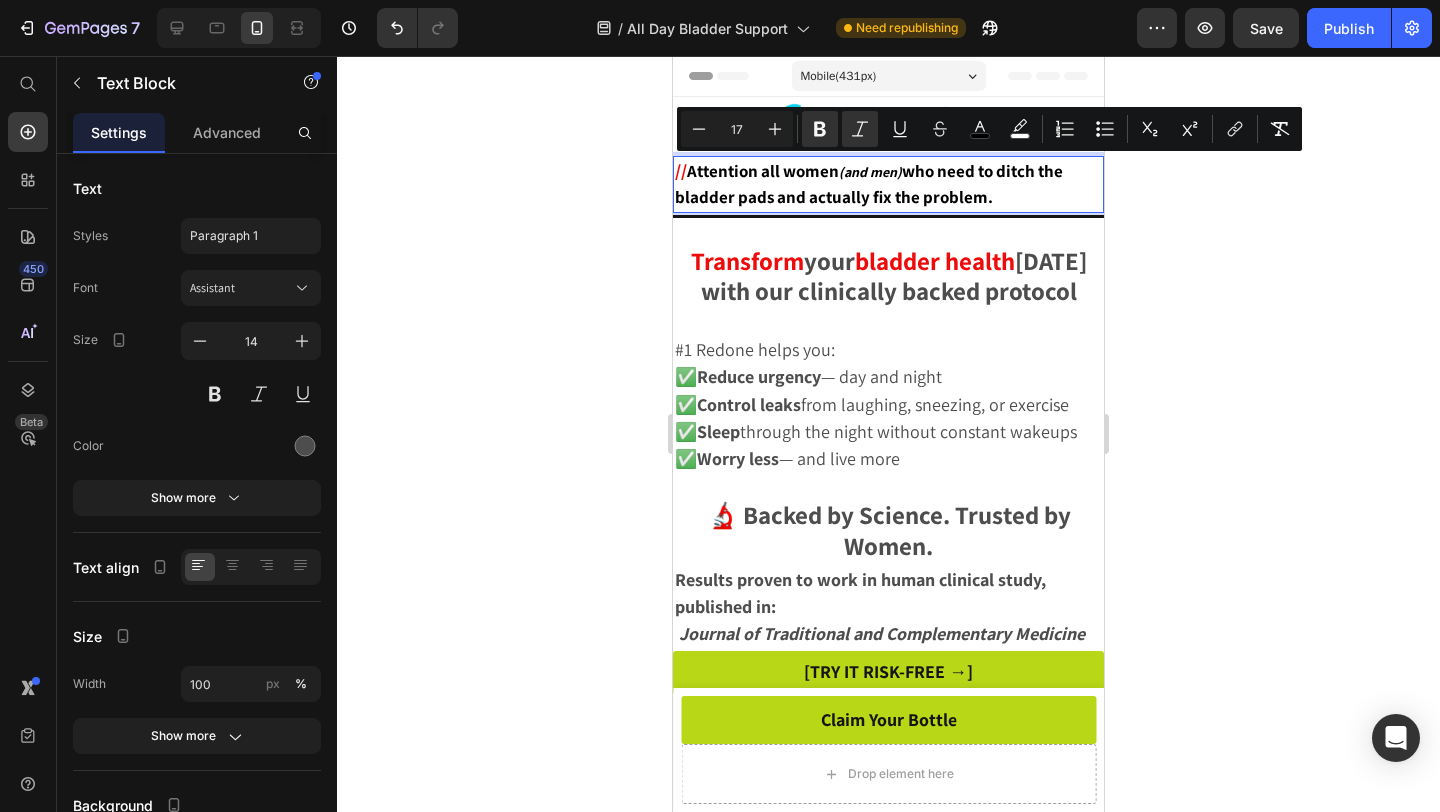 click on "who need to ditch the bladder pads and actually fix the problem." at bounding box center [869, 184] 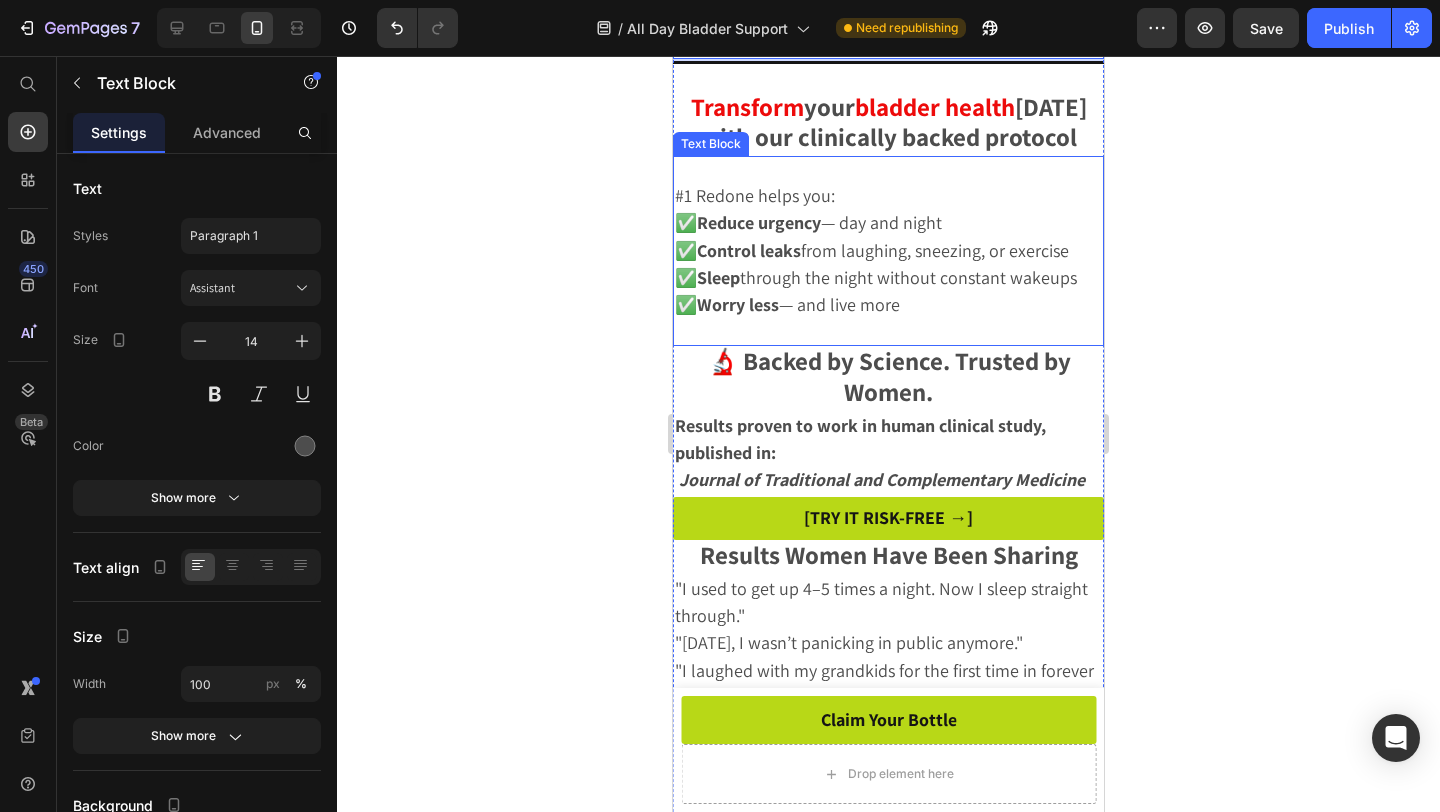 scroll, scrollTop: 160, scrollLeft: 0, axis: vertical 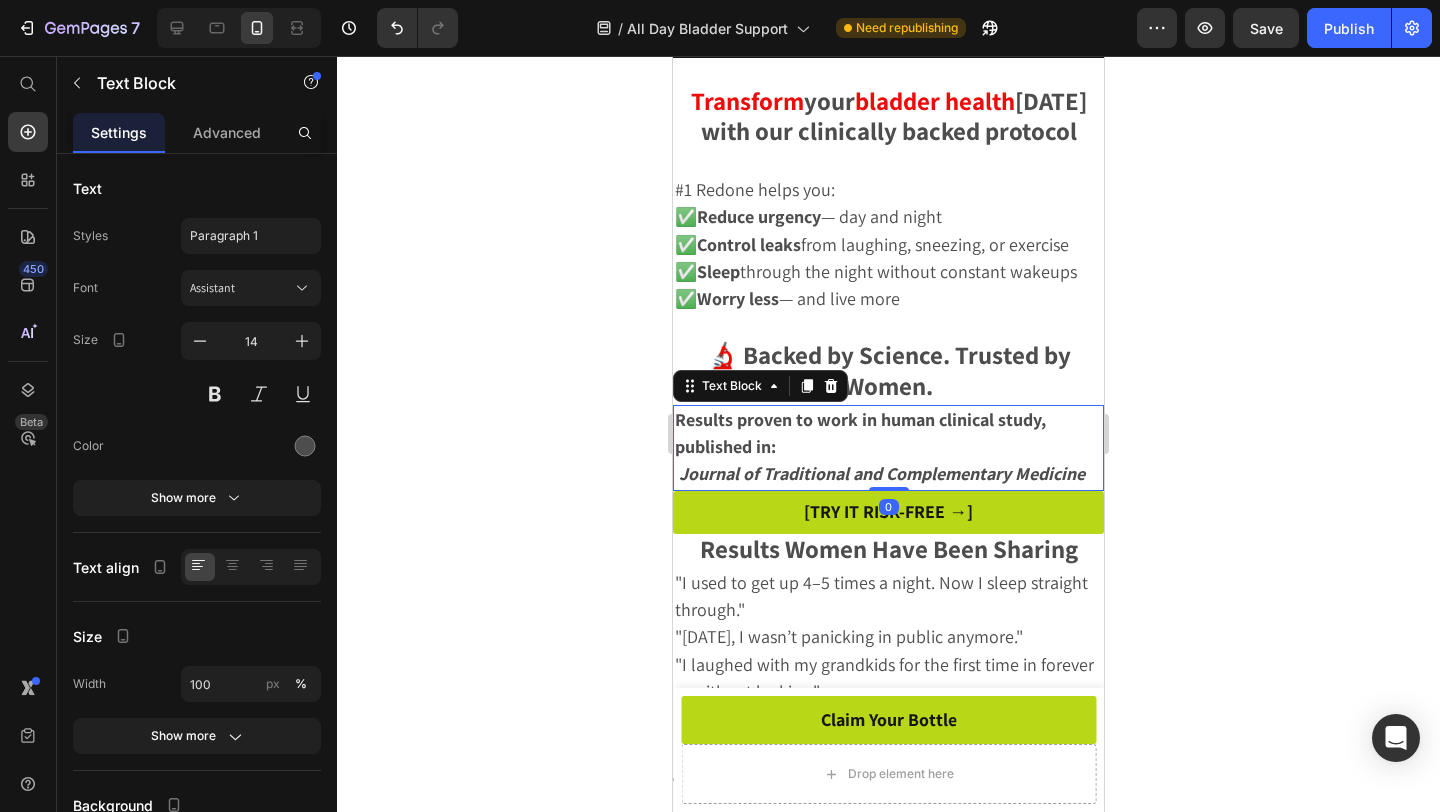 click on "Results proven to work in human clinical study, published in:" at bounding box center [860, 433] 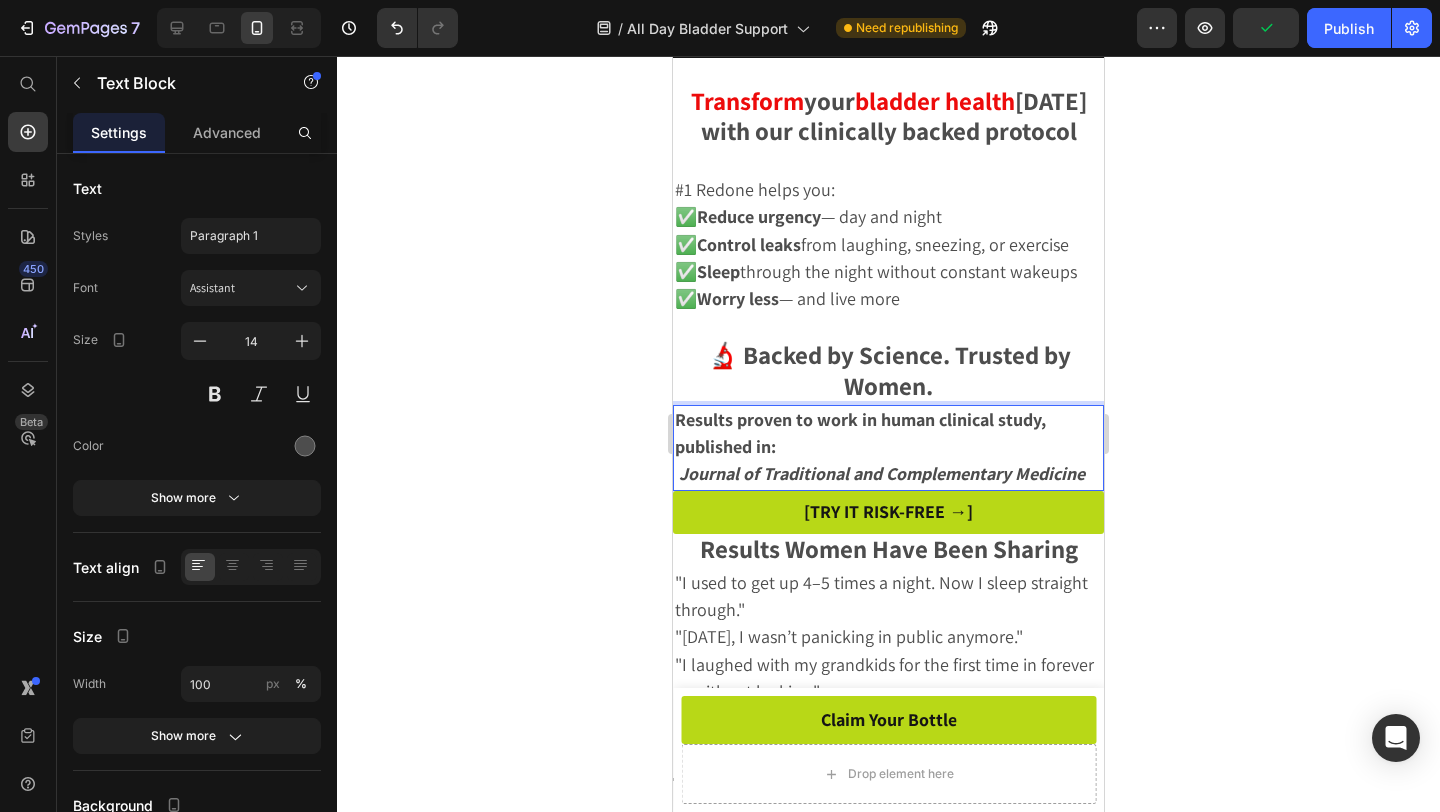 click on "Results proven to work in human clinical study, published in:" at bounding box center [888, 434] 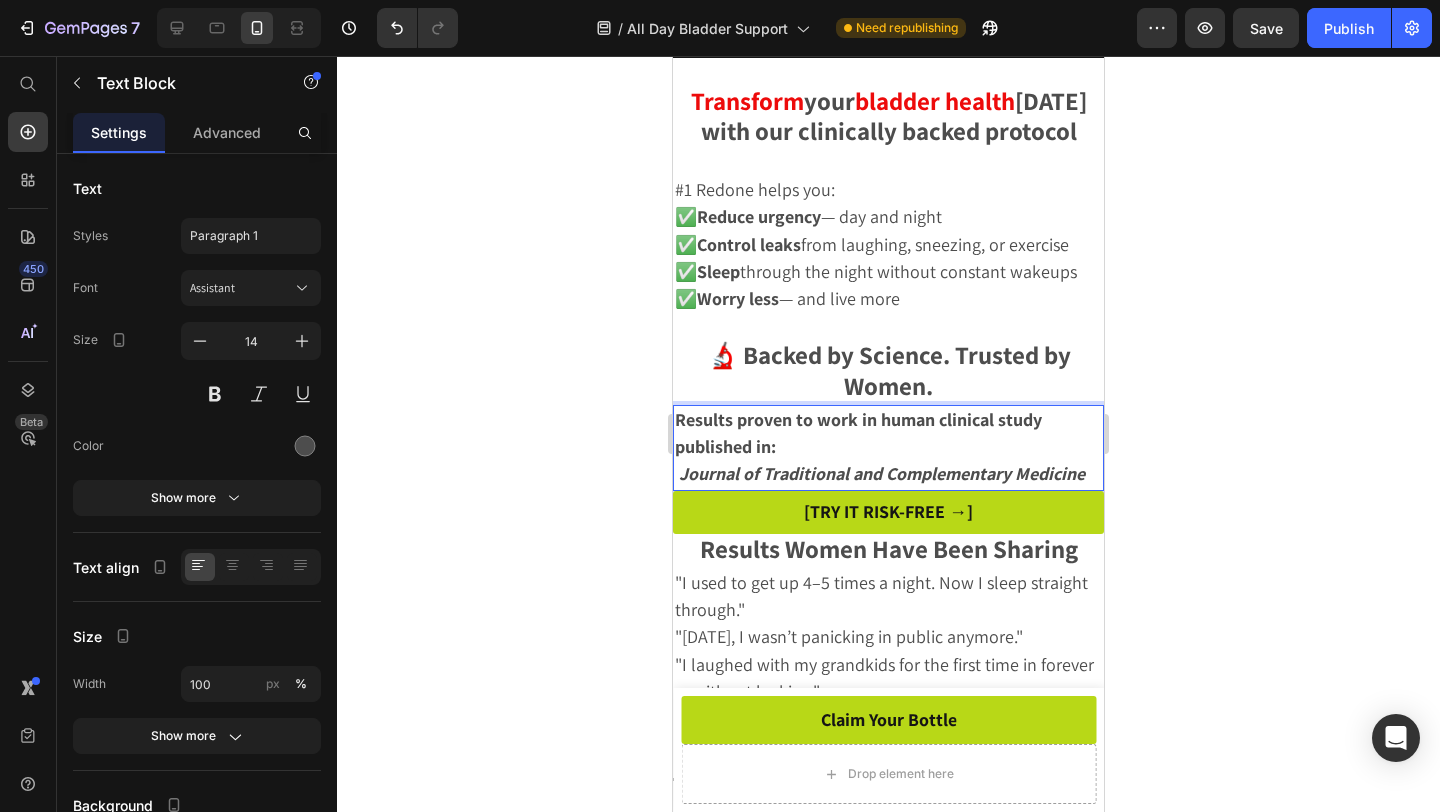 click on "Results proven to work in human clinical study published in:" at bounding box center [858, 433] 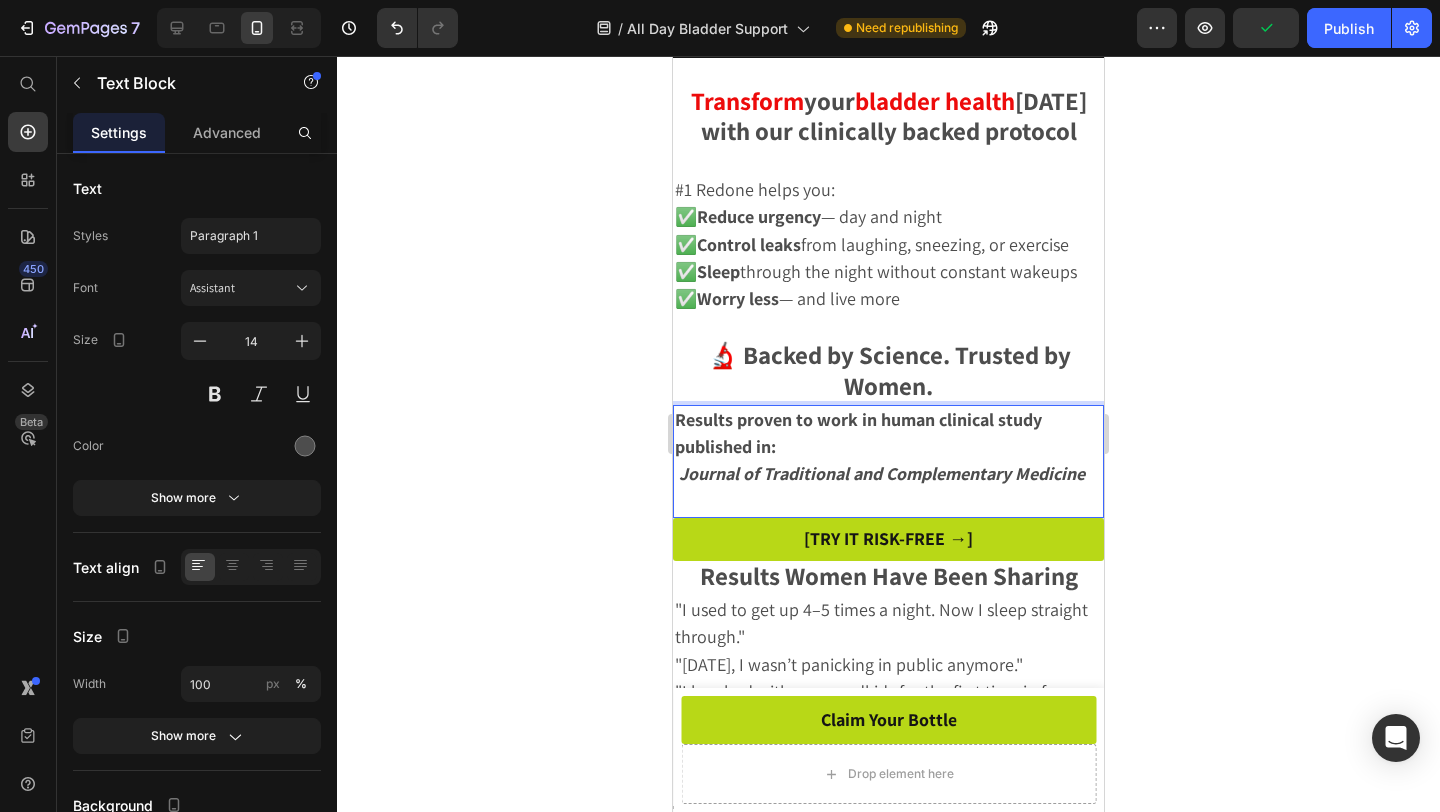 click 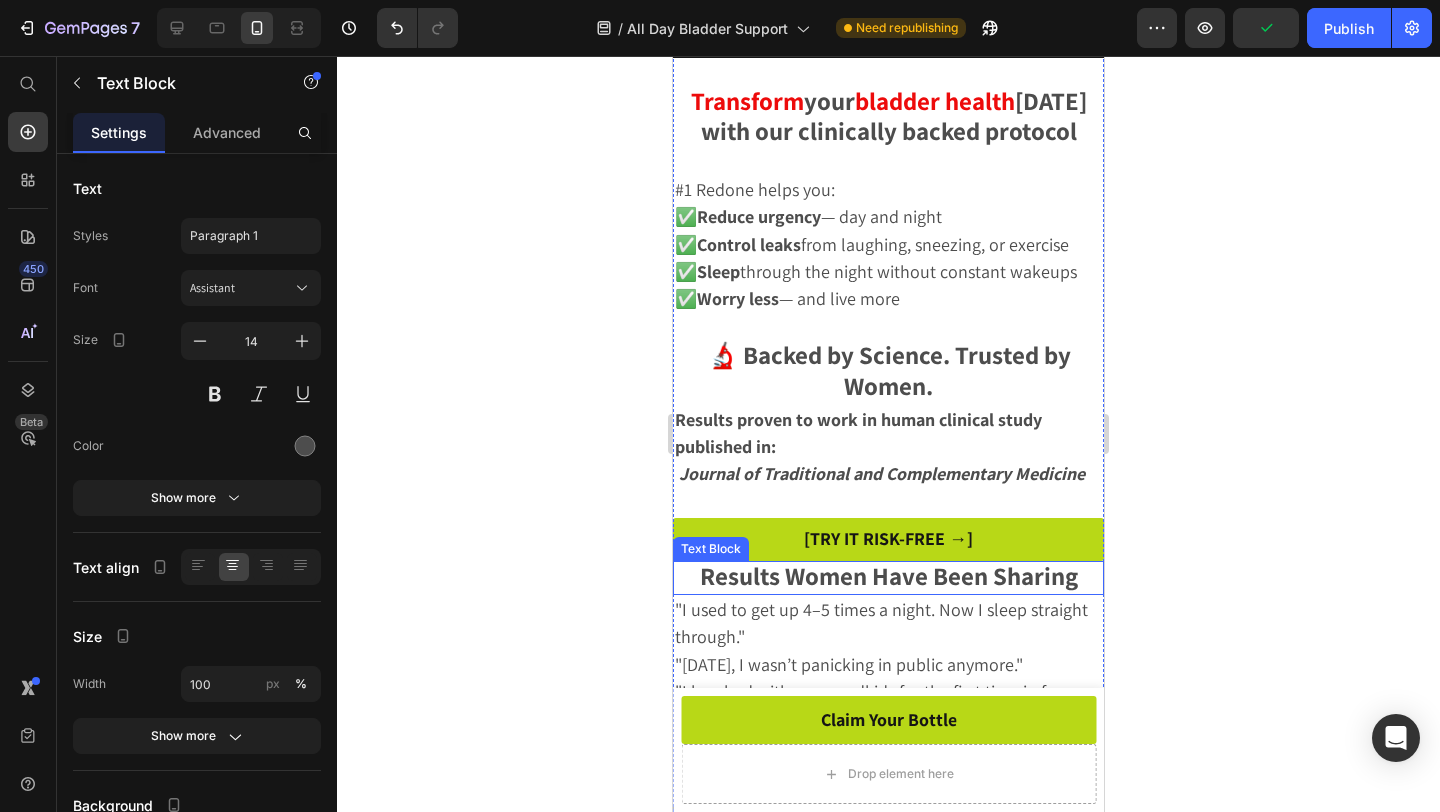 click on "Results Women Have Been Sharing" at bounding box center (889, 575) 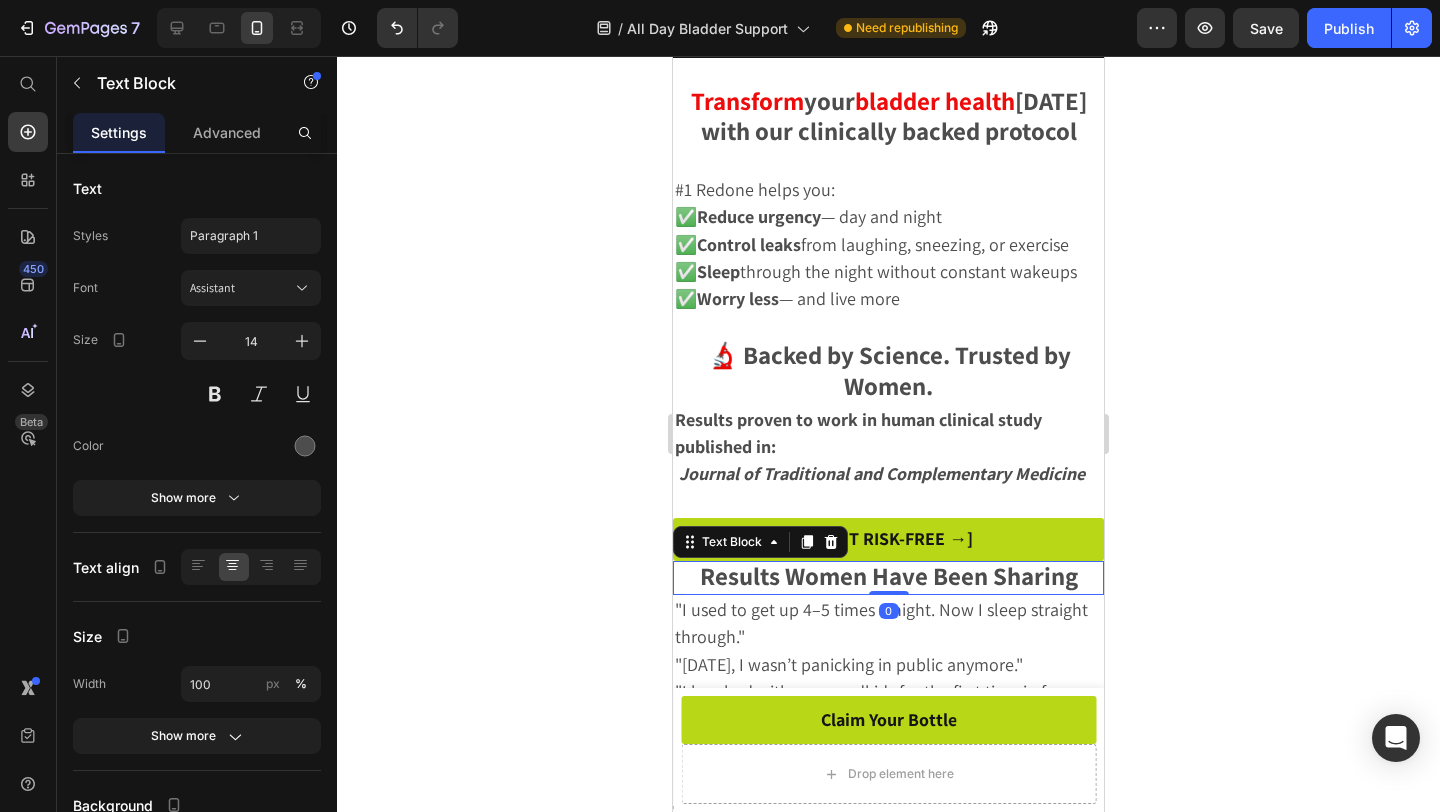 click on "Results Women Have Been Sharing" at bounding box center [889, 575] 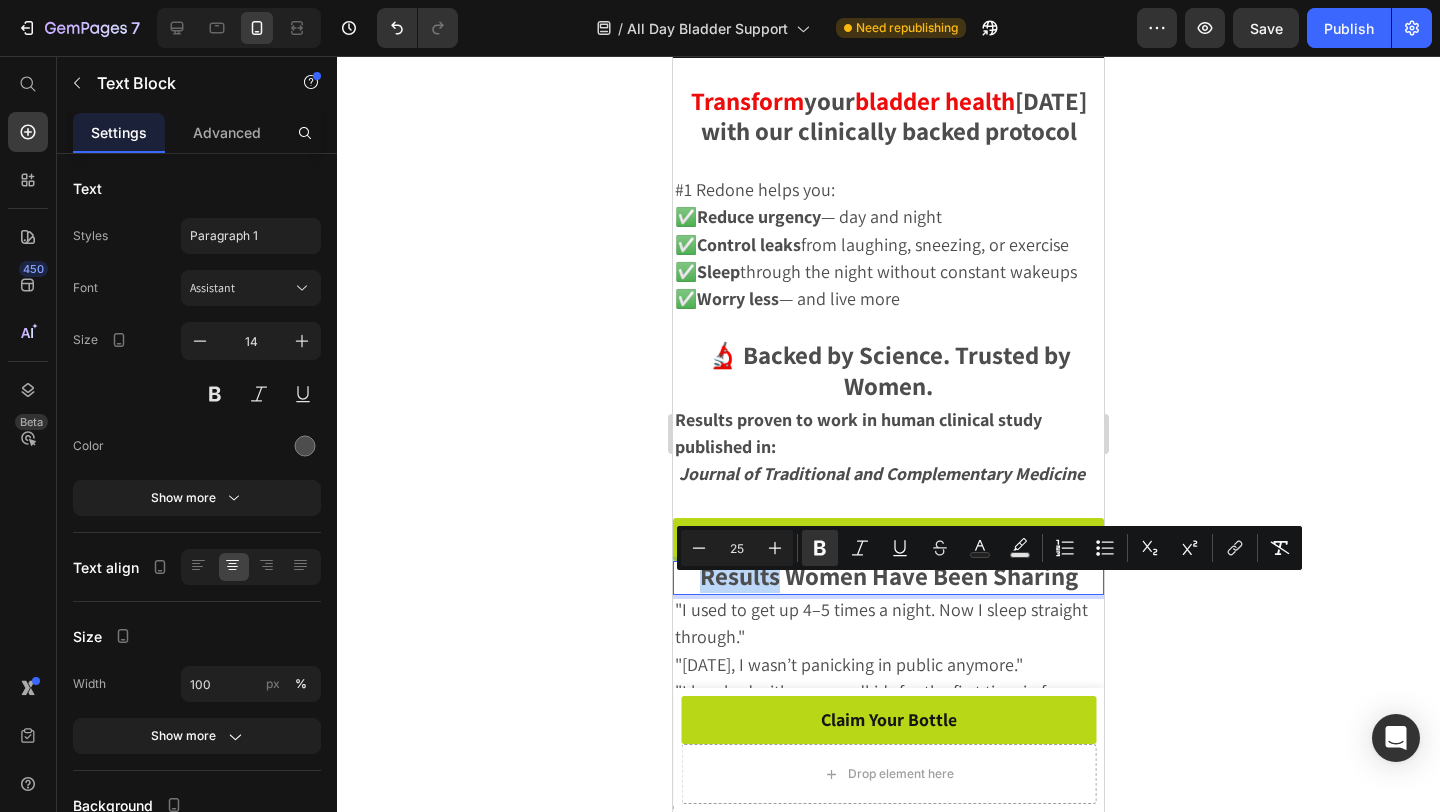 click on "Results Women Have Been Sharing" at bounding box center (889, 575) 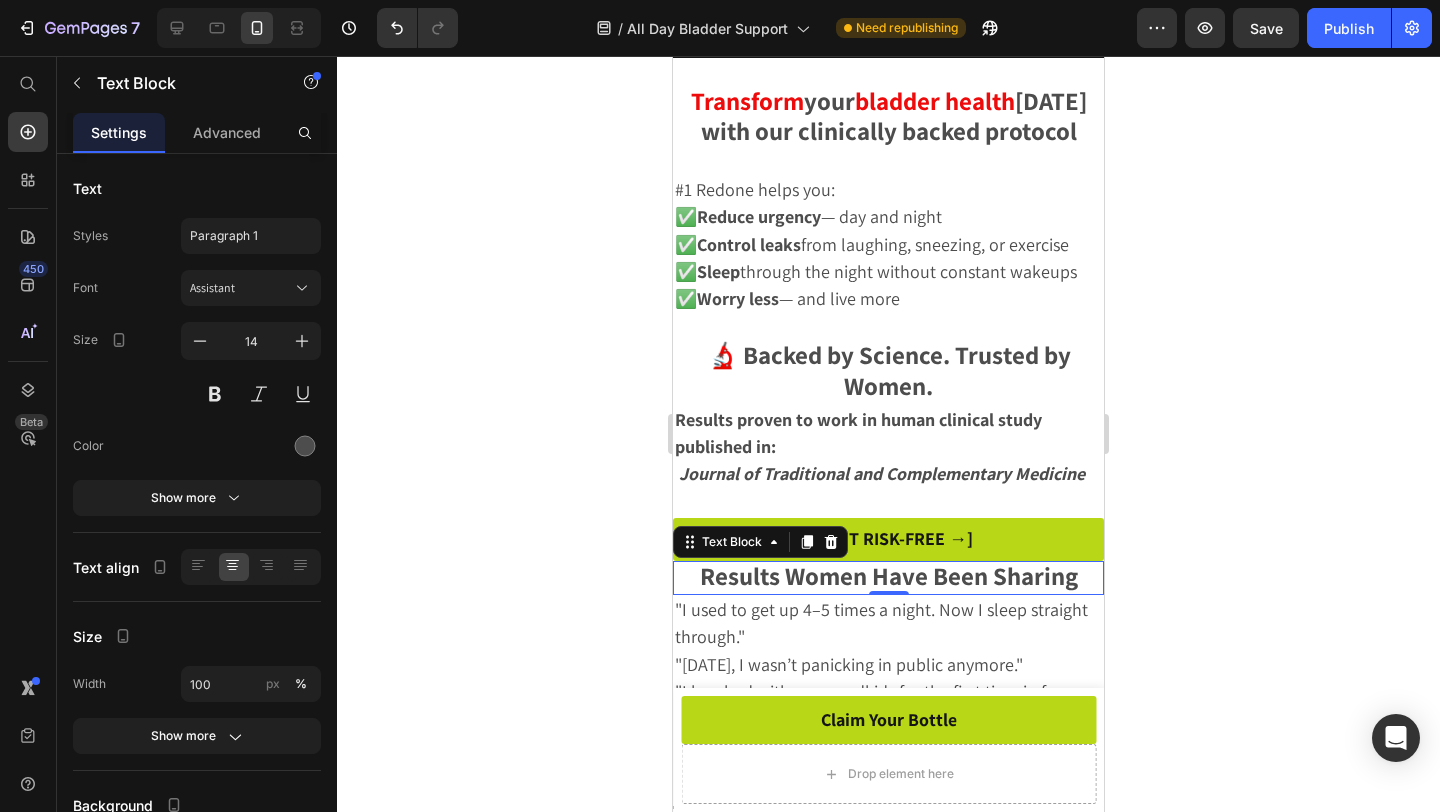 click 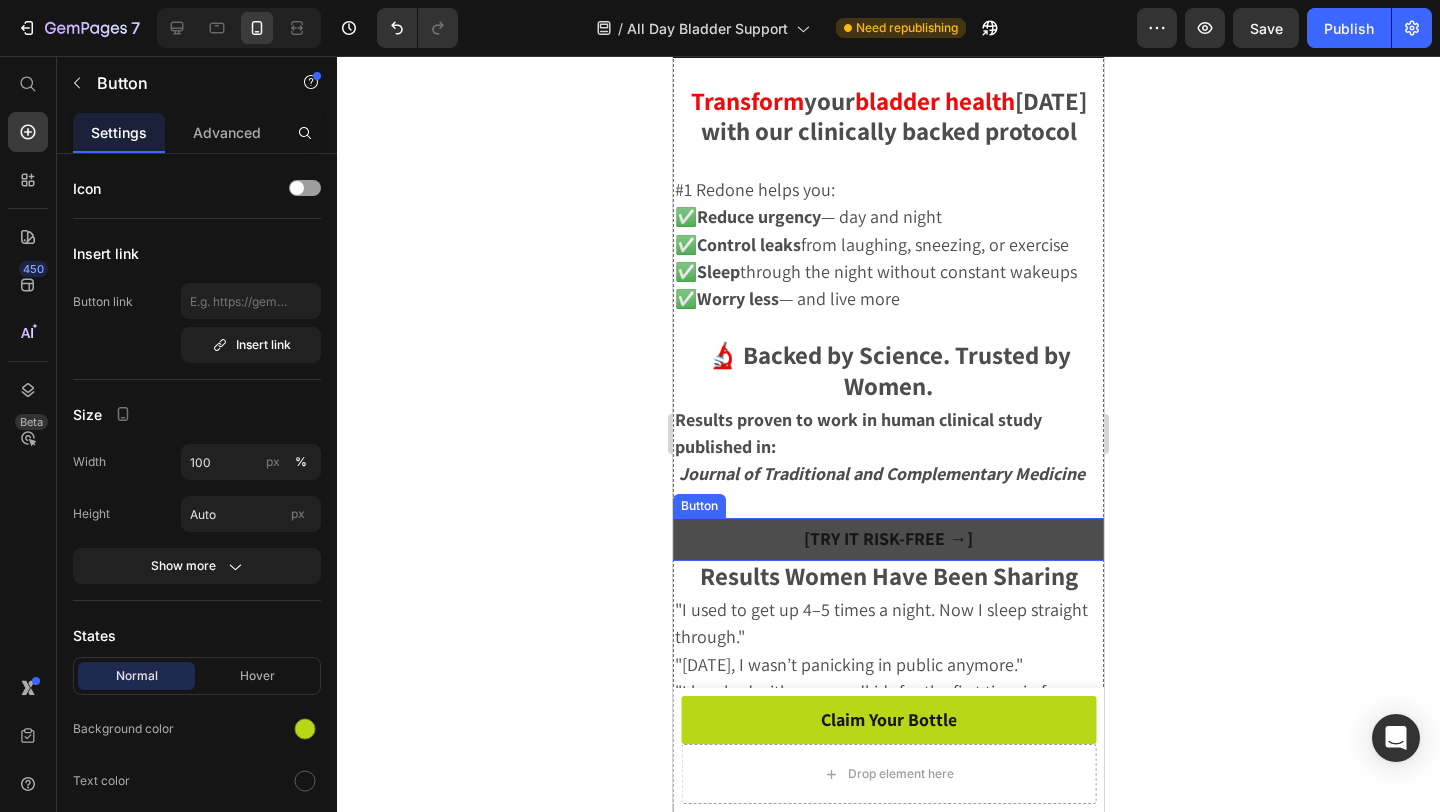 click on "[TRY IT RISK-FREE →]" at bounding box center (888, 539) 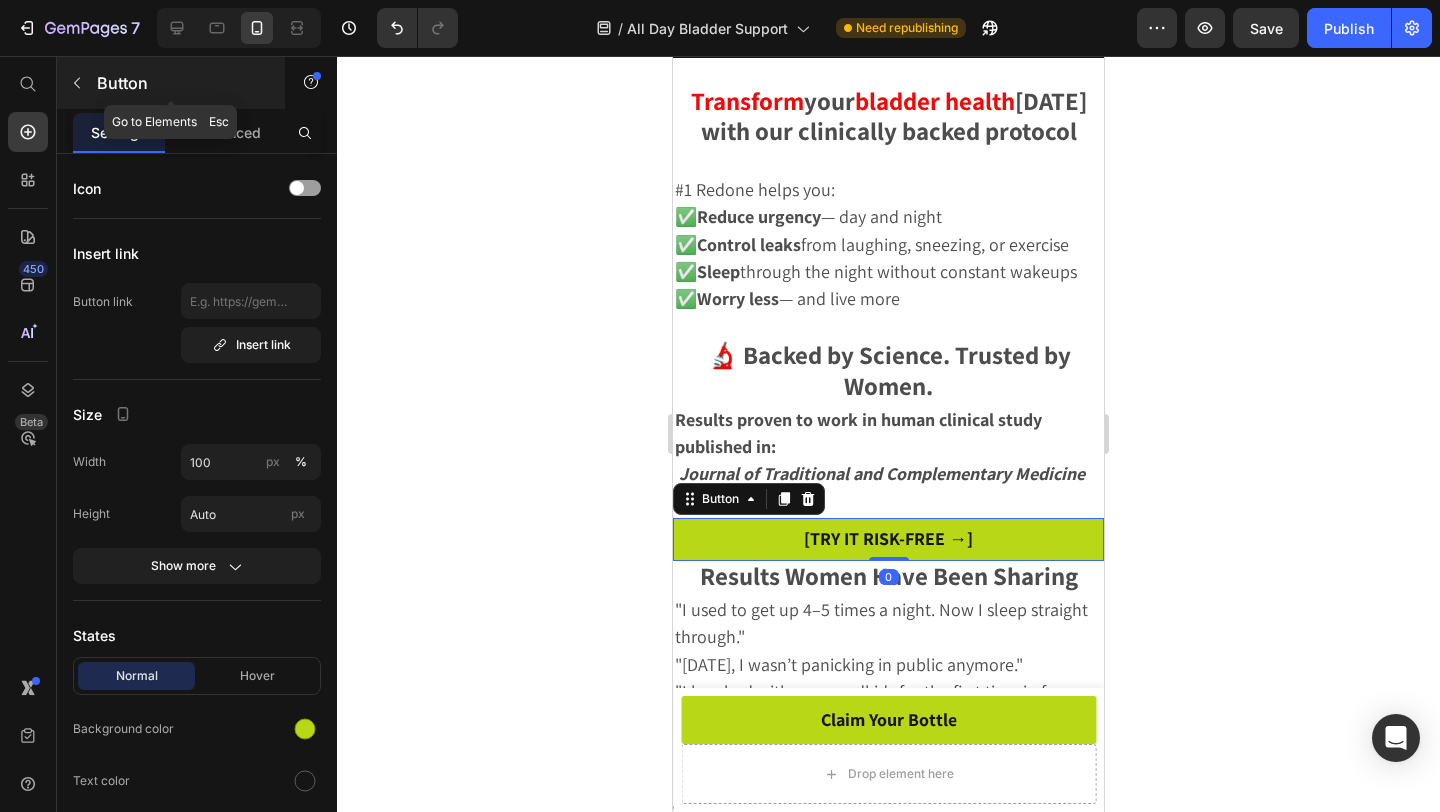 click on "Button" at bounding box center [171, 83] 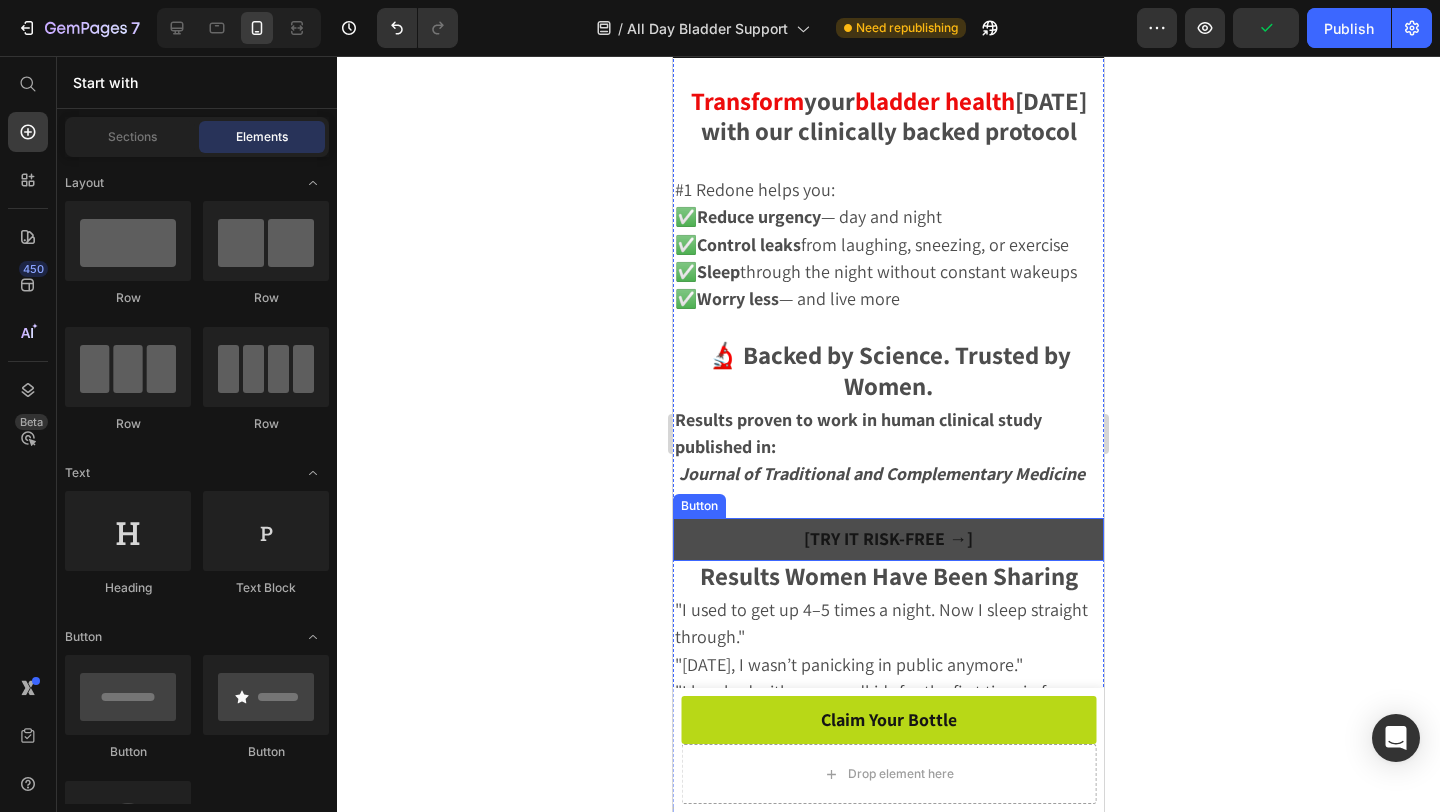 click on "[TRY IT RISK-FREE →]" at bounding box center (888, 539) 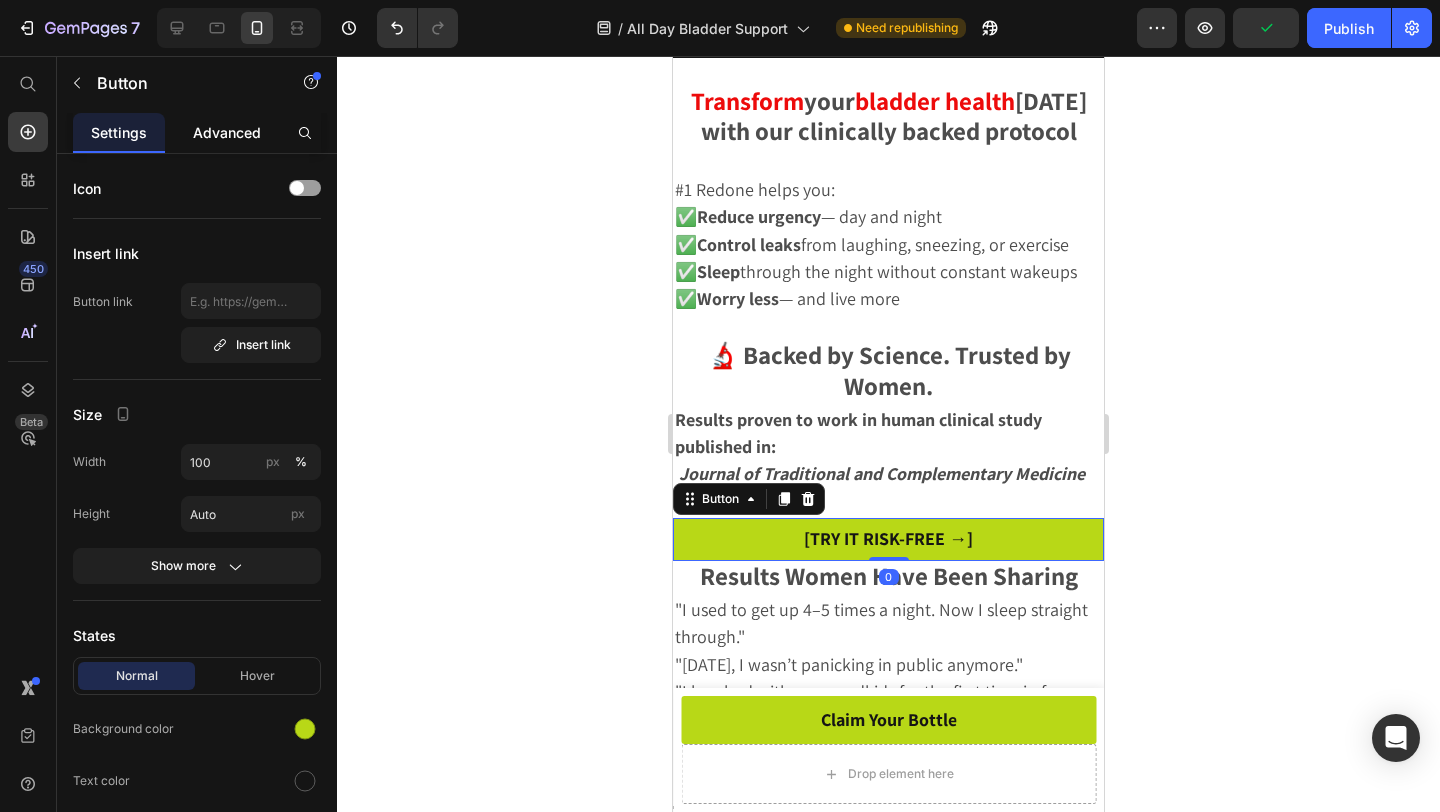 click on "Advanced" at bounding box center (227, 132) 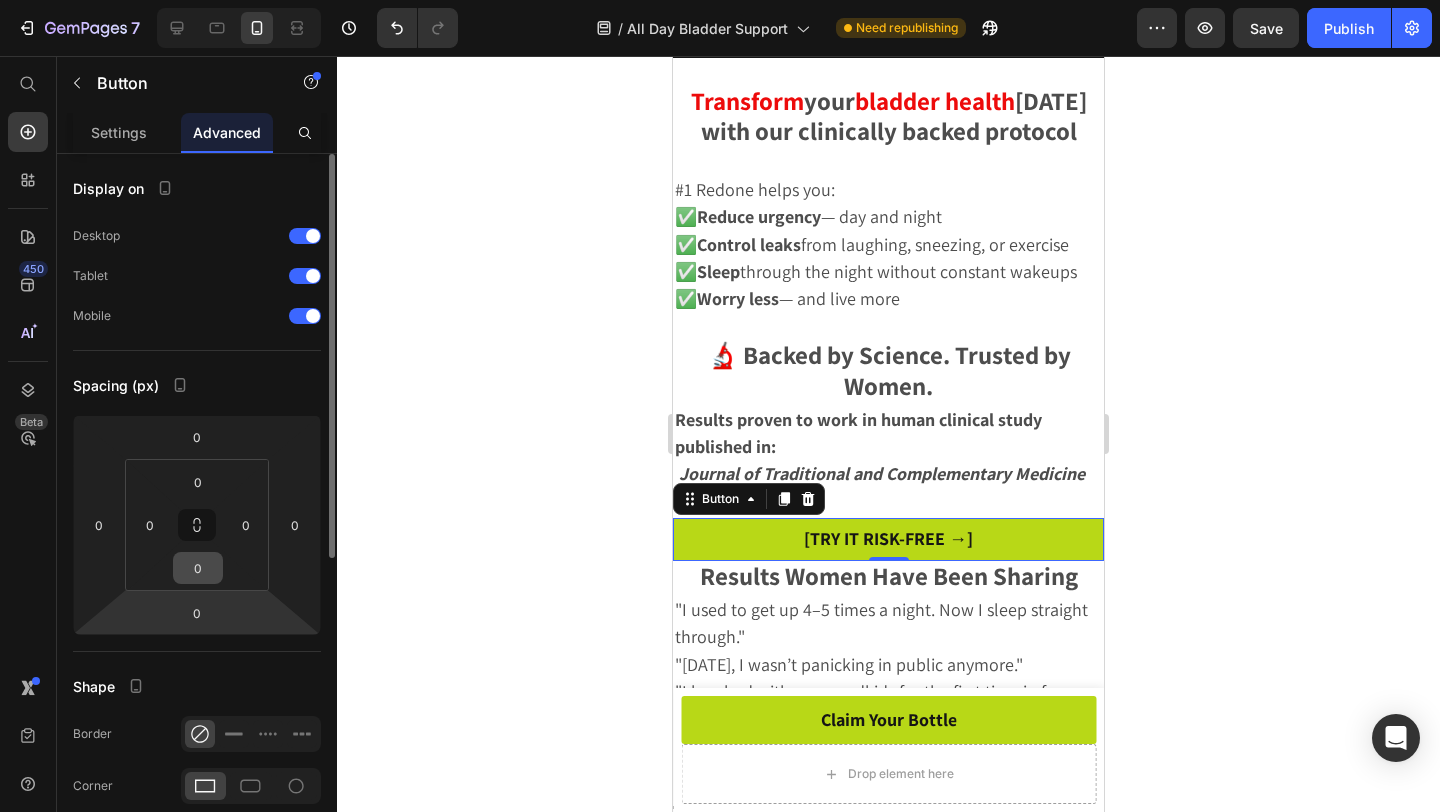 click on "0" at bounding box center [198, 568] 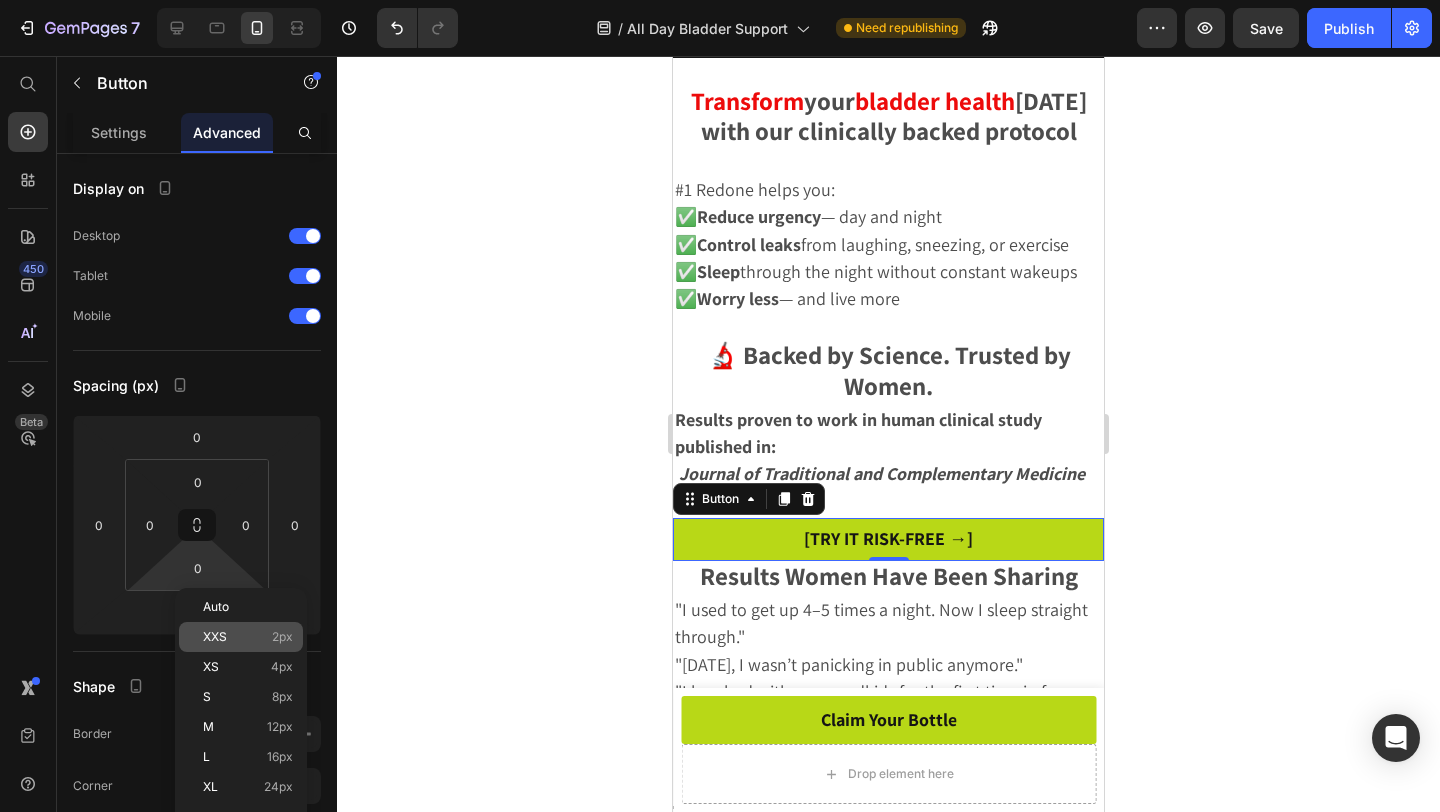 click on "XXS" at bounding box center (215, 637) 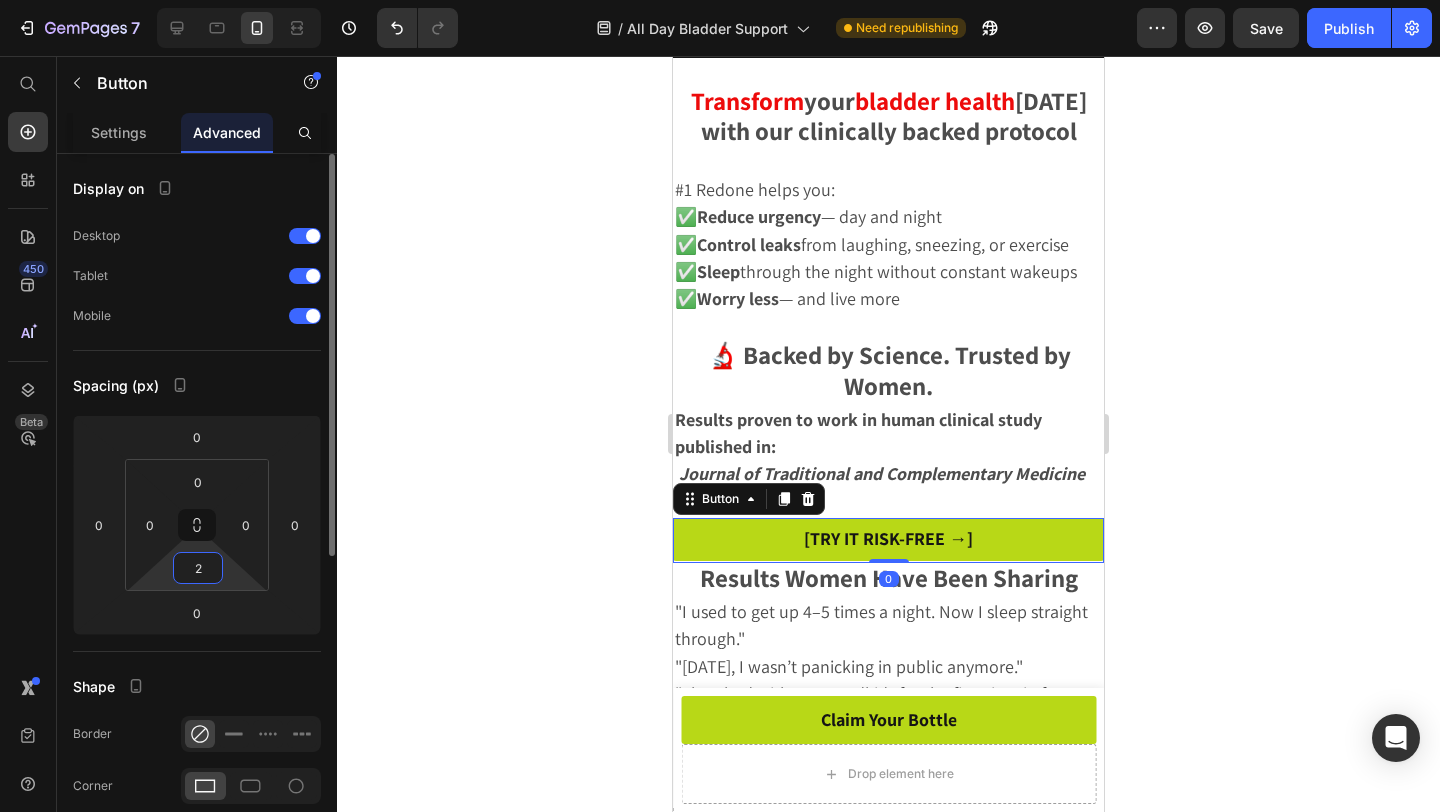 click on "2" at bounding box center [198, 568] 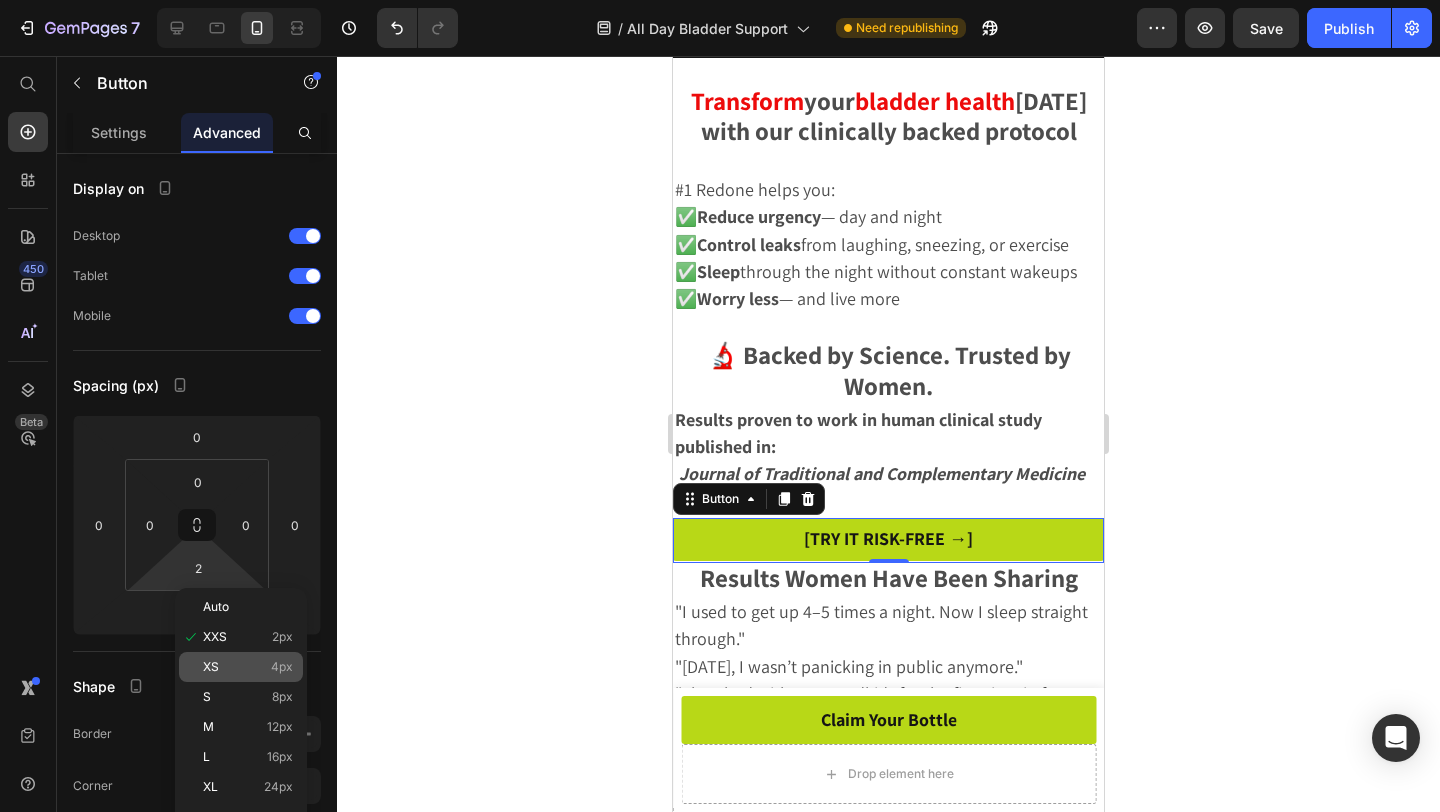 click on "XS" at bounding box center [211, 667] 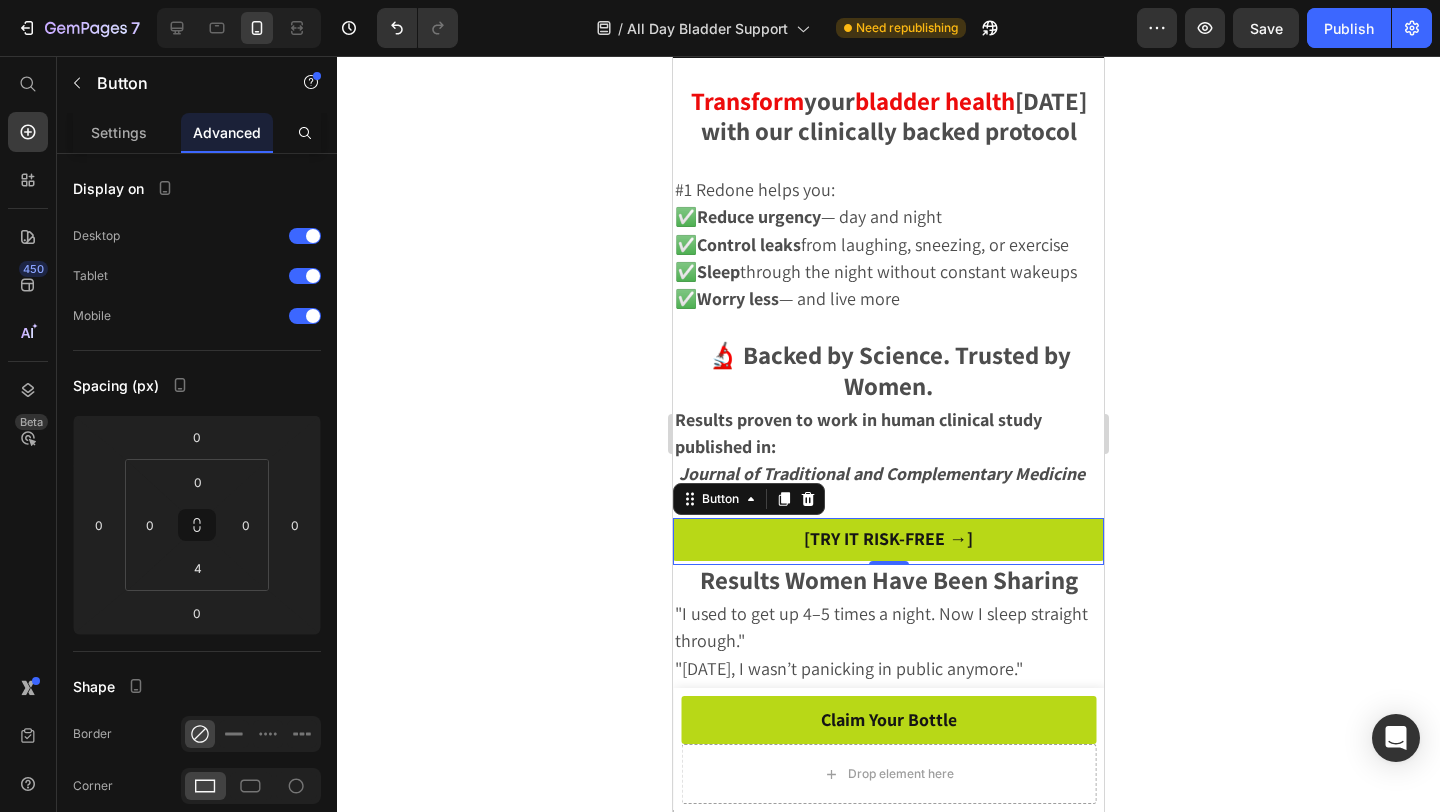 click 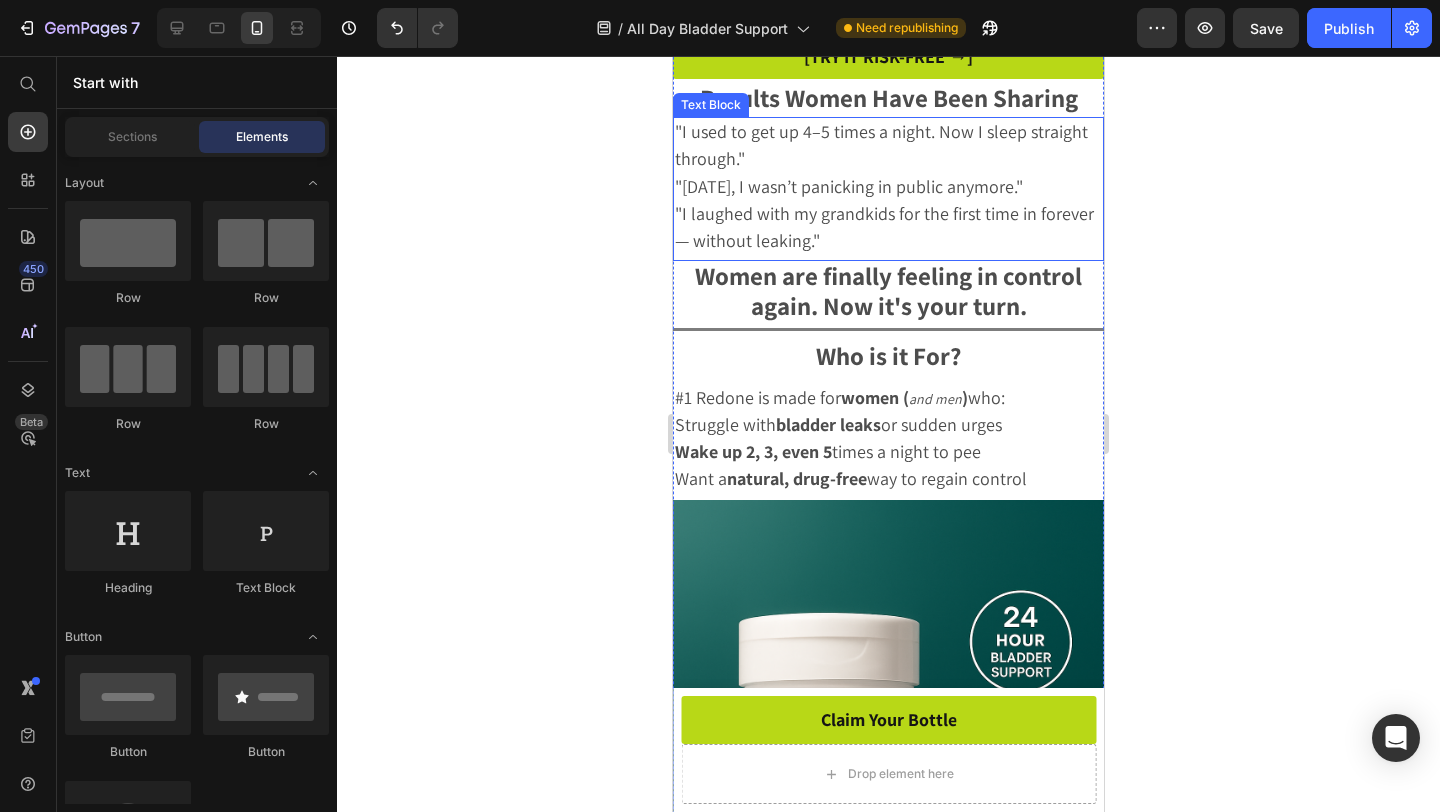 scroll, scrollTop: 646, scrollLeft: 0, axis: vertical 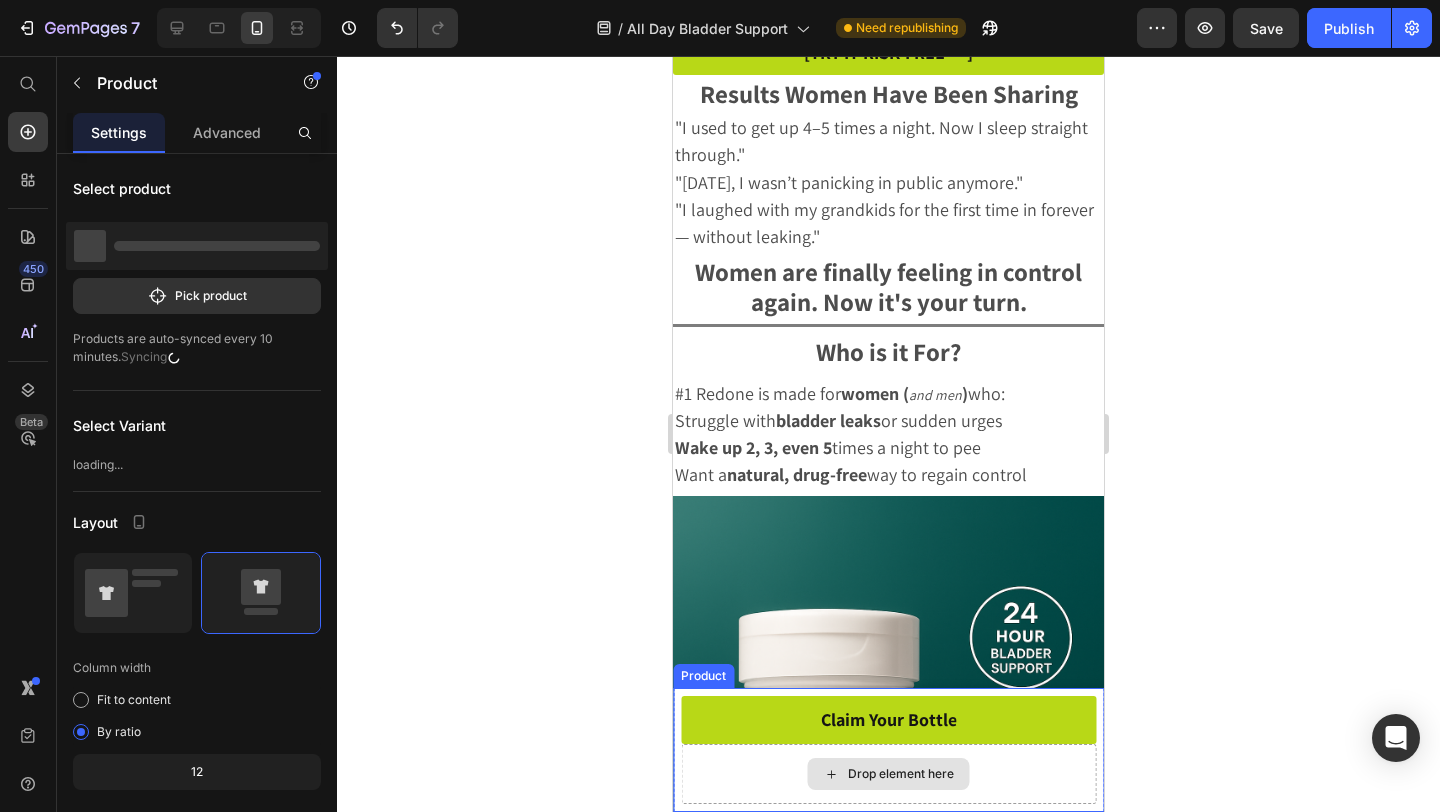 click on "Drop element here" at bounding box center [888, 774] 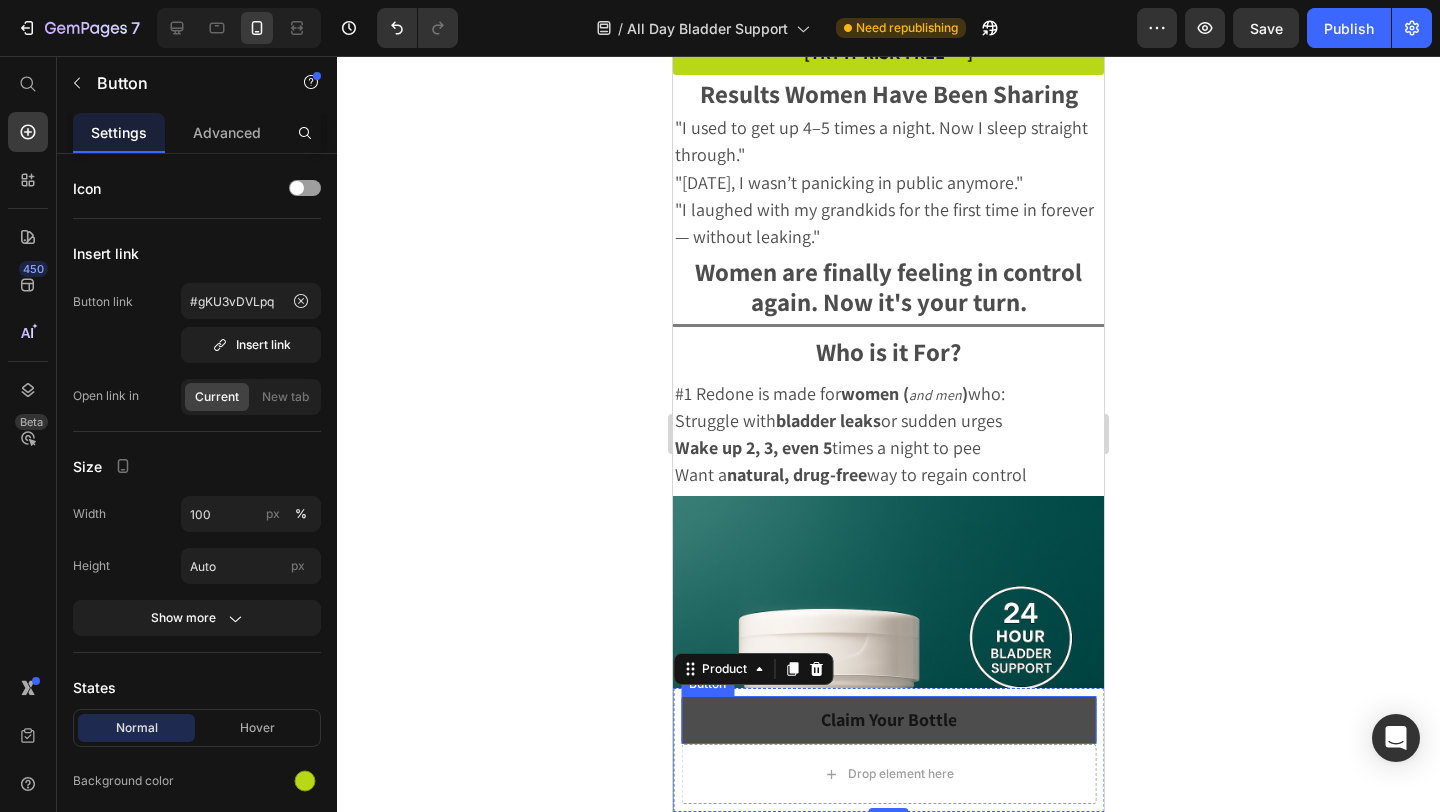 click on "Claim Your Bottle" at bounding box center (888, 720) 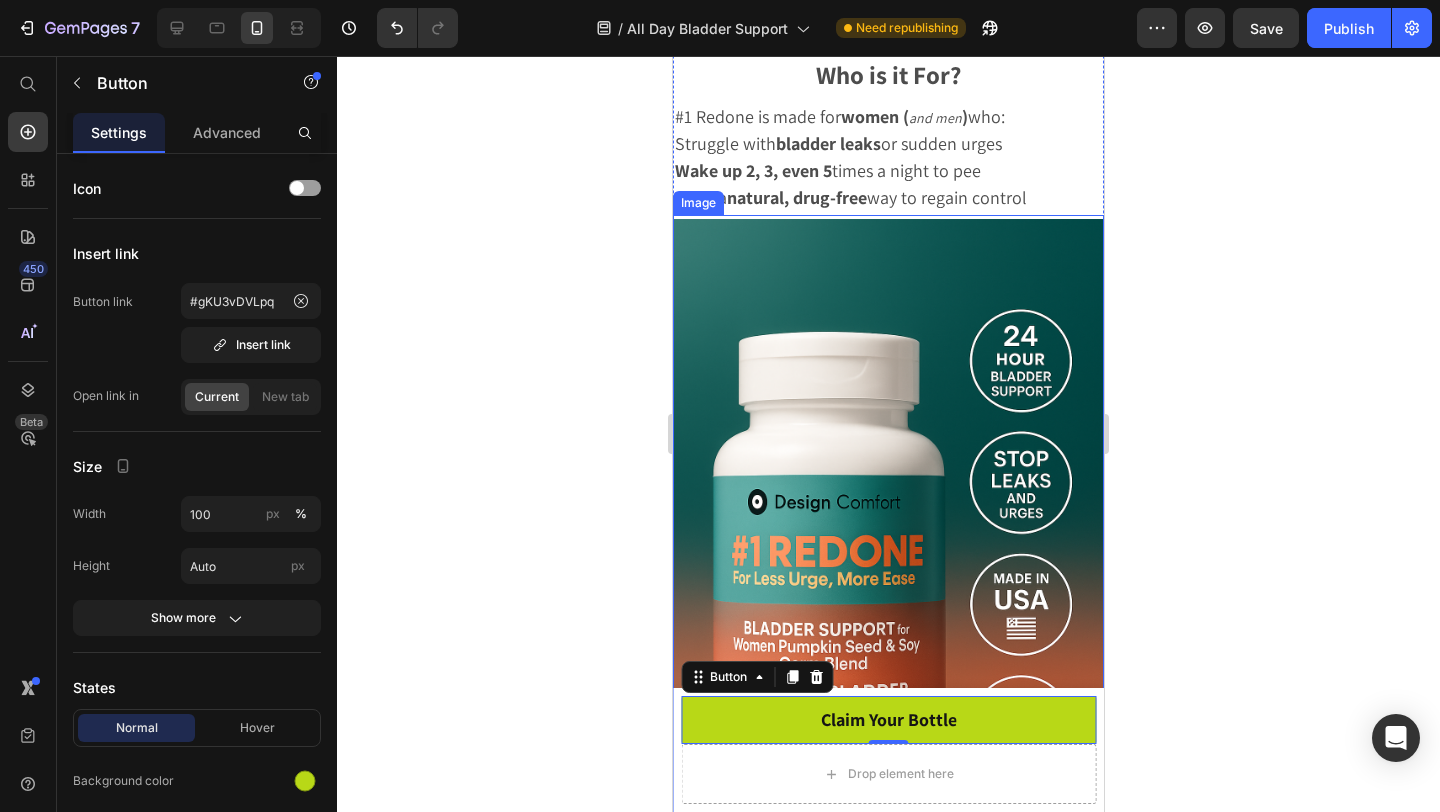 scroll, scrollTop: 1008, scrollLeft: 0, axis: vertical 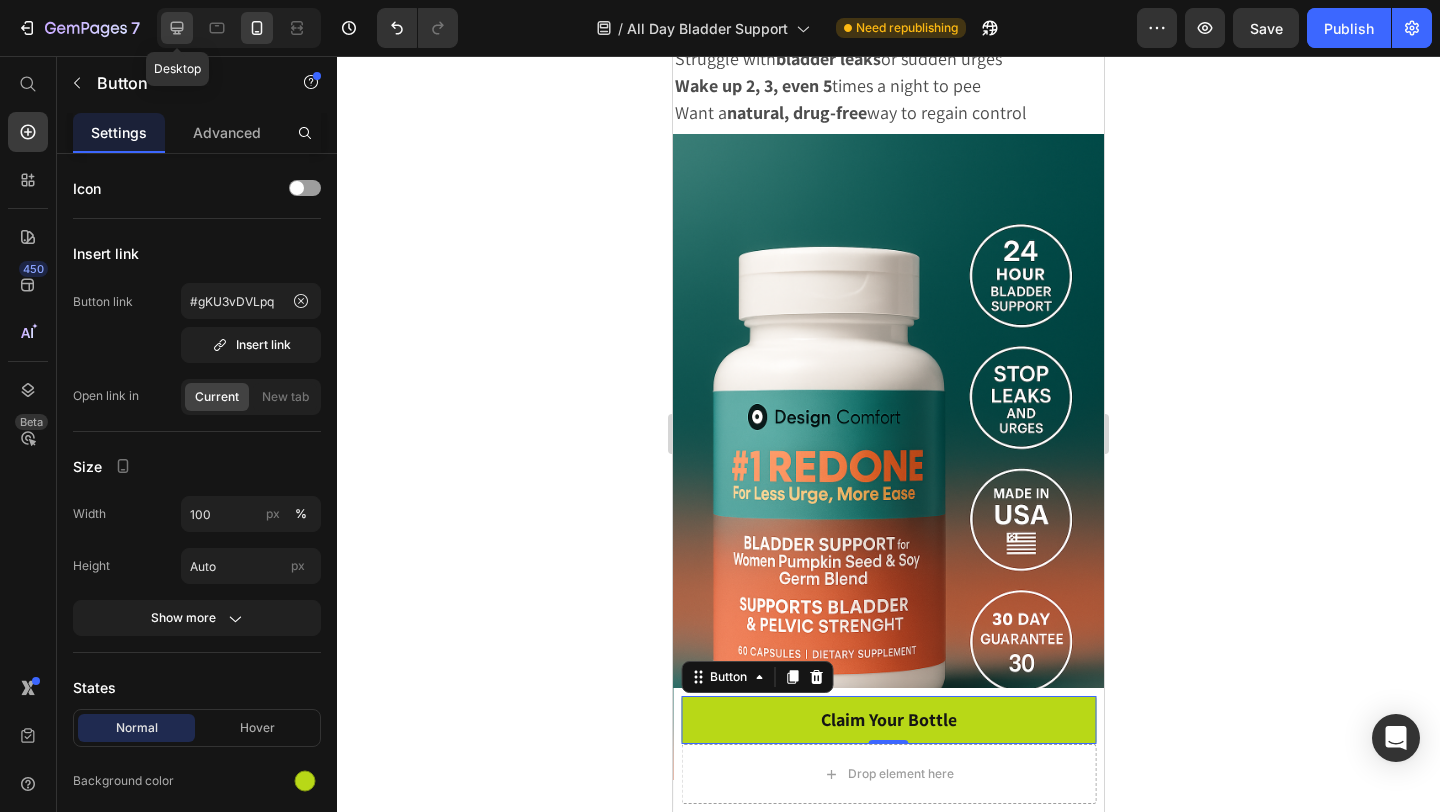 click 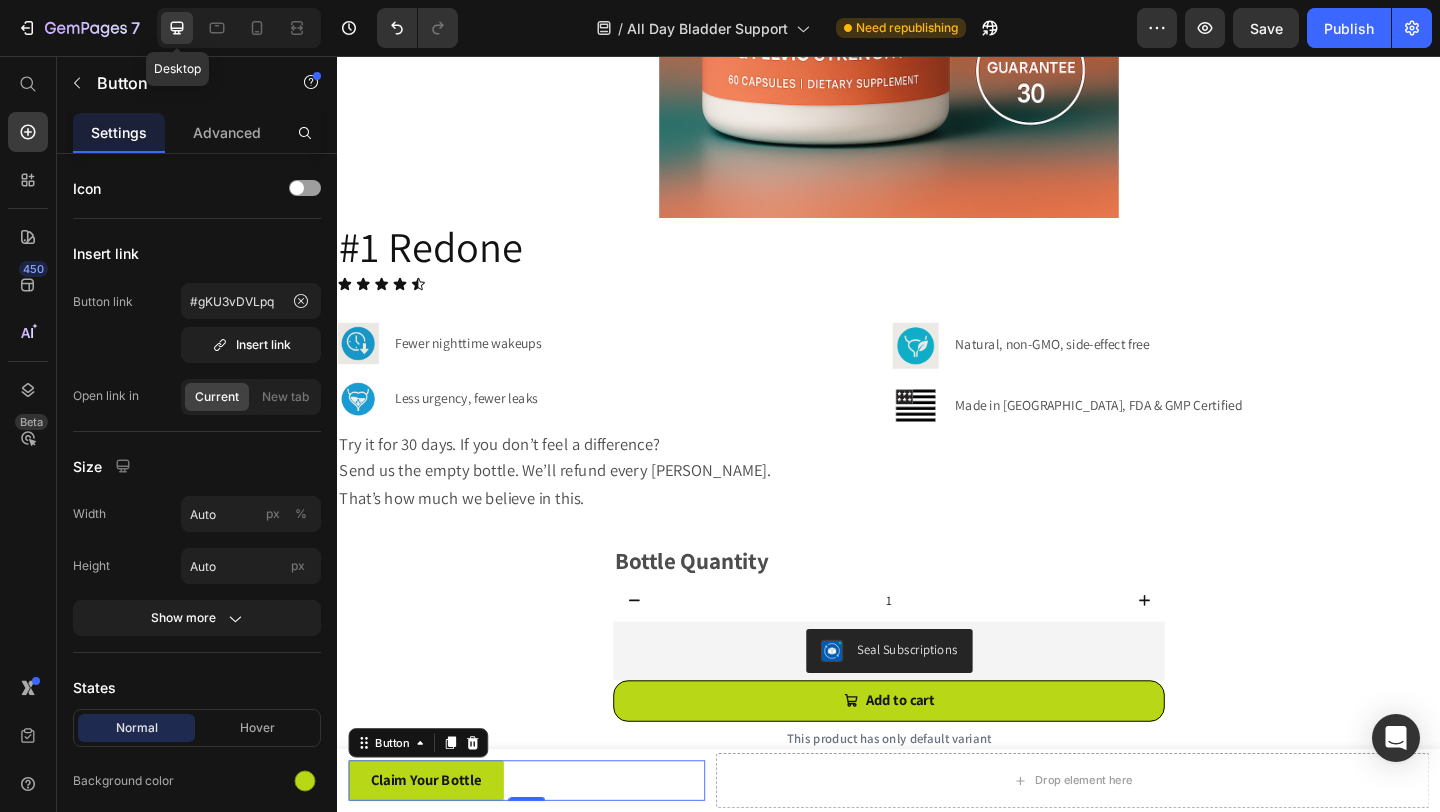 scroll, scrollTop: 1560, scrollLeft: 0, axis: vertical 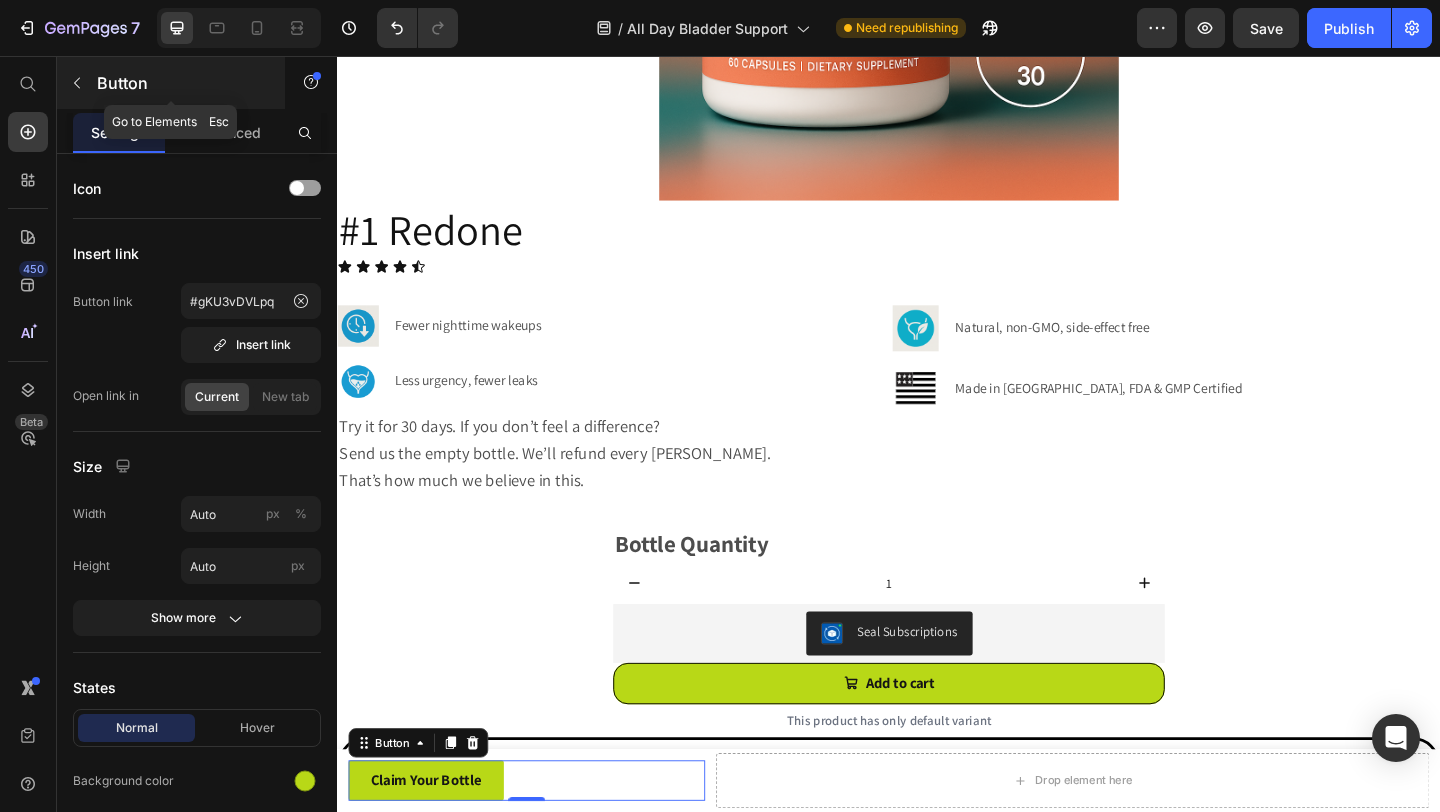 click 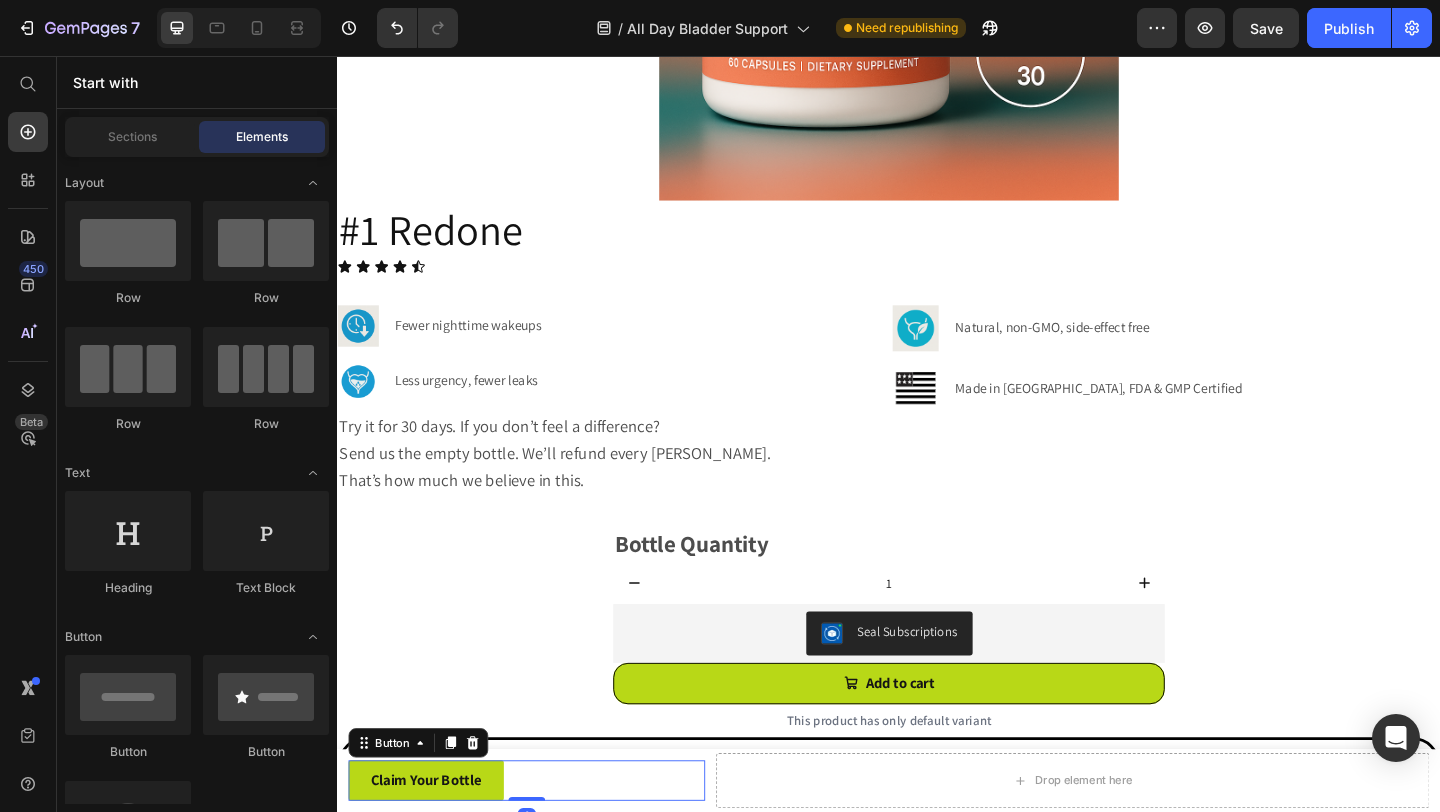 click on "Claim Your Bottle   Button   0" at bounding box center (543, 844) 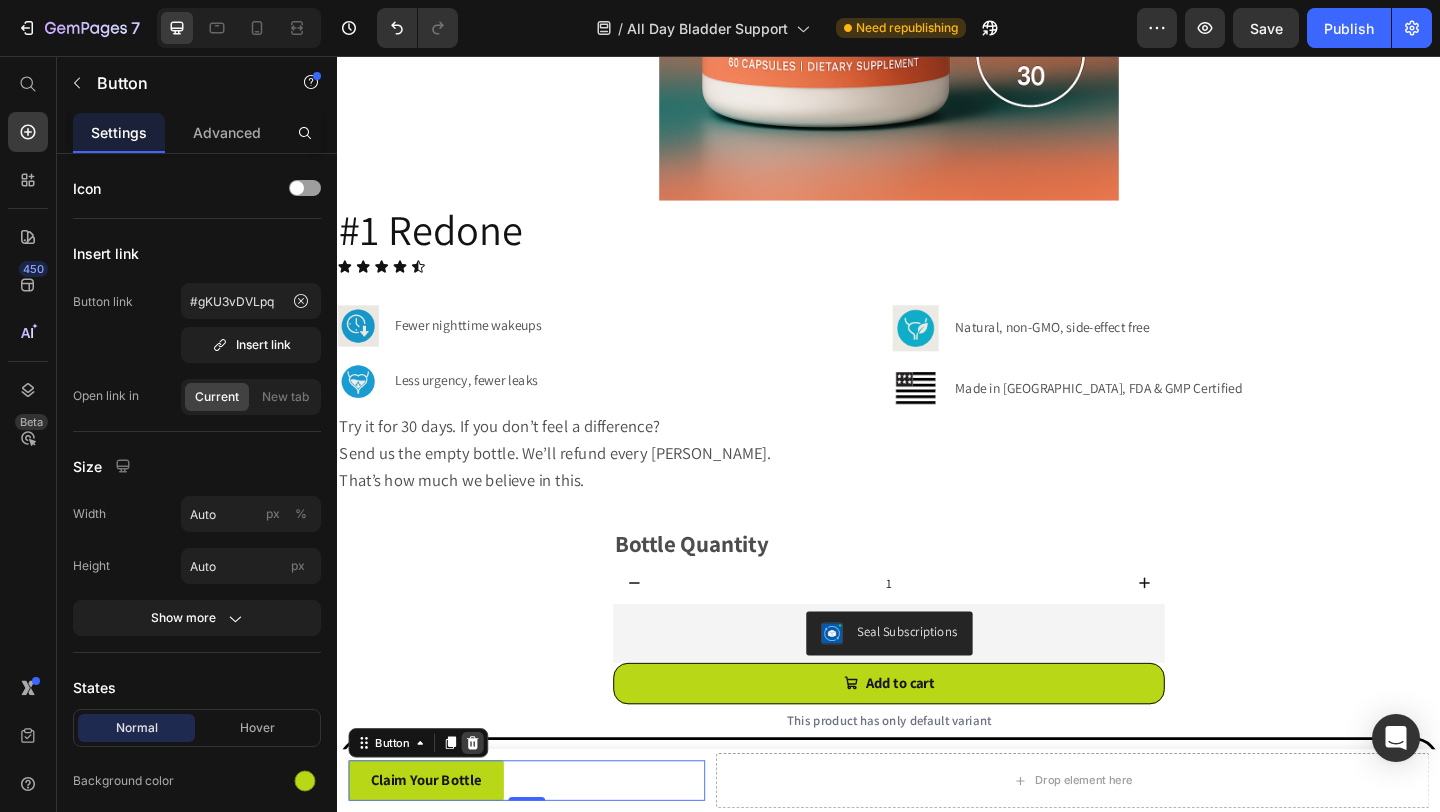 click at bounding box center (484, 803) 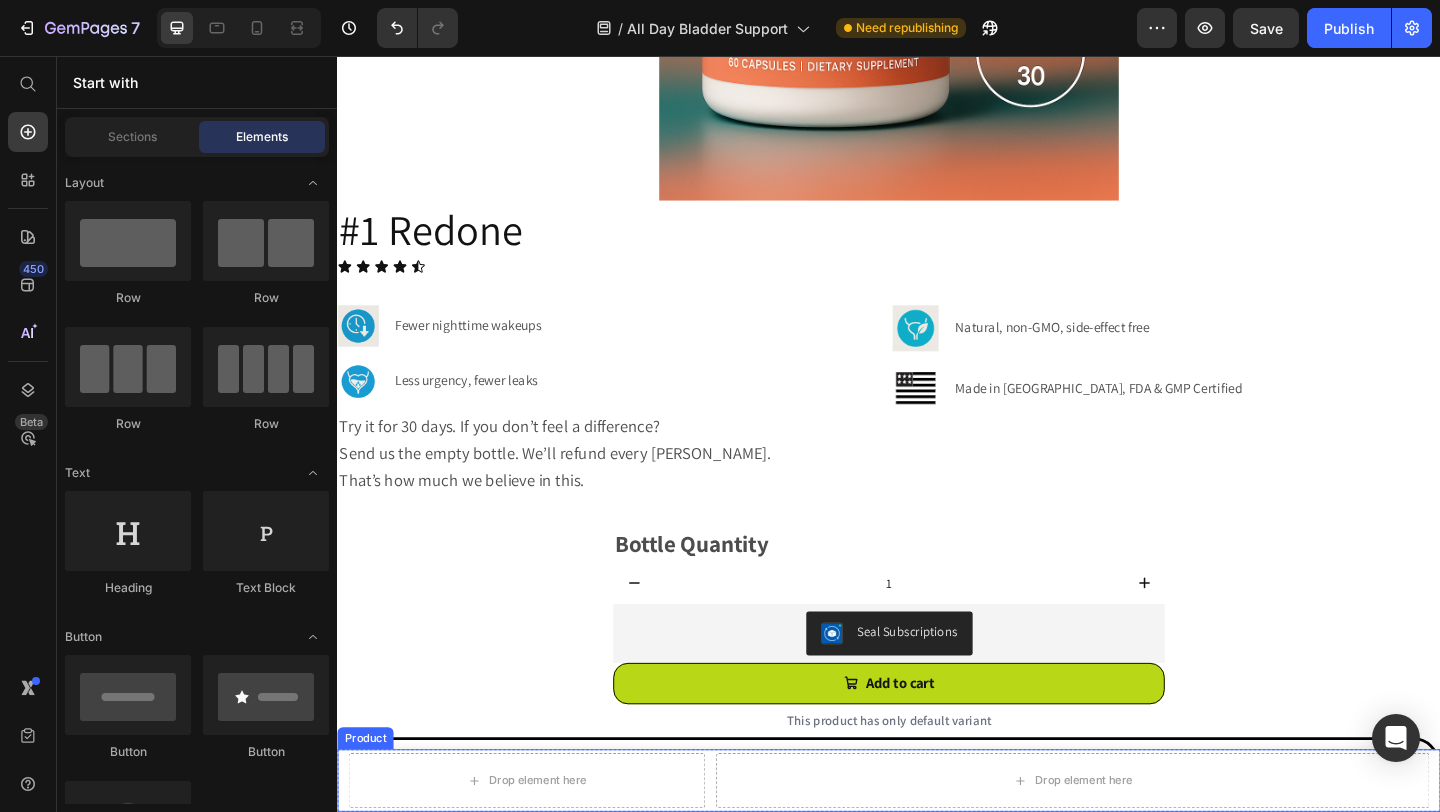 click on "Drop element here
Drop element here Product" at bounding box center (937, 844) 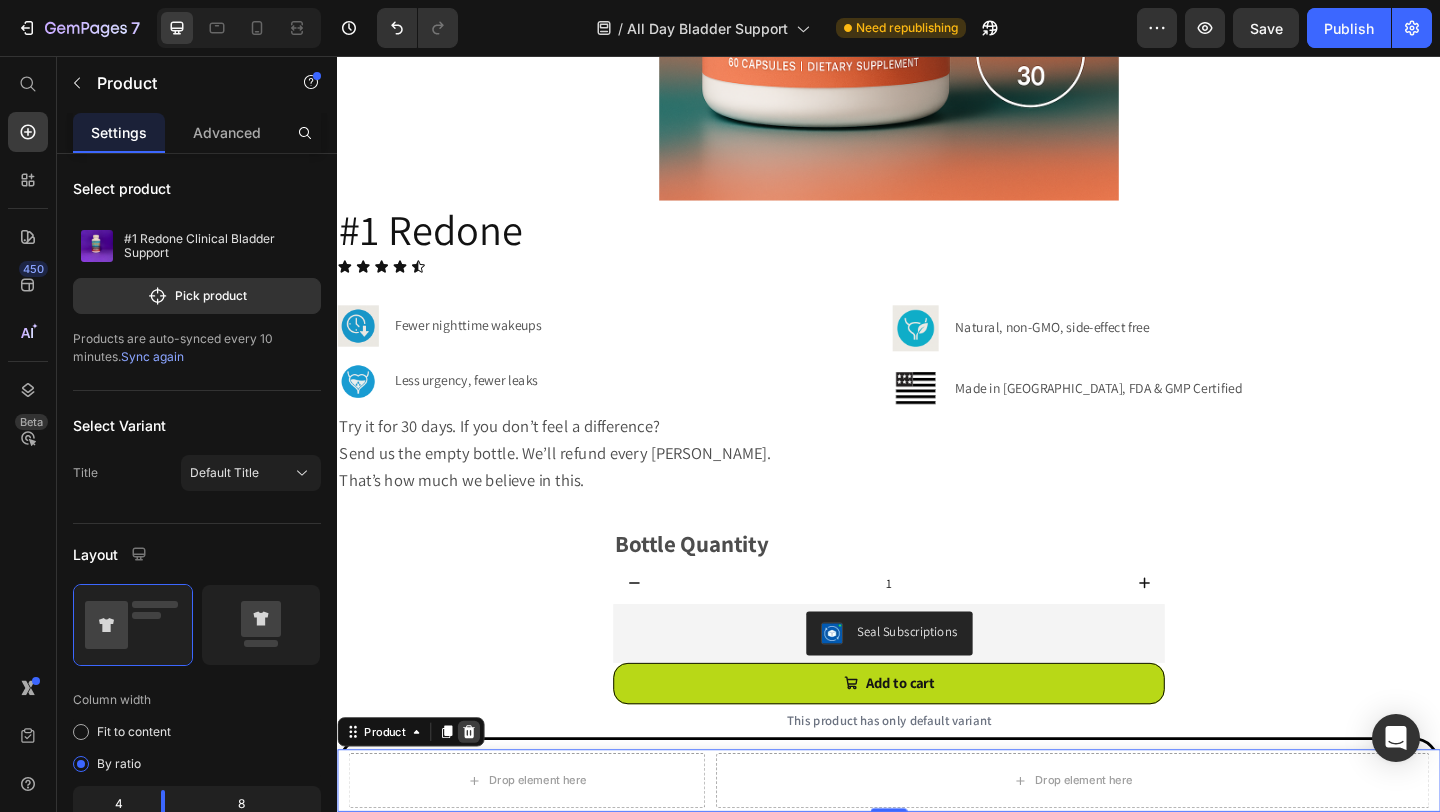 click 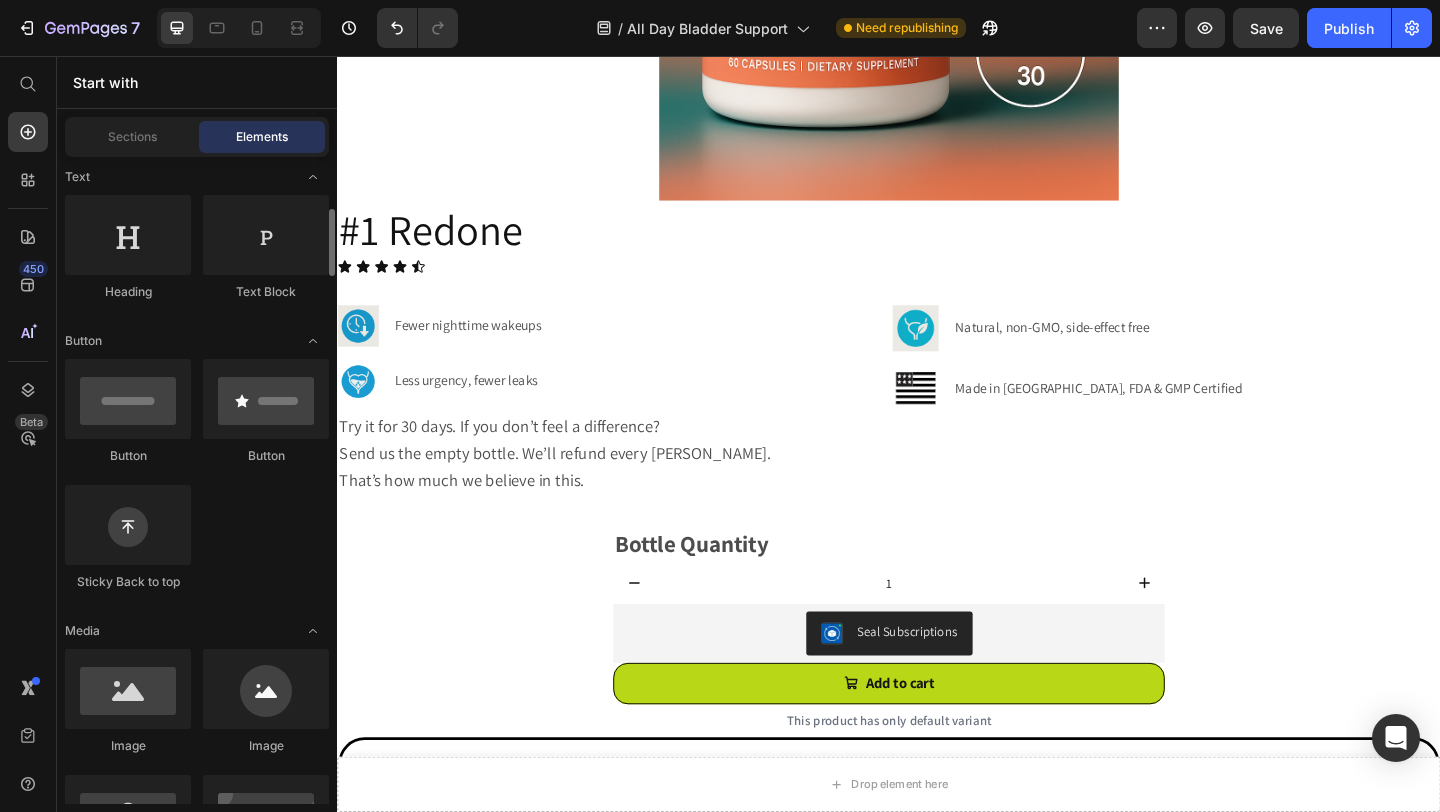 scroll, scrollTop: 331, scrollLeft: 0, axis: vertical 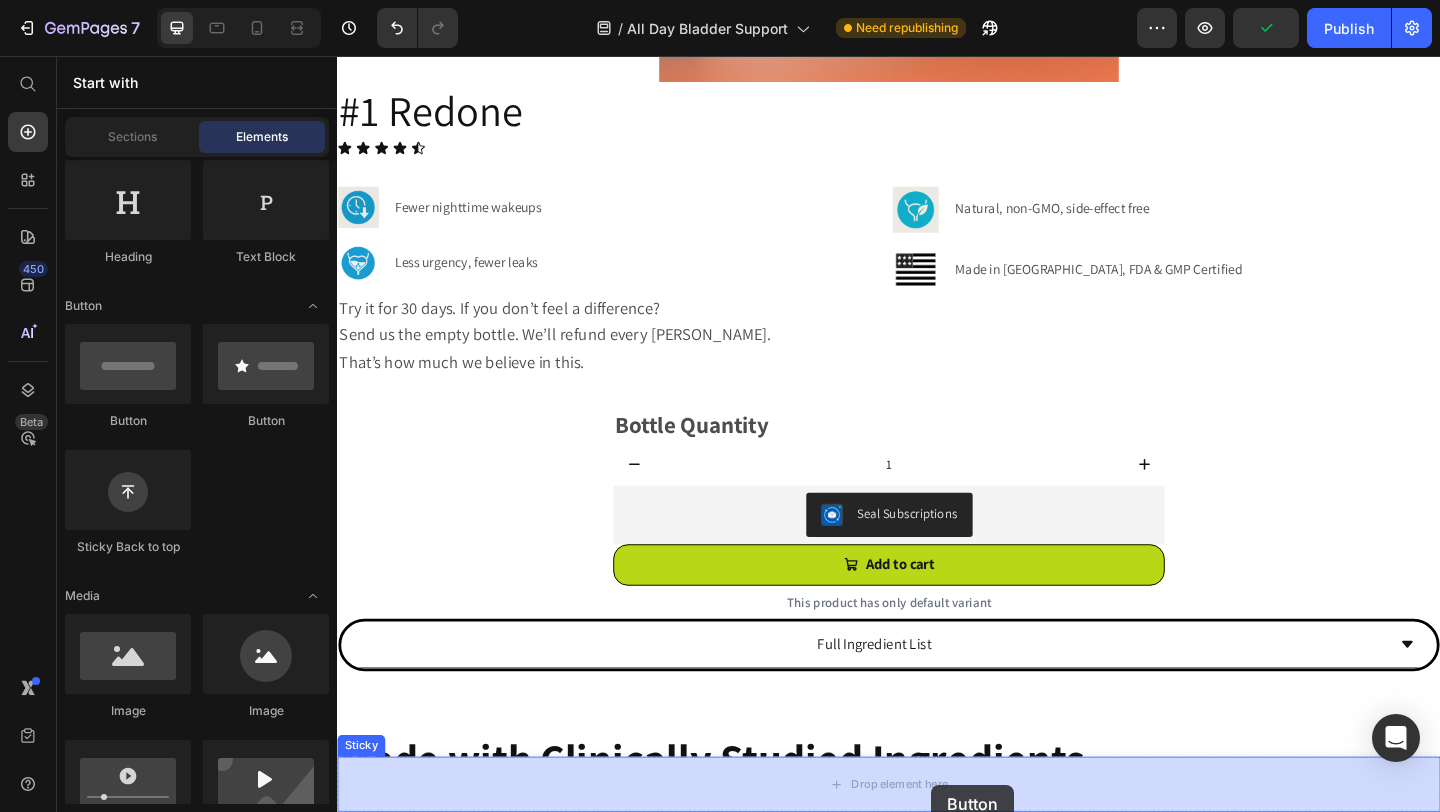 drag, startPoint x: 468, startPoint y: 420, endPoint x: 988, endPoint y: 839, distance: 667.8031 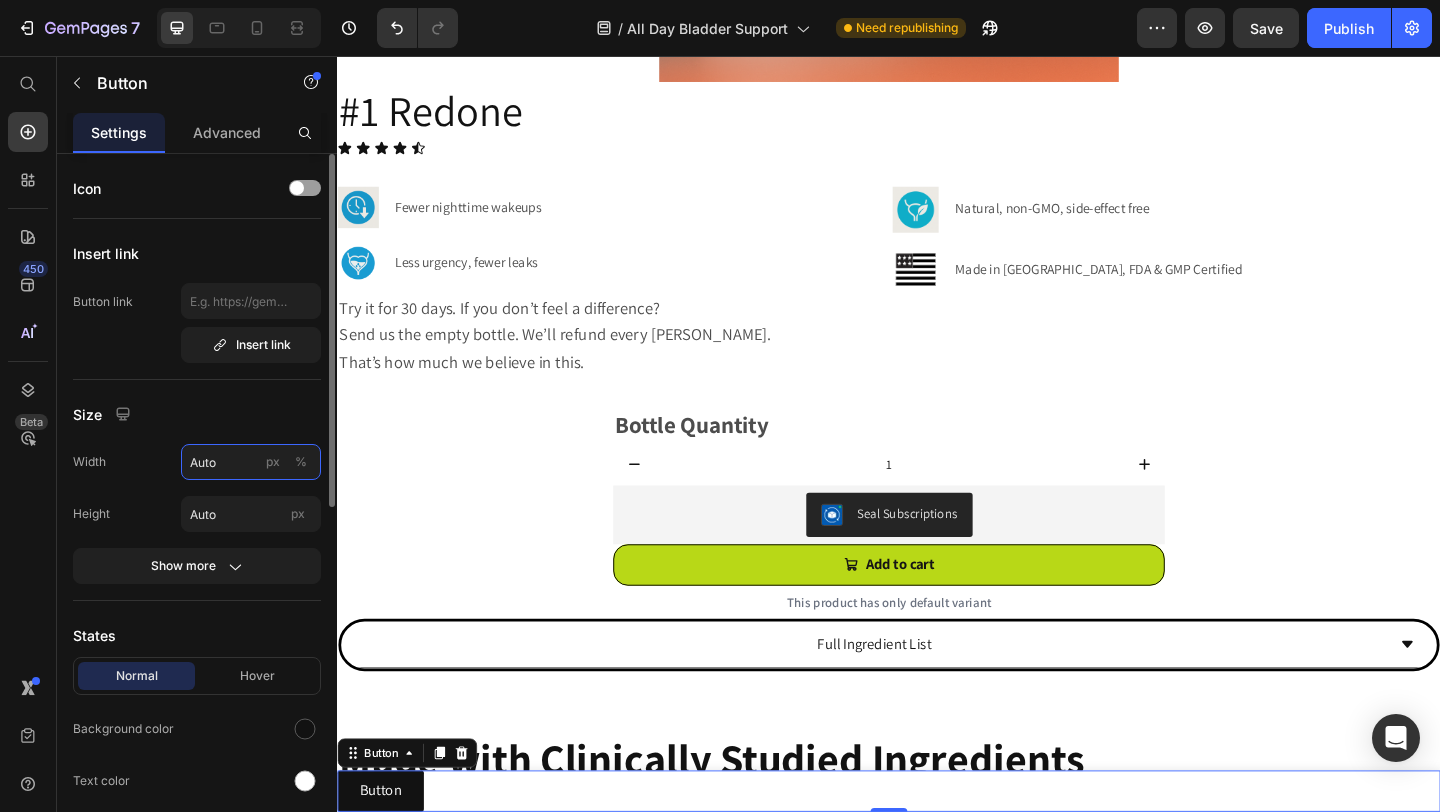 click on "Auto" at bounding box center (251, 462) 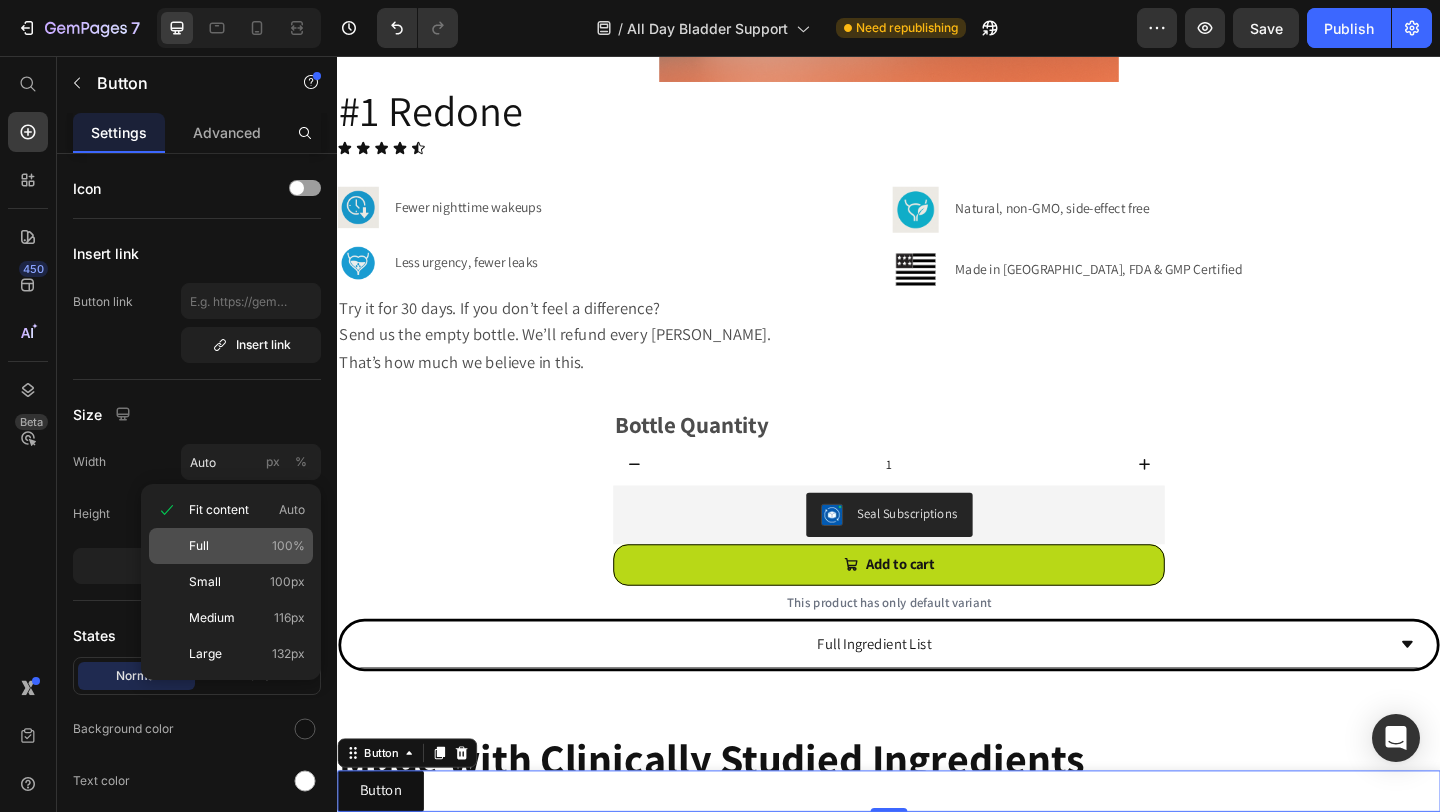 click on "Full 100%" at bounding box center [247, 546] 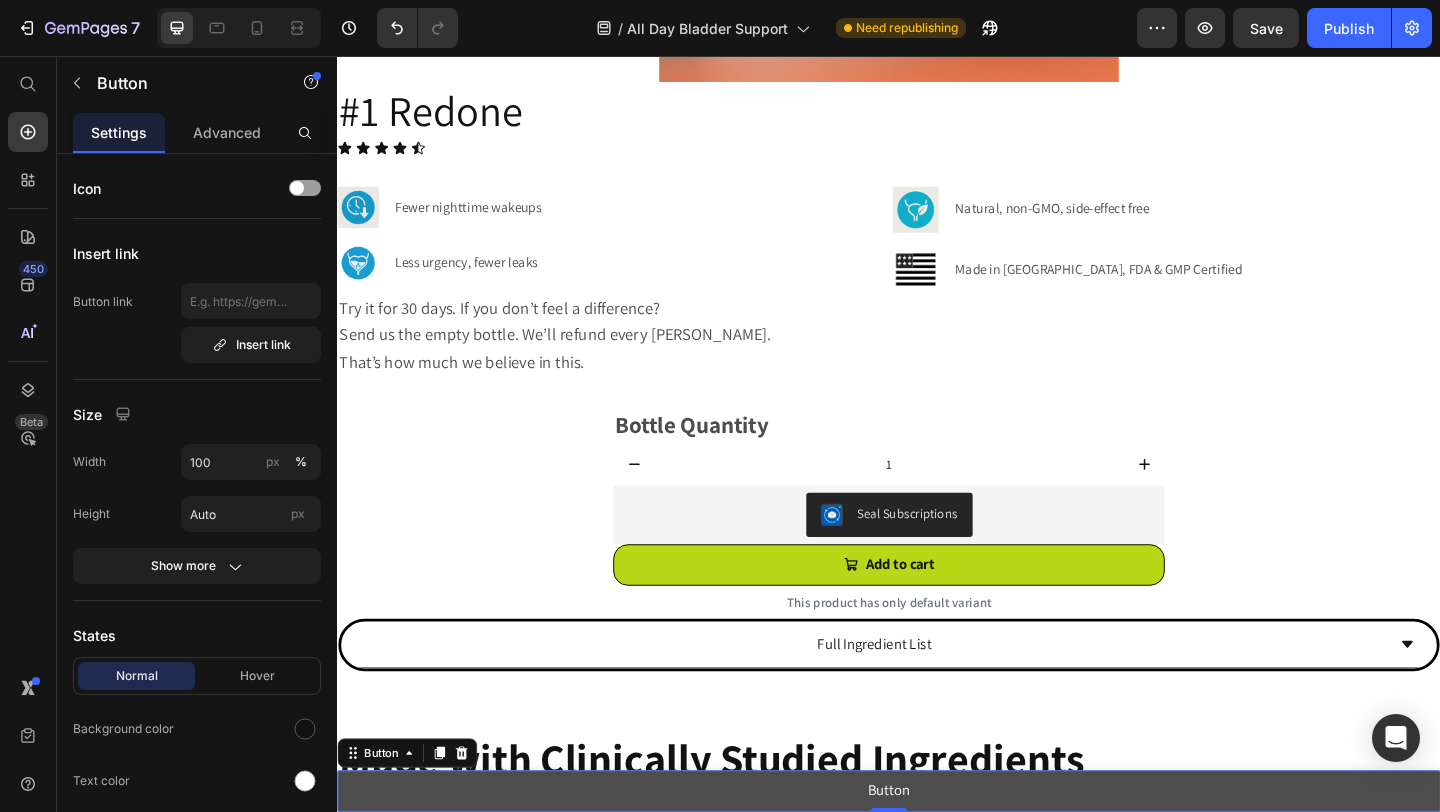 click on "Button" at bounding box center [937, 855] 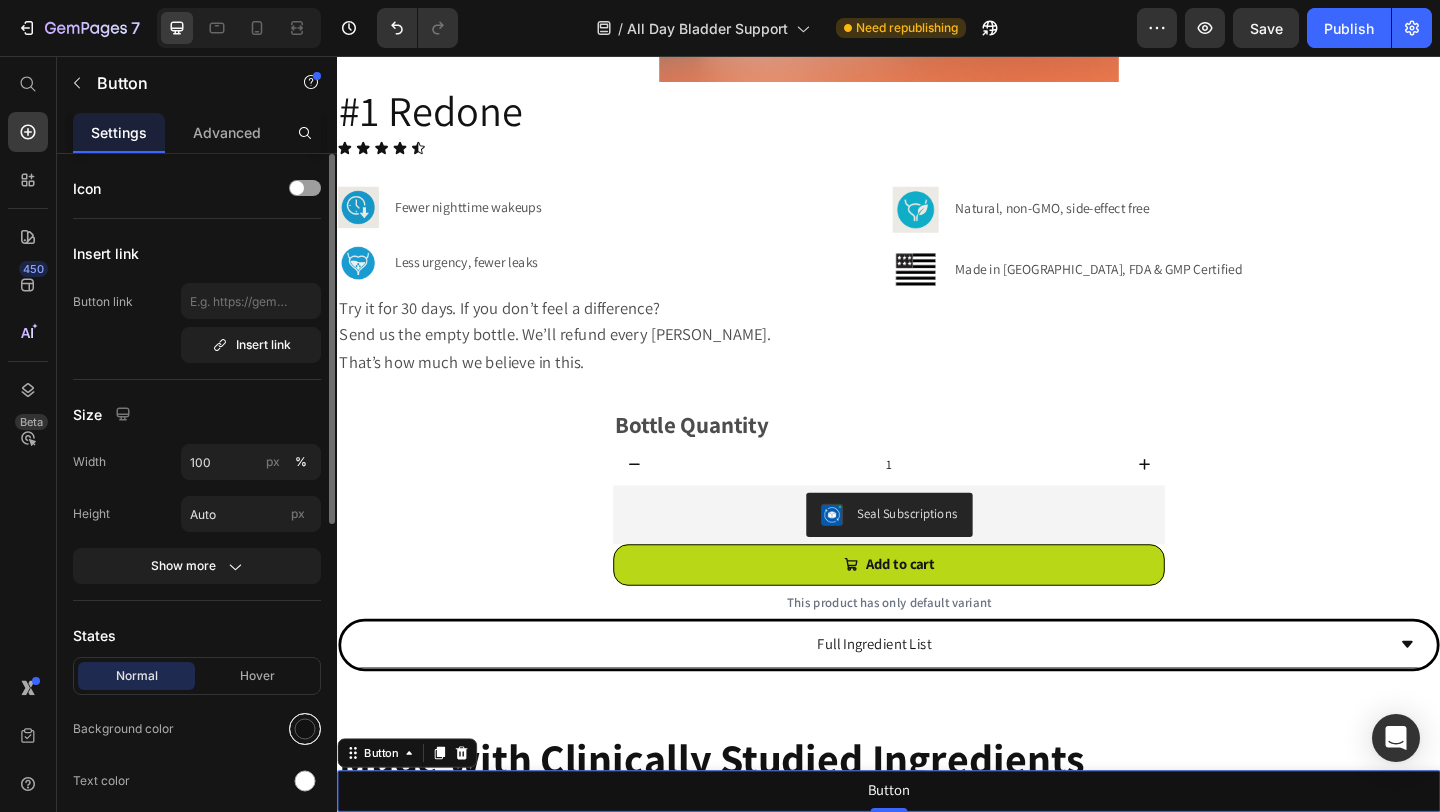 click at bounding box center [305, 729] 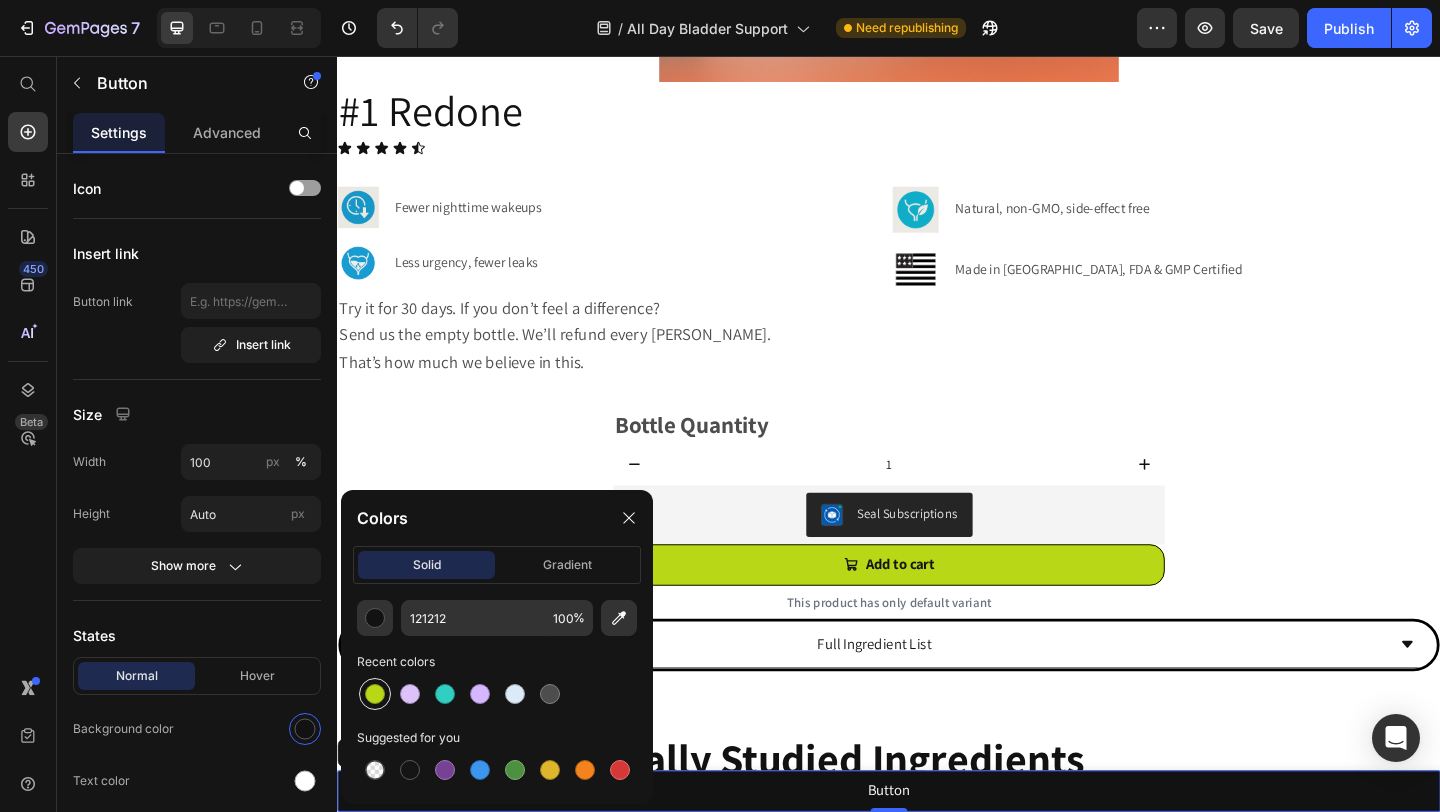 click at bounding box center [375, 694] 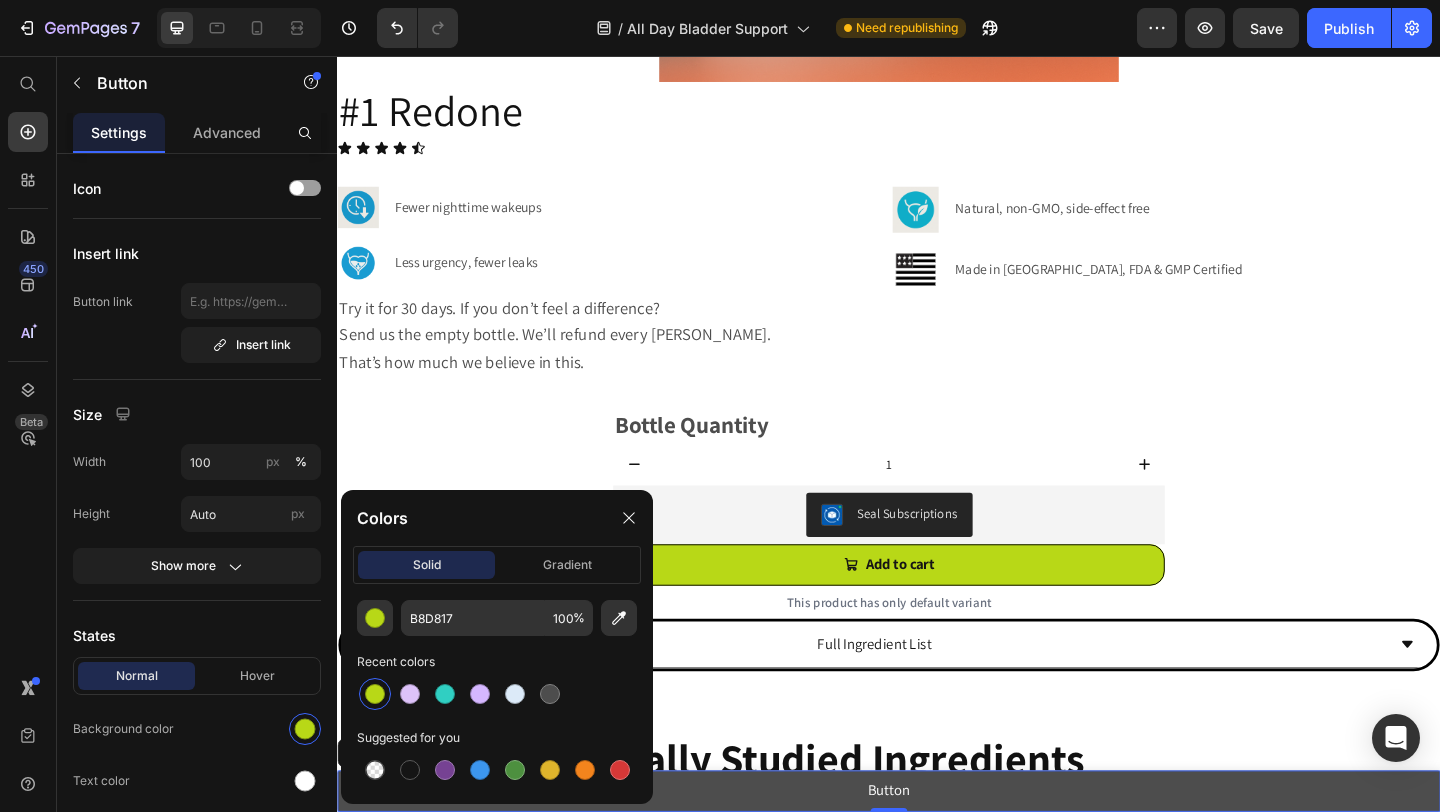 click on "Button" at bounding box center (937, 855) 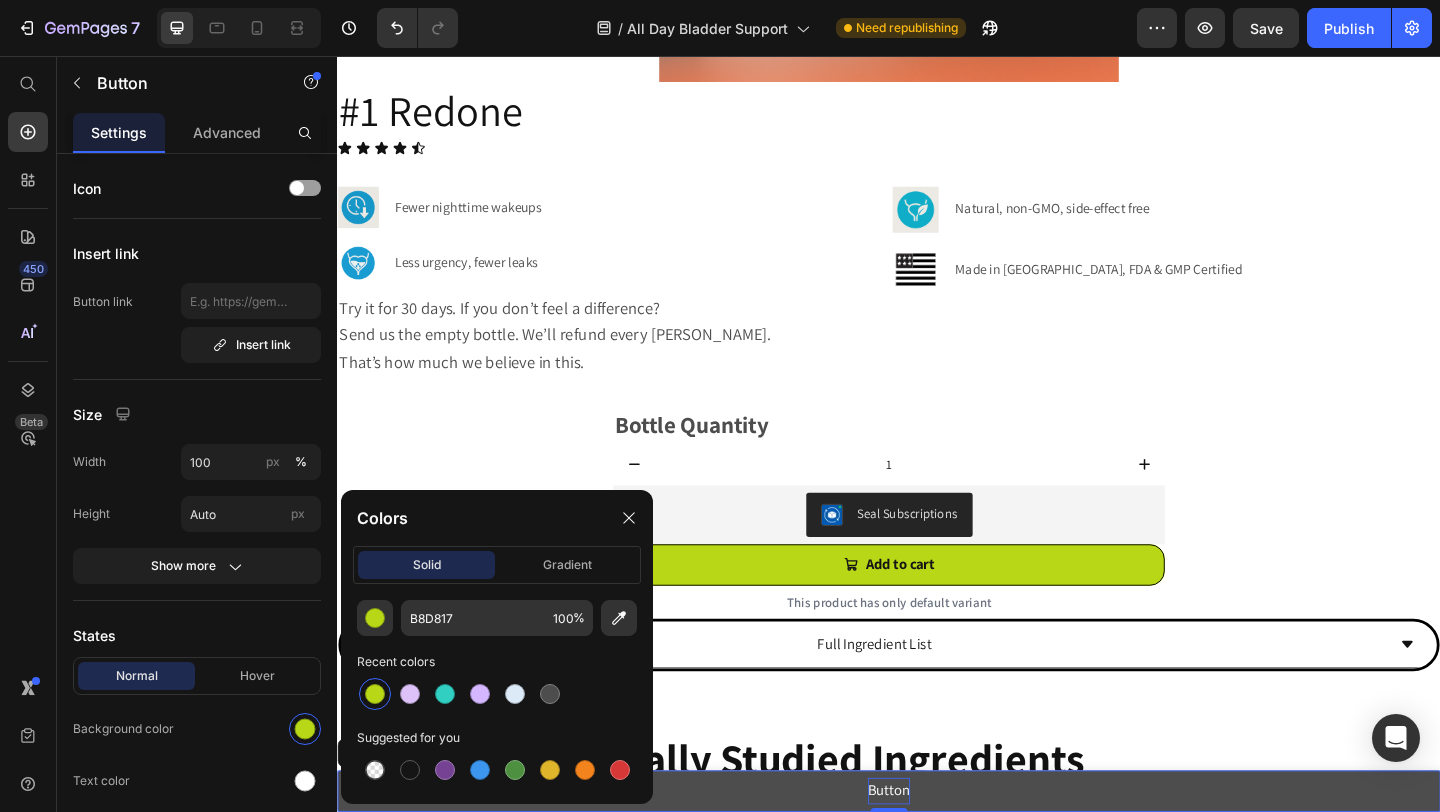 click on "Button" at bounding box center (937, 855) 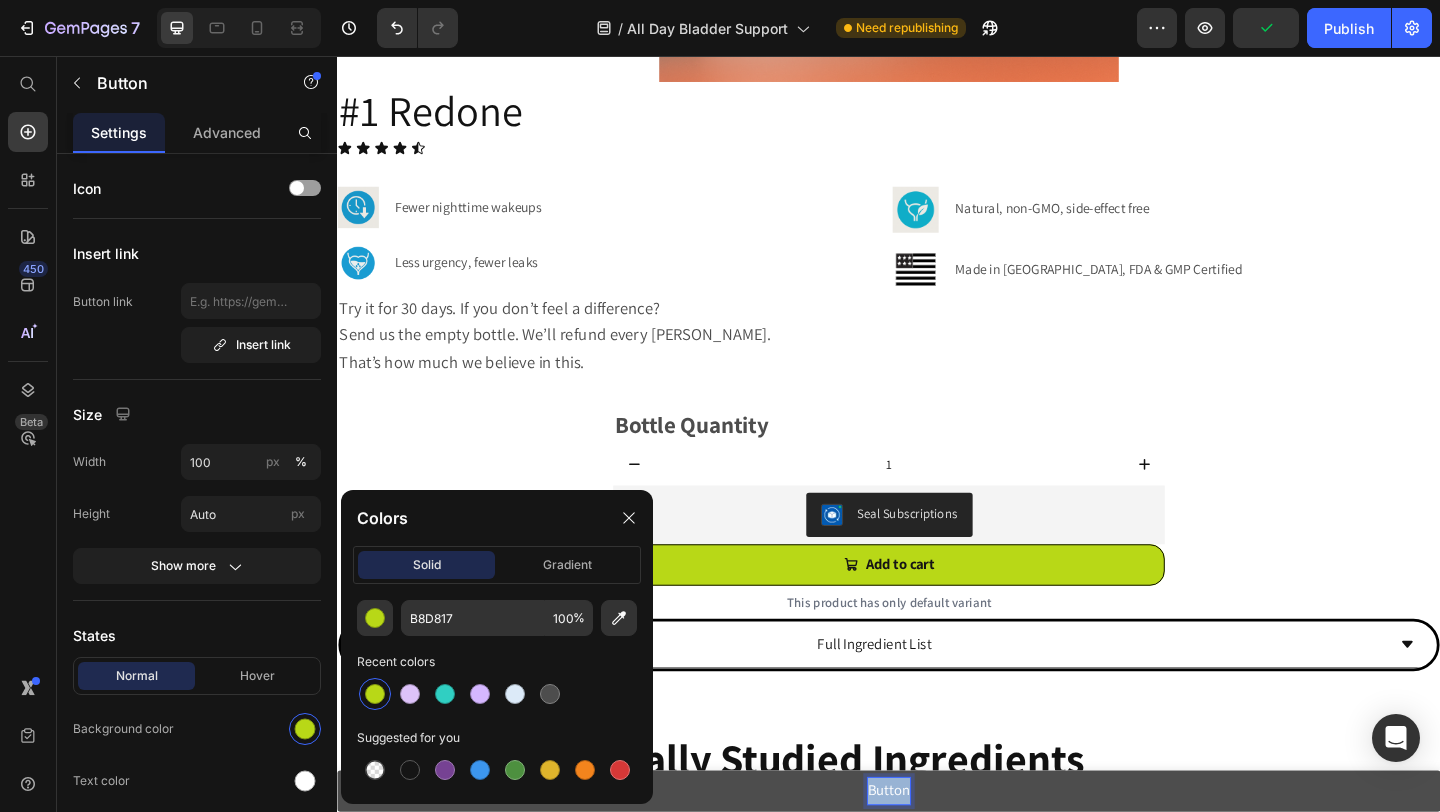 drag, startPoint x: 915, startPoint y: 856, endPoint x: 991, endPoint y: 856, distance: 76 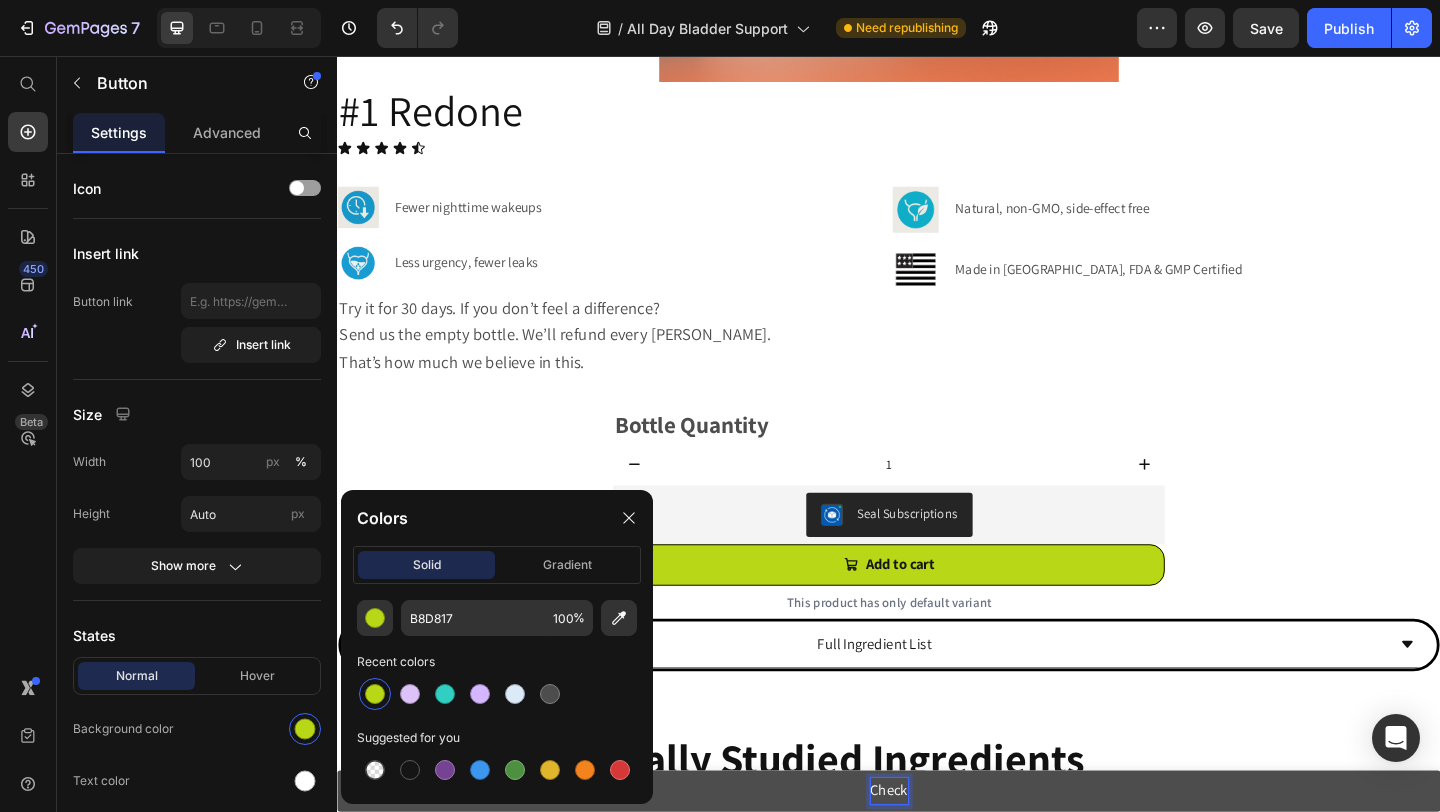 click on "Check" at bounding box center [937, 855] 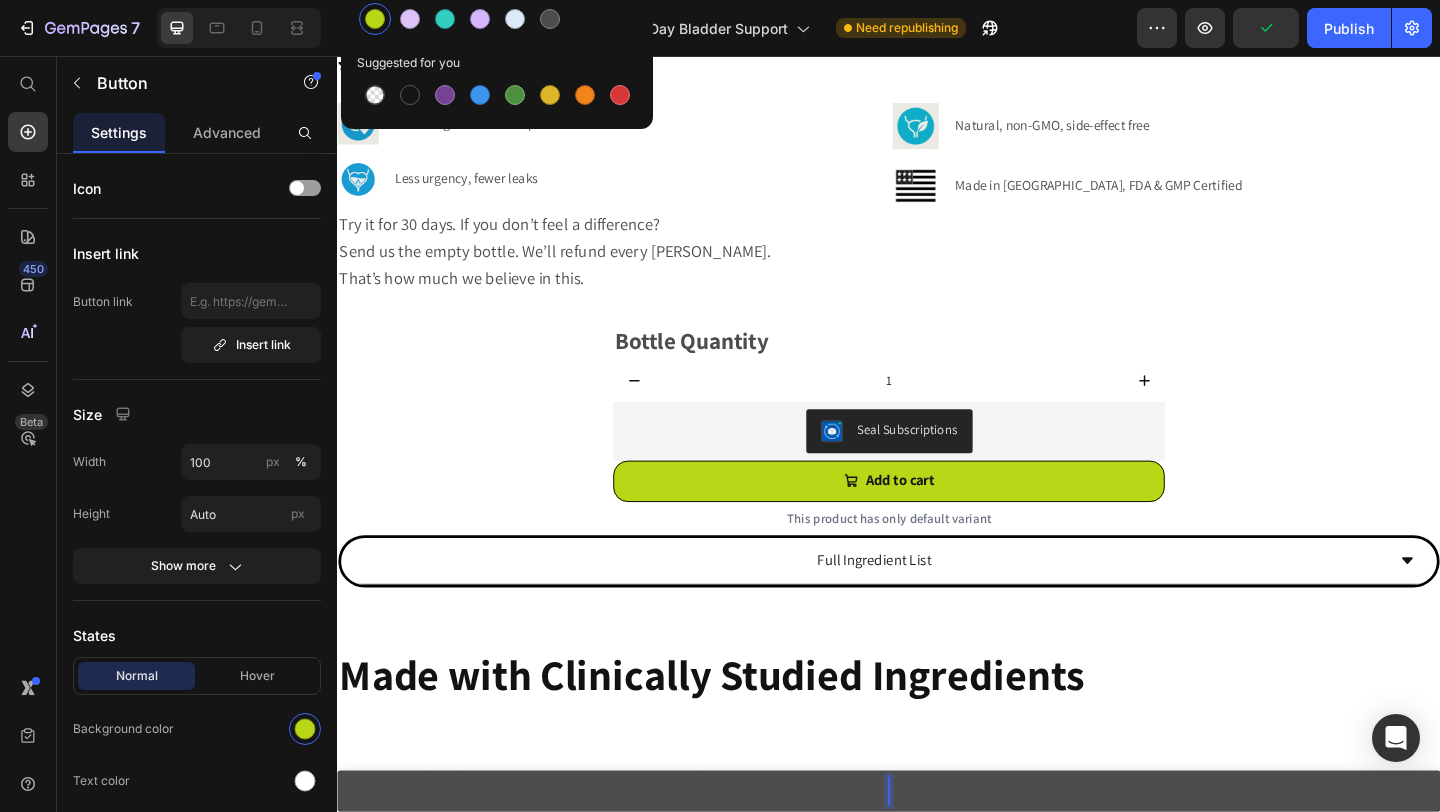 scroll, scrollTop: 753, scrollLeft: 0, axis: vertical 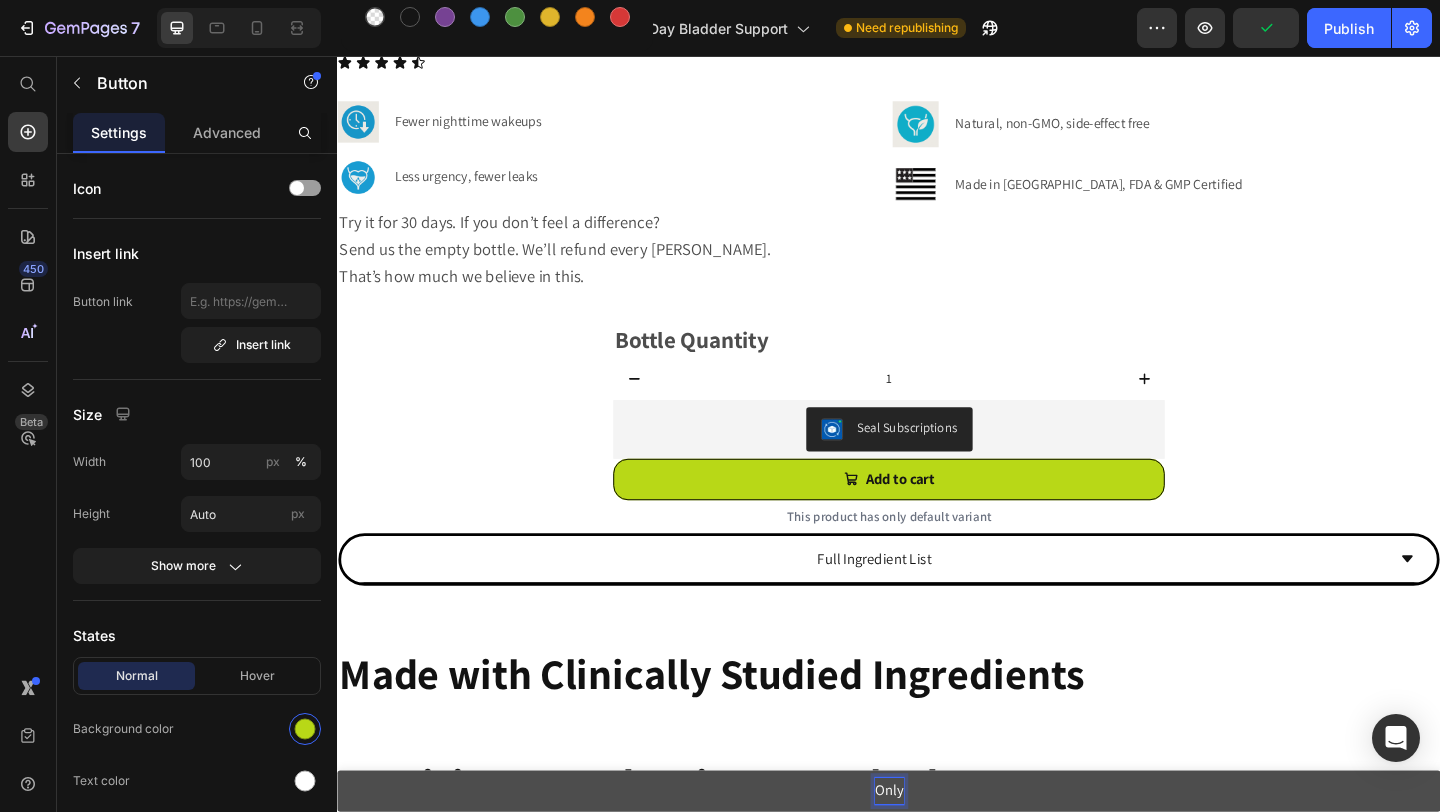 click on "Only" at bounding box center [937, 855] 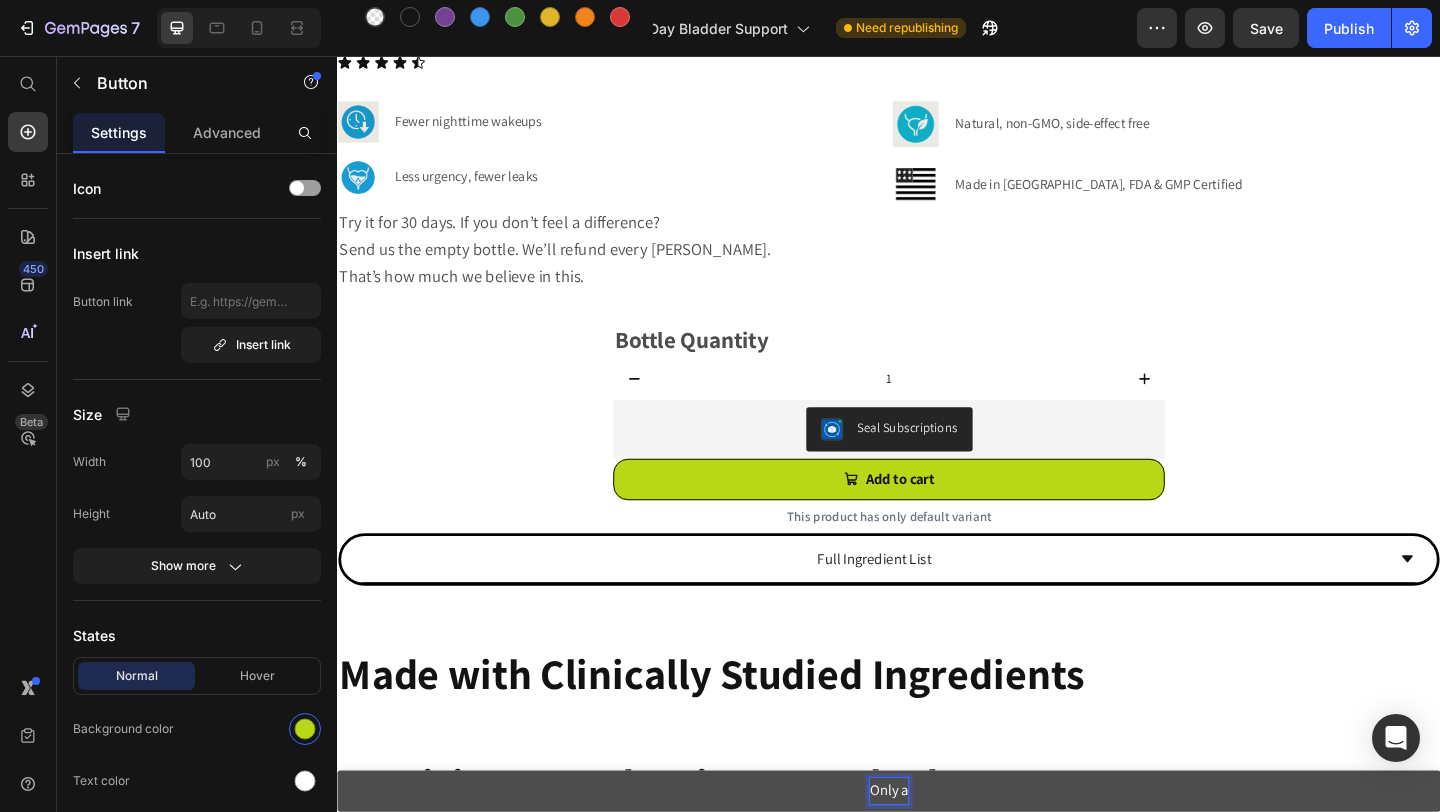 click on "Only a" at bounding box center [937, 855] 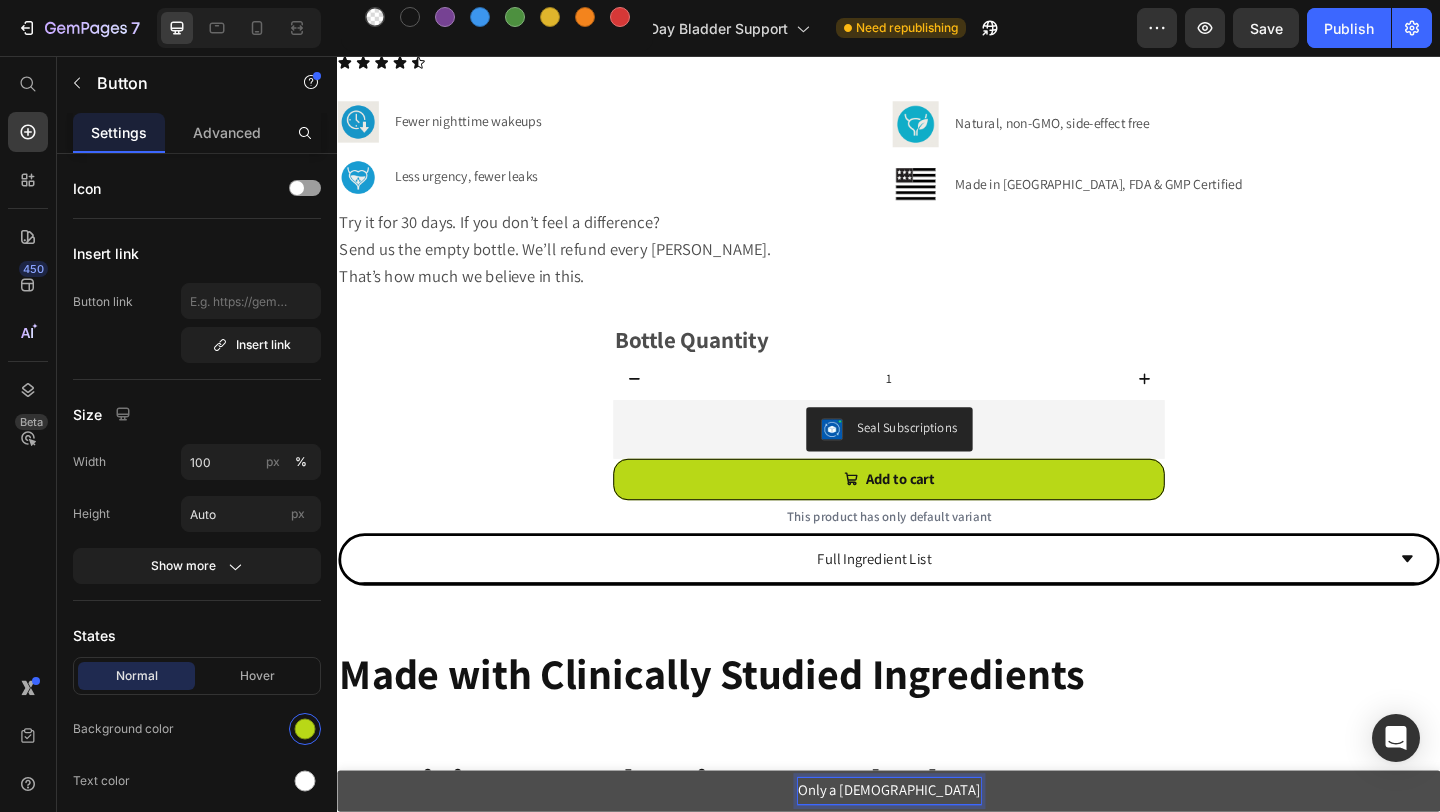 click on "Only a fe" at bounding box center [937, 855] 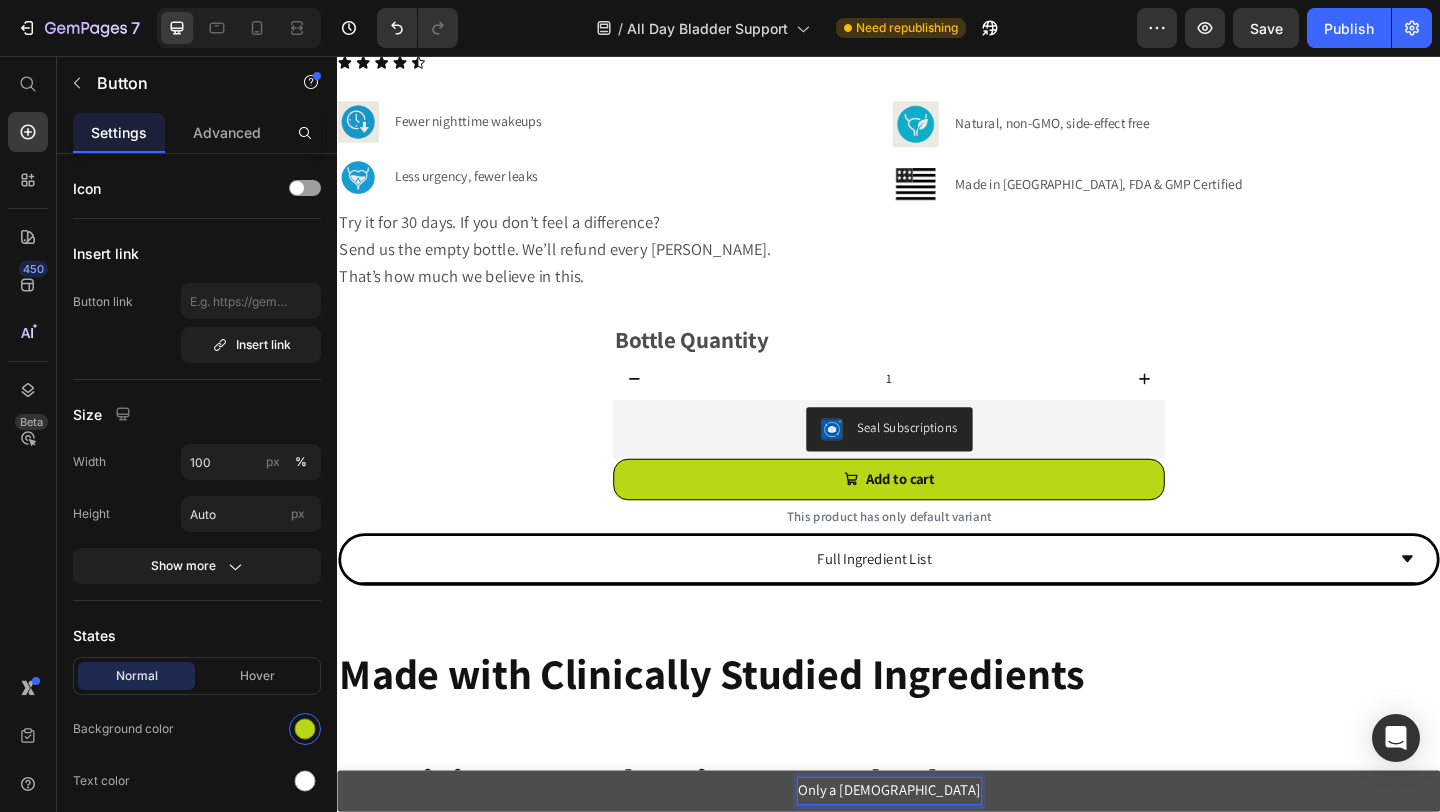 scroll, scrollTop: 1790, scrollLeft: 0, axis: vertical 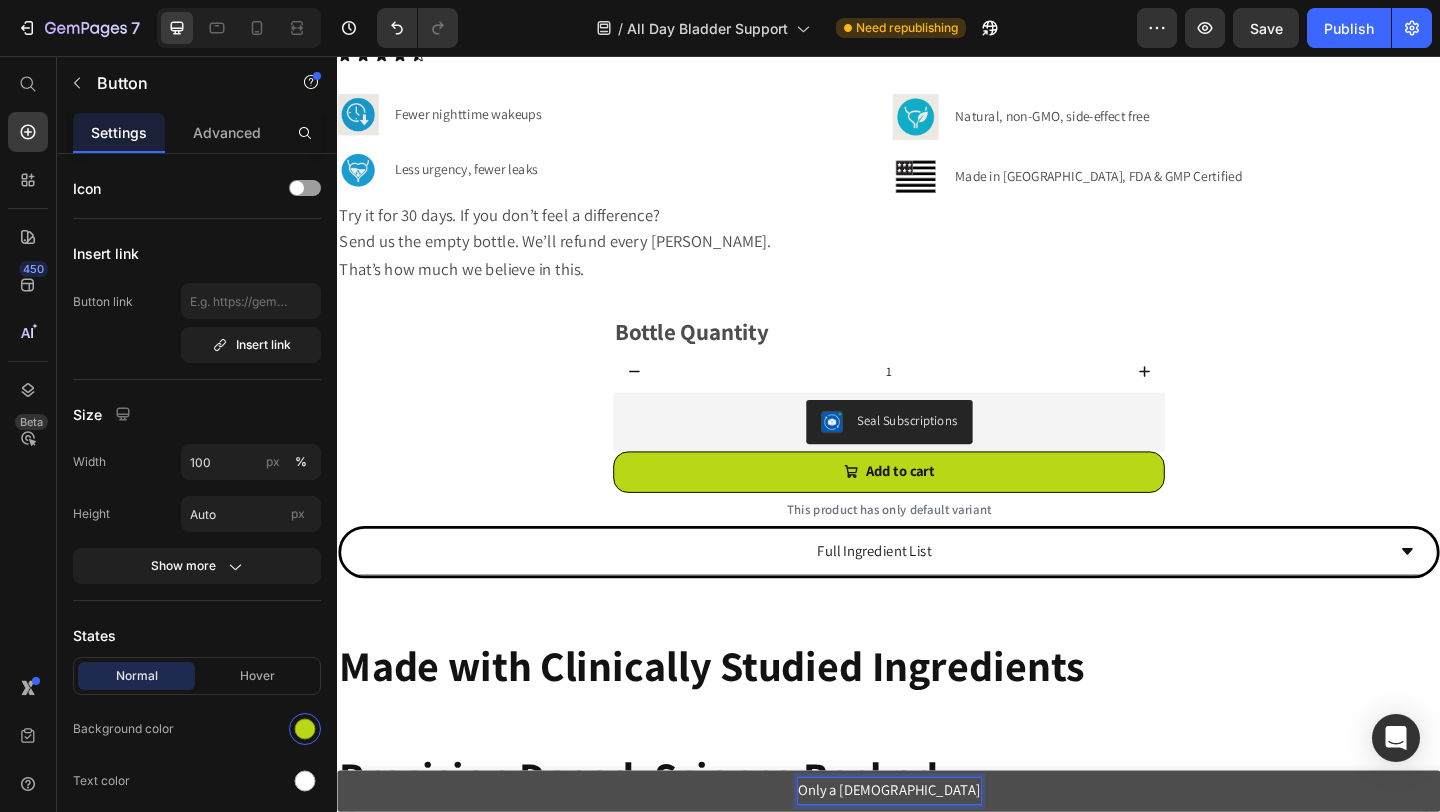 click on "Only a fe" at bounding box center (937, 855) 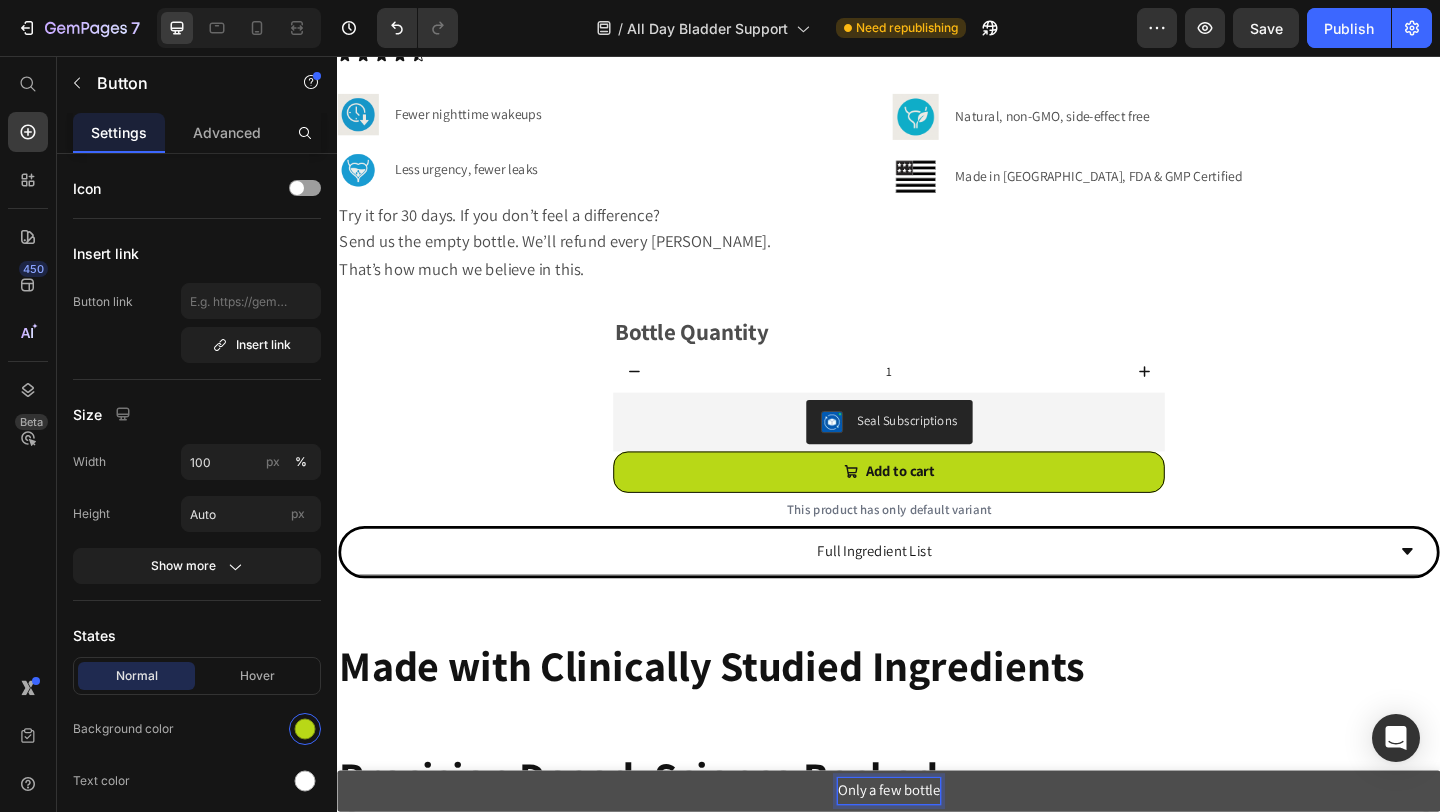 click on "Only a few bottle" at bounding box center (937, 855) 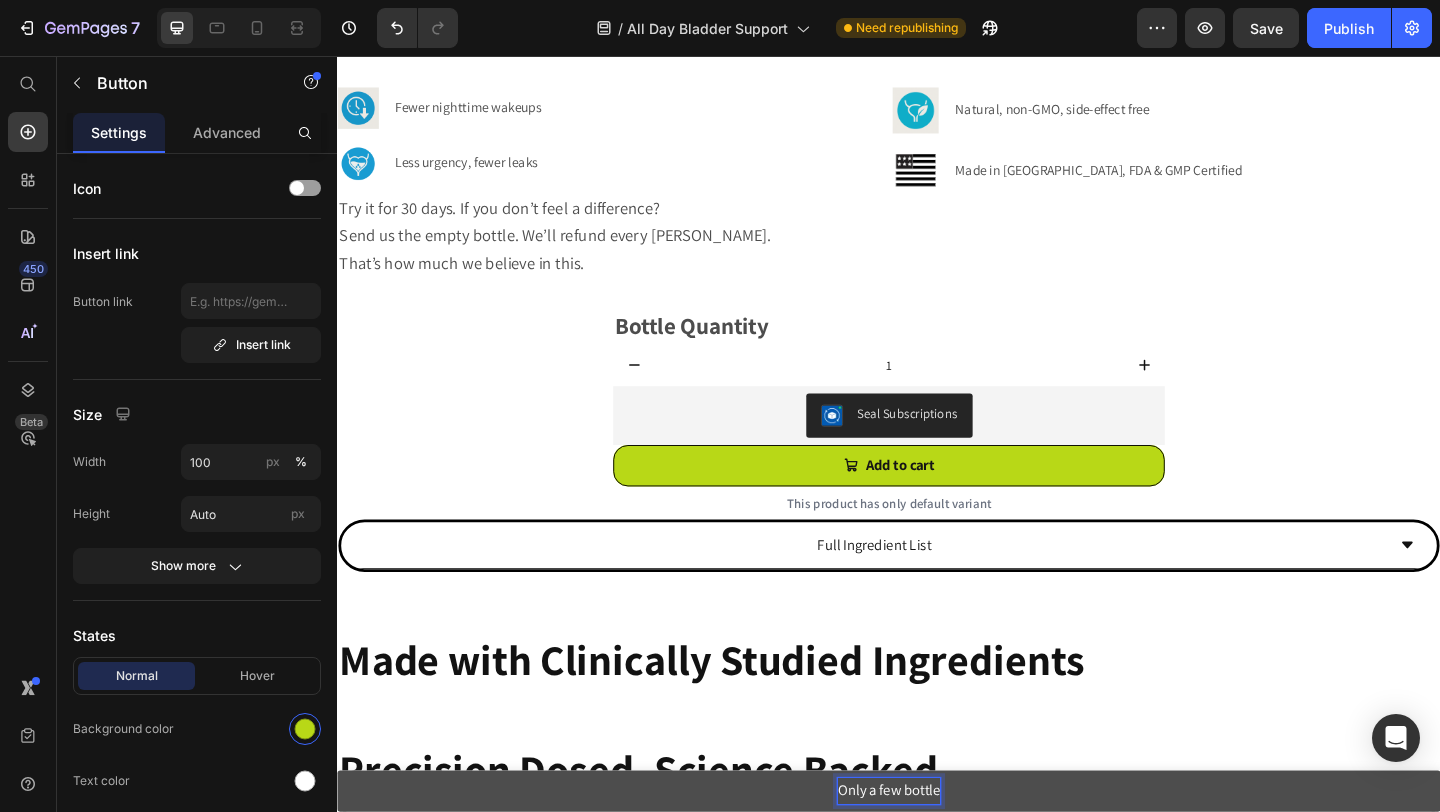 scroll, scrollTop: 901, scrollLeft: 0, axis: vertical 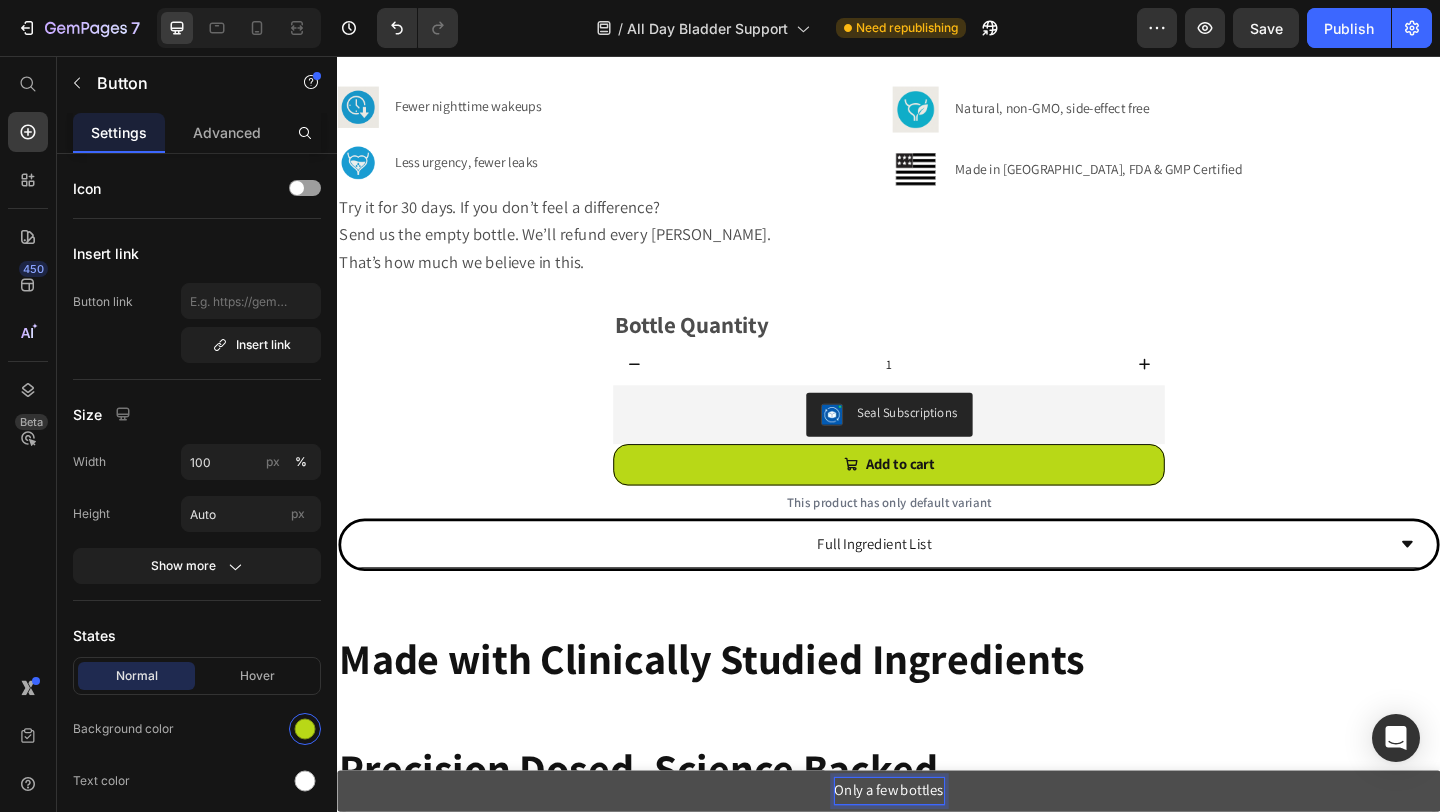 click on "Only a few bottles" at bounding box center (937, 855) 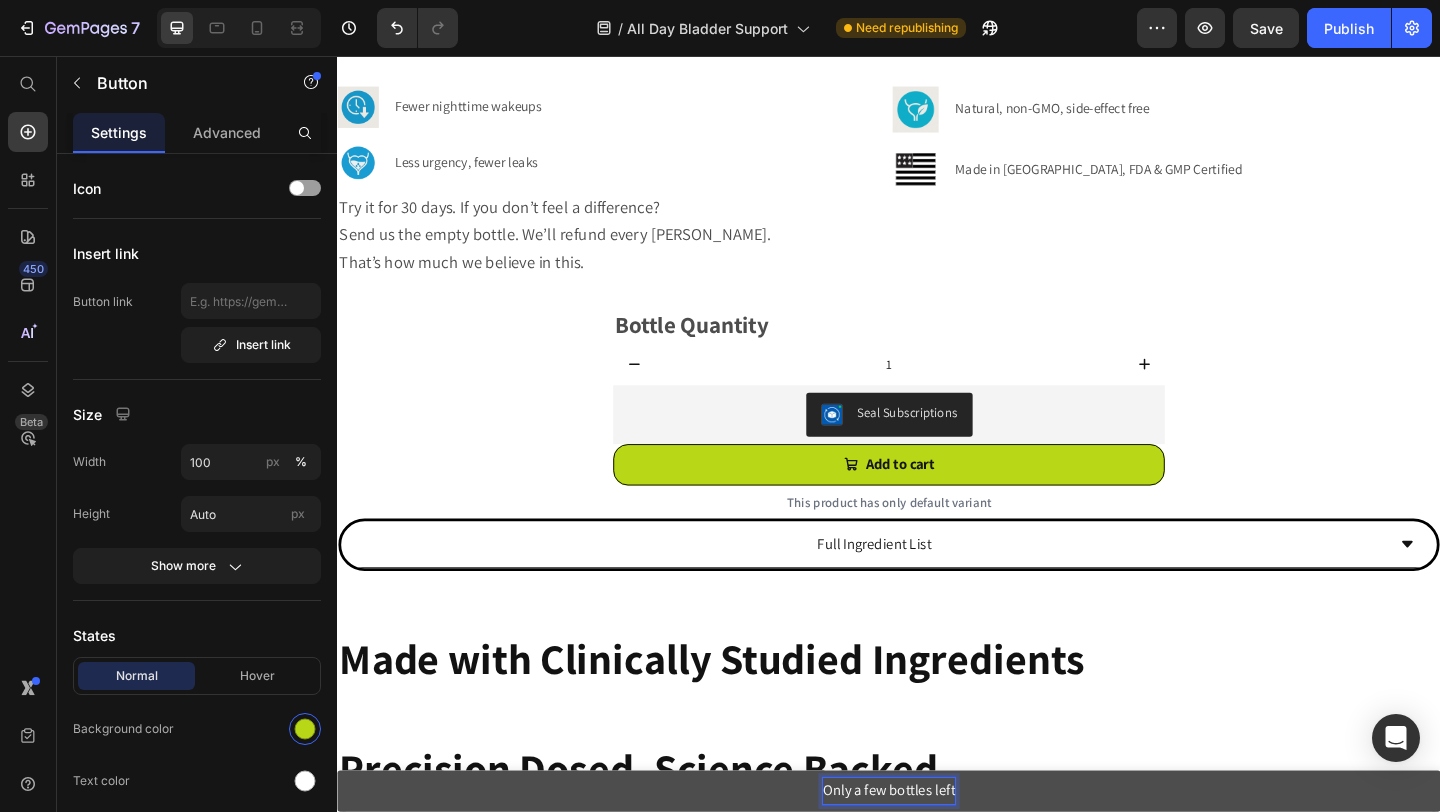 click on "Only a few bottles left" at bounding box center (937, 855) 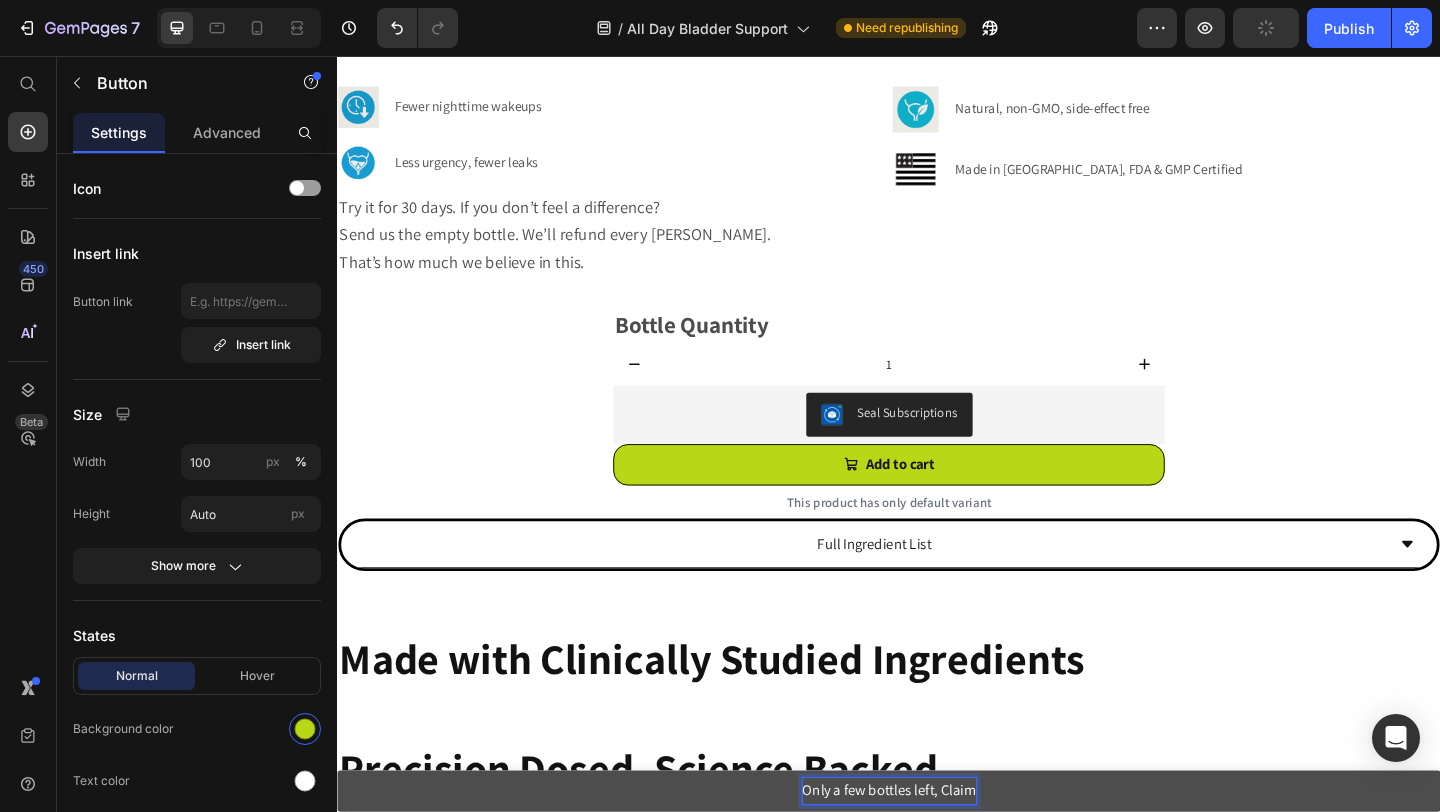 click on "Only a few bottles left, Claim" at bounding box center (937, 855) 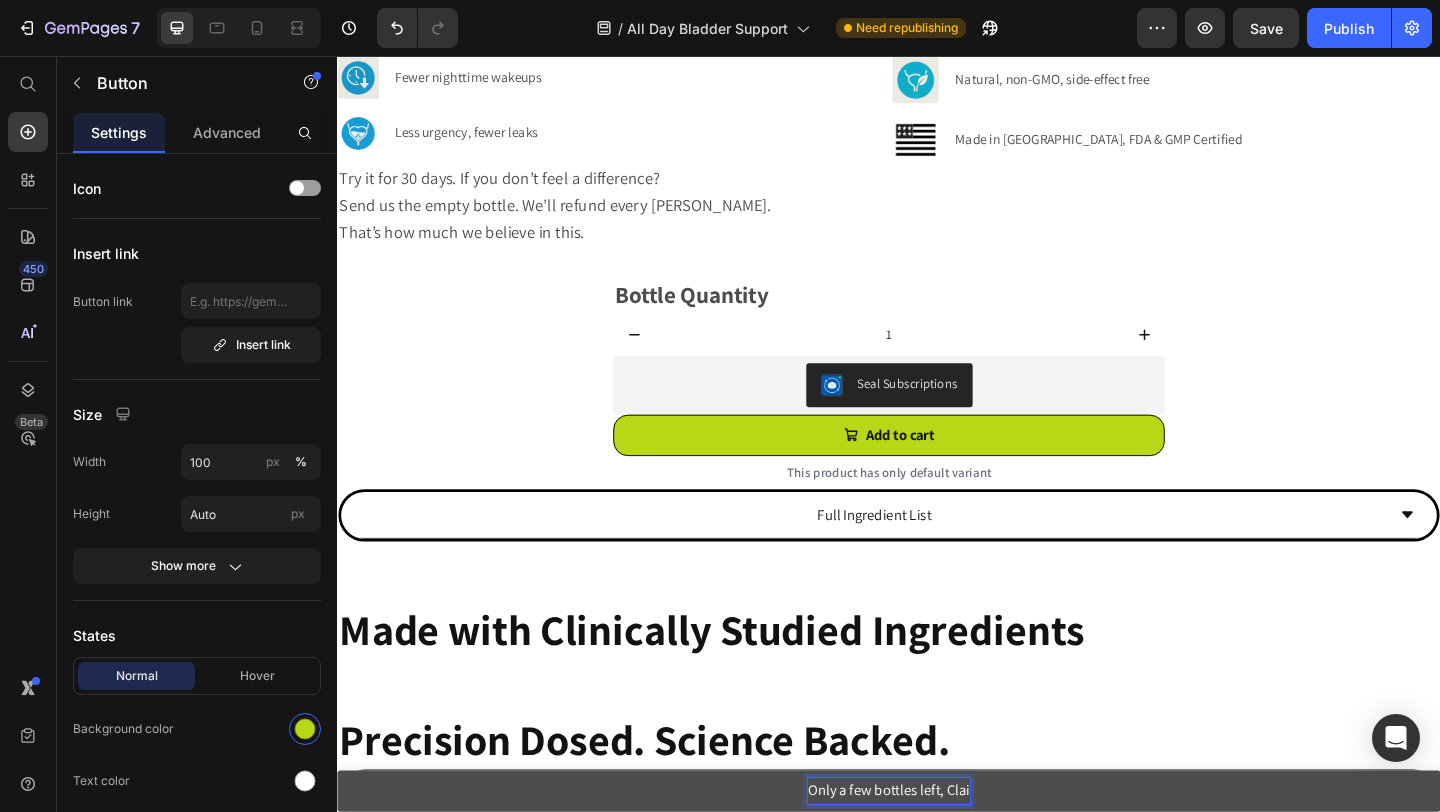 scroll, scrollTop: 1271, scrollLeft: 0, axis: vertical 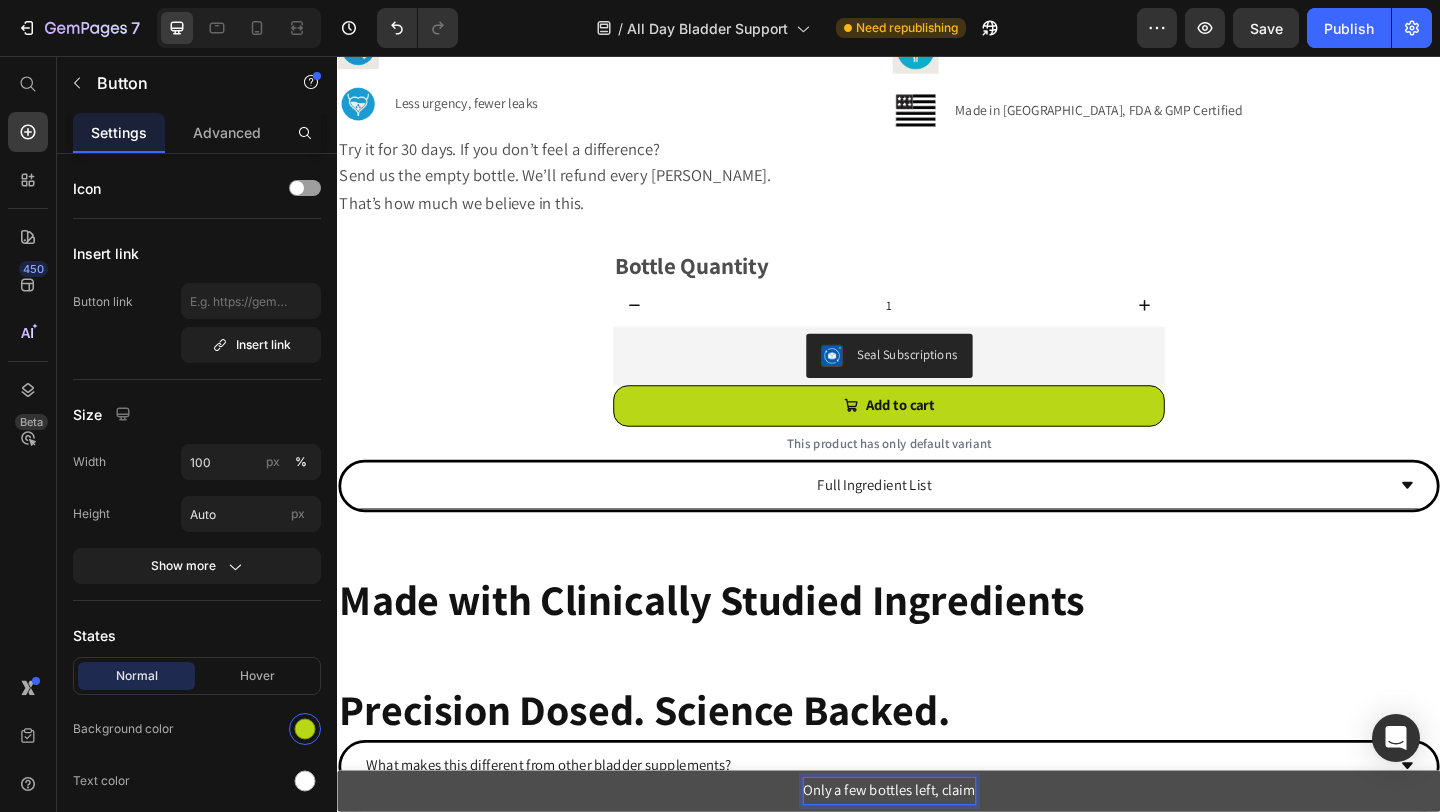 click on "Only a few bottles left, claim" at bounding box center [937, 855] 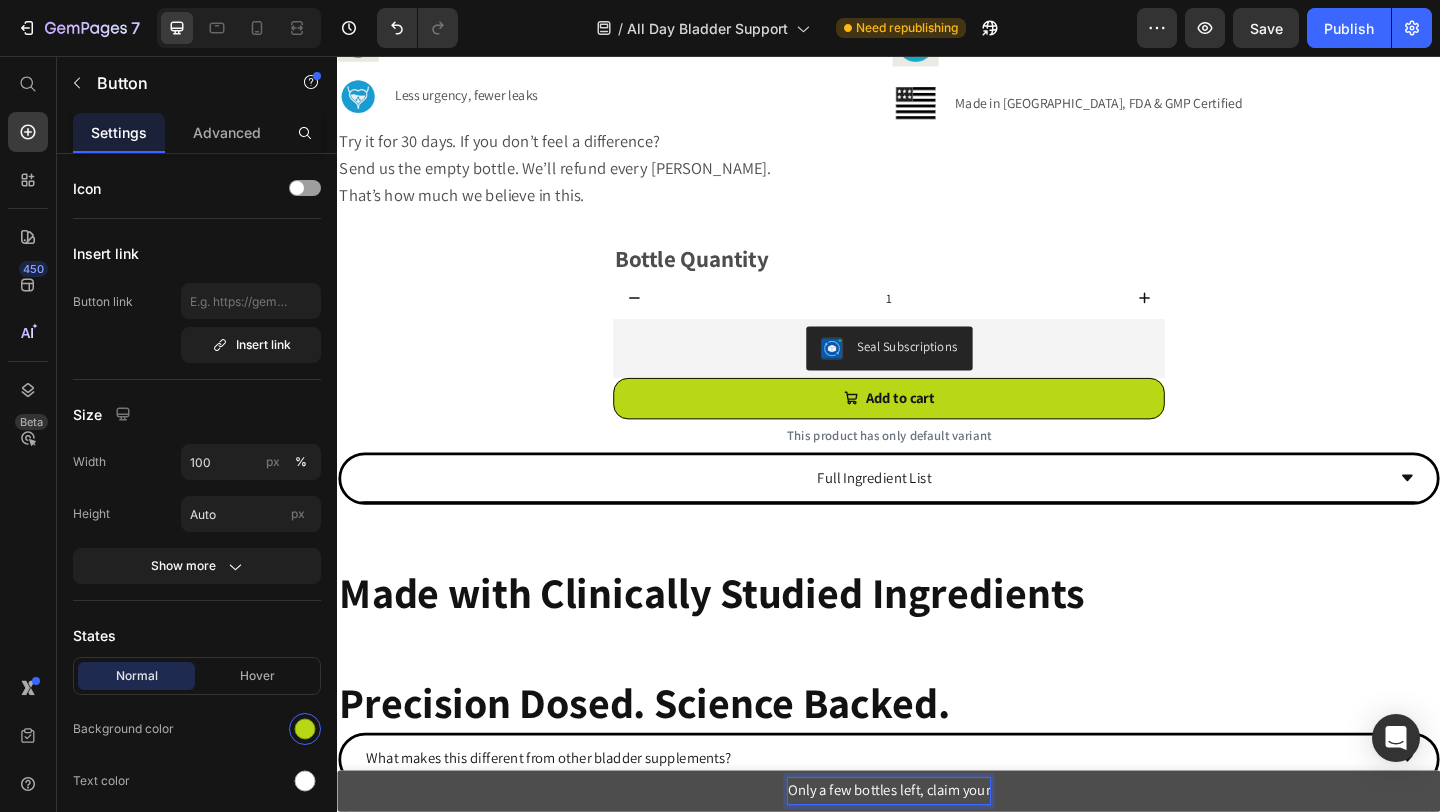 click on "Only a few bottles left, claim your" at bounding box center (937, 855) 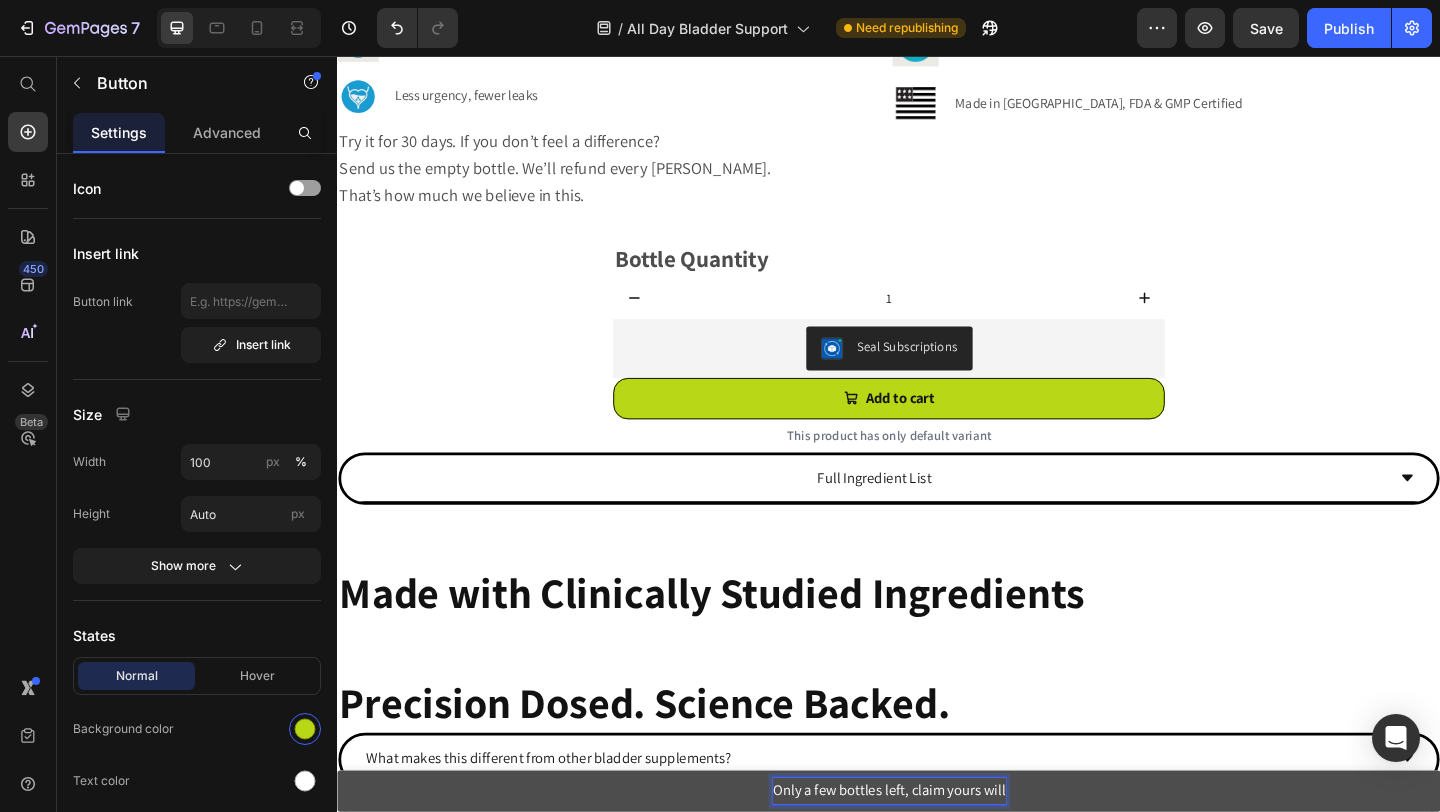 click on "Only a few bottles left, claim yours will" at bounding box center (937, 855) 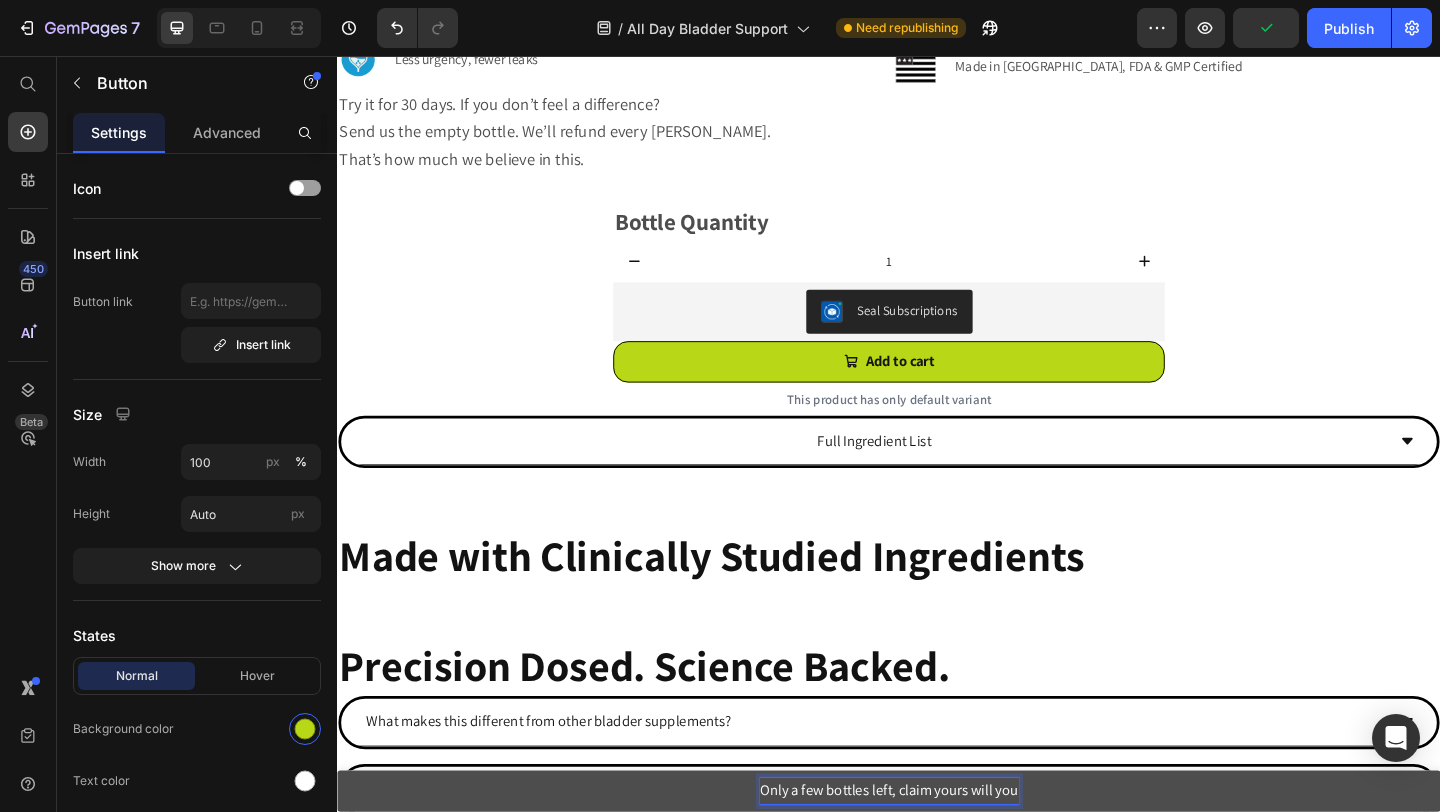 click on "Only a few bottles left, claim yours will you" at bounding box center (937, 855) 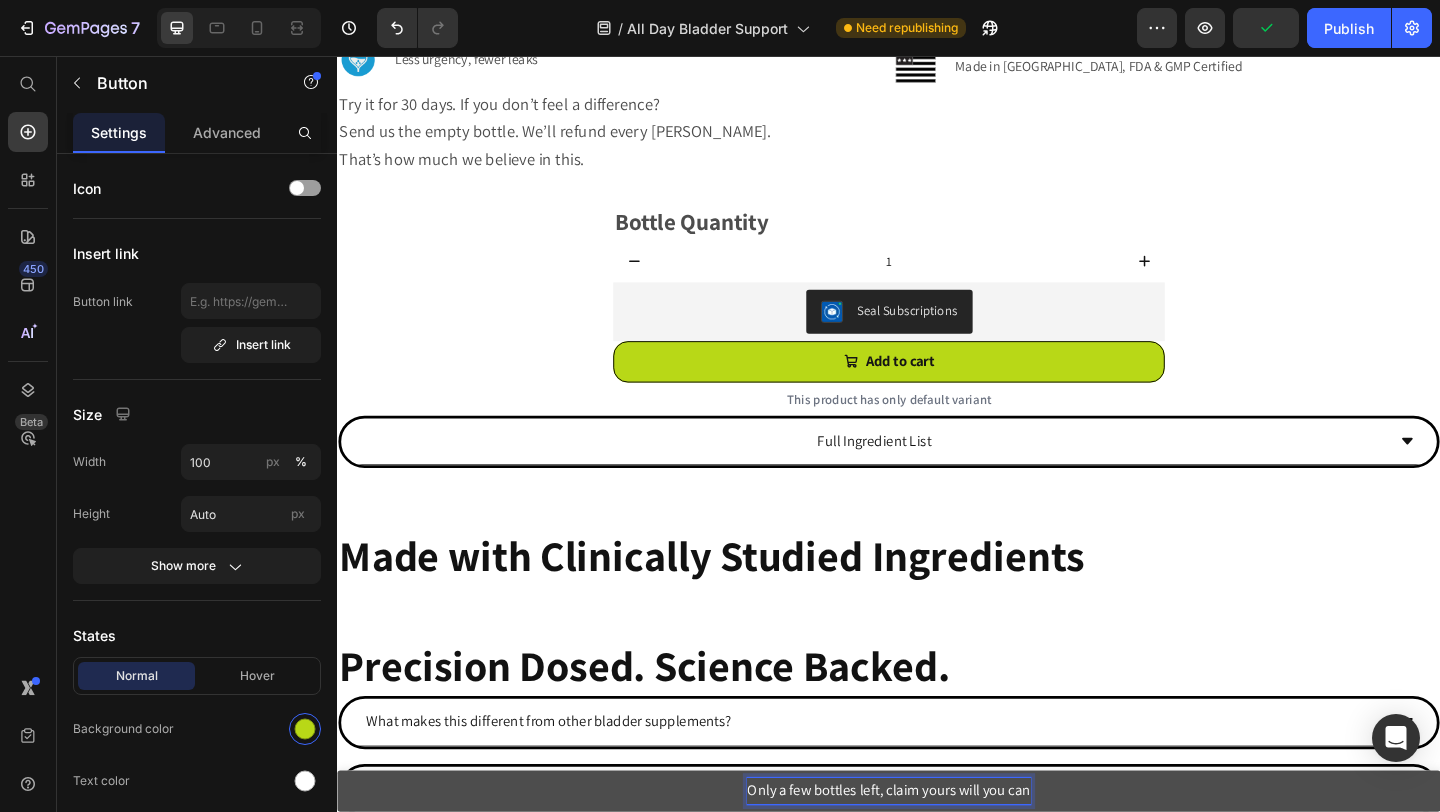 click on "Only a few bottles left, claim yours will you can" at bounding box center (937, 855) 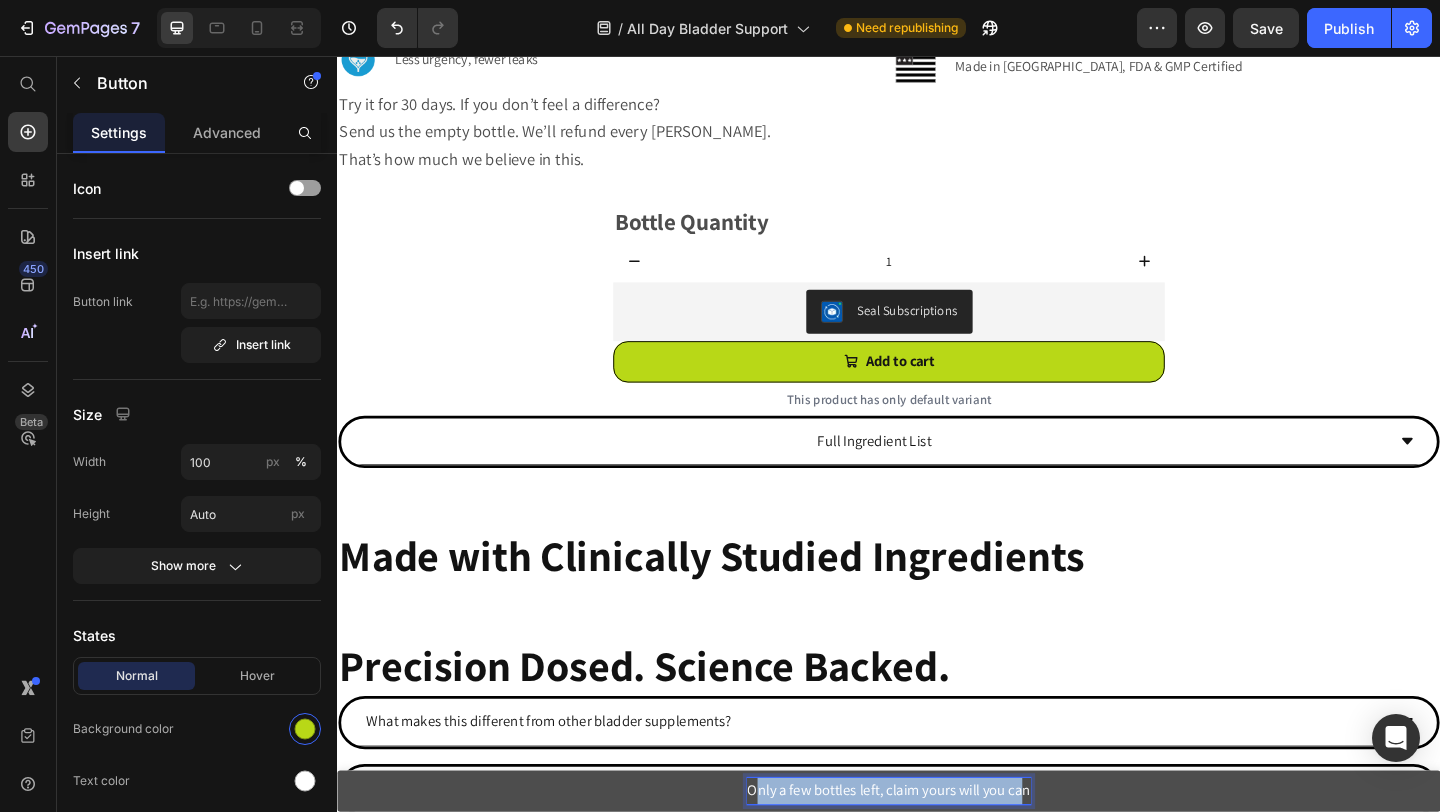 drag, startPoint x: 787, startPoint y: 854, endPoint x: 1079, endPoint y: 842, distance: 292.24646 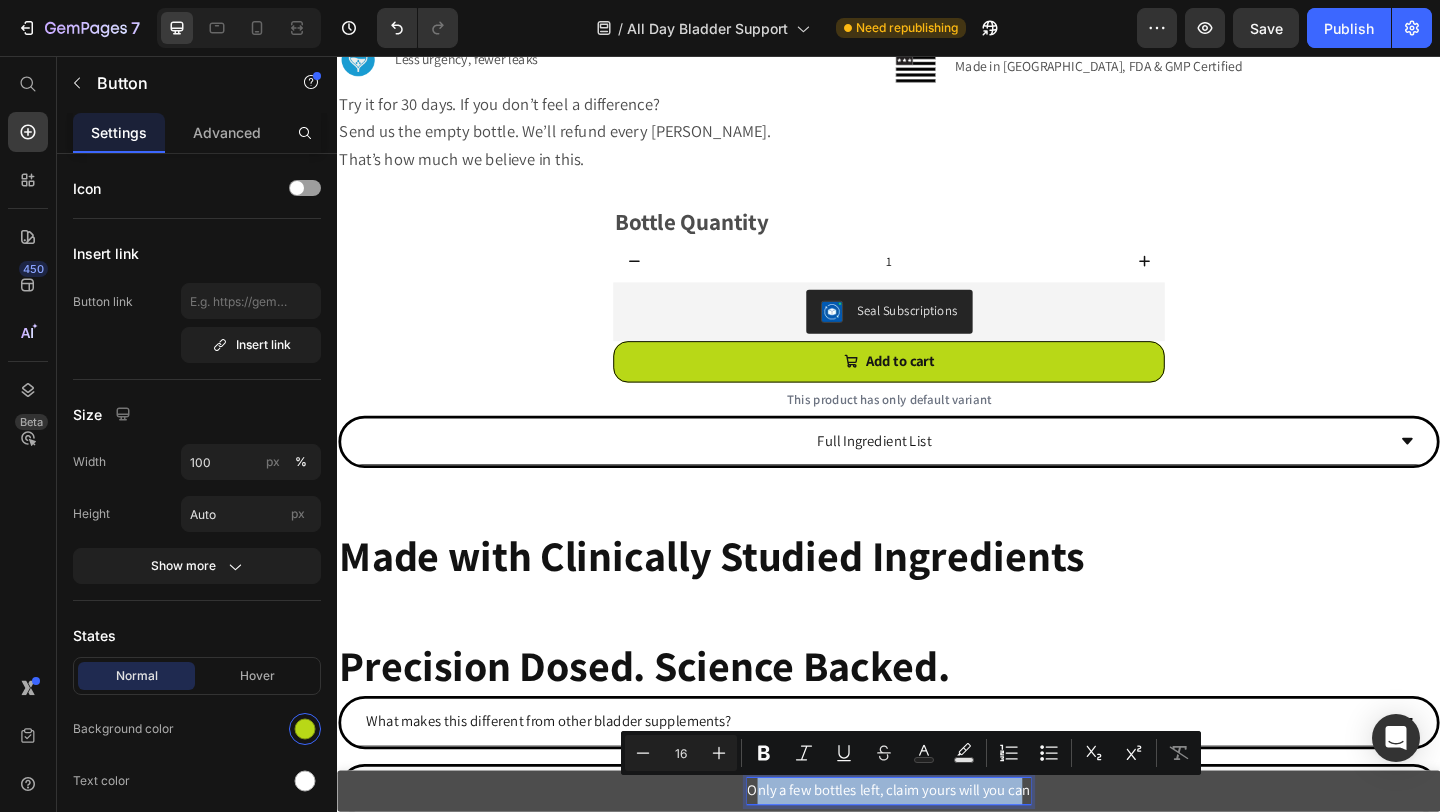 click on "Only a few bottles left, claim yours will you can" at bounding box center [937, 855] 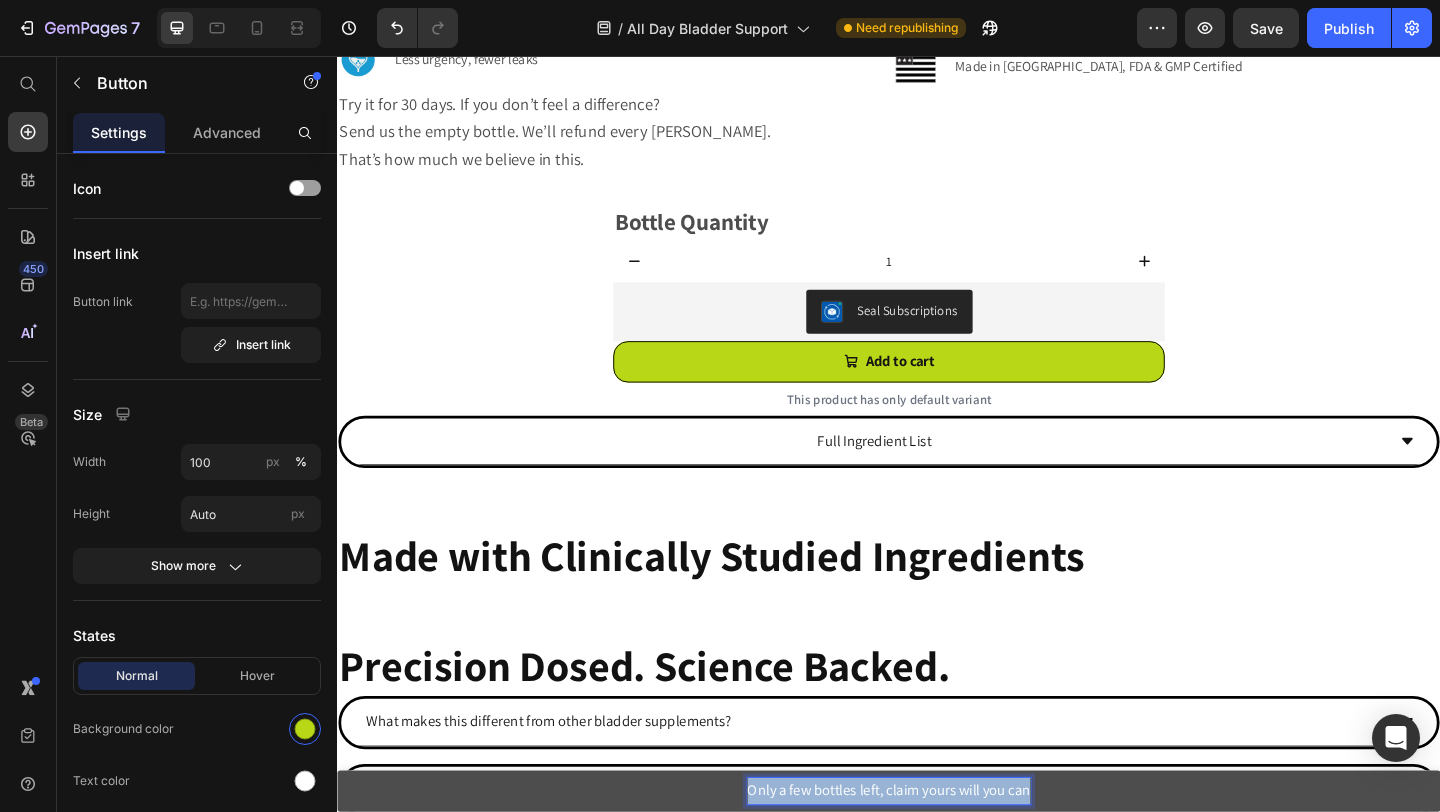 drag, startPoint x: 1087, startPoint y: 857, endPoint x: 774, endPoint y: 844, distance: 313.26987 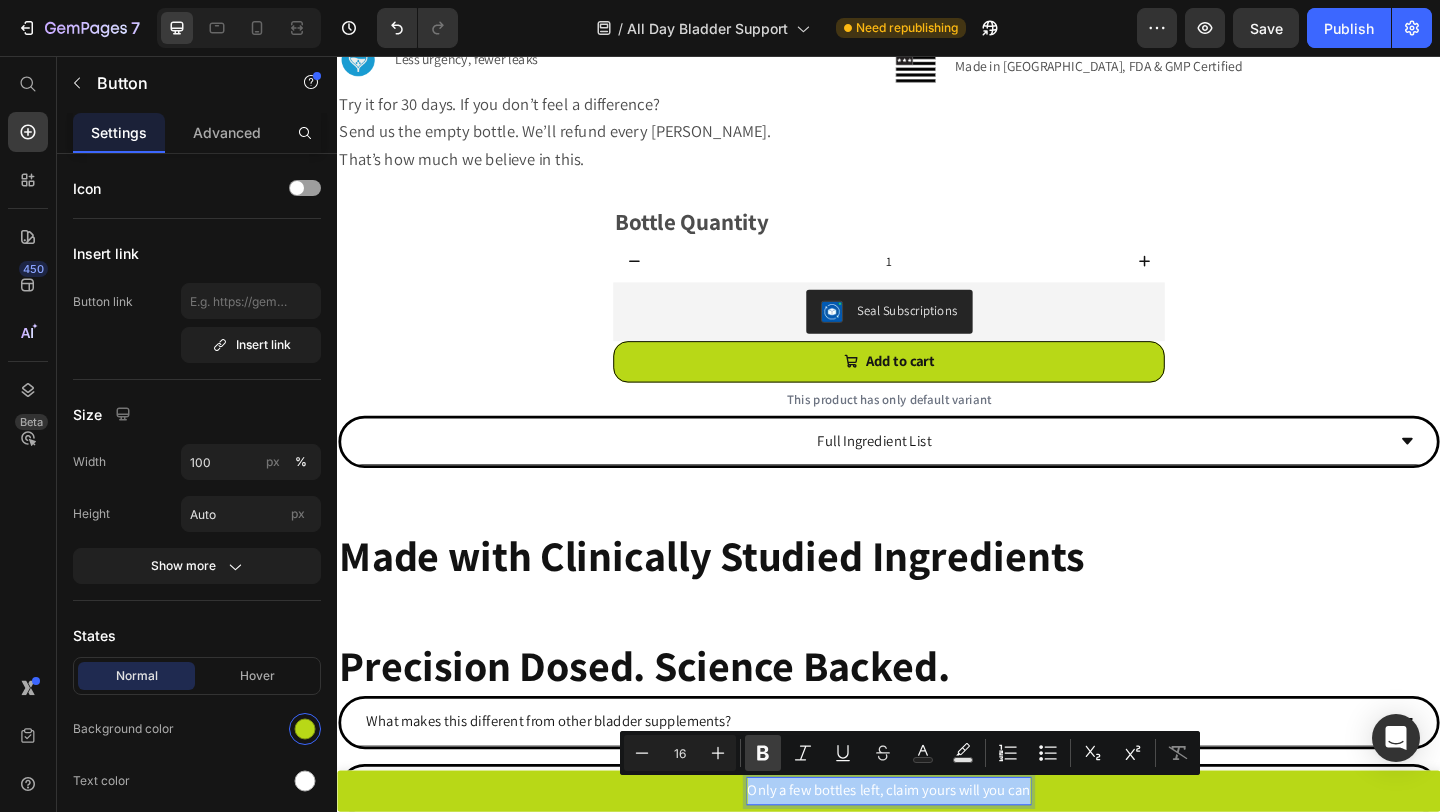 click 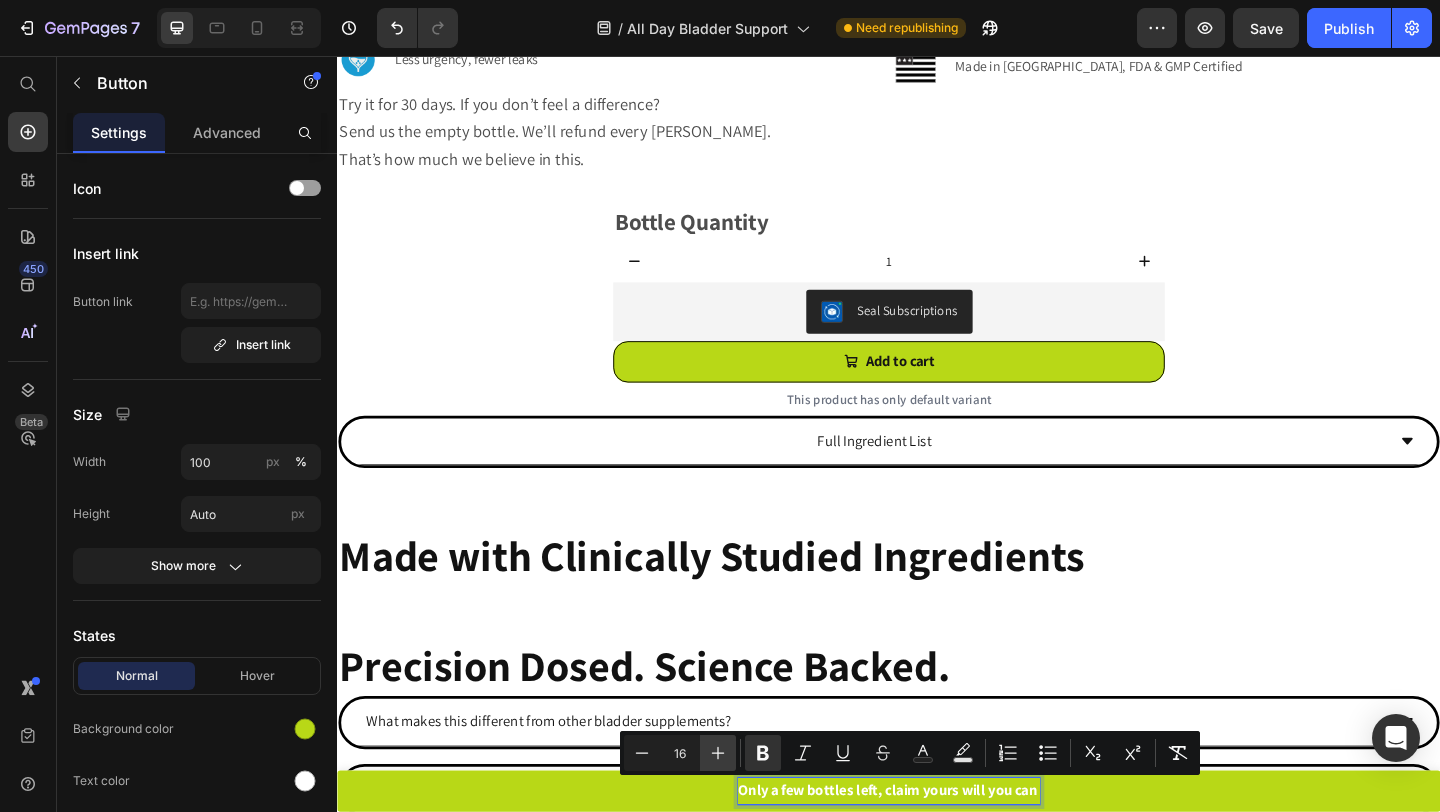 click 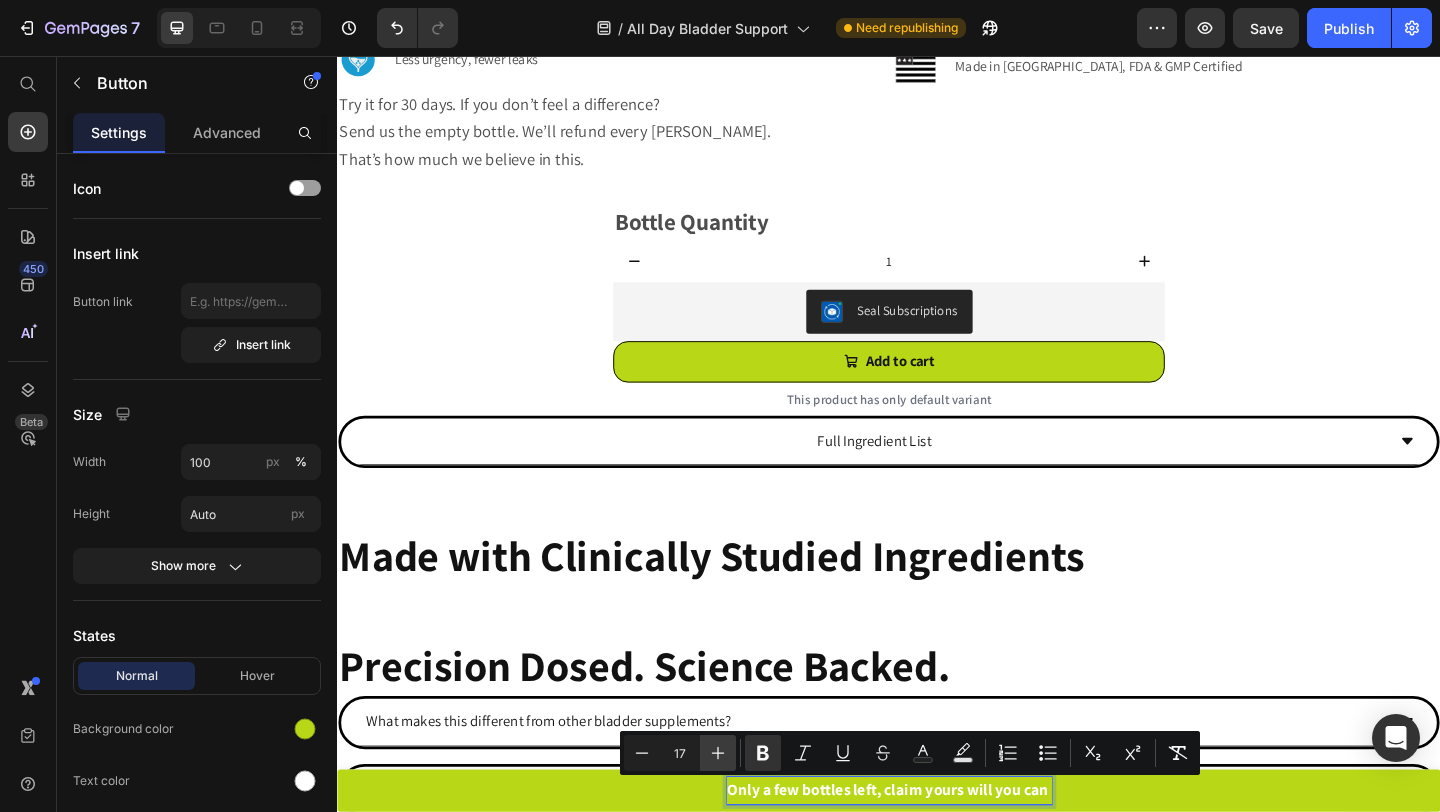 click 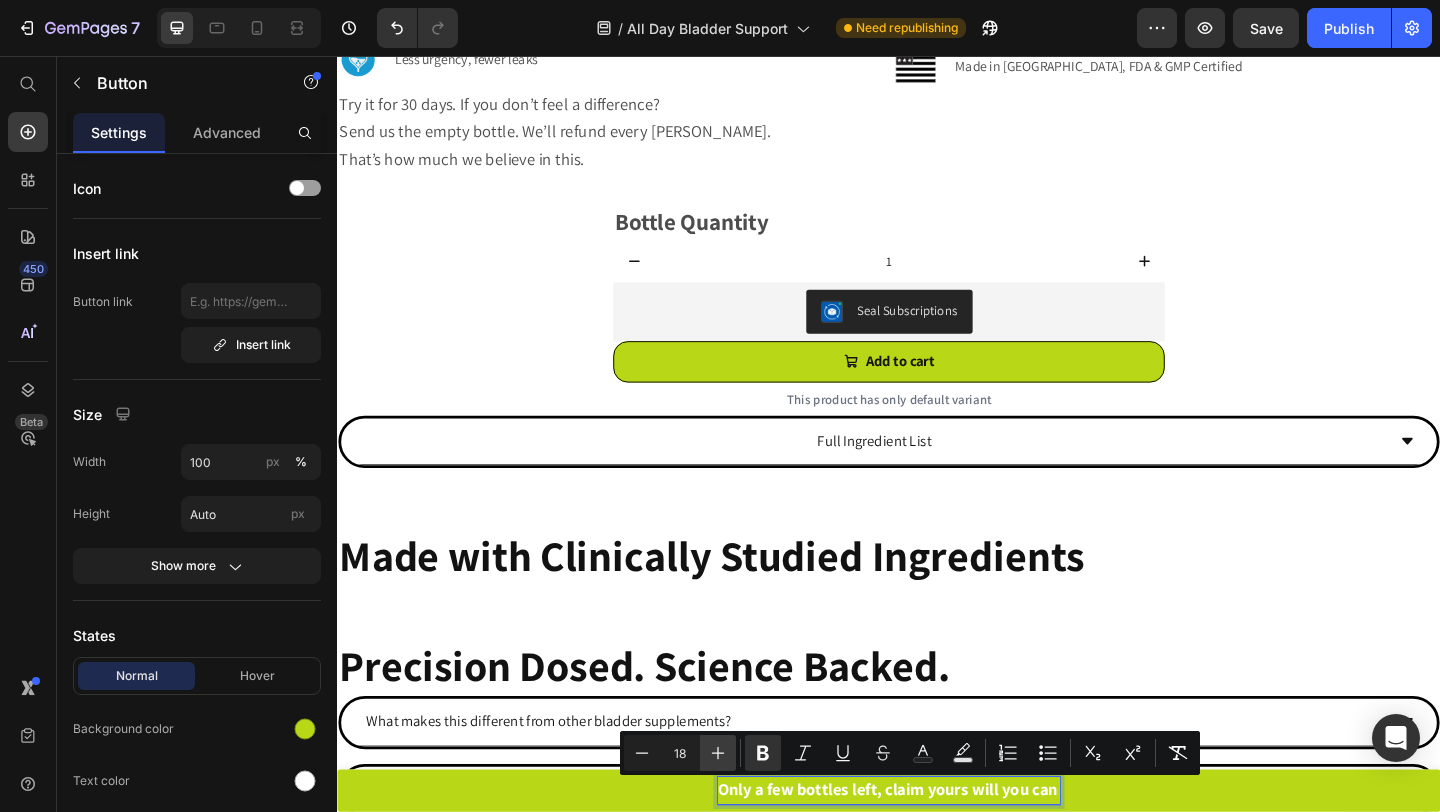click 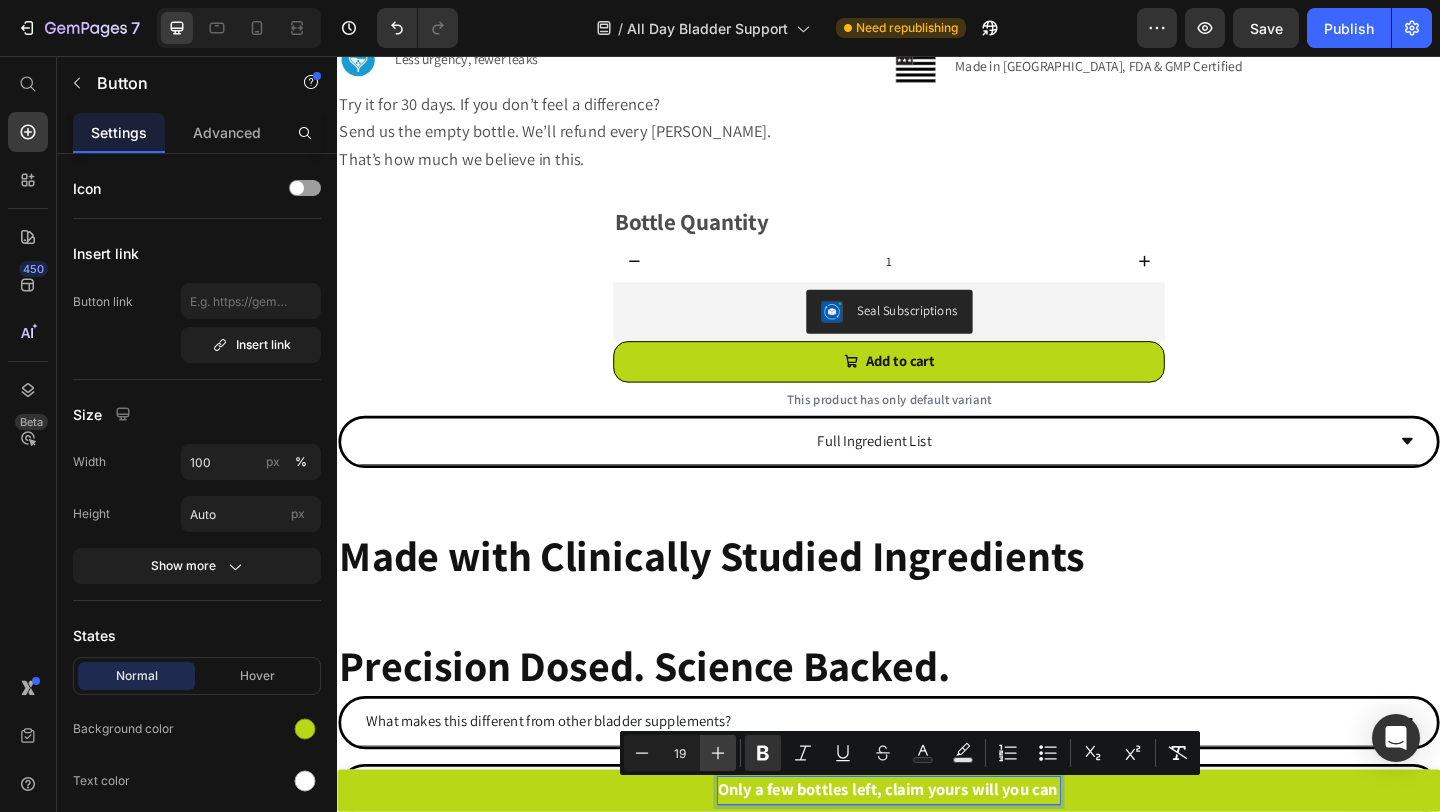 click 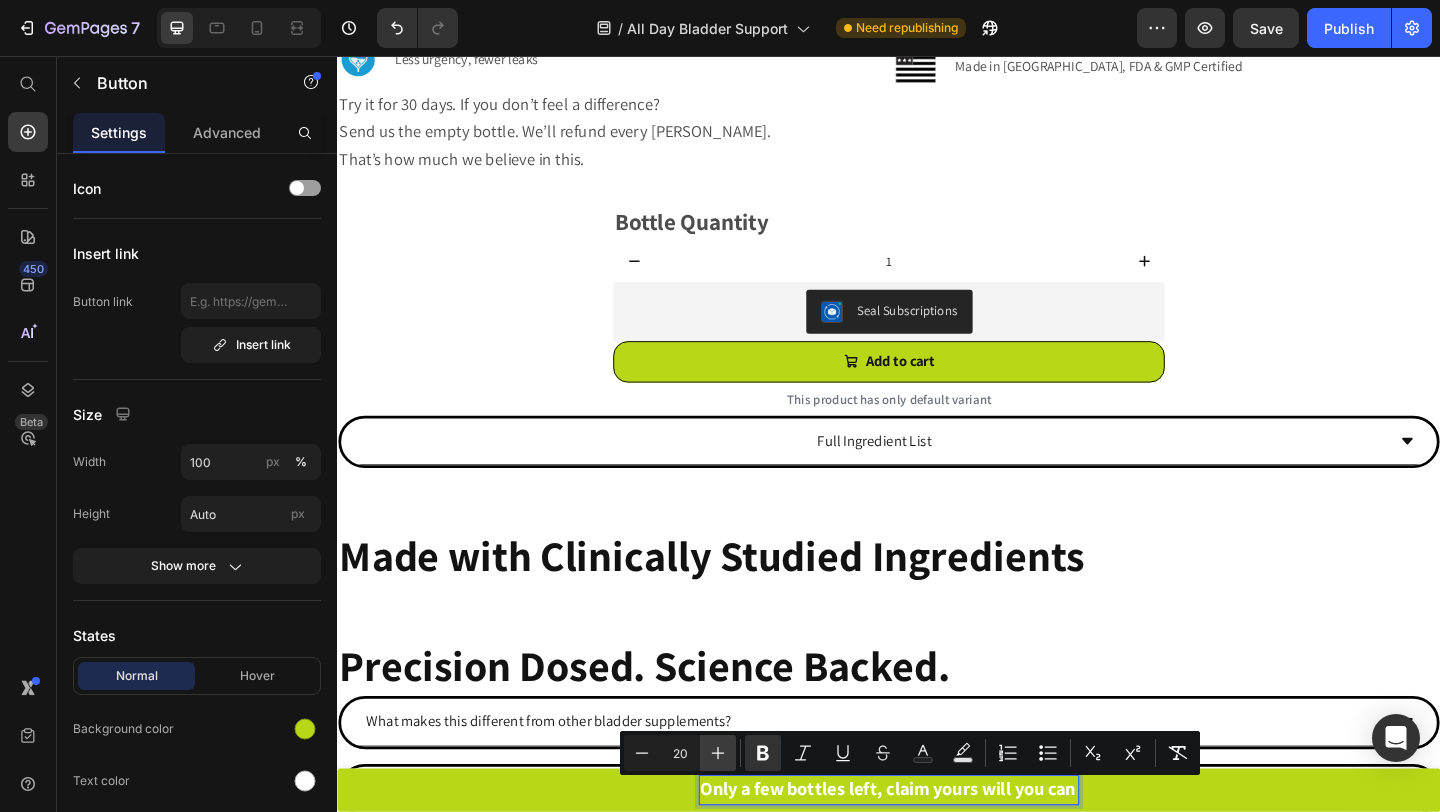 click 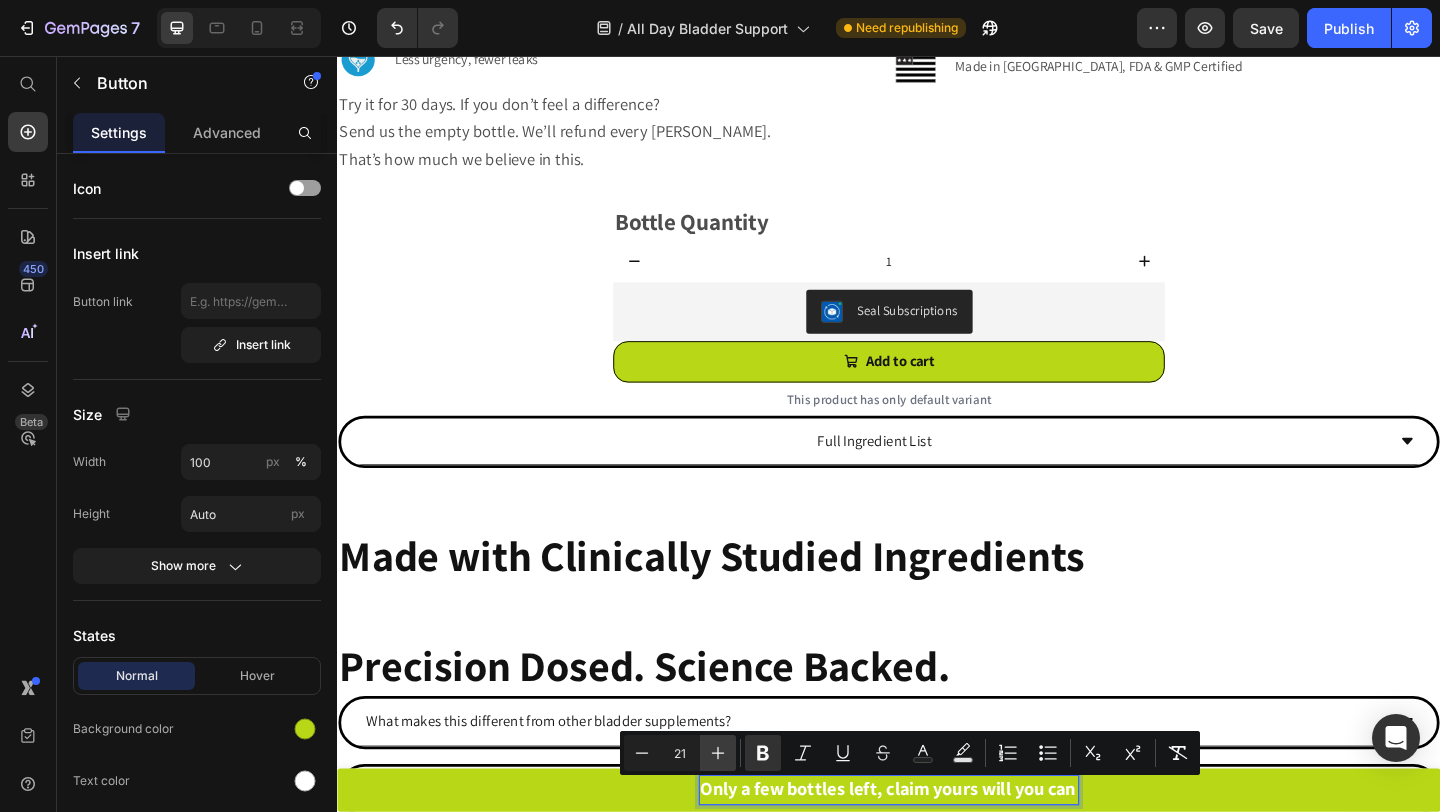 click 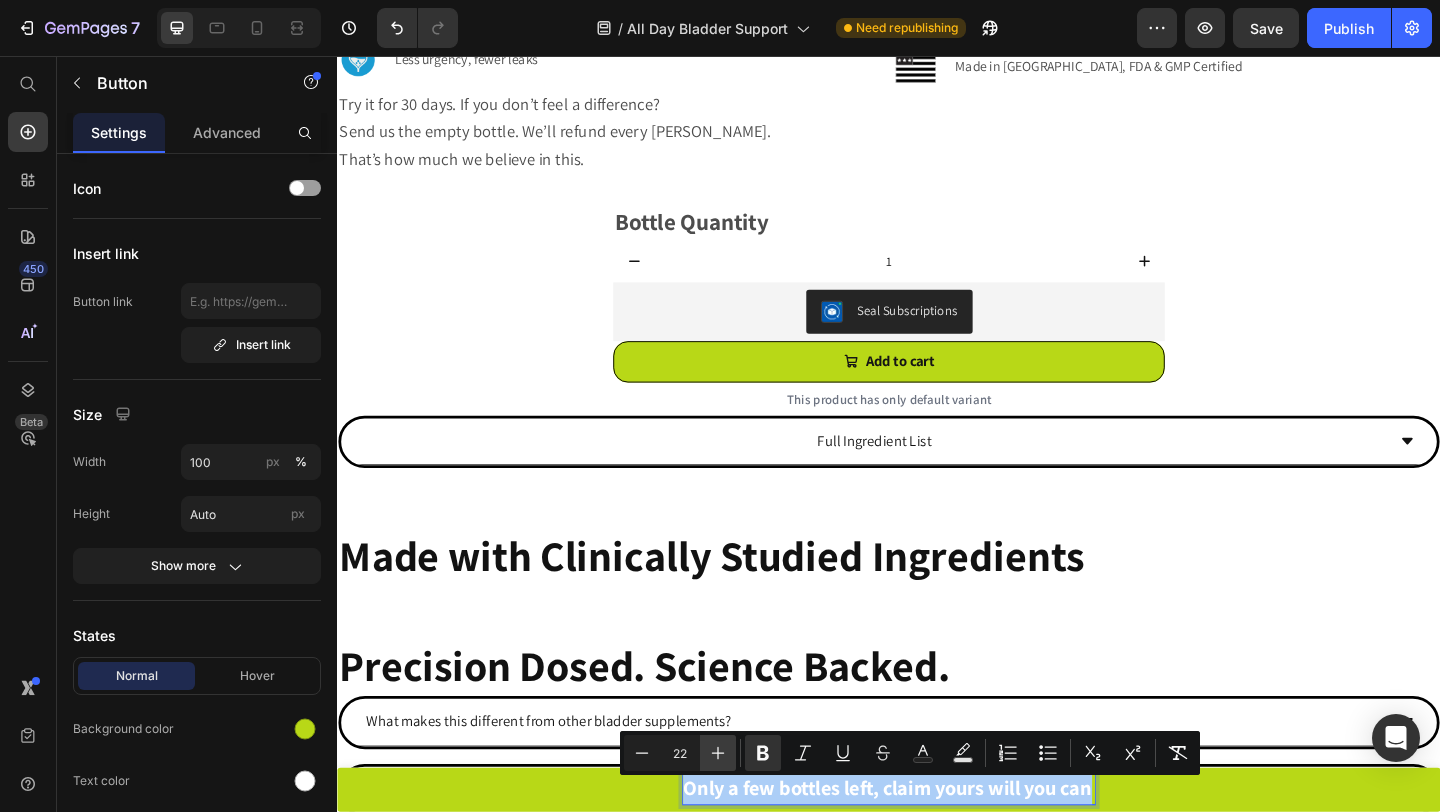 click 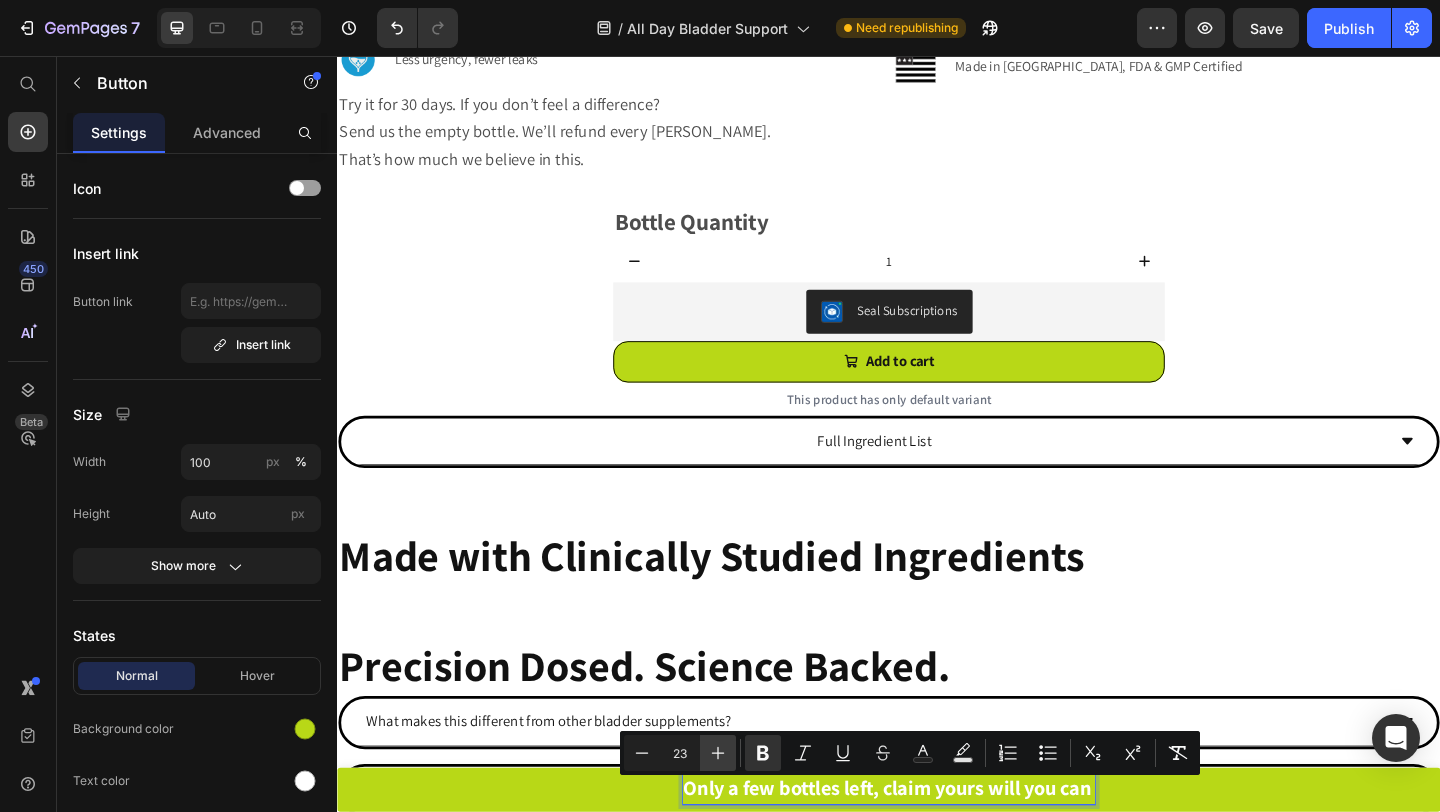 click 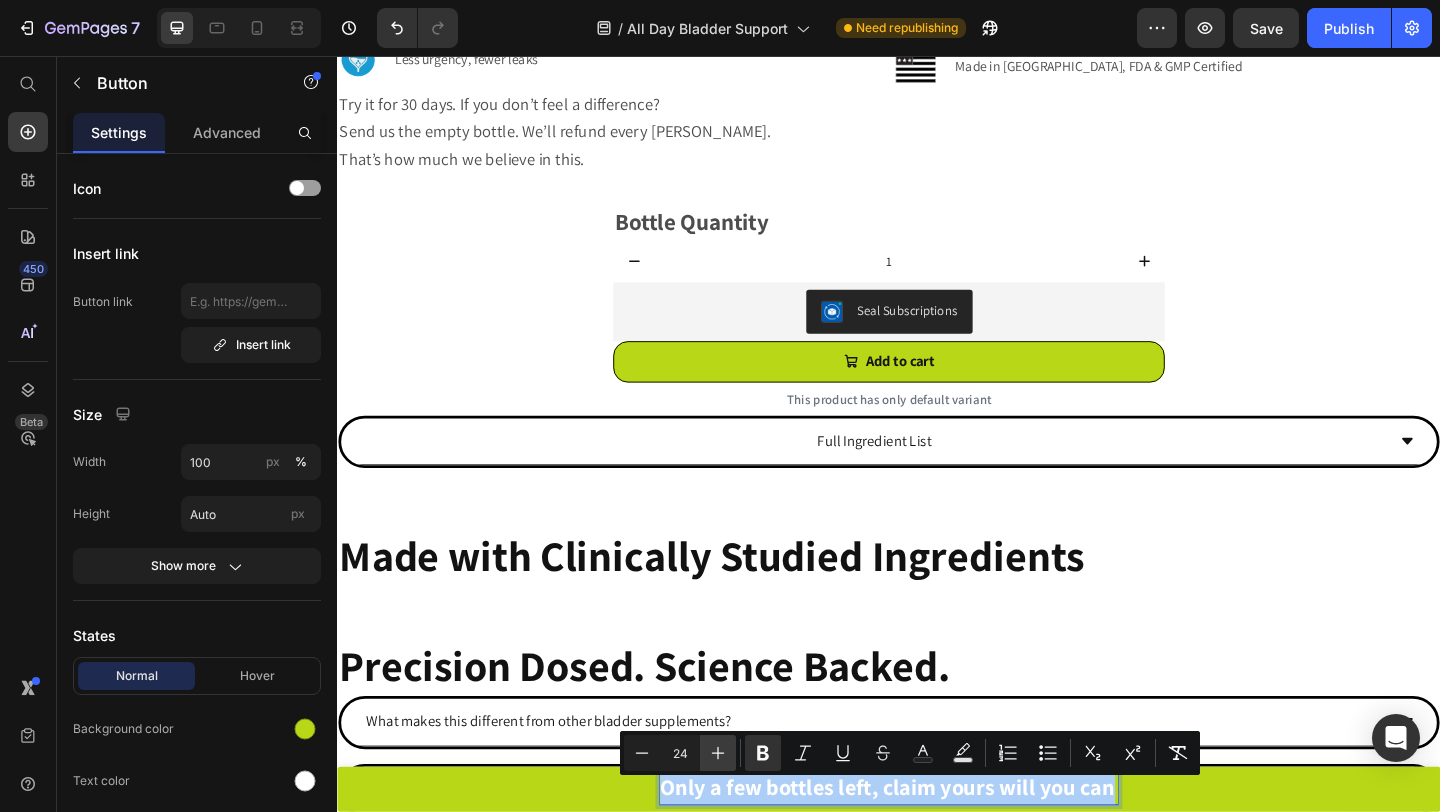 click 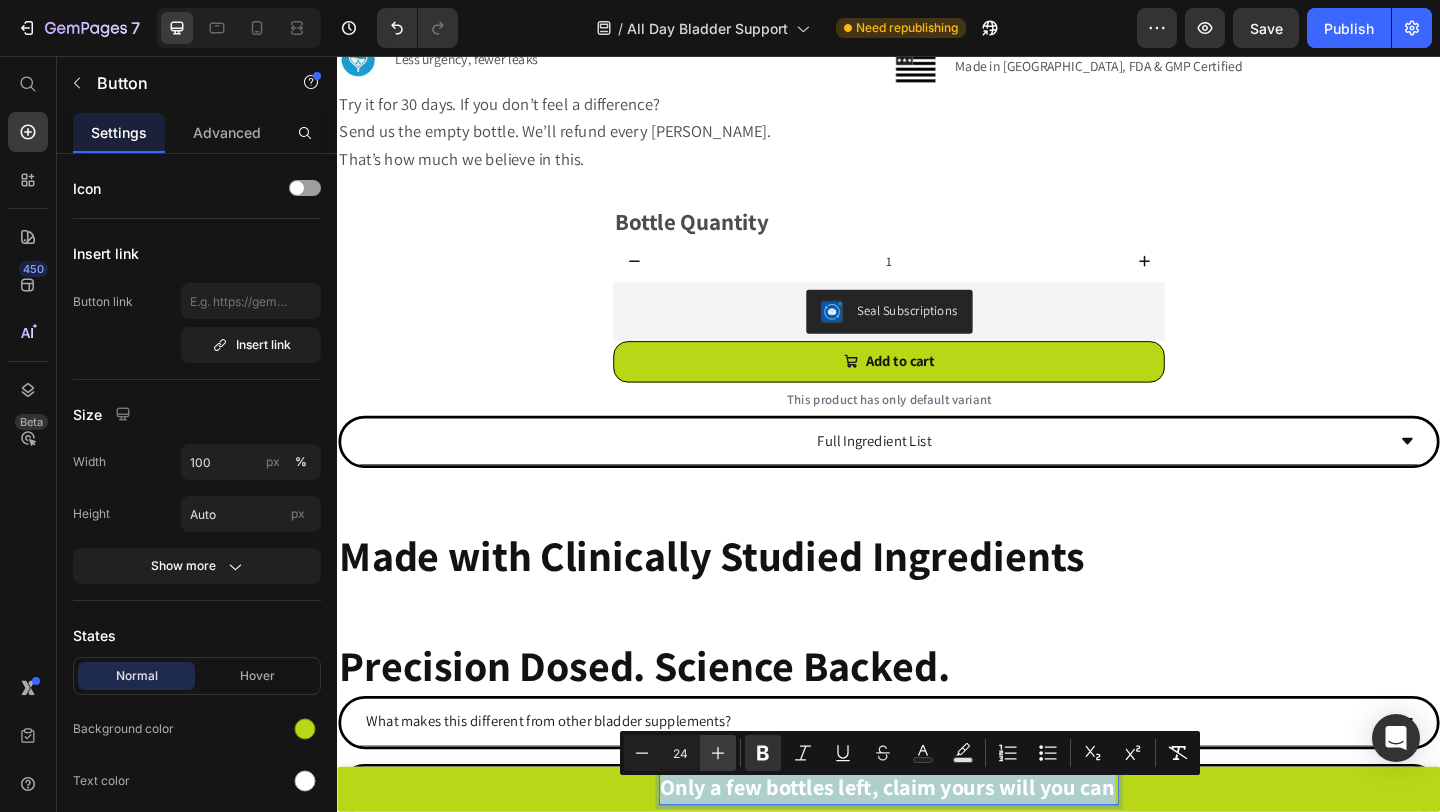 type on "25" 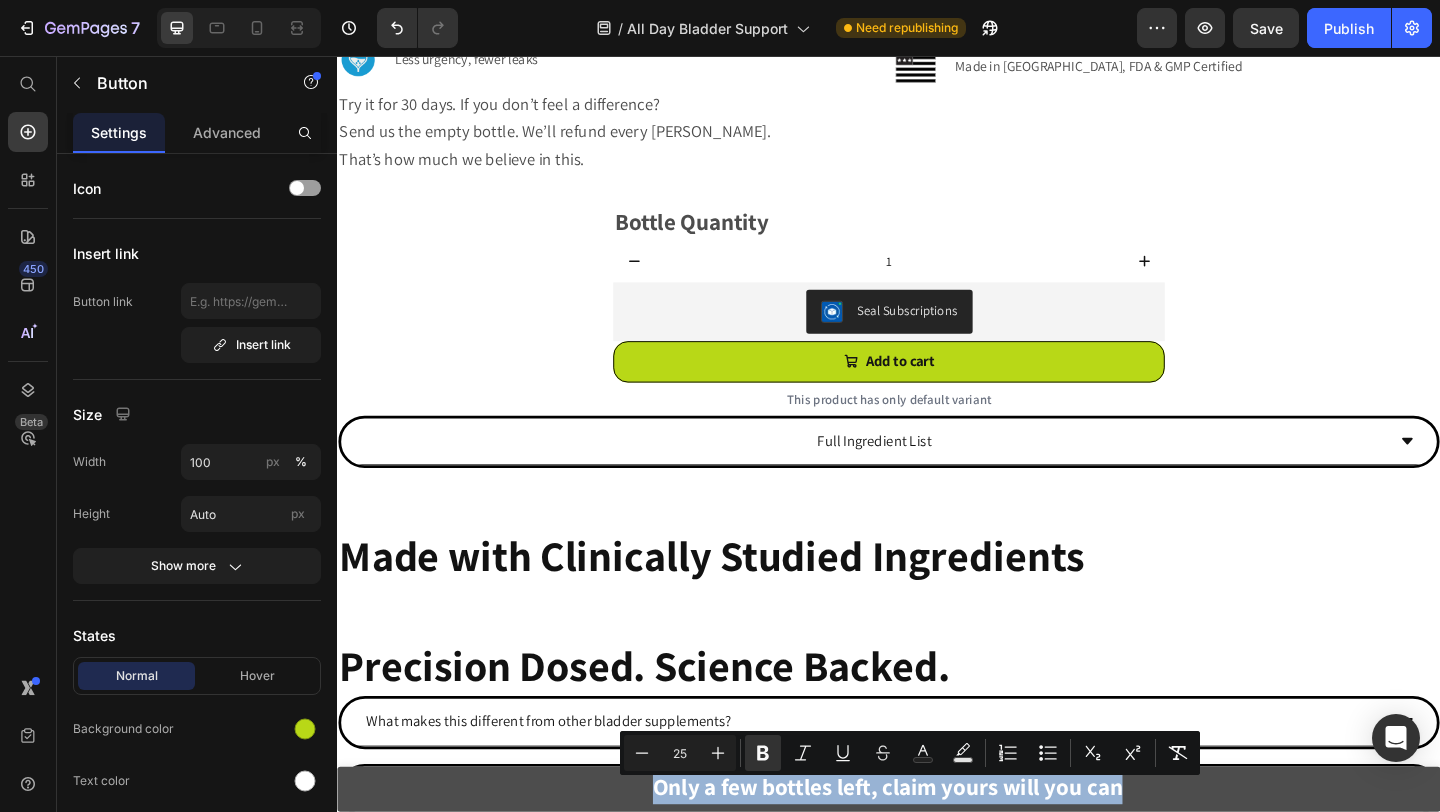 click on "Only a few bottles left, claim yours will you can" at bounding box center (937, 853) 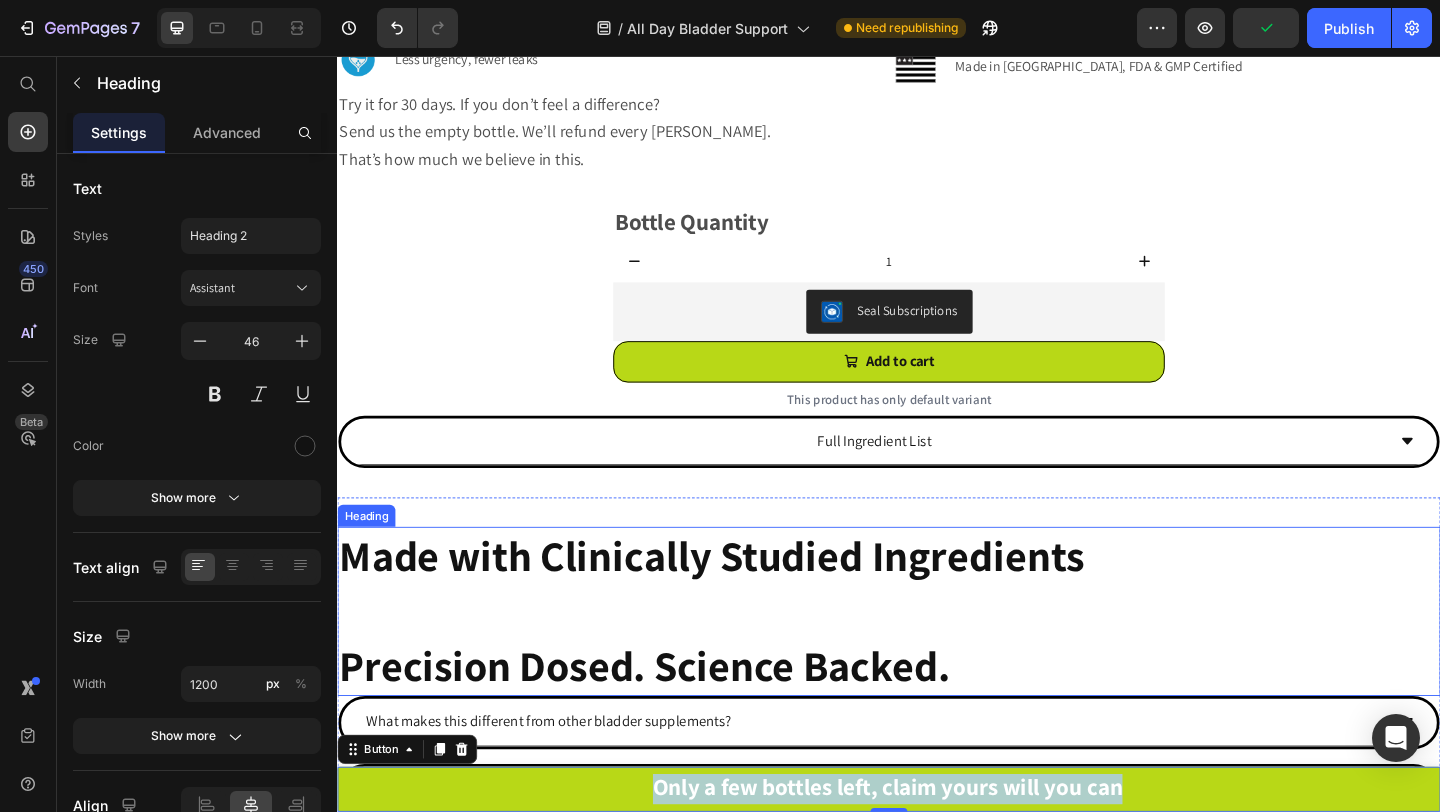 click on "Precision Dosed. Science Backed." at bounding box center (671, 719) 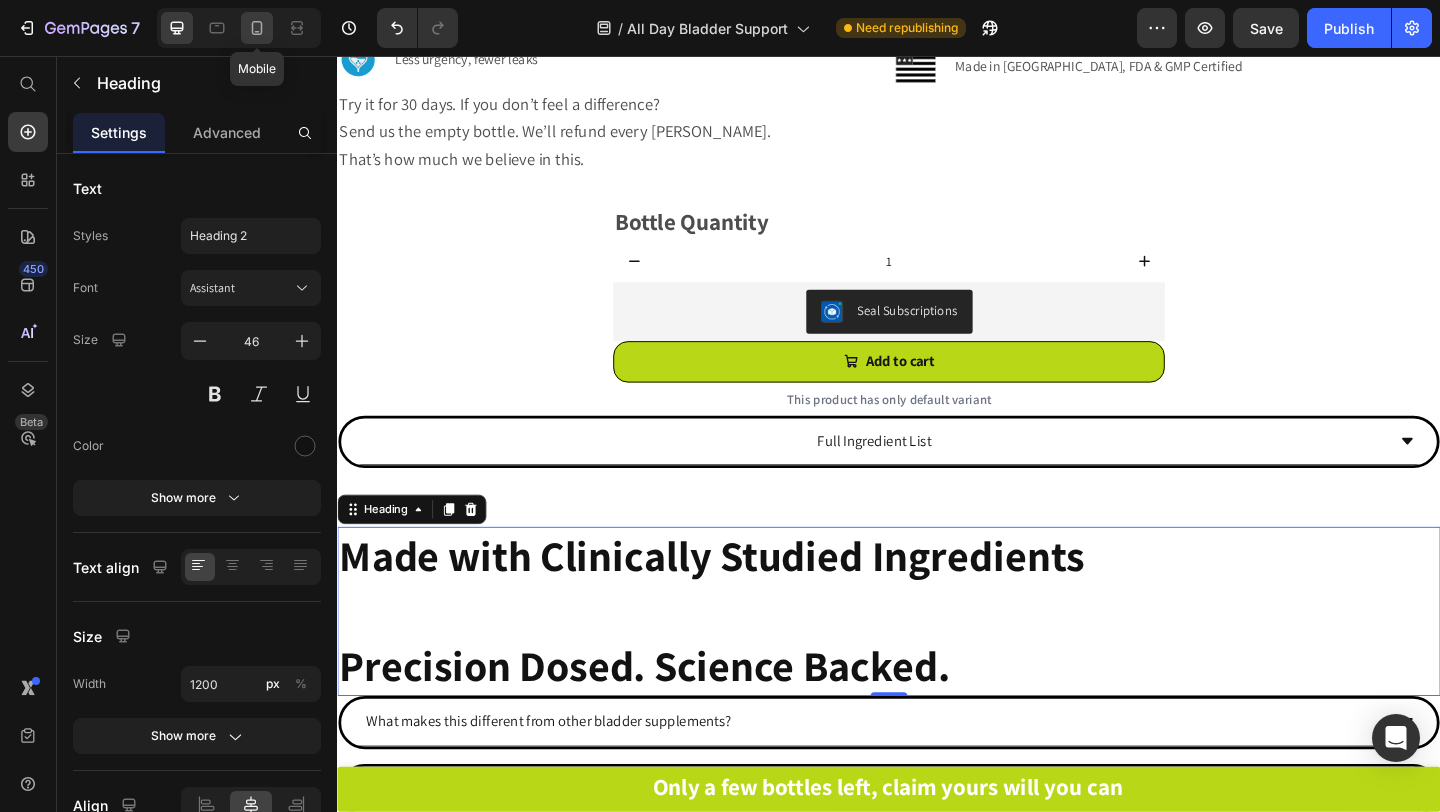 click 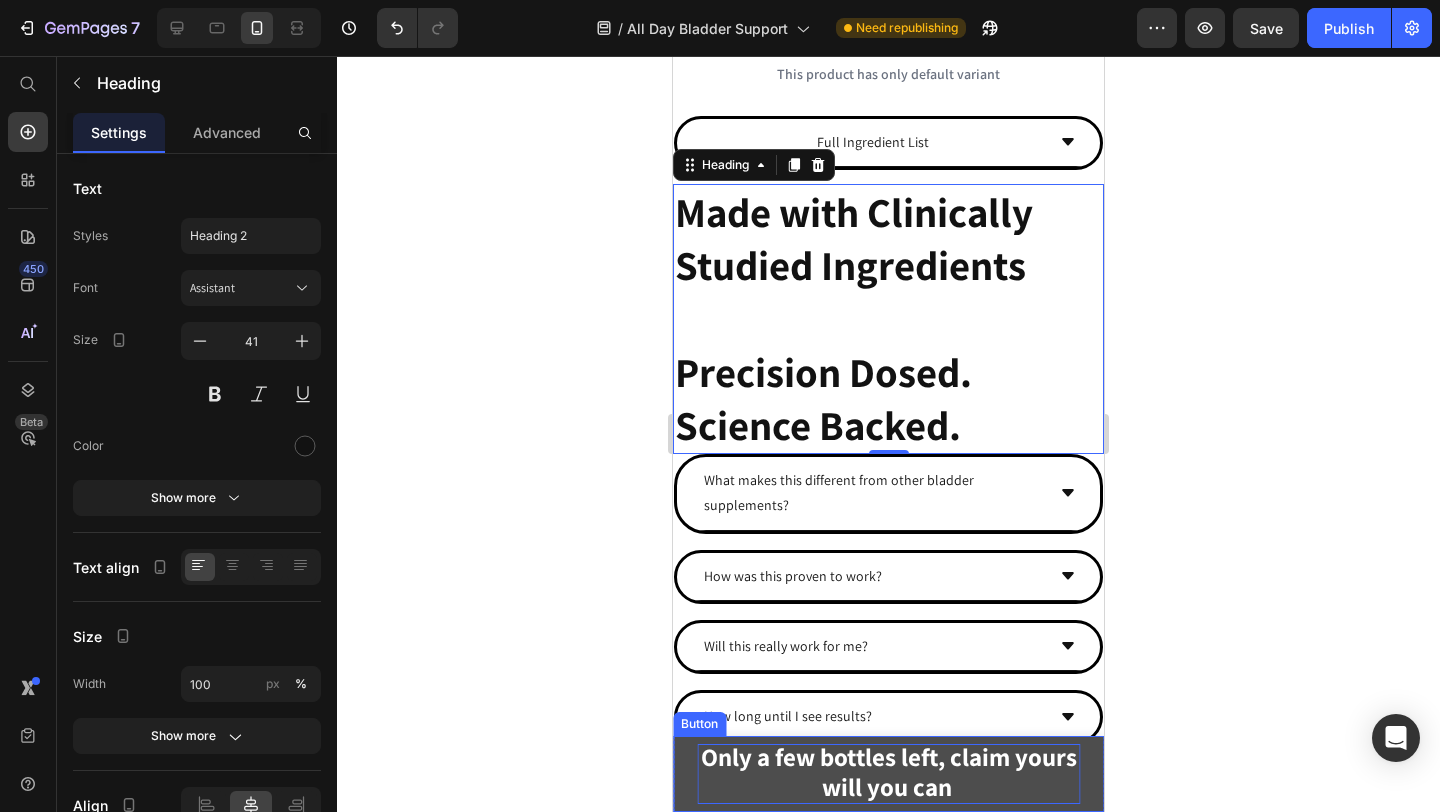 click on "Only a few bottles left, claim yours will you can" at bounding box center [889, 771] 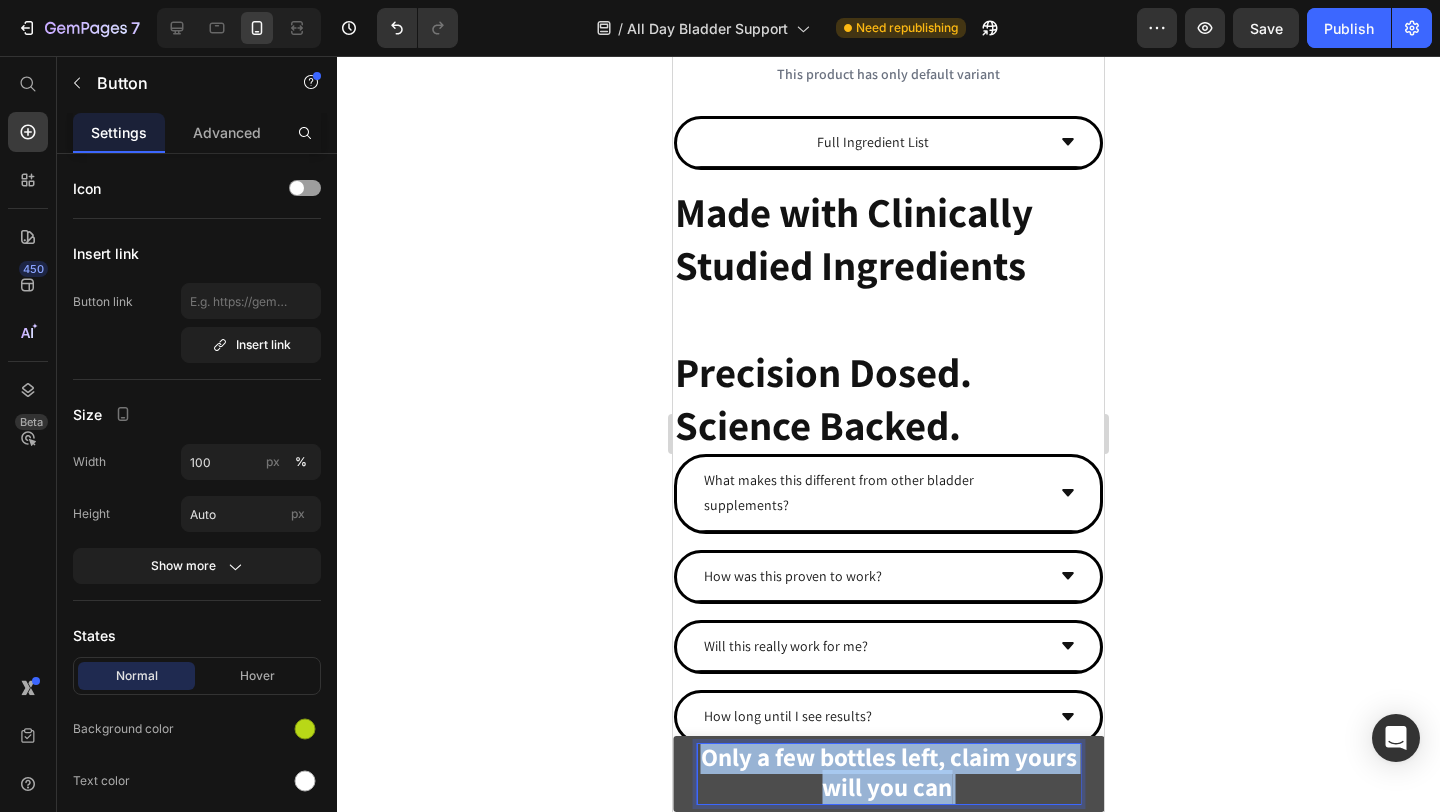 drag, startPoint x: 979, startPoint y: 786, endPoint x: 673, endPoint y: 770, distance: 306.41803 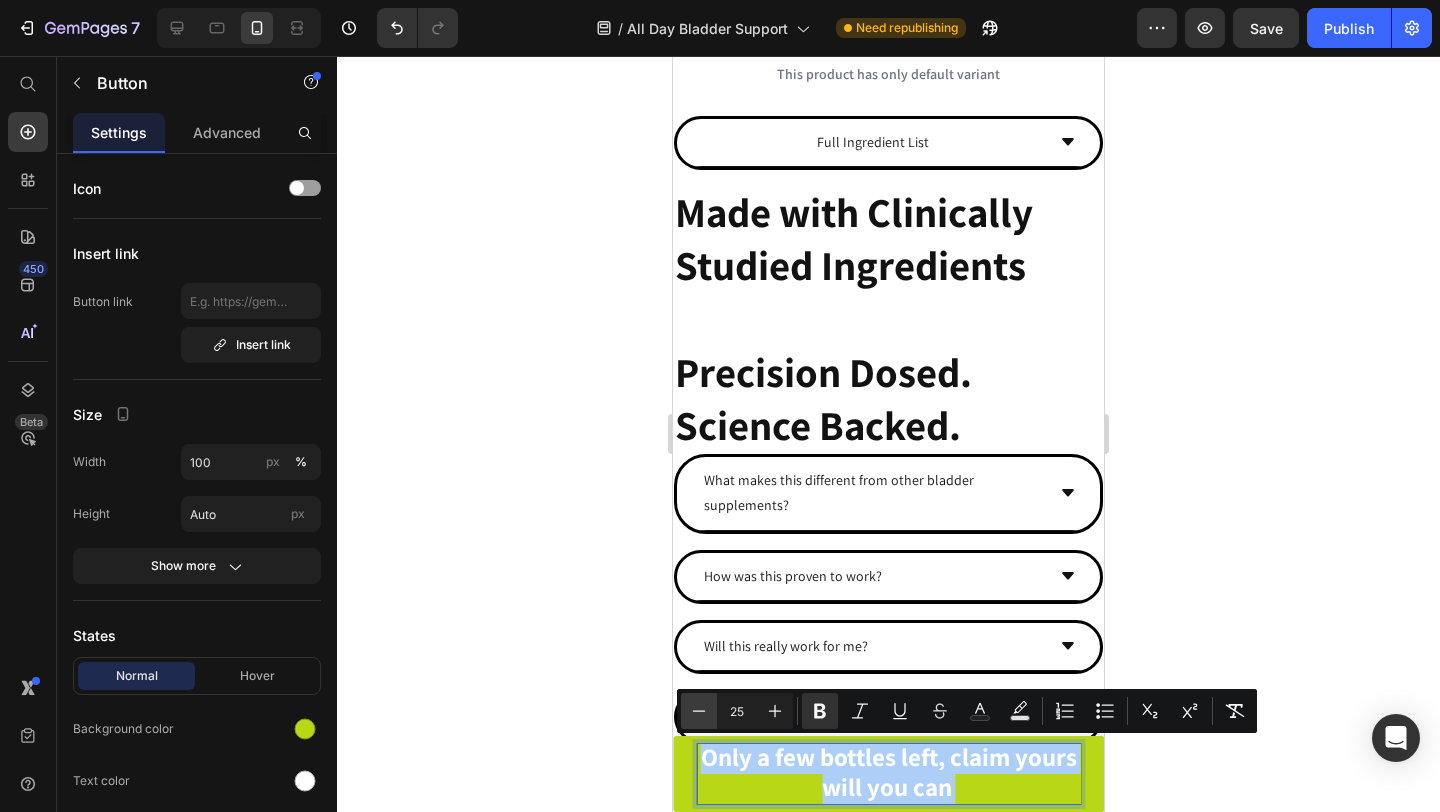 click on "Minus" at bounding box center [699, 711] 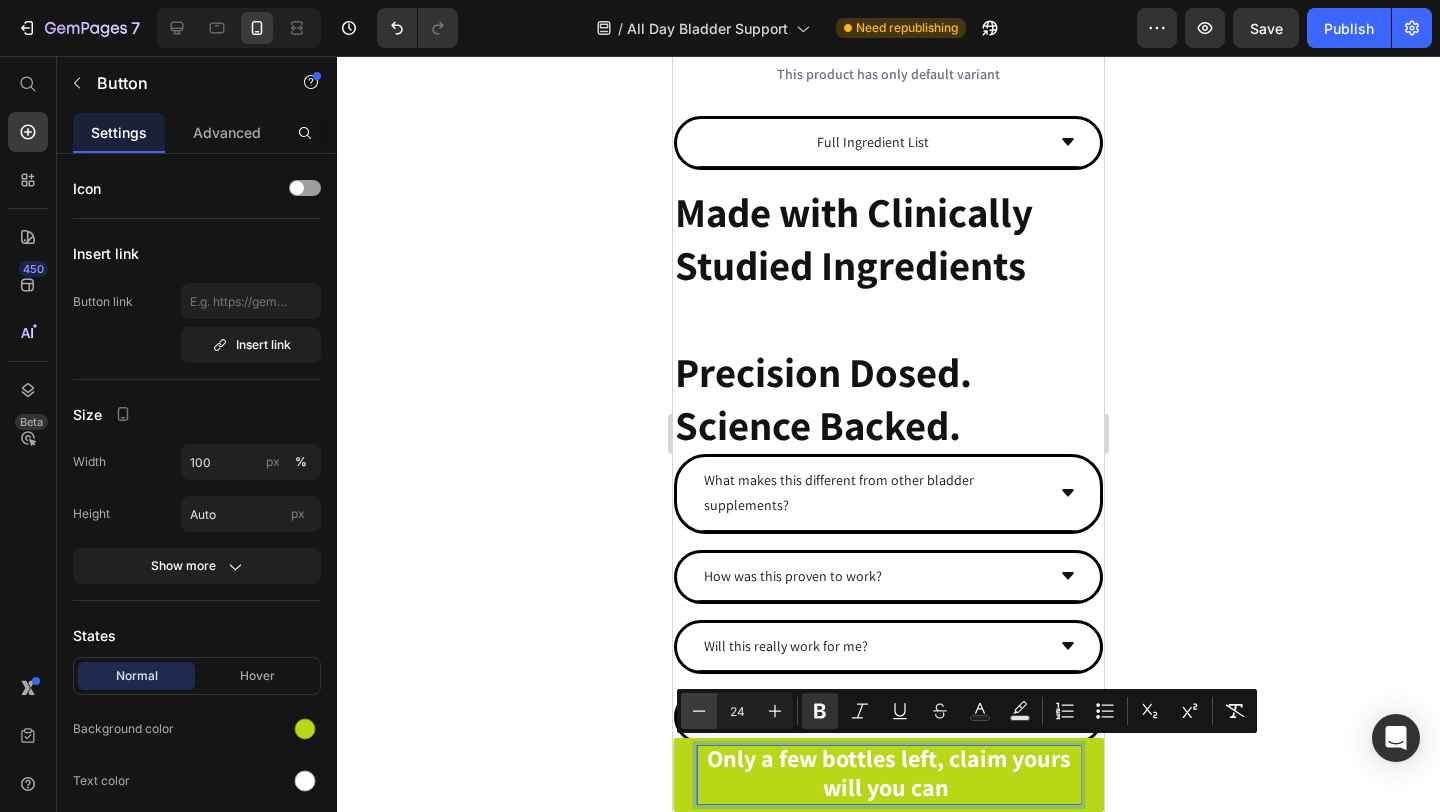 click 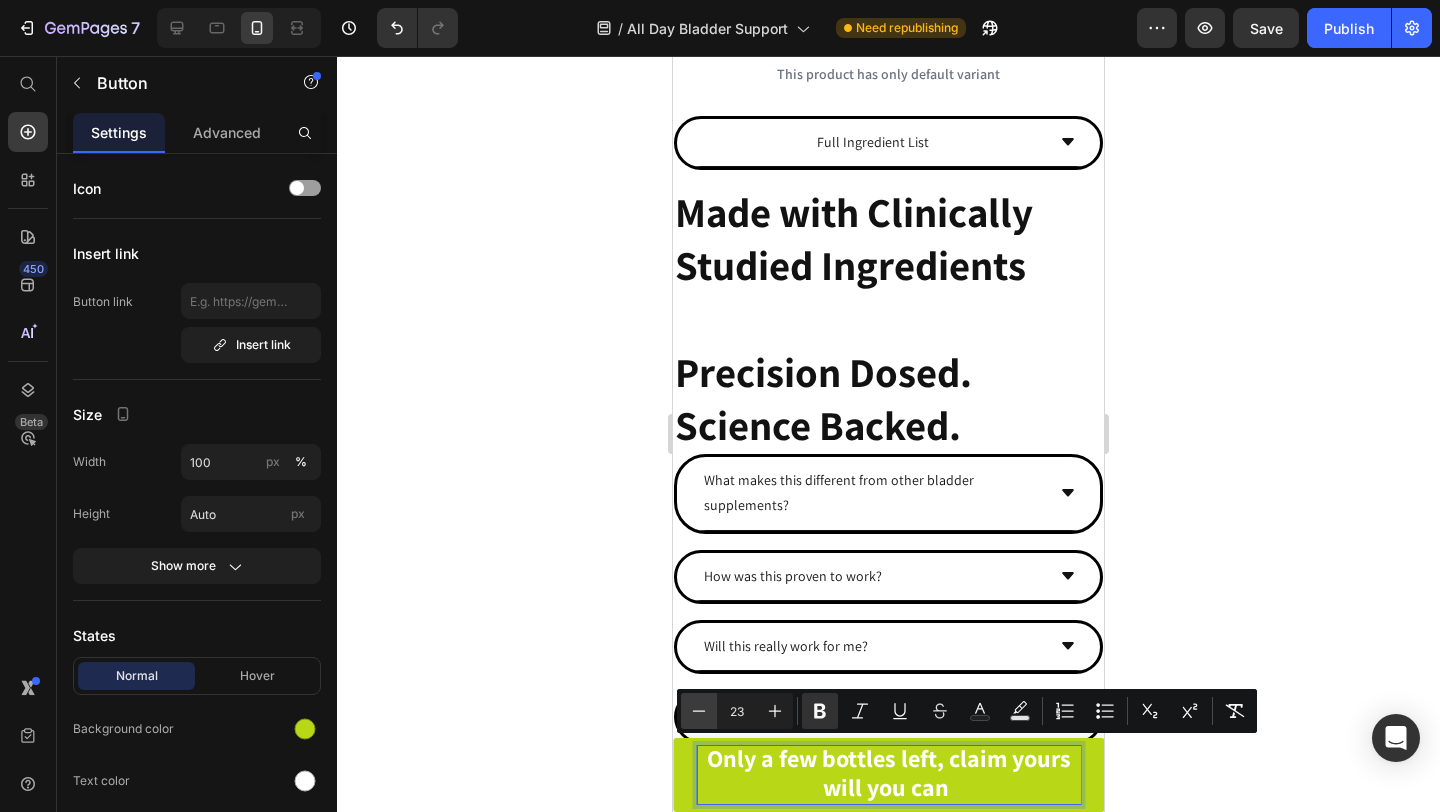 click 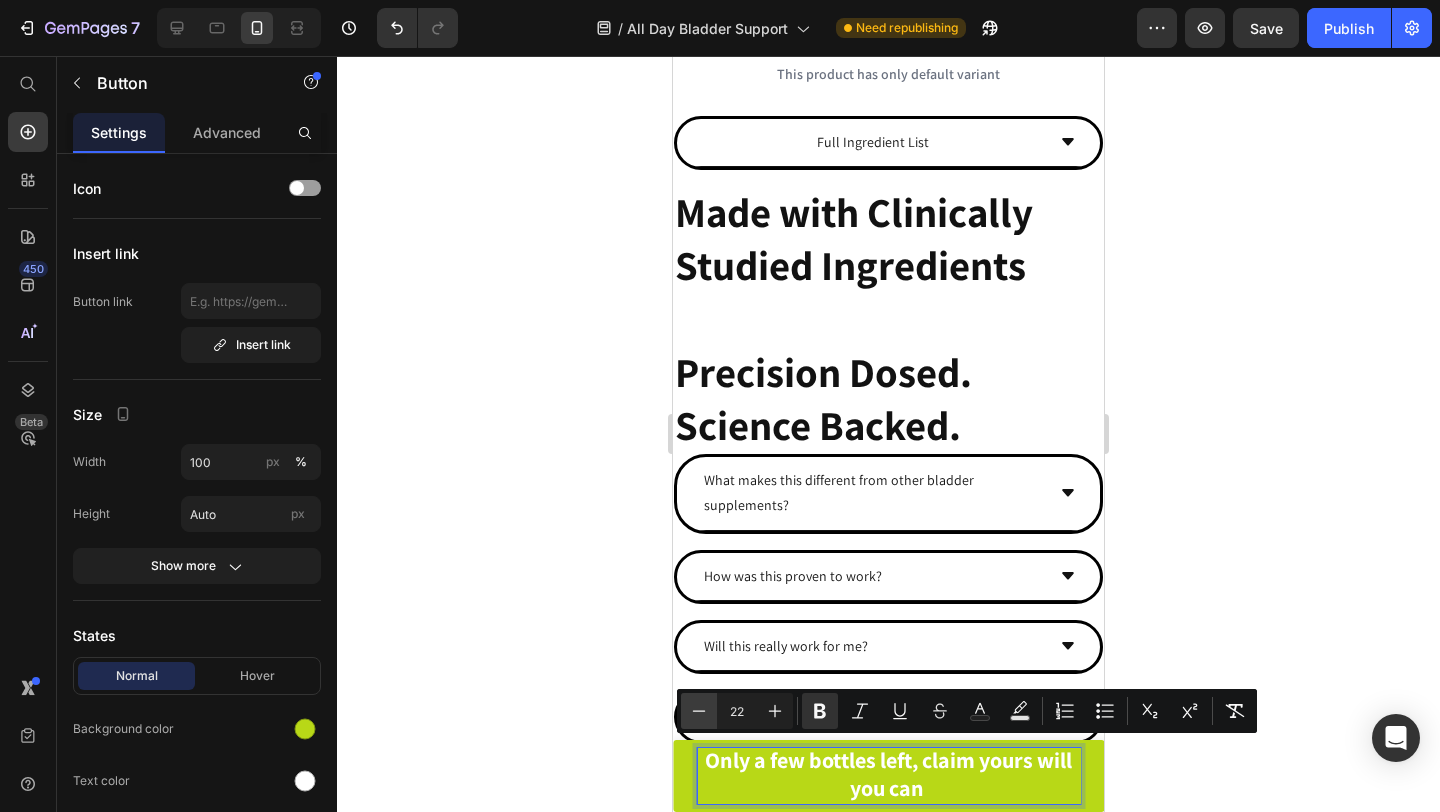 click 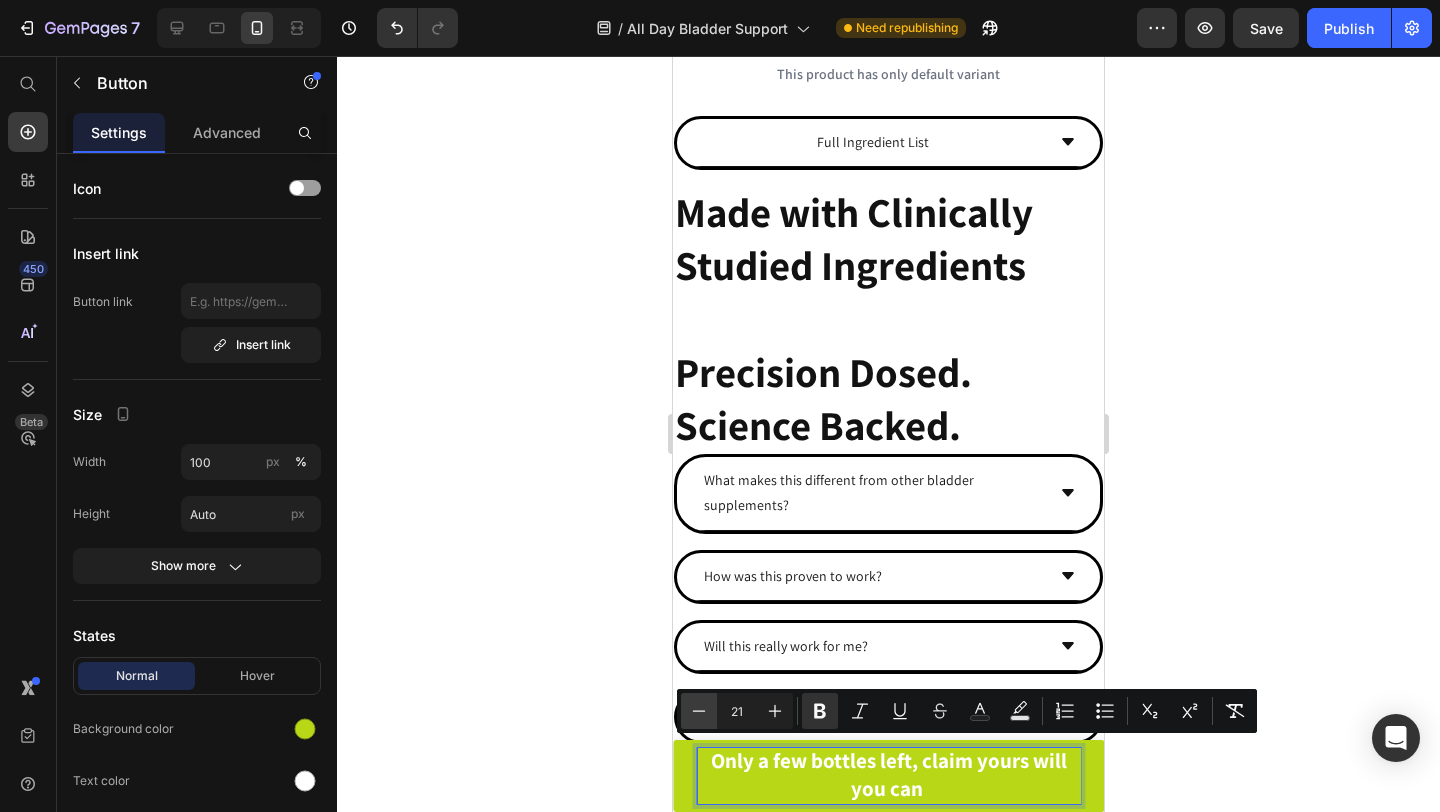 click 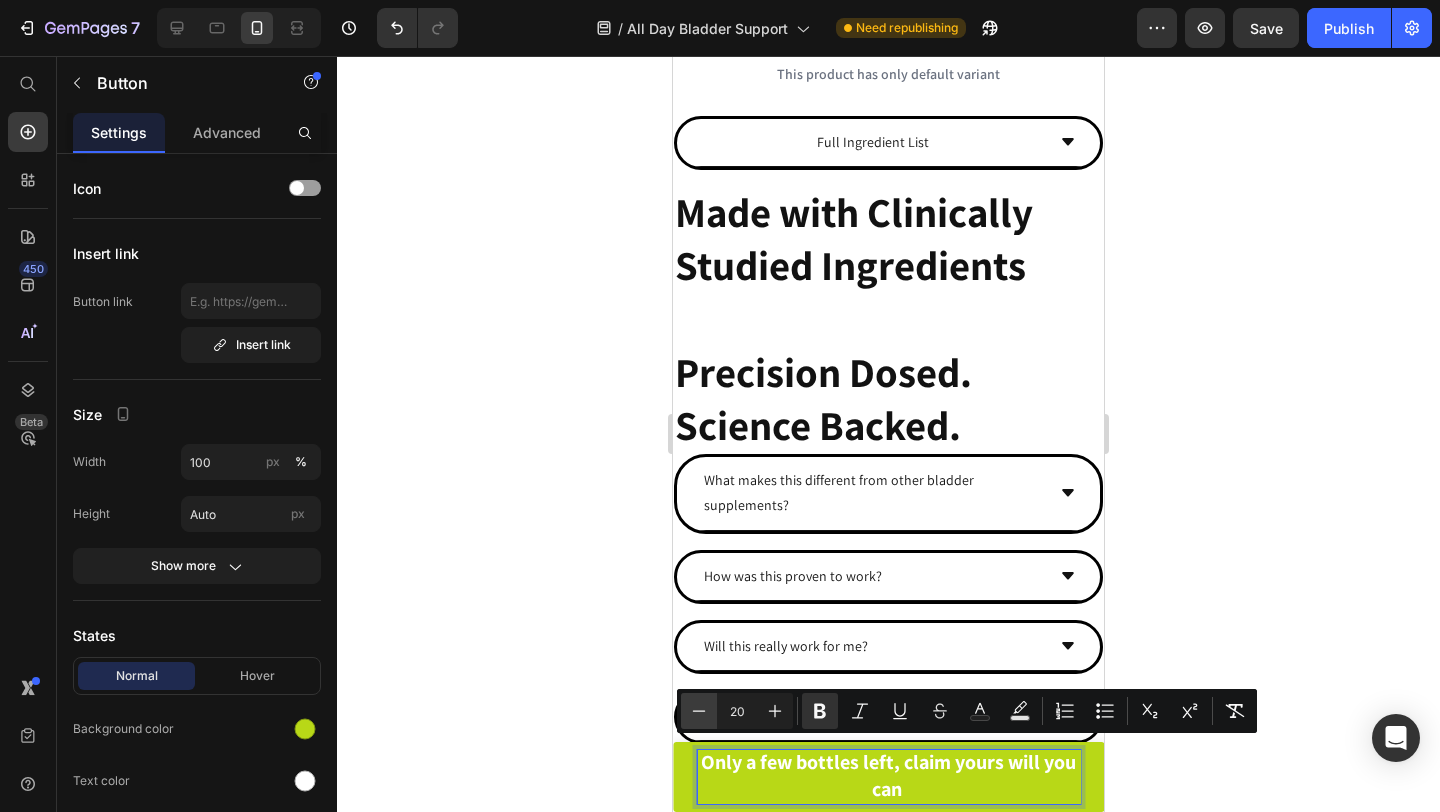 click 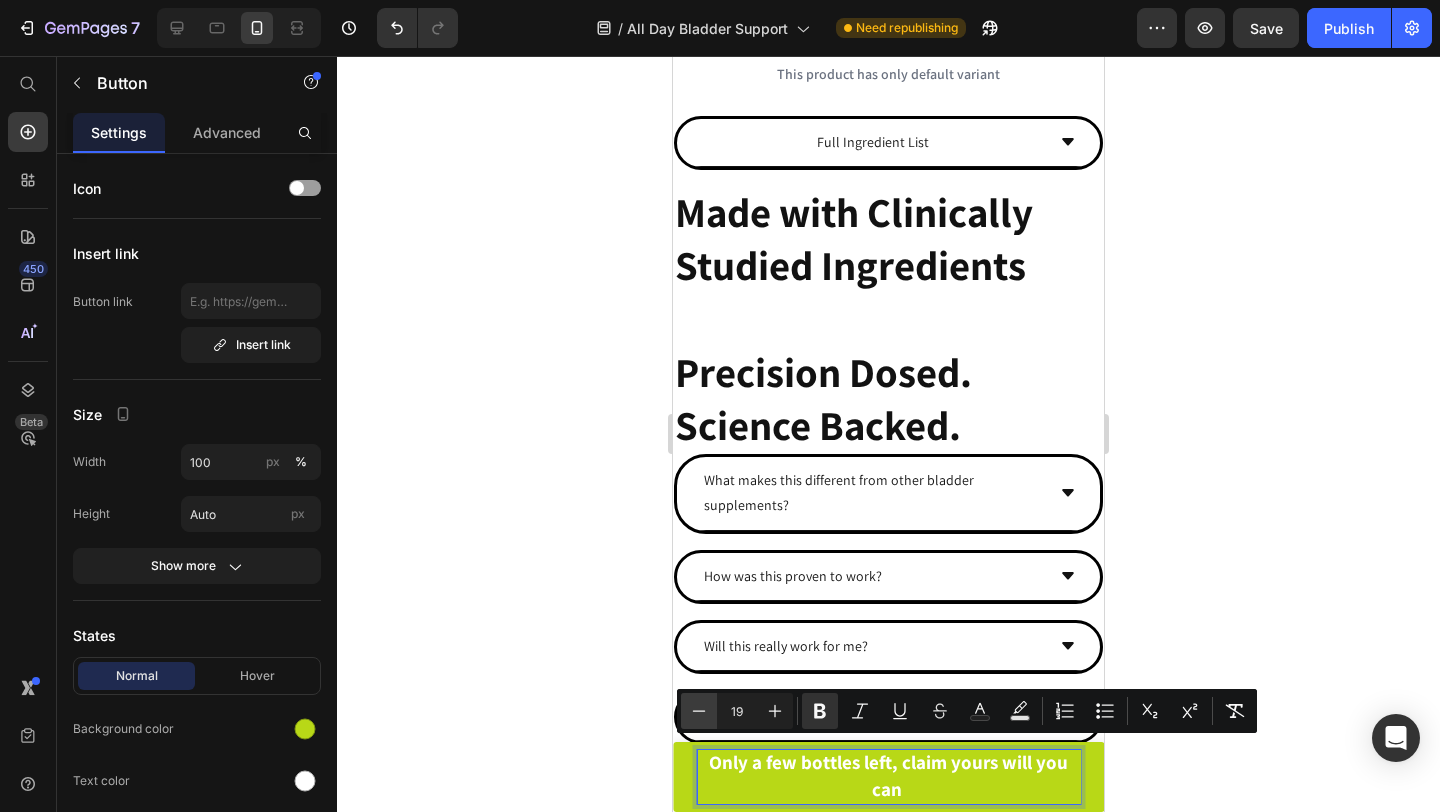 click 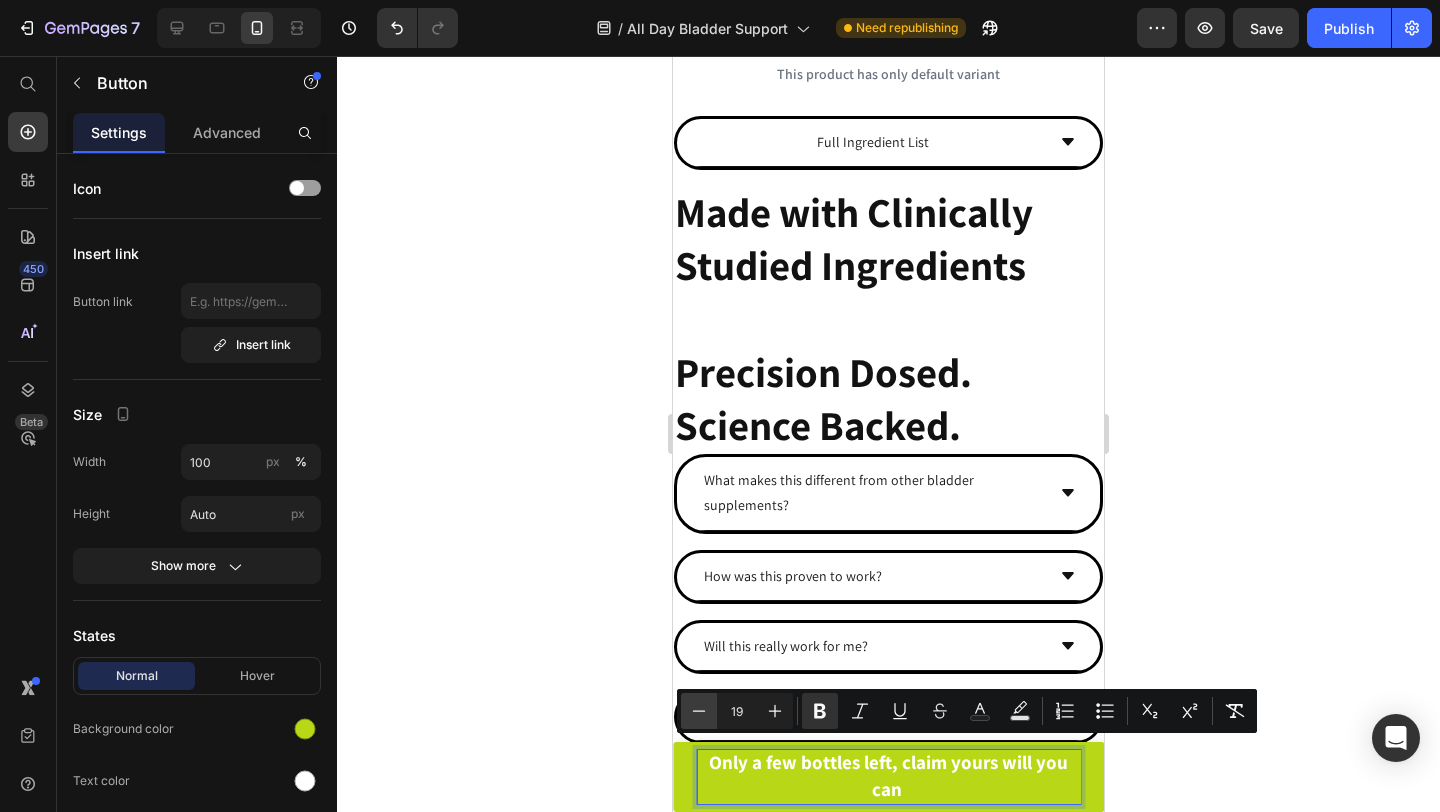 type on "18" 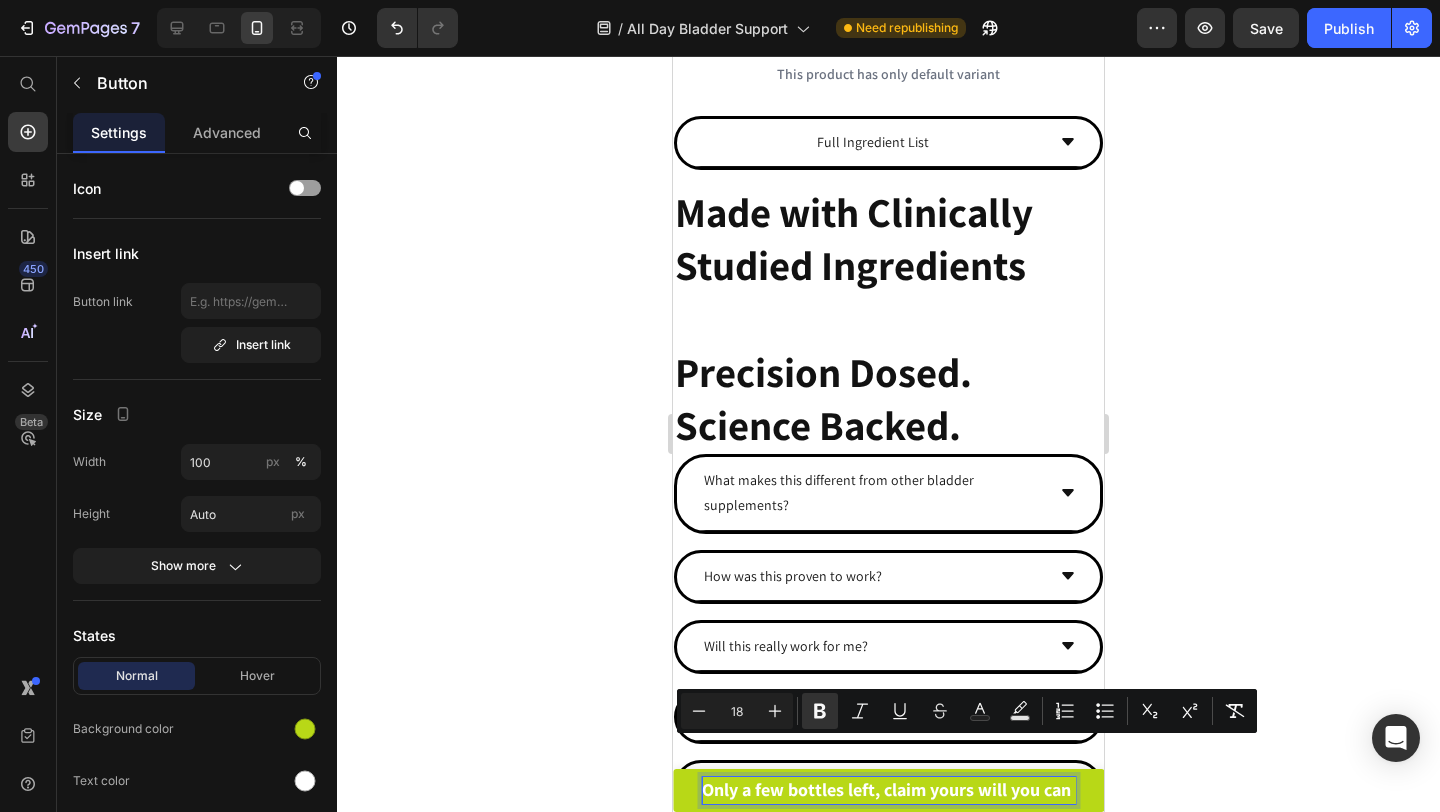 click 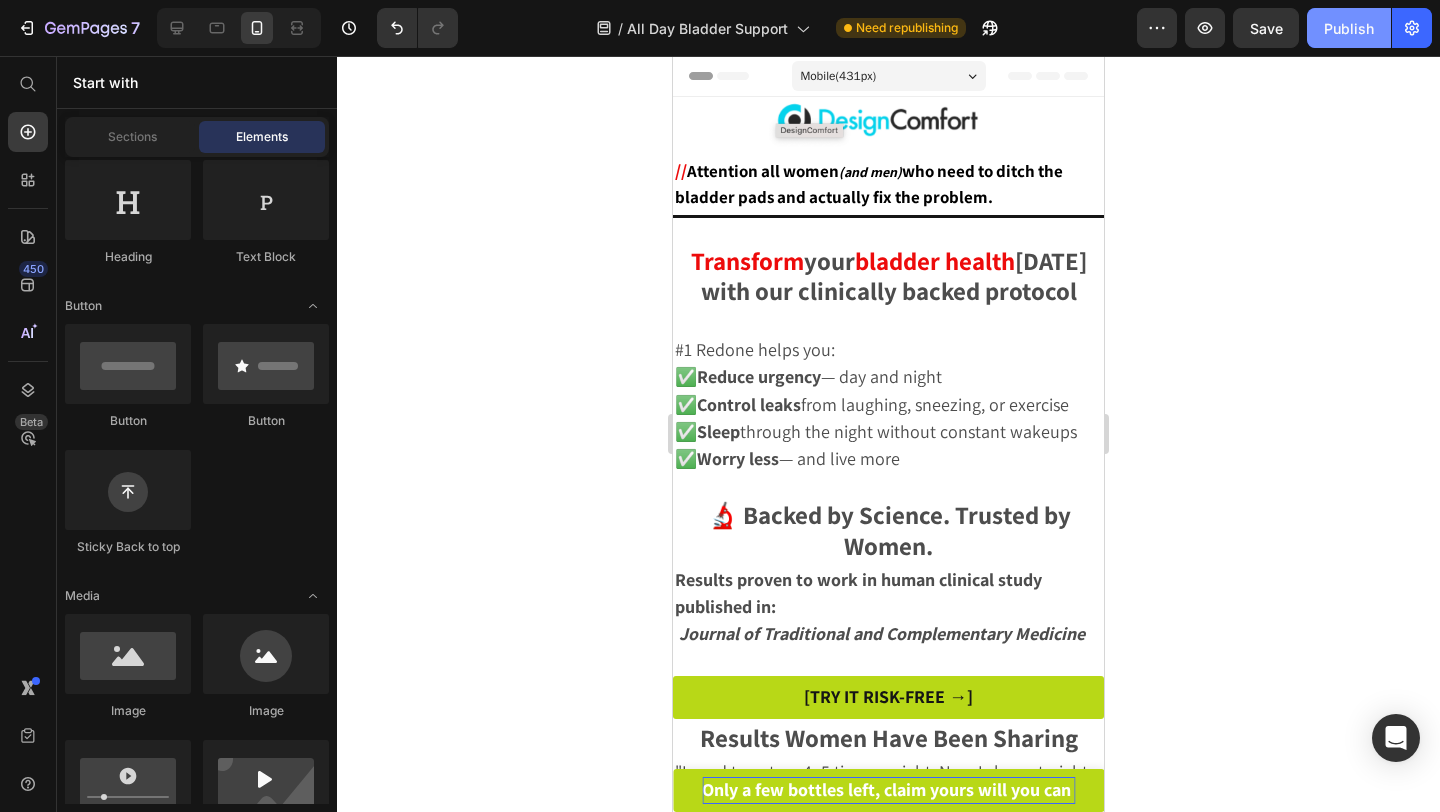 click on "Publish" at bounding box center (1349, 28) 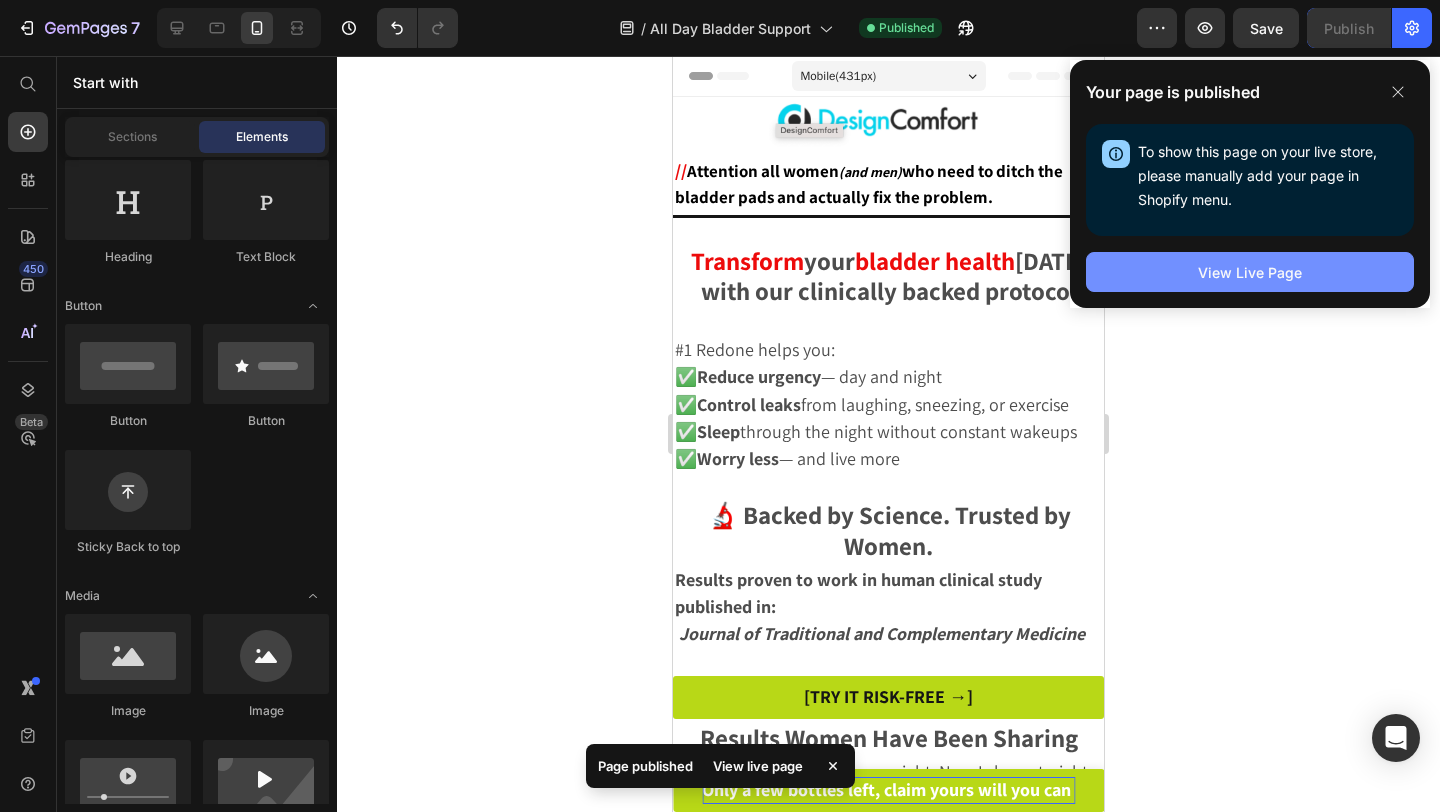 click on "View Live Page" at bounding box center [1250, 272] 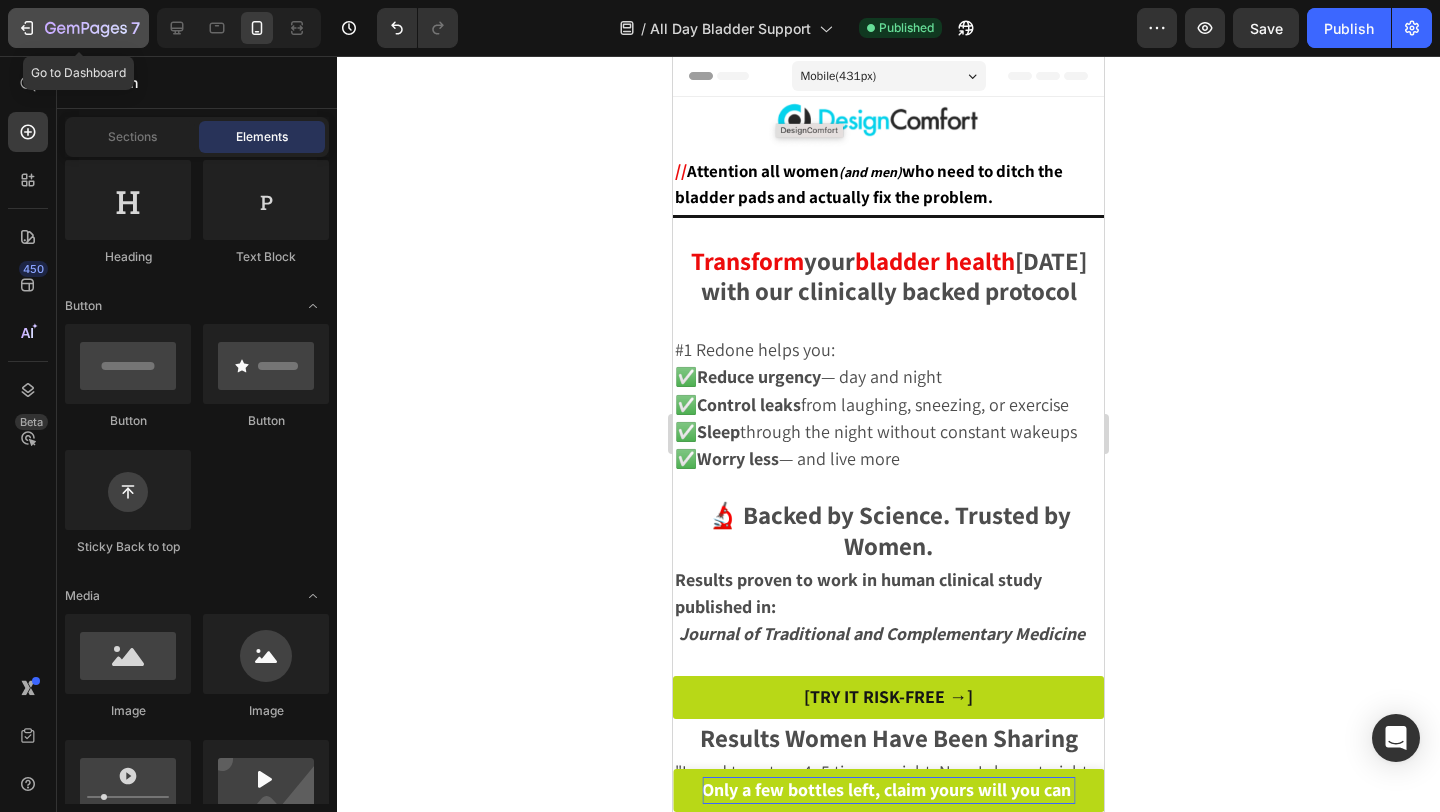 click 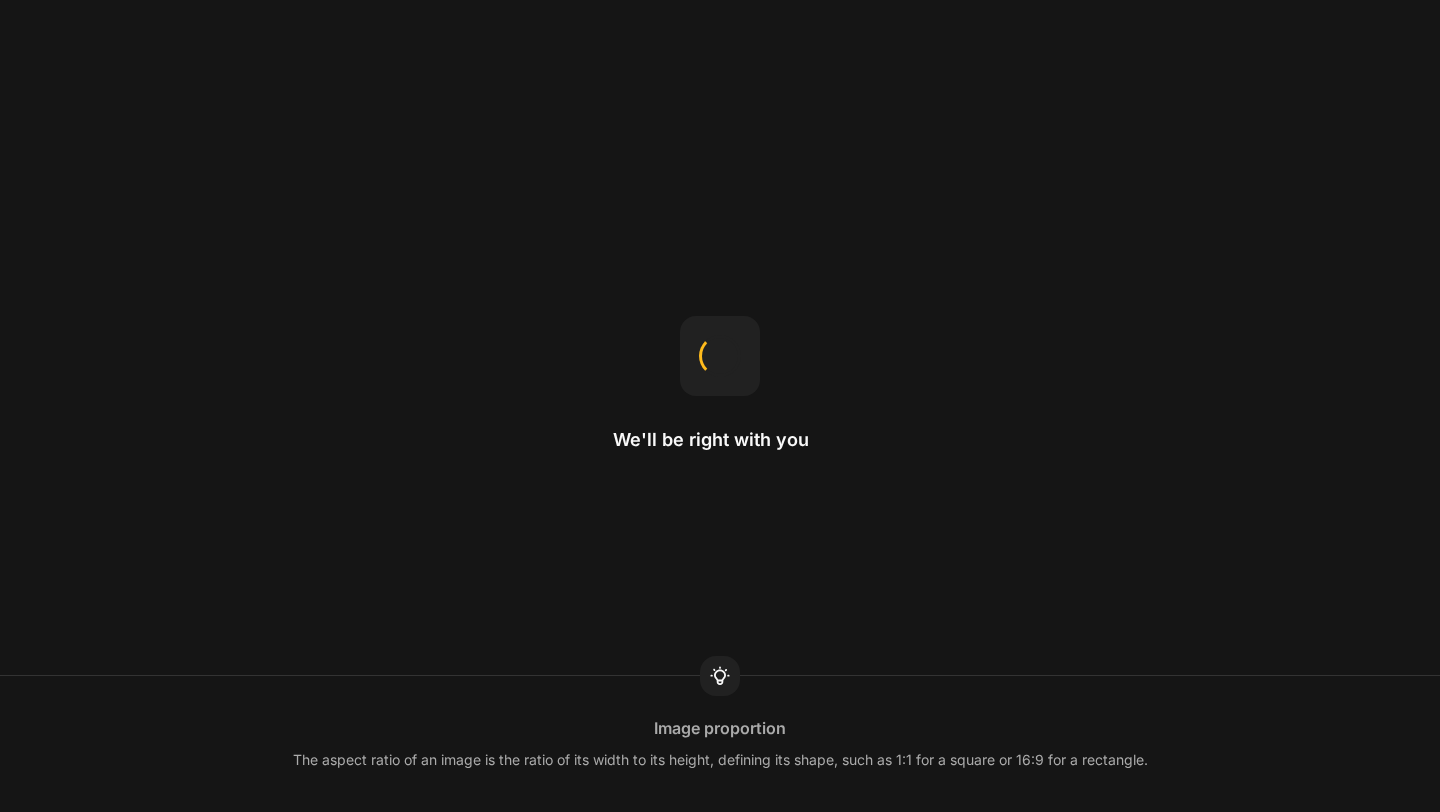 scroll, scrollTop: 0, scrollLeft: 0, axis: both 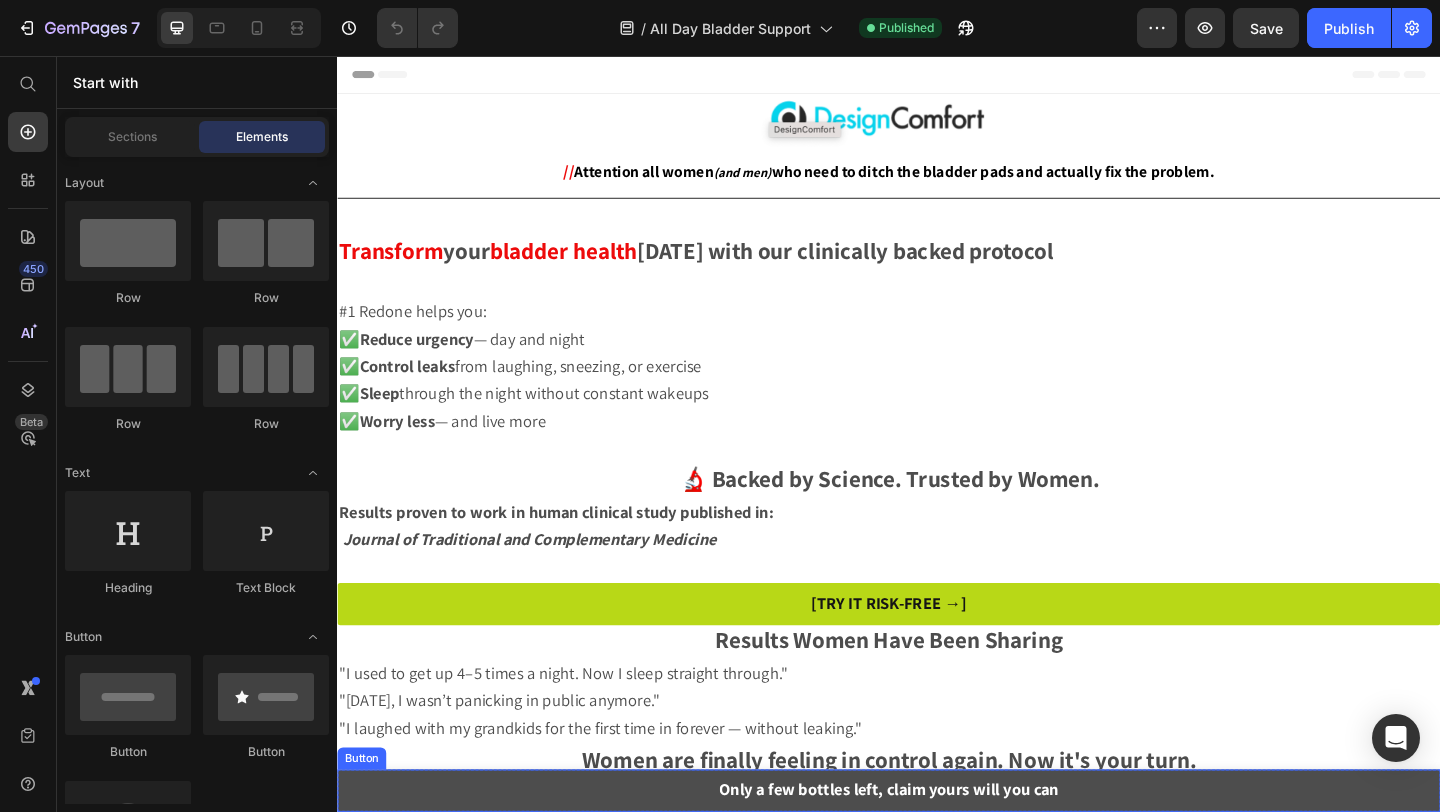 click on "Only a few bottles left, claim yours will you can" at bounding box center [937, 855] 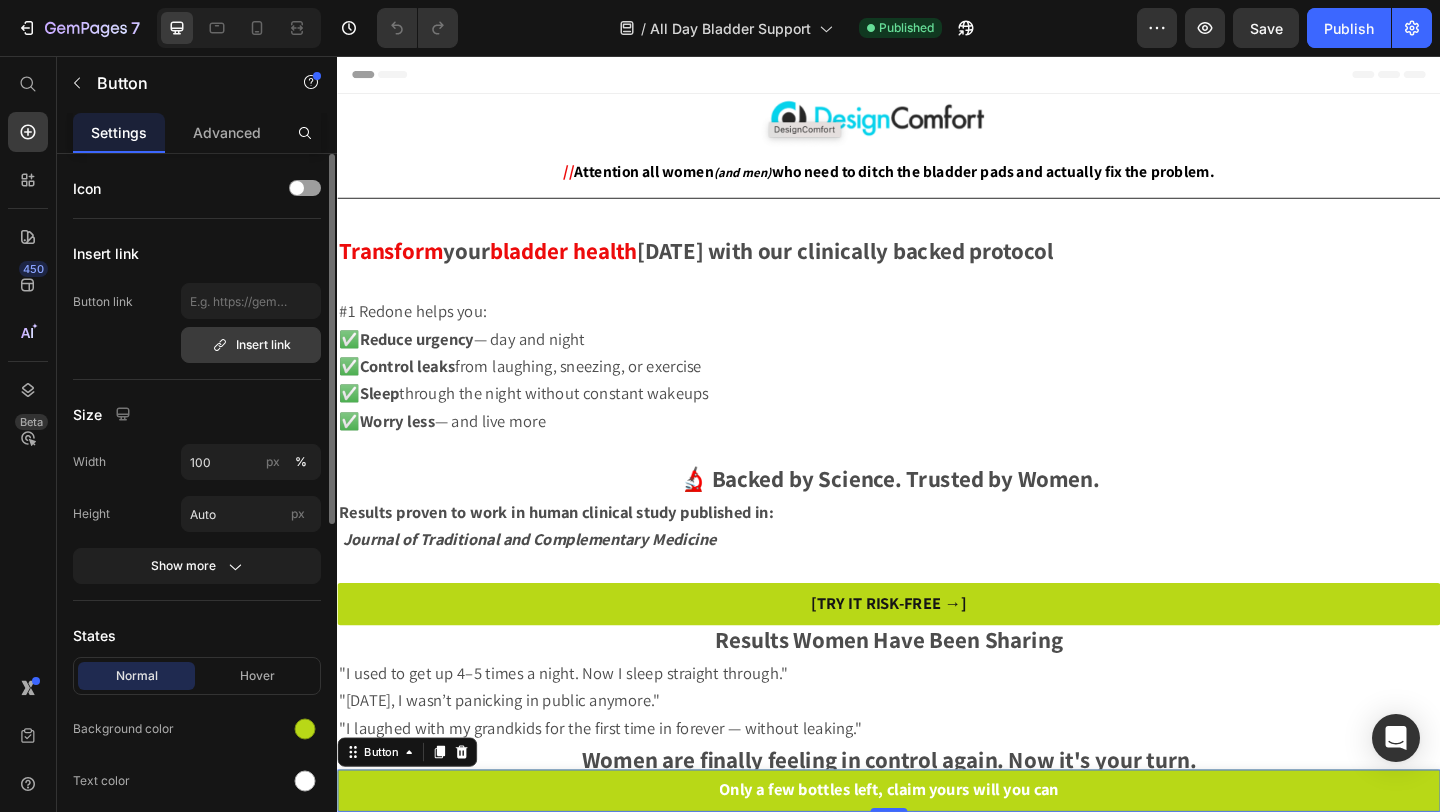 click on "Insert link" at bounding box center [251, 345] 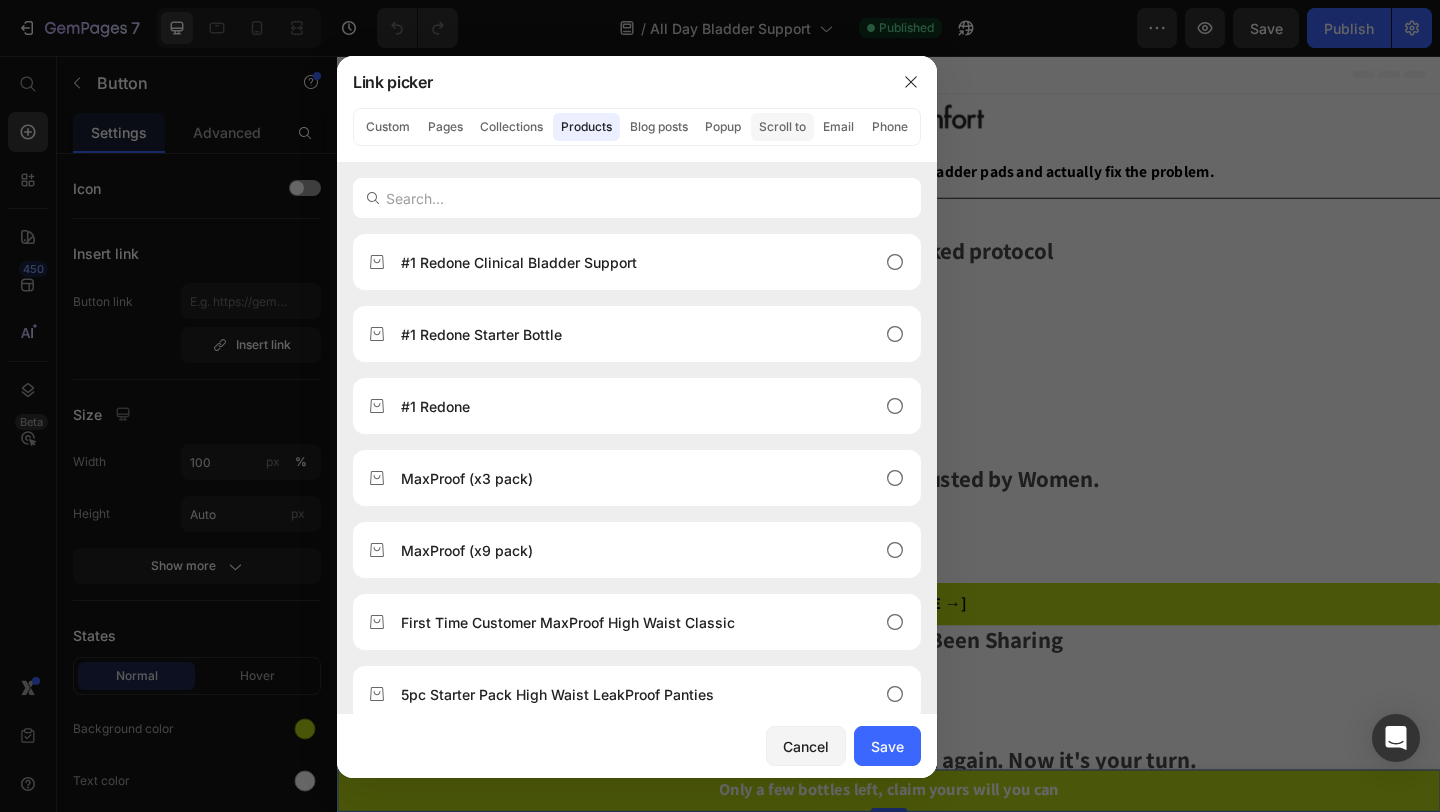 click on "Scroll to" 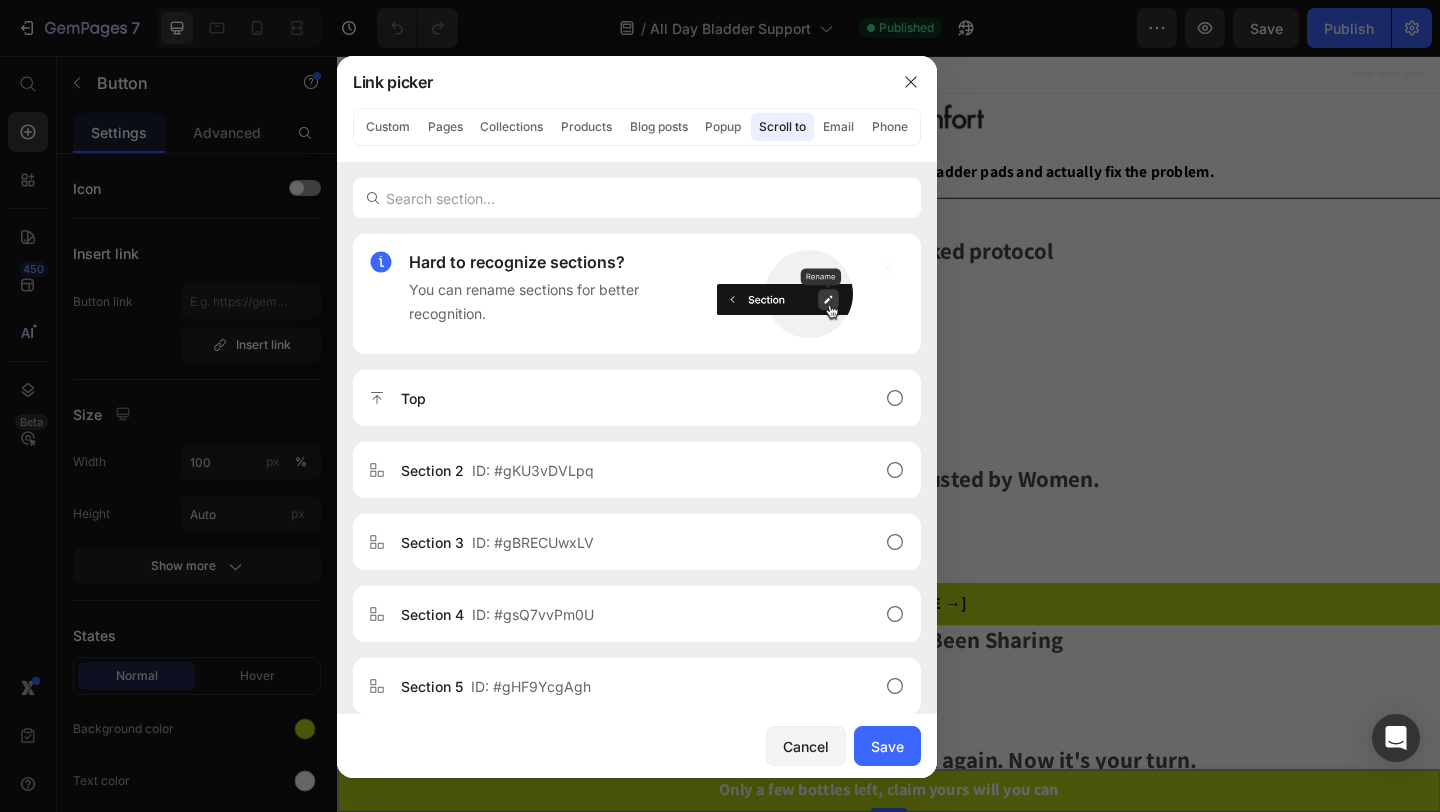 click at bounding box center [720, 406] 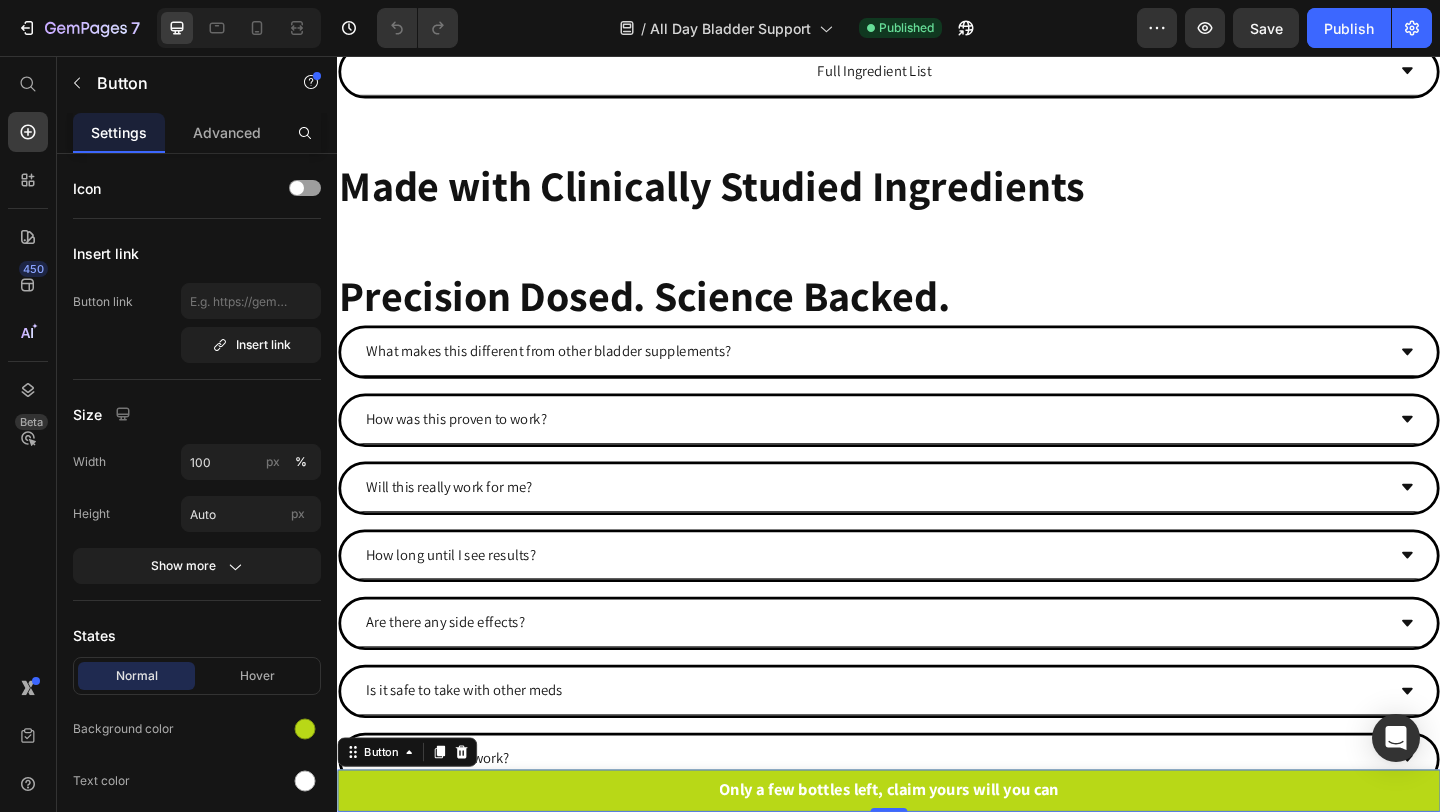 scroll, scrollTop: 1584, scrollLeft: 0, axis: vertical 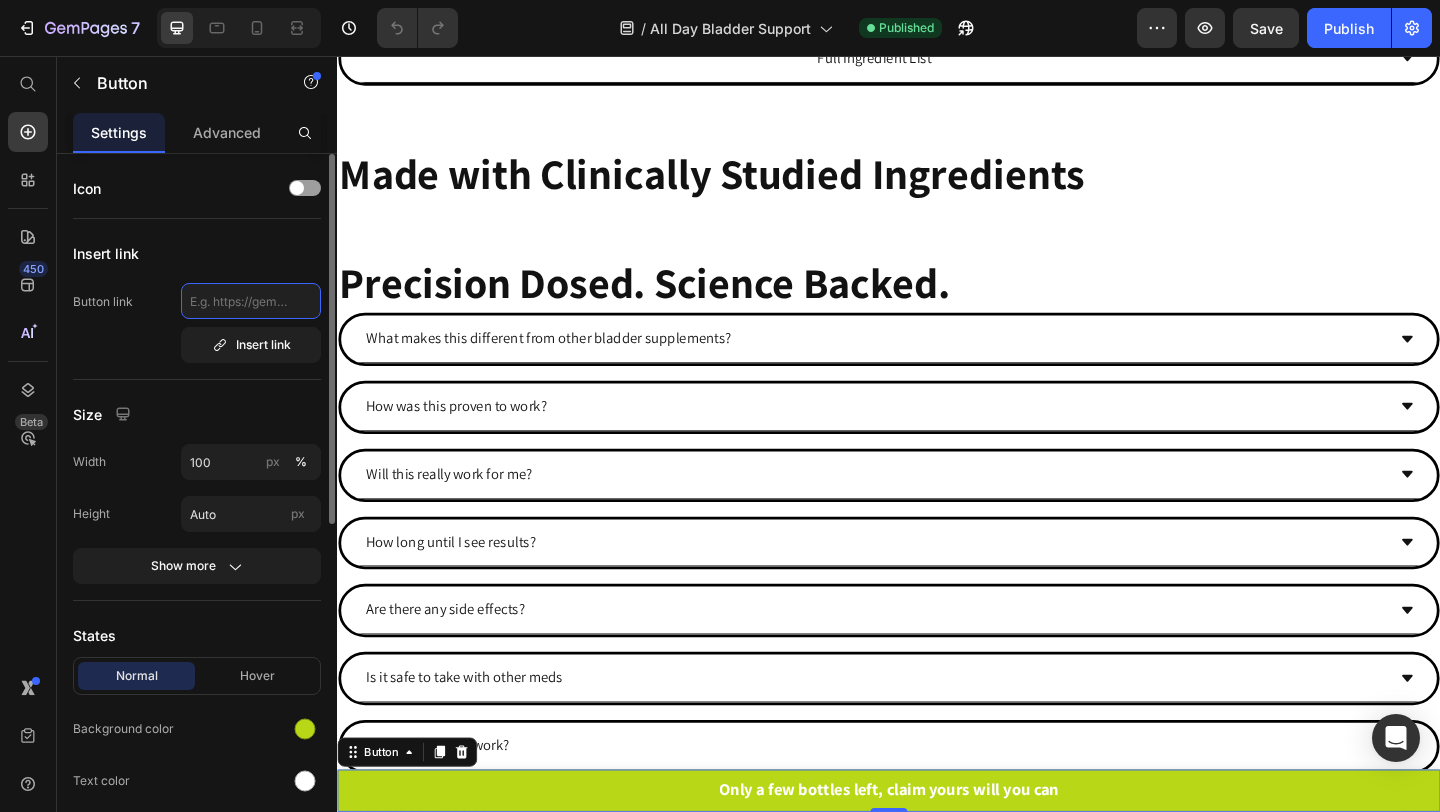 click 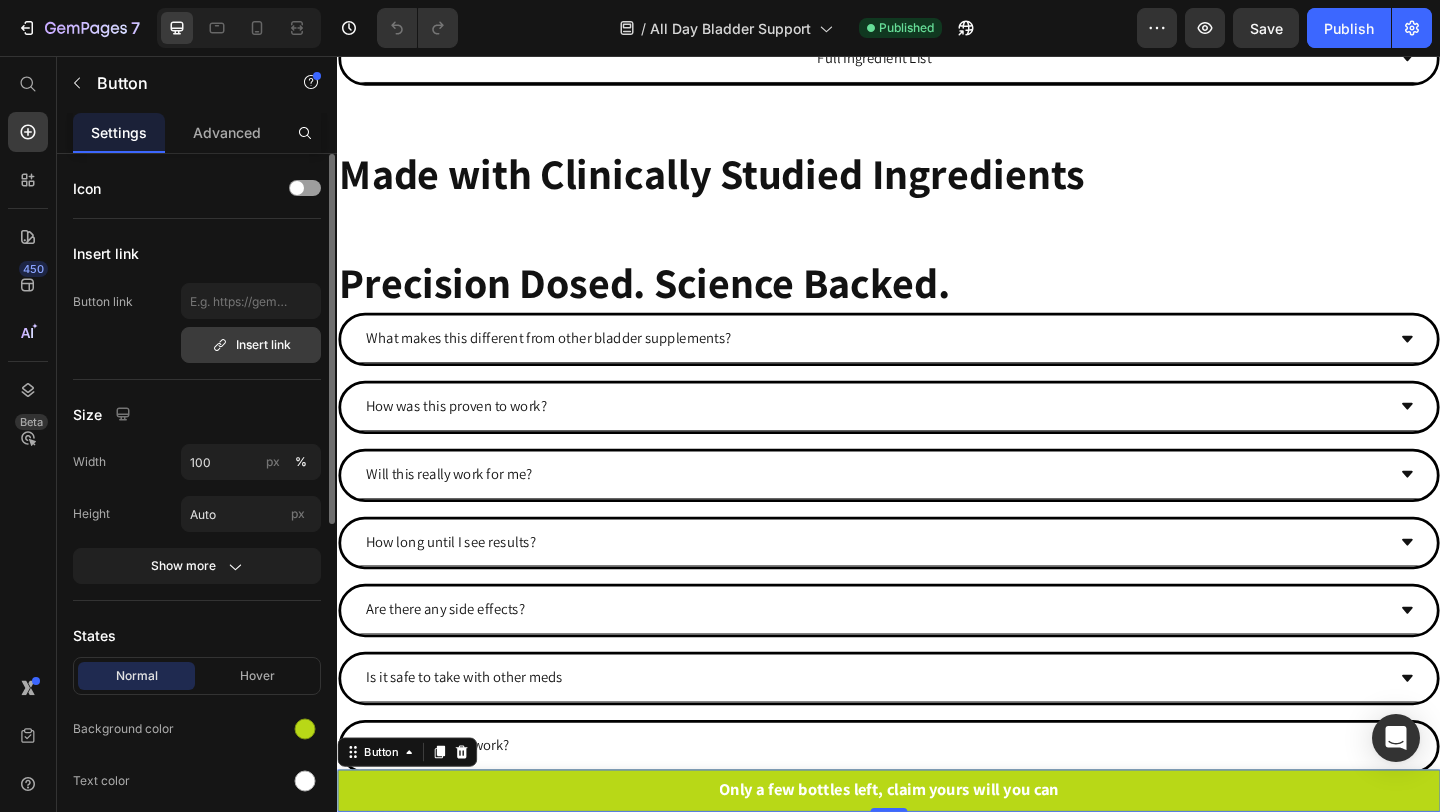 click on "Insert link" at bounding box center (251, 345) 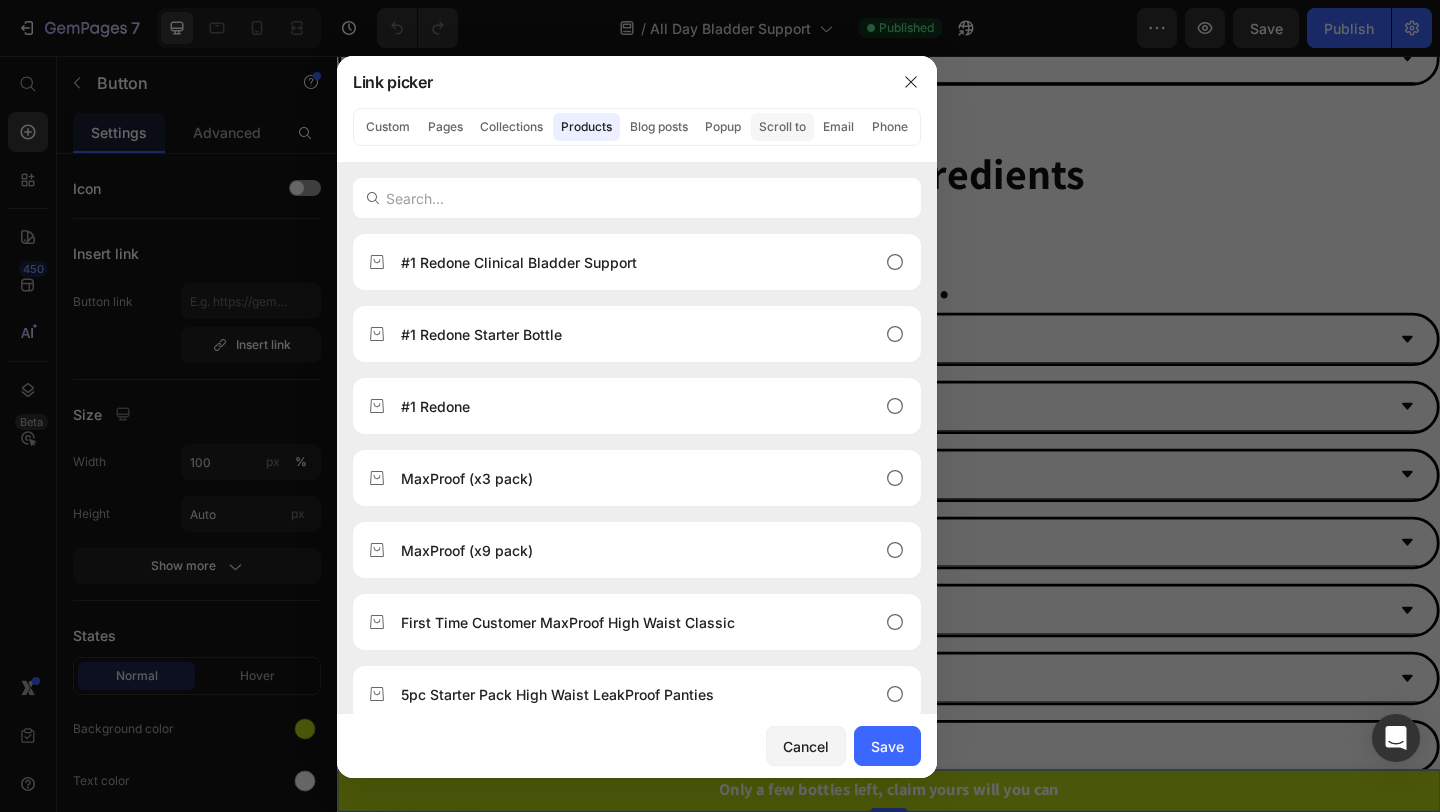 click on "Scroll to" 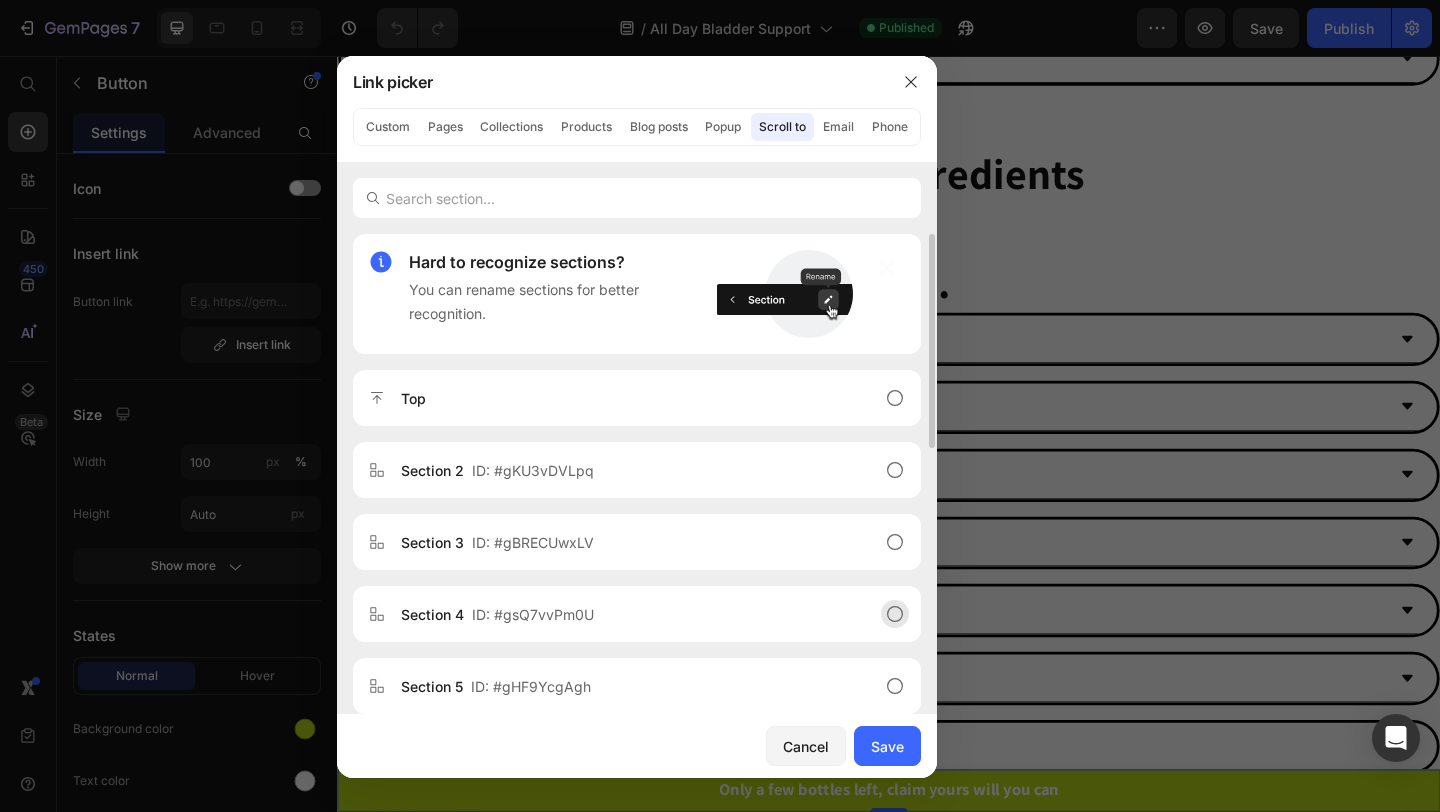 click on "Section 4  ID: #gsQ7vvPm0U" at bounding box center (621, 614) 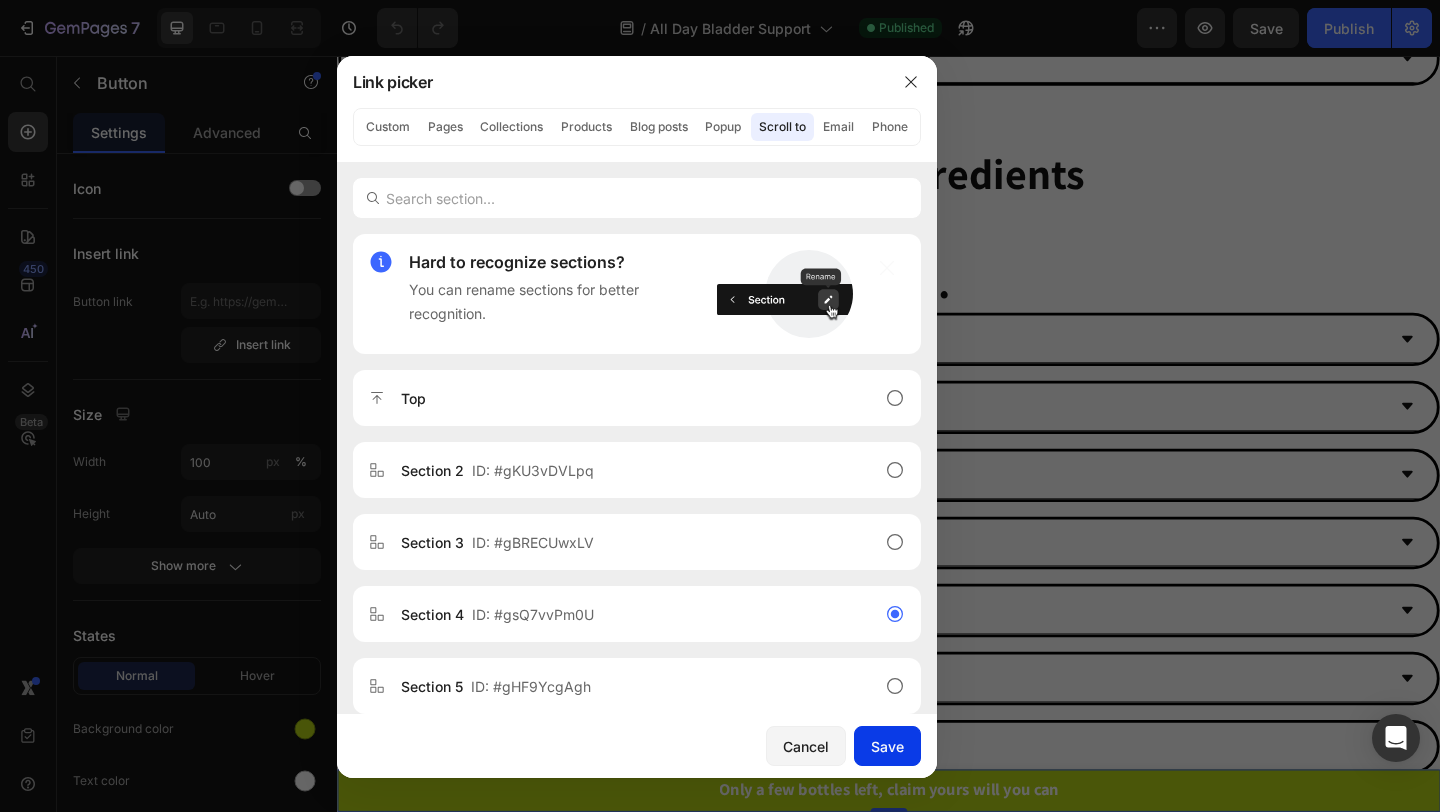 click on "Save" at bounding box center [887, 746] 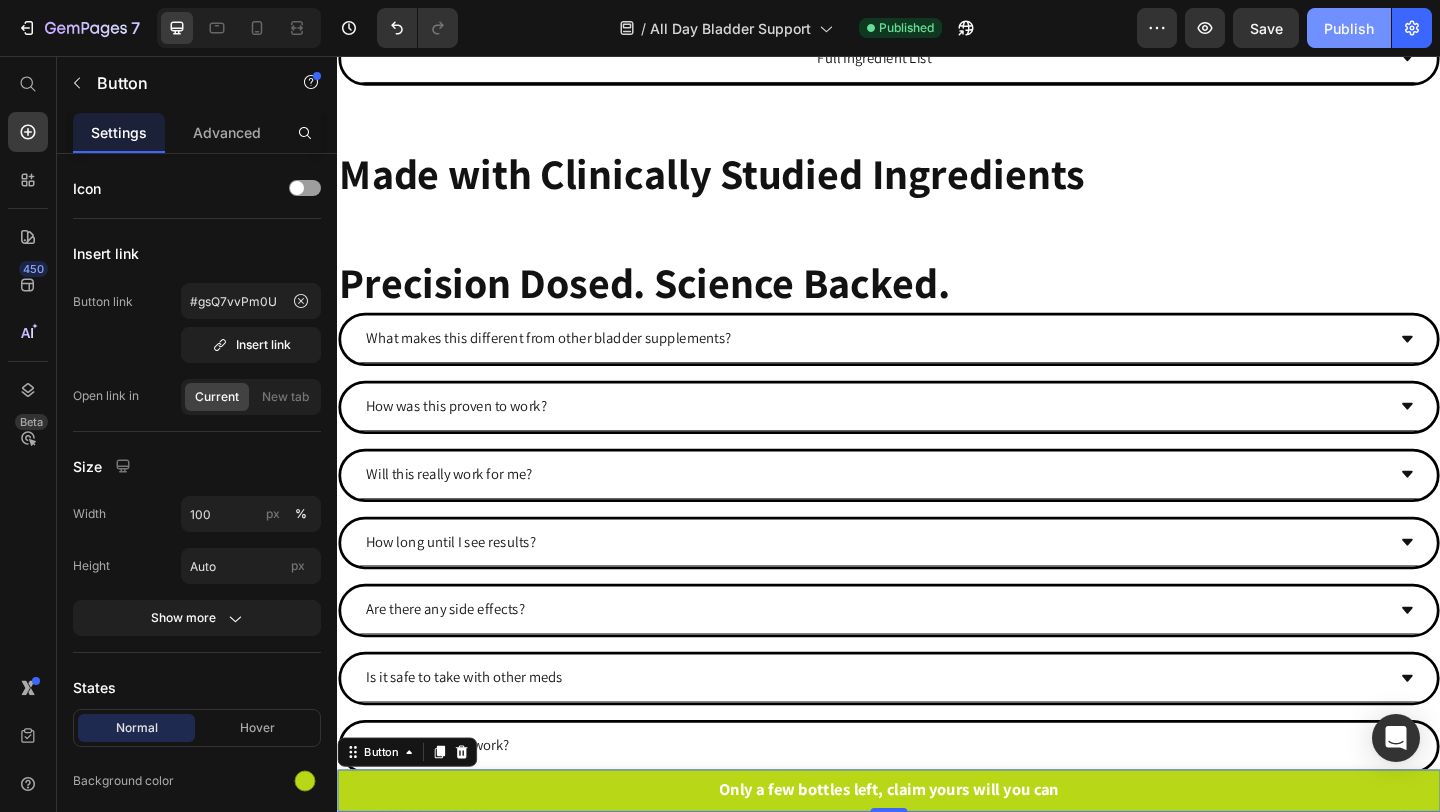 click on "Publish" at bounding box center (1349, 28) 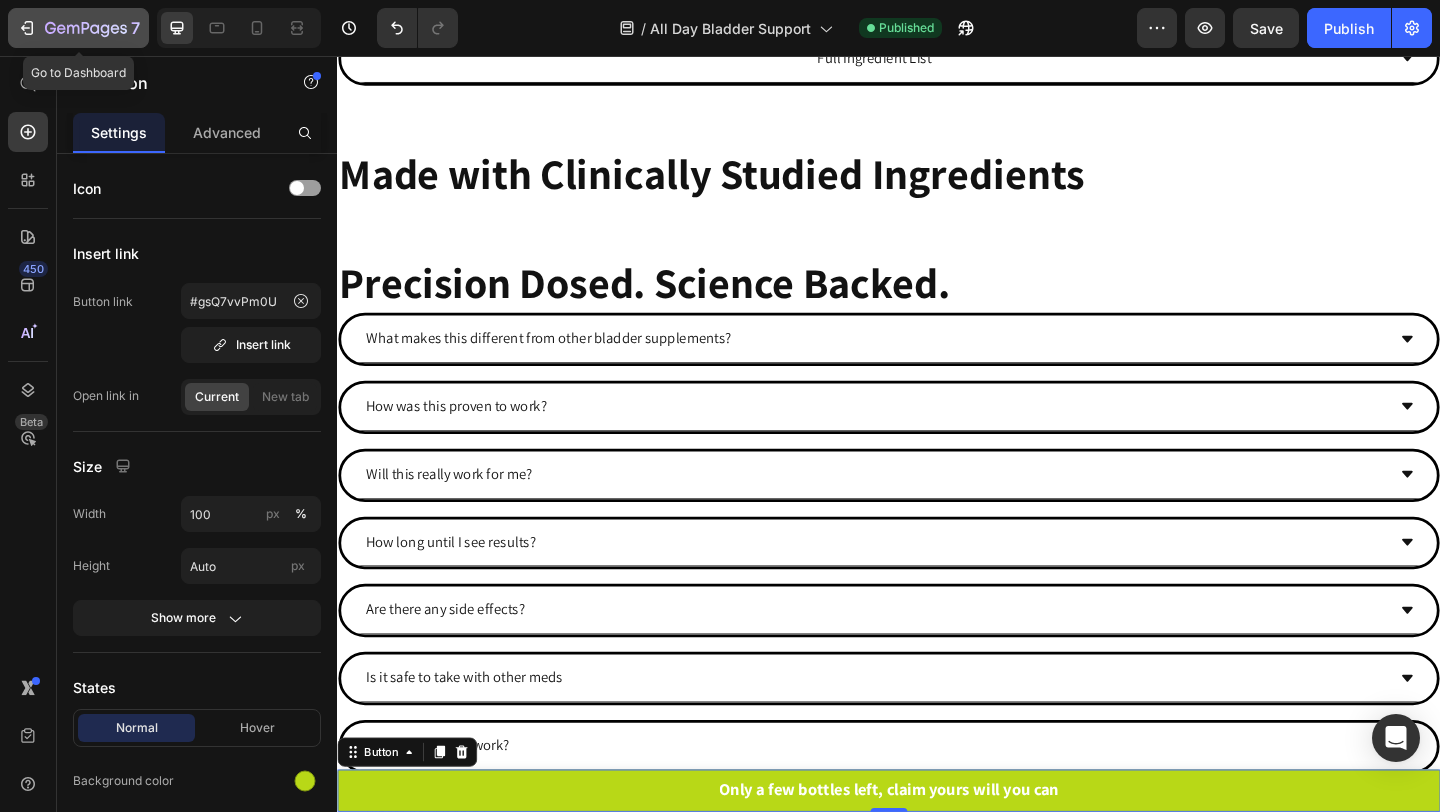 click on "7" 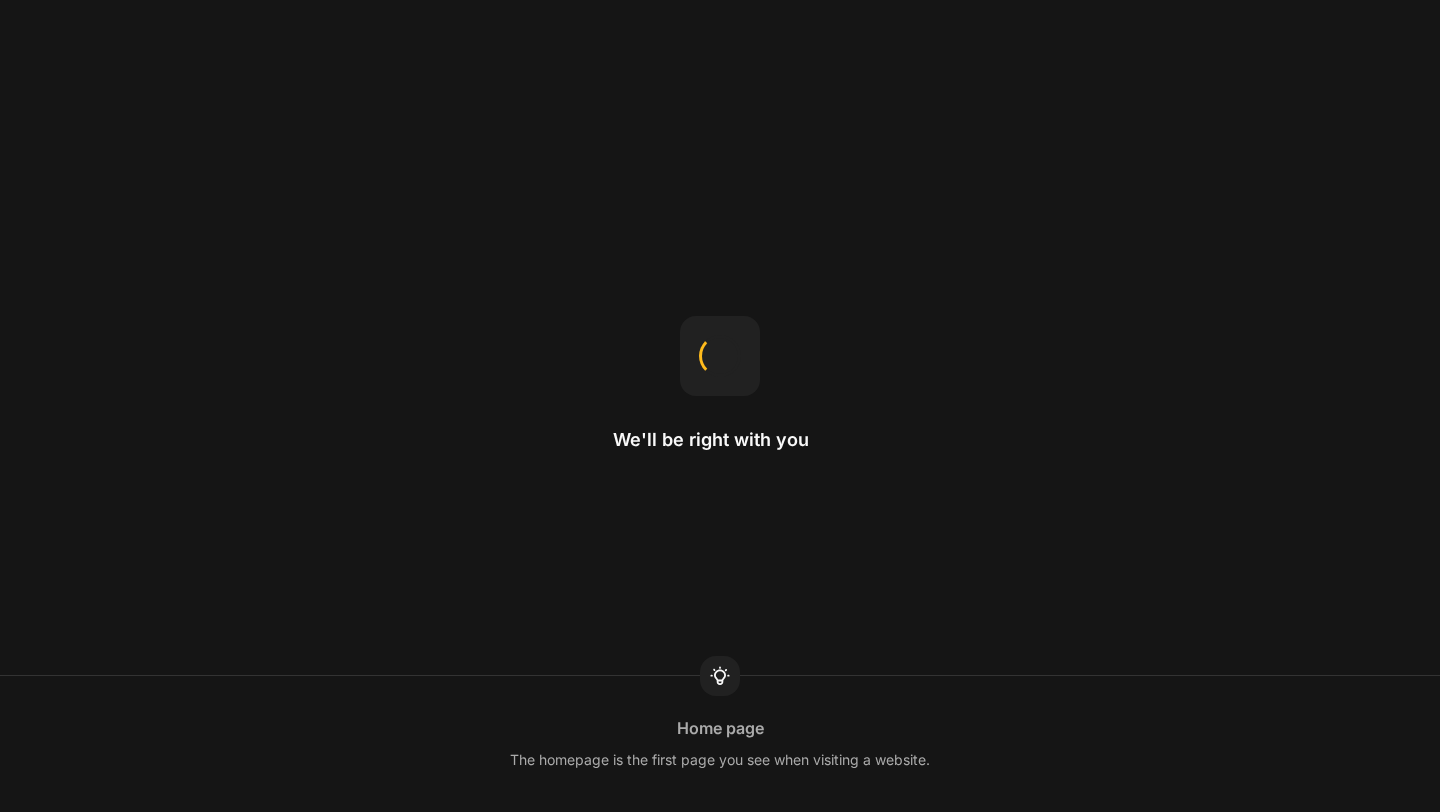 scroll, scrollTop: 0, scrollLeft: 0, axis: both 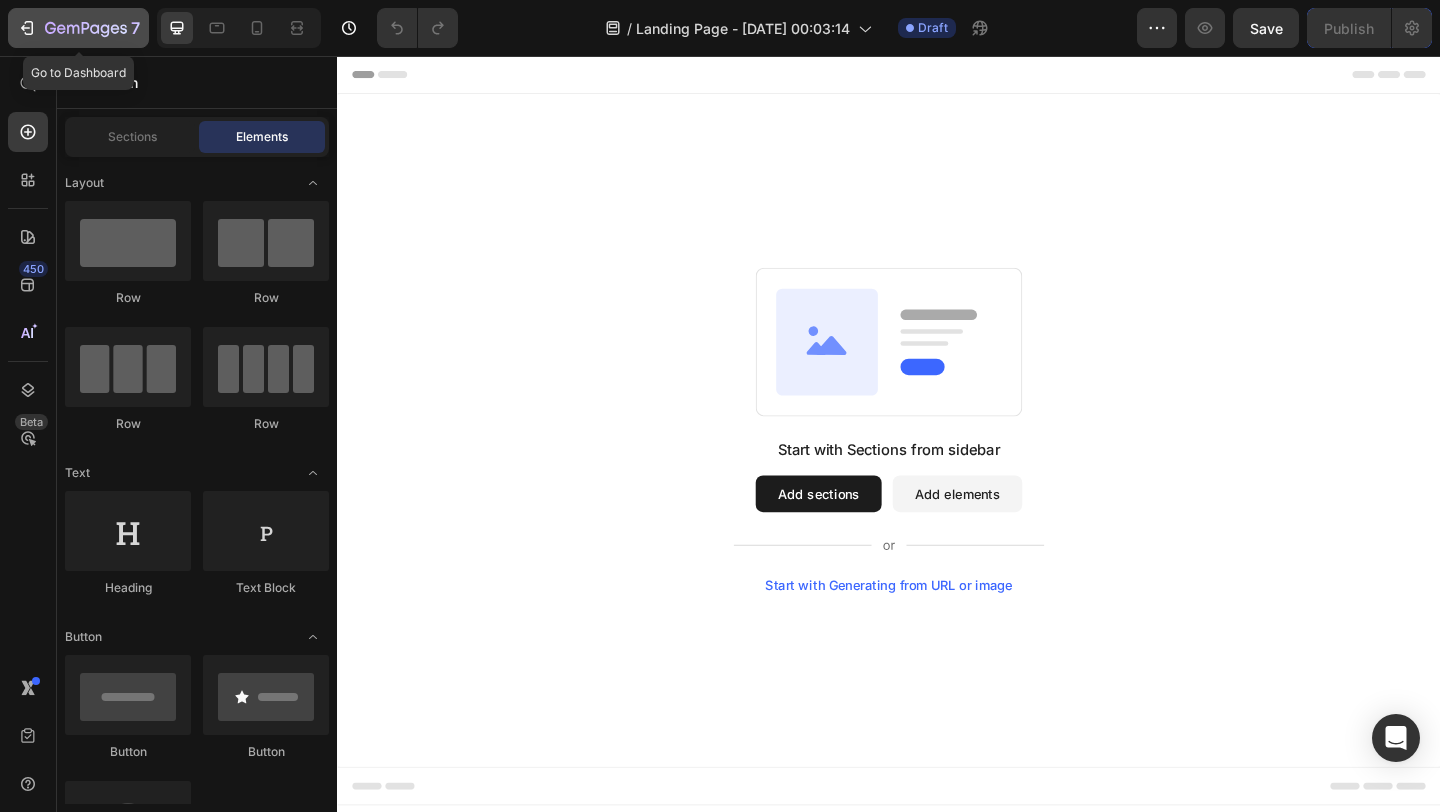 click on "7" at bounding box center (78, 28) 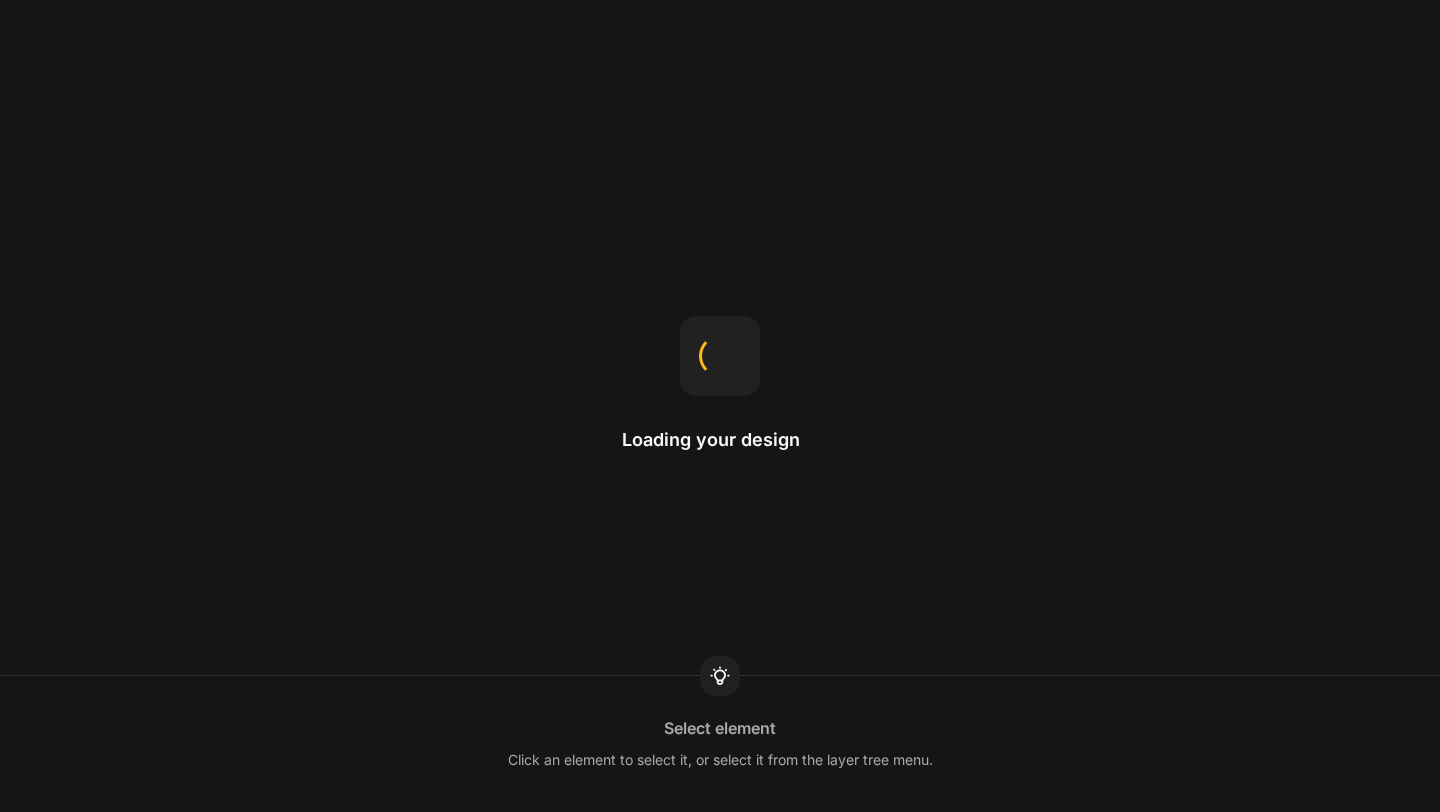 scroll, scrollTop: 0, scrollLeft: 0, axis: both 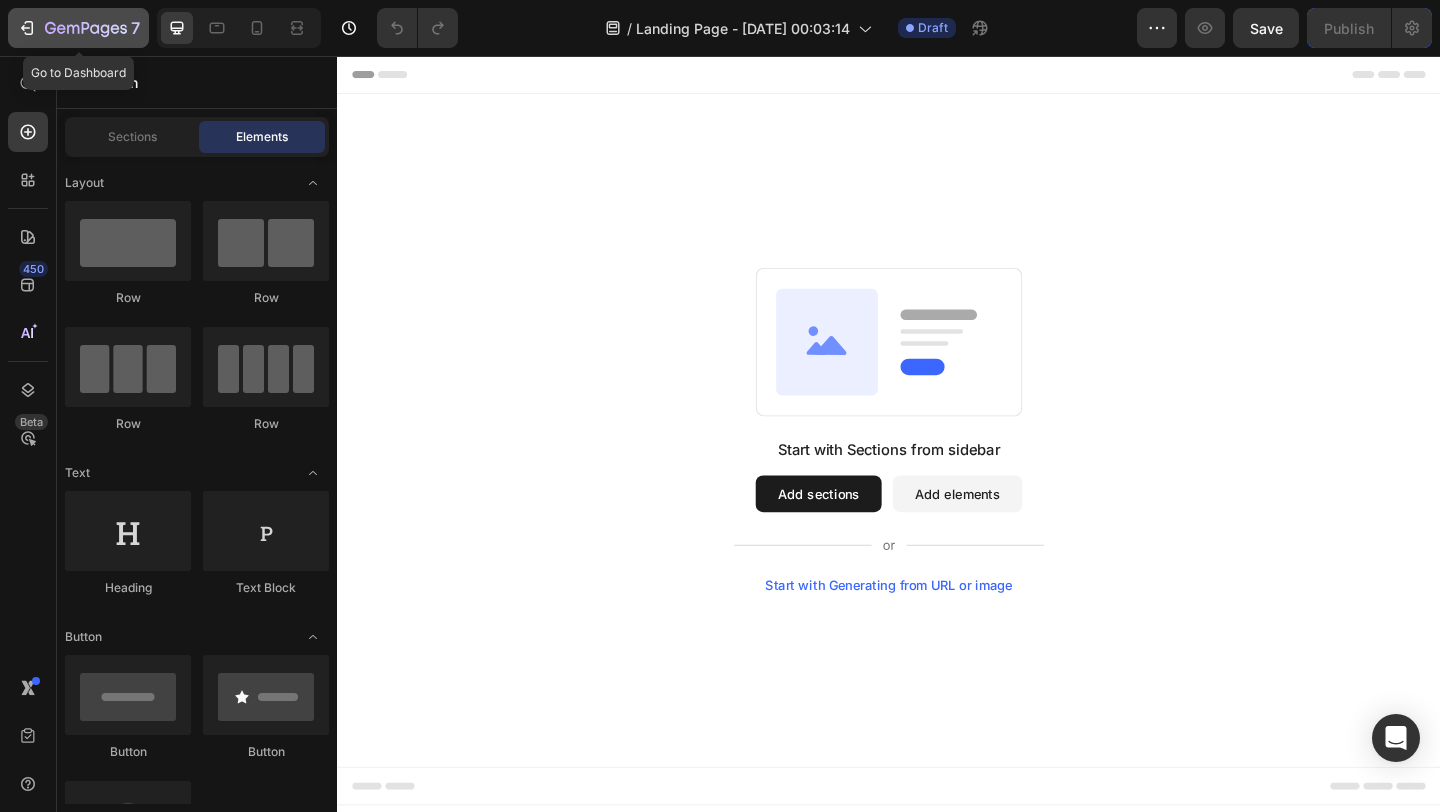 click on "7" at bounding box center (78, 28) 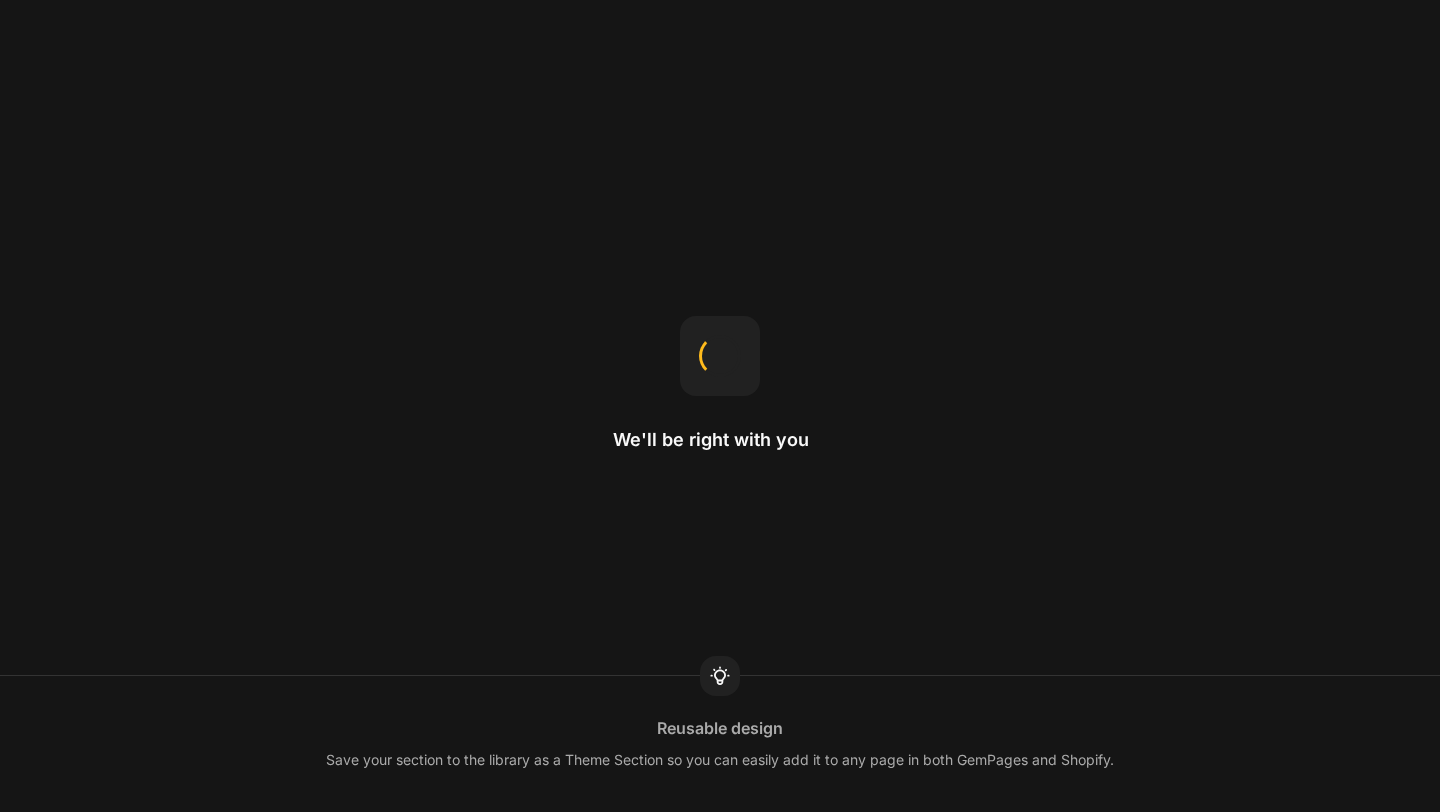 scroll, scrollTop: 0, scrollLeft: 0, axis: both 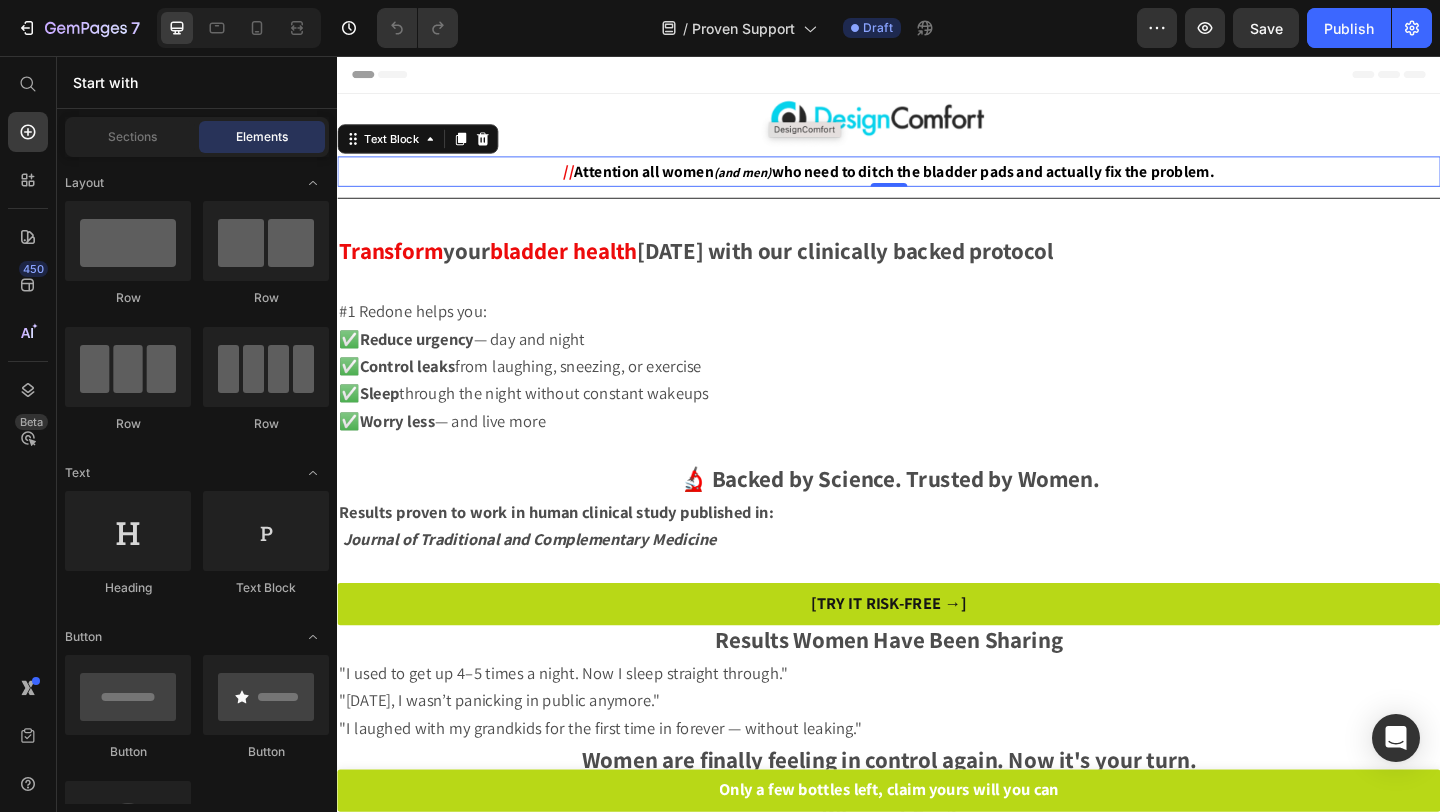 click on "(and men)" at bounding box center (778, 182) 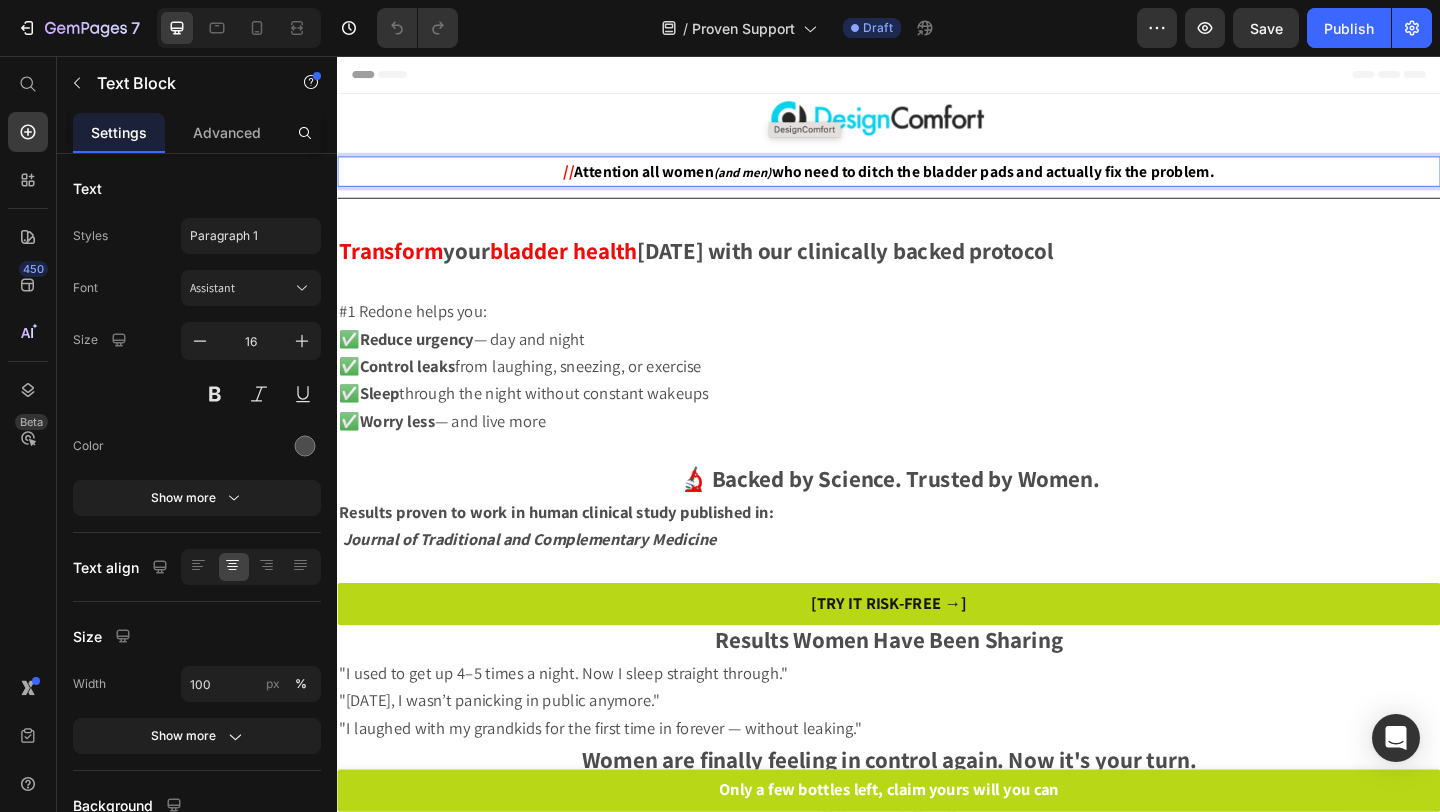 click on "Attention all women" at bounding box center [671, 181] 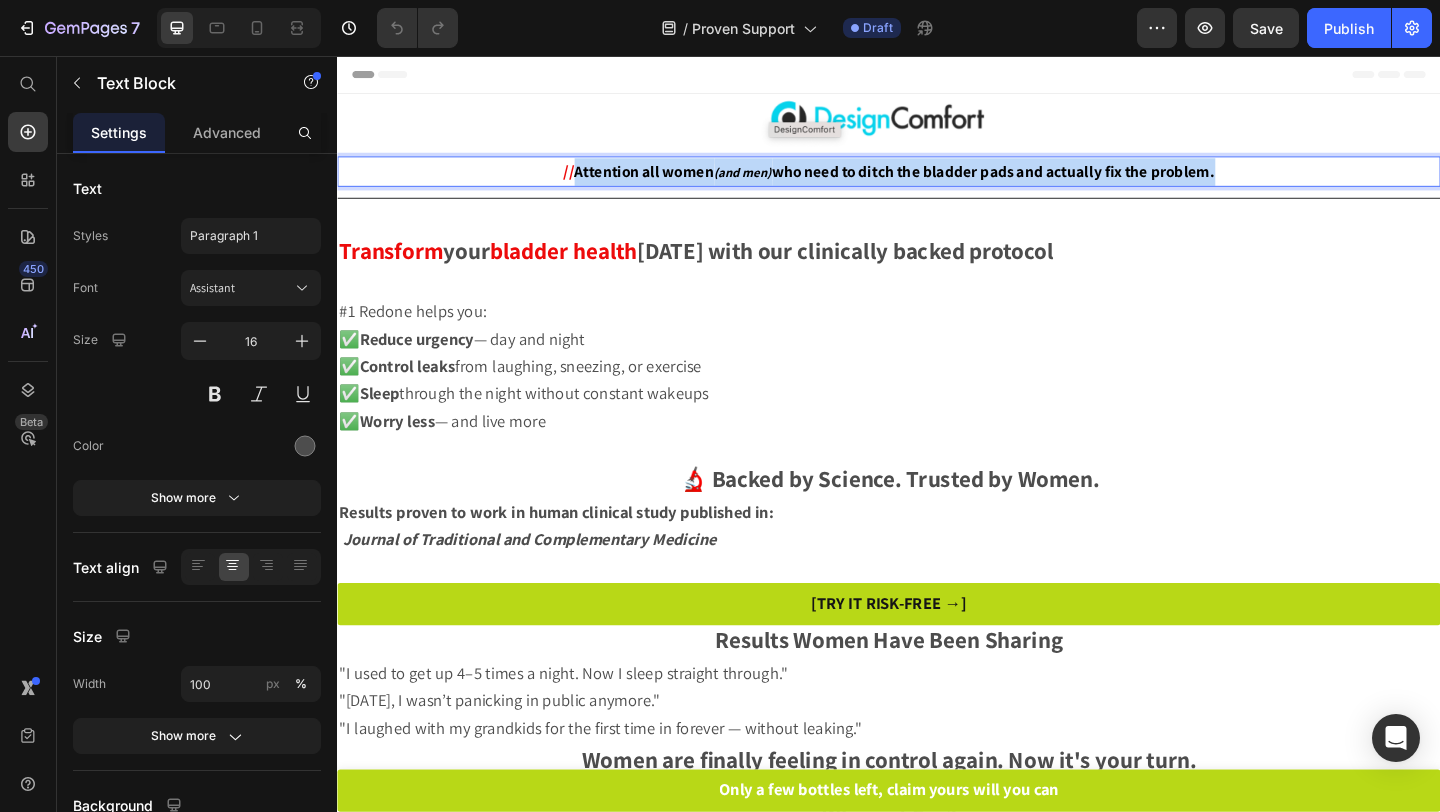 drag, startPoint x: 1313, startPoint y: 185, endPoint x: 597, endPoint y: 182, distance: 716.0063 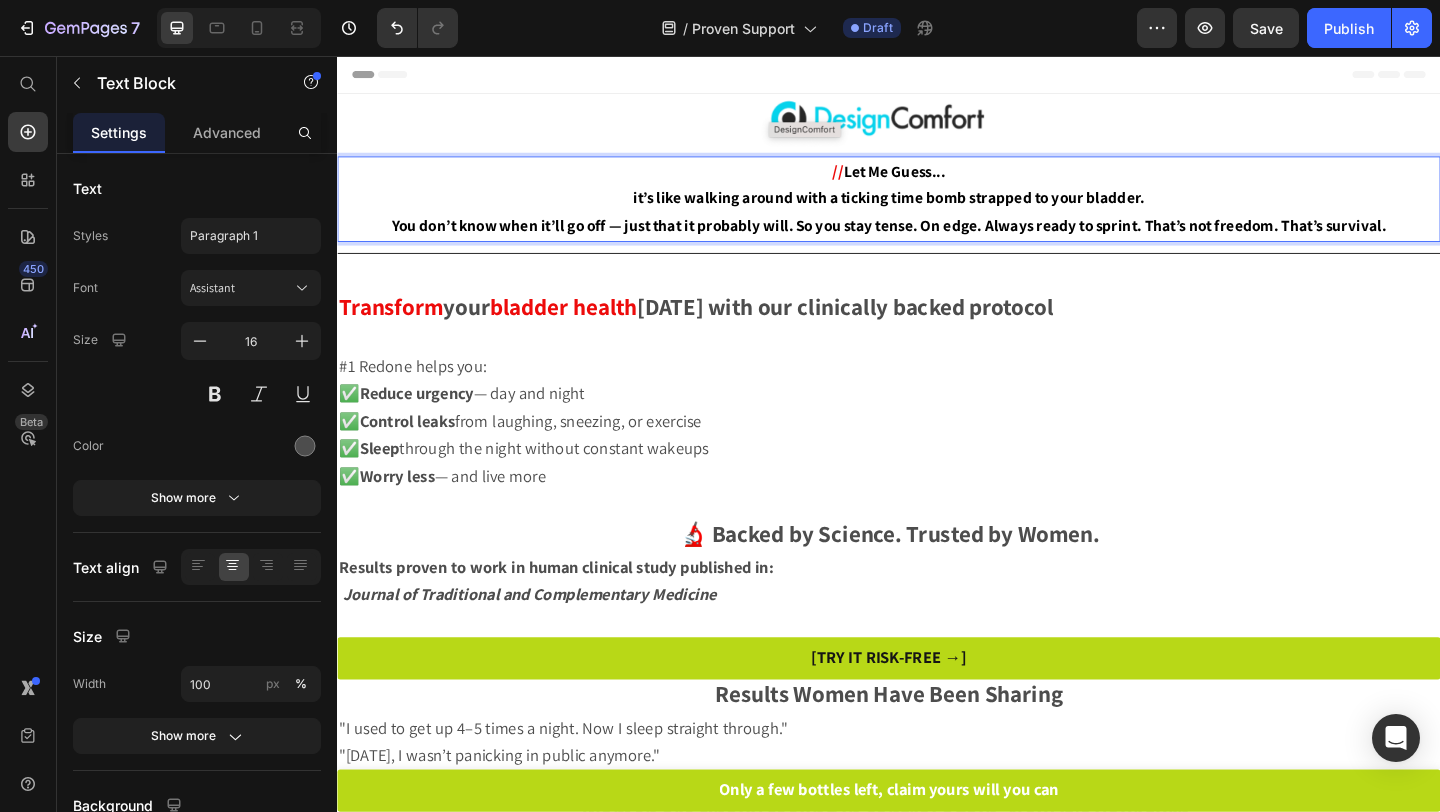 click on "You don’t know when it’ll go off — just that it probably will. So you stay tense. On edge. Always ready to sprint. That’s not freedom. That’s survival." at bounding box center [937, 240] 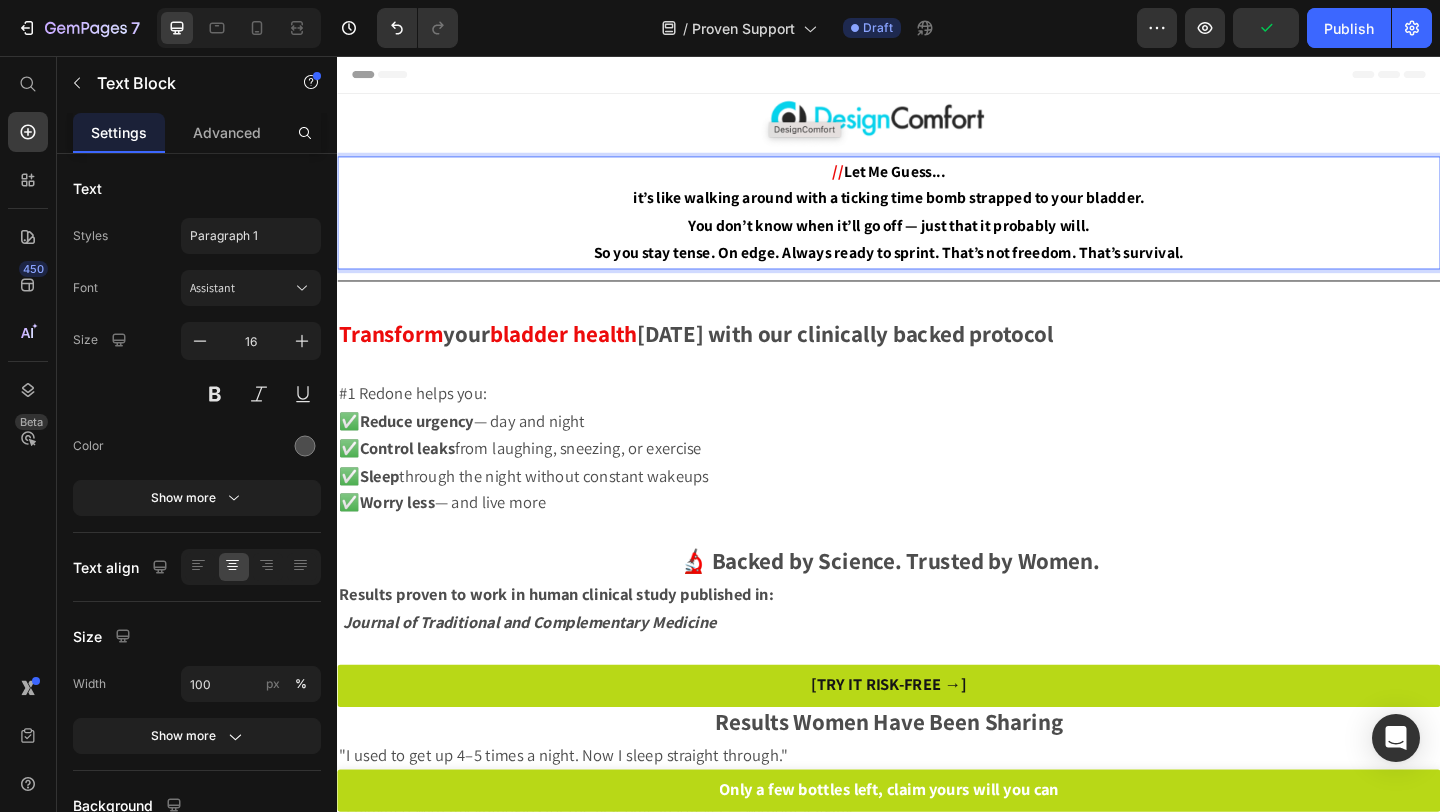 click on "So you stay tense. On edge. Always ready to sprint. That’s not freedom. That’s survival." at bounding box center (937, 270) 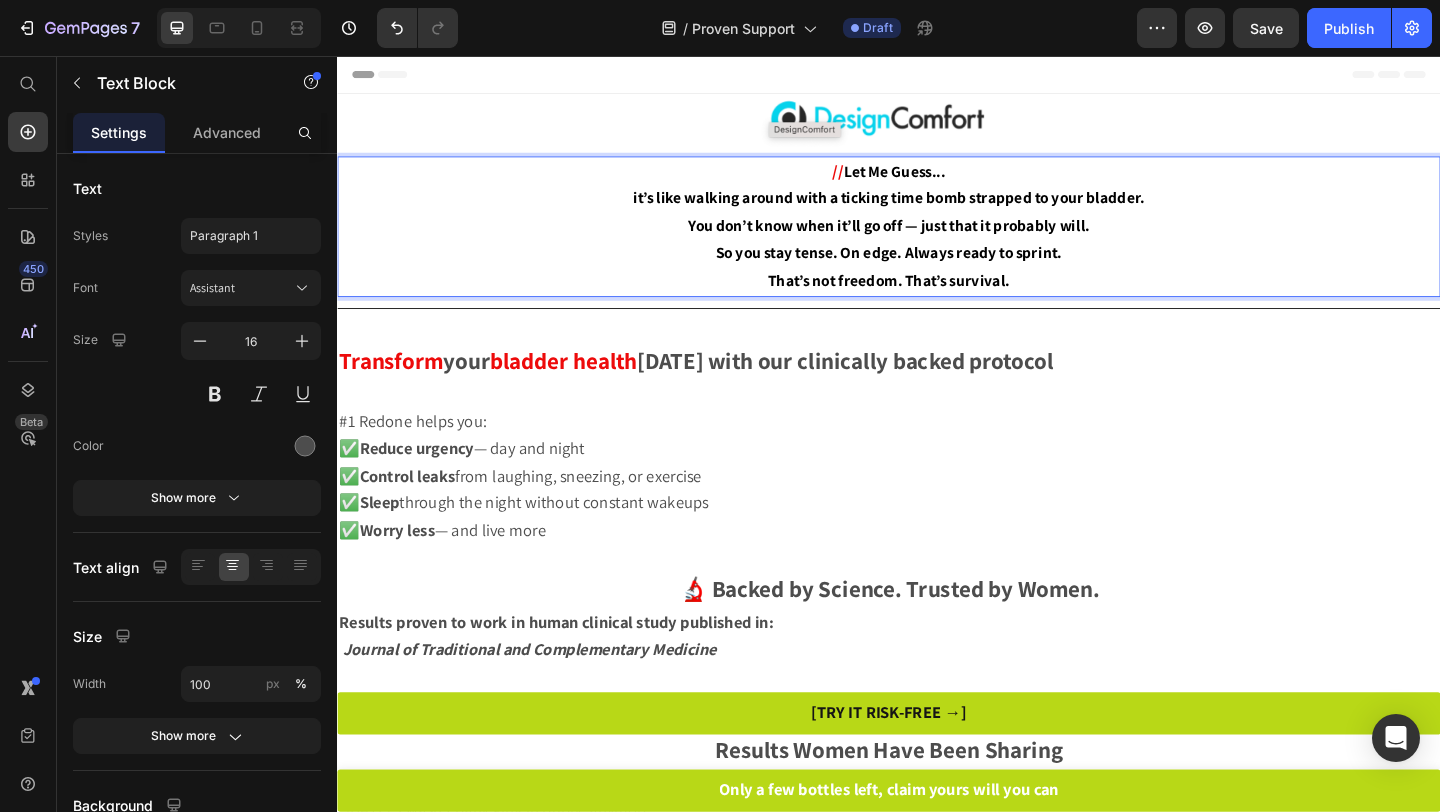 click on "So you stay tense. On edge. Always ready to sprint." at bounding box center [937, 270] 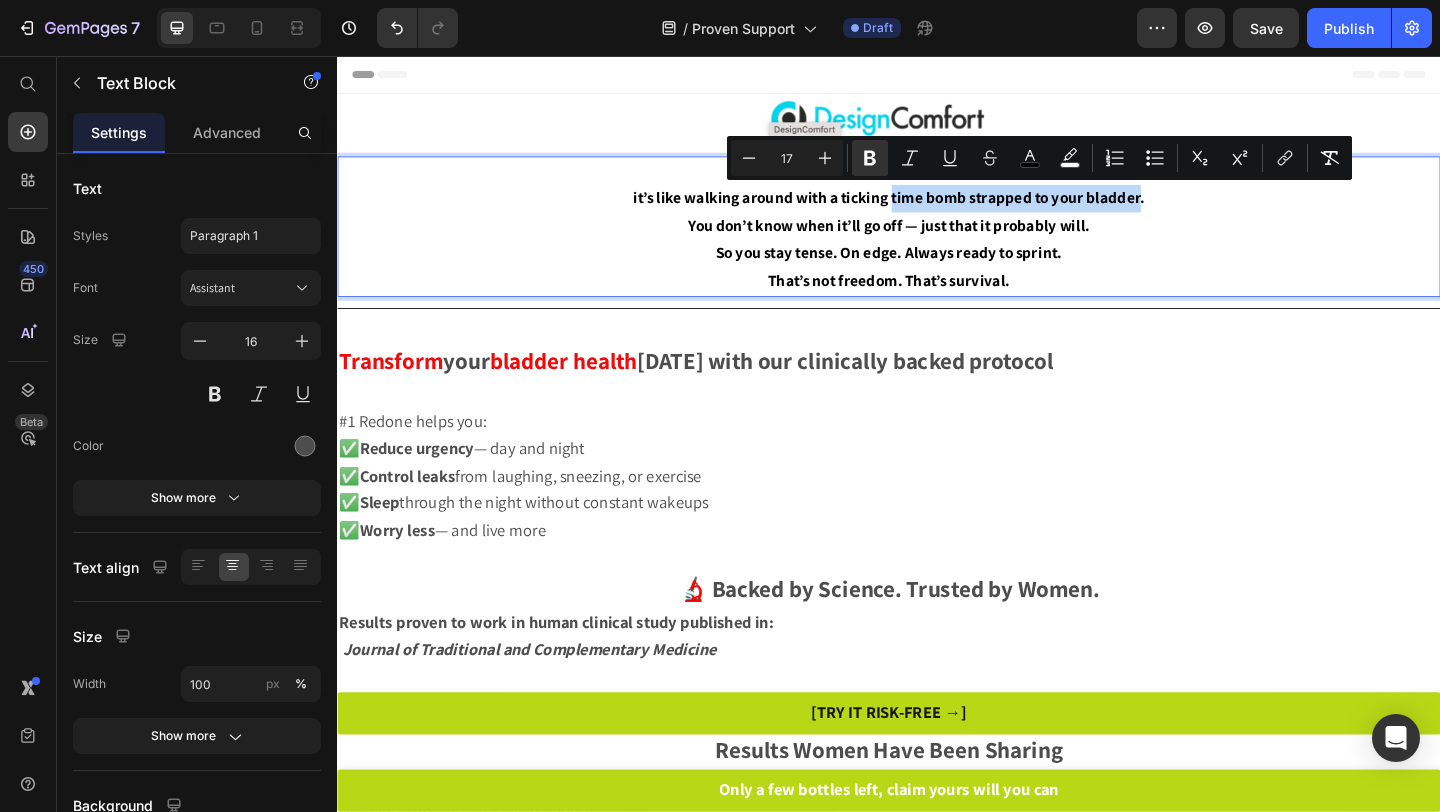 drag, startPoint x: 942, startPoint y: 209, endPoint x: 1210, endPoint y: 218, distance: 268.15106 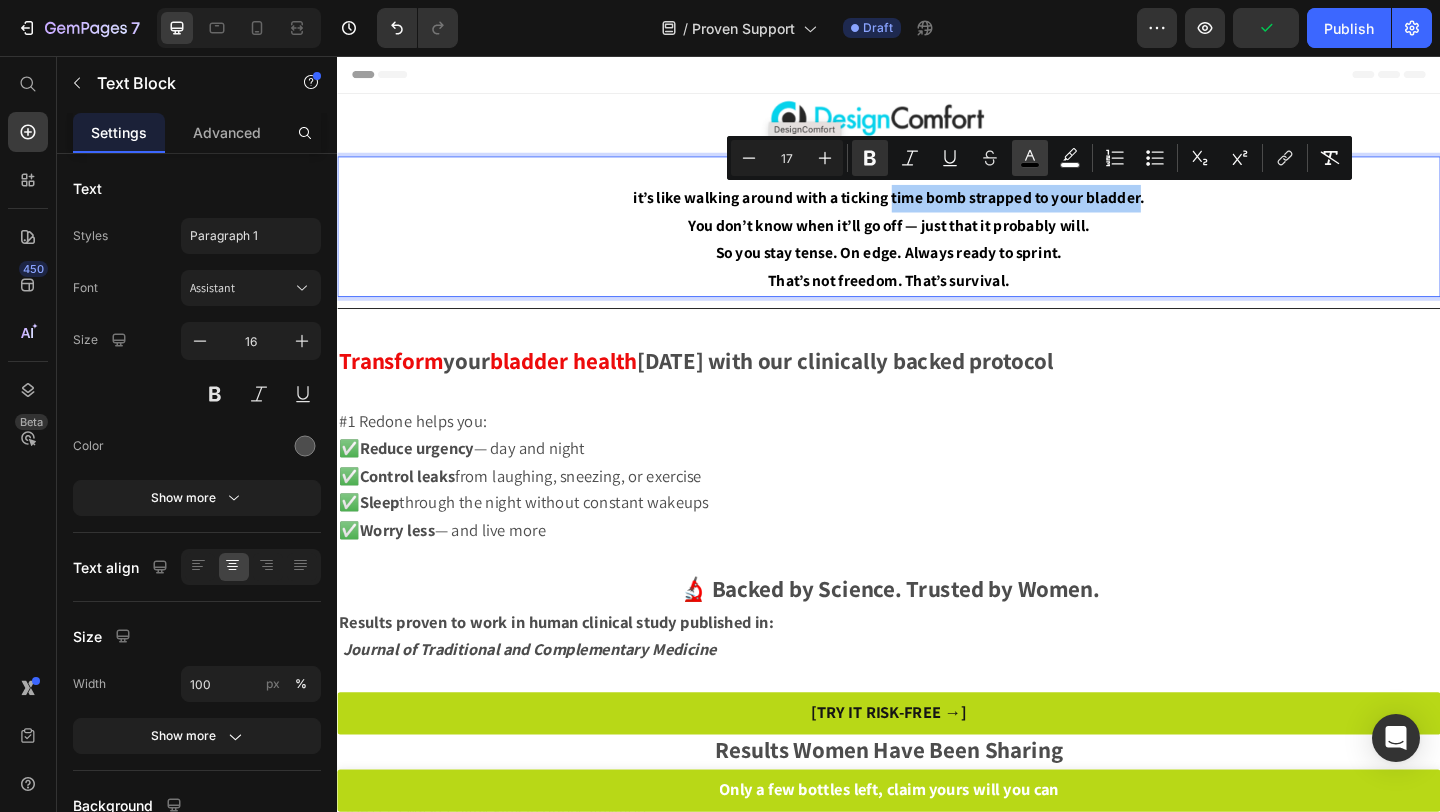 click 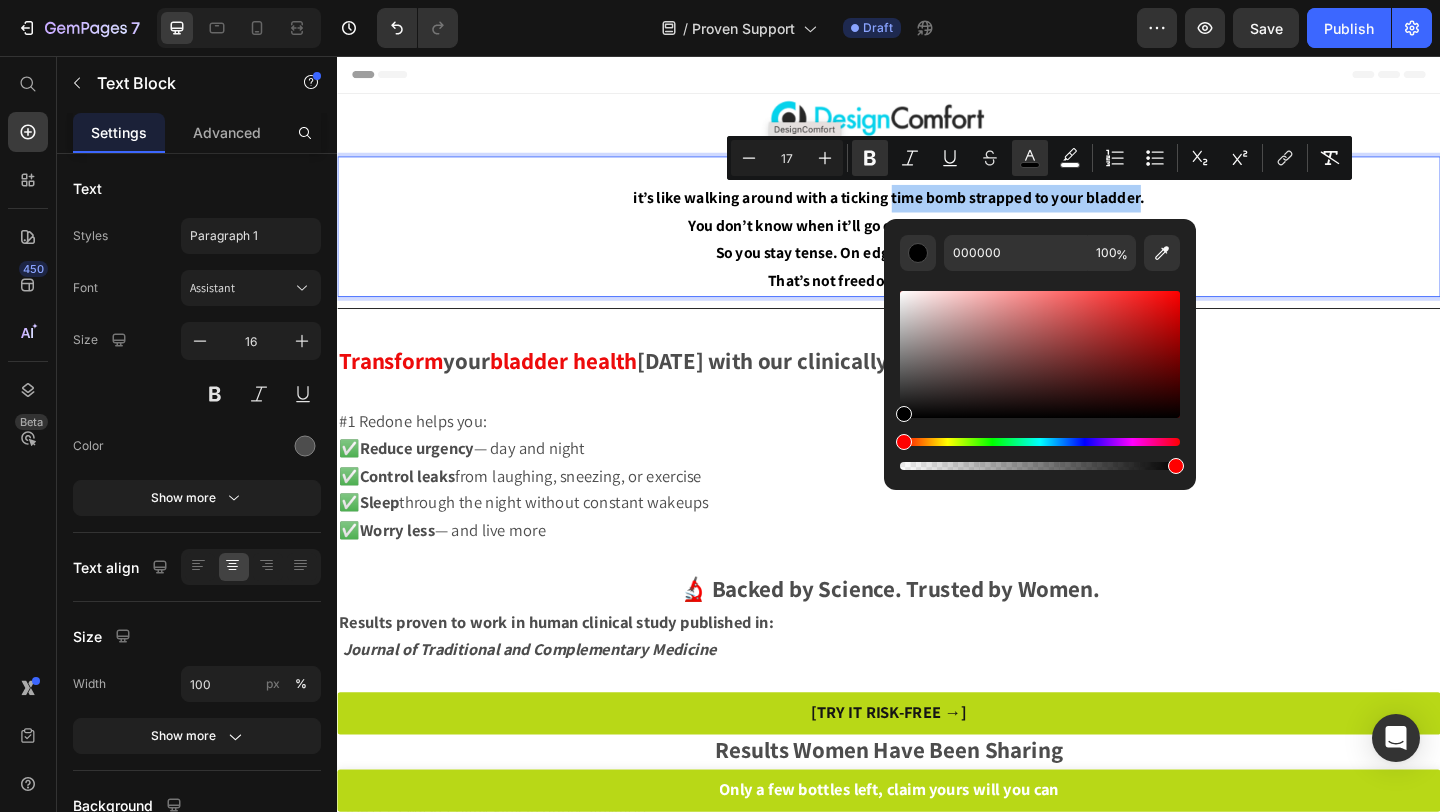 click at bounding box center (1040, 354) 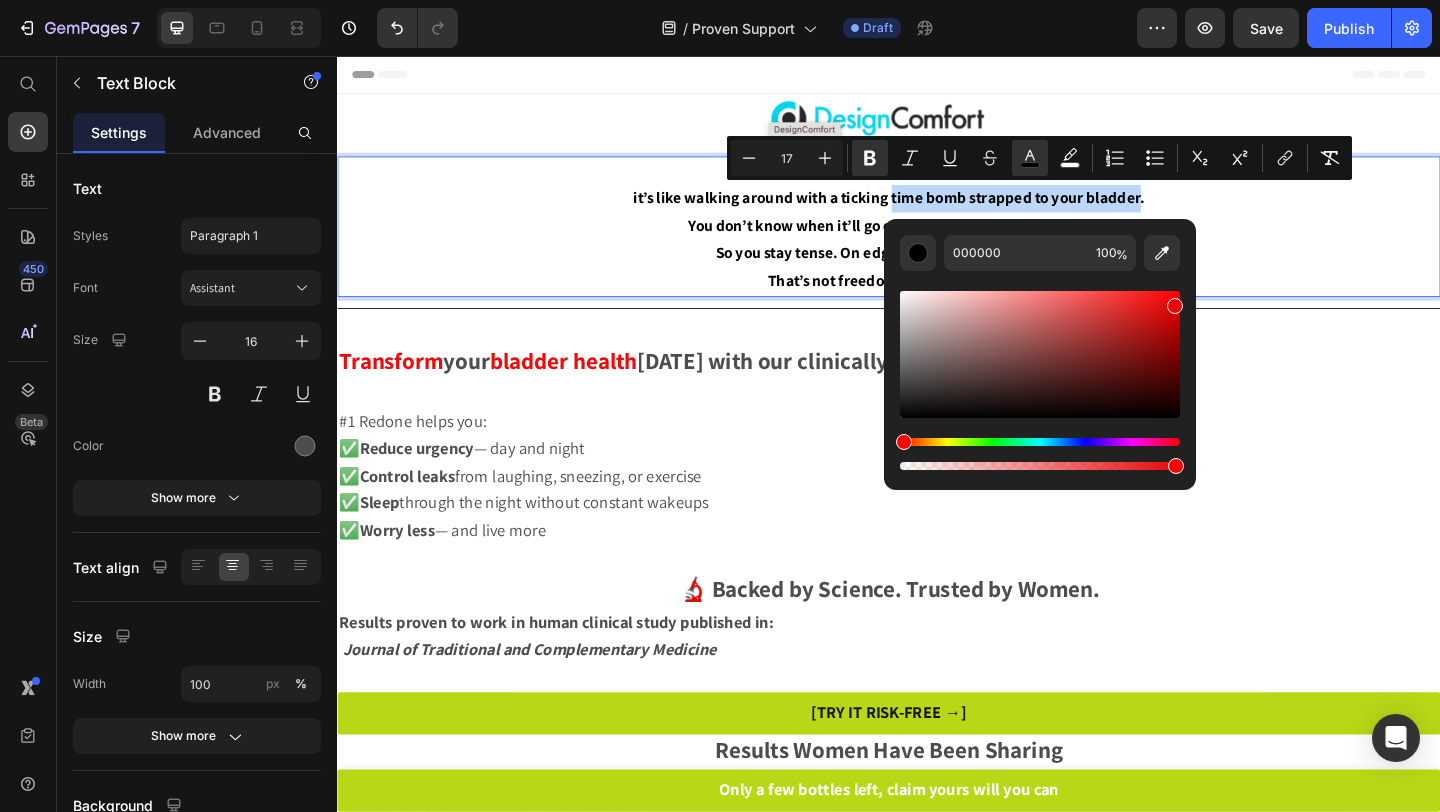 type on "E80606" 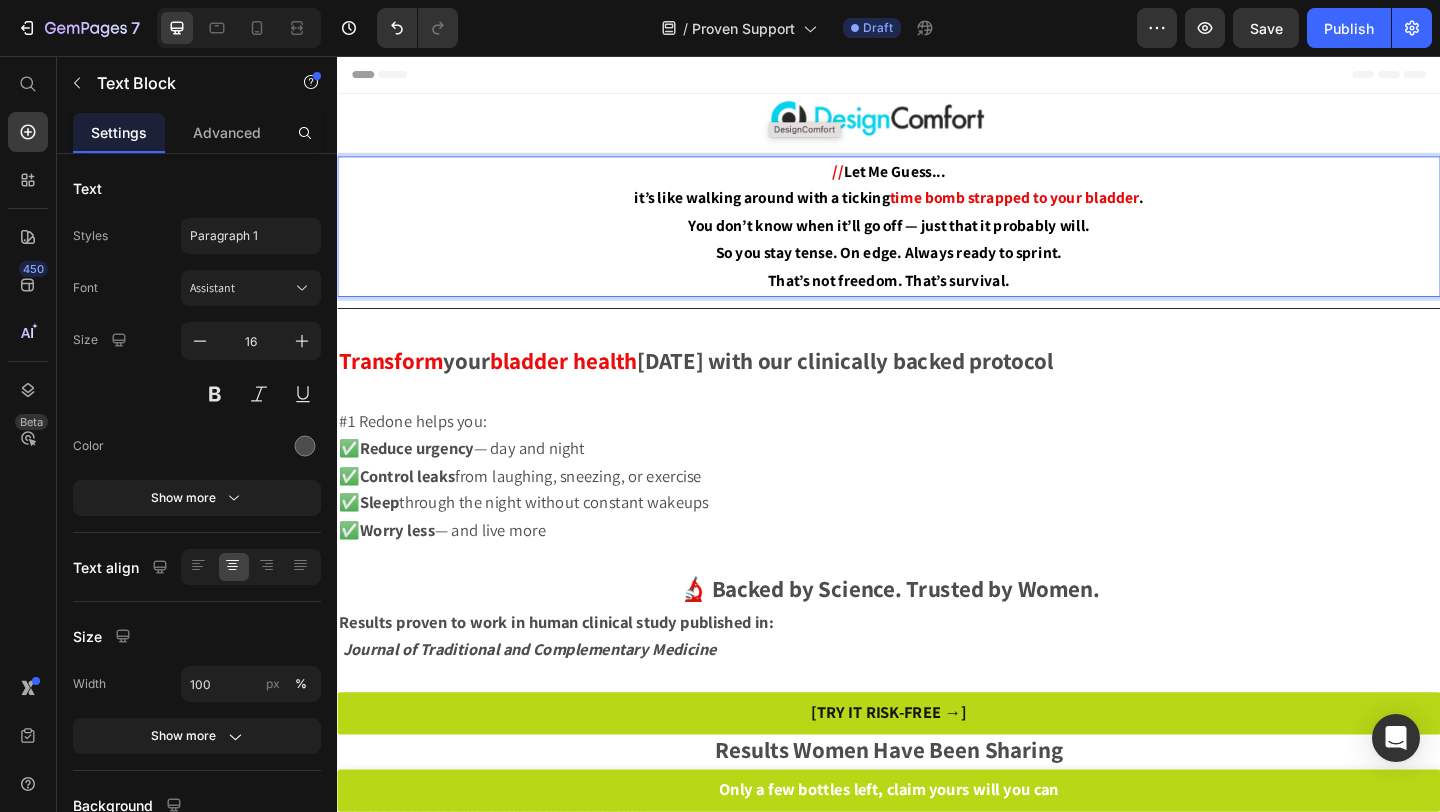 click on "So you stay tense. On edge. Always ready to sprint." at bounding box center (937, 271) 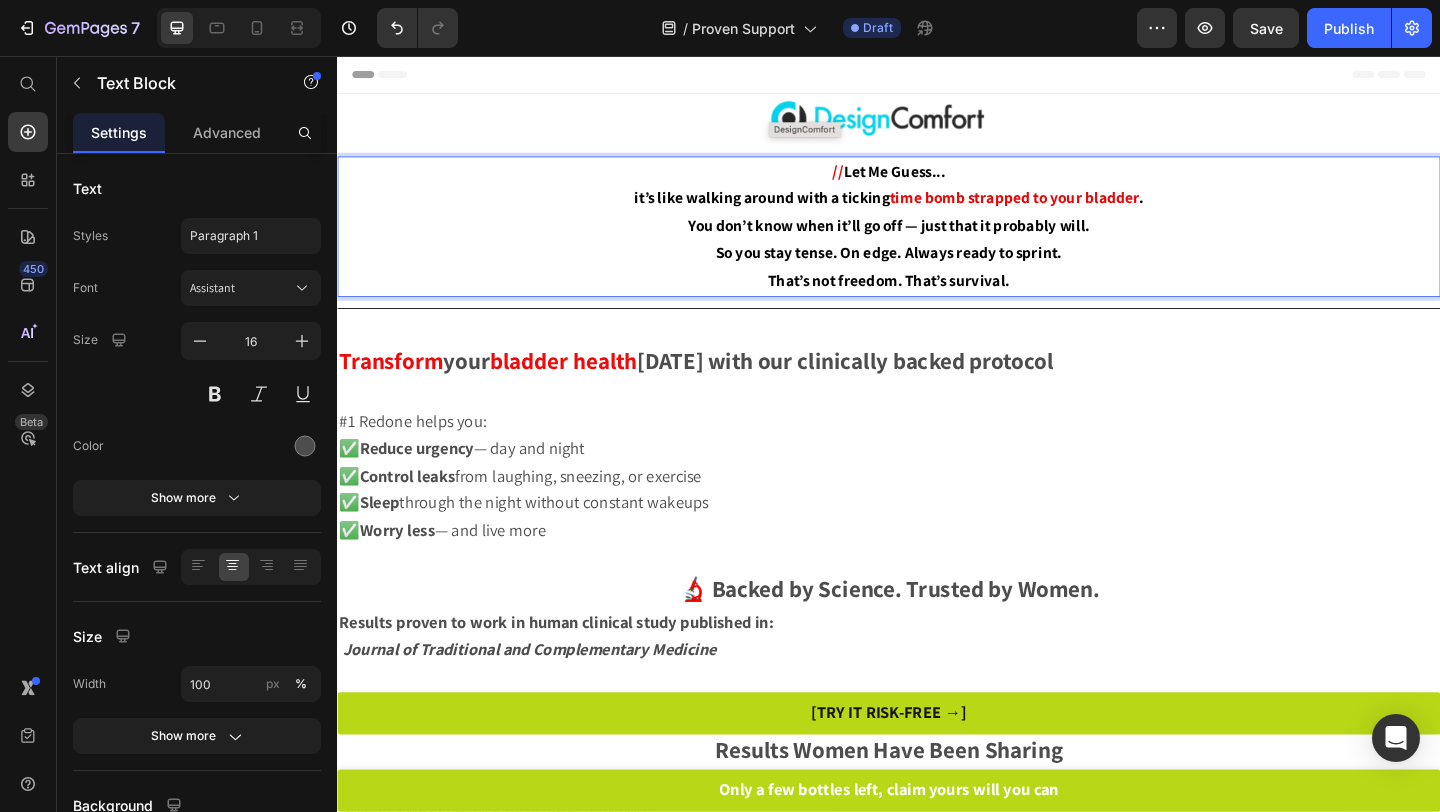 click on "// Let Me Guess..." at bounding box center [937, 182] 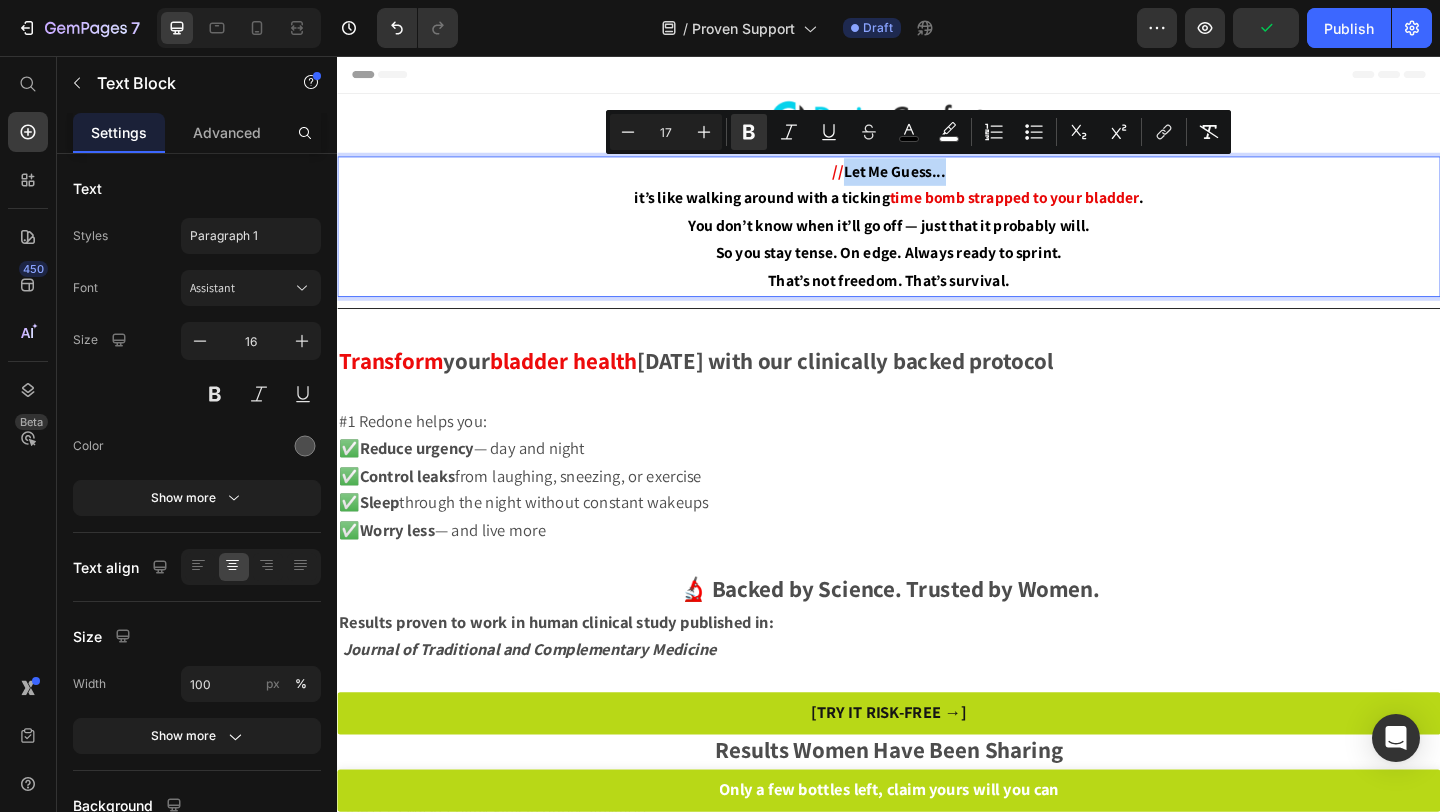 drag, startPoint x: 1001, startPoint y: 181, endPoint x: 888, endPoint y: 185, distance: 113.07078 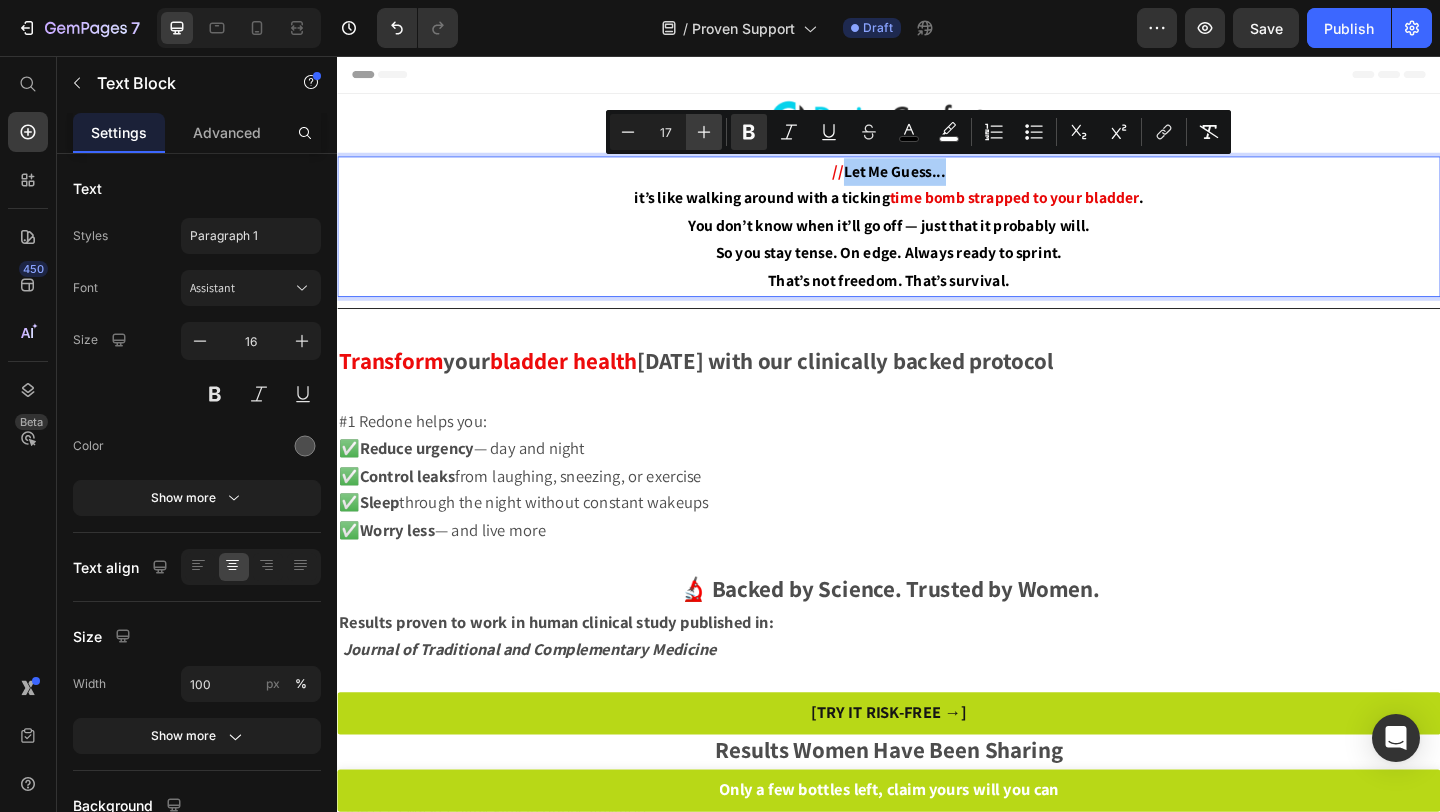 click 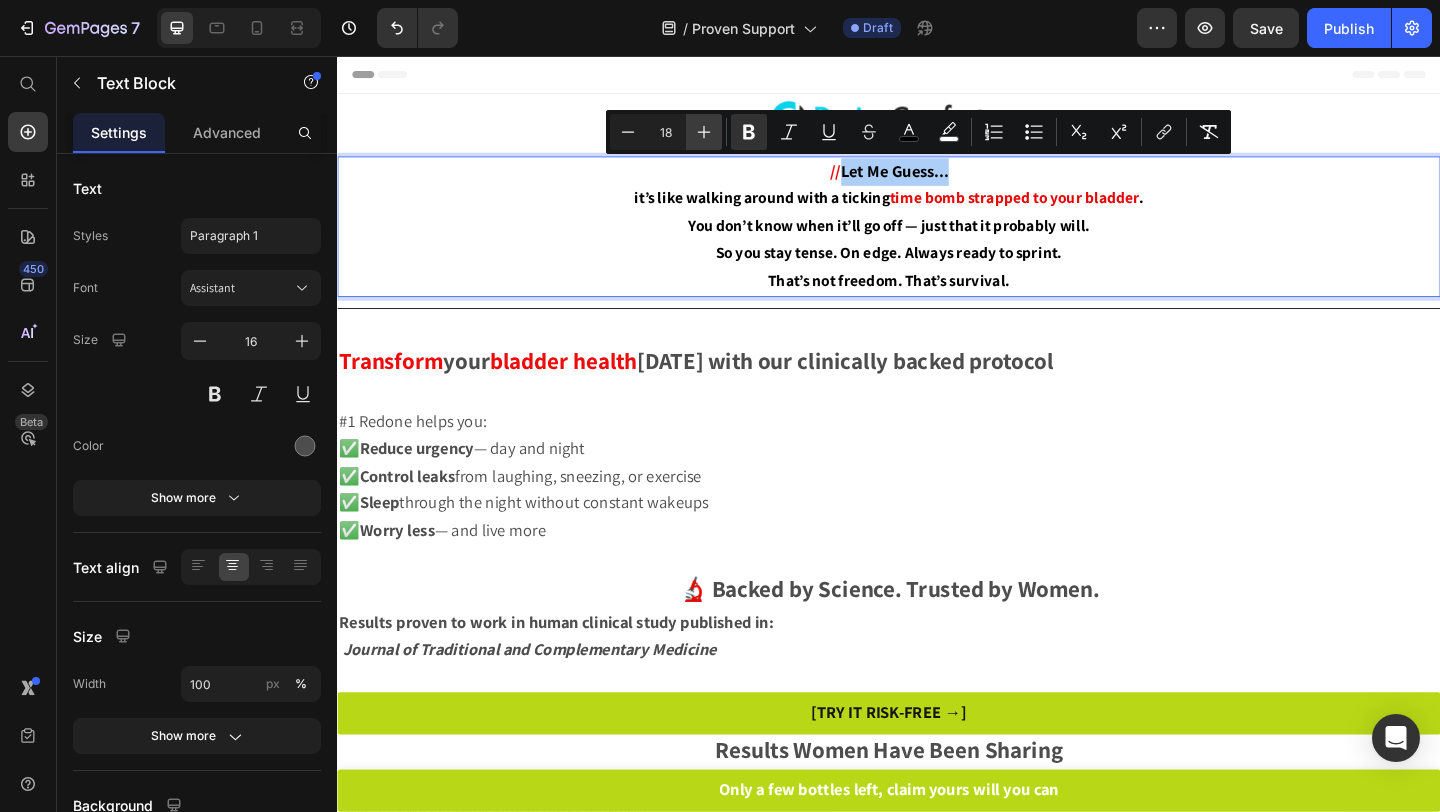 click 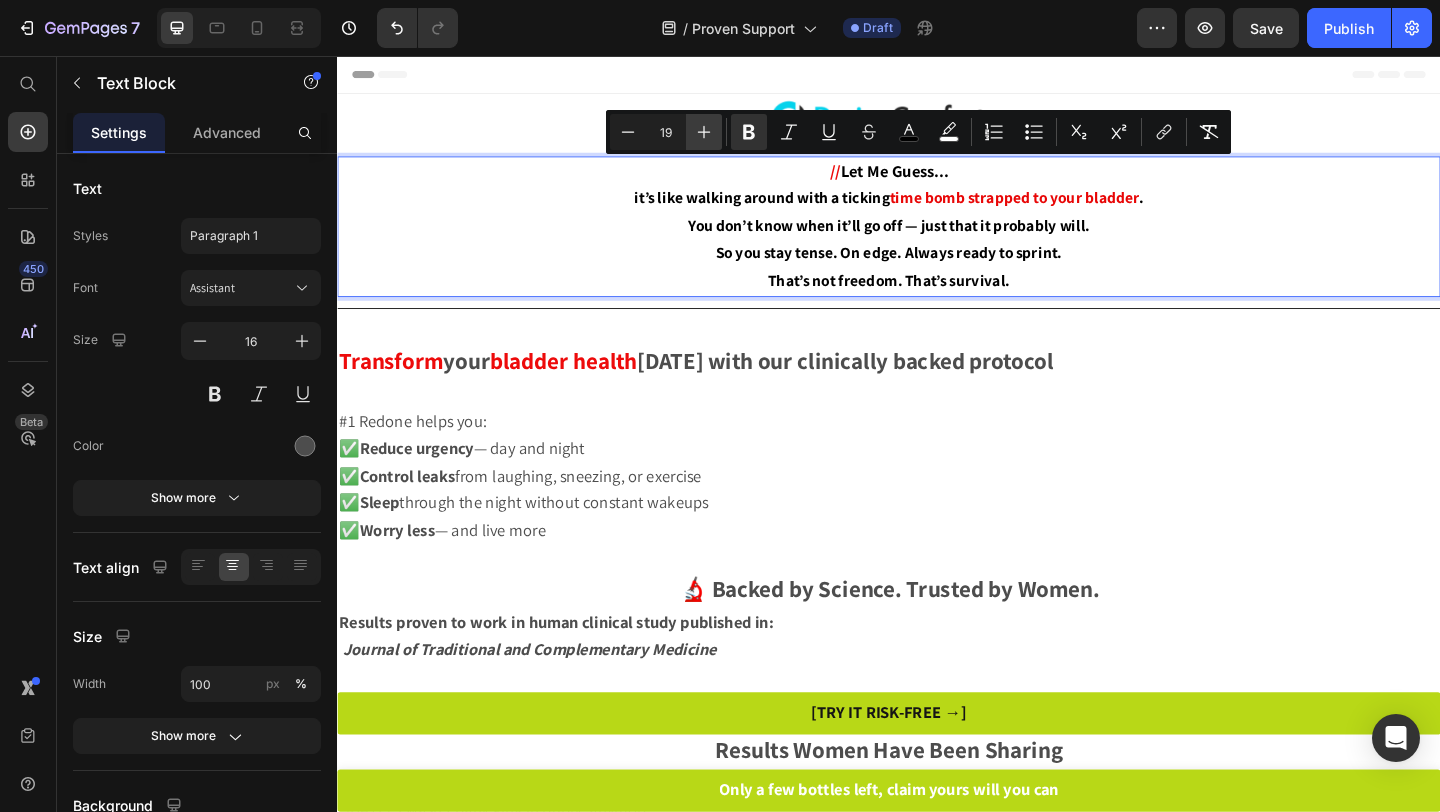 click 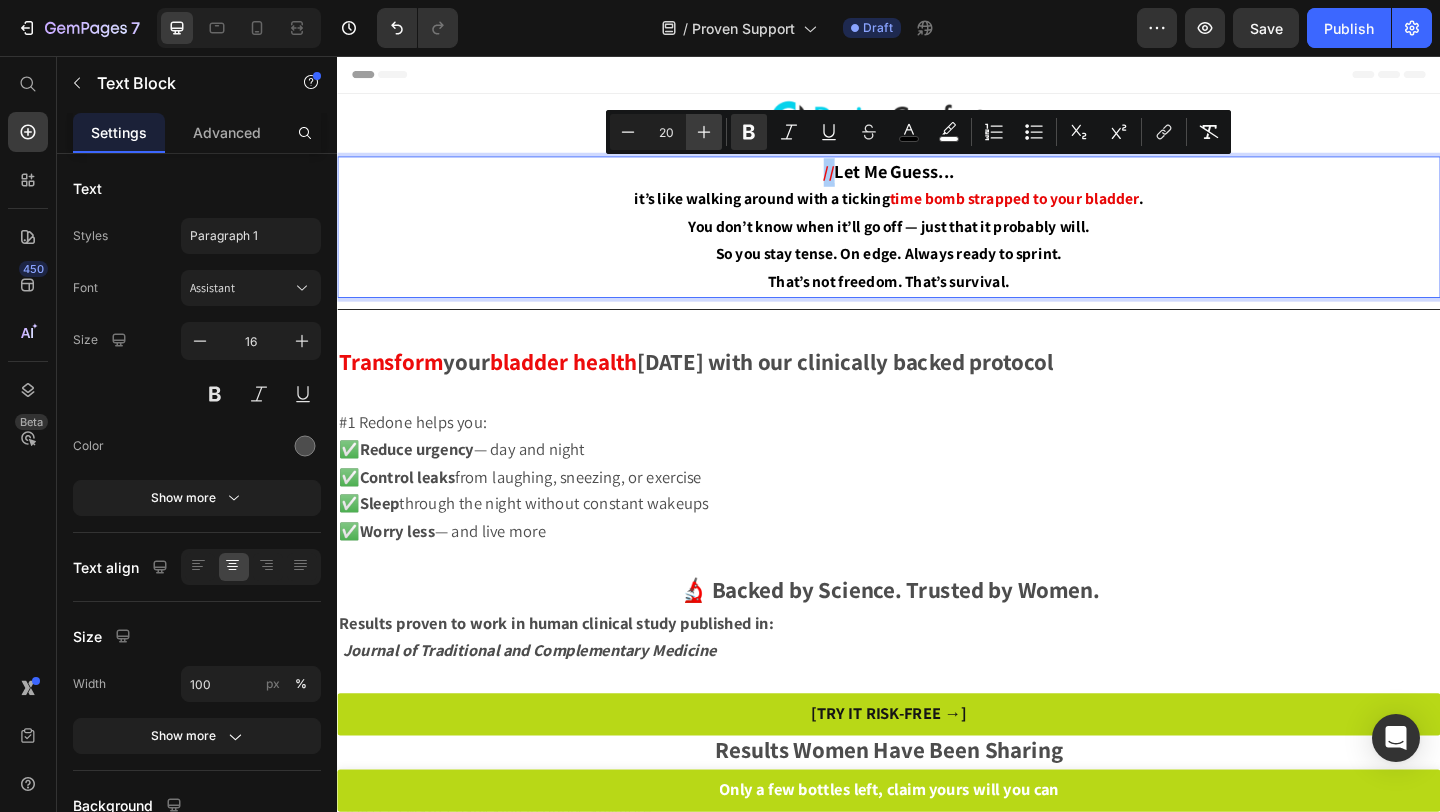 click 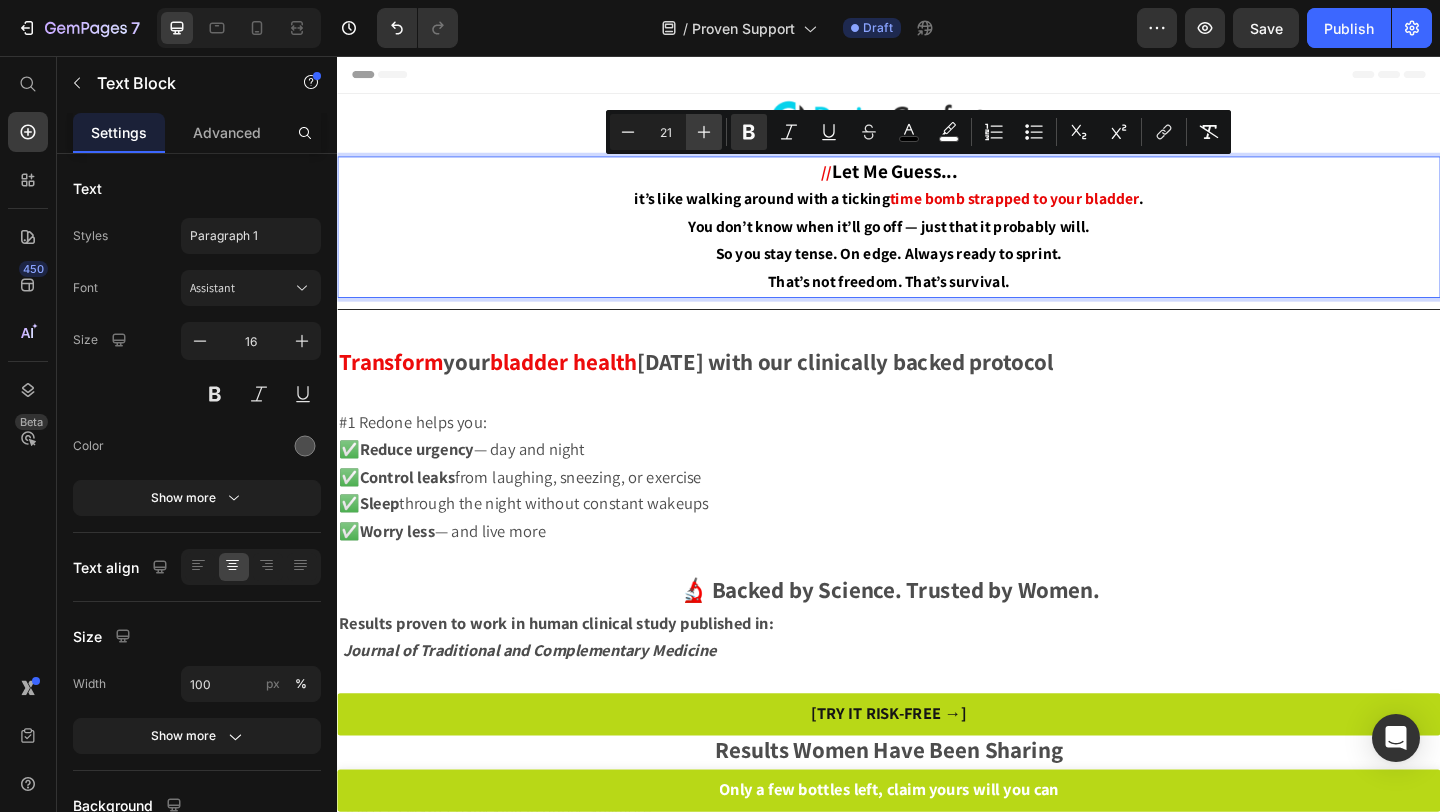 click 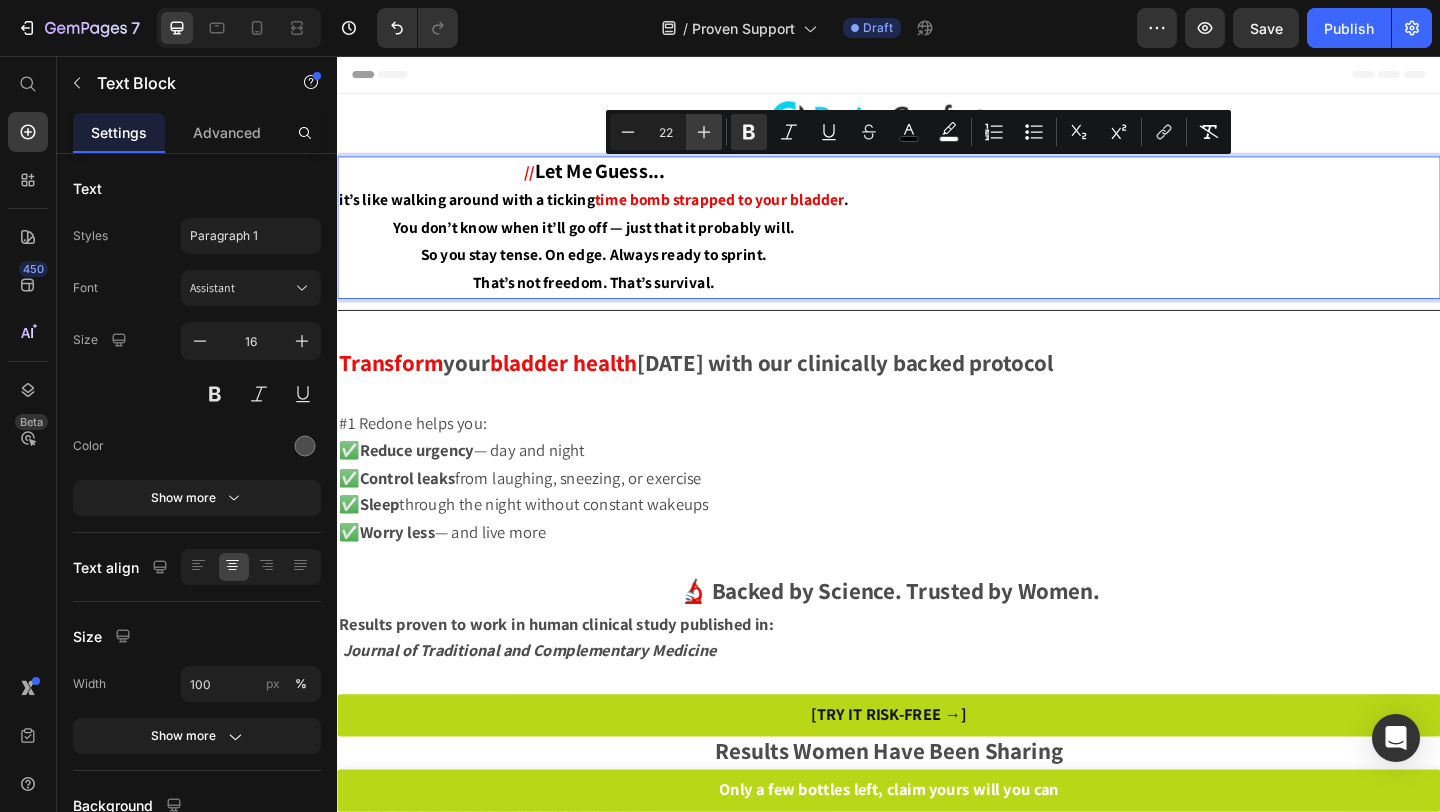 click 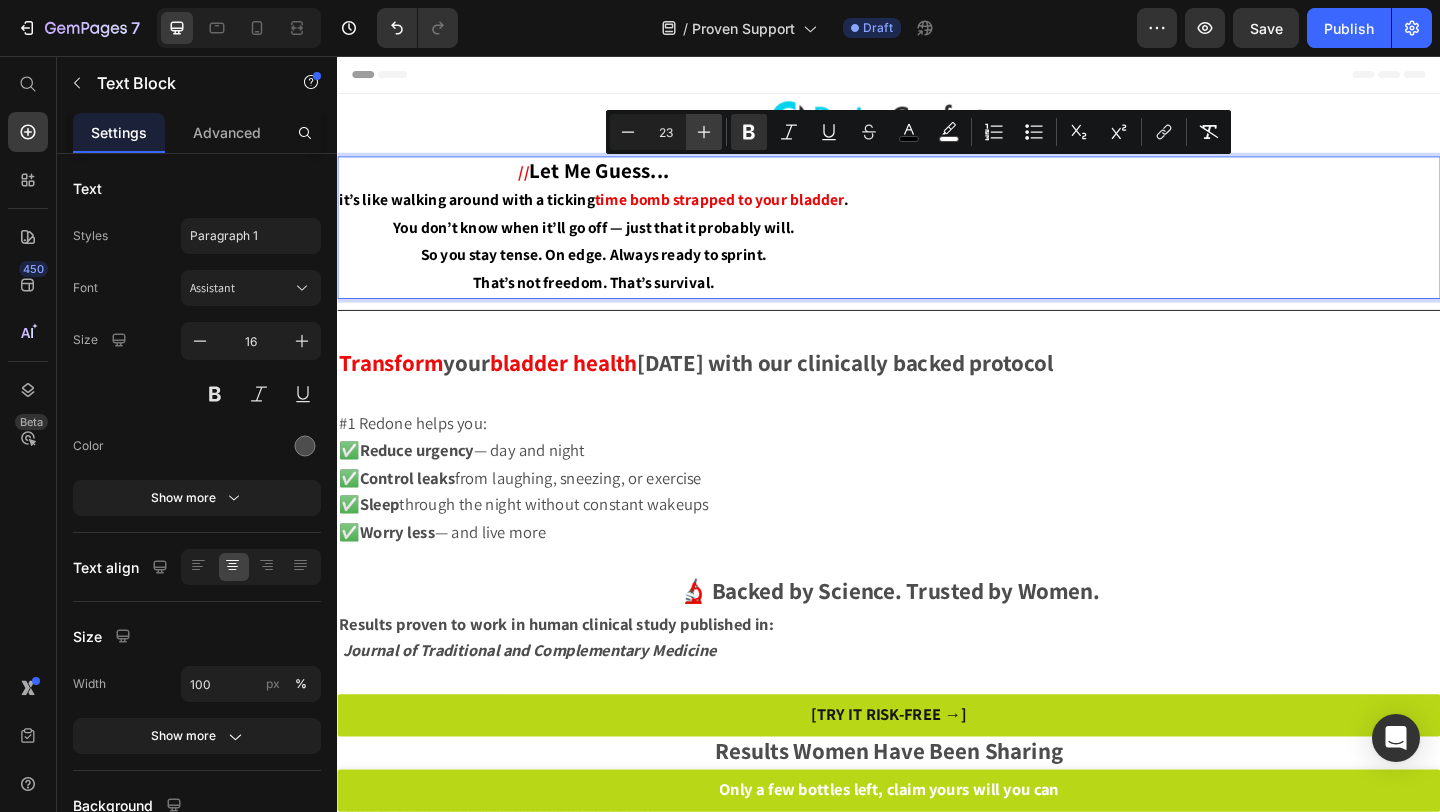 click 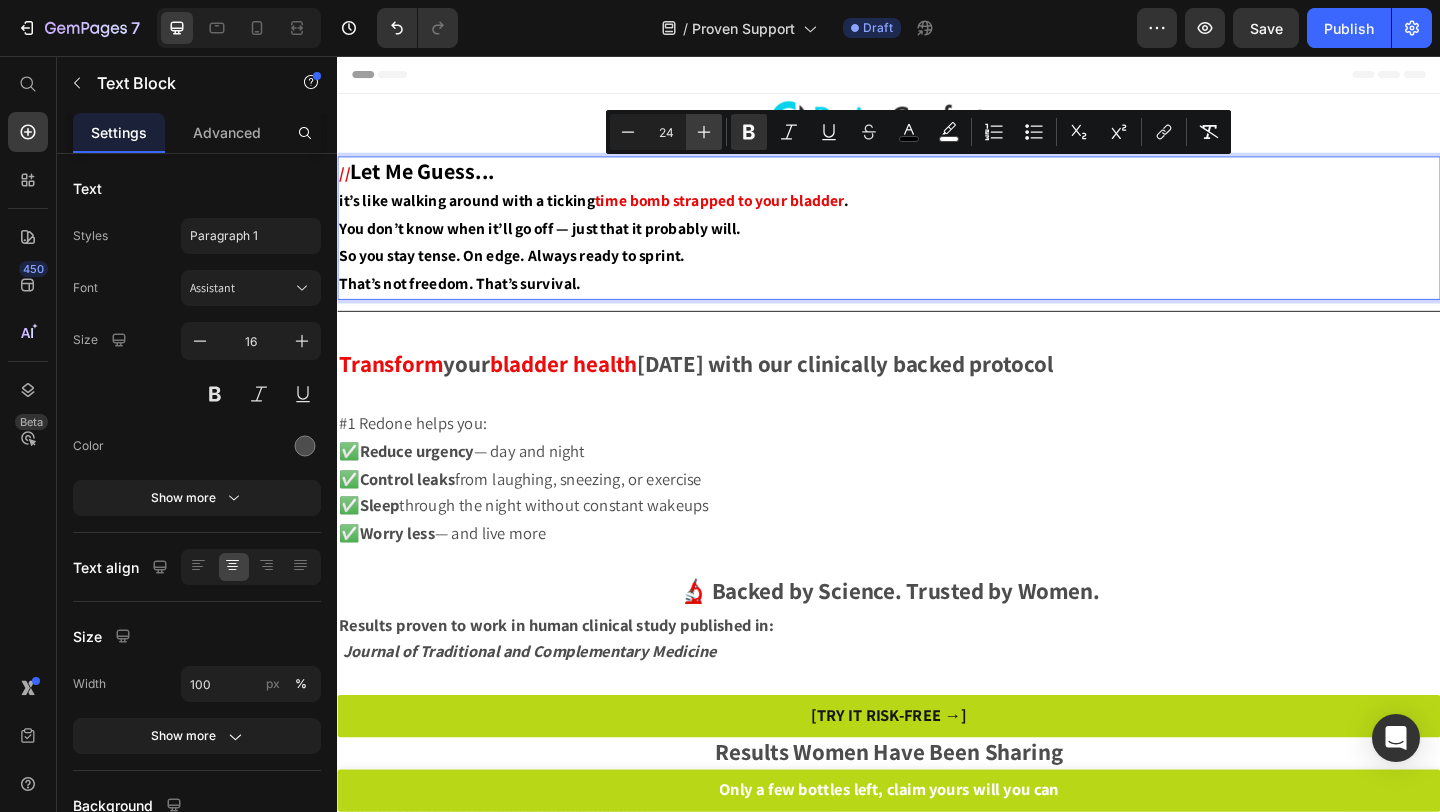 click 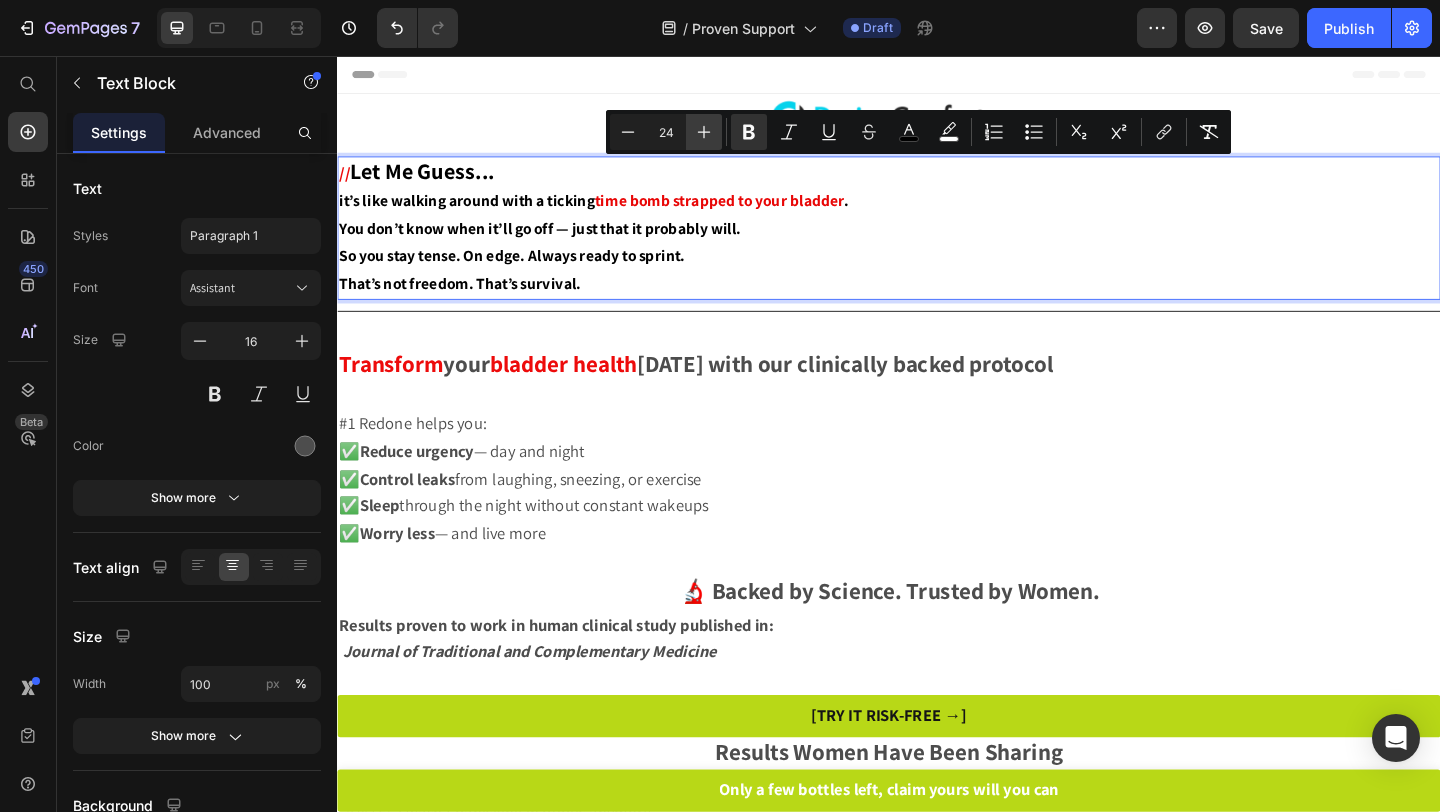 type on "25" 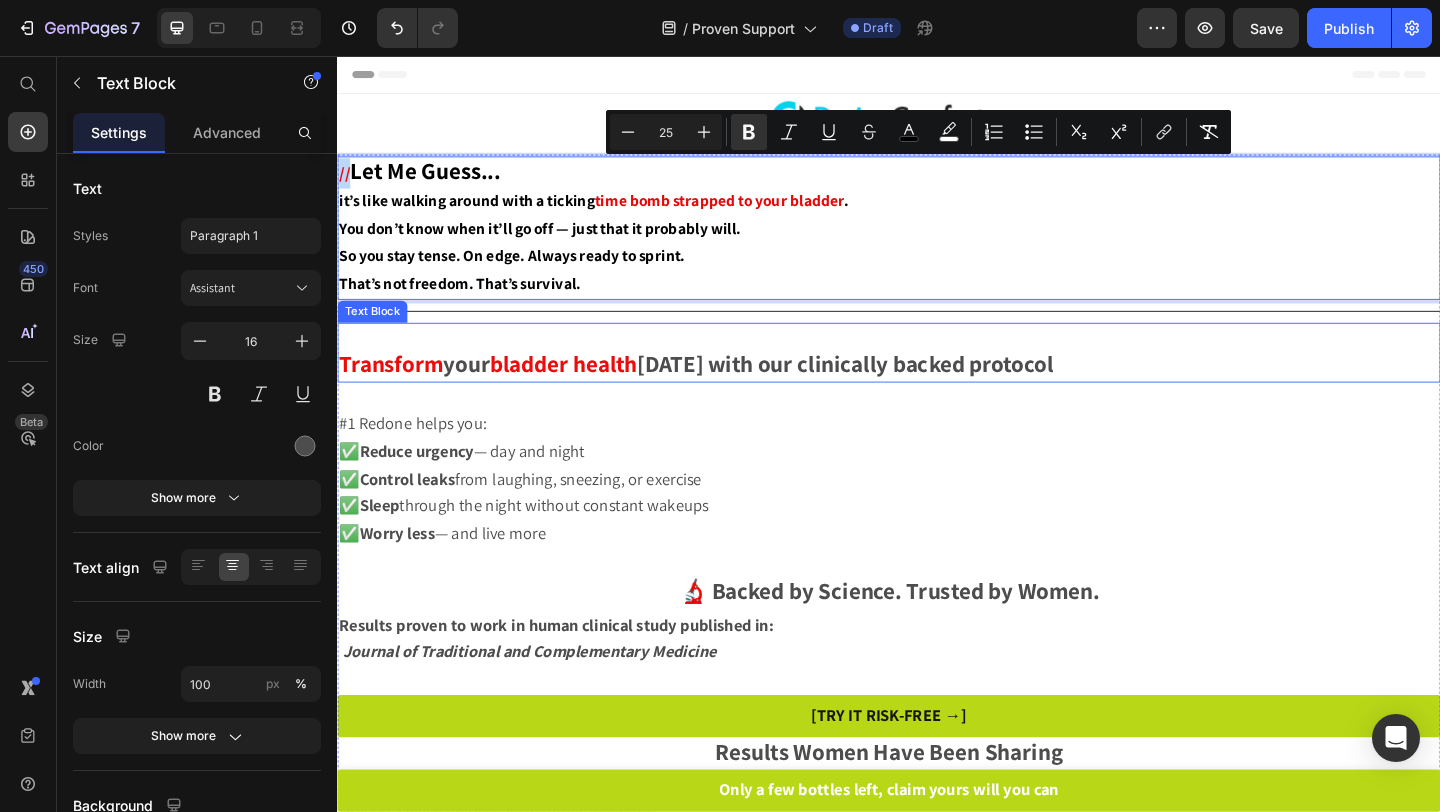 click at bounding box center [937, 362] 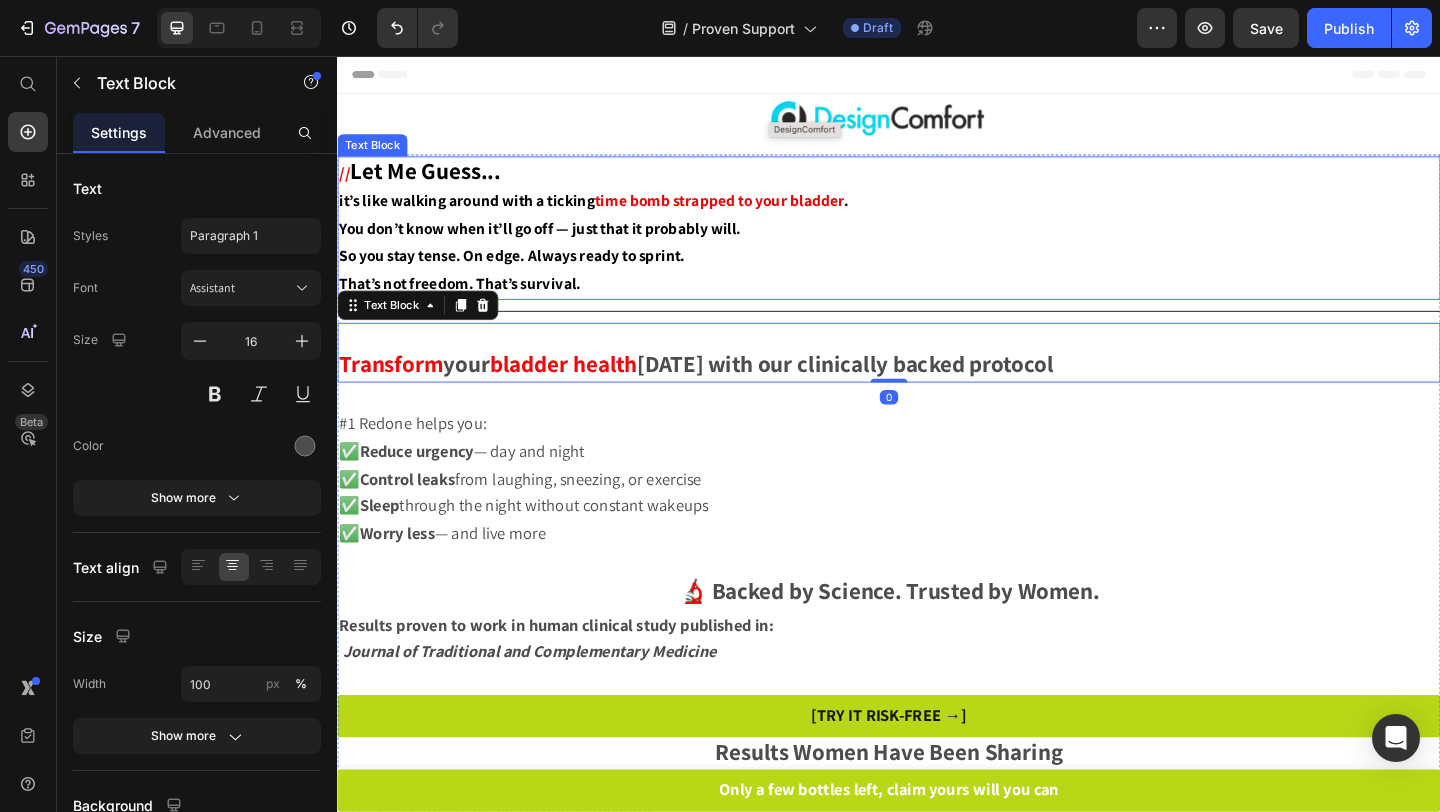 click on "So you stay tense. On edge. Always ready to sprint." at bounding box center [616, 274] 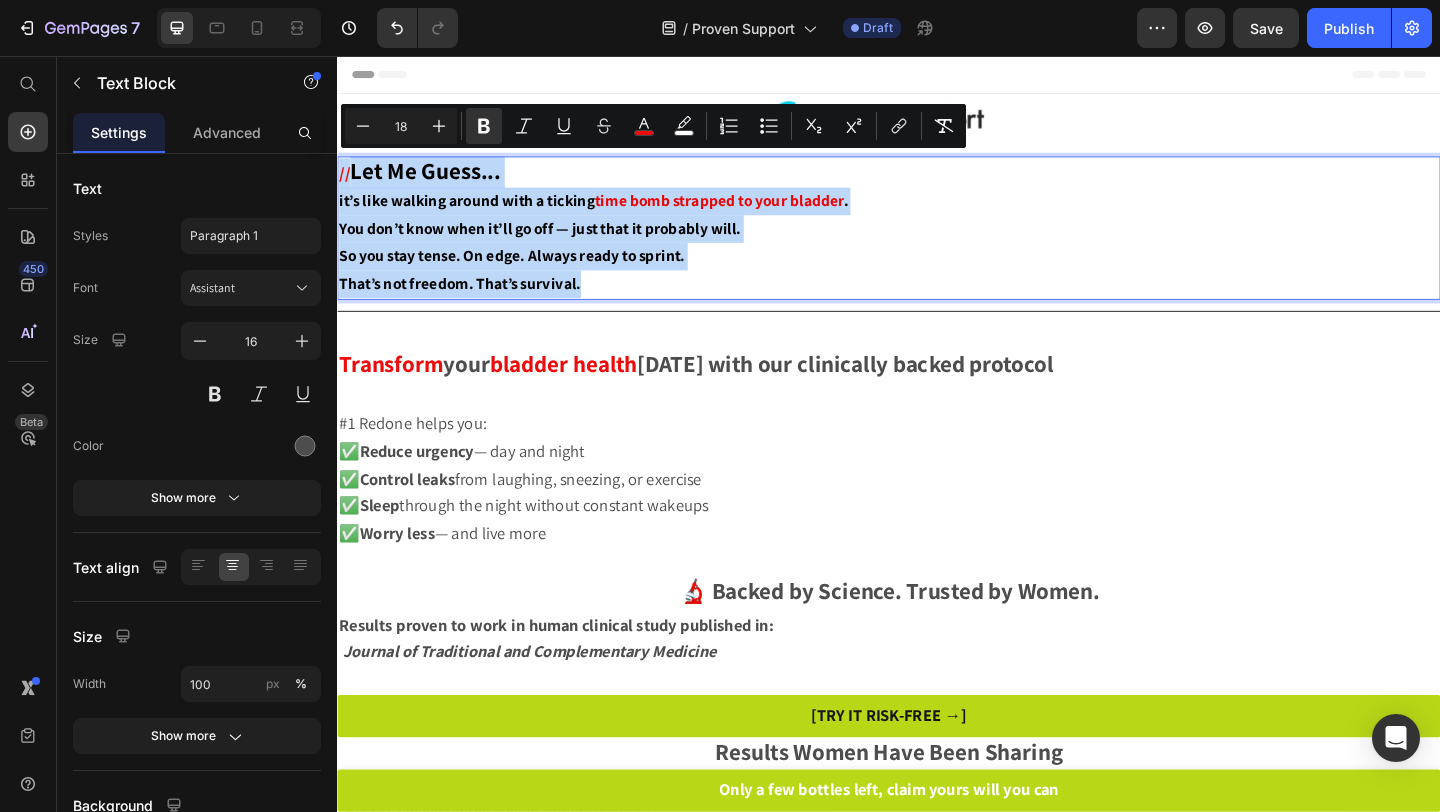 drag, startPoint x: 813, startPoint y: 291, endPoint x: 337, endPoint y: 173, distance: 490.408 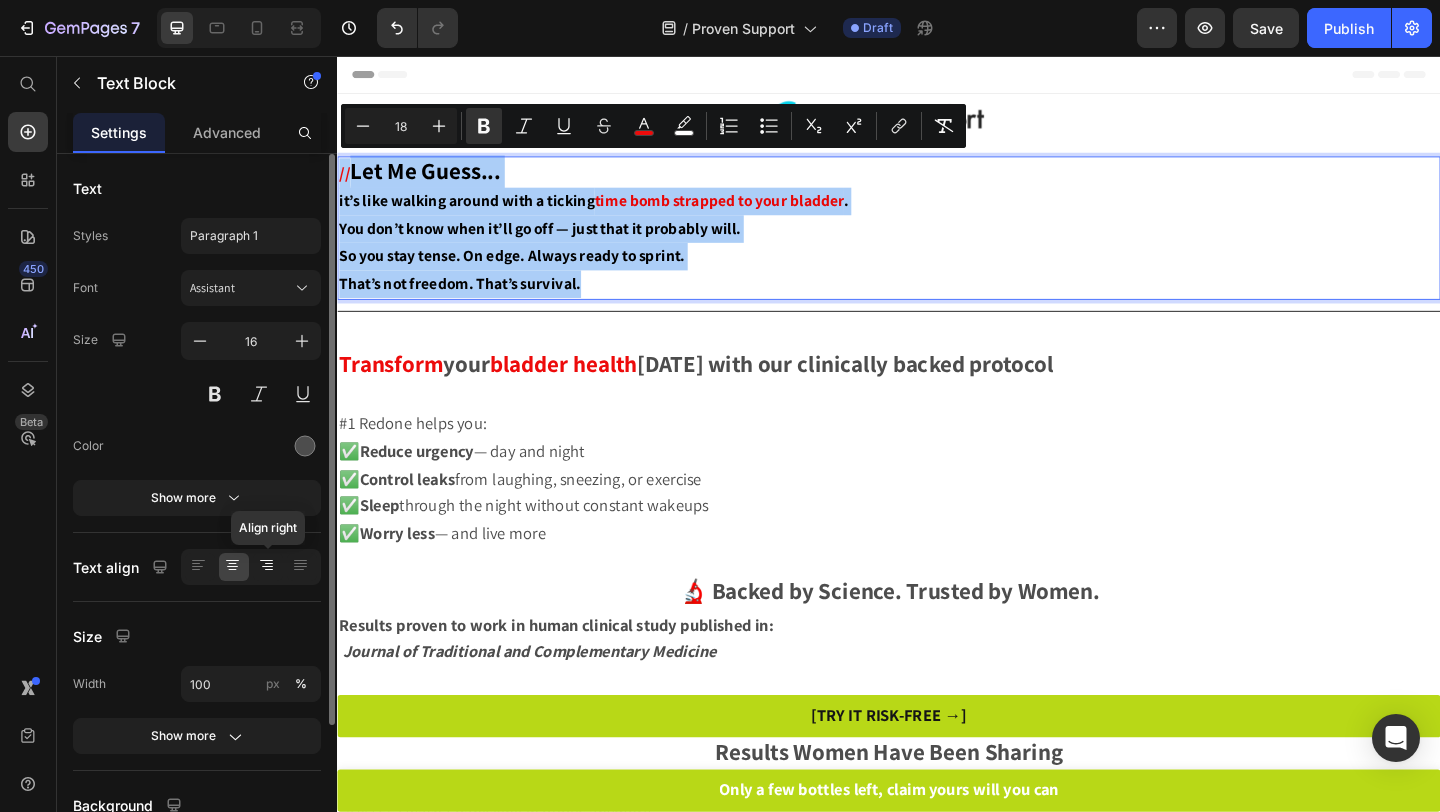 click 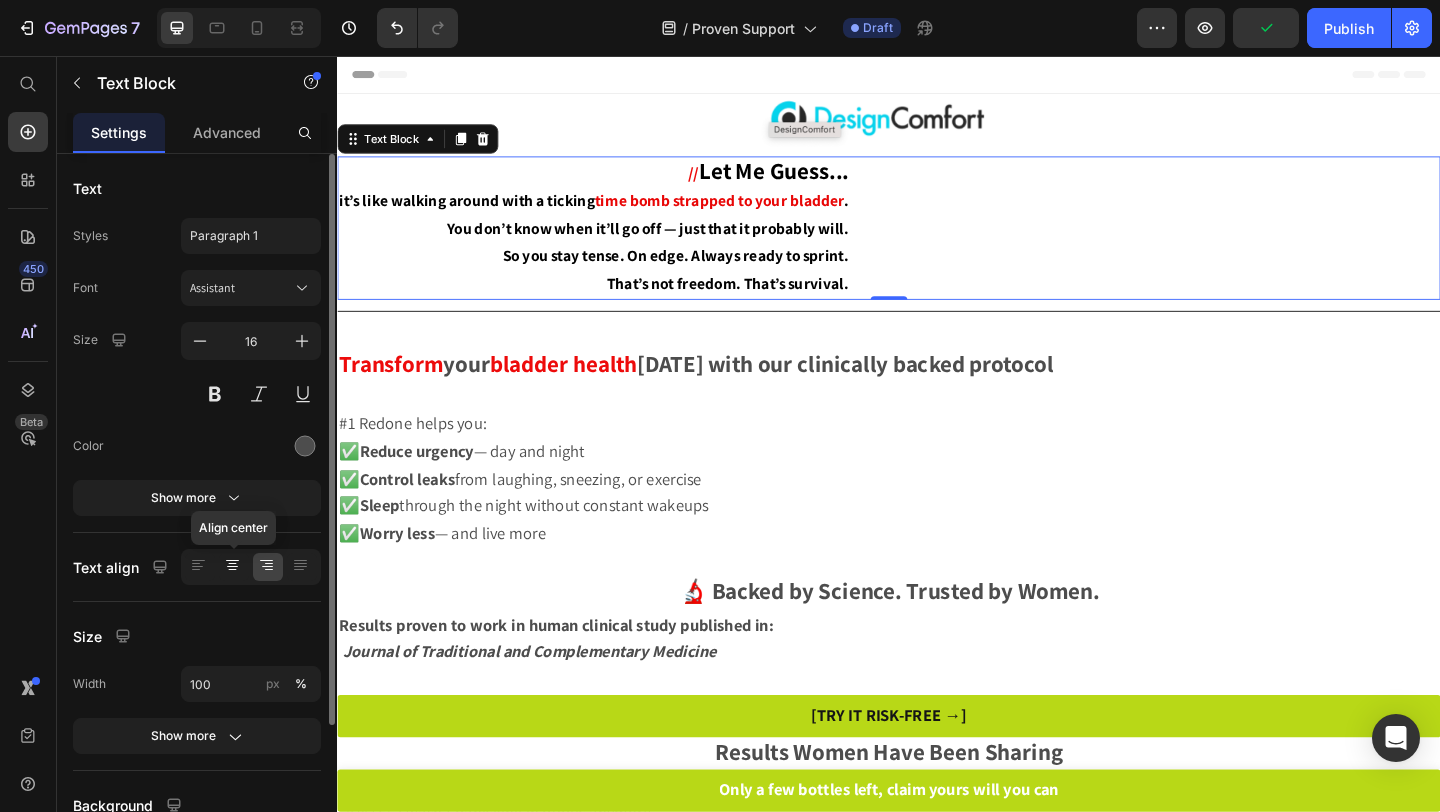 click 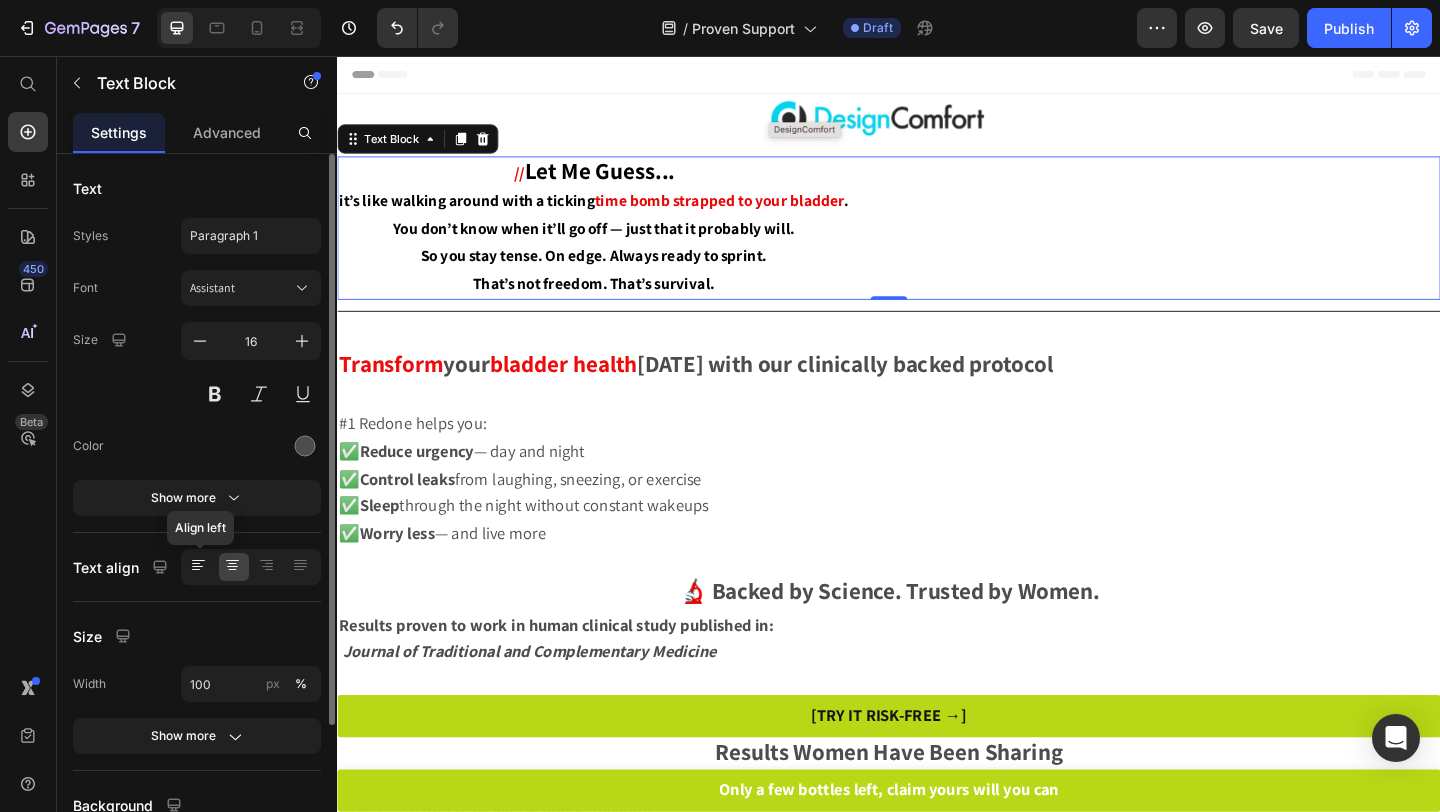 click 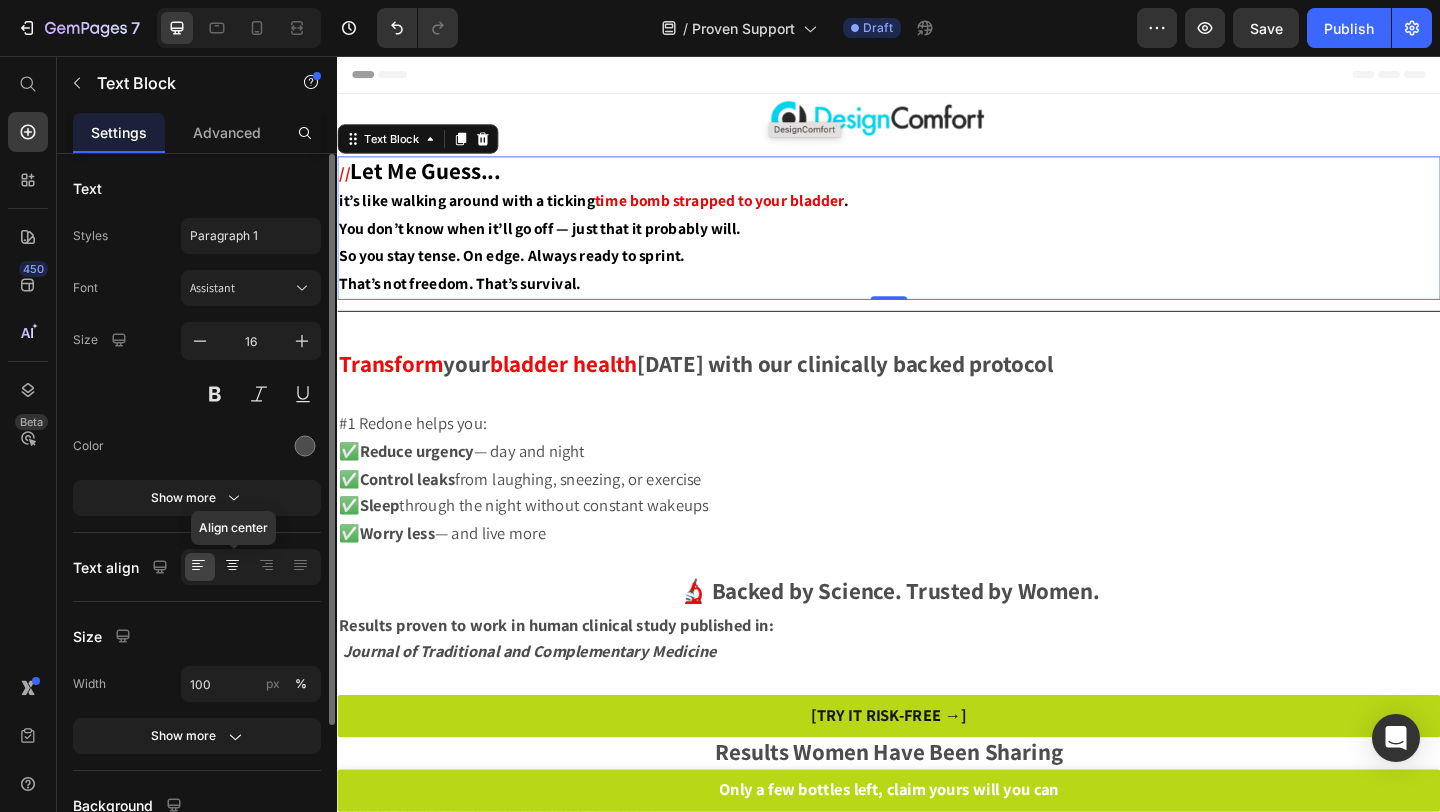 click 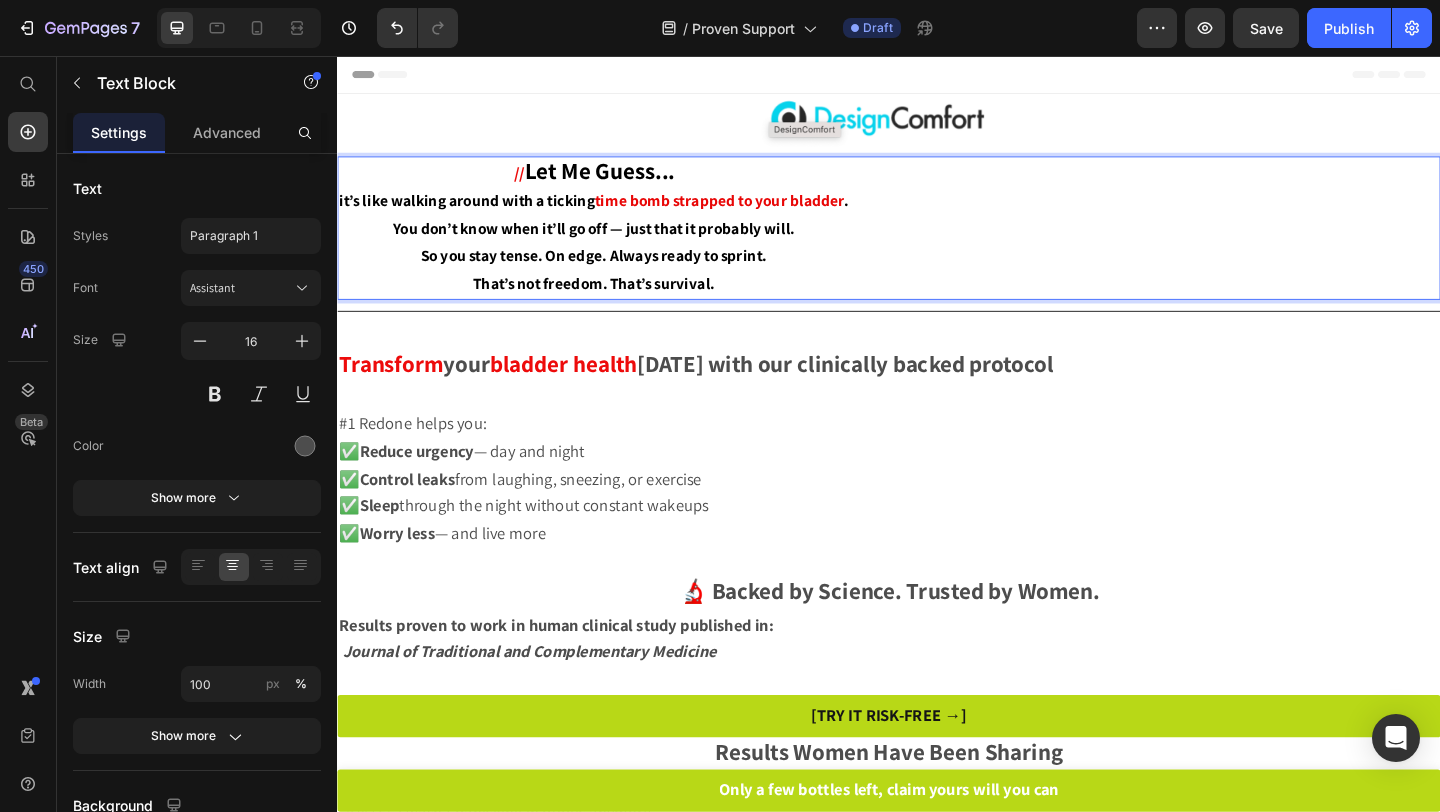 click on "That’s not freedom. That’s survival." at bounding box center [616, 304] 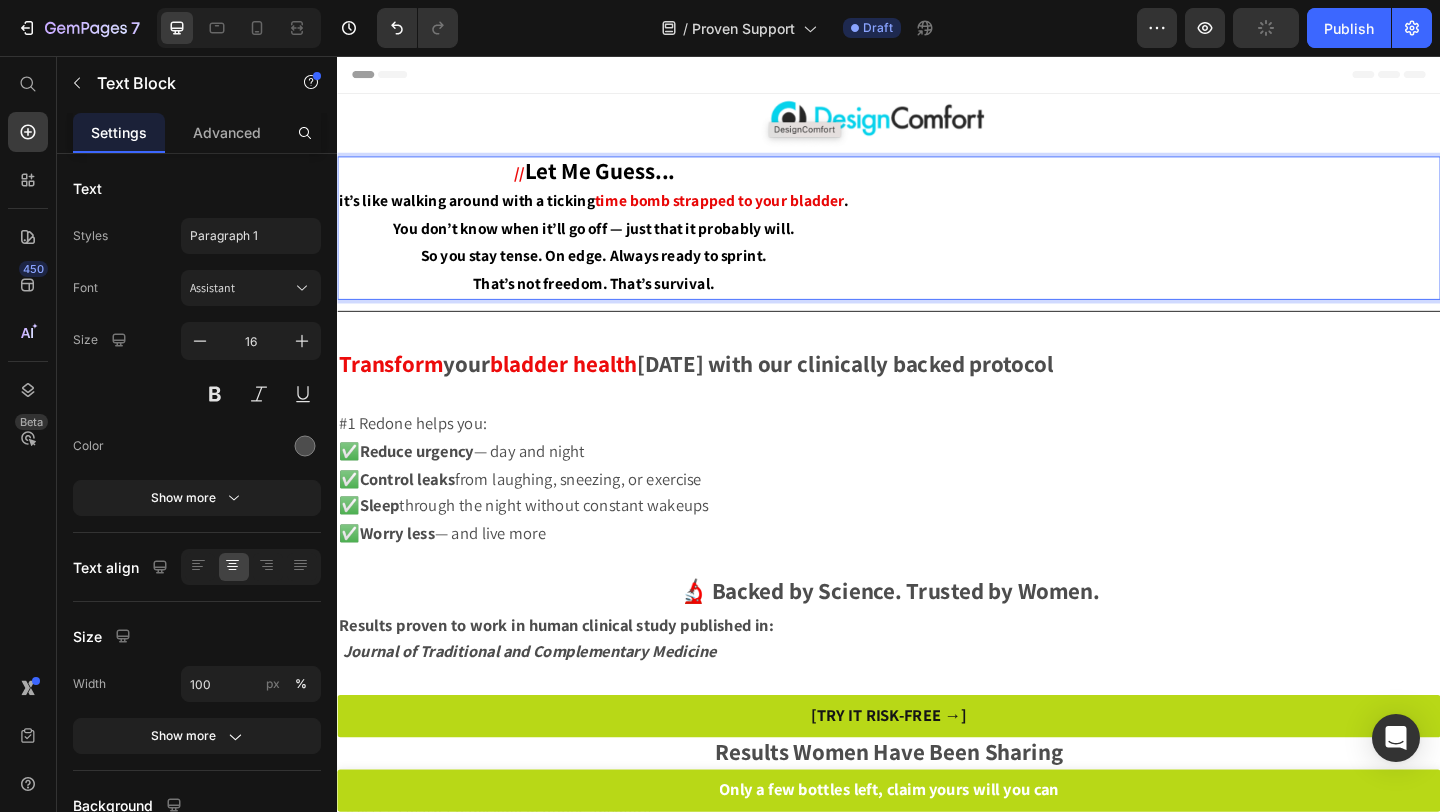 click on "You don’t know when it’ll go off — just that it probably will." at bounding box center (616, 244) 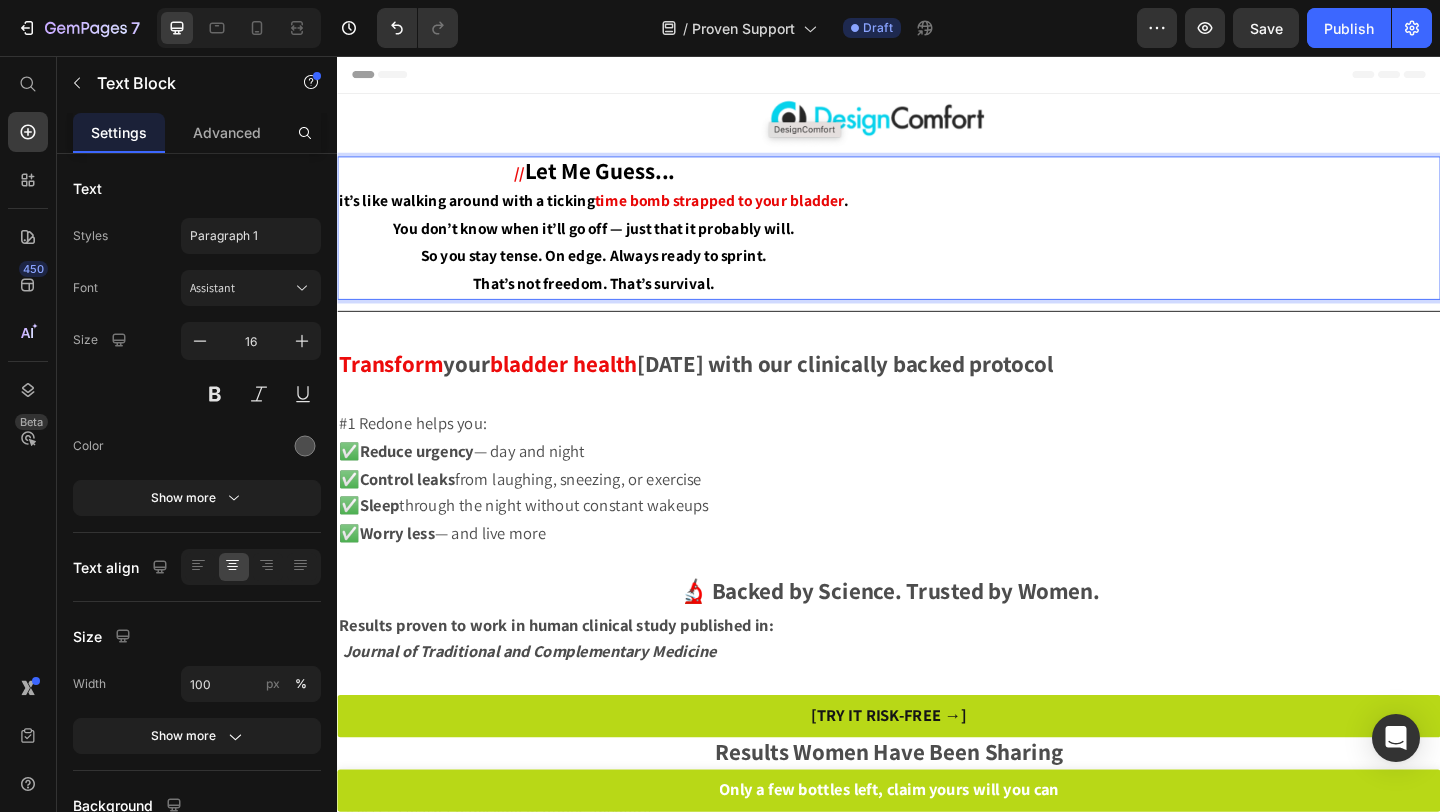 click on "That’s not freedom. That’s survival." at bounding box center (616, 304) 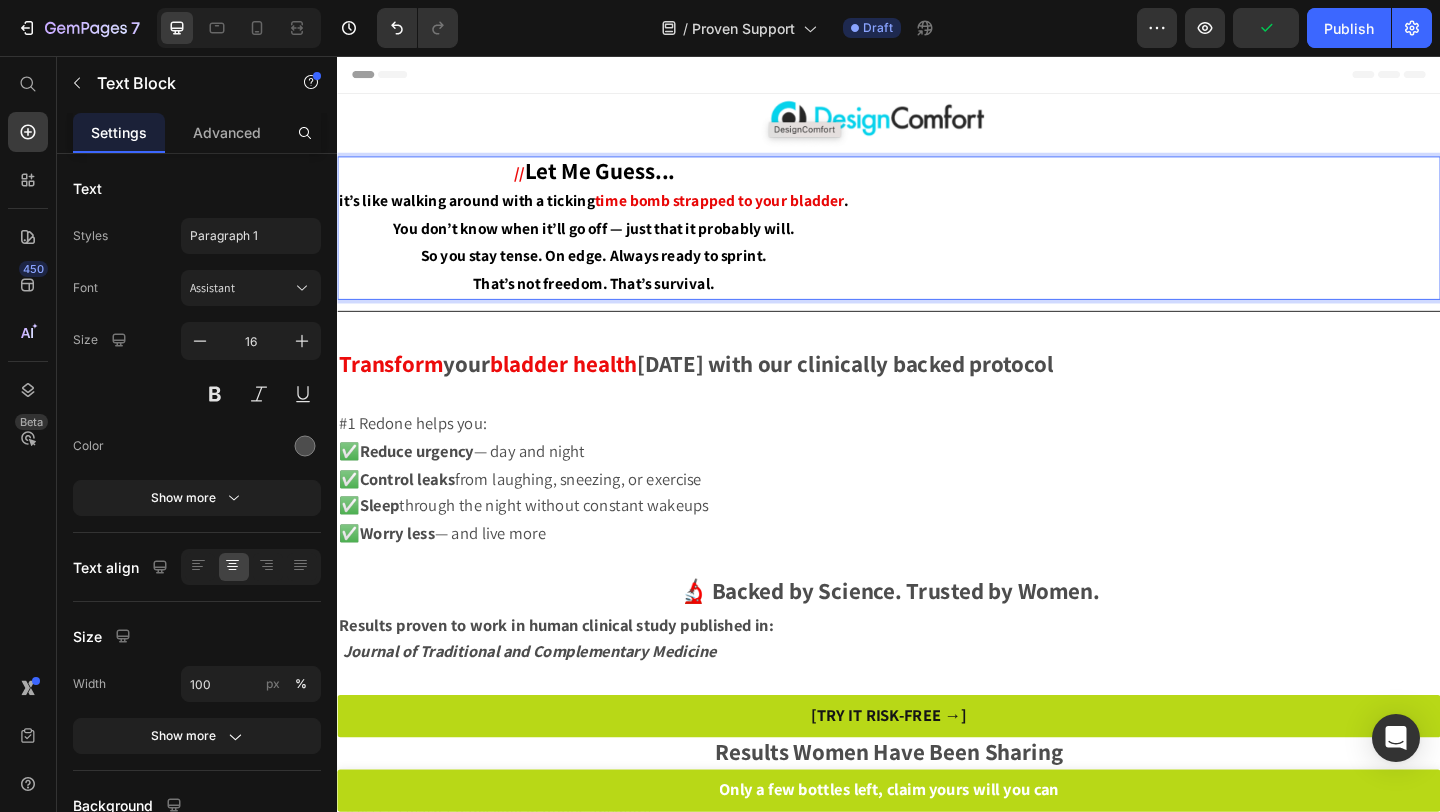 click on "You don’t know when it’ll go off — just that it probably will." at bounding box center [616, 243] 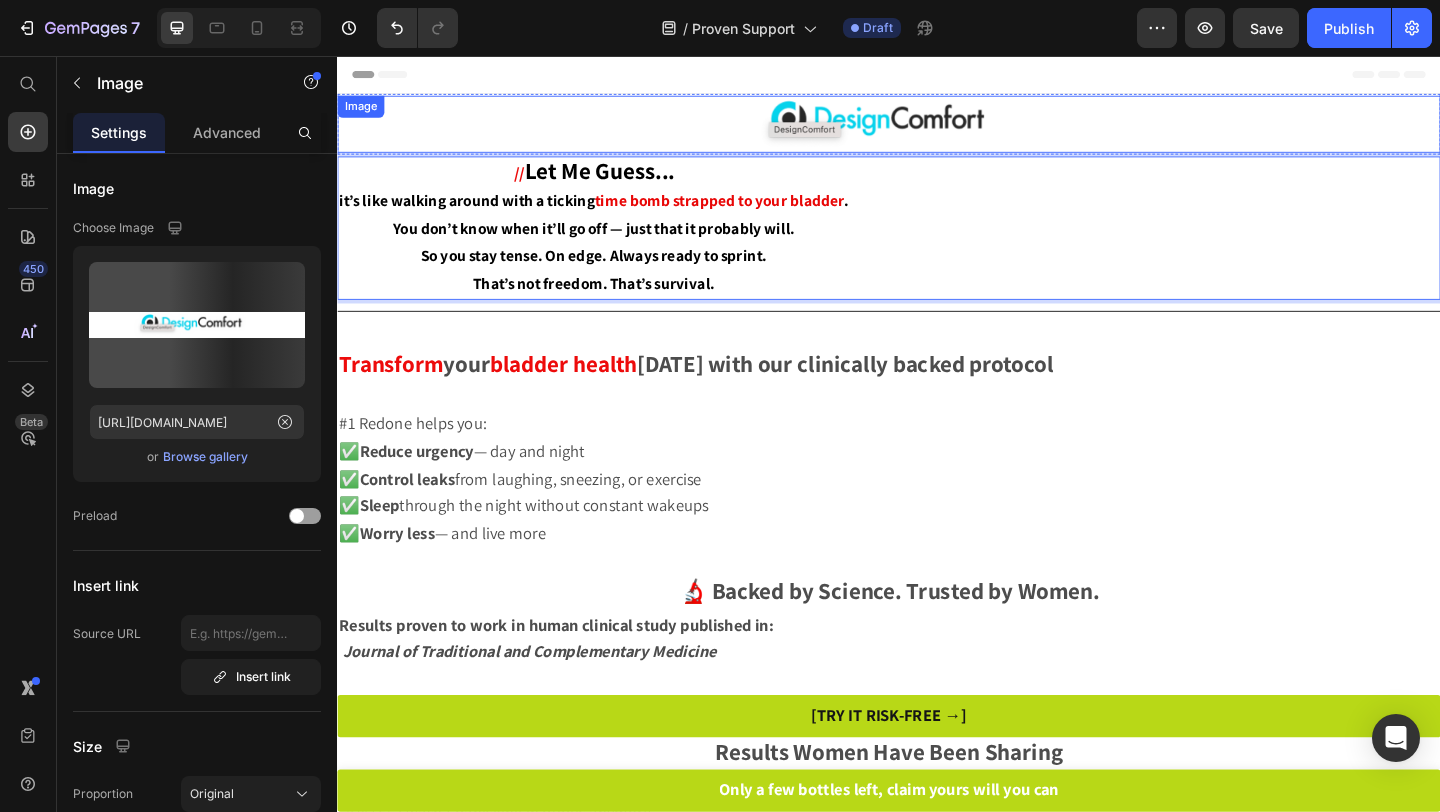 click at bounding box center (937, 130) 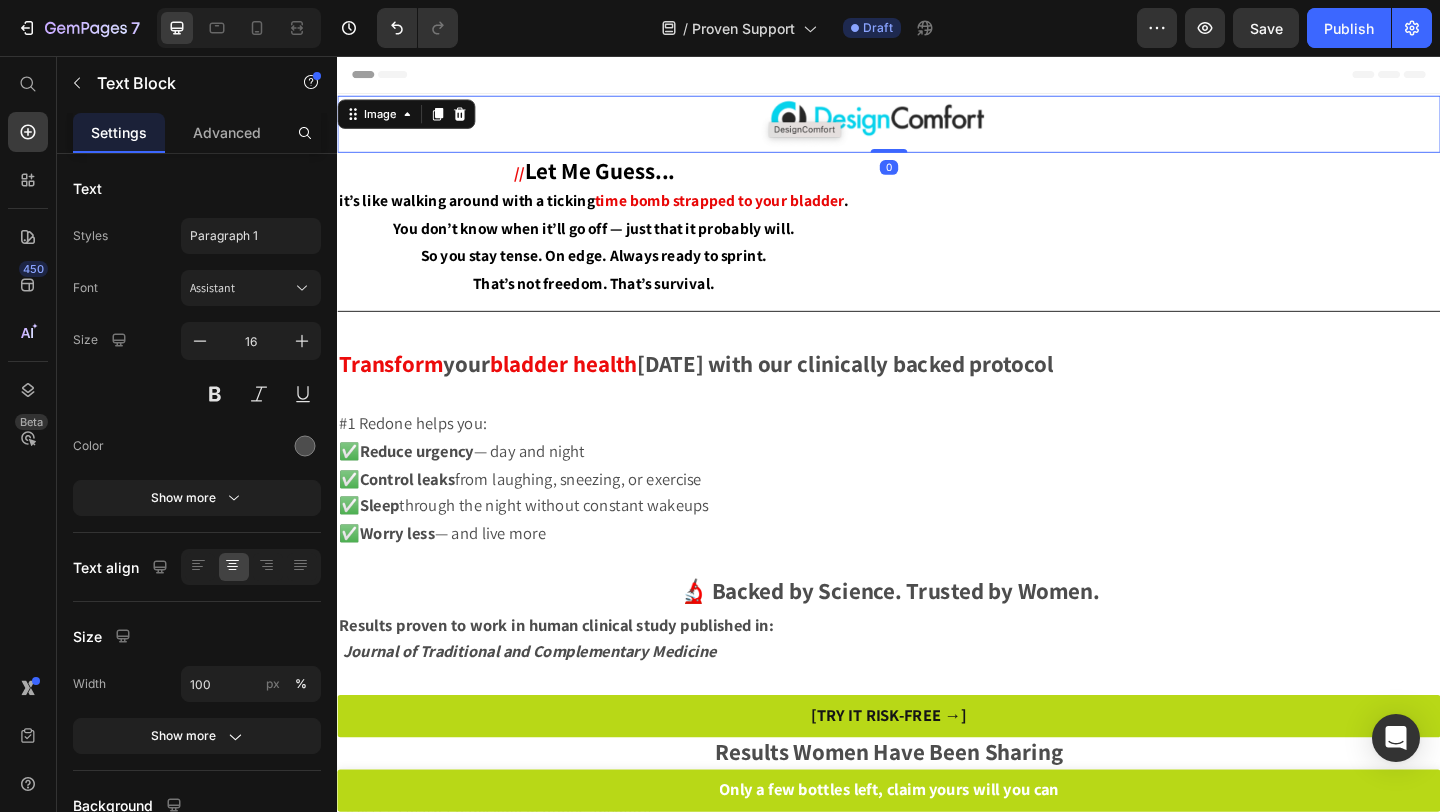click on "// Let Me Guess..." at bounding box center [616, 183] 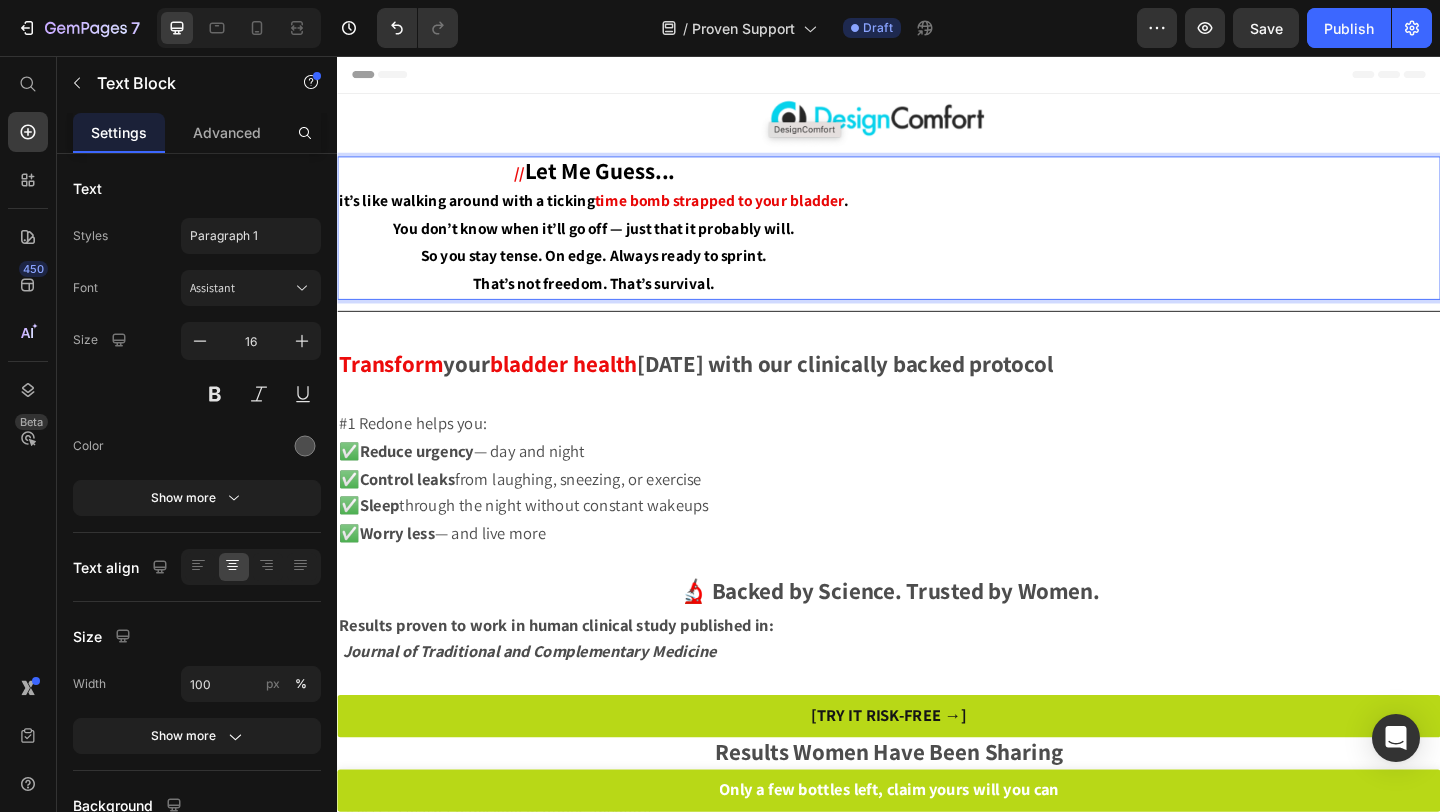 click on "You don’t know when it’ll go off — just that it probably will." at bounding box center [616, 243] 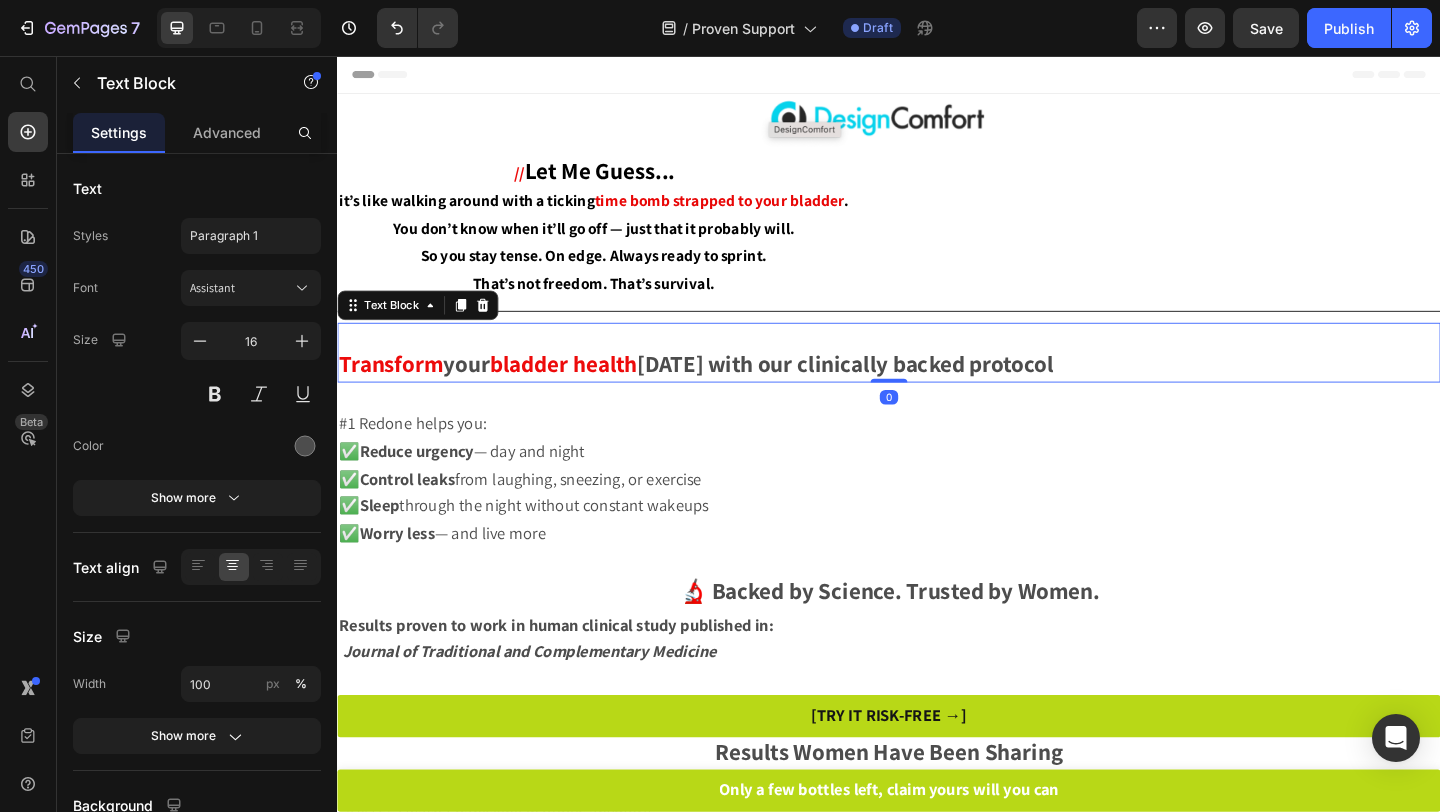click on "in 90 days with our clinically backed protocol" at bounding box center [889, 389] 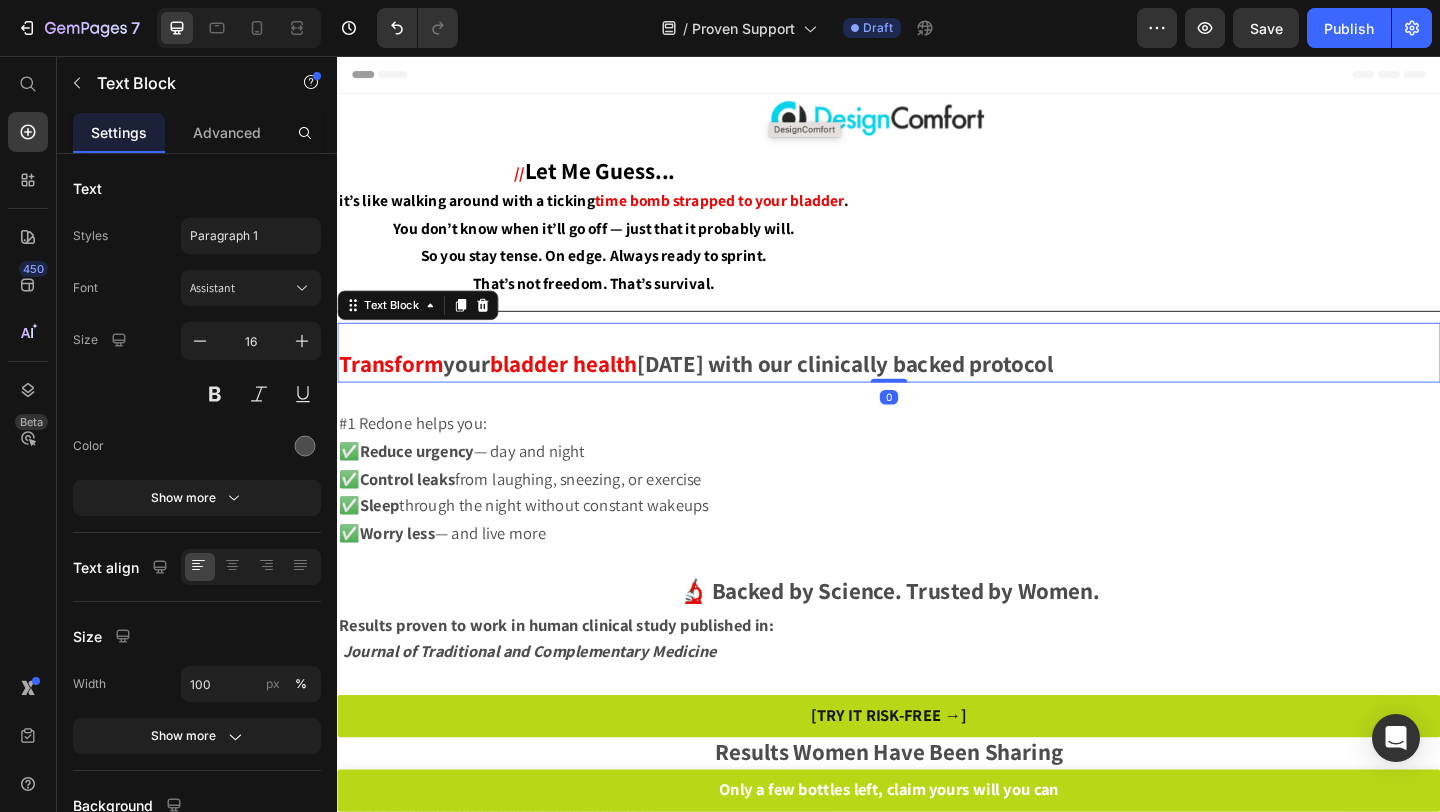 click on "in 90 days with our clinically backed protocol" at bounding box center (889, 389) 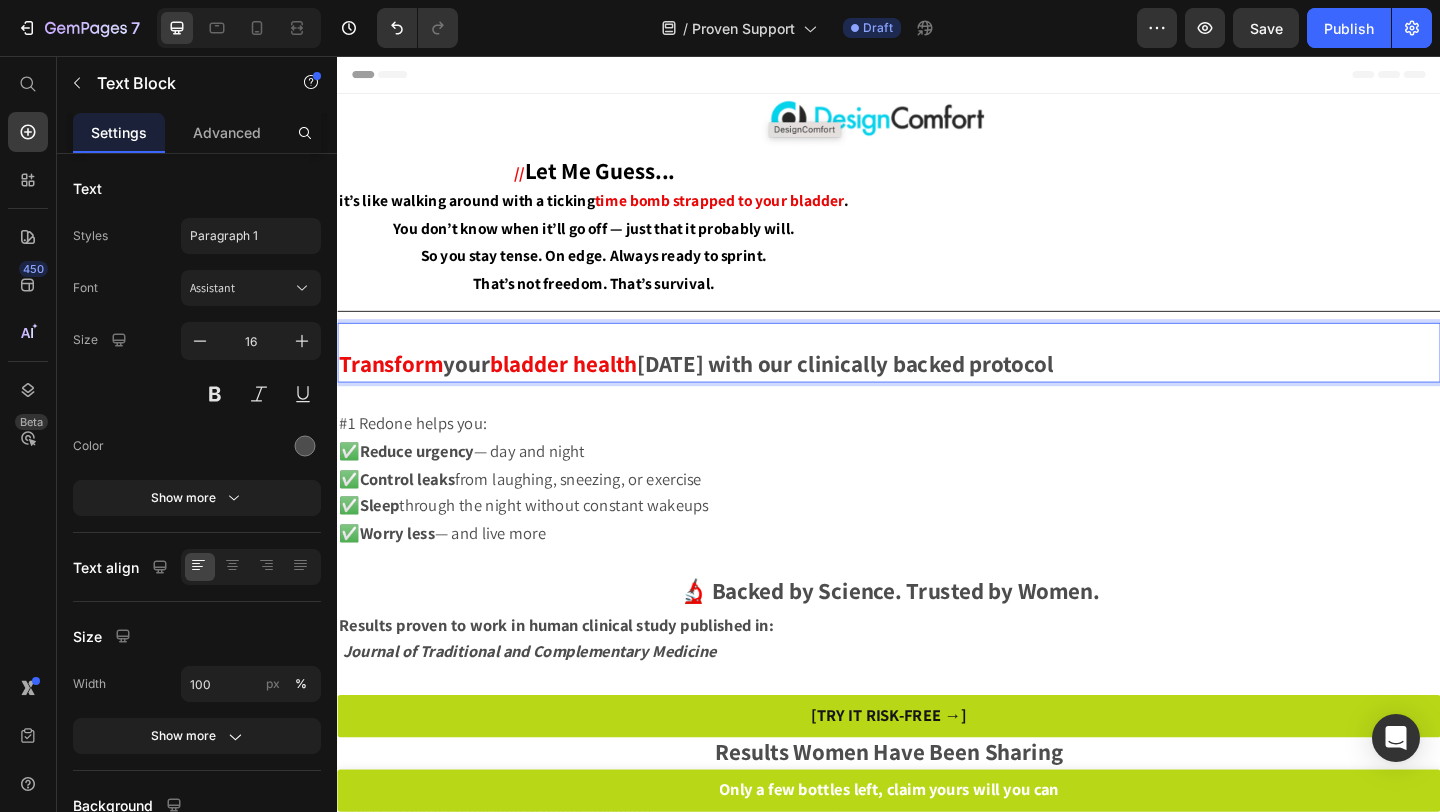 drag, startPoint x: 1230, startPoint y: 395, endPoint x: 339, endPoint y: 370, distance: 891.35065 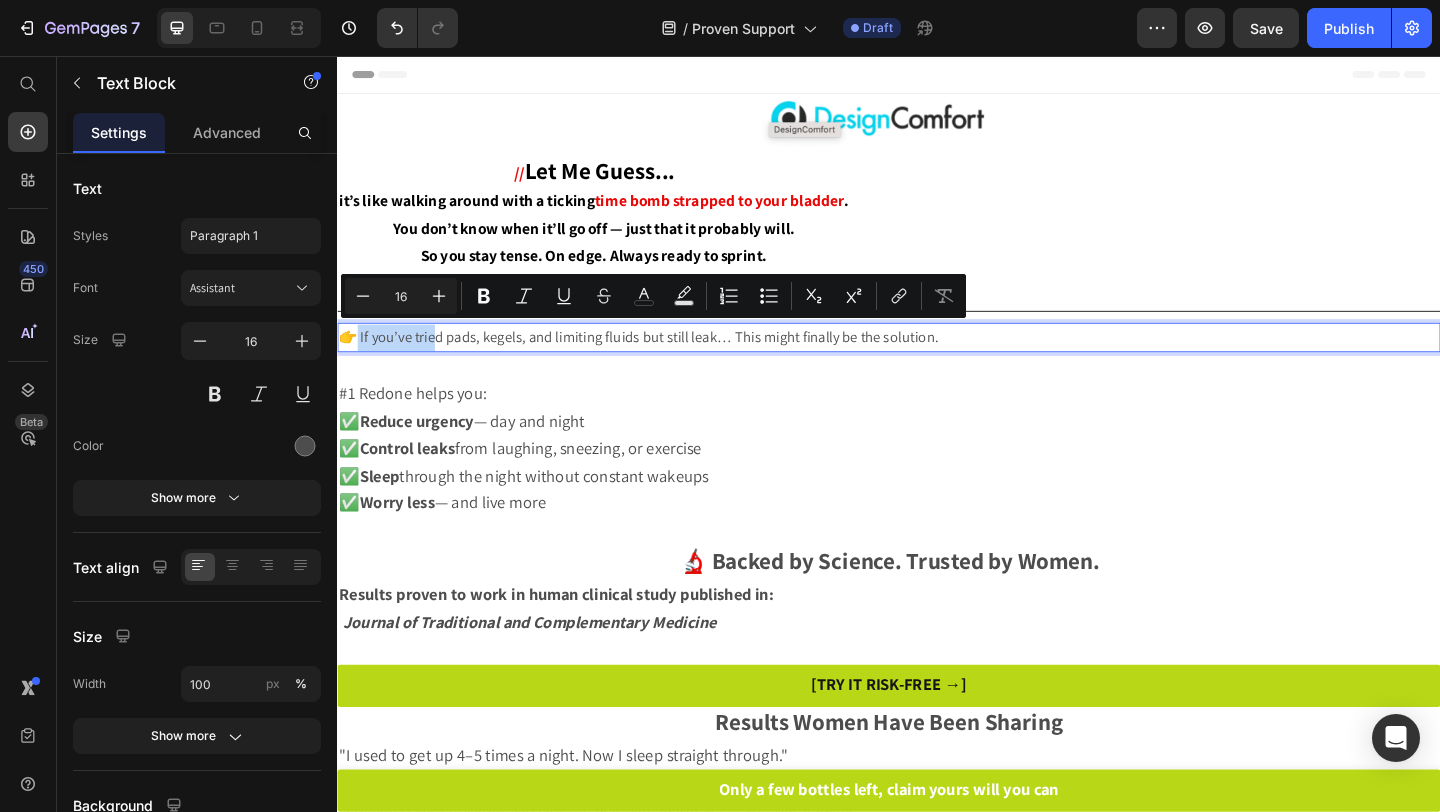 drag, startPoint x: 348, startPoint y: 358, endPoint x: 442, endPoint y: 372, distance: 95.036835 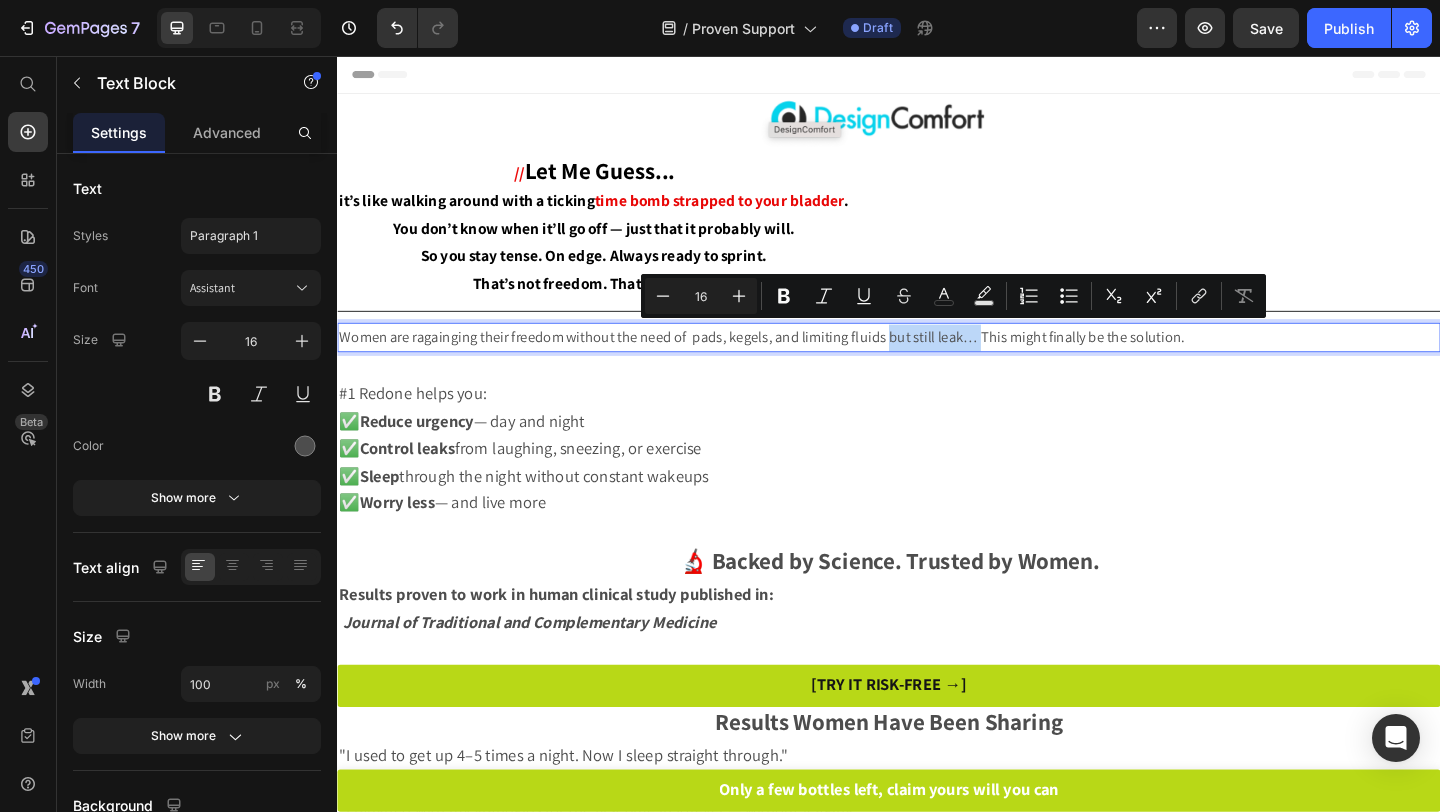 drag, startPoint x: 932, startPoint y: 362, endPoint x: 1034, endPoint y: 359, distance: 102.044106 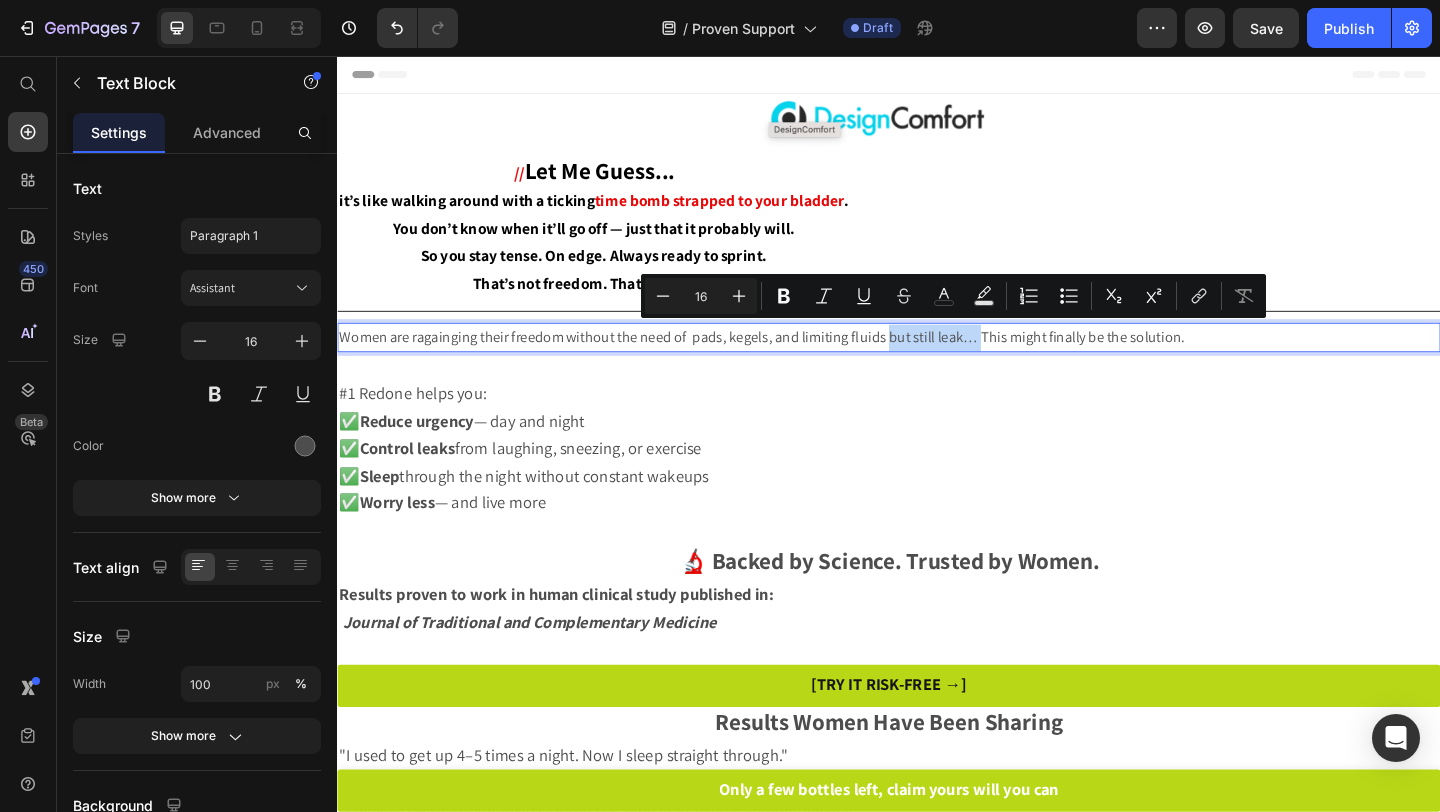 click on "Women are ragainging their freedom without the need of  pads, kegels, and limiting fluids but still leak… This might finally be the solution." at bounding box center [937, 362] 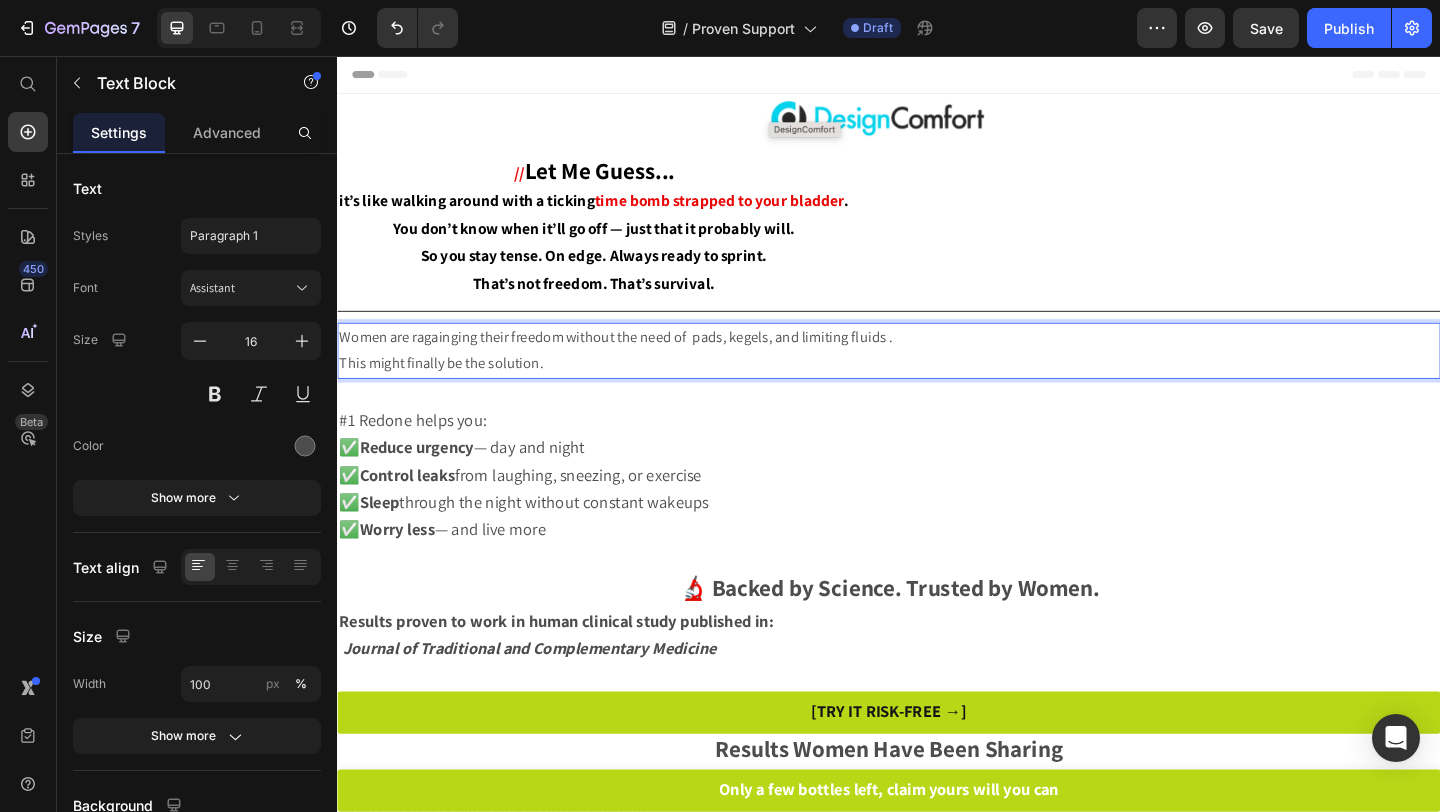 click on "Women are ragainging their freedom without the need of  pads, kegels, and limiting fluids ." at bounding box center (937, 362) 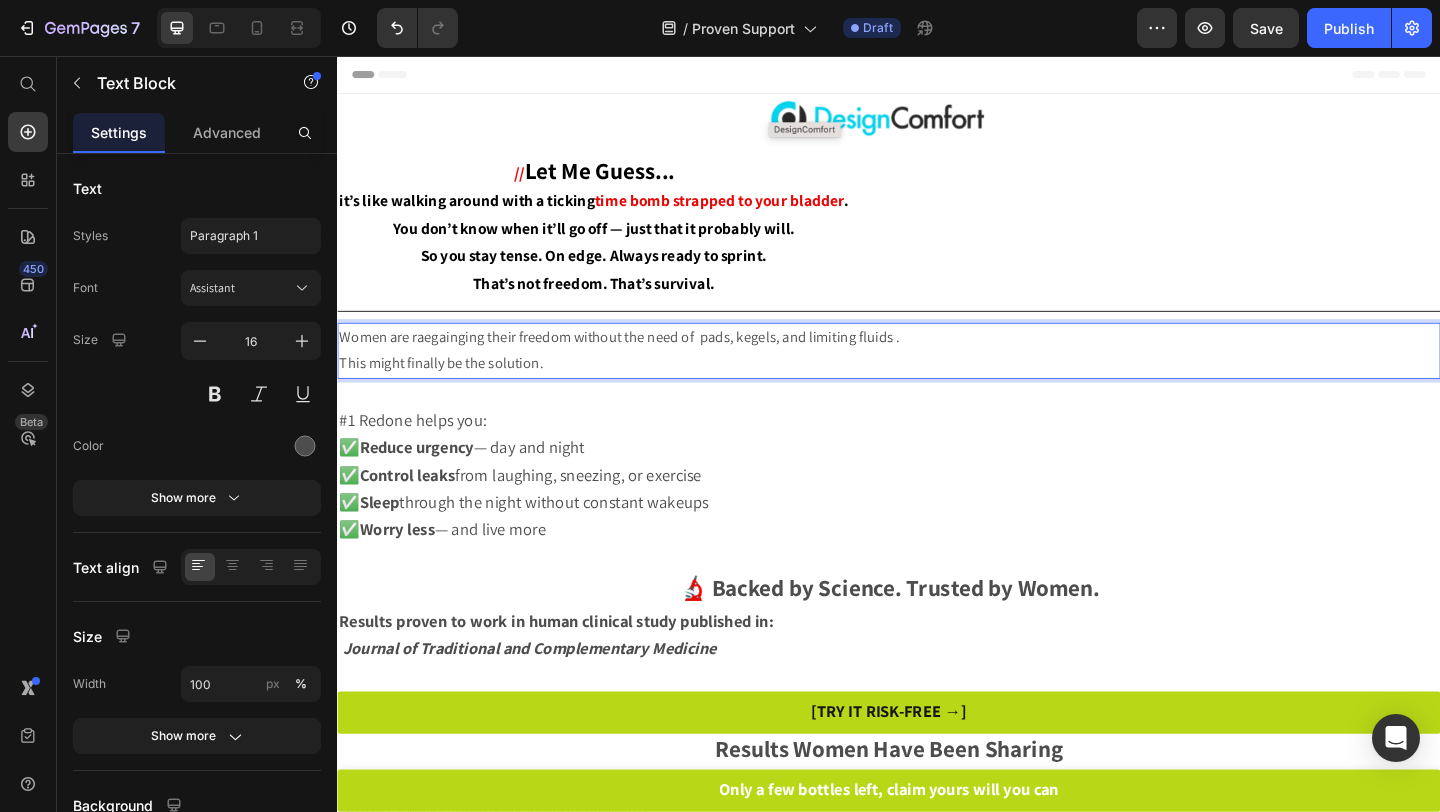 click on "This might finally be the solution." at bounding box center [937, 390] 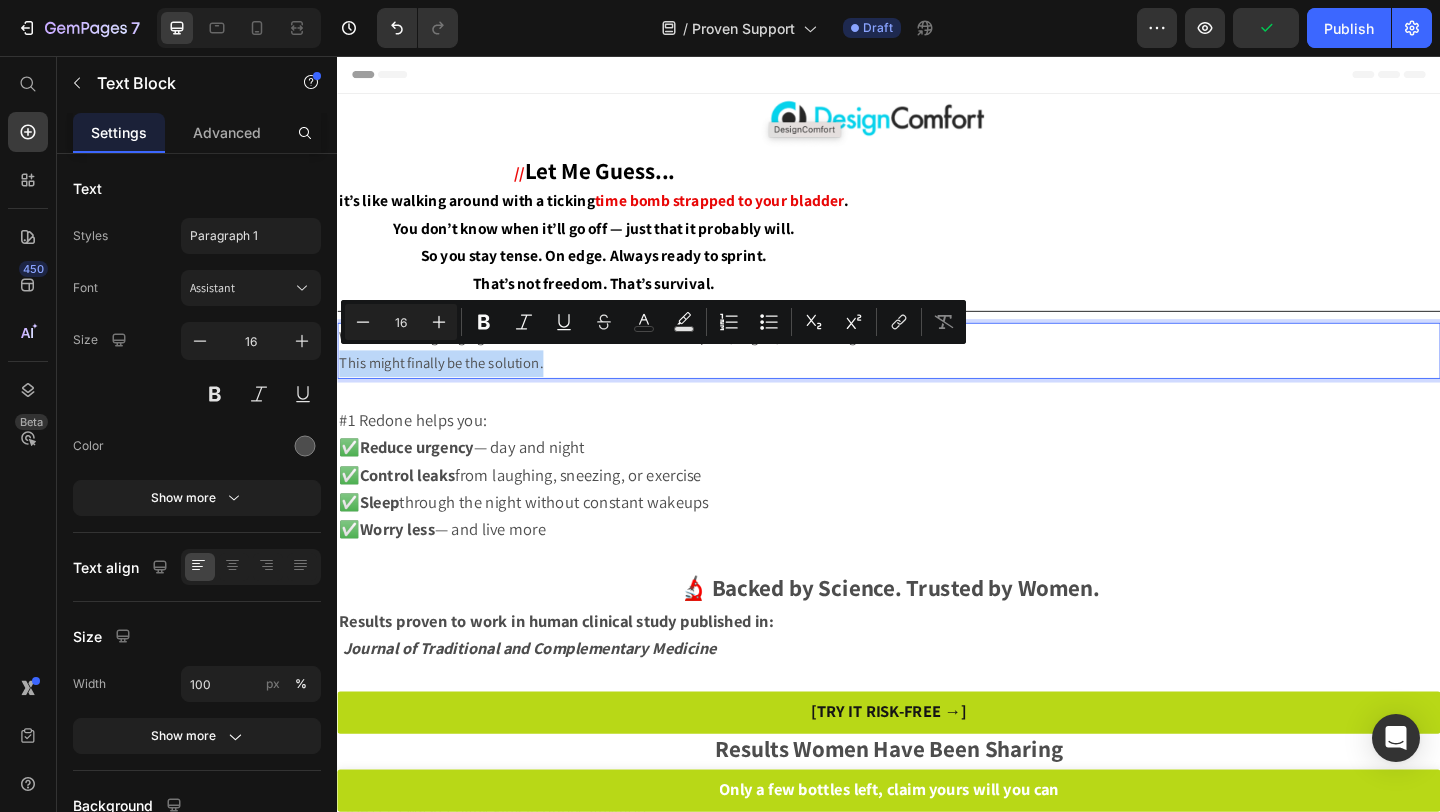 drag, startPoint x: 581, startPoint y: 385, endPoint x: 272, endPoint y: 385, distance: 309 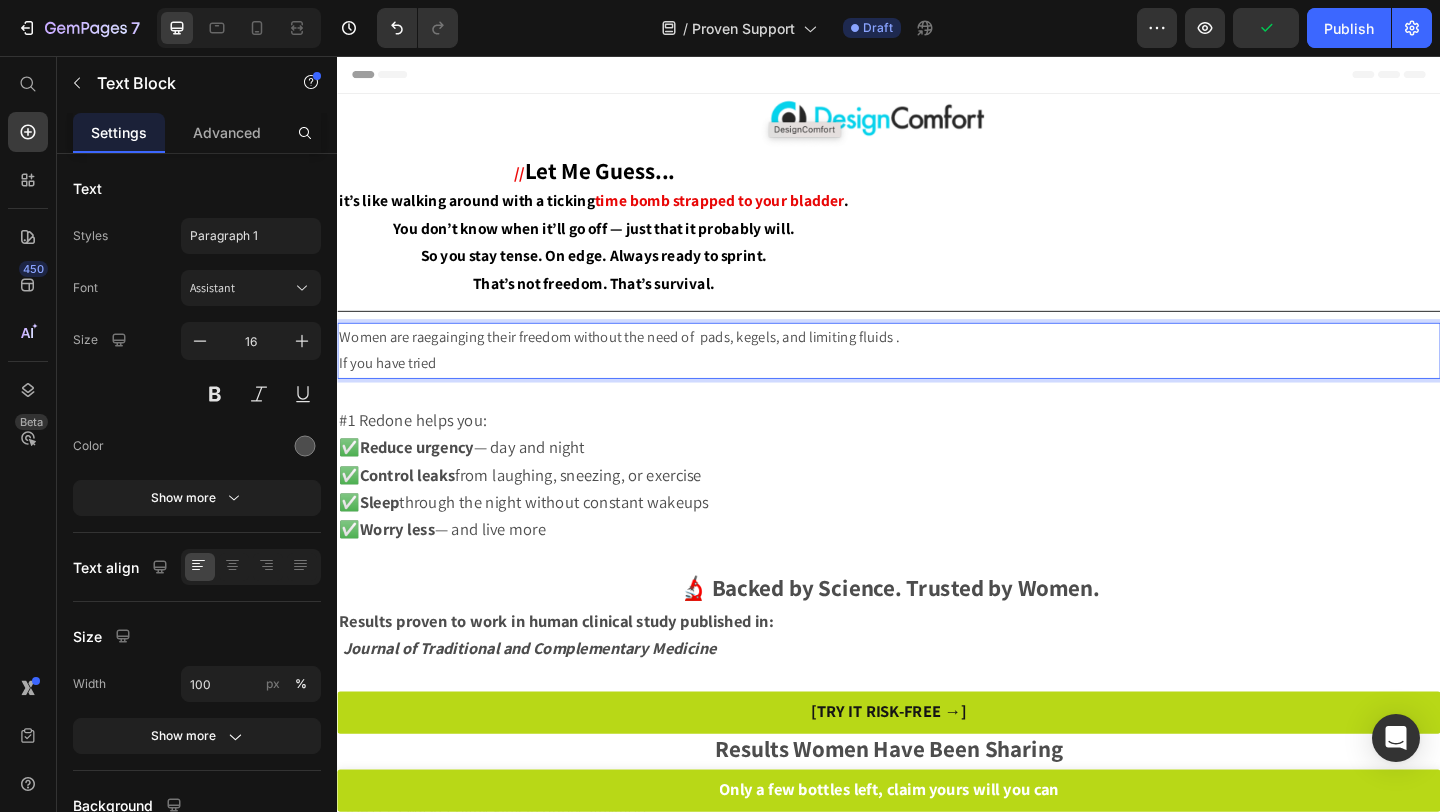 click on "Women are raegainging their freedom without the need of  pads, kegels, and limiting fluids ." at bounding box center (937, 362) 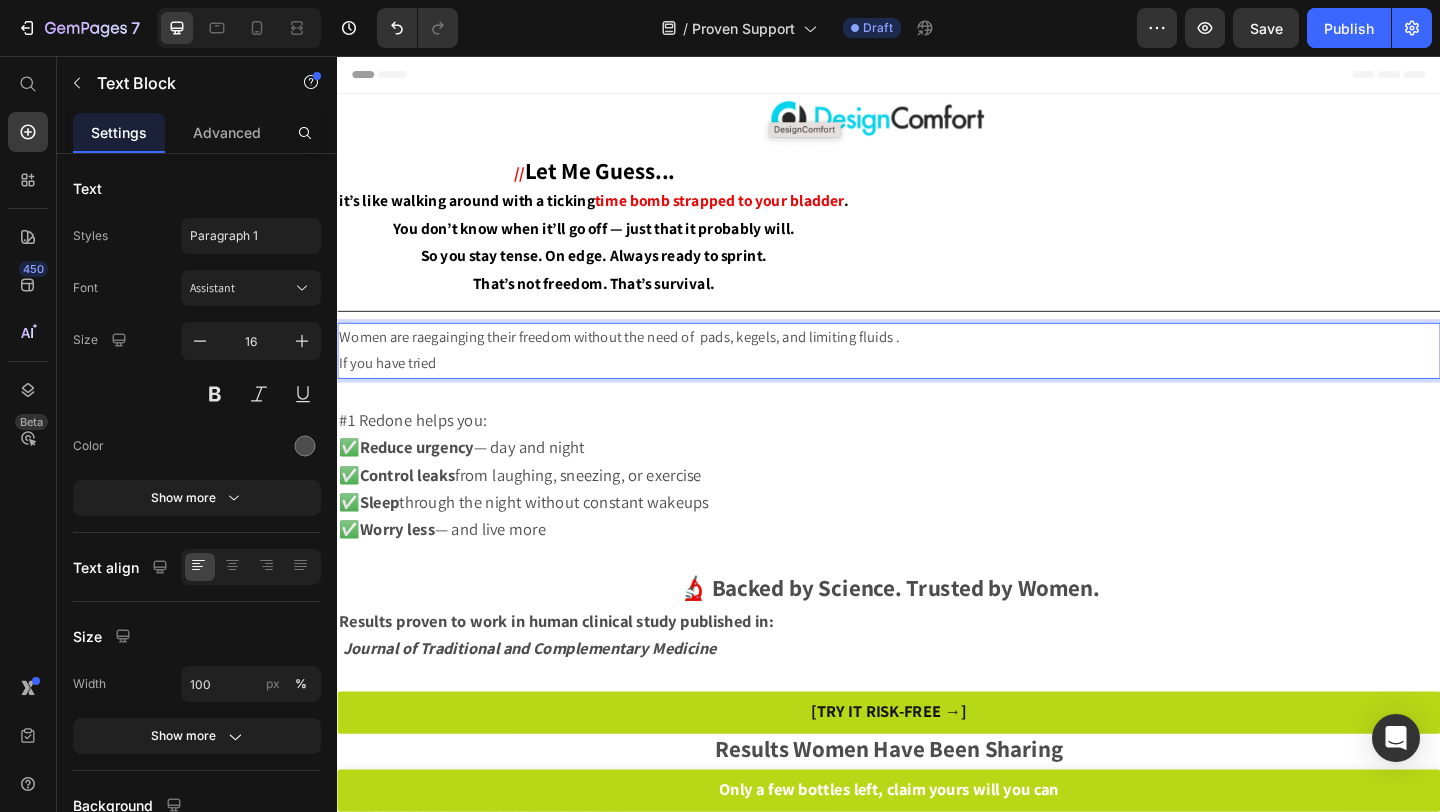 click on "Women are raegainging their freedom without the need of  pads, kegels, and limiting fluids ." at bounding box center [937, 362] 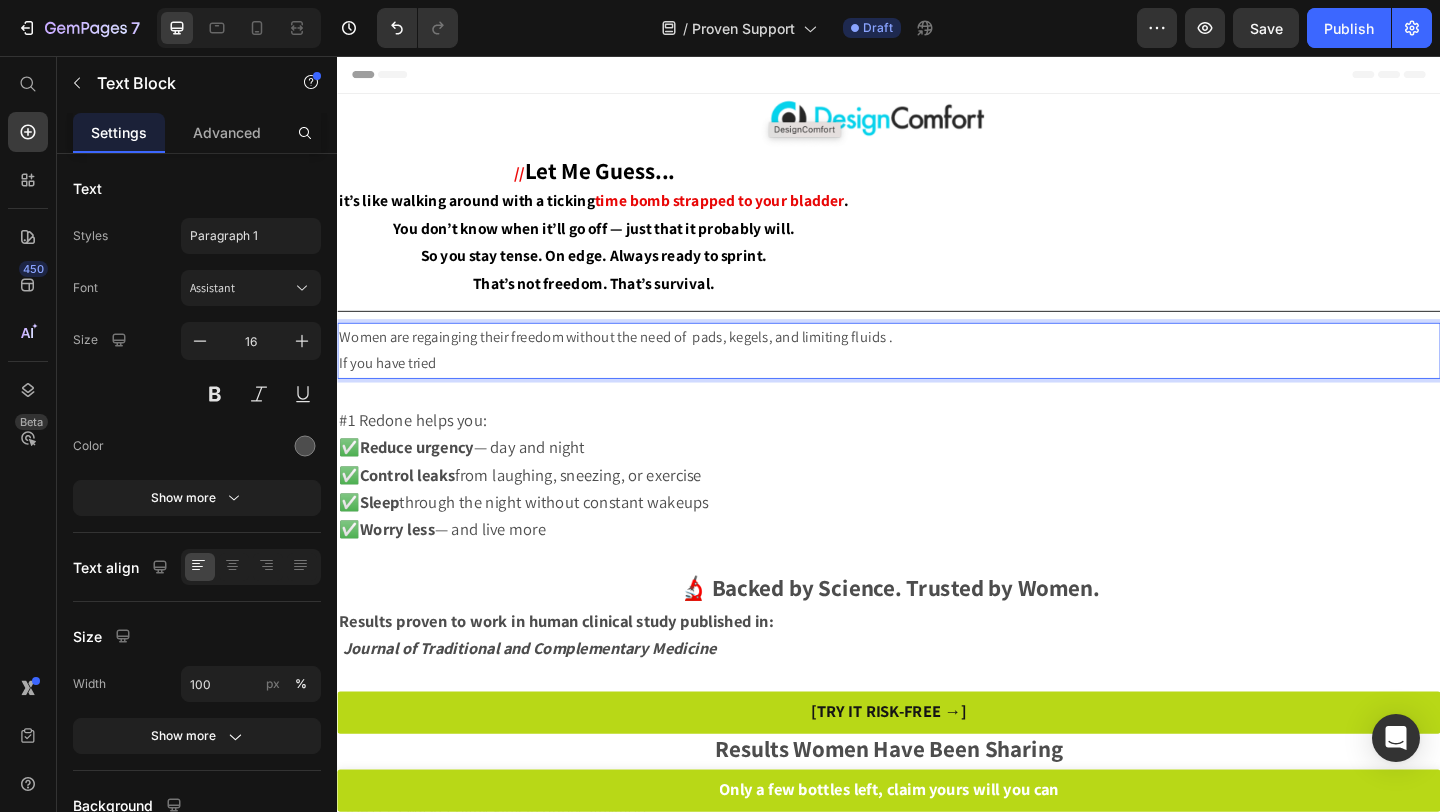 click on "If you have tried" at bounding box center [937, 390] 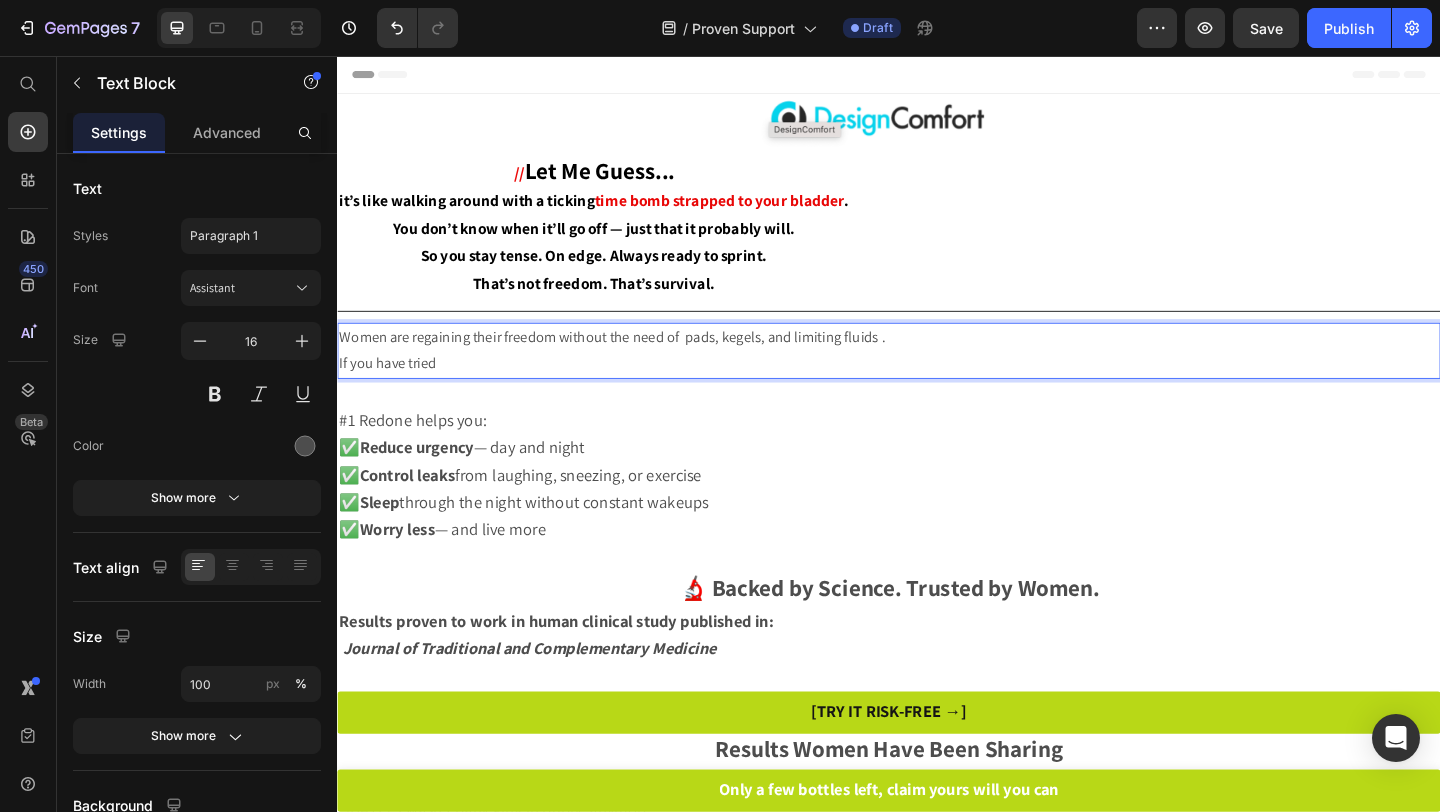 click on "If you have tried" at bounding box center [937, 390] 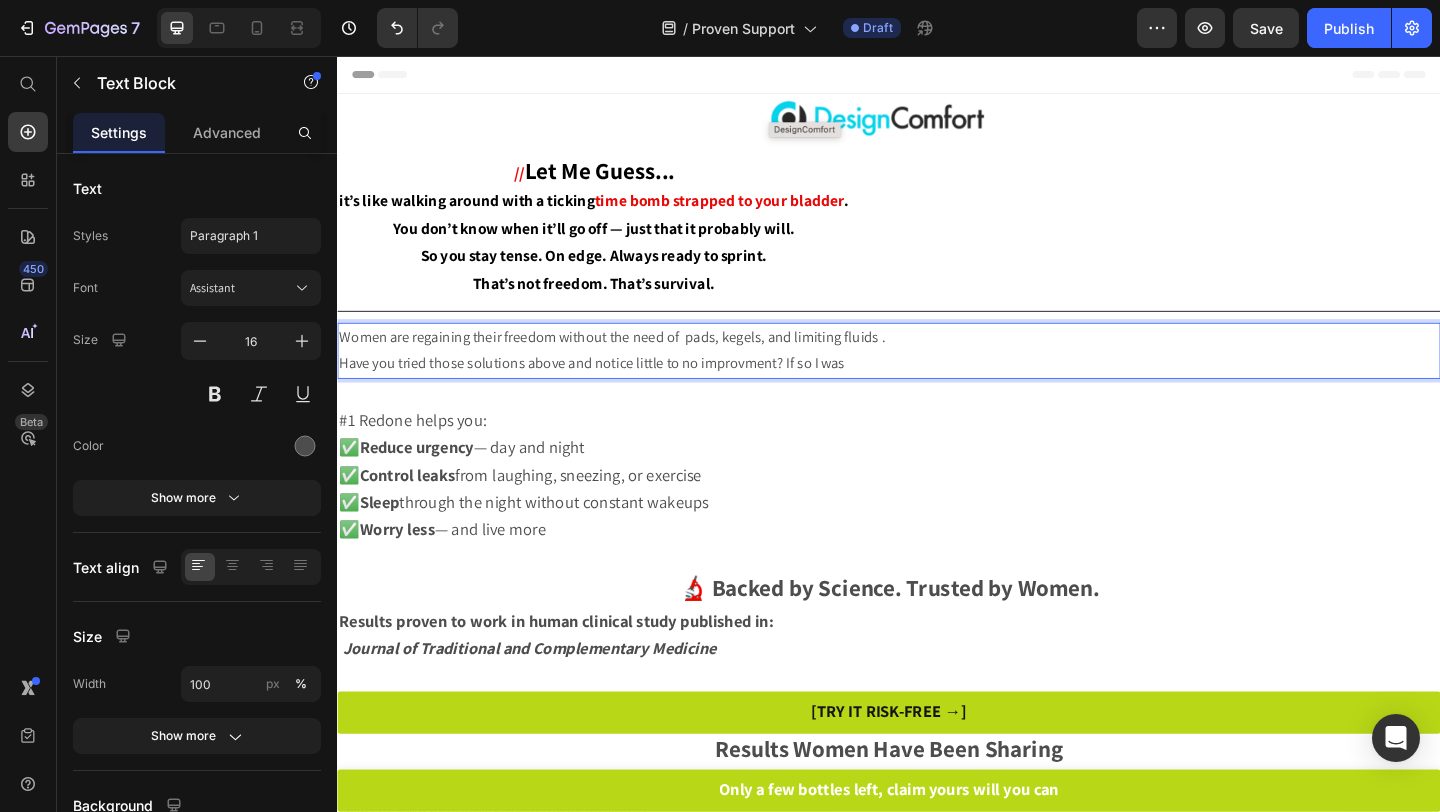 click on "Have you tried those solutions above and notice little to no improvment? If so I was" at bounding box center (937, 390) 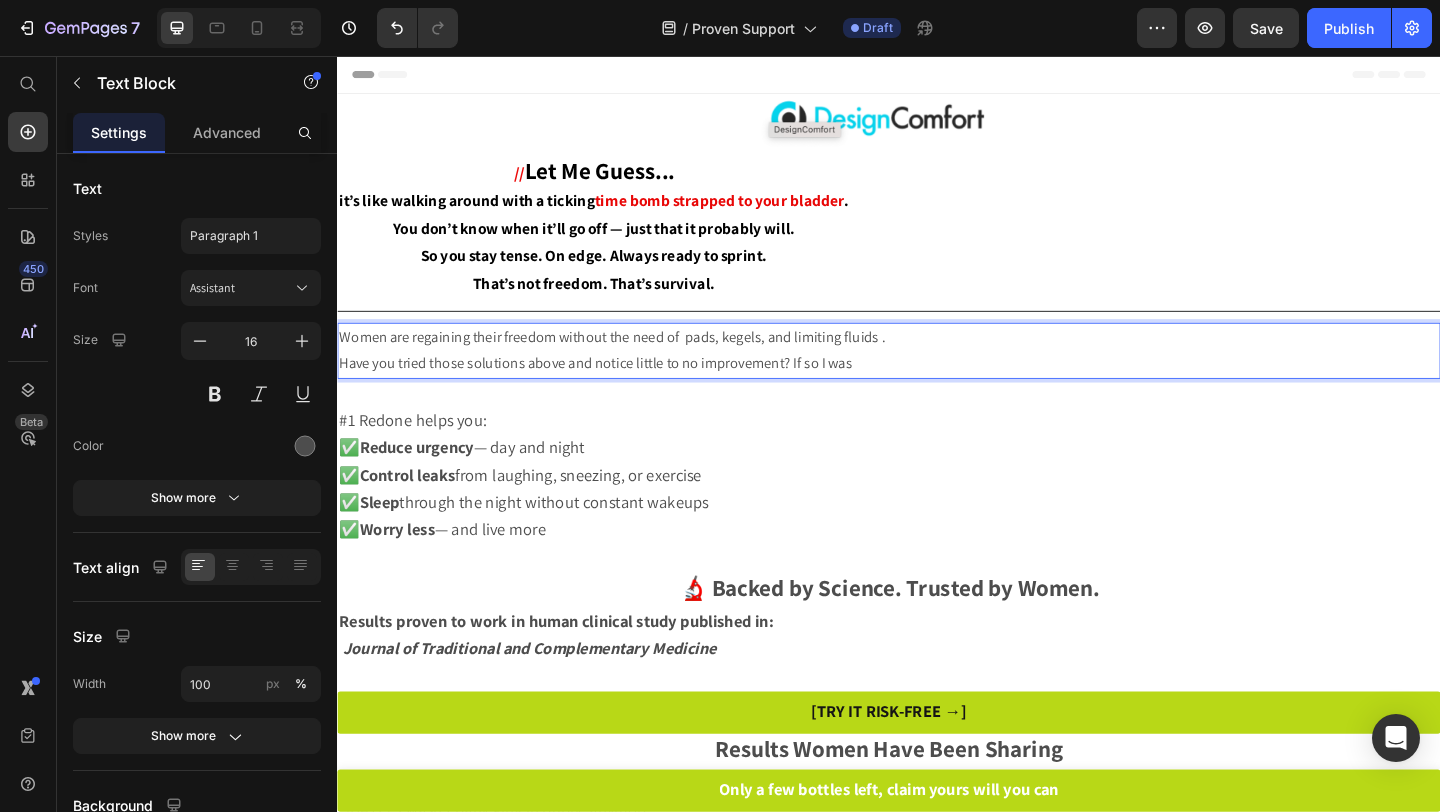 click on "Have you tried those solutions above and notice little to no improvement? If so I was" at bounding box center (937, 390) 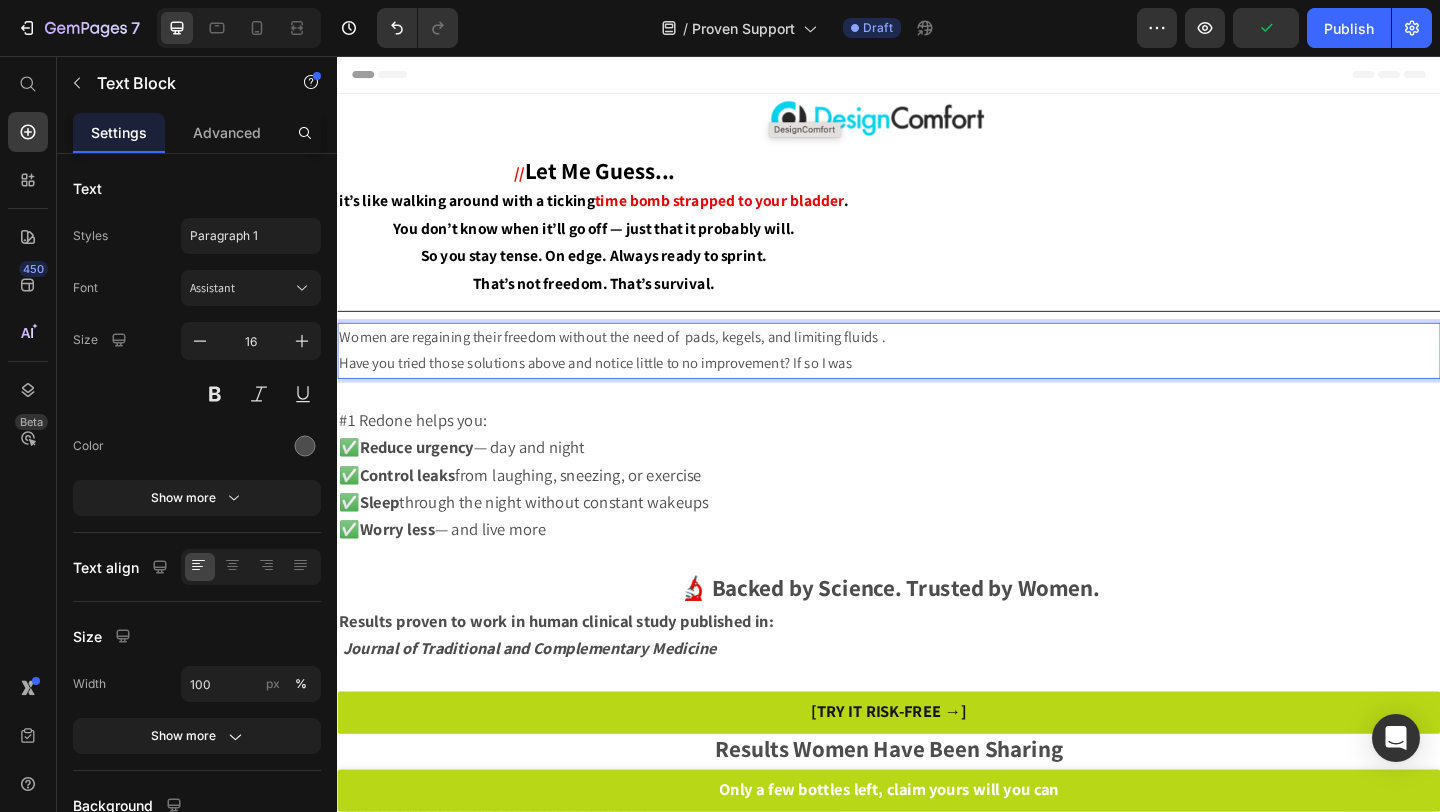 click on "Have you tried those solutions above and notice little to no improvement? If so I was" at bounding box center (937, 390) 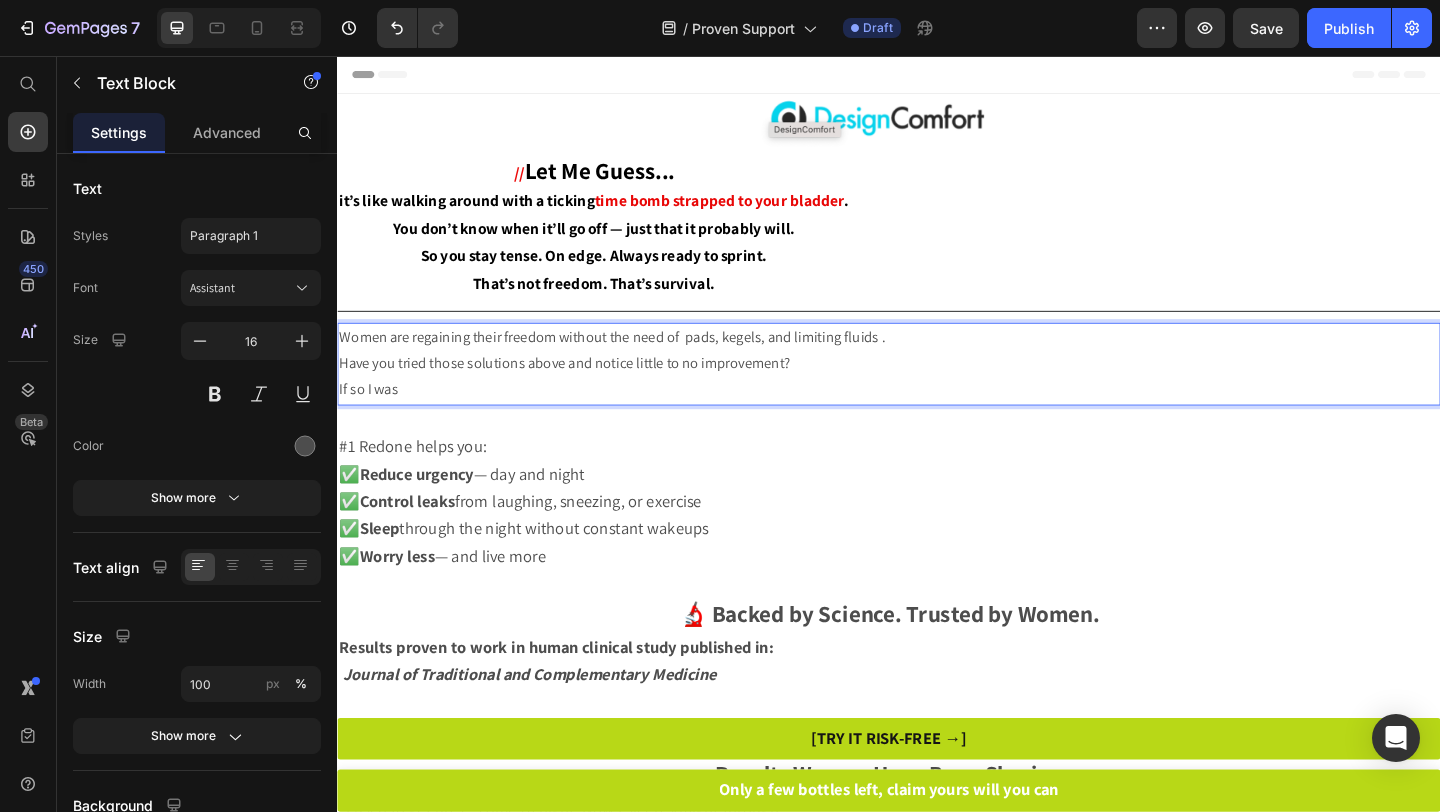 click on "If so I was" at bounding box center (937, 419) 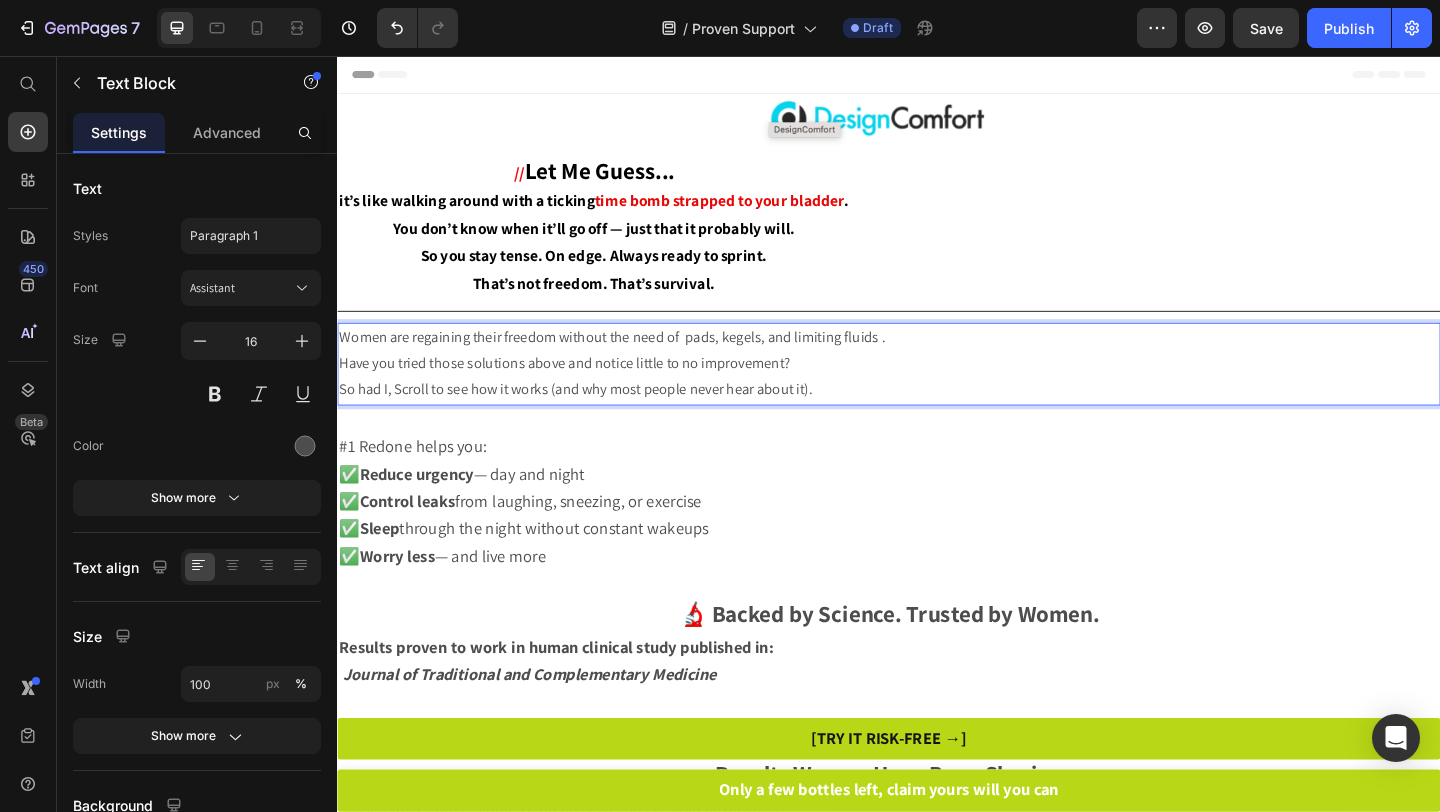 click on "So had I, Scroll to see how it works (and why most people never hear about it)." at bounding box center (937, 419) 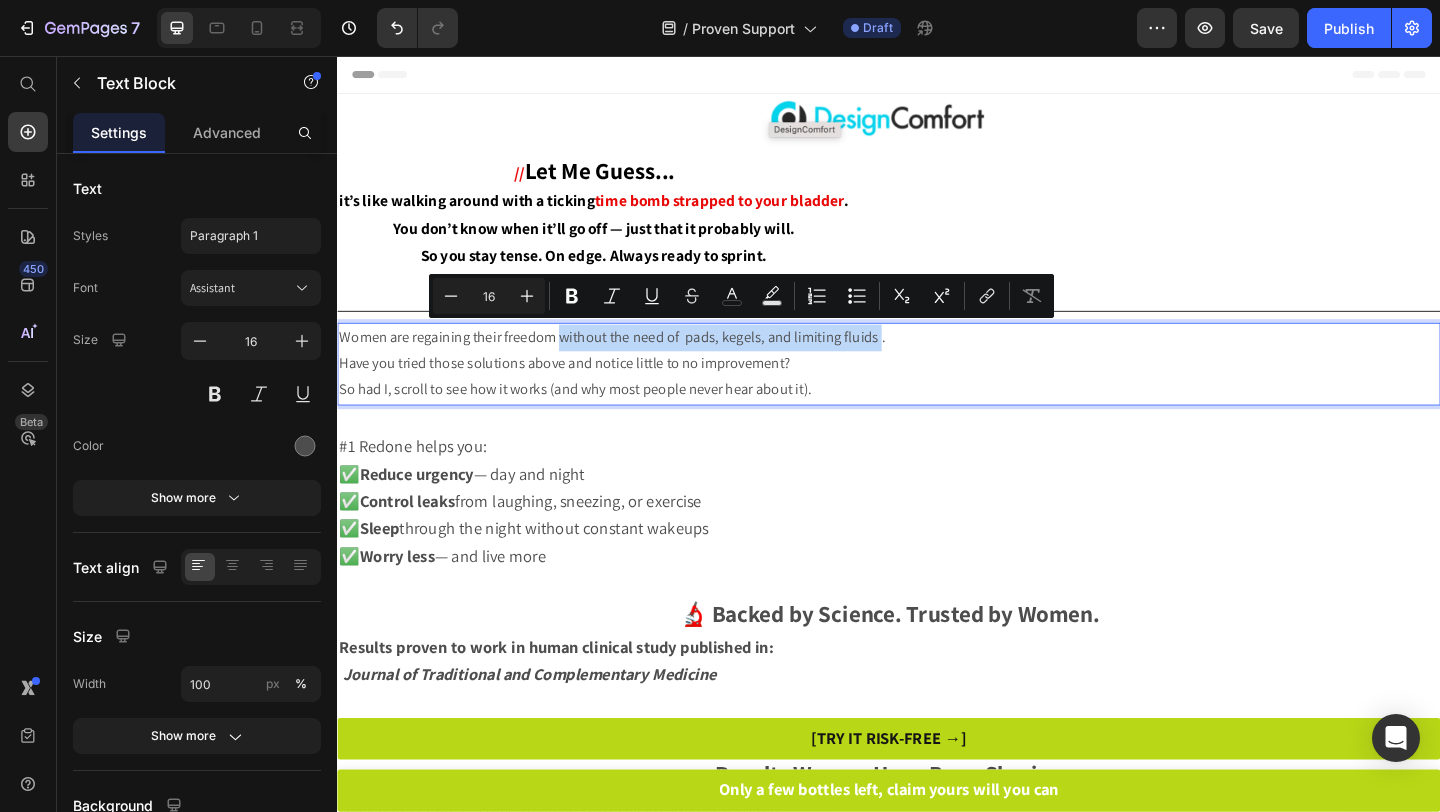 drag, startPoint x: 577, startPoint y: 359, endPoint x: 922, endPoint y: 370, distance: 345.17532 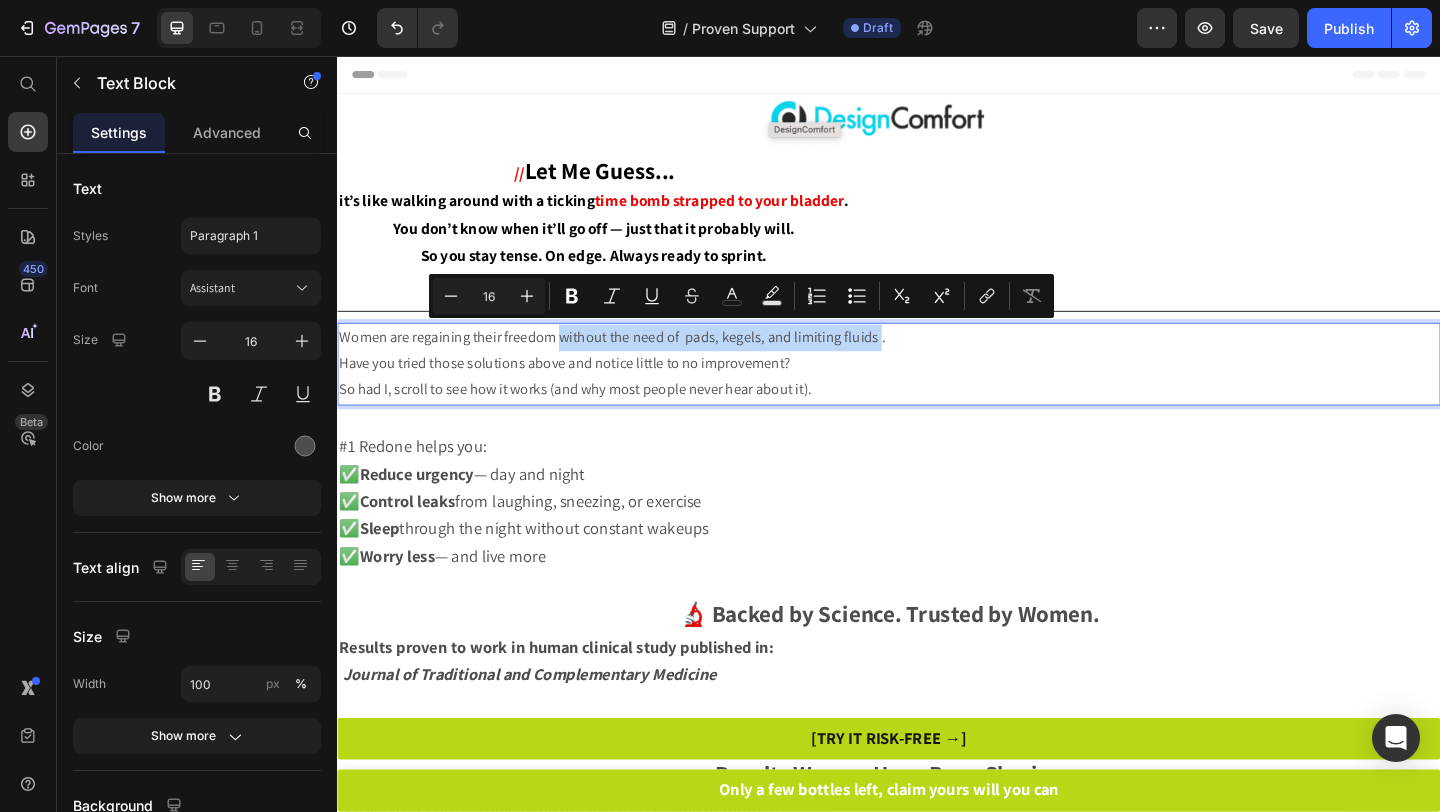 click on "Women are regaining their freedom without the need of  pads, kegels, and limiting fluids ." at bounding box center [937, 362] 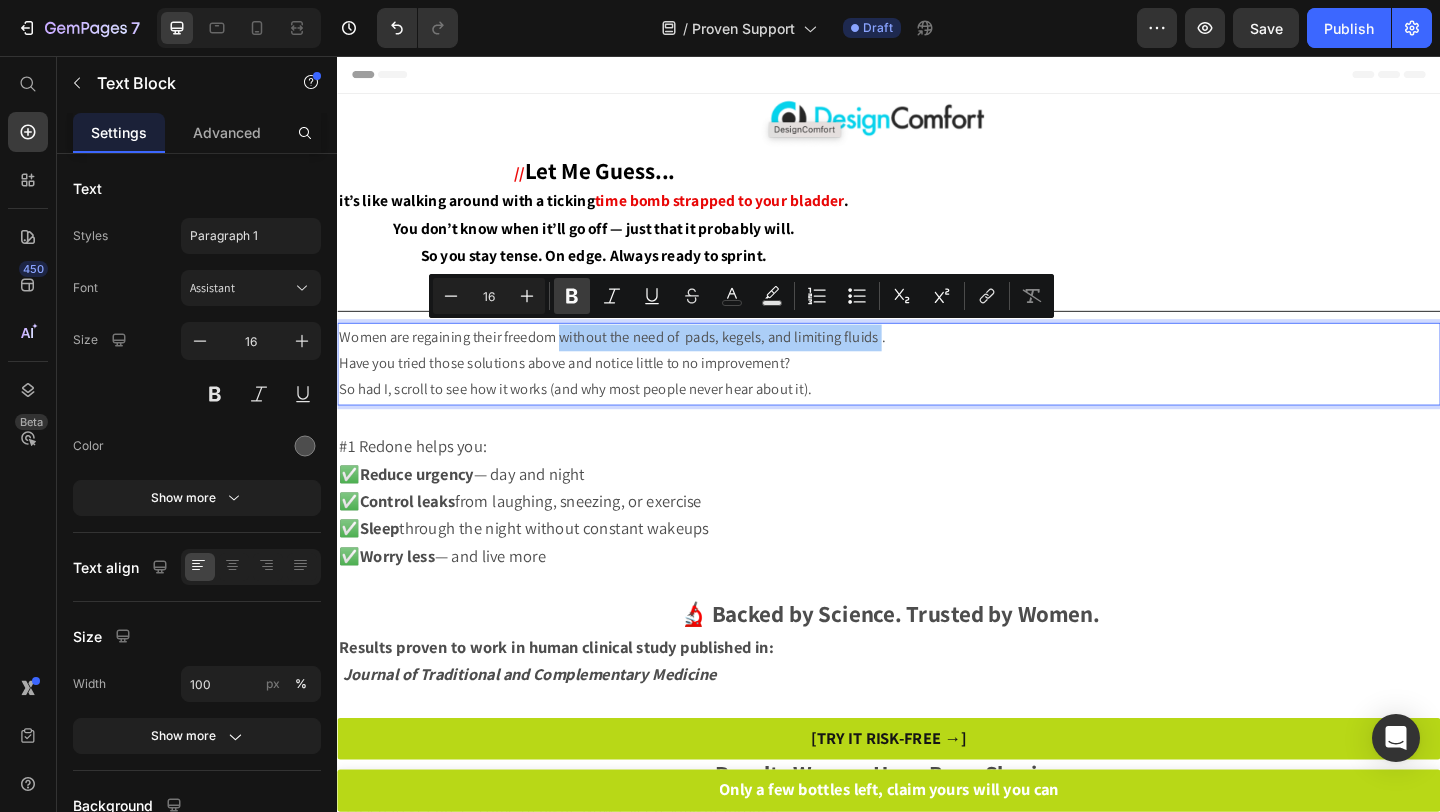 click 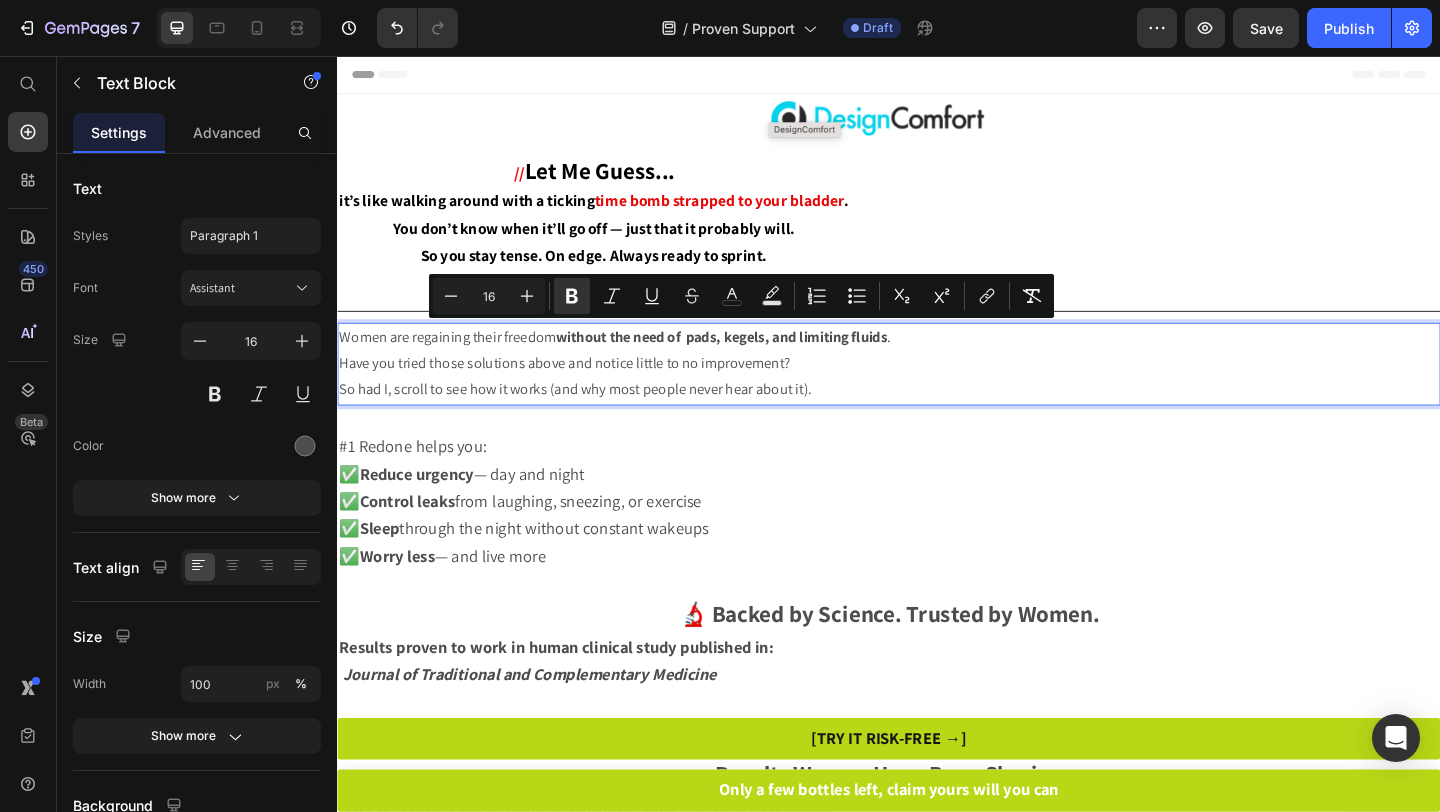 click on "Have you tried those solutions above and notice little to no improvement?" at bounding box center [937, 390] 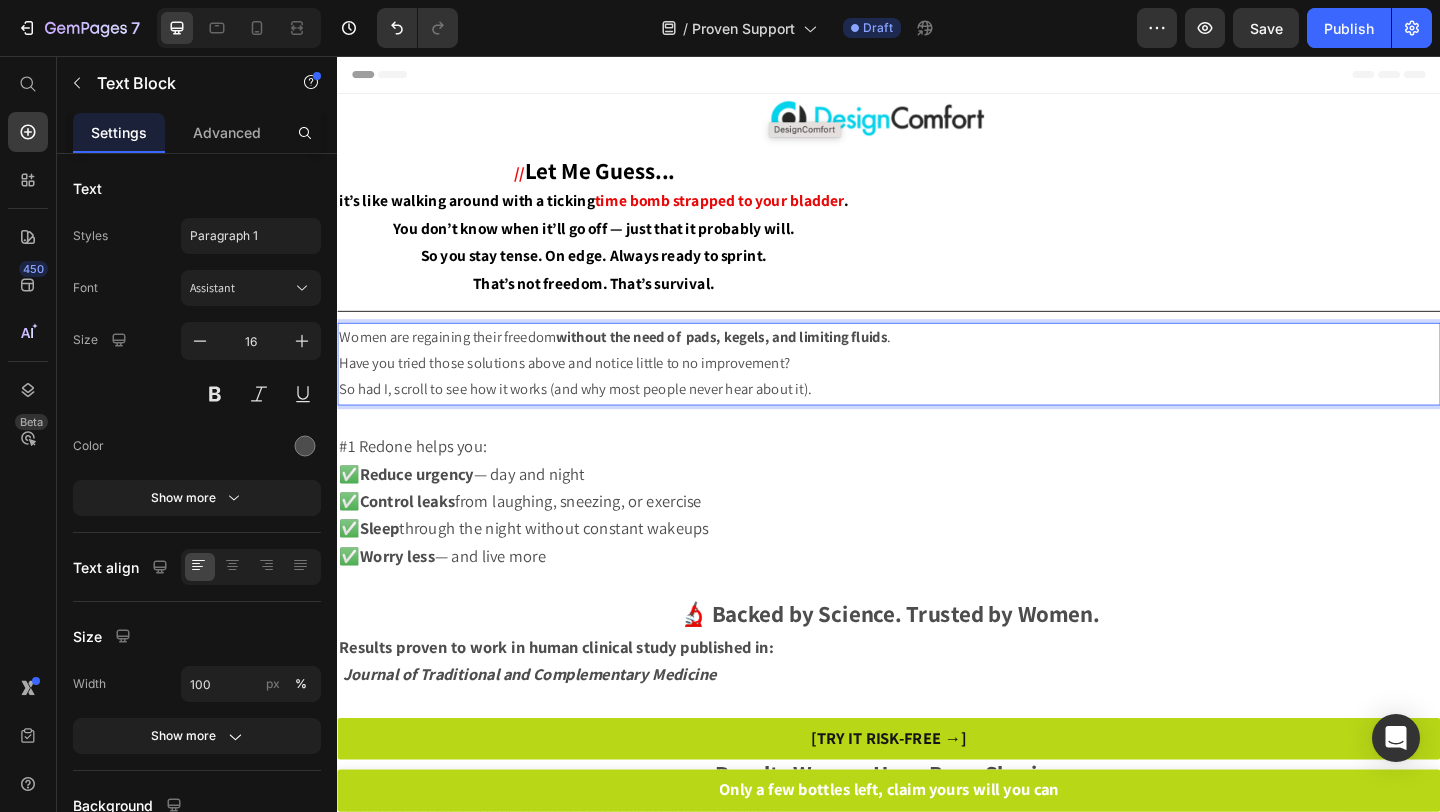 click on "Have you tried those solutions above and notice little to no improvement?" at bounding box center [937, 390] 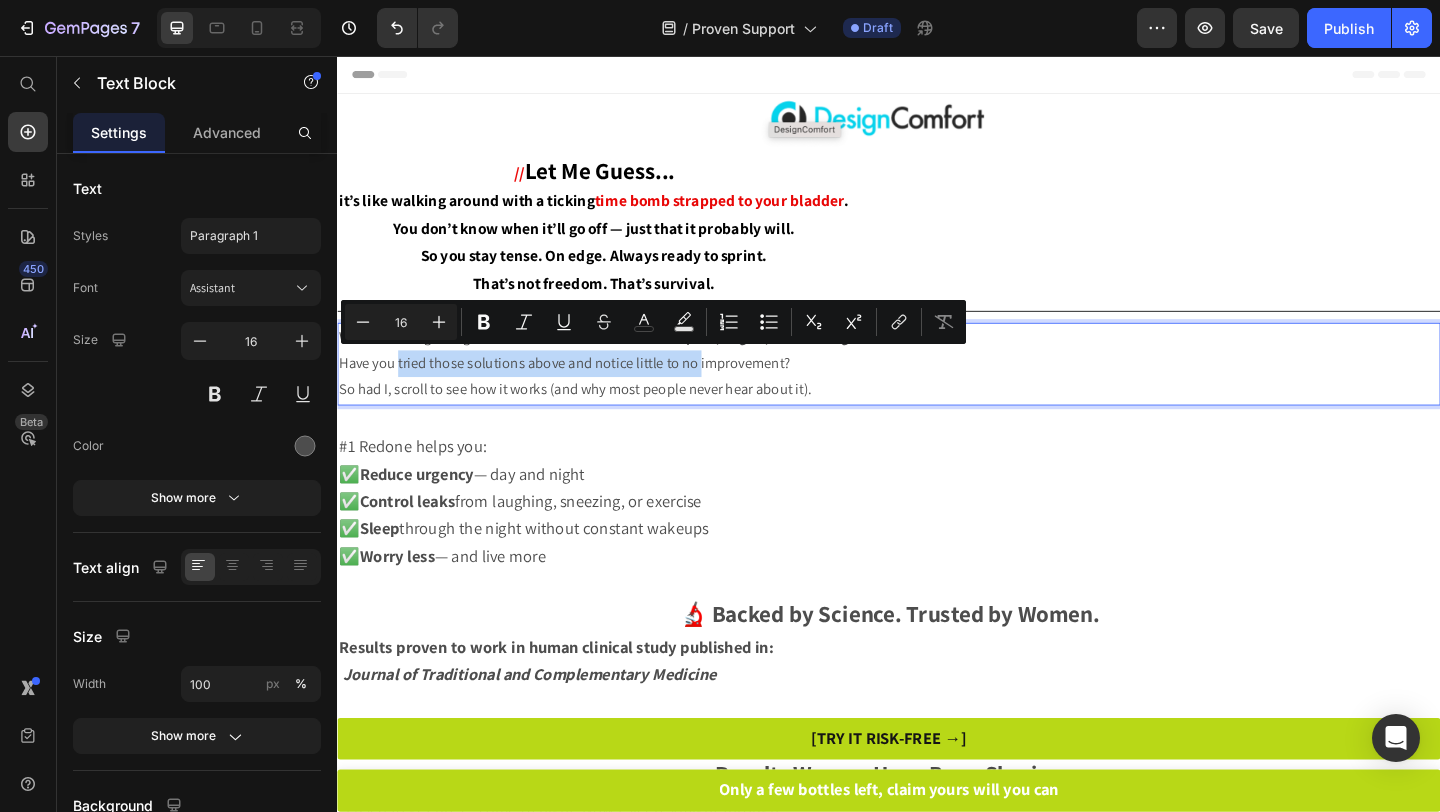 drag, startPoint x: 404, startPoint y: 388, endPoint x: 732, endPoint y: 398, distance: 328.1524 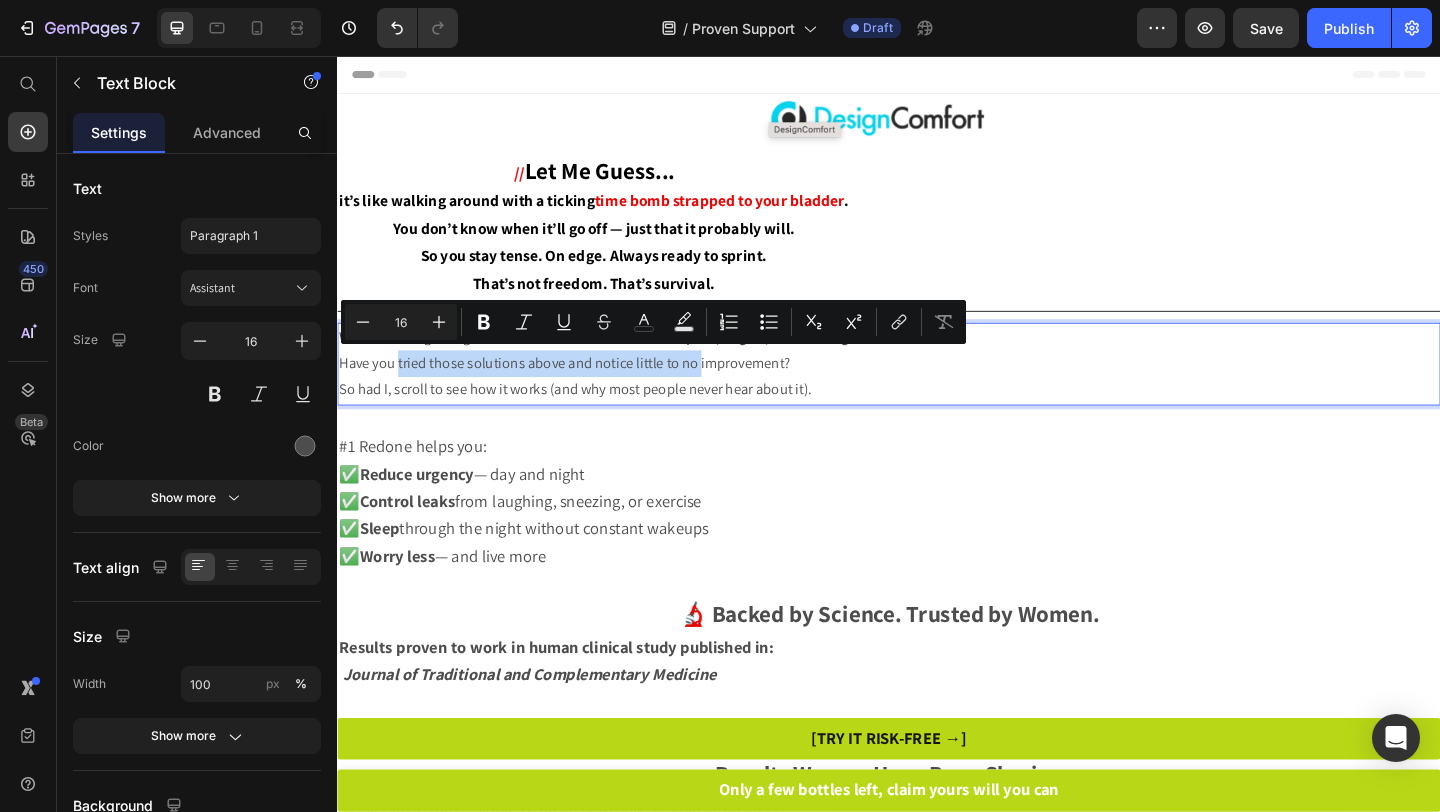 click on "Have you tried those solutions above and notice little to no improvement?" at bounding box center (937, 390) 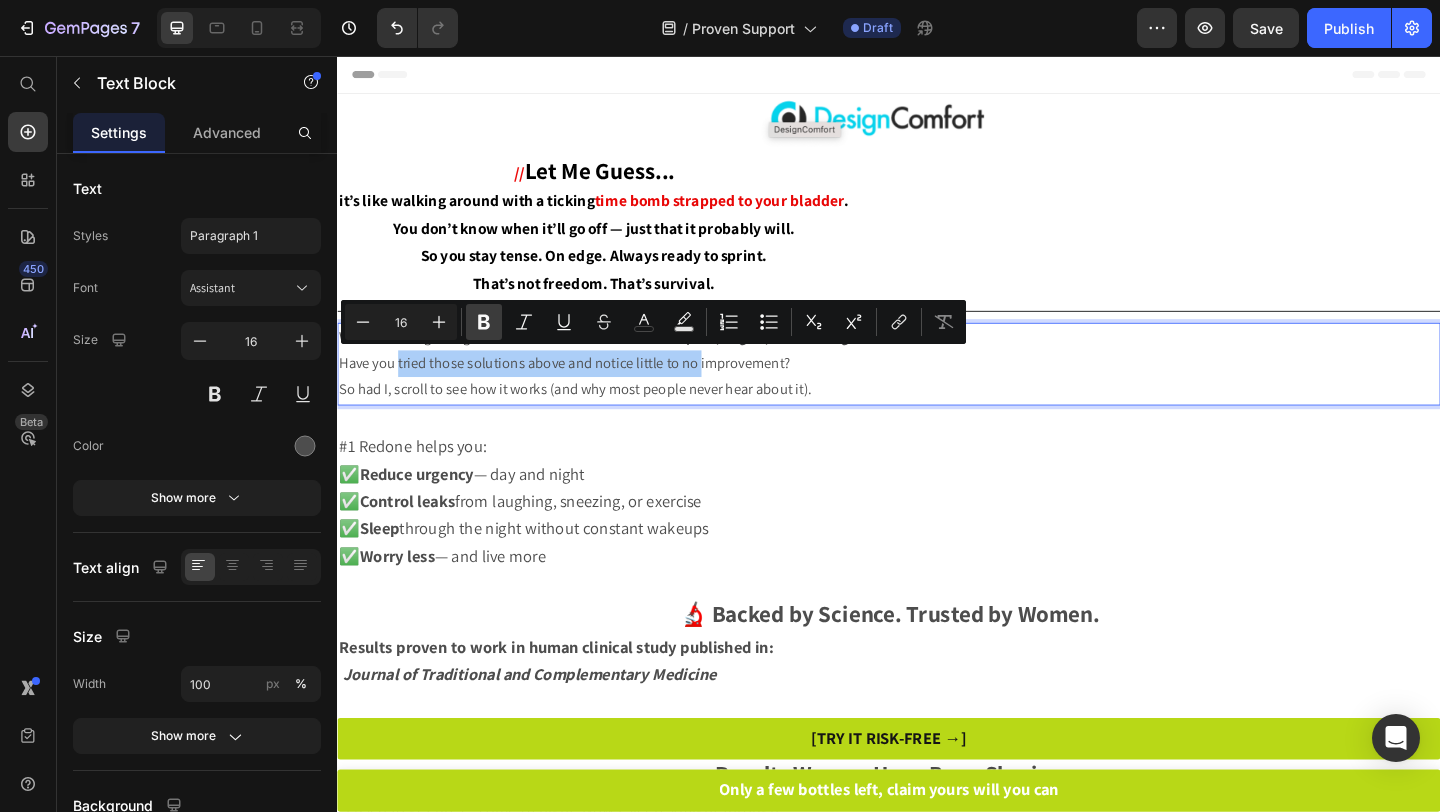 click on "Bold" at bounding box center [484, 322] 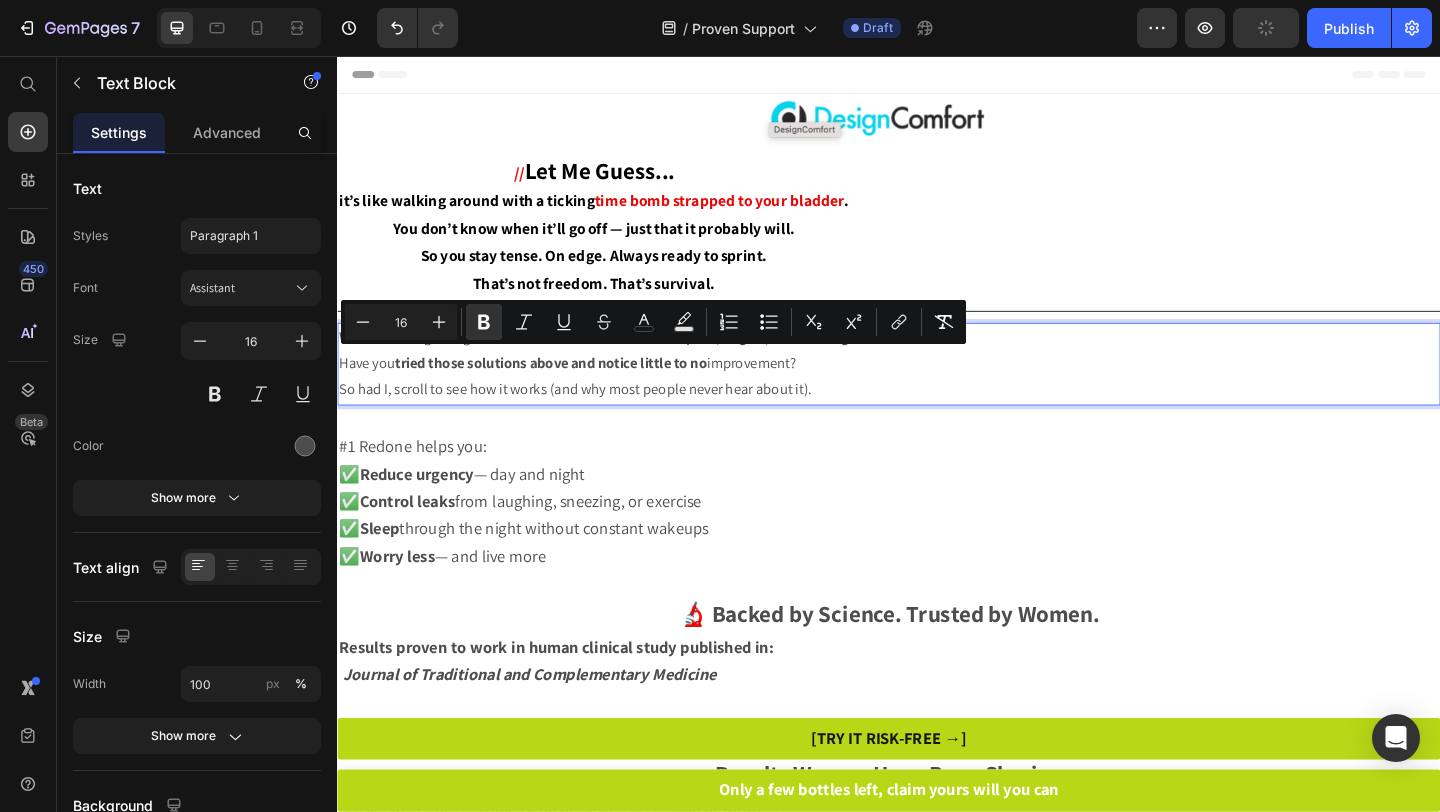 click on "So had I, scroll to see how it works (and why most people never hear about it)." at bounding box center (937, 419) 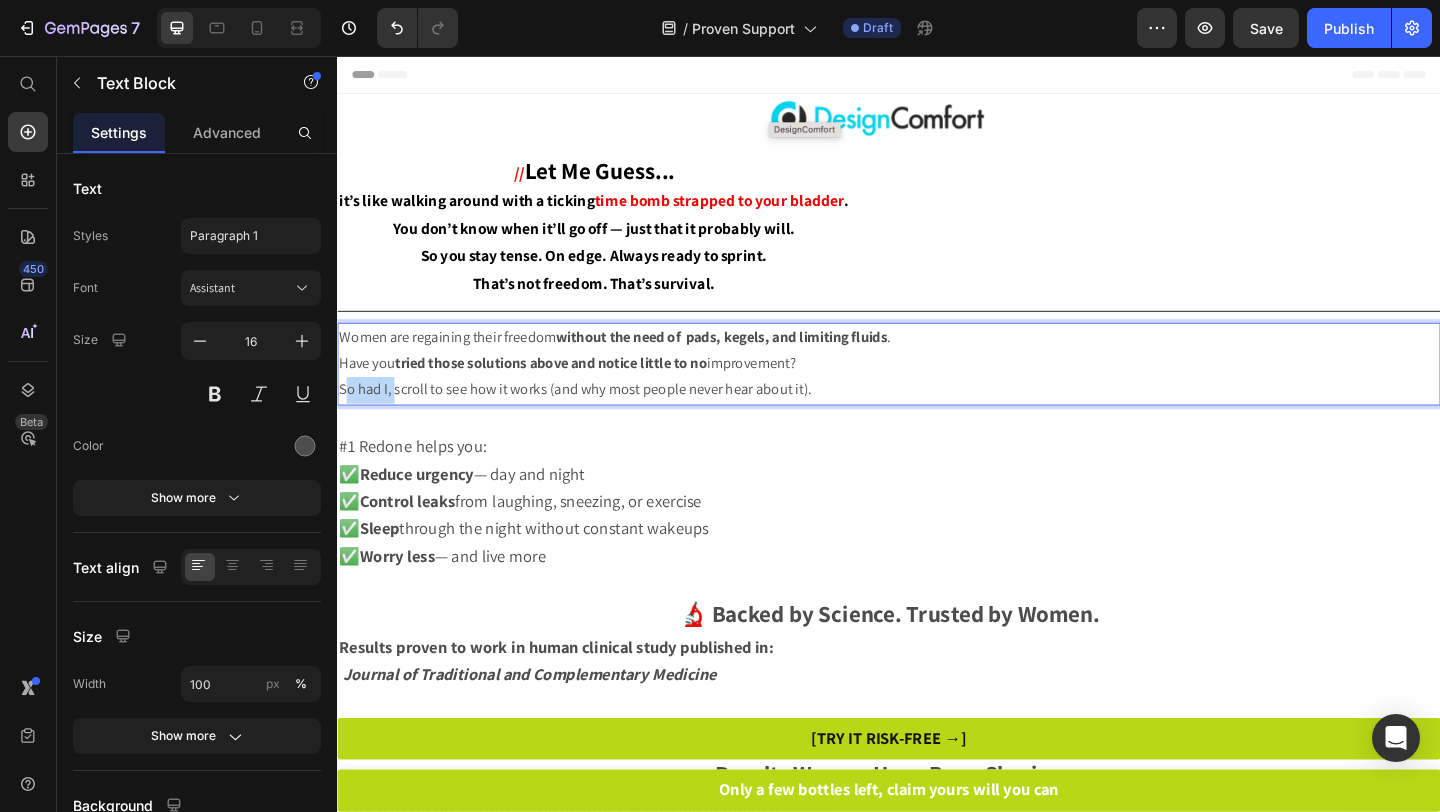 drag, startPoint x: 343, startPoint y: 417, endPoint x: 398, endPoint y: 420, distance: 55.081757 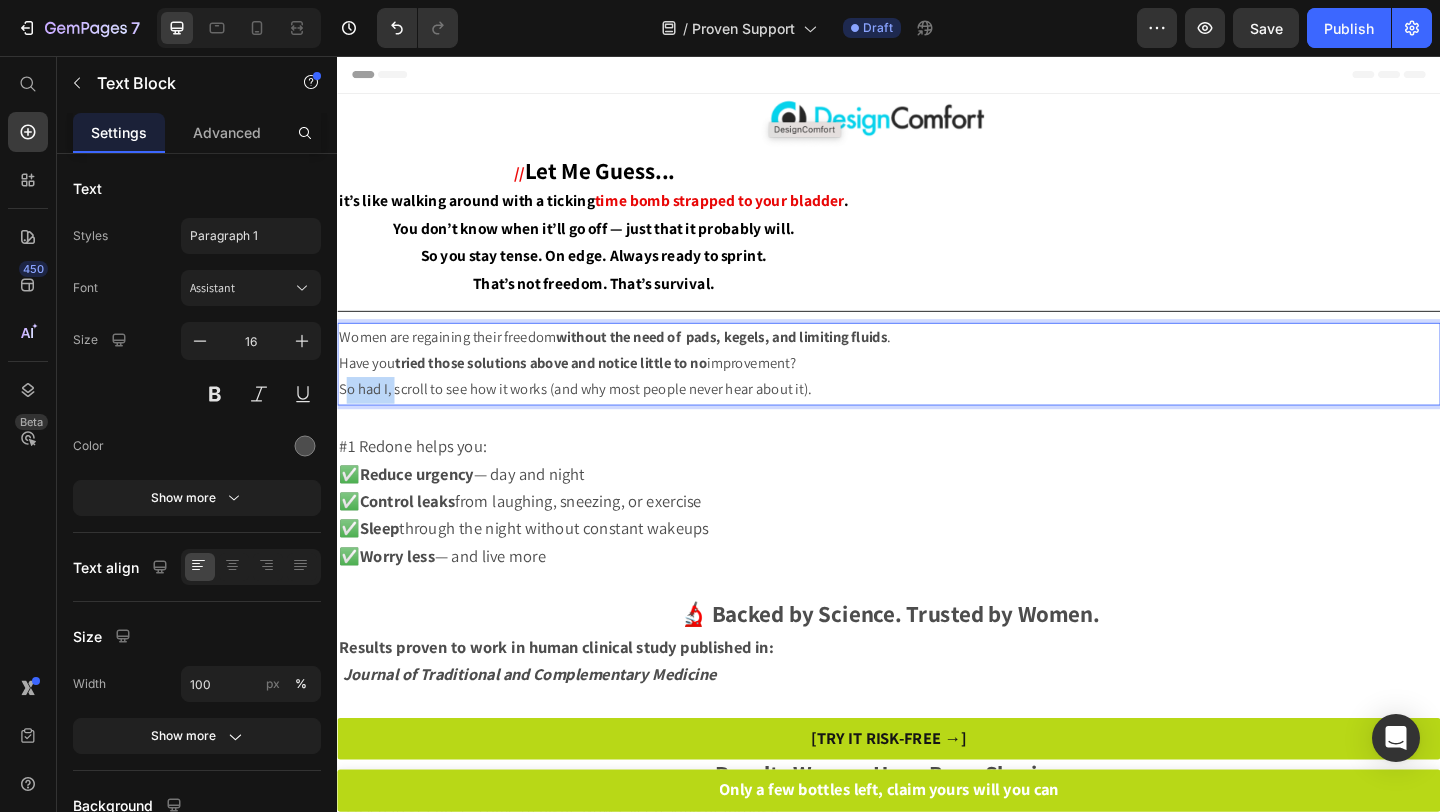 click on "So had I, scroll to see how it works (and why most people never hear about it)." at bounding box center [937, 419] 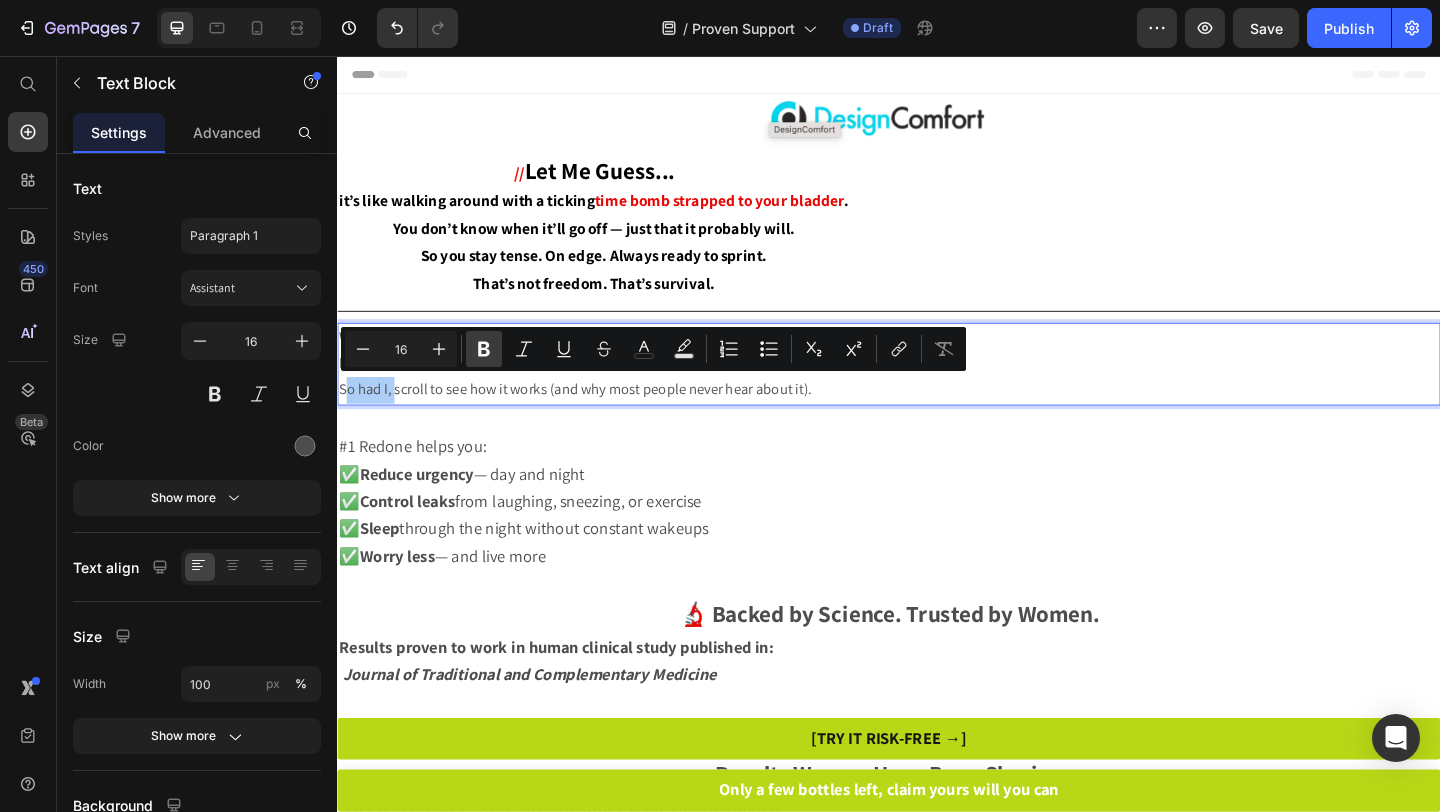 click 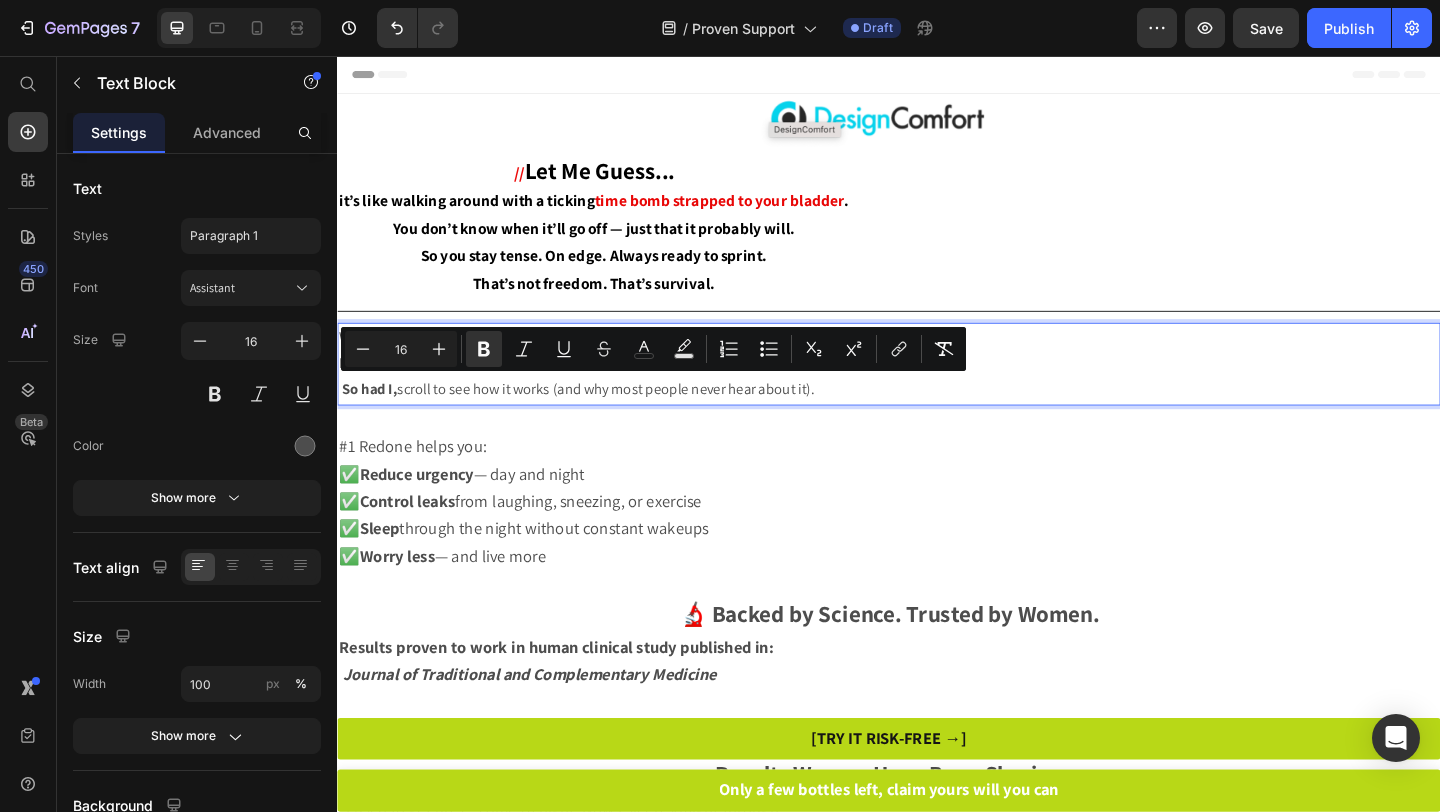 click on "So had I,  scroll to see how it works (and why most people never hear about it)." at bounding box center (937, 419) 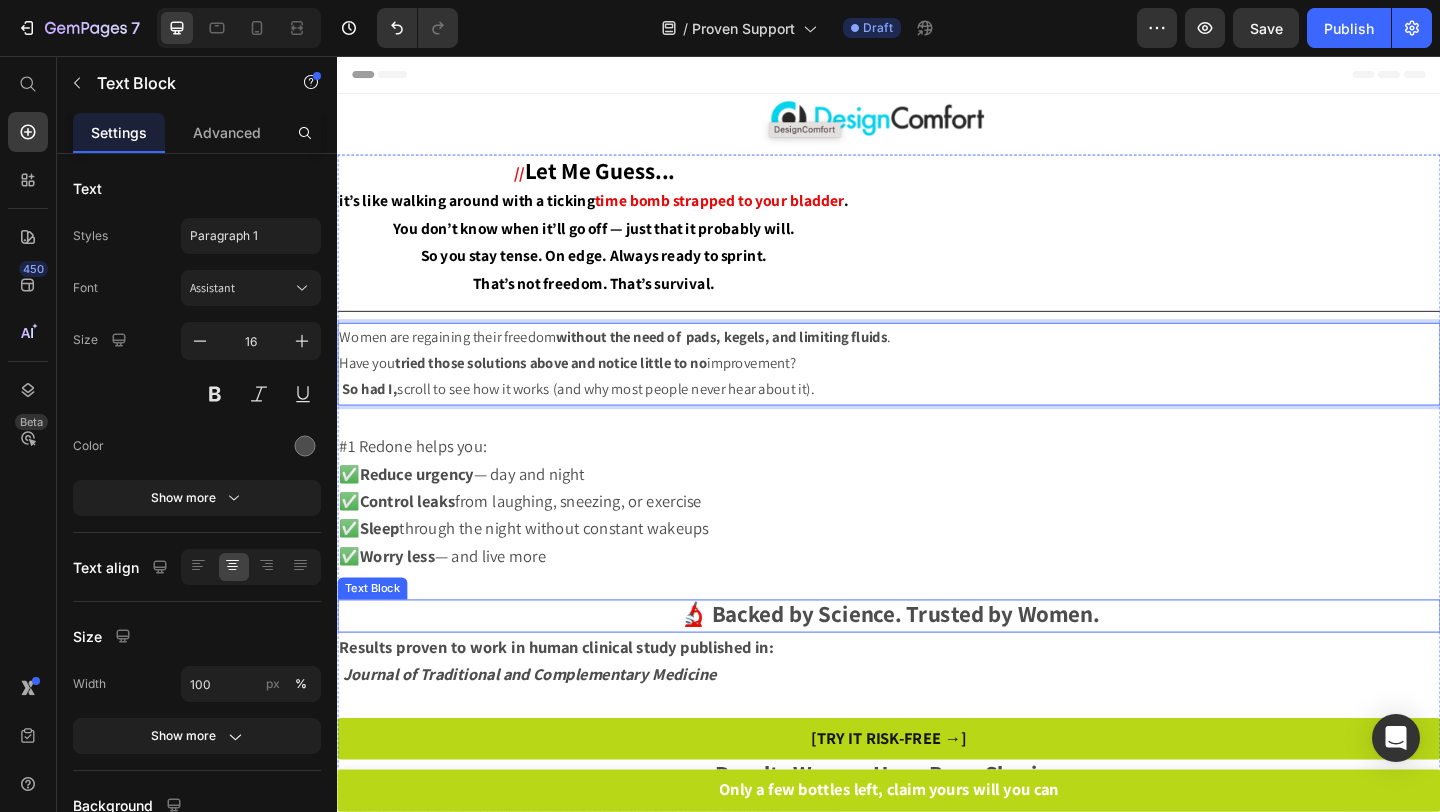 click on "🔬 Backed by Science. Trusted by Women." at bounding box center (937, 662) 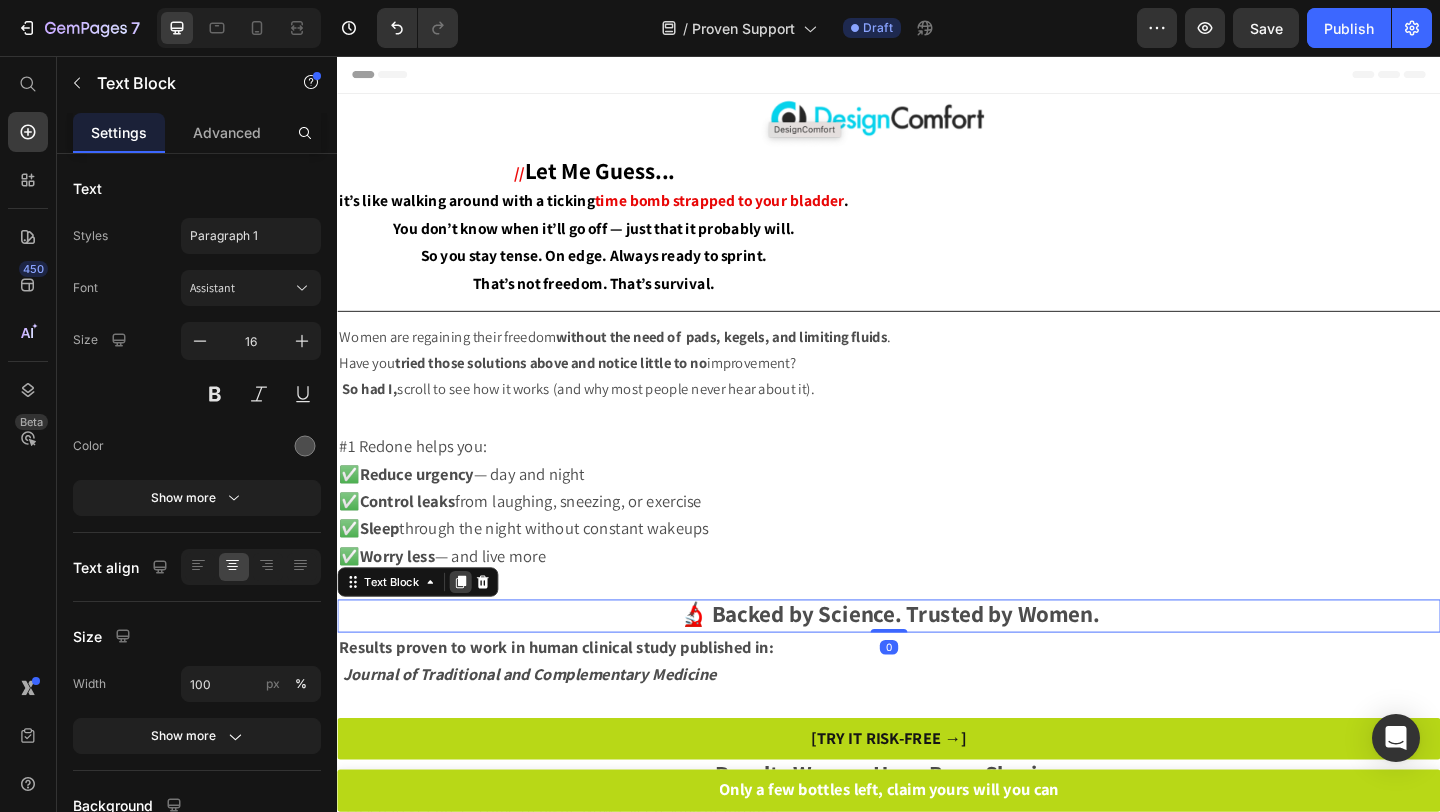 click 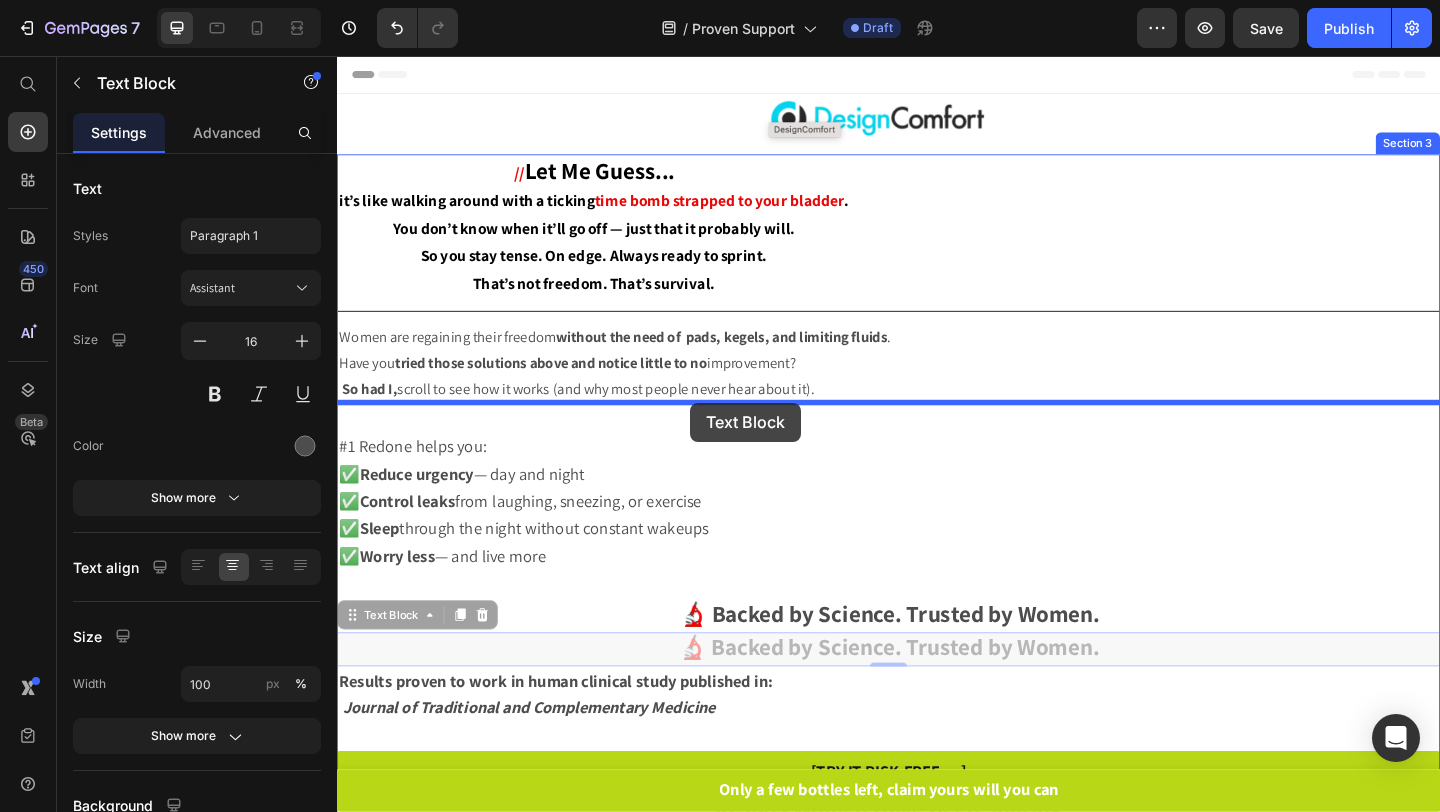 drag, startPoint x: 672, startPoint y: 699, endPoint x: 721, endPoint y: 433, distance: 270.4755 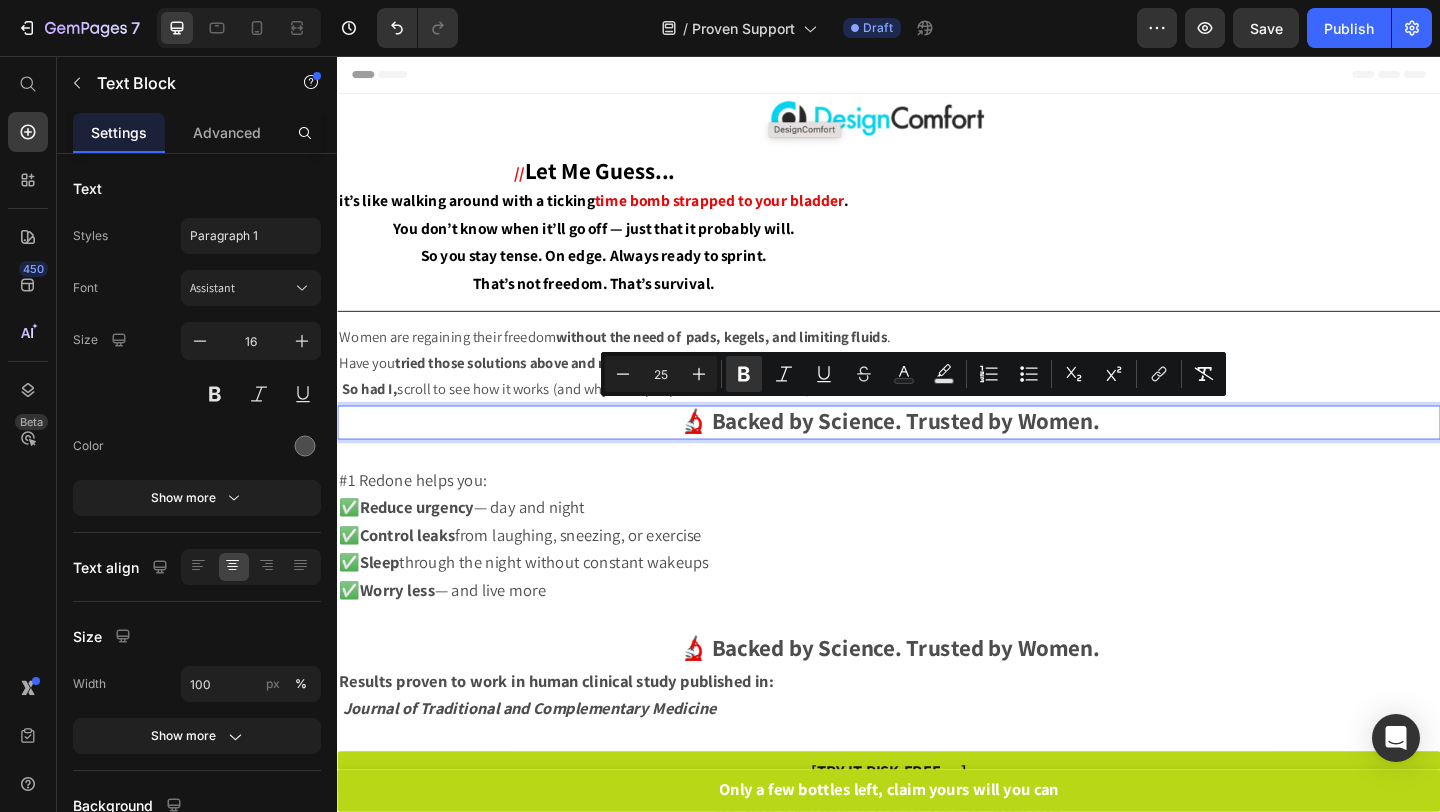 drag, startPoint x: 713, startPoint y: 440, endPoint x: 1199, endPoint y: 444, distance: 486.01645 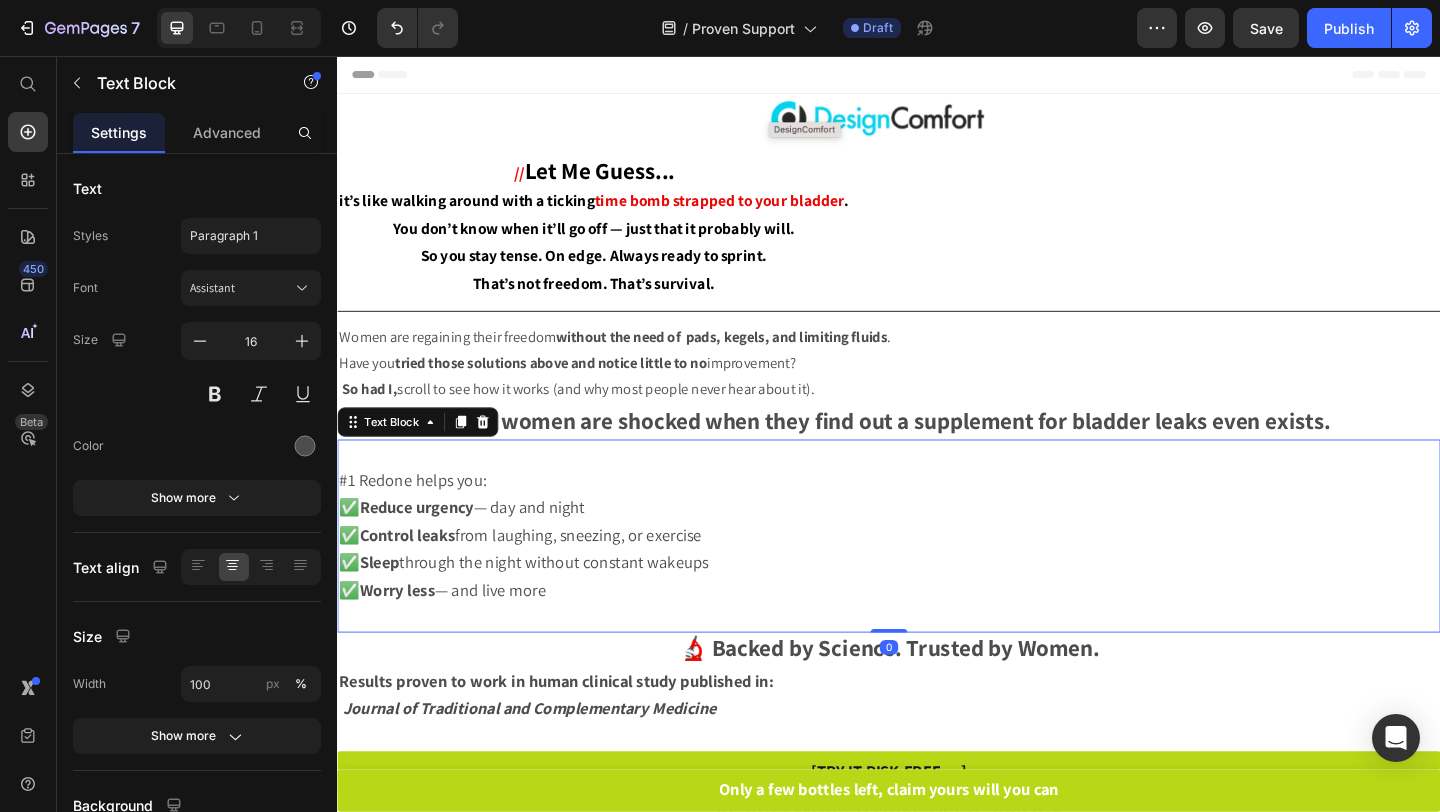 click on "✅  Reduce urgency  — day and night ✅  Control leaks  from laughing, sneezing, or exercise ✅  Sleep  through the night without constant wakeups ✅  Worry less  — and live more" at bounding box center [937, 592] 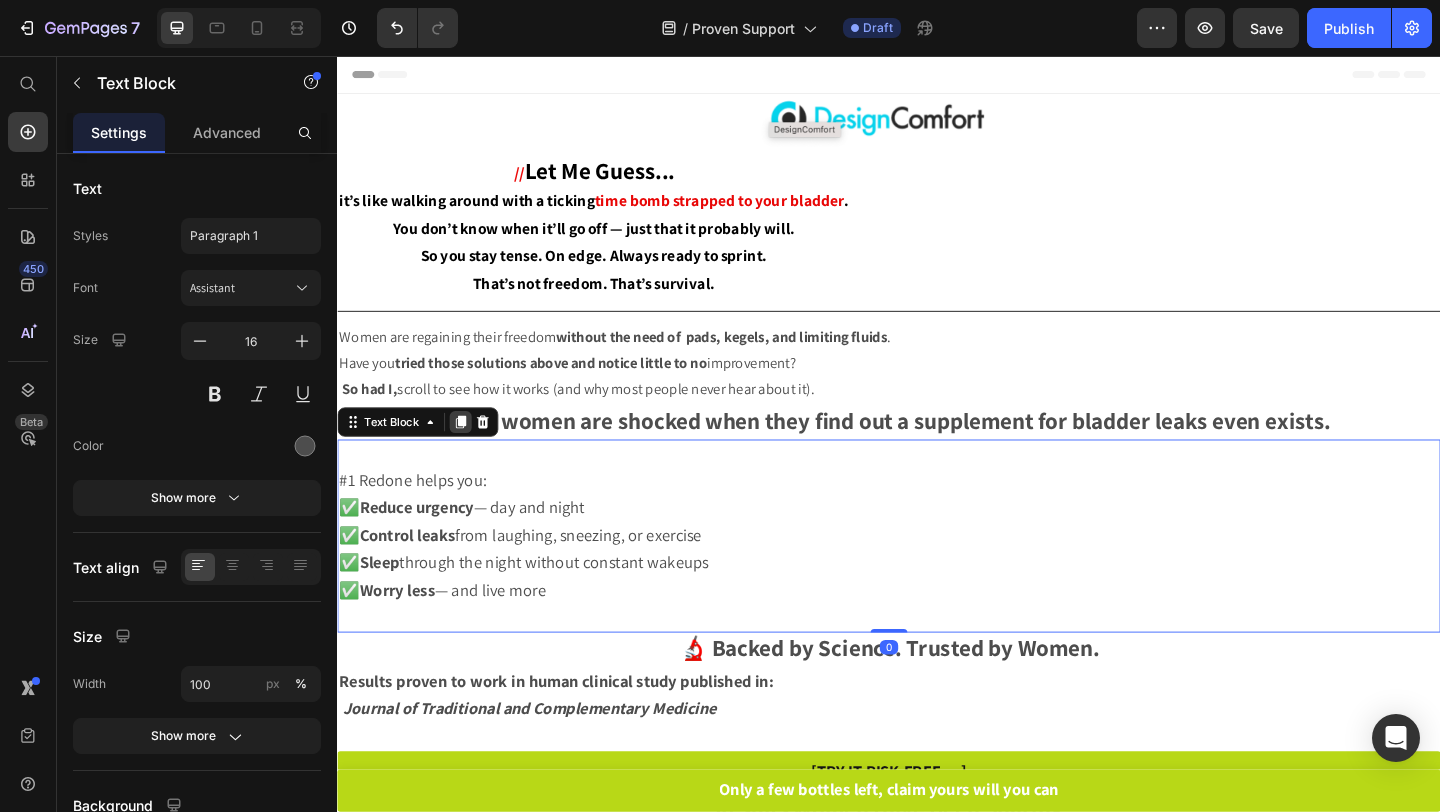 click 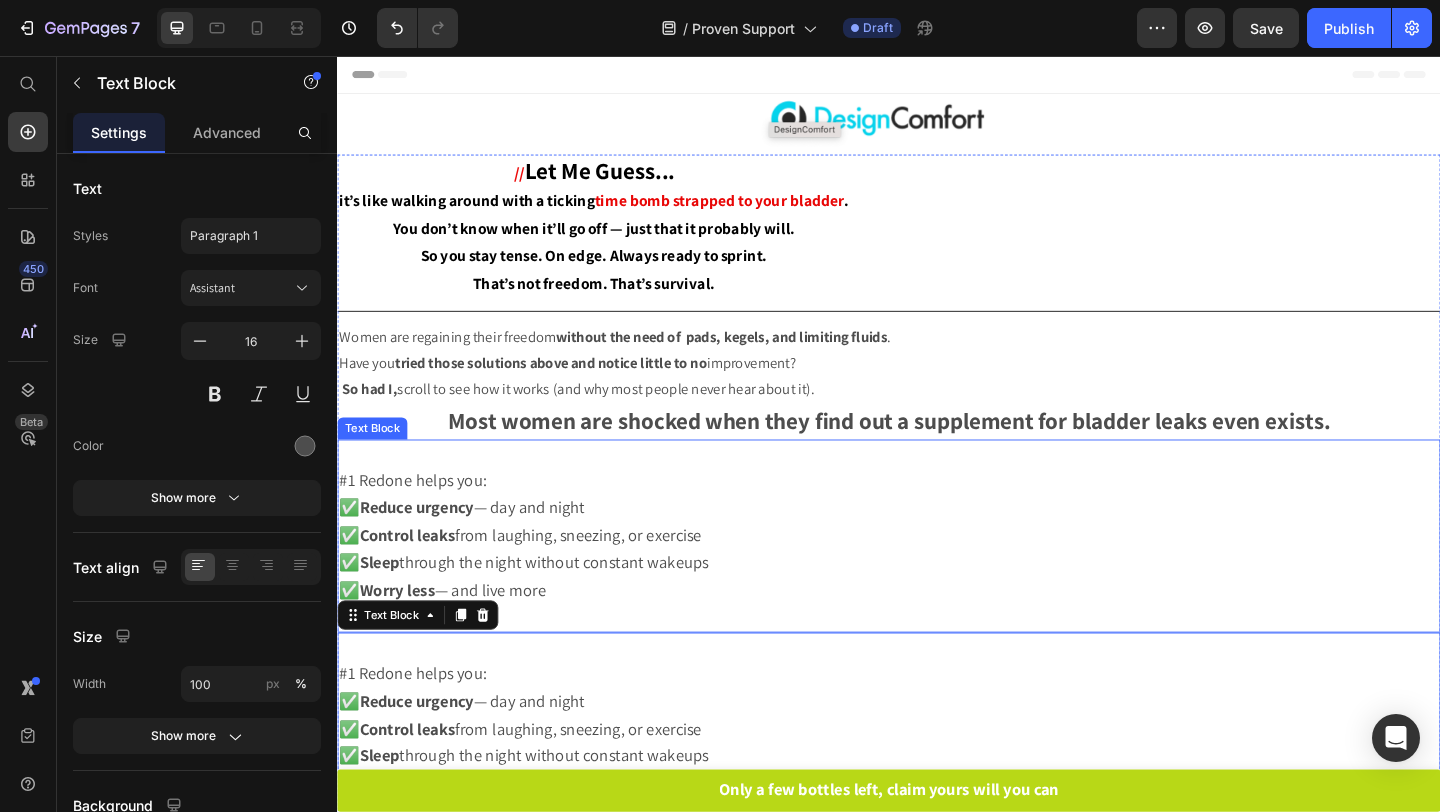 click on "✅  Sleep  through the night without constant wakeups" at bounding box center (540, 606) 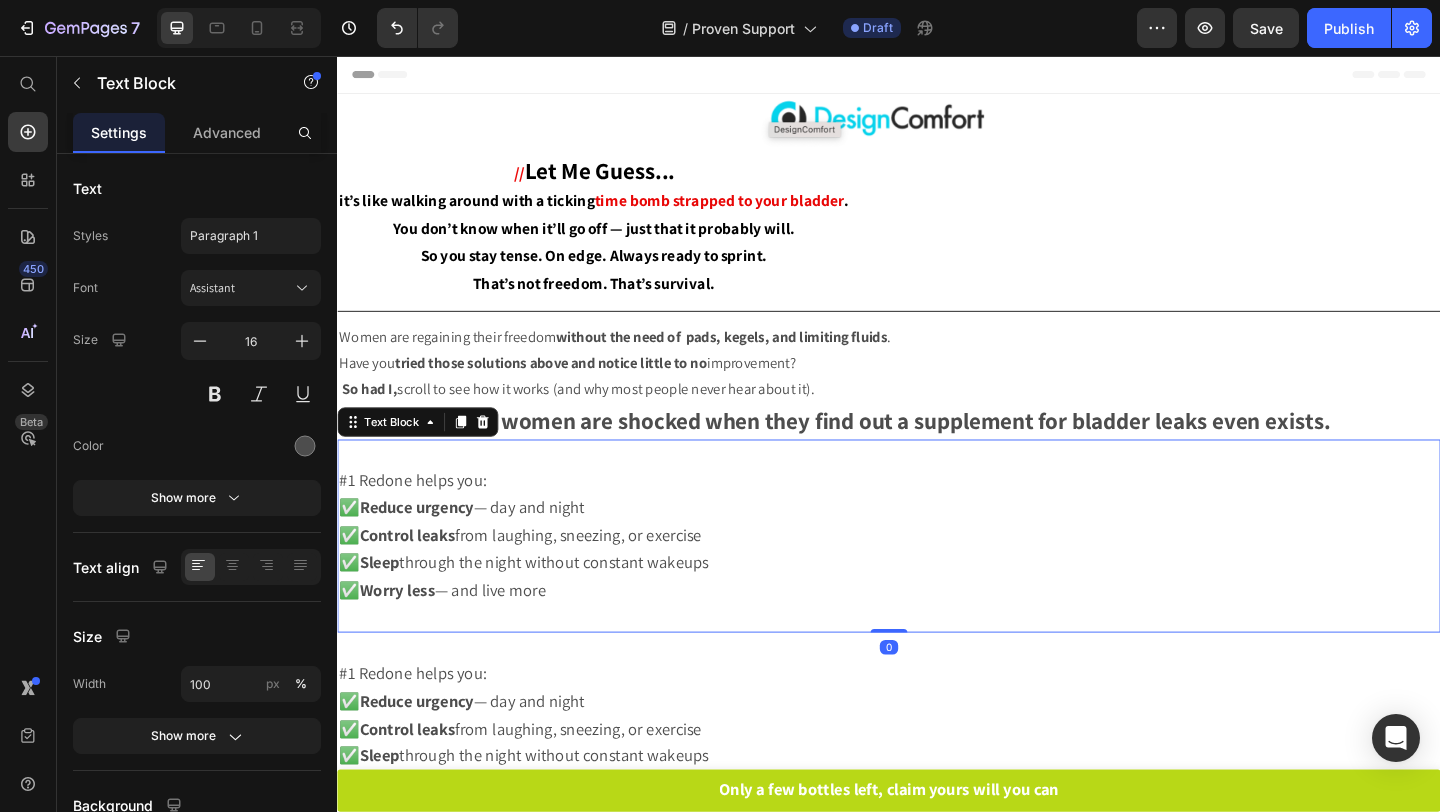 click on "✅  Reduce urgency  — day and night ✅  Control leaks  from laughing, sneezing, or exercise ✅  Sleep  through the night without constant wakeups ✅  Worry less  — and live more" at bounding box center [937, 592] 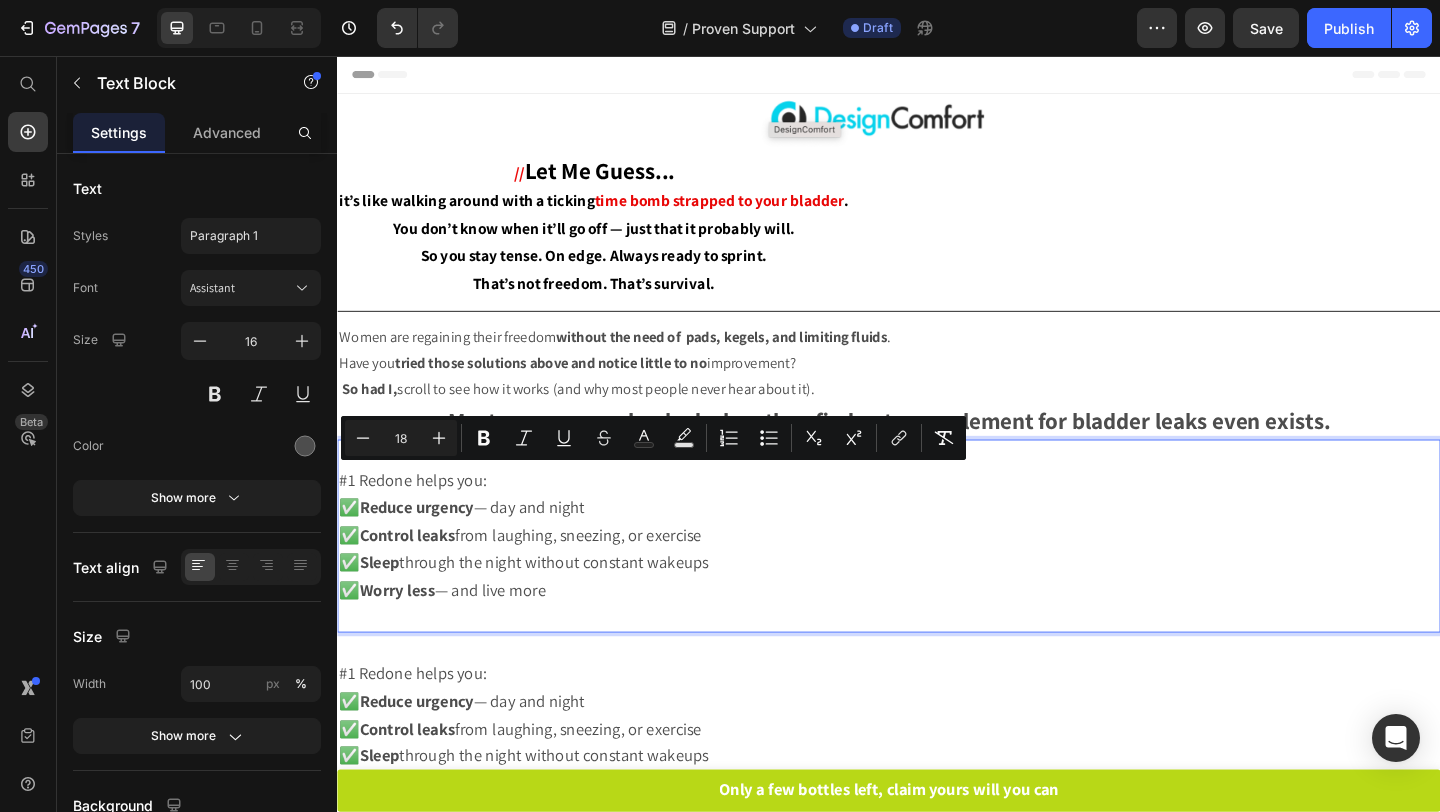 drag, startPoint x: 663, startPoint y: 647, endPoint x: 333, endPoint y: 506, distance: 358.8607 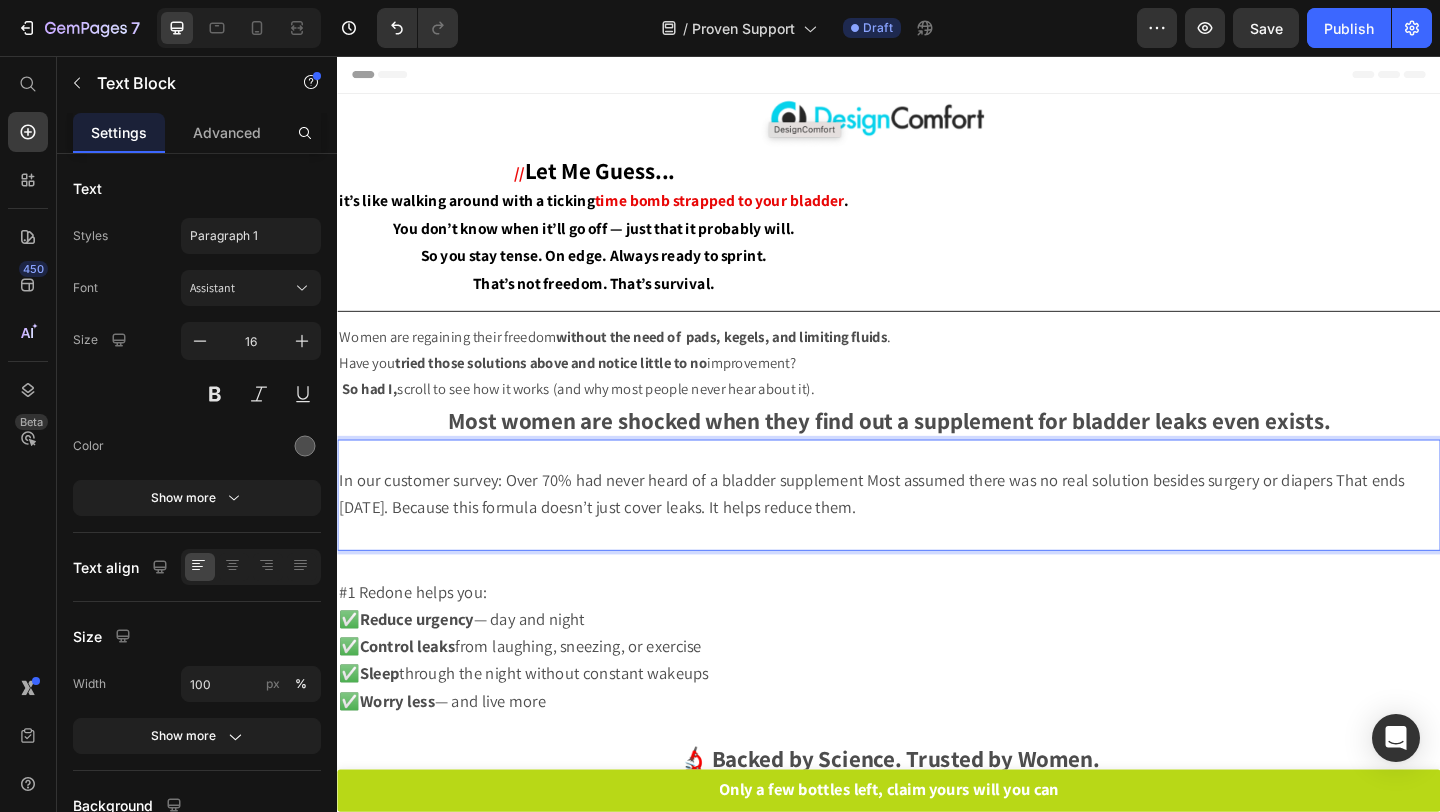click on "In our customer survey: Over 70% had never heard of a bladder supplement Most assumed there was no real solution besides surgery or diapers That ends today. Because this formula doesn’t just cover leaks. It helps reduce them." at bounding box center (918, 532) 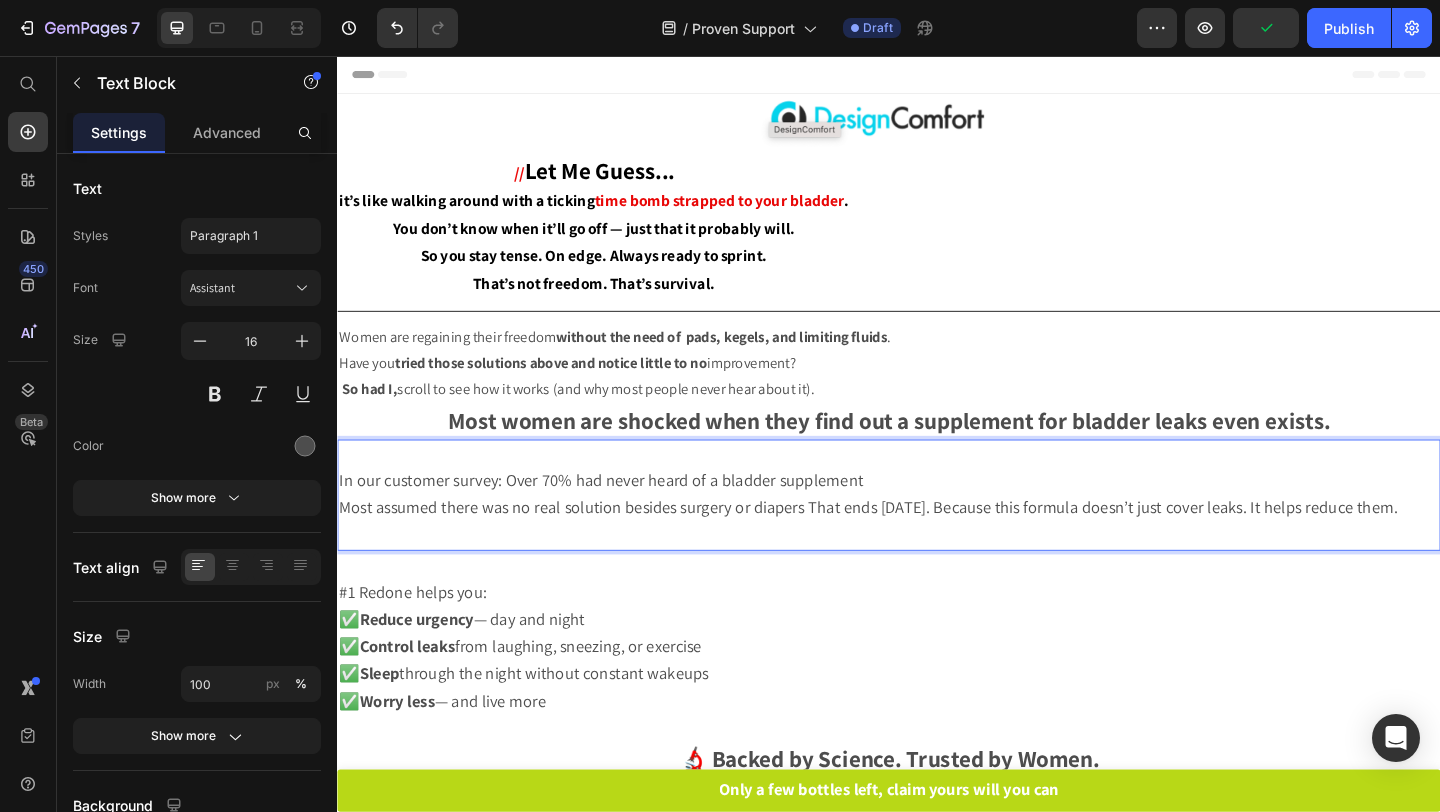 click on "Most assumed there was no real solution besides surgery or diapers That ends today. Because this formula doesn’t just cover leaks. It helps reduce them." at bounding box center [914, 546] 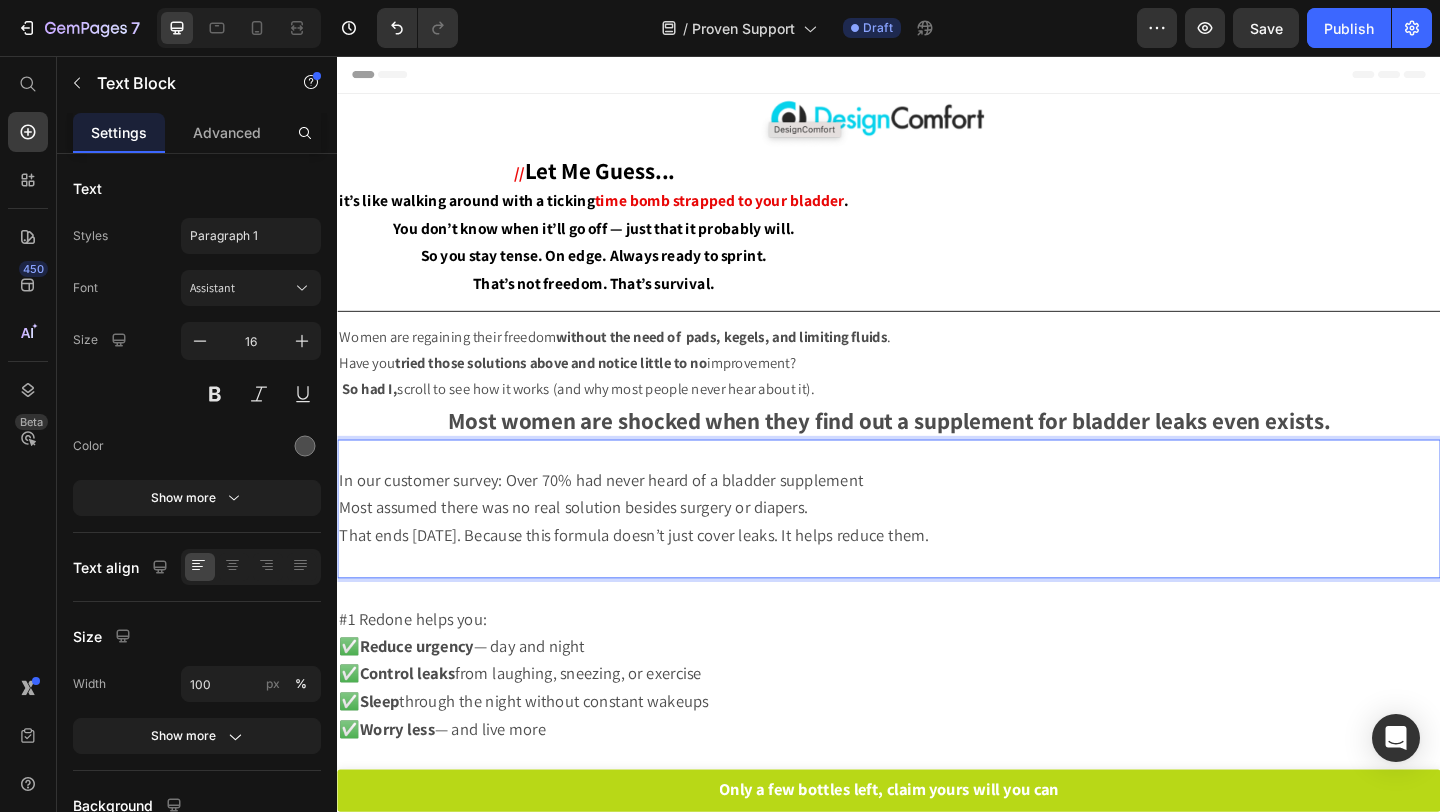 click on "That ends today. Because this formula doesn’t just cover leaks. It helps reduce them." at bounding box center (659, 576) 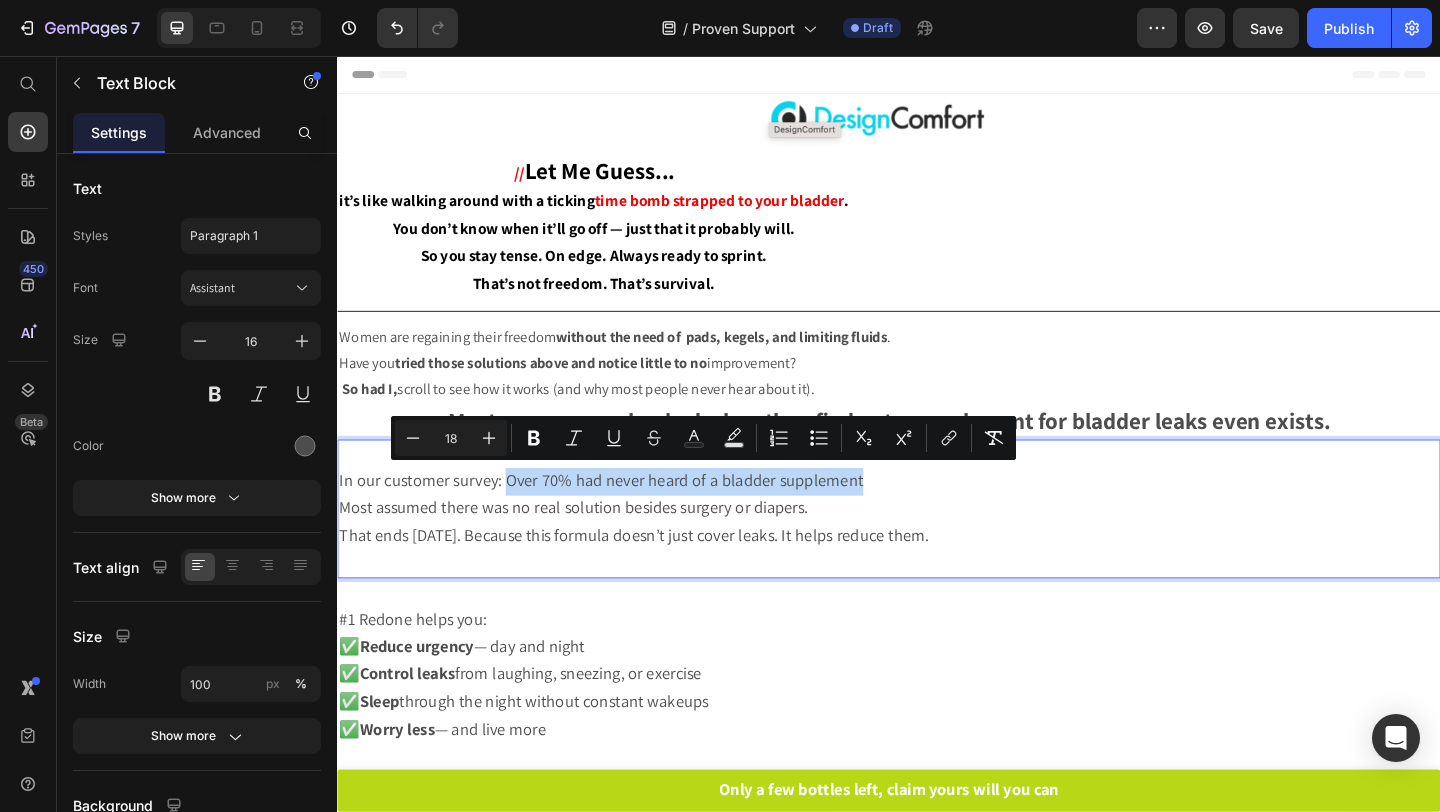 drag, startPoint x: 523, startPoint y: 508, endPoint x: 898, endPoint y: 523, distance: 375.29987 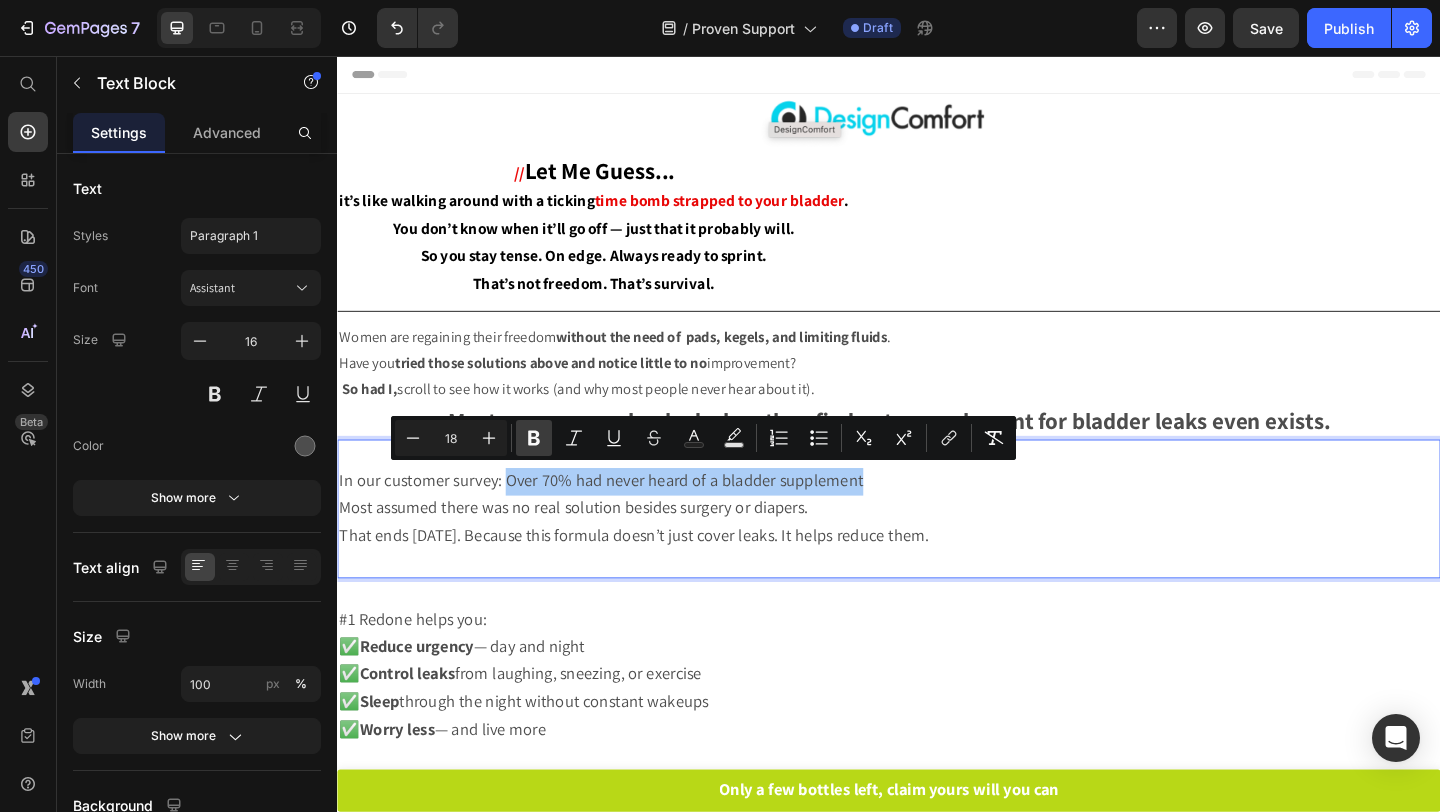 click 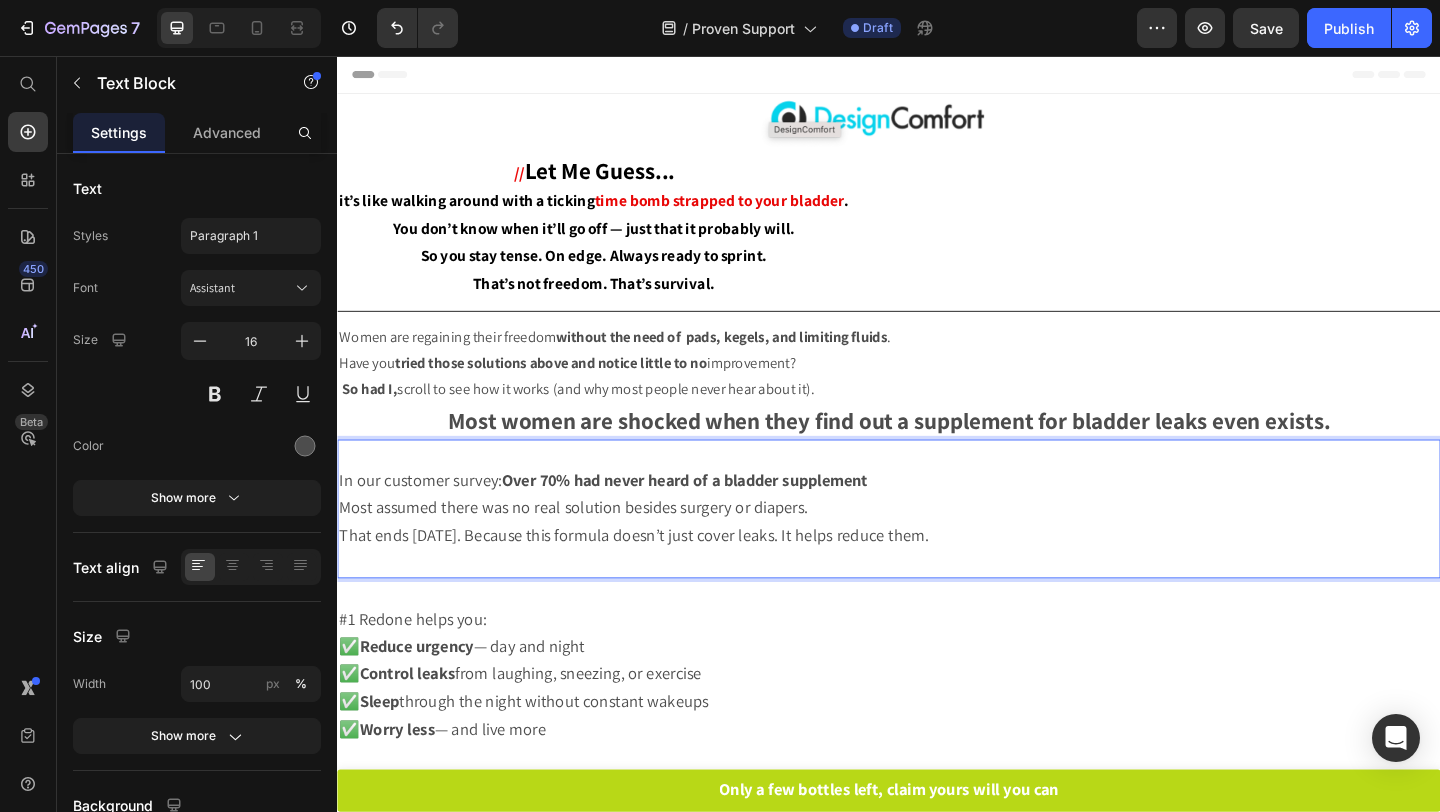 click on "Most assumed there was no real solution besides surgery or diapers." at bounding box center [594, 546] 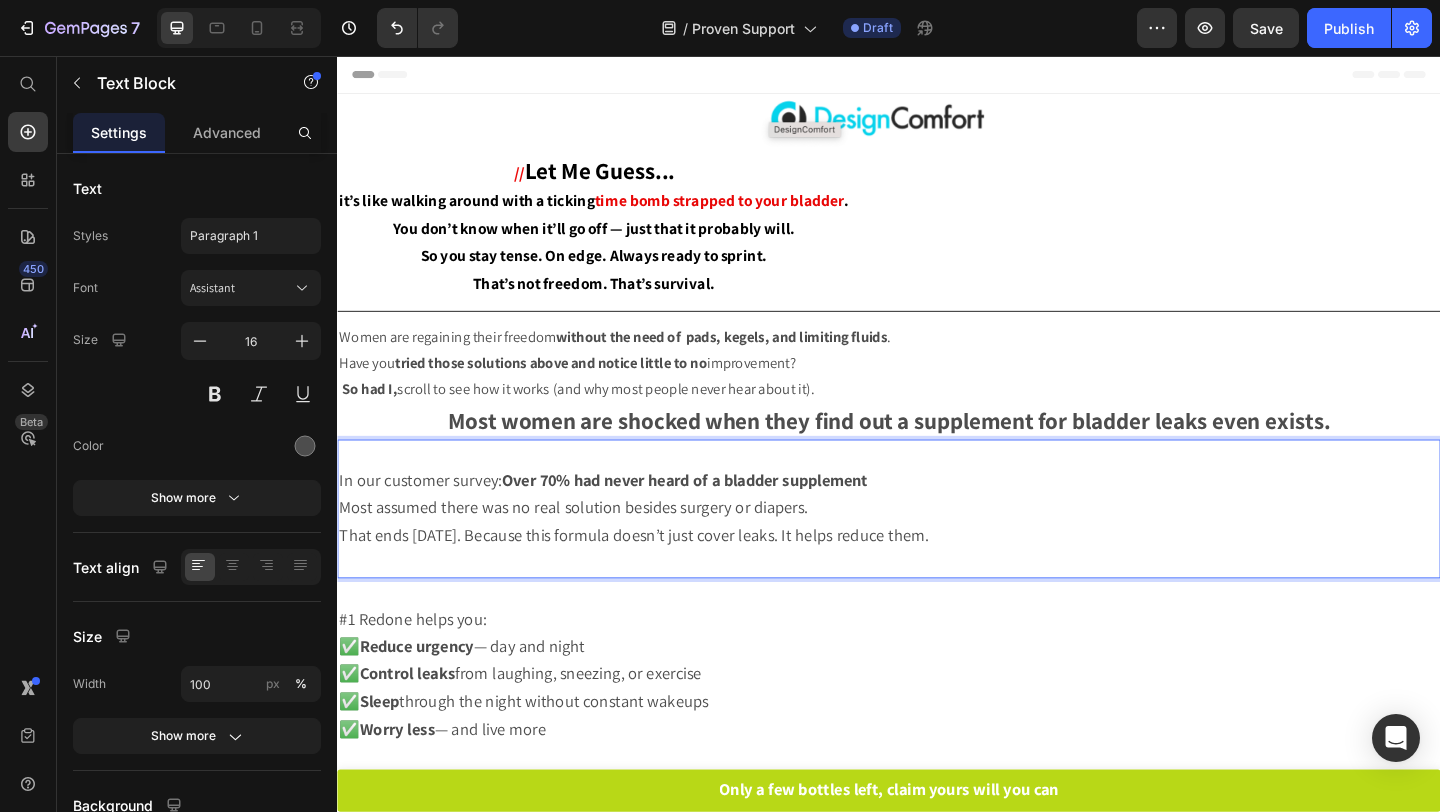 drag, startPoint x: 377, startPoint y: 545, endPoint x: 460, endPoint y: 543, distance: 83.02409 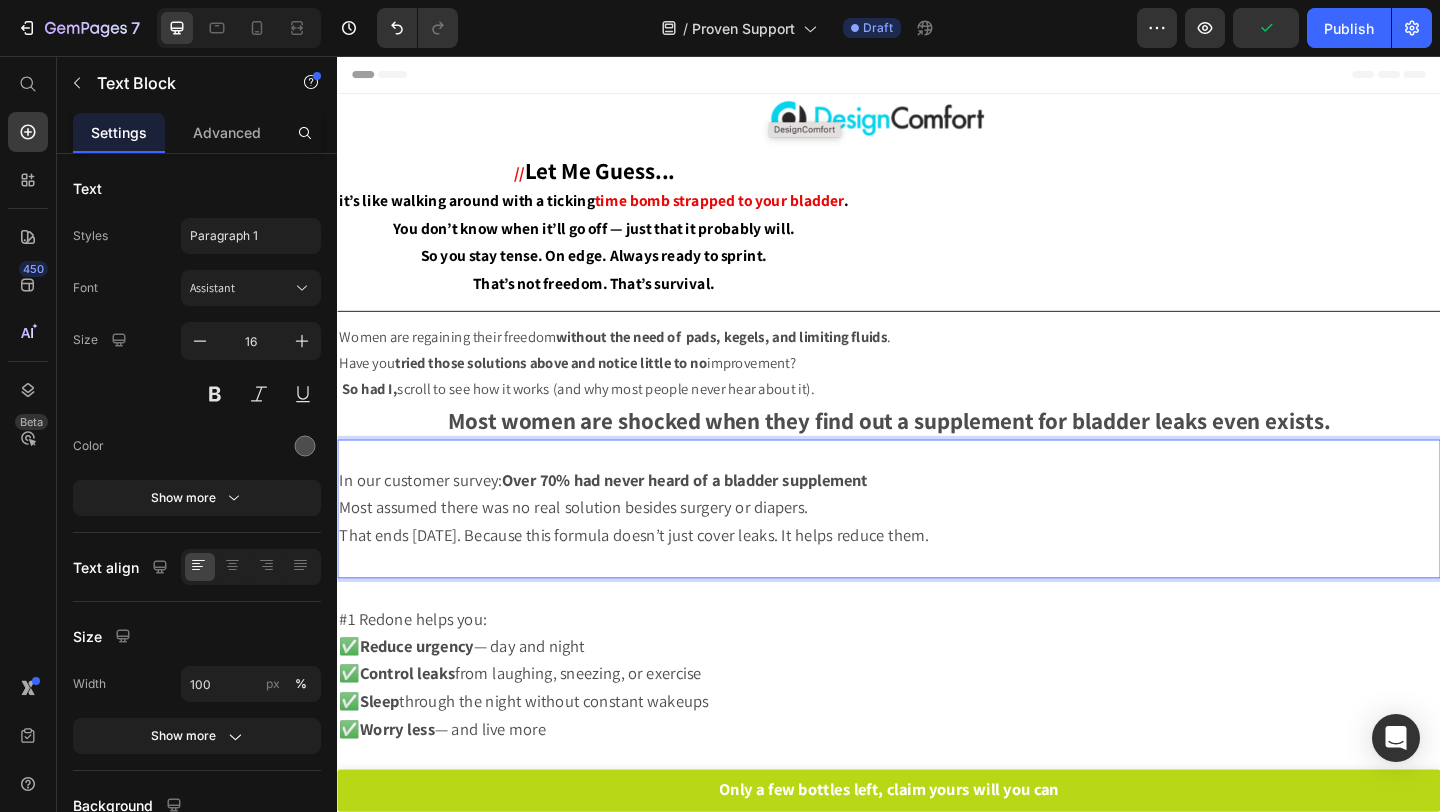 click on "Most assumed there was no real solution besides surgery or diapers." at bounding box center [594, 546] 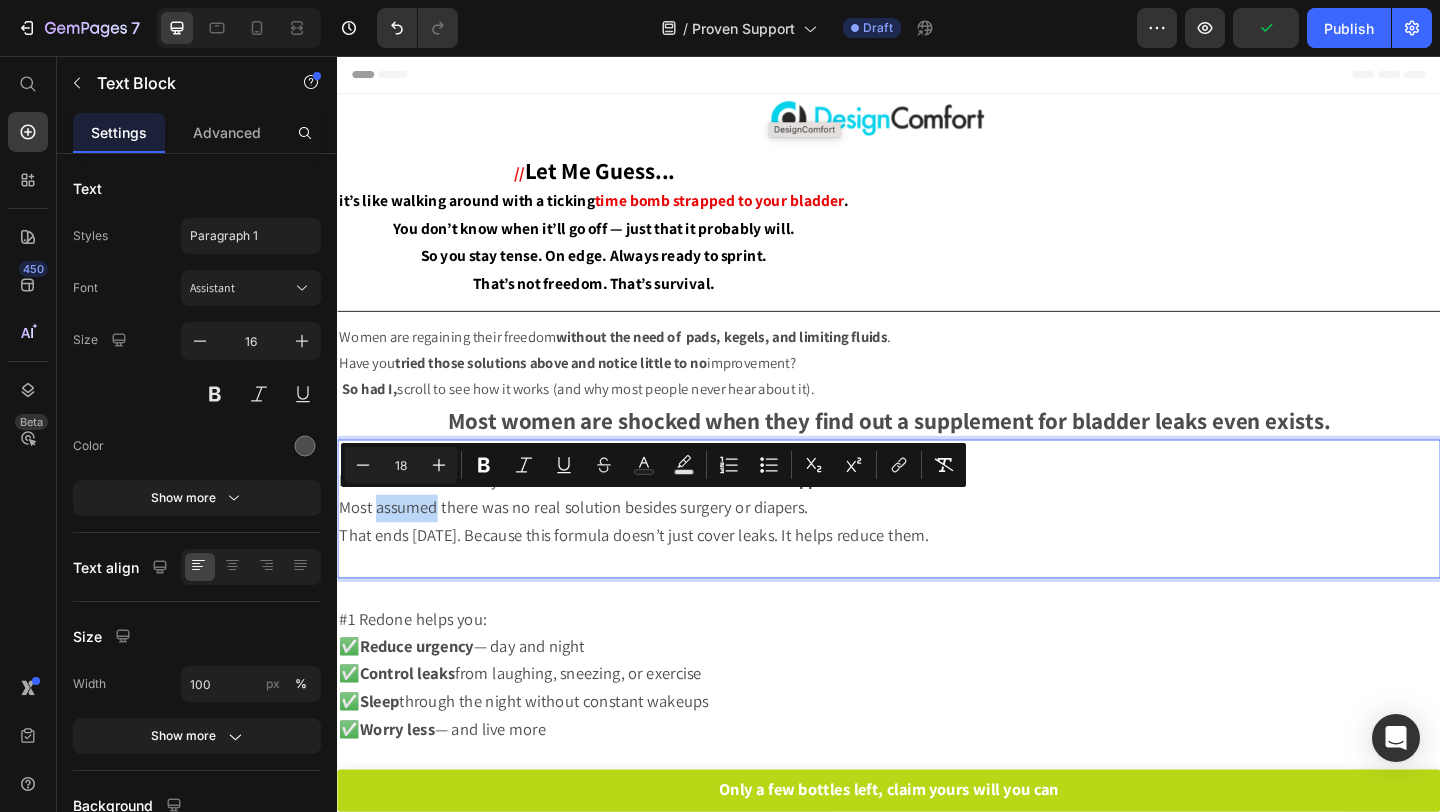 click on "Most assumed there was no real solution besides surgery or diapers." at bounding box center [594, 546] 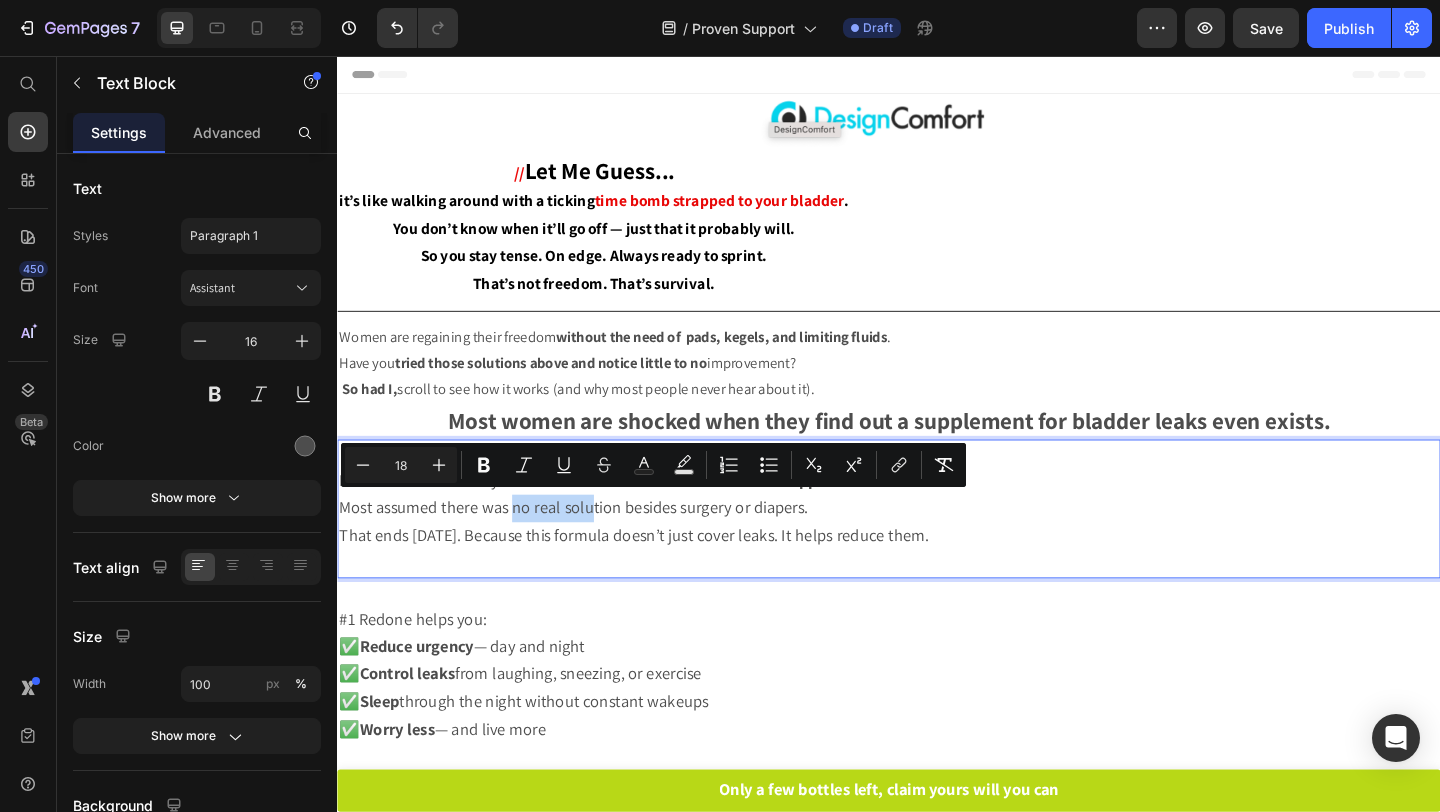 drag, startPoint x: 526, startPoint y: 549, endPoint x: 611, endPoint y: 544, distance: 85.146935 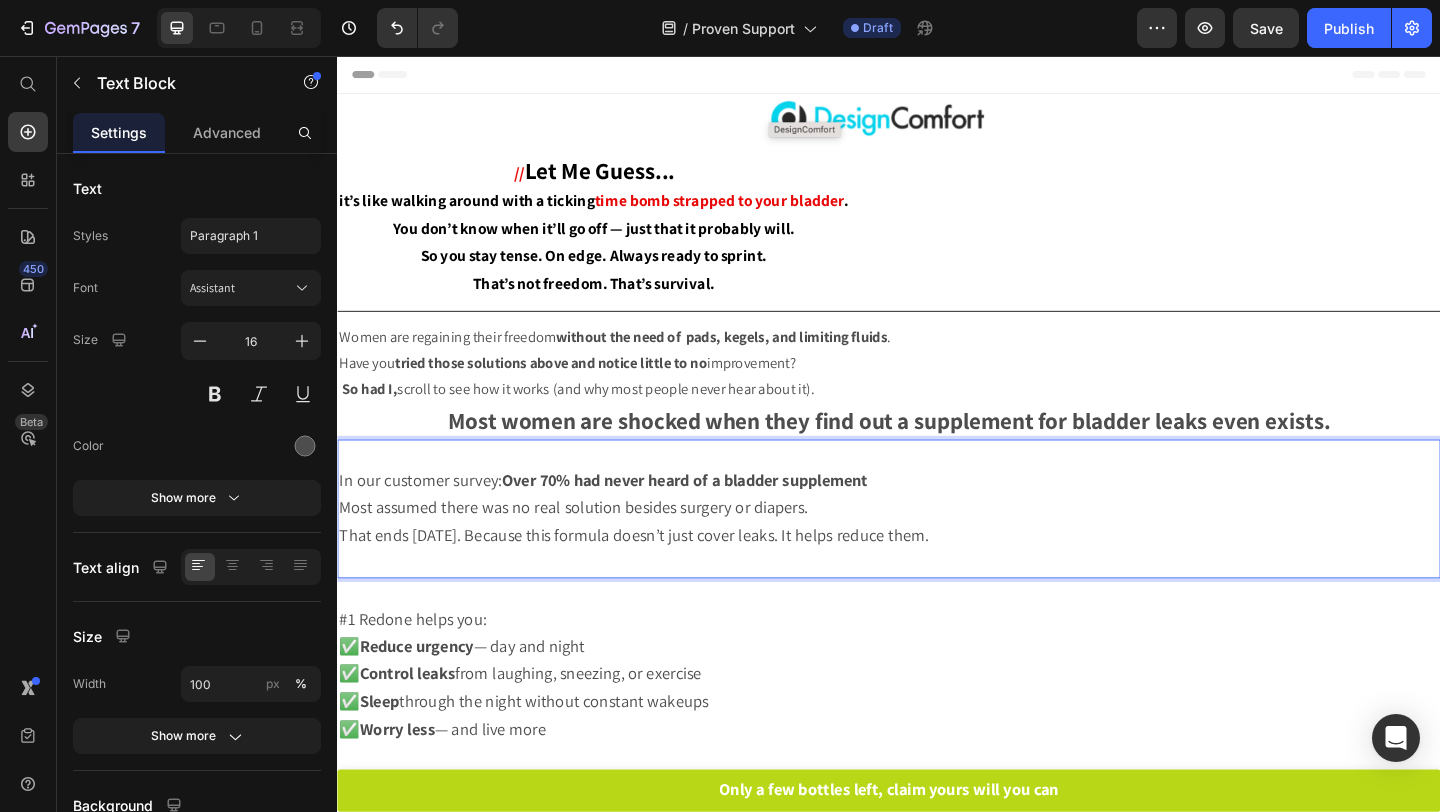 click on "Most assumed there was no real solution besides surgery or diapers." at bounding box center (594, 546) 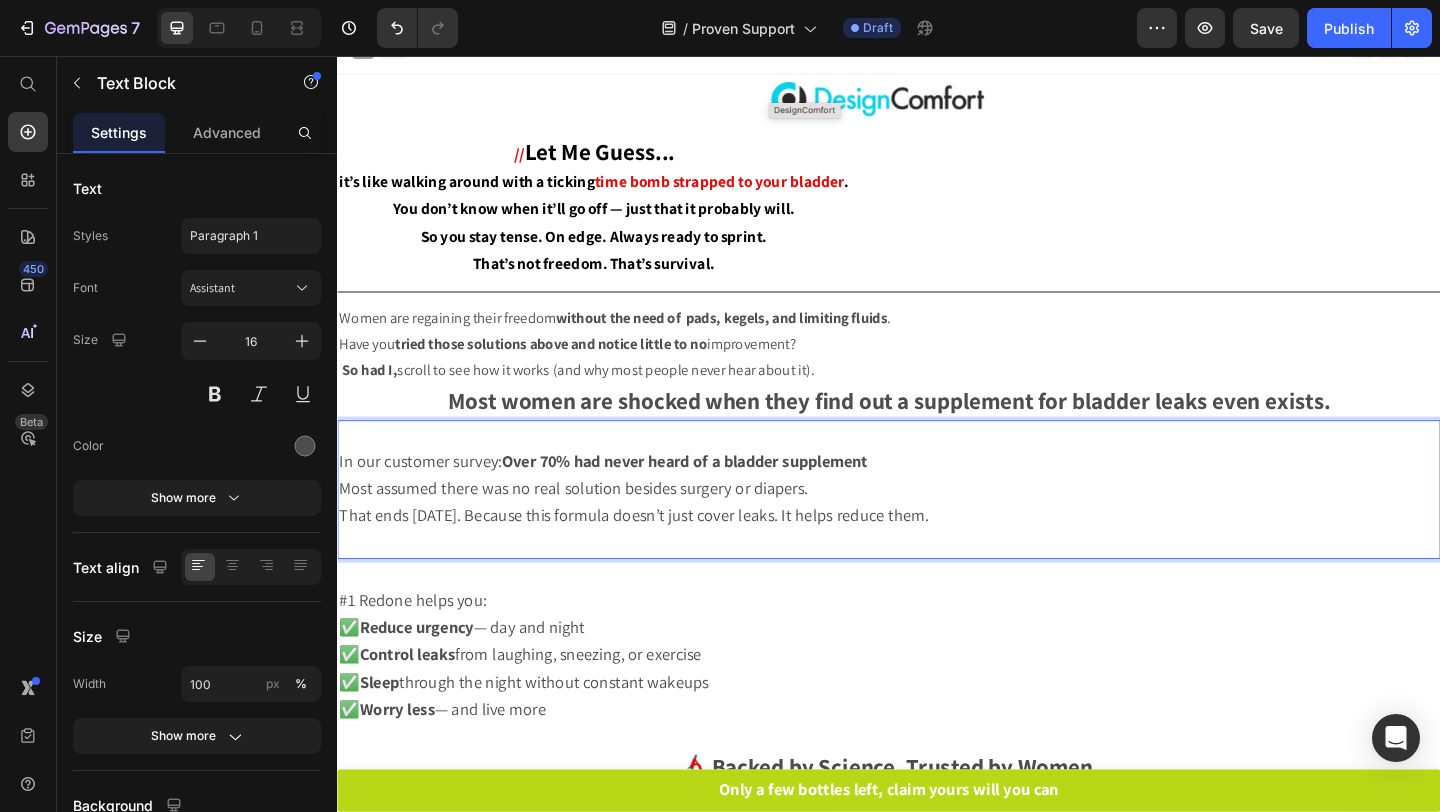 scroll, scrollTop: 40, scrollLeft: 0, axis: vertical 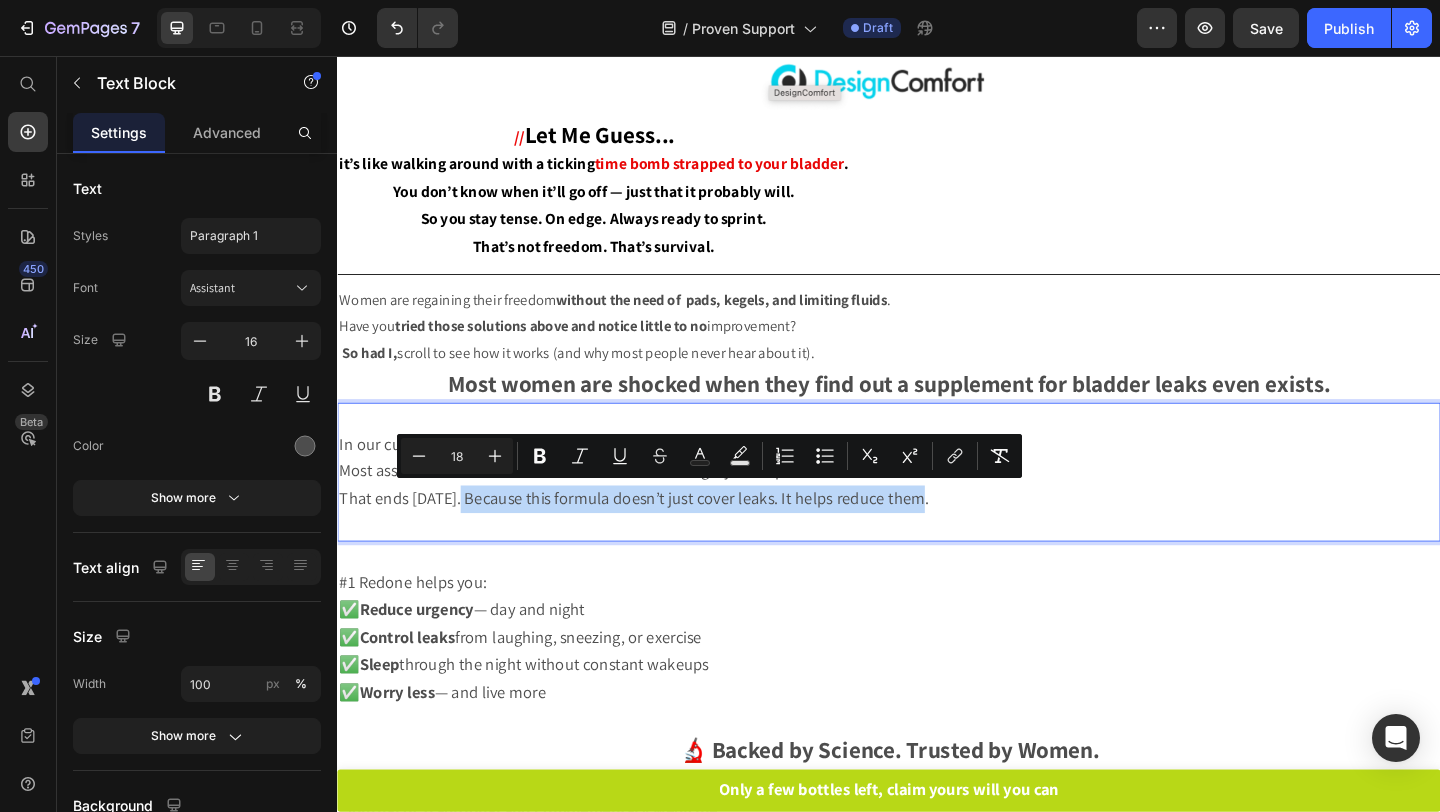 drag, startPoint x: 466, startPoint y: 536, endPoint x: 966, endPoint y: 535, distance: 500.001 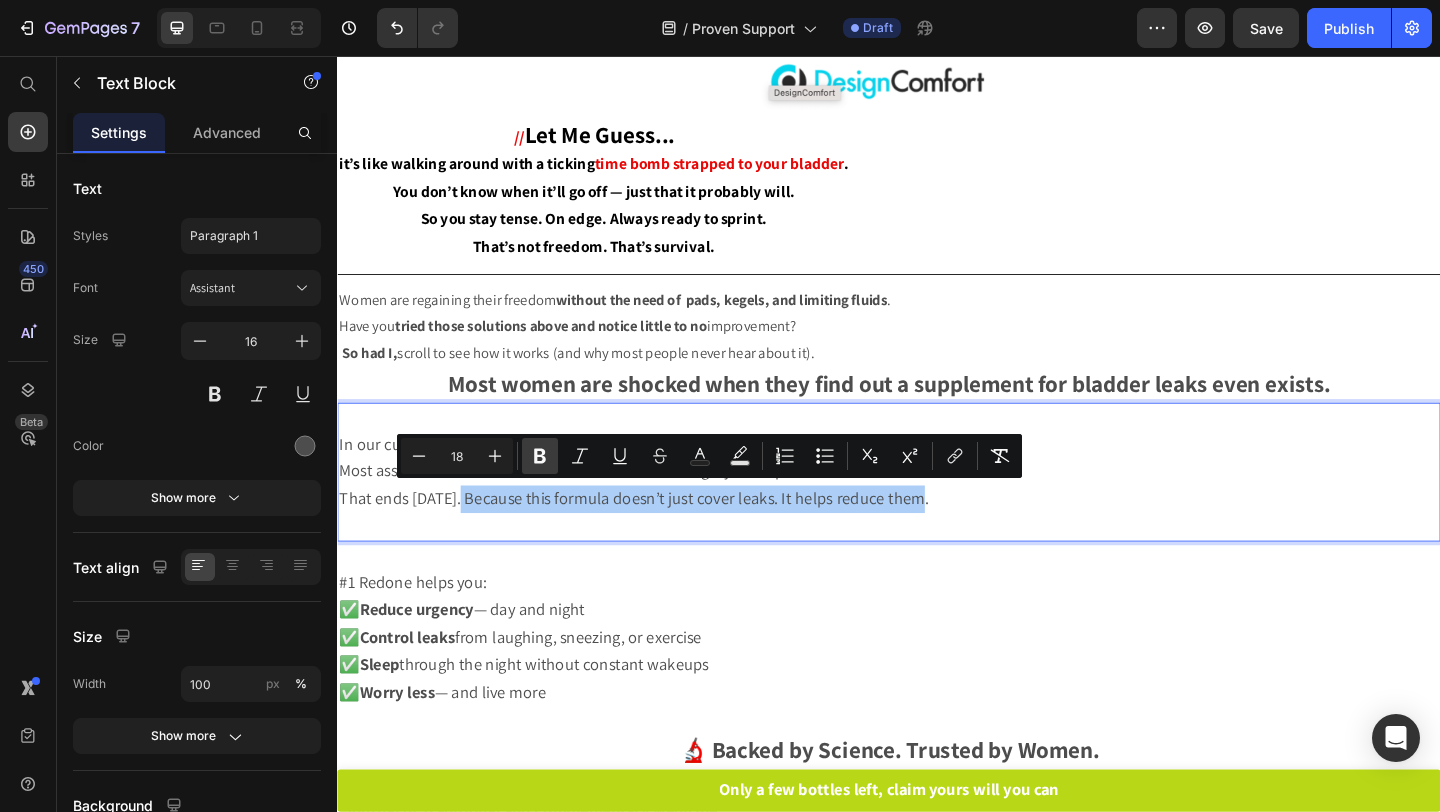 click 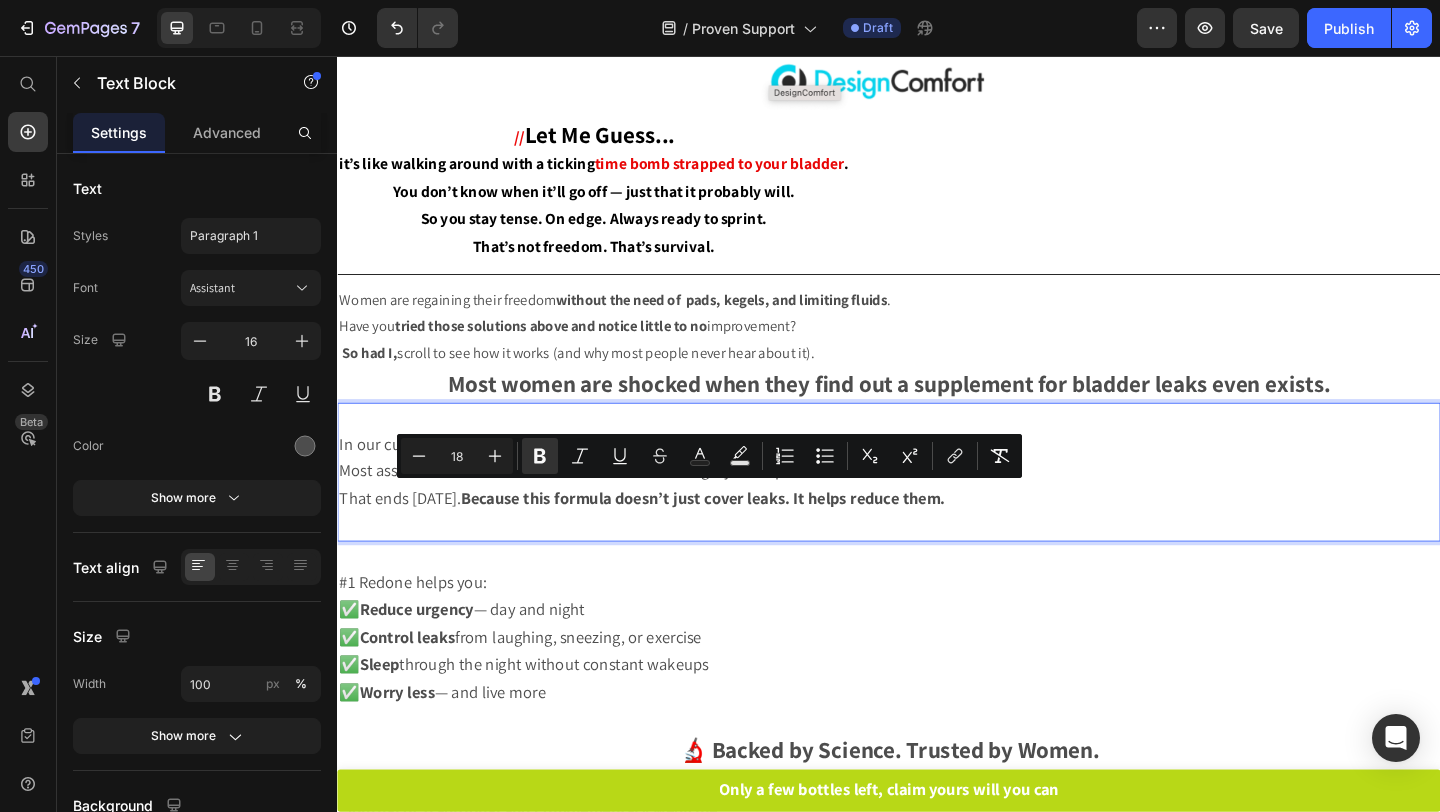 click on "Because this formula doesn’t just cover leaks. It helps reduce them." at bounding box center [734, 536] 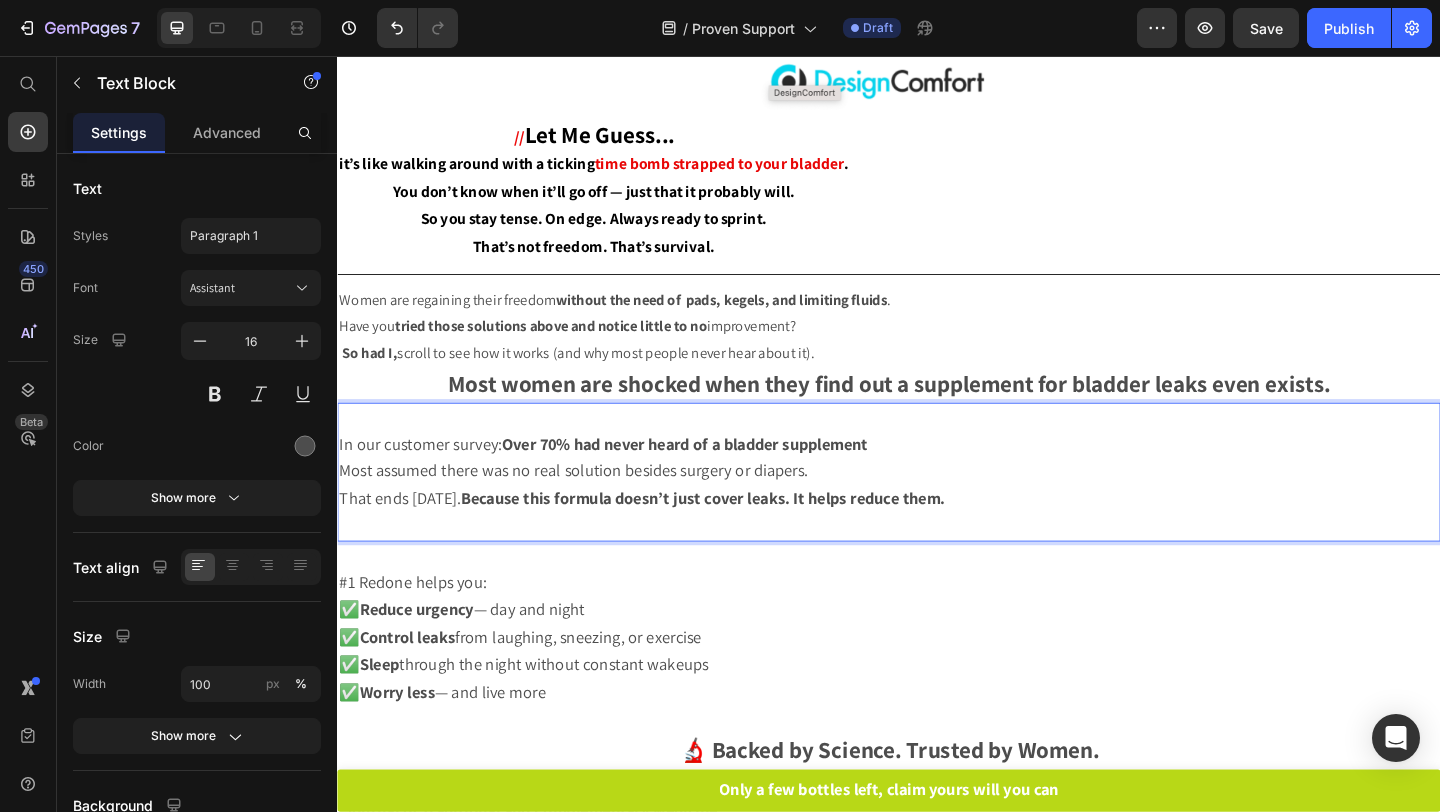 click on "Because this formula doesn’t just cover leaks. It helps reduce them." at bounding box center [734, 536] 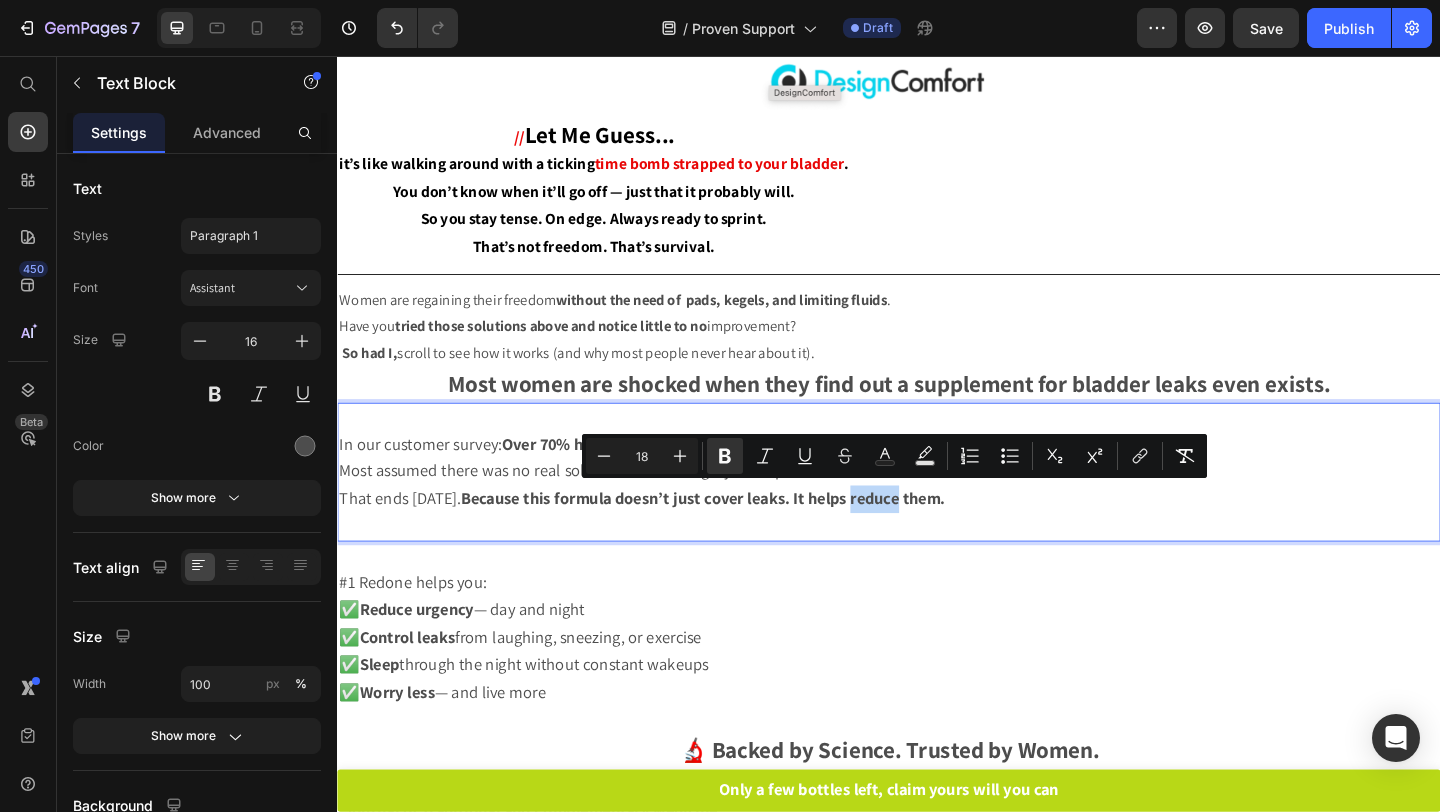 drag, startPoint x: 943, startPoint y: 537, endPoint x: 890, endPoint y: 538, distance: 53.009434 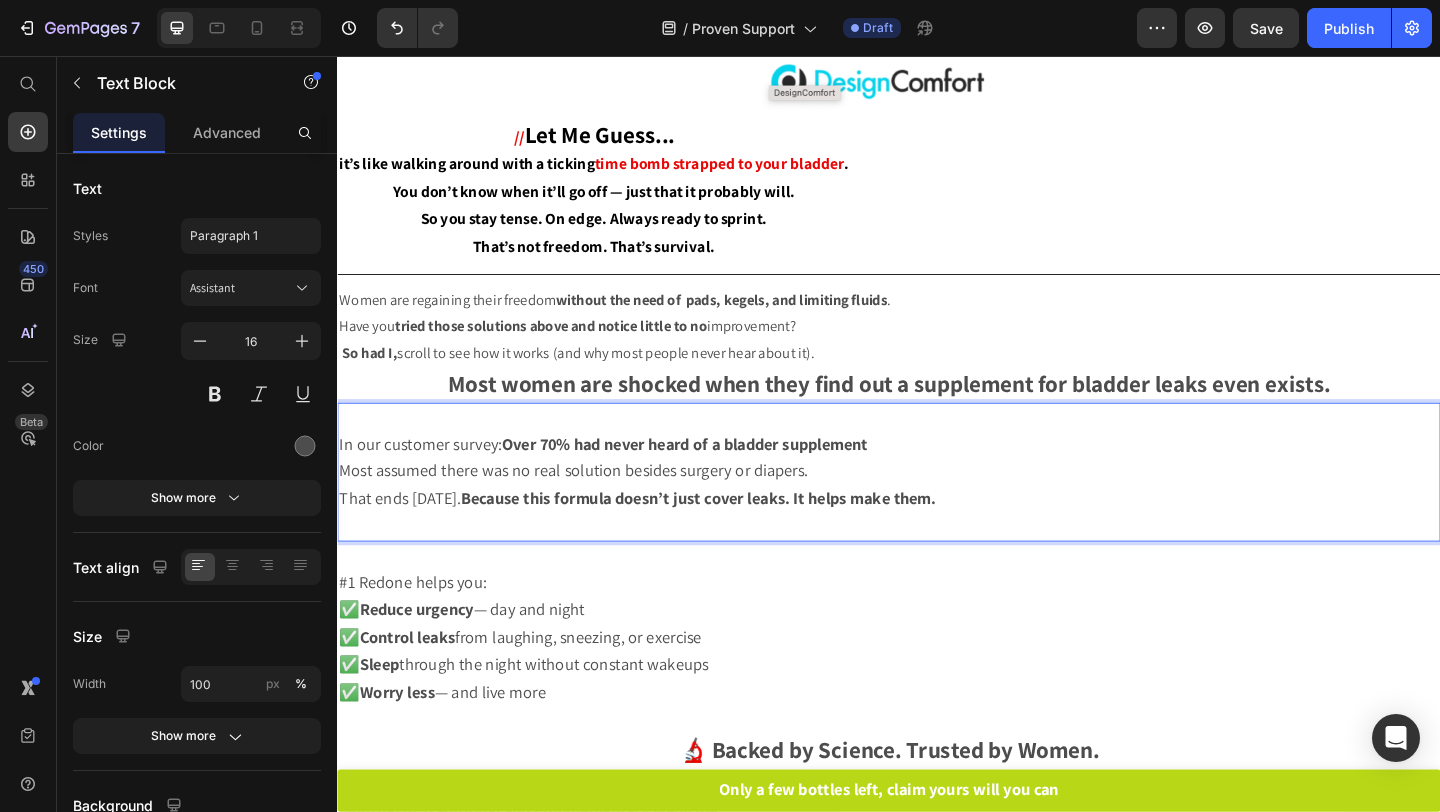 click on "Because this formula doesn’t just cover leaks. It helps make them." at bounding box center (729, 536) 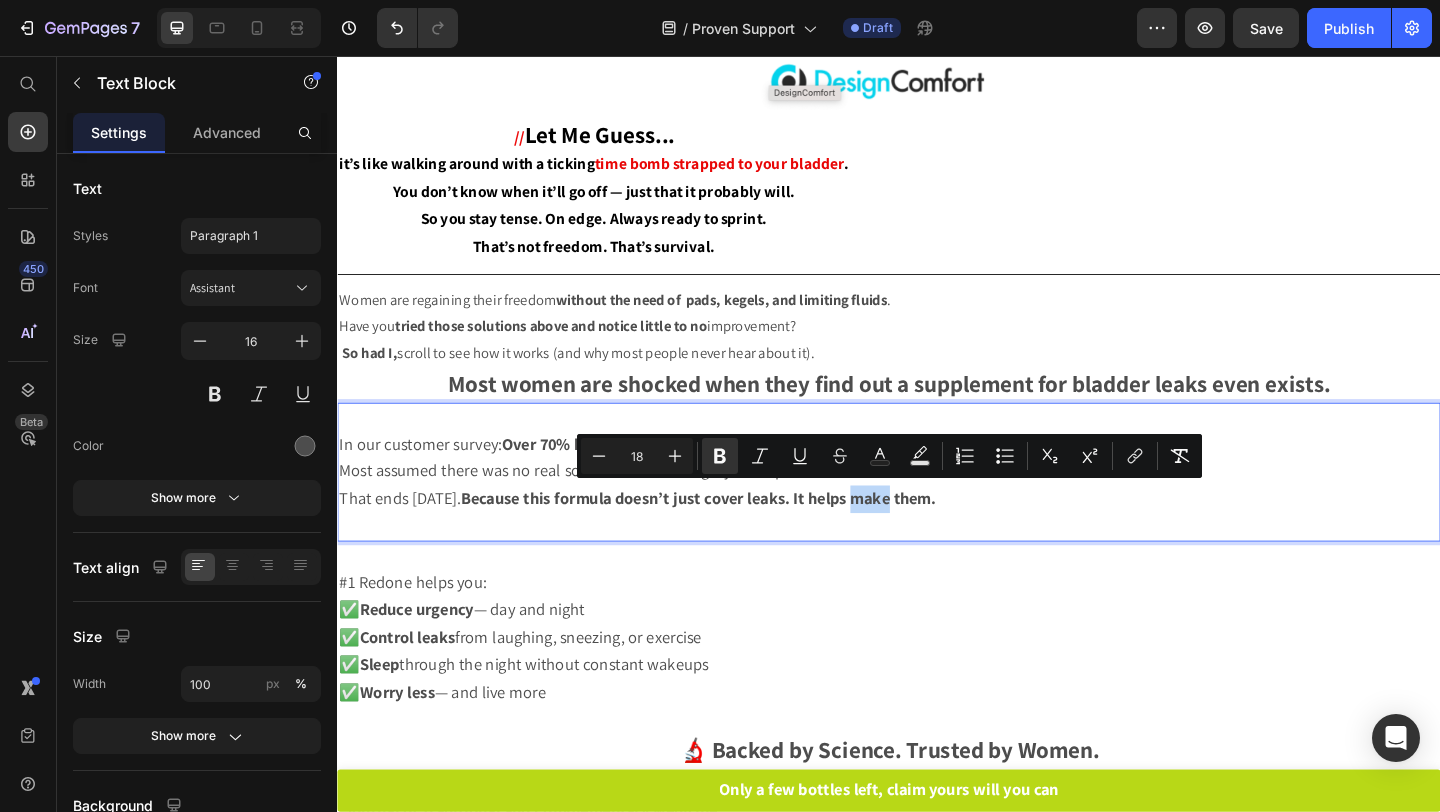 drag, startPoint x: 930, startPoint y: 536, endPoint x: 889, endPoint y: 541, distance: 41.303753 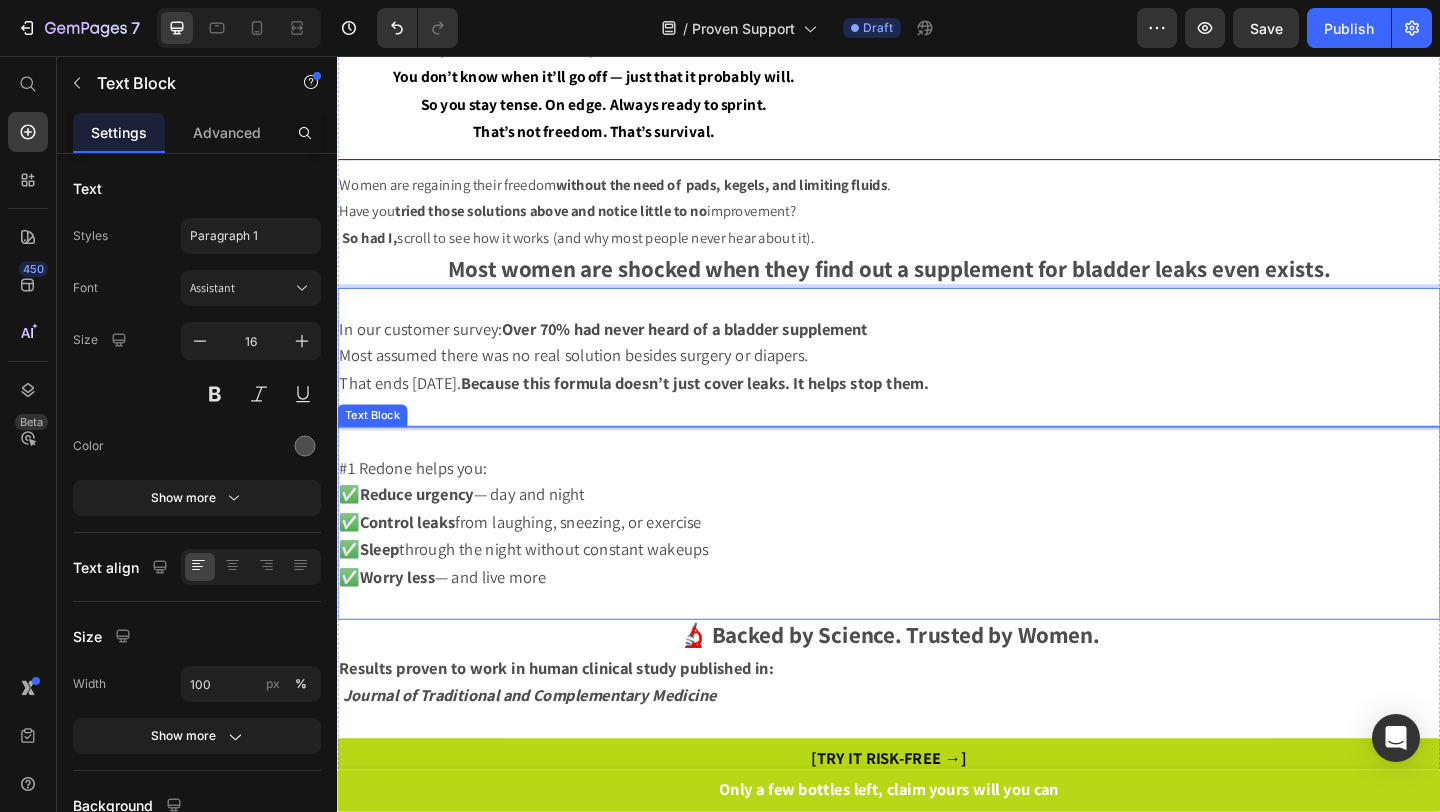 scroll, scrollTop: 227, scrollLeft: 0, axis: vertical 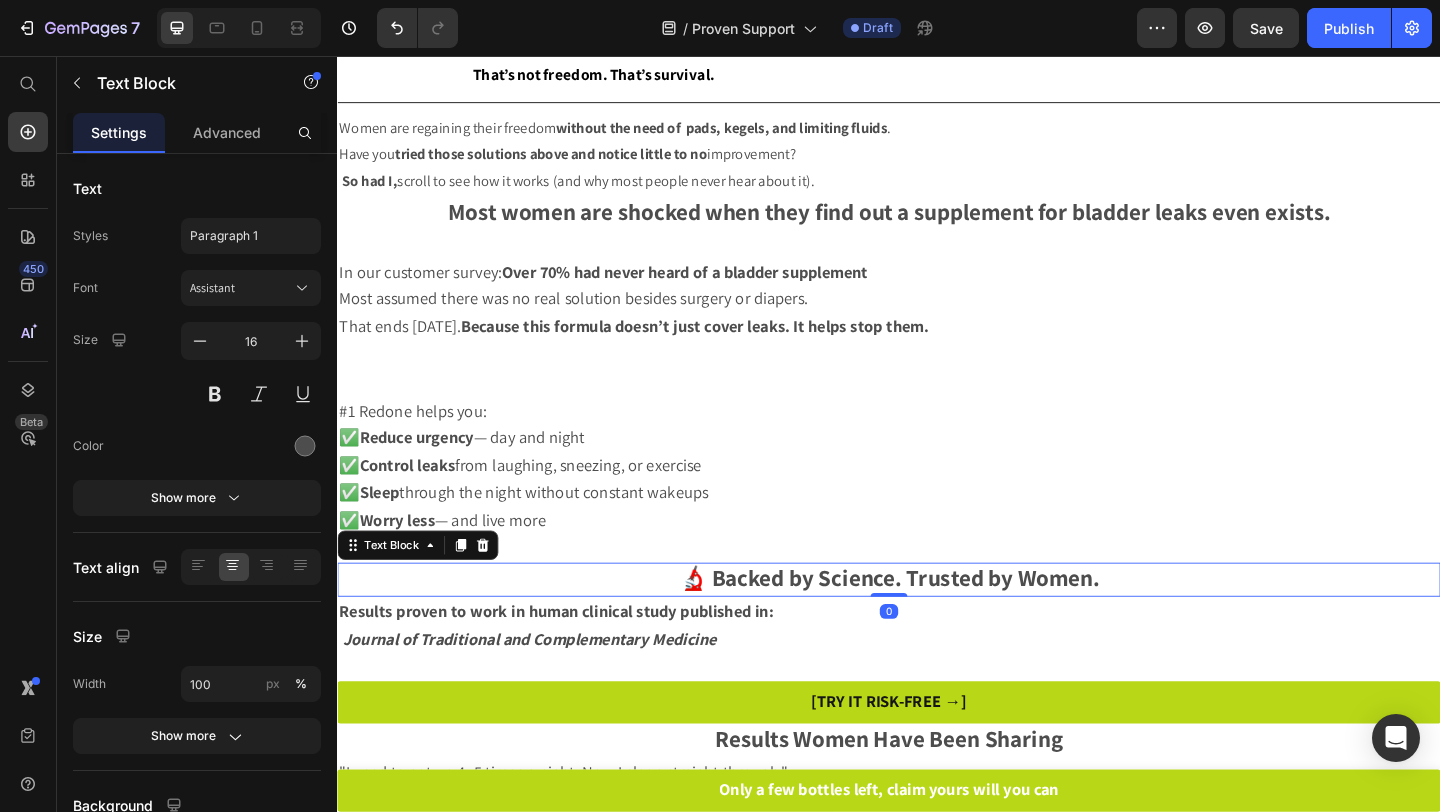 click on "🔬 Backed by Science. Trusted by Women." at bounding box center [937, 622] 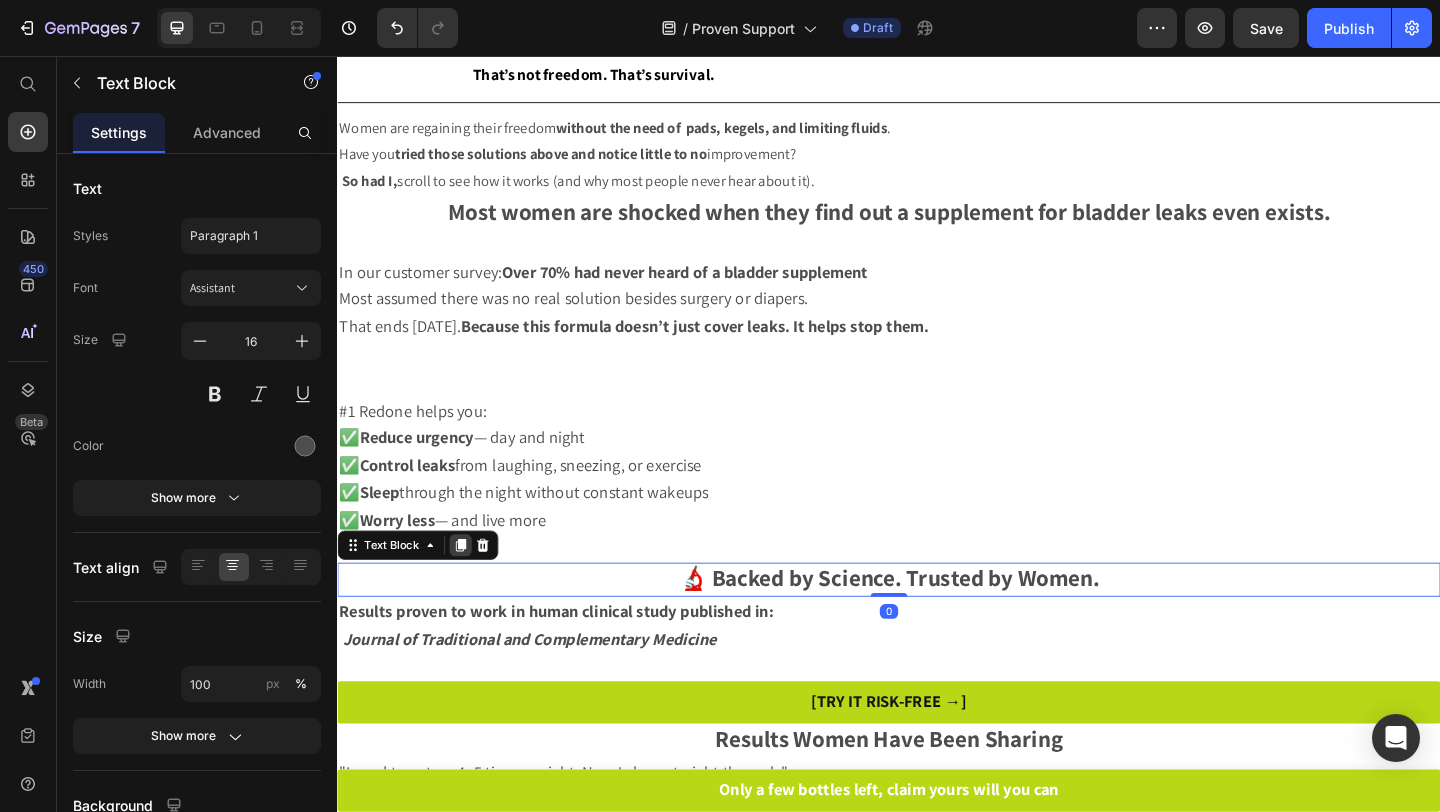 click 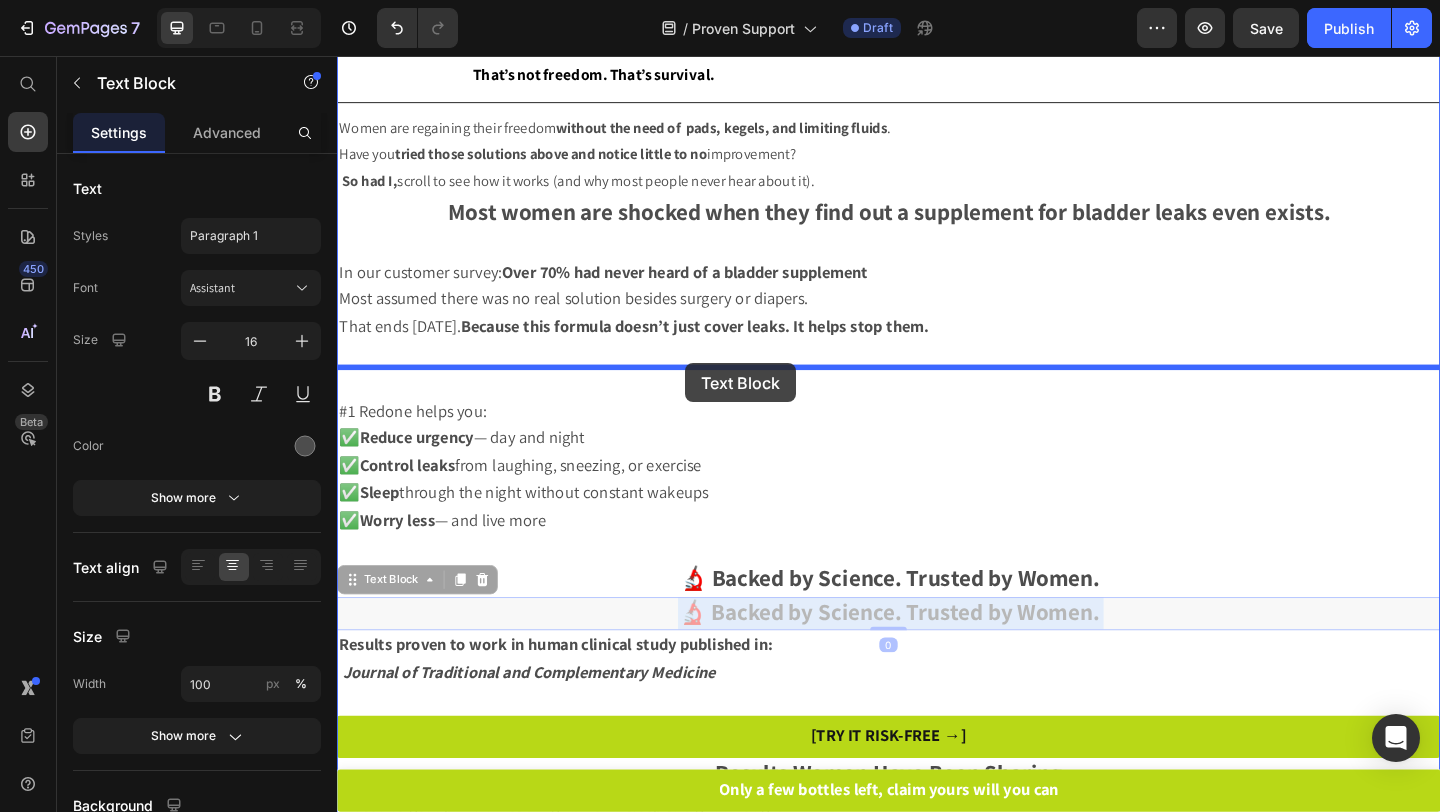 drag, startPoint x: 670, startPoint y: 659, endPoint x: 716, endPoint y: 390, distance: 272.90475 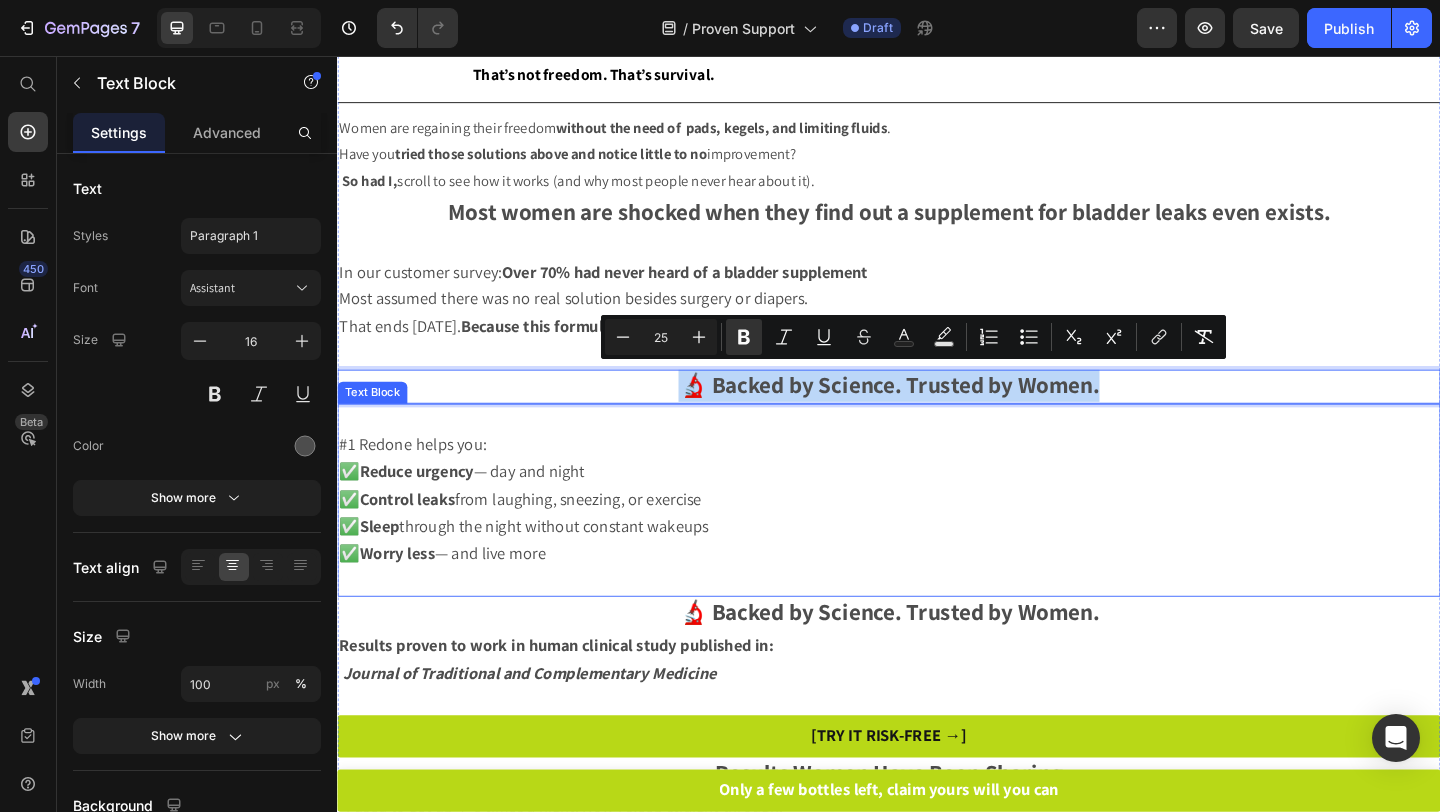 drag, startPoint x: 694, startPoint y: 405, endPoint x: 1254, endPoint y: 456, distance: 562.3175 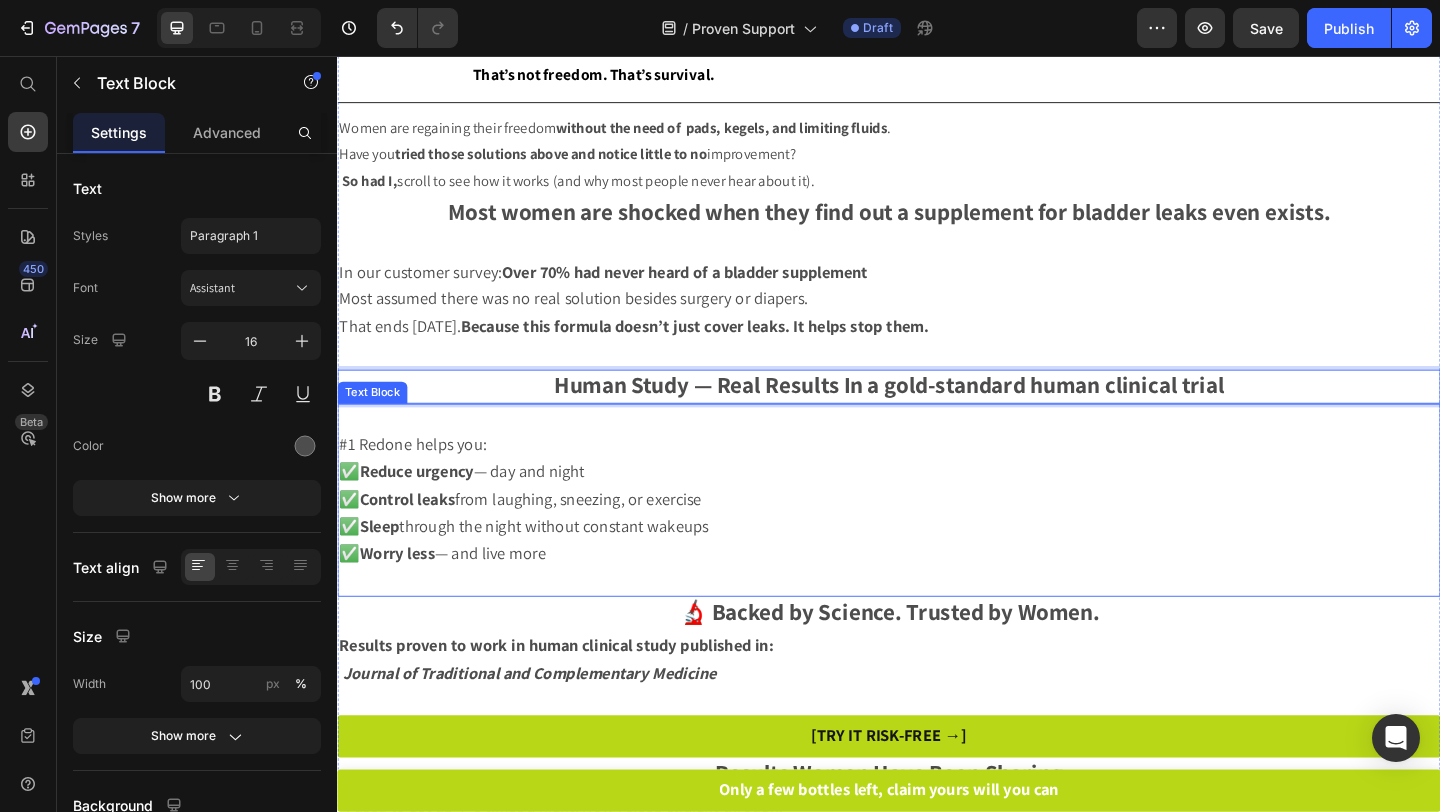click on "#1 Redone helps you:" at bounding box center [937, 479] 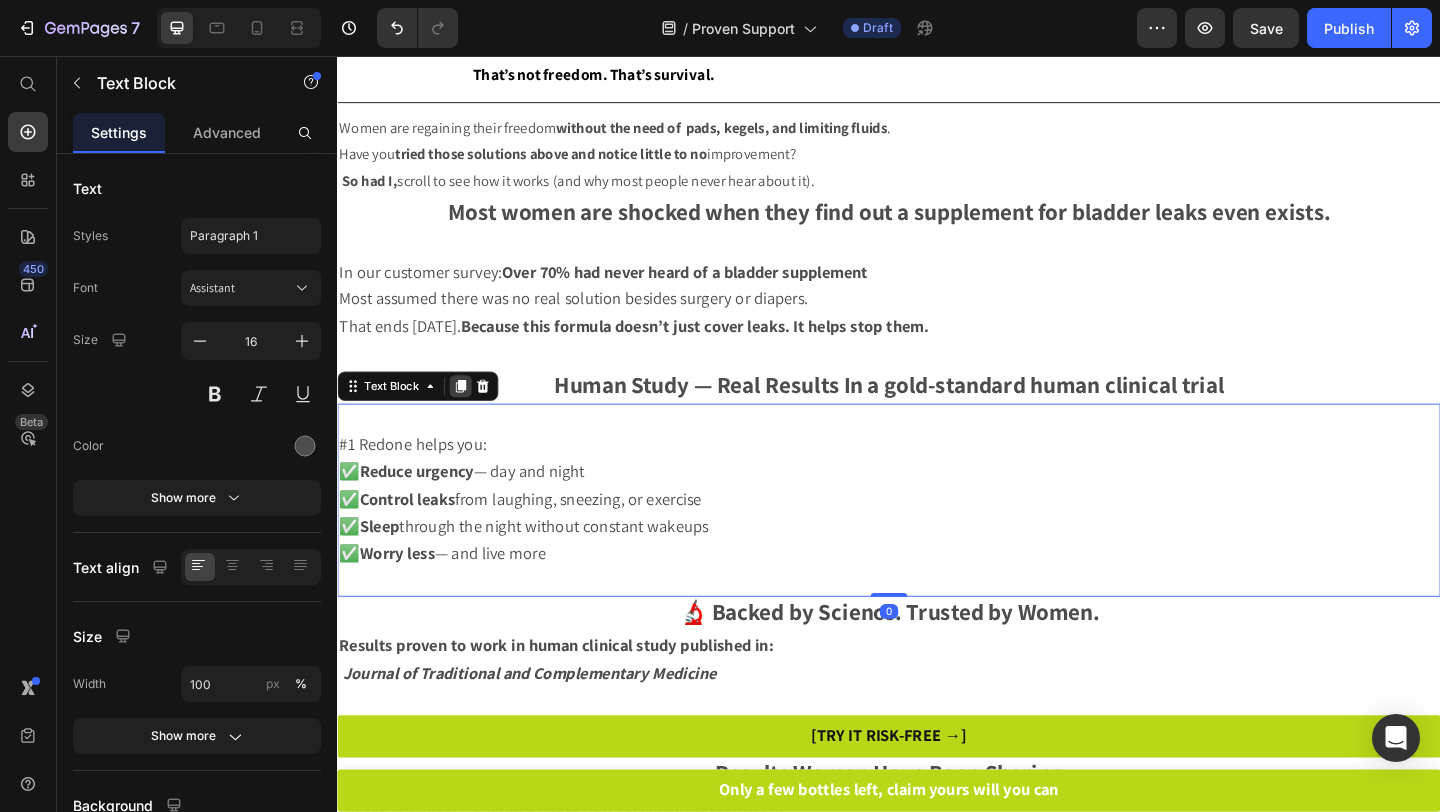 click 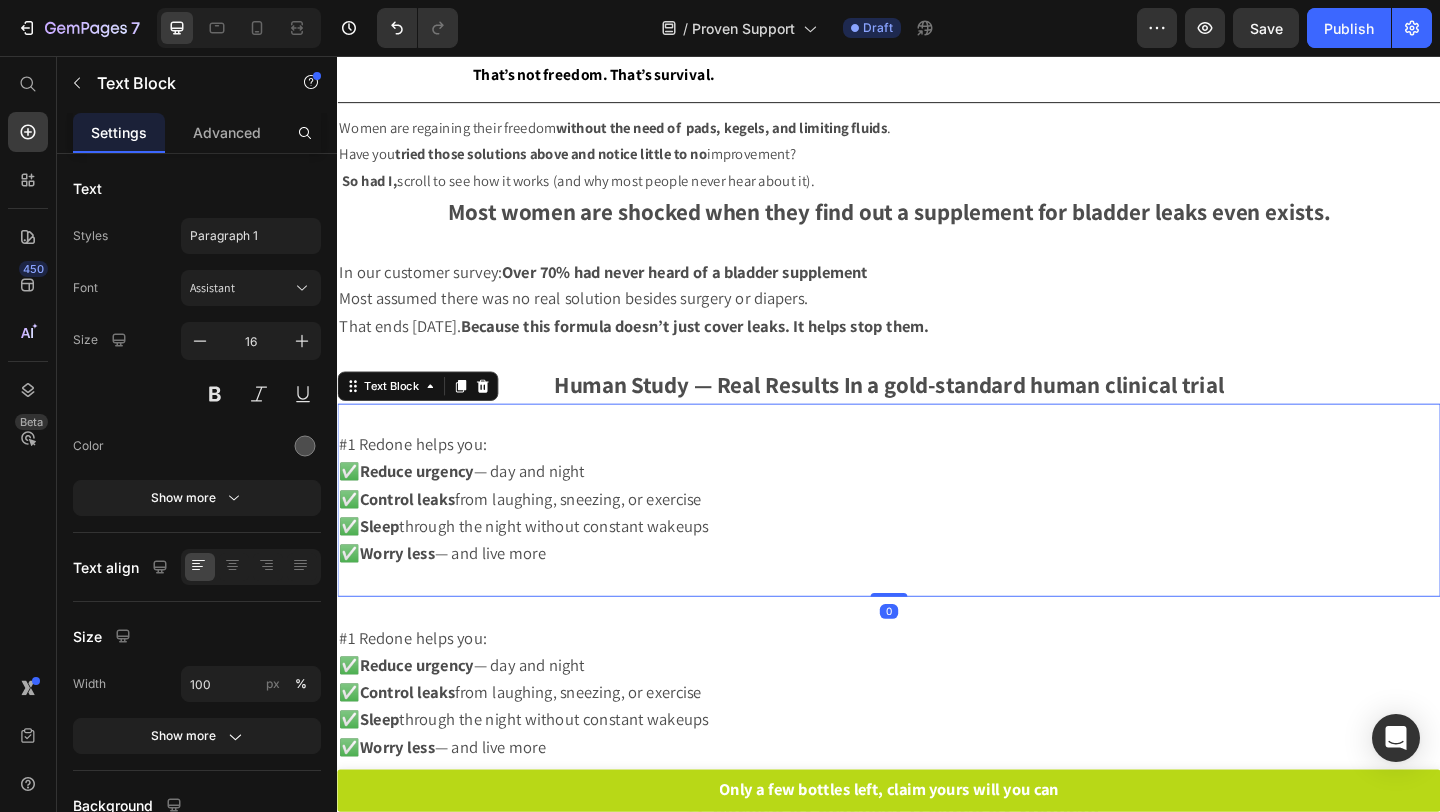 click on "✅  Sleep  through the night without constant wakeups" at bounding box center [540, 567] 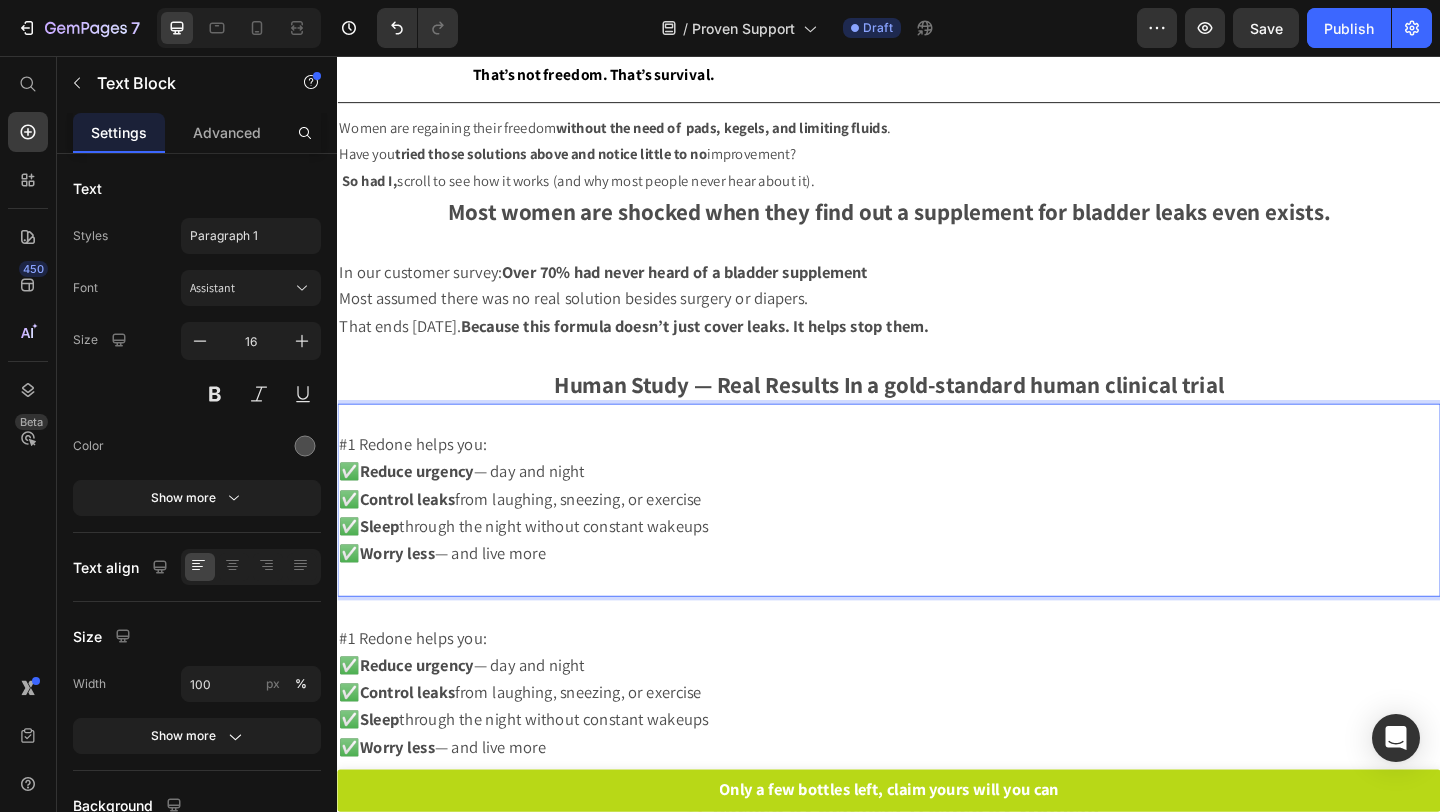 click on "✅  Reduce urgency  — day and night ✅  Control leaks  from laughing, sneezing, or exercise ✅  Sleep  through the night without constant wakeups ✅  Worry less  — and live more" at bounding box center (937, 553) 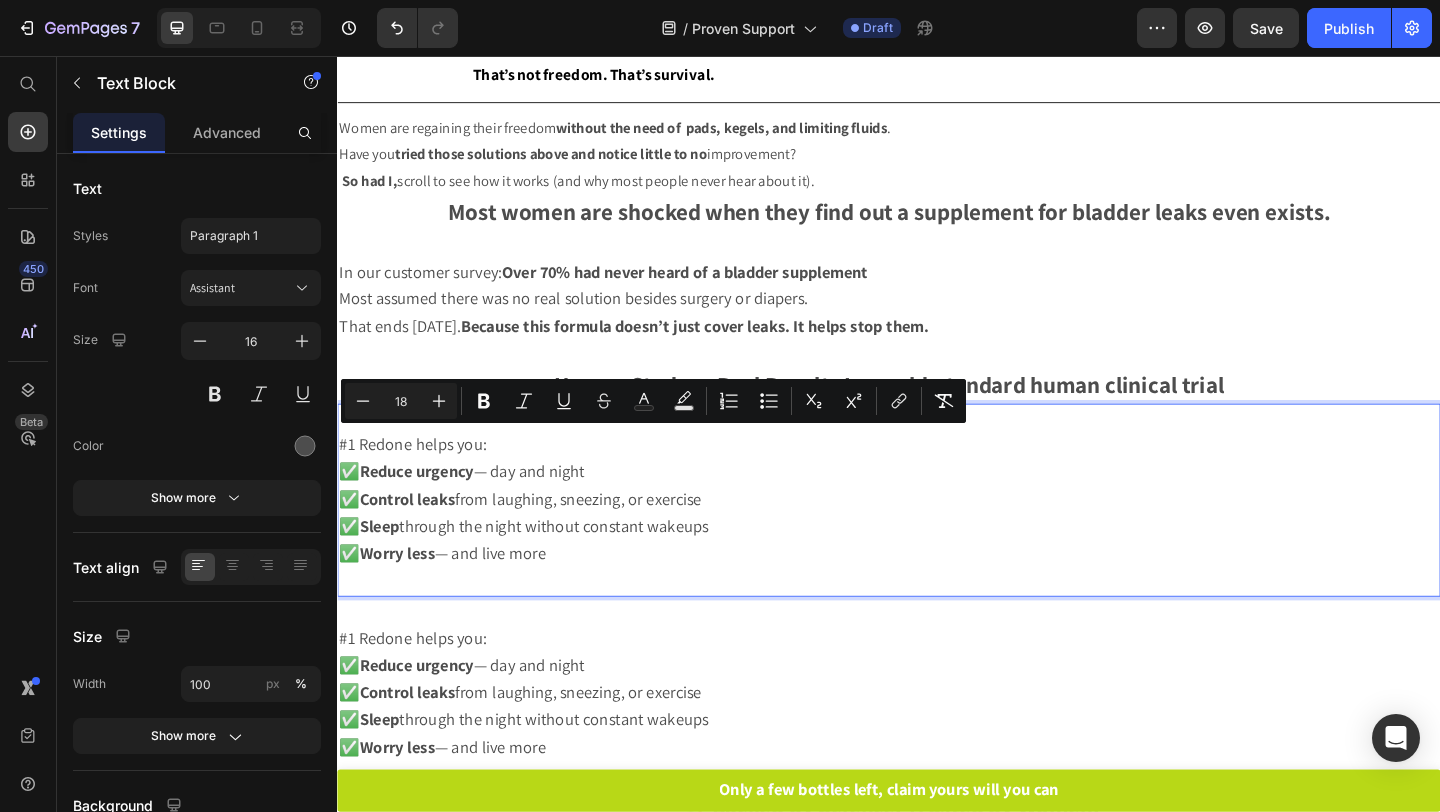 drag, startPoint x: 671, startPoint y: 604, endPoint x: 339, endPoint y: 466, distance: 359.5386 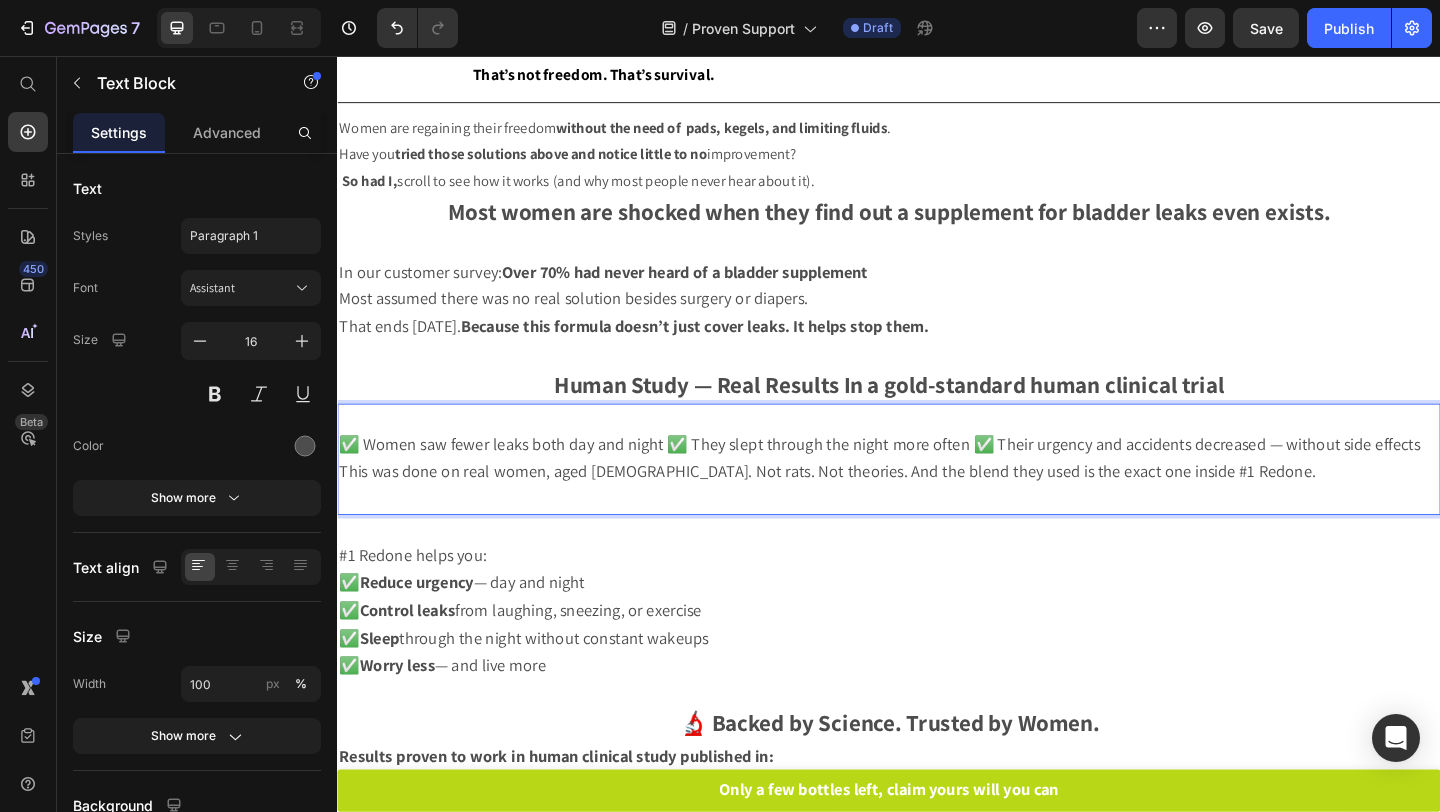 click on "✅ Women saw fewer leaks both day and night ✅ They slept through the night more often ✅ Their urgency and accidents decreased — without side effects This was done on real women, aged 40–72. Not rats. Not theories. And the blend they used is the exact one inside #1 Redone." at bounding box center (927, 492) 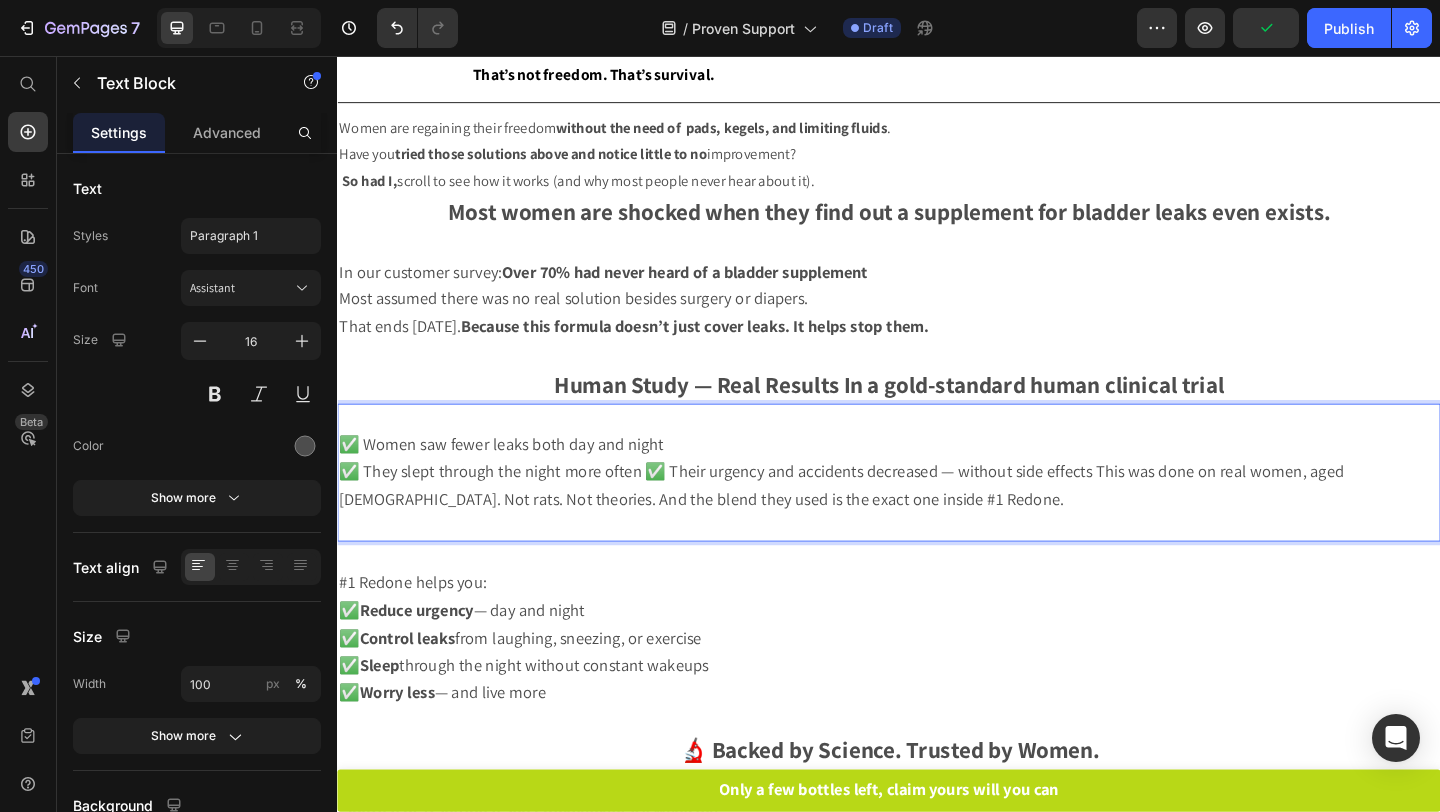 click on "✅ They slept through the night more often ✅ Their urgency and accidents decreased — without side effects This was done on real women, aged 40–72. Not rats. Not theories. And the blend they used is the exact one inside #1 Redone." at bounding box center [885, 522] 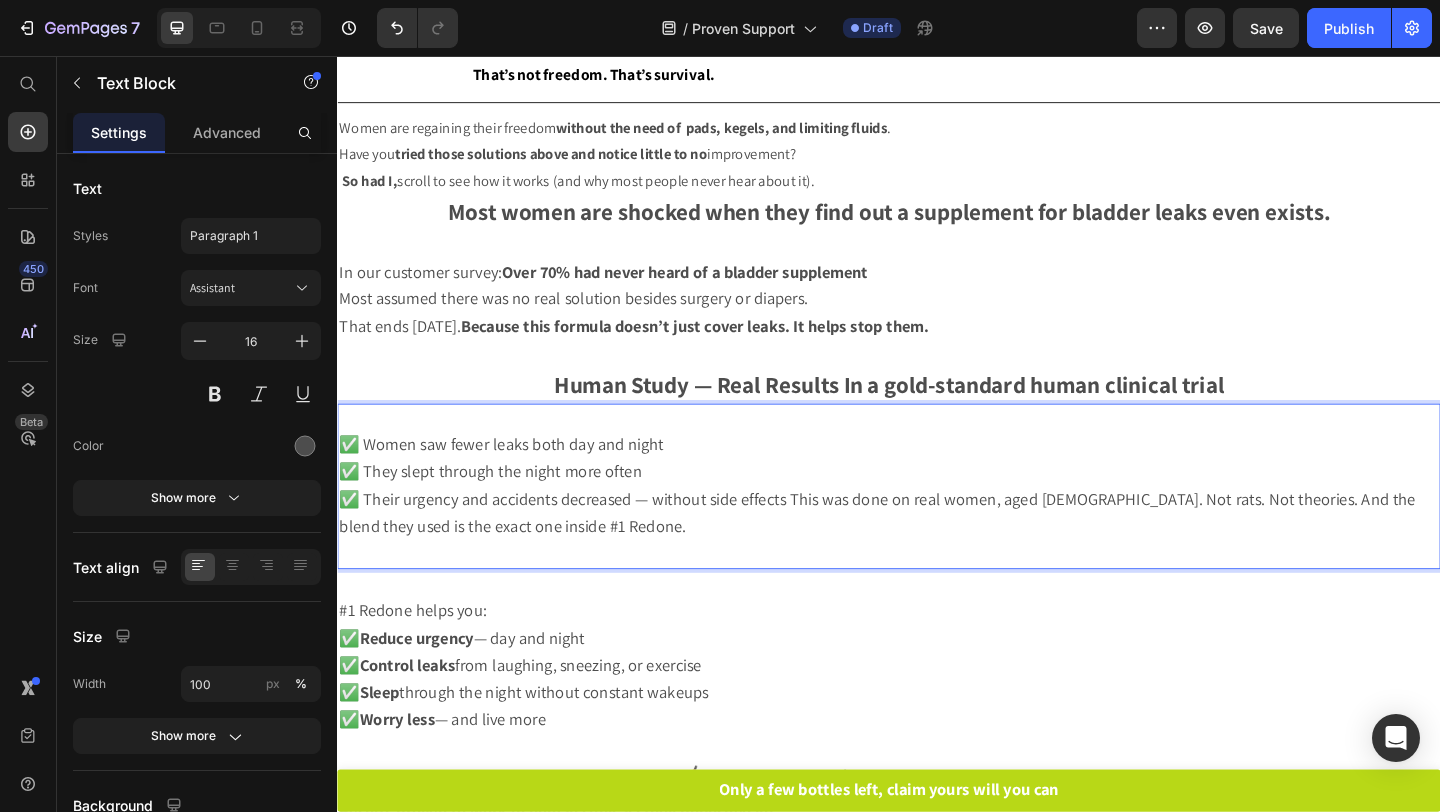 click on "✅ Their urgency and accidents decreased — without side effects This was done on real women, aged 40–72. Not rats. Not theories. And the blend they used is the exact one inside #1 Redone." at bounding box center [924, 552] 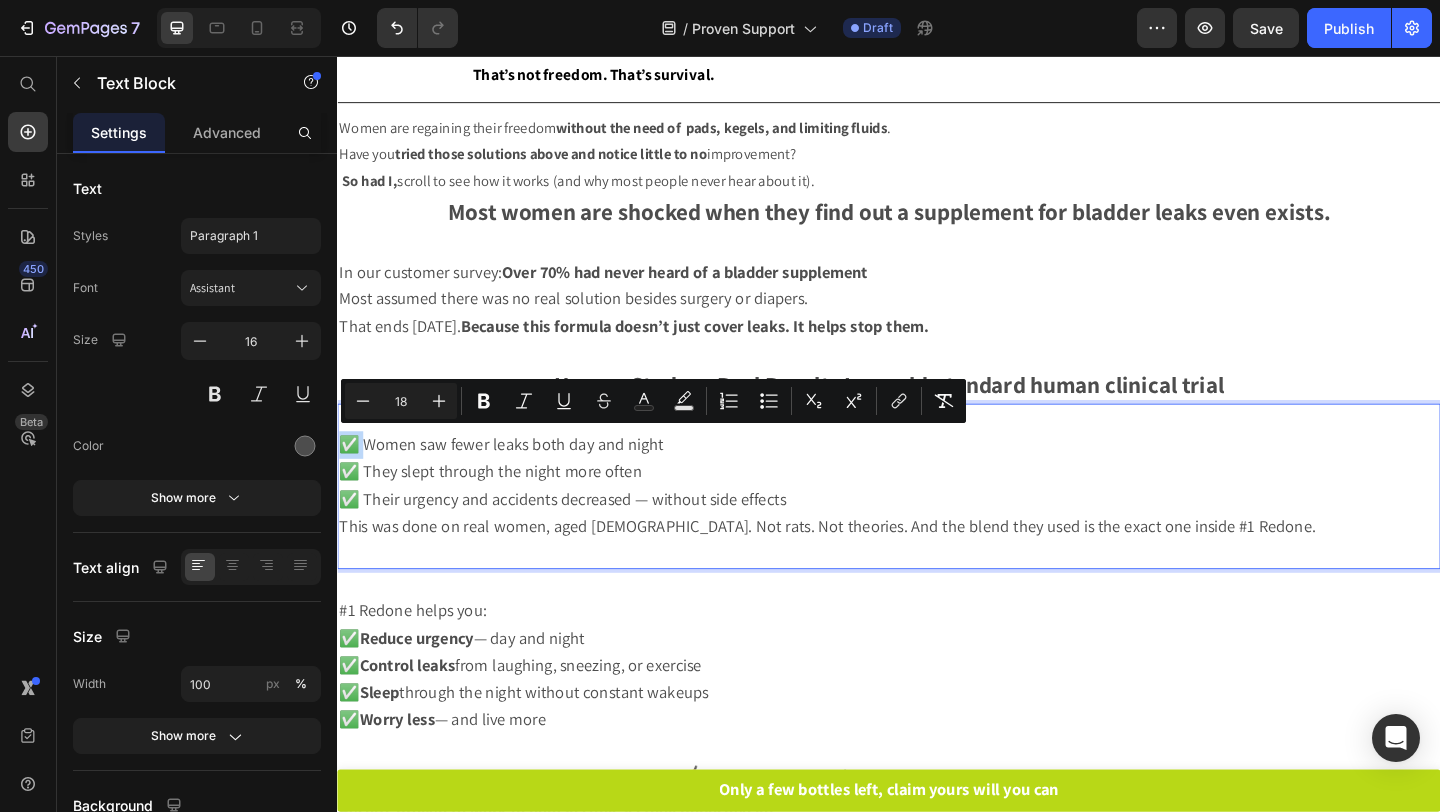 drag, startPoint x: 361, startPoint y: 473, endPoint x: 341, endPoint y: 473, distance: 20 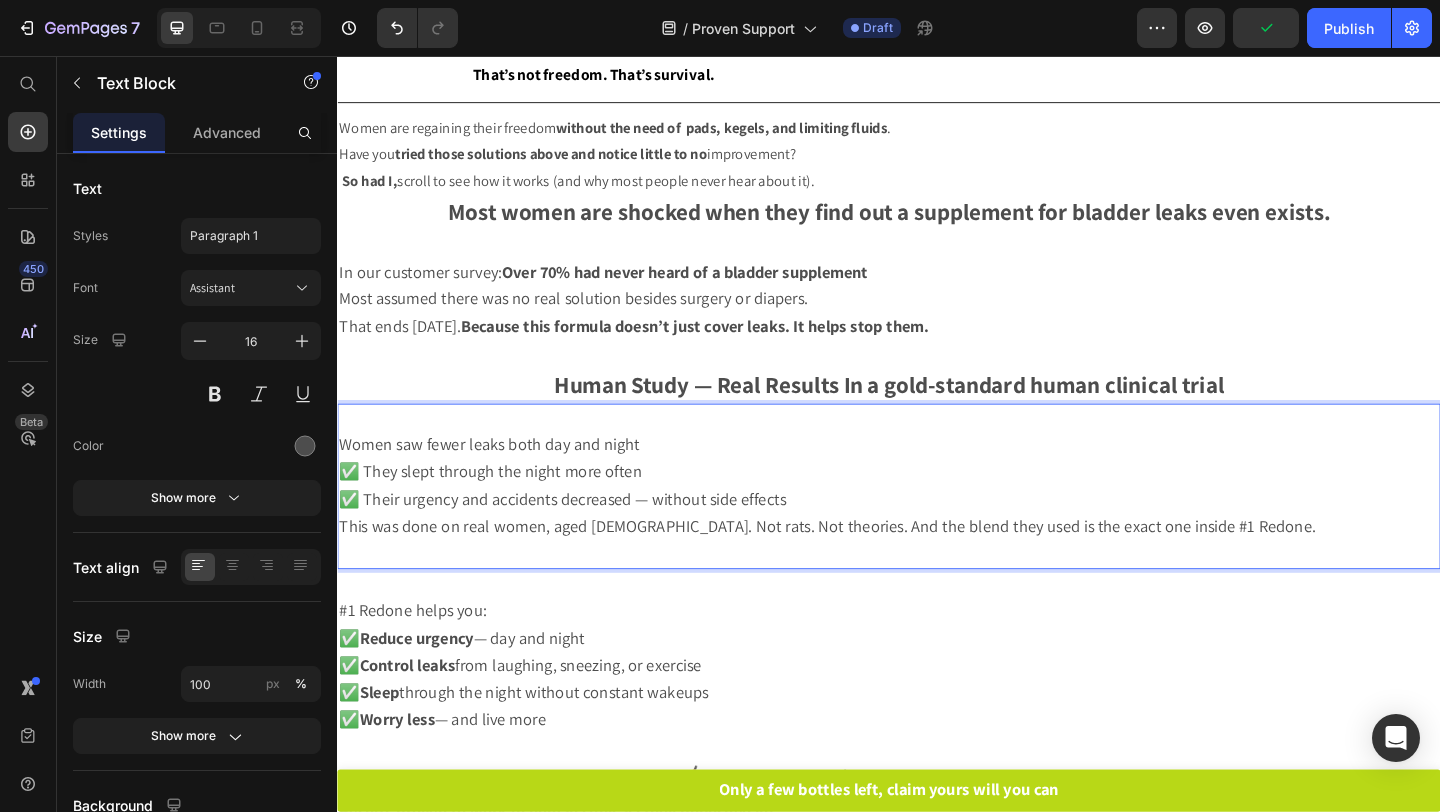 click on "Women saw fewer leaks both day and night" at bounding box center (502, 477) 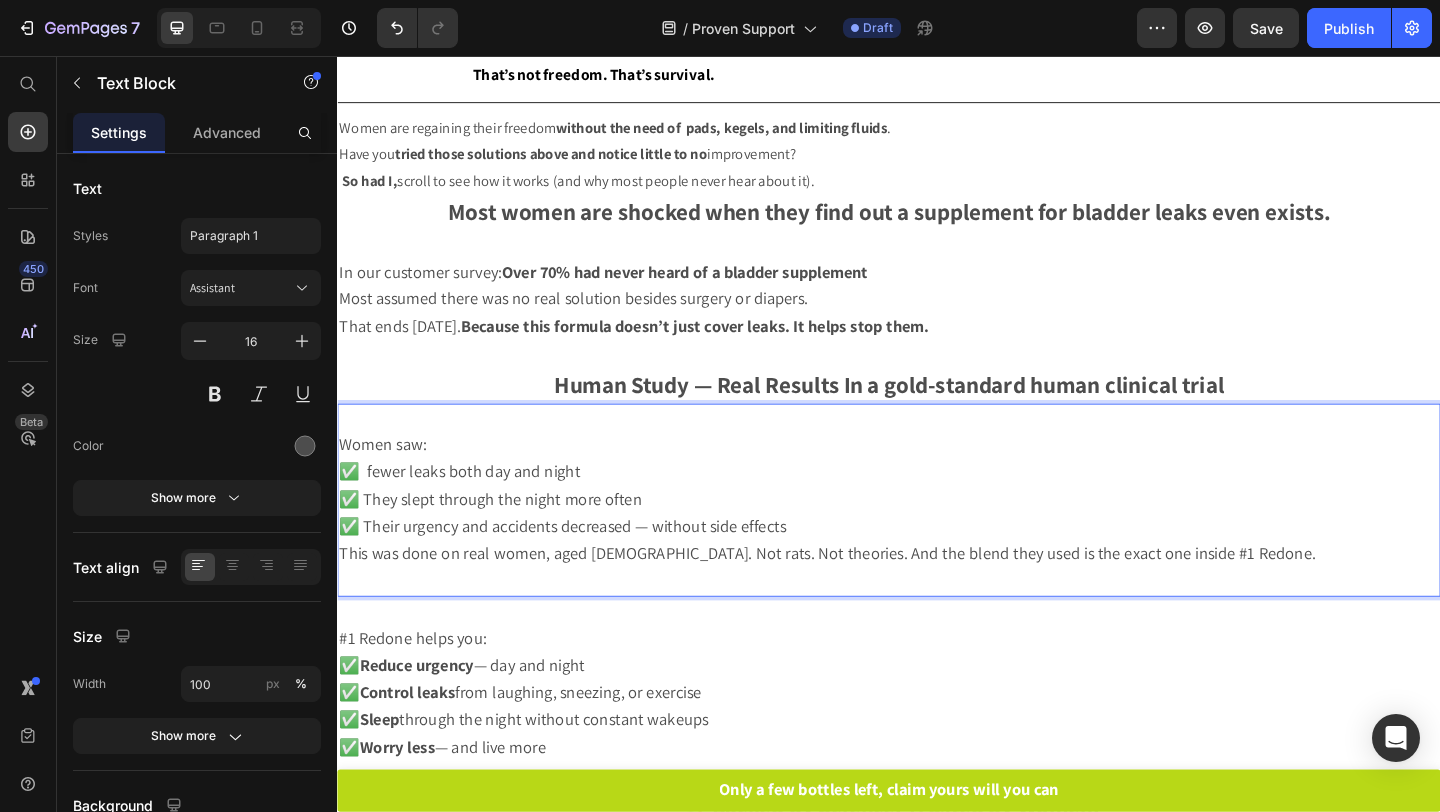 click on "✅  fewer leaks both day and night" at bounding box center [470, 507] 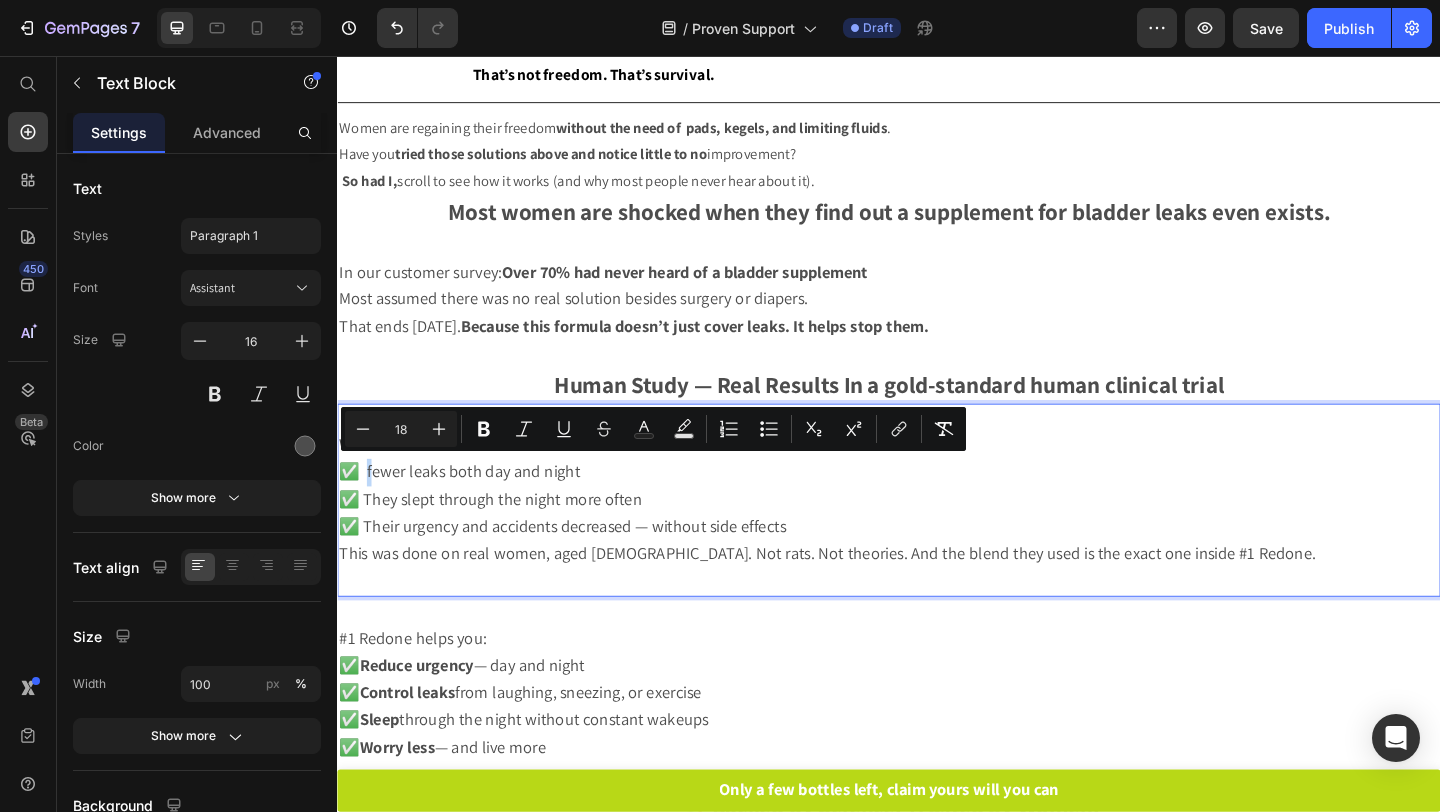 click on "✅  fewer leaks both day and night" at bounding box center (470, 507) 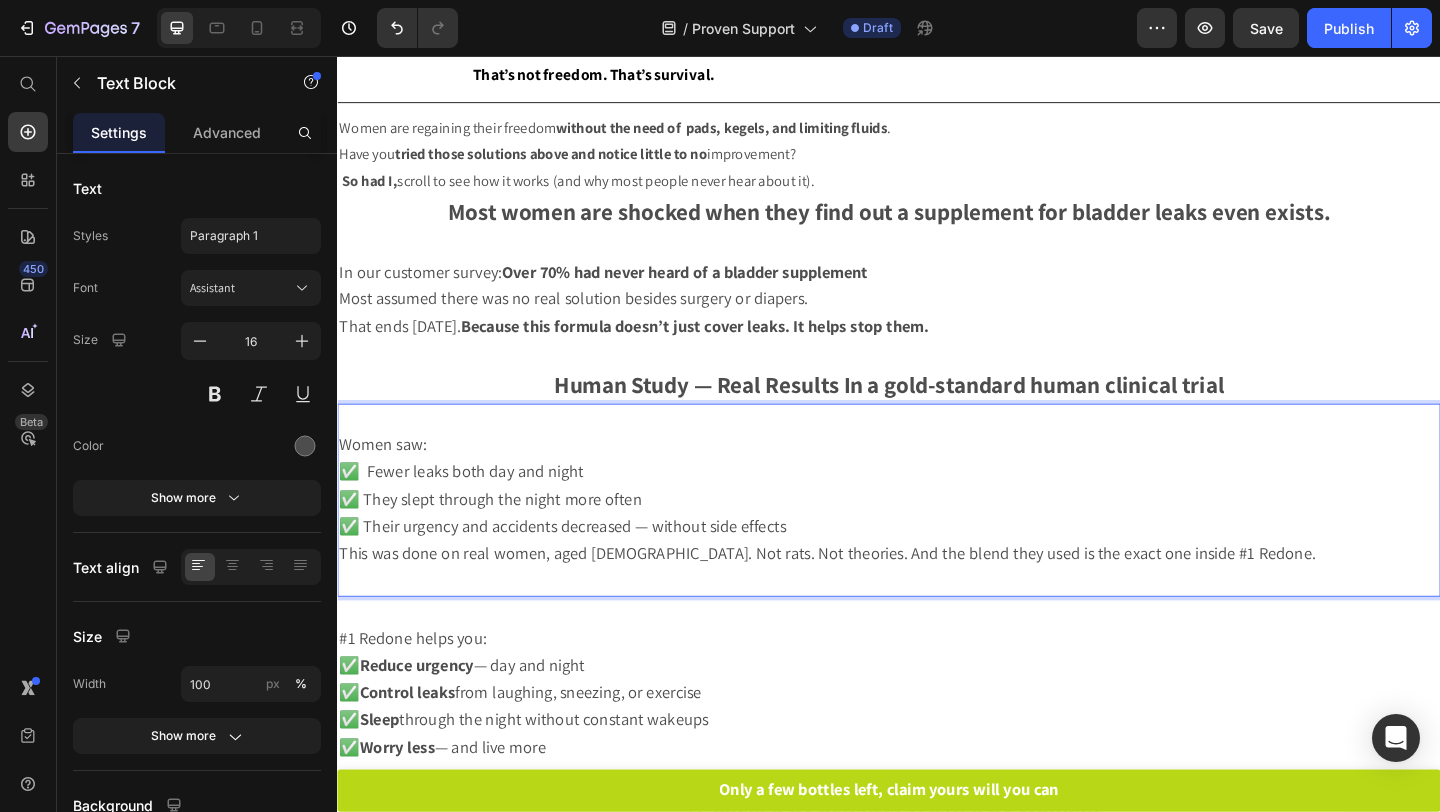 click on "✅  Fewer leaks both day and night" at bounding box center [472, 507] 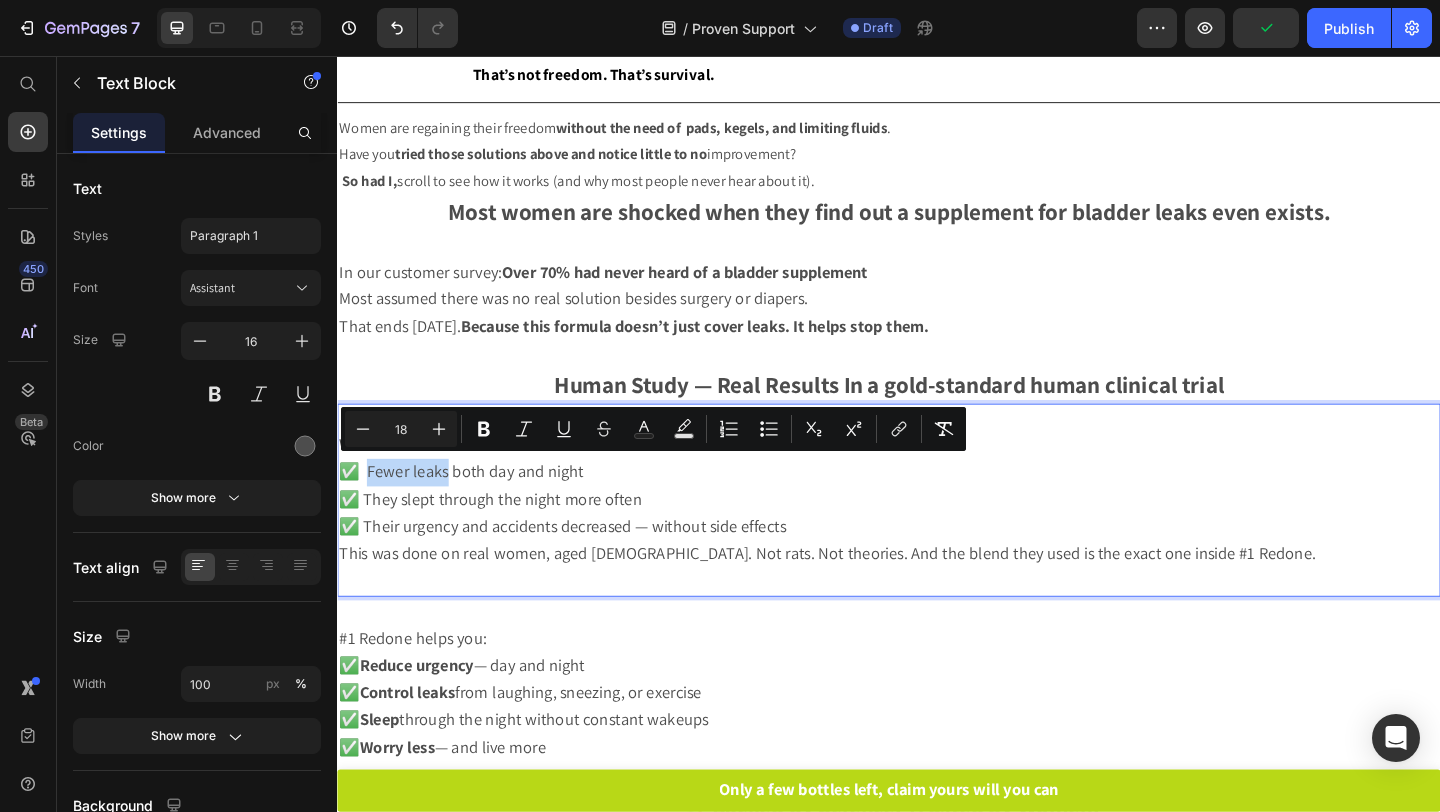 drag, startPoint x: 367, startPoint y: 500, endPoint x: 452, endPoint y: 505, distance: 85.146935 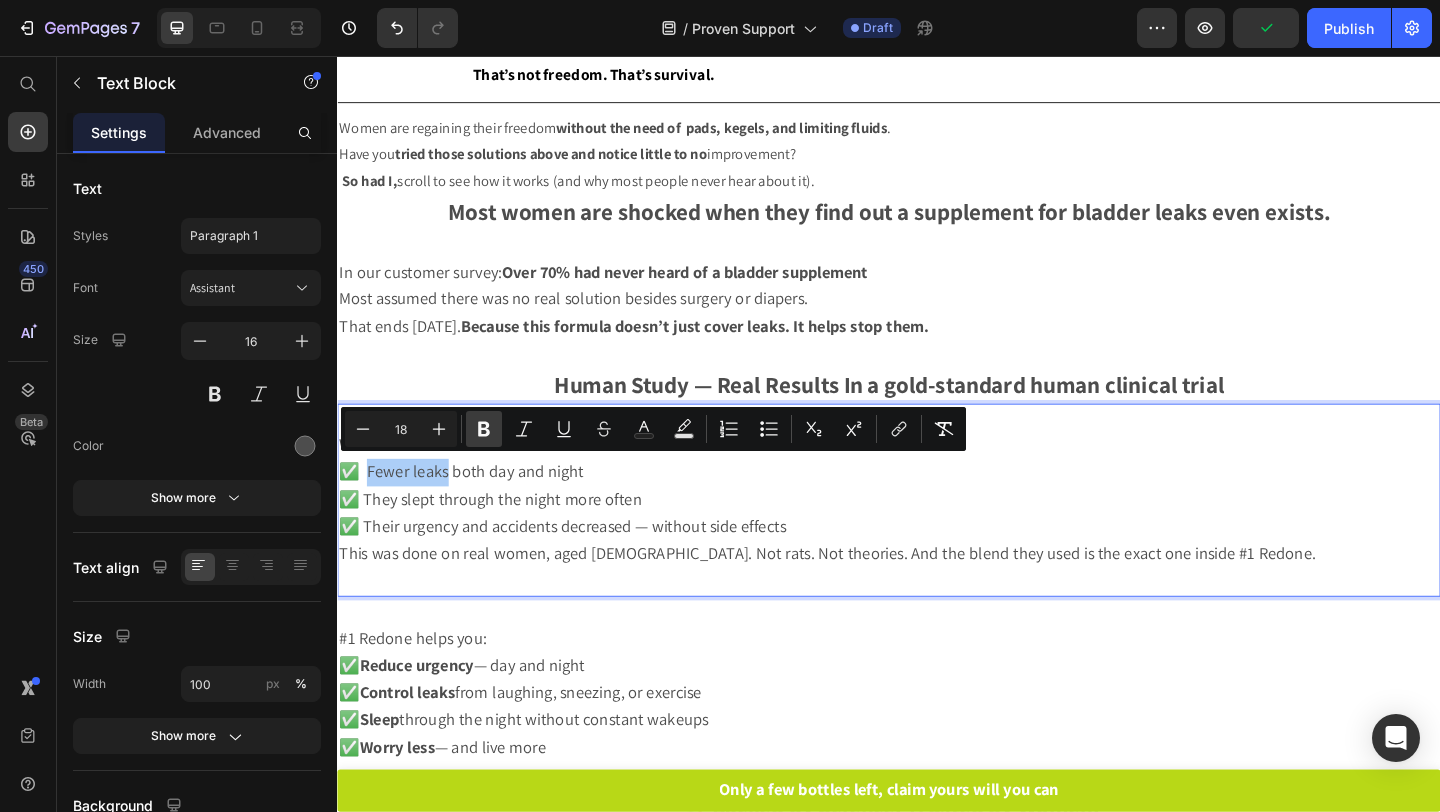 click 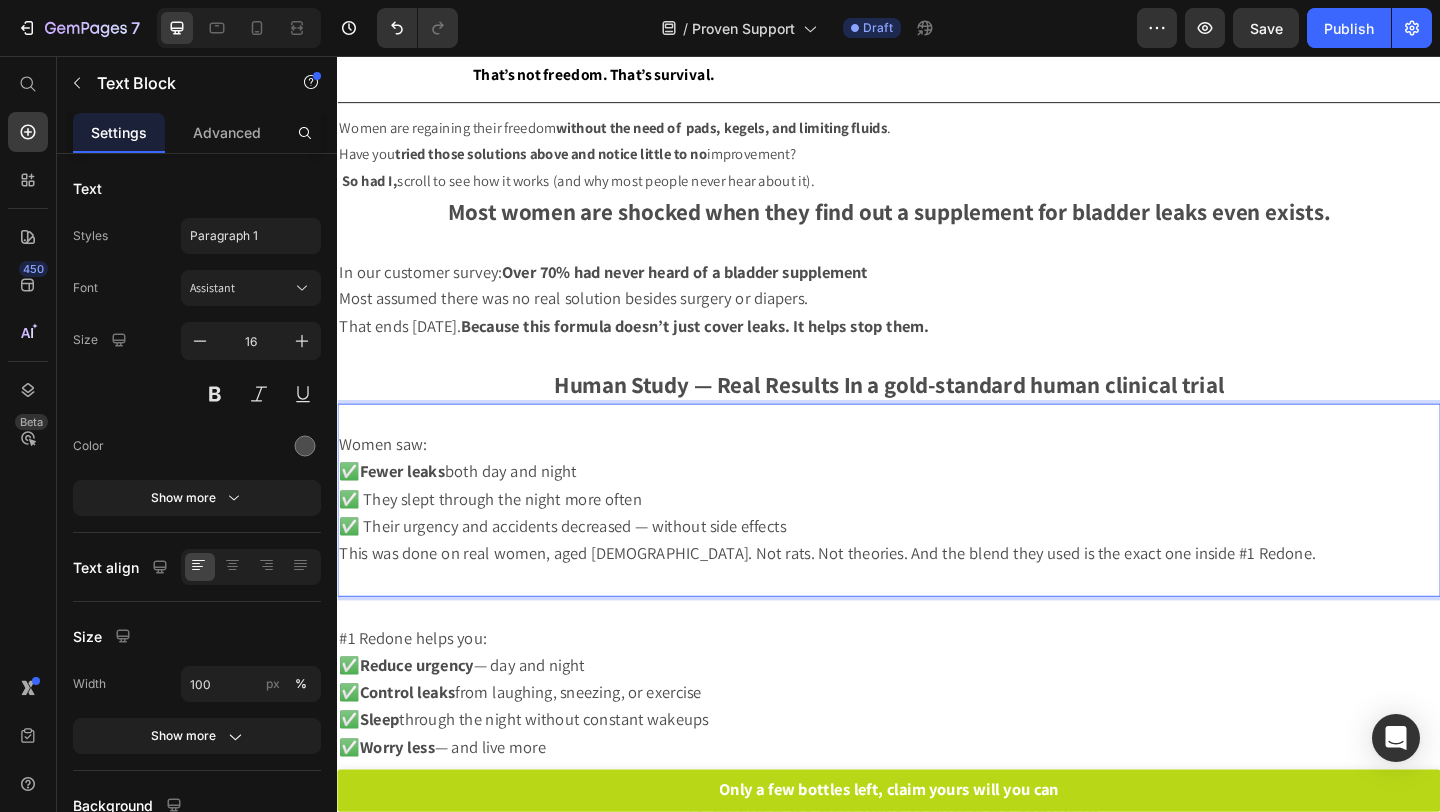 click on "✅ They slept through the night more often" at bounding box center (503, 537) 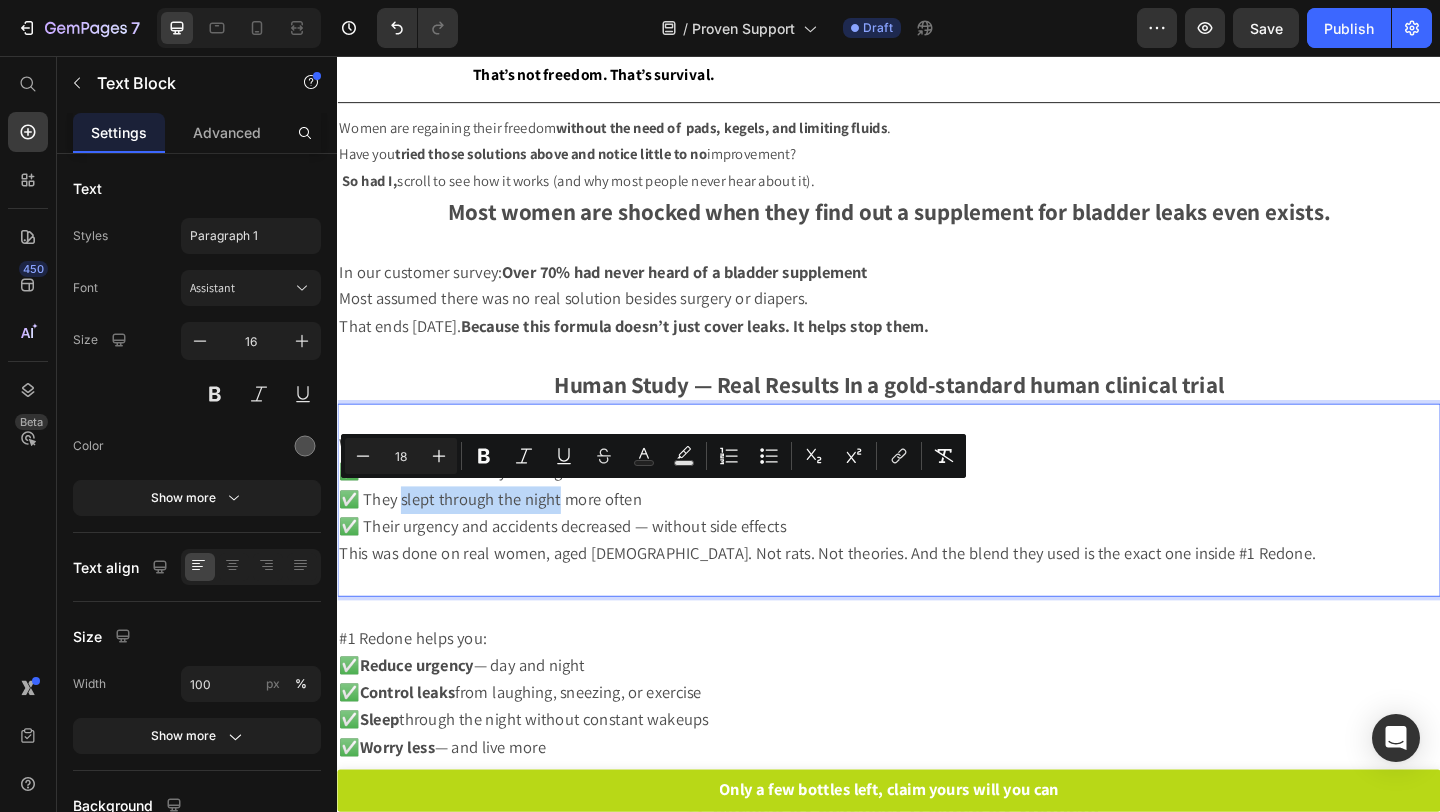 drag, startPoint x: 400, startPoint y: 538, endPoint x: 572, endPoint y: 539, distance: 172.00291 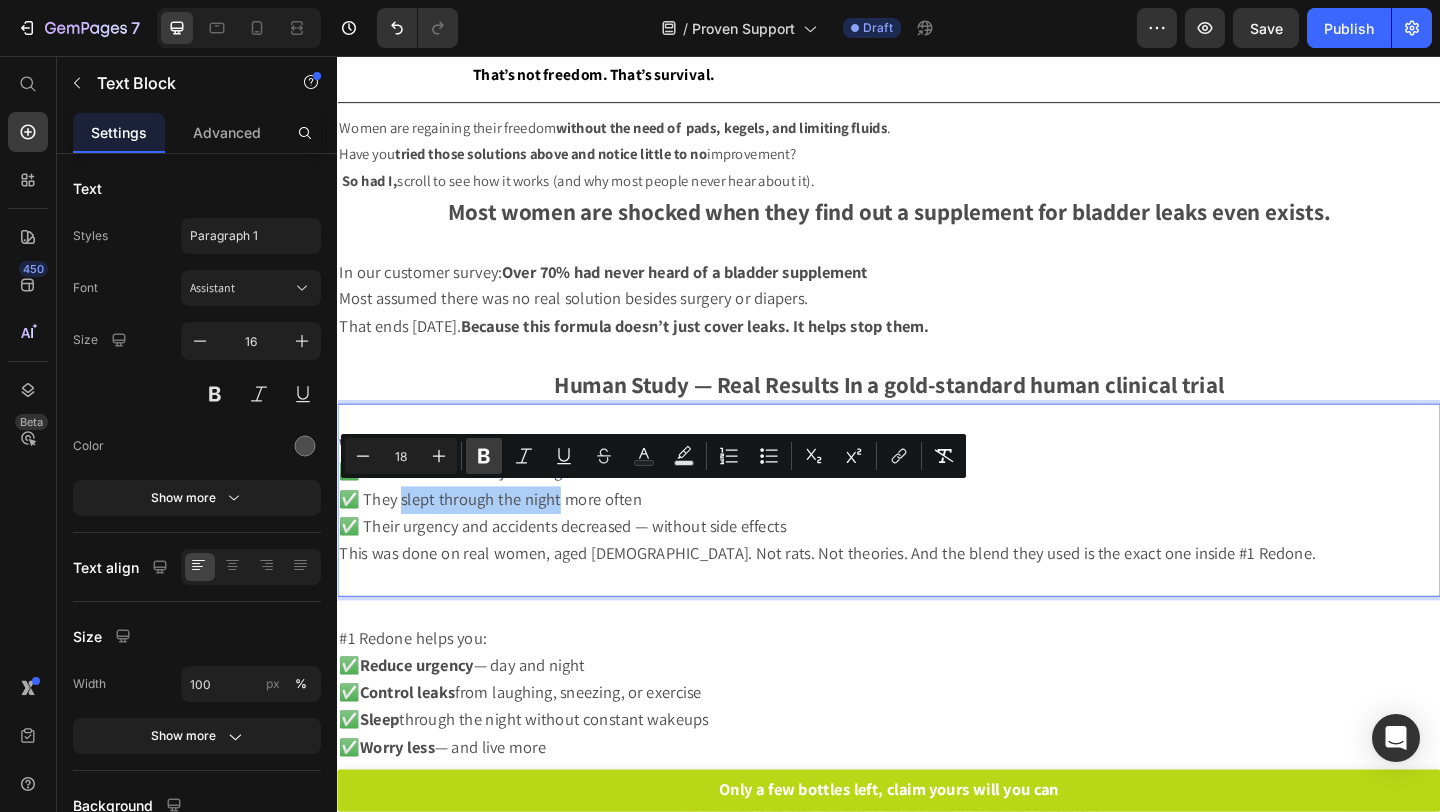 click 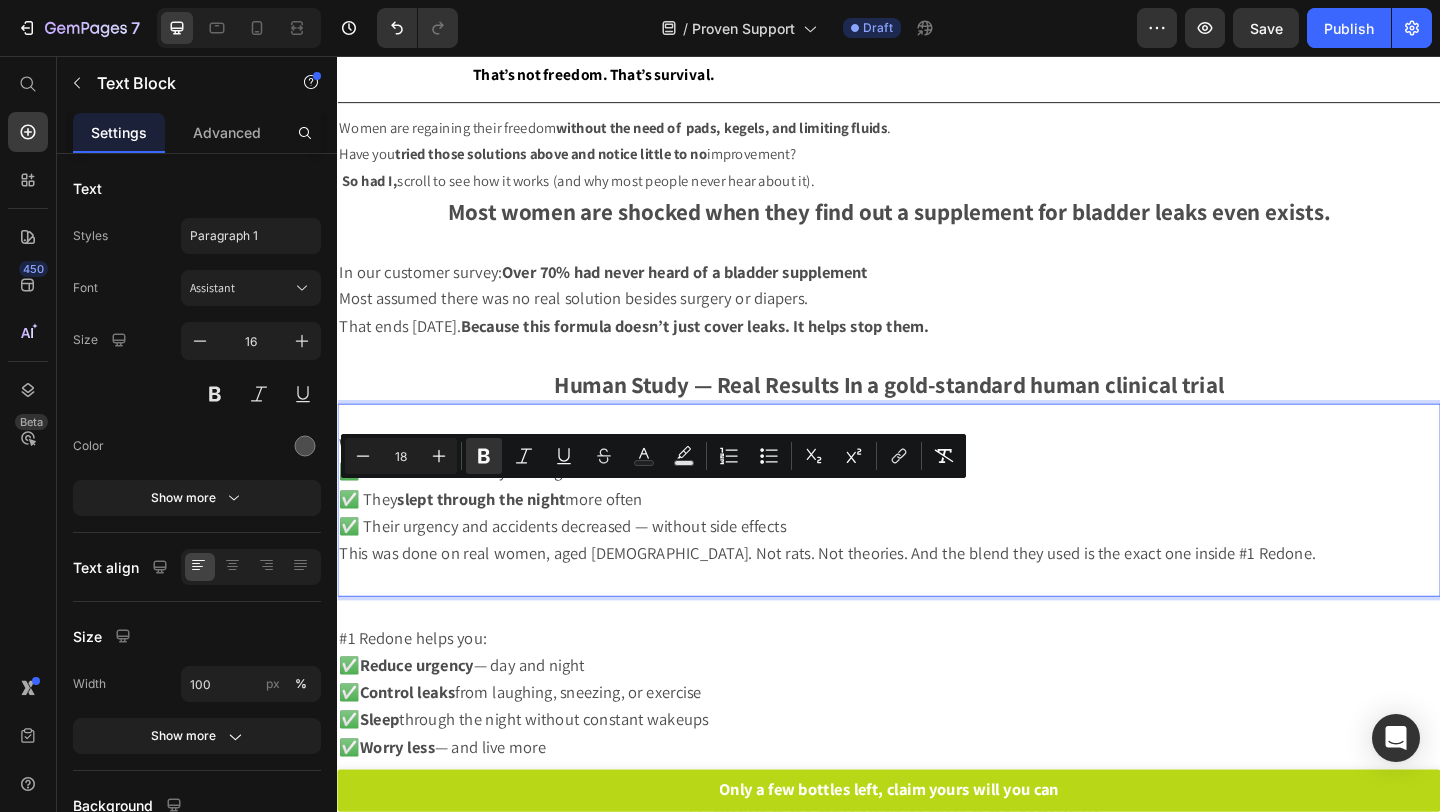 click on "This was done on real women, aged 40–72. Not rats. Not theories. And the blend they used is the exact one inside #1 Redone." at bounding box center (937, 598) 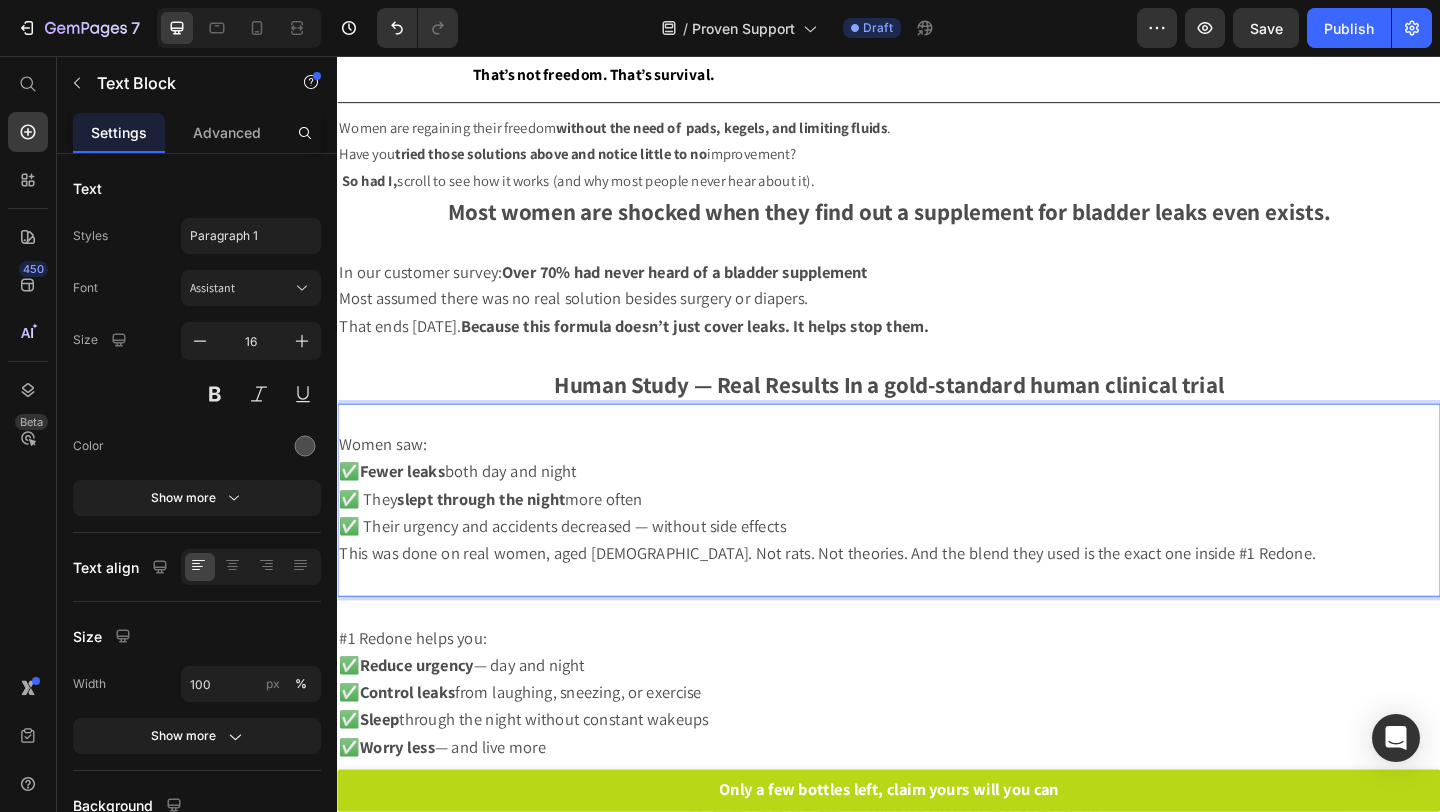 drag, startPoint x: 499, startPoint y: 568, endPoint x: 823, endPoint y: 579, distance: 324.18668 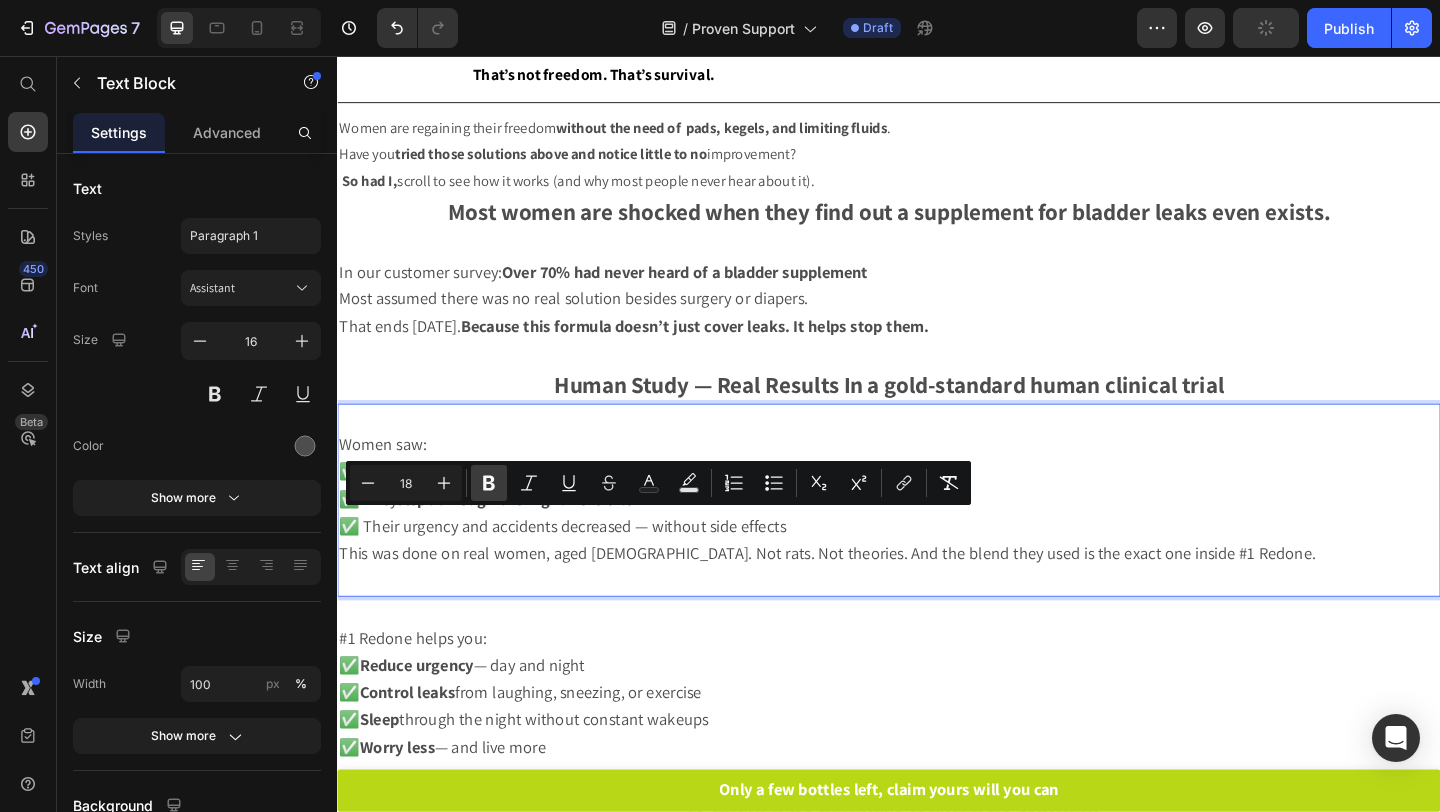 click on "Bold" at bounding box center (489, 483) 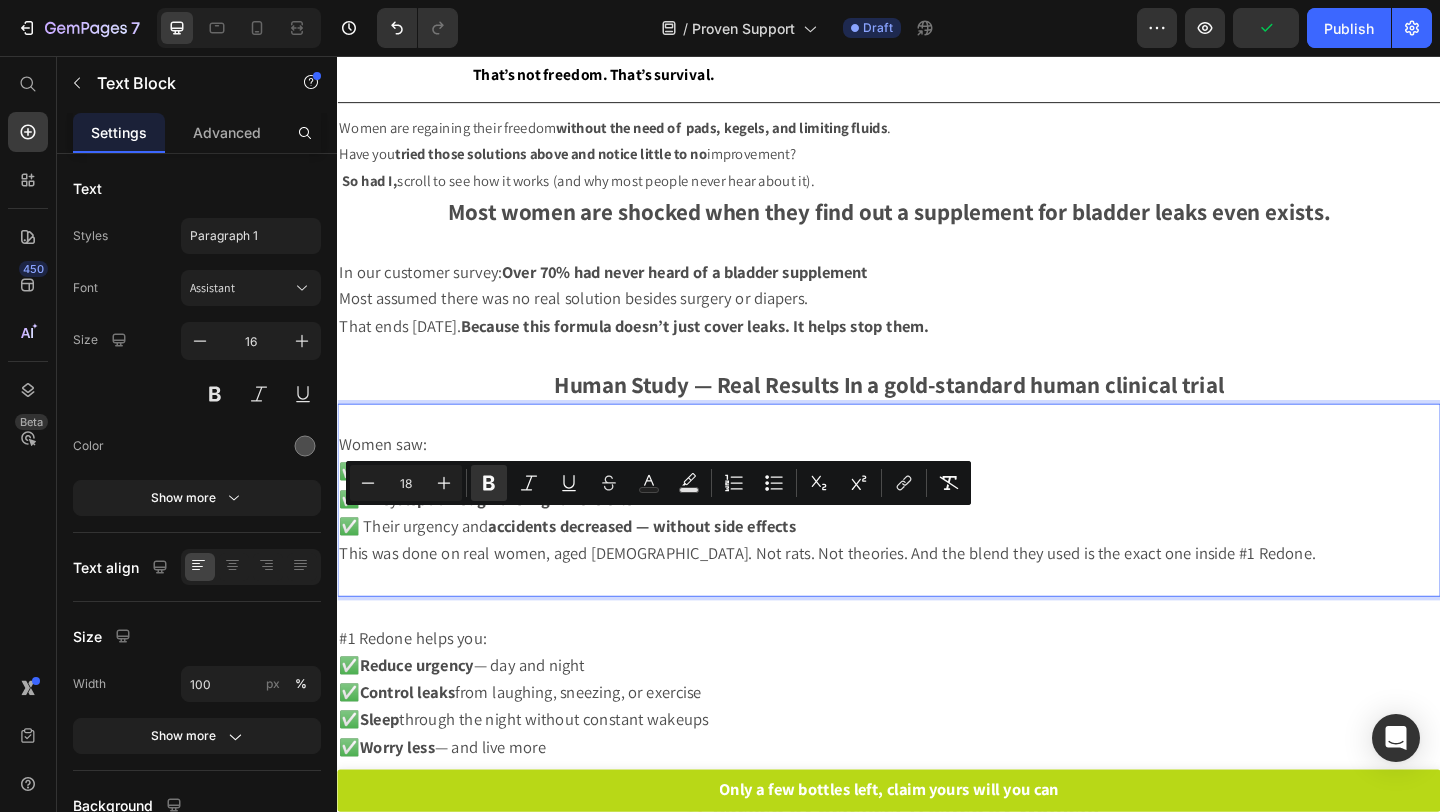 click on "This was done on real women, aged 40–72. Not rats. Not theories. And the blend they used is the exact one inside #1 Redone." at bounding box center (870, 596) 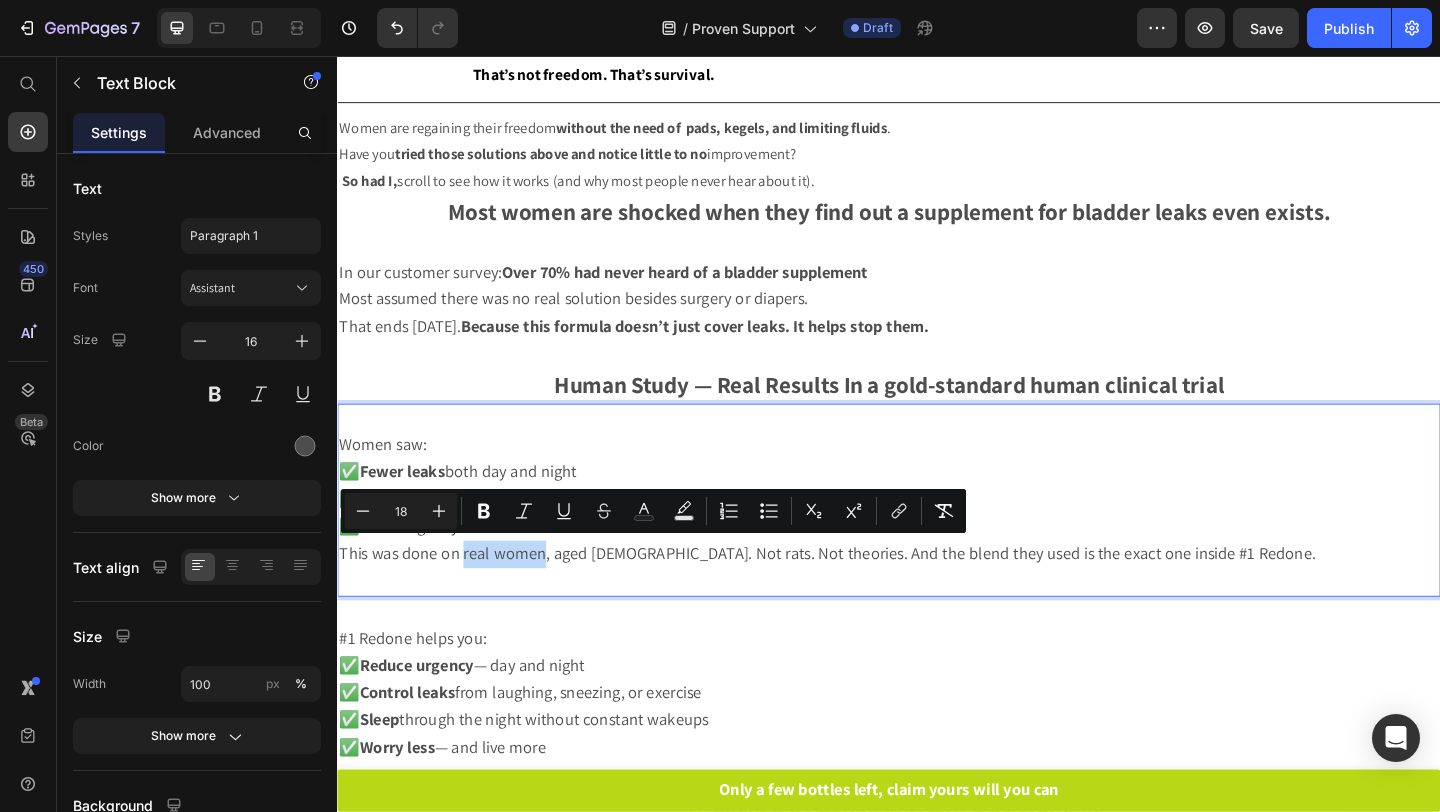 drag, startPoint x: 471, startPoint y: 595, endPoint x: 555, endPoint y: 599, distance: 84.095184 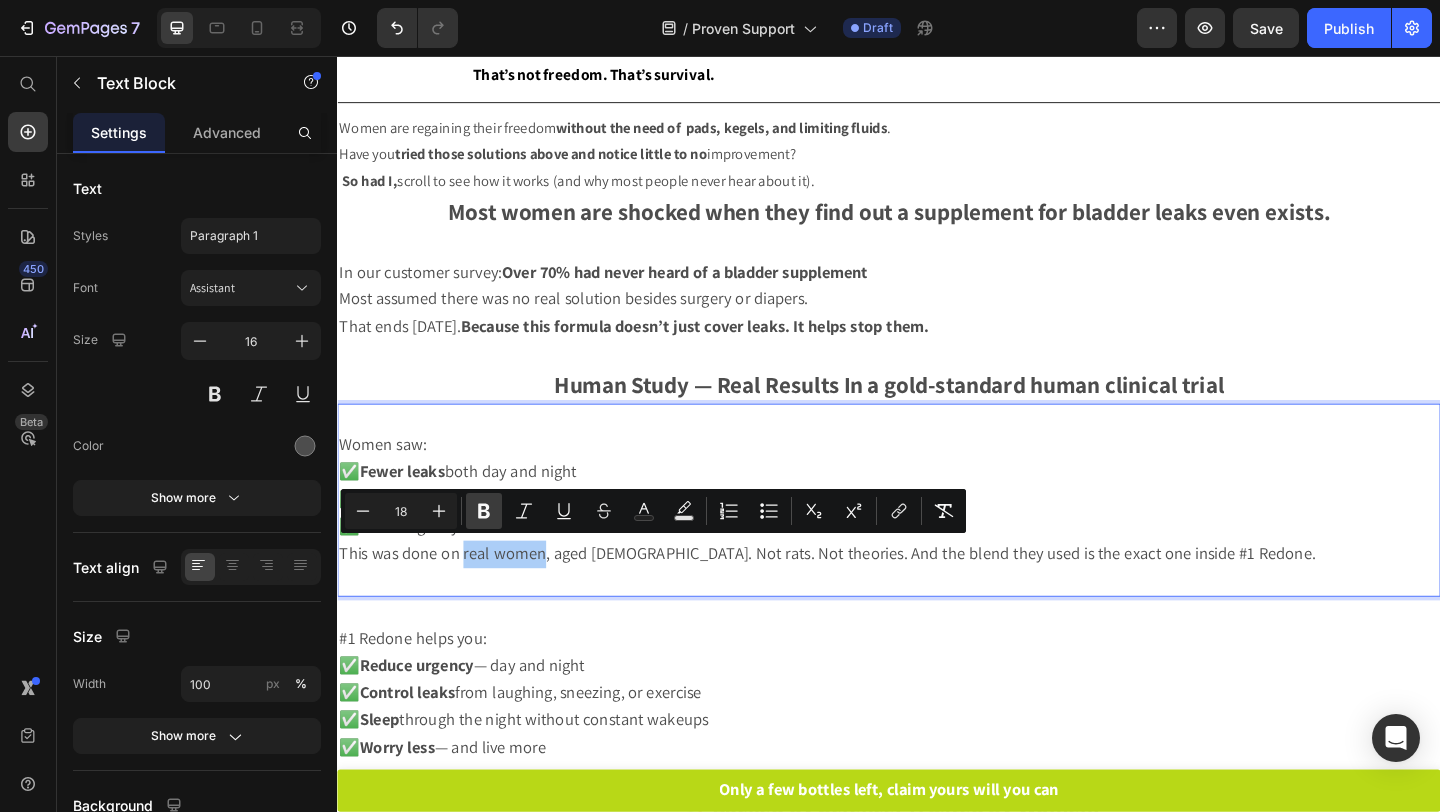 click on "Bold" at bounding box center (484, 511) 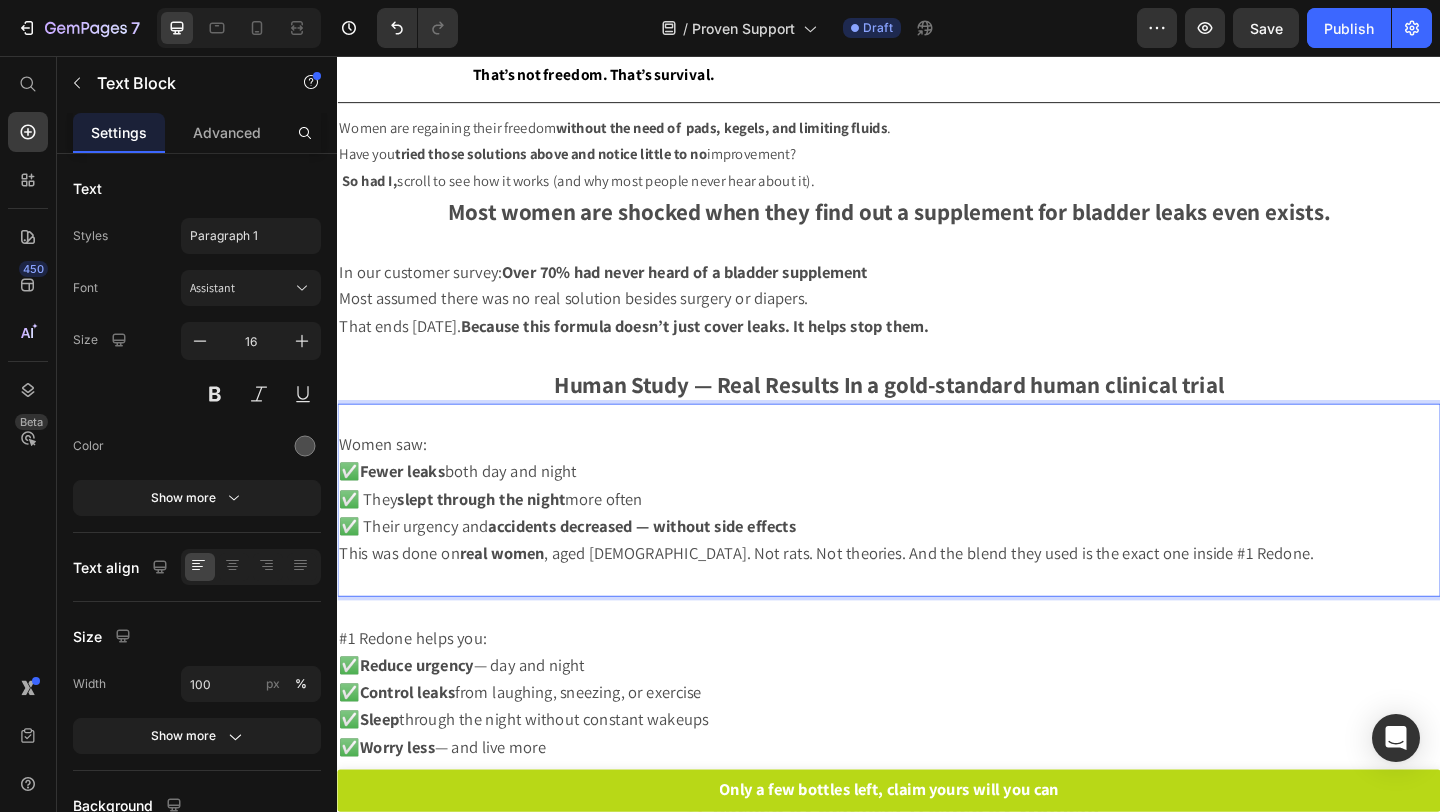 click on "This was done on  real women , aged 40–72. Not rats. Not theories. And the blend they used is the exact one inside #1 Redone." at bounding box center [937, 598] 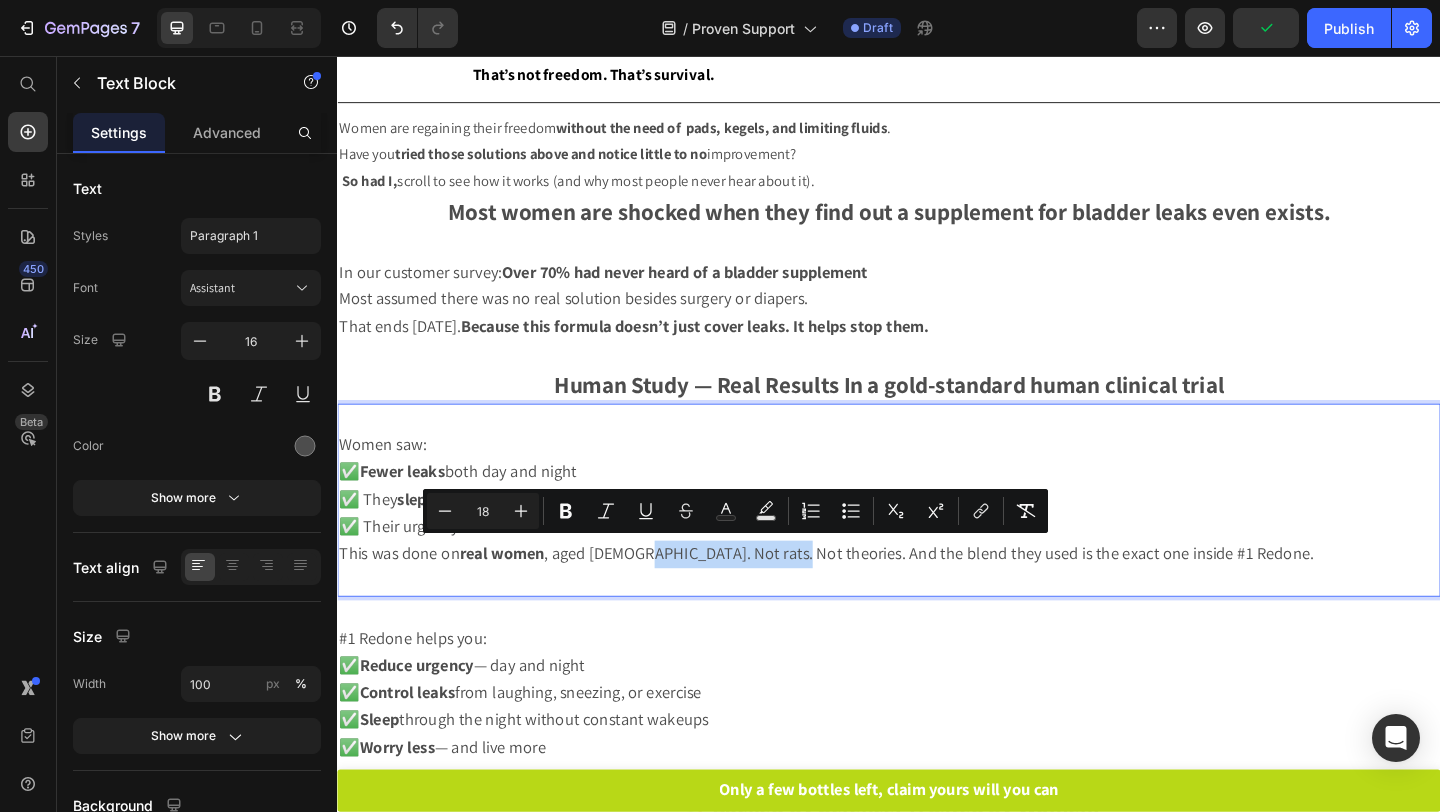 drag, startPoint x: 663, startPoint y: 594, endPoint x: 819, endPoint y: 597, distance: 156.02884 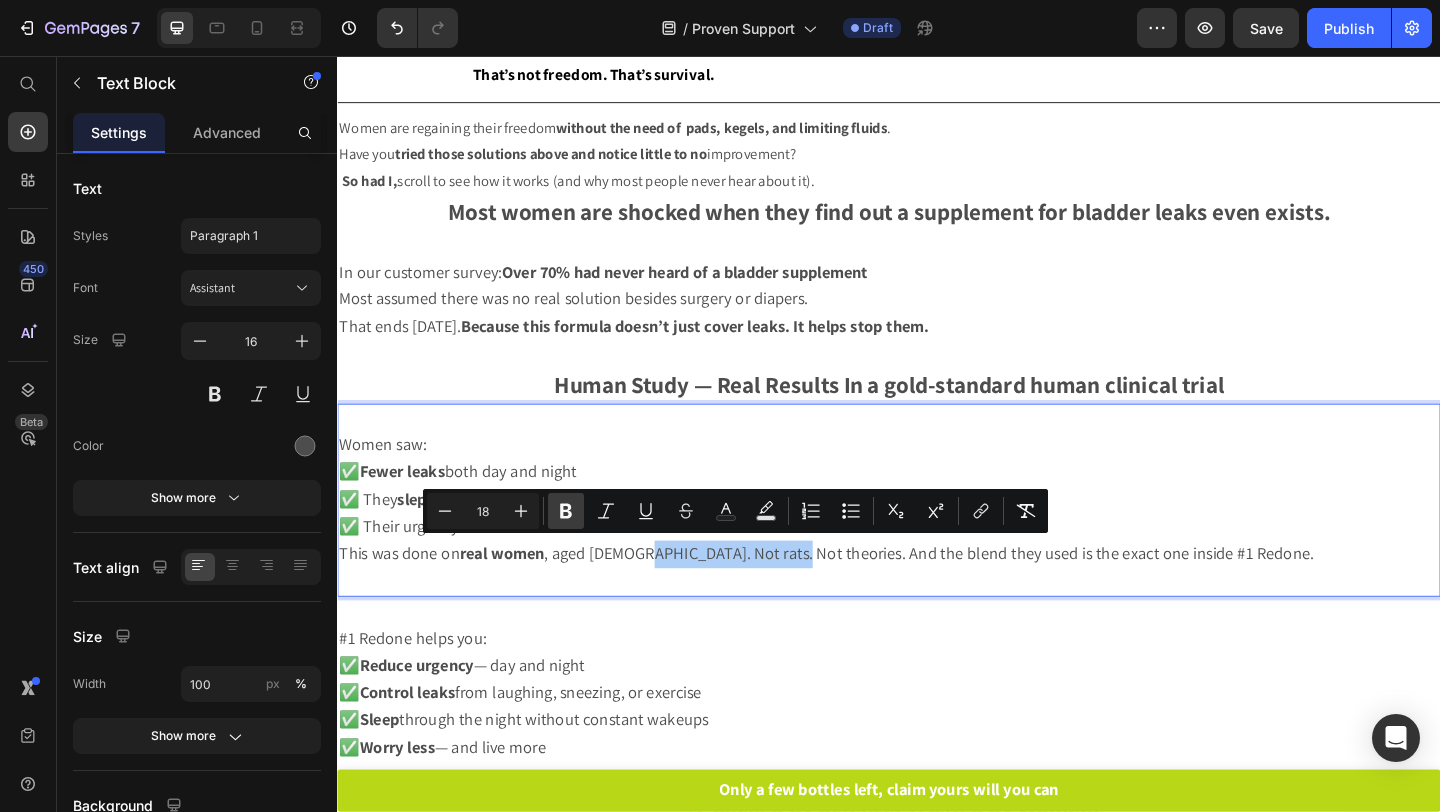 click 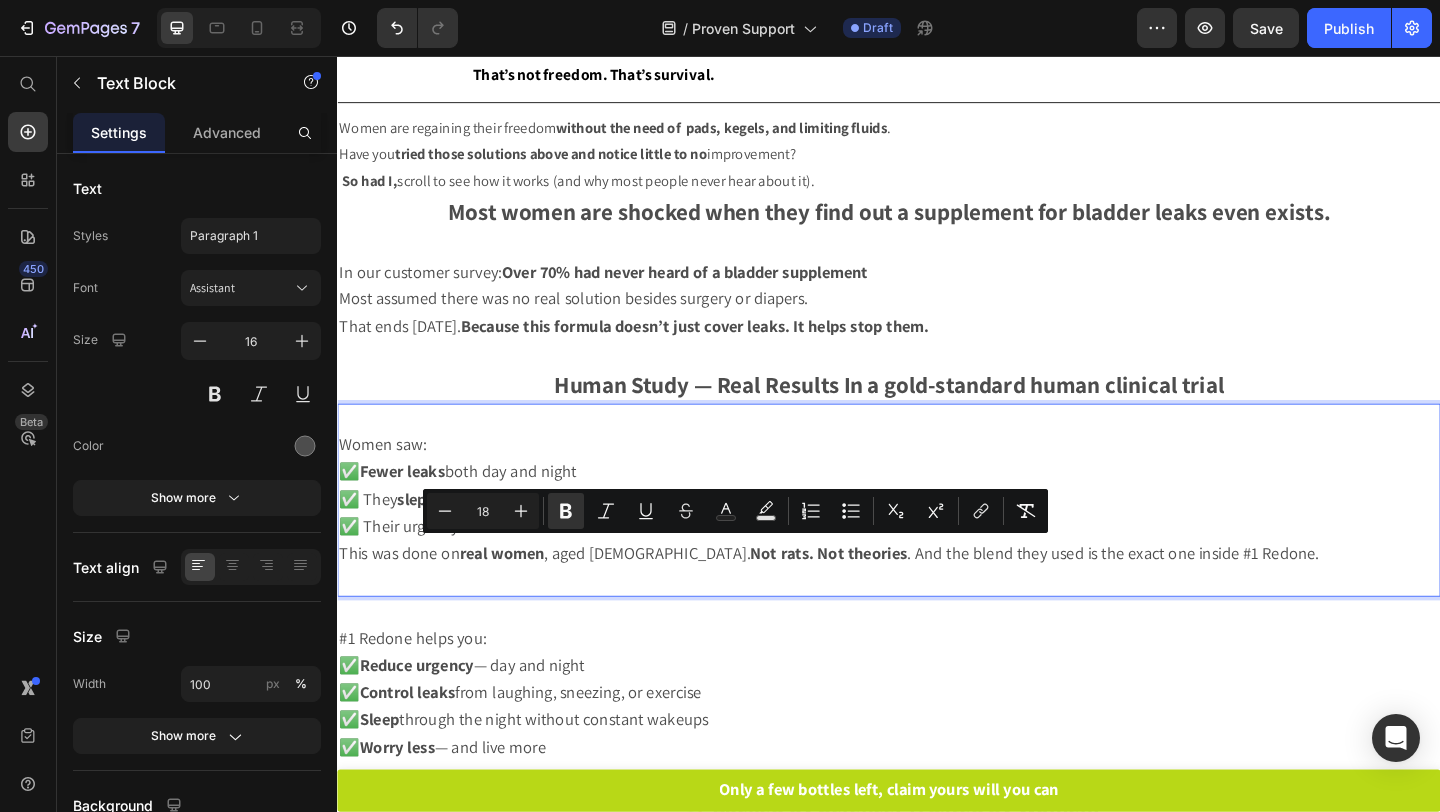 click on "This was done on  real women , aged 40–72.  Not rats. Not theories . And the blend they used is the exact one inside #1 Redone." at bounding box center (872, 596) 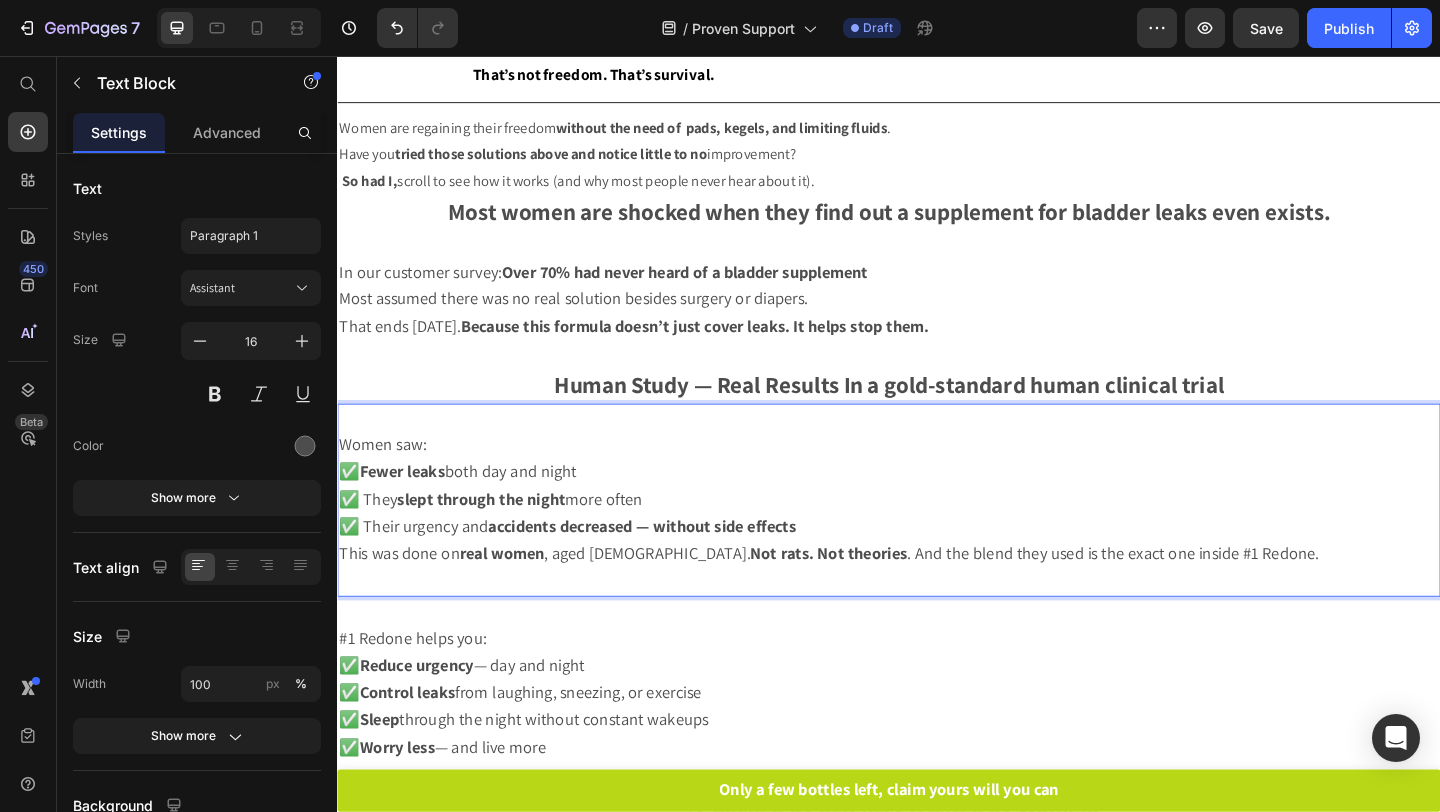 click on "This was done on  real women , aged 40–72.  Not rats. Not theories . And the blend they used is the exact one inside #1 Redone." at bounding box center [872, 596] 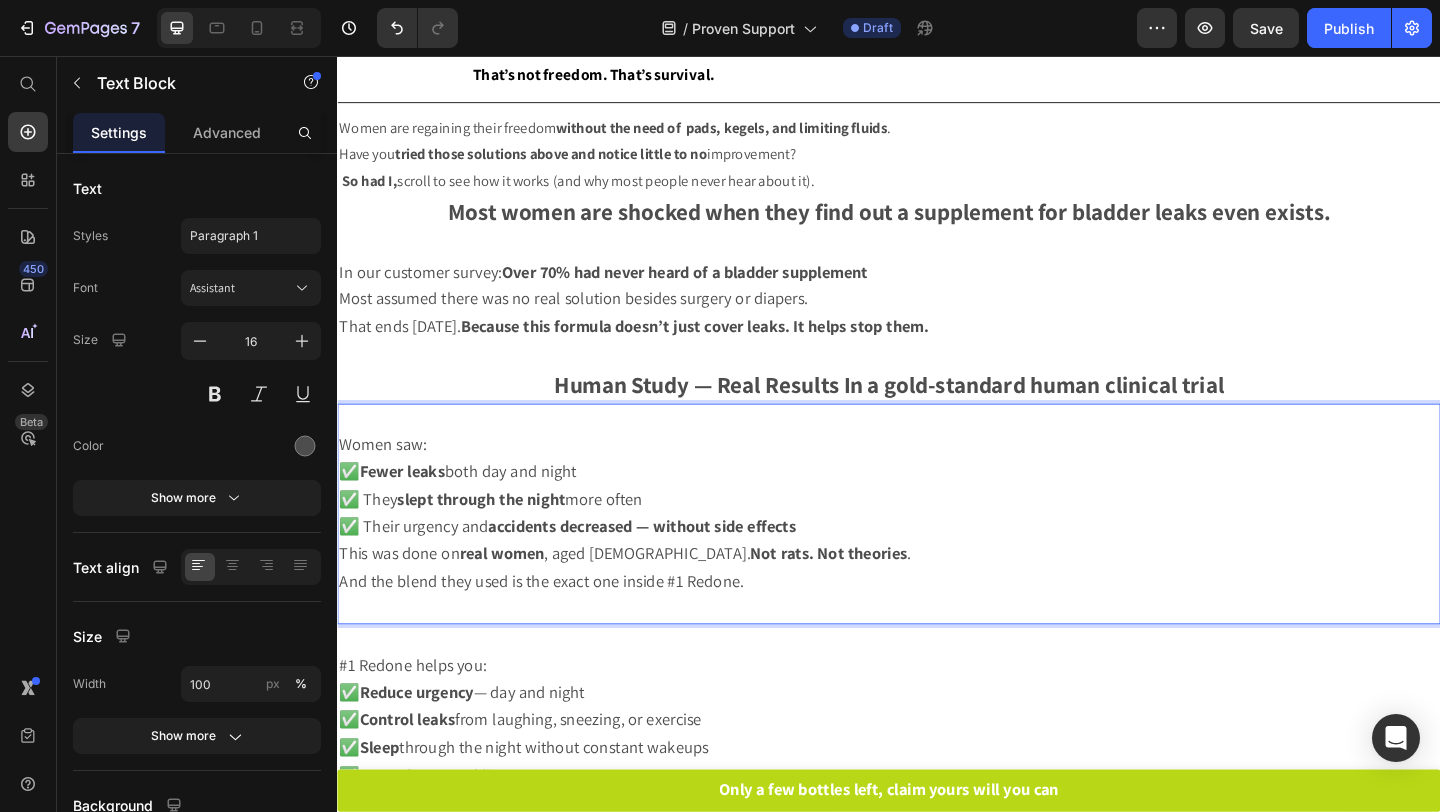 click at bounding box center [937, 657] 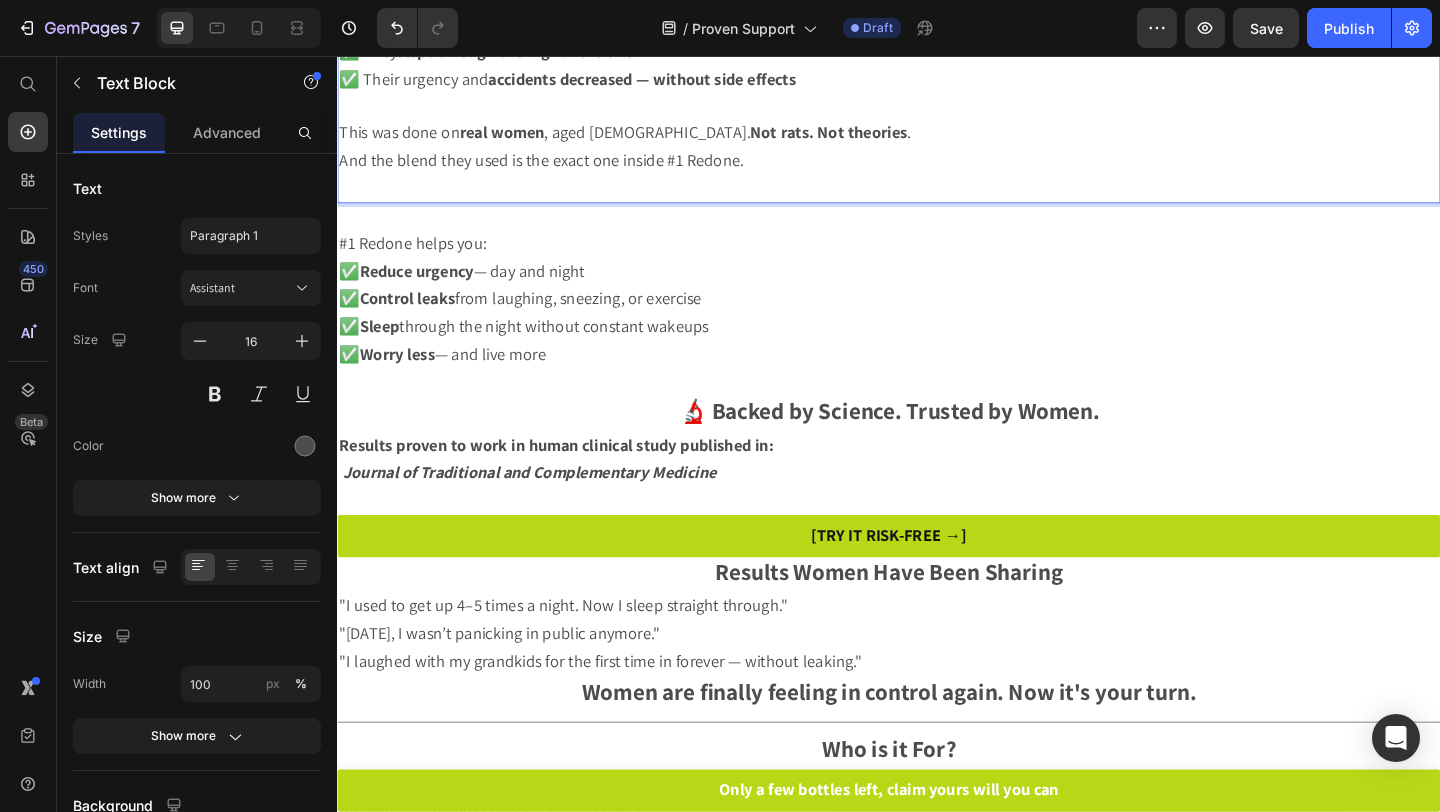 scroll, scrollTop: 729, scrollLeft: 0, axis: vertical 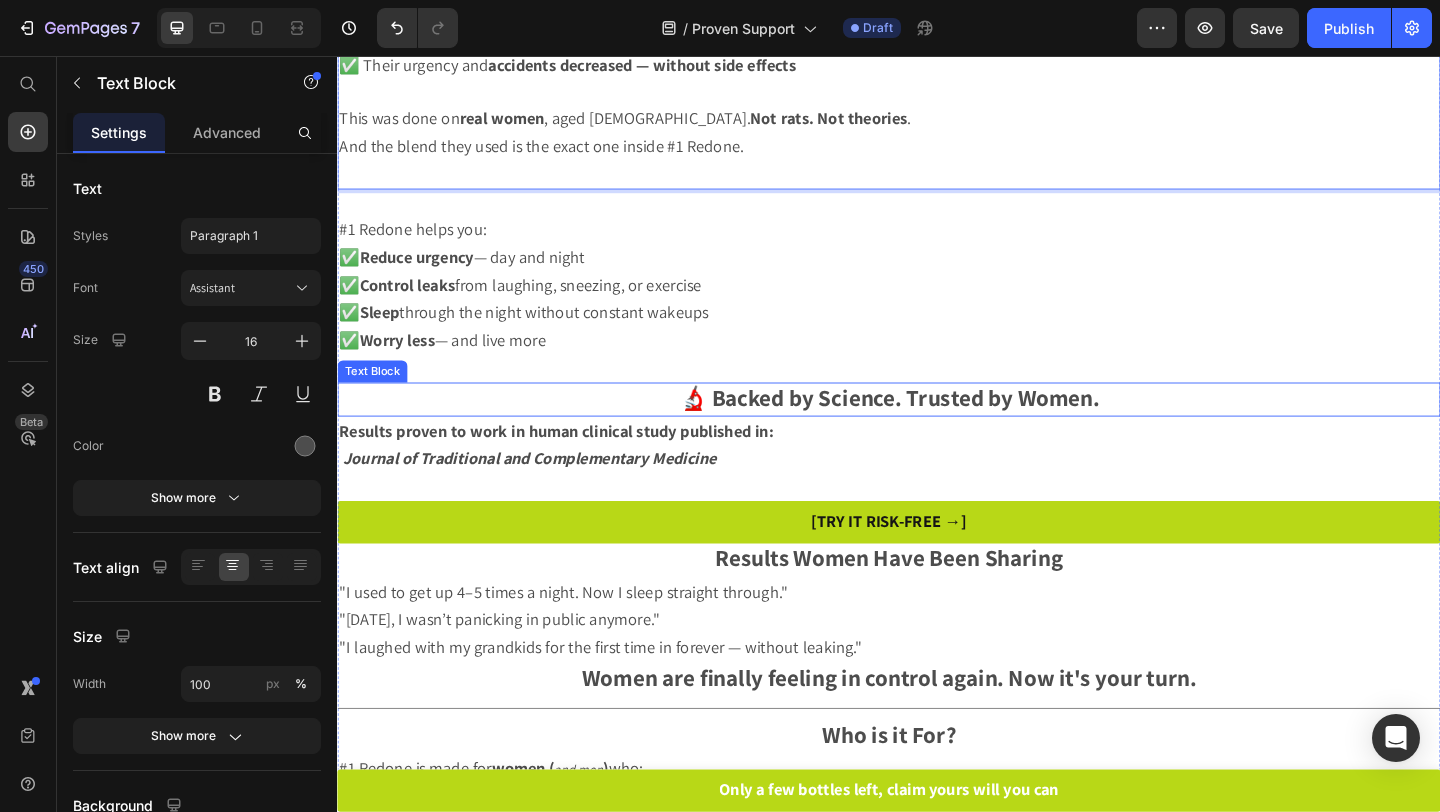 click on "🔬 Backed by Science. Trusted by Women." at bounding box center [937, 426] 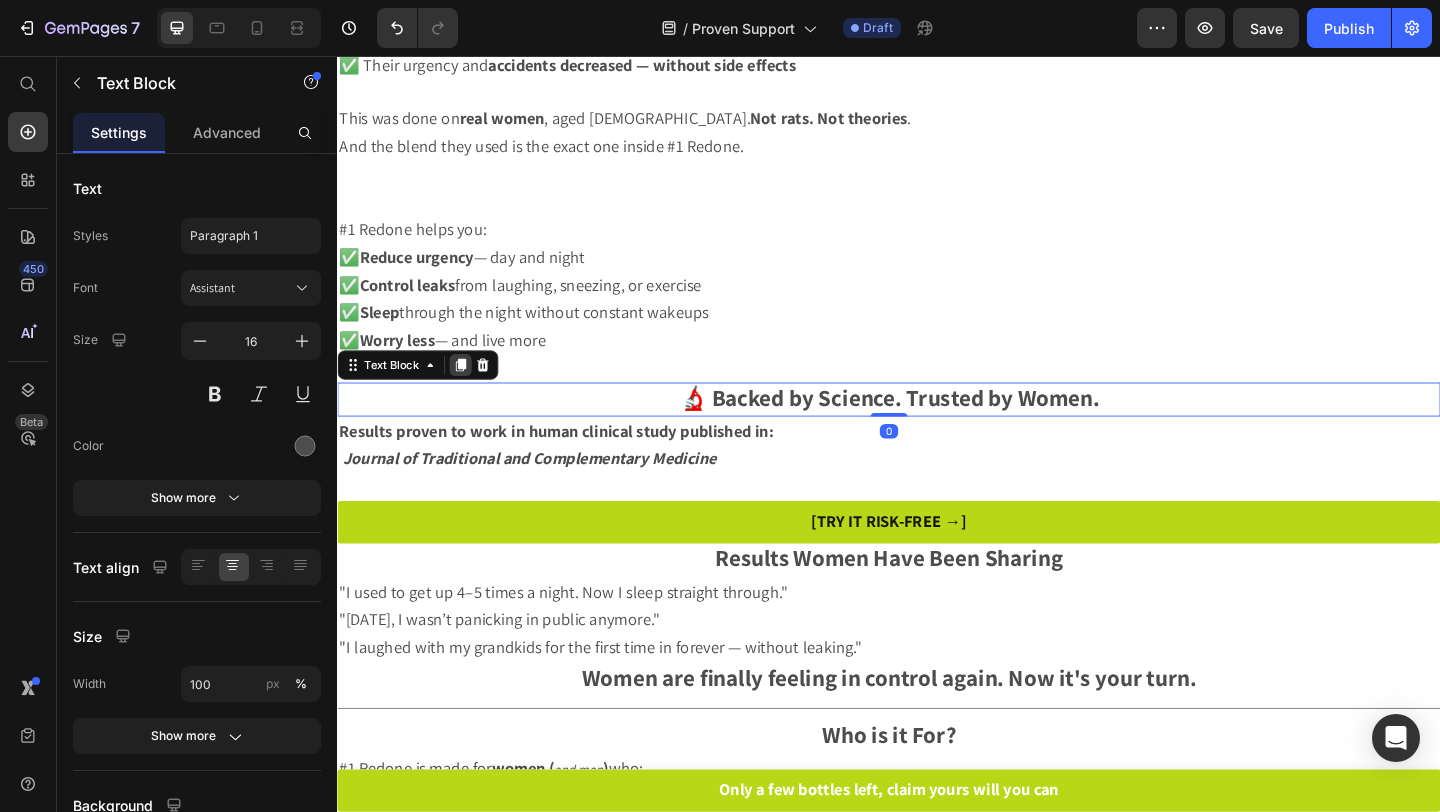 click at bounding box center (471, 392) 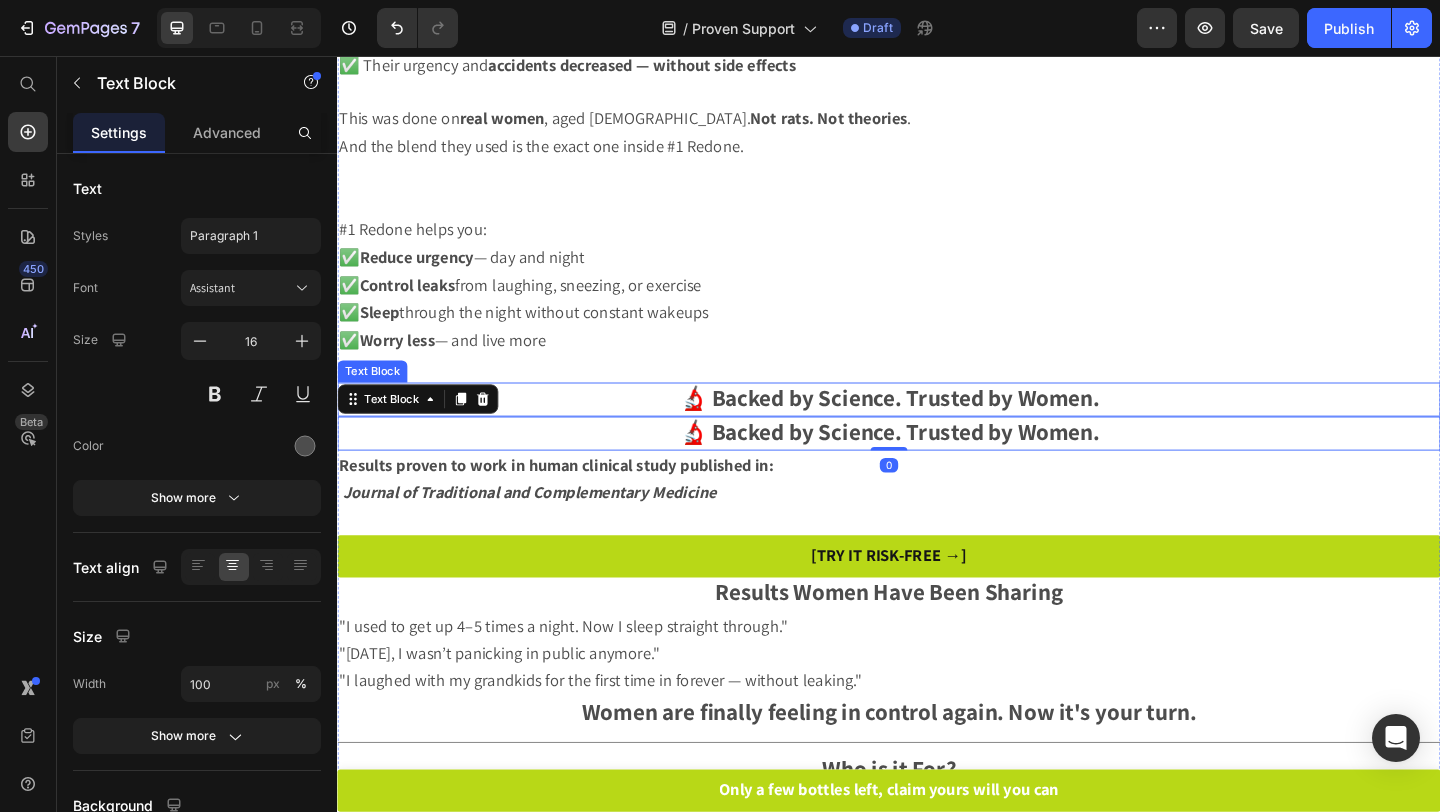 click on "🔬 Backed by Science. Trusted by Women." at bounding box center [937, 426] 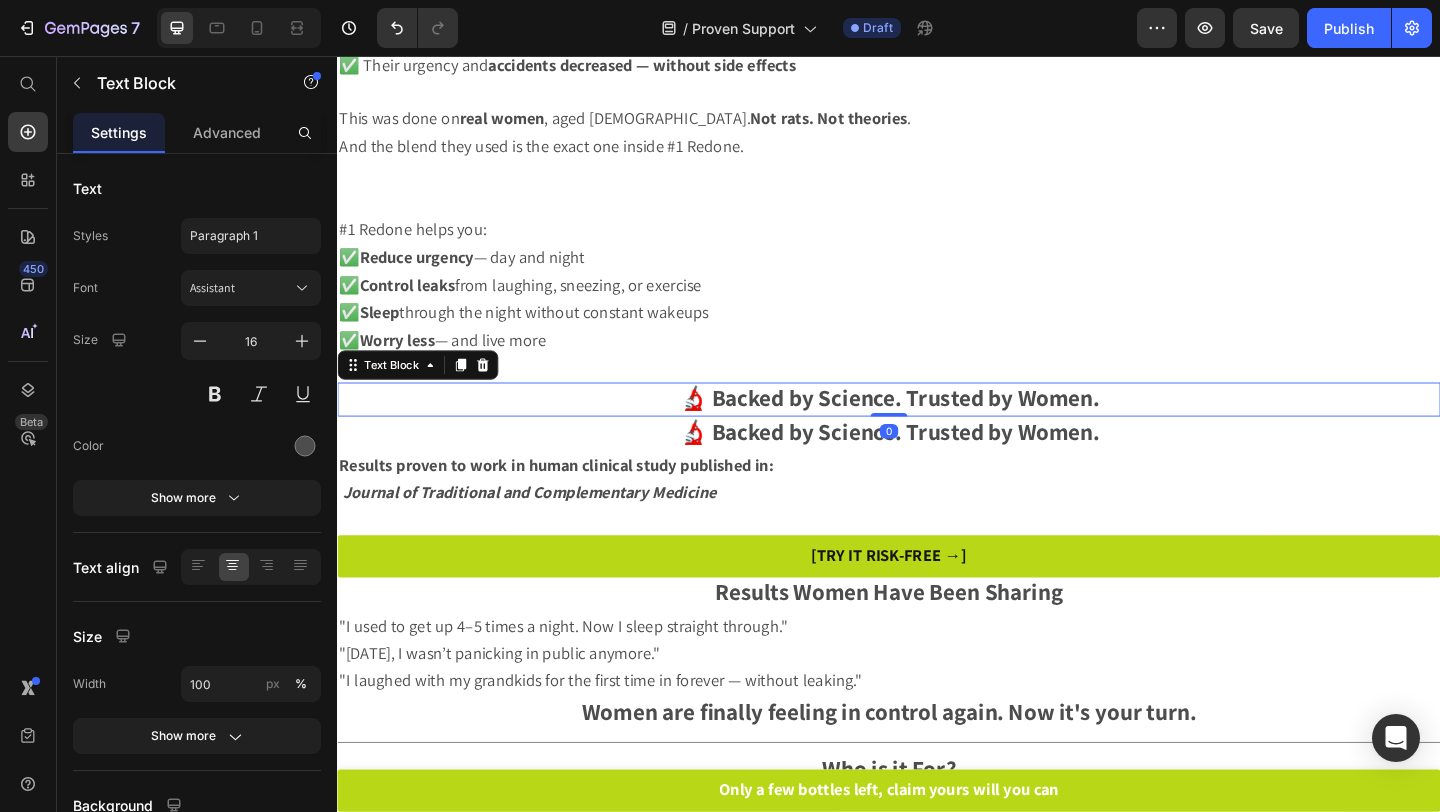 click on "🔬 Backed by Science. Trusted by Women." at bounding box center [937, 426] 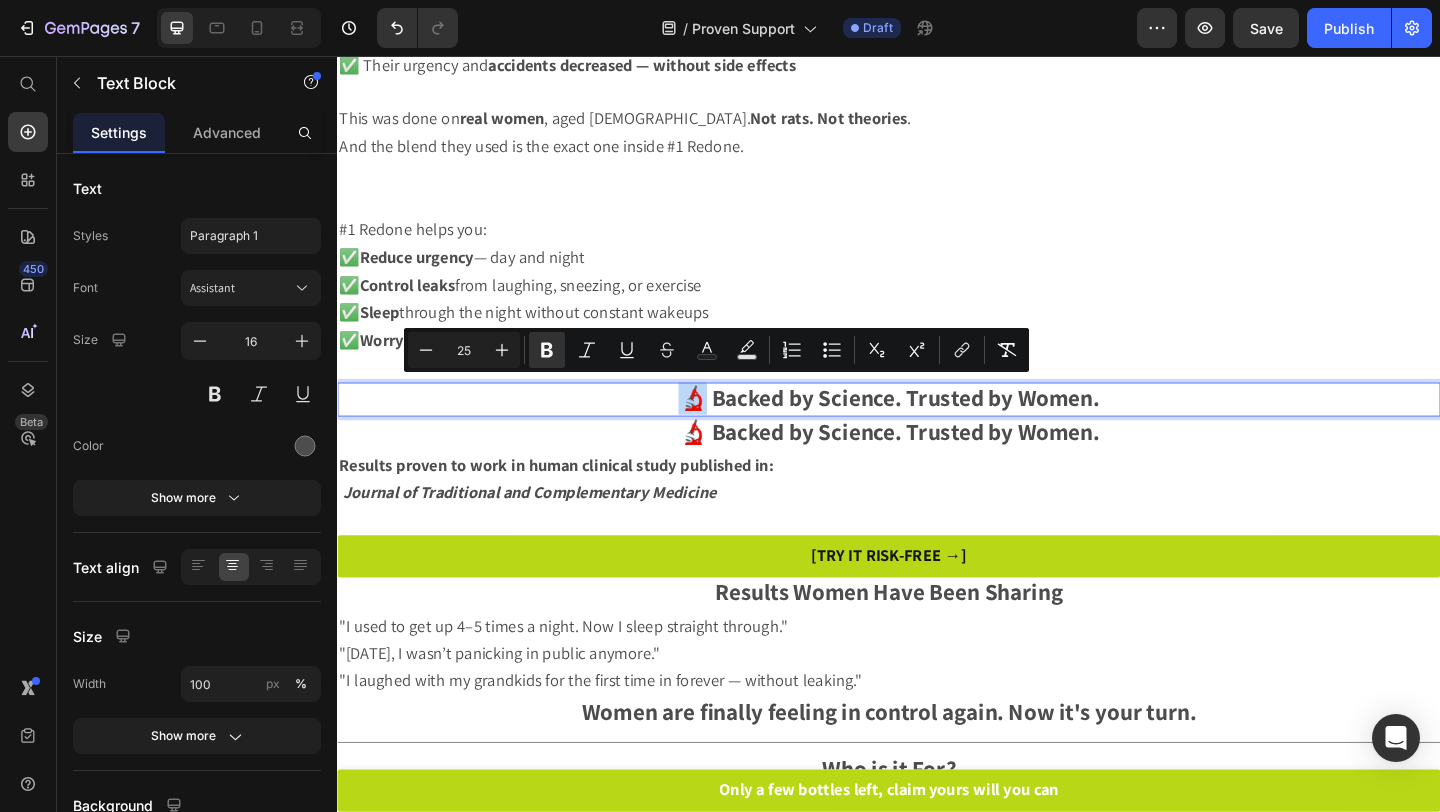 click on "🔬 Backed by Science. Trusted by Women." at bounding box center (937, 426) 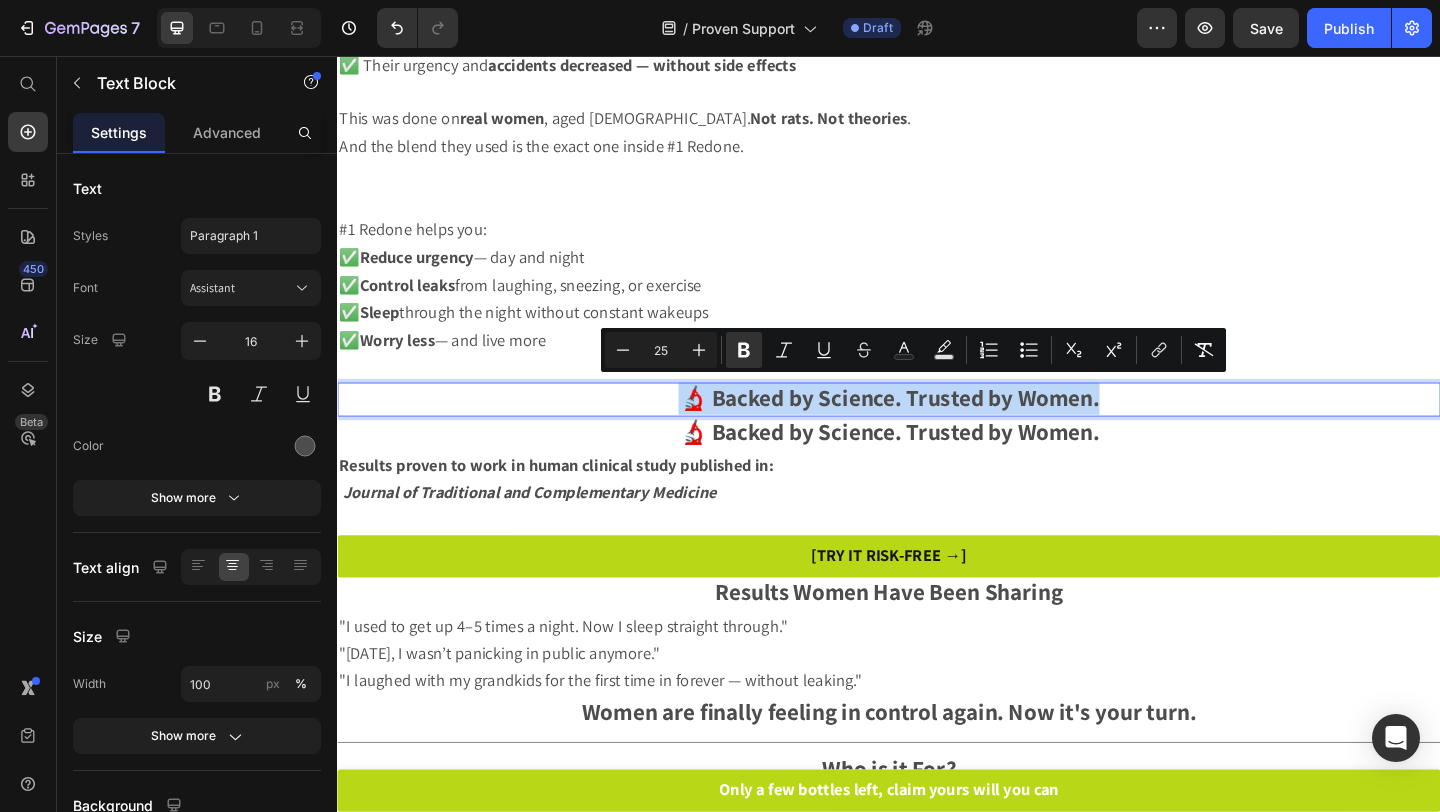 drag, startPoint x: 713, startPoint y: 421, endPoint x: 1203, endPoint y: 440, distance: 490.36823 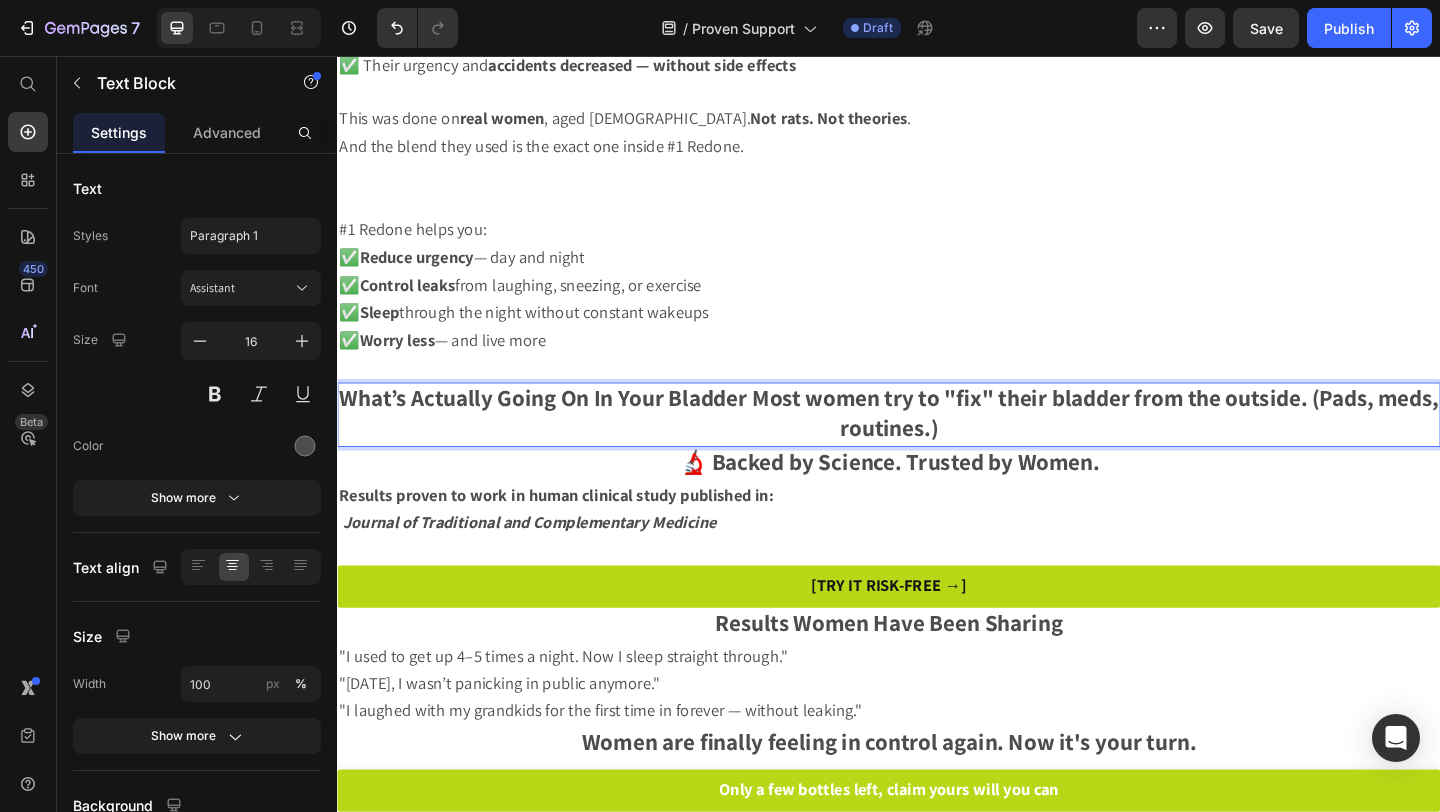 drag, startPoint x: 726, startPoint y: 445, endPoint x: 694, endPoint y: 451, distance: 32.55764 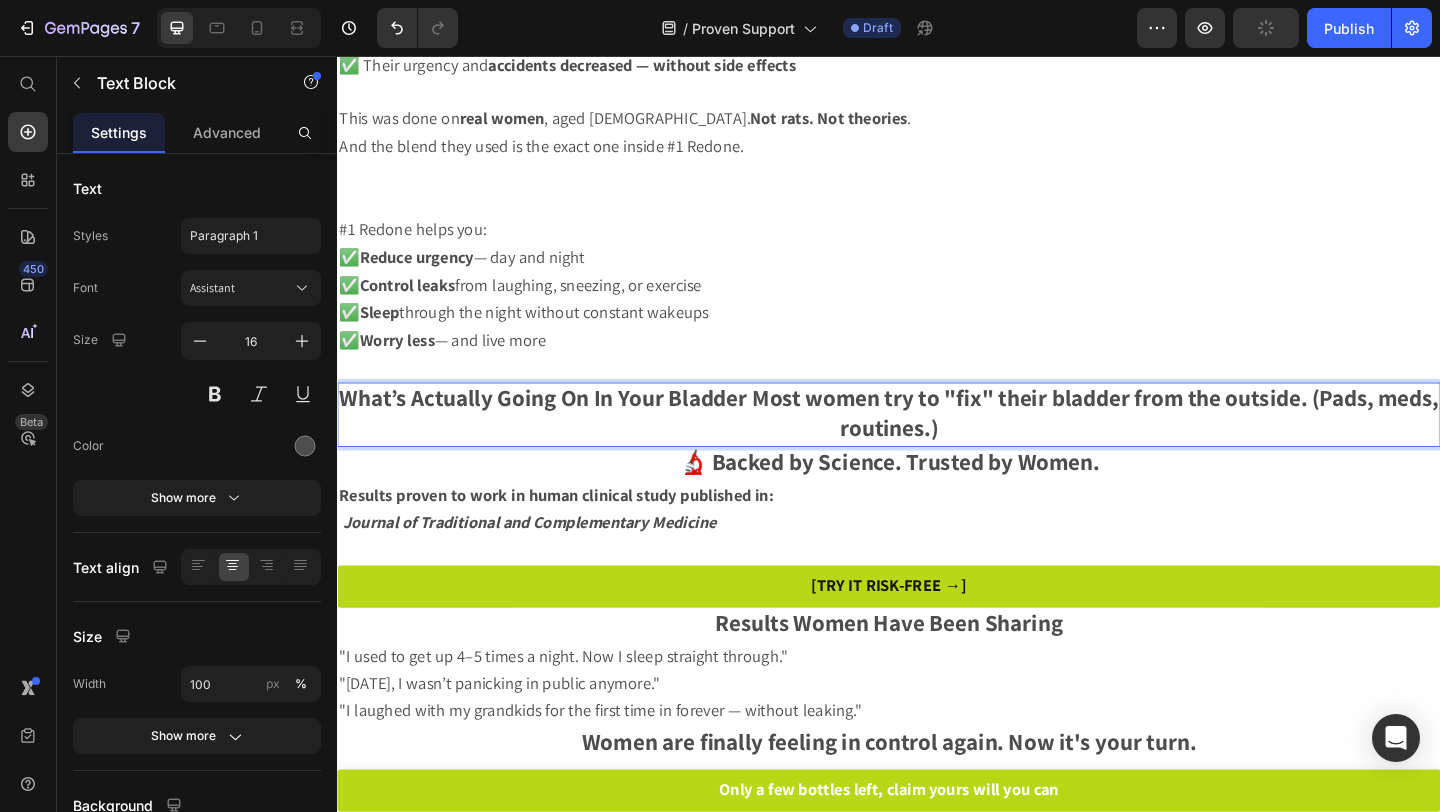 click on "What’s Actually Going On In Your Bladder Most women try to "fix" their bladder from the outside. (Pads, meds, routines.)" at bounding box center (937, 446) 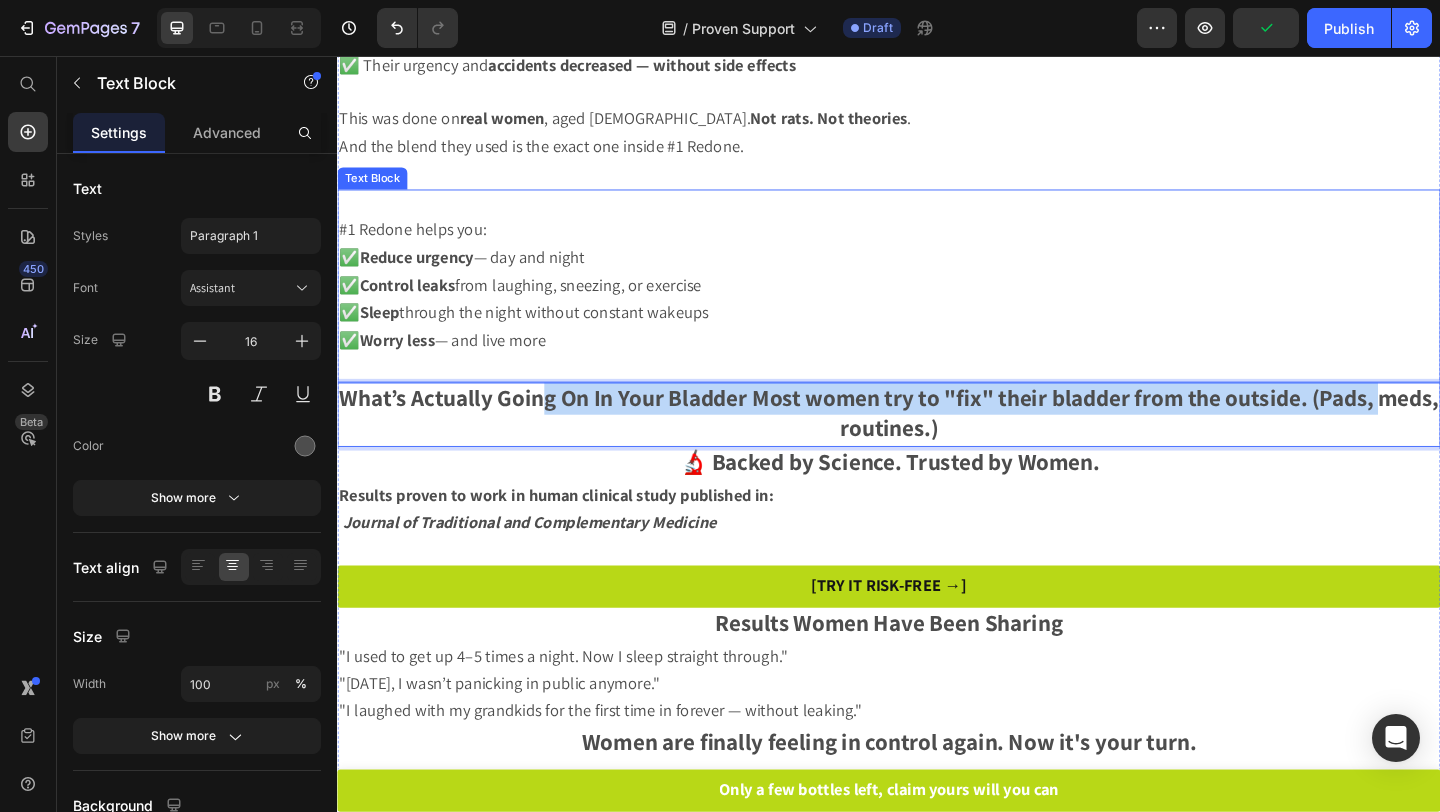 drag, startPoint x: 611, startPoint y: 447, endPoint x: 593, endPoint y: 434, distance: 22.203604 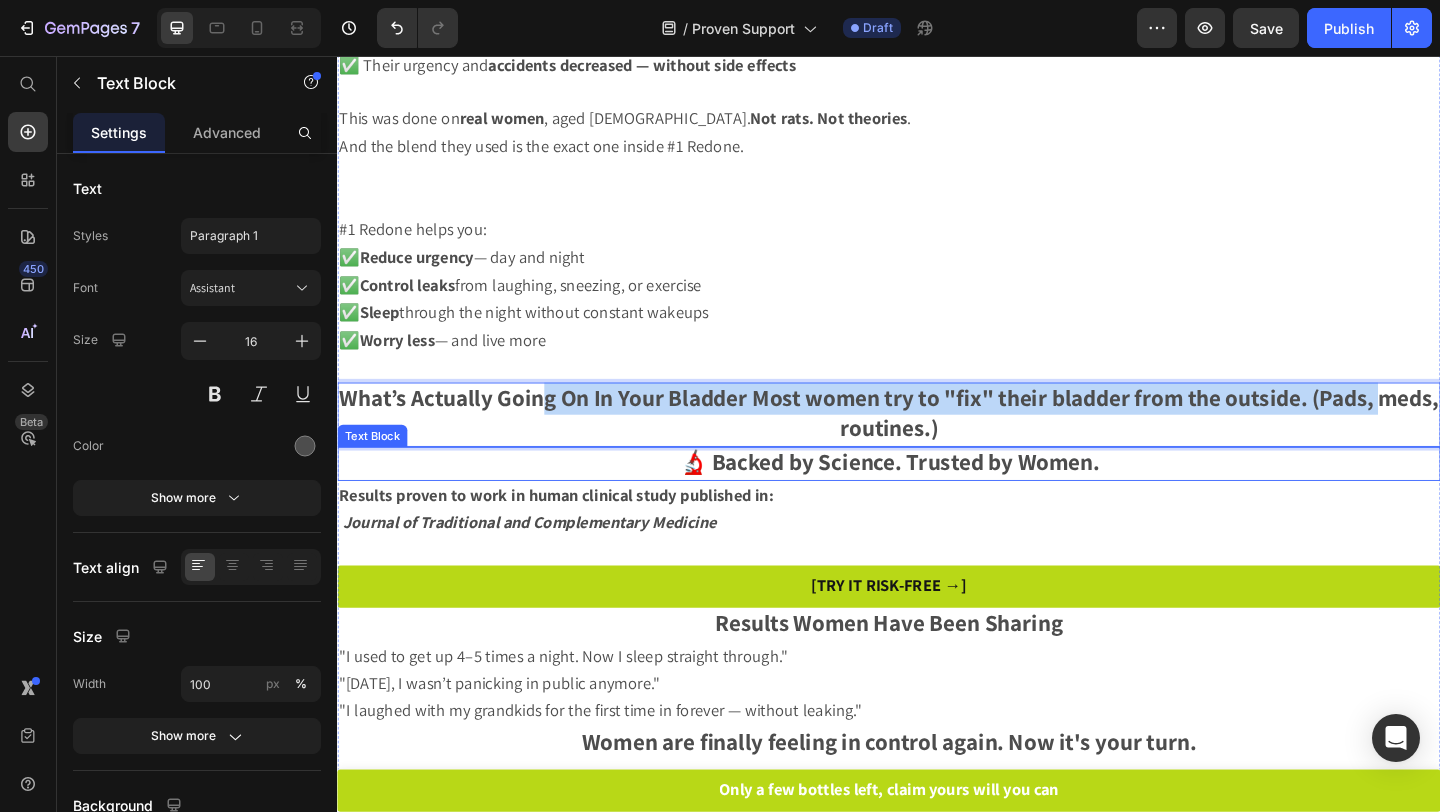 click on "Results proven to work in human clinical study published in:" at bounding box center (937, 535) 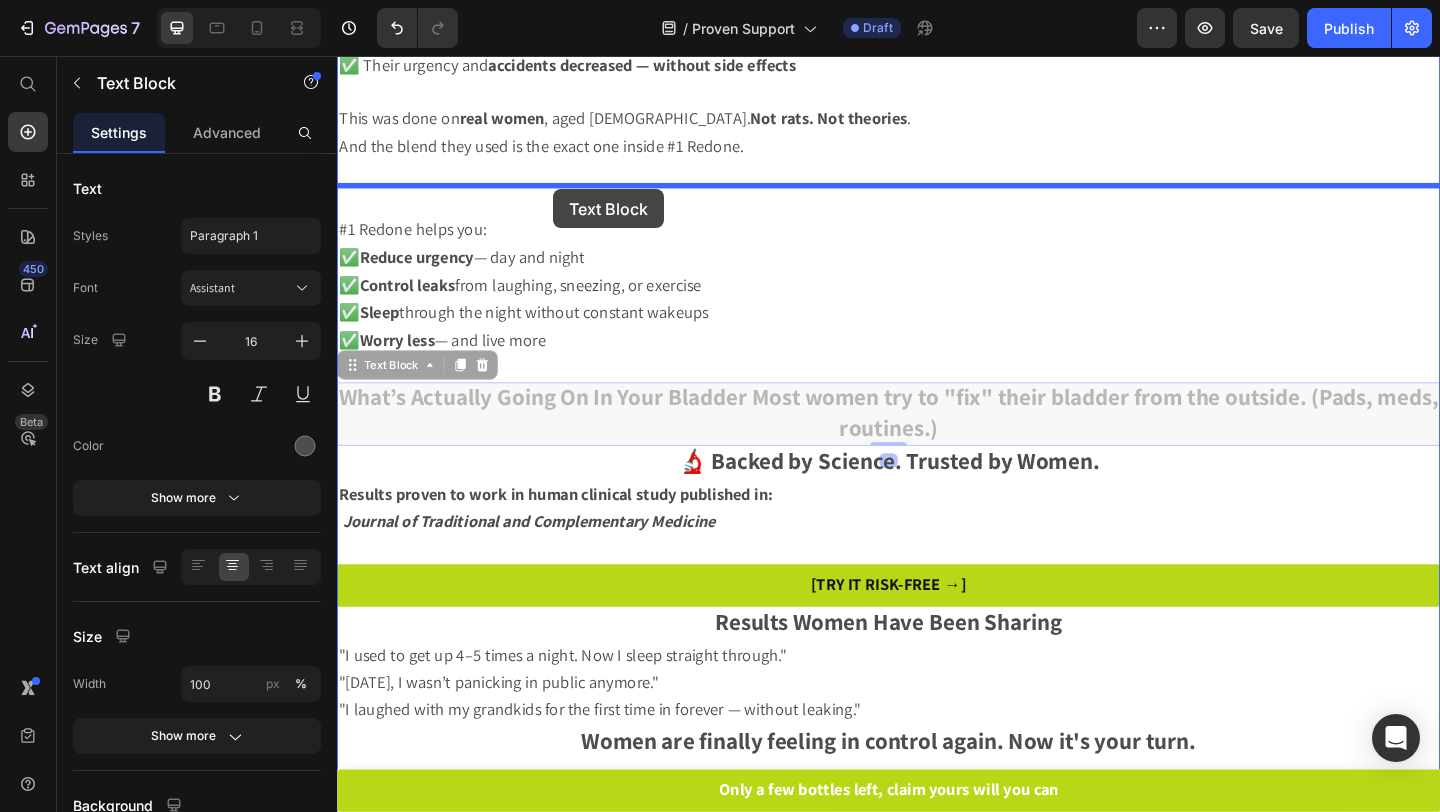 drag, startPoint x: 547, startPoint y: 437, endPoint x: 572, endPoint y: 201, distance: 237.32047 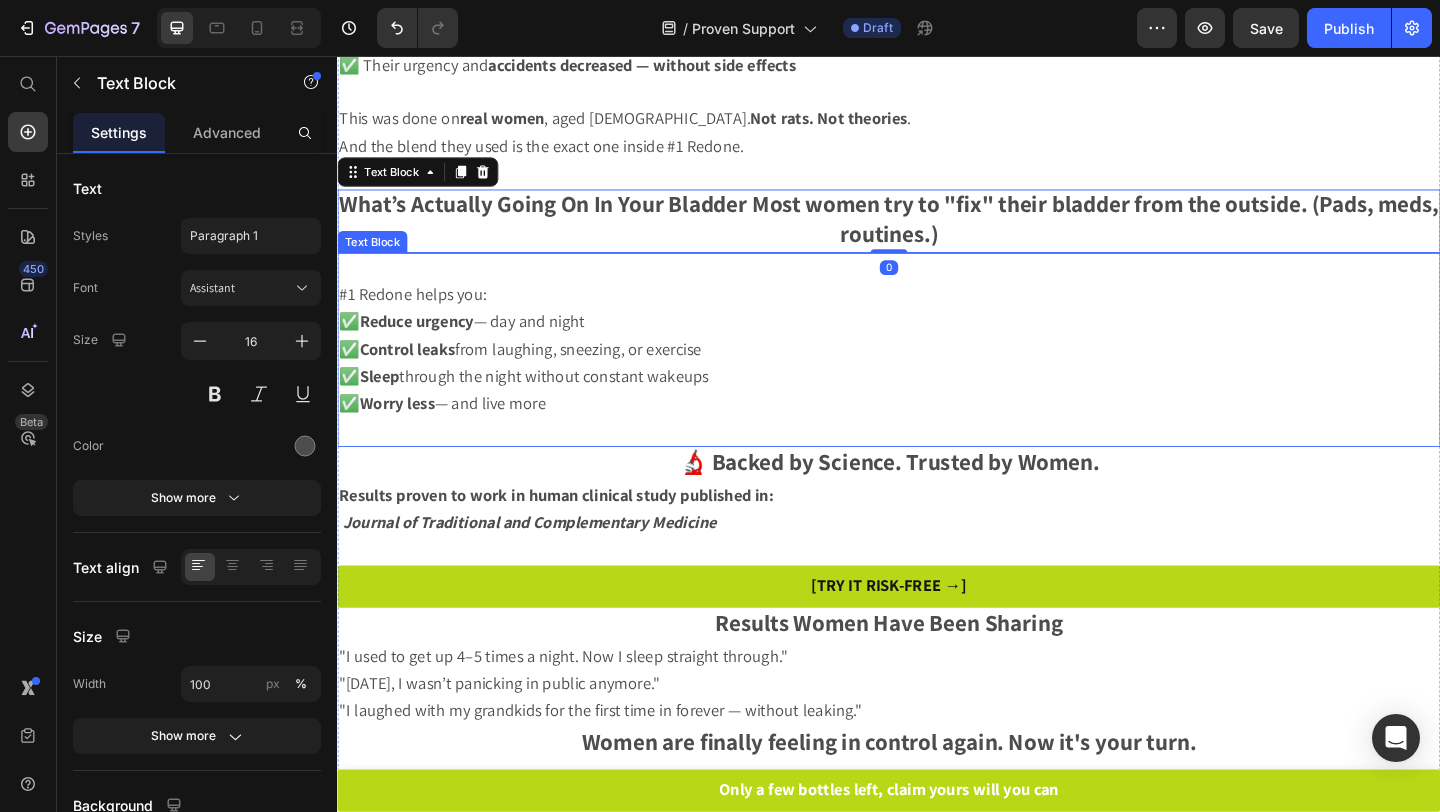 click on "✅  Control leaks  from laughing, sneezing, or exercise" at bounding box center [536, 374] 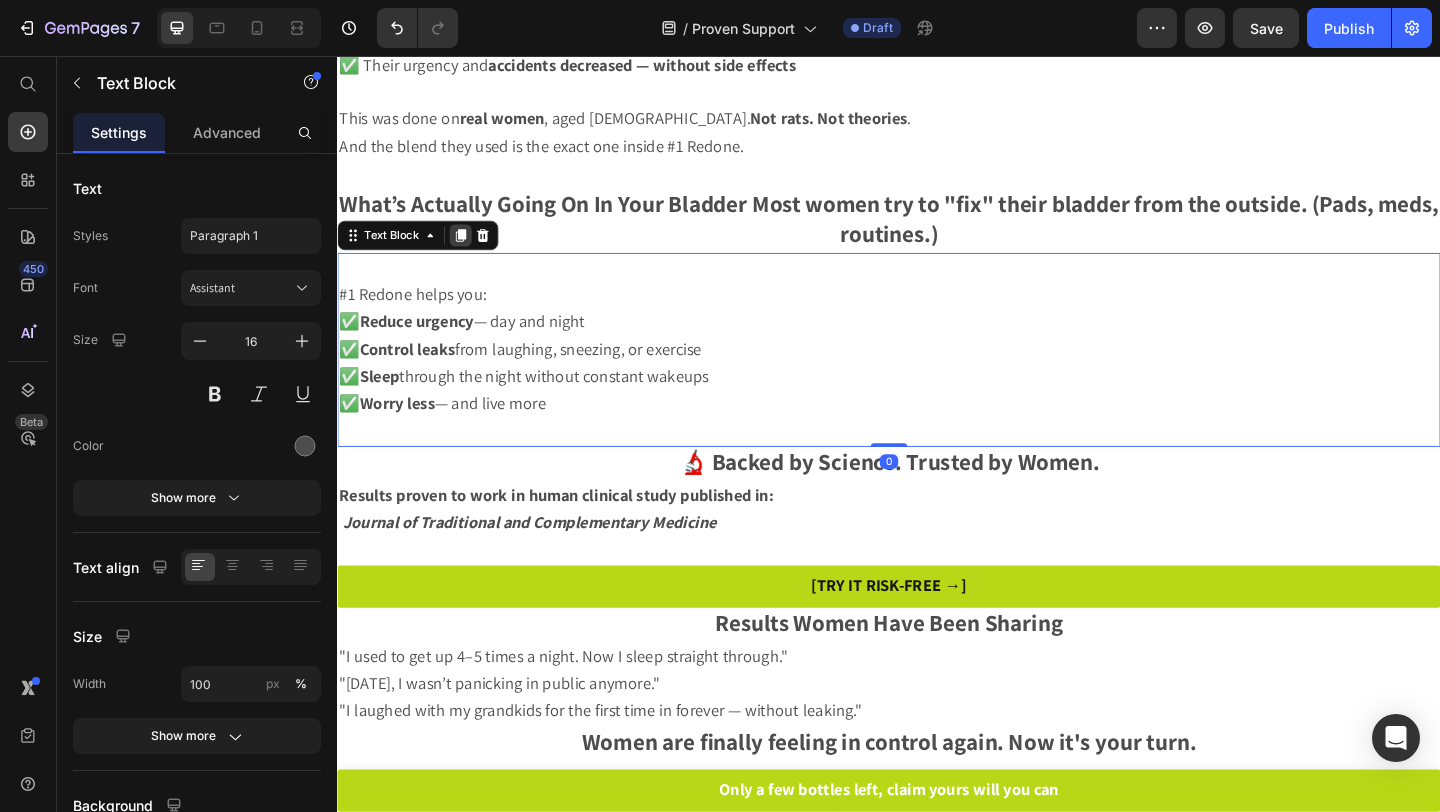 click 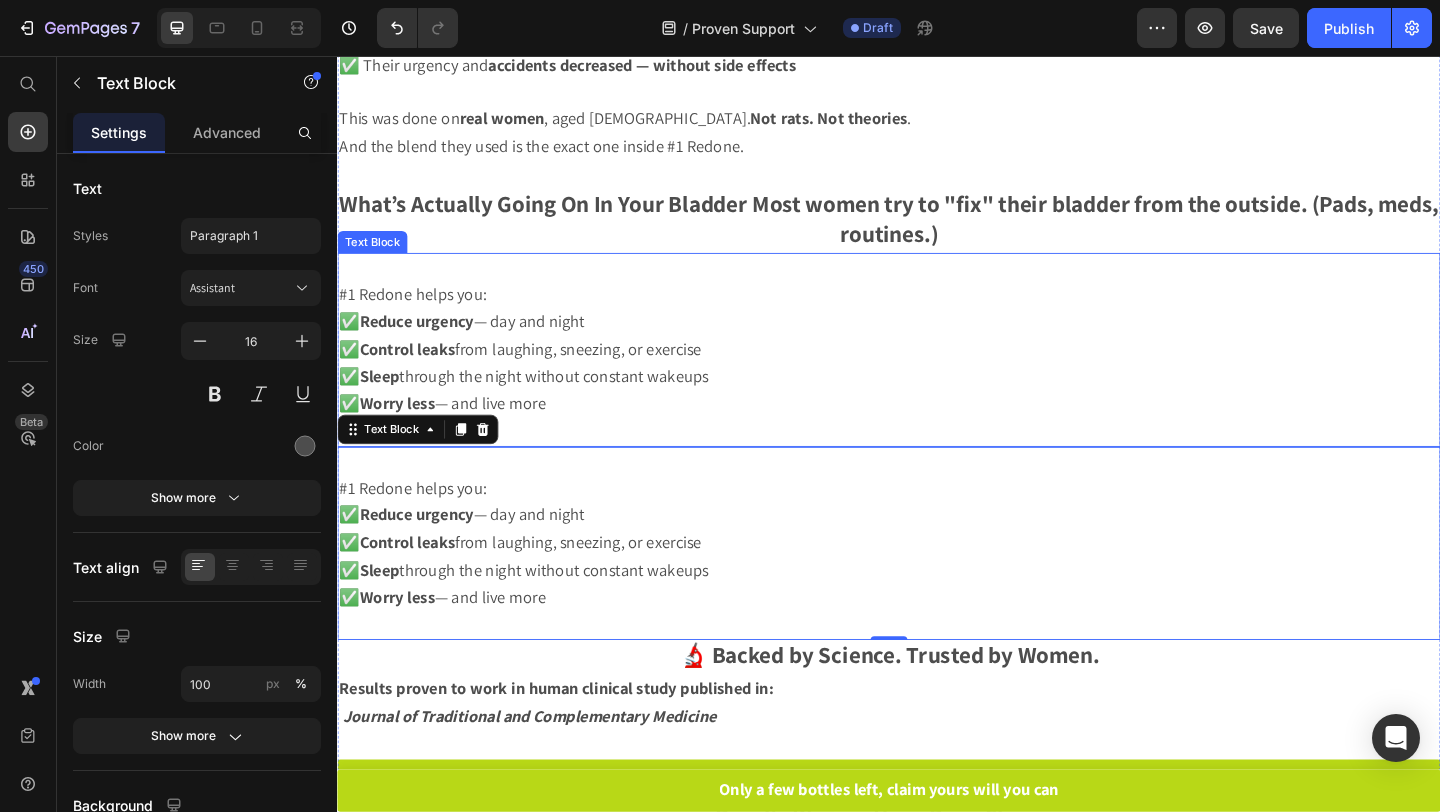 click on "✅  Sleep  through the night without constant wakeups" at bounding box center (540, 403) 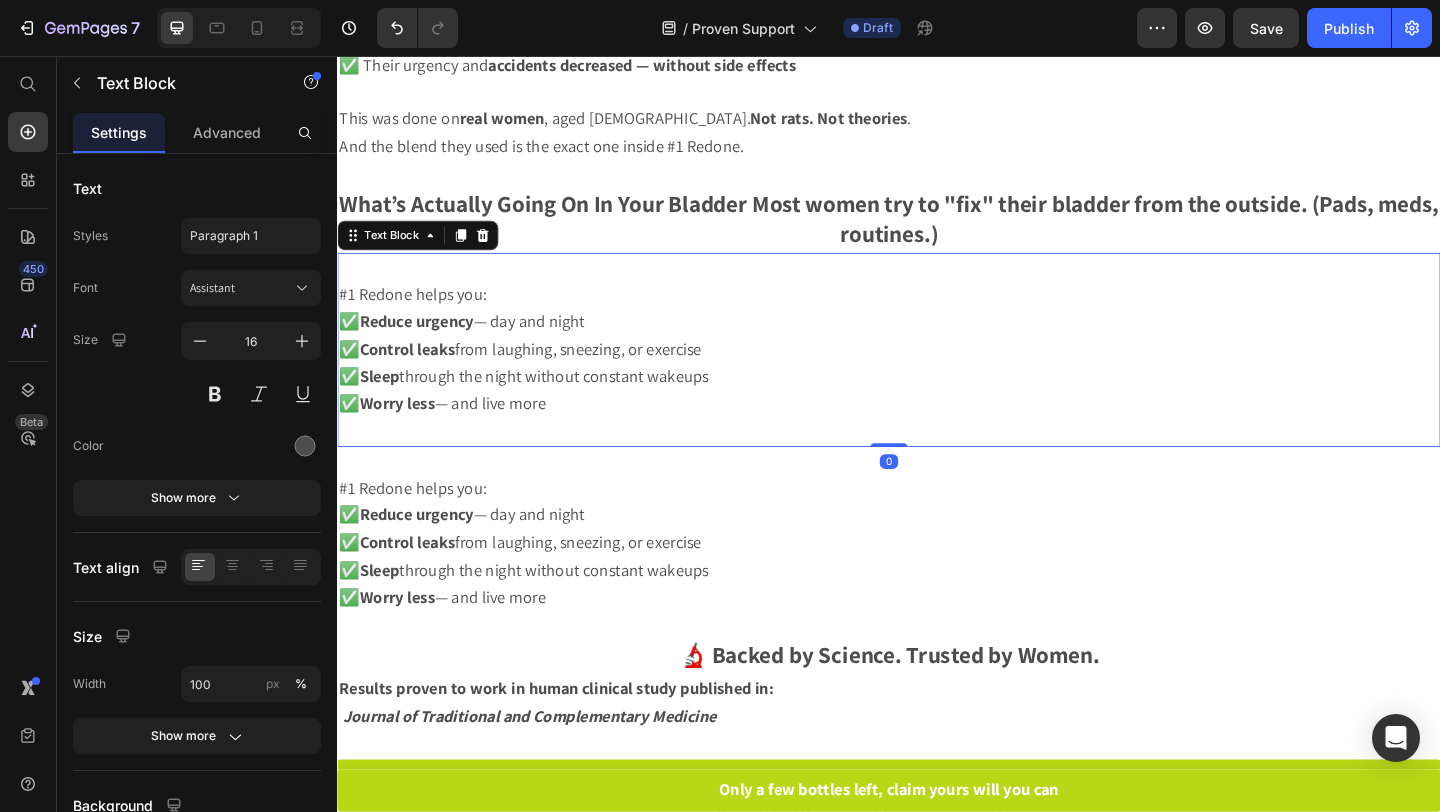 click on "✅  Reduce urgency  — day and night ✅  Control leaks  from laughing, sneezing, or exercise ✅  Sleep  through the night without constant wakeups ✅  Worry less  — and live more" at bounding box center [937, 390] 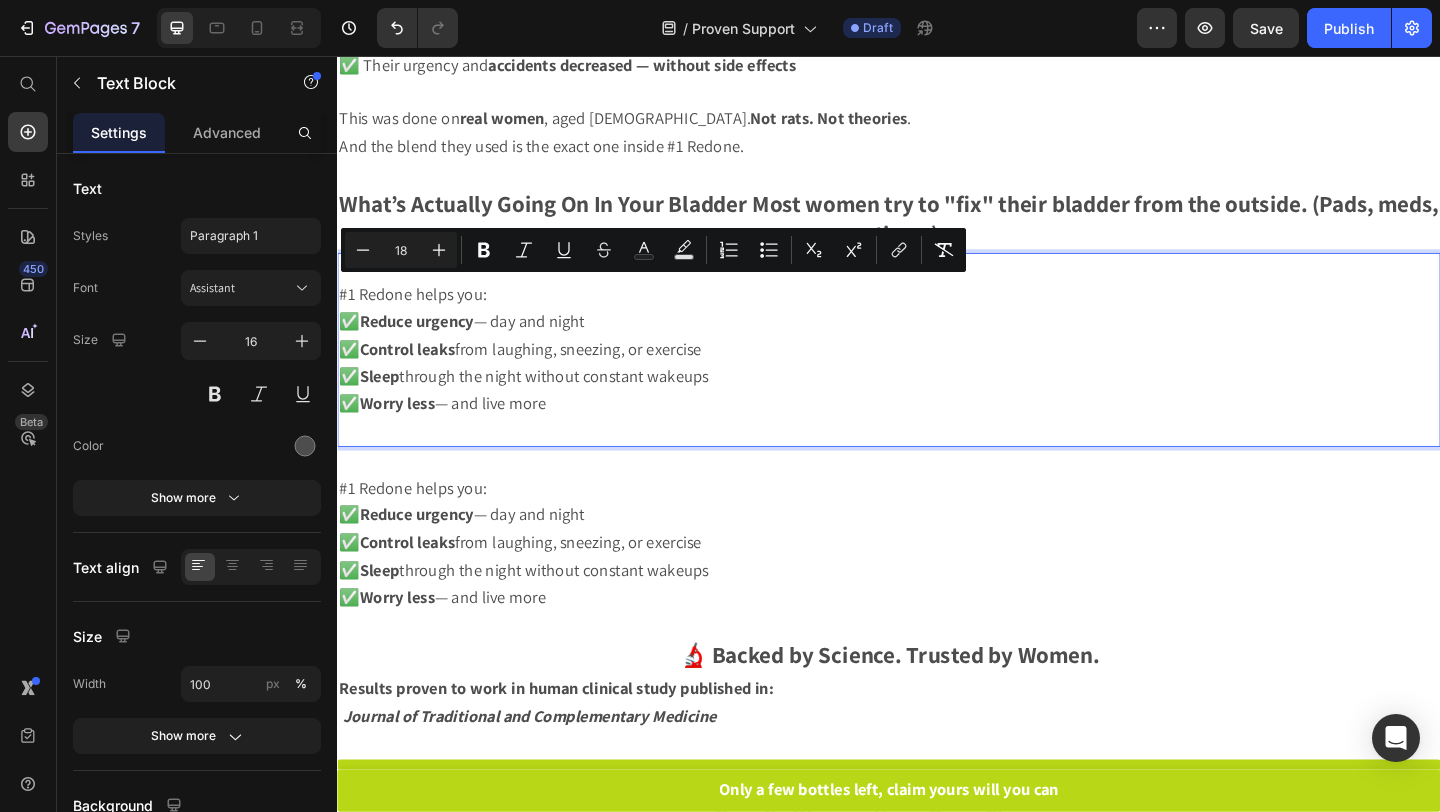 drag, startPoint x: 643, startPoint y: 444, endPoint x: 342, endPoint y: 301, distance: 333.24167 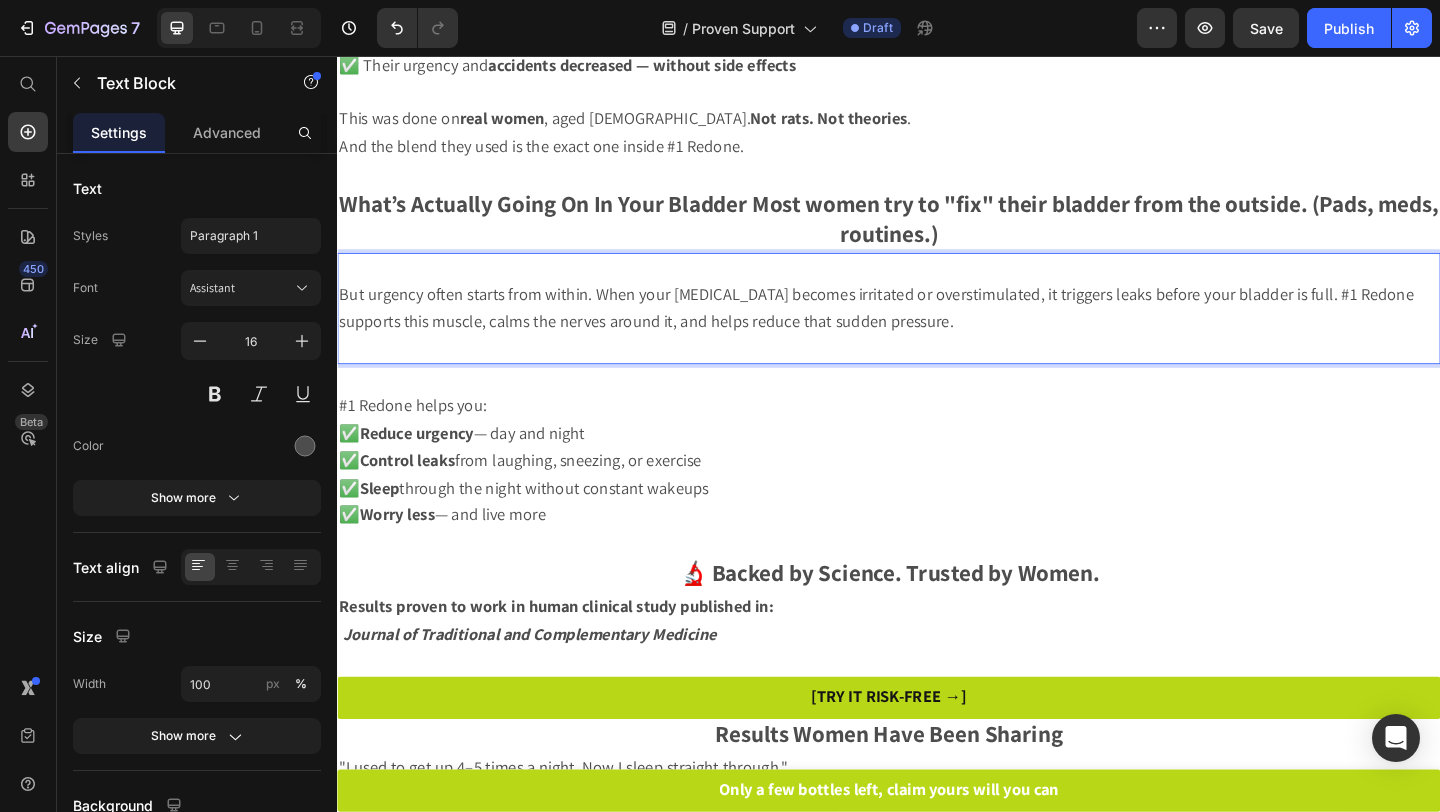 click on "But urgency often starts from within. When your detrusor muscle becomes irritated or overstimulated, it triggers leaks before your bladder is full. #1 Redone supports this muscle, calms the nerves around it, and helps reduce that sudden pressure." at bounding box center [923, 329] 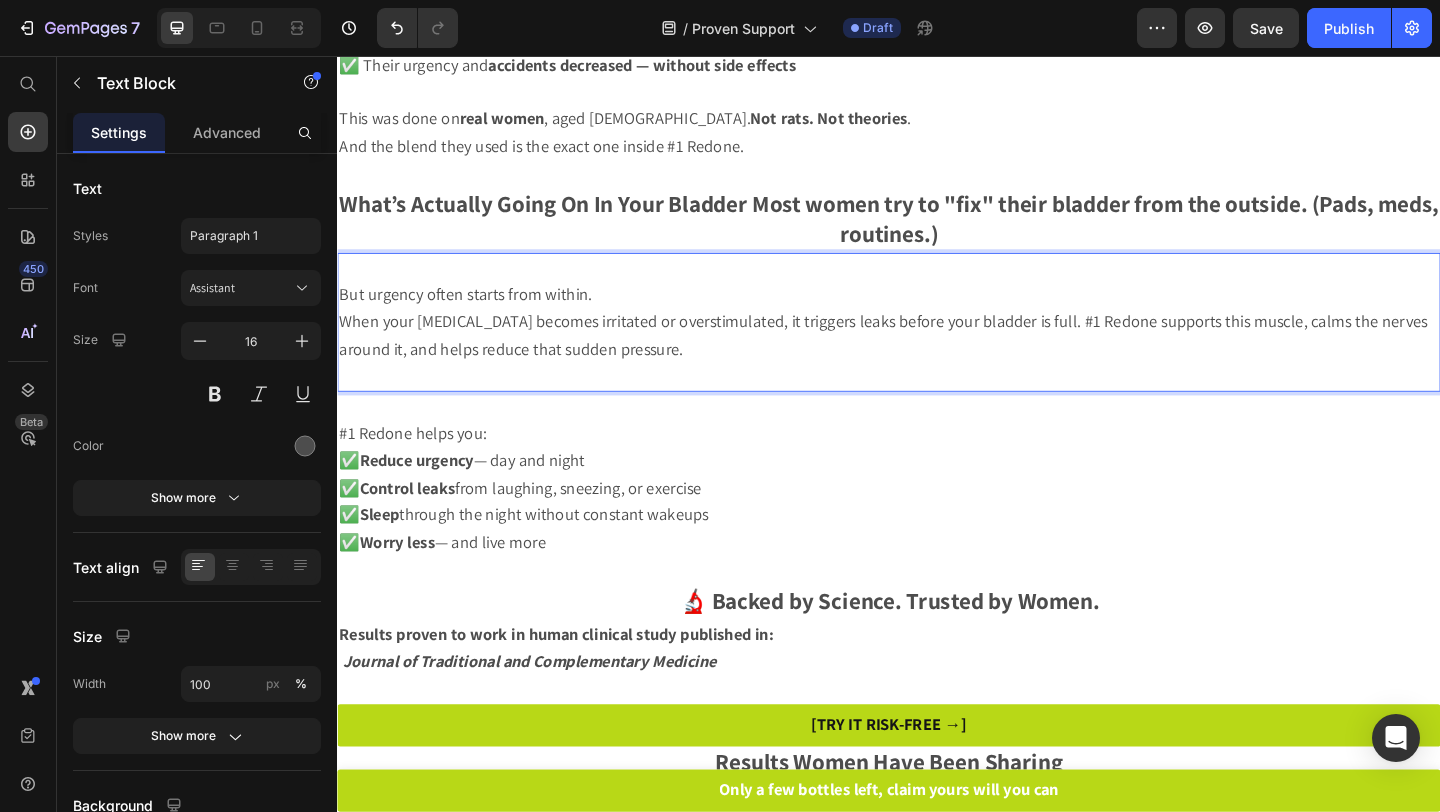 click on "When your detrusor muscle becomes irritated or overstimulated, it triggers leaks before your bladder is full. #1 Redone supports this muscle, calms the nerves around it, and helps reduce that sudden pressure." at bounding box center (931, 359) 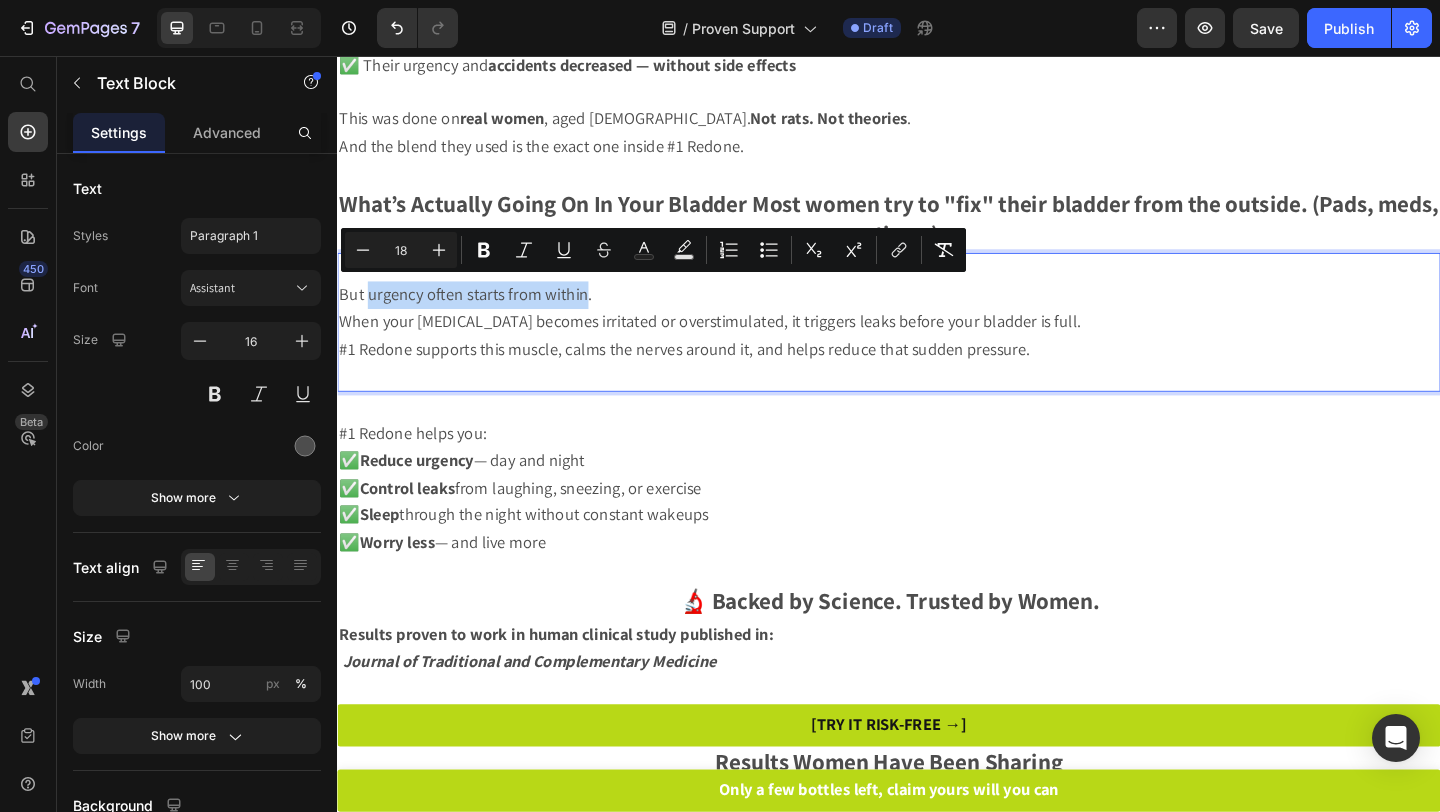 drag, startPoint x: 371, startPoint y: 308, endPoint x: 604, endPoint y: 324, distance: 233.5487 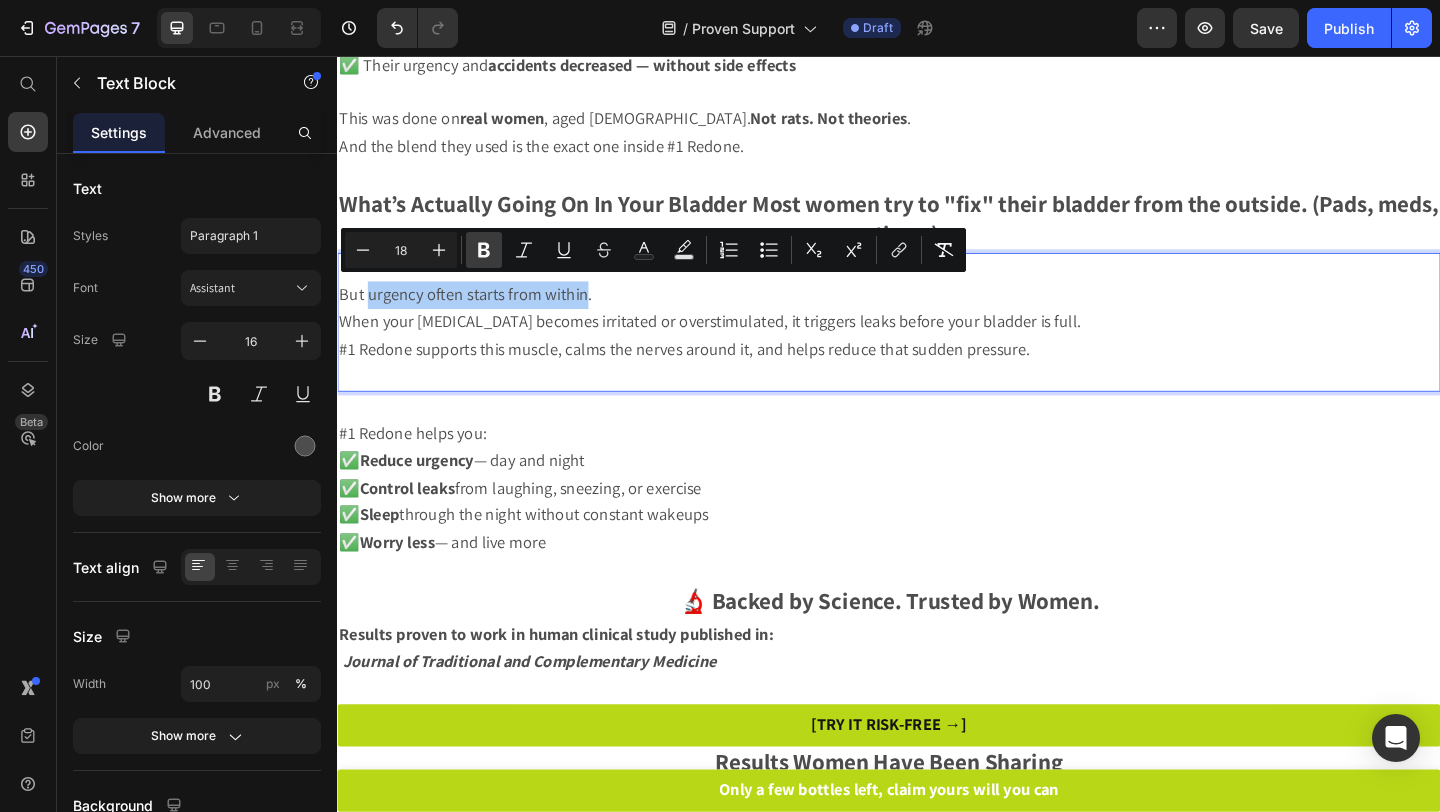 click 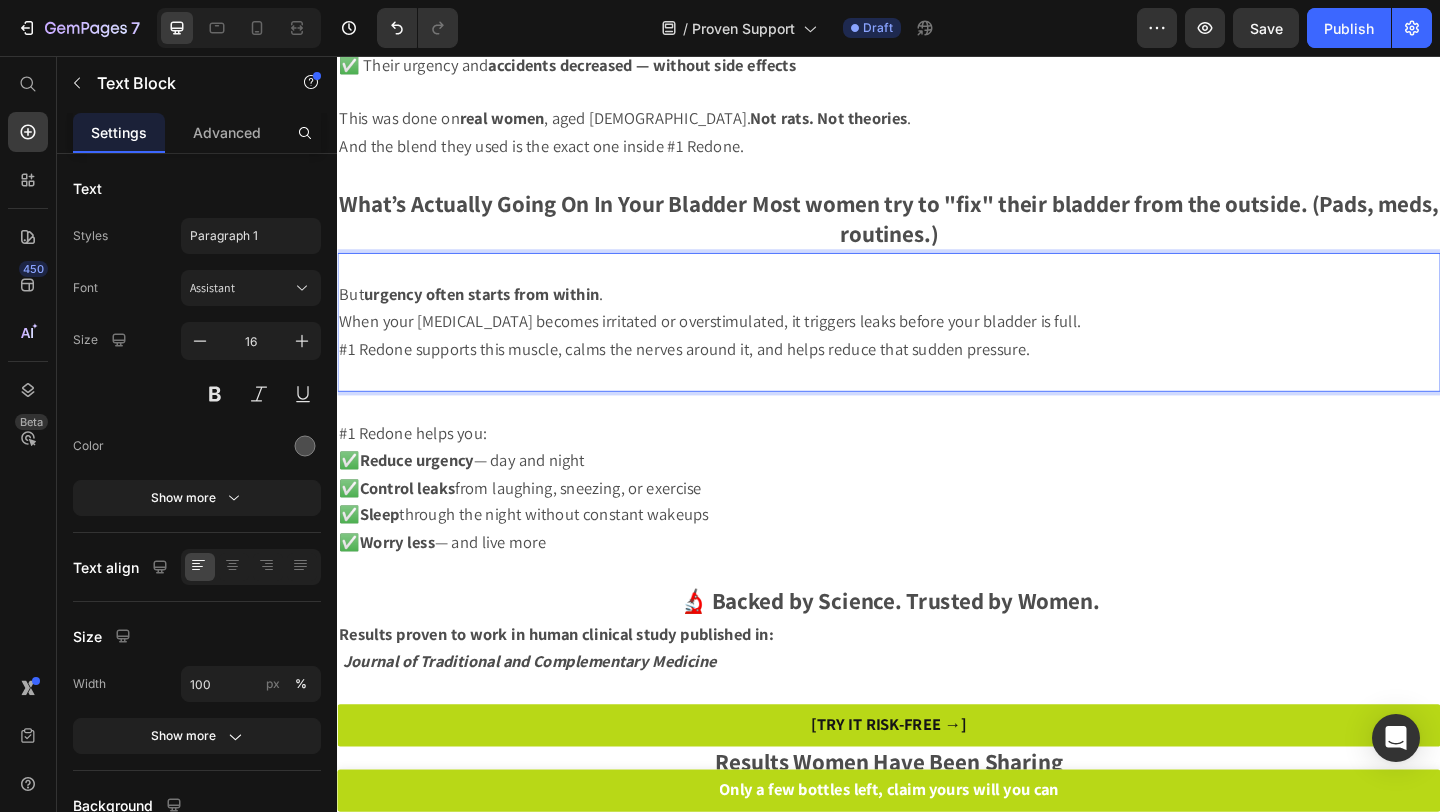 click on "When your detrusor muscle becomes irritated or overstimulated, it triggers leaks before your bladder is full." at bounding box center [742, 344] 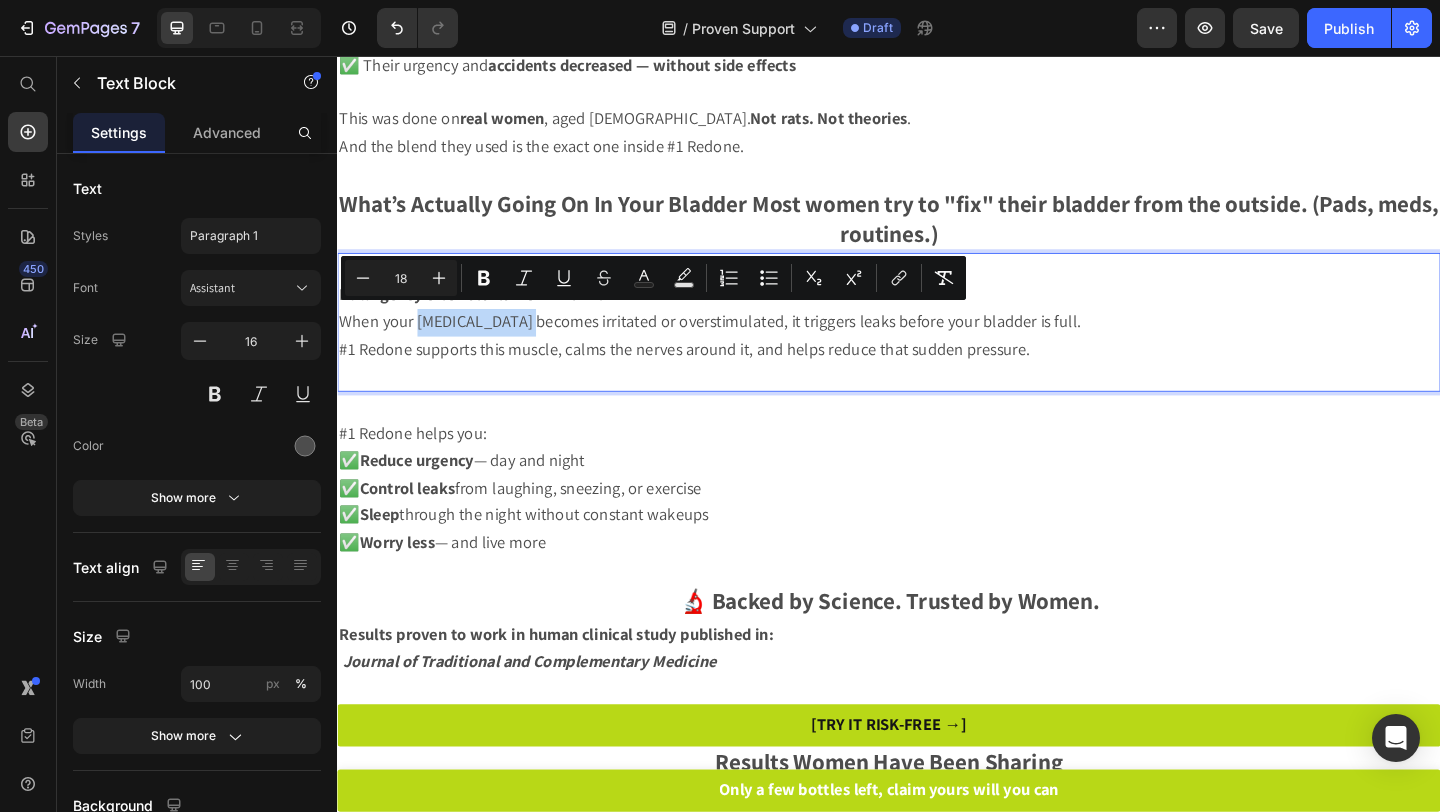 drag, startPoint x: 424, startPoint y: 344, endPoint x: 544, endPoint y: 346, distance: 120.01666 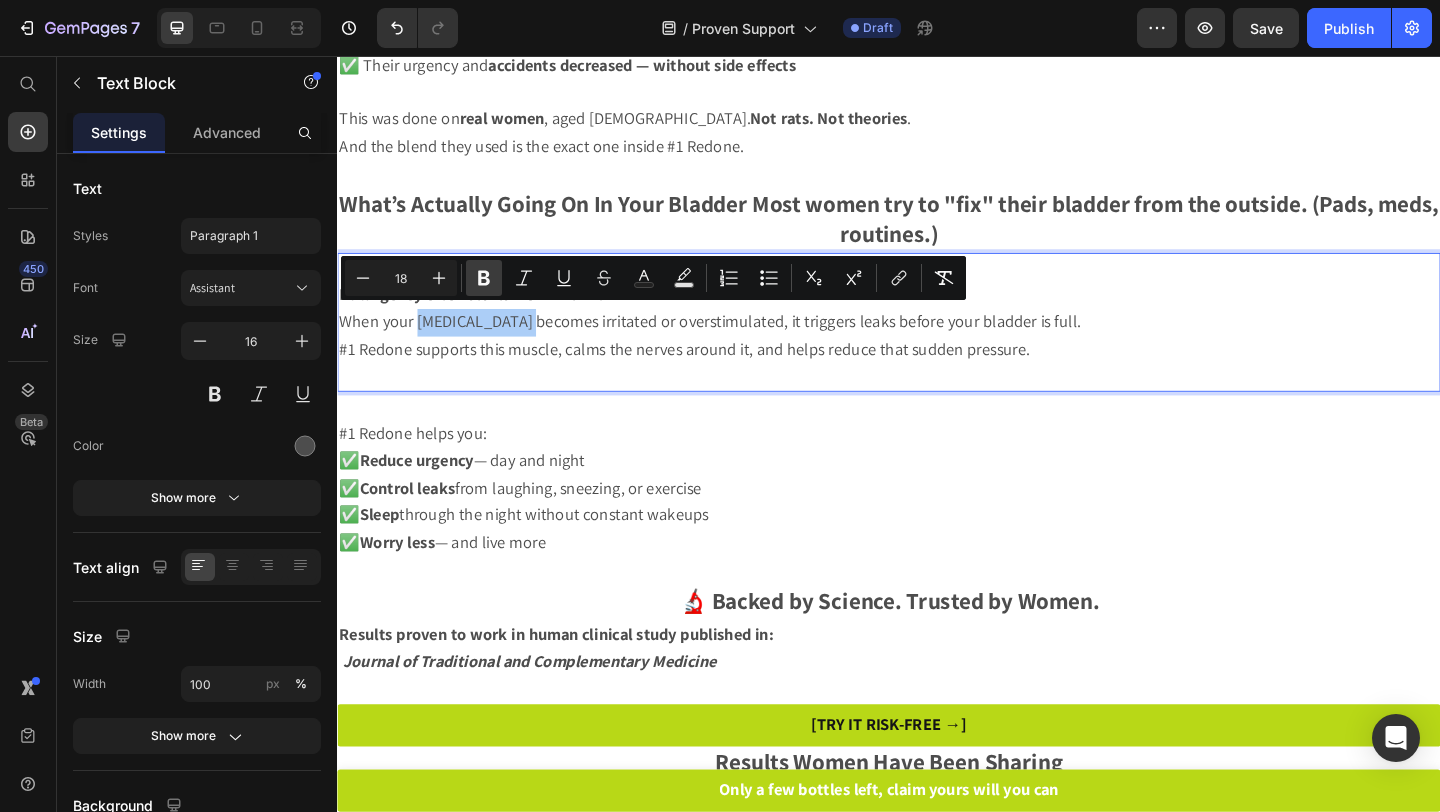 click on "Bold" at bounding box center [484, 278] 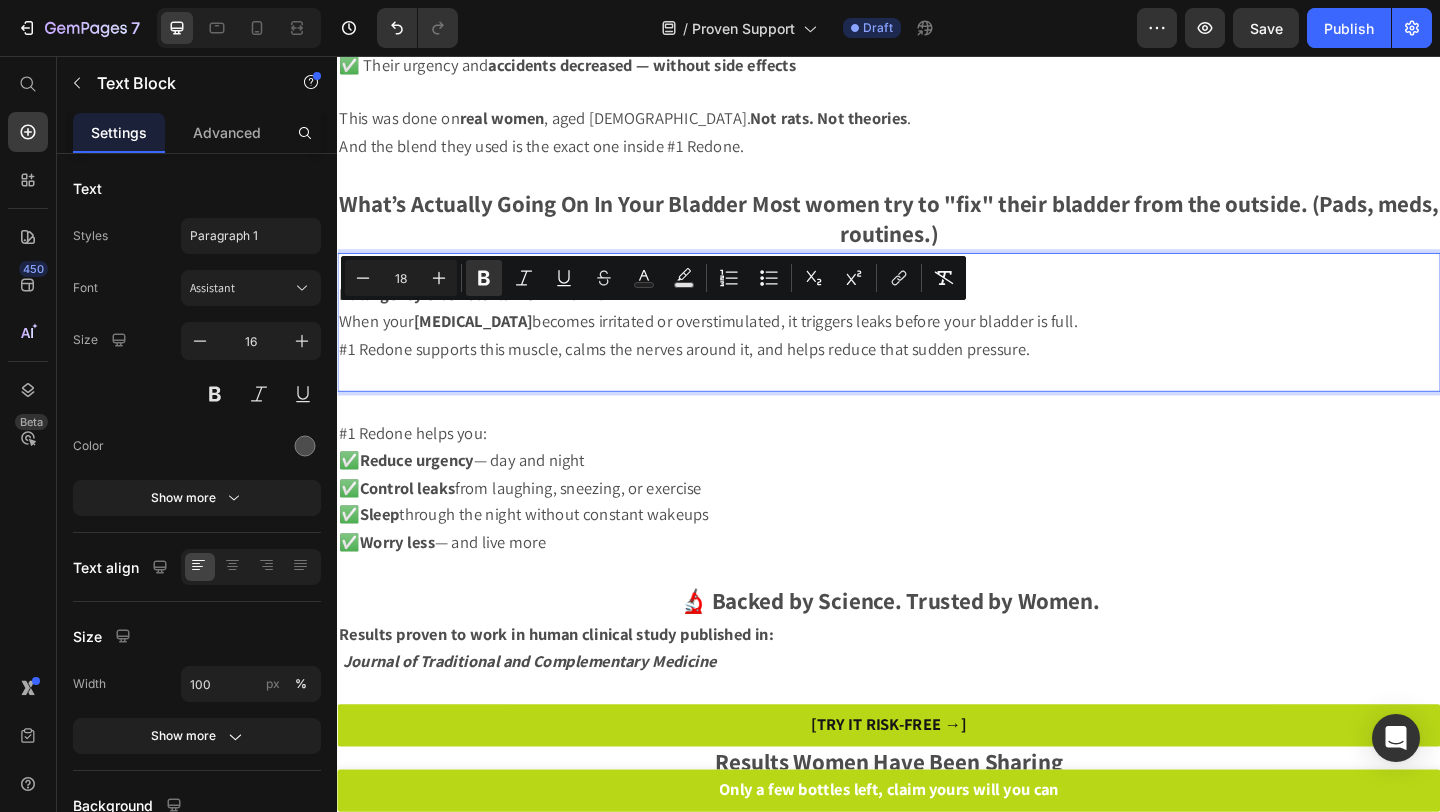 click on "When your  detrusor muscle  becomes irritated or overstimulated, it triggers leaks before your bladder is full." at bounding box center (740, 344) 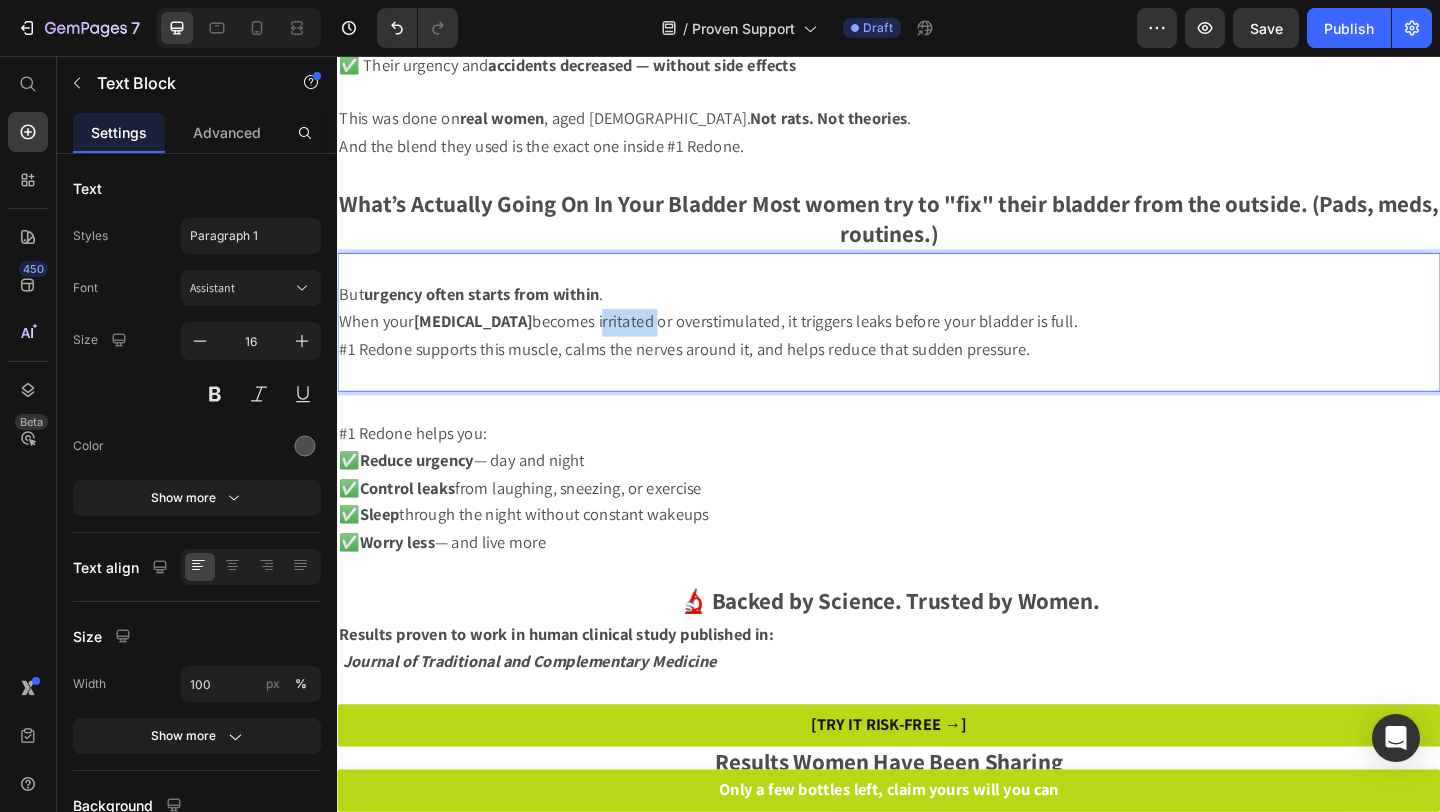 drag, startPoint x: 623, startPoint y: 342, endPoint x: 685, endPoint y: 345, distance: 62.072536 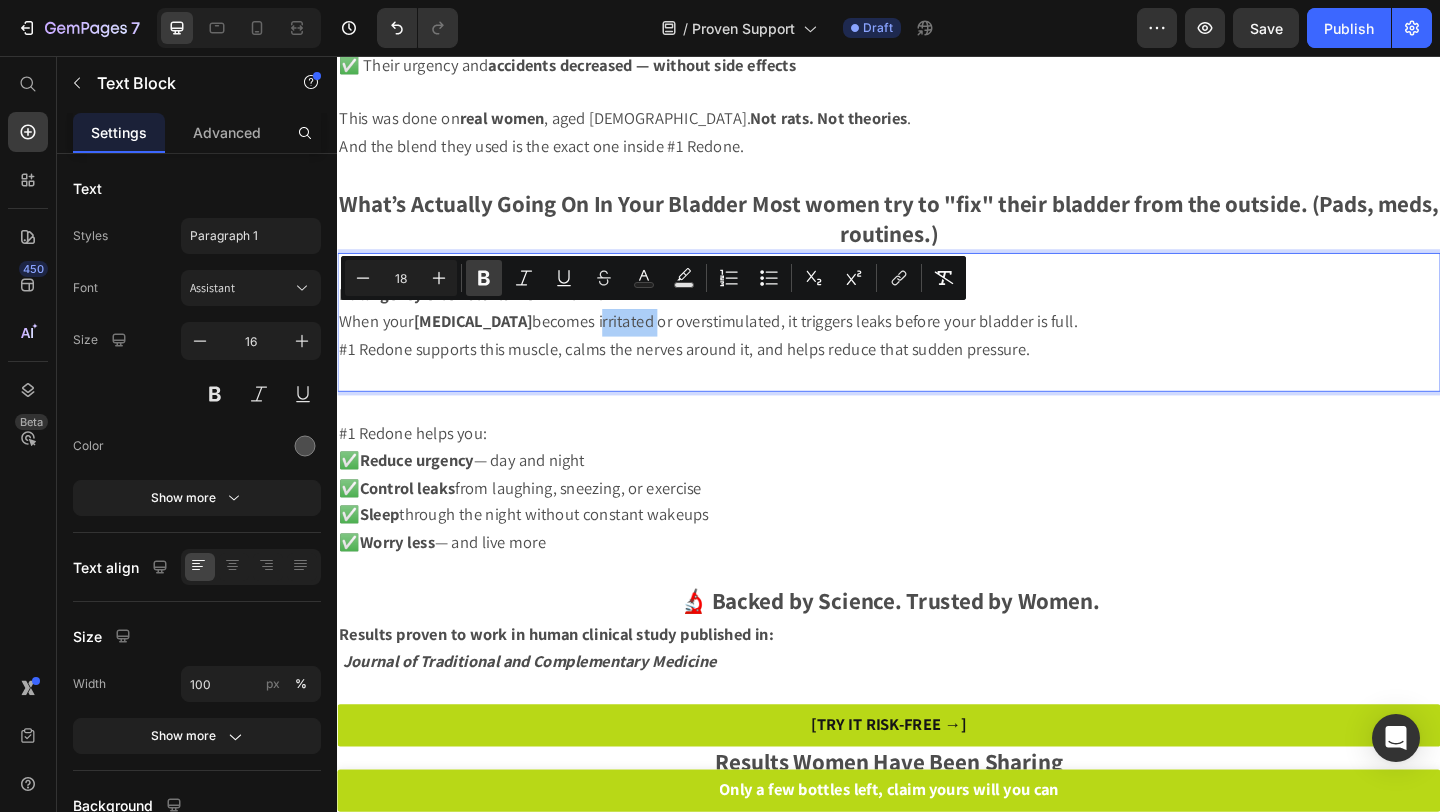 click 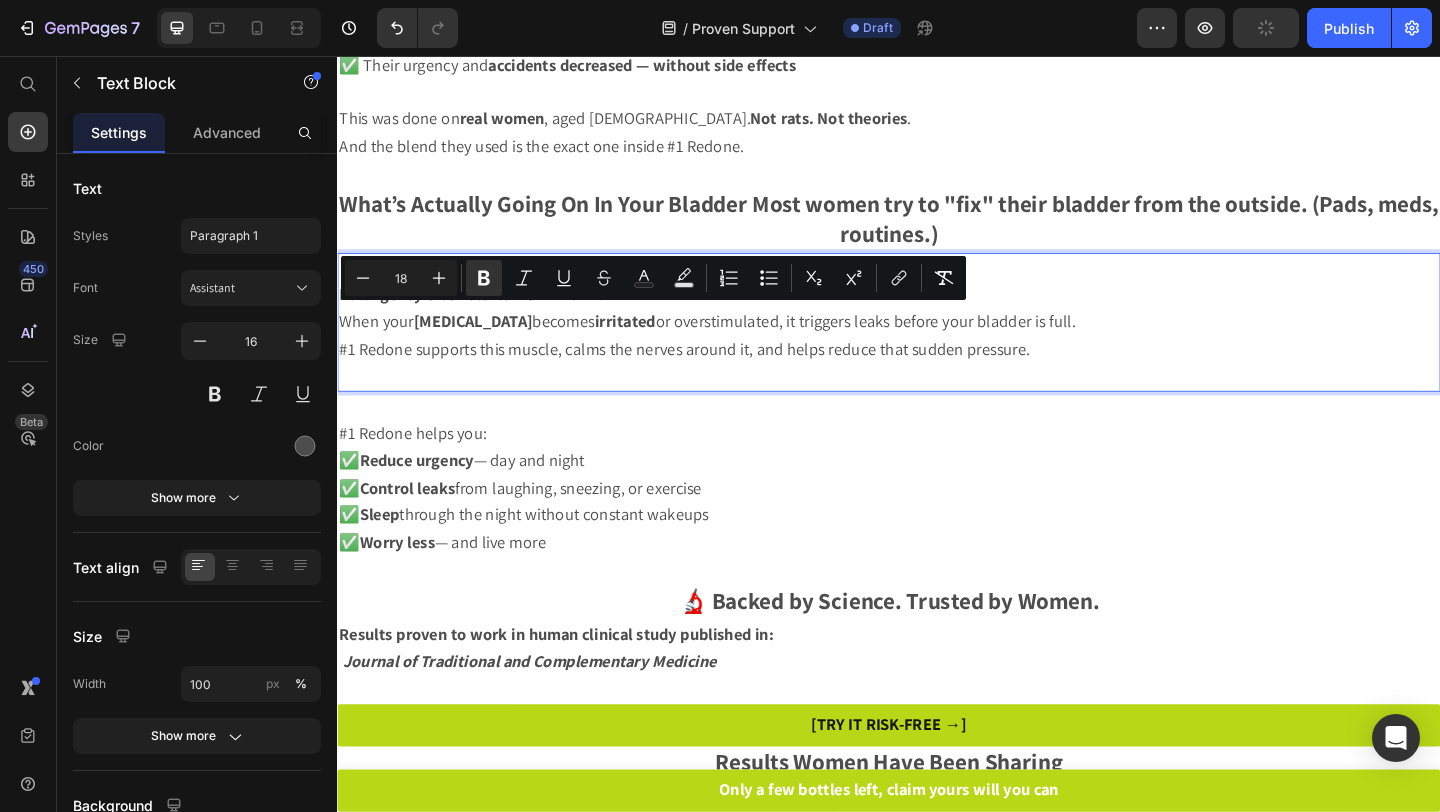 click on "When your  detrusor muscle  becomes  irritated  or overstimulated, it triggers leaks before your bladder is full." at bounding box center [739, 344] 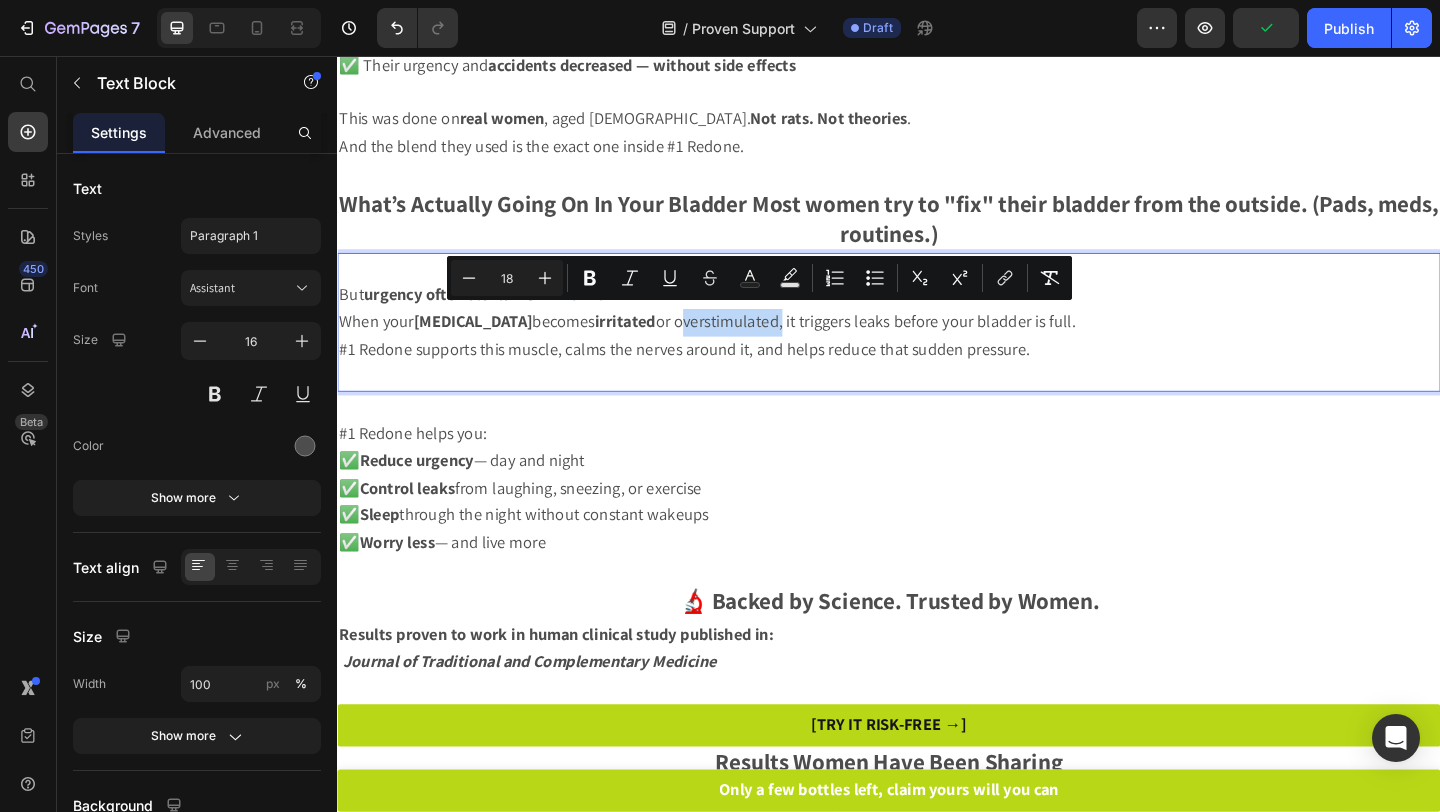 drag, startPoint x: 714, startPoint y: 340, endPoint x: 827, endPoint y: 348, distance: 113.28283 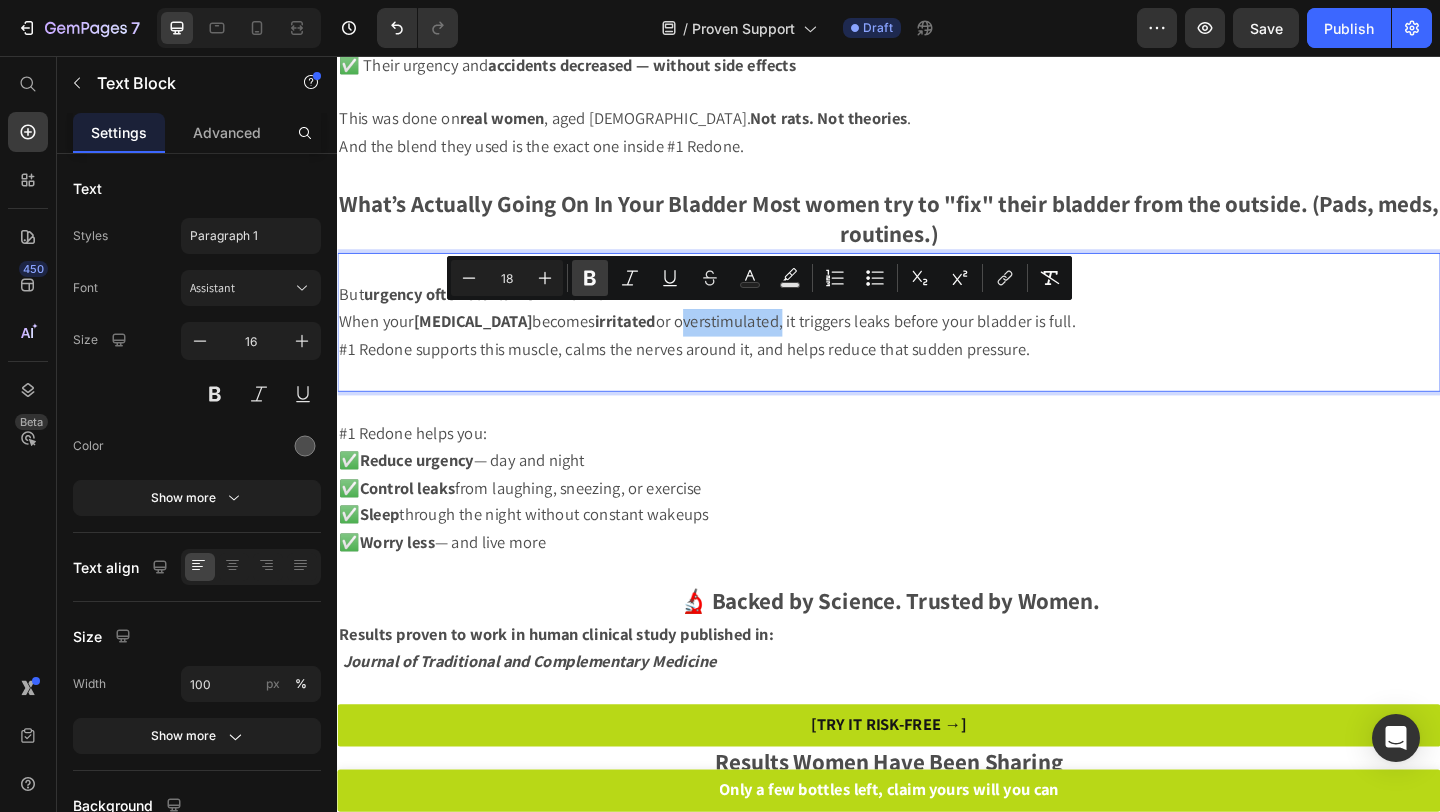 click 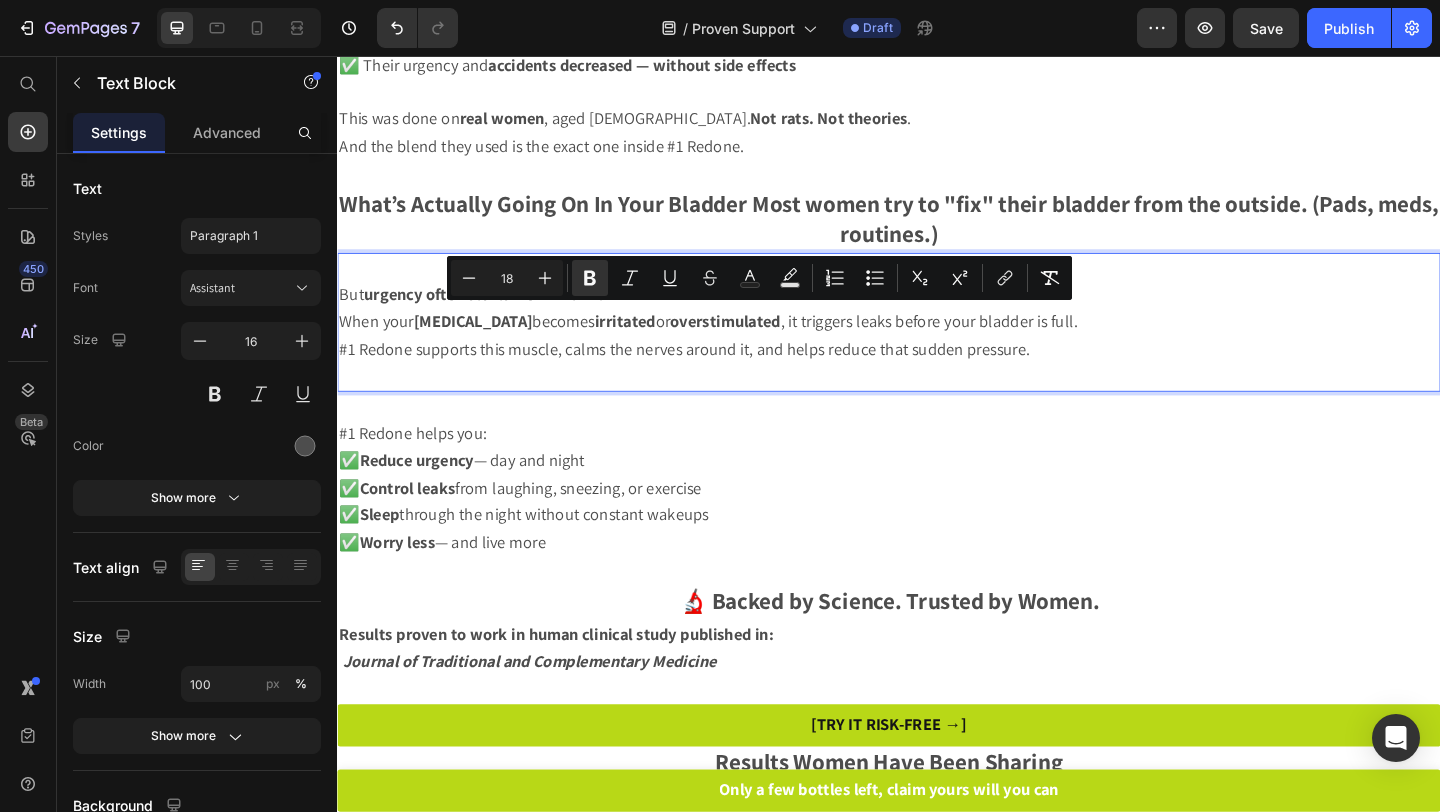 click on "#1 Redone supports this muscle, calms the nerves around it, and helps reduce that sudden pressure." at bounding box center (714, 374) 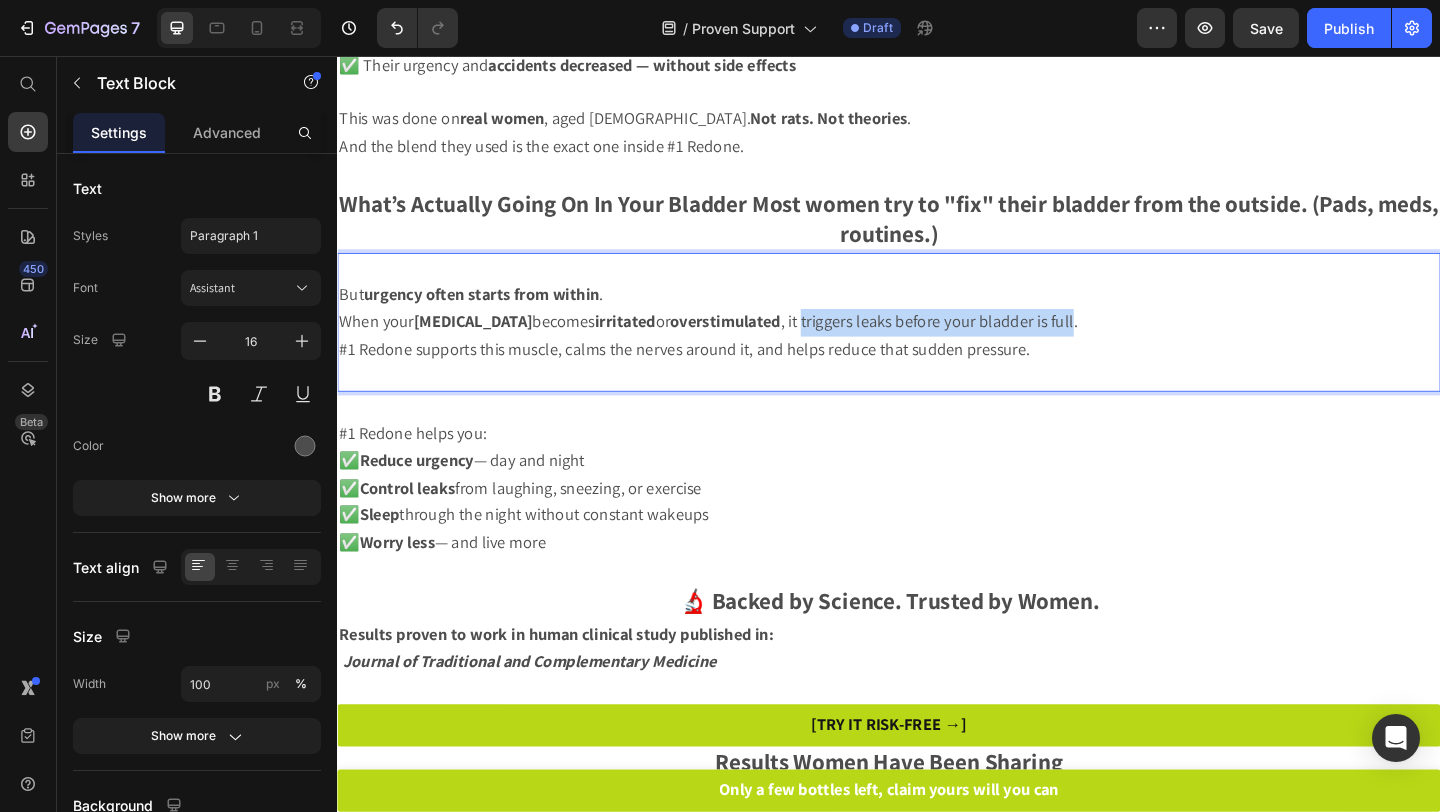 drag, startPoint x: 858, startPoint y: 342, endPoint x: 1146, endPoint y: 346, distance: 288.02777 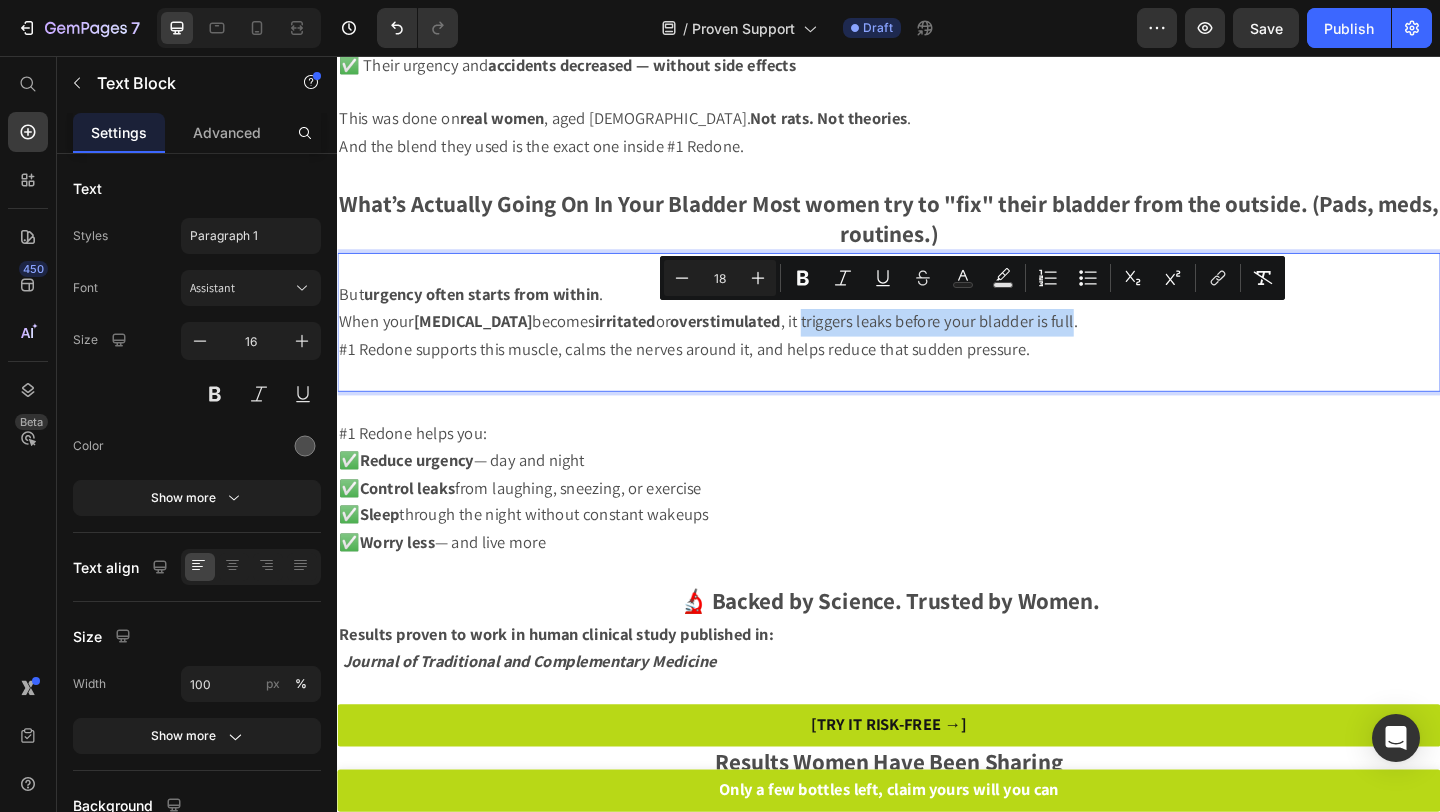 click on "When your  detrusor muscle  becomes  irritated  or  overstimulated , it triggers leaks before your bladder is full." at bounding box center (740, 344) 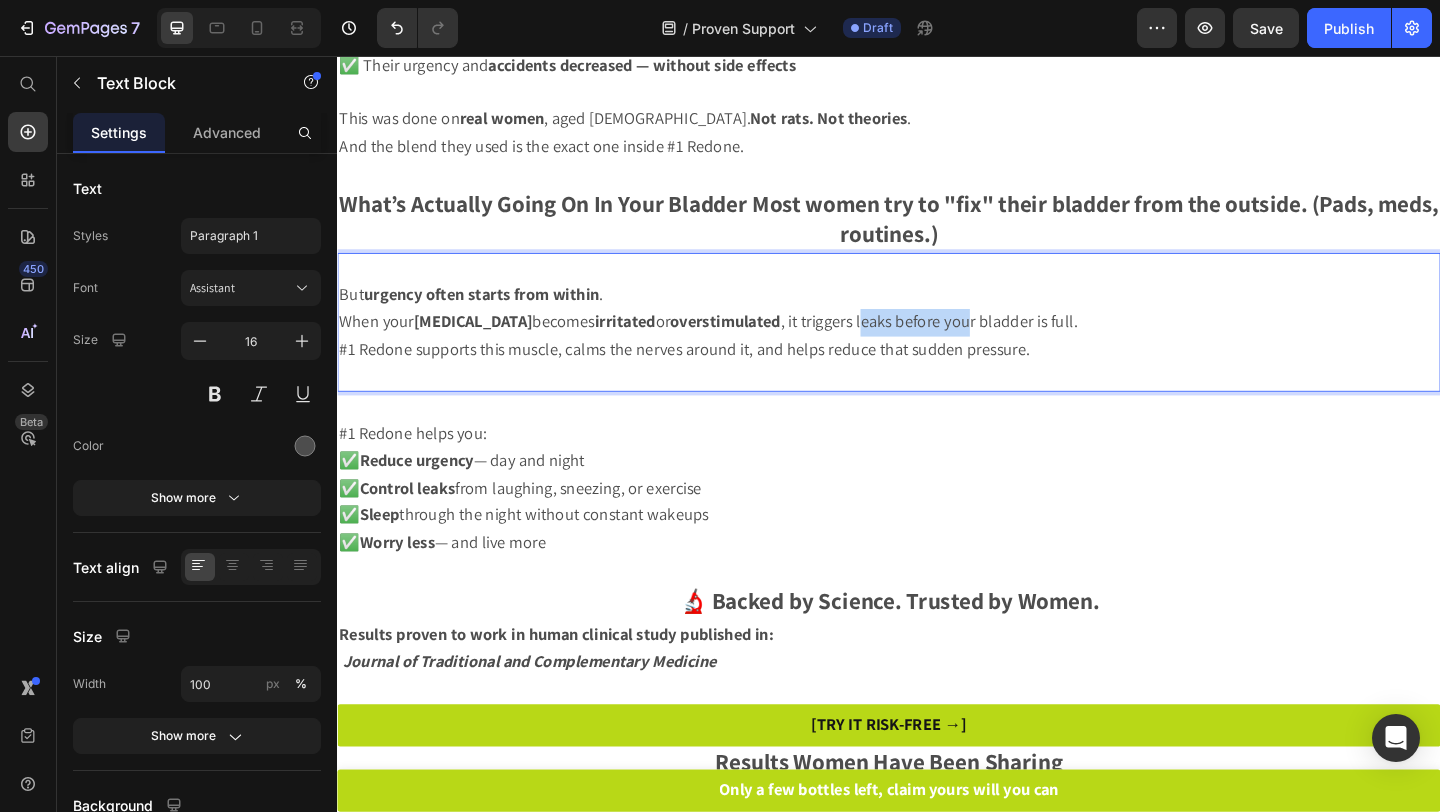 drag, startPoint x: 920, startPoint y: 342, endPoint x: 1024, endPoint y: 345, distance: 104.04326 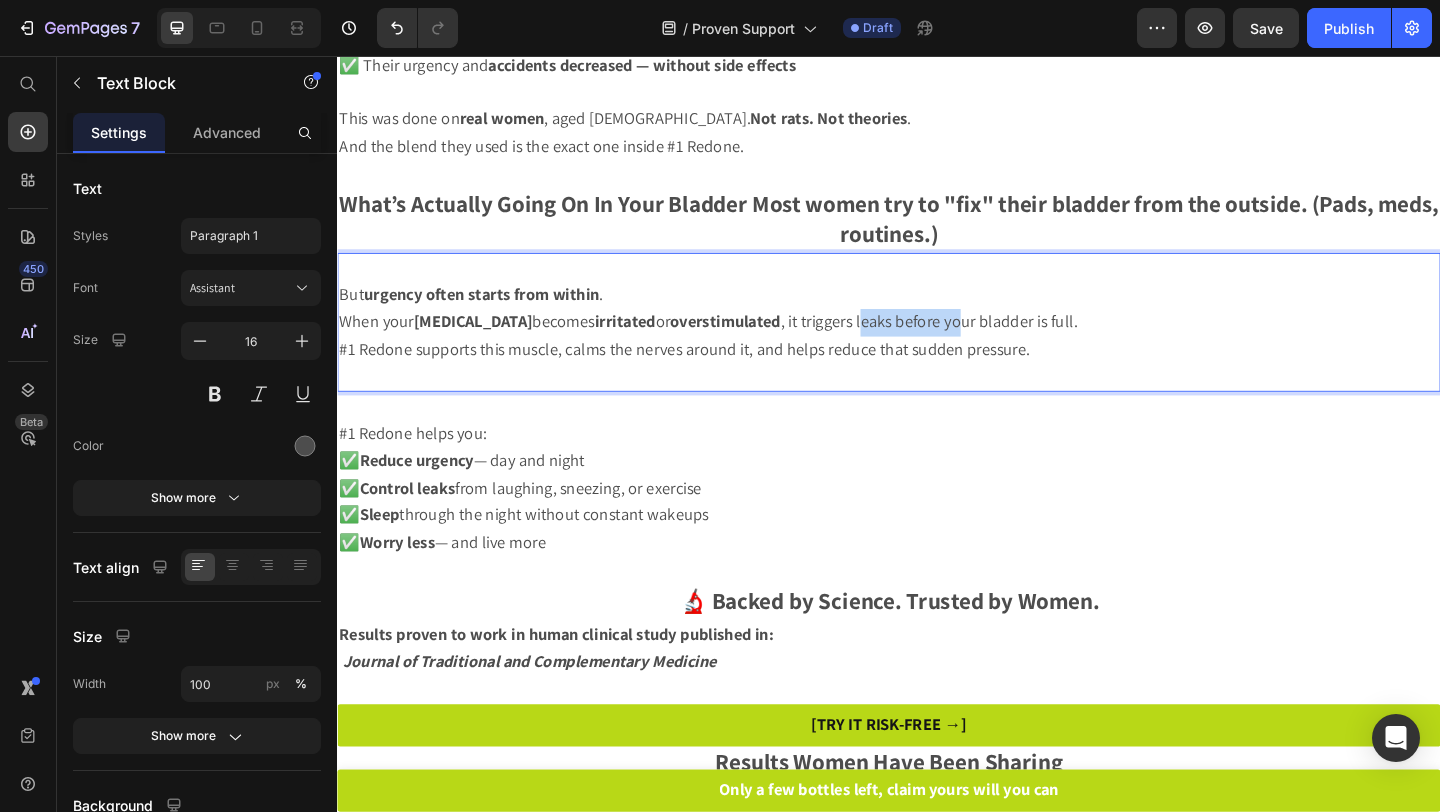 click on "When your  detrusor muscle  becomes  irritated  or  overstimulated , it triggers leaks before your bladder is full." at bounding box center [740, 344] 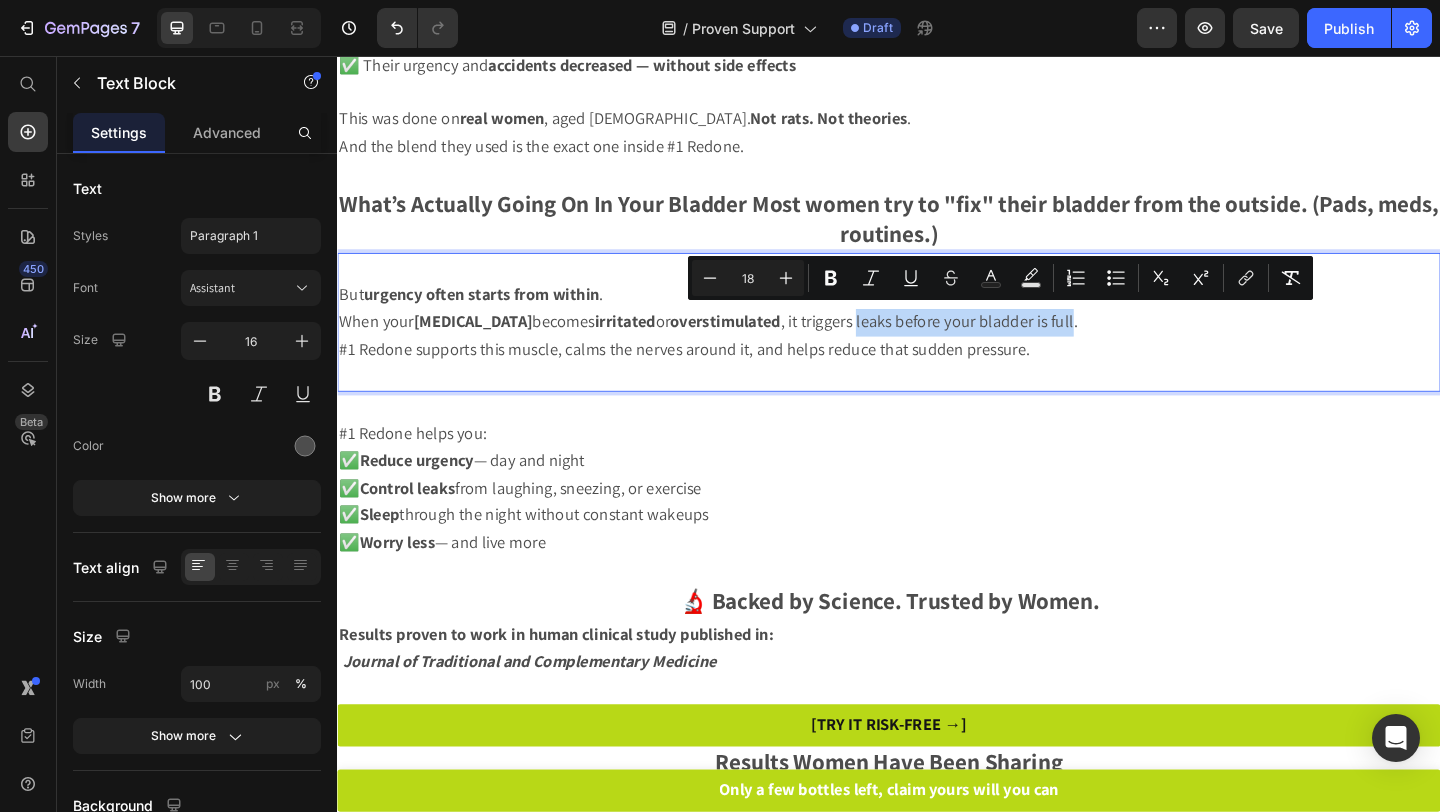 drag, startPoint x: 915, startPoint y: 344, endPoint x: 1146, endPoint y: 348, distance: 231.03462 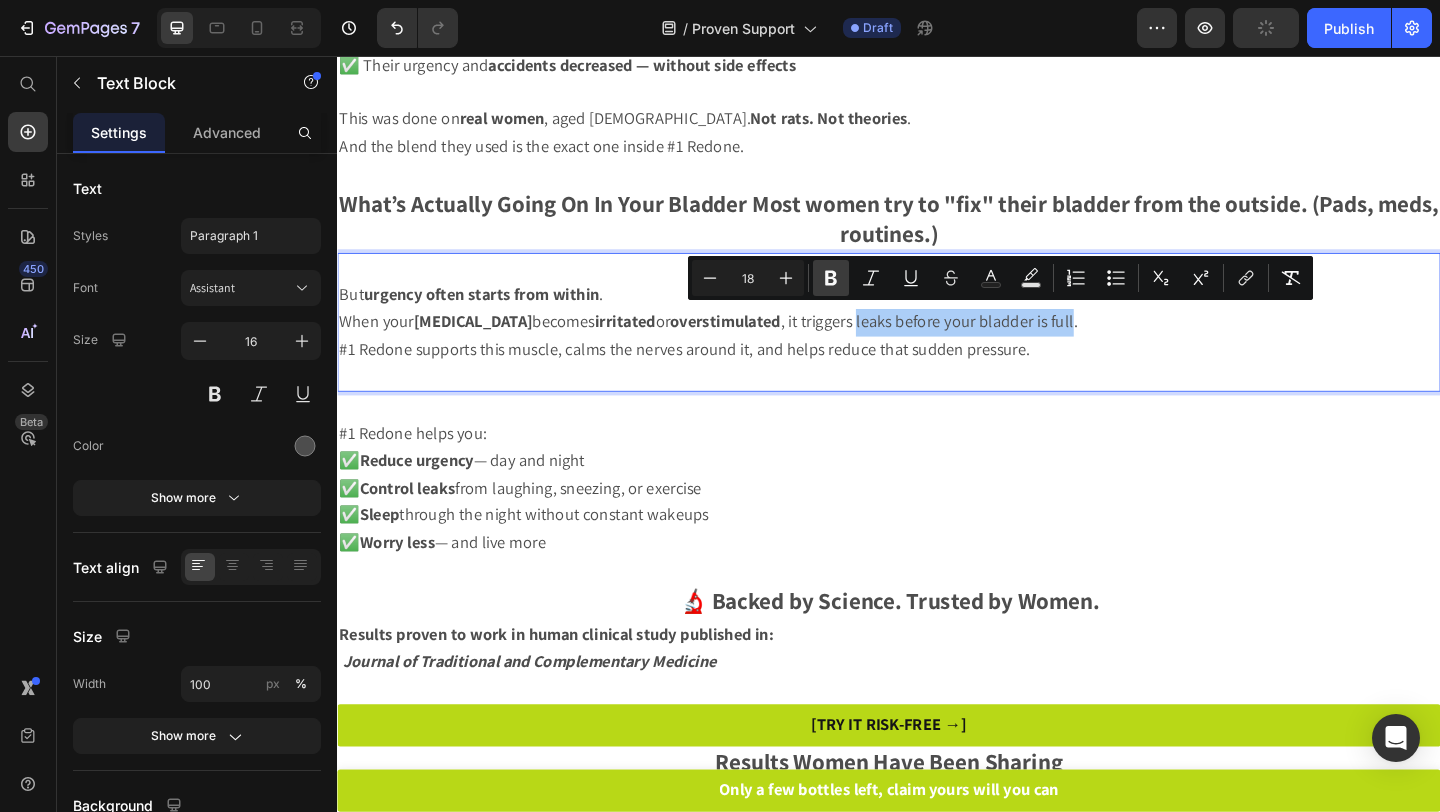 click on "Bold" at bounding box center [831, 278] 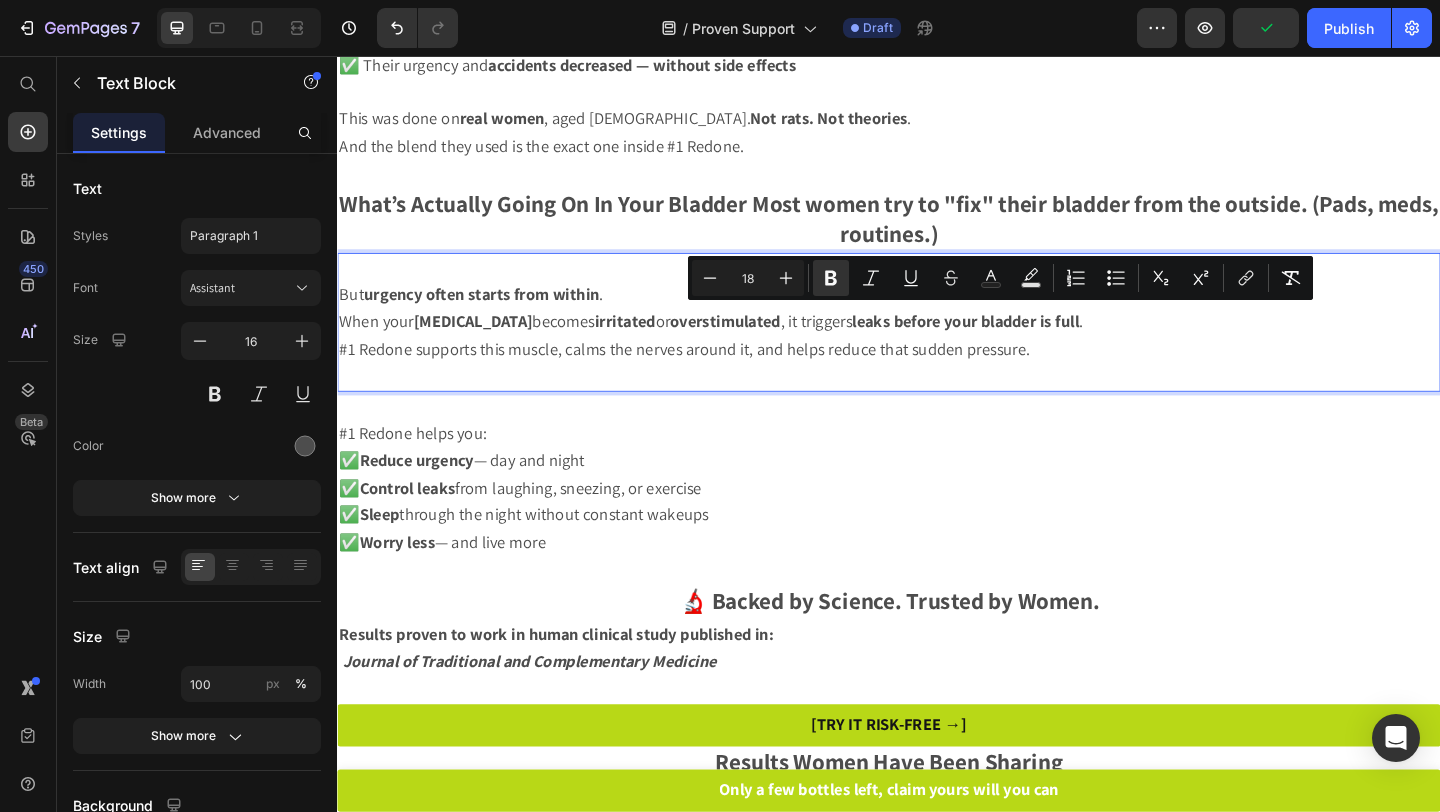 click on "#1 Redone supports this muscle, calms the nerves around it, and helps reduce that sudden pressure." at bounding box center (714, 374) 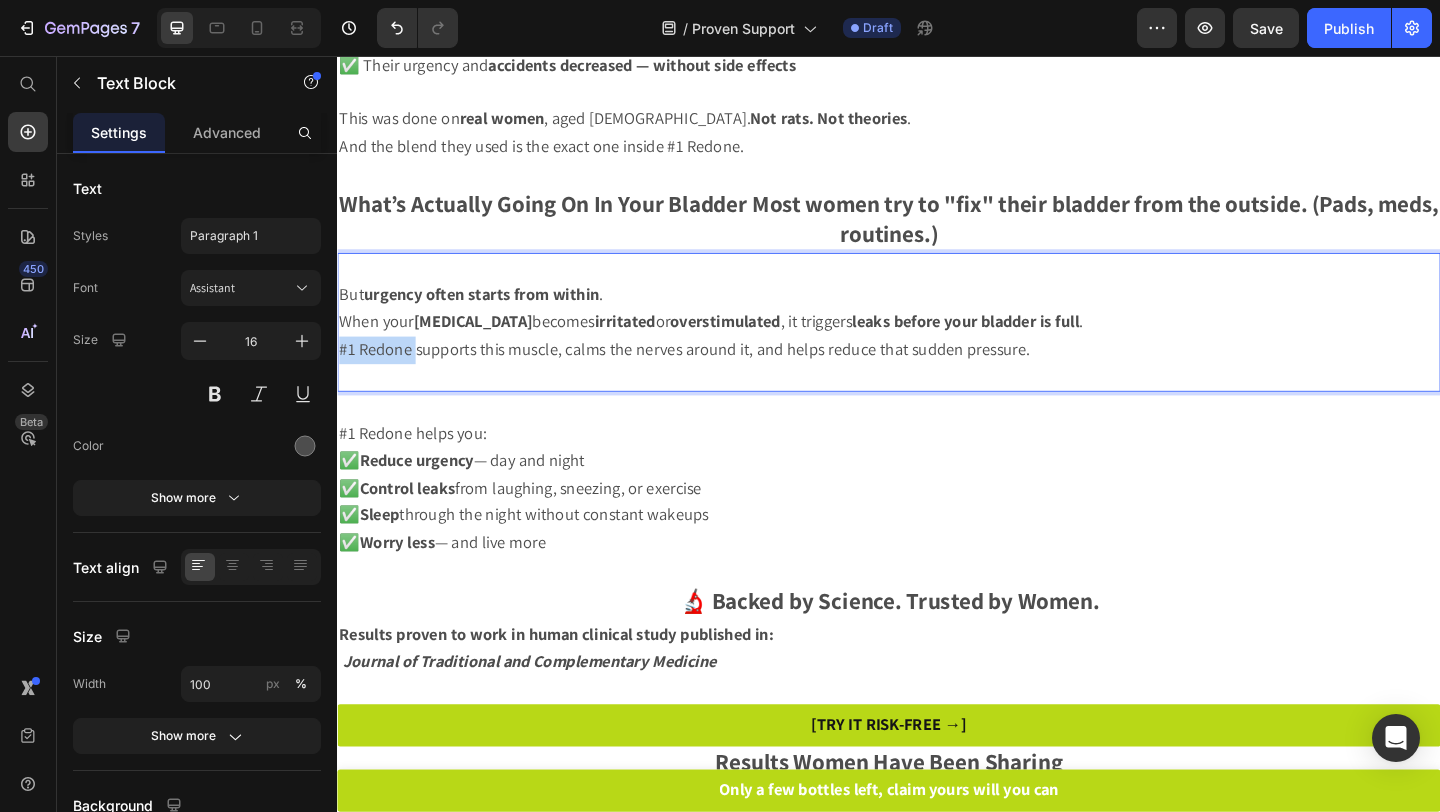 drag, startPoint x: 339, startPoint y: 370, endPoint x: 422, endPoint y: 365, distance: 83.15047 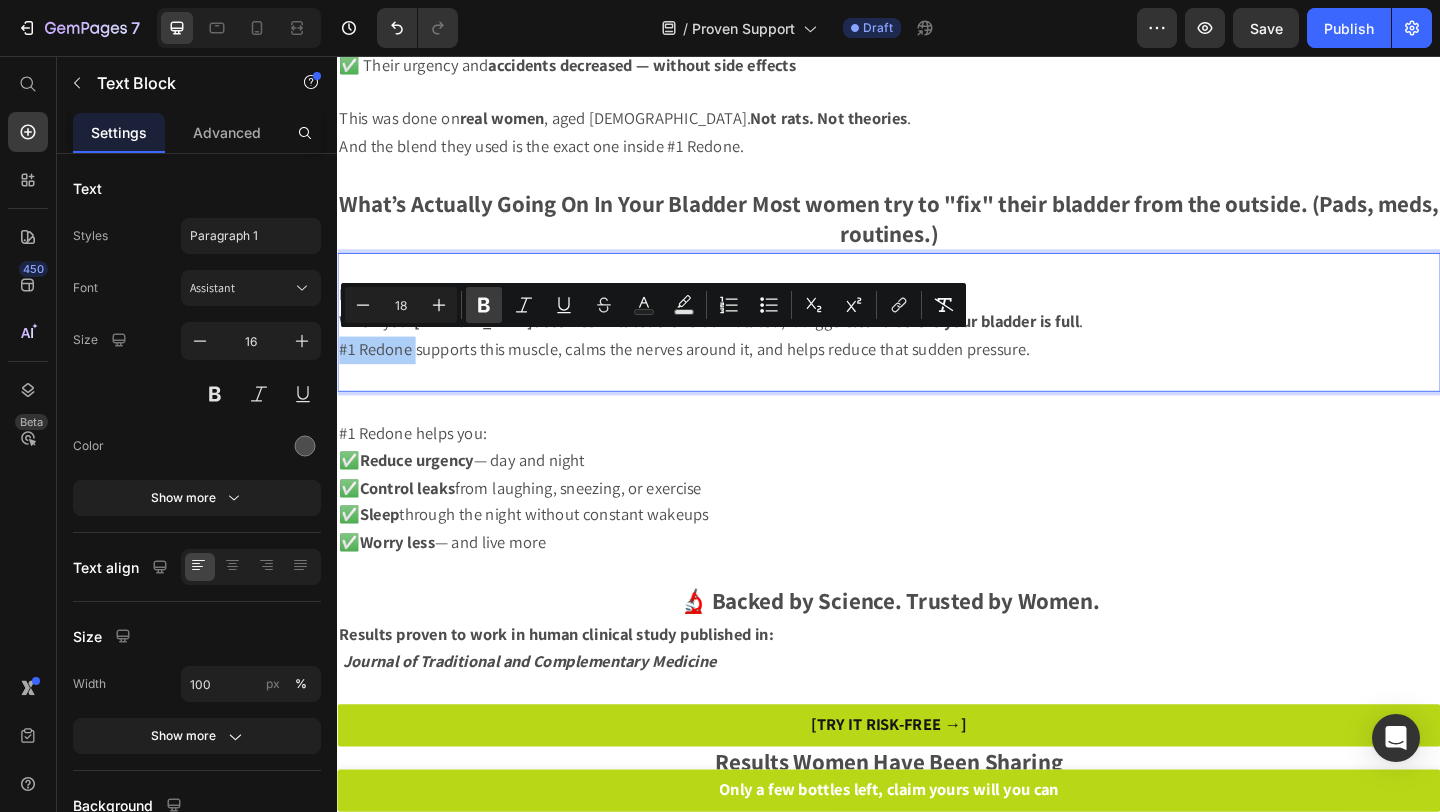 click 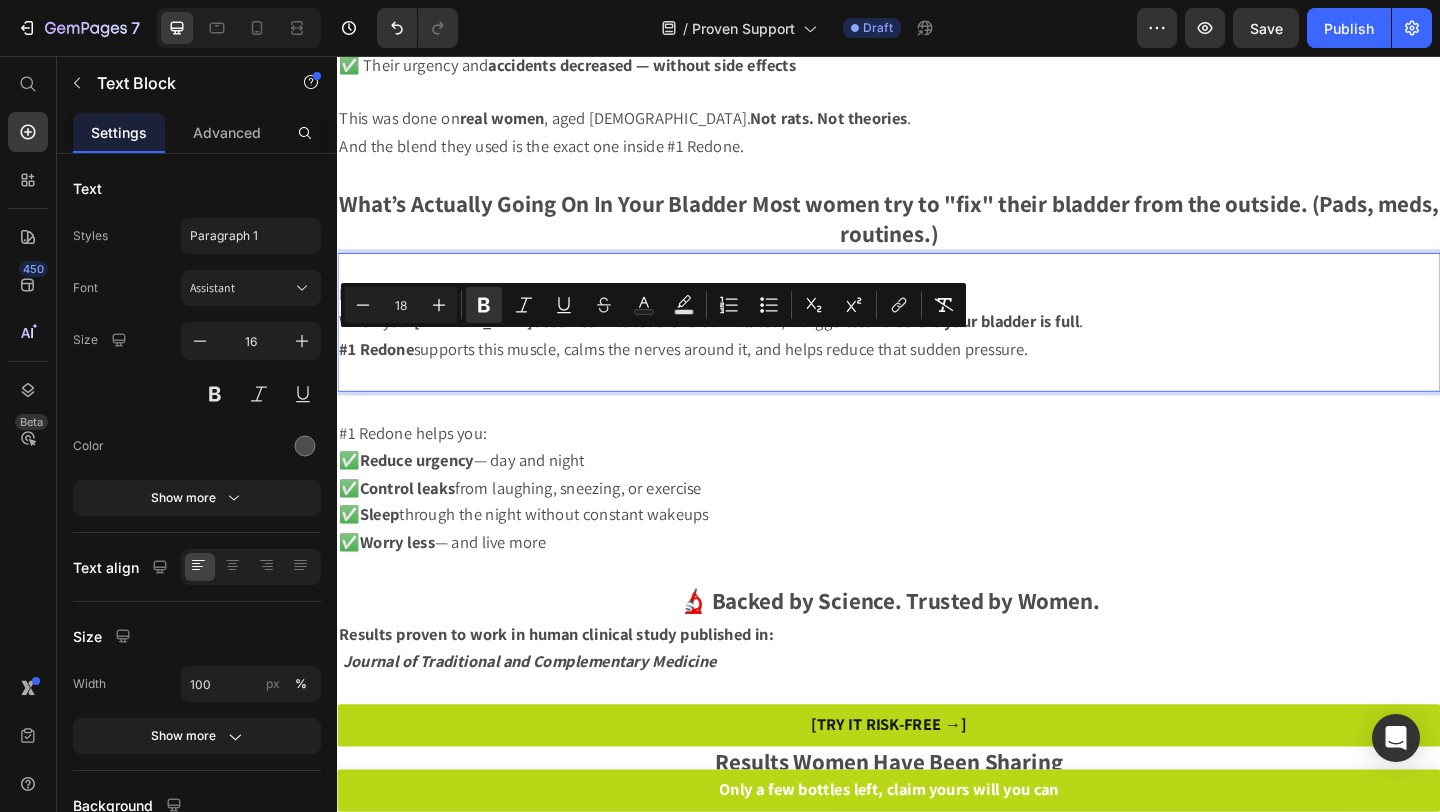 click on "#1 Redone  supports this muscle, calms the nerves around it, and helps reduce that sudden pressure." at bounding box center [937, 376] 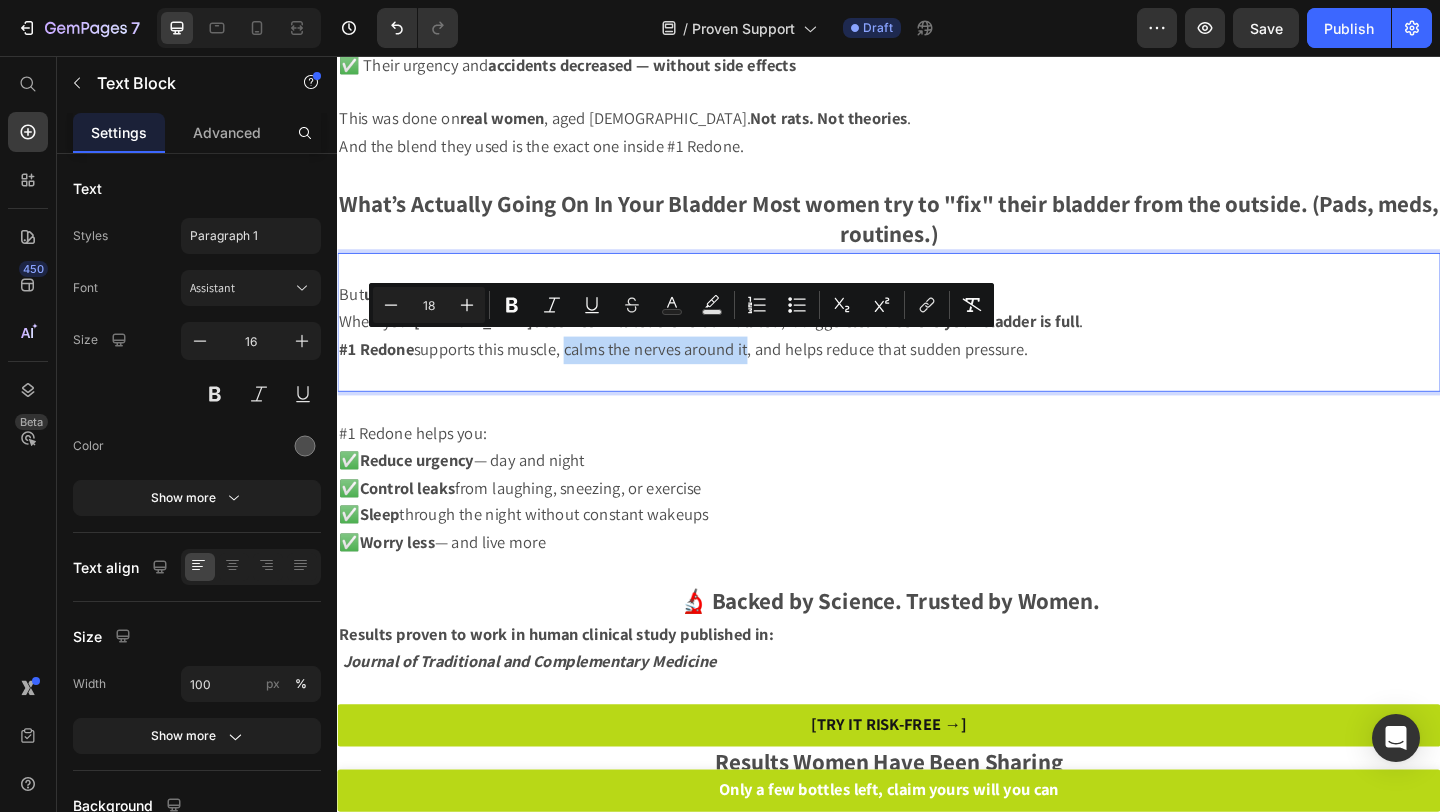 drag, startPoint x: 586, startPoint y: 373, endPoint x: 783, endPoint y: 378, distance: 197.06345 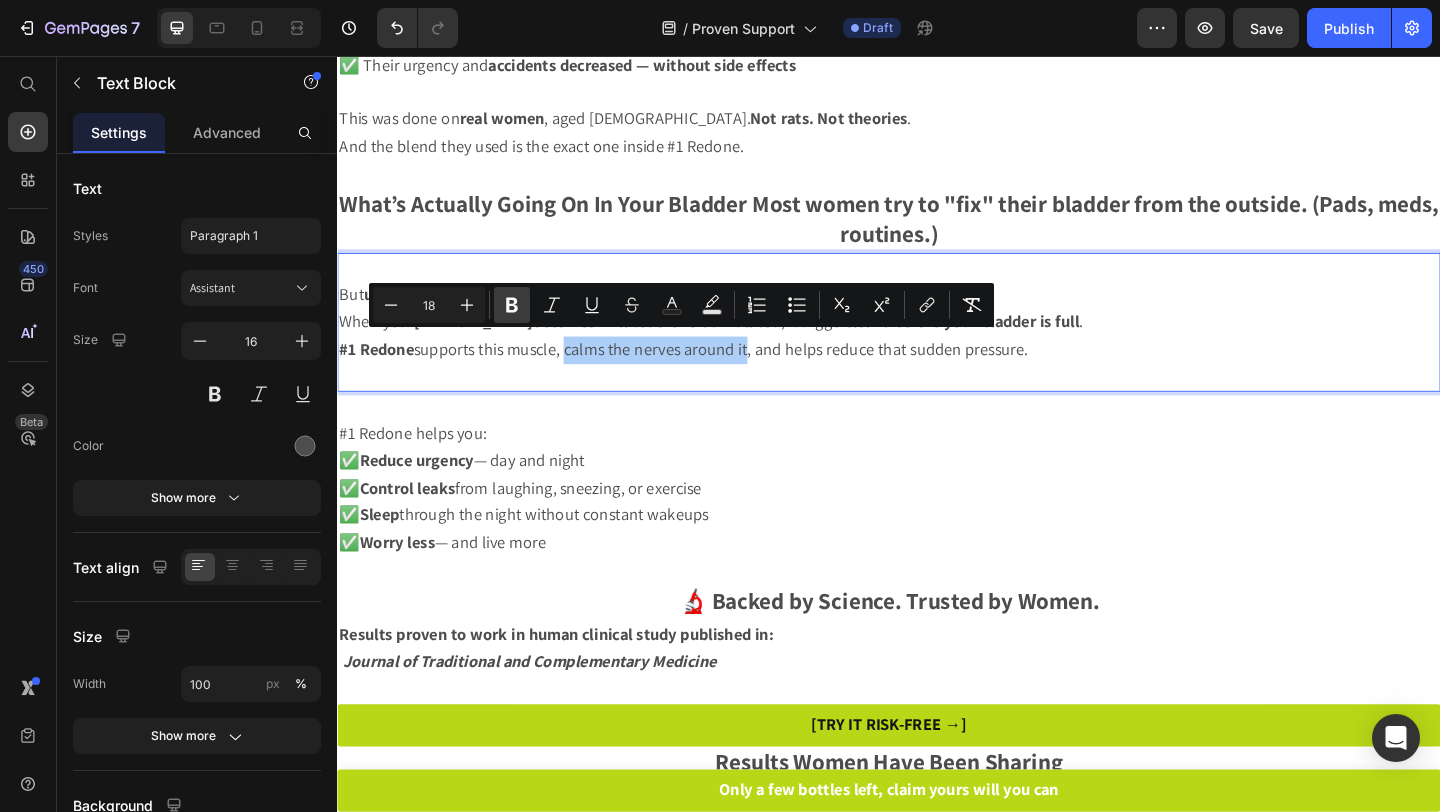 click 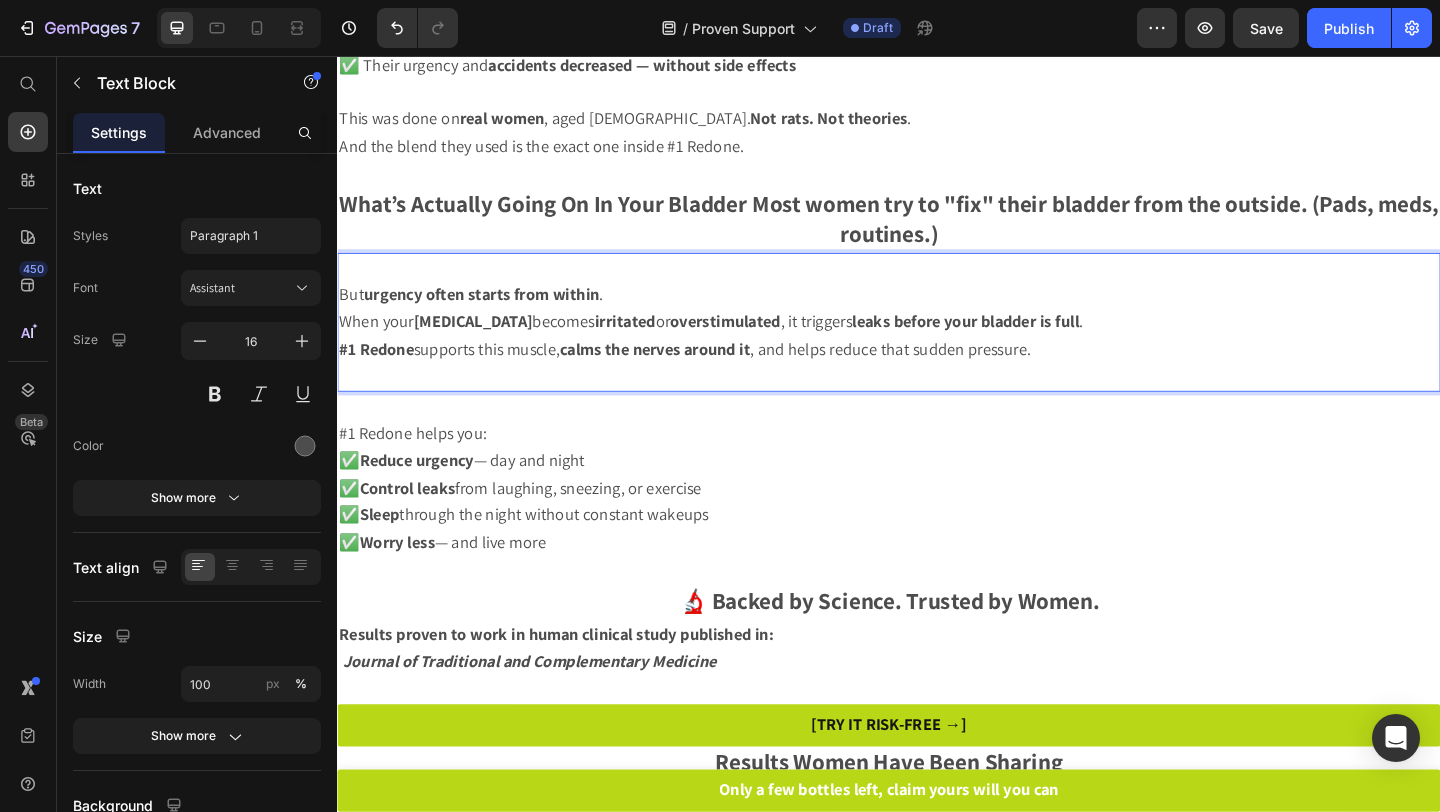 click on "#1 Redone  supports this muscle,  calms the nerves around it , and helps reduce that sudden pressure." at bounding box center [715, 374] 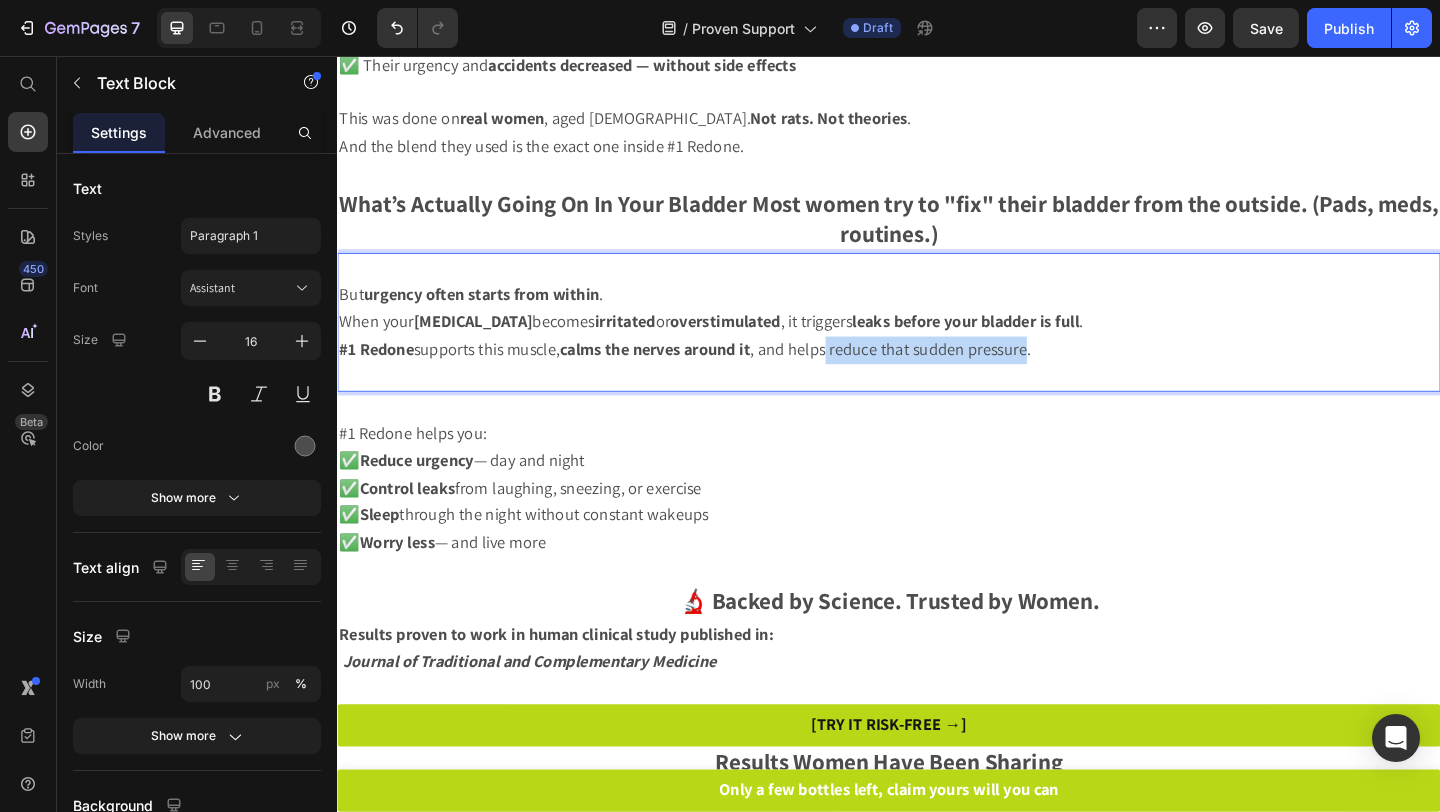 drag, startPoint x: 875, startPoint y: 369, endPoint x: 1091, endPoint y: 376, distance: 216.1134 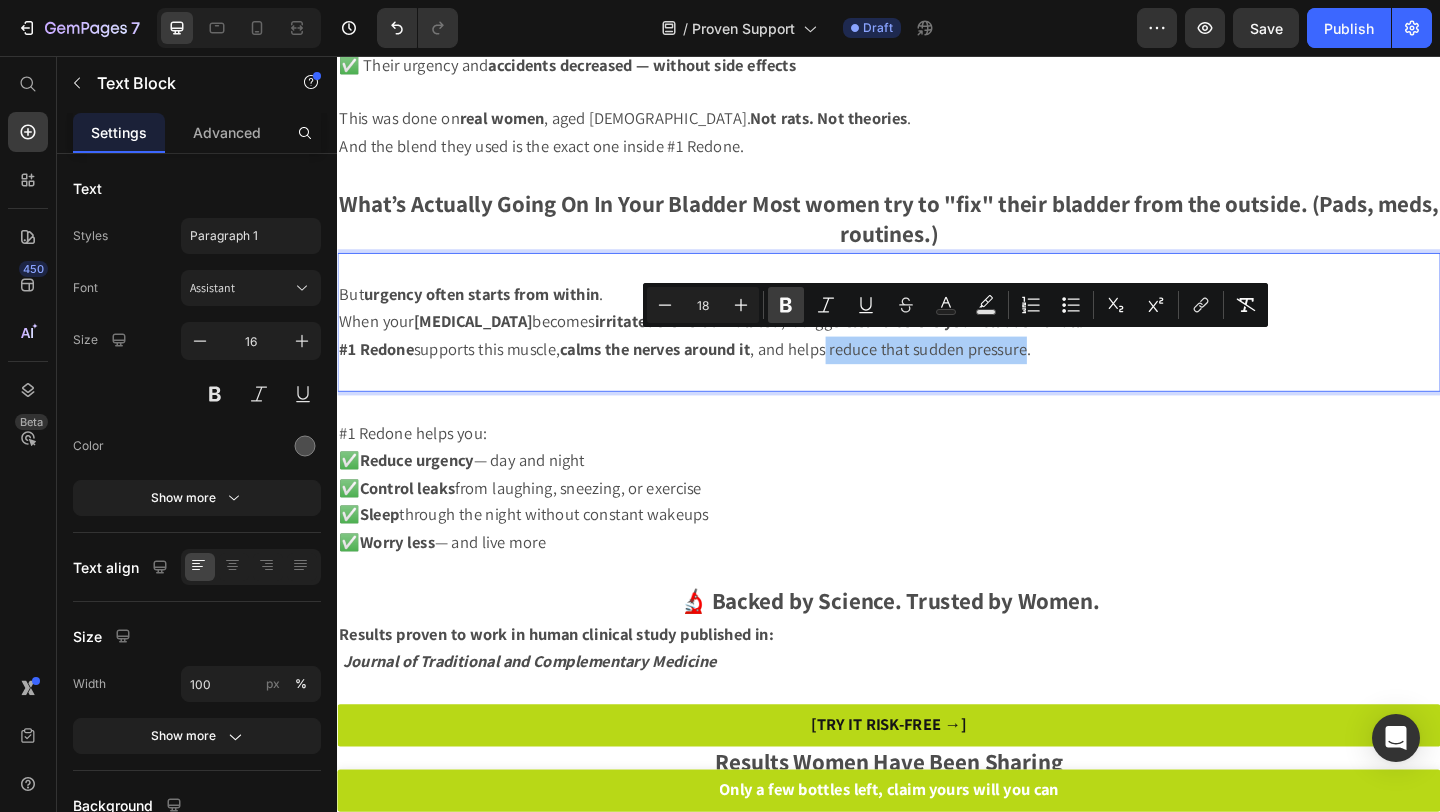 click 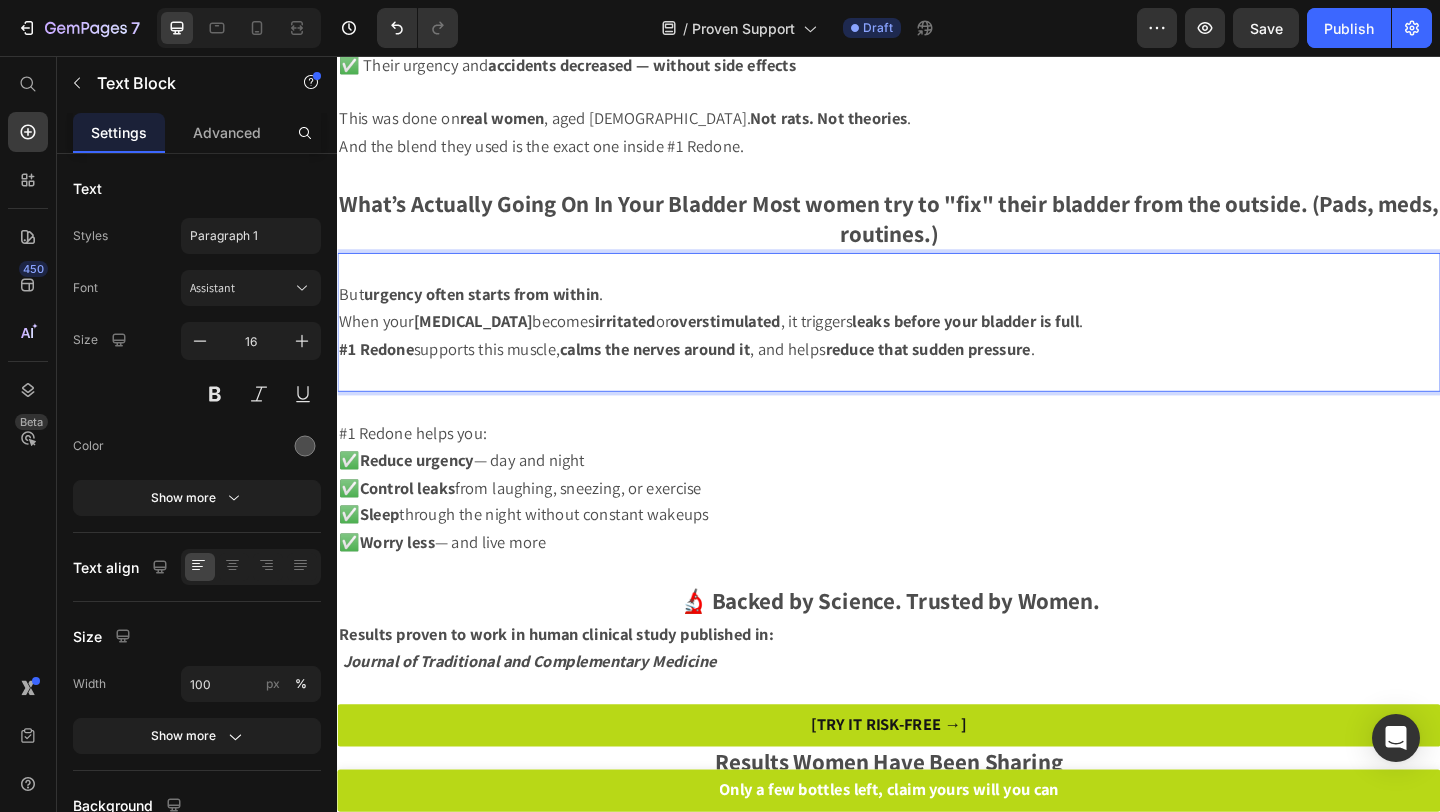 click at bounding box center (937, 404) 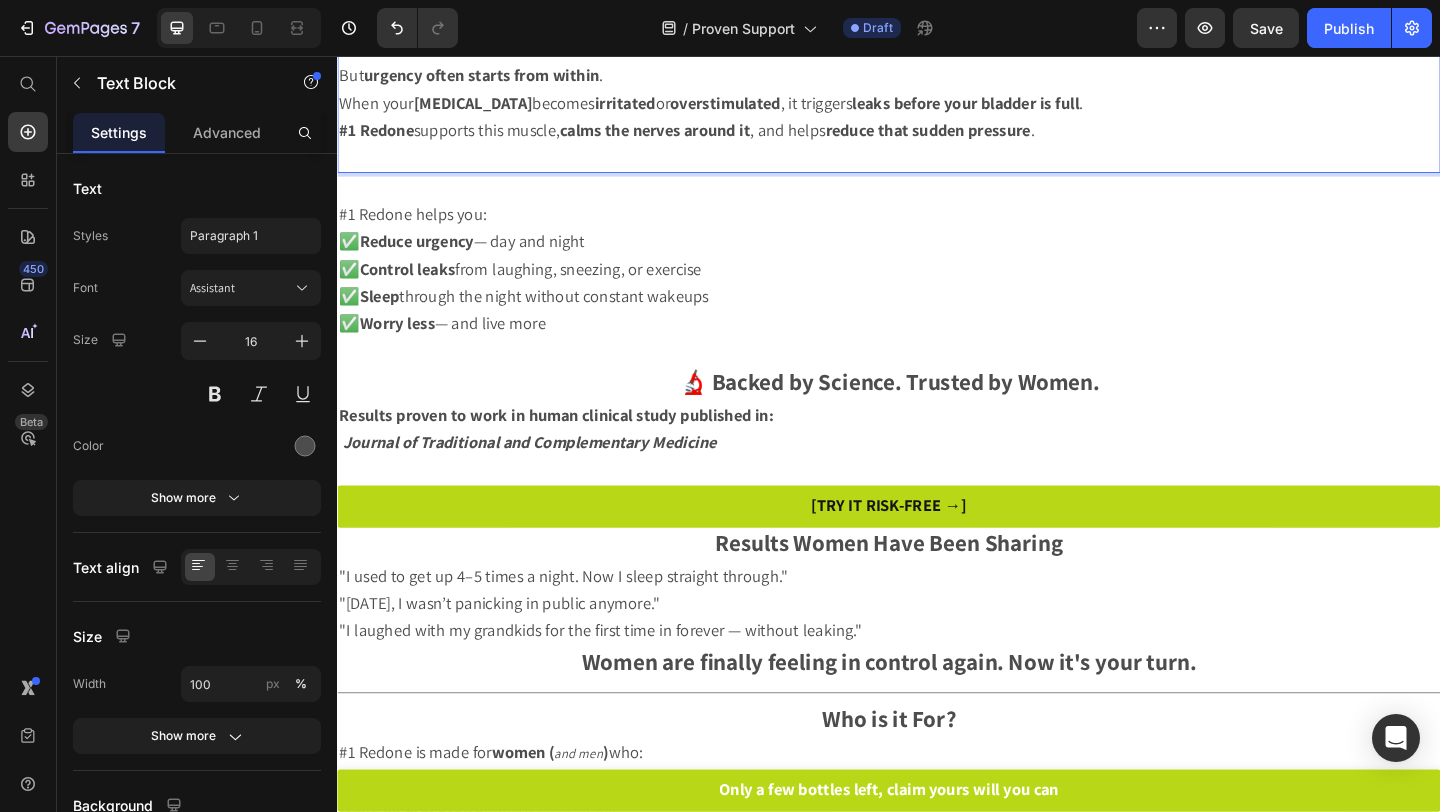 scroll, scrollTop: 1009, scrollLeft: 0, axis: vertical 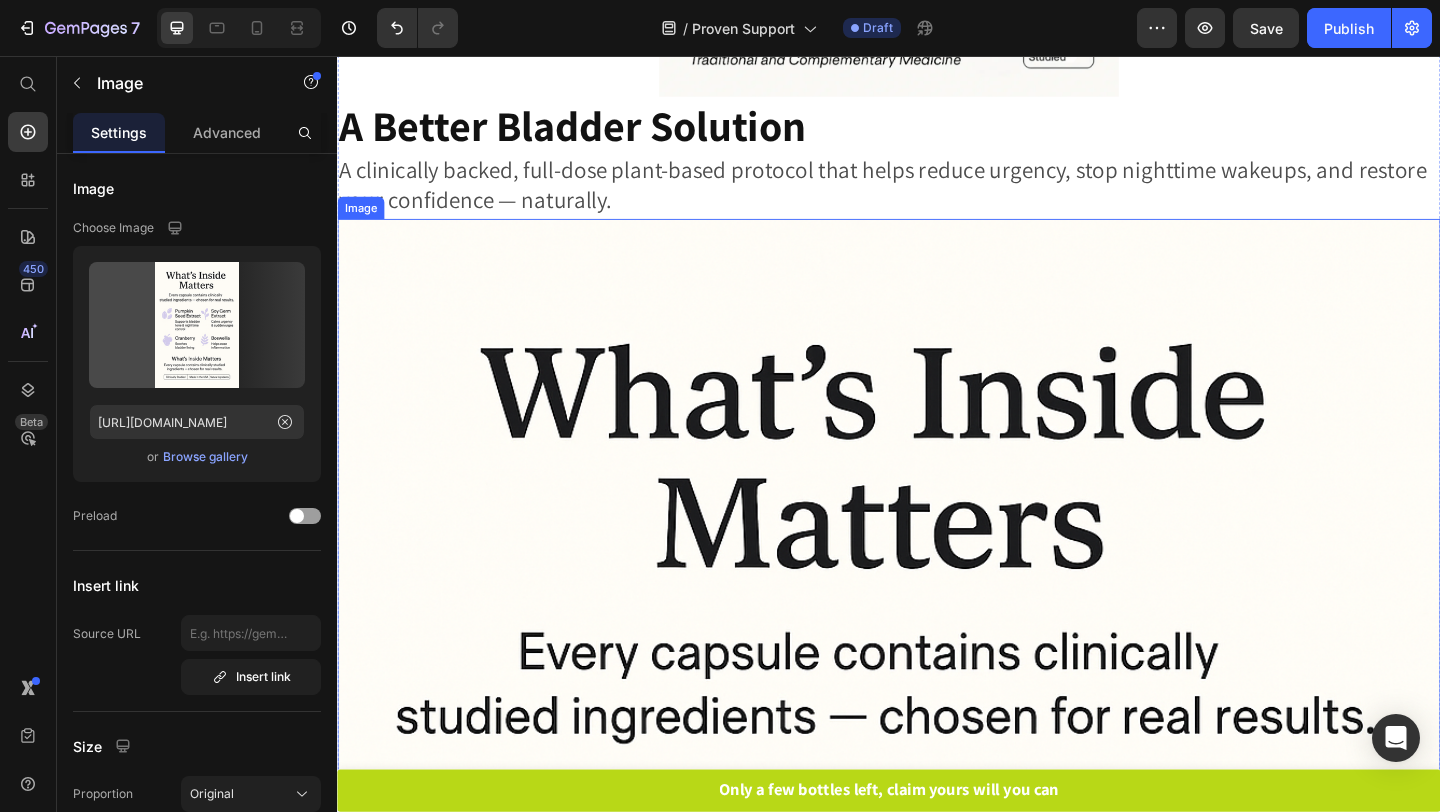 click at bounding box center [937, 1133] 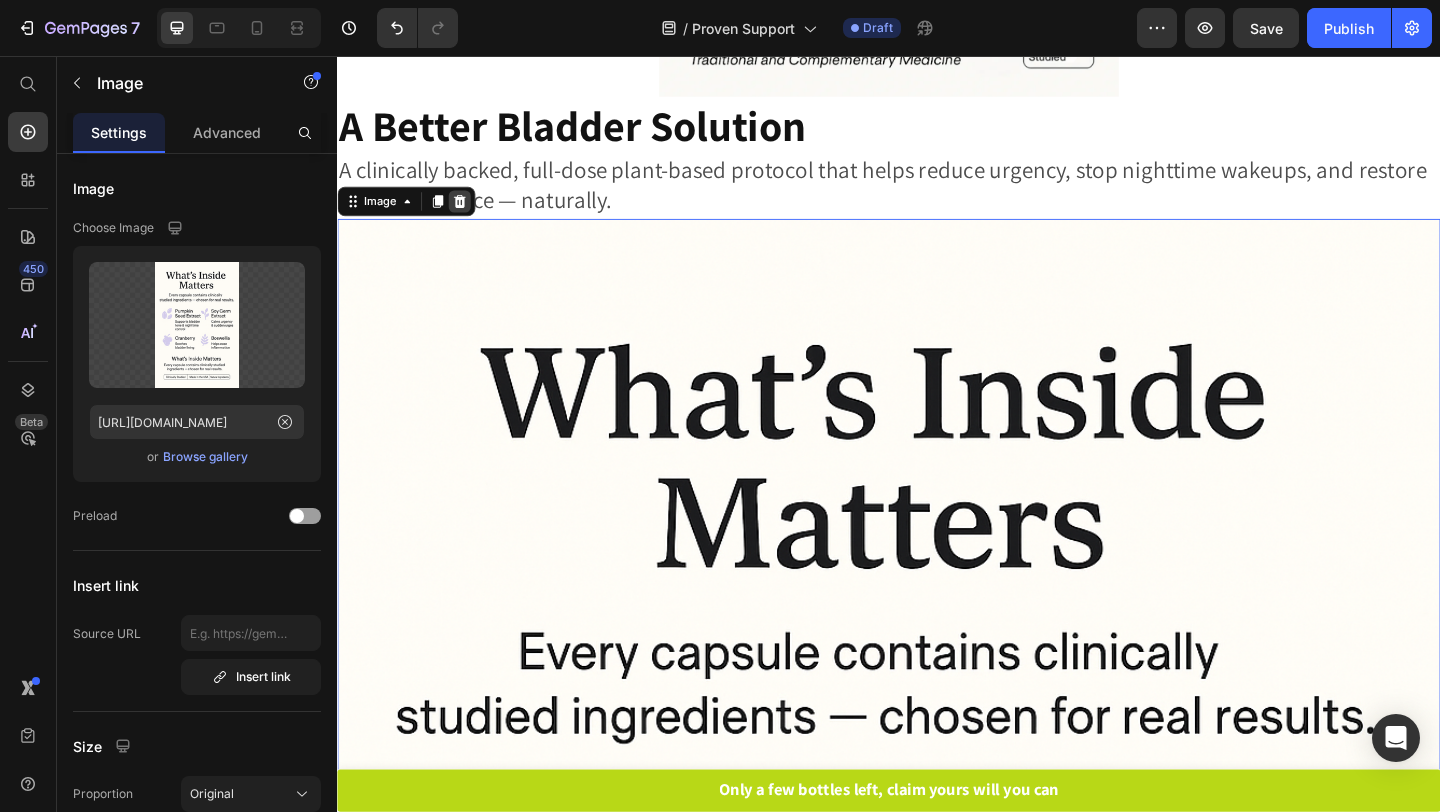 click 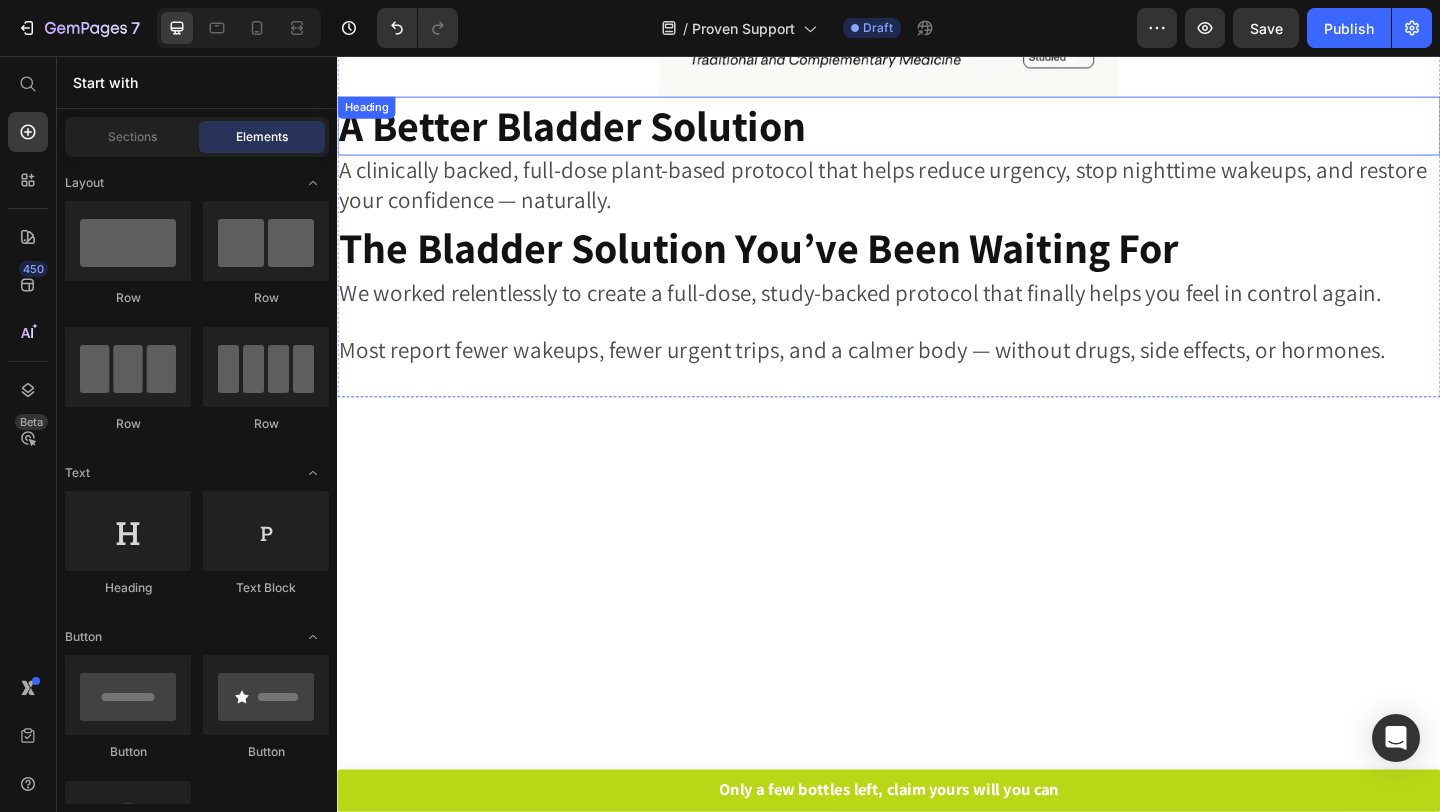 click on "A Better Bladder Solution" at bounding box center (593, 131) 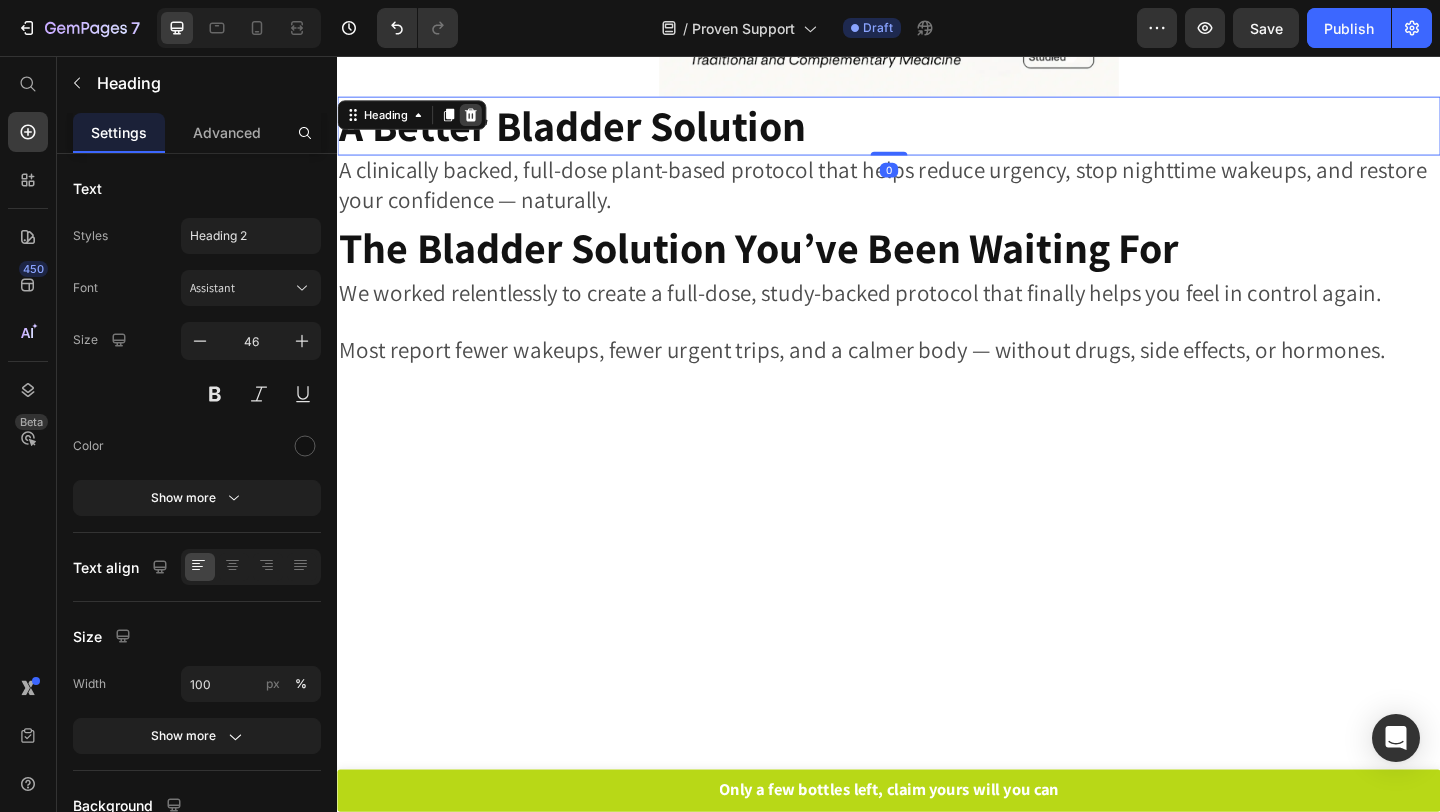 click 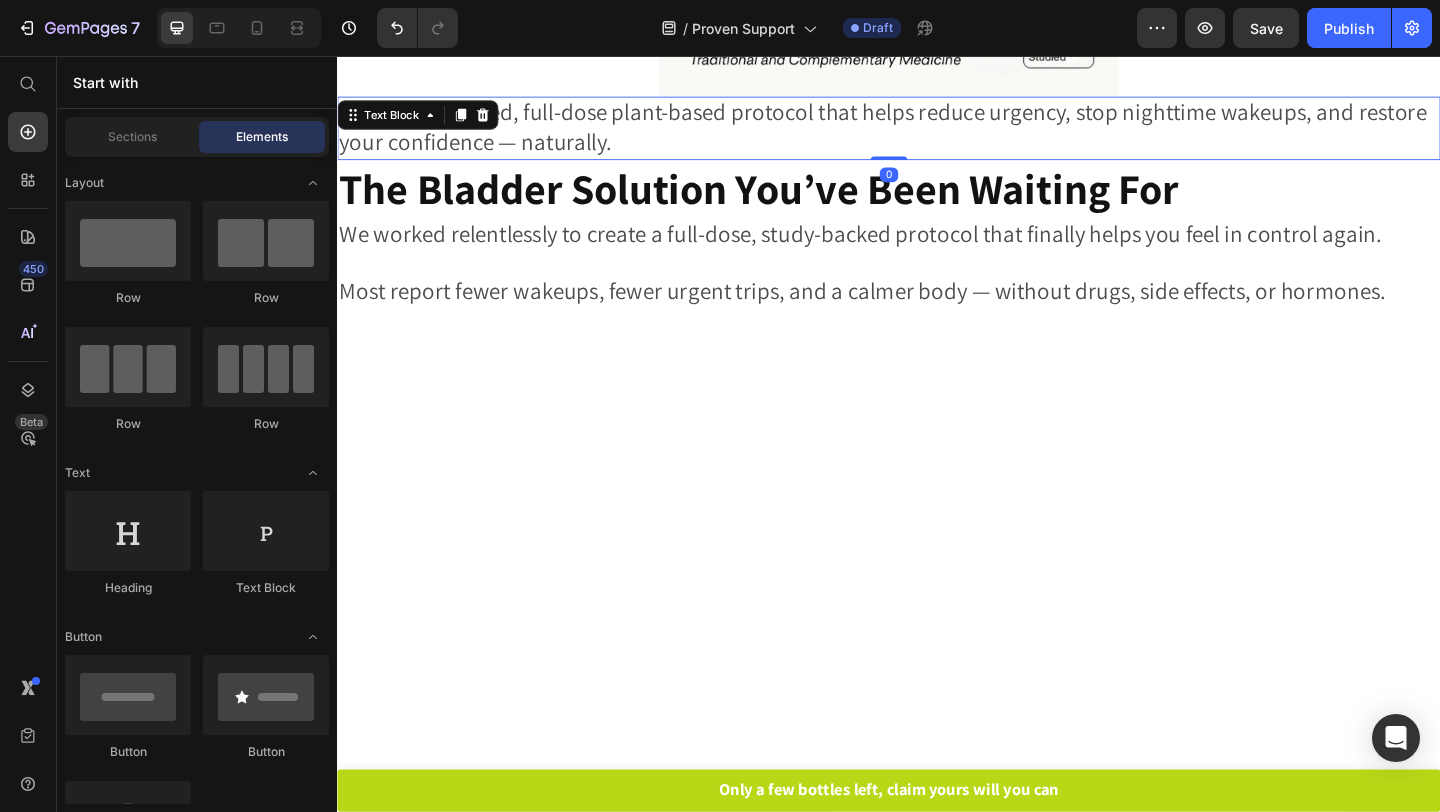 click on "A clinically backed, full-dose plant-based protocol that helps reduce urgency, stop nighttime wakeups, and restore your confidence — naturally. Text Block   0" at bounding box center [937, 135] 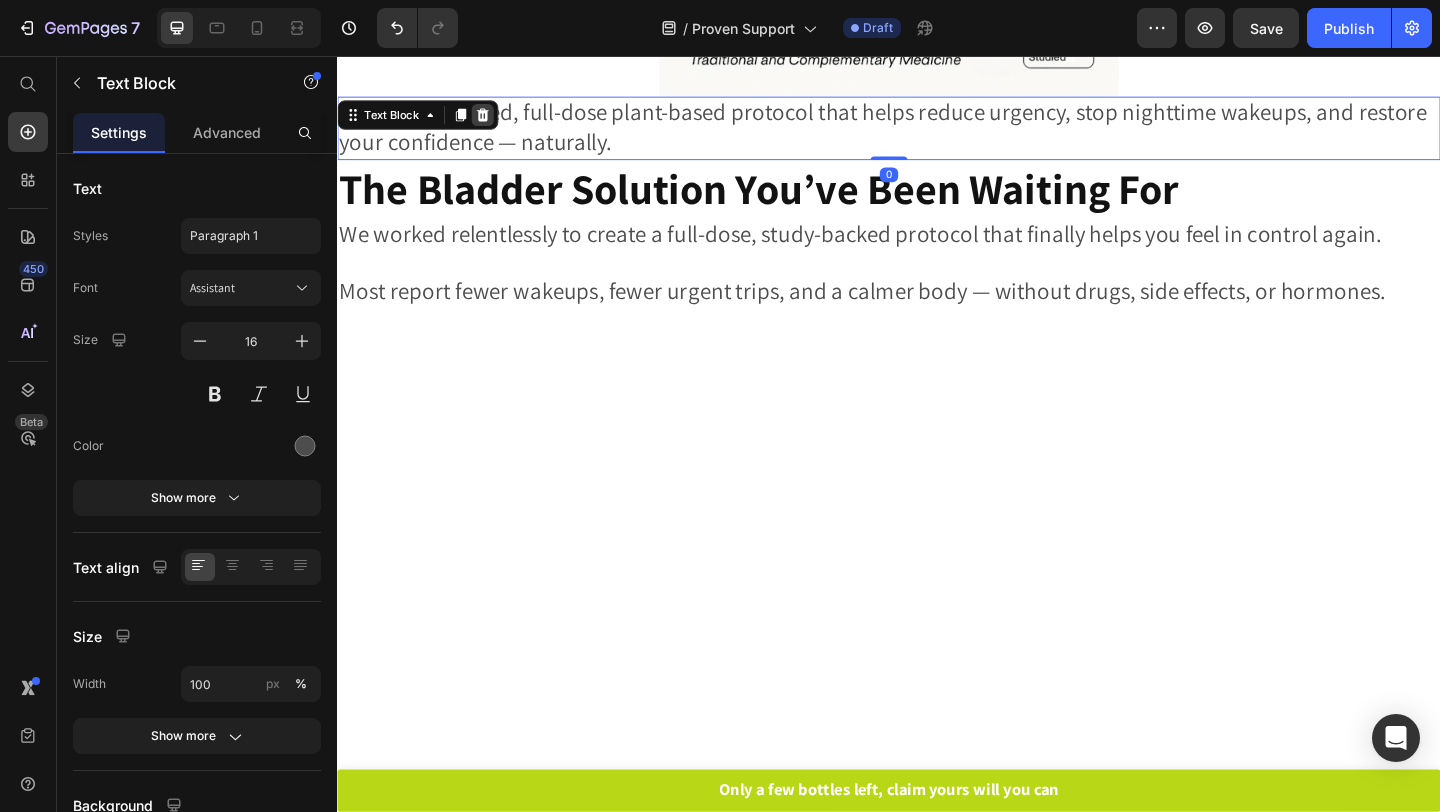 click 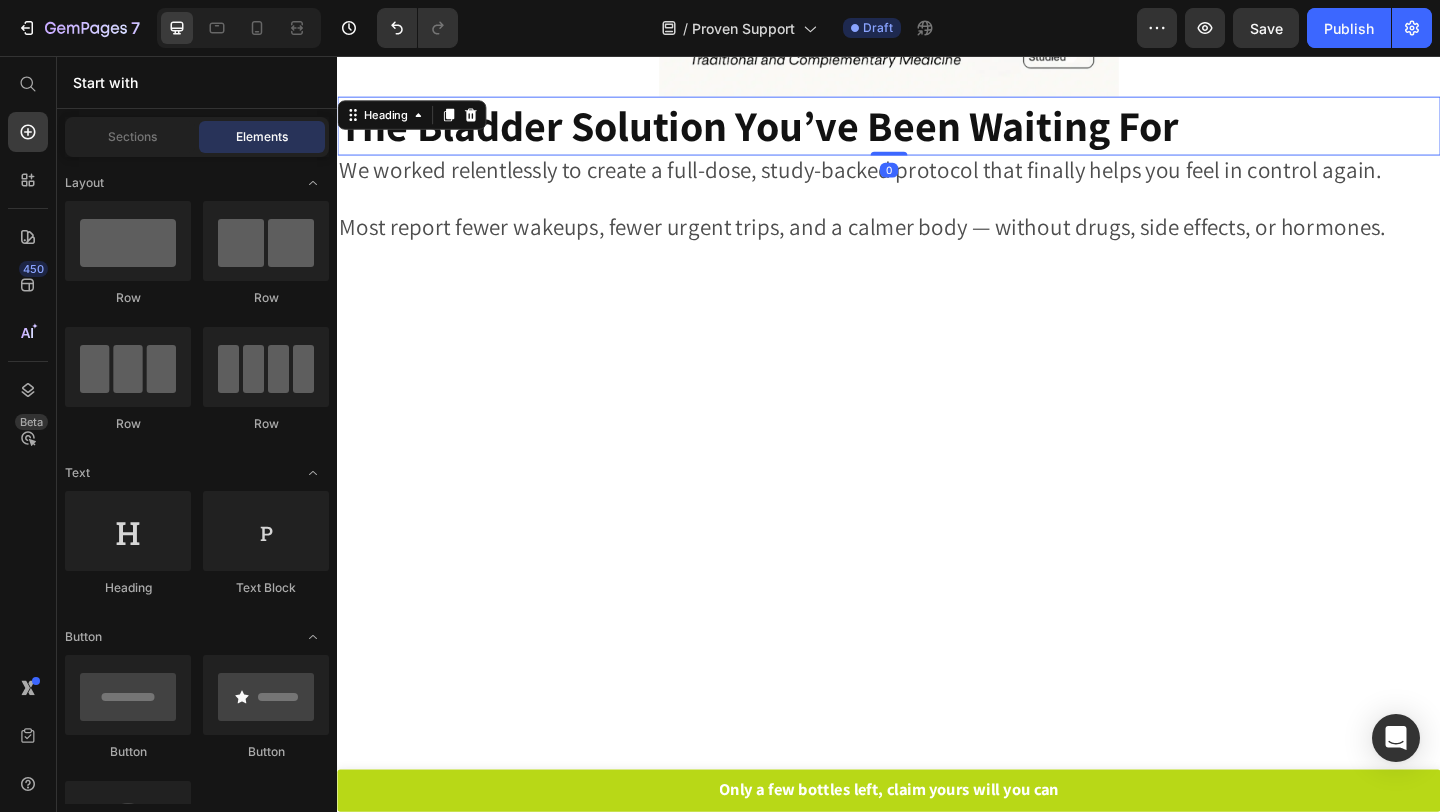 click on "The Bladder Solution You’ve Been Waiting For" at bounding box center [795, 131] 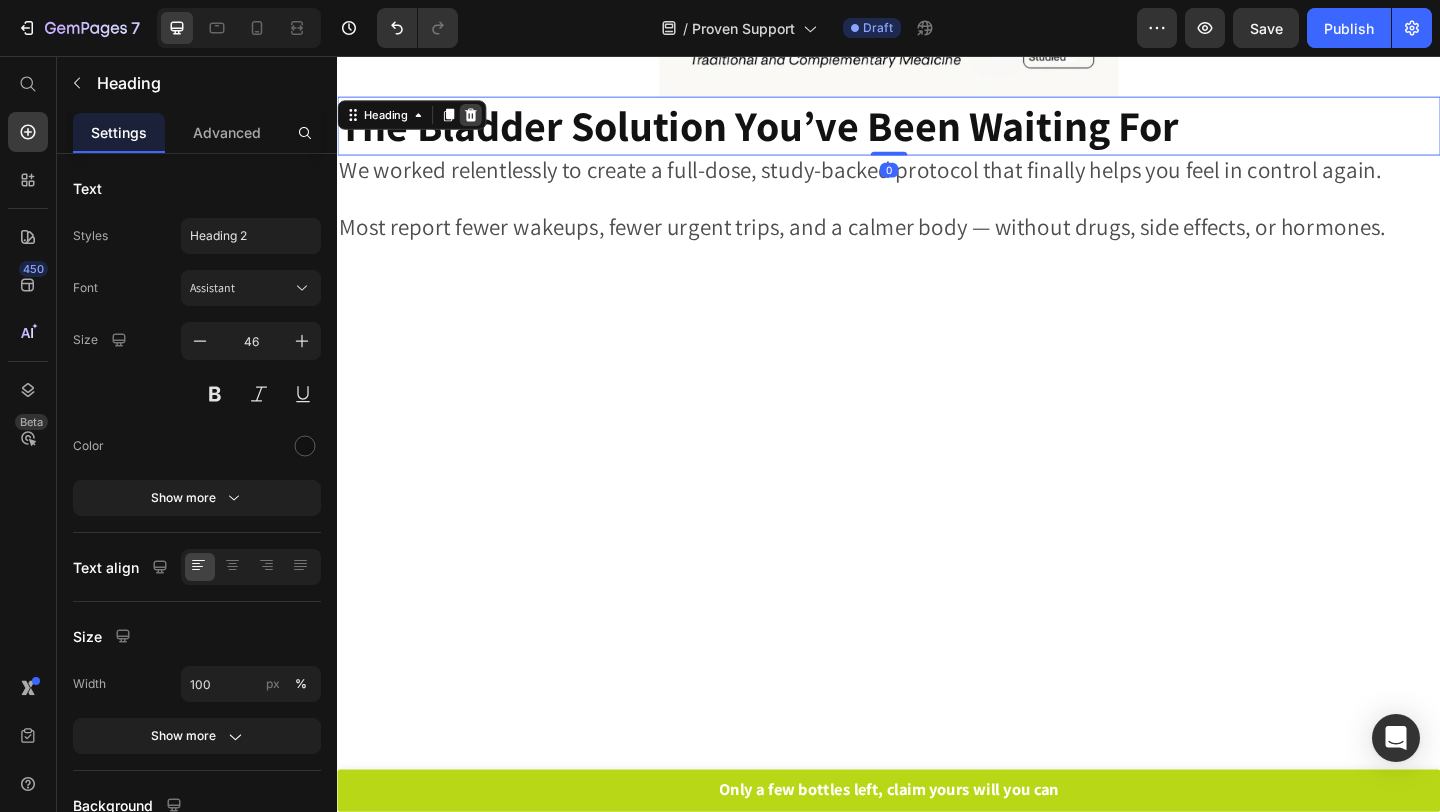 click at bounding box center [482, 120] 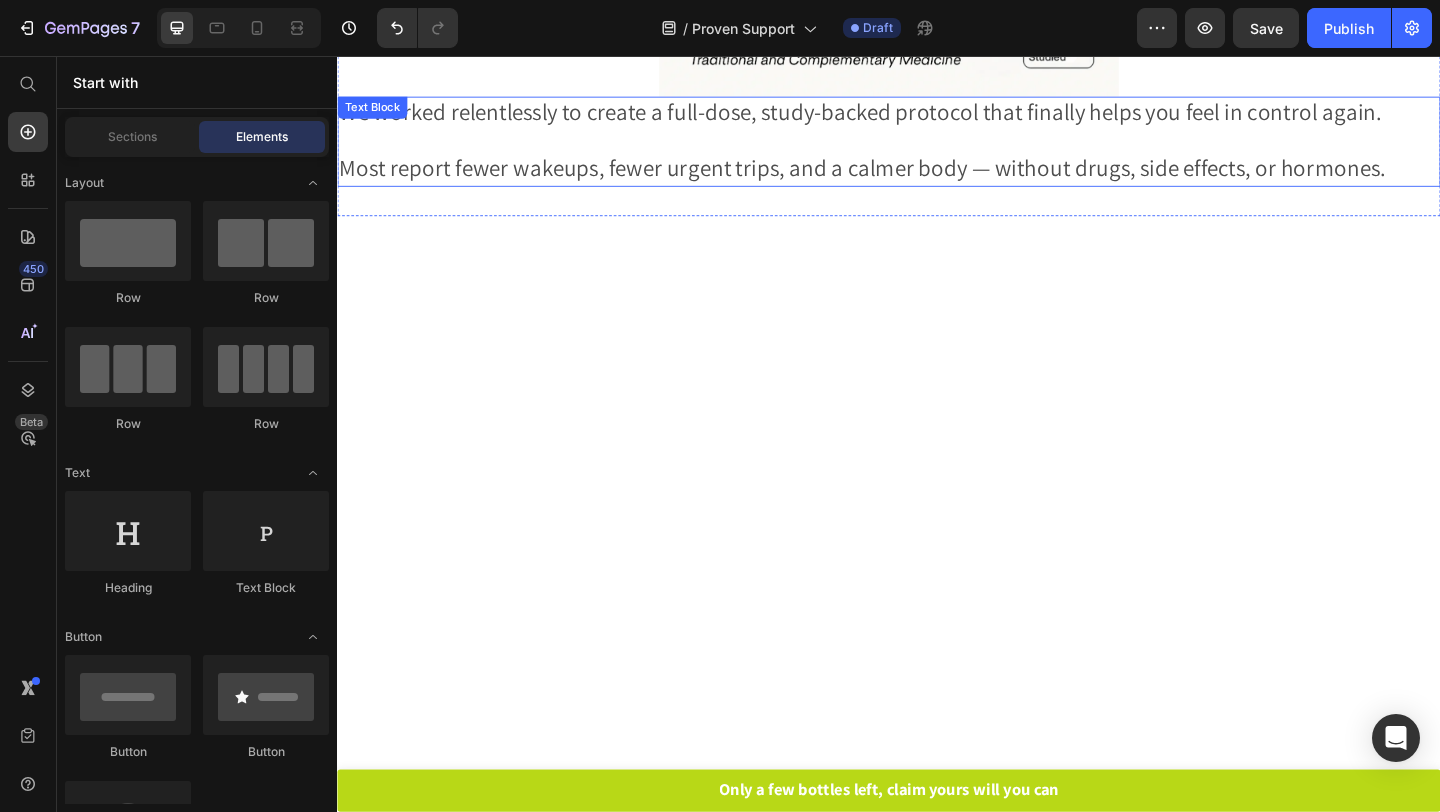 click on "Most report fewer wakeups, fewer urgent trips, and a calmer body — without drugs, side effects, or hormones." at bounding box center (908, 176) 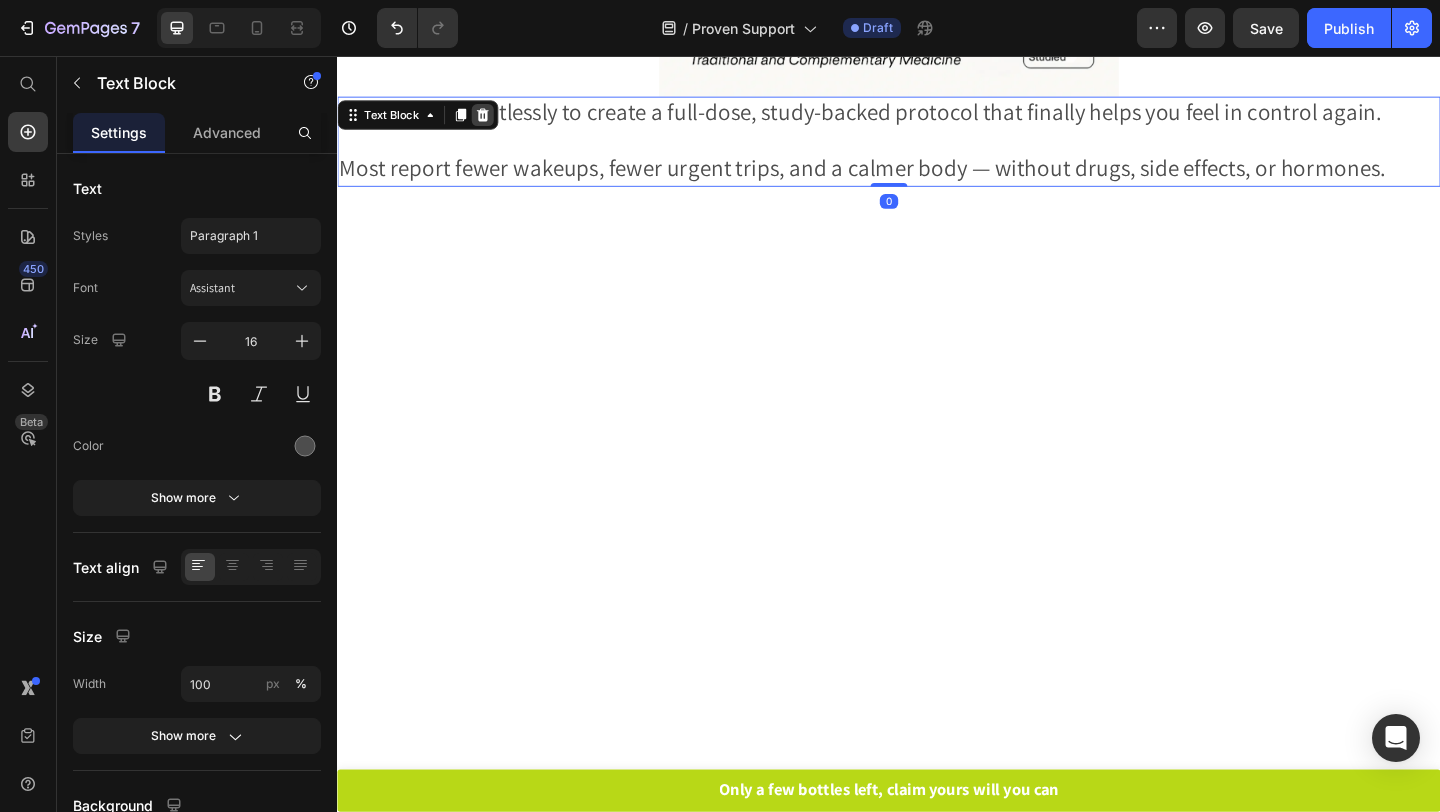 click 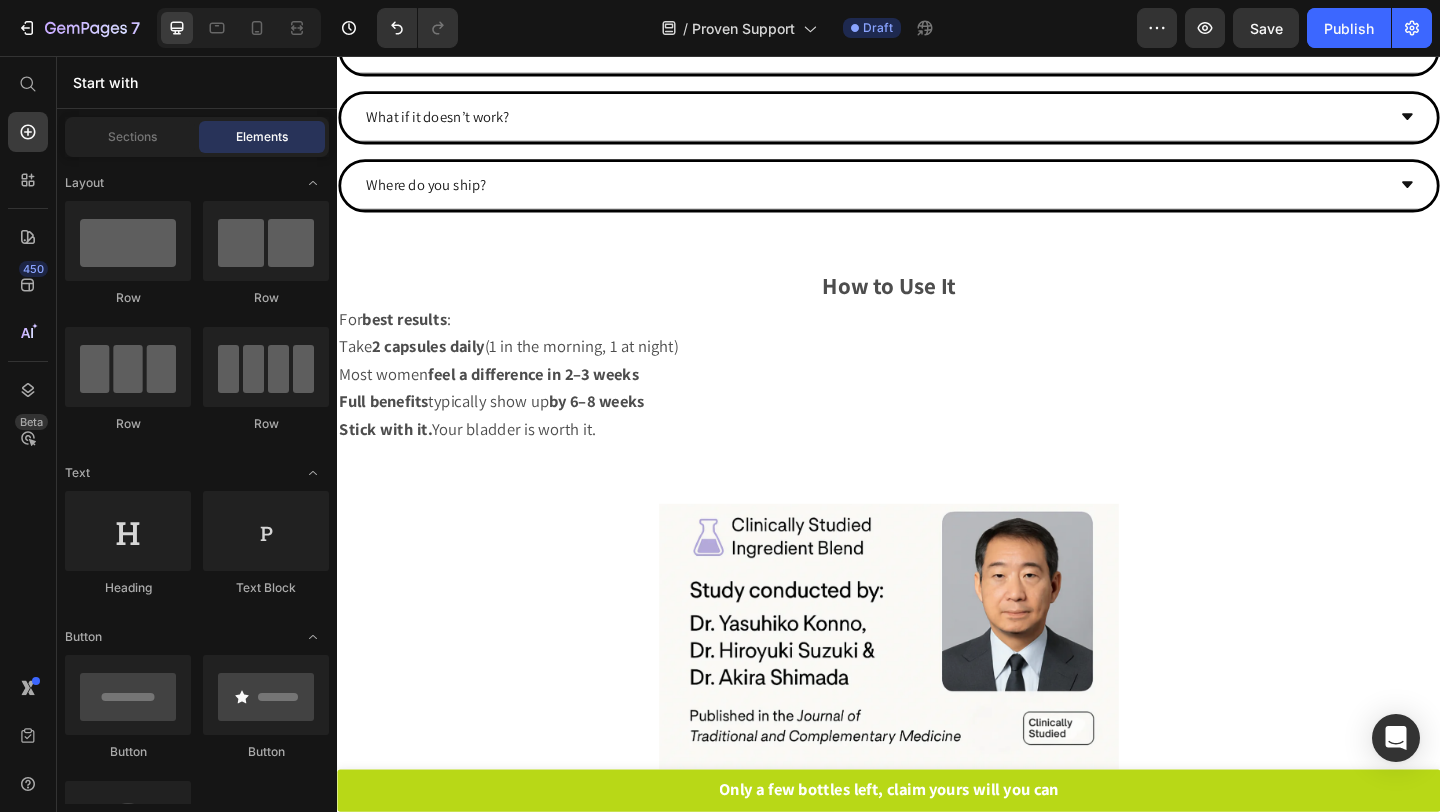 scroll, scrollTop: 3849, scrollLeft: 0, axis: vertical 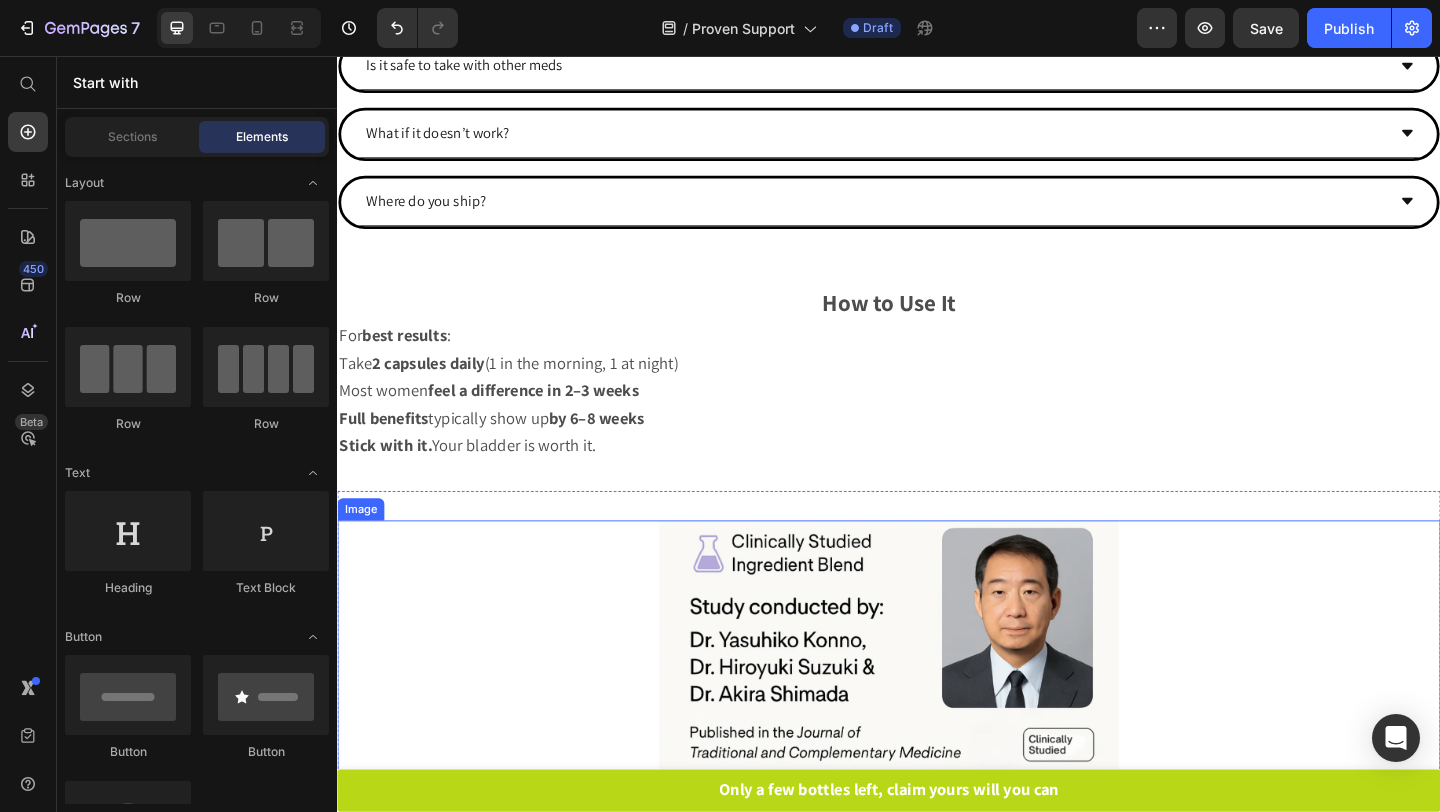 click at bounding box center [937, 707] 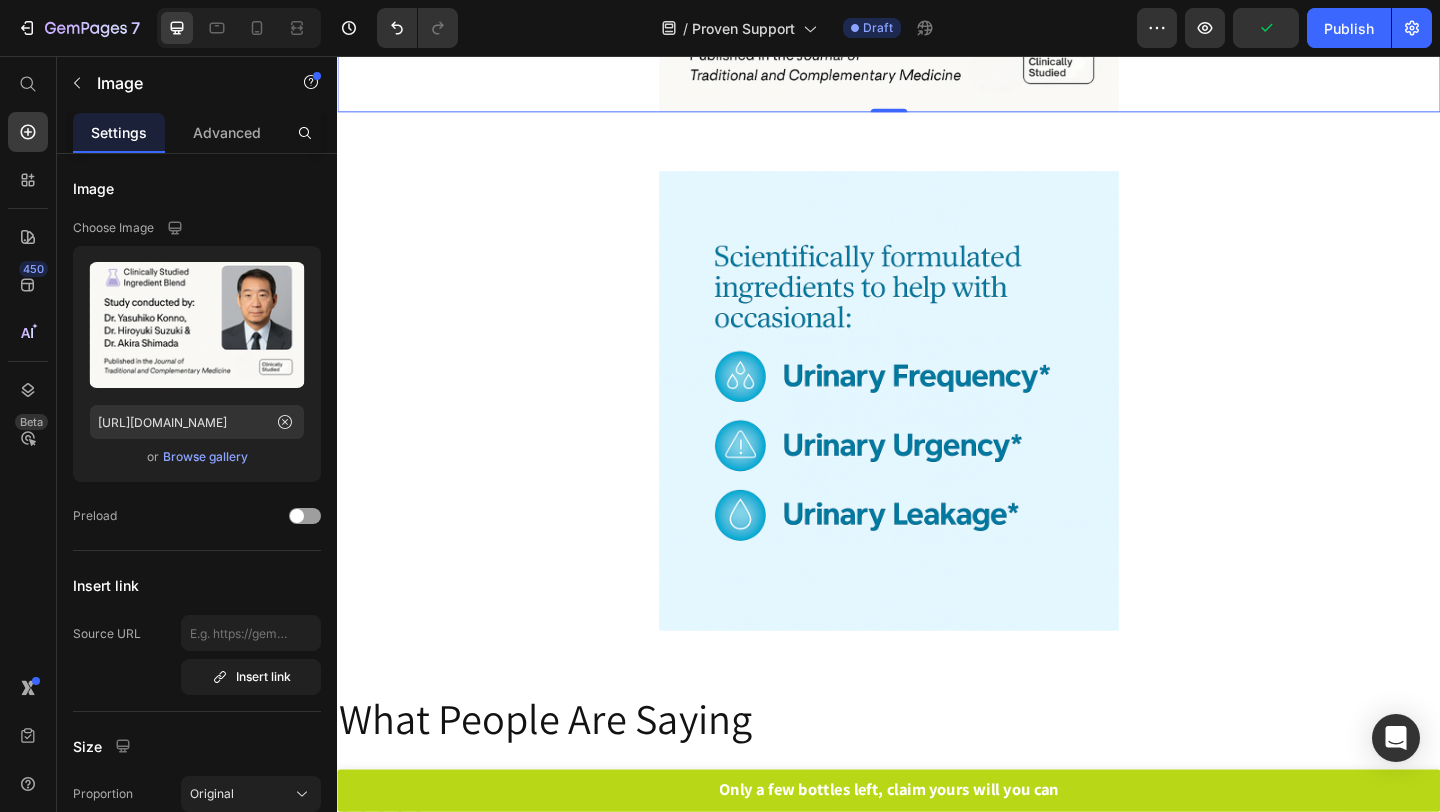 scroll, scrollTop: 4635, scrollLeft: 0, axis: vertical 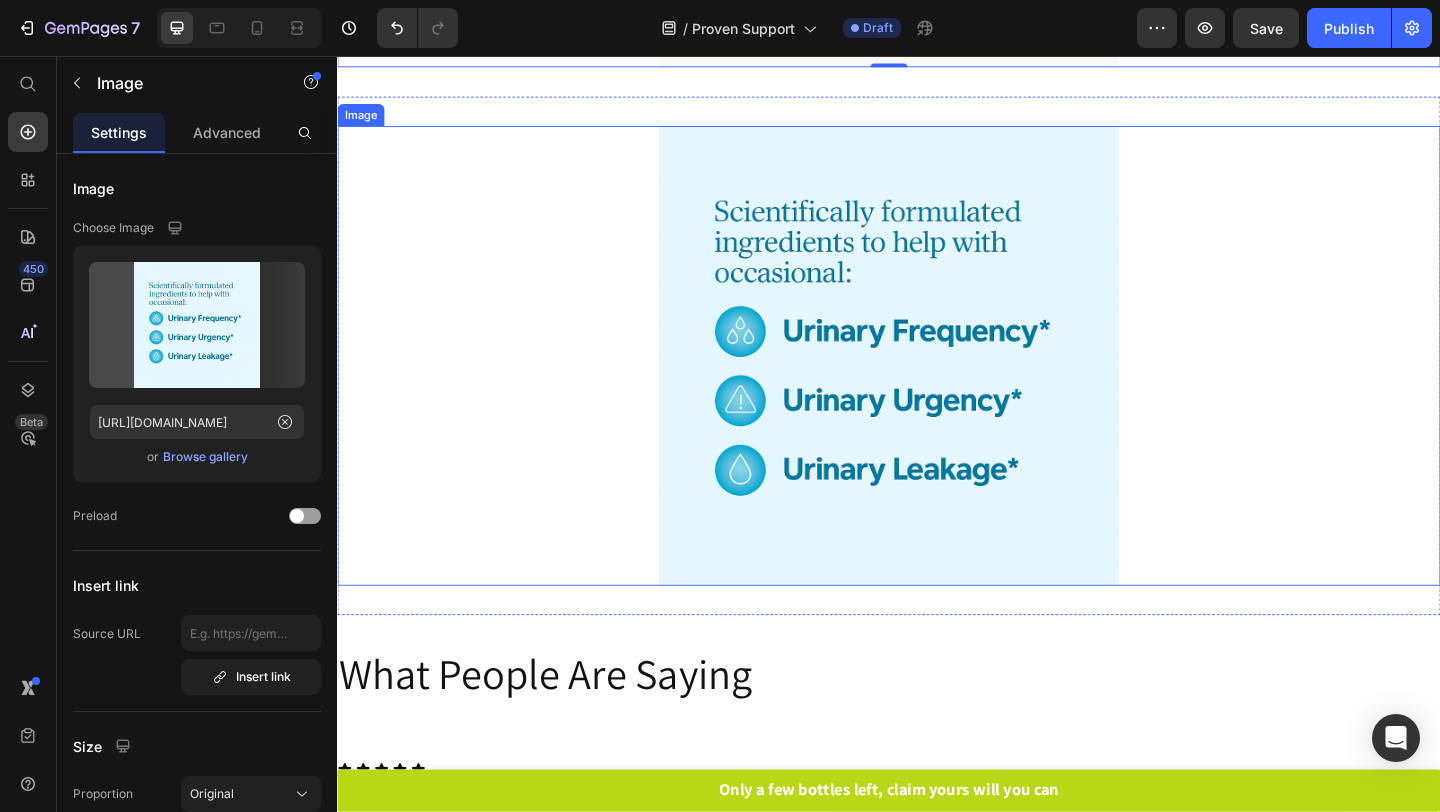 click at bounding box center (937, 382) 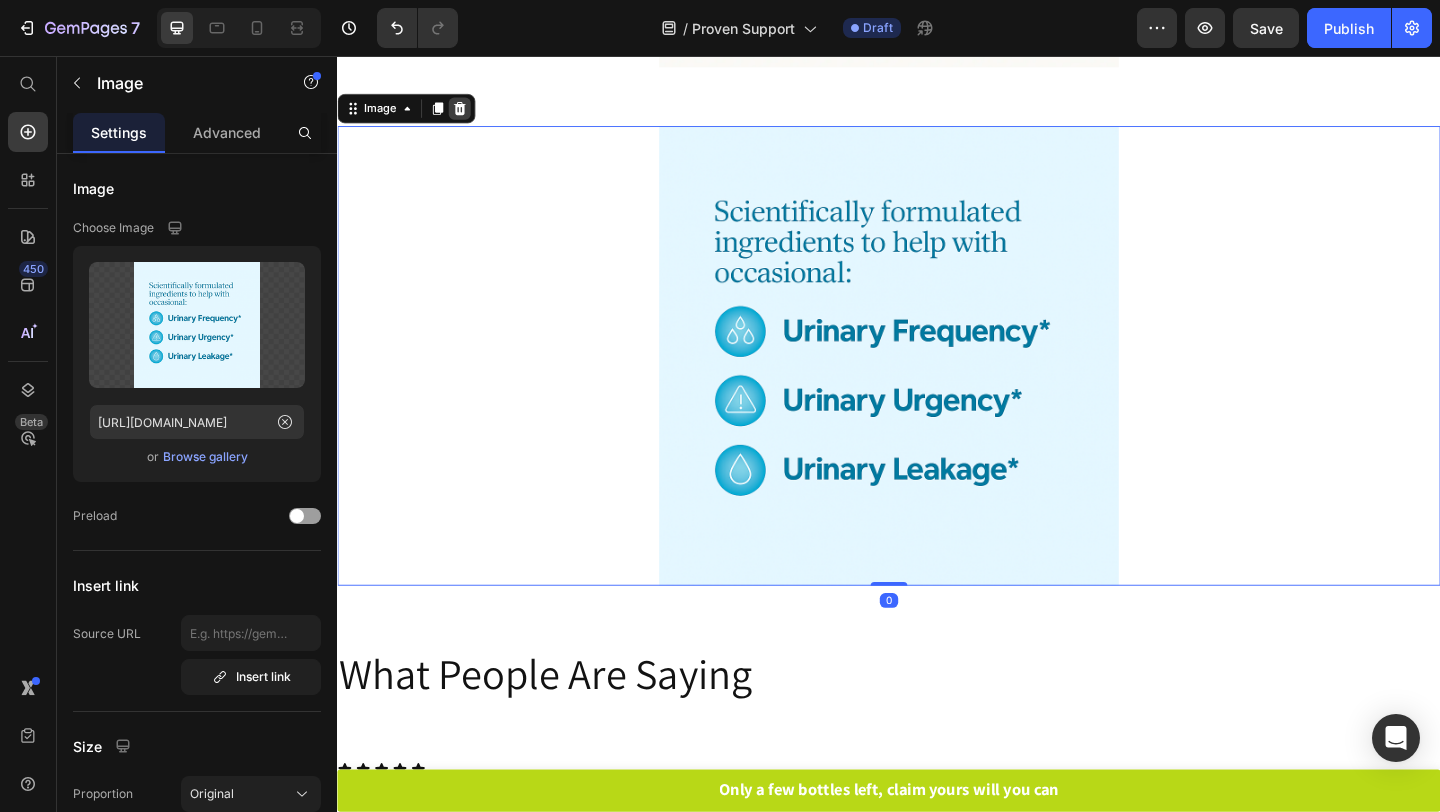 click 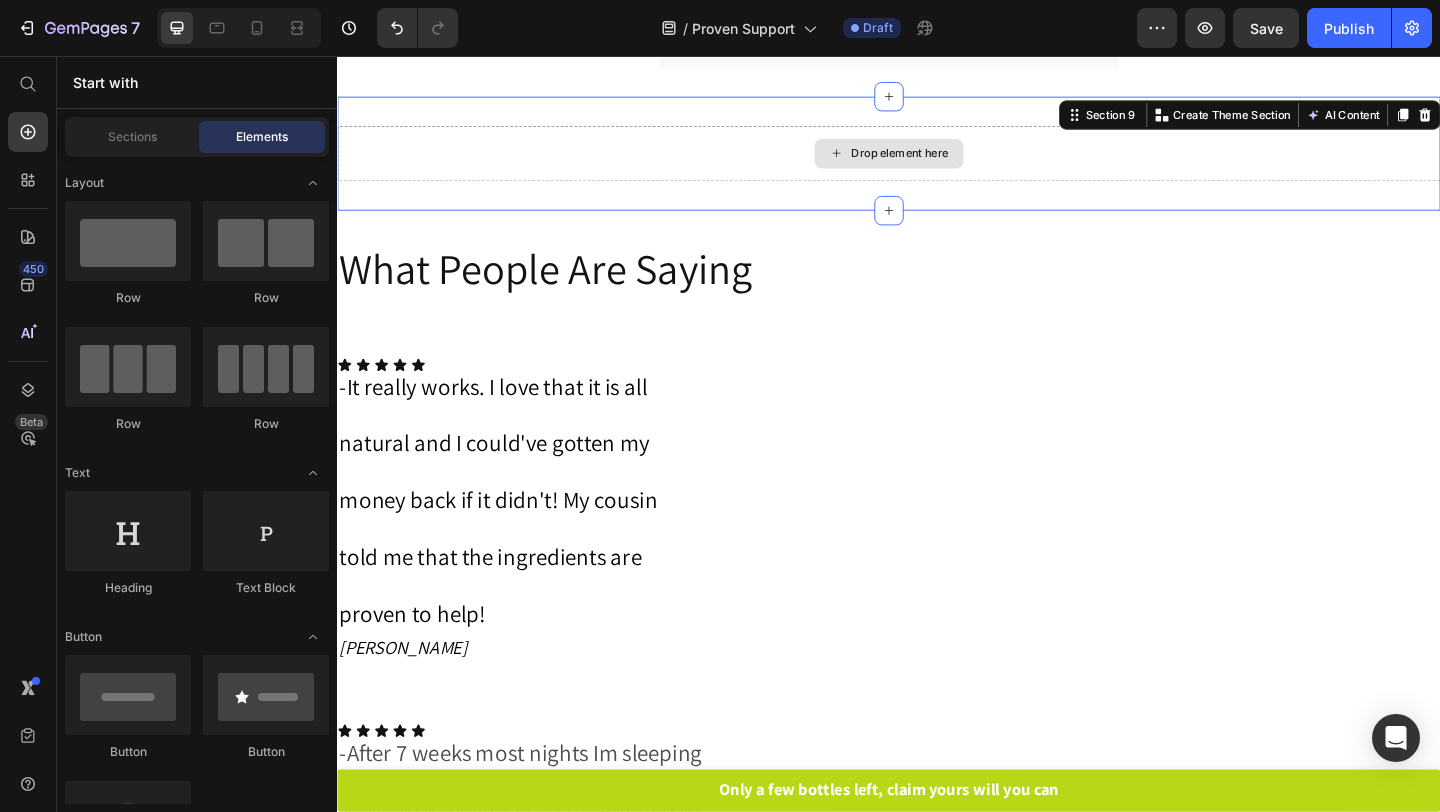 click on "Drop element here" at bounding box center [937, 162] 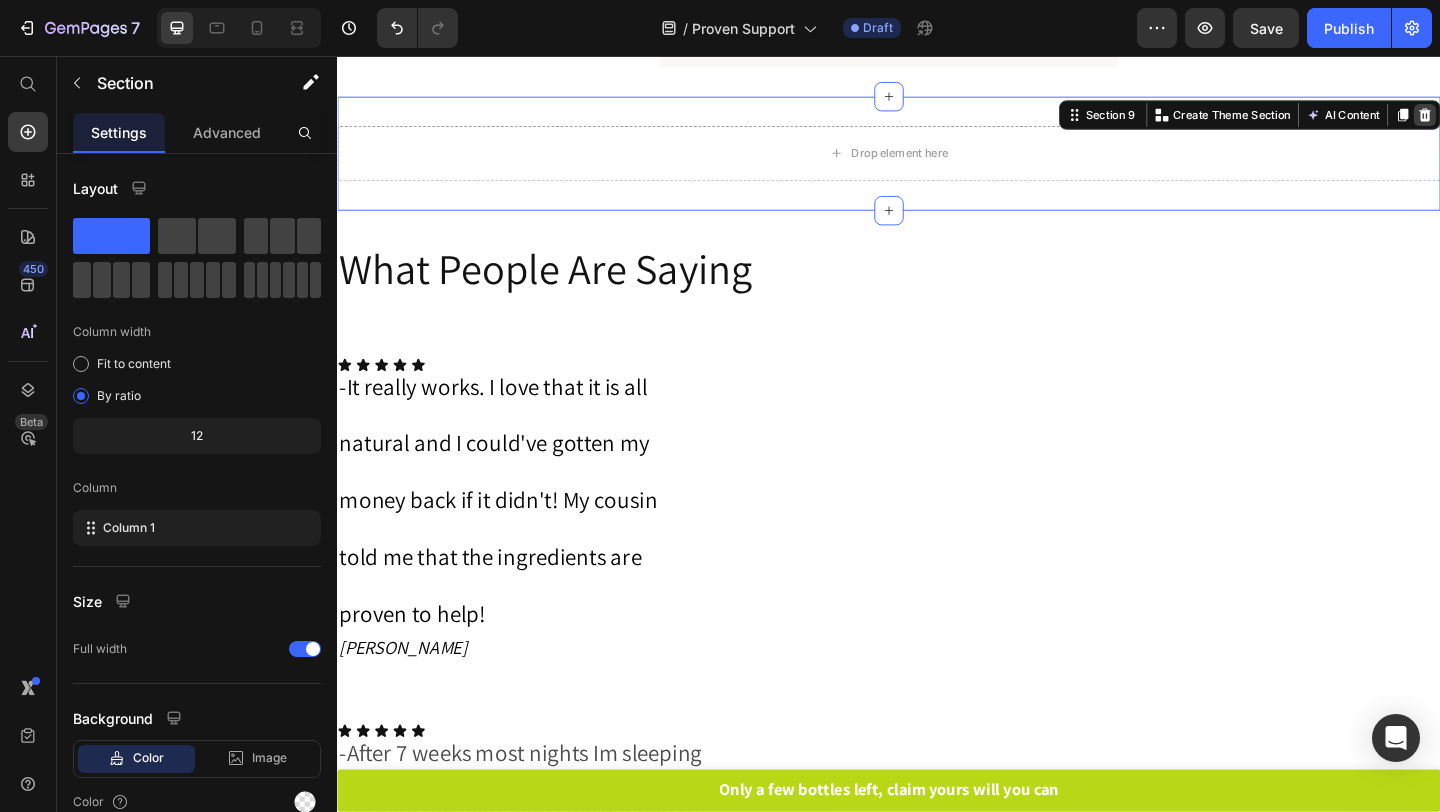 click 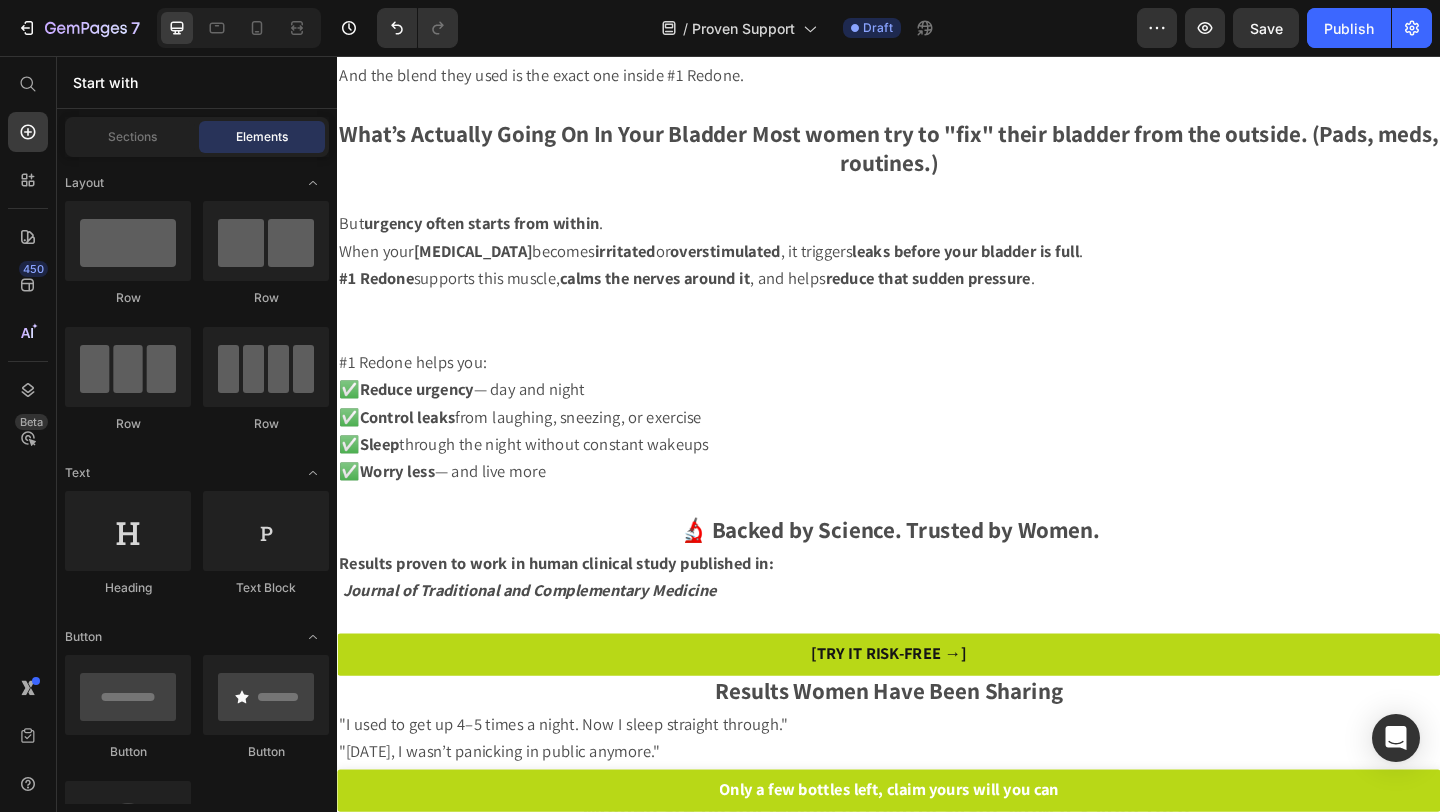 scroll, scrollTop: 805, scrollLeft: 0, axis: vertical 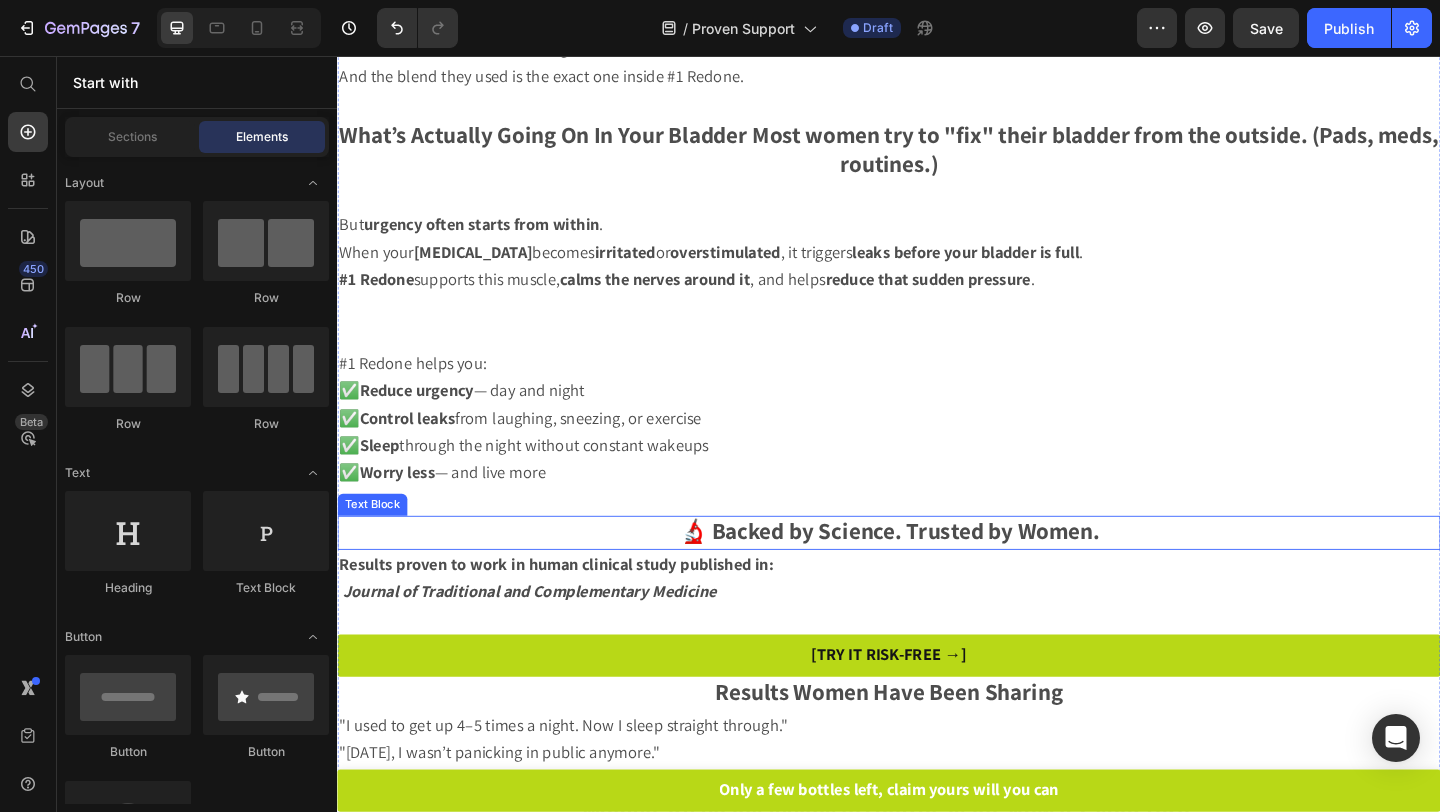 click on "🔬 Backed by Science. Trusted by Women." at bounding box center (937, 571) 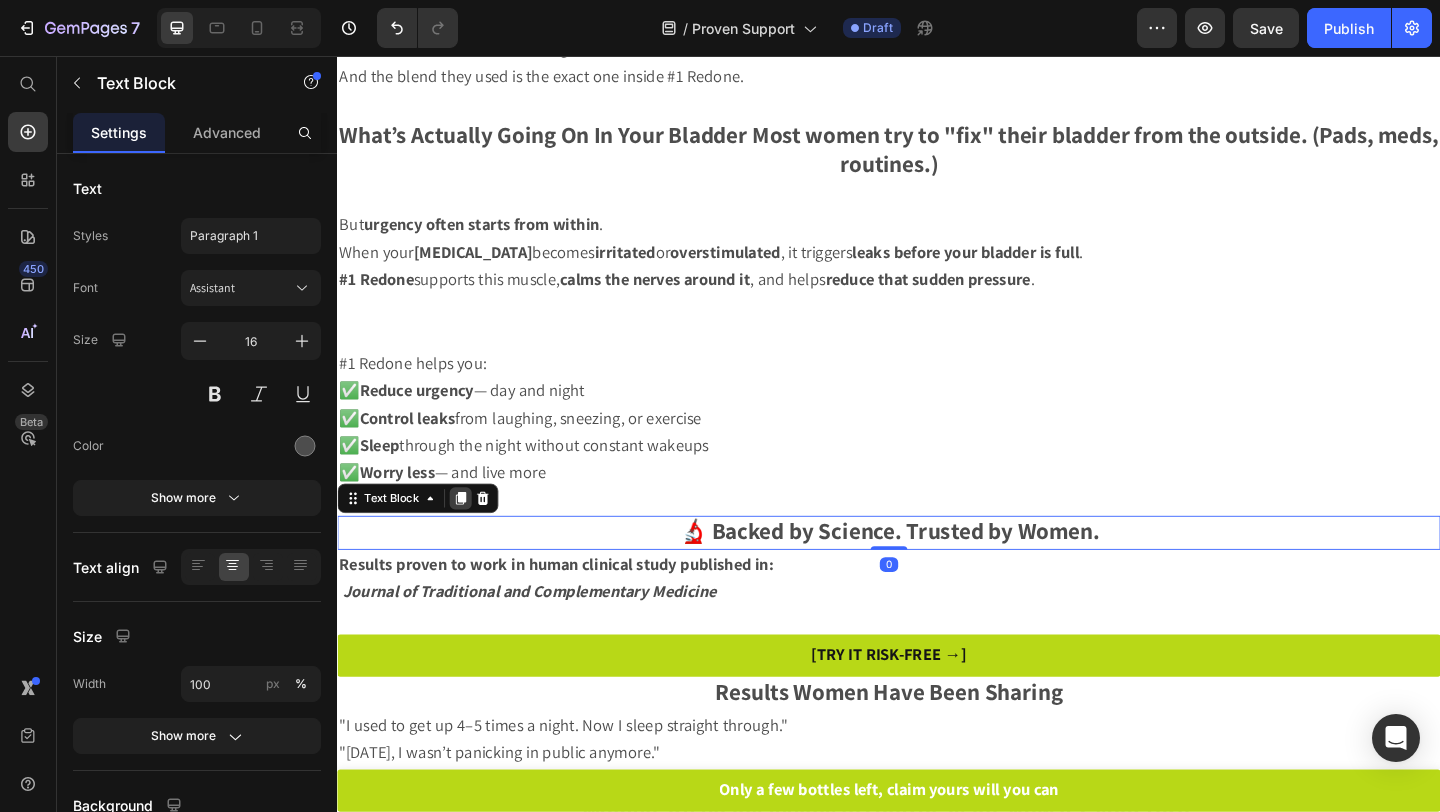 click 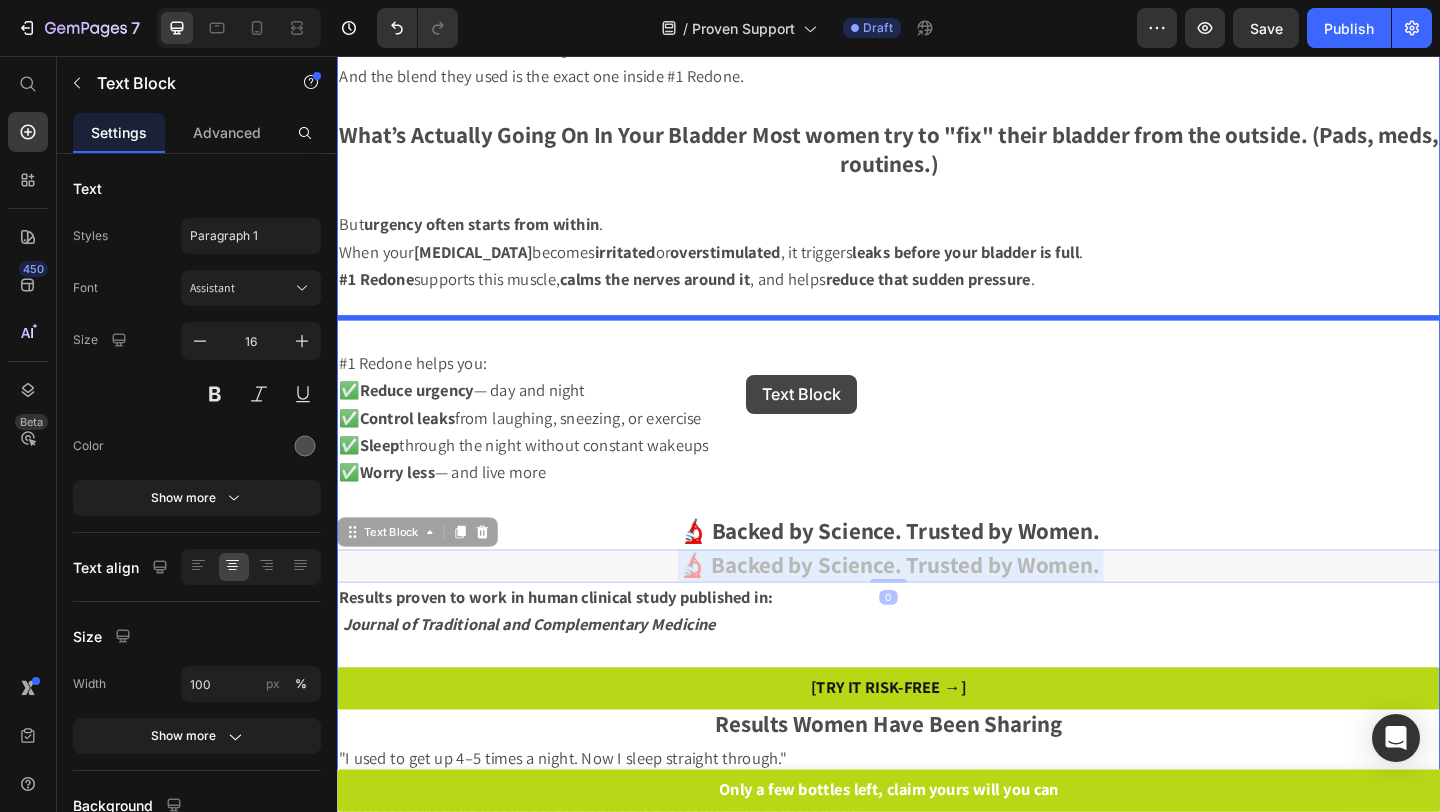 drag, startPoint x: 782, startPoint y: 603, endPoint x: 782, endPoint y: 403, distance: 200 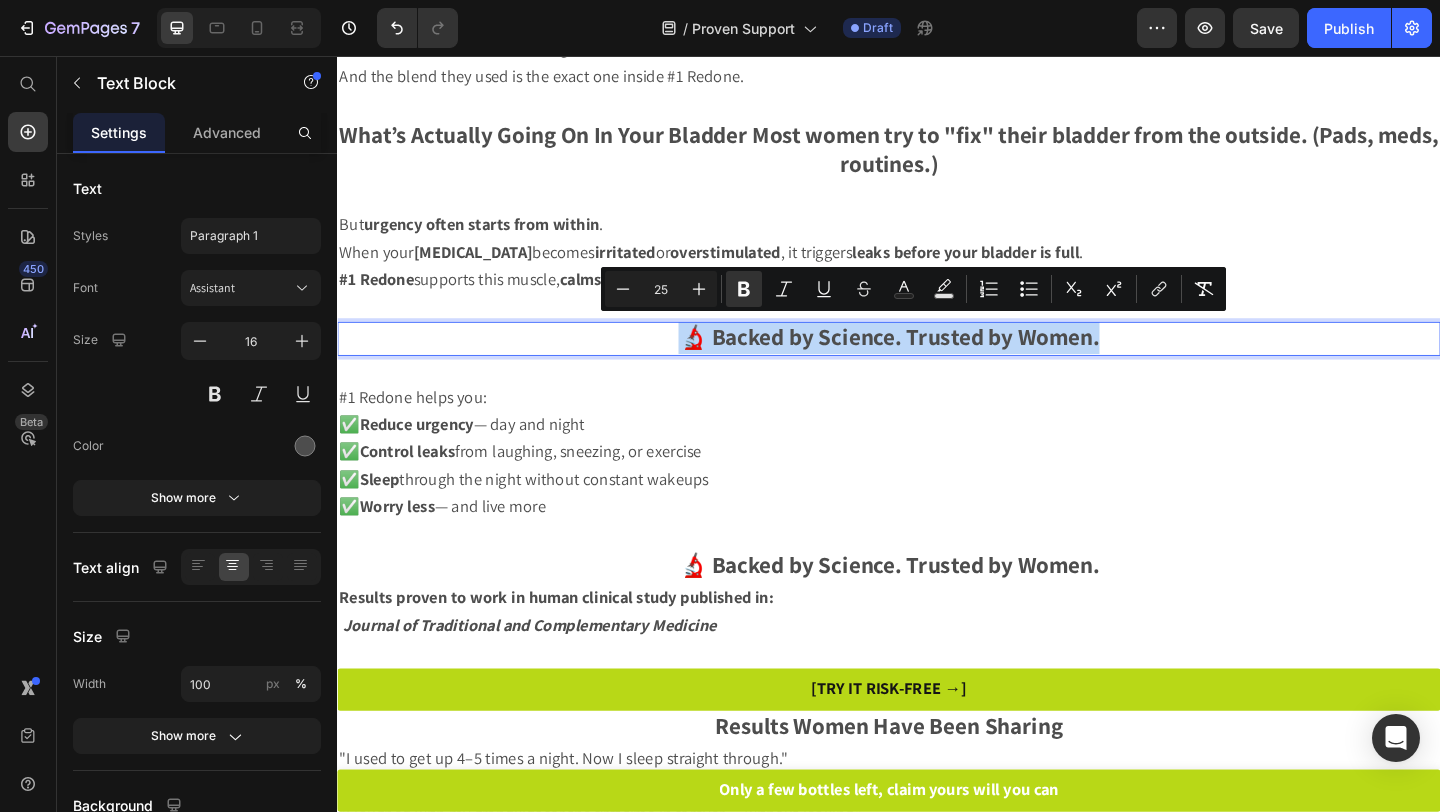 drag, startPoint x: 709, startPoint y: 350, endPoint x: 1231, endPoint y: 351, distance: 522.001 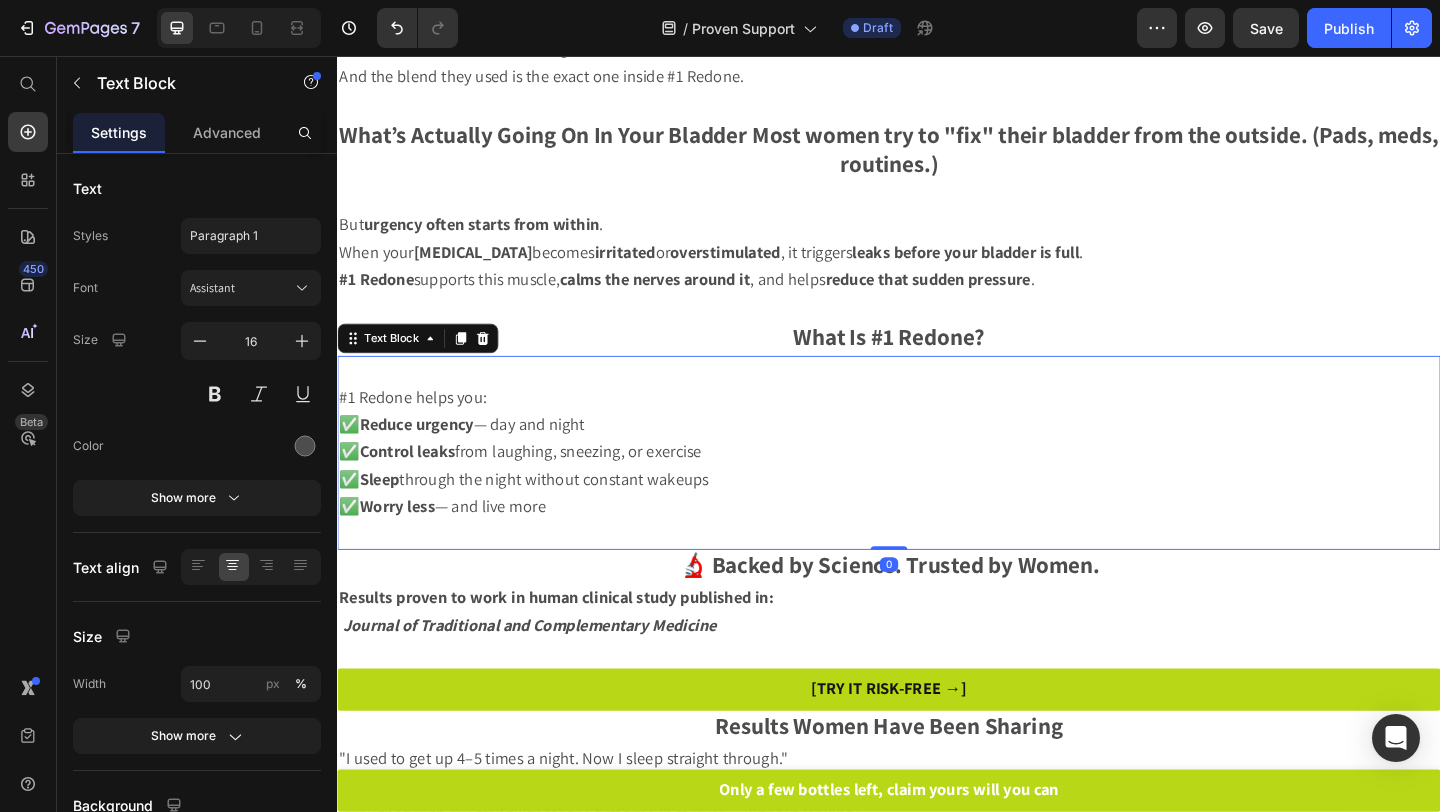 click on "✅  Reduce urgency  — day and night ✅  Control leaks  from laughing, sneezing, or exercise ✅  Sleep  through the night without constant wakeups ✅  Worry less  — and live more" at bounding box center (937, 502) 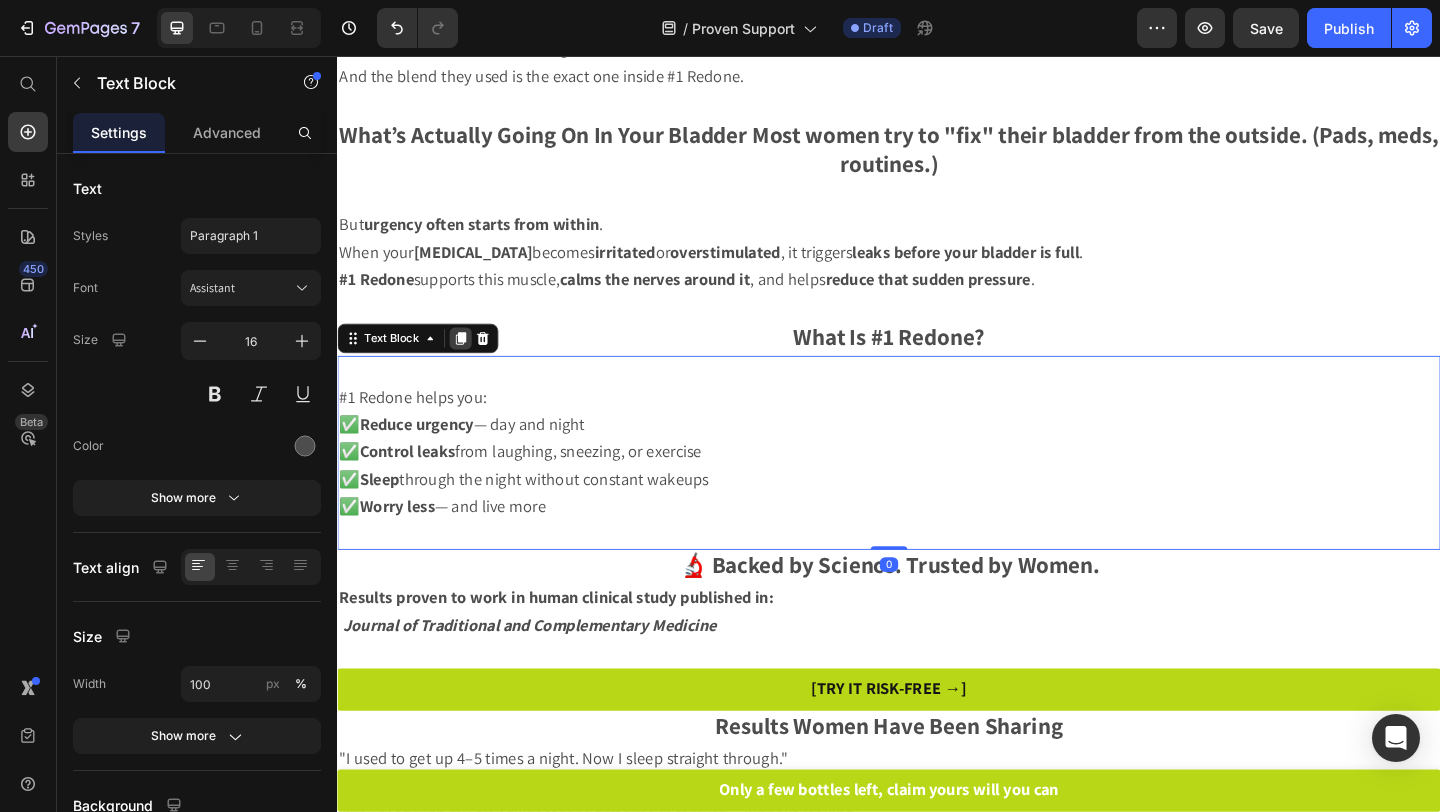 click 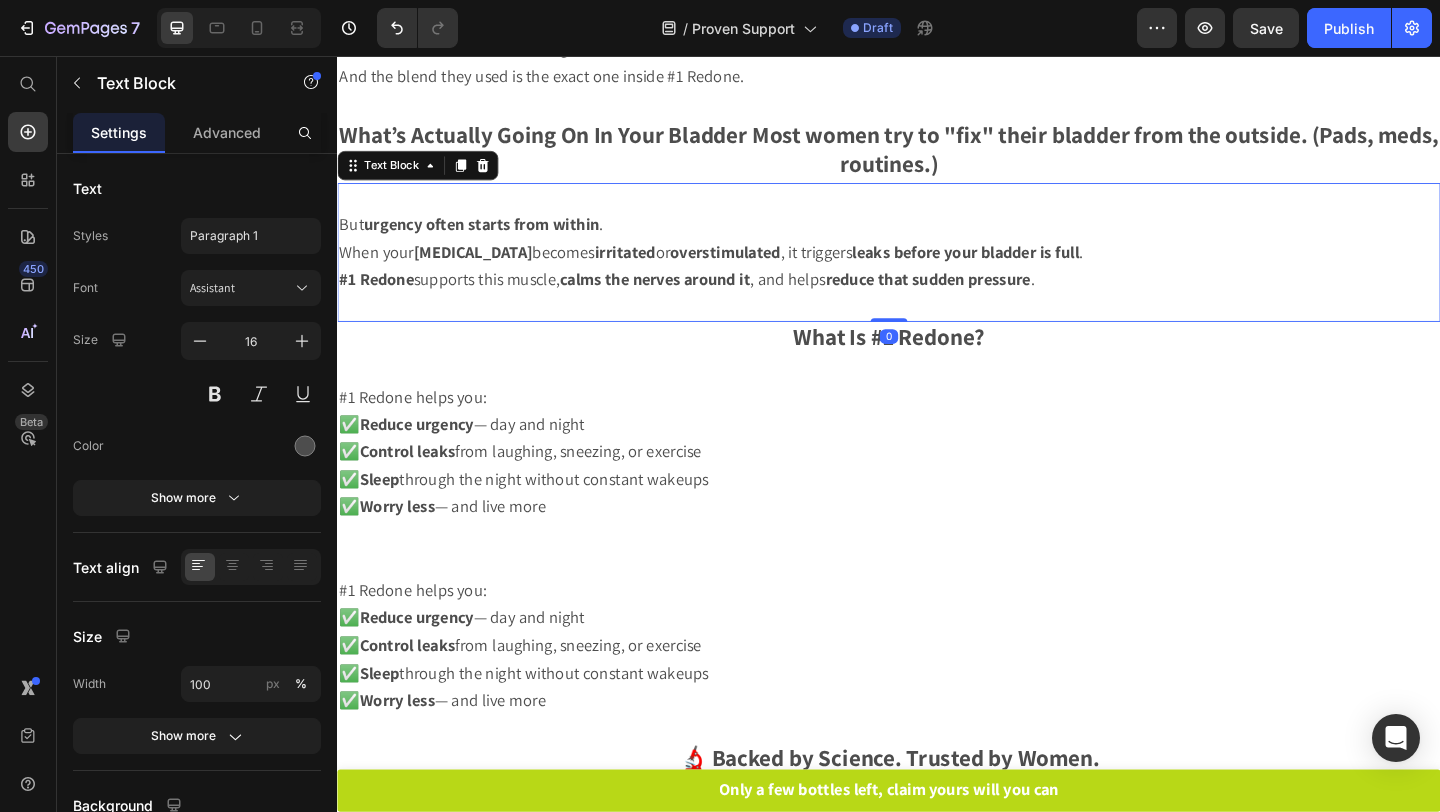click on "calms the nerves around it" at bounding box center [682, 298] 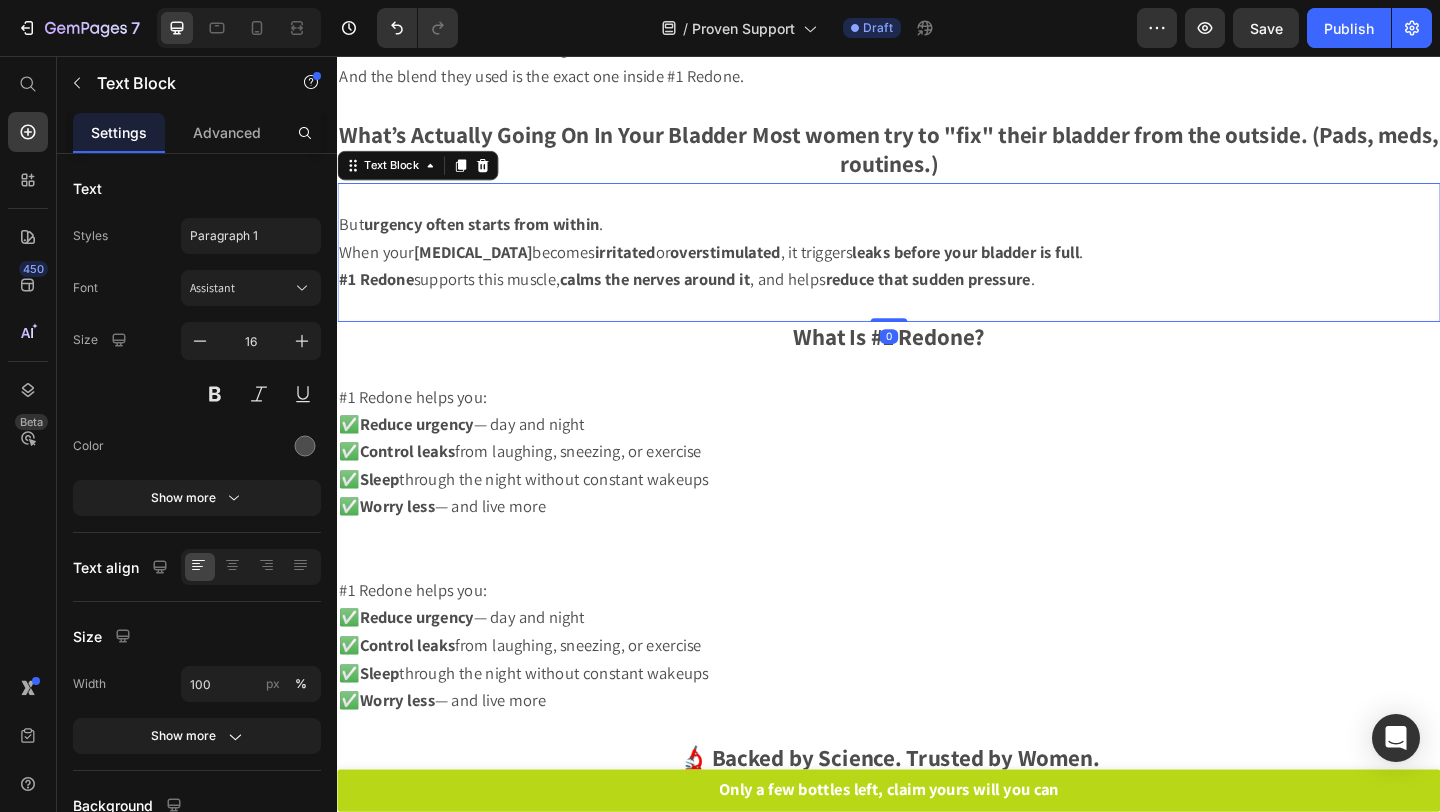 click on "calms the nerves around it" at bounding box center (682, 298) 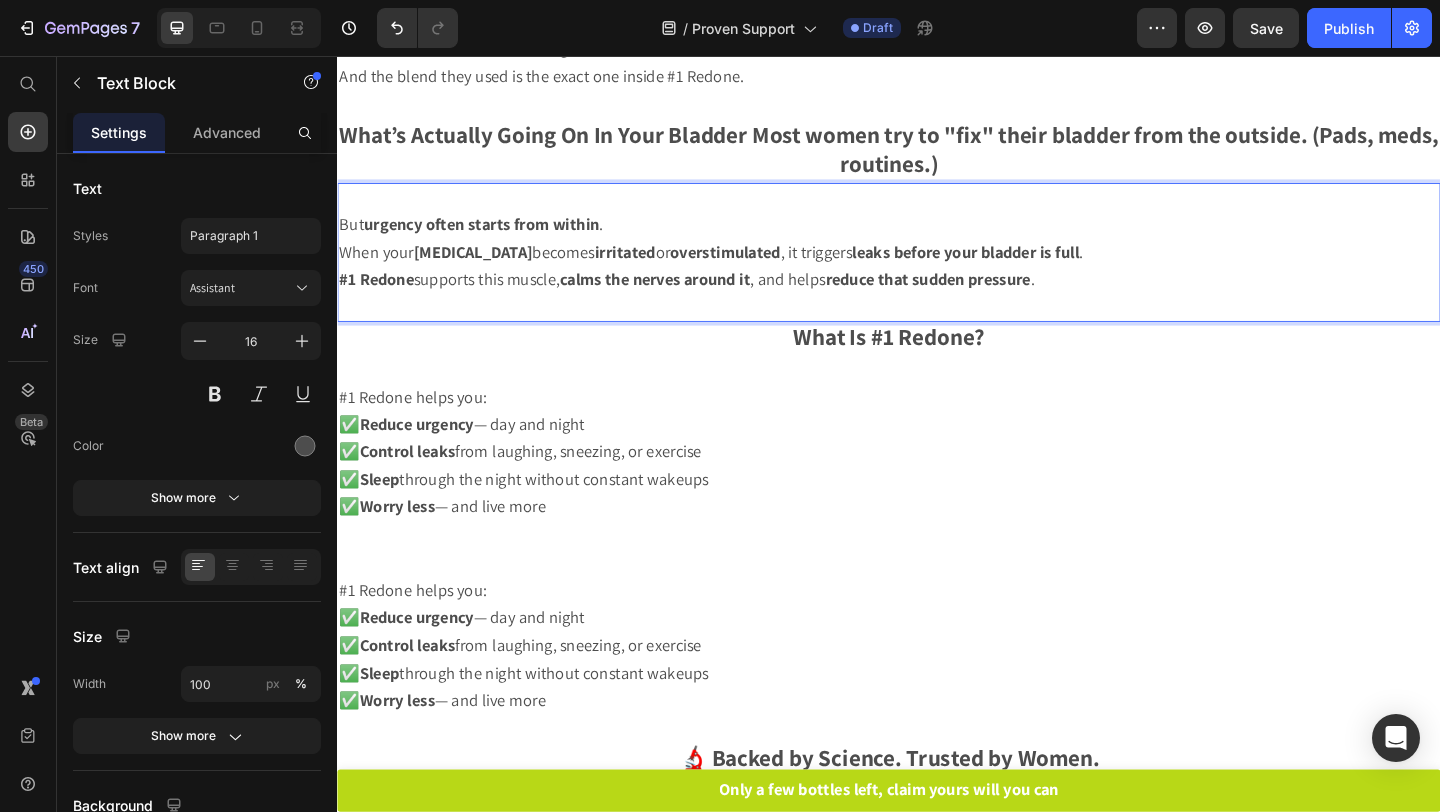 click at bounding box center (937, 328) 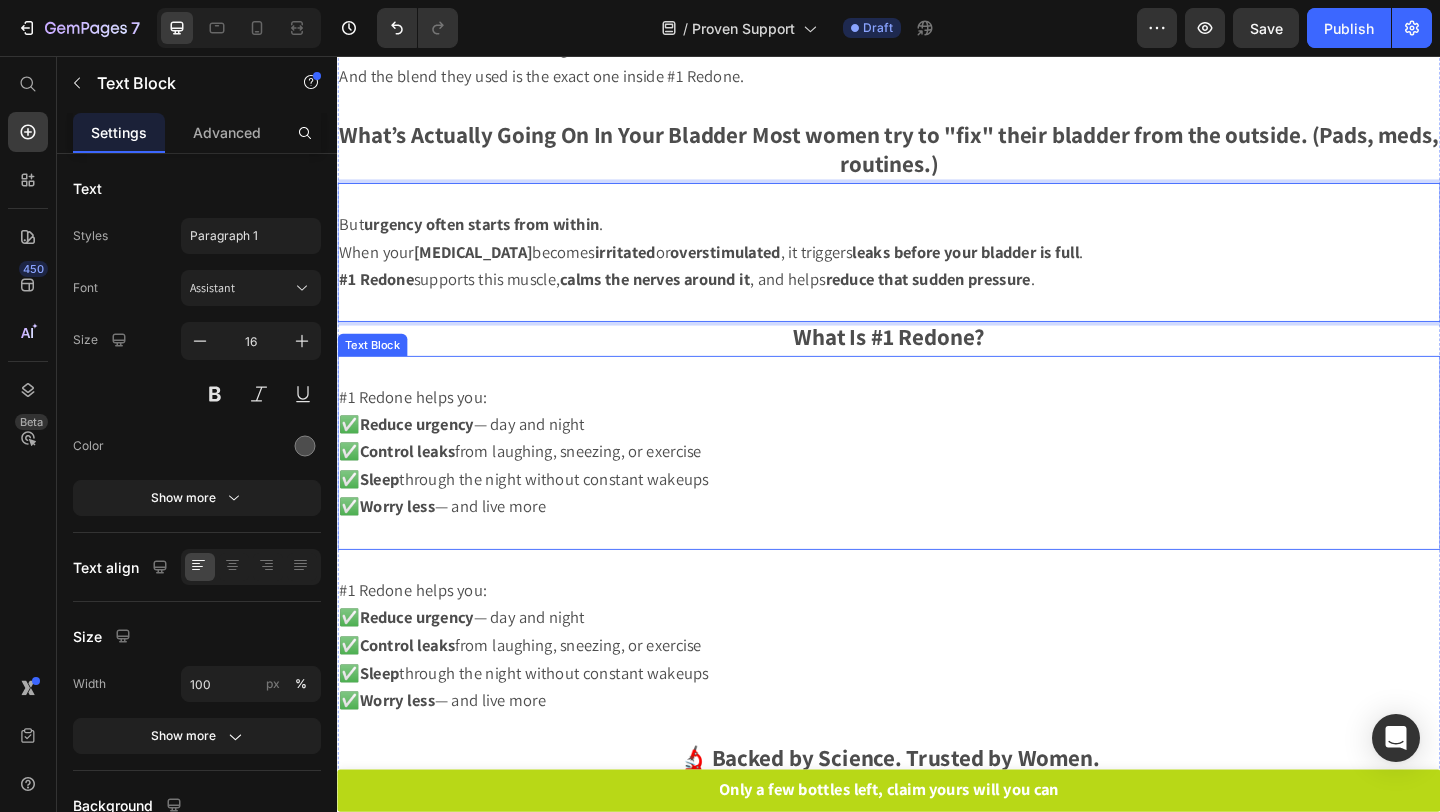click at bounding box center (937, 398) 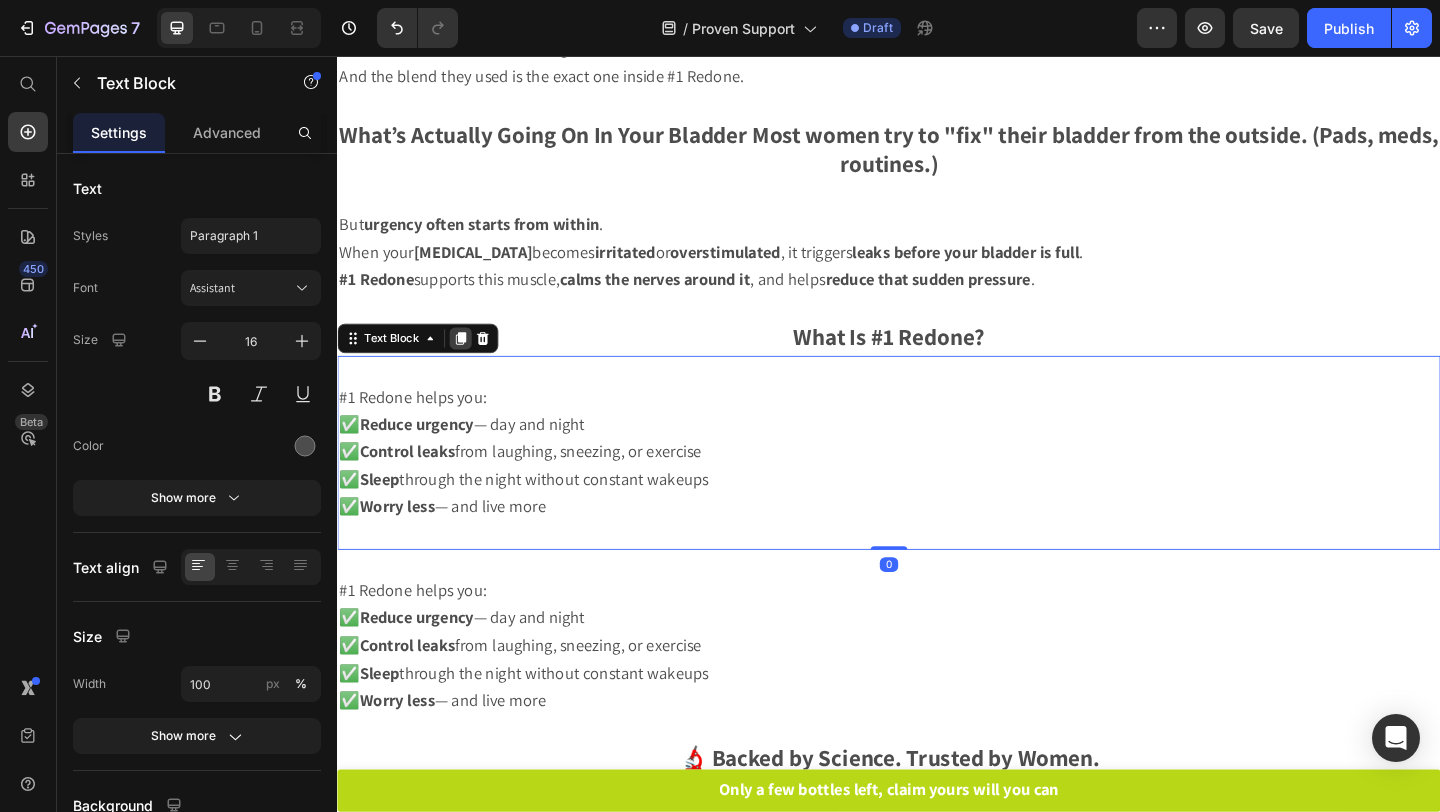 click 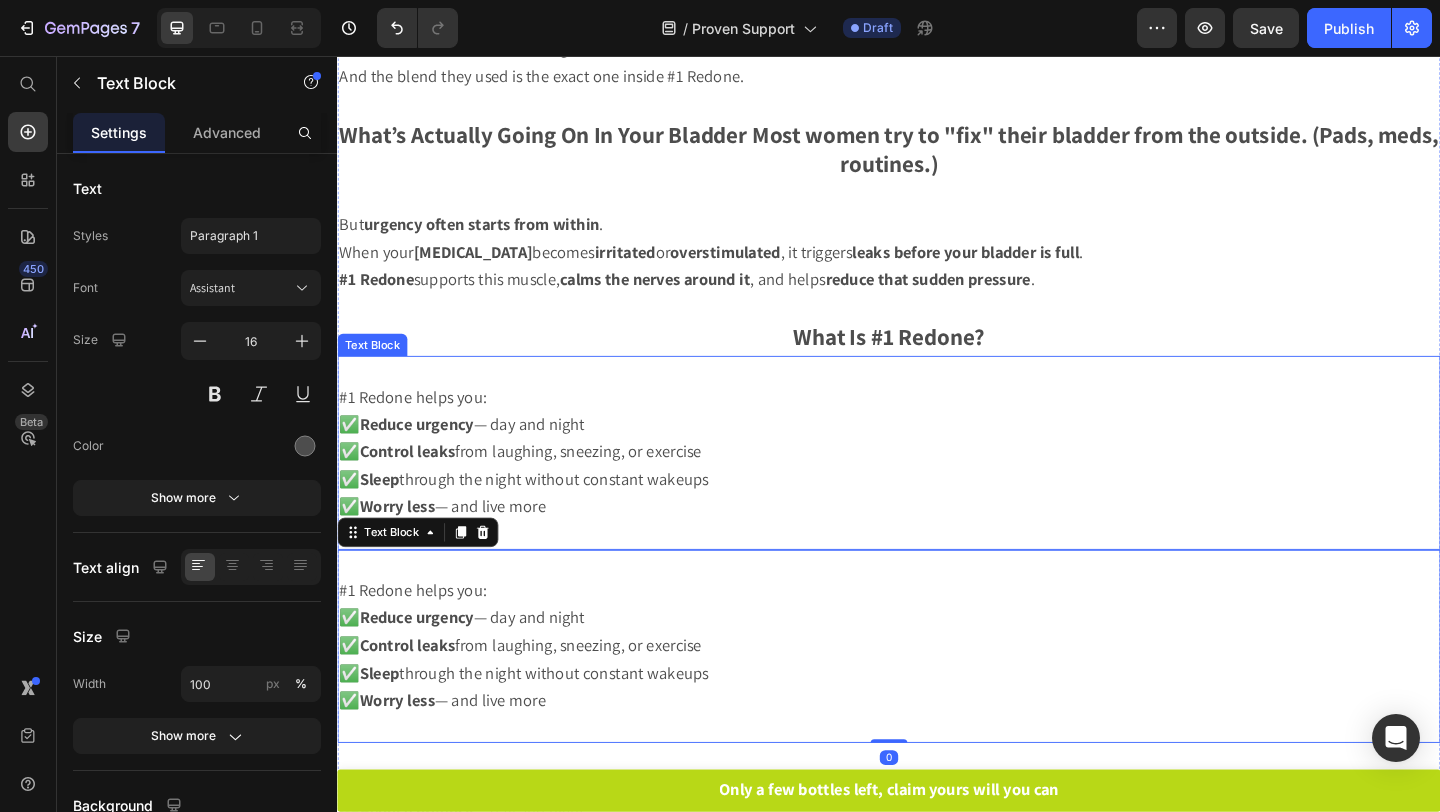 click on "✅  Reduce urgency  — day and night ✅  Control leaks  from laughing, sneezing, or exercise ✅  Sleep  through the night without constant wakeups ✅  Worry less  — and live more" at bounding box center (937, 502) 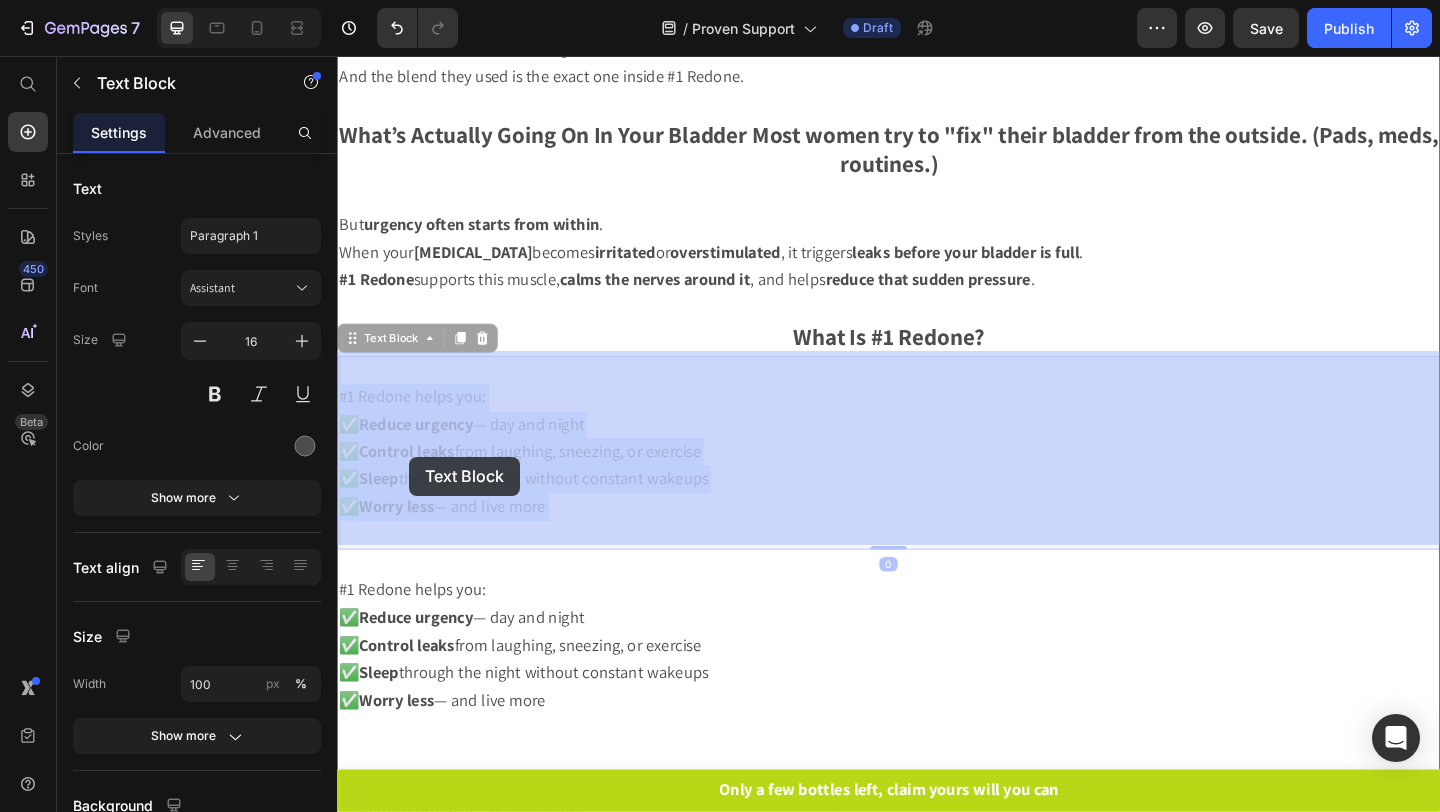 drag, startPoint x: 603, startPoint y: 544, endPoint x: 460, endPoint y: 507, distance: 147.70917 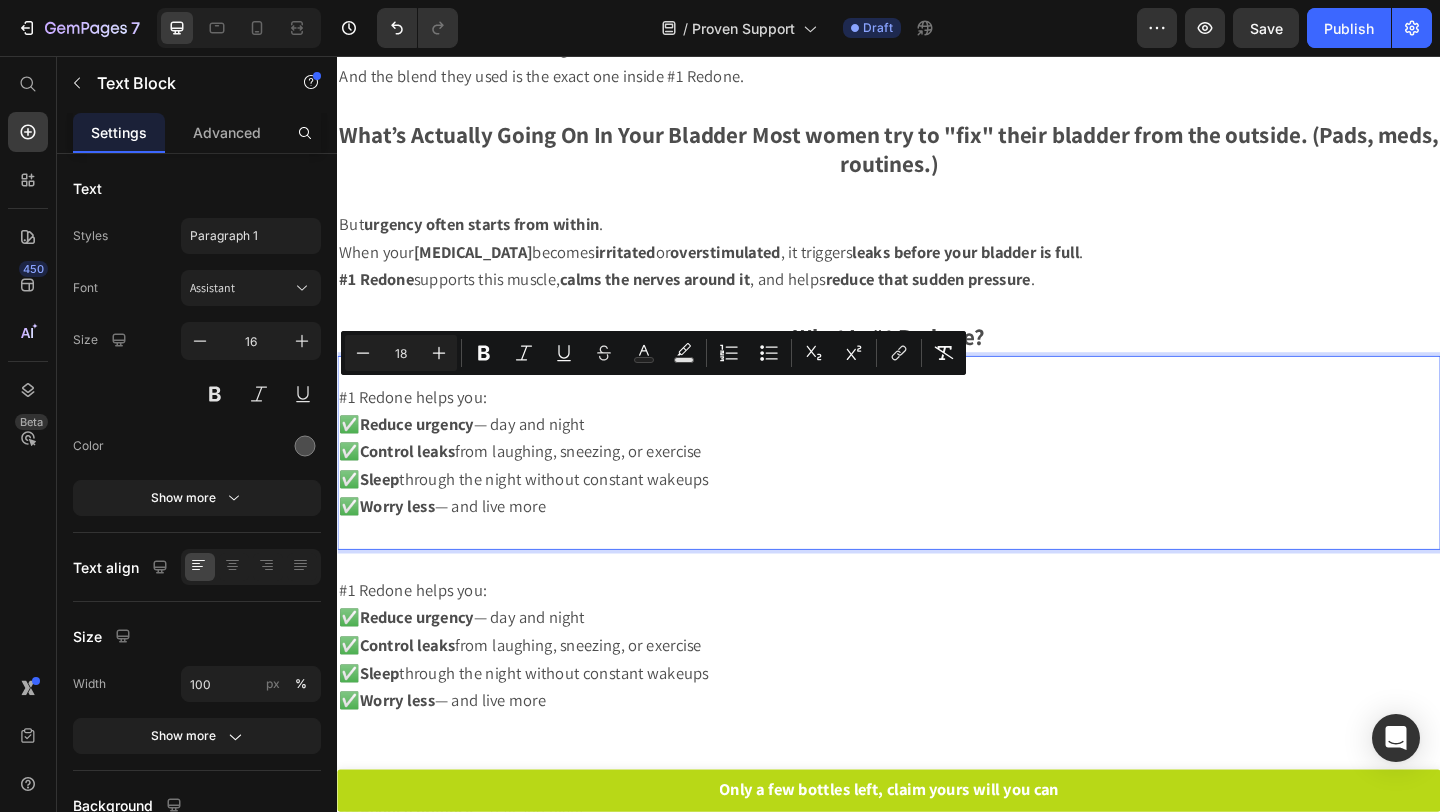 drag, startPoint x: 646, startPoint y: 534, endPoint x: 342, endPoint y: 426, distance: 322.61432 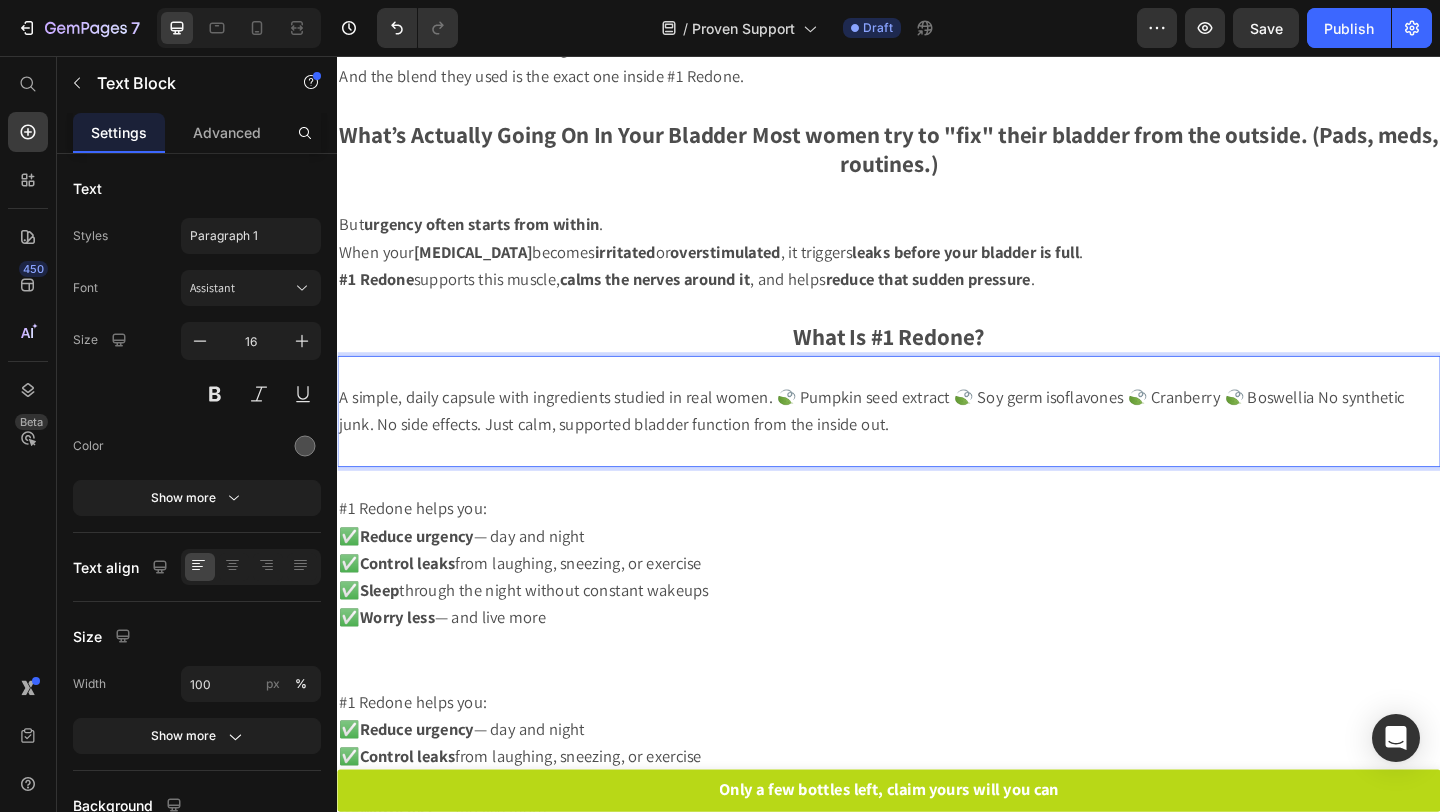 click on "A simple, daily capsule with ingredients studied in real women. 🍃 Pumpkin seed extract 🍃 Soy germ isoflavones 🍃 Cranberry 🍃 Boswellia No synthetic junk. No side effects. Just calm, supported bladder function from the inside out." at bounding box center [918, 441] 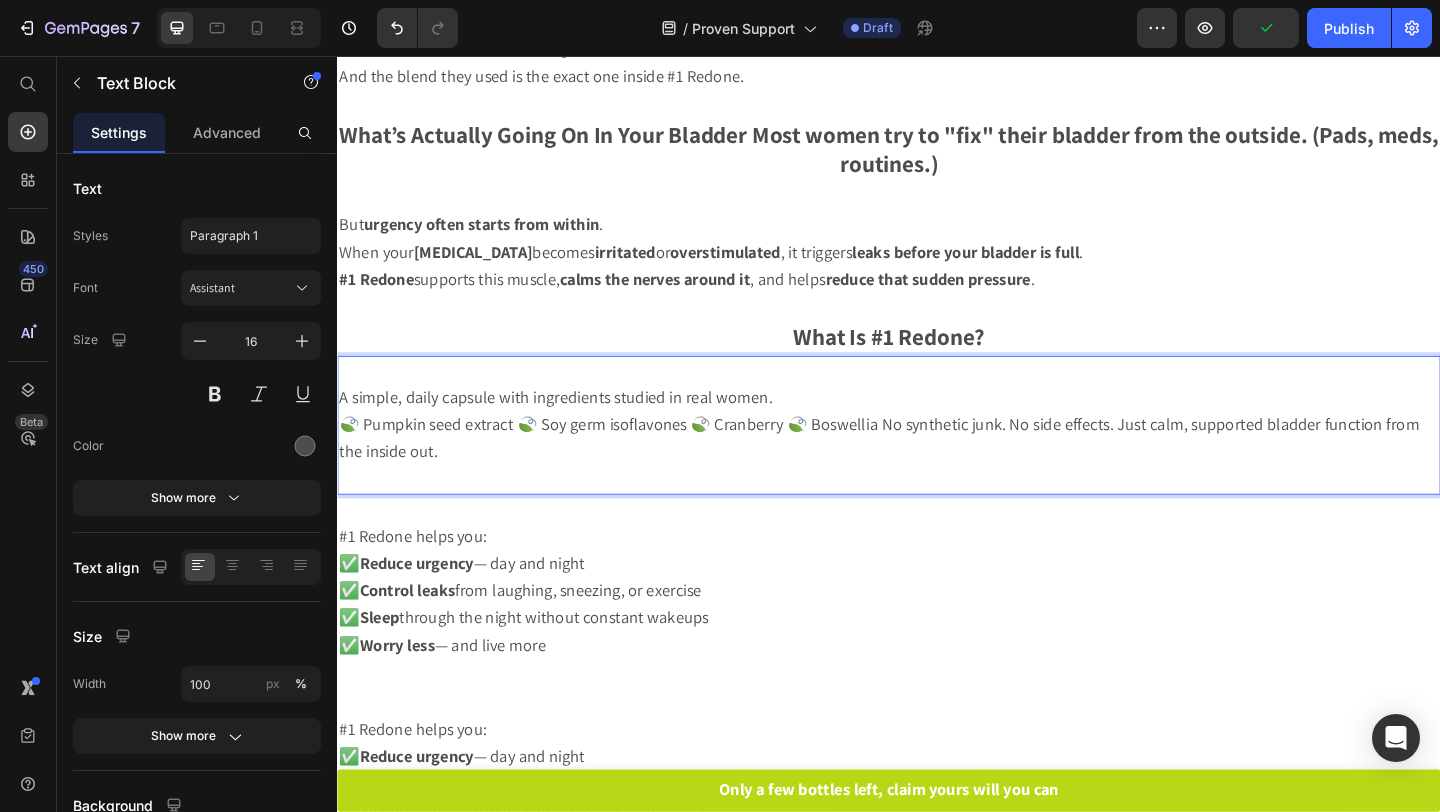 click on "🍃 Pumpkin seed extract 🍃 Soy germ isoflavones 🍃 Cranberry 🍃 Boswellia No synthetic junk. No side effects. Just calm, supported bladder function from the inside out." at bounding box center [926, 471] 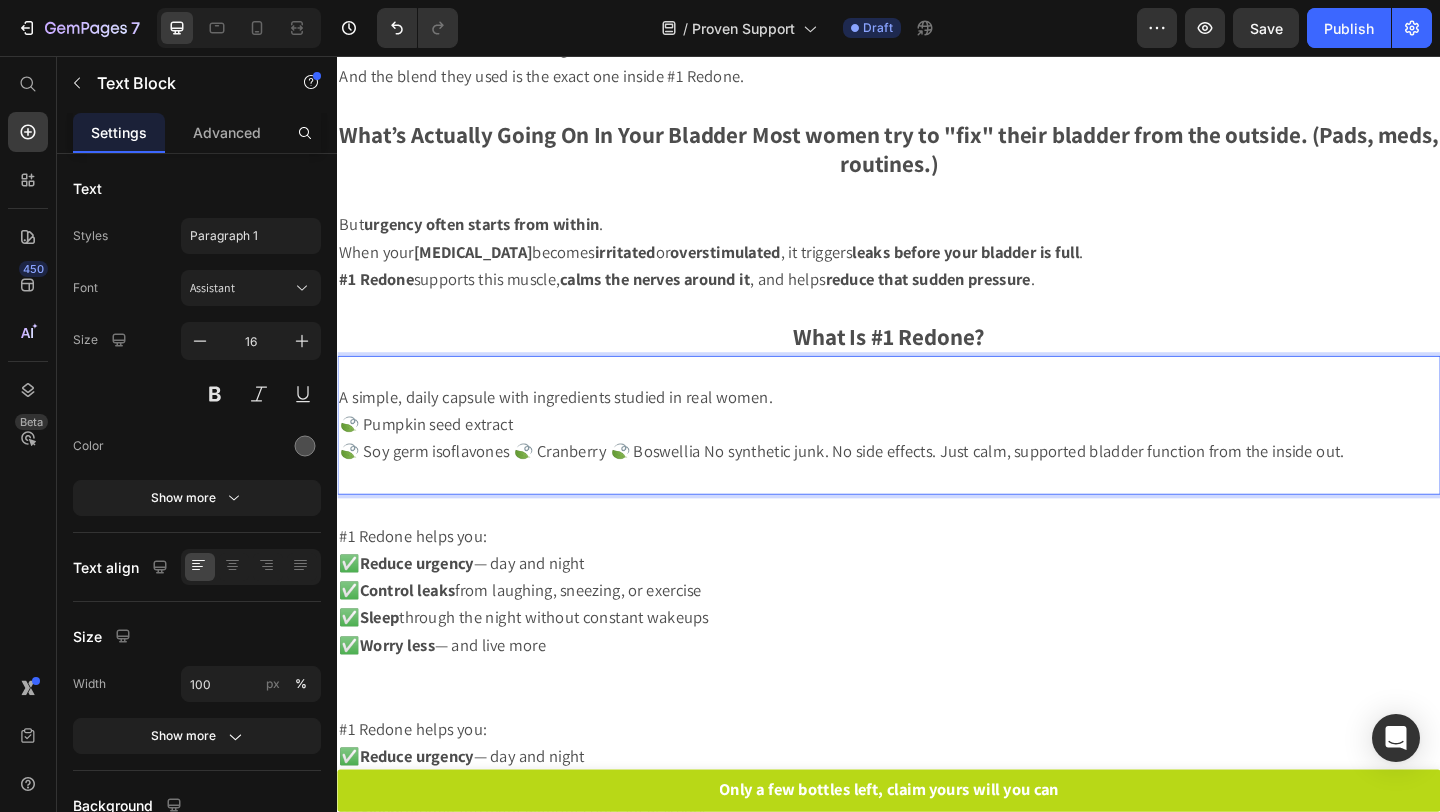click on "🍃 Soy germ isoflavones 🍃 Cranberry 🍃 Boswellia No synthetic junk. No side effects. Just calm, supported bladder function from the inside out." at bounding box center [885, 485] 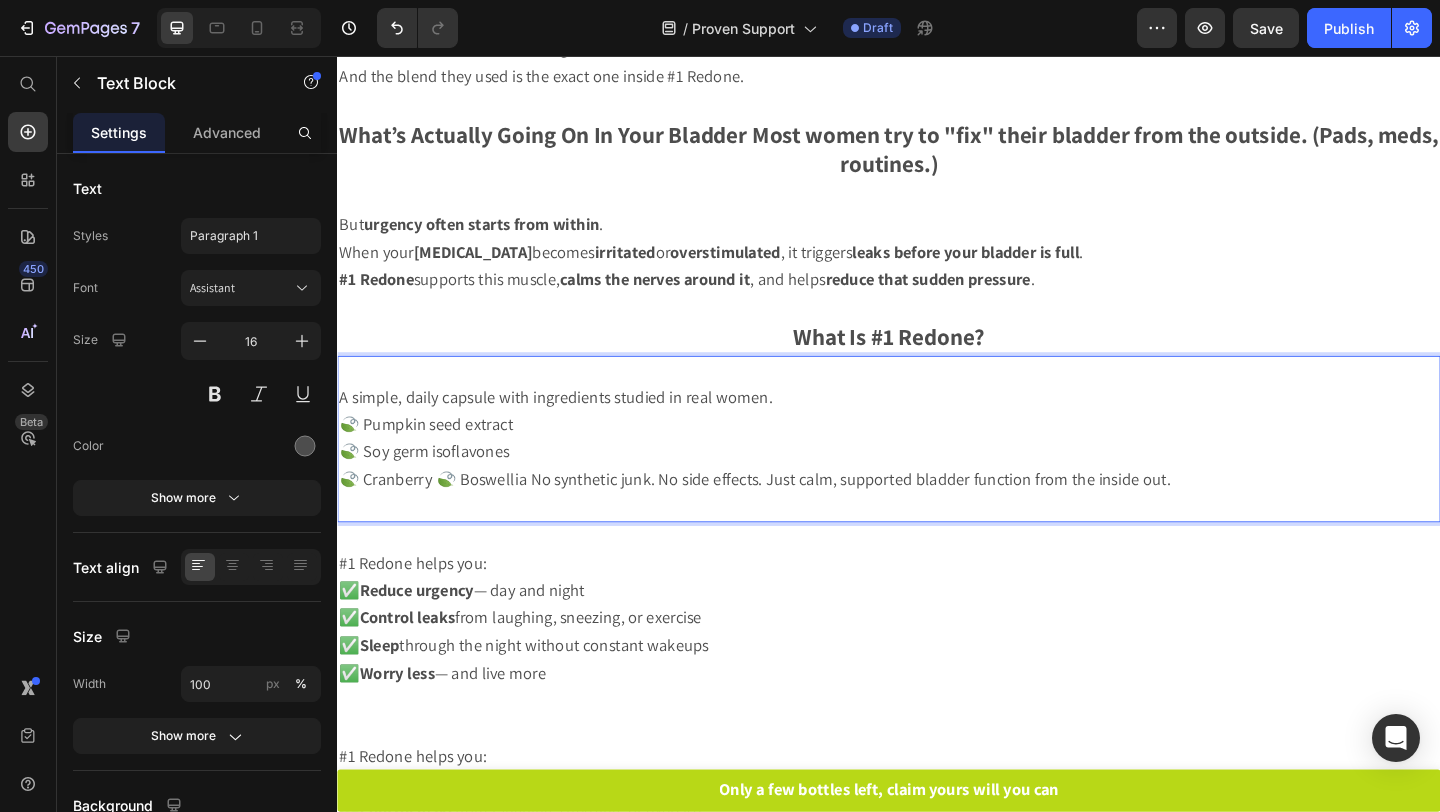 click on "🍃 Cranberry 🍃 Boswellia No synthetic junk. No side effects. Just calm, supported bladder function from the inside out." at bounding box center (791, 515) 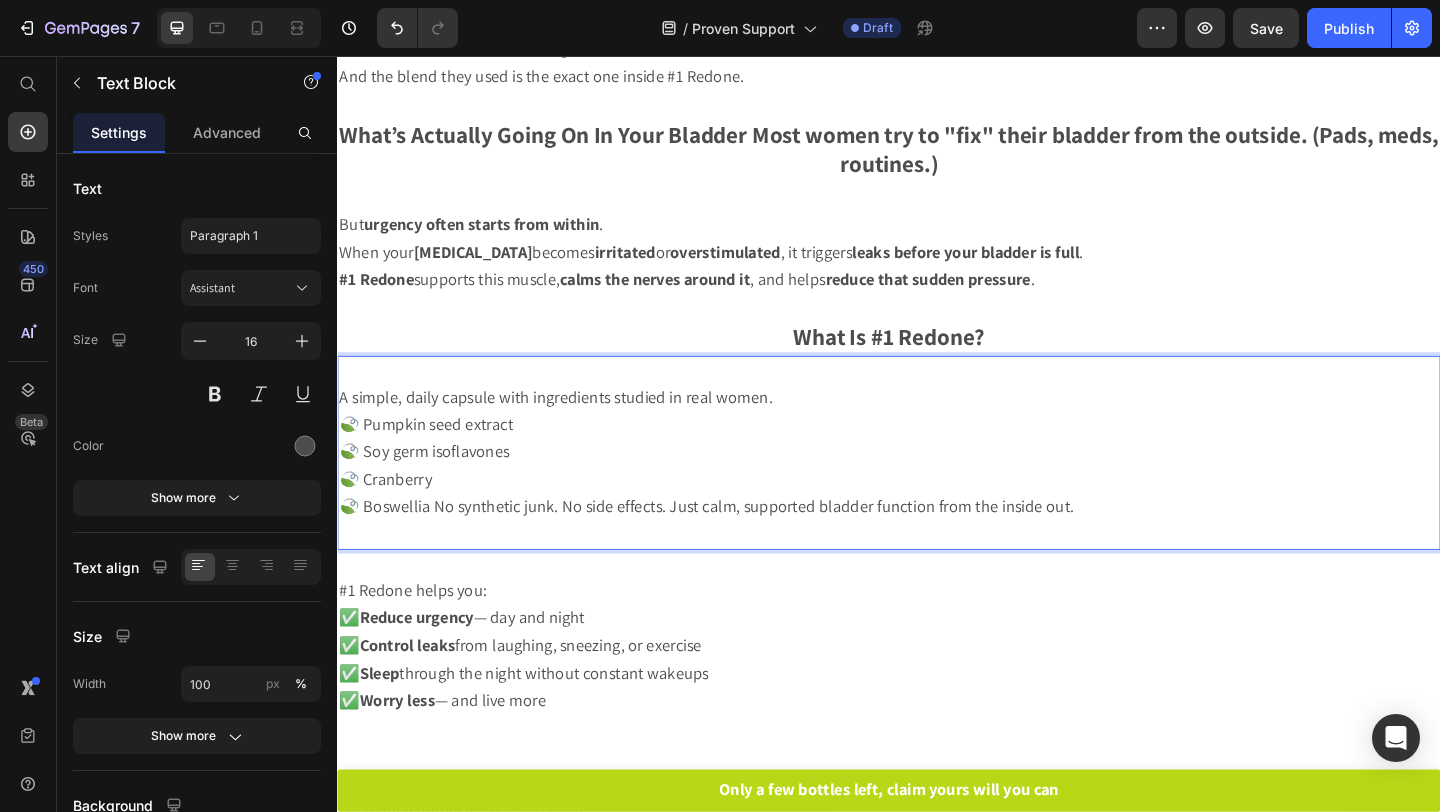 click on "🍃 Boswellia No synthetic junk. No side effects. Just calm, supported bladder function from the inside out." at bounding box center [738, 545] 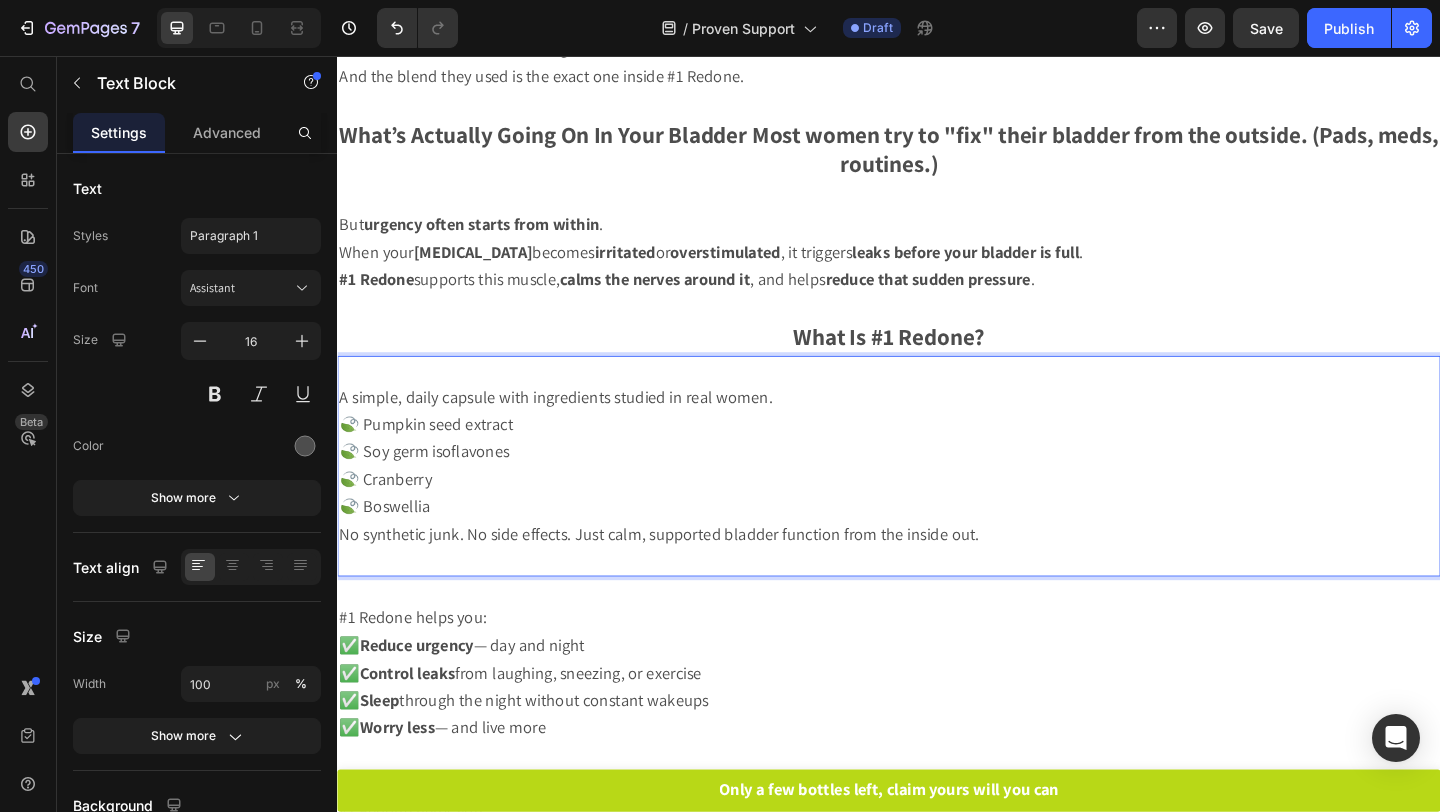 click on "A simple, daily capsule with ingredients studied in real women." at bounding box center (574, 426) 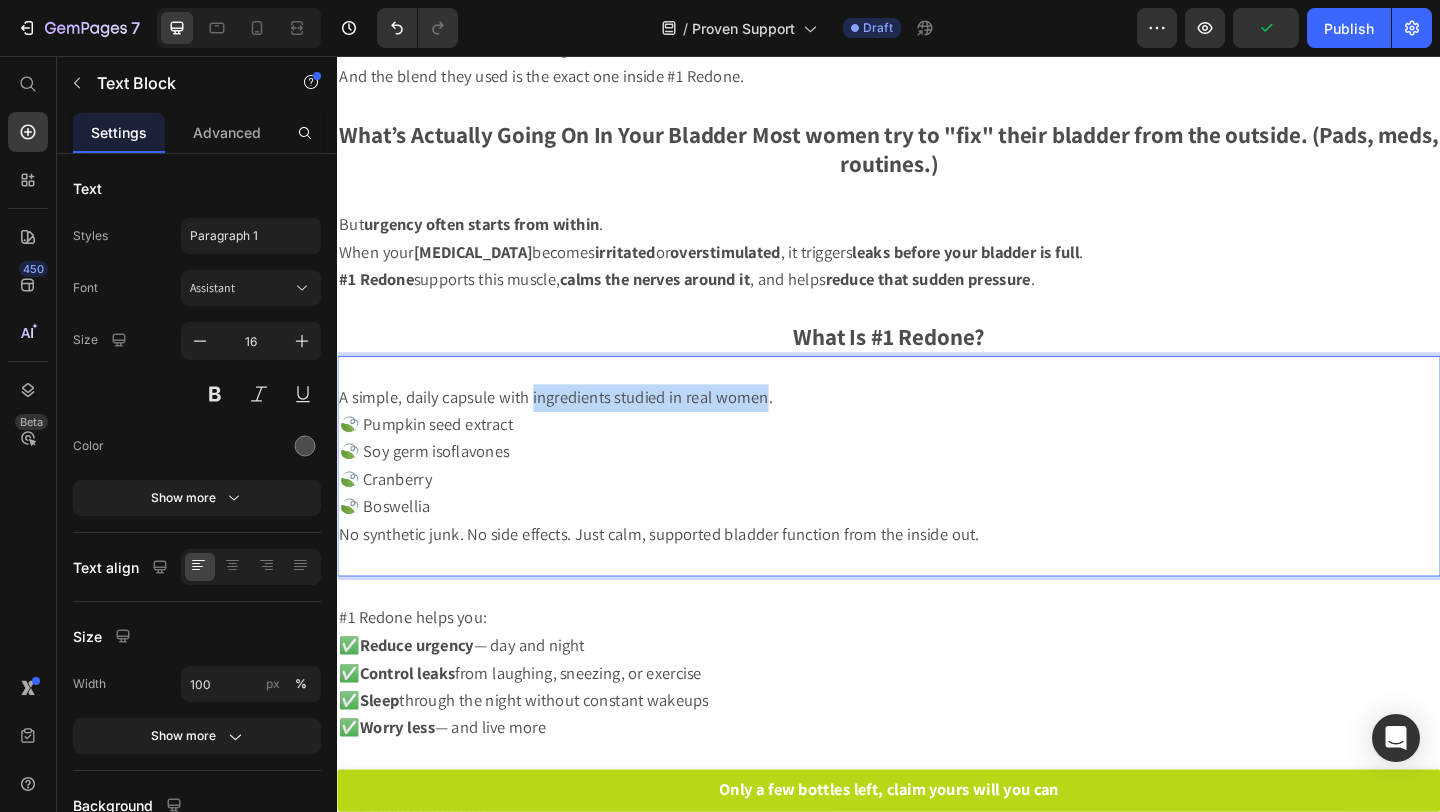 drag, startPoint x: 547, startPoint y: 426, endPoint x: 799, endPoint y: 428, distance: 252.00793 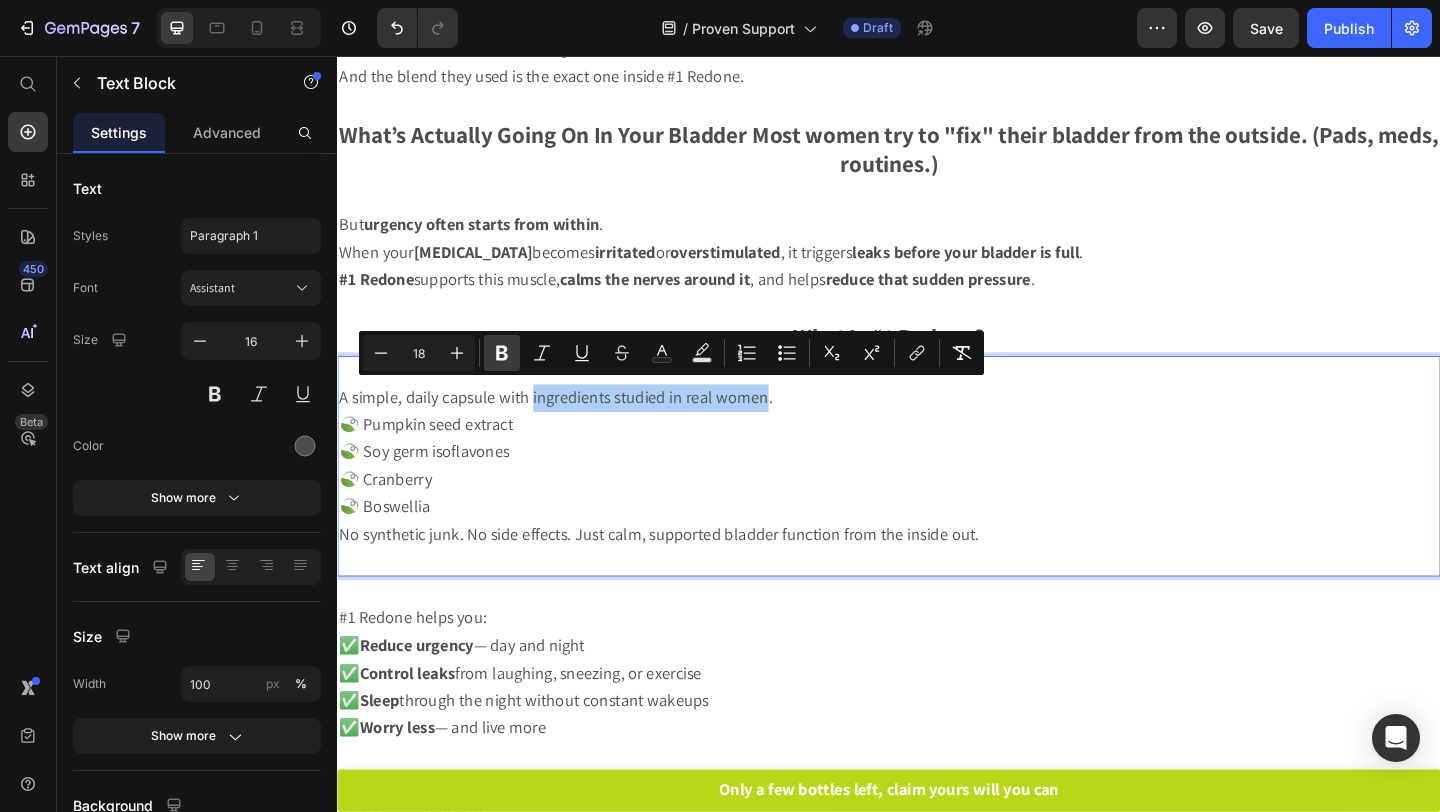click 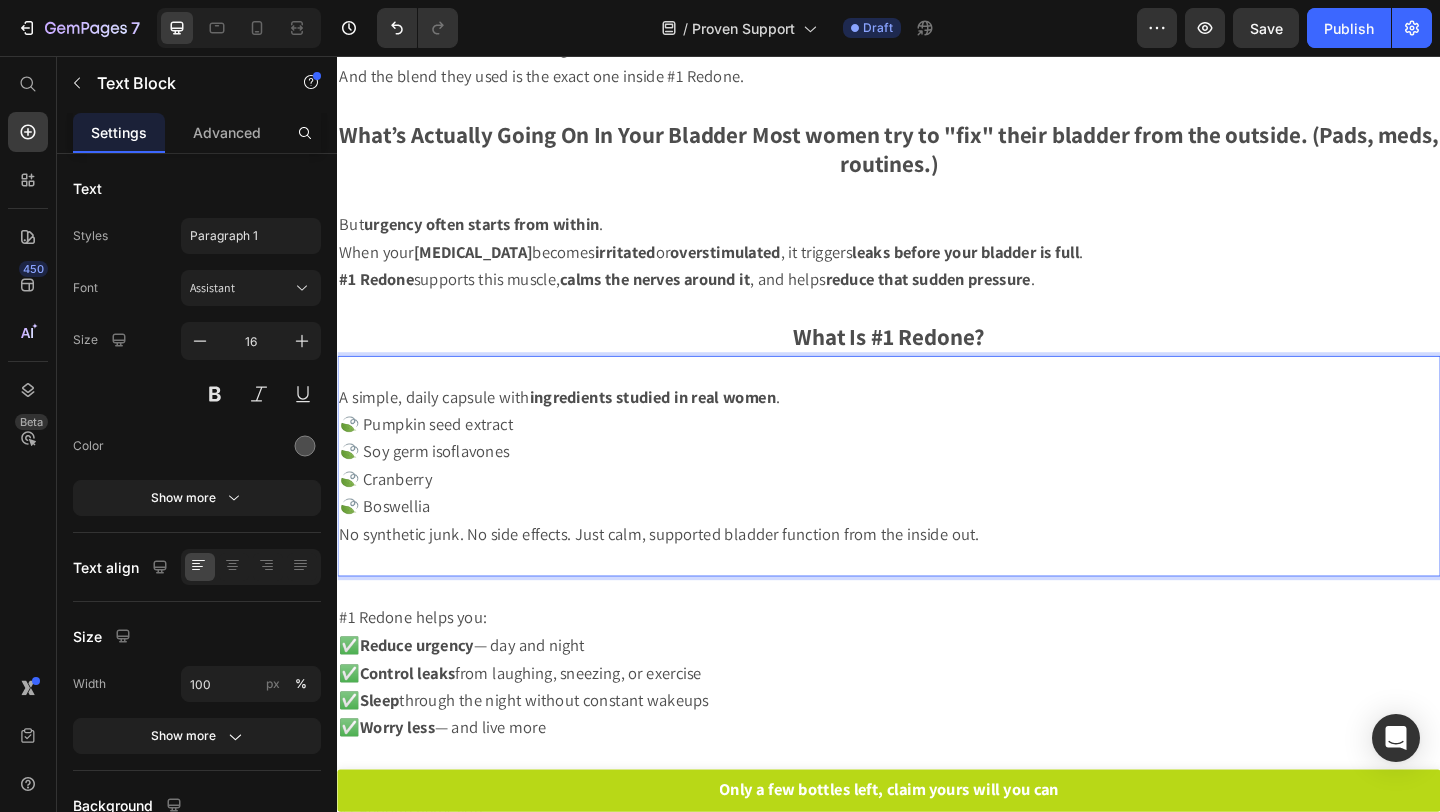 click on "🍃 Cranberry" at bounding box center [937, 517] 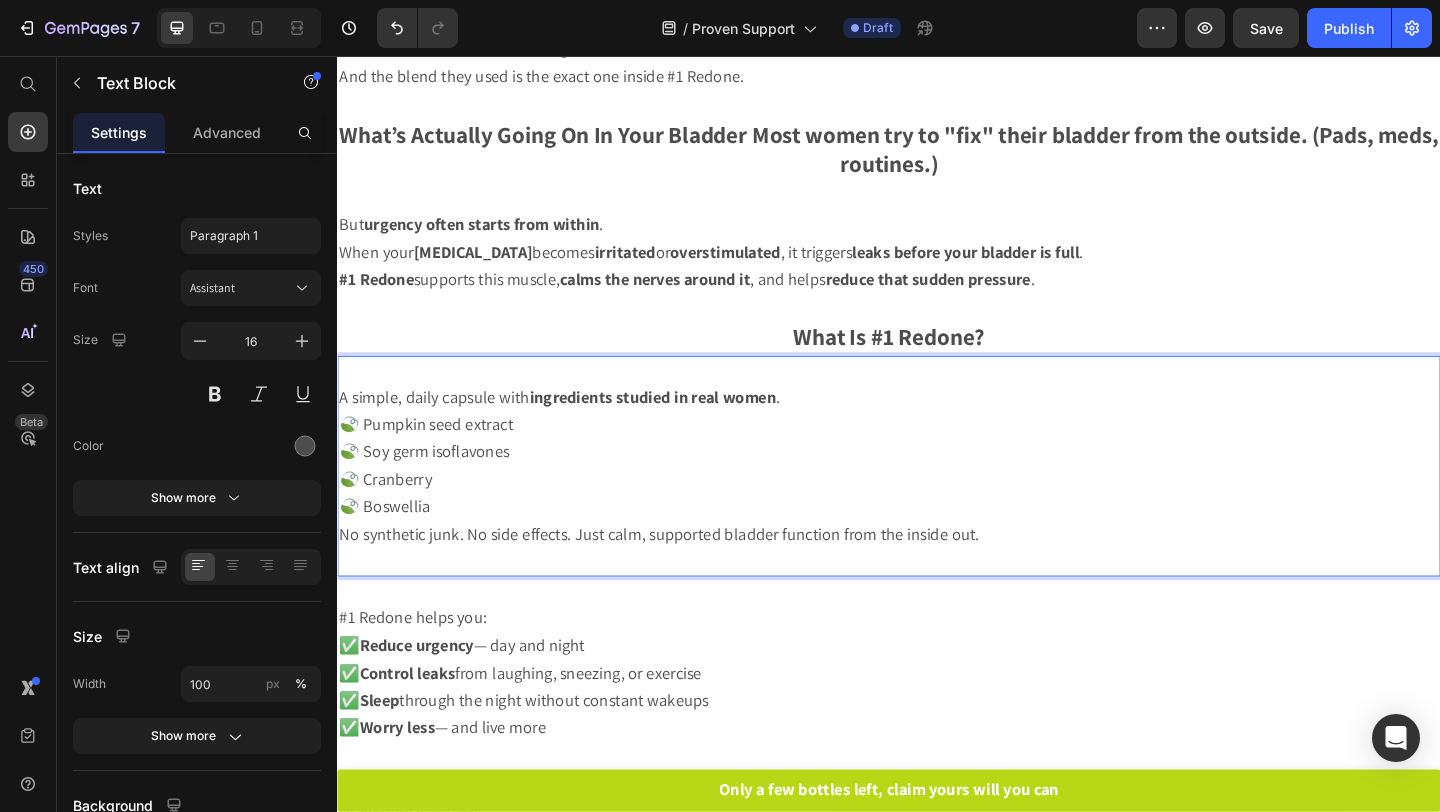 click on "No synthetic junk. No side effects. Just calm, supported bladder function from the inside out." at bounding box center [687, 575] 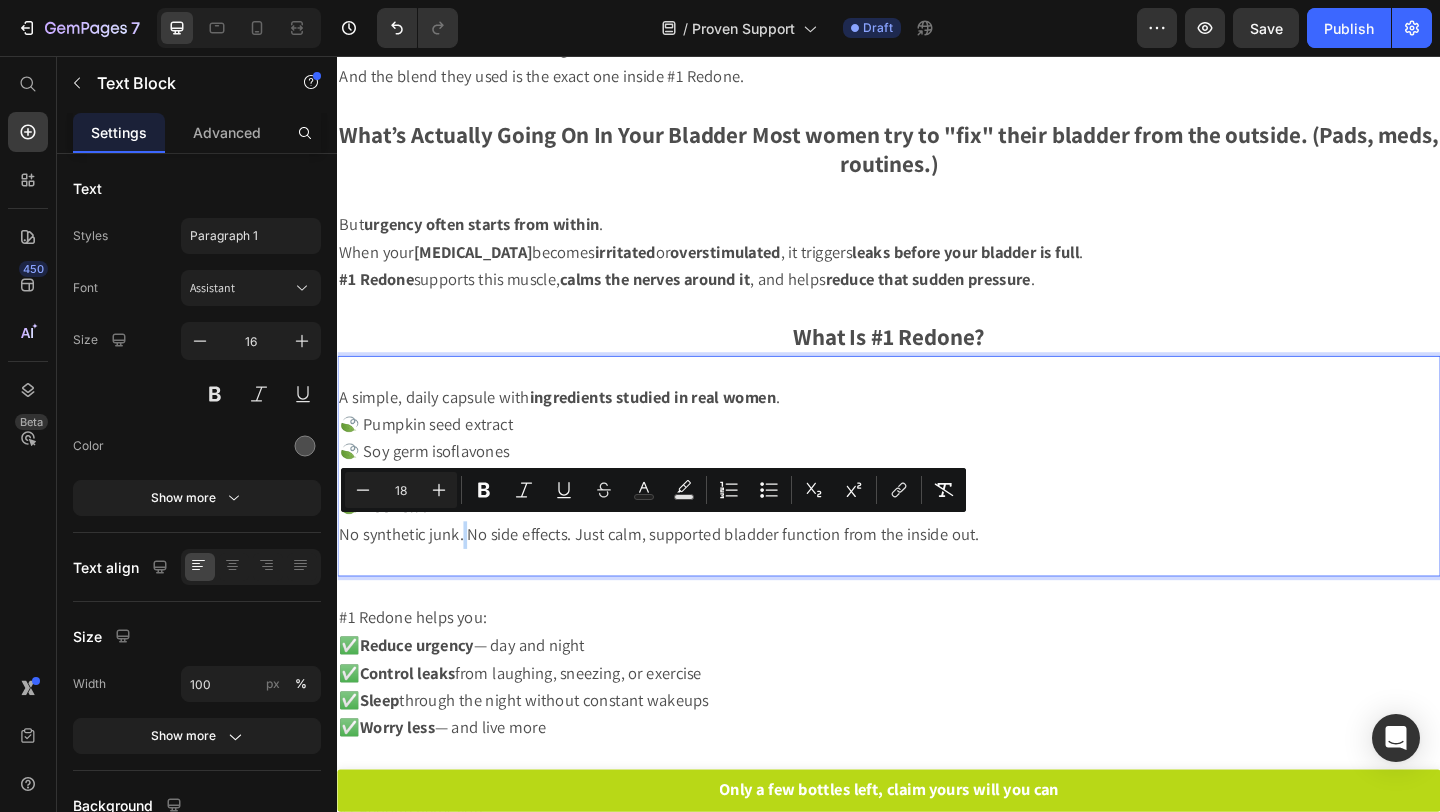 click on "No synthetic junk. No side effects. Just calm, supported bladder function from the inside out." at bounding box center [687, 575] 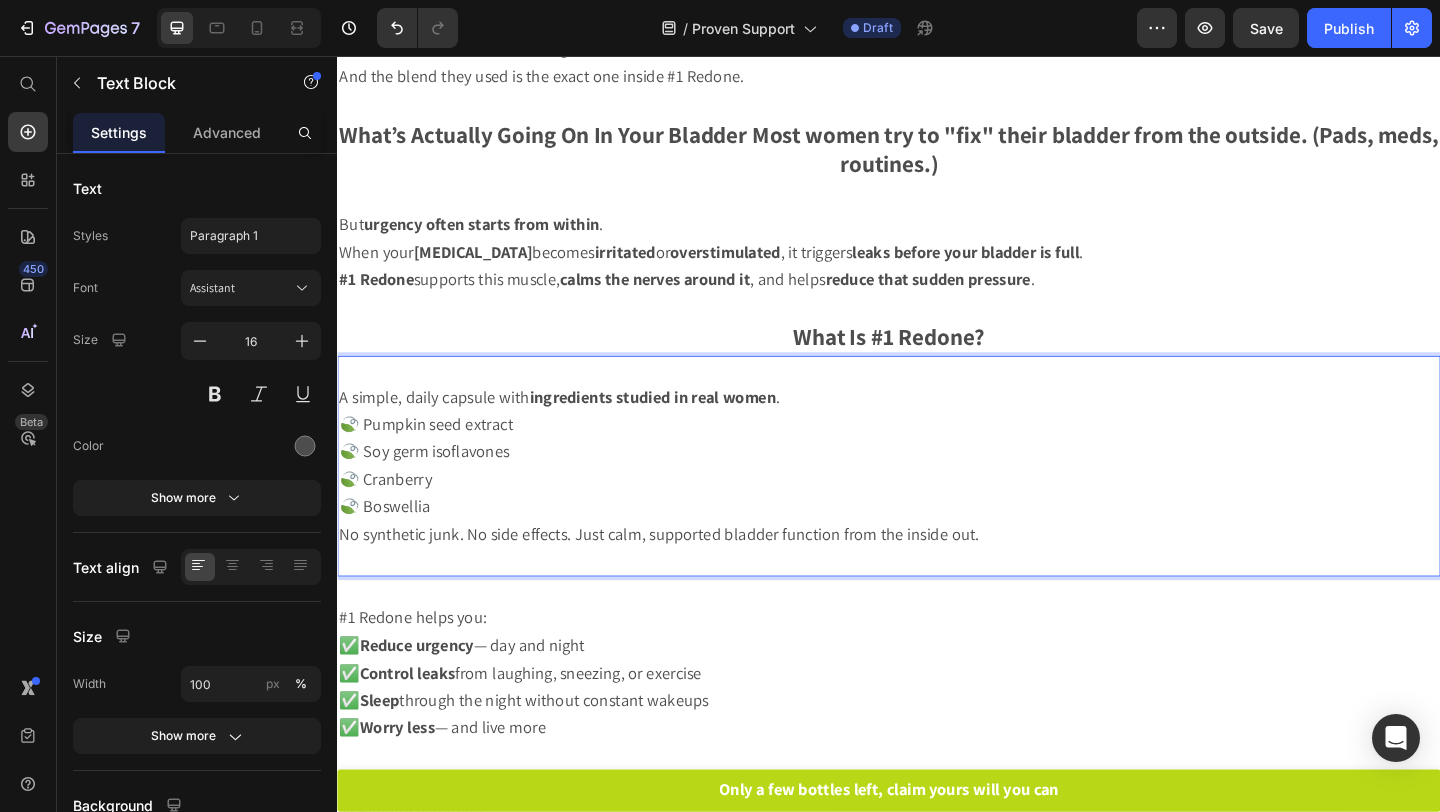 click on "No synthetic junk. No side effects. Just calm, supported bladder function from the inside out." at bounding box center (687, 575) 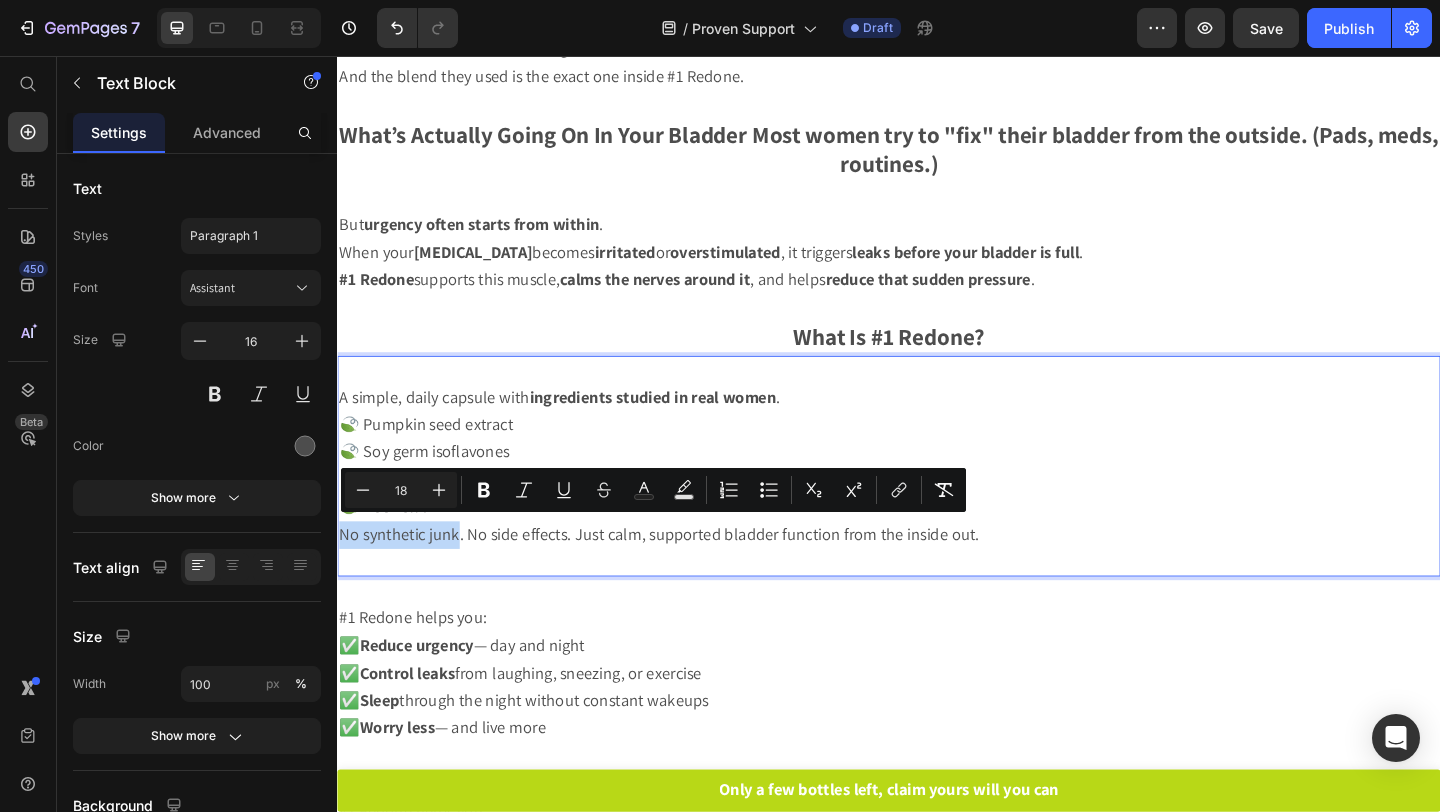 drag, startPoint x: 342, startPoint y: 569, endPoint x: 467, endPoint y: 573, distance: 125.06398 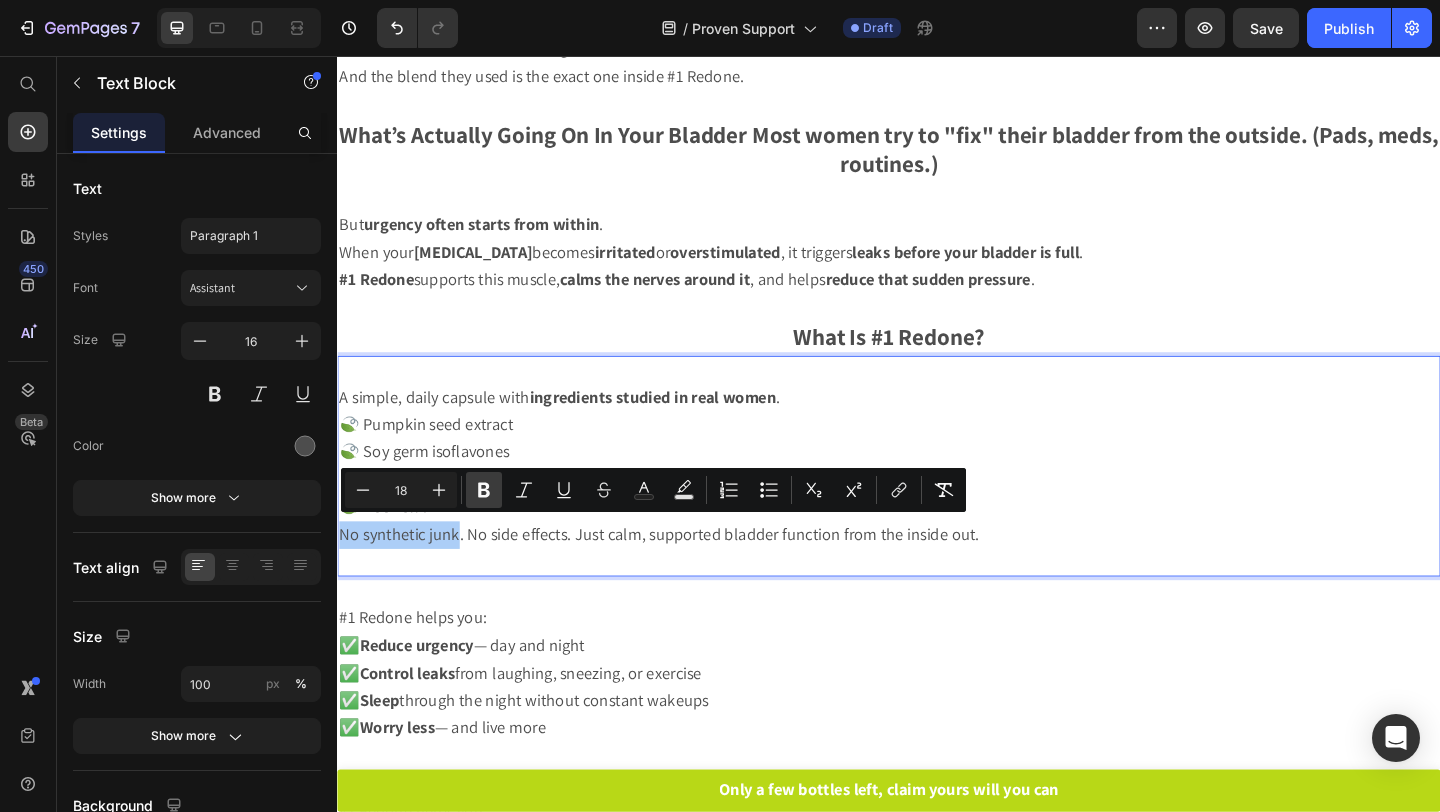 click 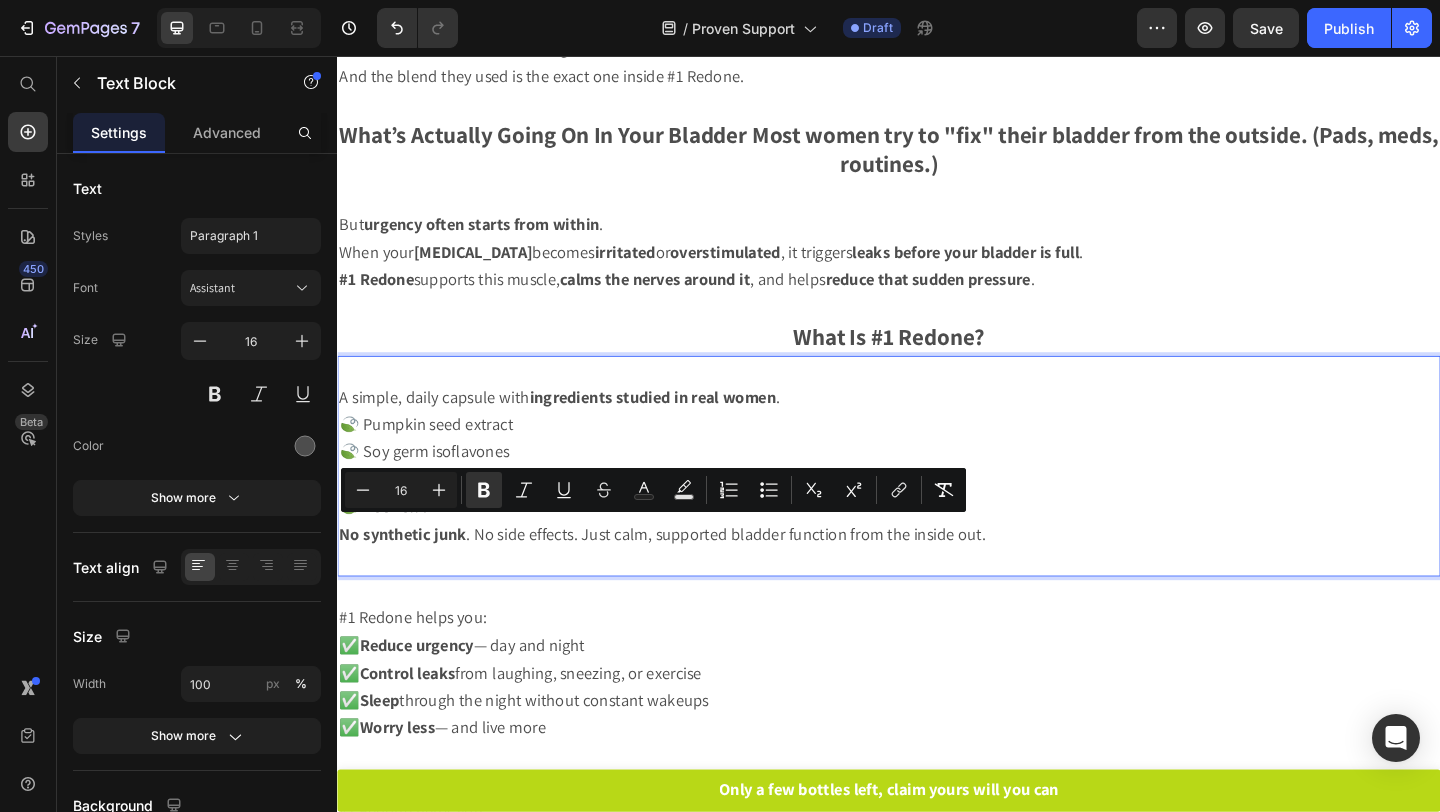 click at bounding box center [937, 606] 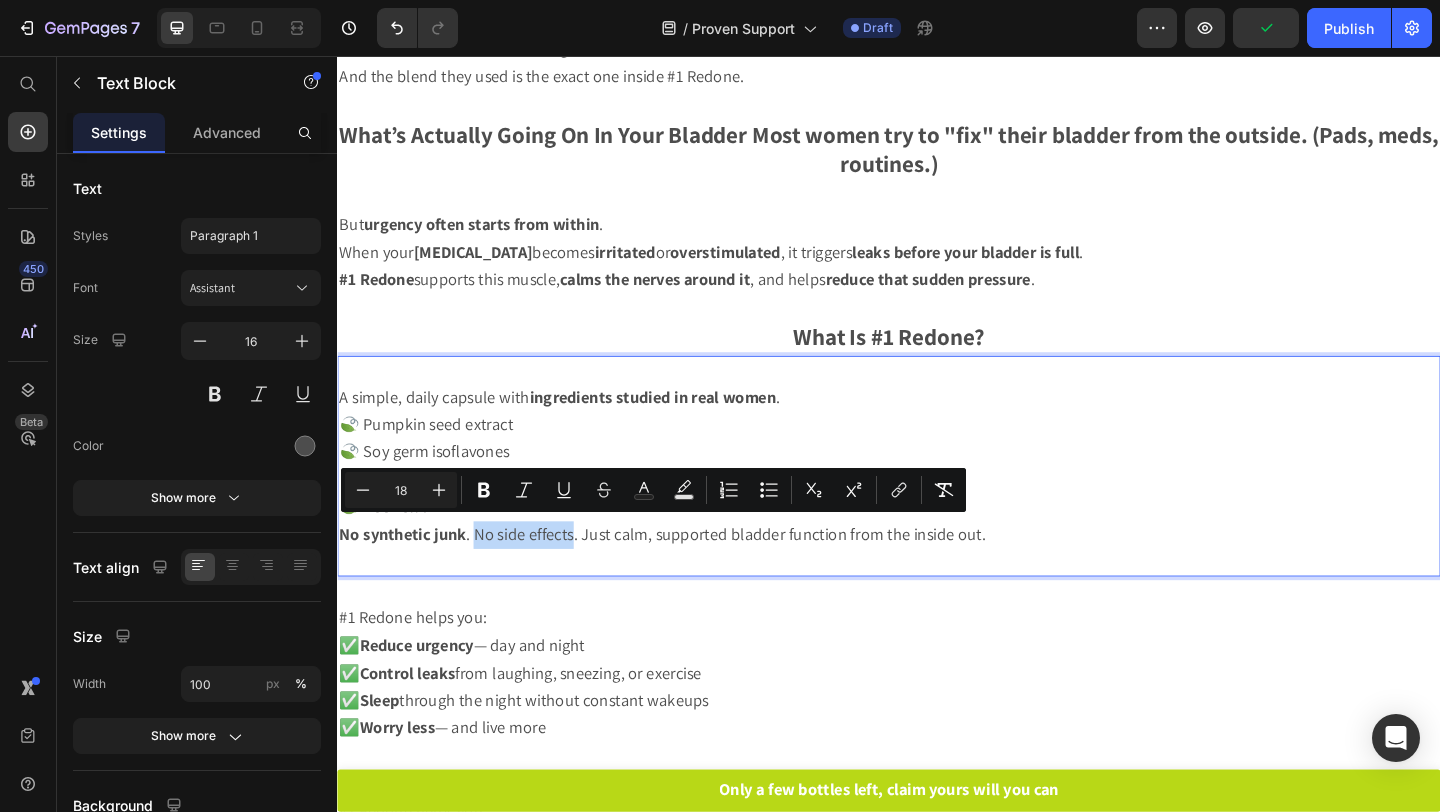 drag, startPoint x: 486, startPoint y: 568, endPoint x: 590, endPoint y: 578, distance: 104.47966 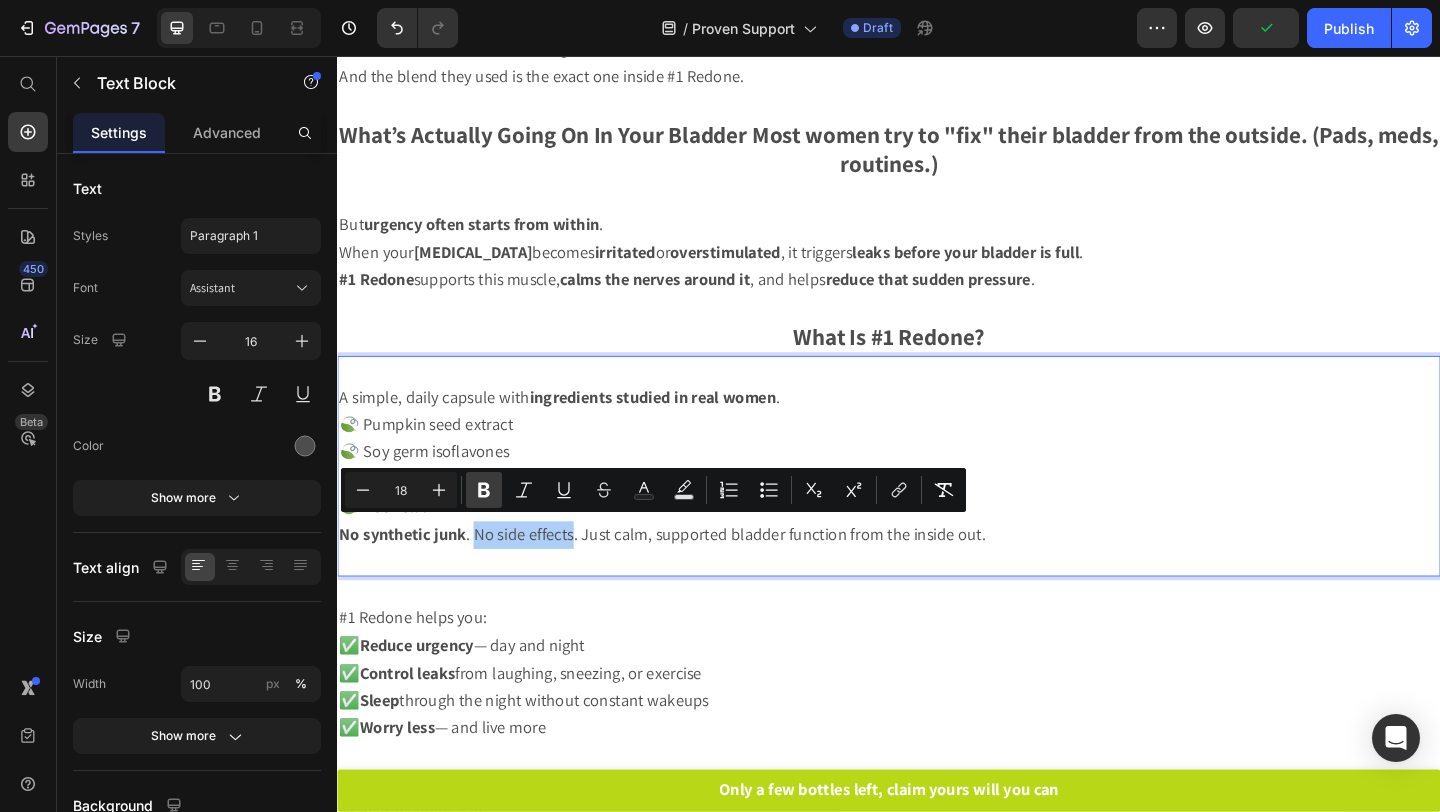 click on "Bold" at bounding box center (484, 490) 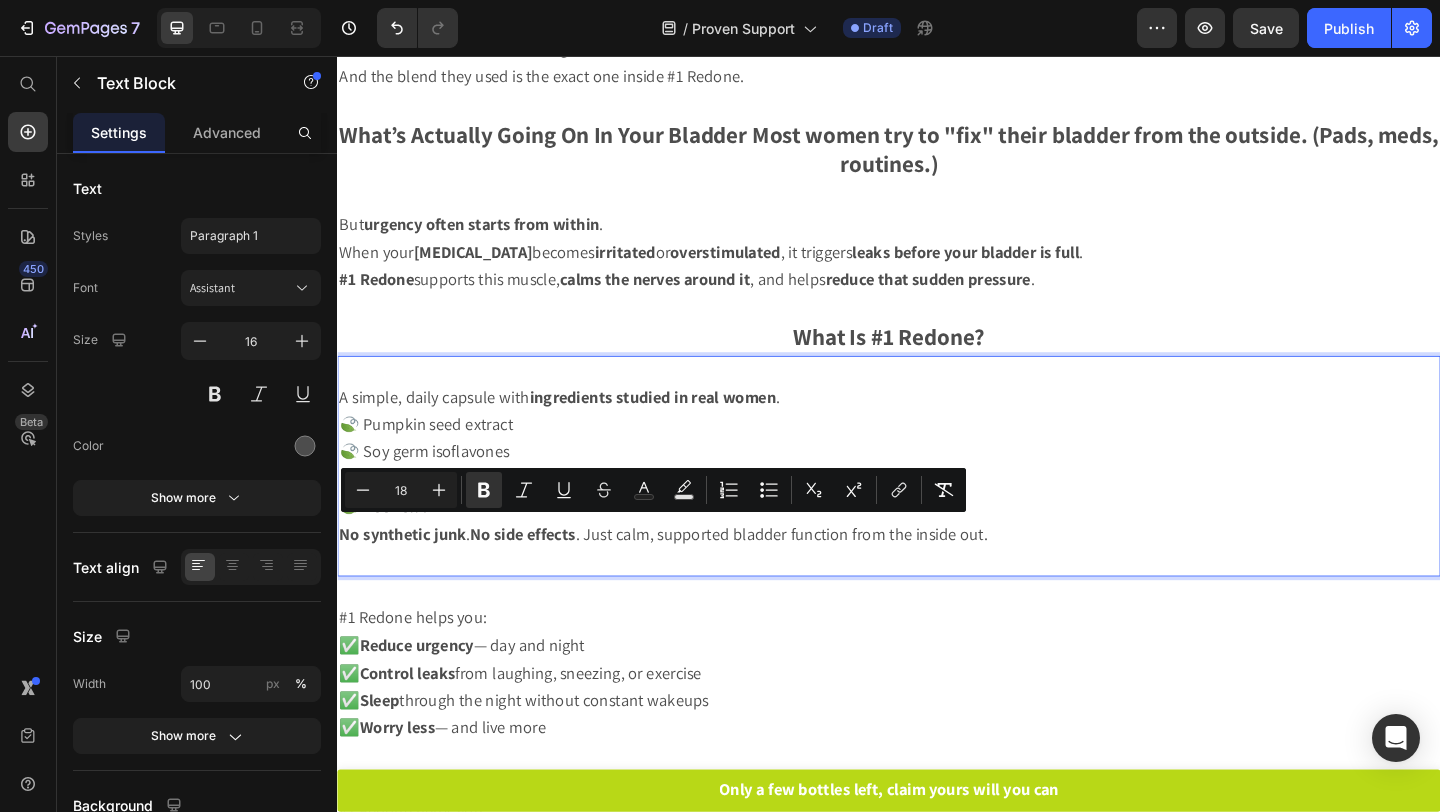 click on "No synthetic junk .  No side effects . Just calm, supported bladder function from the inside out." at bounding box center (691, 575) 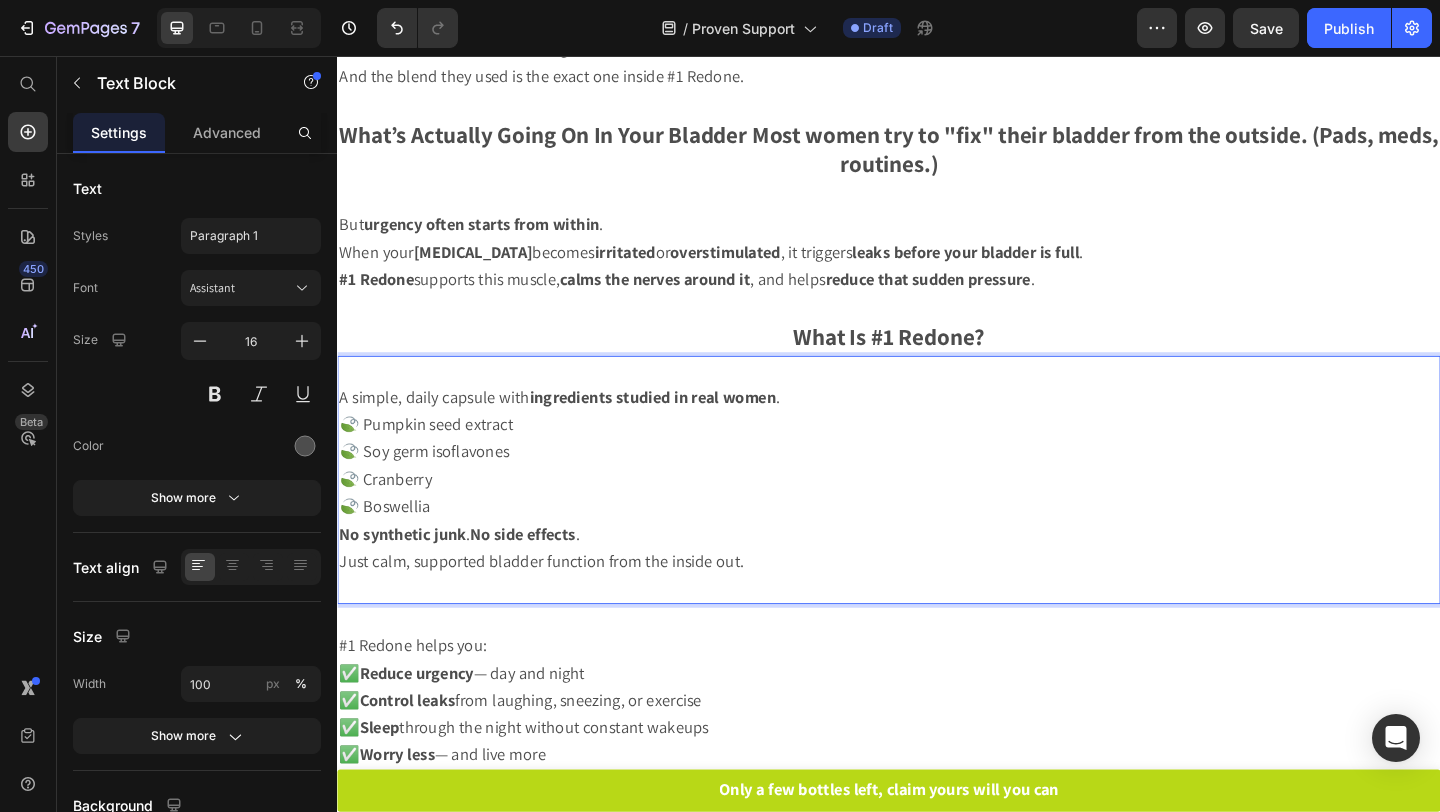click on "Just calm, supported bladder function from the inside out." at bounding box center (559, 605) 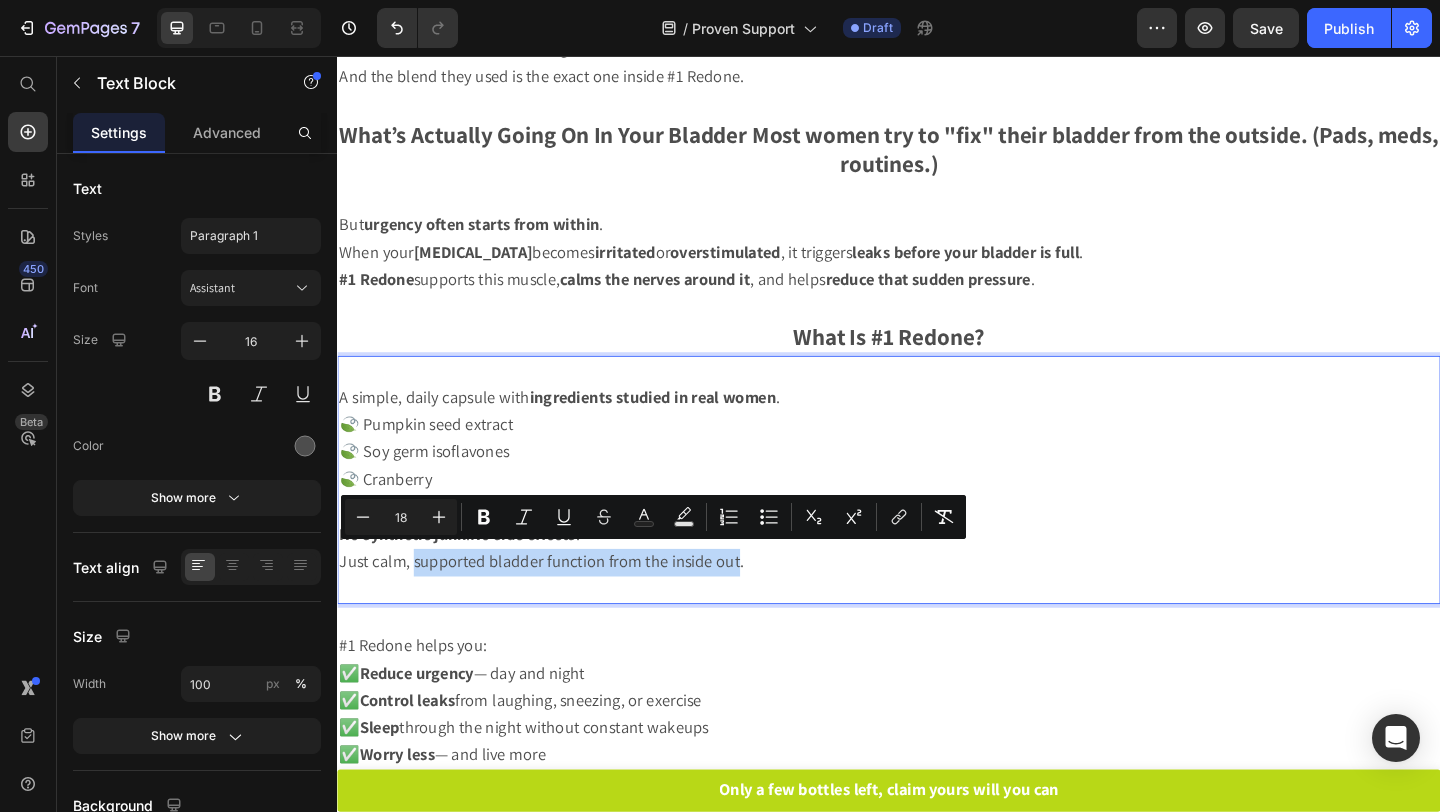 drag, startPoint x: 419, startPoint y: 600, endPoint x: 769, endPoint y: 615, distance: 350.3213 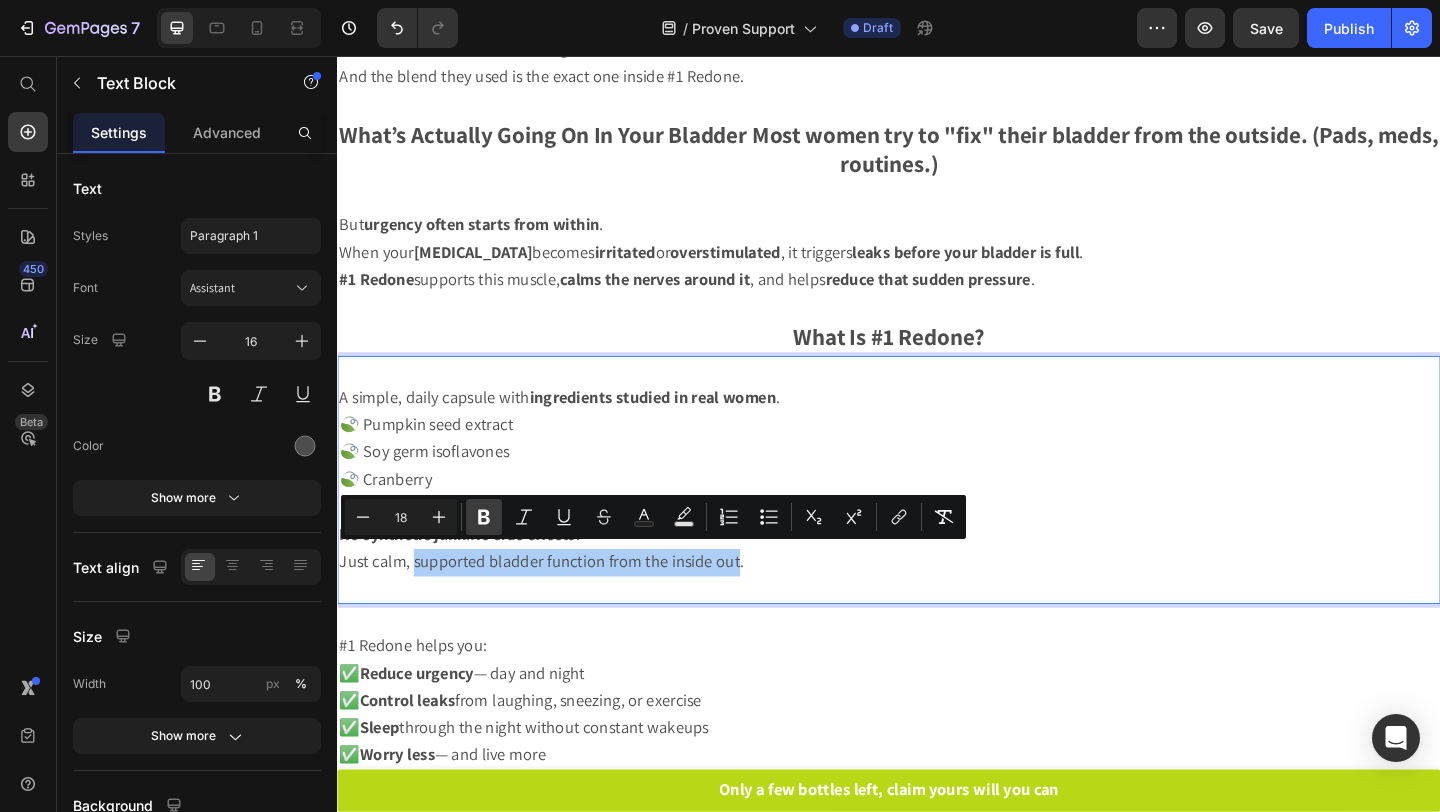 click 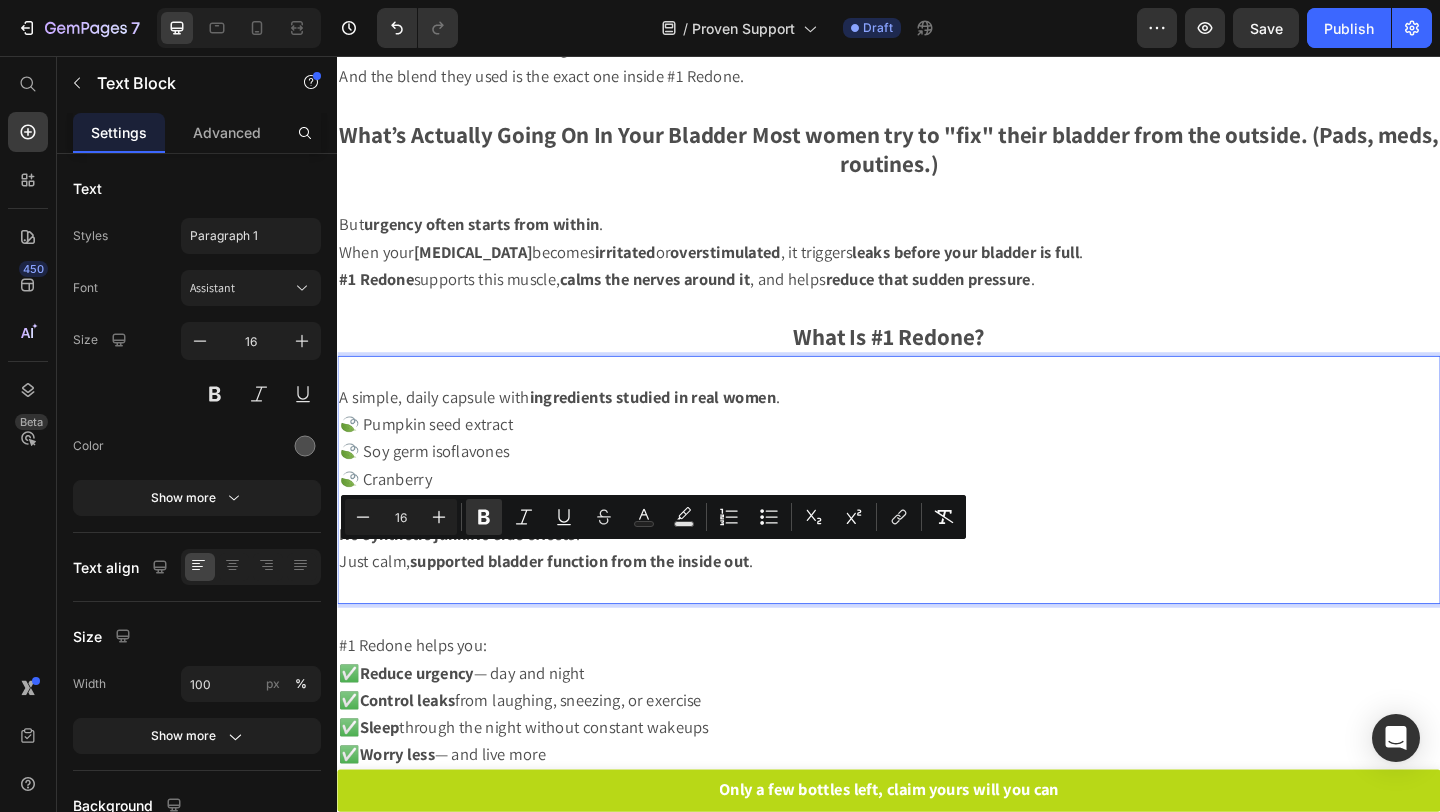 click at bounding box center [937, 635] 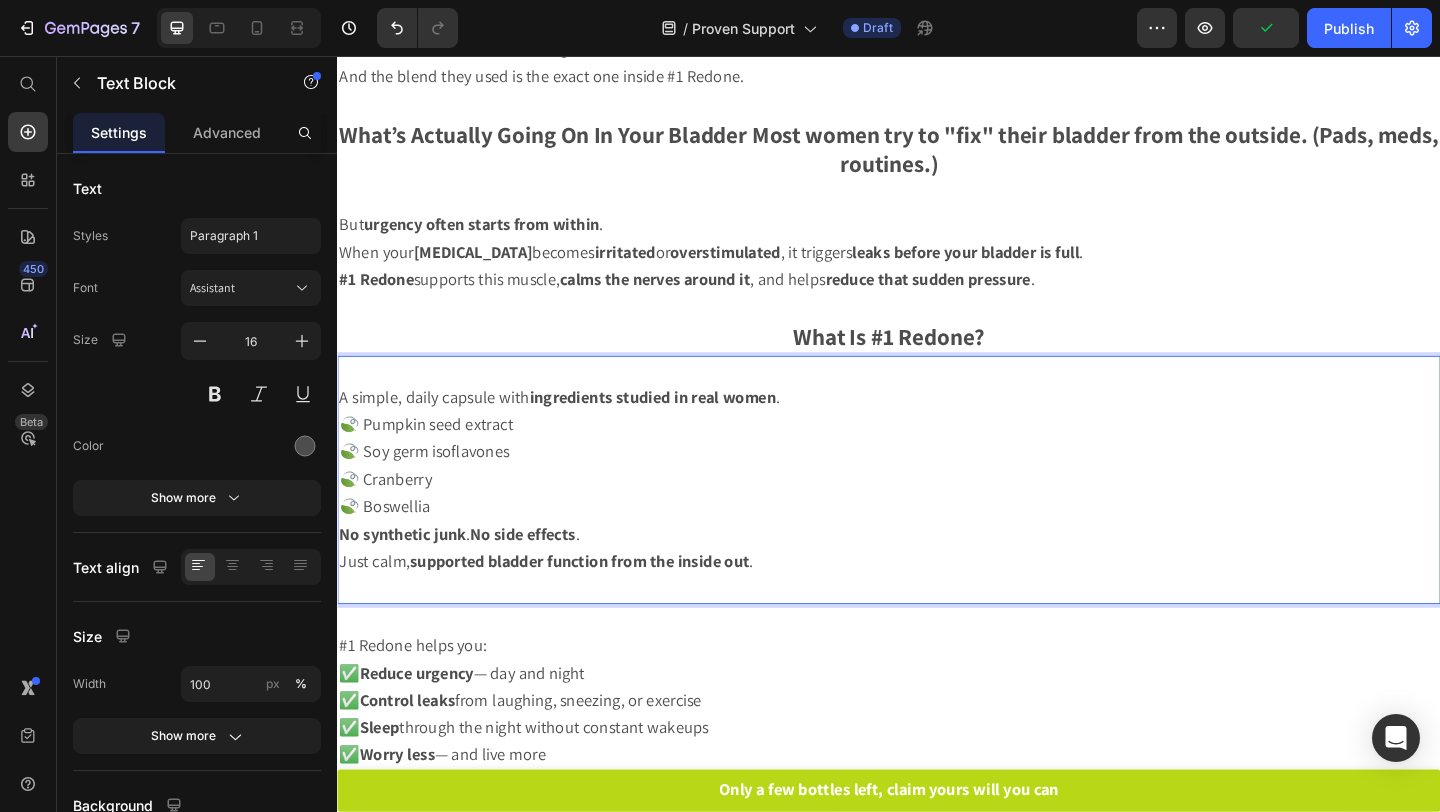 click on "No synthetic junk .  No side effects ." at bounding box center [937, 577] 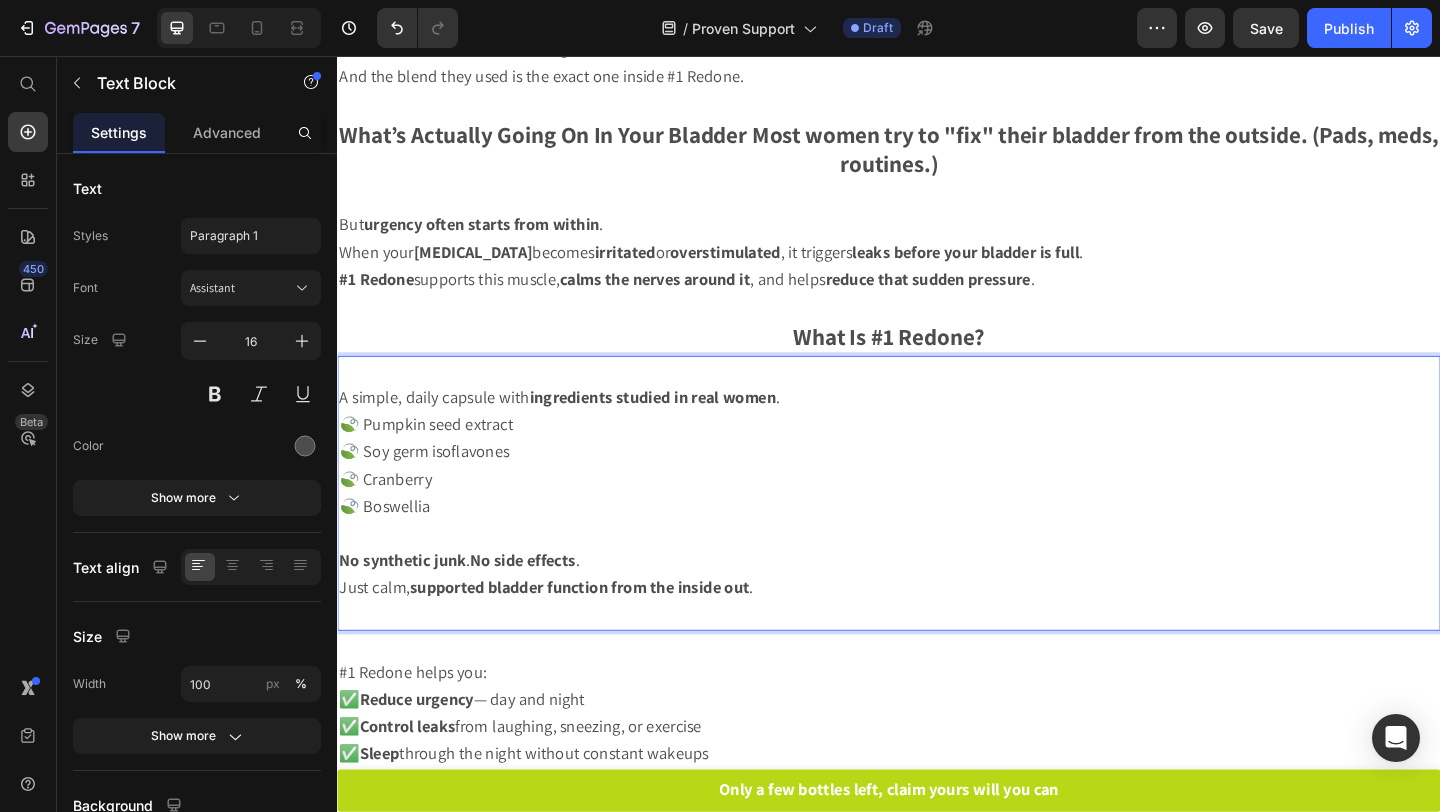 click on "🍃 Cranberry" at bounding box center (937, 517) 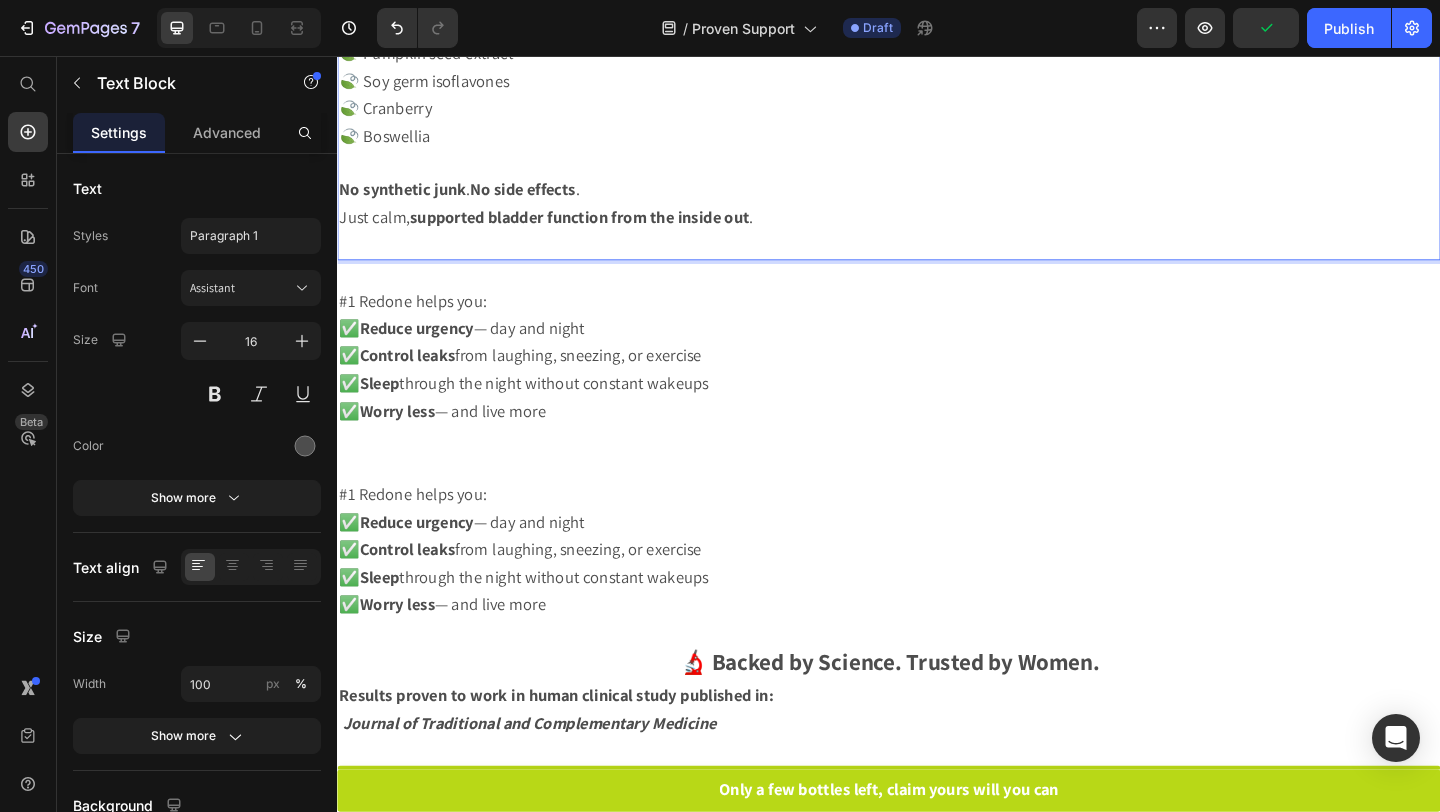 scroll, scrollTop: 1252, scrollLeft: 0, axis: vertical 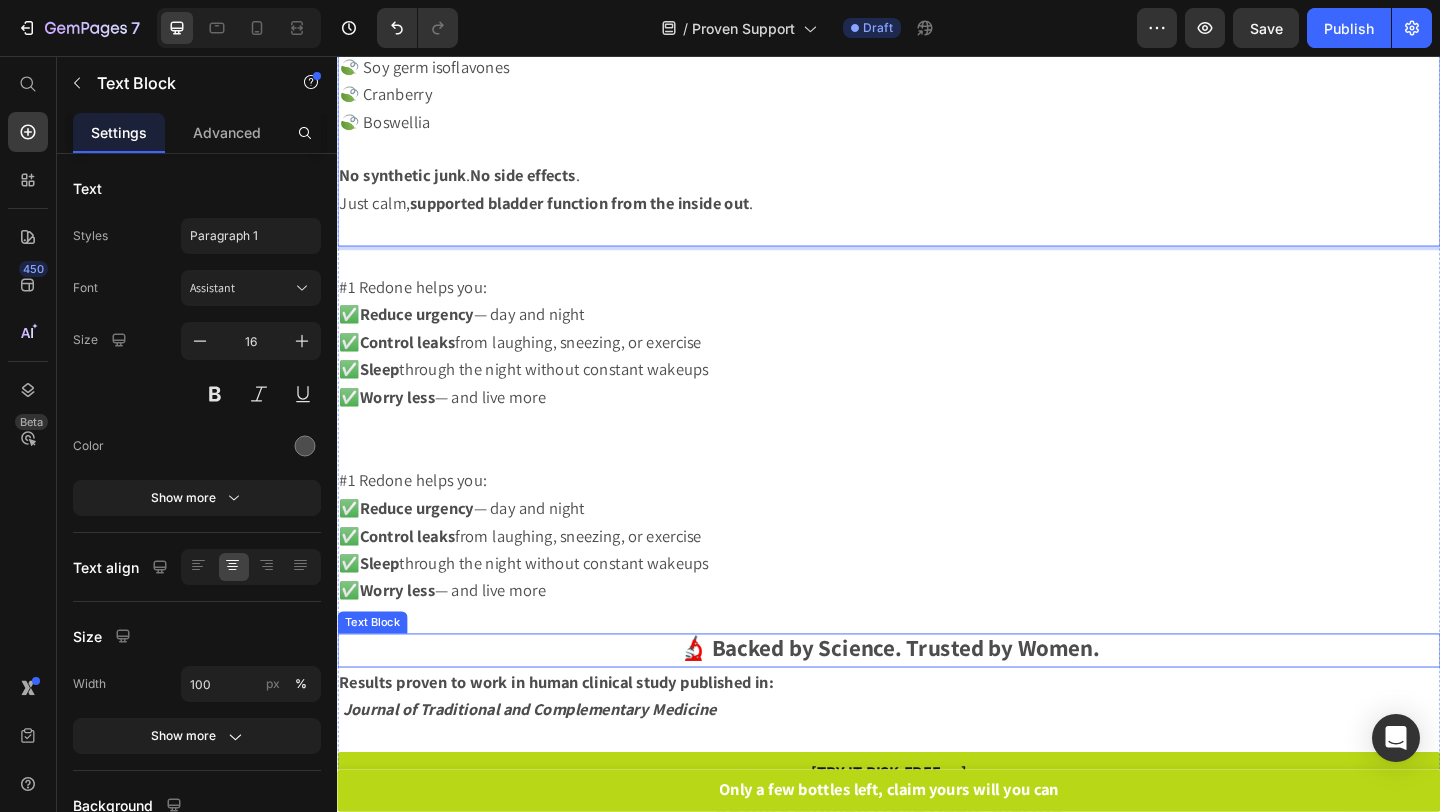 click on "🔬 Backed by Science. Trusted by Women." at bounding box center [937, 699] 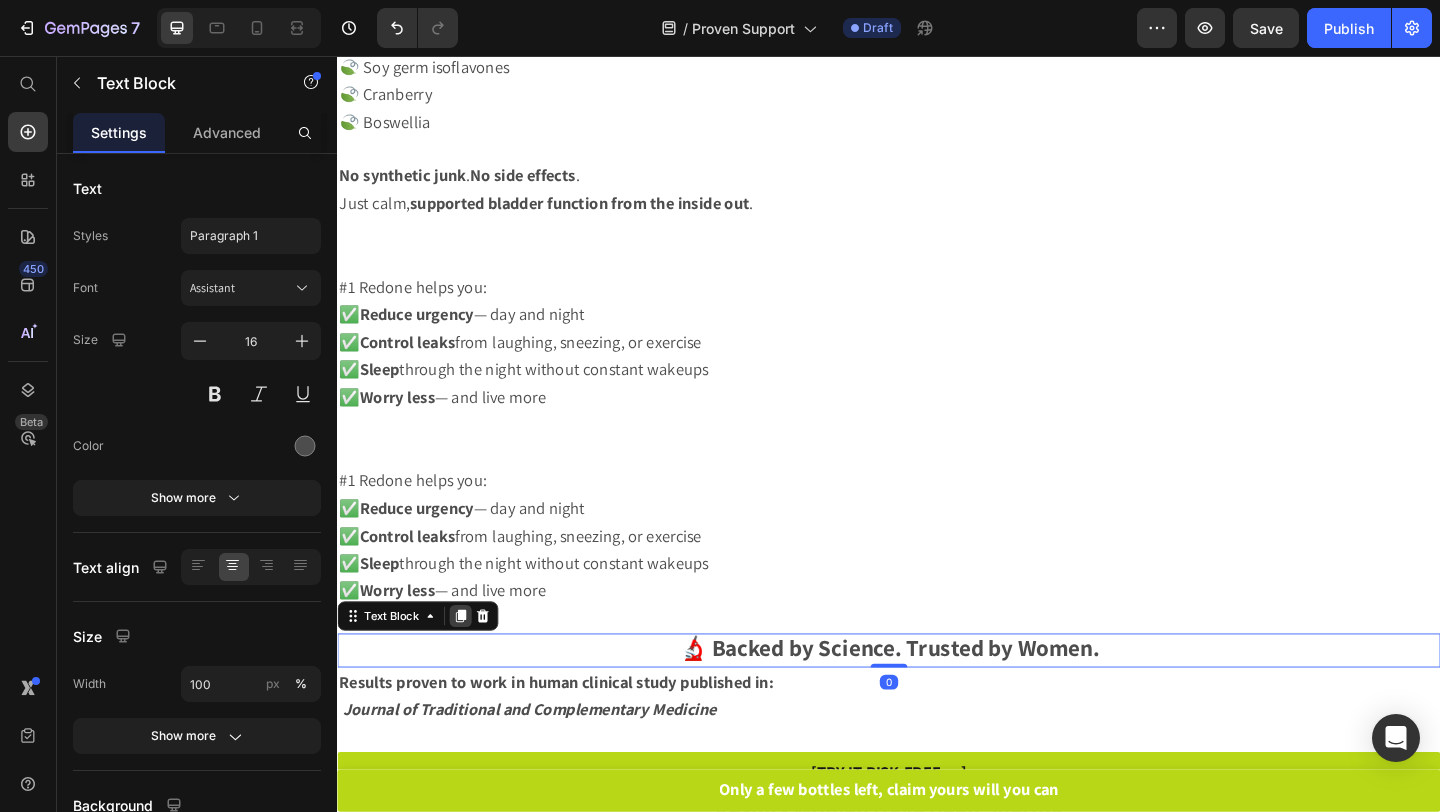 click 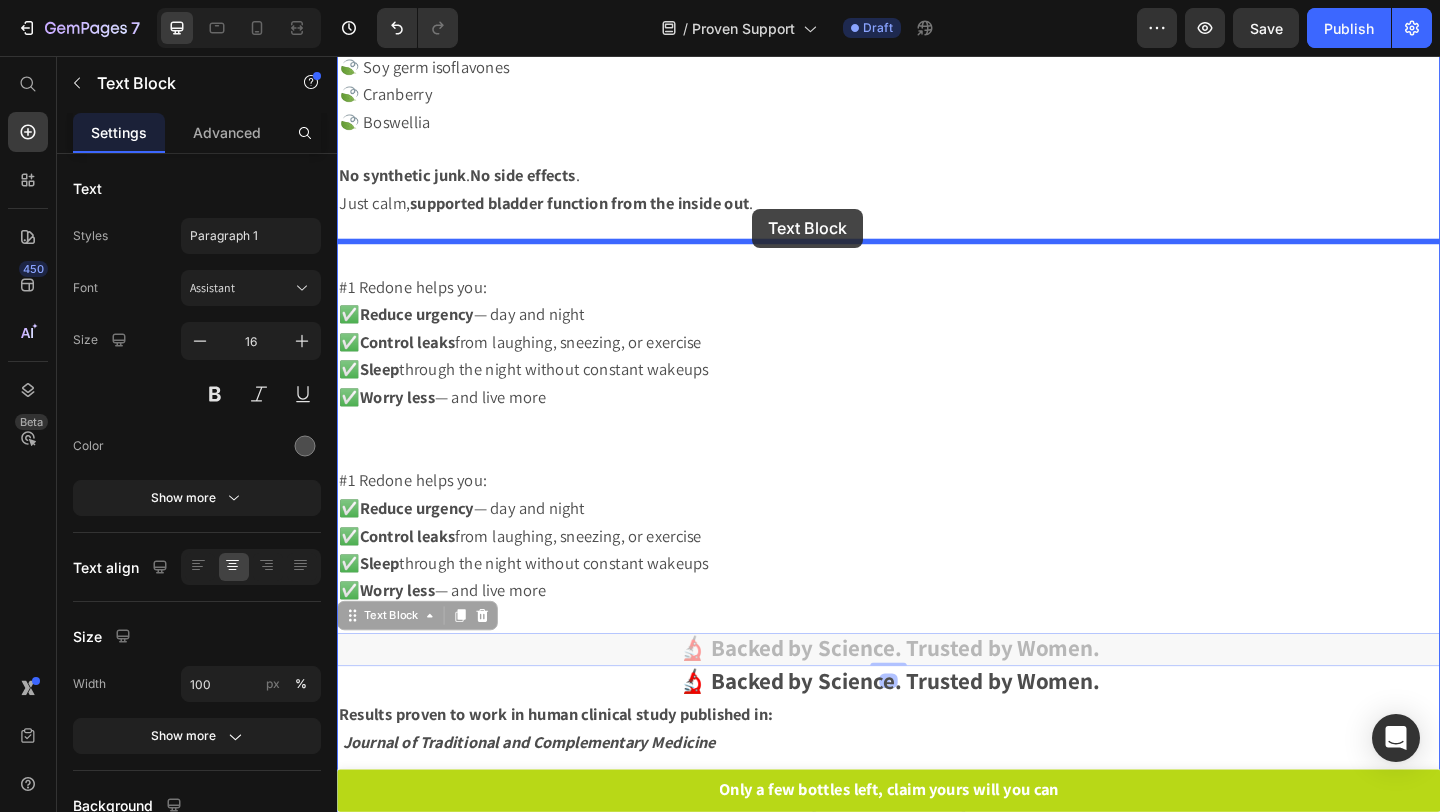 drag, startPoint x: 669, startPoint y: 693, endPoint x: 788, endPoint y: 221, distance: 486.76996 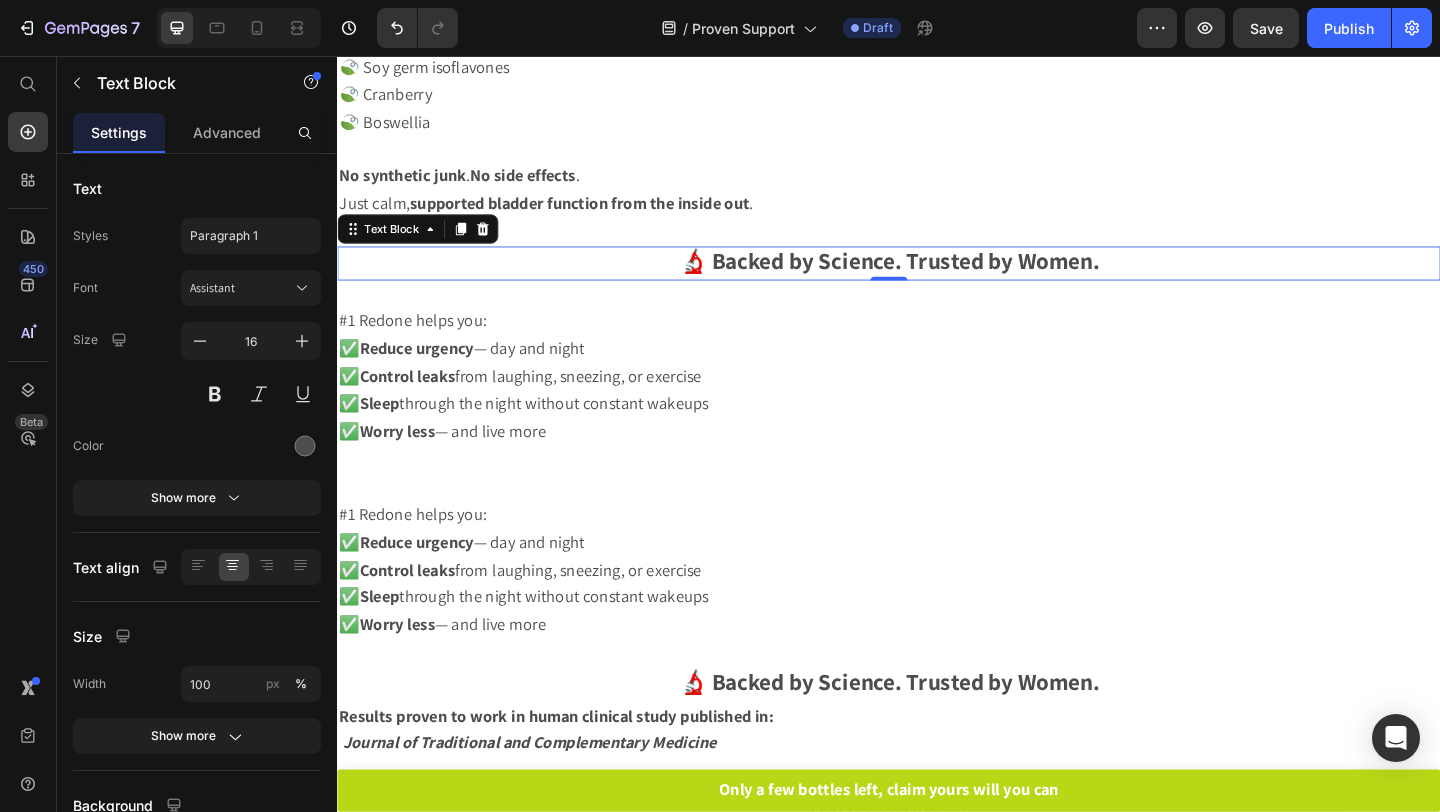 click on "🔬 Backed by Science. Trusted by Women." at bounding box center (937, 281) 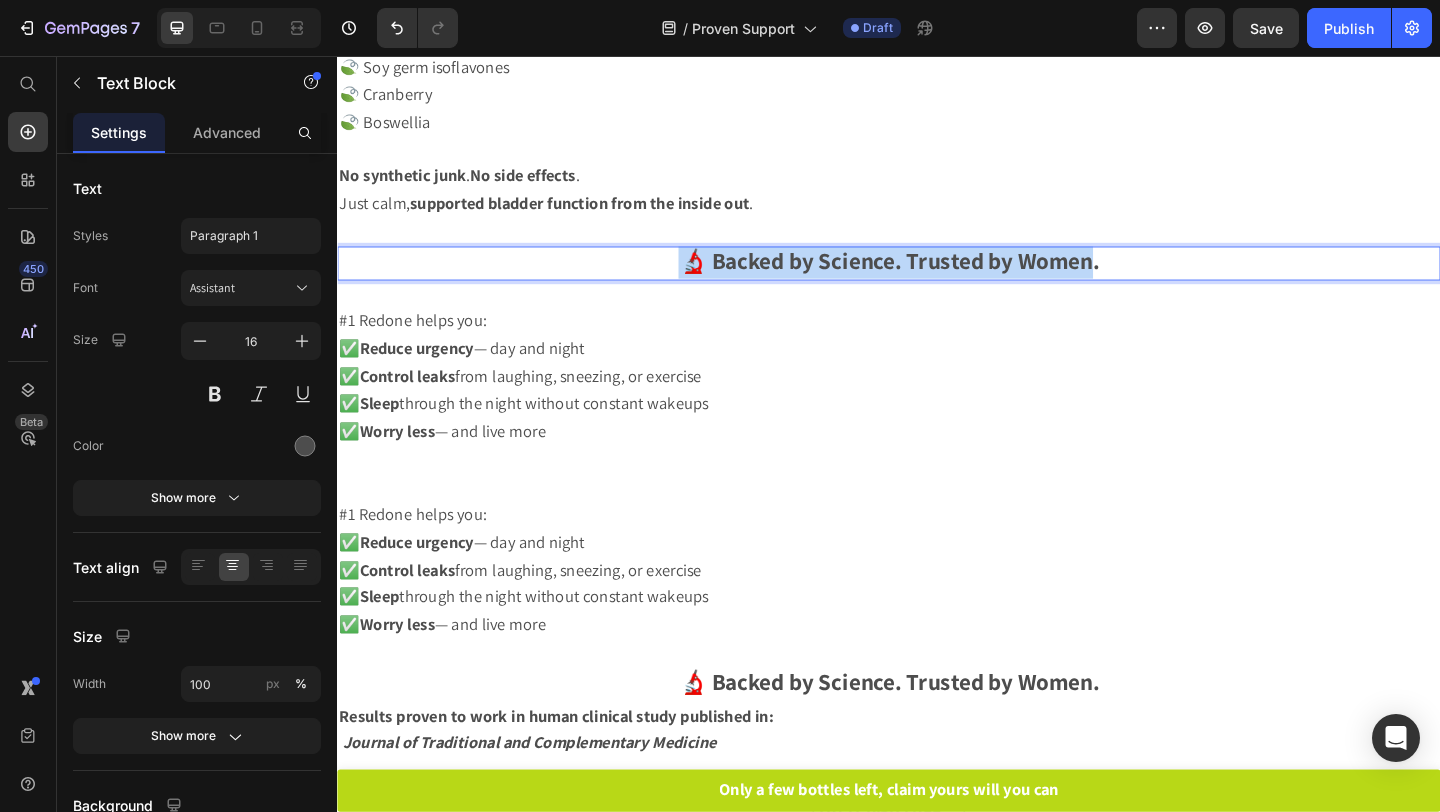 drag, startPoint x: 708, startPoint y: 265, endPoint x: 1139, endPoint y: 287, distance: 431.56113 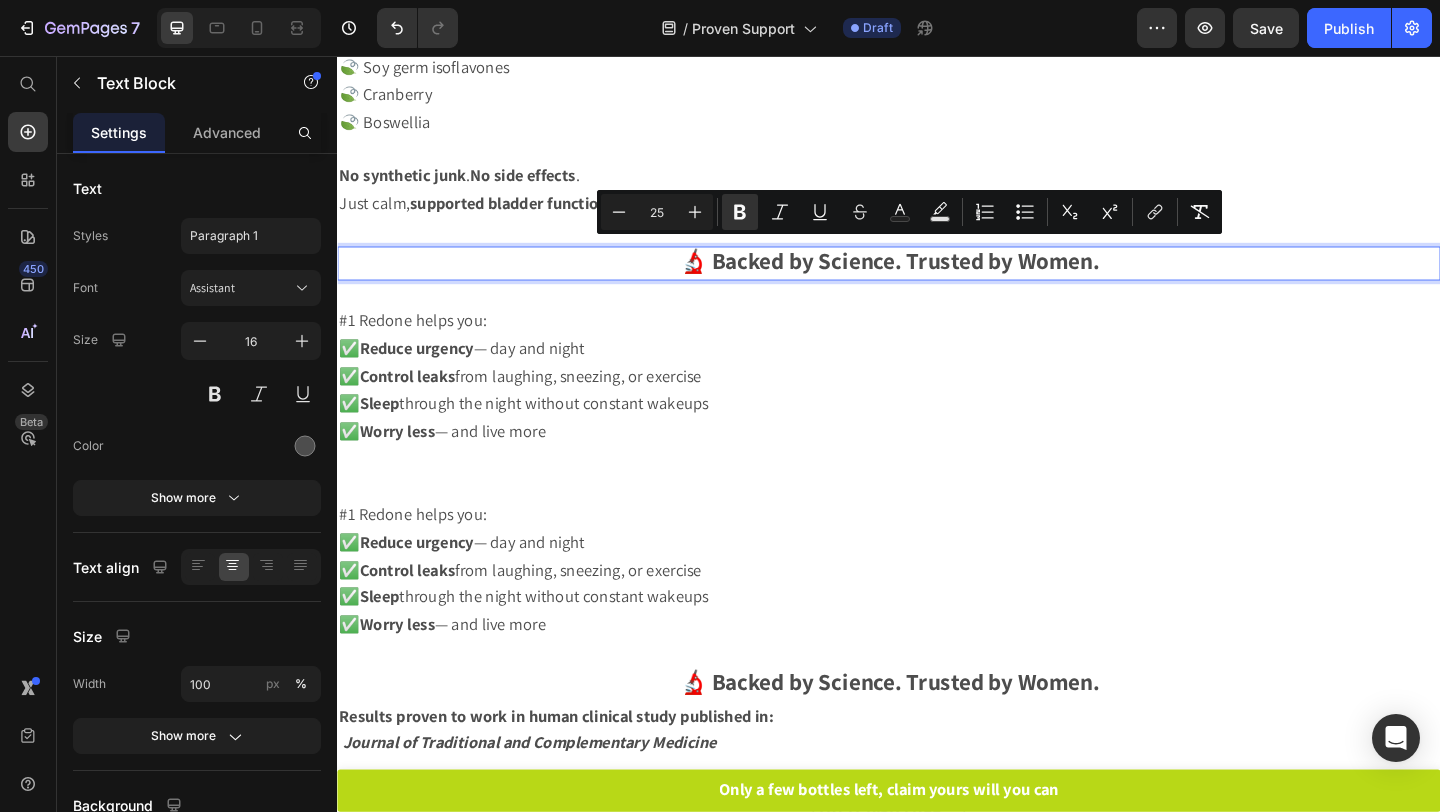 click on "🔬 Backed by Science. Trusted by Women." at bounding box center [937, 281] 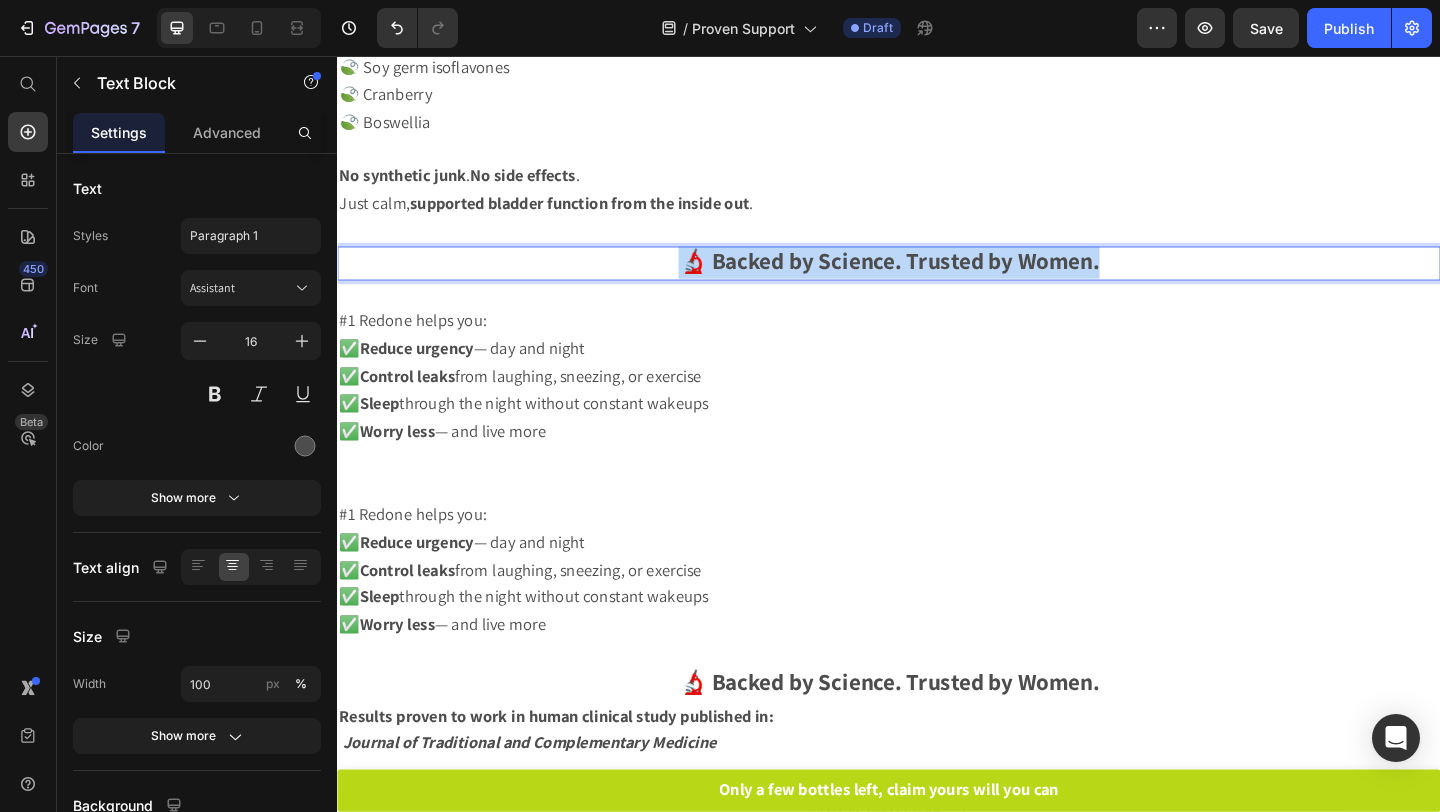 drag, startPoint x: 1180, startPoint y: 274, endPoint x: 707, endPoint y: 274, distance: 473 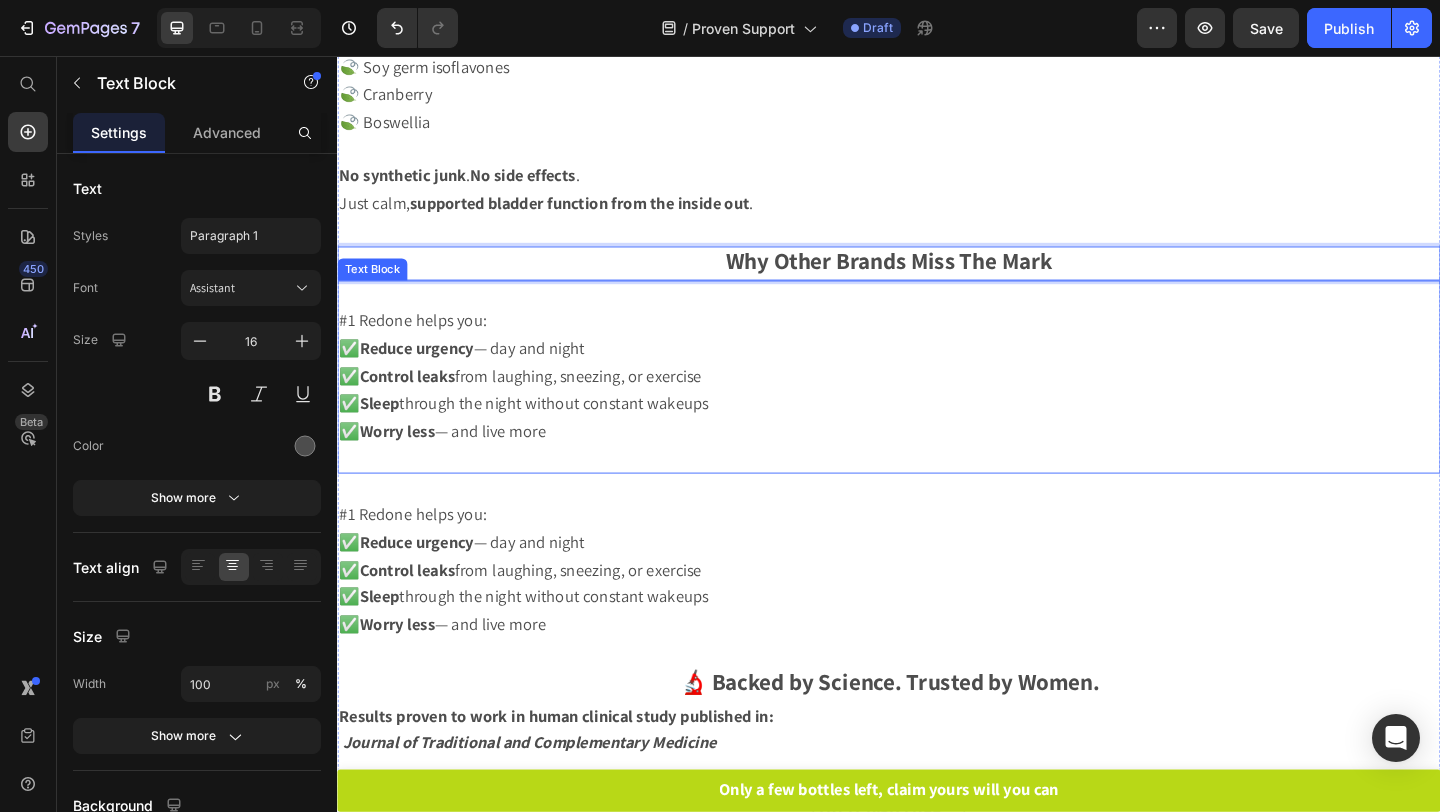 click on "✅  Sleep  through the night without constant wakeups" at bounding box center [540, 433] 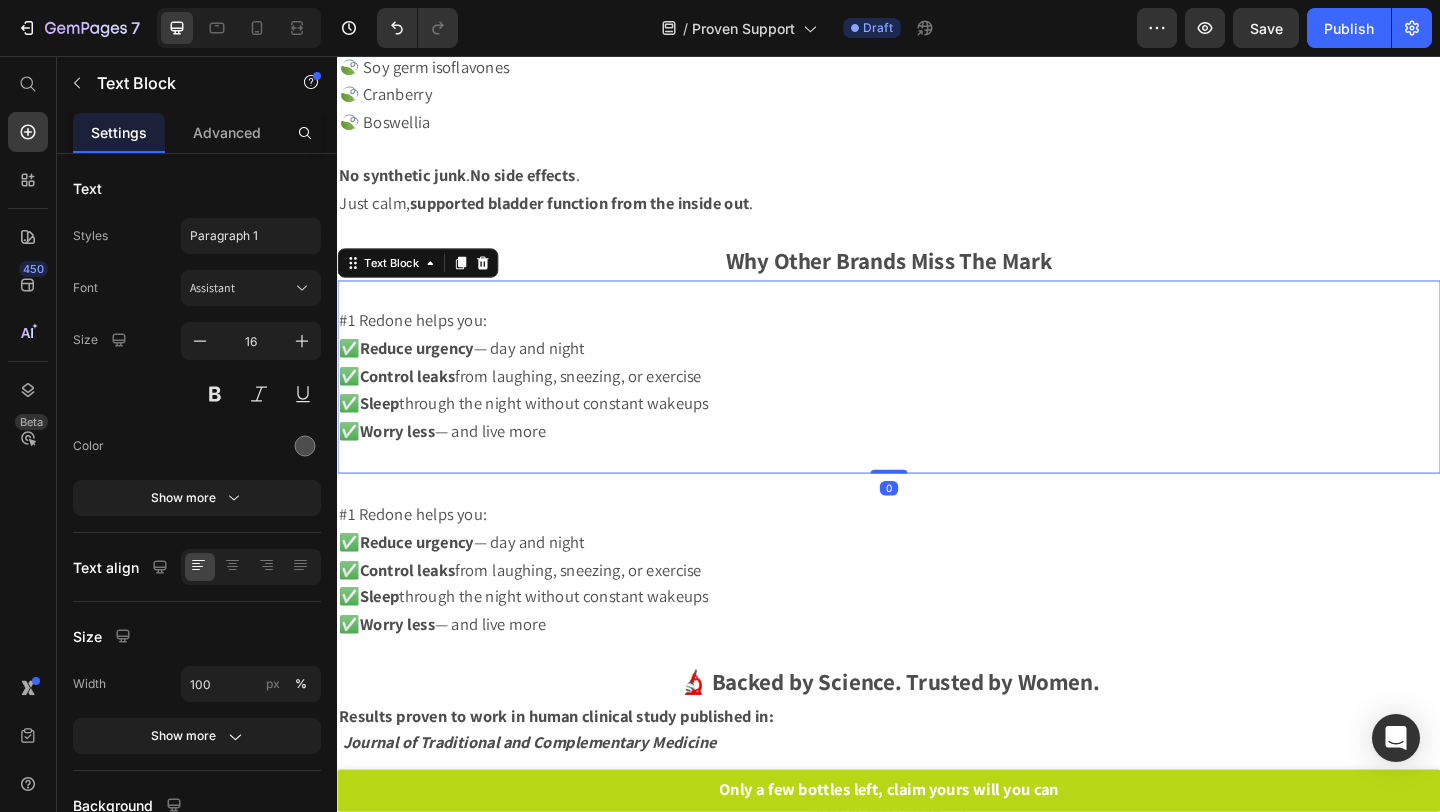 click on "✅  Reduce urgency  — day and night ✅  Control leaks  from laughing, sneezing, or exercise ✅  Sleep  through the night without constant wakeups ✅  Worry less  — and live more" at bounding box center [937, 419] 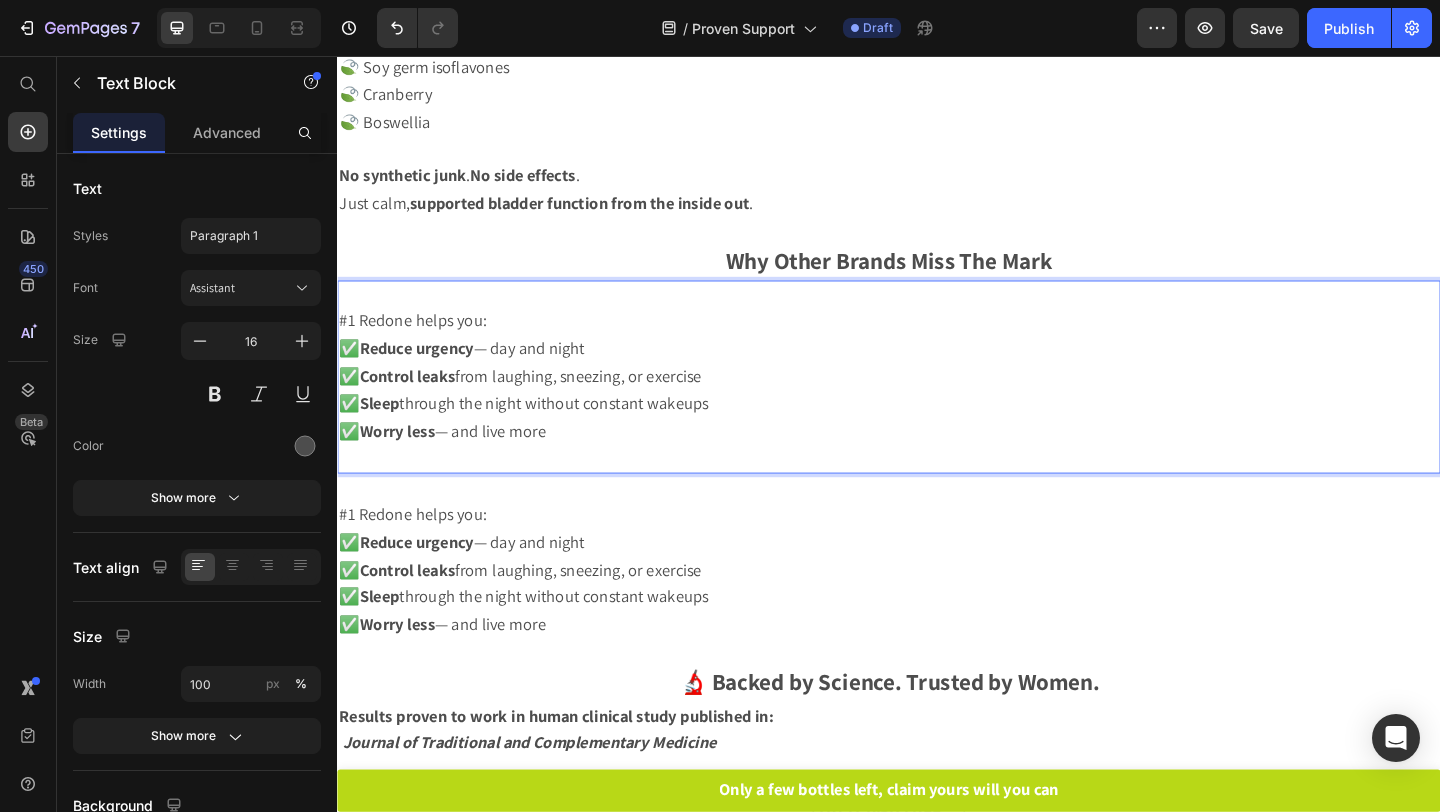 drag, startPoint x: 683, startPoint y: 454, endPoint x: 342, endPoint y: 331, distance: 362.50516 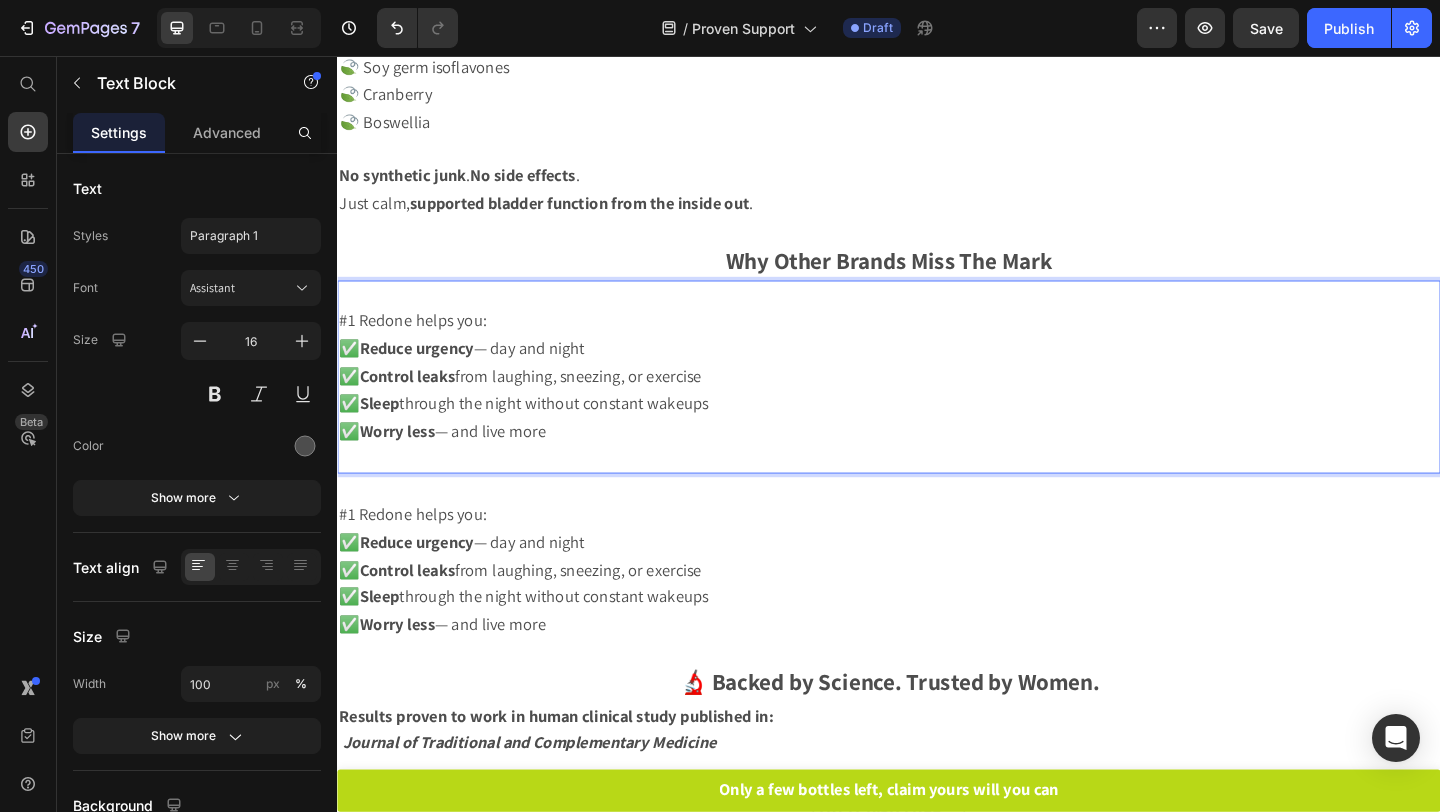 click on "#1 Redone helps you: ✅  Reduce urgency  — day and night ✅  Control leaks  from laughing, sneezing, or exercise ✅  Sleep  through the night without constant wakeups ✅  Worry less  — and live more" at bounding box center [937, 405] 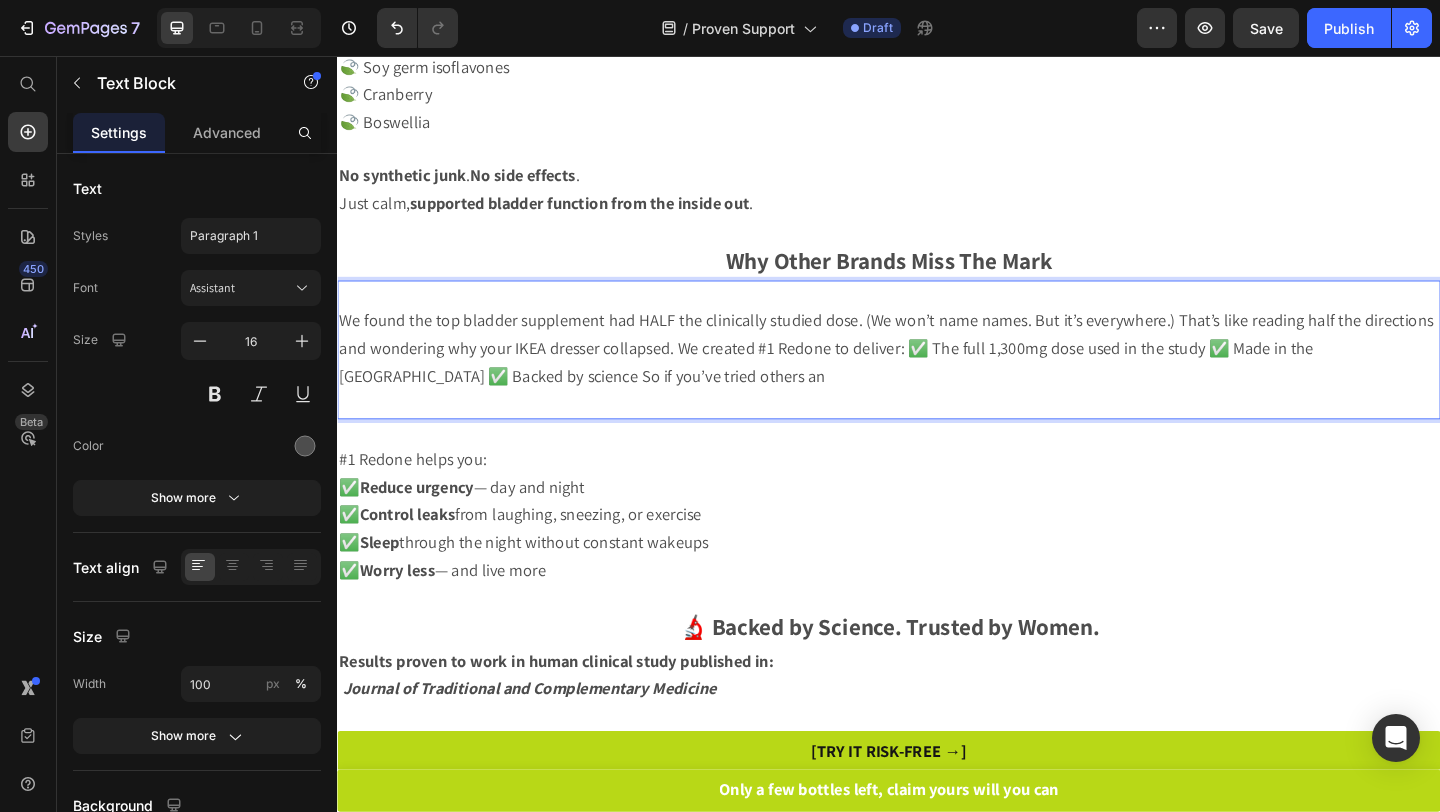 click on "We found the top bladder supplement had HALF the clinically studied dose. (We won’t name names. But it’s everywhere.) That’s like reading half the directions and wondering why your IKEA dresser collapsed. We created #1 Redone to deliver: ✅ The full 1,300mg dose used in the study ✅ Made in the USA ✅ Backed by science So if you’ve tried others an" at bounding box center [934, 373] 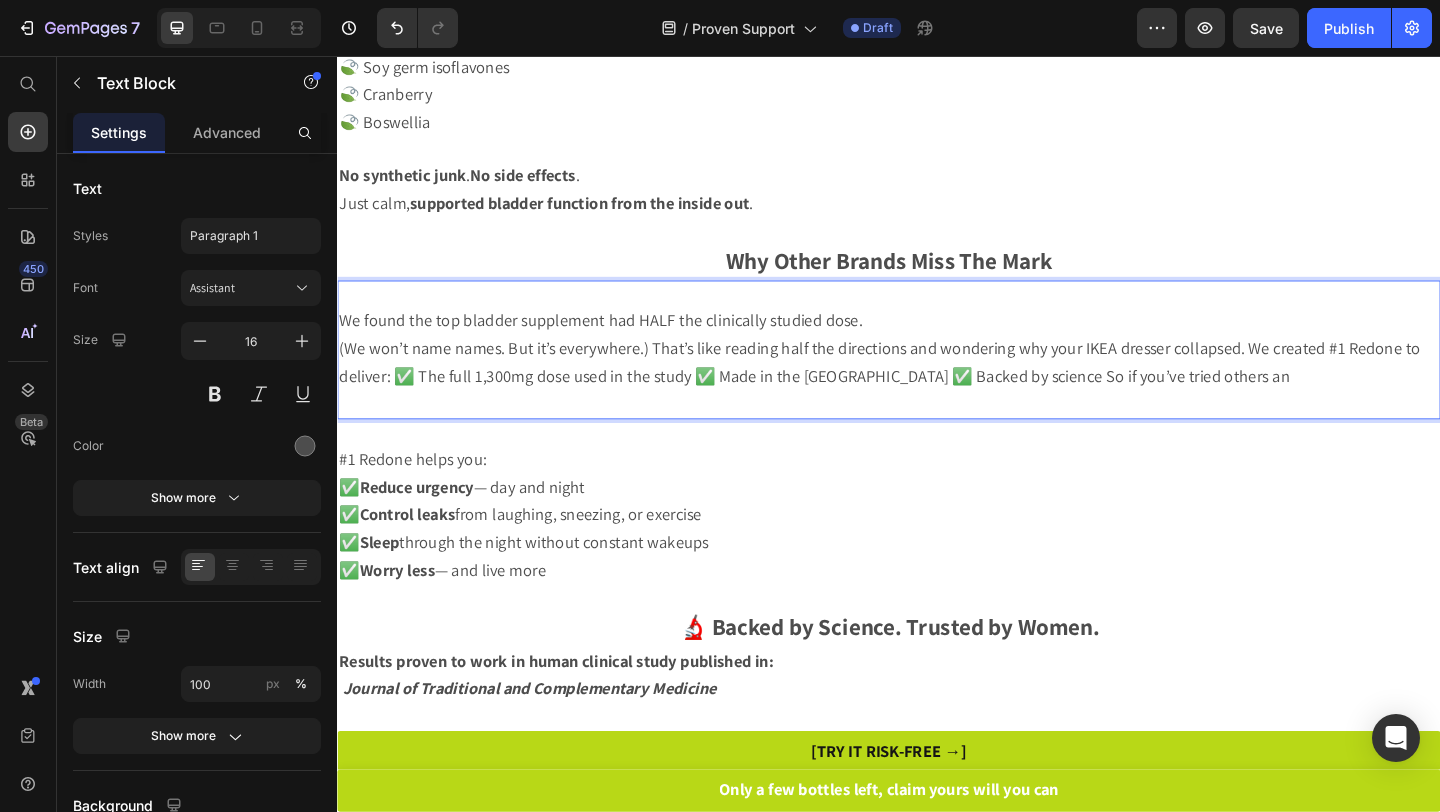 click on "We found the top bladder supplement had HALF the clinically studied dose." at bounding box center [623, 343] 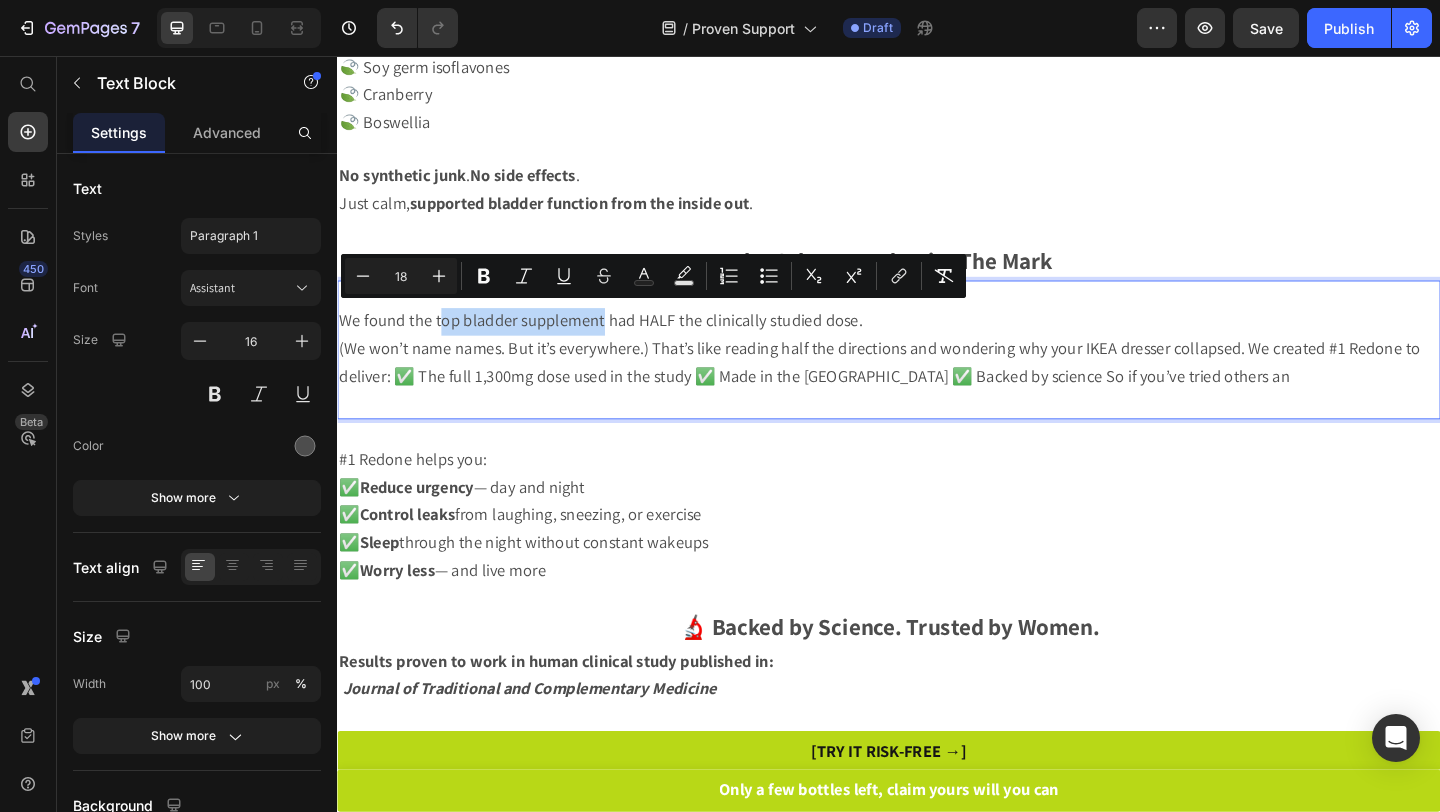 drag, startPoint x: 447, startPoint y: 342, endPoint x: 622, endPoint y: 351, distance: 175.23128 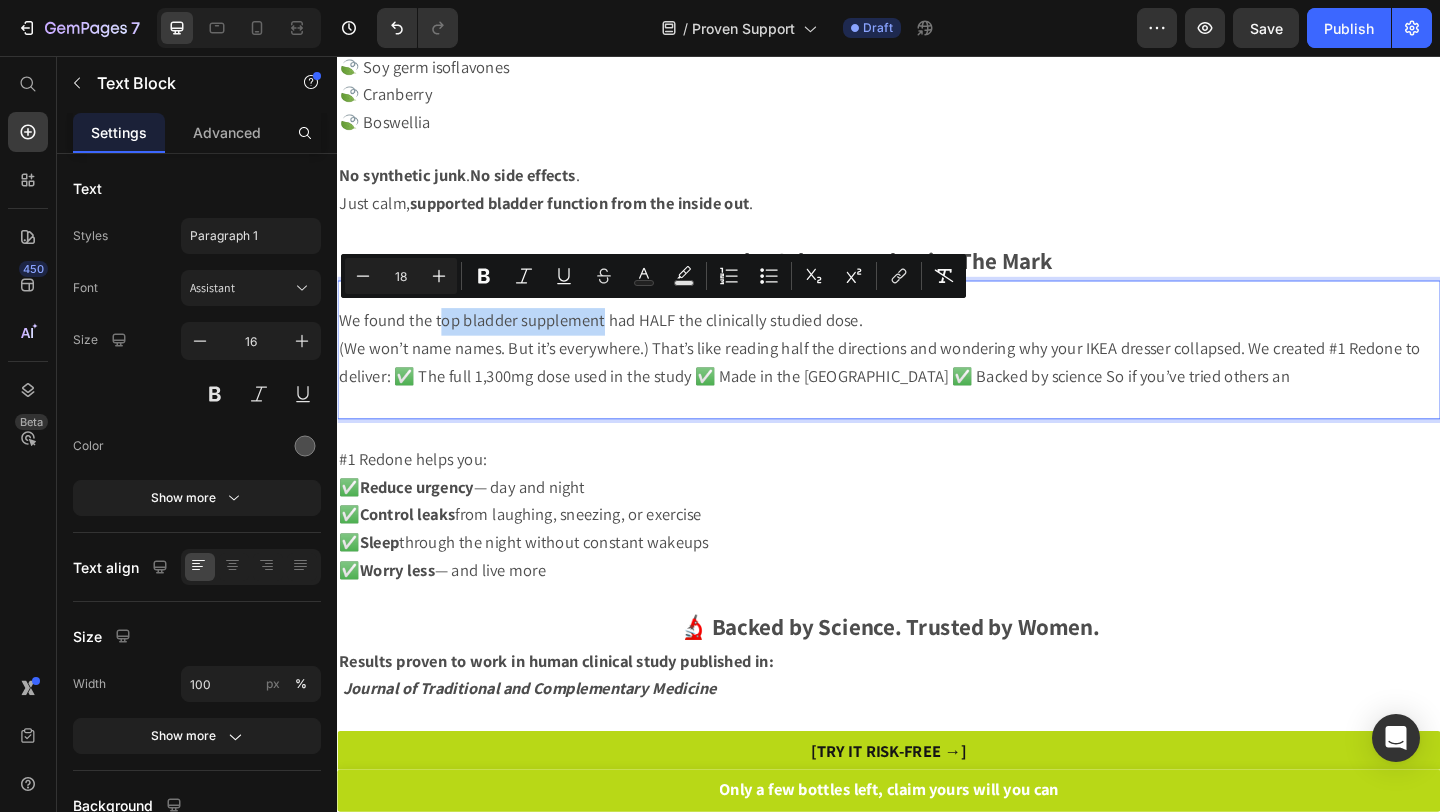 click on "We found the top bladder supplement had HALF the clinically studied dose." at bounding box center (937, 345) 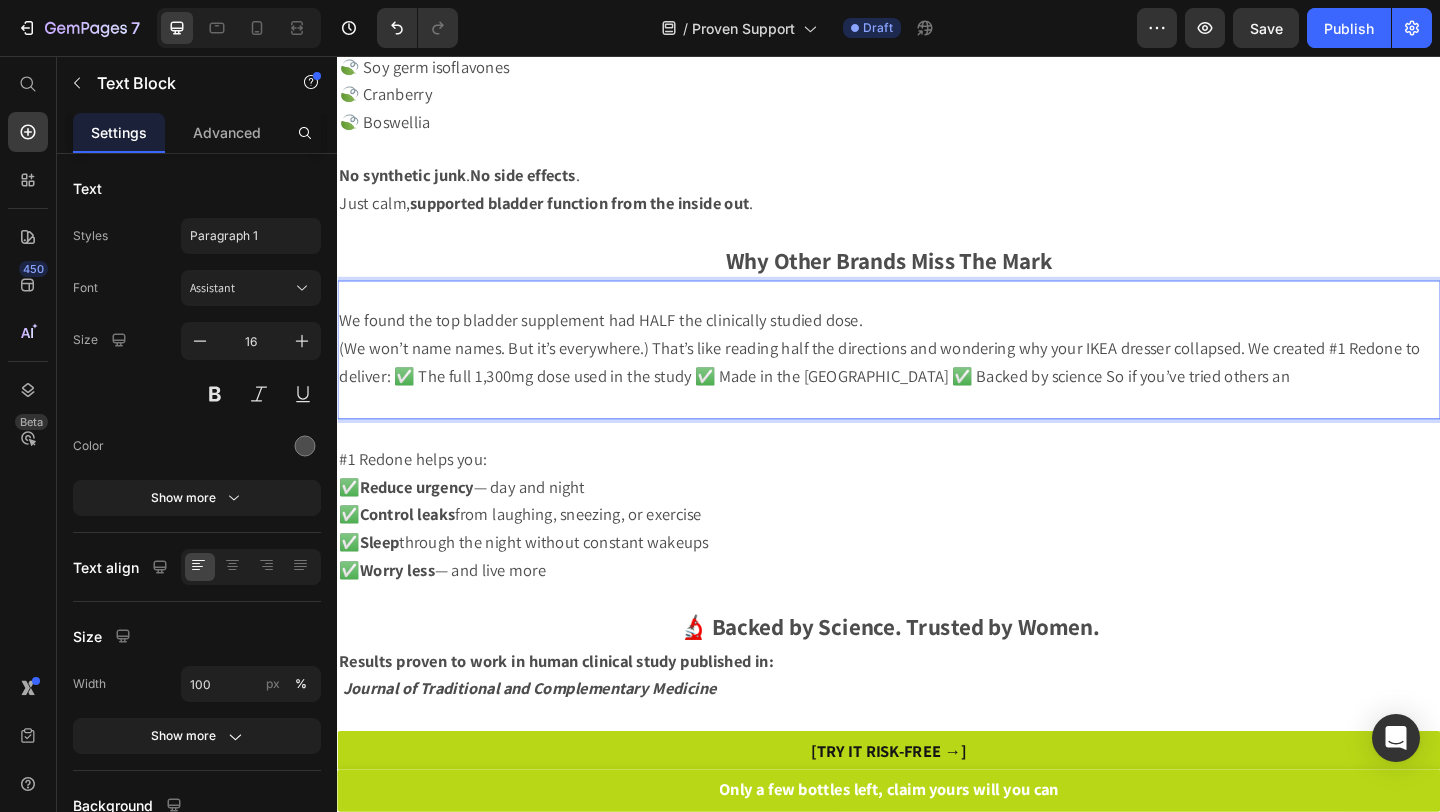 click on "We found the top bladder supplement had HALF the clinically studied dose." at bounding box center [937, 345] 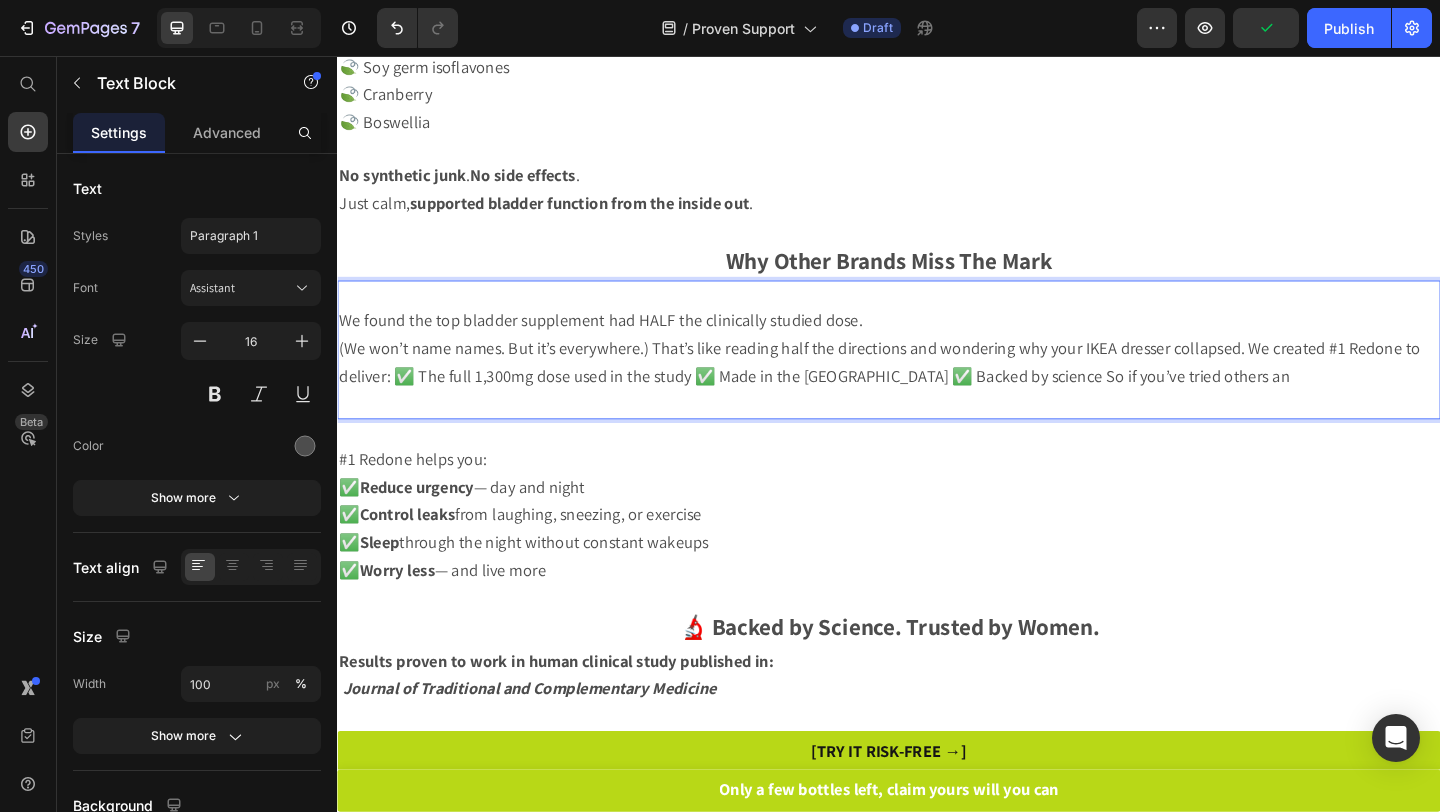 drag, startPoint x: 363, startPoint y: 338, endPoint x: 382, endPoint y: 339, distance: 19.026299 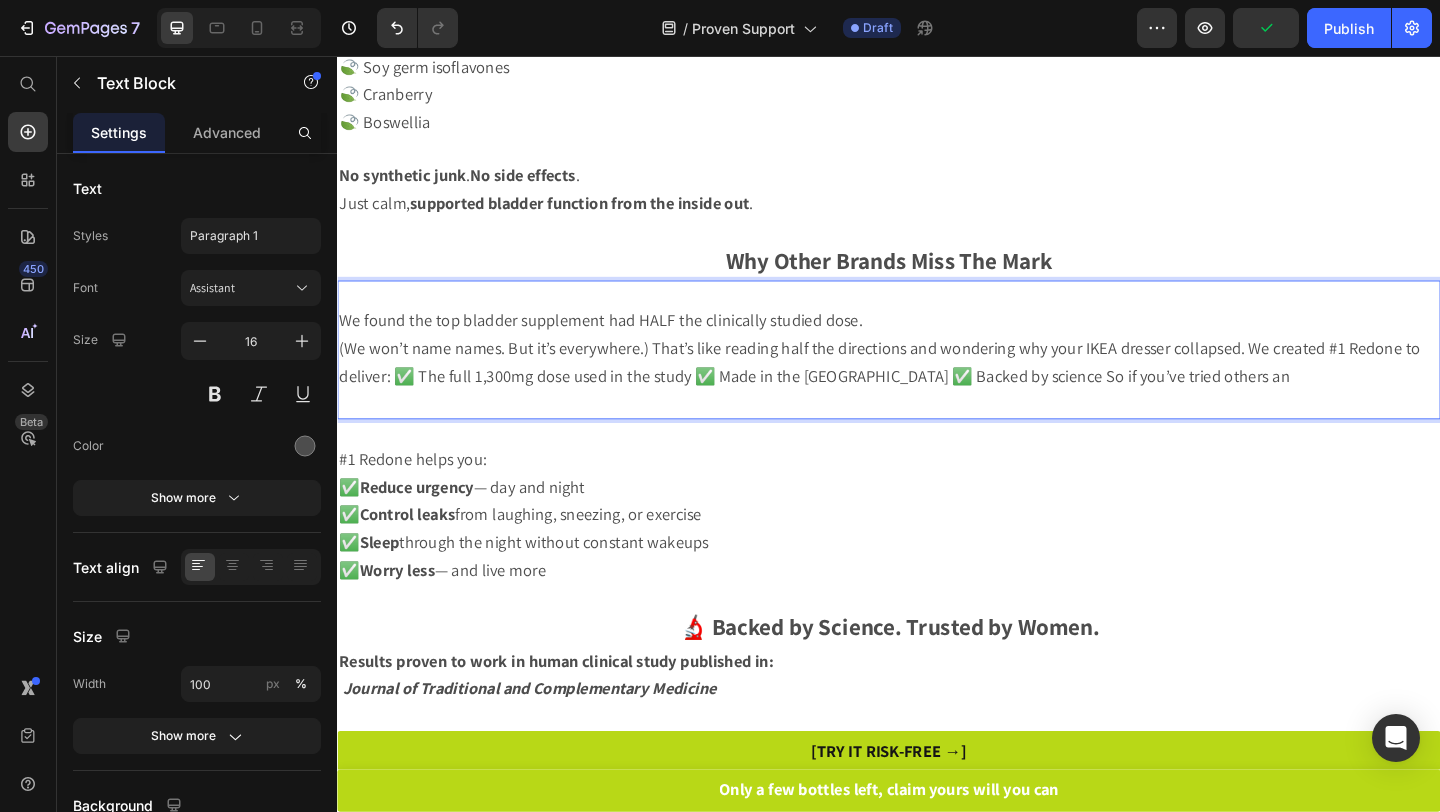 click on "We found the top bladder supplement had HALF the clinically studied dose." at bounding box center [623, 343] 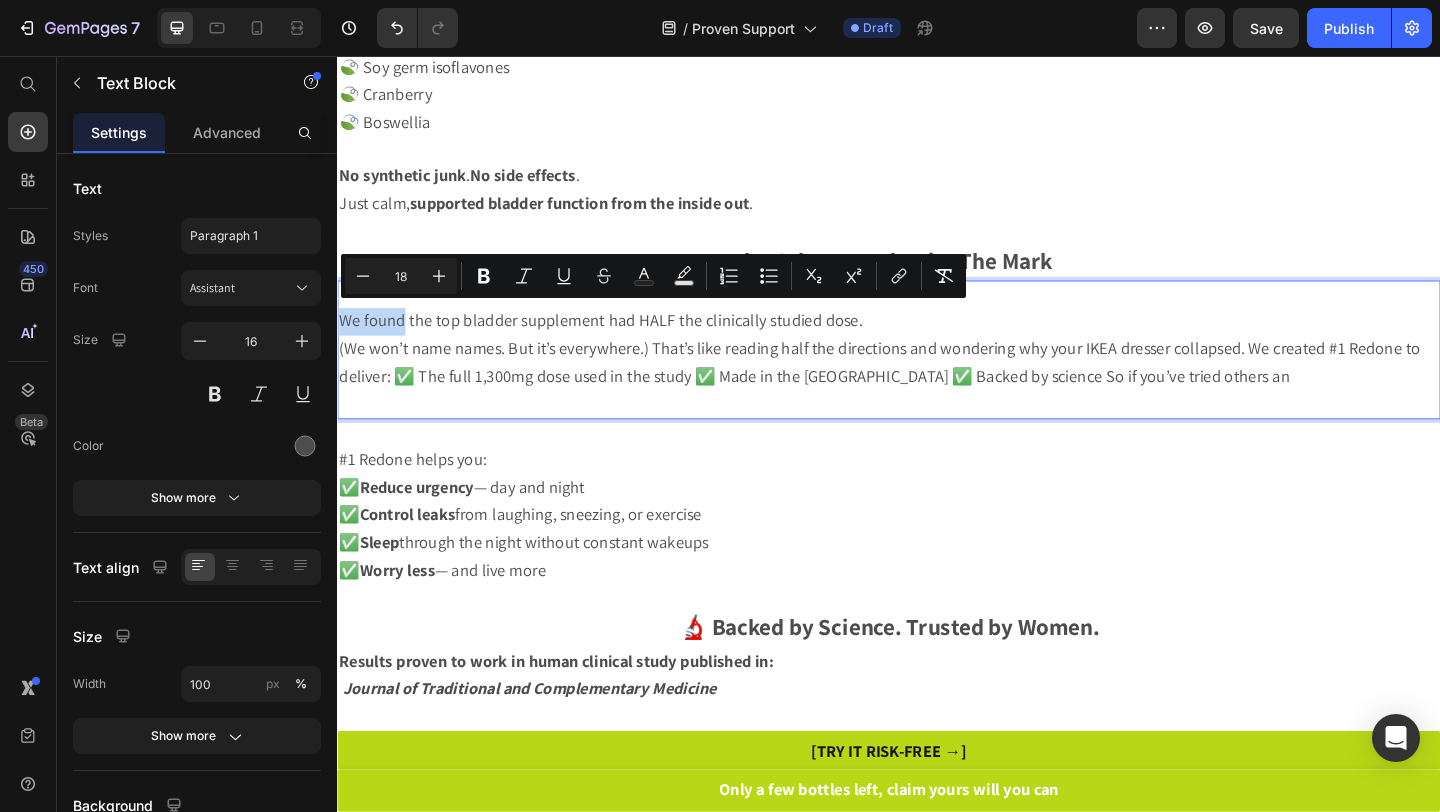drag, startPoint x: 339, startPoint y: 337, endPoint x: 411, endPoint y: 338, distance: 72.00694 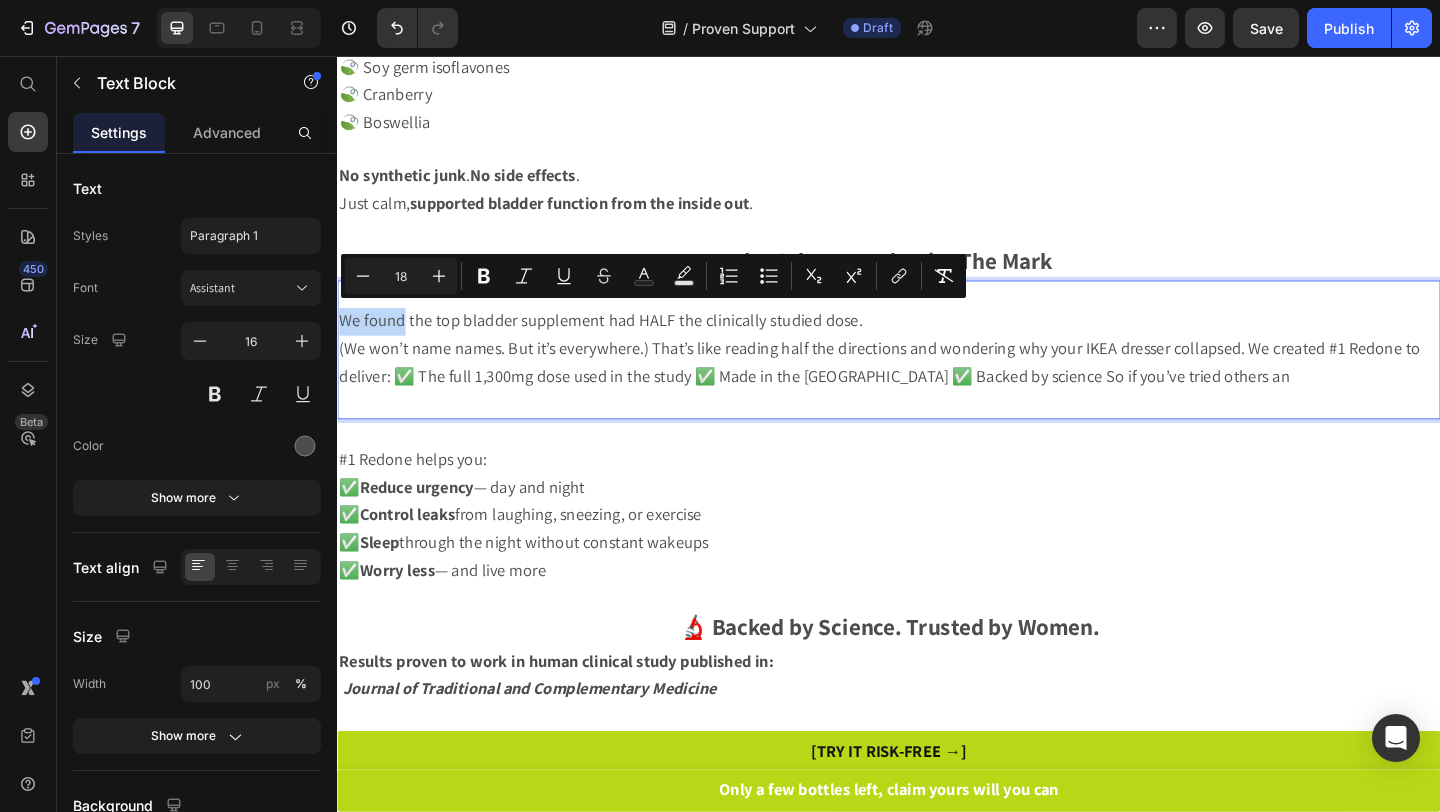click on "We found the top bladder supplement had HALF the clinically studied dose." at bounding box center [623, 343] 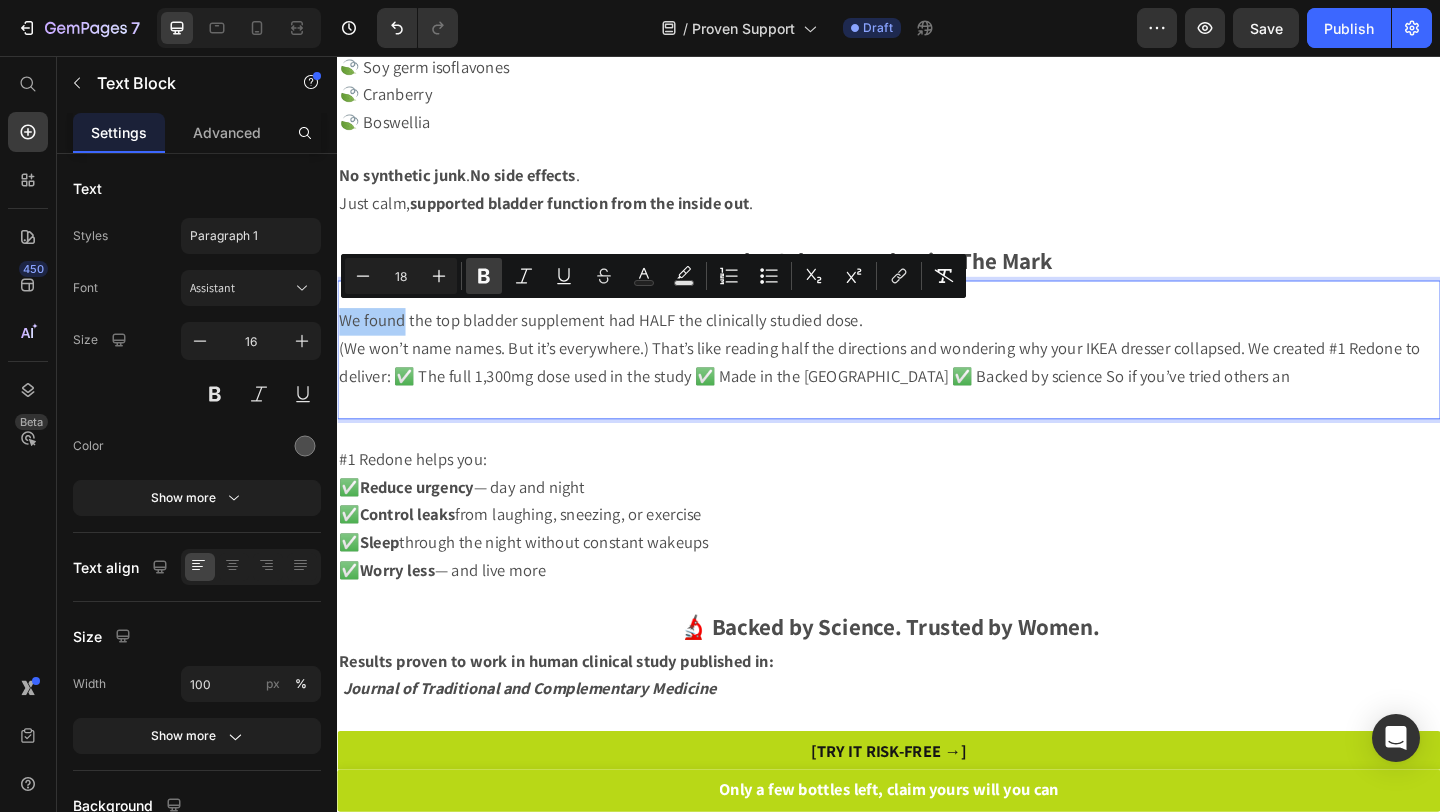 click 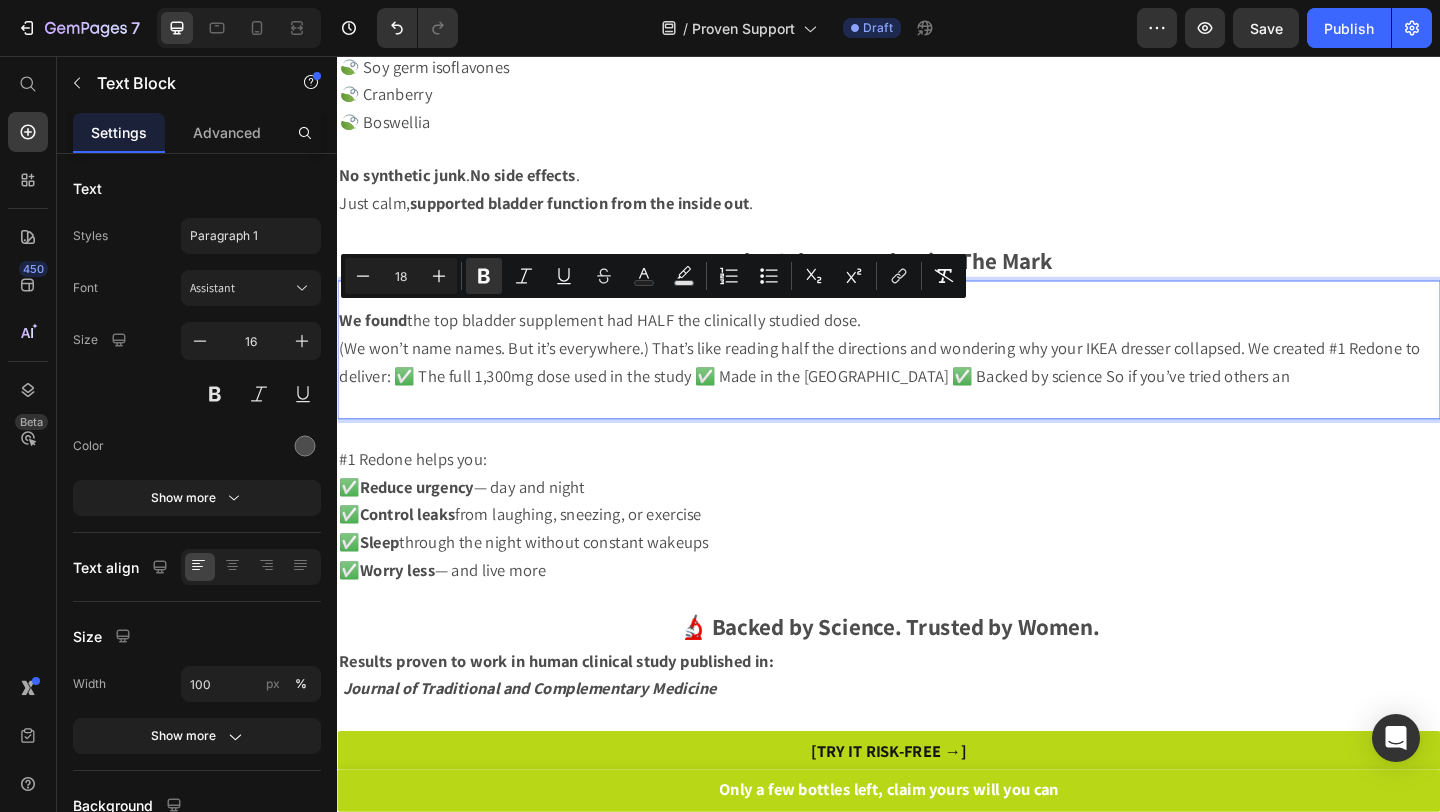 click on "We found  the top bladder supplement had HALF the clinically studied dose." at bounding box center [622, 343] 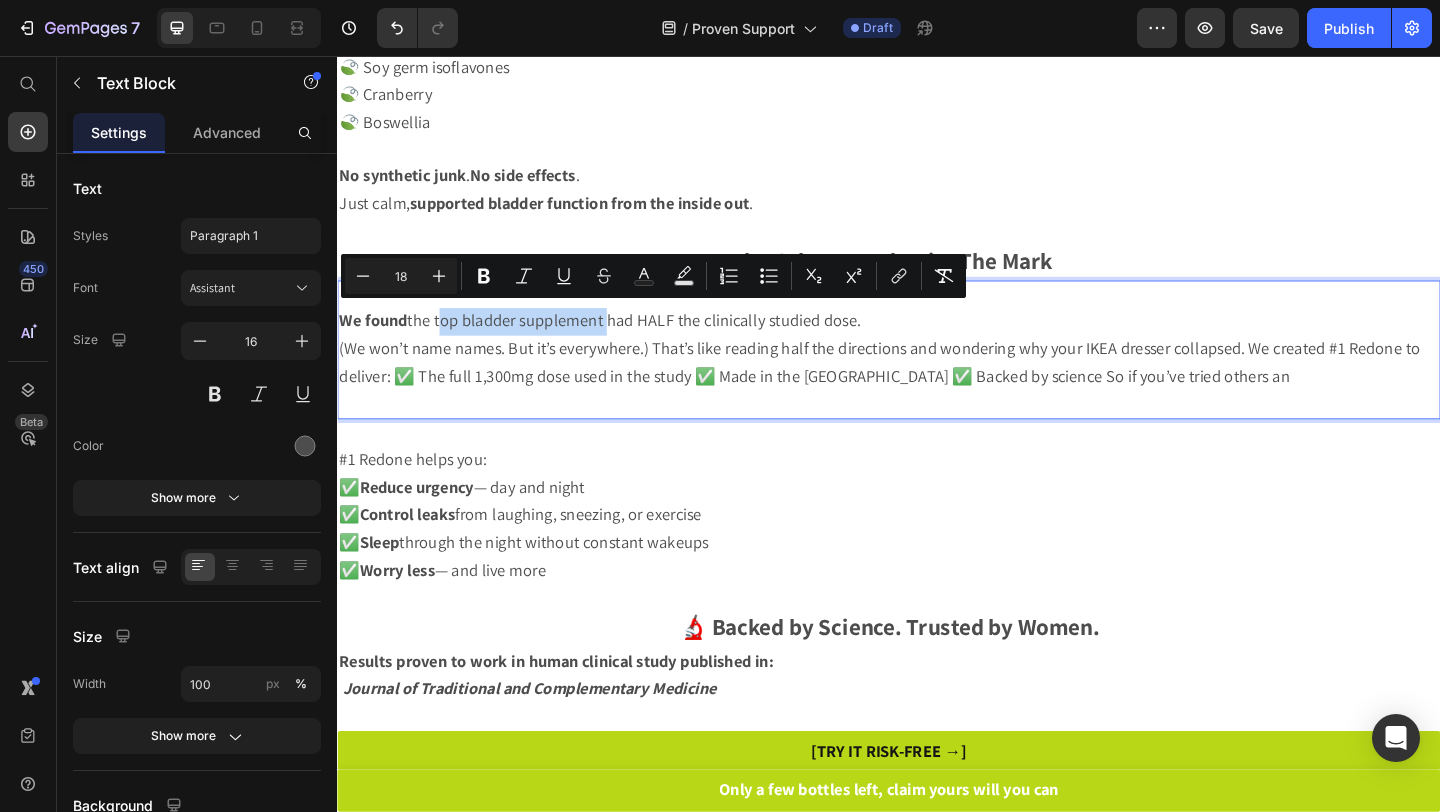 drag, startPoint x: 446, startPoint y: 340, endPoint x: 623, endPoint y: 347, distance: 177.13837 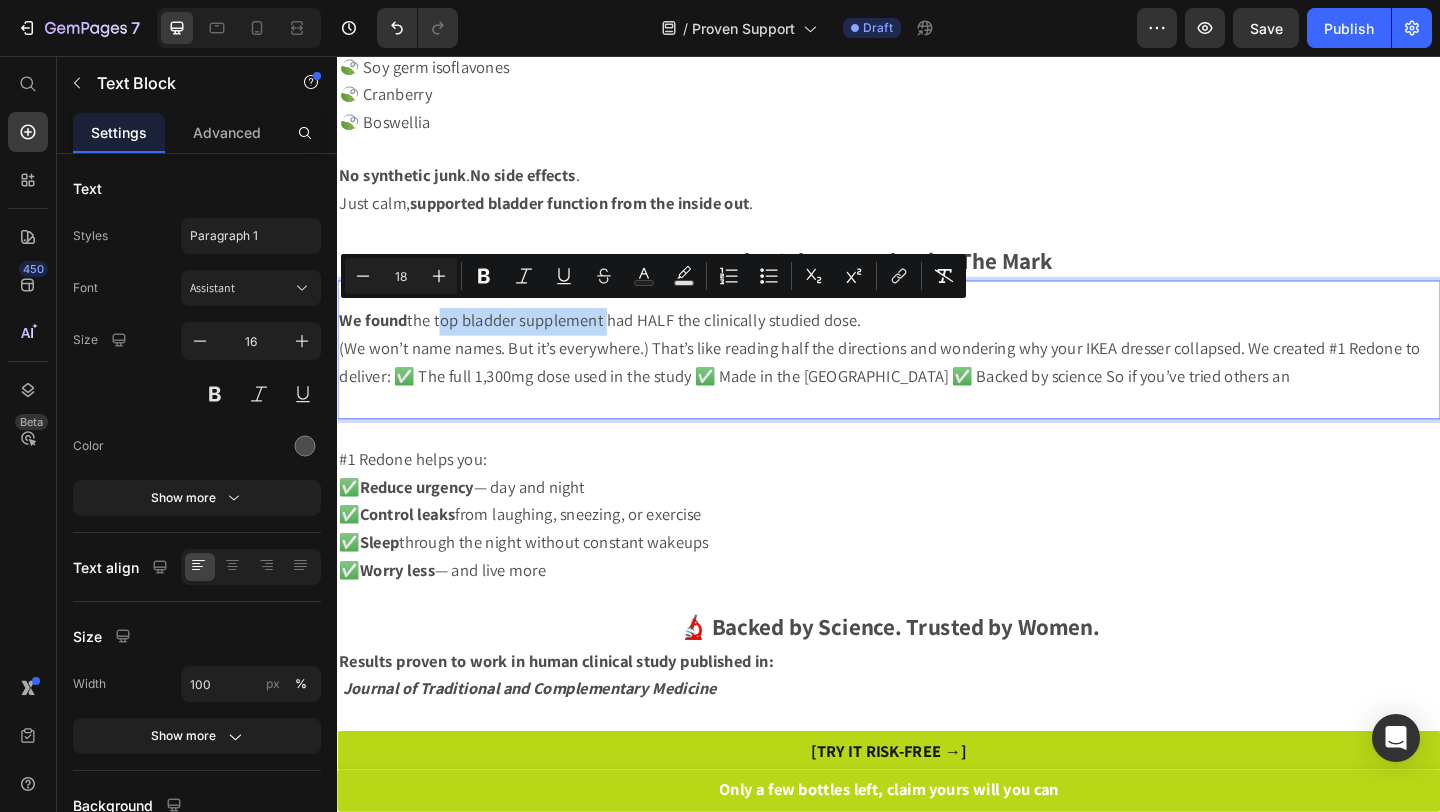 click on "We found  the top bladder supplement had HALF the clinically studied dose." at bounding box center (622, 343) 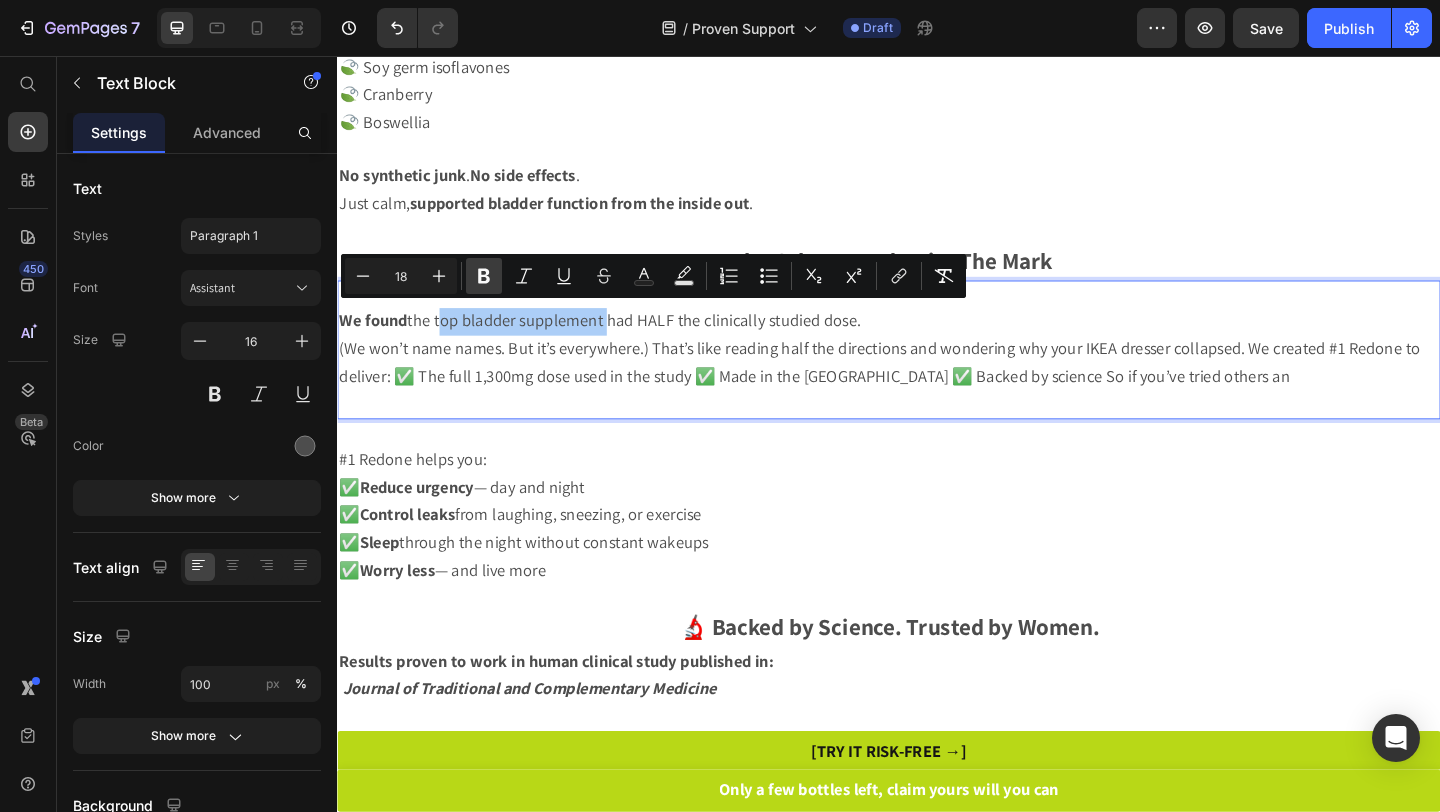 click 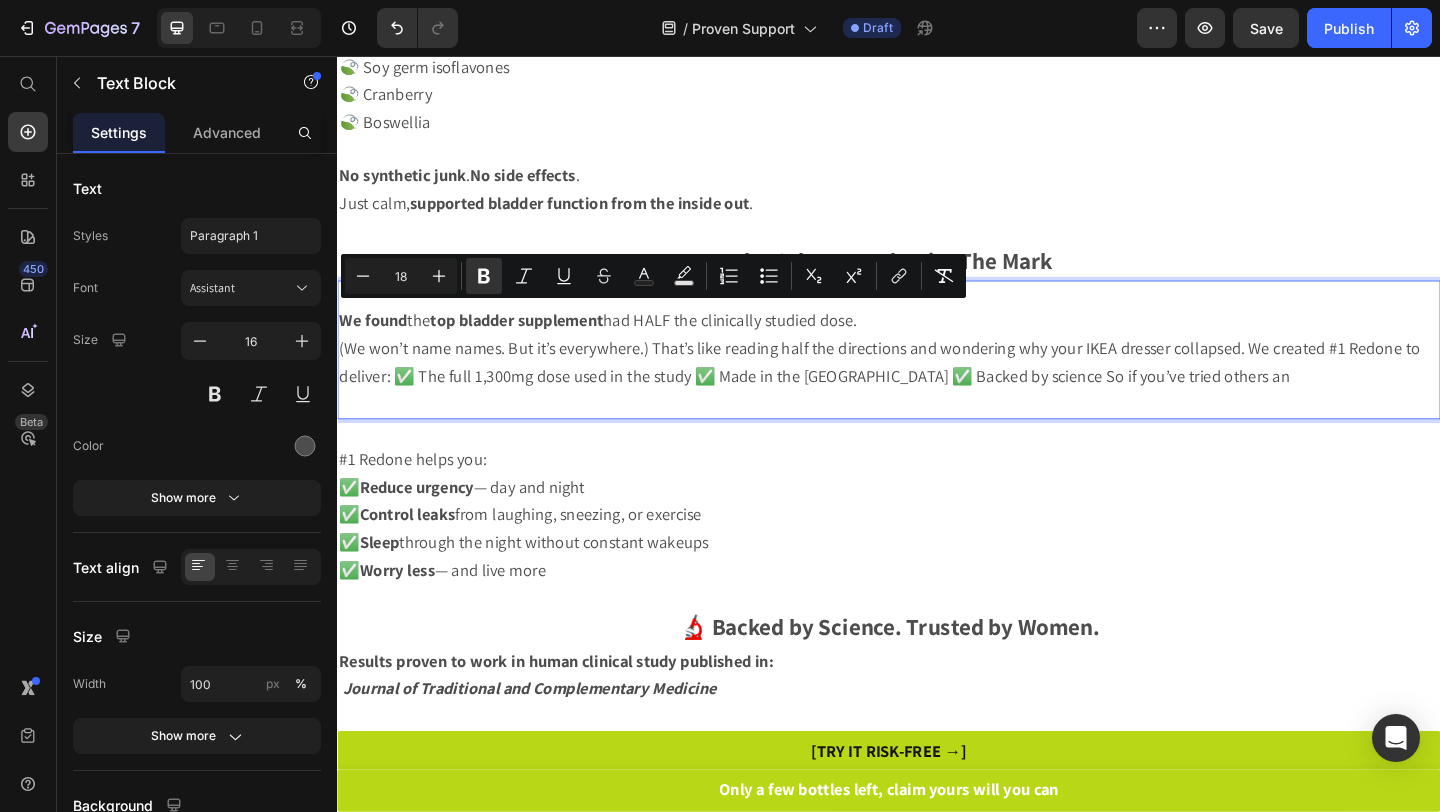 click on "(We won’t name names. But it’s everywhere.) That’s like reading half the directions and wondering why your IKEA dresser collapsed. We created #1 Redone to deliver: ✅ The full 1,300mg dose used in the study ✅ Made in the USA ✅ Backed by science So if you’ve tried others an" at bounding box center [927, 388] 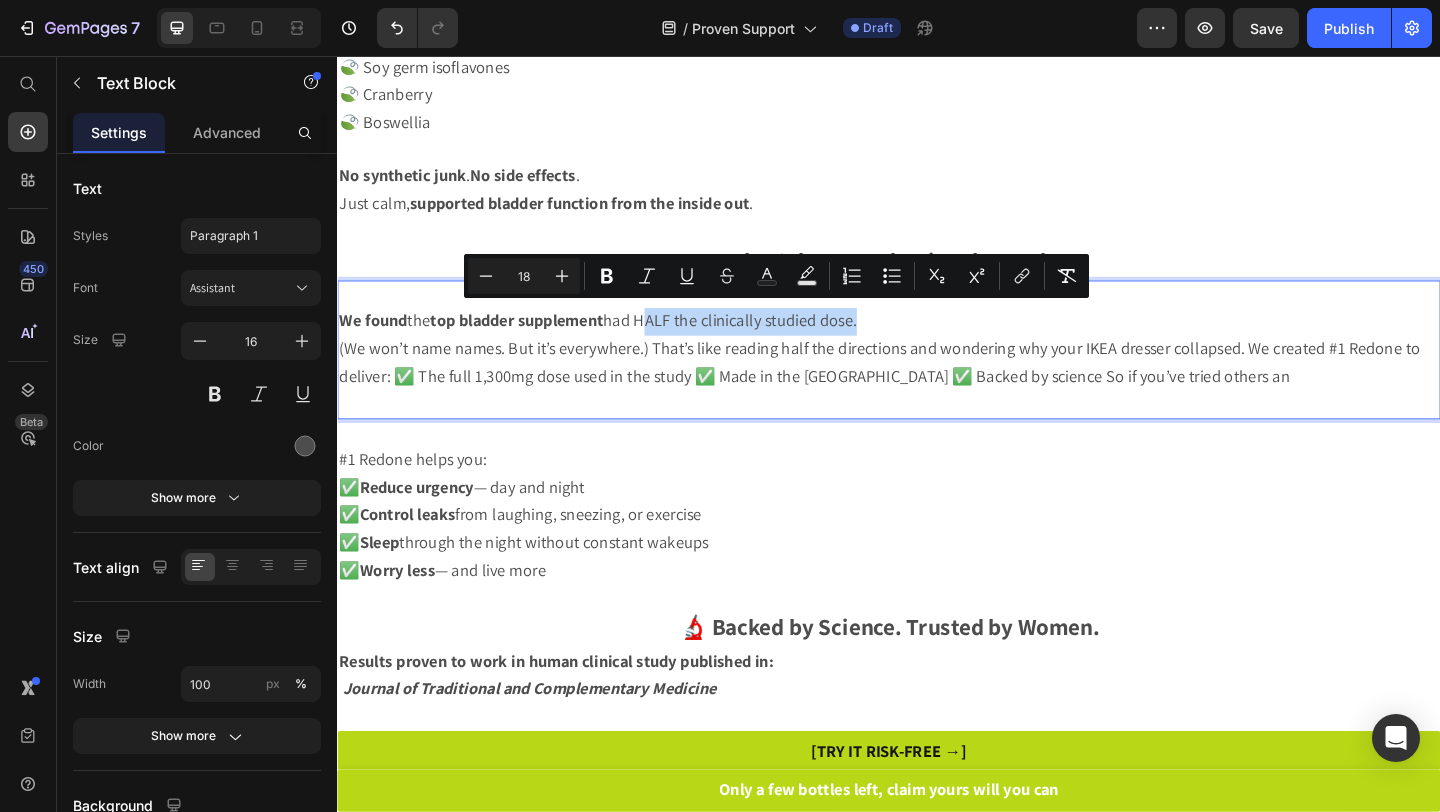 drag, startPoint x: 669, startPoint y: 341, endPoint x: 904, endPoint y: 348, distance: 235.10423 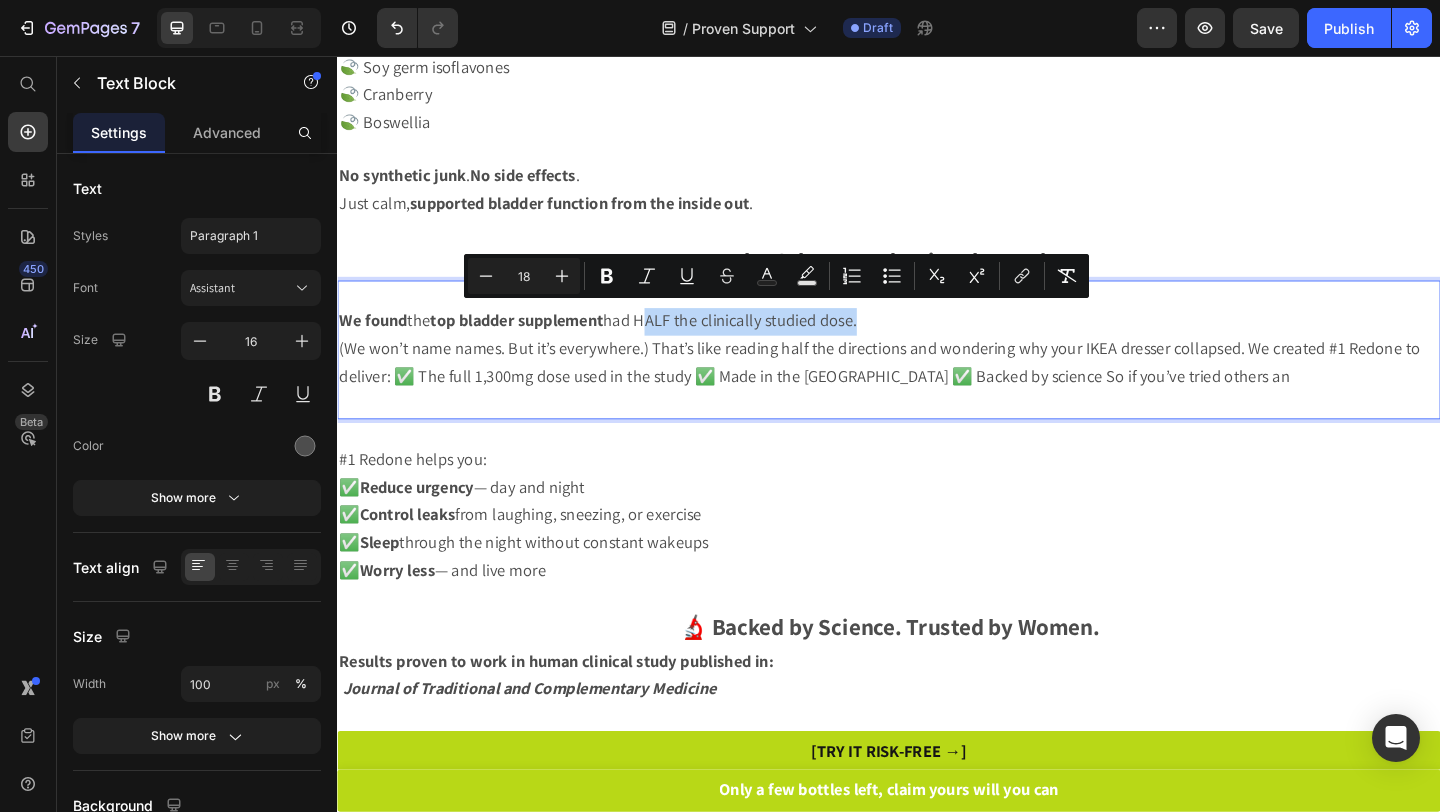 click on "We found  the  top bladder supplement  had HALF the clinically studied dose." at bounding box center (620, 343) 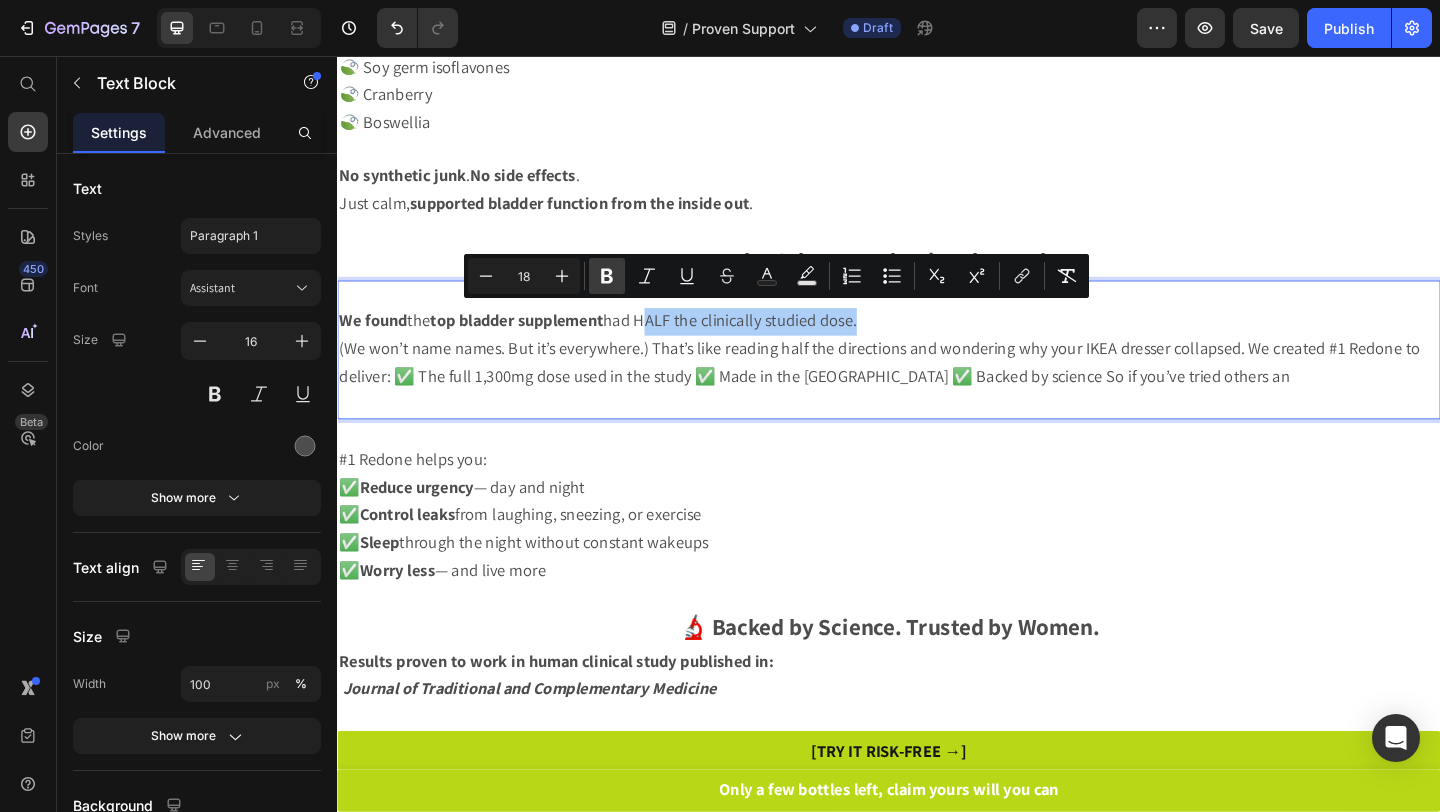 click on "Bold" at bounding box center [607, 276] 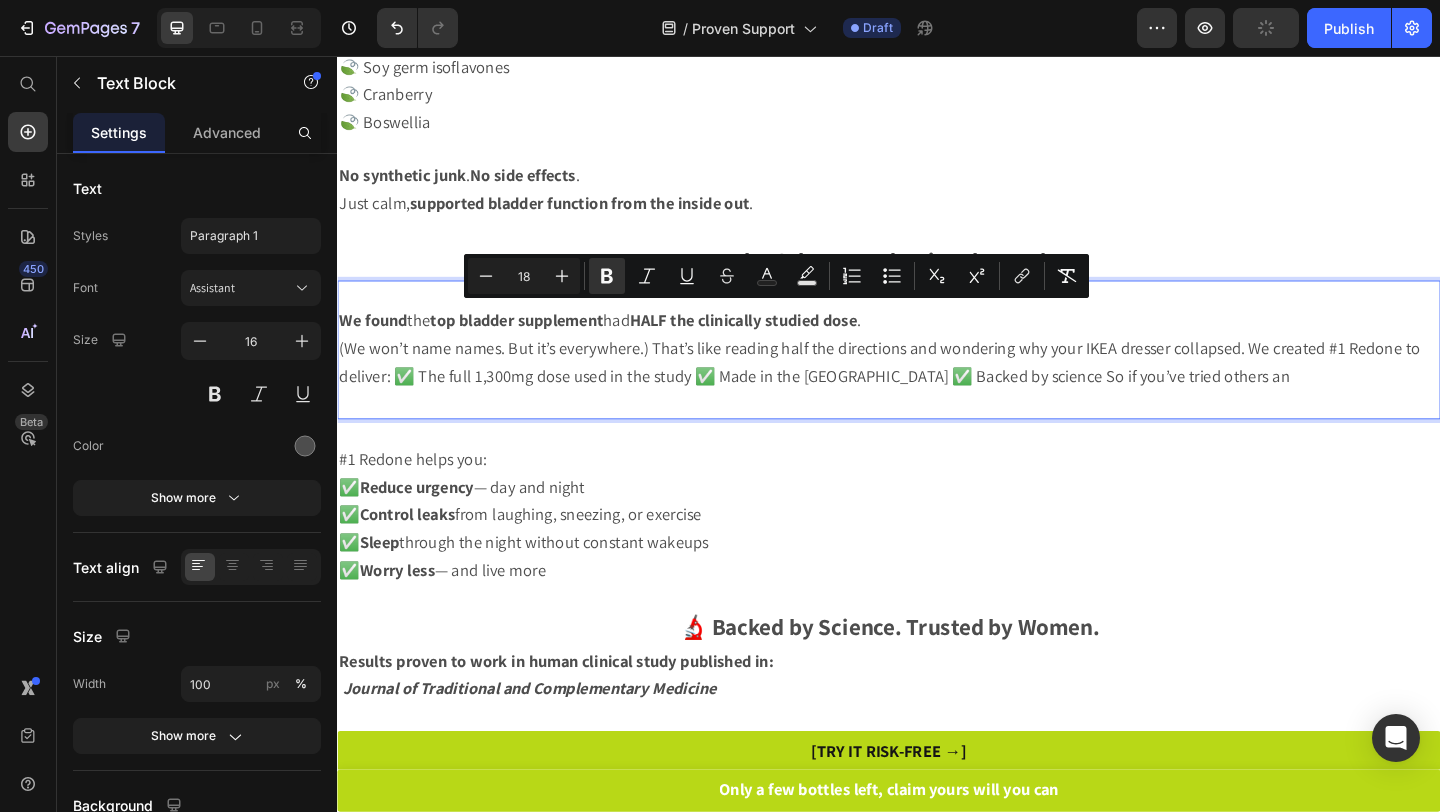 click on "HALF the clinically studied dose" at bounding box center [778, 343] 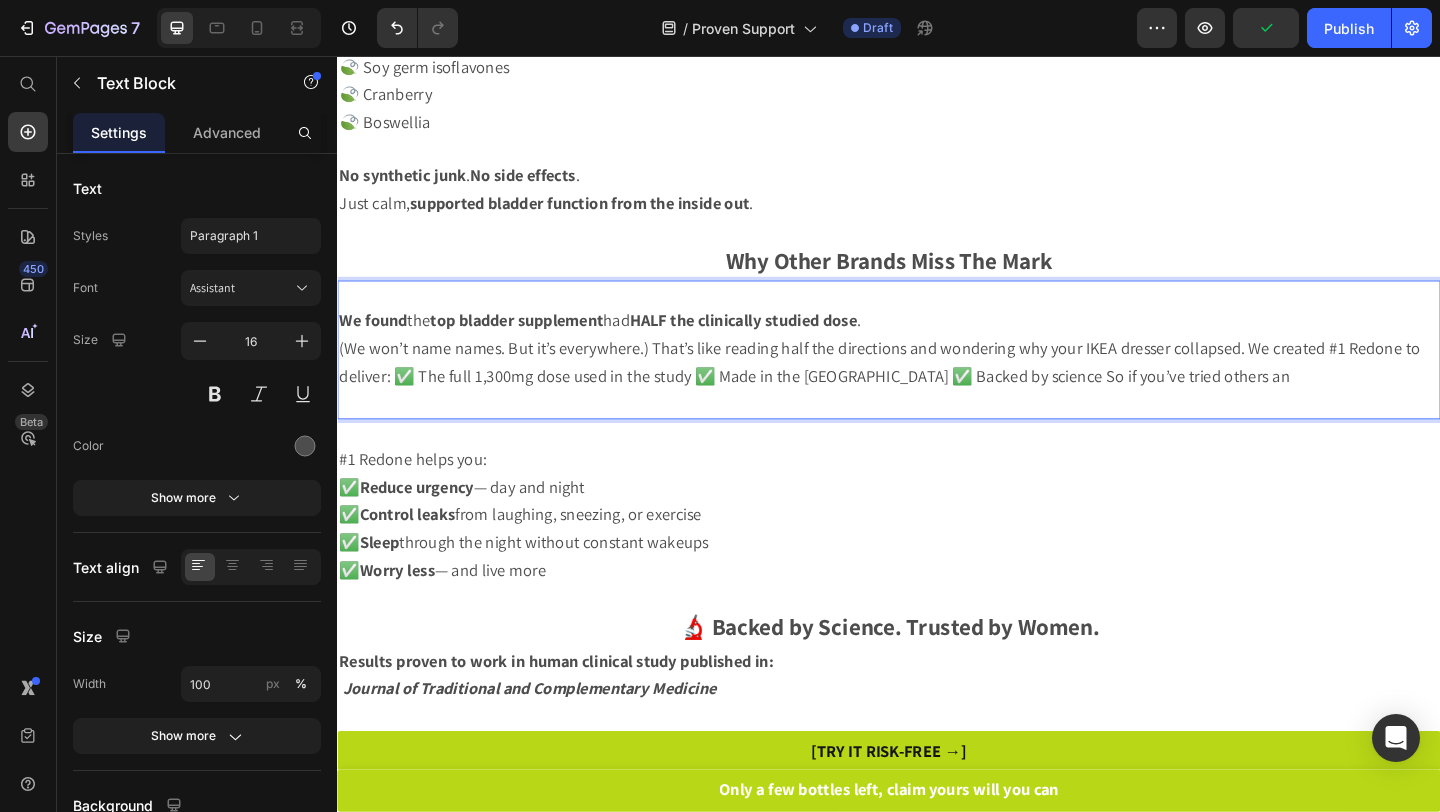 click on "HALF the clinically studied dose" at bounding box center [778, 343] 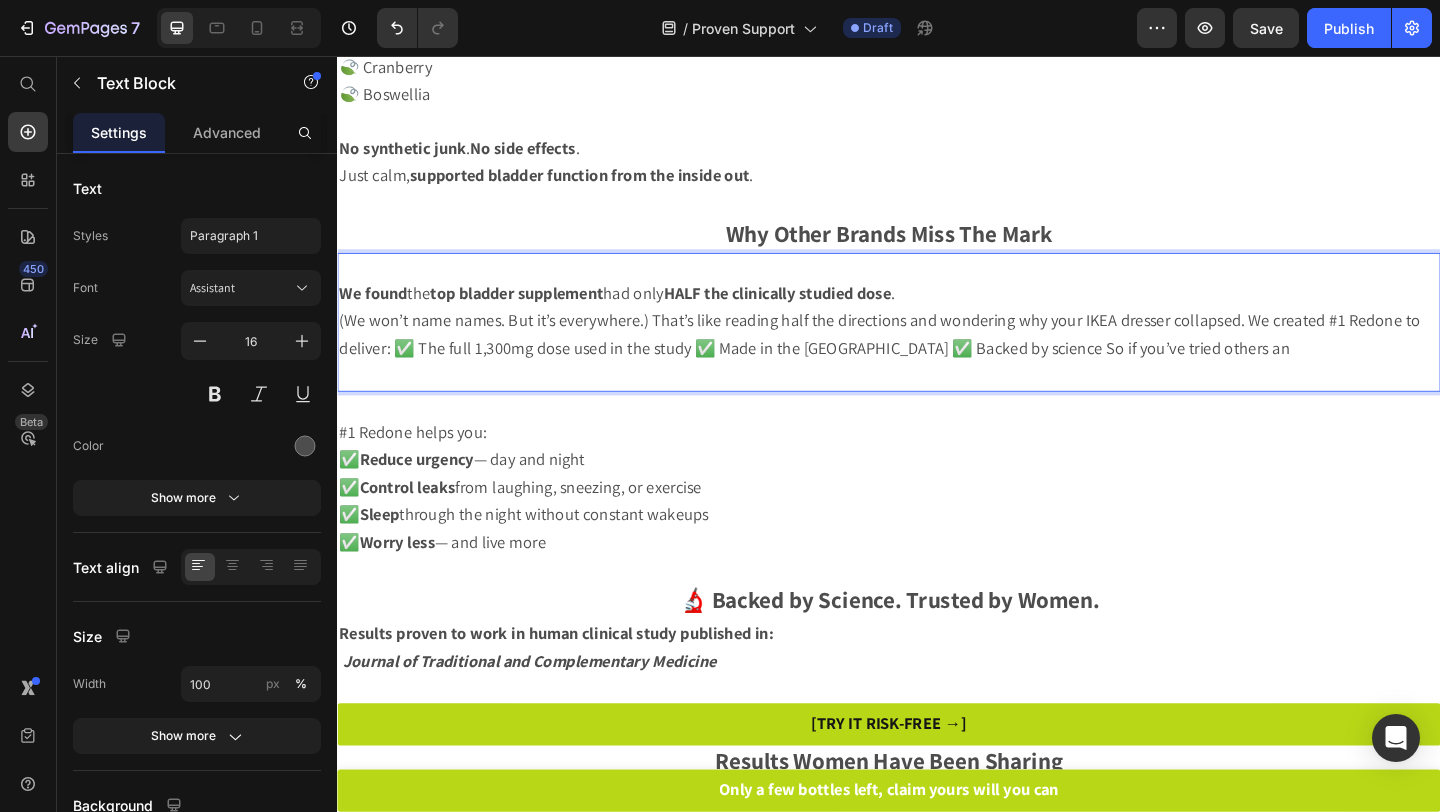 scroll, scrollTop: 1290, scrollLeft: 0, axis: vertical 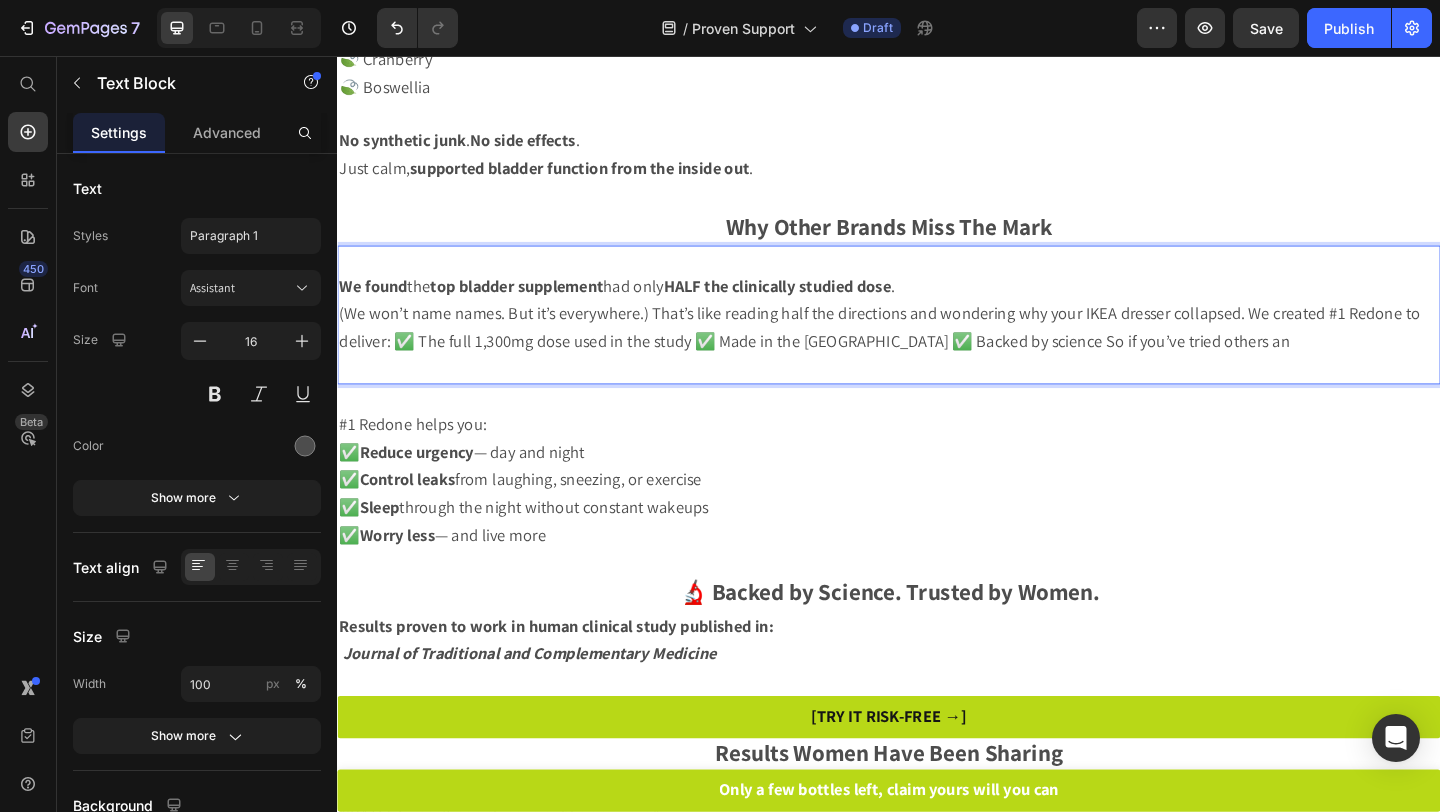 click on "(We won’t name names. But it’s everywhere.) That’s like reading half the directions and wondering why your IKEA dresser collapsed. We created #1 Redone to deliver: ✅ The full 1,300mg dose used in the study ✅ Made in the USA ✅ Backed by science So if you’ve tried others an" at bounding box center [927, 350] 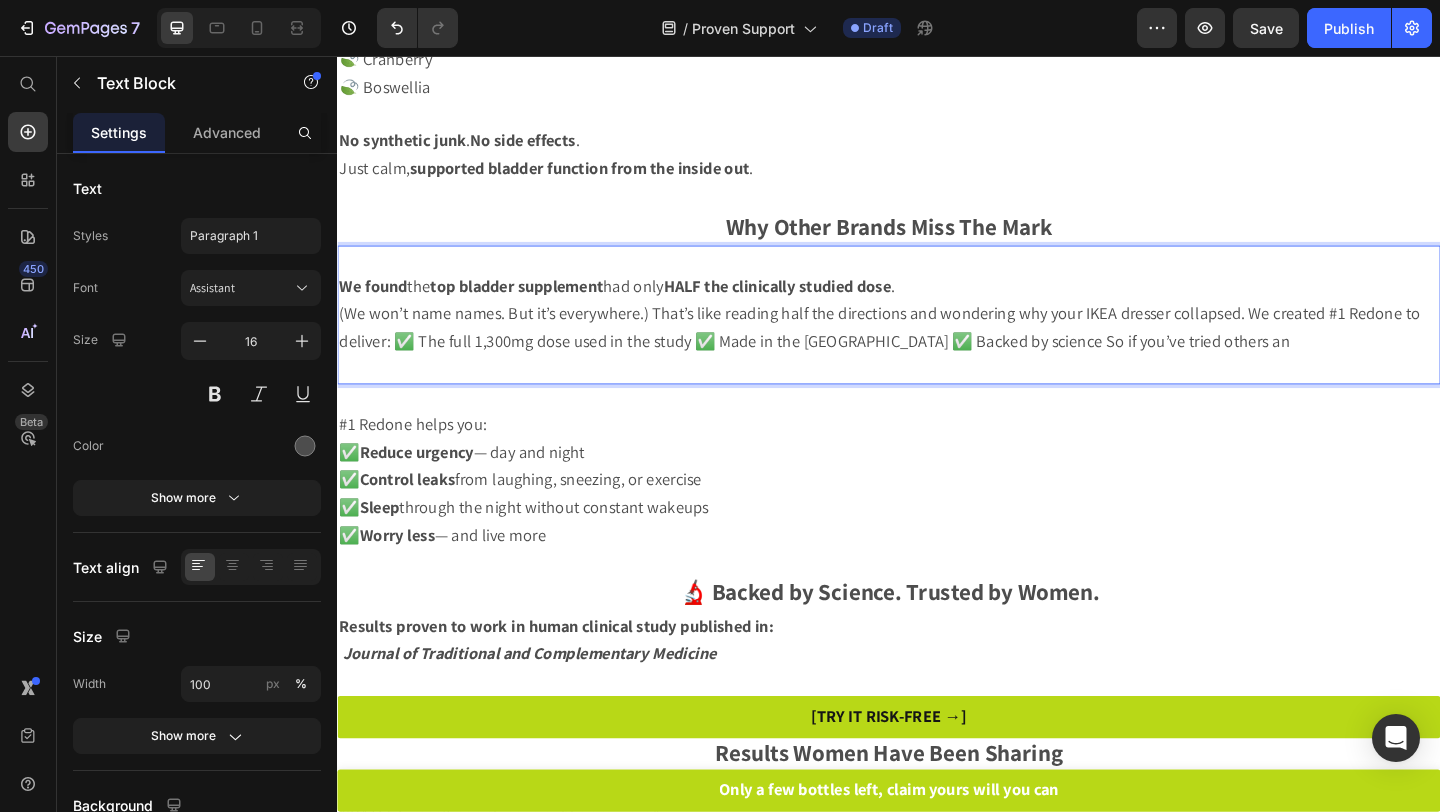 click on "(We won’t name names. But it’s everywhere.) That’s like reading half the directions and wondering why your IKEA dresser collapsed. We created #1 Redone to deliver: ✅ The full 1,300mg dose used in the study ✅ Made in the USA ✅ Backed by science So if you’ve tried others an" at bounding box center [927, 350] 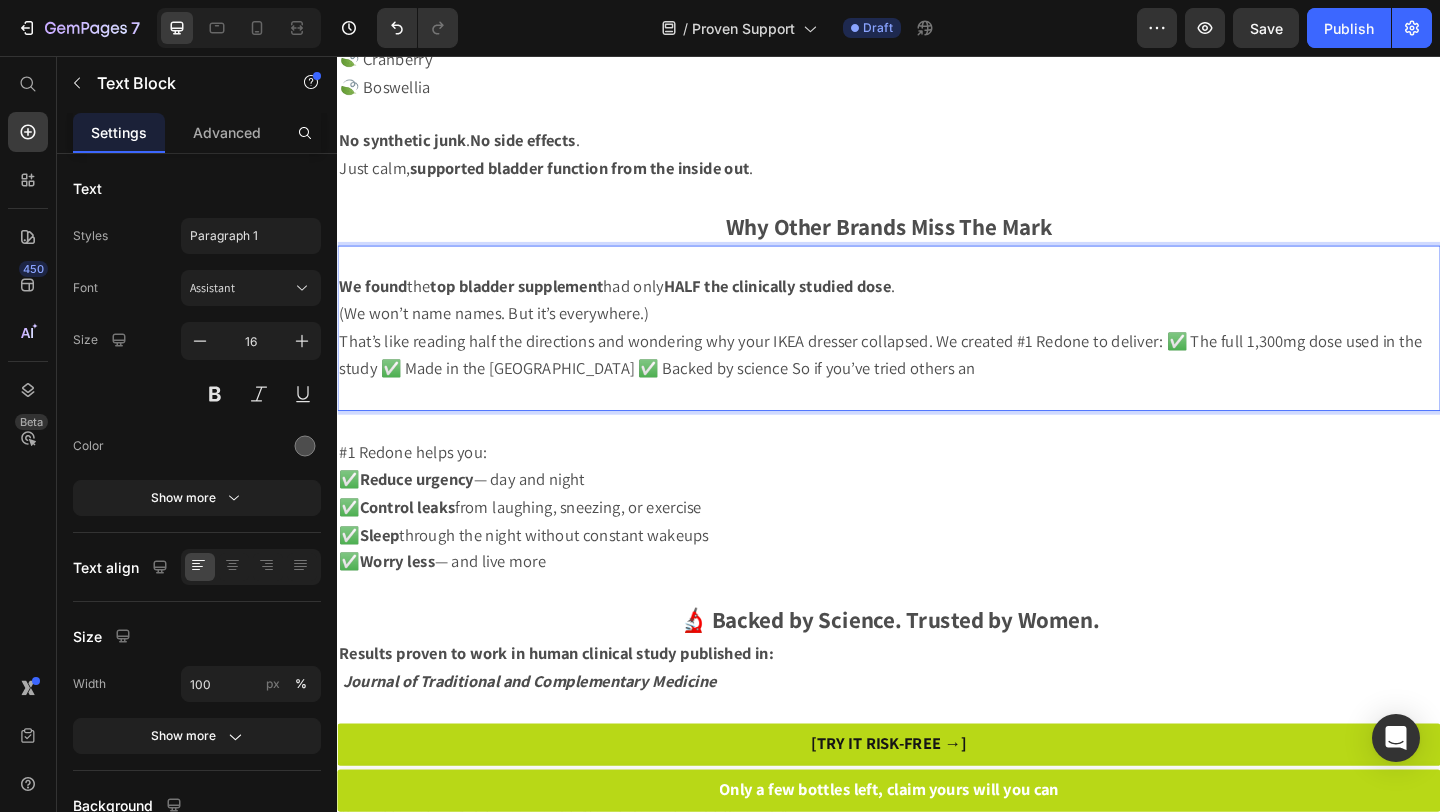 click on "(We won’t name names. But it’s everywhere.)" at bounding box center (507, 335) 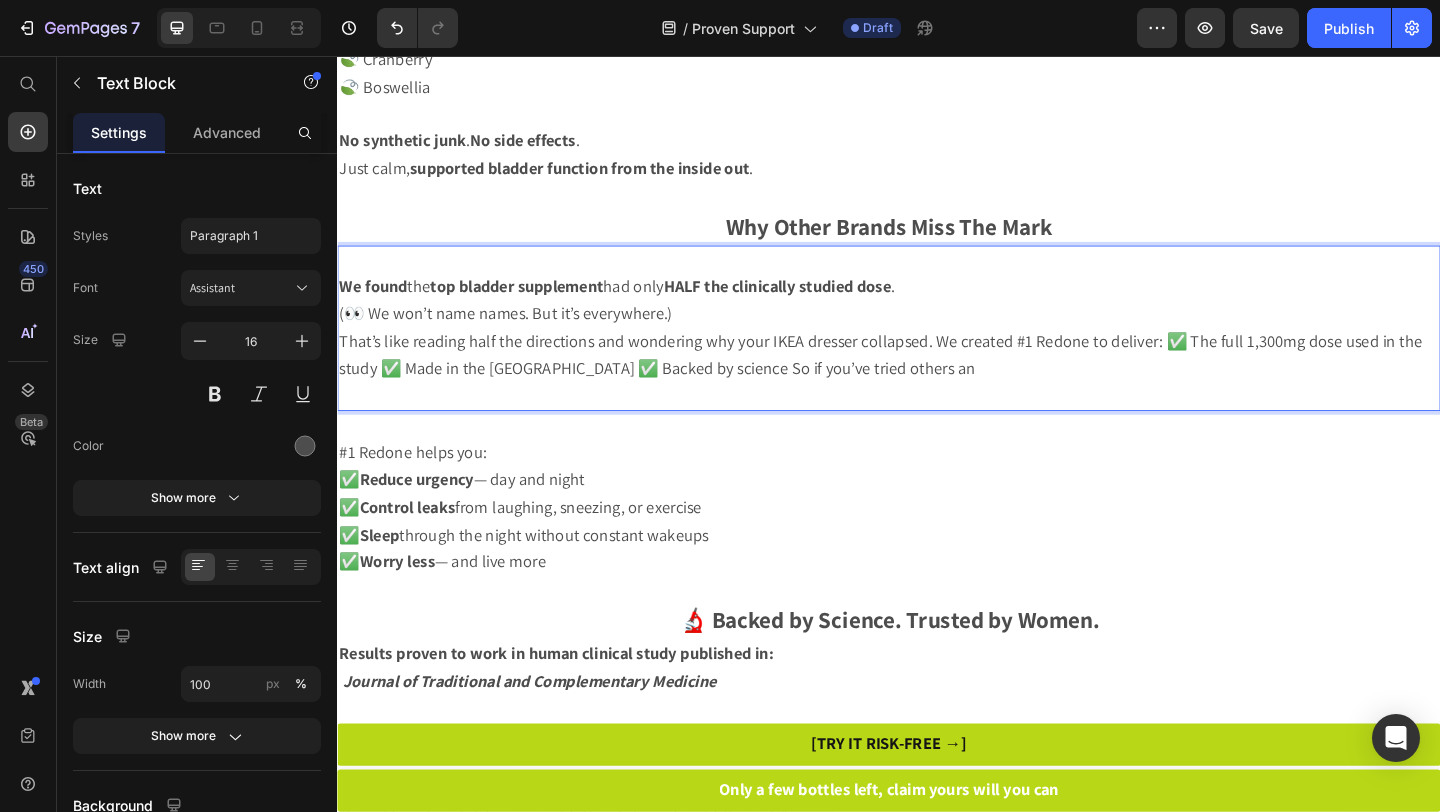 click on "That’s like reading half the directions and wondering why your IKEA dresser collapsed. We created #1 Redone to deliver: ✅ The full 1,300mg dose used in the study ✅ Made in the USA ✅ Backed by science So if you’ve tried others an" at bounding box center [928, 380] 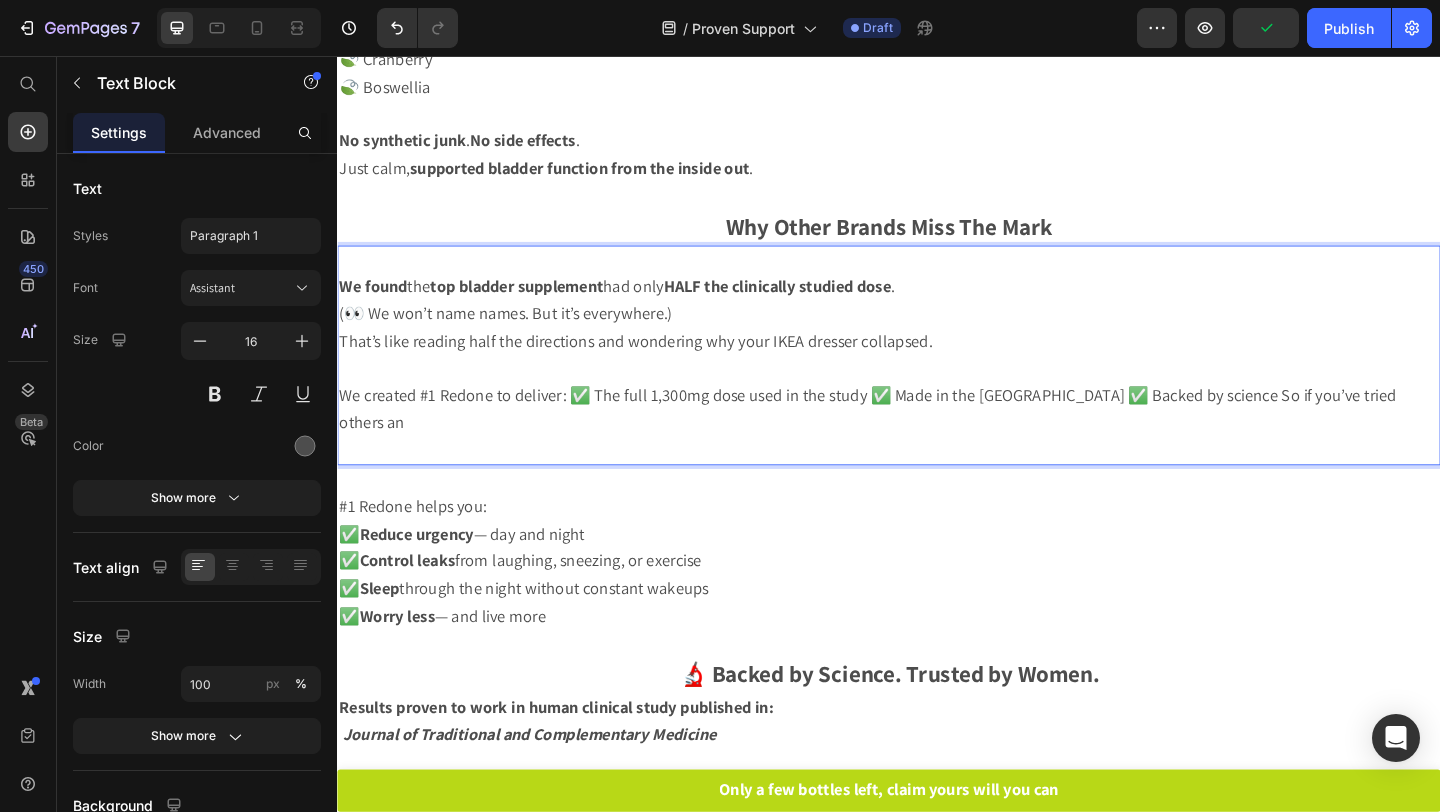 click on "(👀 We won’t name names. But it’s everywhere.)" at bounding box center (937, 337) 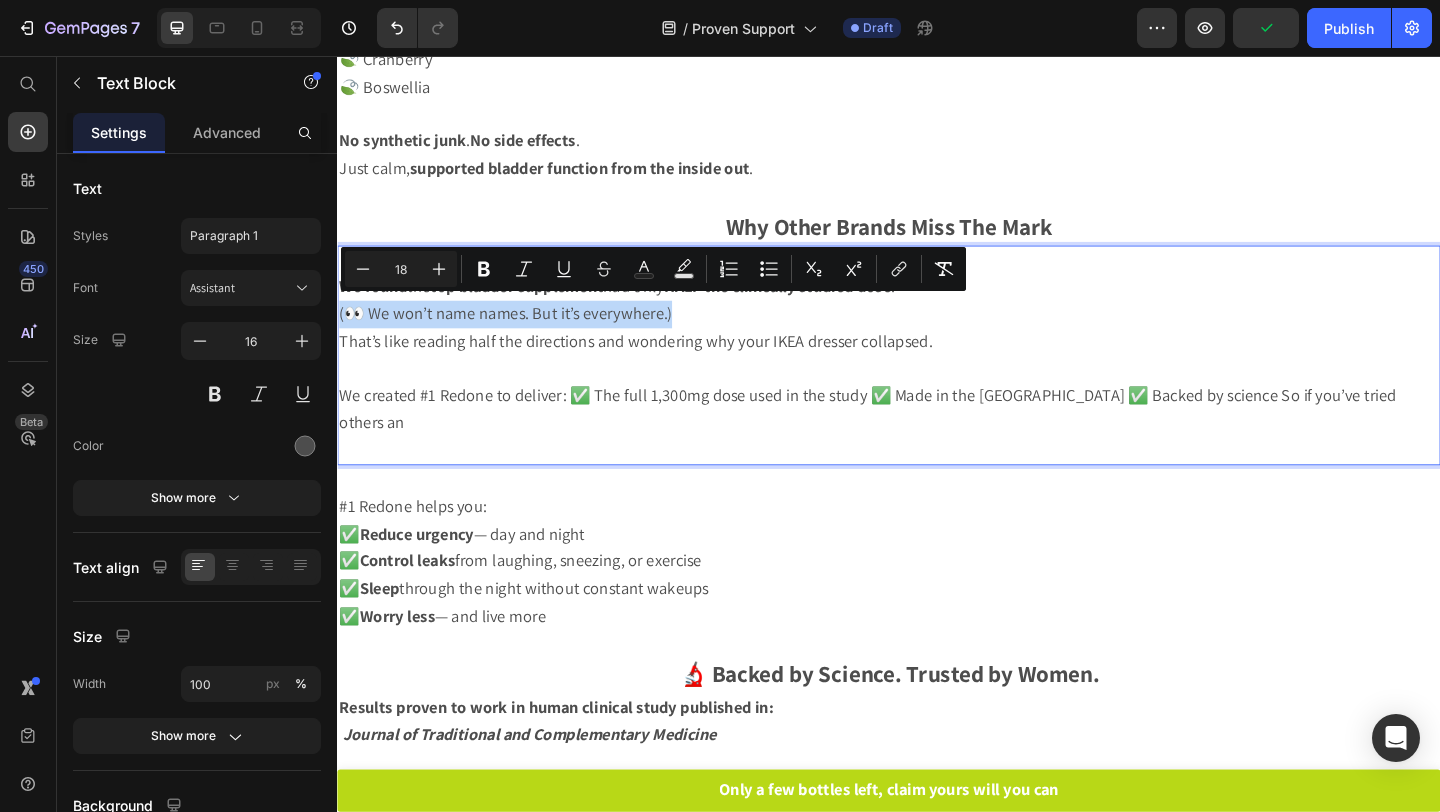 drag, startPoint x: 726, startPoint y: 333, endPoint x: 341, endPoint y: 331, distance: 385.0052 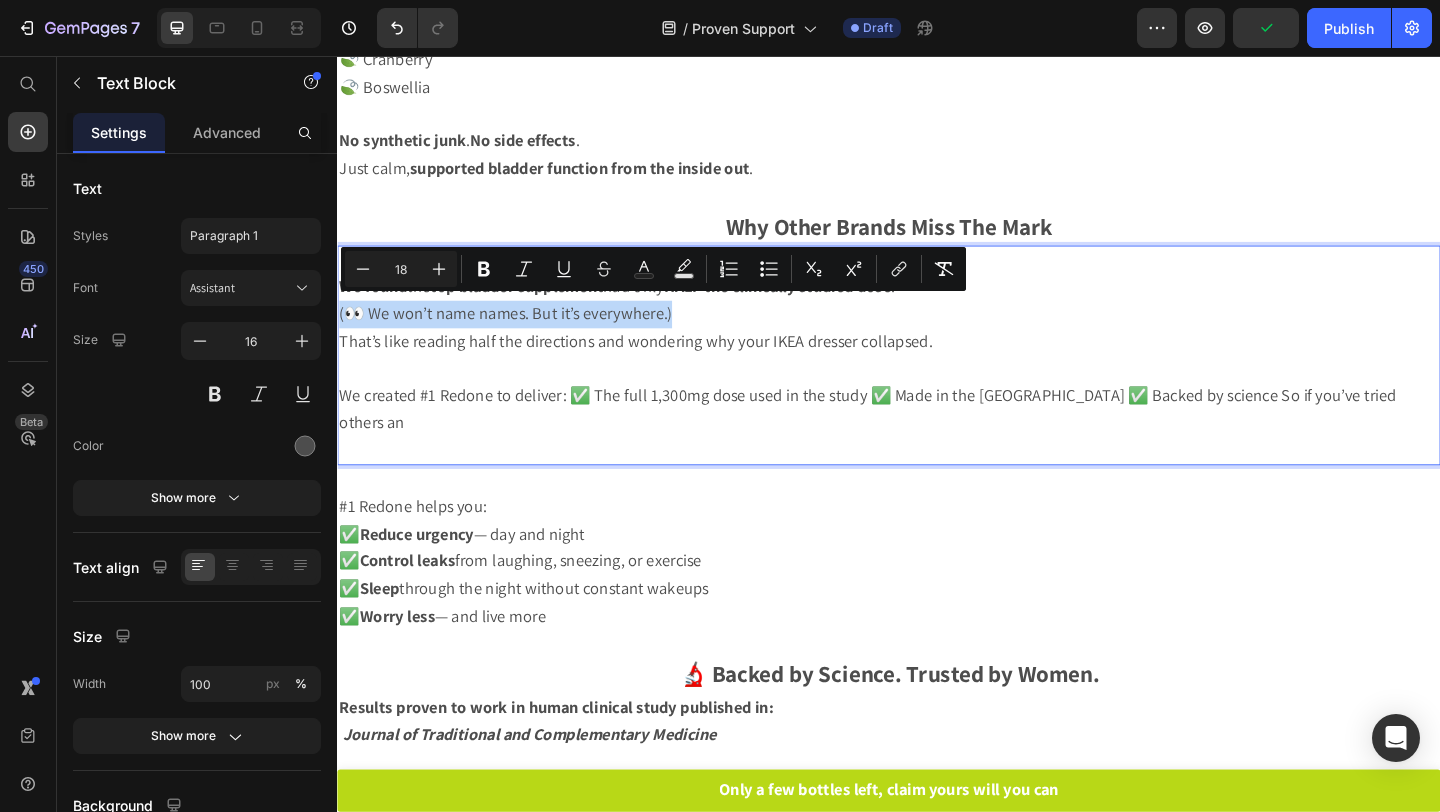 click on "(👀 We won’t name names. But it’s everywhere.)" at bounding box center (937, 337) 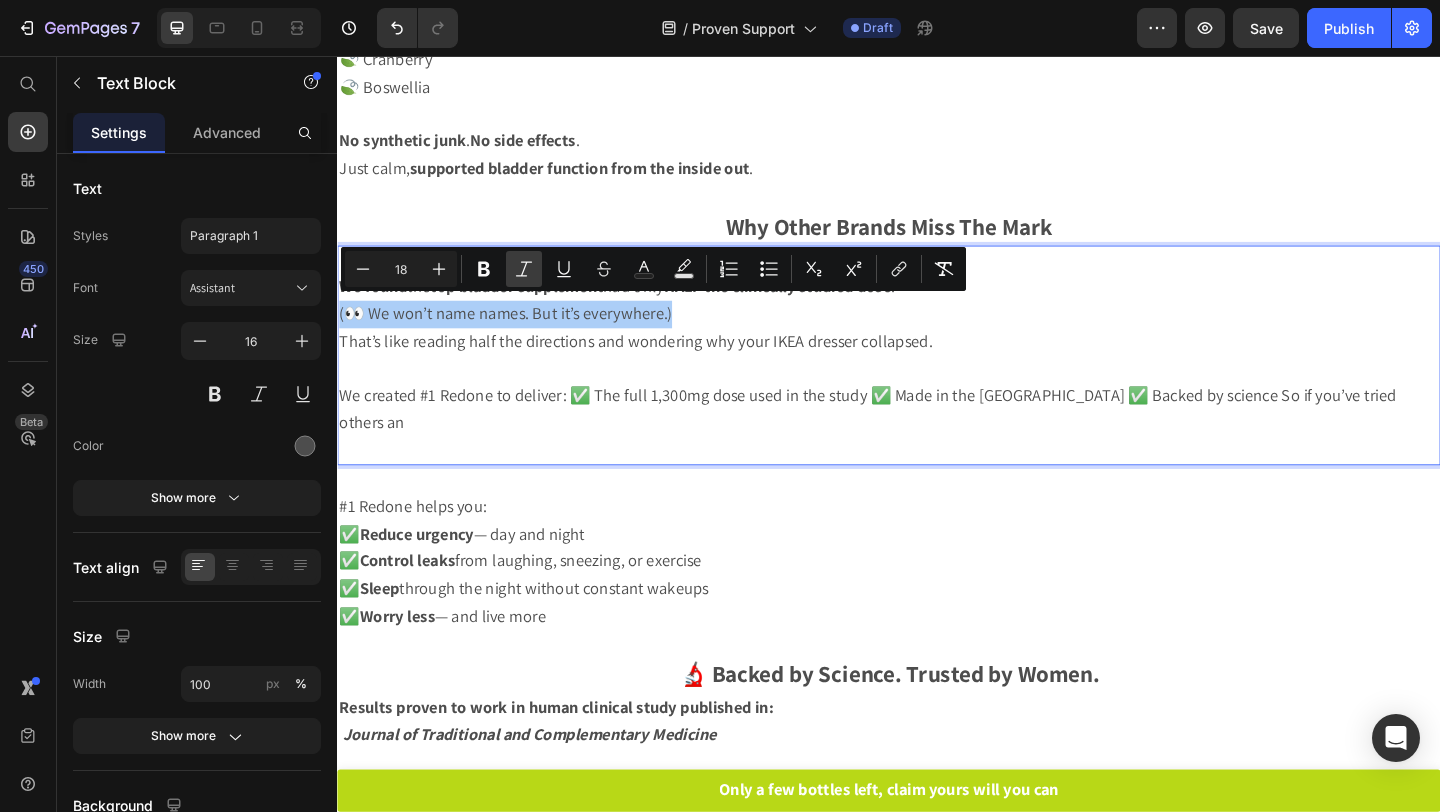 click on "Italic" at bounding box center [524, 269] 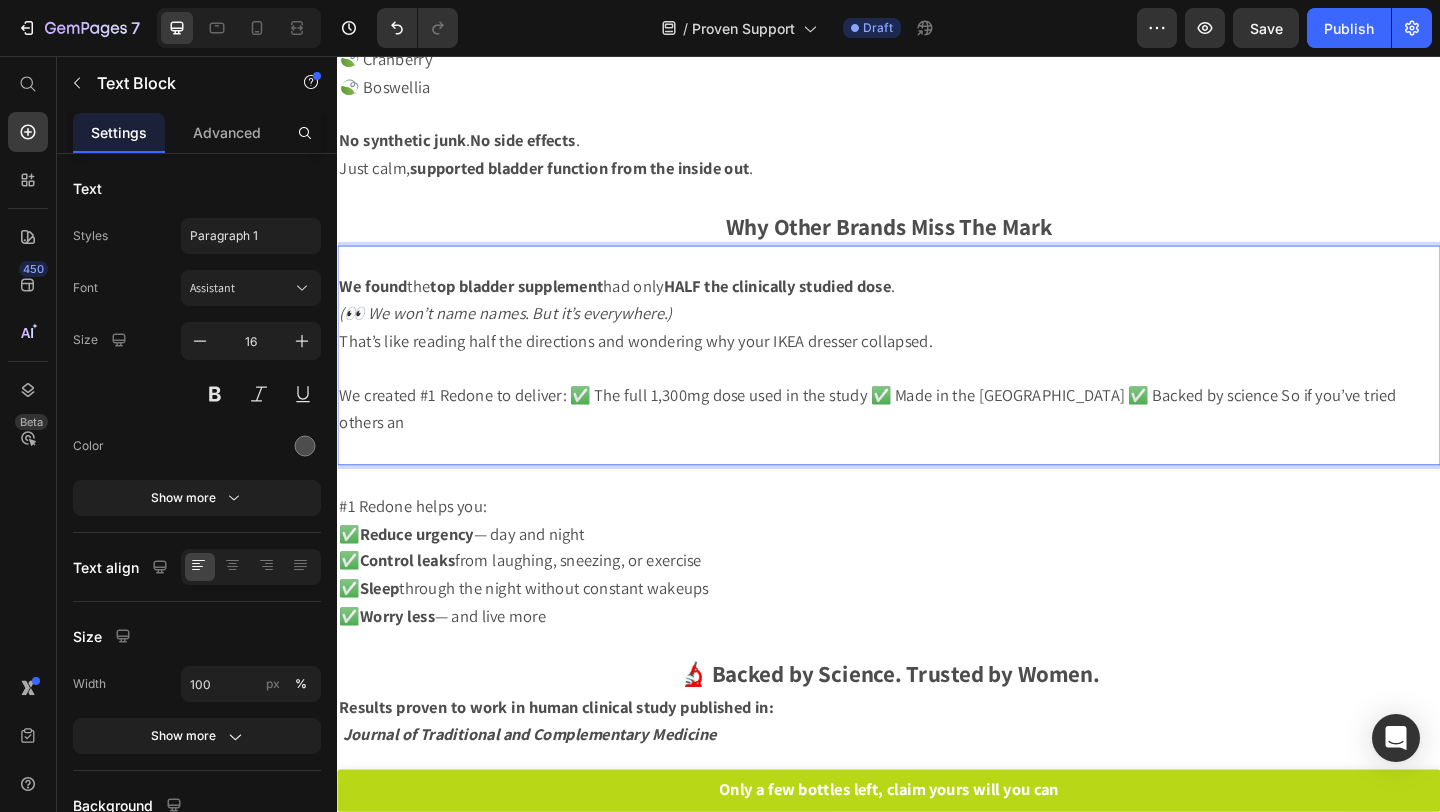 click on "That’s like reading half the directions and wondering why your IKEA dresser collapsed." at bounding box center (661, 365) 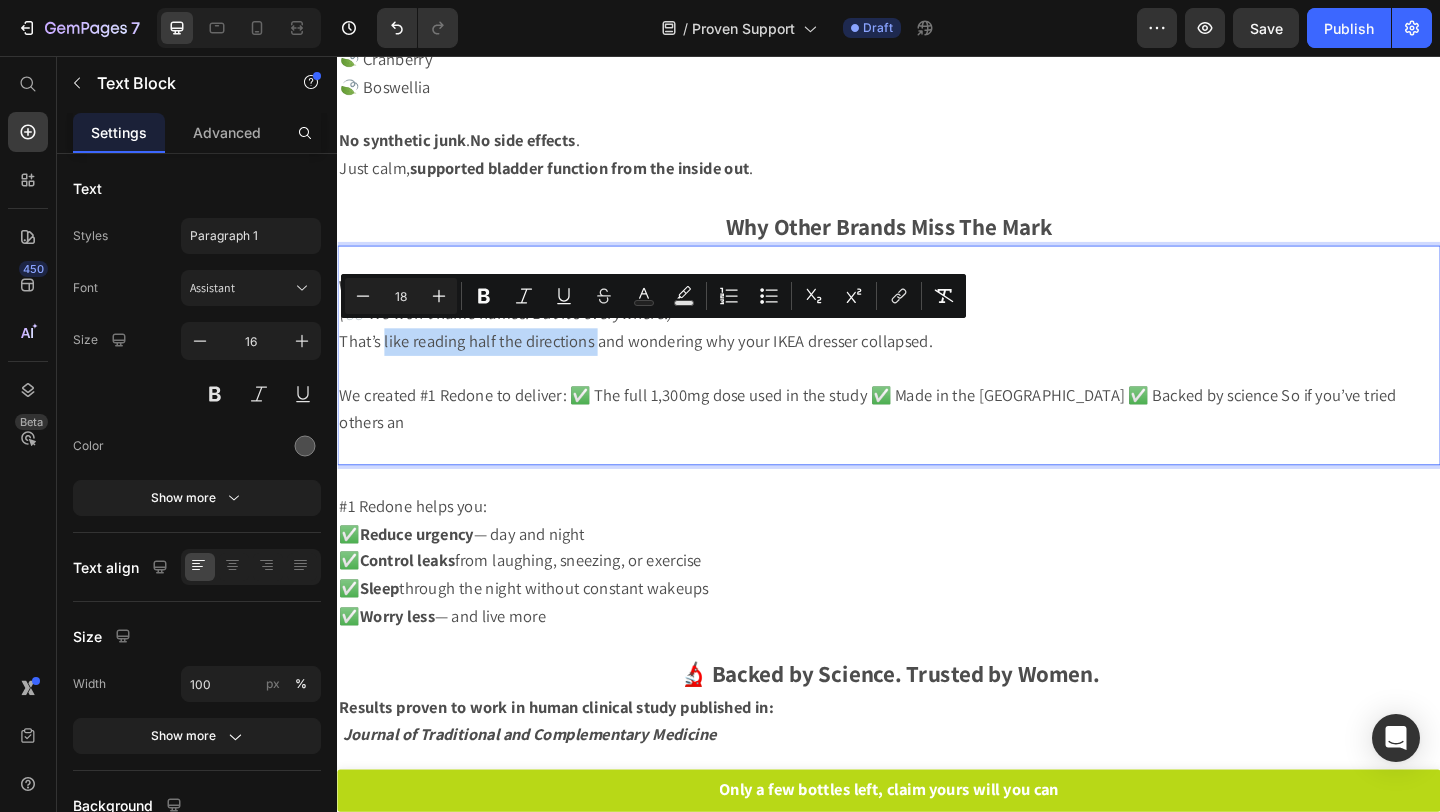 drag, startPoint x: 388, startPoint y: 363, endPoint x: 619, endPoint y: 369, distance: 231.07791 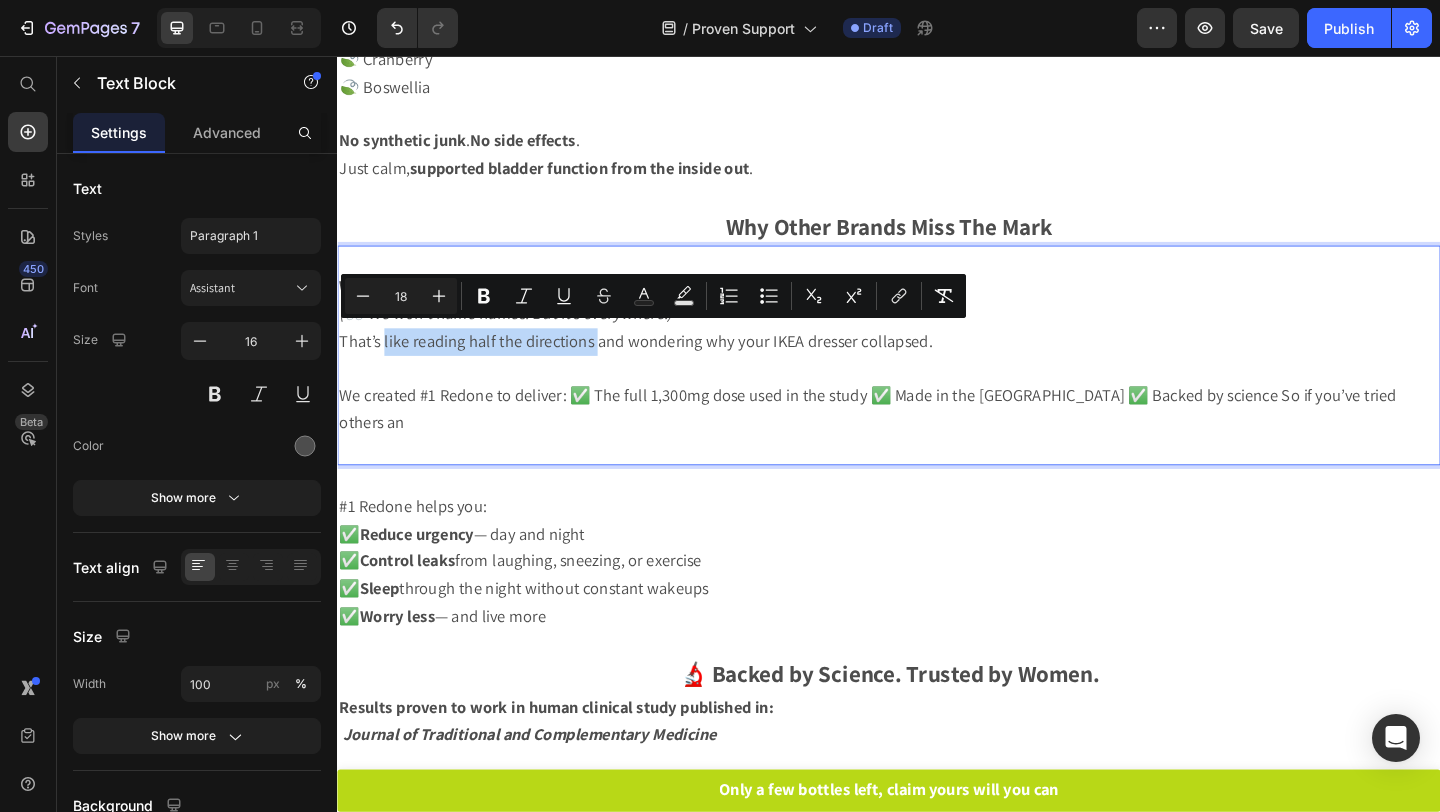 click on "That’s like reading half the directions and wondering why your IKEA dresser collapsed." at bounding box center (661, 365) 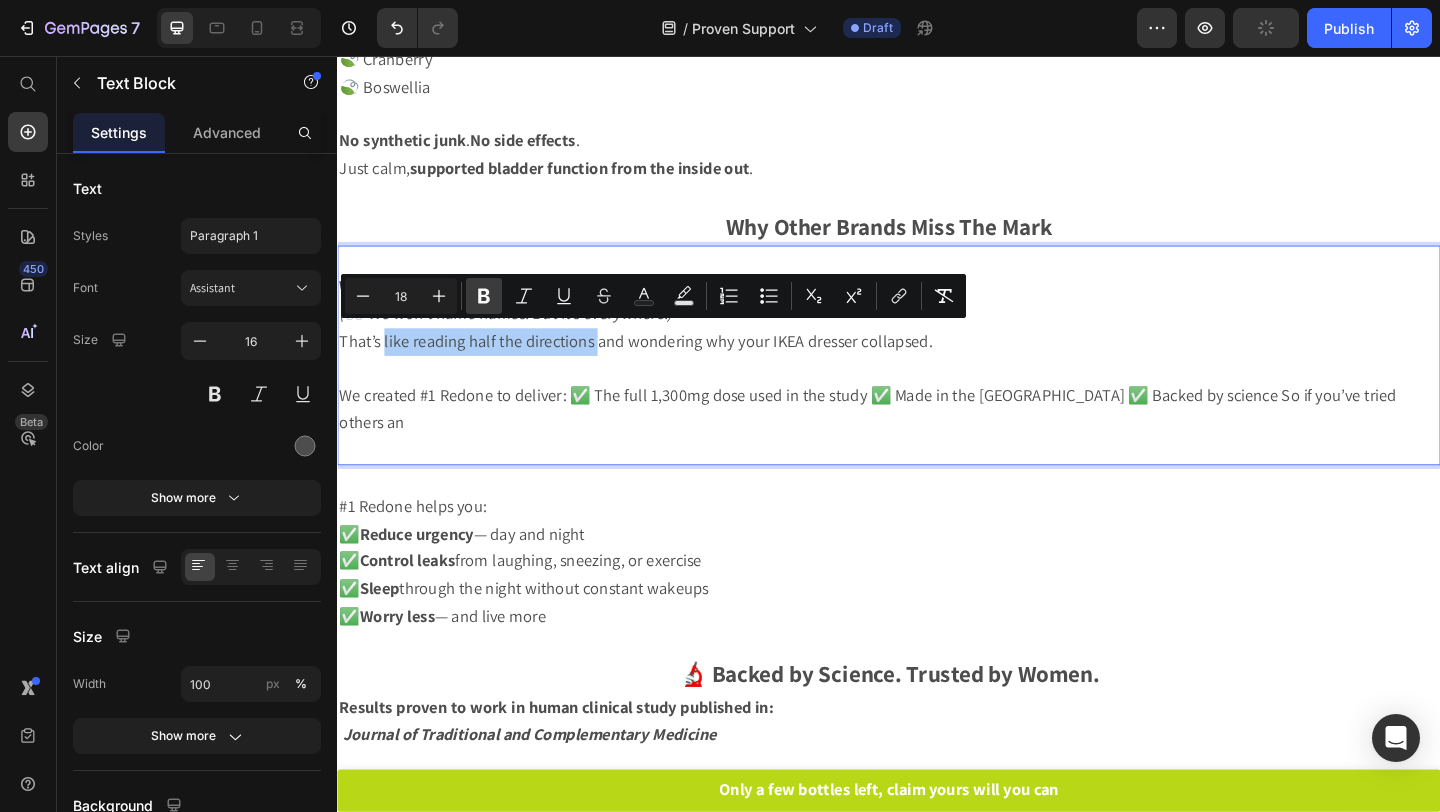 click 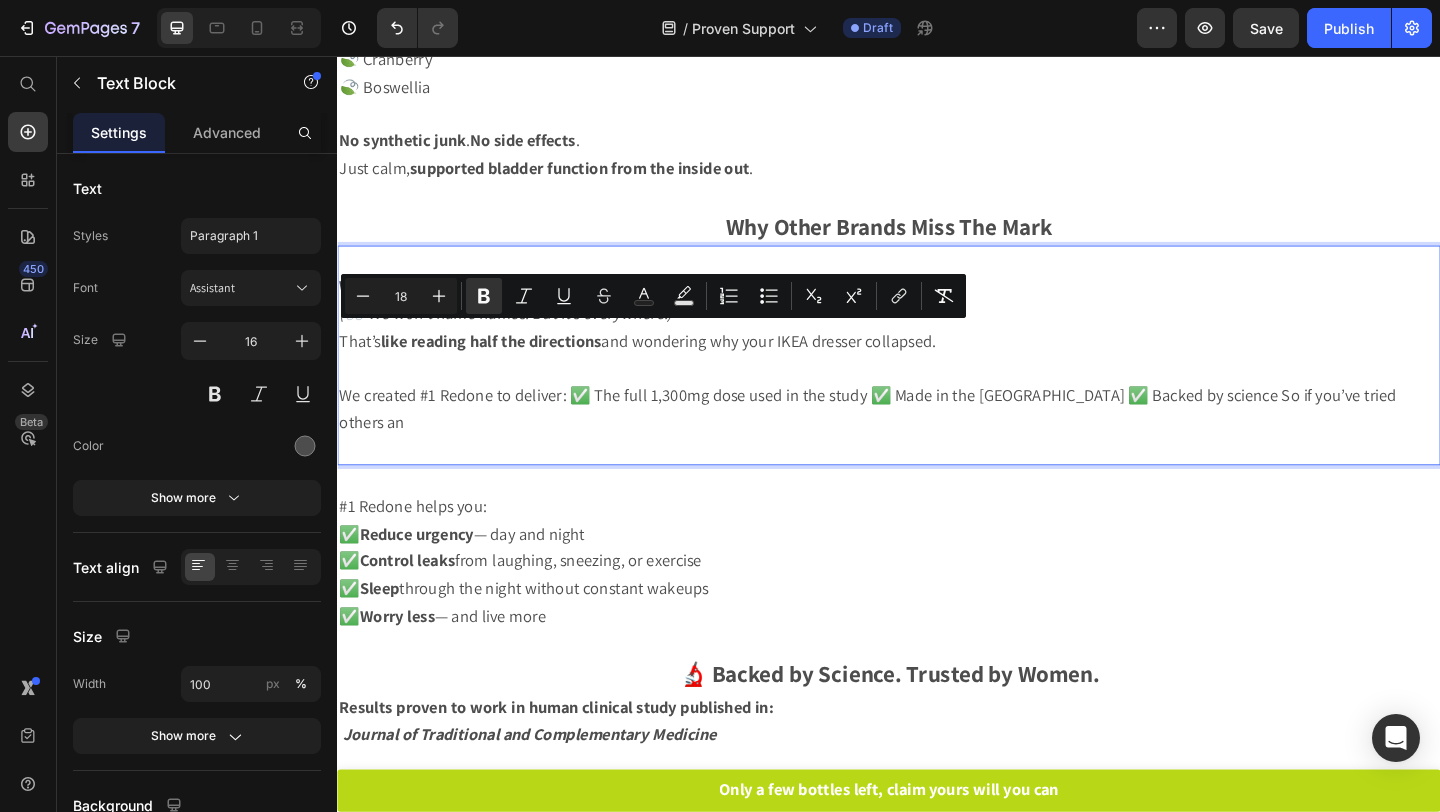 click on "That’s  like reading half the directions  and wondering why your IKEA dresser collapsed." at bounding box center (937, 367) 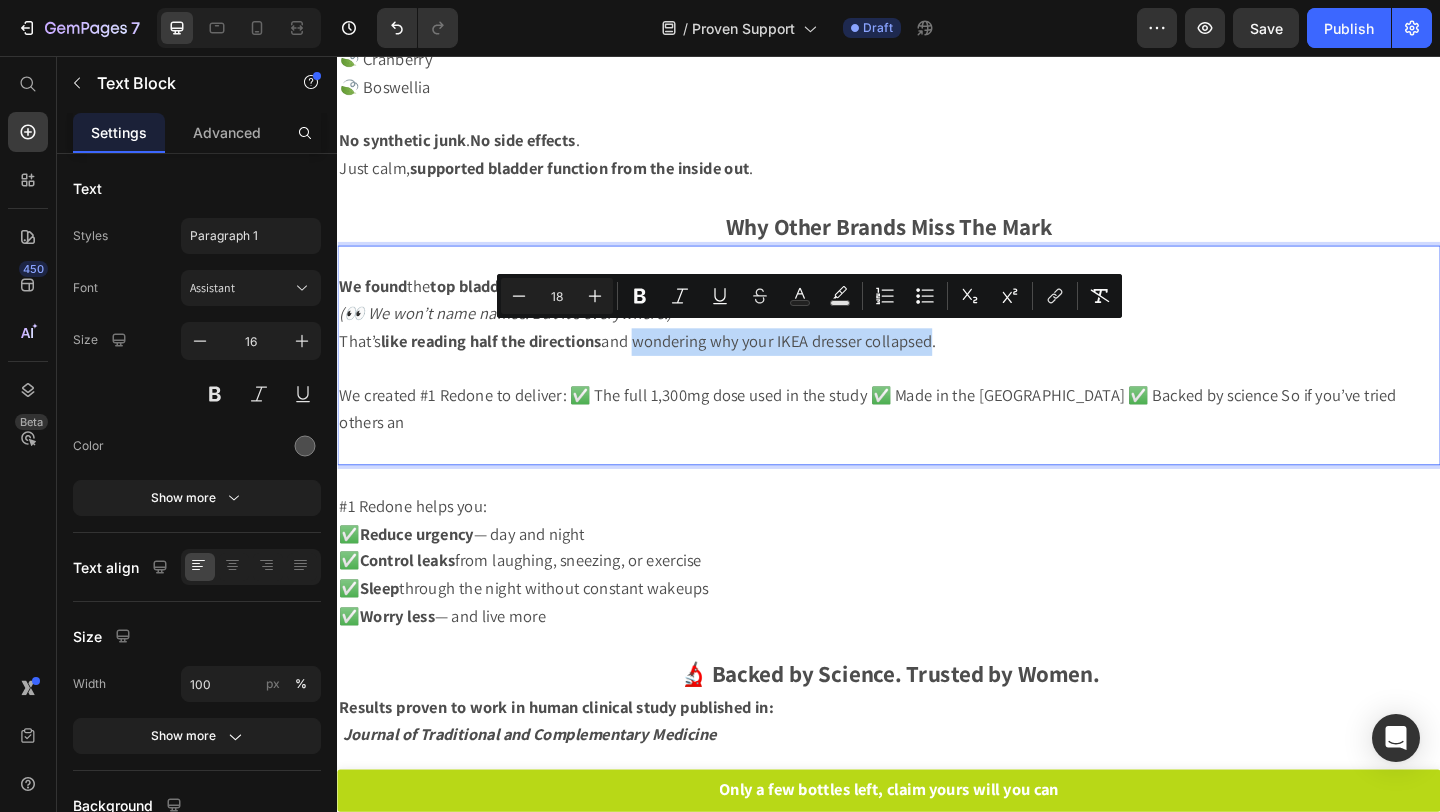 drag, startPoint x: 664, startPoint y: 364, endPoint x: 987, endPoint y: 369, distance: 323.0387 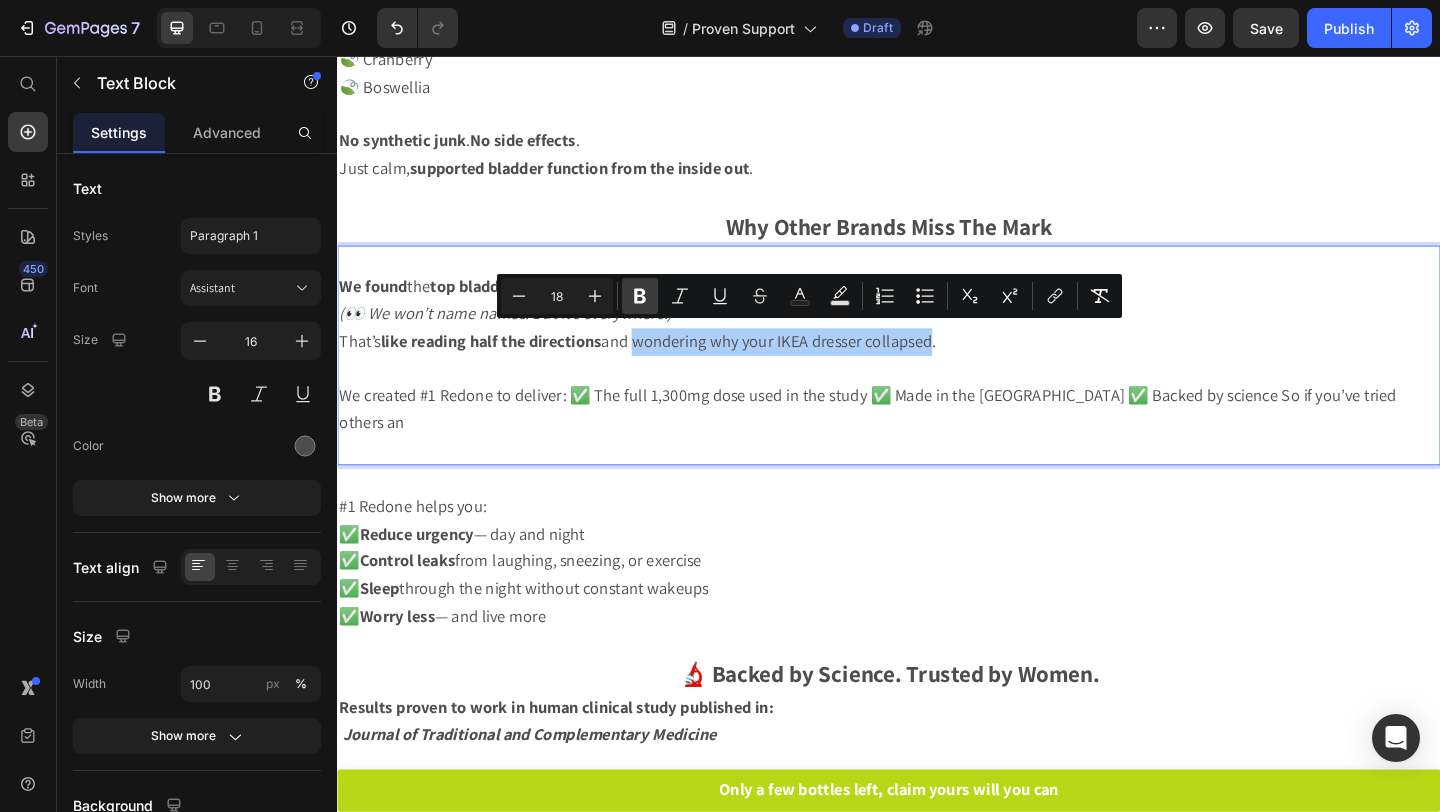 click 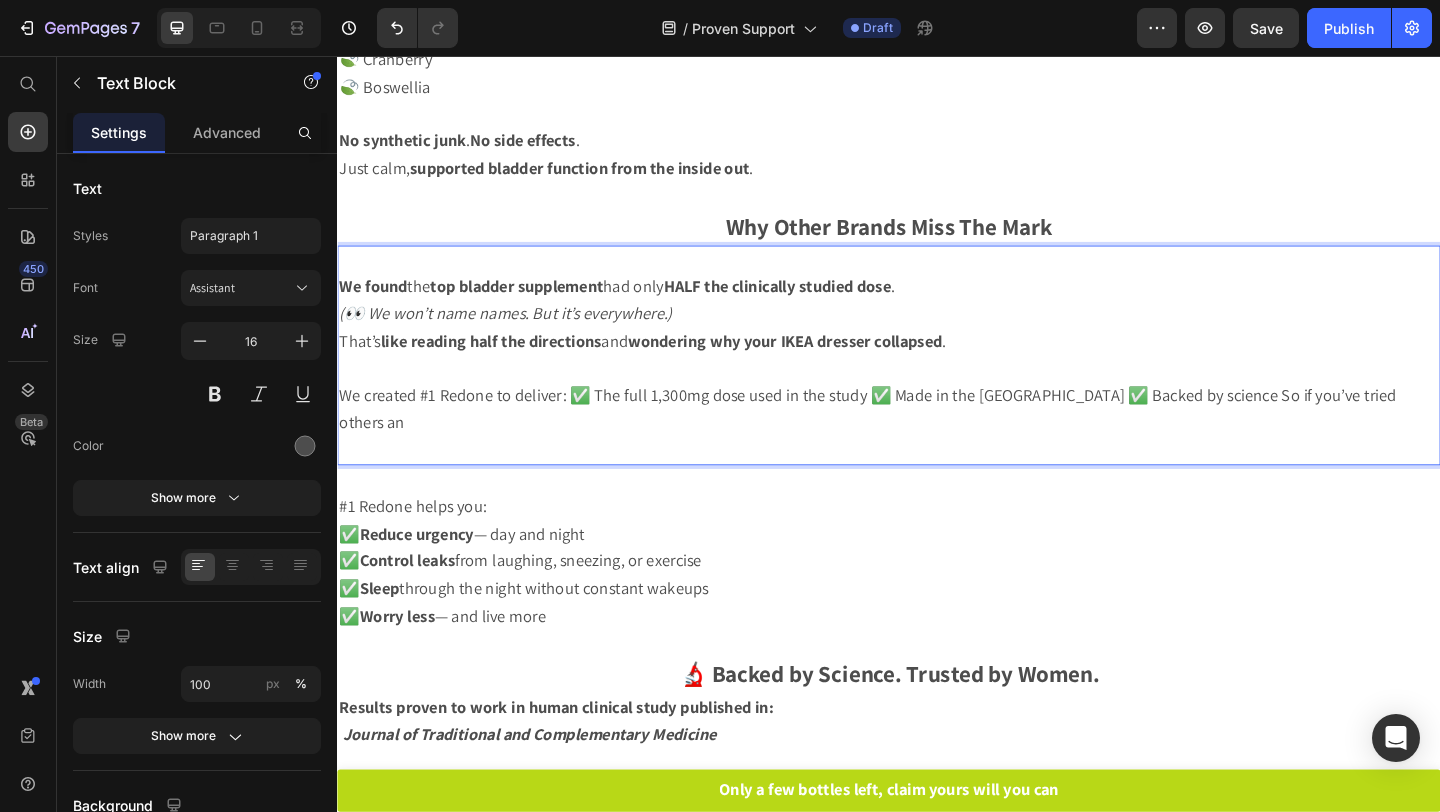 click on "We created #1 Redone to deliver: ✅ The full 1,300mg dose used in the study ✅ Made in the USA ✅ Backed by science So if you’ve tried others an" at bounding box center (914, 439) 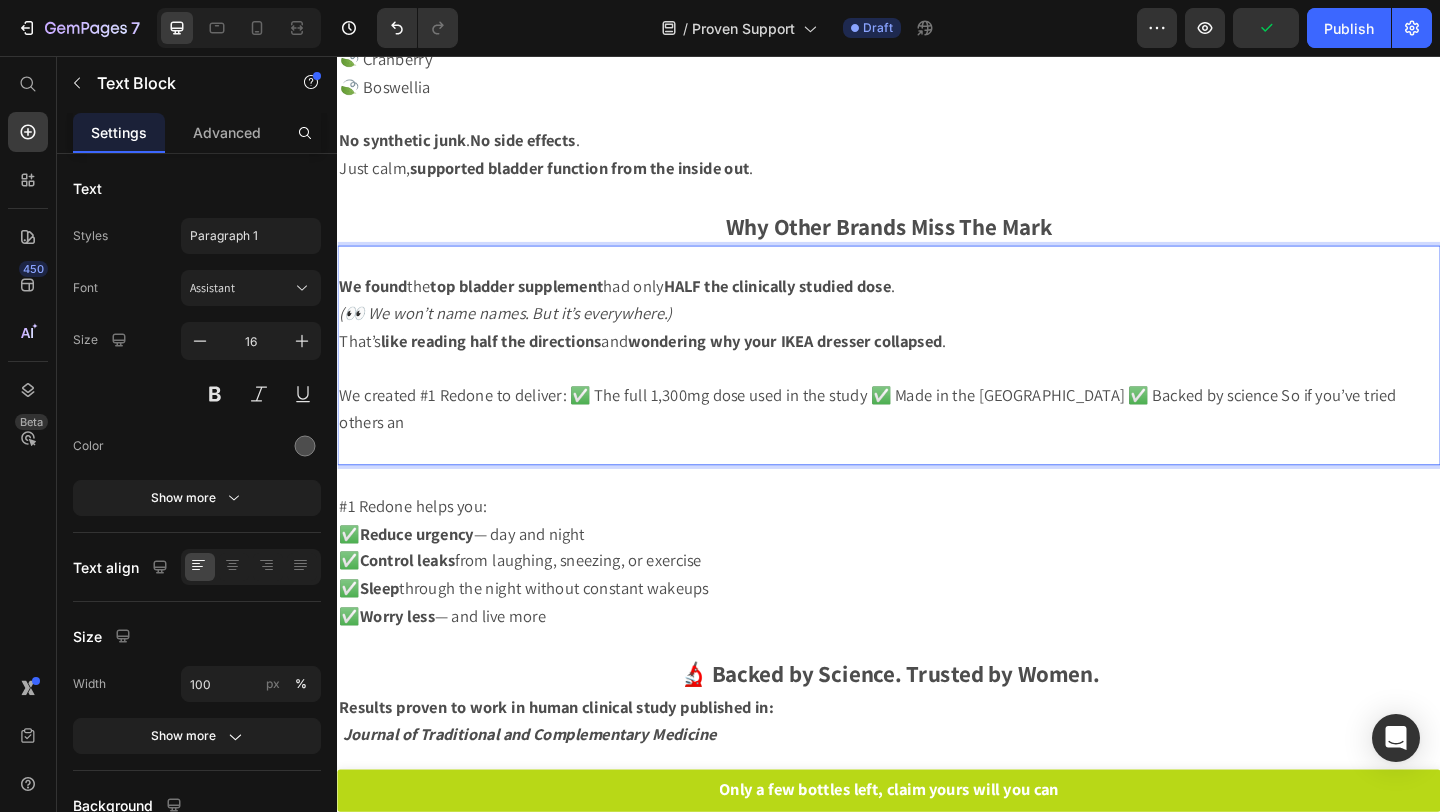 click on "We created #1 Redone to deliver: ✅ The full 1,300mg dose used in the study ✅ Made in the USA ✅ Backed by science So if you’ve tried others an" at bounding box center (914, 439) 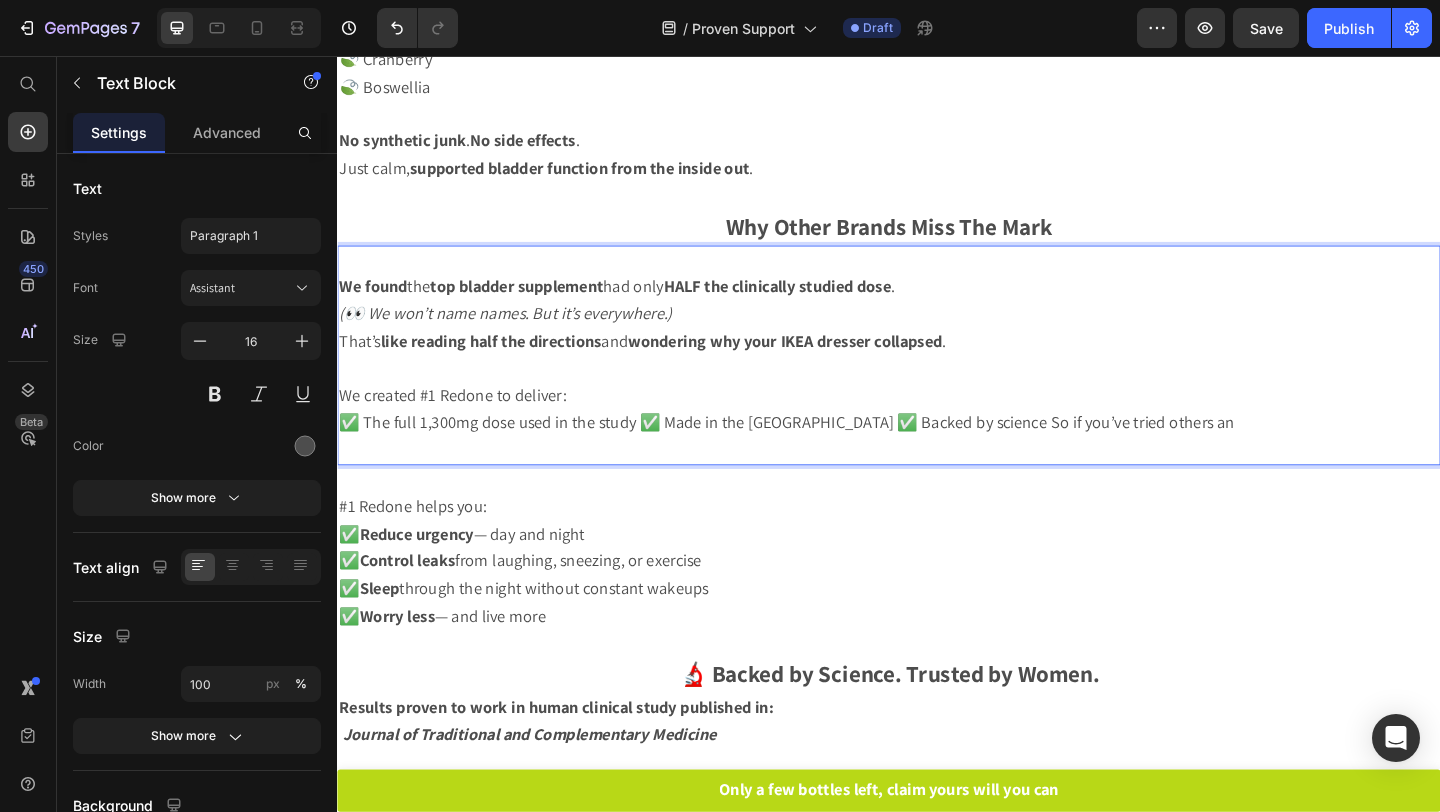 click on "✅ The full 1,300mg dose used in the study ✅ Made in the USA ✅ Backed by science So if you’ve tried others an" at bounding box center [826, 453] 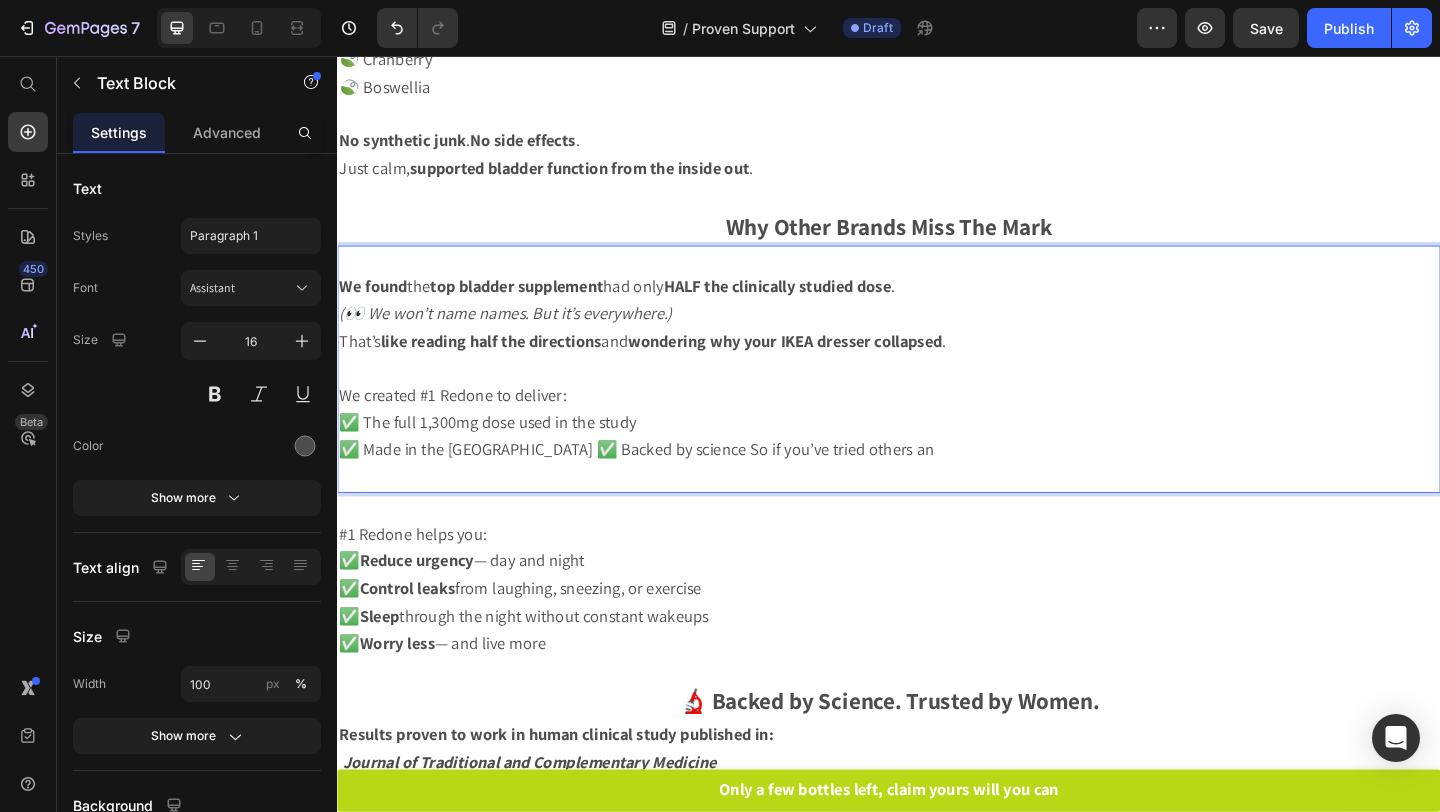 click on "✅ Made in the USA ✅ Backed by science So if you’ve tried others an" at bounding box center (662, 483) 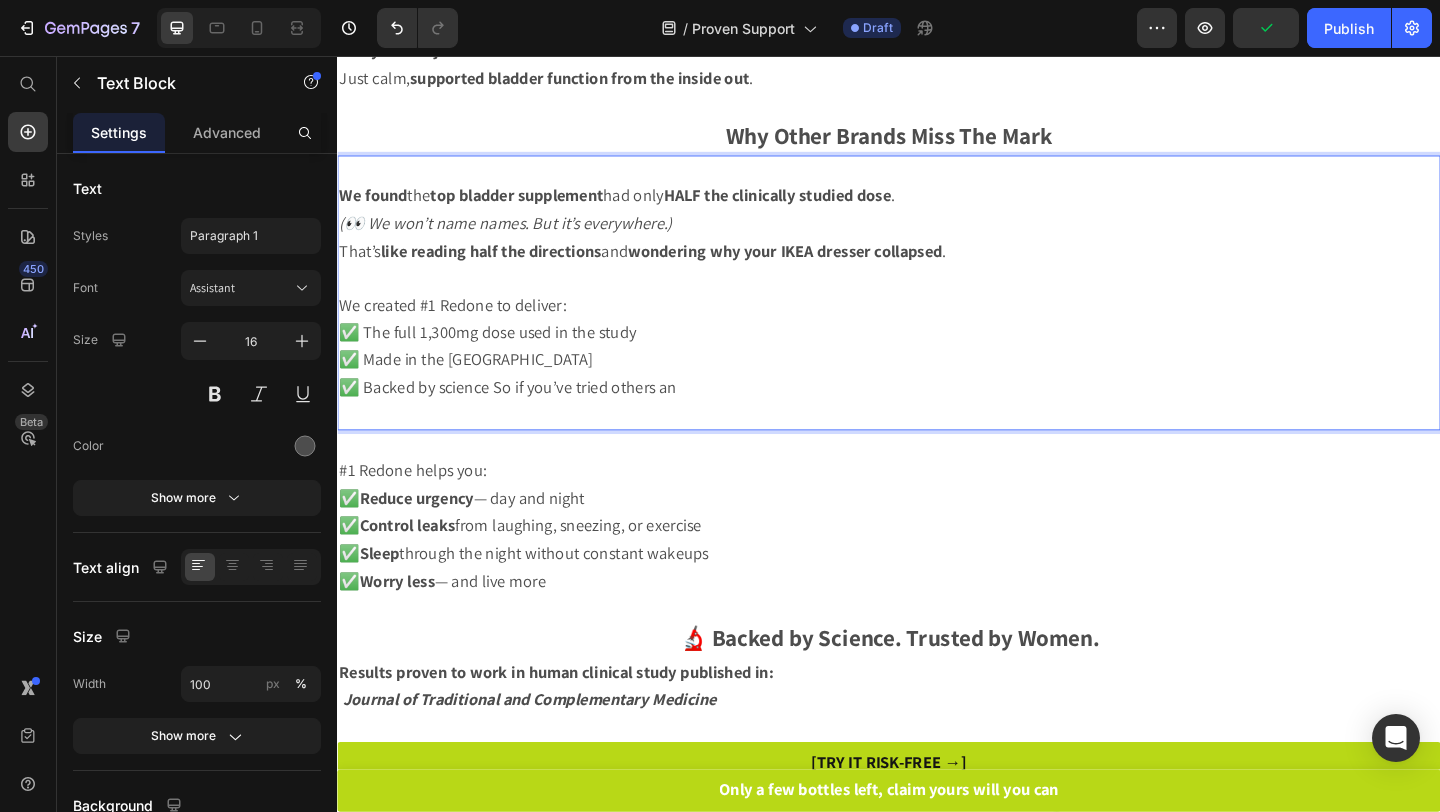 scroll, scrollTop: 1392, scrollLeft: 0, axis: vertical 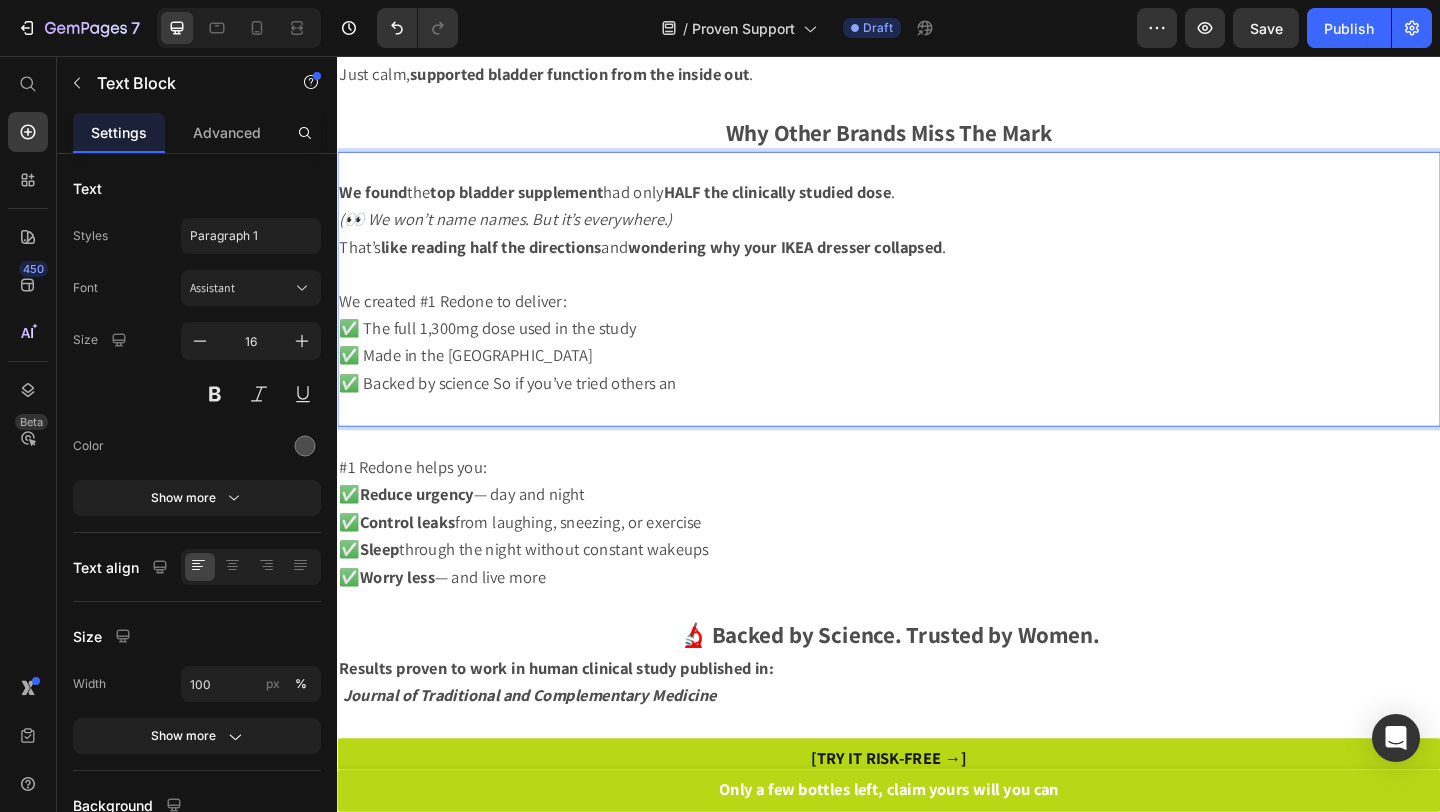 click on "✅ Backed by science So if you’ve tried others an" at bounding box center [522, 411] 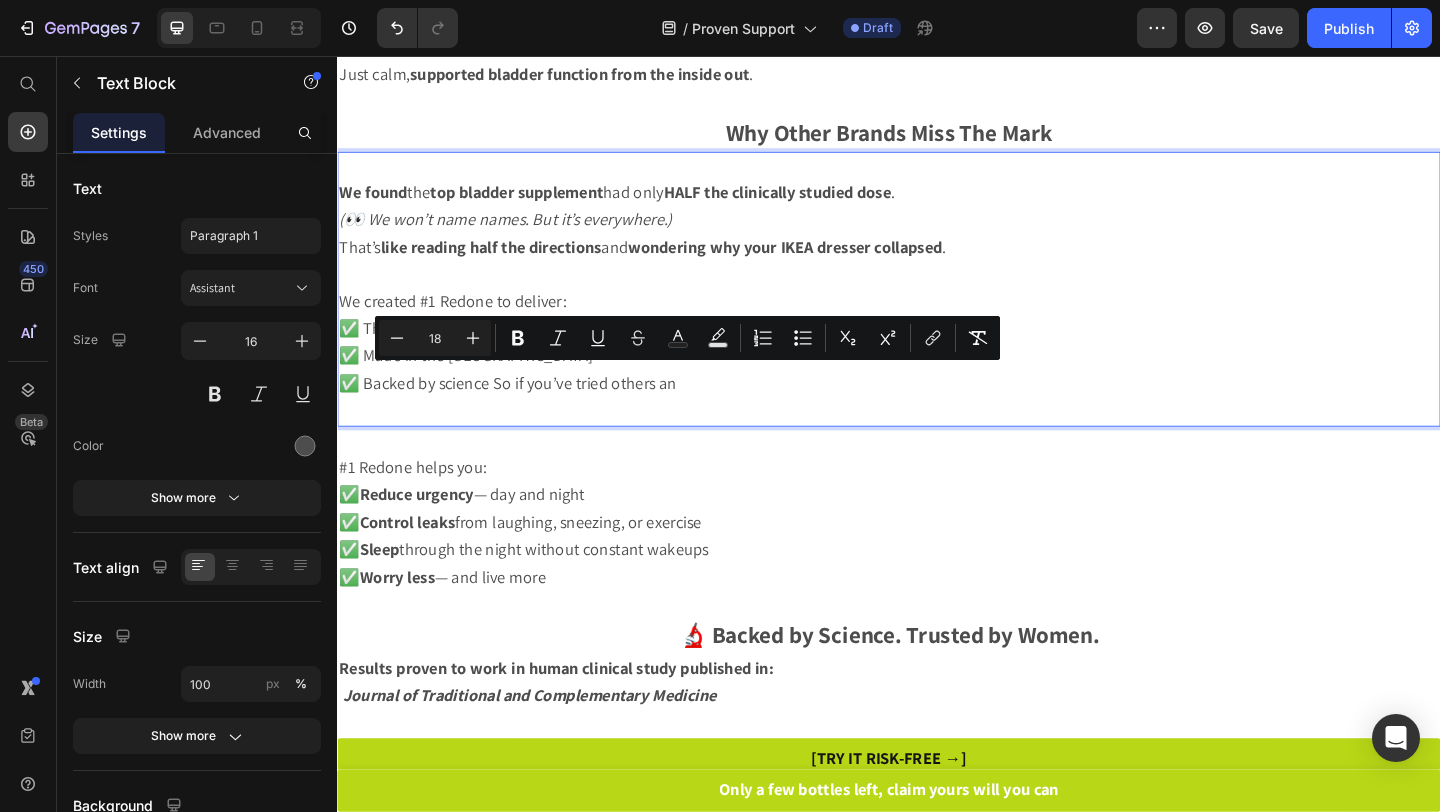 drag, startPoint x: 685, startPoint y: 410, endPoint x: 753, endPoint y: 410, distance: 68 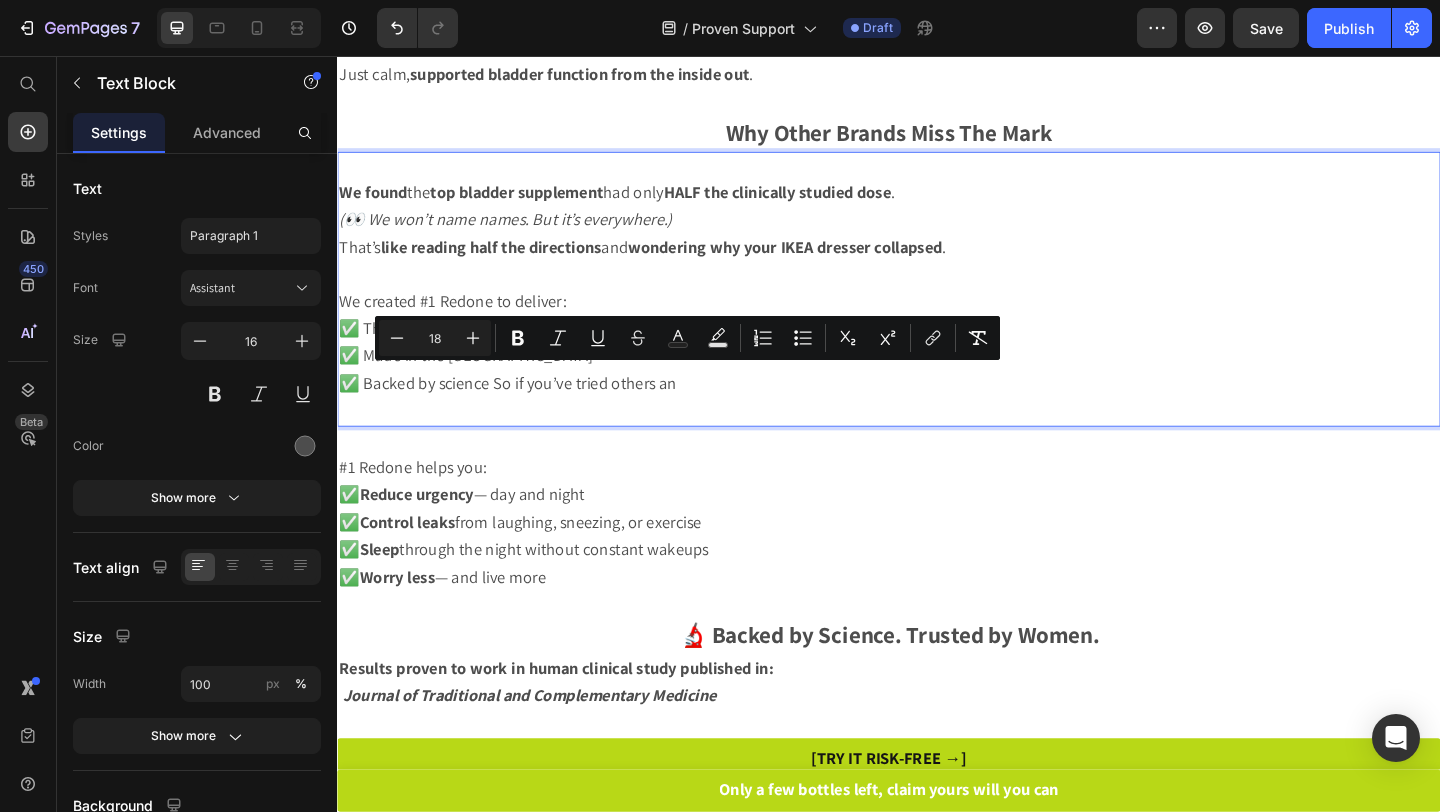 click on "✅ Backed by science So if you’ve tried others an" at bounding box center [937, 413] 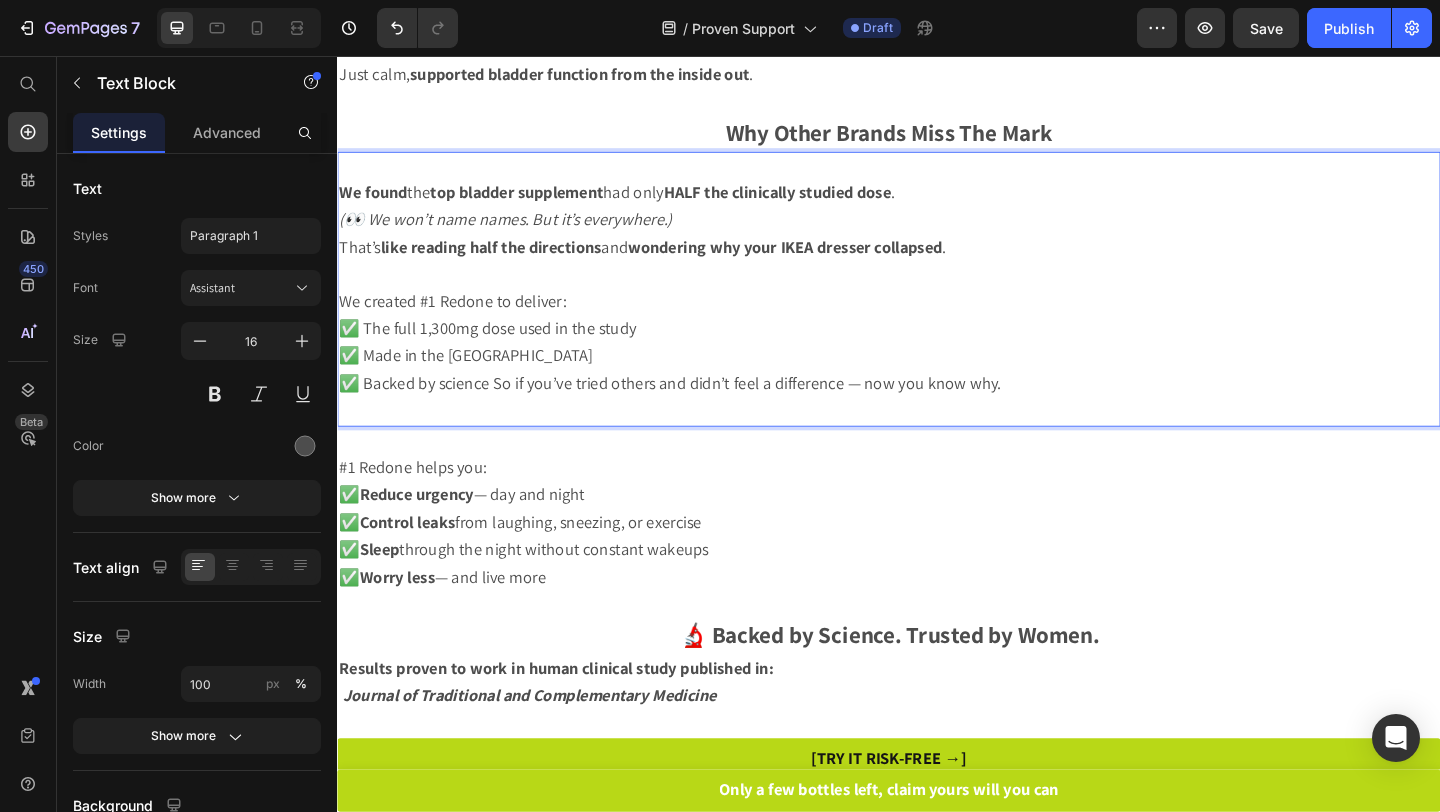 click on "✅ Backed by science So if you’ve tried others and didn’t feel a difference — now you know why." at bounding box center [699, 411] 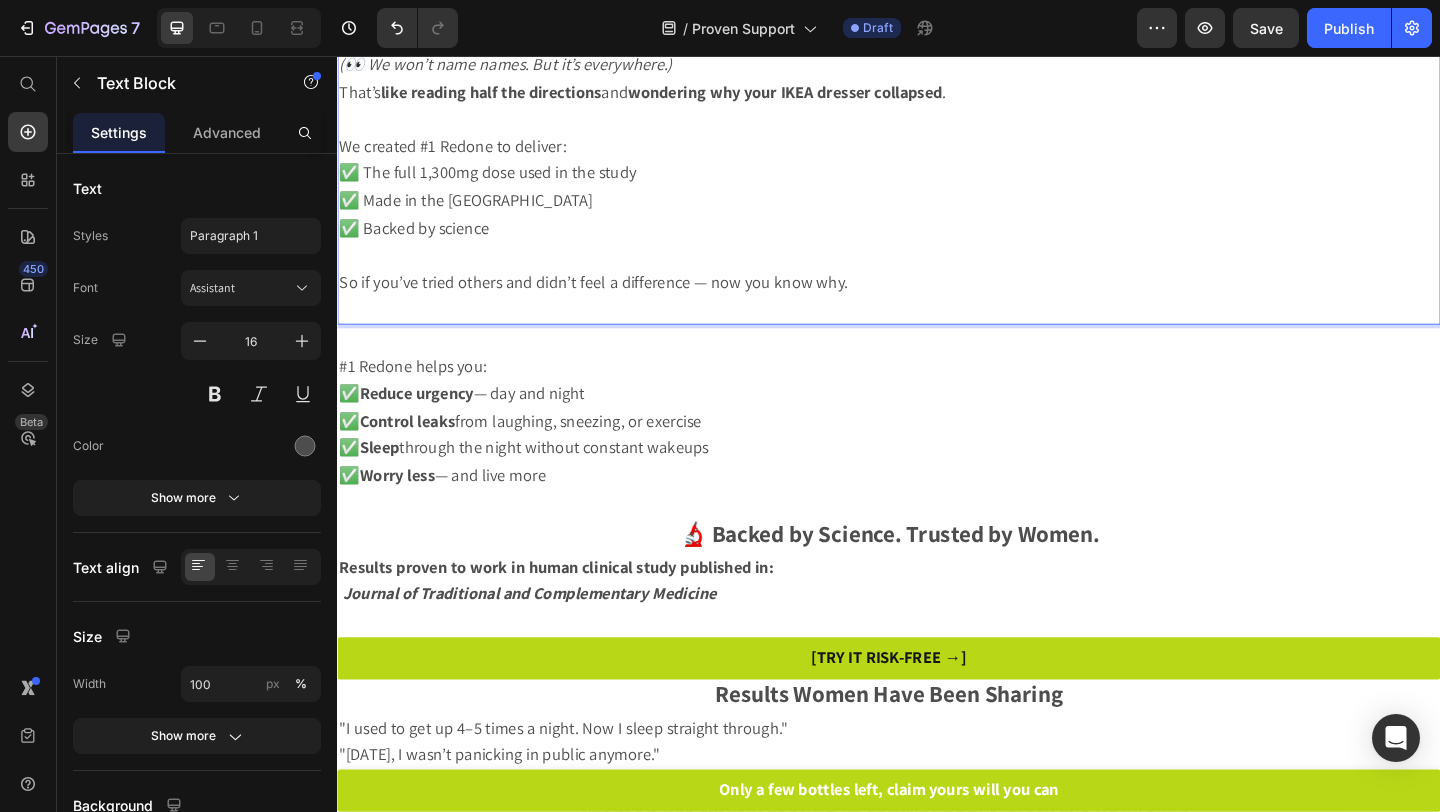 scroll, scrollTop: 1628, scrollLeft: 0, axis: vertical 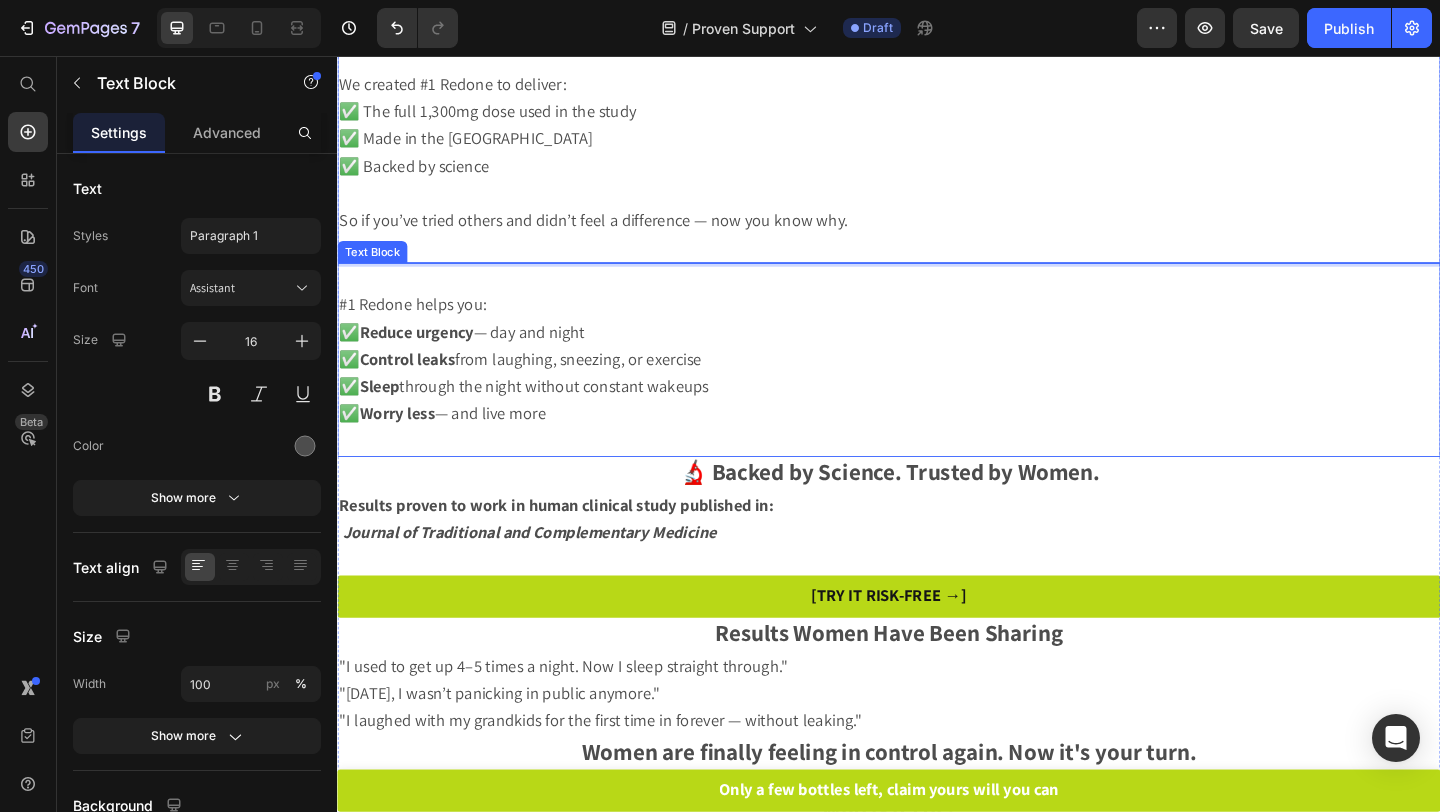 click on "✅  Control leaks  from laughing, sneezing, or exercise" at bounding box center (536, 385) 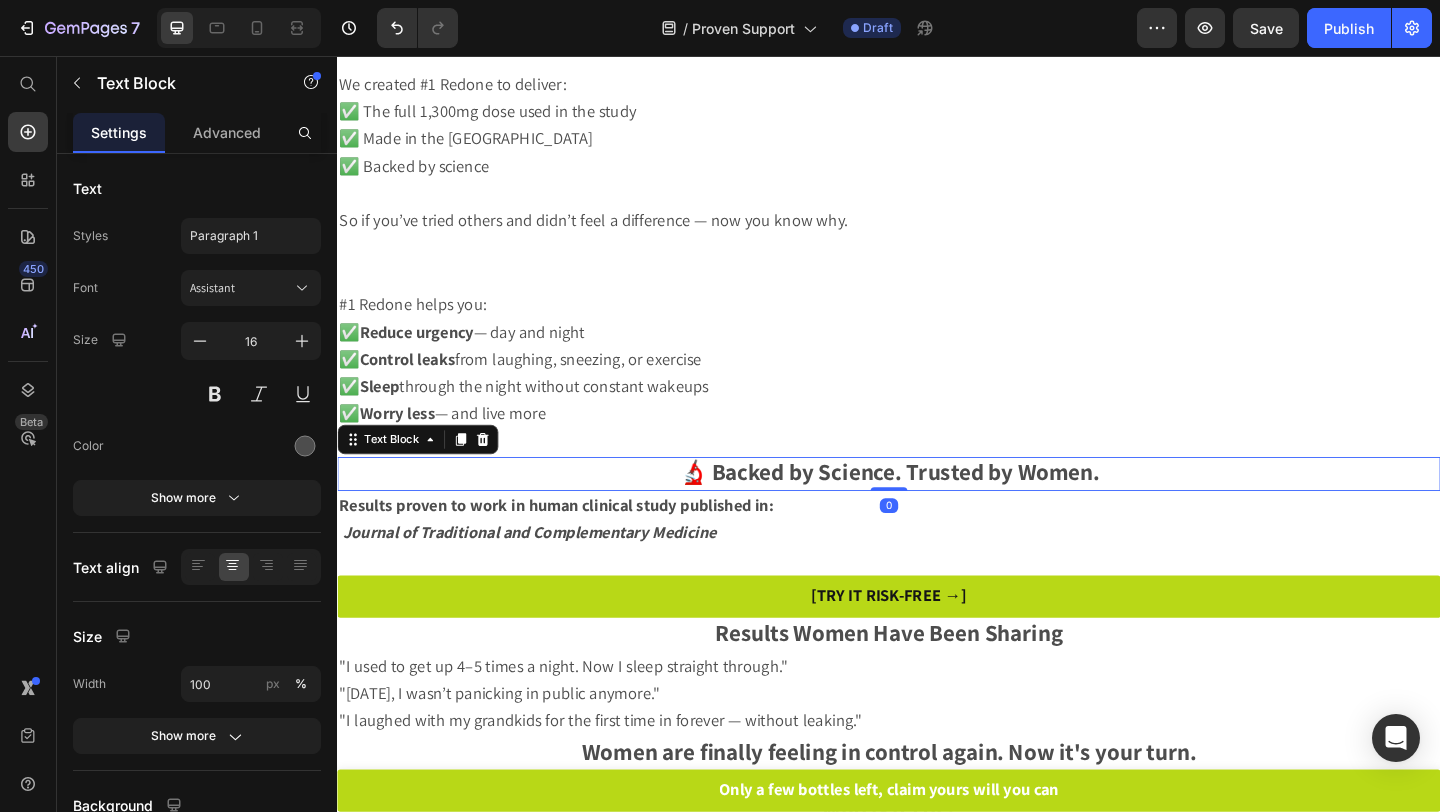 click on "🔬 Backed by Science. Trusted by Women." at bounding box center (937, 507) 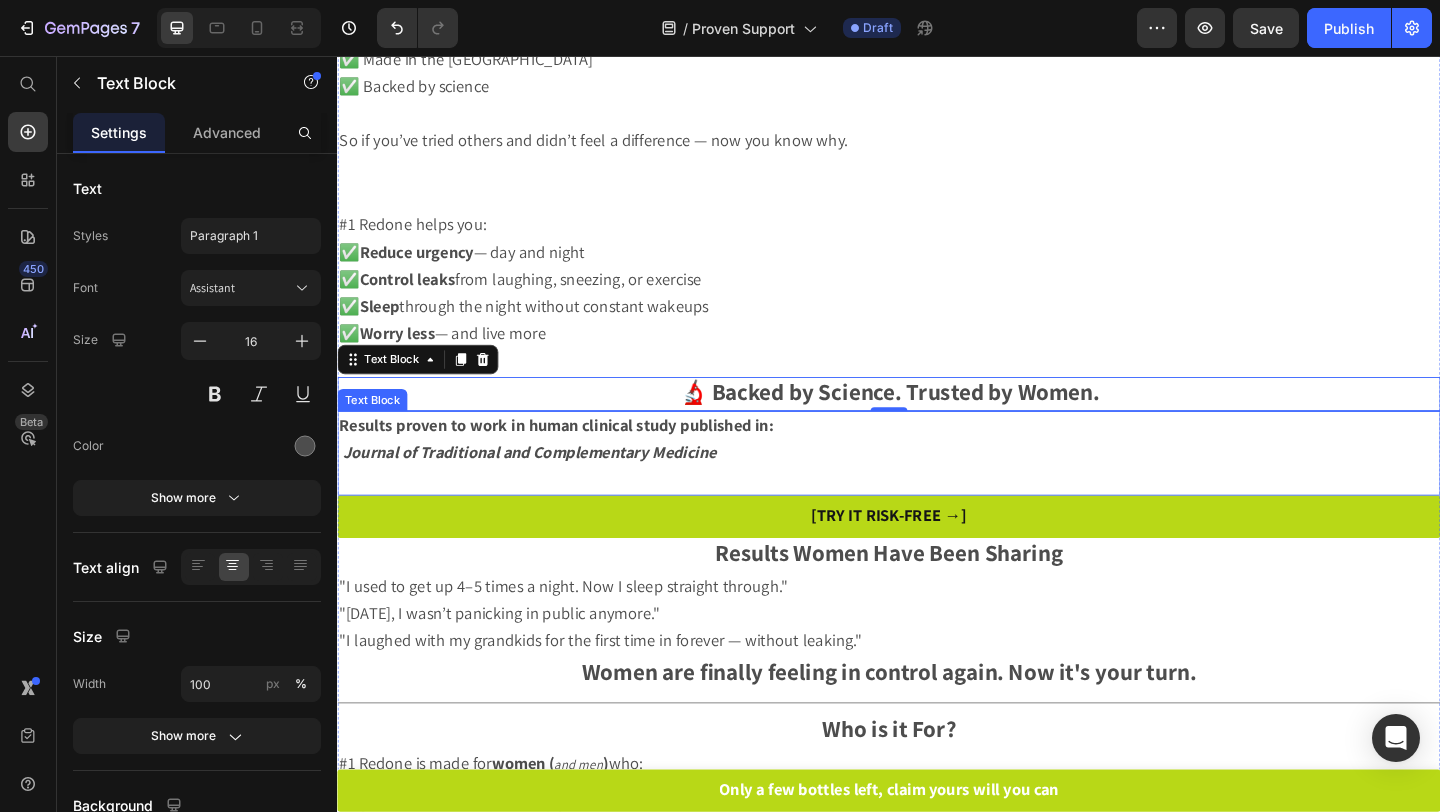 scroll, scrollTop: 1836, scrollLeft: 0, axis: vertical 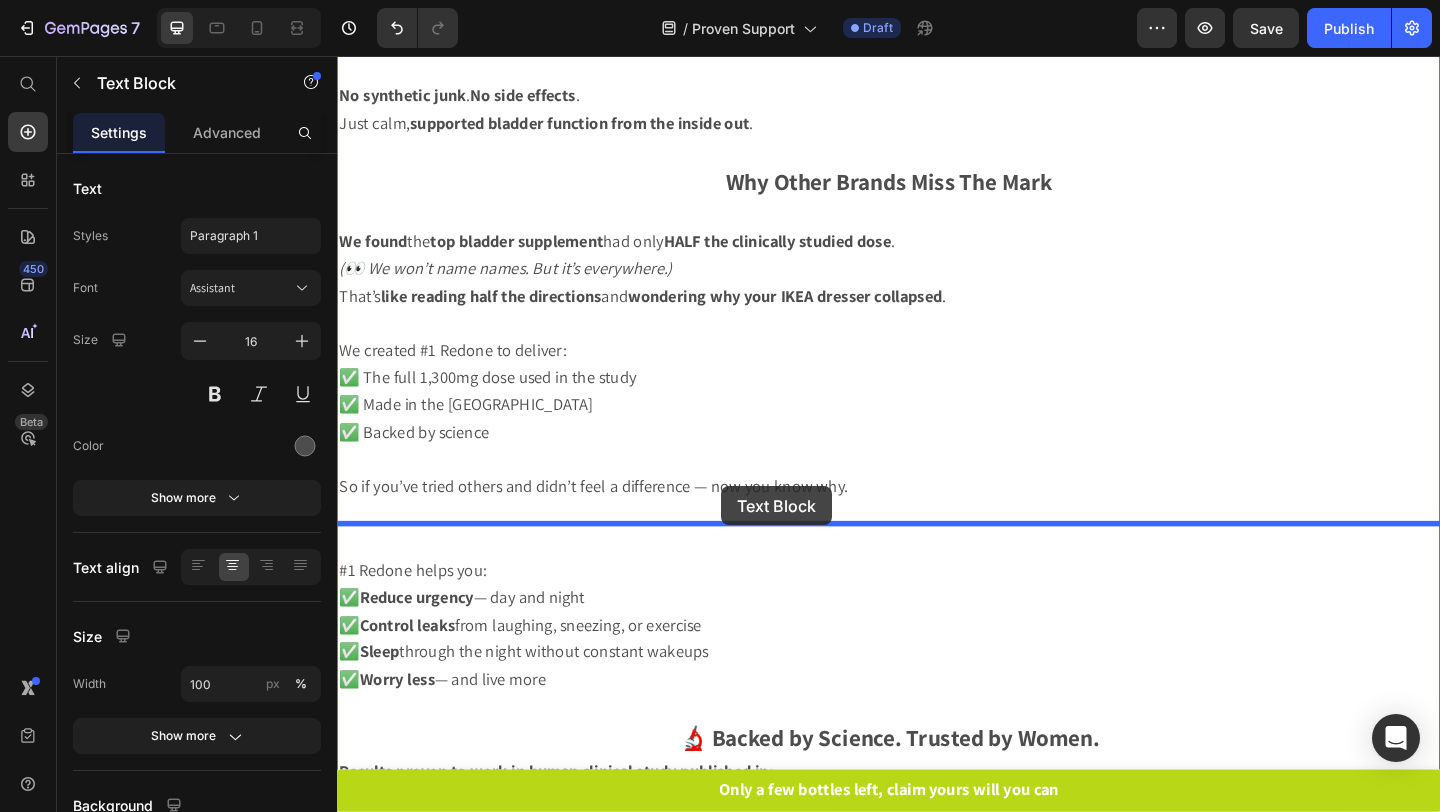 drag, startPoint x: 823, startPoint y: 476, endPoint x: 755, endPoint y: 524, distance: 83.23461 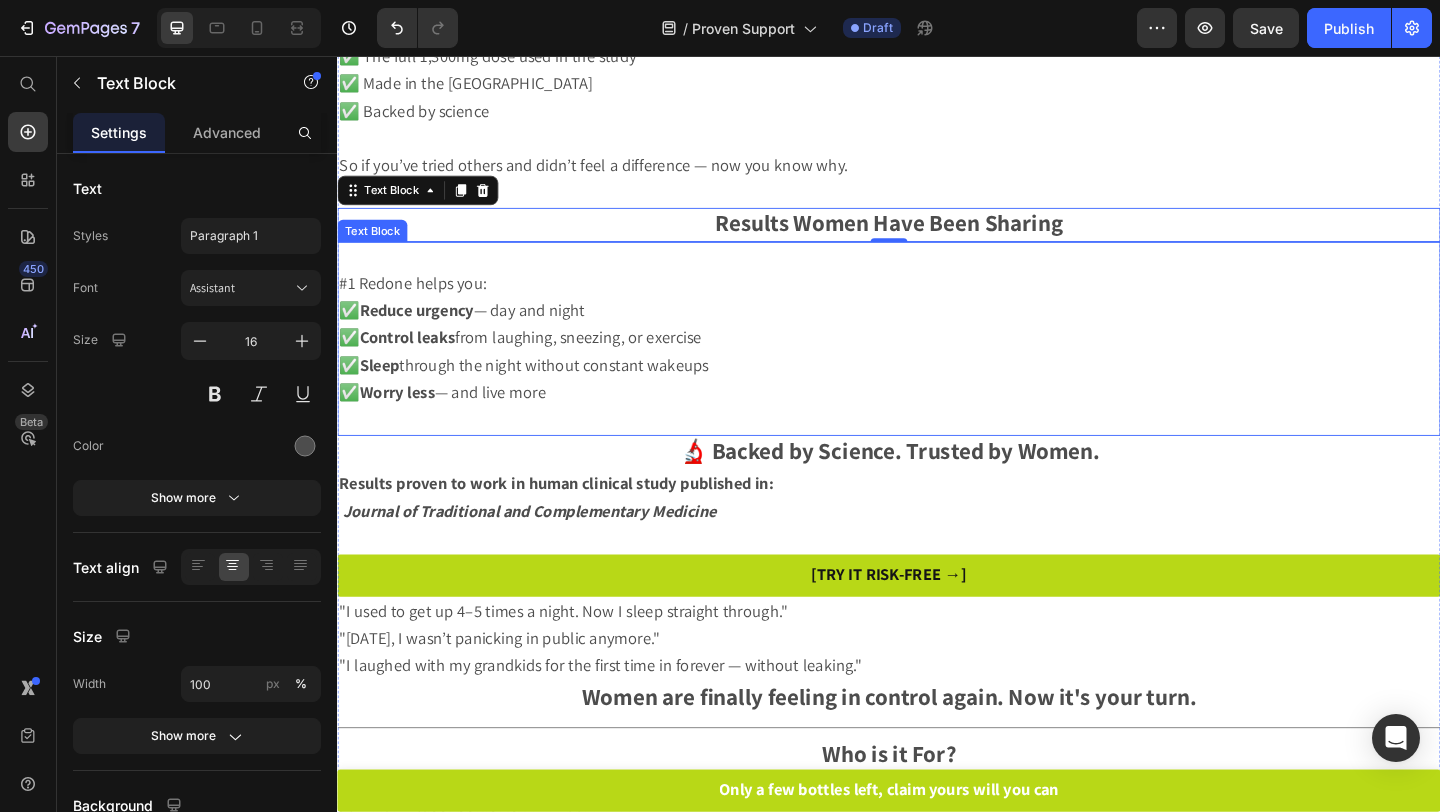 scroll, scrollTop: 1696, scrollLeft: 0, axis: vertical 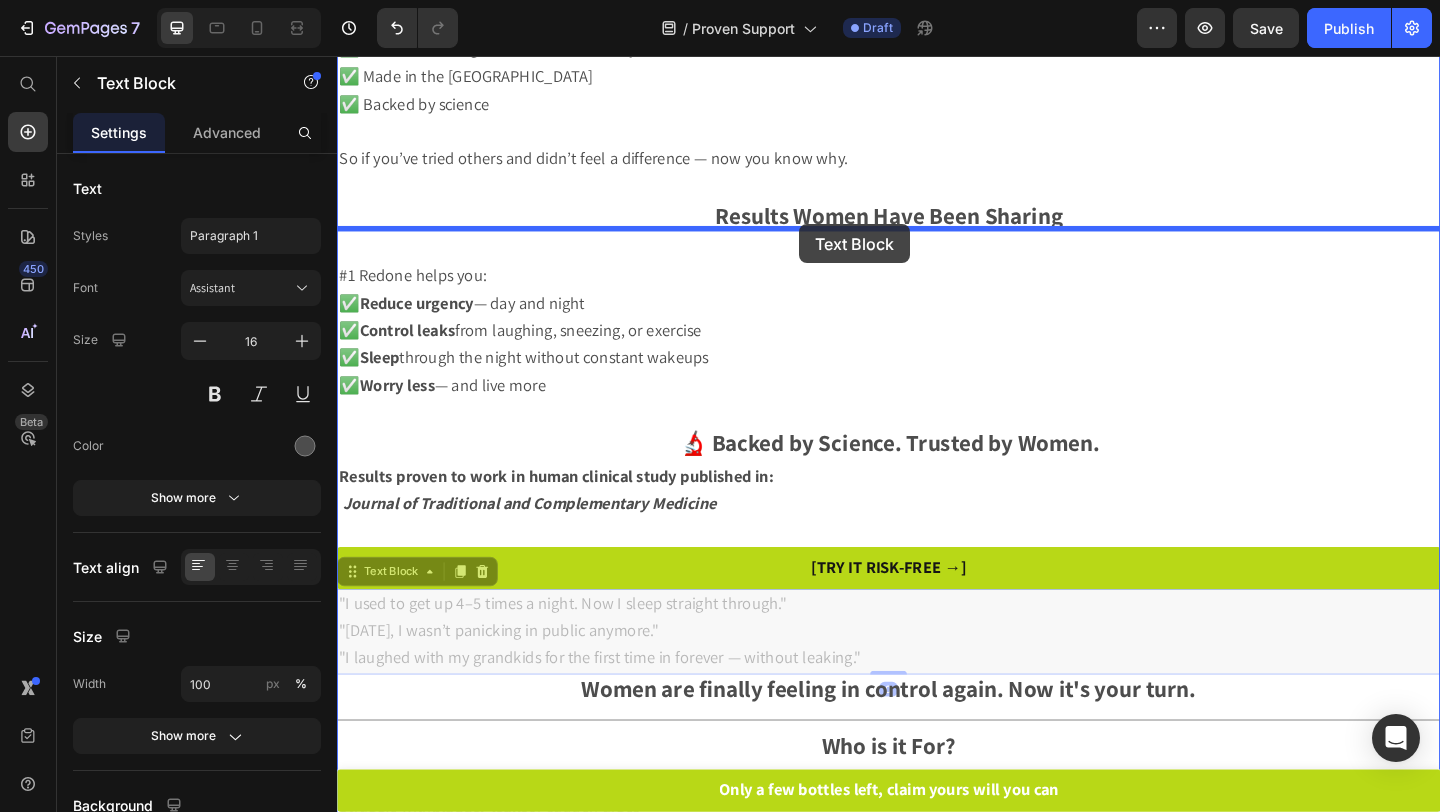 drag, startPoint x: 661, startPoint y: 696, endPoint x: 840, endPoint y: 239, distance: 490.80545 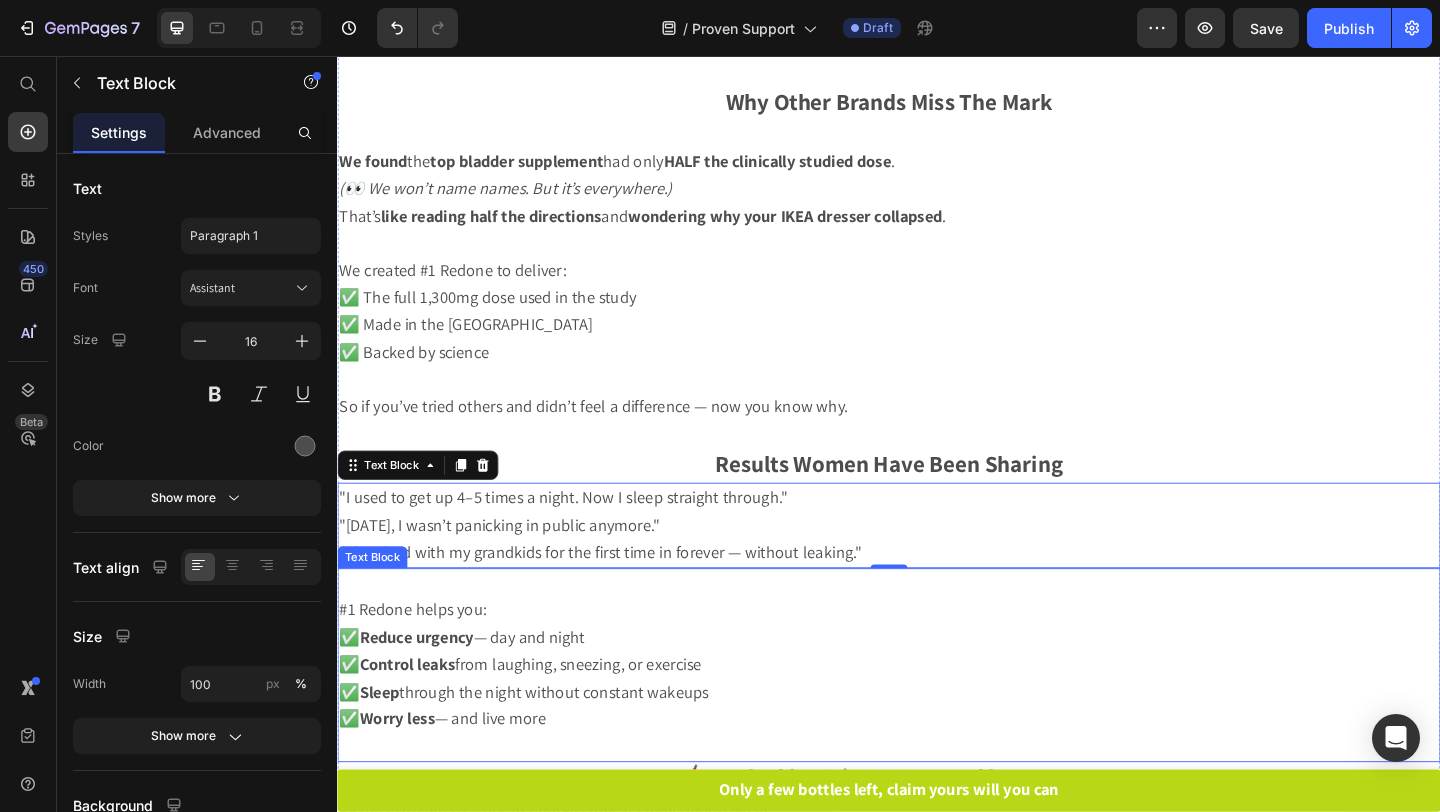scroll, scrollTop: 1434, scrollLeft: 0, axis: vertical 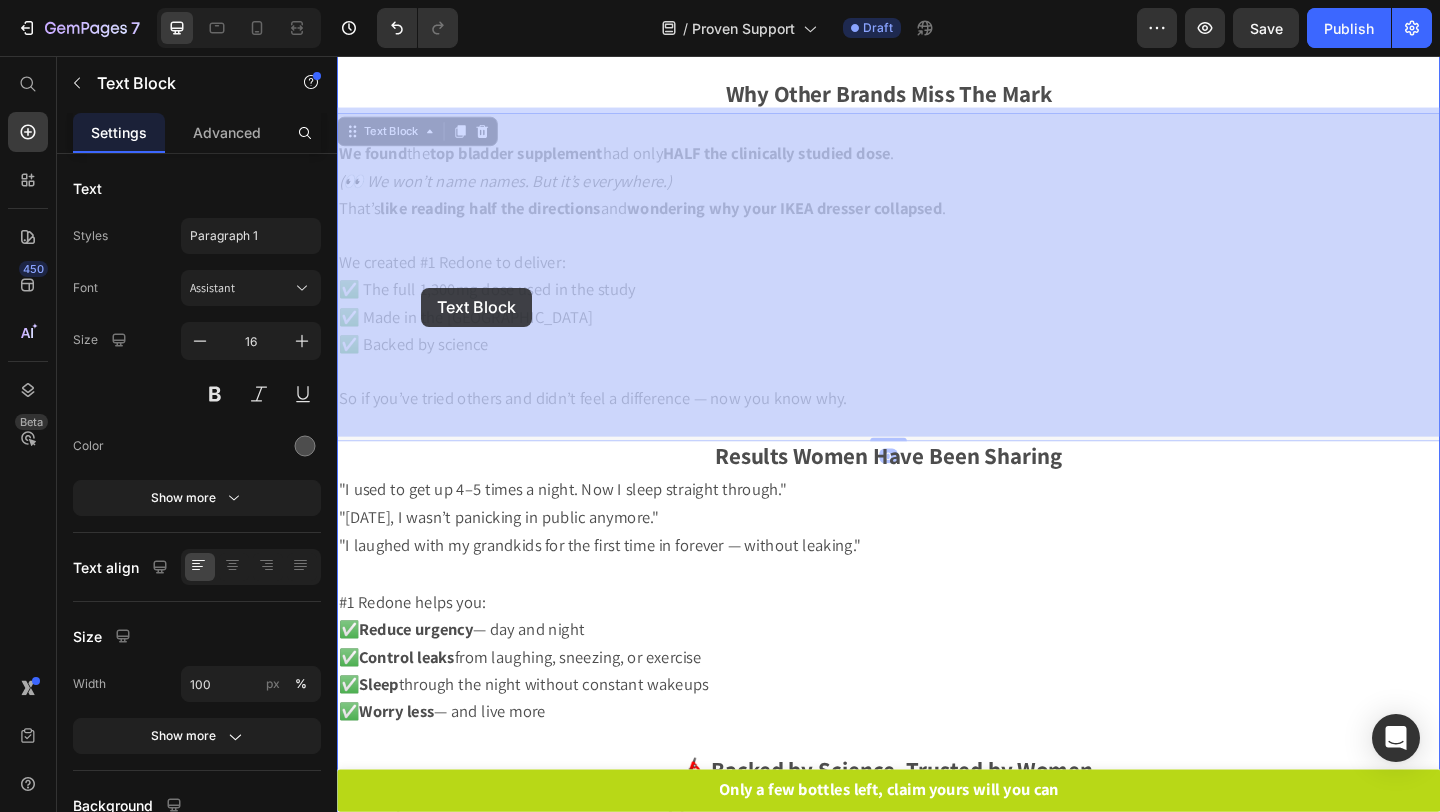 drag, startPoint x: 364, startPoint y: 307, endPoint x: 425, endPoint y: 306, distance: 61.008198 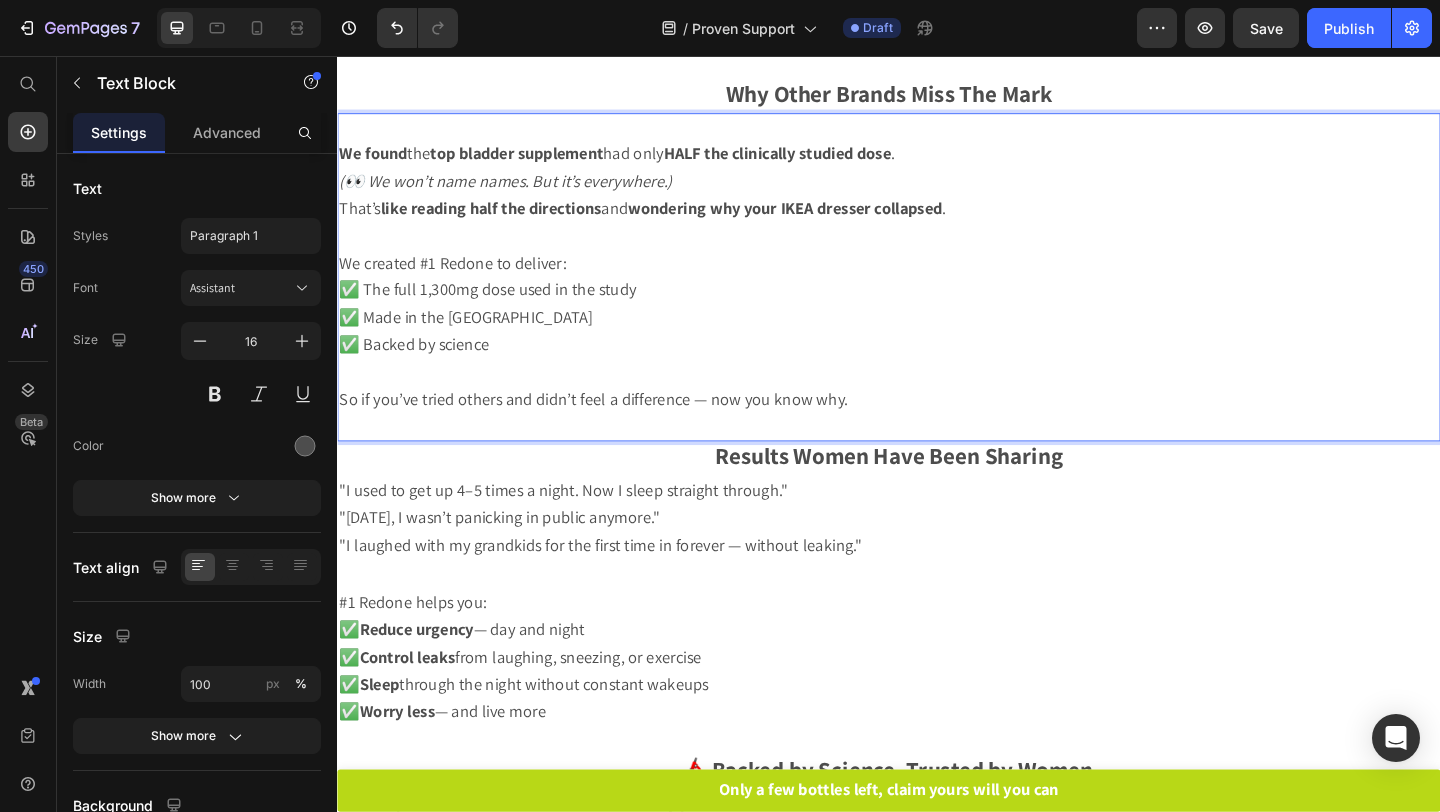 click on "✅ The full 1,300mg dose used in the study" at bounding box center (500, 309) 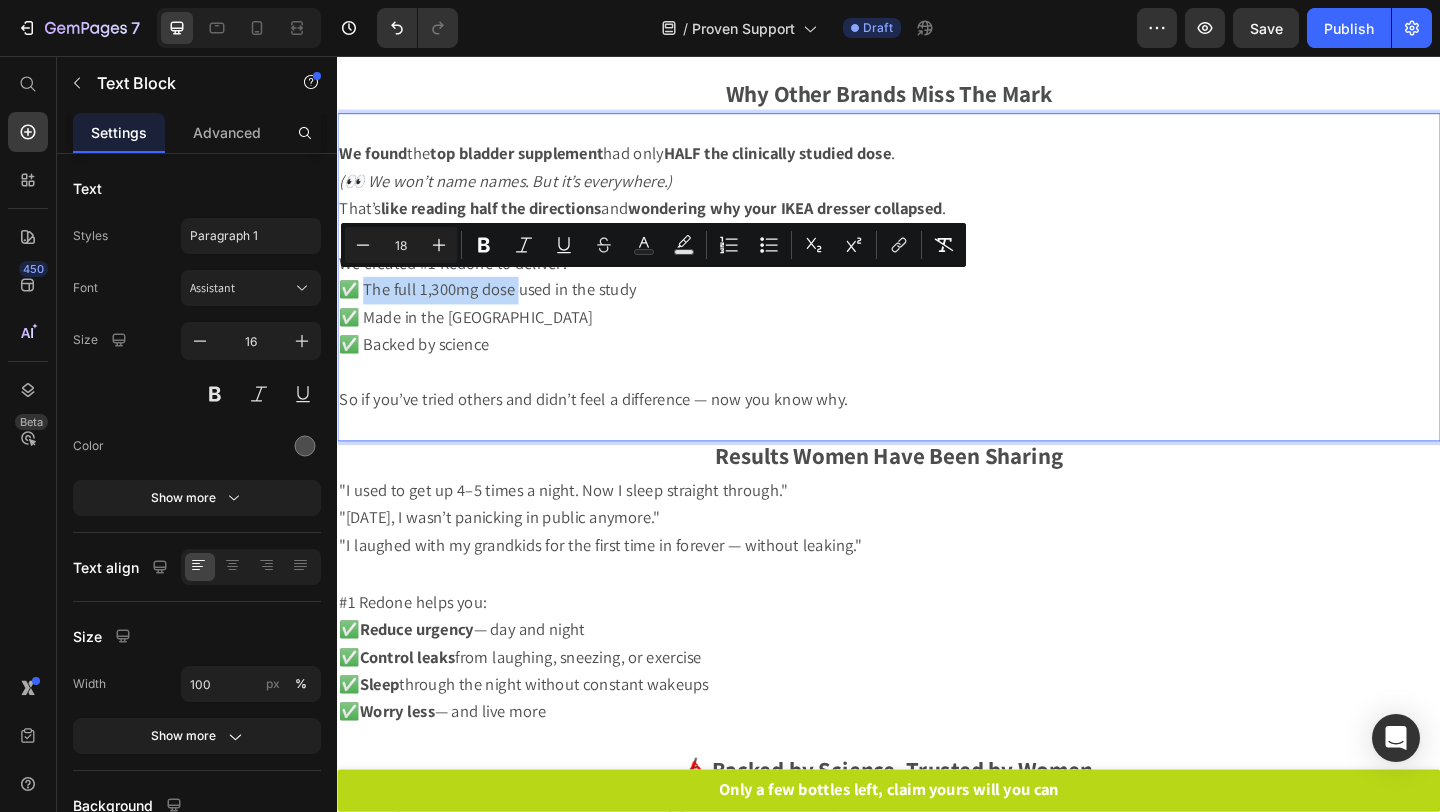 drag, startPoint x: 365, startPoint y: 308, endPoint x: 524, endPoint y: 318, distance: 159.31415 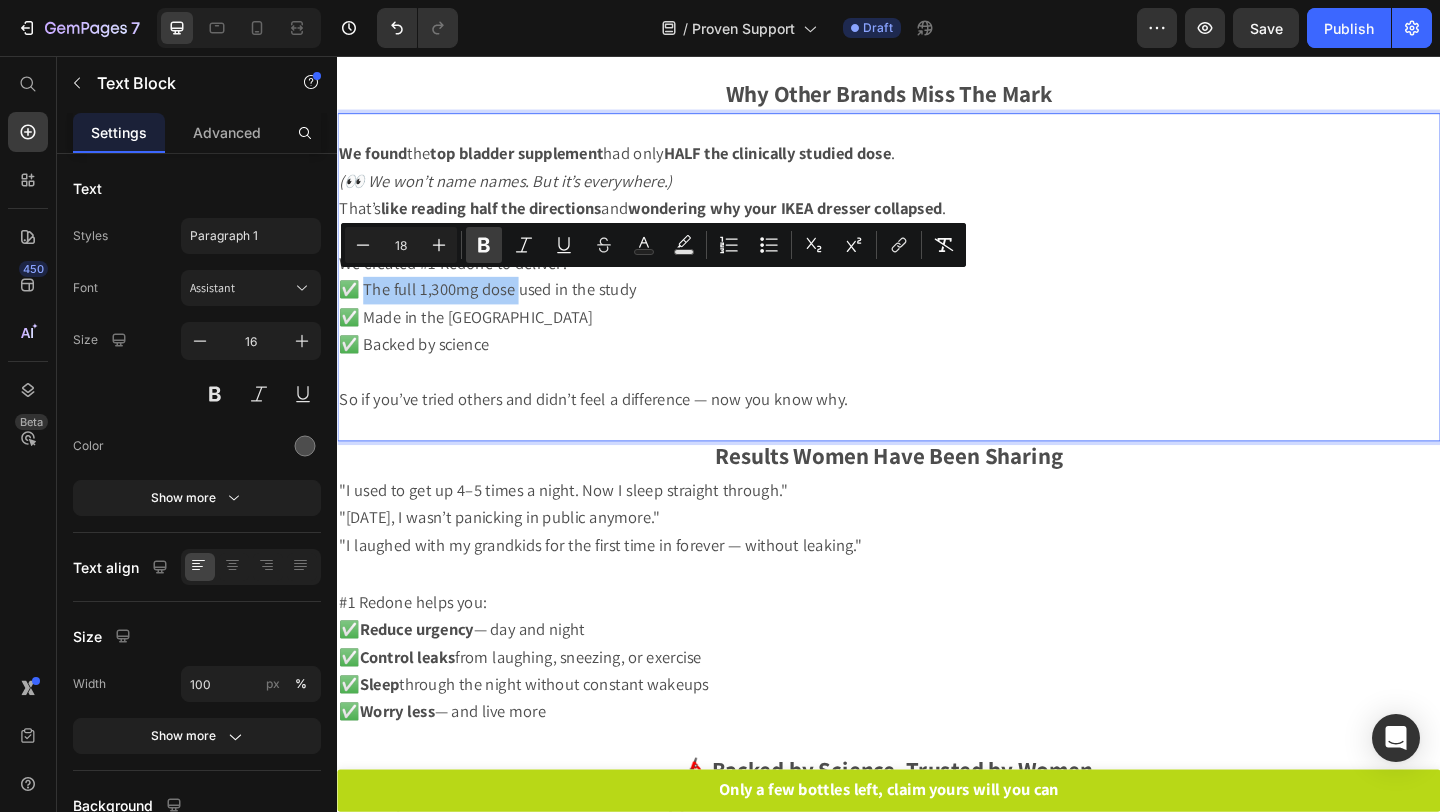click 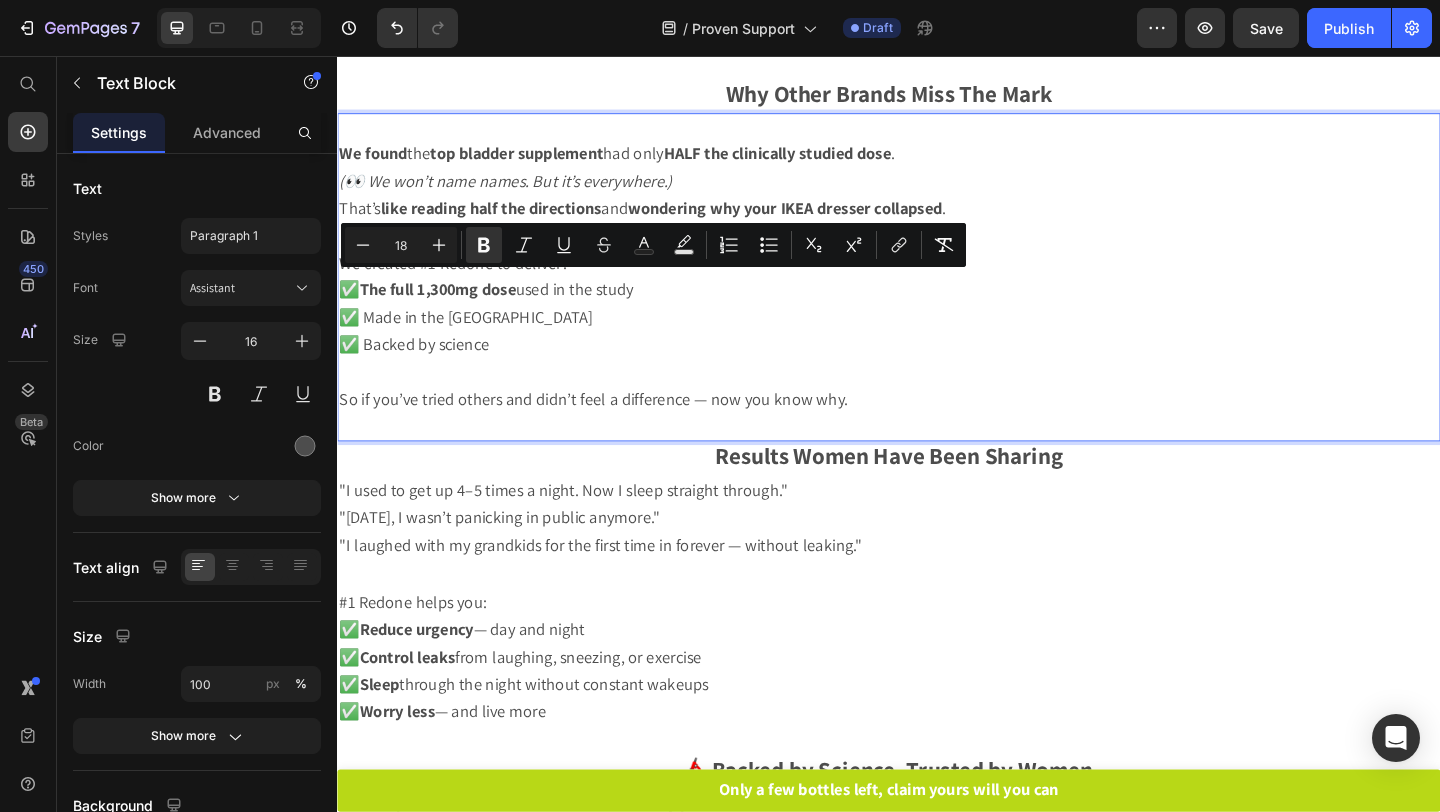 click on "✅ Backed by science" at bounding box center (937, 371) 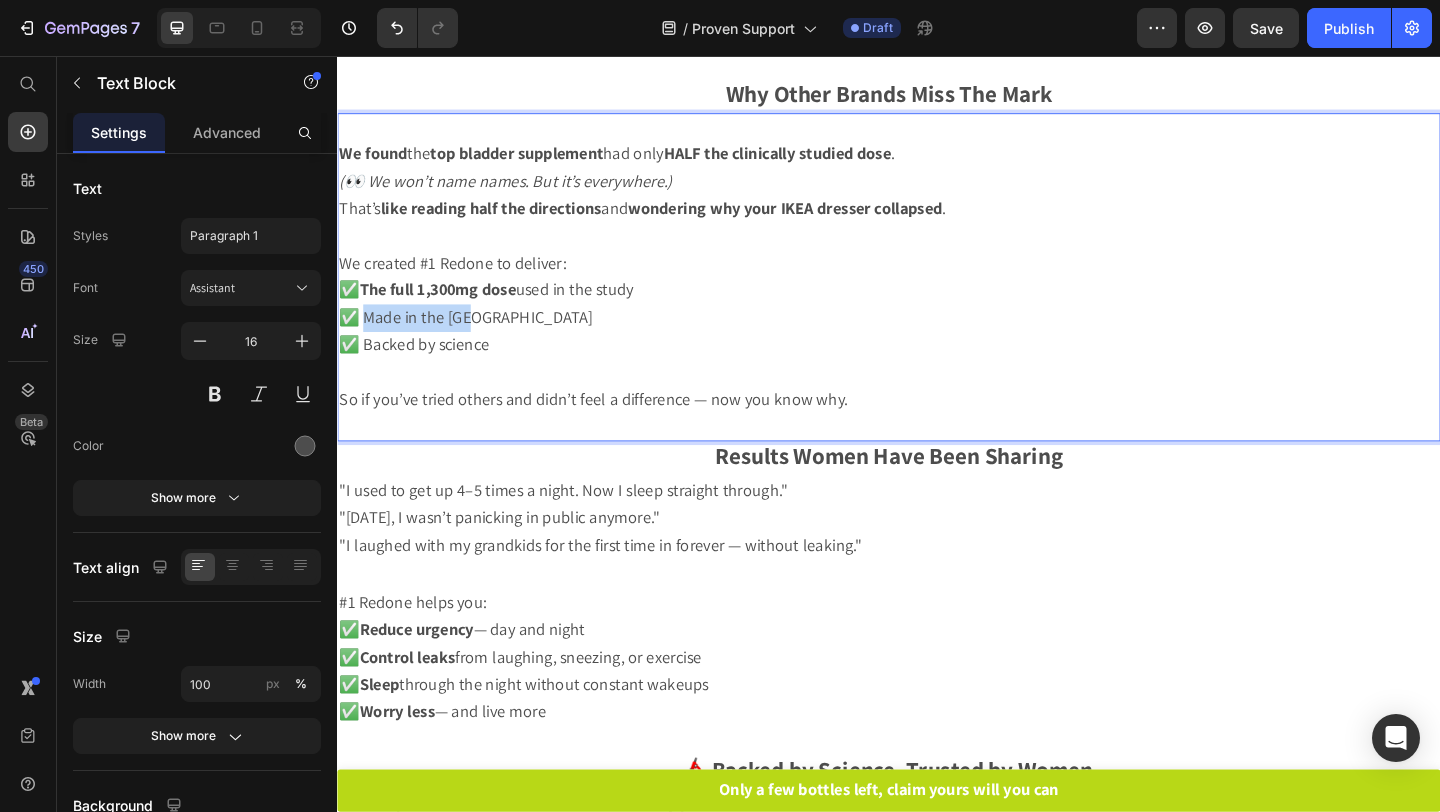 drag, startPoint x: 359, startPoint y: 330, endPoint x: 568, endPoint y: 328, distance: 209.00957 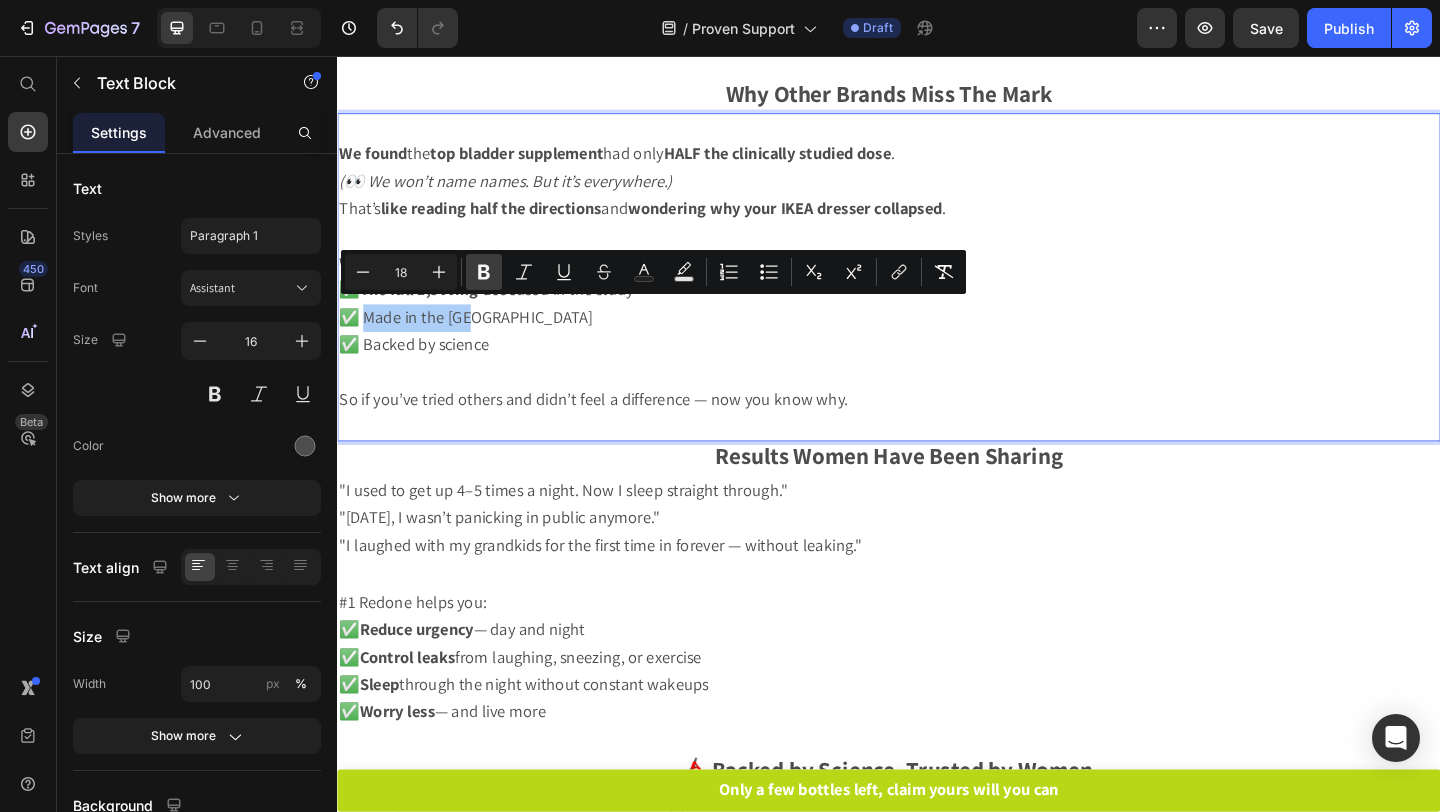 click 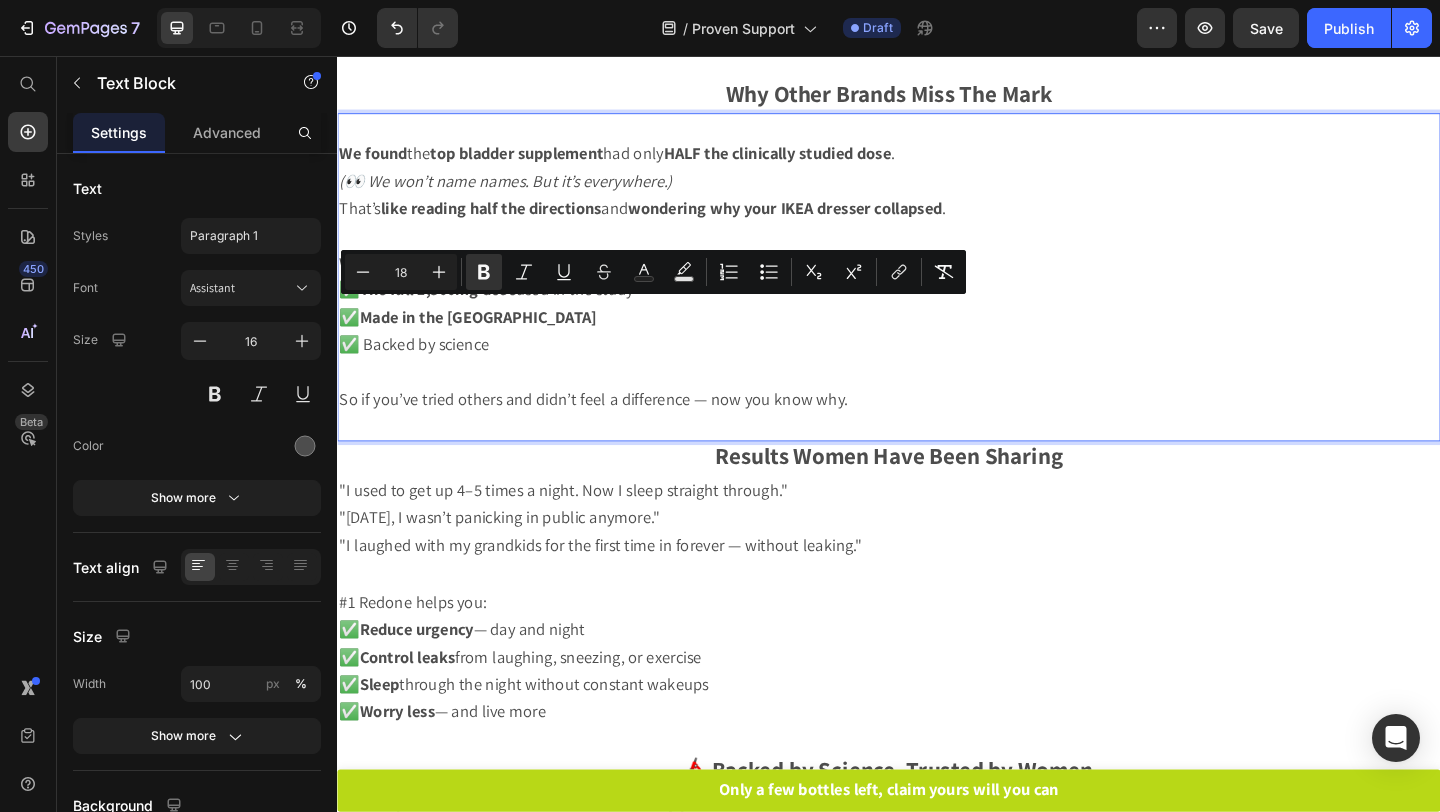 click on "✅ Backed by science" at bounding box center [420, 369] 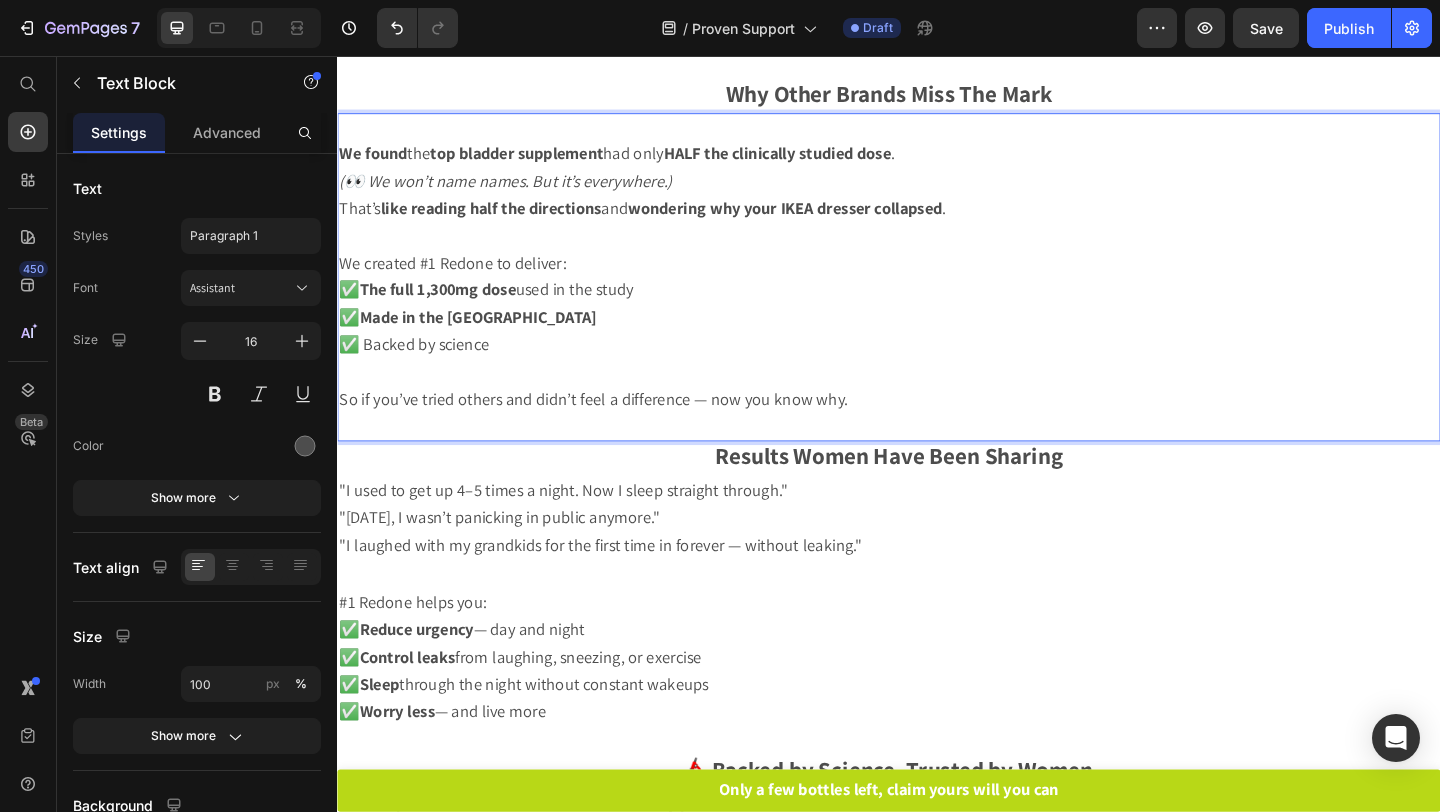 drag, startPoint x: 363, startPoint y: 366, endPoint x: 590, endPoint y: 366, distance: 227 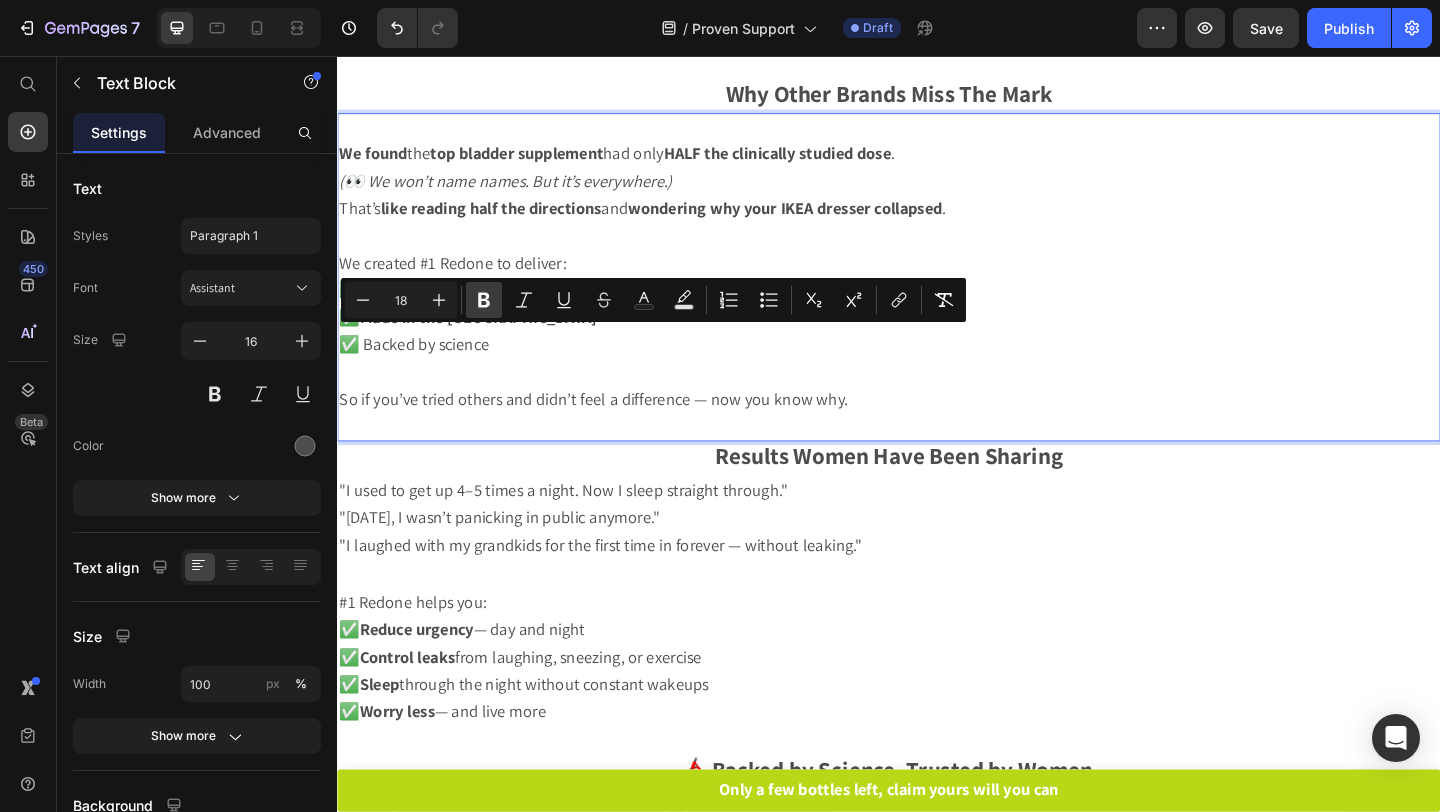 click 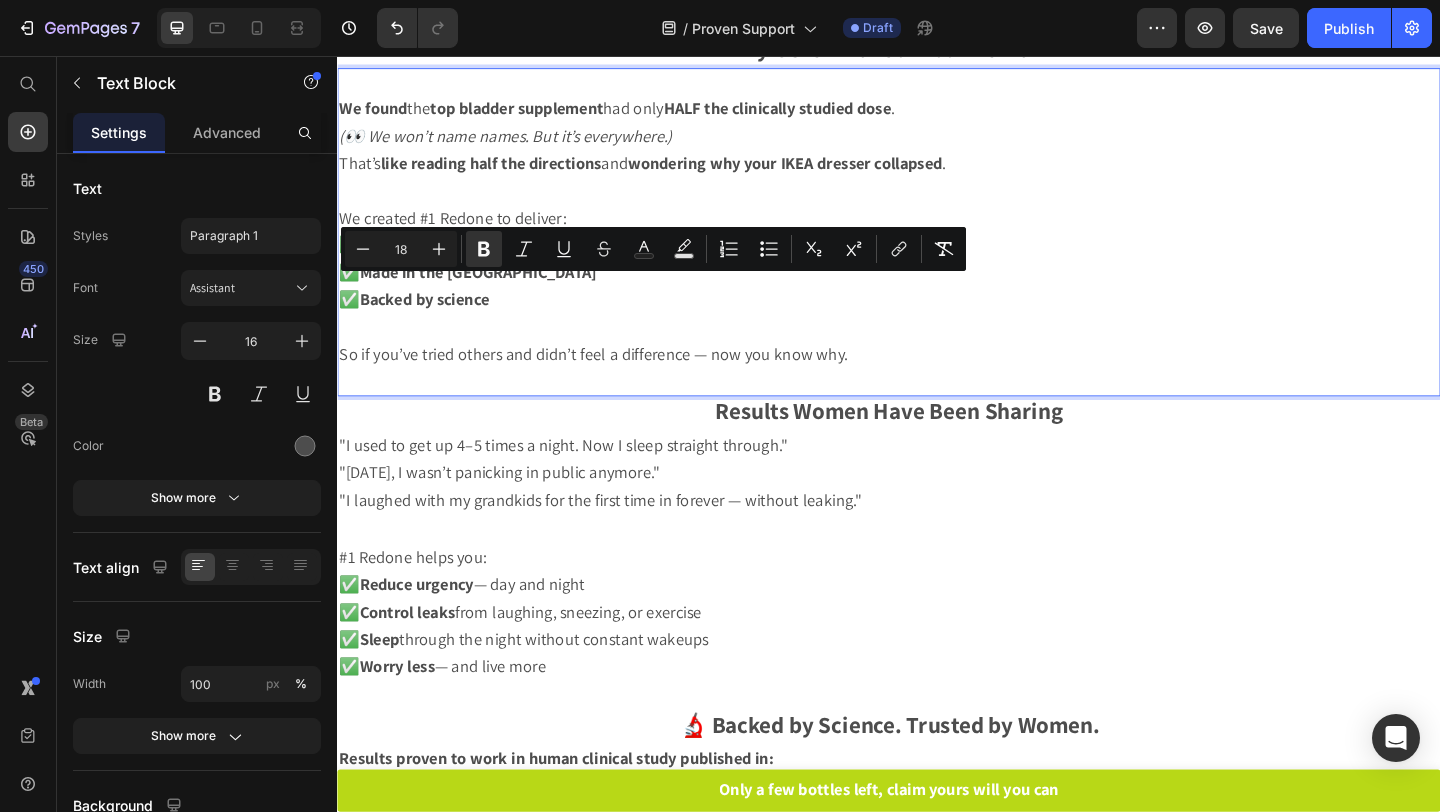 scroll, scrollTop: 1581, scrollLeft: 0, axis: vertical 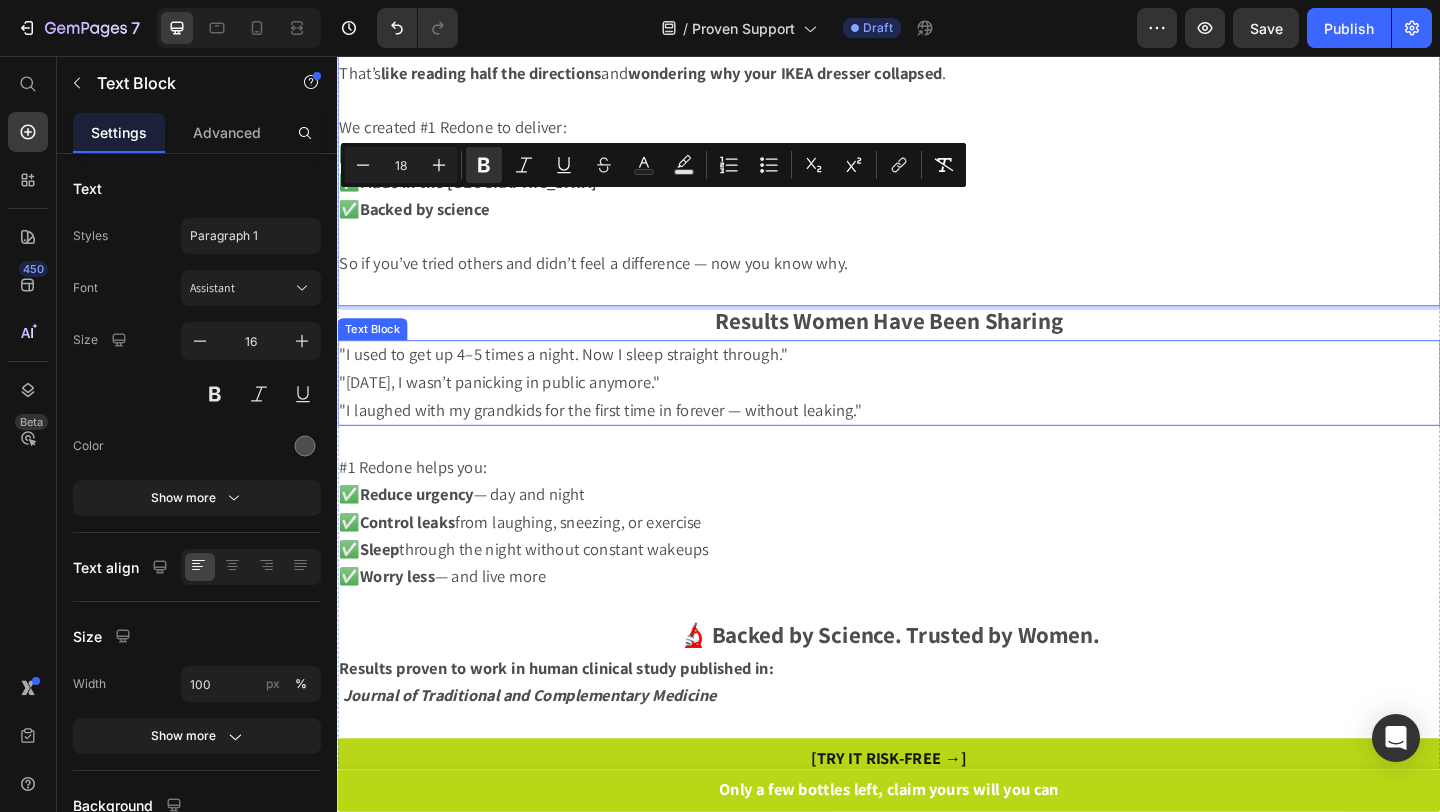 click on ""[DATE], I wasn’t panicking in public anymore."" at bounding box center (513, 410) 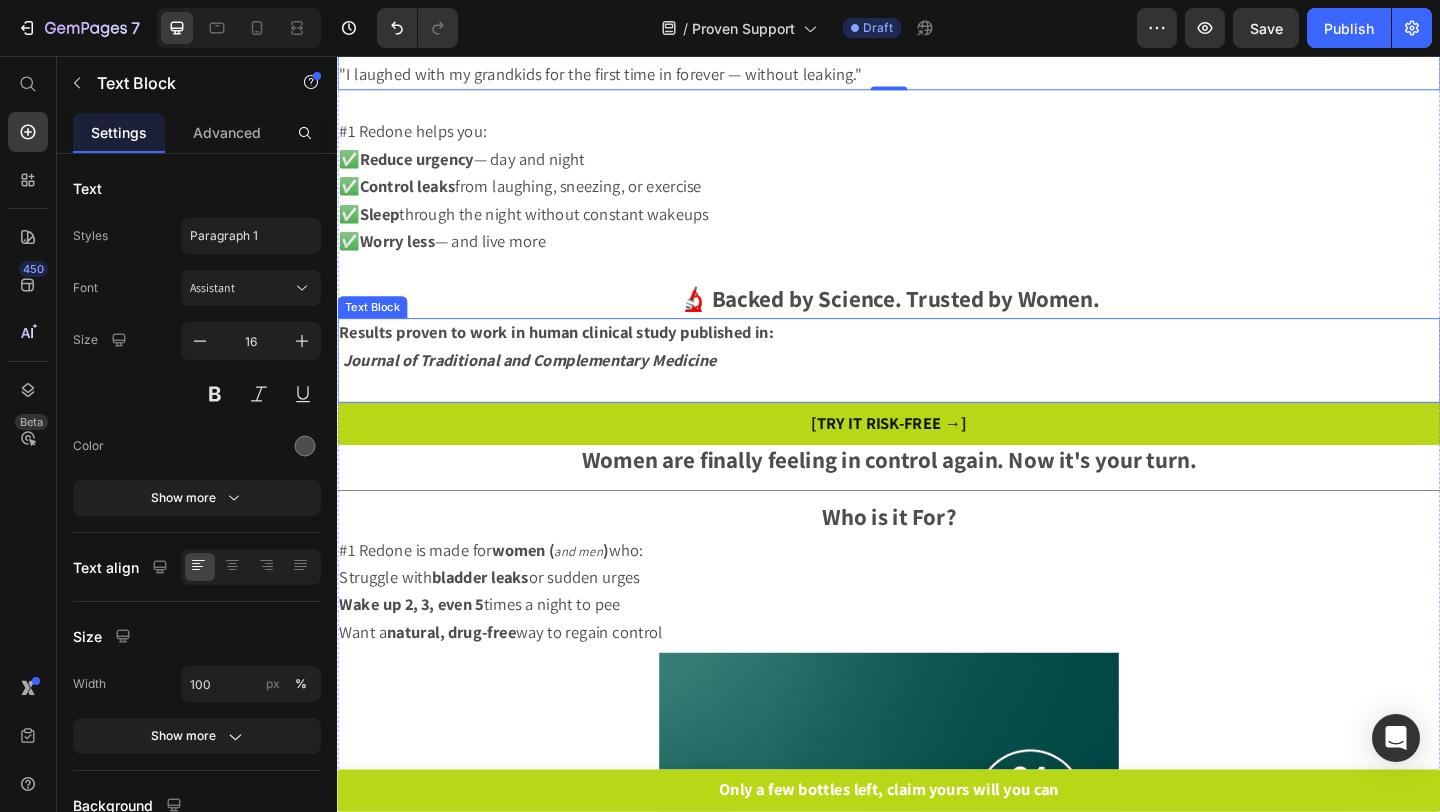 scroll, scrollTop: 1990, scrollLeft: 0, axis: vertical 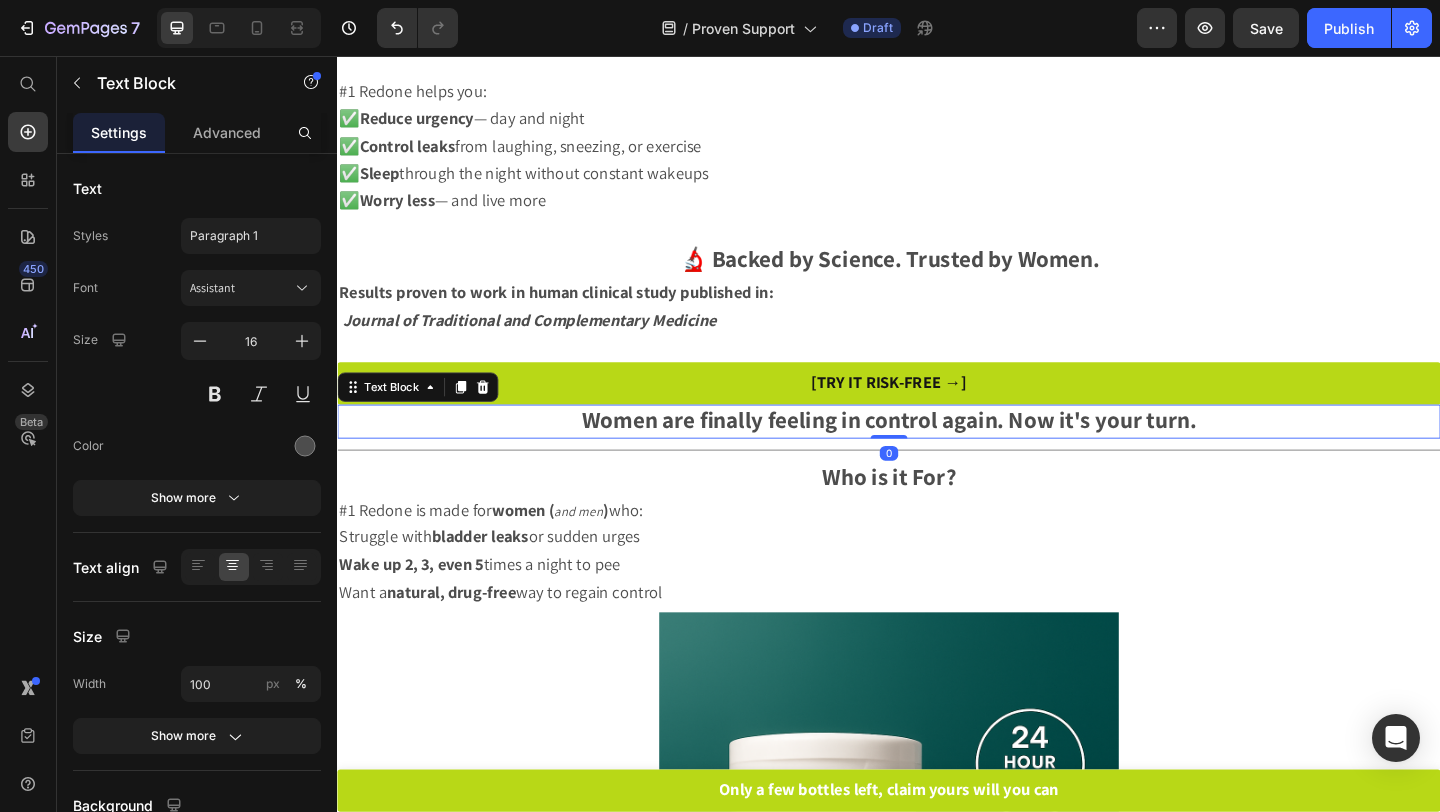 click on "Women are finally feeling in control again. Now it's your turn." at bounding box center [937, 453] 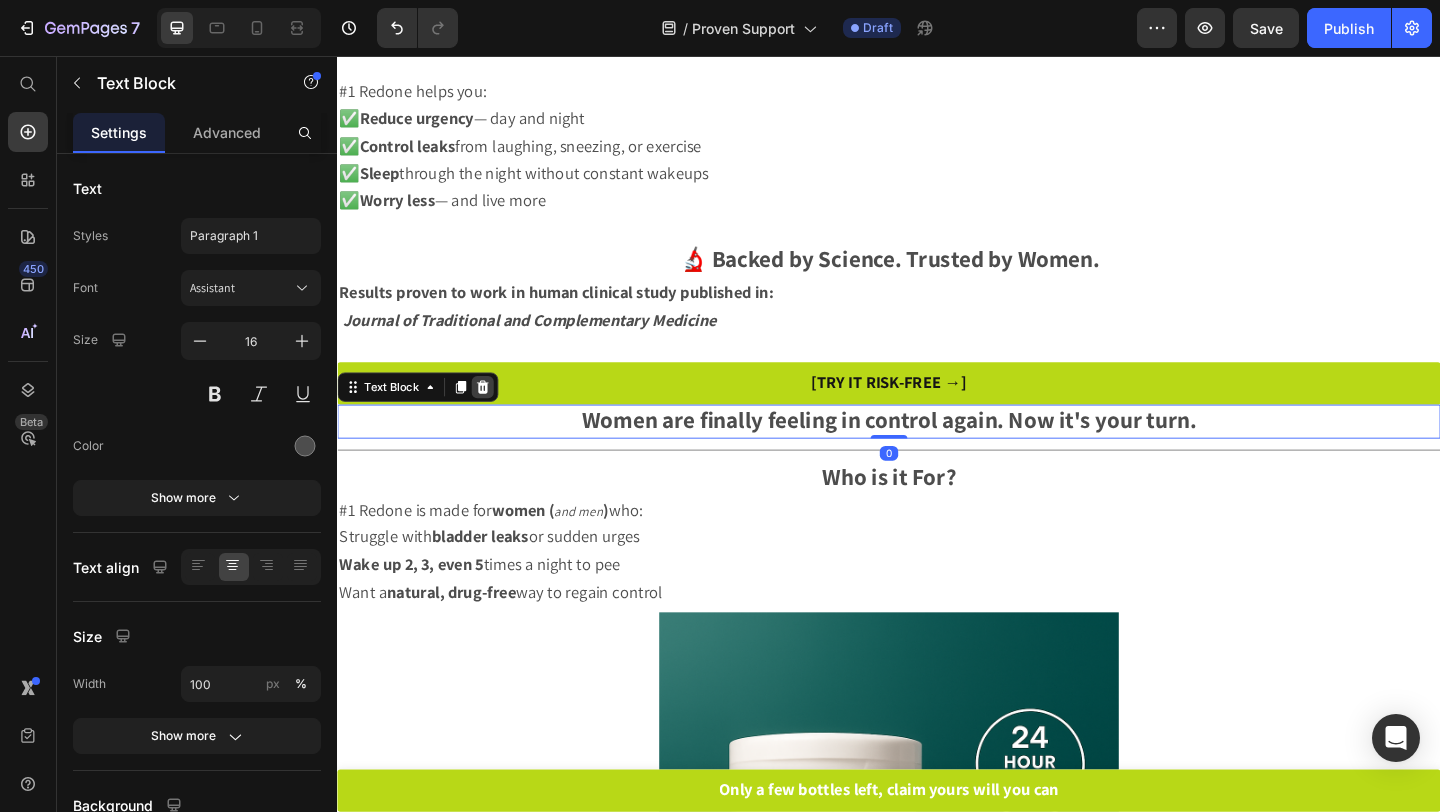click 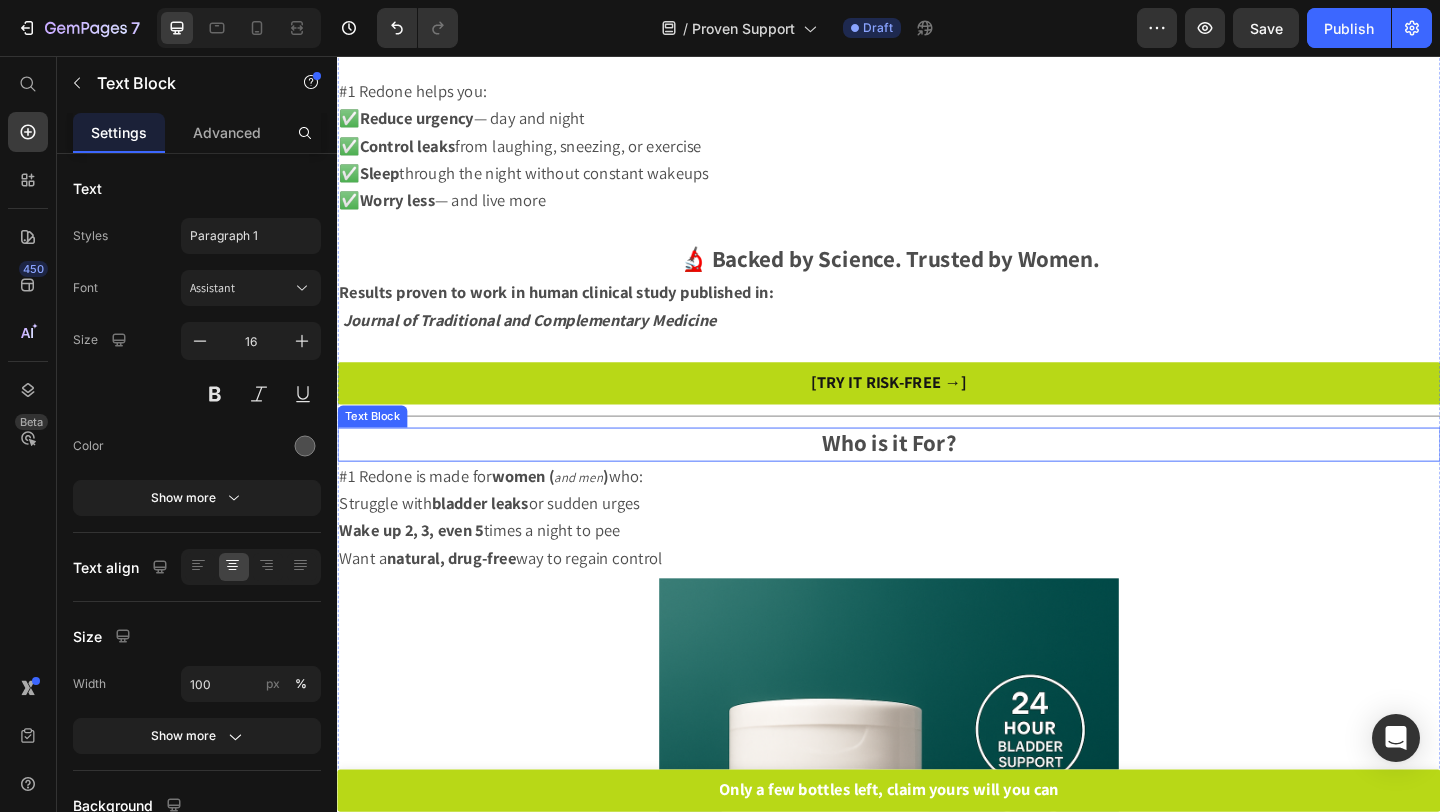 click on "Who is it For?" at bounding box center [937, 478] 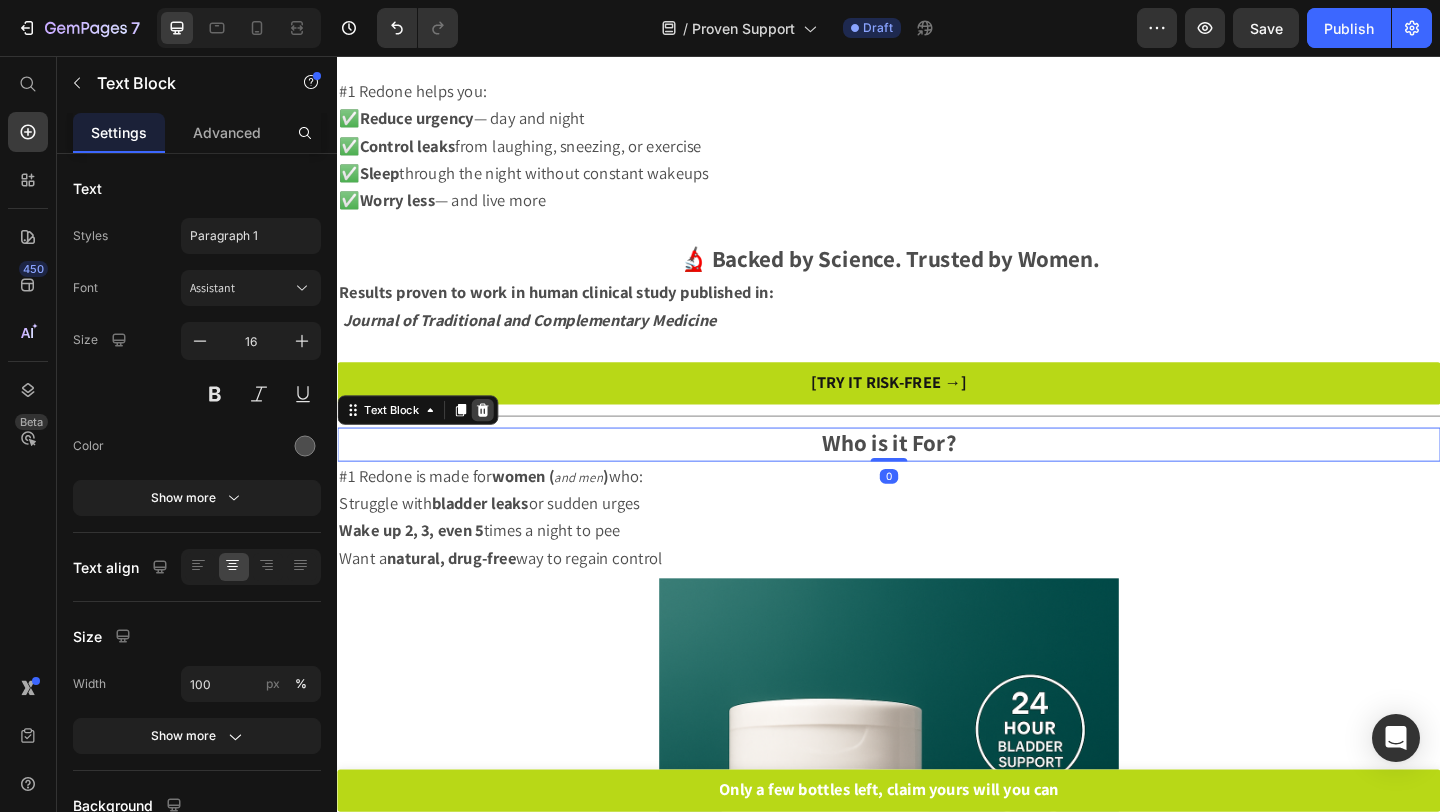 click 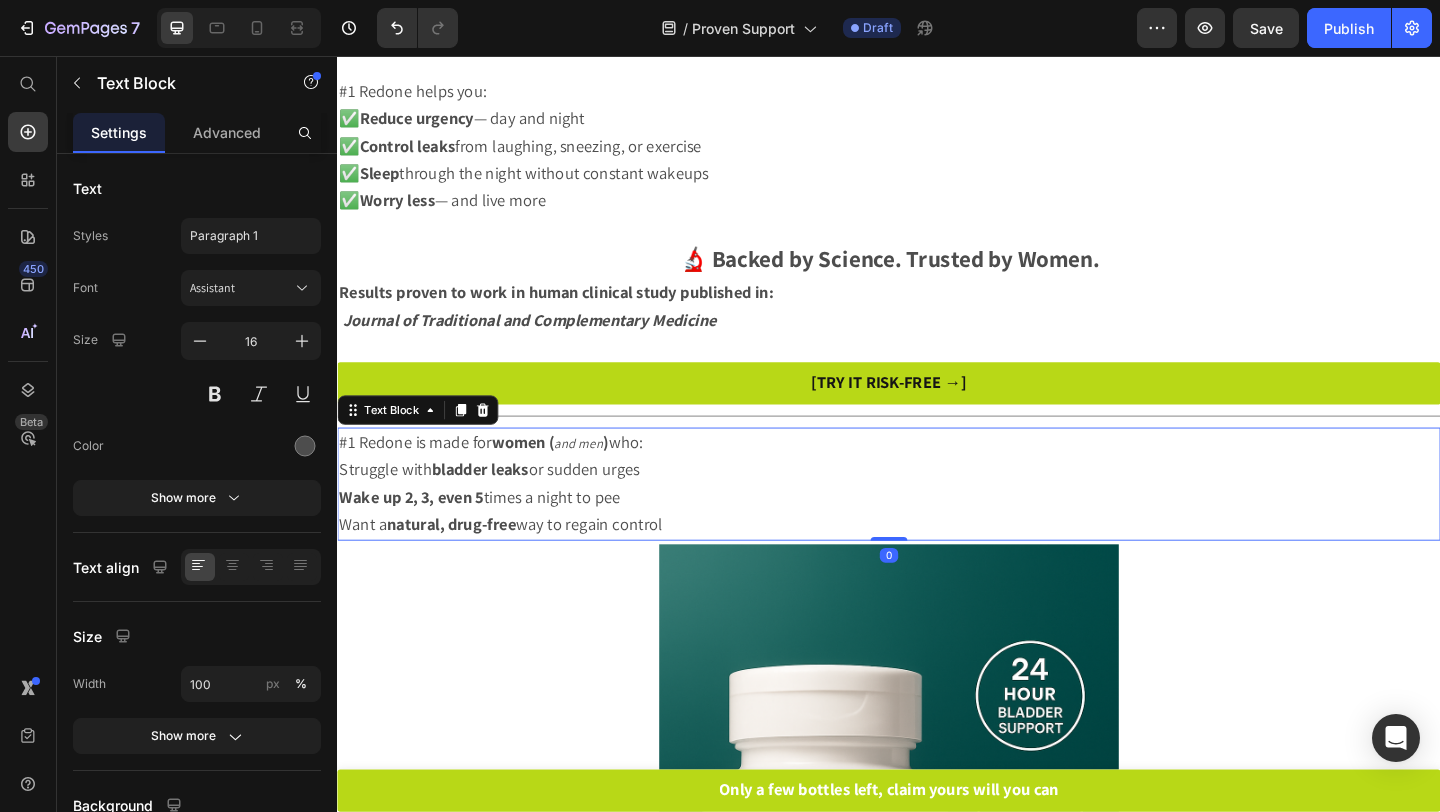 click on "bladder leaks" at bounding box center (492, 505) 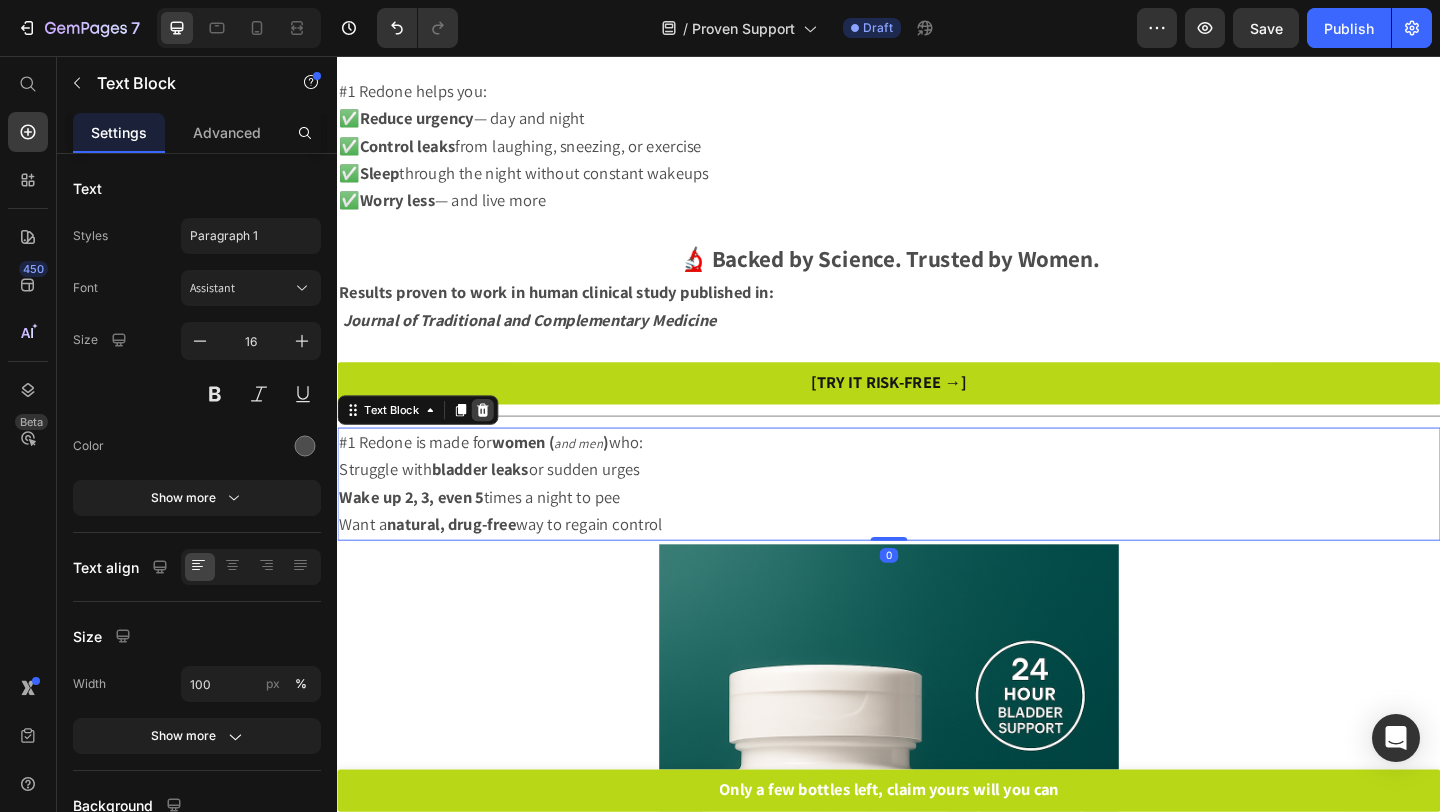 click 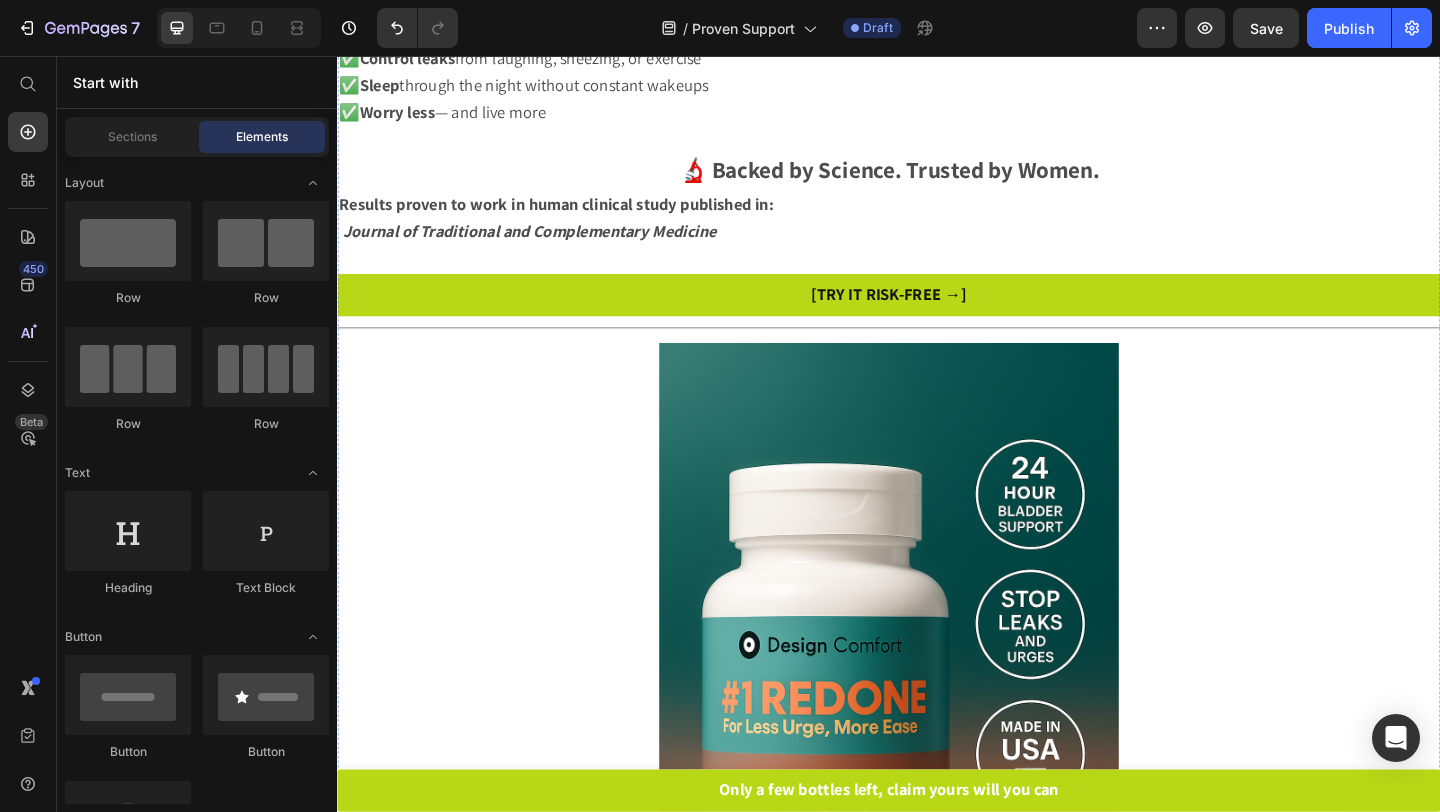 scroll, scrollTop: 2077, scrollLeft: 0, axis: vertical 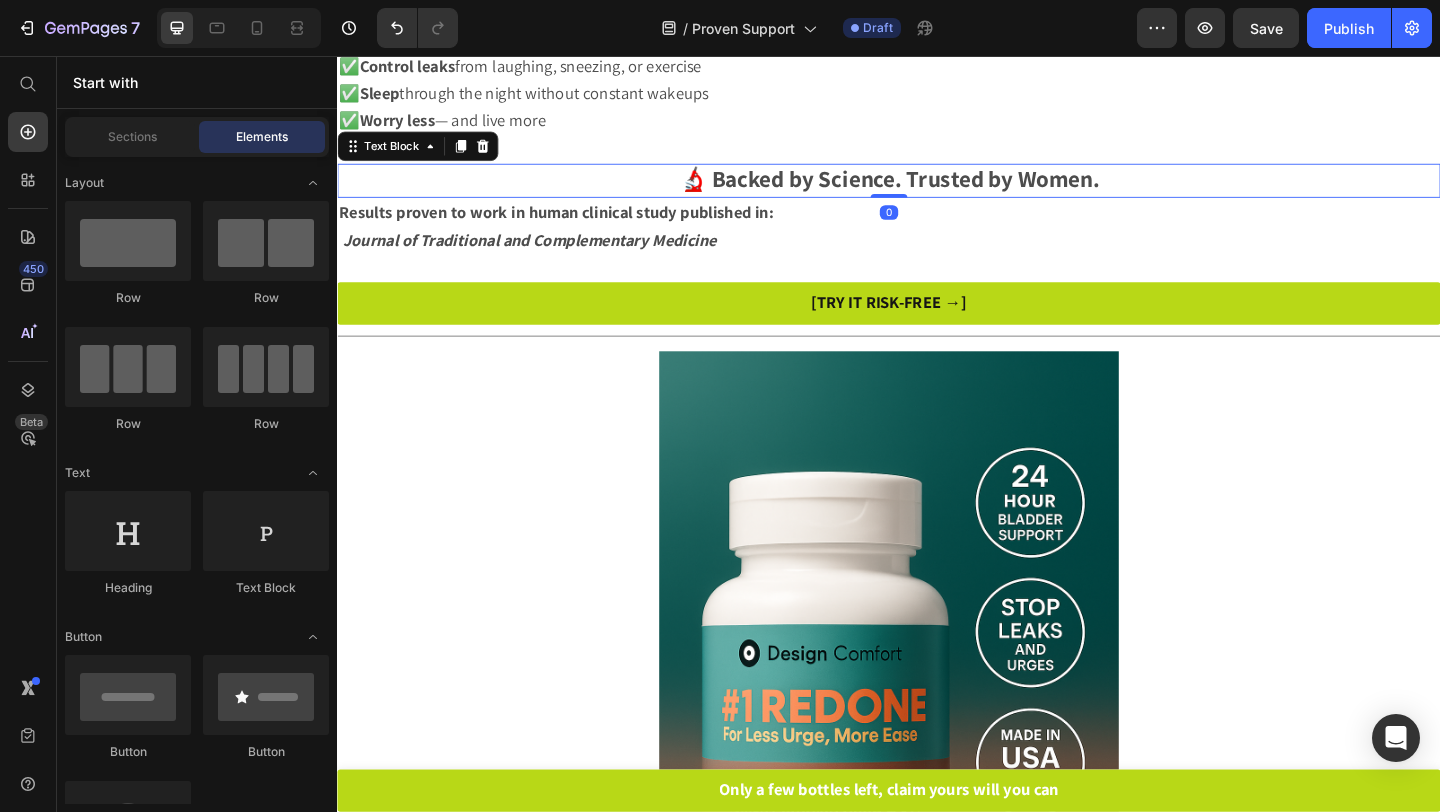 click on "🔬 Backed by Science. Trusted by Women." at bounding box center (937, 188) 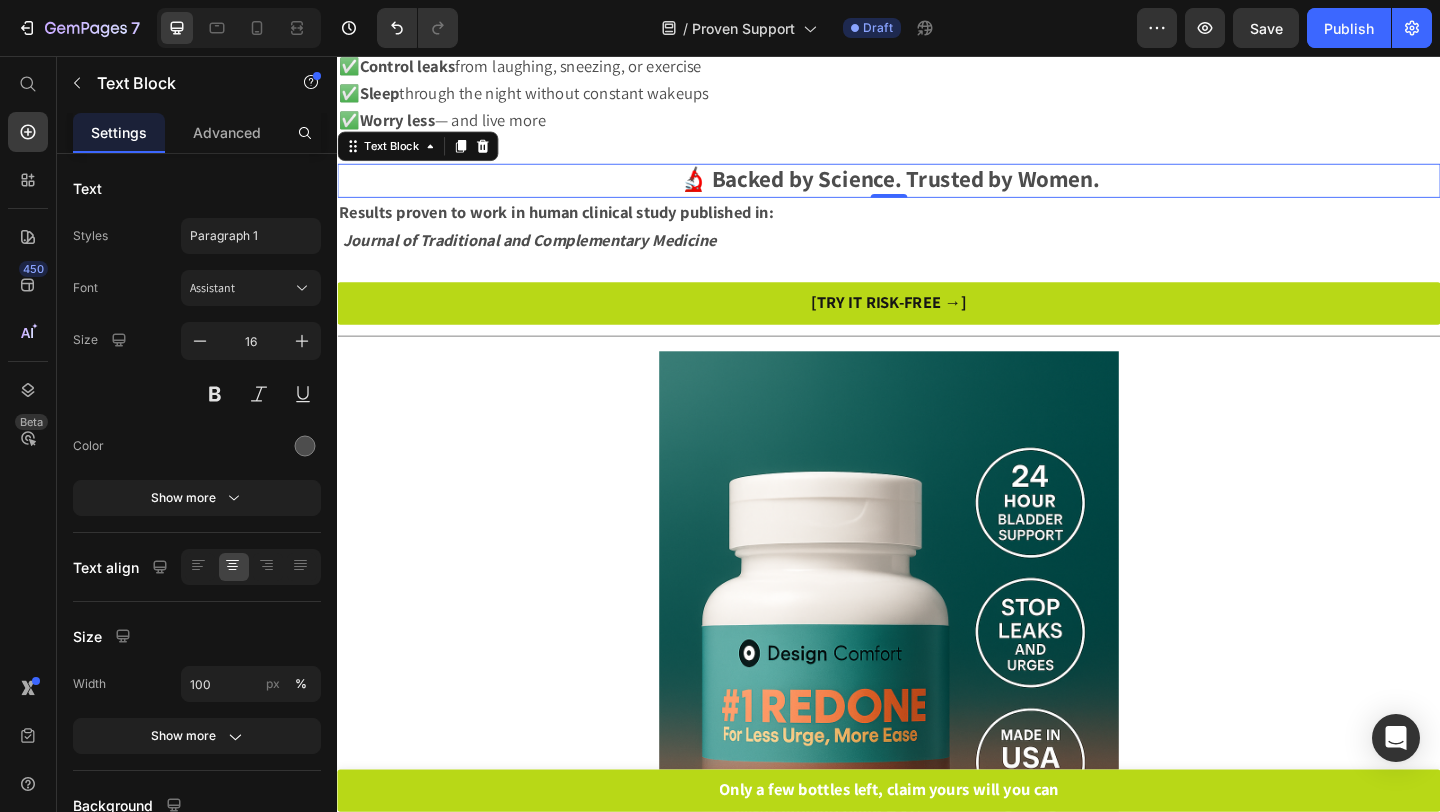 drag, startPoint x: 468, startPoint y: 153, endPoint x: 458, endPoint y: 161, distance: 12.806249 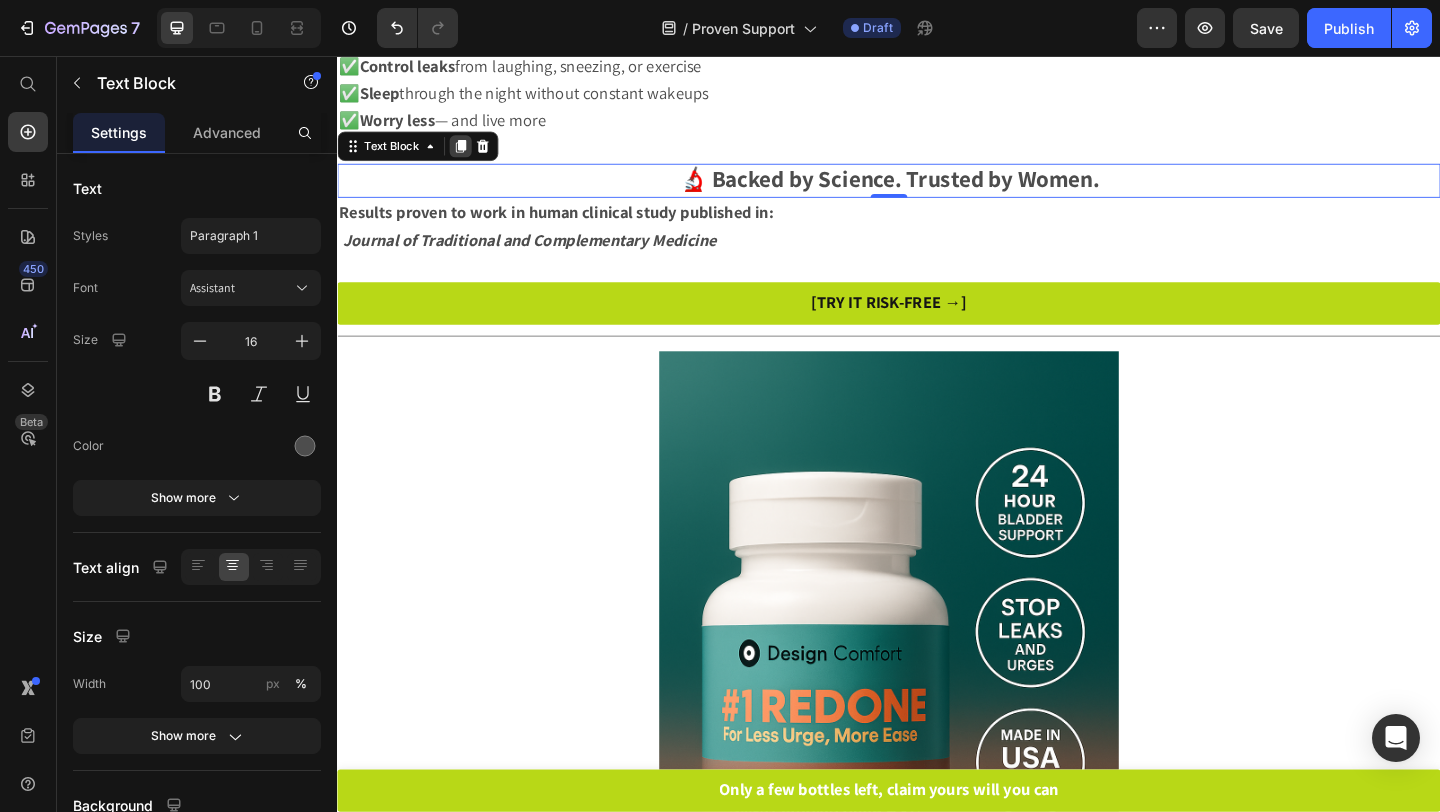 click 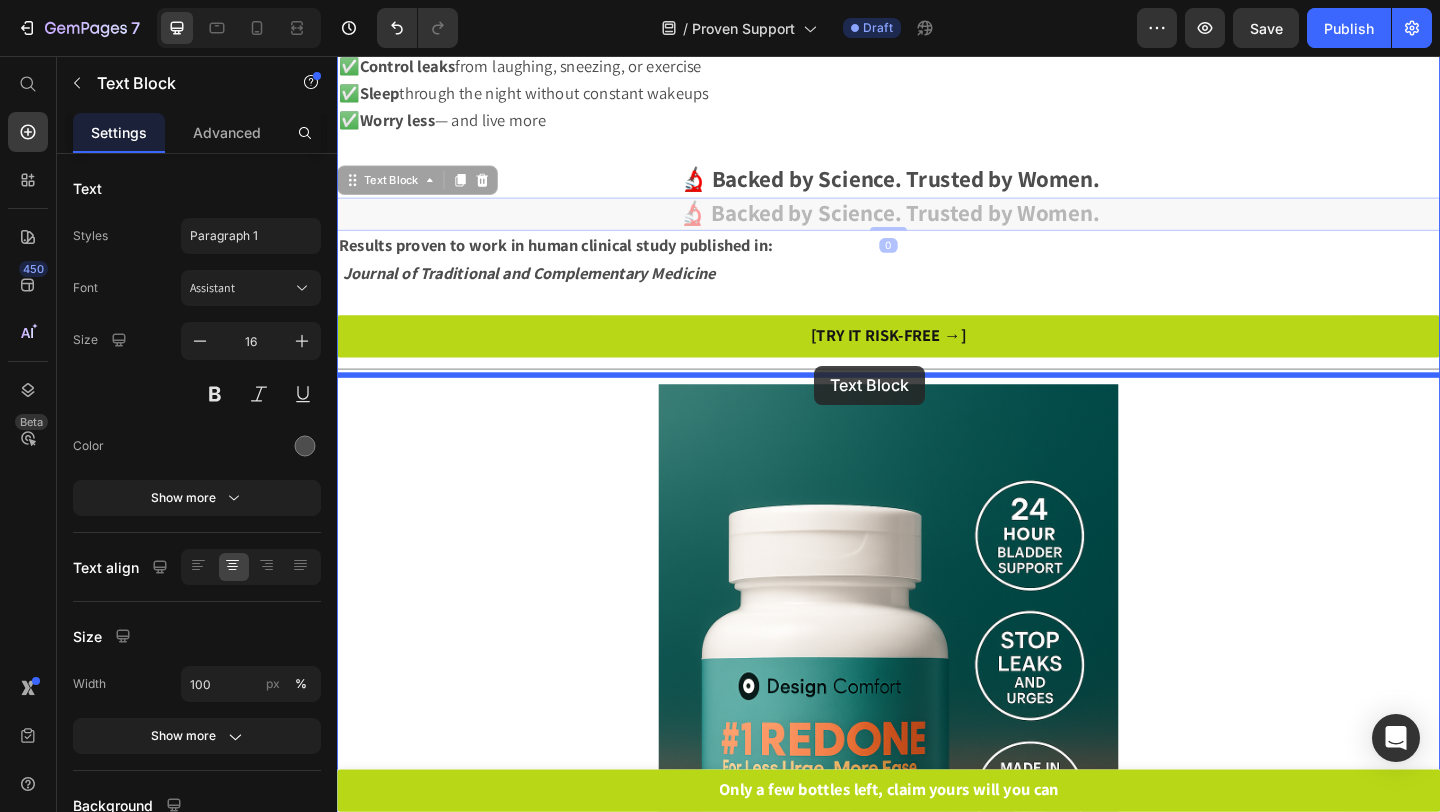 drag, startPoint x: 831, startPoint y: 218, endPoint x: 856, endPoint y: 393, distance: 176.7767 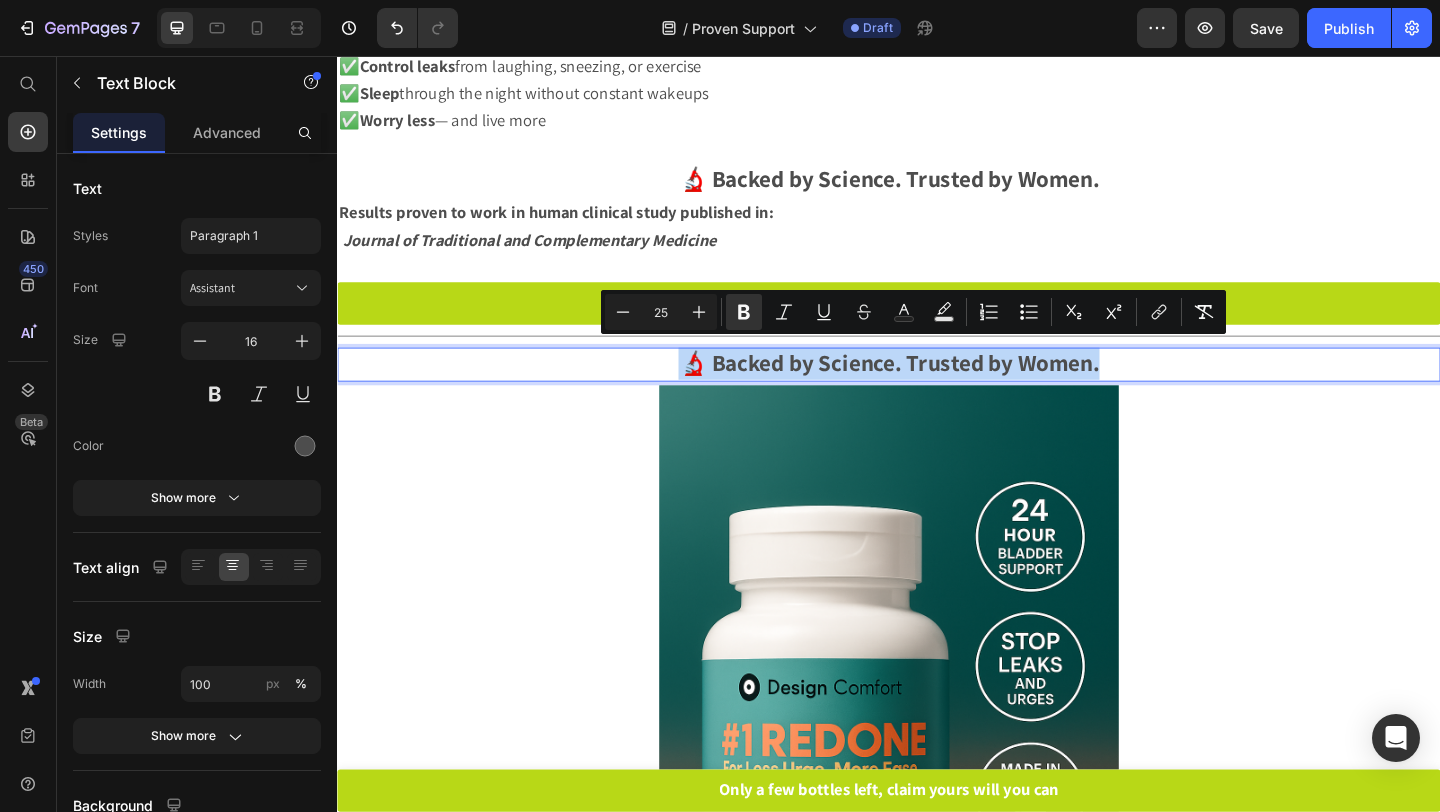 drag, startPoint x: 696, startPoint y: 377, endPoint x: 1363, endPoint y: 379, distance: 667.003 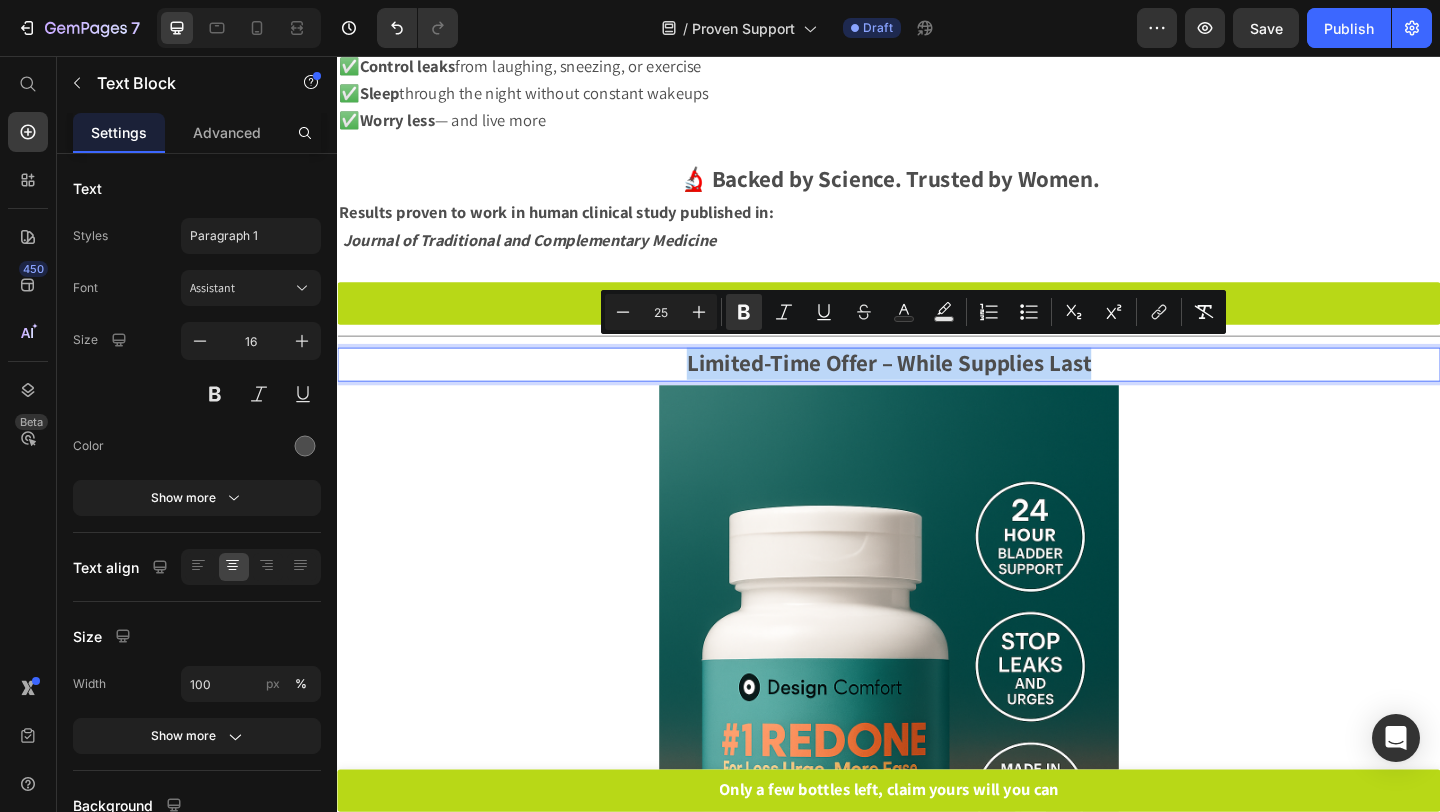 drag, startPoint x: 1229, startPoint y: 377, endPoint x: 712, endPoint y: 369, distance: 517.0619 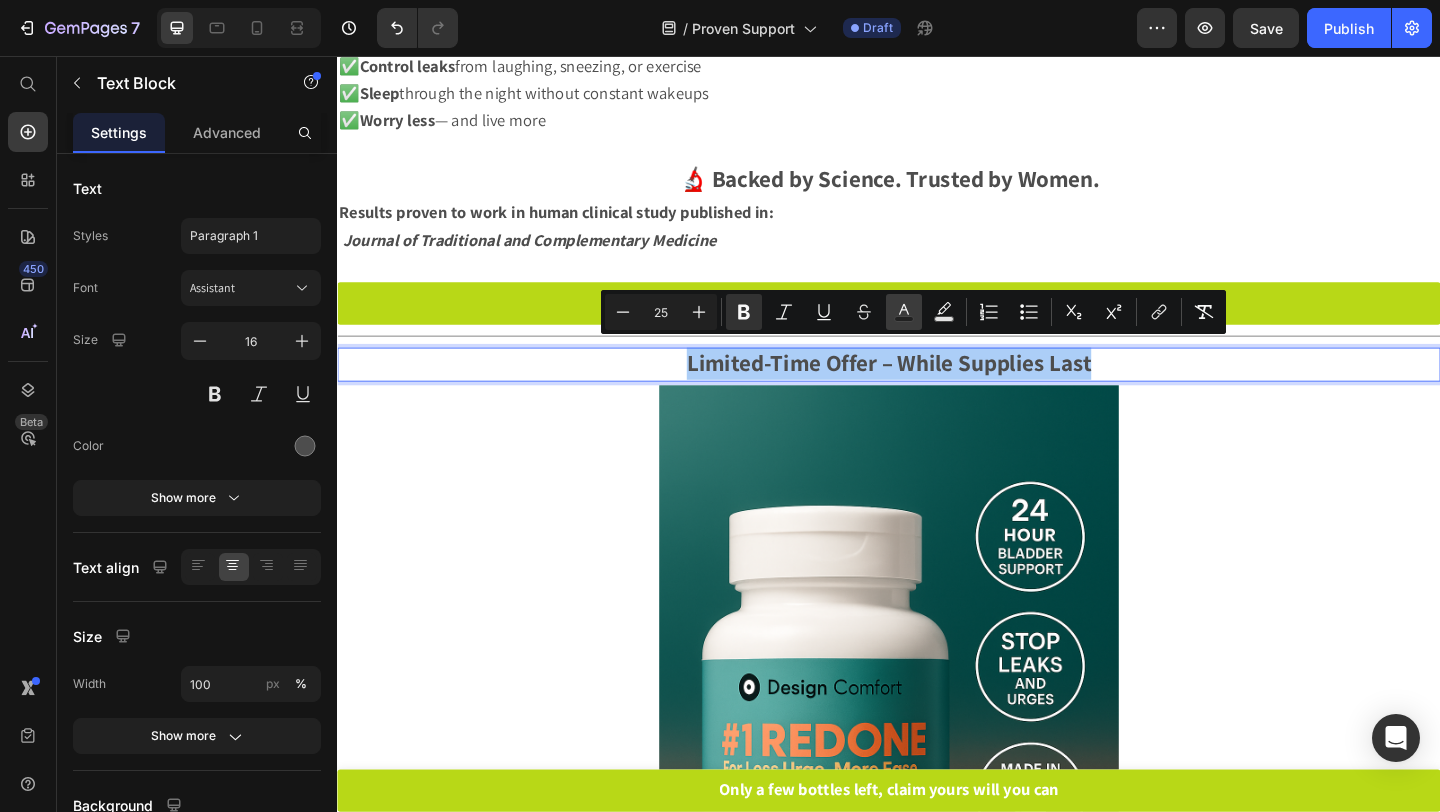click 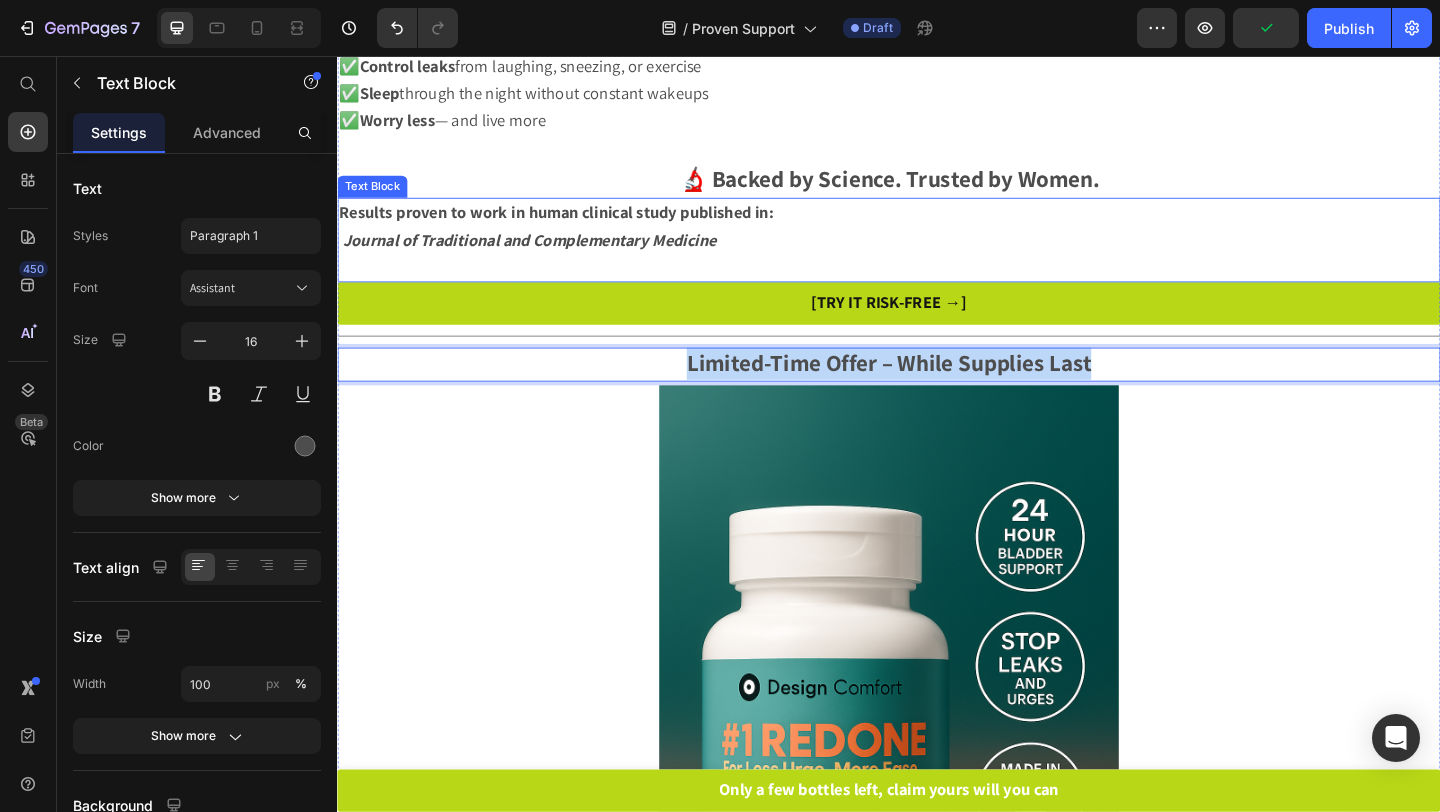 click on "Journal of Traditional and Complementary Medicine" at bounding box center (937, 257) 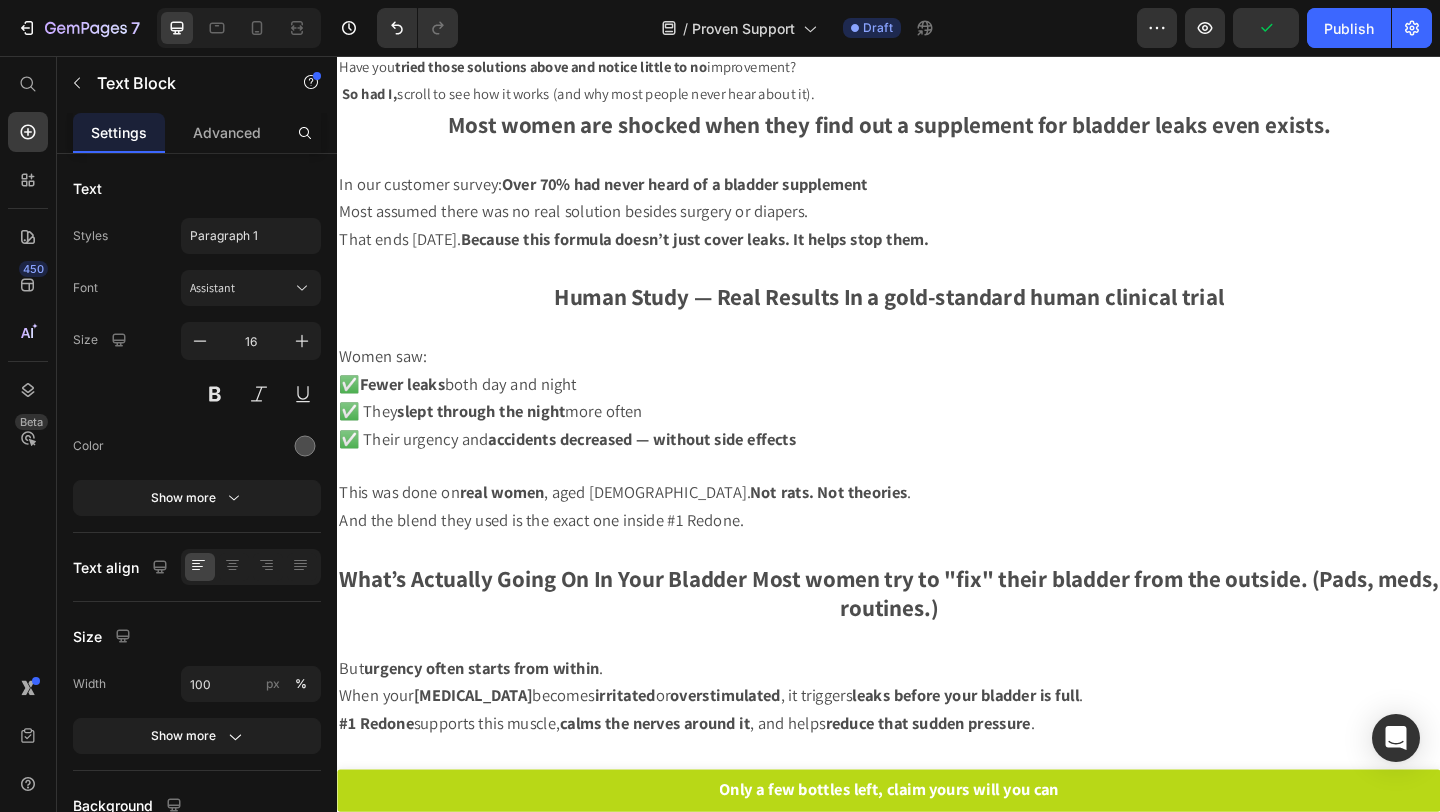 scroll, scrollTop: 0, scrollLeft: 0, axis: both 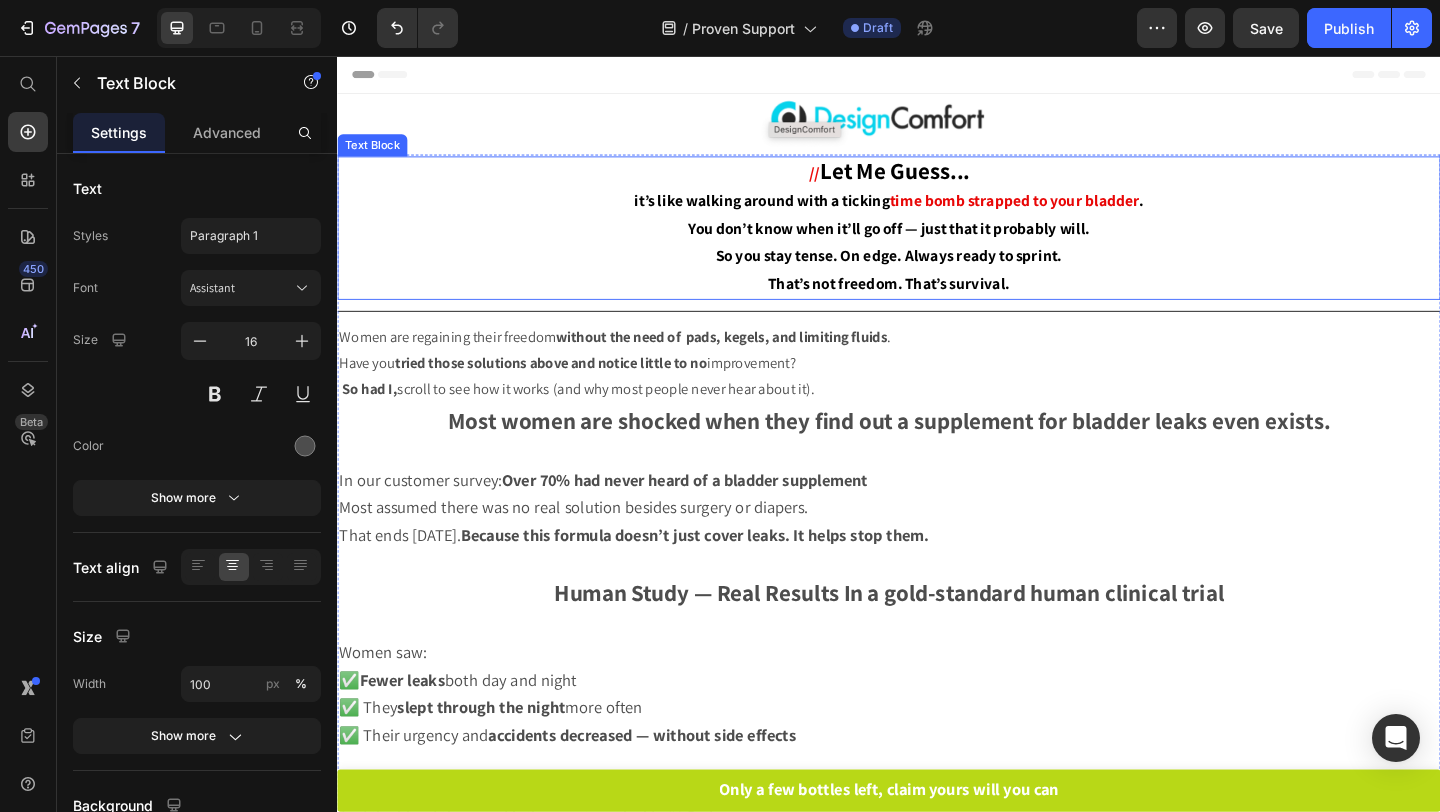 click on "time bomb strapped to your bladder" at bounding box center [1073, 213] 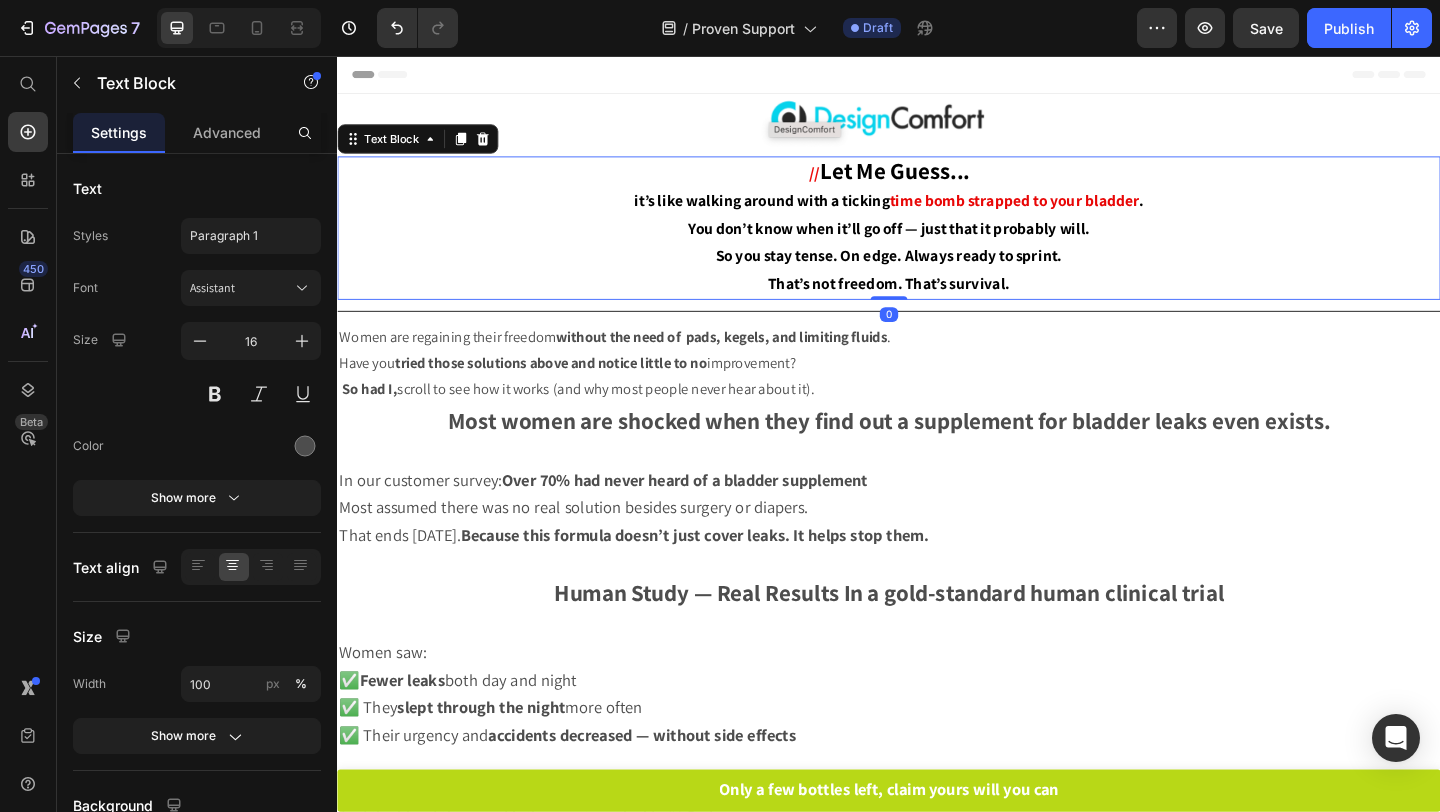 click on "time bomb strapped to your bladder" at bounding box center [1073, 213] 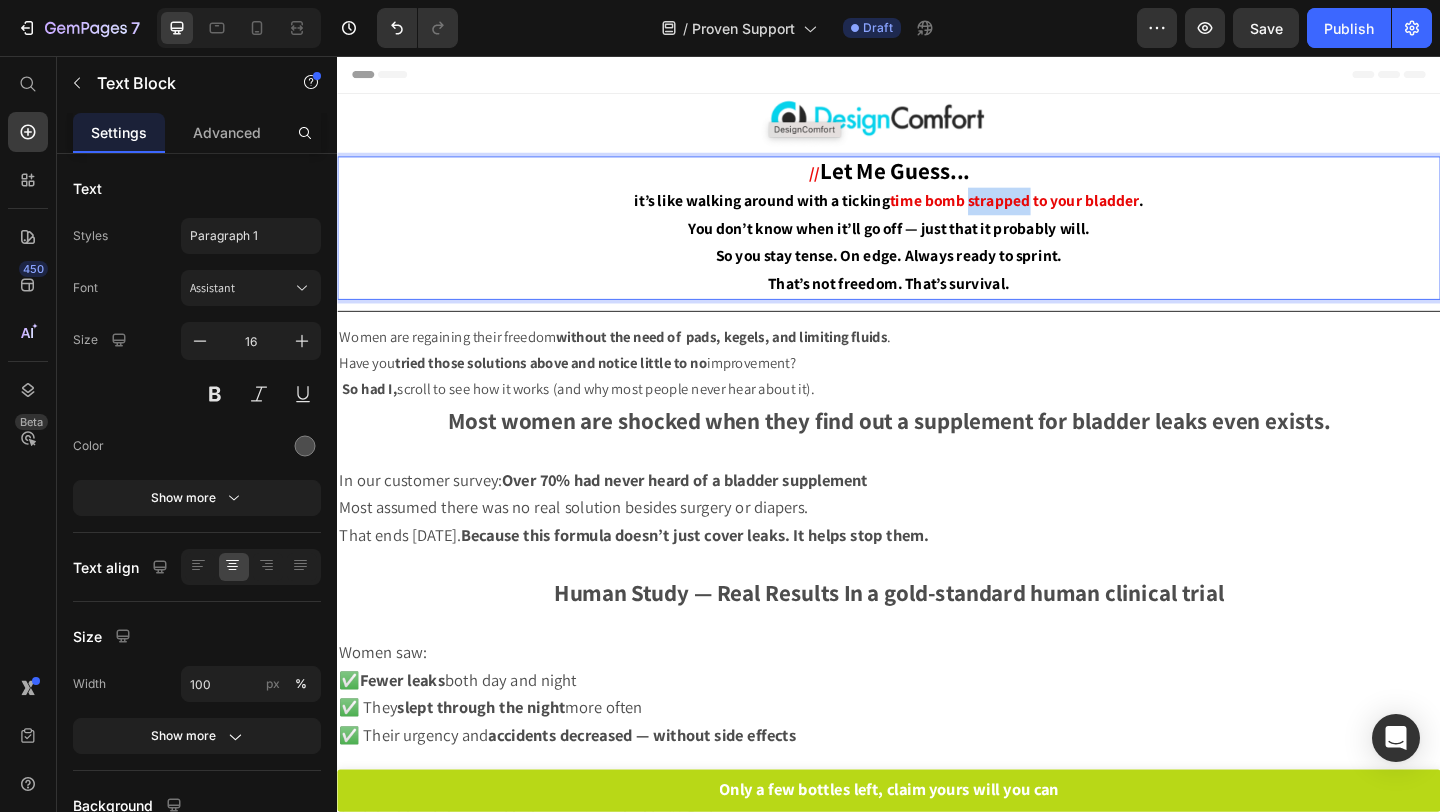 click on "time bomb strapped to your bladder" at bounding box center [1073, 213] 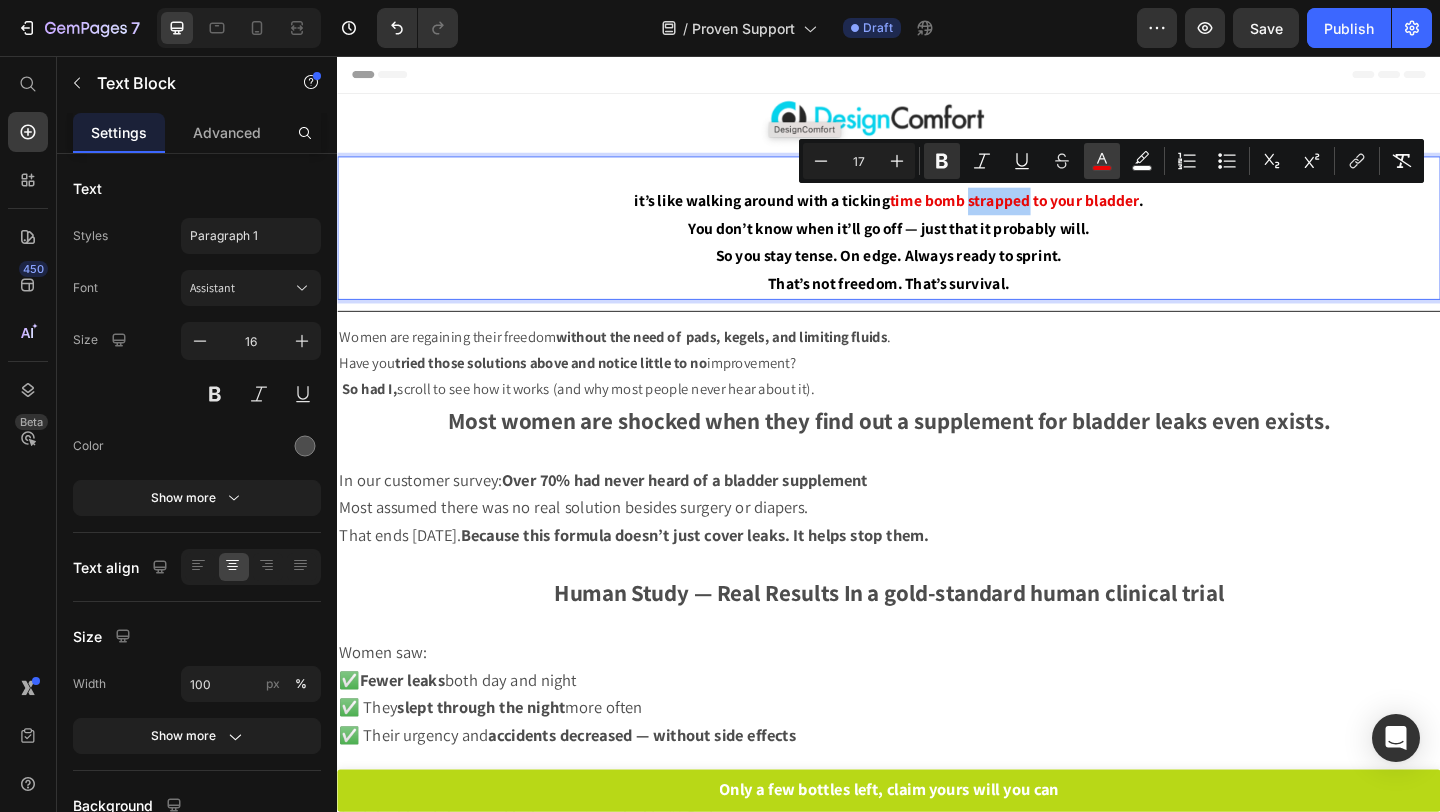 click 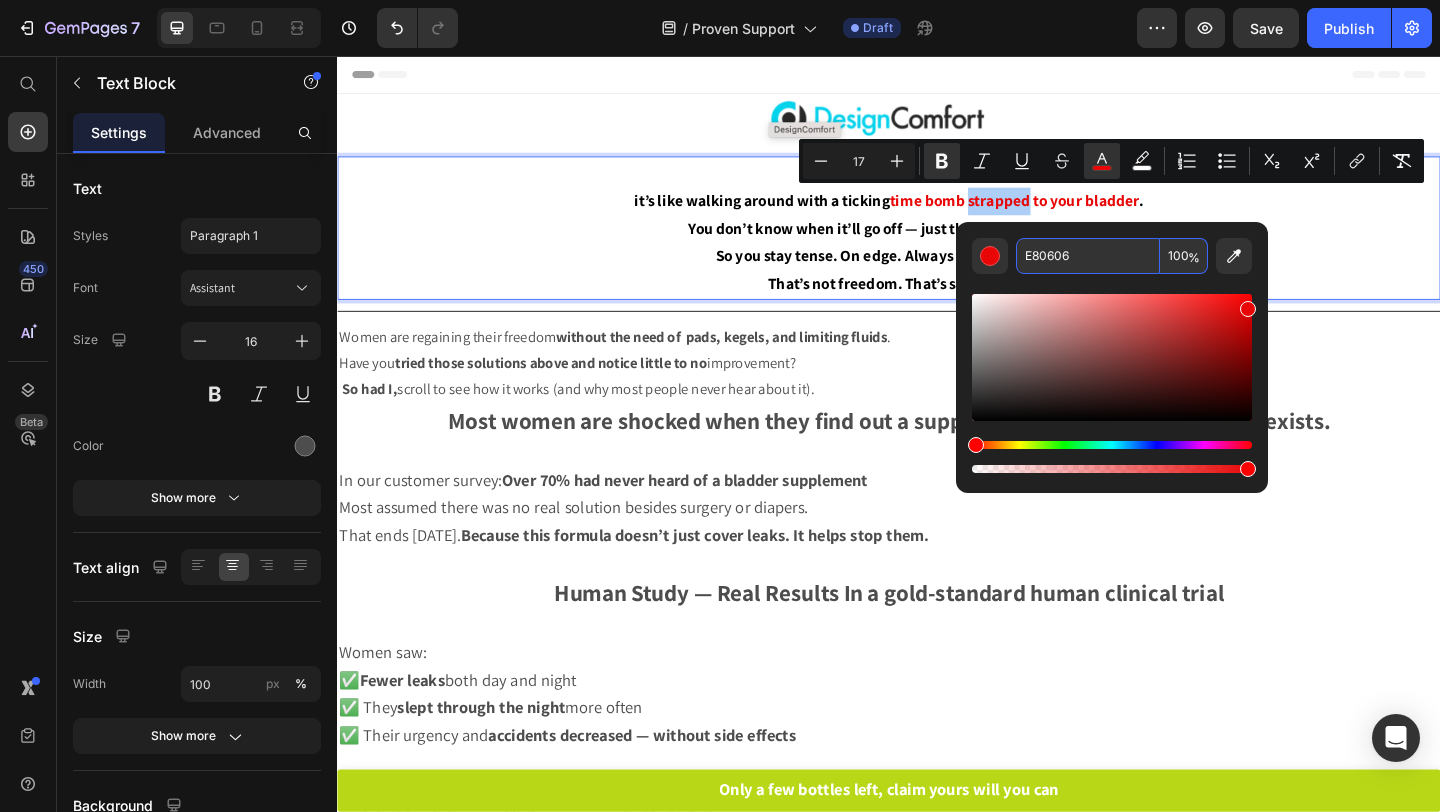 click on "E80606" at bounding box center [1088, 256] 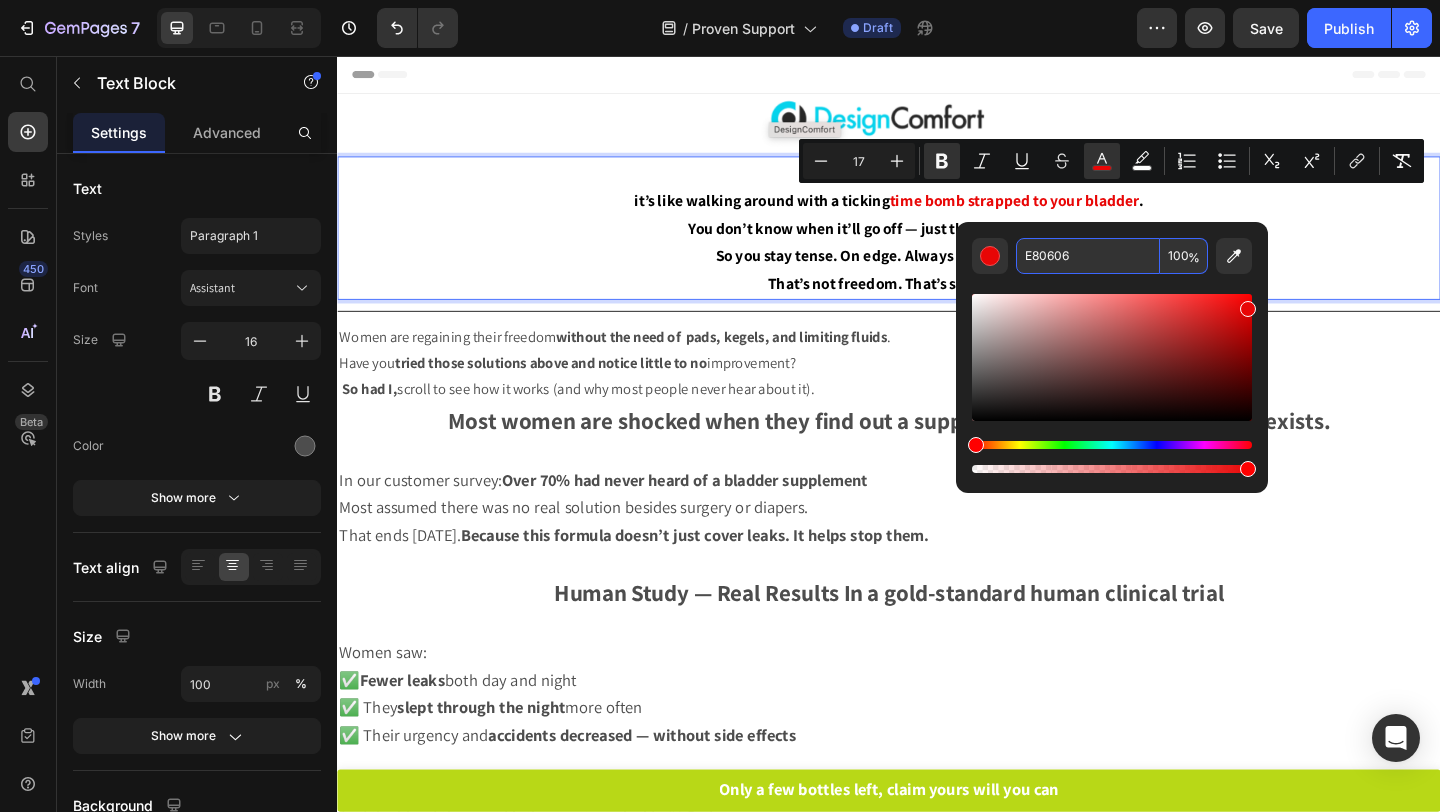 click on "That’s not freedom. That’s survival." at bounding box center (937, 304) 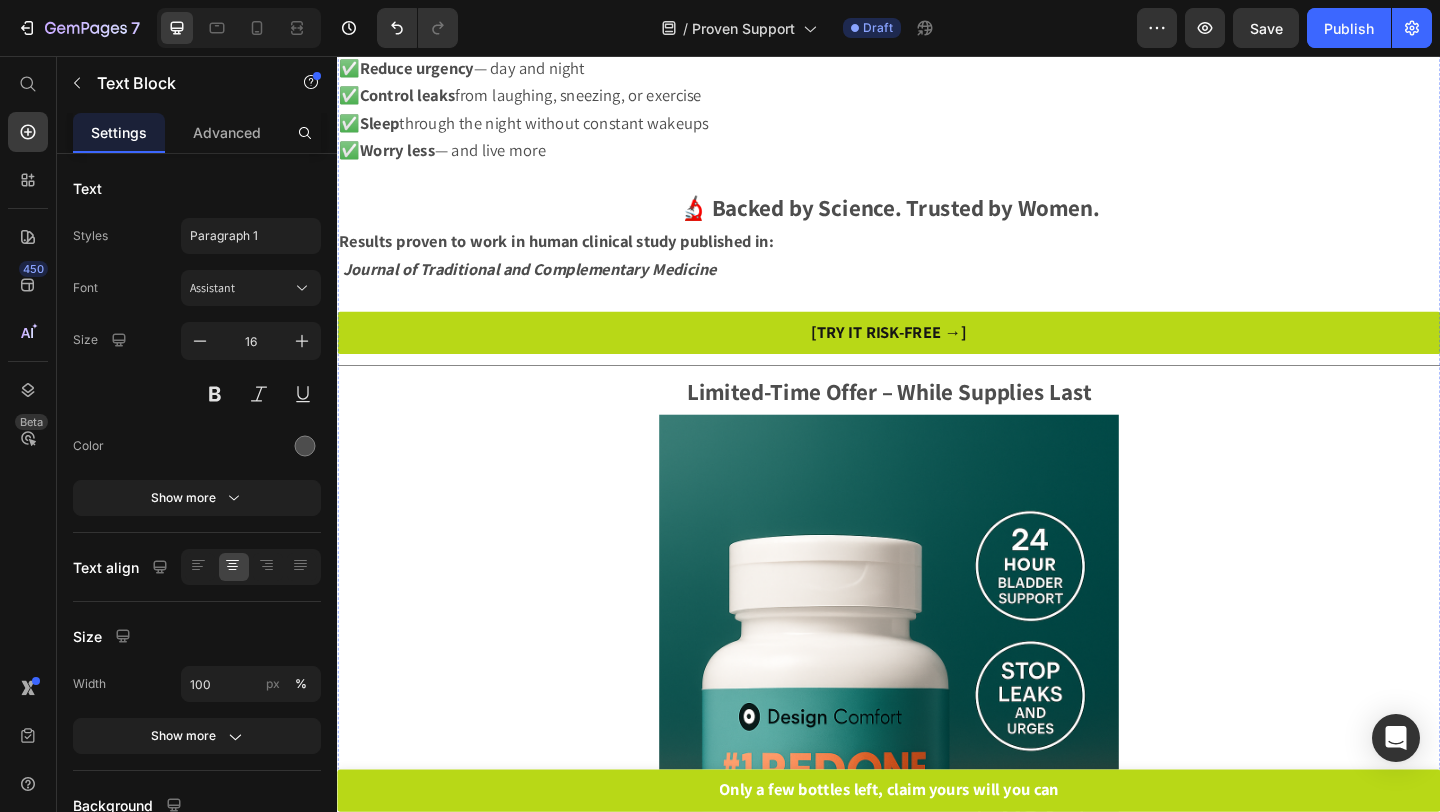 scroll, scrollTop: 2043, scrollLeft: 0, axis: vertical 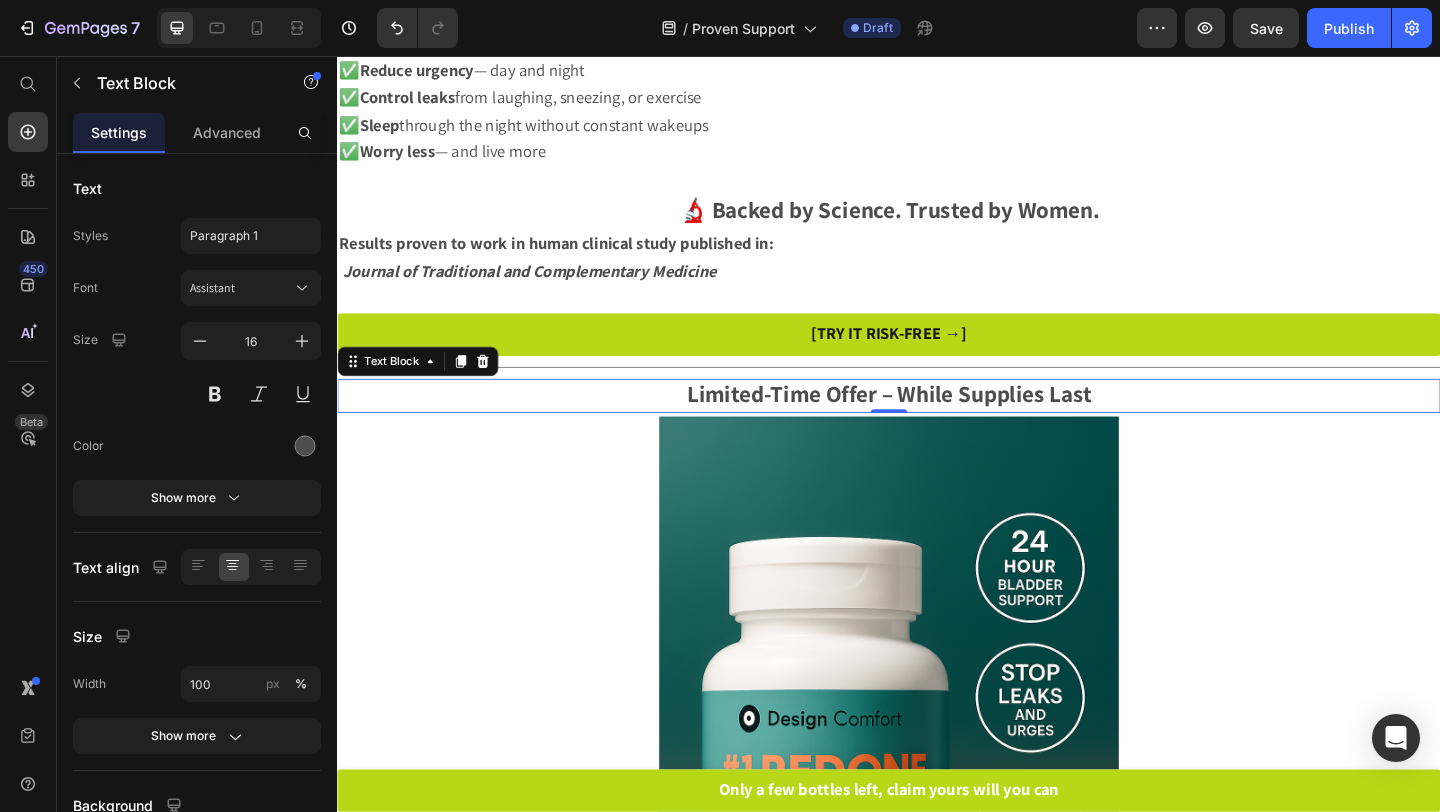click on "Limited-Time Offer – While Supplies Last" at bounding box center (937, 422) 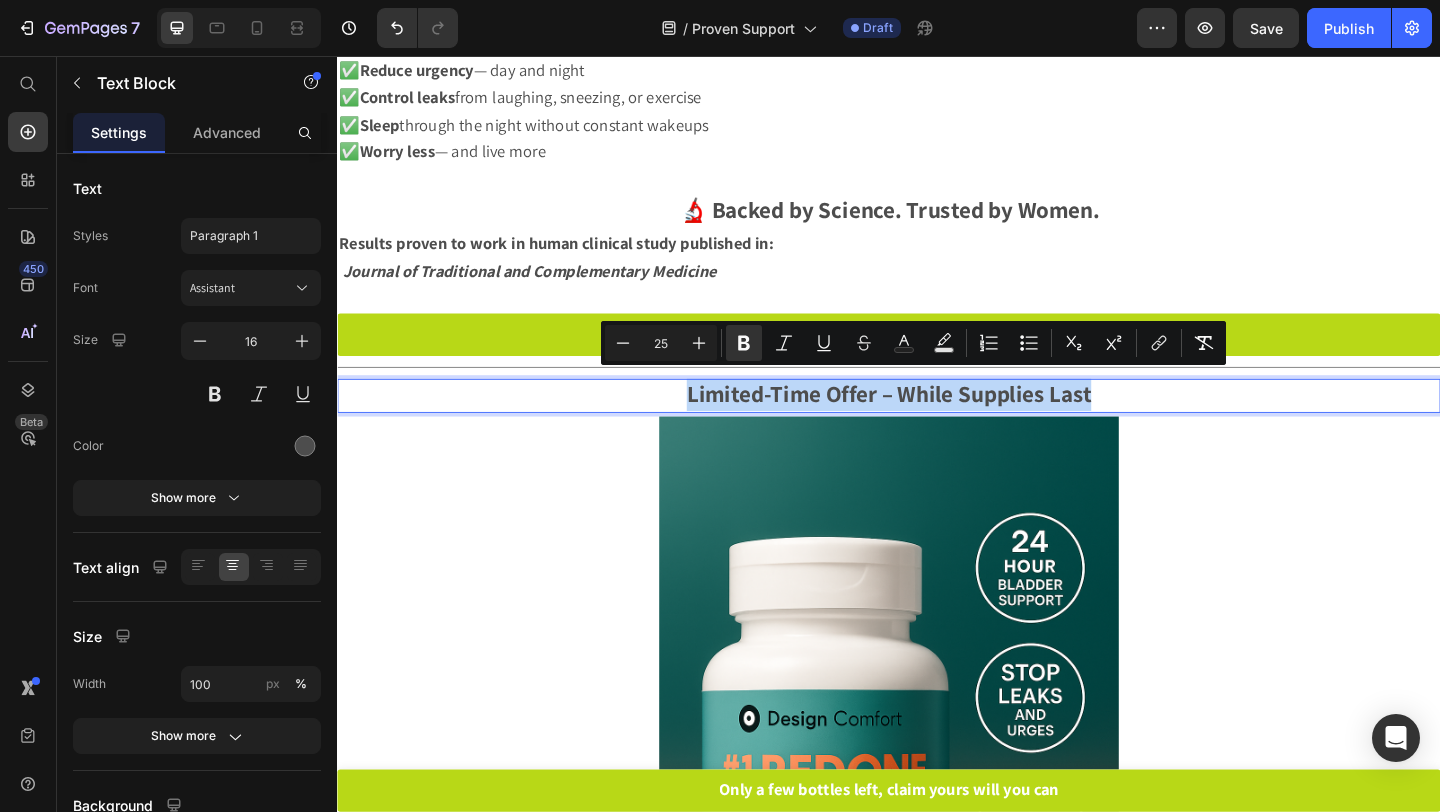drag, startPoint x: 710, startPoint y: 414, endPoint x: 1271, endPoint y: 413, distance: 561.0009 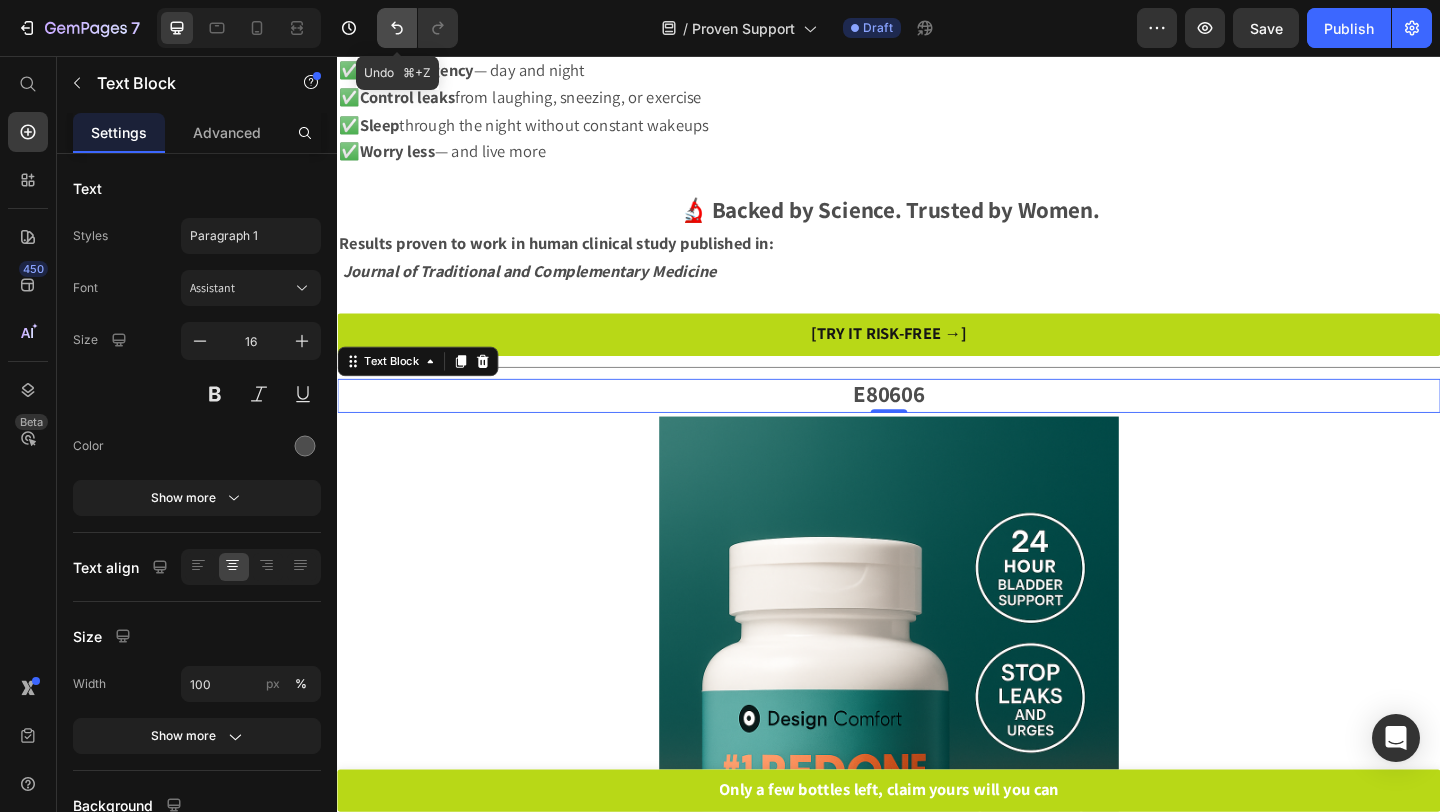 click 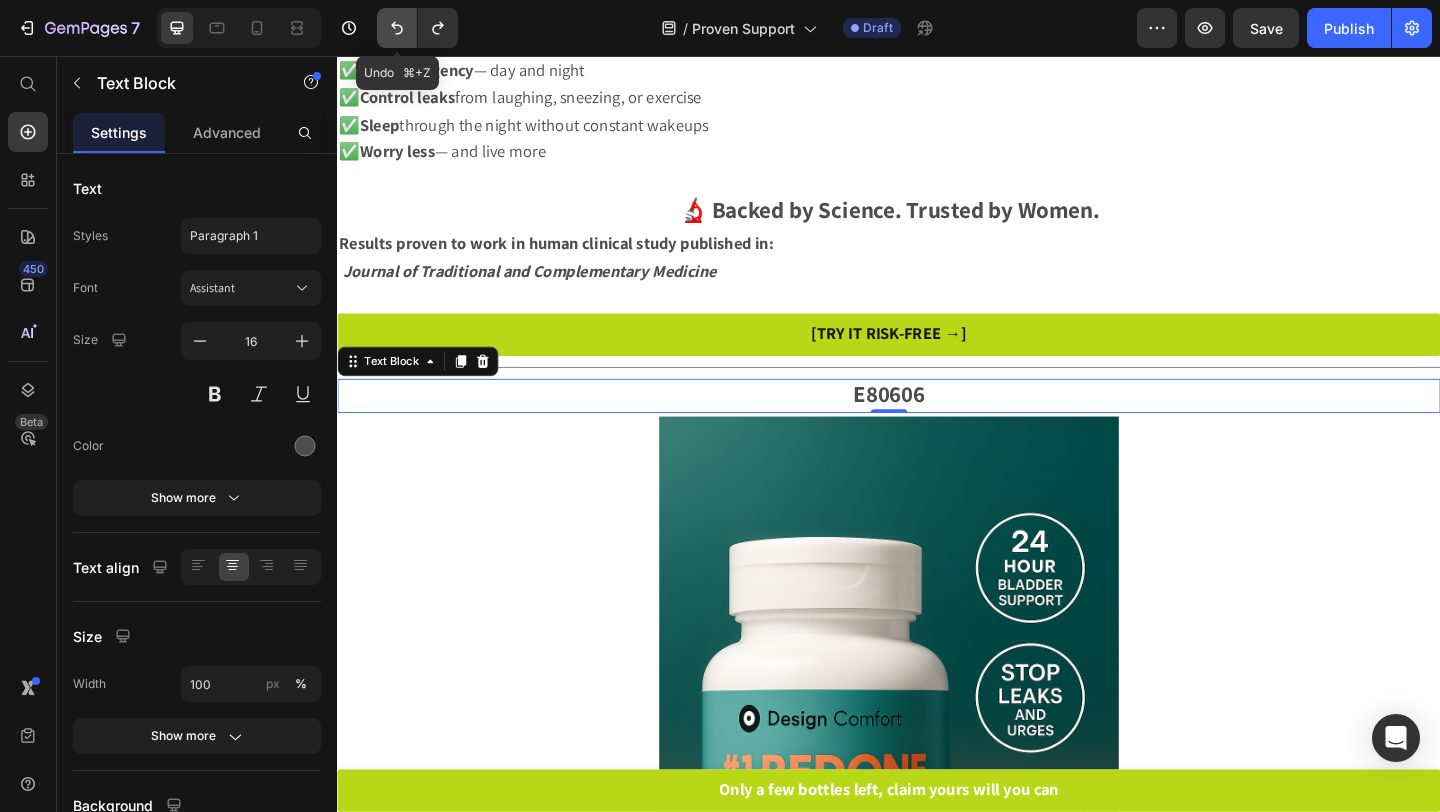 click 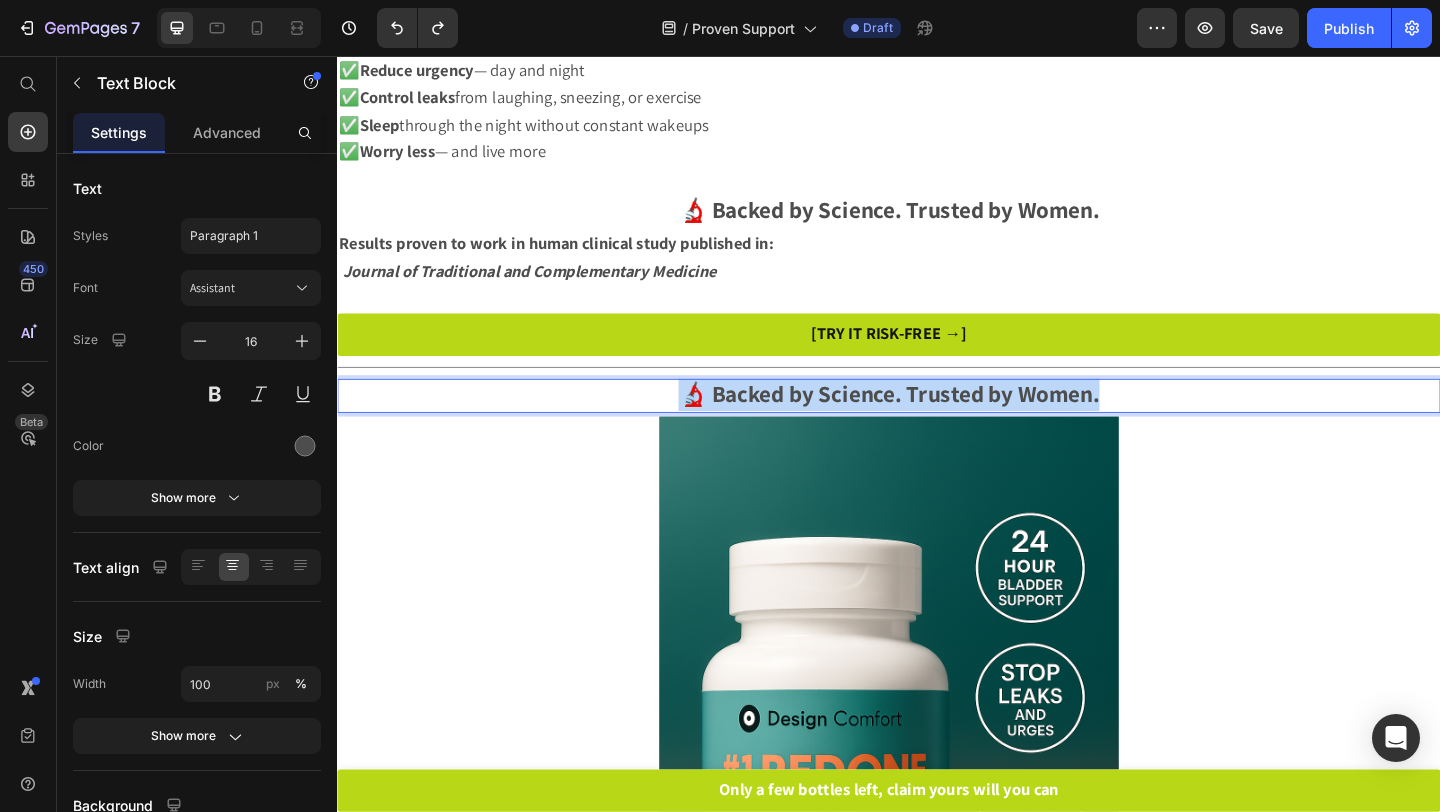 drag, startPoint x: 702, startPoint y: 412, endPoint x: 1259, endPoint y: 417, distance: 557.02246 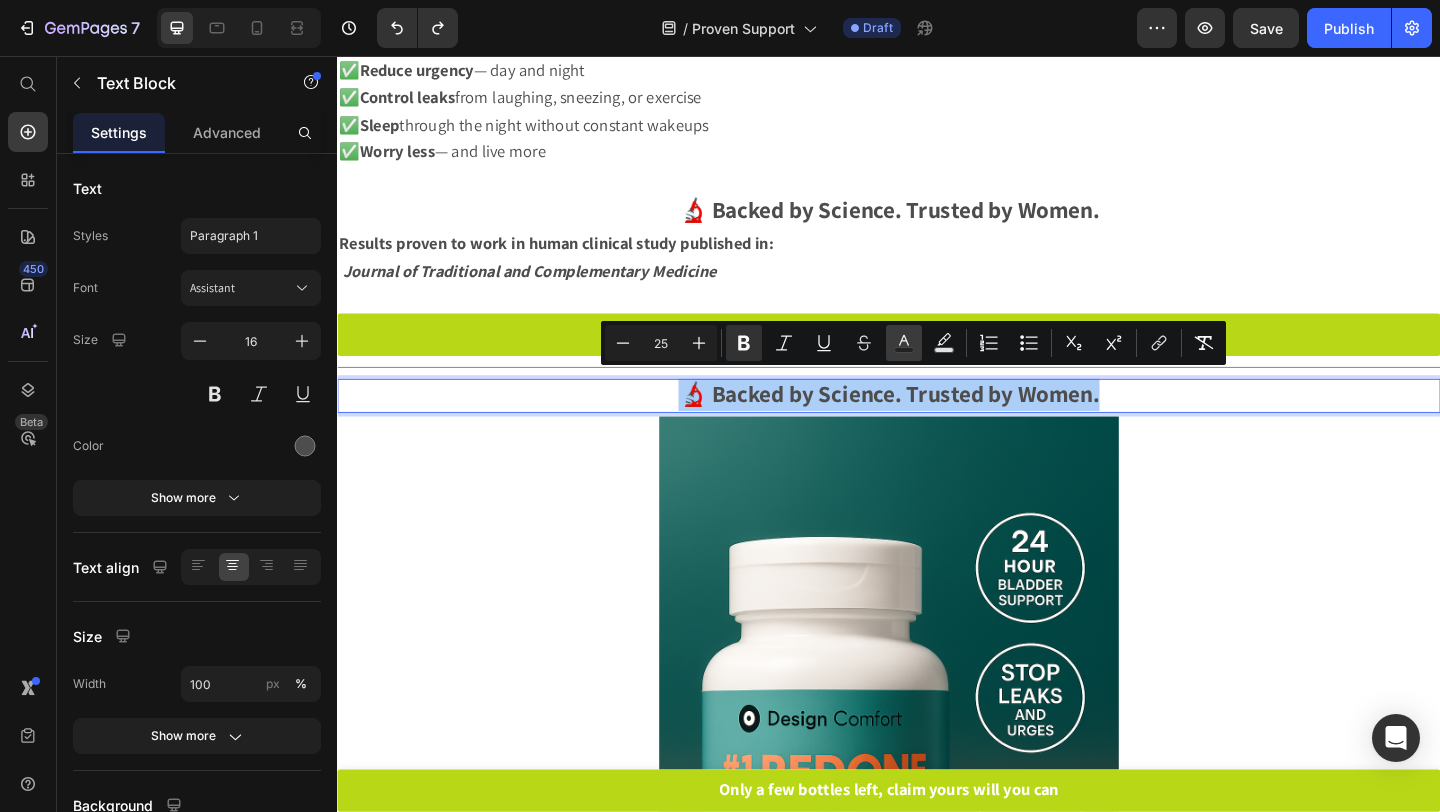 click 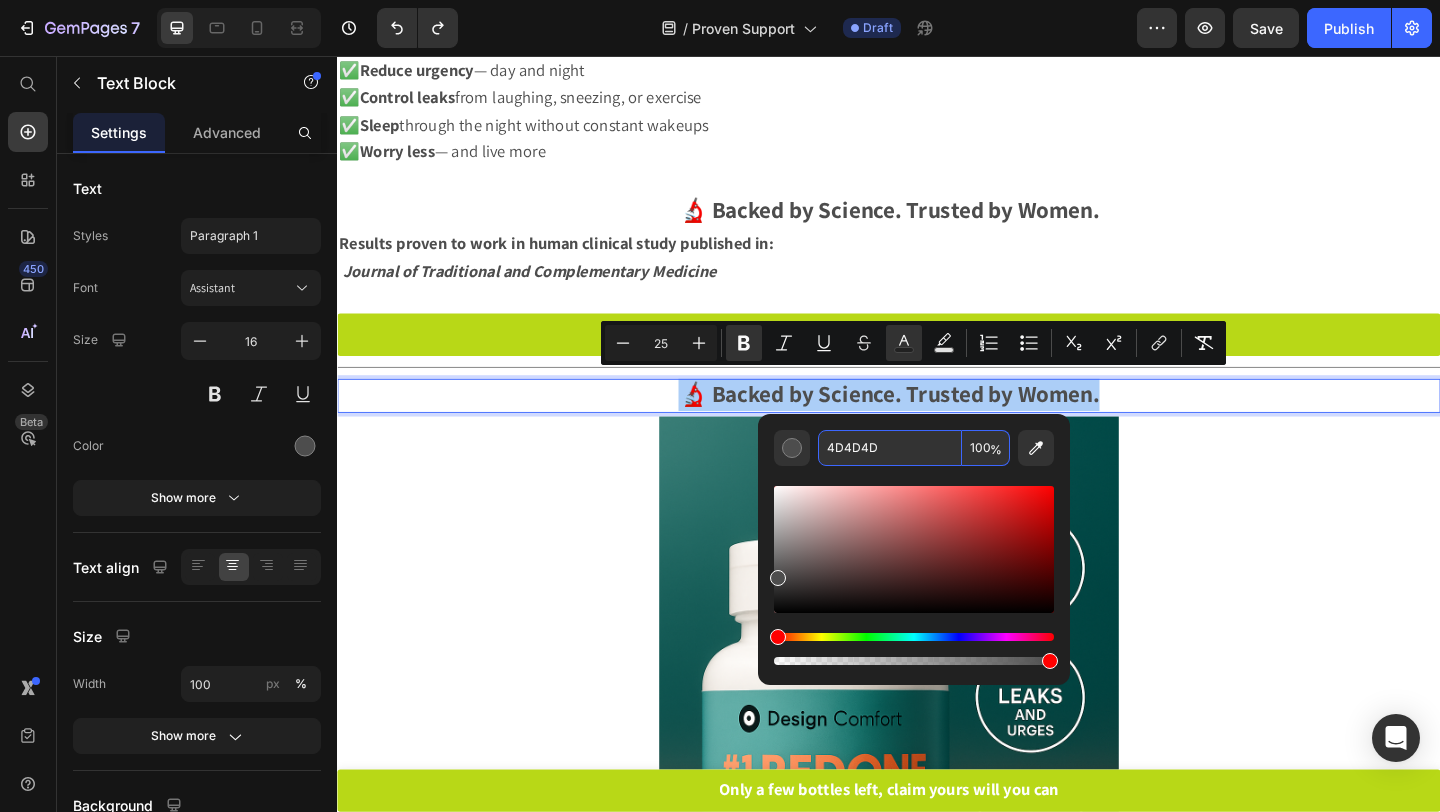 click on "4D4D4D" at bounding box center (890, 448) 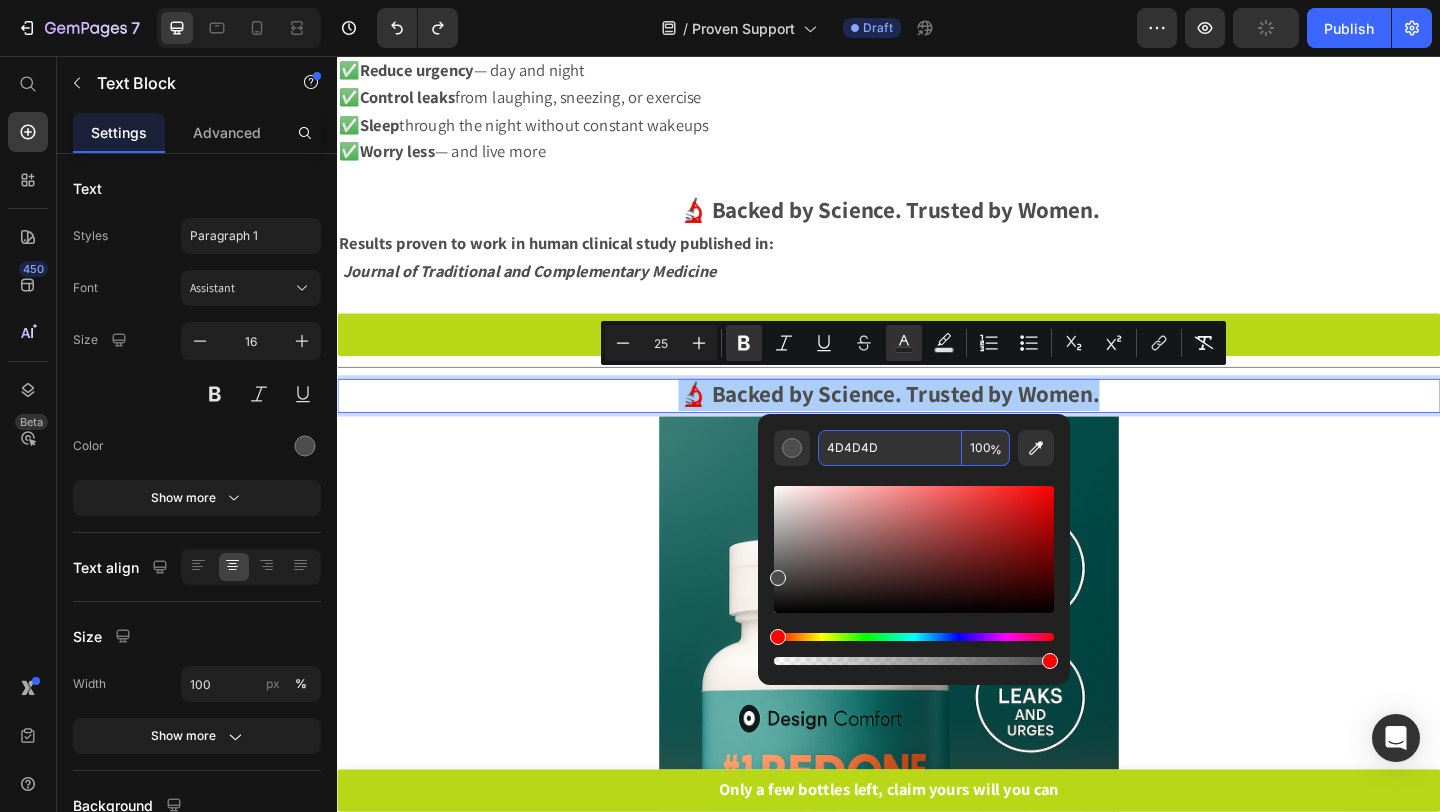 paste on "E80606" 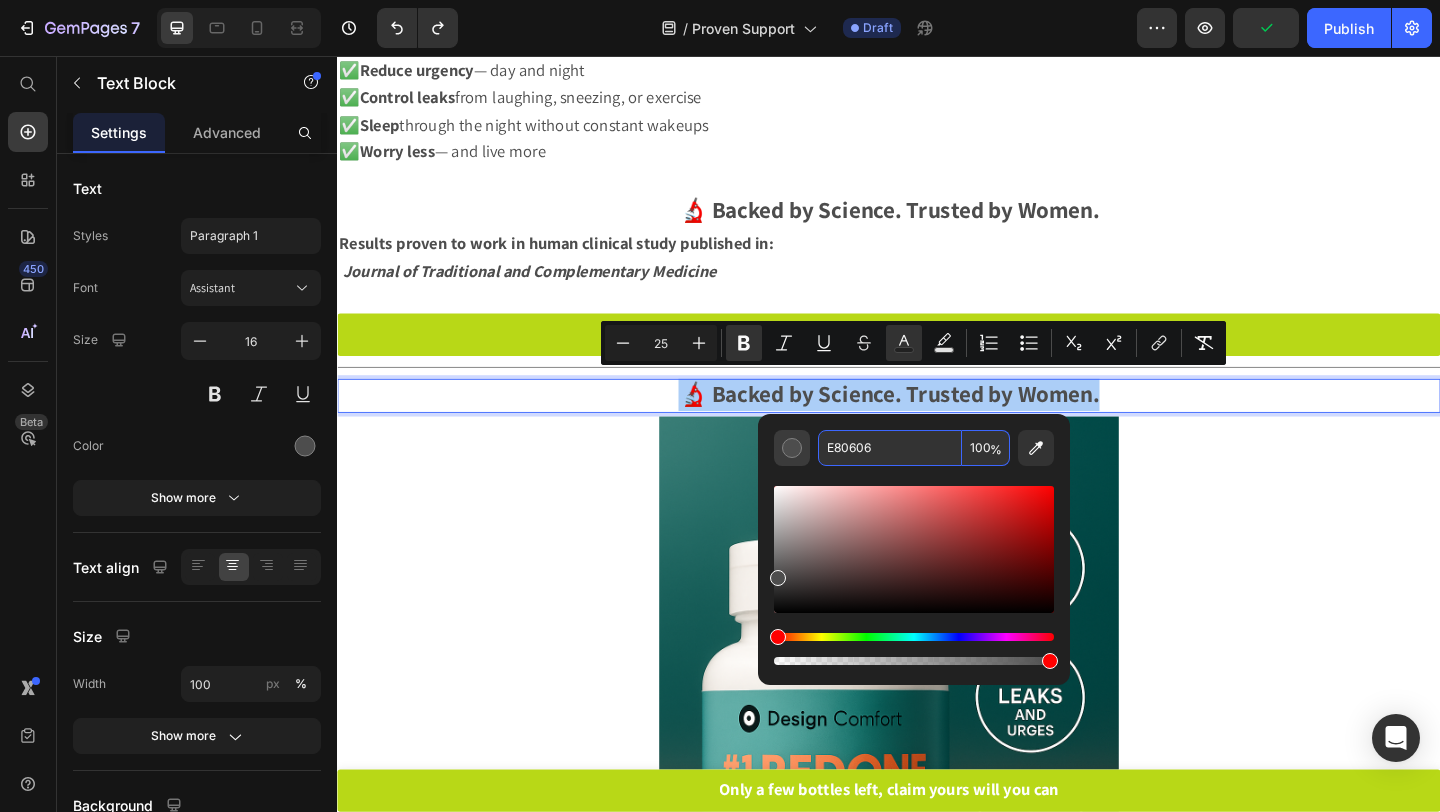 type on "E80606" 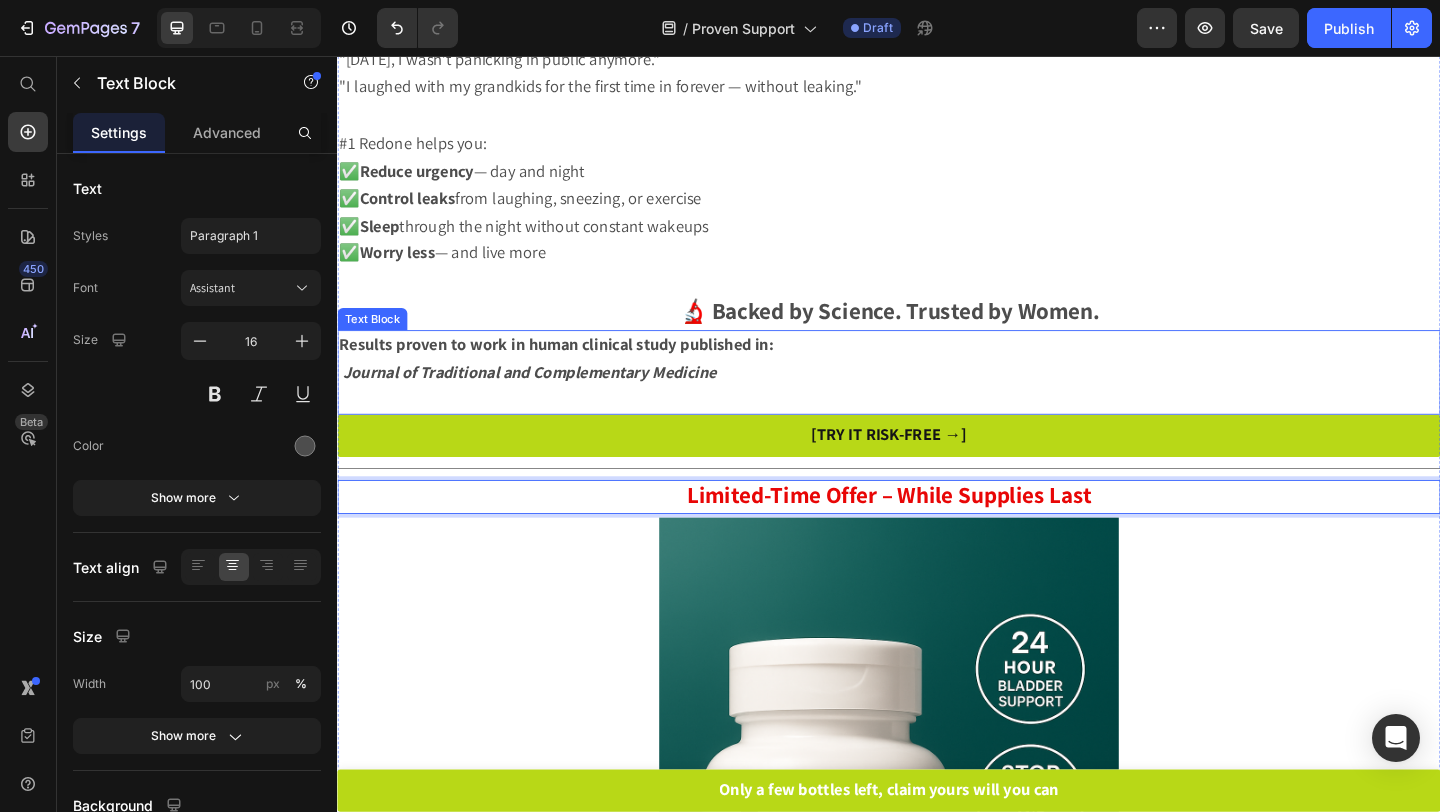 scroll, scrollTop: 1829, scrollLeft: 0, axis: vertical 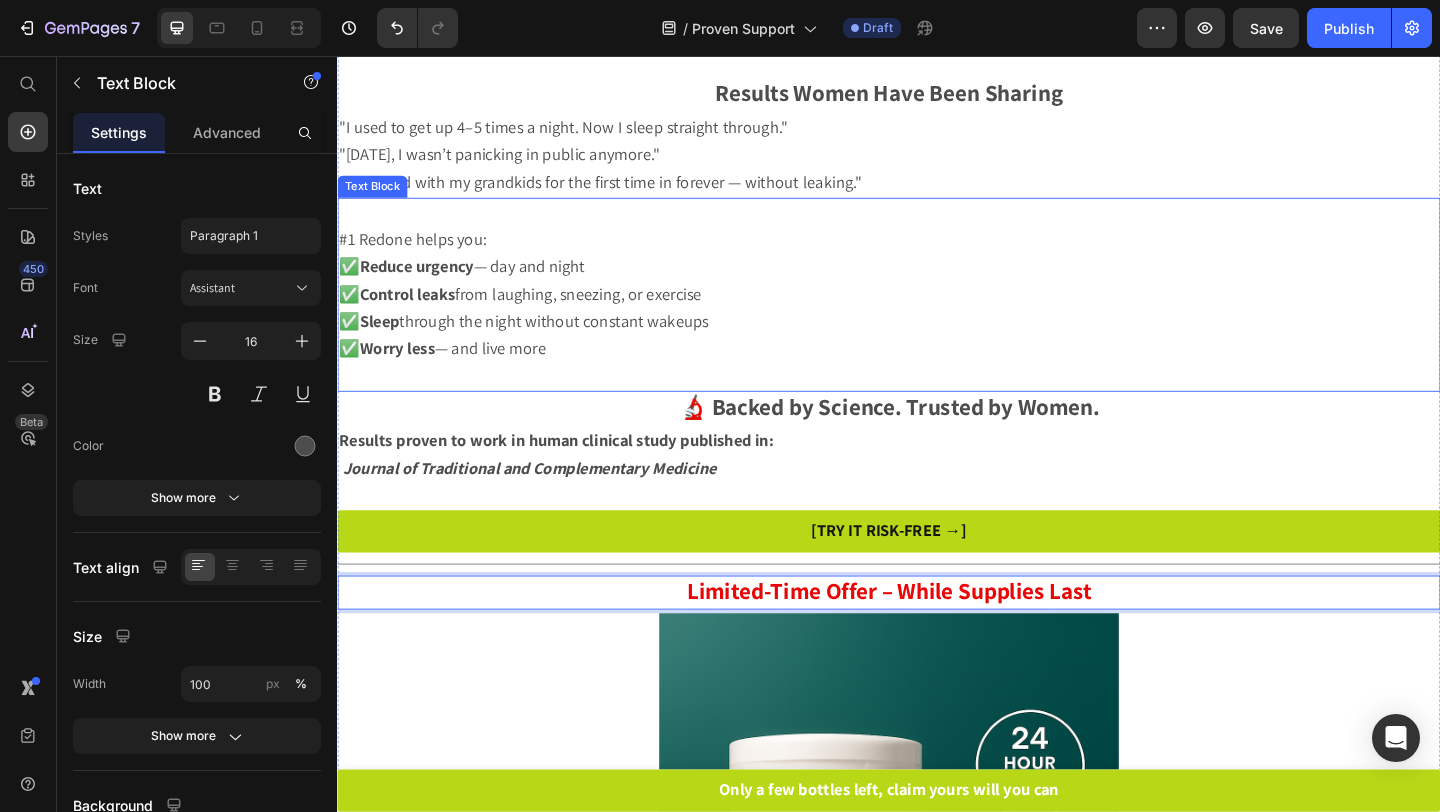 click on "✅  Control leaks  from laughing, sneezing, or exercise" at bounding box center [536, 314] 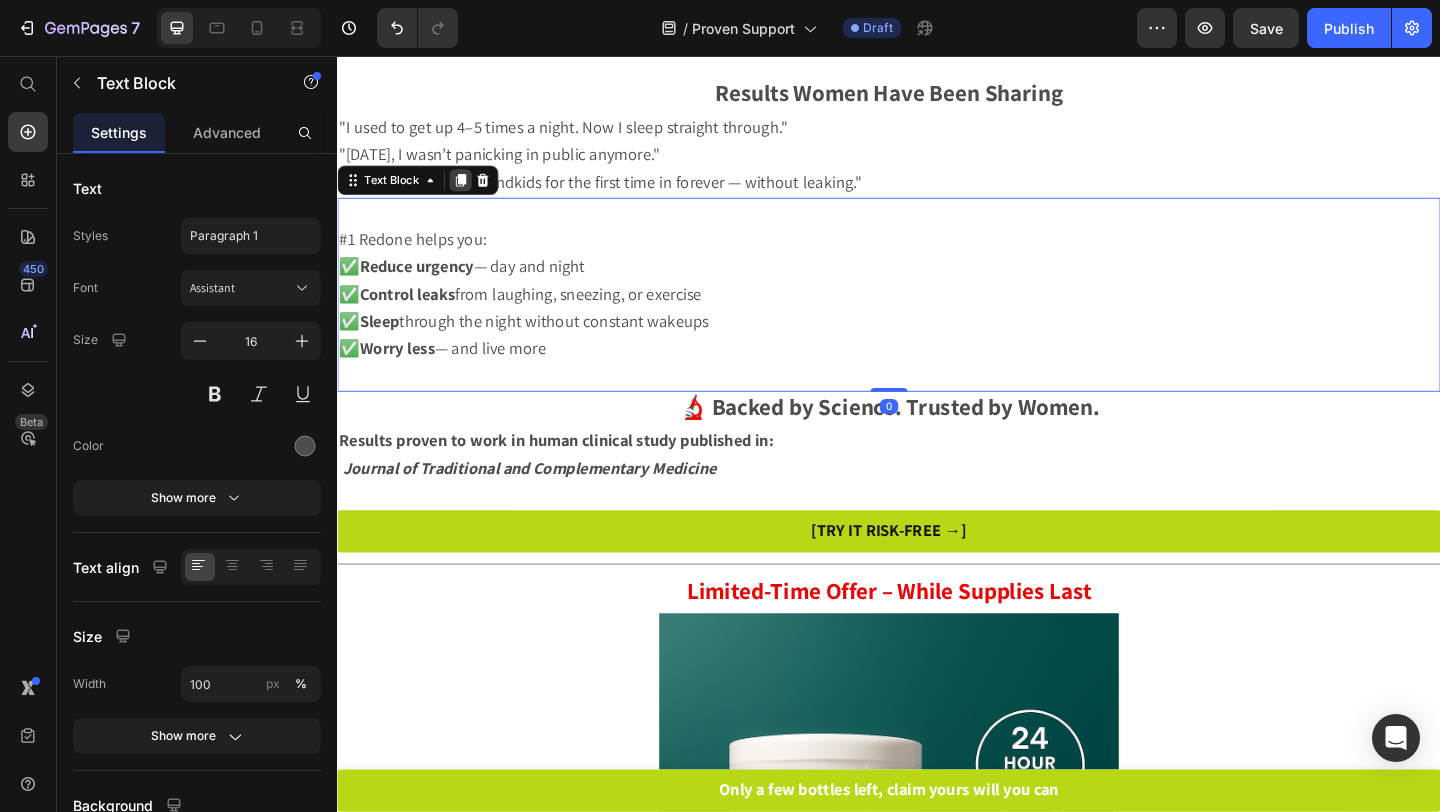 click 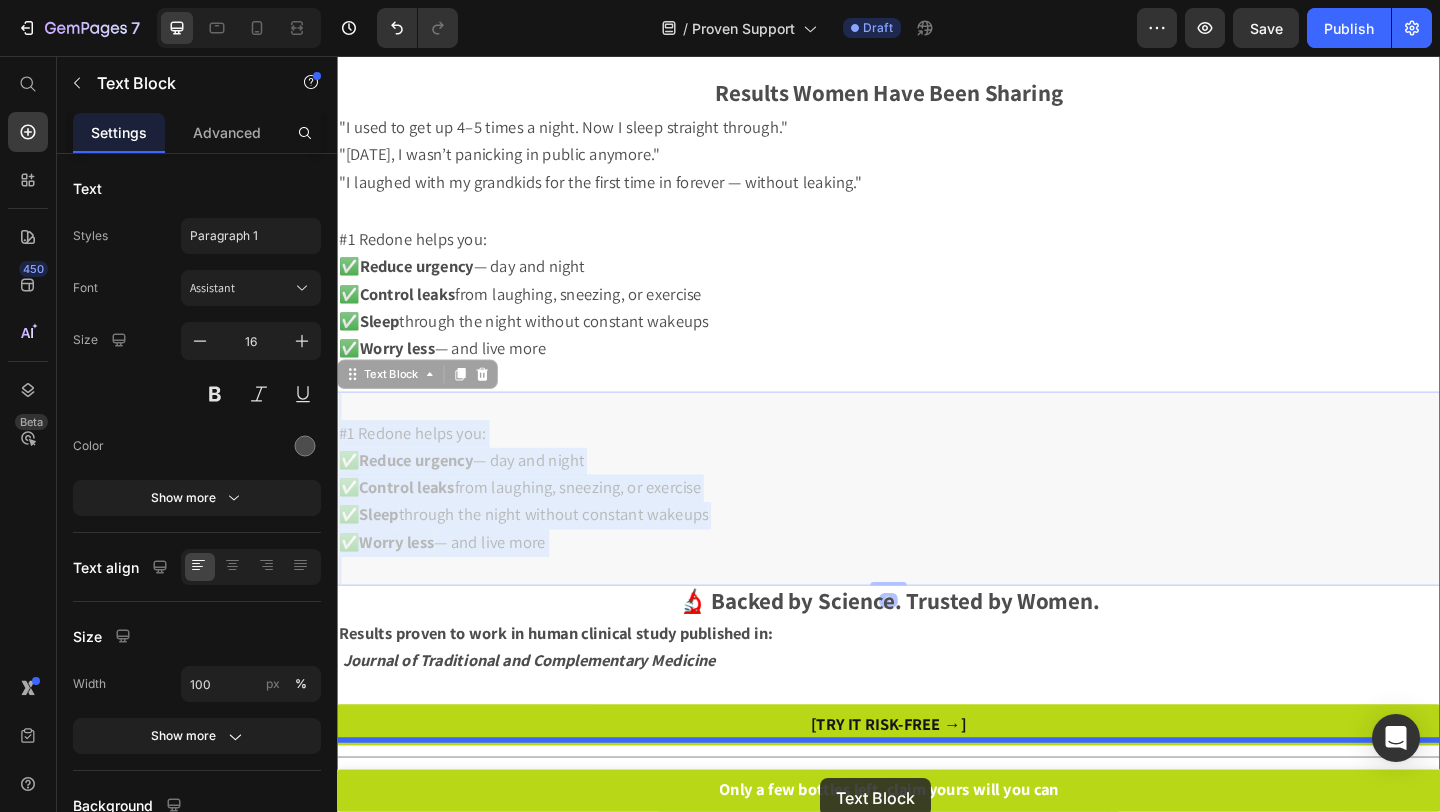 scroll, scrollTop: 1930, scrollLeft: 0, axis: vertical 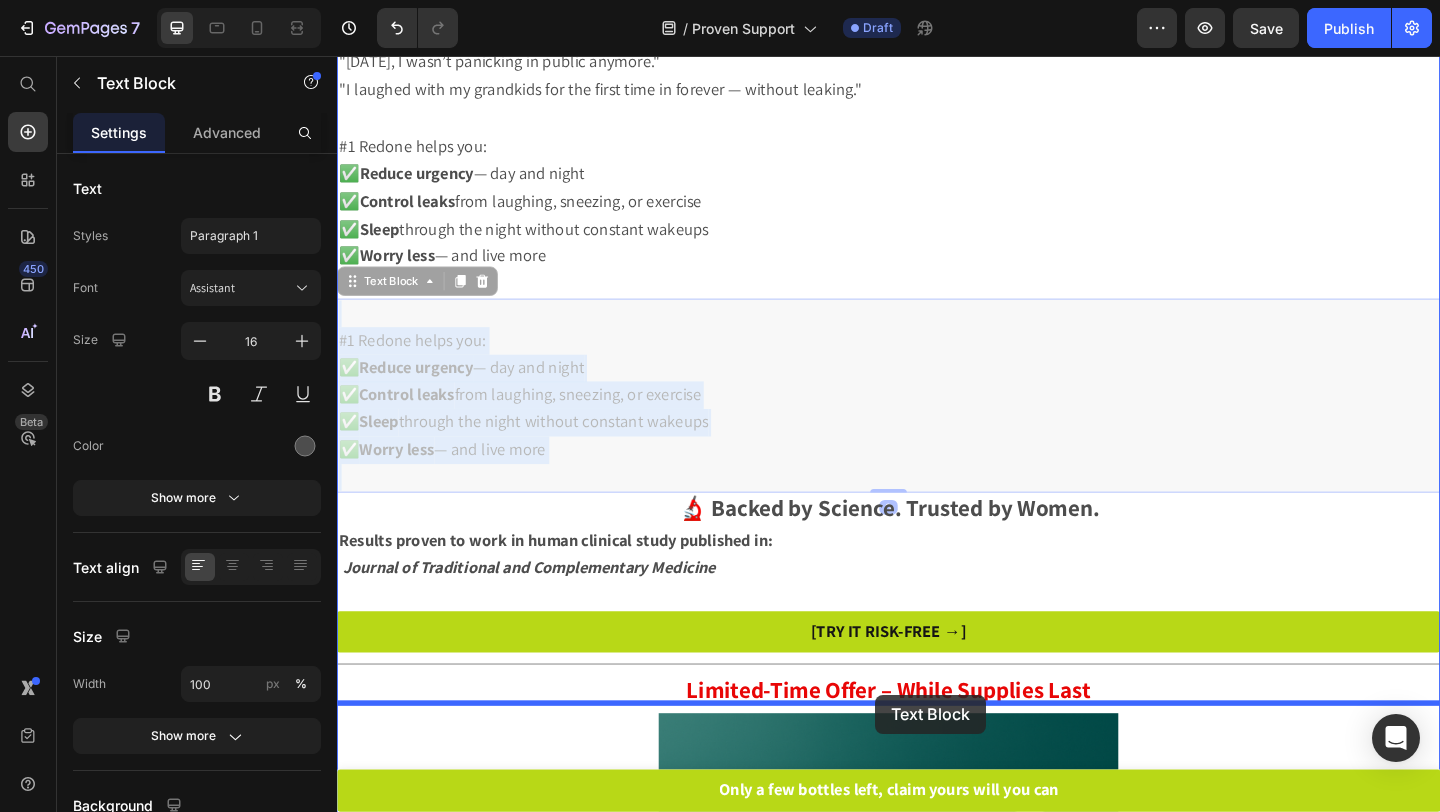 drag, startPoint x: 834, startPoint y: 512, endPoint x: 920, endPoint y: 749, distance: 252.121 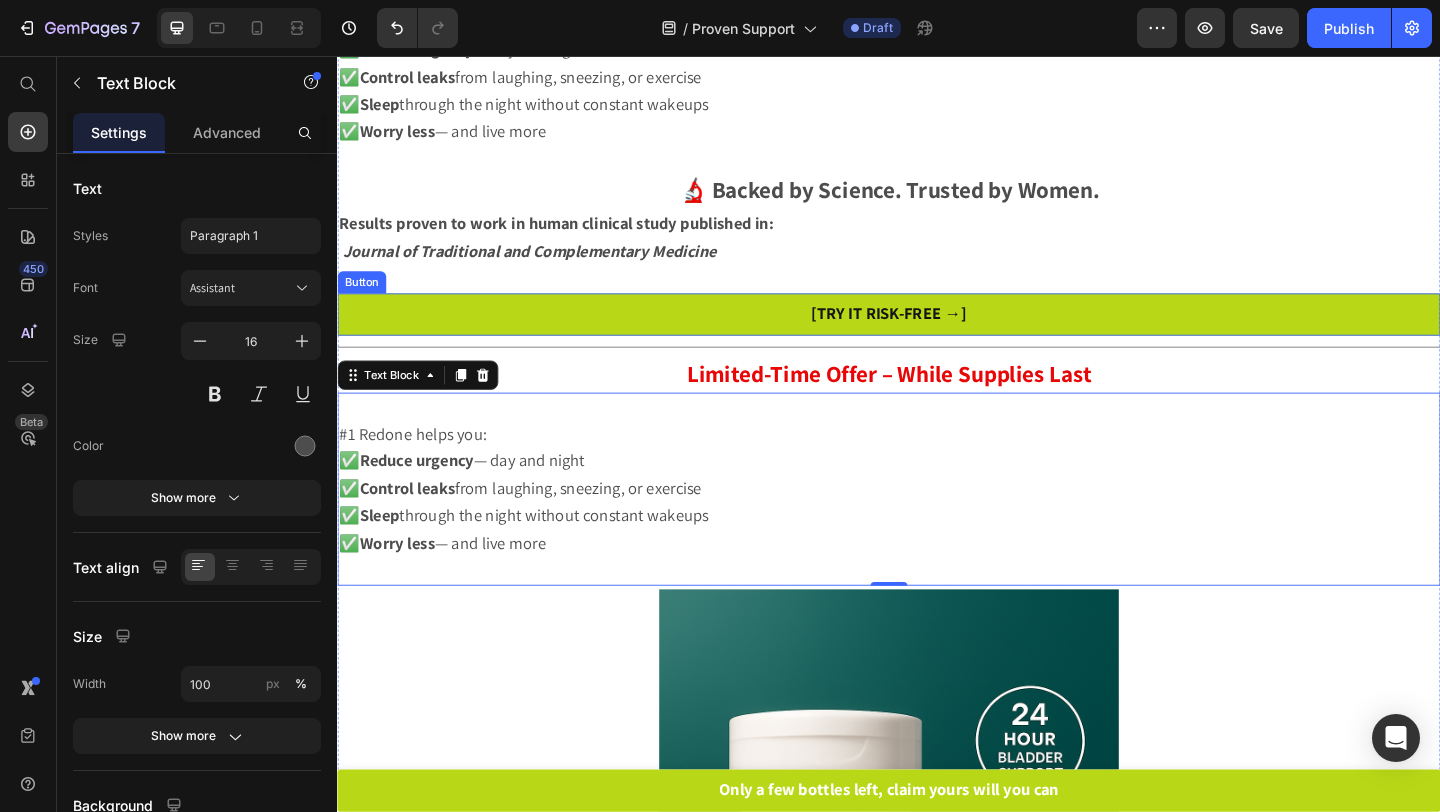 scroll, scrollTop: 2112, scrollLeft: 0, axis: vertical 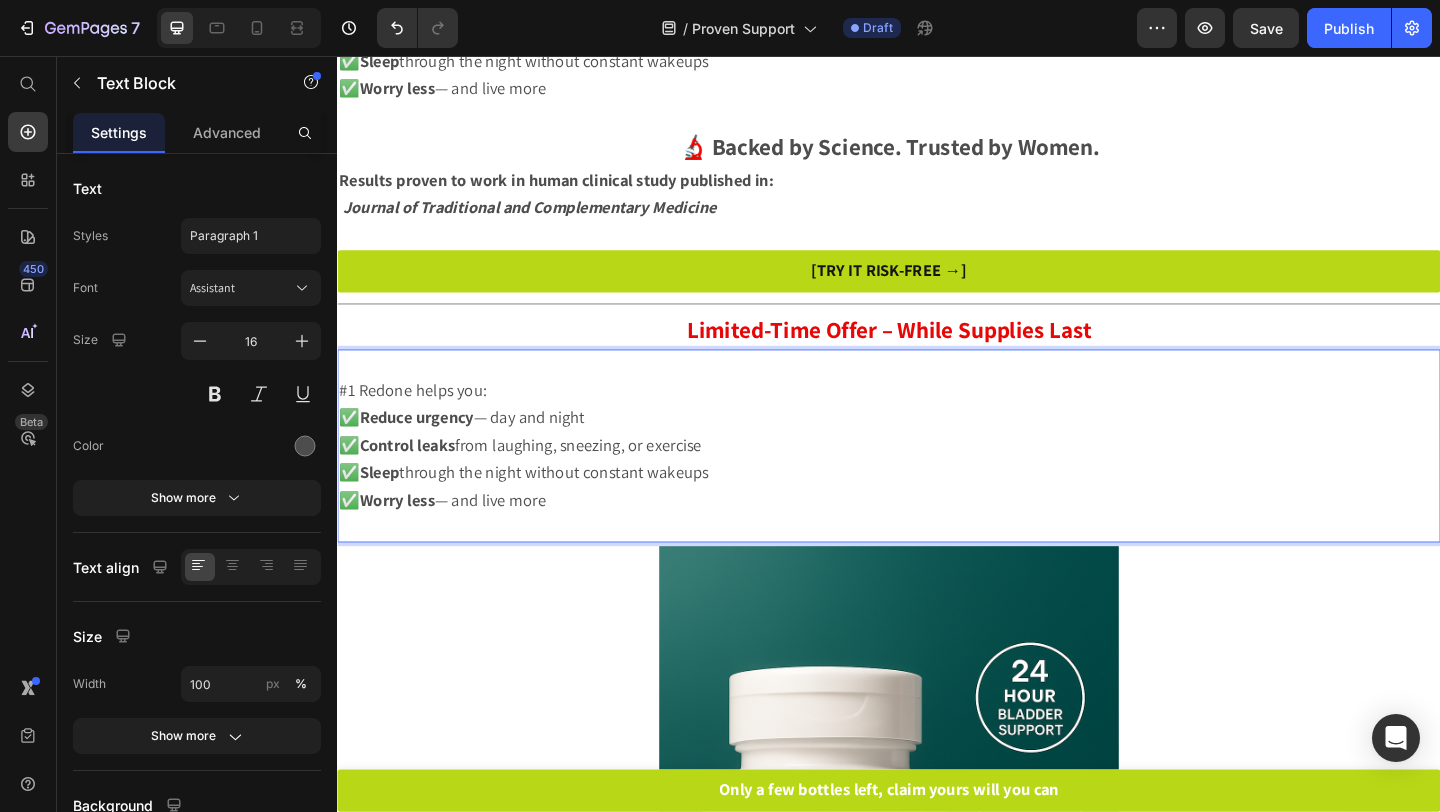 drag, startPoint x: 597, startPoint y: 535, endPoint x: 340, endPoint y: 417, distance: 282.79498 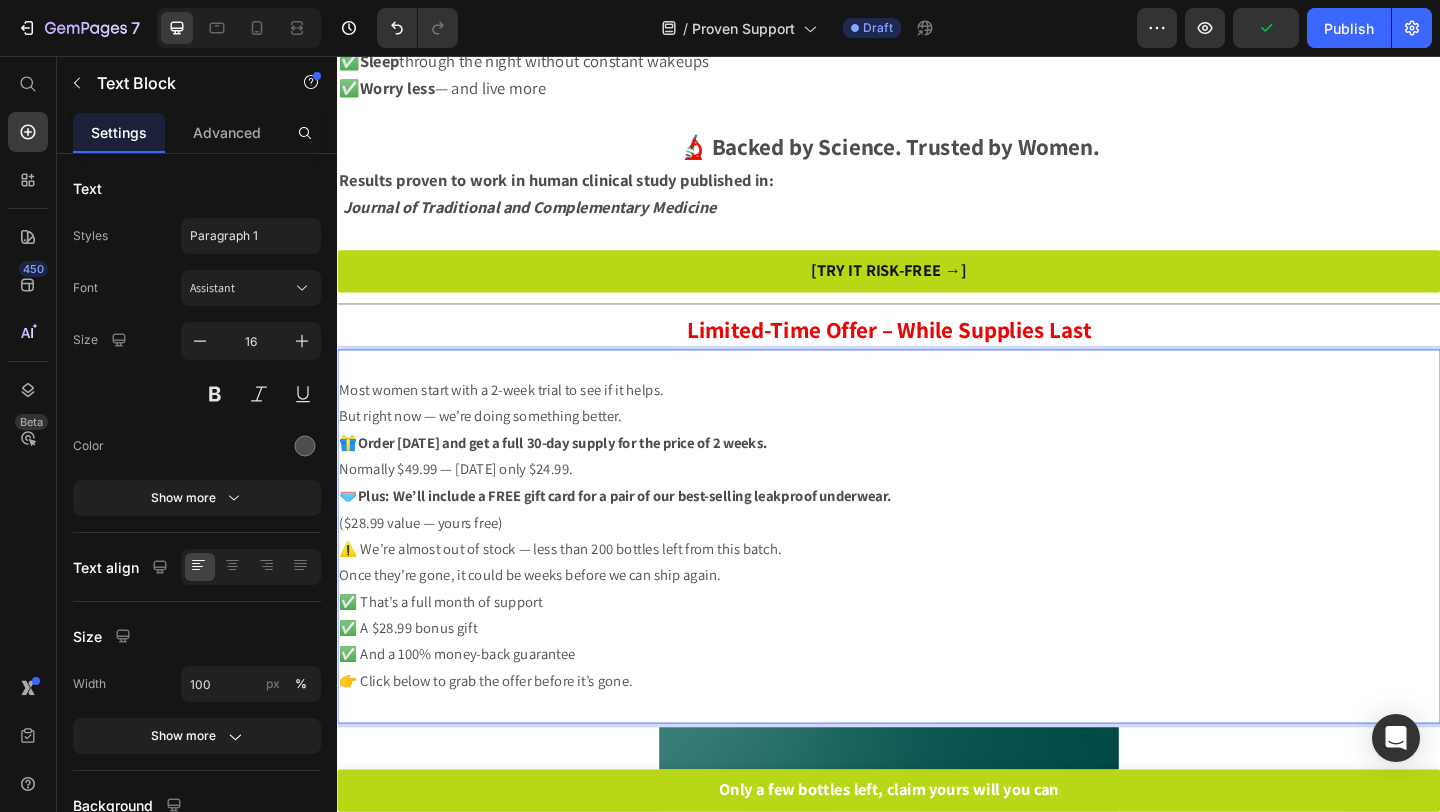 click on "Most women start with a 2-week trial to see if it helps. But right now — we’re doing something better." at bounding box center [937, 435] 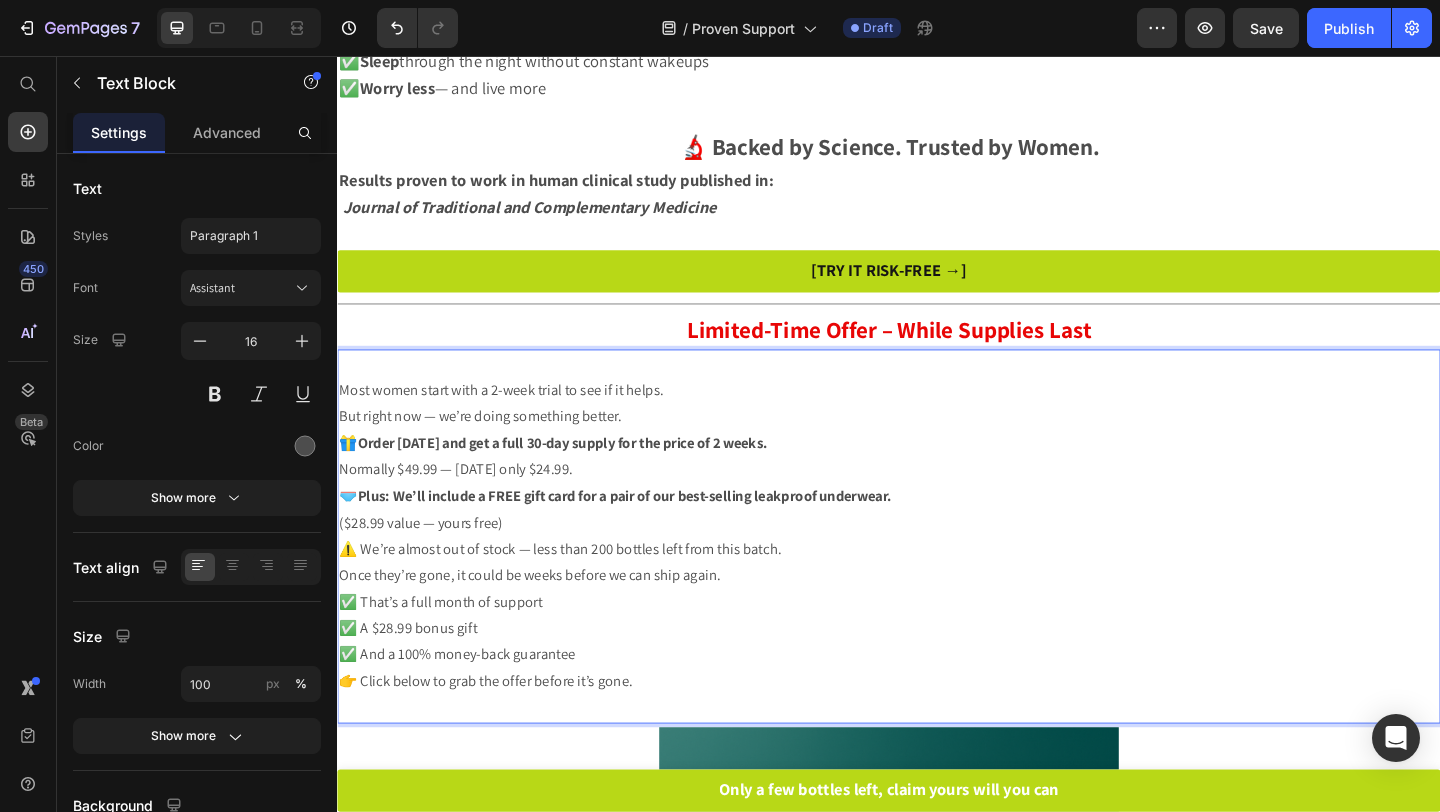 click on "Most women start with a 2-week trial to see if it helps. But right now — we’re doing something better." at bounding box center [937, 435] 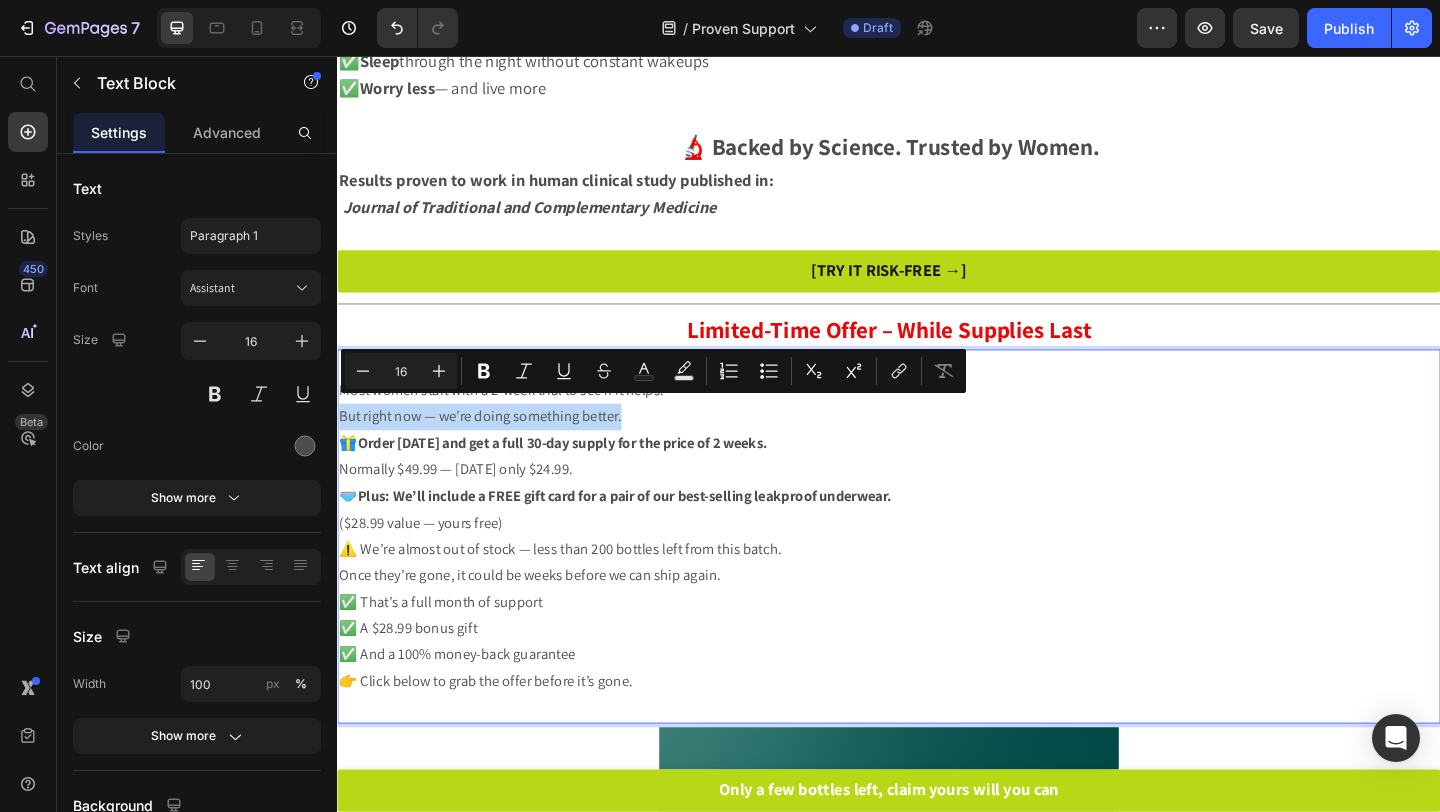 drag, startPoint x: 340, startPoint y: 442, endPoint x: 668, endPoint y: 430, distance: 328.21945 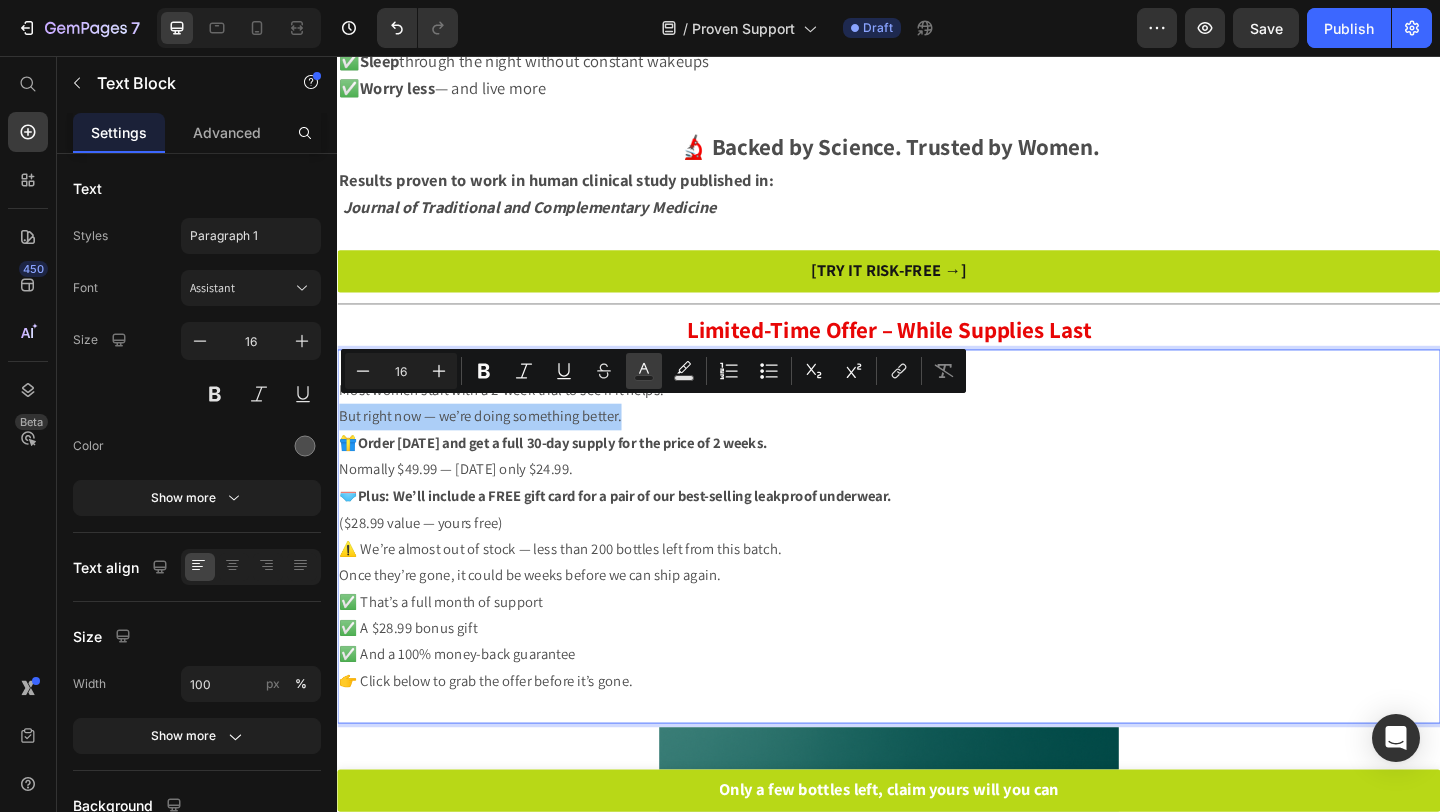 click 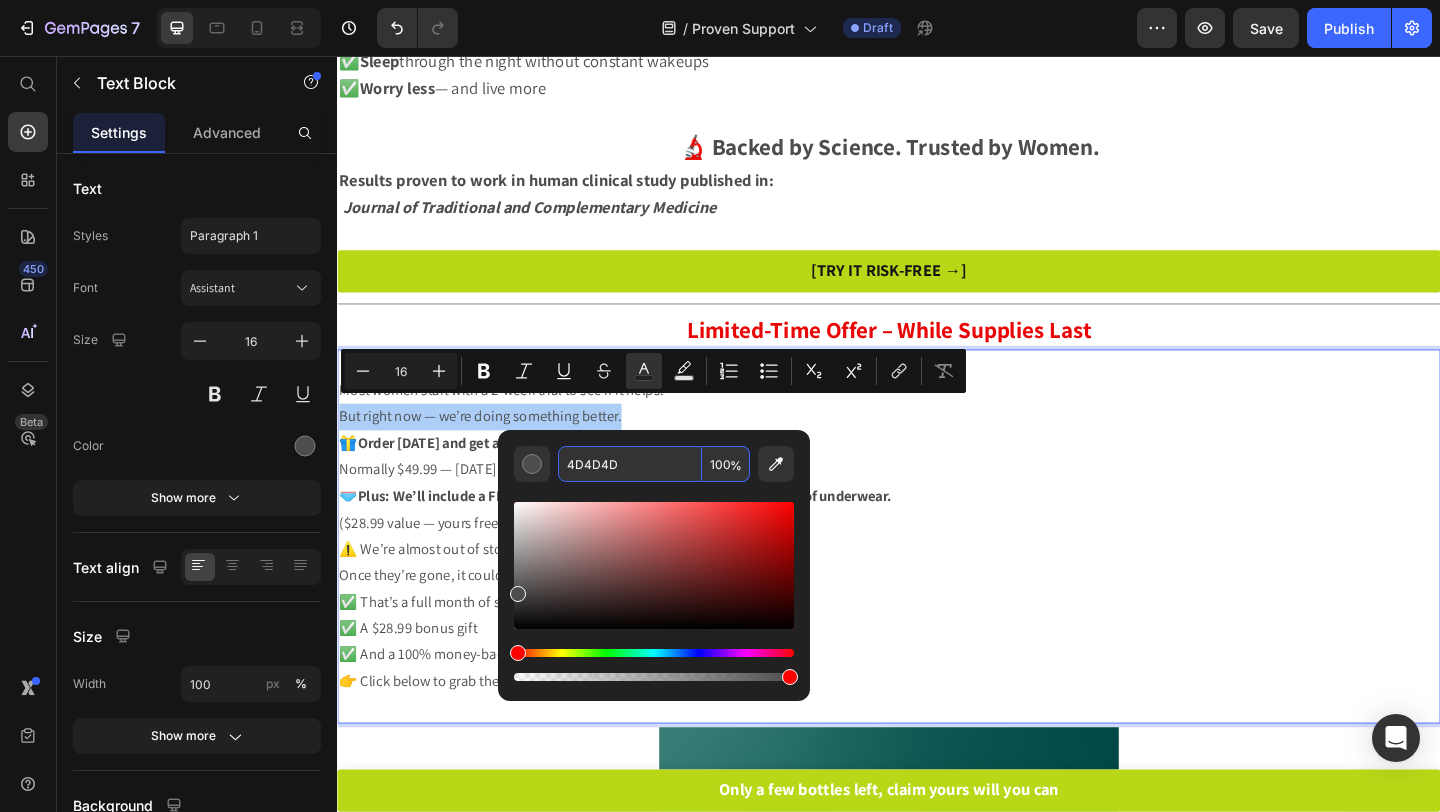 click on "4D4D4D" at bounding box center [630, 464] 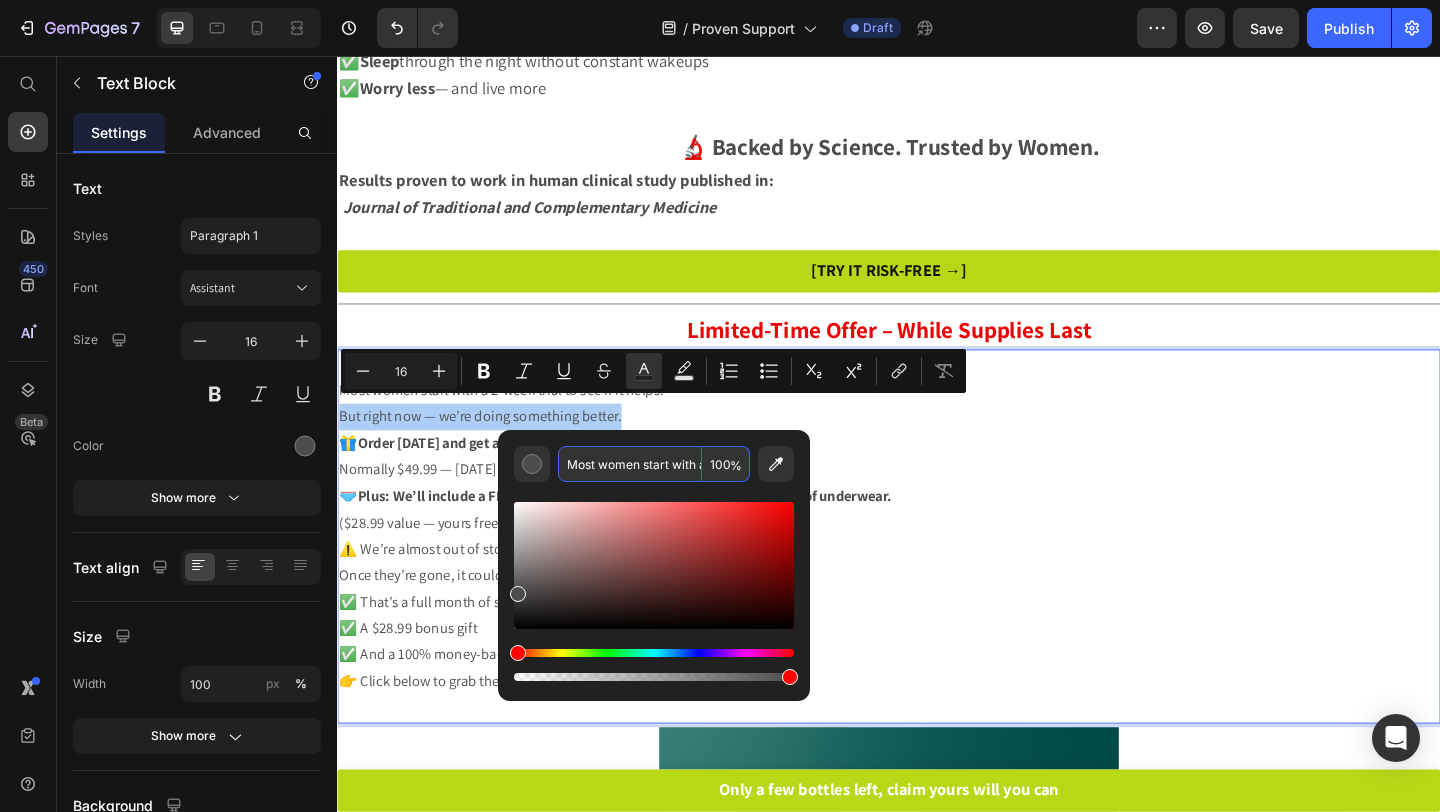 scroll, scrollTop: 0, scrollLeft: 3319, axis: horizontal 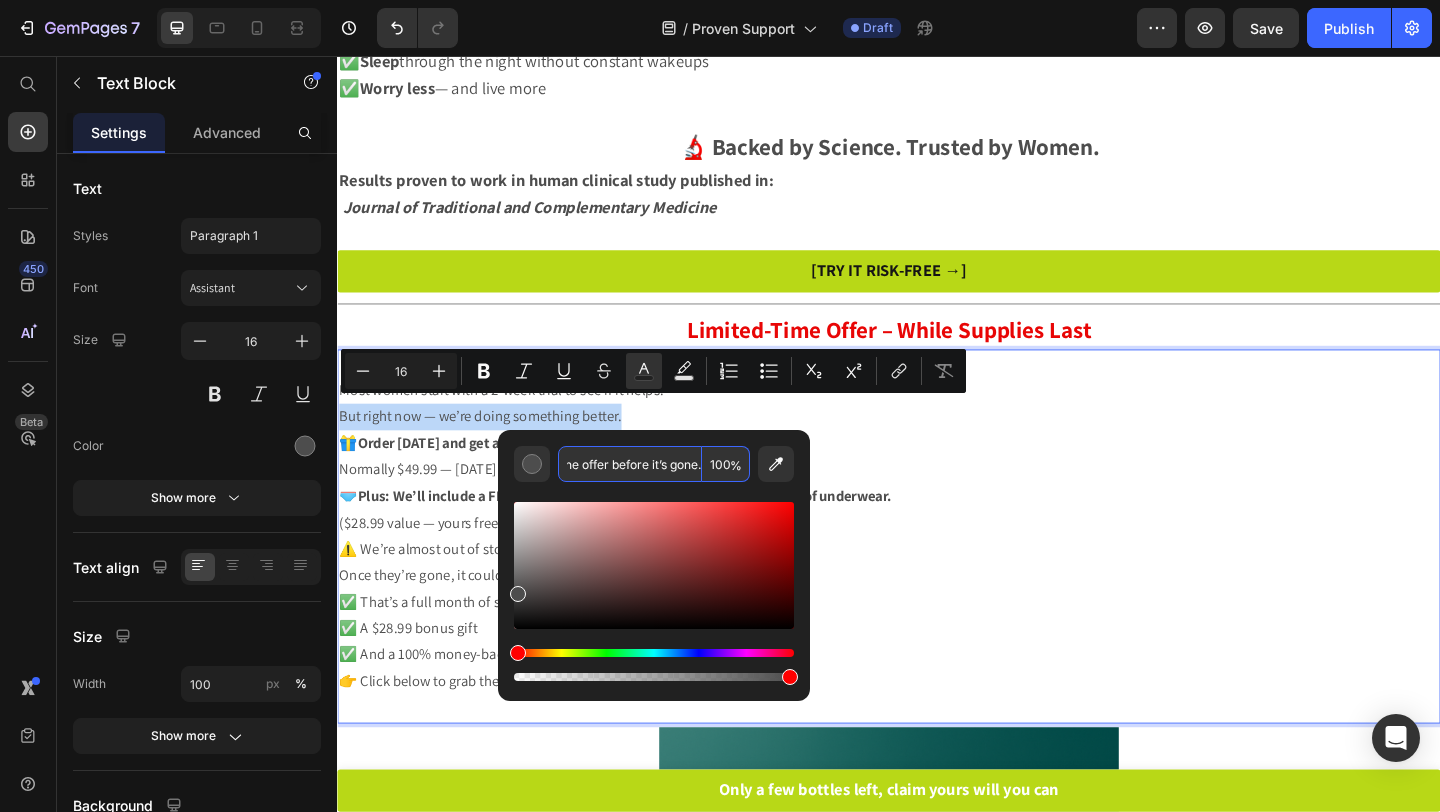 type on "4D4D4D" 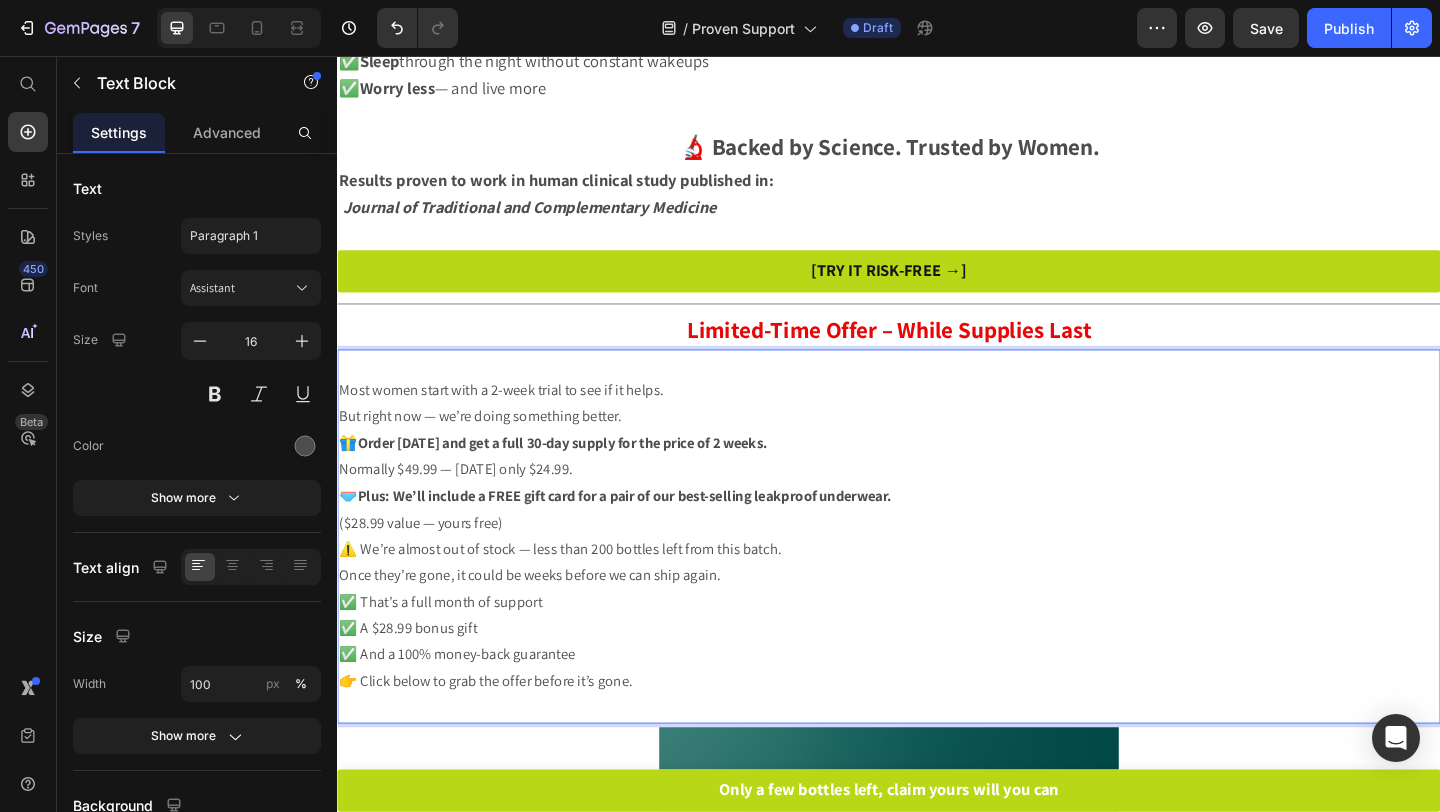 click on "🎁  Order today and get a full 30-day supply for the price of 2 weeks. Normally $49.99 — today only $24.99." at bounding box center [937, 492] 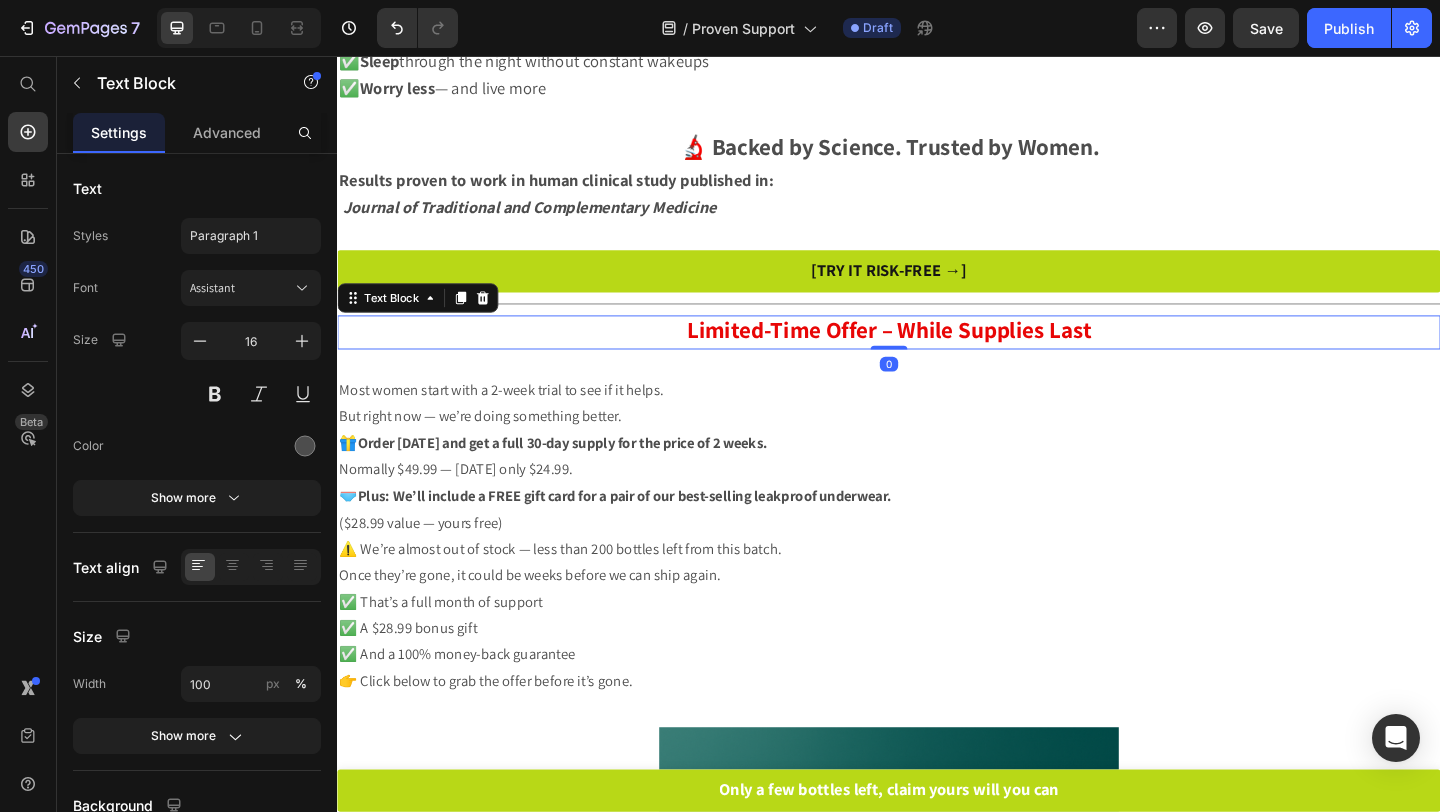 click on "Limited-Time Offer – While Supplies Last" at bounding box center (937, 353) 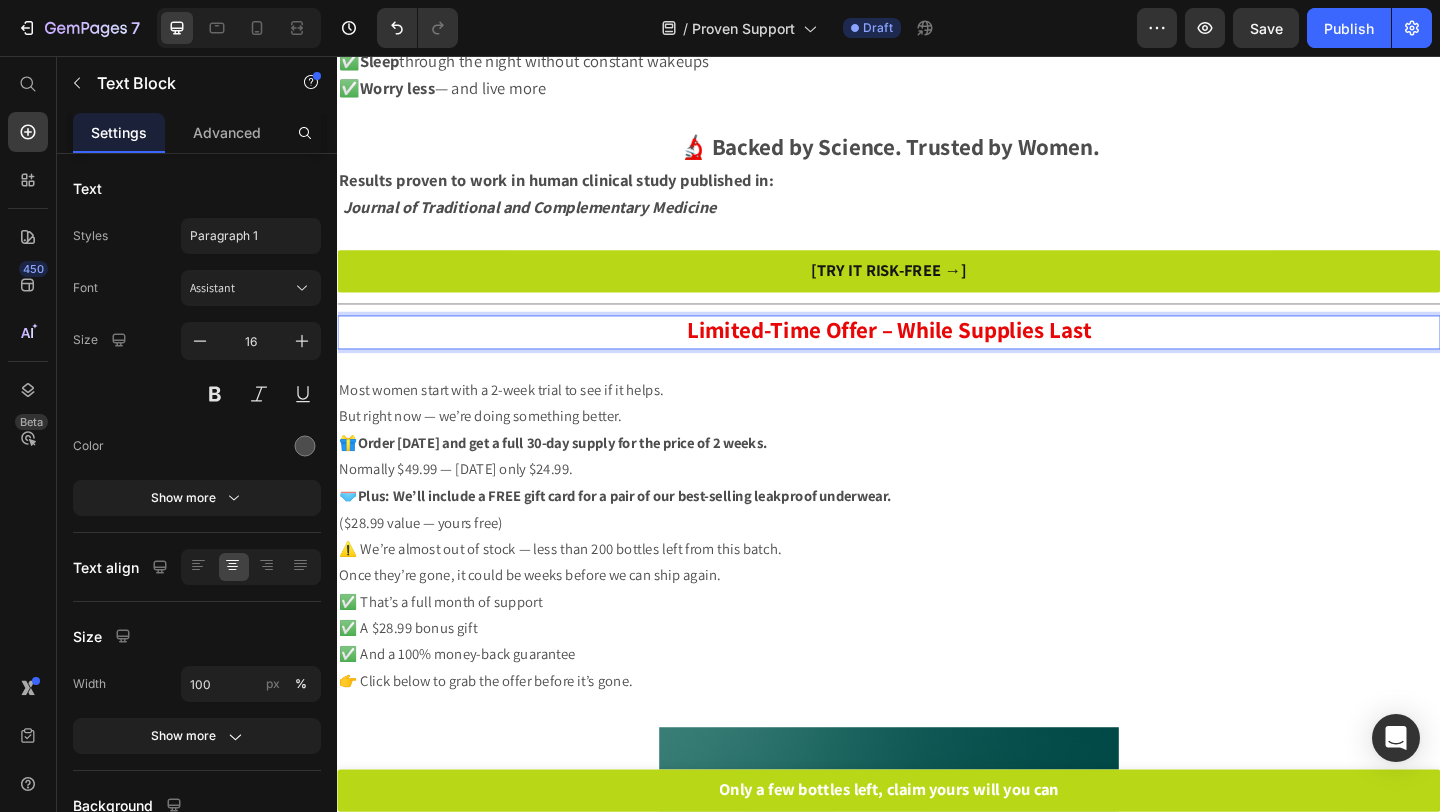 click on "Limited-Time Offer – While Supplies Last" at bounding box center [937, 353] 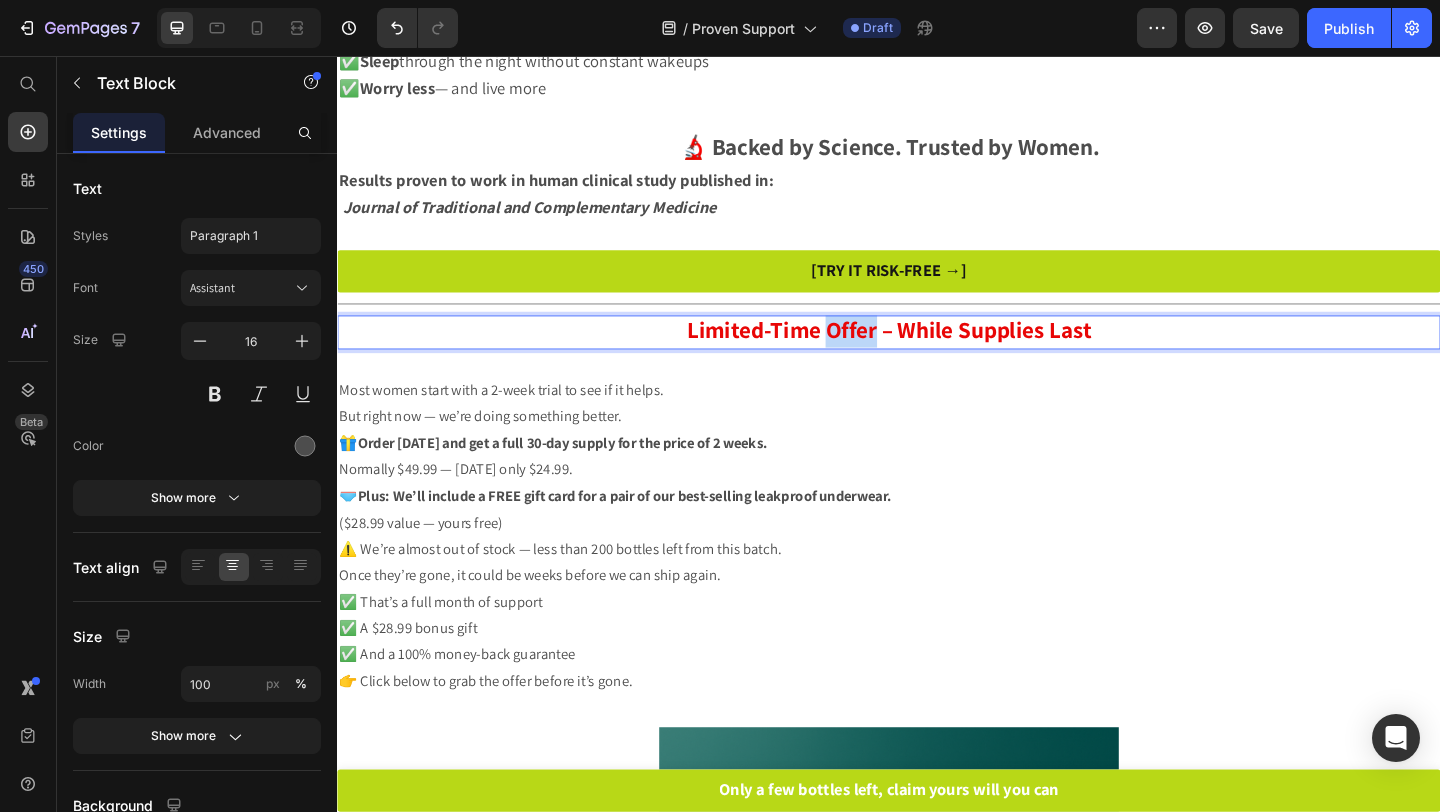 click on "Limited-Time Offer – While Supplies Last" at bounding box center [937, 353] 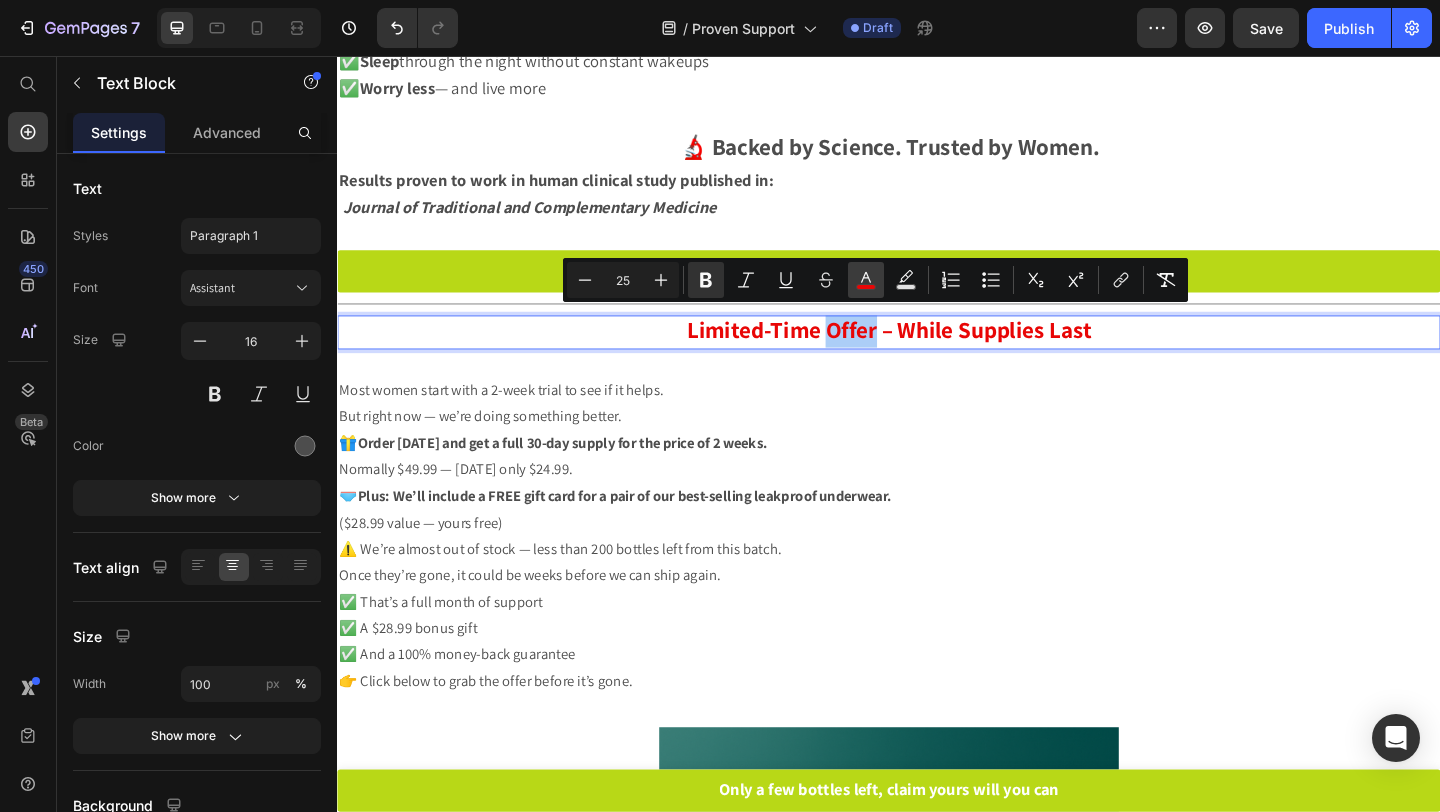 click 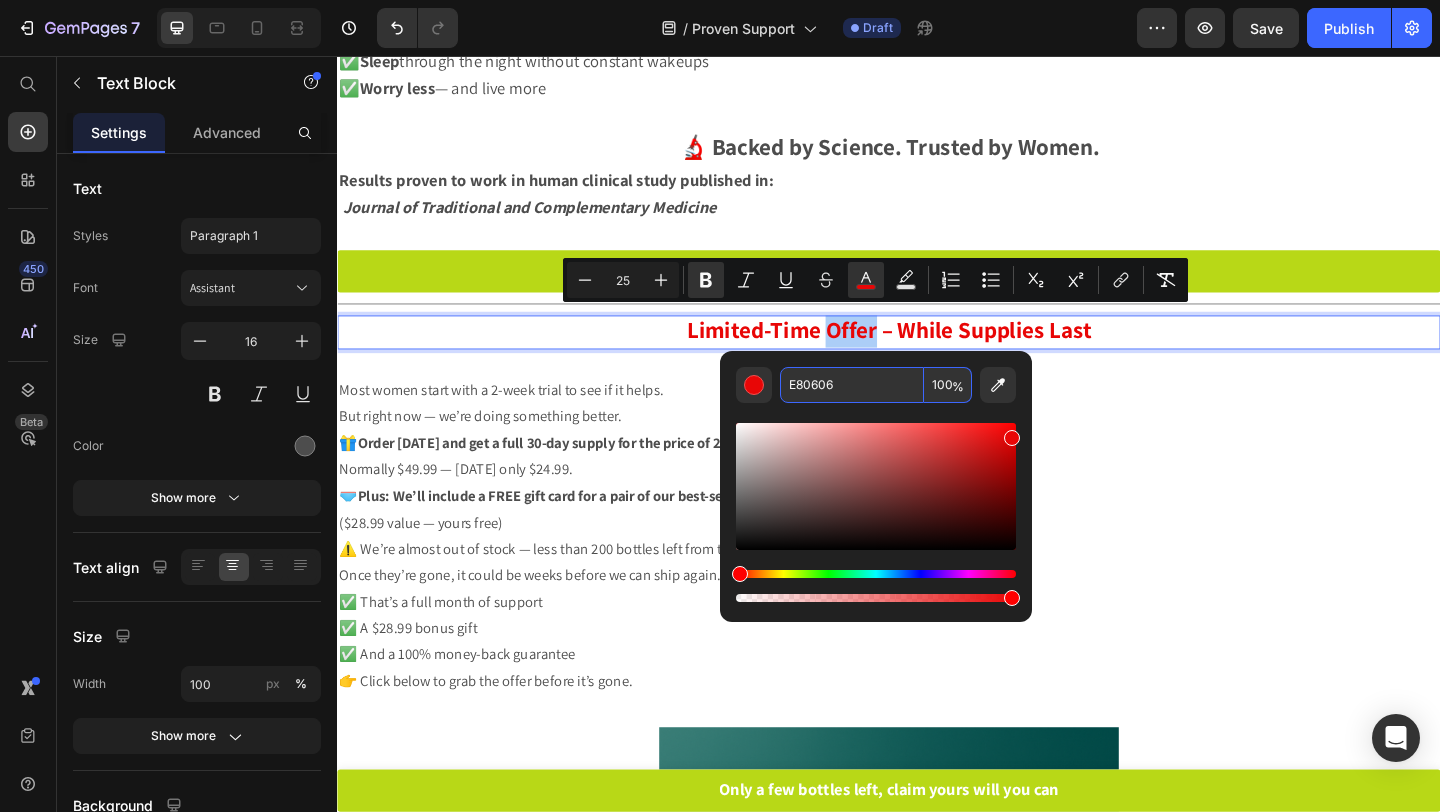 click on "E80606" at bounding box center (852, 385) 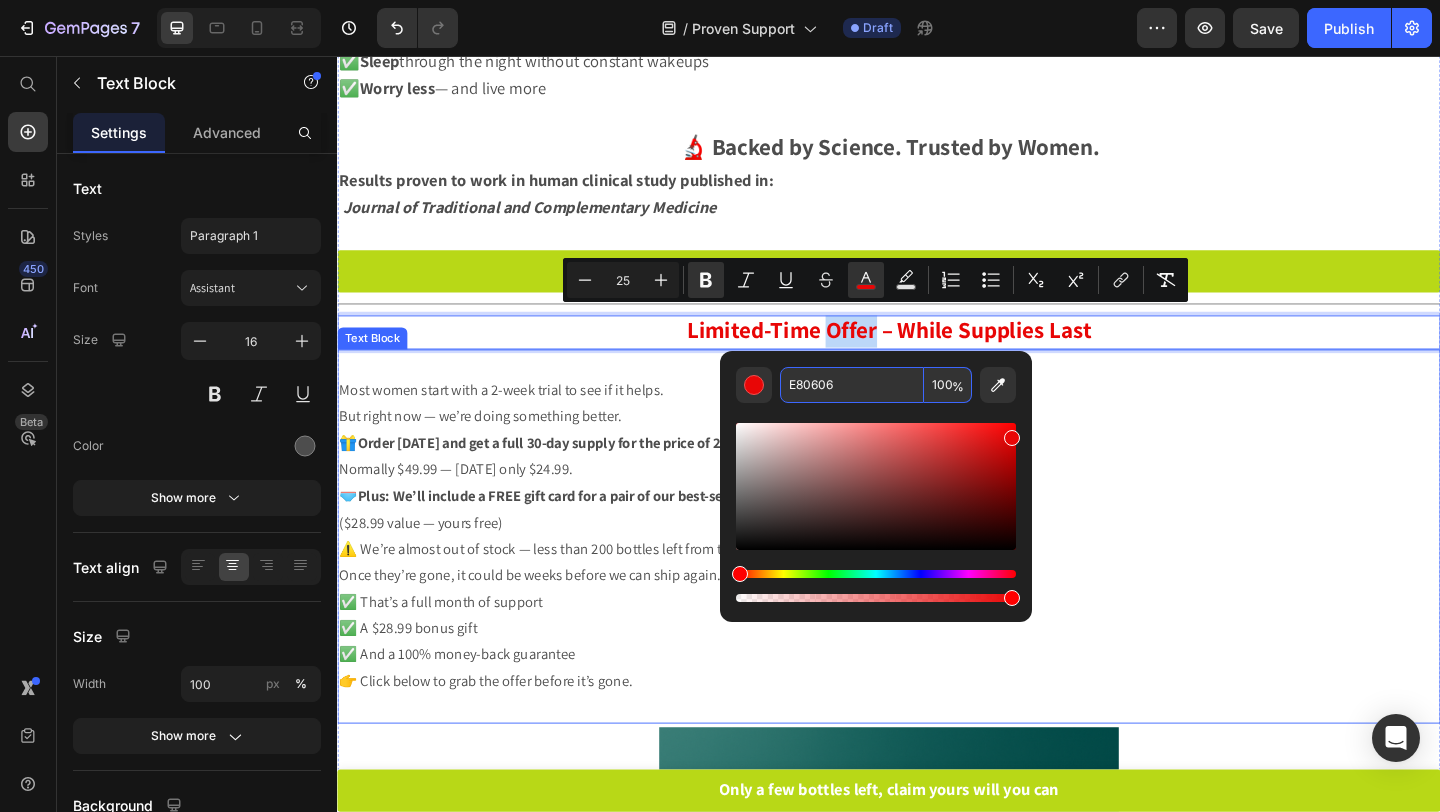 click on "🎁  Order today and get a full 30-day supply for the price of 2 weeks. Normally $49.99 — today only $24.99." at bounding box center [937, 492] 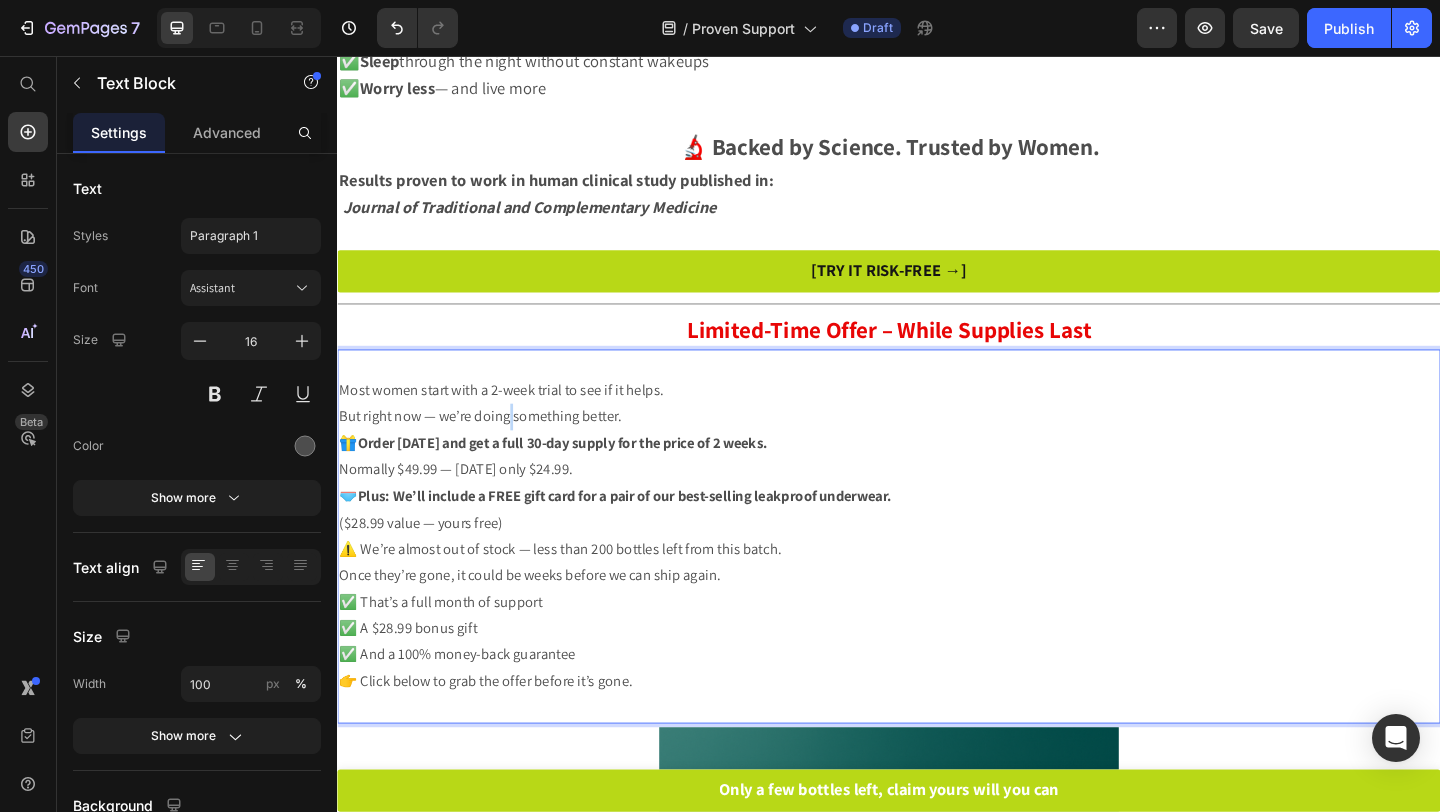 click on "Most women start with a 2-week trial to see if it helps. But right now — we’re doing something better." at bounding box center [937, 435] 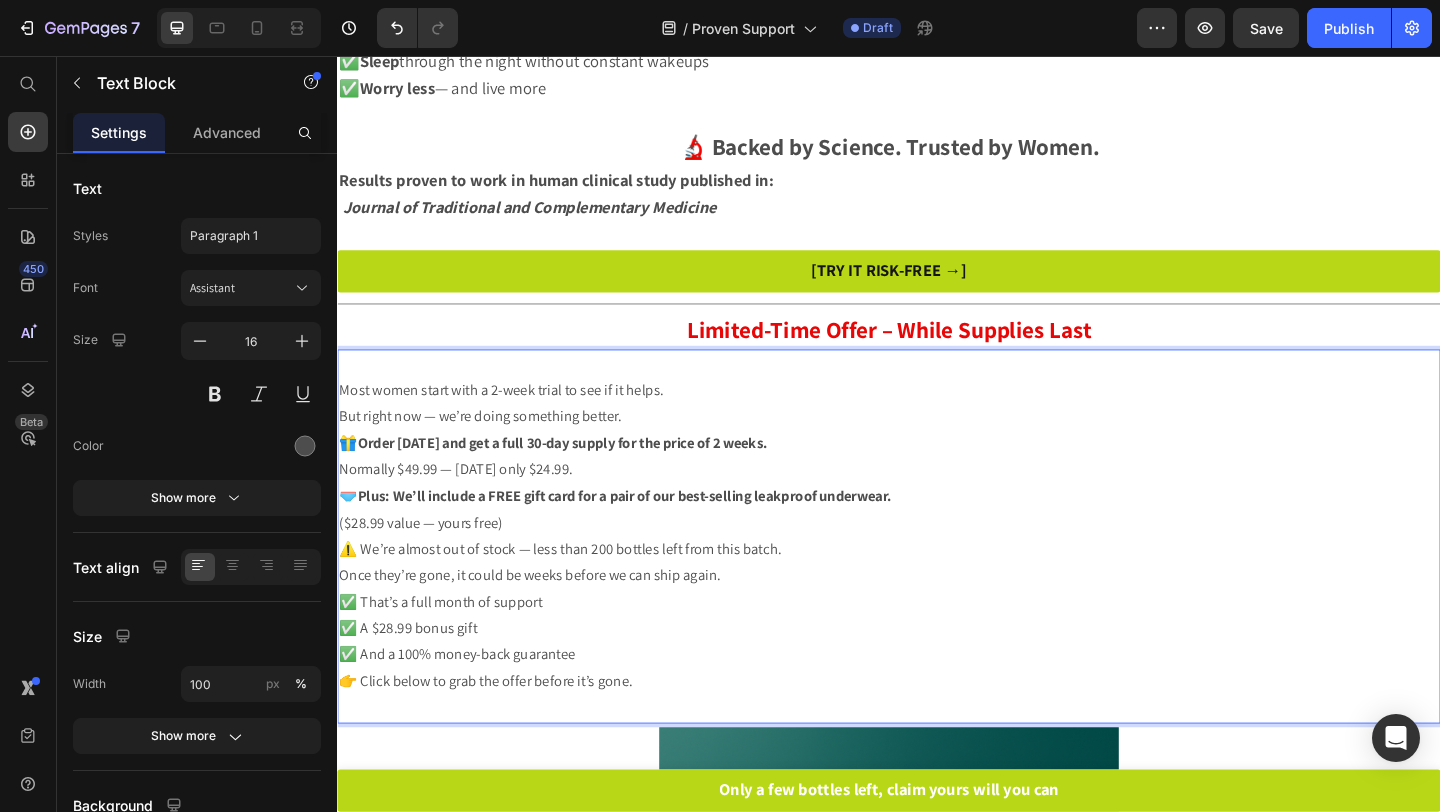 click on "Order [DATE] and get a full 30-day supply for the price of 2 weeks." at bounding box center (582, 476) 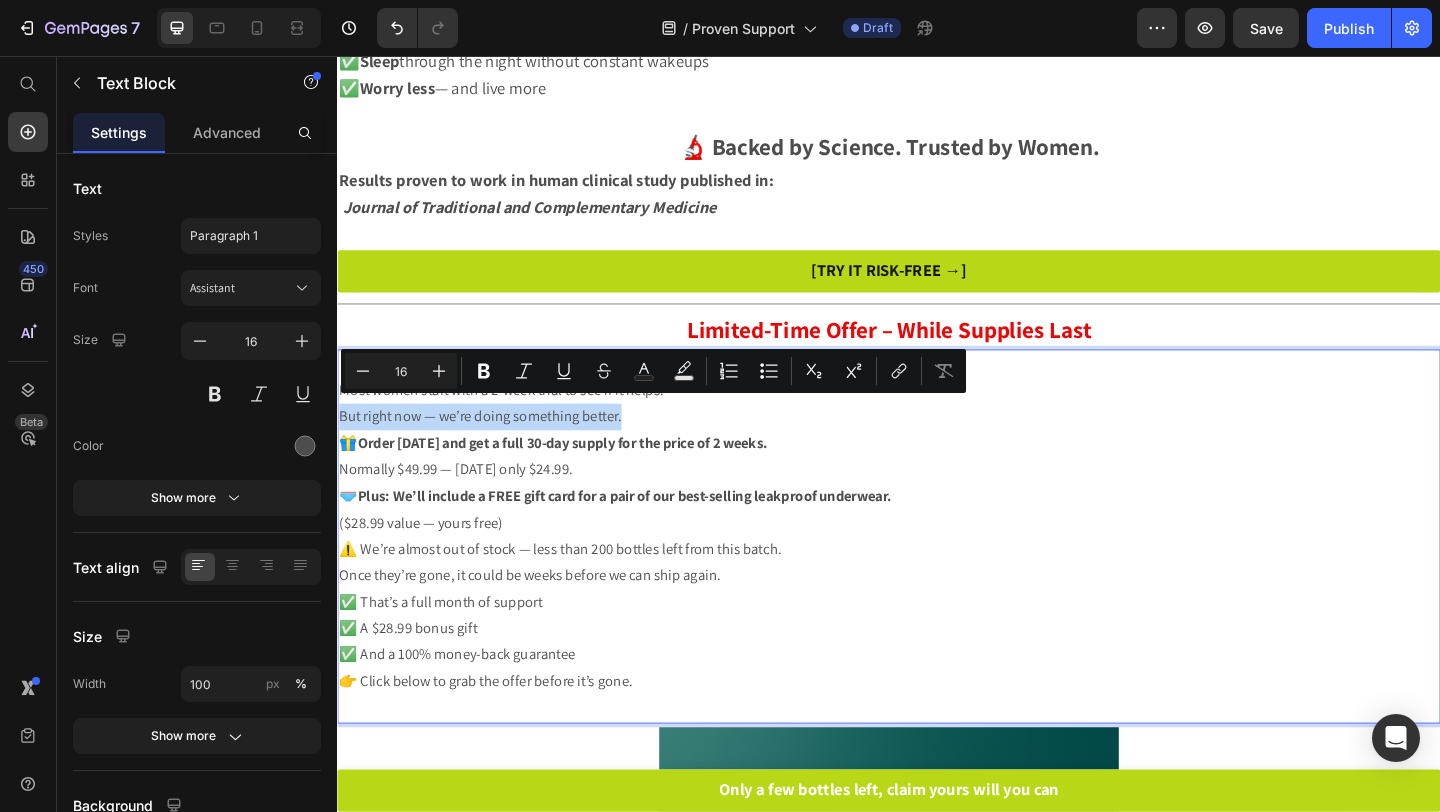drag, startPoint x: 655, startPoint y: 444, endPoint x: 341, endPoint y: 441, distance: 314.01434 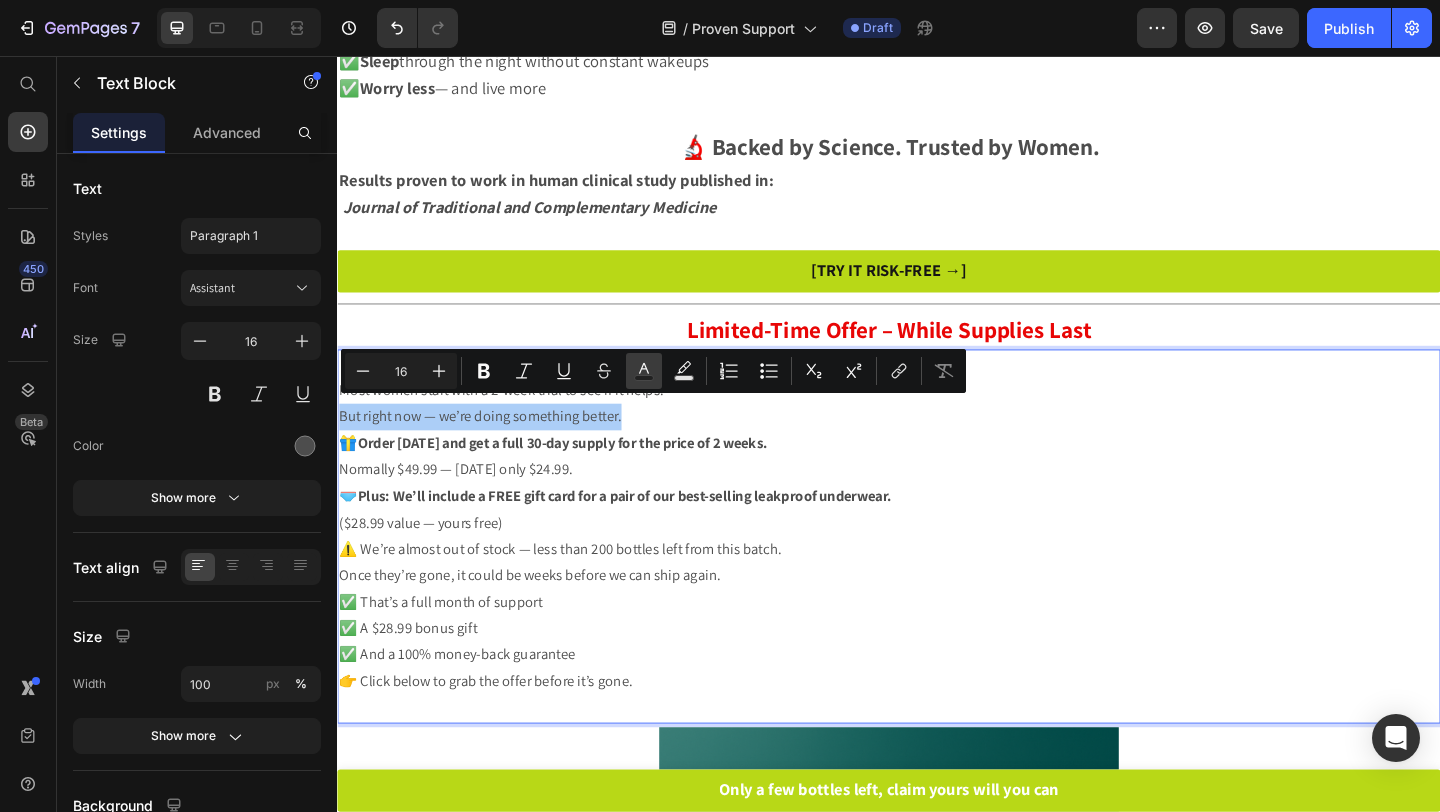 click 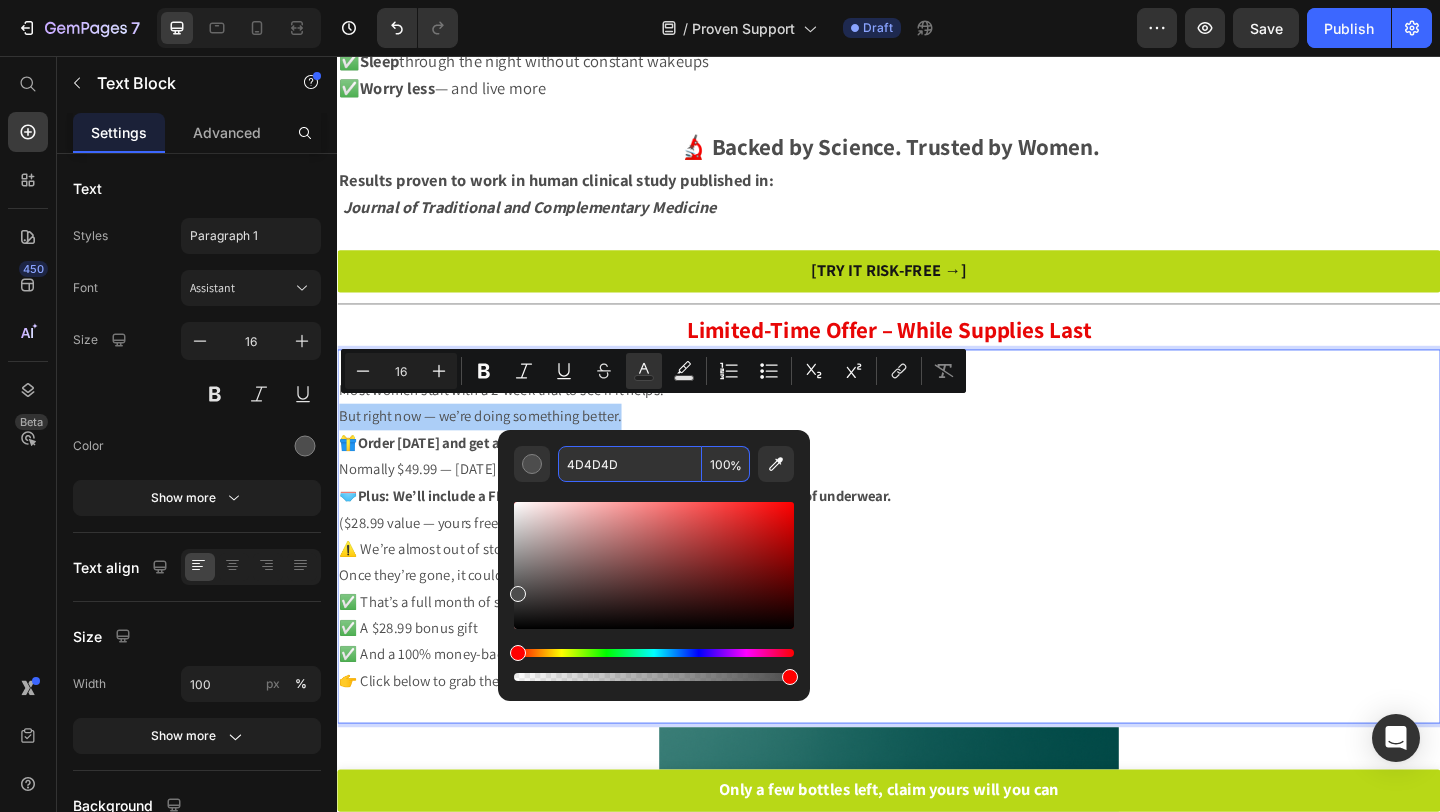 click on "4D4D4D" at bounding box center [630, 464] 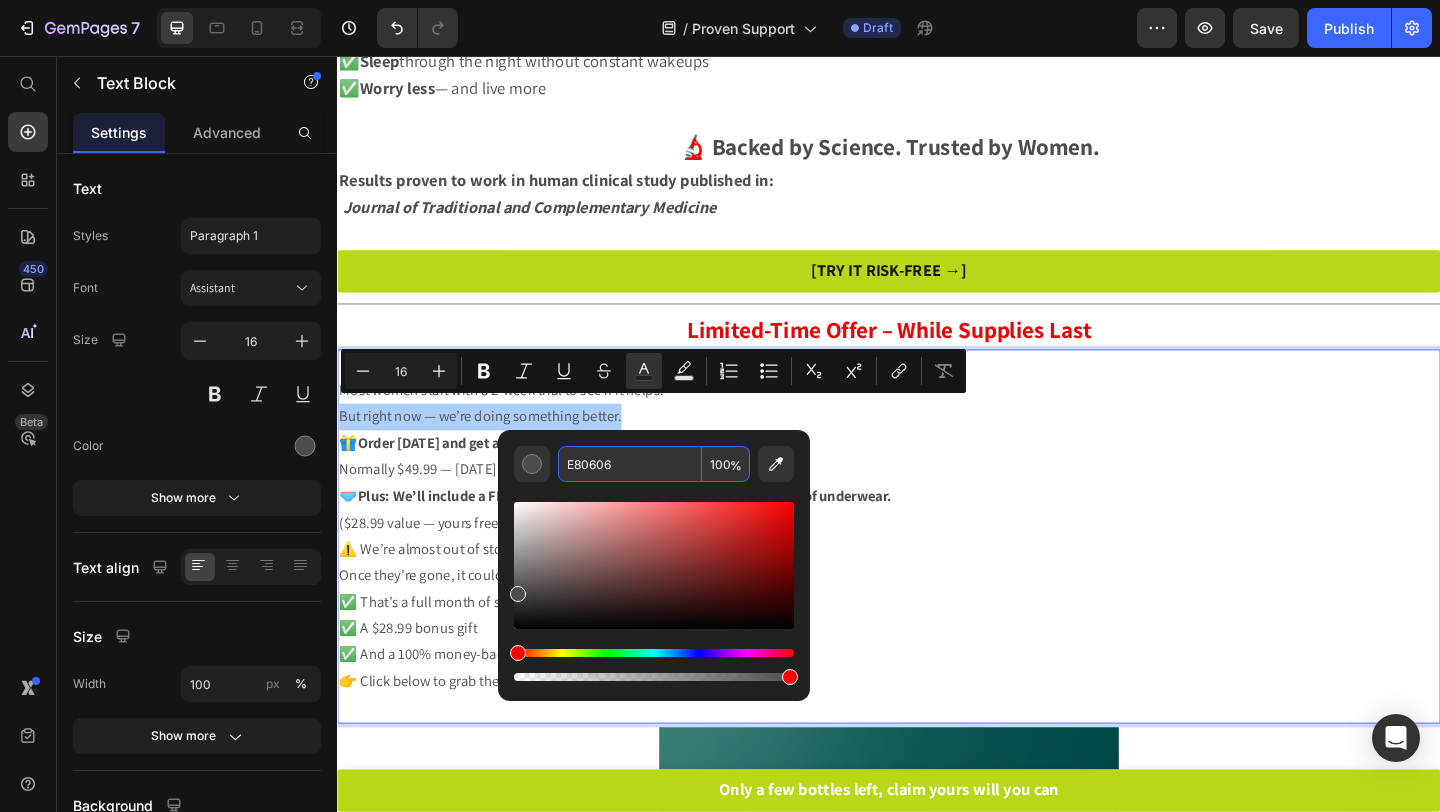 type on "E80606" 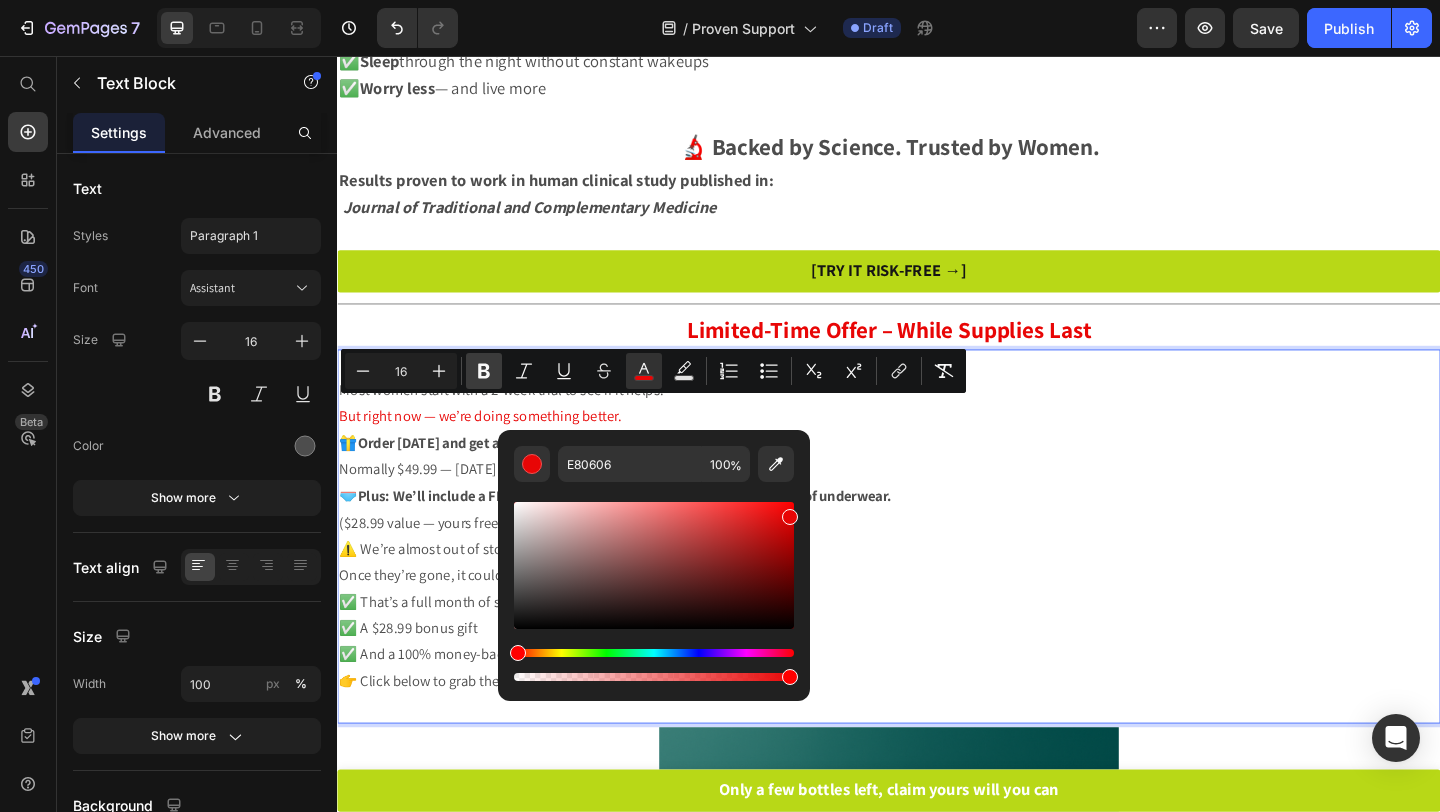 click 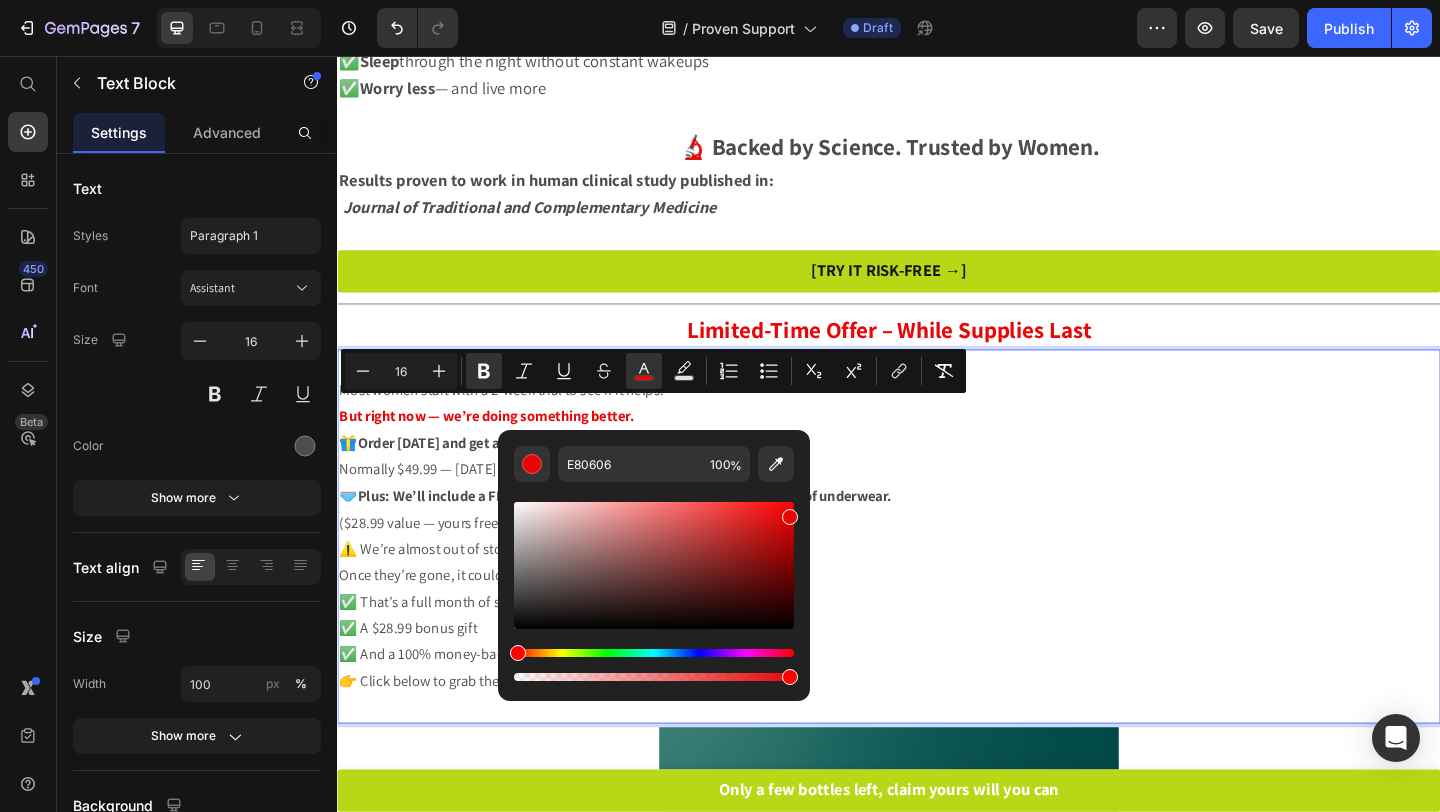 click on "But right now — we’re doing something better." at bounding box center [499, 447] 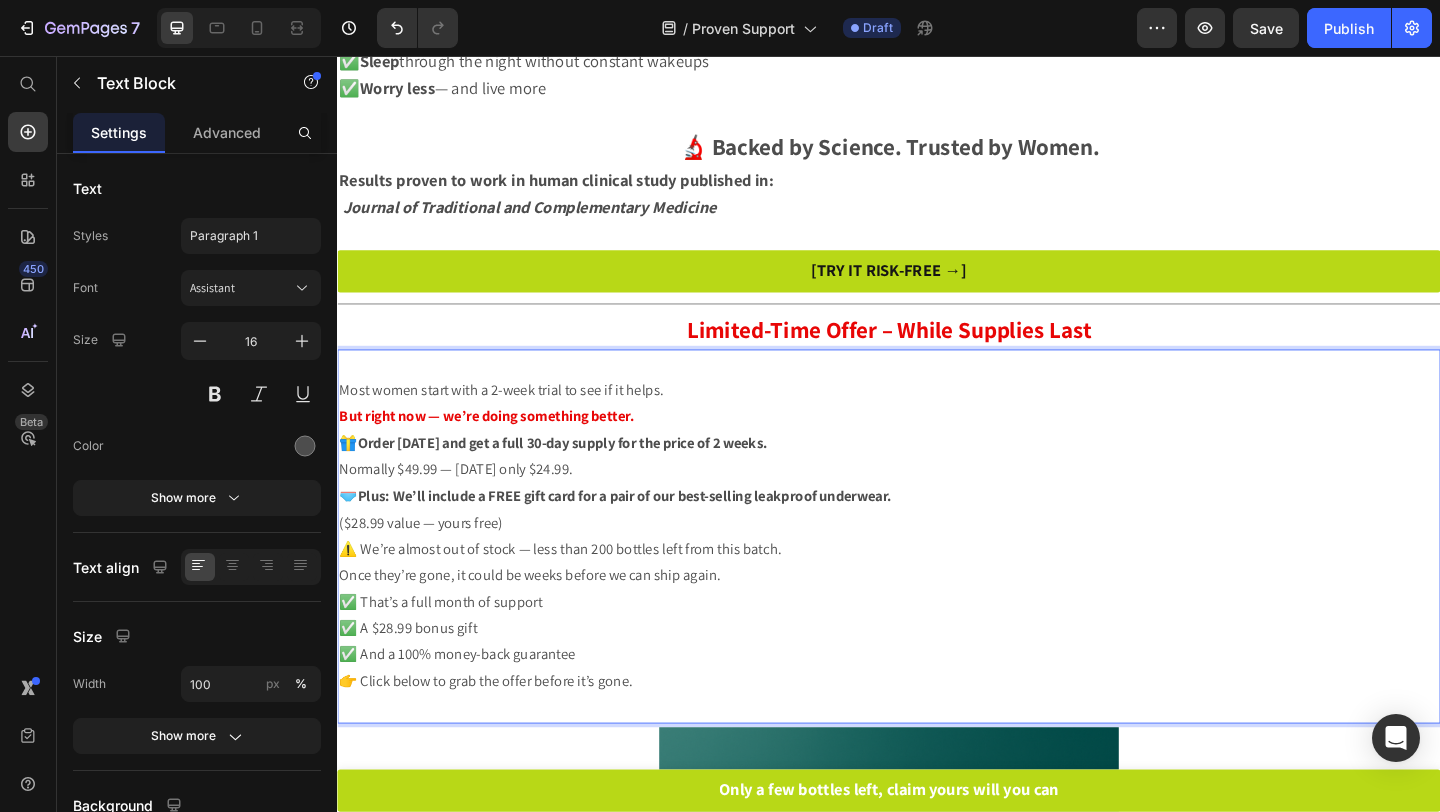 click on "Most women start with a 2-week trial to see if it helps. But right now — we’re doing something better." at bounding box center (937, 435) 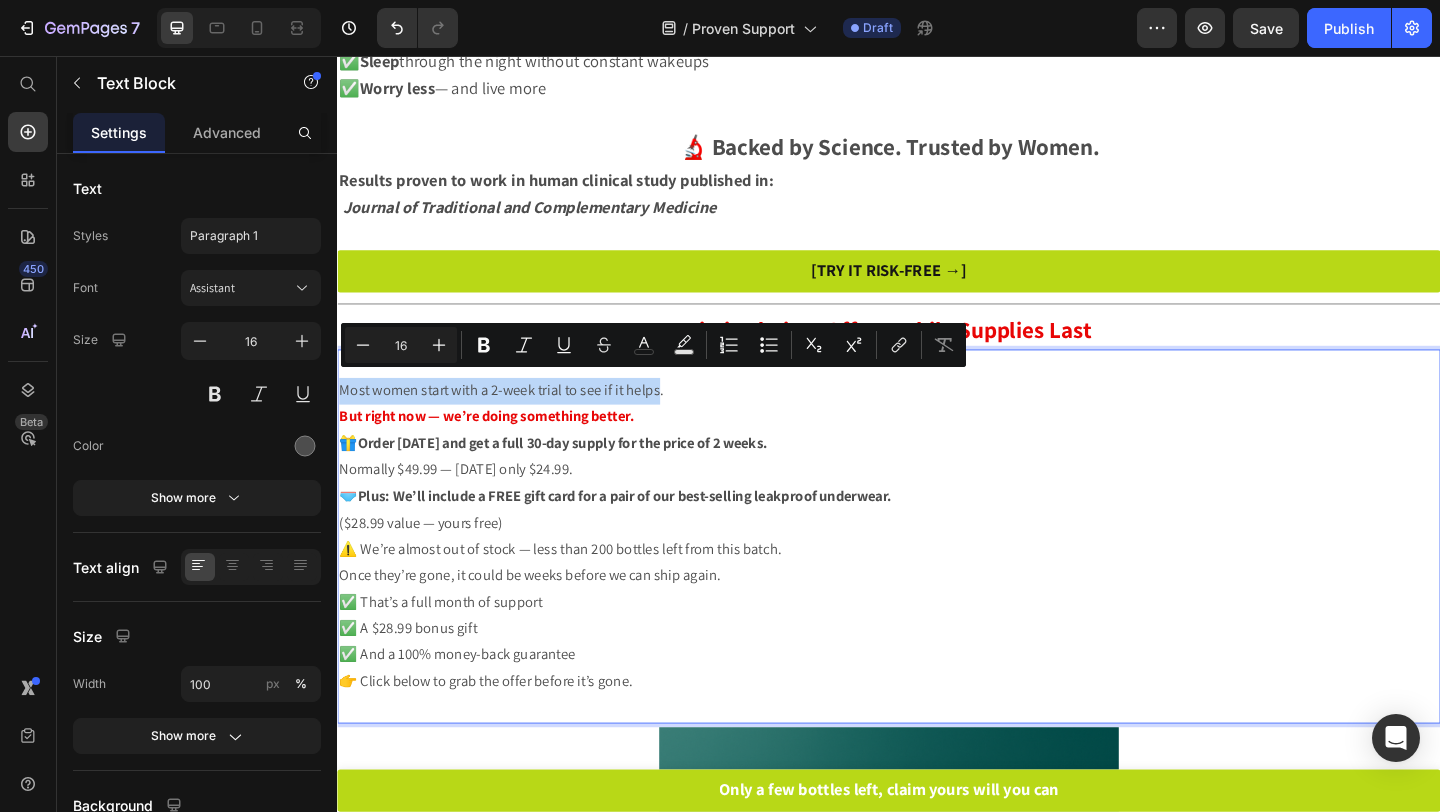 drag, startPoint x: 342, startPoint y: 410, endPoint x: 685, endPoint y: 419, distance: 343.11804 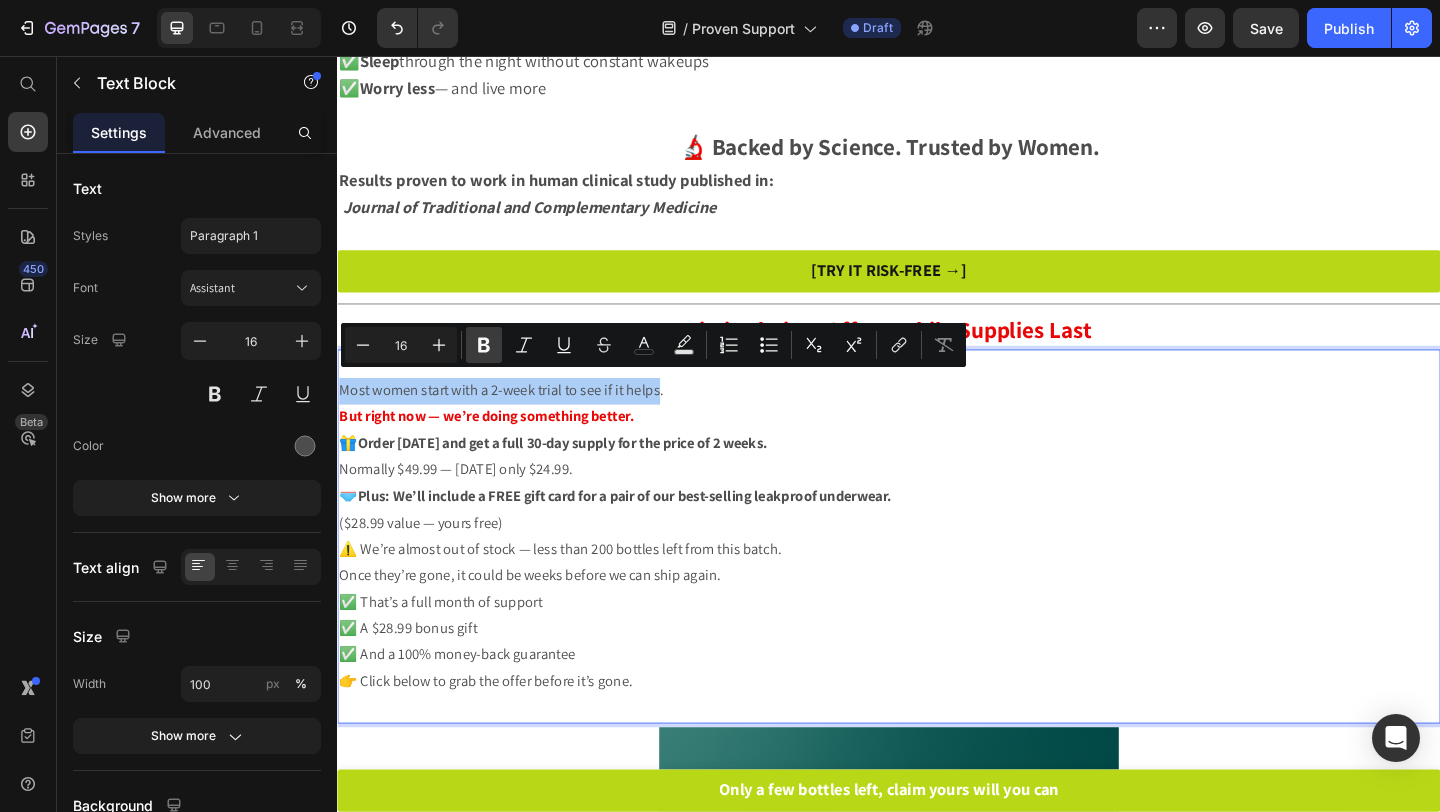 click 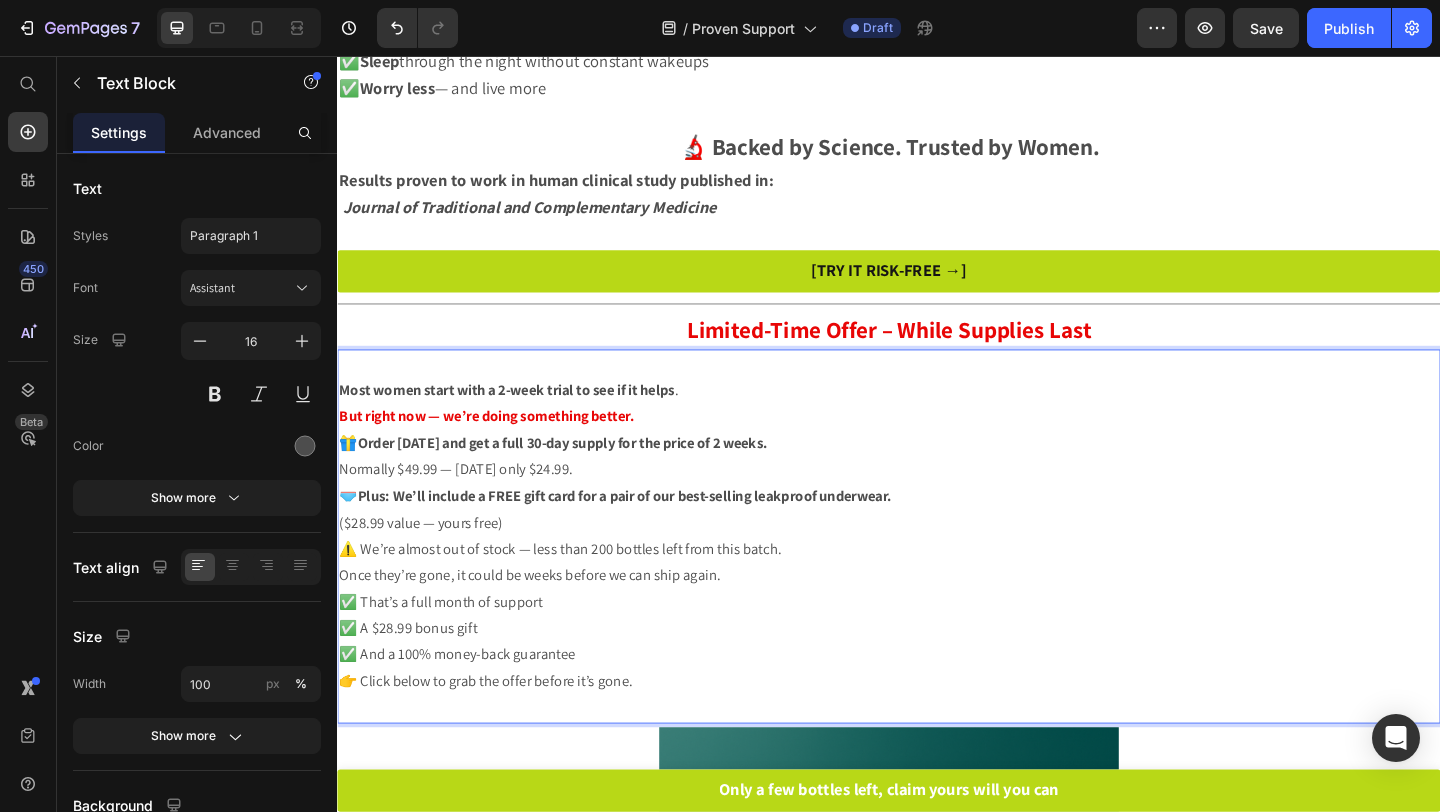 click on "But right now — we’re doing something better." at bounding box center [499, 447] 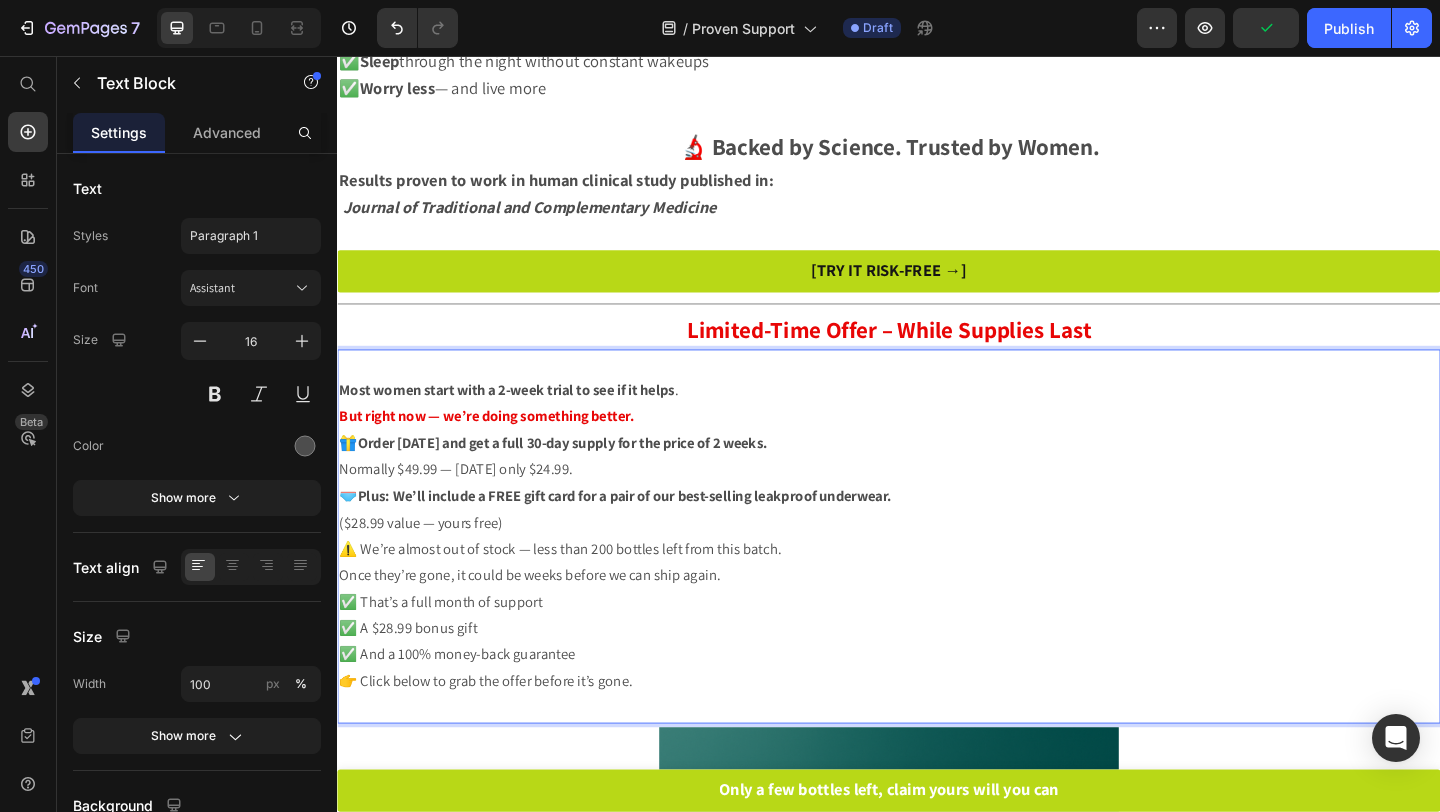 click on "Most women start with a 2-week trial to see if it helps . But right now — we’re doing something better. 🎁  Order today and get a full 30-day supply for the price of 2 weeks. Normally $49.99 — today only $24.99. 🩲  Plus: We’ll include a FREE gift card for a pair of our best-selling leakproof underwear. ($28.99 value — yours free) ⚠️ We’re almost out of stock — less than 200 bottles left from this batch. Once they’re gone, it could be weeks before we can ship again. ✅ That’s a full month of support ✅ A $28.99 bonus gift ✅ And a 100% money-back guarantee 👉 Click below to grab the offer before it’s gone." at bounding box center [937, 578] 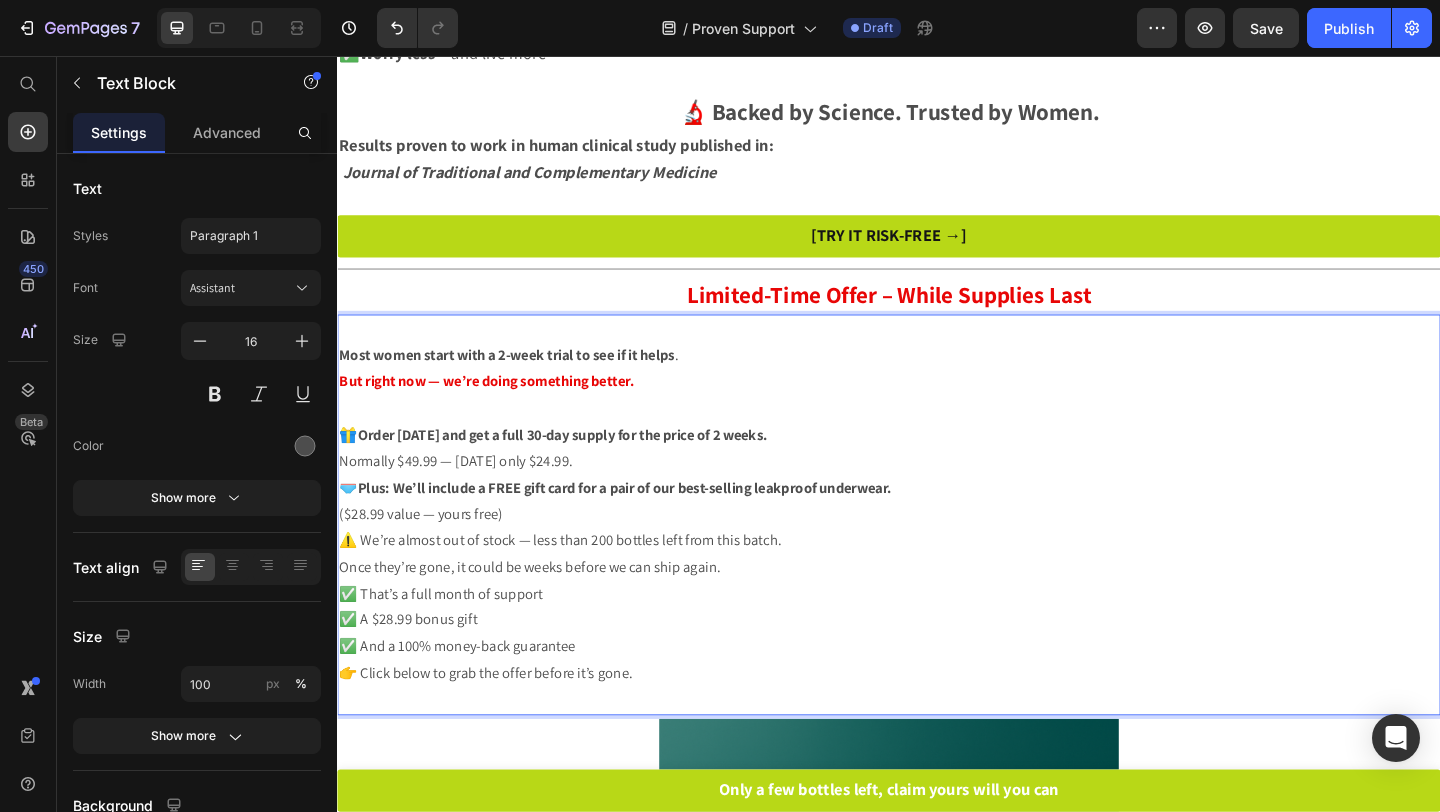 scroll, scrollTop: 2152, scrollLeft: 0, axis: vertical 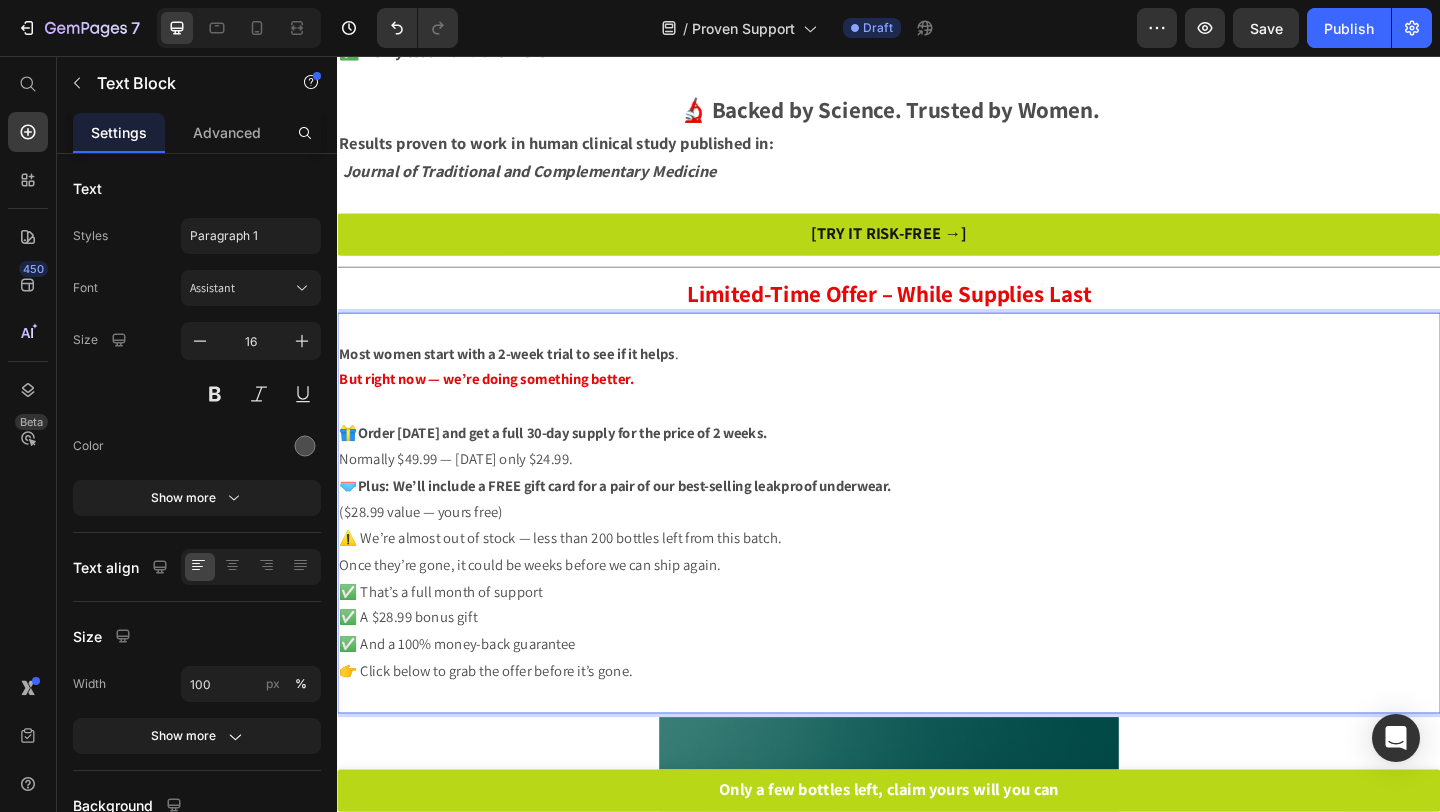 click on "Order [DATE] and get a full 30-day supply for the price of 2 weeks." at bounding box center (582, 465) 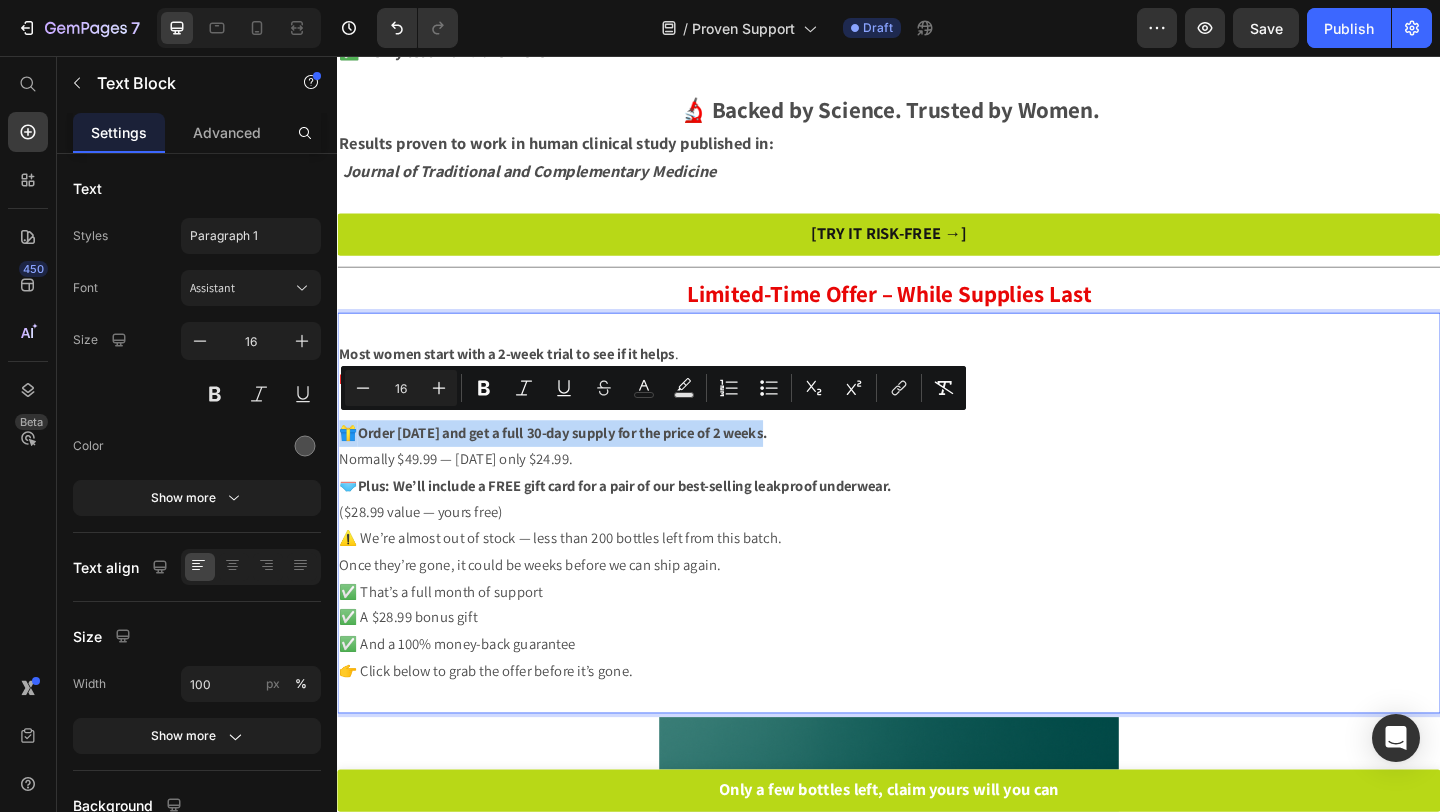 drag, startPoint x: 344, startPoint y: 455, endPoint x: 811, endPoint y: 468, distance: 467.1809 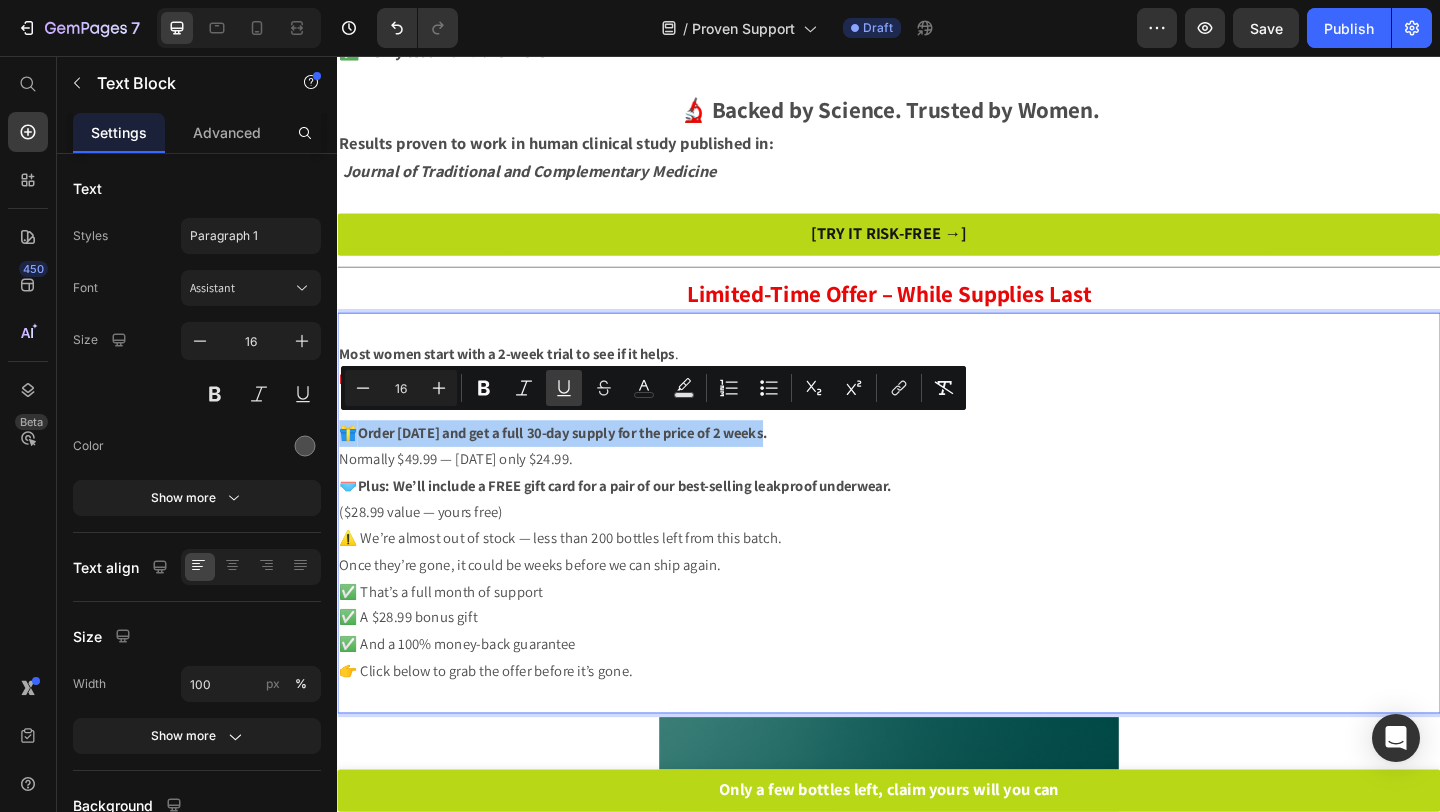 click 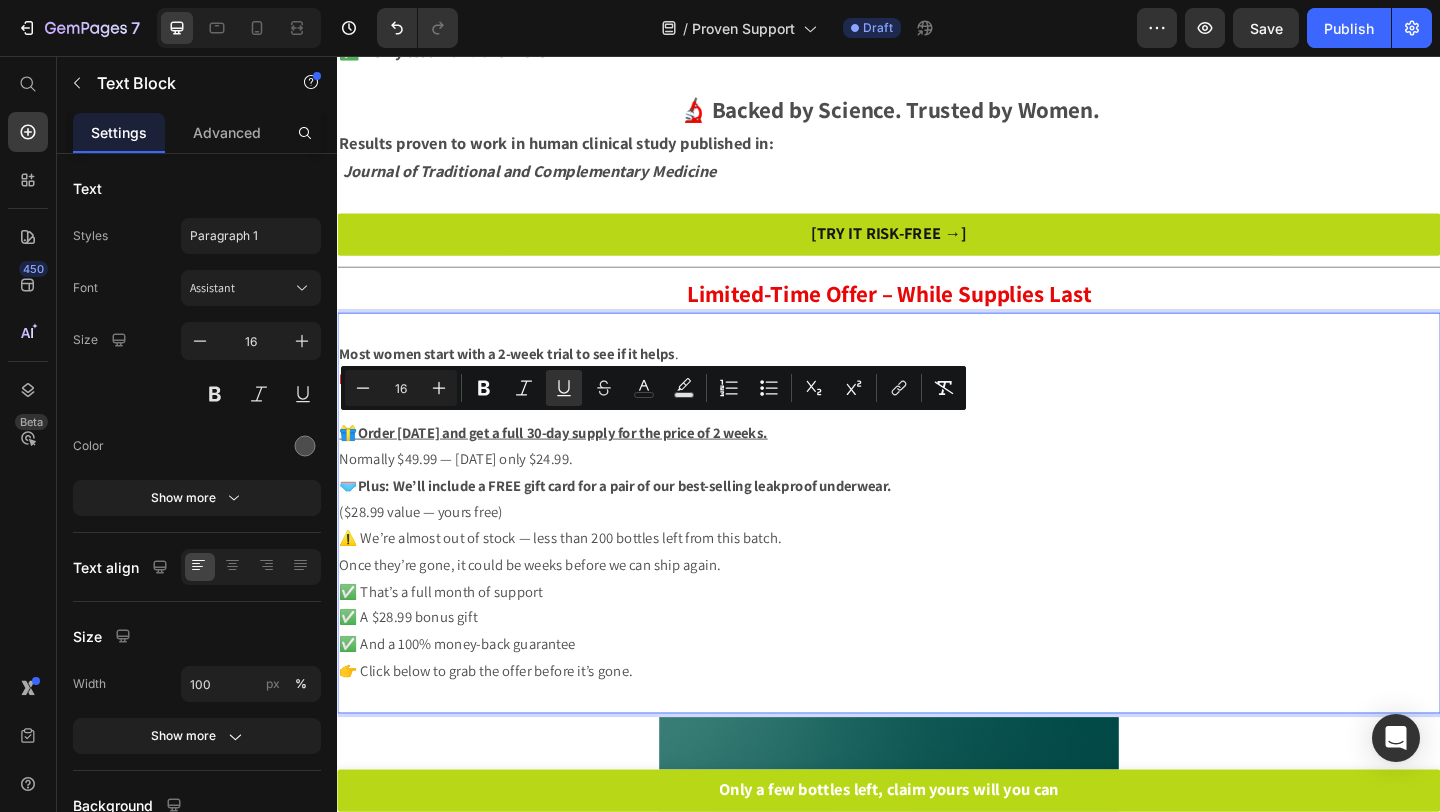 click on "🎁  Order today and get a full 30-day supply for the price of 2 weeks. Normally $49.99 — today only $24.99." at bounding box center [937, 481] 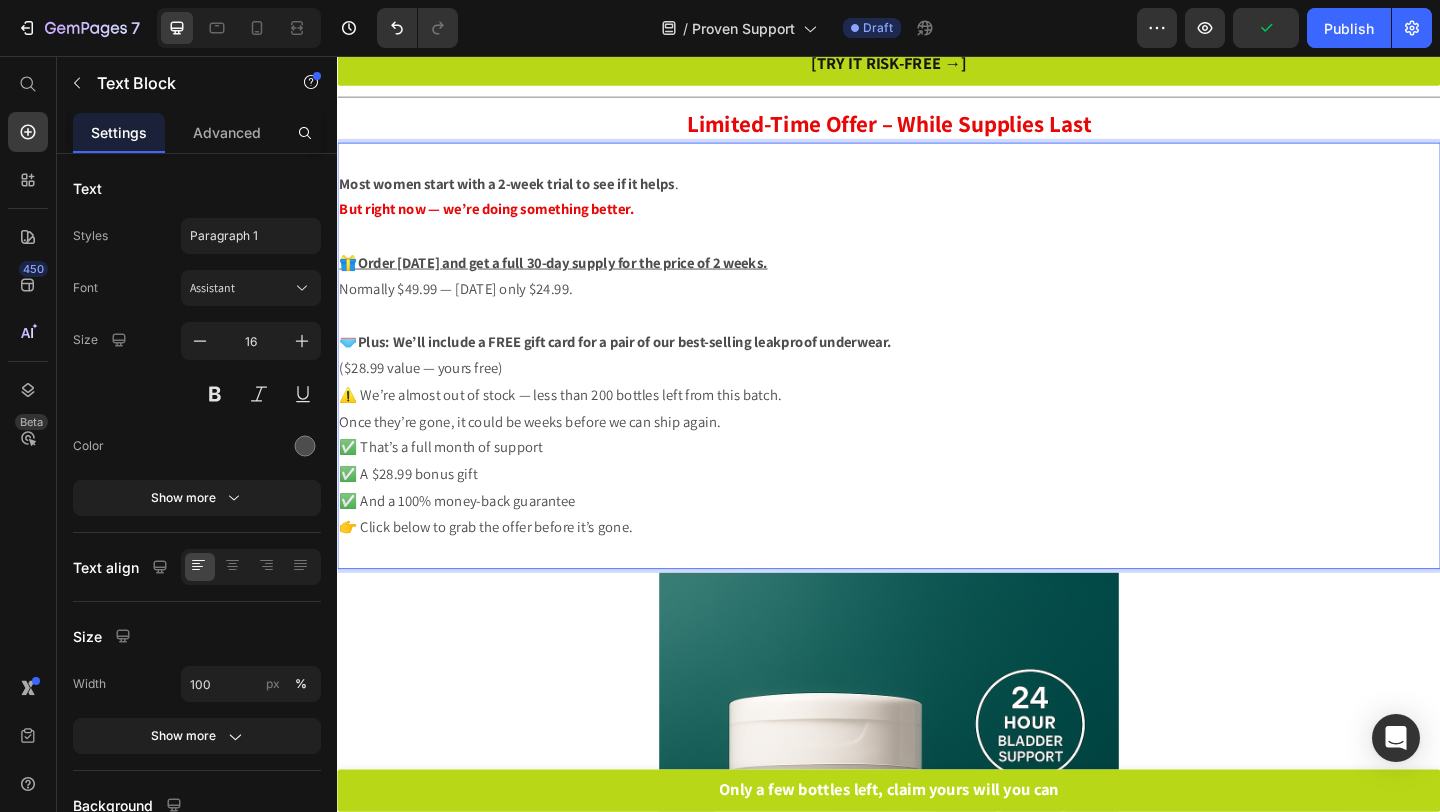 scroll, scrollTop: 2342, scrollLeft: 0, axis: vertical 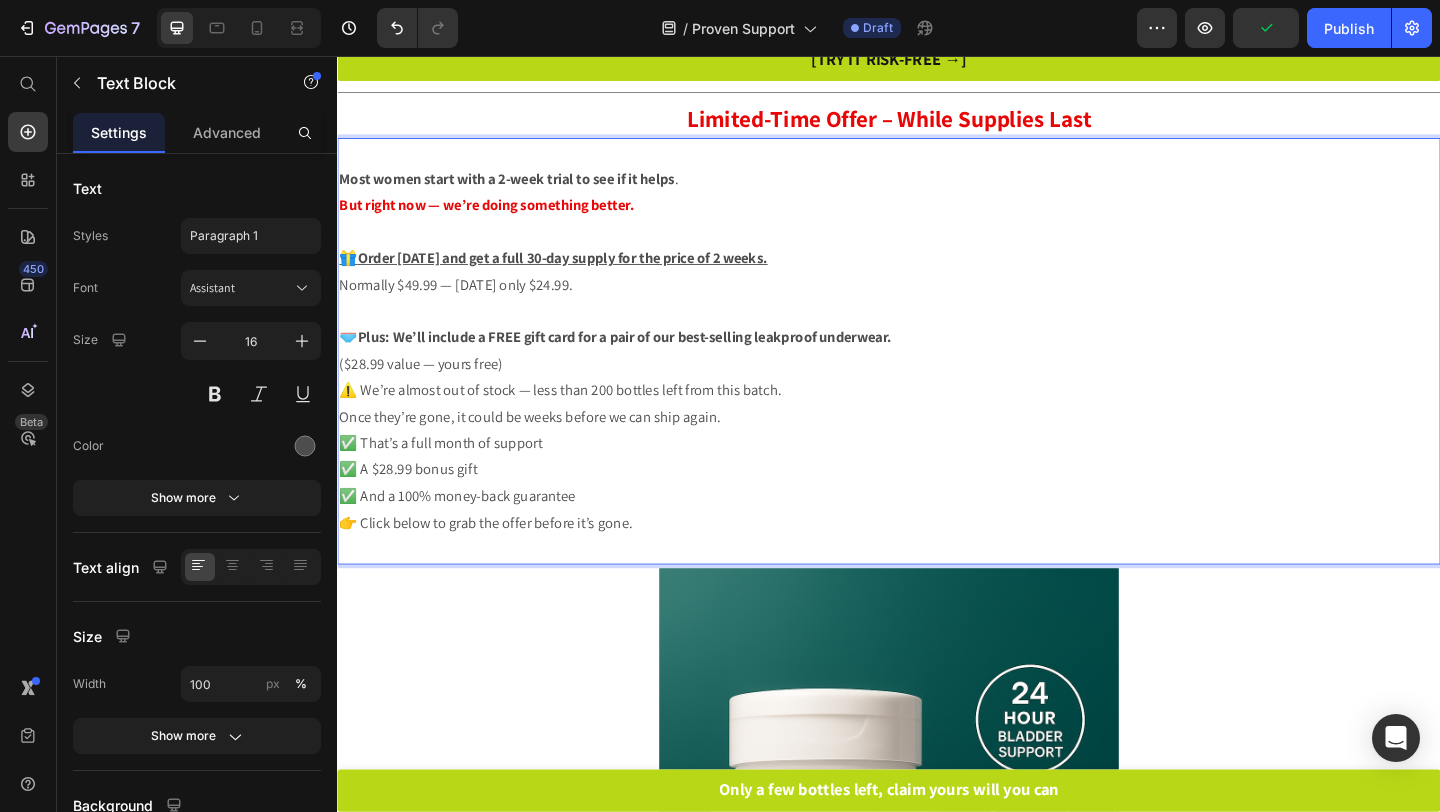 click on "⚠️ We’re almost out of stock — less than 200 bottles left from this batch. Once they’re gone, it could be weeks before we can ship again." at bounding box center [937, 435] 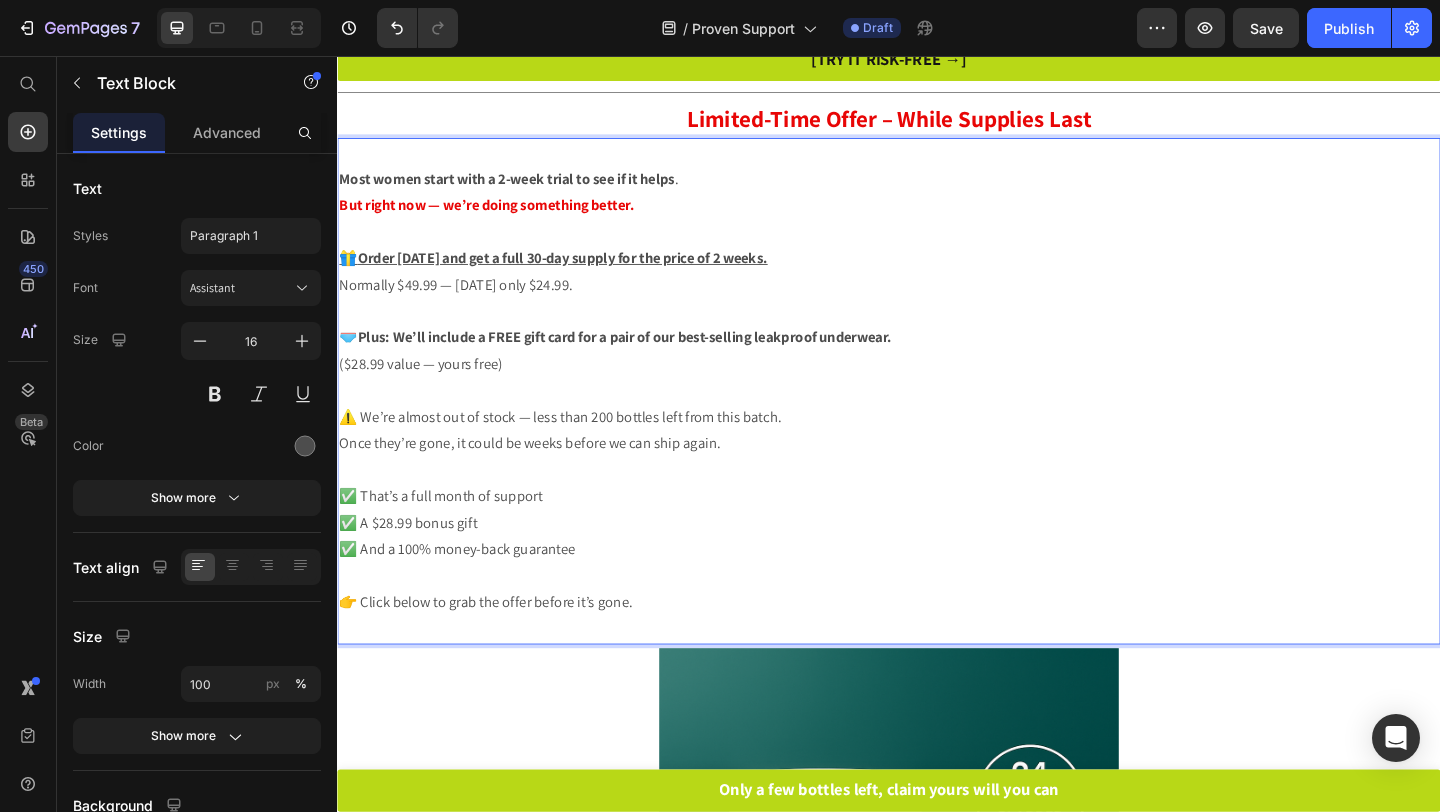 click at bounding box center [937, 679] 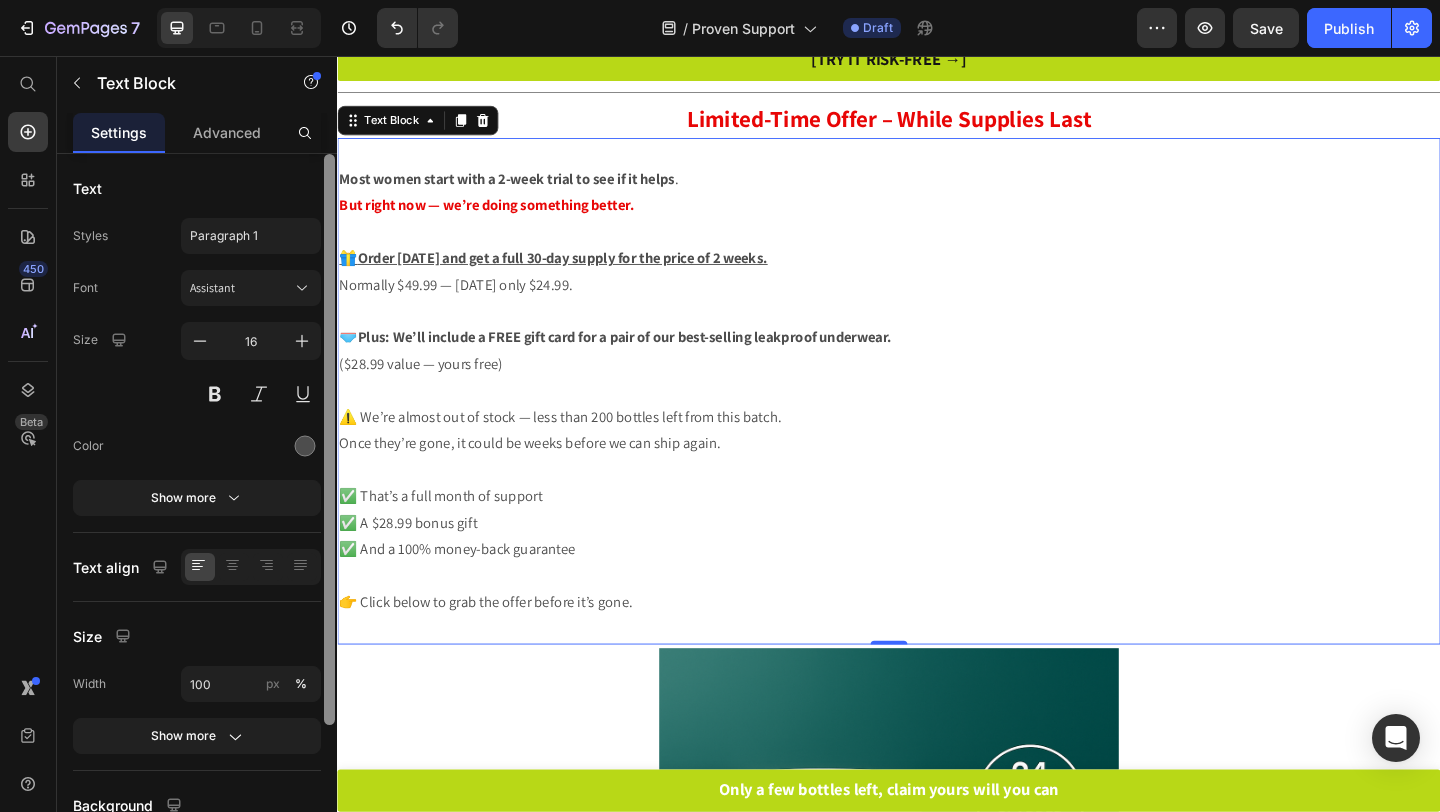 scroll, scrollTop: 180, scrollLeft: 0, axis: vertical 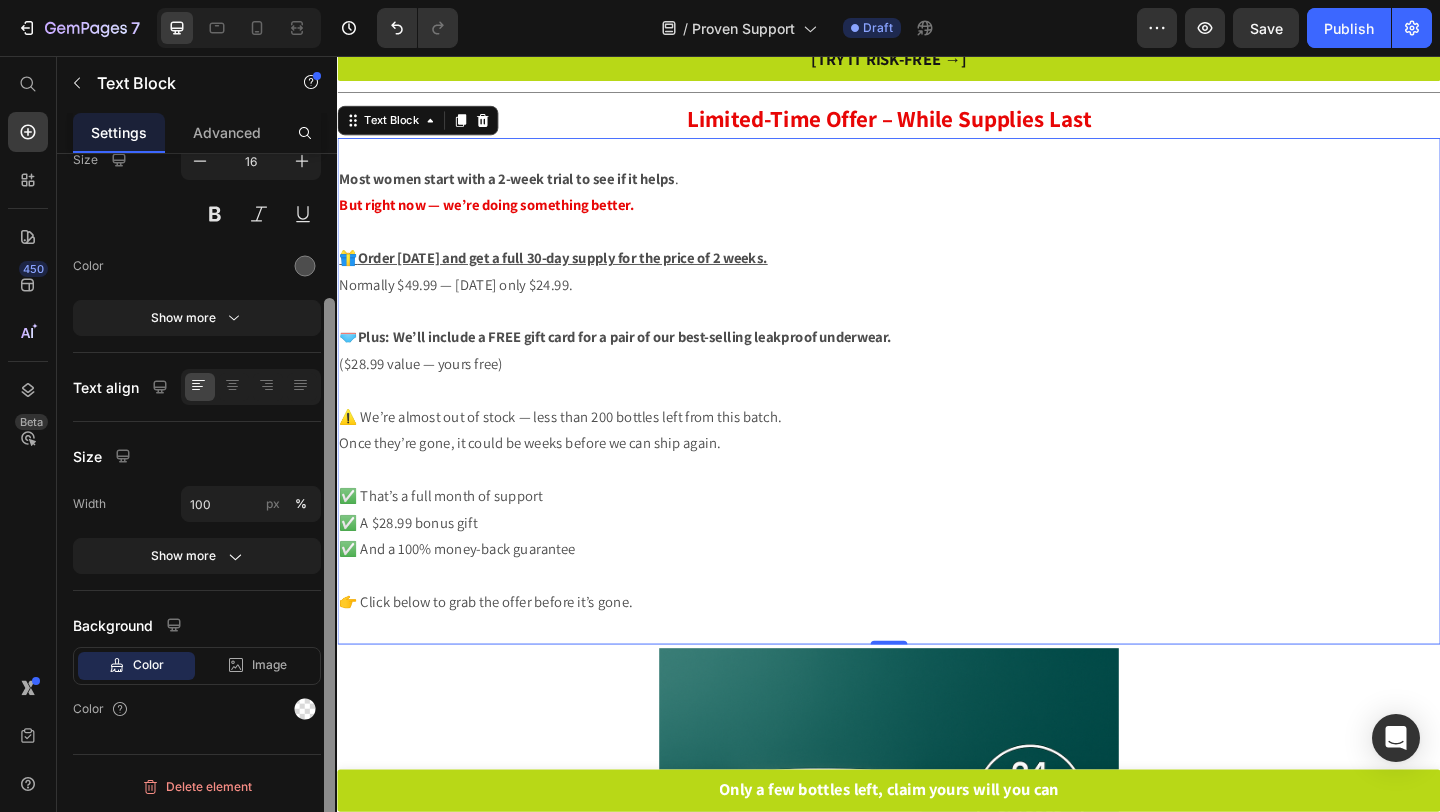 drag, startPoint x: 0, startPoint y: 586, endPoint x: 336, endPoint y: 593, distance: 336.0729 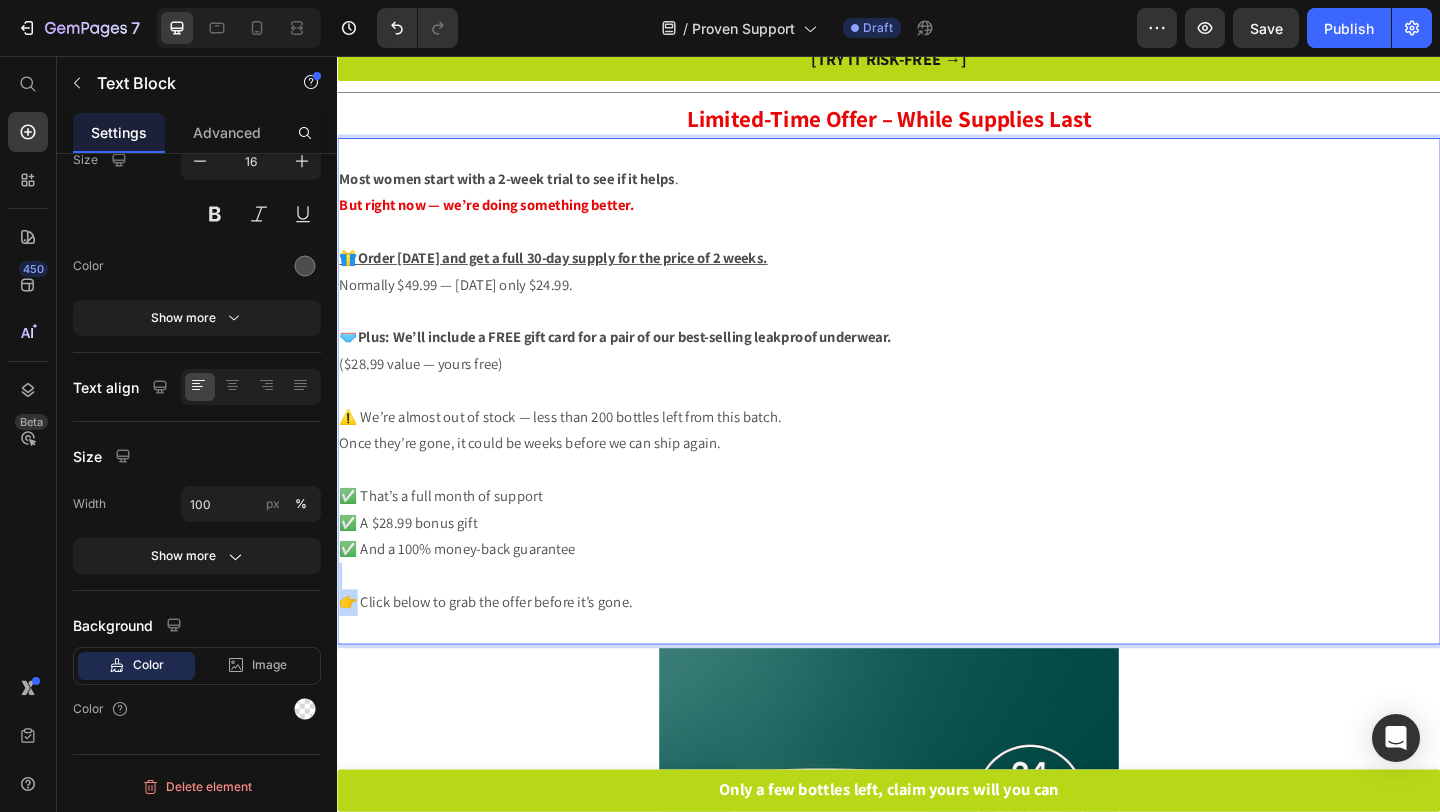click on "👉 Click below to grab the offer before it’s gone." at bounding box center (937, 650) 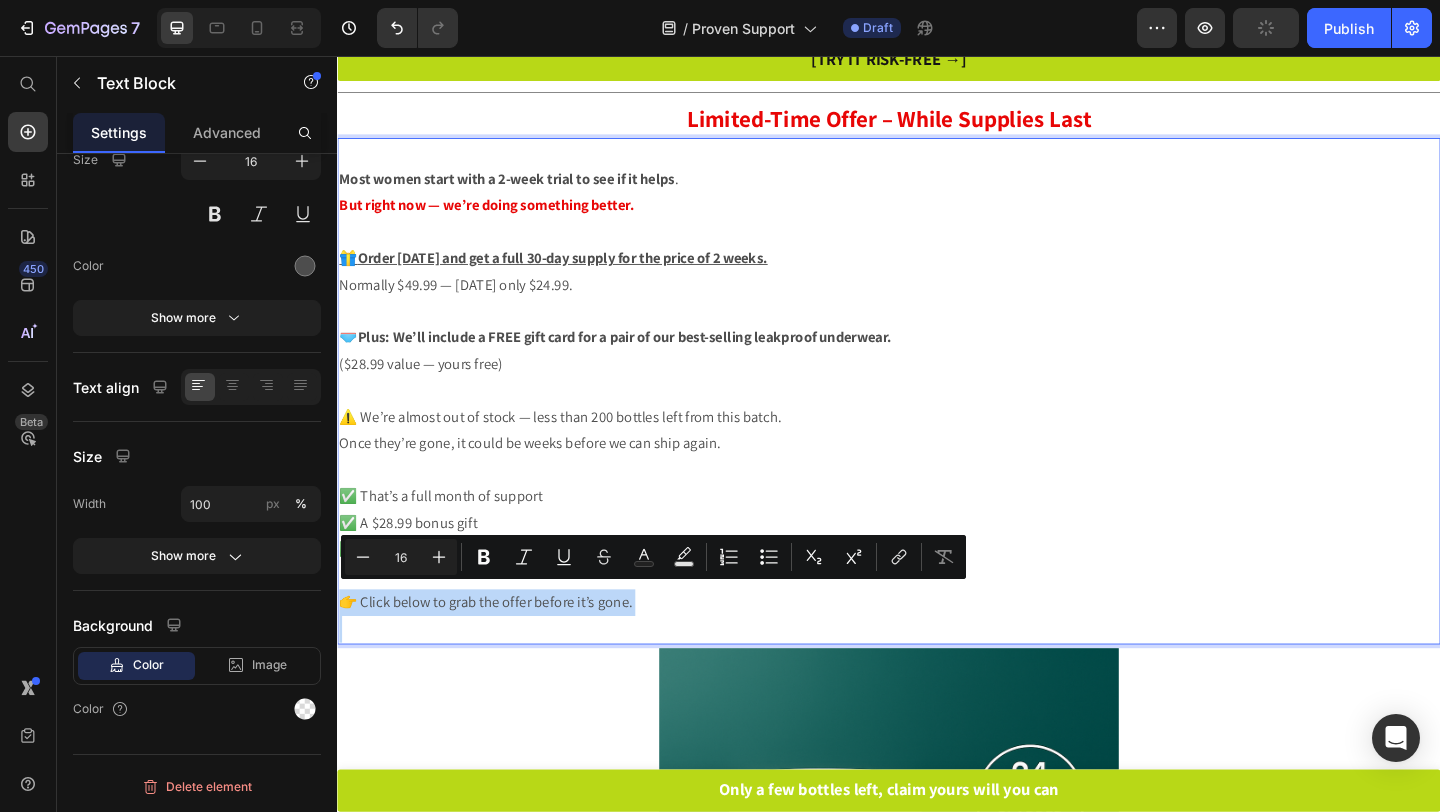 click on "👉 Click below to grab the offer before it’s gone." at bounding box center (937, 650) 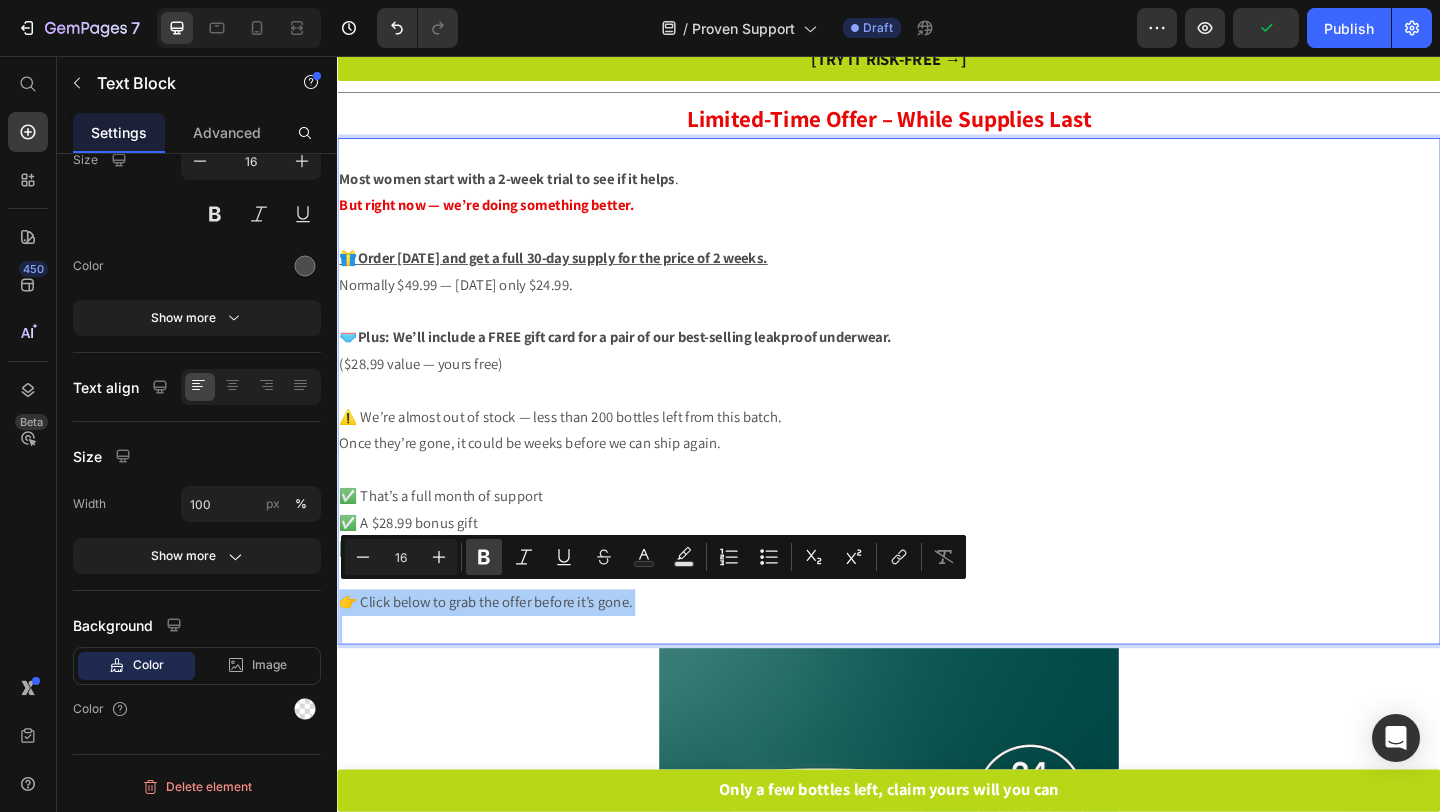 click 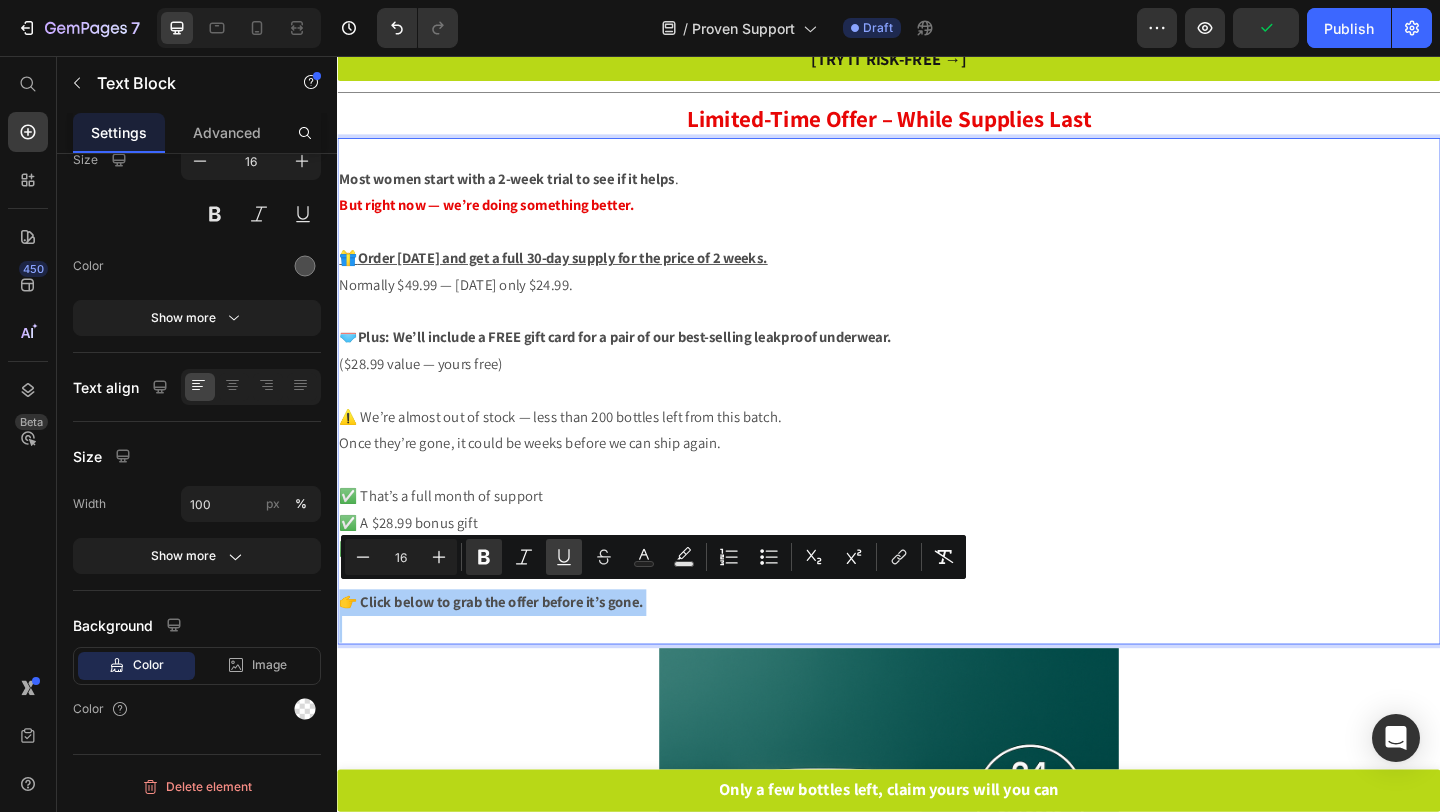 click 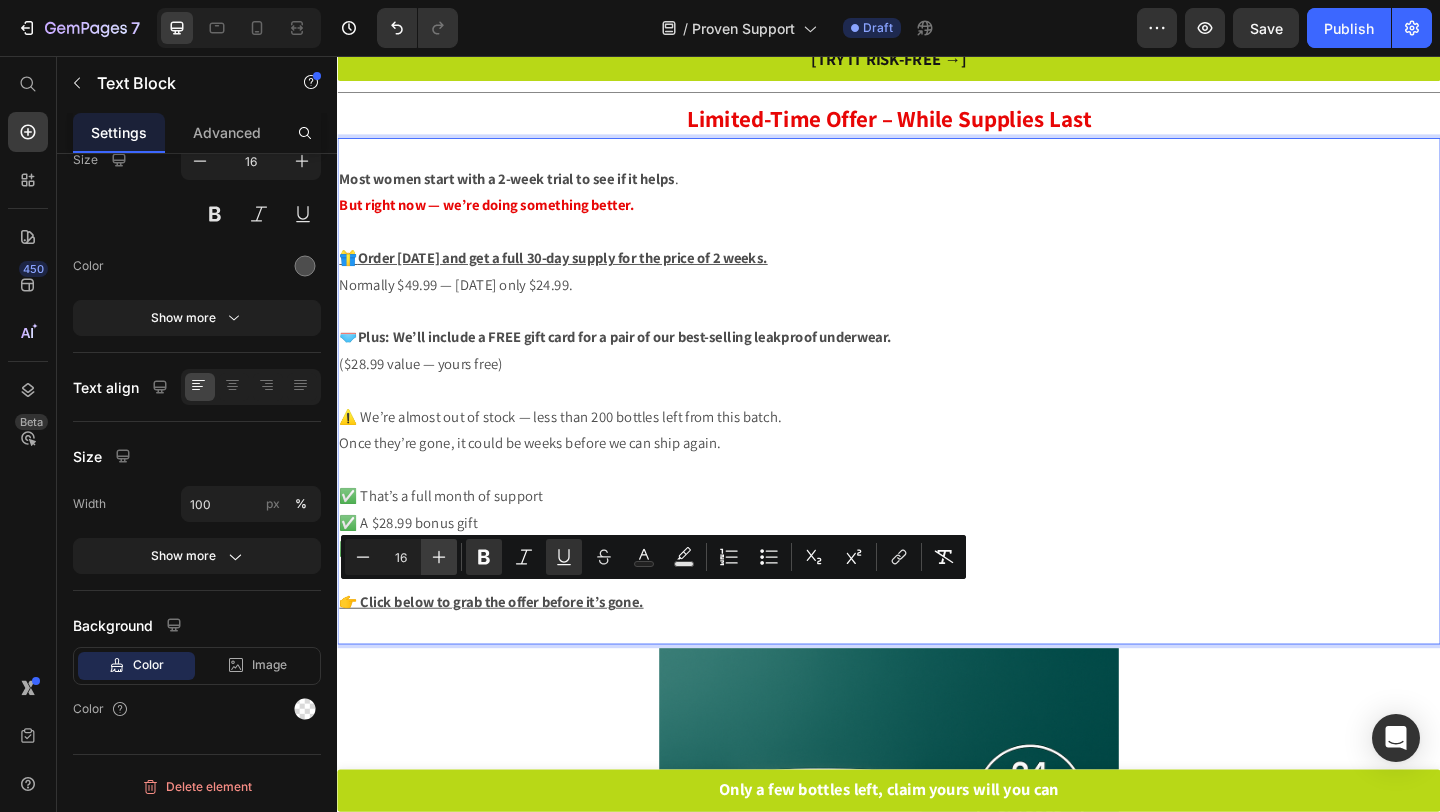 click on "Plus" at bounding box center [439, 557] 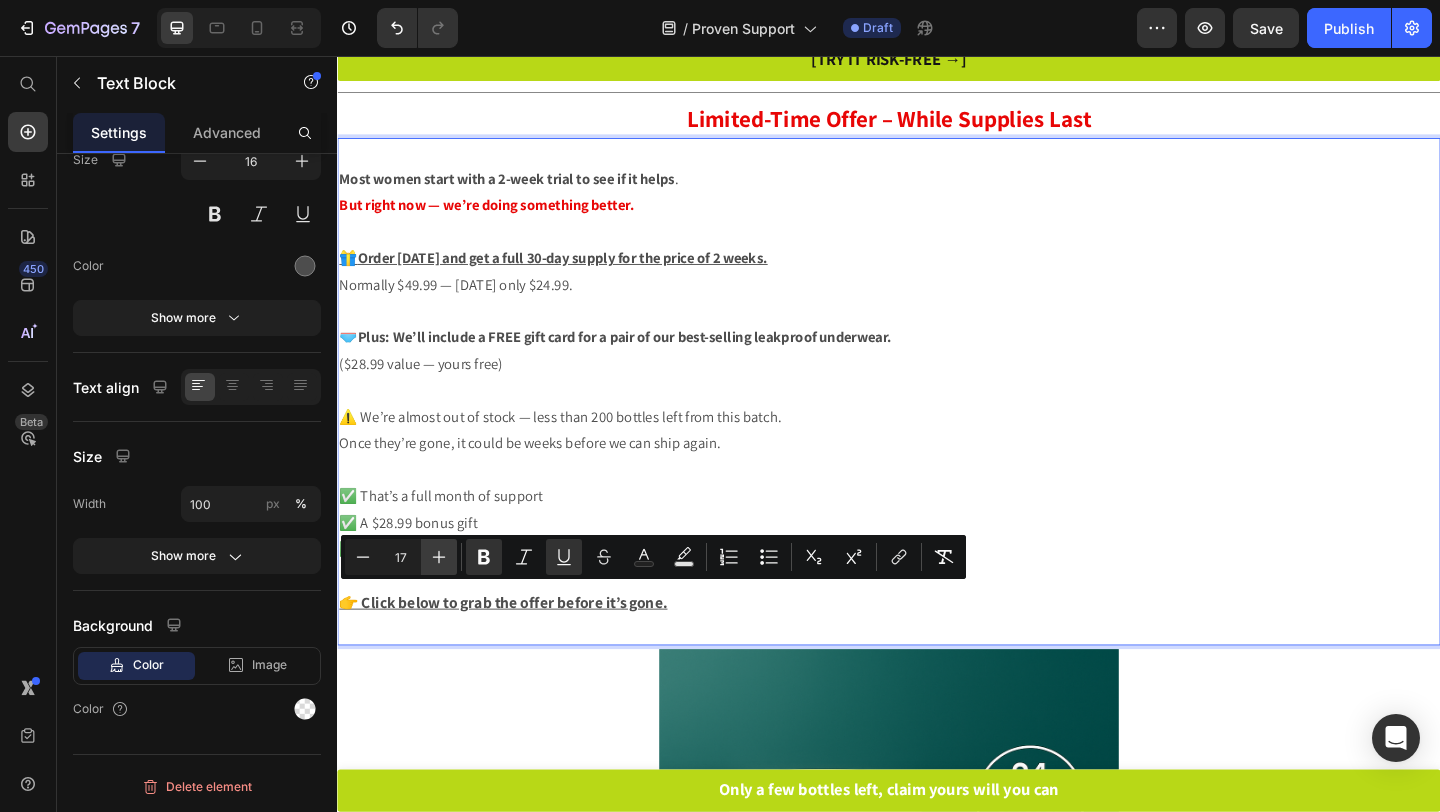 click on "Plus" at bounding box center (439, 557) 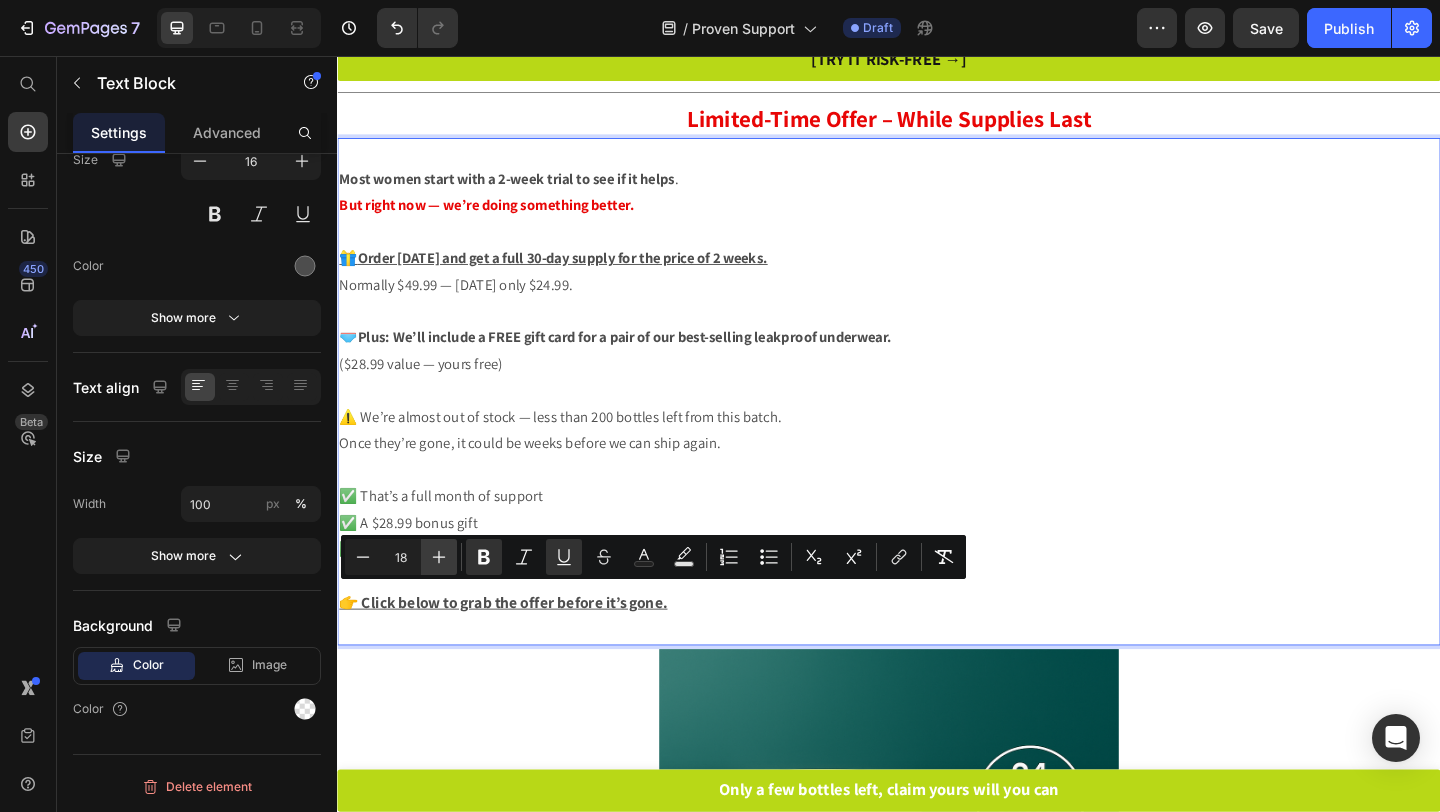 click on "Plus" at bounding box center [439, 557] 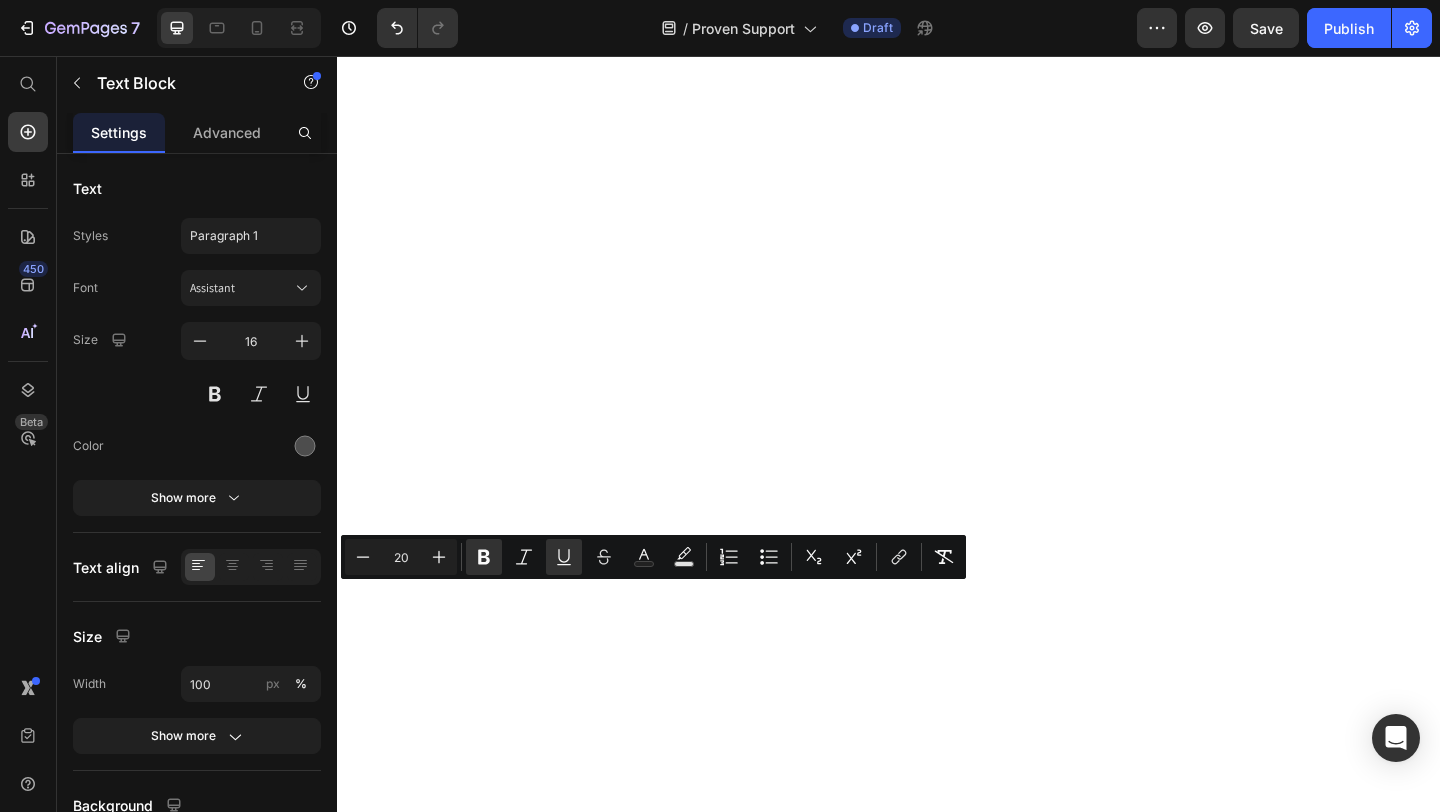 scroll, scrollTop: 0, scrollLeft: 0, axis: both 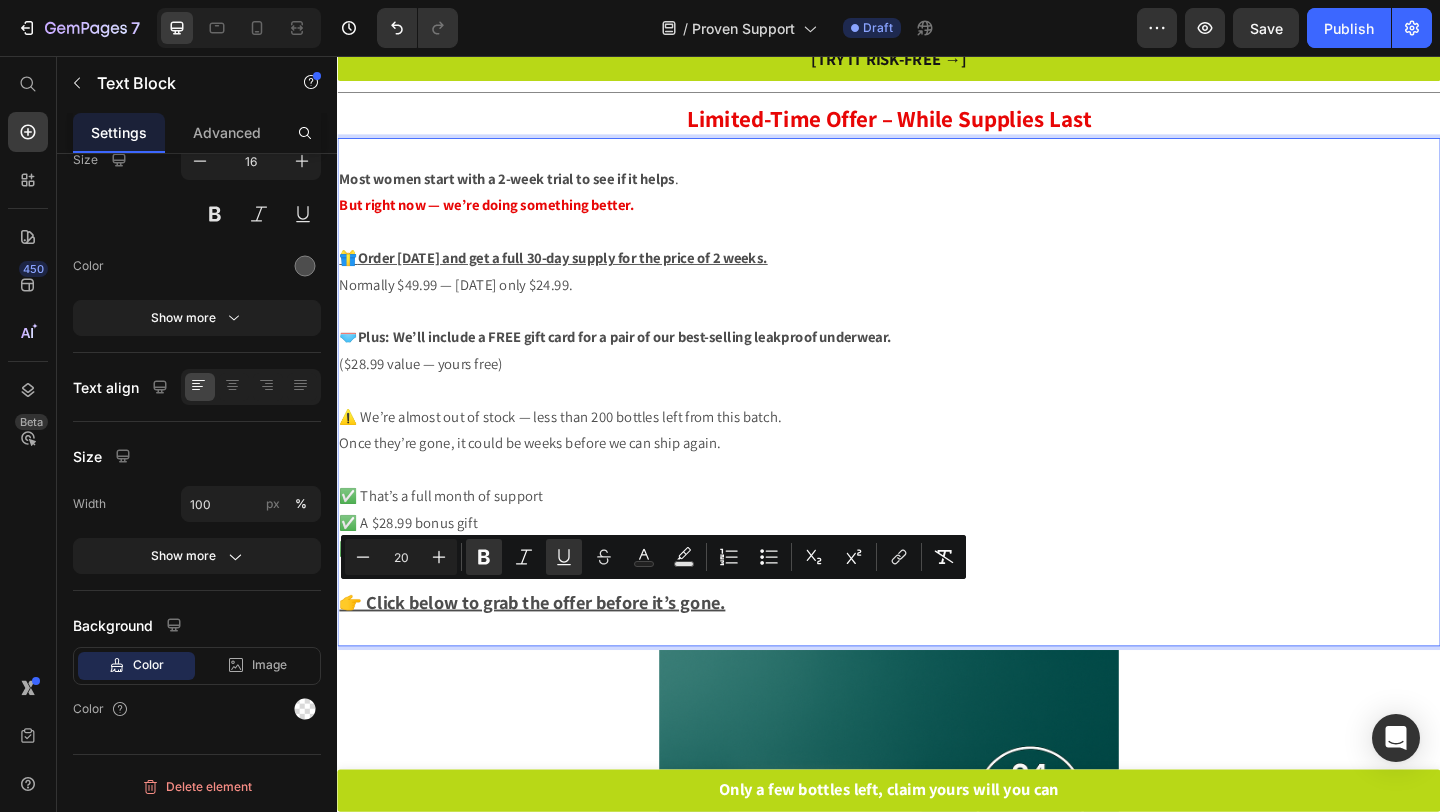 click at bounding box center (937, 681) 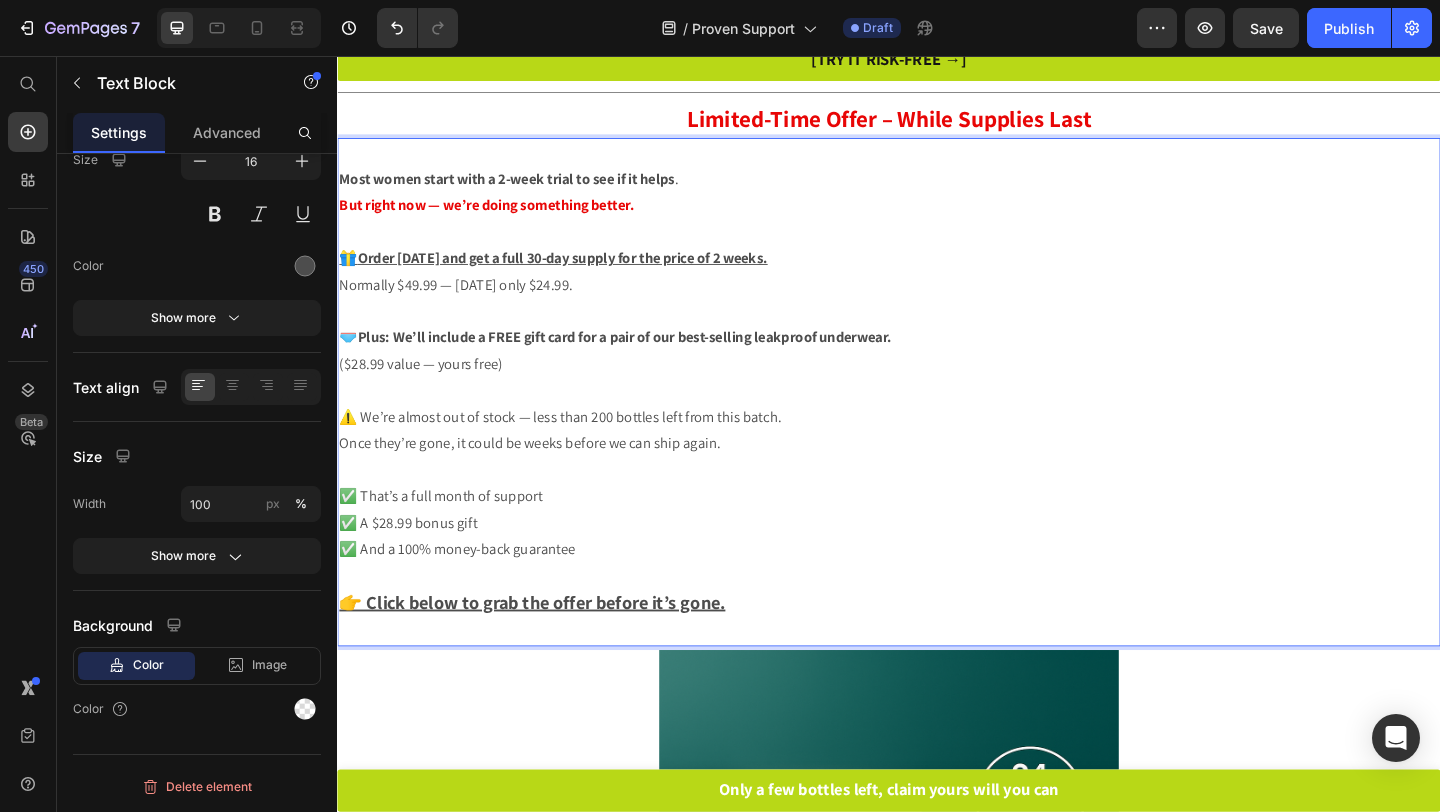 click on "Plus: We’ll include a FREE gift card for a pair of our best-selling leakproof underwear." at bounding box center (649, 361) 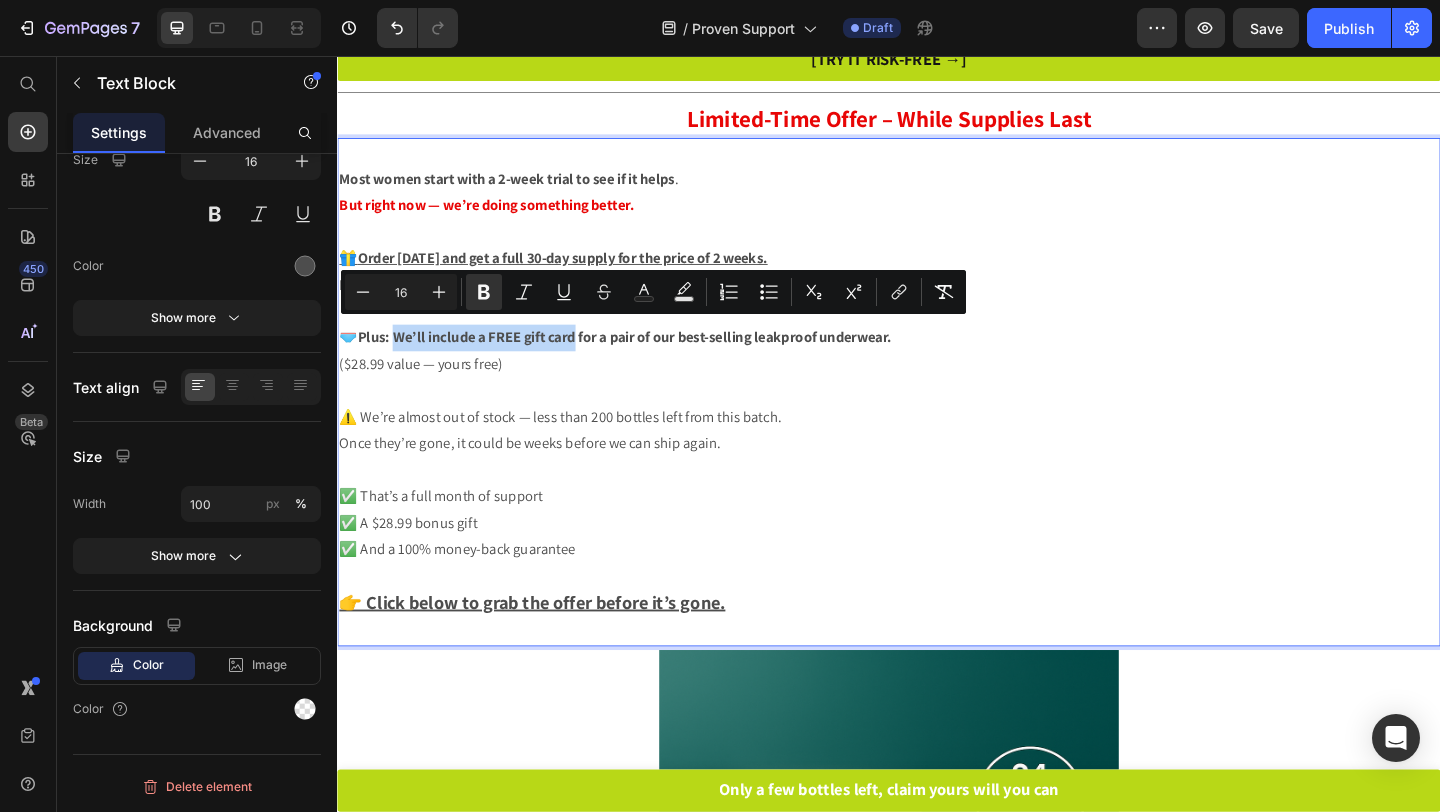 drag, startPoint x: 401, startPoint y: 355, endPoint x: 599, endPoint y: 361, distance: 198.09088 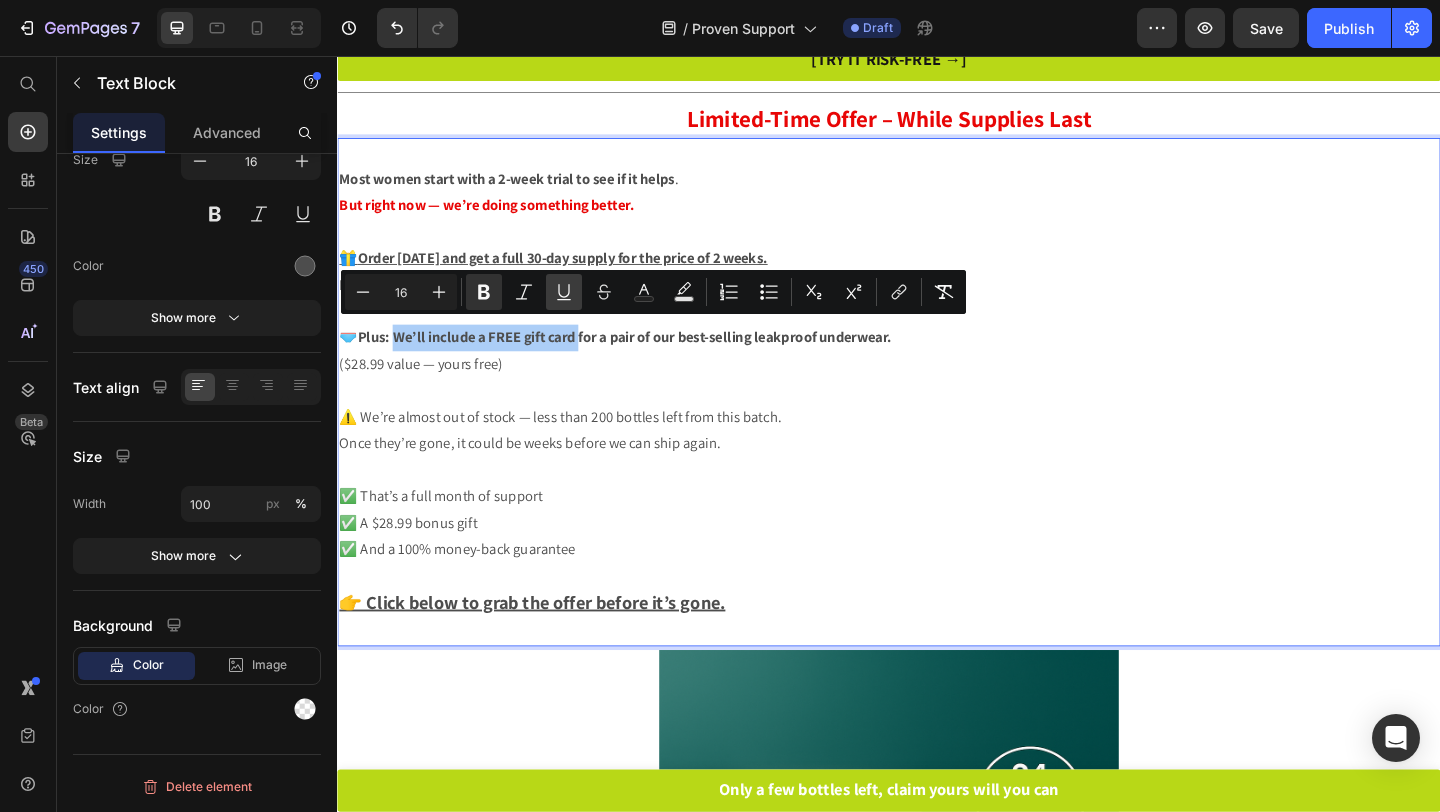 click 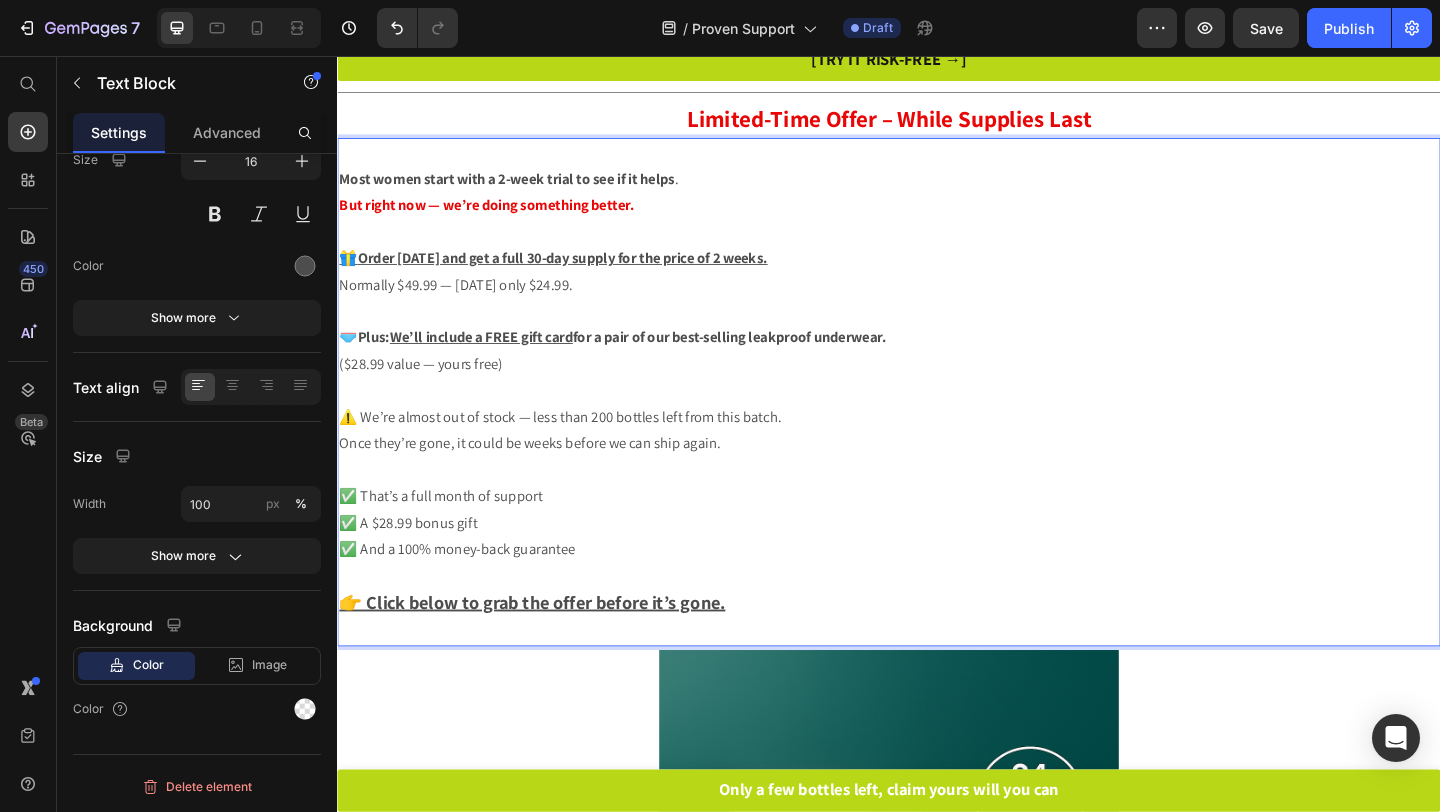 click on "Plus:  We’ll include a FREE gift card  for a pair of our best-selling leakproof underwear." at bounding box center [646, 361] 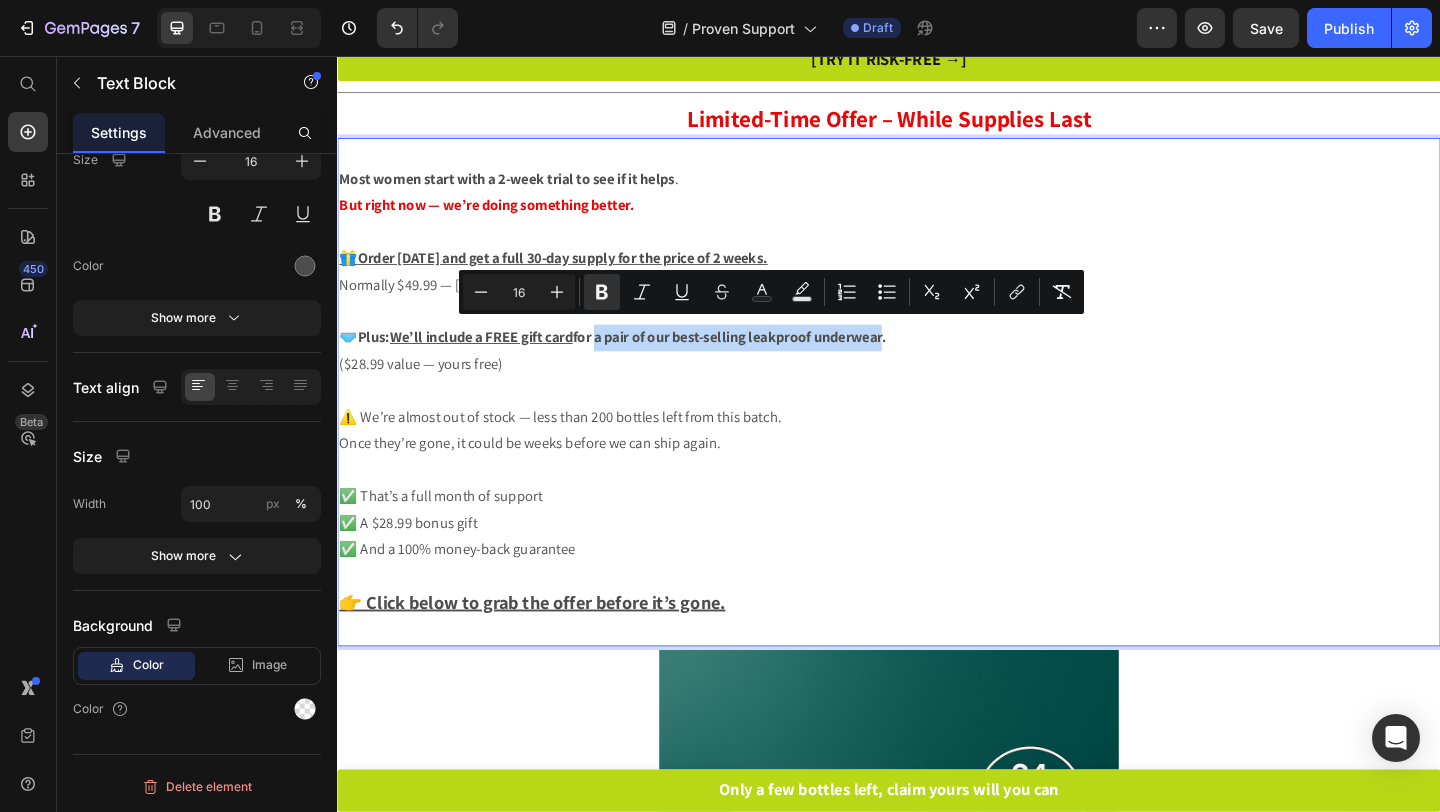 drag, startPoint x: 627, startPoint y: 357, endPoint x: 940, endPoint y: 352, distance: 313.03995 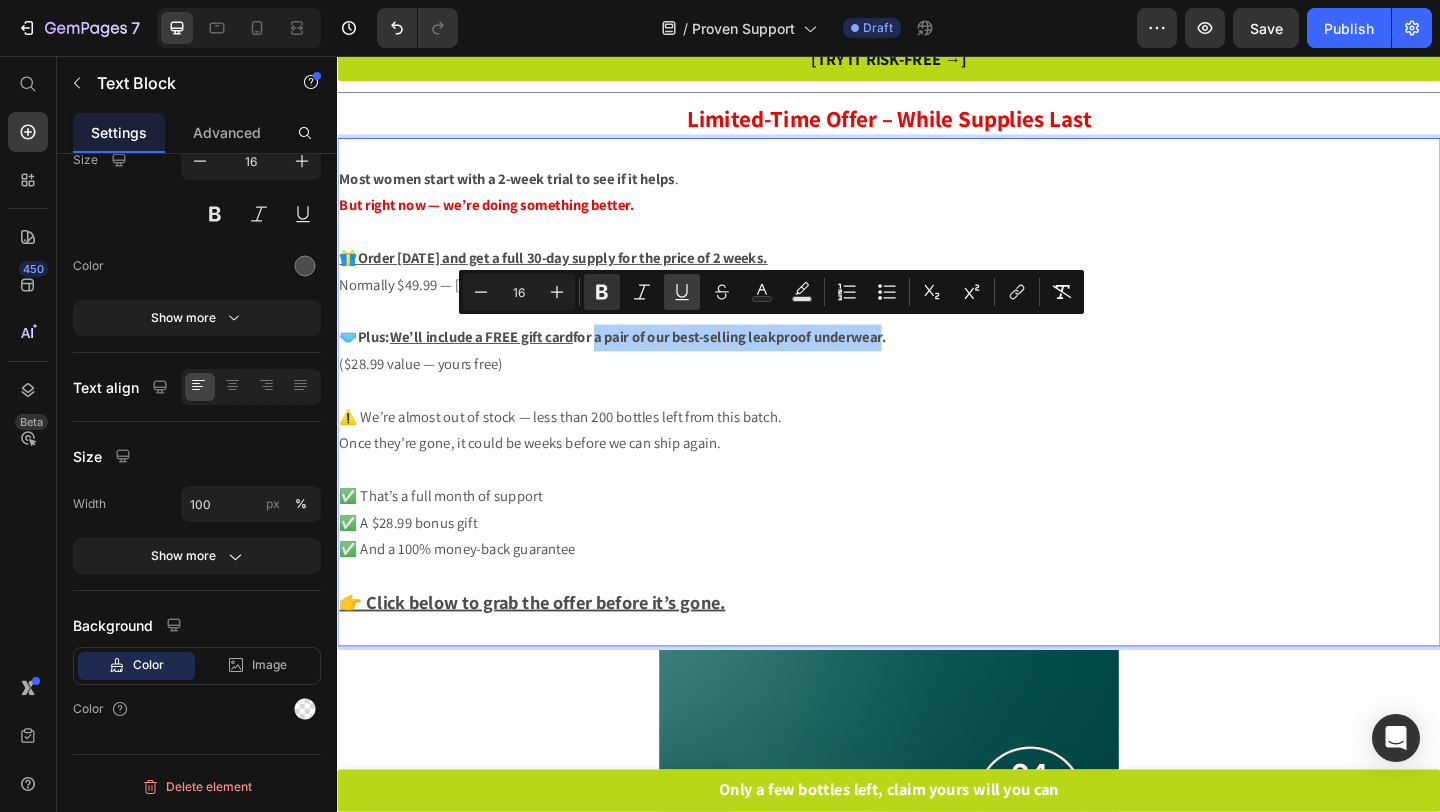 click 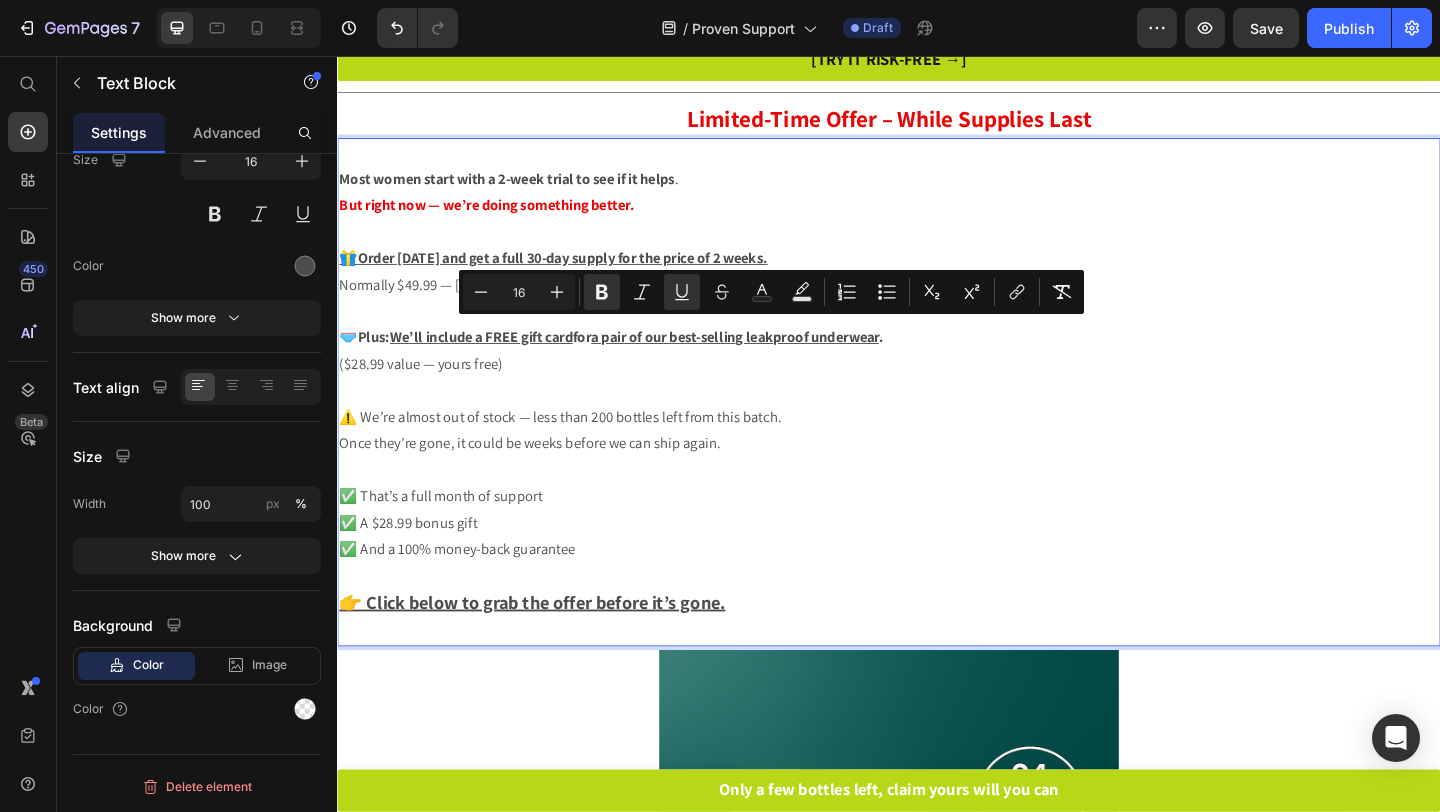 click on "🩲  Plus:  We’ll include a FREE gift card  for  a pair of our best-selling leakproof underwear . ($28.99 value — yours free)" at bounding box center (937, 377) 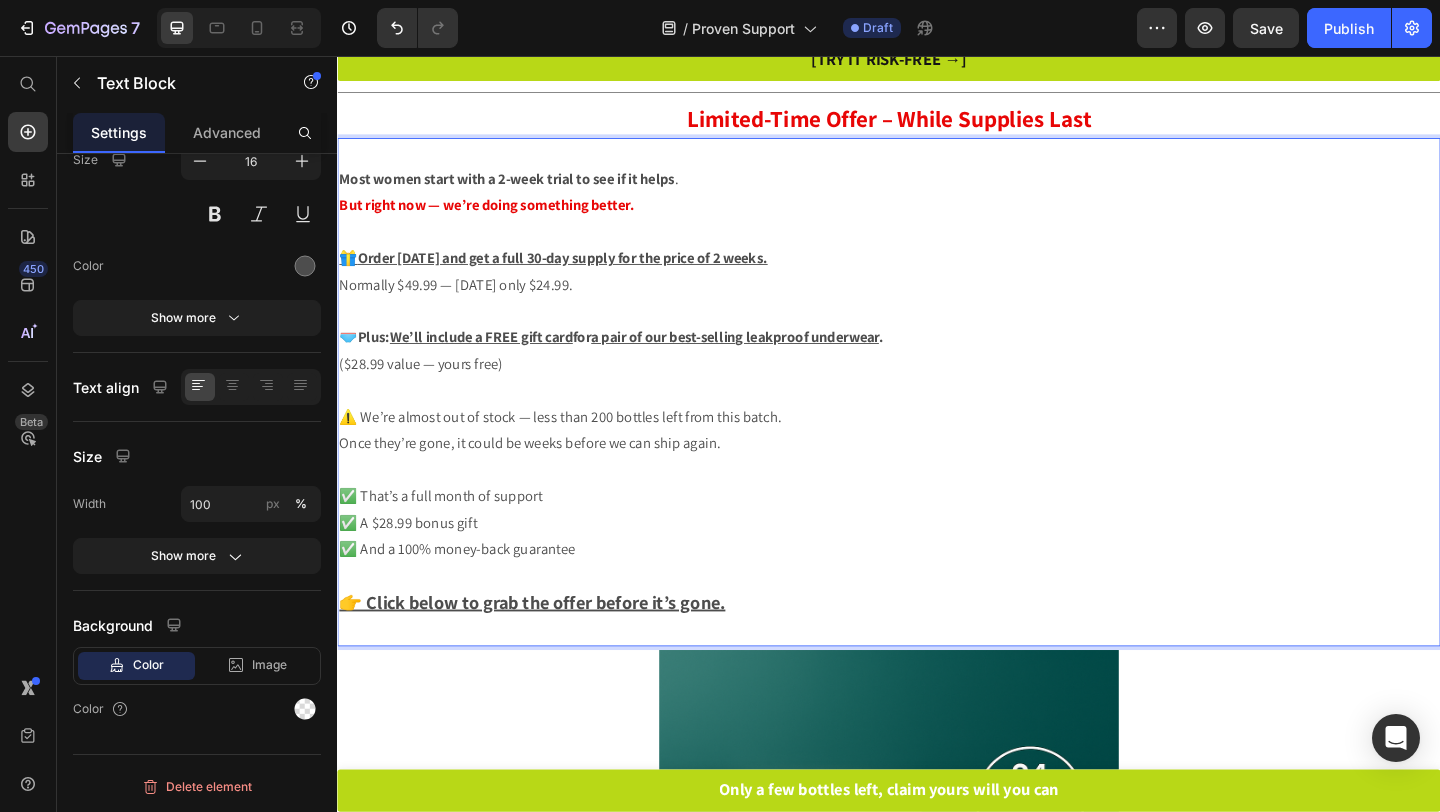 click on "🩲  Plus:  We’ll include a FREE gift card  for  a pair of our best-selling leakproof underwear . ($28.99 value — yours free)" at bounding box center (937, 377) 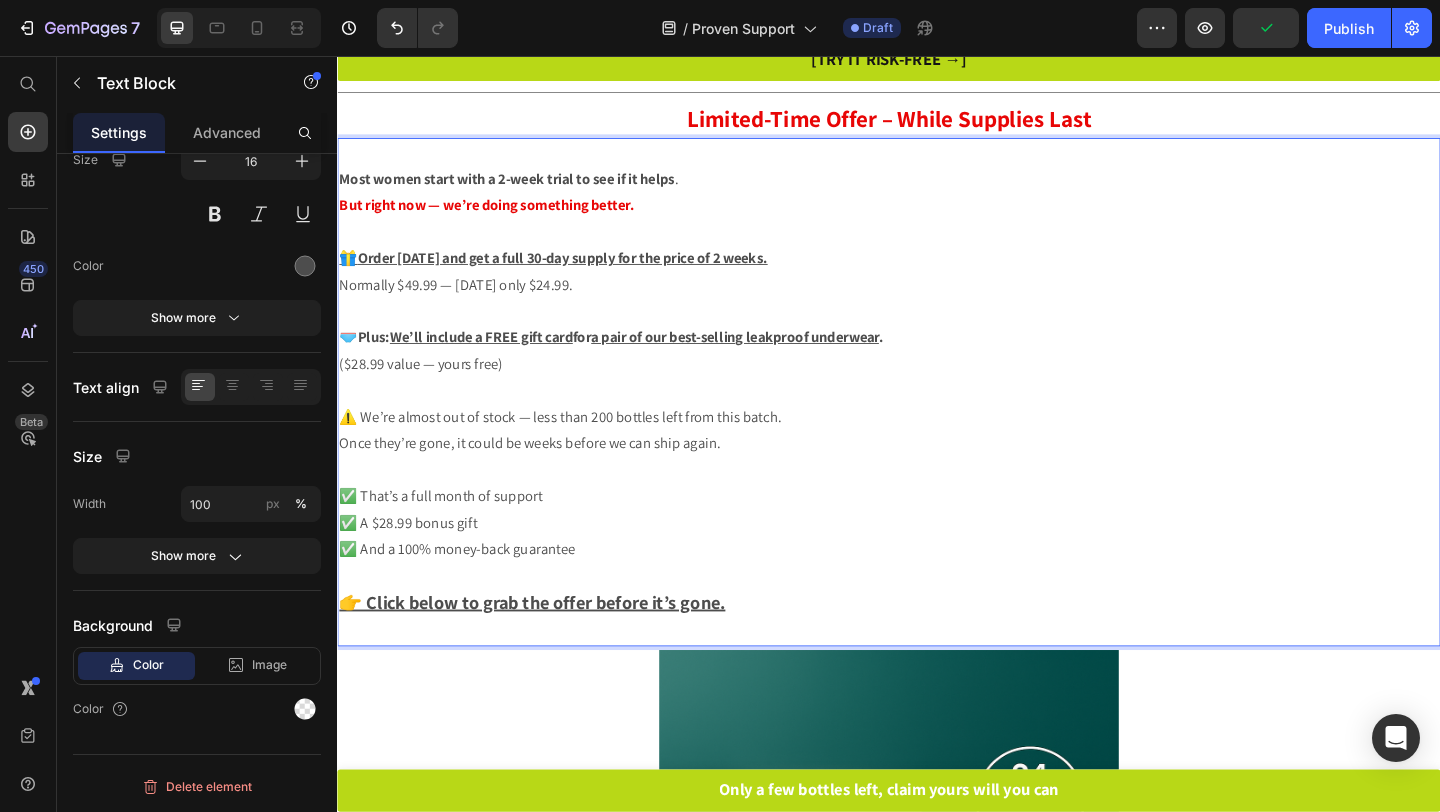 click on "🩲  Plus:  We’ll include a FREE gift card  for  a pair of our best-selling leakproof underwear .  ($28.99 value — yours free)" at bounding box center [937, 377] 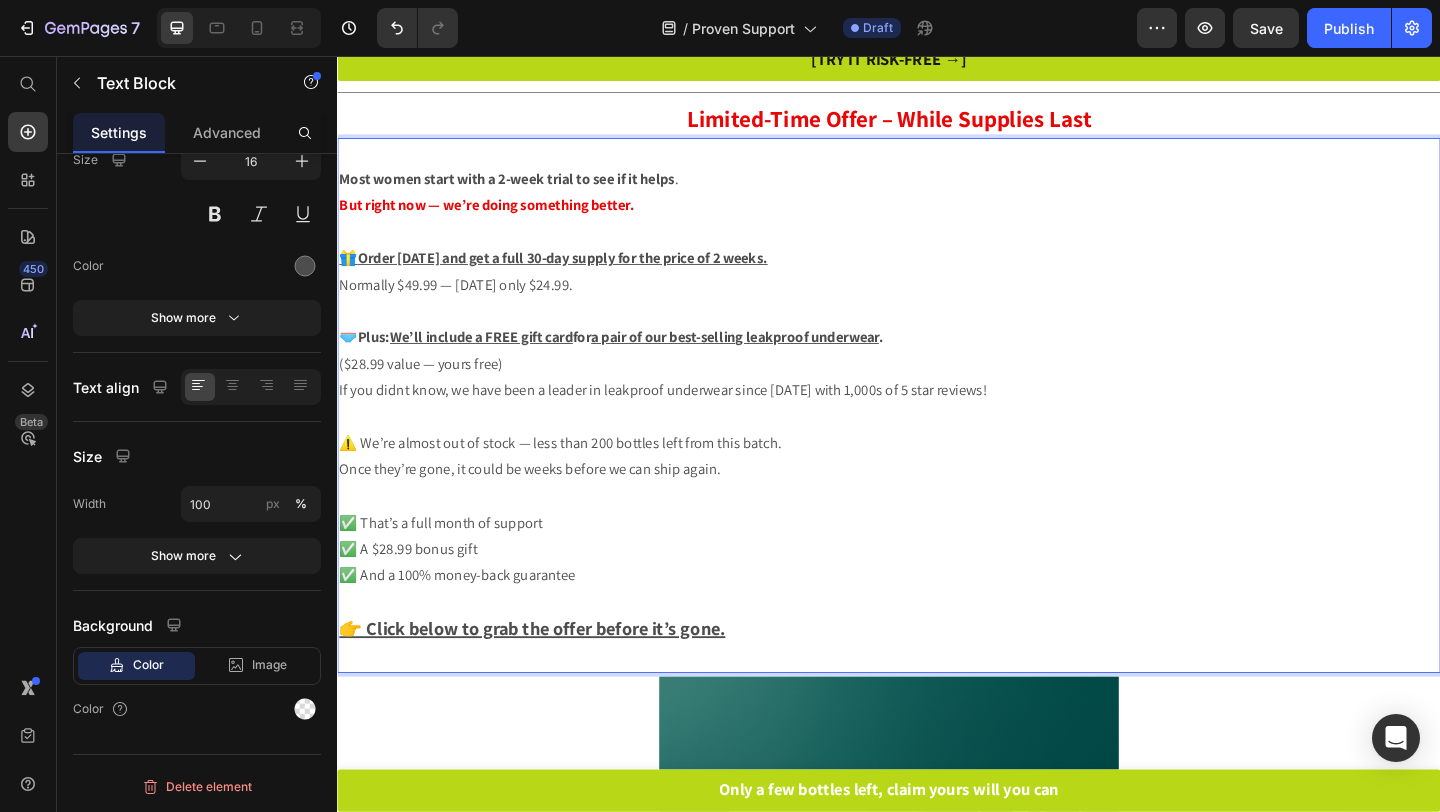 click on "🎁  Order [DATE] and get a full 30-day supply for the price of 2 weeks. Normally $49.99 — [DATE] only $24.99." at bounding box center [937, 291] 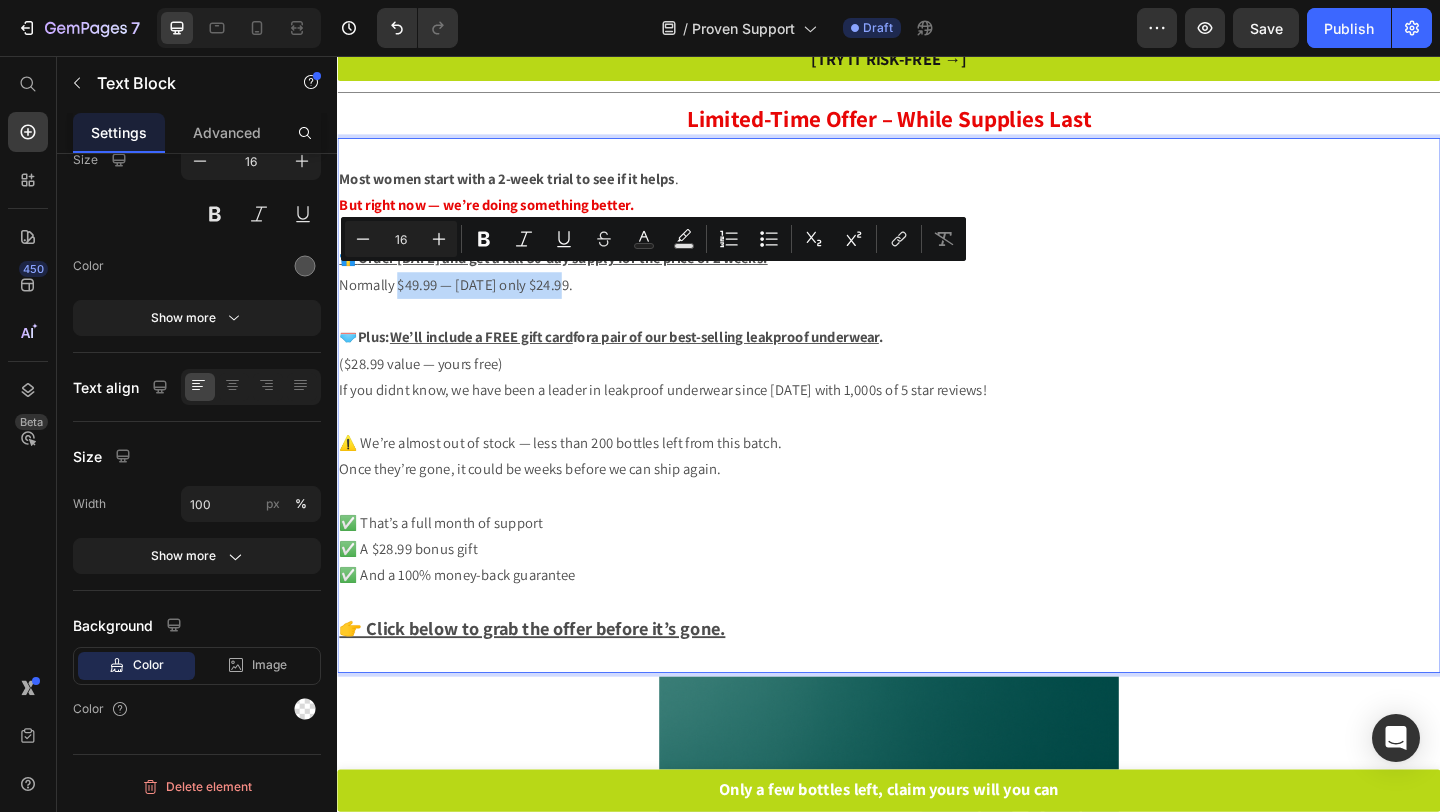 drag, startPoint x: 404, startPoint y: 297, endPoint x: 583, endPoint y: 302, distance: 179.06982 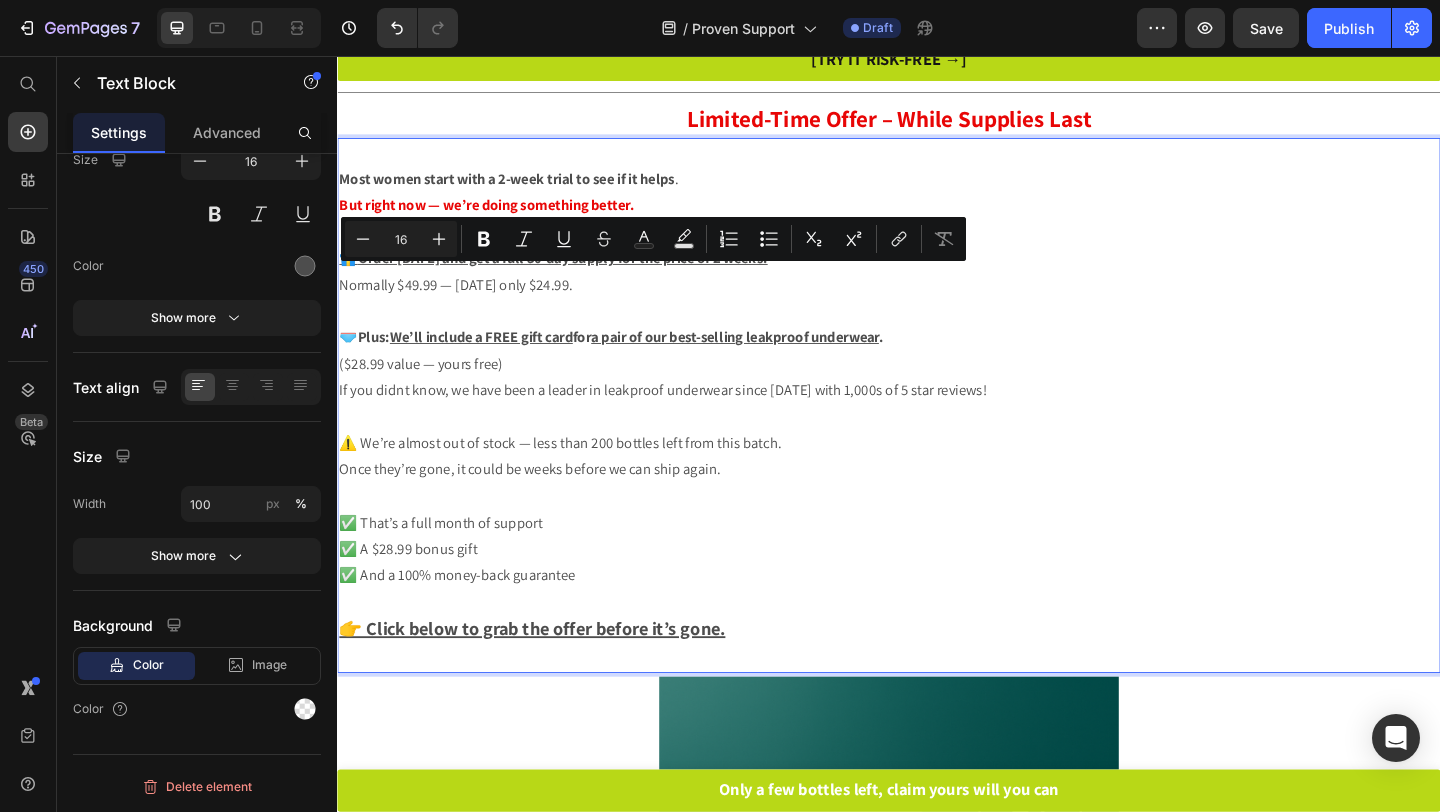 click at bounding box center (937, 334) 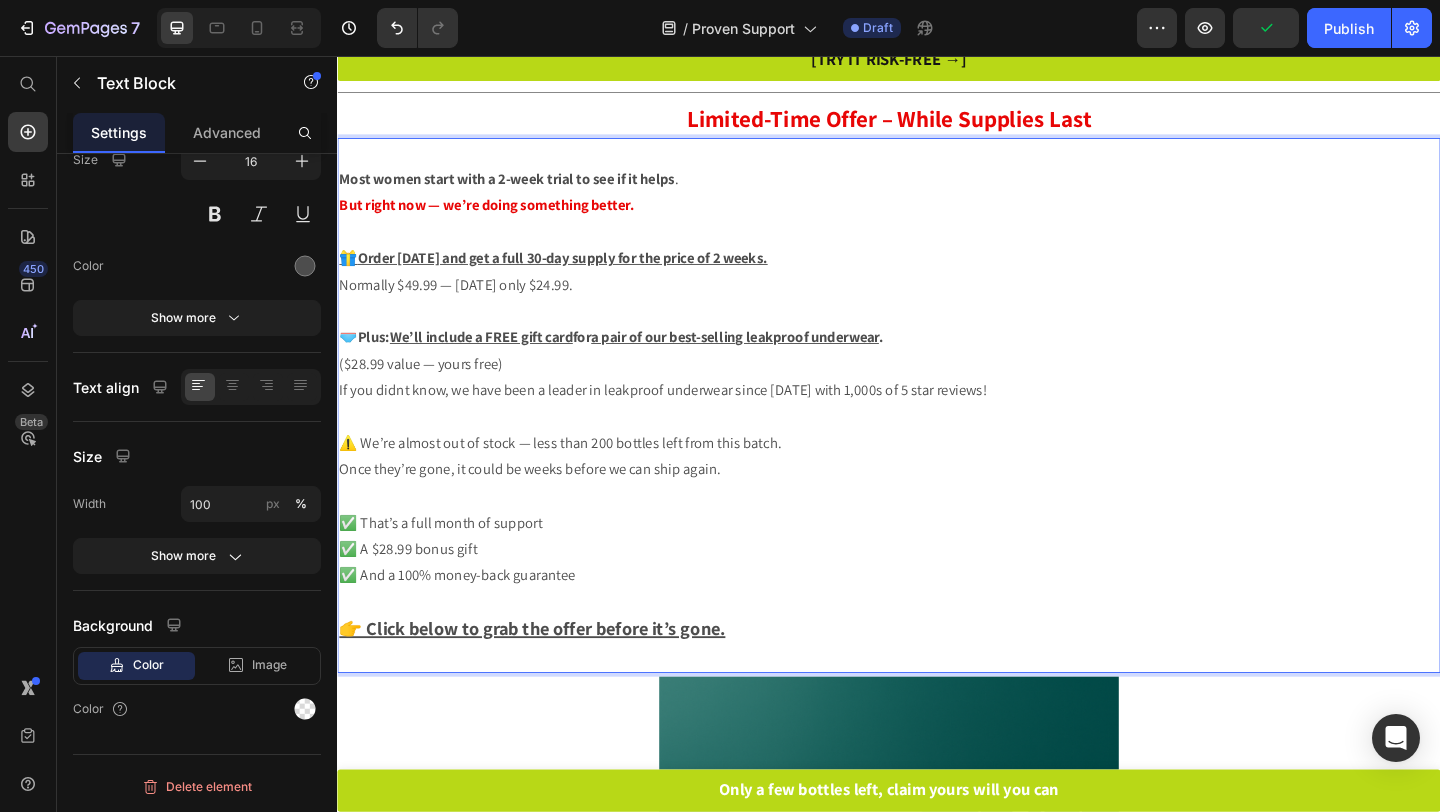 click on "But right now — we’re doing something better." at bounding box center (499, 217) 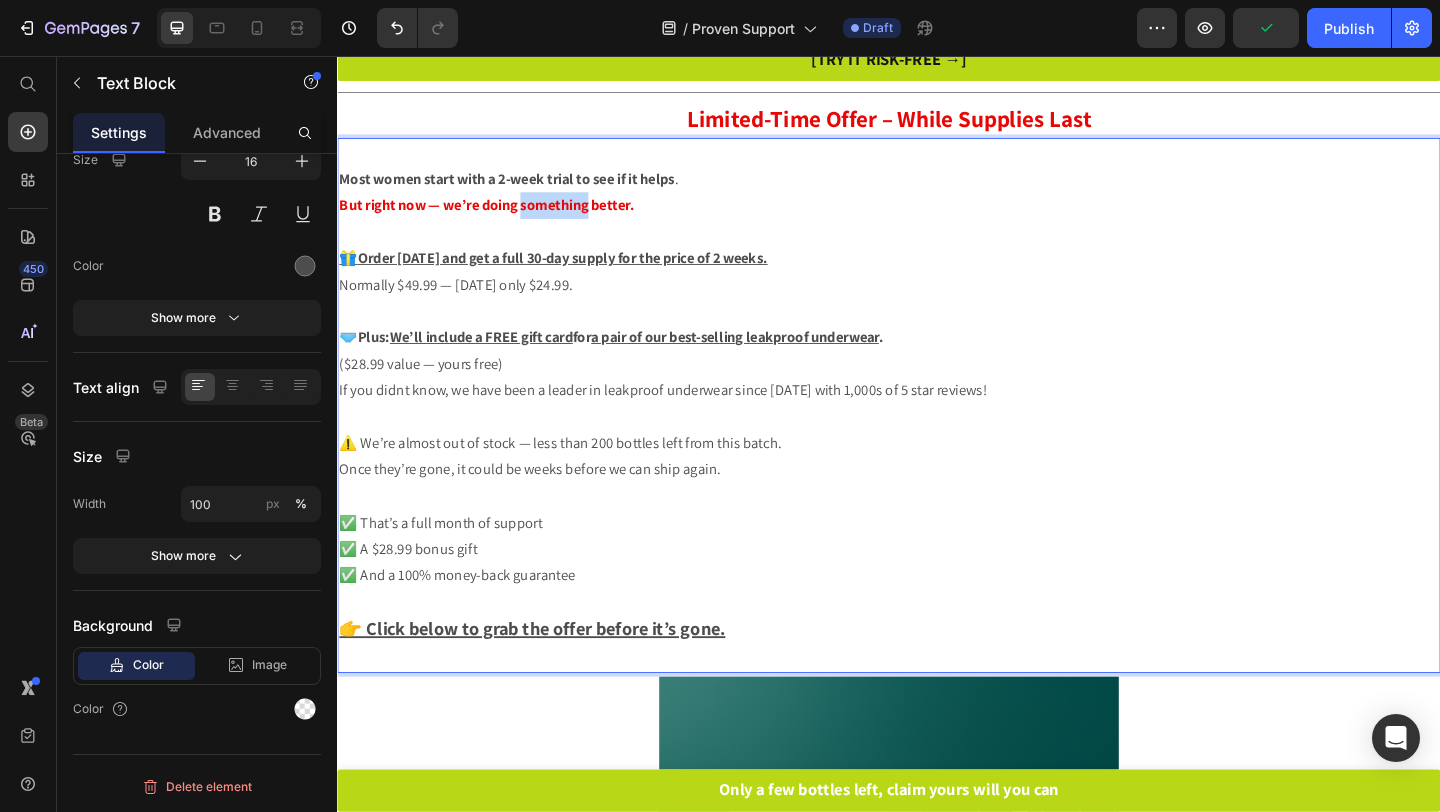 click on "But right now — we’re doing something better." at bounding box center (499, 217) 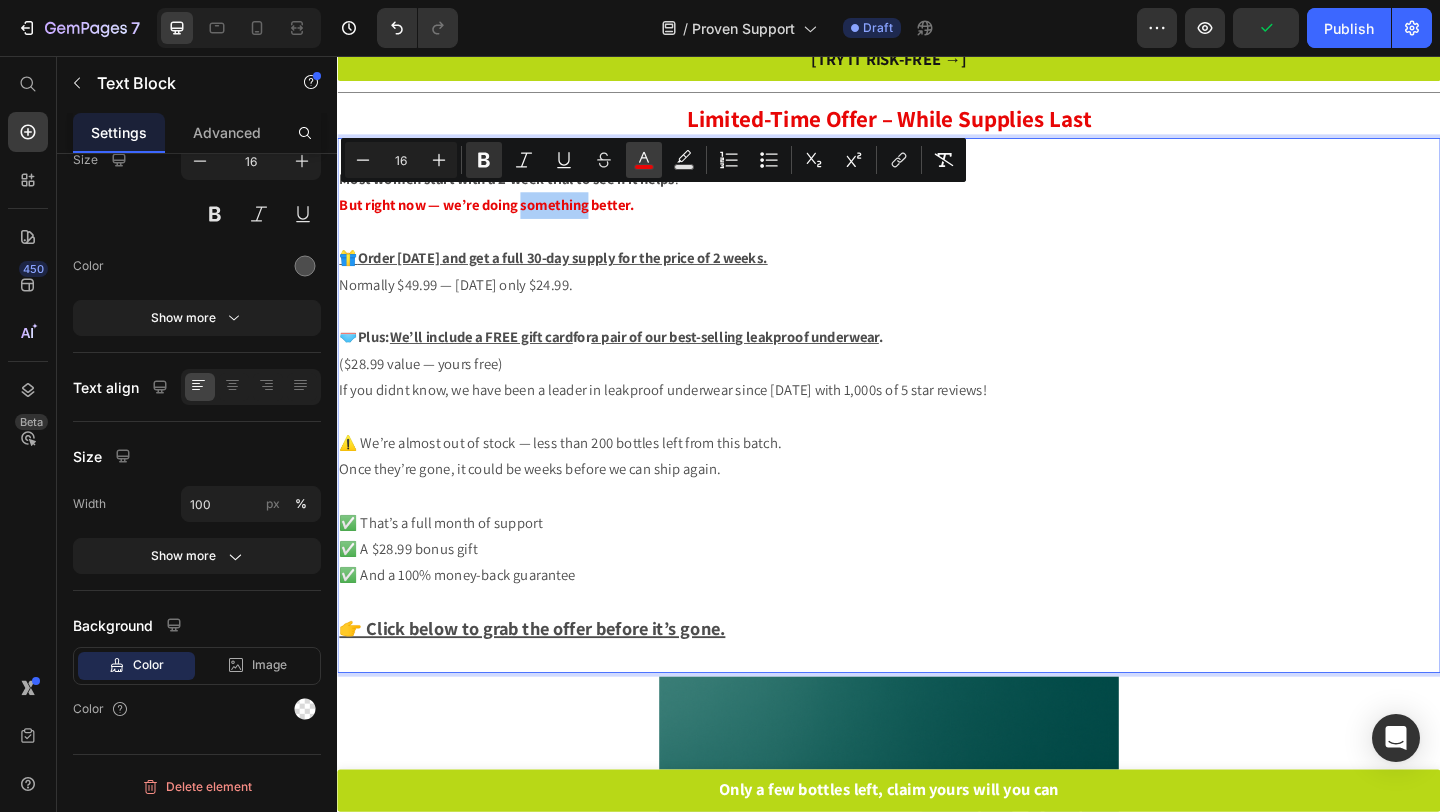 click on "color" at bounding box center [644, 160] 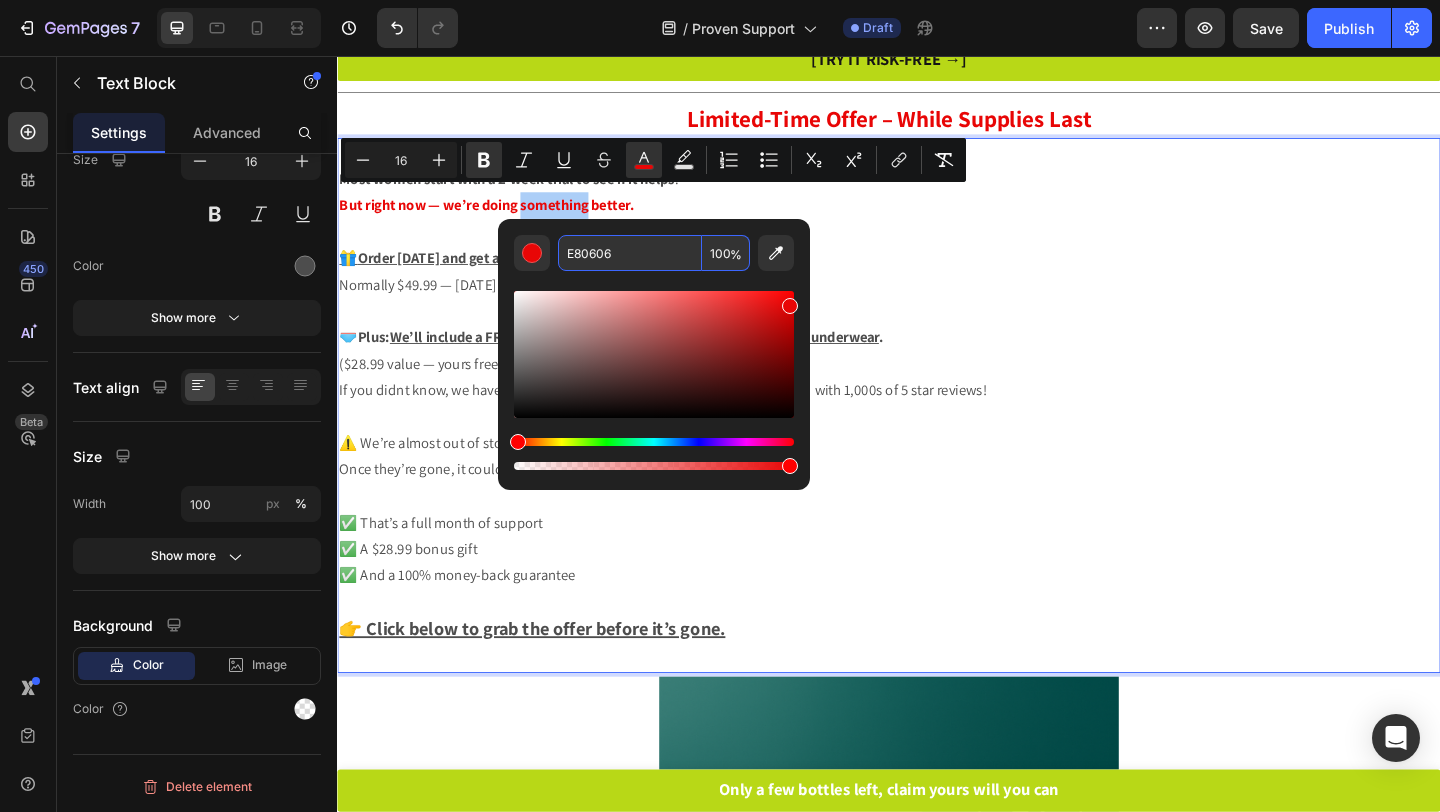 click on "E80606" at bounding box center [630, 253] 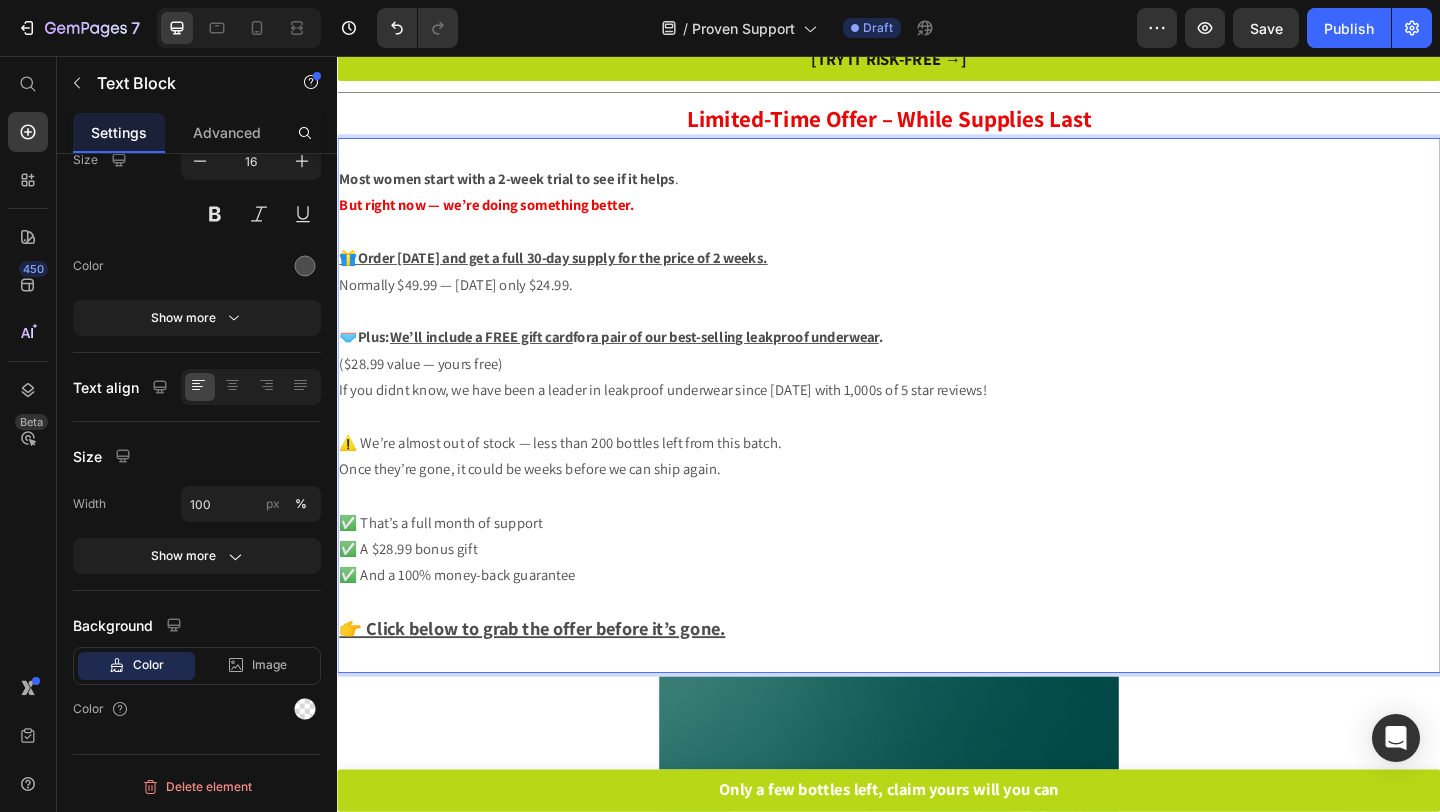 click on "🎁  Order today and get a full 30-day supply for the price of 2 weeks. Normally $49.99 — today only $24.99." at bounding box center (937, 291) 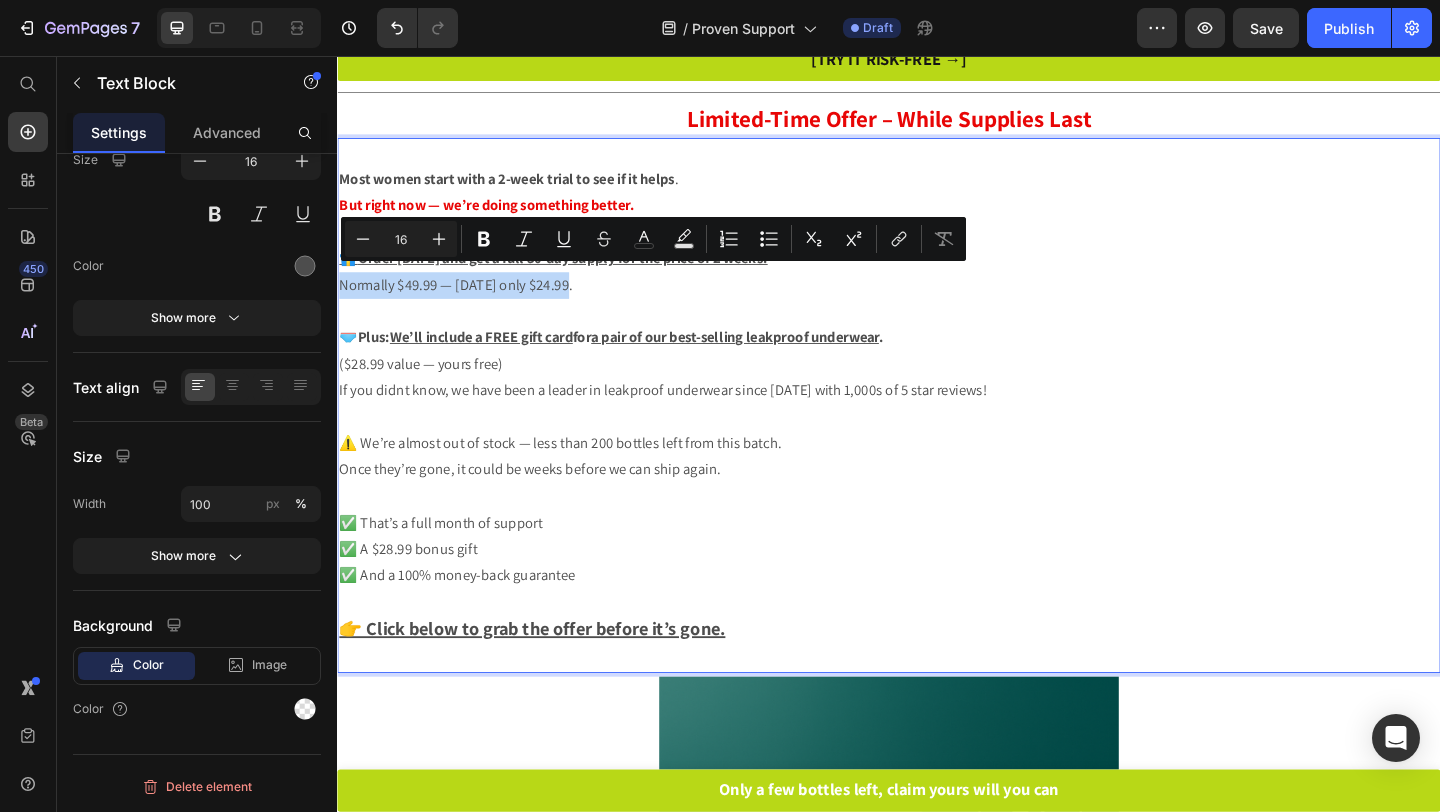 drag, startPoint x: 340, startPoint y: 298, endPoint x: 588, endPoint y: 298, distance: 248 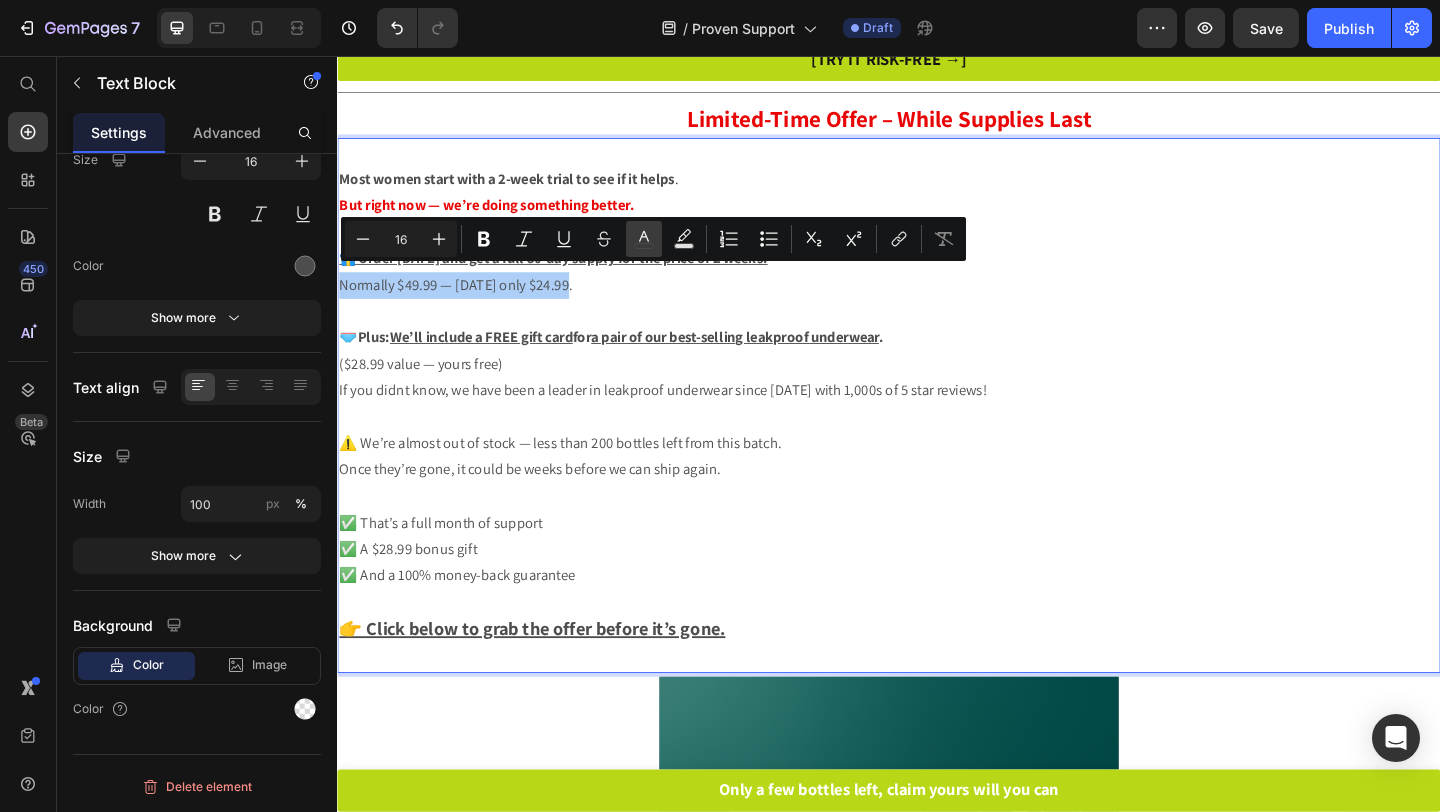 click 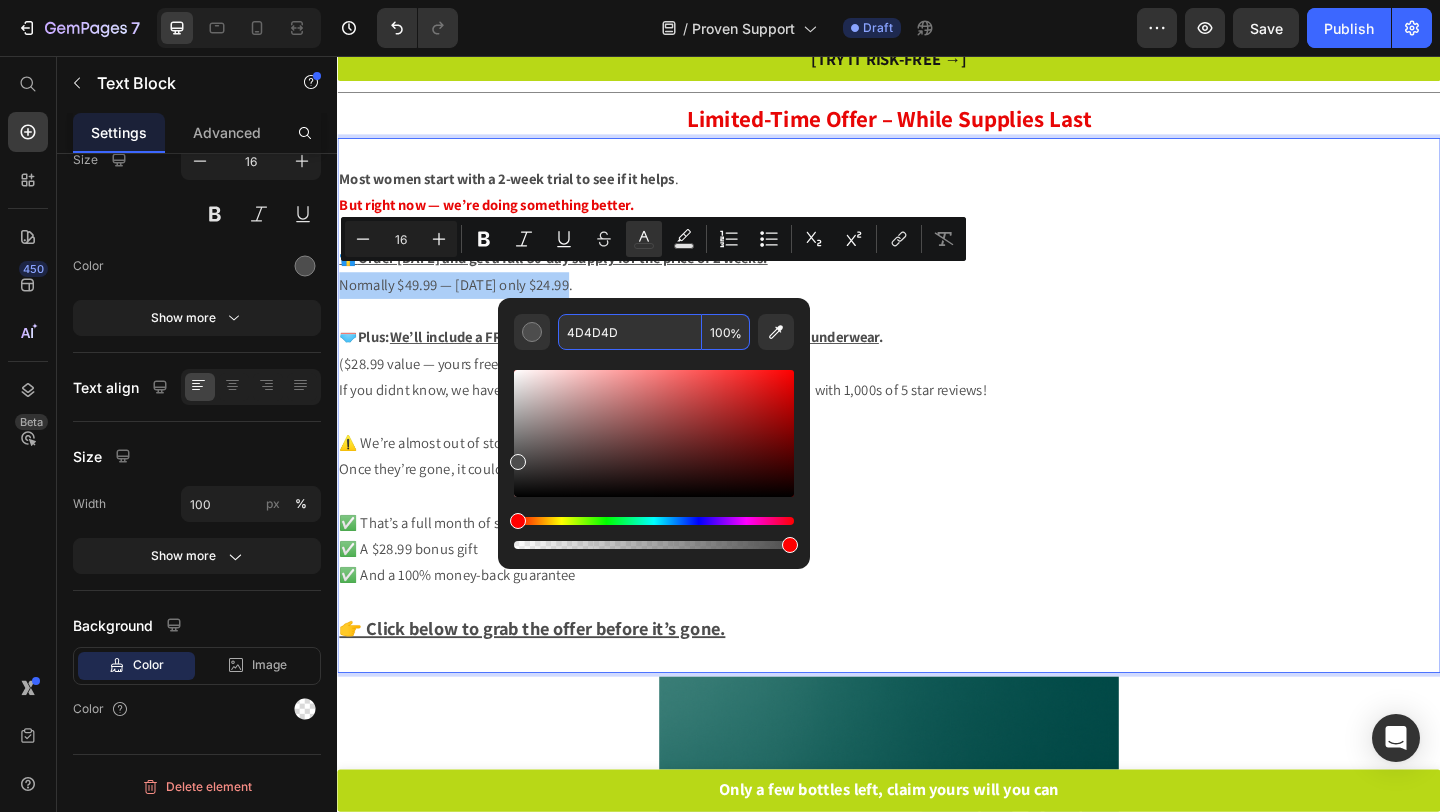 click on "4D4D4D" at bounding box center [630, 332] 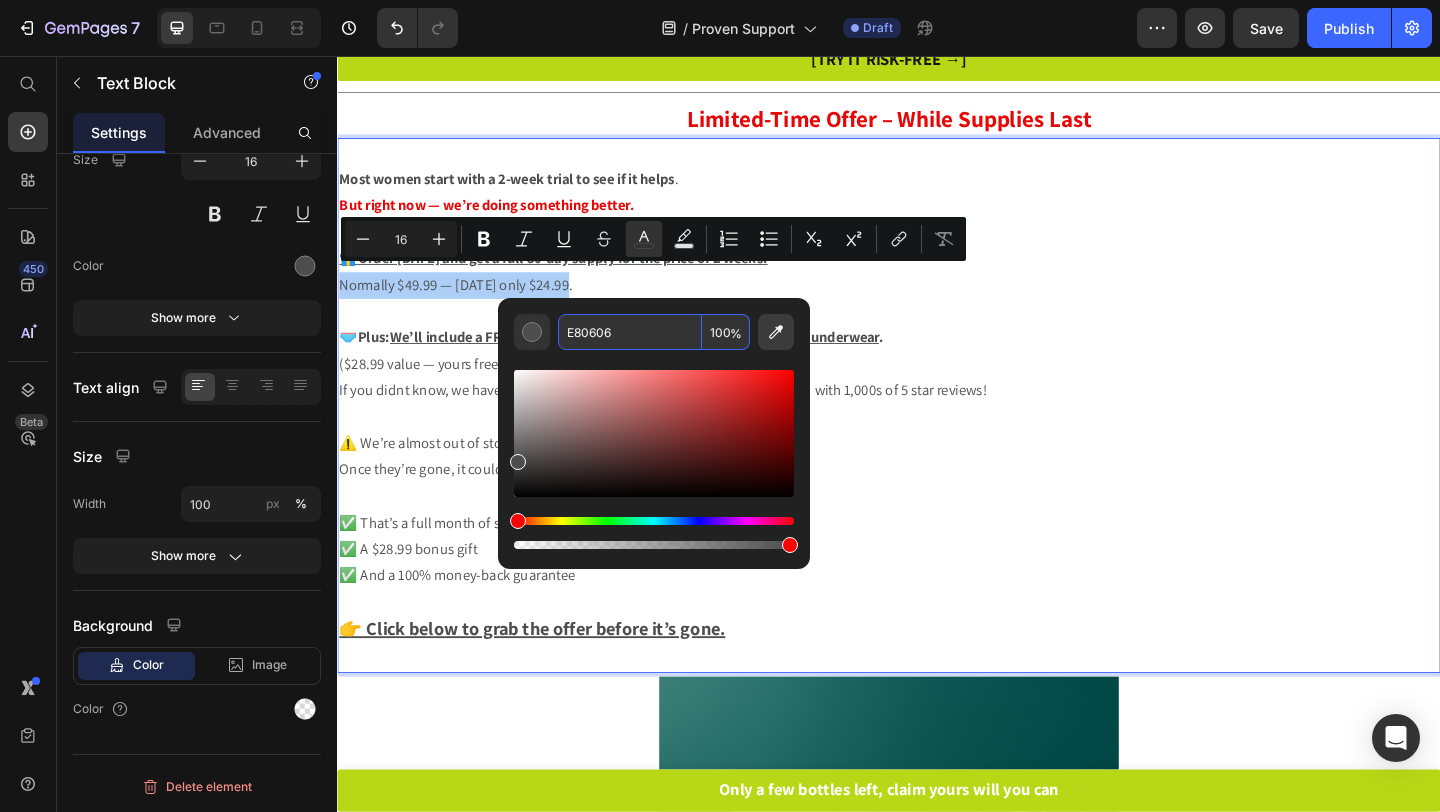 type on "E80606" 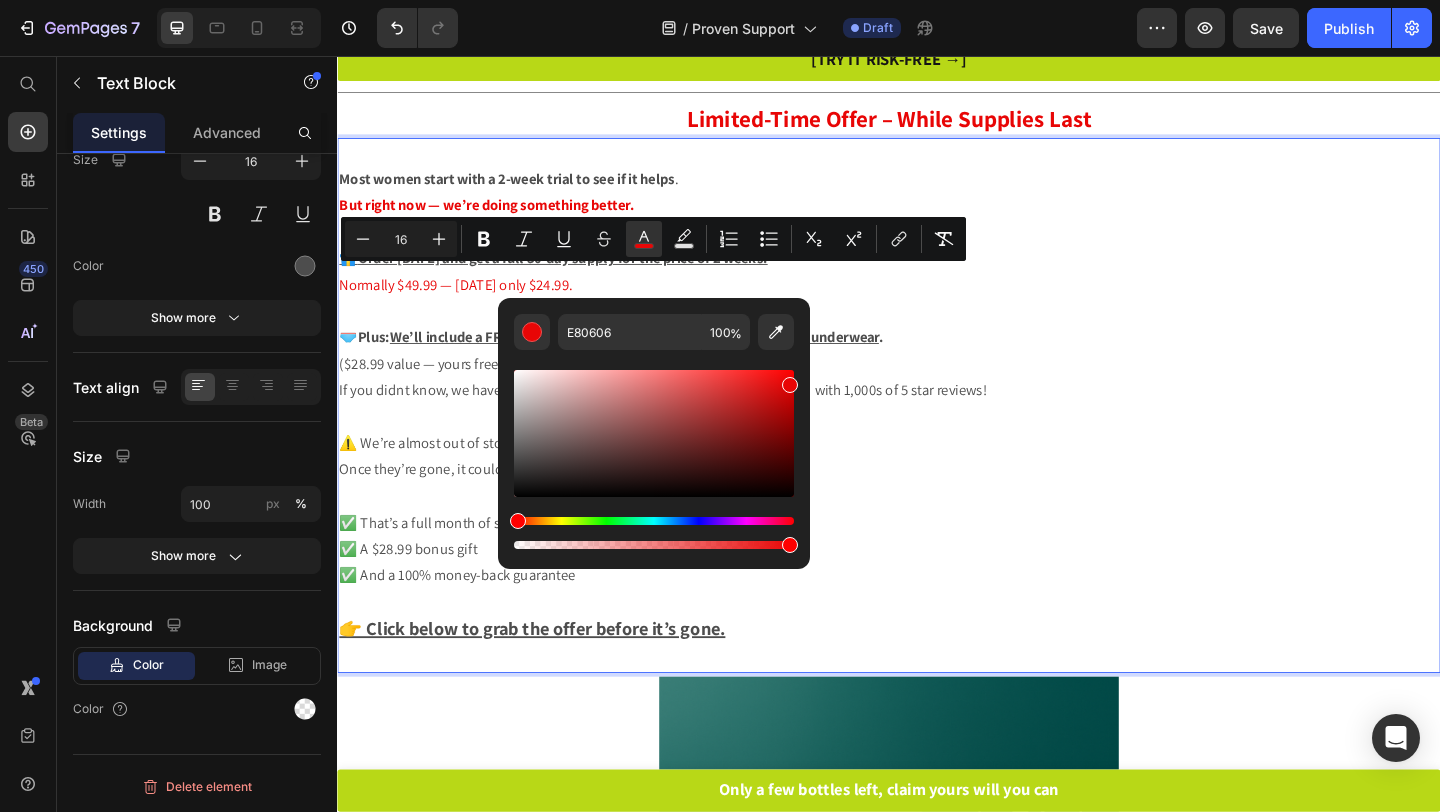 click at bounding box center (937, 334) 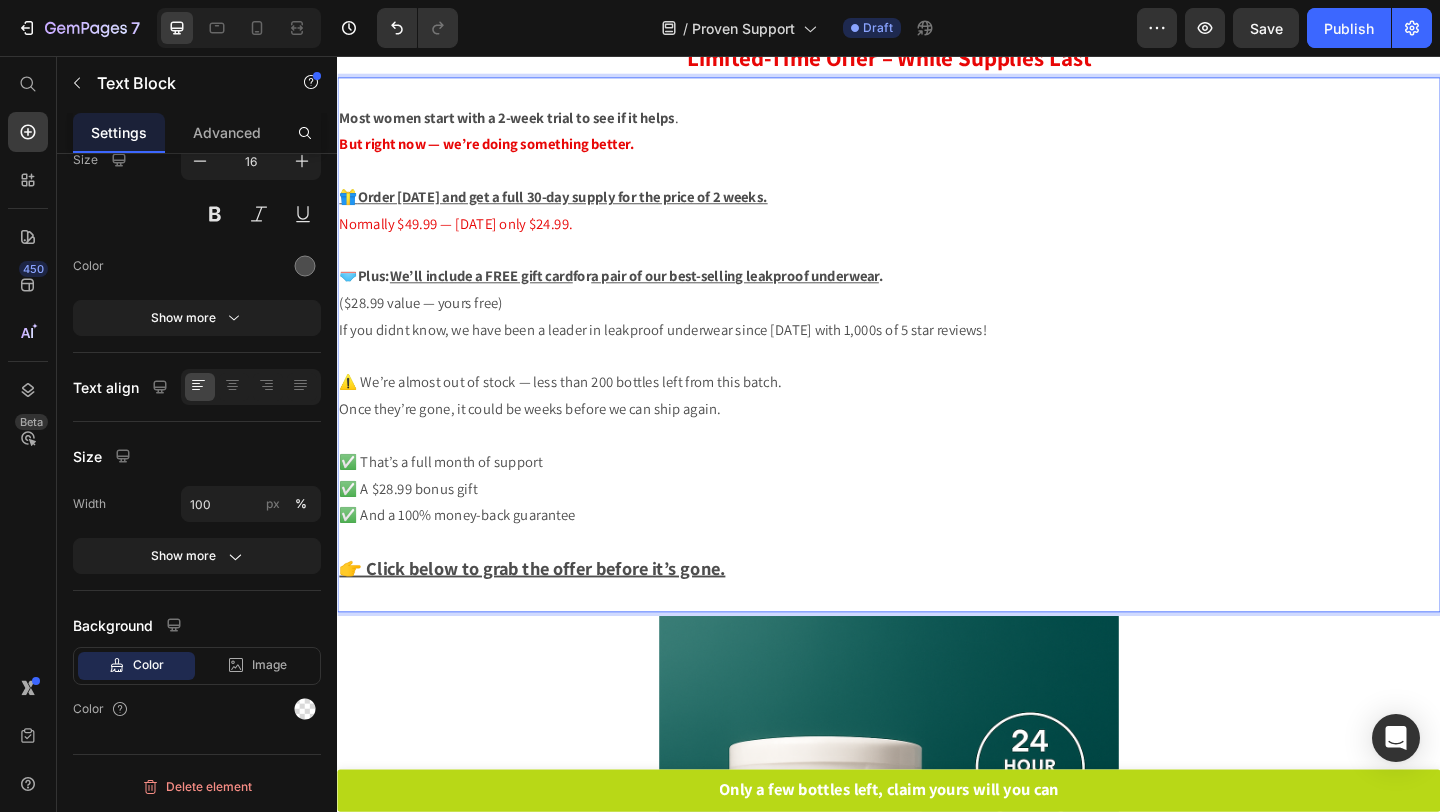 scroll, scrollTop: 2422, scrollLeft: 0, axis: vertical 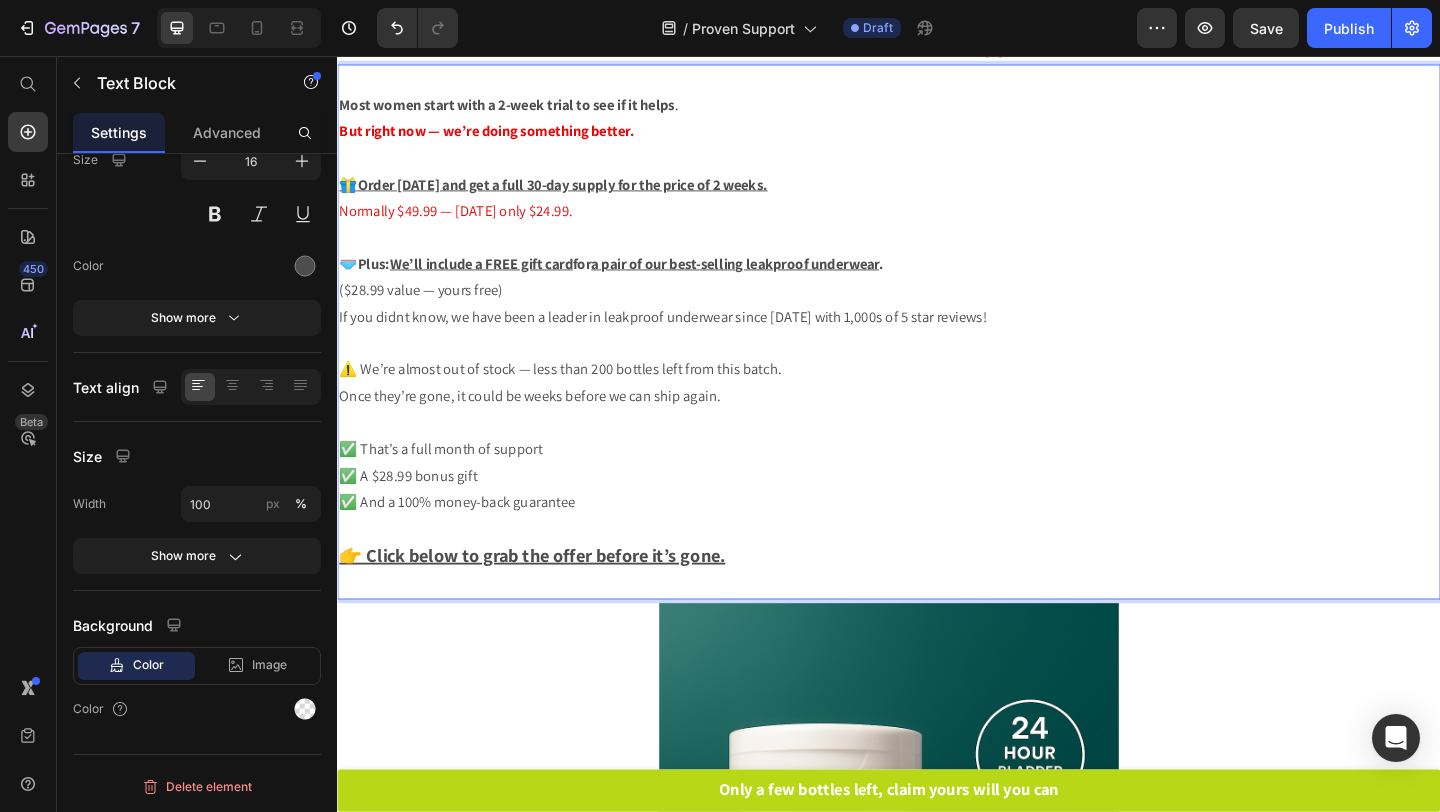click on "a pair of our best-selling leakproof underwear" at bounding box center (769, 281) 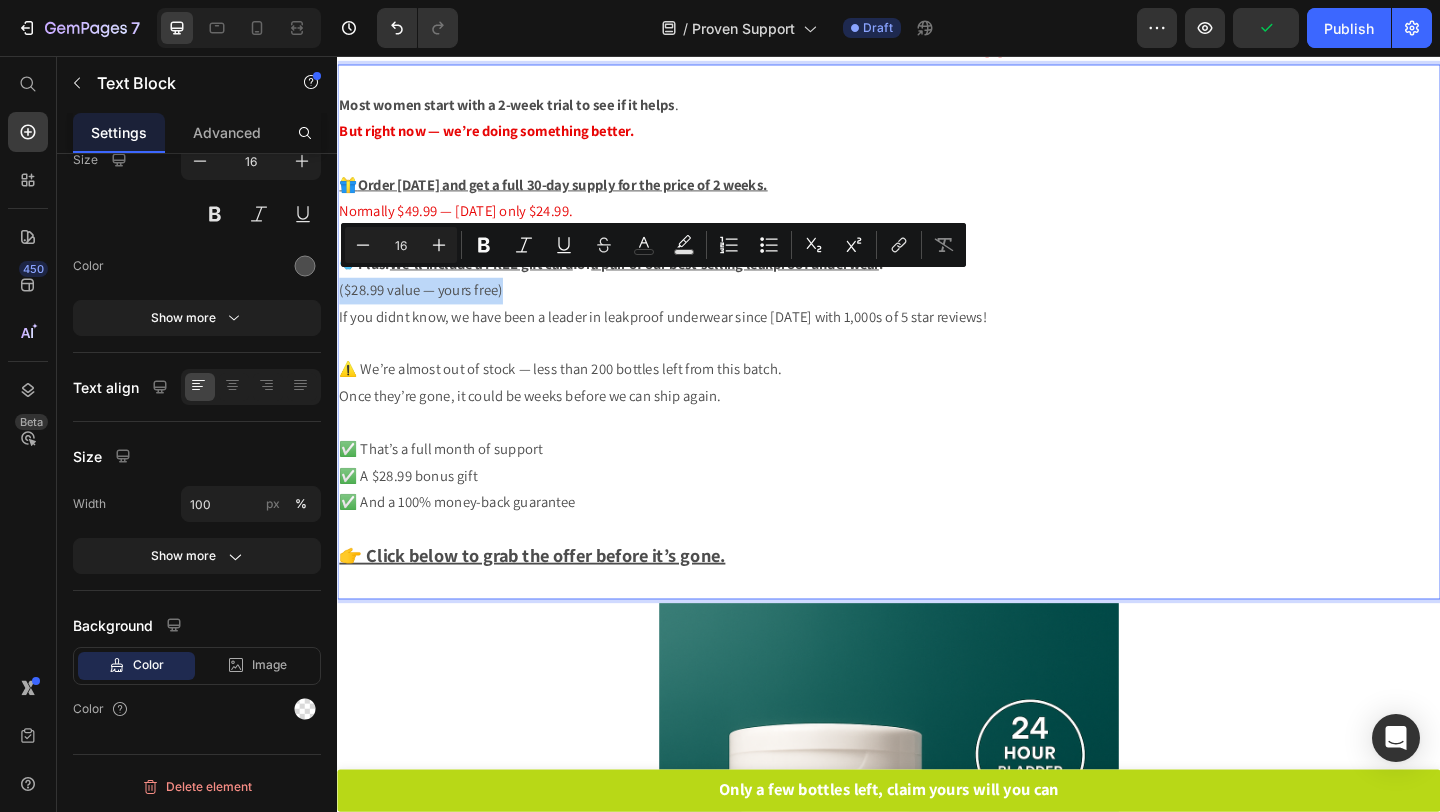 drag, startPoint x: 340, startPoint y: 306, endPoint x: 534, endPoint y: 310, distance: 194.04123 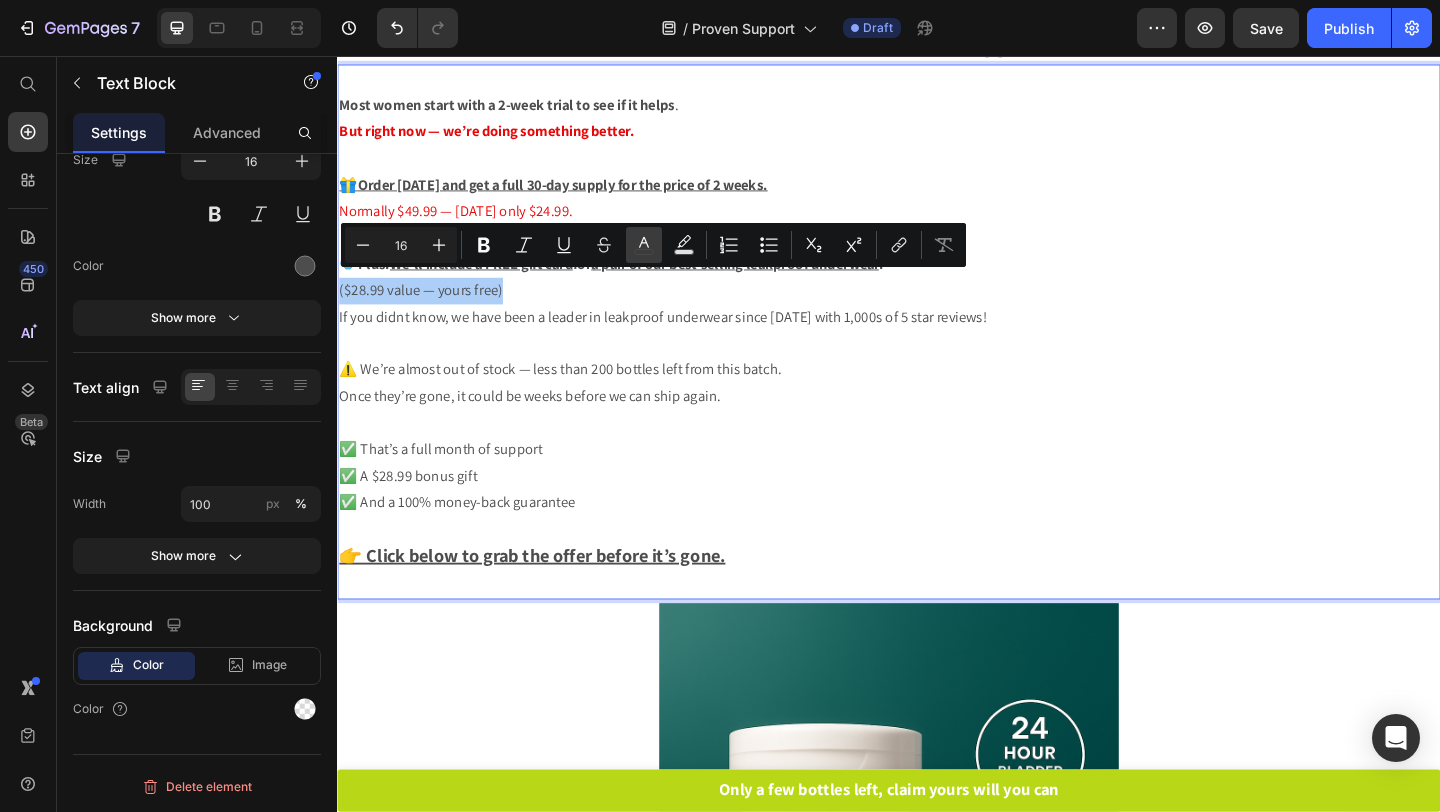 click 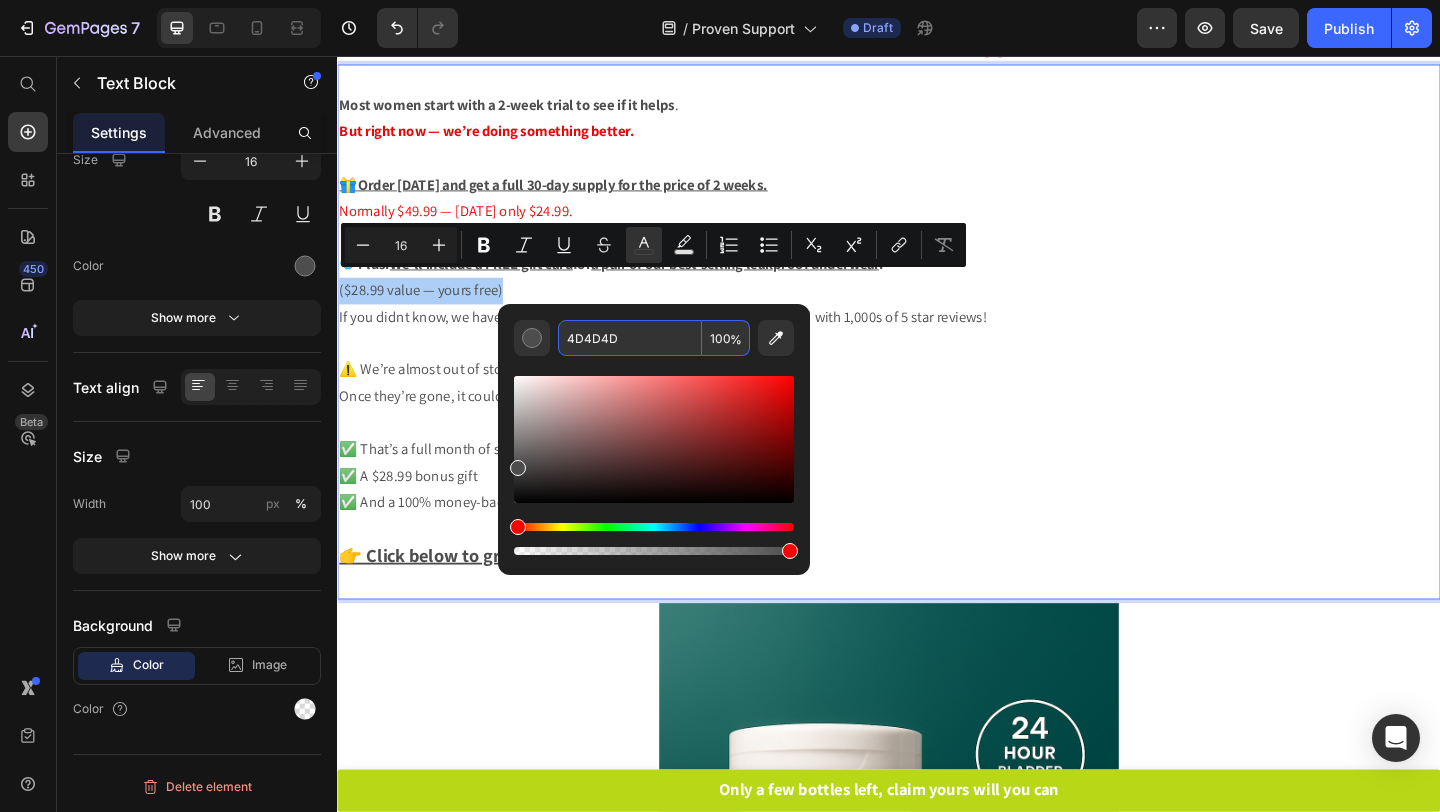 click on "4D4D4D" at bounding box center (630, 338) 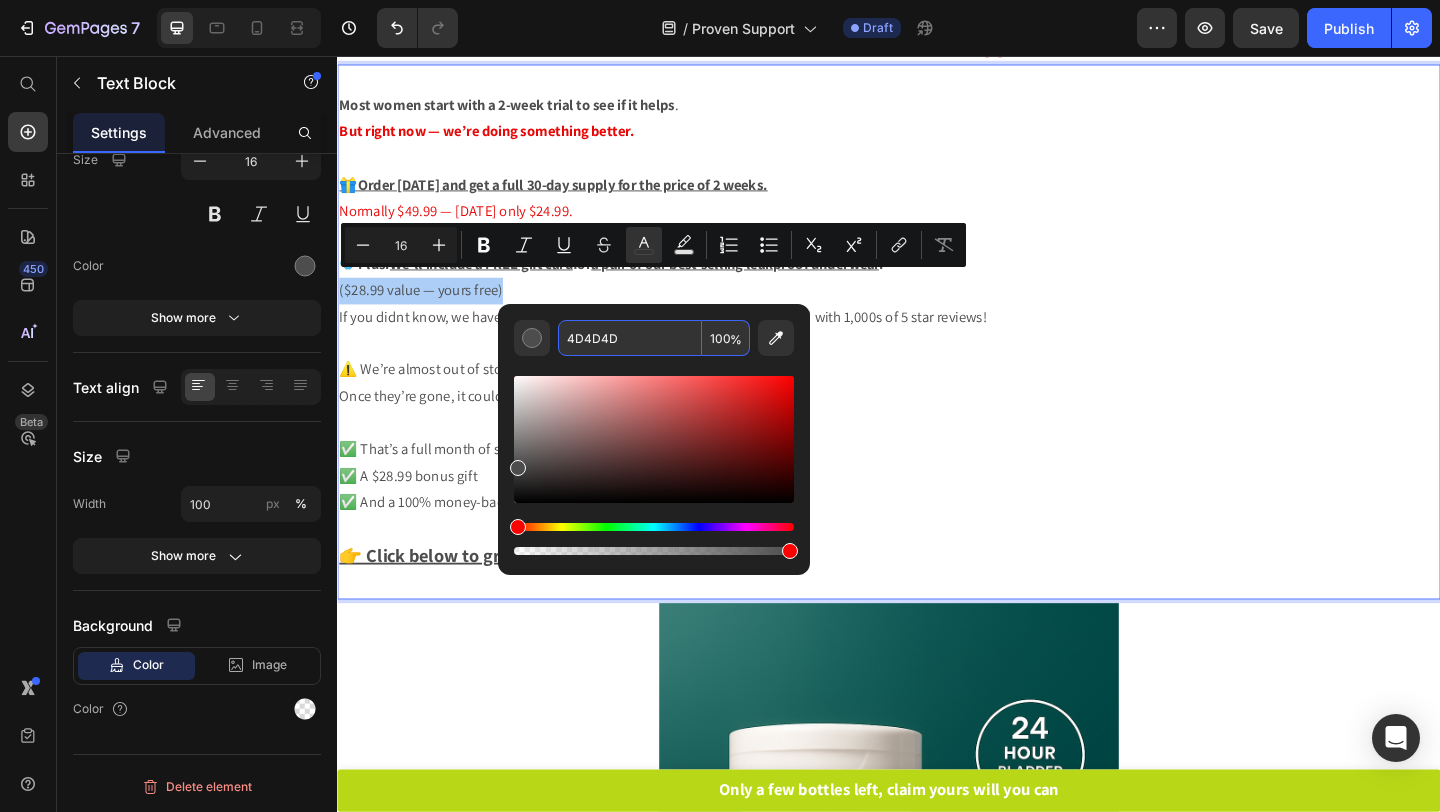 paste on "E80606" 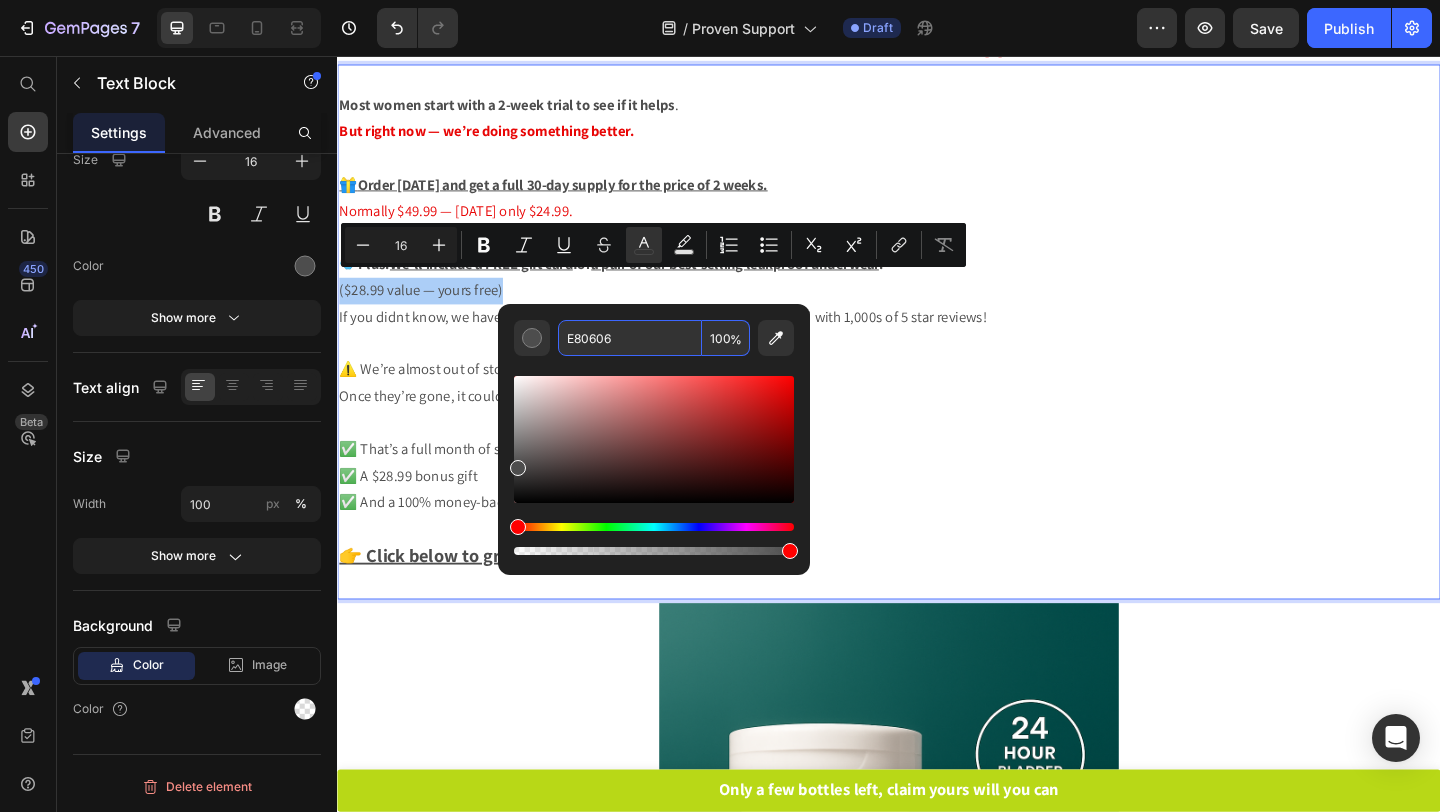 type on "E80606" 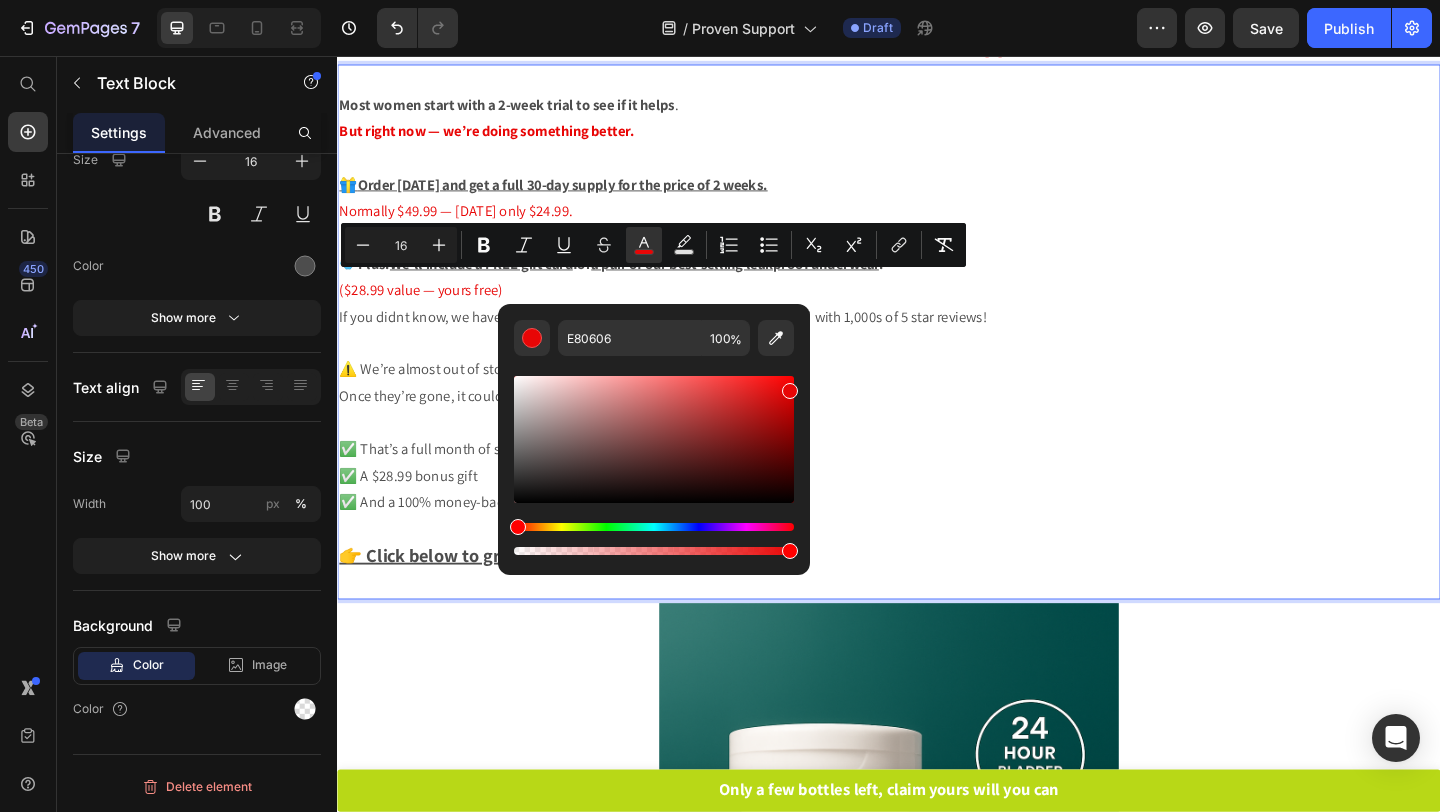 click at bounding box center [937, 369] 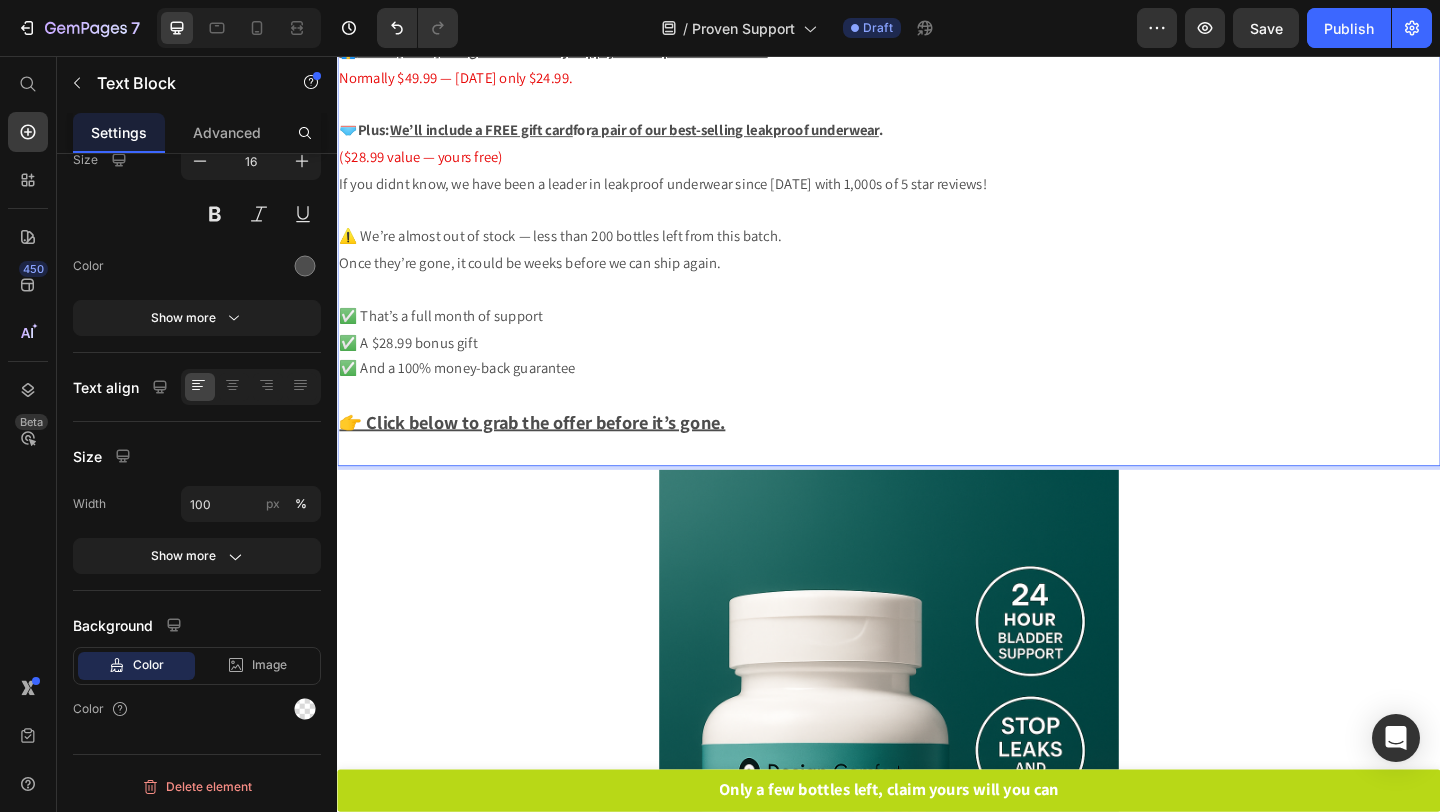 scroll, scrollTop: 2576, scrollLeft: 0, axis: vertical 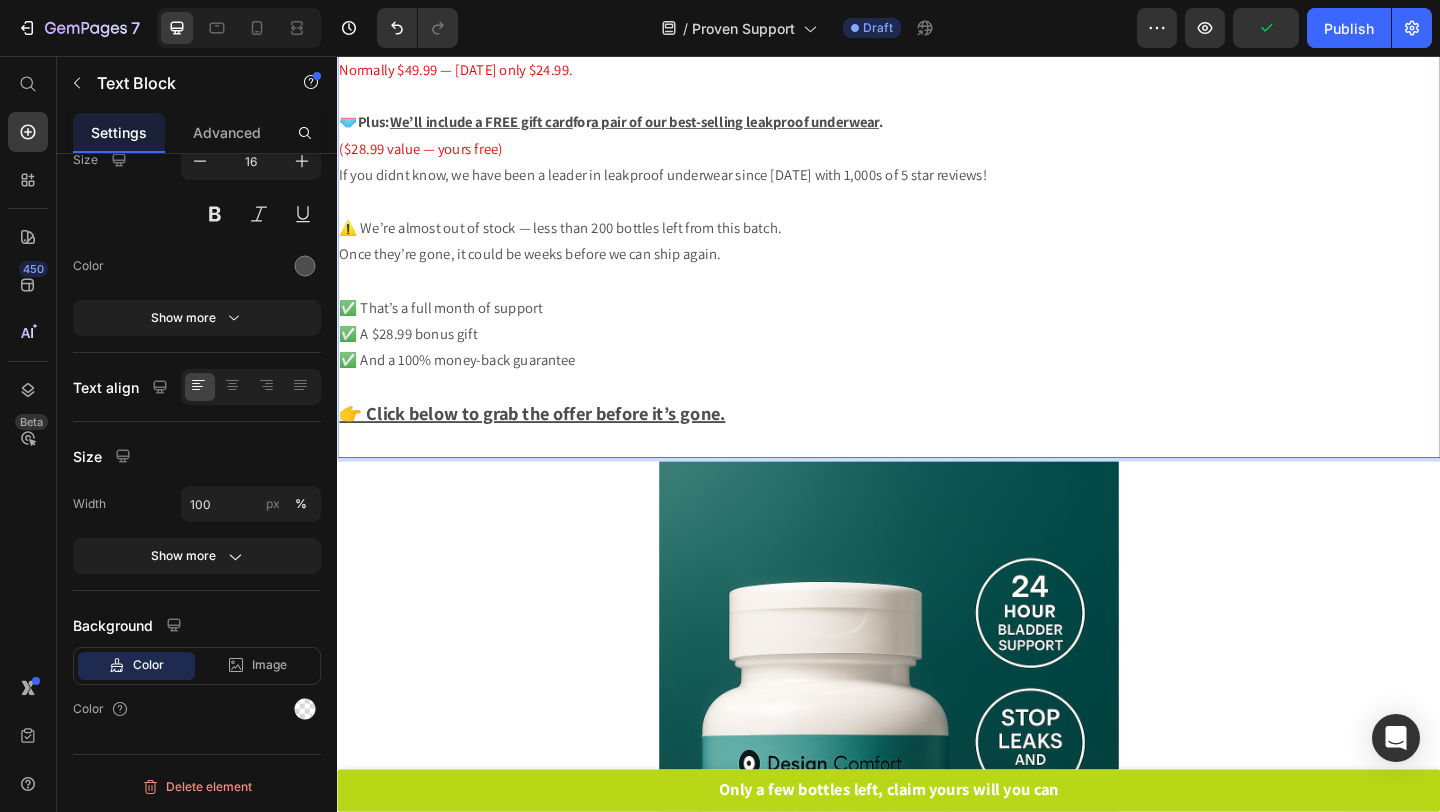 click on "✅ That’s a full month of support ✅ A $28.99 bonus gift ✅ And a 100% money-back guarantee" at bounding box center [937, 359] 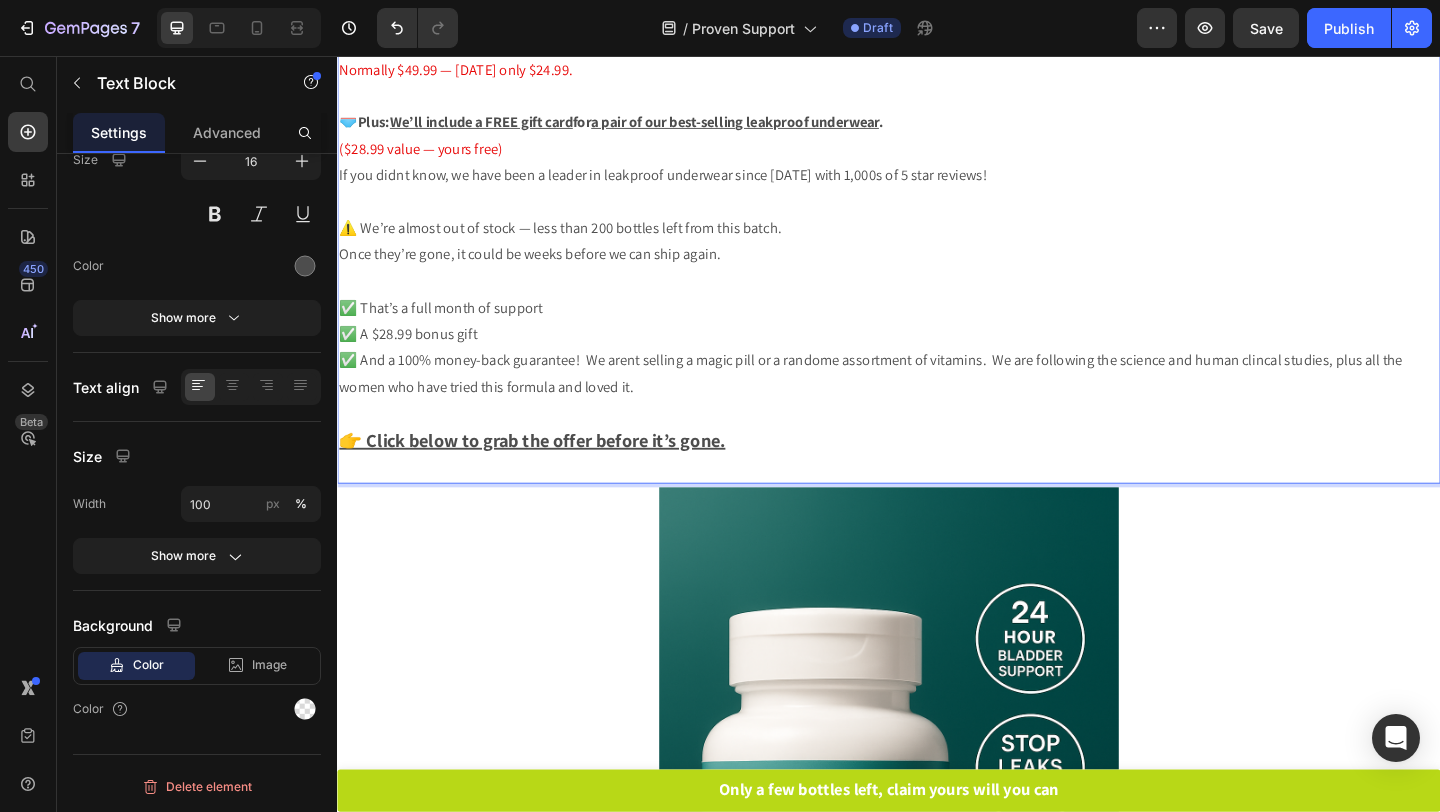 click on "✅ That’s a full month of support ✅ A $28.99 bonus gift ✅ And a 100% money-back guarantee!  We arent selling a magic pill or a randome assortment of vitamins.  We are following the science and human clincal studies, plus all the women who have tried this formula and loved it." at bounding box center (937, 373) 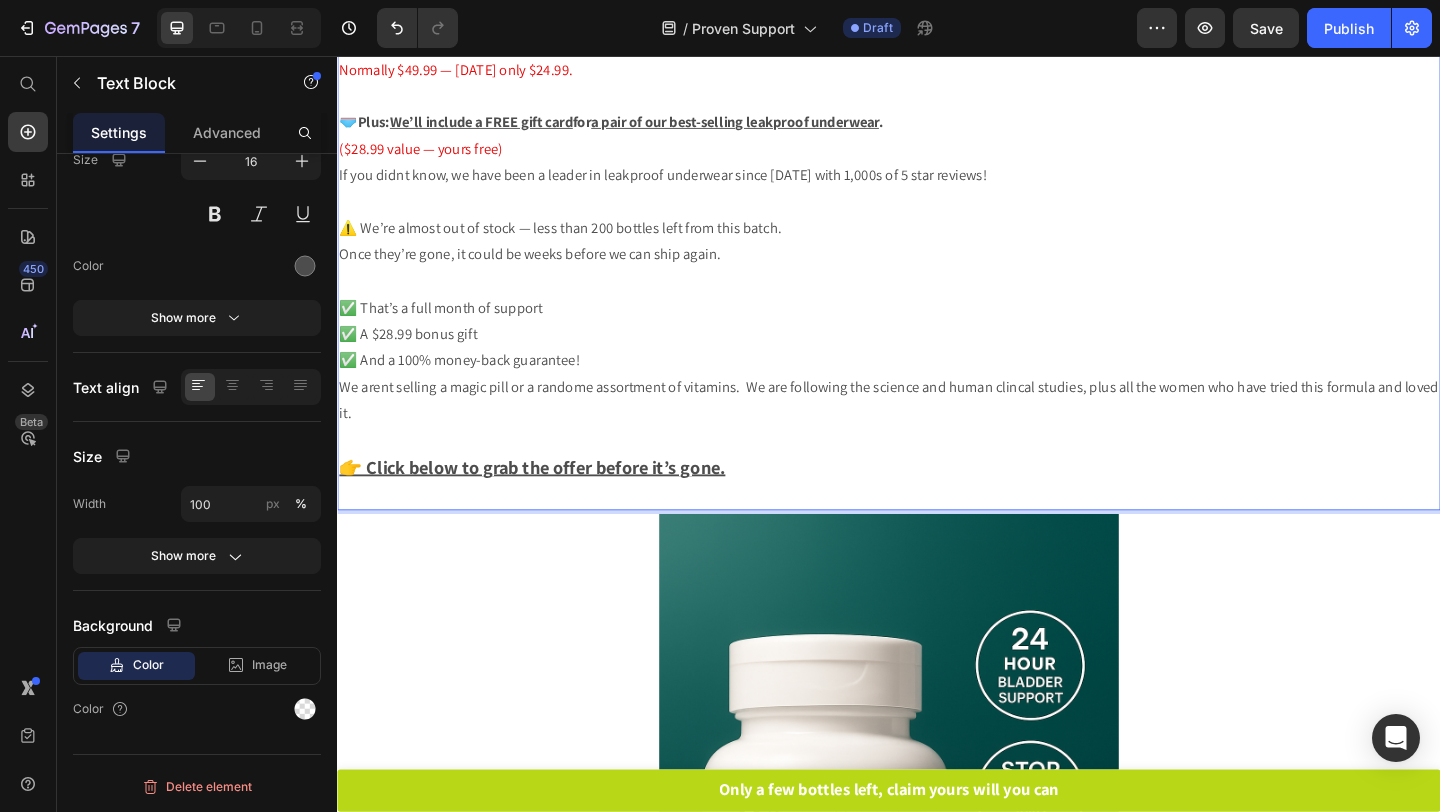 click on "We arent selling a magic pill or a randome assortment of vitamins.  We are following the science and human clincal studies, plus all the women who have tried this formula and loved it." at bounding box center (937, 431) 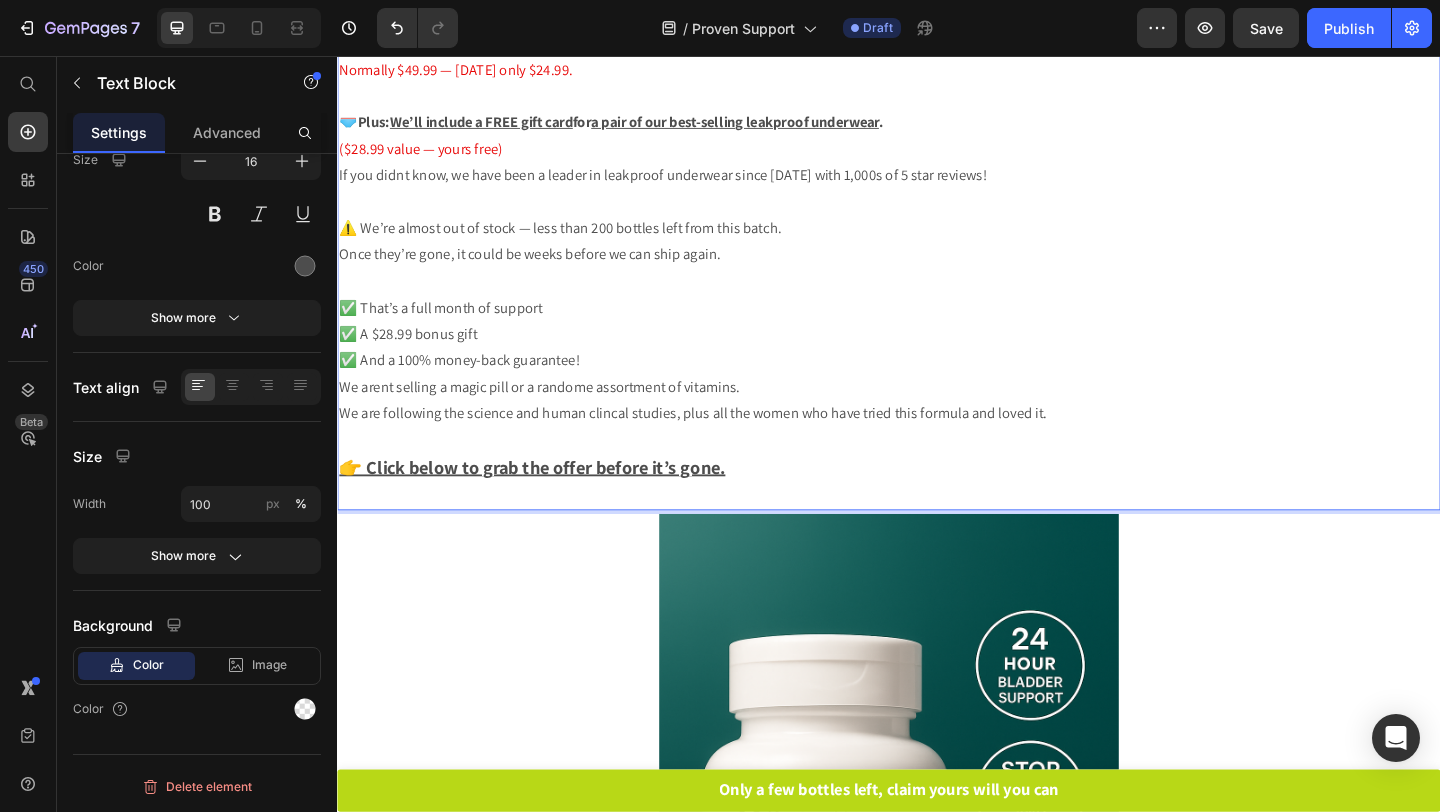 click on "We are following the science and human clincal studies, plus all the women who have tried this formula and loved it." at bounding box center [937, 445] 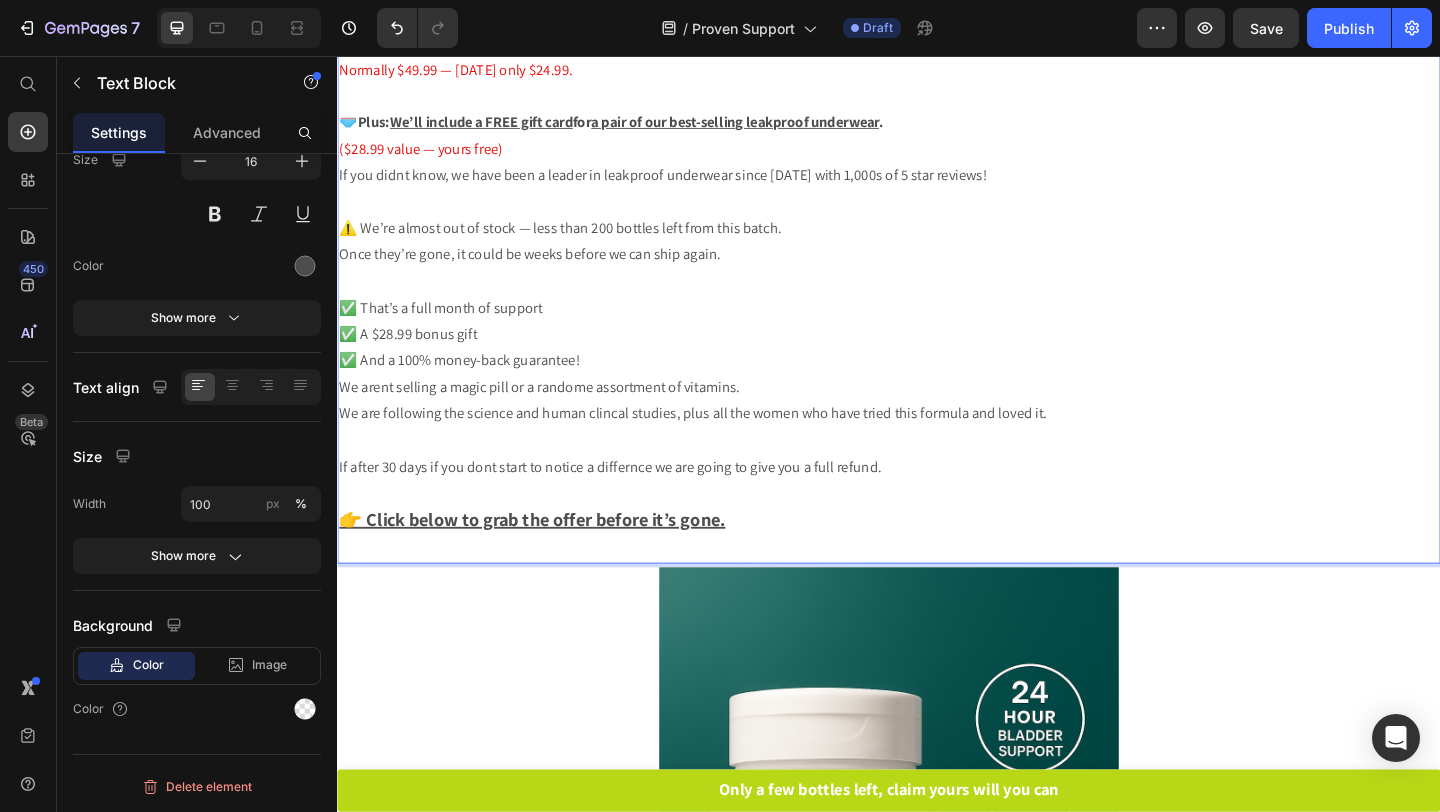 click on "We arent selling a magic pill or a randome assortment of vitamins." at bounding box center (937, 416) 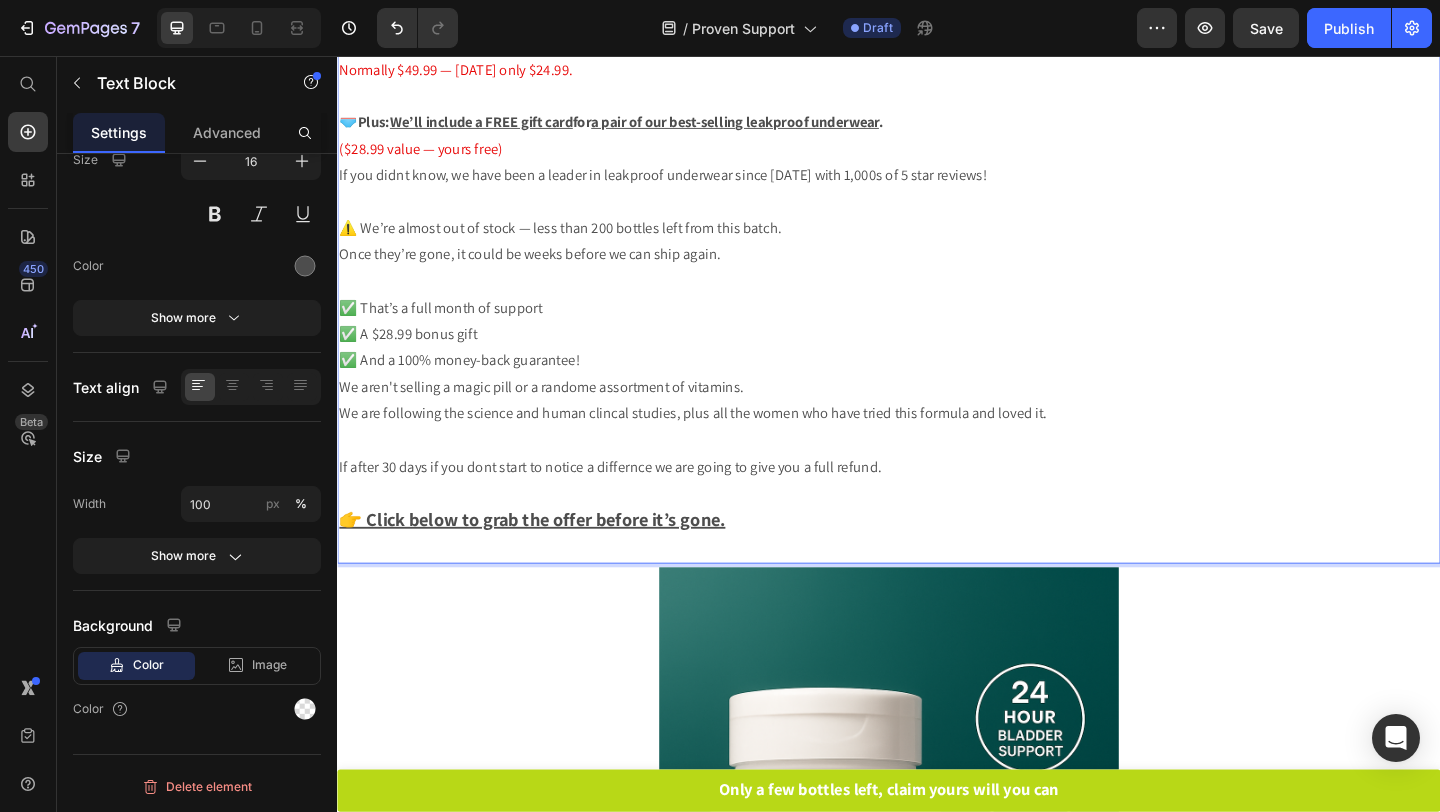 click on "We are following the science and human clincal studies, plus all the women who have tried this formula and loved it." at bounding box center (937, 445) 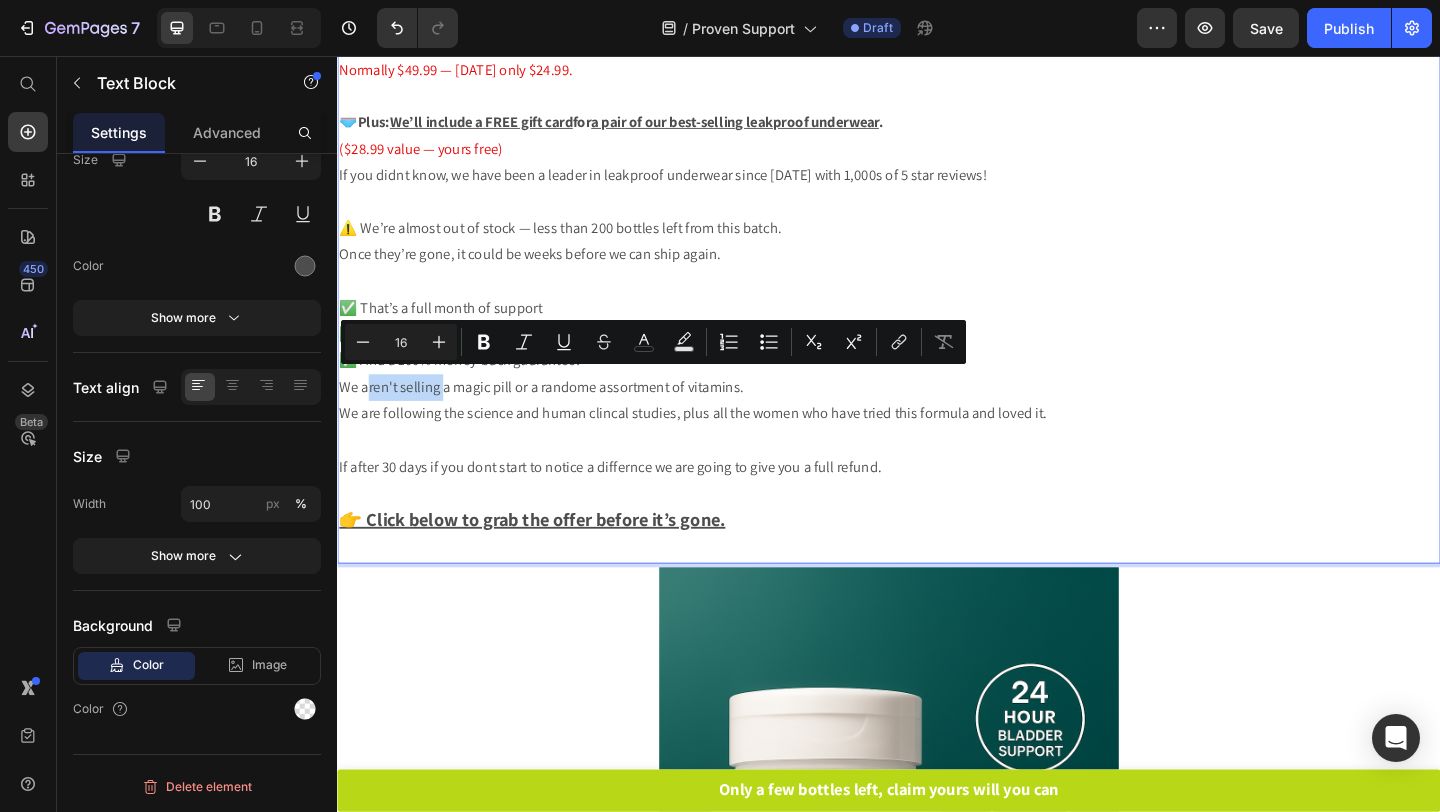 drag, startPoint x: 366, startPoint y: 415, endPoint x: 449, endPoint y: 415, distance: 83 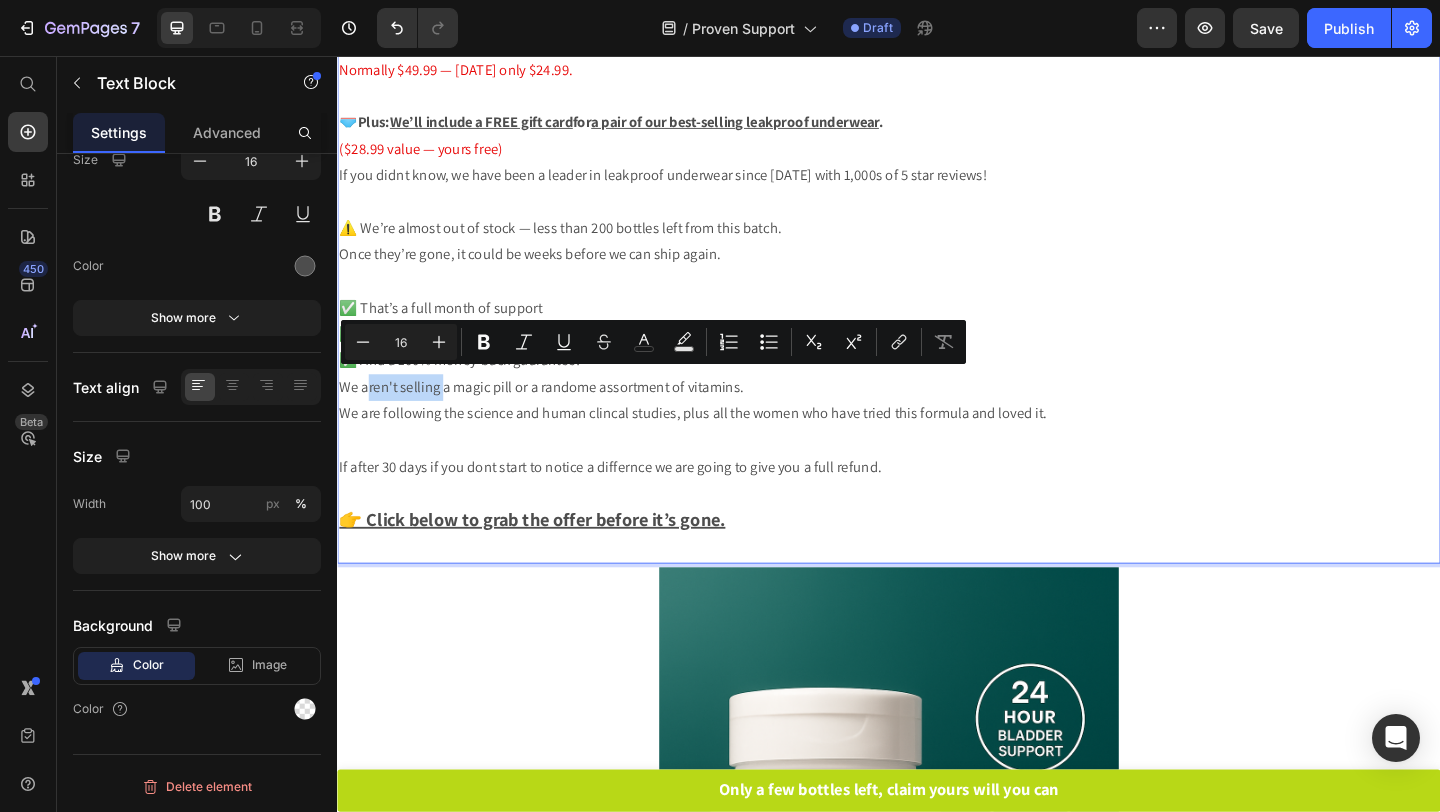 click on "We aren't selling a magic pill or a randome assortment of vitamins." at bounding box center (937, 416) 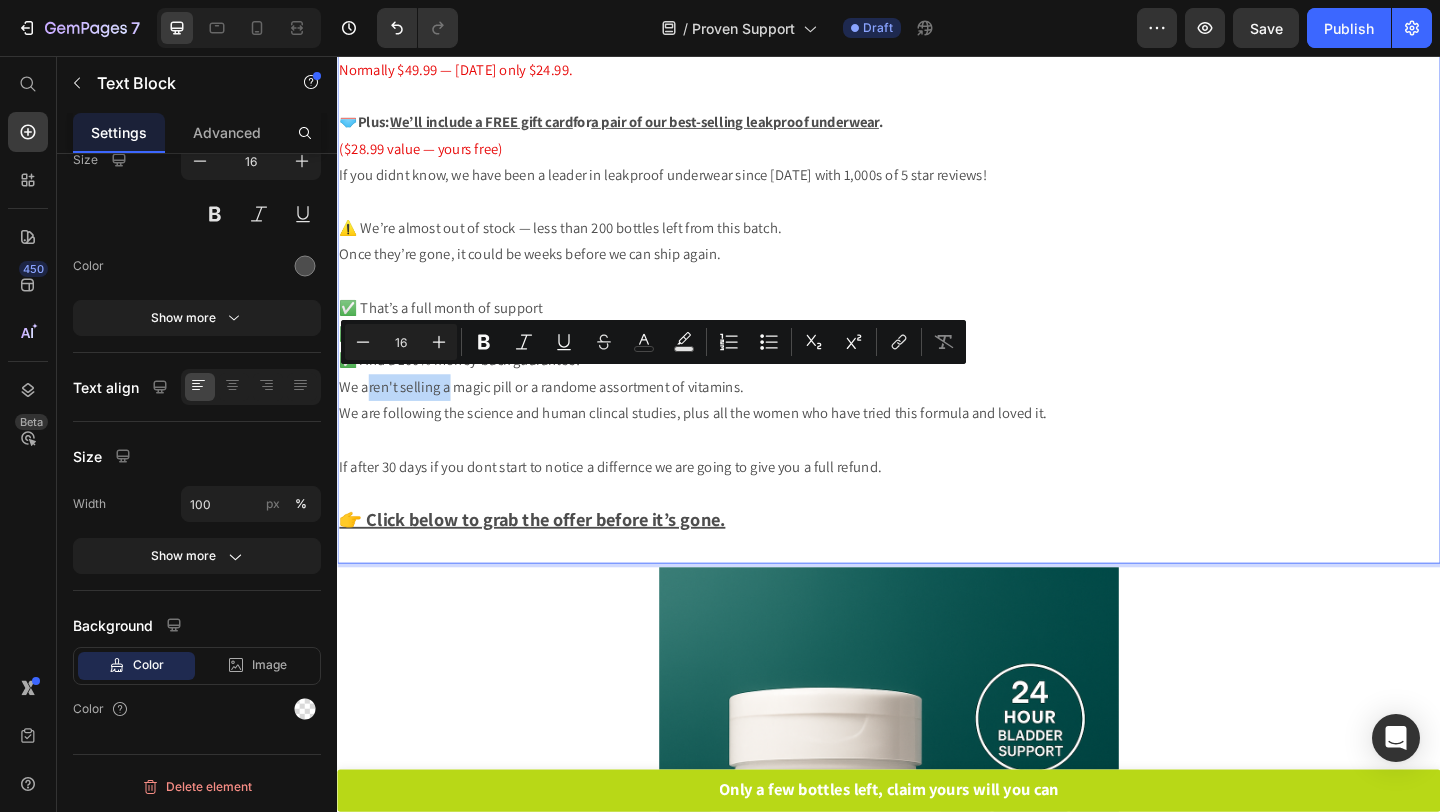 drag, startPoint x: 449, startPoint y: 415, endPoint x: 368, endPoint y: 416, distance: 81.00617 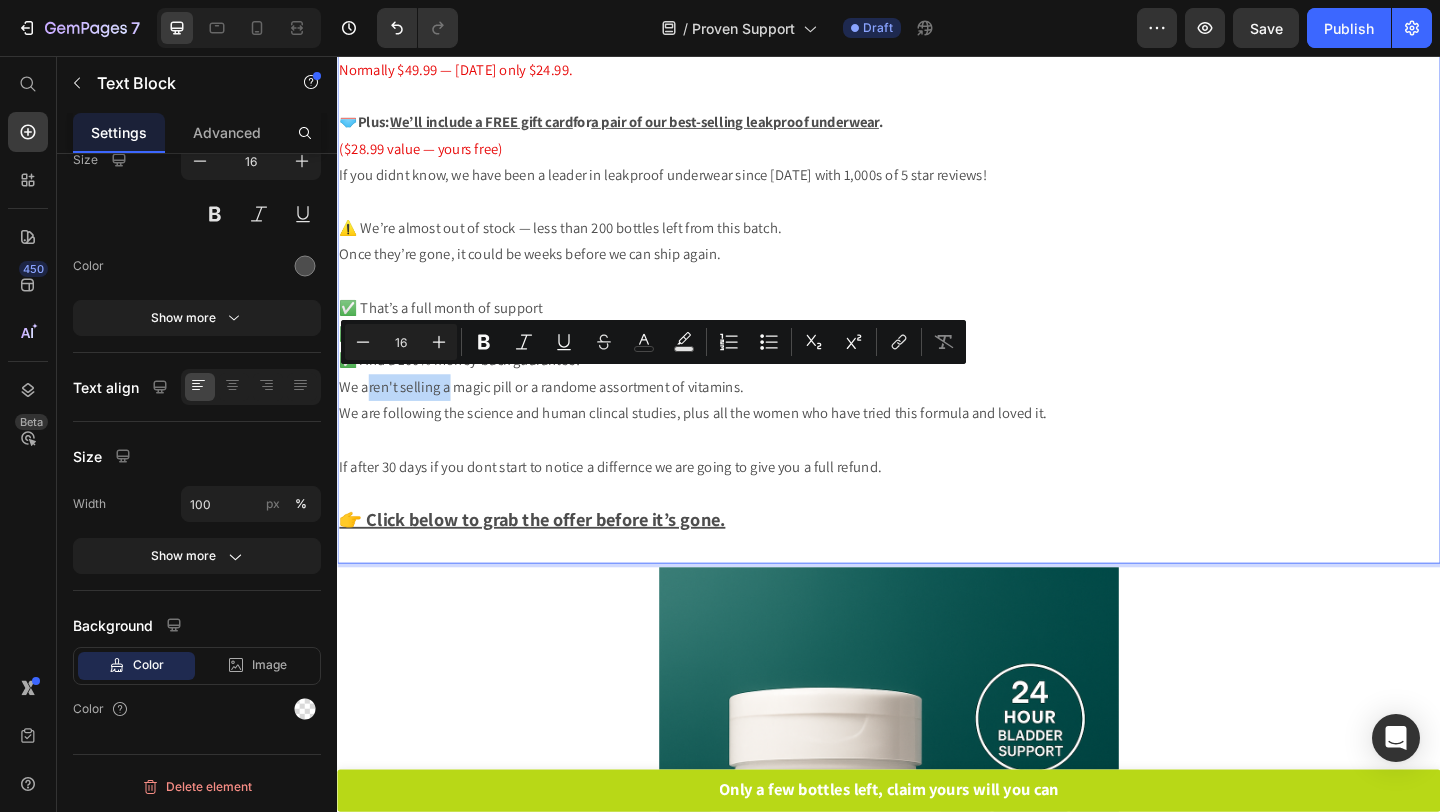 click on "We aren't selling a magic pill or a randome assortment of vitamins." at bounding box center (937, 416) 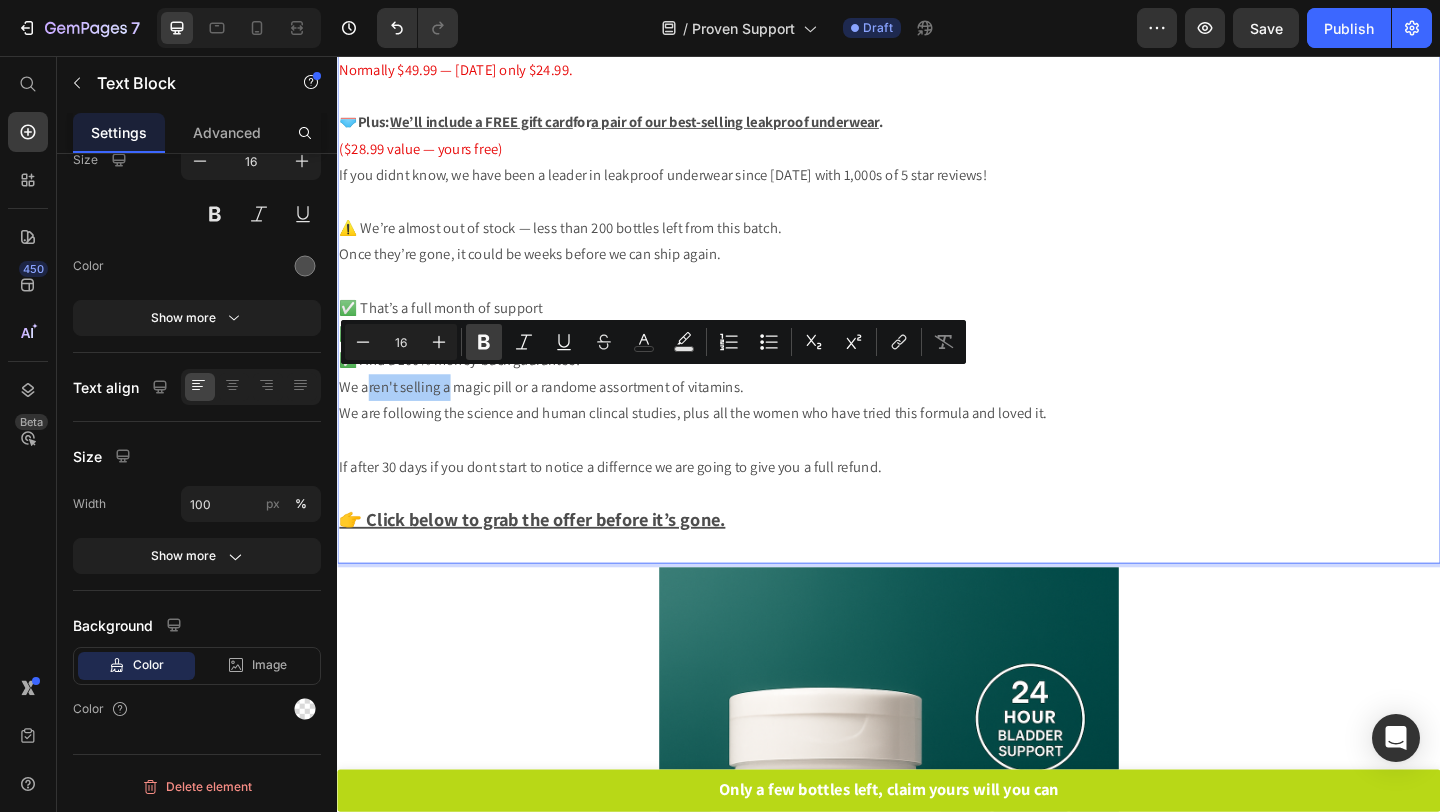 click 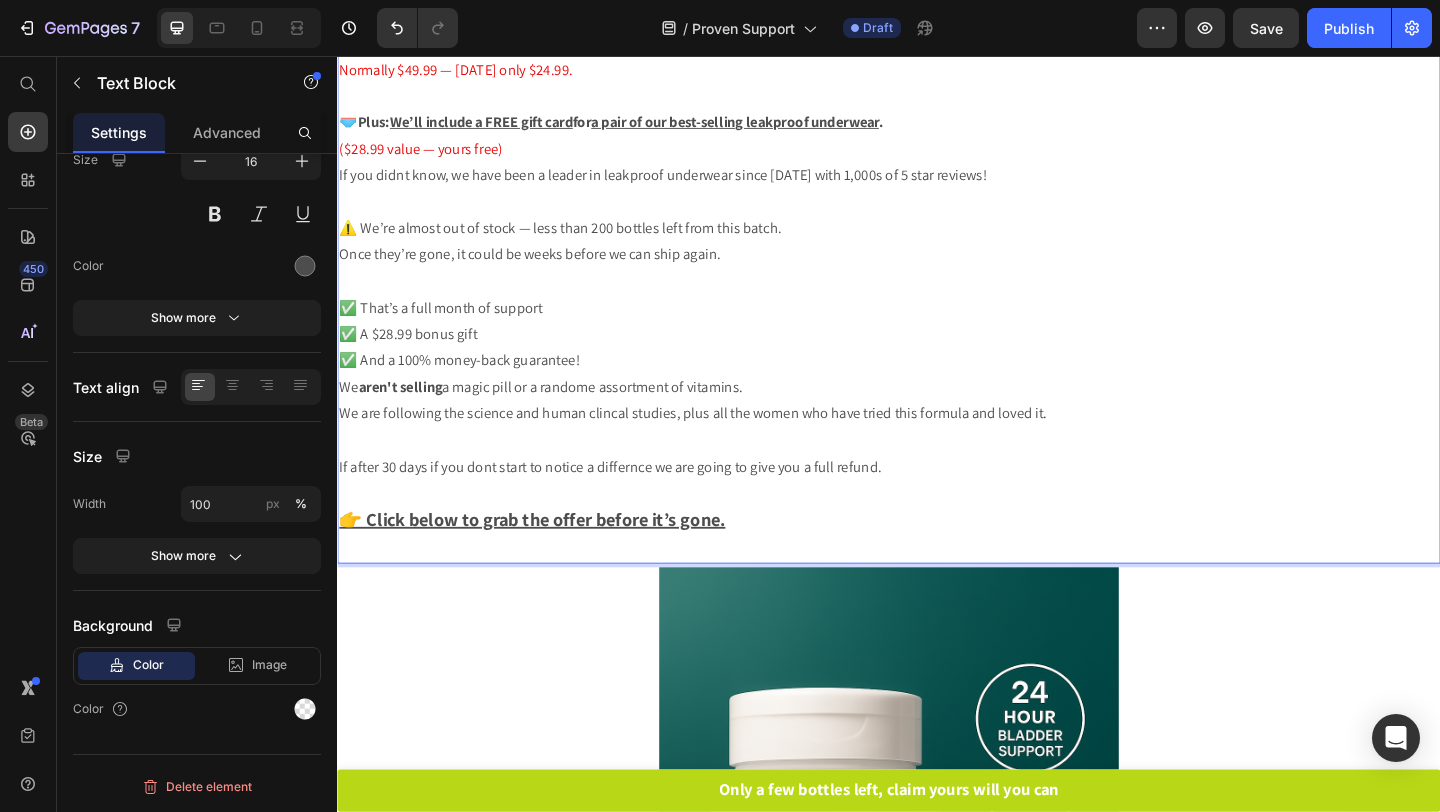 click on "We  aren't selling  a magic pill or a randome assortment of vitamins." at bounding box center (937, 416) 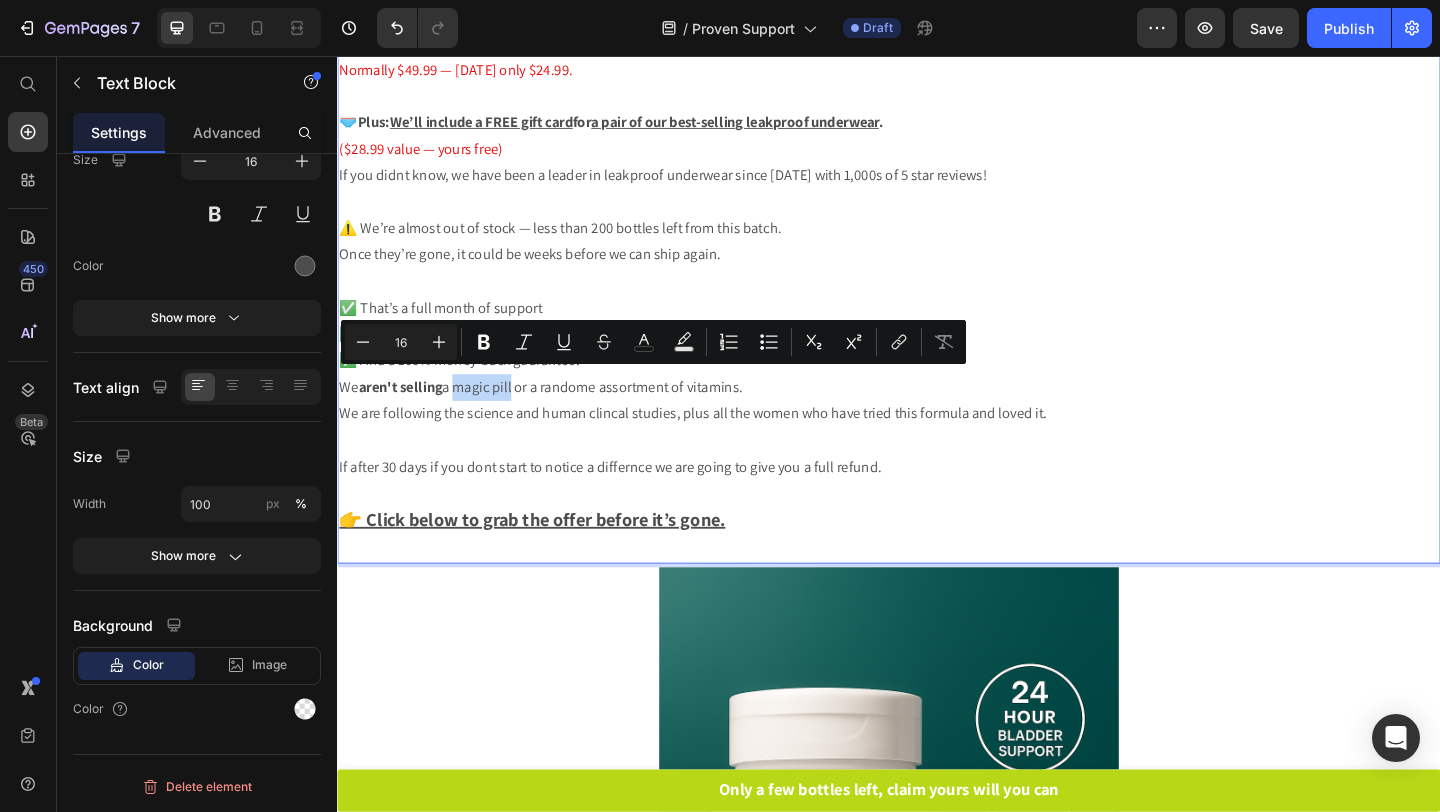 drag, startPoint x: 474, startPoint y: 410, endPoint x: 536, endPoint y: 414, distance: 62.1289 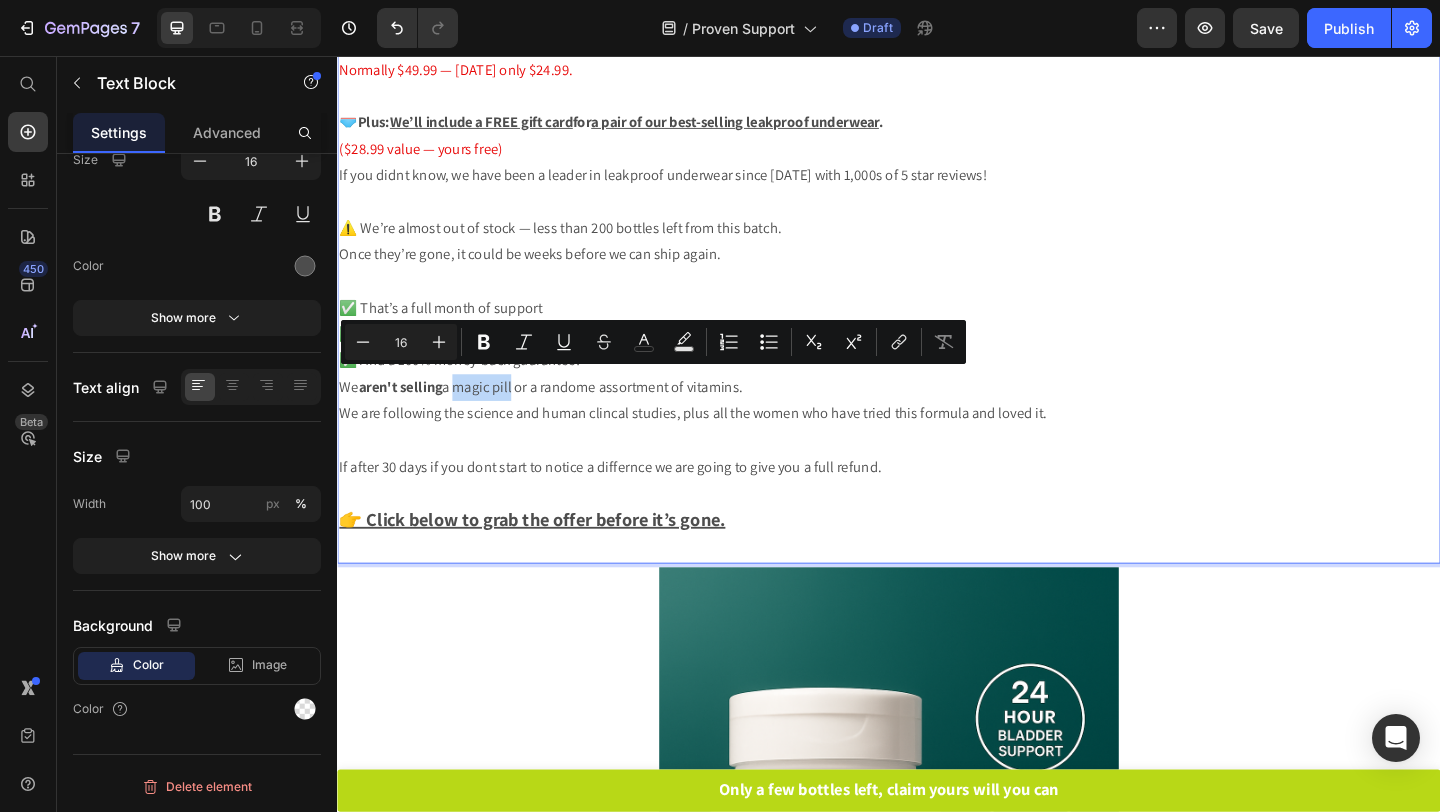 click on "We  aren't selling  a magic pill or a randome assortment of vitamins." at bounding box center [937, 416] 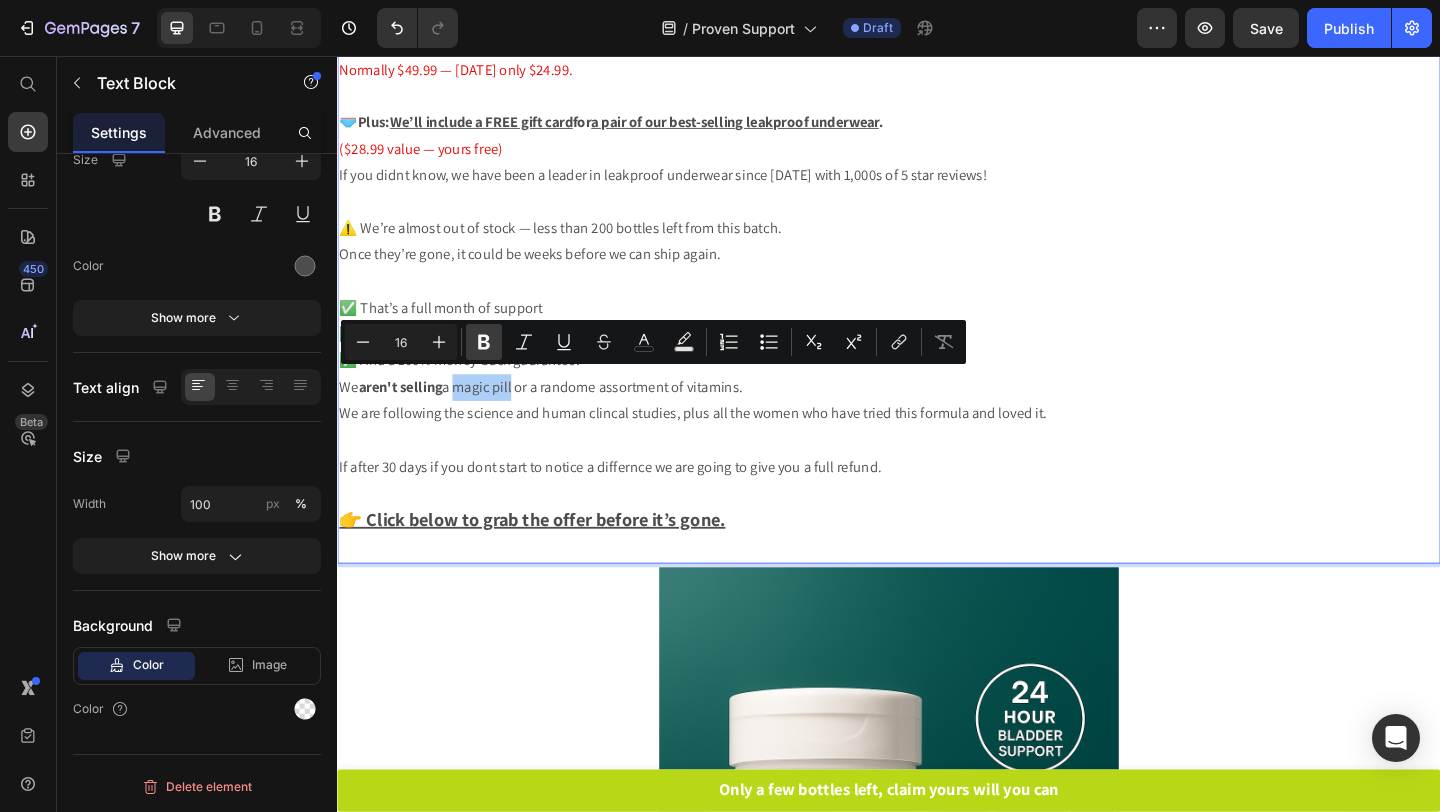 click 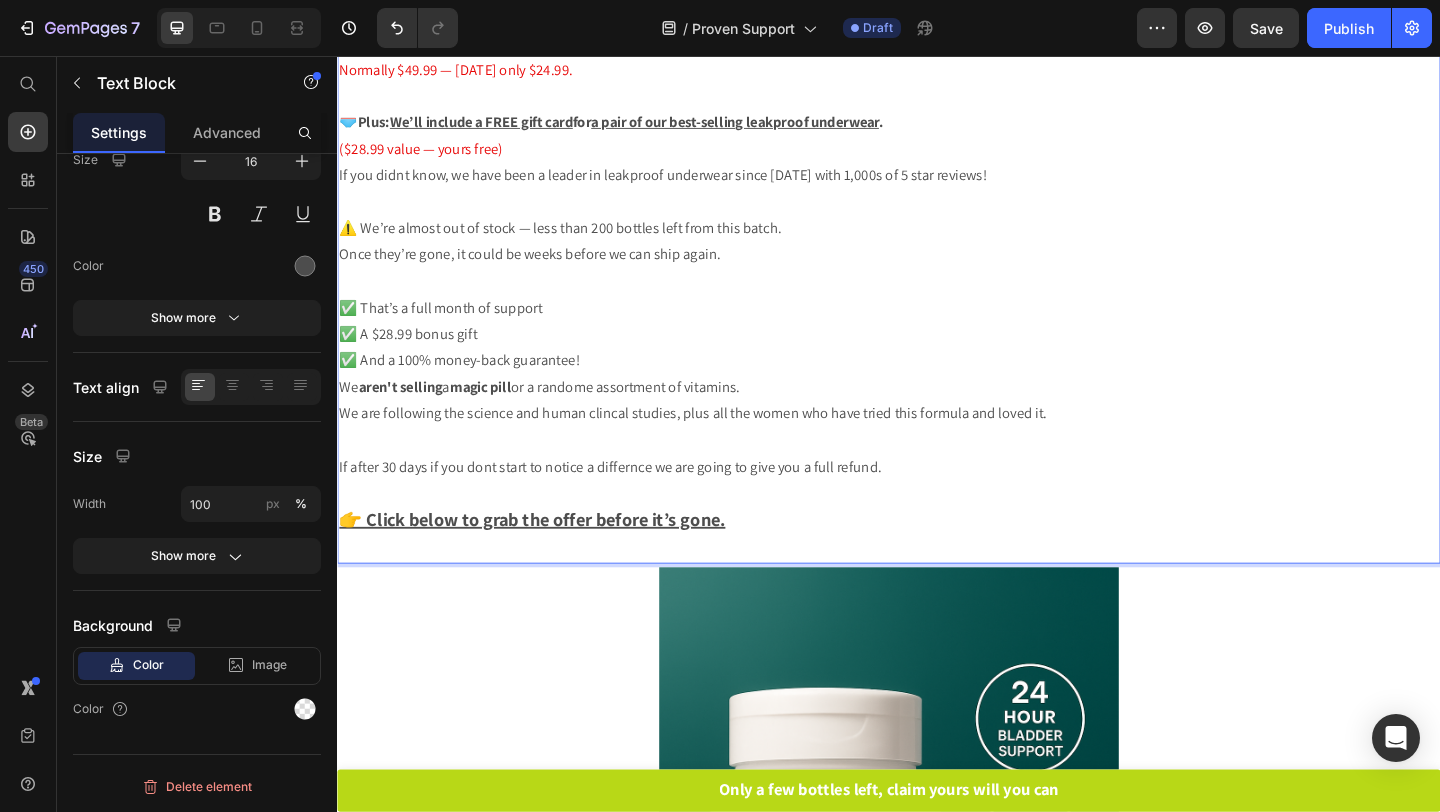 click on "We are following the science and human clincal studies, plus all the women who have tried this formula and loved it." at bounding box center [937, 445] 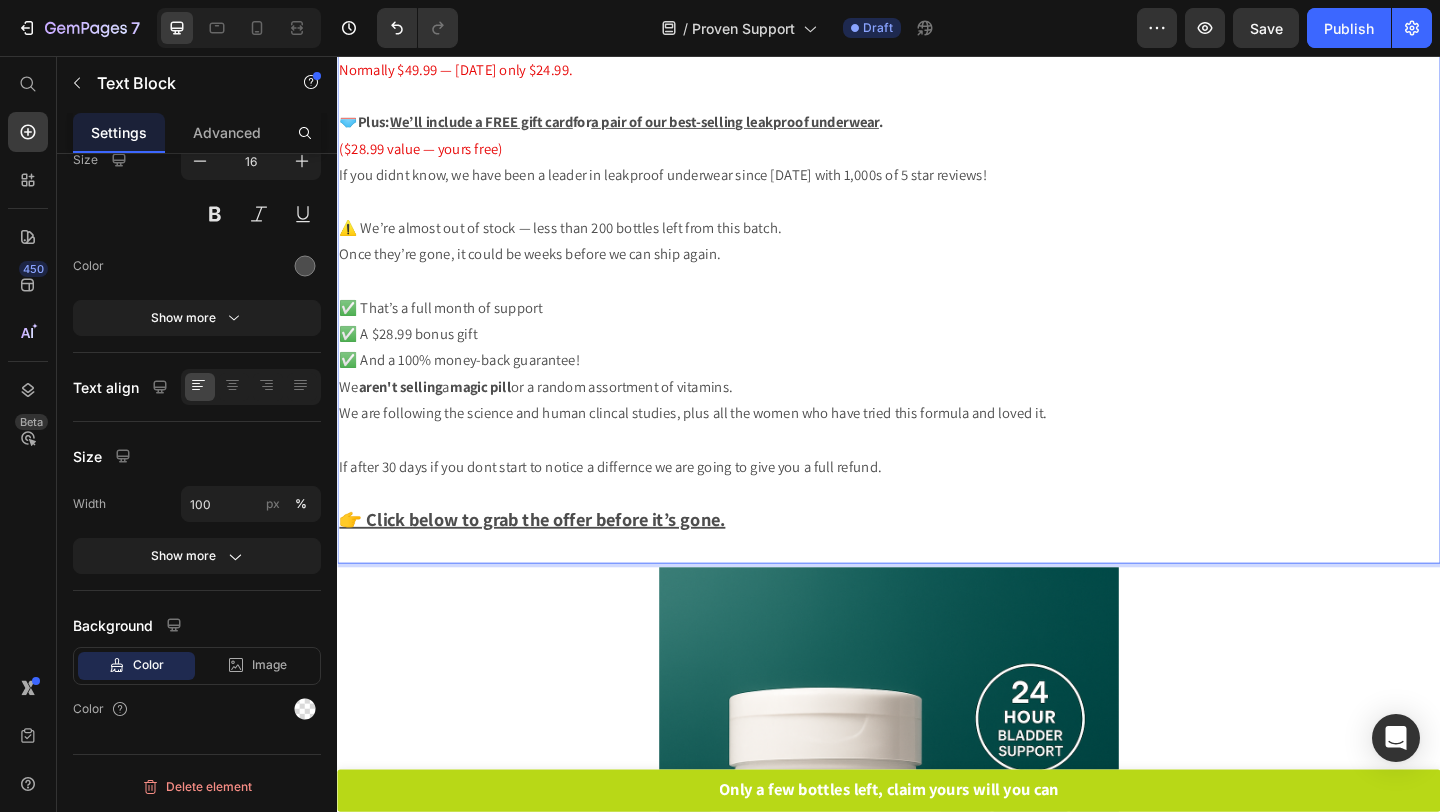 click on "✅ That’s a full month of support ✅ A $28.99 bonus gift ✅ And a 100% money-back guarantee!" at bounding box center [937, 359] 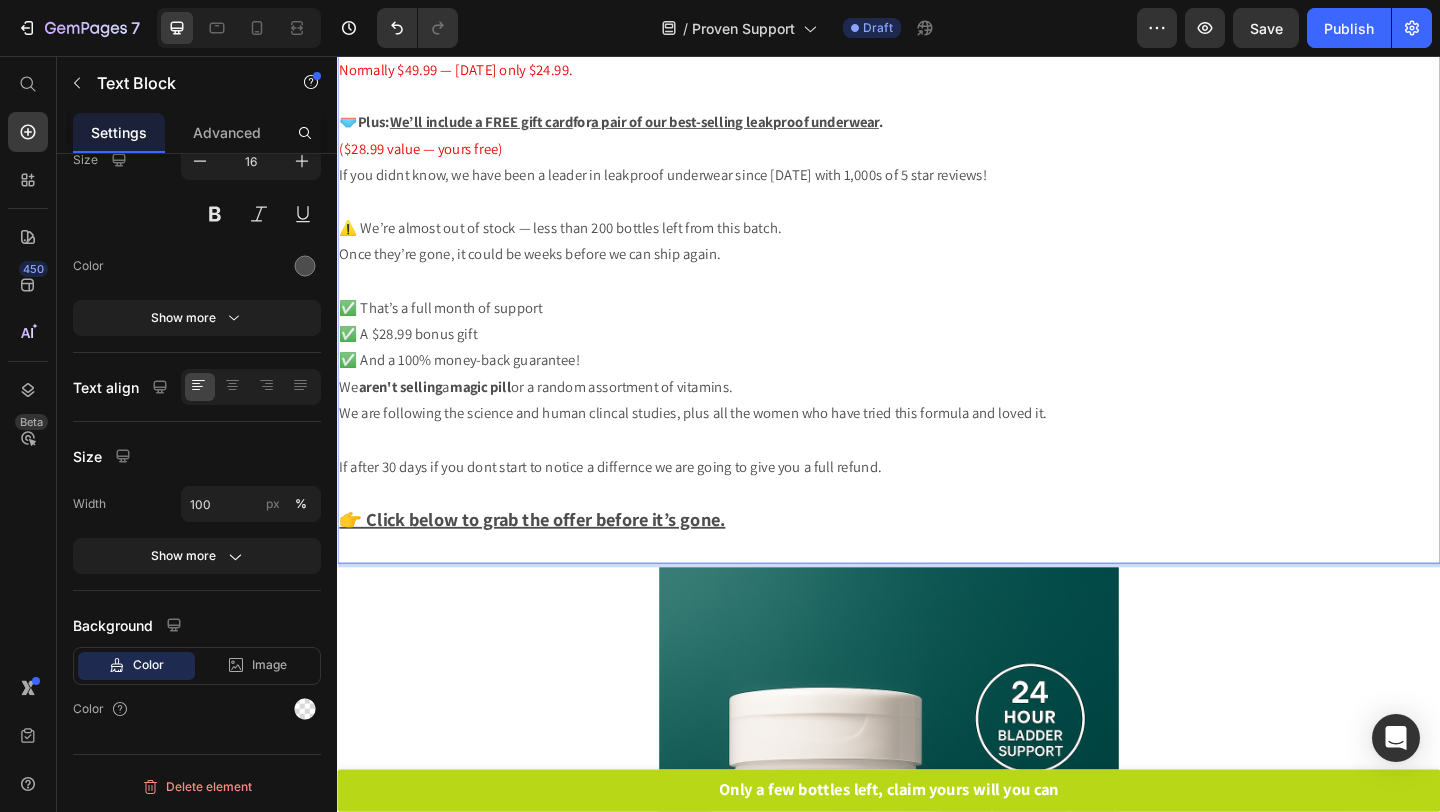 click on "We  aren't selling  a  magic pill  or a random assortment of vitamins." at bounding box center (937, 416) 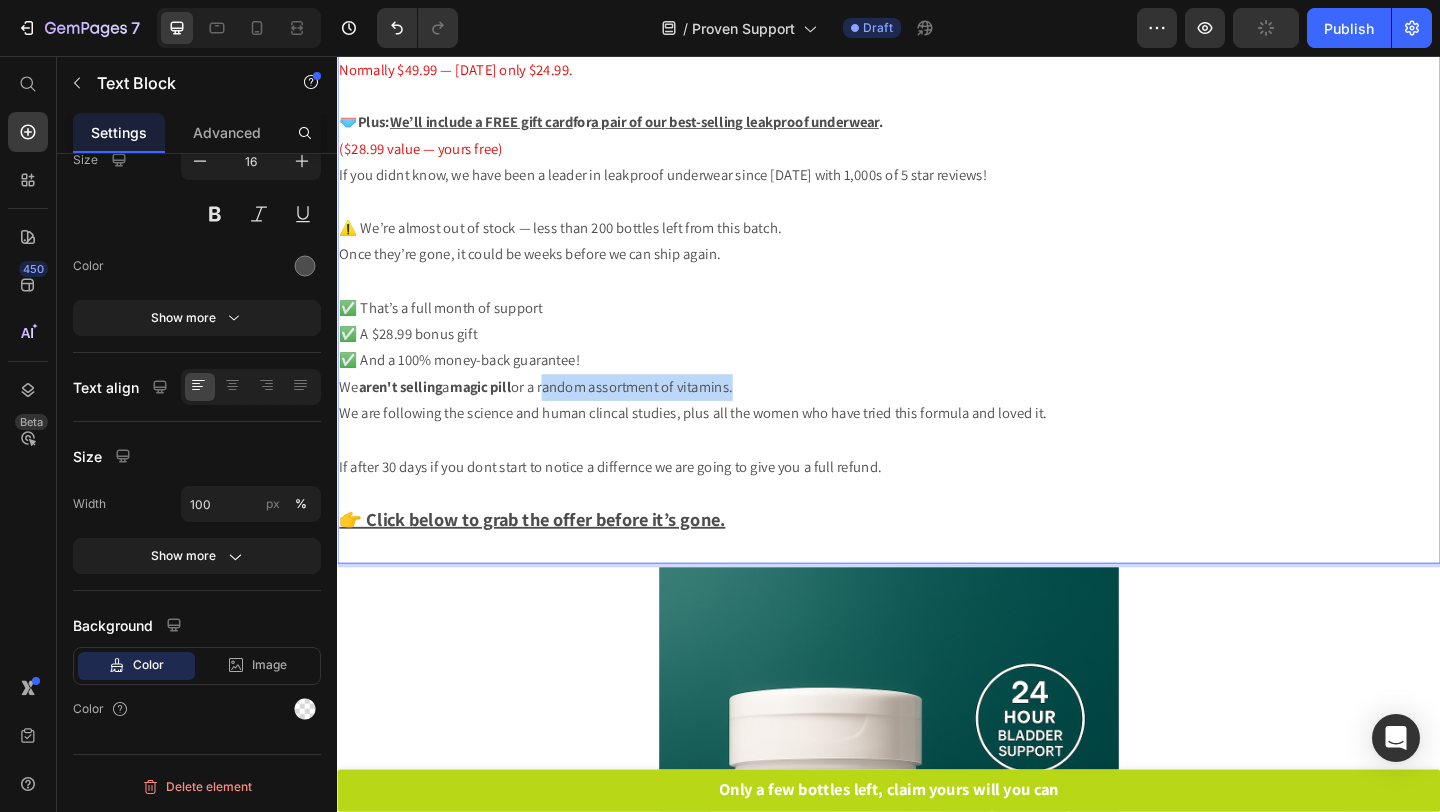 drag, startPoint x: 571, startPoint y: 409, endPoint x: 781, endPoint y: 417, distance: 210.15233 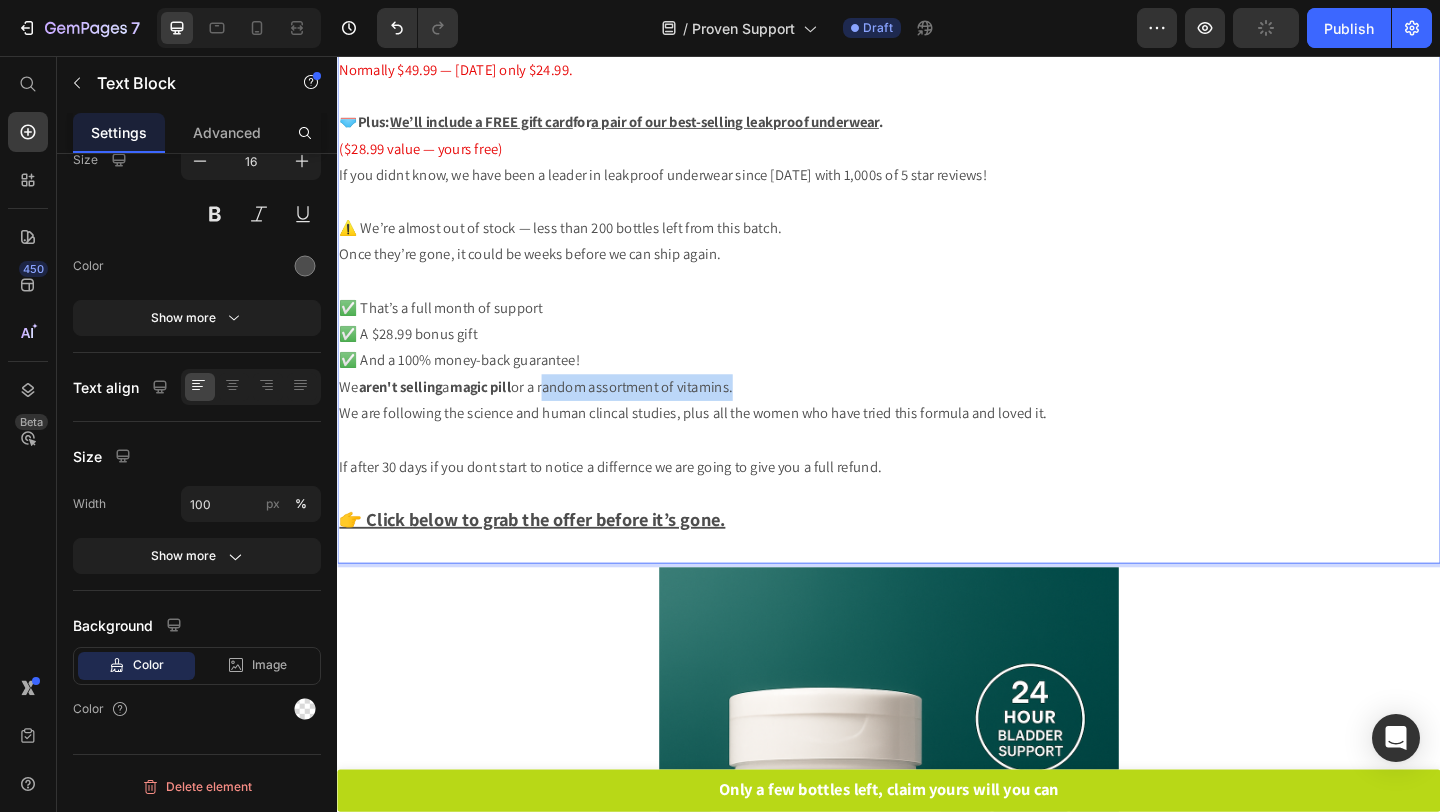 click on "We  aren't selling  a  magic pill  or a random assortment of vitamins." at bounding box center [937, 416] 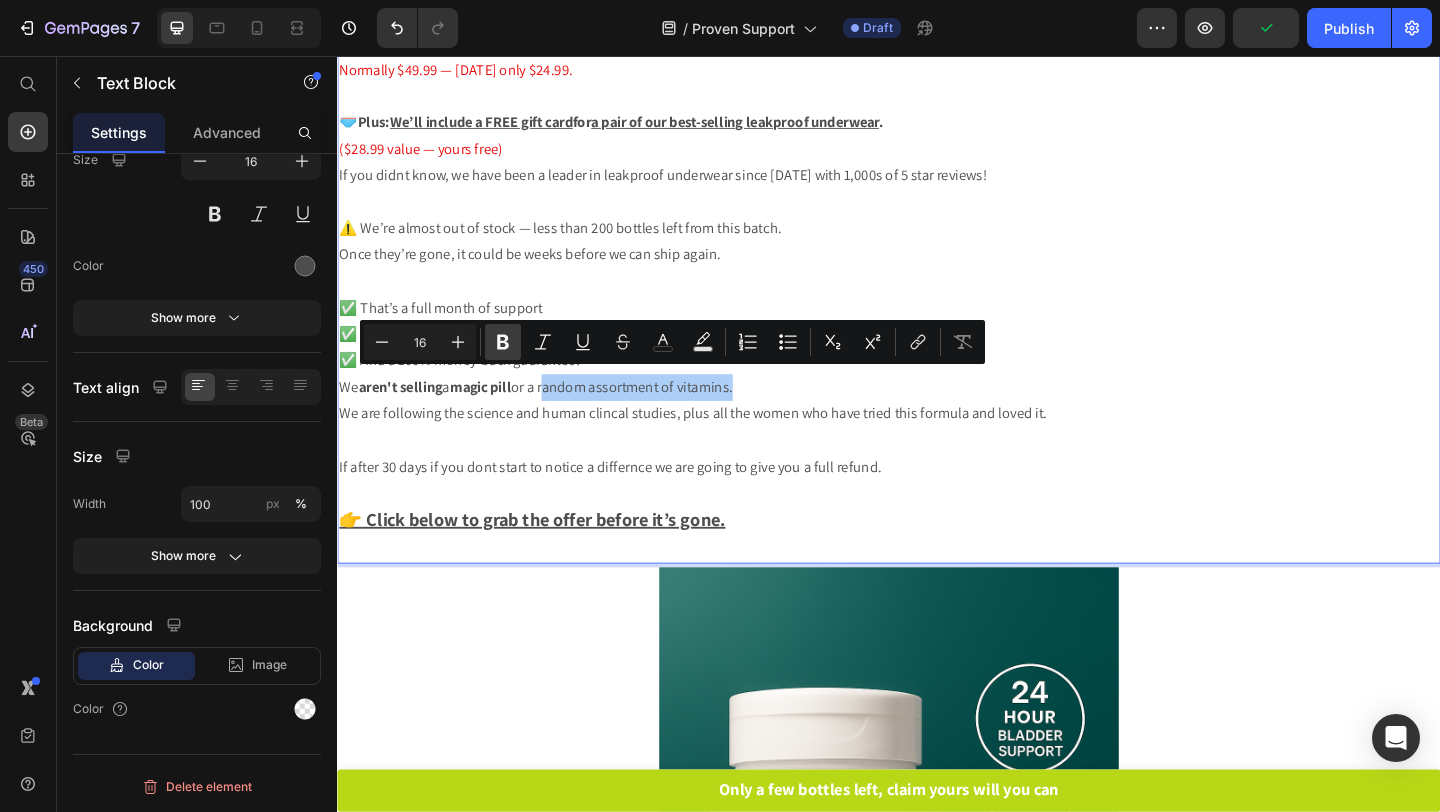 click 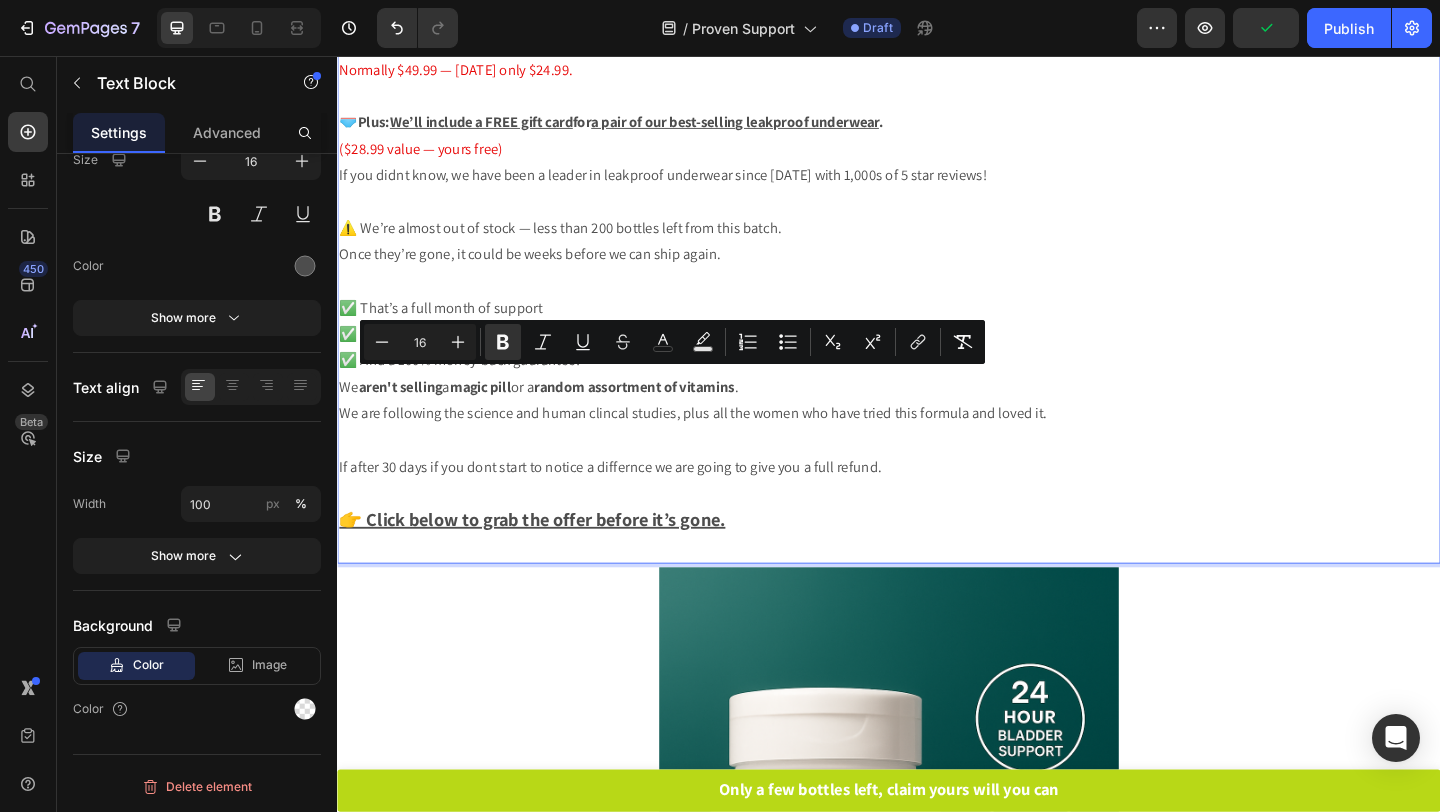 click on "We are following the science and human clincal studies, plus all the women who have tried this formula and loved it." at bounding box center [937, 445] 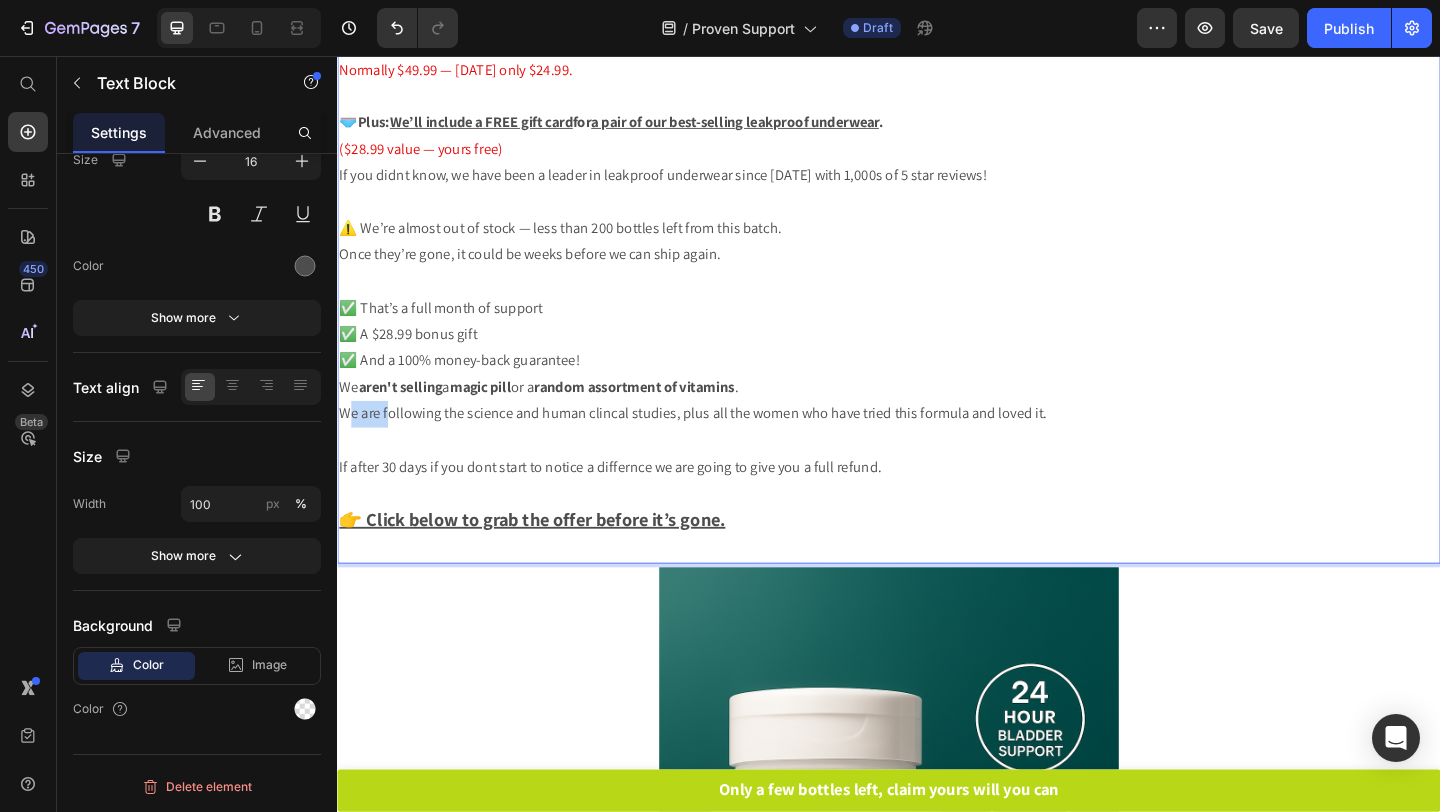drag, startPoint x: 343, startPoint y: 438, endPoint x: 388, endPoint y: 443, distance: 45.276924 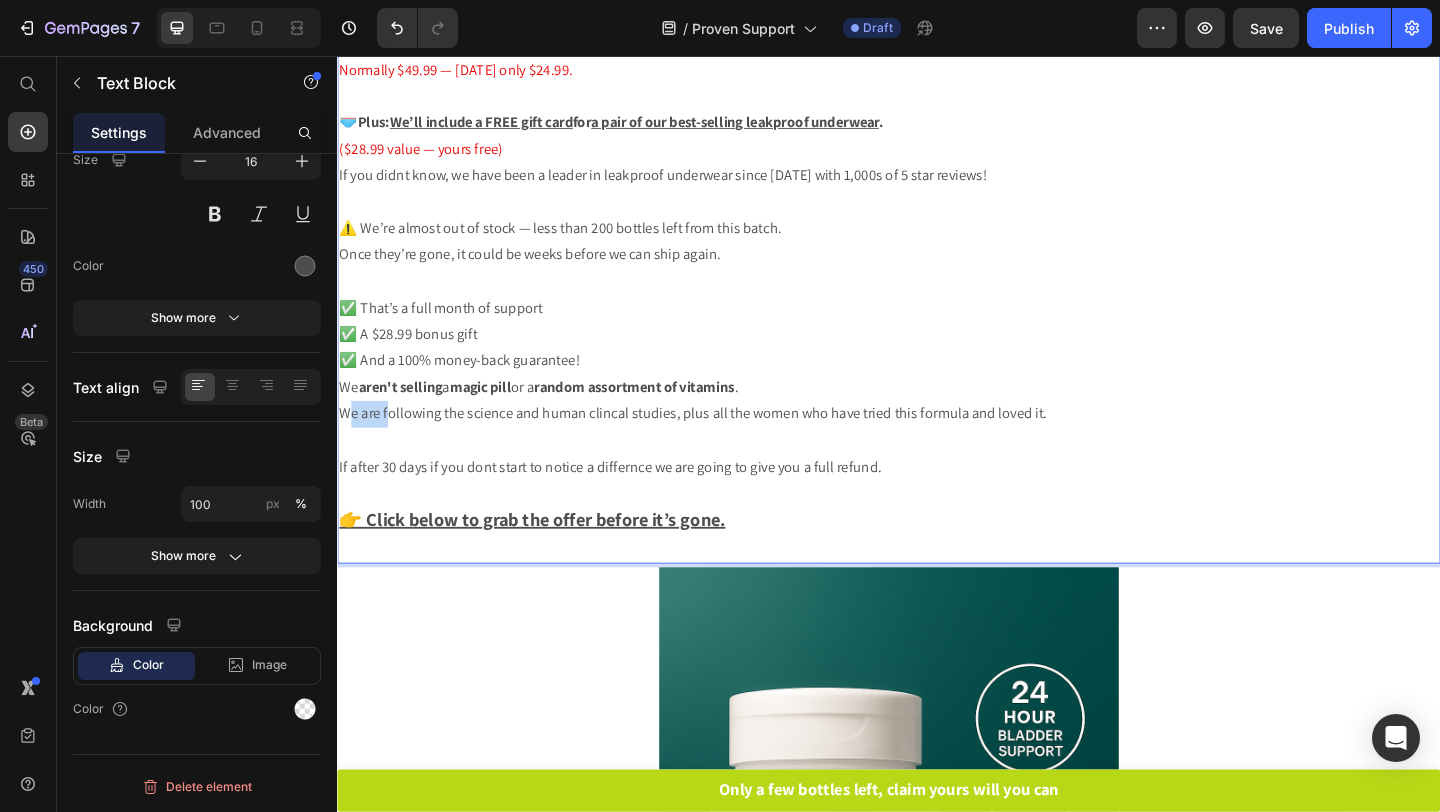 click on "We are following the science and human clincal studies, plus all the women who have tried this formula and loved it." at bounding box center [937, 445] 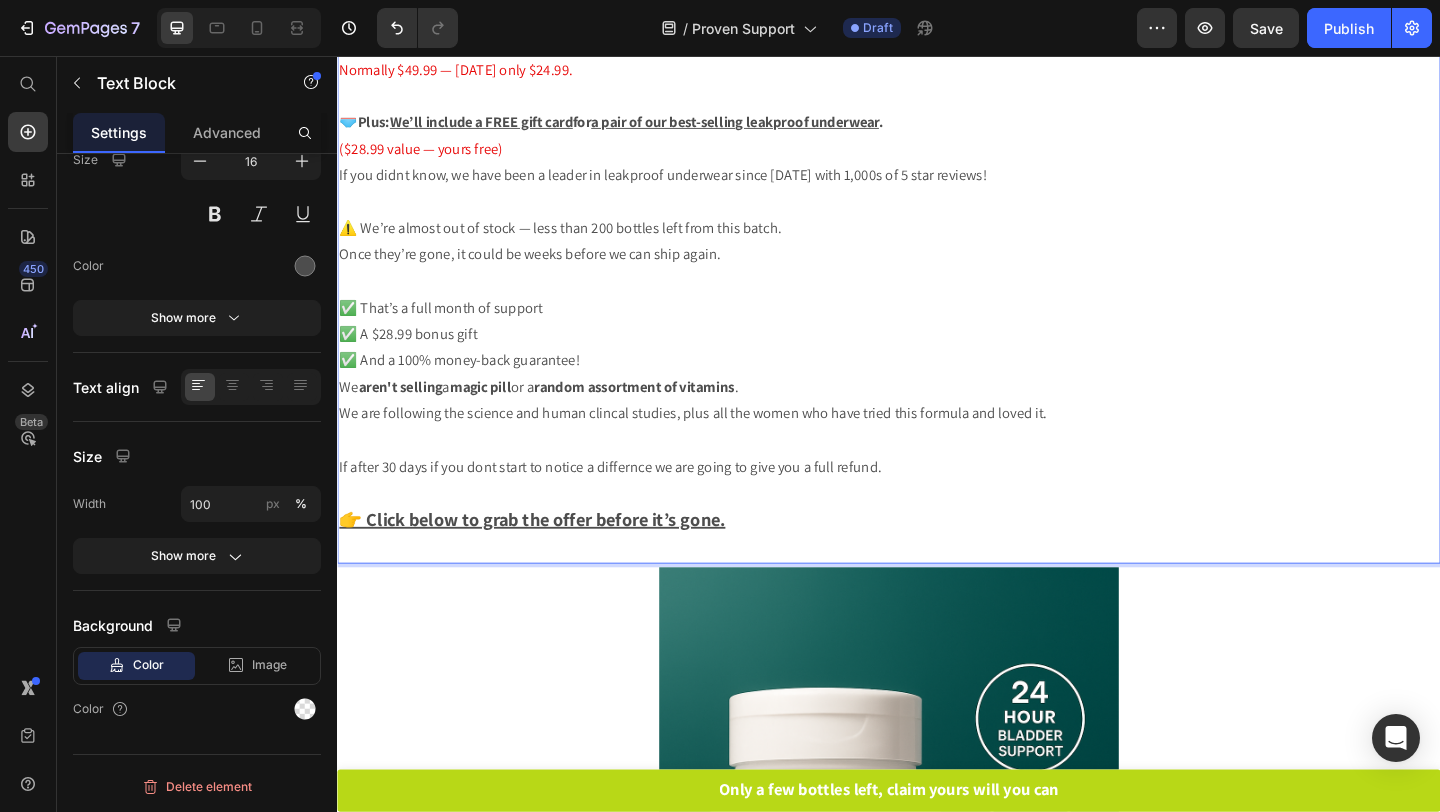 click on "We are following the science and human clincal studies, plus all the women who have tried this formula and loved it." at bounding box center (937, 445) 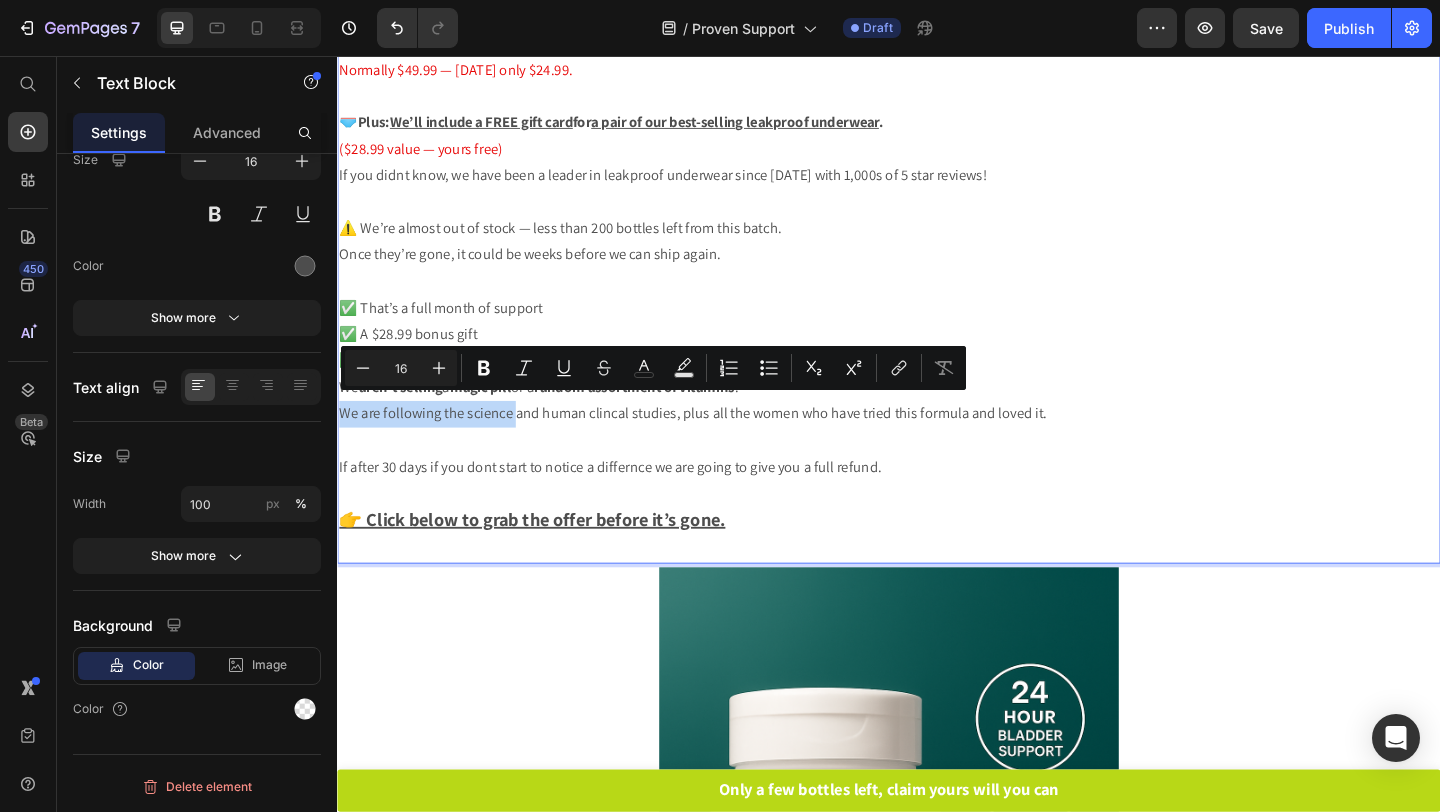 drag, startPoint x: 339, startPoint y: 440, endPoint x: 531, endPoint y: 447, distance: 192.12756 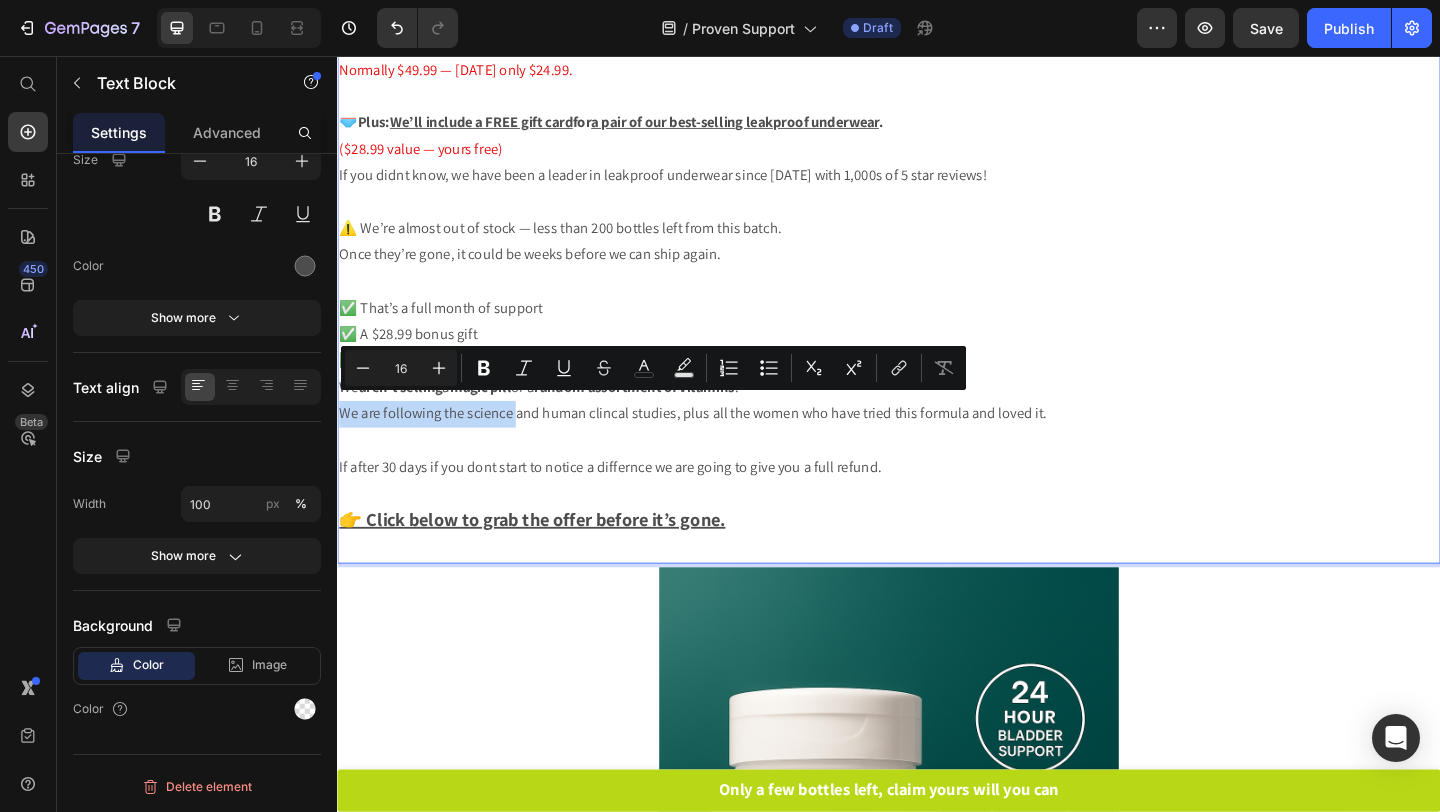 click on "We are following the science and human clincal studies, plus all the women who have tried this formula and loved it." at bounding box center (937, 445) 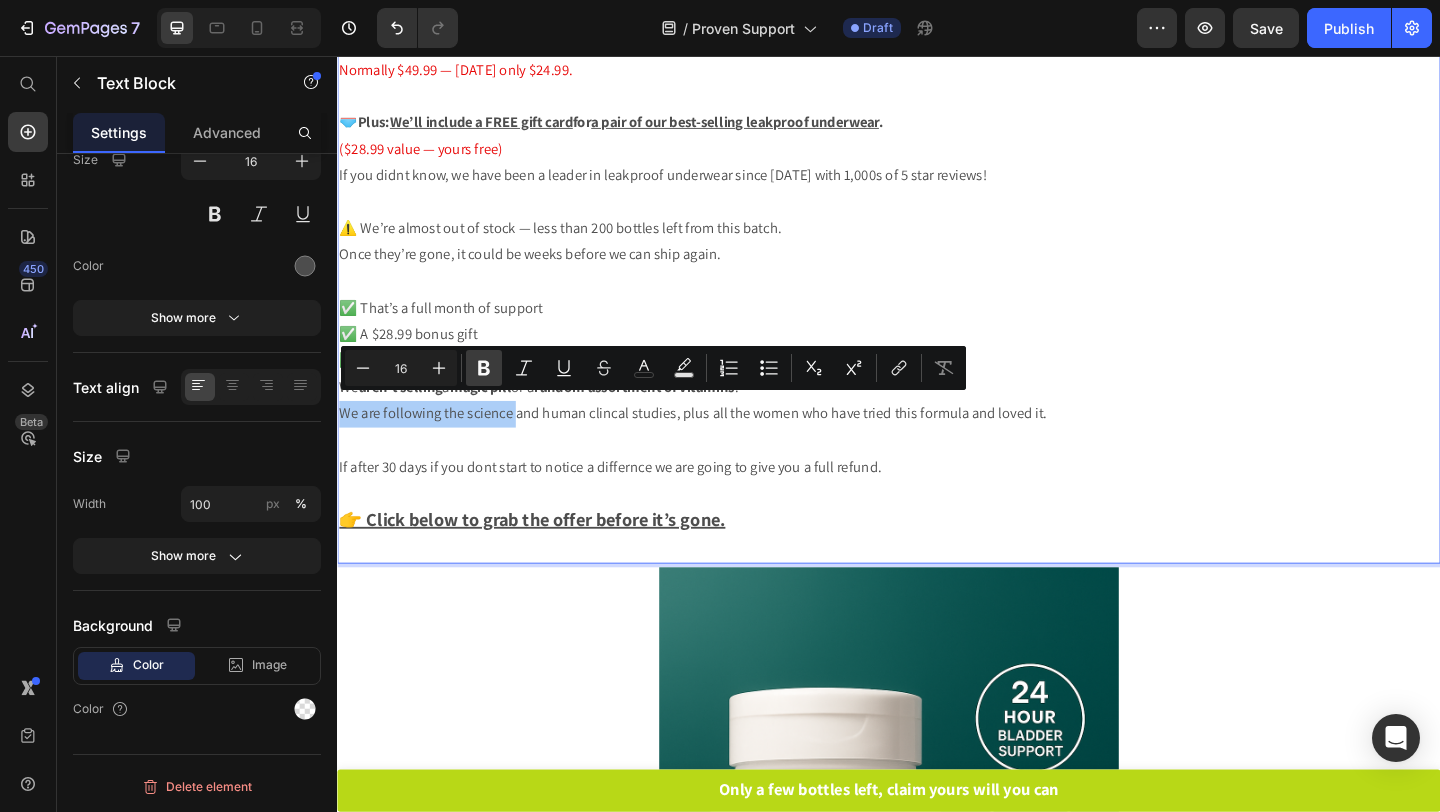 click 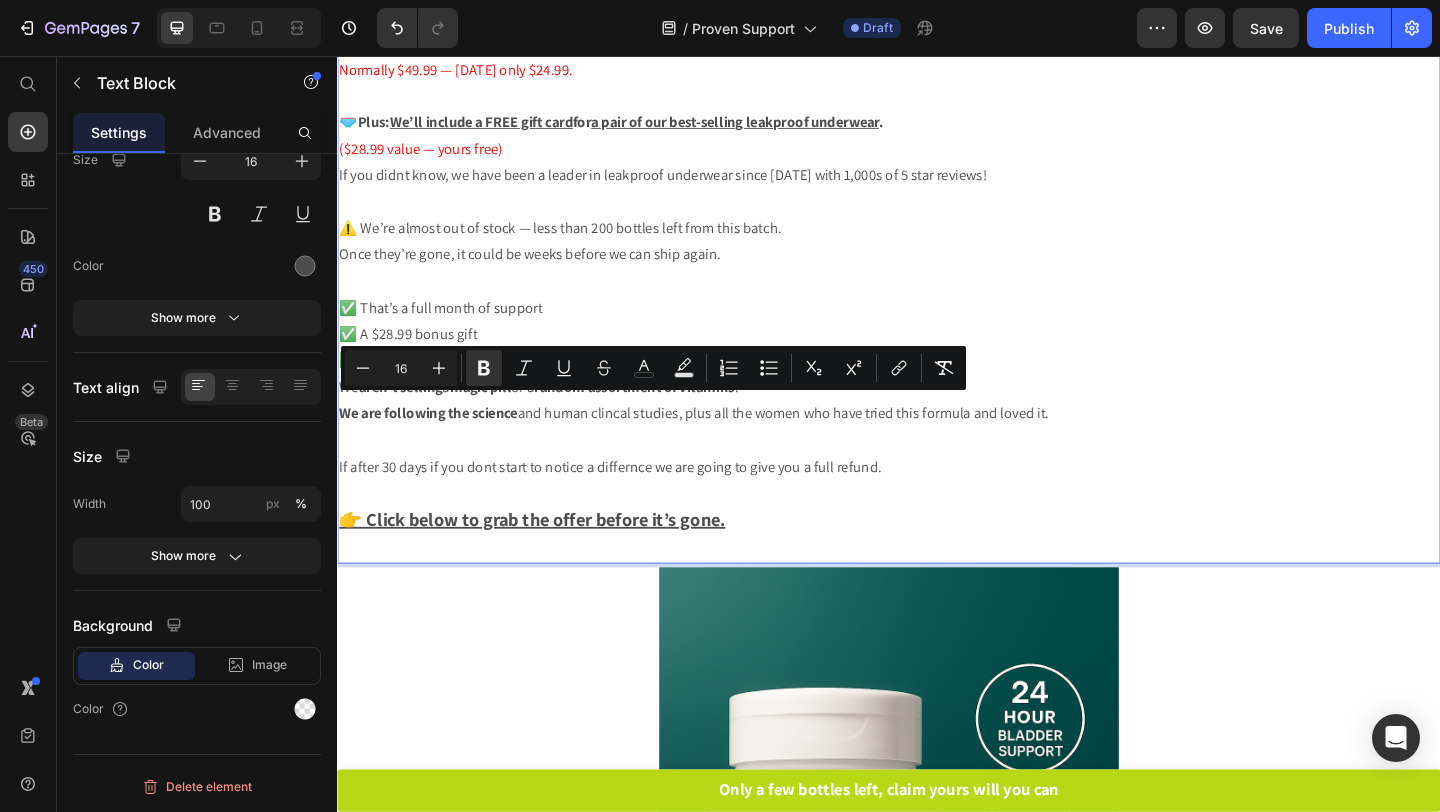 click at bounding box center (937, 474) 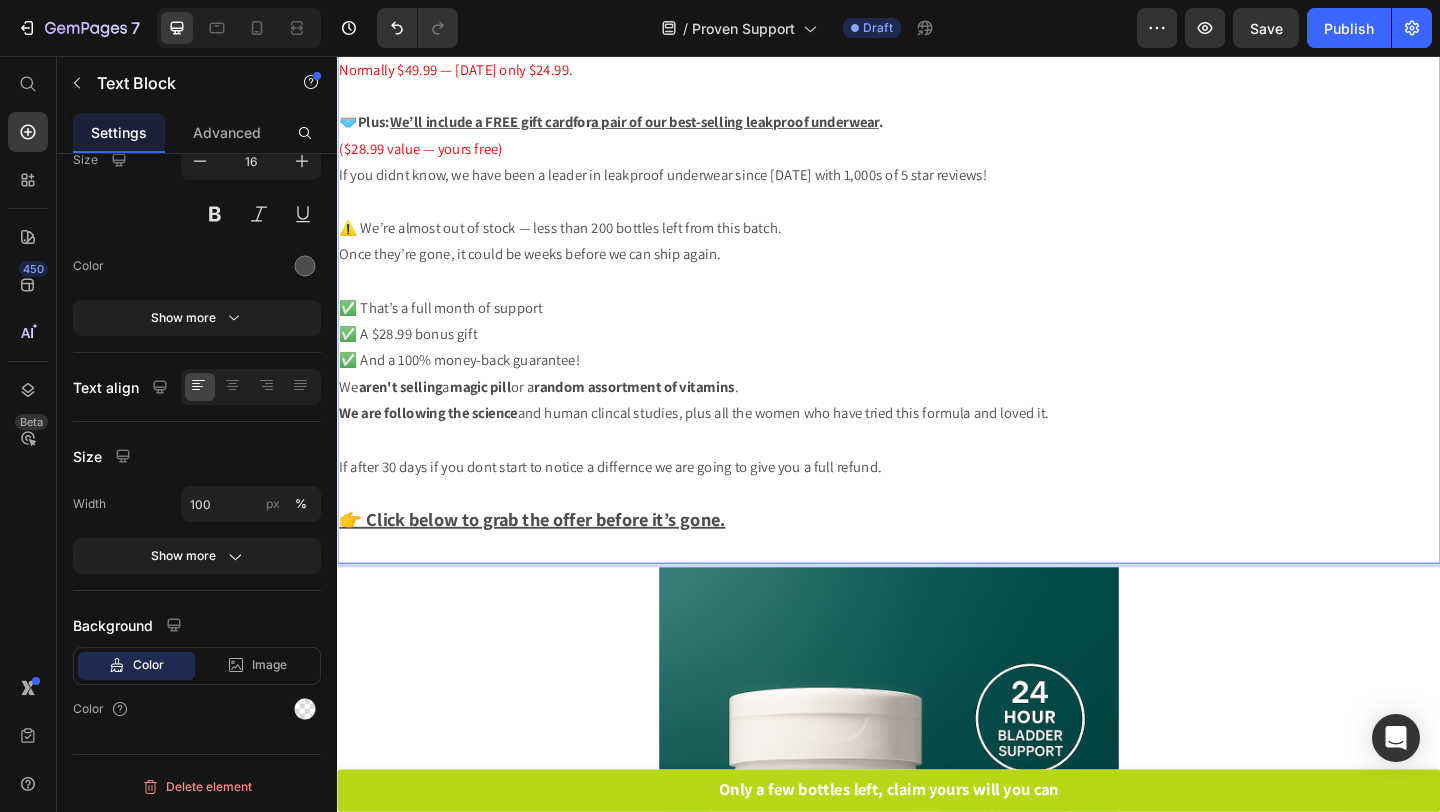 click on "We are following the science  and human clincal studies, plus all the women who have tried this formula and loved it." at bounding box center (937, 445) 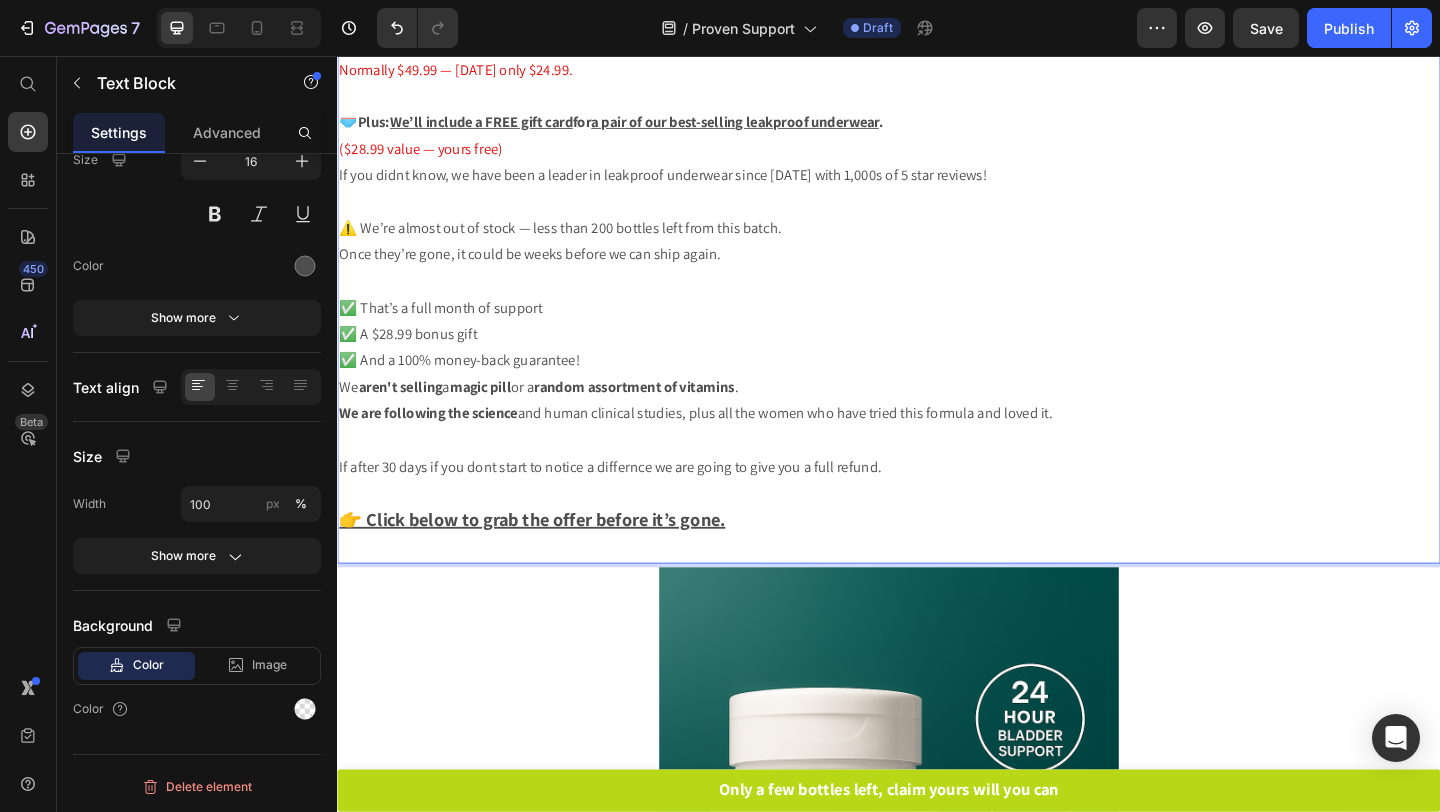 click at bounding box center [937, 474] 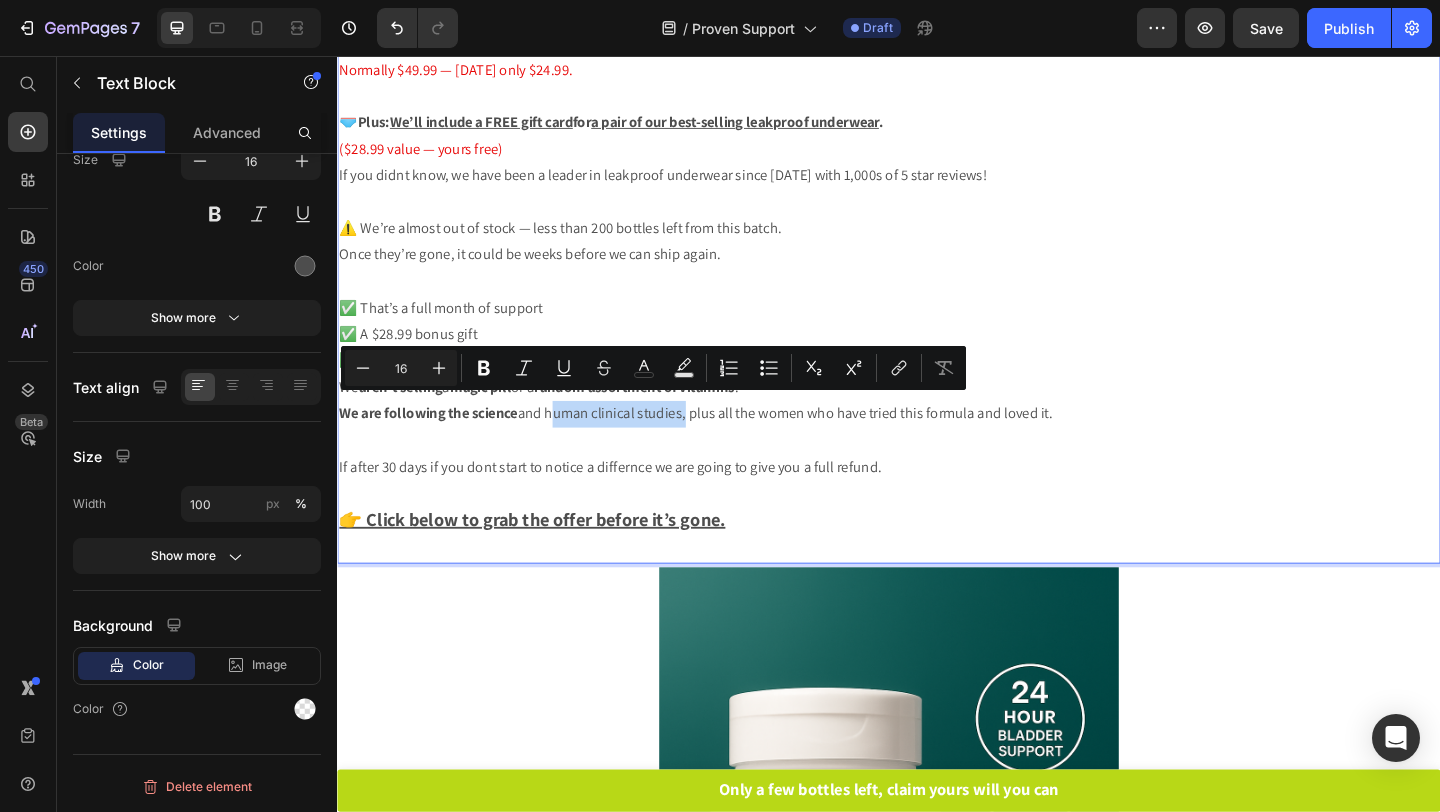drag, startPoint x: 573, startPoint y: 438, endPoint x: 720, endPoint y: 444, distance: 147.12239 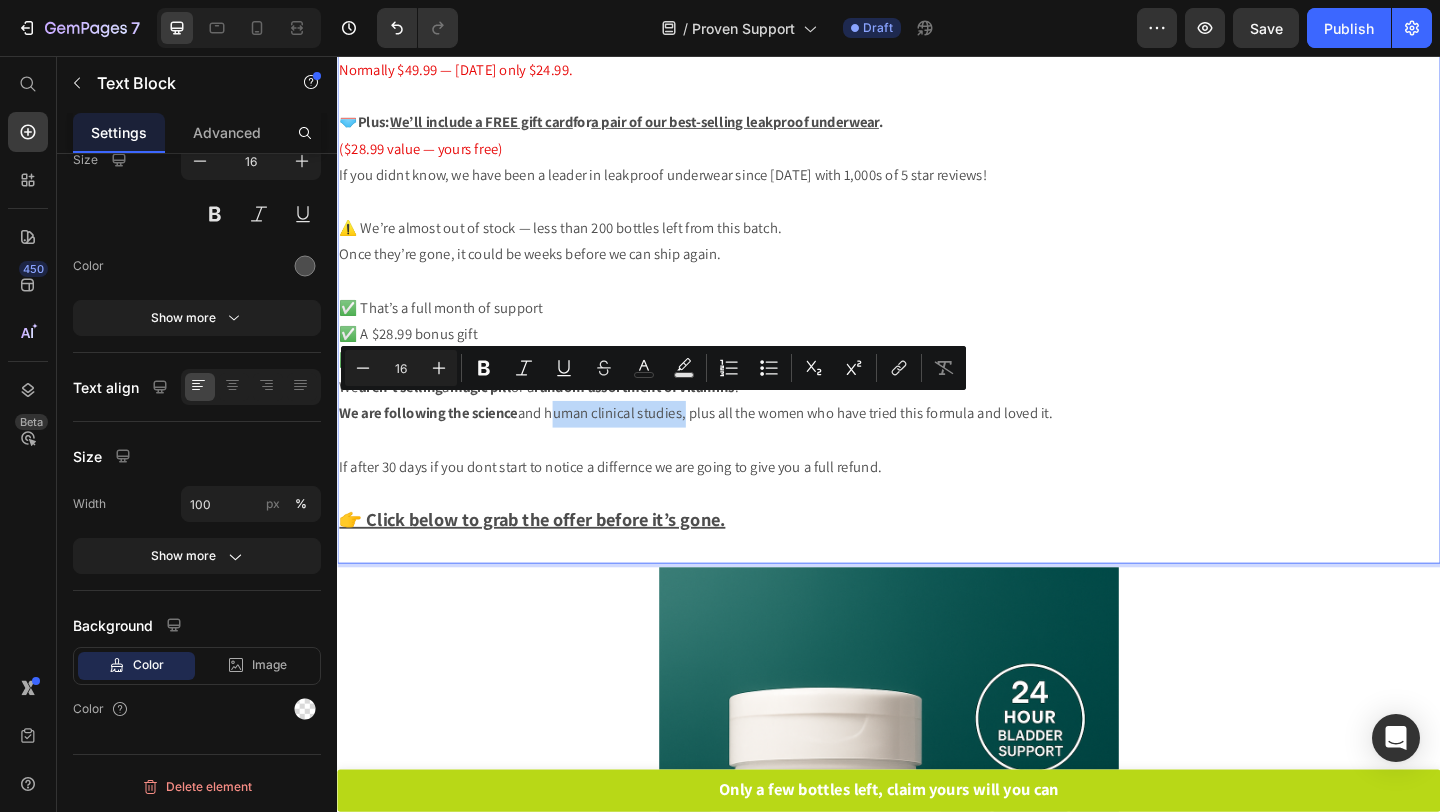 click on "We are following the science  and human clinical studies, plus all the women who have tried this formula and loved it." at bounding box center [937, 445] 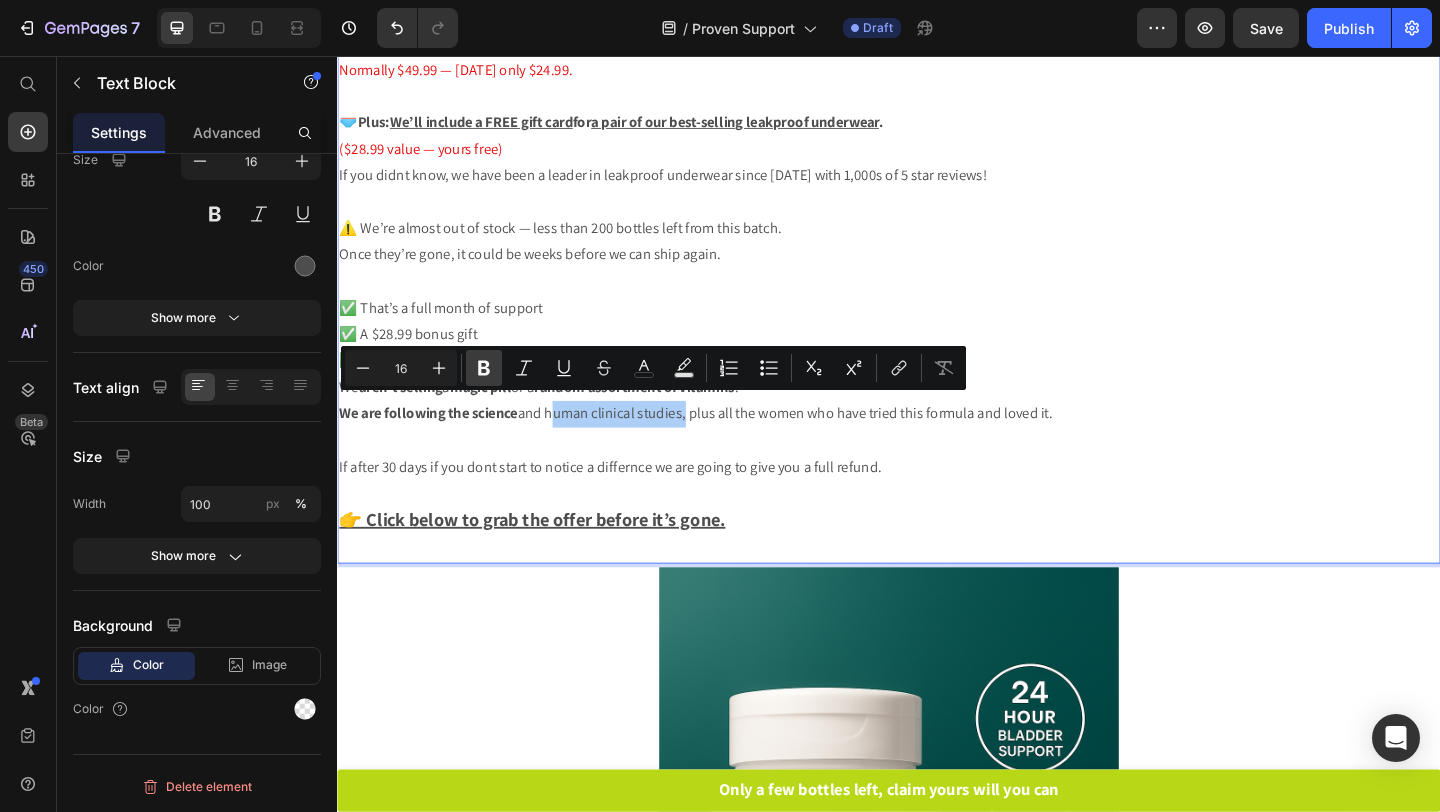 click on "Bold" at bounding box center (484, 368) 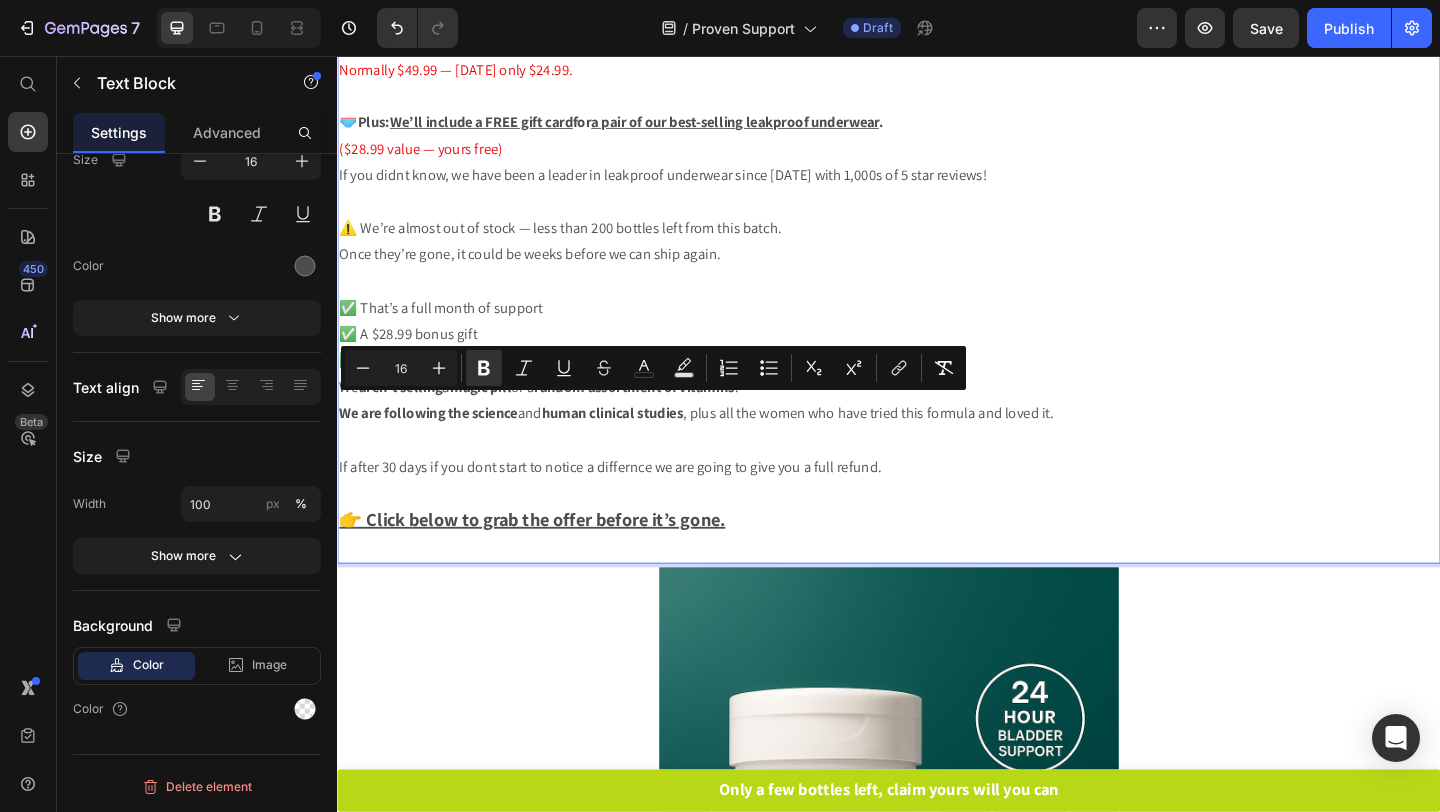 click at bounding box center (937, 474) 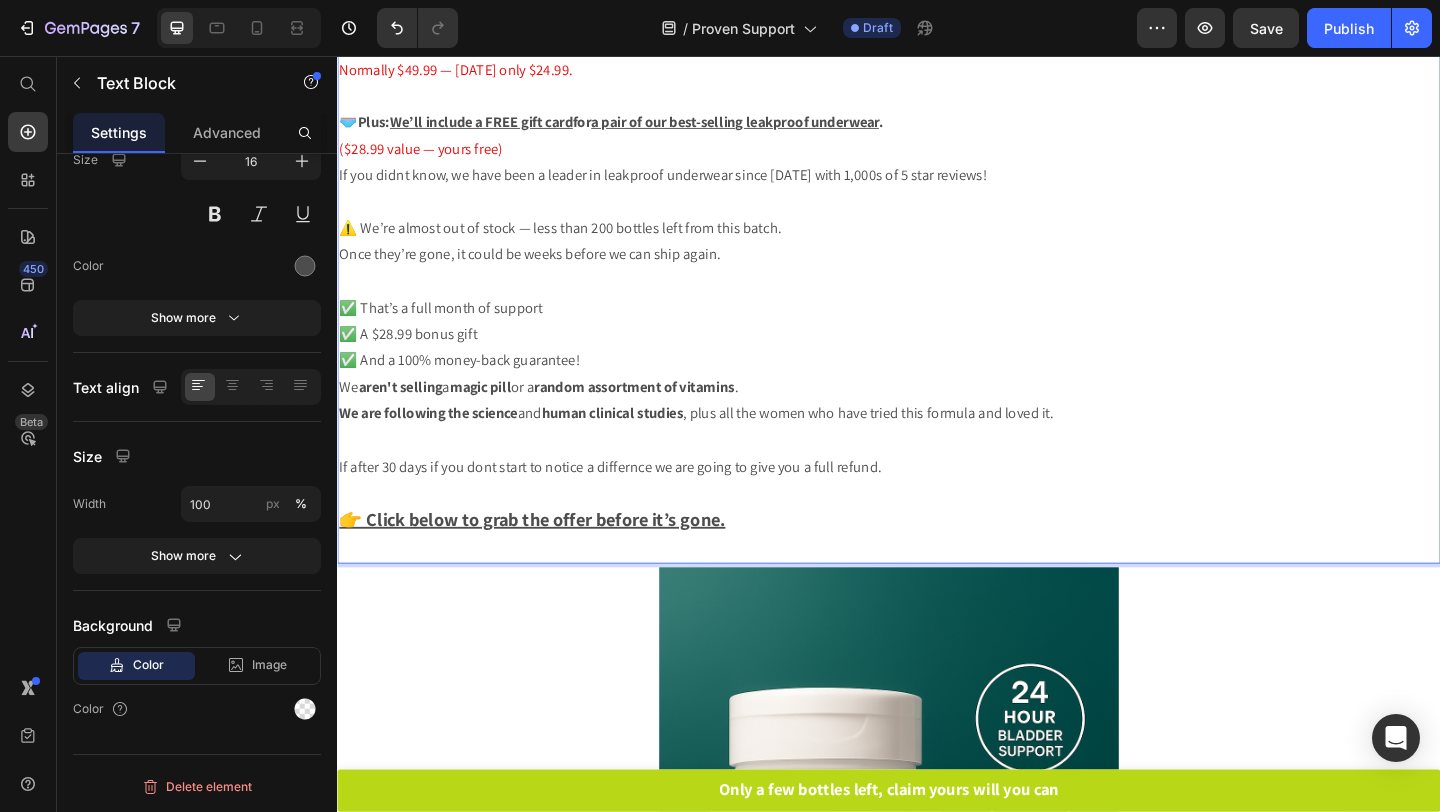 click on "We are following the science  and  human clinical studies , plus all the women who have tried this formula and loved it." at bounding box center [937, 445] 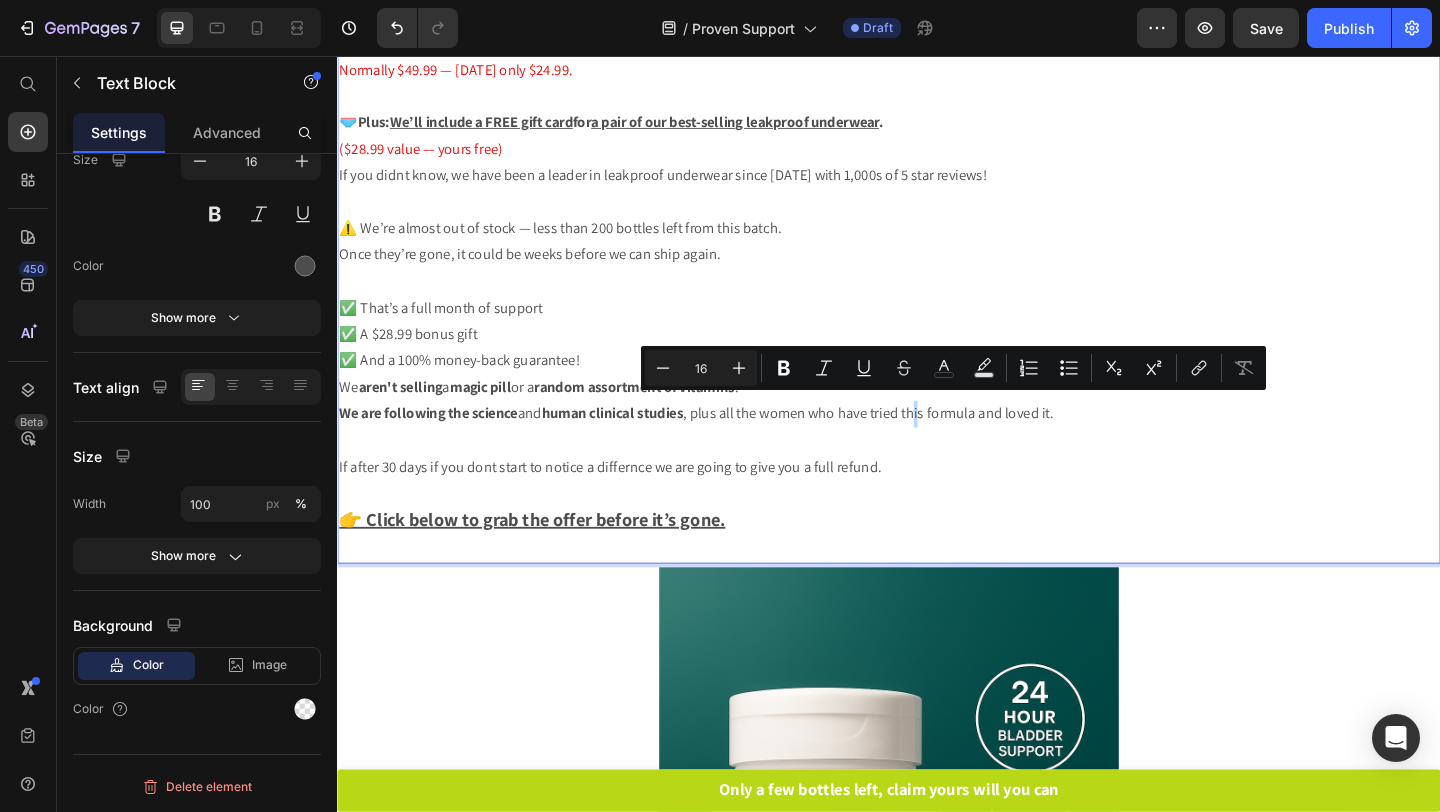 click on "We are following the science  and  human clinical studies , plus all the women who have tried this formula and loved it." at bounding box center [937, 445] 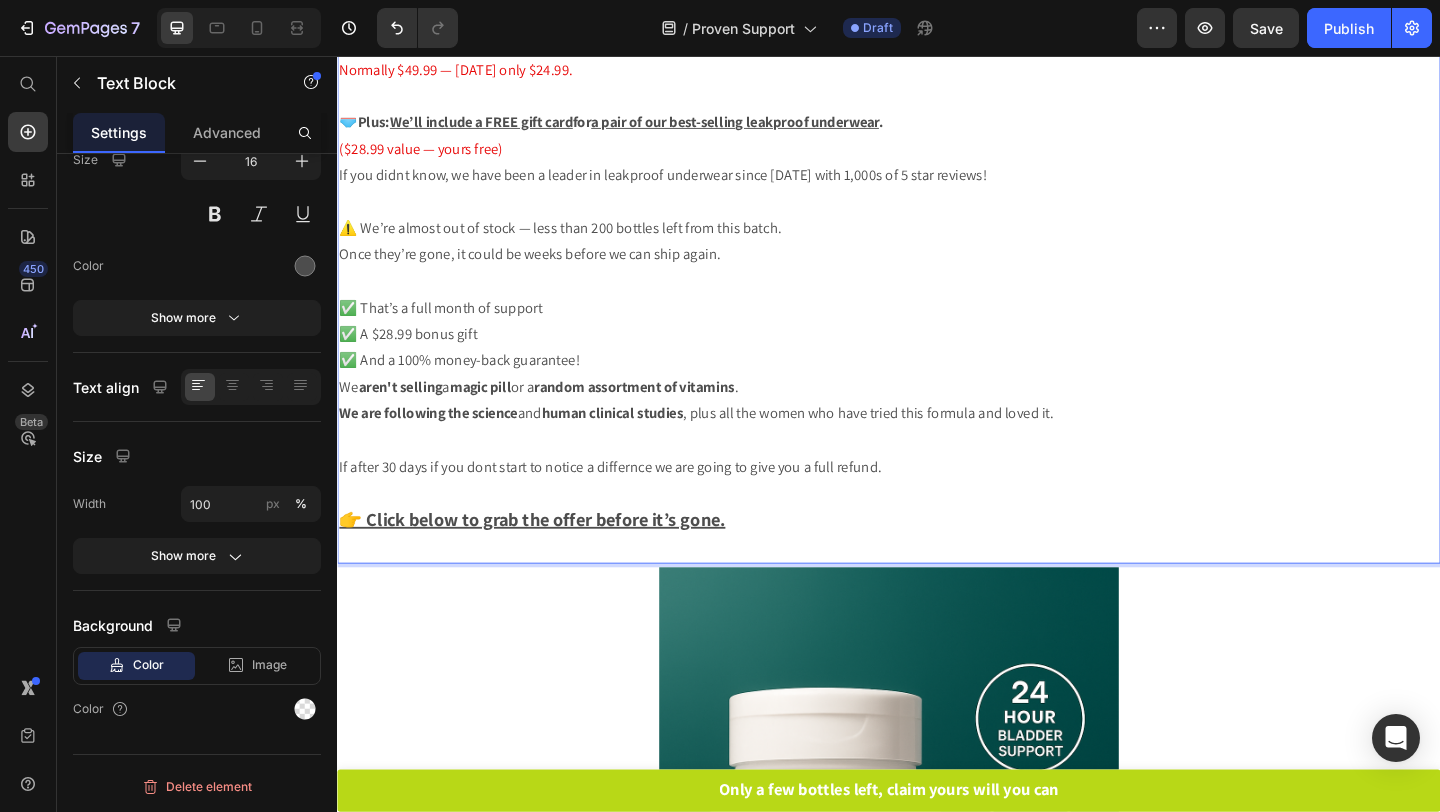 click on "We are following the science  and  human clinical studies , plus all the women who have tried this formula and loved it." at bounding box center (937, 445) 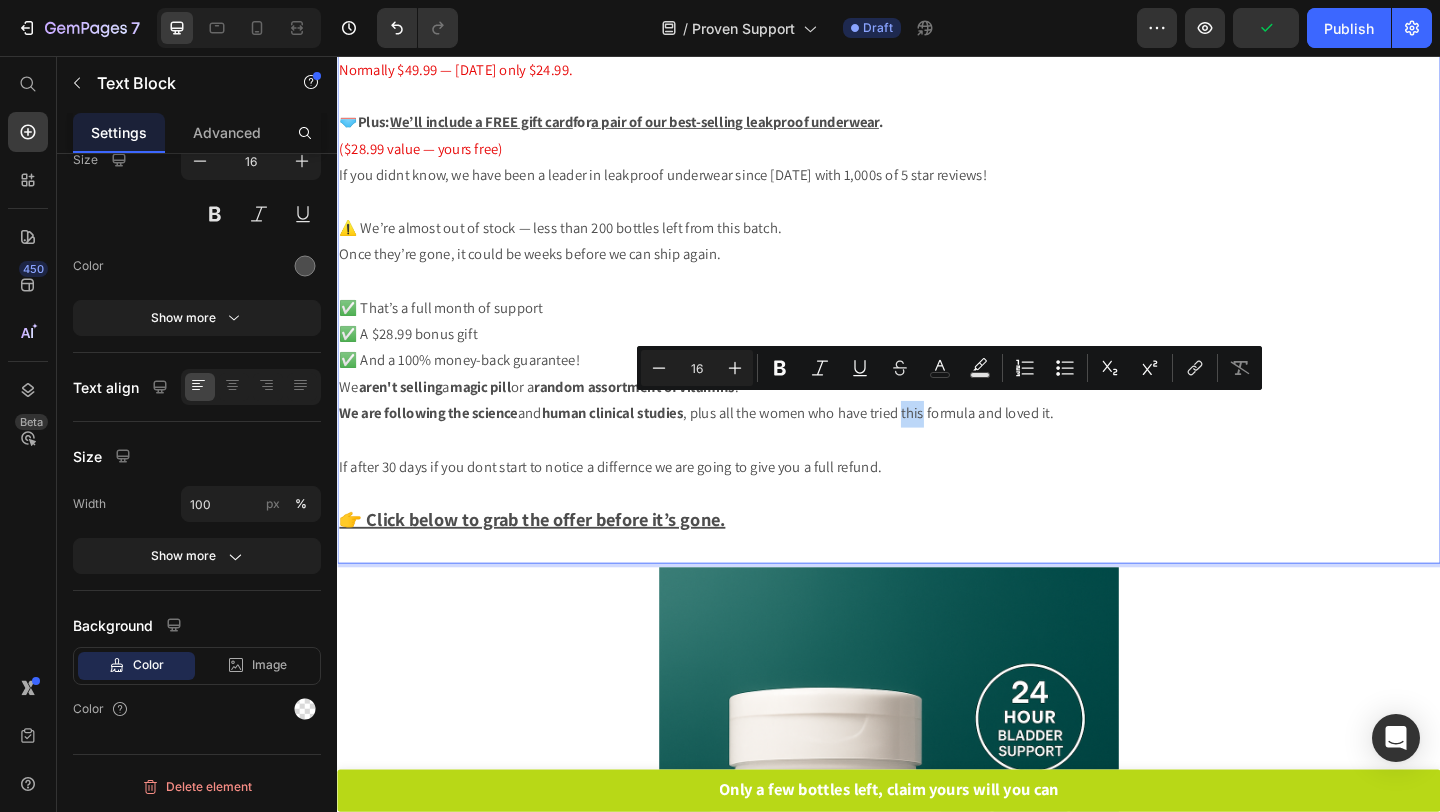 drag, startPoint x: 986, startPoint y: 437, endPoint x: 963, endPoint y: 438, distance: 23.021729 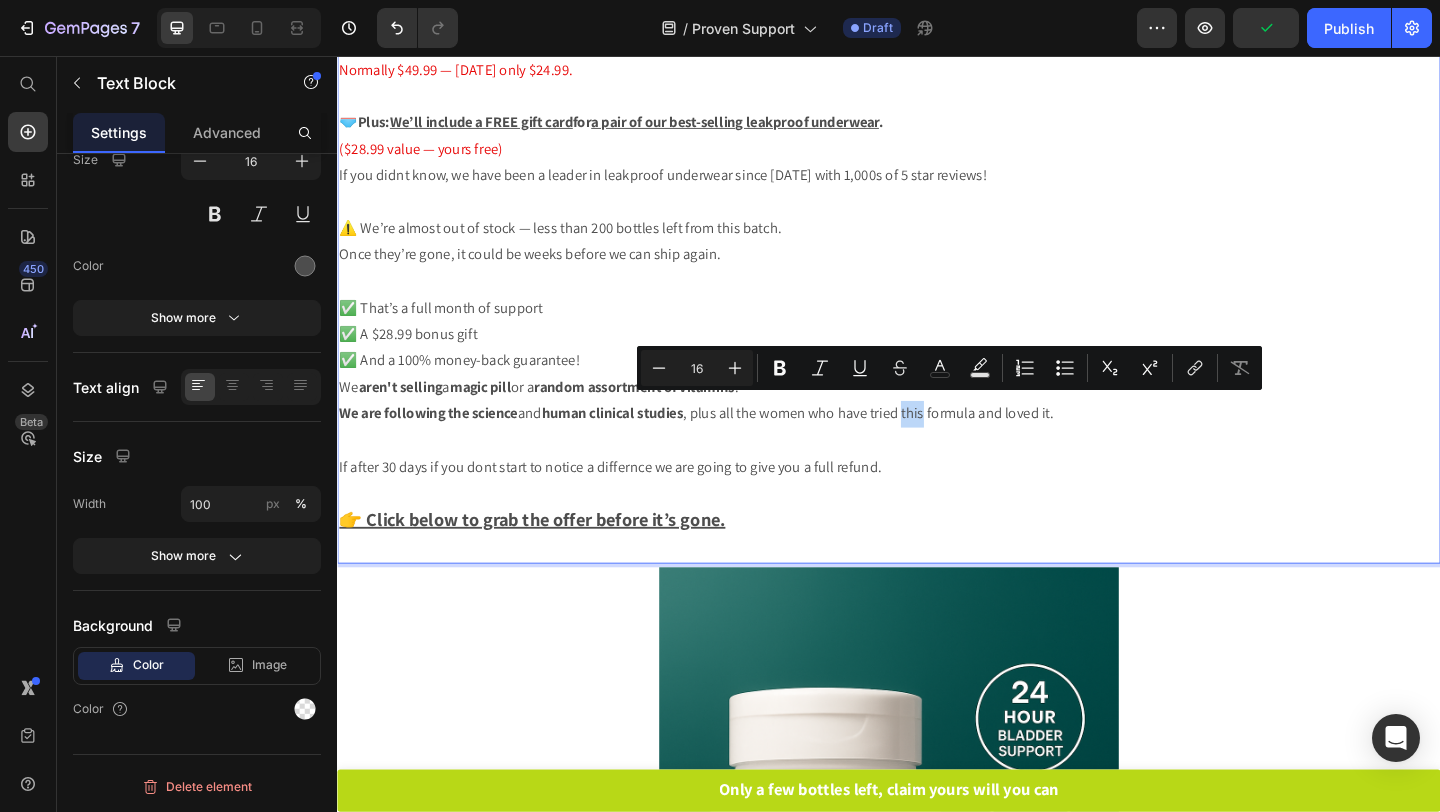 click on "We are following the science  and  human clinical studies , plus all the women who have tried this formula and loved it." at bounding box center [937, 445] 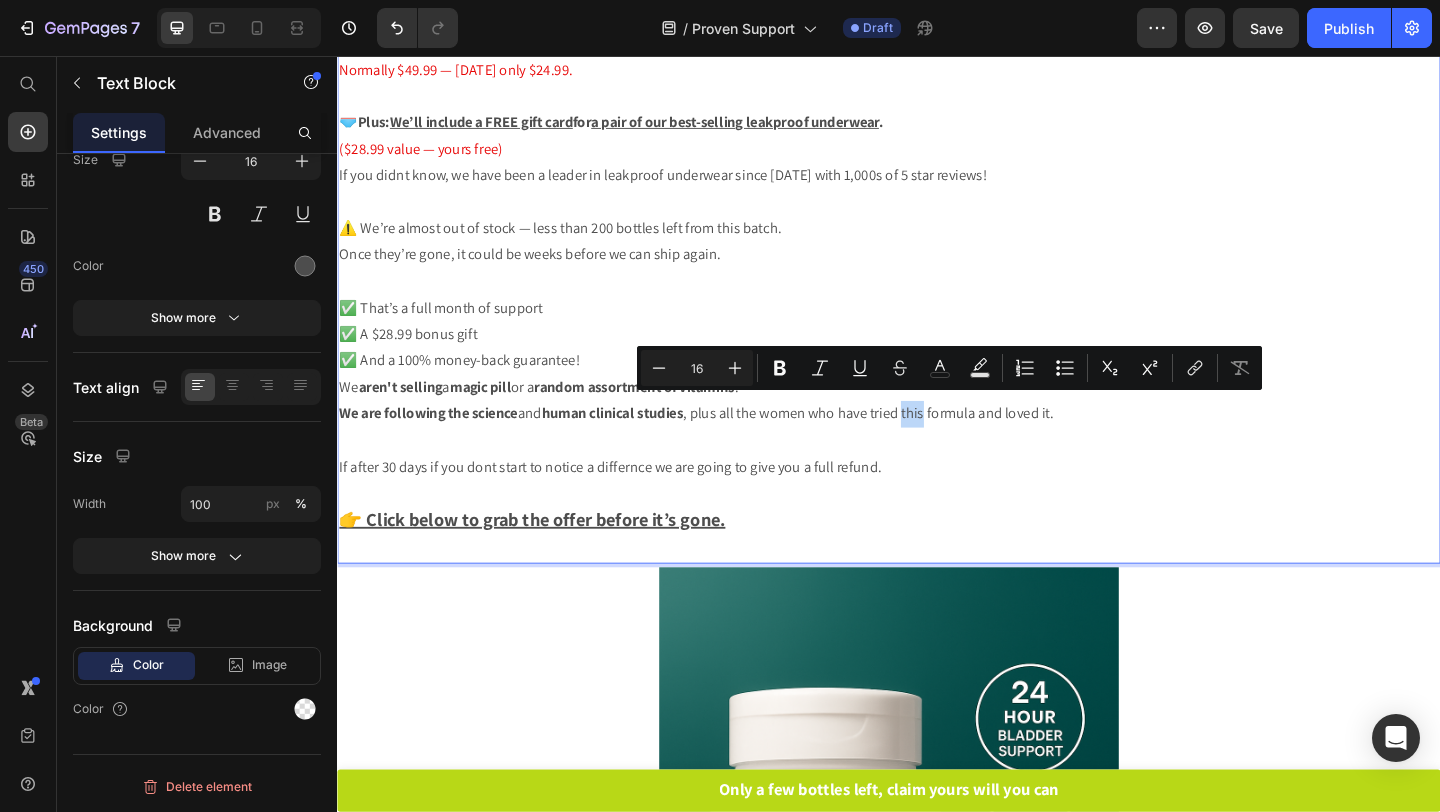 click on "We are following the science  and  human clinical studies , plus all the women who have tried this formula and loved it." at bounding box center (937, 445) 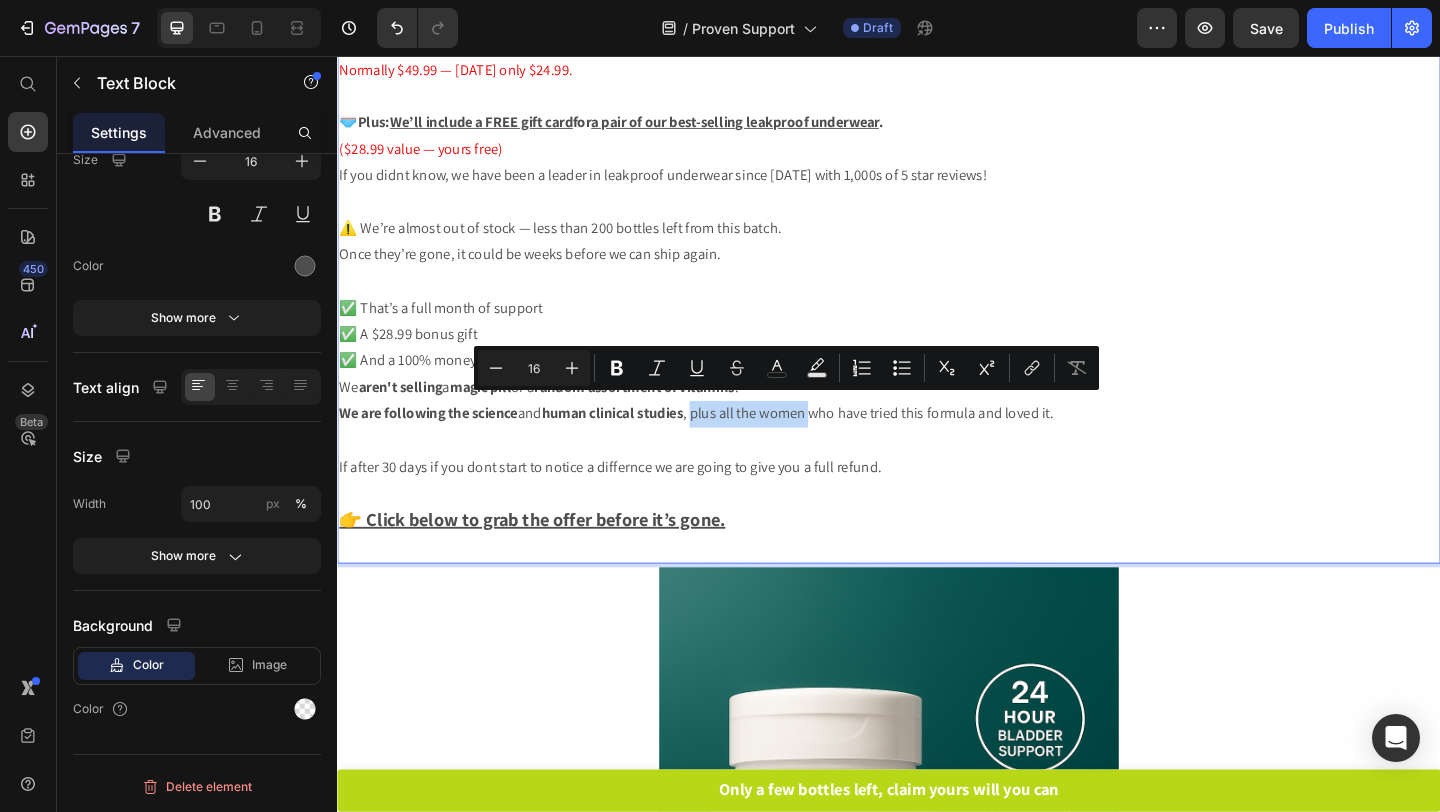 drag, startPoint x: 737, startPoint y: 438, endPoint x: 864, endPoint y: 443, distance: 127.09839 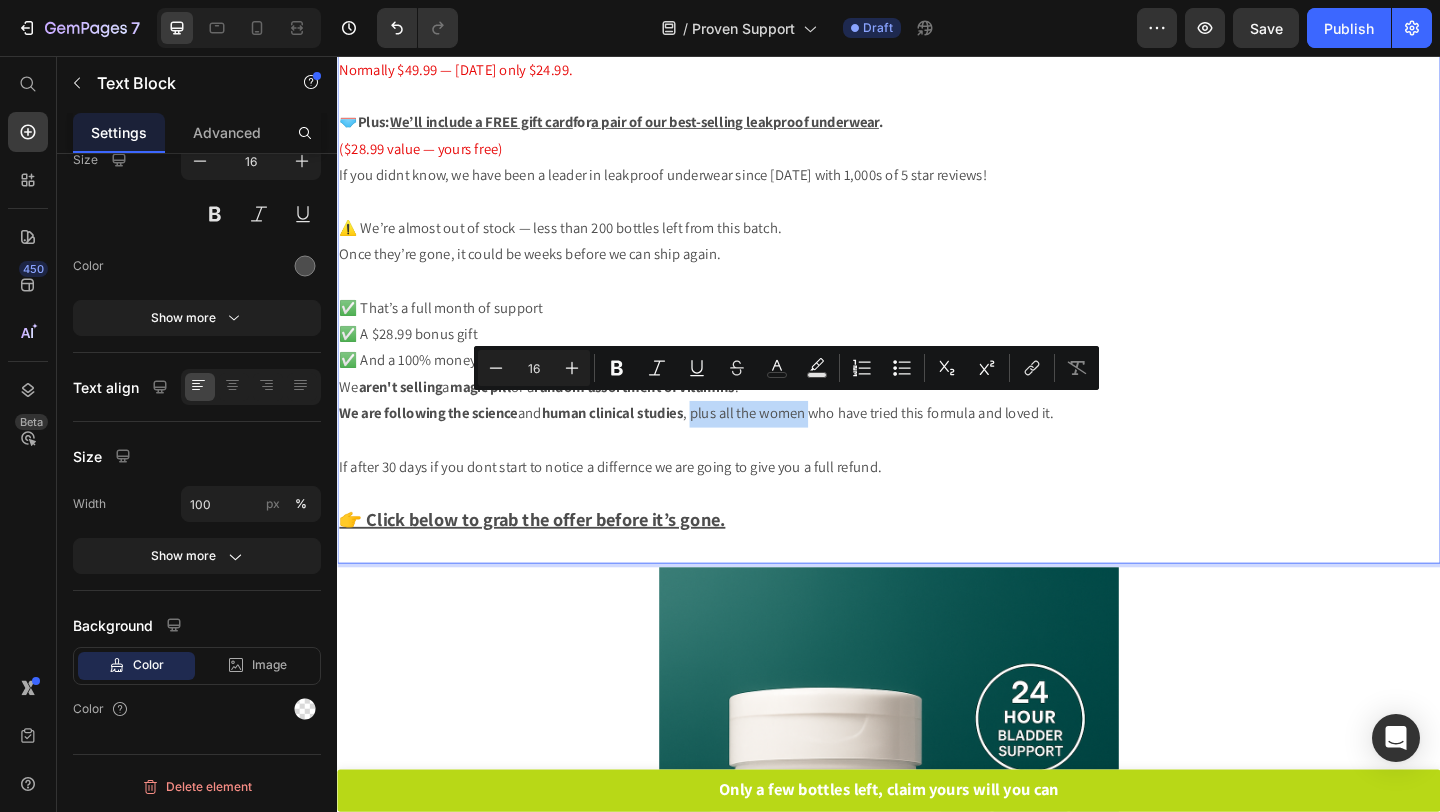 click on "We are following the science  and  human clinical studies , plus all the women who have tried this formula and loved it." at bounding box center (937, 445) 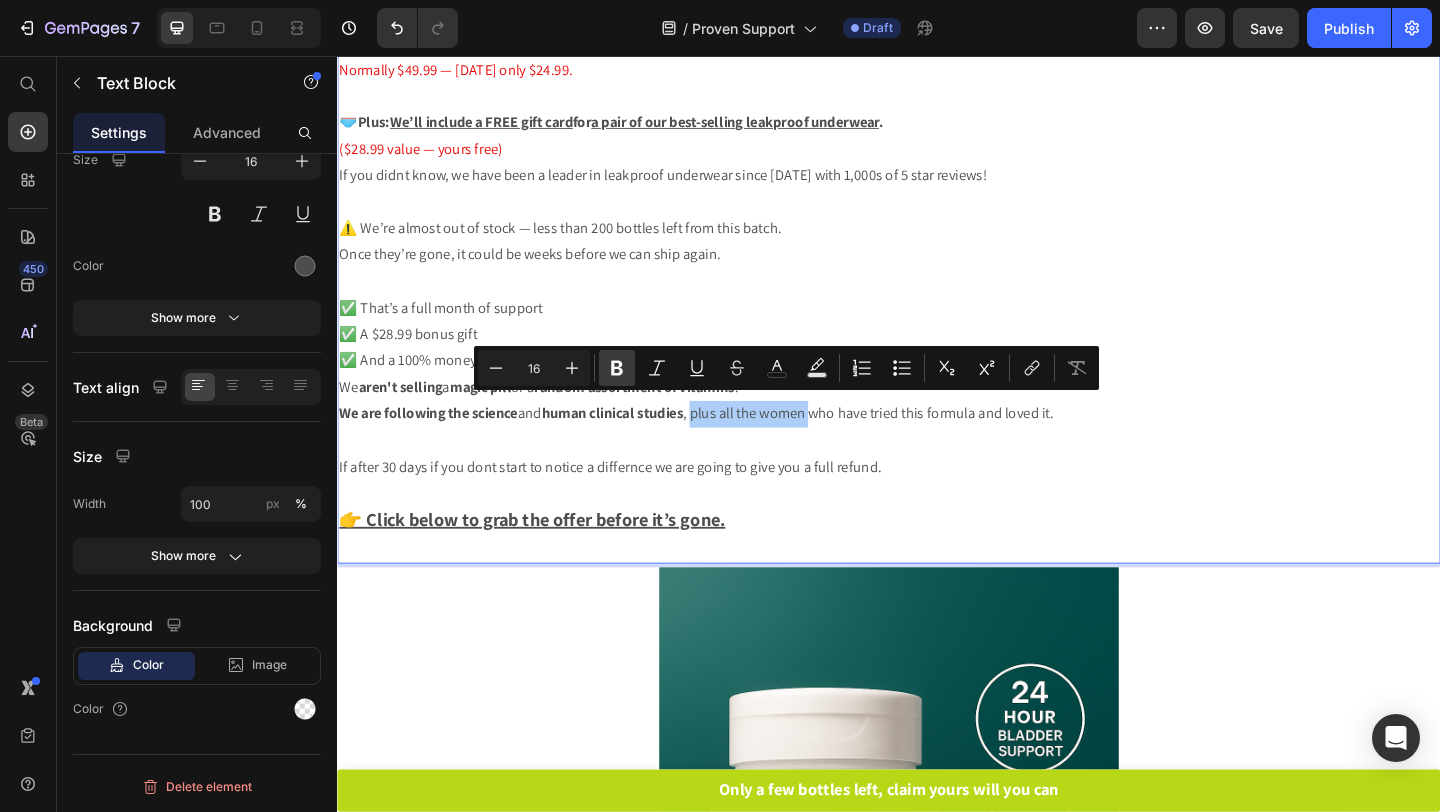 click 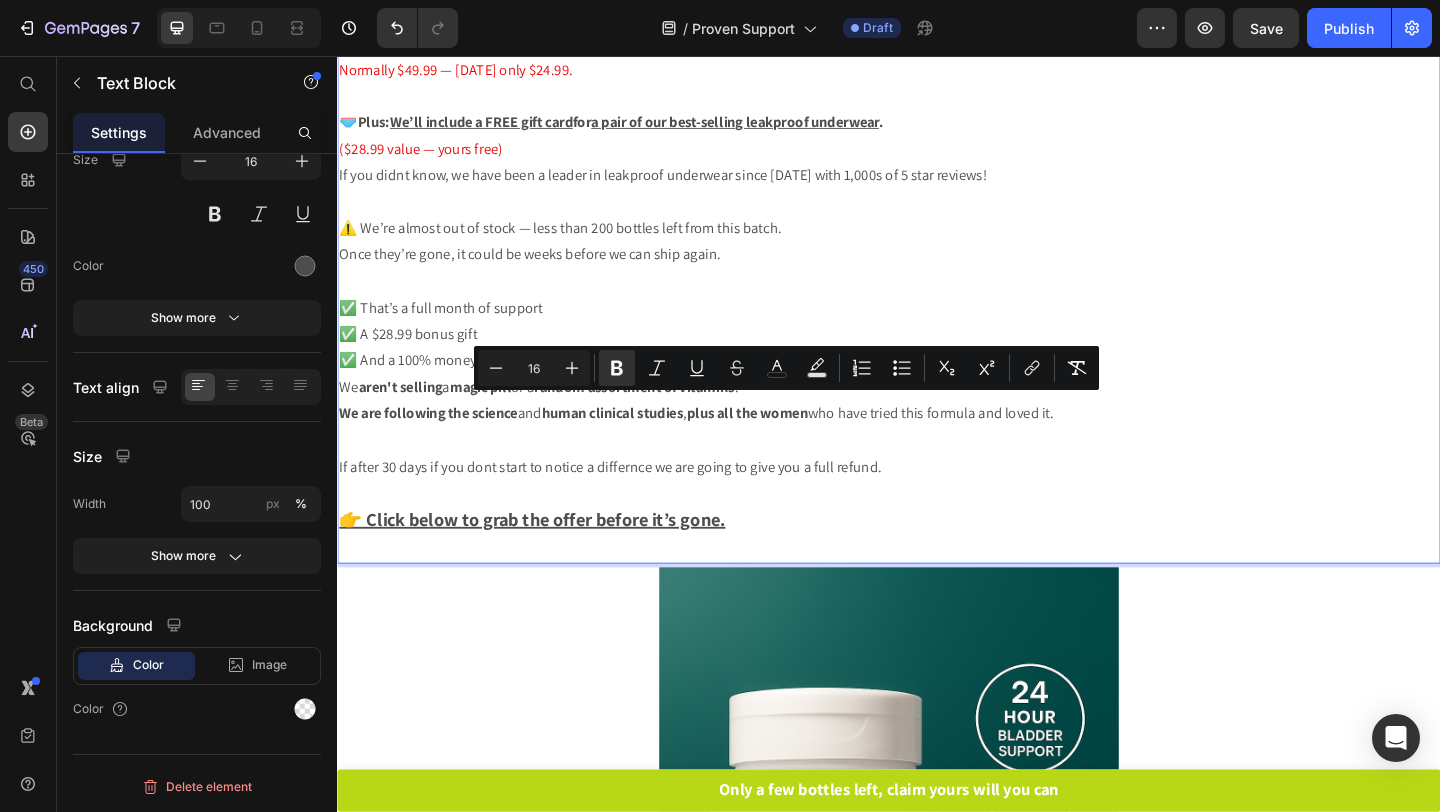click on "We are following the science  and  human clinical studies ,  plus all the women  who have tried this formula and loved it." at bounding box center (937, 445) 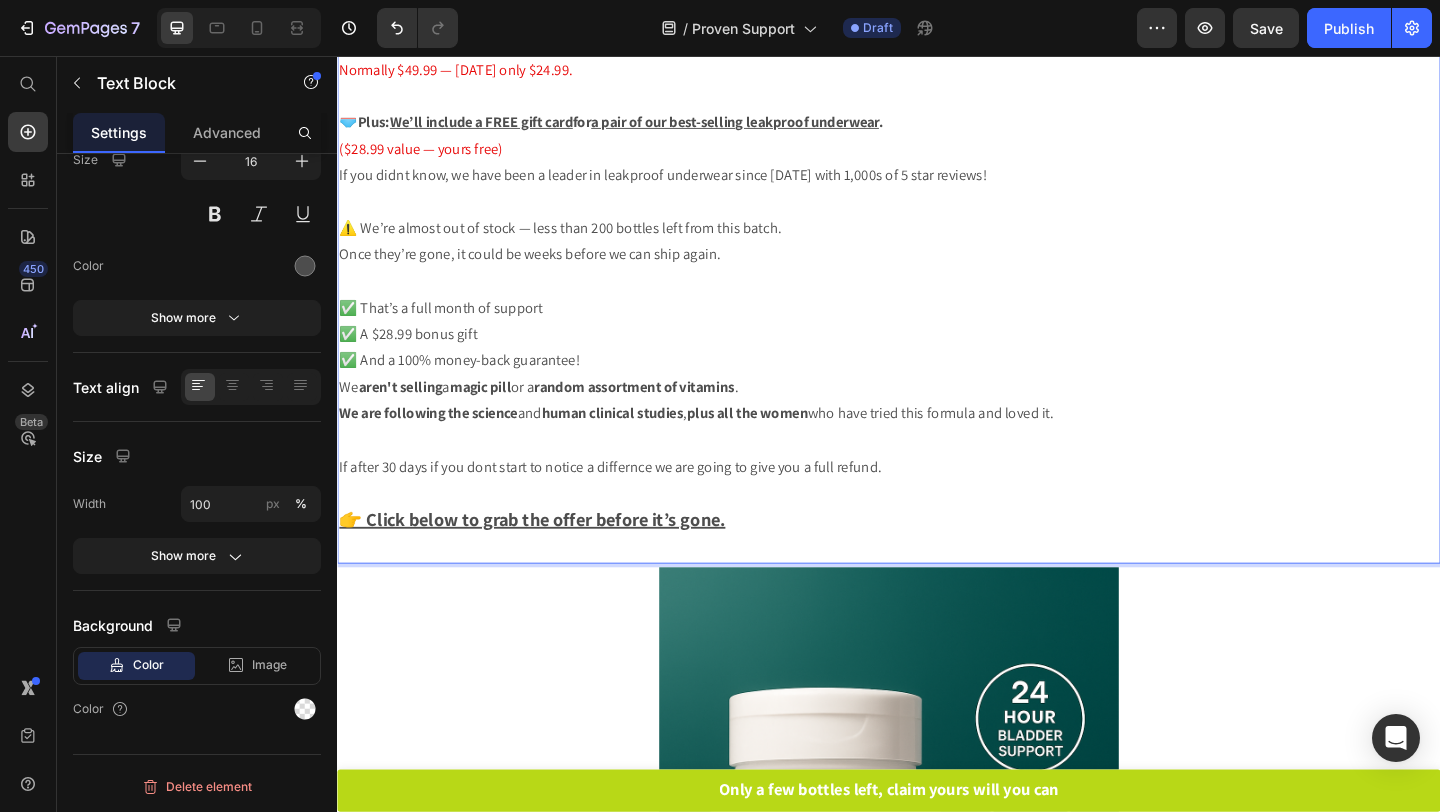 drag, startPoint x: 1075, startPoint y: 441, endPoint x: 1124, endPoint y: 441, distance: 49 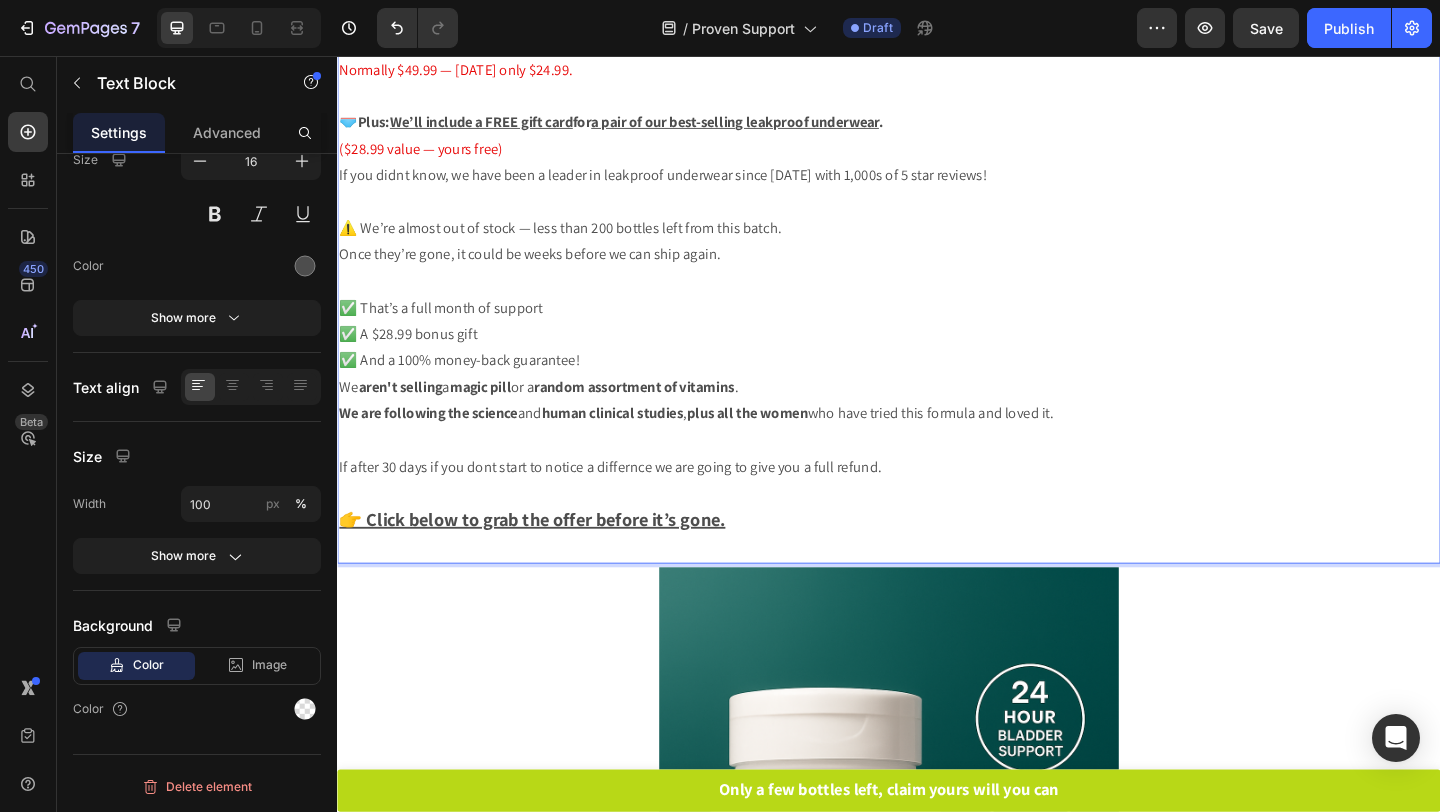 click on "We are following the science  and  human clinical studies ,  plus all the women  who have tried this formula and loved it." at bounding box center [937, 445] 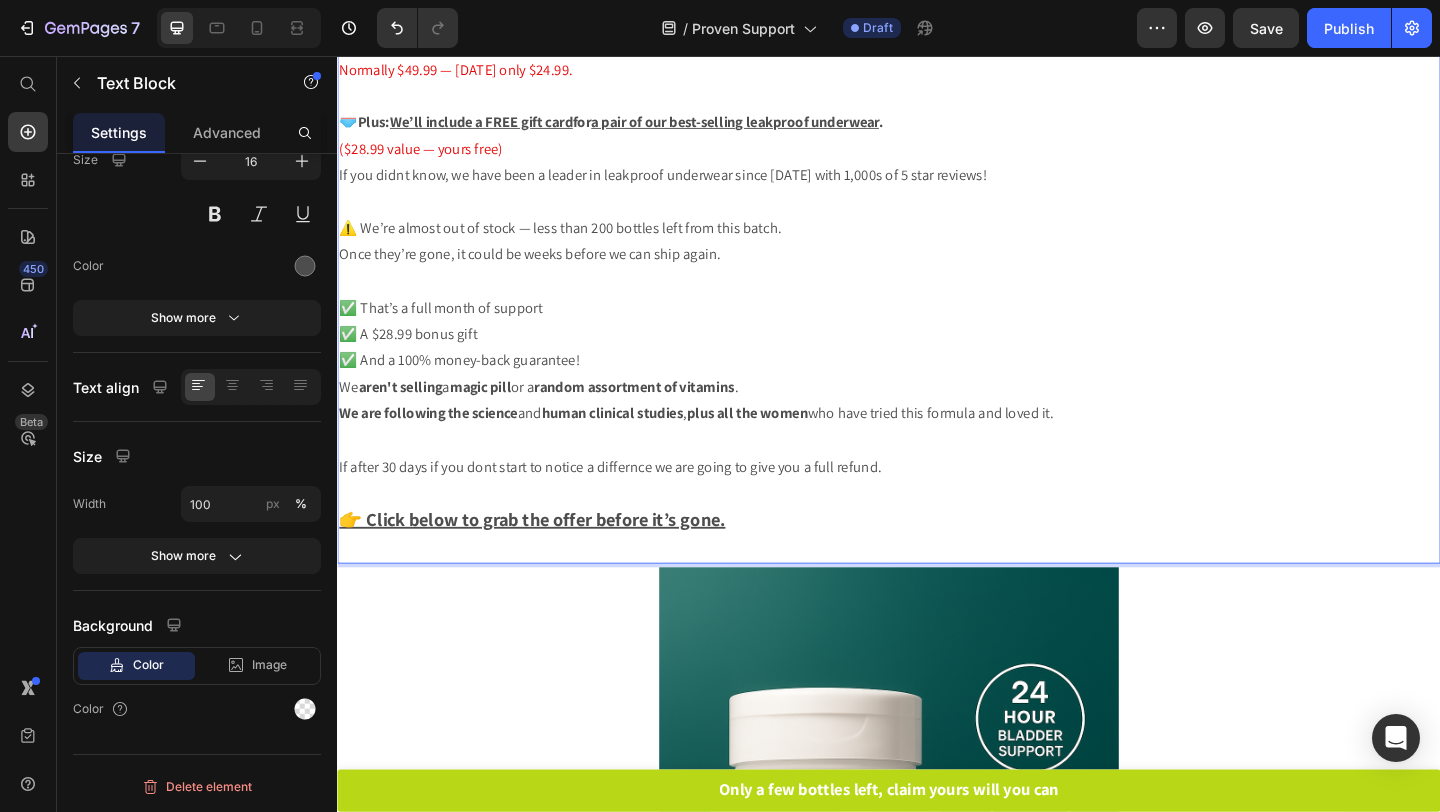 click on "We are following the science  and  human clinical studies ,  plus all the women  who have tried this formula and loved it." at bounding box center [937, 445] 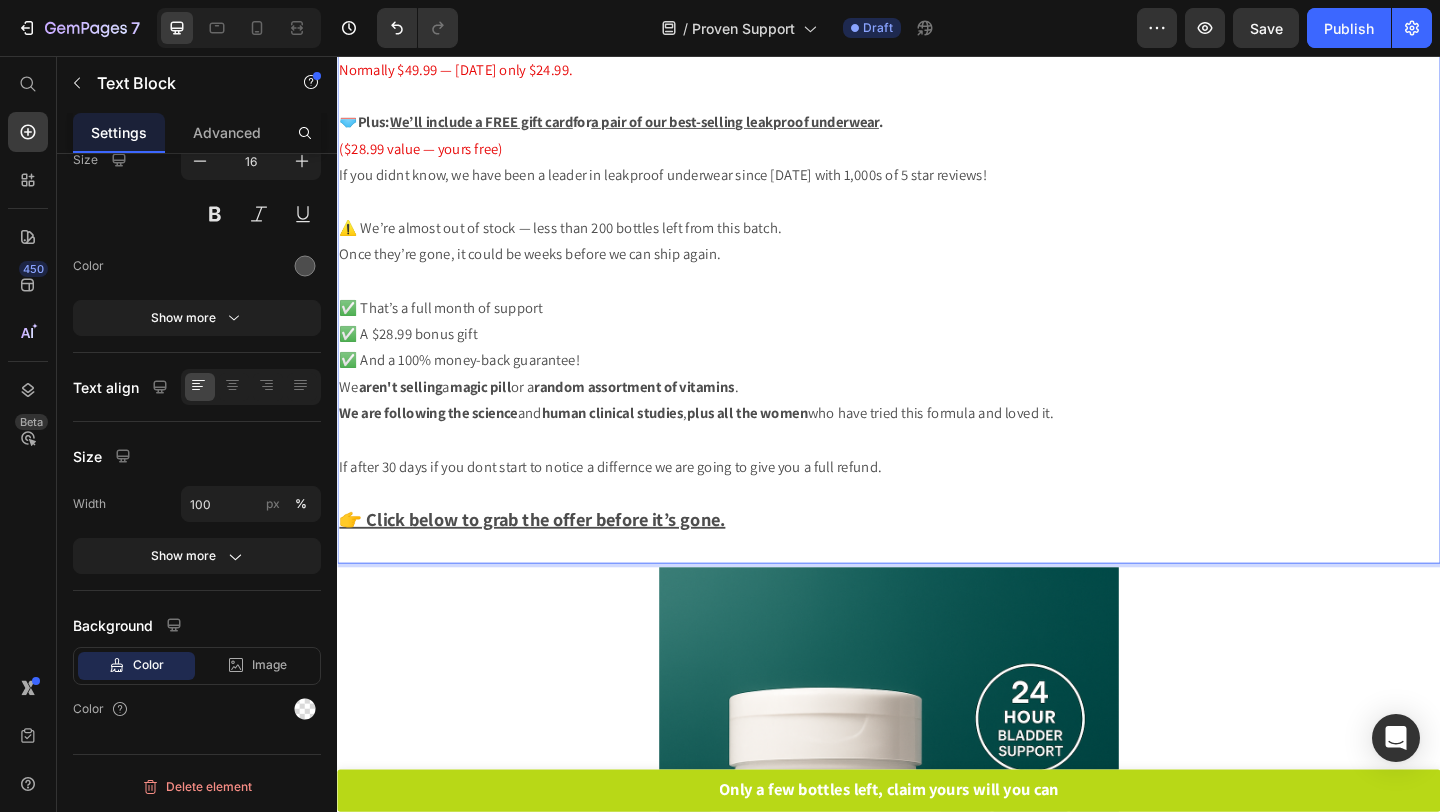 click on "We are following the science  and  human clinical studies ,  plus all the women  who have tried this formula and loved it." at bounding box center (937, 445) 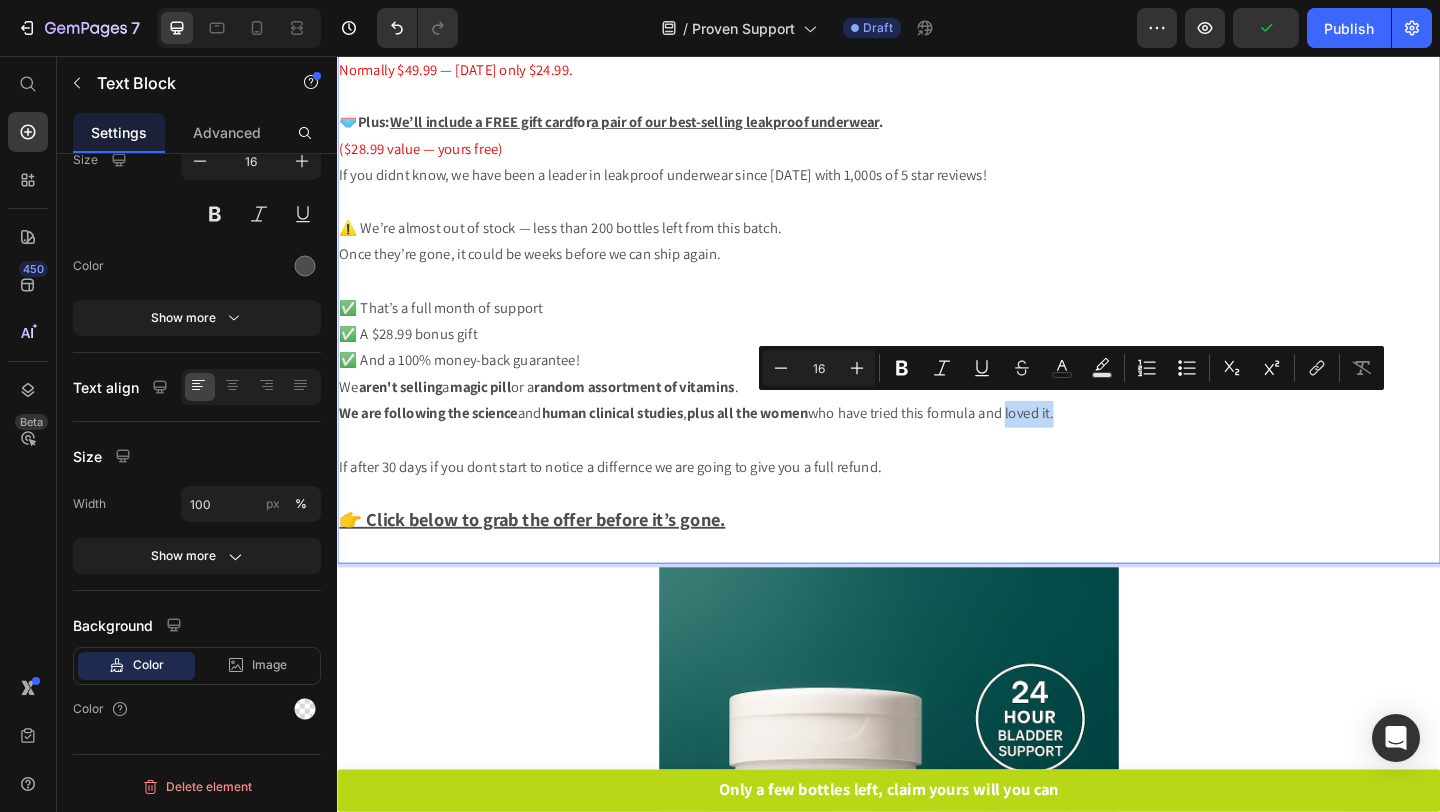 drag, startPoint x: 1082, startPoint y: 442, endPoint x: 1137, endPoint y: 441, distance: 55.00909 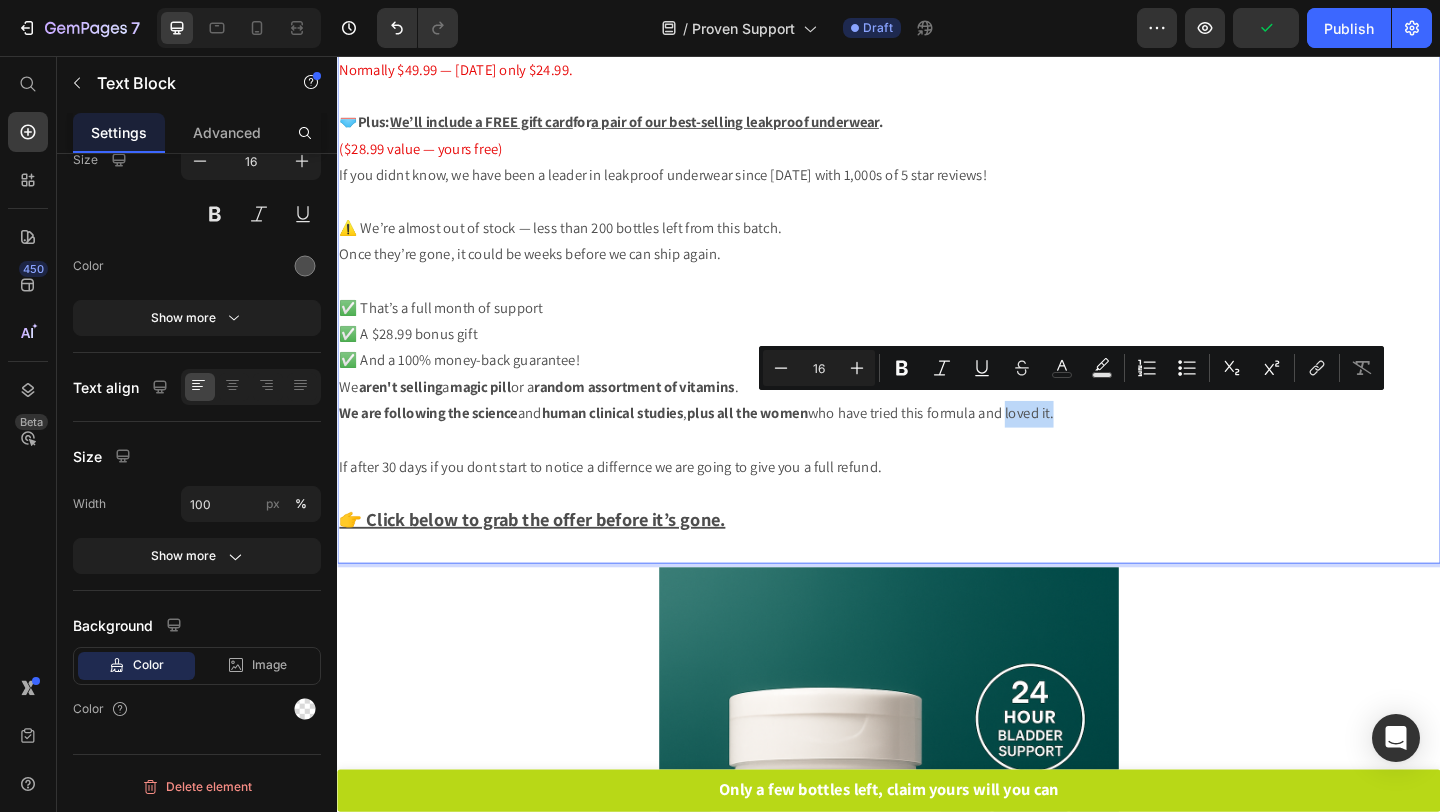click on "We are following the science  and  human clinical studies ,  plus all the women  who have tried this formula and loved it." at bounding box center (937, 445) 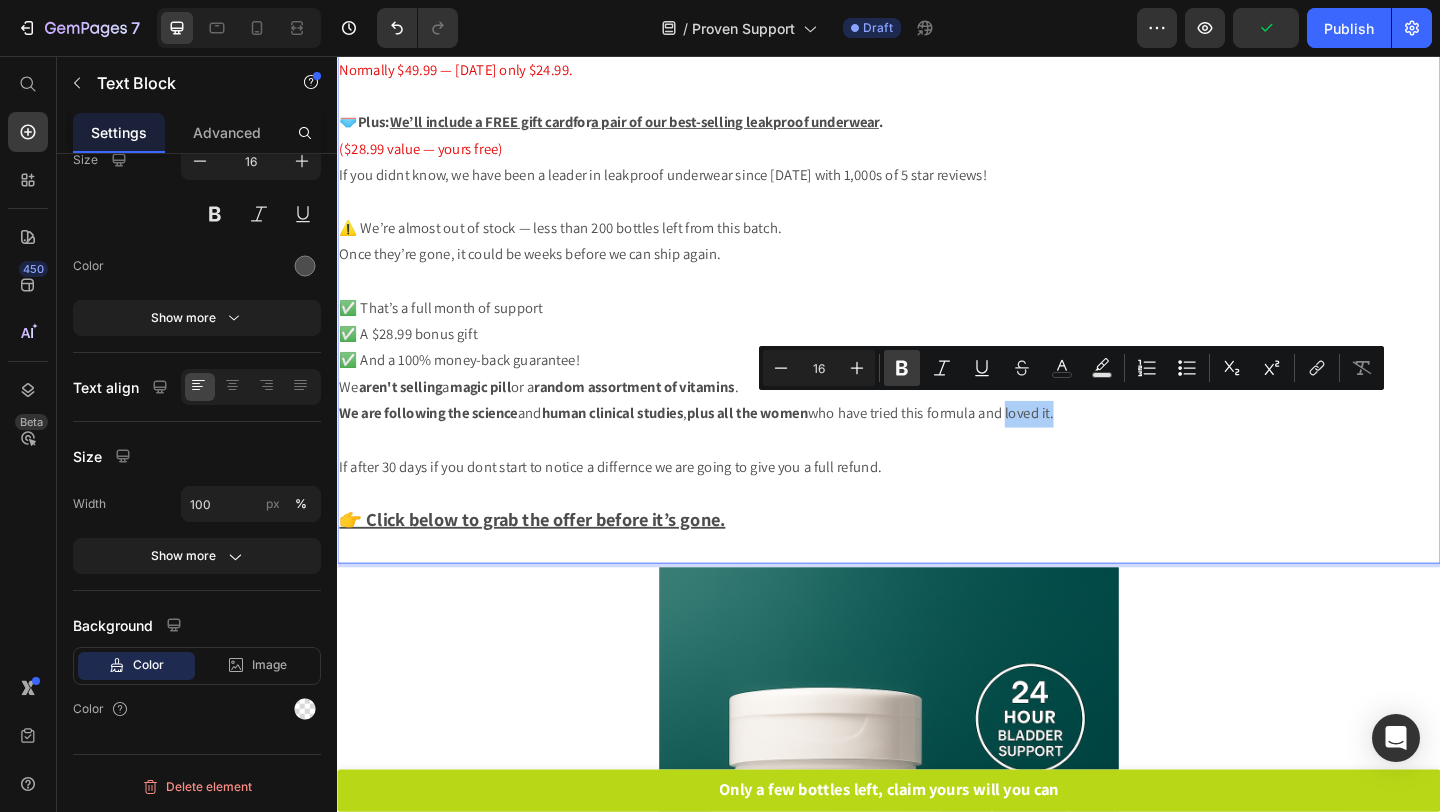 click 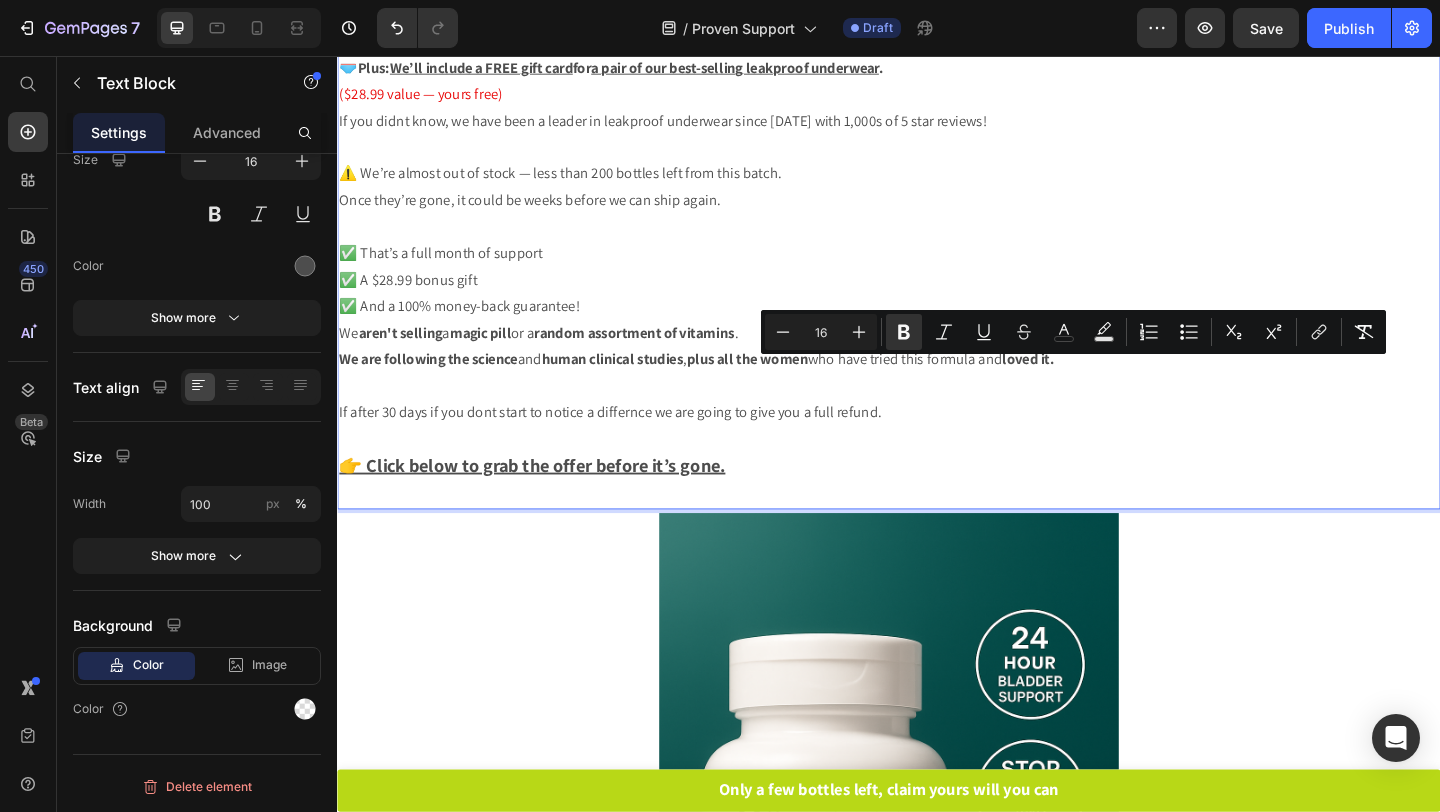 scroll, scrollTop: 2726, scrollLeft: 0, axis: vertical 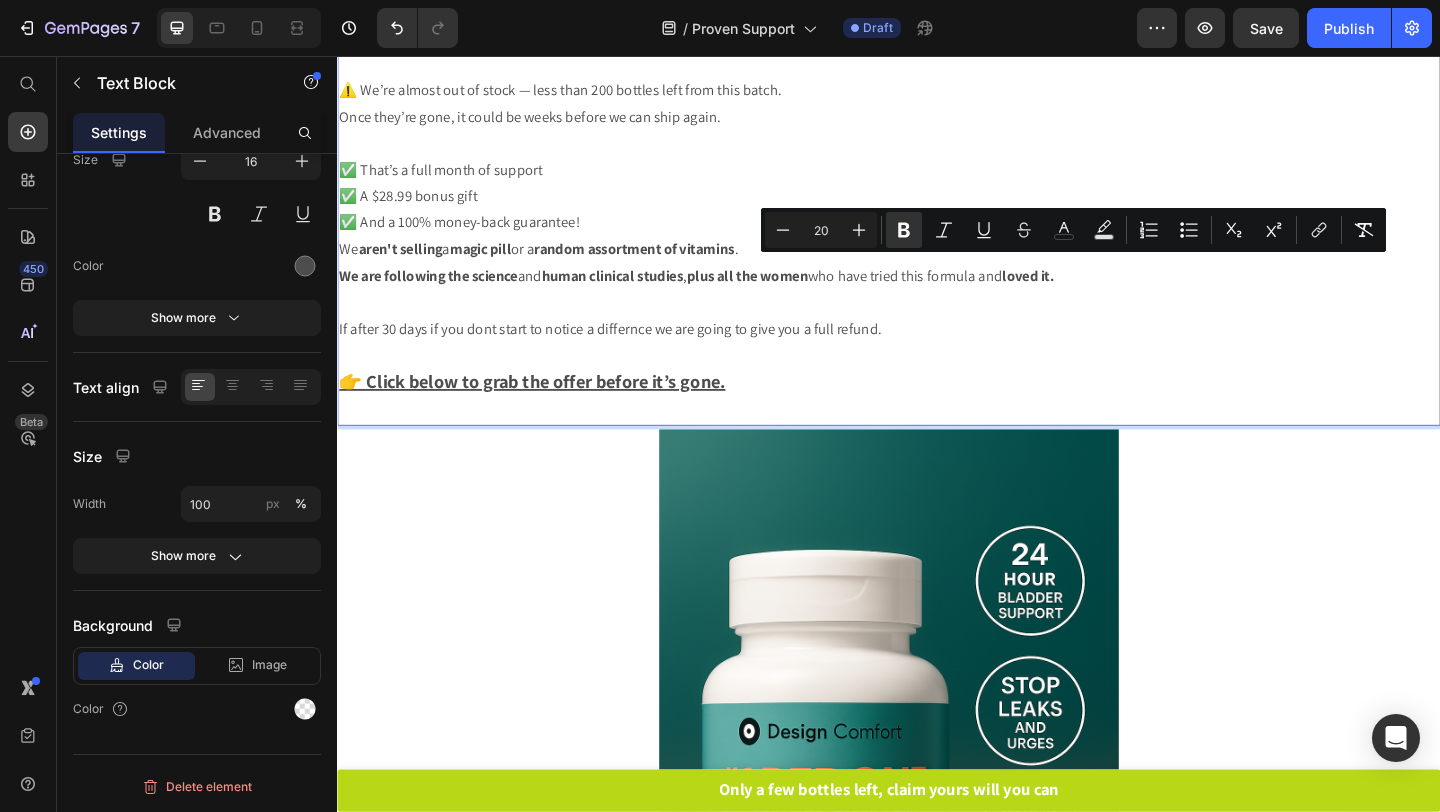 click on "👉 Click below to grab the offer before it’s gone." at bounding box center (937, 411) 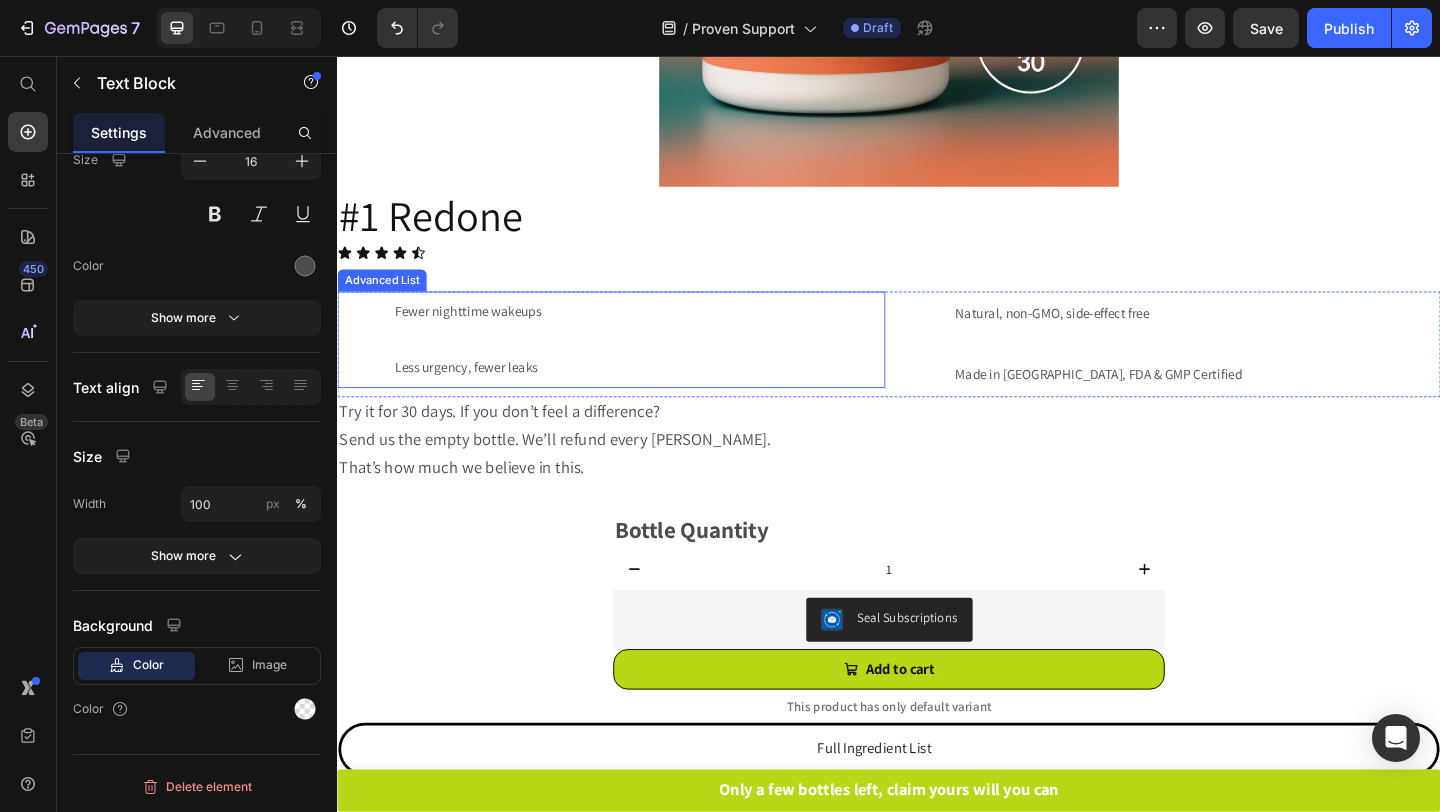 scroll, scrollTop: 3756, scrollLeft: 0, axis: vertical 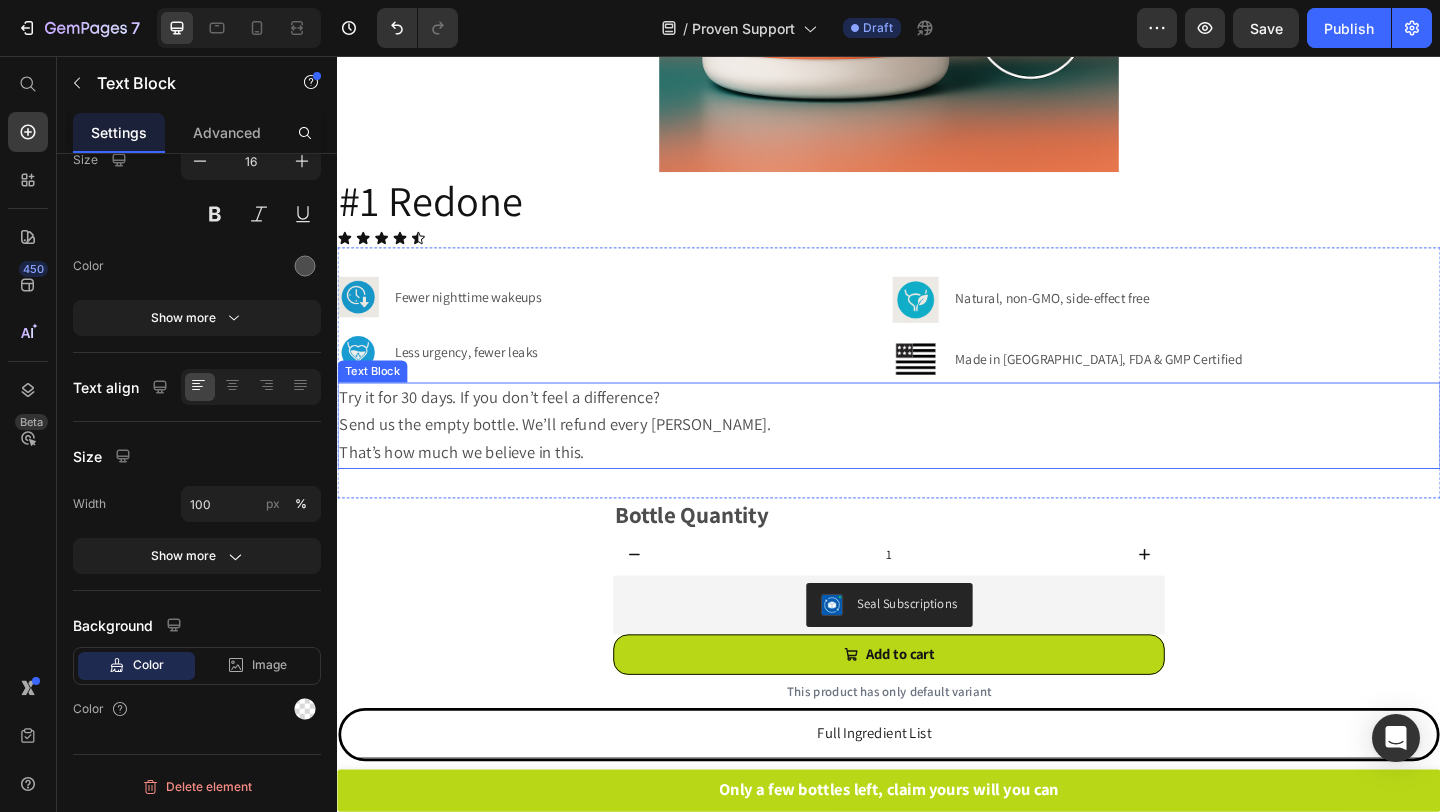 click on "Send us the empty bottle. We’ll refund every [PERSON_NAME]." at bounding box center [573, 456] 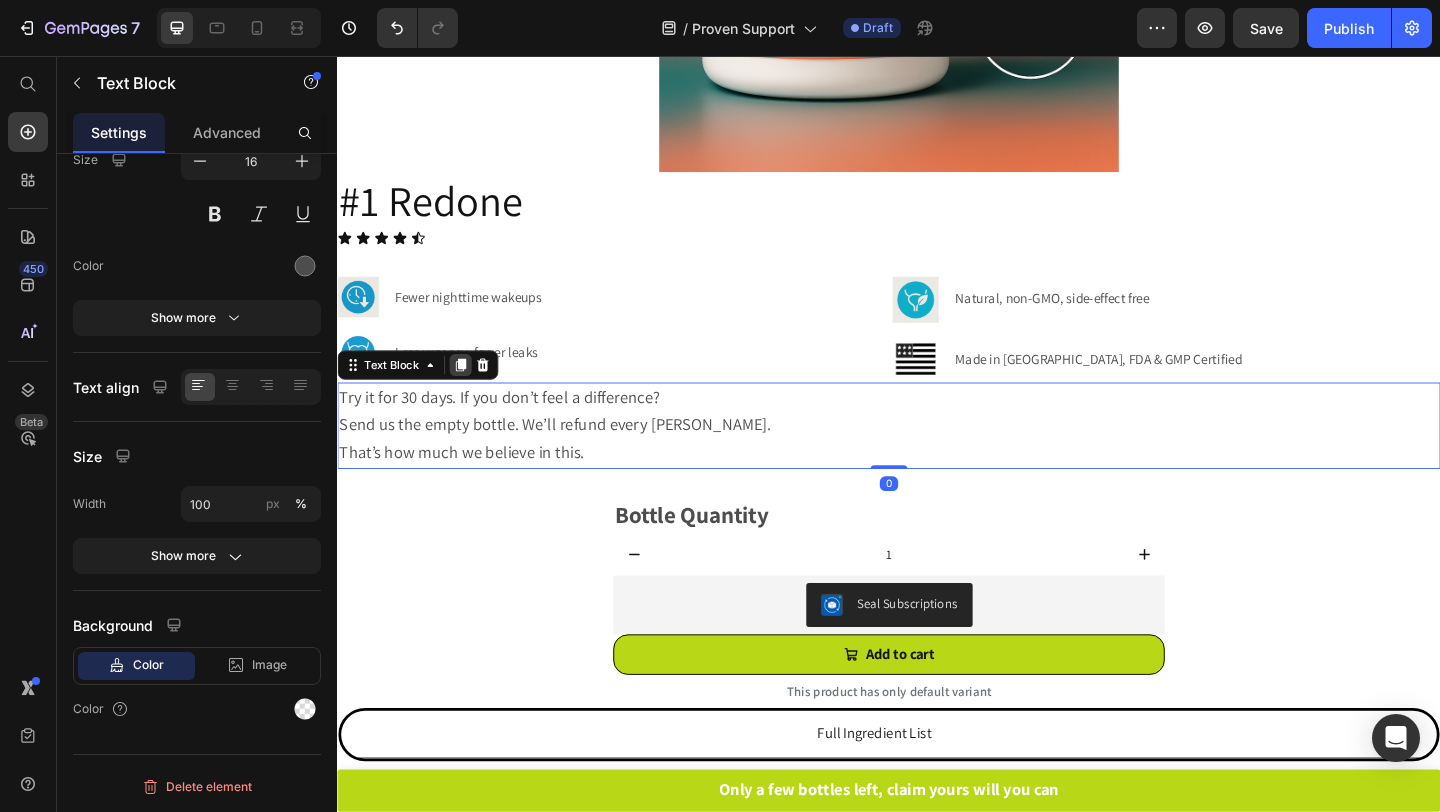 click 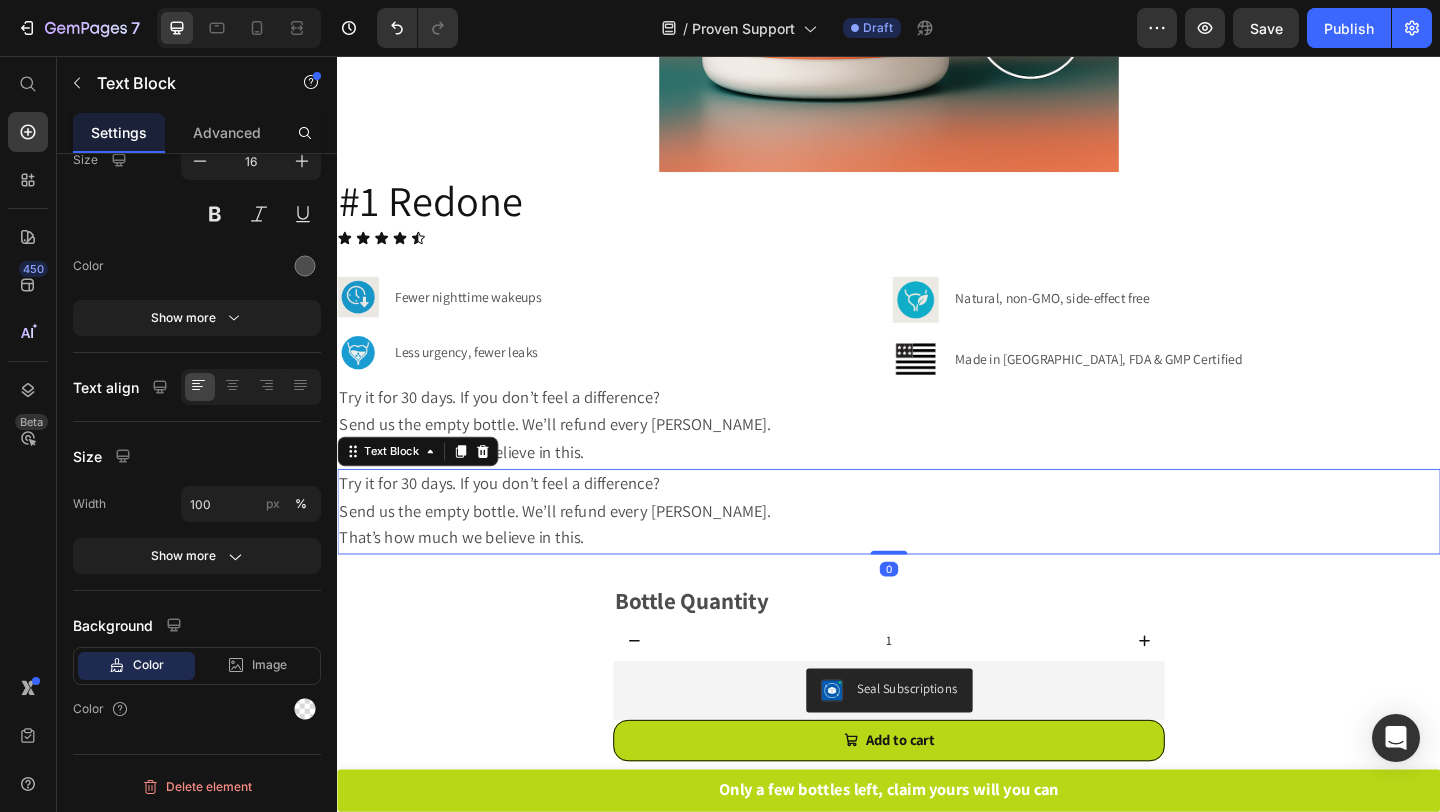 click on "Try it for 30 days. If you don’t feel a difference? Send us the empty bottle. We’ll refund every penny." at bounding box center [937, 537] 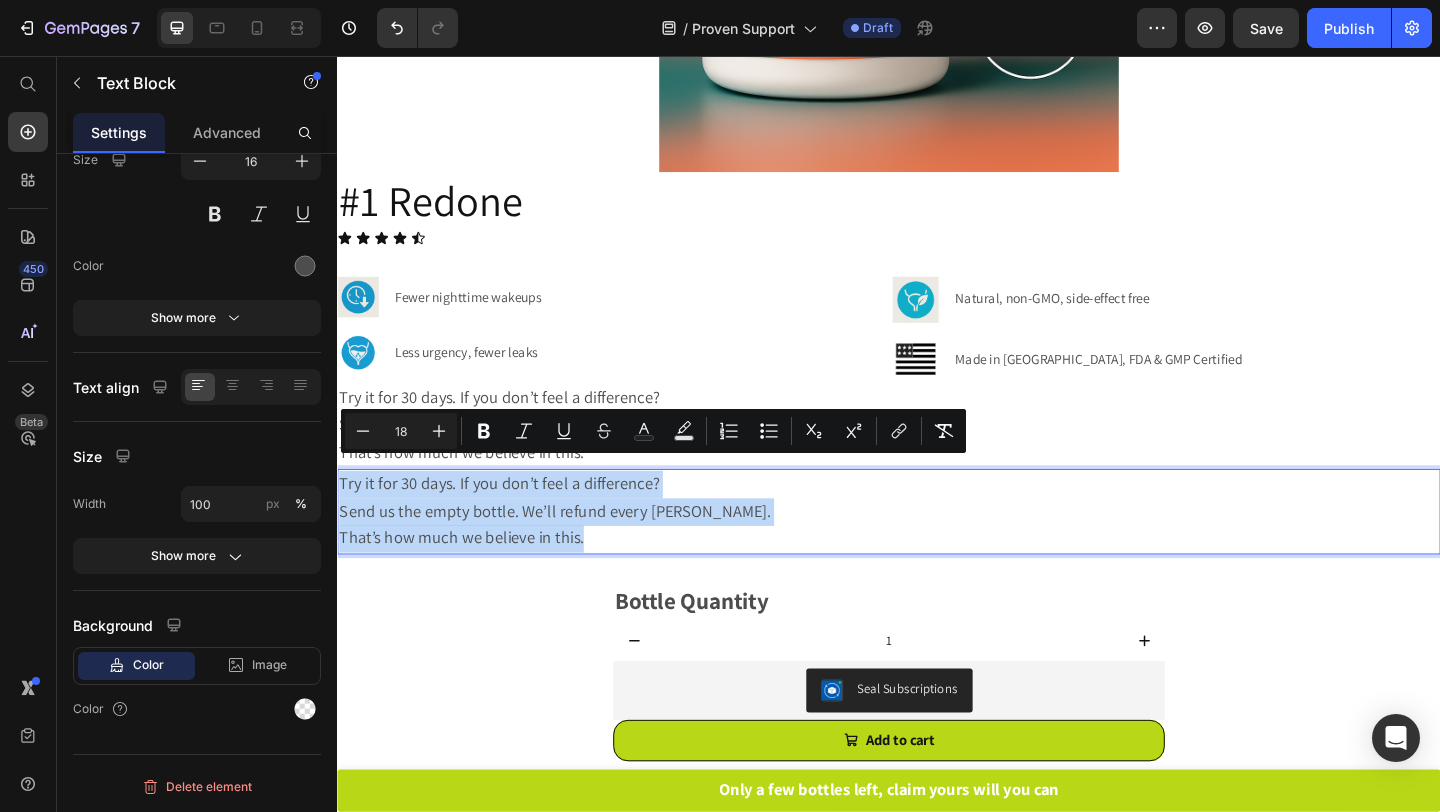 drag, startPoint x: 630, startPoint y: 561, endPoint x: 317, endPoint y: 507, distance: 317.624 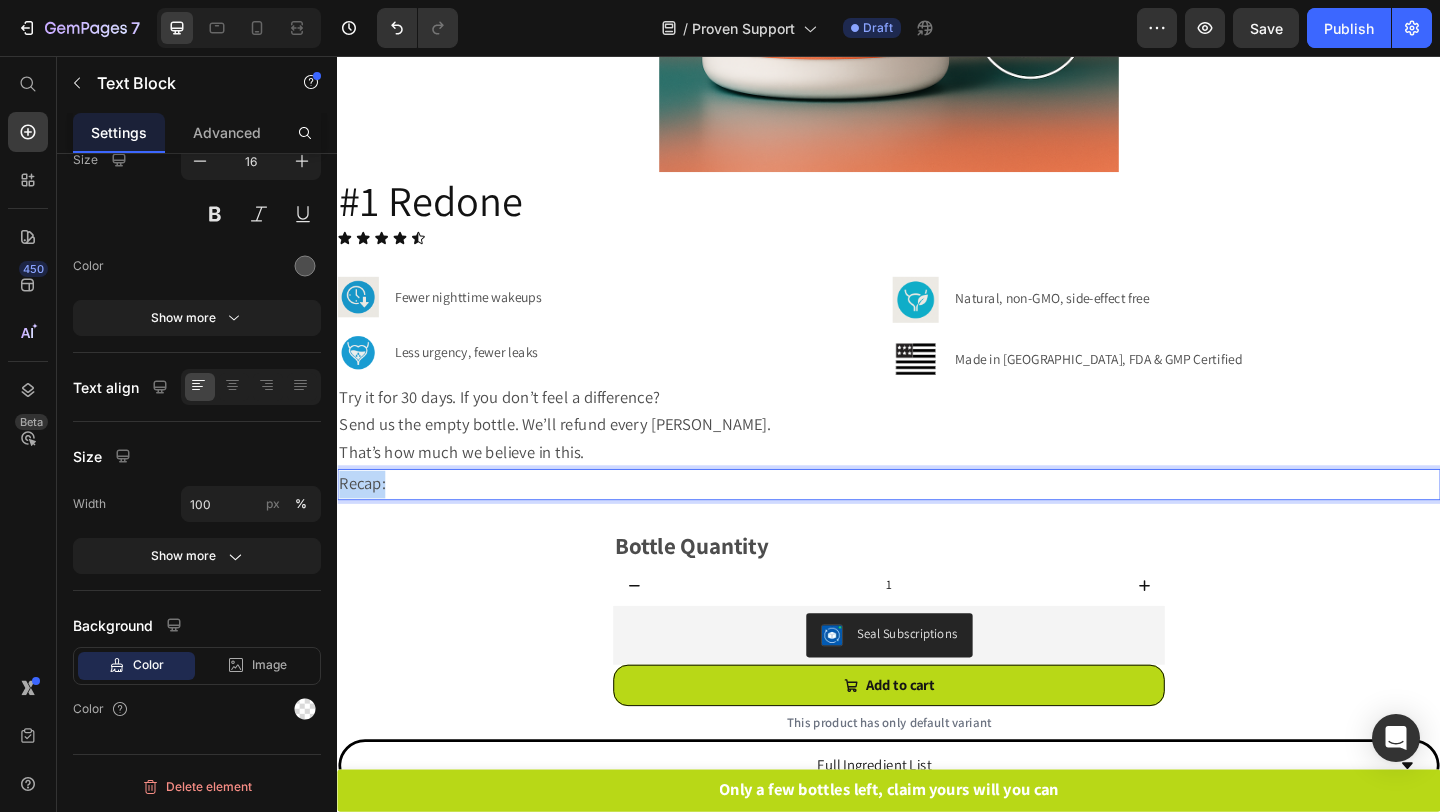 drag, startPoint x: 408, startPoint y: 516, endPoint x: 338, endPoint y: 502, distance: 71.38628 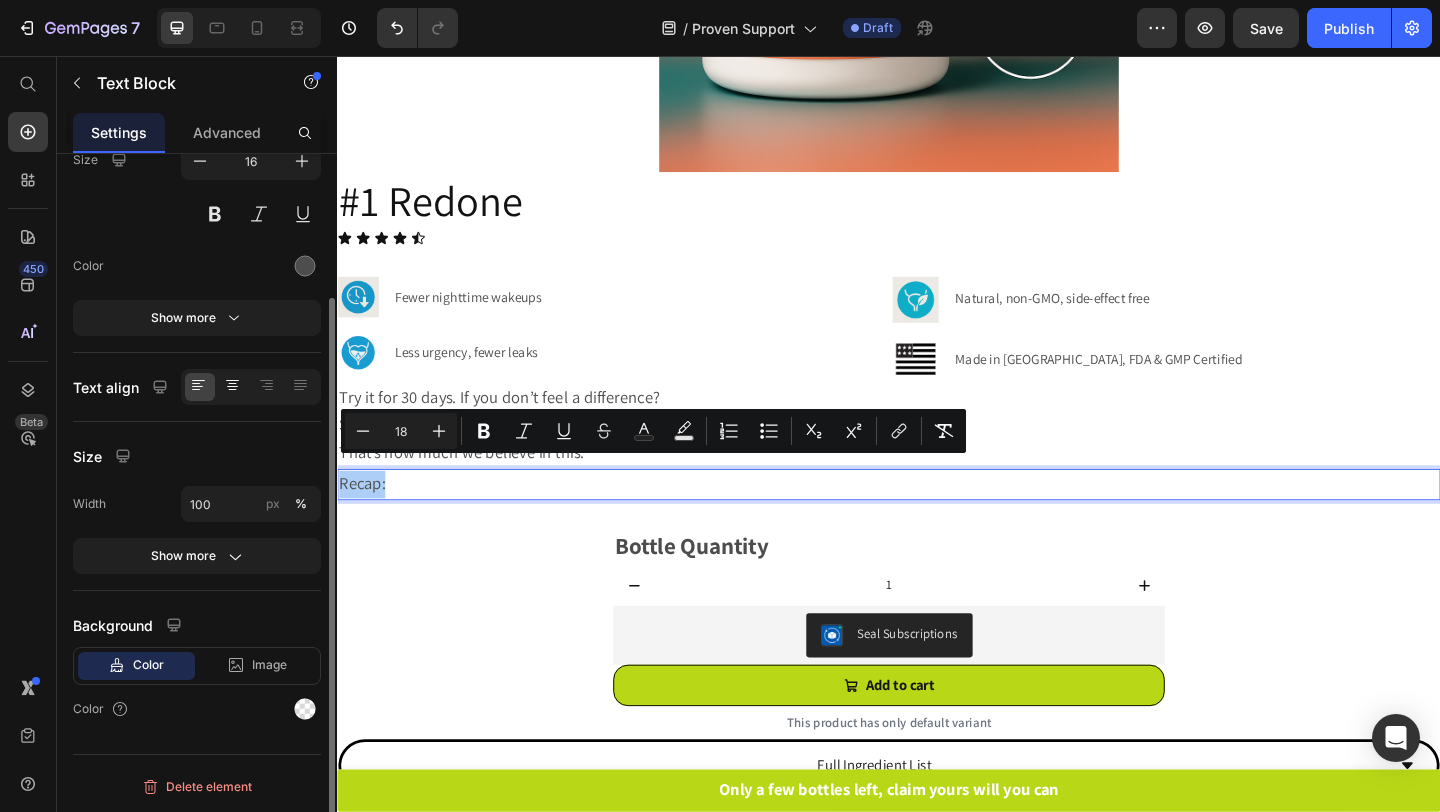 click 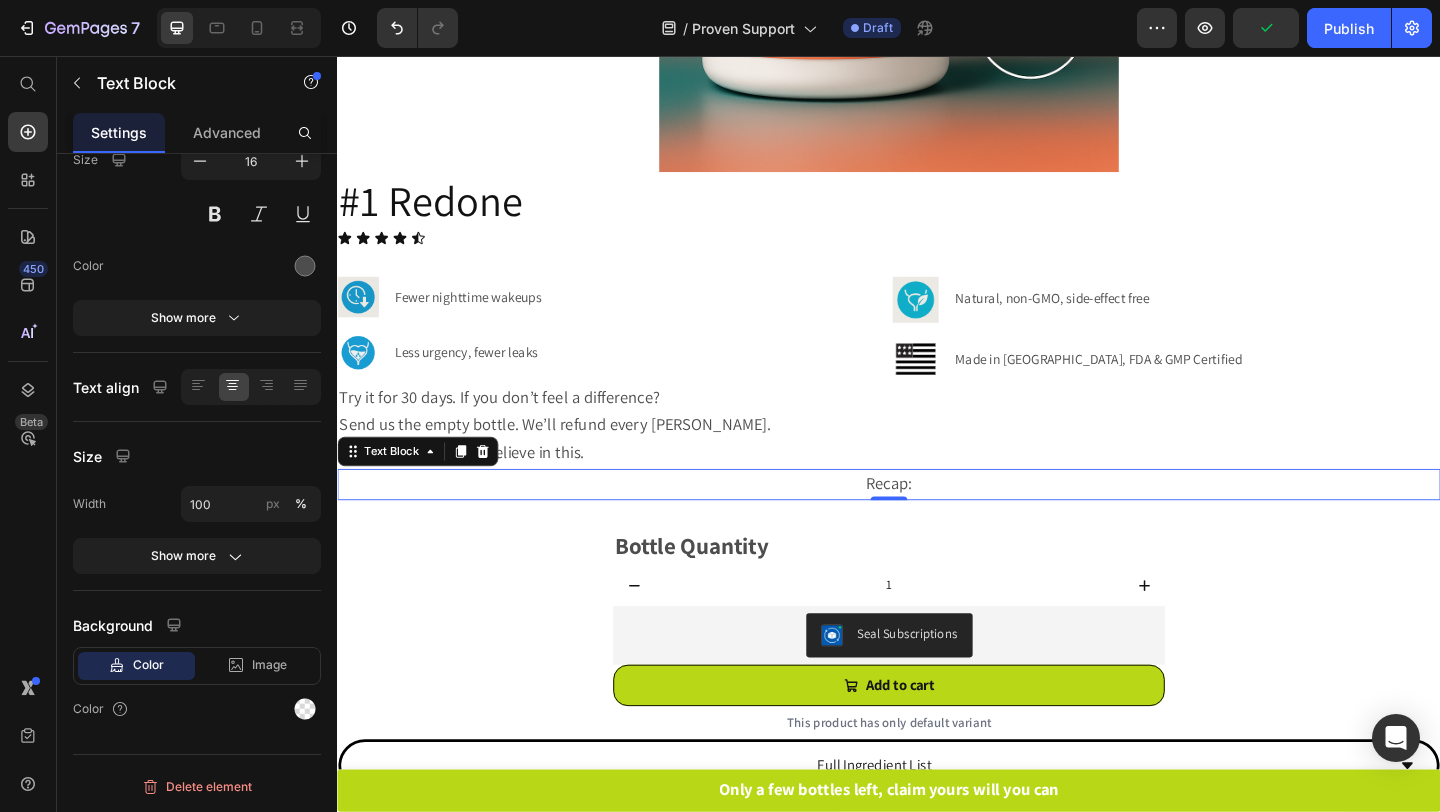 click on "Recap:" at bounding box center (937, 522) 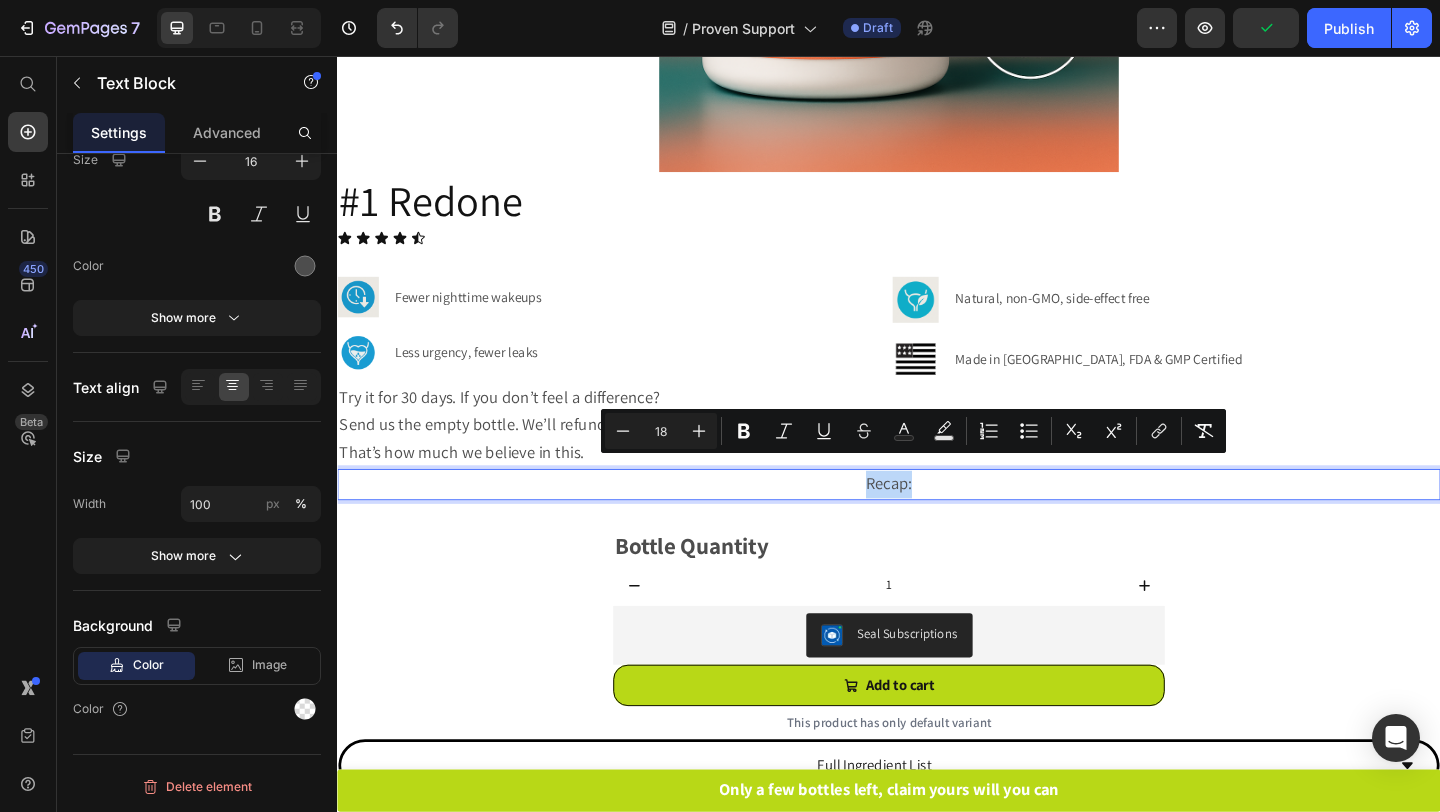 drag, startPoint x: 1022, startPoint y: 512, endPoint x: 864, endPoint y: 512, distance: 158 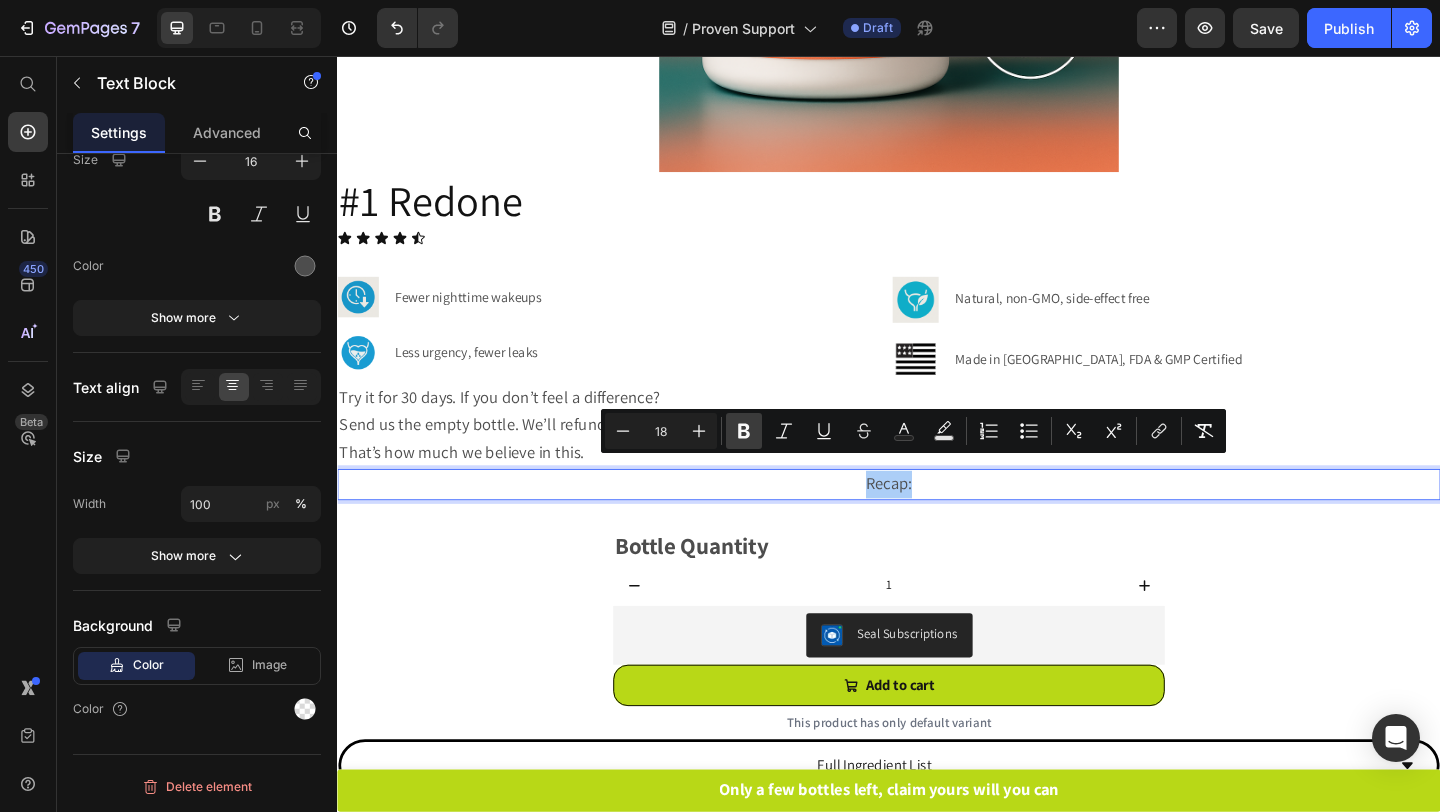 click 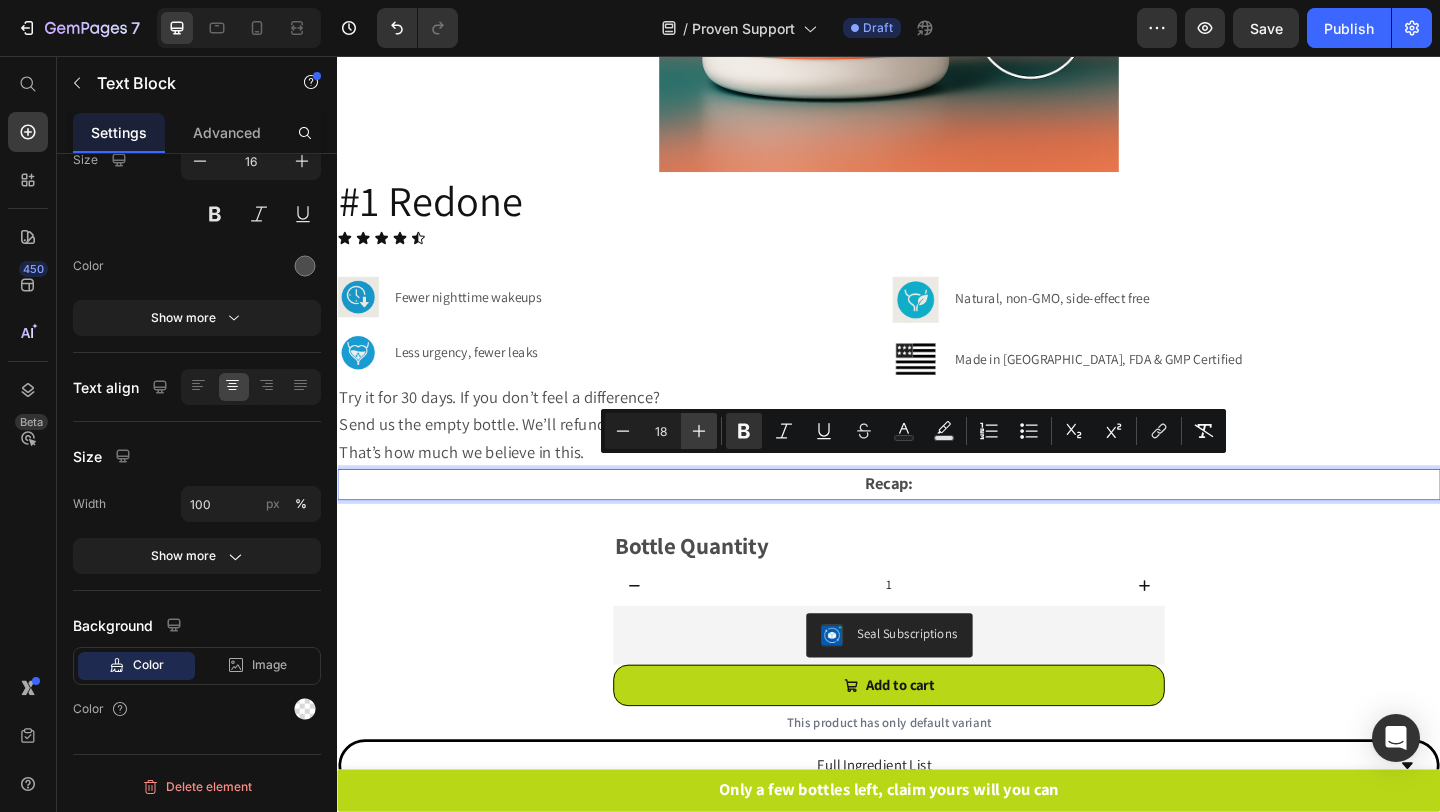 click 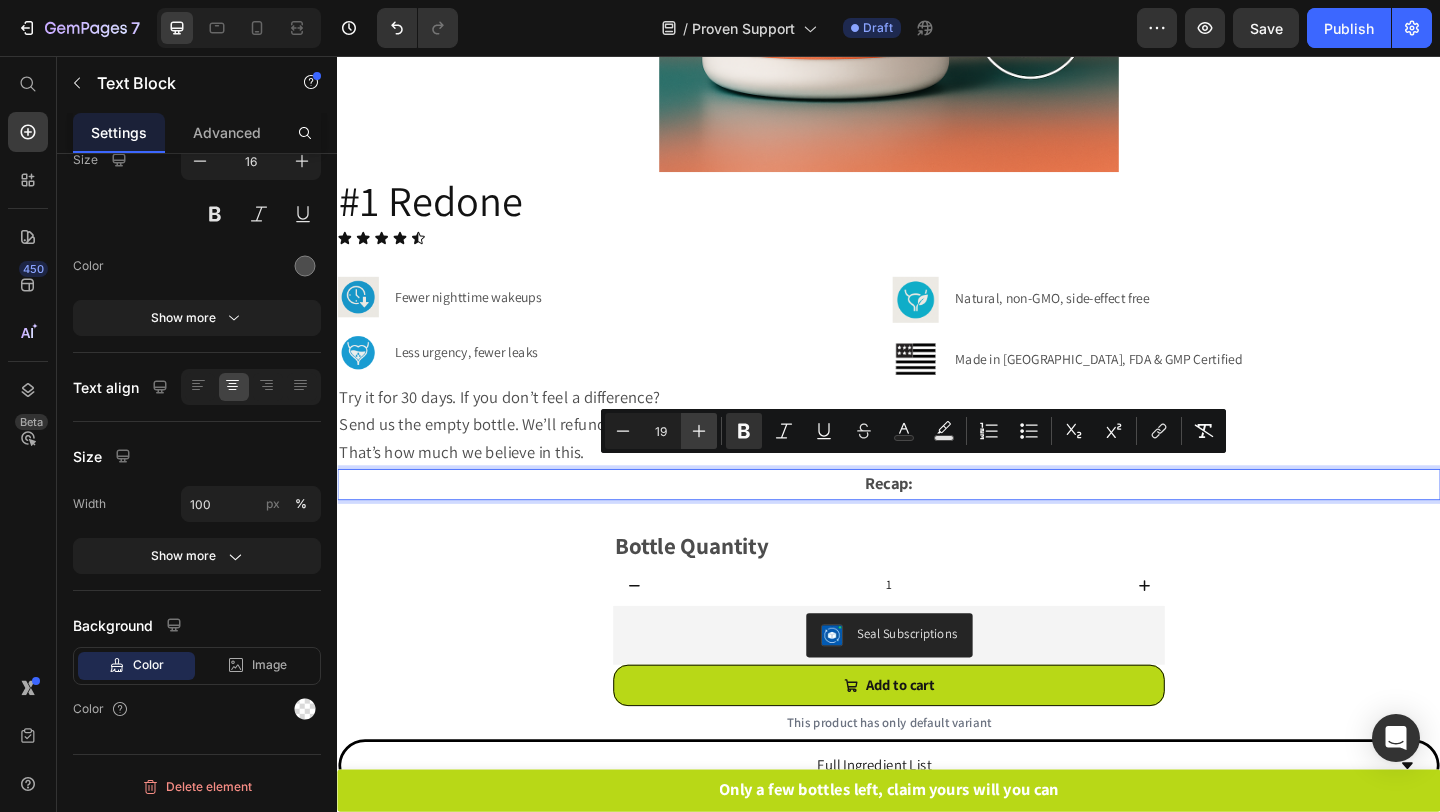 click 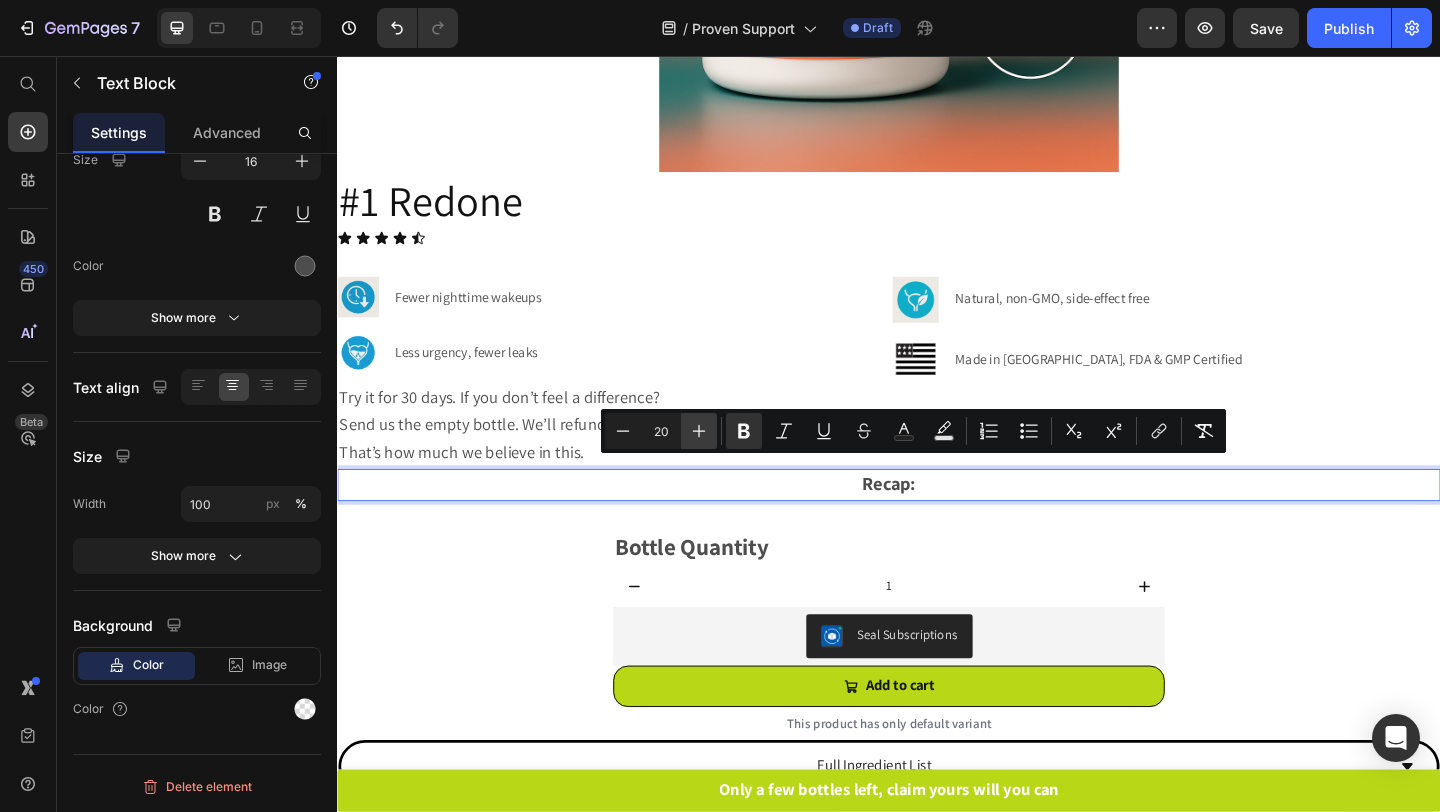 click 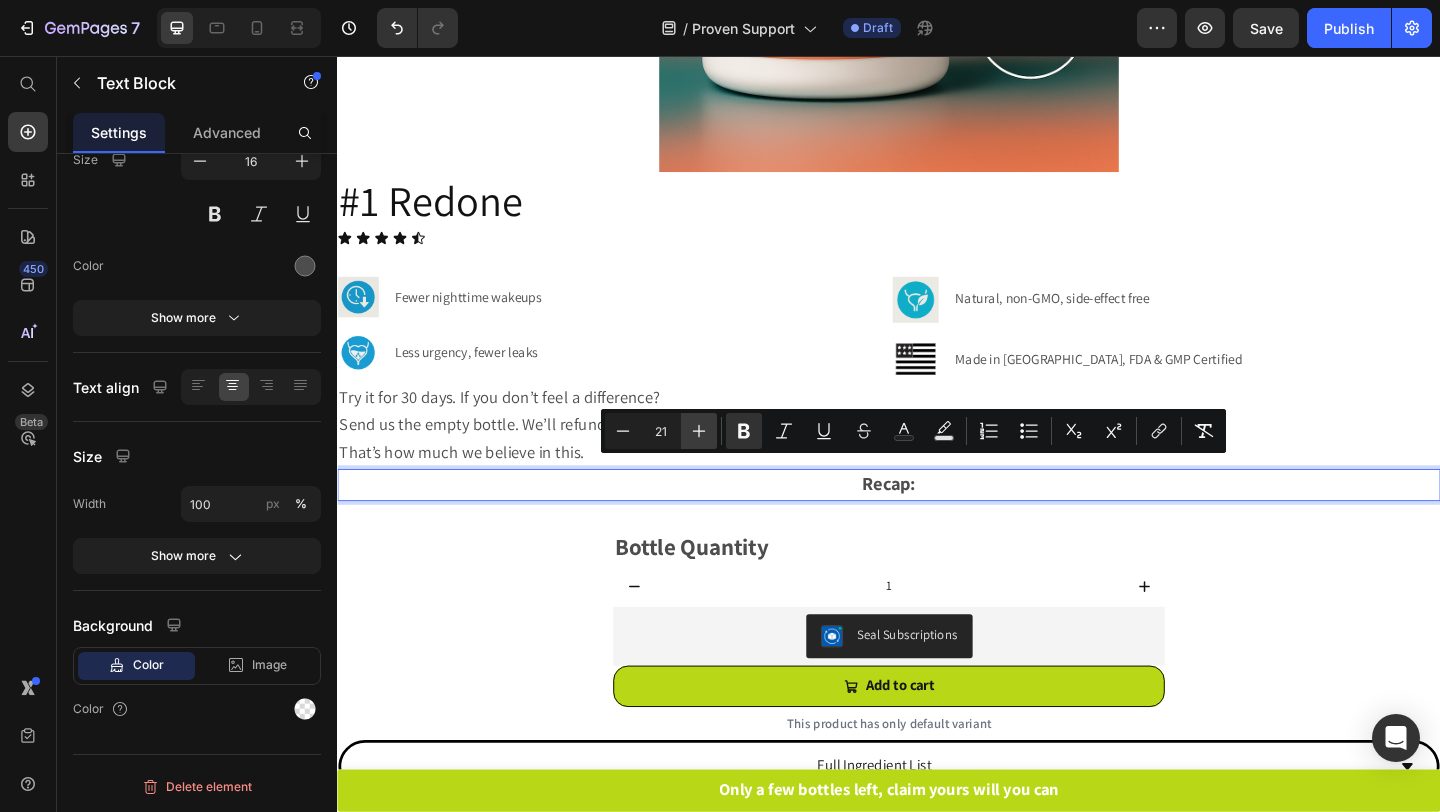 click 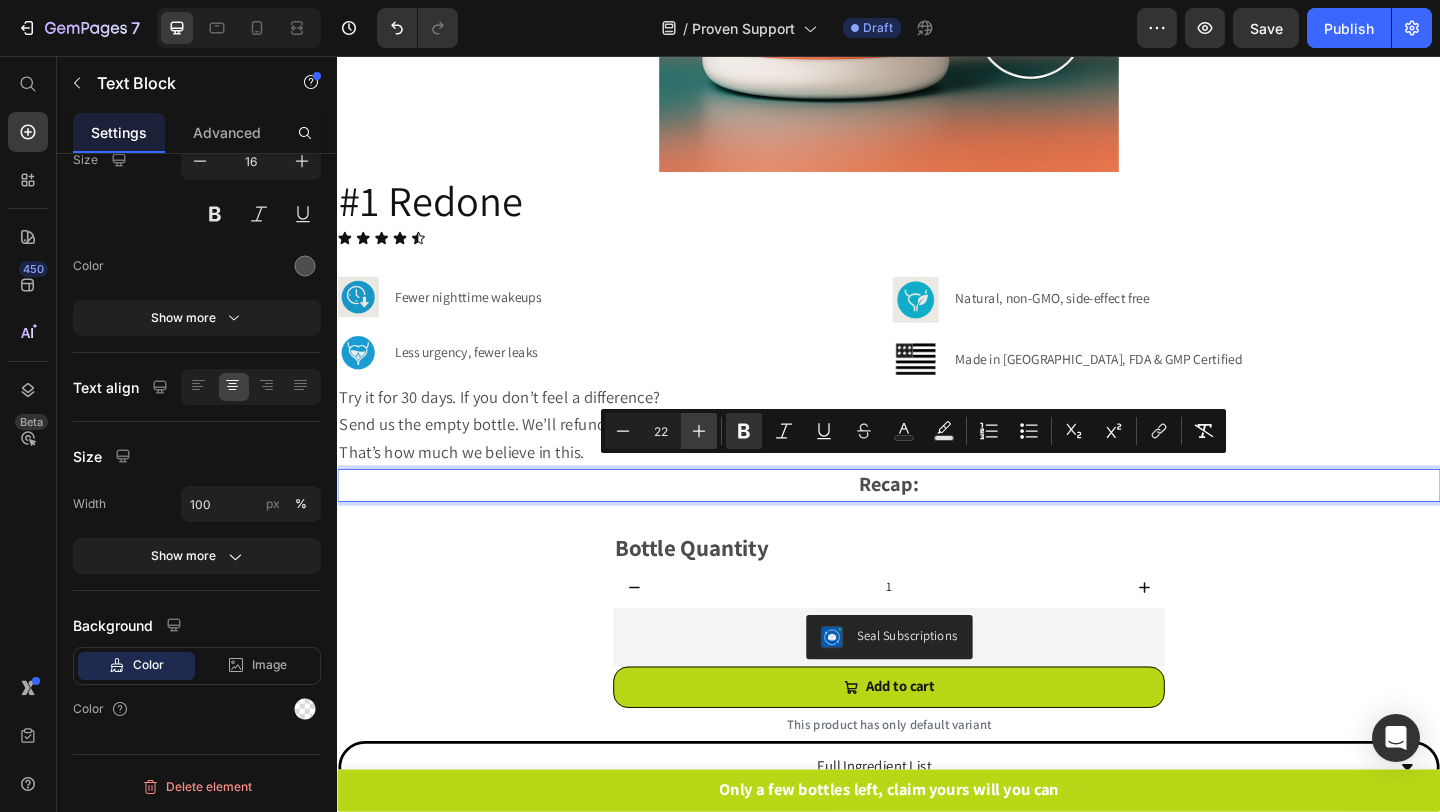 click 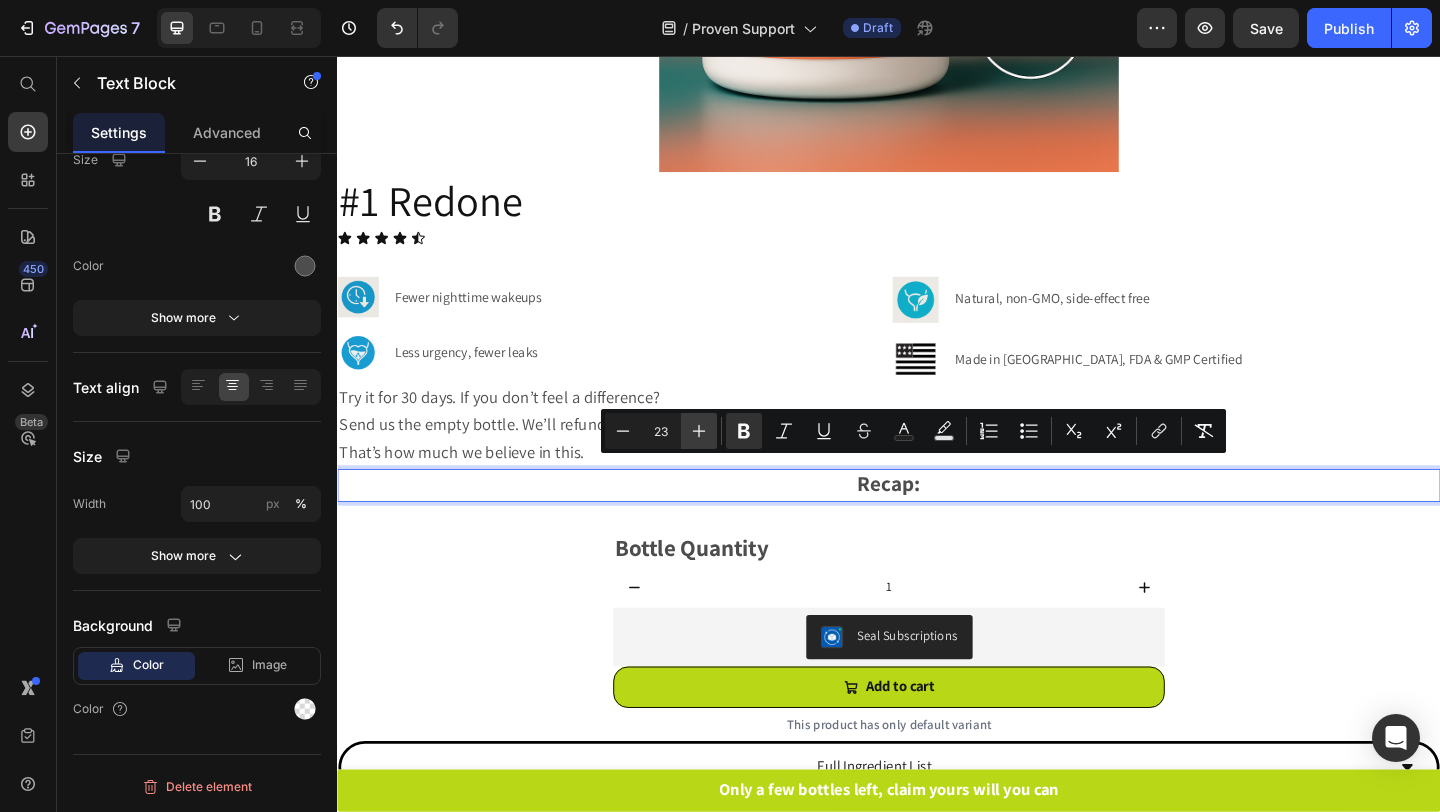 click 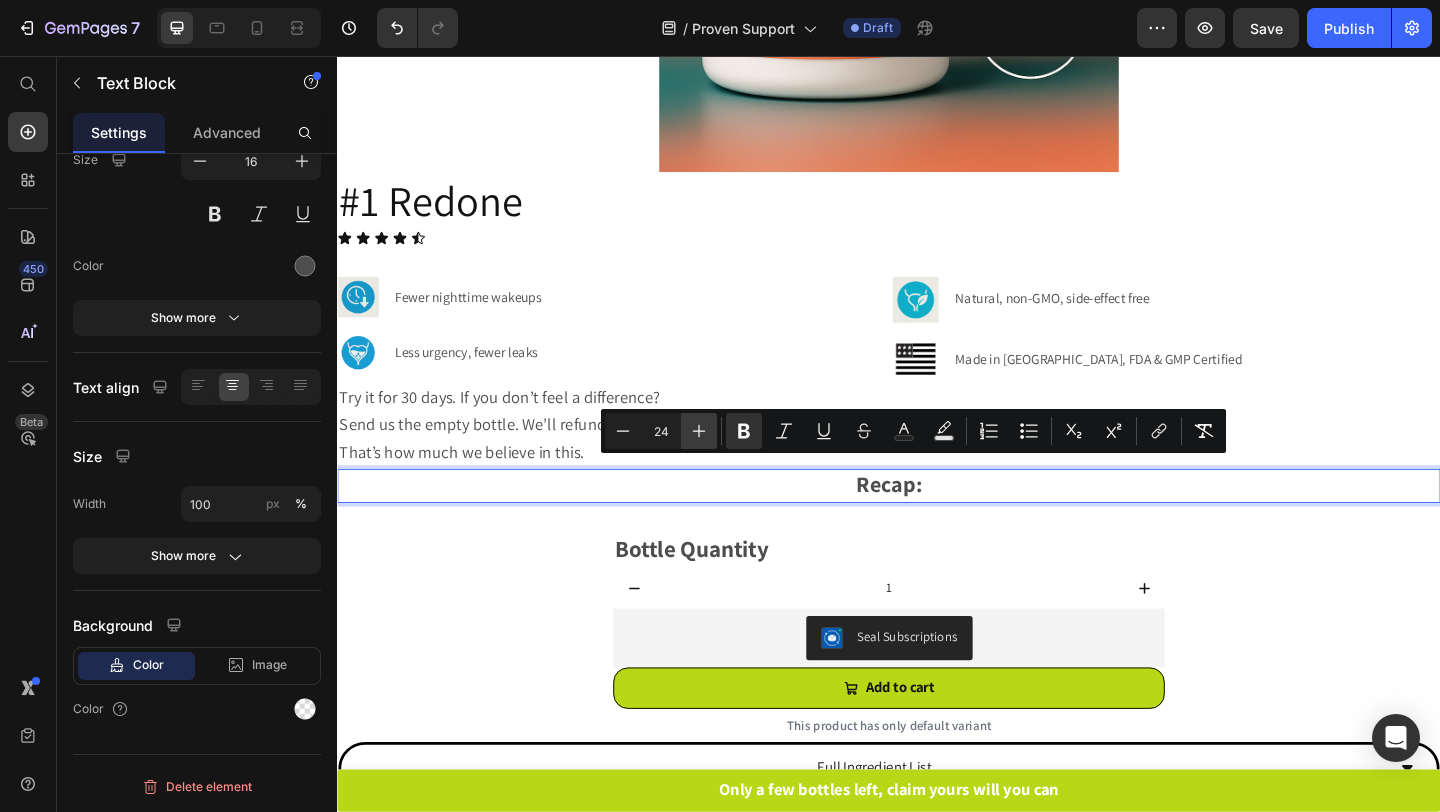 click 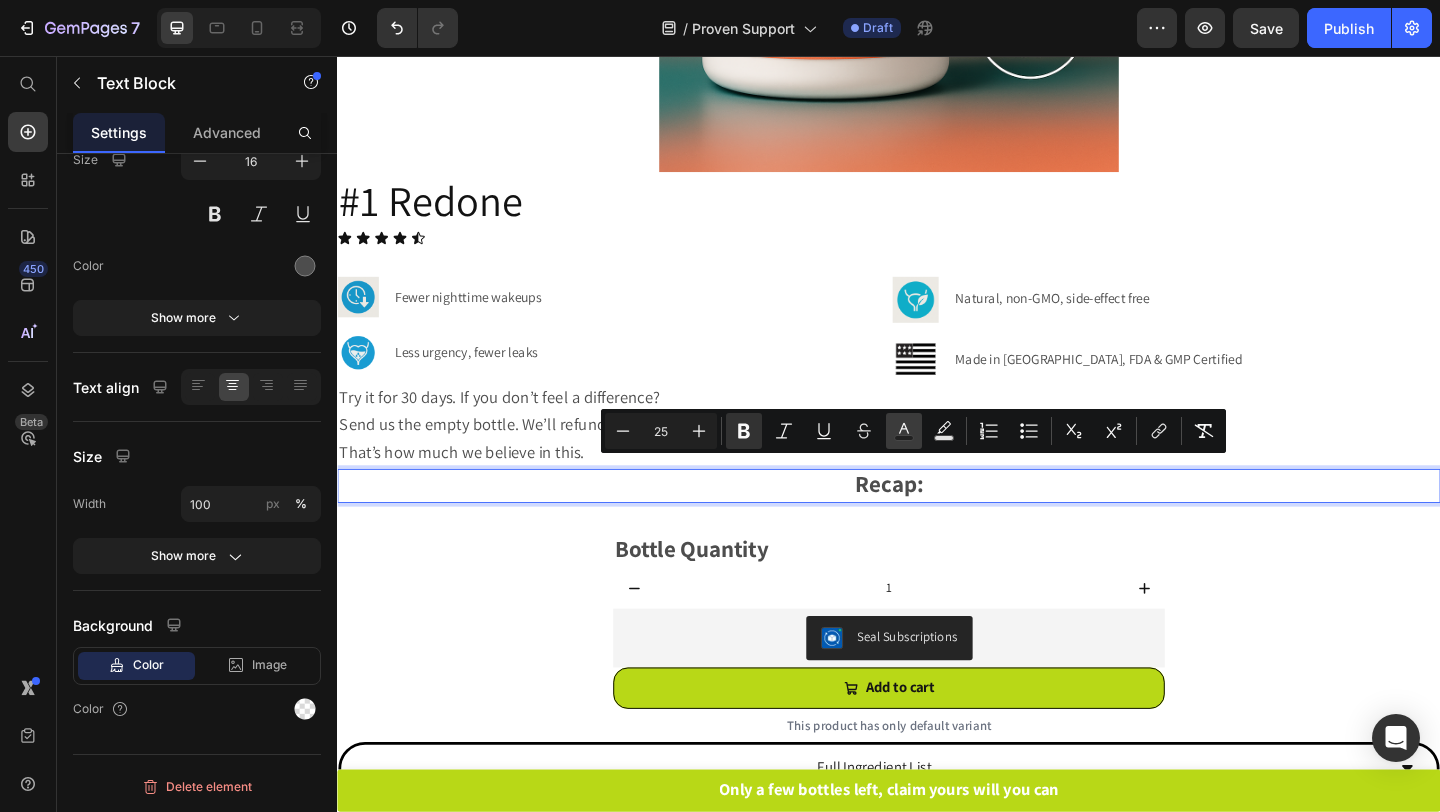 click 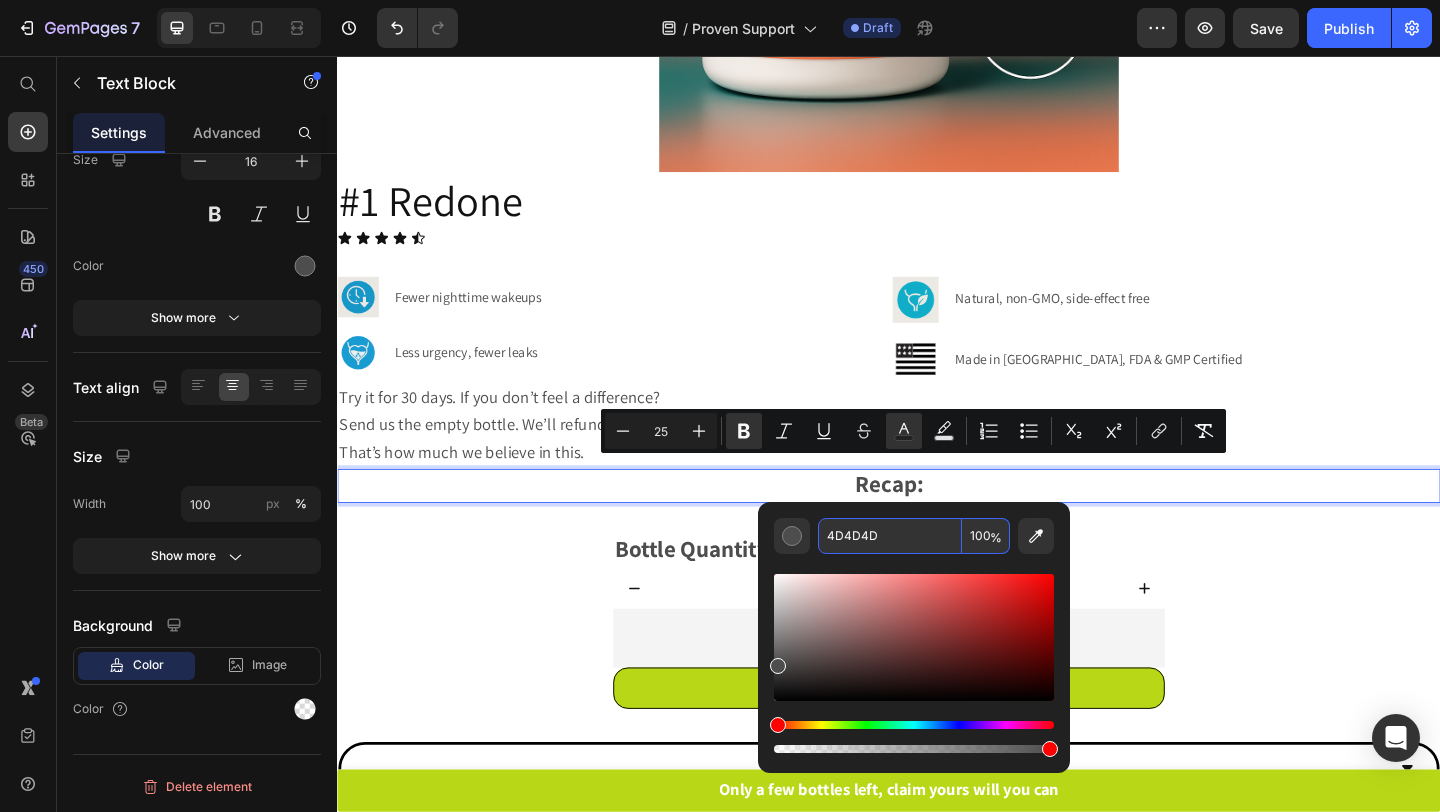 click on "4D4D4D" at bounding box center [890, 536] 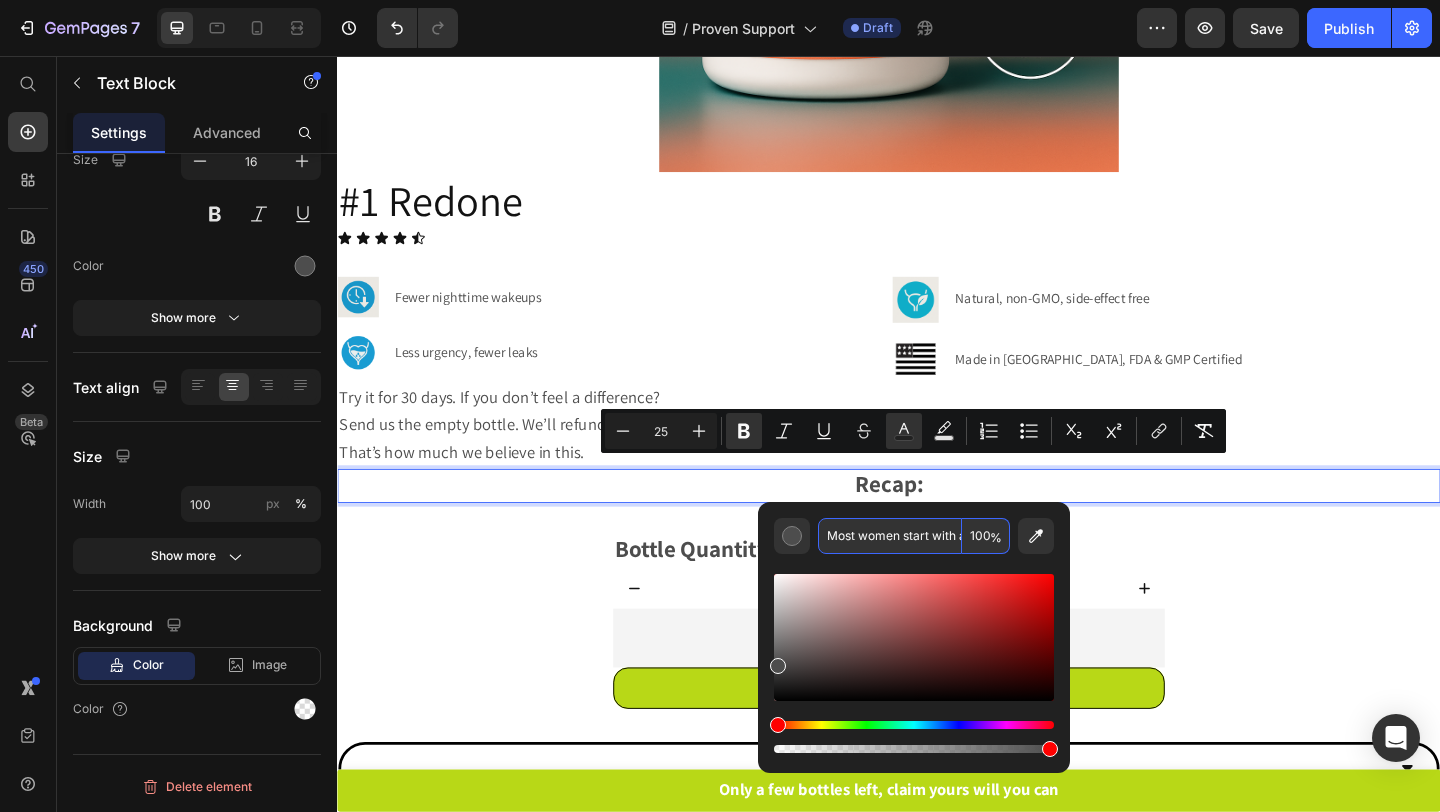 scroll, scrollTop: 0, scrollLeft: 3319, axis: horizontal 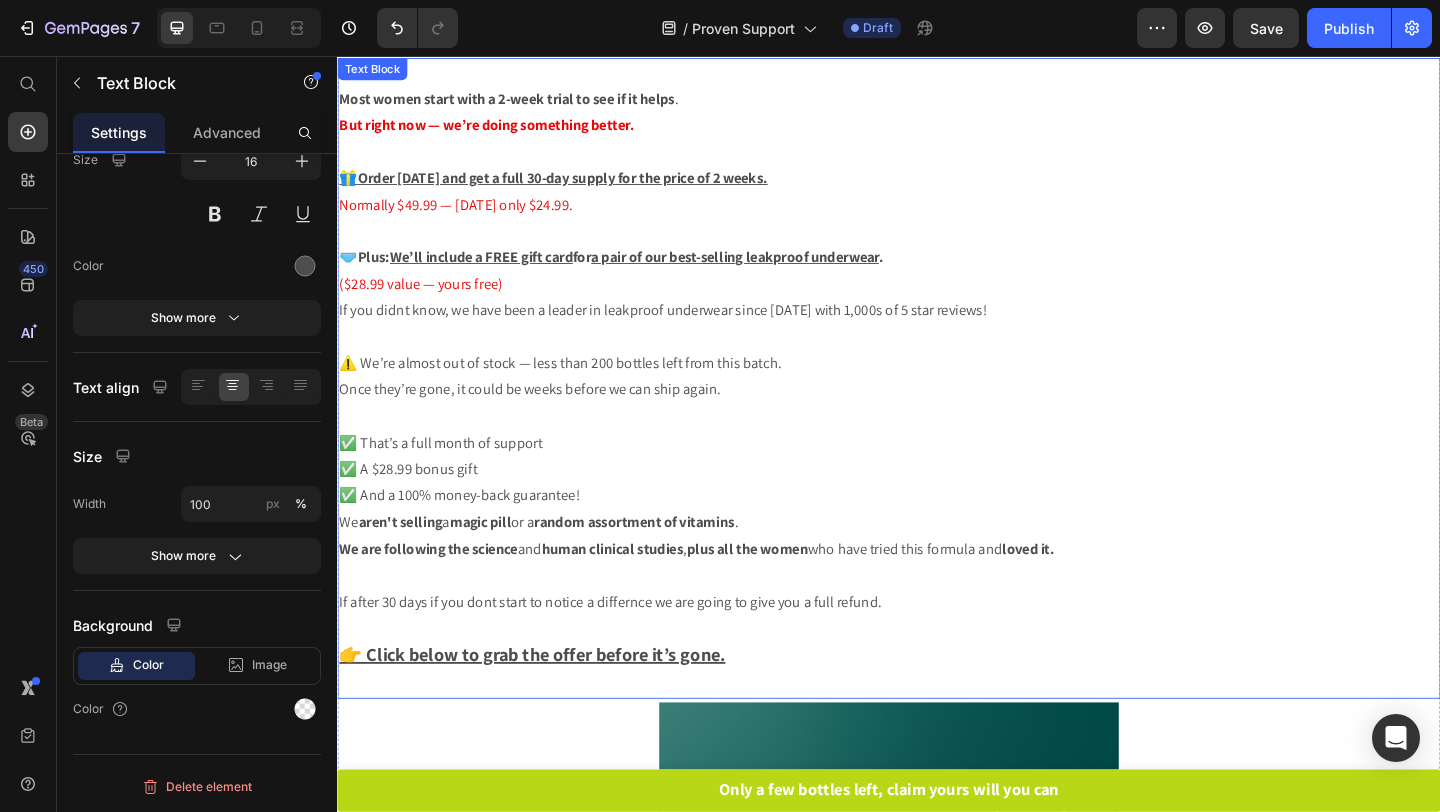 type on "4D4D4D" 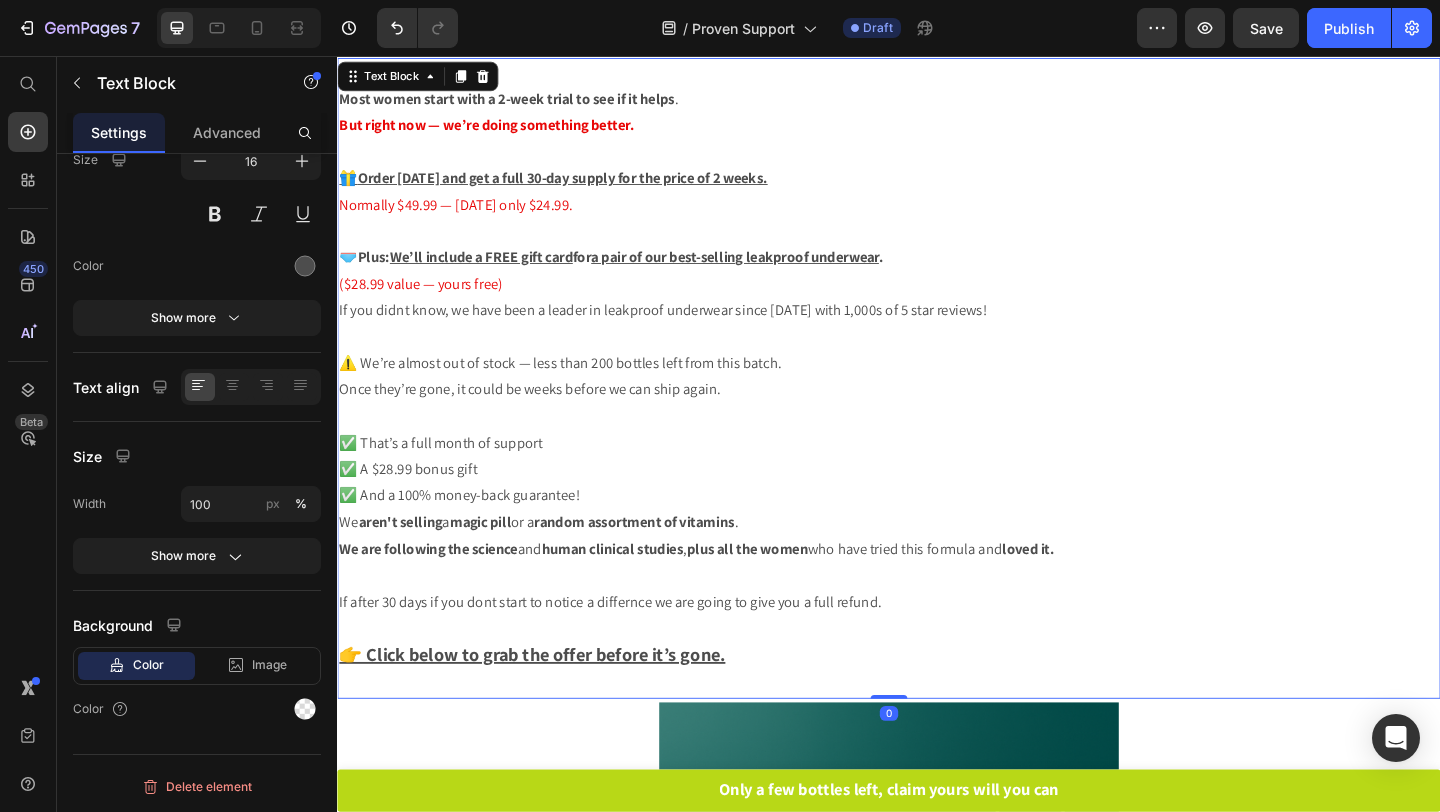 scroll, scrollTop: 0, scrollLeft: 0, axis: both 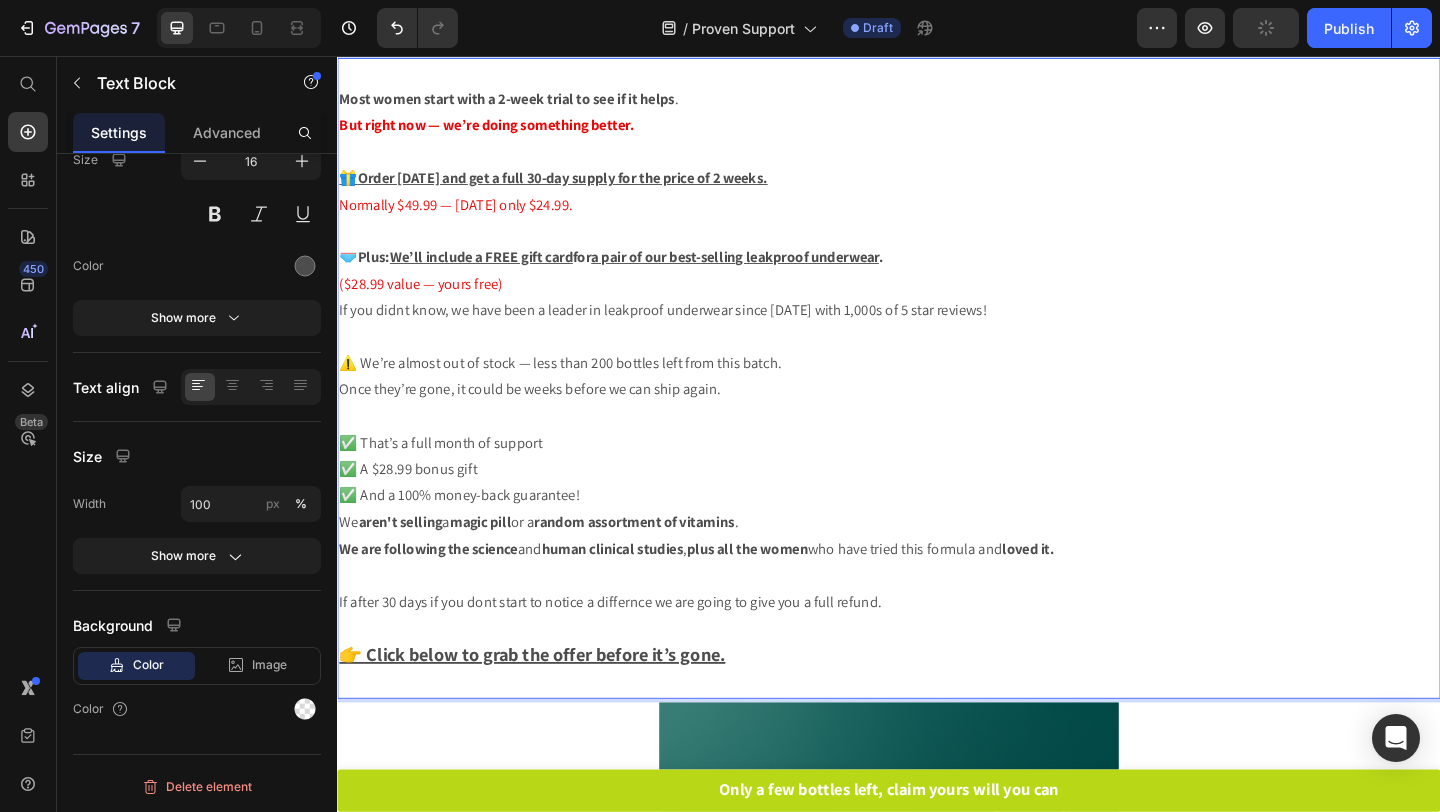 click on "($28.99 value — yours free)" at bounding box center (428, 303) 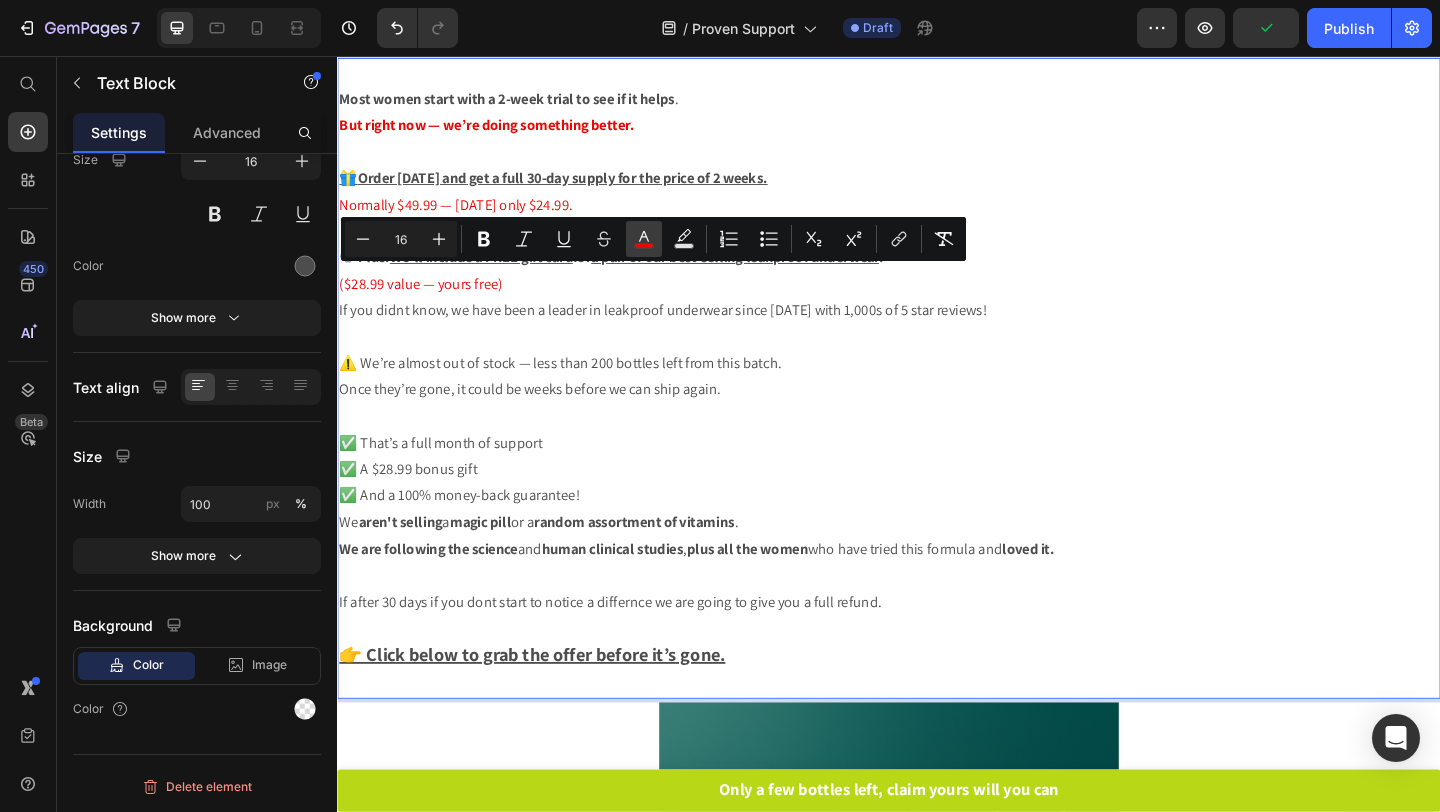 click 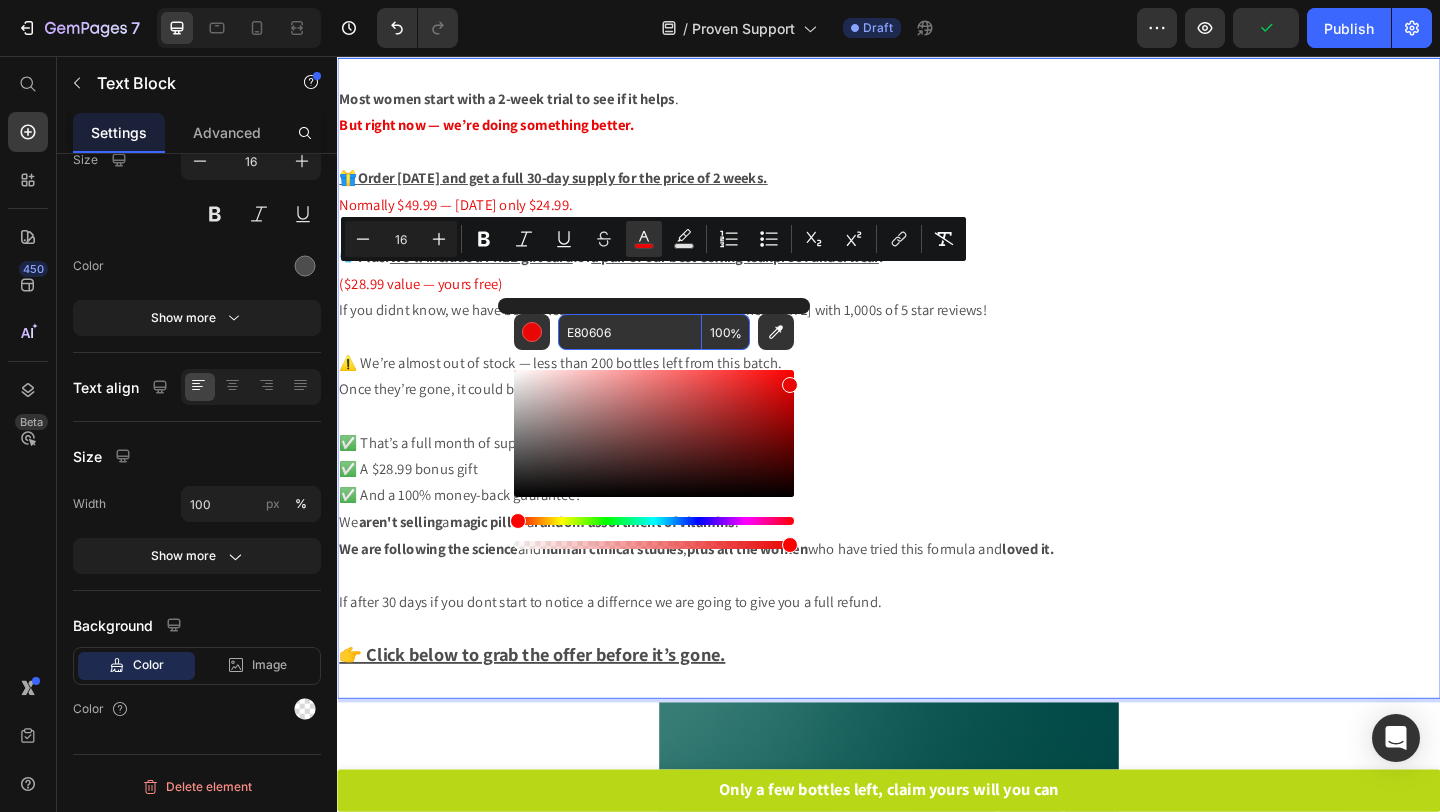 click on "E80606" at bounding box center [630, 332] 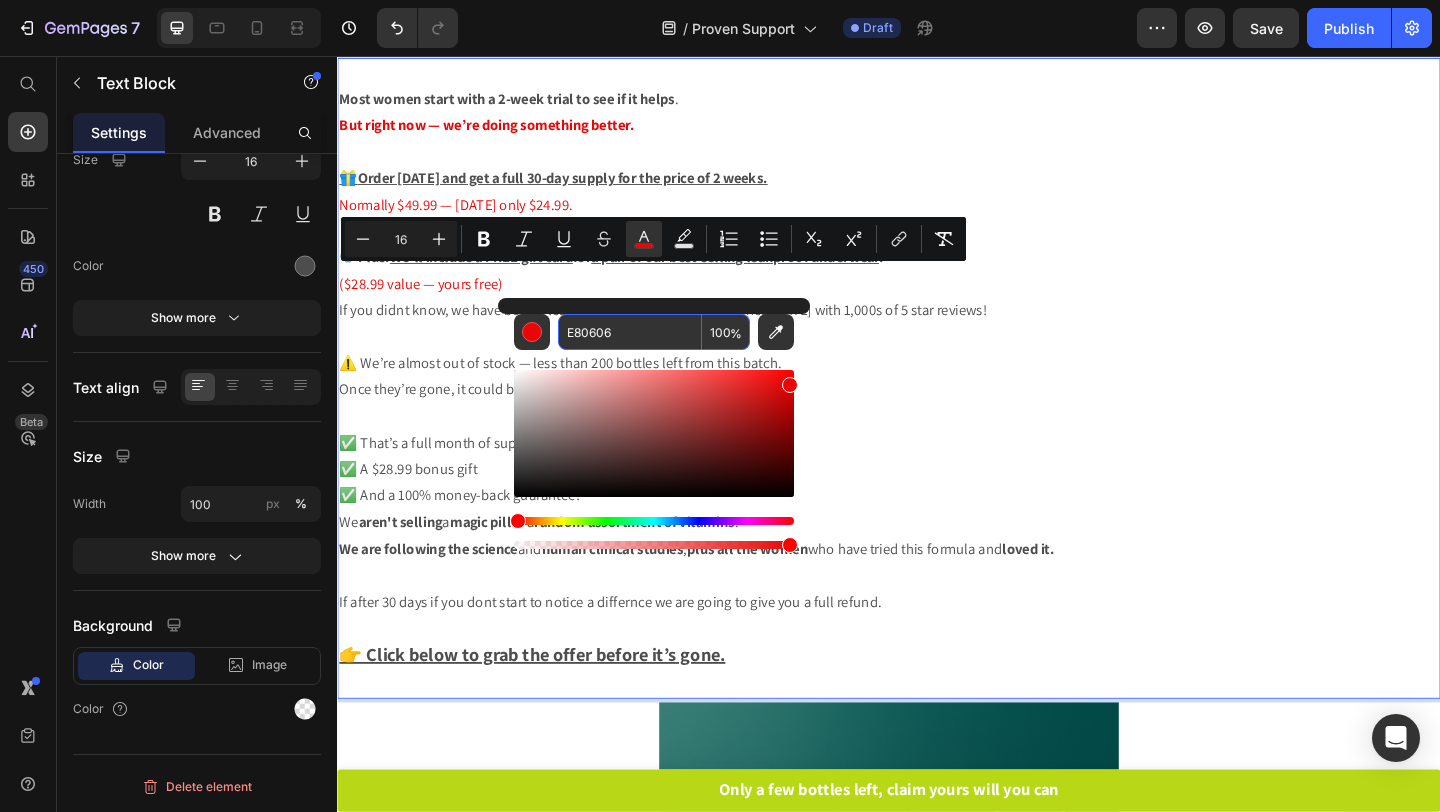 click on "⚠️ We’re almost out of stock — less than 200 bottles left from this batch. Once they’re gone, it could be weeks before we can ship again." at bounding box center (937, 405) 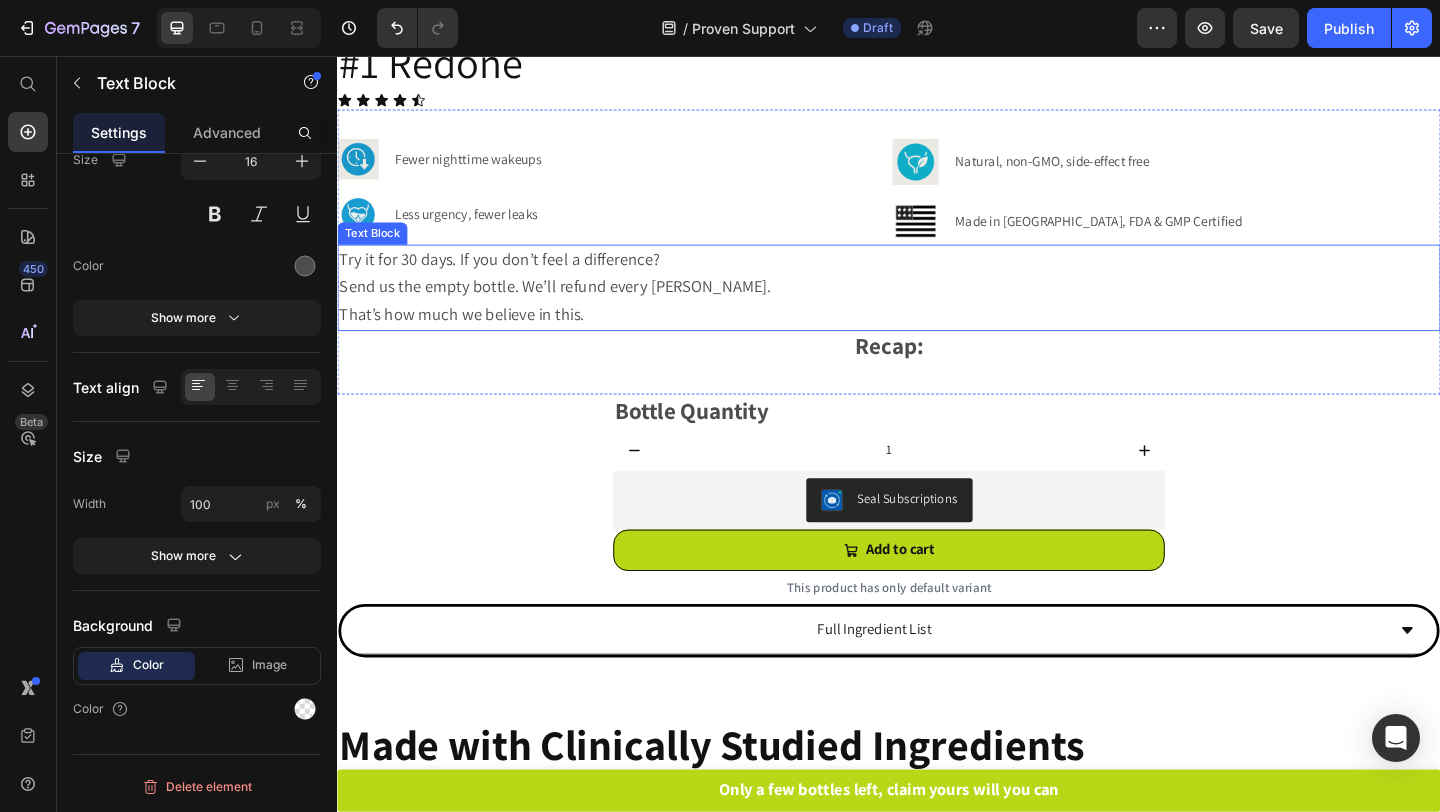 scroll, scrollTop: 3840, scrollLeft: 0, axis: vertical 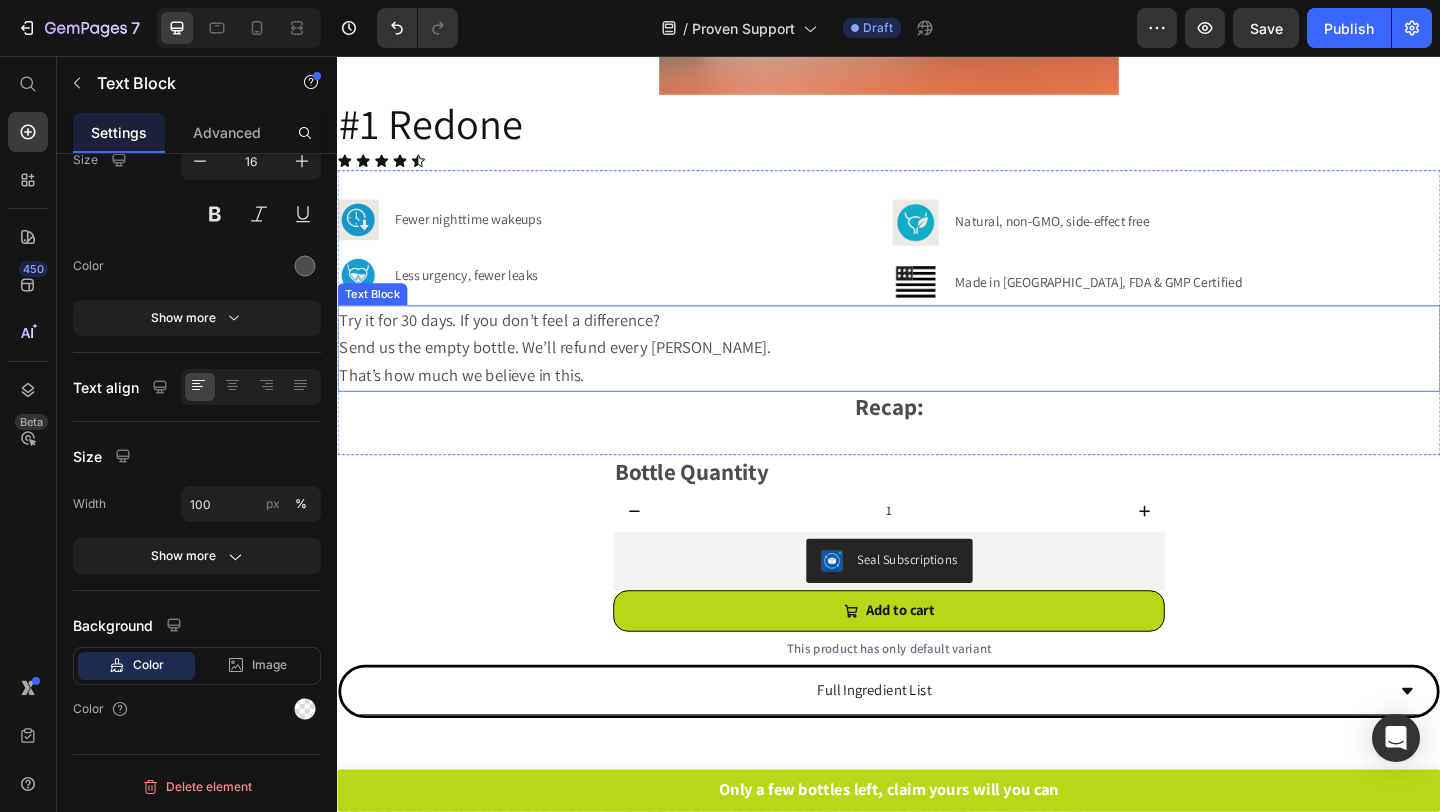 click on "That’s how much we believe in this." at bounding box center (937, 404) 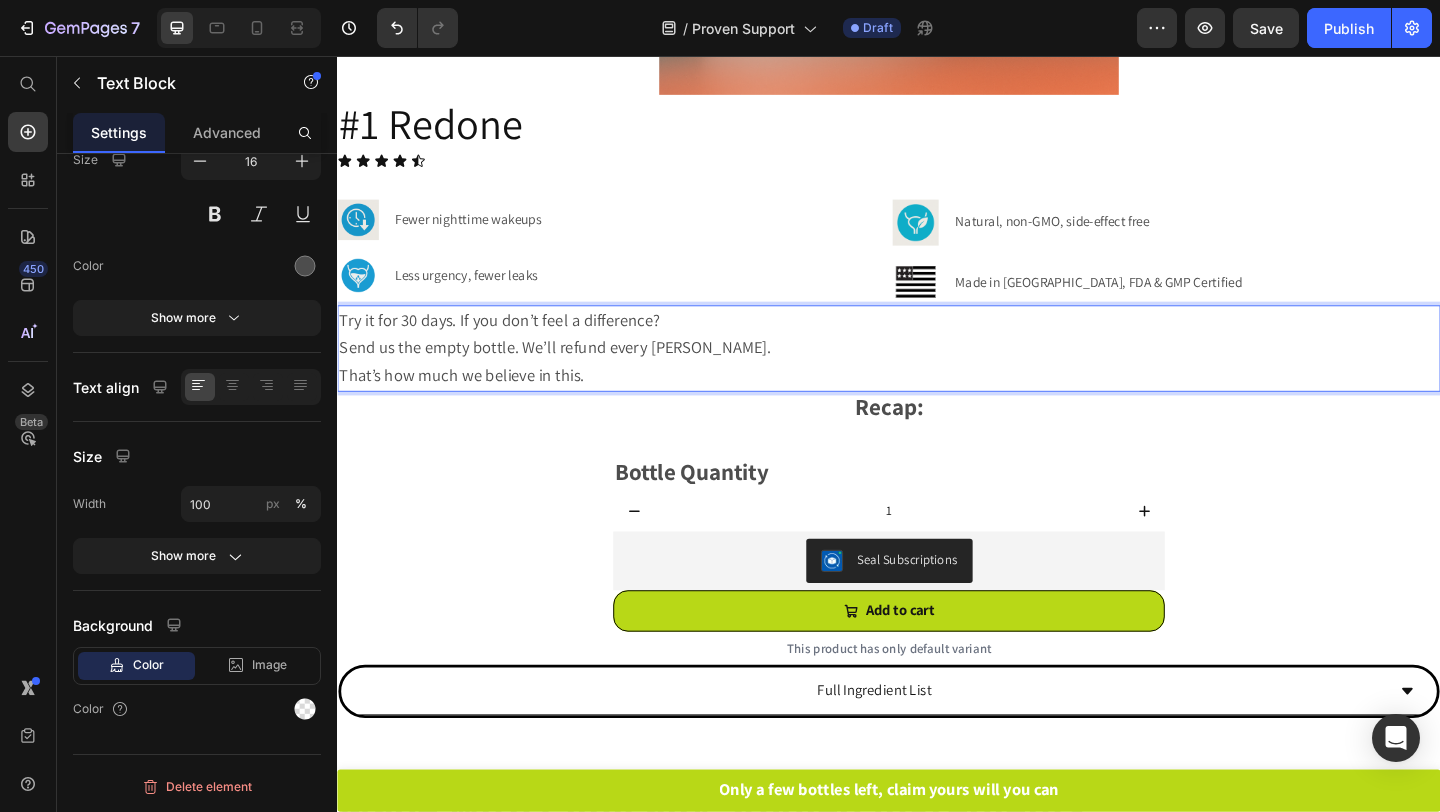 click on "That’s how much we believe in this." at bounding box center [937, 404] 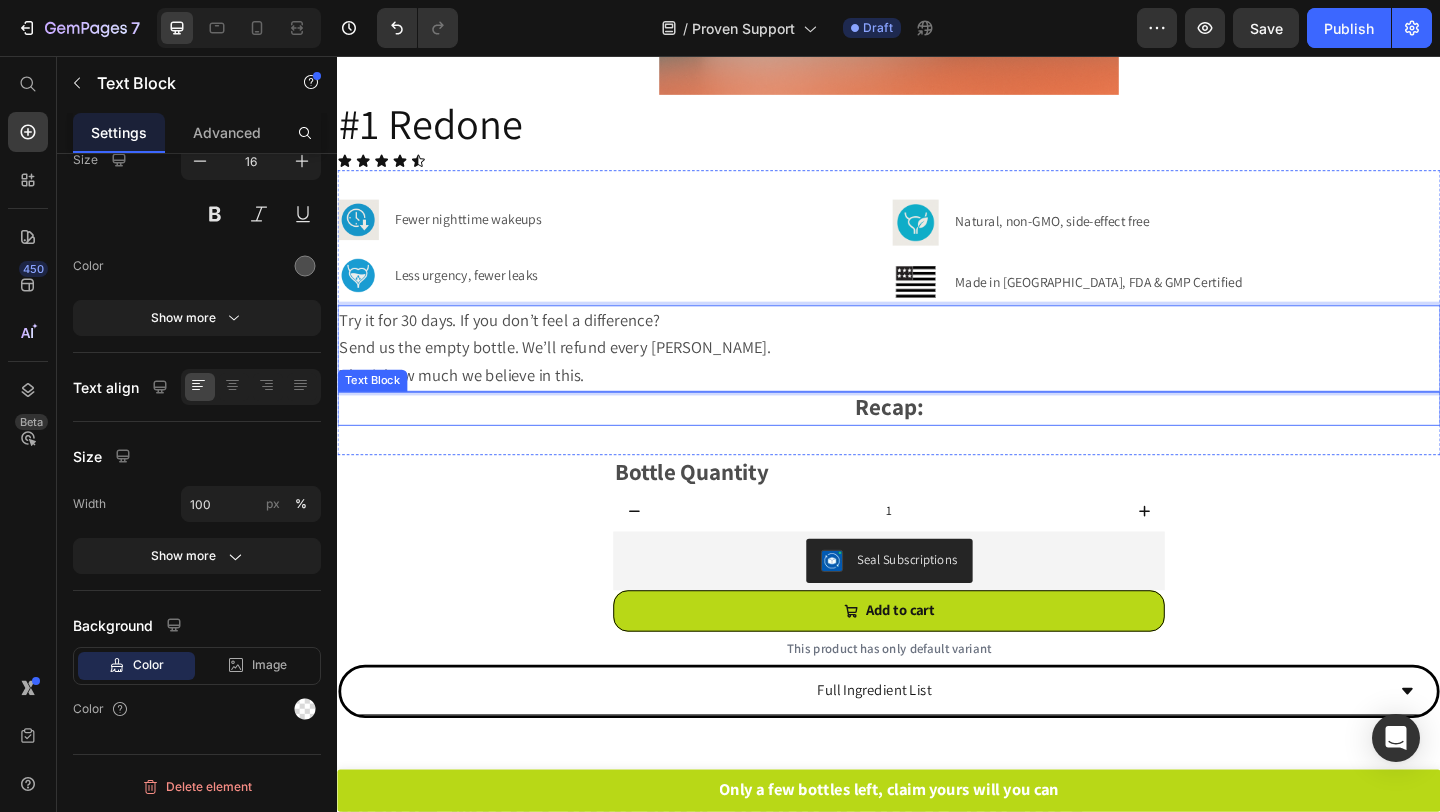 click on "Recap:" at bounding box center [937, 436] 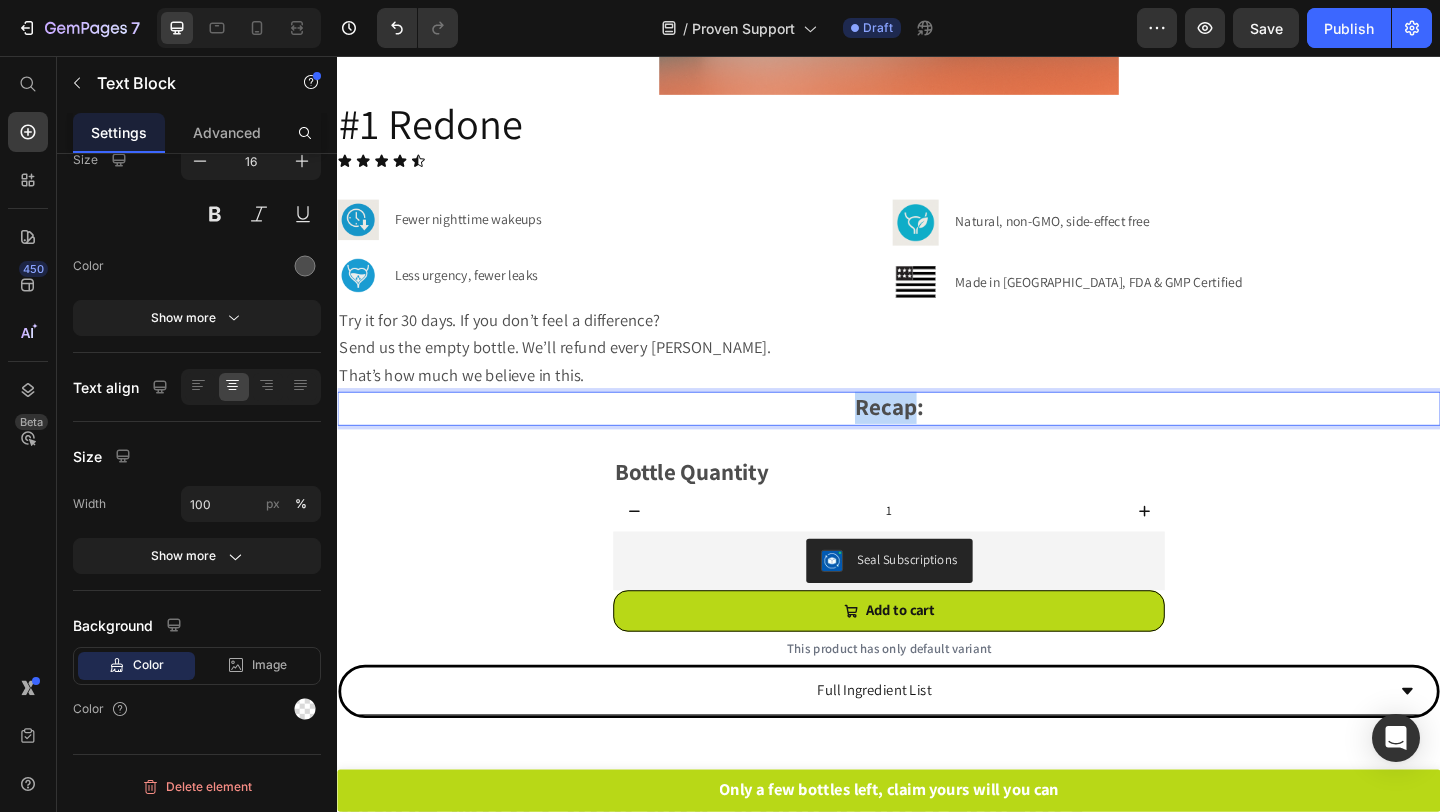 click on "Recap:" at bounding box center [937, 436] 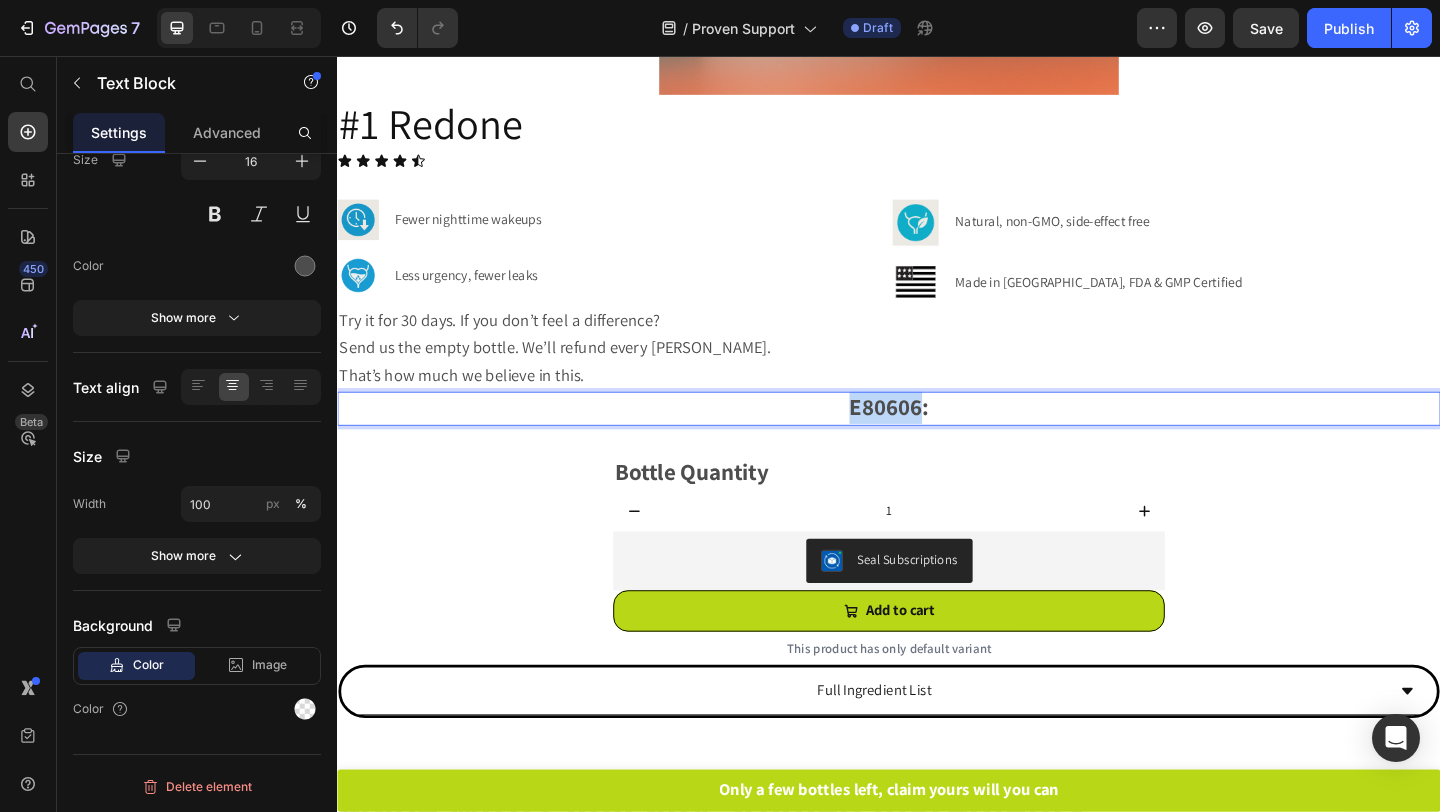 drag, startPoint x: 975, startPoint y: 419, endPoint x: 887, endPoint y: 422, distance: 88.051125 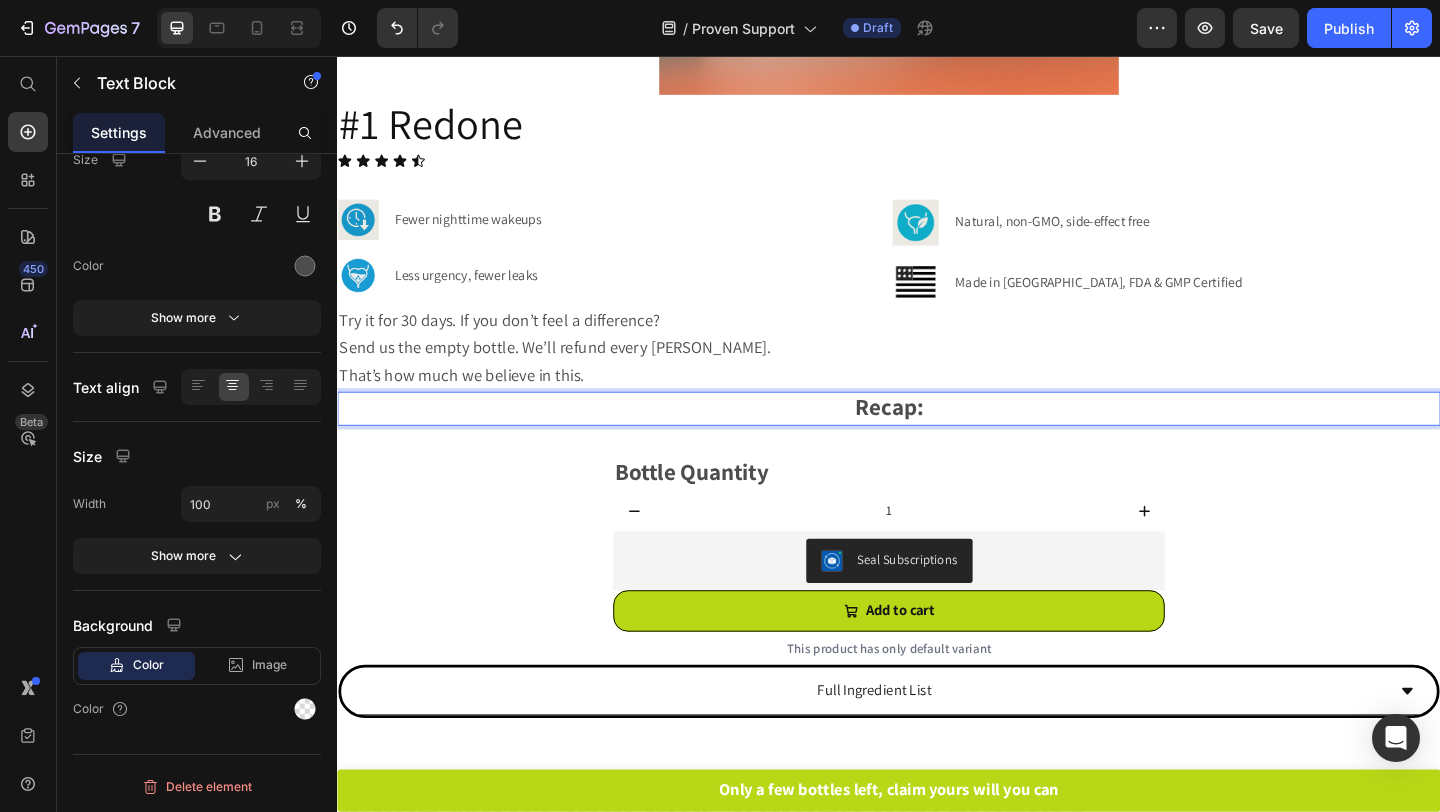 click on "Recap:" at bounding box center (937, 439) 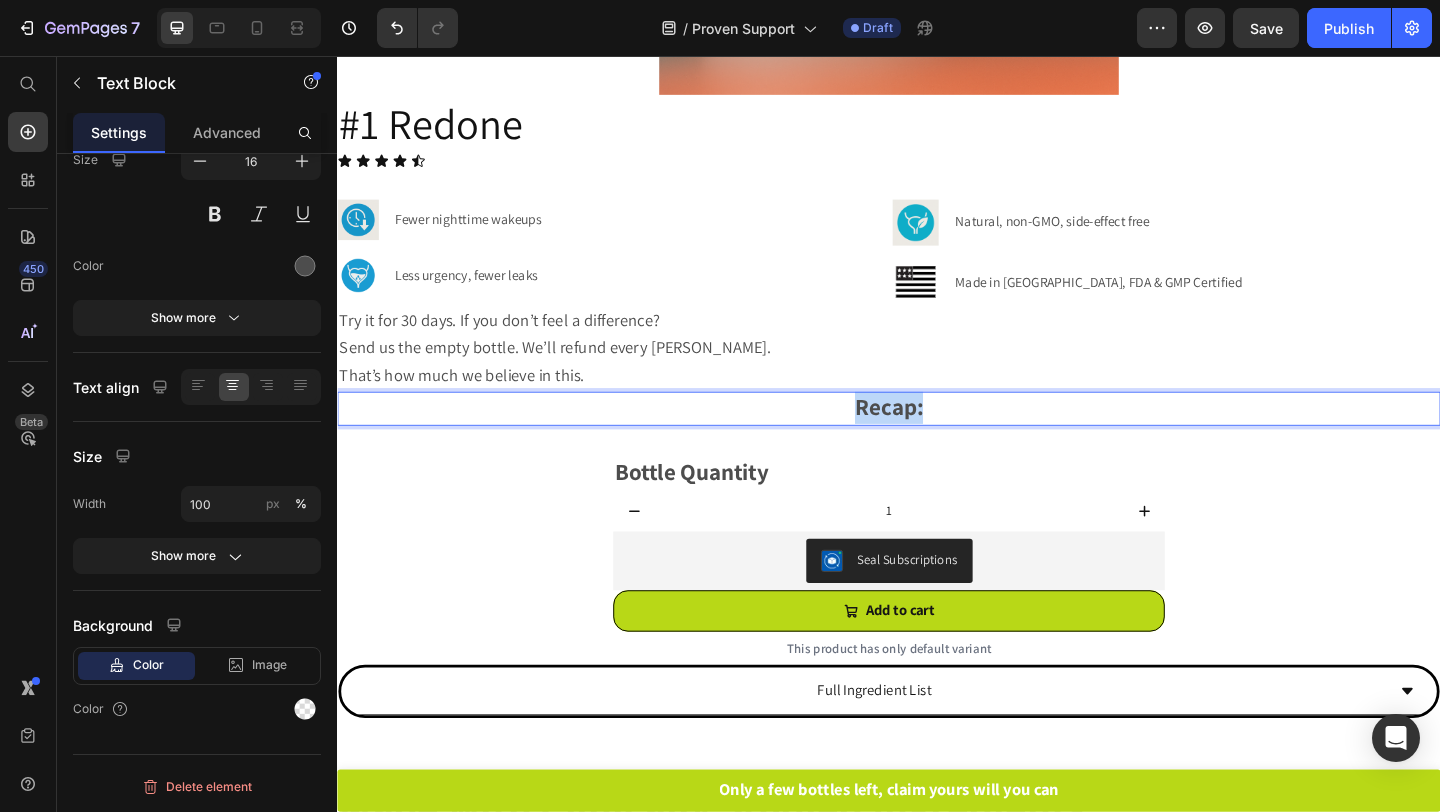 drag, startPoint x: 983, startPoint y: 426, endPoint x: 891, endPoint y: 426, distance: 92 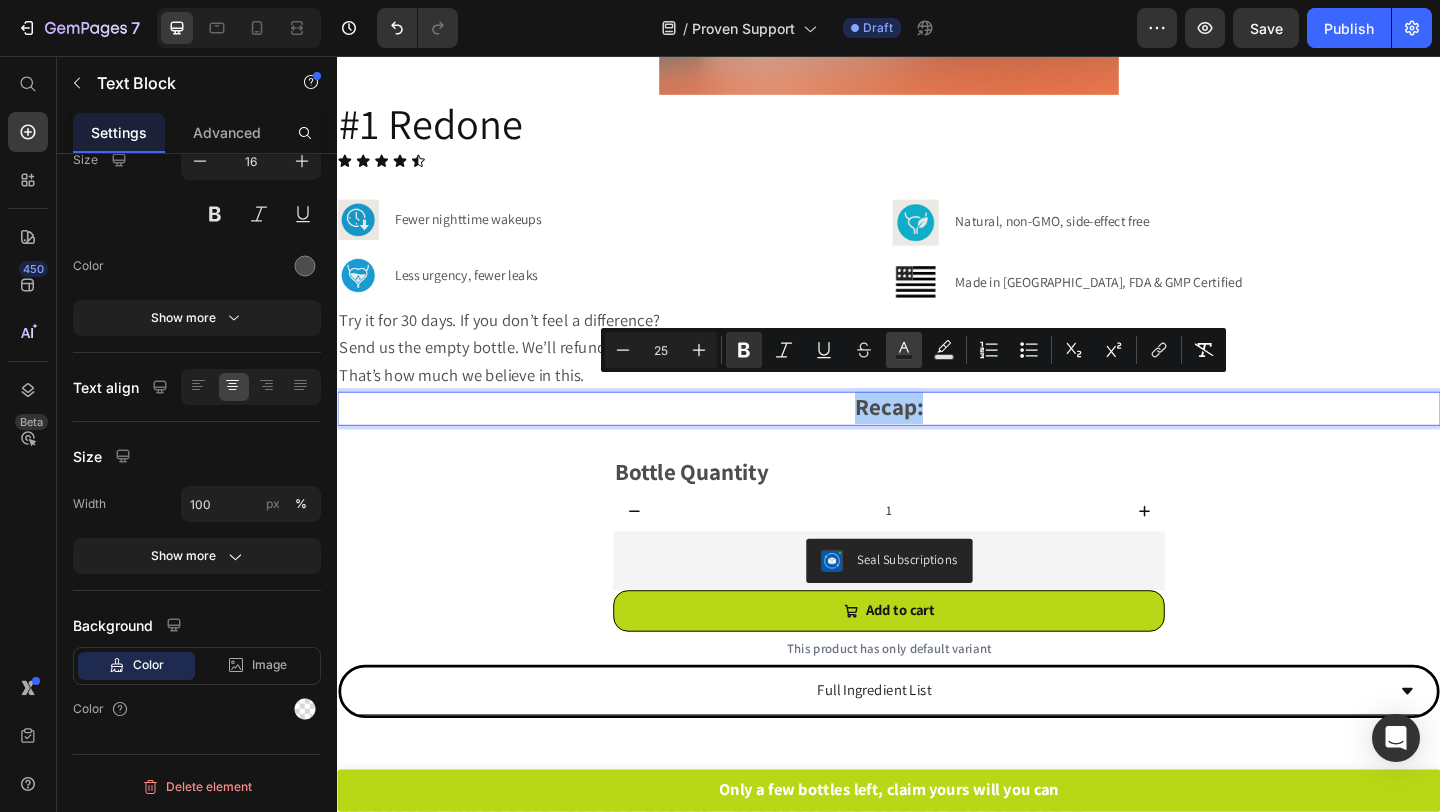 click 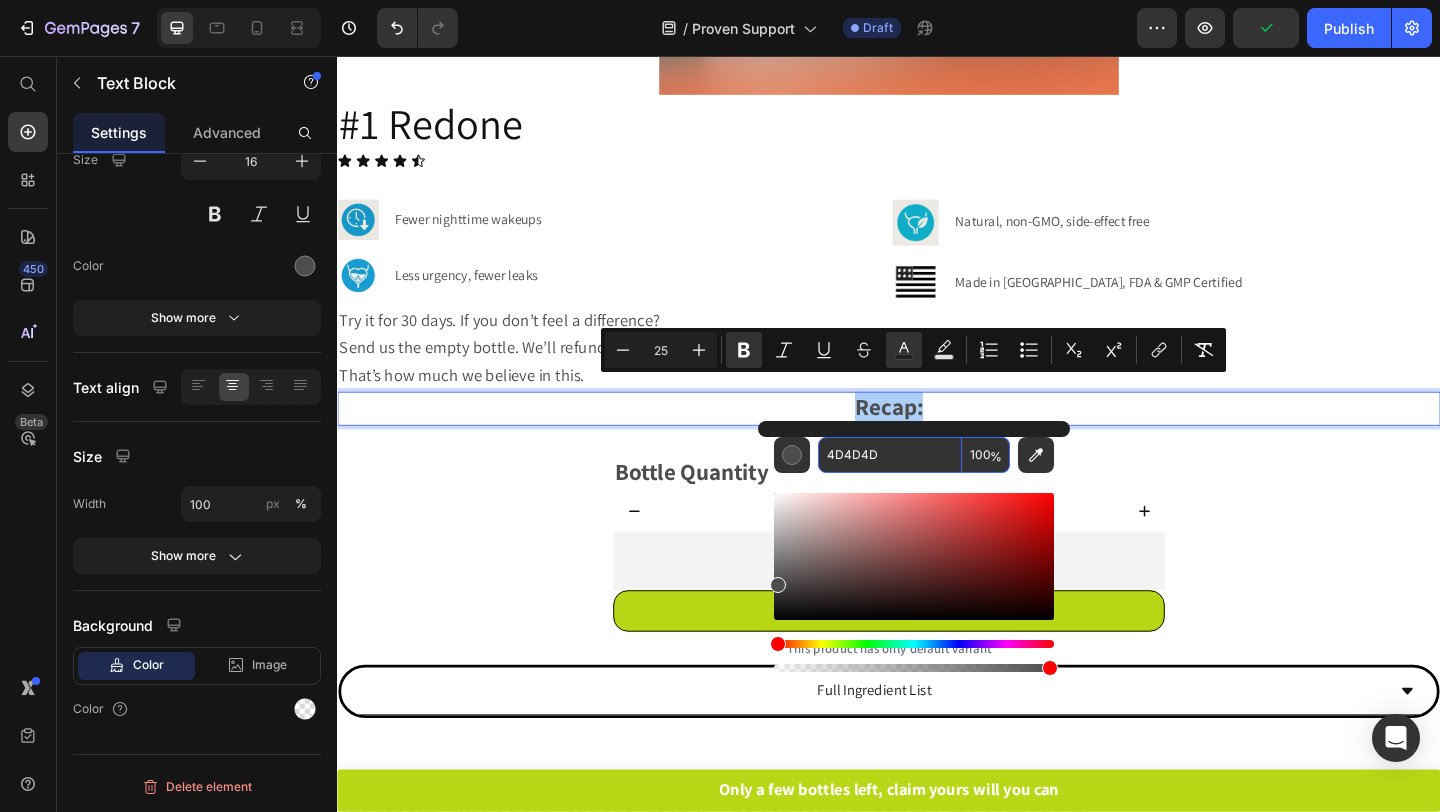 click on "4D4D4D" at bounding box center [890, 455] 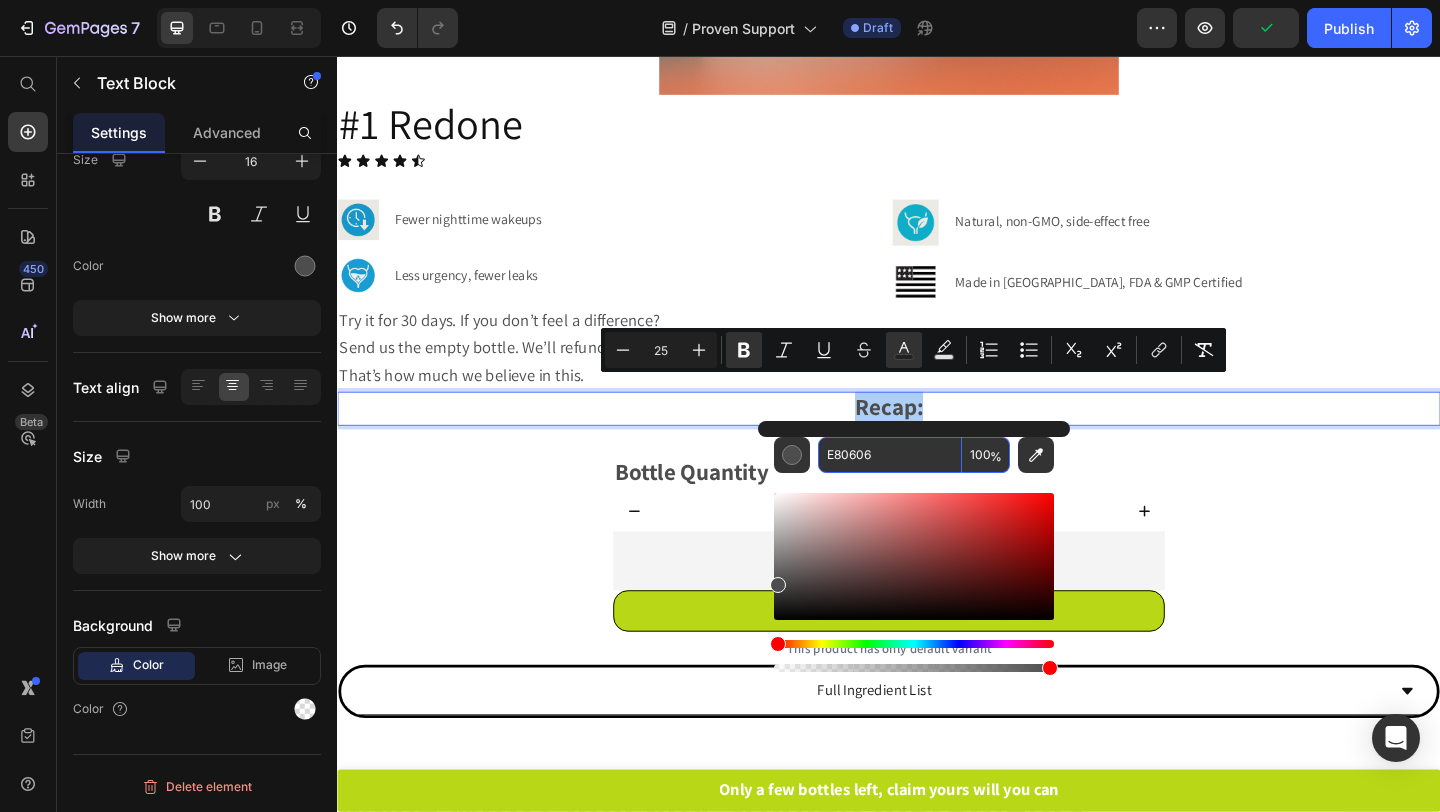 type on "E80606" 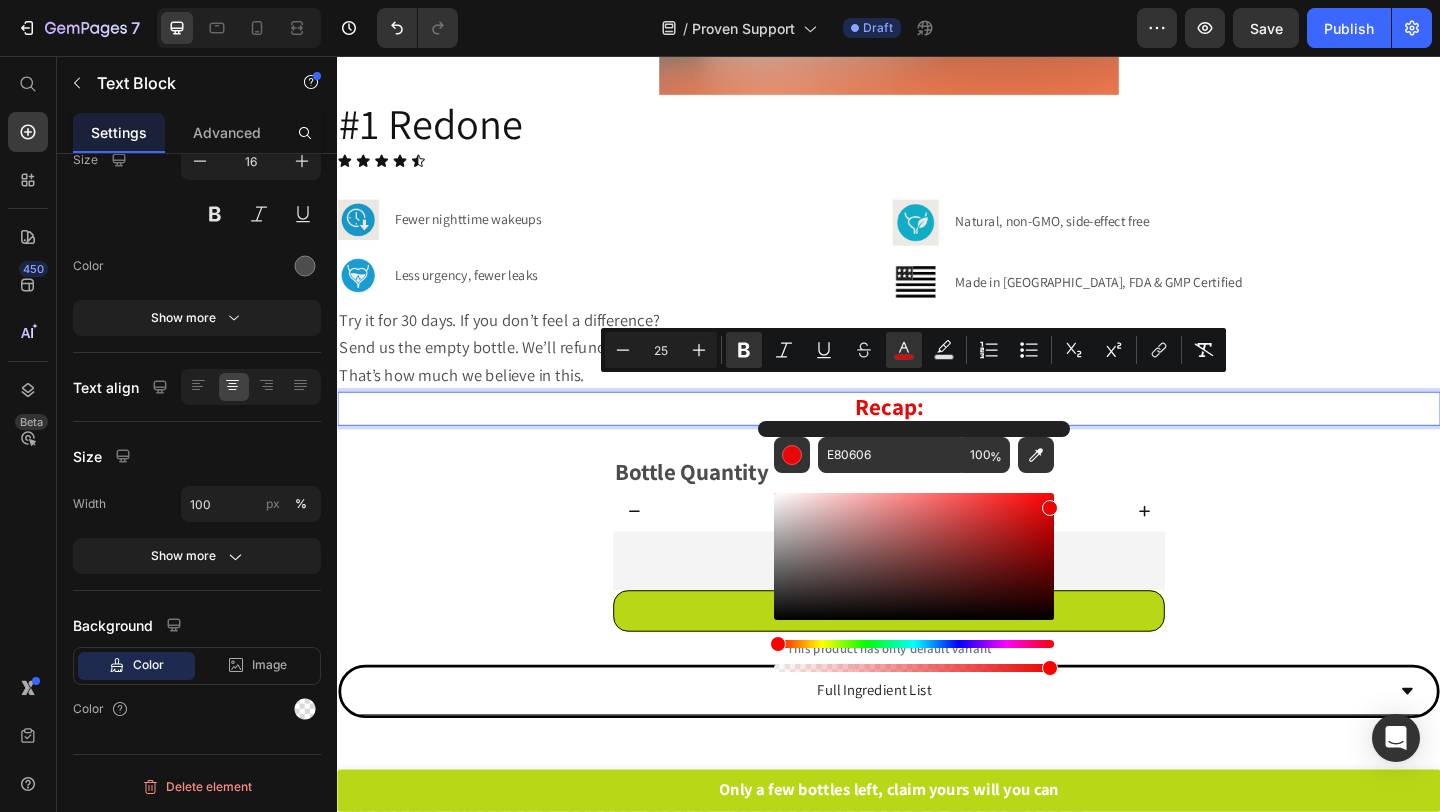 click on "Recap:" at bounding box center [937, 439] 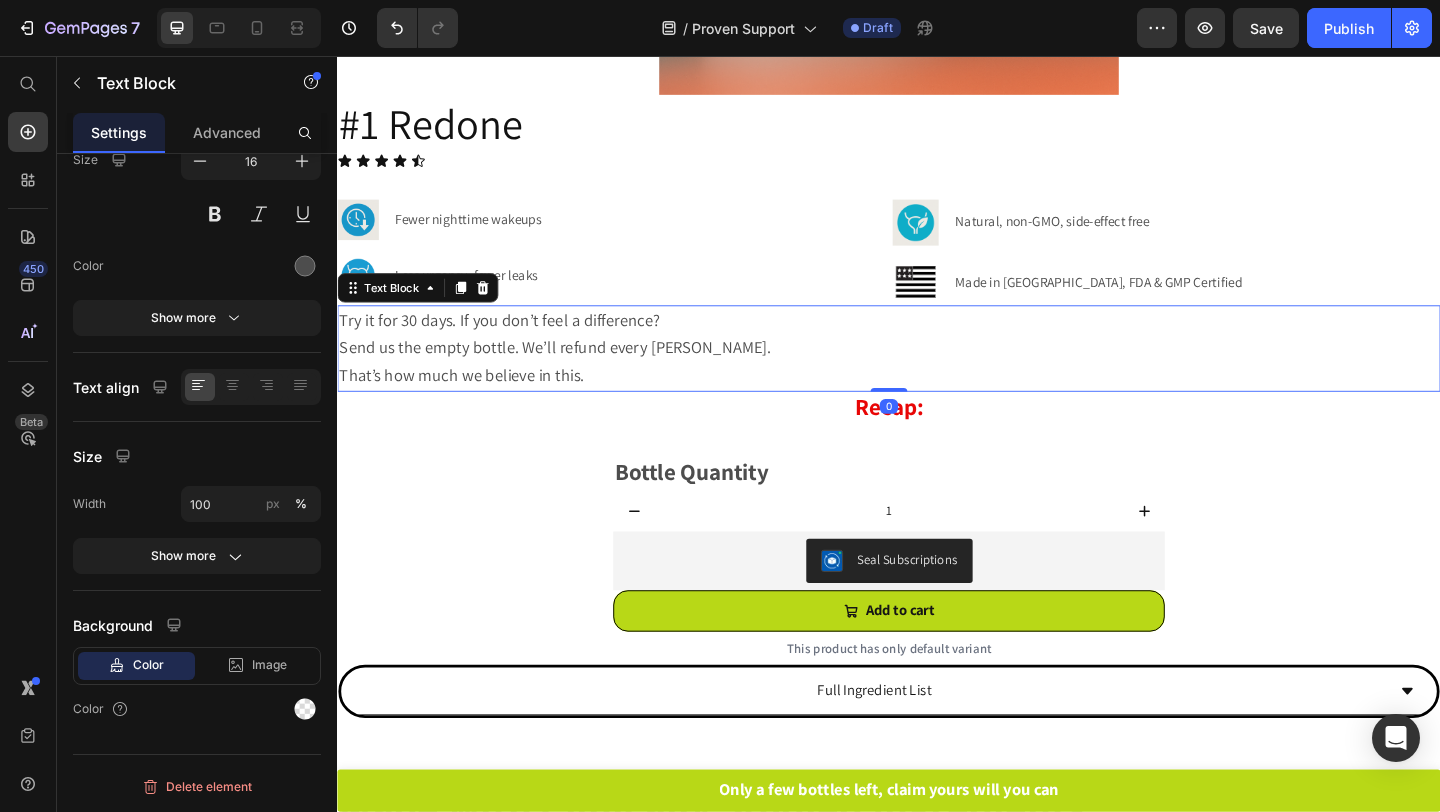 click on "Try it for 30 days. If you don’t feel a difference? Send us the empty bottle. We’ll refund every penny." at bounding box center [937, 359] 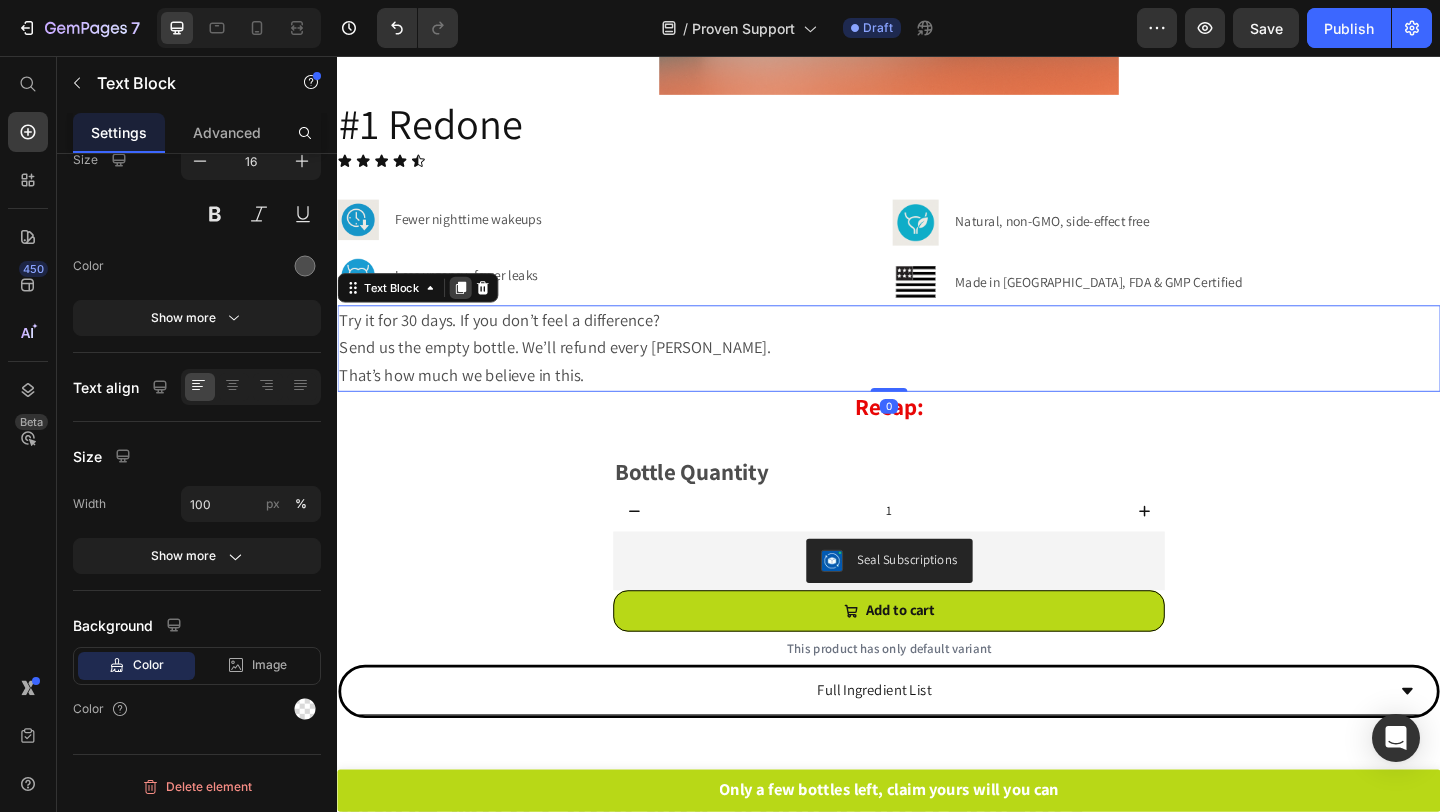click 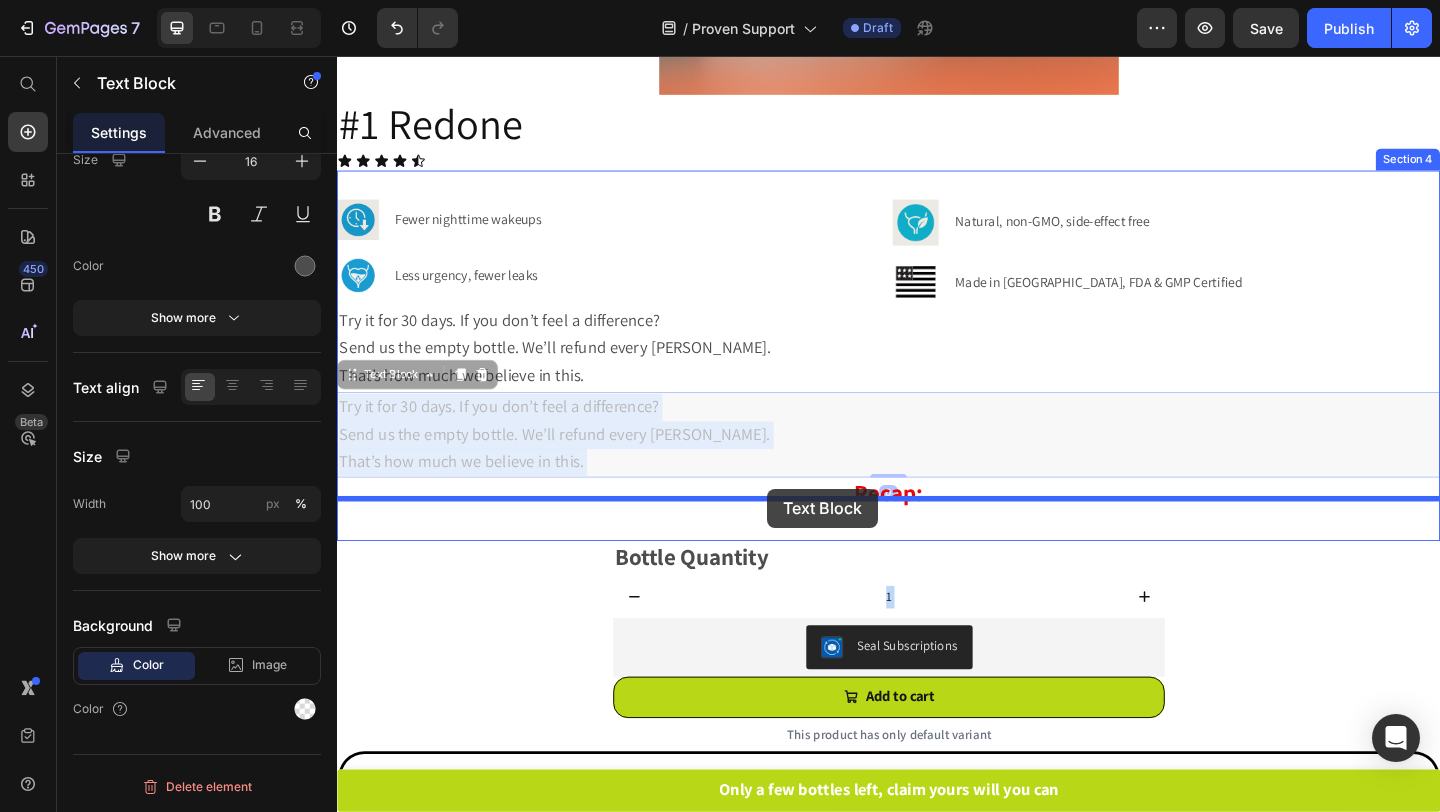 drag, startPoint x: 767, startPoint y: 436, endPoint x: 805, endPoint y: 527, distance: 98.61542 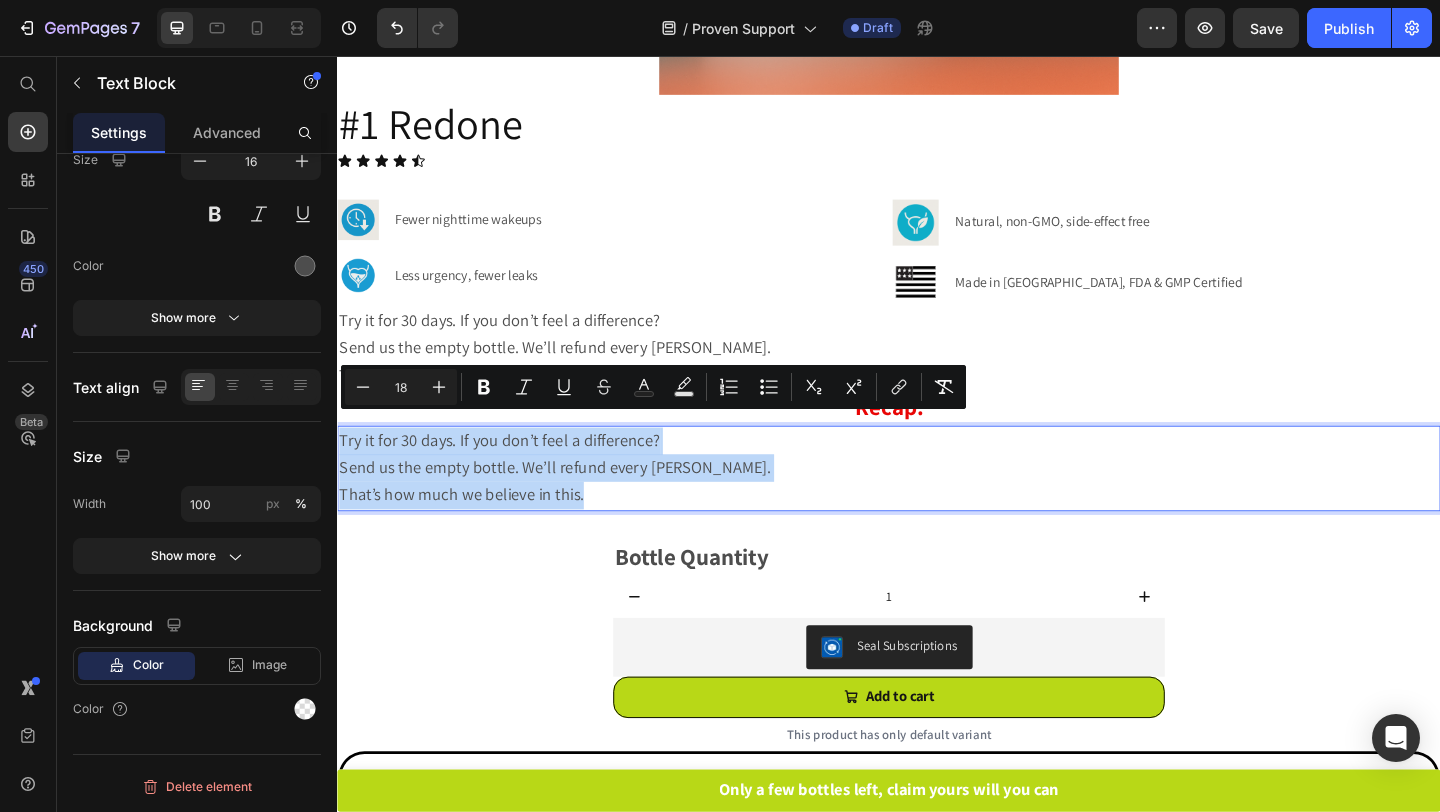 drag, startPoint x: 581, startPoint y: 518, endPoint x: 341, endPoint y: 461, distance: 246.6759 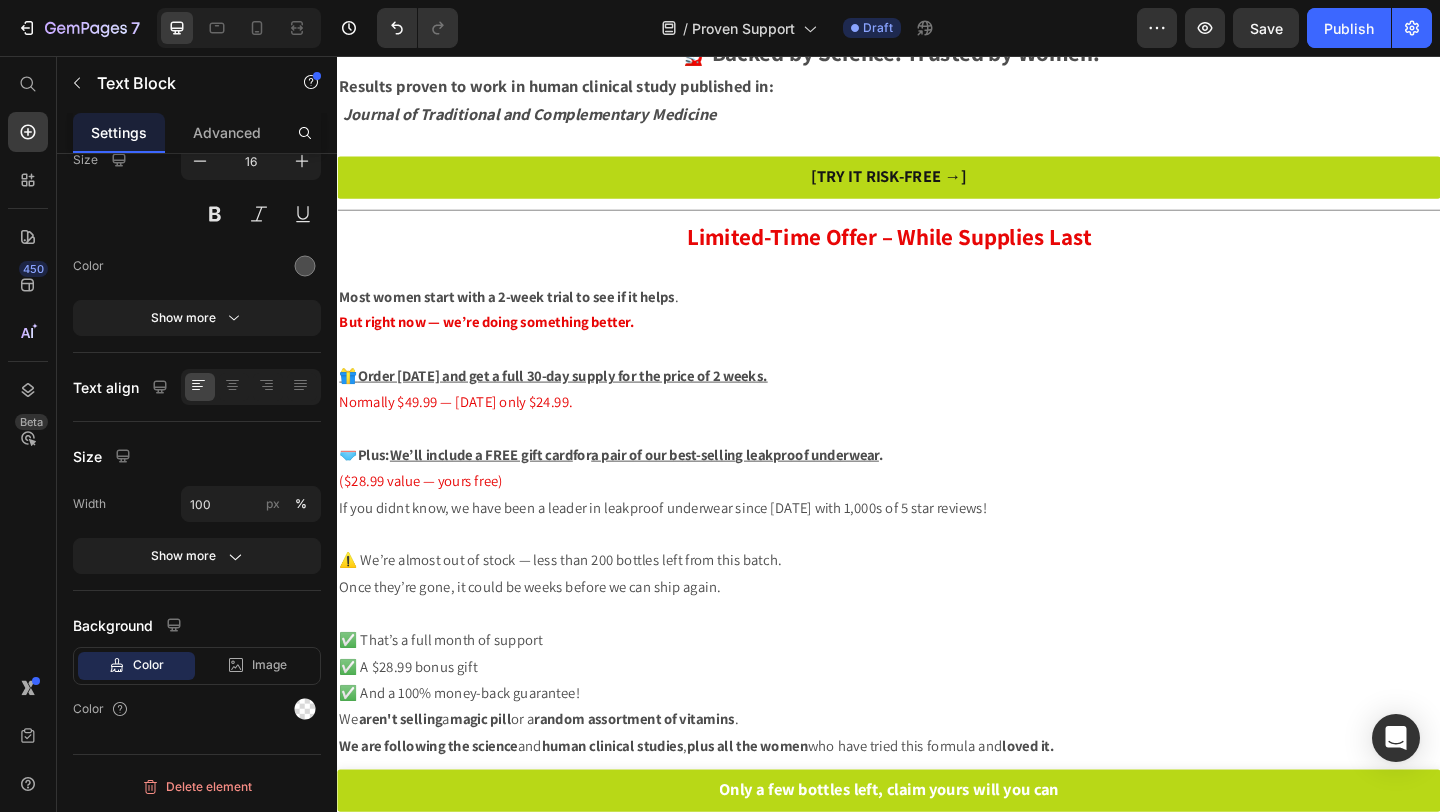scroll, scrollTop: 2427, scrollLeft: 0, axis: vertical 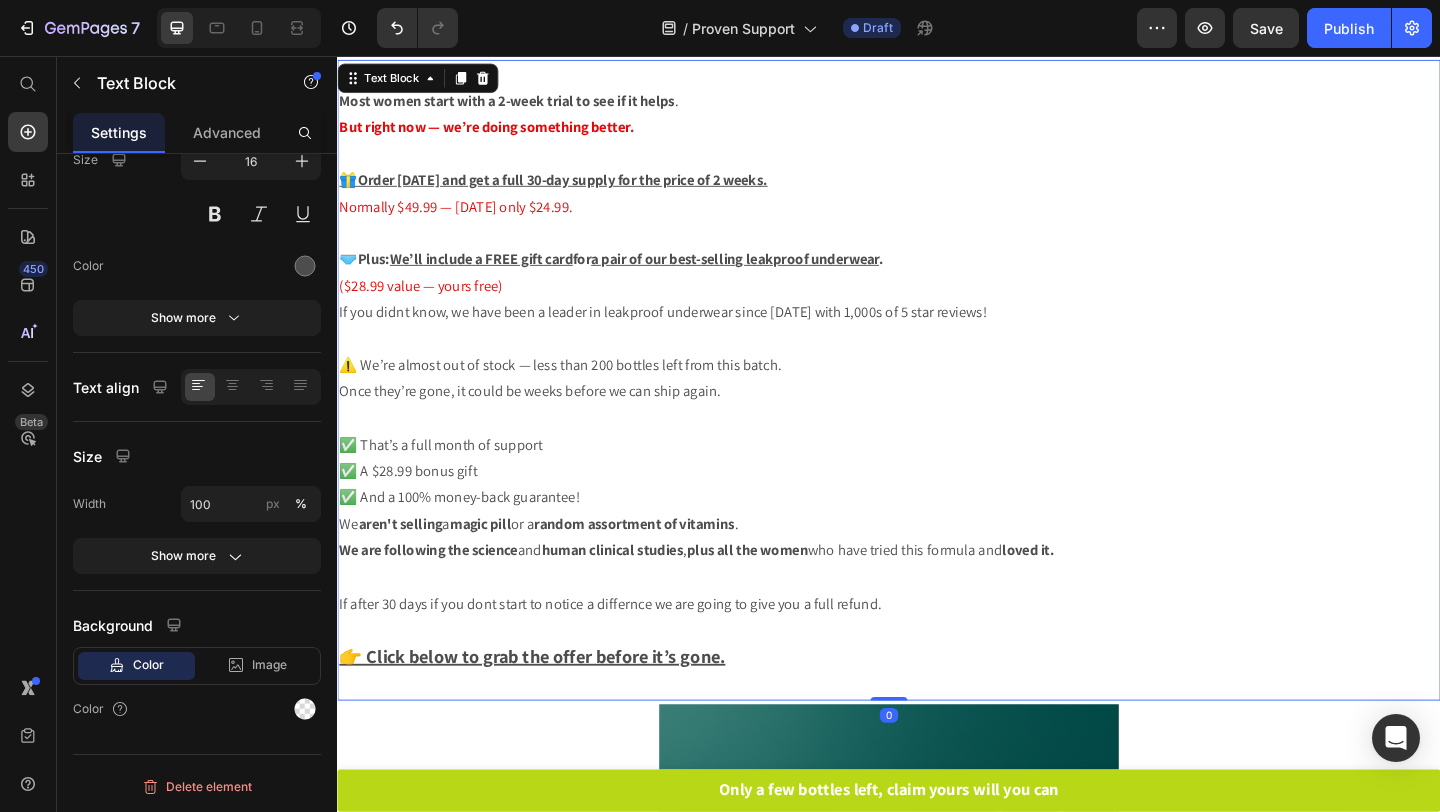 click on "✅ That’s a full month of support ✅ A $28.99 bonus gift ✅ And a 100% money-back guarantee!" at bounding box center (937, 508) 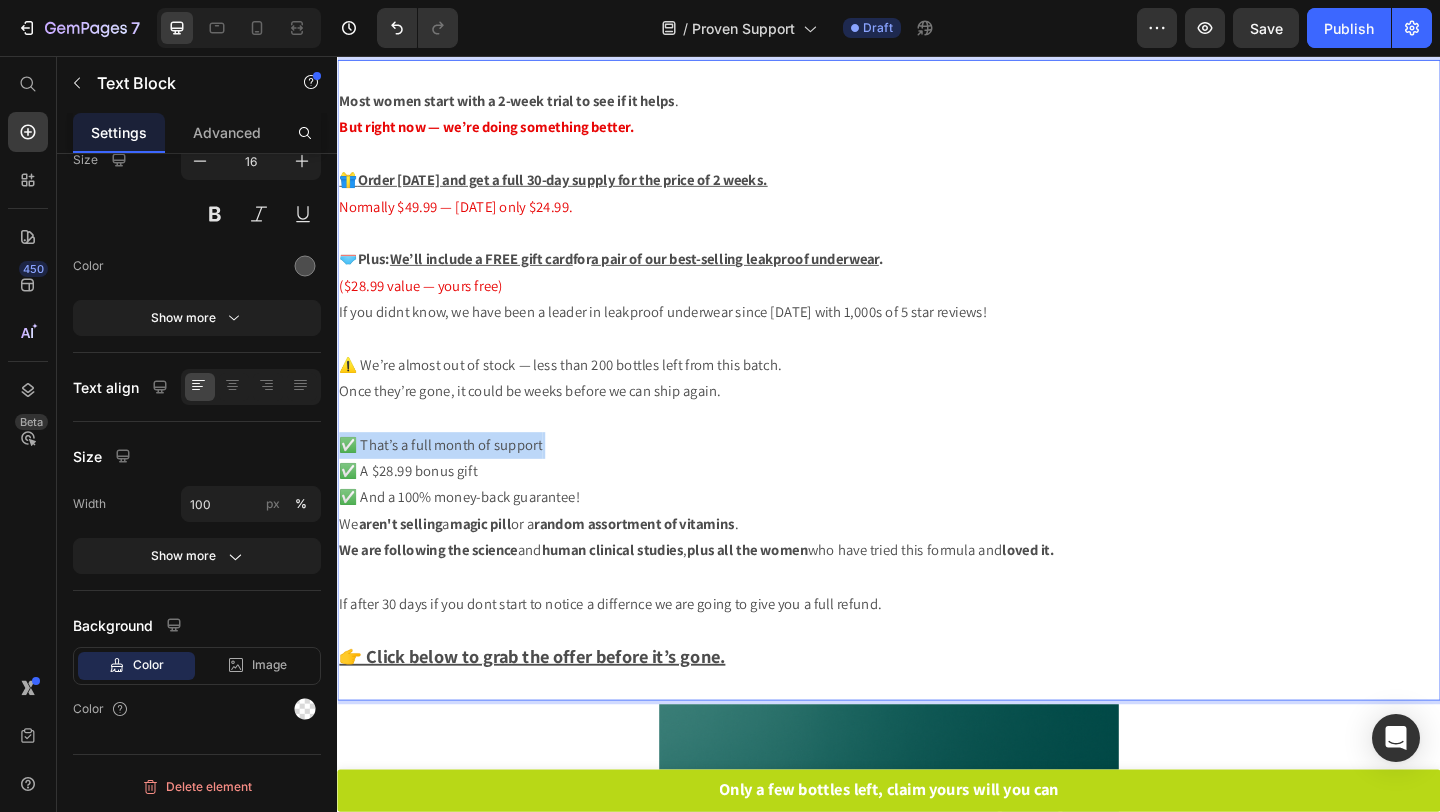 click on "✅ That’s a full month of support ✅ A $28.99 bonus gift ✅ And a 100% money-back guarantee!" at bounding box center [937, 508] 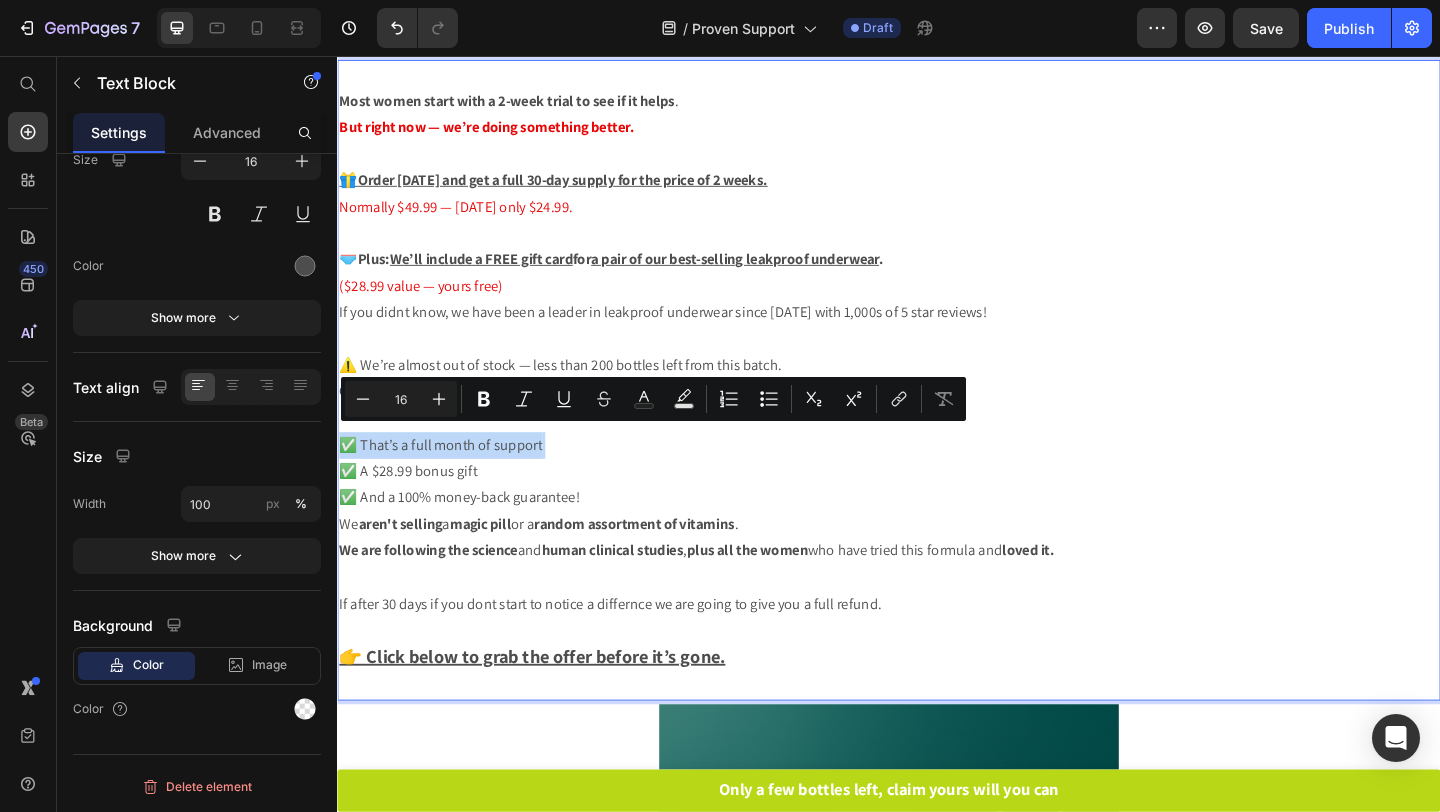 click on "✅ That’s a full month of support ✅ A $28.99 bonus gift ✅ And a 100% money-back guarantee!" at bounding box center [937, 508] 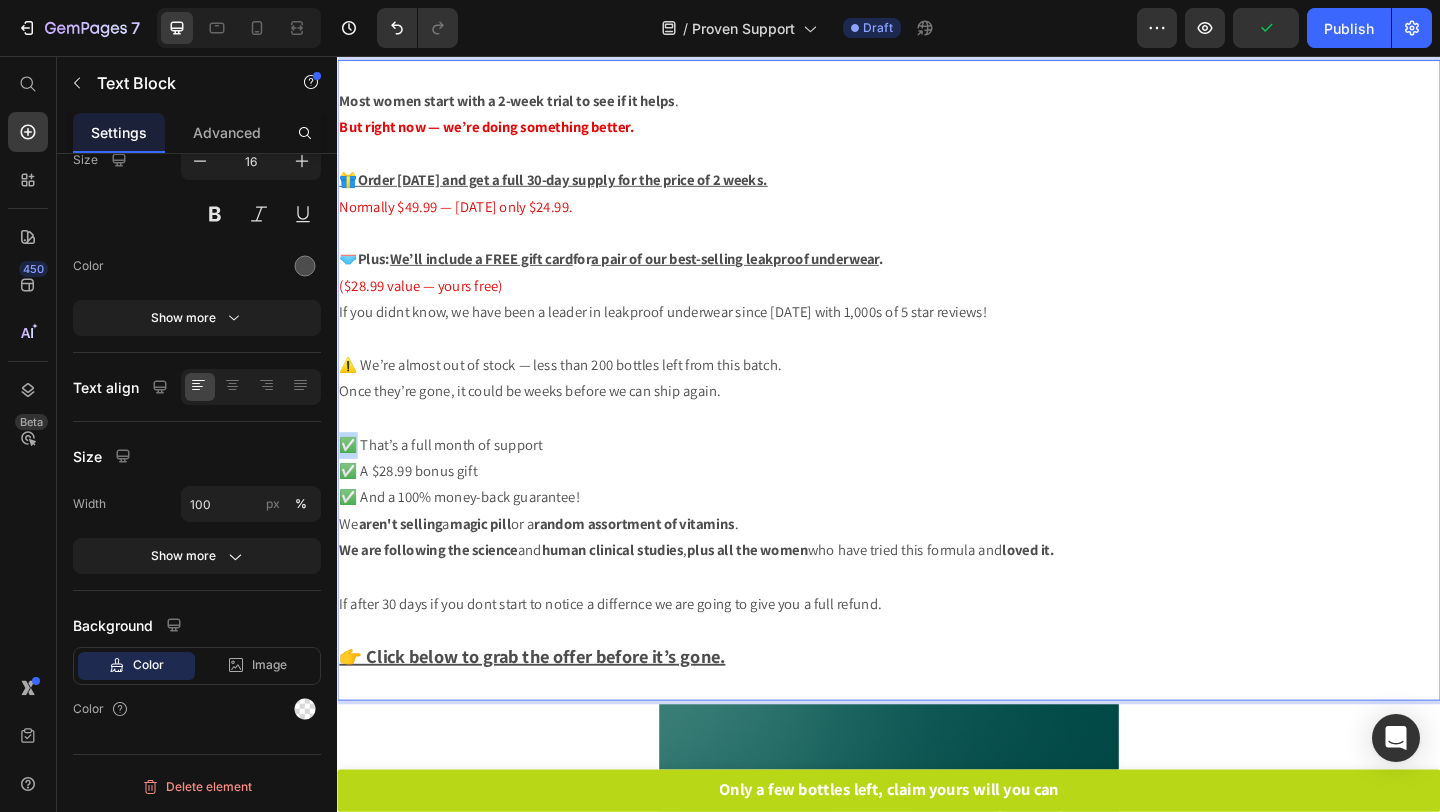 click on "✅ That’s a full month of support ✅ A $28.99 bonus gift ✅ And a 100% money-back guarantee!" at bounding box center [937, 508] 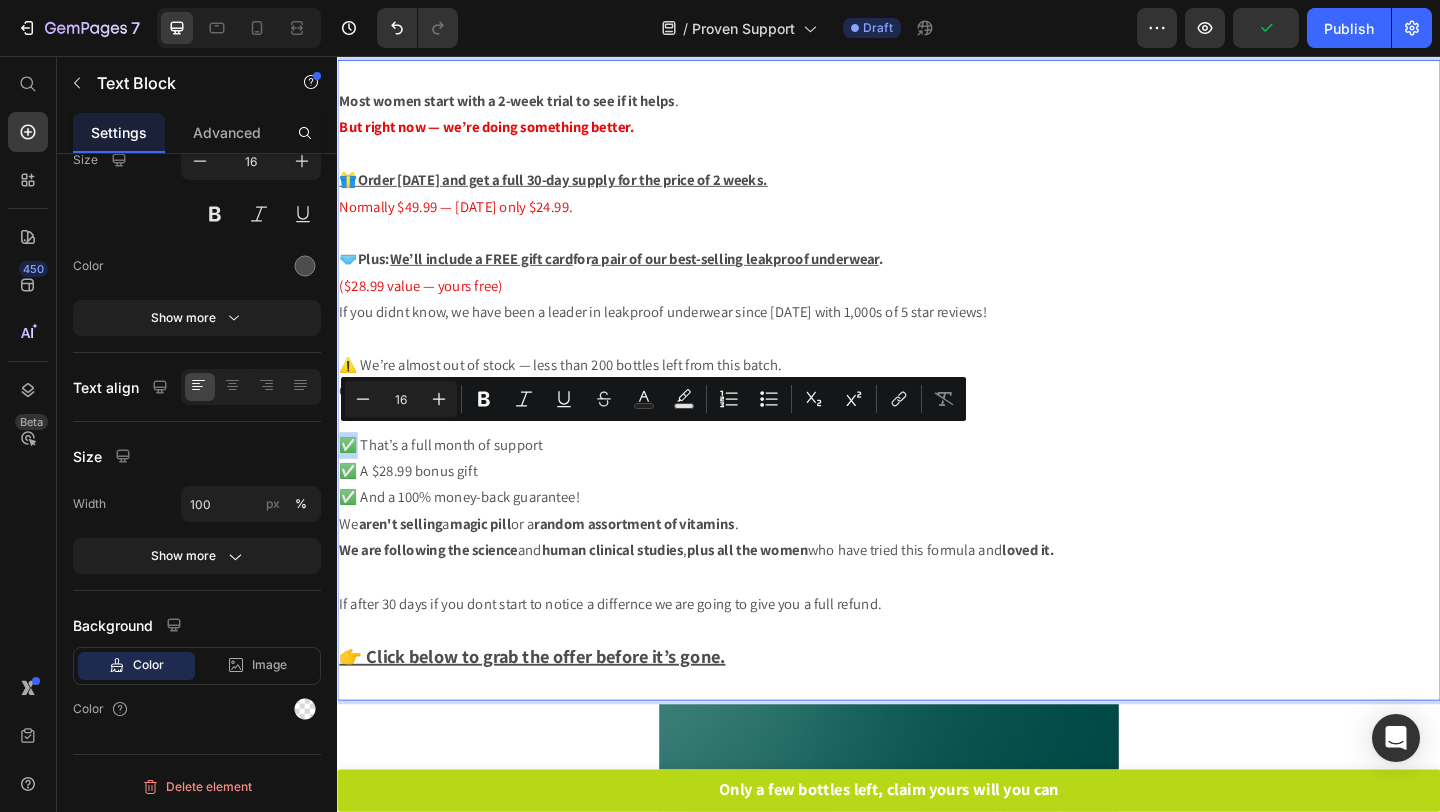 copy on "✅" 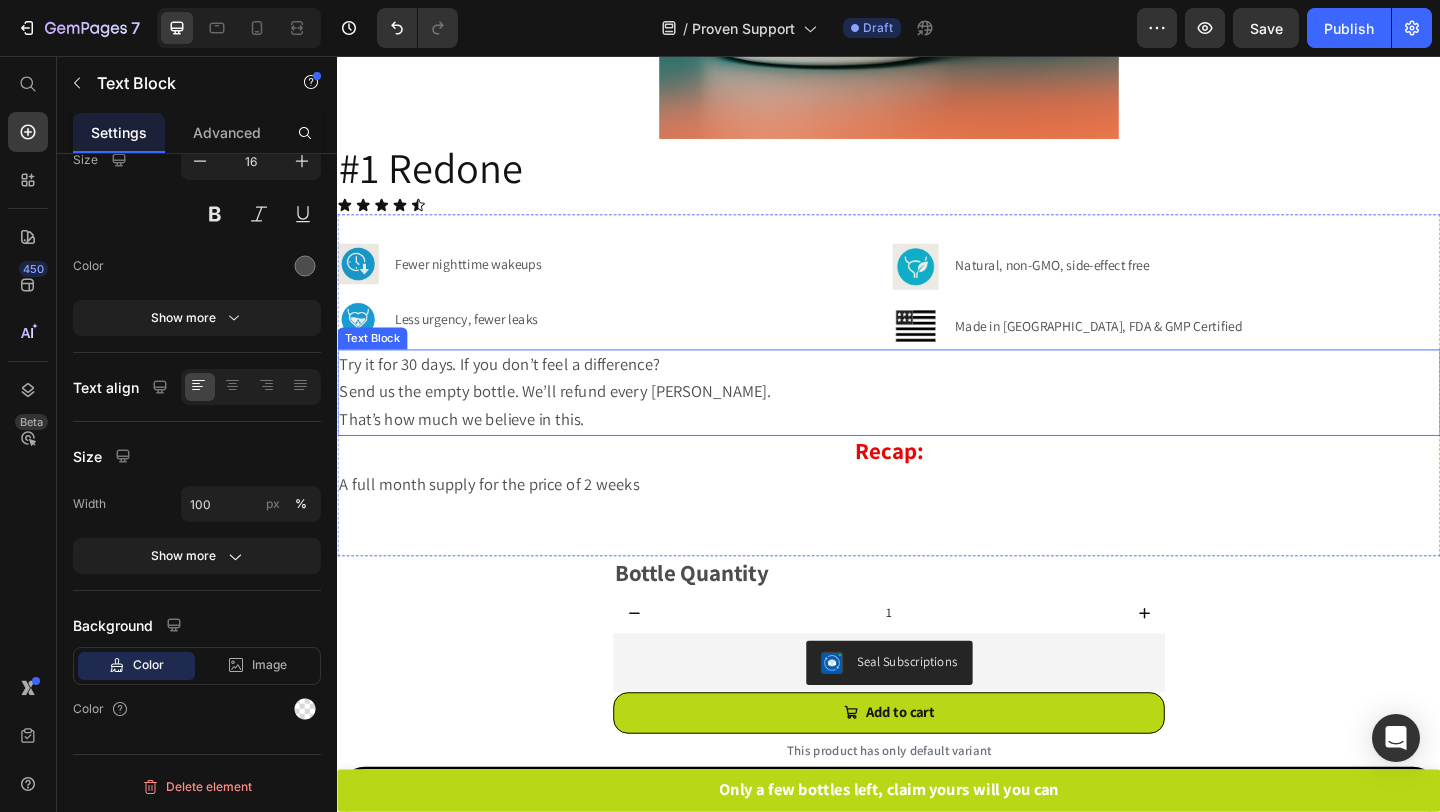 scroll, scrollTop: 3908, scrollLeft: 0, axis: vertical 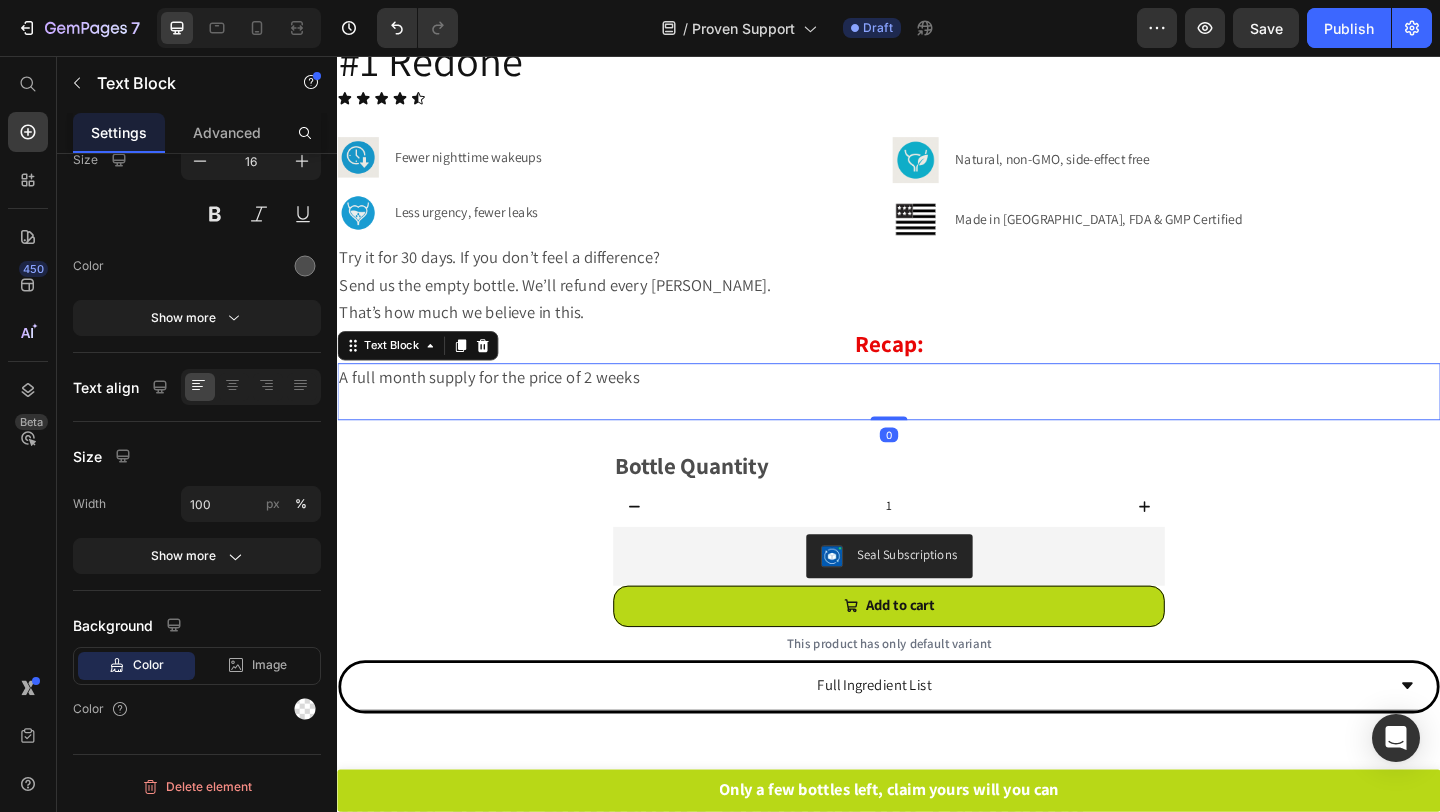 click on "A full month supply for the price of 2 weeks" at bounding box center (502, 405) 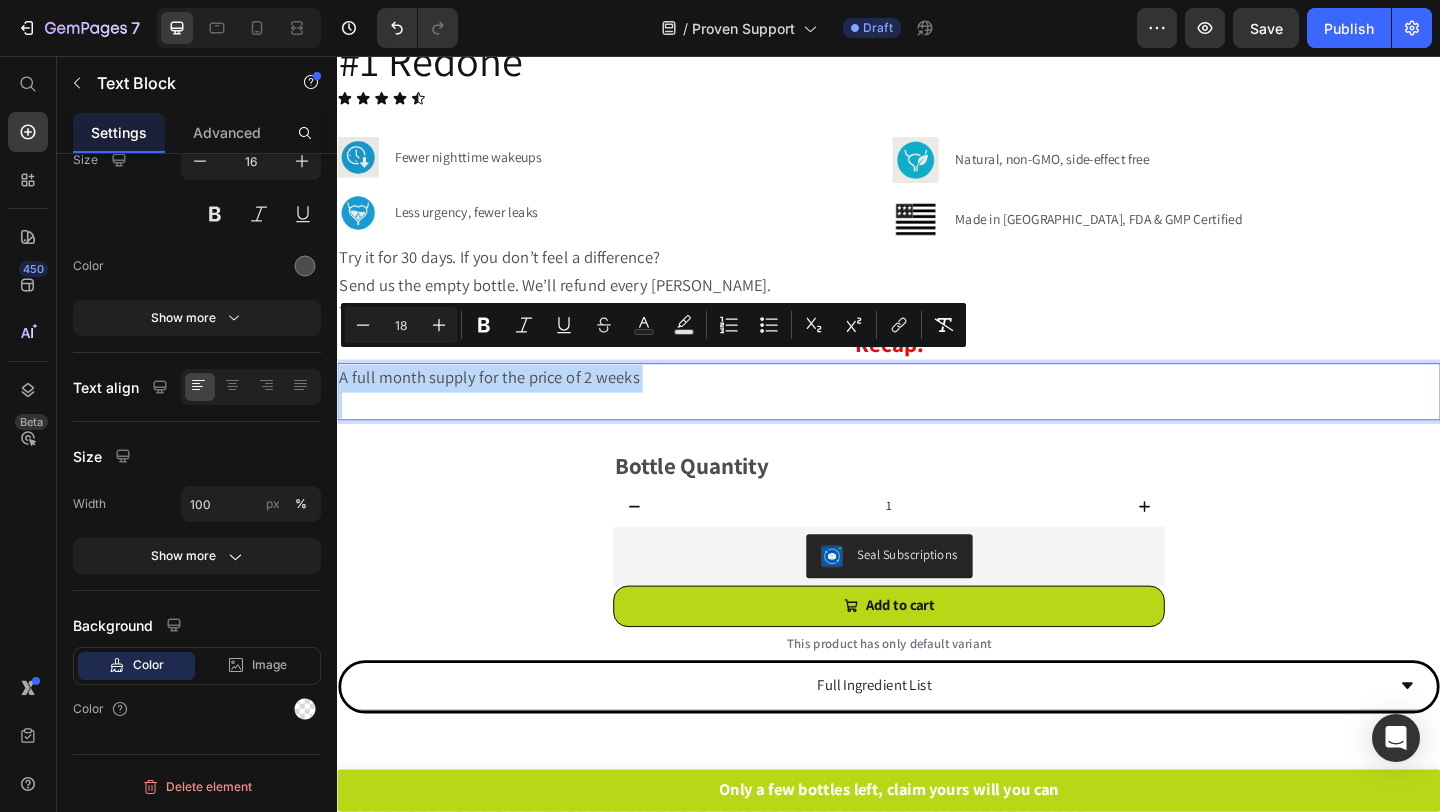 click on "A full month supply for the price of 2 weeks" at bounding box center [502, 405] 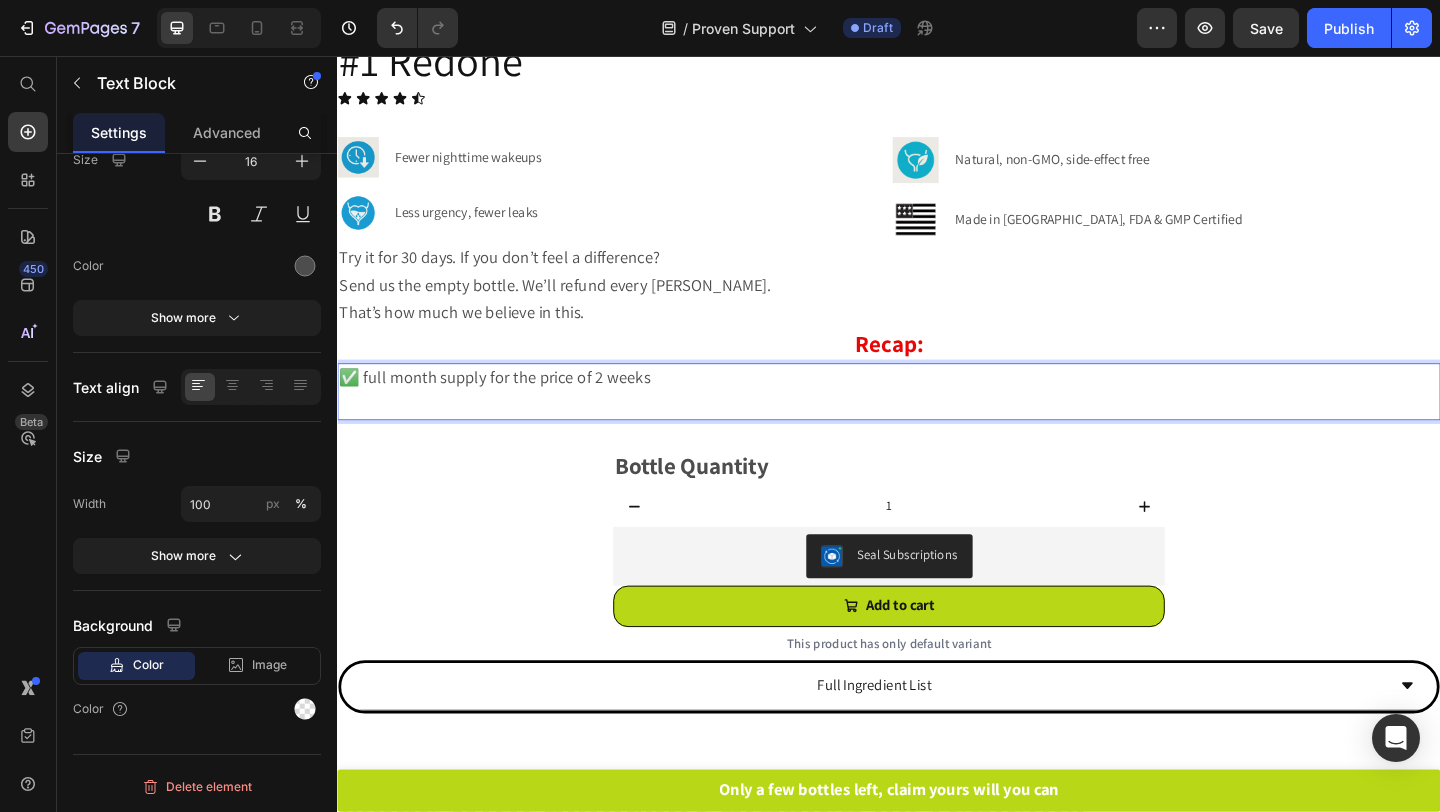 click on "✅ full month supply for the price of 2 weeks" at bounding box center (508, 405) 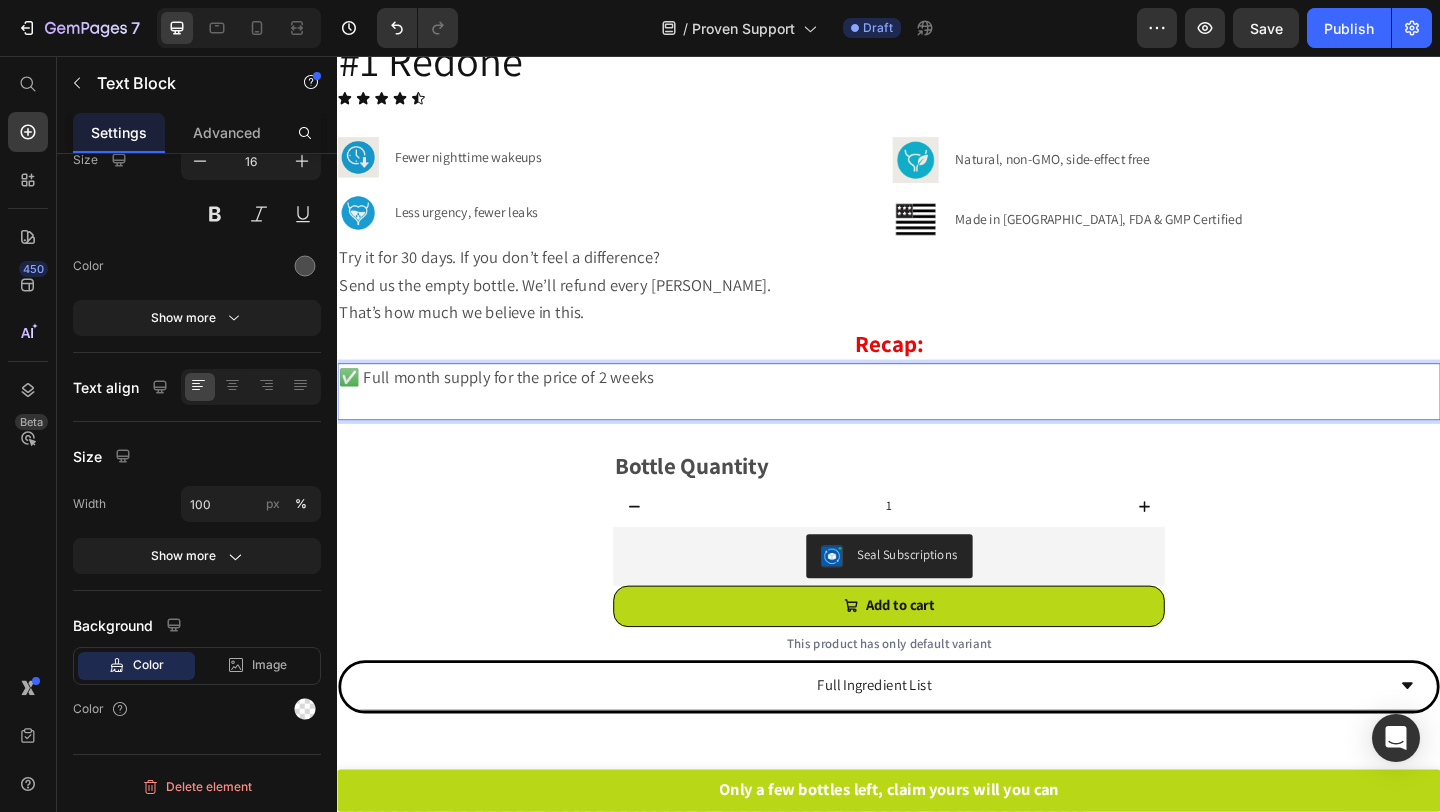 click on "✅ Full month supply for the price of 2 weeks" at bounding box center [937, 407] 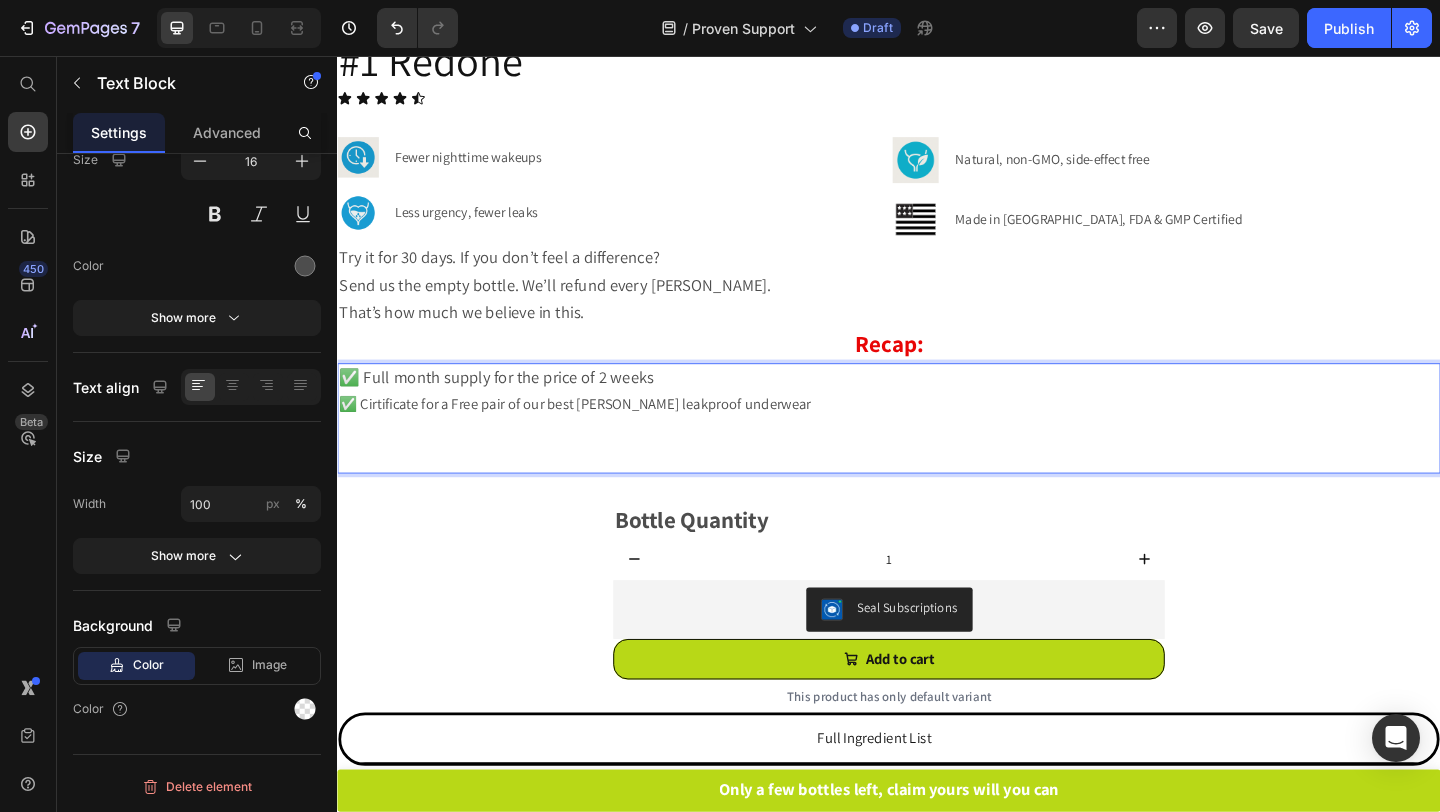 click on "✅ Full month supply for the price of 2 weeks" at bounding box center [510, 405] 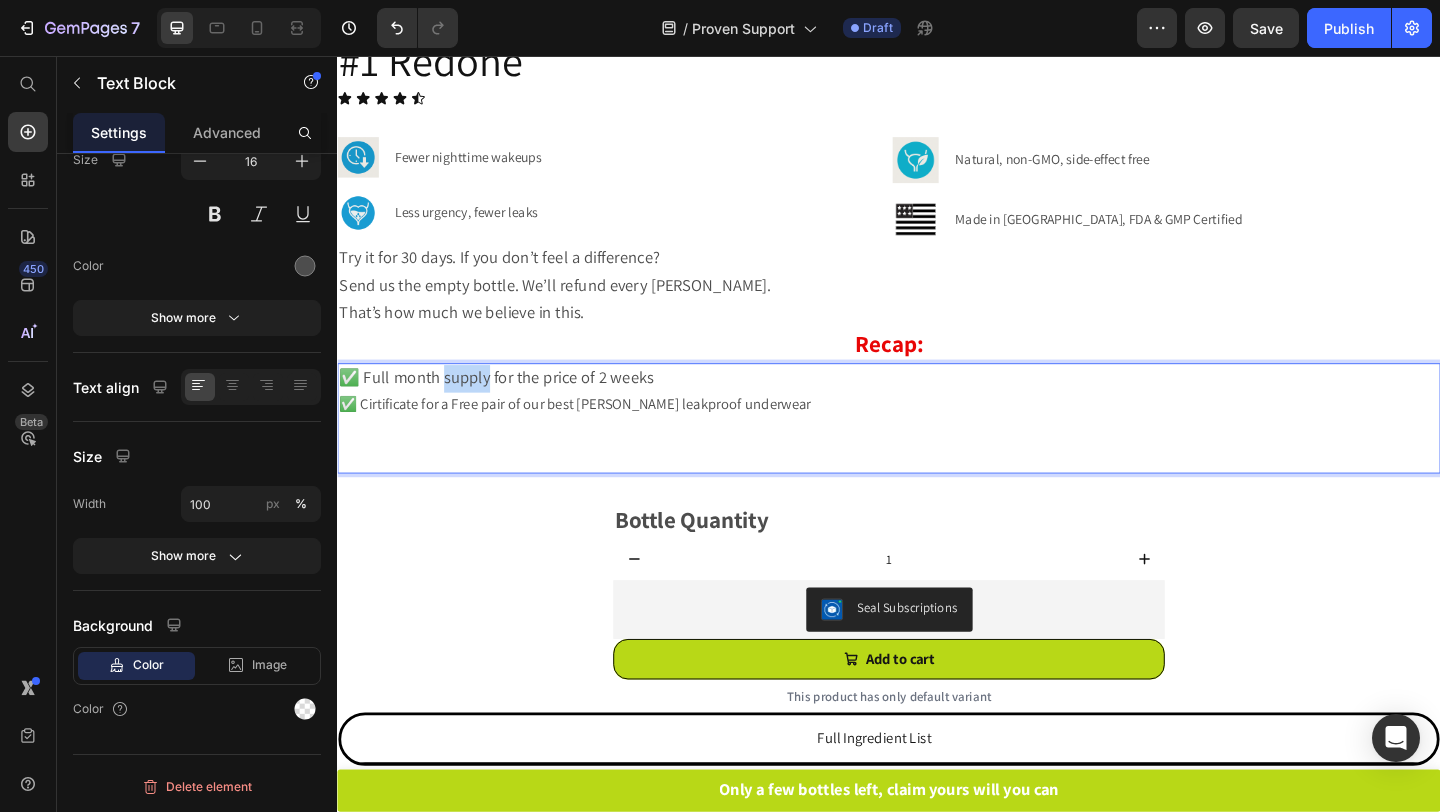 click on "✅ Full month supply for the price of 2 weeks" at bounding box center (510, 405) 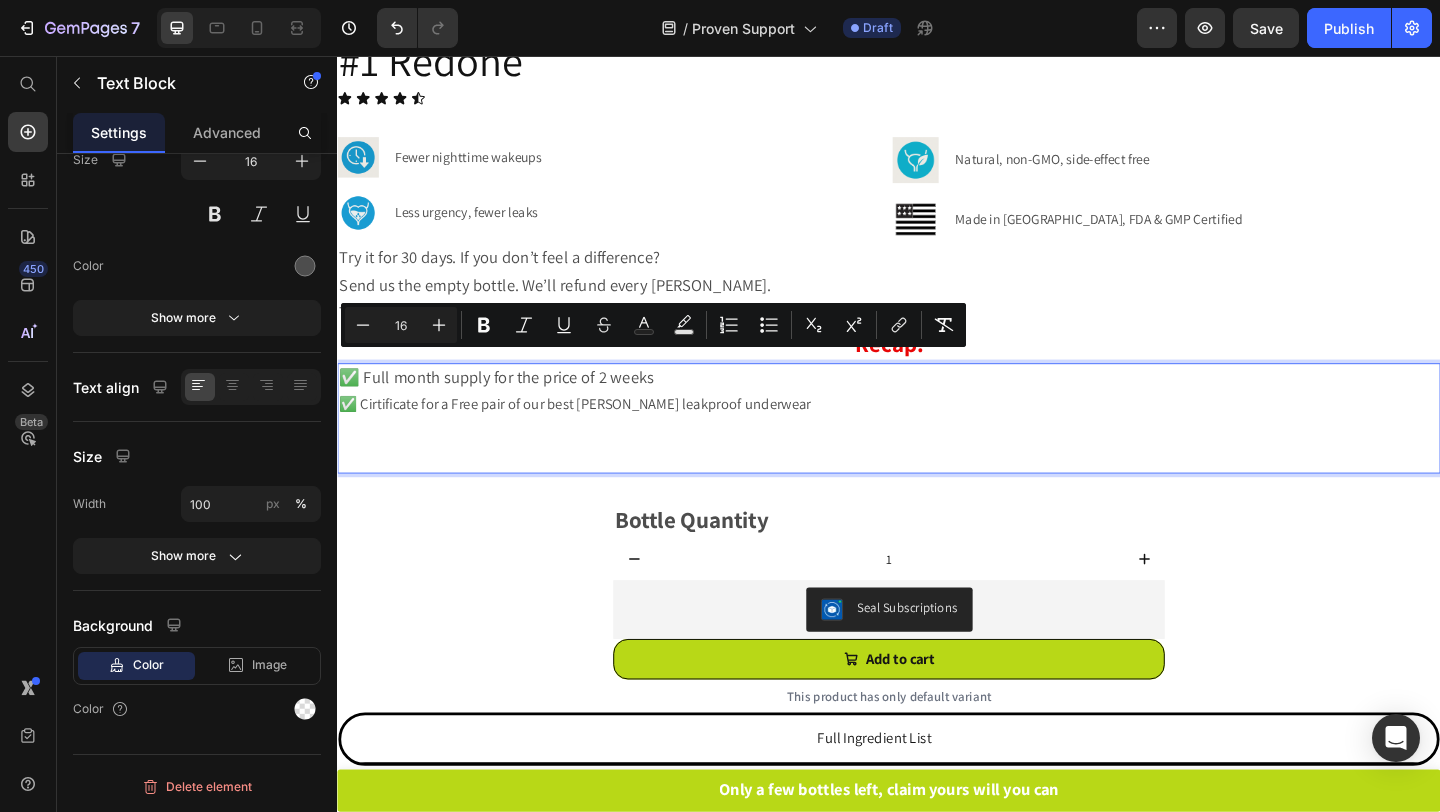 click on "✅ Cirtificate for a Free pair of our best lessing leakproof underwear" at bounding box center [937, 435] 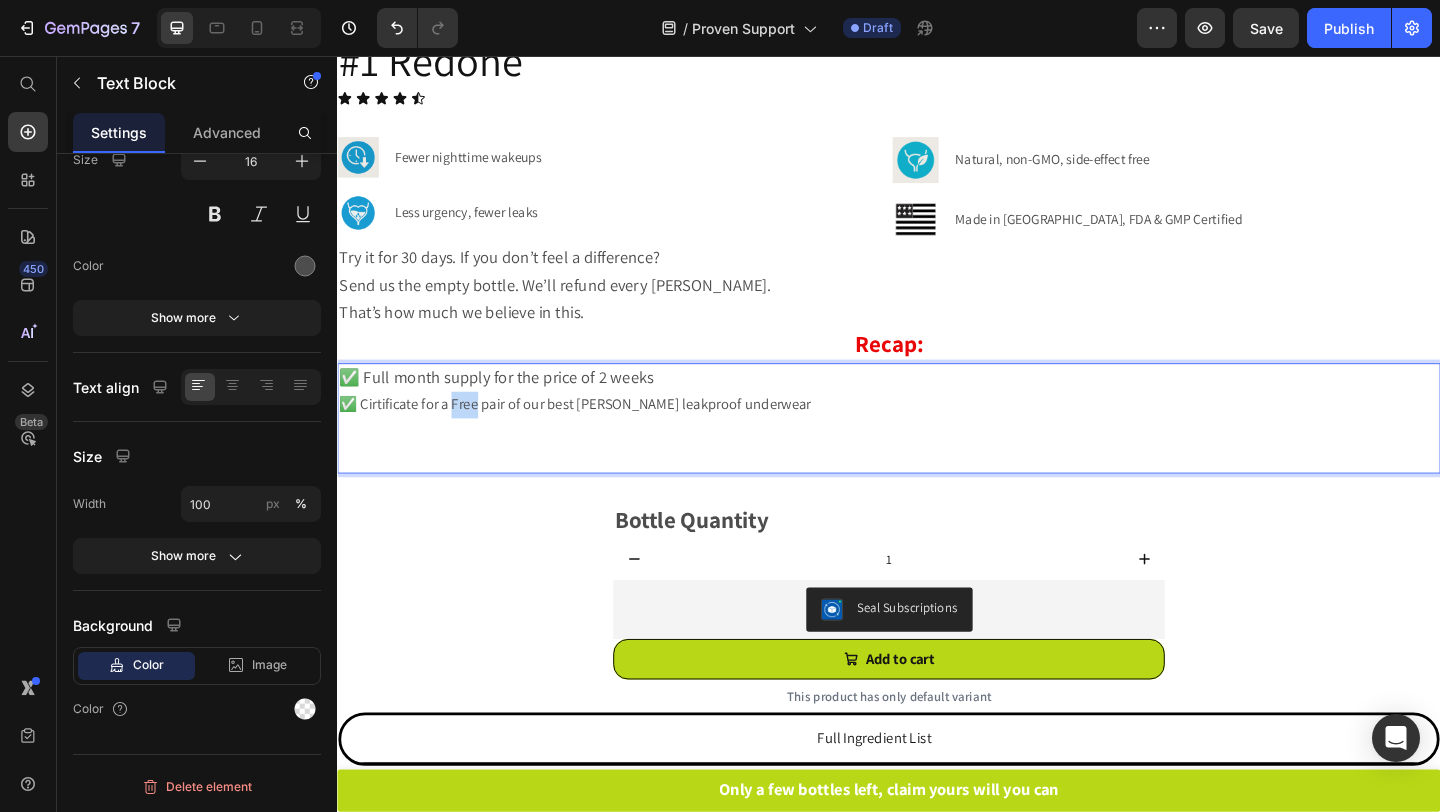 click on "✅ Cirtificate for a Free pair of our best lessing leakproof underwear" at bounding box center (937, 435) 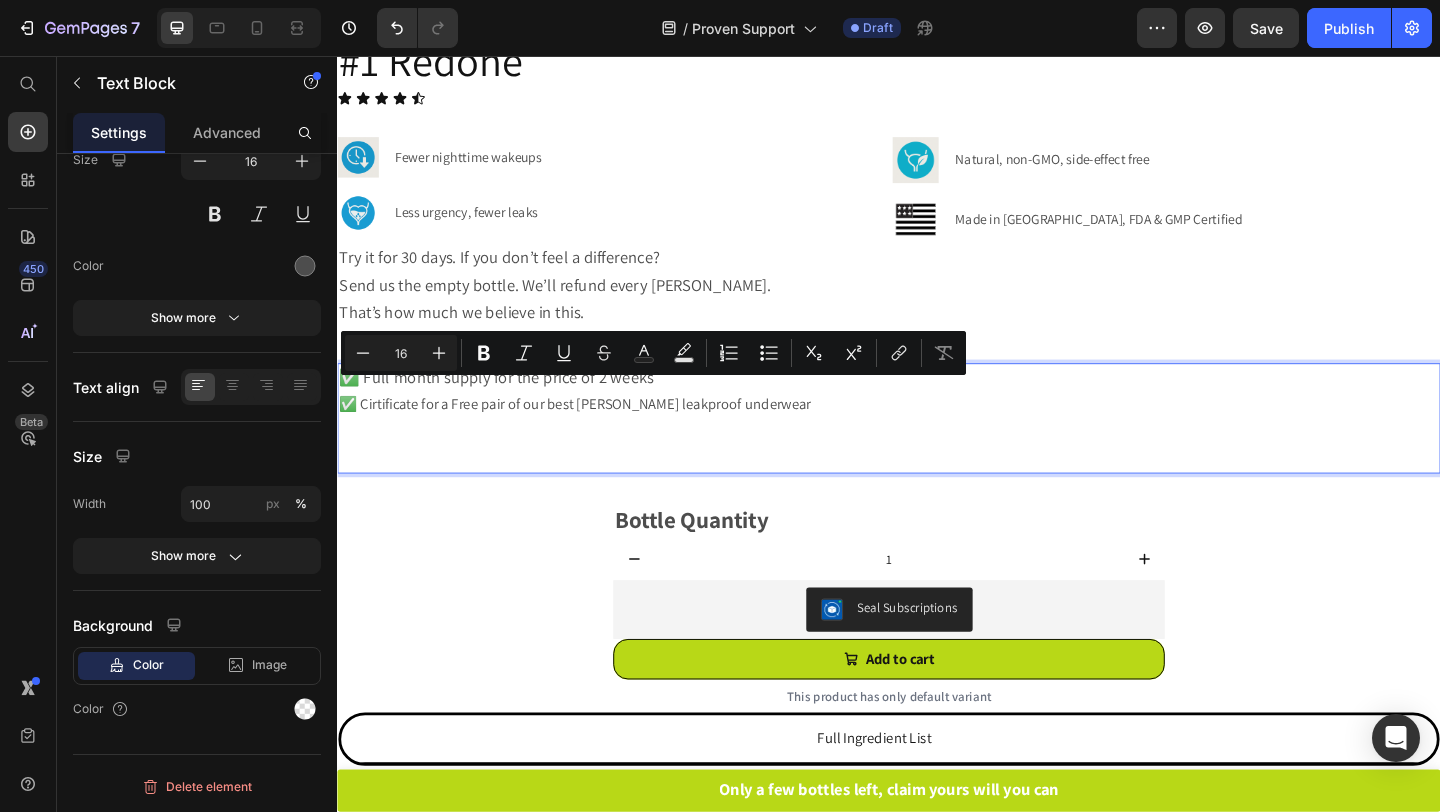 click on "✅ Cirtificate for a Free pair of our best lessing leakproof underwear" at bounding box center [937, 435] 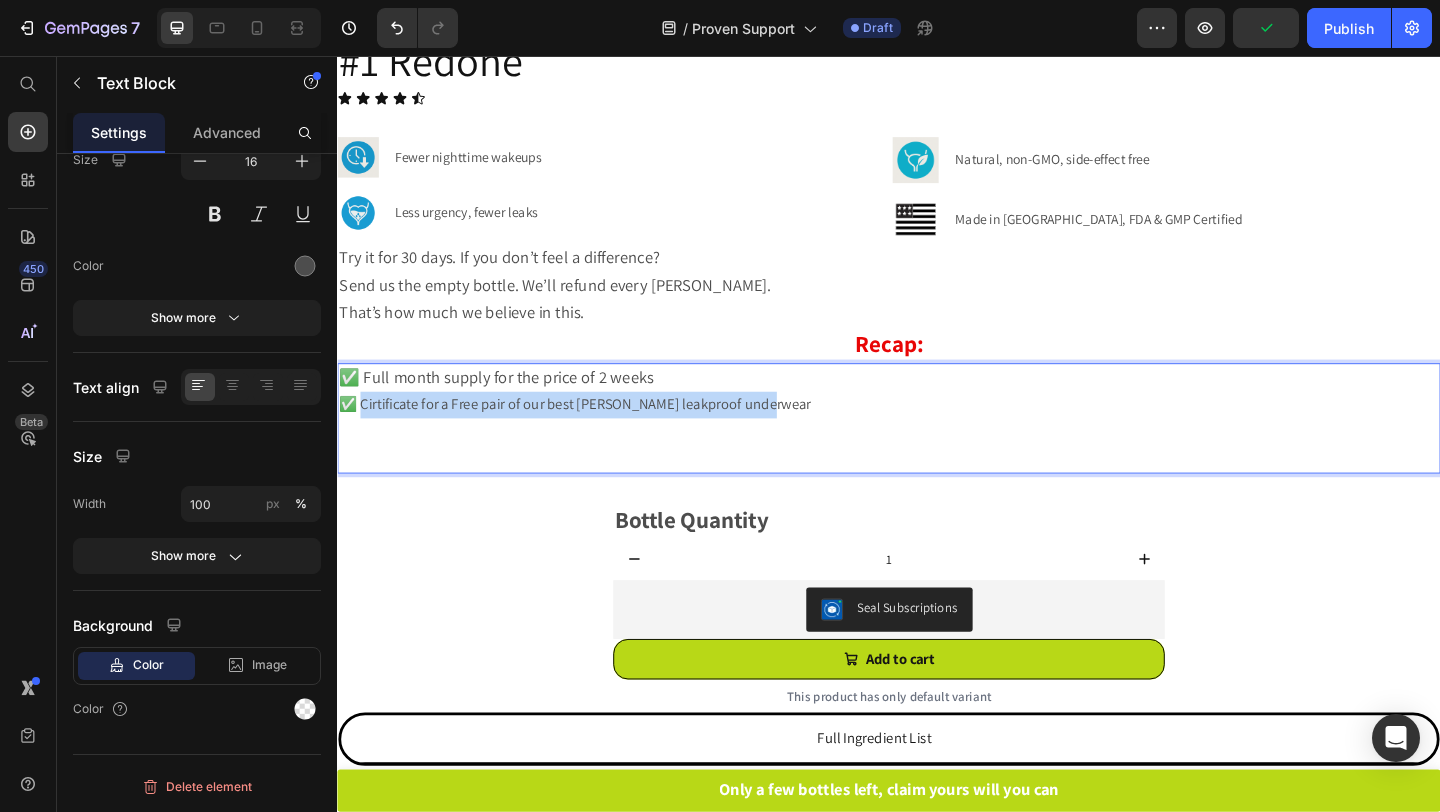 drag, startPoint x: 359, startPoint y: 420, endPoint x: 811, endPoint y: 434, distance: 452.21677 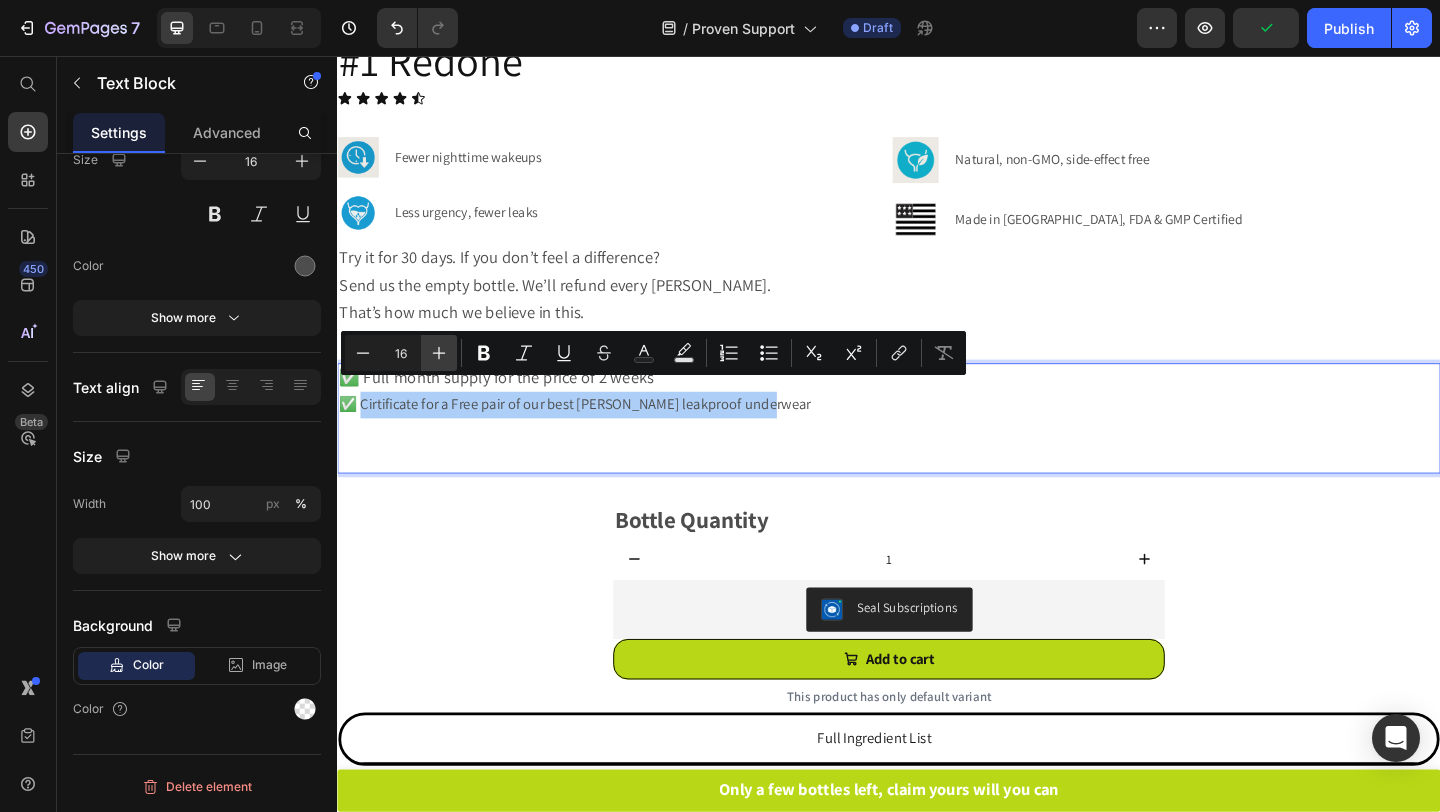 click 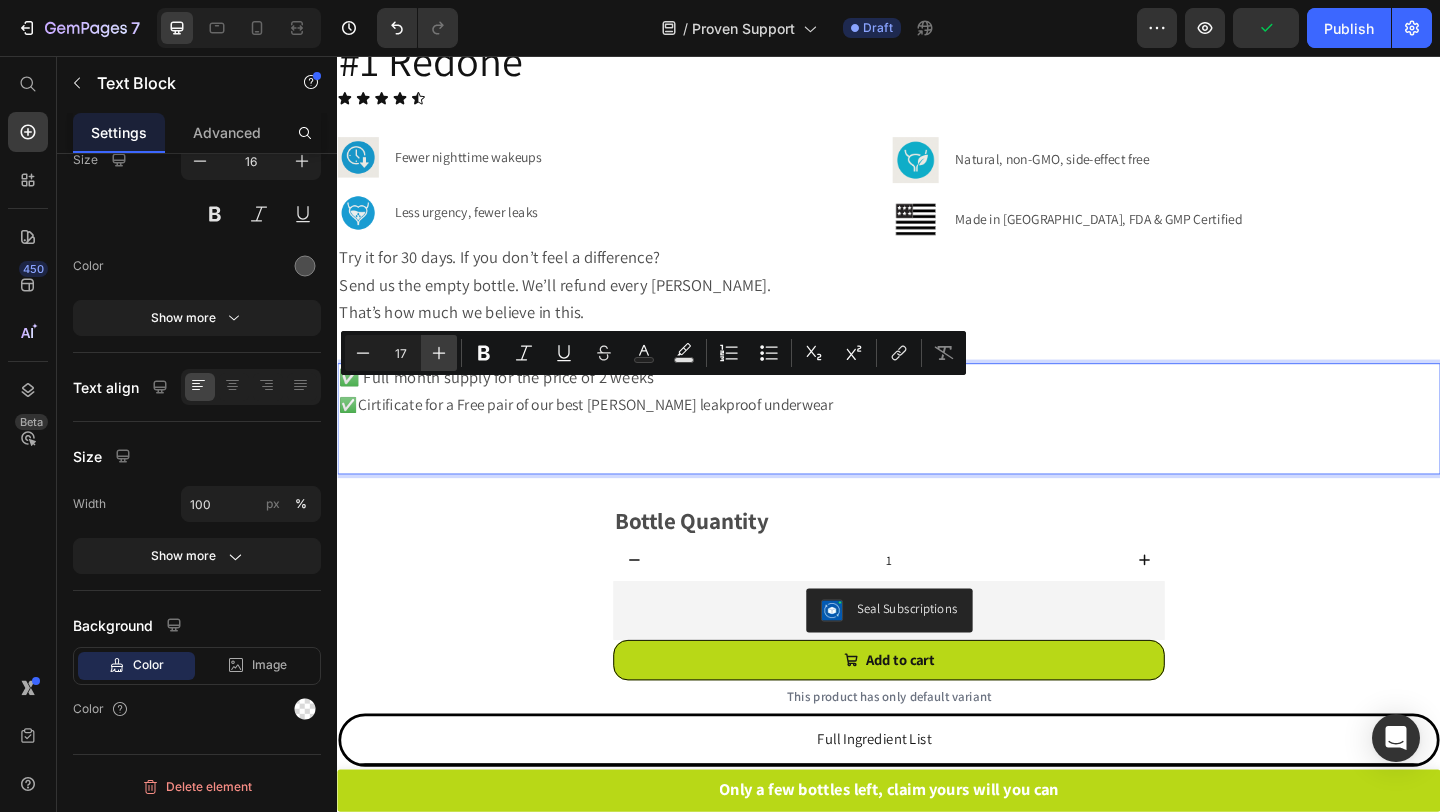 click 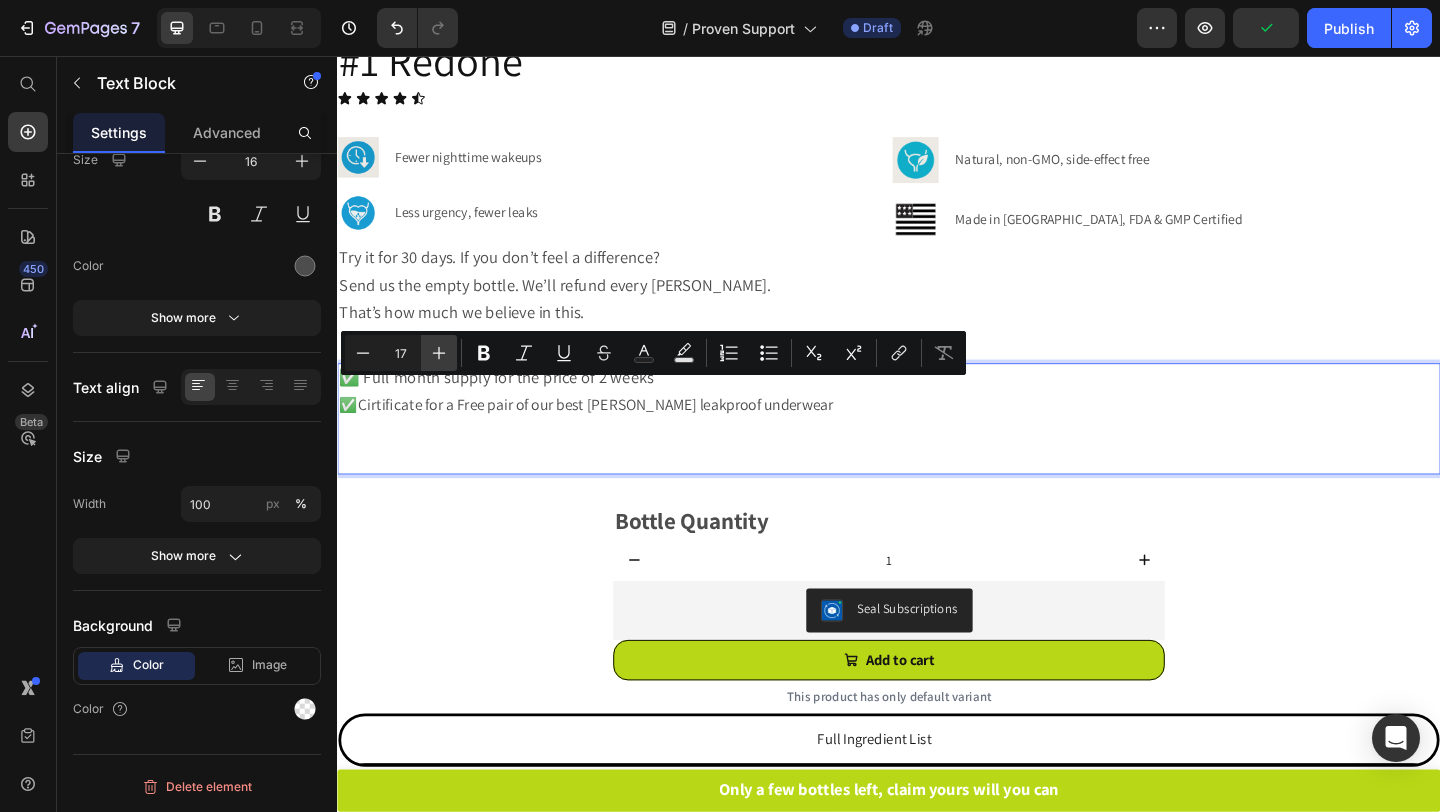 type on "18" 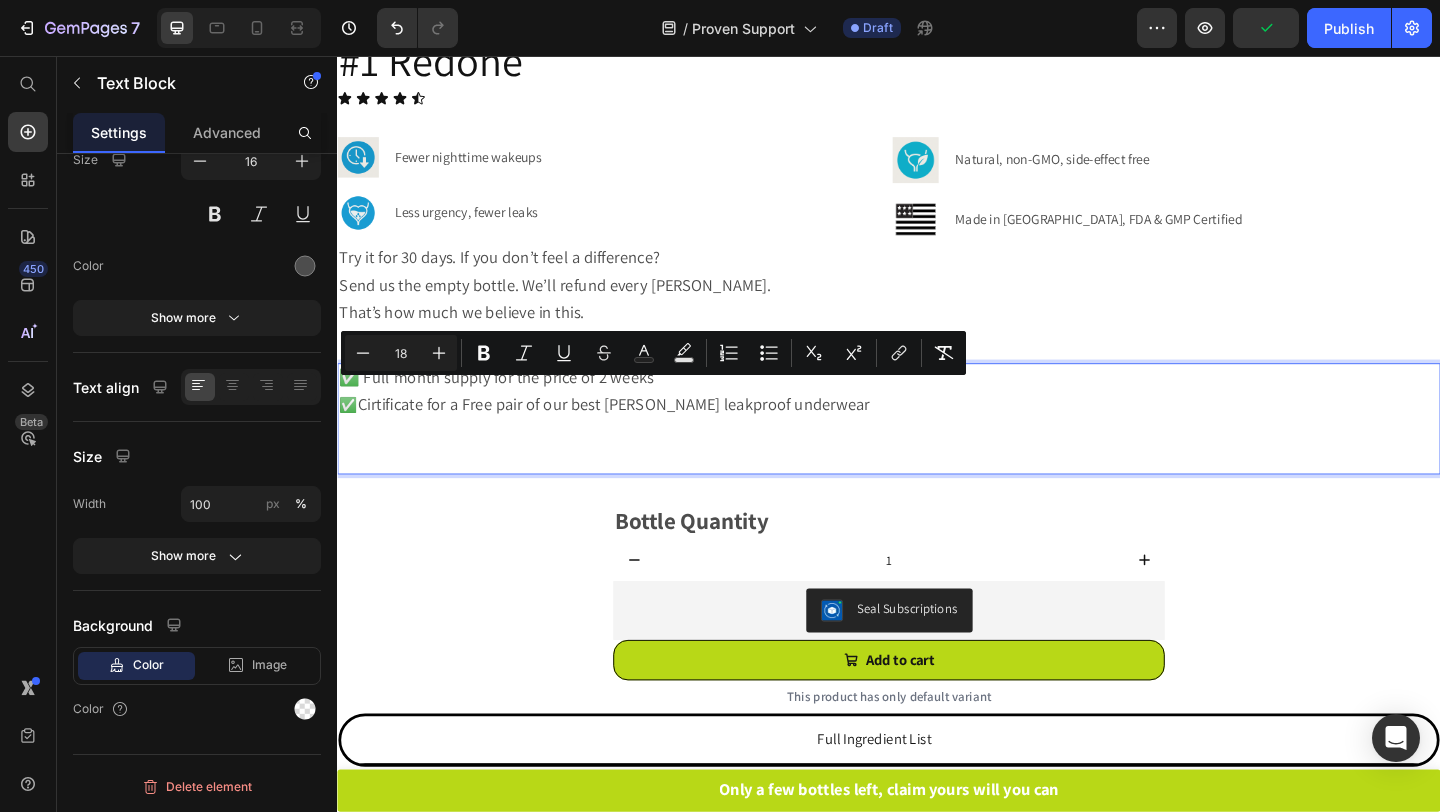 click on "Cirtificate for a Free pair of our best lessing leakproof underwear" at bounding box center [637, 434] 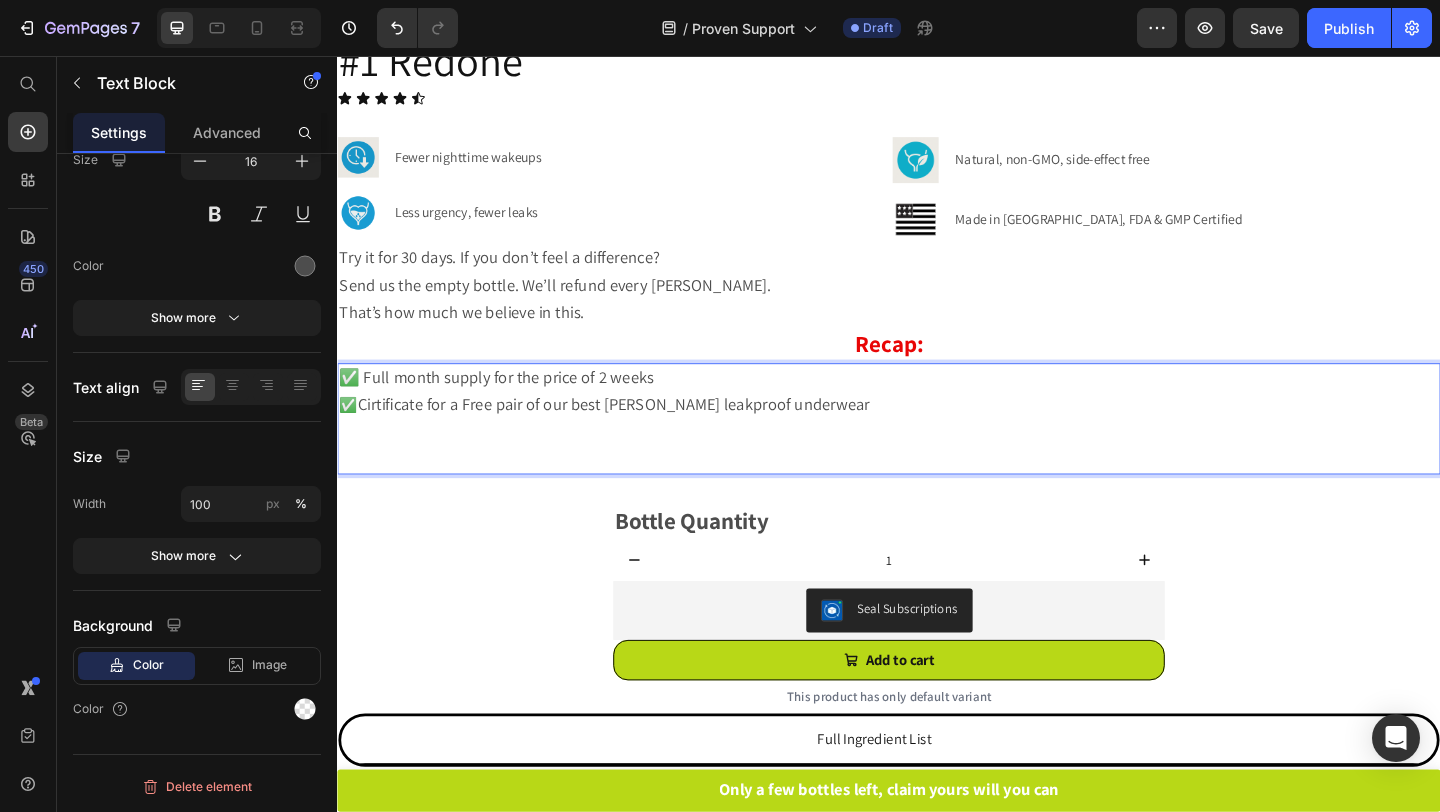 click at bounding box center [937, 465] 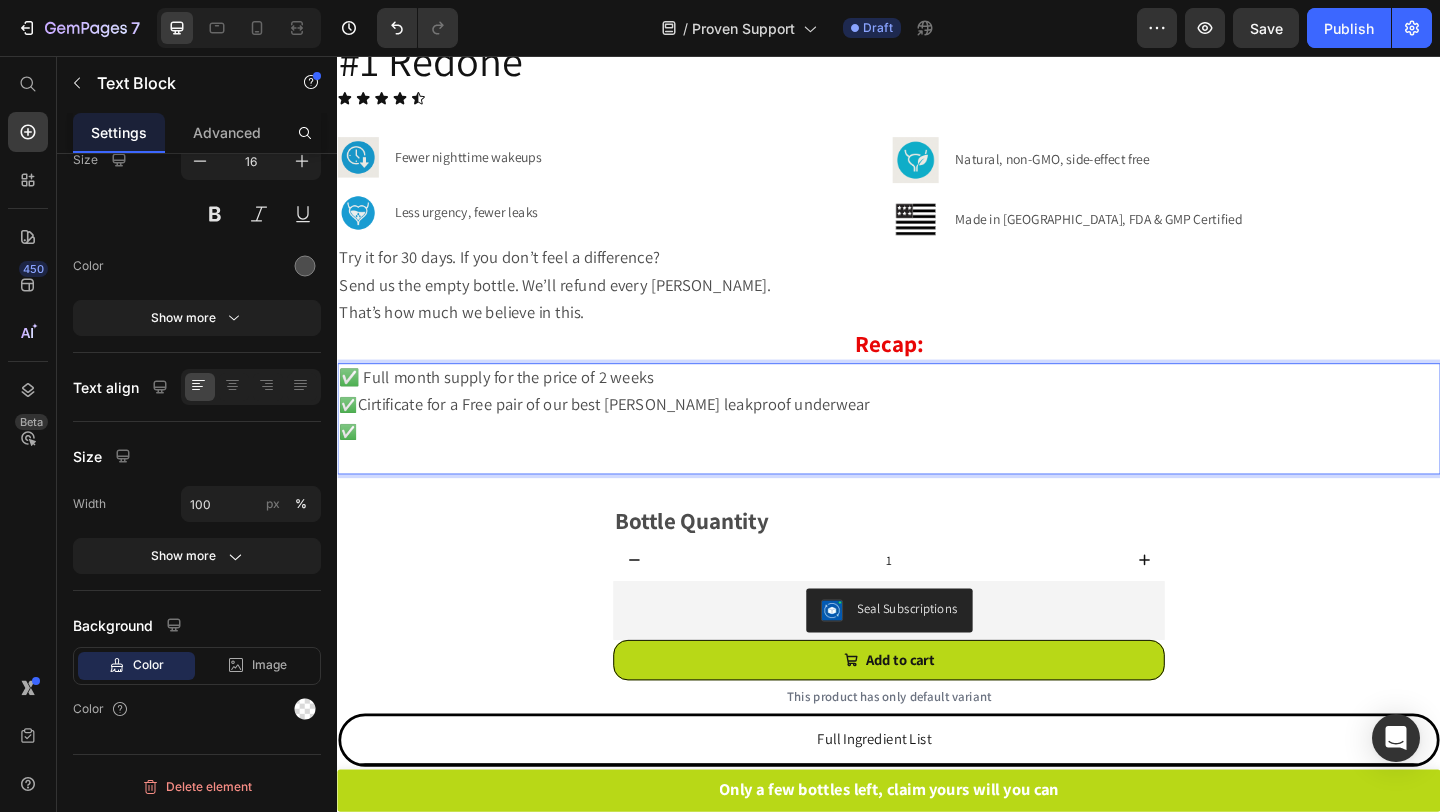click on "Cirtificate for a Free pair of our best lessing leakproof underwear" at bounding box center (637, 434) 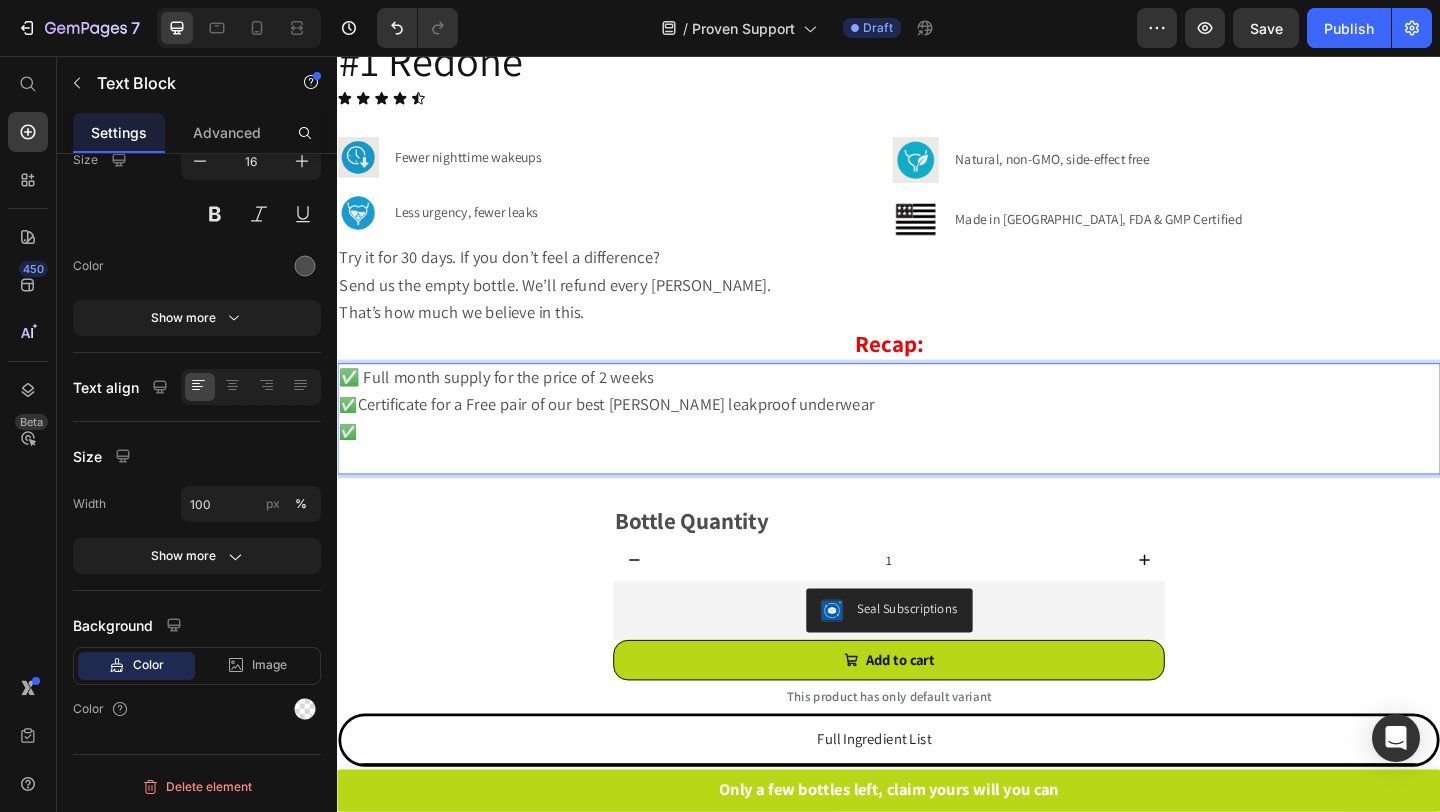 click on "✅" at bounding box center [937, 465] 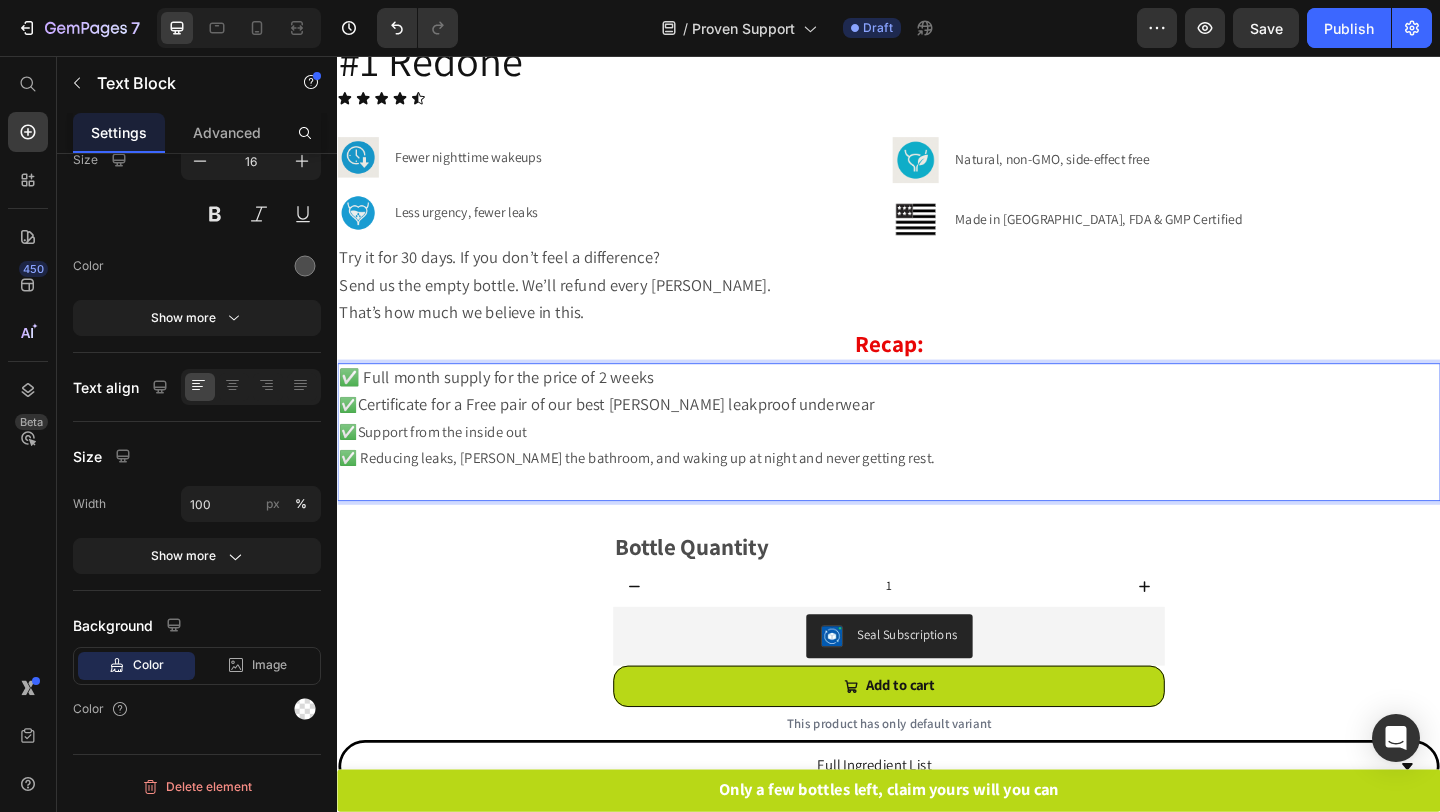 click at bounding box center (937, 523) 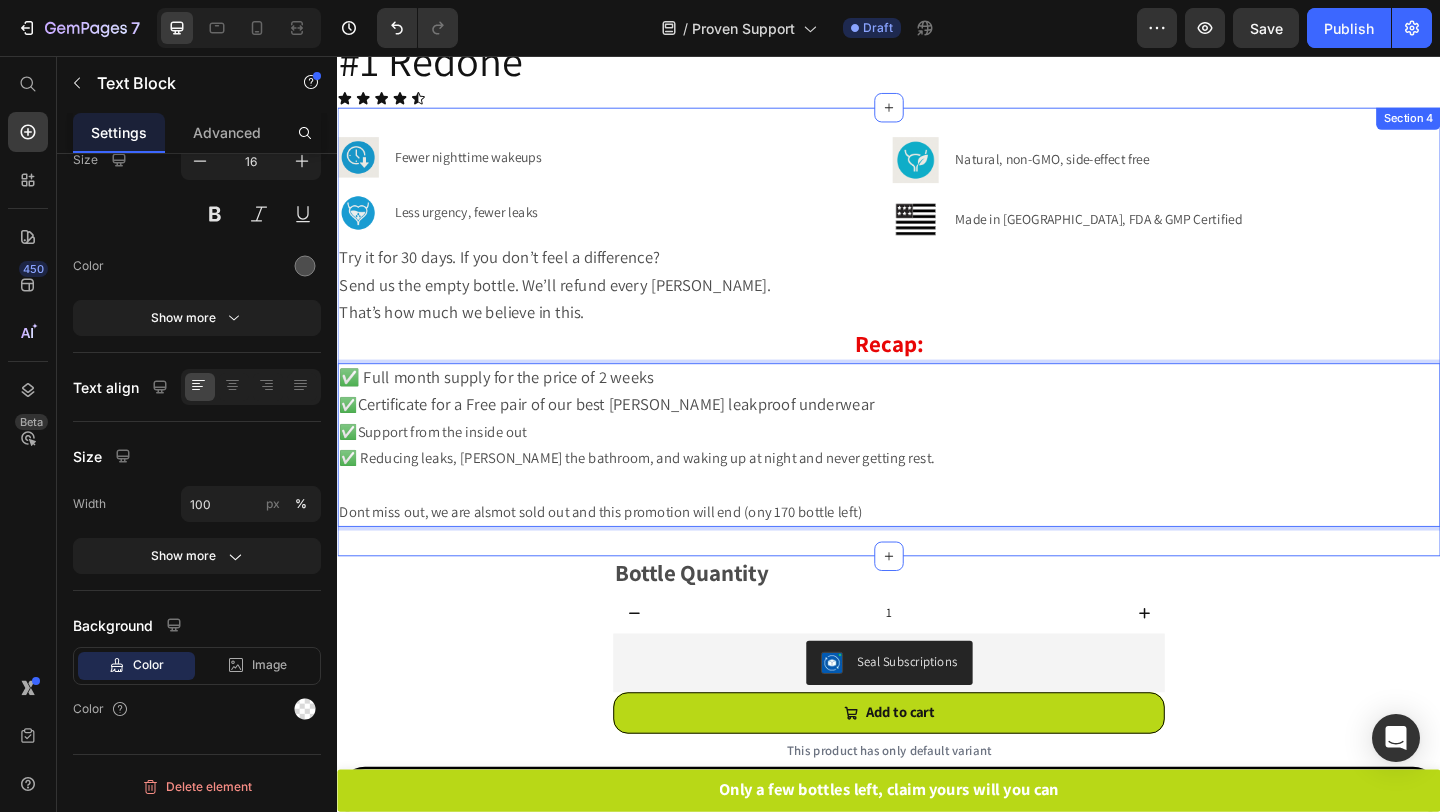 click on "Image Fewer nighttime wakeups Text Block Image Less urgency, fewer leaks Text Block Advanced List Image Natural, non-GMO, side-effect free Text Block Image Made in USA, FDA & GMP Certified Text Block Advanced List Row Try it for 30 days. If you don’t feel a difference? Send us the empty bottle. We’ll refund every penny. That’s how much we believe in this. Text Block Recap: Text Block ✅ Full month supply for the price of 2 weeks ✅  Certificate for a Free pair of our best lessing leakproof underwear  ✅Support from the inside out ✅ Reducing leaks, rushing the bathroom, and waking up at night and never getting rest. Dont miss out, we are alsmot sold out and this promotion will end (ony 170 bottle left) Text Block   0 Section 4" at bounding box center [937, 356] 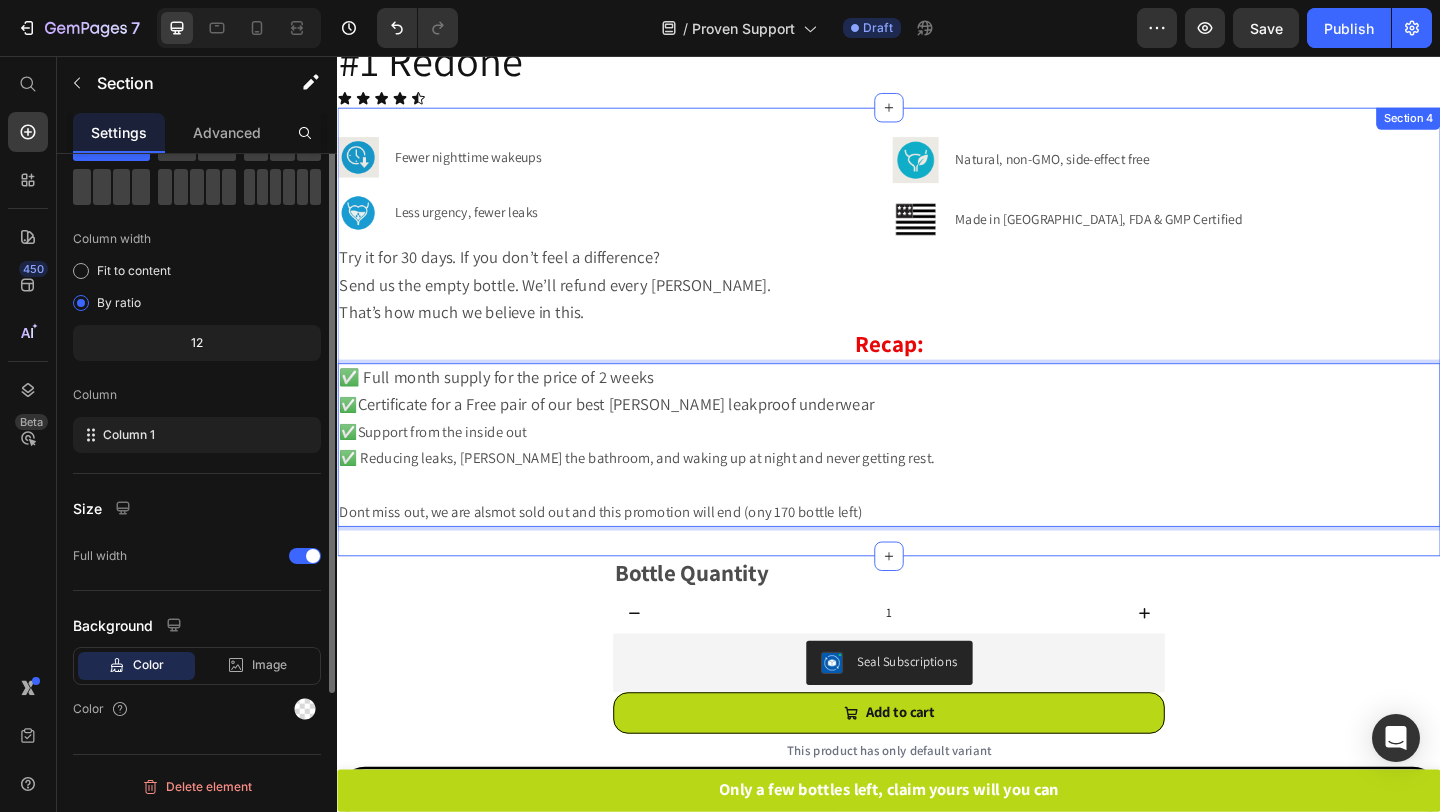 scroll, scrollTop: 0, scrollLeft: 0, axis: both 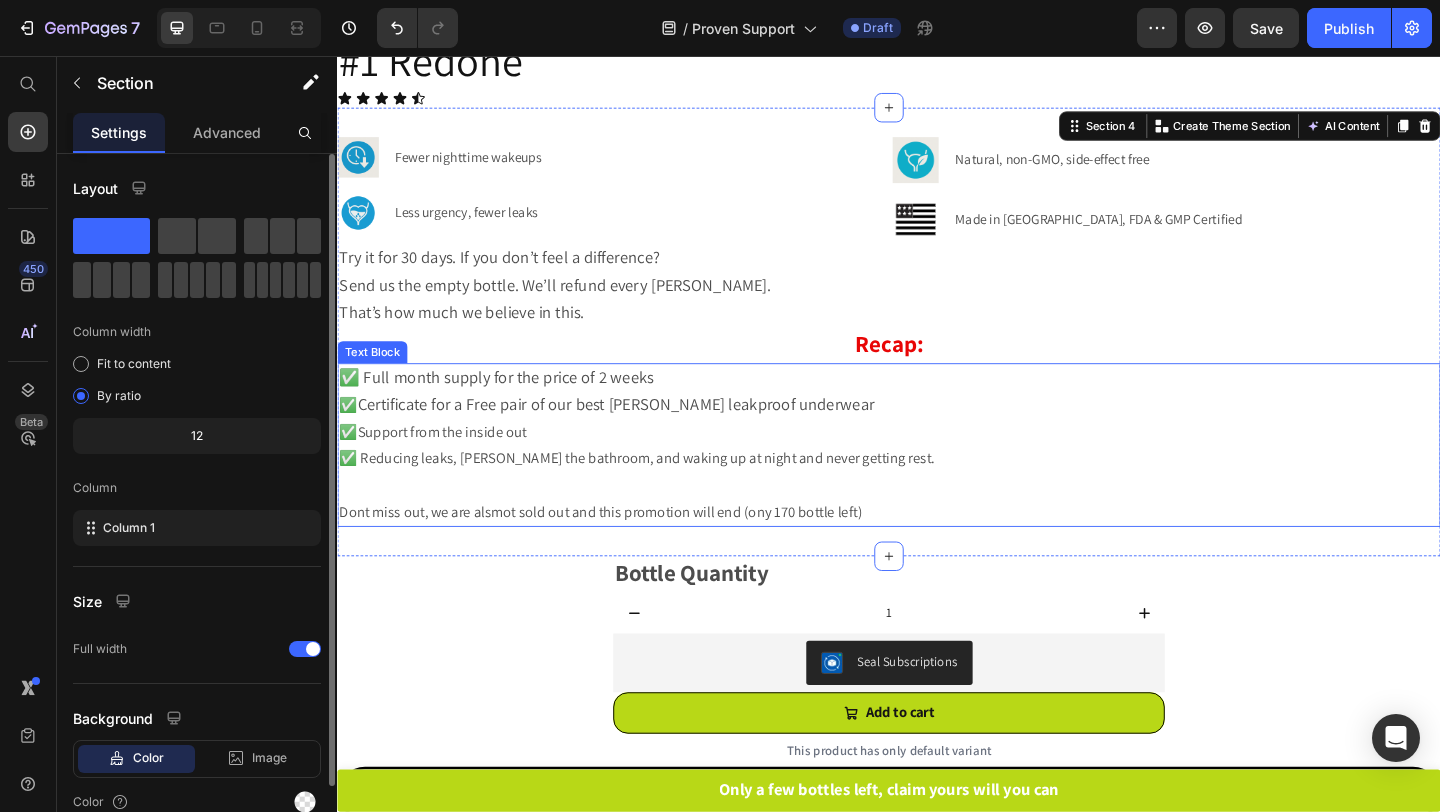 click on "✅ Reducing leaks, [PERSON_NAME] the bathroom, and waking up at night and never getting rest." at bounding box center [937, 494] 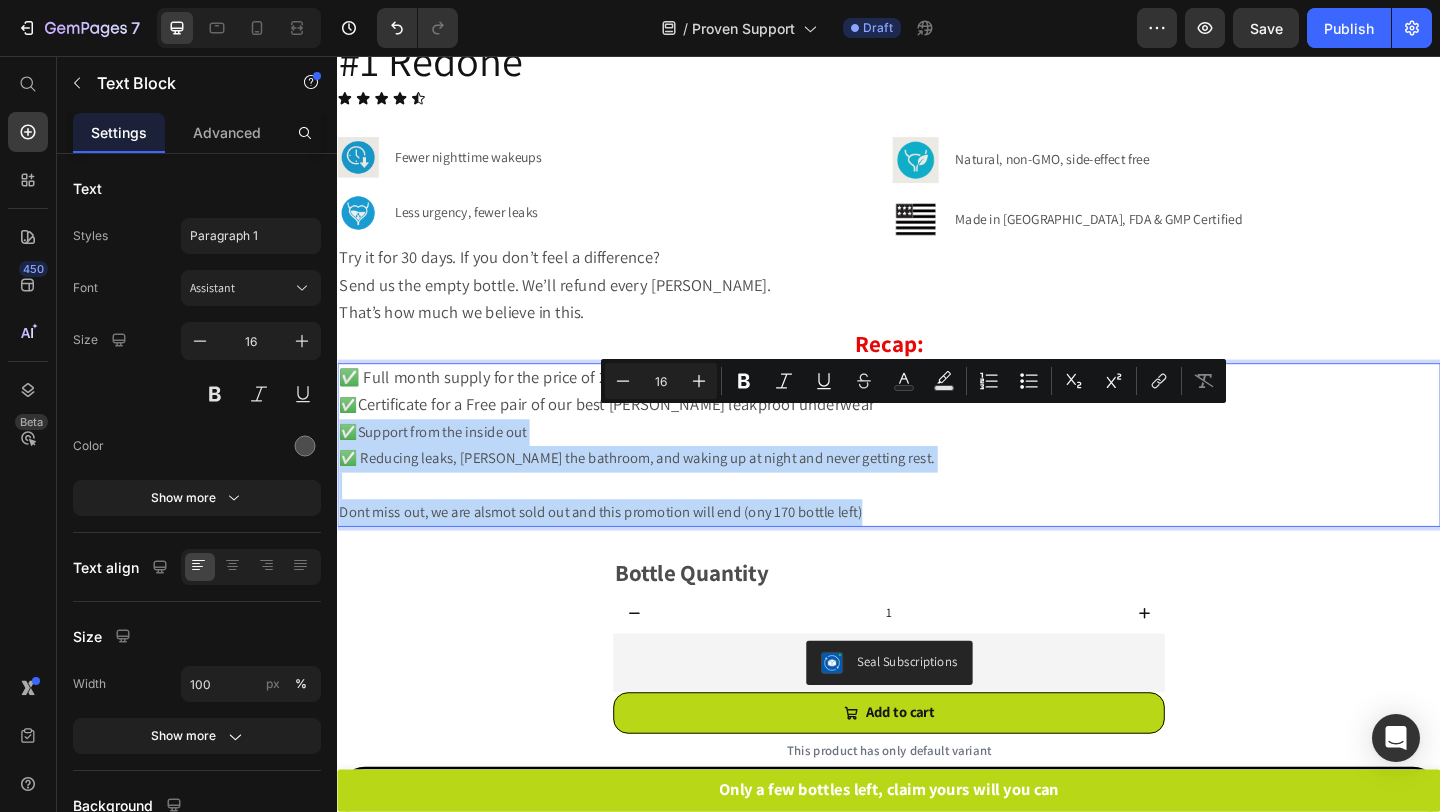 drag, startPoint x: 942, startPoint y: 531, endPoint x: 335, endPoint y: 449, distance: 612.5137 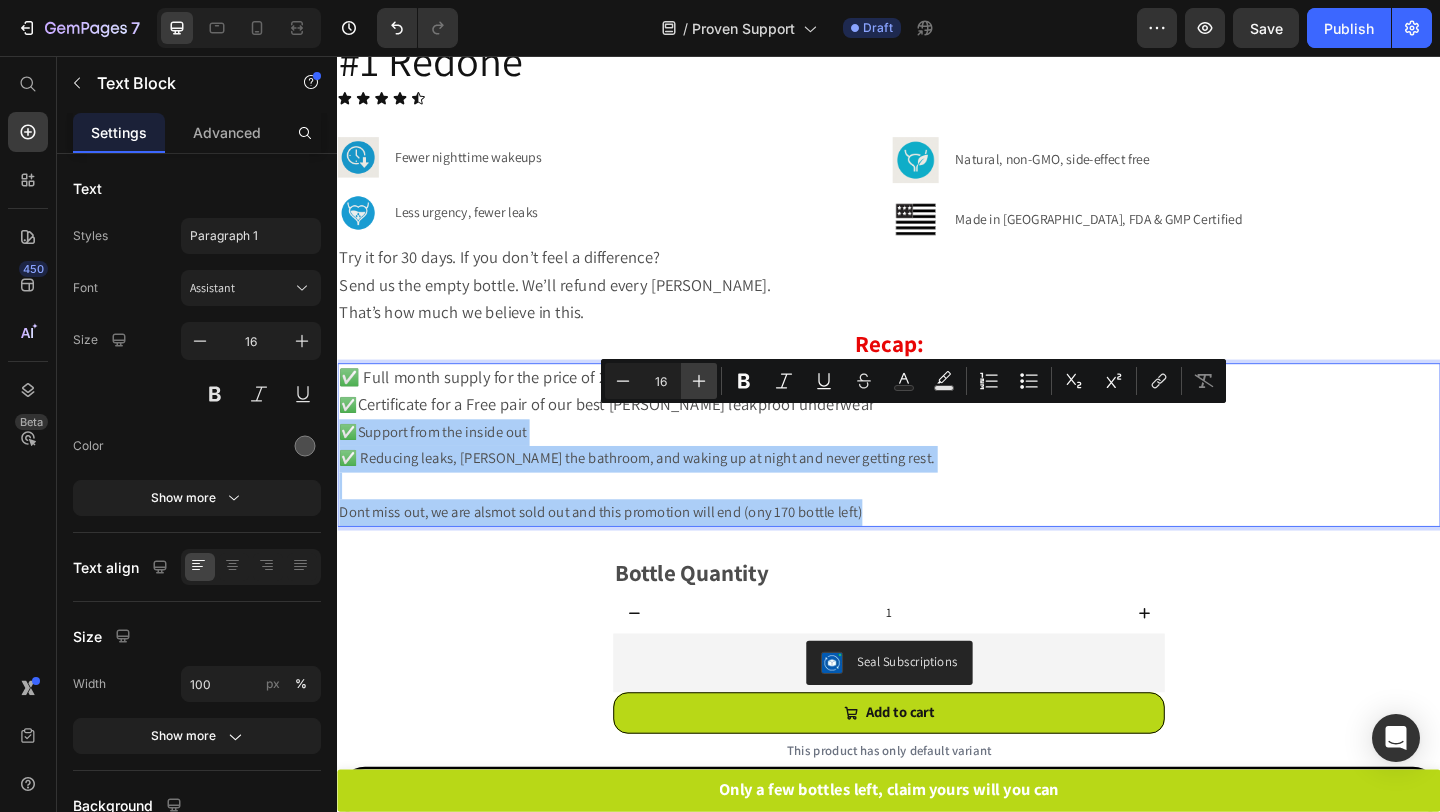 click 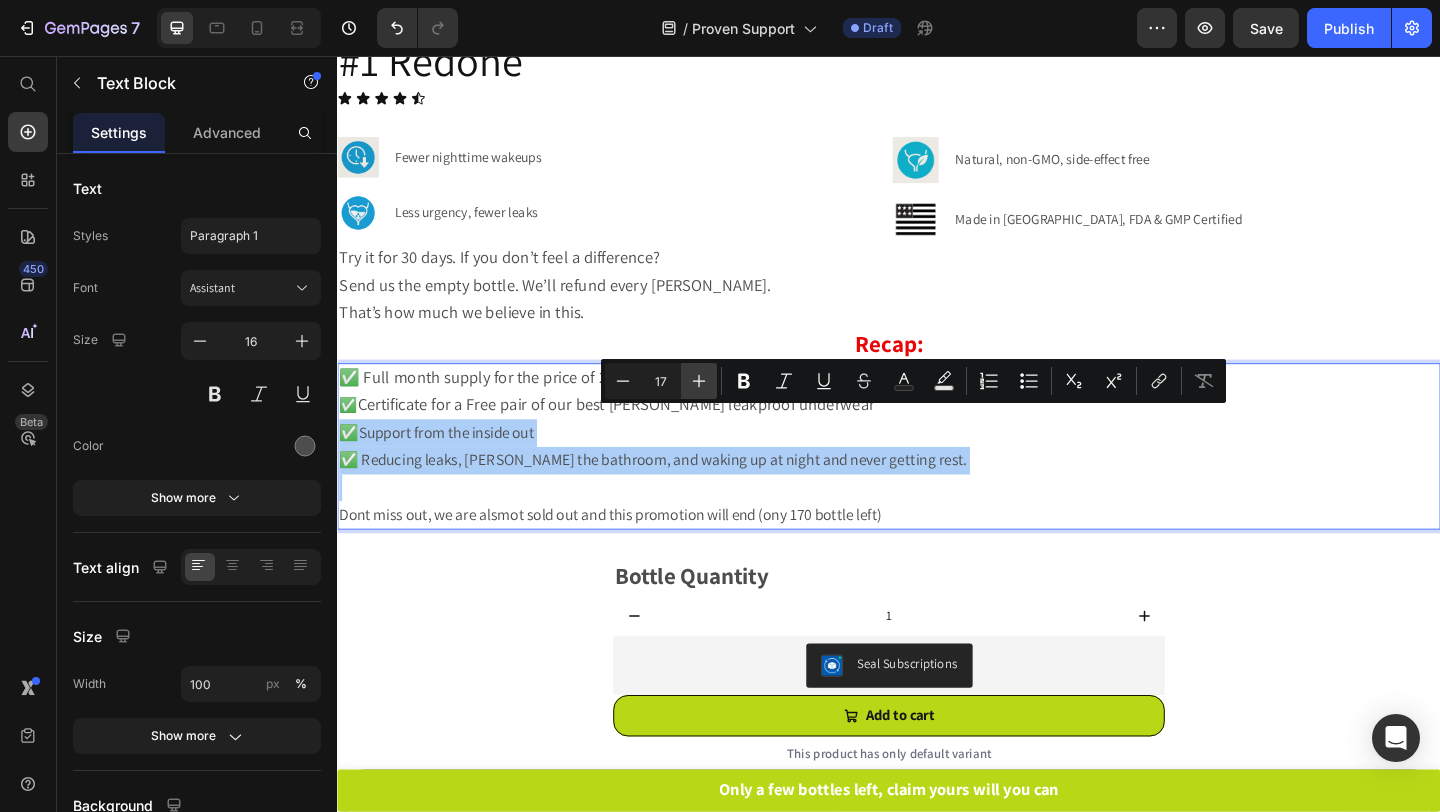 click 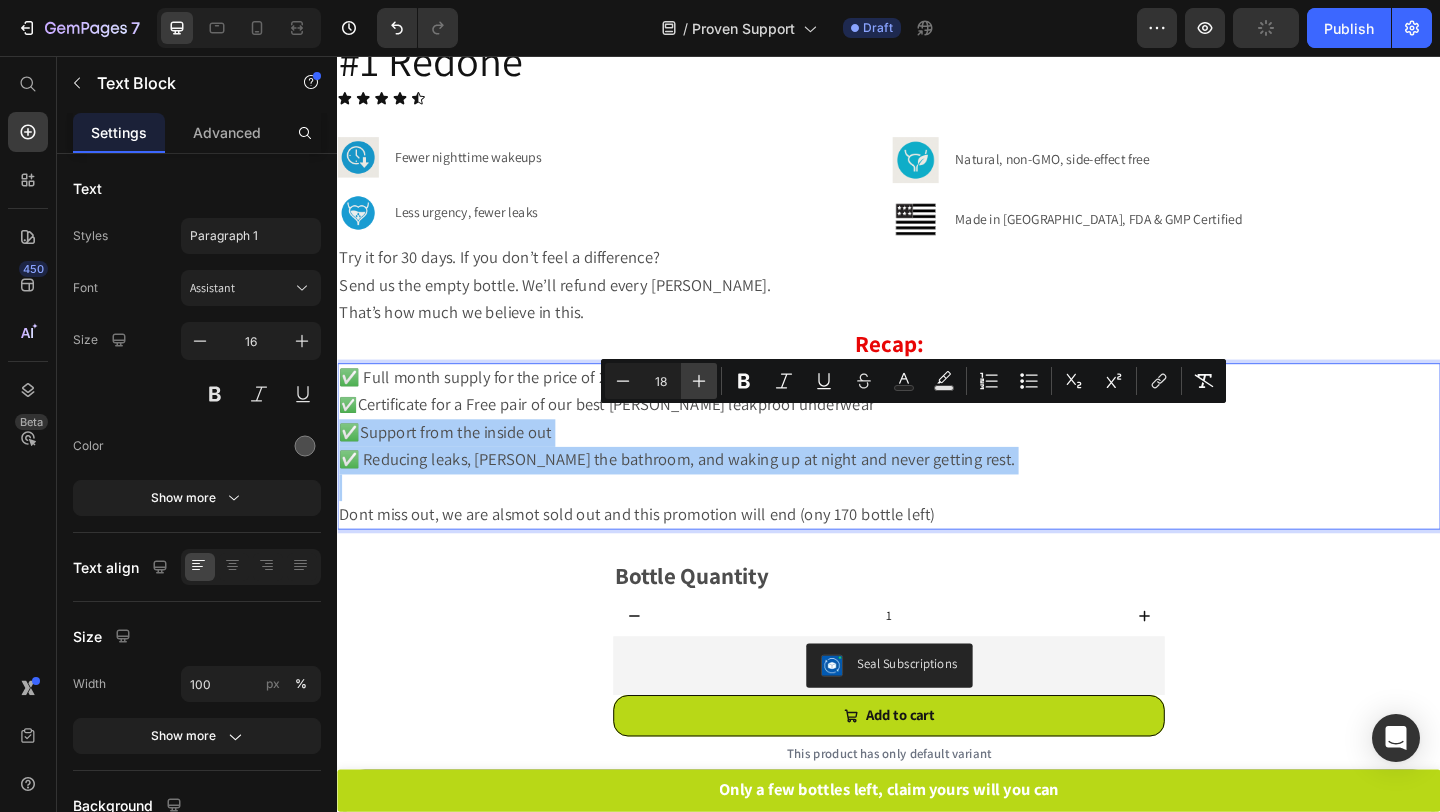 click 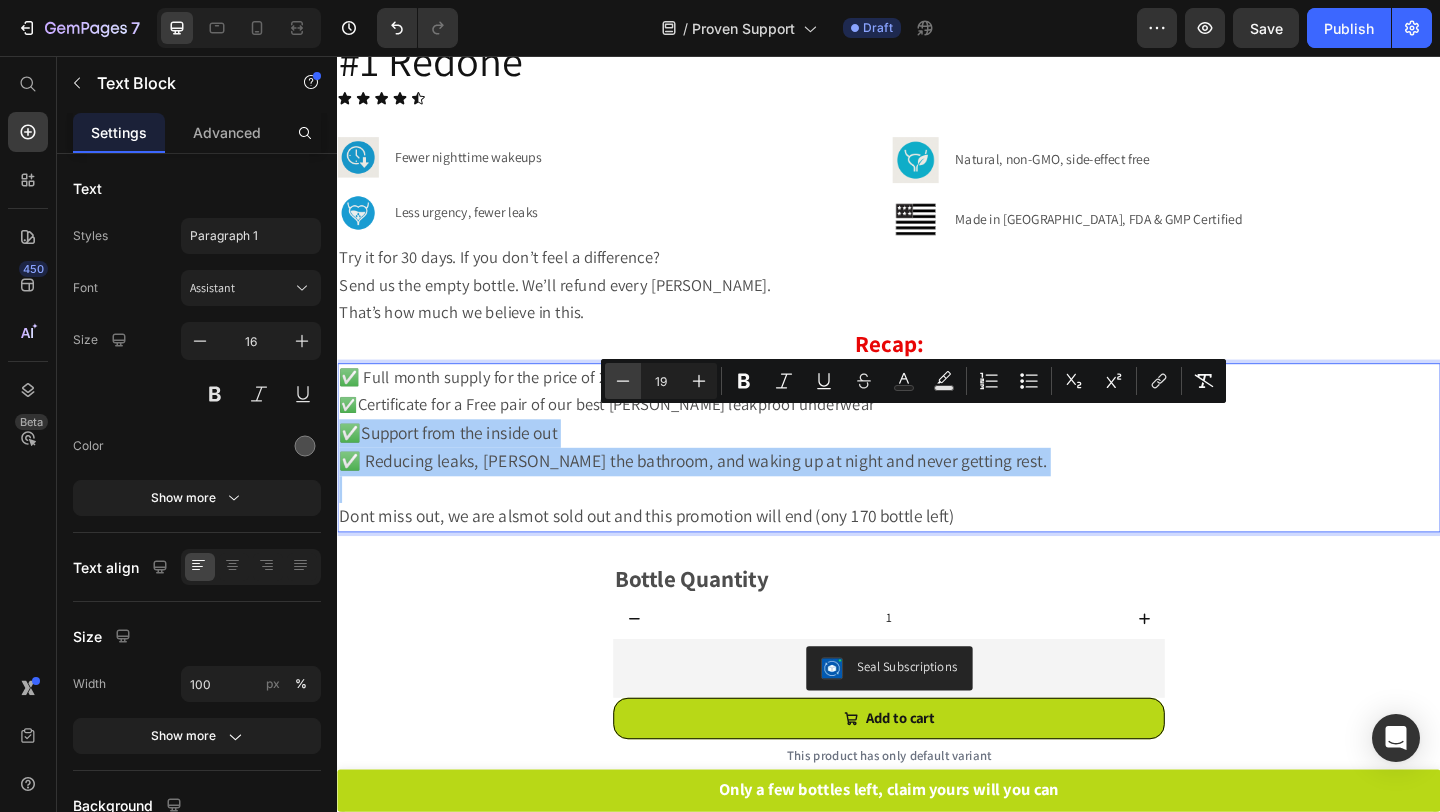 click on "Minus" at bounding box center [623, 381] 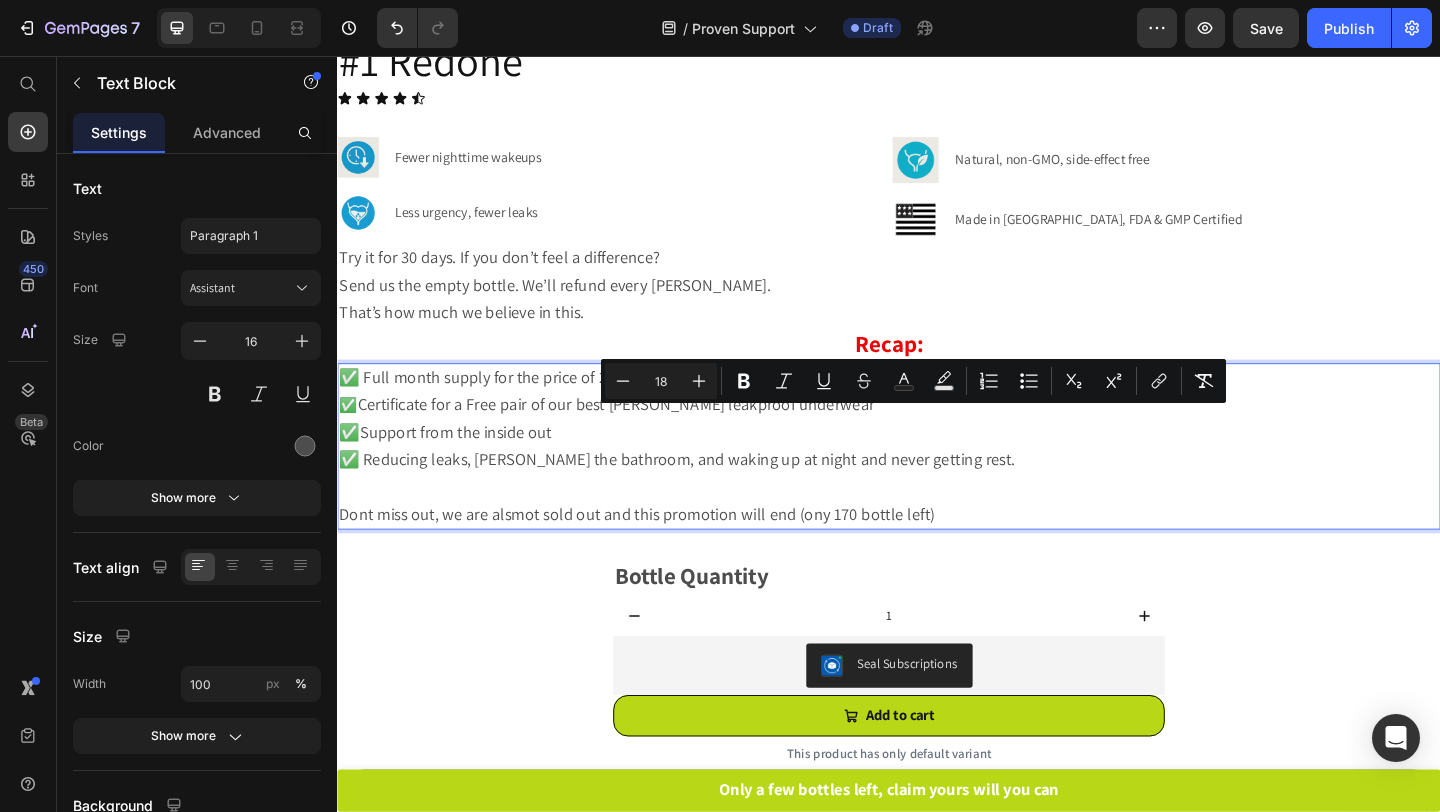 type on "16" 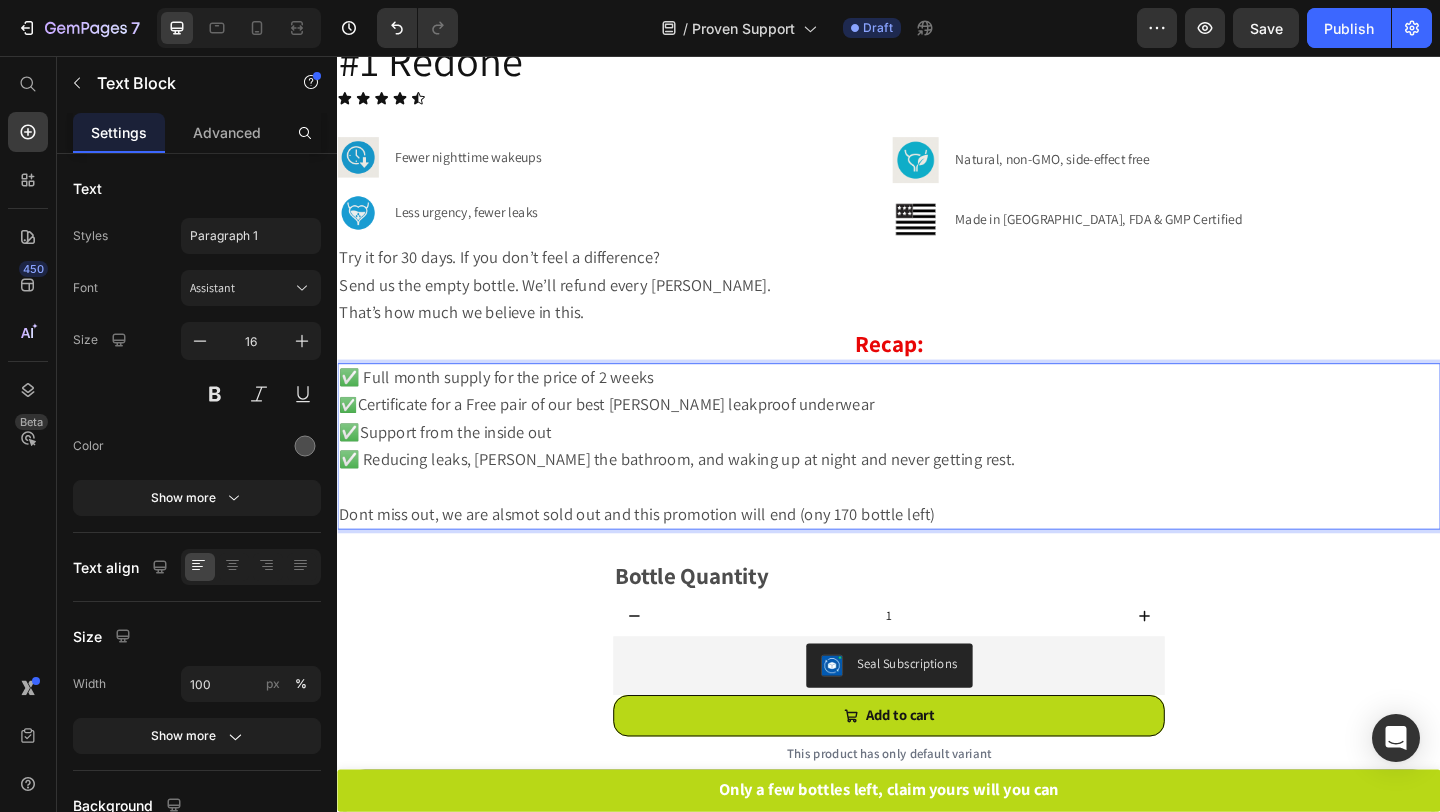click on "✅  Certificate for a Free pair of our best lessing leakproof underwear" at bounding box center (937, 436) 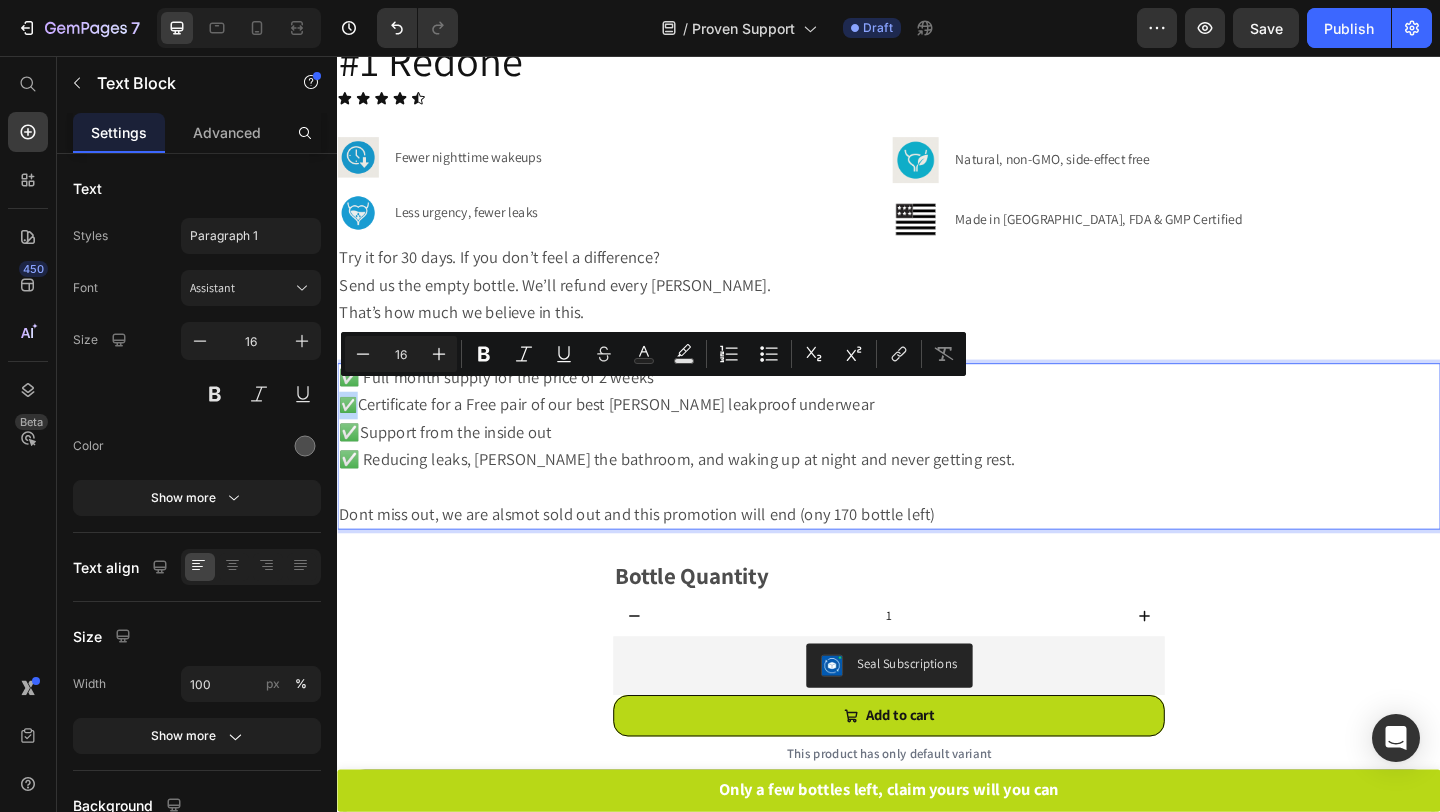 drag, startPoint x: 353, startPoint y: 421, endPoint x: 338, endPoint y: 423, distance: 15.132746 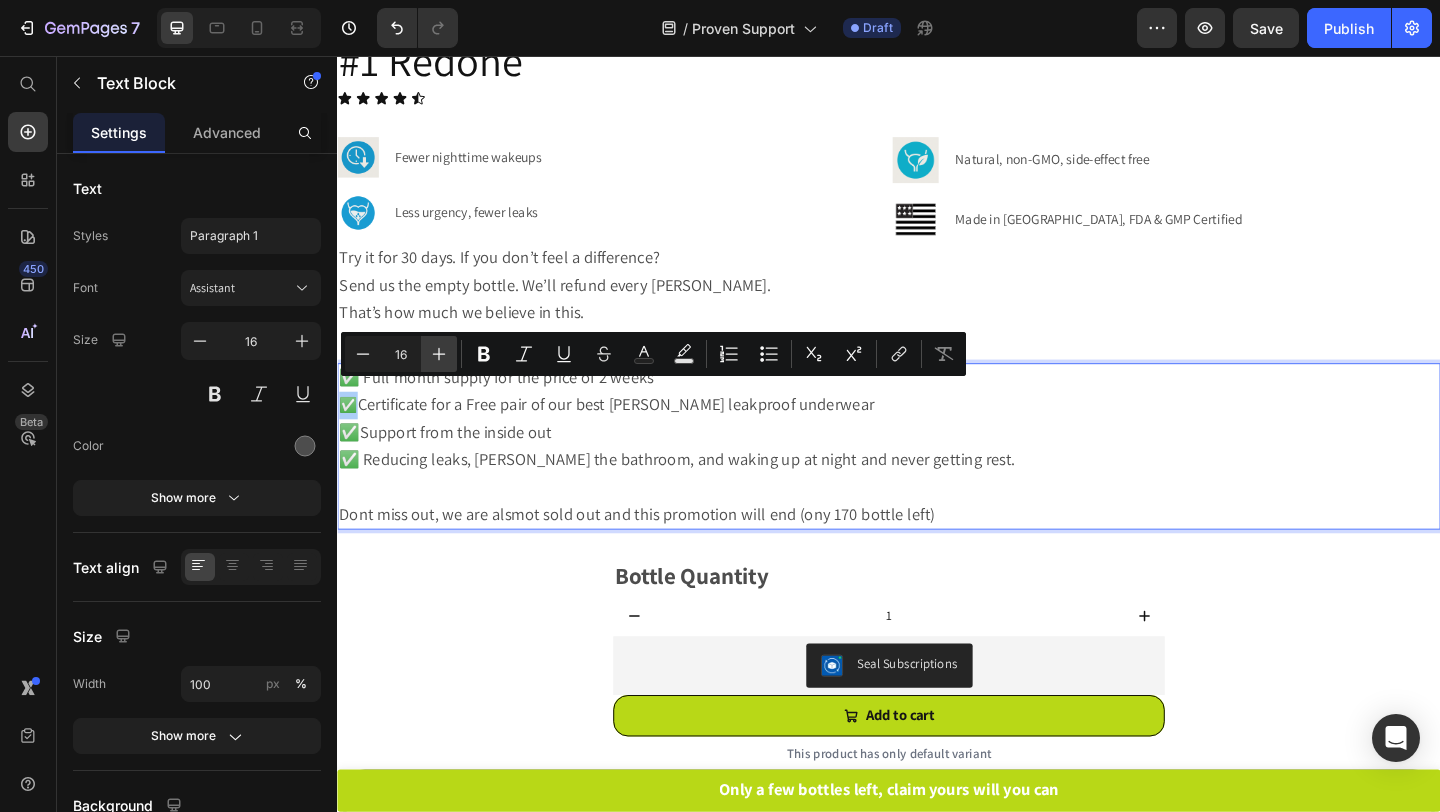 click 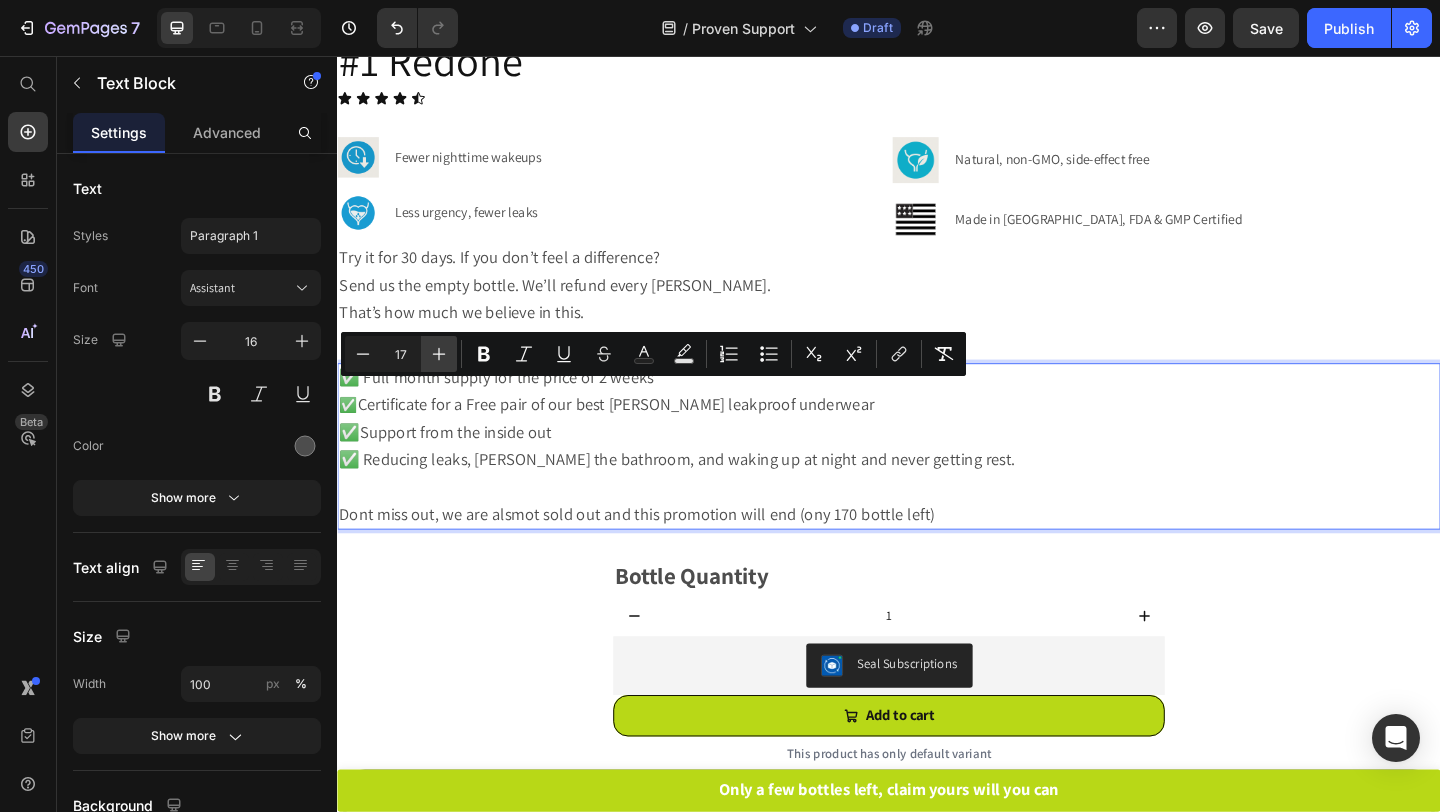 click 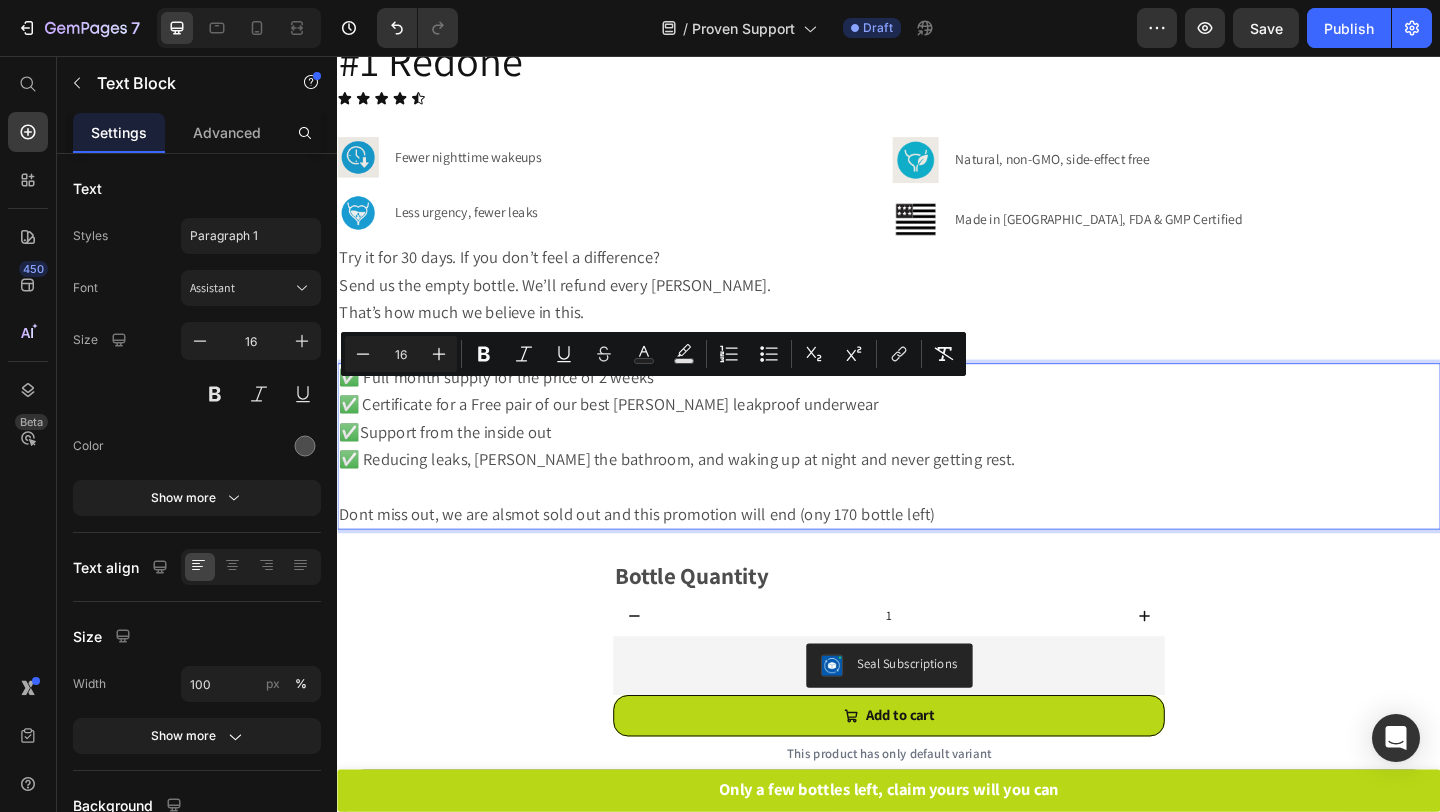 click at bounding box center [937, 525] 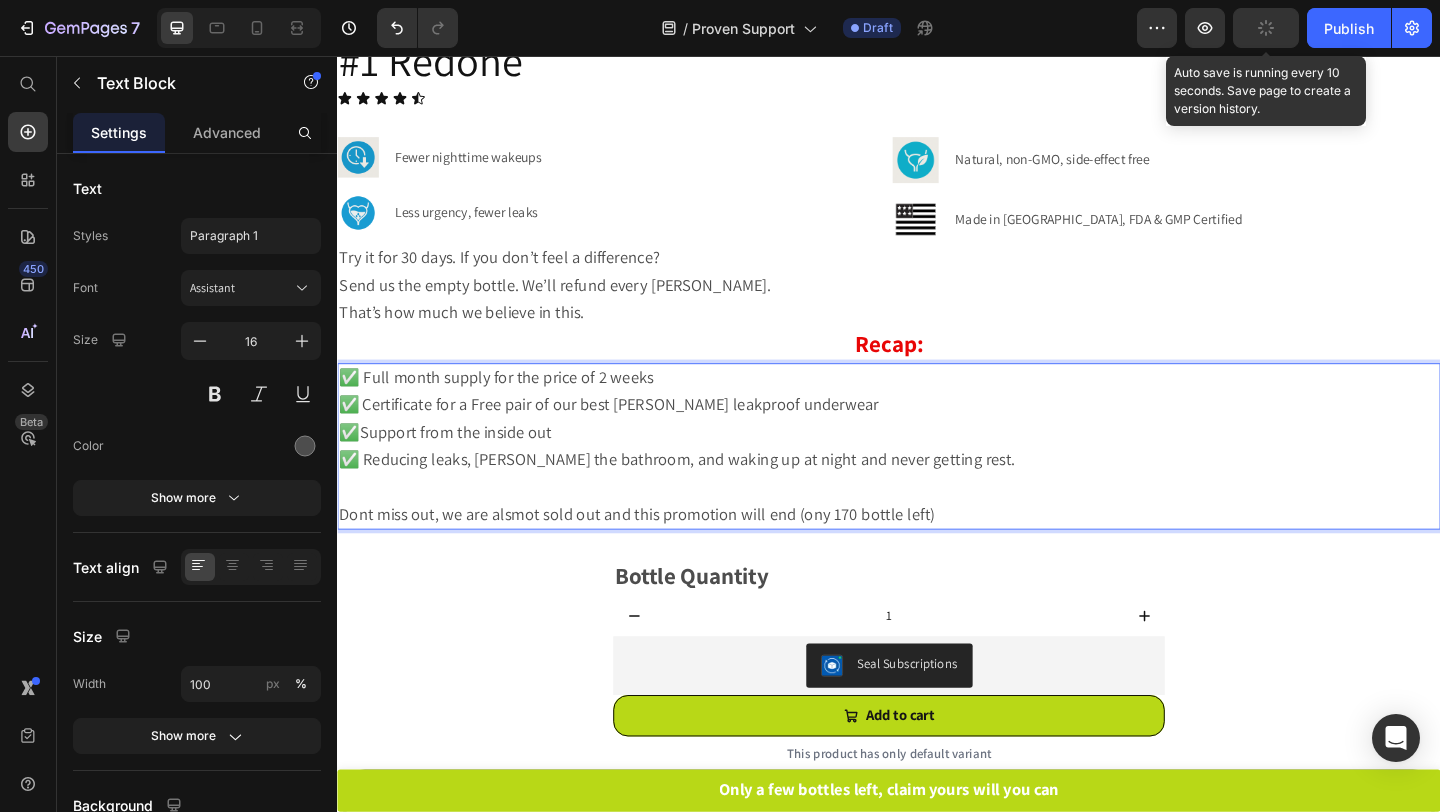 click 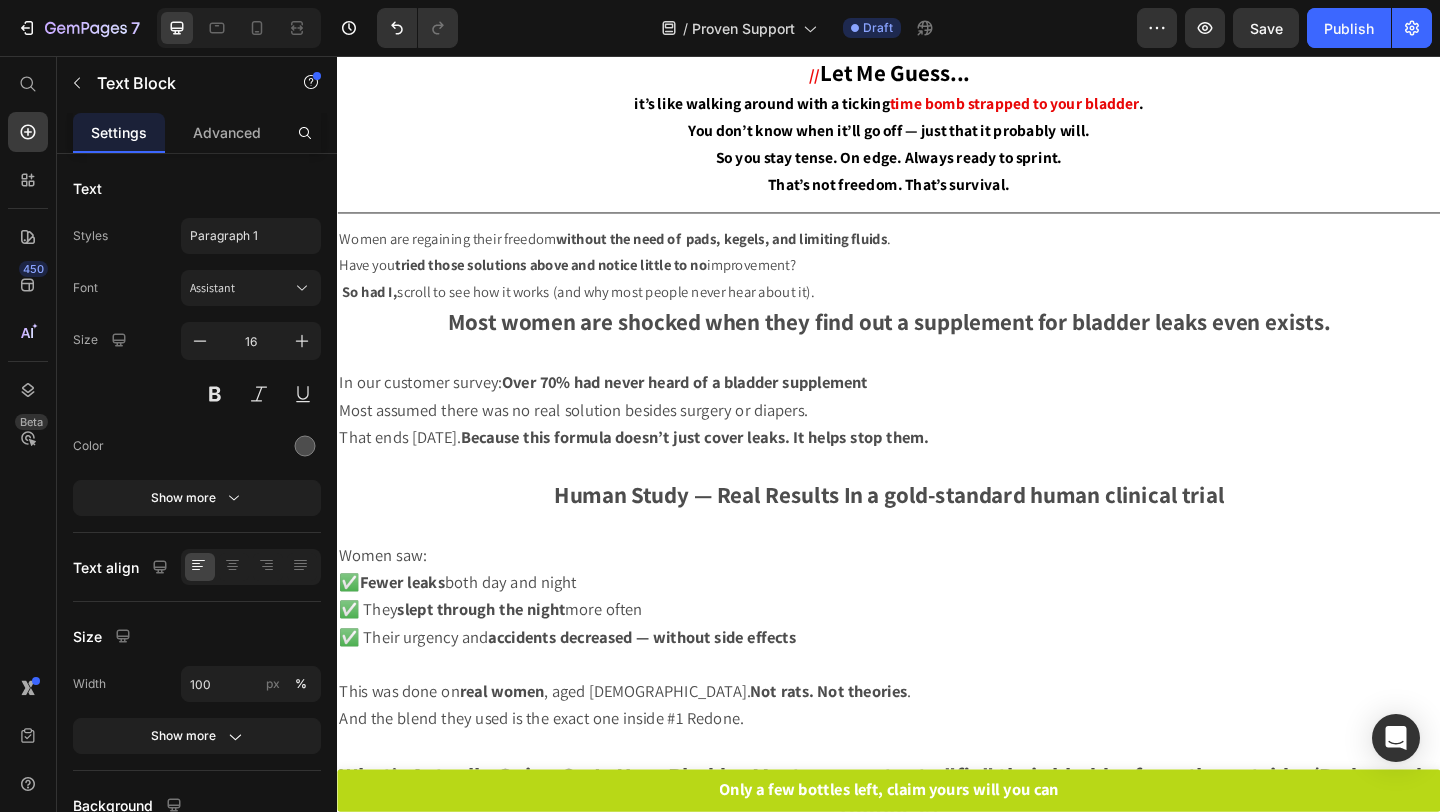 scroll, scrollTop: 0, scrollLeft: 0, axis: both 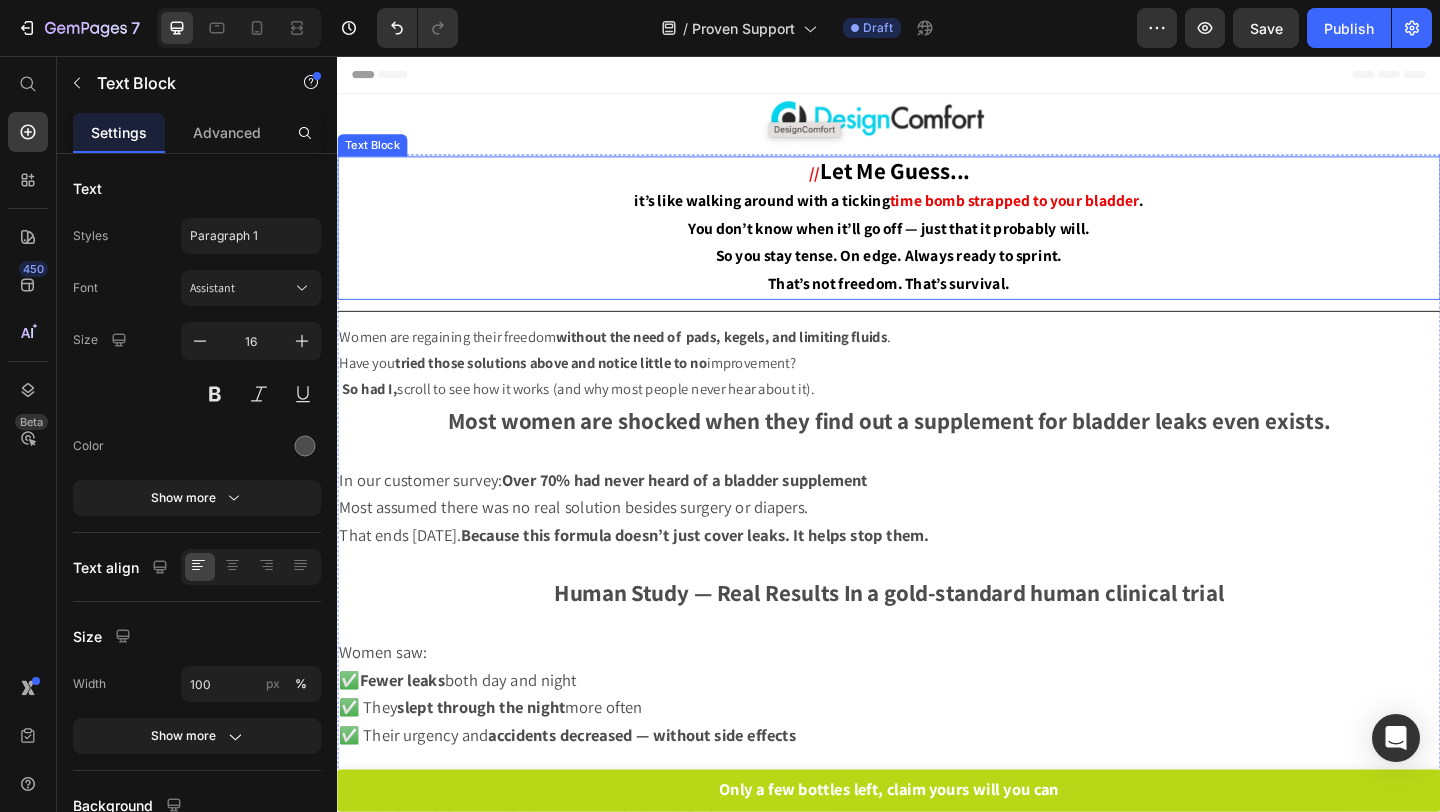 click on "it’s like walking around with a ticking" at bounding box center (799, 213) 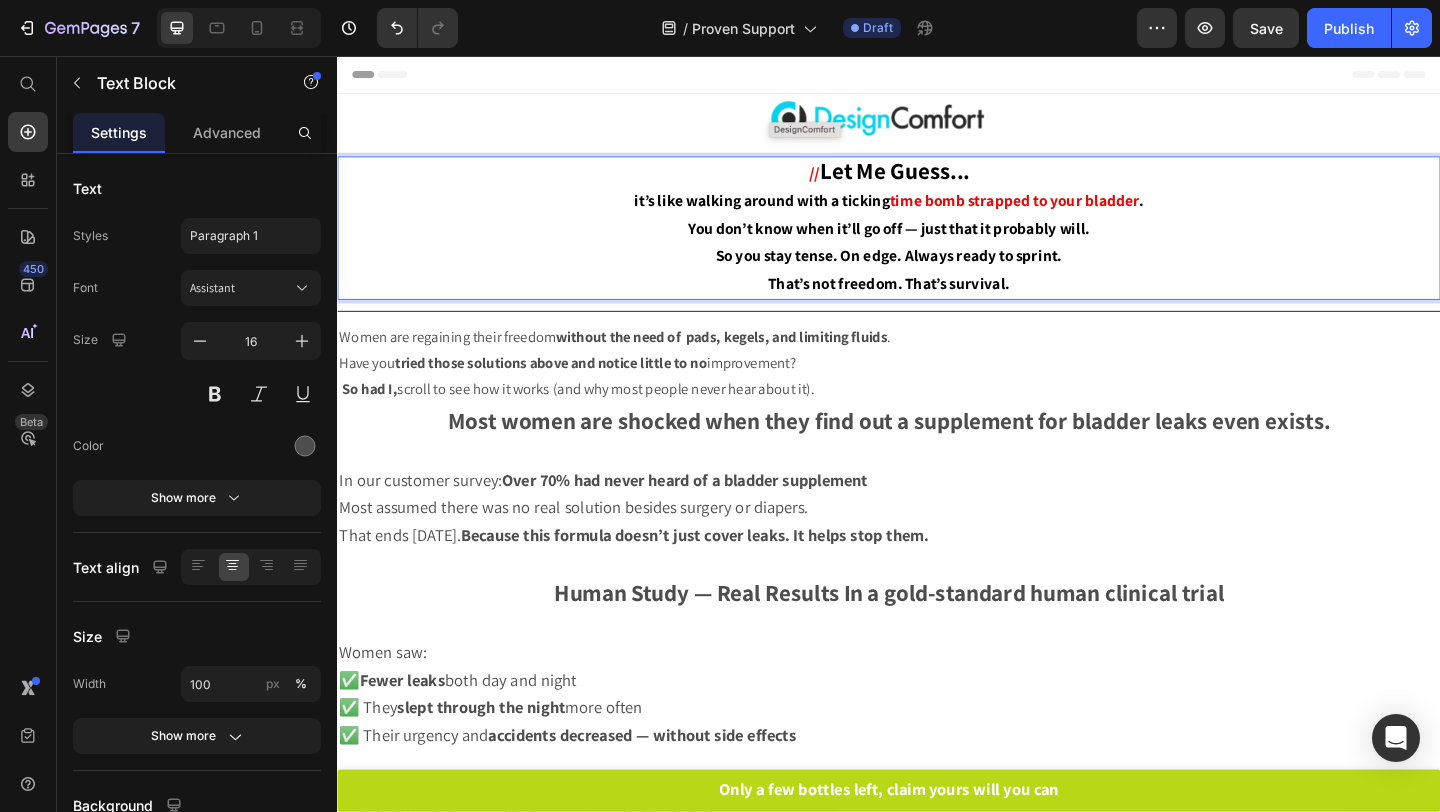 click on "//" at bounding box center (856, 183) 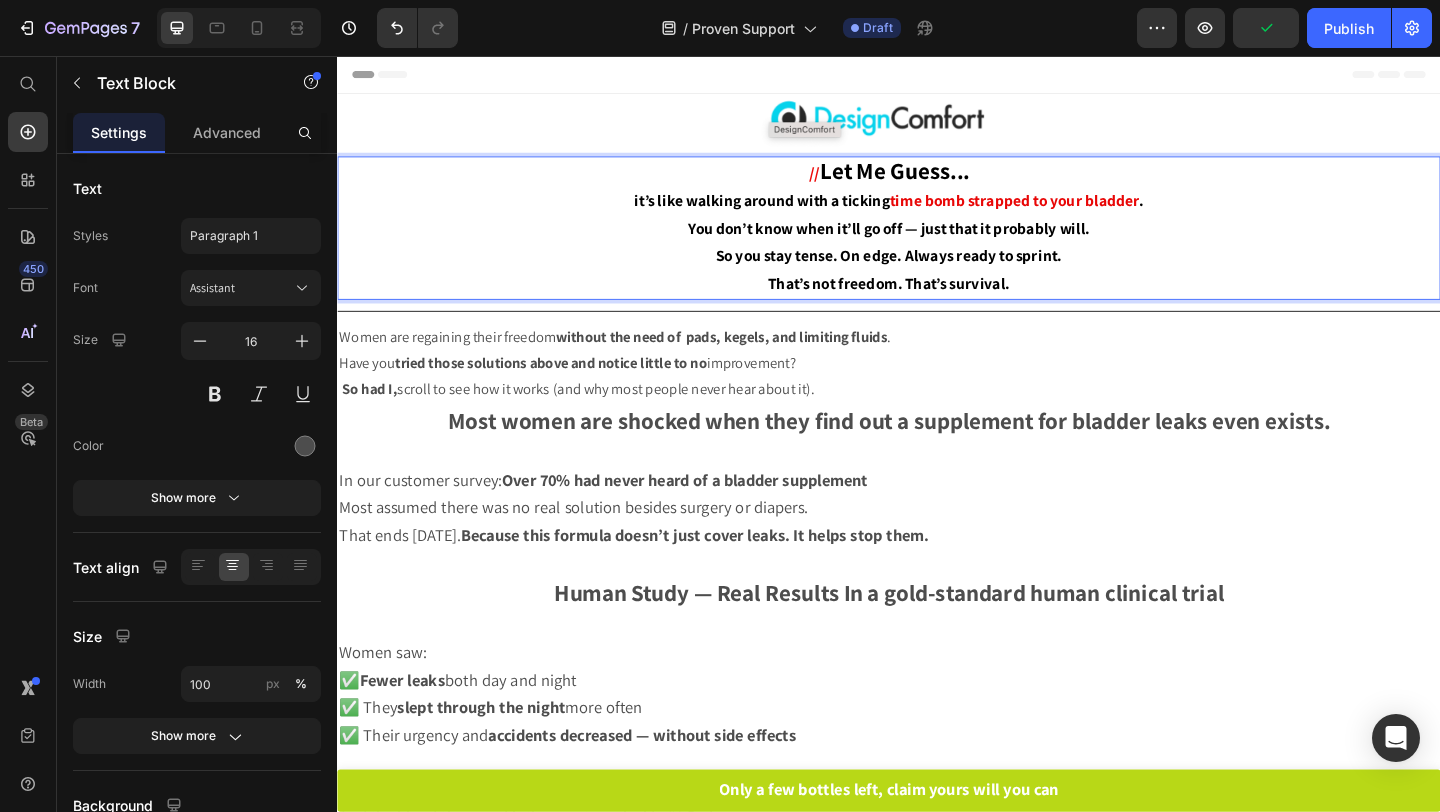 click on "//" at bounding box center [856, 183] 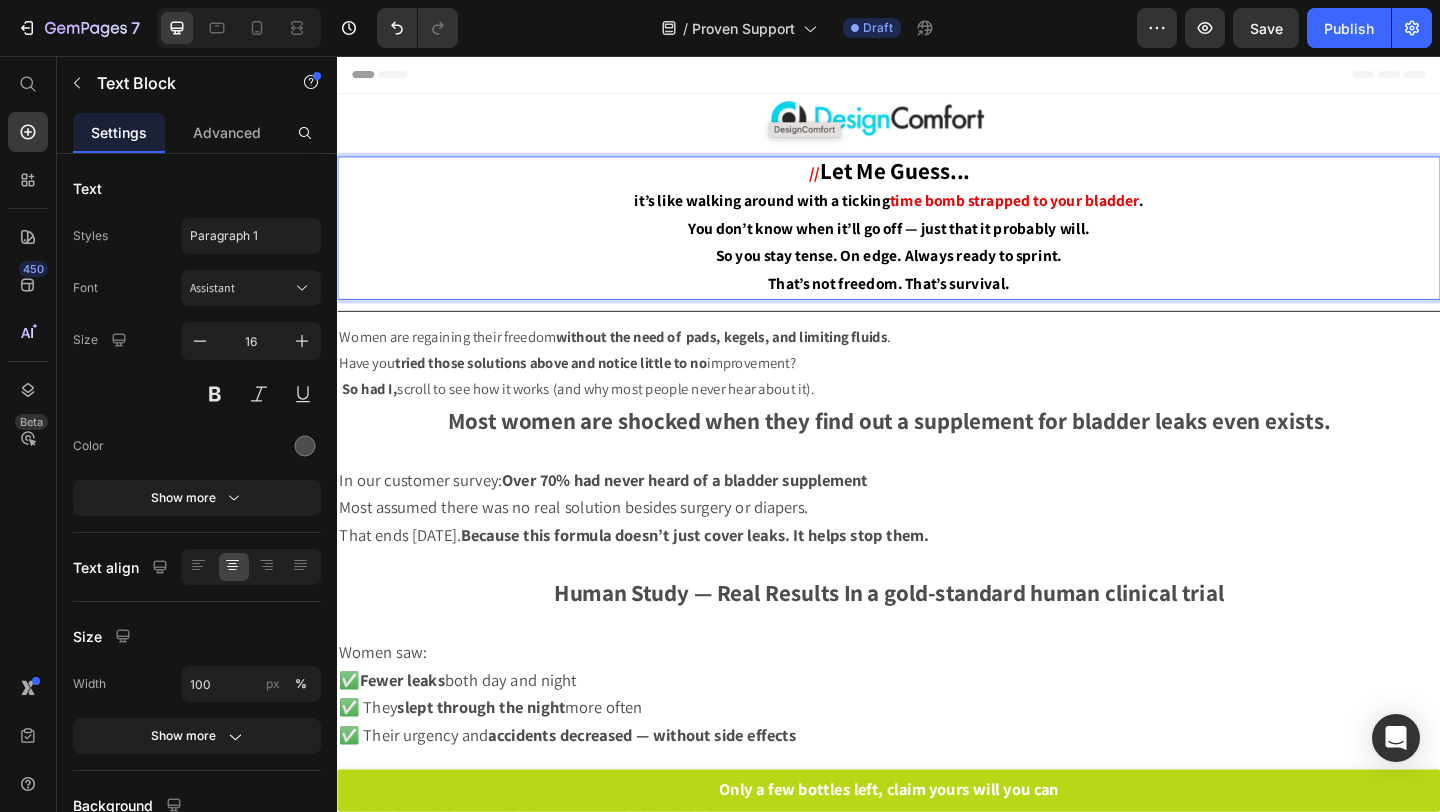 click on "You don’t know when it’ll go off — just that it probably will." at bounding box center [937, 243] 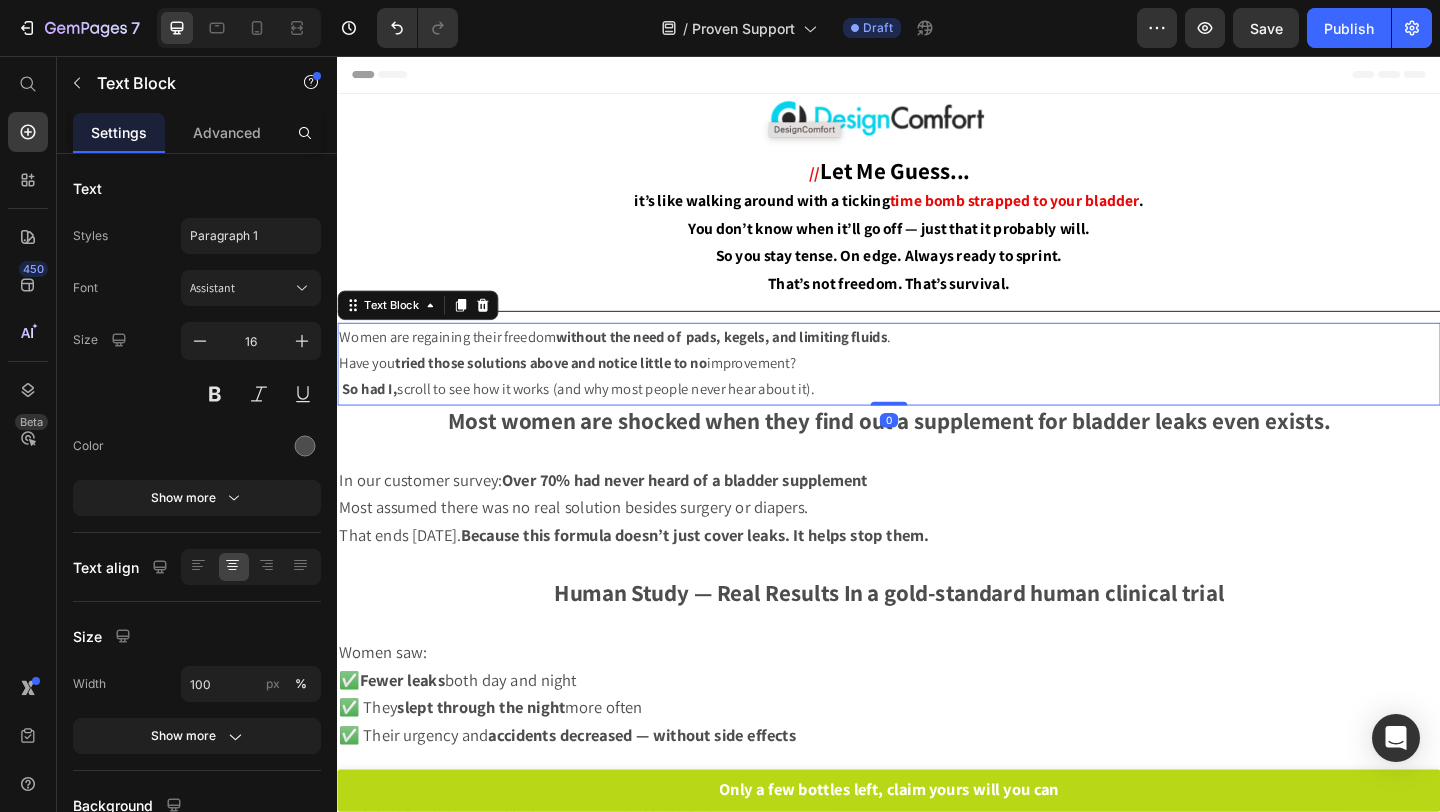 click on "So had I,  scroll to see how it works (and why most people never hear about it)." at bounding box center (937, 419) 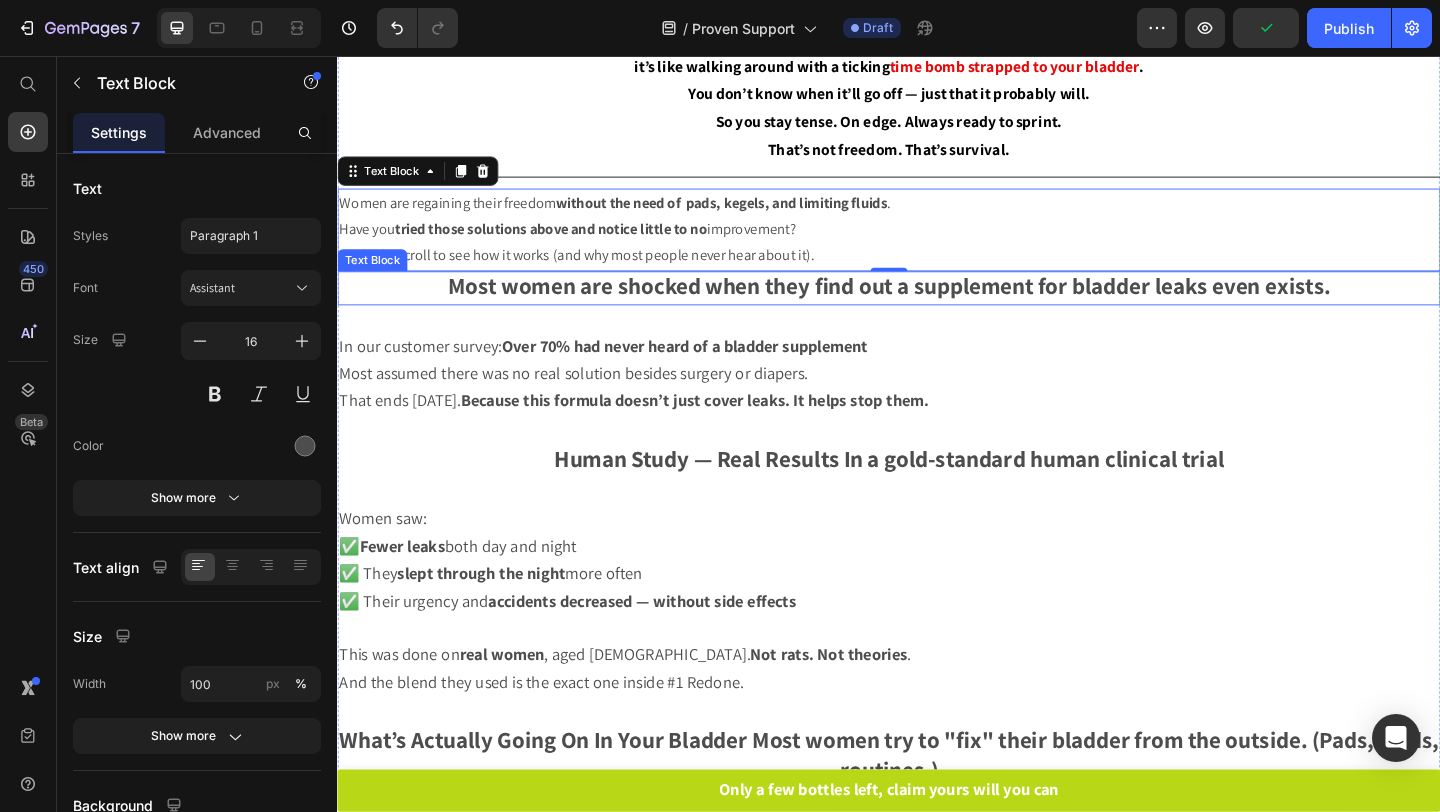 scroll, scrollTop: 167, scrollLeft: 0, axis: vertical 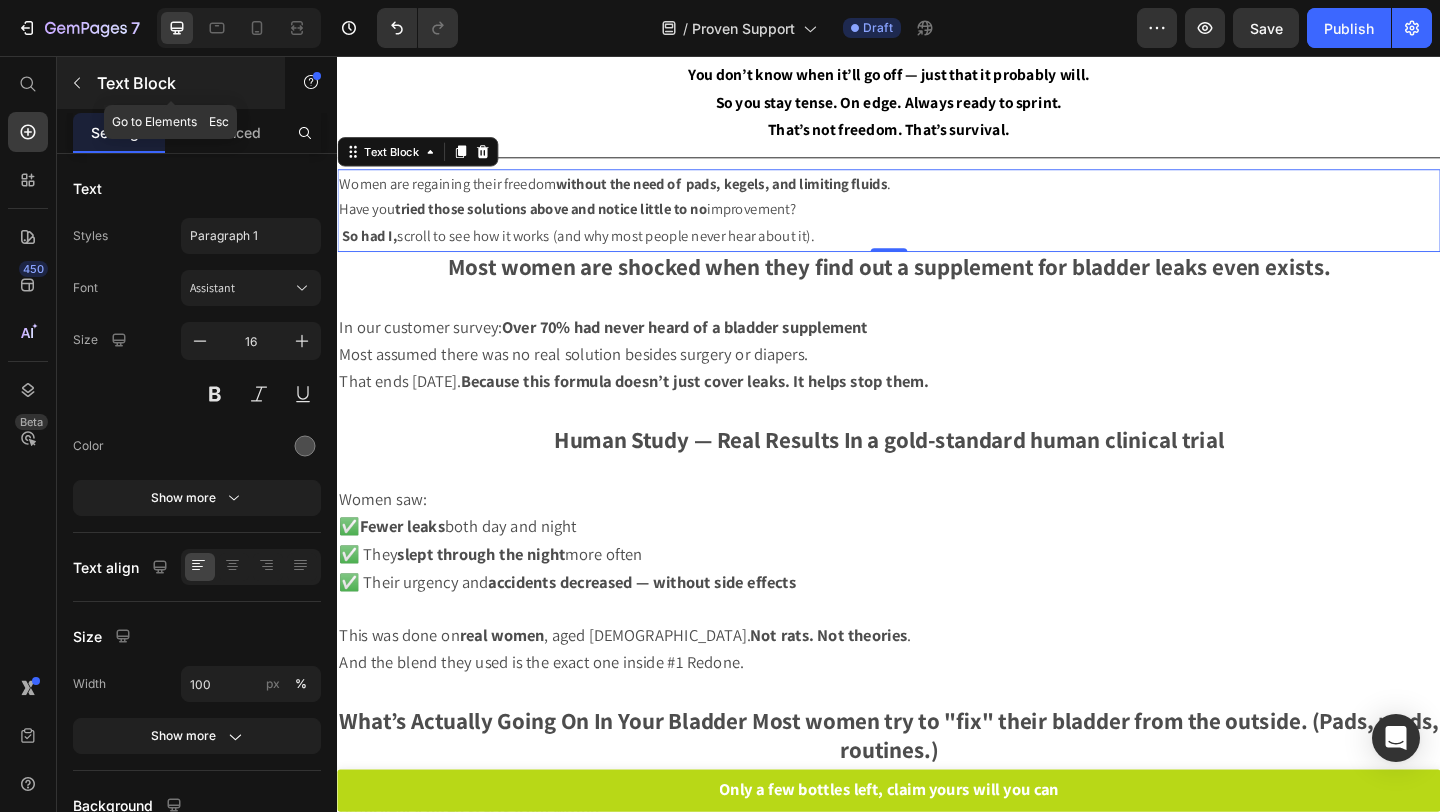 click at bounding box center [77, 83] 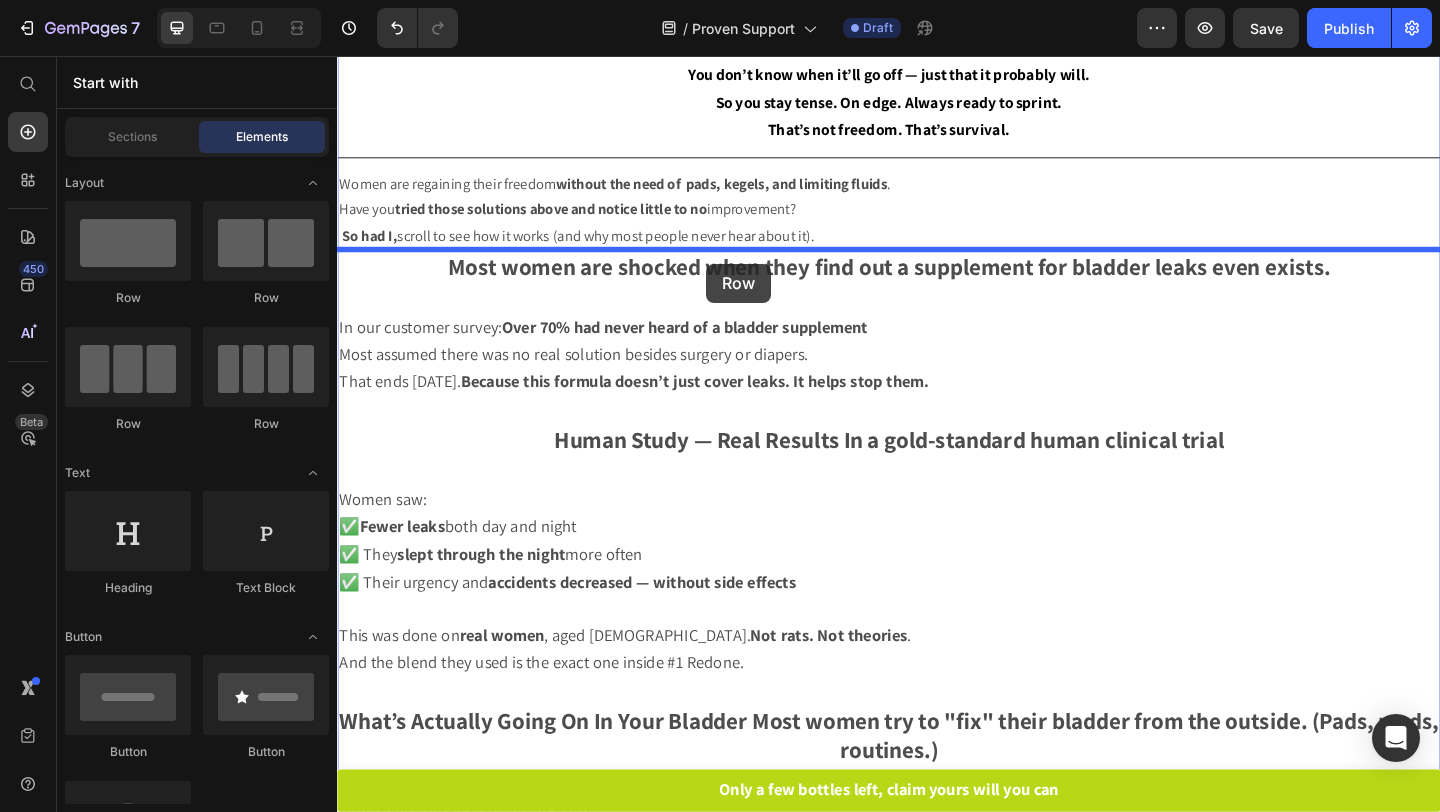 drag, startPoint x: 591, startPoint y: 330, endPoint x: 738, endPoint y: 282, distance: 154.63829 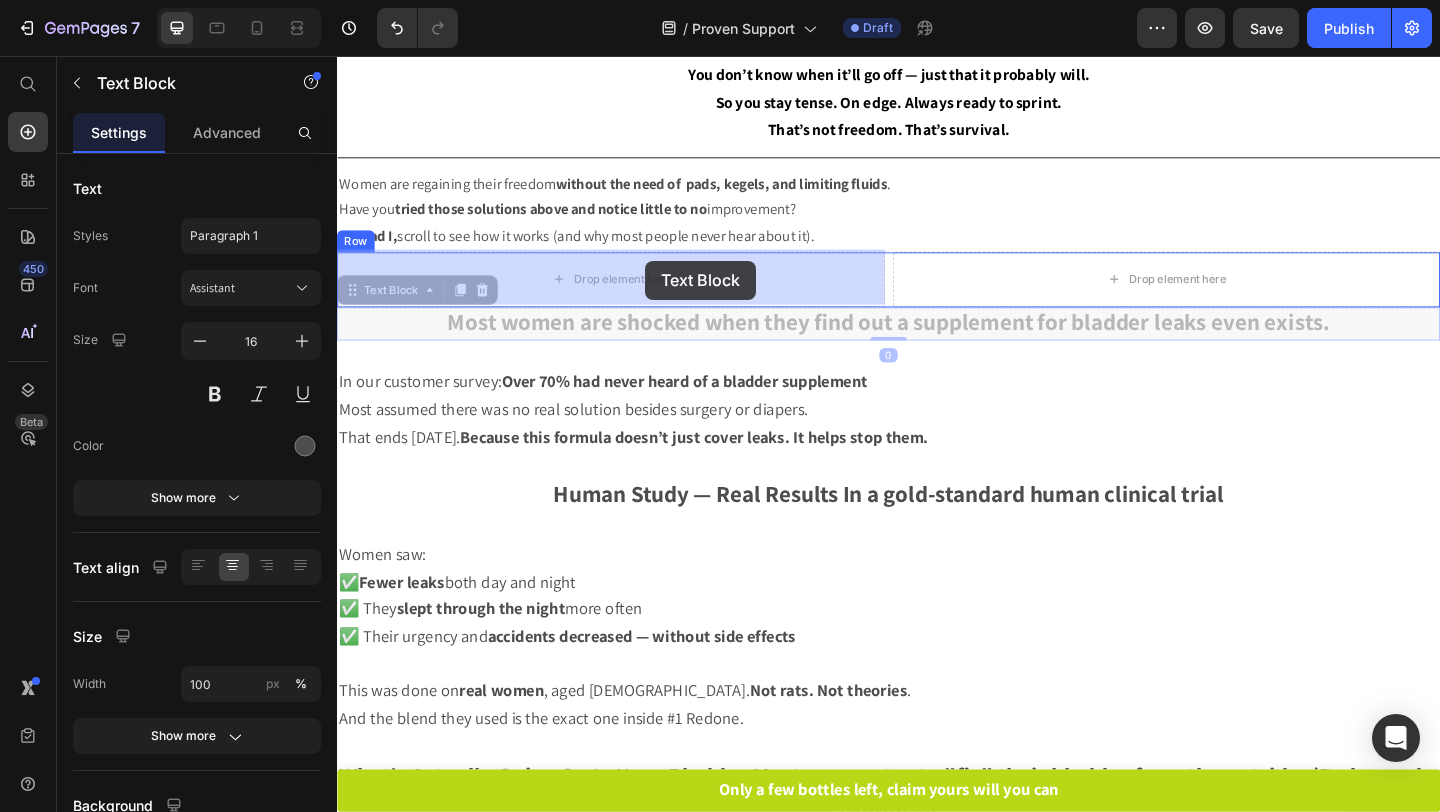 drag, startPoint x: 712, startPoint y: 341, endPoint x: 672, endPoint y: 279, distance: 73.78347 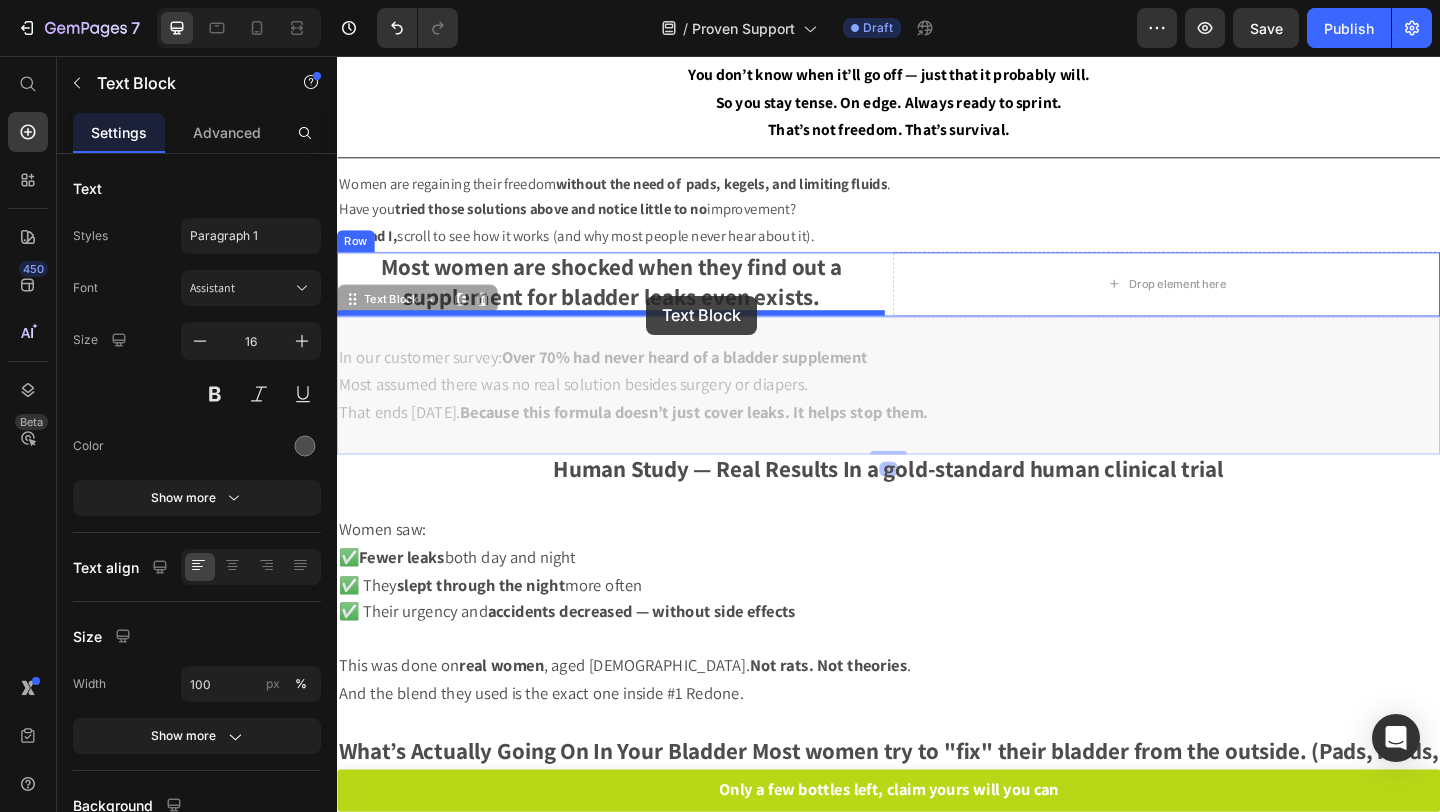 drag, startPoint x: 674, startPoint y: 397, endPoint x: 673, endPoint y: 318, distance: 79.00633 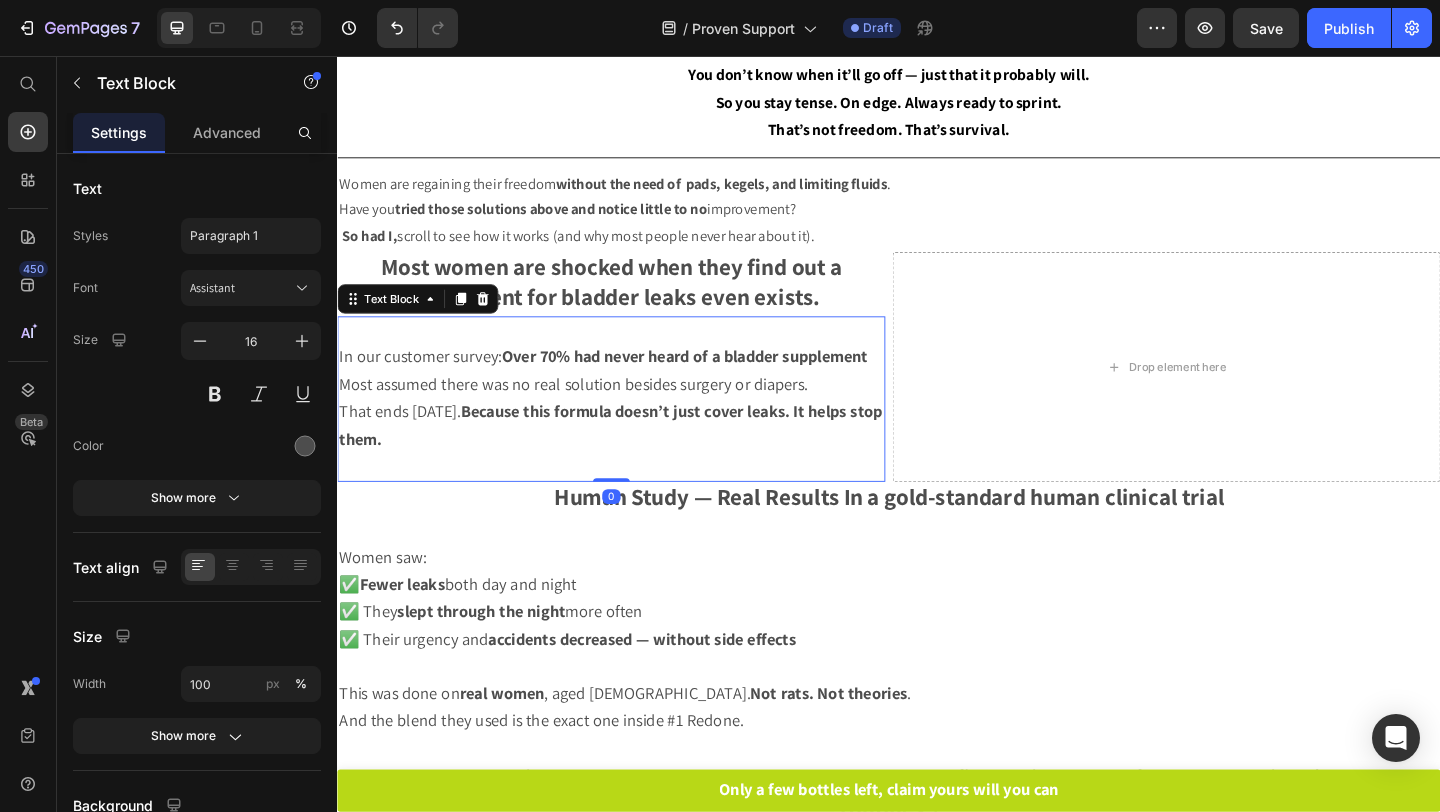 click at bounding box center [635, 355] 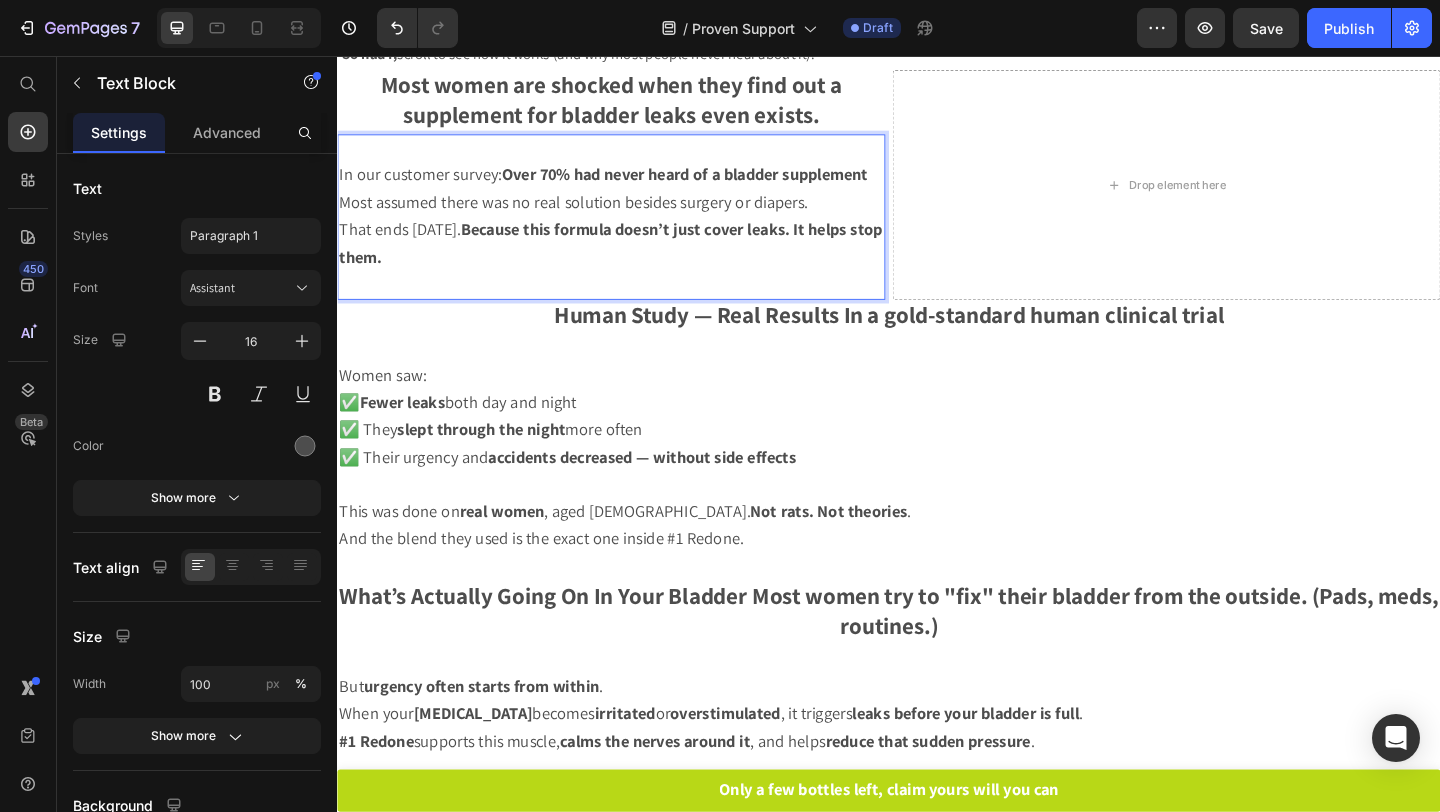scroll, scrollTop: 403, scrollLeft: 0, axis: vertical 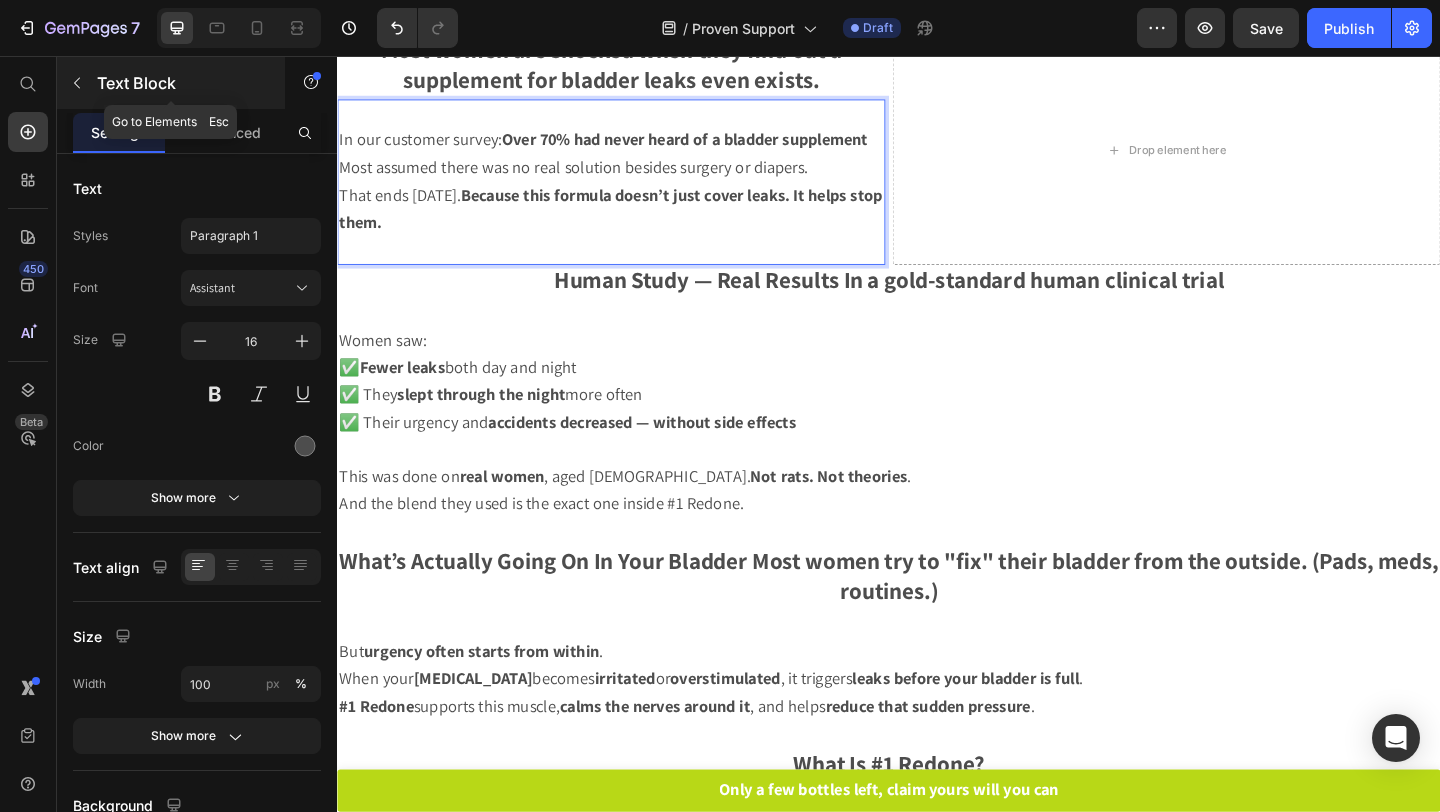 click 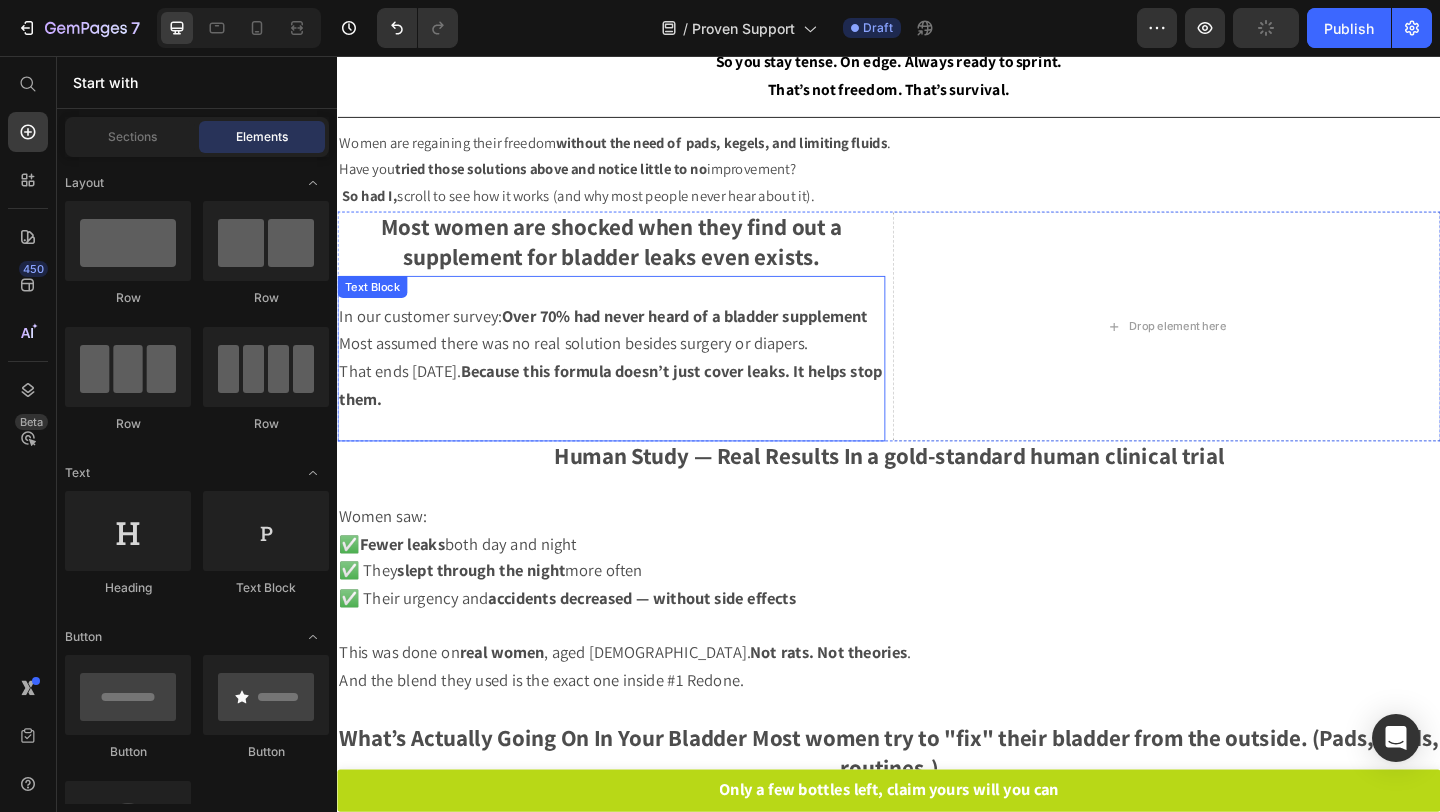 scroll, scrollTop: 177, scrollLeft: 0, axis: vertical 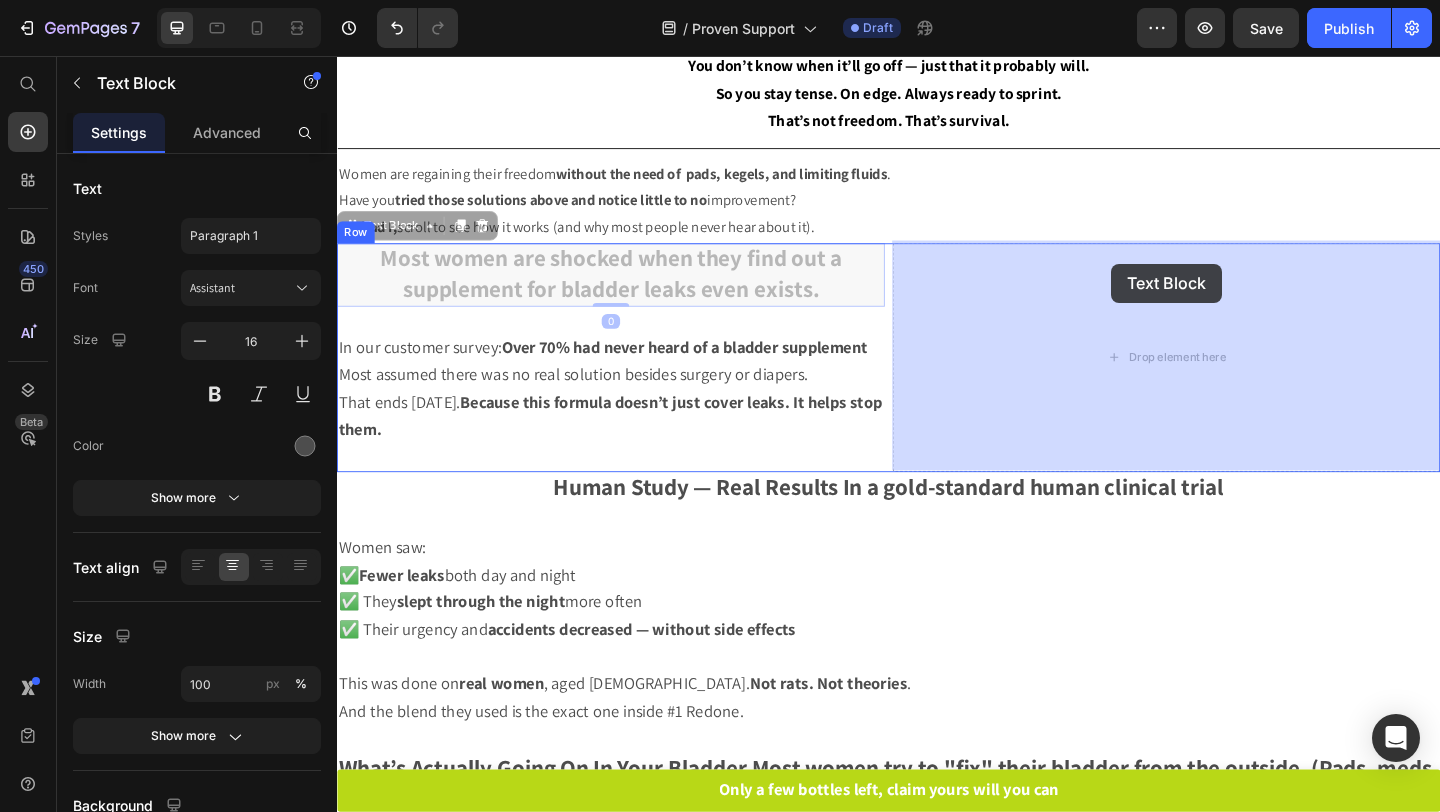 drag, startPoint x: 667, startPoint y: 288, endPoint x: 1179, endPoint y: 279, distance: 512.0791 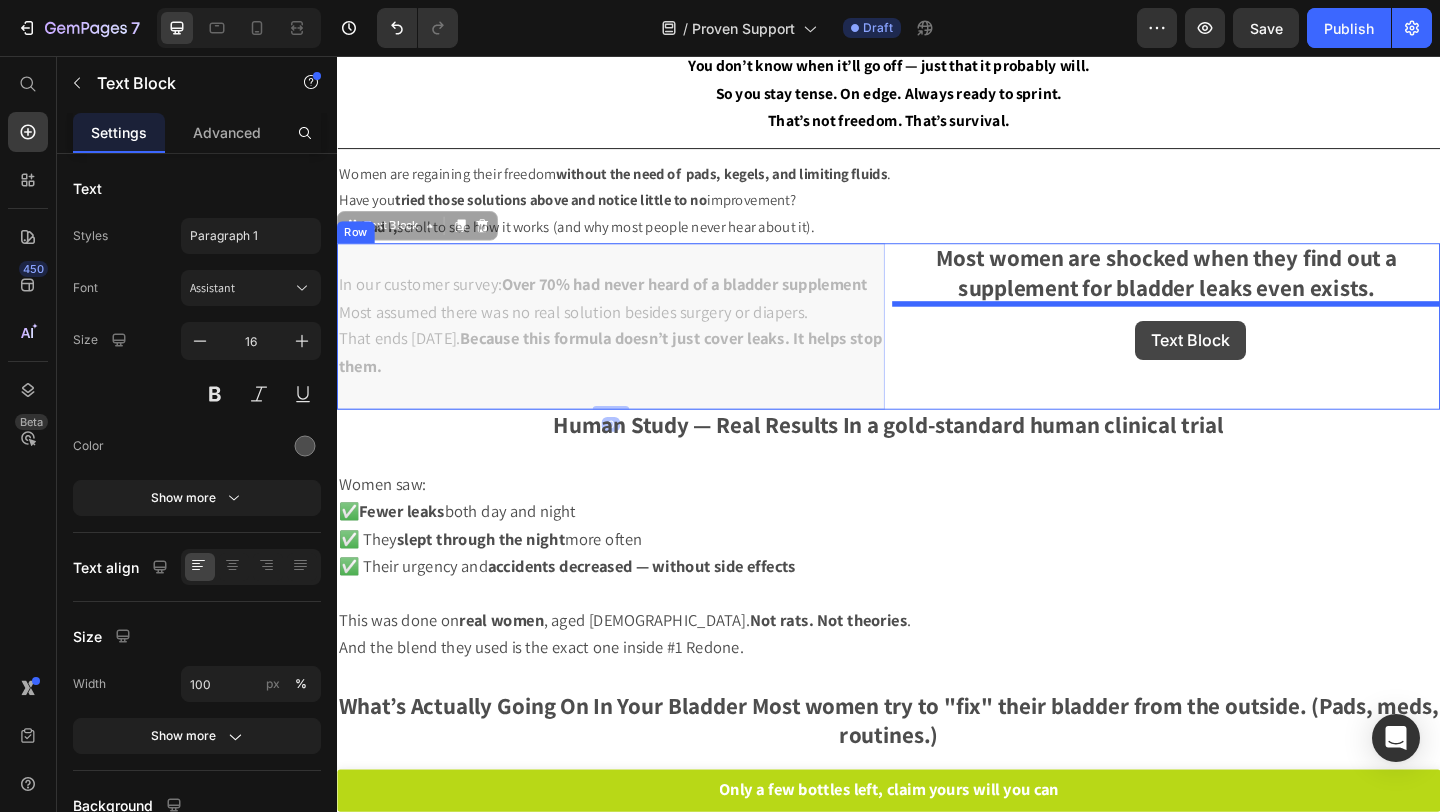 drag, startPoint x: 655, startPoint y: 351, endPoint x: 1205, endPoint y: 344, distance: 550.04456 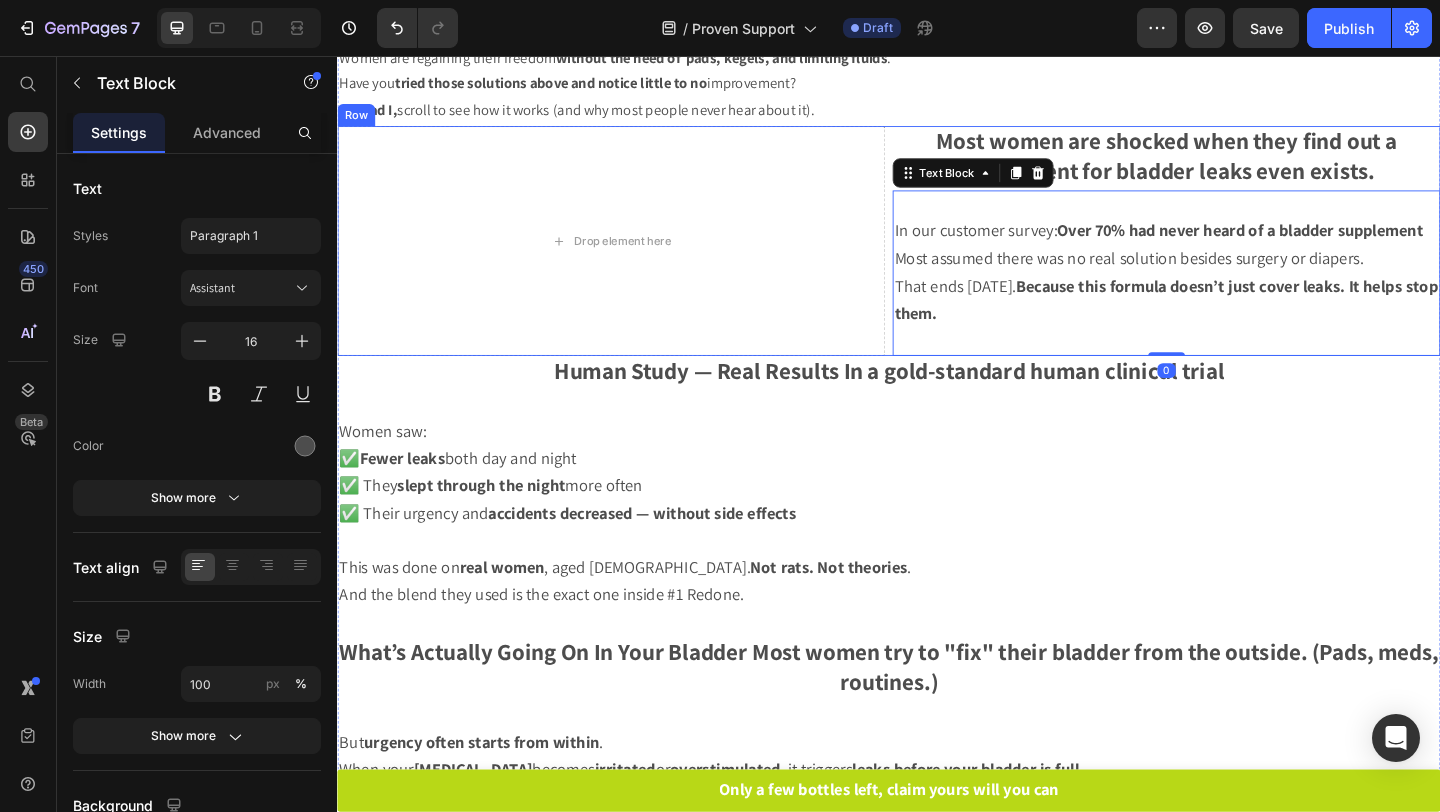 scroll, scrollTop: 343, scrollLeft: 0, axis: vertical 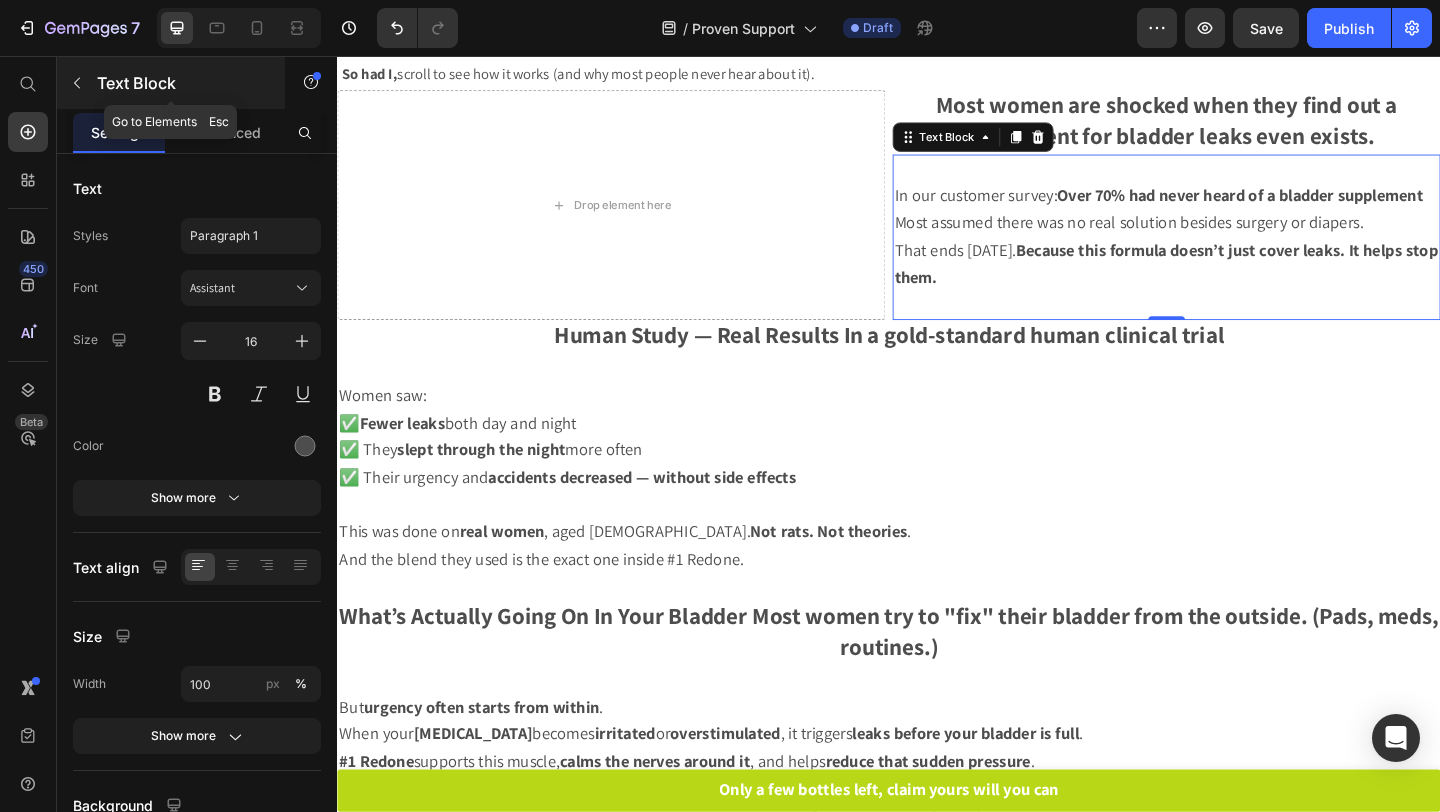 click 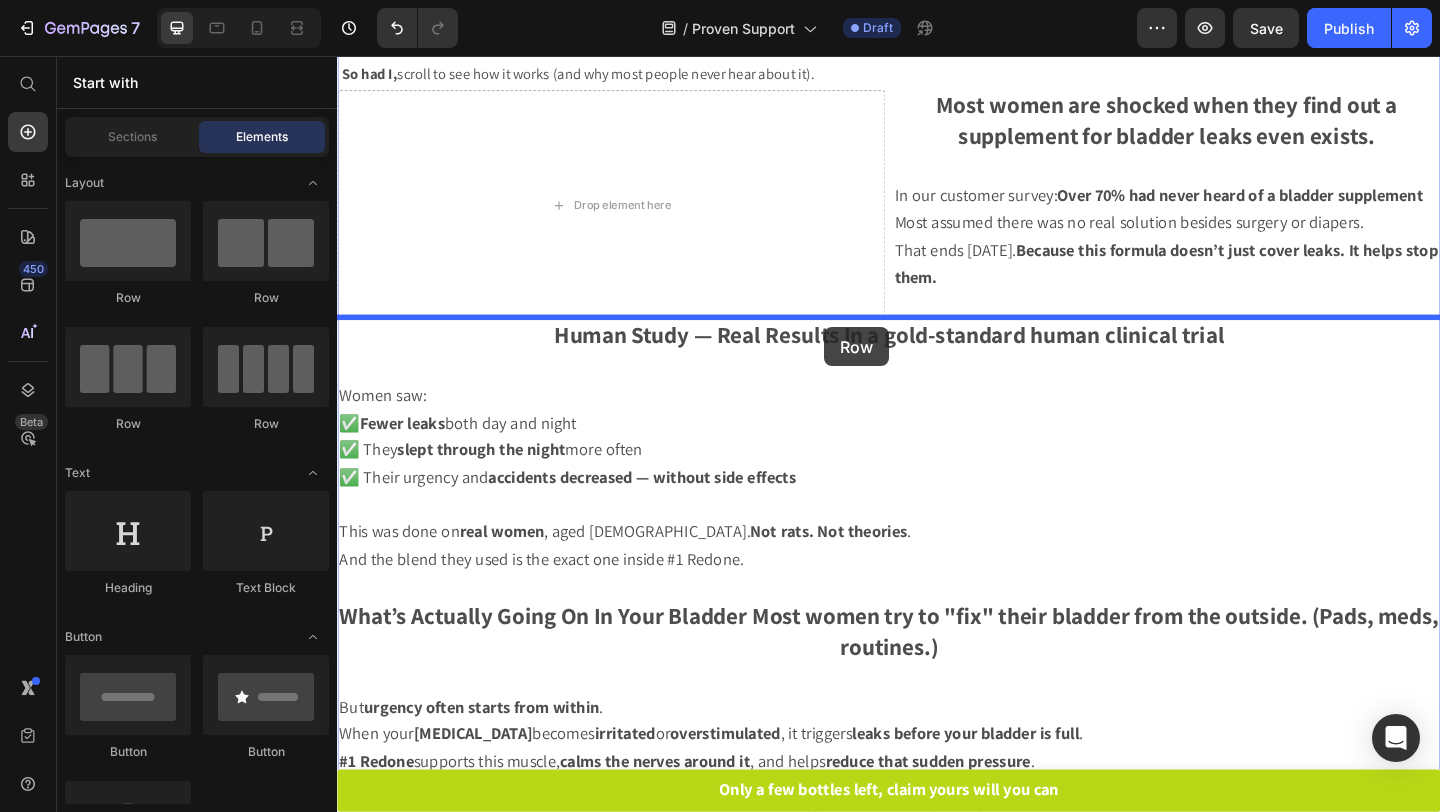 drag, startPoint x: 567, startPoint y: 321, endPoint x: 867, endPoint y: 350, distance: 301.3984 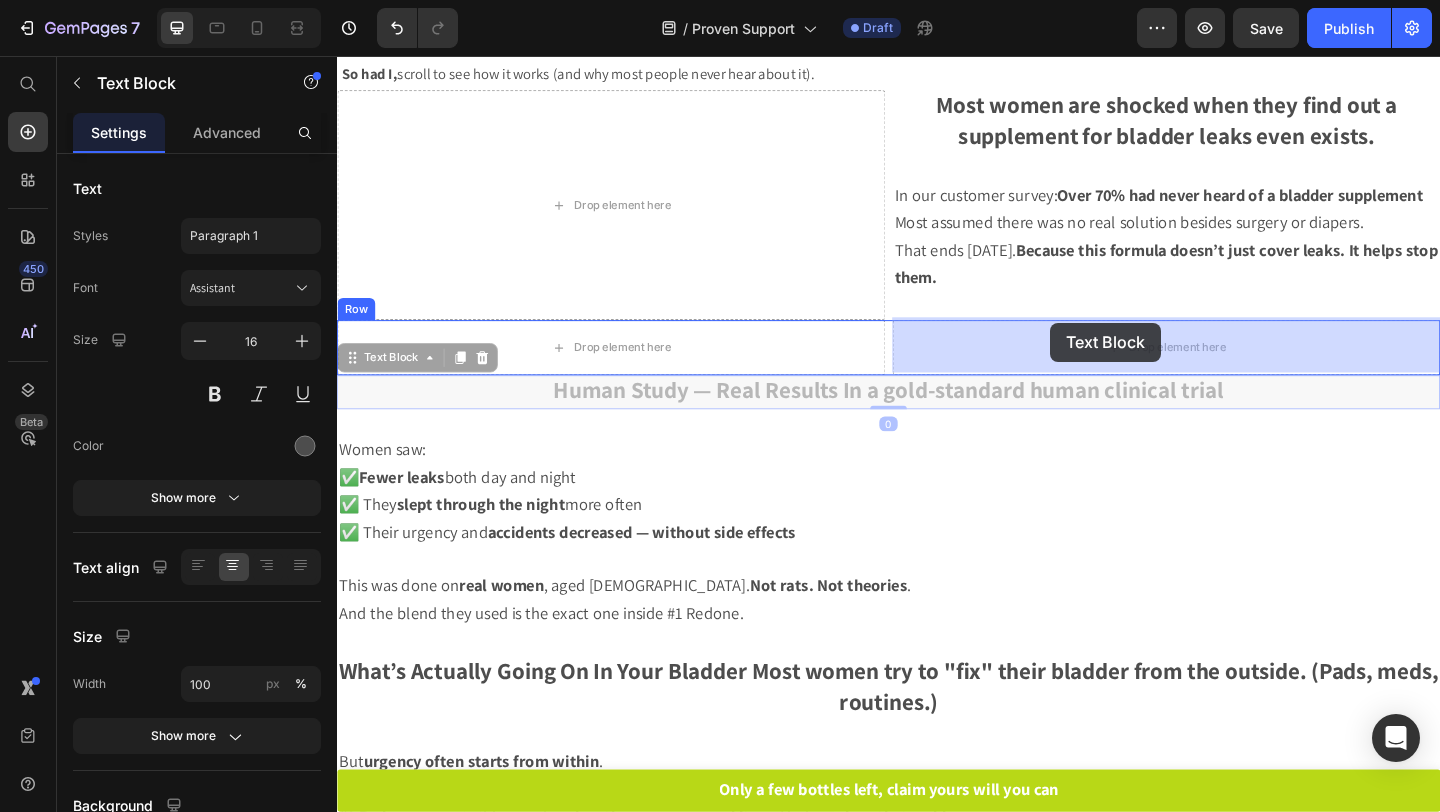 drag, startPoint x: 827, startPoint y: 412, endPoint x: 1112, endPoint y: 346, distance: 292.5423 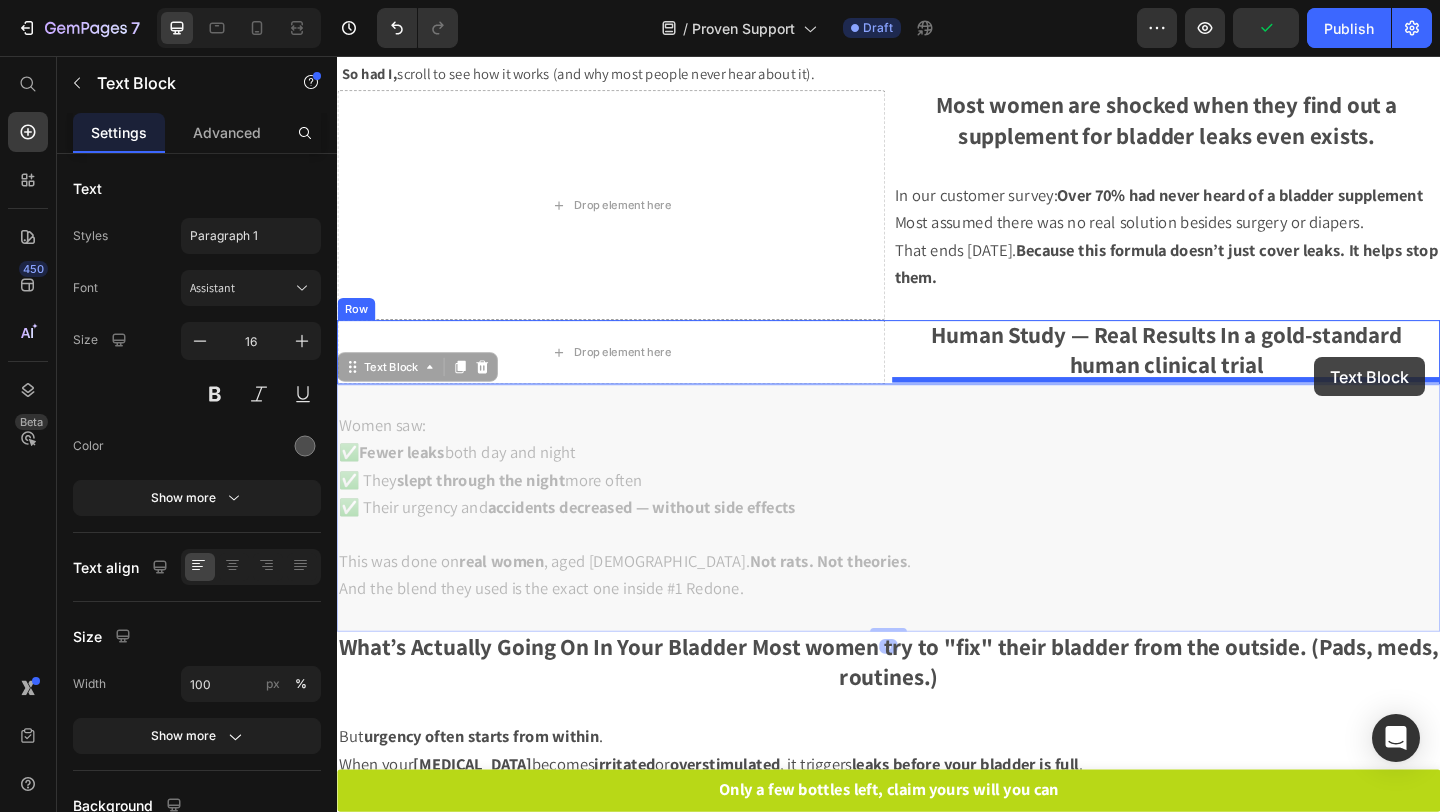 drag, startPoint x: 499, startPoint y: 577, endPoint x: 1400, endPoint y: 384, distance: 921.4391 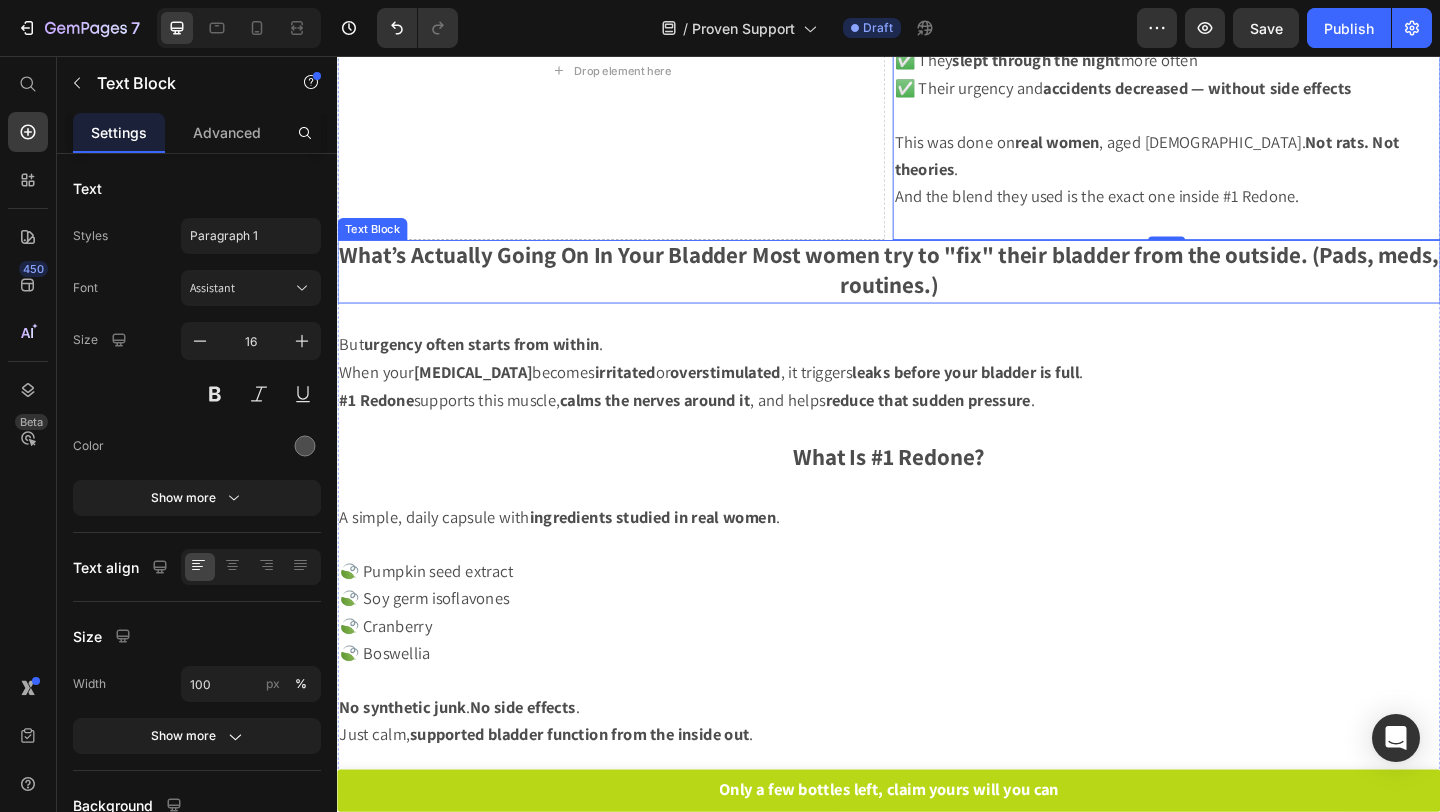 scroll, scrollTop: 803, scrollLeft: 0, axis: vertical 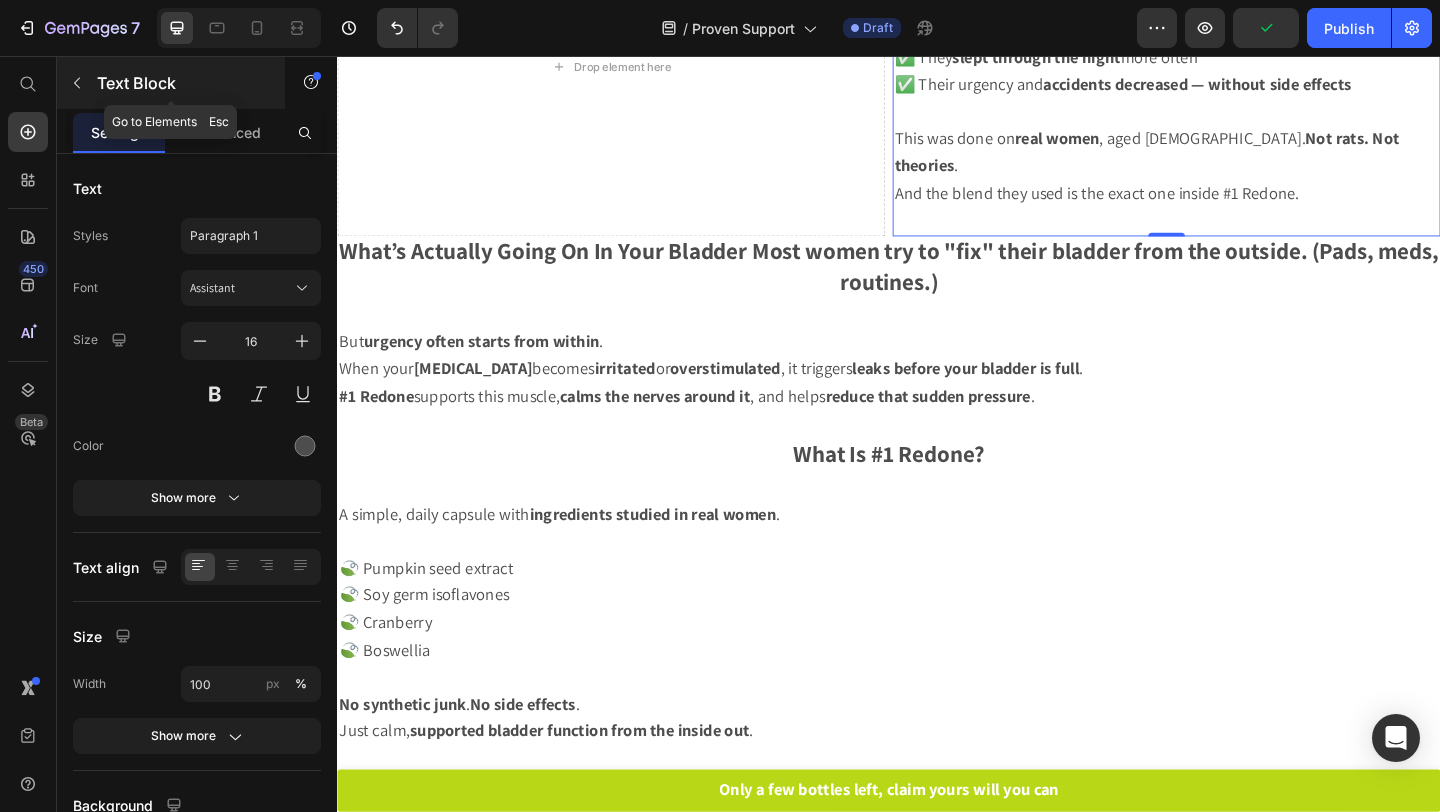click 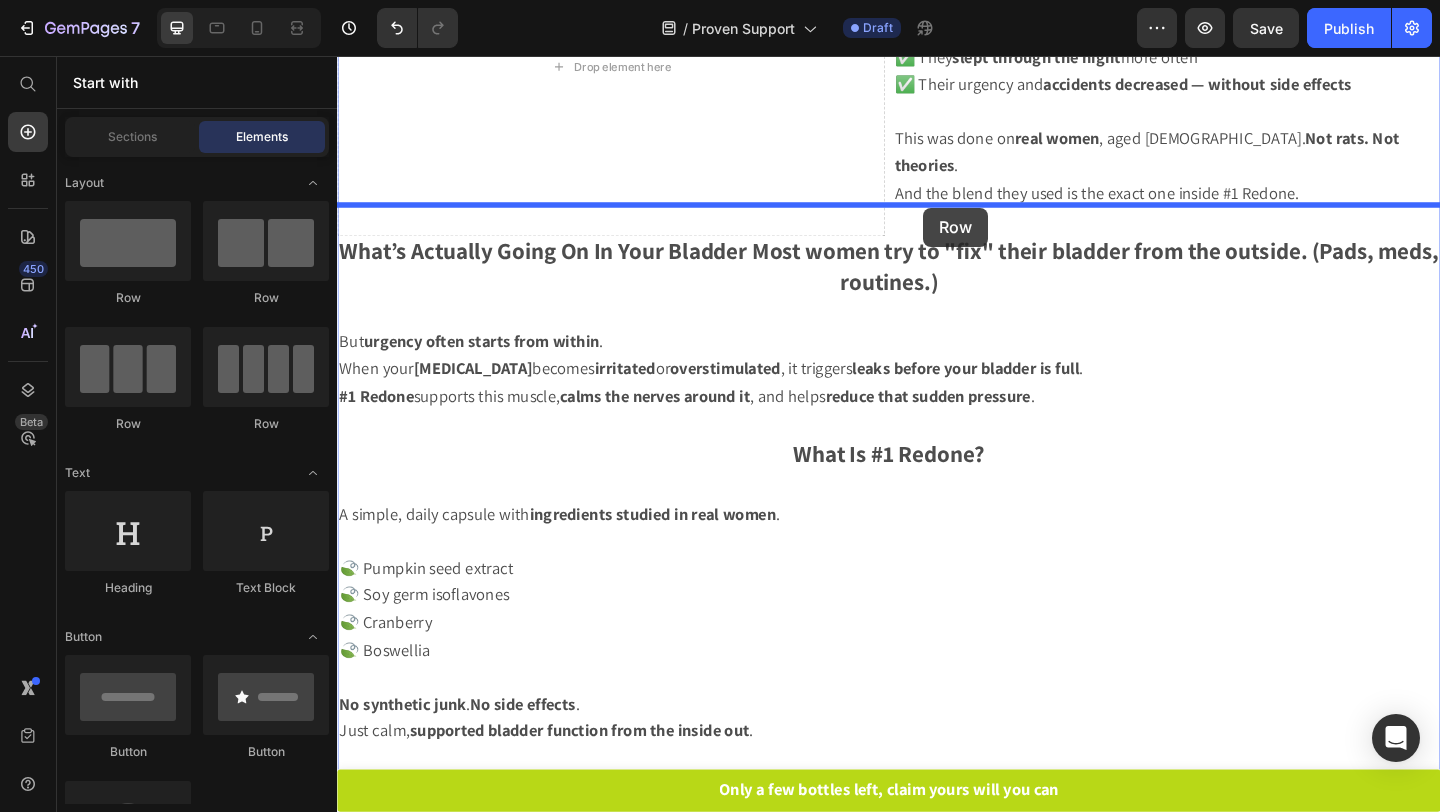 drag, startPoint x: 576, startPoint y: 332, endPoint x: 974, endPoint y: 221, distance: 413.1888 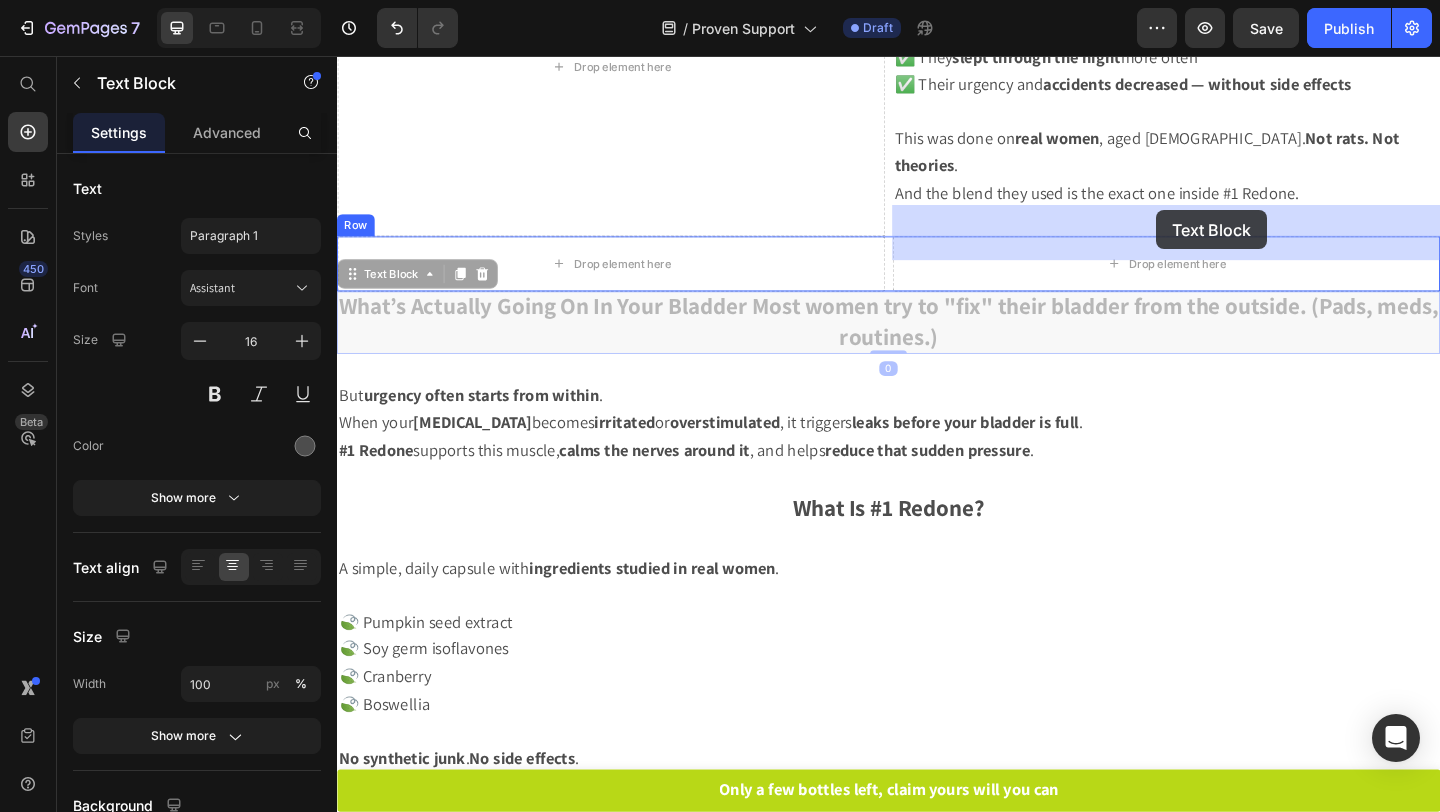 drag, startPoint x: 784, startPoint y: 296, endPoint x: 1228, endPoint y: 224, distance: 449.79996 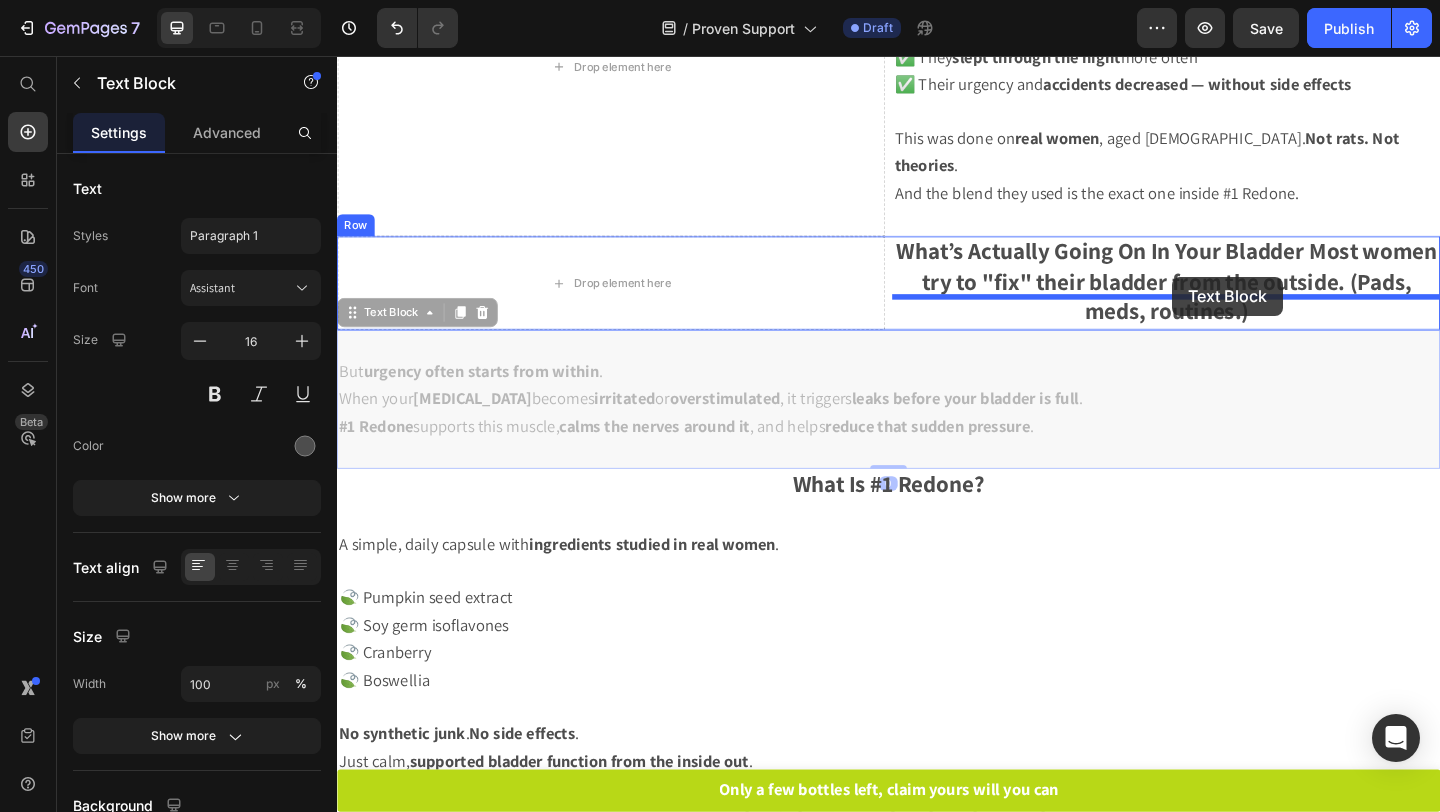 drag, startPoint x: 741, startPoint y: 399, endPoint x: 1245, endPoint y: 296, distance: 514.4172 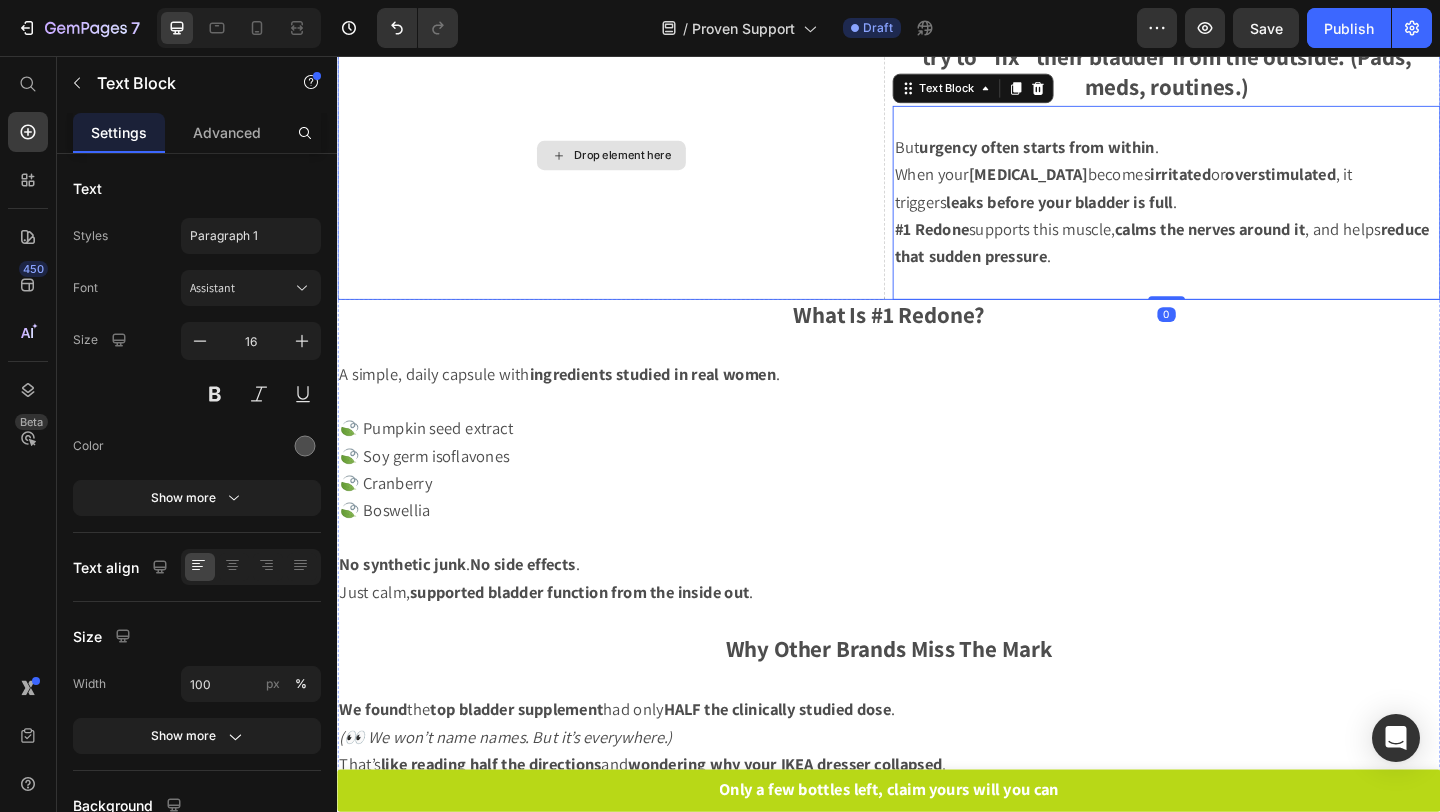 scroll, scrollTop: 1051, scrollLeft: 0, axis: vertical 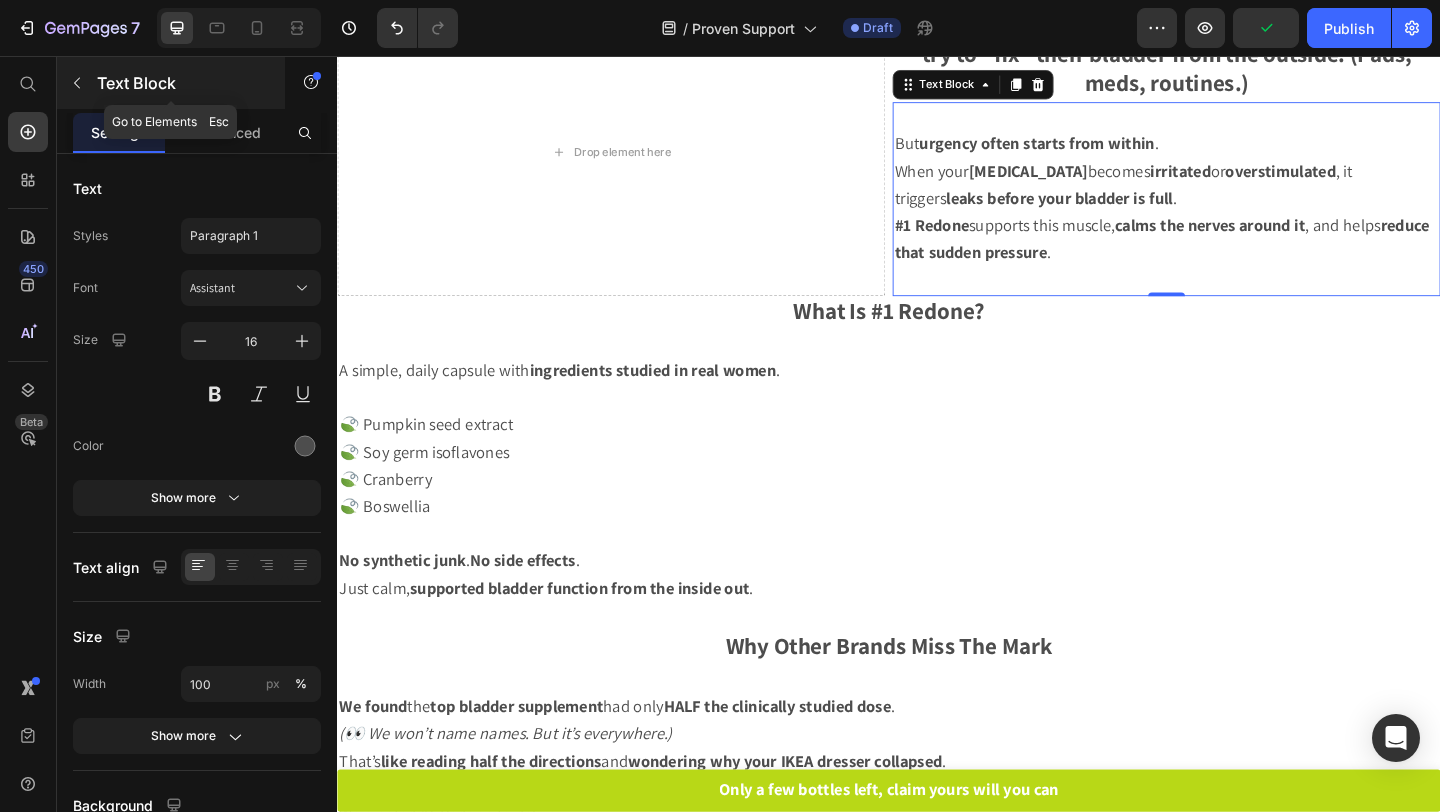 click 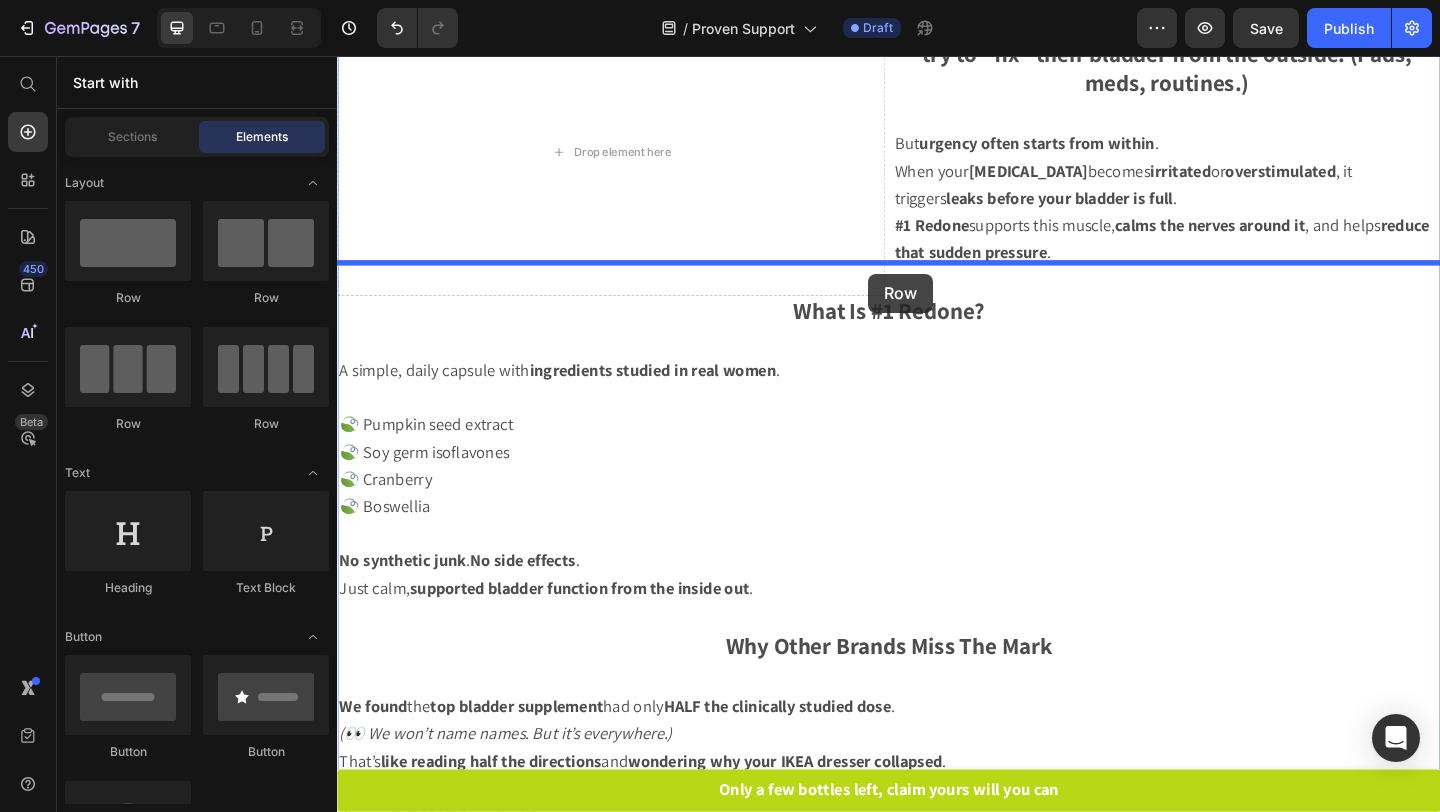 drag, startPoint x: 602, startPoint y: 295, endPoint x: 915, endPoint y: 293, distance: 313.00638 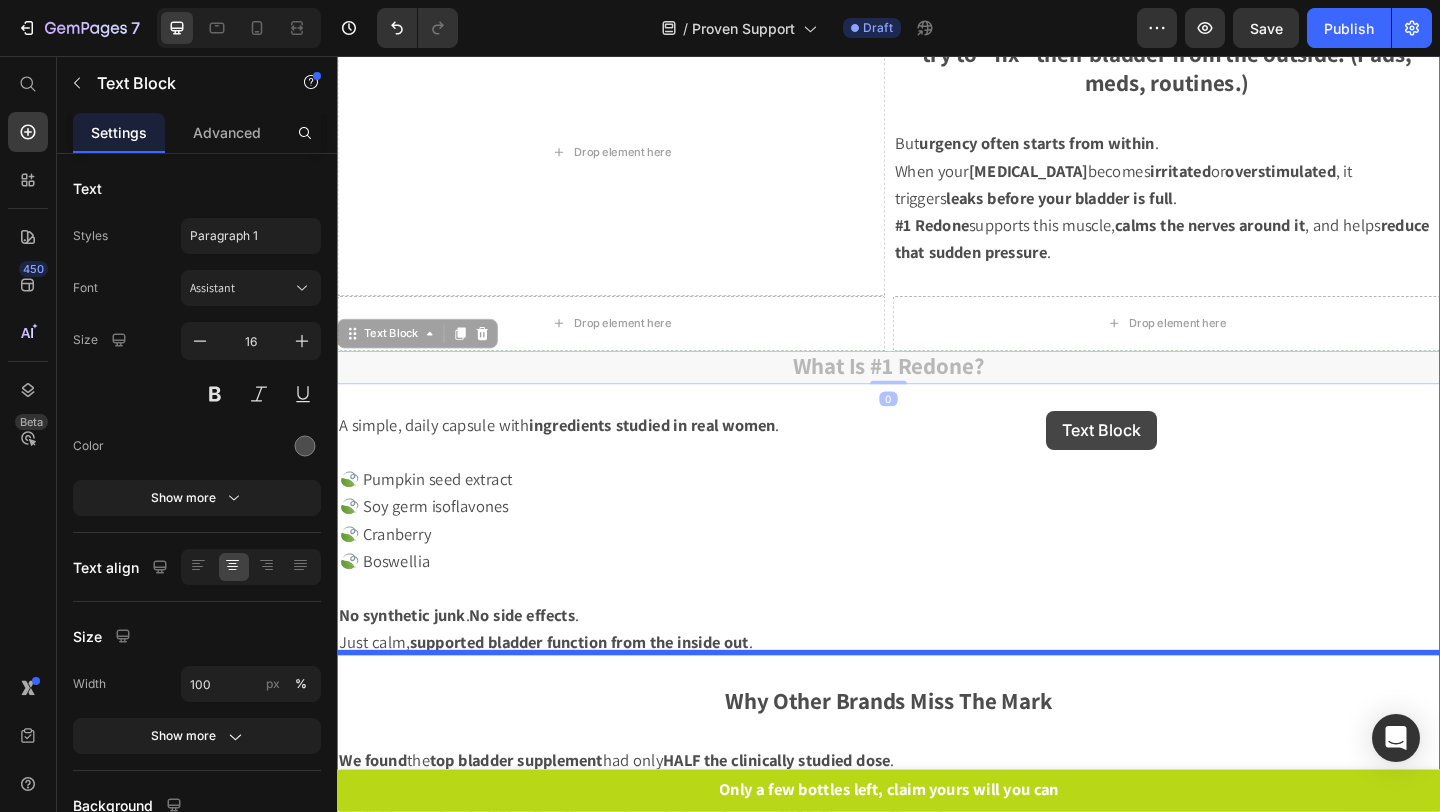 click at bounding box center [937, 3038] 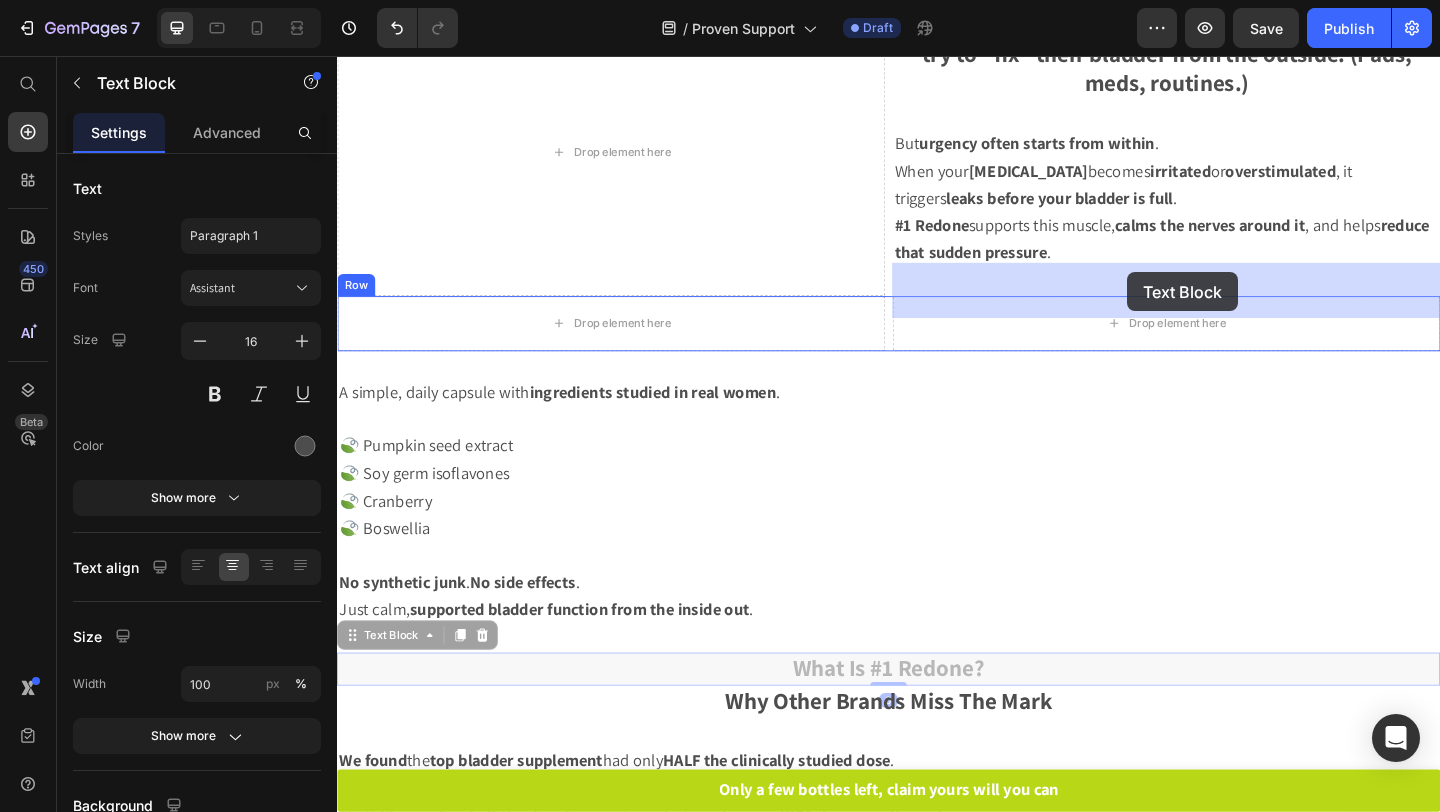 drag, startPoint x: 956, startPoint y: 689, endPoint x: 1197, endPoint y: 291, distance: 465.27948 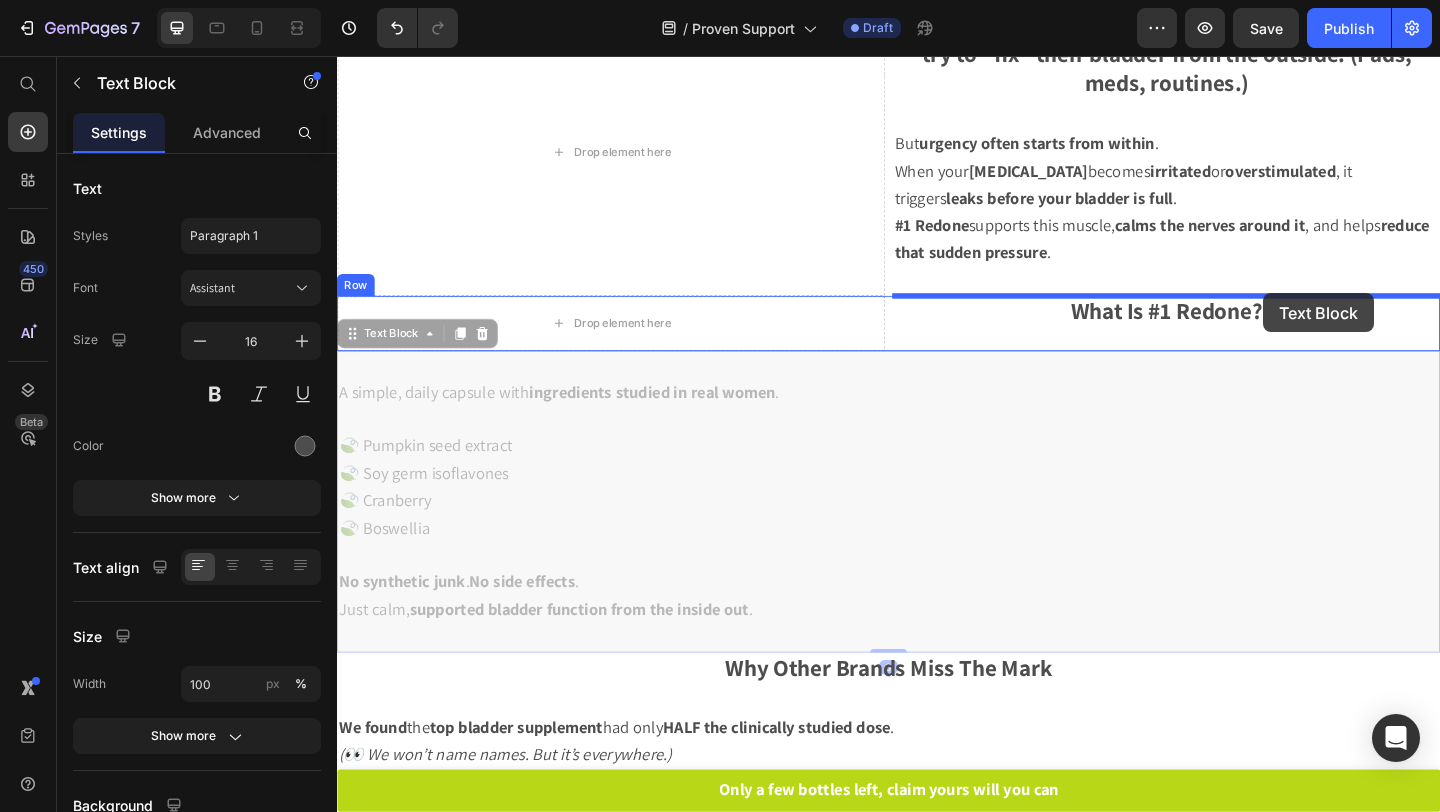 drag, startPoint x: 542, startPoint y: 422, endPoint x: 1345, endPoint y: 312, distance: 810.4992 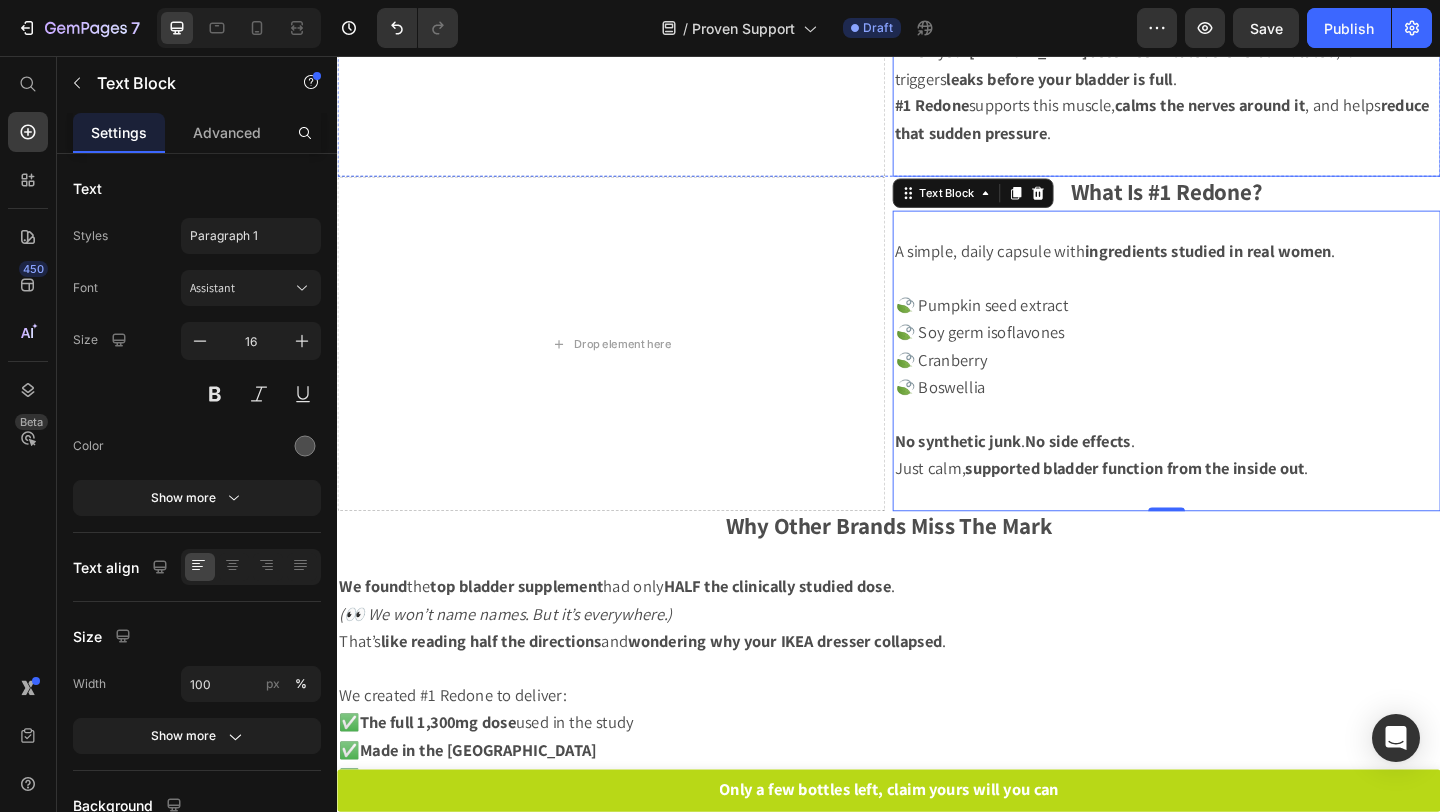 scroll, scrollTop: 1360, scrollLeft: 0, axis: vertical 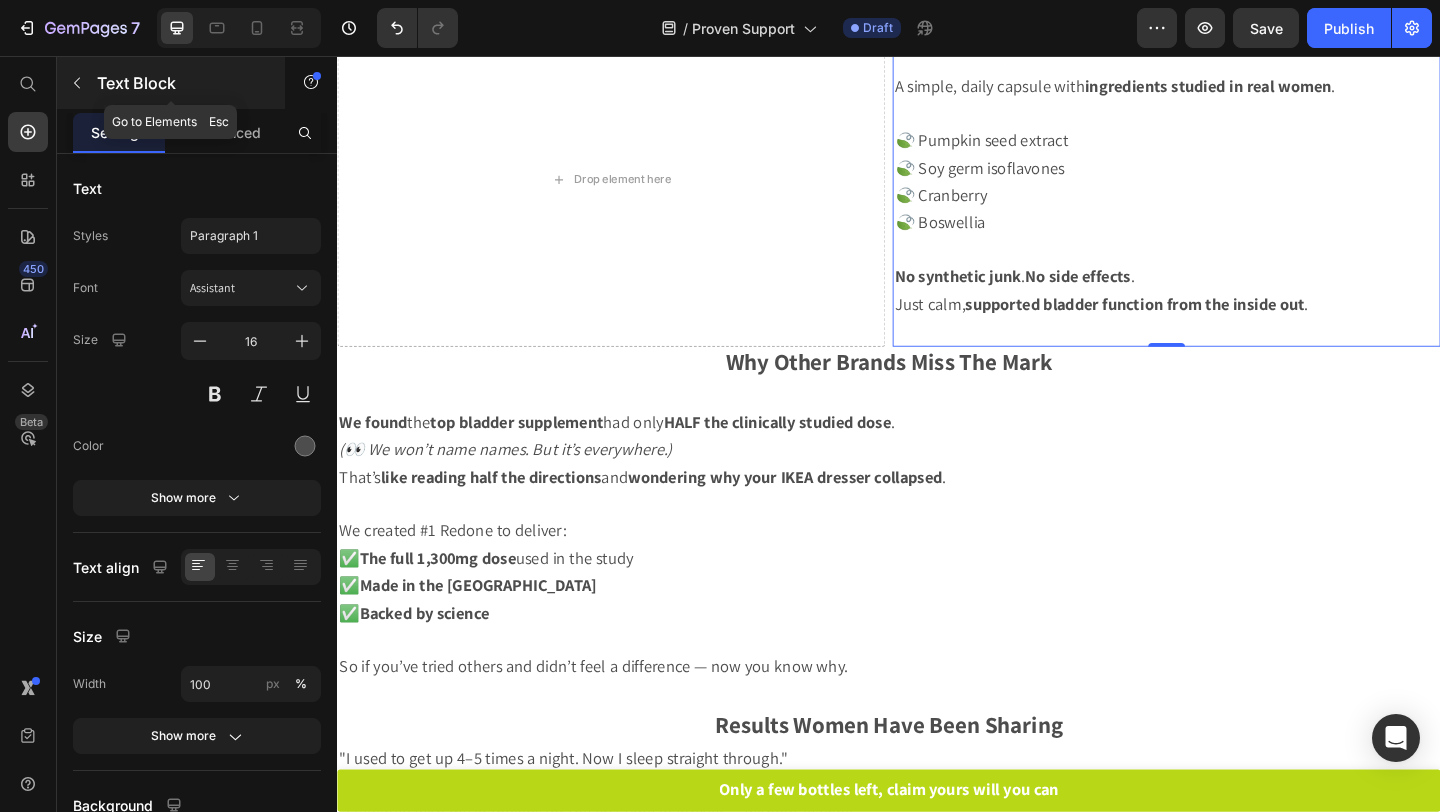 click 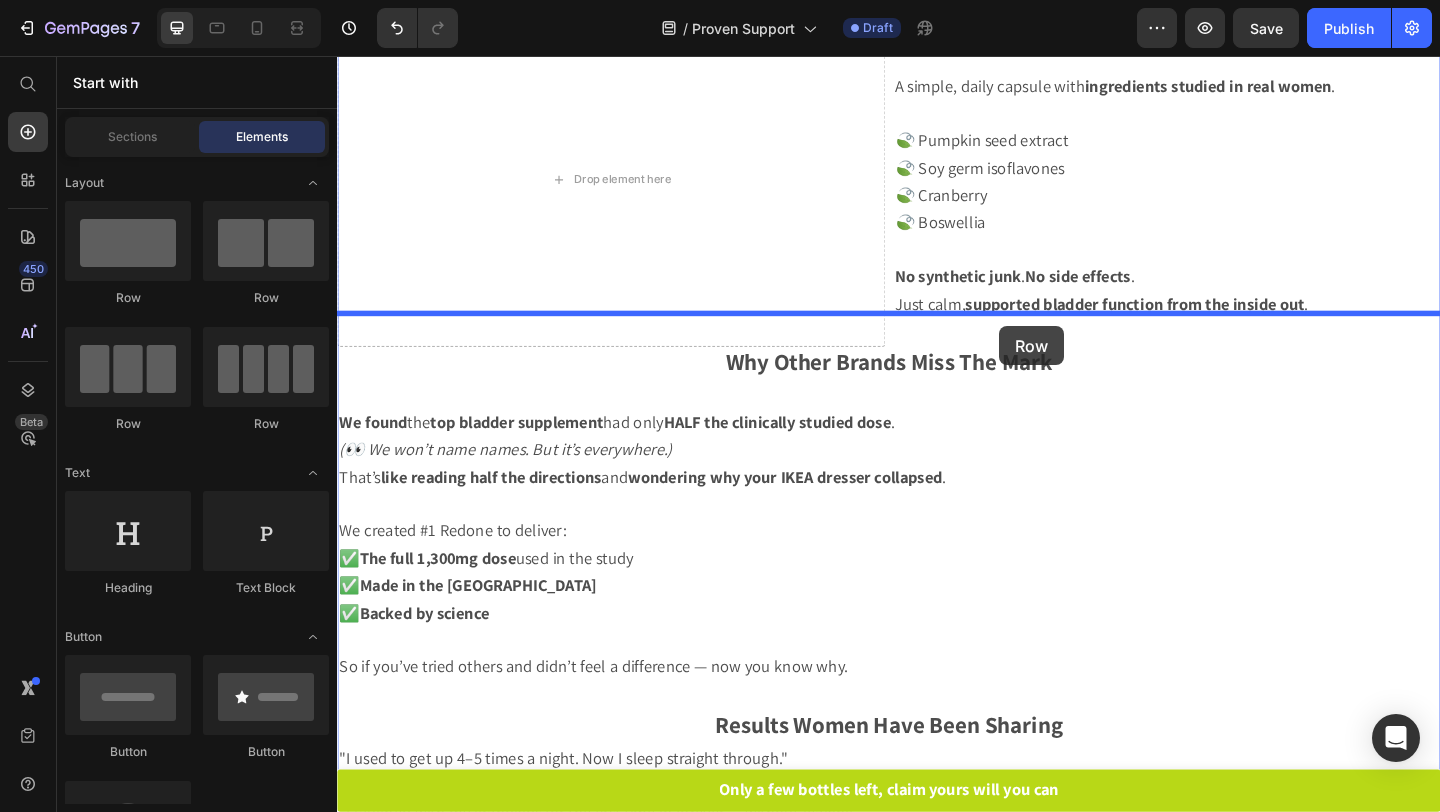 drag, startPoint x: 593, startPoint y: 311, endPoint x: 1057, endPoint y: 350, distance: 465.63614 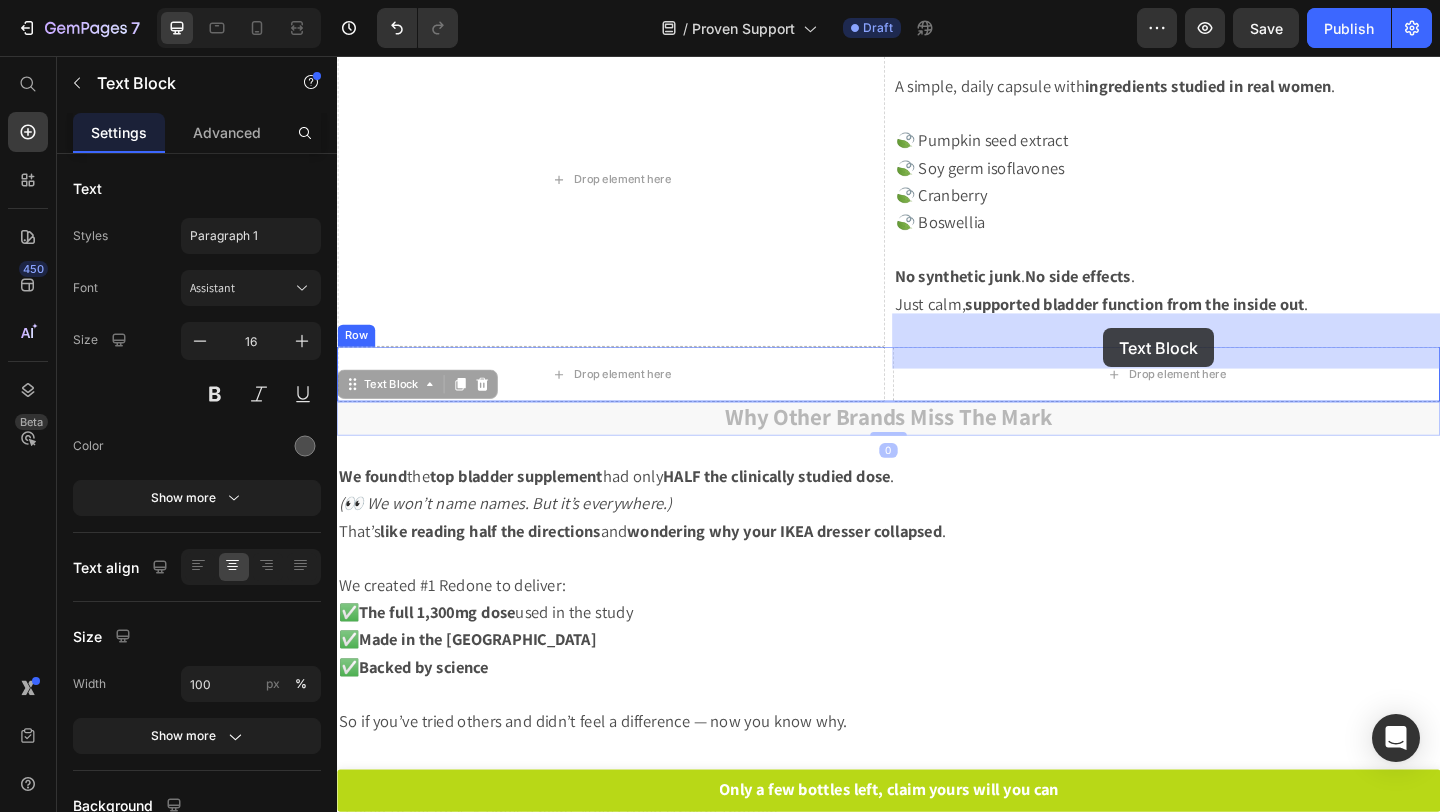 drag, startPoint x: 802, startPoint y: 415, endPoint x: 1169, endPoint y: 352, distance: 372.3681 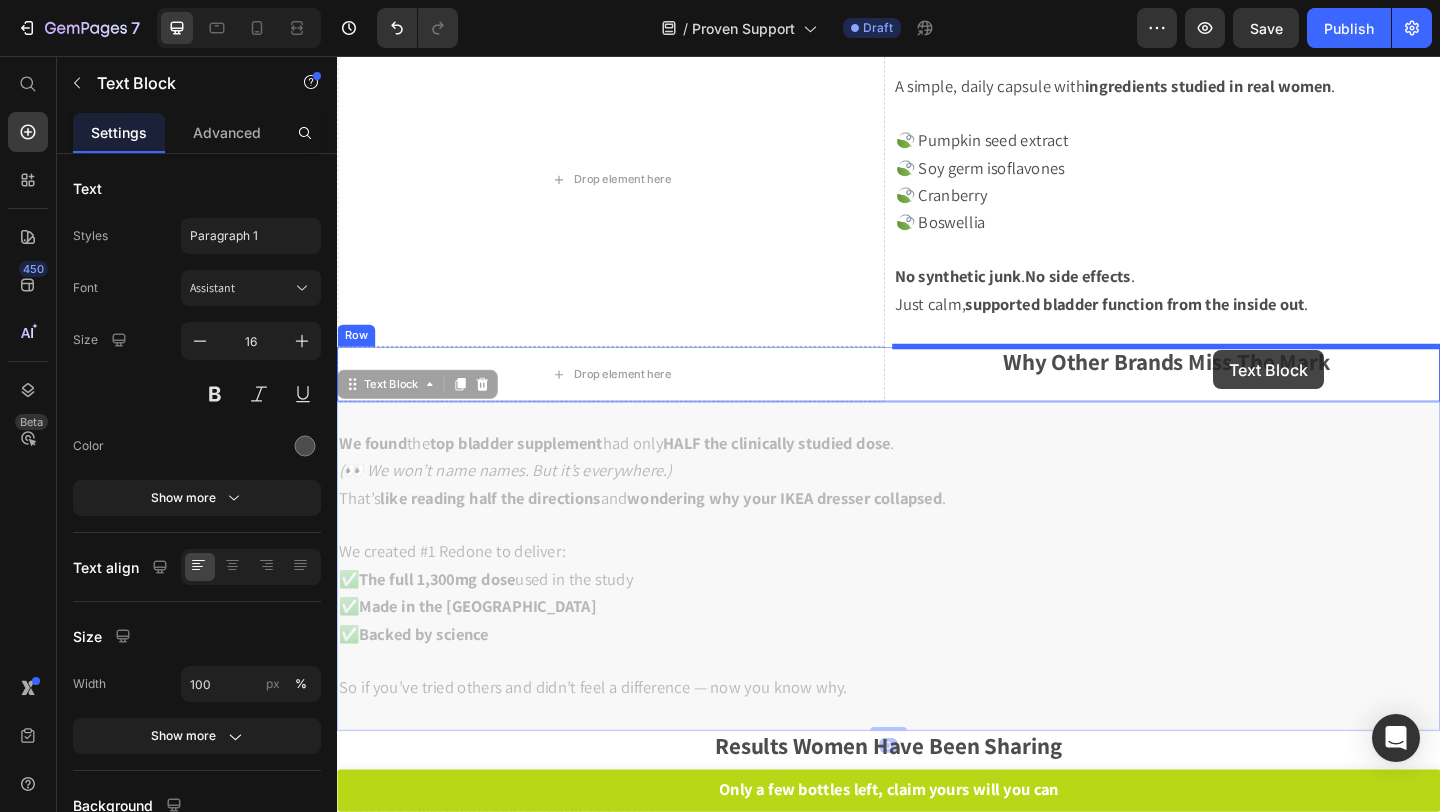 drag, startPoint x: 605, startPoint y: 494, endPoint x: 1290, endPoint y: 373, distance: 695.6048 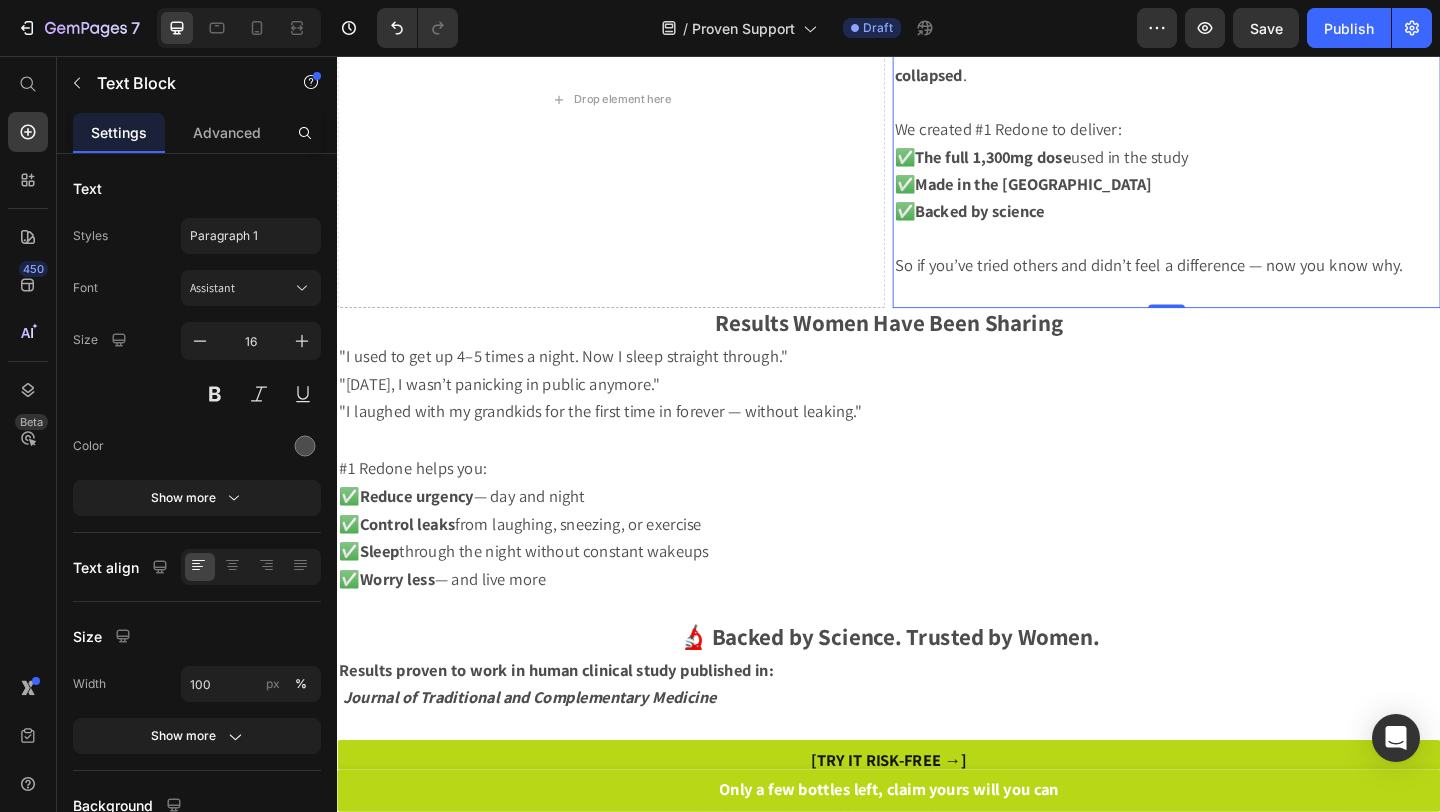 scroll, scrollTop: 1872, scrollLeft: 0, axis: vertical 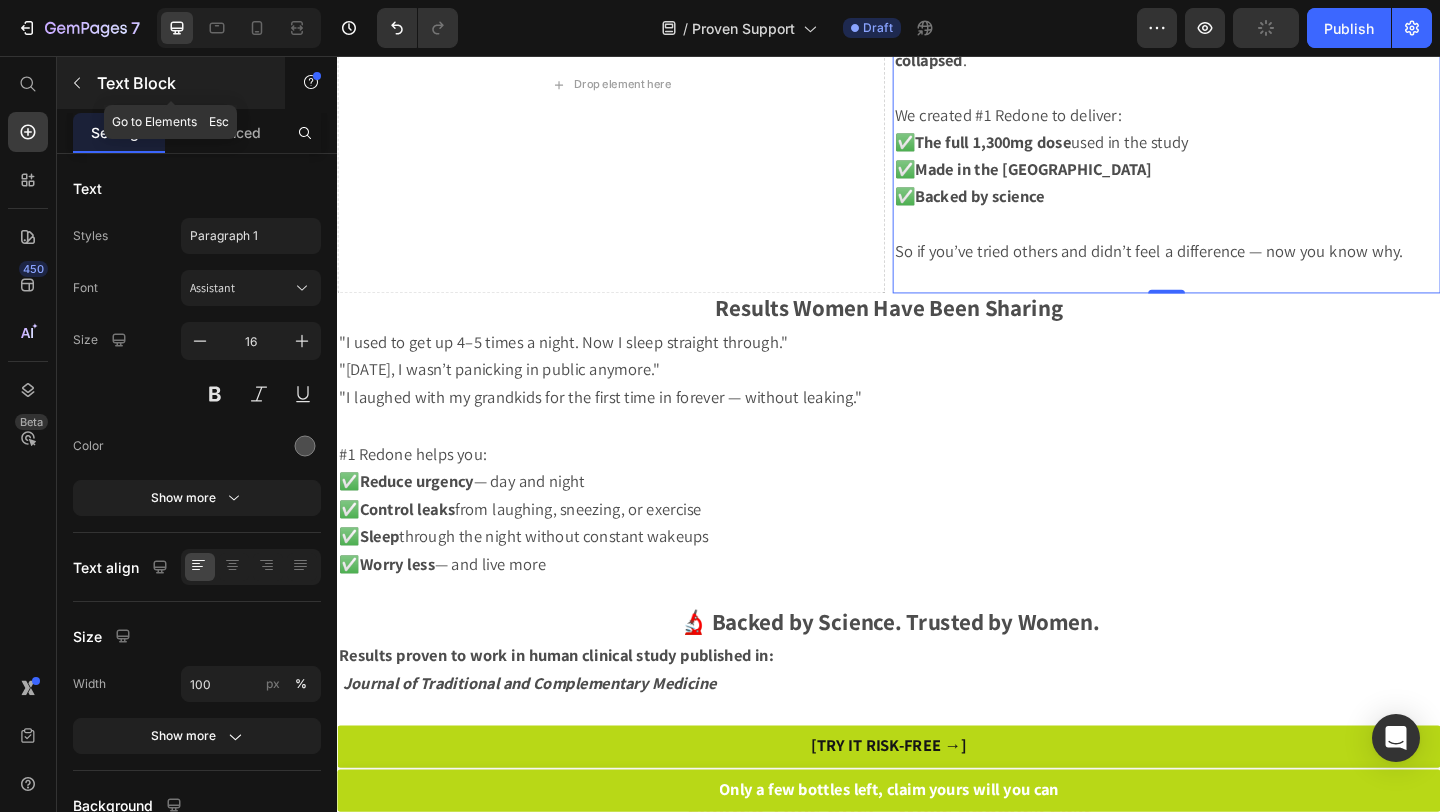 click 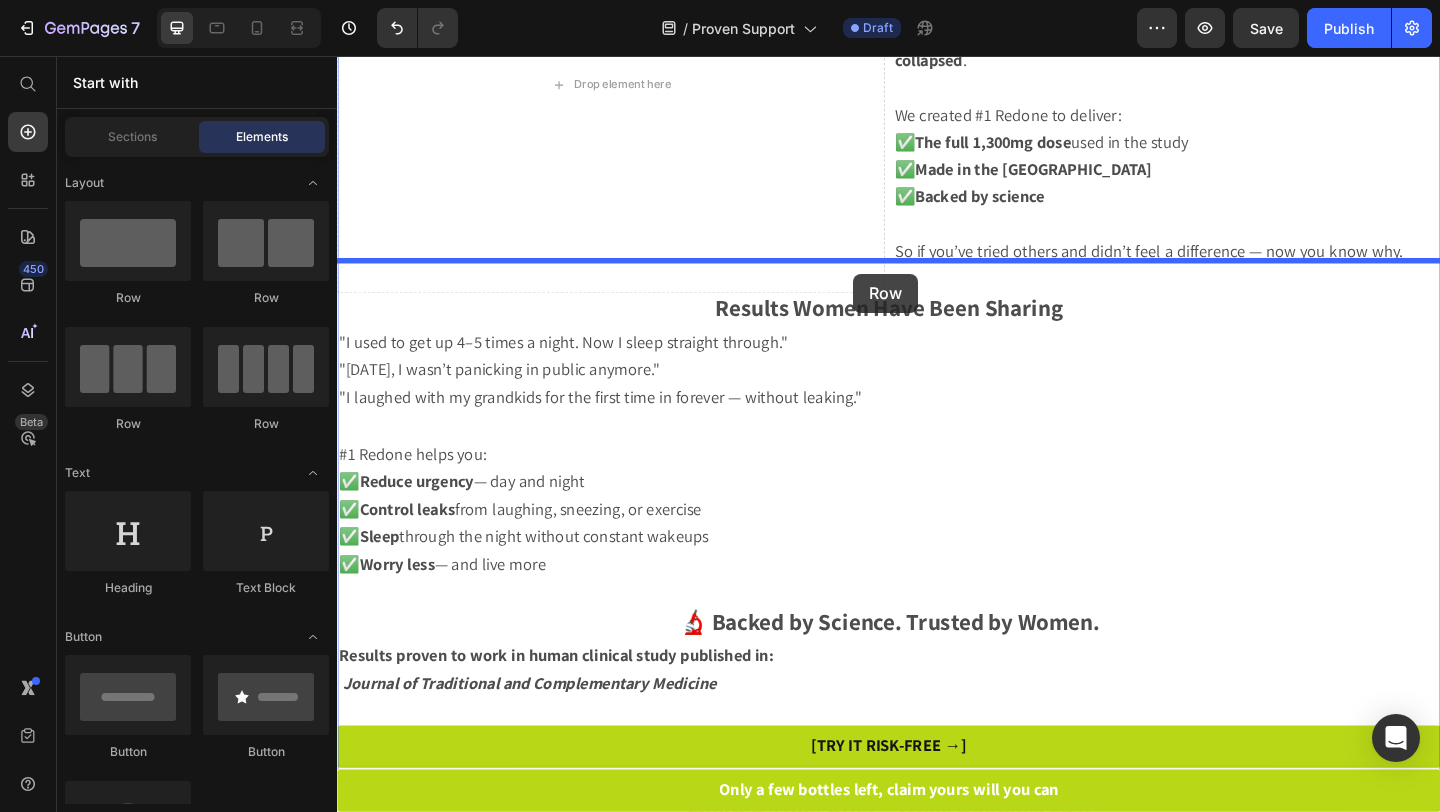 drag, startPoint x: 584, startPoint y: 341, endPoint x: 898, endPoint y: 293, distance: 317.6476 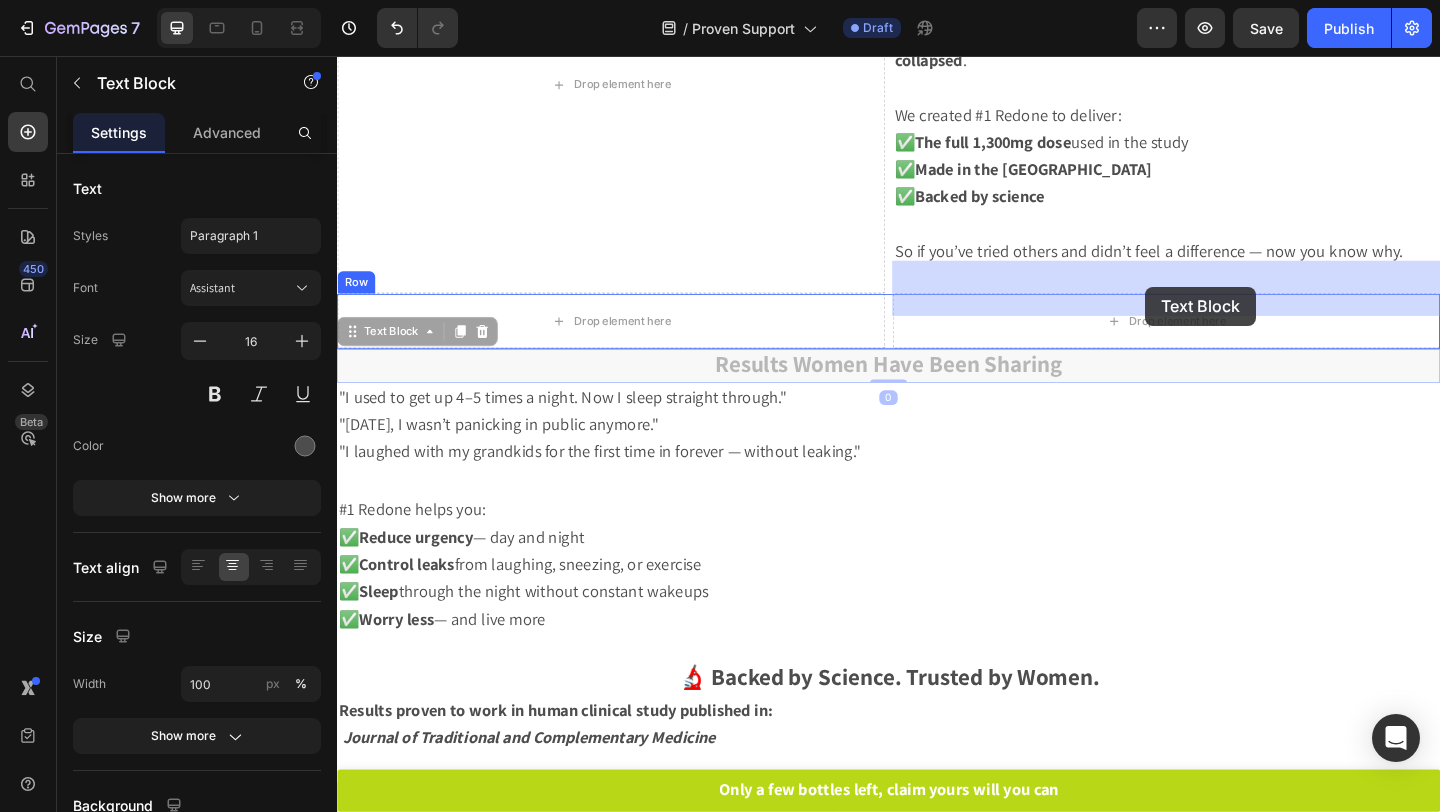 drag, startPoint x: 877, startPoint y: 351, endPoint x: 1216, endPoint y: 307, distance: 341.84354 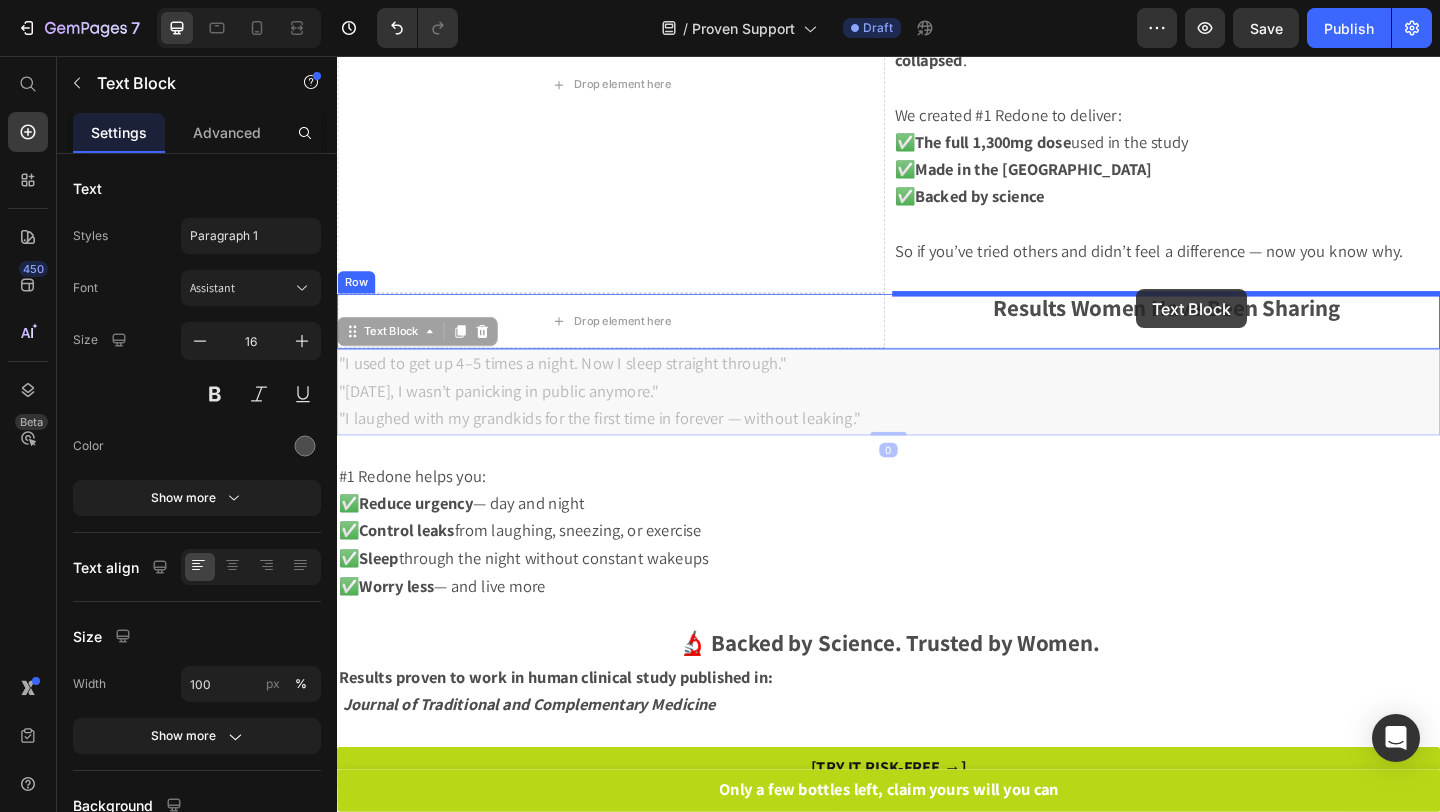 drag, startPoint x: 592, startPoint y: 405, endPoint x: 1206, endPoint y: 310, distance: 621.3059 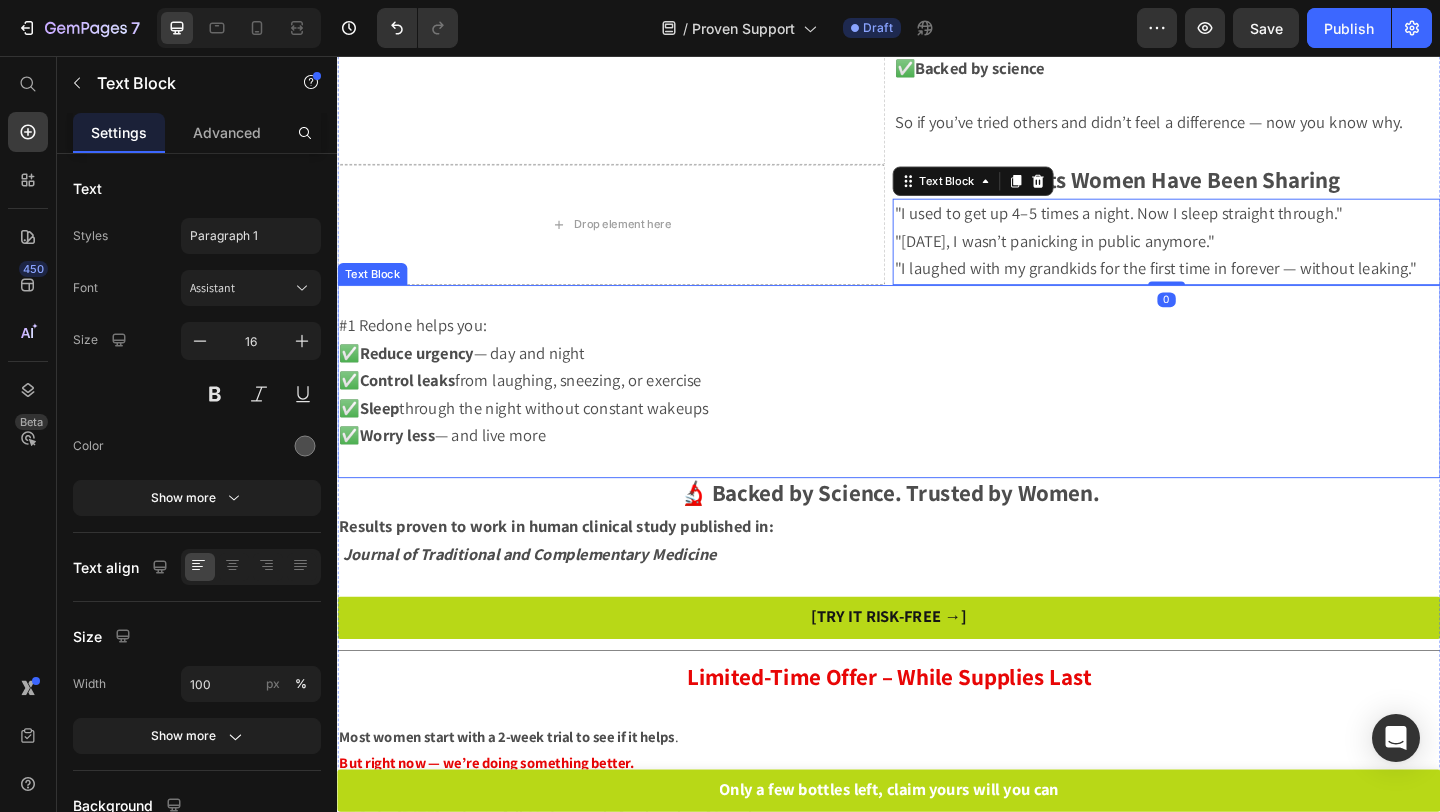 scroll, scrollTop: 2087, scrollLeft: 0, axis: vertical 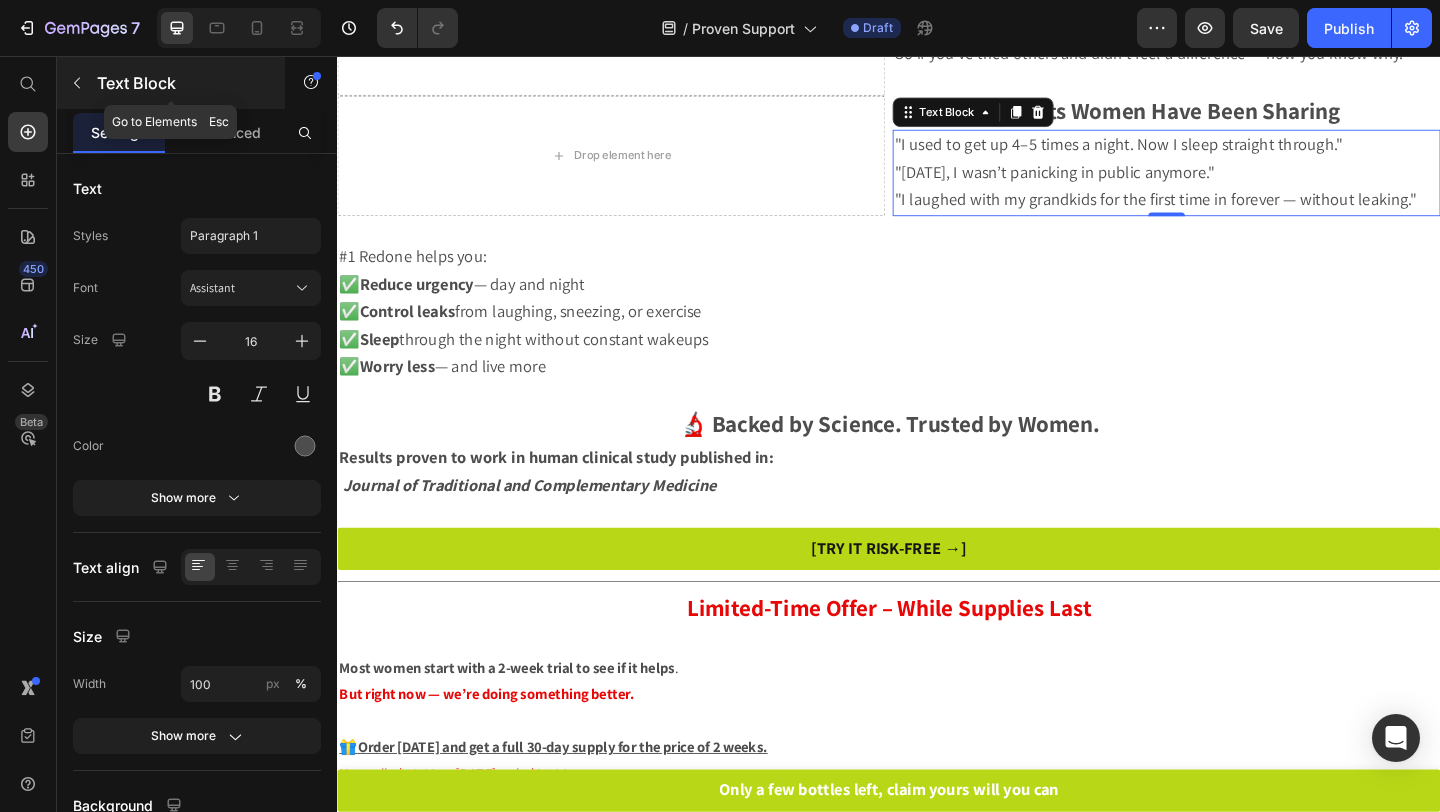 click 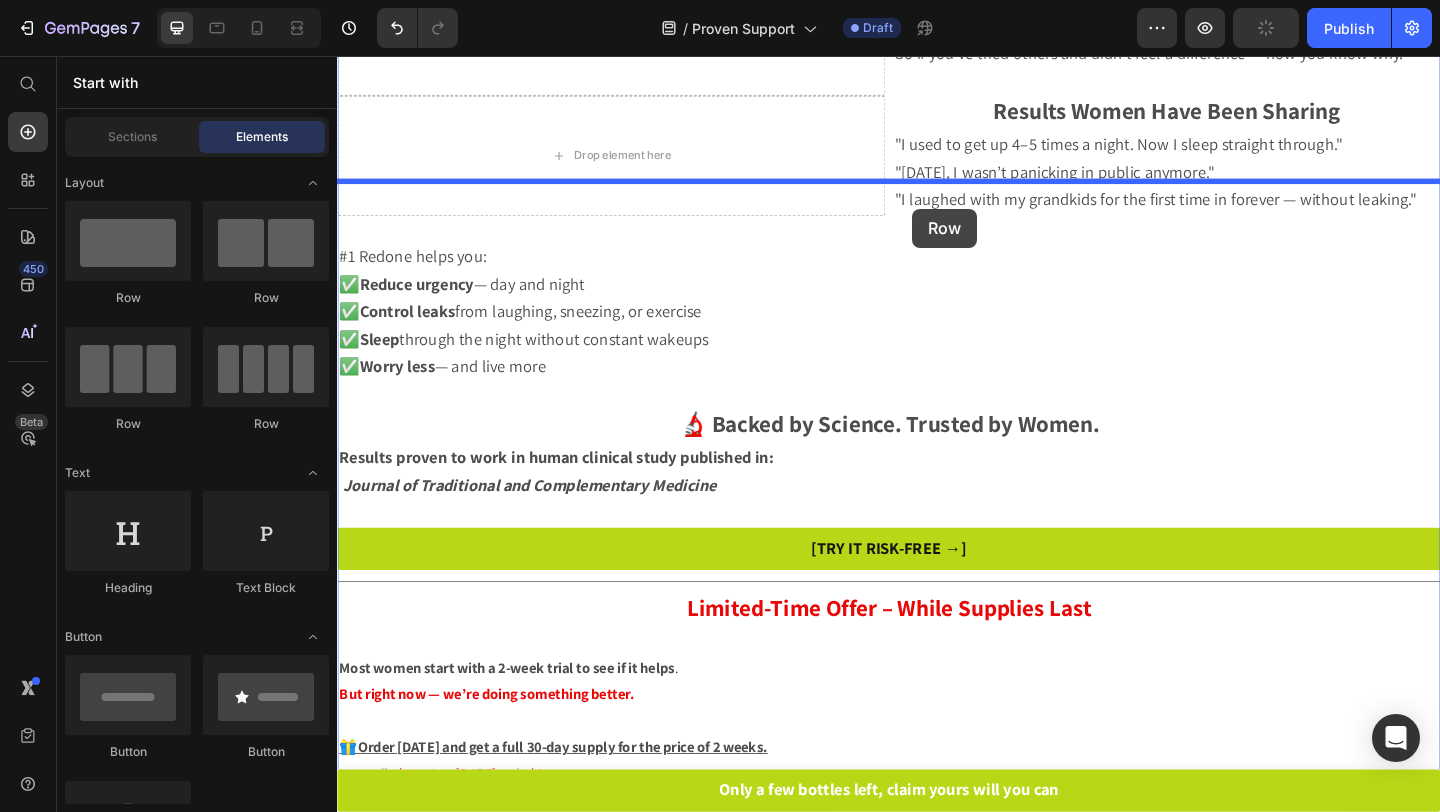drag, startPoint x: 600, startPoint y: 312, endPoint x: 963, endPoint y: 222, distance: 373.99063 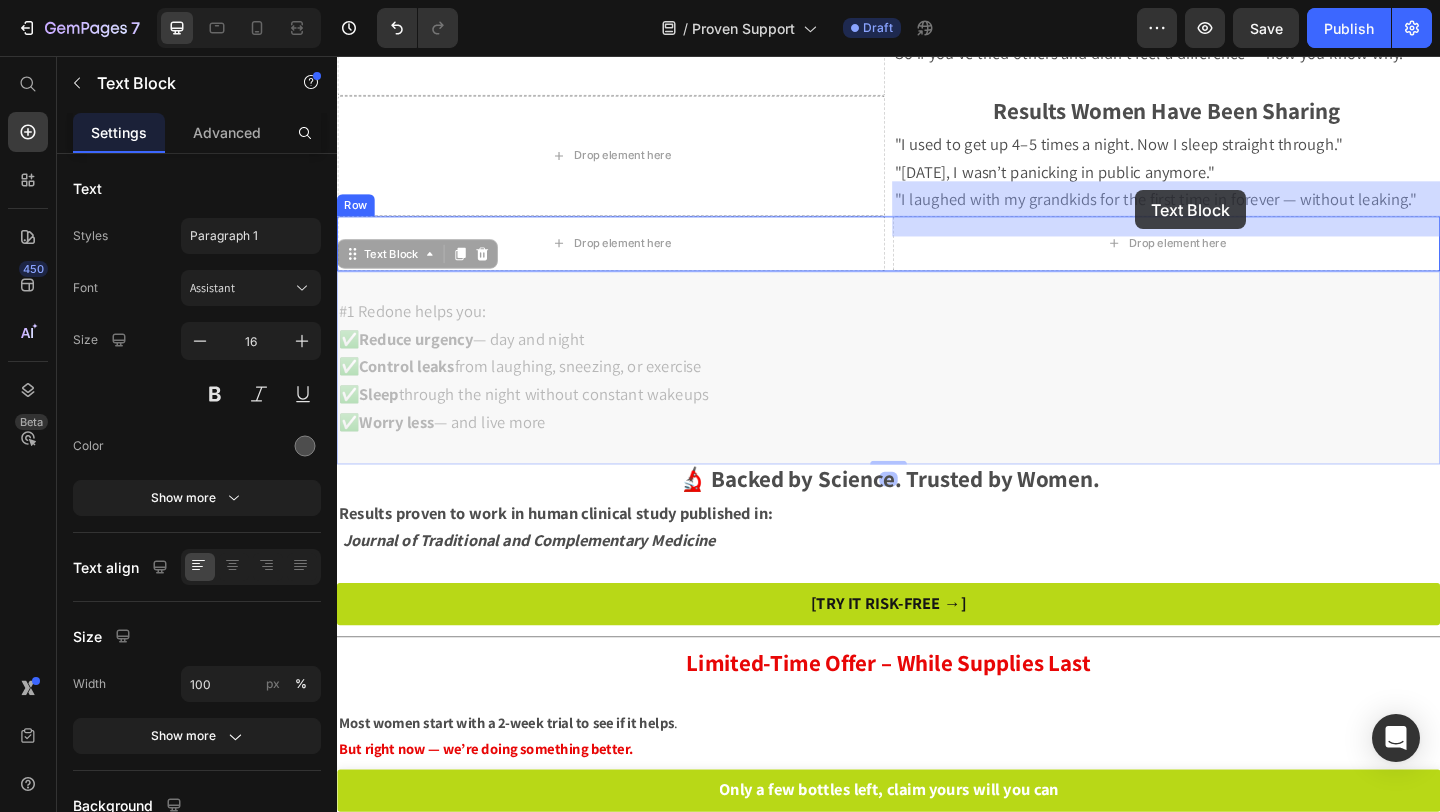 drag, startPoint x: 434, startPoint y: 335, endPoint x: 1205, endPoint y: 202, distance: 782.3874 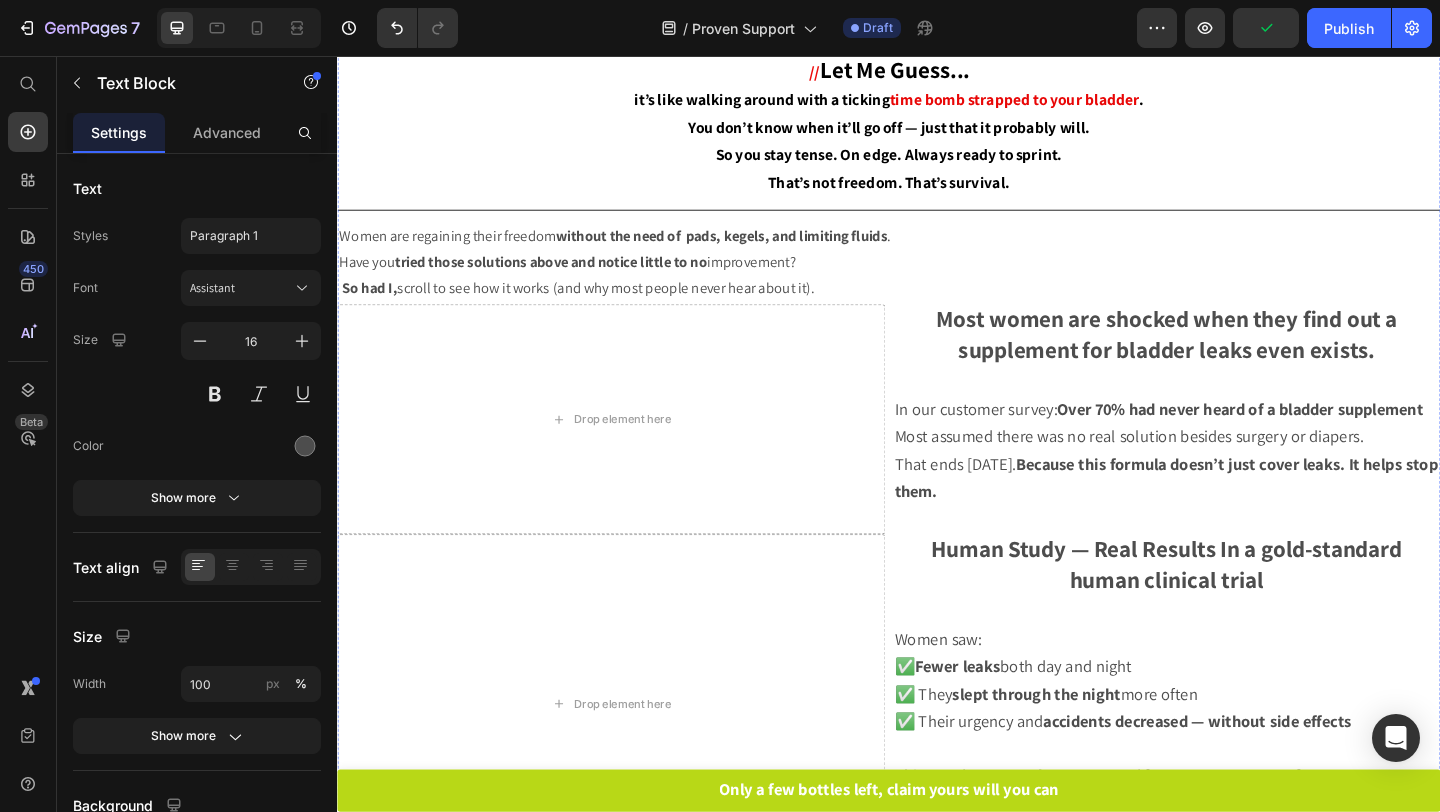 scroll, scrollTop: 142, scrollLeft: 0, axis: vertical 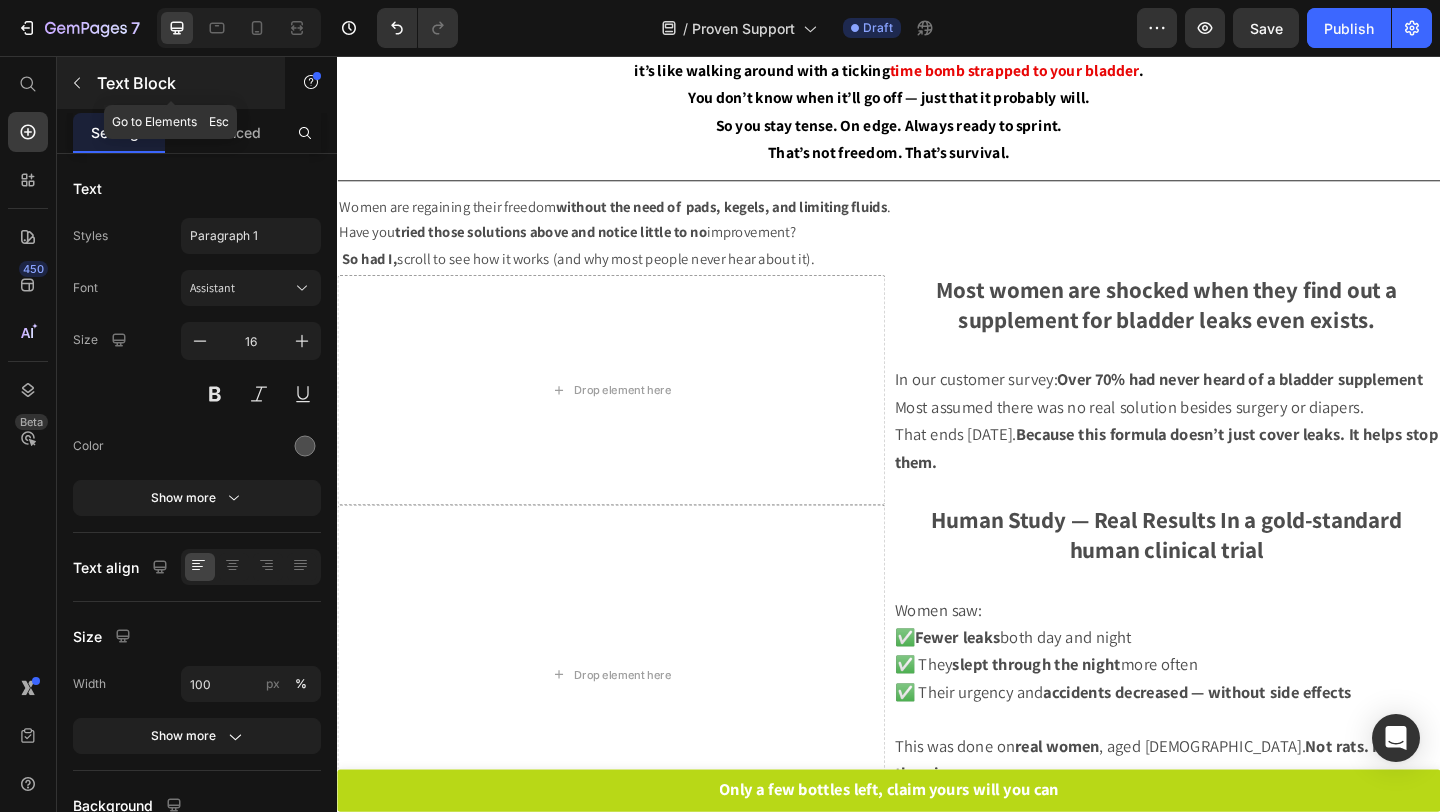 click at bounding box center [77, 83] 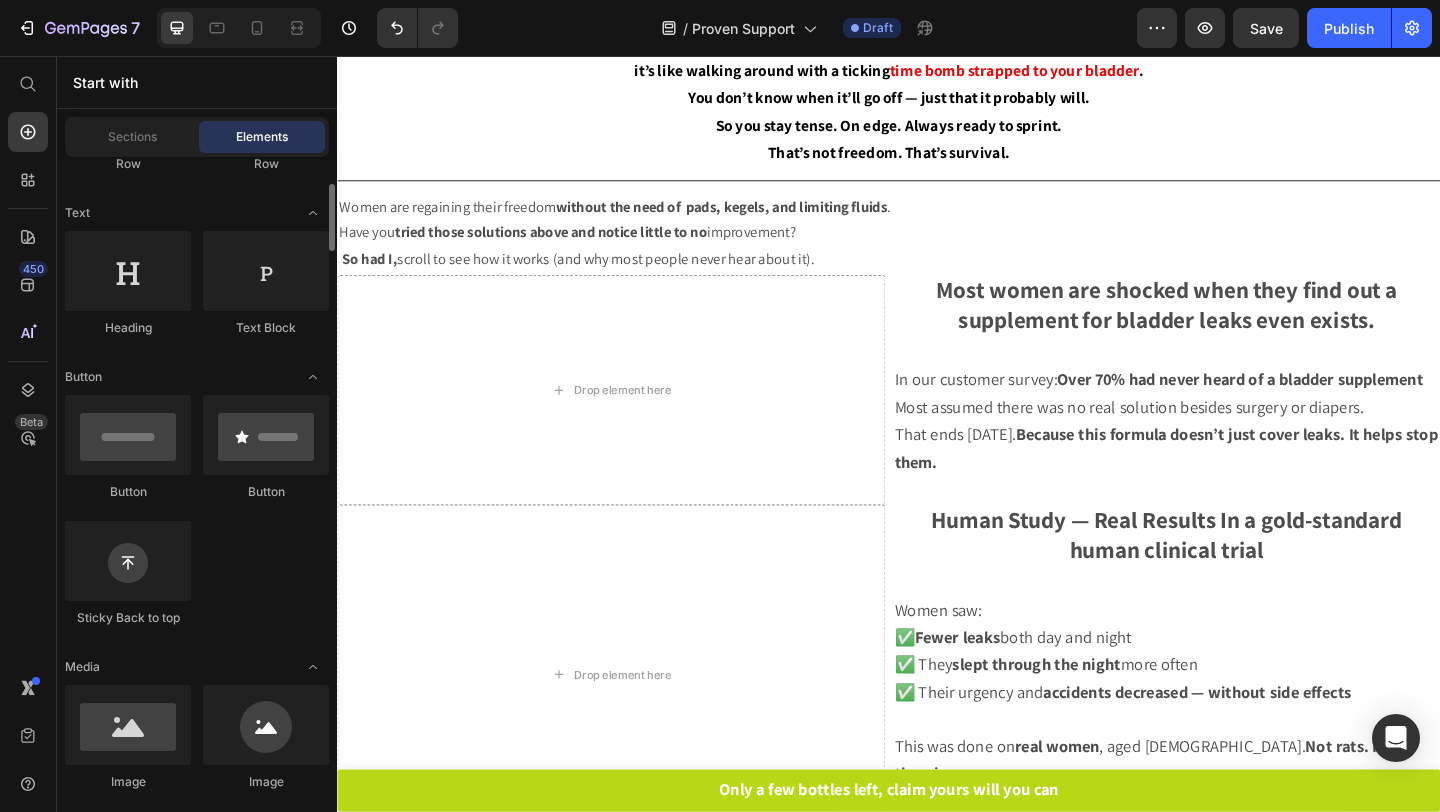 scroll, scrollTop: 312, scrollLeft: 0, axis: vertical 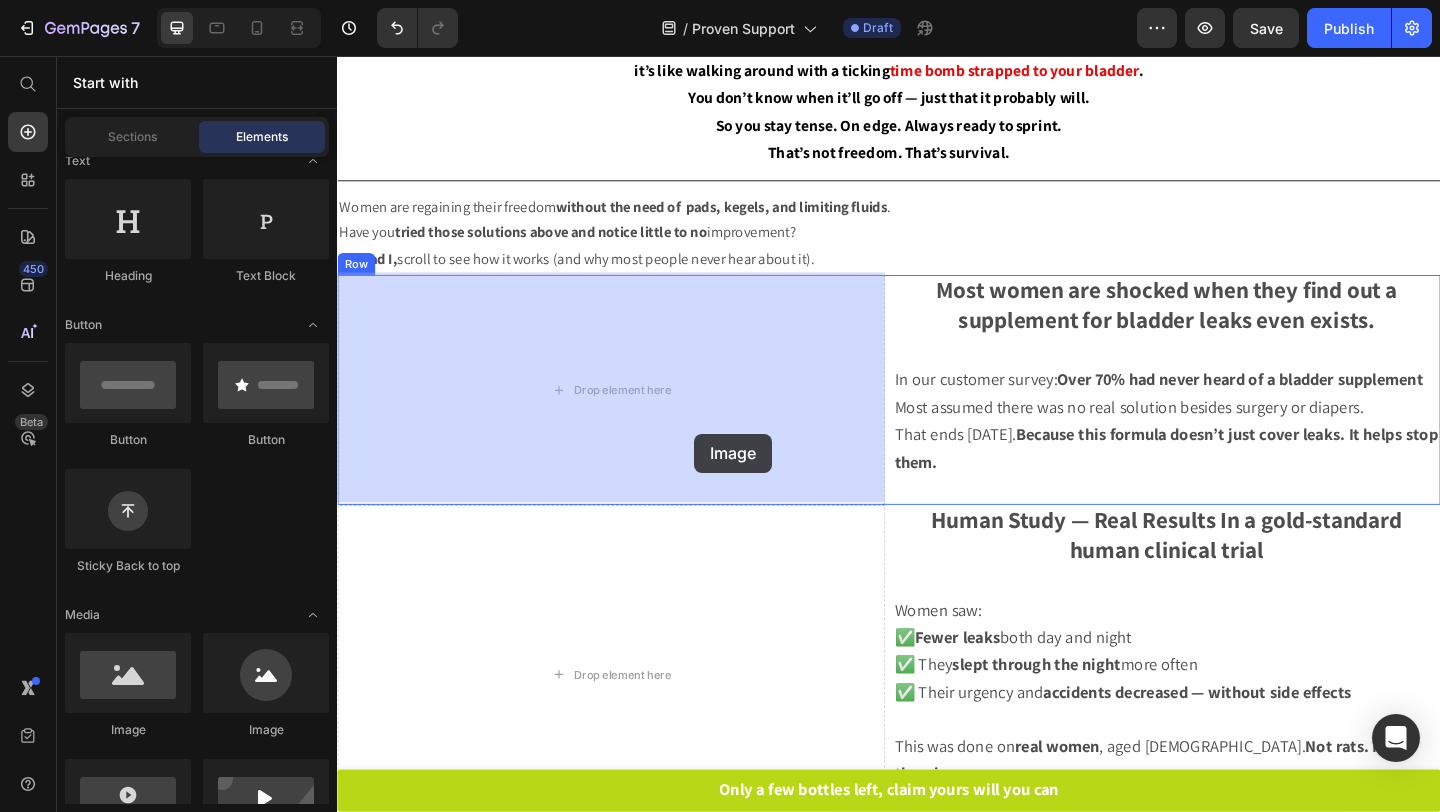 drag, startPoint x: 470, startPoint y: 728, endPoint x: 724, endPoint y: 464, distance: 366.34955 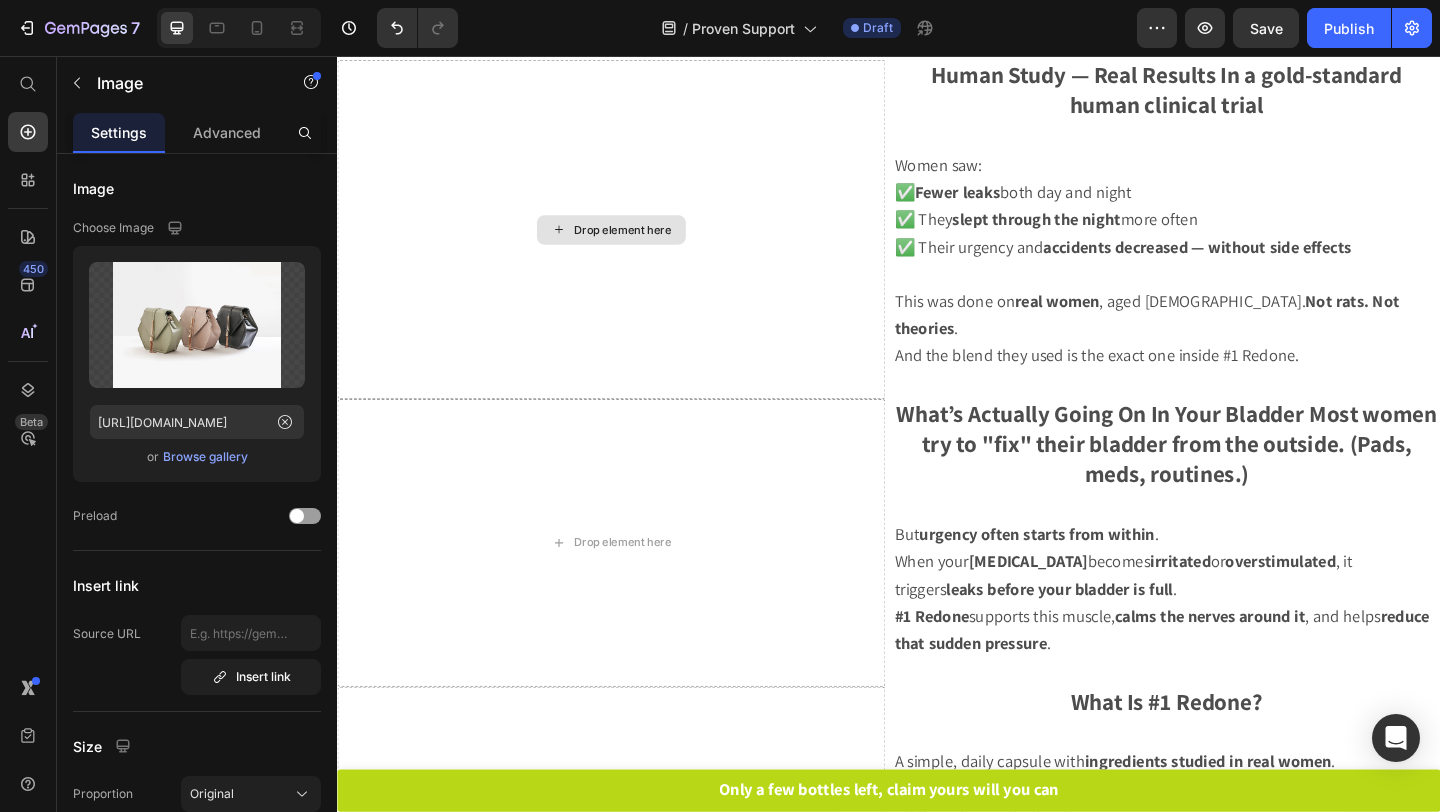 scroll, scrollTop: 643, scrollLeft: 0, axis: vertical 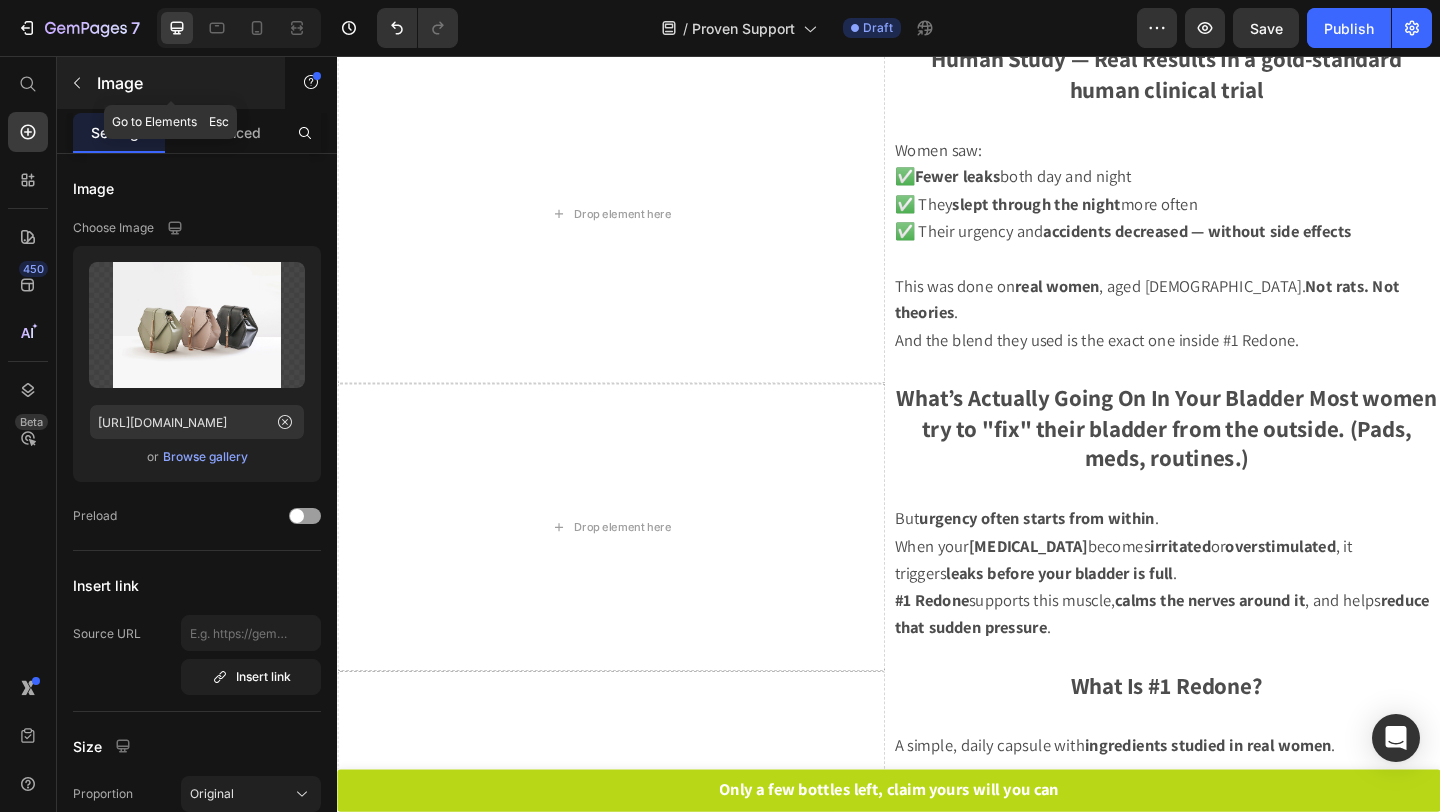 click at bounding box center [77, 83] 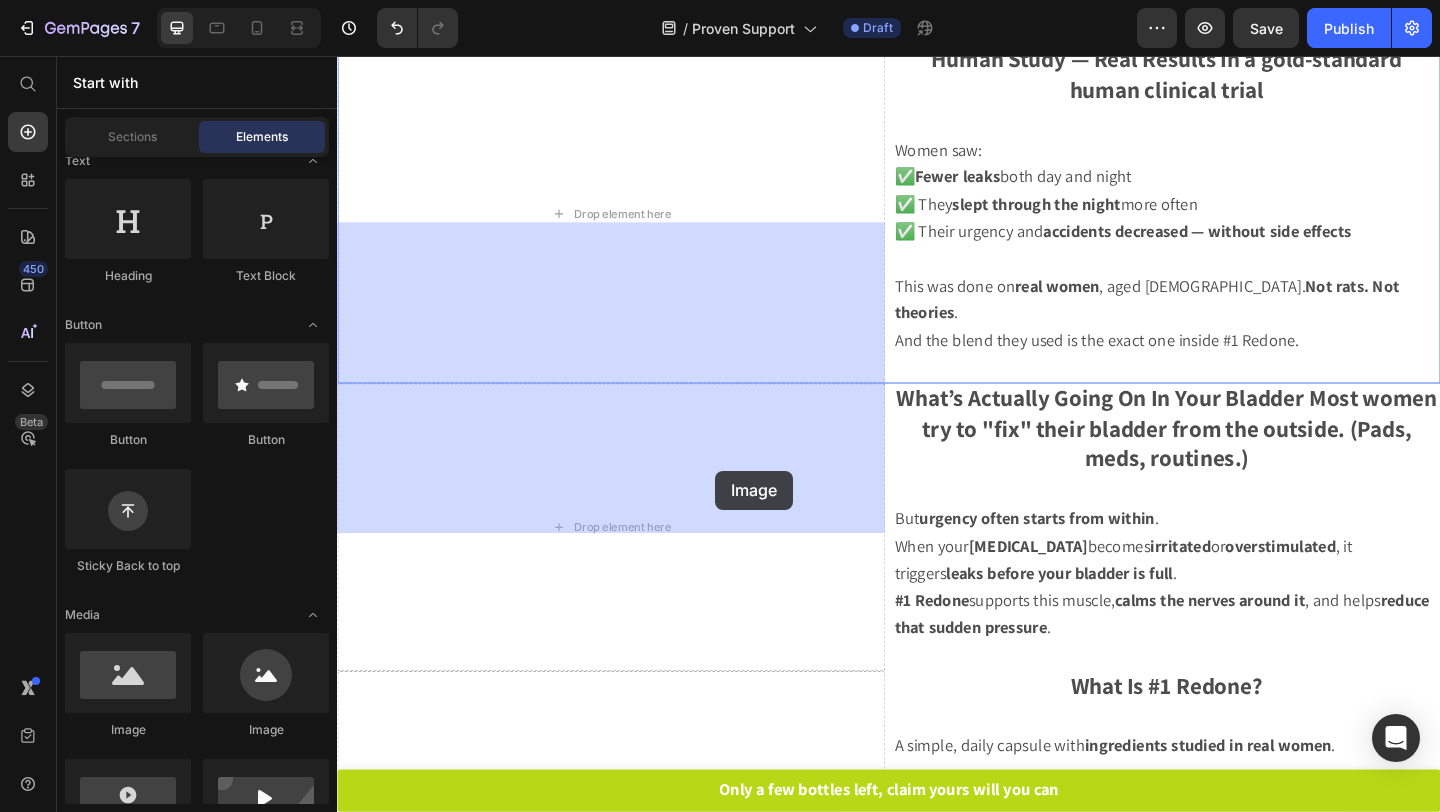 drag, startPoint x: 486, startPoint y: 746, endPoint x: 661, endPoint y: 547, distance: 265.0019 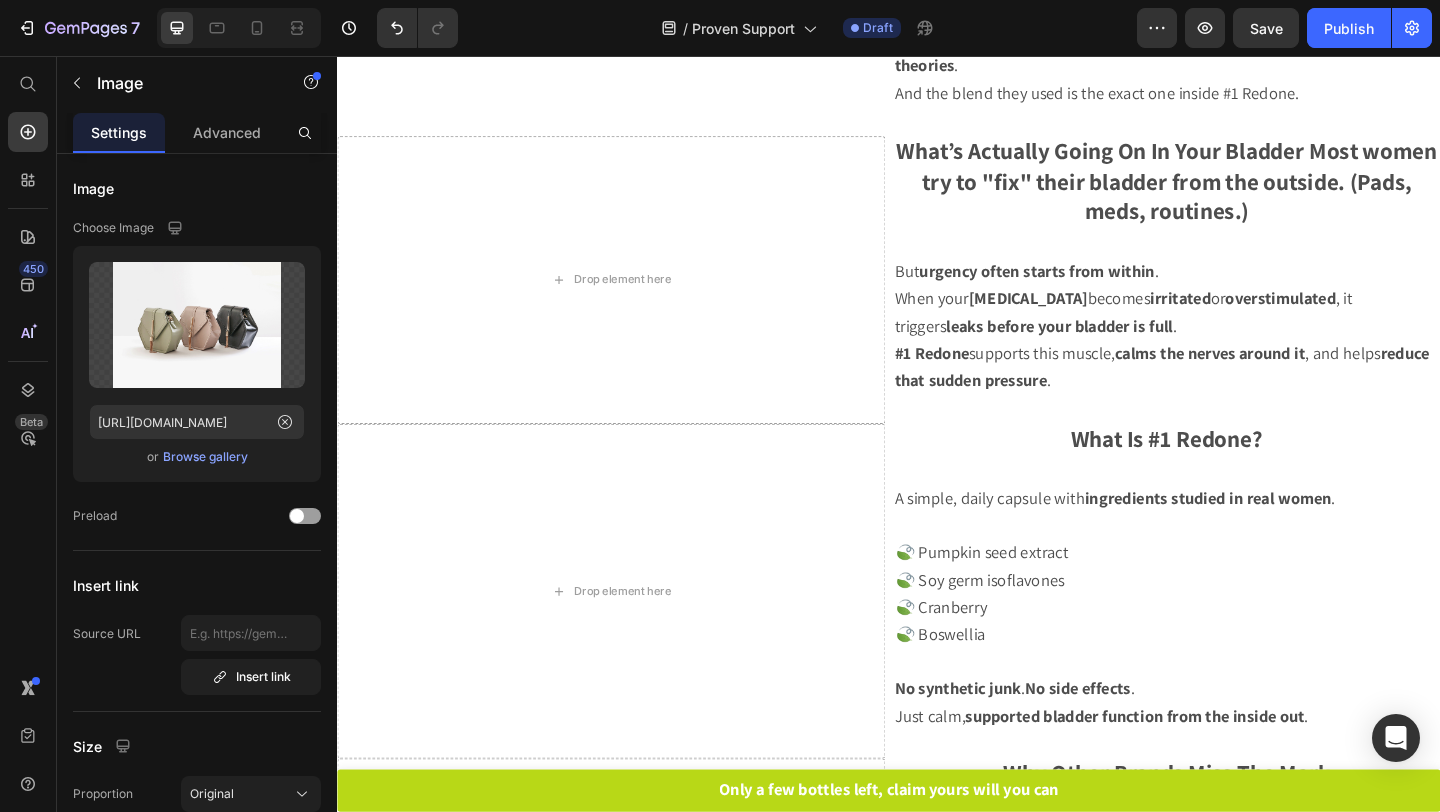 scroll, scrollTop: 1064, scrollLeft: 0, axis: vertical 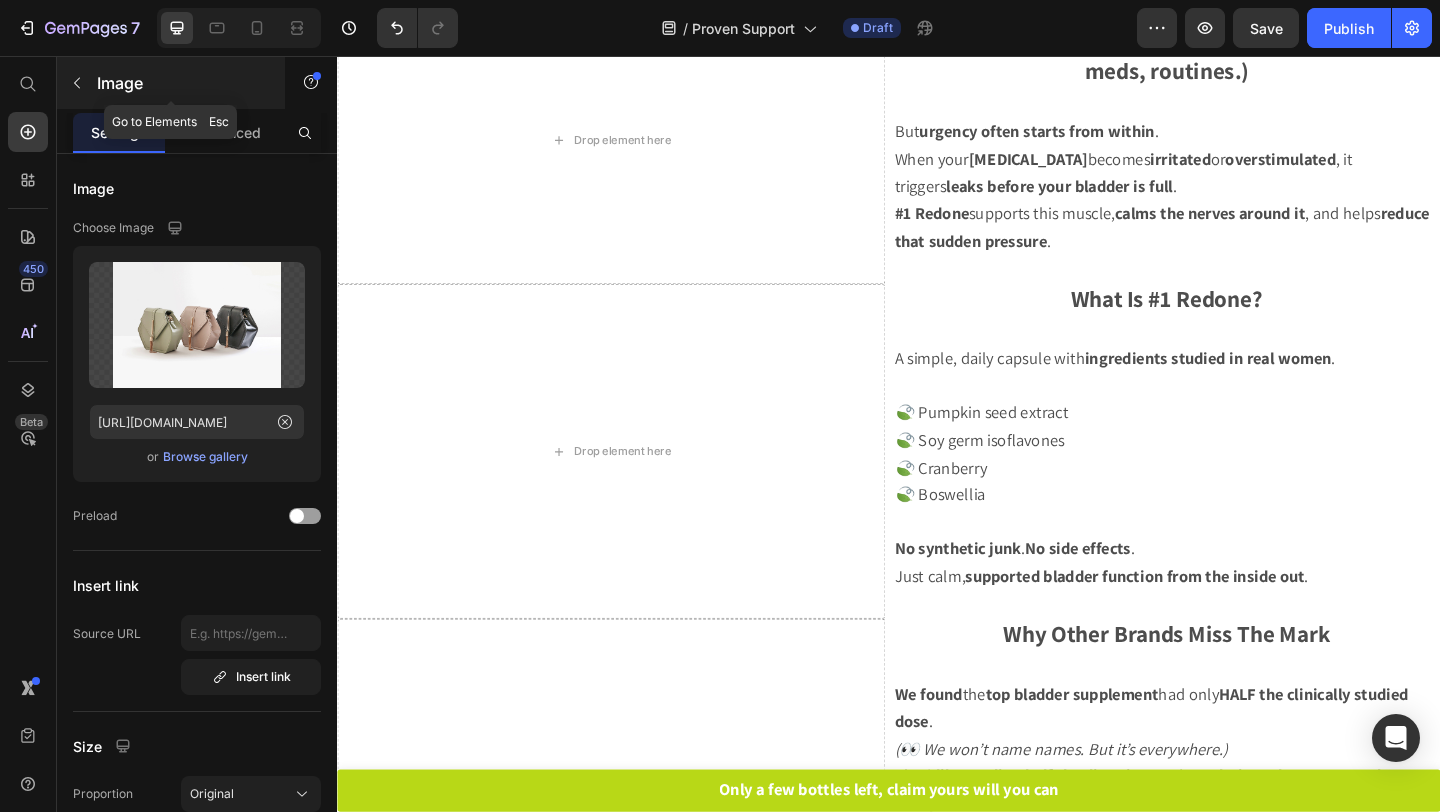 click 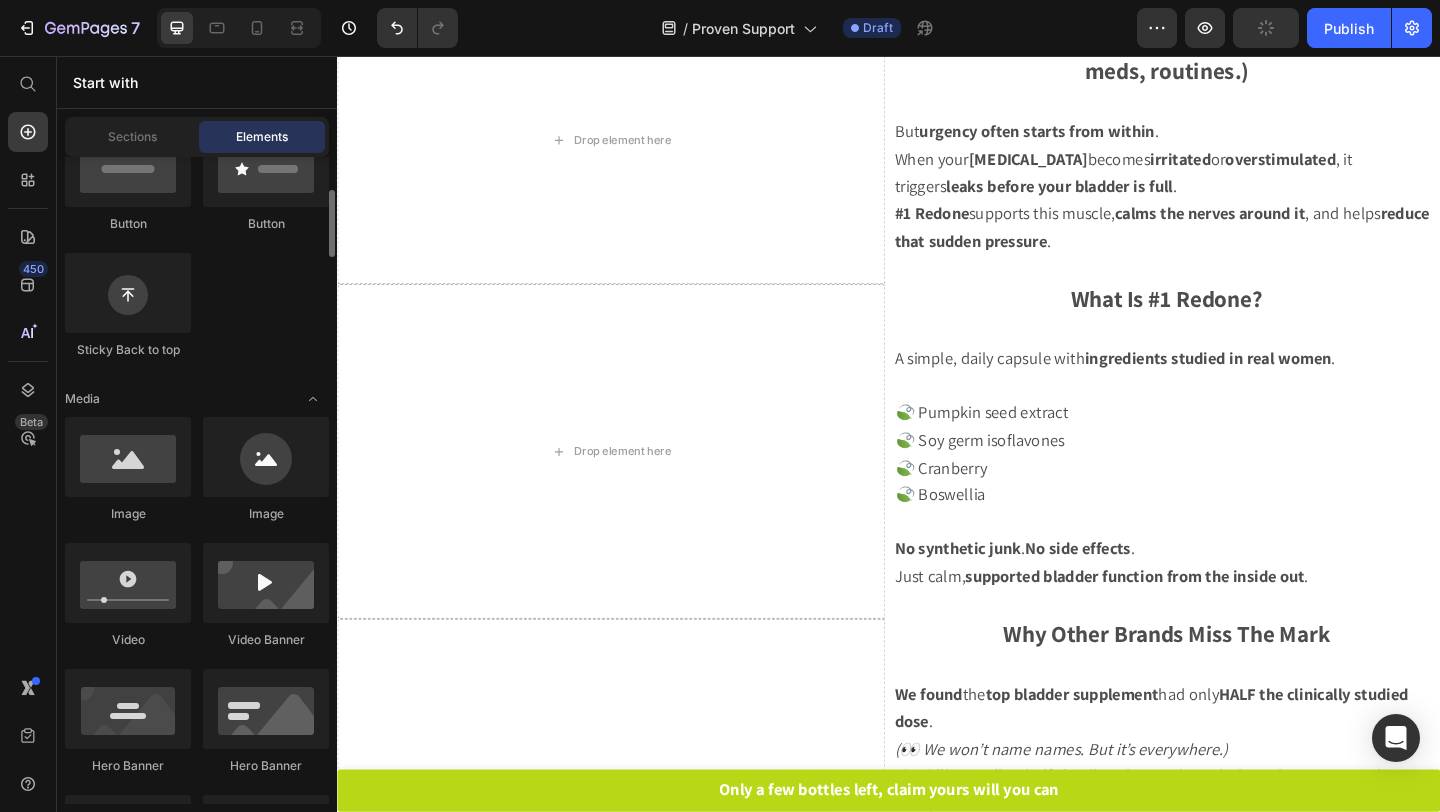 scroll, scrollTop: 611, scrollLeft: 0, axis: vertical 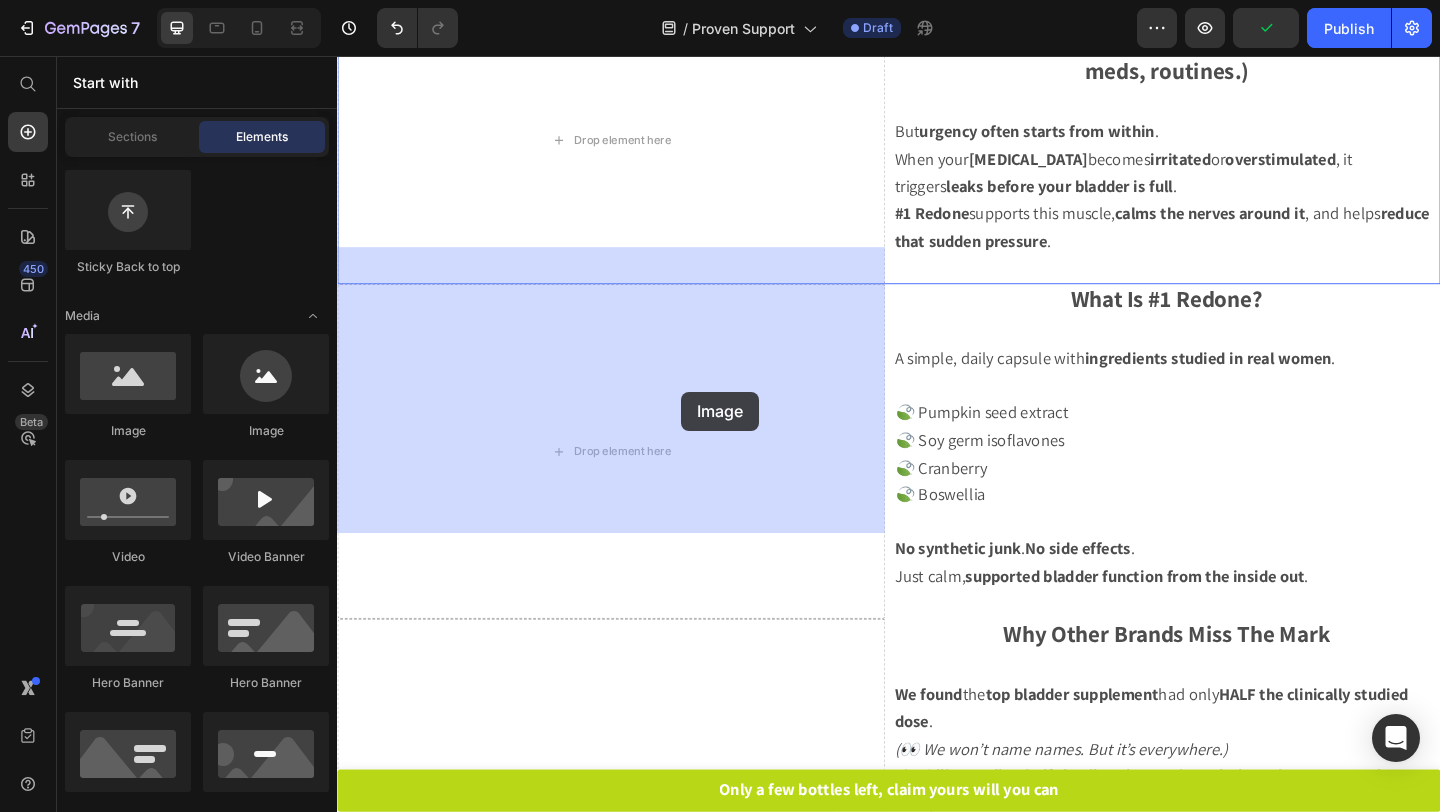 drag, startPoint x: 460, startPoint y: 446, endPoint x: 583, endPoint y: 446, distance: 123 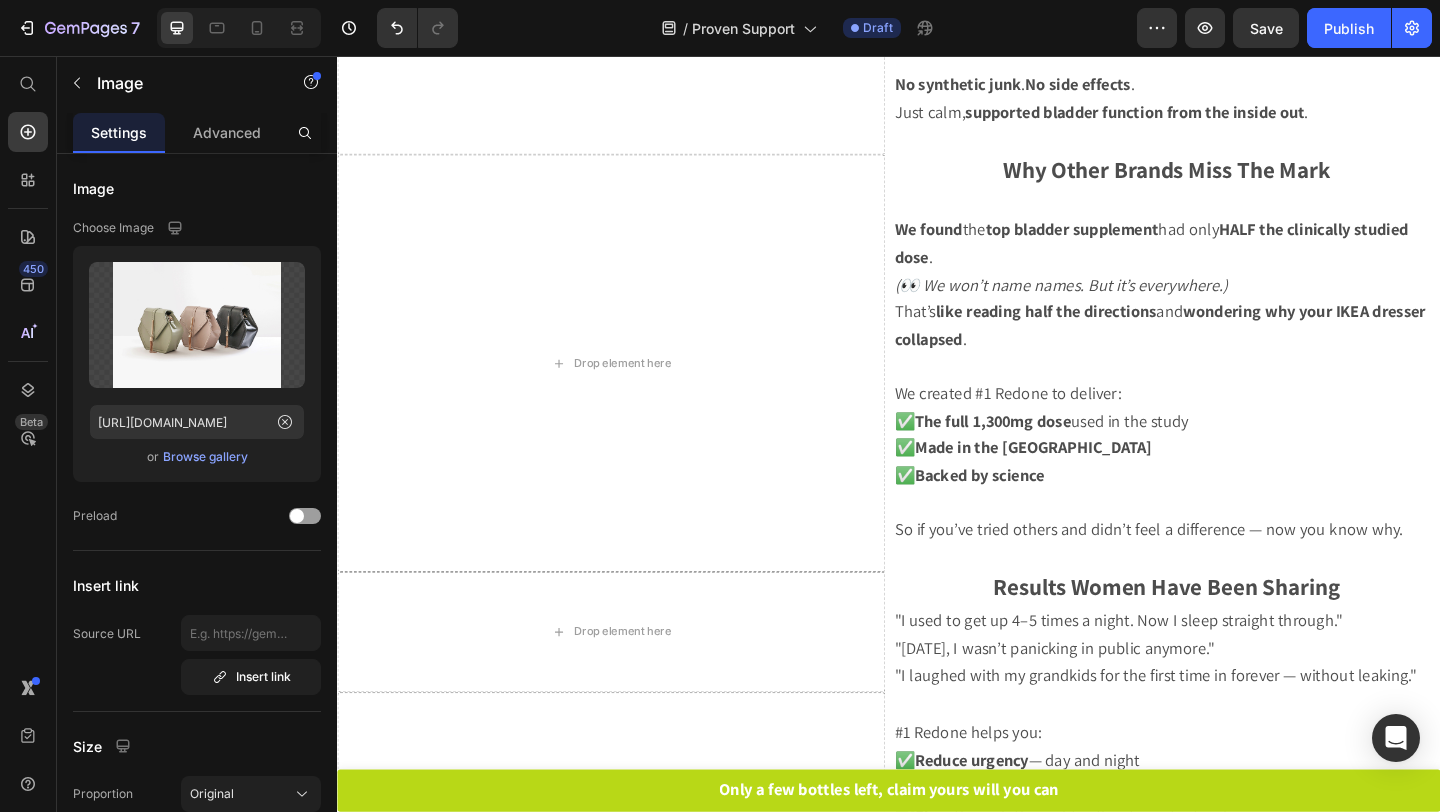 scroll, scrollTop: 1716, scrollLeft: 0, axis: vertical 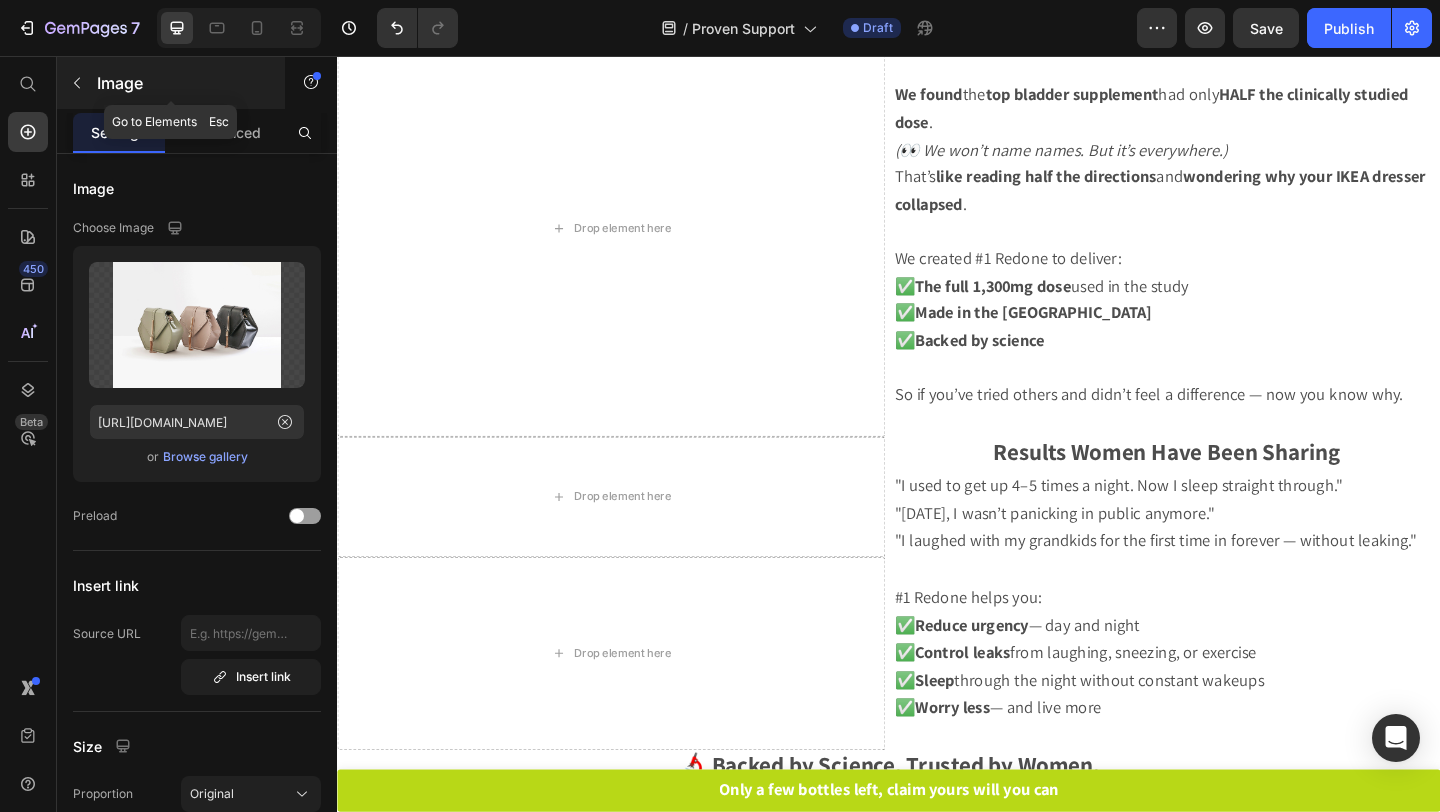 click 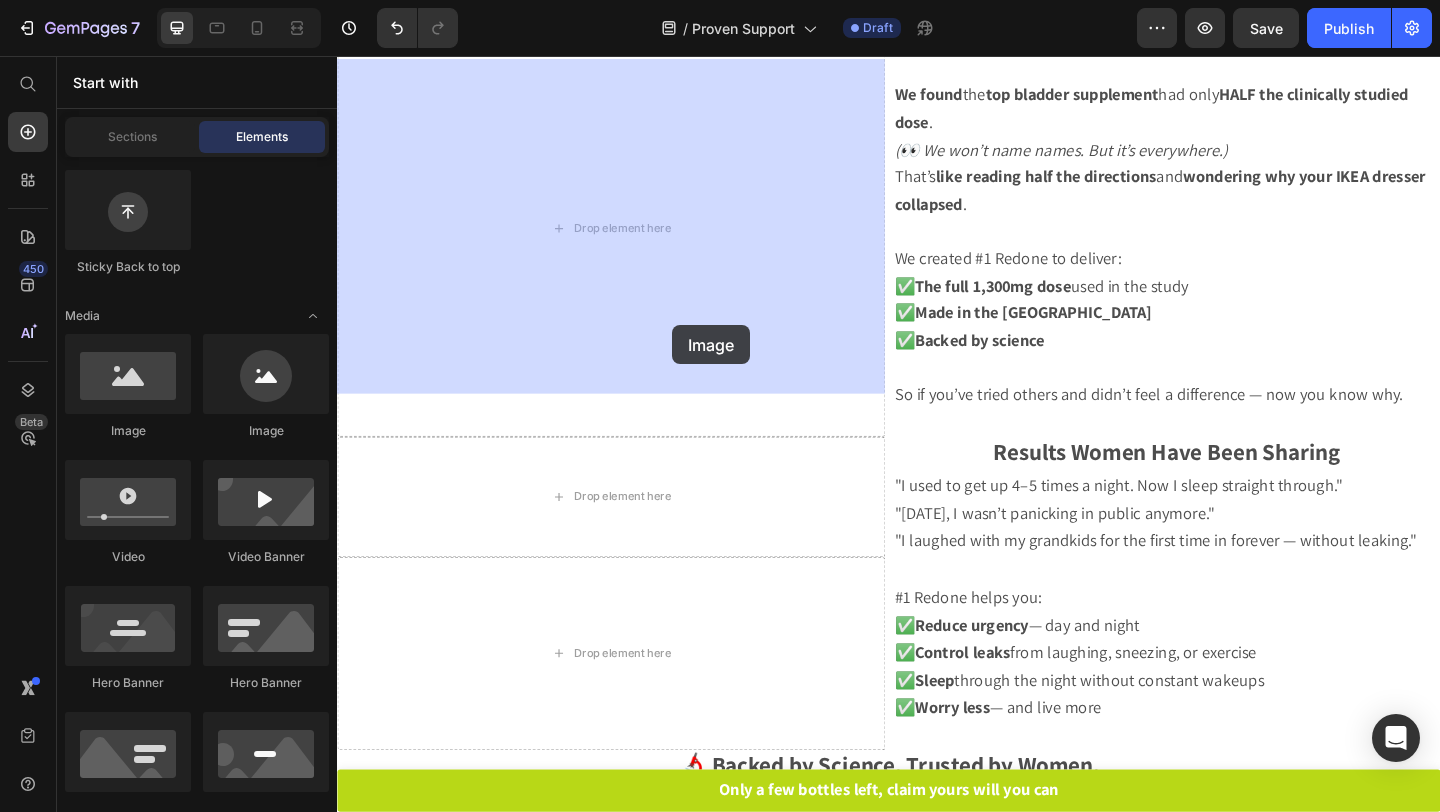 drag, startPoint x: 491, startPoint y: 439, endPoint x: 701, endPoint y: 349, distance: 228.47319 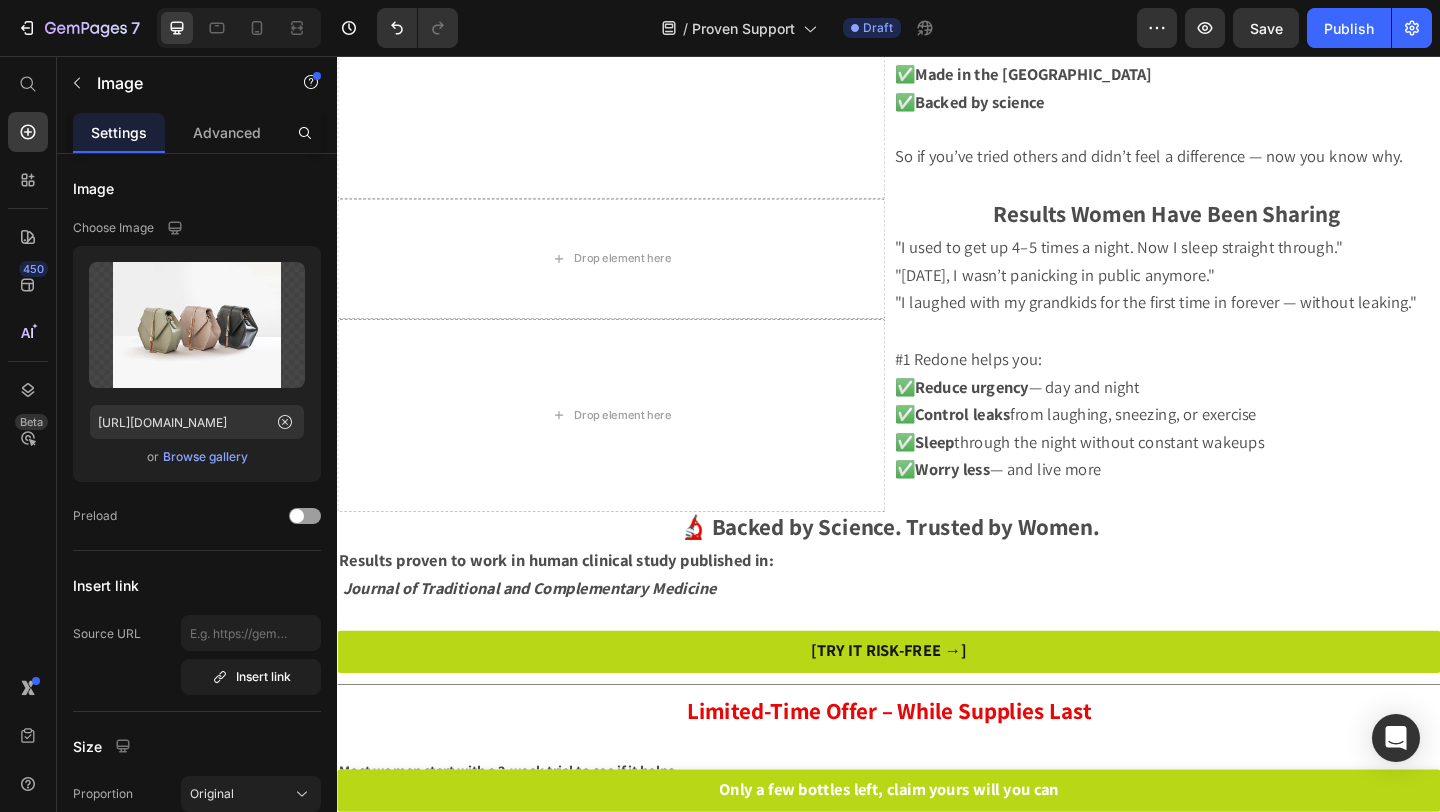 scroll, scrollTop: 2110, scrollLeft: 0, axis: vertical 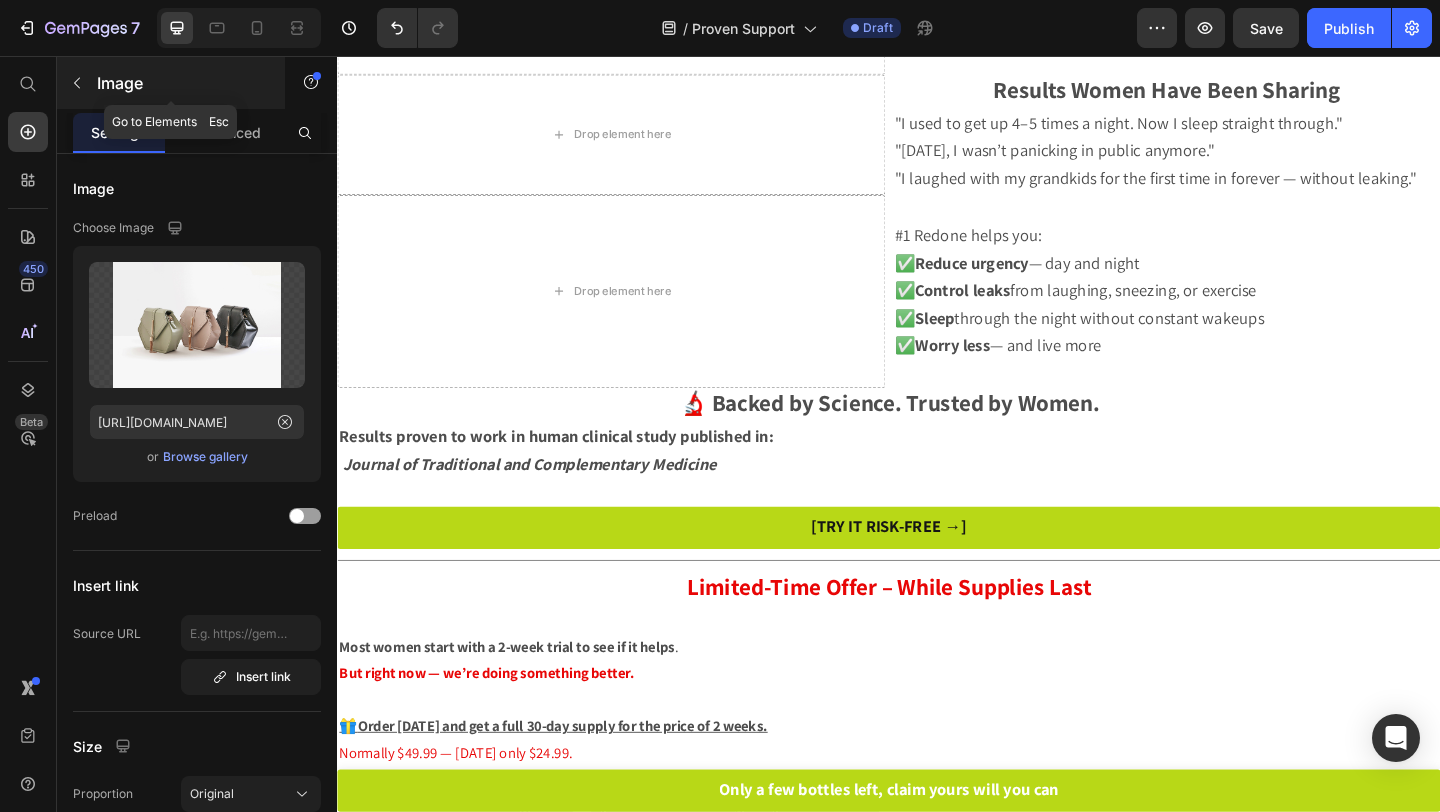 click 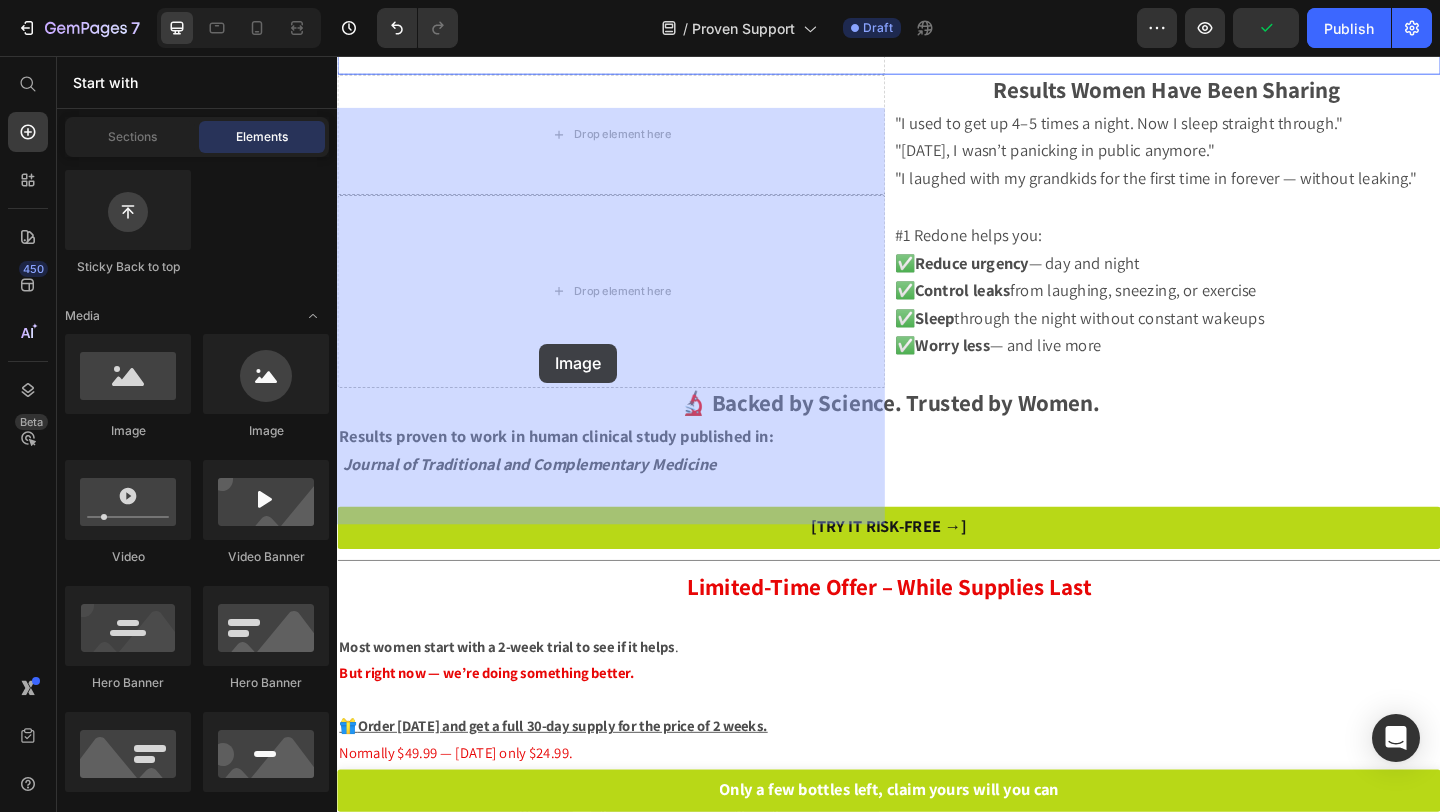 drag, startPoint x: 436, startPoint y: 449, endPoint x: 557, endPoint y: 369, distance: 145.05516 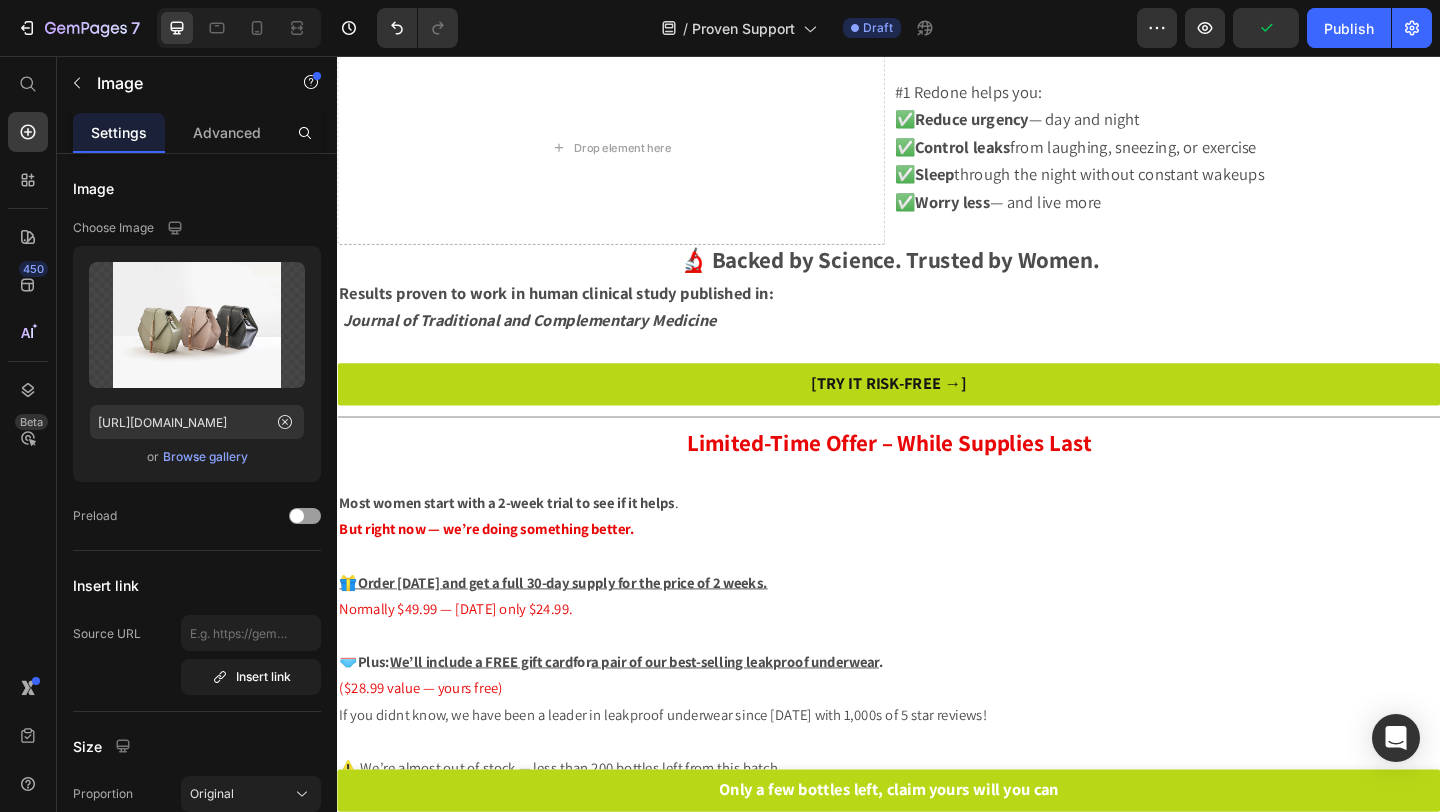 scroll, scrollTop: 2354, scrollLeft: 0, axis: vertical 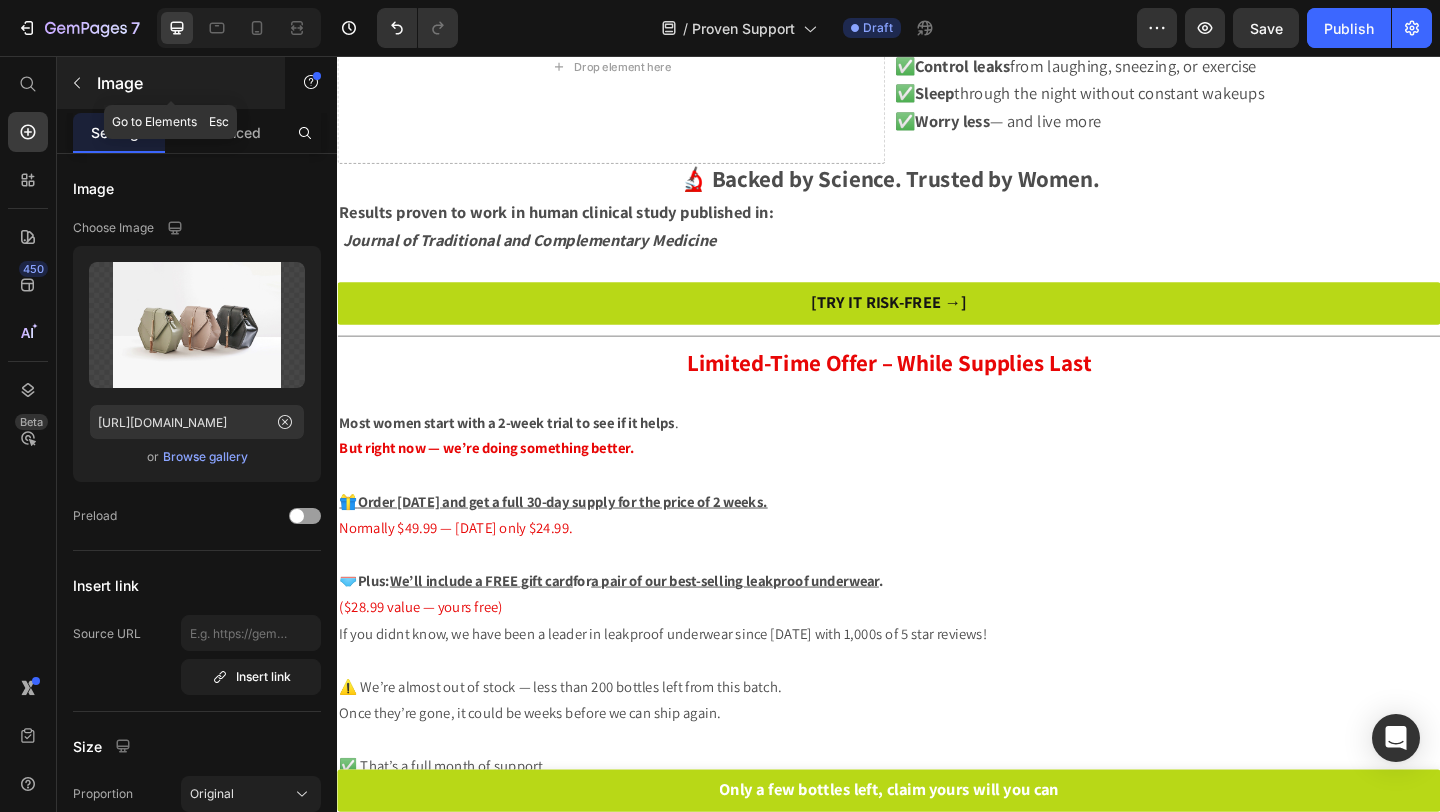 click at bounding box center [77, 83] 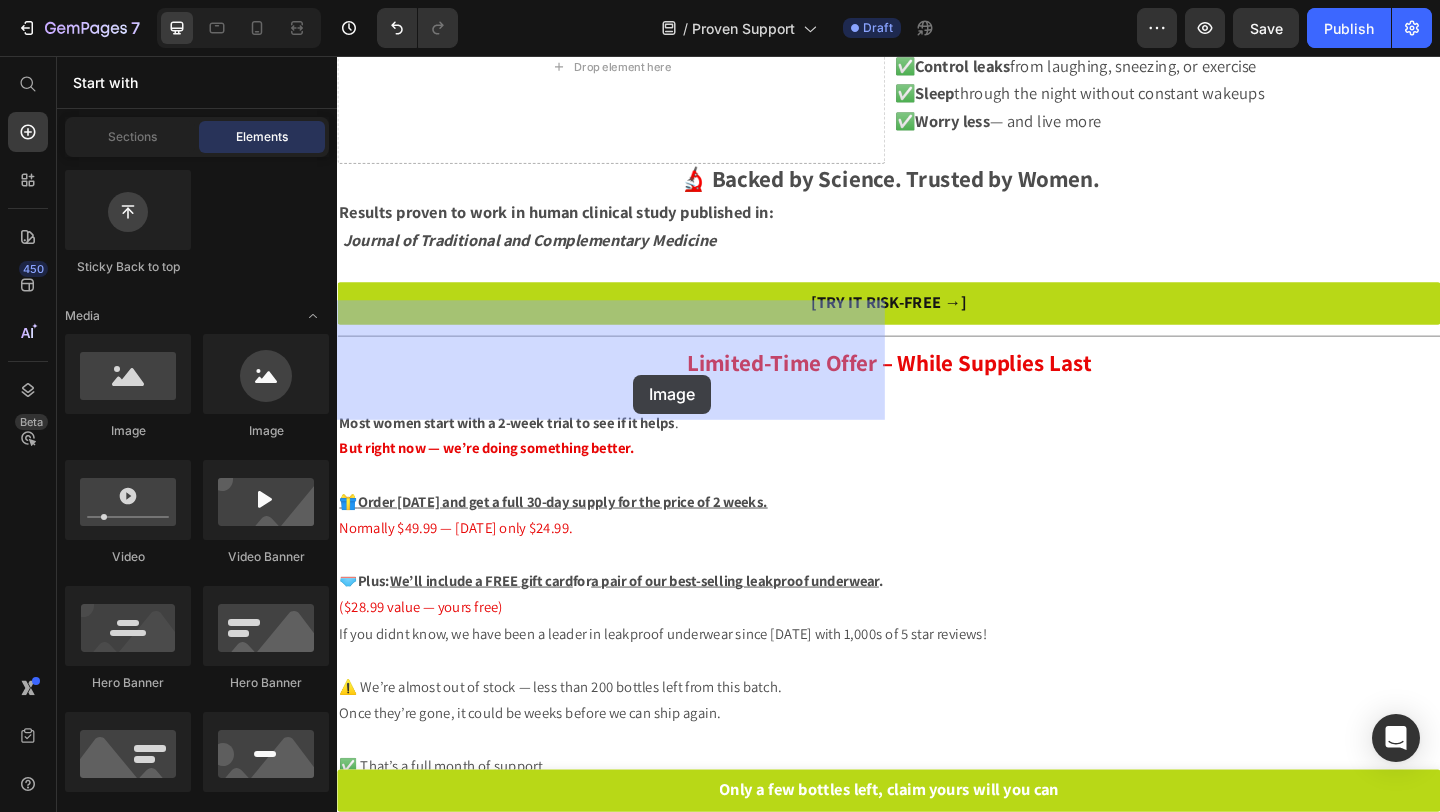 drag, startPoint x: 450, startPoint y: 445, endPoint x: 512, endPoint y: 403, distance: 74.88658 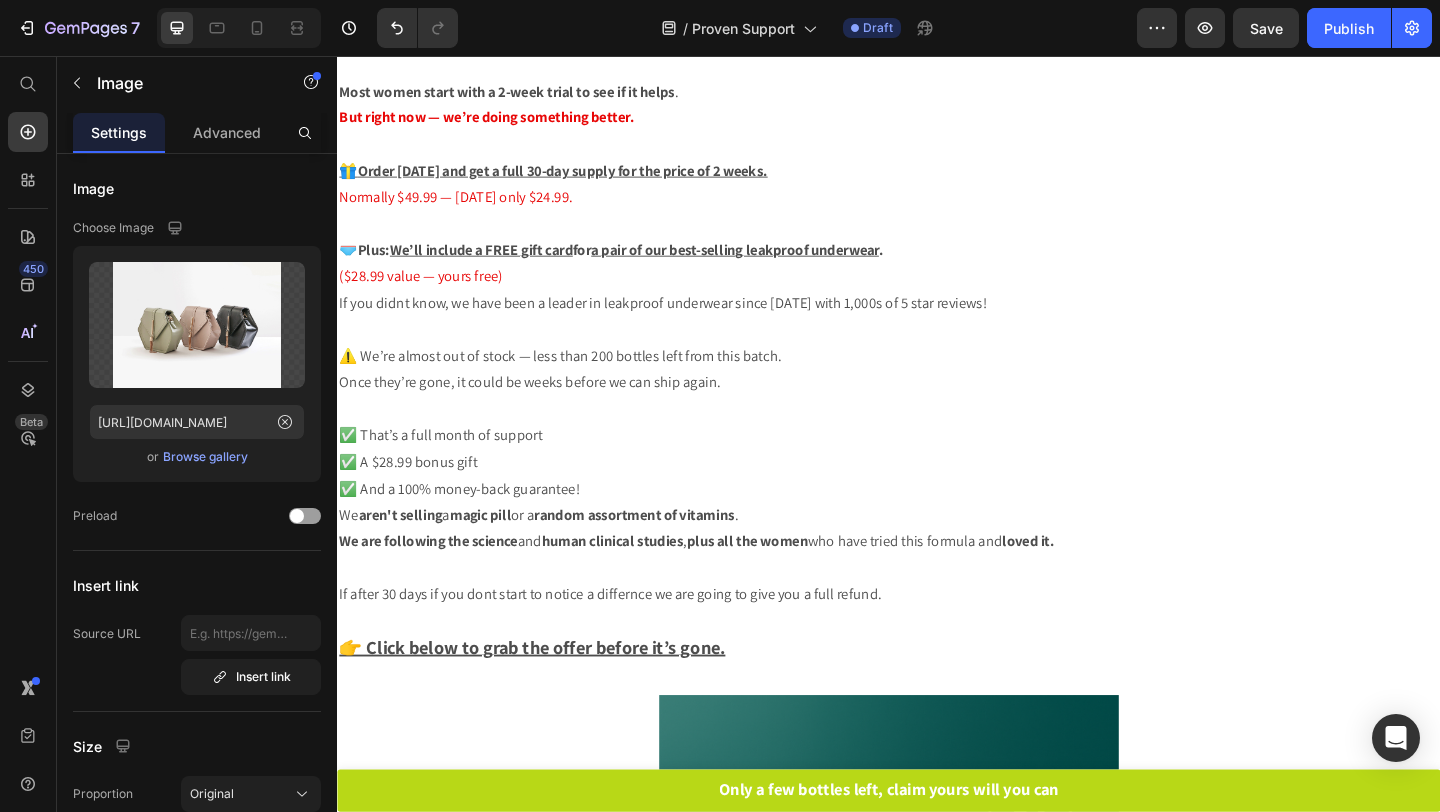scroll, scrollTop: 2728, scrollLeft: 0, axis: vertical 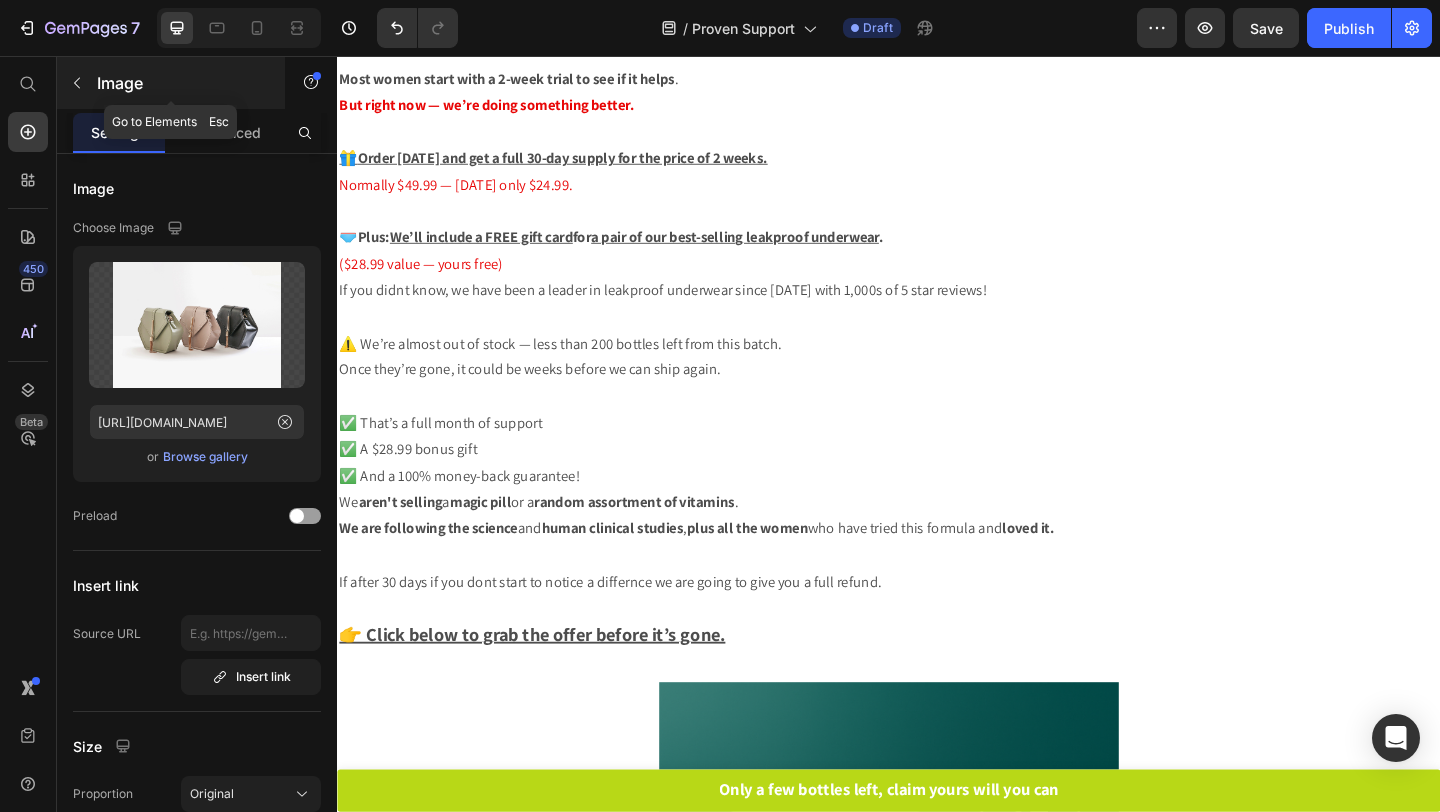 click 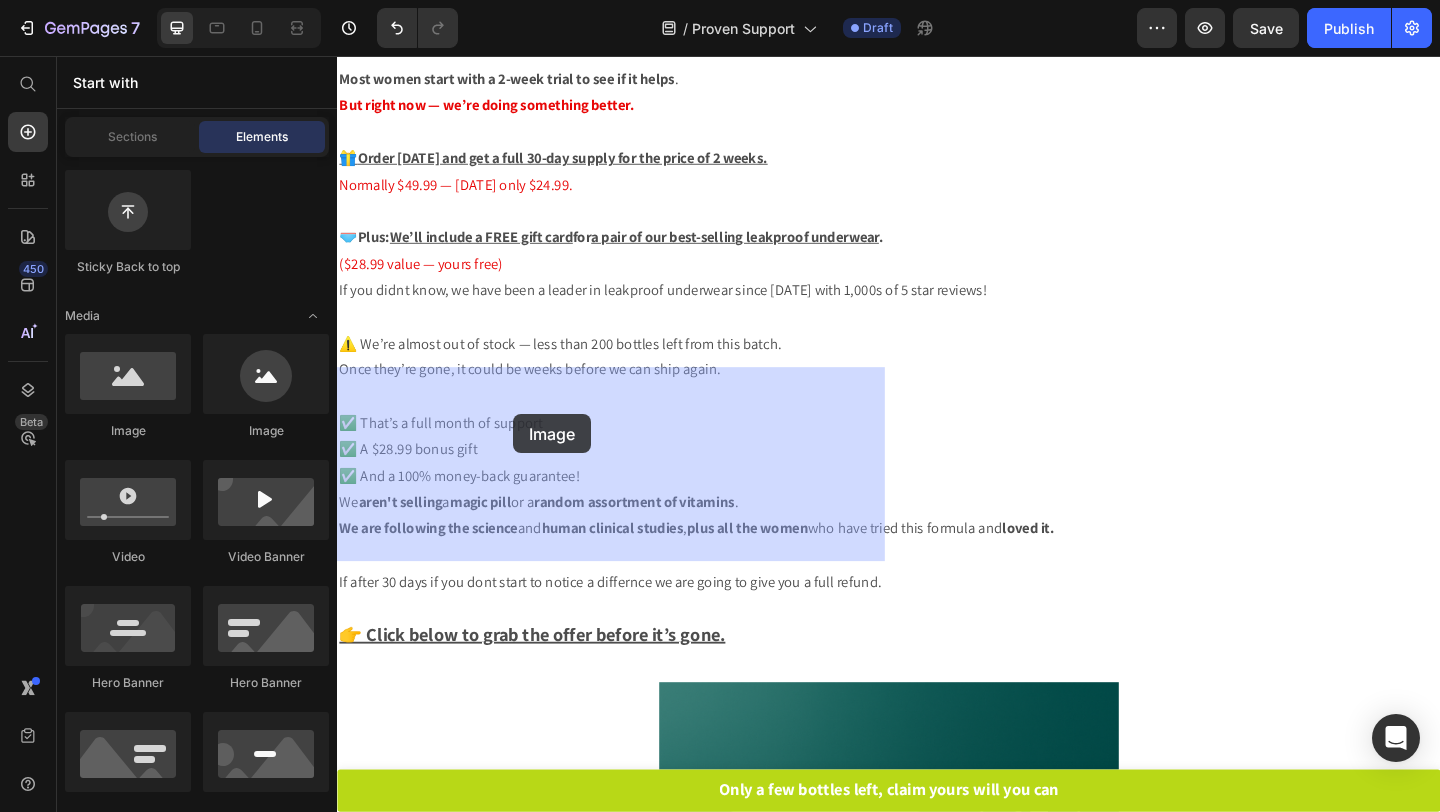 drag, startPoint x: 442, startPoint y: 446, endPoint x: 528, endPoint y: 445, distance: 86.00581 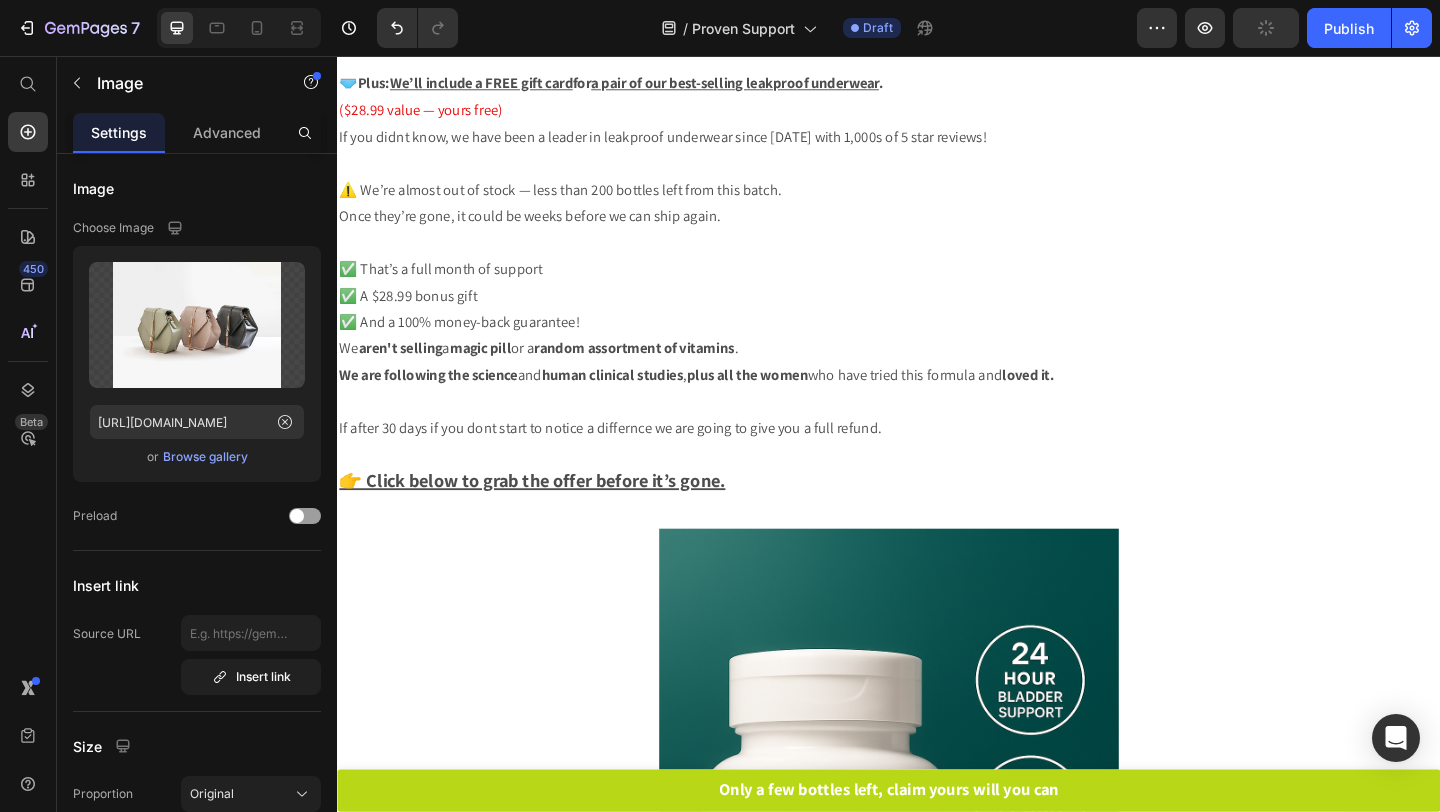 scroll, scrollTop: 2934, scrollLeft: 0, axis: vertical 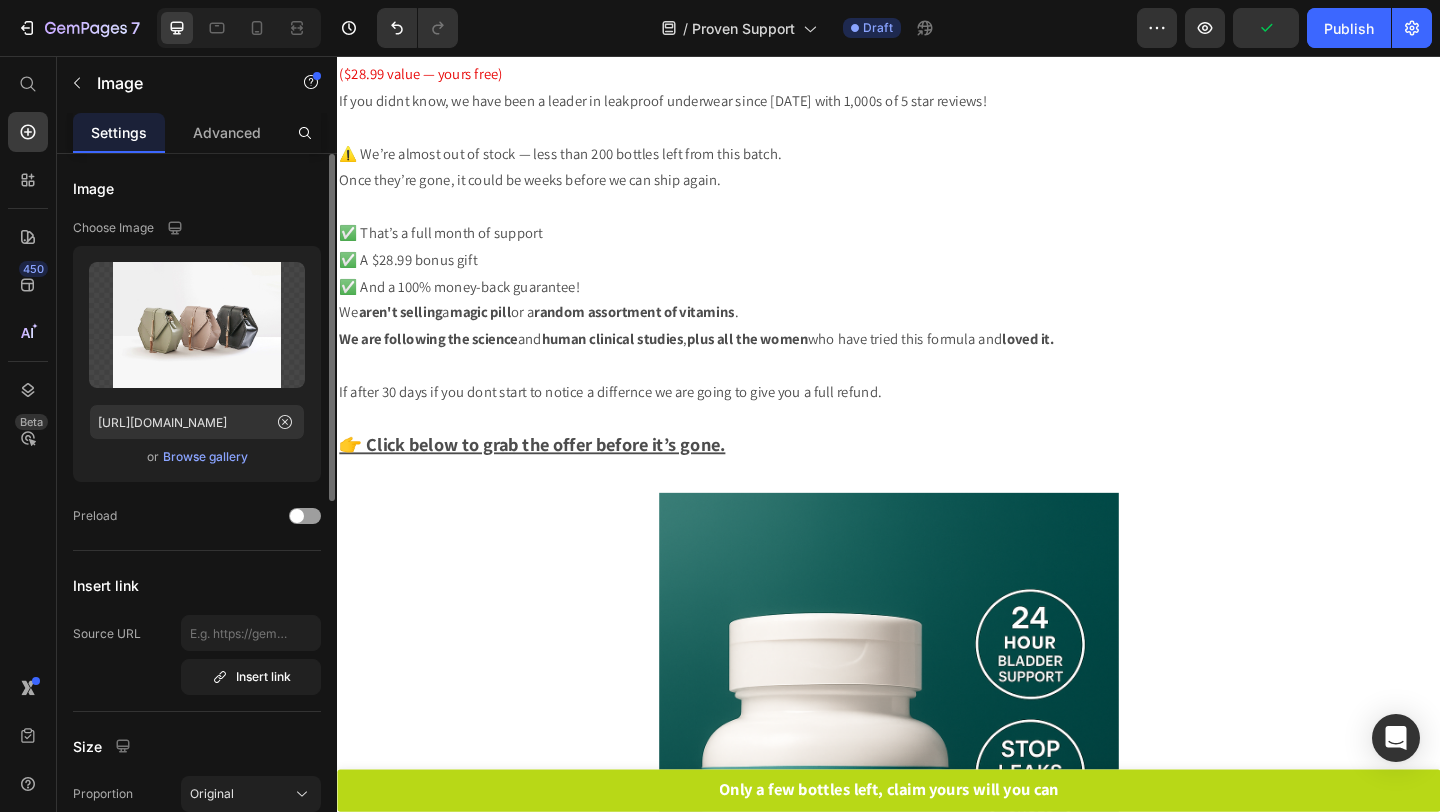 click on "Upload Image https://ucarecdn.com/ee6d5074-1640-4cc7-8933-47c8589c3dee/-/format/auto/  or   Browse gallery" 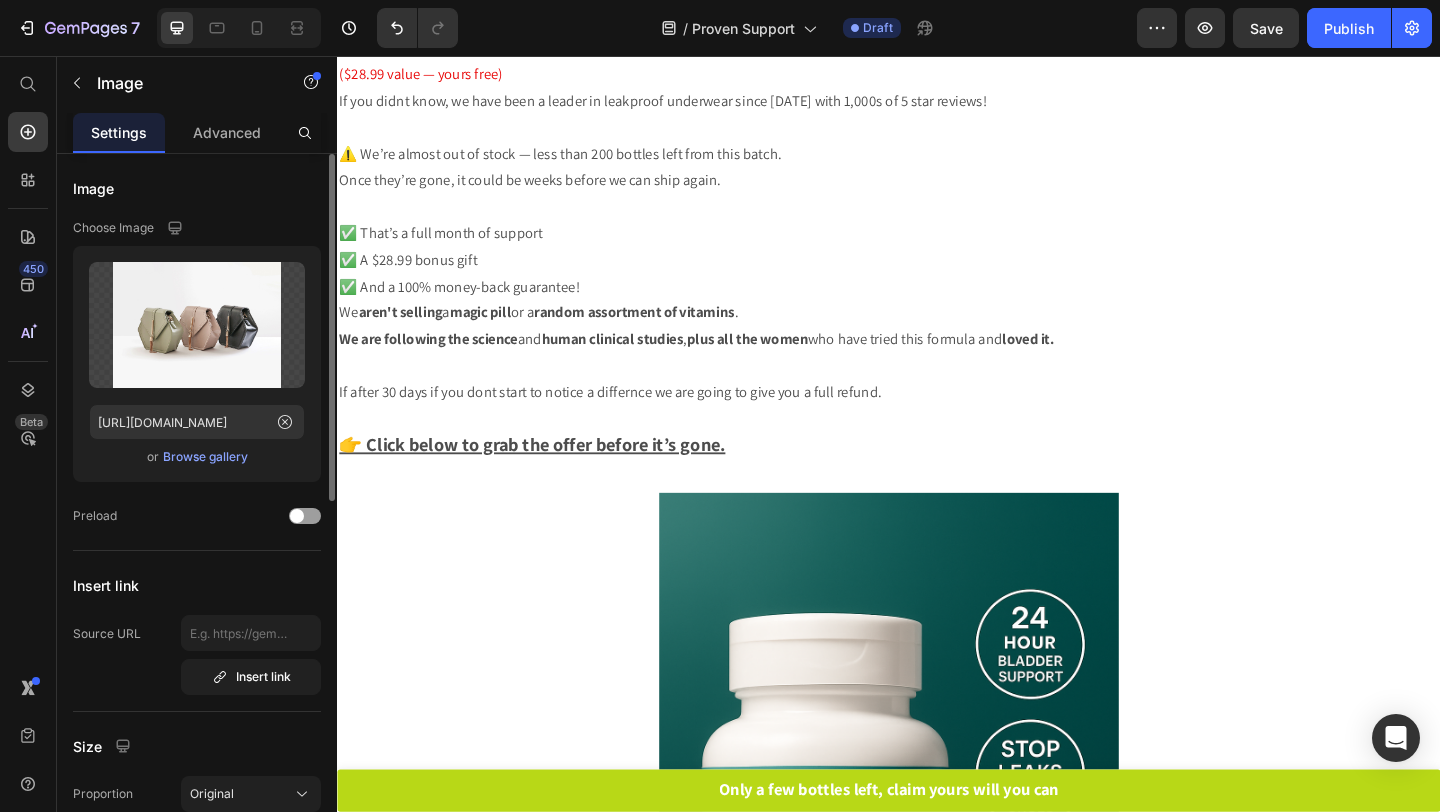 click on "Browse gallery" at bounding box center (205, 457) 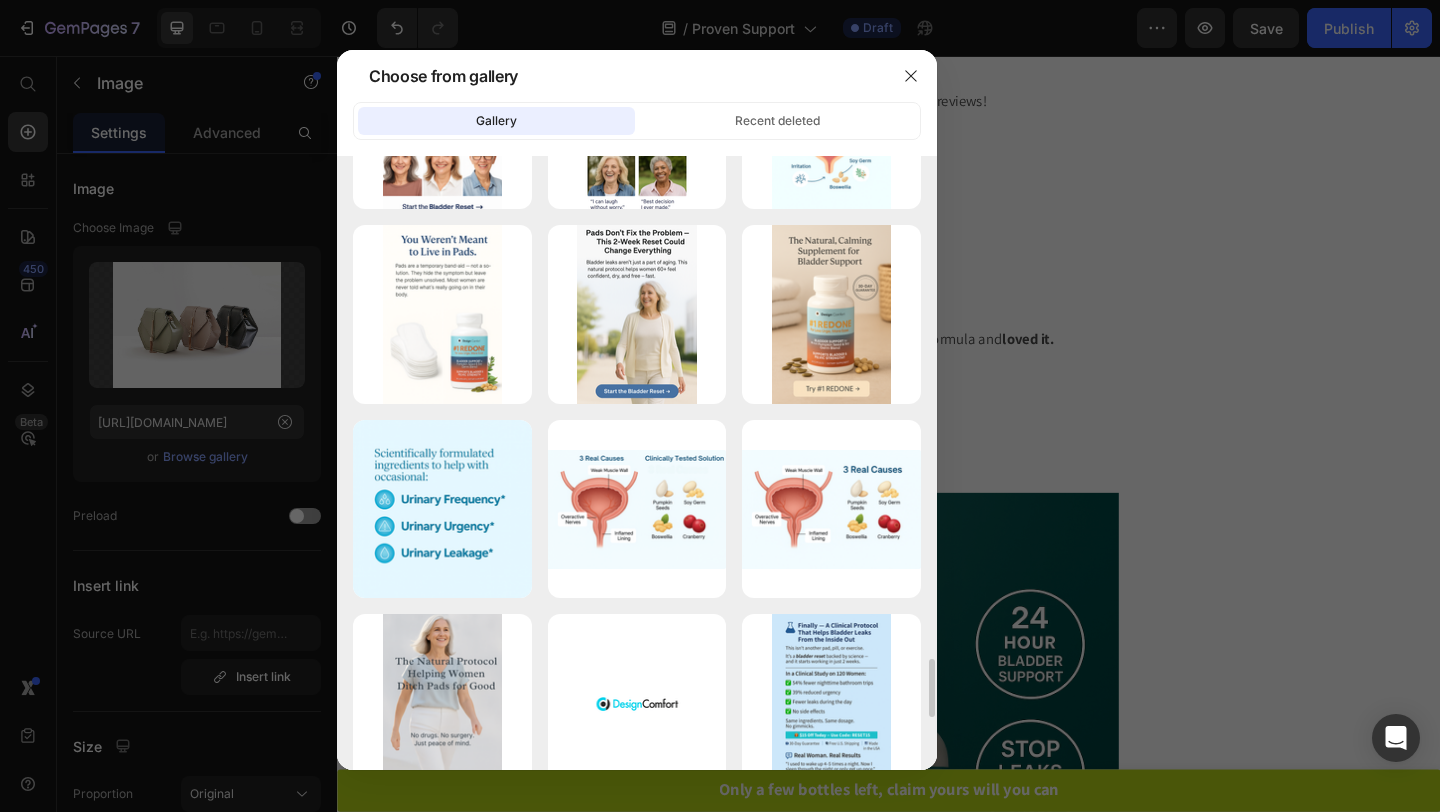scroll, scrollTop: 5209, scrollLeft: 0, axis: vertical 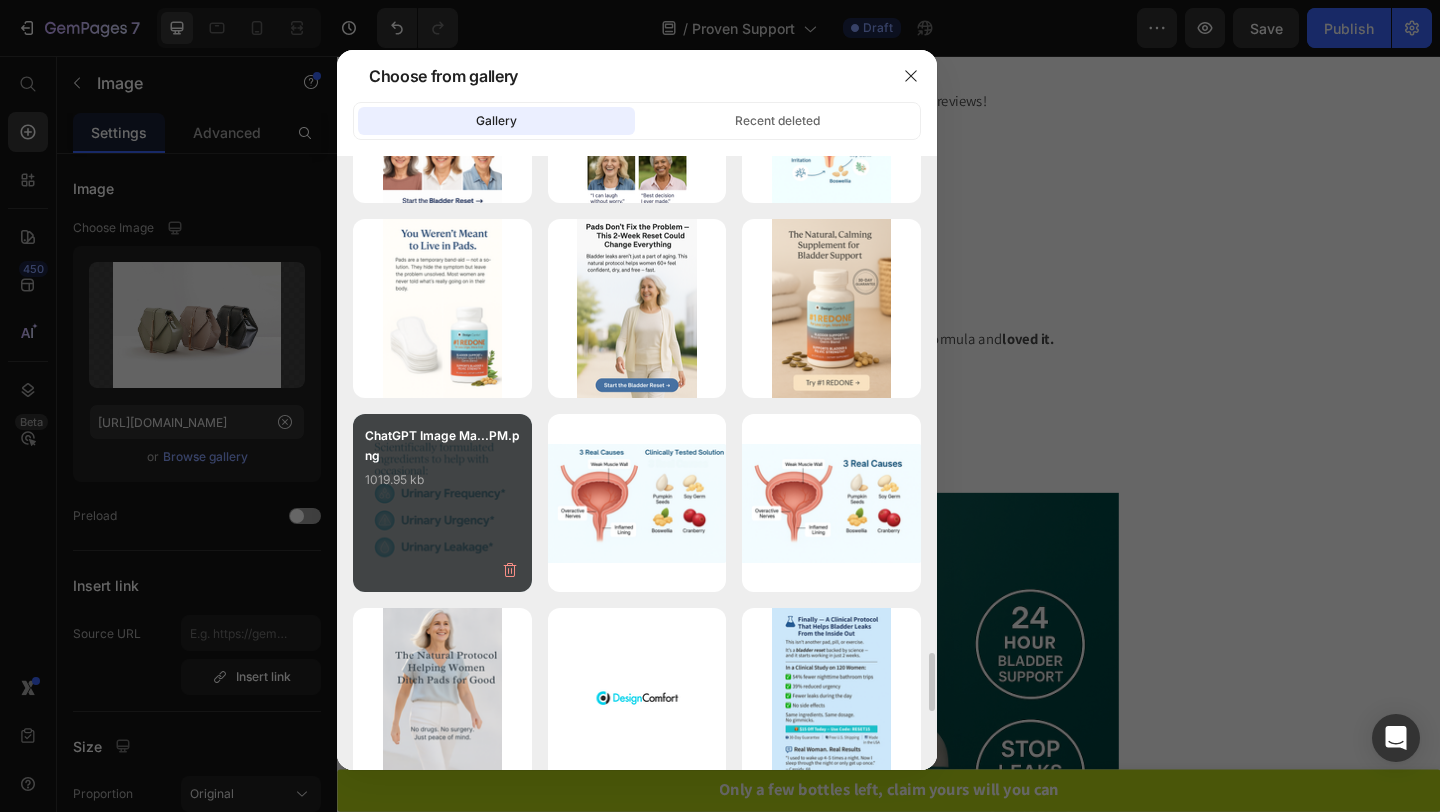 click on "ChatGPT Image Ma...PM.png 1019.95 kb" at bounding box center (442, 503) 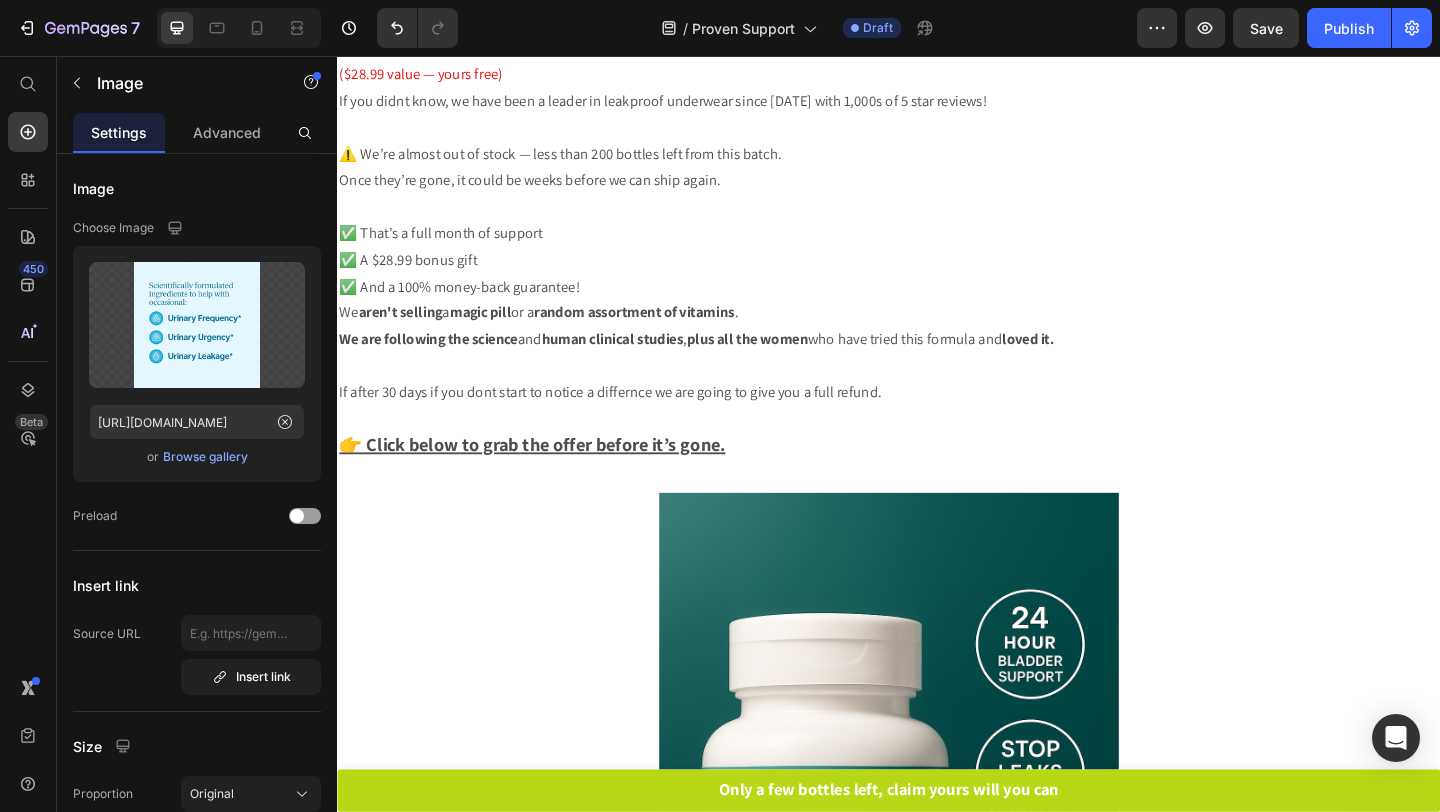 click on "Reduce urgency" at bounding box center [1027, -544] 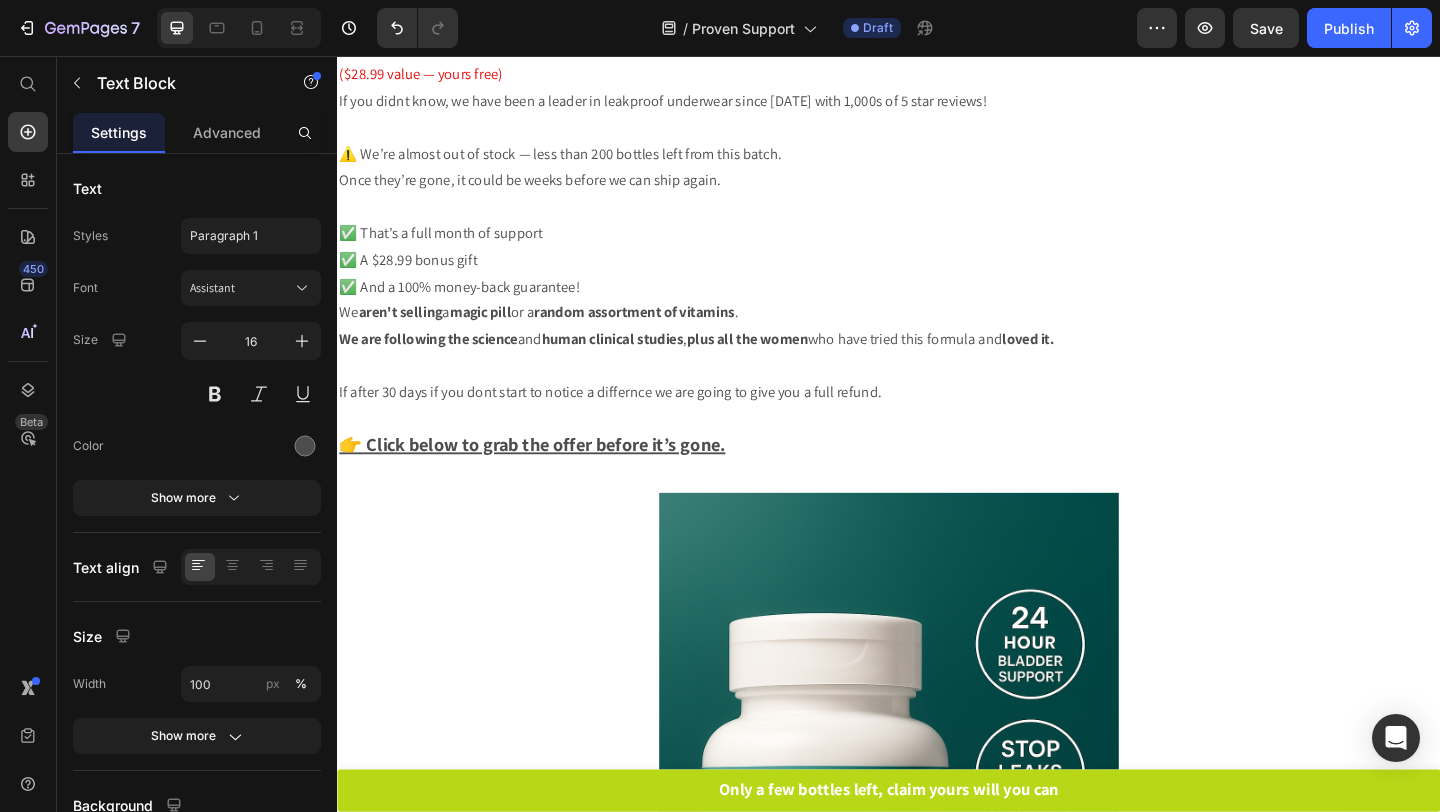 click on "#1 Redone helps you:" at bounding box center (1239, -572) 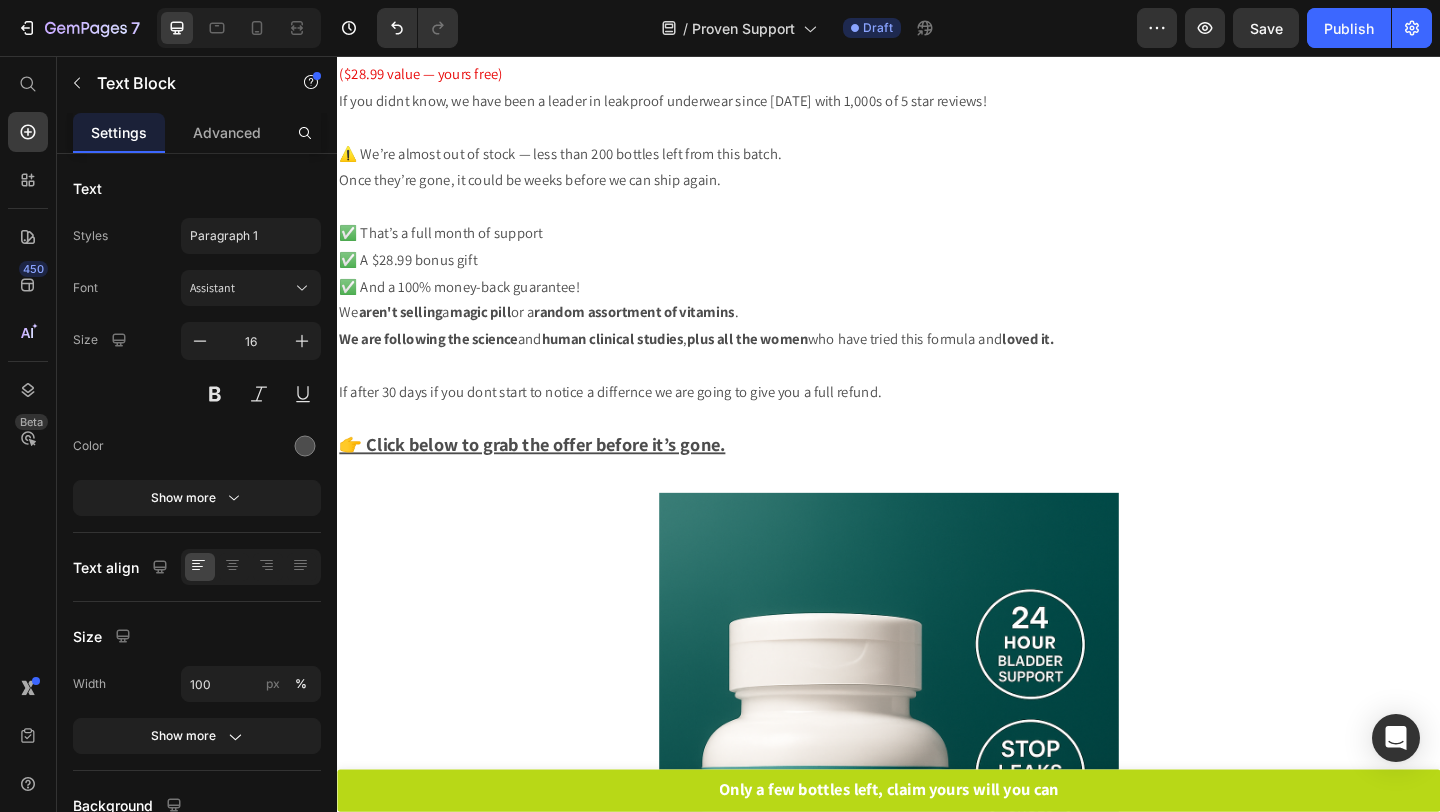 click on "#1 Redone helps you: ✅  Reduce urgency  — day and night ✅  Control leaks  from laughing, sneezing, or exercise ✅  Sleep  through the night without constant wakeups ✅  Worry less  — and live more" at bounding box center [1239, -512] 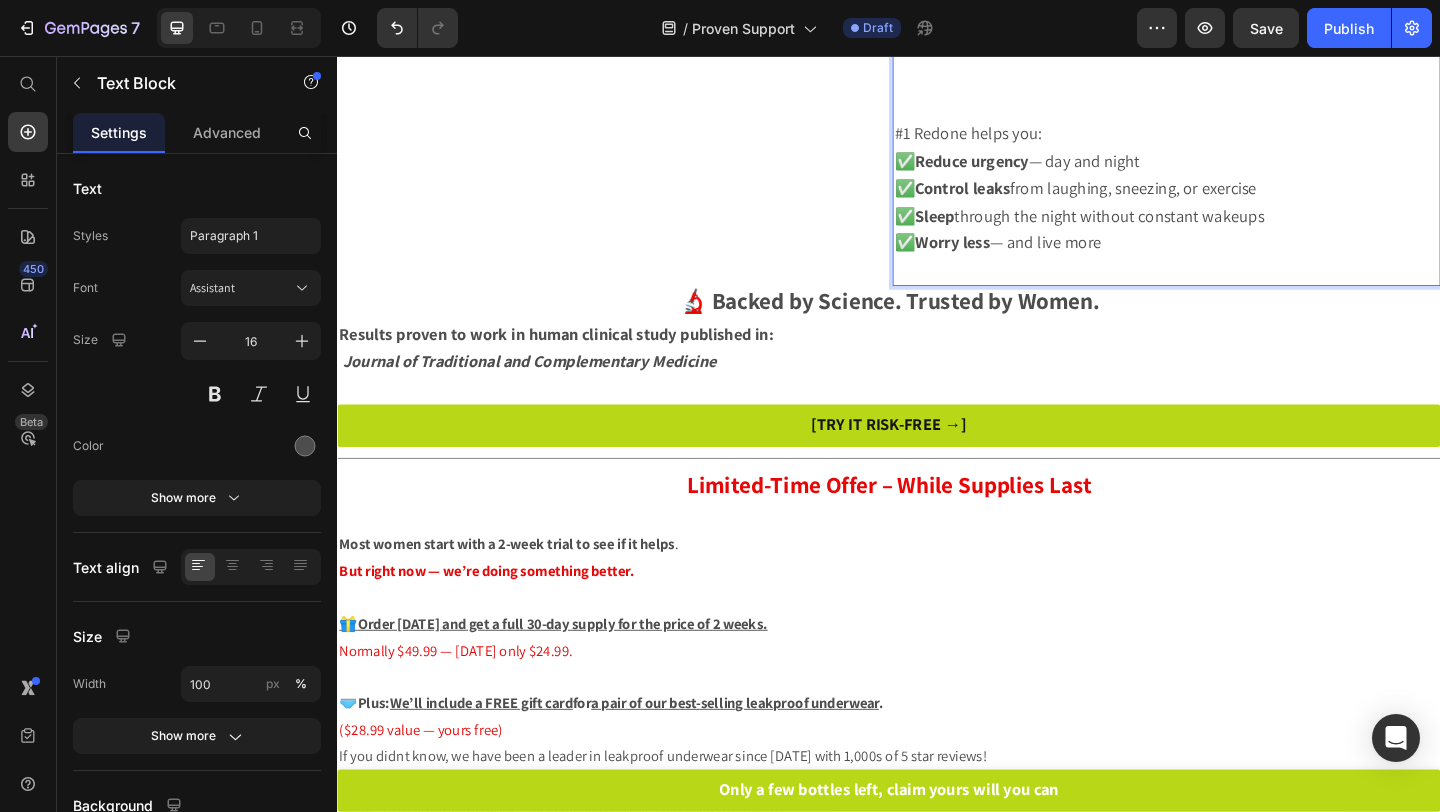 scroll, scrollTop: 2388, scrollLeft: 0, axis: vertical 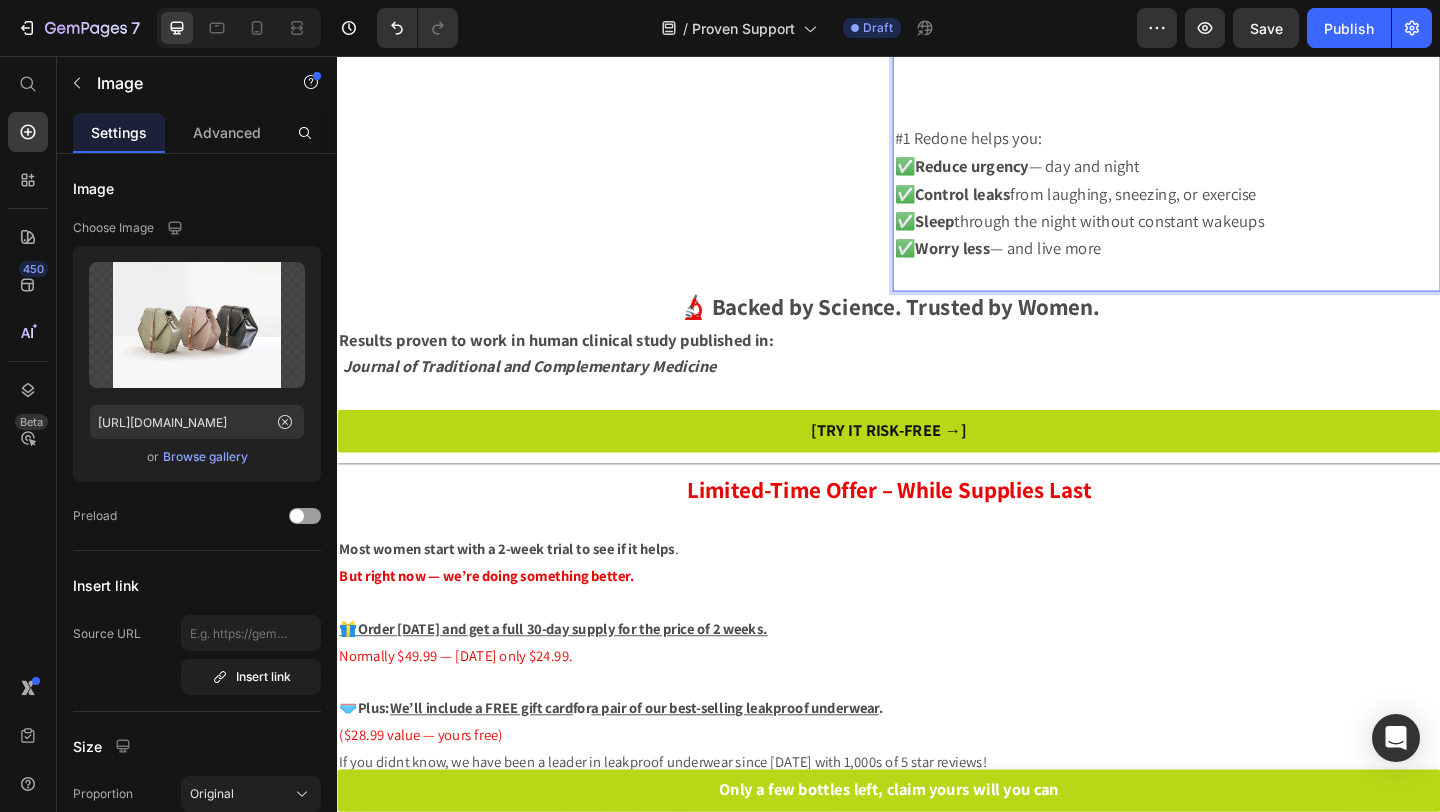 click at bounding box center [635, -202] 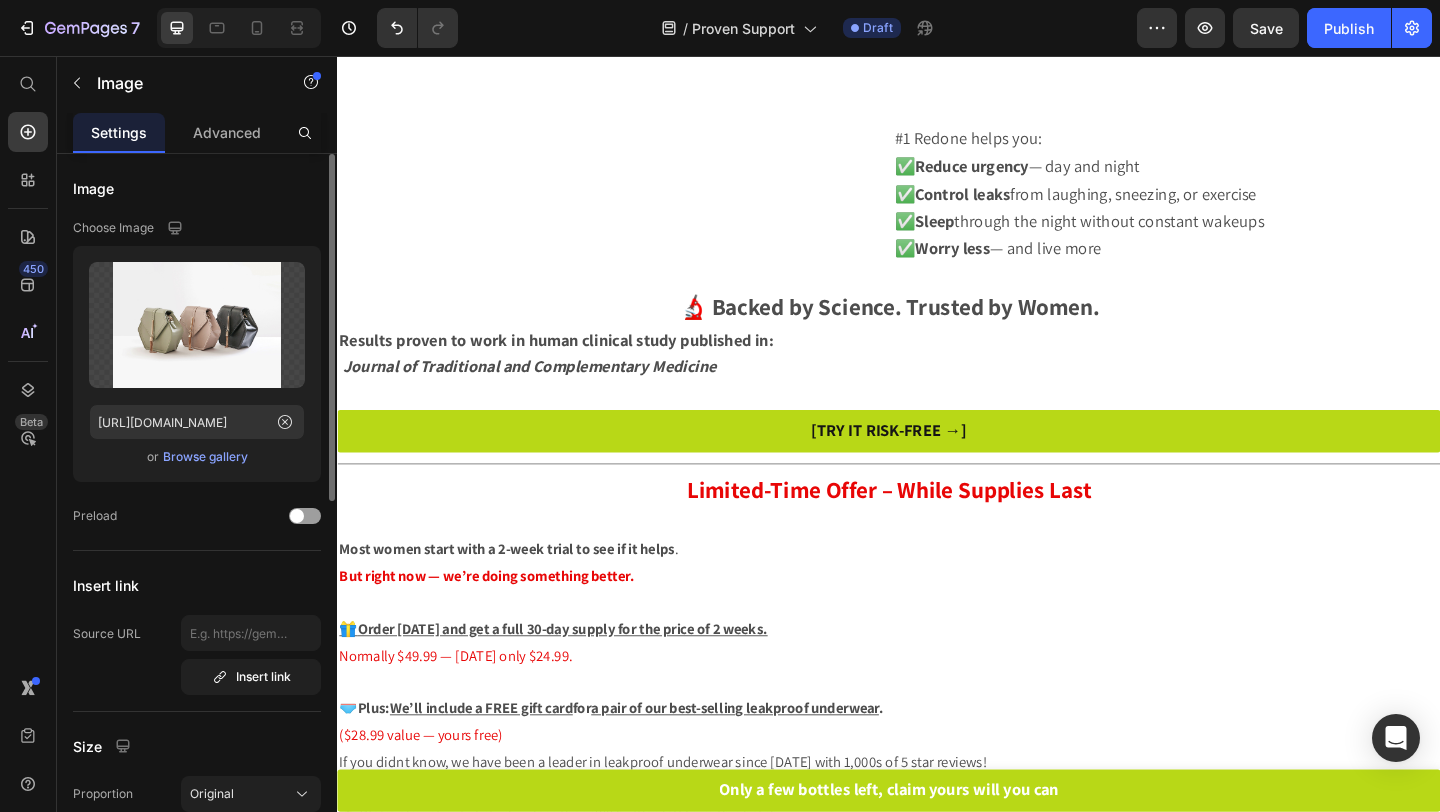 click on "Upload Image https://ucarecdn.com/ee6d5074-1640-4cc7-8933-47c8589c3dee/-/format/auto/  or   Browse gallery" 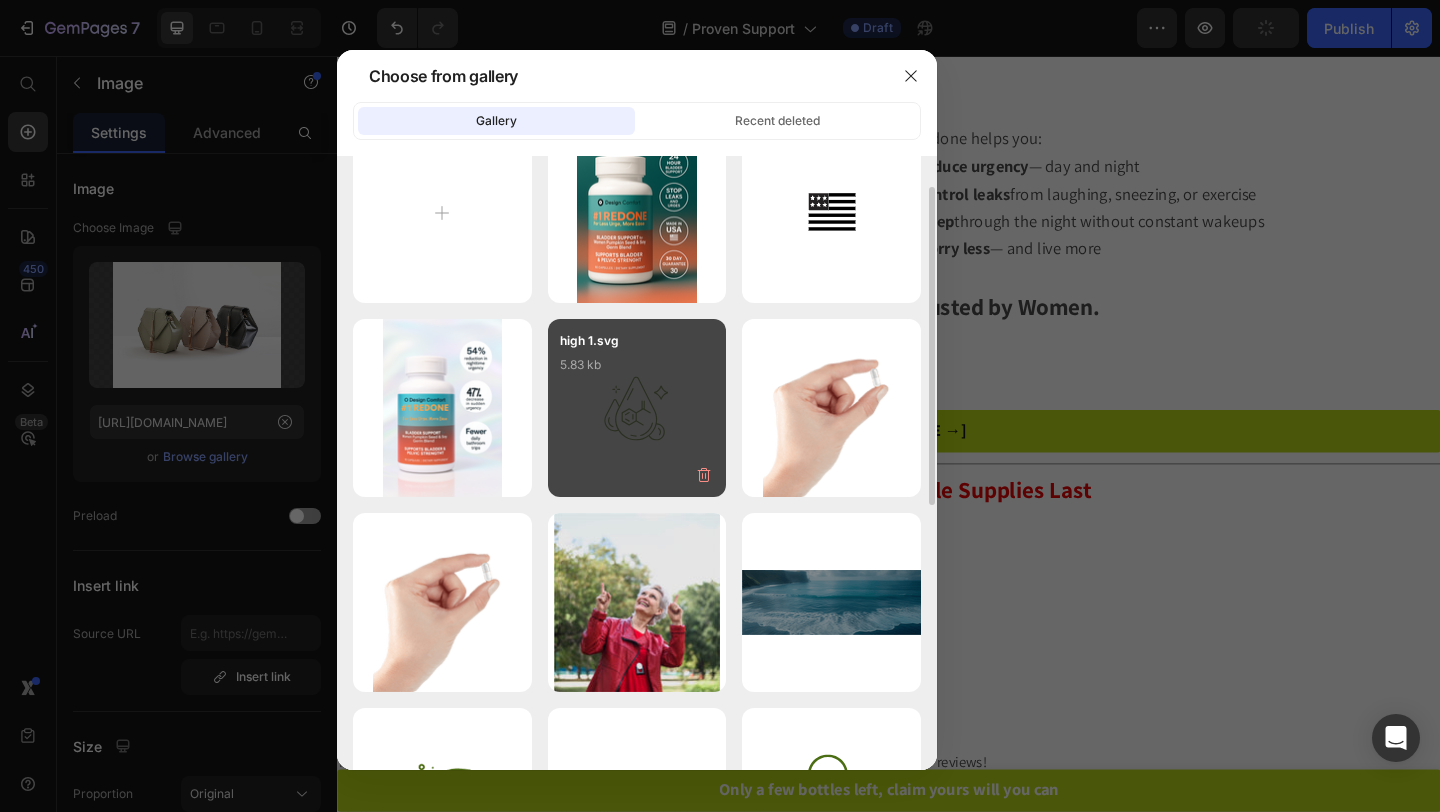 scroll, scrollTop: 52, scrollLeft: 0, axis: vertical 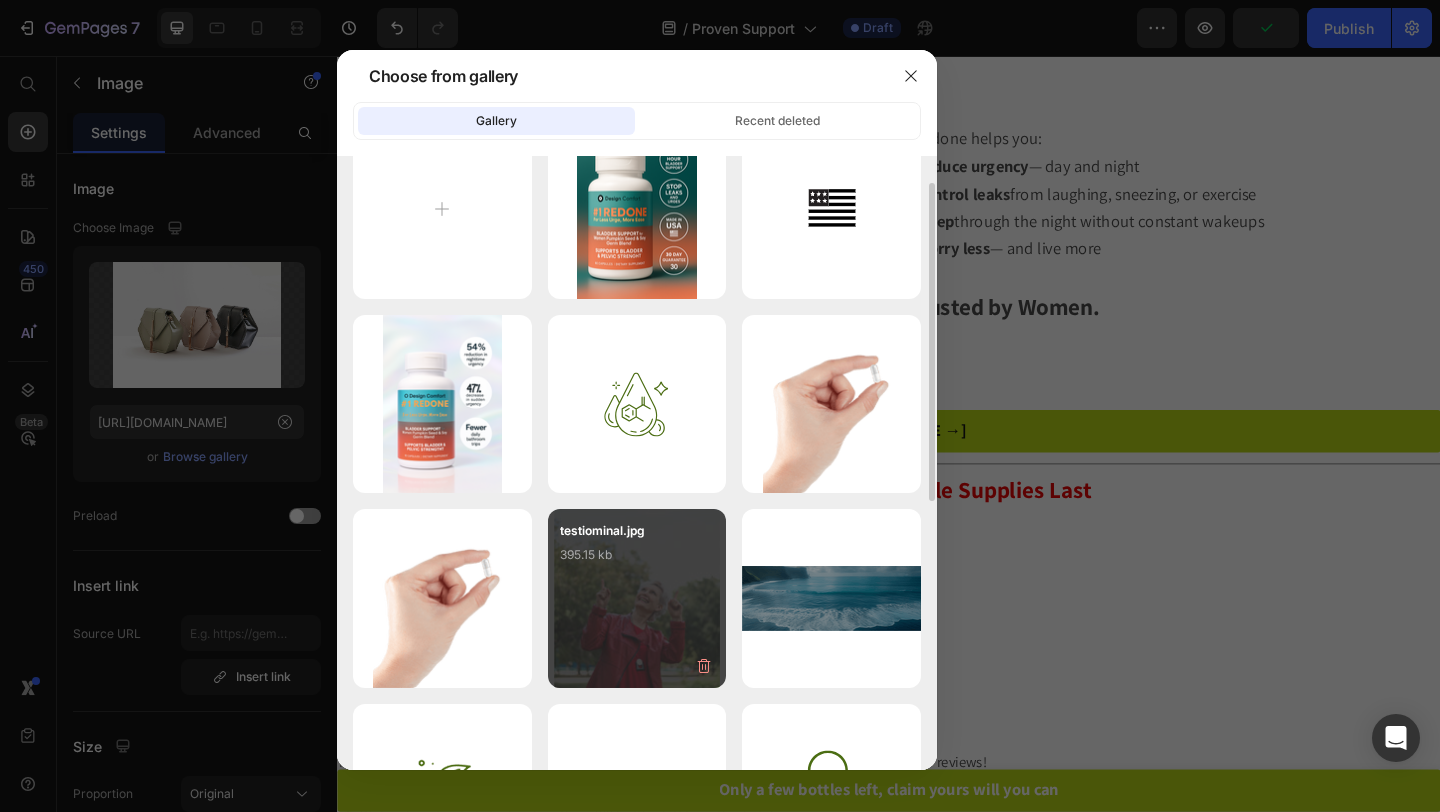 click on "testiominal.jpg 395.15 kb" at bounding box center [637, 561] 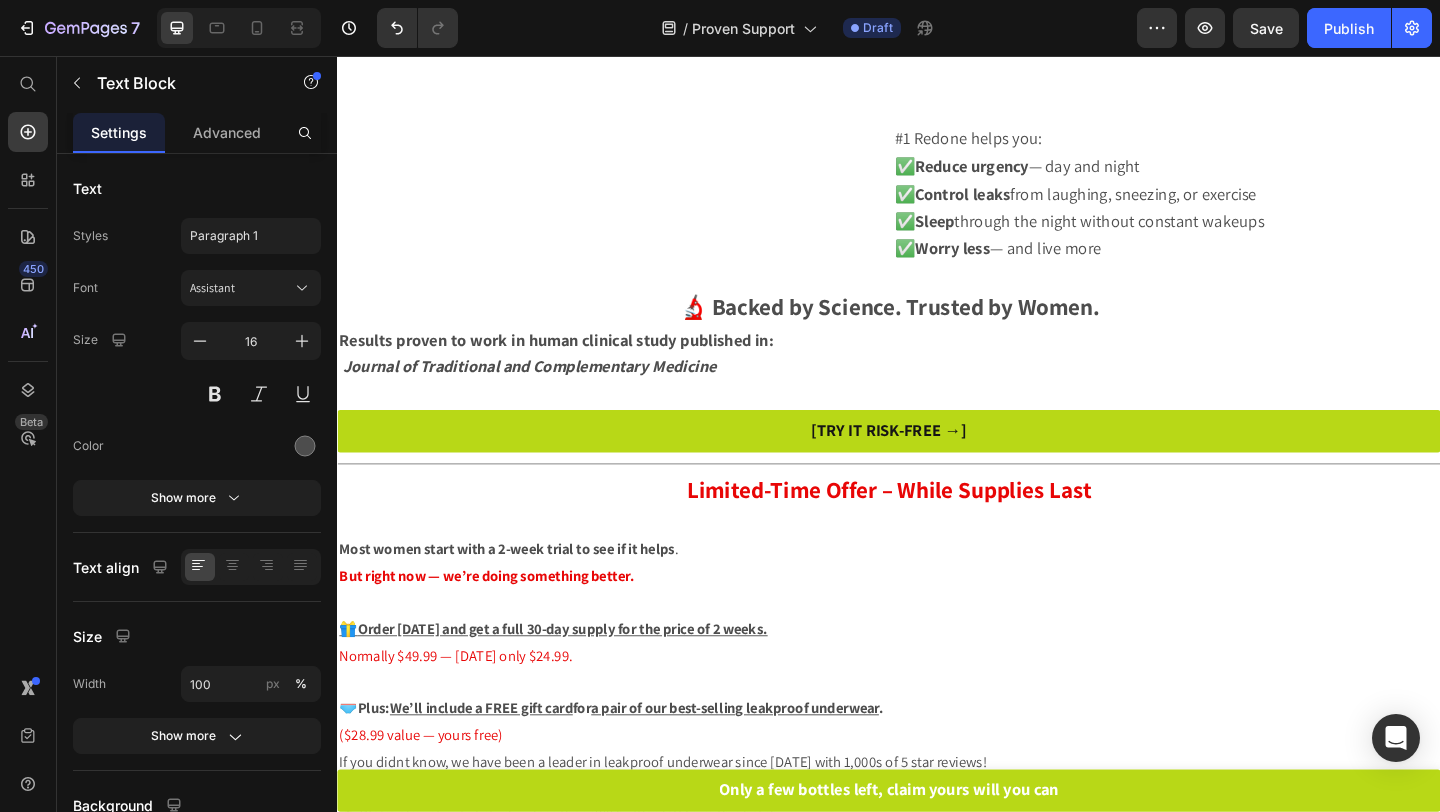 click on ""I laughed with my grandkids for the first time in forever — without leaking."" at bounding box center [1227, -90] 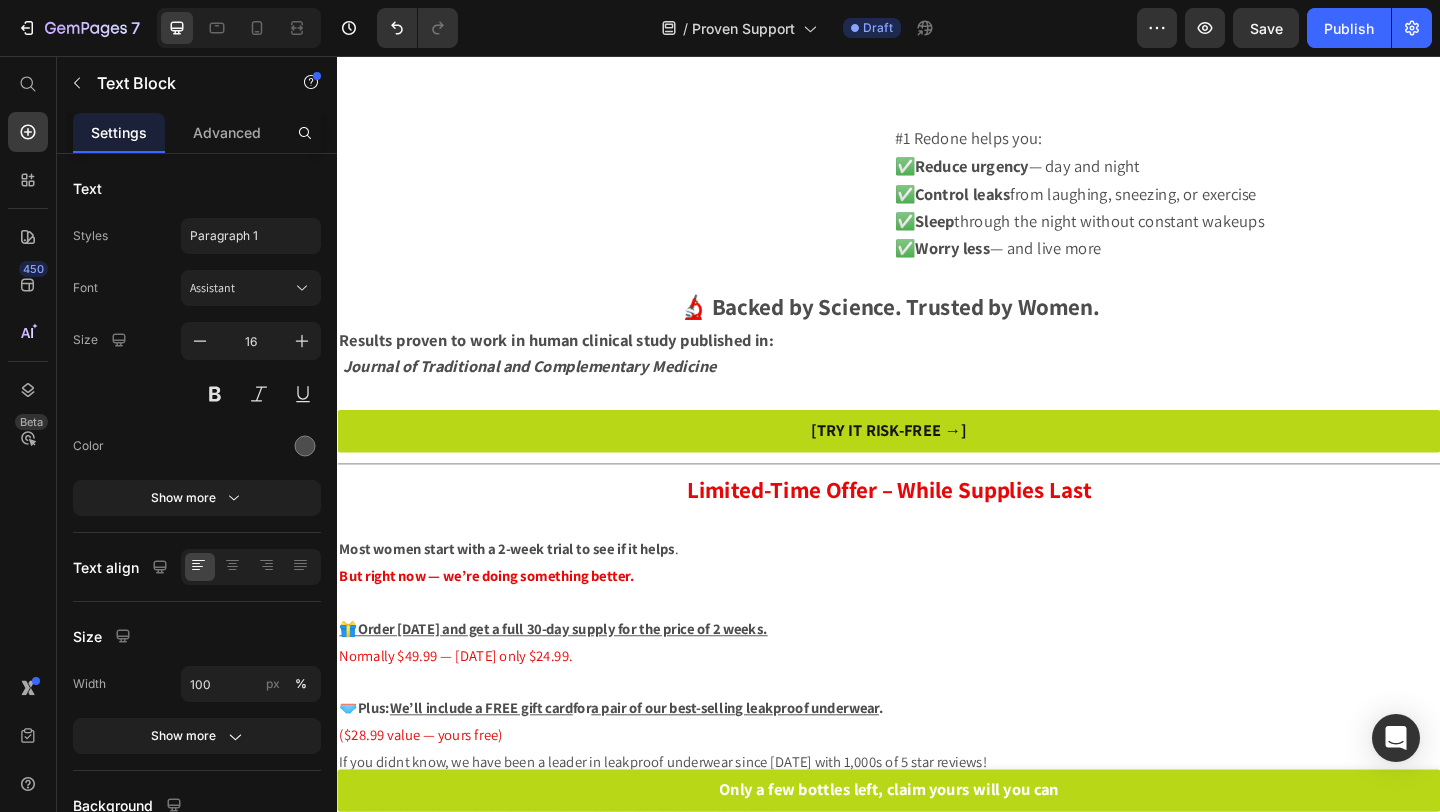 click on ""I used to get up 4–5 times a night. Now I sleep straight through."" at bounding box center [1239, -148] 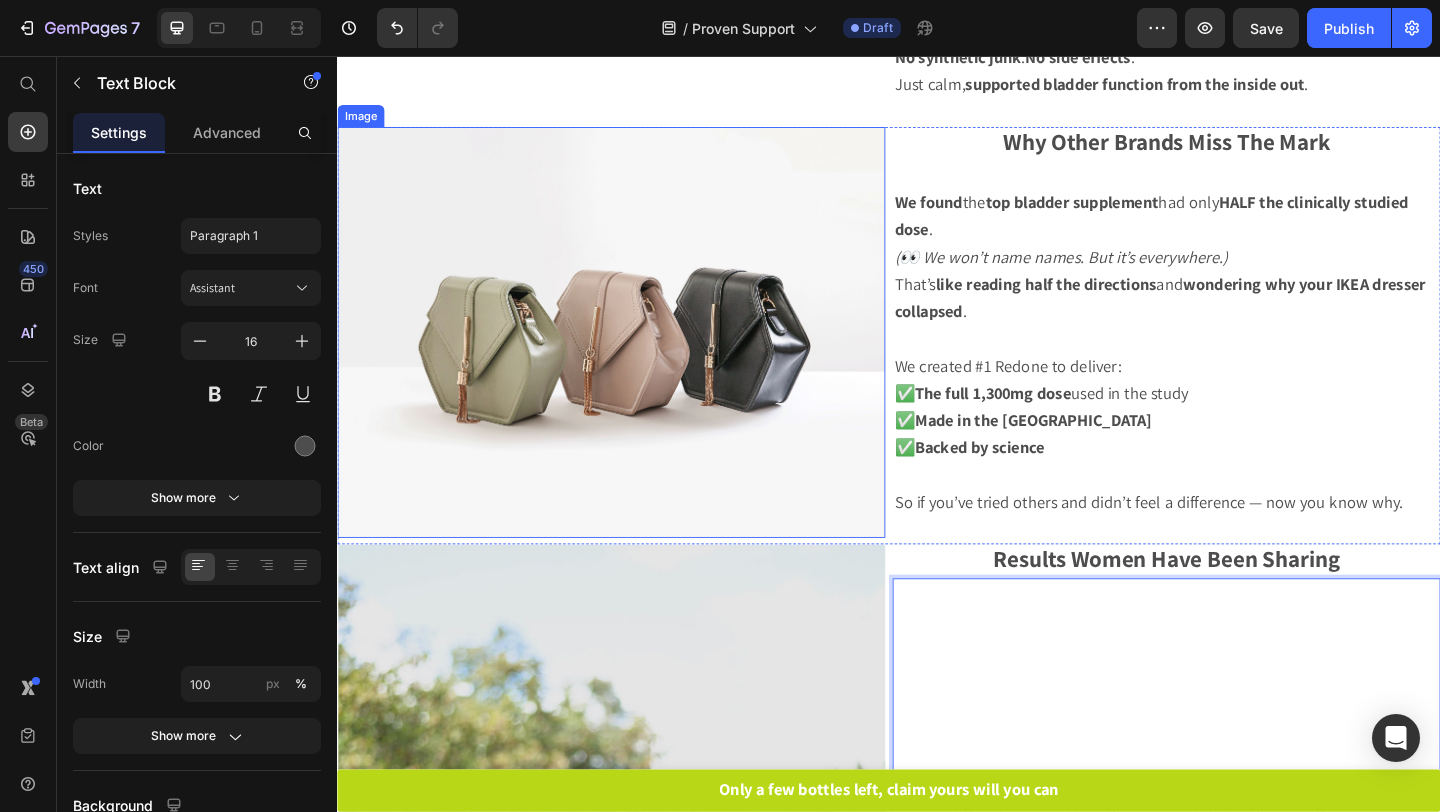 scroll, scrollTop: 1518, scrollLeft: 0, axis: vertical 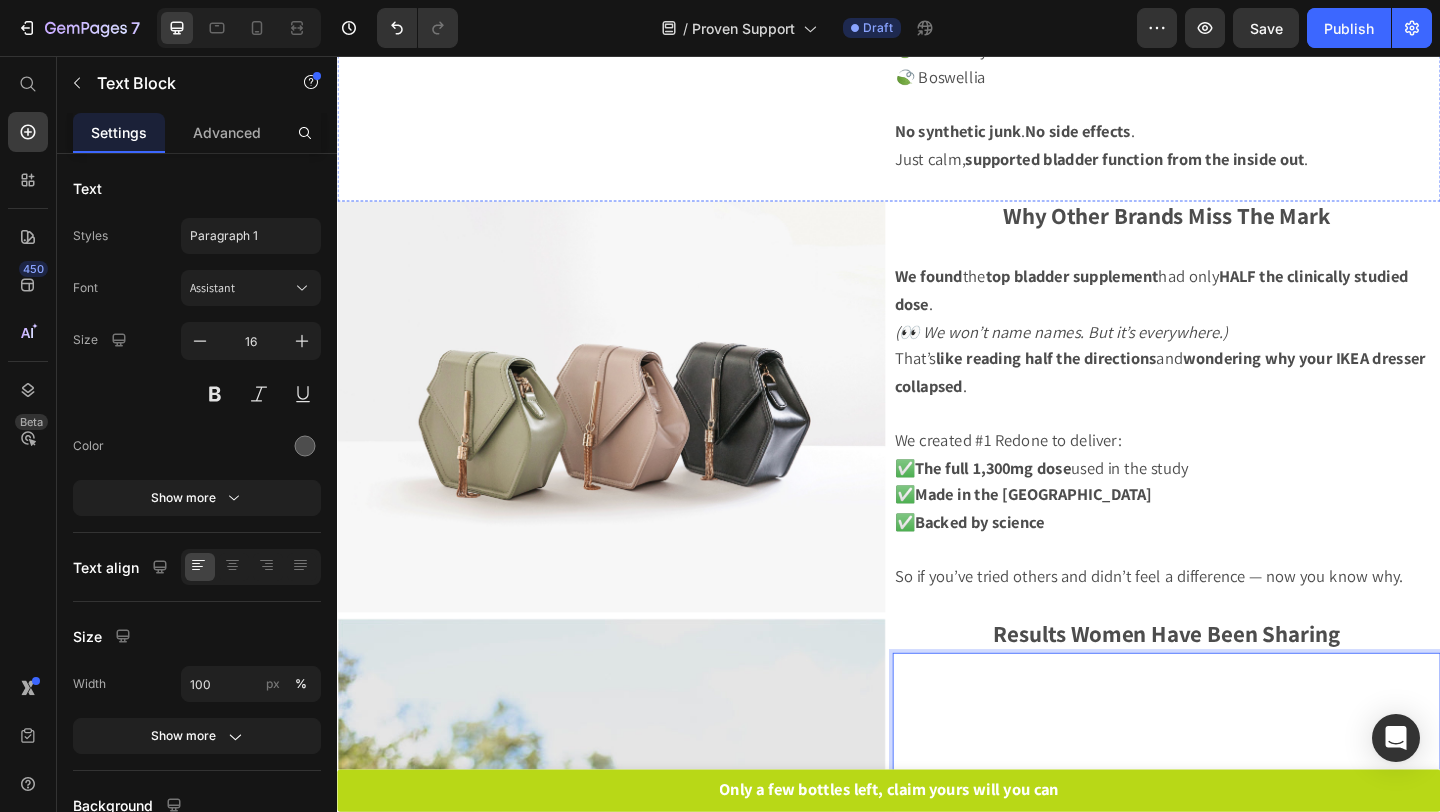 click at bounding box center (635, -150) 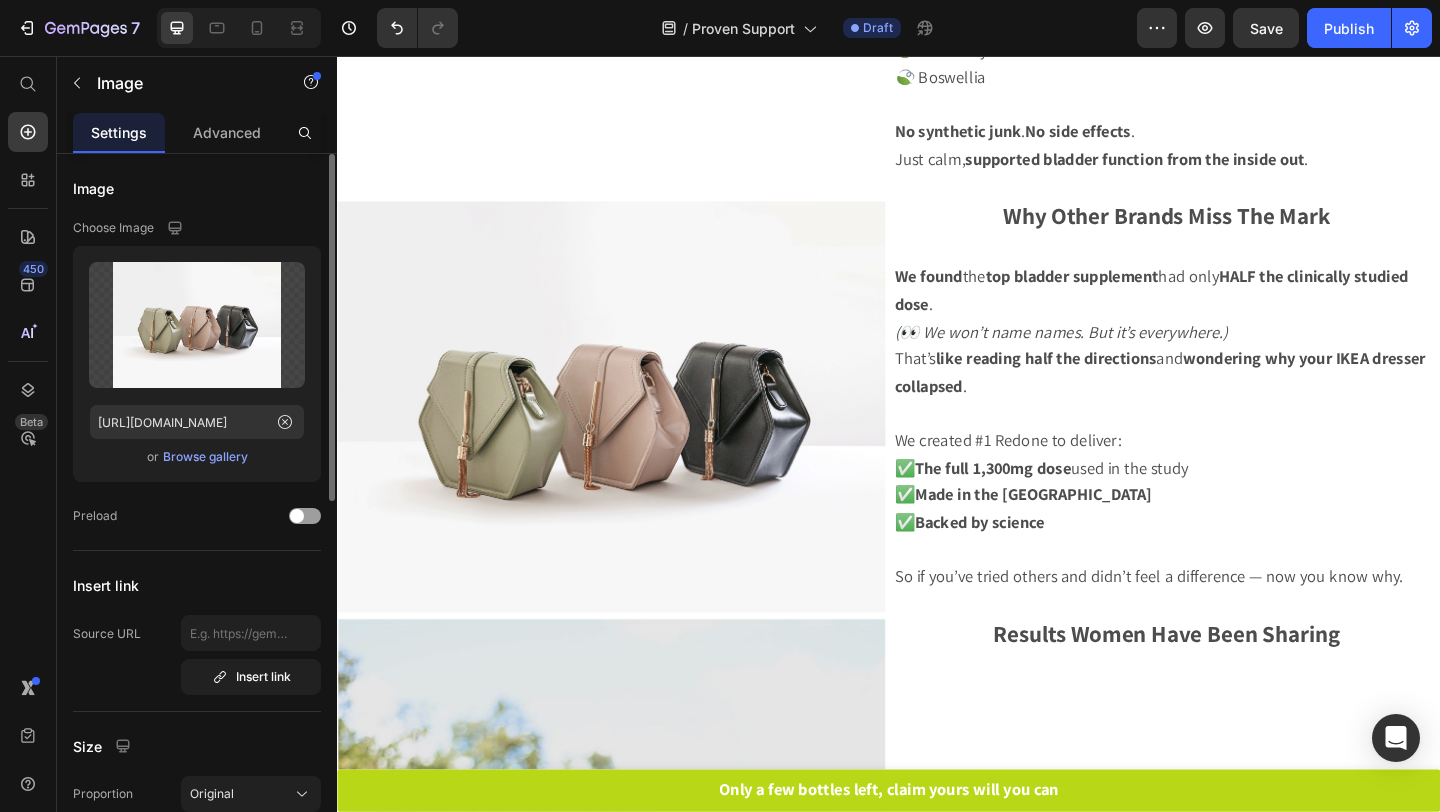 click on "Browse gallery" at bounding box center (205, 457) 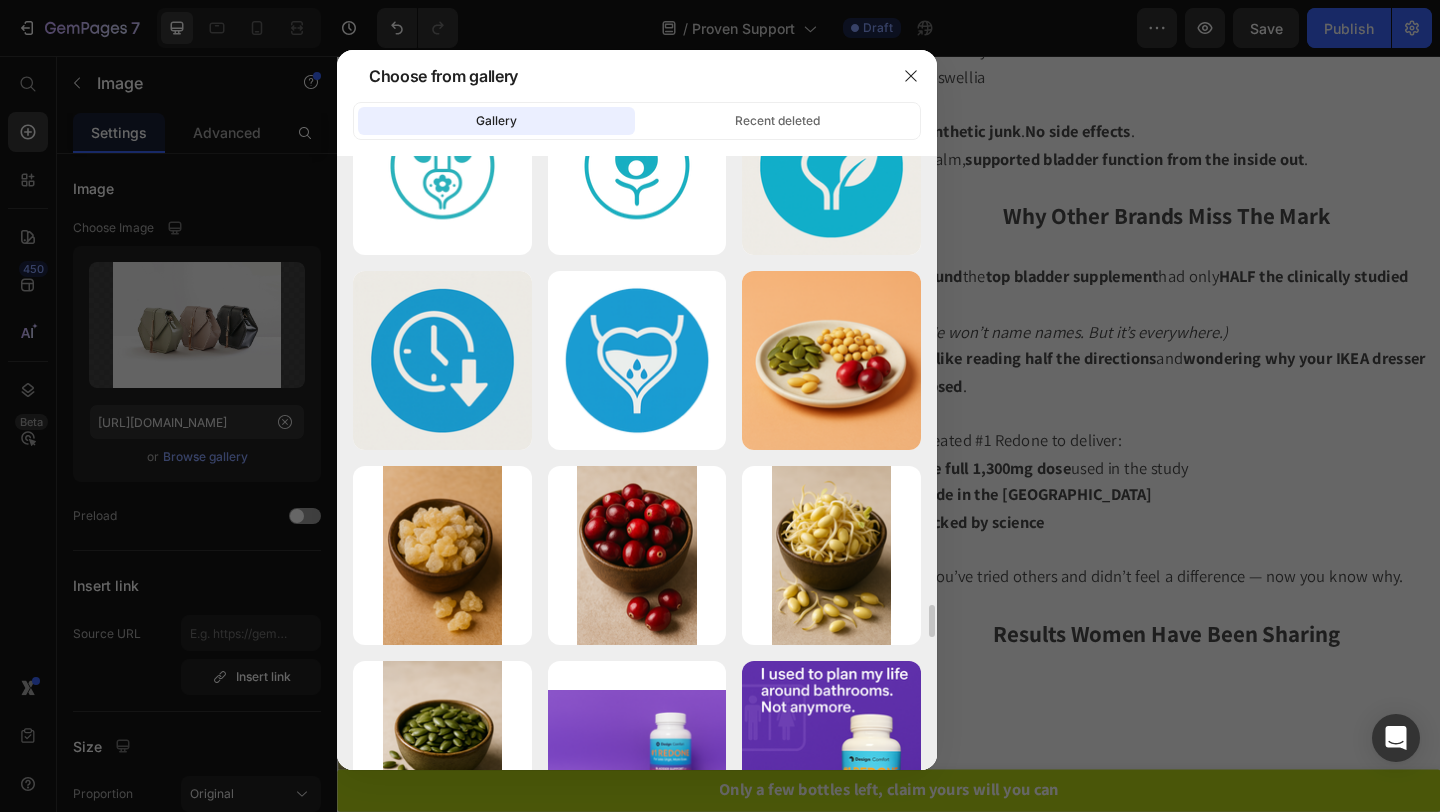 scroll, scrollTop: 8648, scrollLeft: 0, axis: vertical 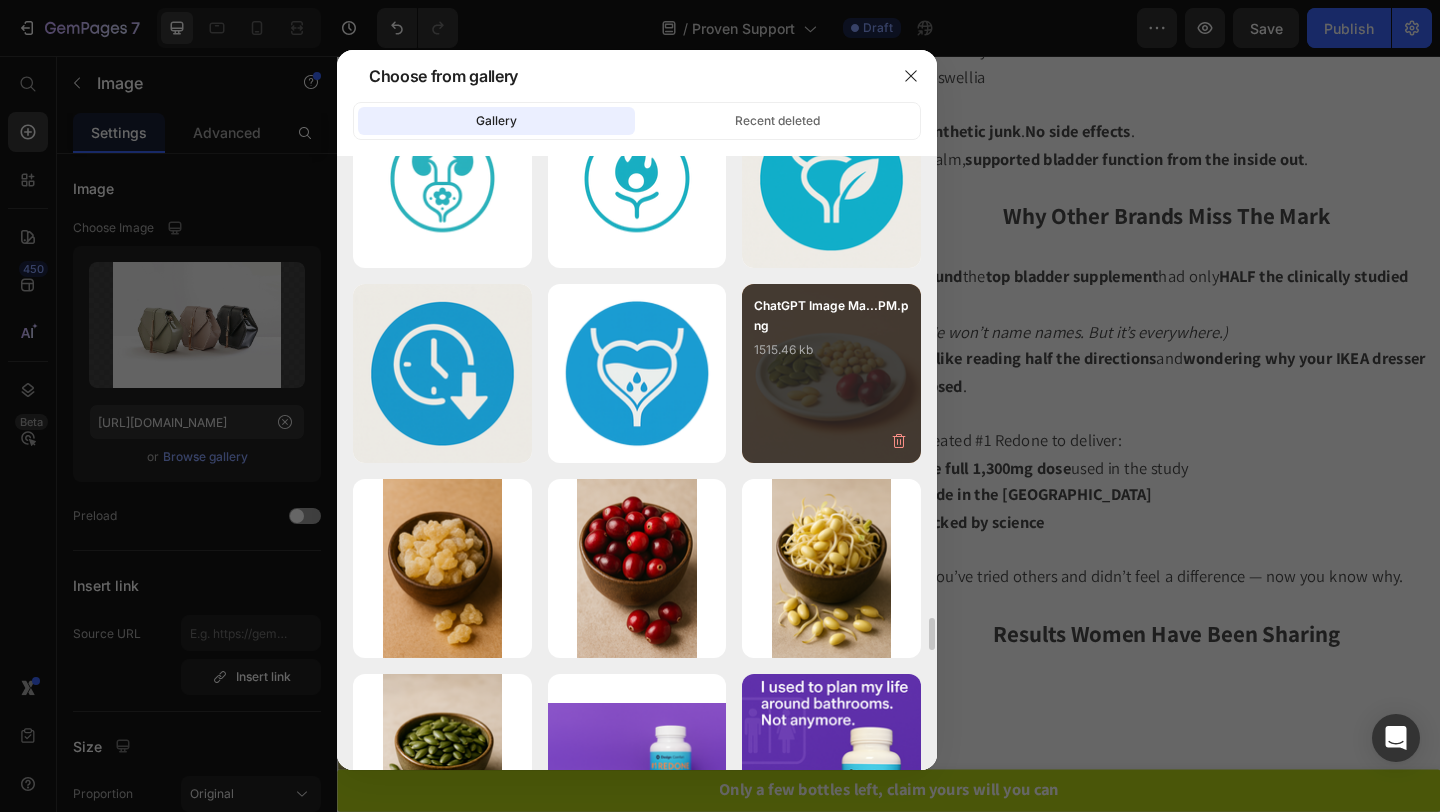 click on "ChatGPT Image Ma...PM.png 1515.46 kb" at bounding box center (831, 336) 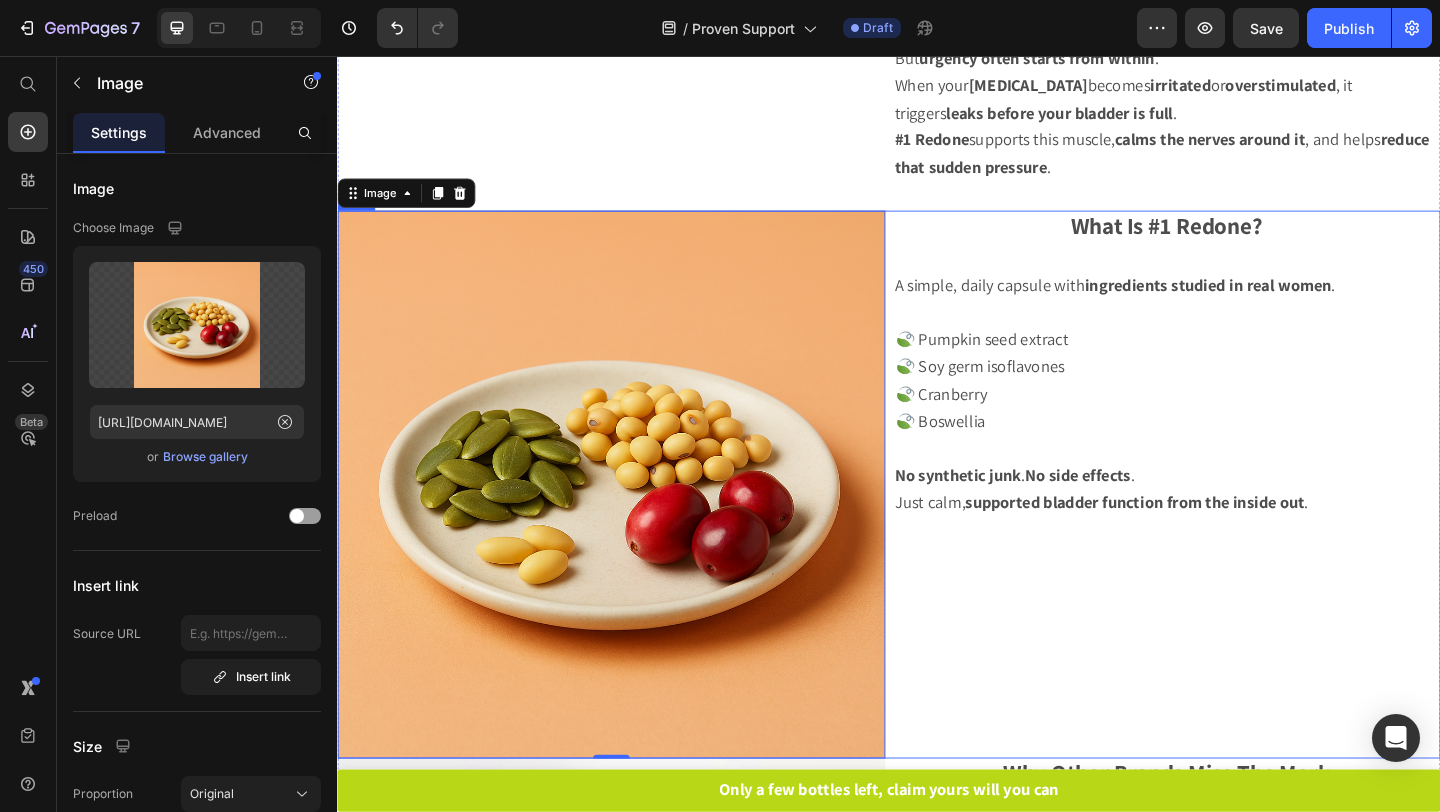 scroll, scrollTop: 1019, scrollLeft: 0, axis: vertical 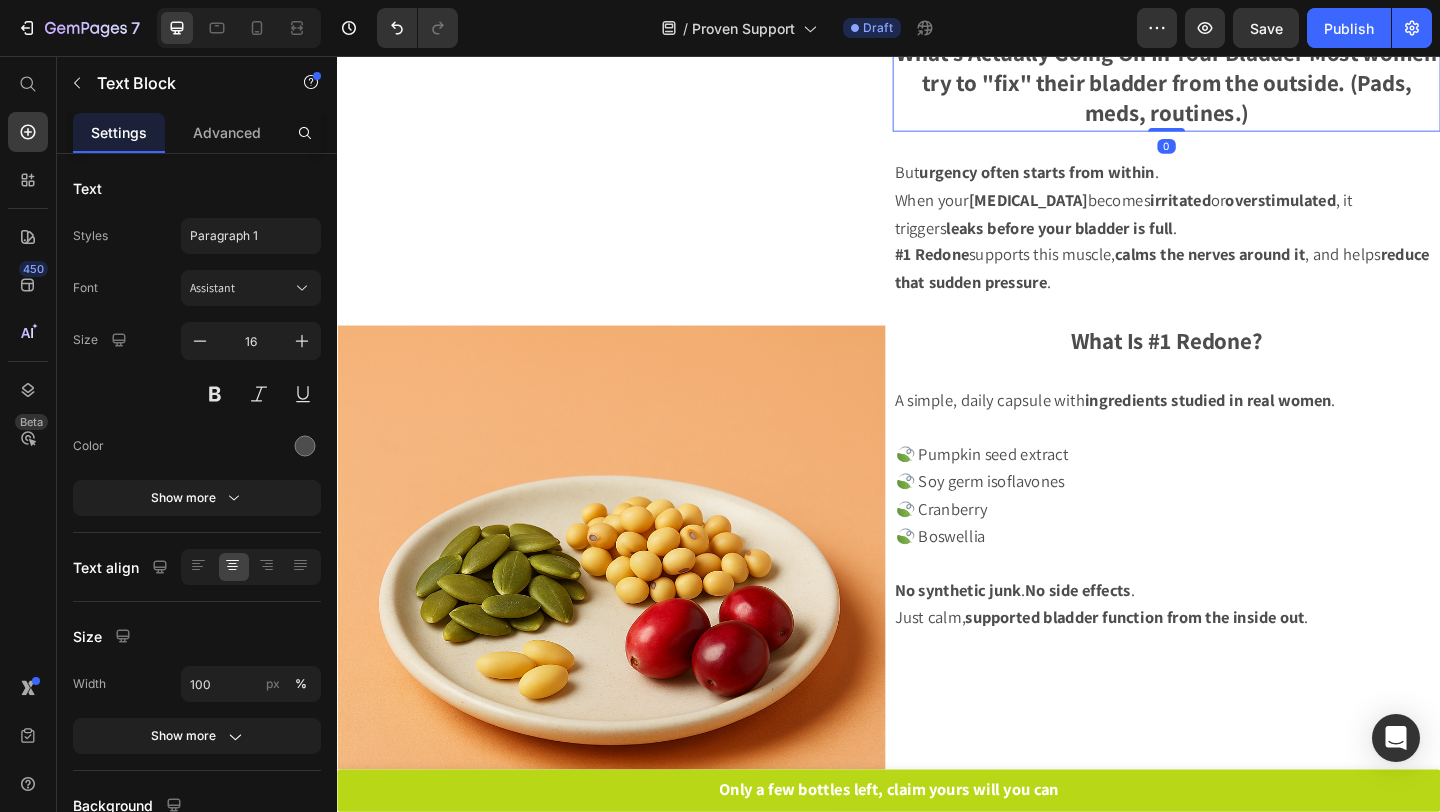 click on "What’s Actually Going On In Your Bladder Most women try to "fix" their bladder from the outside. (Pads, meds, routines.)" at bounding box center [1239, 84] 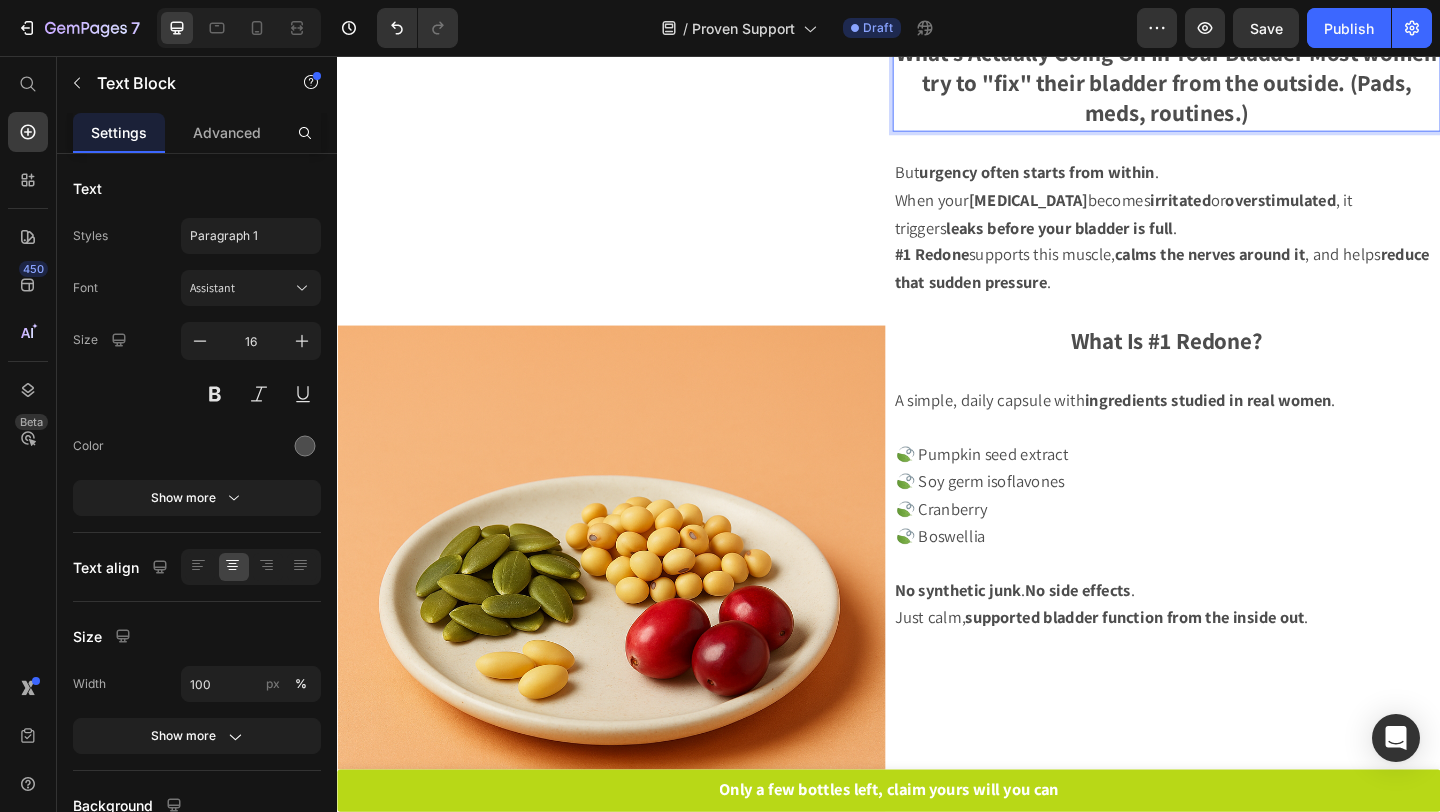 click on "What’s Actually Going On In Your Bladder Most women try to "fix" their bladder from the outside. (Pads, meds, routines.)" at bounding box center (1239, 84) 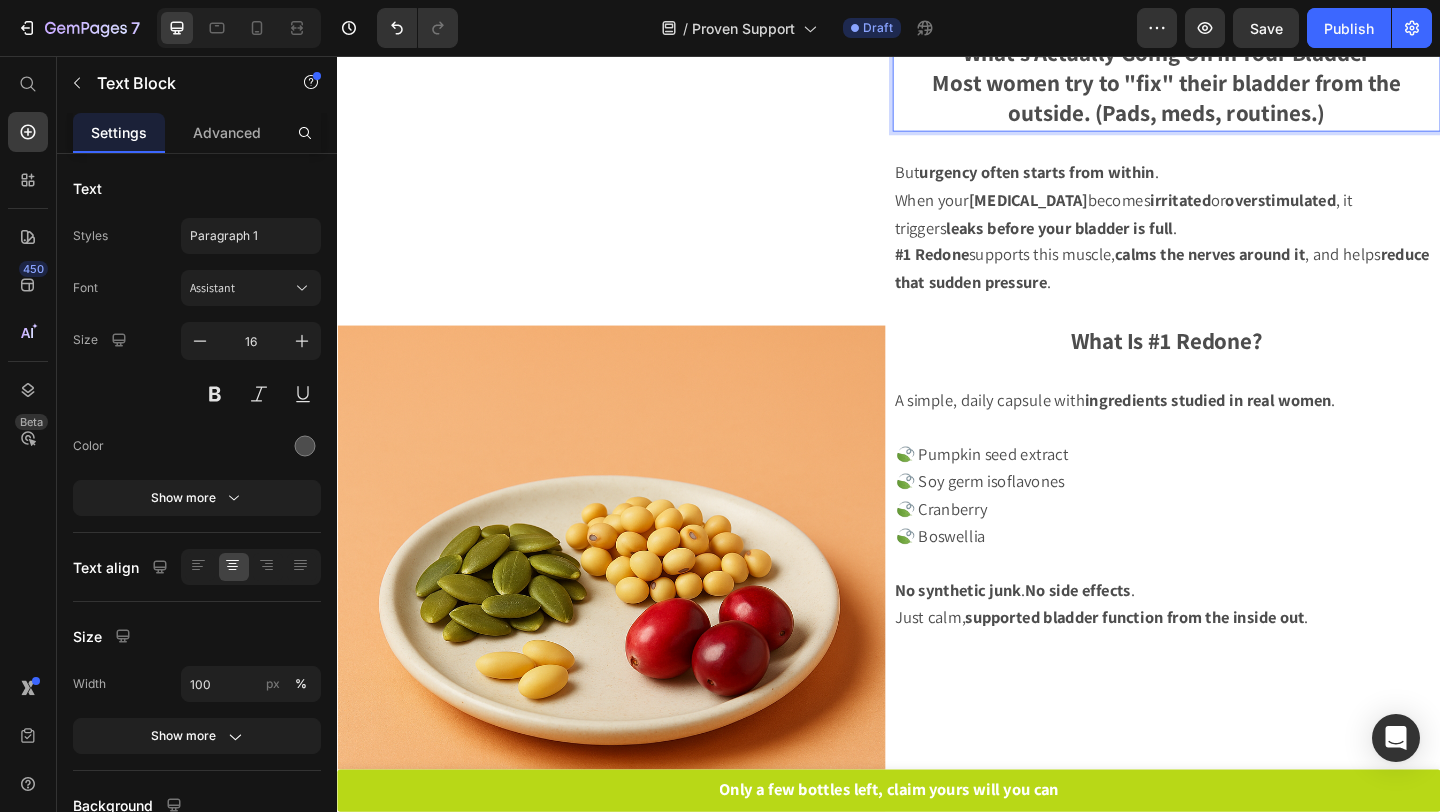 click on "What’s Actually Going On In Your Bladder" at bounding box center (1239, 51) 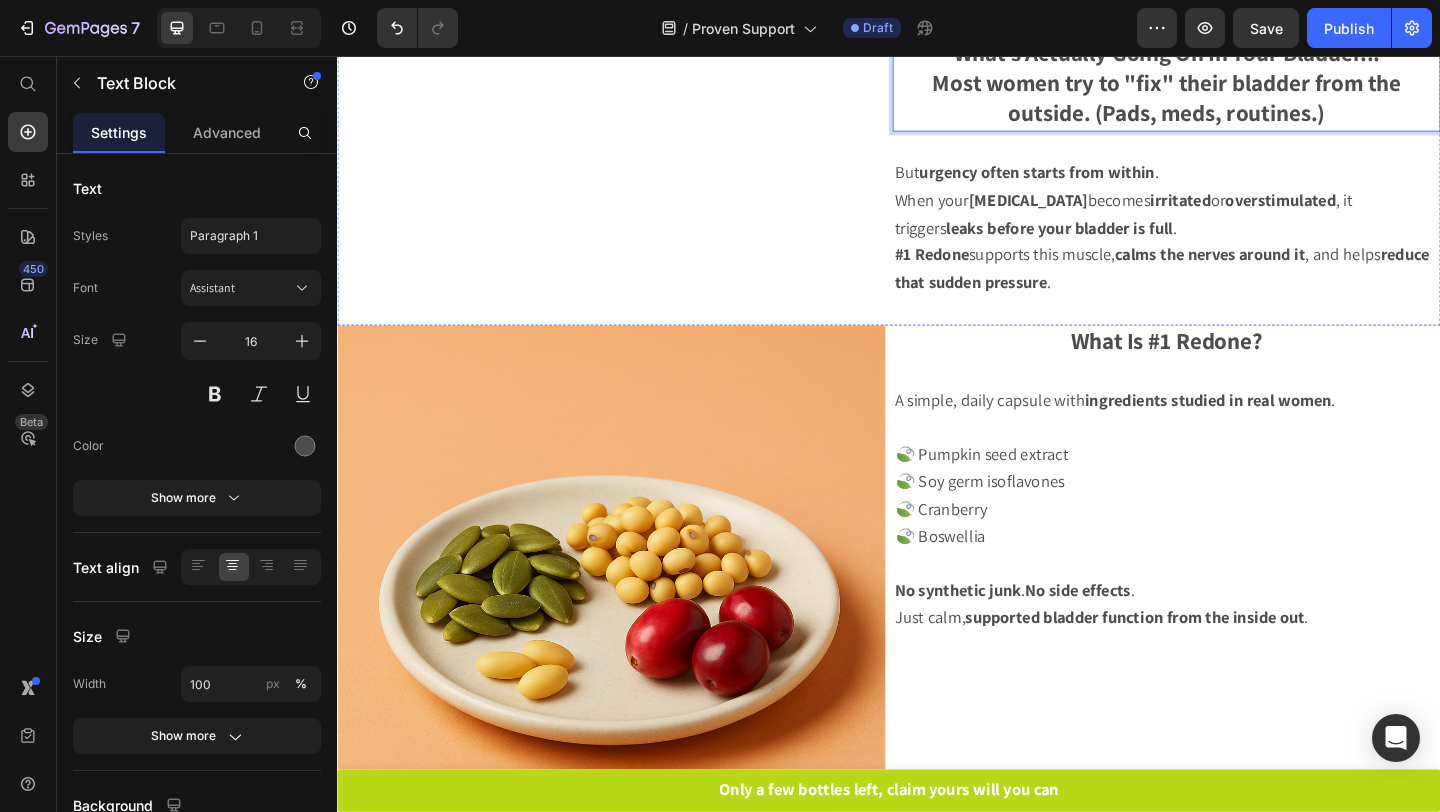 click at bounding box center (635, 36) 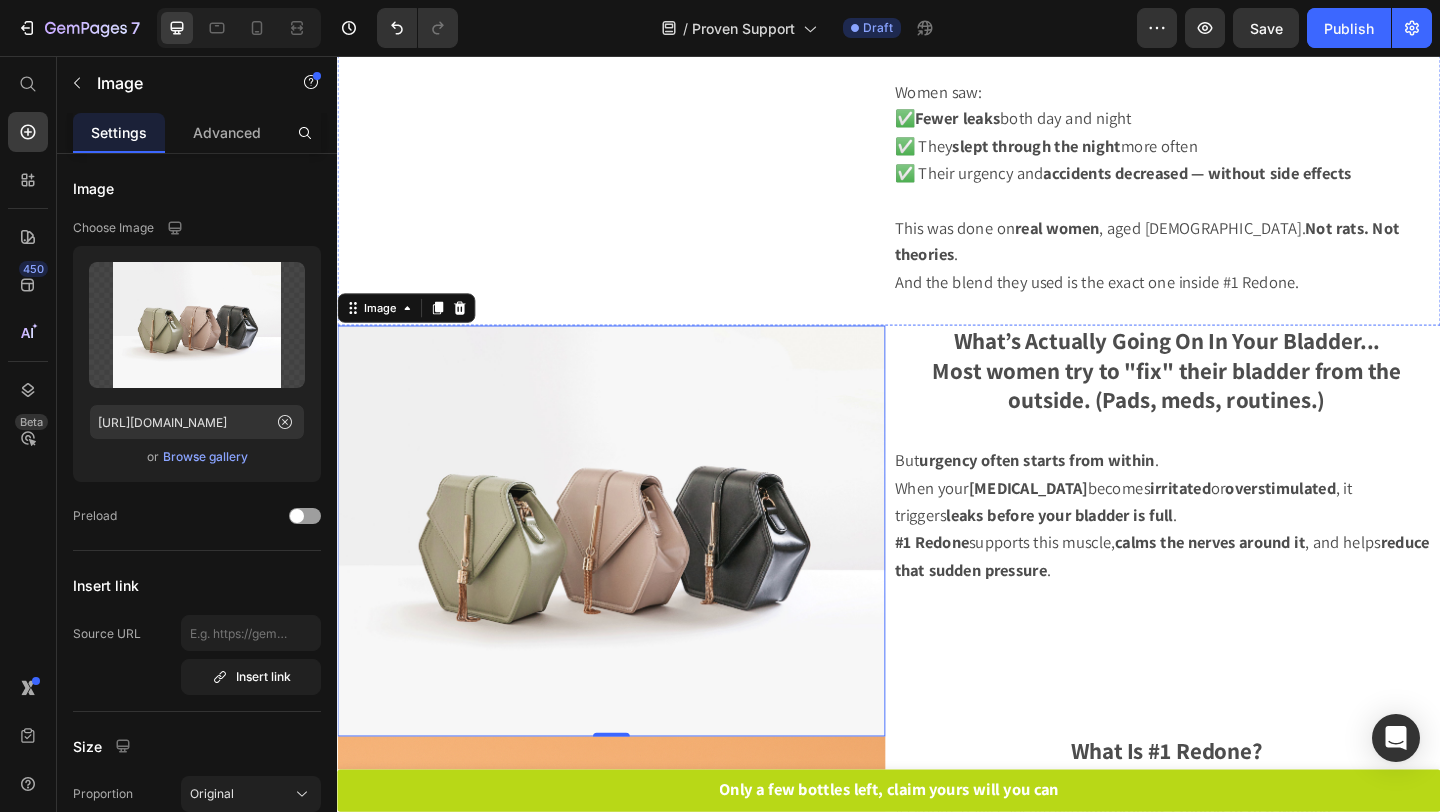 scroll, scrollTop: 697, scrollLeft: 0, axis: vertical 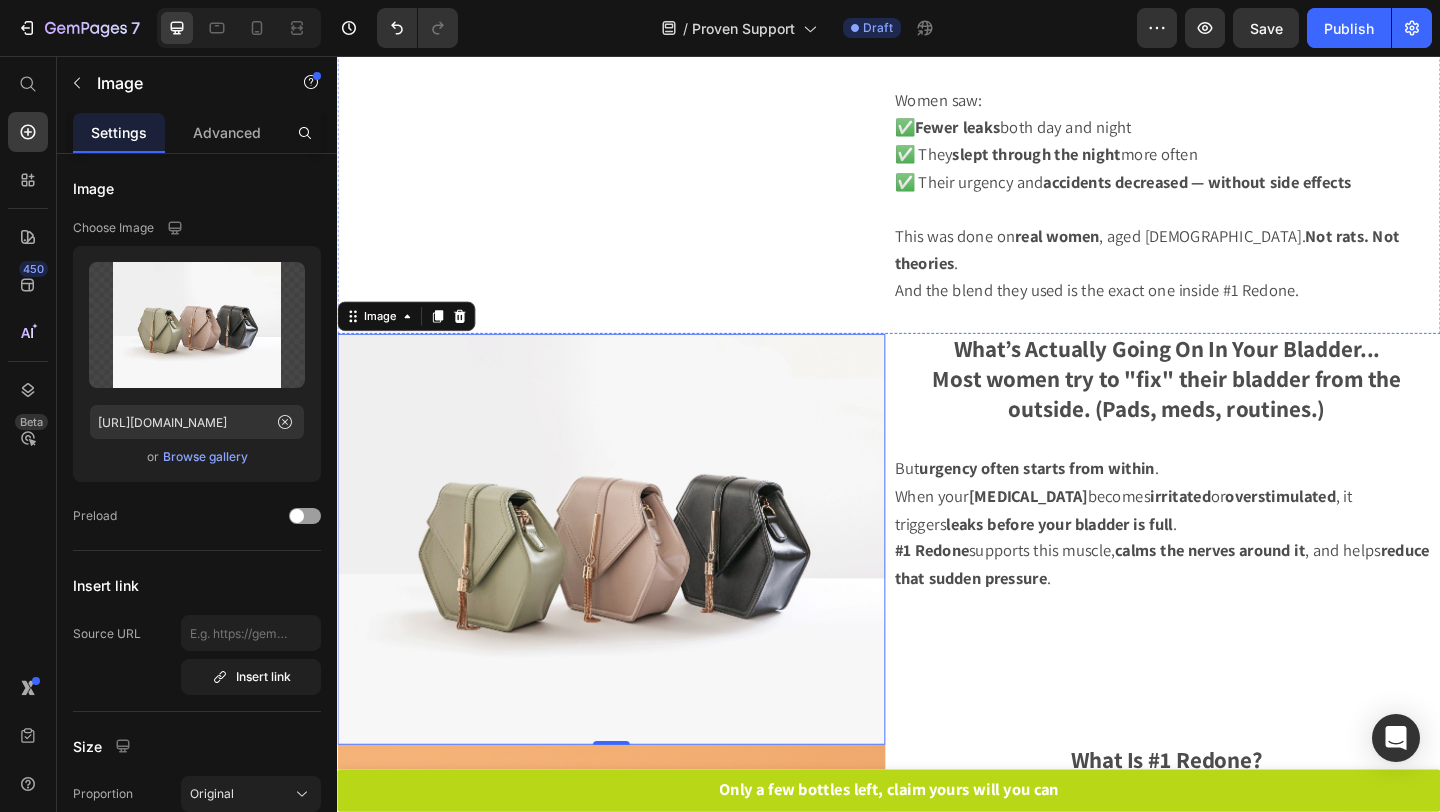 click at bounding box center (635, -11) 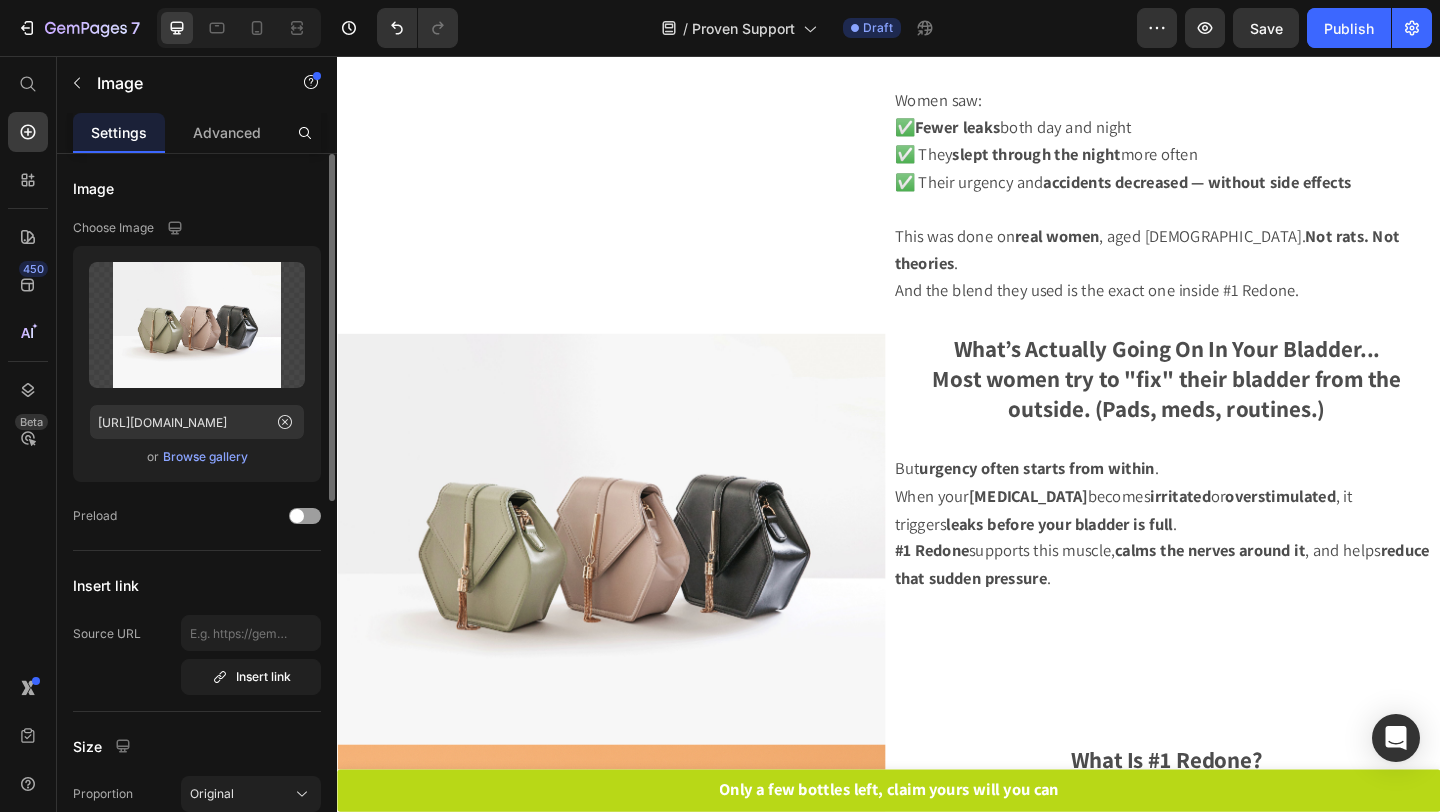 click on "Browse gallery" at bounding box center (205, 457) 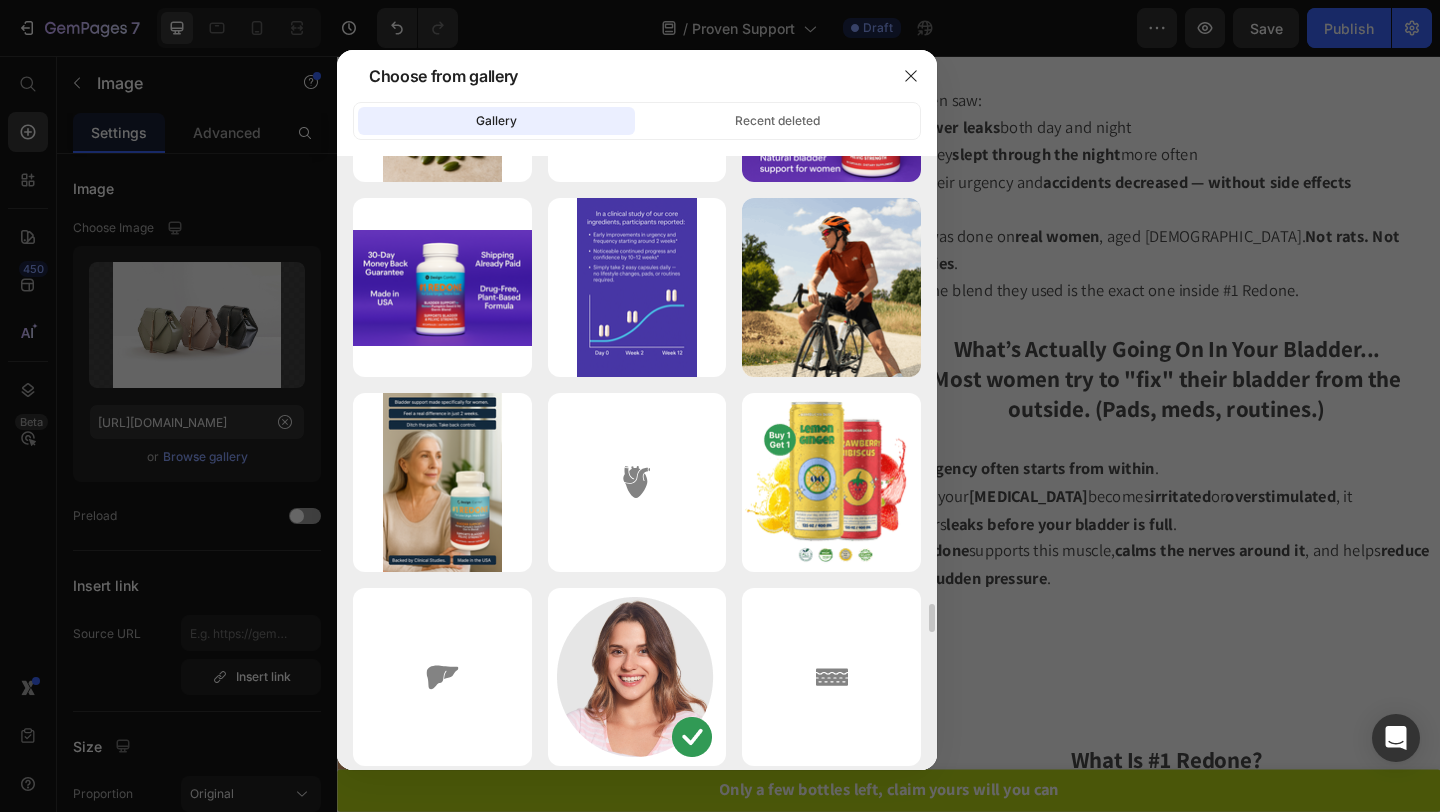 scroll, scrollTop: 9312, scrollLeft: 0, axis: vertical 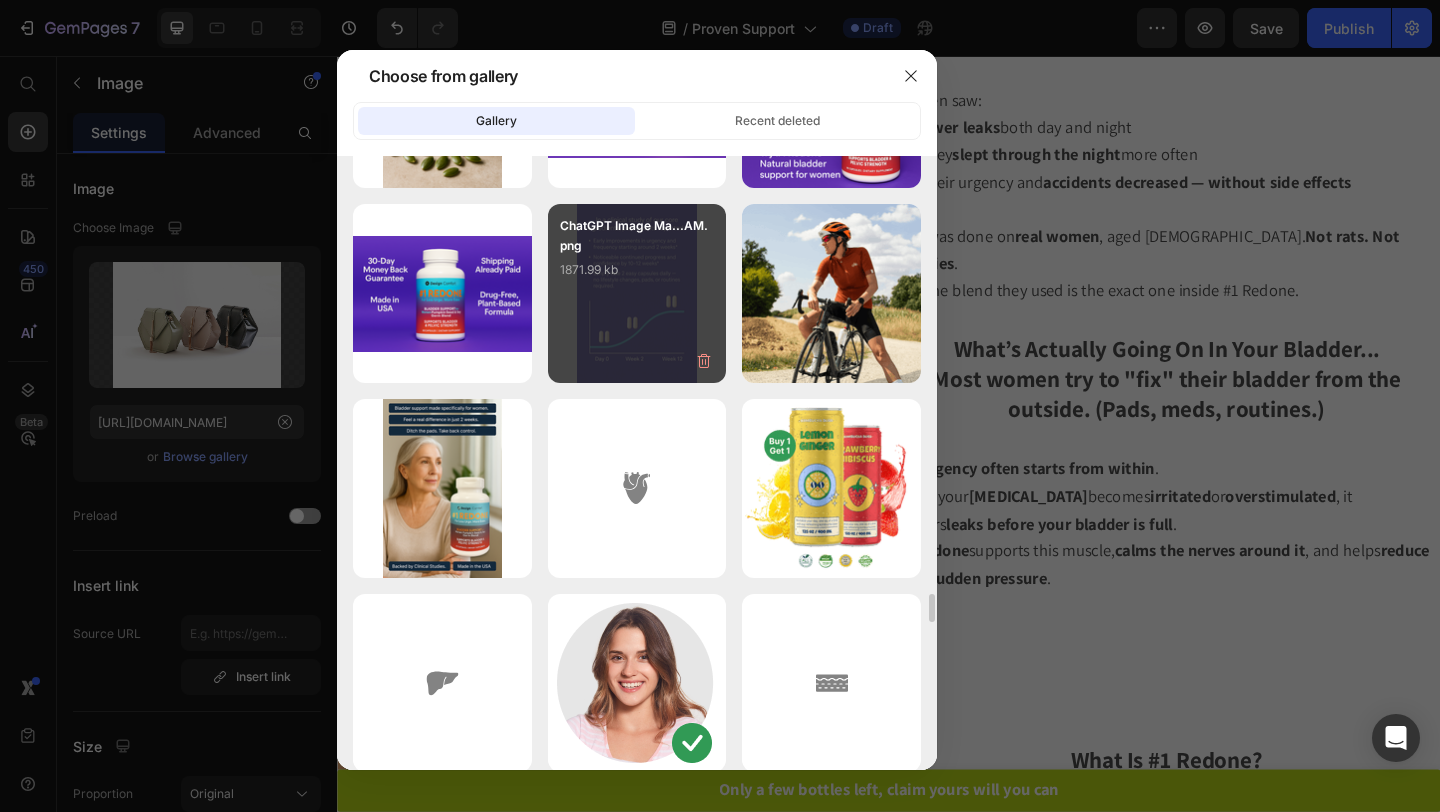 click on "ChatGPT Image Ma...AM.png 1871.99 kb" at bounding box center [637, 293] 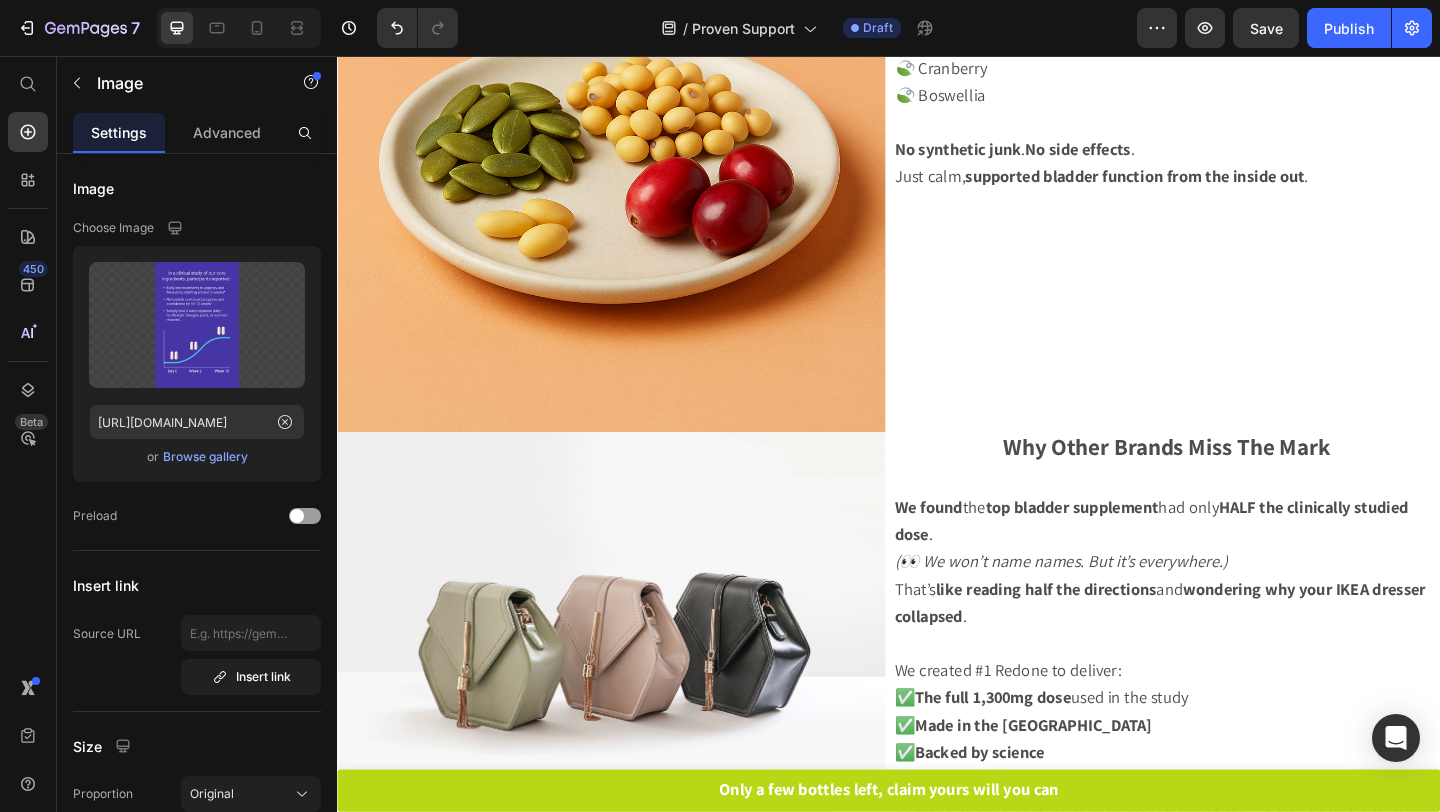 scroll, scrollTop: 1590, scrollLeft: 0, axis: vertical 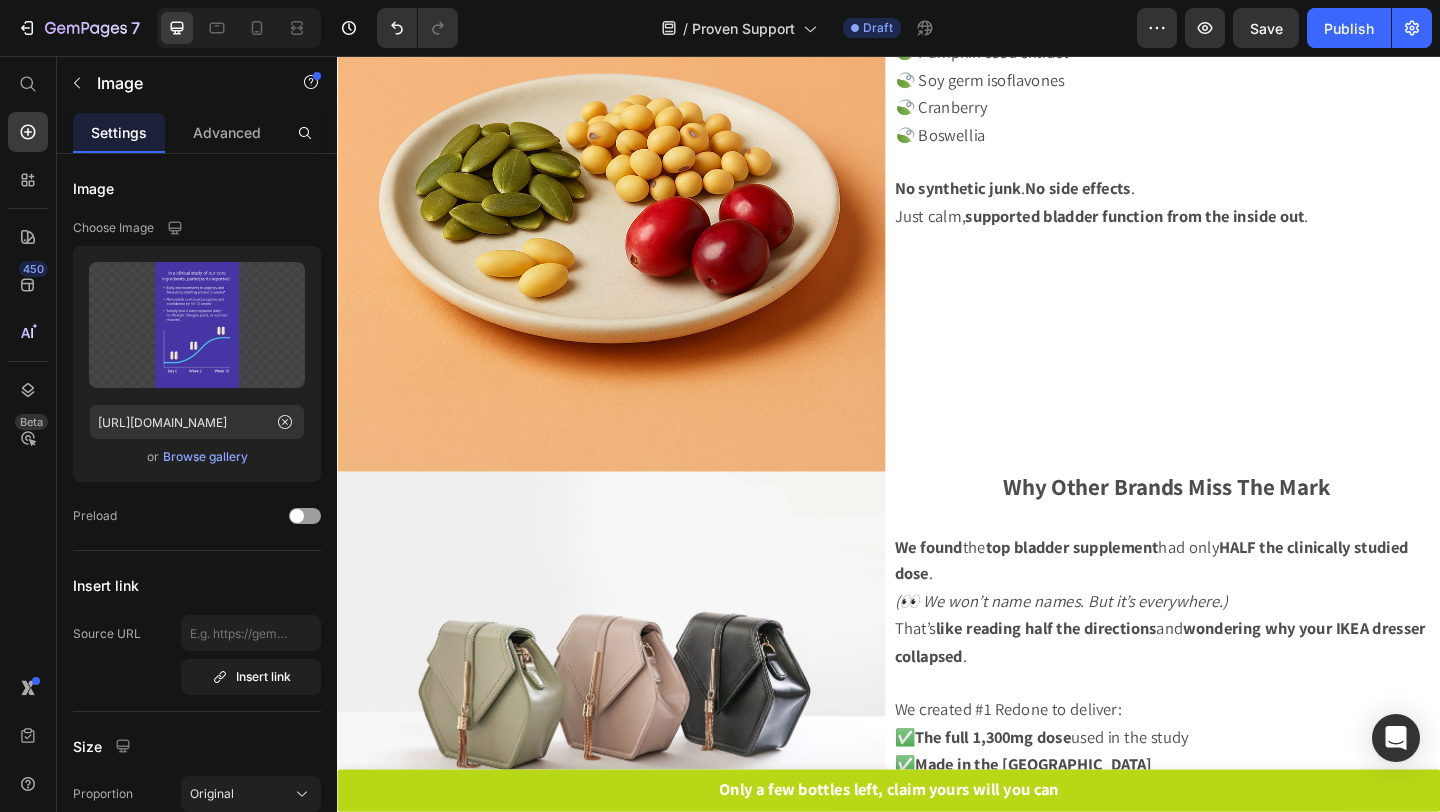 click at bounding box center (635, -312) 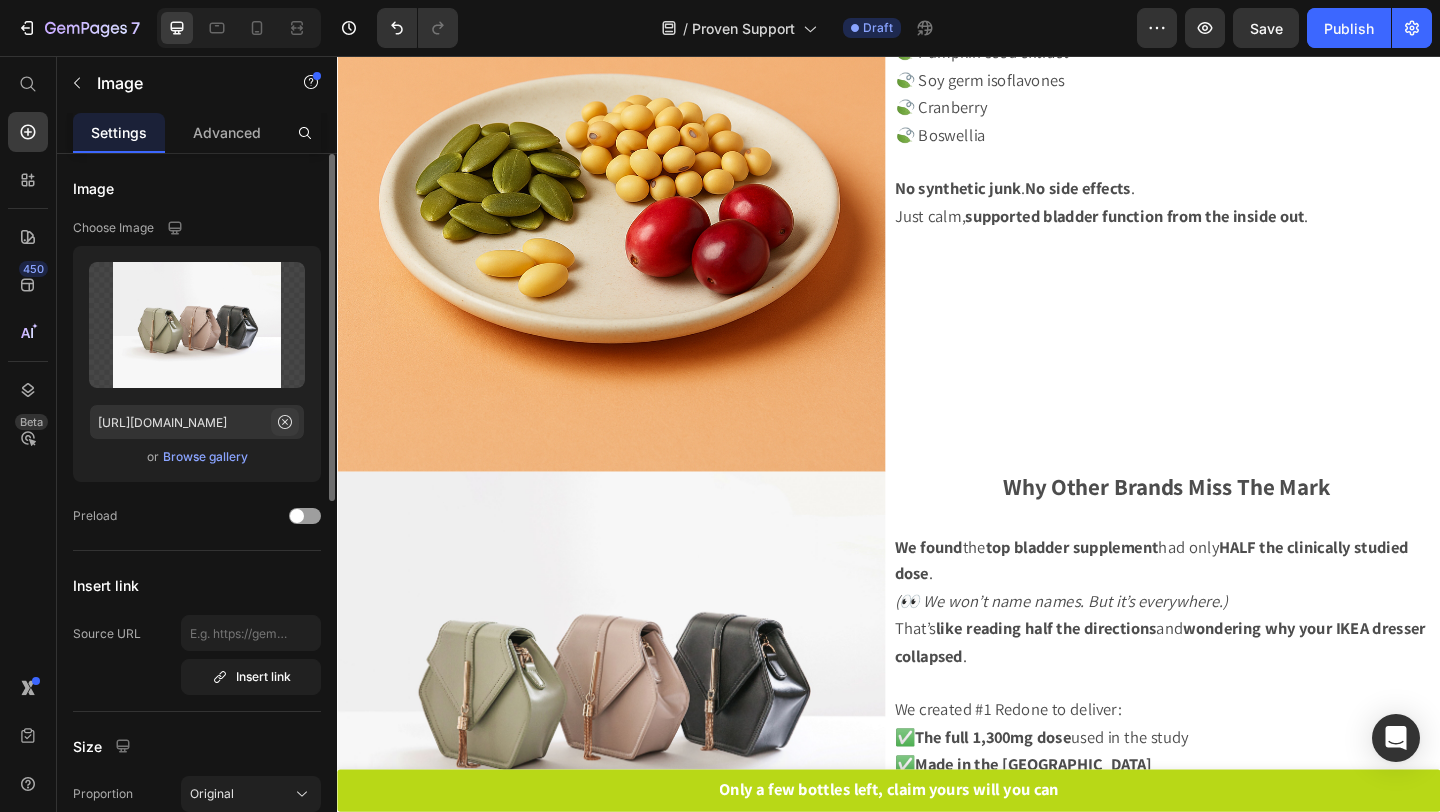 click 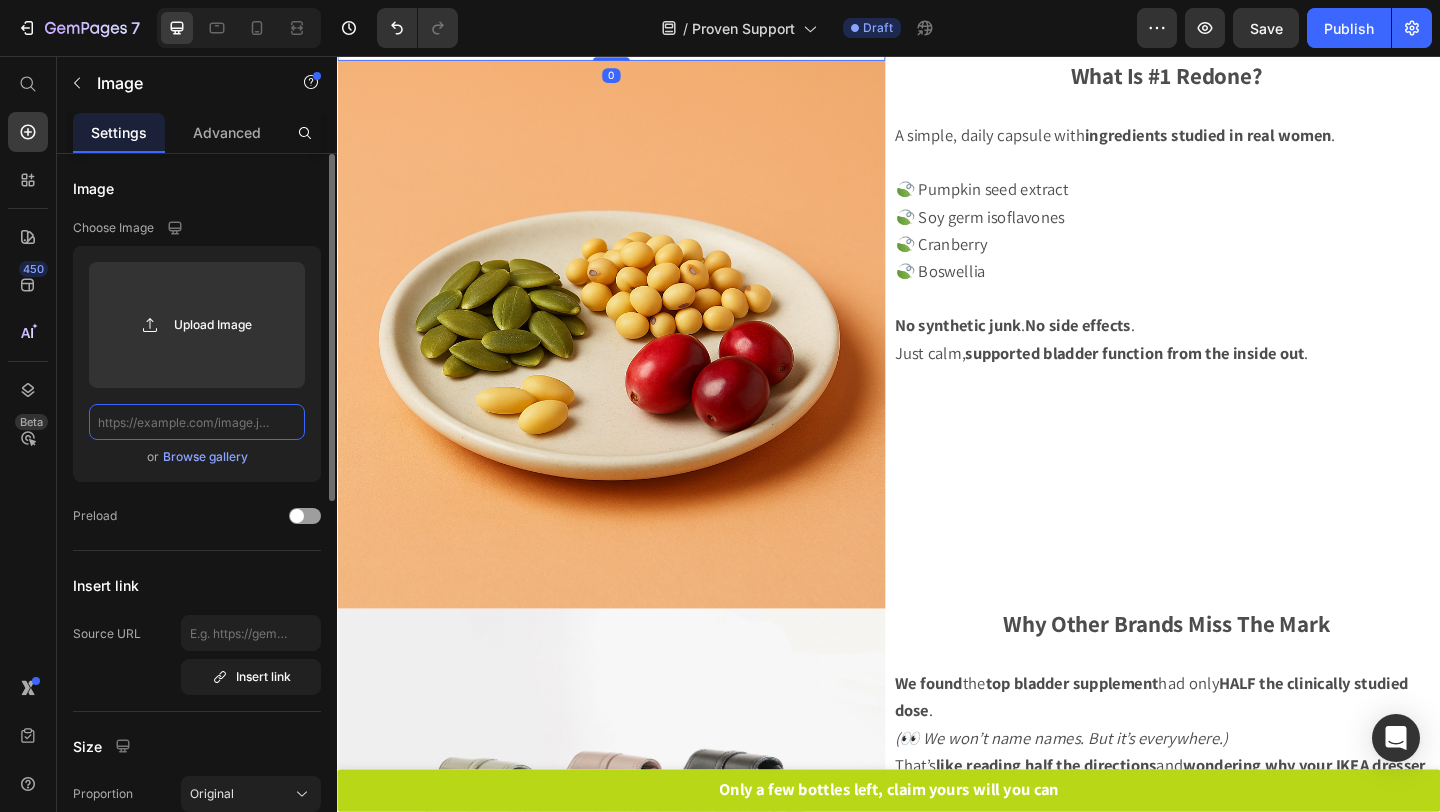 scroll, scrollTop: 0, scrollLeft: 0, axis: both 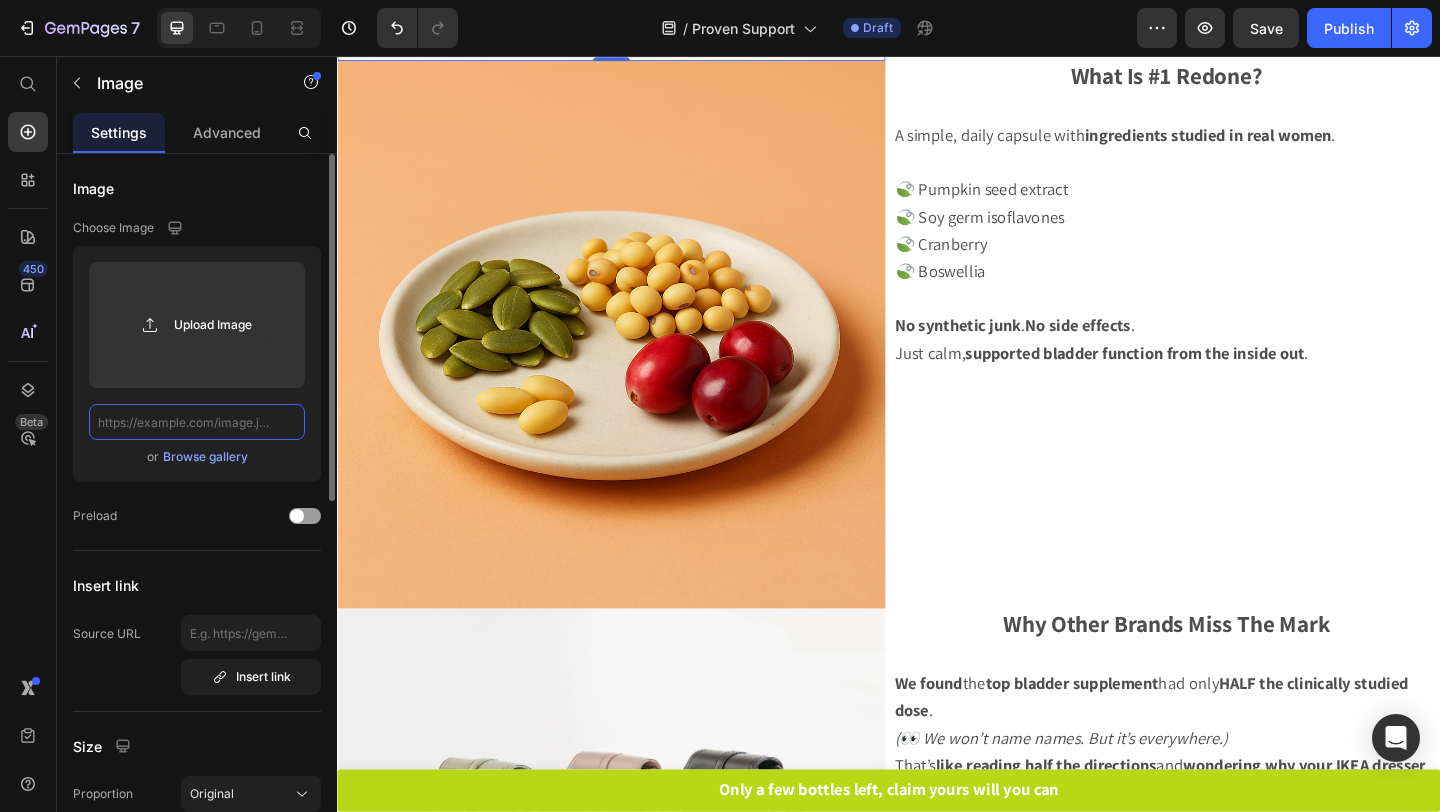 paste on "https://cdn.shopify.com/s/files/1/0292/2699/1715/files/Untitled_design_8.gif?v=1750196765" 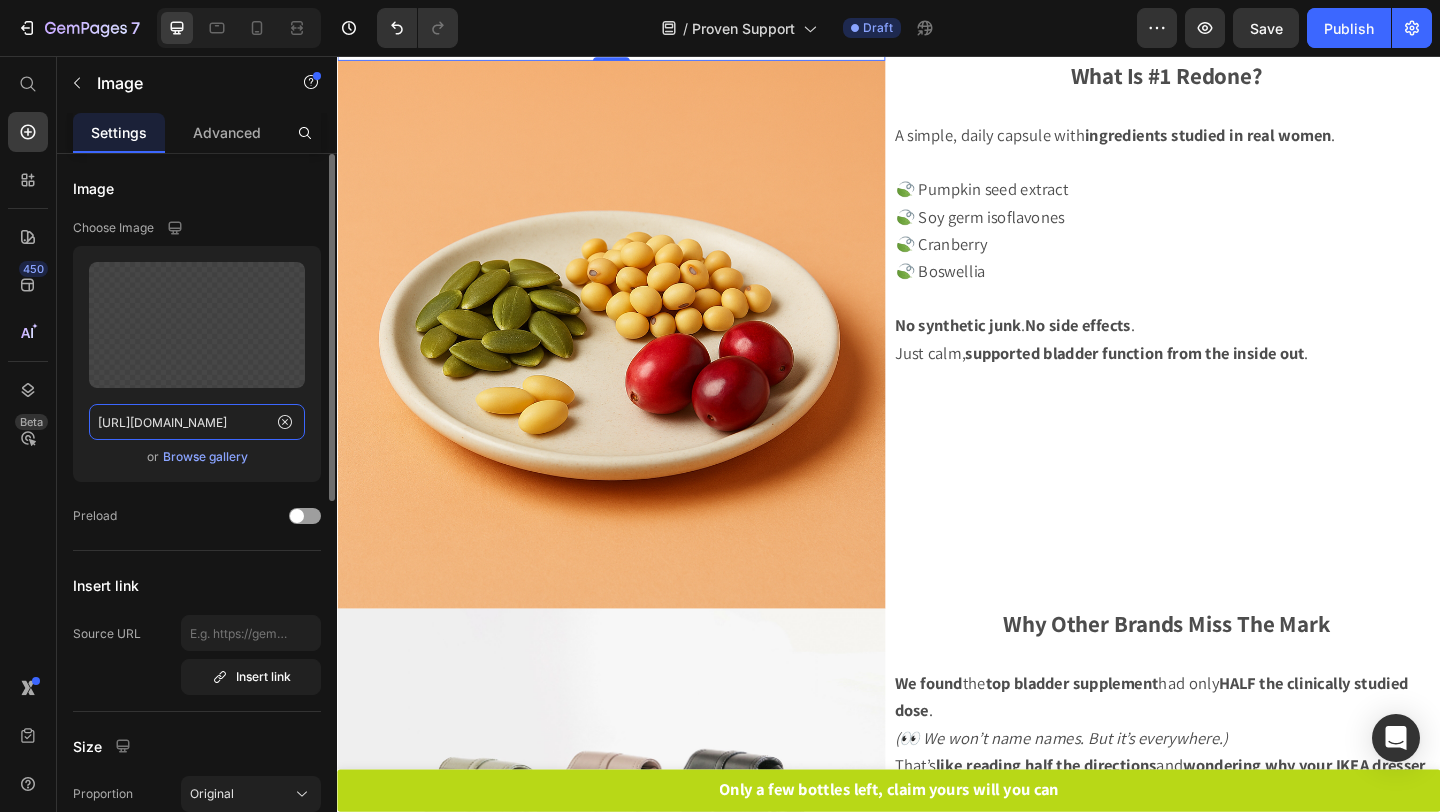scroll, scrollTop: 0, scrollLeft: 342, axis: horizontal 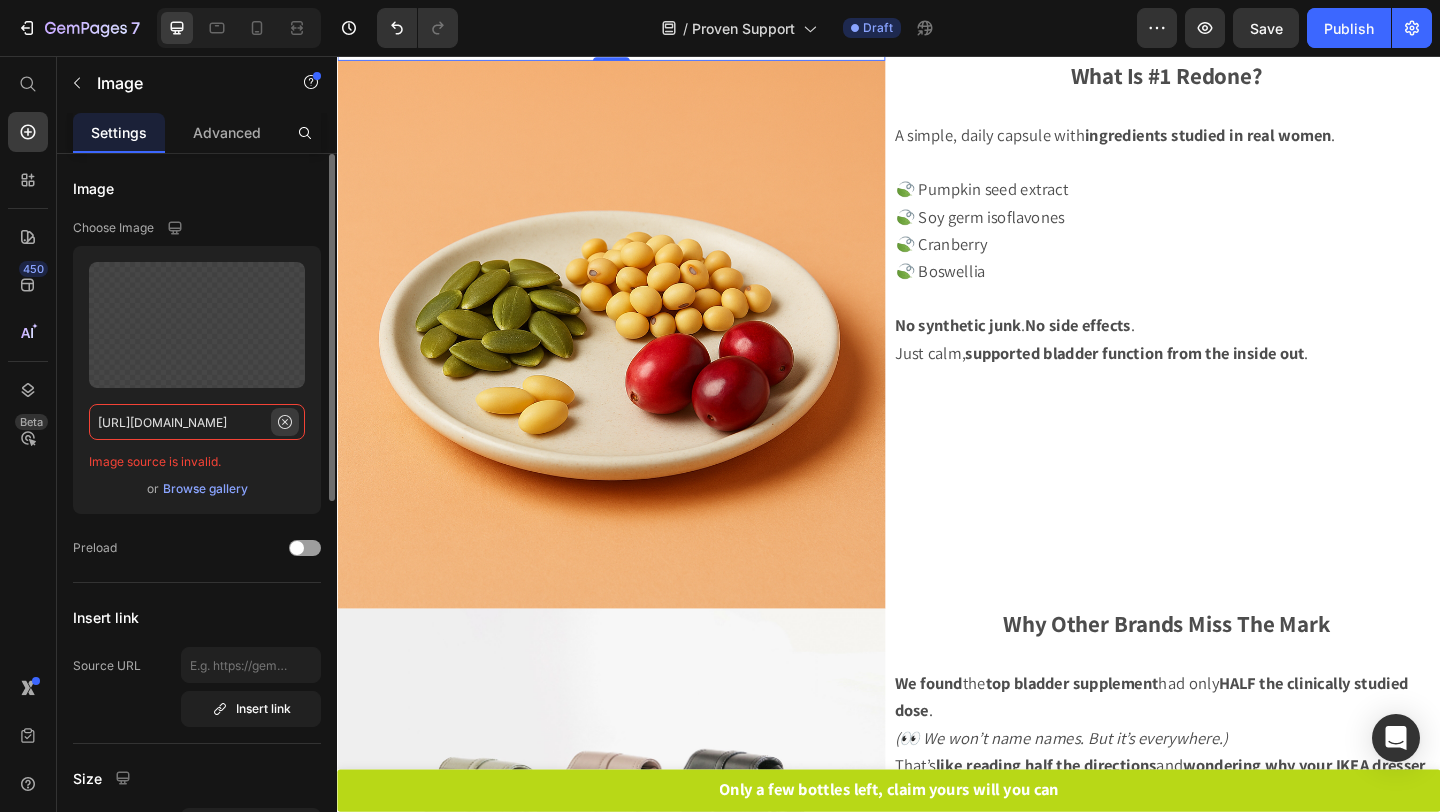 type on "https://cdn.shopify.com/s/files/1/0292/2699/1715/files/Untitled_design_8.gif?v=1750196765" 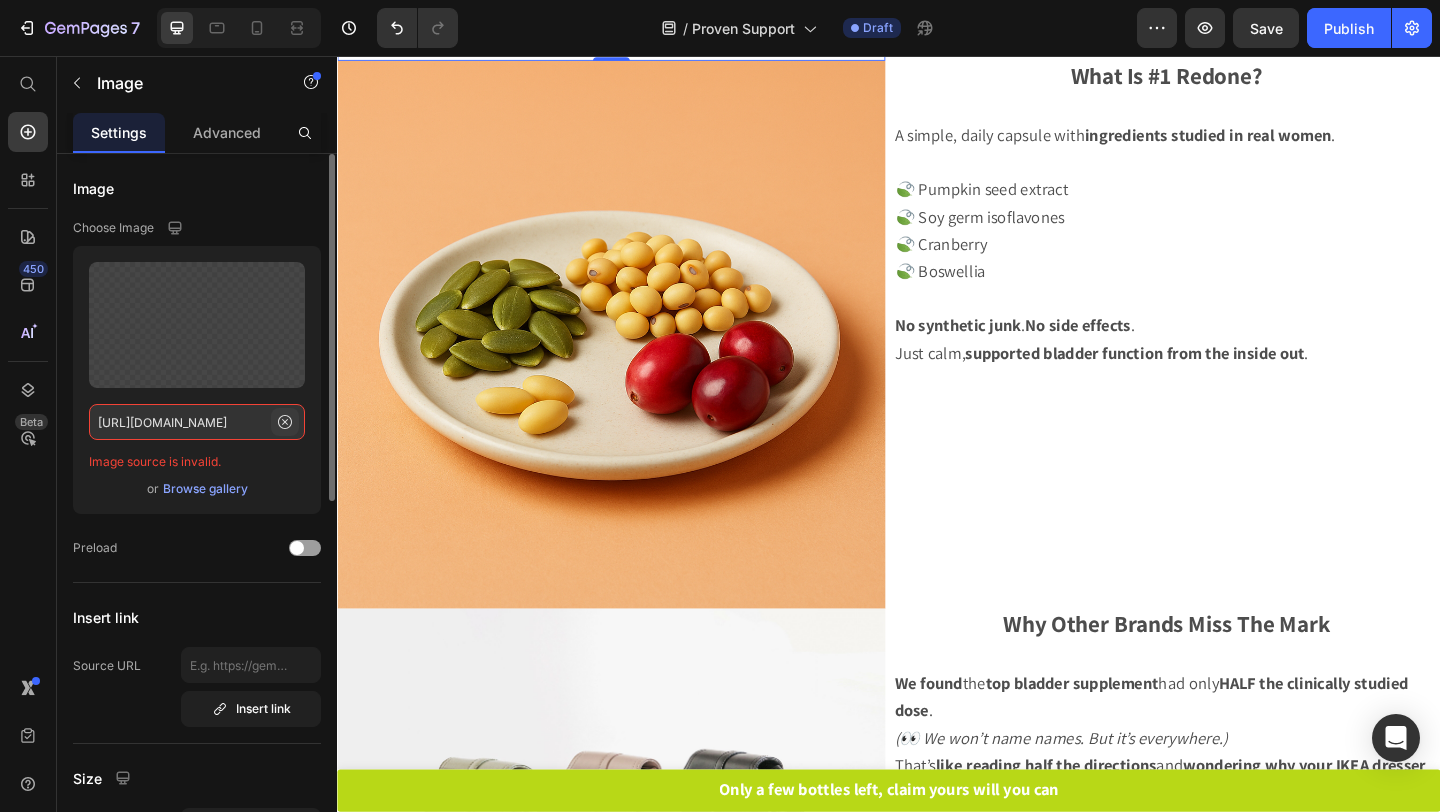 click 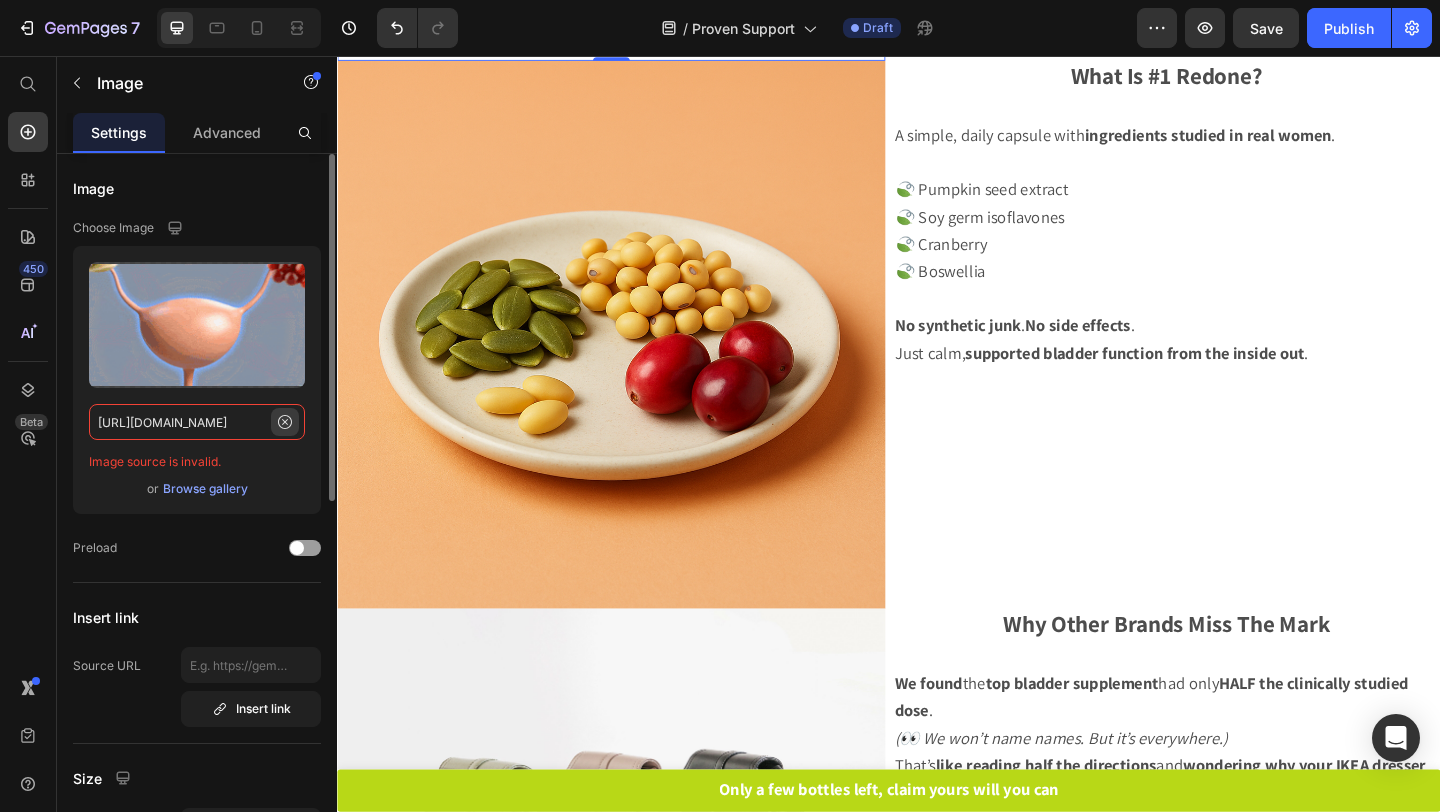 type 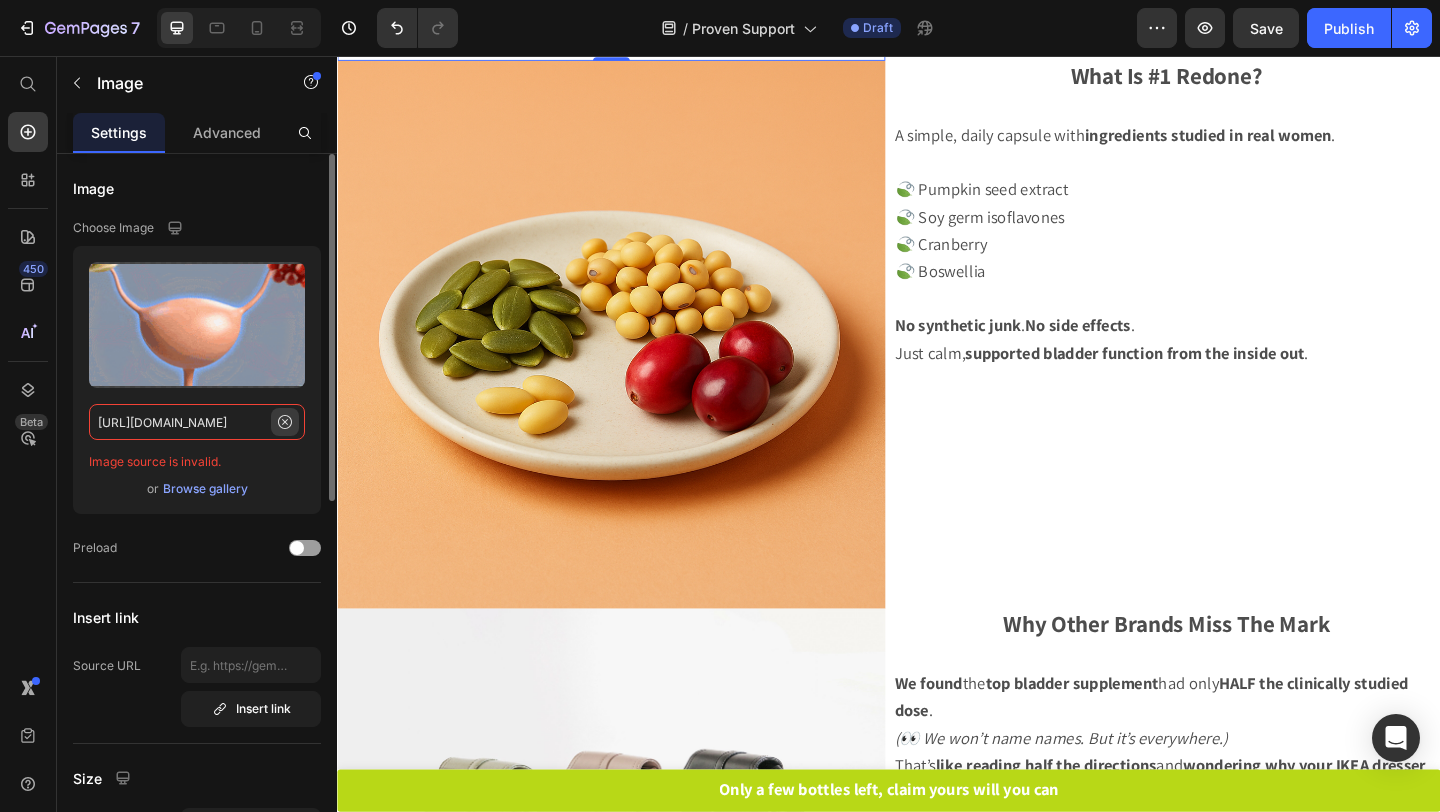 scroll, scrollTop: 0, scrollLeft: 0, axis: both 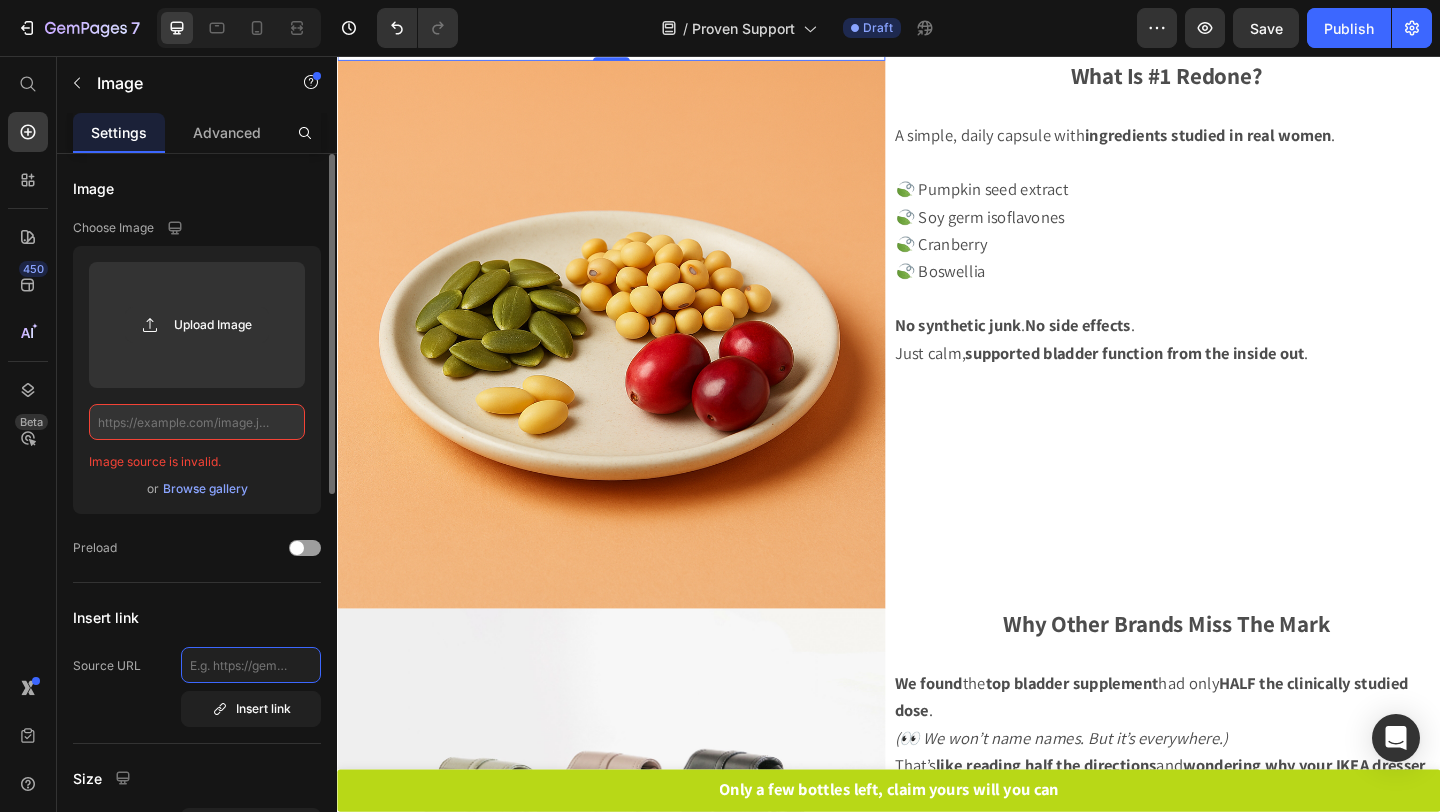 click 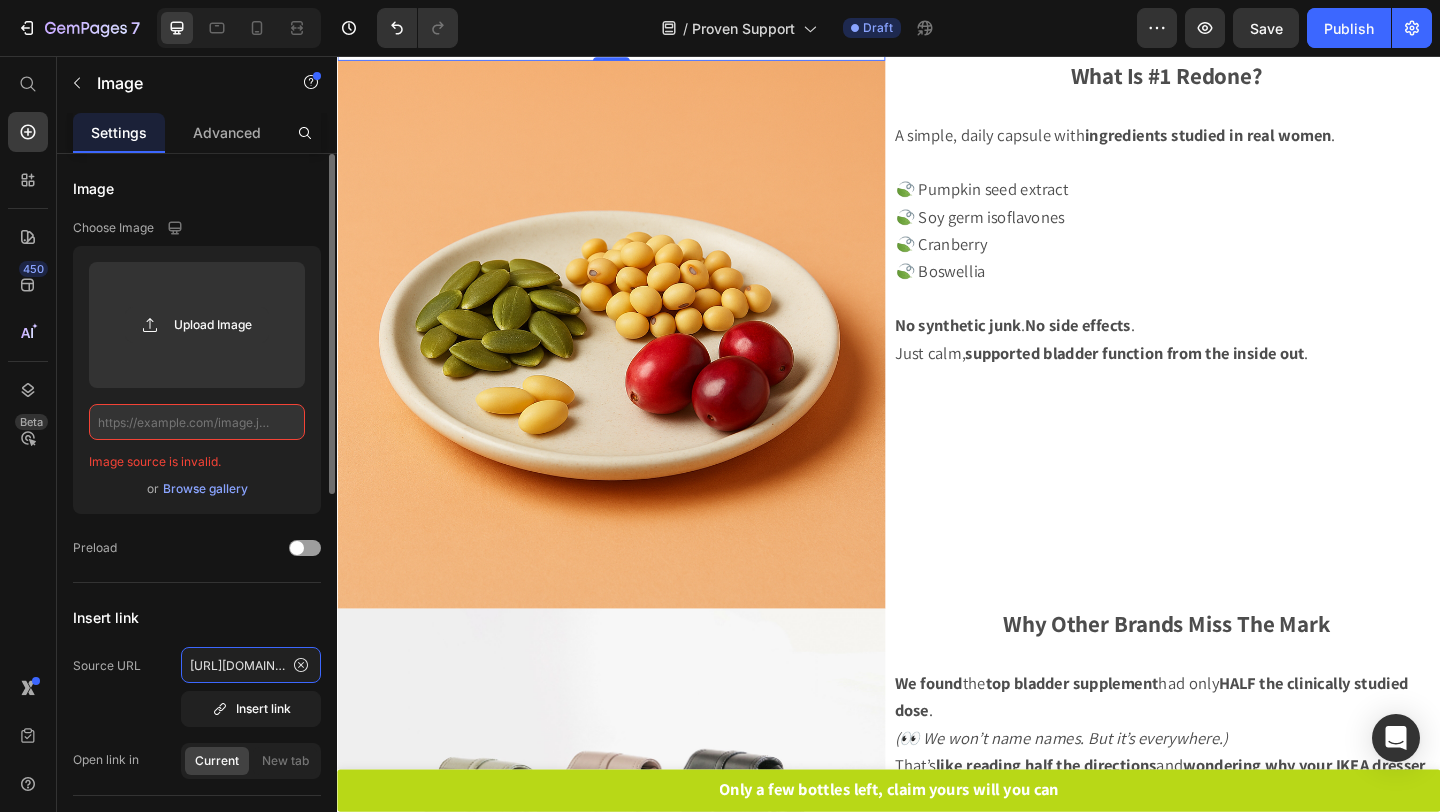 scroll, scrollTop: 0, scrollLeft: 418, axis: horizontal 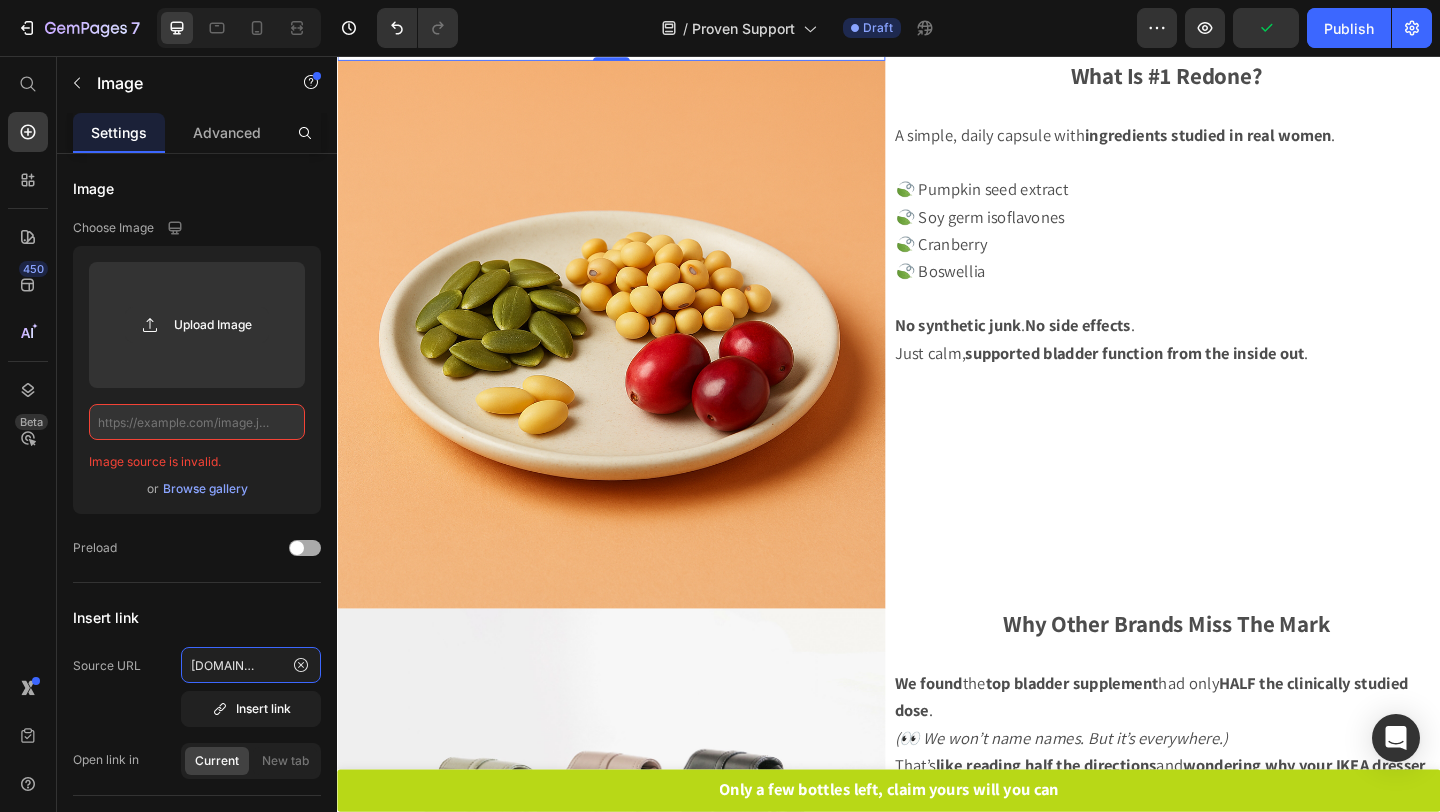 type on "https://cdn.shopify.com/s/files/1/0292/2699/1715/files/Untitled_design_8.gif?v=1750196765" 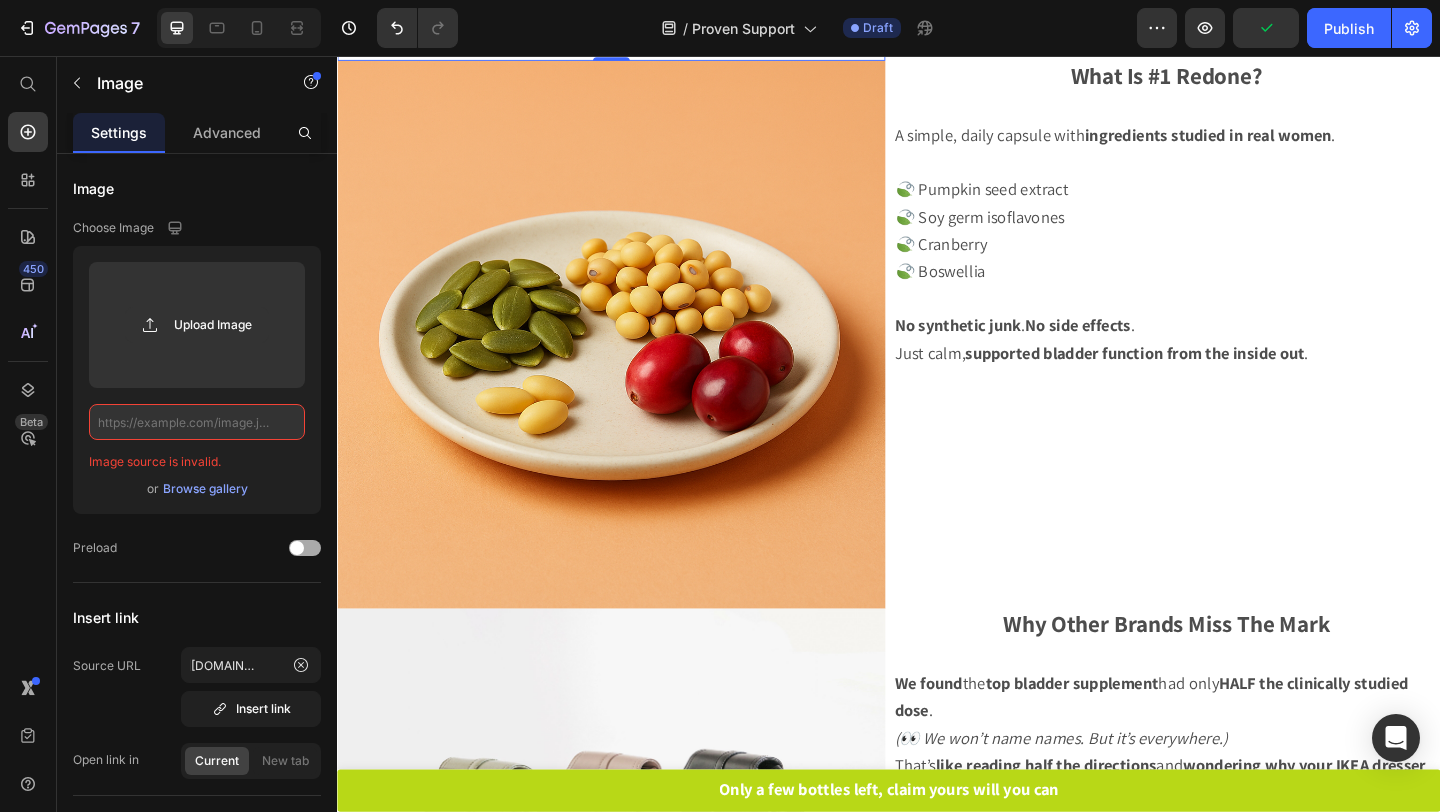 scroll, scrollTop: 0, scrollLeft: 0, axis: both 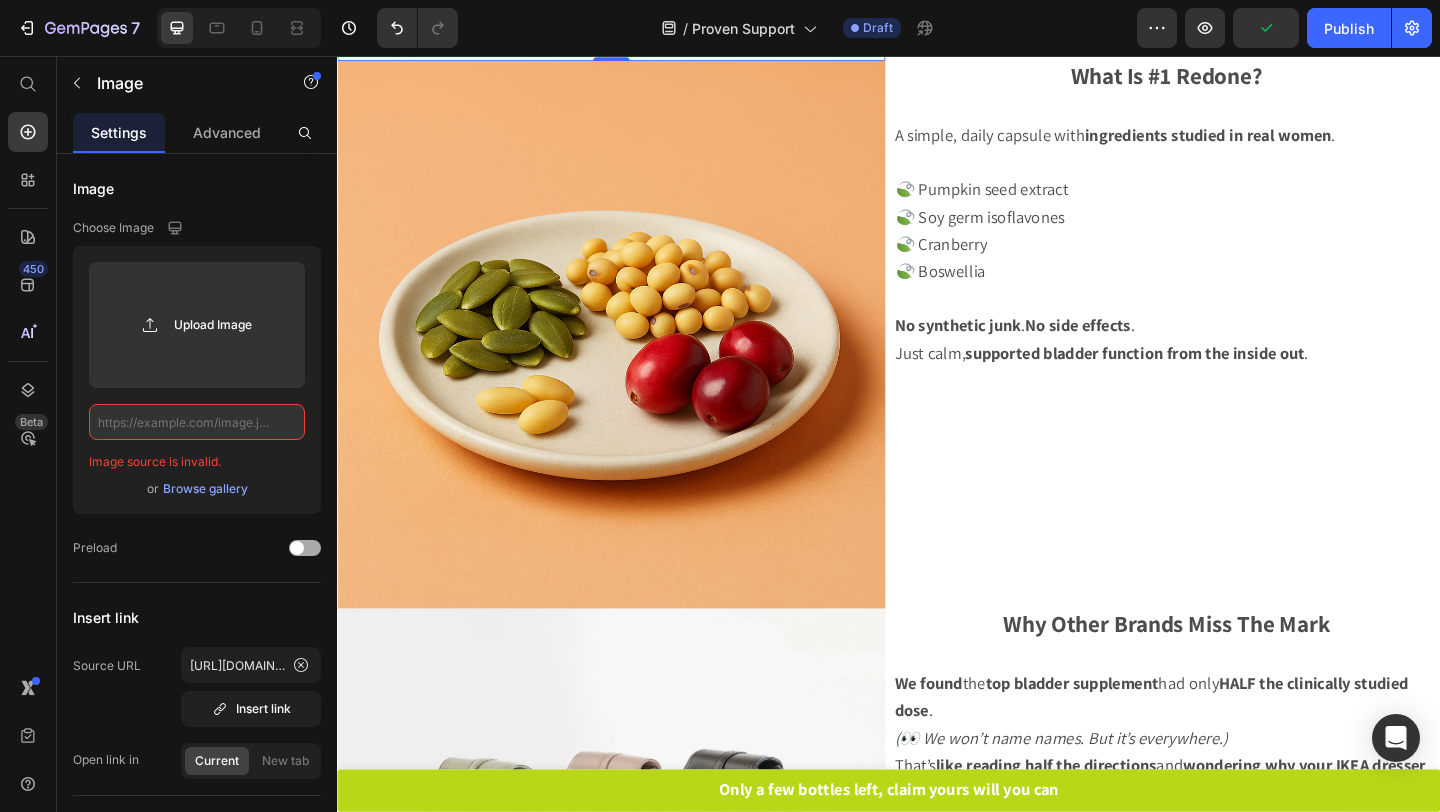 click on "Preload" 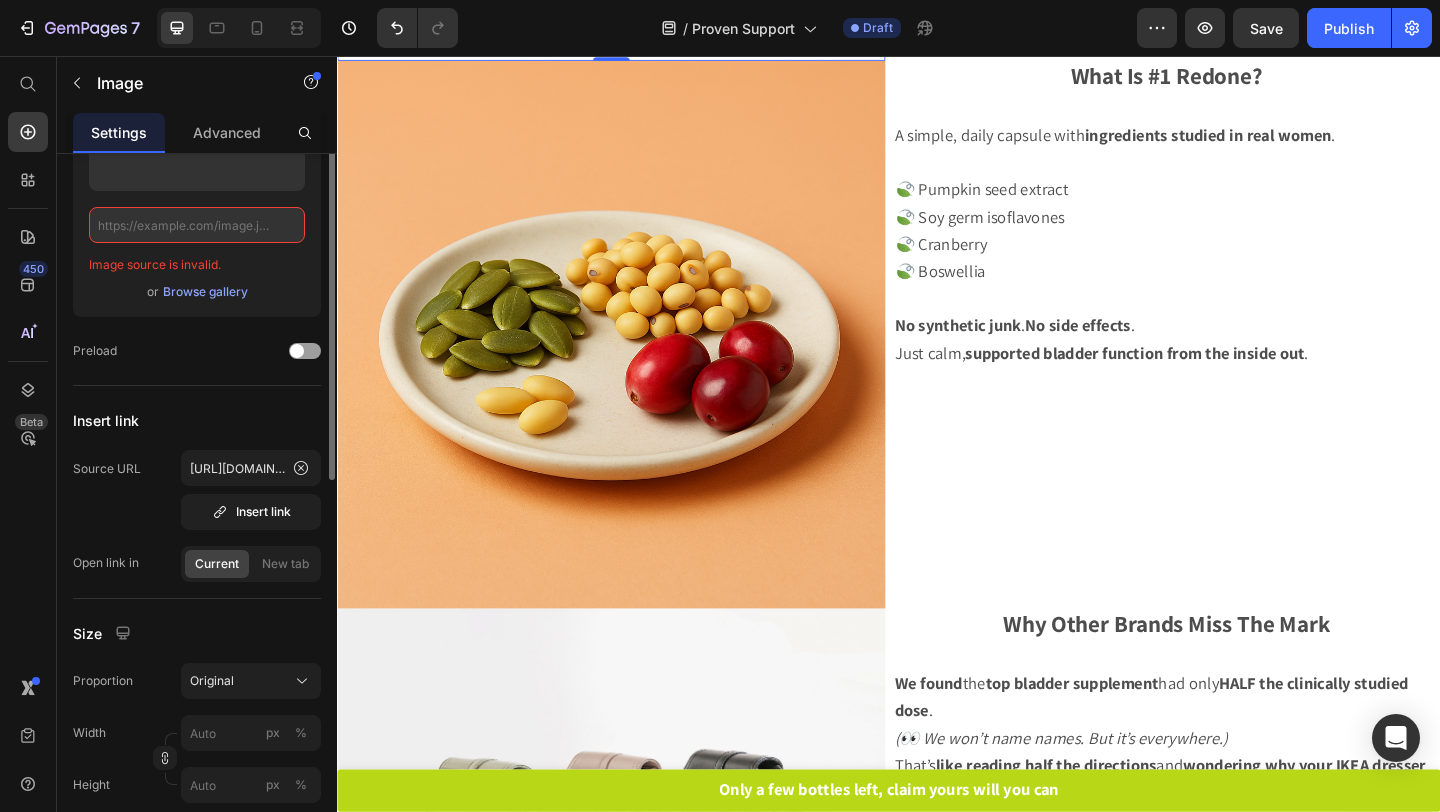scroll, scrollTop: 240, scrollLeft: 0, axis: vertical 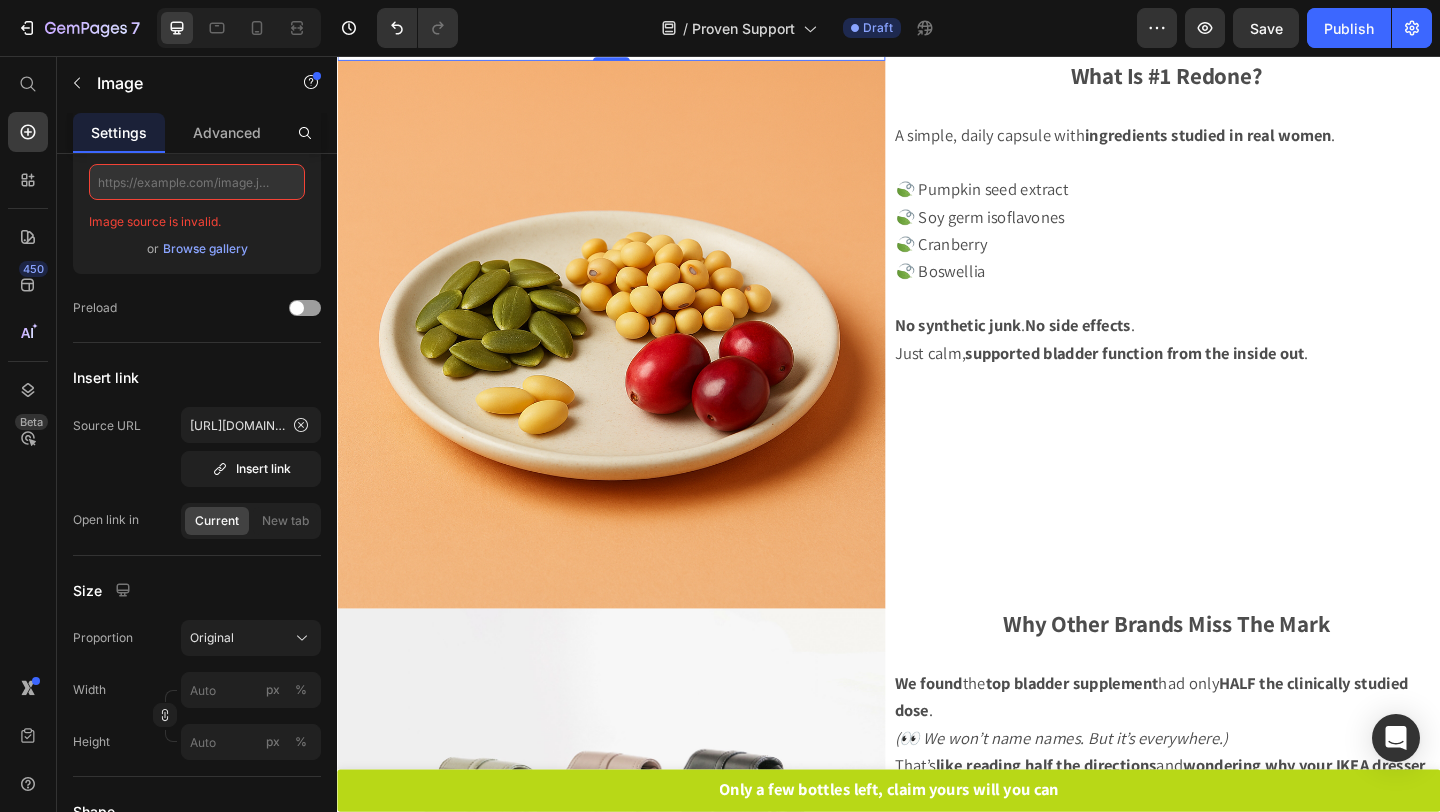 click at bounding box center (635, -237) 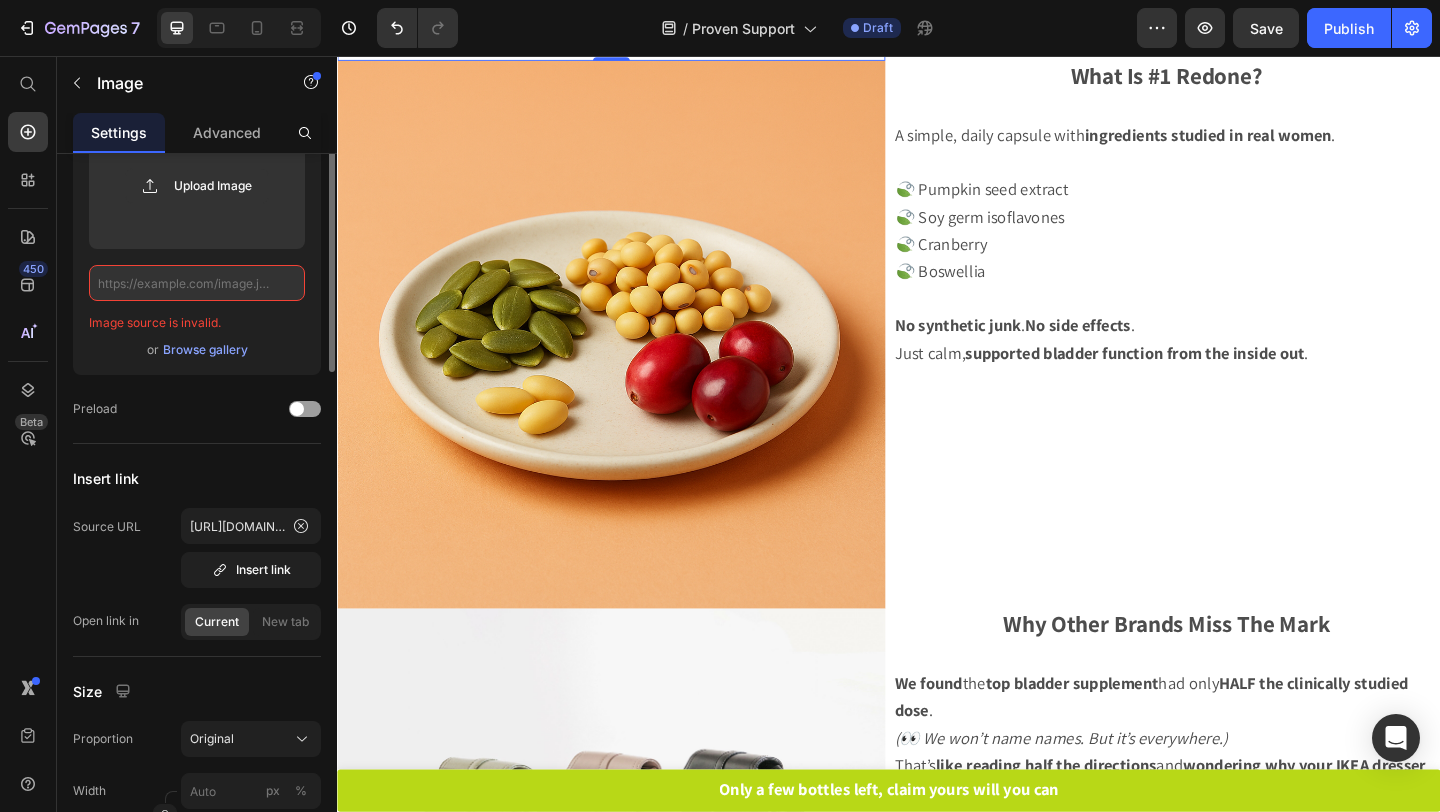 scroll, scrollTop: 0, scrollLeft: 0, axis: both 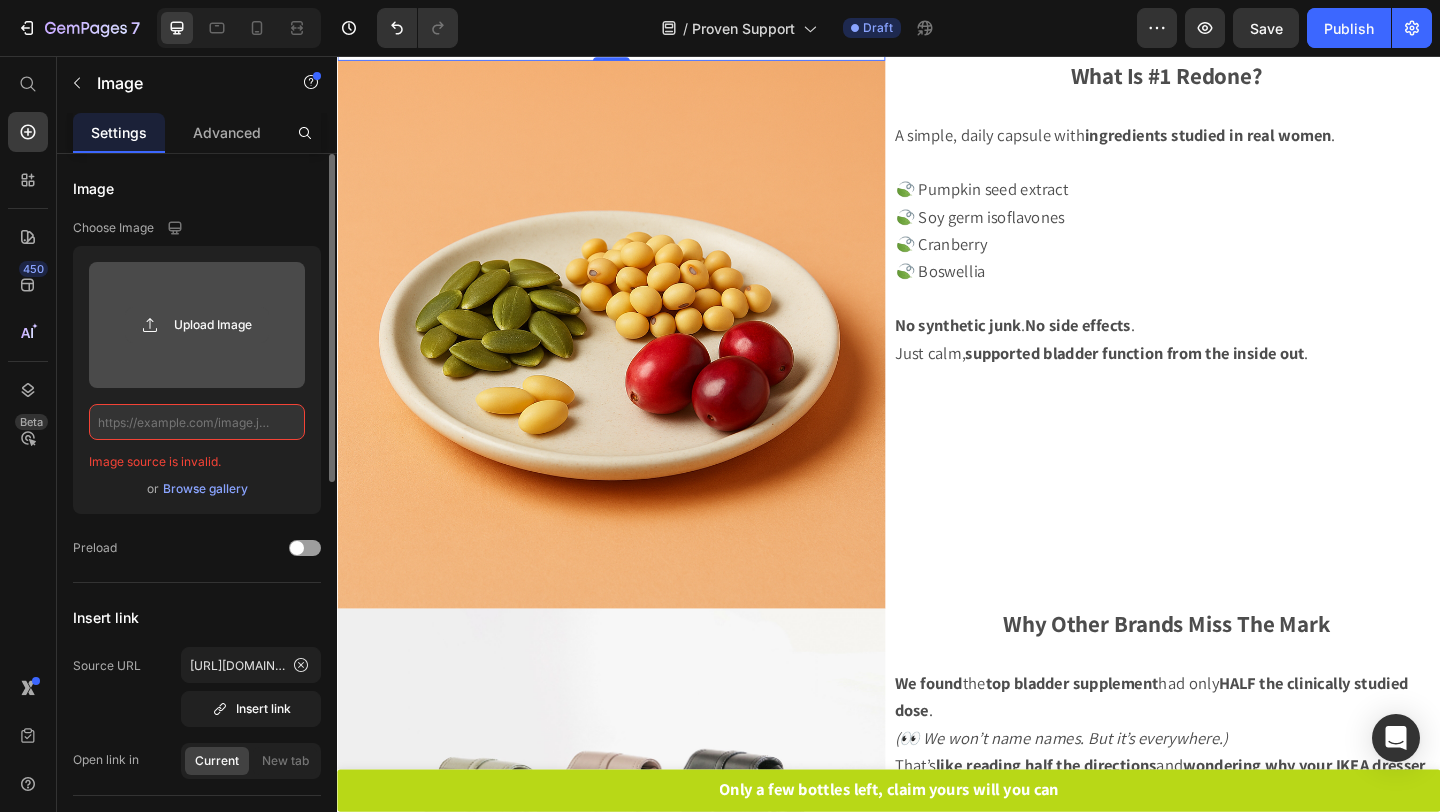 click 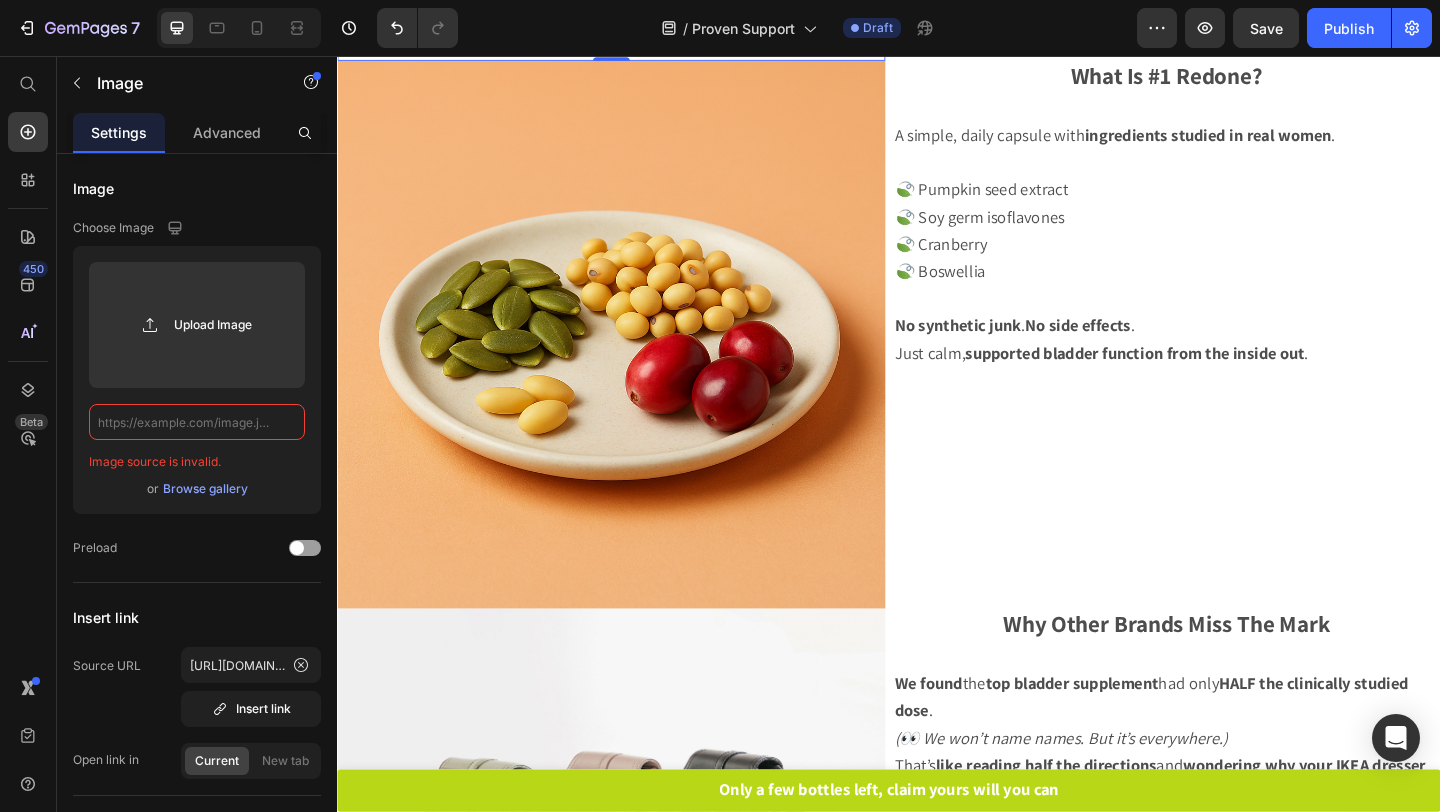click 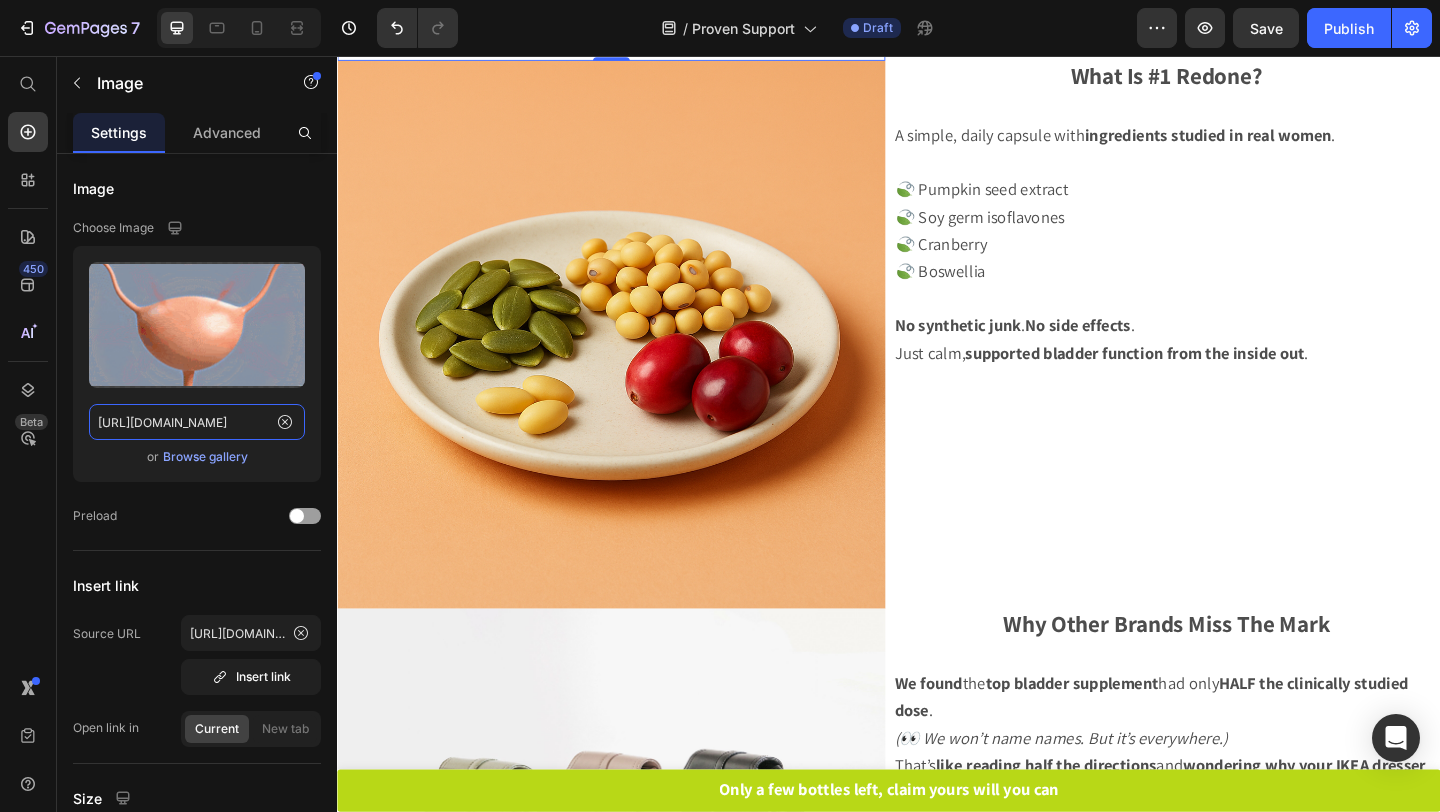 scroll, scrollTop: 0, scrollLeft: 342, axis: horizontal 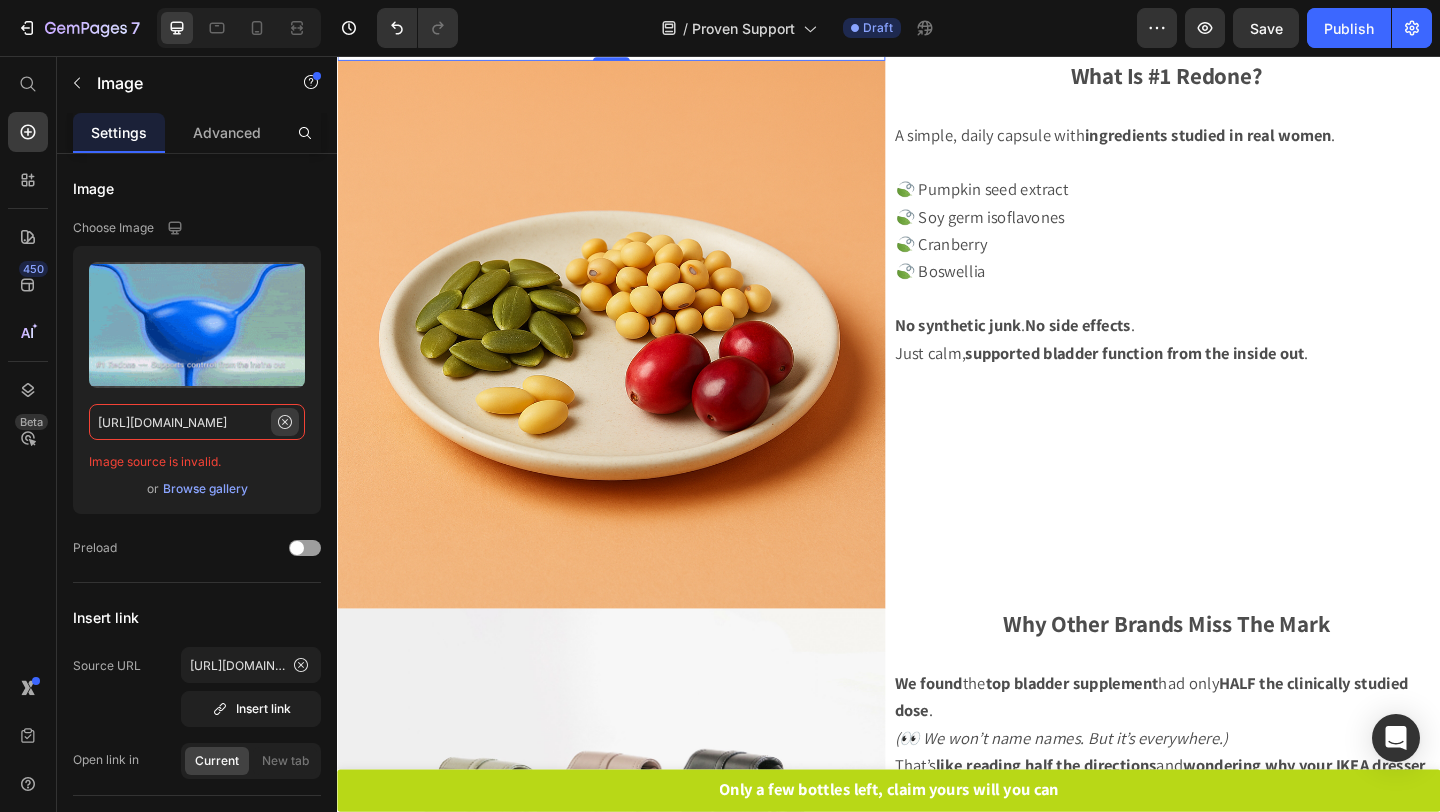 type on "https://cdn.shopify.com/s/files/1/0292/2699/1715/files/Untitled_design_8.gif?v=1750196765" 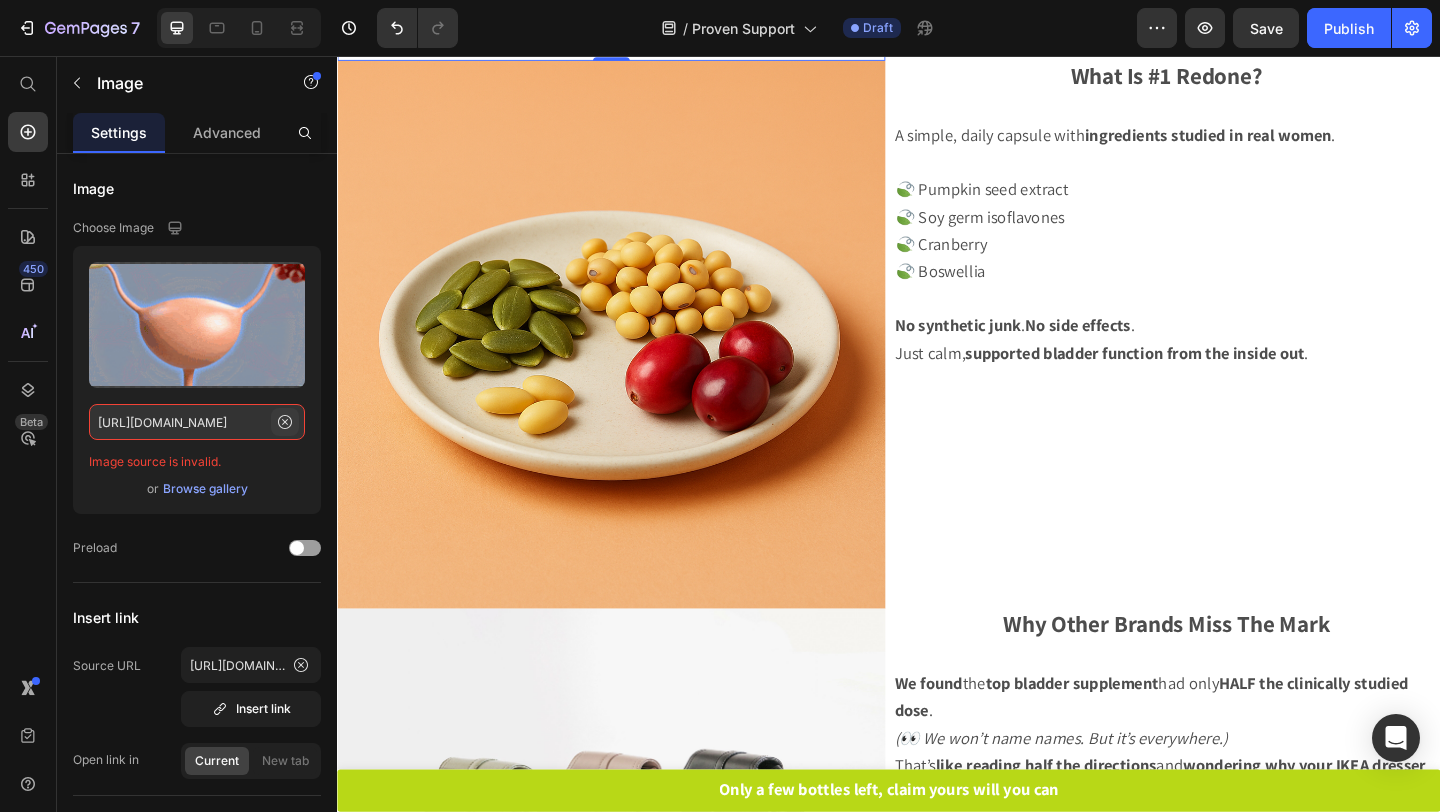 click 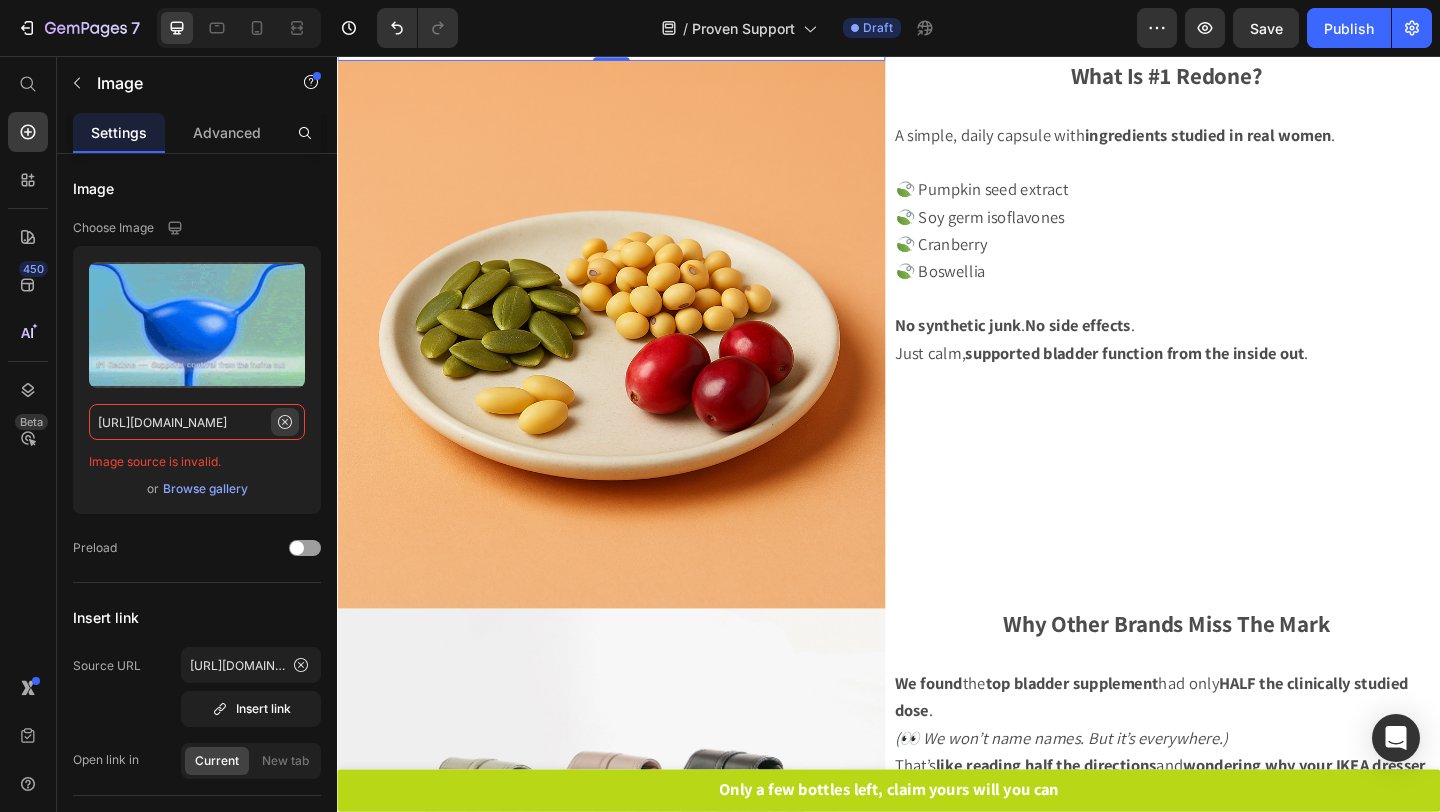 type 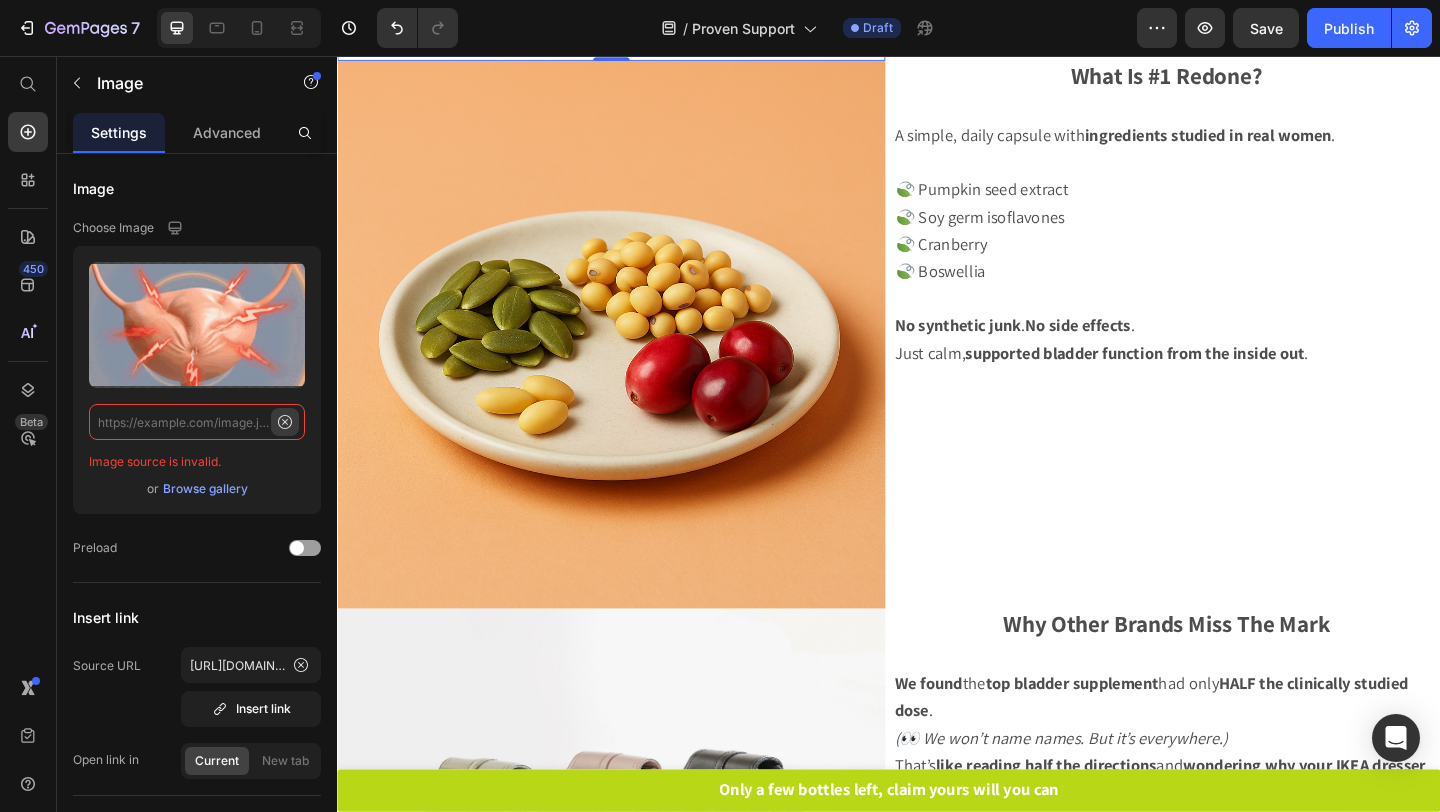 scroll, scrollTop: 0, scrollLeft: 0, axis: both 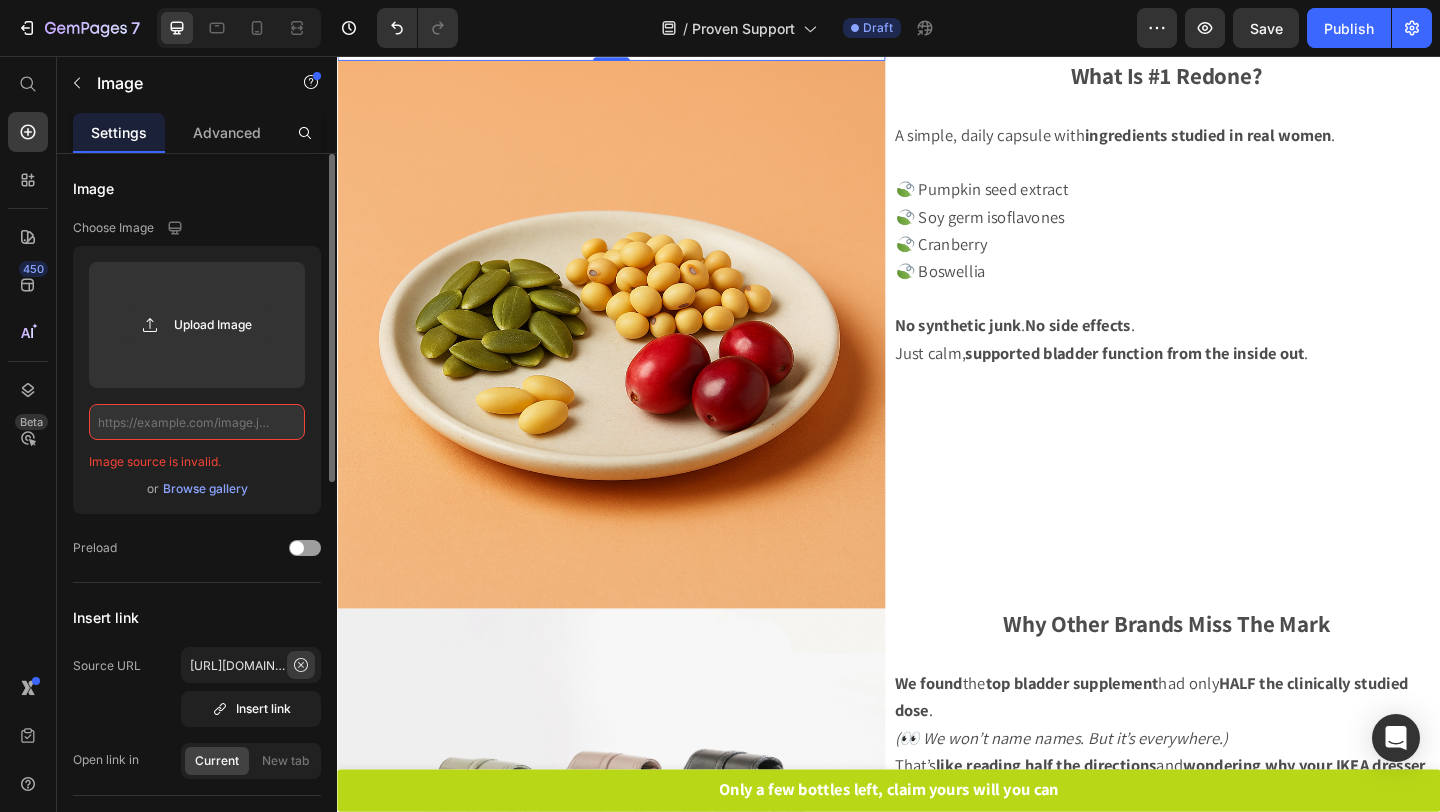click 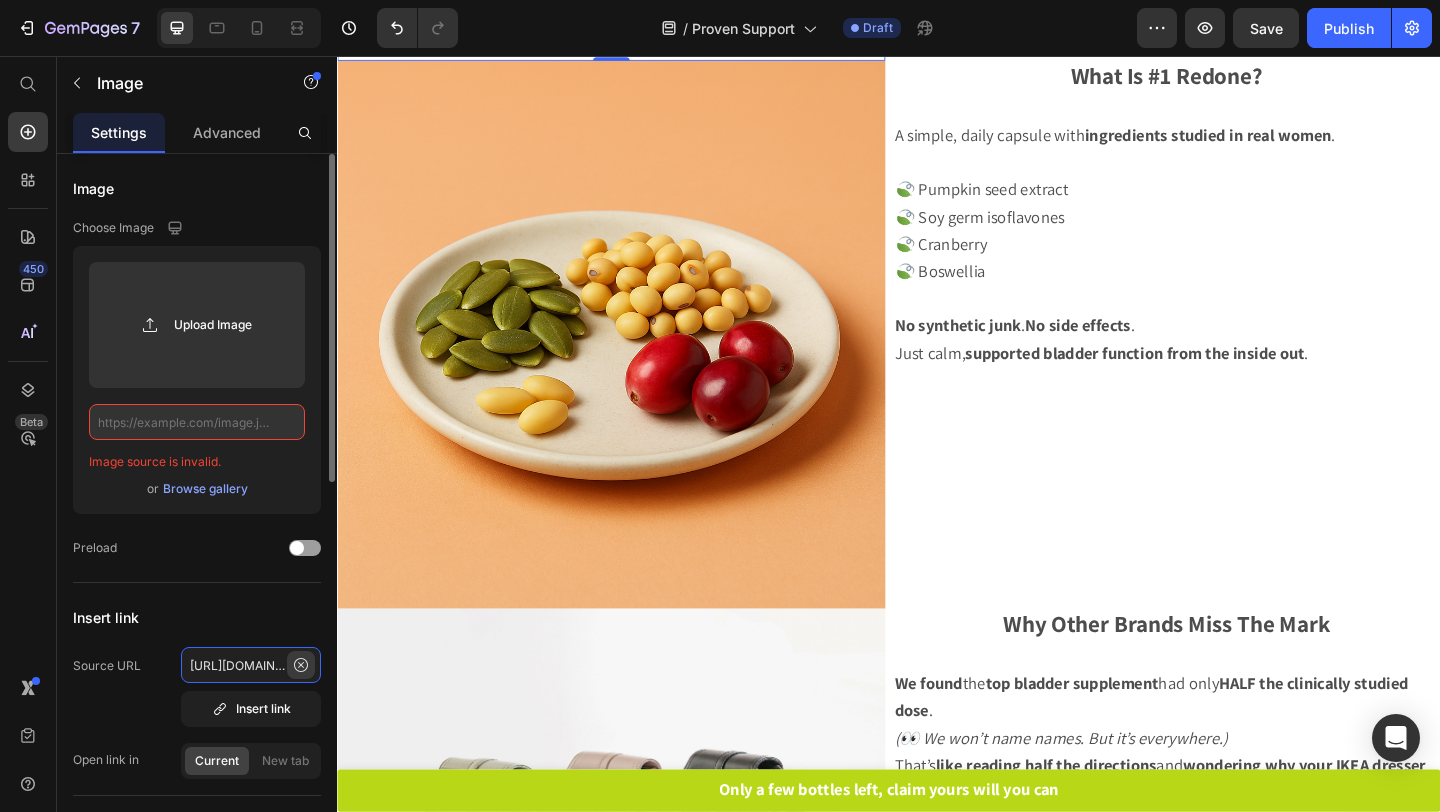 type 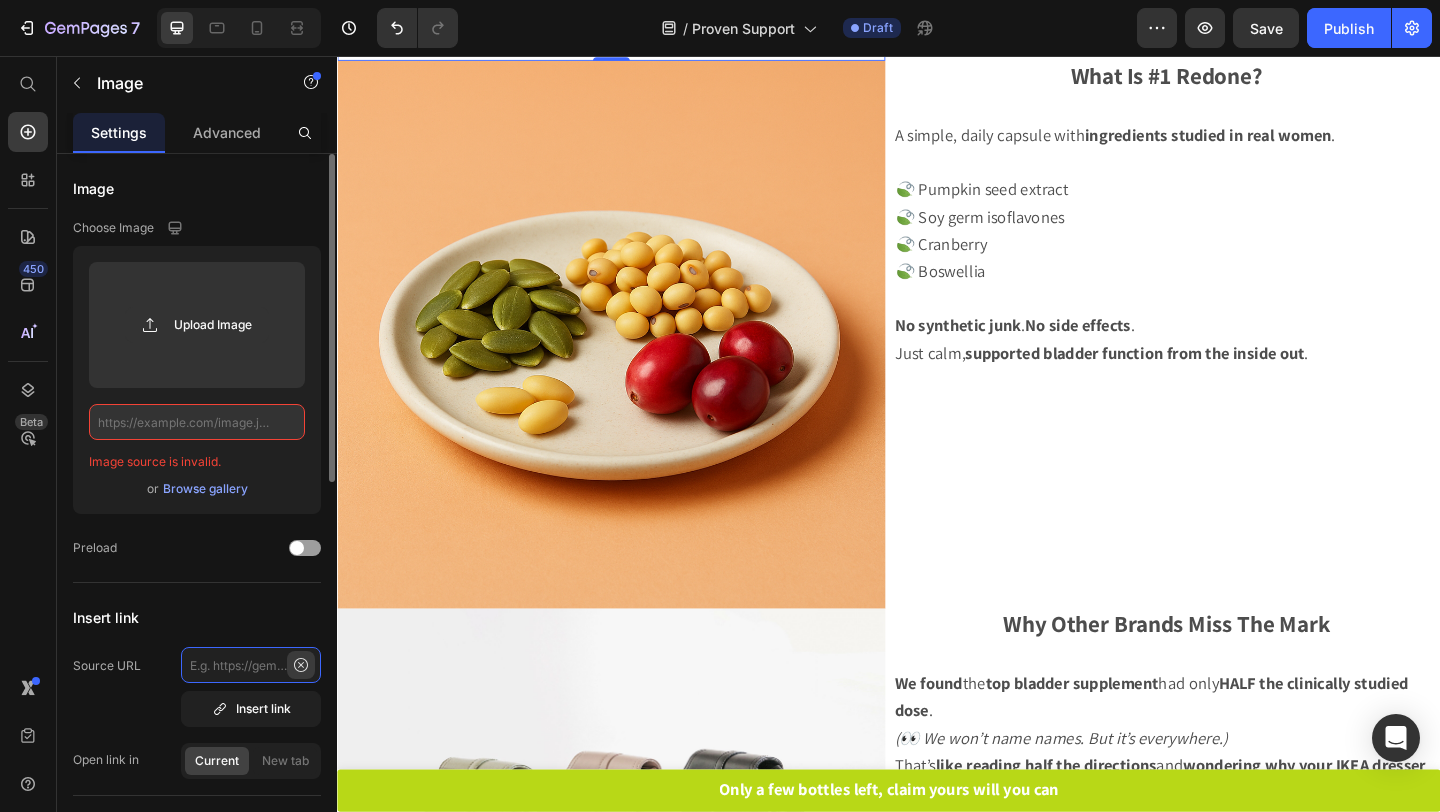 scroll, scrollTop: 0, scrollLeft: 0, axis: both 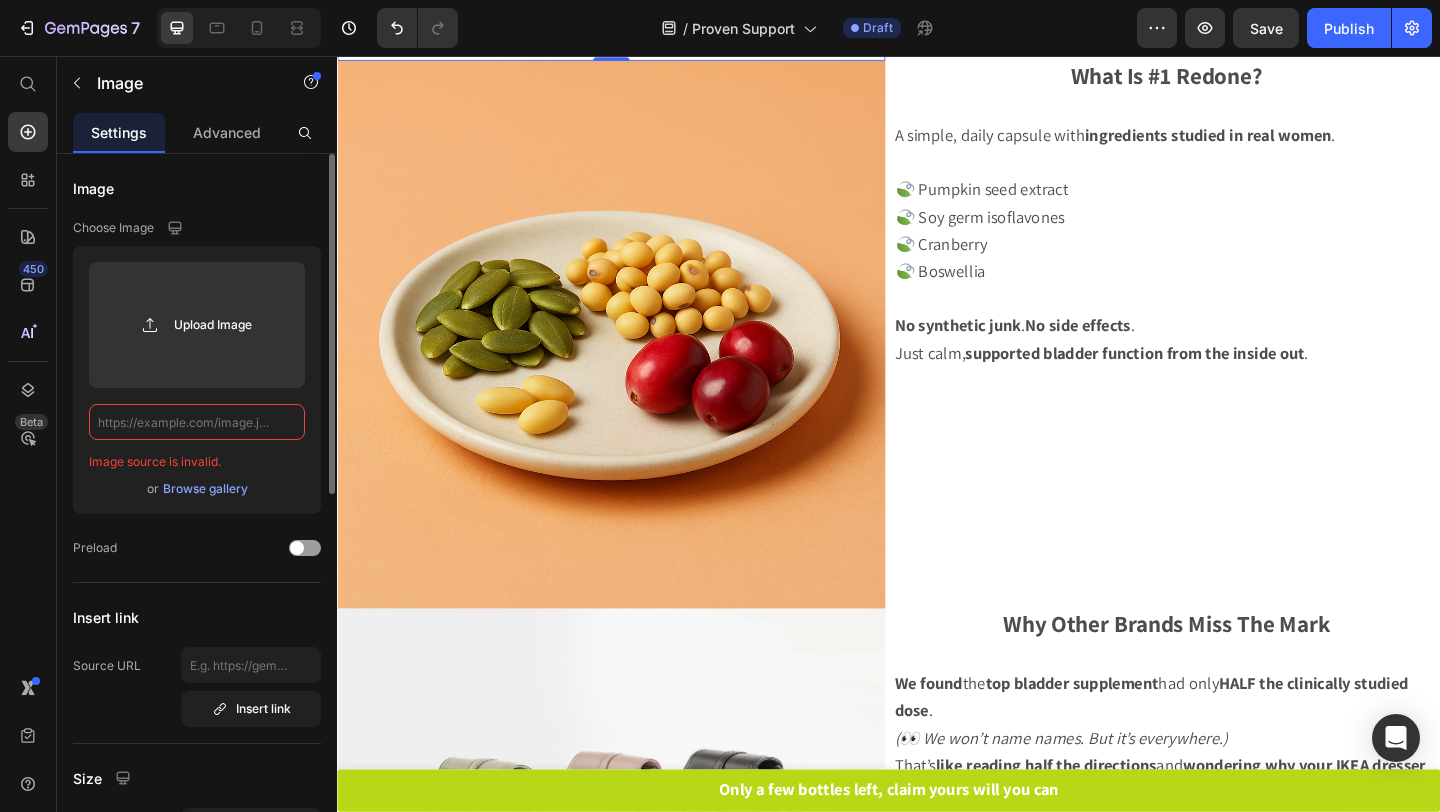 click 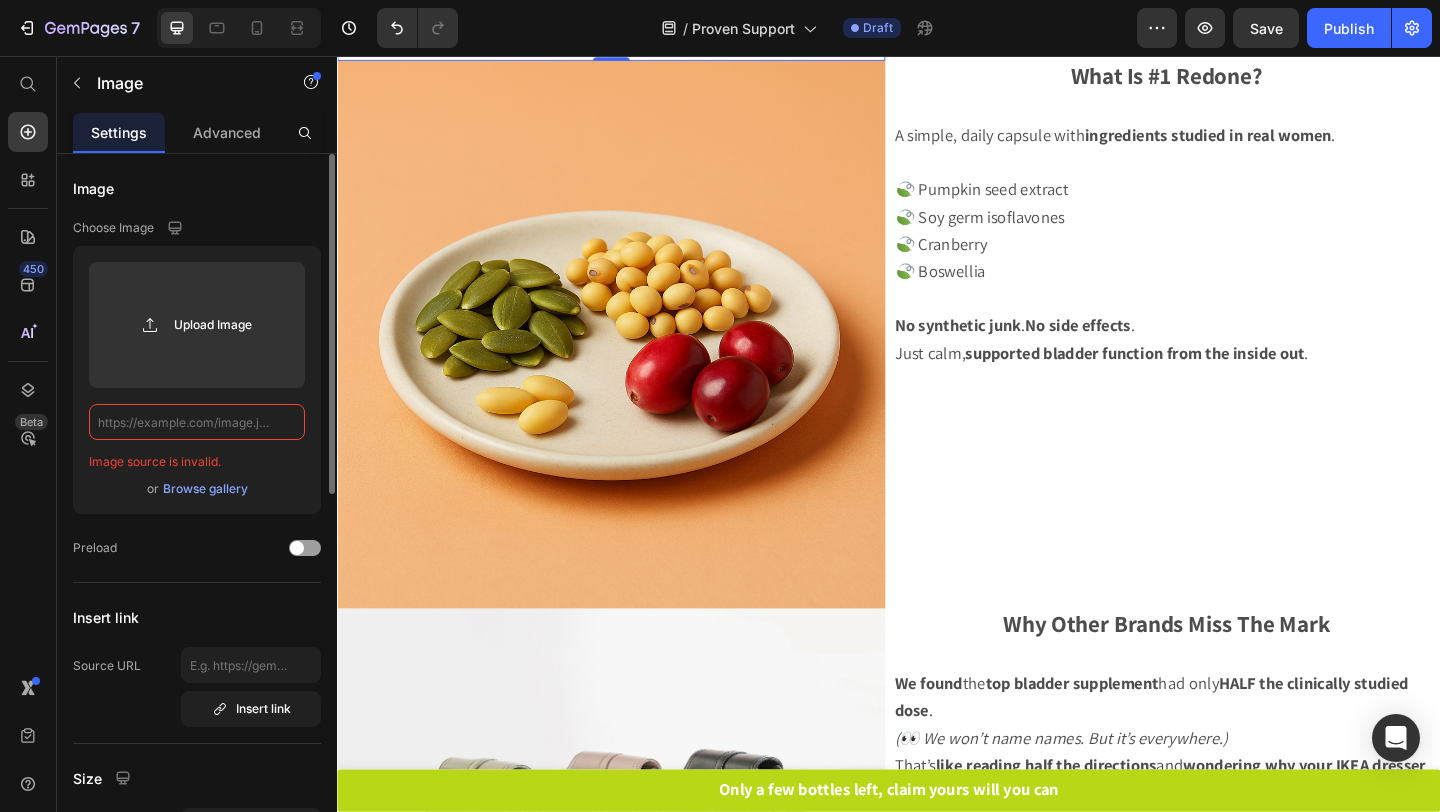 paste on "https://cdn.shopify.com/s/files/1/0292/2699/1715/files/Untitled_design_8.gif?v=1750196765" 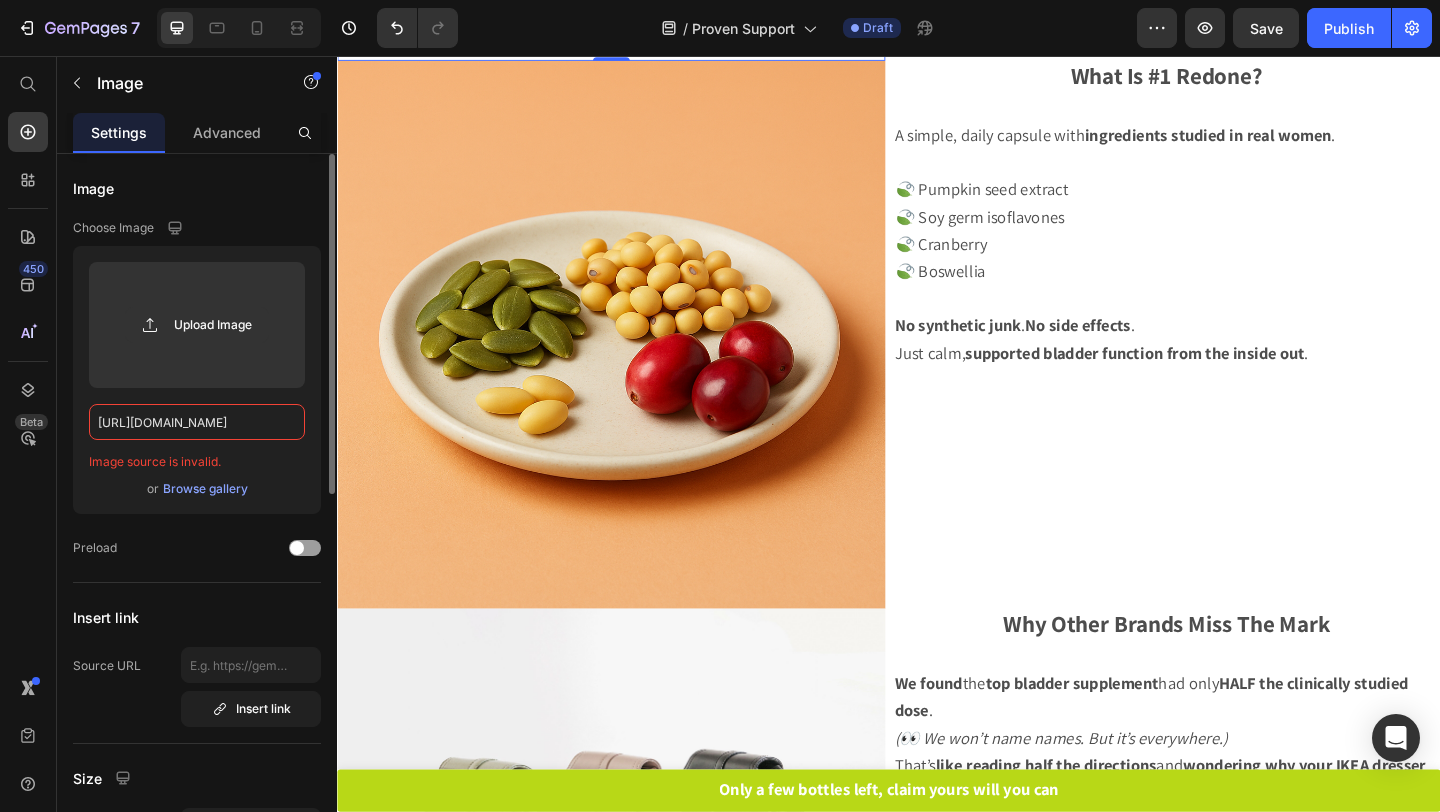 scroll, scrollTop: 0, scrollLeft: 342, axis: horizontal 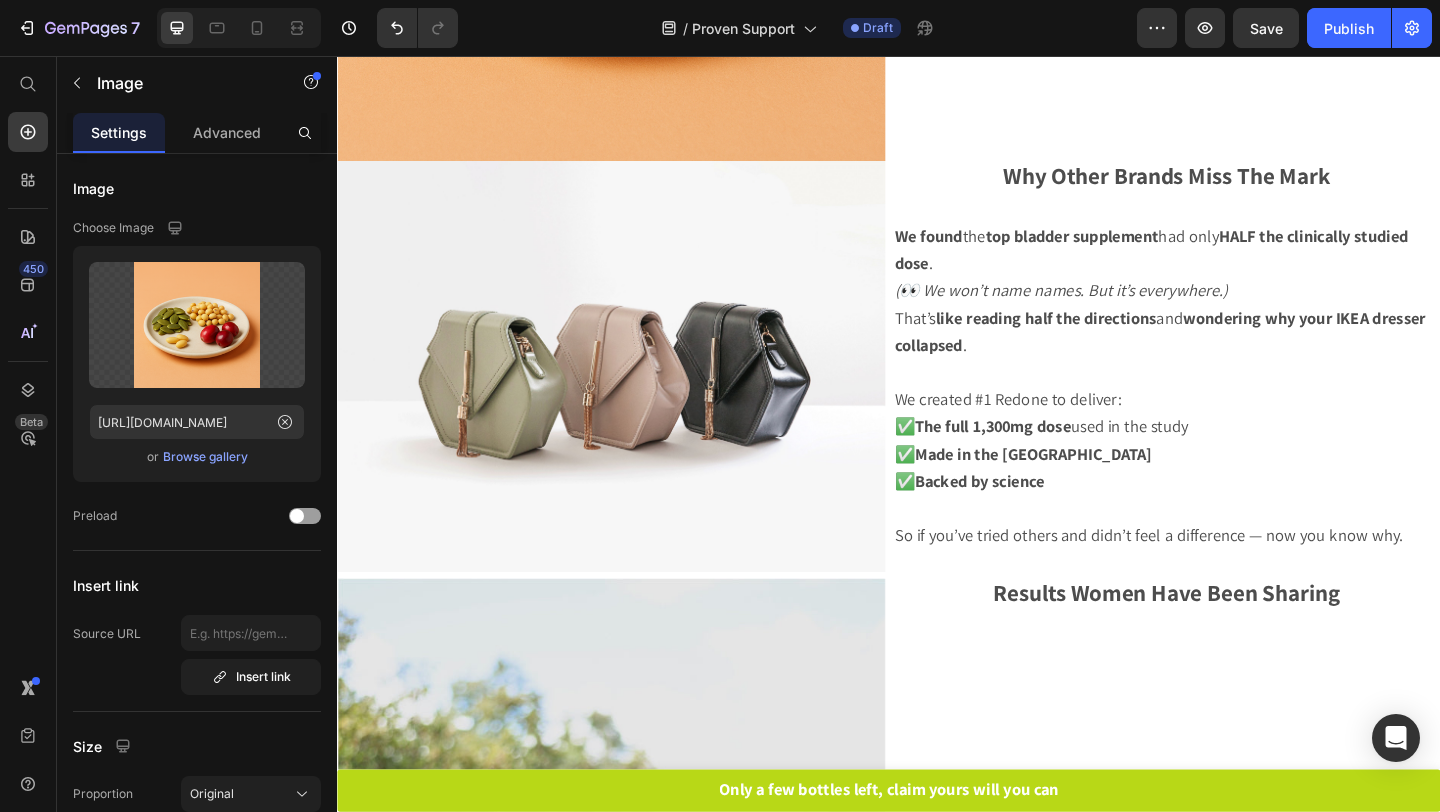 click at bounding box center (635, -128) 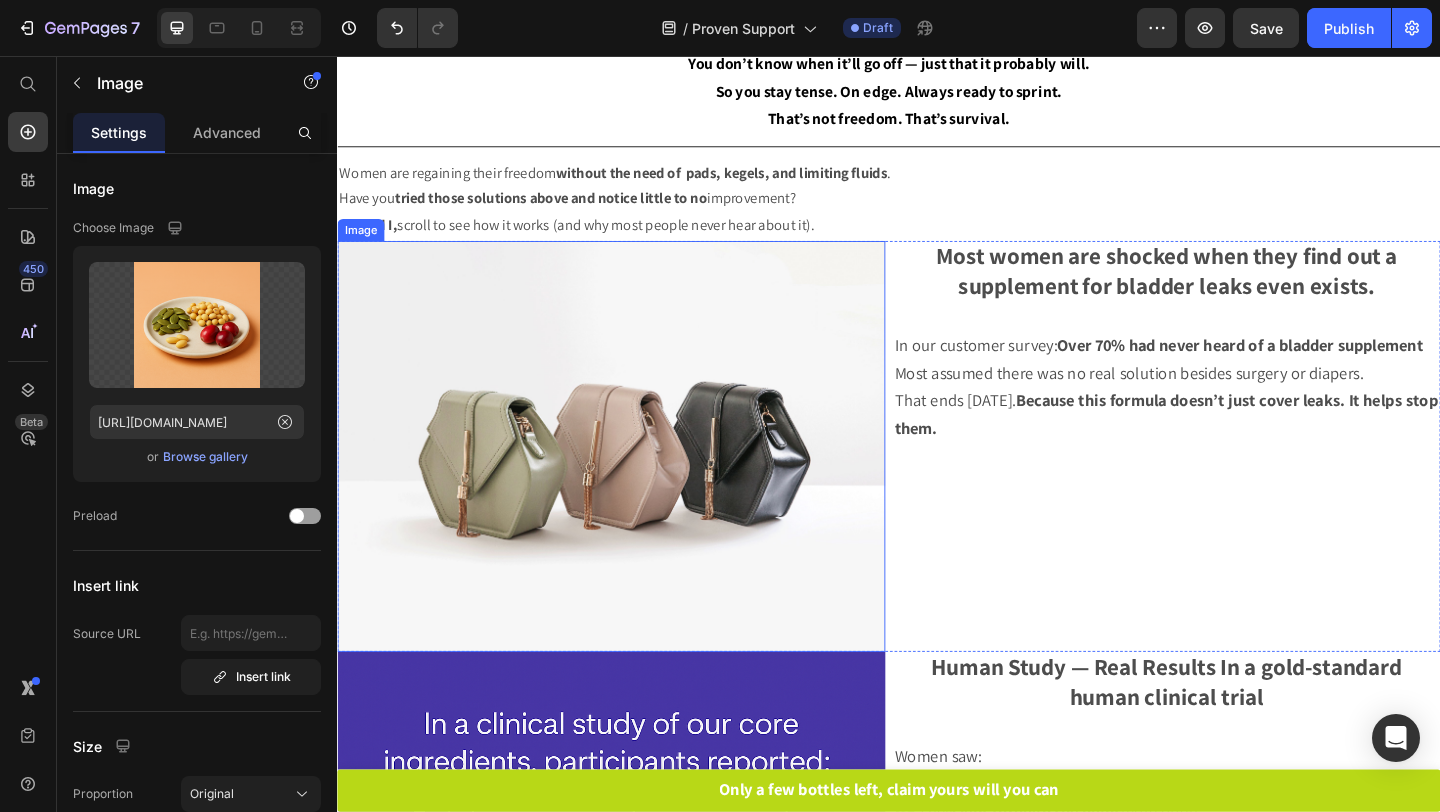 scroll, scrollTop: 191, scrollLeft: 0, axis: vertical 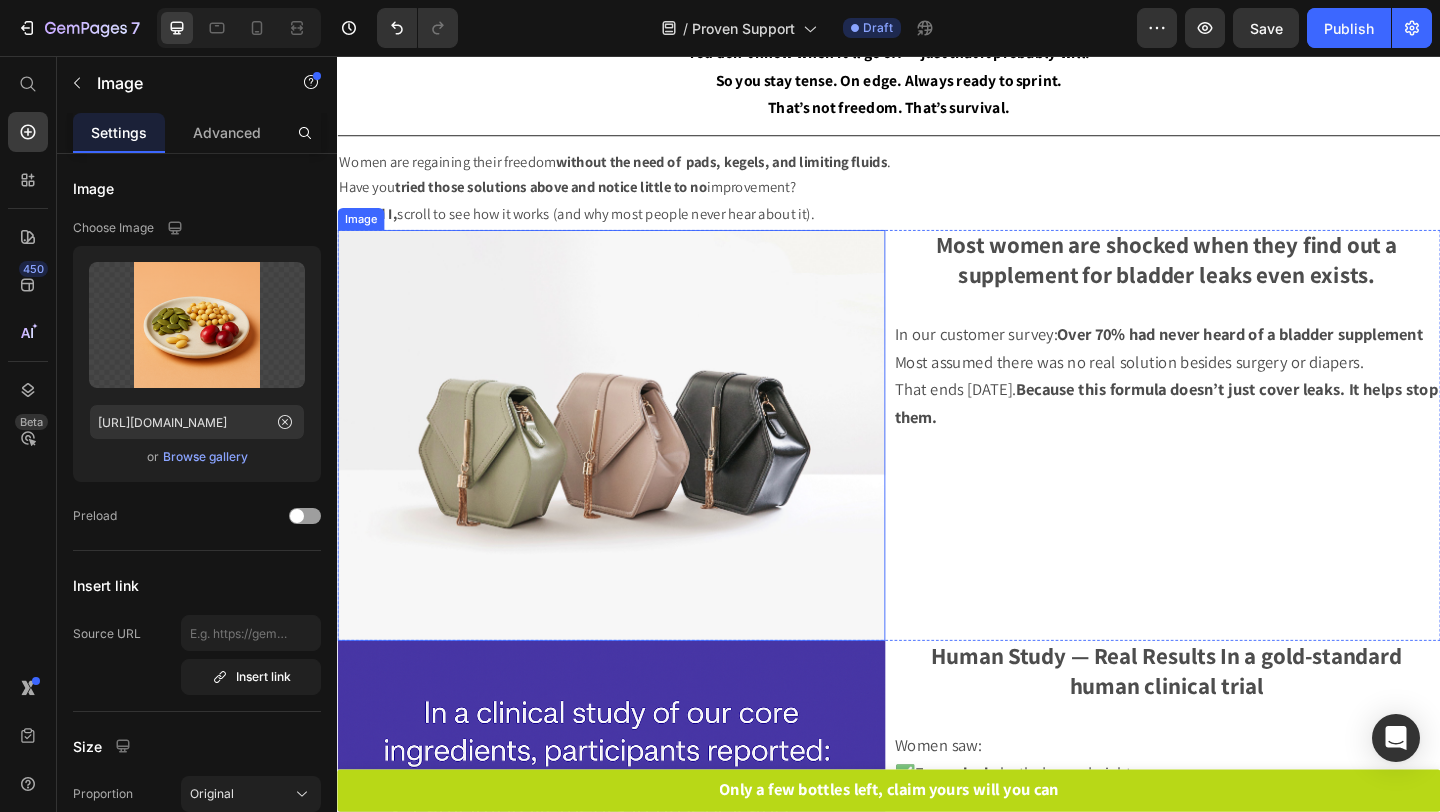 click at bounding box center (635, 468) 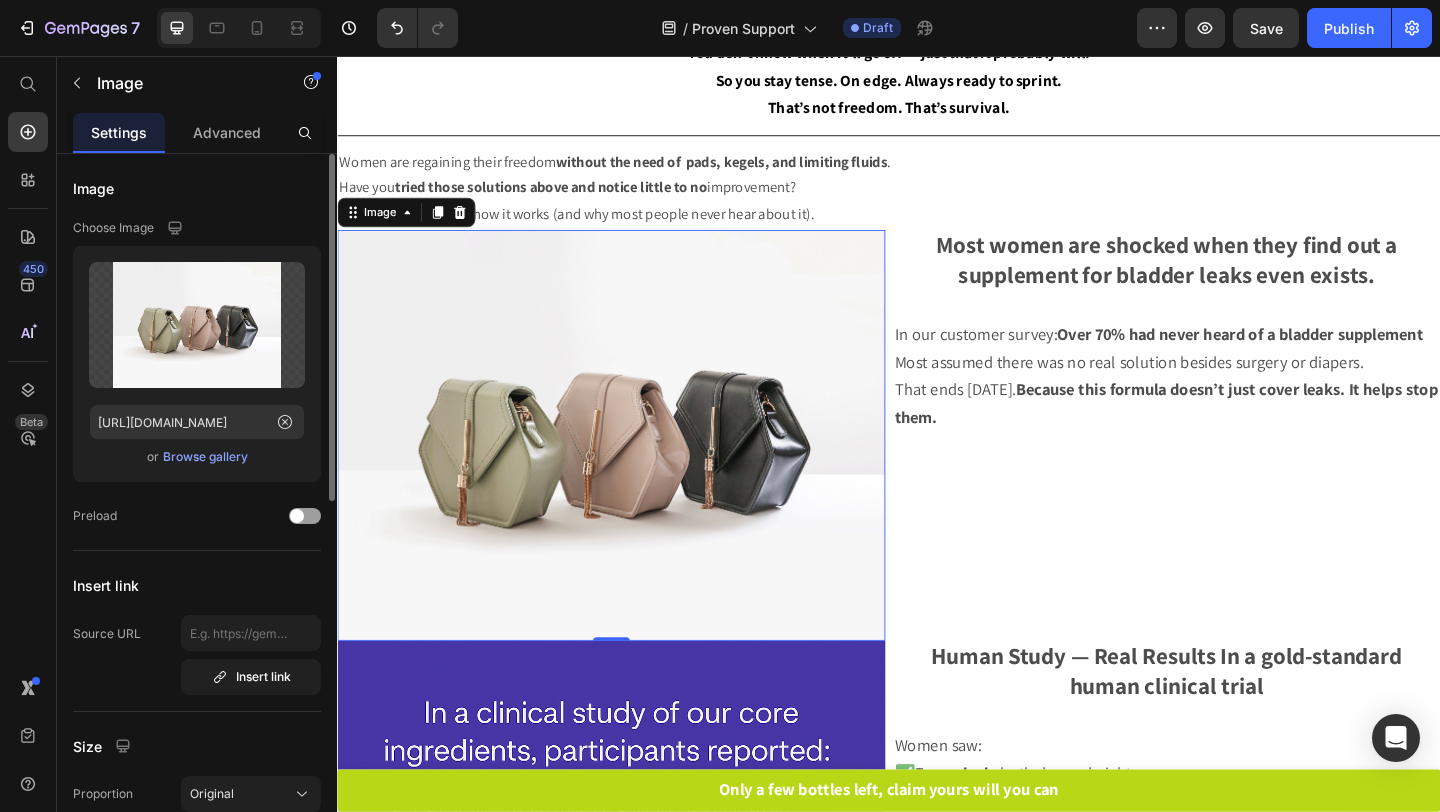 click on "Browse gallery" at bounding box center [205, 457] 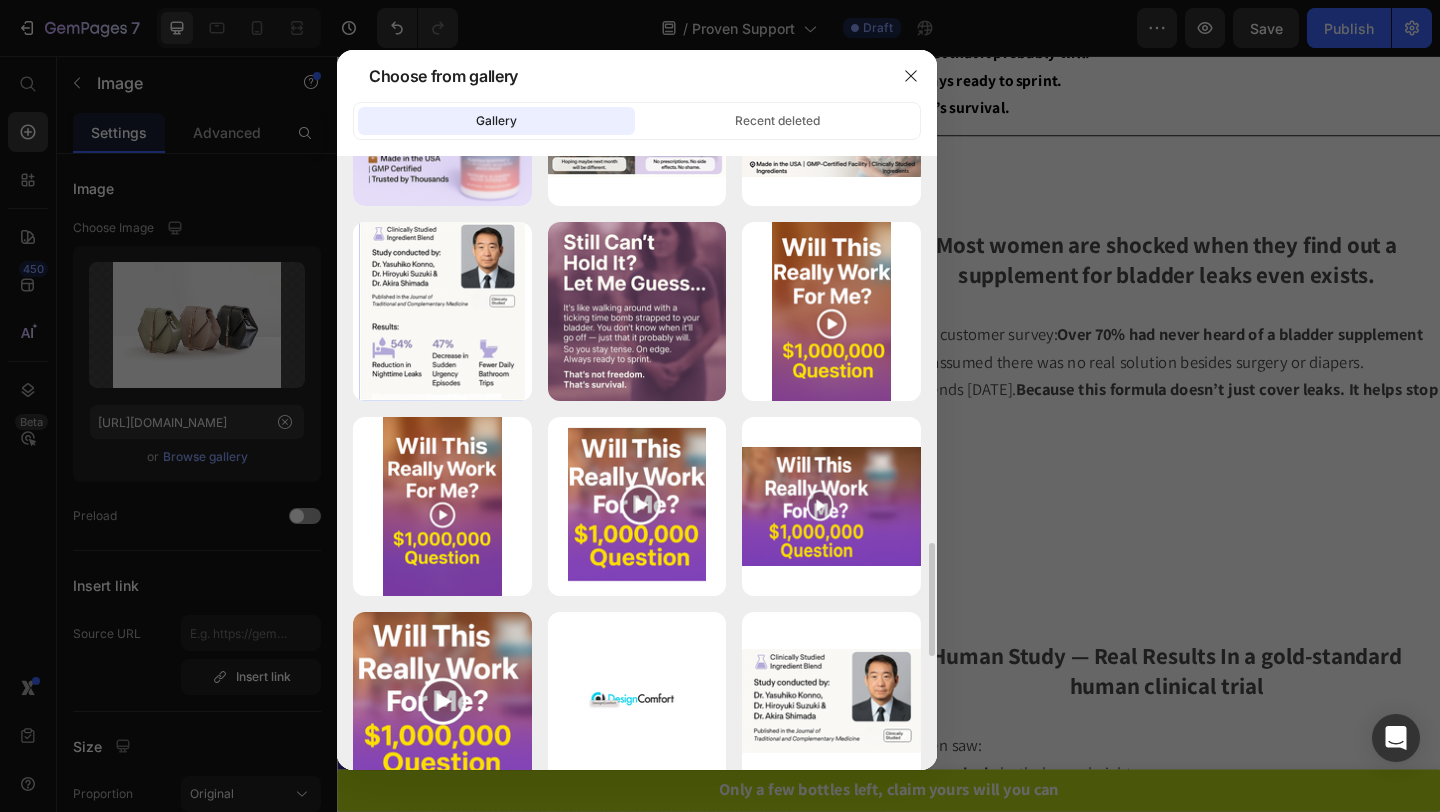 scroll, scrollTop: 2101, scrollLeft: 0, axis: vertical 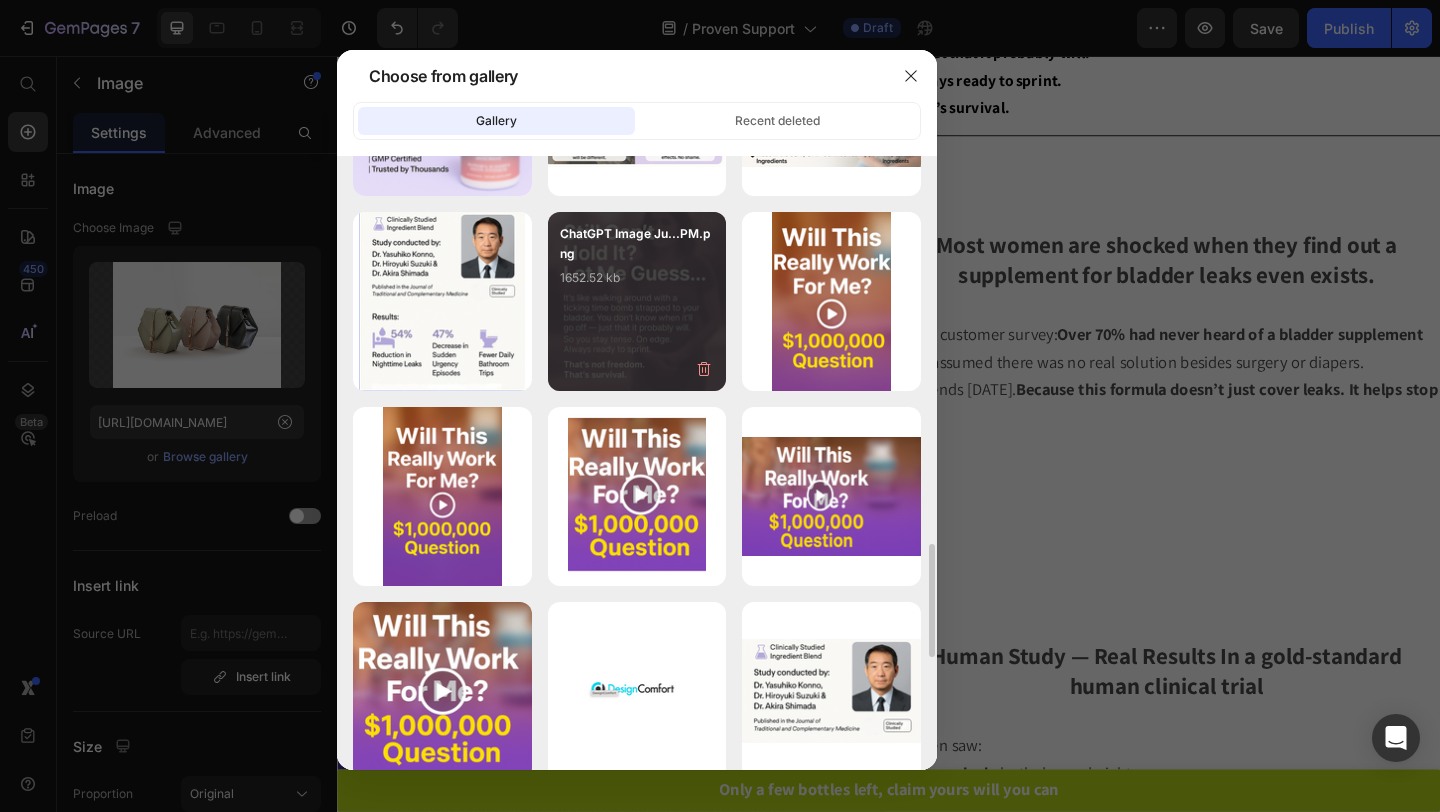 click on "ChatGPT Image Ju...PM.png 1652.52 kb" at bounding box center [637, 301] 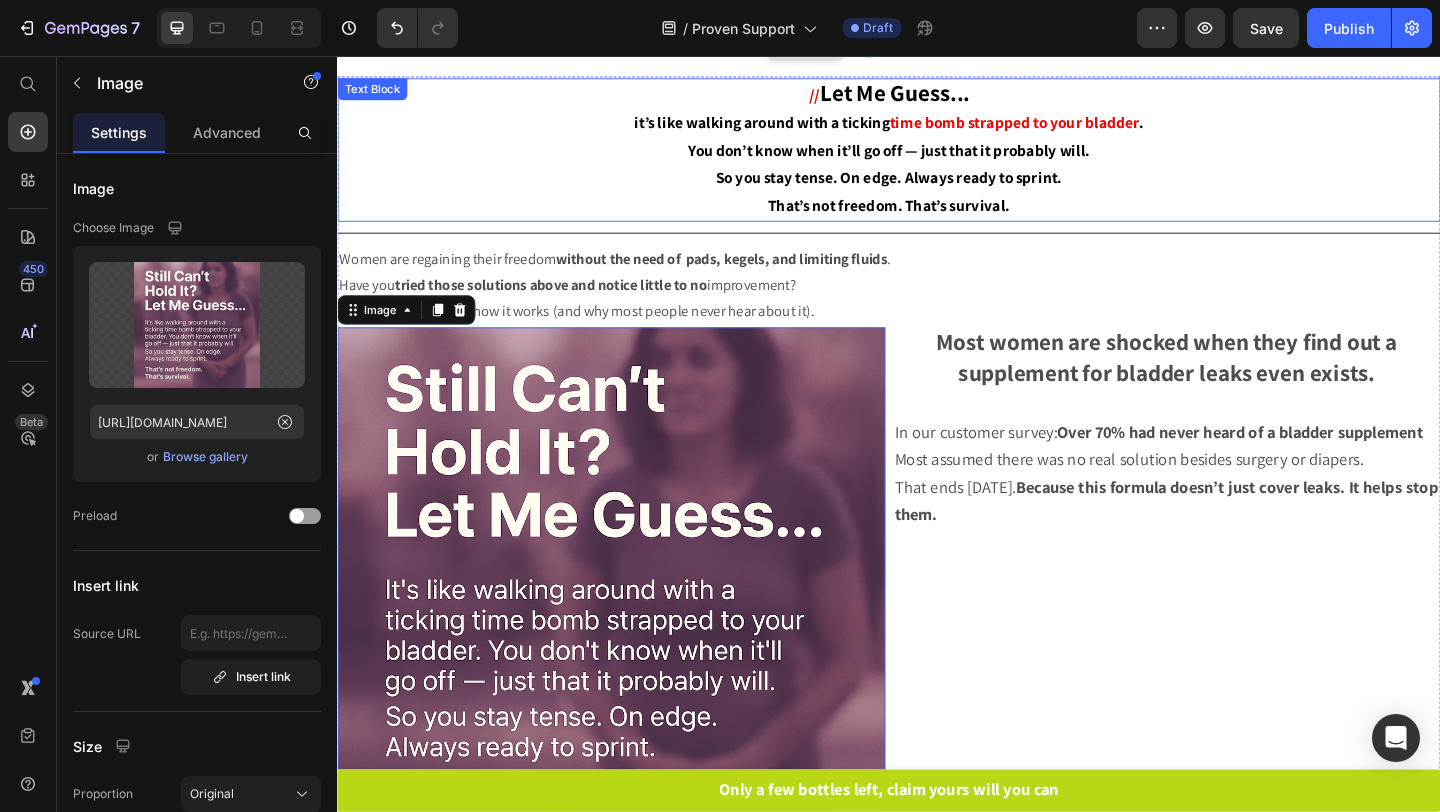 scroll, scrollTop: 26, scrollLeft: 0, axis: vertical 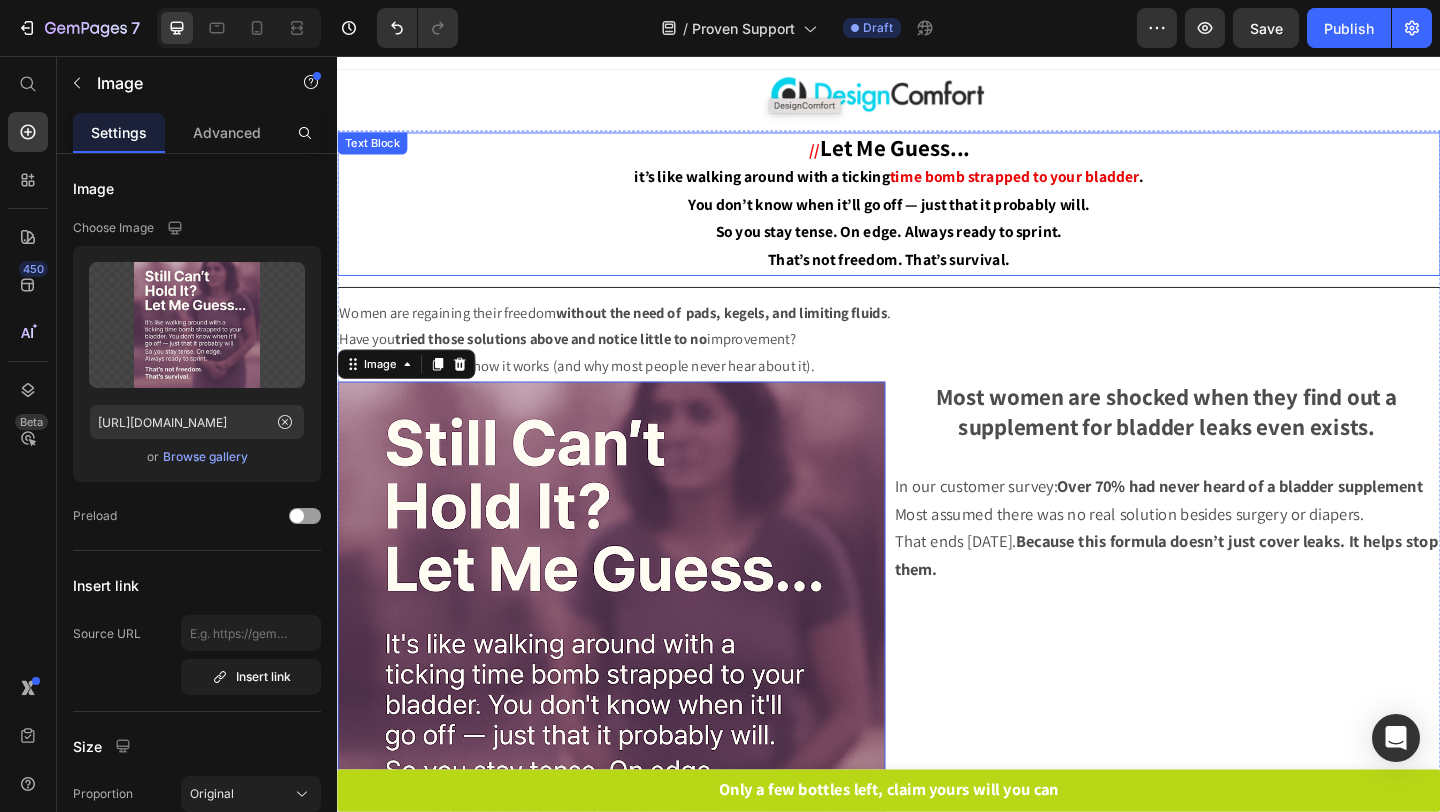 click on "it’s like walking around with a ticking" at bounding box center (799, 187) 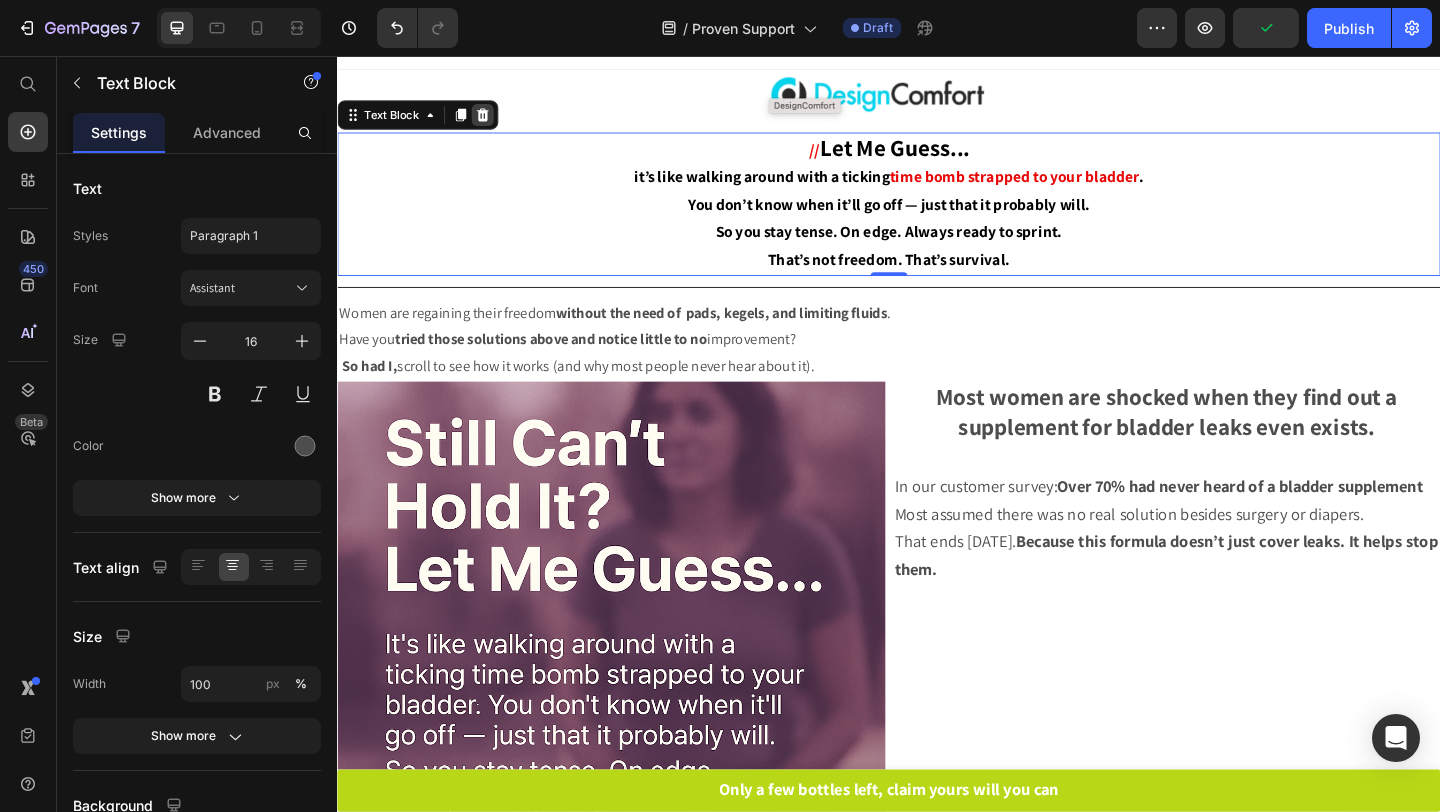 click 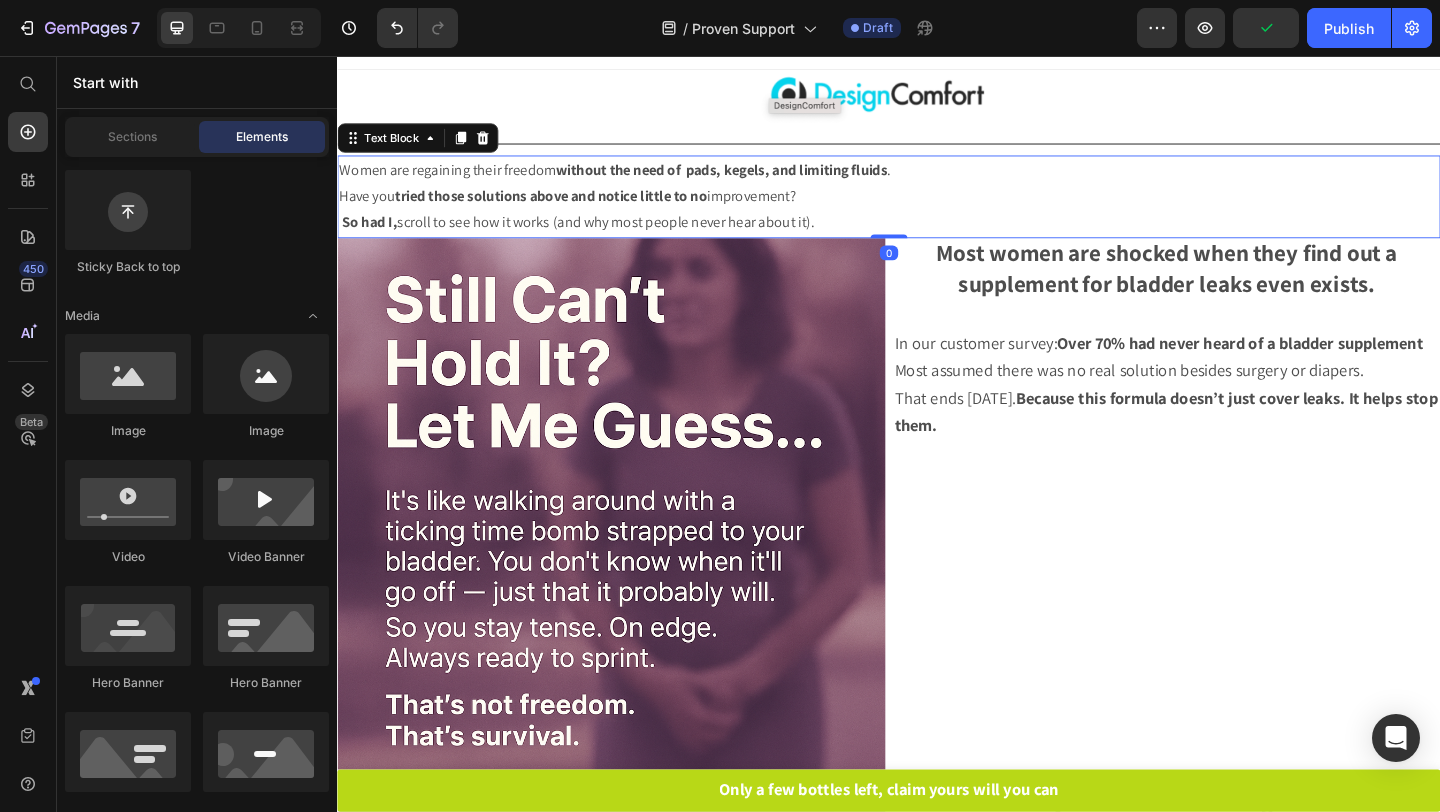 click on "Have you  tried those solutions above and notice little to no  improvement?" at bounding box center [937, 208] 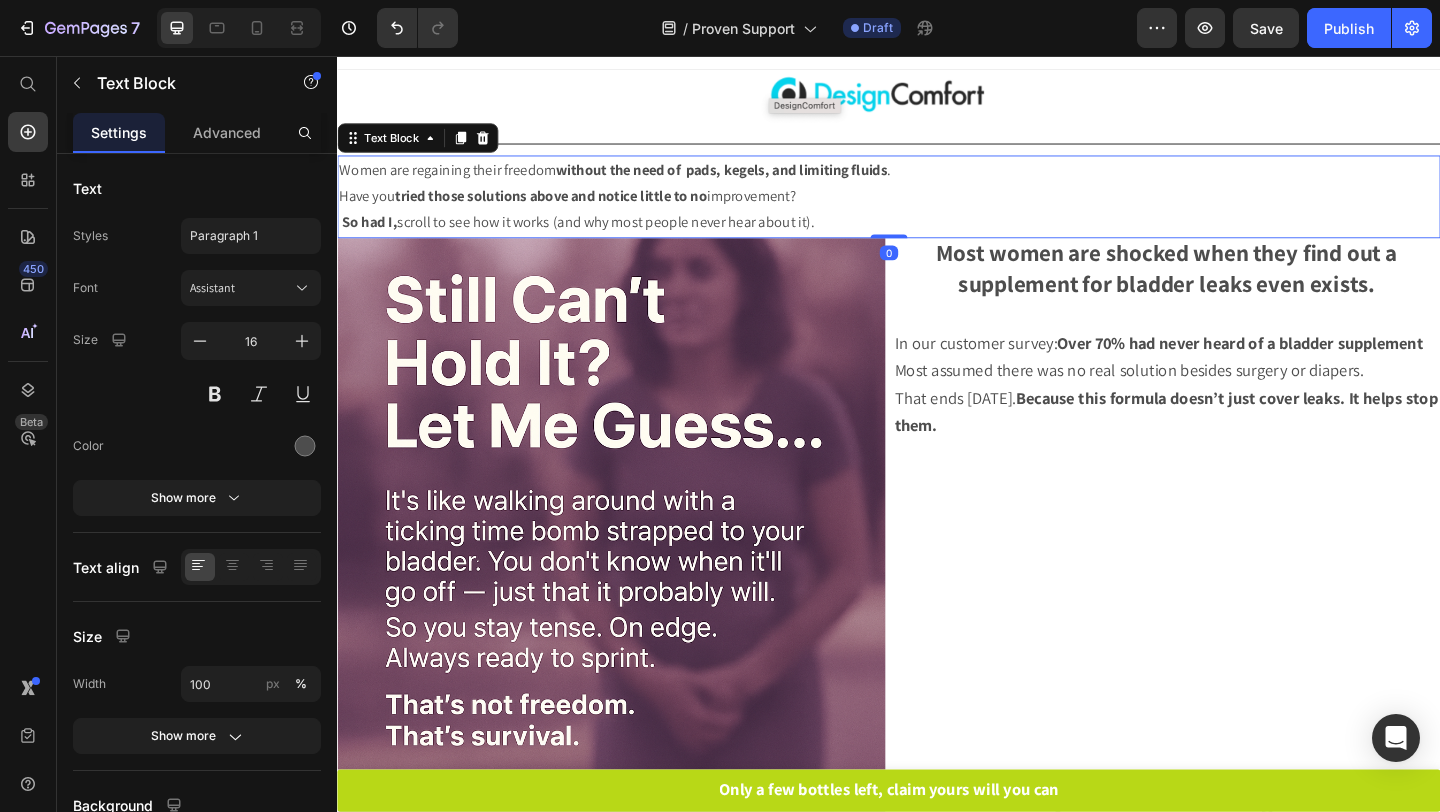 click on "So had I,  scroll to see how it works (and why most people never hear about it)." at bounding box center [937, 237] 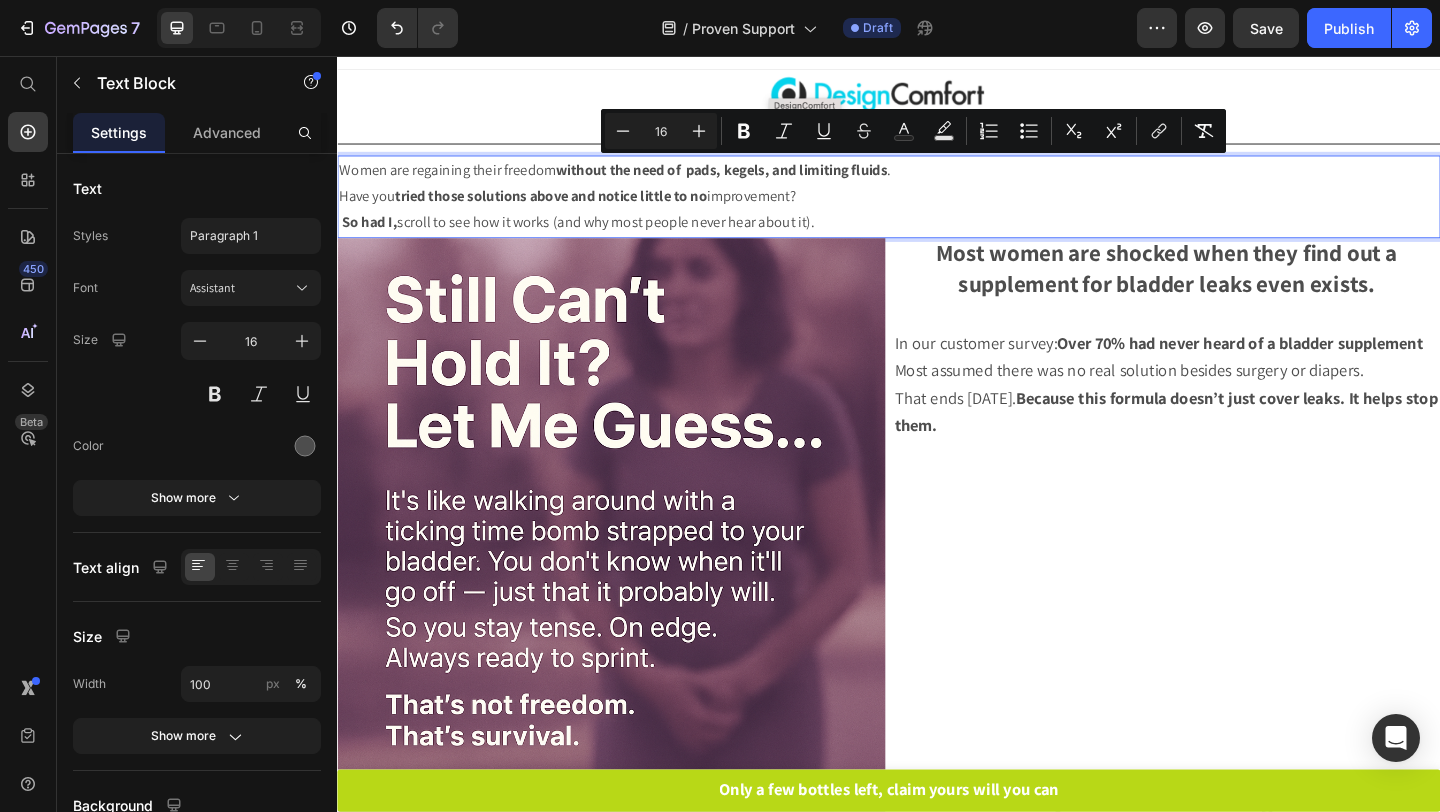 drag, startPoint x: 873, startPoint y: 234, endPoint x: 329, endPoint y: 186, distance: 546.1135 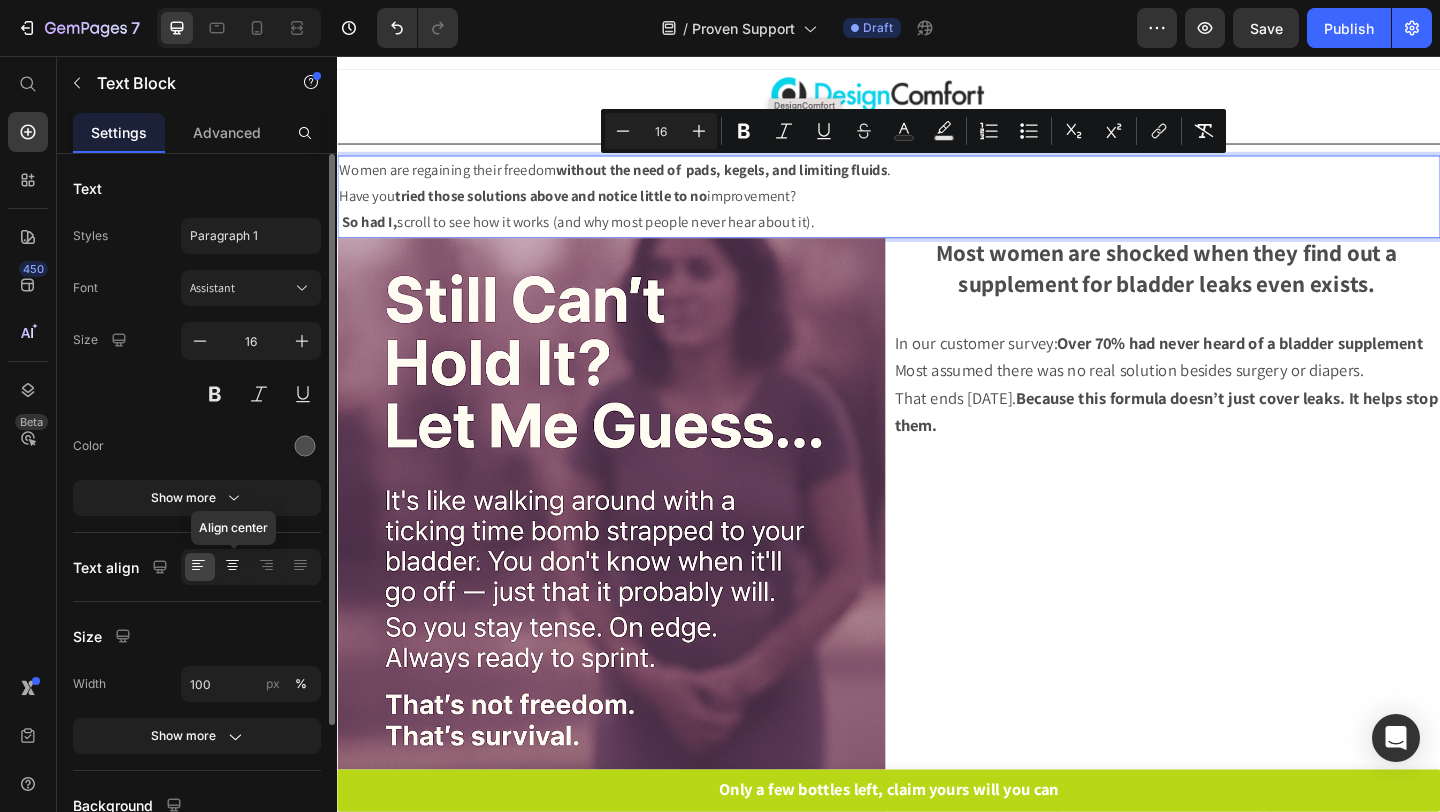 click 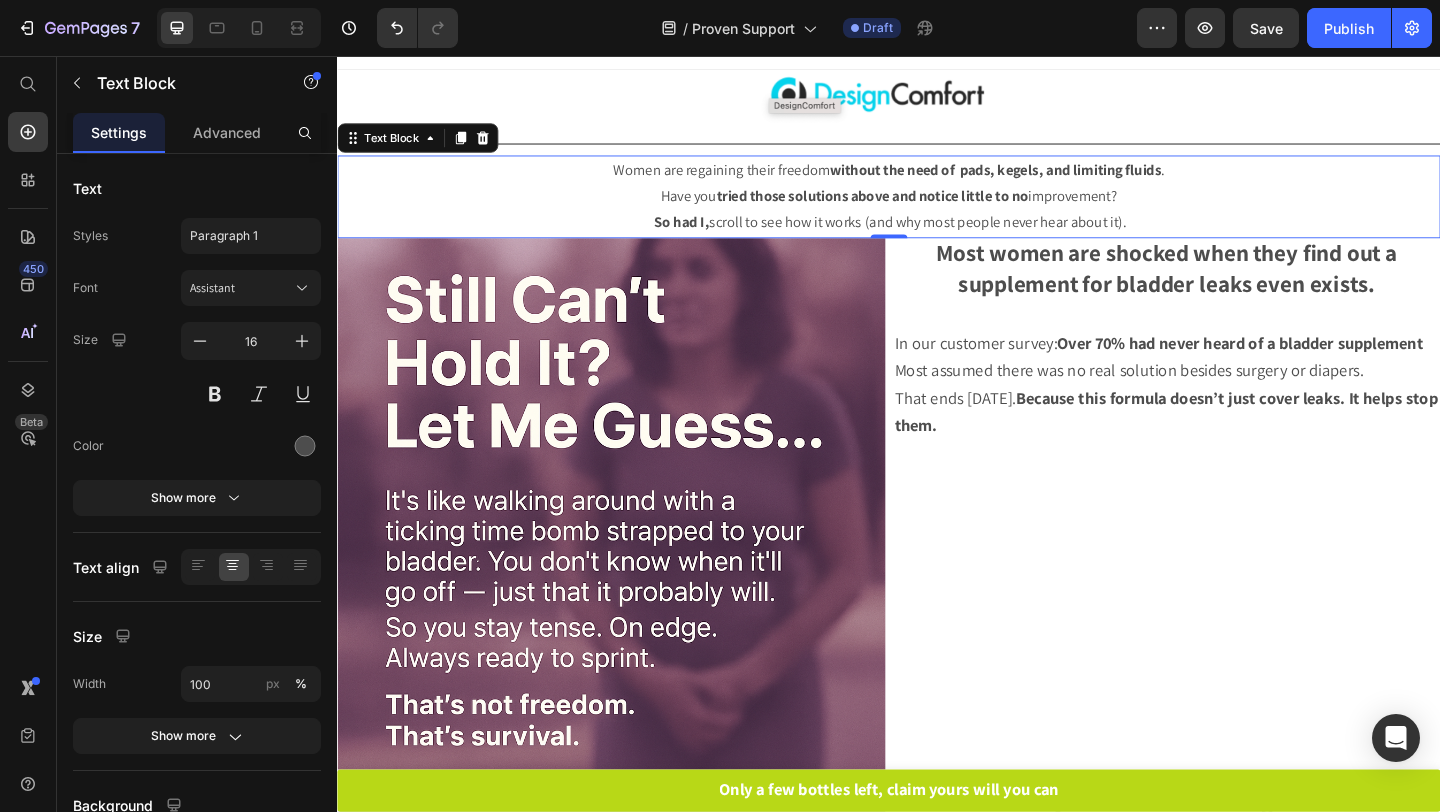 click on "So had I,  scroll to see how it works (and why most people never hear about it)." at bounding box center [937, 237] 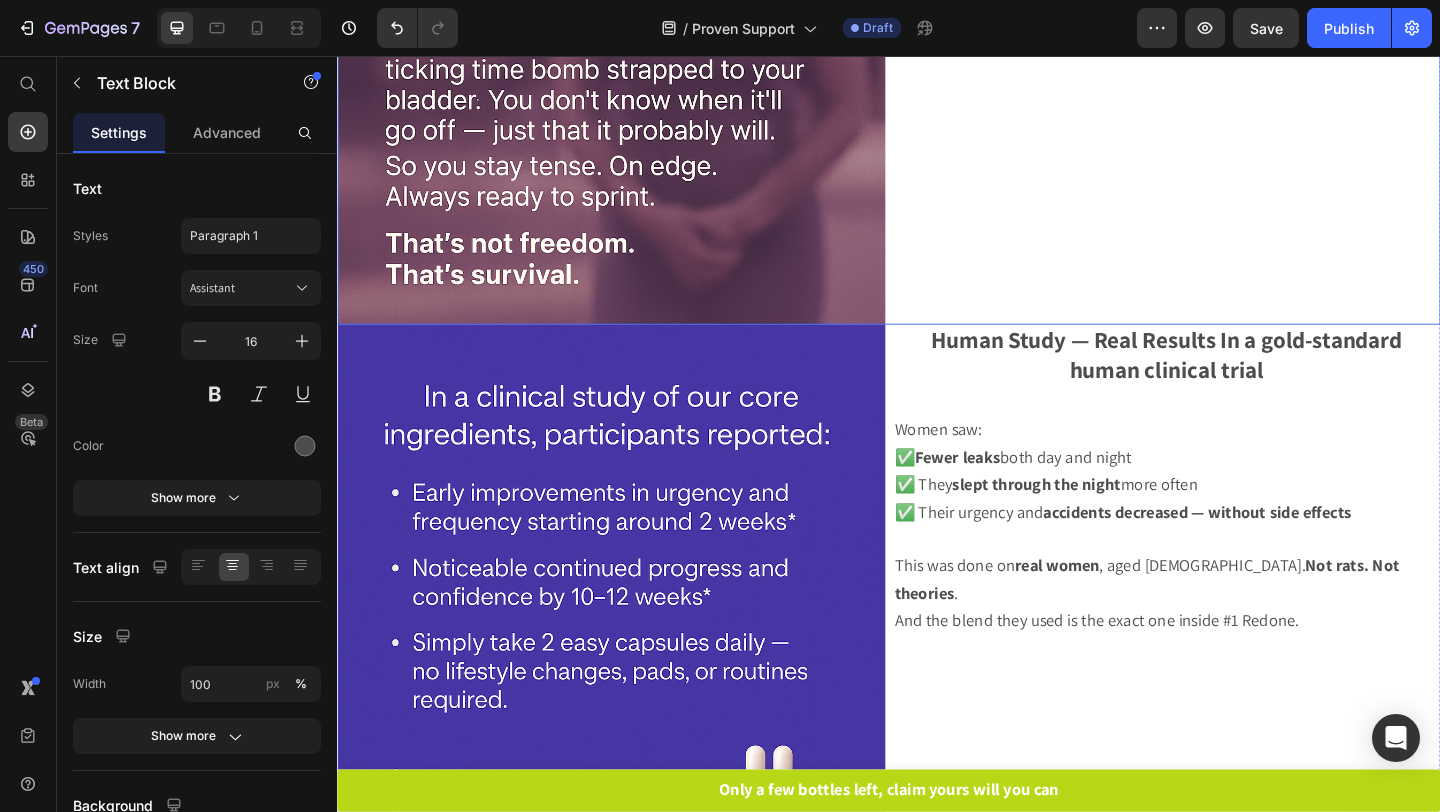 scroll, scrollTop: 598, scrollLeft: 0, axis: vertical 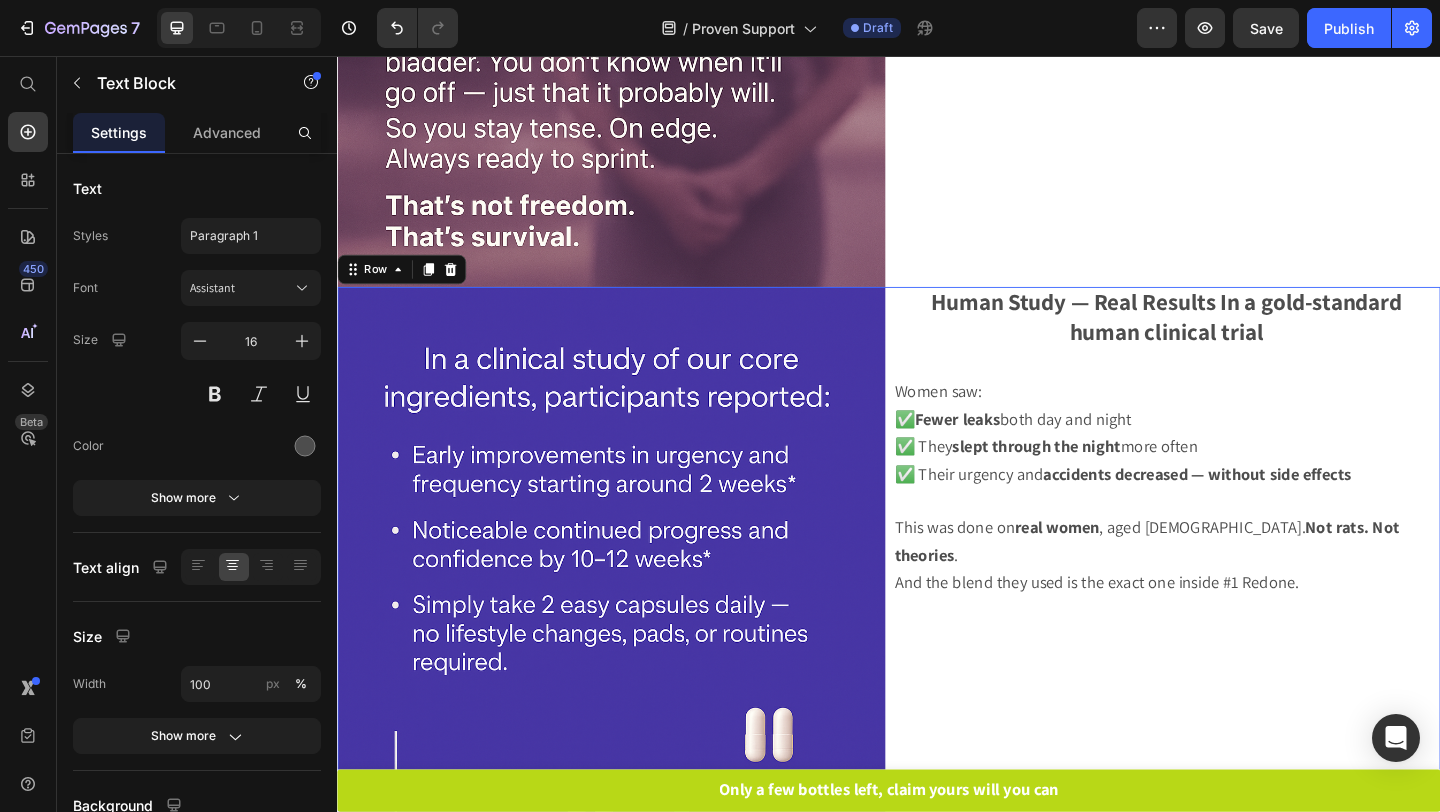 click on "Image Human Study — Real Results In a gold-standard human clinical trial Text Block   Women saw: ✅   Fewer leaks  both day and night  ✅ They  slept through the night  more often  ✅ Their urgency and  accidents decreased — without side effects    This was done on  real women , aged 40–72.  Not rats. Not theories .  And the blend they used is the exact one inside #1 Redone.   Text Block Row   0" at bounding box center [937, 754] 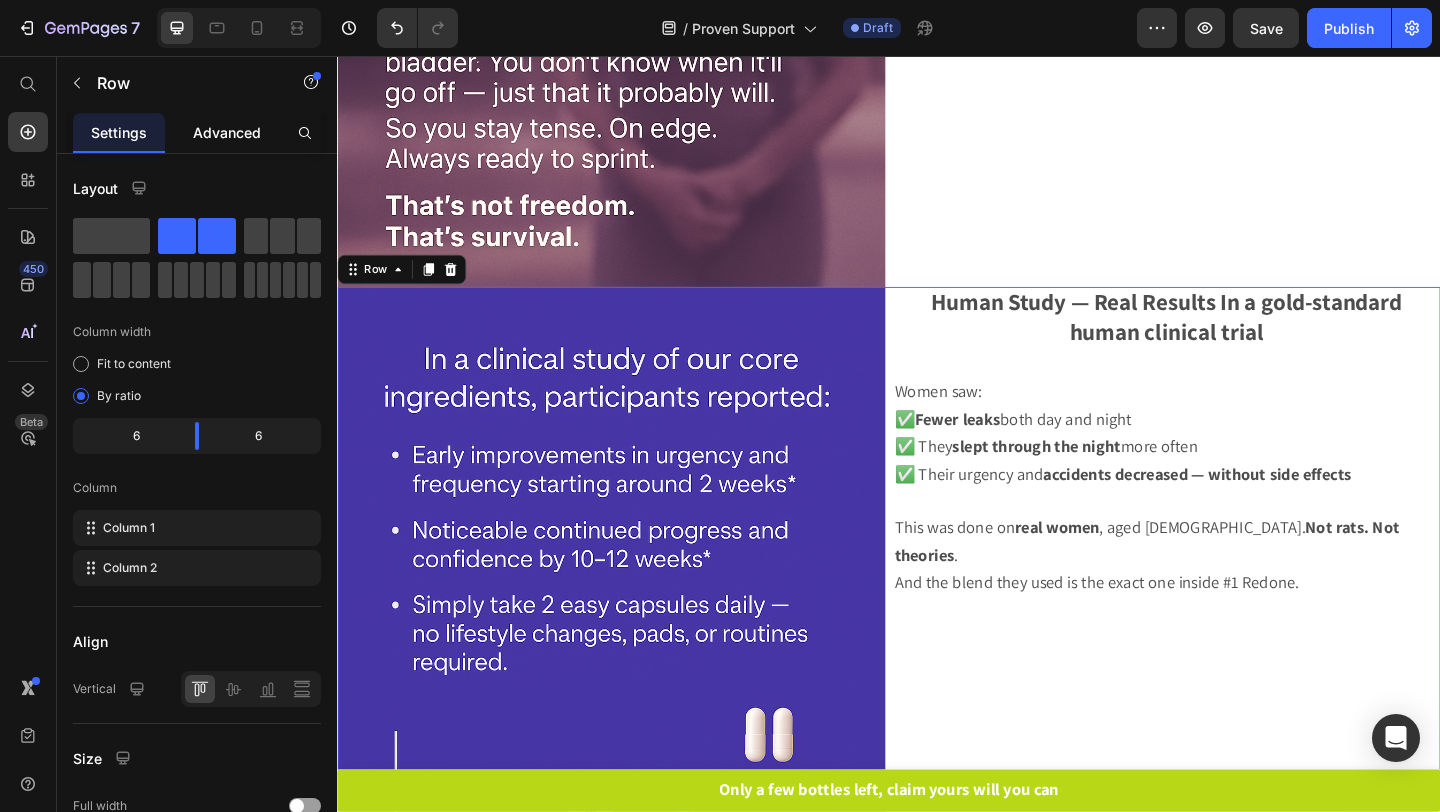 click on "Advanced" 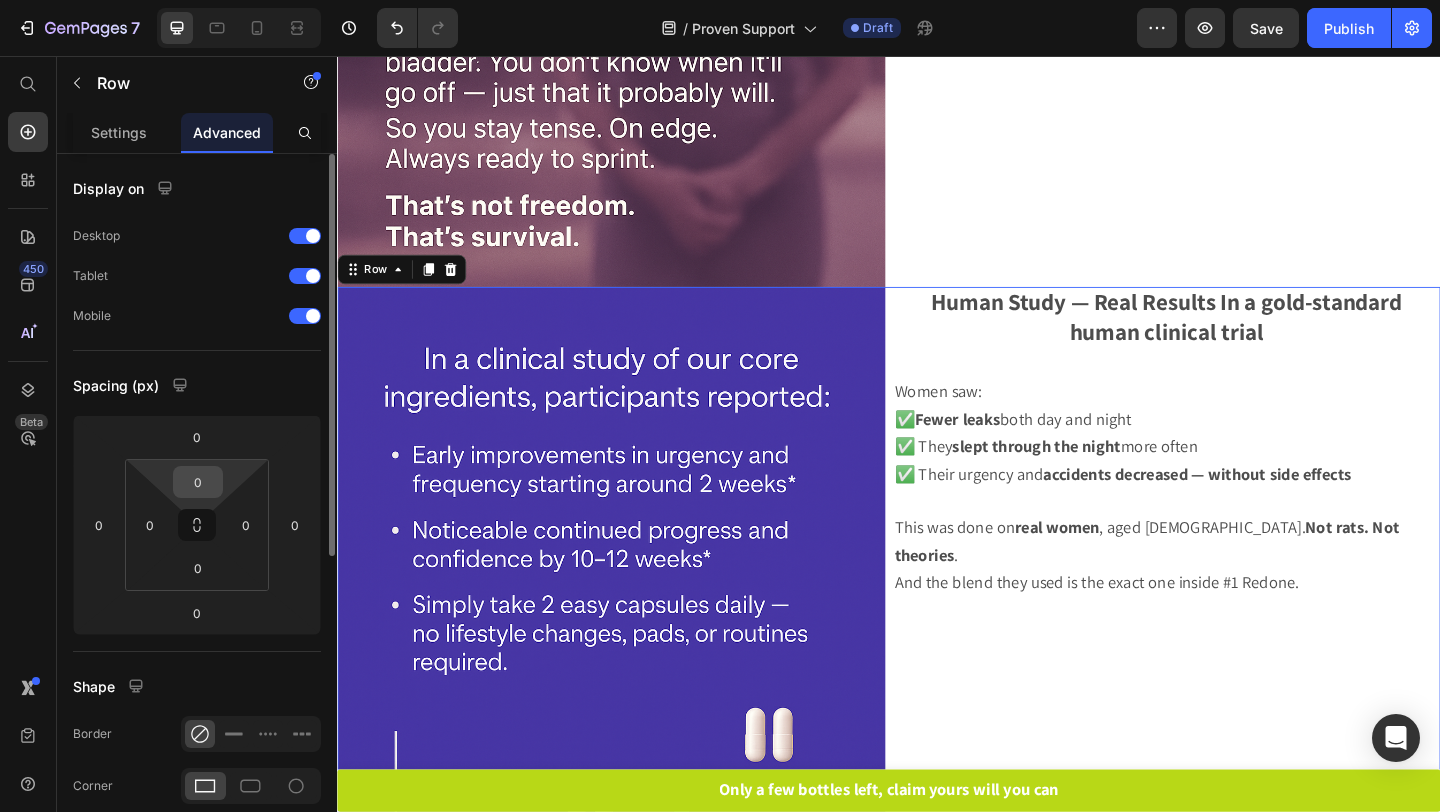 click on "0" at bounding box center [198, 482] 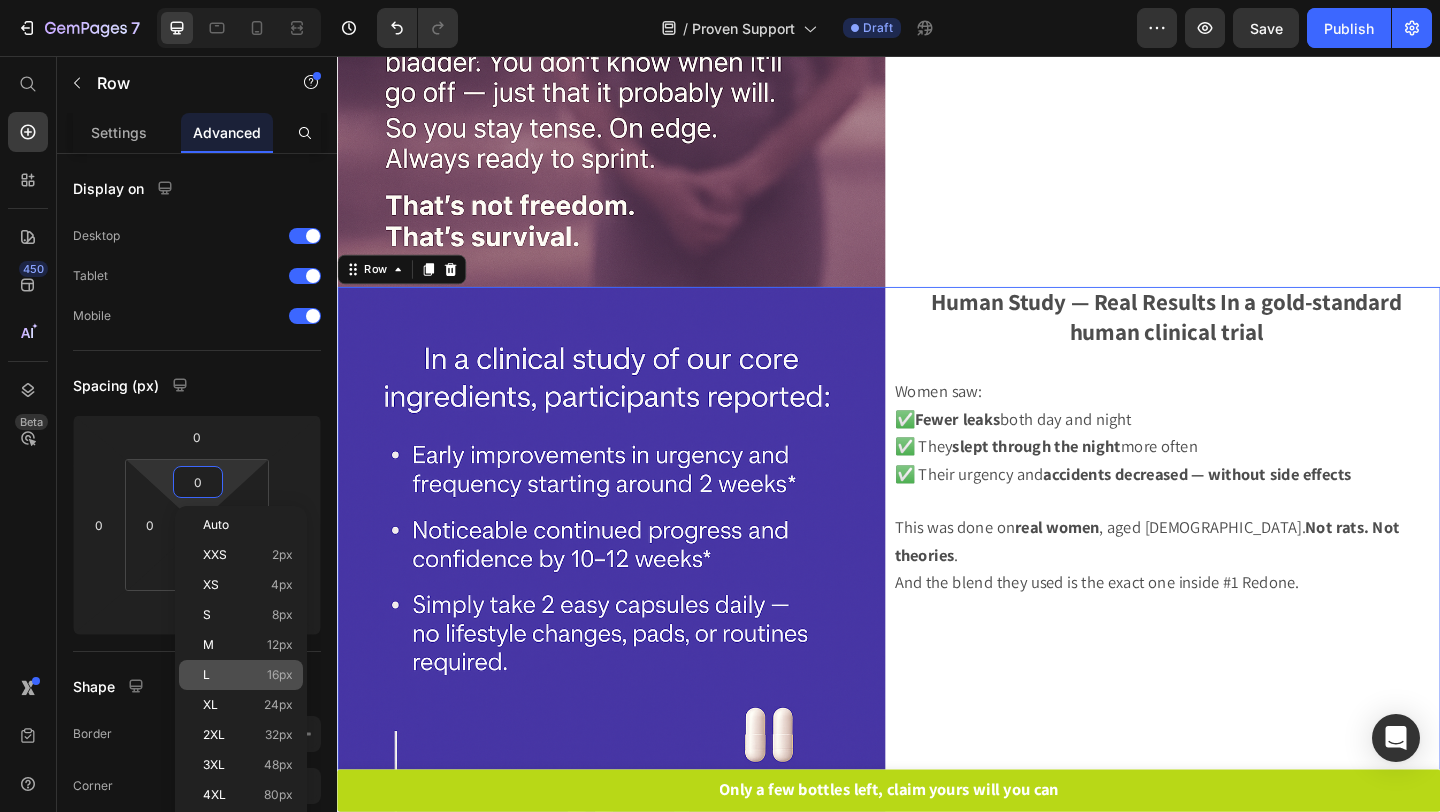 click on "L 16px" 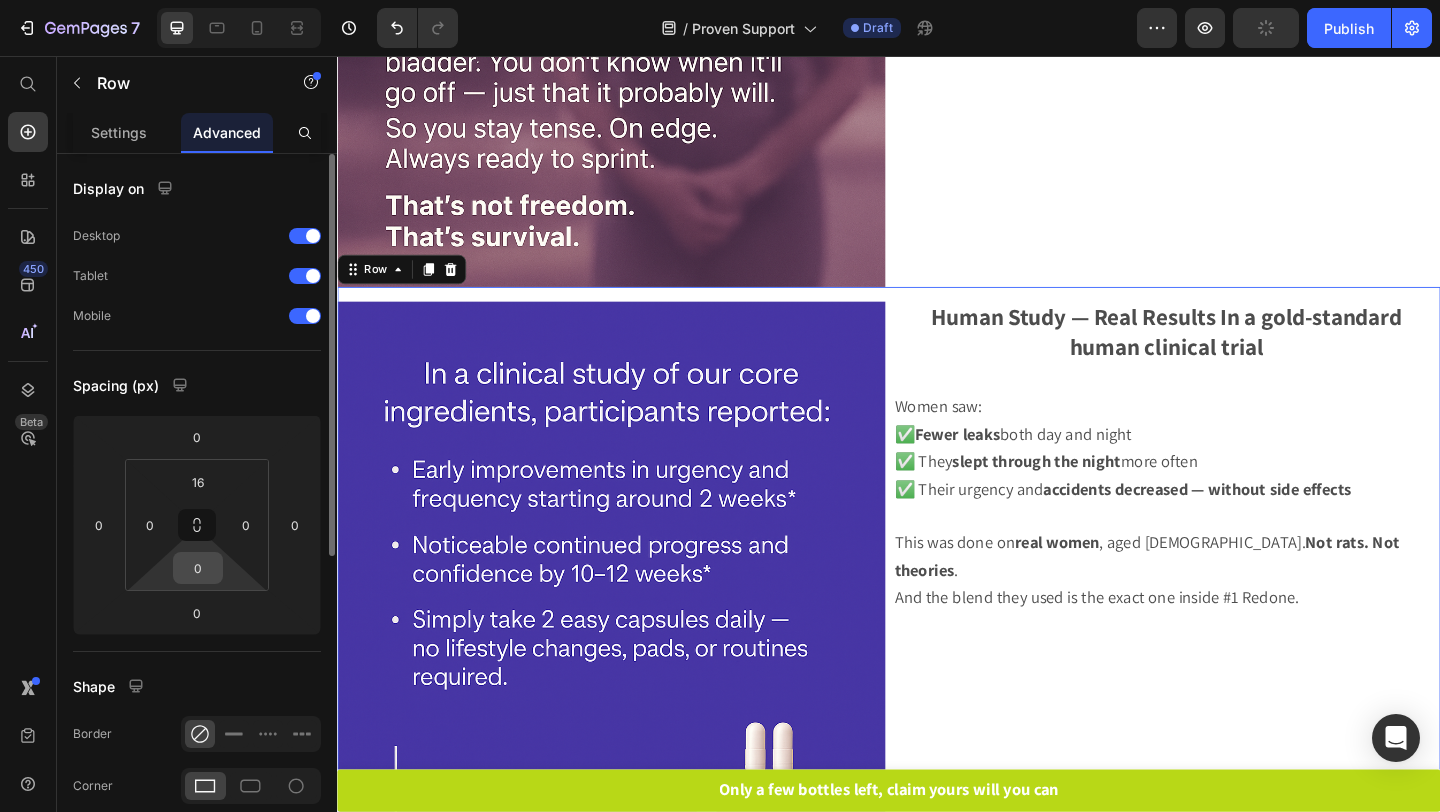click on "0" at bounding box center [198, 568] 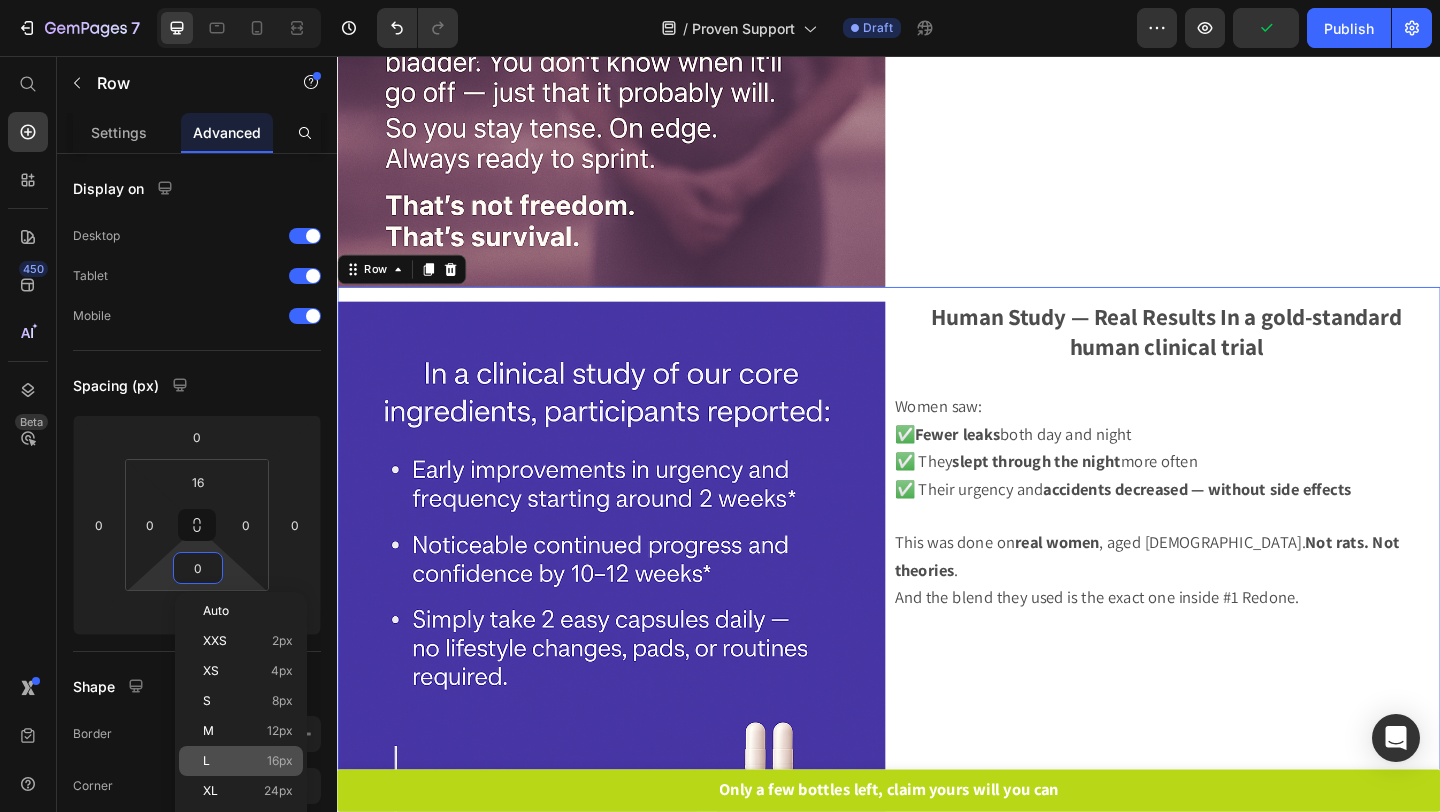 click on "L 16px" at bounding box center [248, 761] 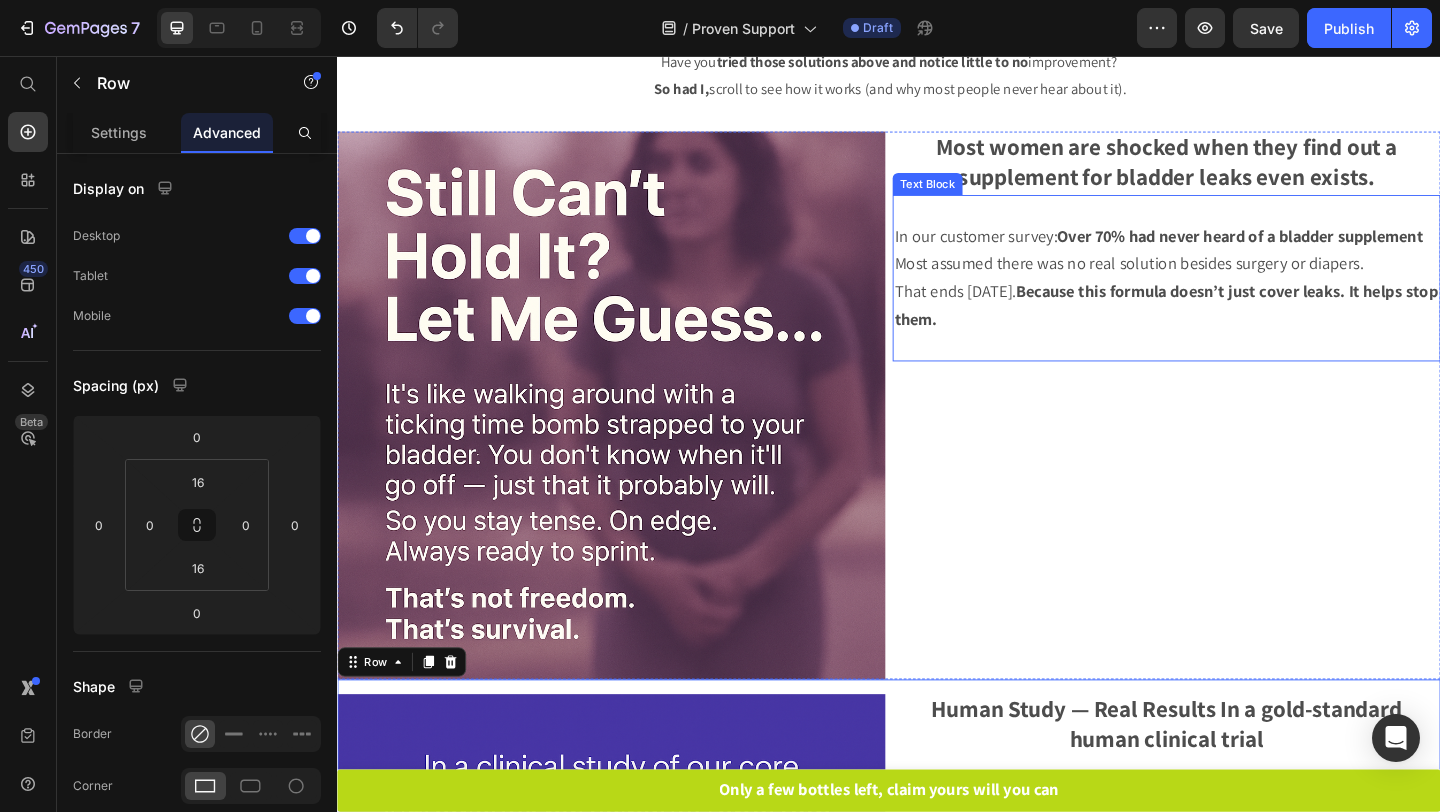 scroll, scrollTop: 406, scrollLeft: 0, axis: vertical 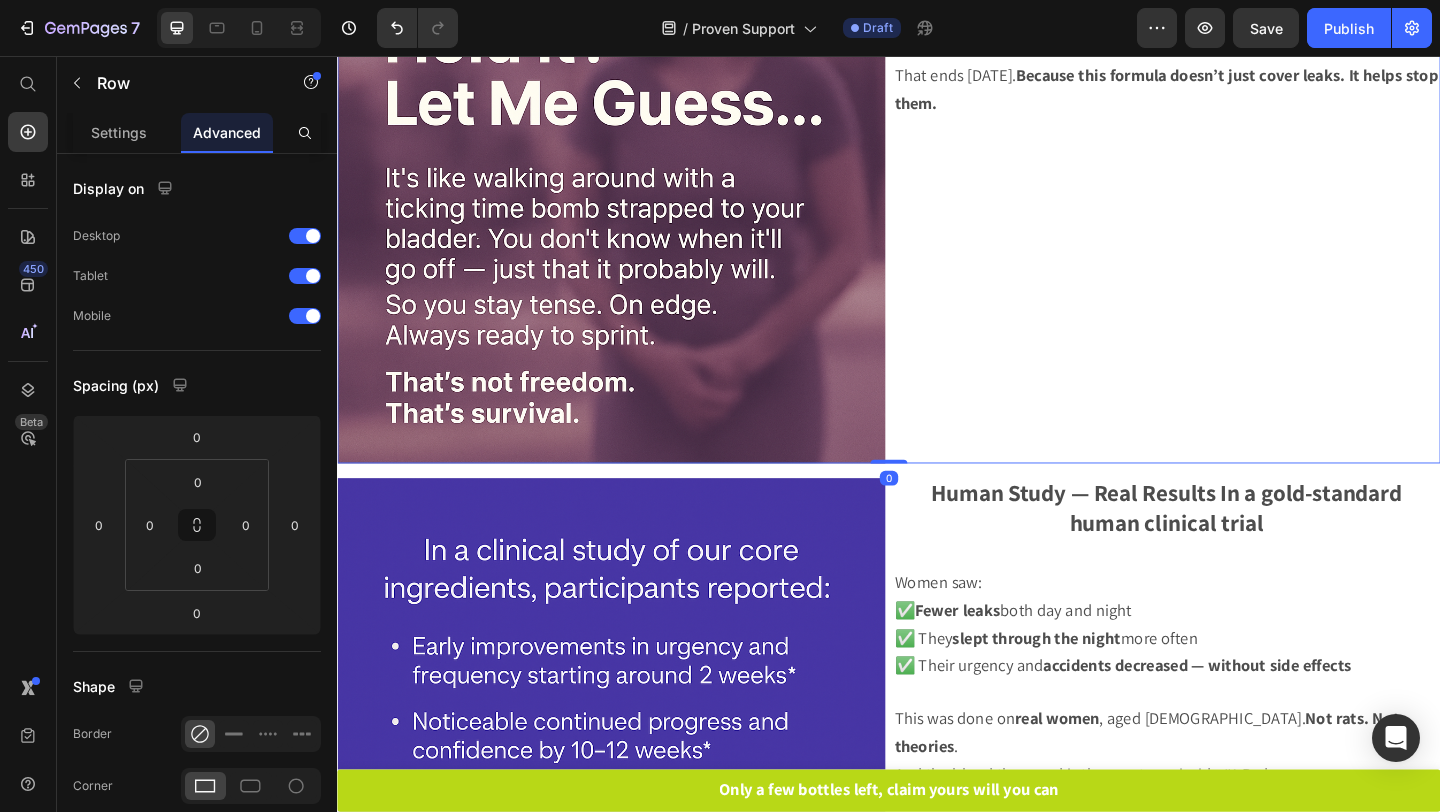 click on "Most women are shocked when they find out a supplement for bladder leaks even exists. Text Block   In our customer survey:  Over 70% had never heard of a bladder supplement Most assumed there was no real solution besides surgery or diapers. That ends today.  Because this formula doesn’t just cover leaks. It helps stop them.   Text Block" at bounding box center [1239, 201] 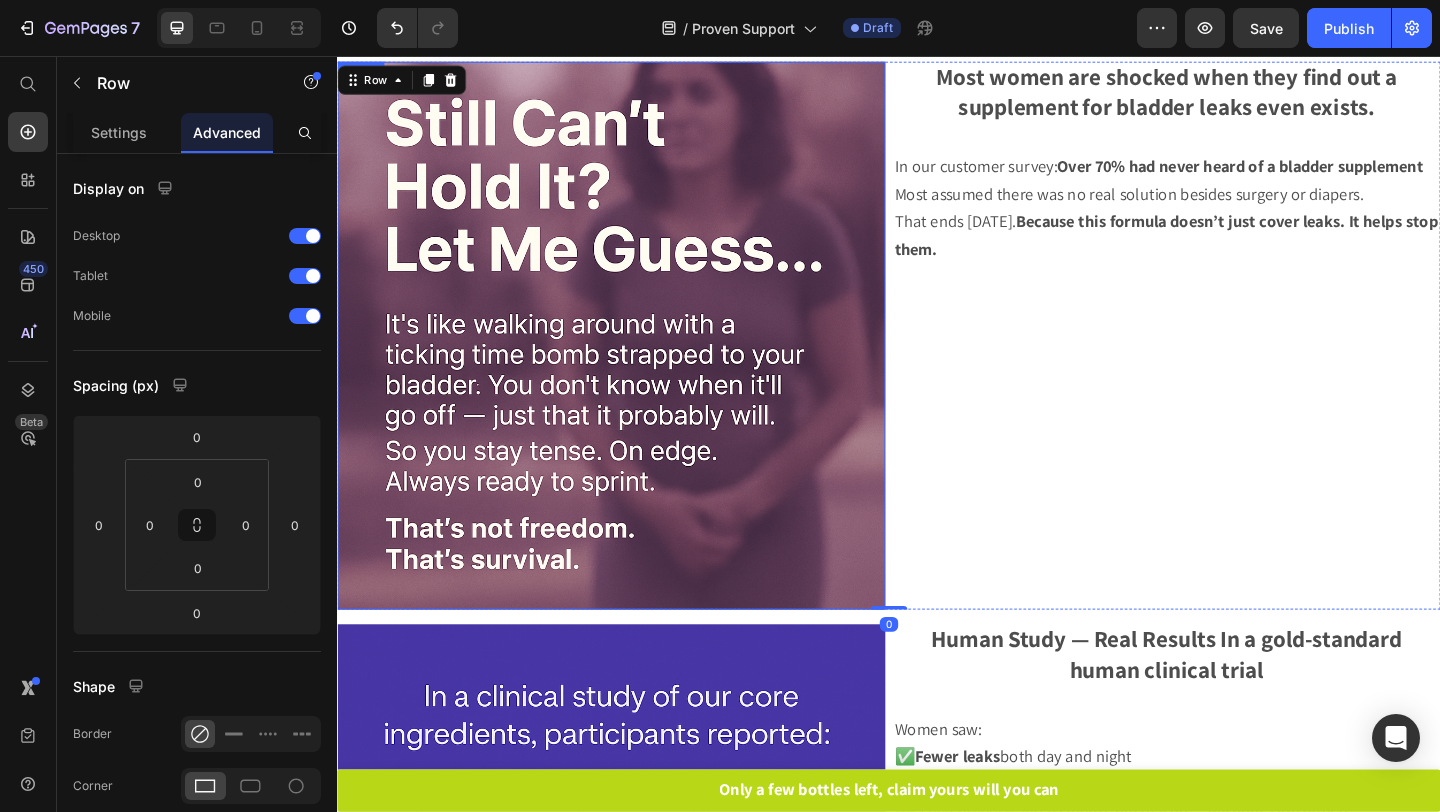 scroll, scrollTop: 48, scrollLeft: 0, axis: vertical 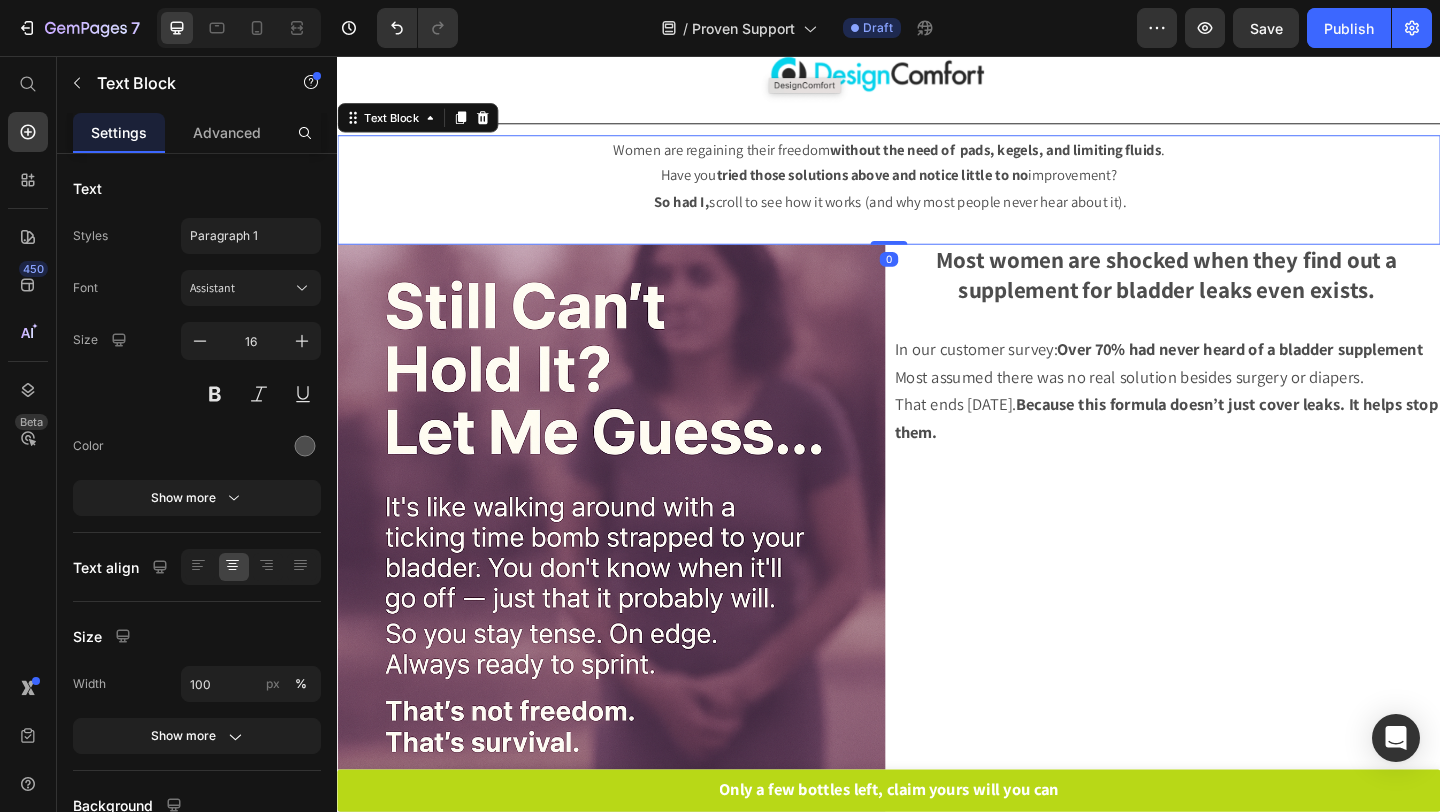 click on "Women are regaining their freedom  without the need of  pads, kegels, and limiting fluids  . Have you  tried those solutions above and notice little to no  improvement?   So had I,  scroll to see how it works (and why most people never hear about it). Text Block   0" at bounding box center (937, 201) 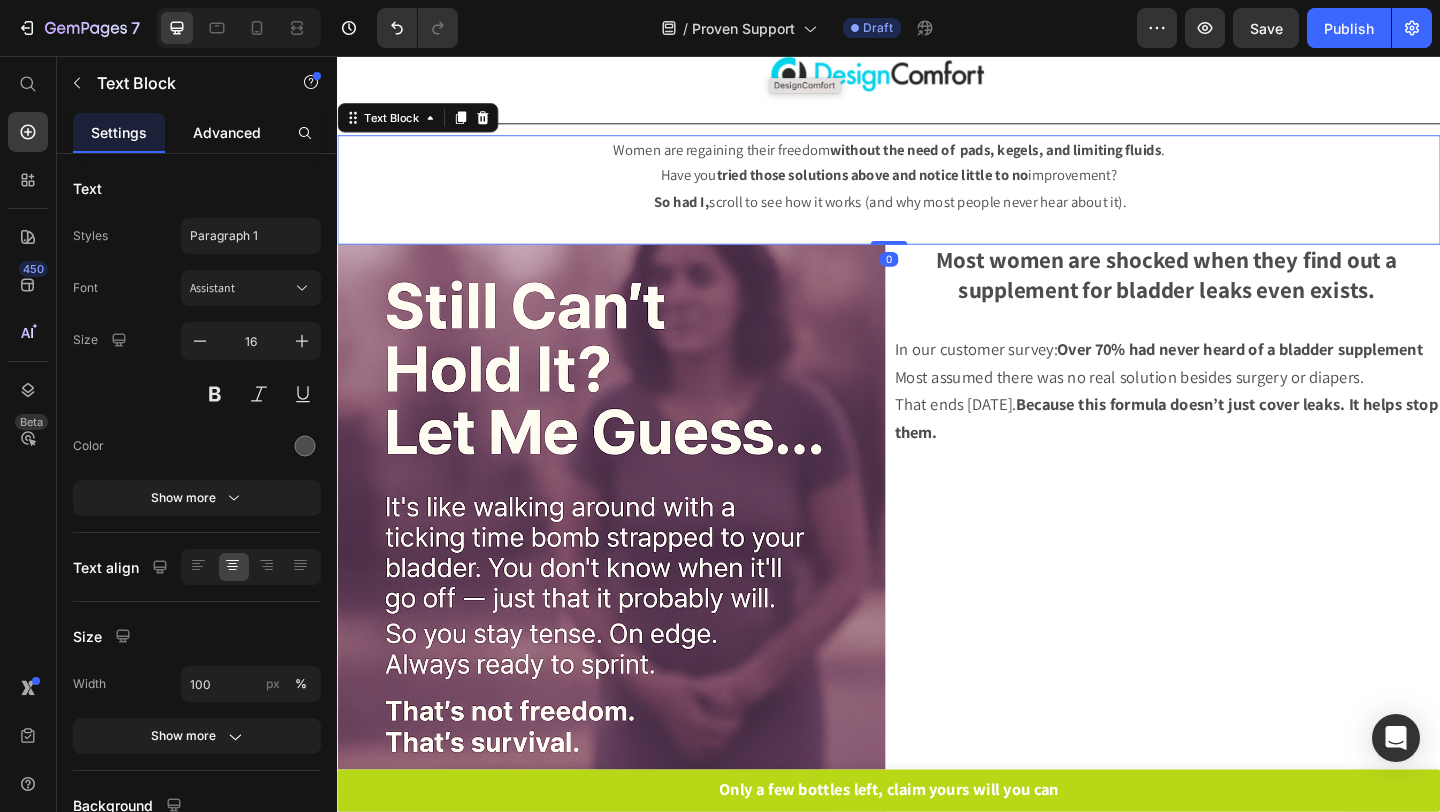 click on "Advanced" at bounding box center (227, 132) 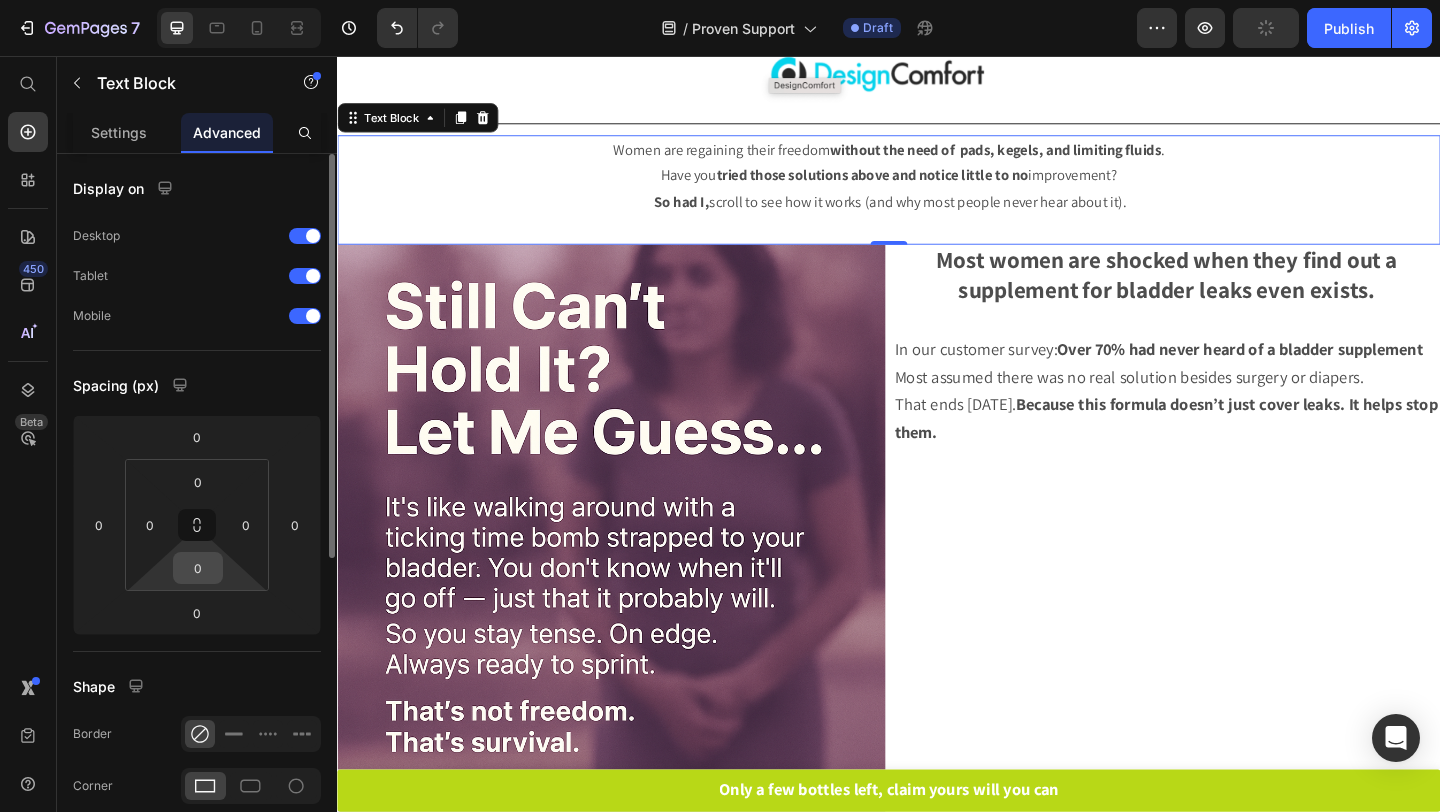 click on "0" at bounding box center [198, 568] 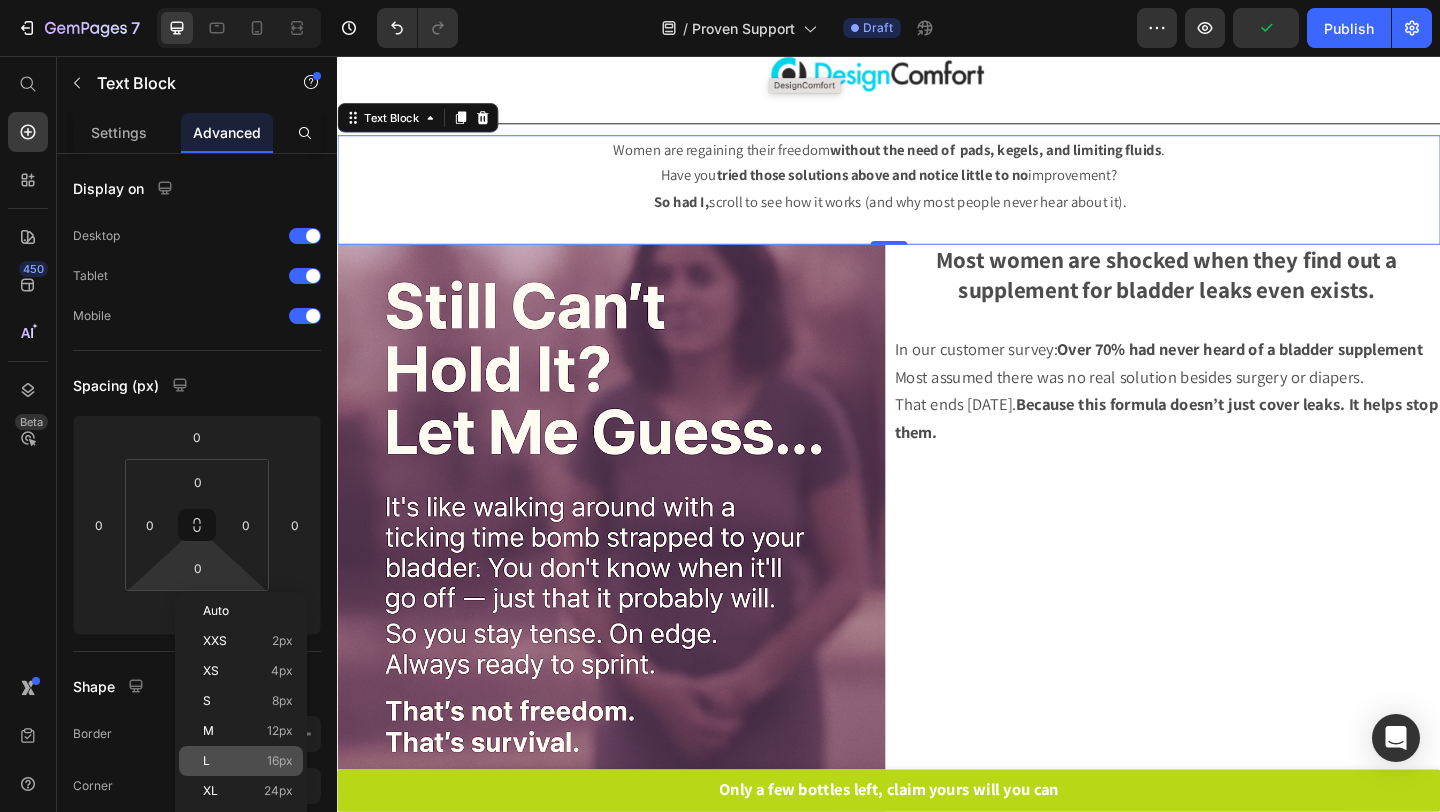 click on "L 16px" at bounding box center (248, 761) 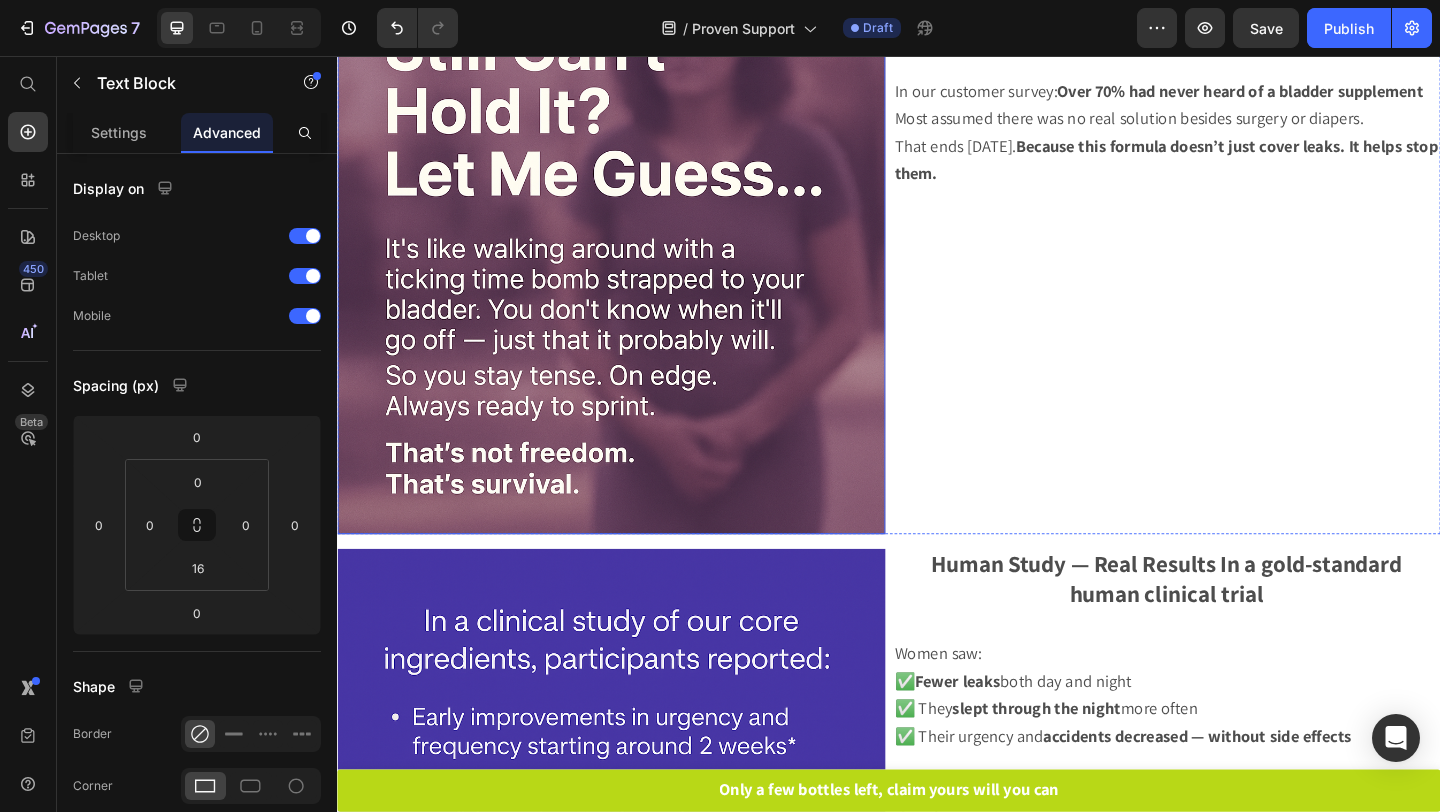 scroll, scrollTop: 407, scrollLeft: 0, axis: vertical 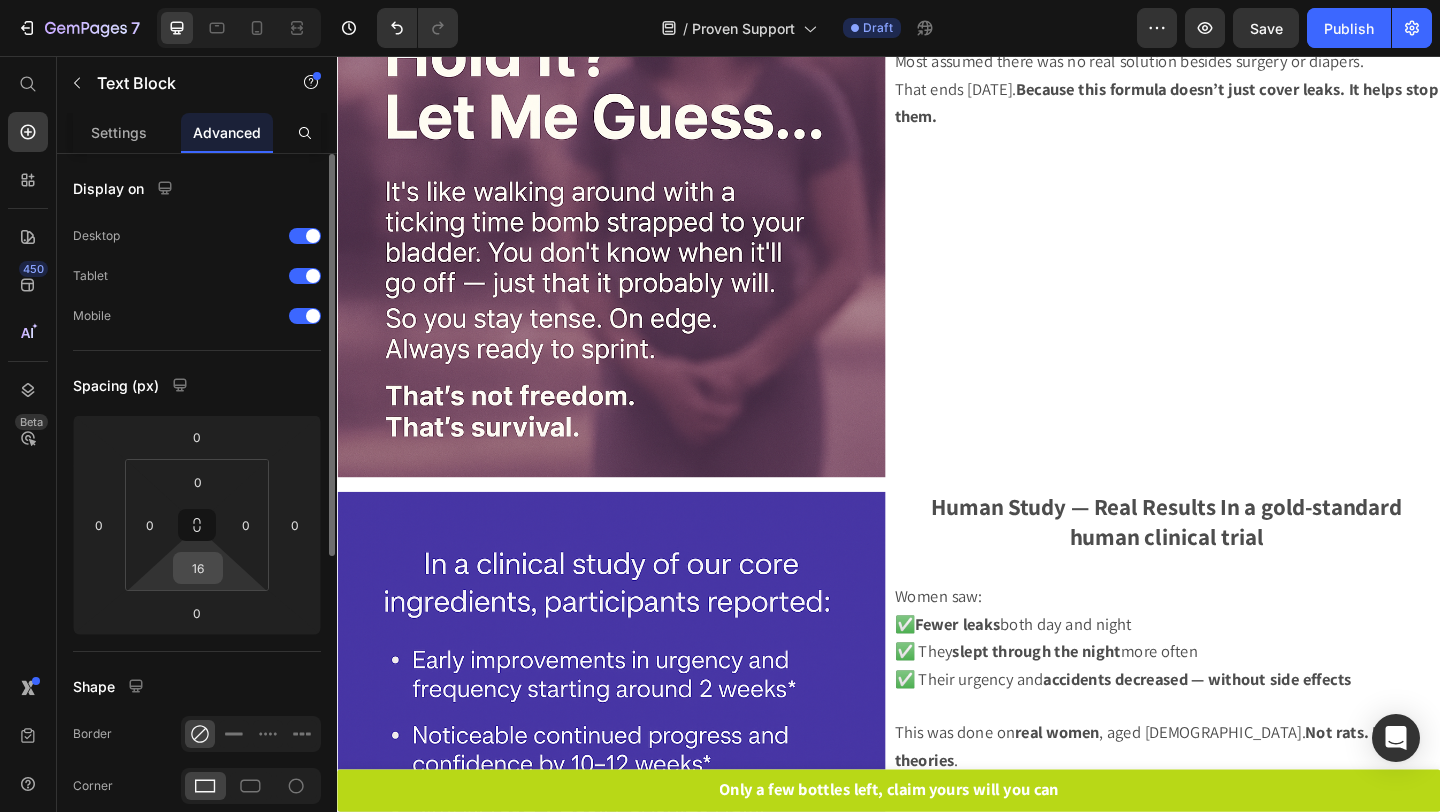 click on "16" at bounding box center (198, 568) 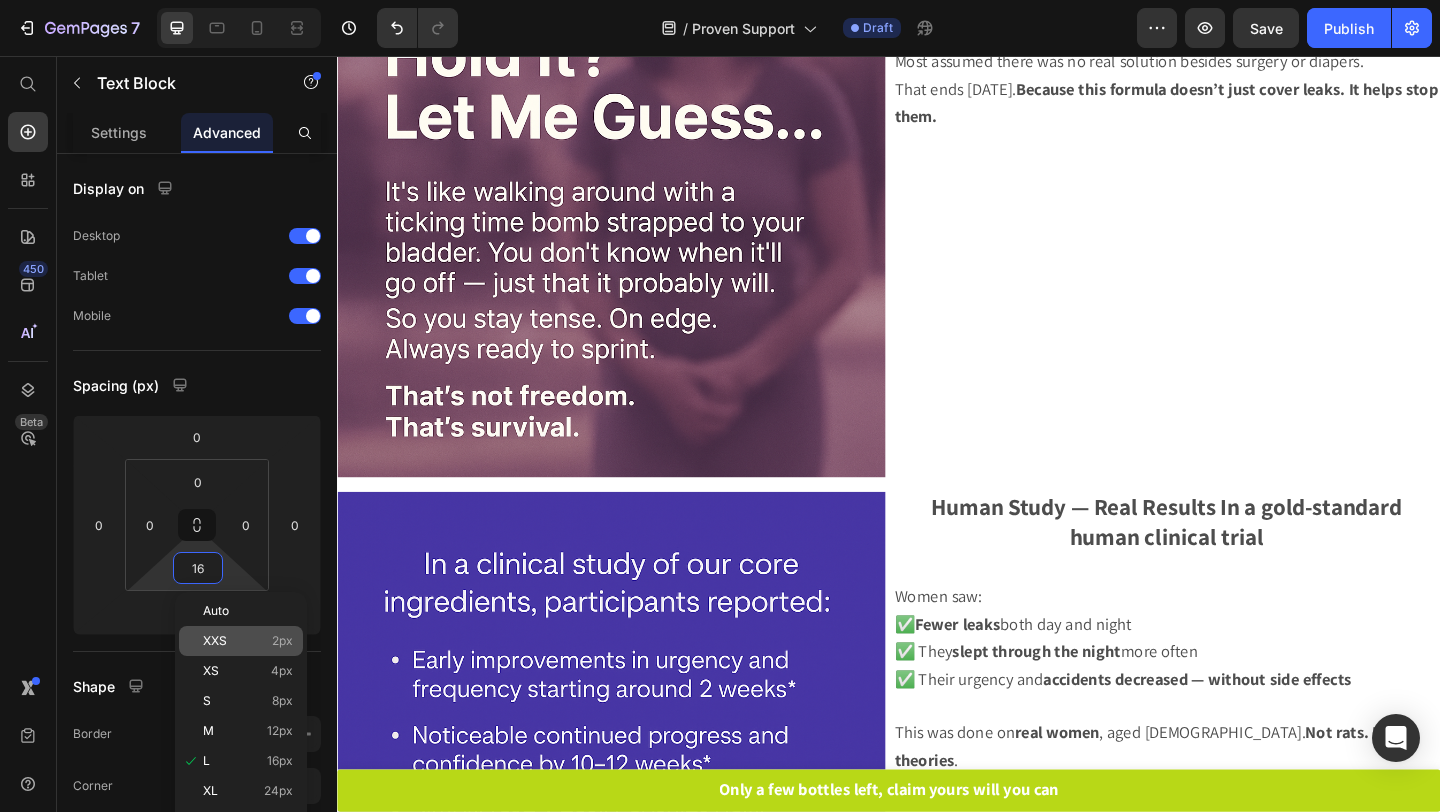 click on "XXS" at bounding box center (215, 641) 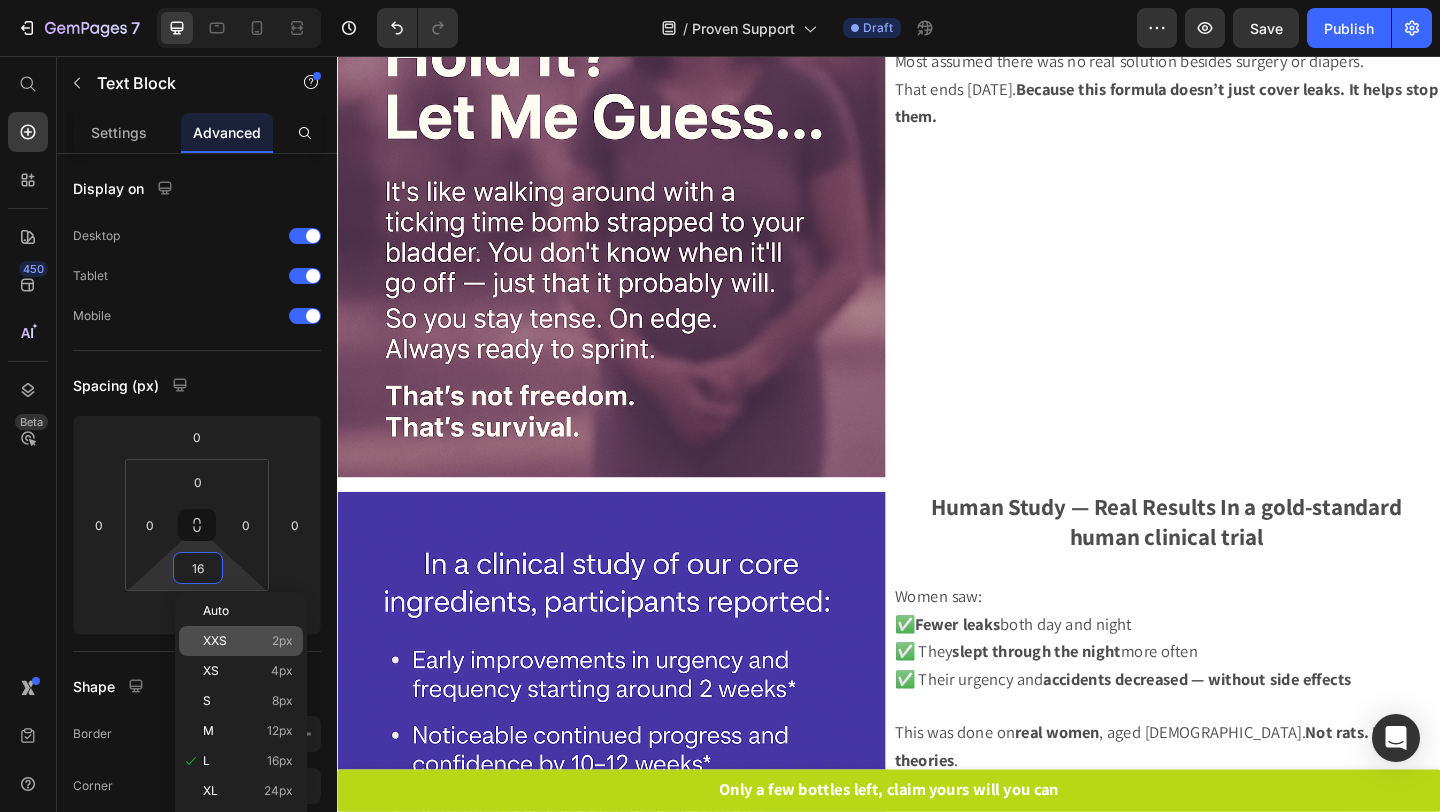 type on "2" 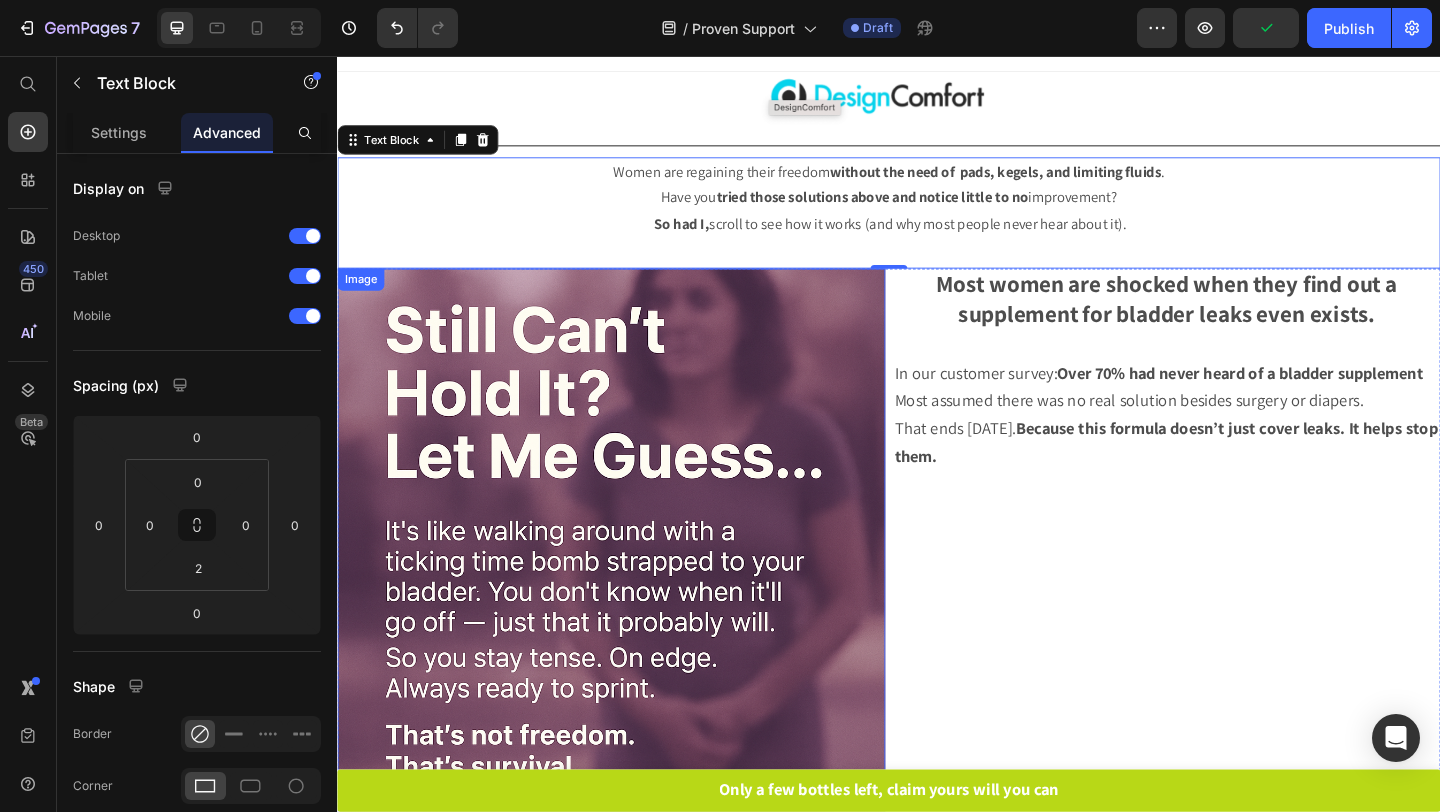 scroll, scrollTop: 22, scrollLeft: 0, axis: vertical 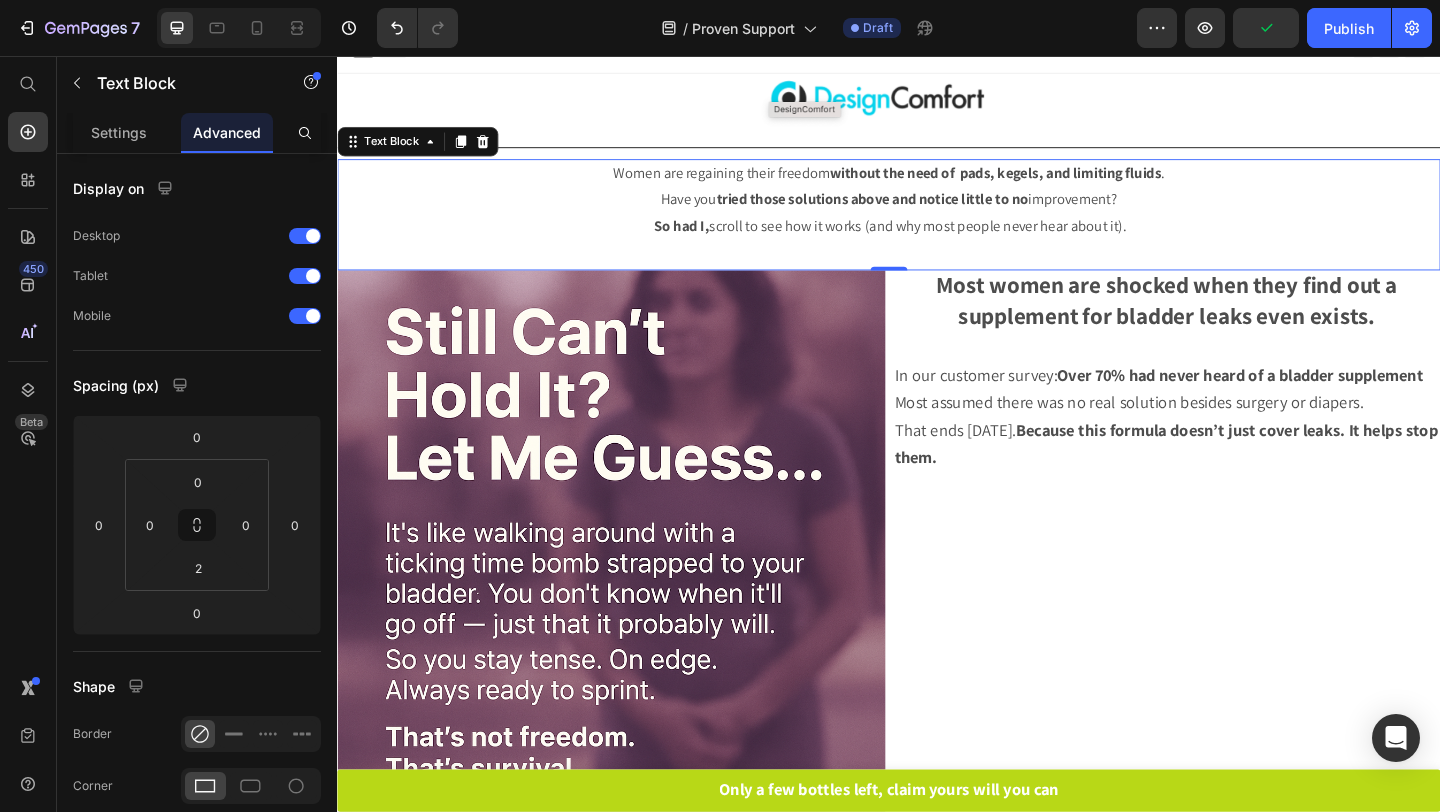click on "0" at bounding box center (937, 305) 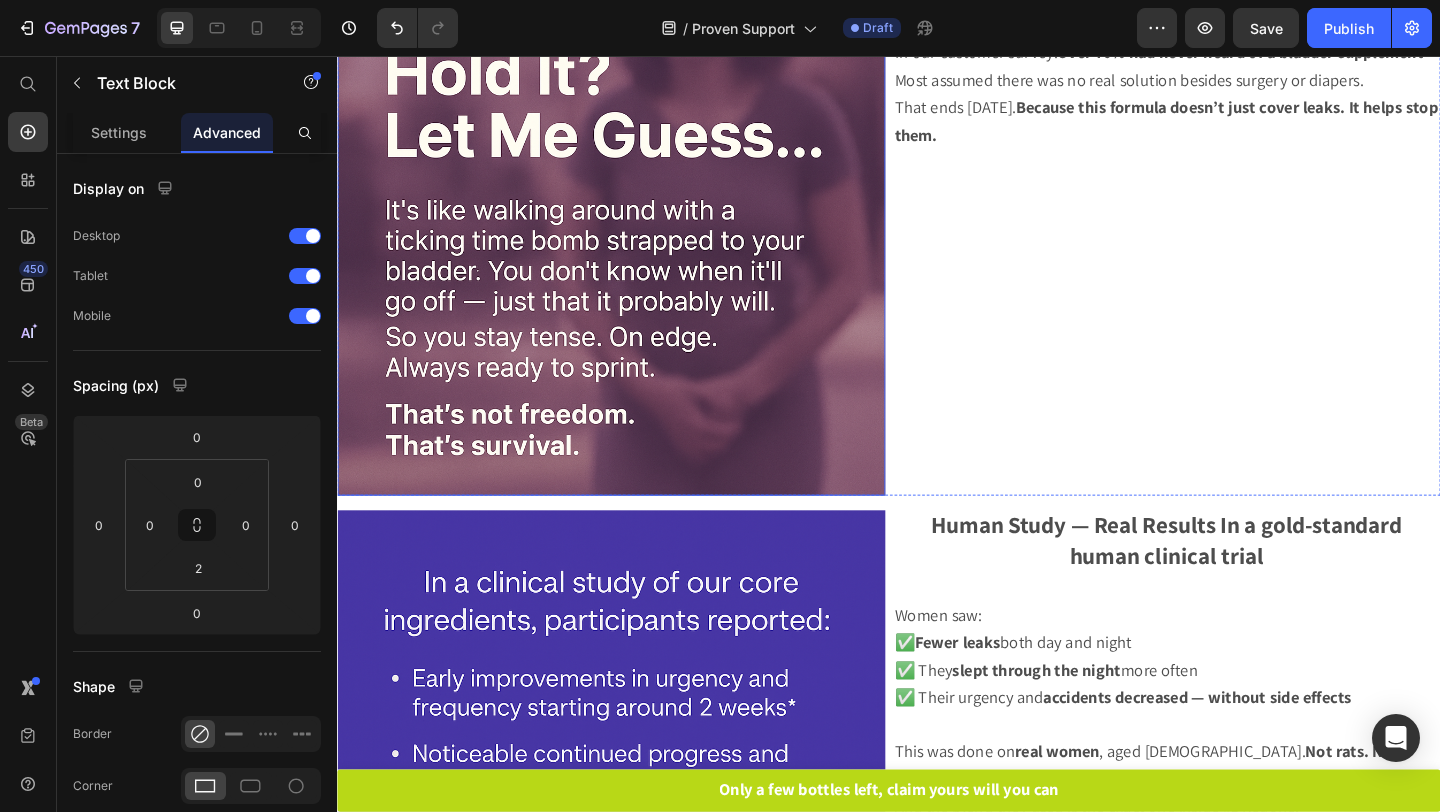 scroll, scrollTop: 391, scrollLeft: 0, axis: vertical 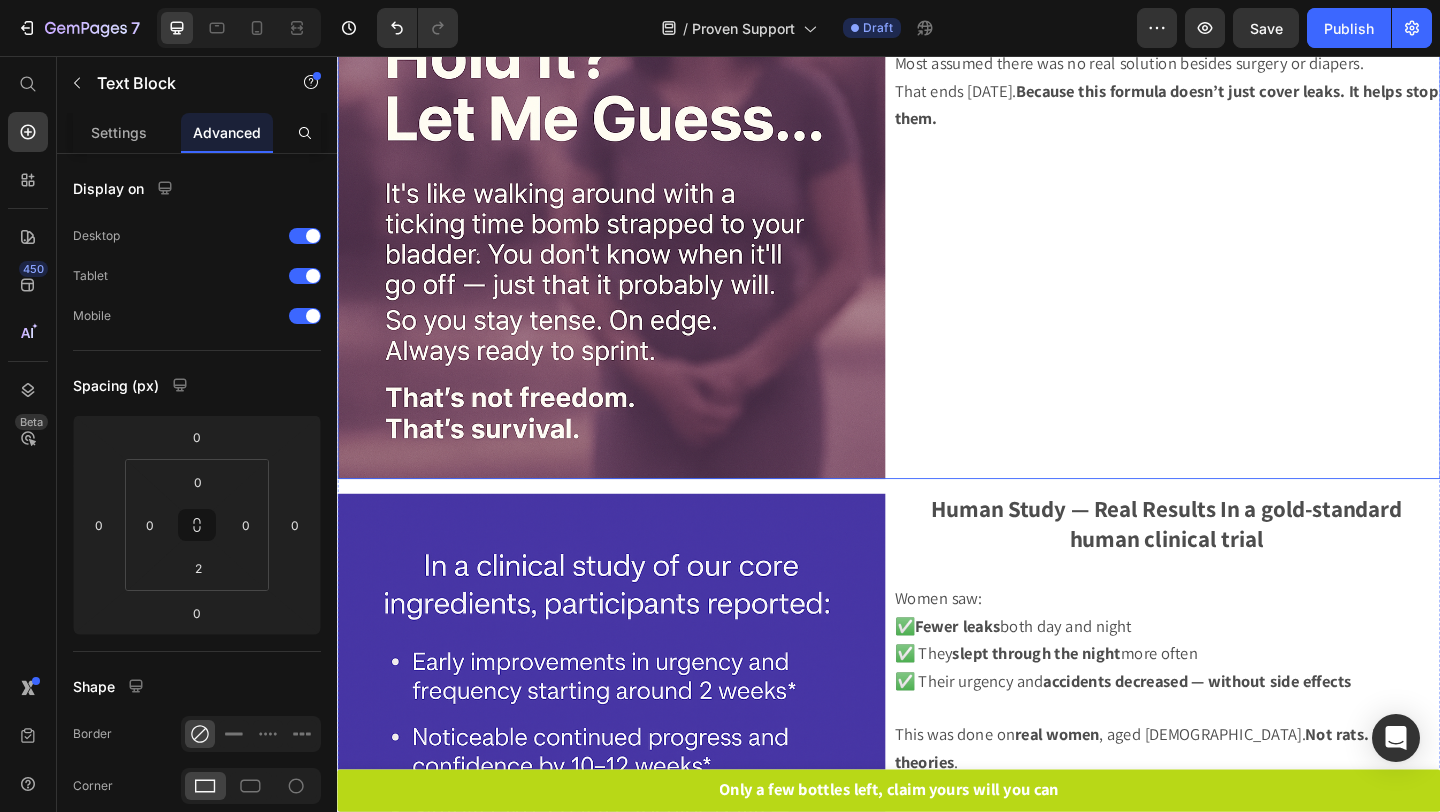 click on "Image Most women are shocked when they find out a supplement for bladder leaks even exists. Text Block   In our customer survey:  Over 70% had never heard of a bladder supplement Most assumed there was no real solution besides surgery or diapers. That ends today.  Because this formula doesn’t just cover leaks. It helps stop them.   Text Block Row" at bounding box center [937, 218] 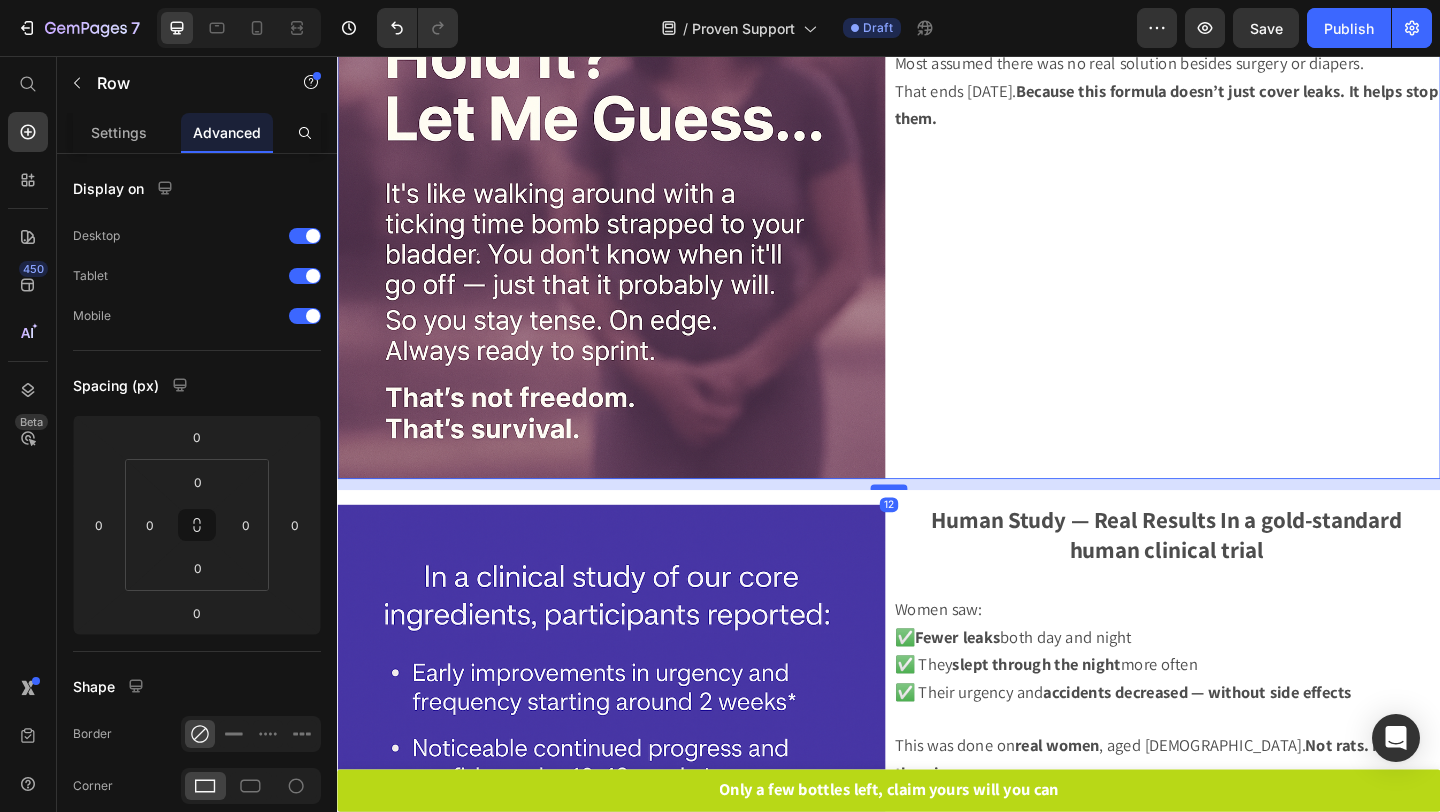 drag, startPoint x: 938, startPoint y: 513, endPoint x: 937, endPoint y: 525, distance: 12.0415945 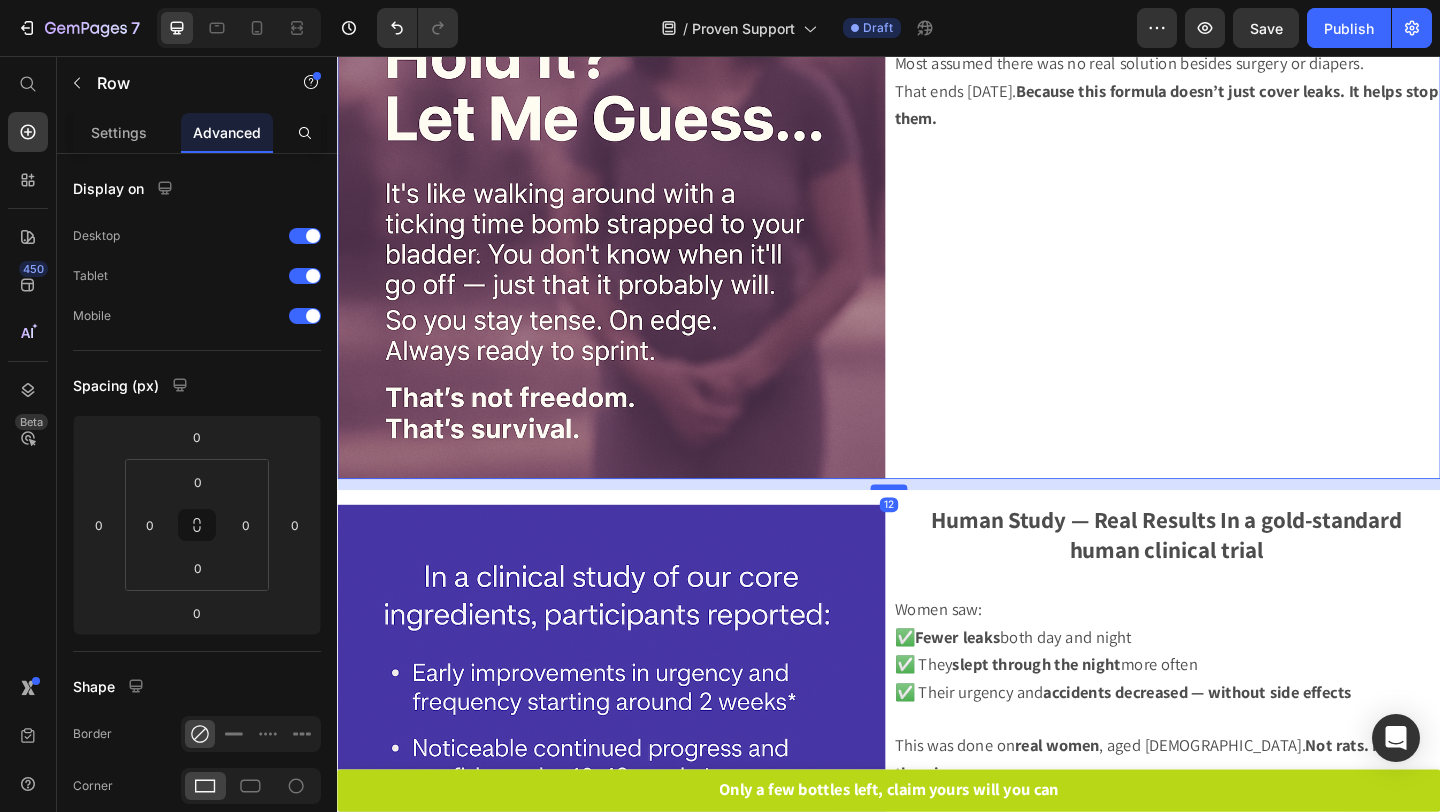 click at bounding box center [937, 525] 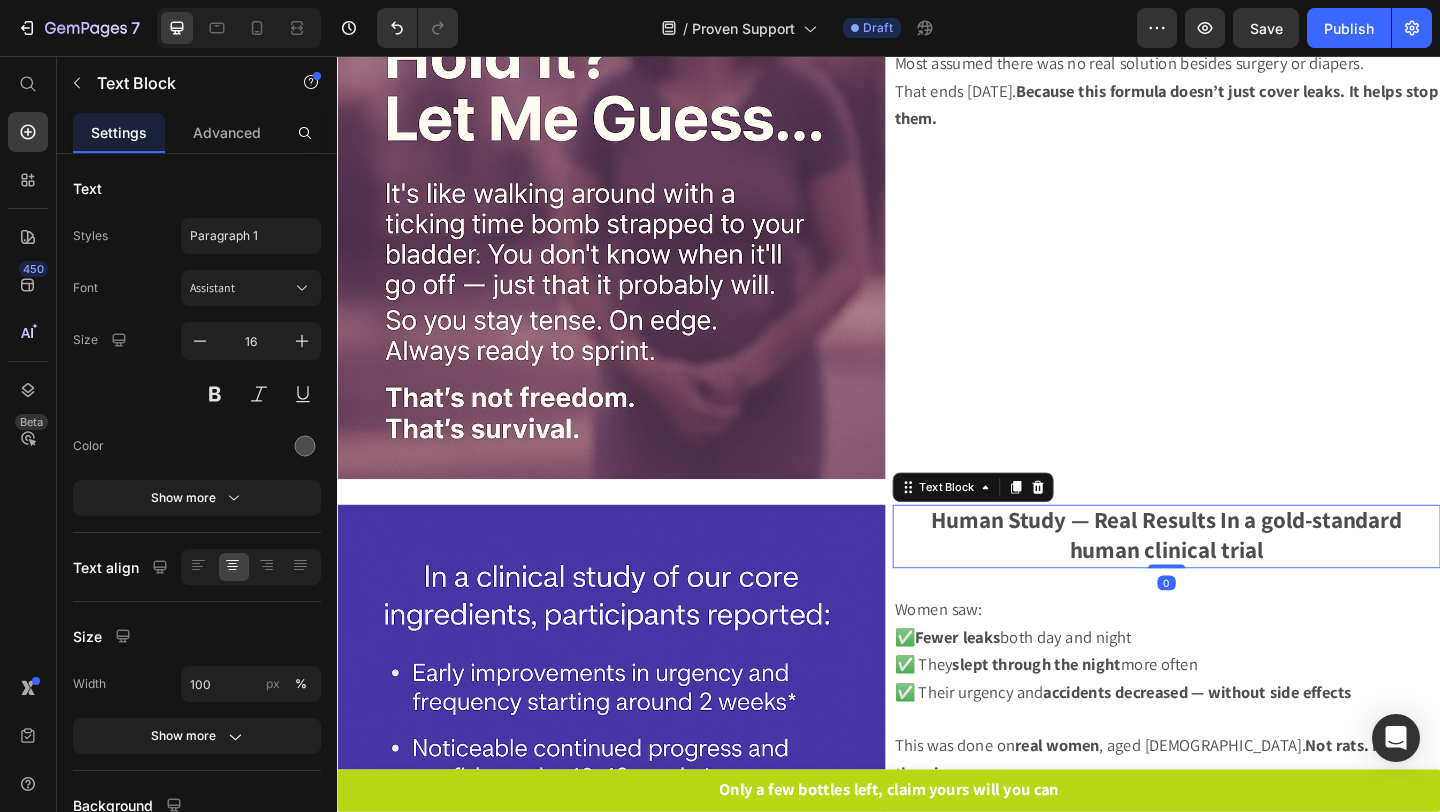 click on "Human Study — Real Results In a gold-standard human clinical trial" at bounding box center [1239, 579] 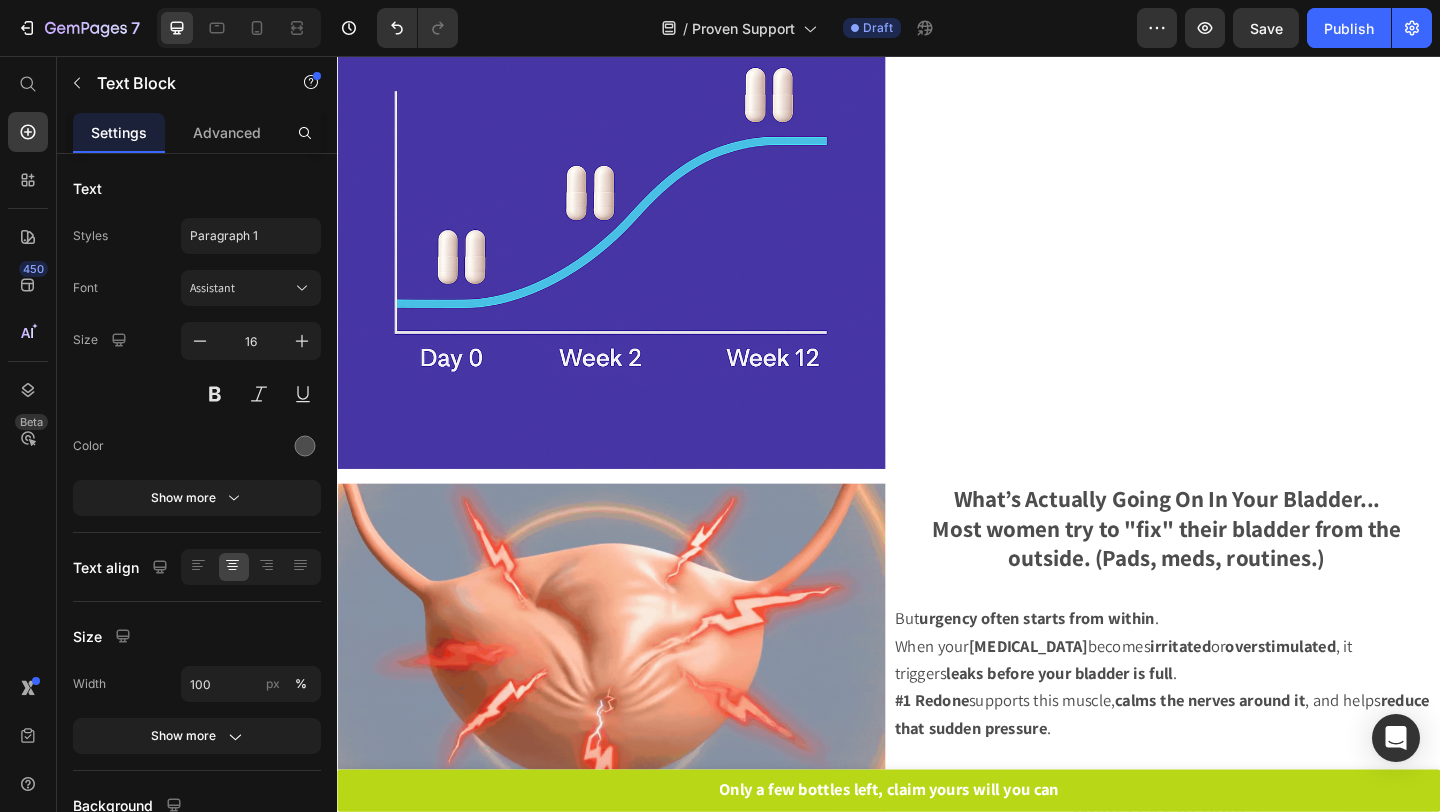 scroll, scrollTop: 1349, scrollLeft: 0, axis: vertical 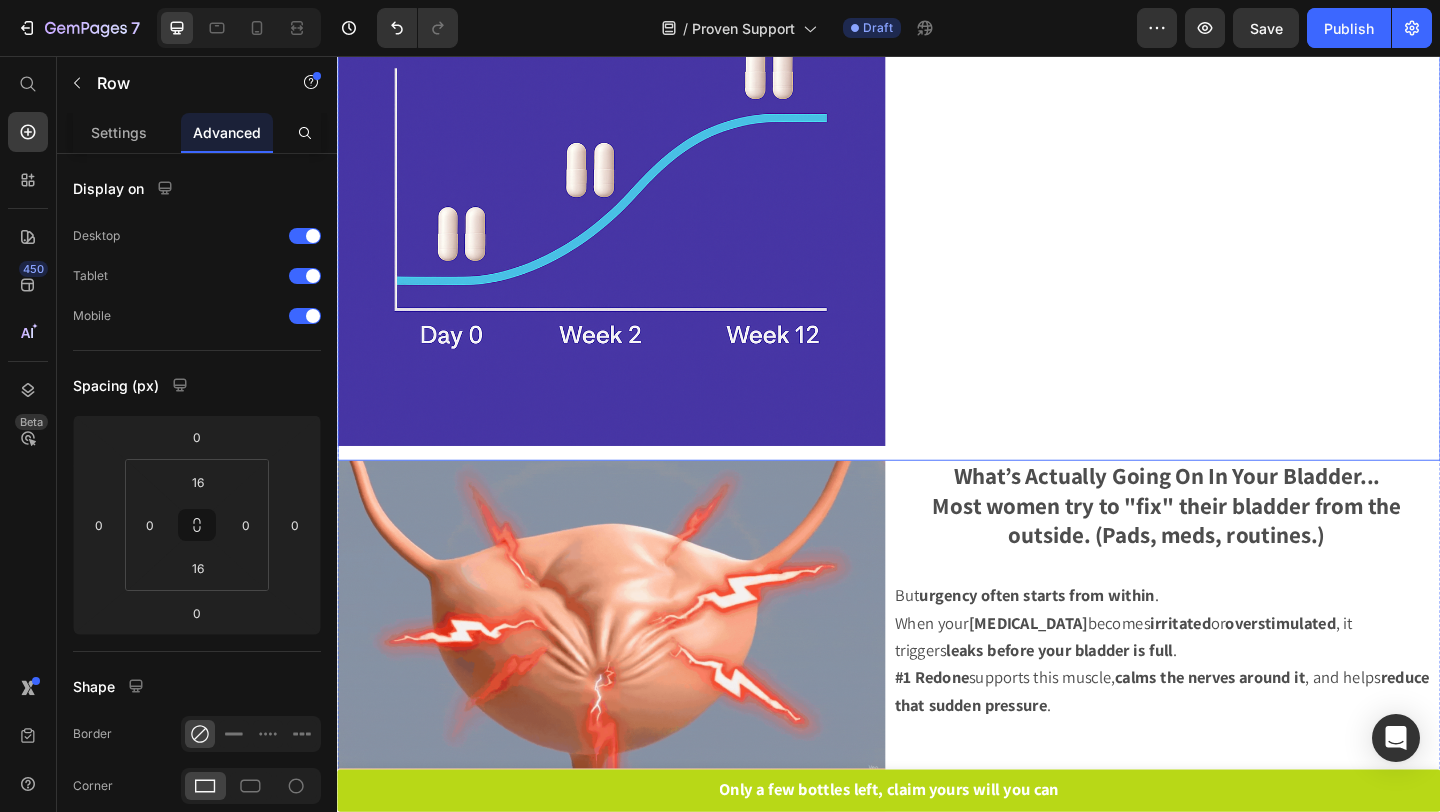 click on "Image Human Study — Real Results In a gold-standard human clinical trial Text Block   0   Women saw: ✅   Fewer leaks  both day and night  ✅ They  slept through the night  more often  ✅ Their urgency and  accidents decreased — without side effects    This was done on  real women , aged 40–72.  Not rats. Not theories .  And the blend they used is the exact one inside #1 Redone.   Text Block Row" at bounding box center (937, 33) 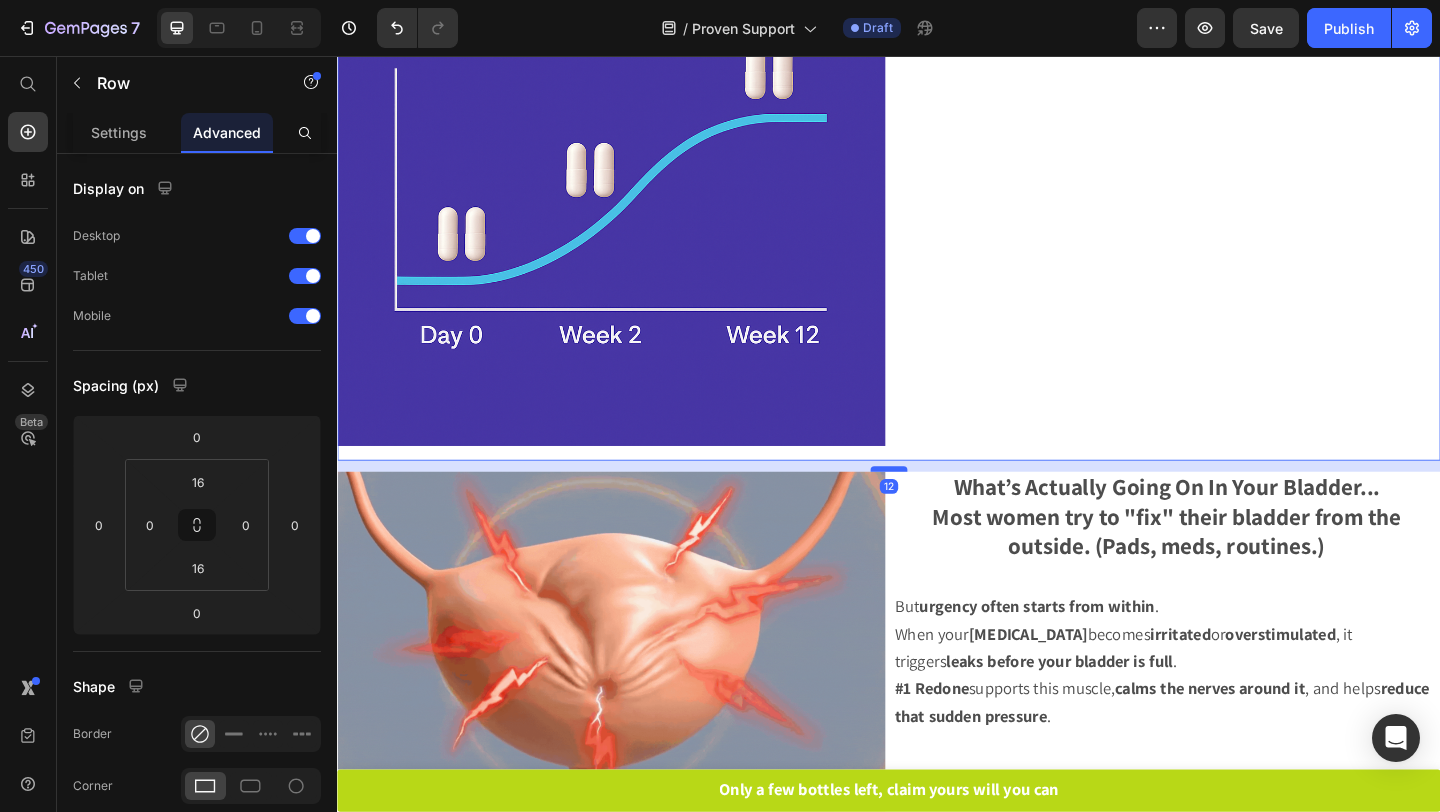 drag, startPoint x: 939, startPoint y: 494, endPoint x: 940, endPoint y: 506, distance: 12.0415945 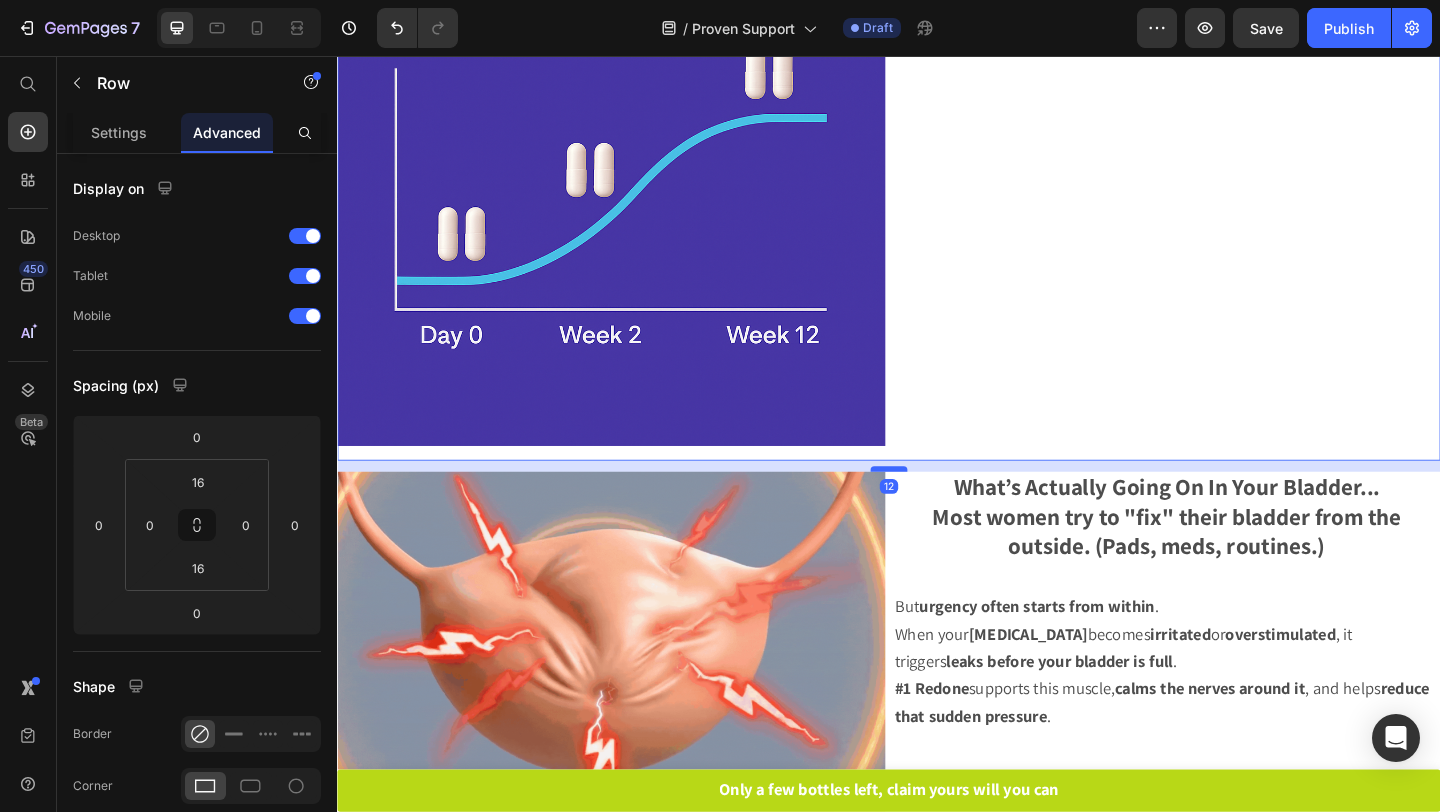 click at bounding box center (937, 505) 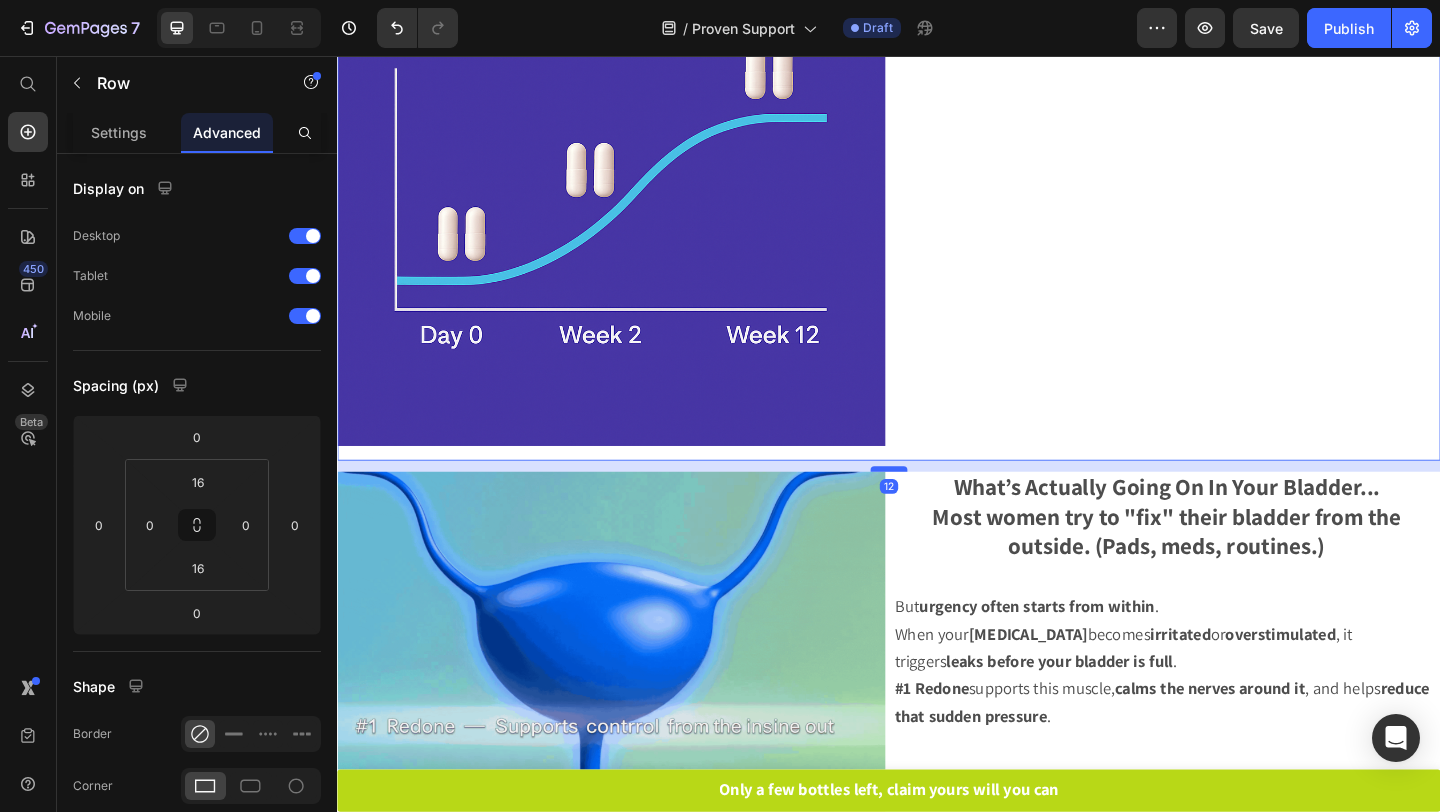 type on "12" 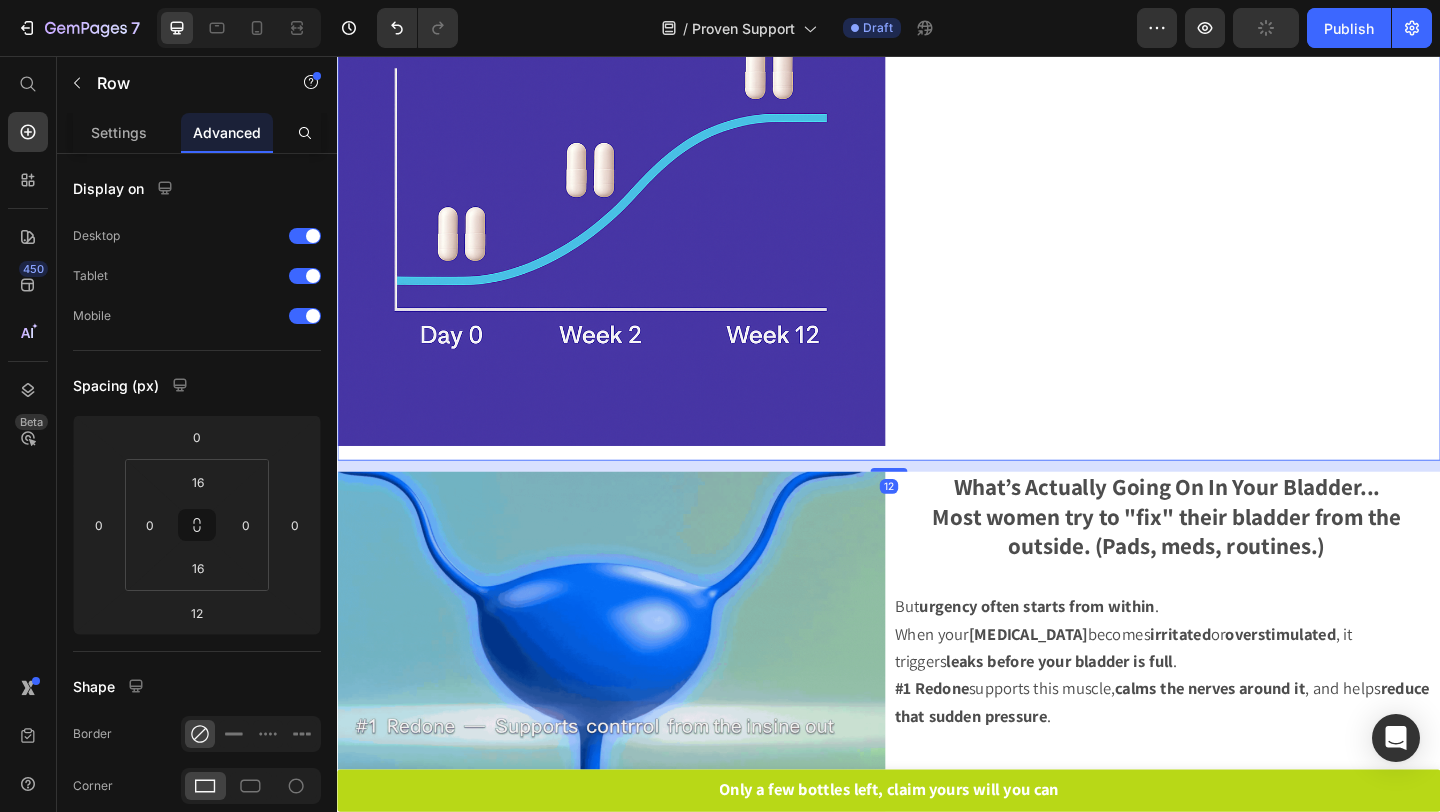 click on "Human Study — Real Results In a gold-standard human clinical trial Text Block   Women saw: ✅   Fewer leaks  both day and night  ✅ They  slept through the night  more often  ✅ Their urgency and  accidents decreased — without side effects    This was done on  real women , aged 40–72.  Not rats. Not theories .  And the blend they used is the exact one inside #1 Redone.   Text Block" at bounding box center [1239, 33] 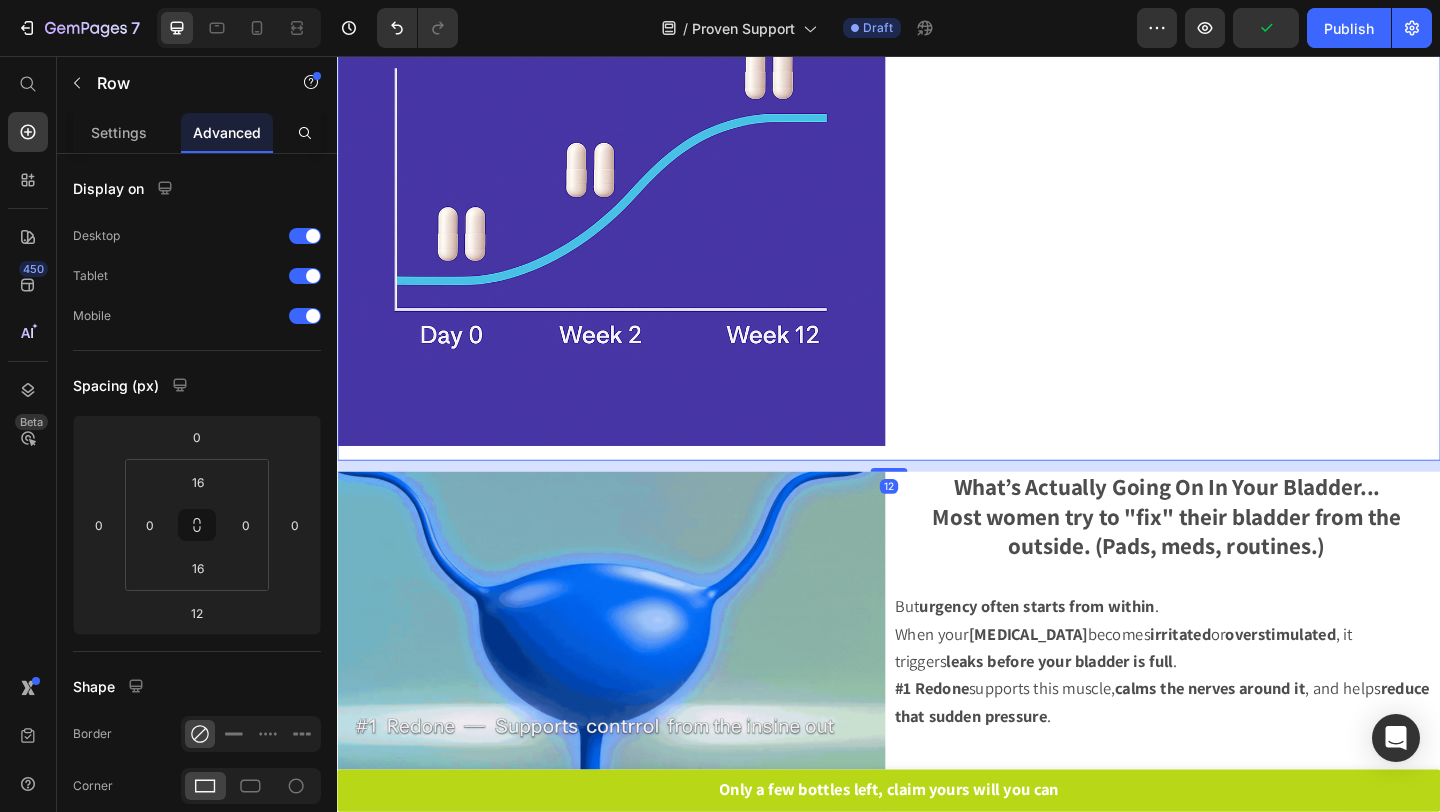 click on "Human Study — Real Results In a gold-standard human clinical trial Text Block   Women saw: ✅   Fewer leaks  both day and night  ✅ They  slept through the night  more often  ✅ Their urgency and  accidents decreased — without side effects    This was done on  real women , aged 40–72.  Not rats. Not theories .  And the blend they used is the exact one inside #1 Redone.   Text Block" at bounding box center (1239, 33) 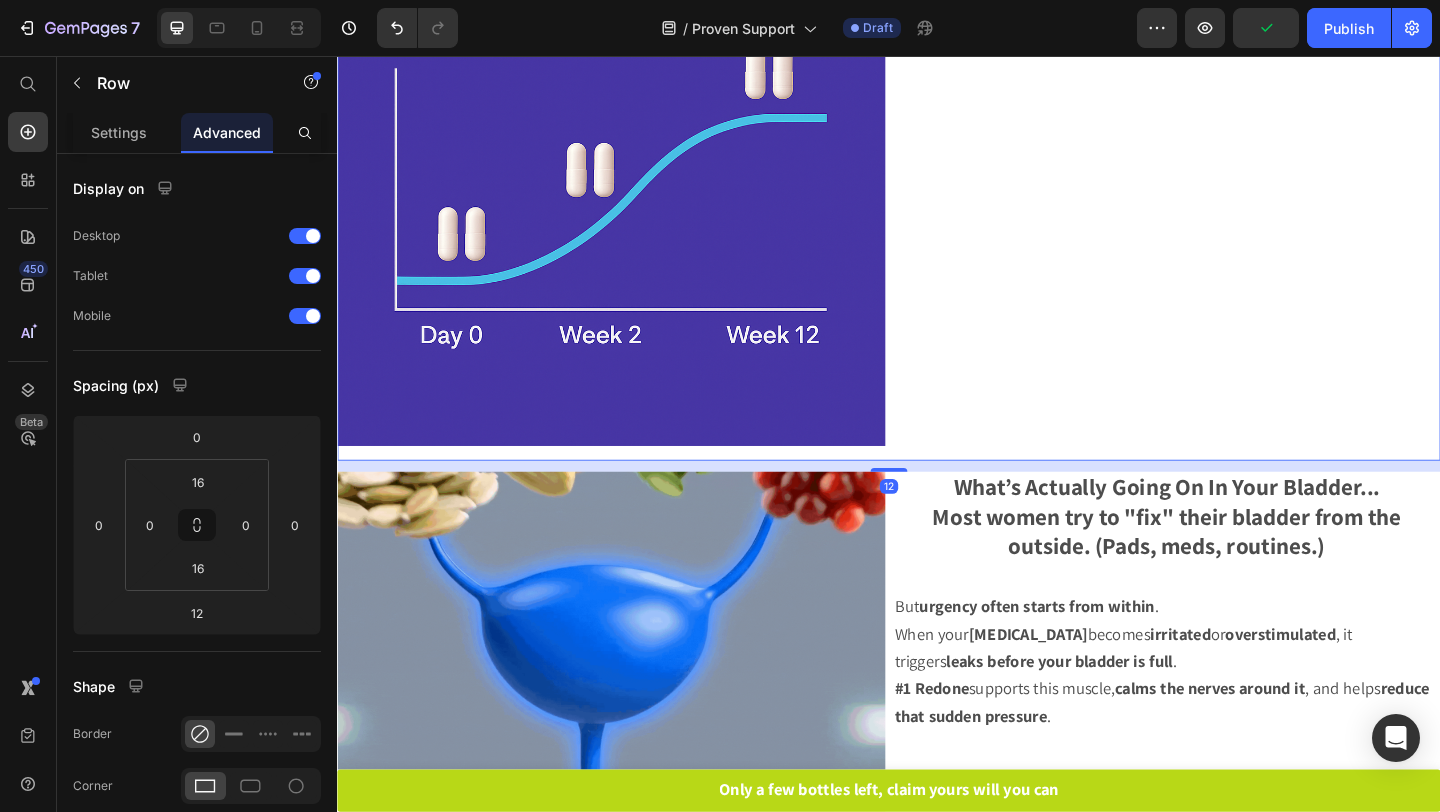 click on "Human Study — Real Results In a gold-standard human clinical trial Text Block   Women saw: ✅   Fewer leaks  both day and night  ✅ They  slept through the night  more often  ✅ Their urgency and  accidents decreased — without side effects    This was done on  real women , aged 40–72.  Not rats. Not theories .  And the blend they used is the exact one inside #1 Redone.   Text Block" at bounding box center [1239, 33] 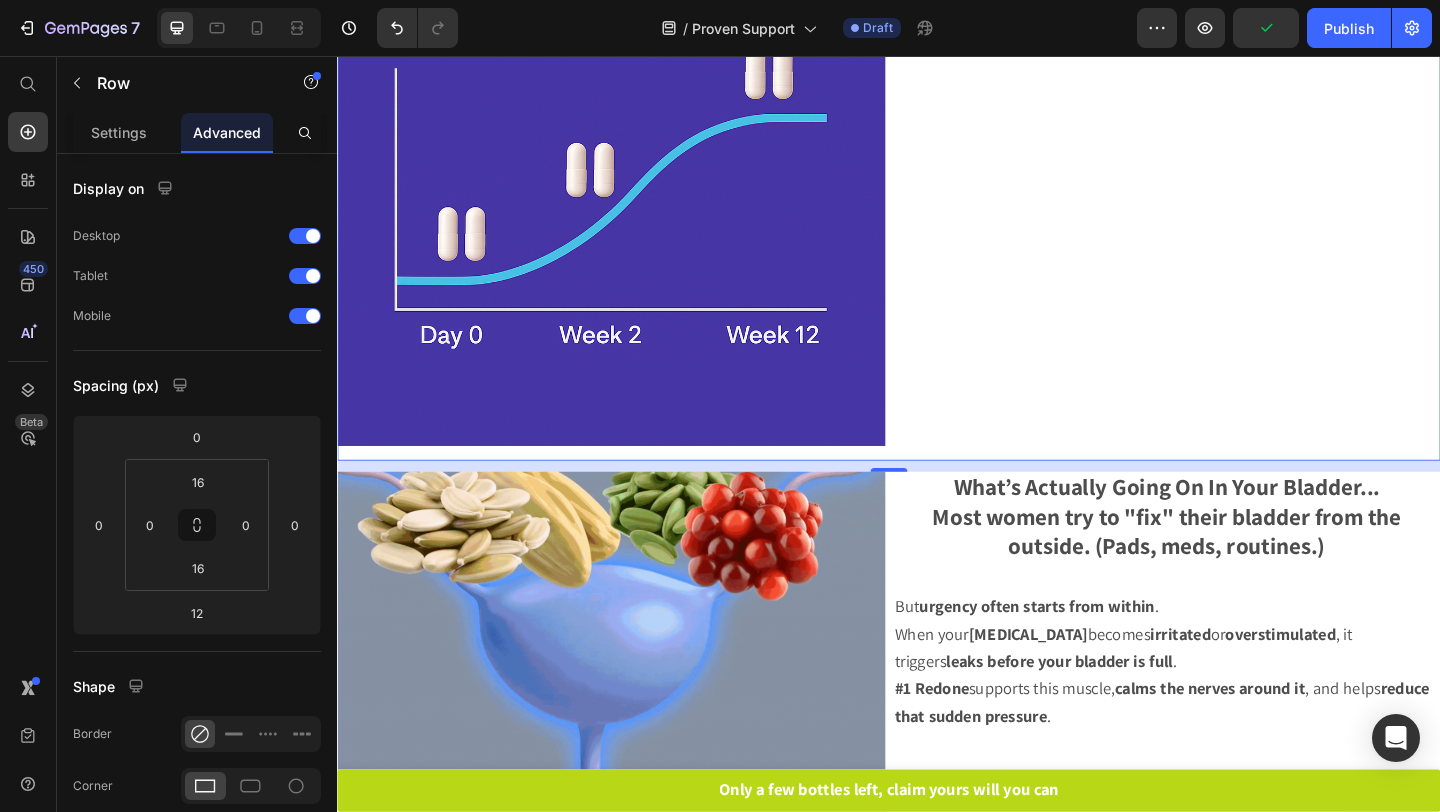 click on "Human Study — Real Results In a gold-standard human clinical trial Text Block   Women saw: ✅   Fewer leaks  both day and night  ✅ They  slept through the night  more often  ✅ Their urgency and  accidents decreased — without side effects    This was done on  real women , aged 40–72.  Not rats. Not theories .  And the blend they used is the exact one inside #1 Redone.   Text Block" at bounding box center (1239, 33) 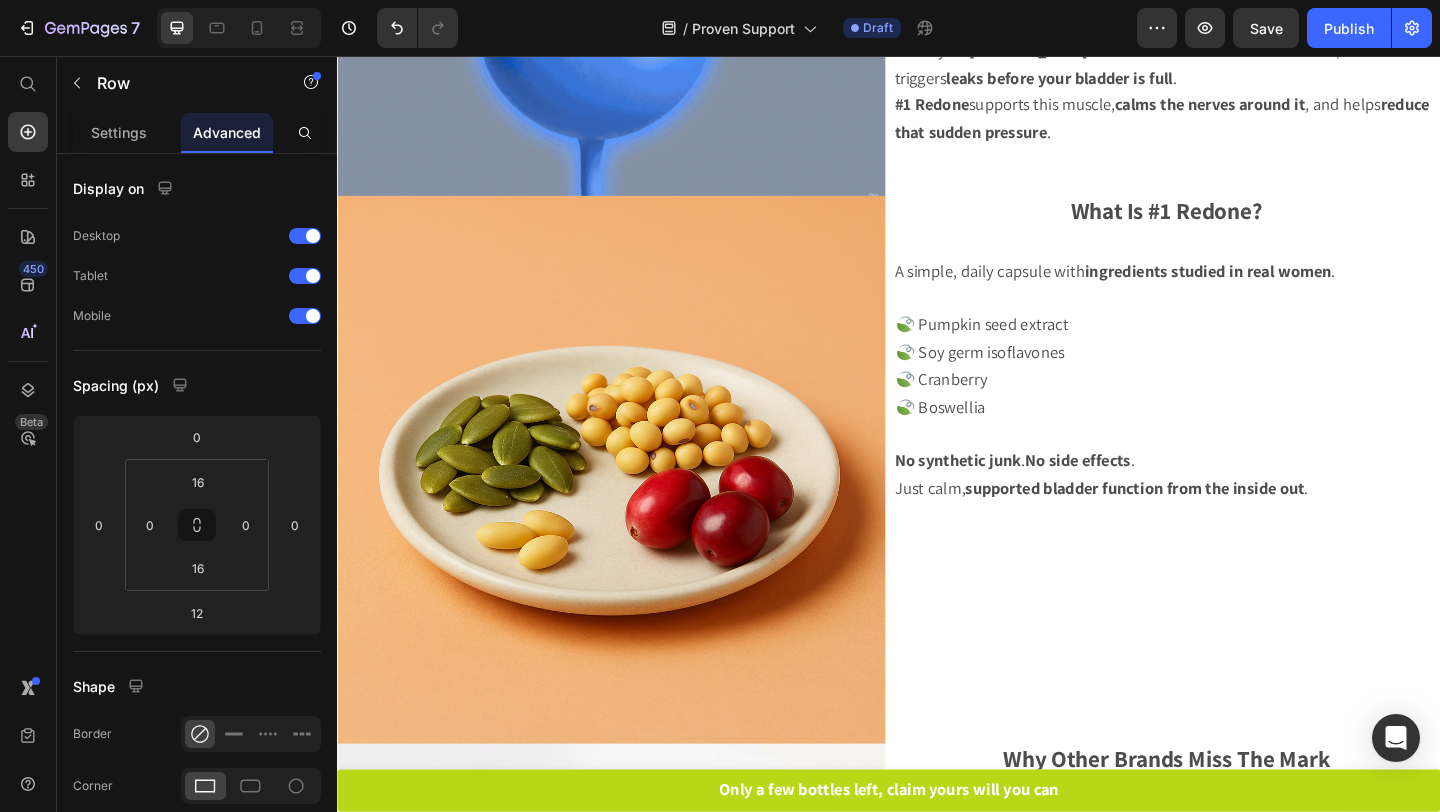 scroll, scrollTop: 1900, scrollLeft: 0, axis: vertical 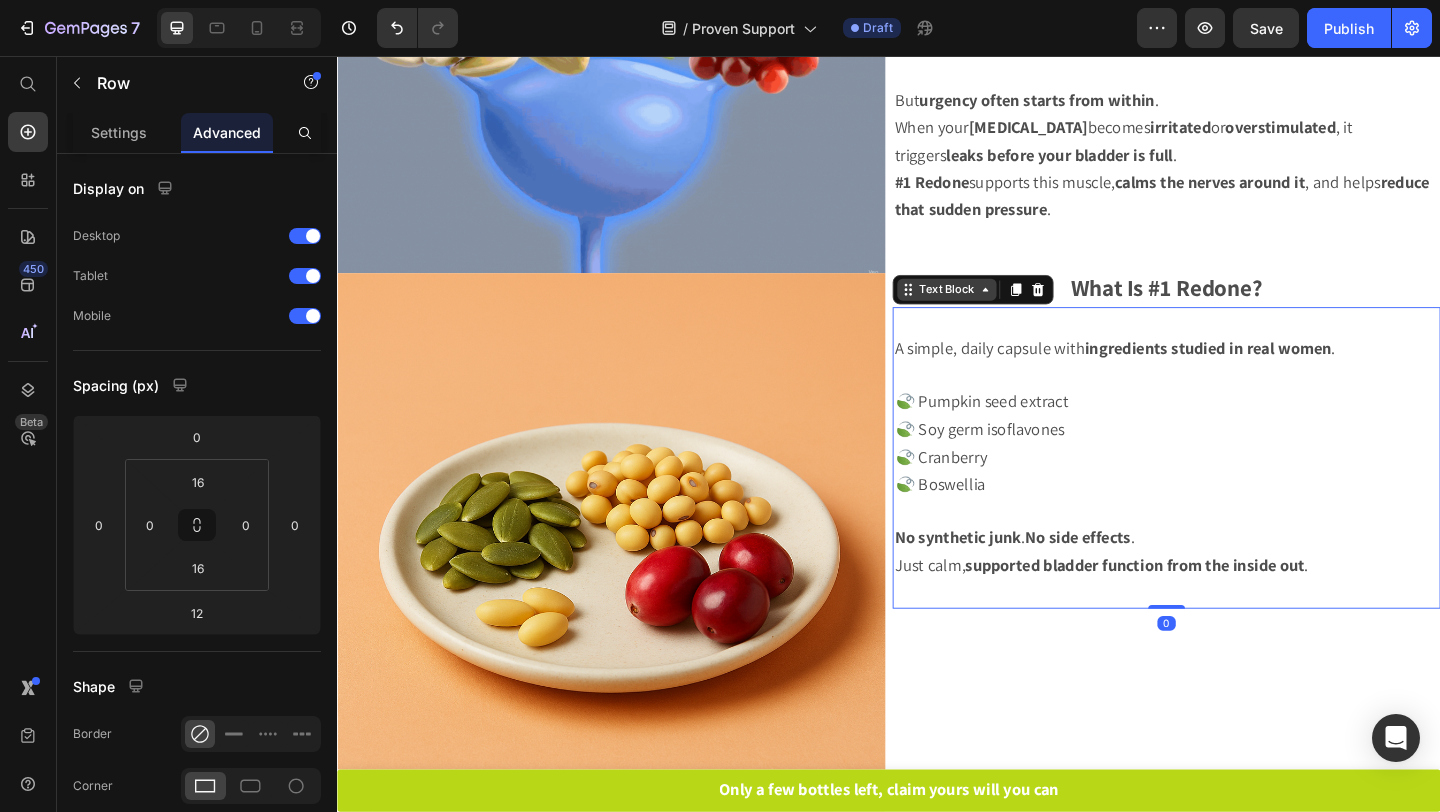click on "Text Block" at bounding box center [1000, 310] 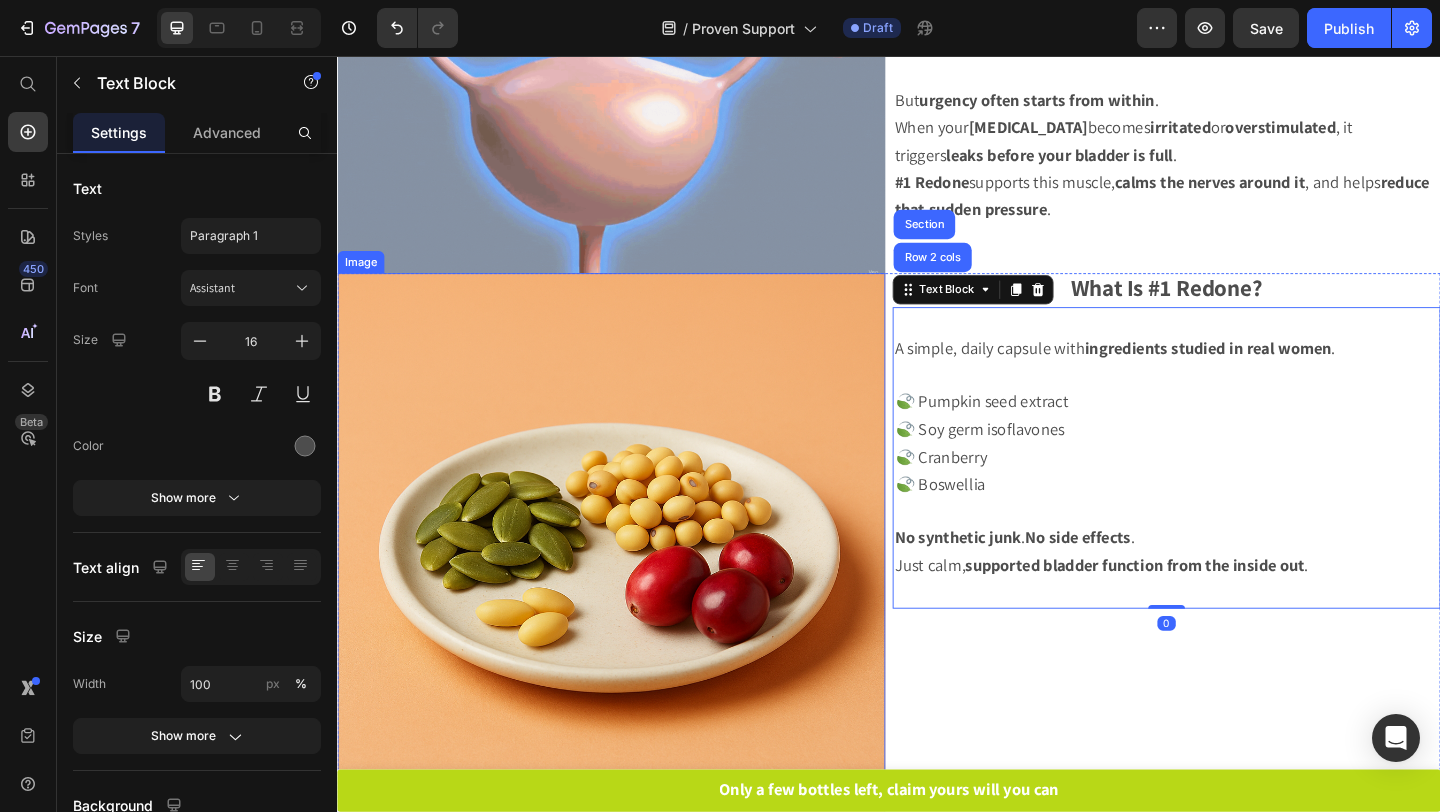 click at bounding box center (635, 590) 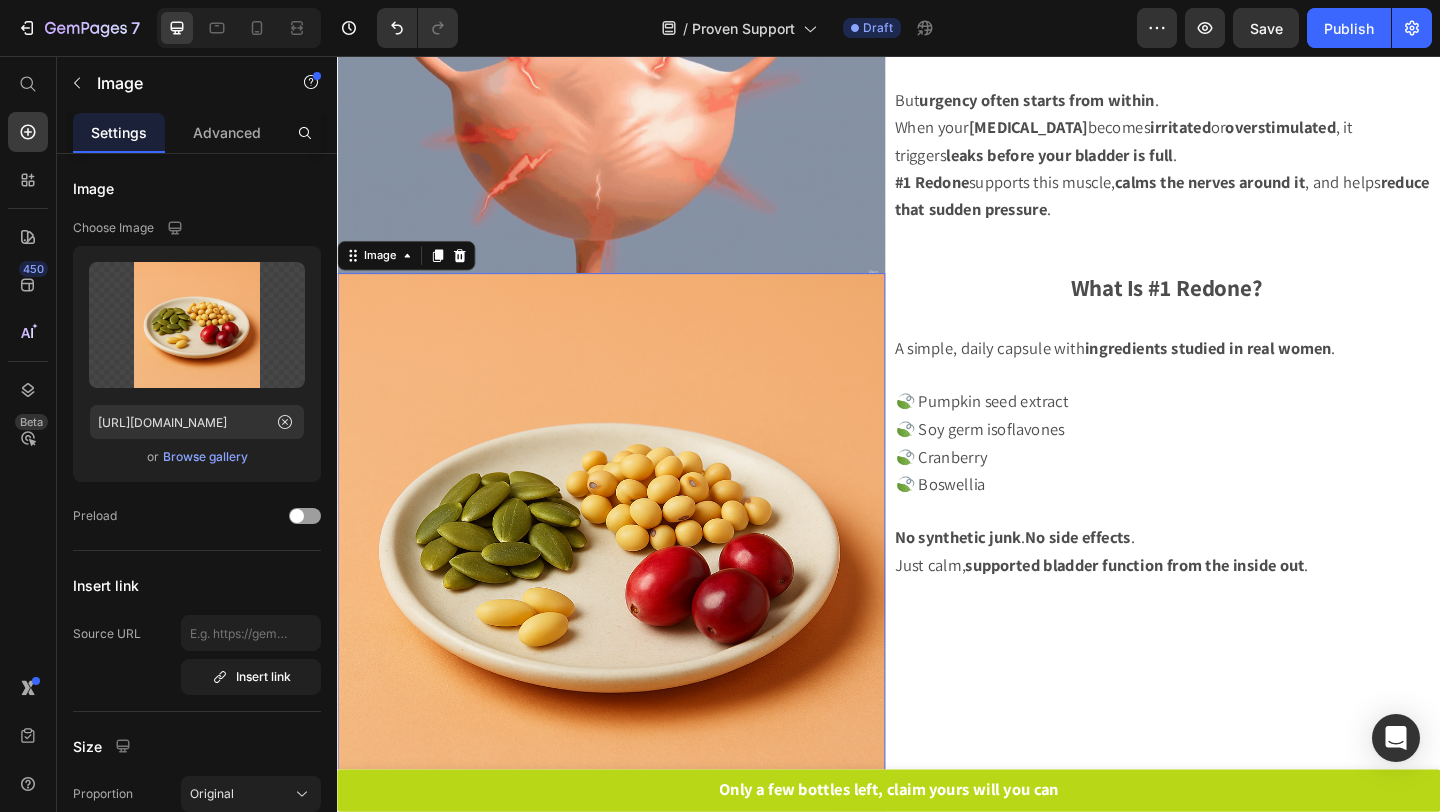 click at bounding box center (635, 590) 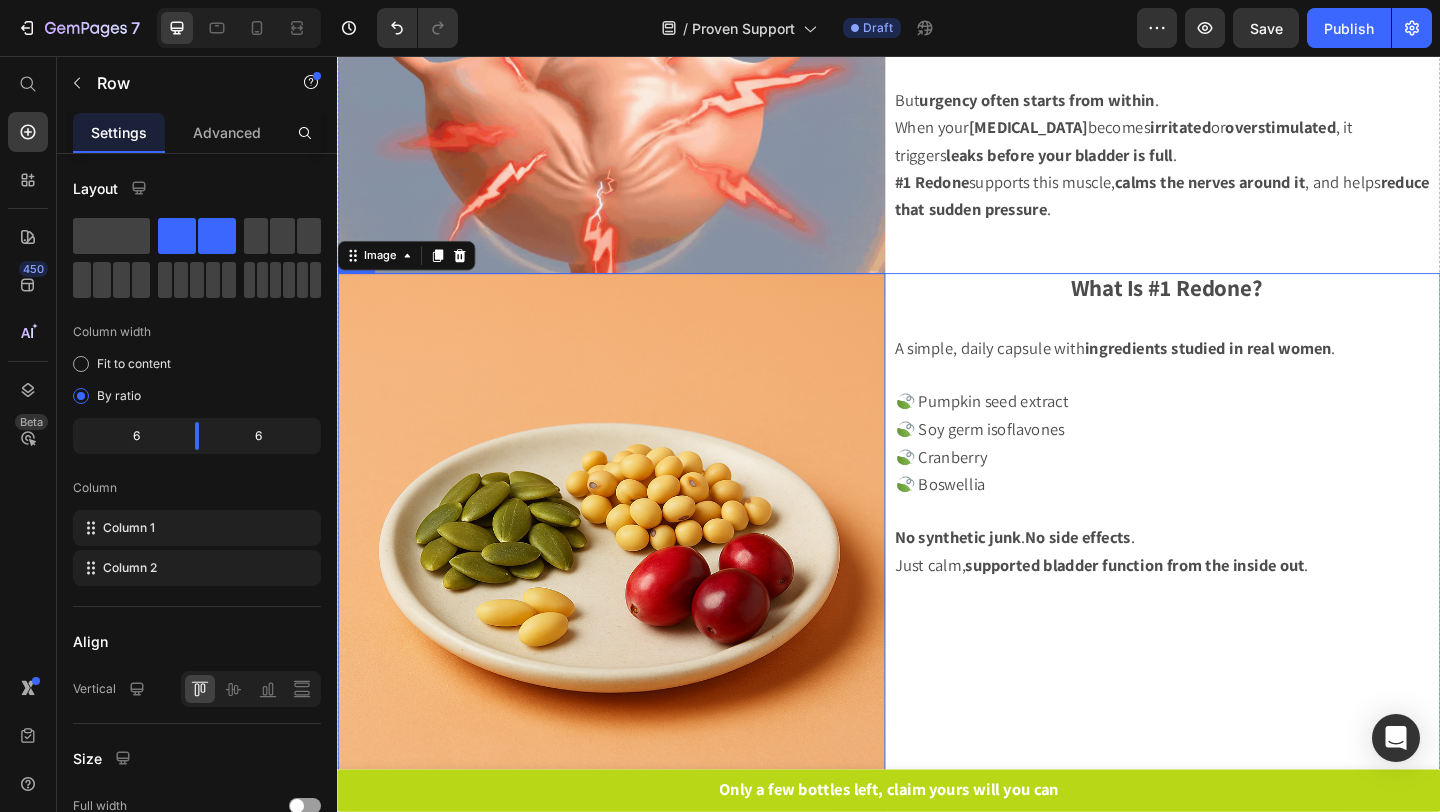 click on "Image   0 What Is #1 Redone? Text Block   A simple, daily capsule with  ingredients studied in real women .    🍃 Pumpkin seed extract  🍃 Soy germ isoflavones  🍃 Cranberry  🍃 Boswellia    No synthetic junk .  No side effects .  Just calm,  supported bladder function from the inside out .   Text Block Row" at bounding box center (937, 590) 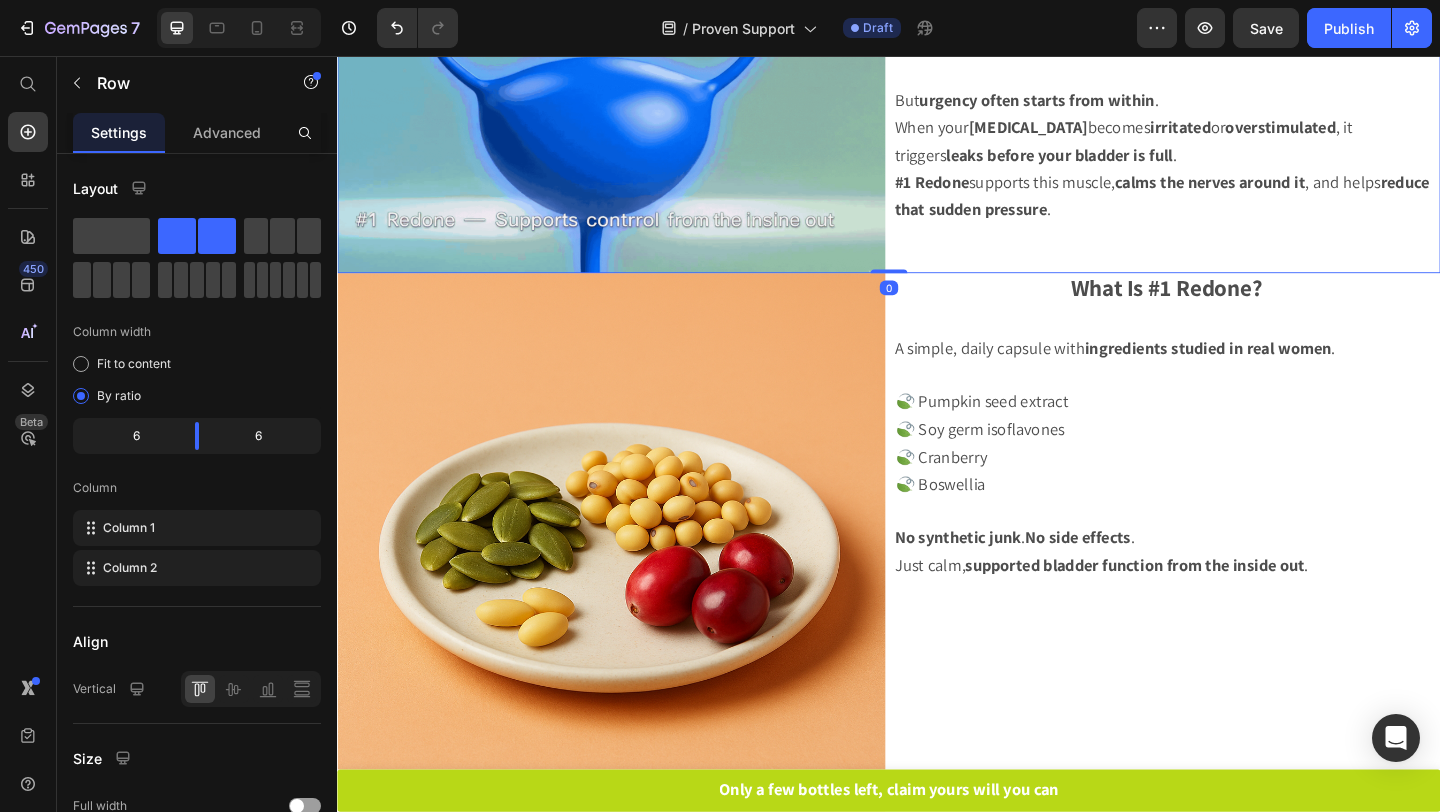 click on "What’s Actually Going On In Your Bladder... Most women try to "fix" their bladder from the outside. (Pads, meds, routines.) Text Block   But  urgency often starts from within .  When your  detrusor muscle  becomes  irritated  or  overstimulated , it triggers  leaks before your bladder is full .  #1 Redone  supports this muscle,  calms the nerves around it , and helps  reduce that sudden pressure .   Text Block" at bounding box center [1239, 124] 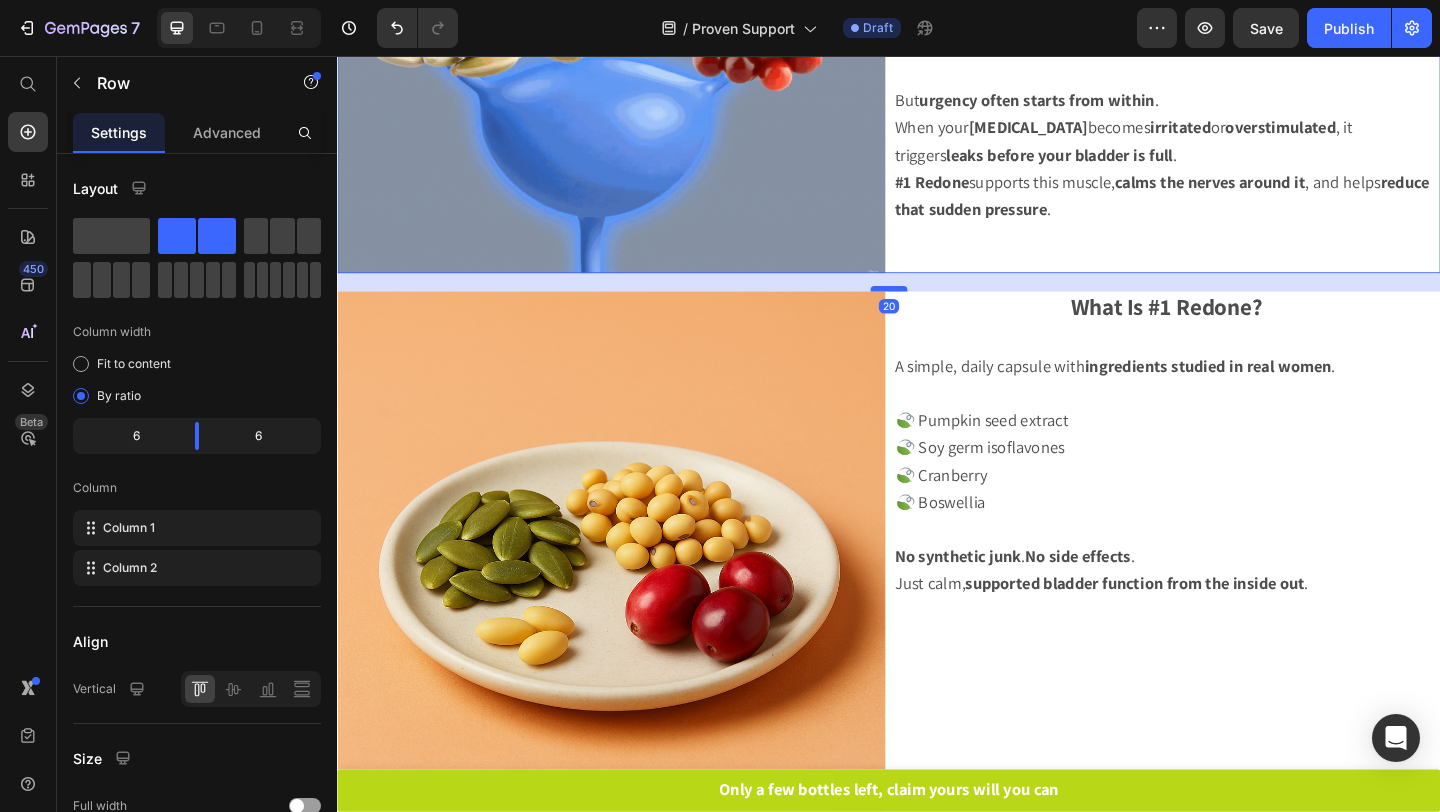 drag, startPoint x: 940, startPoint y: 289, endPoint x: 942, endPoint y: 309, distance: 20.09975 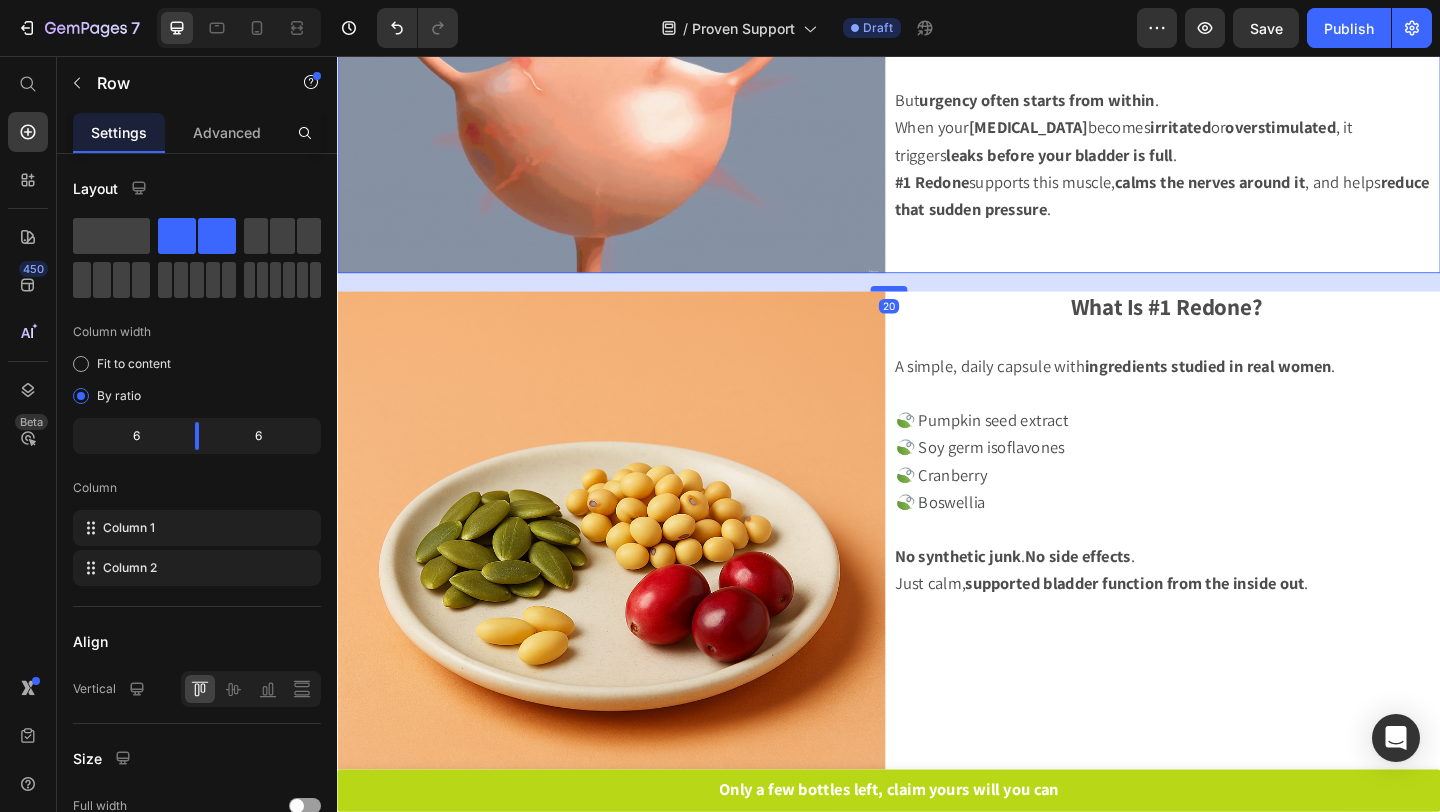 click at bounding box center [937, 309] 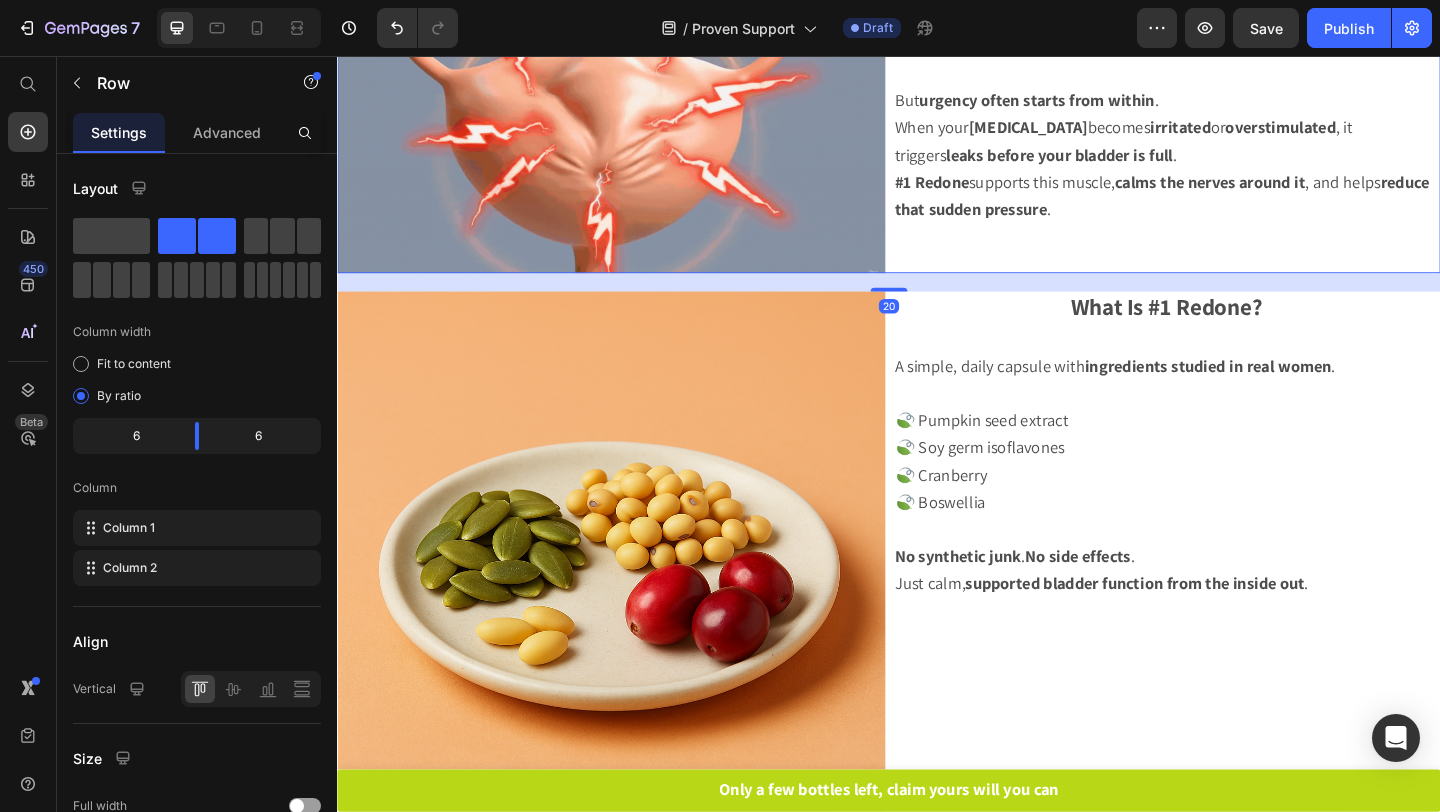 click on "20" at bounding box center [937, 302] 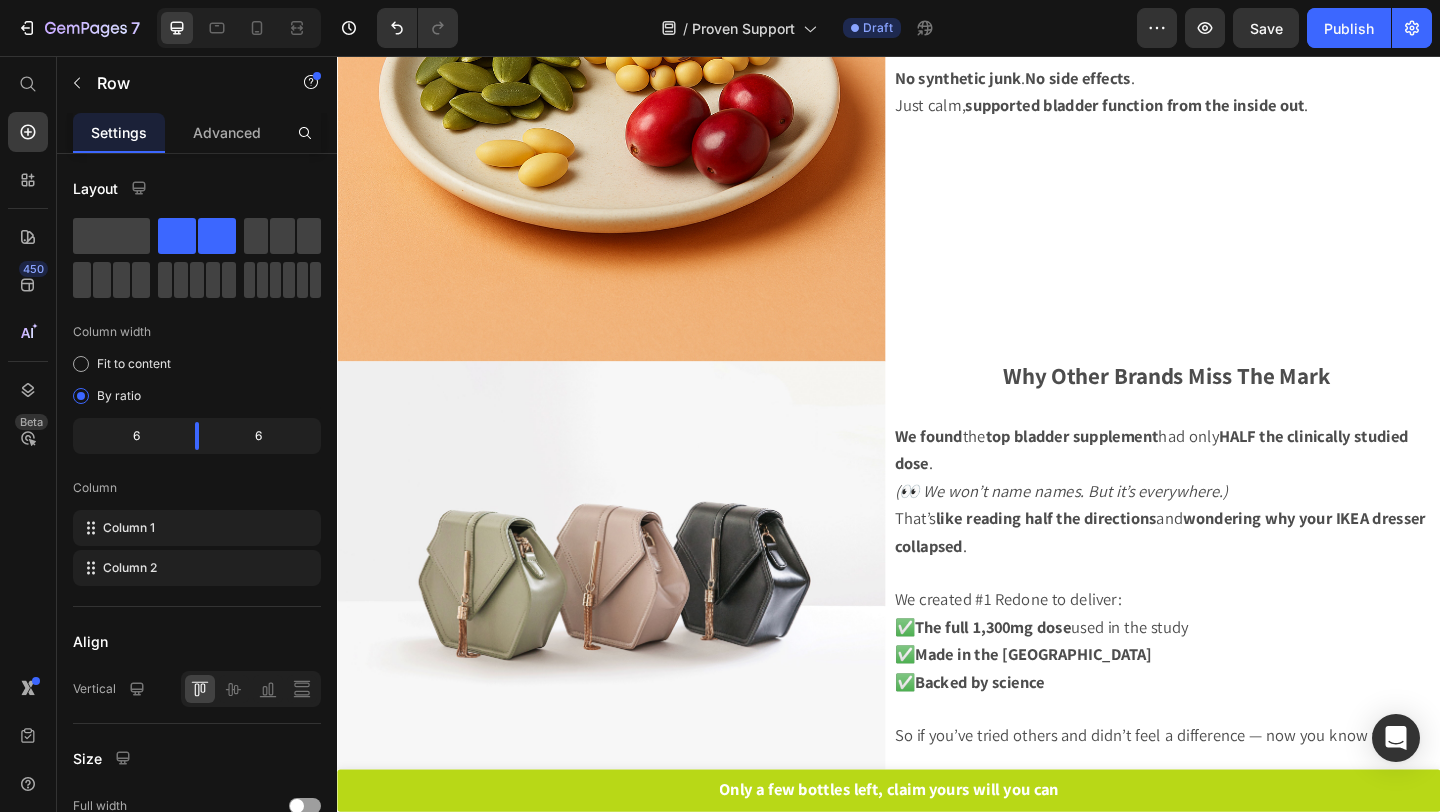 scroll, scrollTop: 2493, scrollLeft: 0, axis: vertical 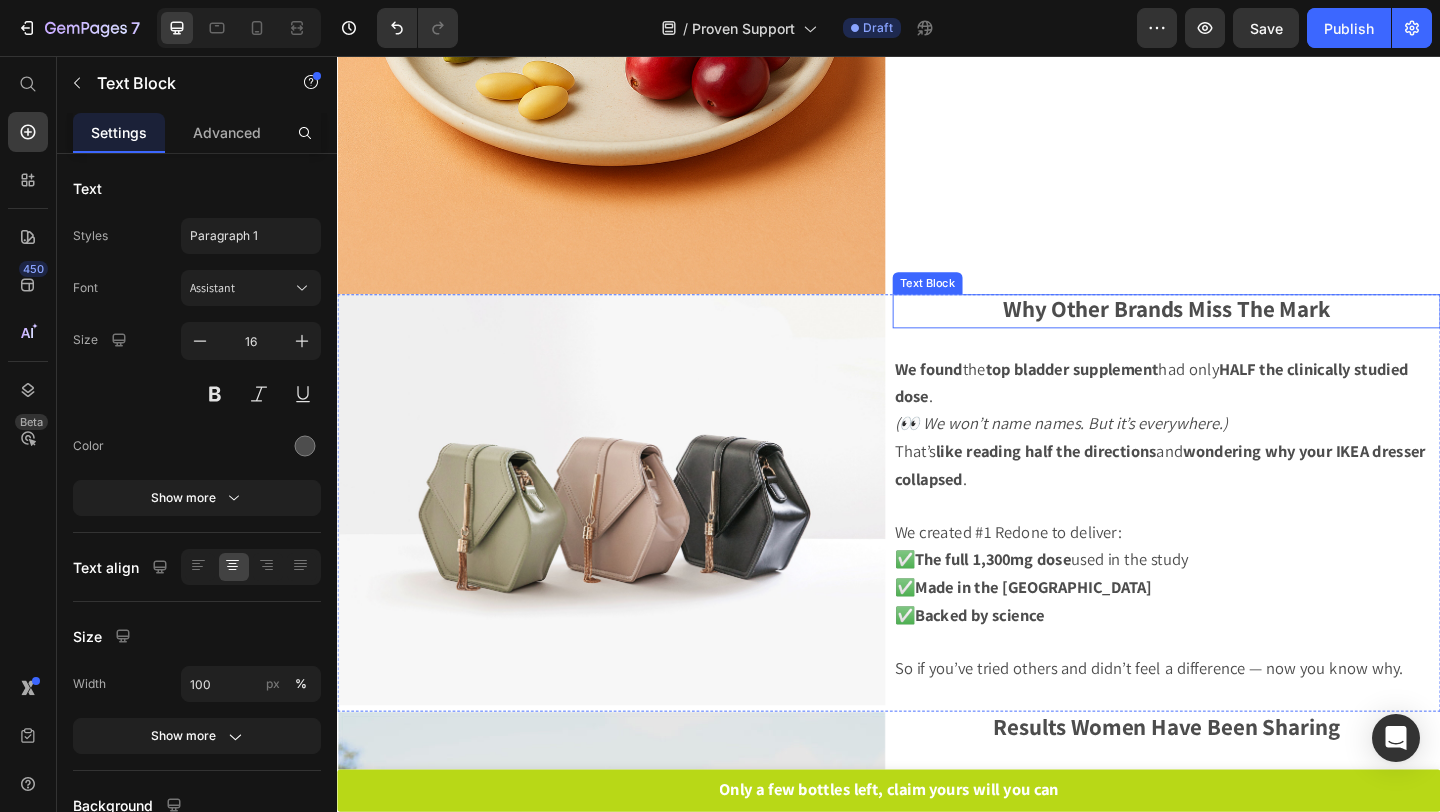 click on "Why Other Brands Miss The Mark" at bounding box center [1239, 333] 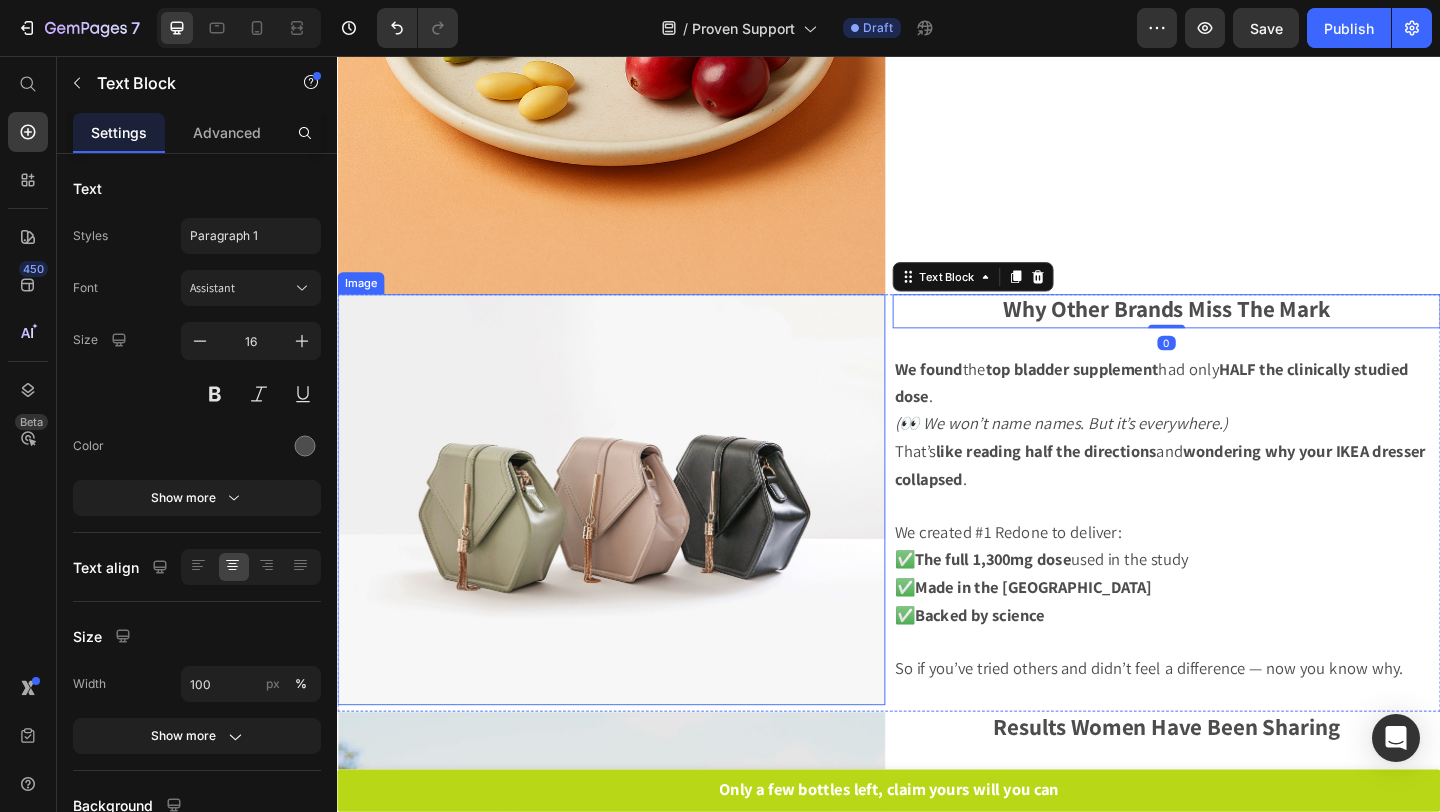click at bounding box center [635, 538] 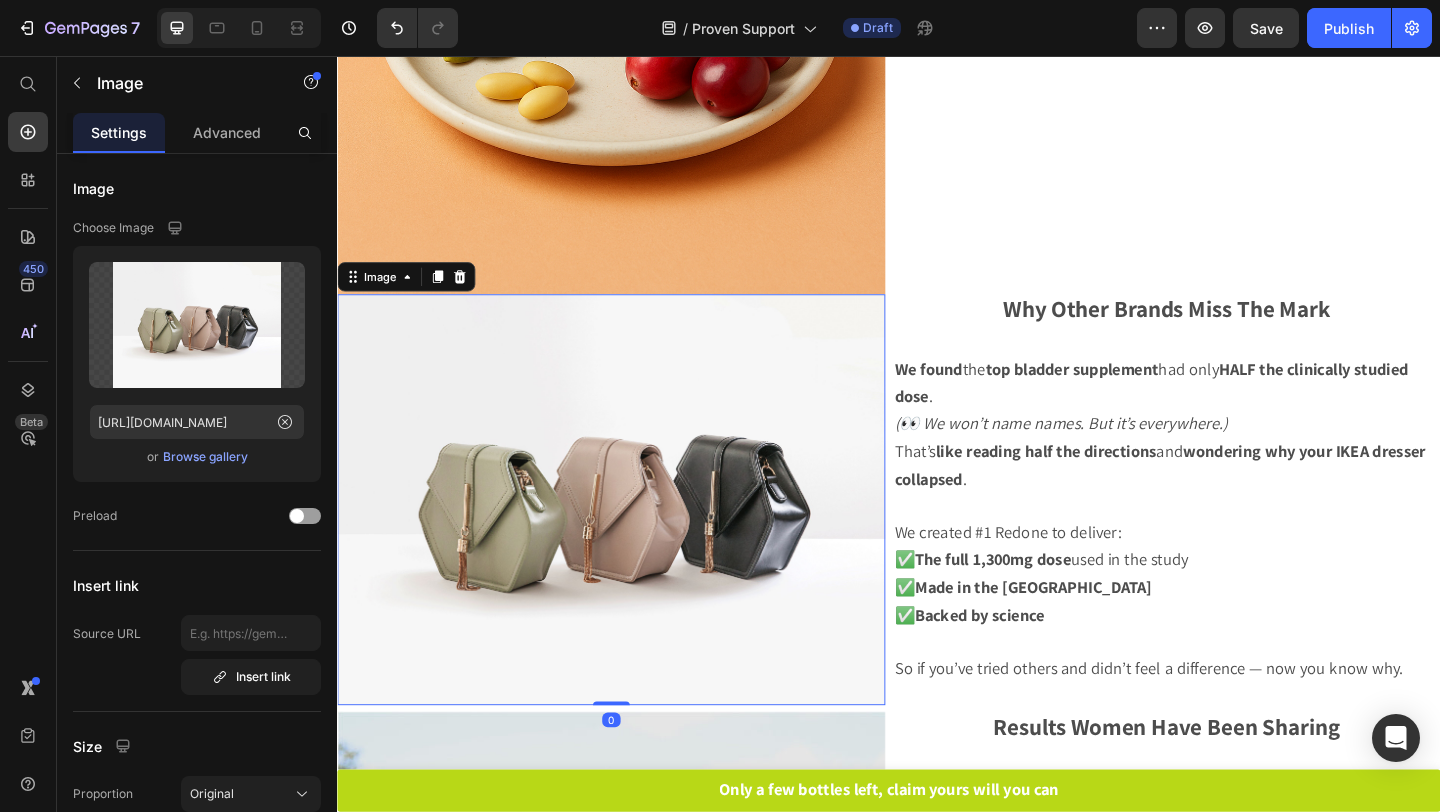 click at bounding box center [635, 538] 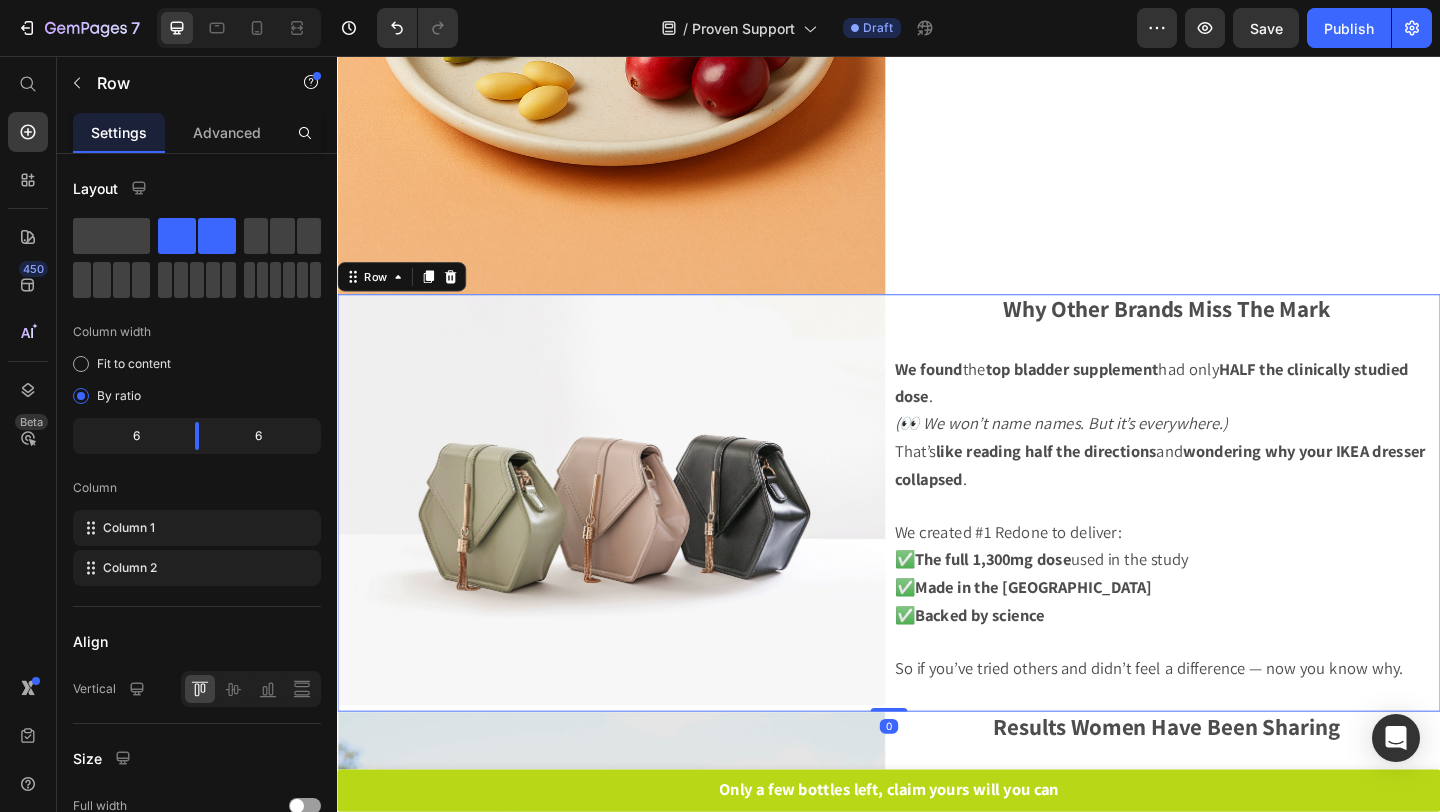 click on "Image Why Other Brands Miss The Mark Text Block   We found  the  top bladder supplement  had only  HALF the clinically studied dose .  (👀 We won’t name names. But it’s everywhere.)  That’s  like reading half the directions  and  wondering why your IKEA dresser collapsed .    We created #1 Redone to deliver:  ✅  The full 1,300mg dose  used in the study  ✅  Made in the USA ✅  Backed by science    So if you’ve tried others and didn’t feel a difference — now you know why.   Text Block Row   0" at bounding box center [937, 542] 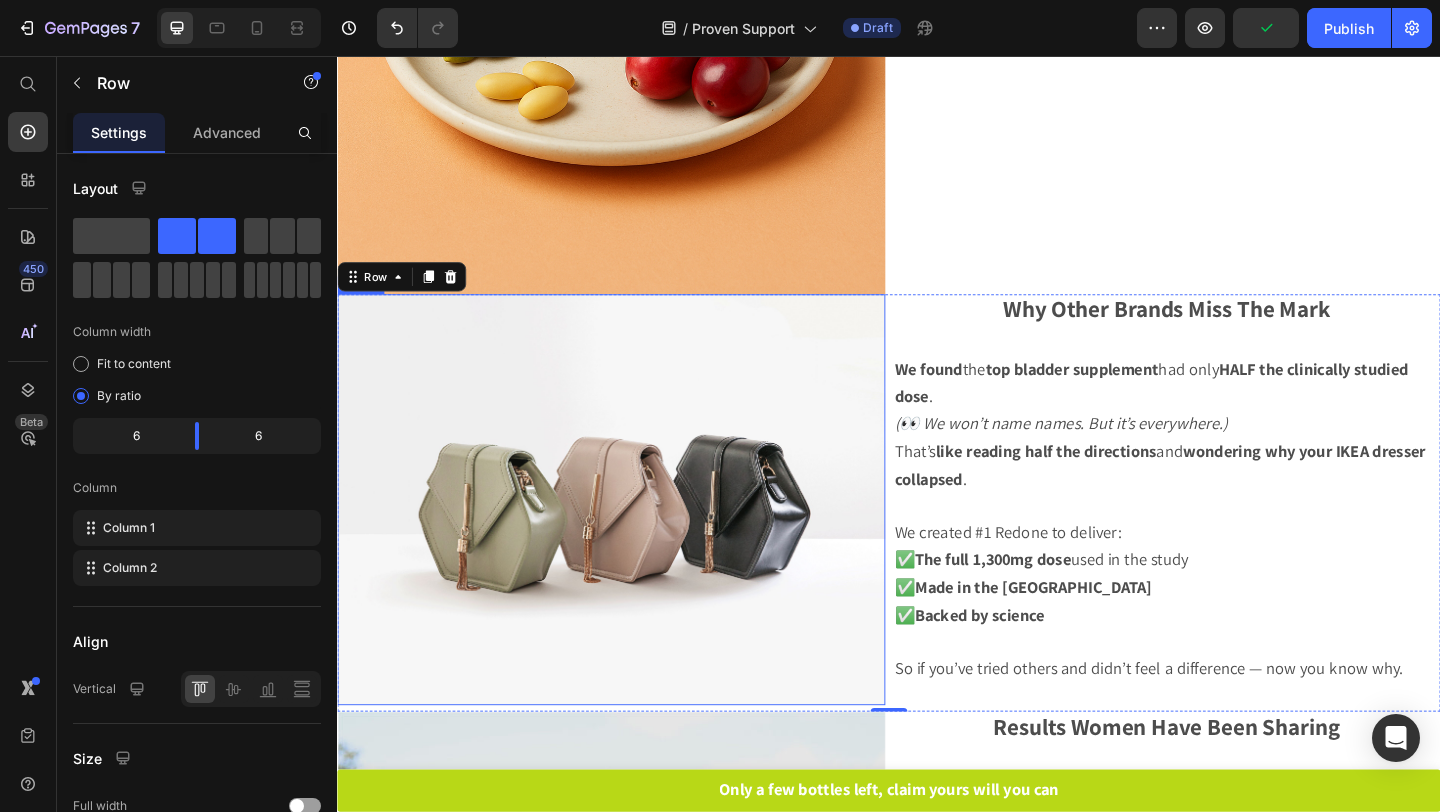 click at bounding box center (635, 538) 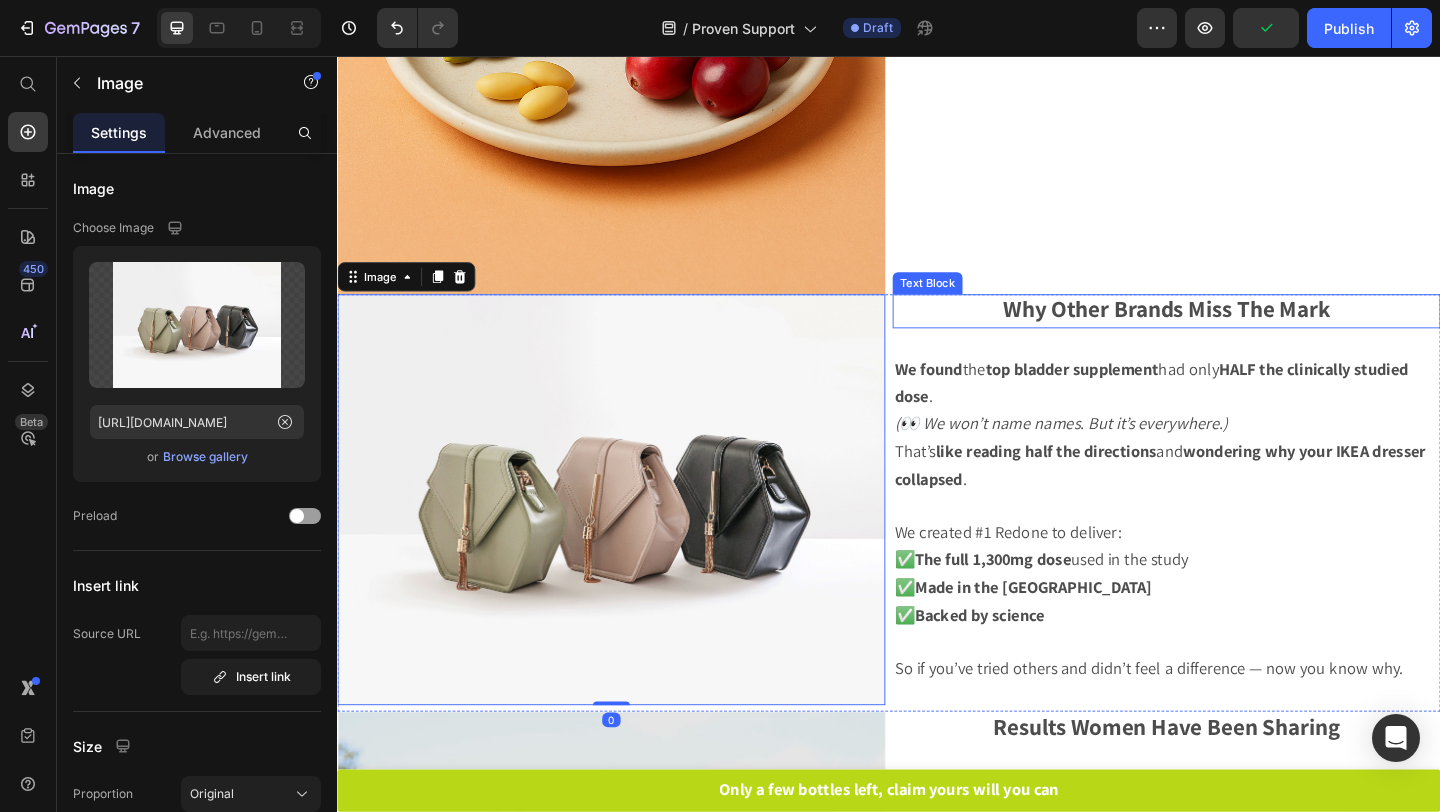 click on "Why Other Brands Miss The Mark" at bounding box center [1239, 333] 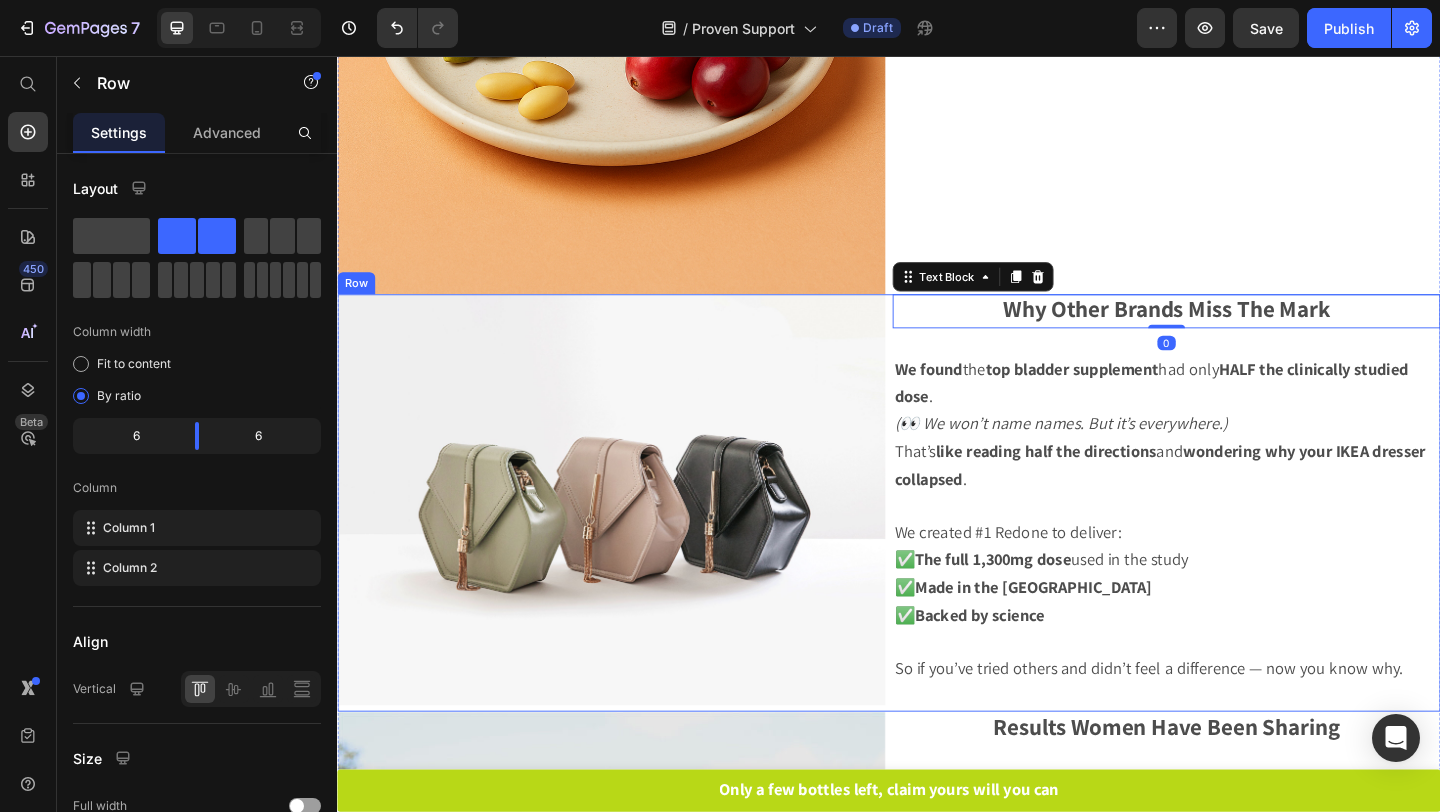 click on "Image Why Other Brands Miss The Mark Text Block   0   We found  the  top bladder supplement  had only  HALF the clinically studied dose .  (👀 We won’t name names. But it’s everywhere.)  That’s  like reading half the directions  and  wondering why your IKEA dresser collapsed .    We created #1 Redone to deliver:  ✅  The full 1,300mg dose  used in the study  ✅  Made in the USA ✅  Backed by science    So if you’ve tried others and didn’t feel a difference — now you know why.   Text Block Row" at bounding box center (937, 542) 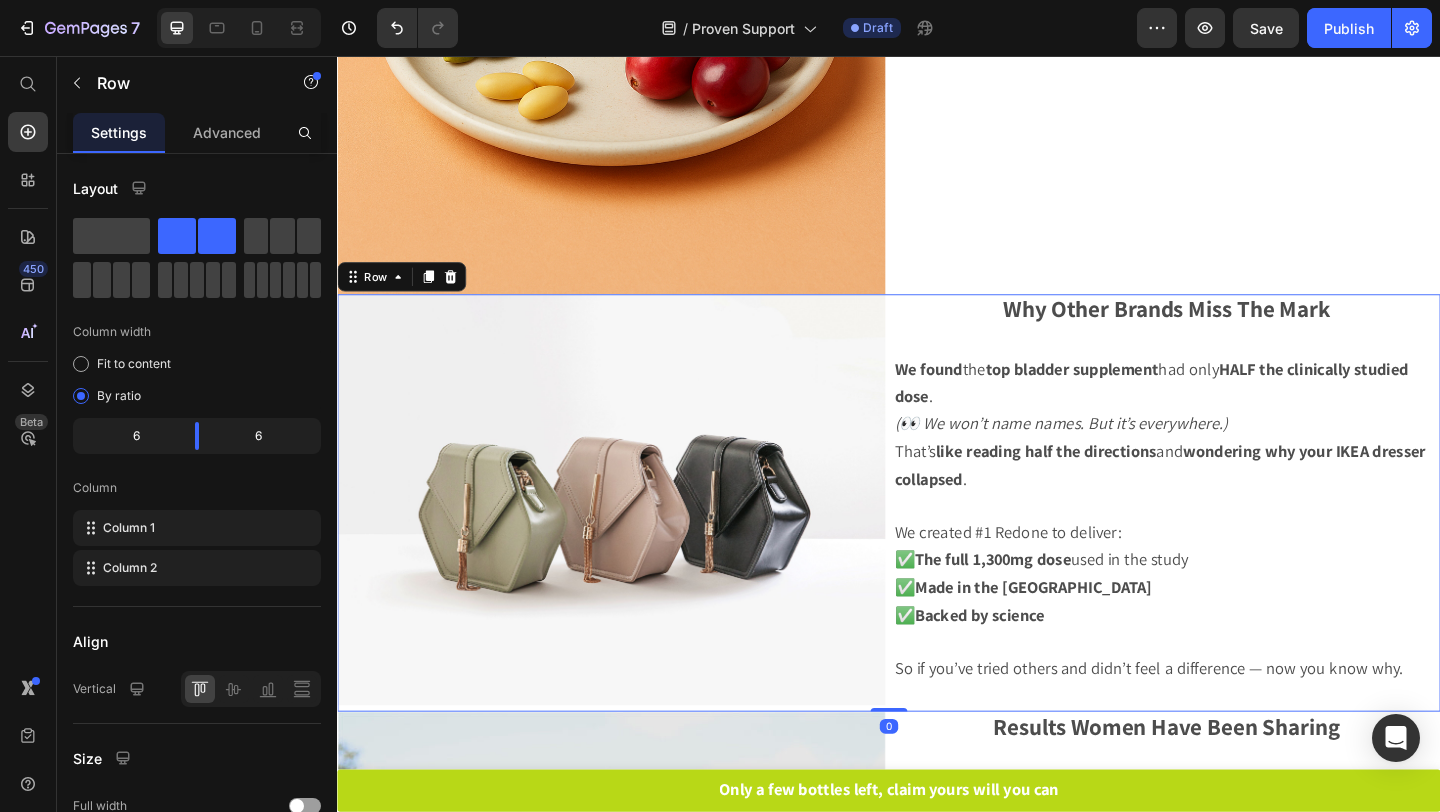 click on "Image Why Other Brands Miss The Mark Text Block   We found  the  top bladder supplement  had only  HALF the clinically studied dose .  (👀 We won’t name names. But it’s everywhere.)  That’s  like reading half the directions  and  wondering why your IKEA dresser collapsed .    We created #1 Redone to deliver:  ✅  The full 1,300mg dose  used in the study  ✅  Made in the USA ✅  Backed by science    So if you’ve tried others and didn’t feel a difference — now you know why.   Text Block Row   0" at bounding box center (937, 542) 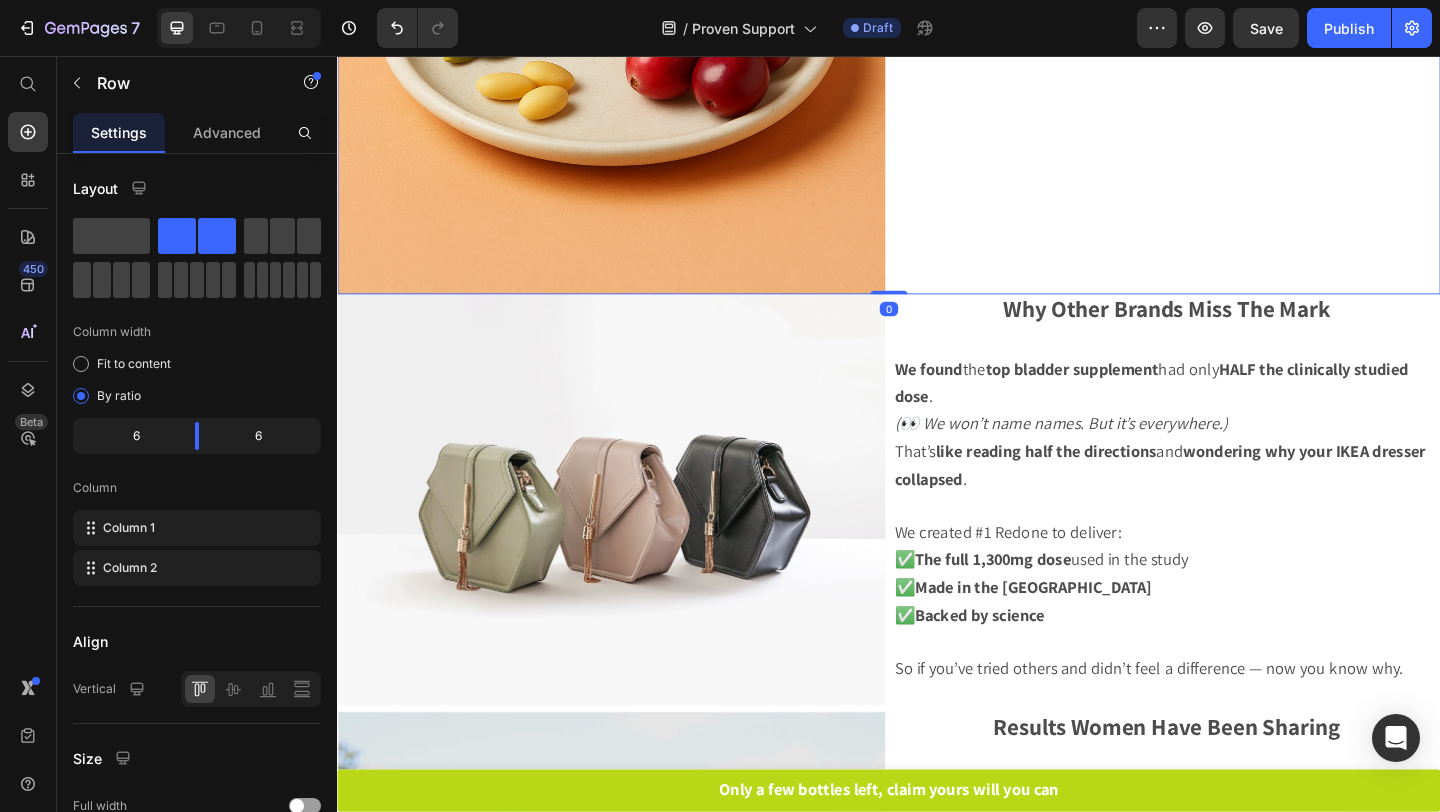 click on "Image What Is #1 Redone? Text Block   A simple, daily capsule with  ingredients studied in real women .    🍃 Pumpkin seed extract  🍃 Soy germ isoflavones  🍃 Cranberry  🍃 Boswellia    No synthetic junk .  No side effects .  Just calm,  supported bladder function from the inside out .   Text Block Row   0" at bounding box center [937, 17] 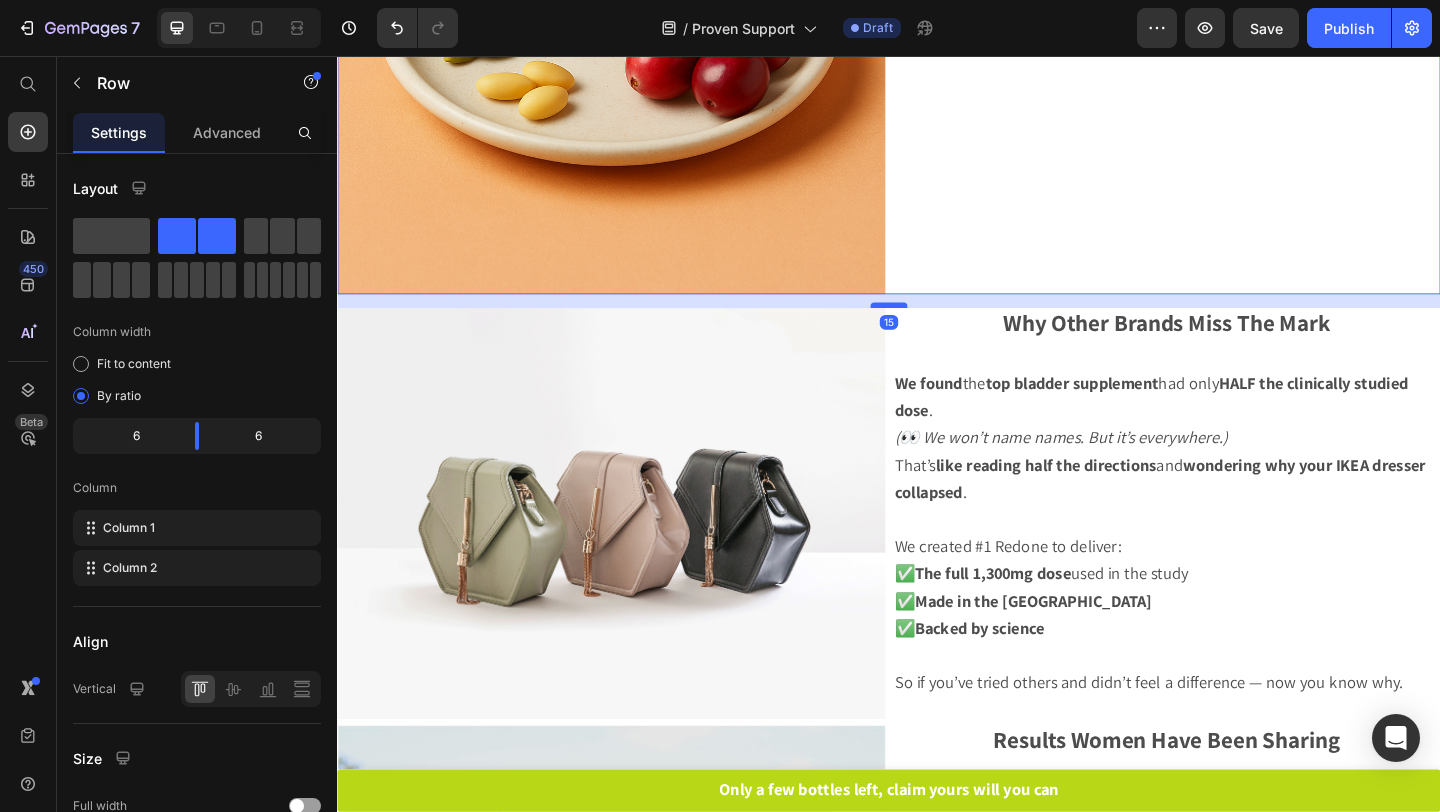 drag, startPoint x: 940, startPoint y: 313, endPoint x: 945, endPoint y: 328, distance: 15.811388 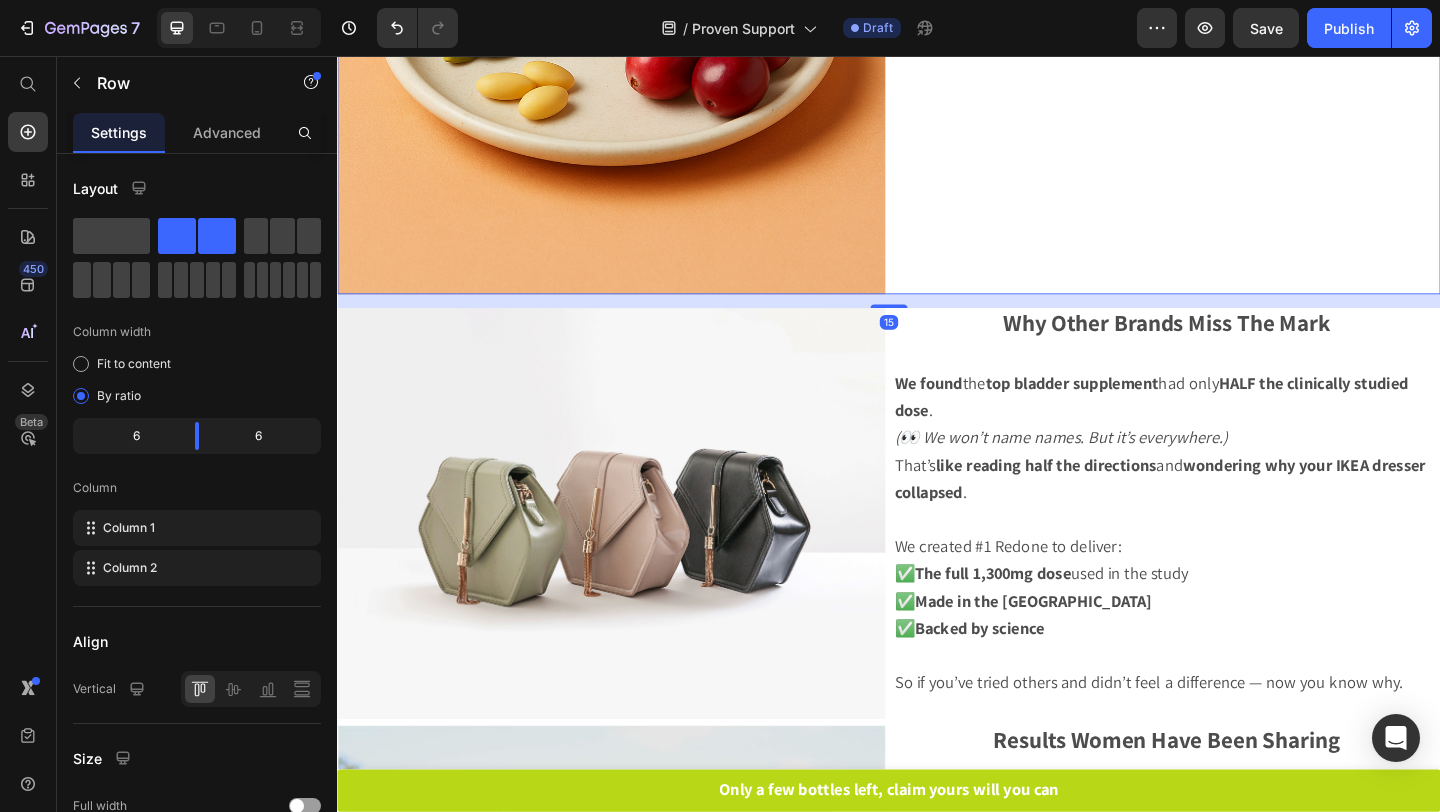 click on "What Is #1 Redone? Text Block   A simple, daily capsule with  ingredients studied in real women .    🍃 Pumpkin seed extract  🍃 Soy germ isoflavones  🍃 Cranberry  🍃 Boswellia    No synthetic junk .  No side effects .  Just calm,  supported bladder function from the inside out .   Text Block" at bounding box center [1239, 17] 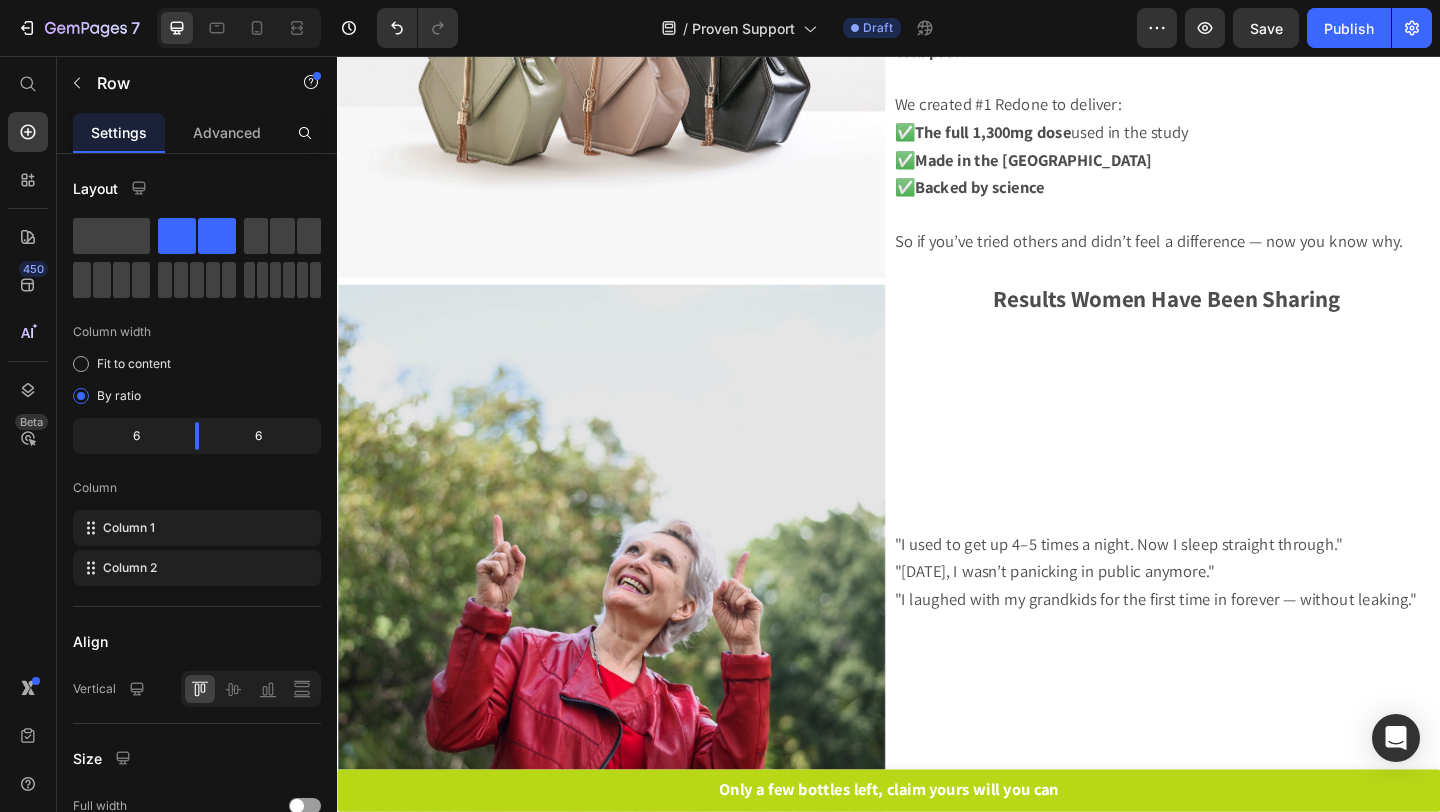 scroll, scrollTop: 2987, scrollLeft: 0, axis: vertical 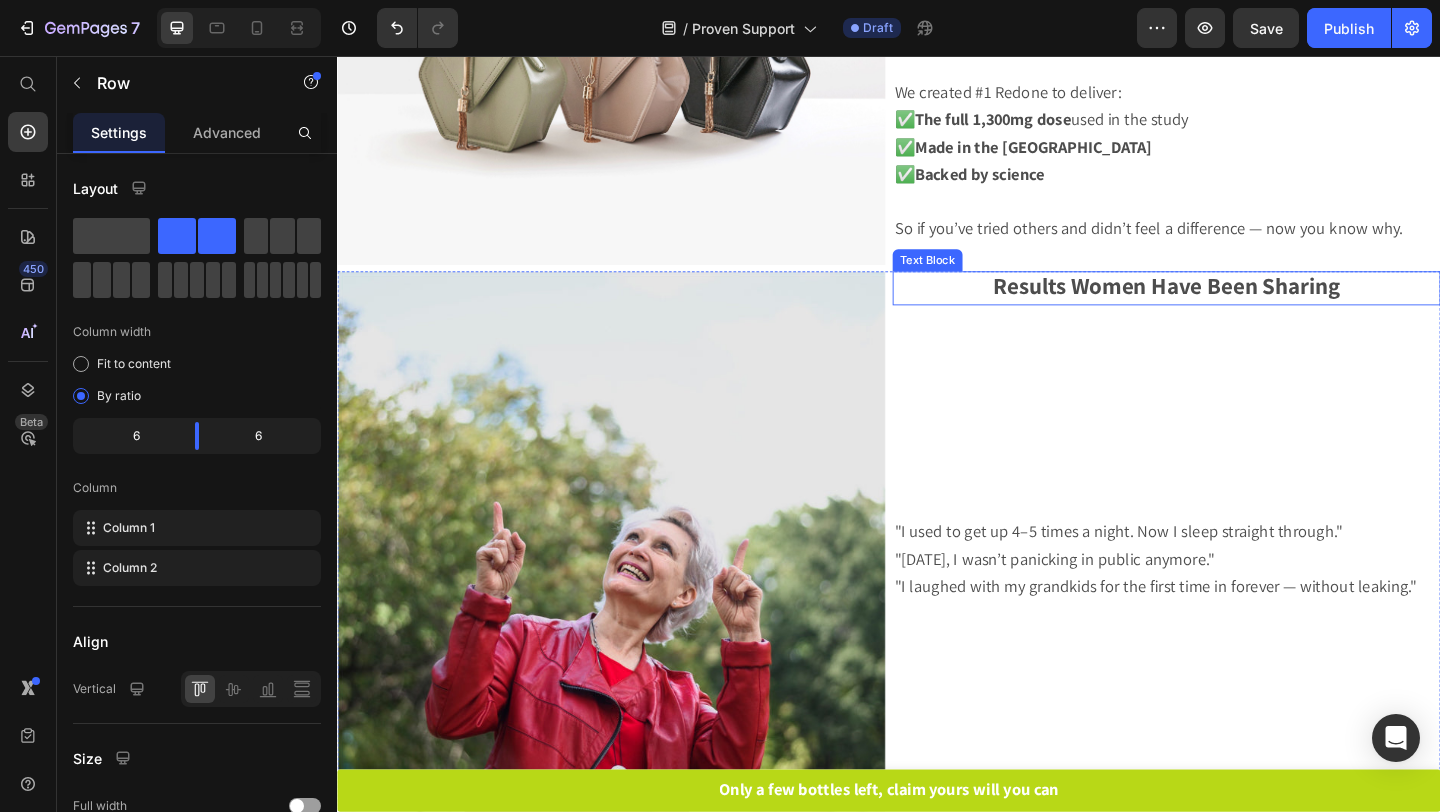 click at bounding box center (1239, 343) 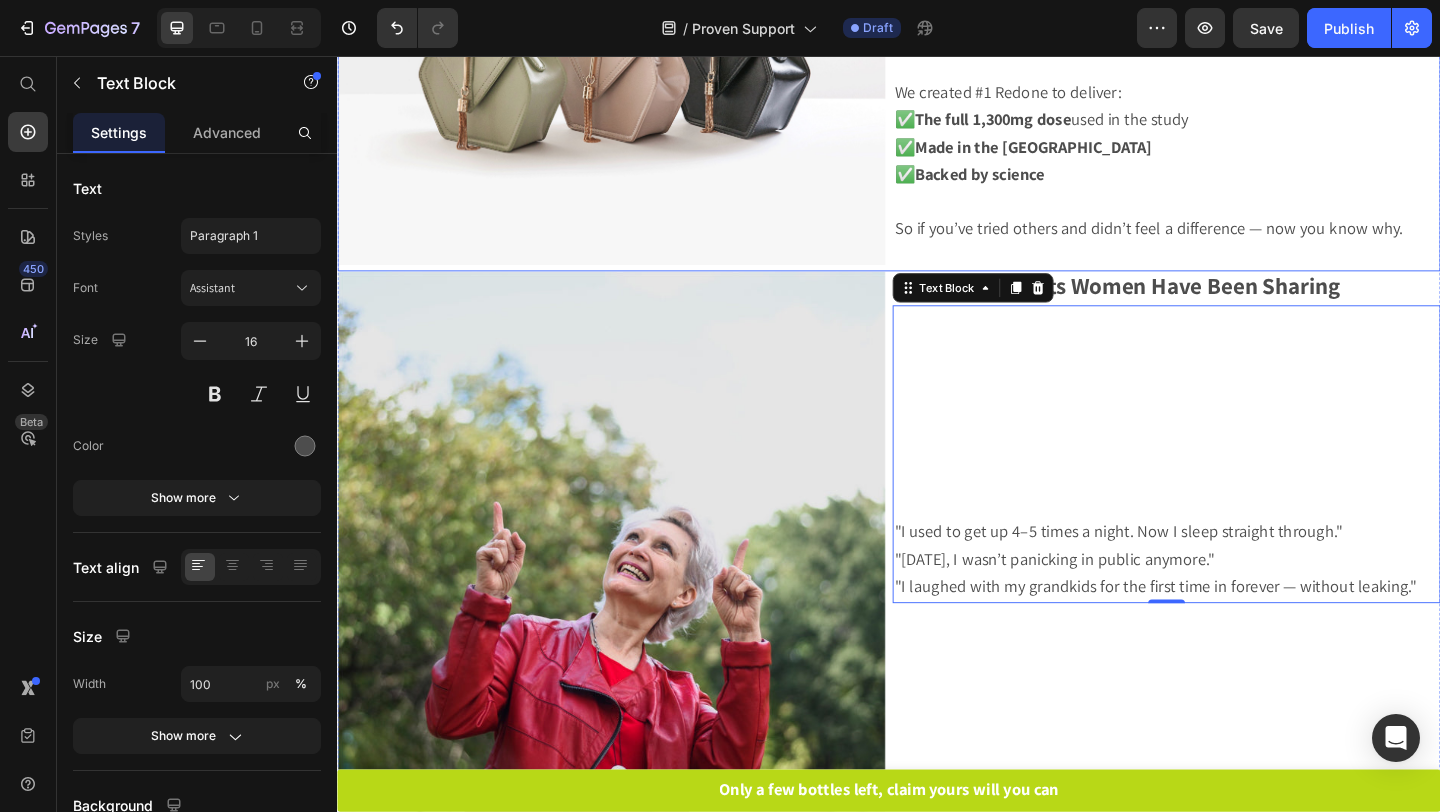 click on "Image Why Other Brands Miss The Mark Text Block   We found  the  top bladder supplement  had only  HALF the clinically studied dose .  (👀 We won’t name names. But it’s everywhere.)  That’s  like reading half the directions  and  wondering why your IKEA dresser collapsed .    We created #1 Redone to deliver:  ✅  The full 1,300mg dose  used in the study  ✅  Made in the USA ✅  Backed by science    So if you’ve tried others and didn’t feel a difference — now you know why.   Text Block Row" at bounding box center (937, 63) 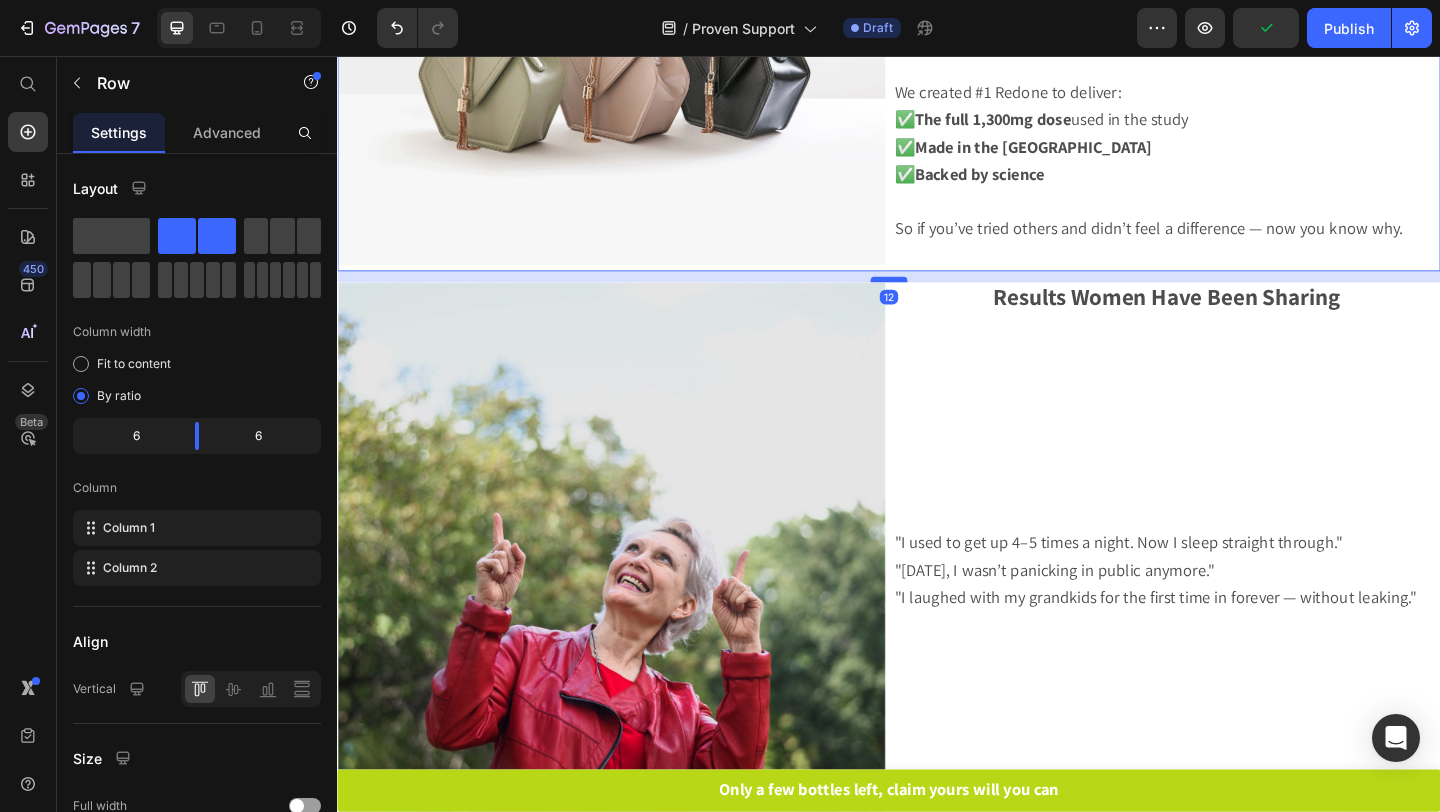 drag, startPoint x: 934, startPoint y: 285, endPoint x: 936, endPoint y: 297, distance: 12.165525 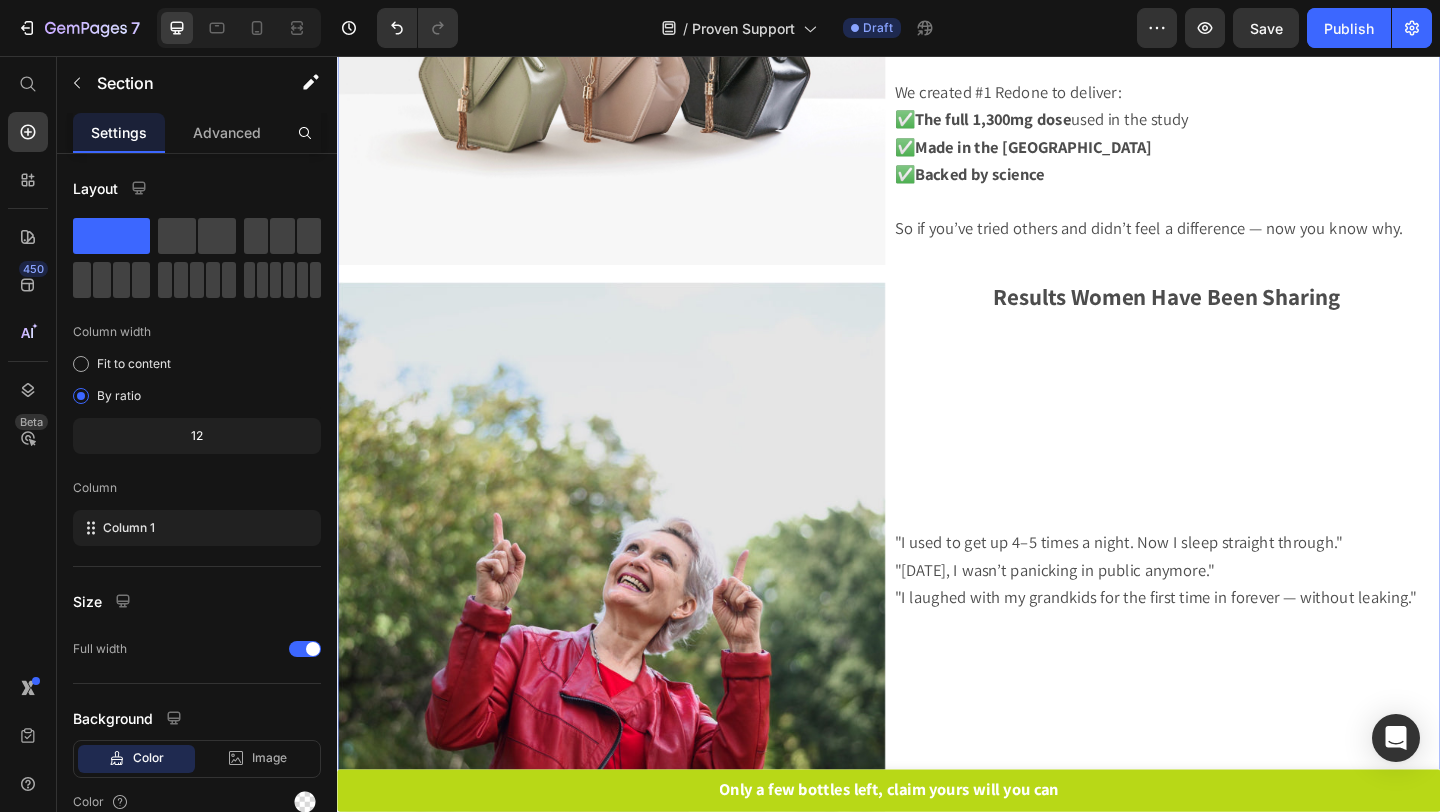 click on "Title Line Women are regaining their freedom  without the need of  pads, kegels, and limiting fluids  . Have you  tried those solutions above and notice little to no  improvement?   So had I,  scroll to see how it works (and why most people never hear about it). Text Block Image Most women are shocked when they find out a supplement for bladder leaks even exists. Text Block   In our customer survey:  Over 70% had never heard of a bladder supplement Most assumed there was no real solution besides surgery or diapers. That ends today.  Because this formula doesn’t just cover leaks. It helps stop them.   Text Block Row Image Human Study — Real Results In a gold-standard human clinical trial Text Block   Women saw: ✅   Fewer leaks  both day and night  ✅ They  slept through the night  more often  ✅ Their urgency and  accidents decreased — without side effects    This was done on  real women , aged 40–72.  Not rats. Not theories .    Text Block Row Image Text Block   But  ." at bounding box center (937, 137) 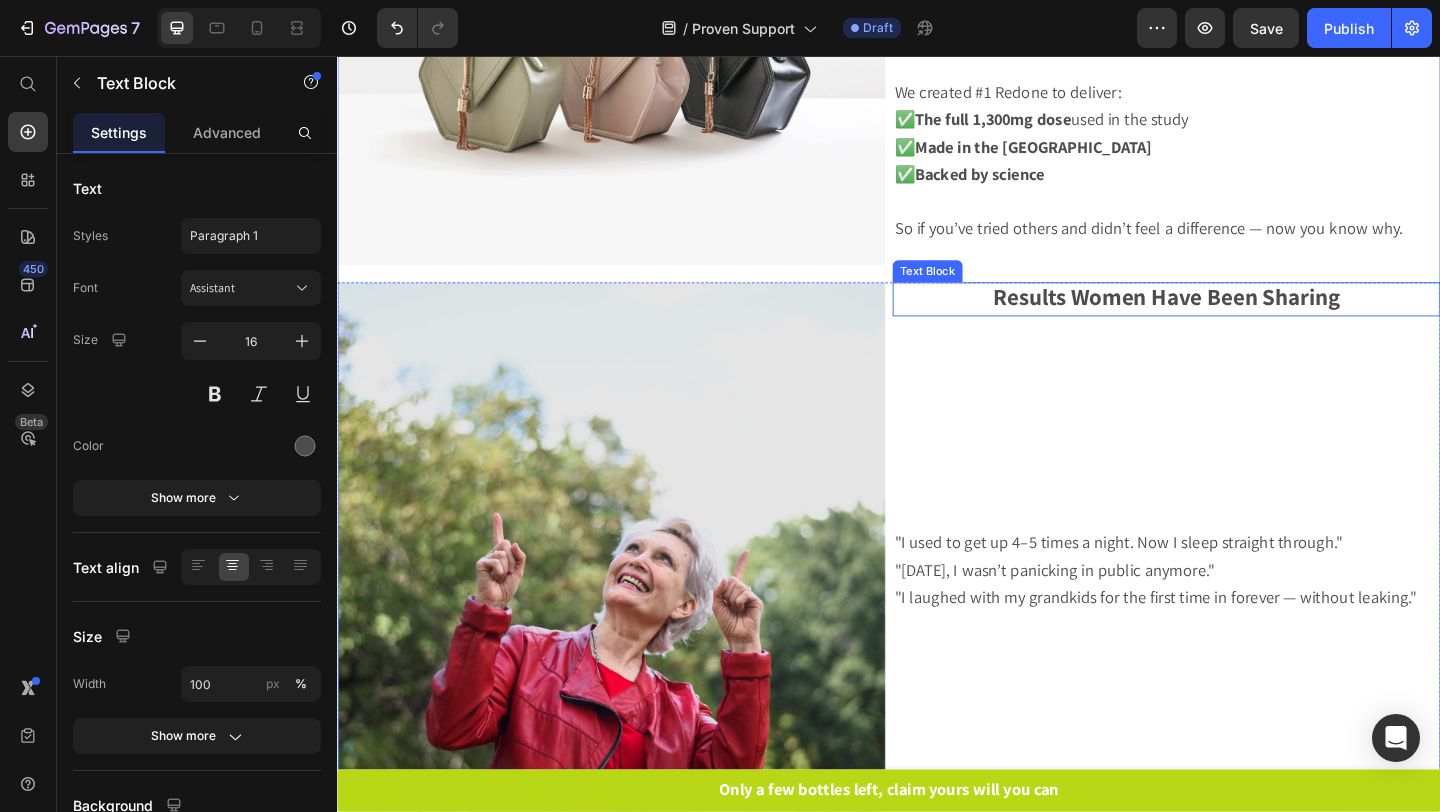 click on "Results Women Have Been Sharing" at bounding box center [1239, 320] 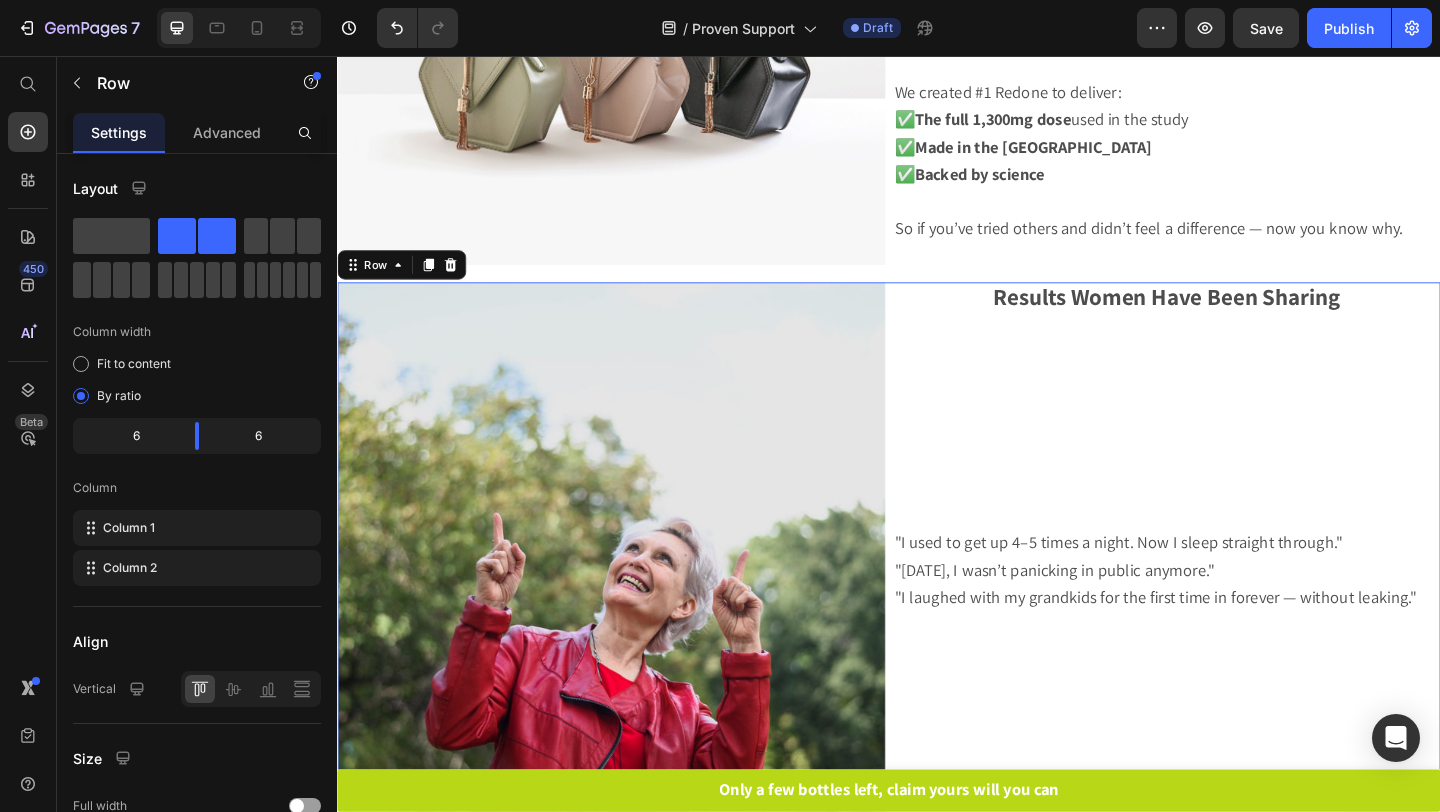 click on "Image Results Women Have Been Sharing  Text Block "I used to get up 4–5 times a night. Now I sleep straight through."   "Within 3 weeks, I wasn’t panicking in public anymore."   "I laughed with my grandkids for the first time in forever — without leaking." Text Block Row   0" at bounding box center [937, 623] 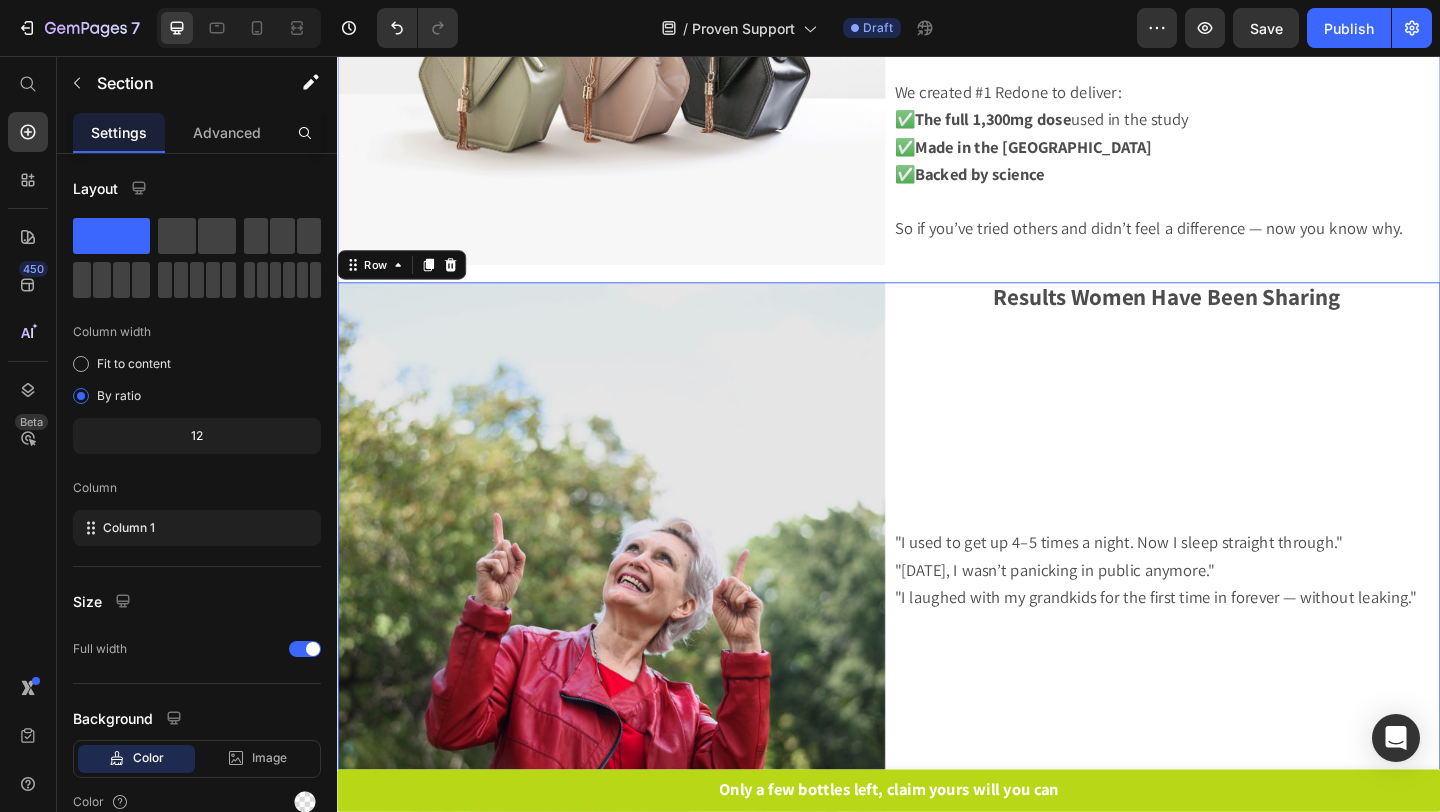 click on "Title Line Women are regaining their freedom  without the need of  pads, kegels, and limiting fluids  . Have you  tried those solutions above and notice little to no  improvement?   So had I,  scroll to see how it works (and why most people never hear about it). Text Block Image Most women are shocked when they find out a supplement for bladder leaks even exists. Text Block   In our customer survey:  Over 70% had never heard of a bladder supplement Most assumed there was no real solution besides surgery or diapers. That ends today.  Because this formula doesn’t just cover leaks. It helps stop them.   Text Block Row Image Human Study — Real Results In a gold-standard human clinical trial Text Block   Women saw: ✅   Fewer leaks  both day and night  ✅ They  slept through the night  more often  ✅ Their urgency and  accidents decreased — without side effects    This was done on  real women , aged 40–72.  Not rats. Not theories .    Text Block Row Image Text Block   But  ." at bounding box center [937, 137] 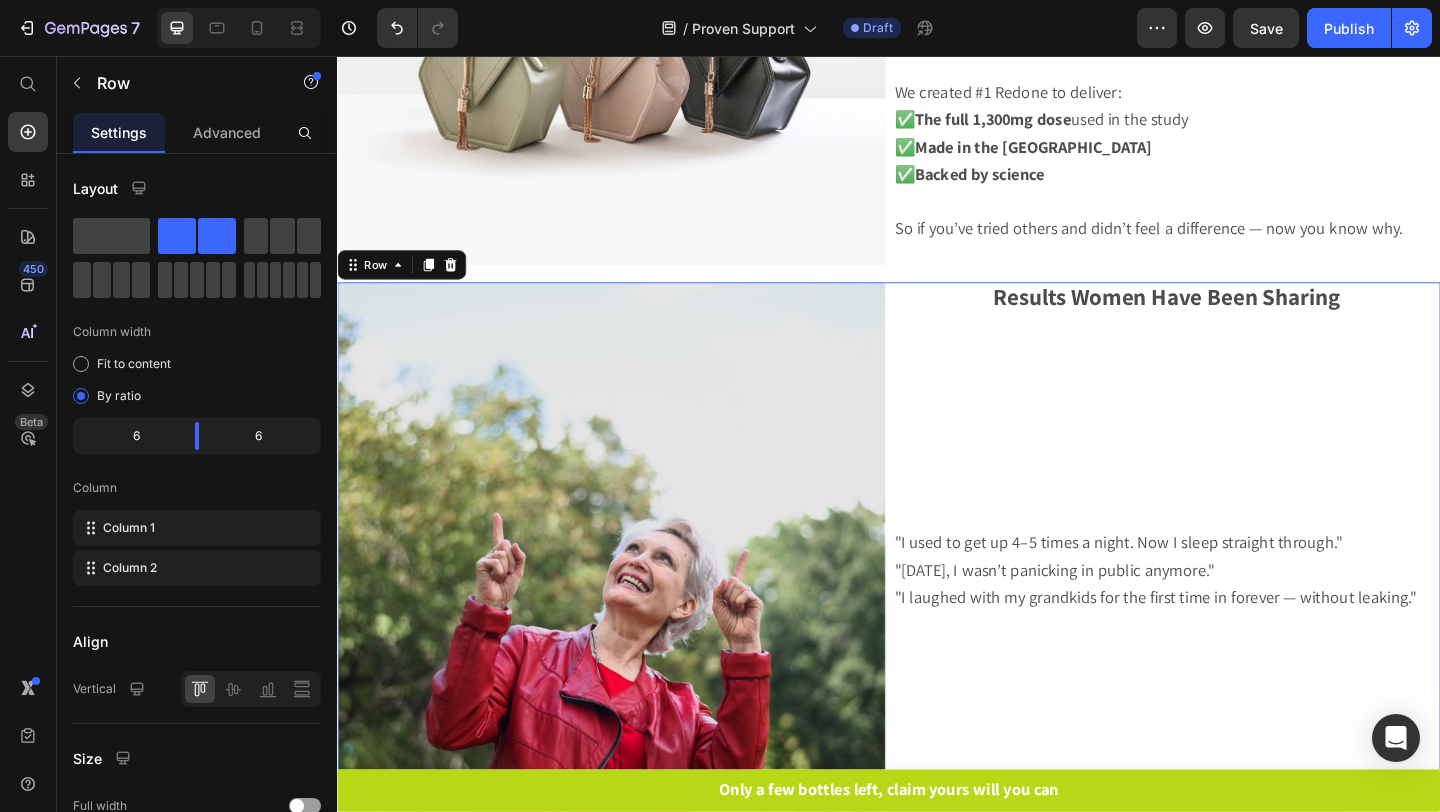 click on "Image Results Women Have Been Sharing  Text Block "I used to get up 4–5 times a night. Now I sleep straight through."   "Within 3 weeks, I wasn’t panicking in public anymore."   "I laughed with my grandkids for the first time in forever — without leaking." Text Block Row   0" at bounding box center (937, 623) 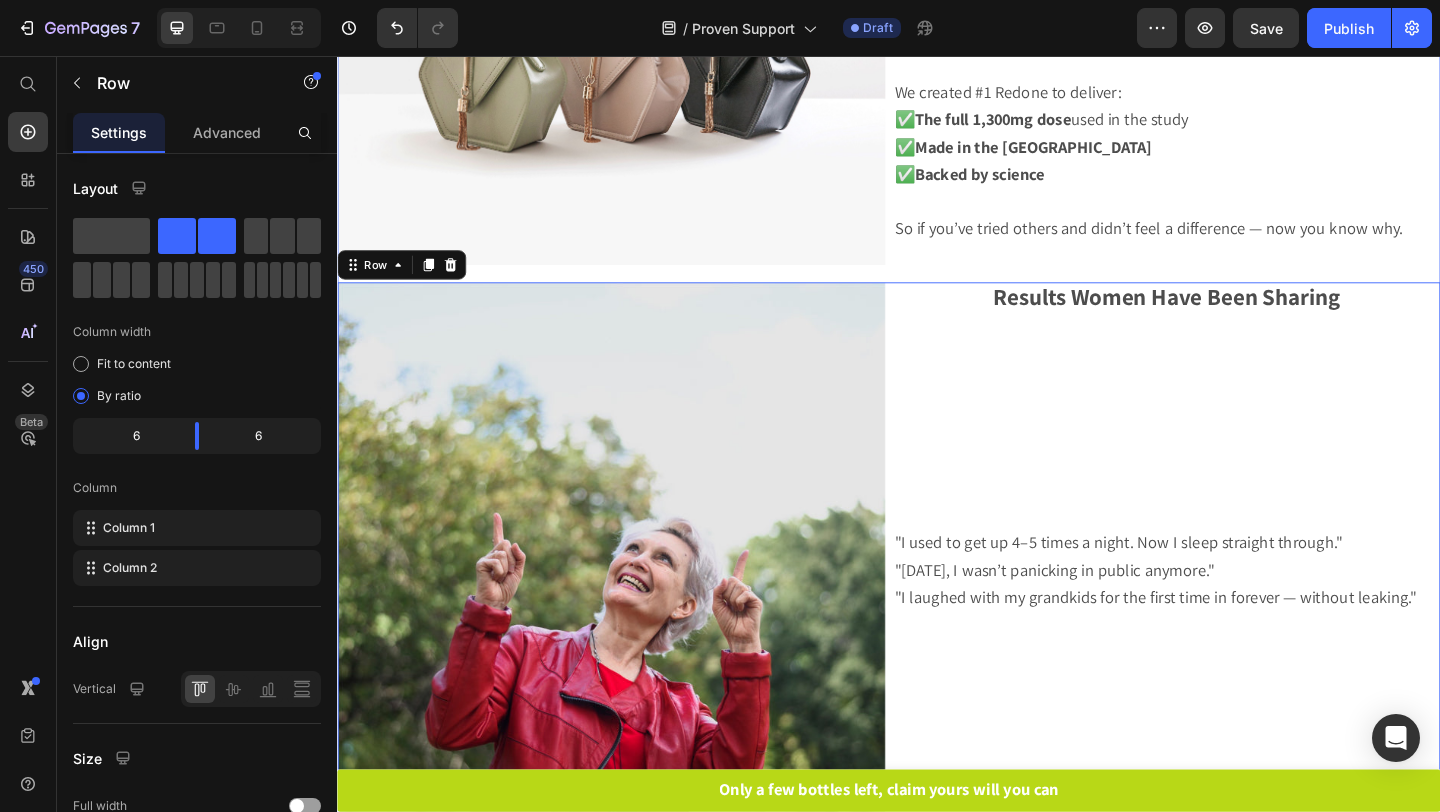 click on "Title Line Women are regaining their freedom  without the need of  pads, kegels, and limiting fluids  . Have you  tried those solutions above and notice little to no  improvement?   So had I,  scroll to see how it works (and why most people never hear about it). Text Block Image Most women are shocked when they find out a supplement for bladder leaks even exists. Text Block   In our customer survey:  Over 70% had never heard of a bladder supplement Most assumed there was no real solution besides surgery or diapers. That ends today.  Because this formula doesn’t just cover leaks. It helps stop them.   Text Block Row Image Human Study — Real Results In a gold-standard human clinical trial Text Block   Women saw: ✅   Fewer leaks  both day and night  ✅ They  slept through the night  more often  ✅ Their urgency and  accidents decreased — without side effects    This was done on  real women , aged 40–72.  Not rats. Not theories .    Text Block Row Image Text Block   But  ." at bounding box center [937, 137] 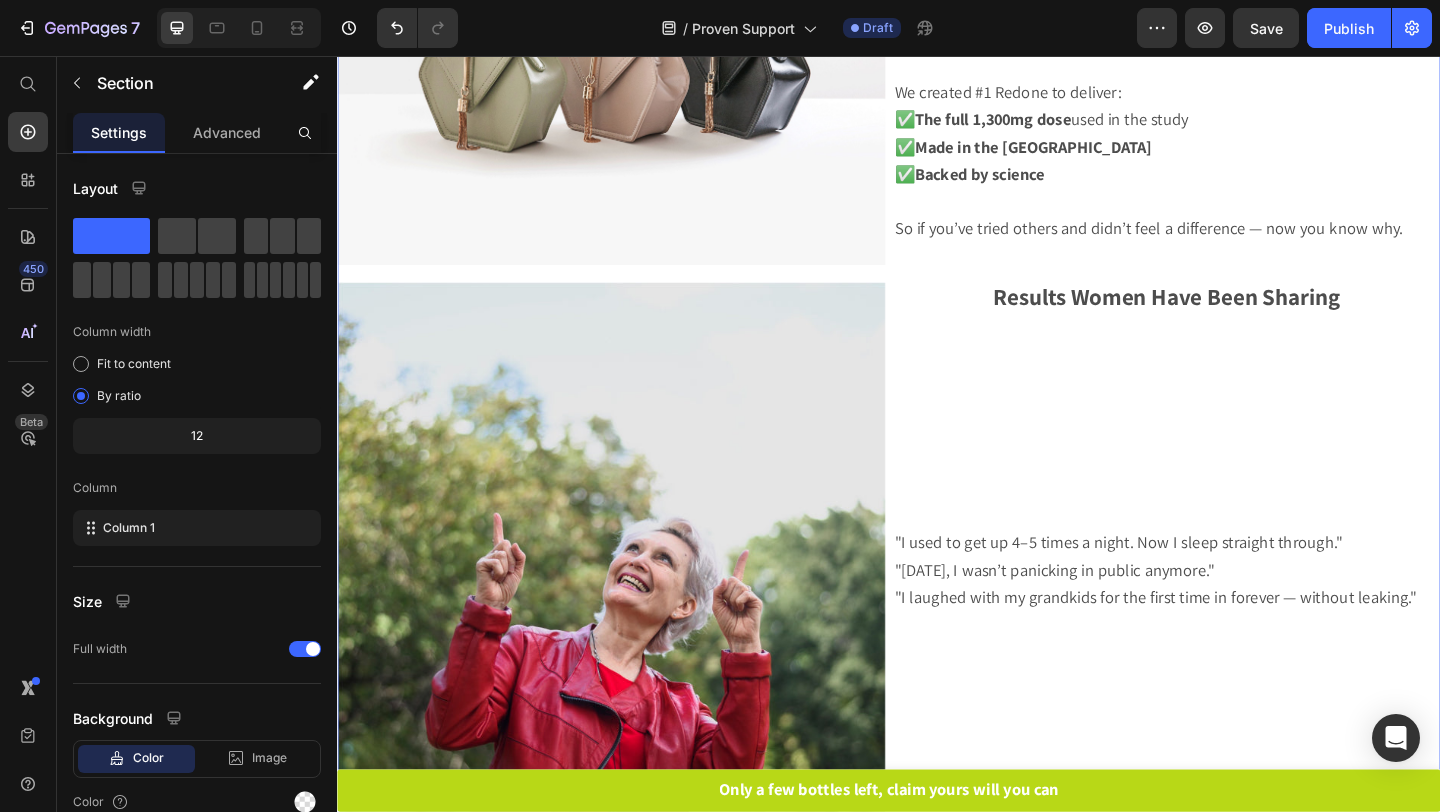 click on "Image Why Other Brands Miss The Mark Text Block   We found  the  top bladder supplement  had only  HALF the clinically studied dose .  (👀 We won’t name names. But it’s everywhere.)  That’s  like reading half the directions  and  wondering why your IKEA dresser collapsed .    We created #1 Redone to deliver:  ✅  The full 1,300mg dose  used in the study  ✅  Made in the USA ✅  Backed by science    So if you’ve tried others and didn’t feel a difference — now you know why.   Text Block Row" at bounding box center [937, 63] 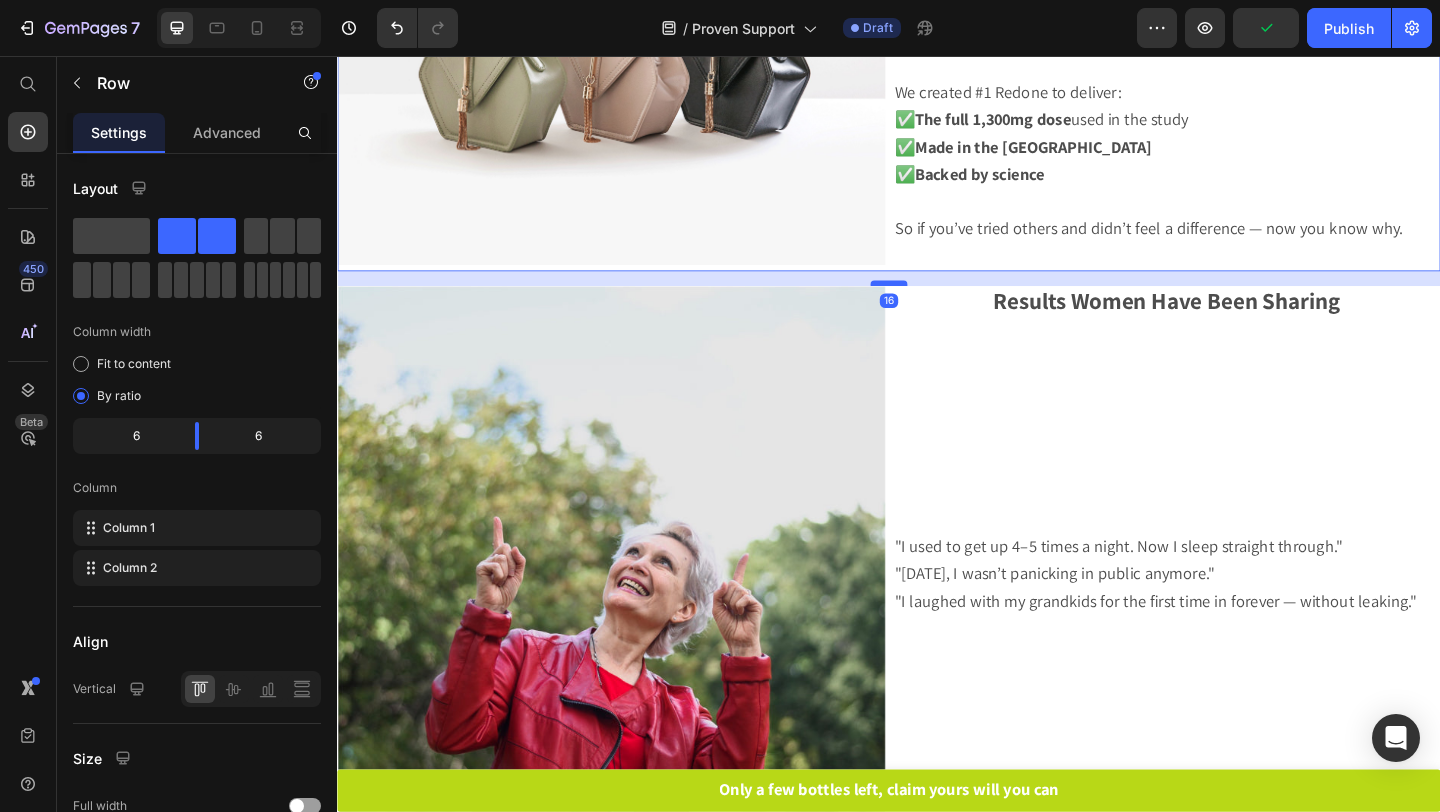 click at bounding box center (937, 303) 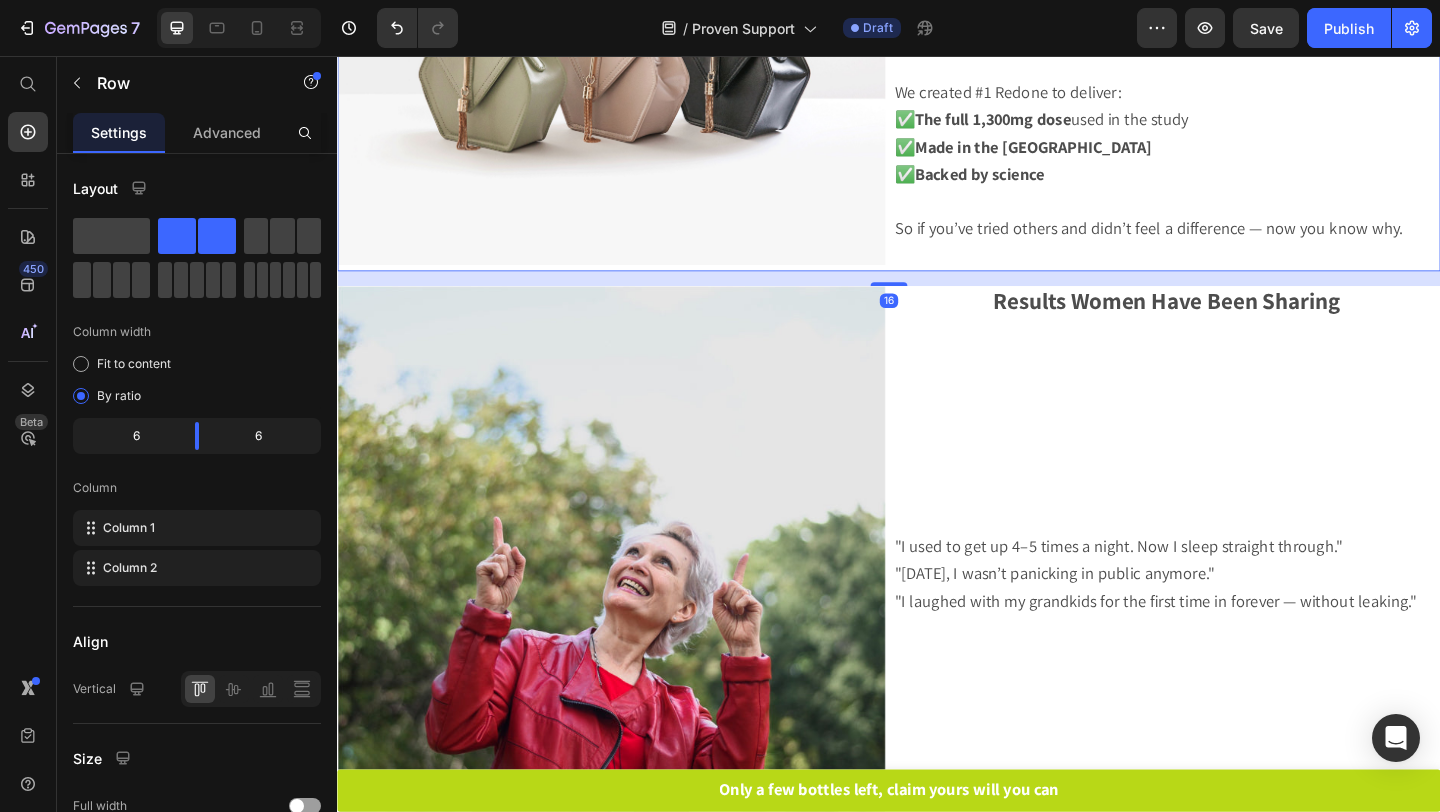 click on "Image Why Other Brands Miss The Mark Text Block   We found  the  top bladder supplement  had only  HALF the clinically studied dose .  (👀 We won’t name names. But it’s everywhere.)  That’s  like reading half the directions  and  wondering why your IKEA dresser collapsed .    We created #1 Redone to deliver:  ✅  The full 1,300mg dose  used in the study  ✅  Made in the USA ✅  Backed by science    So if you’ve tried others and didn’t feel a difference — now you know why.   Text Block Row   16" at bounding box center (937, 63) 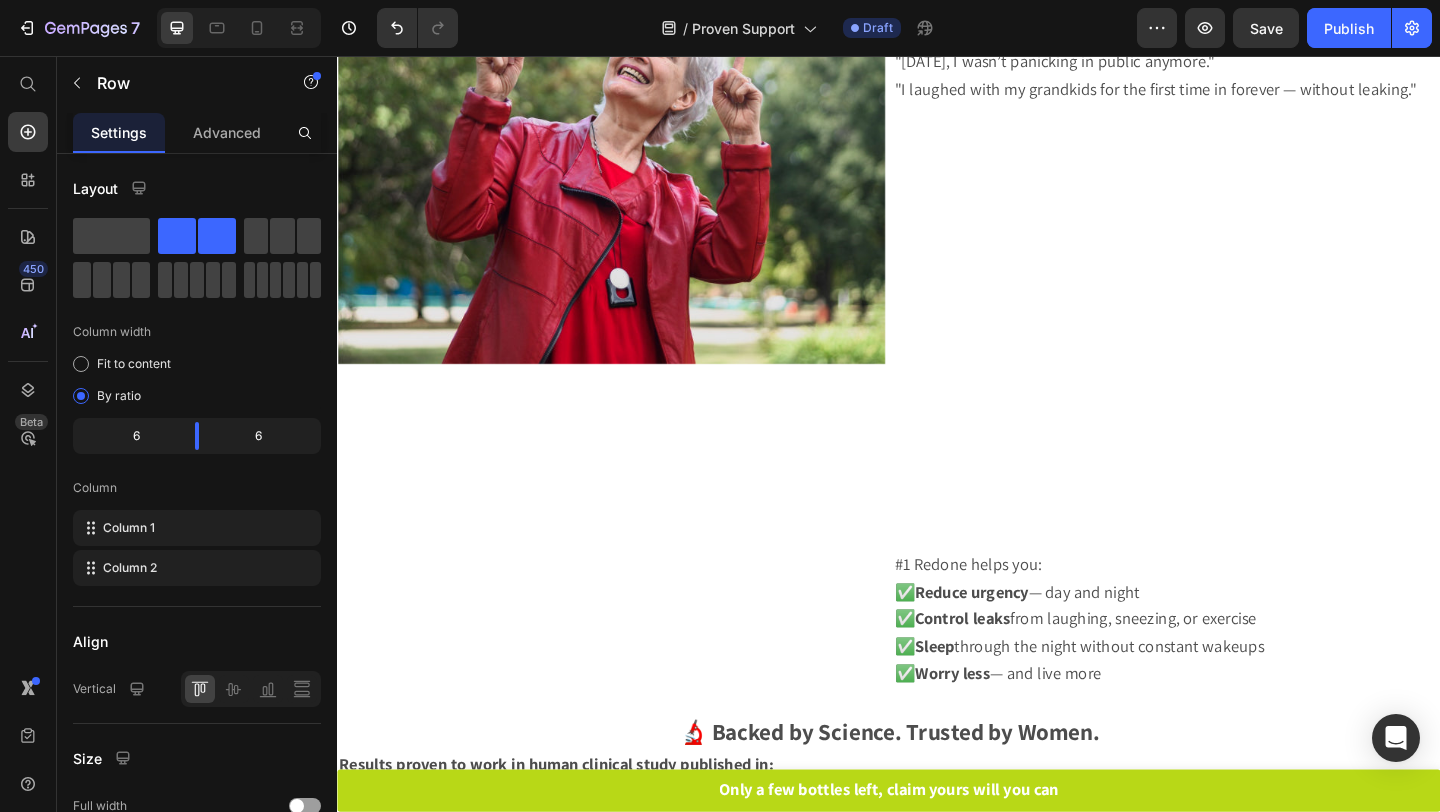 scroll, scrollTop: 3559, scrollLeft: 0, axis: vertical 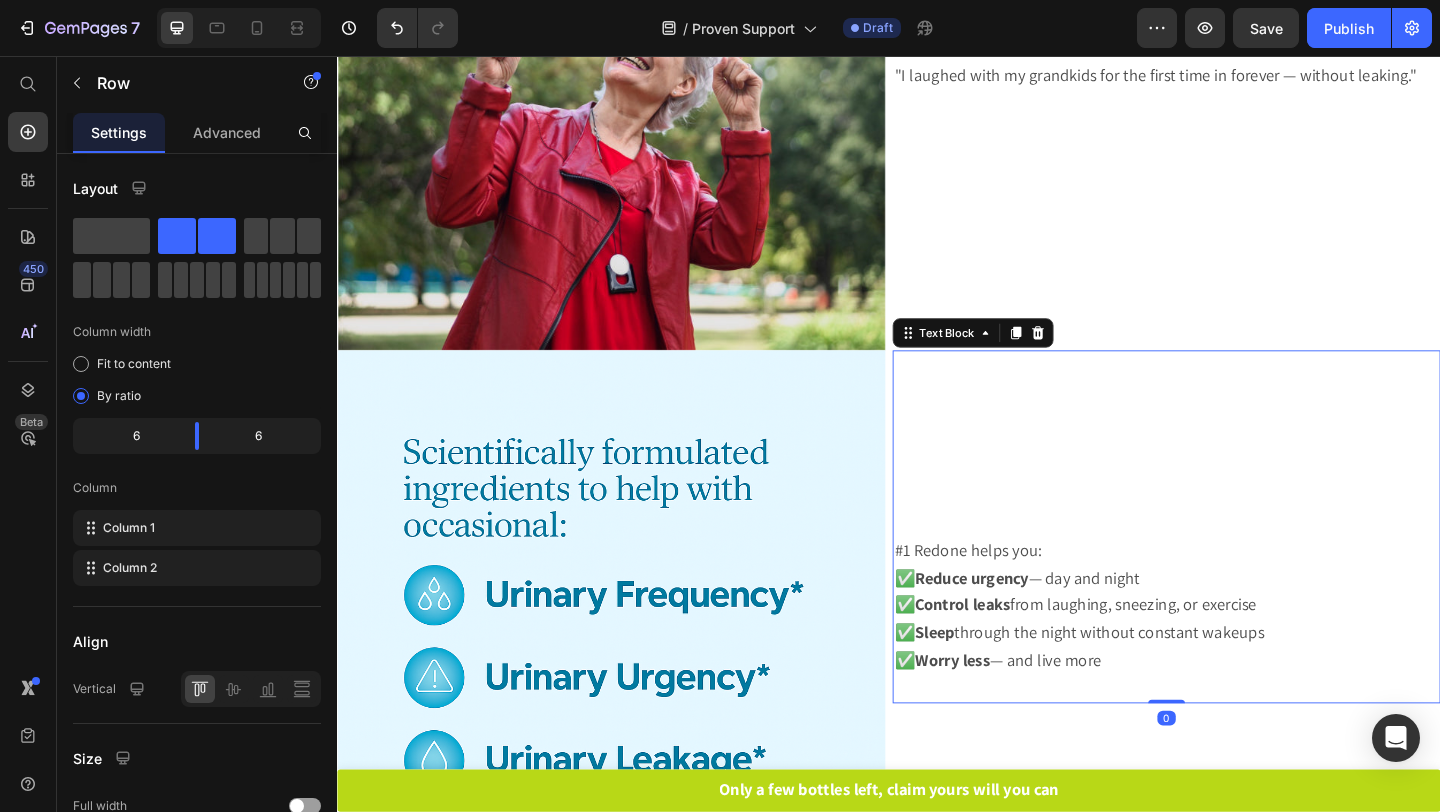 click at bounding box center [1239, 450] 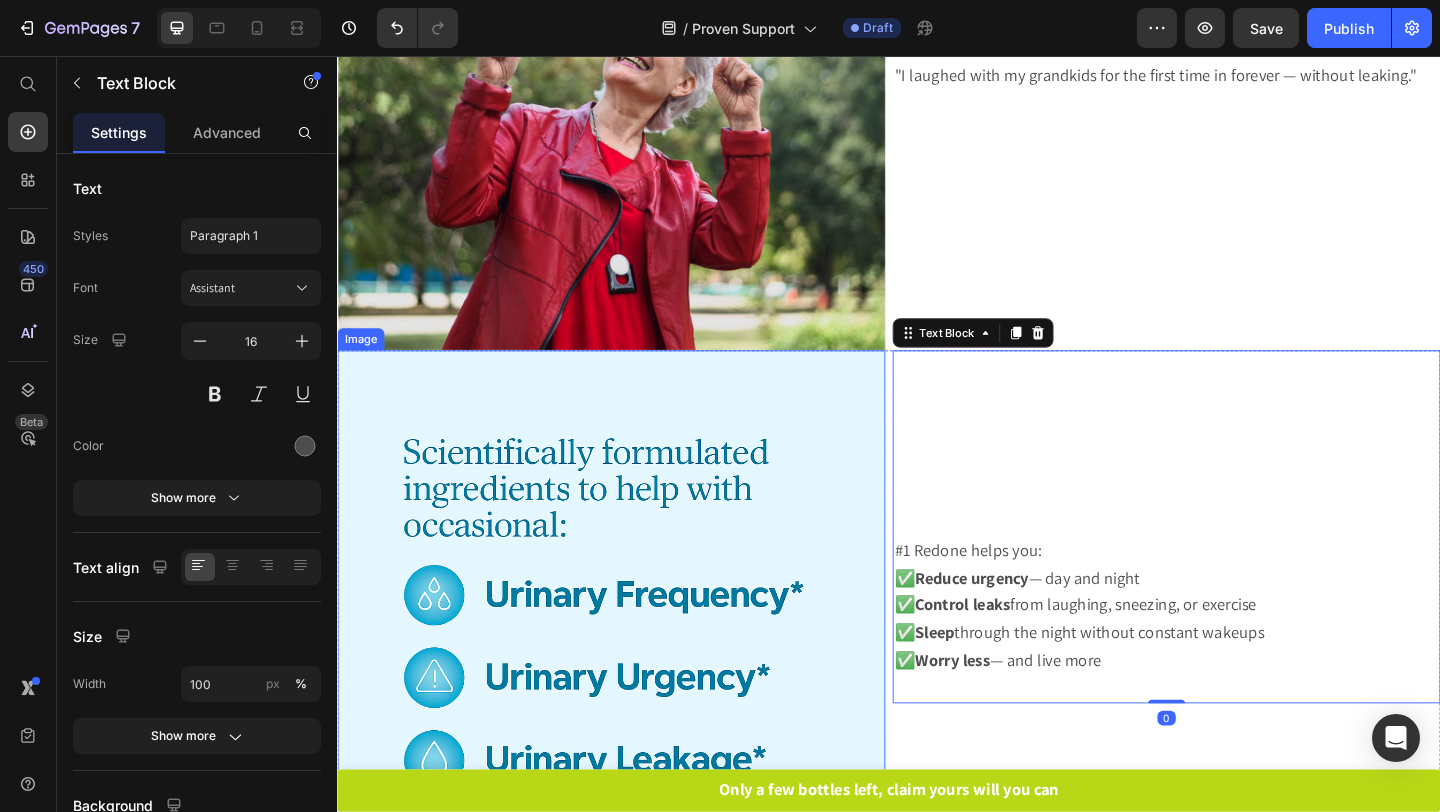click at bounding box center [635, 674] 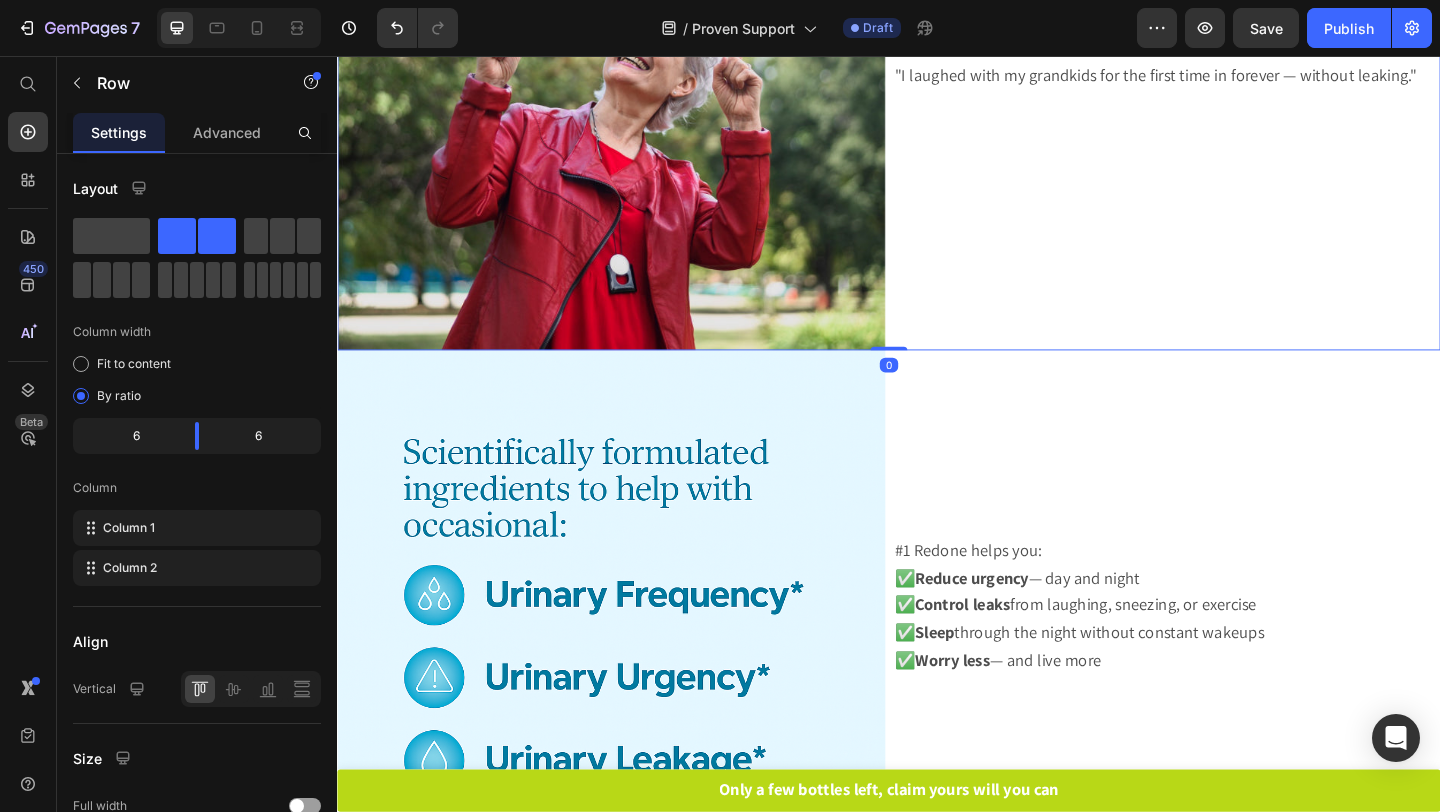 click on "Image Results Women Have Been Sharing  Text Block "I used to get up 4–5 times a night. Now I sleep straight through."   "Within 3 weeks, I wasn’t panicking in public anymore."   "I laughed with my grandkids for the first time in forever — without leaking." Text Block Row   0" at bounding box center [937, 55] 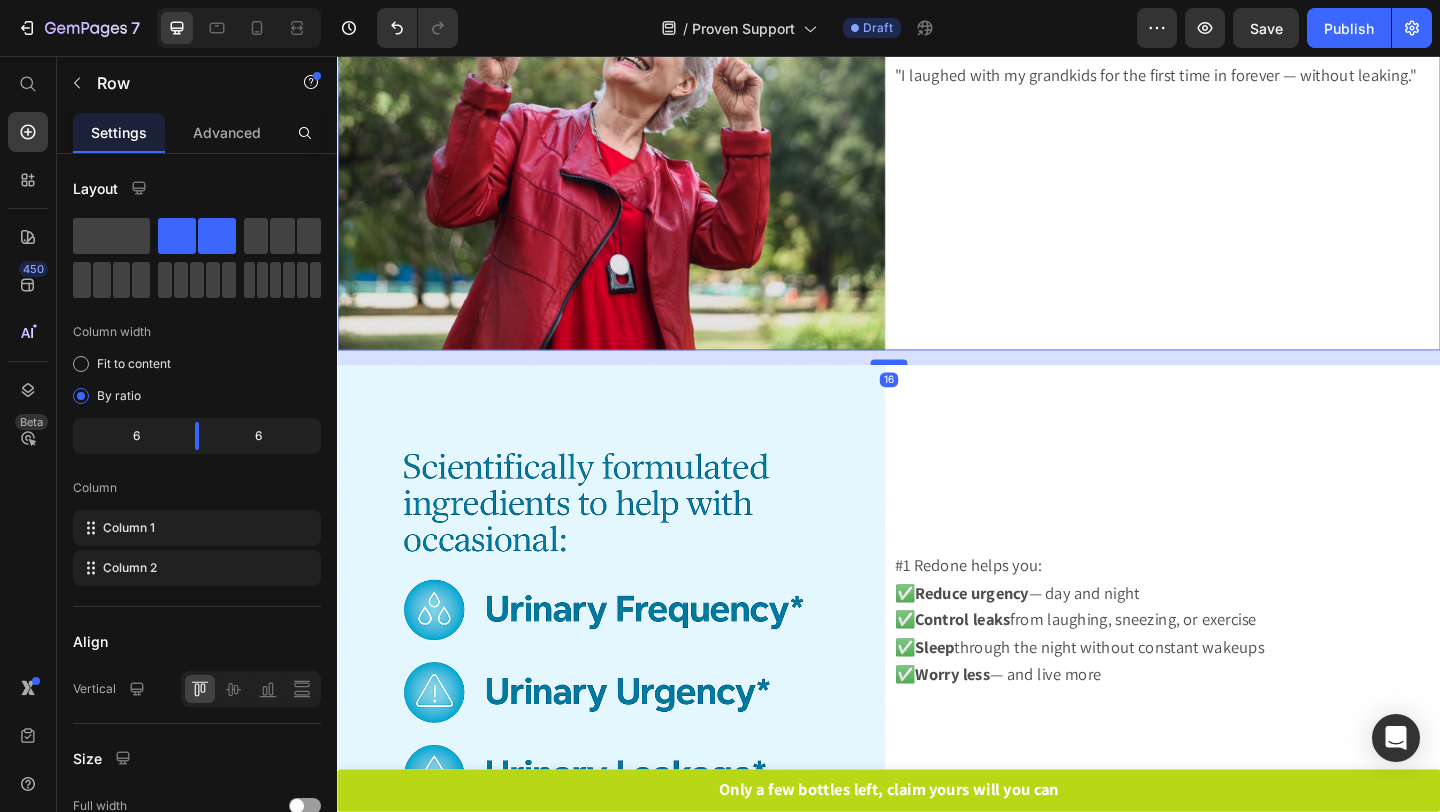 drag, startPoint x: 941, startPoint y: 372, endPoint x: 941, endPoint y: 388, distance: 16 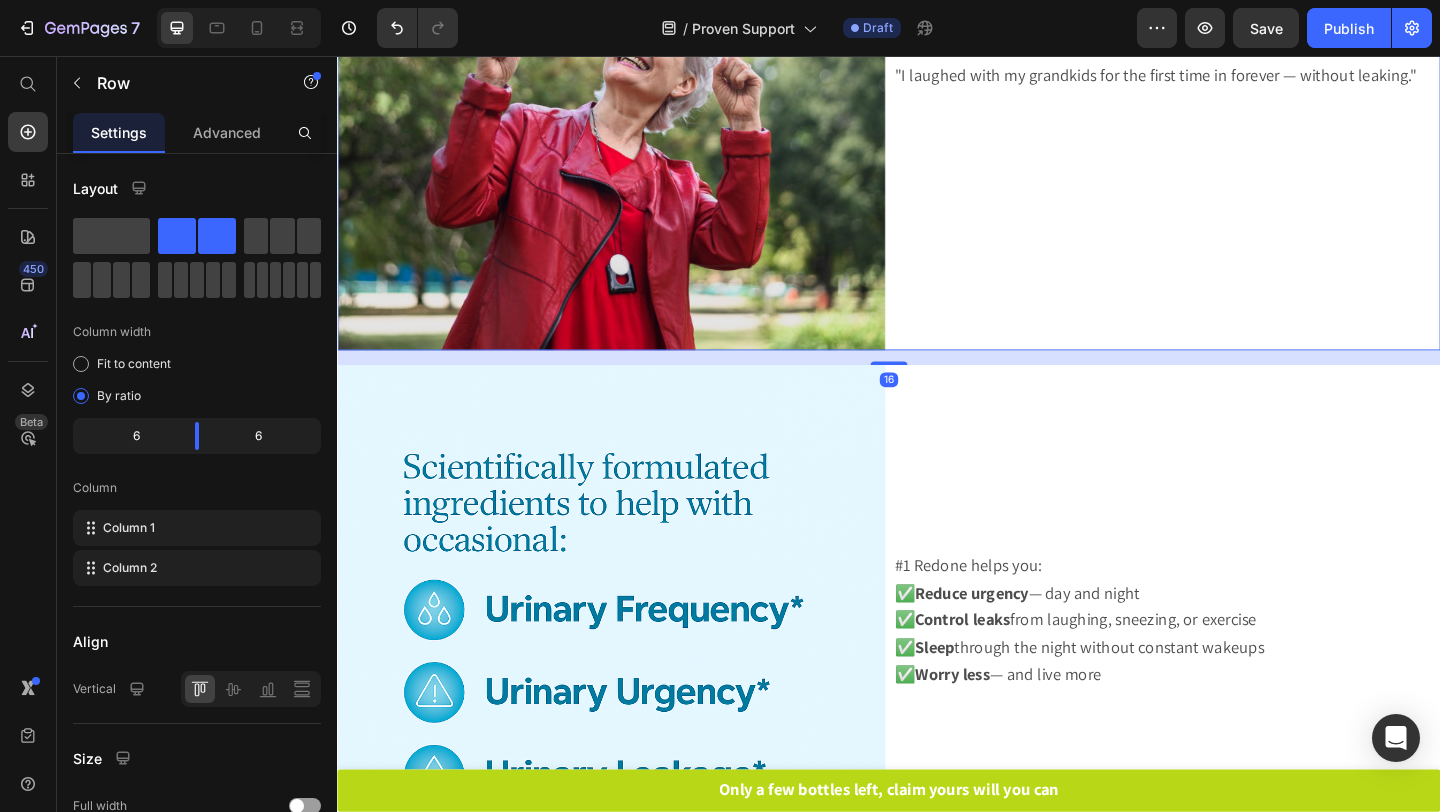 click on "Results Women Have Been Sharing  Text Block "I used to get up 4–5 times a night. Now I sleep straight through."   "Within 3 weeks, I wasn’t panicking in public anymore."   "I laughed with my grandkids for the first time in forever — without leaking." Text Block" at bounding box center [1239, 55] 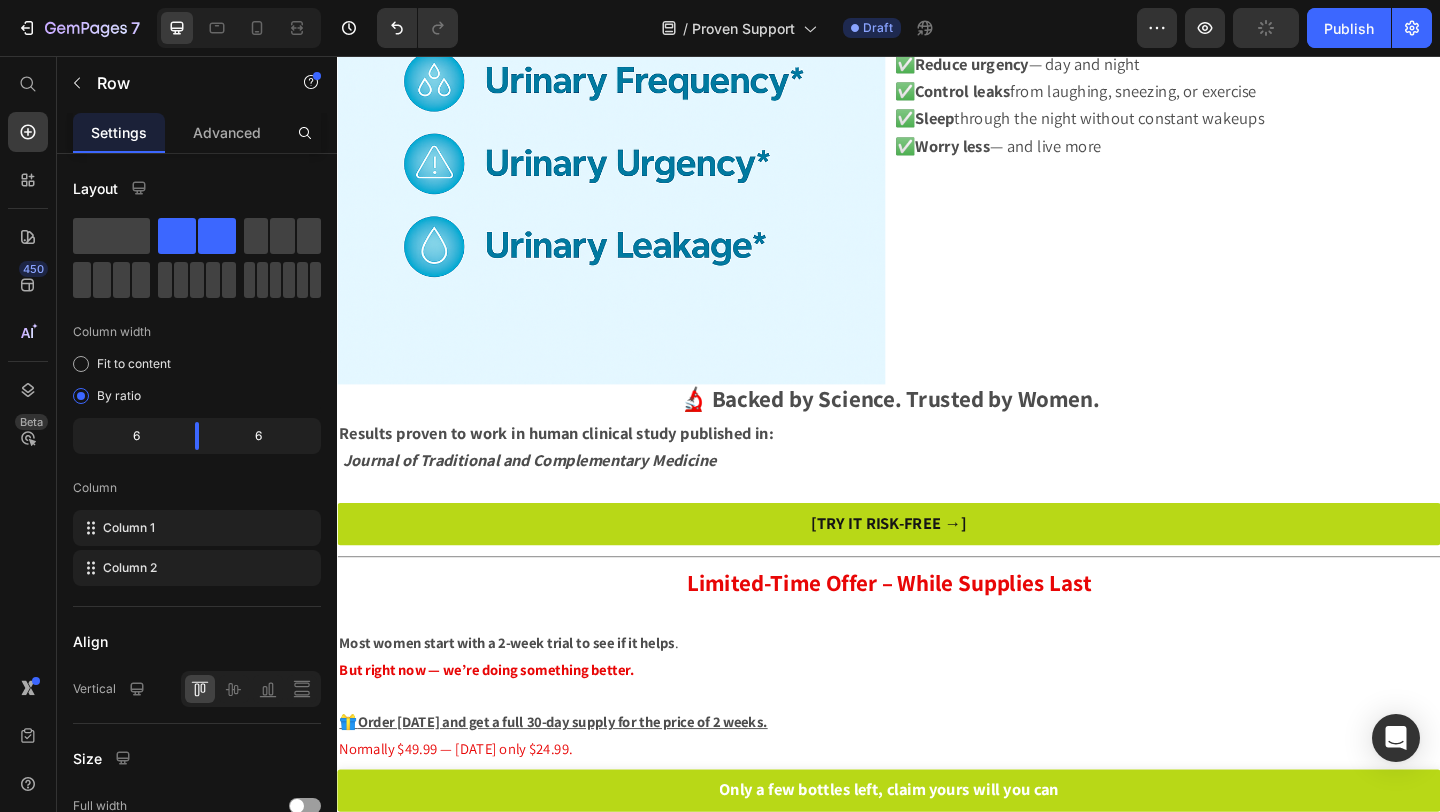 scroll, scrollTop: 4166, scrollLeft: 0, axis: vertical 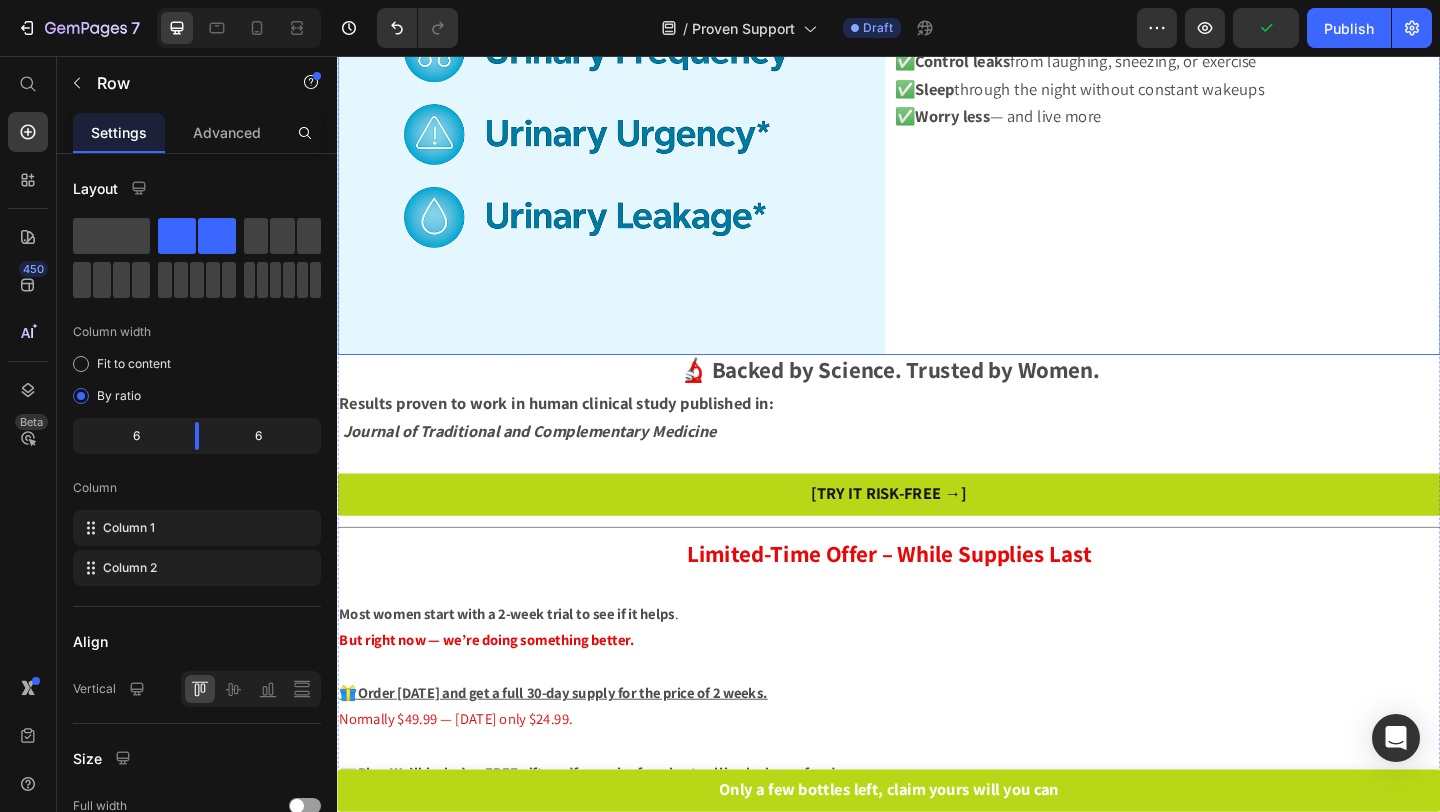 click on "#1 Redone helps you: ✅  Reduce urgency  — day and night ✅  Control leaks  from laughing, sneezing, or exercise ✅  Sleep  through the night without constant wakeups ✅  Worry less  — and live more Text Block" at bounding box center (1239, 83) 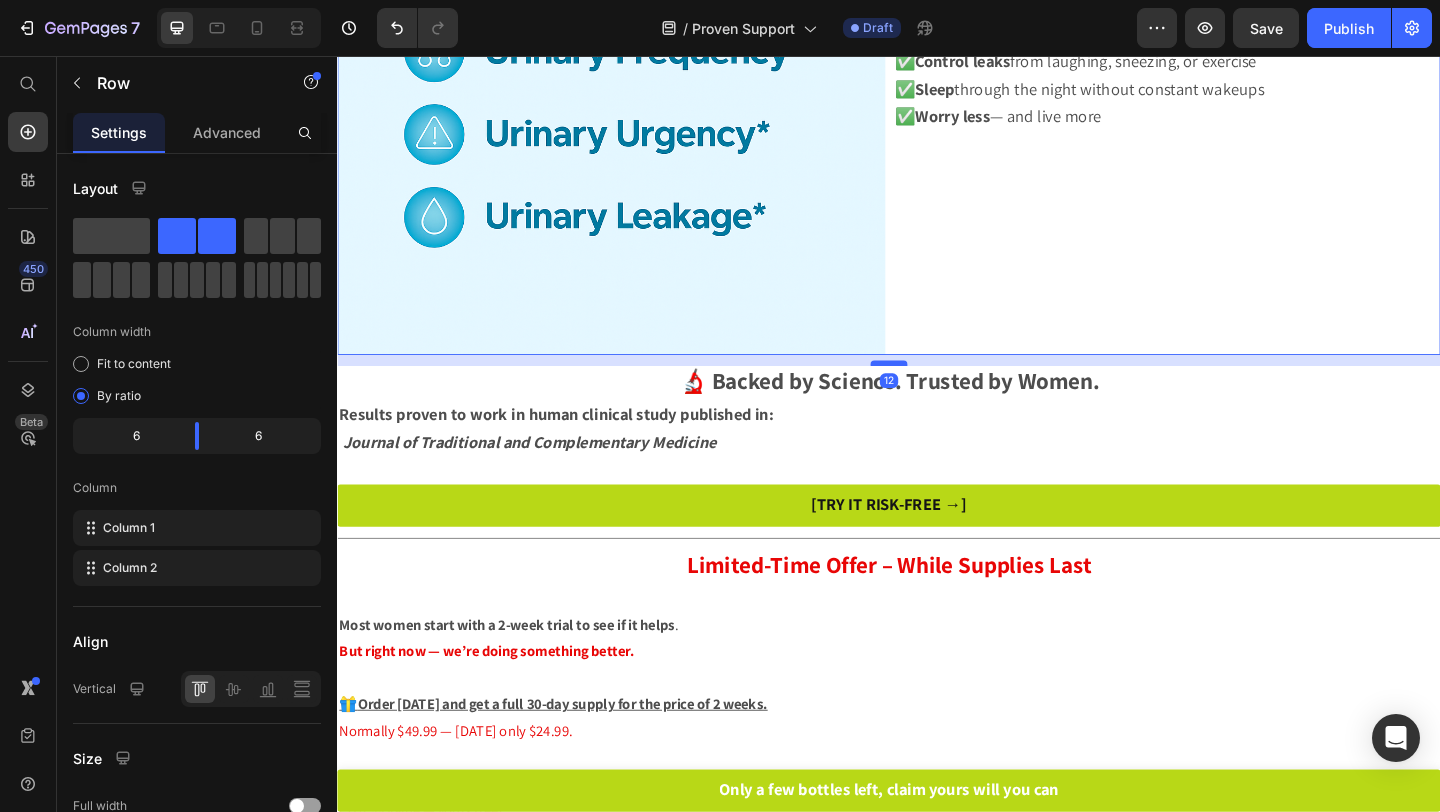 drag, startPoint x: 940, startPoint y: 375, endPoint x: 944, endPoint y: 387, distance: 12.649111 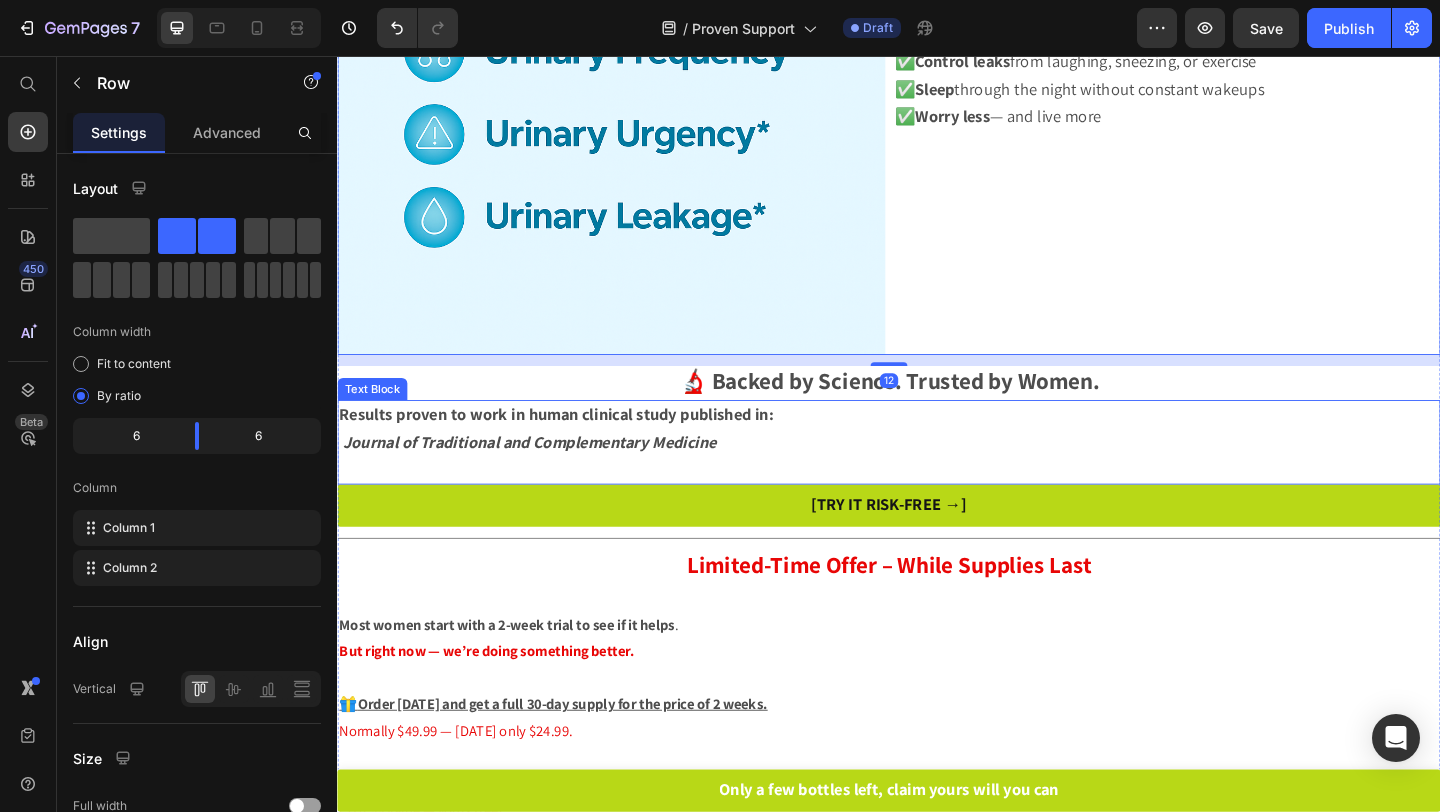 click on "Journal of Traditional and Complementary Medicine" at bounding box center (937, 477) 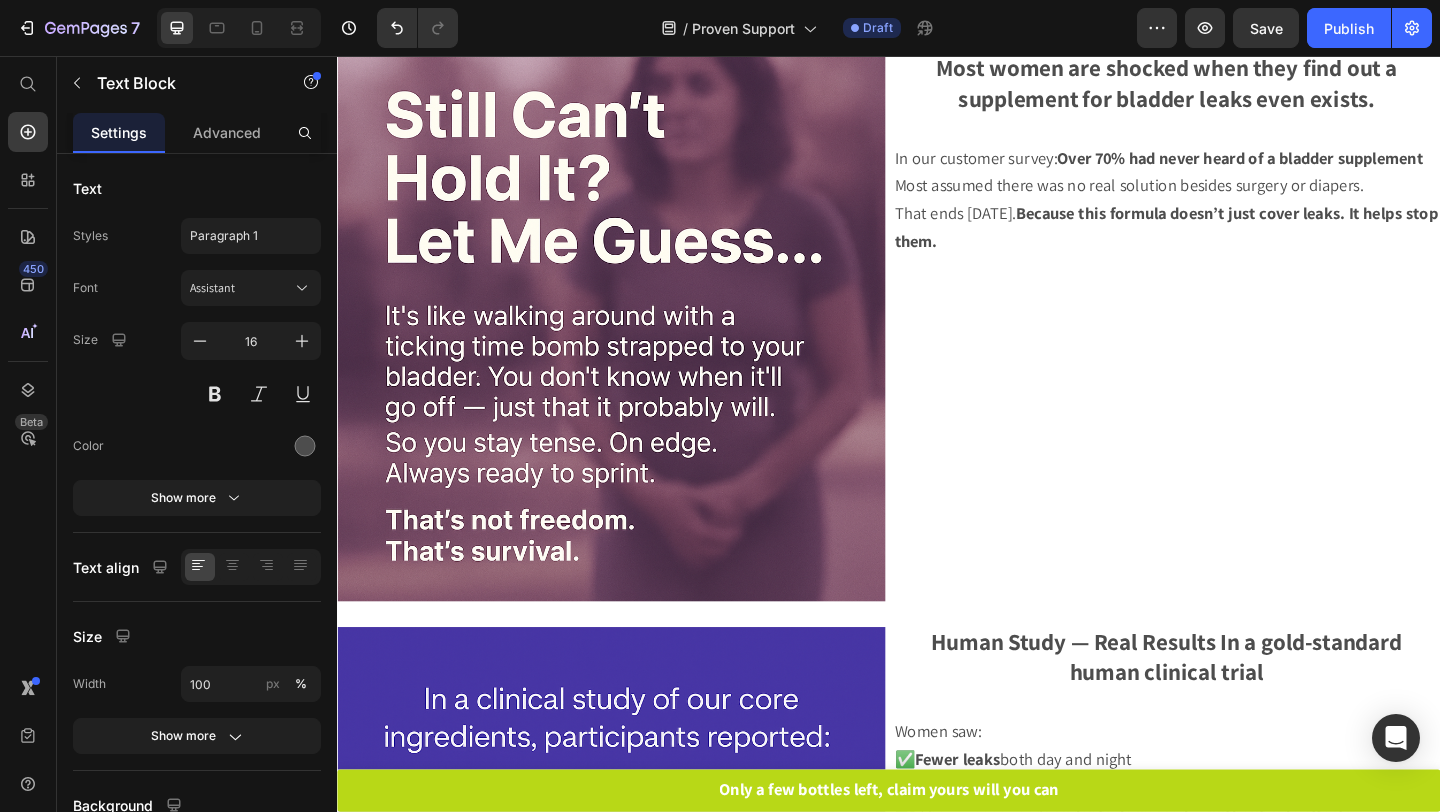 scroll, scrollTop: 0, scrollLeft: 0, axis: both 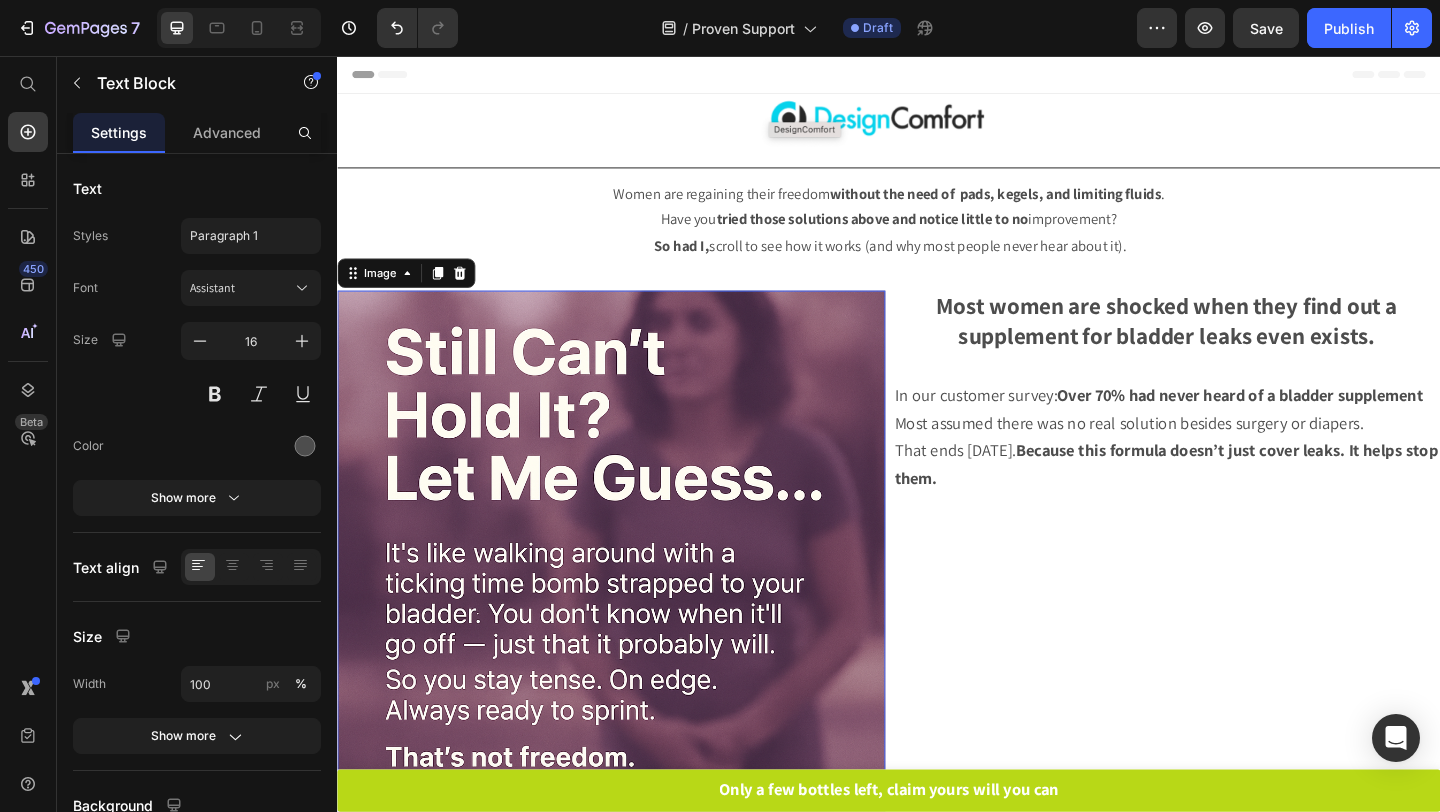 click at bounding box center [635, 609] 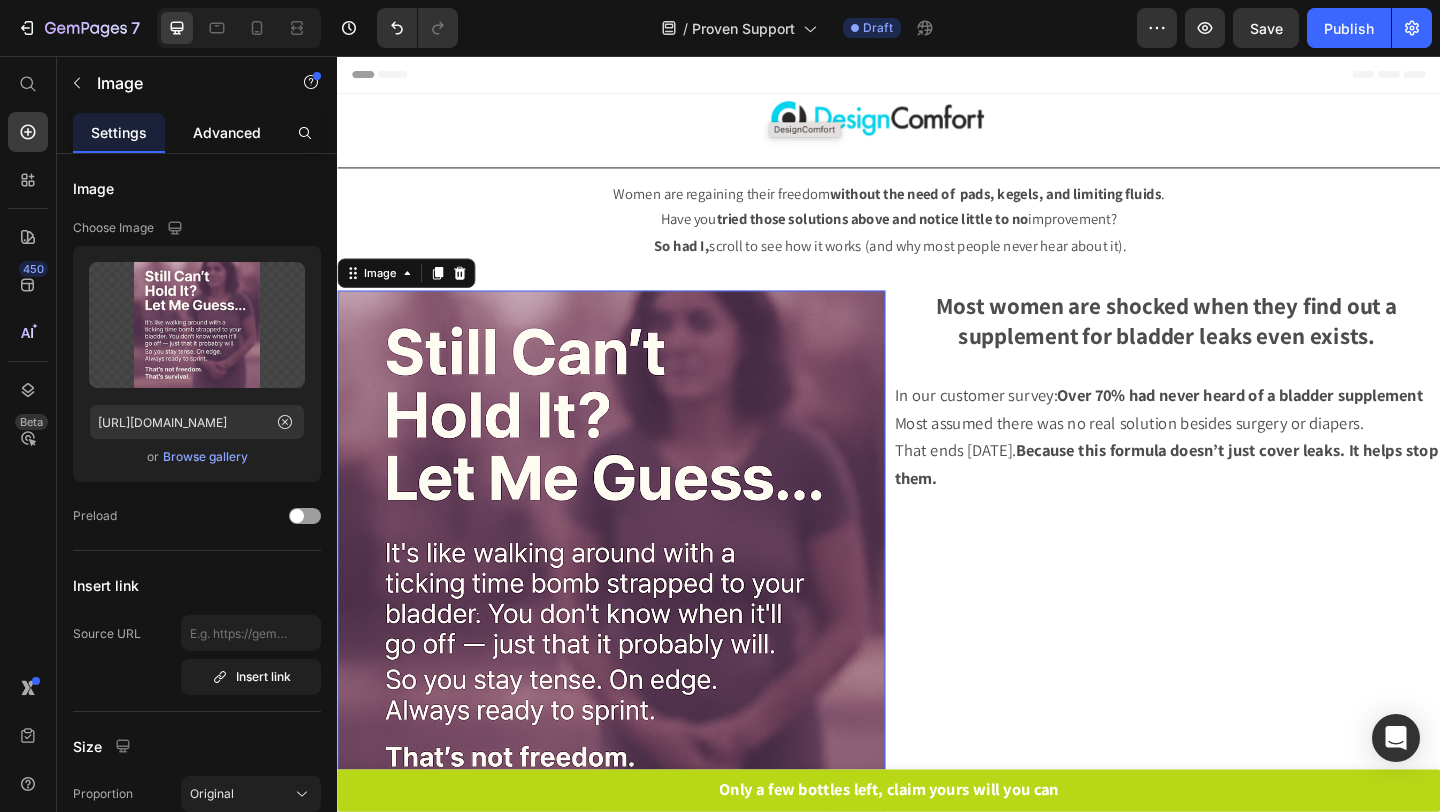 click on "Advanced" 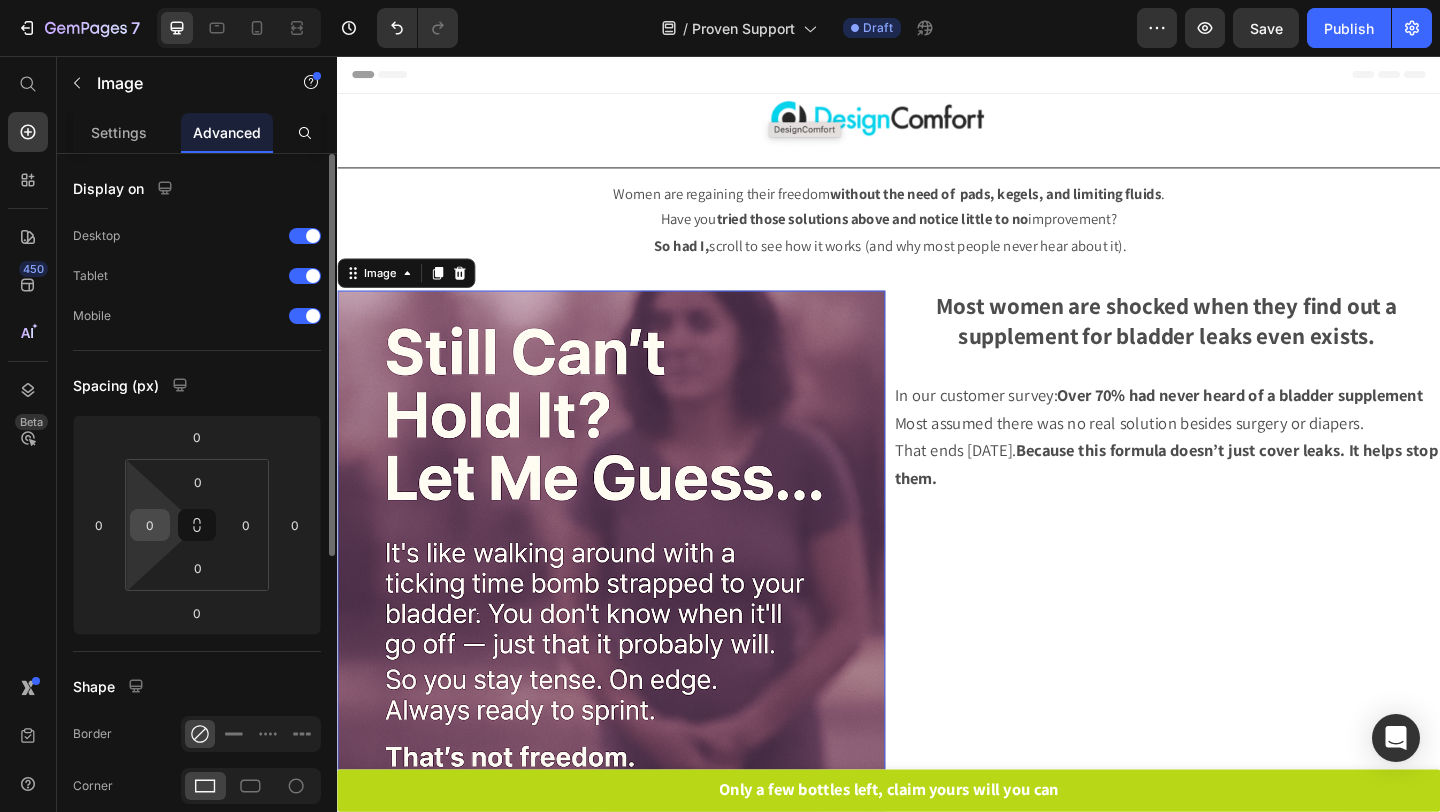 click on "0" at bounding box center (150, 525) 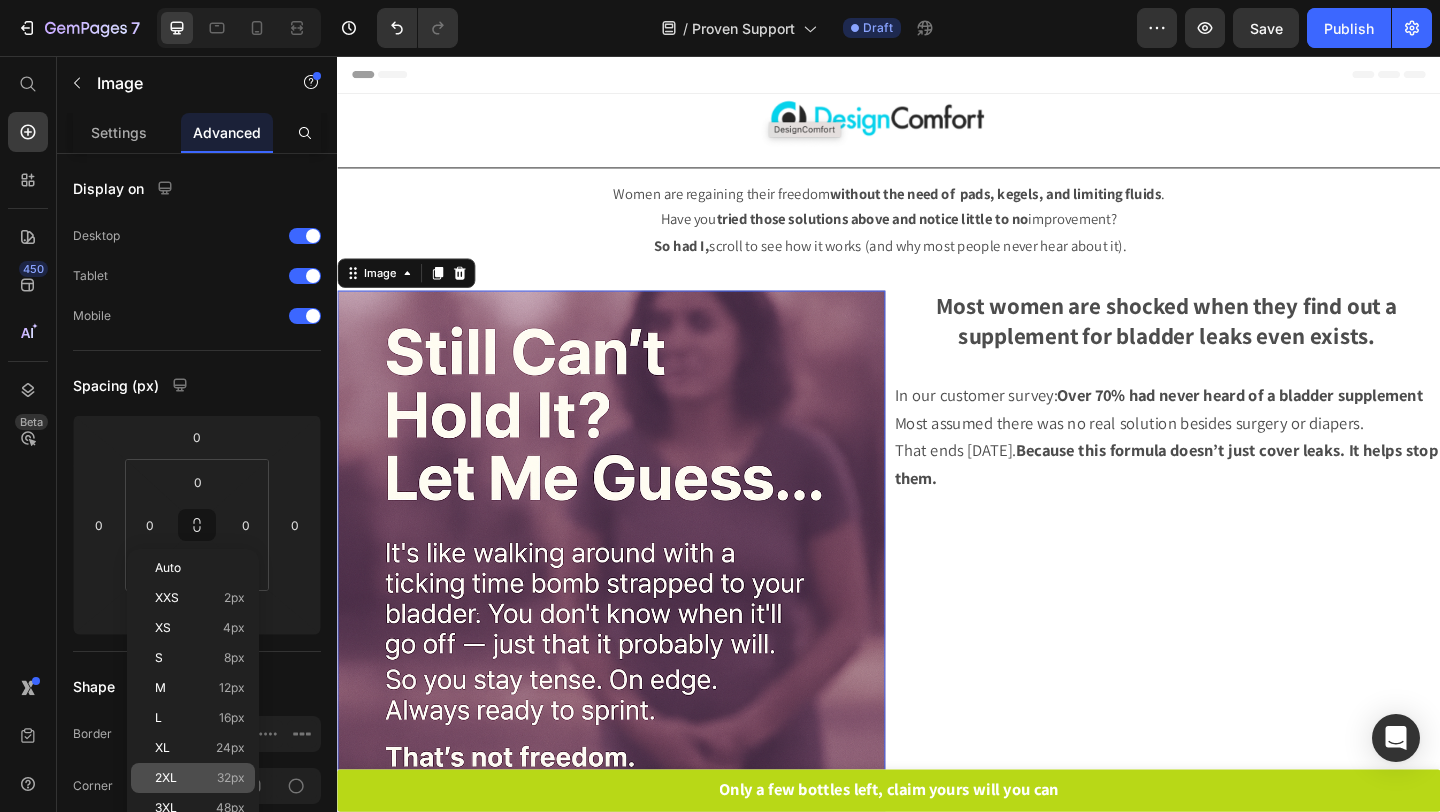 click on "2XL" at bounding box center (166, 778) 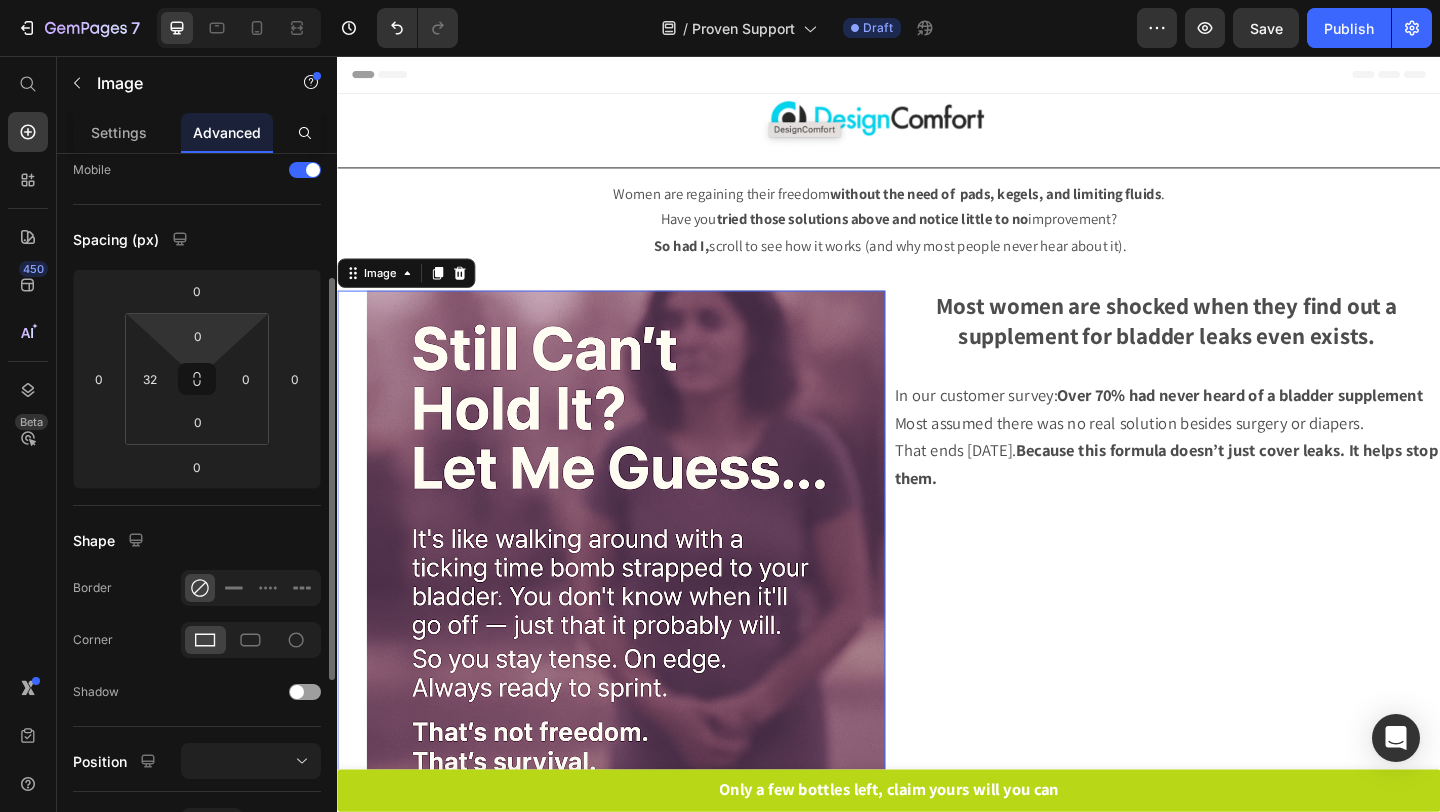 scroll, scrollTop: 191, scrollLeft: 0, axis: vertical 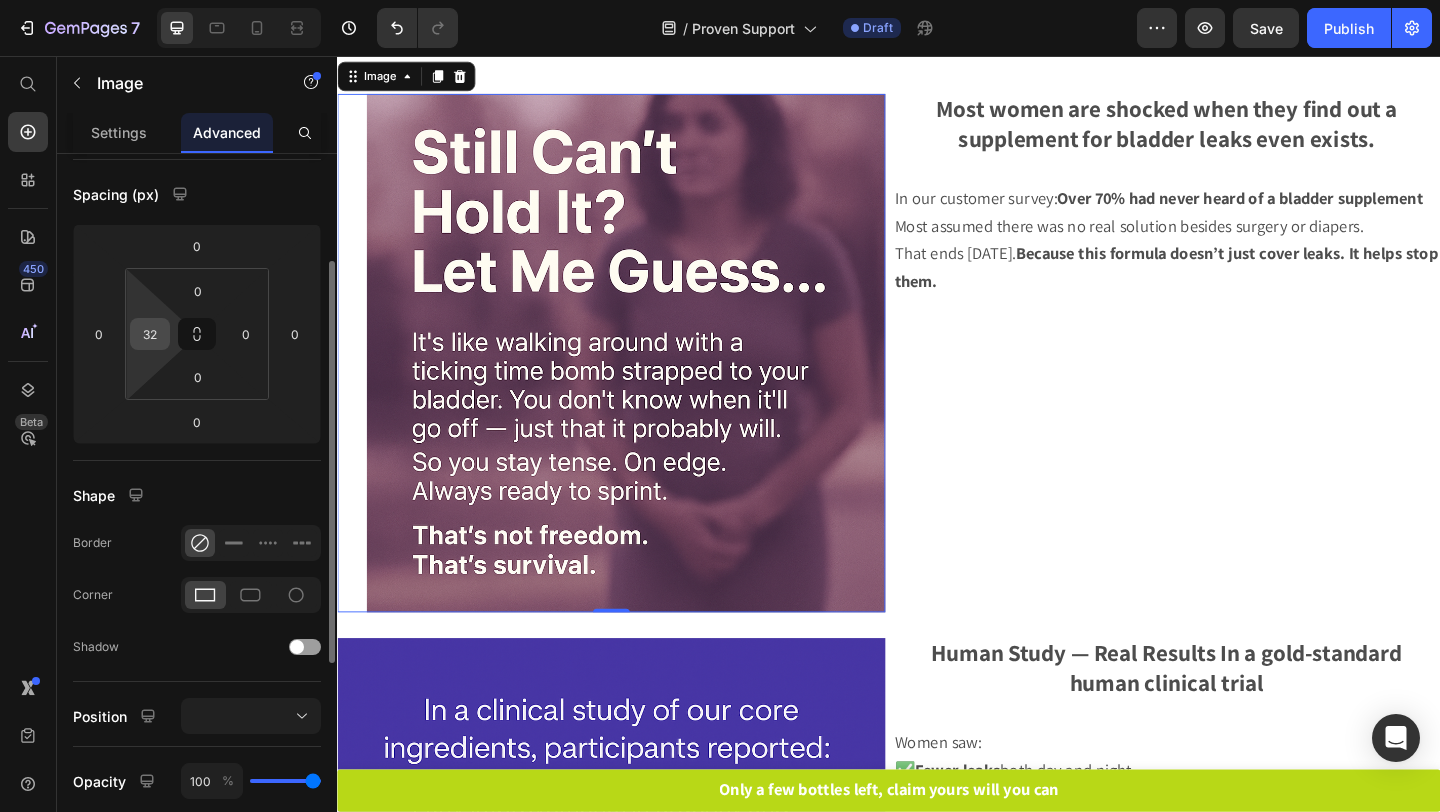 click on "32" at bounding box center [150, 334] 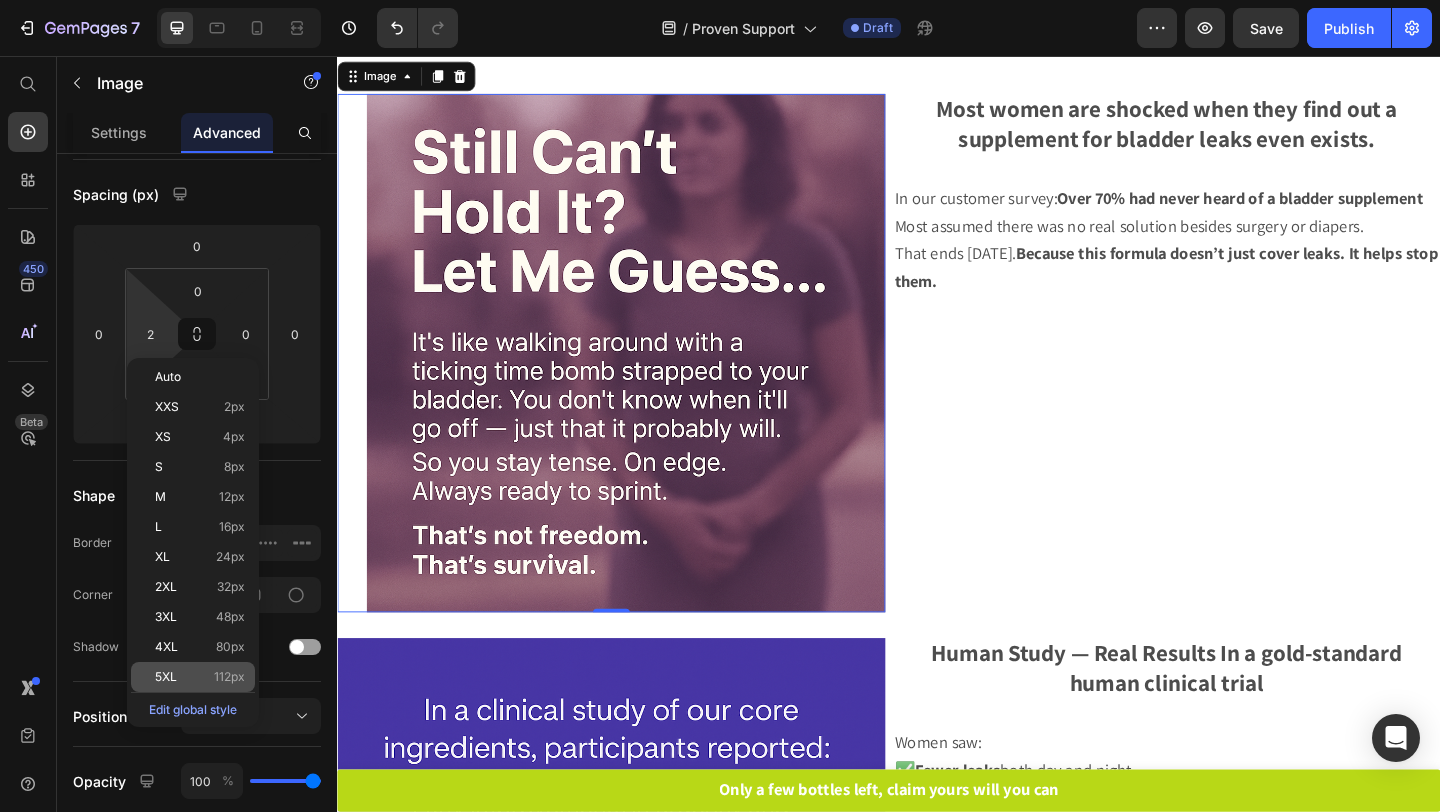 click on "5XL 112px" 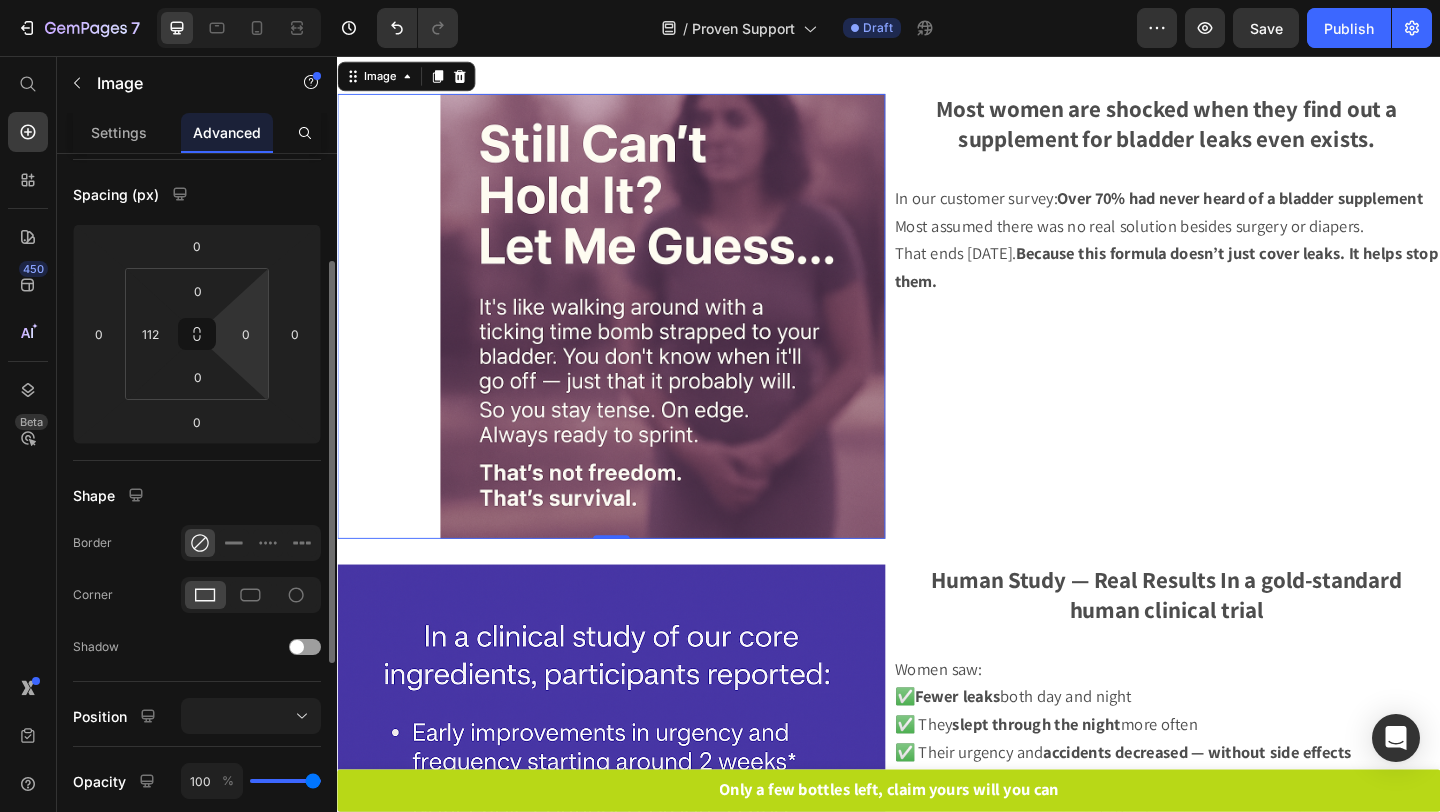 click on "7  Version history  /  Proven Support Draft Preview  Save   Publish  450 Beta Start with Sections Elements Hero Section Product Detail Brands Trusted Badges Guarantee Product Breakdown How to use Testimonials Compare Bundle FAQs Social Proof Brand Story Product List Collection Blog List Contact Sticky Add to Cart Custom Footer Browse Library 450 Layout
Row
Row
Row
Row Text
Heading
Text Block Button
Button
Button
Sticky Back to top Media
Image" at bounding box center [720, 0] 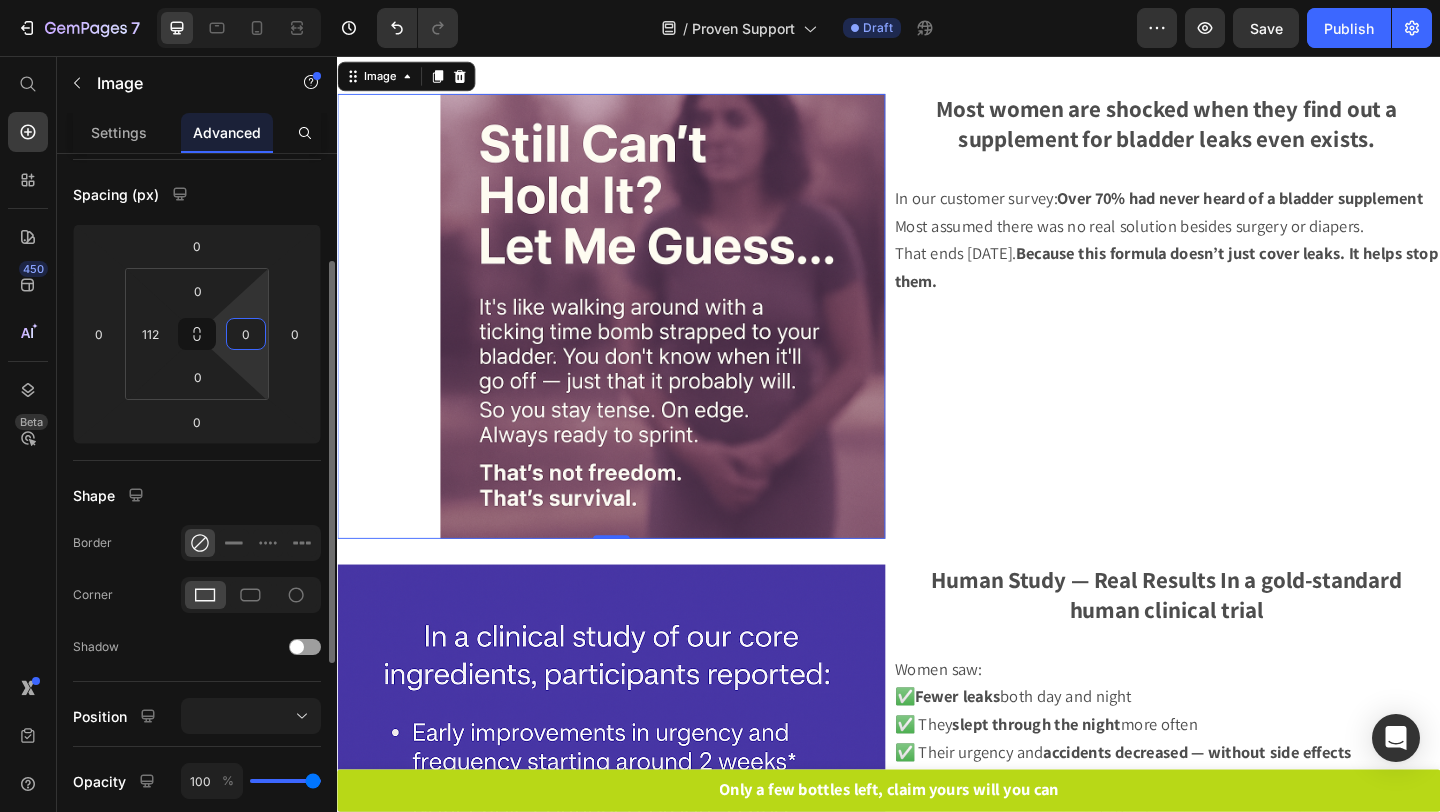 click on "0" at bounding box center (246, 334) 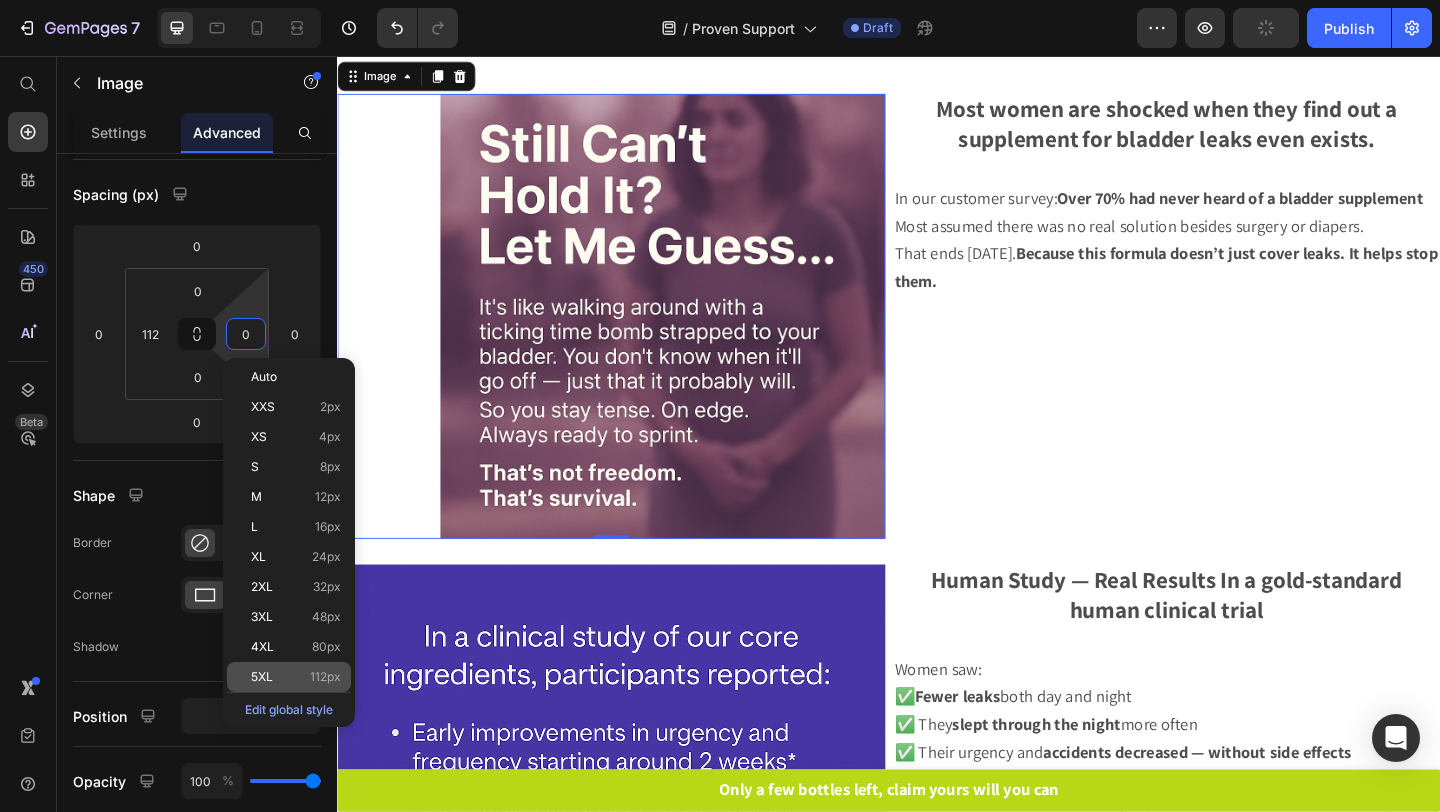 click on "5XL 112px" 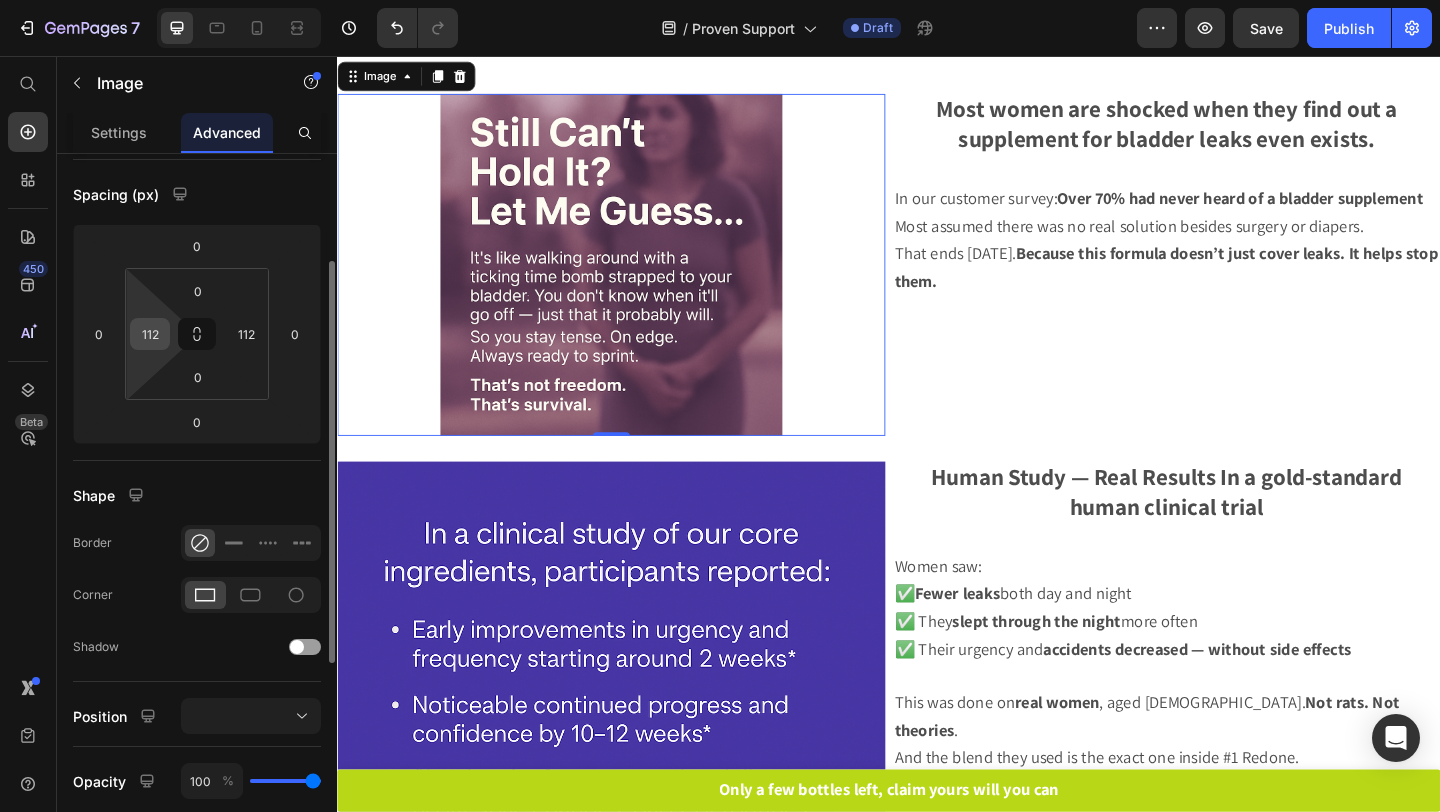 click on "112" at bounding box center [150, 334] 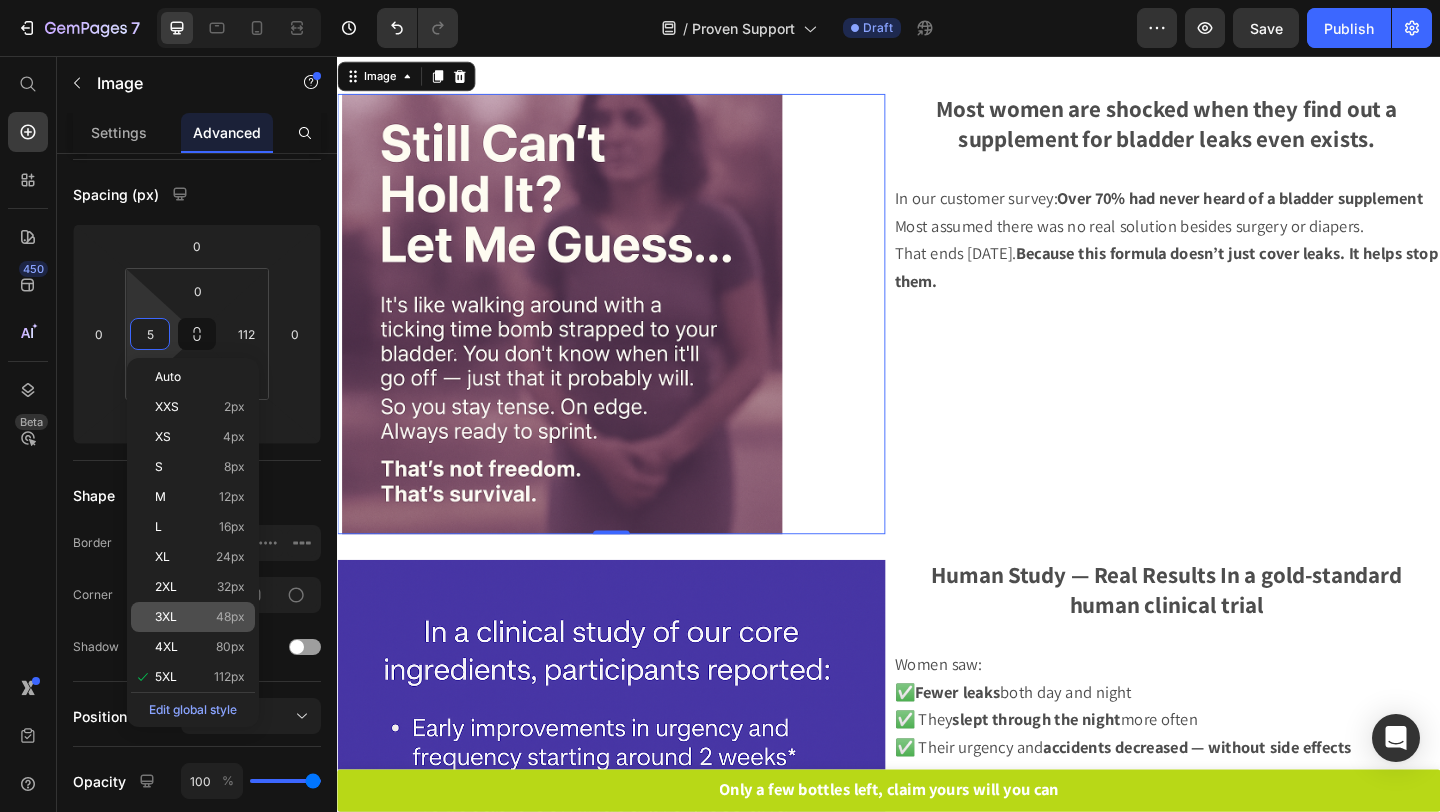 click on "3XL 48px" 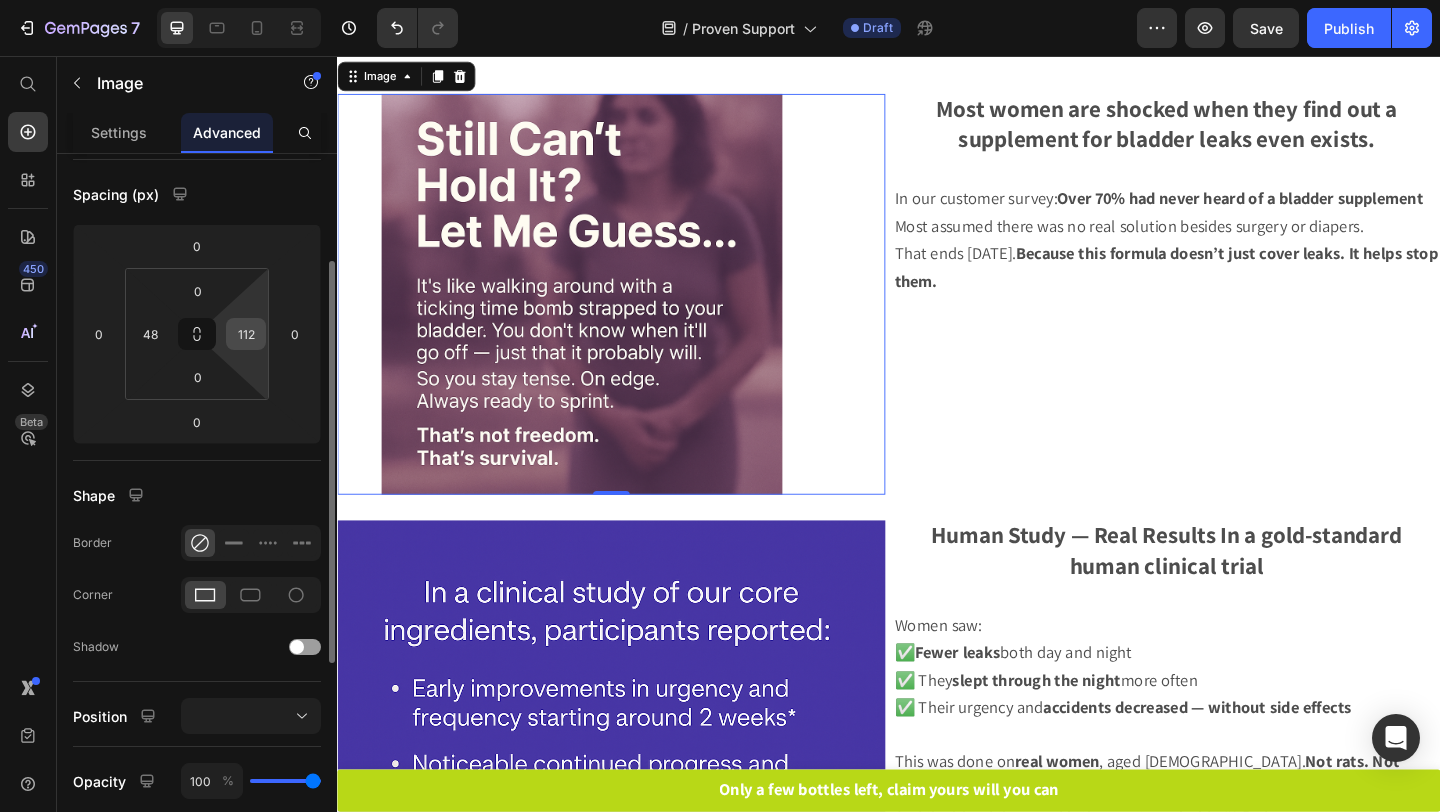 click on "112" at bounding box center (246, 334) 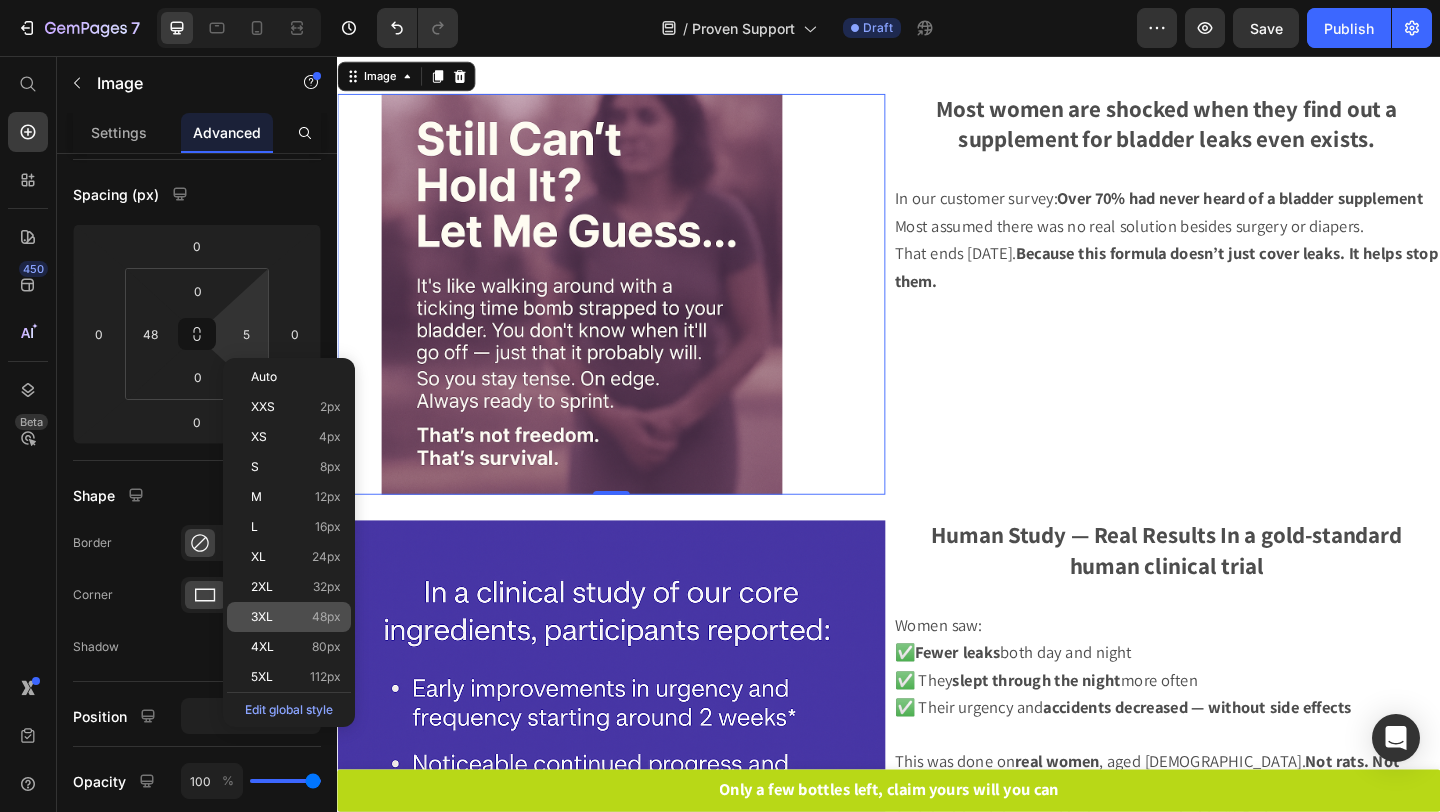 click on "3XL" at bounding box center [262, 617] 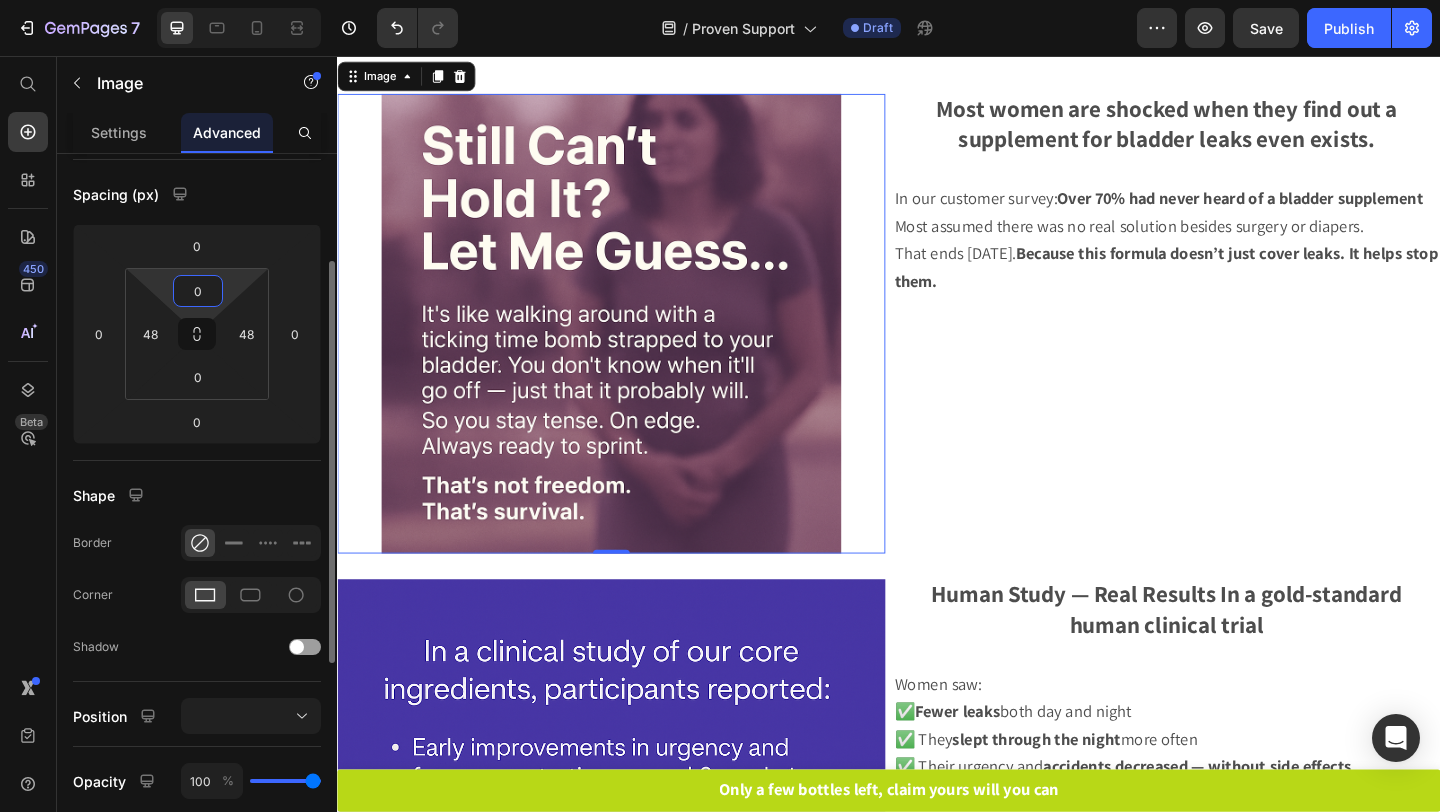 click on "0" at bounding box center (198, 291) 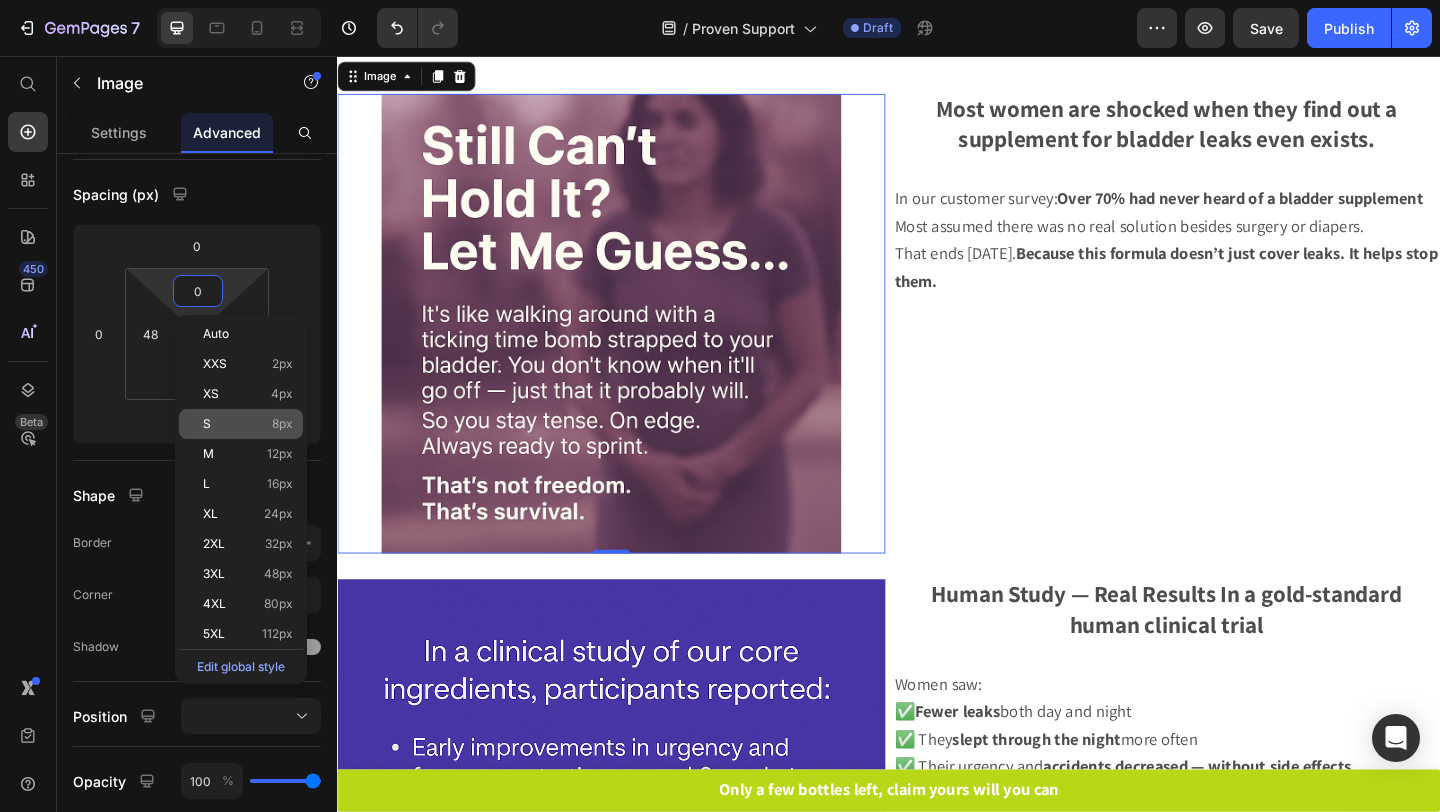 click on "S" at bounding box center (207, 424) 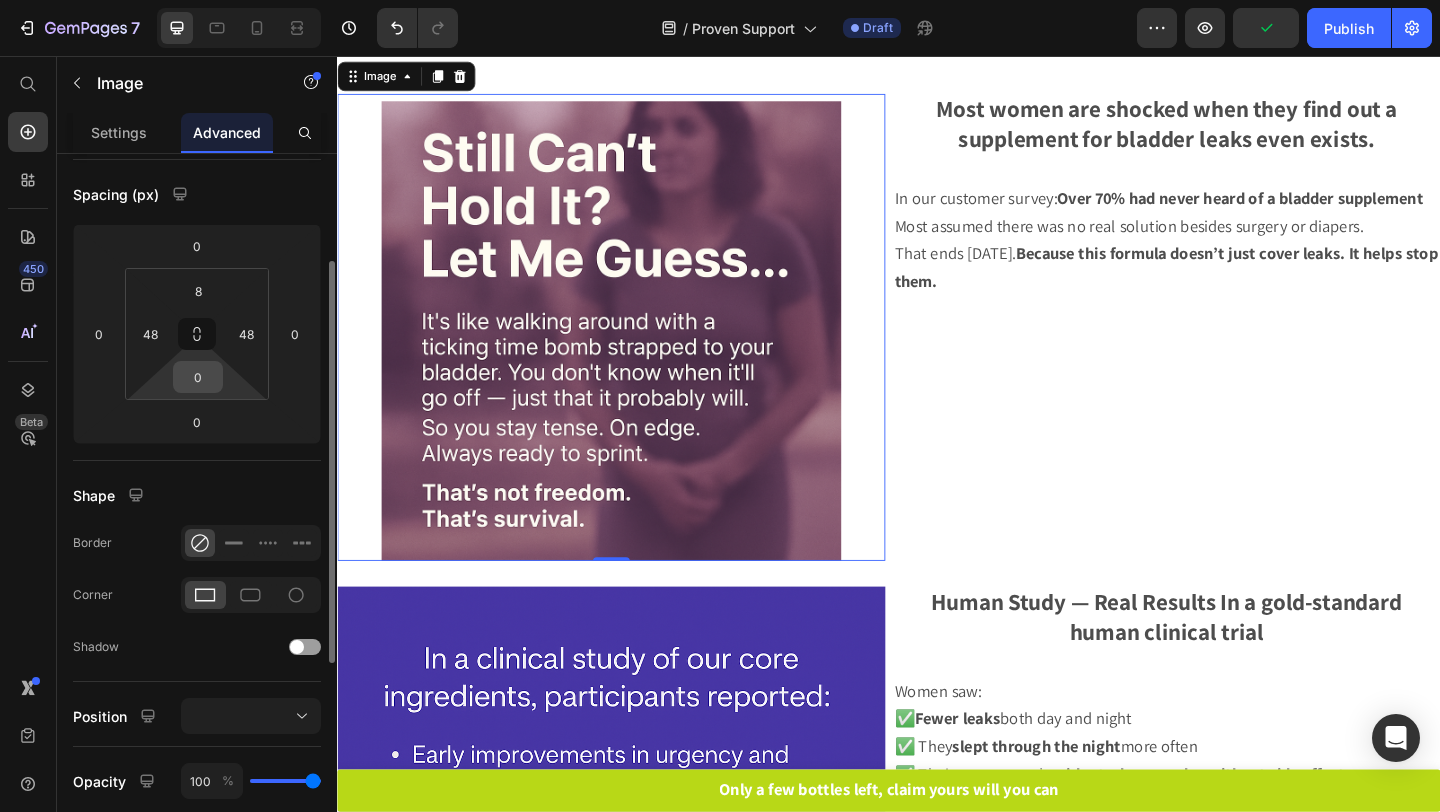 click on "0" at bounding box center (198, 377) 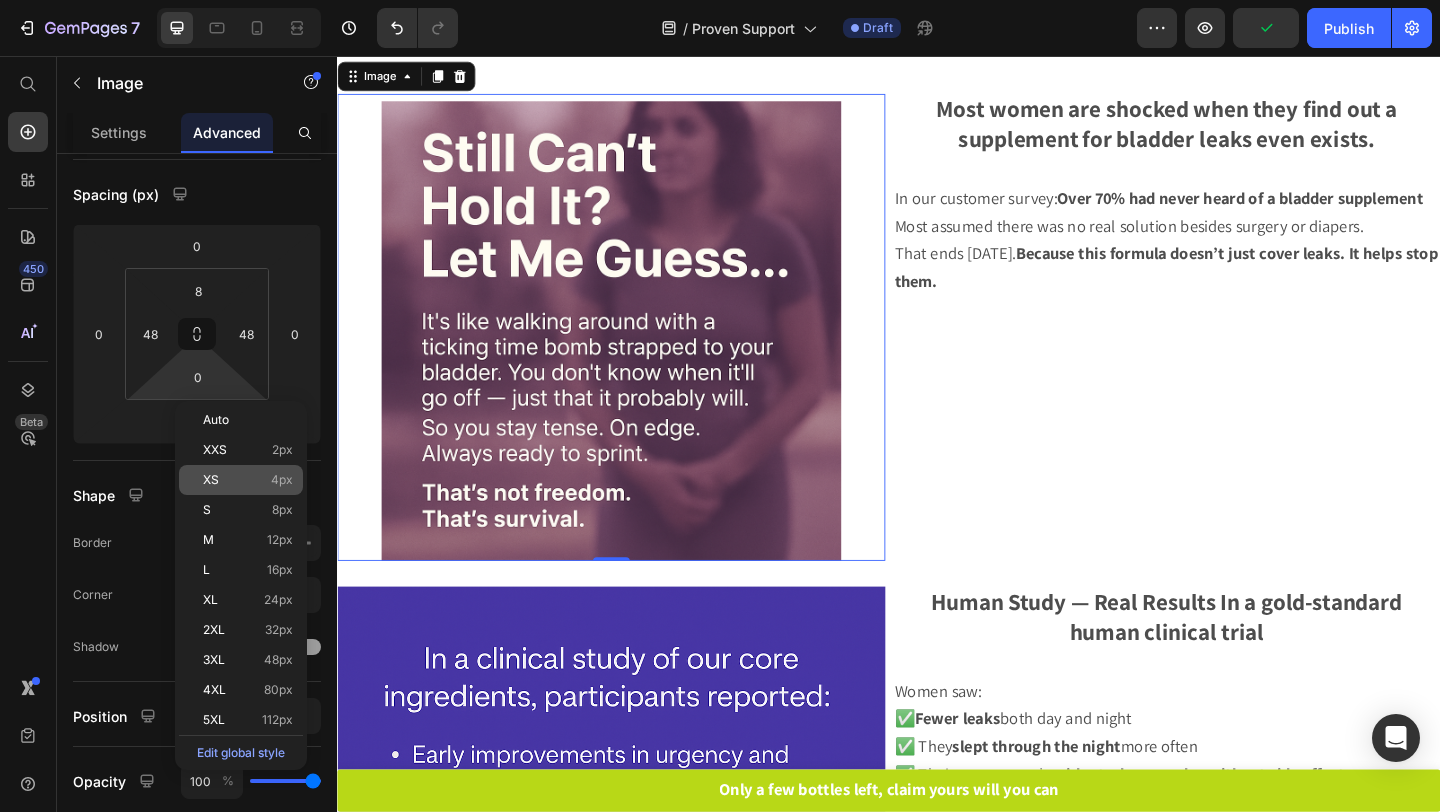 click on "XS 4px" 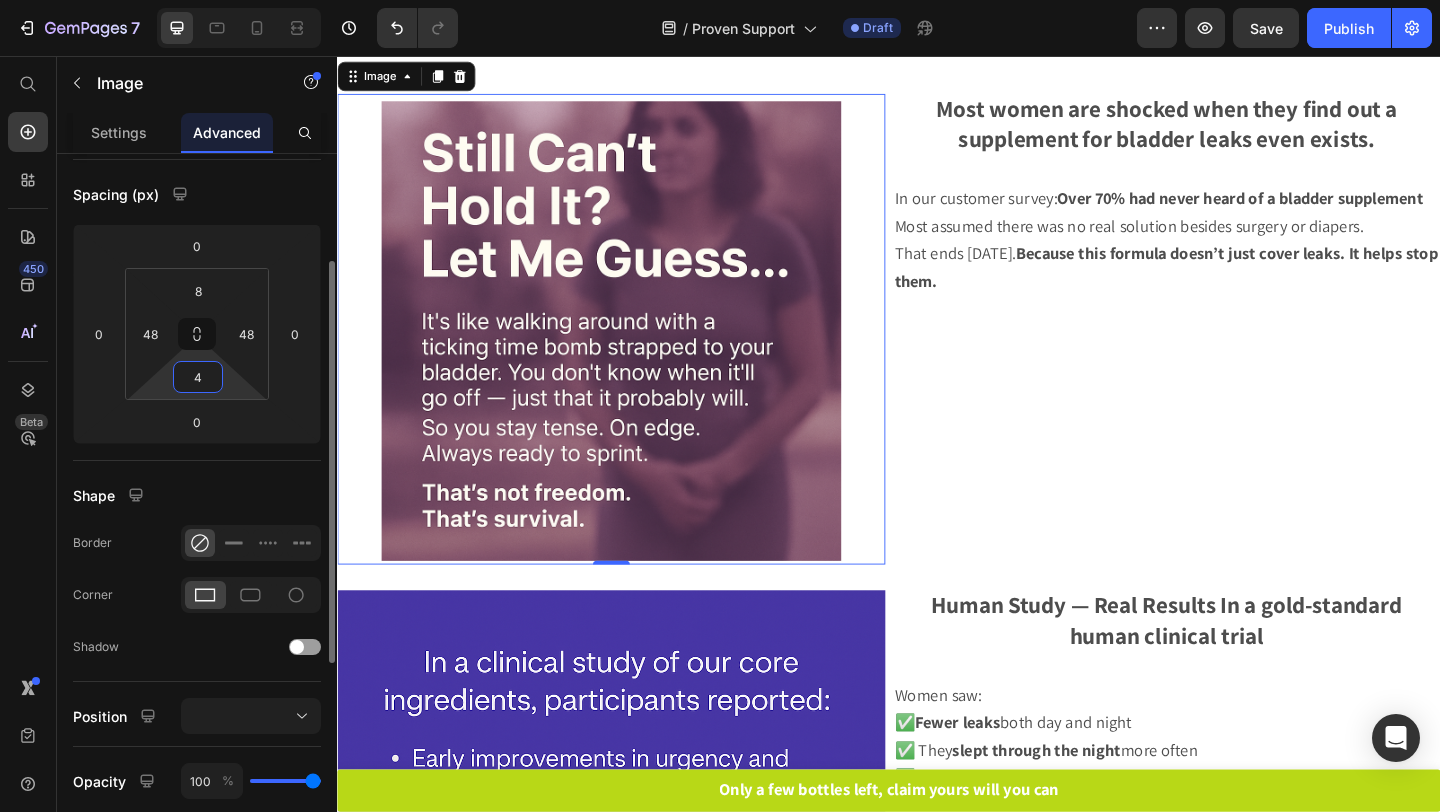click on "4" at bounding box center (198, 377) 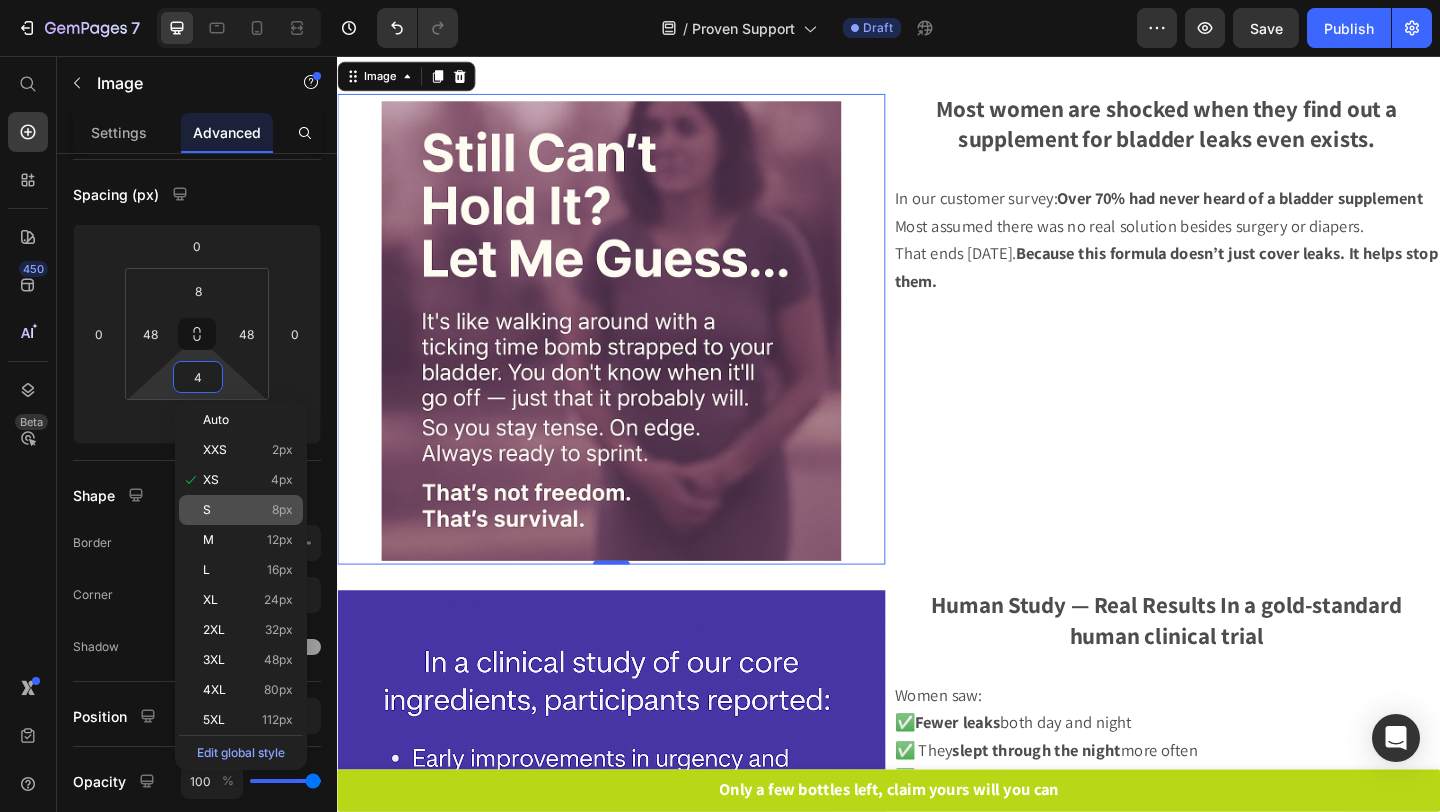 click on "S 8px" at bounding box center [248, 510] 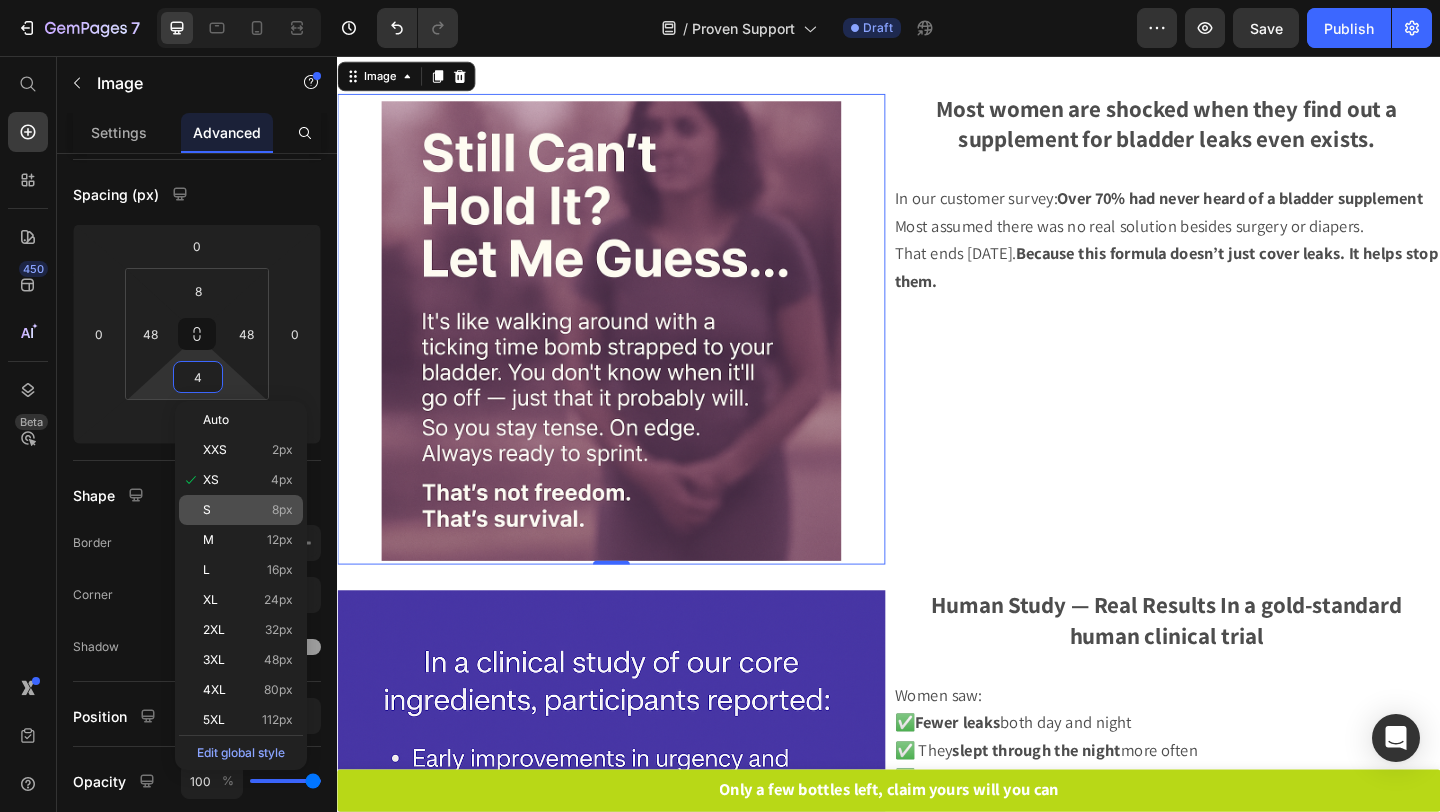 type on "8" 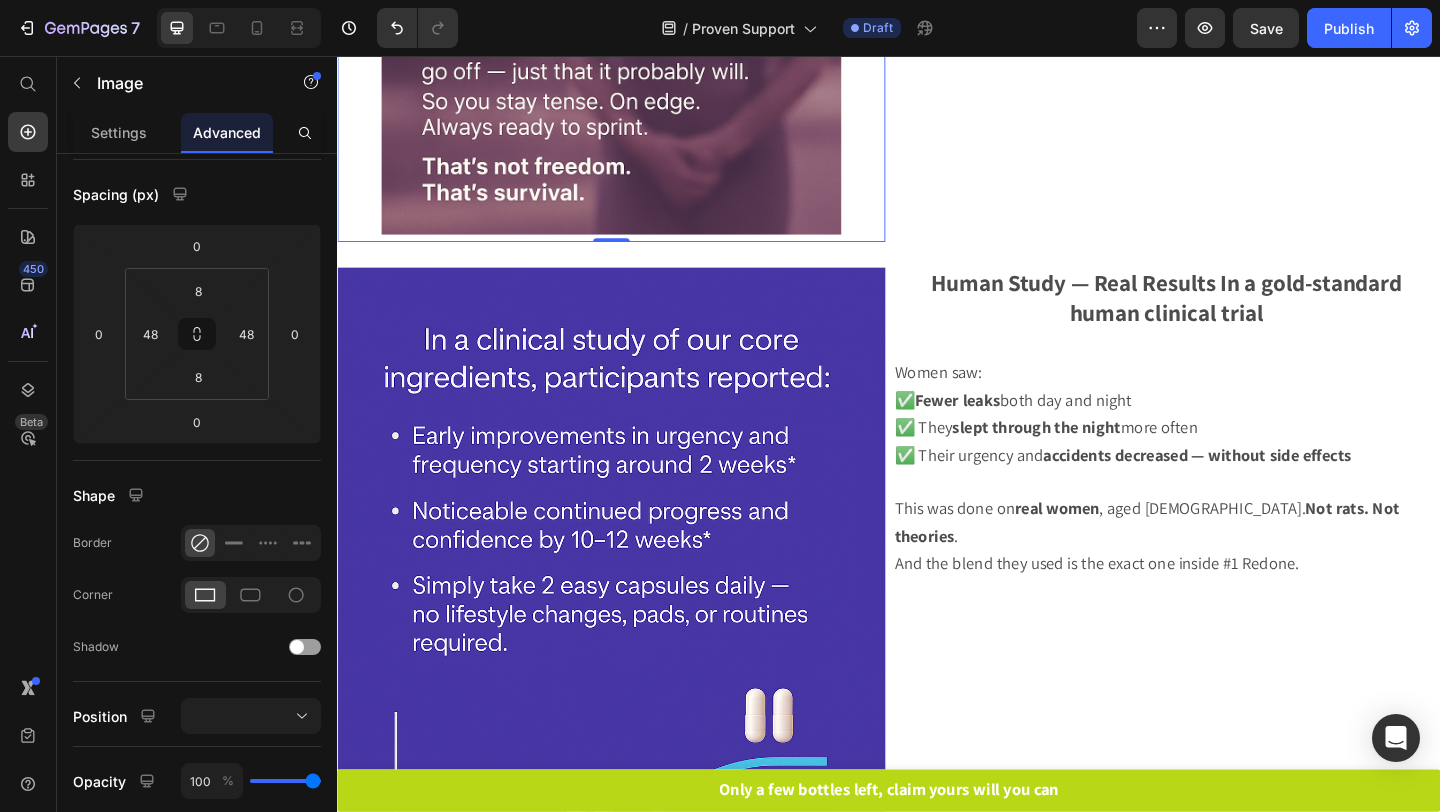 scroll, scrollTop: 600, scrollLeft: 0, axis: vertical 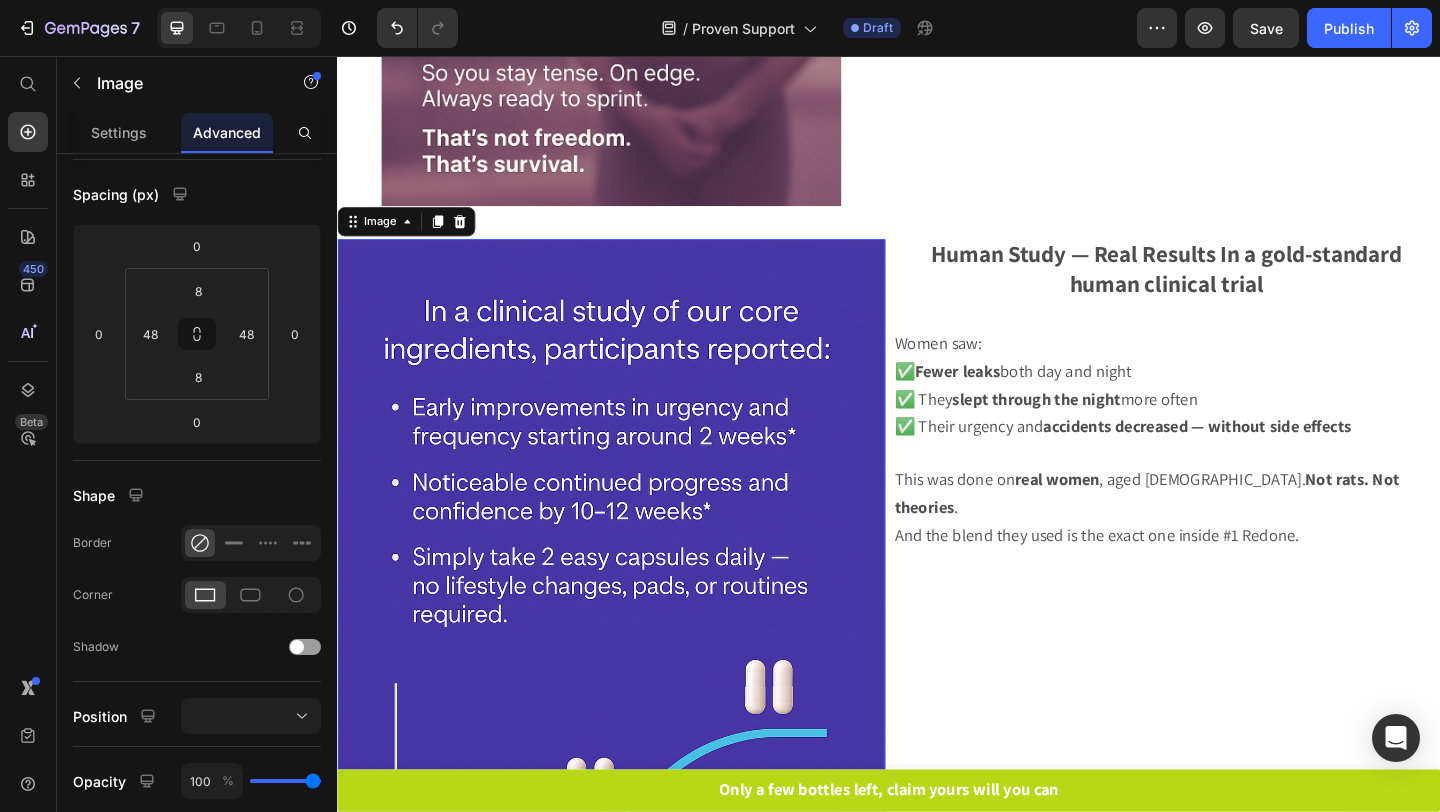 click at bounding box center (635, 702) 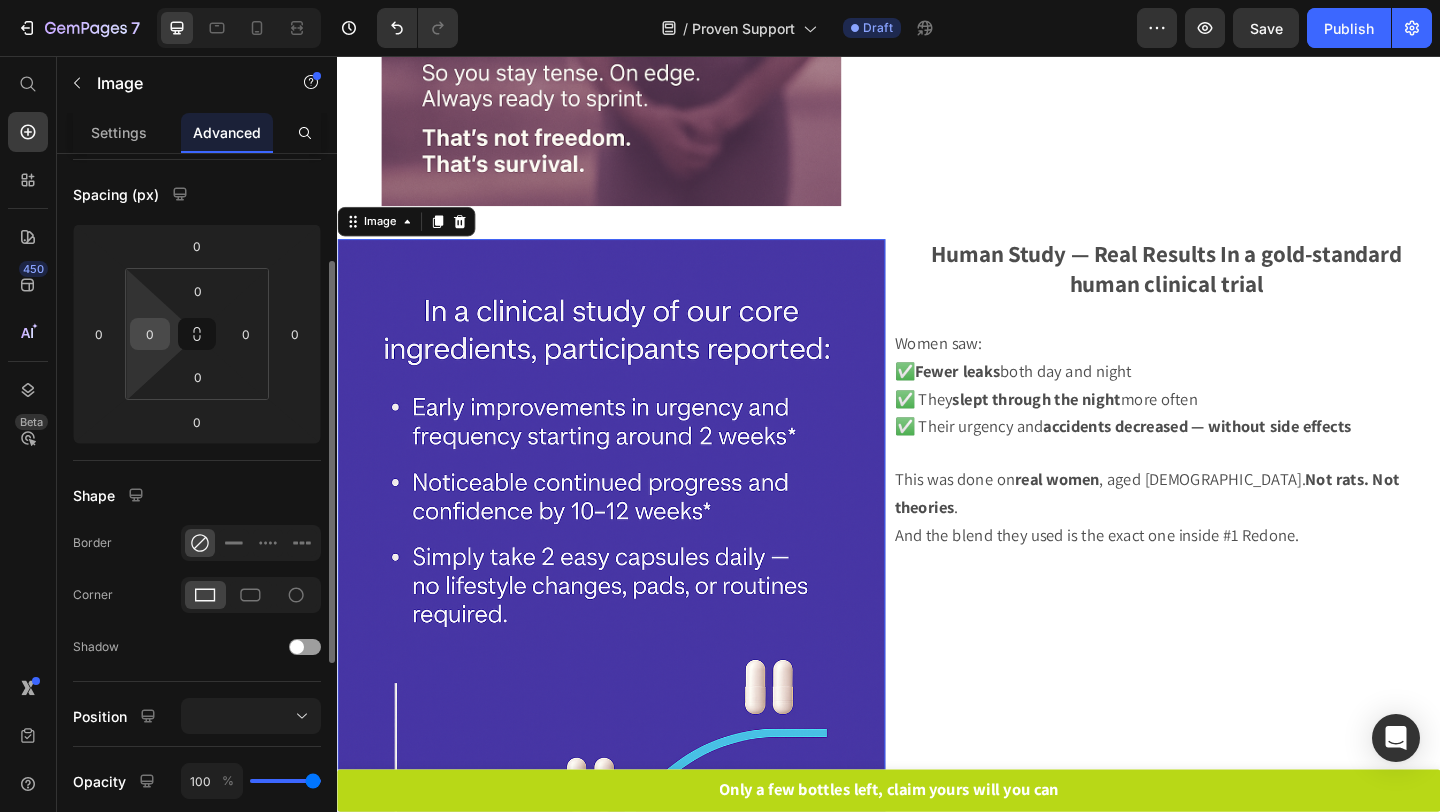 click on "0" at bounding box center [150, 334] 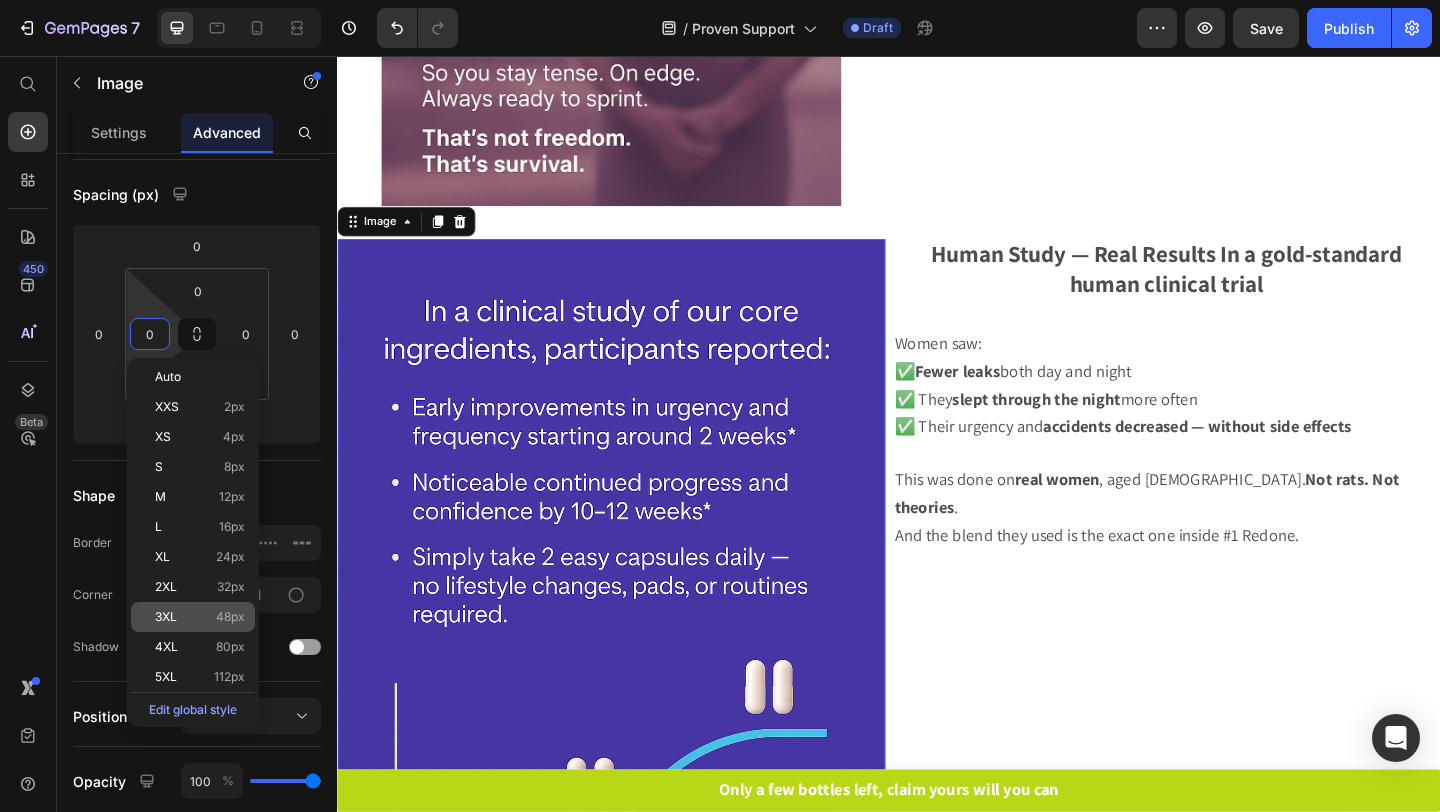 click on "3XL 48px" 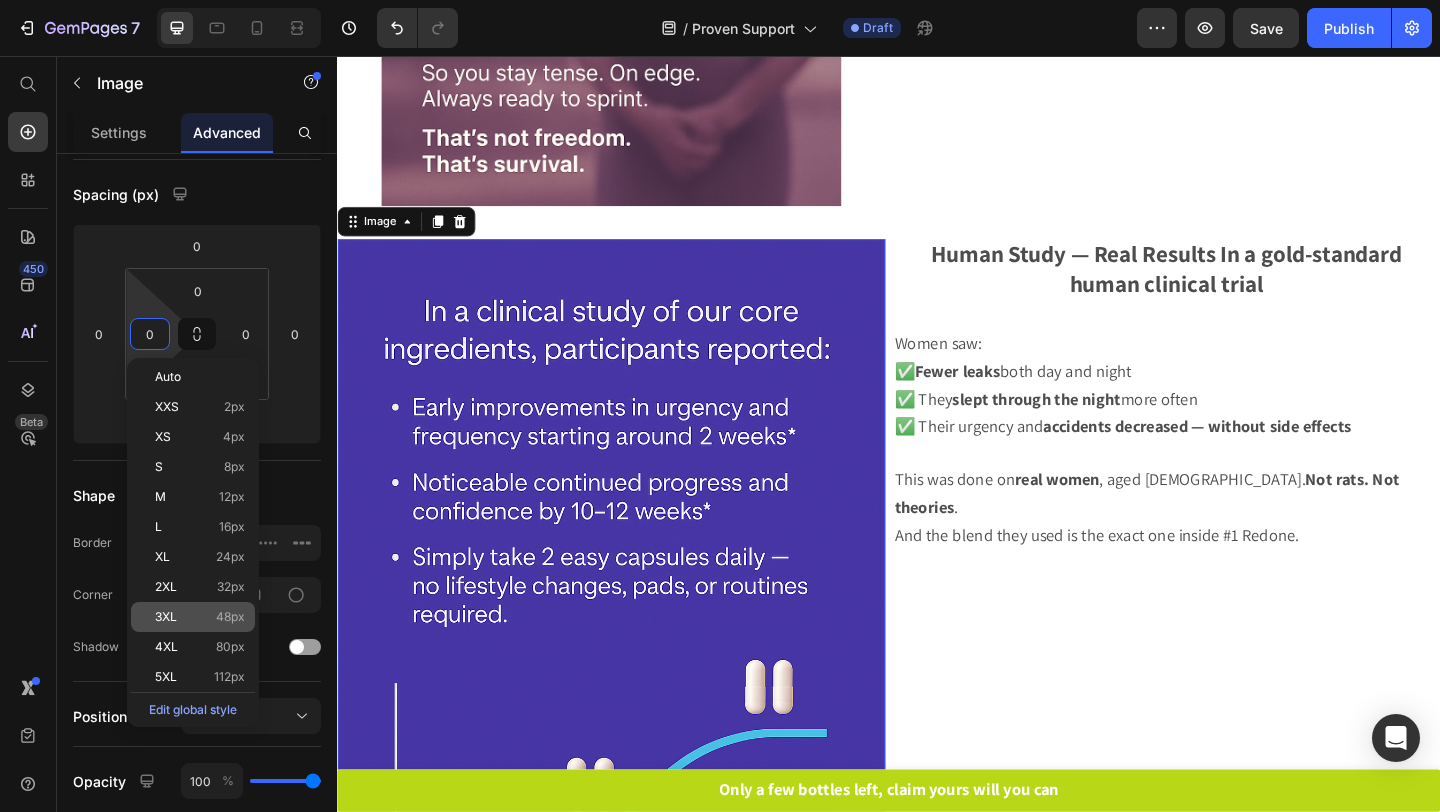 type on "48" 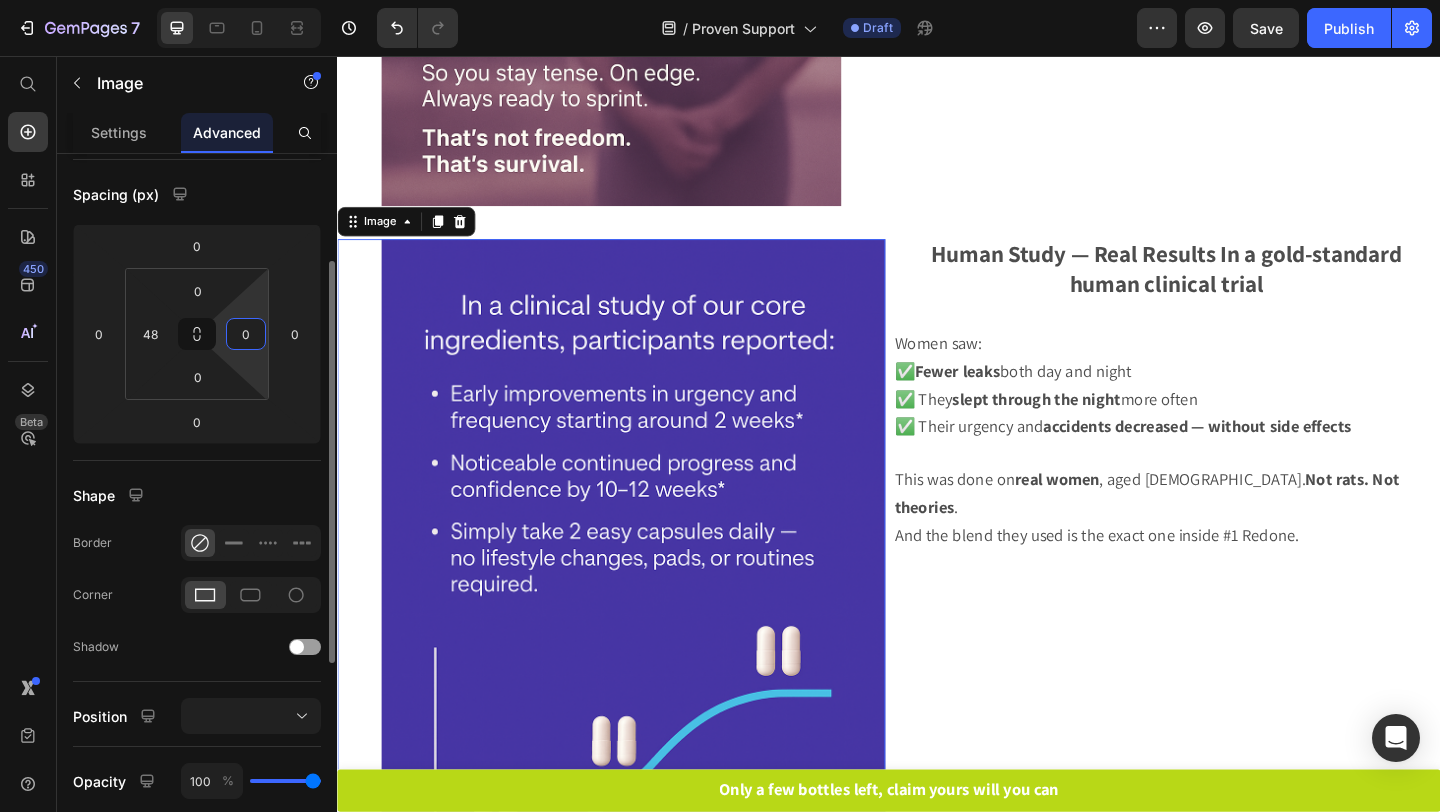 click on "0" at bounding box center [246, 334] 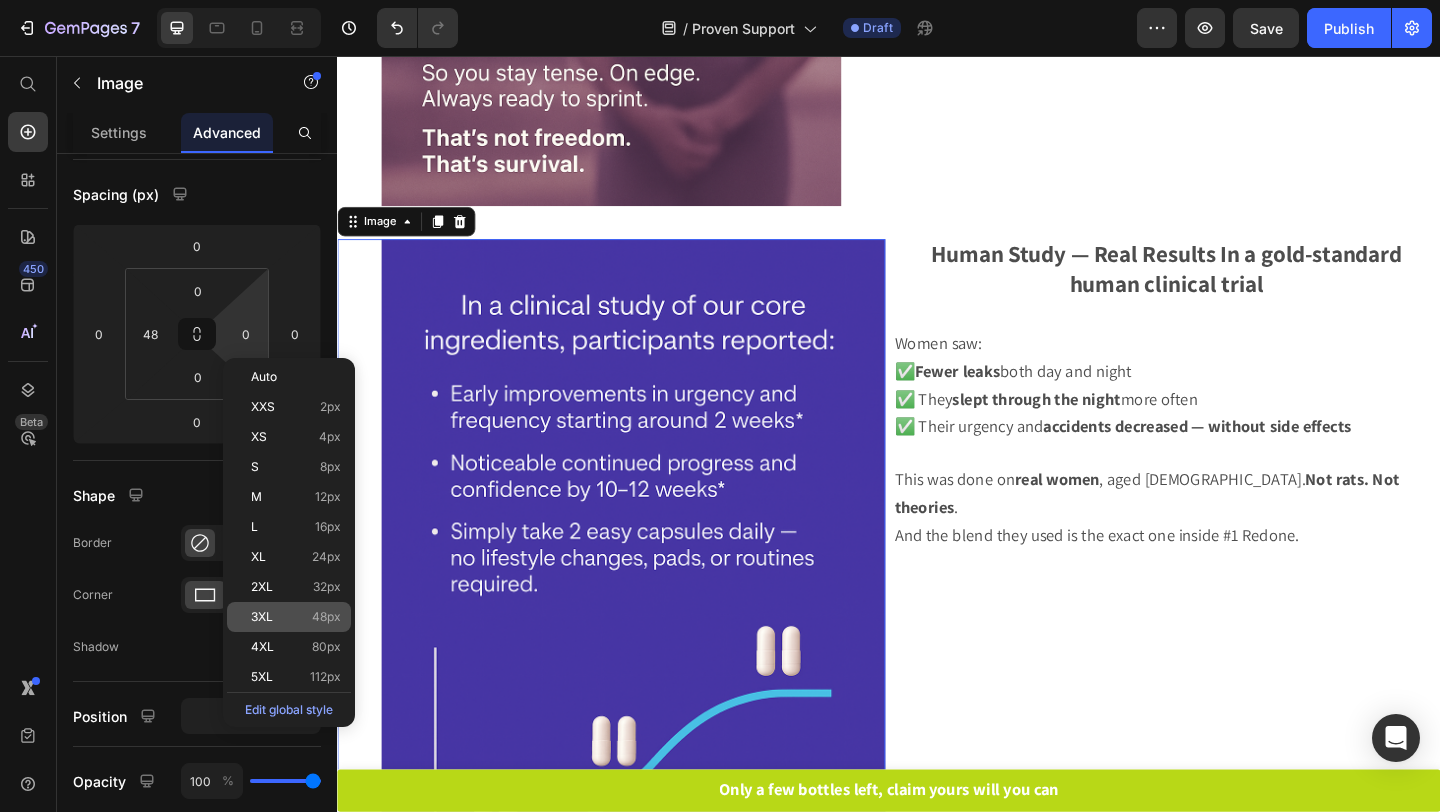 click on "3XL" at bounding box center (262, 617) 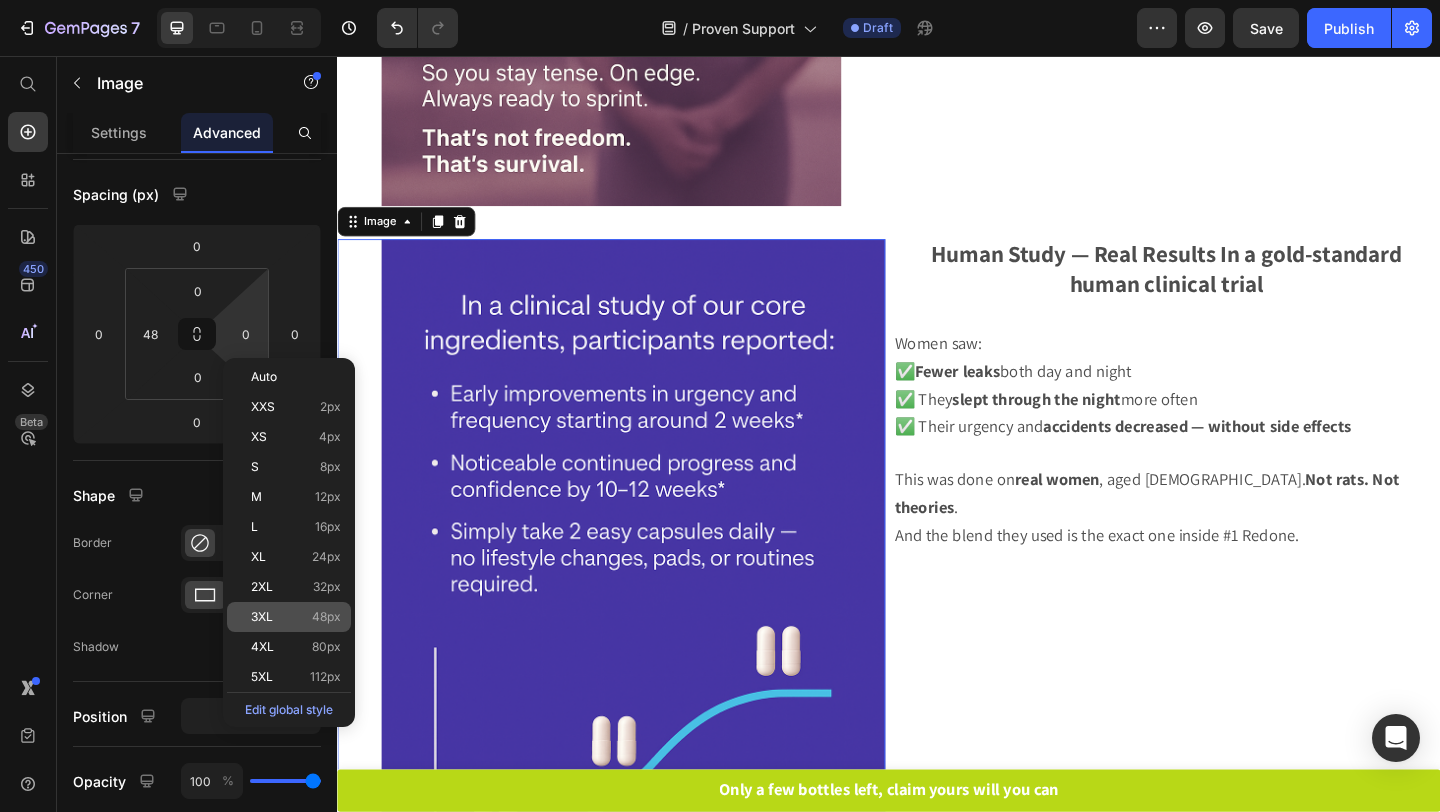 type on "48" 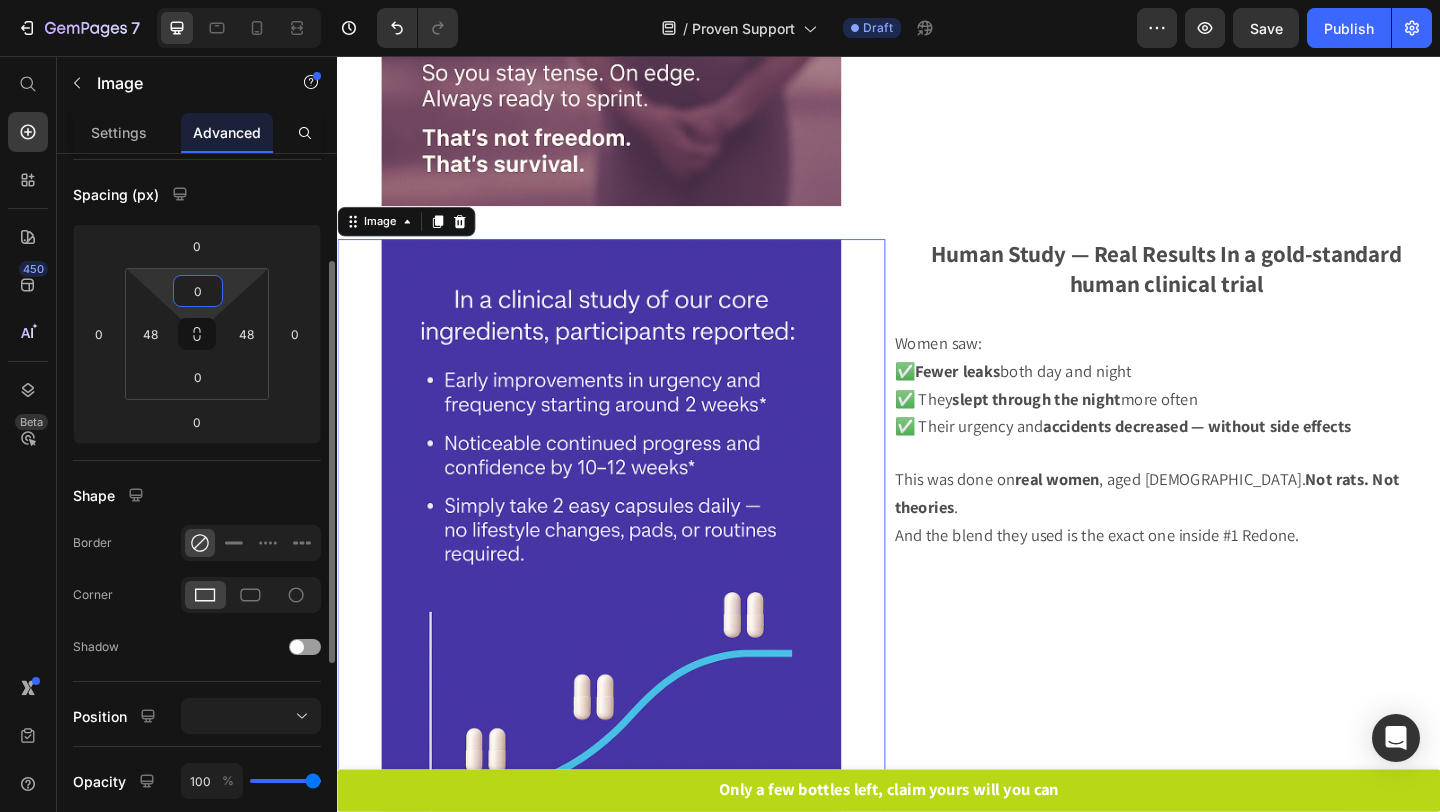 click on "0" at bounding box center (198, 291) 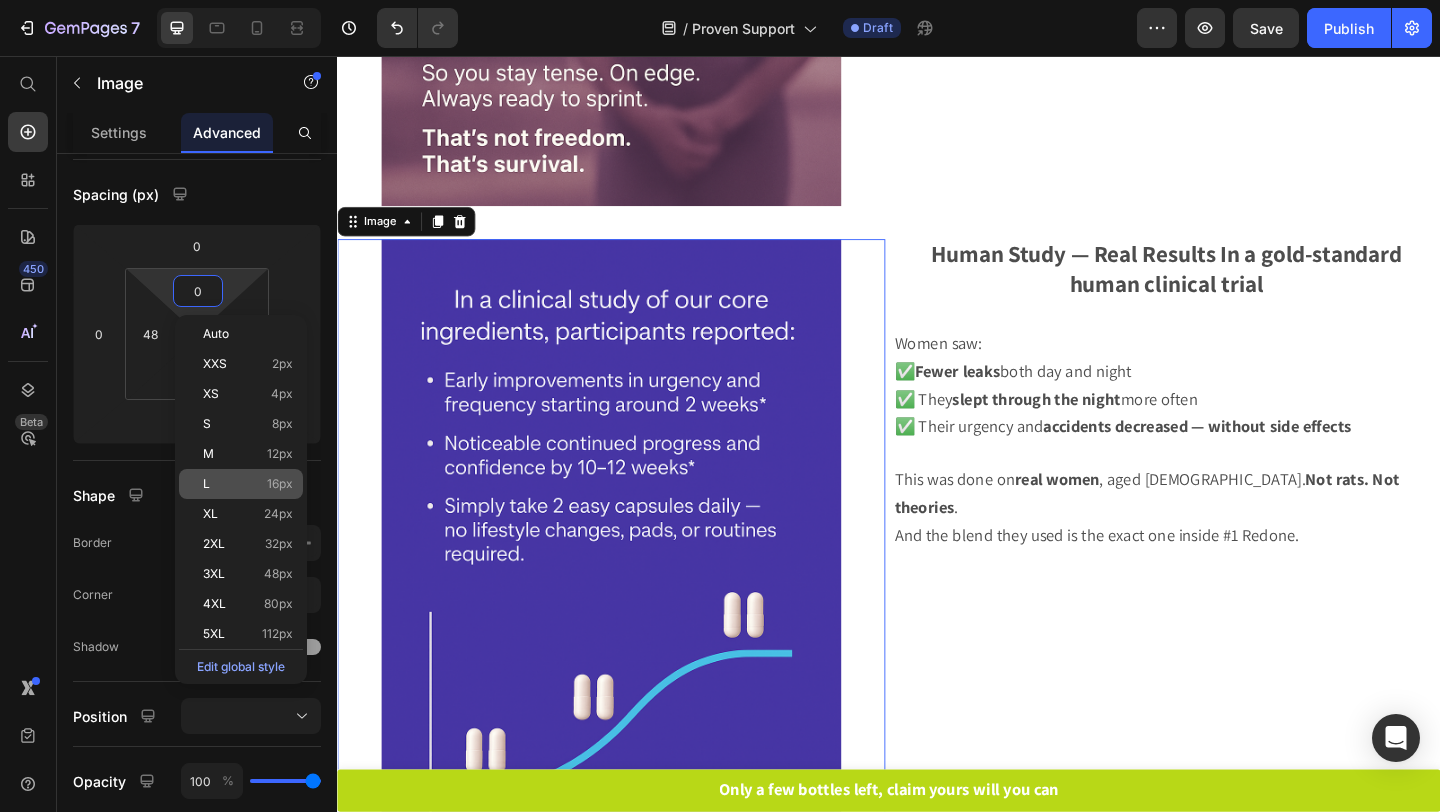 click on "L 16px" at bounding box center [248, 484] 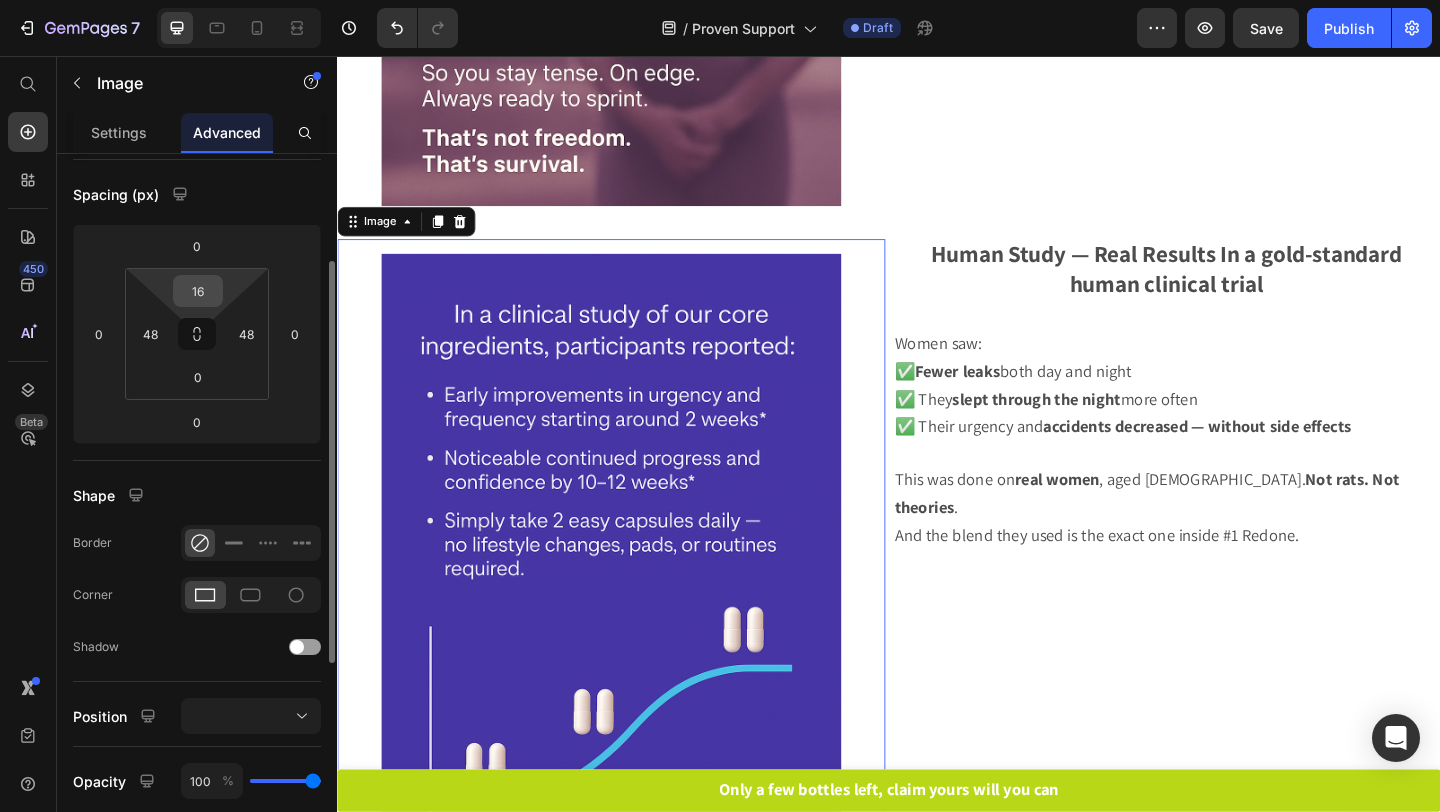click on "16" at bounding box center [198, 291] 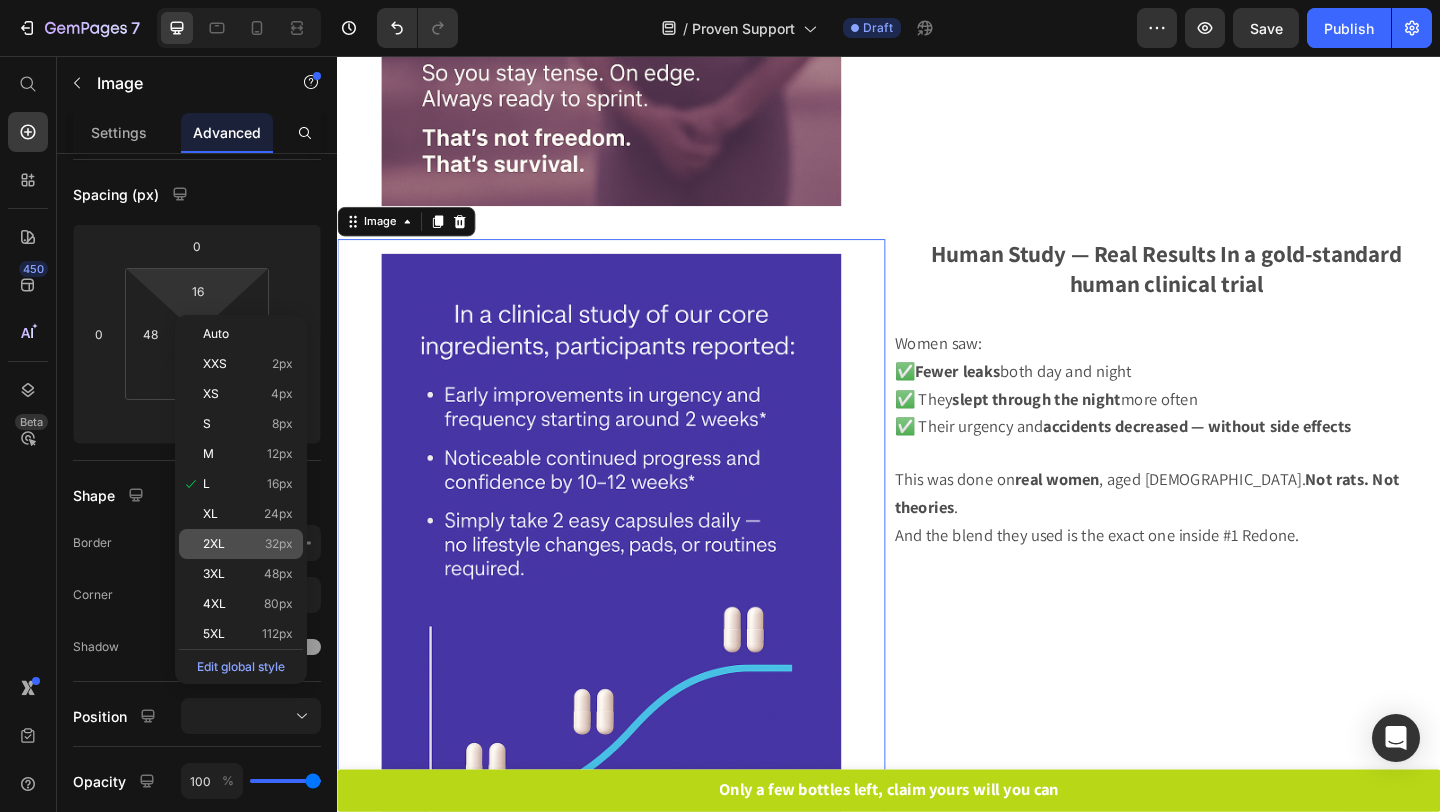 click on "2XL 32px" 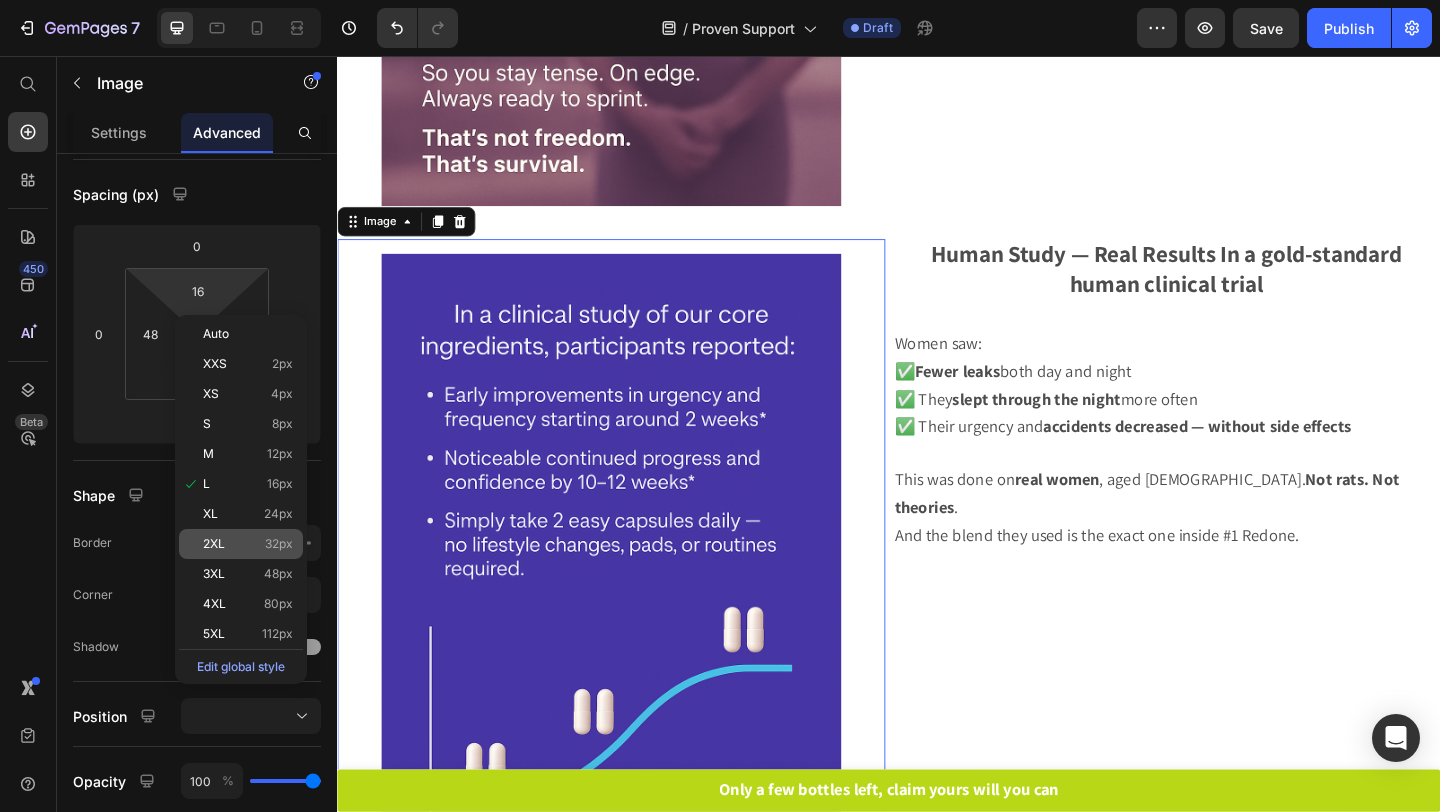 type on "32" 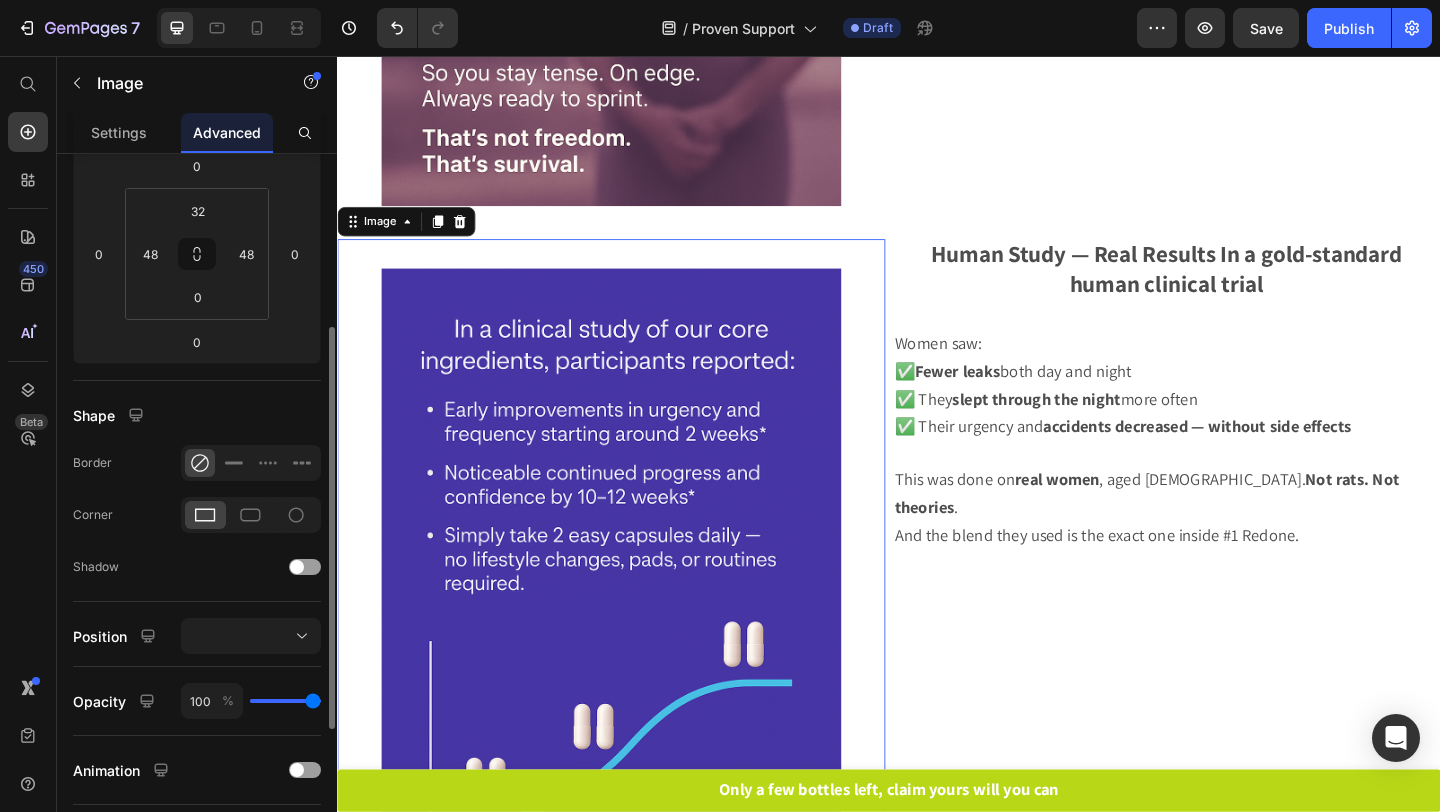 scroll, scrollTop: 284, scrollLeft: 0, axis: vertical 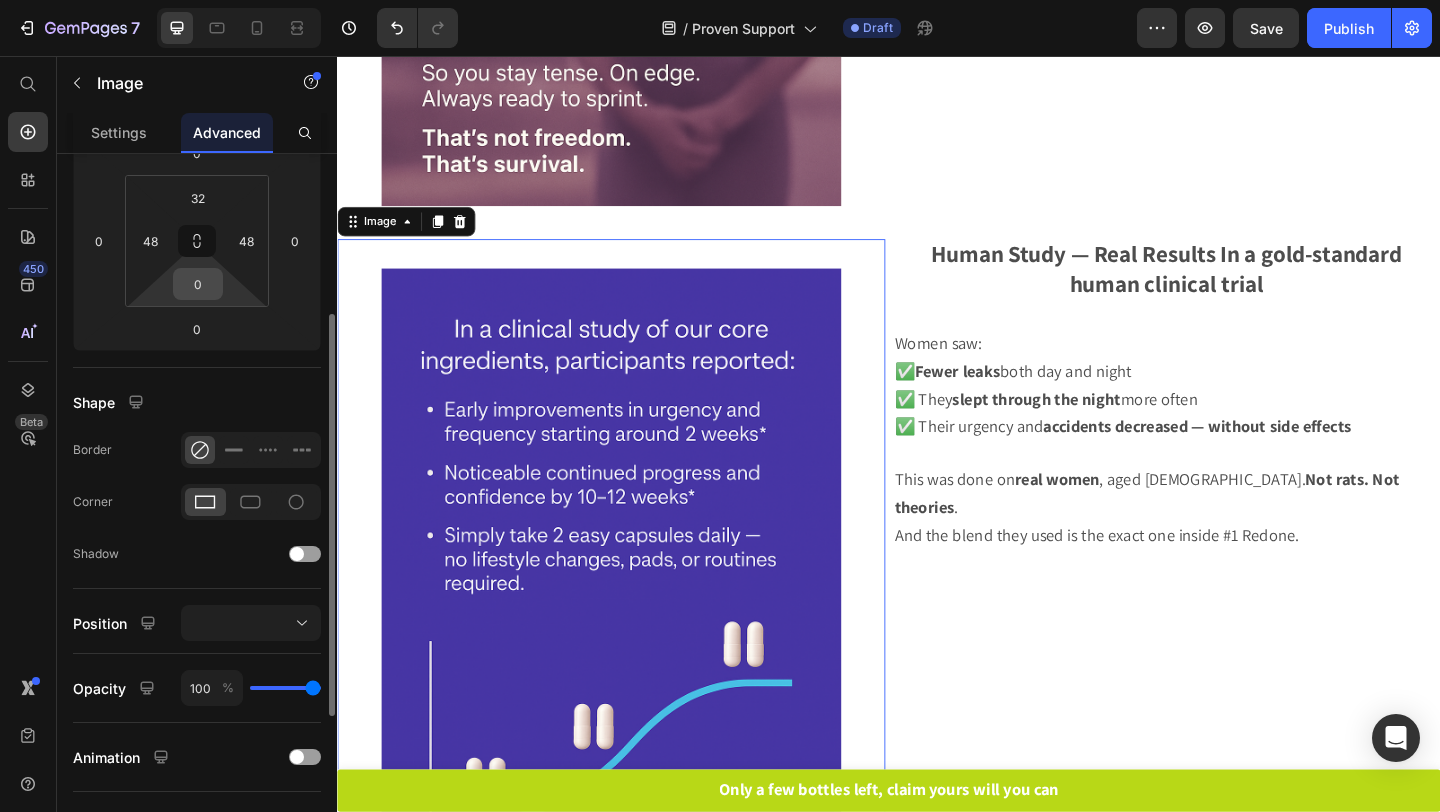 click on "0" at bounding box center (198, 284) 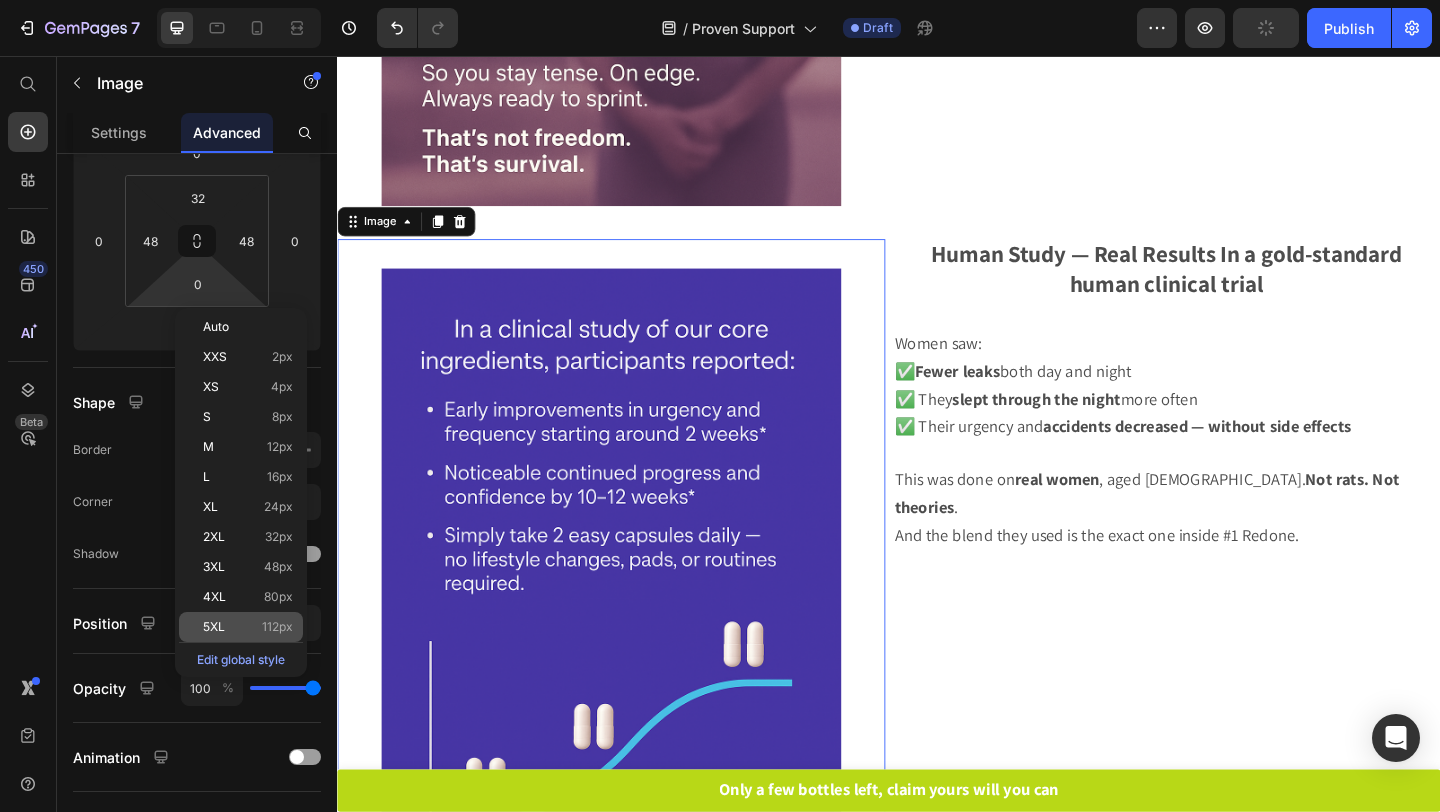 click on "5XL 112px" 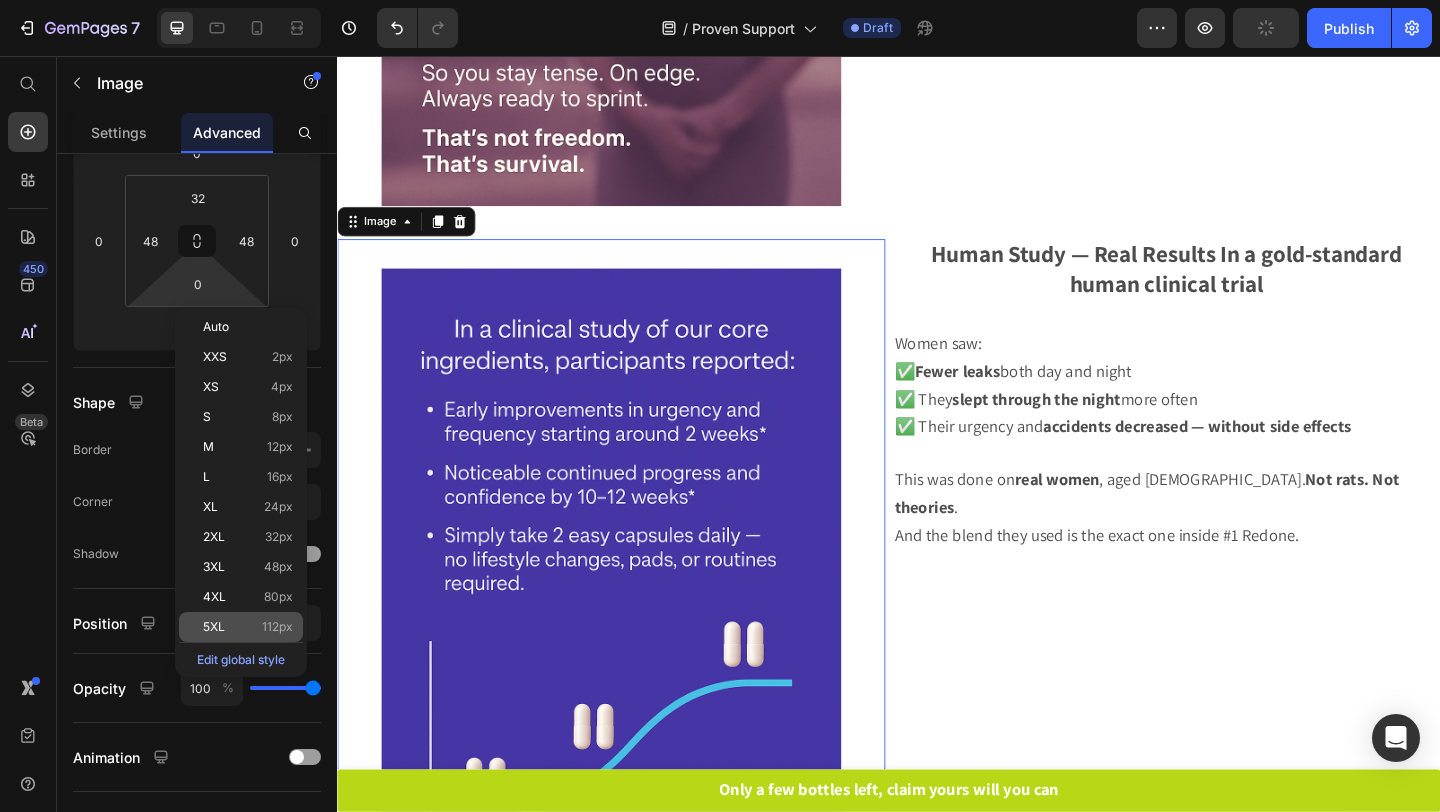 type on "112" 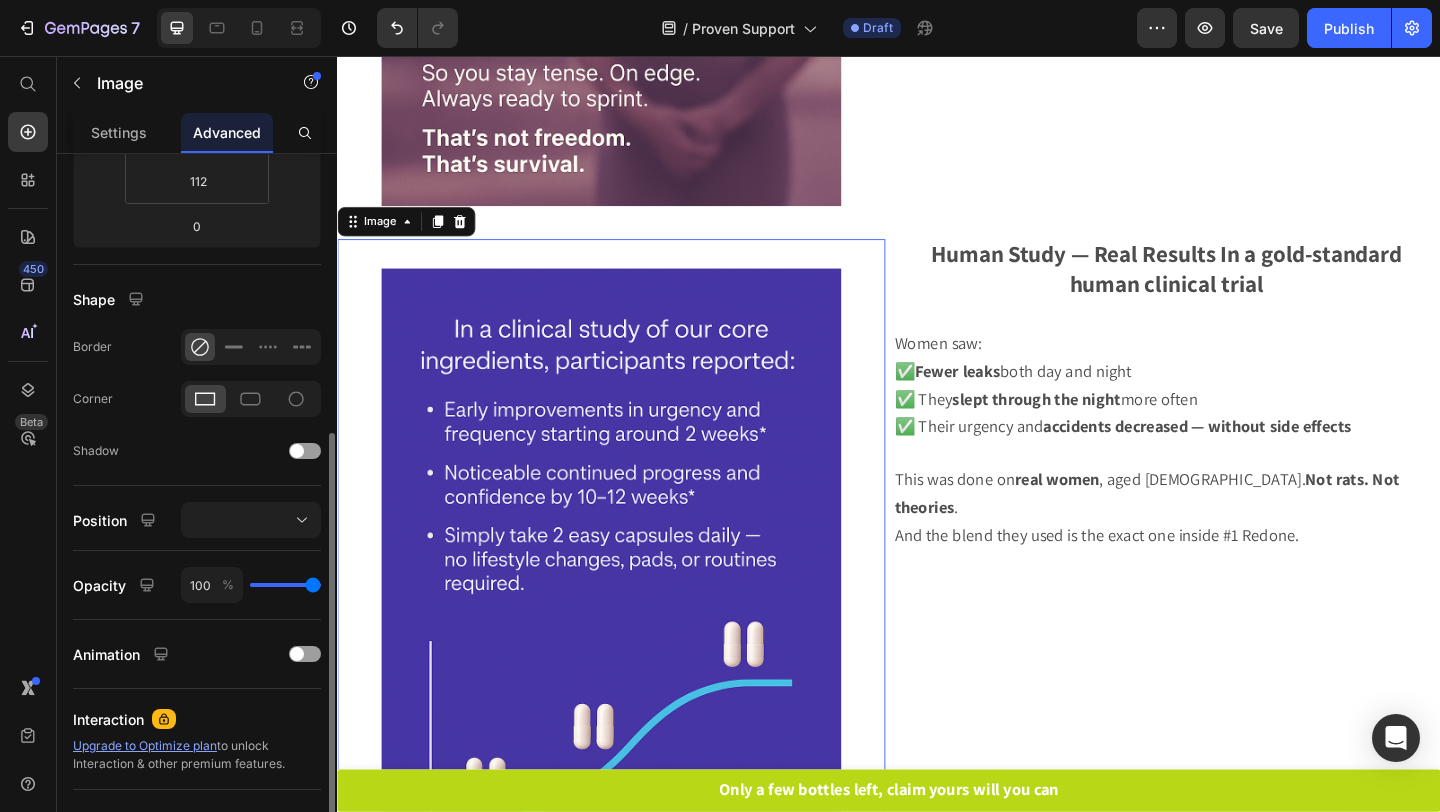 scroll, scrollTop: 426, scrollLeft: 0, axis: vertical 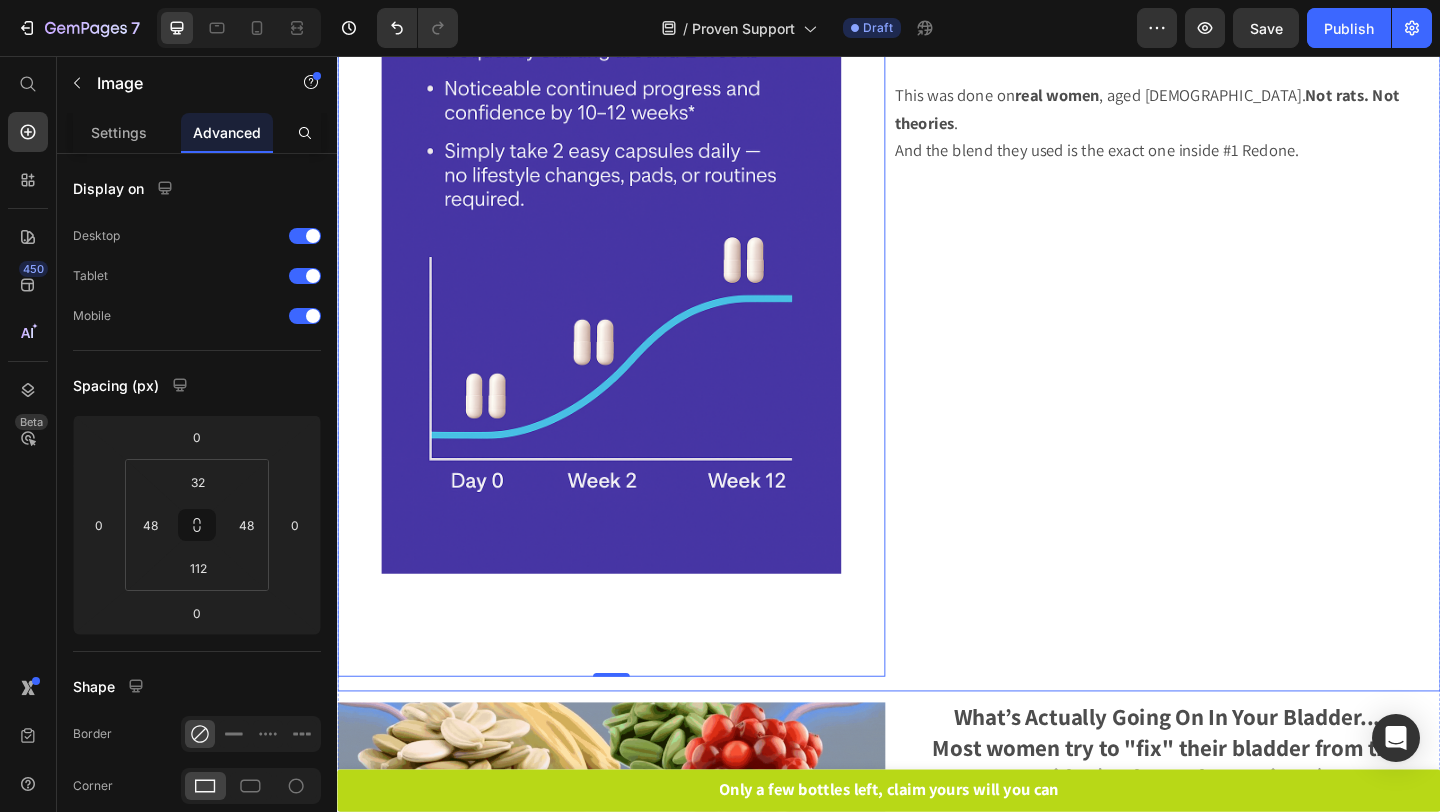 click on "Image   0 Human Study — Real Results In a gold-standard human clinical trial Text Block   Women saw: ✅   Fewer leaks  both day and night  ✅ They  slept through the night  more often  ✅ Their urgency and  accidents decreased — without side effects    This was done on  real women , aged 40–72.  Not rats. Not theories .  And the blend they used is the exact one inside #1 Redone.   Text Block Row" at bounding box center [937, 284] 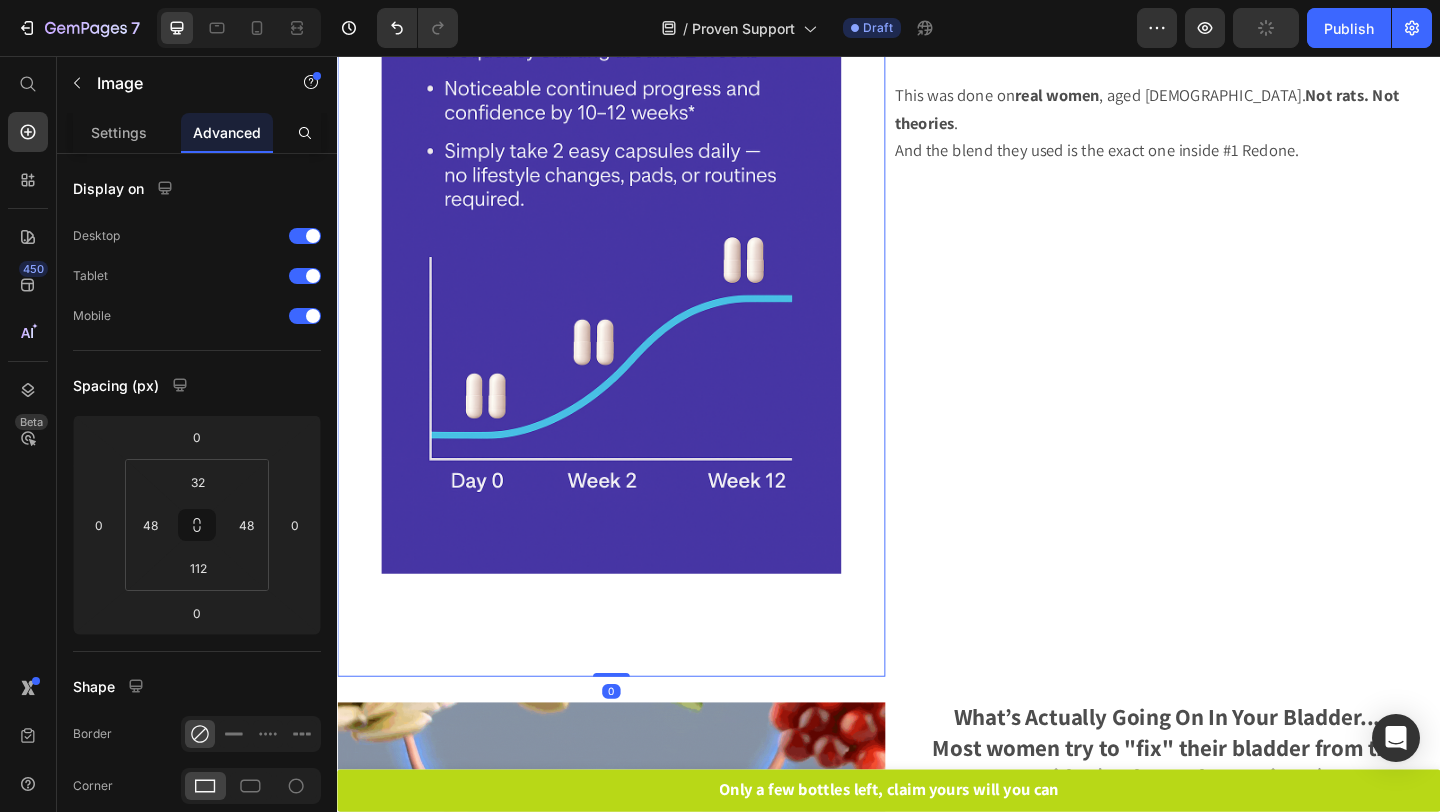 click at bounding box center [635, 284] 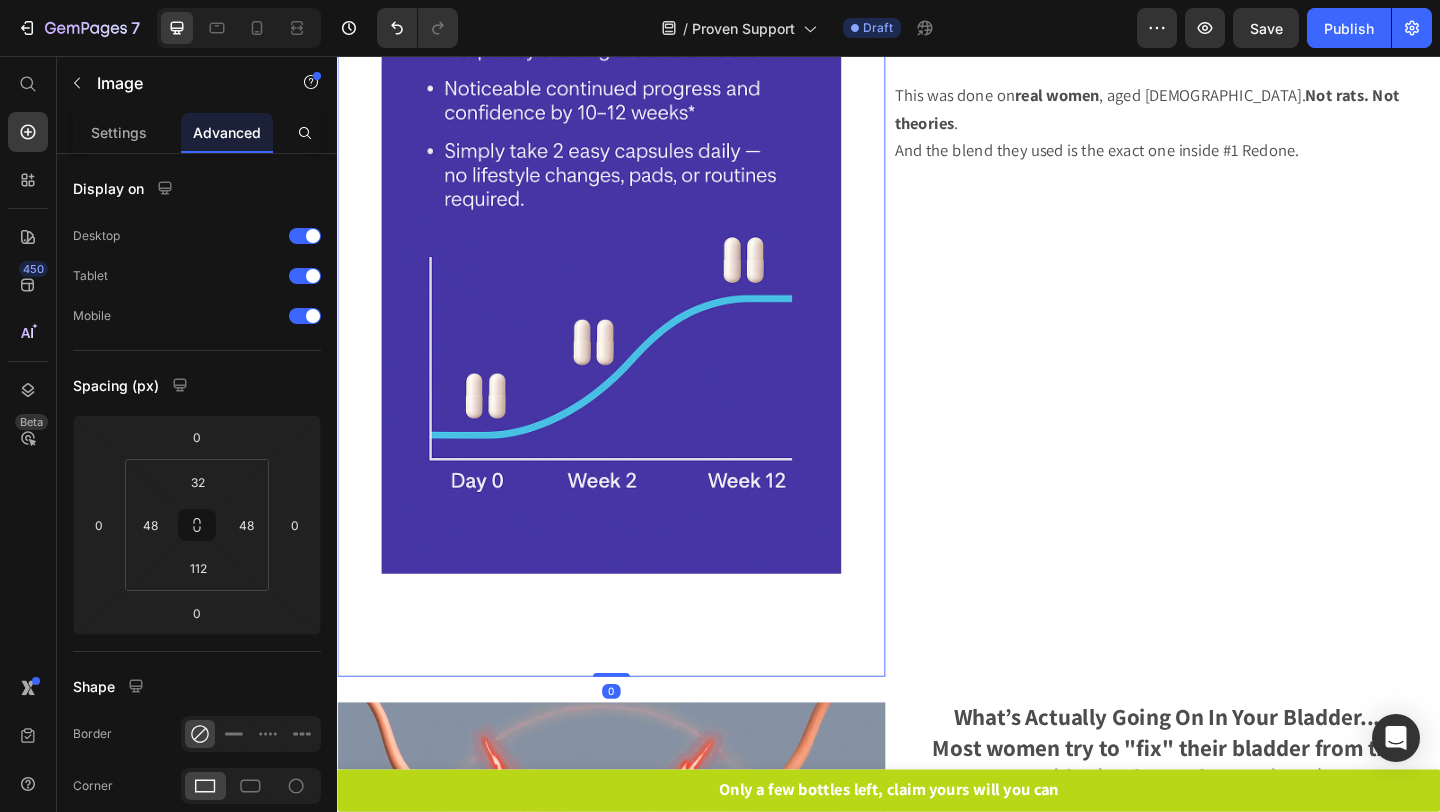 drag, startPoint x: 635, startPoint y: 727, endPoint x: 645, endPoint y: 628, distance: 99.50377 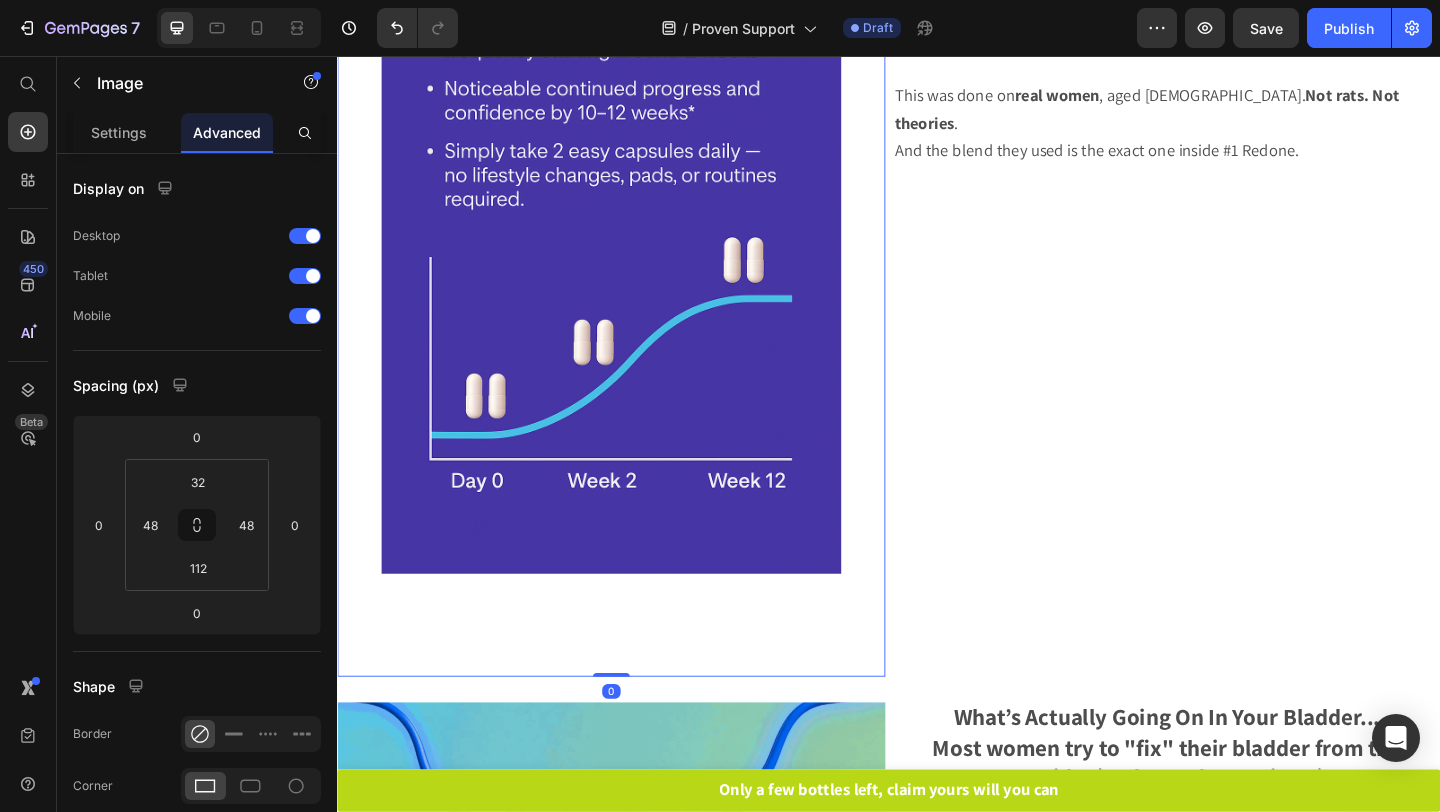 click on "Image   0" at bounding box center [635, 284] 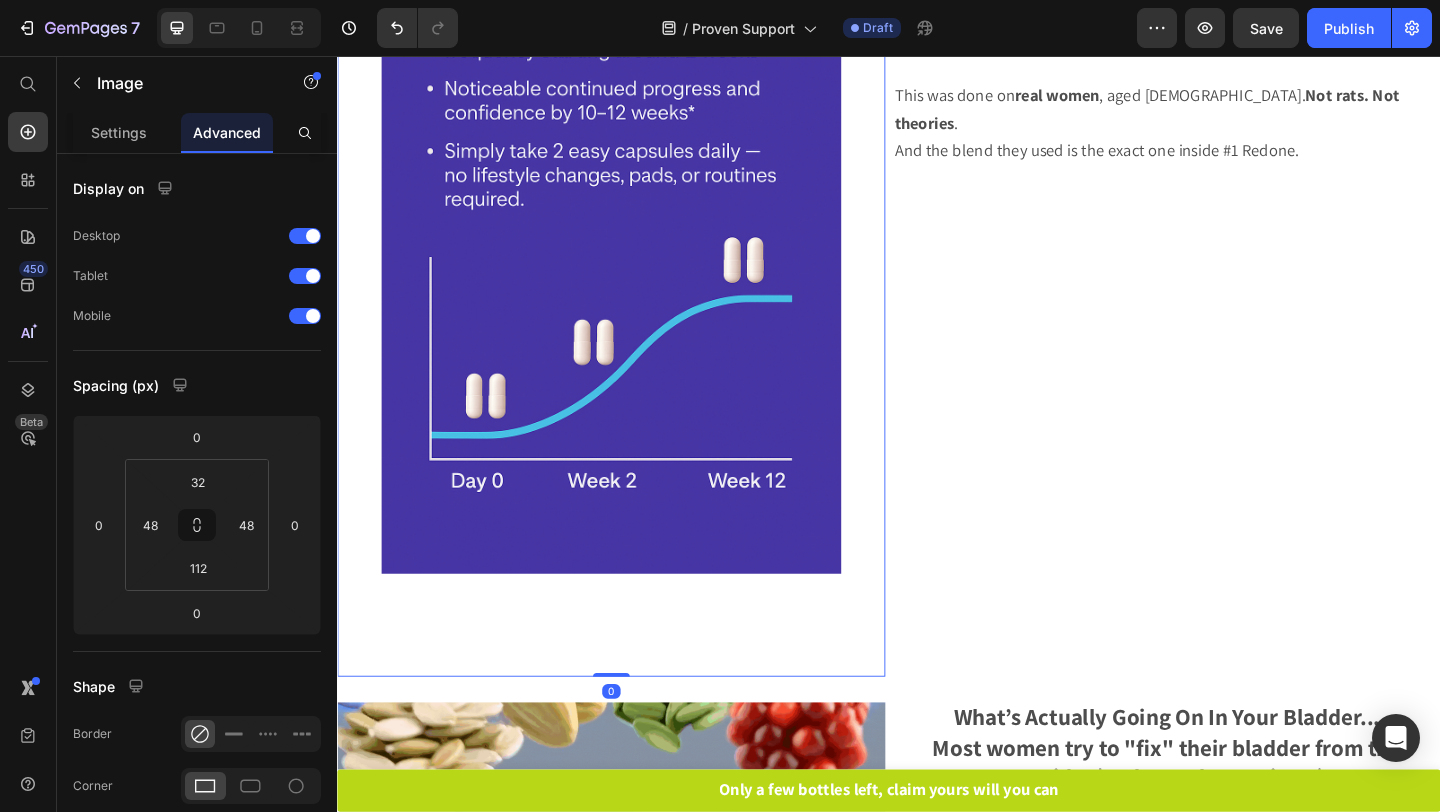 click at bounding box center (635, 284) 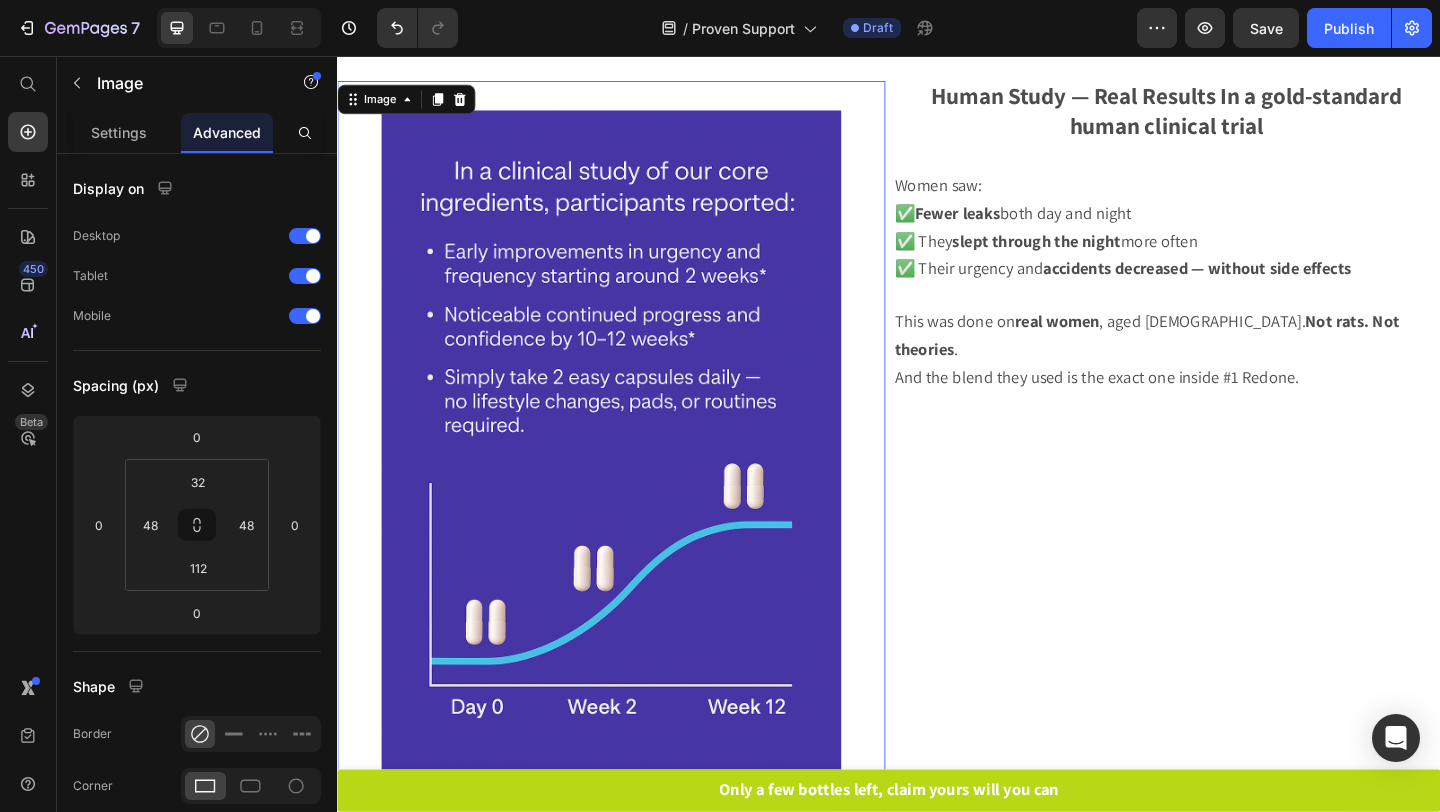 scroll, scrollTop: 793, scrollLeft: 0, axis: vertical 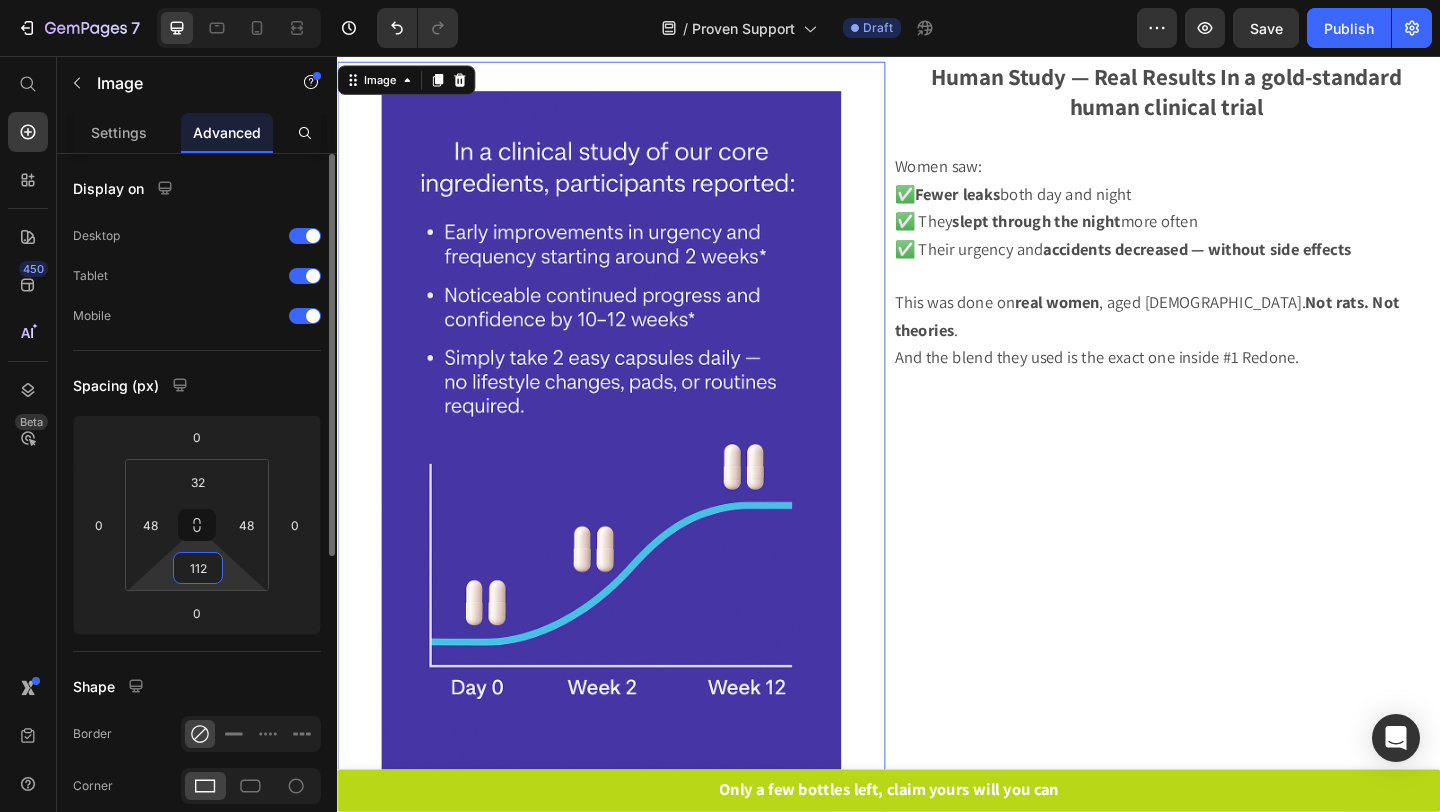 click on "112" at bounding box center [198, 568] 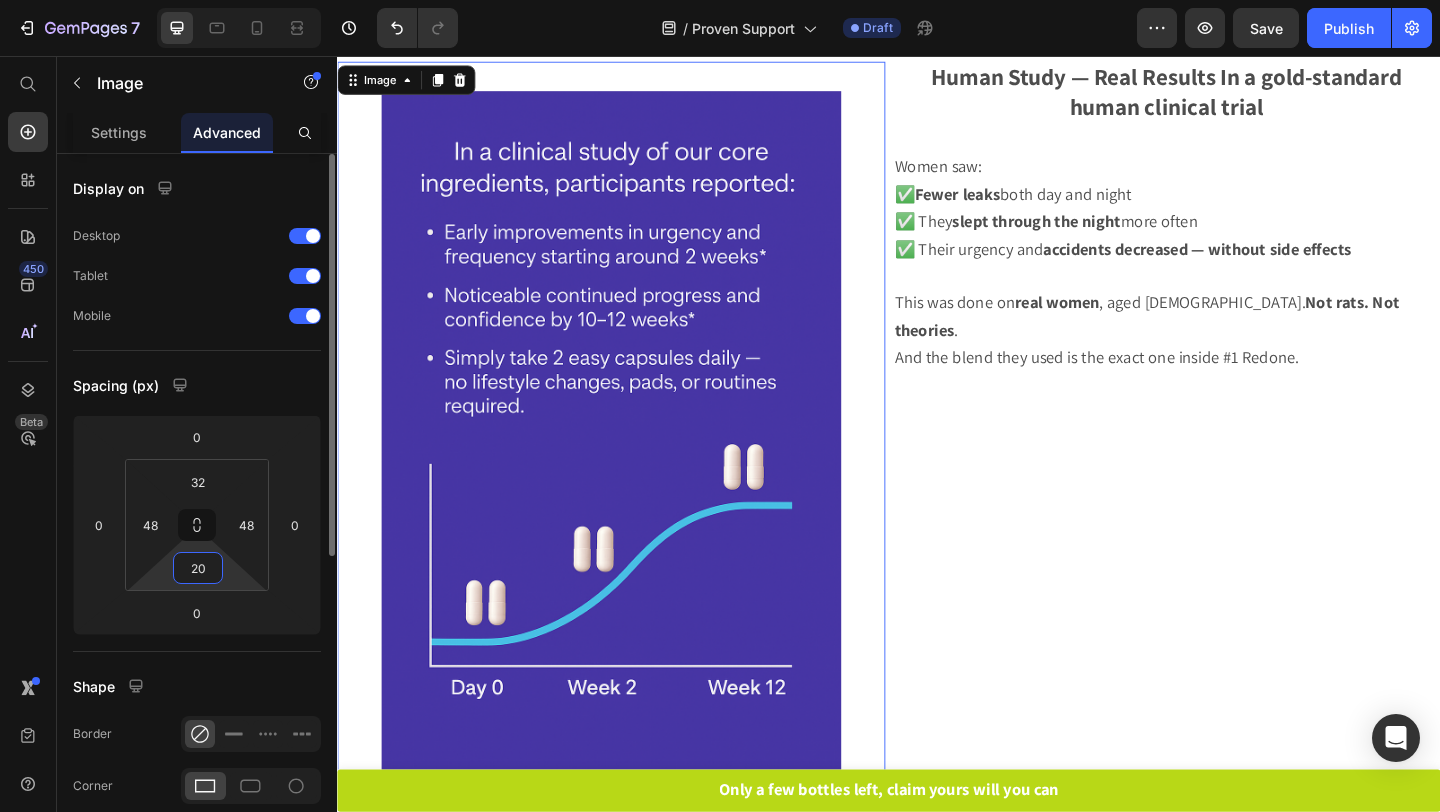 type on "2" 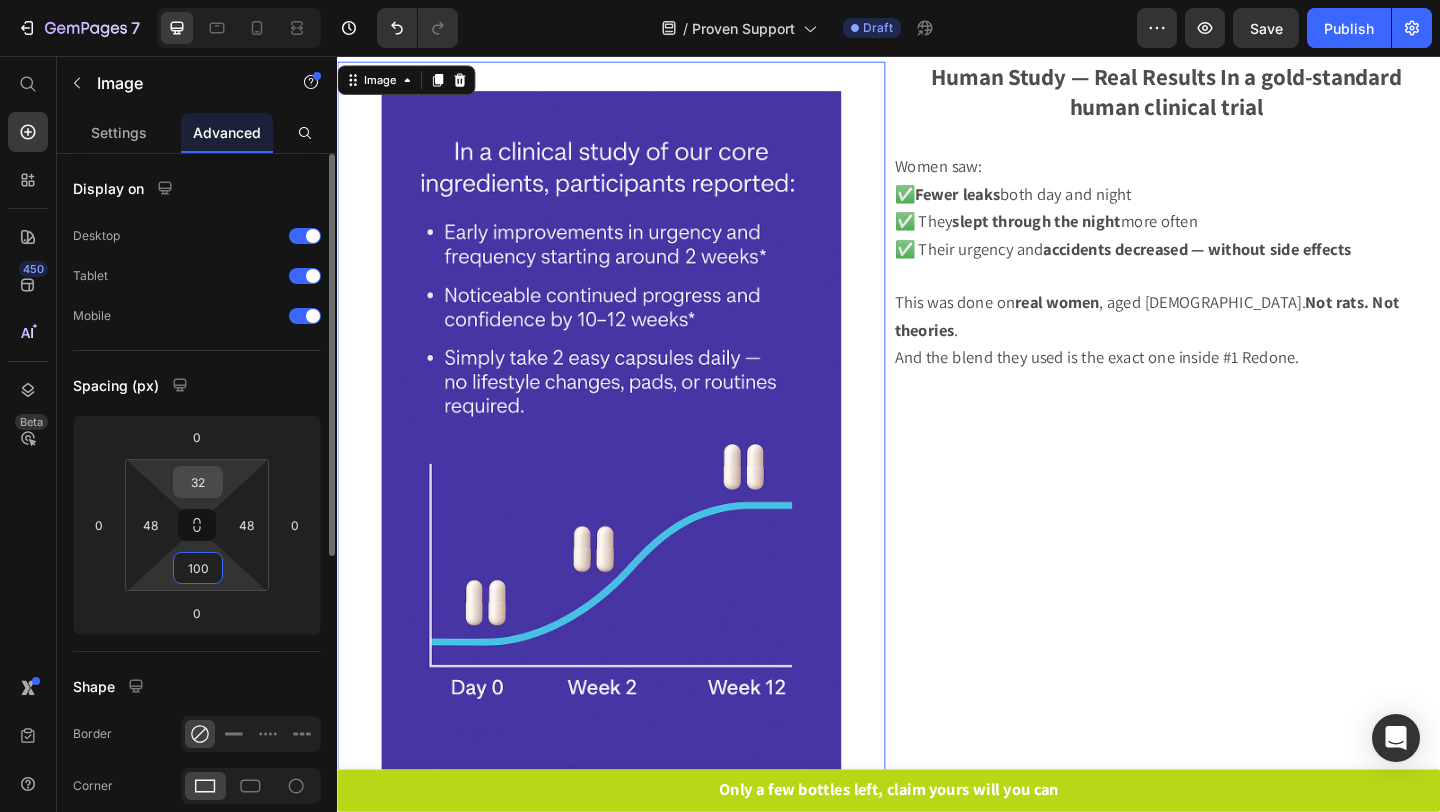 type on "100" 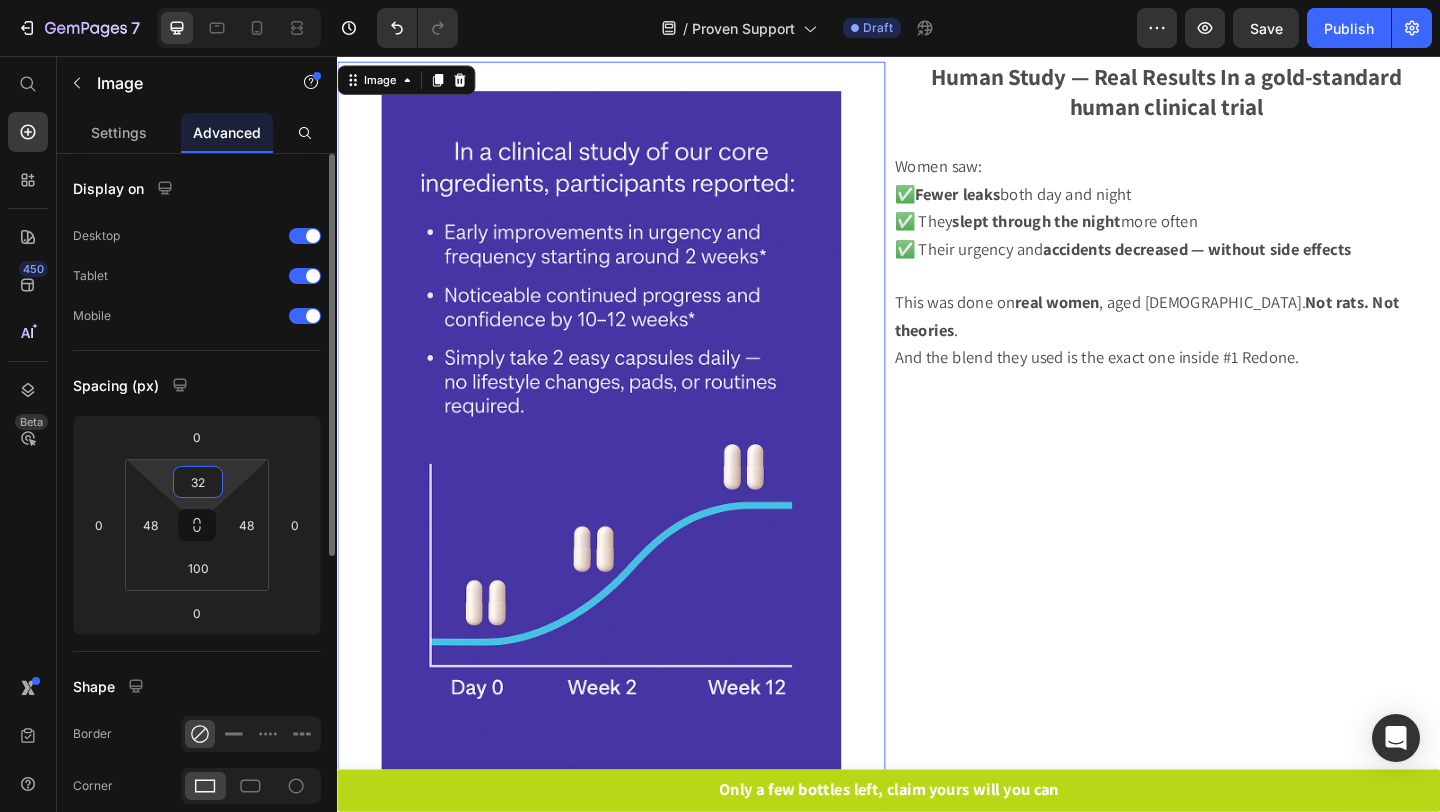 click on "32" at bounding box center [198, 482] 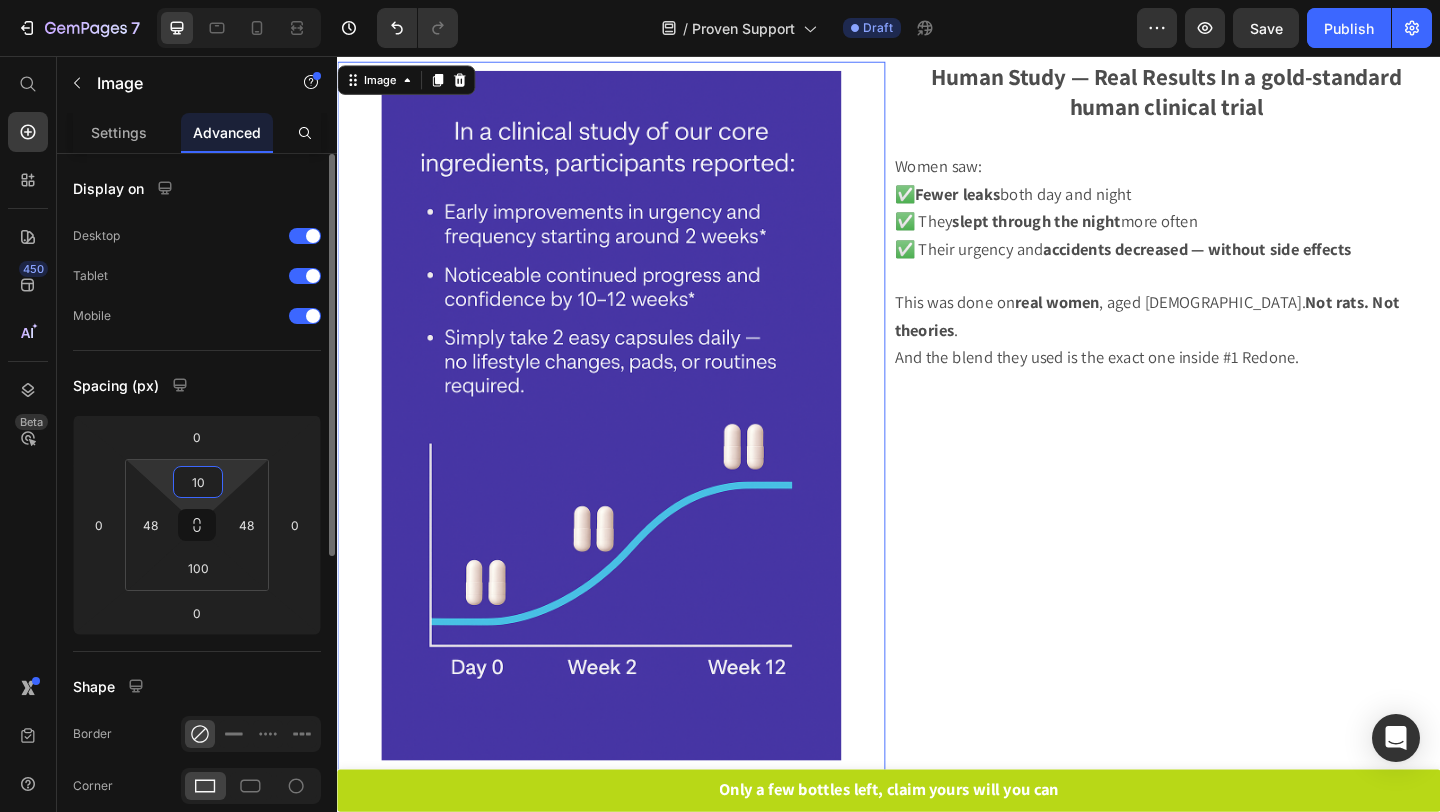 type on "1" 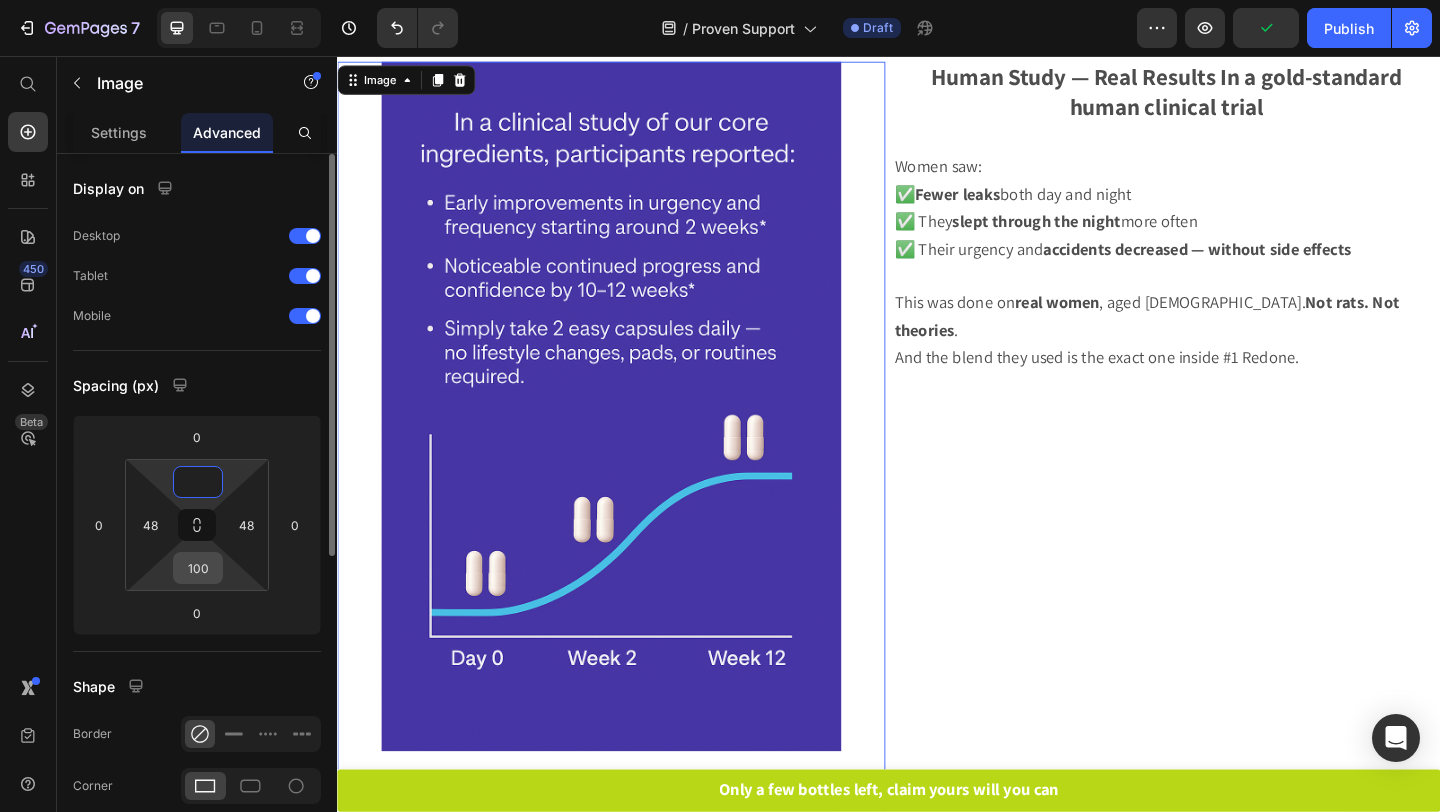 type on "0" 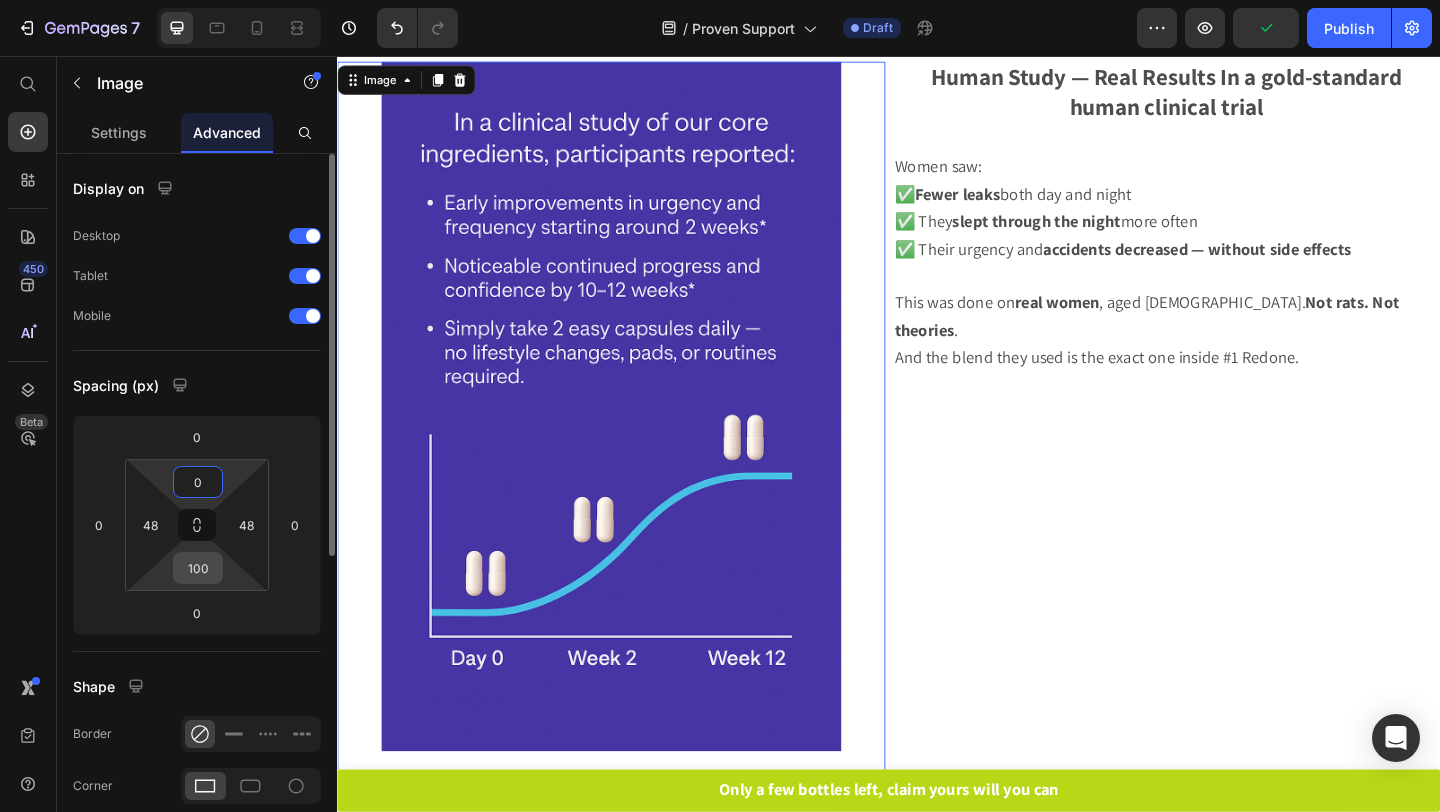 click on "100" at bounding box center (198, 568) 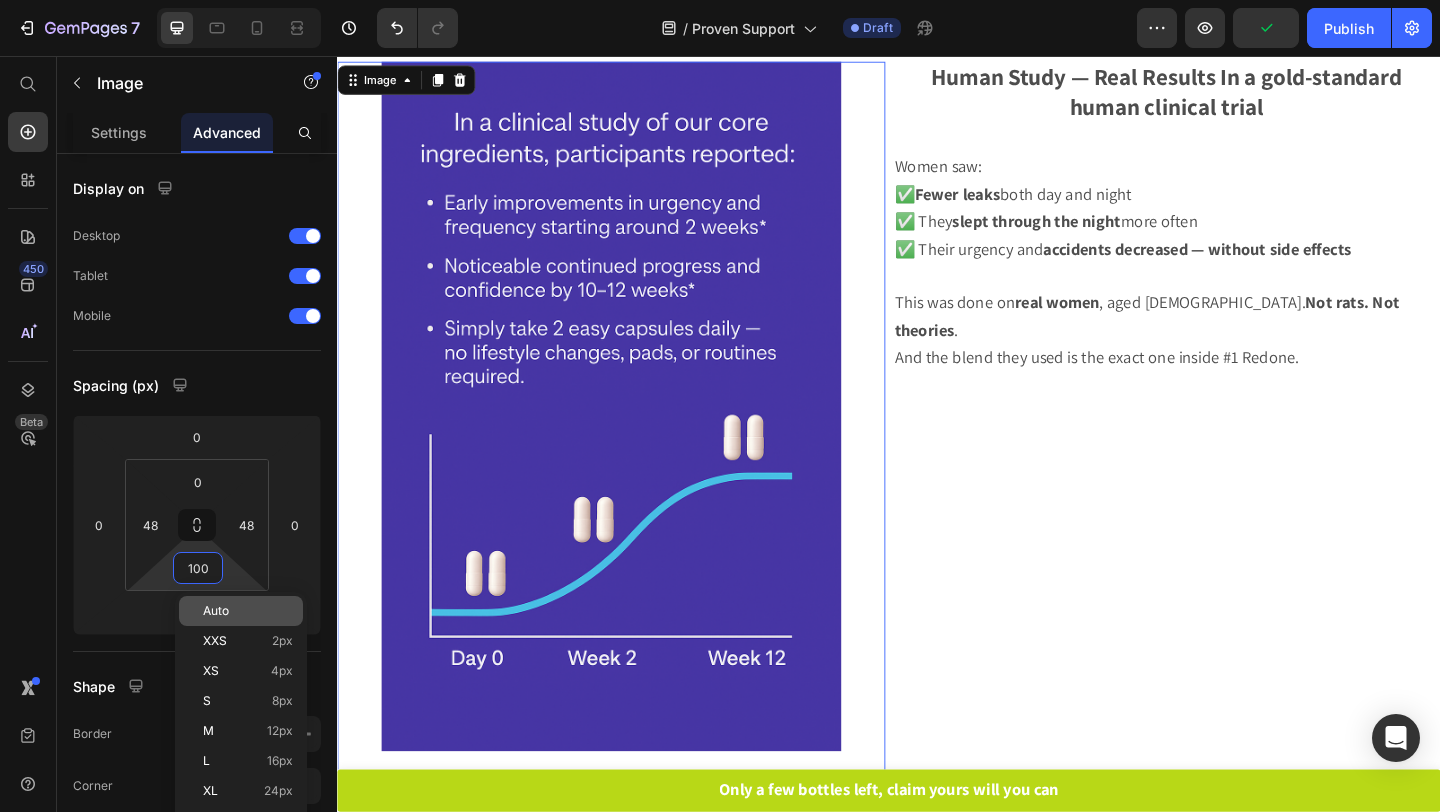 click on "Auto" at bounding box center (216, 611) 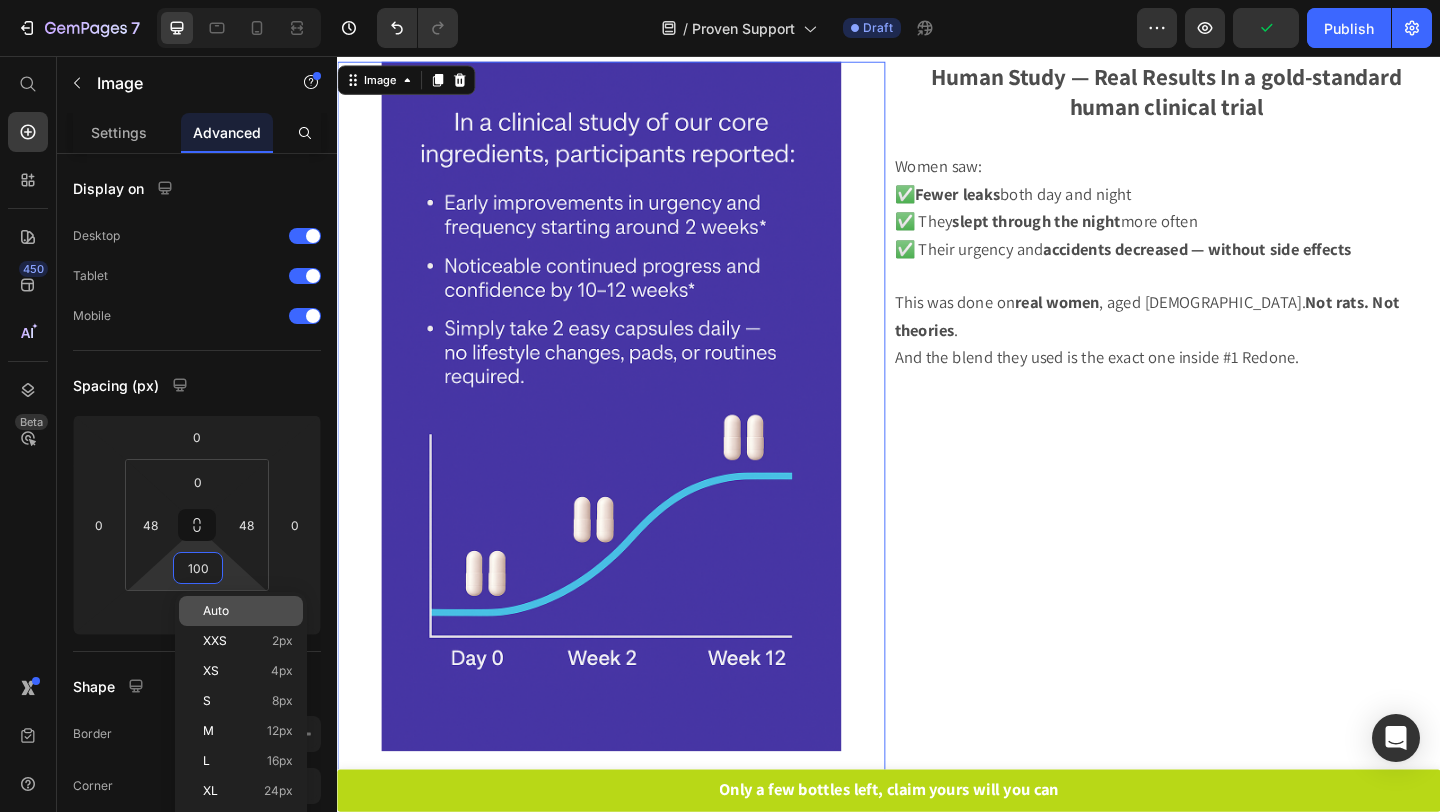 type 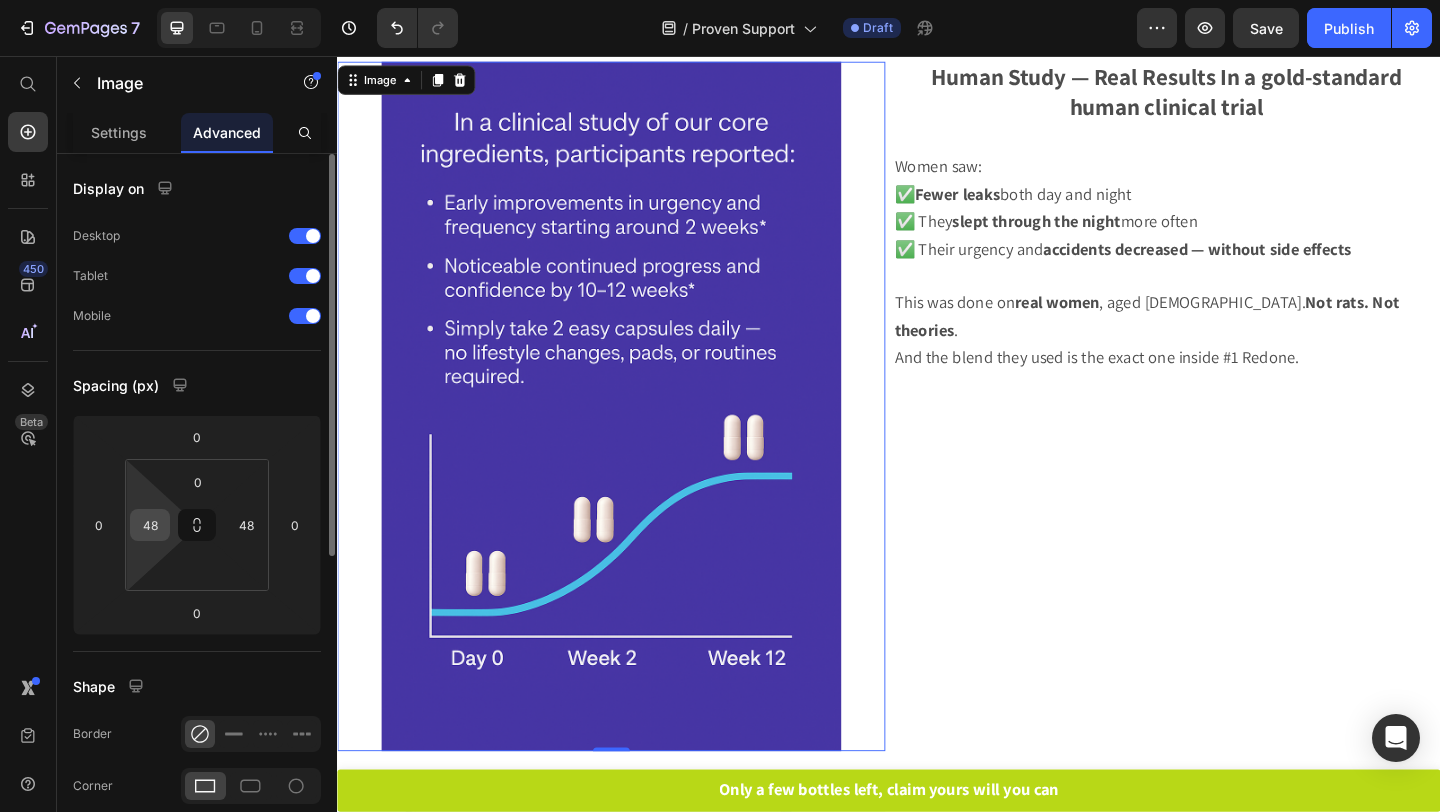 click on "48" at bounding box center (150, 525) 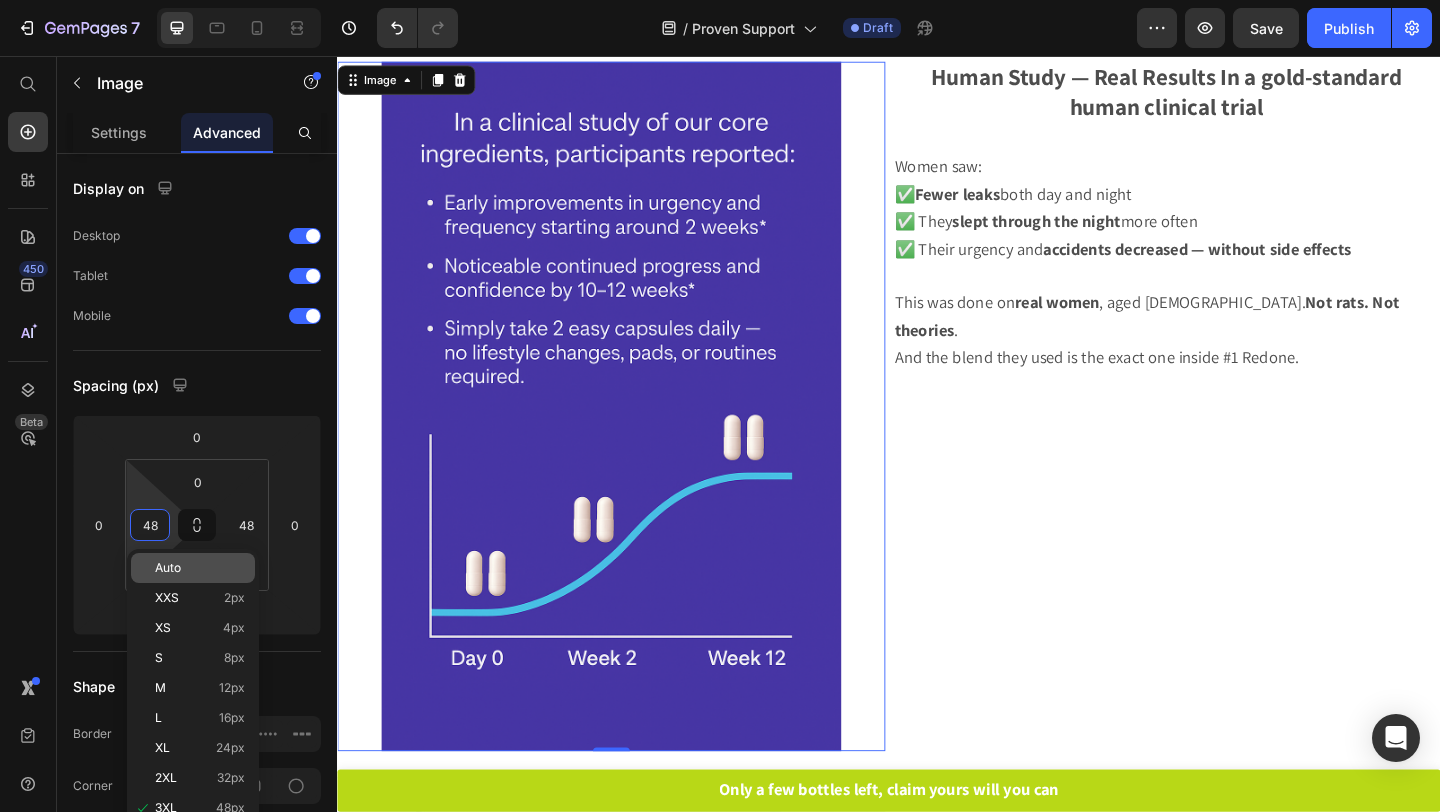 type on "3" 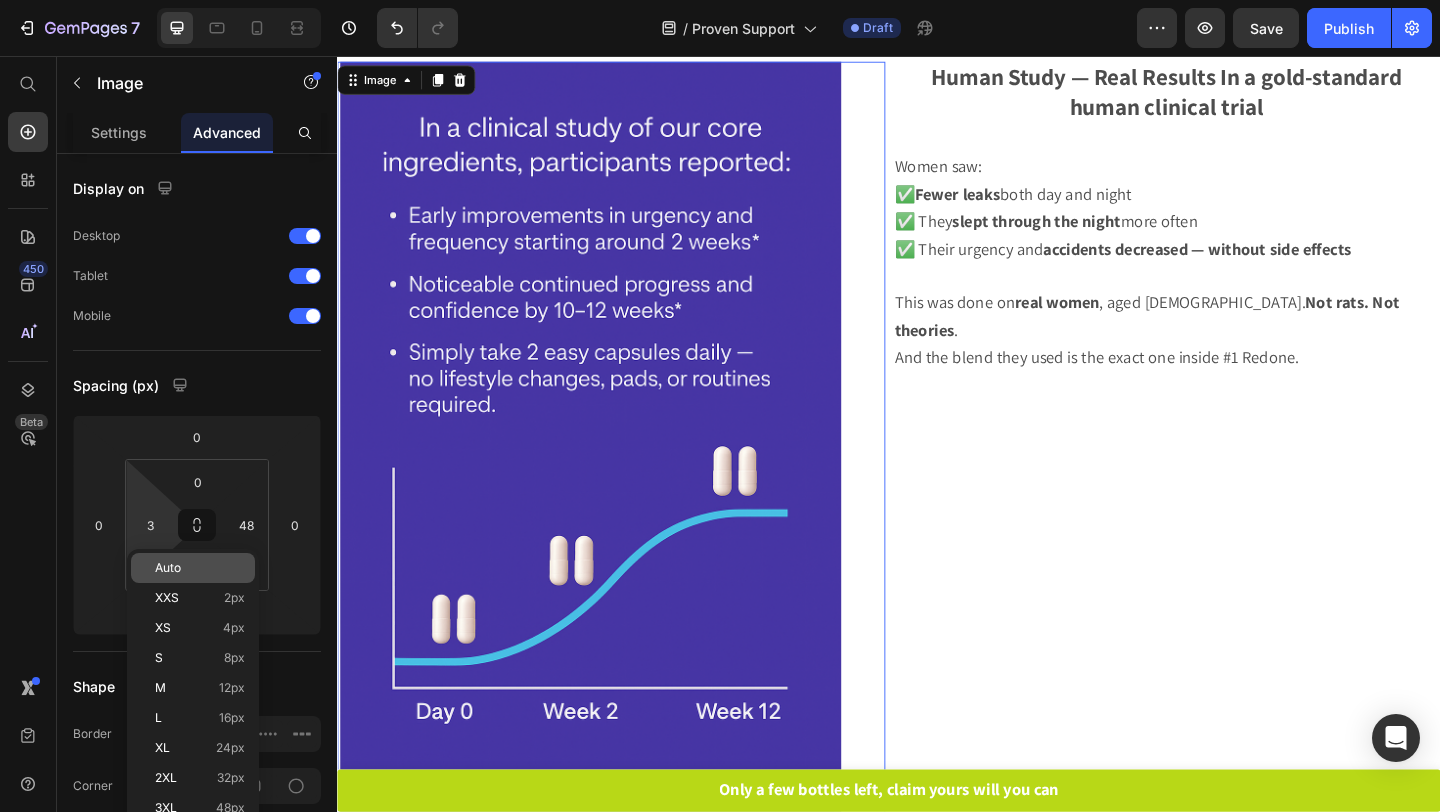 click on "Auto" 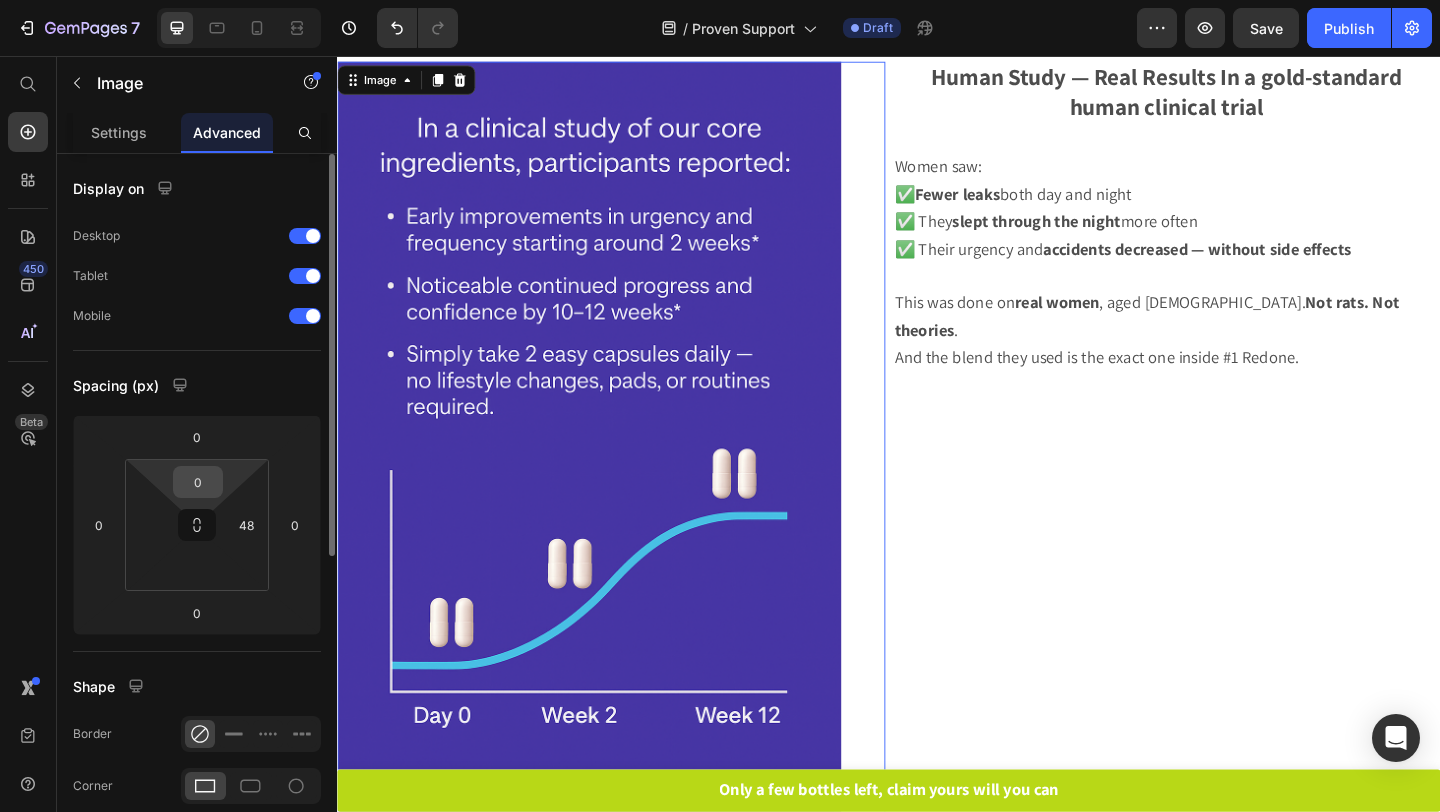 click on "0" at bounding box center [198, 482] 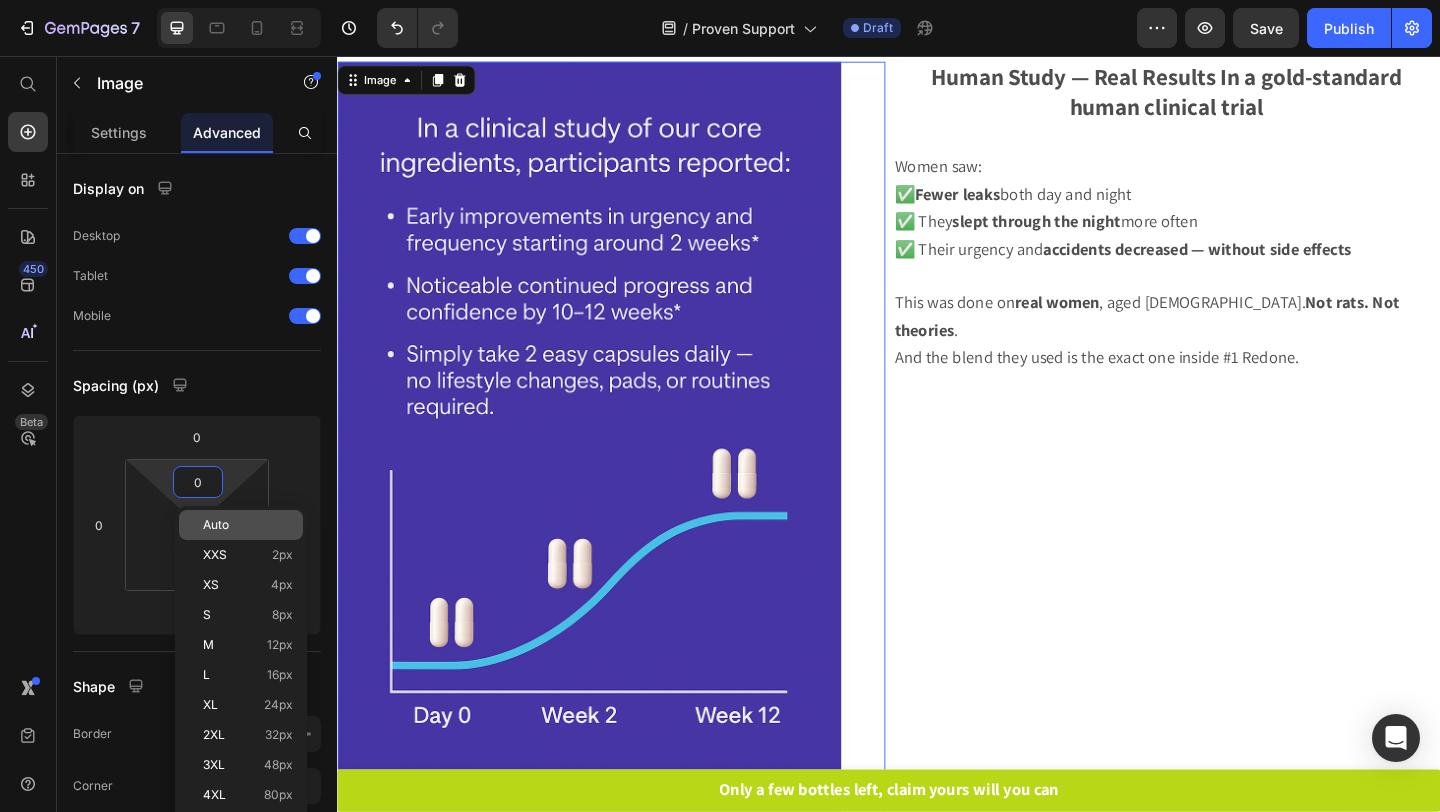 click on "Auto" at bounding box center (248, 525) 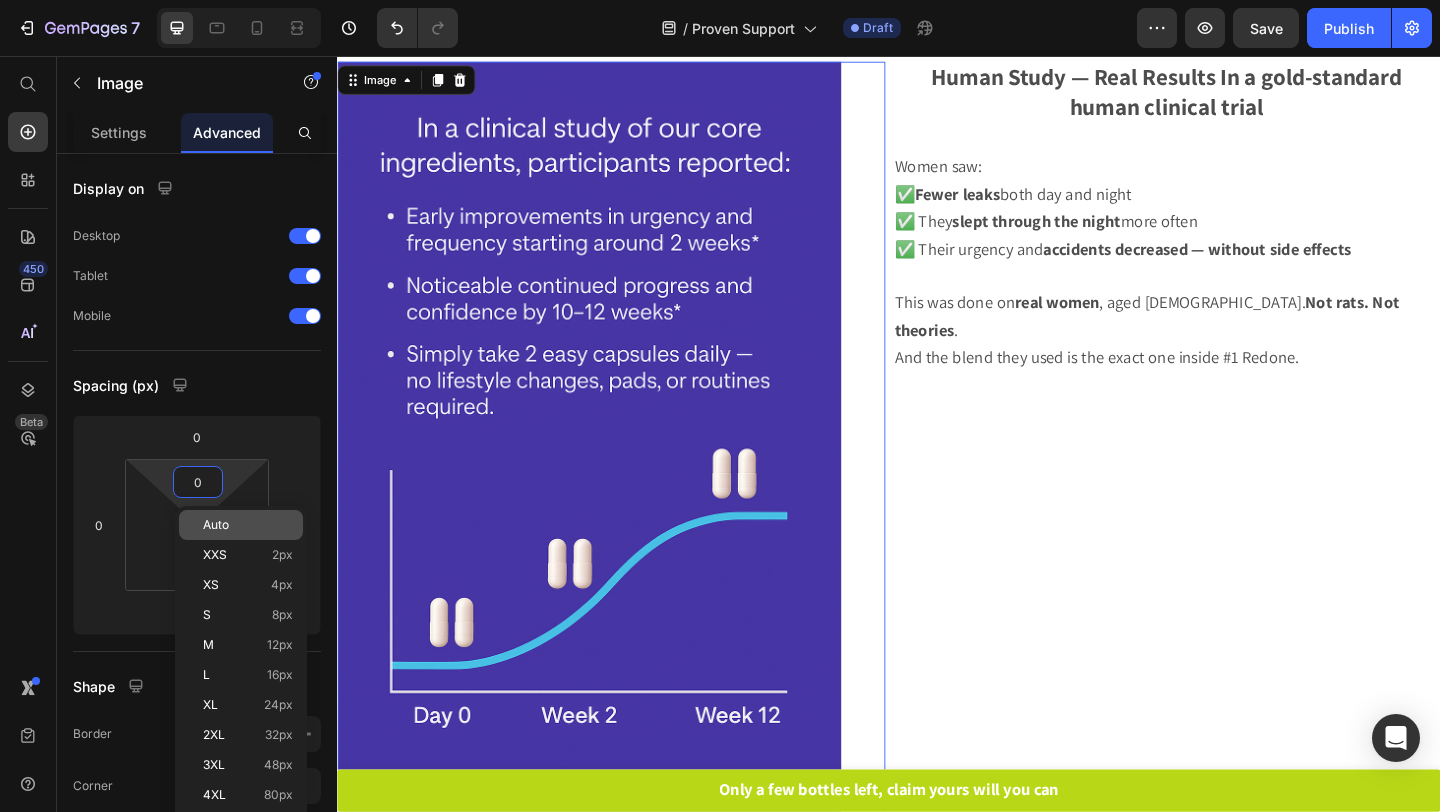 type 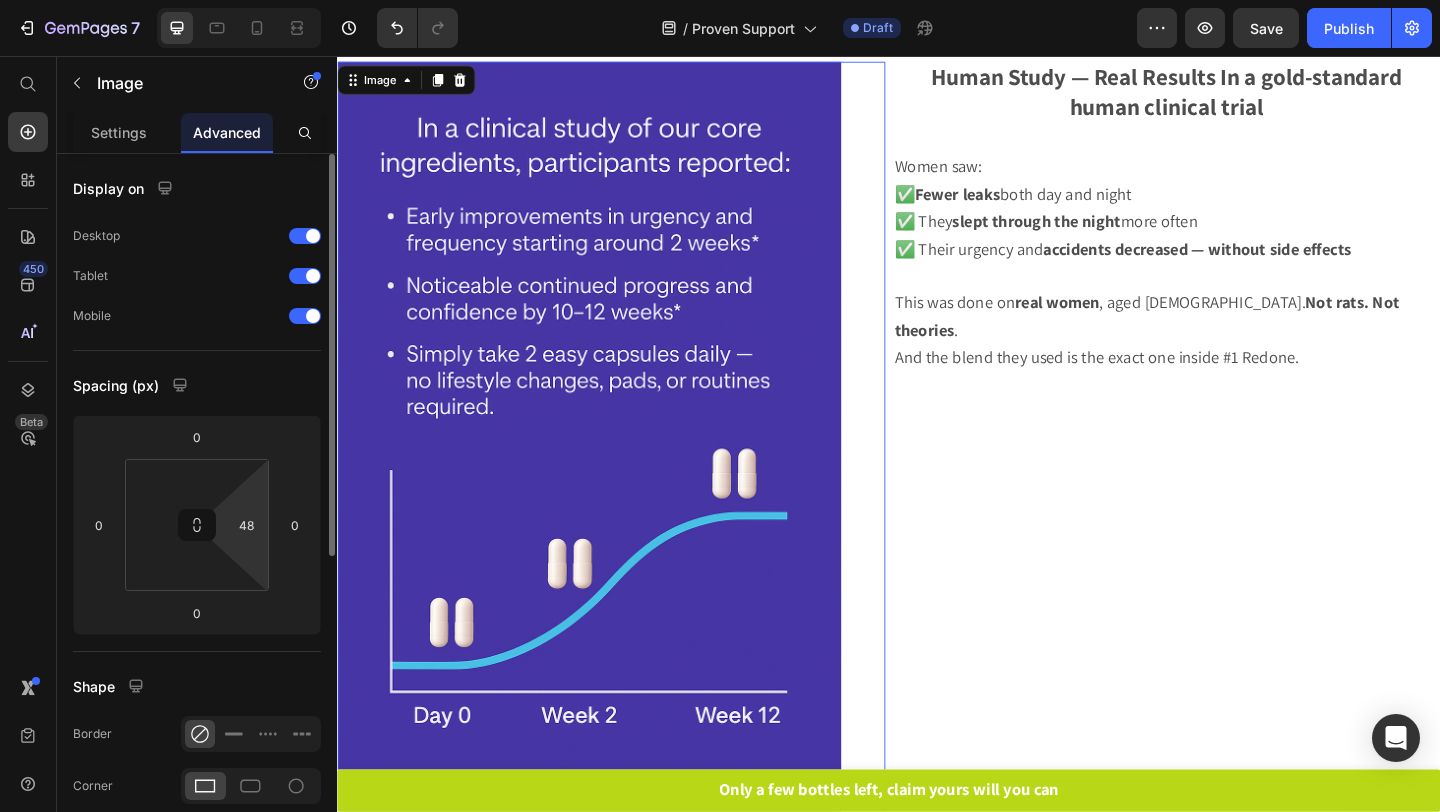 type on "3" 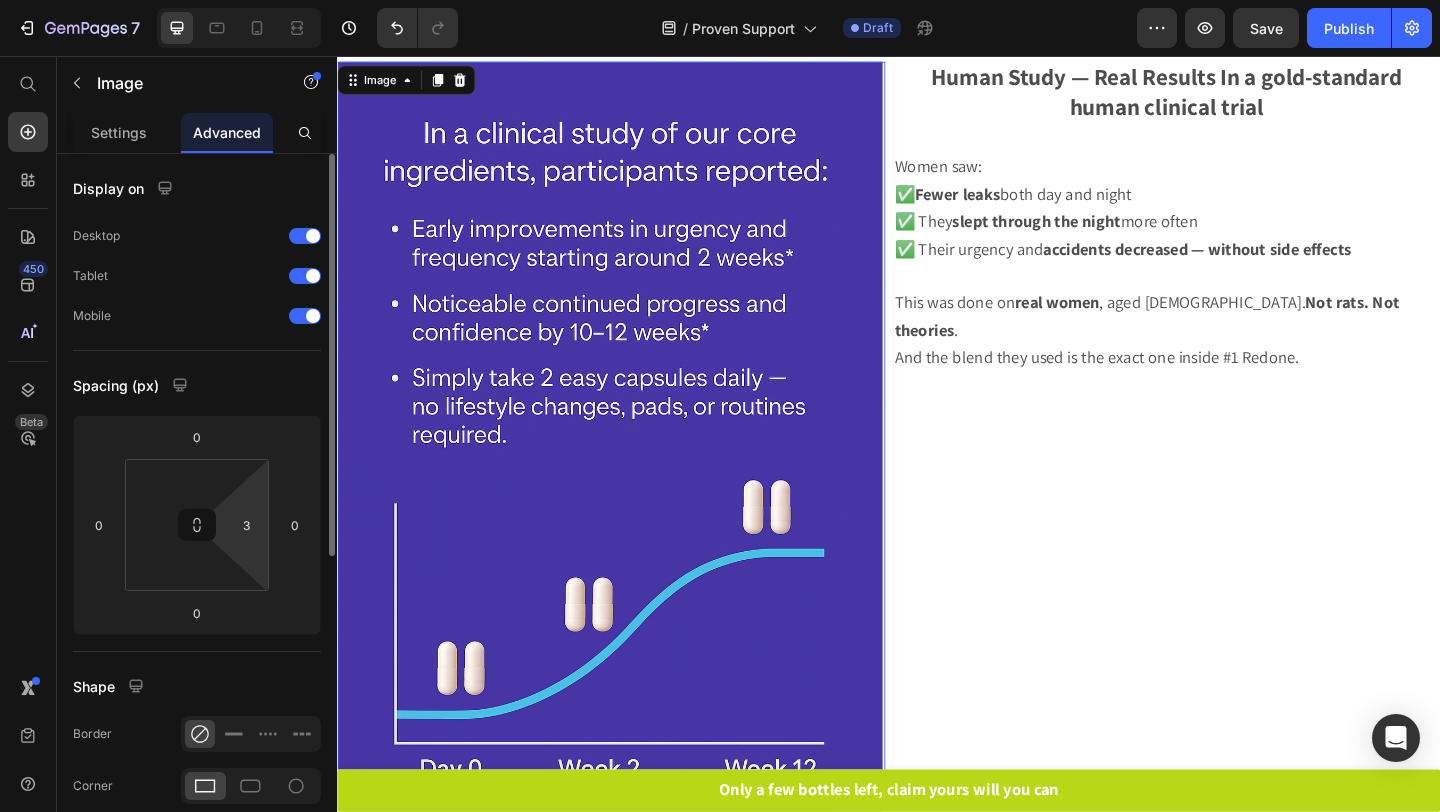click on "7  Version history  /  Proven Support Draft Preview  Save   Publish  450 Beta Start with Sections Elements Hero Section Product Detail Brands Trusted Badges Guarantee Product Breakdown How to use Testimonials Compare Bundle FAQs Social Proof Brand Story Product List Collection Blog List Contact Sticky Add to Cart Custom Footer Browse Library 450 Layout
Row
Row
Row
Row Text
Heading
Text Block Button
Button
Button
Sticky Back to top Media
Image" at bounding box center (720, 0) 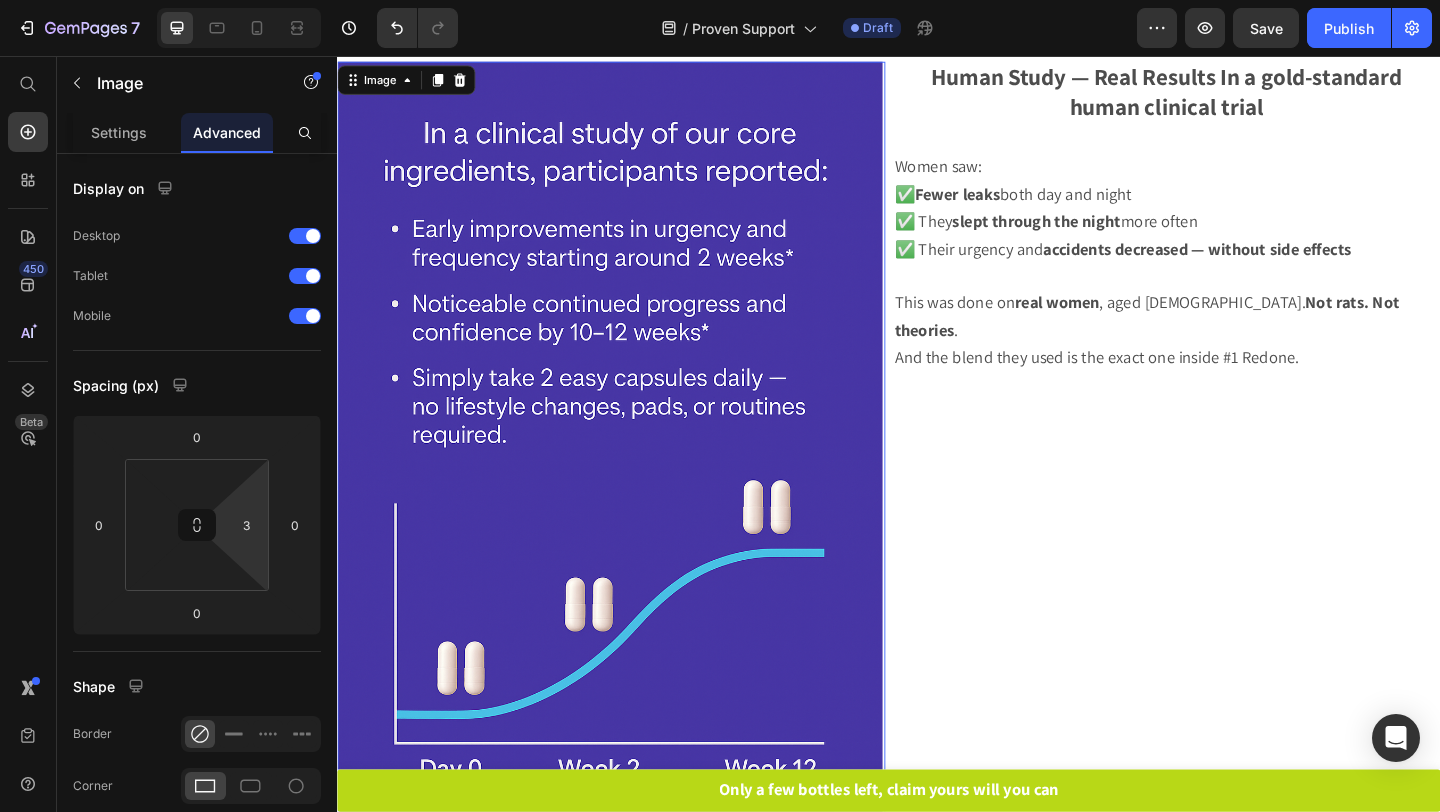 click on "7  Version history  /  Proven Support Draft Preview  Save   Publish  450 Beta Start with Sections Elements Hero Section Product Detail Brands Trusted Badges Guarantee Product Breakdown How to use Testimonials Compare Bundle FAQs Social Proof Brand Story Product List Collection Blog List Contact Sticky Add to Cart Custom Footer Browse Library 450 Layout
Row
Row
Row
Row Text
Heading
Text Block Button
Button
Button
Sticky Back to top Media
Image" at bounding box center (720, 0) 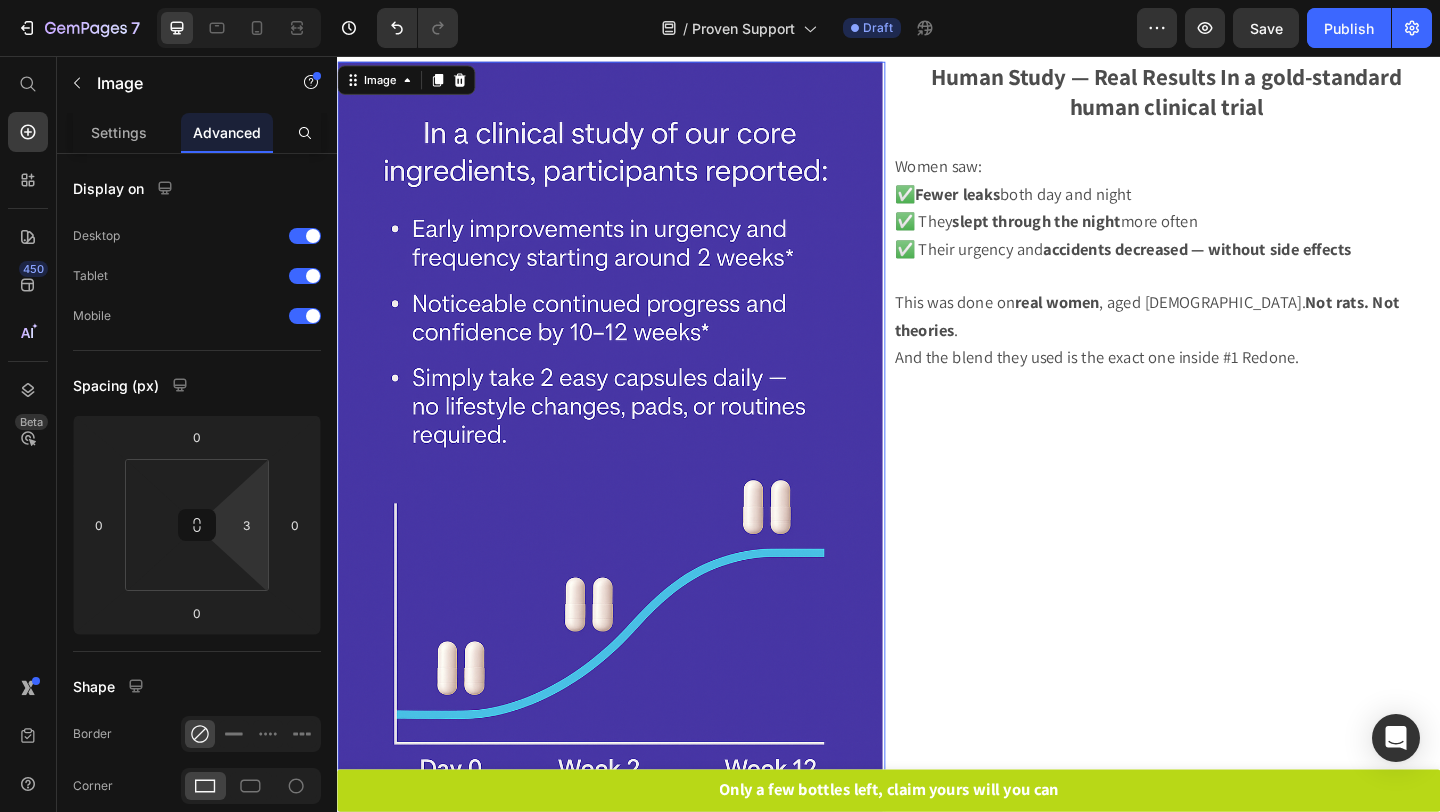 click on "7  Version history  /  Proven Support Draft Preview  Save   Publish  450 Beta Start with Sections Elements Hero Section Product Detail Brands Trusted Badges Guarantee Product Breakdown How to use Testimonials Compare Bundle FAQs Social Proof Brand Story Product List Collection Blog List Contact Sticky Add to Cart Custom Footer Browse Library 450 Layout
Row
Row
Row
Row Text
Heading
Text Block Button
Button
Button
Sticky Back to top Media
Image" at bounding box center [720, 0] 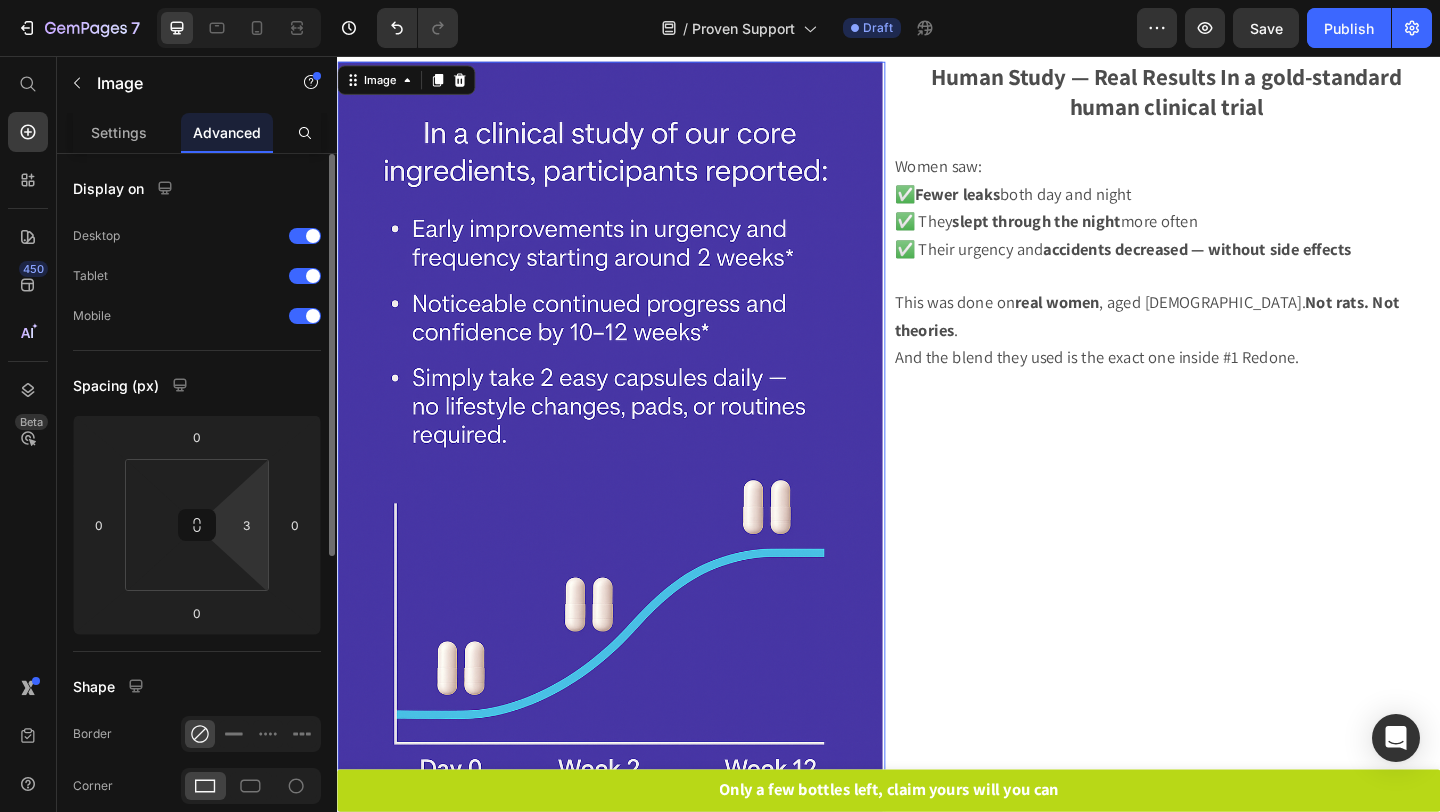 click on "7  Version history  /  Proven Support Draft Preview  Save   Publish  450 Beta Start with Sections Elements Hero Section Product Detail Brands Trusted Badges Guarantee Product Breakdown How to use Testimonials Compare Bundle FAQs Social Proof Brand Story Product List Collection Blog List Contact Sticky Add to Cart Custom Footer Browse Library 450 Layout
Row
Row
Row
Row Text
Heading
Text Block Button
Button
Button
Sticky Back to top Media
Image" at bounding box center (720, 0) 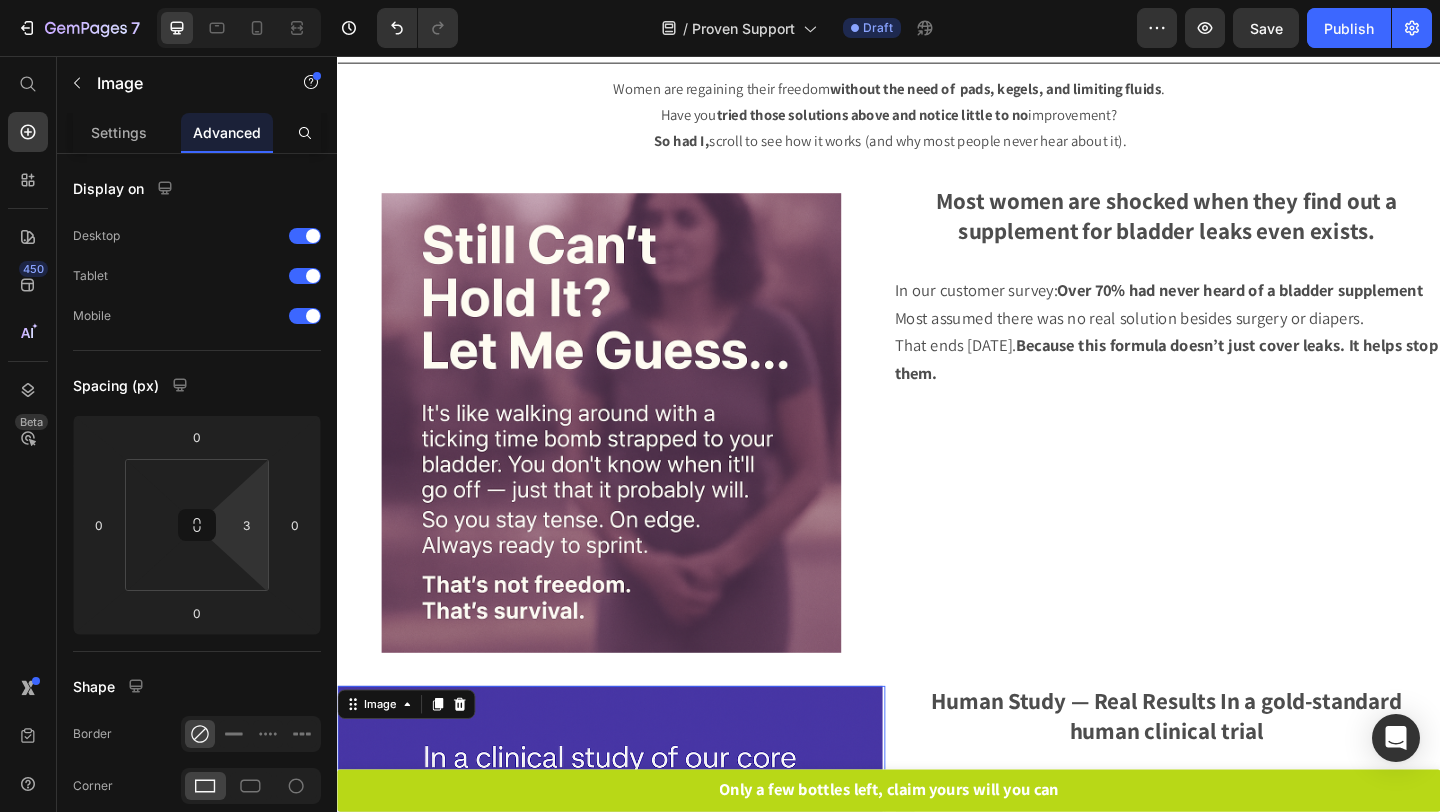 scroll, scrollTop: 115, scrollLeft: 0, axis: vertical 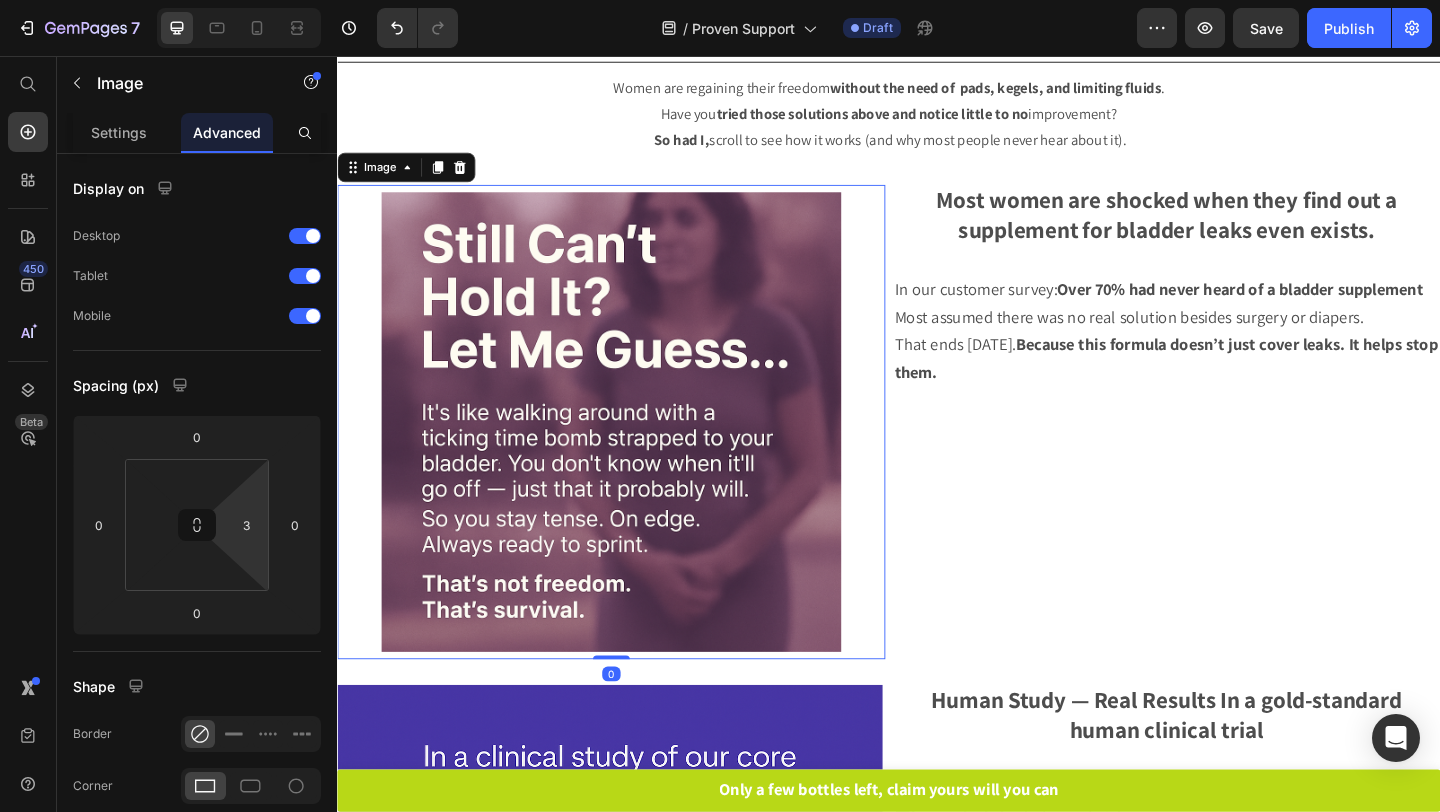 click at bounding box center (635, 454) 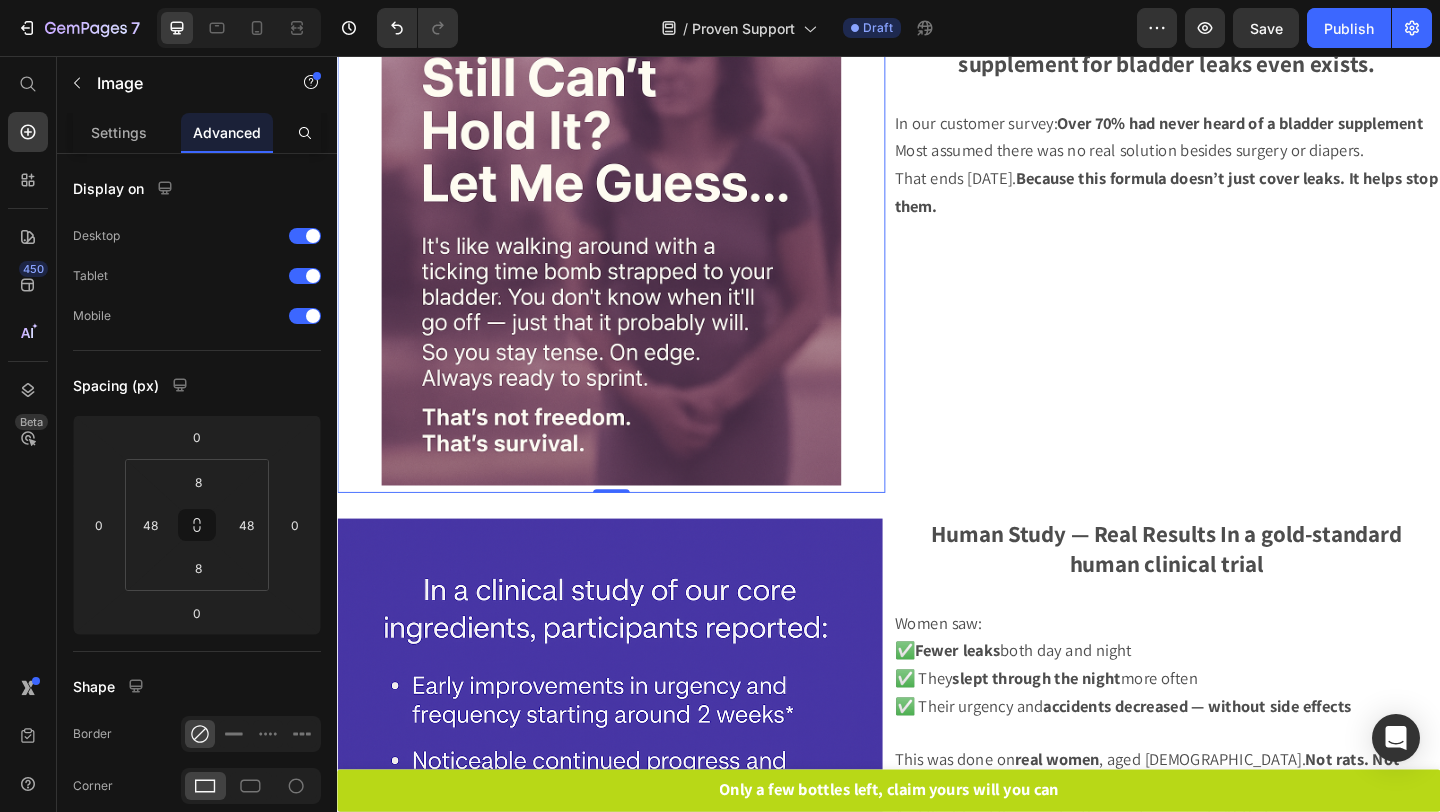 scroll, scrollTop: 422, scrollLeft: 0, axis: vertical 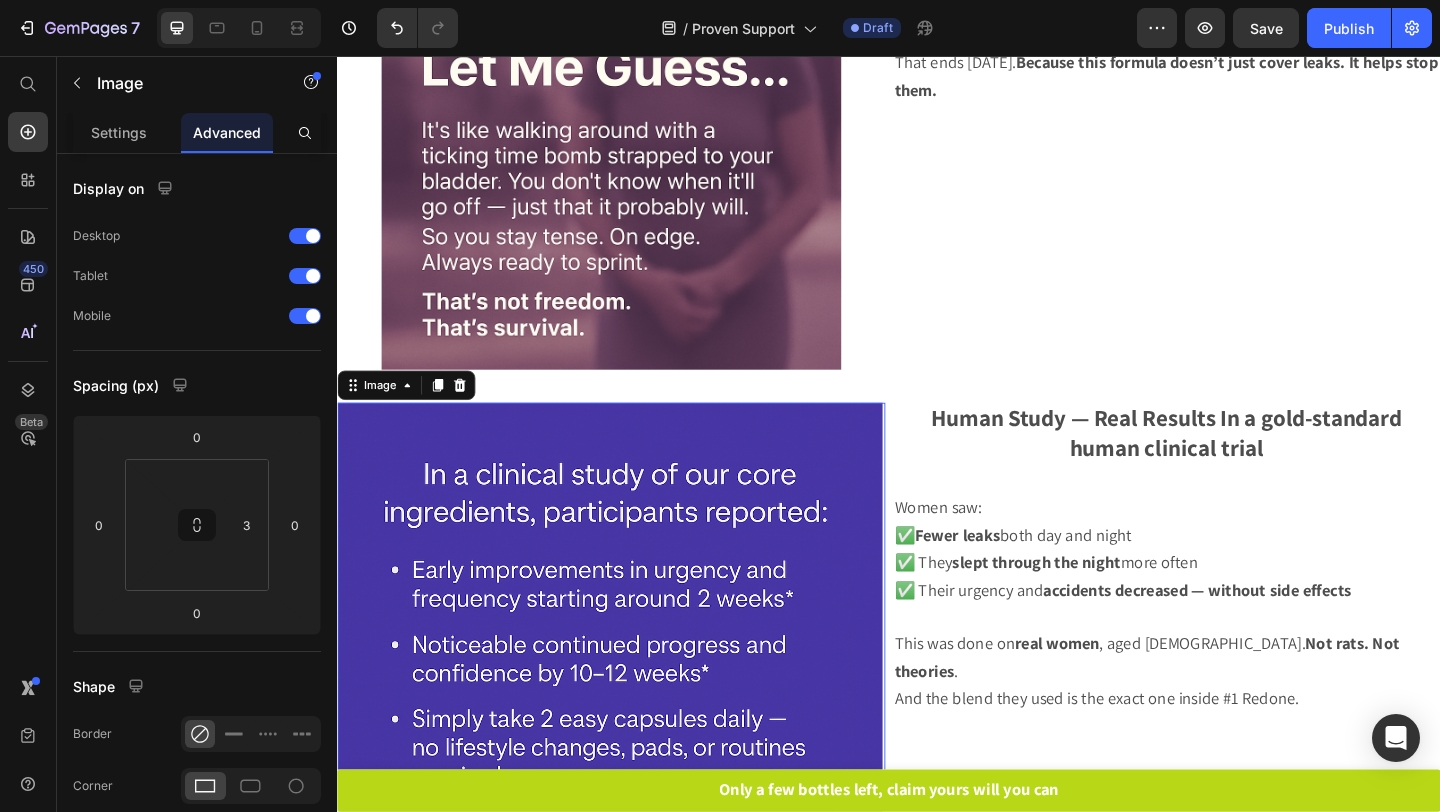 click at bounding box center (635, 878) 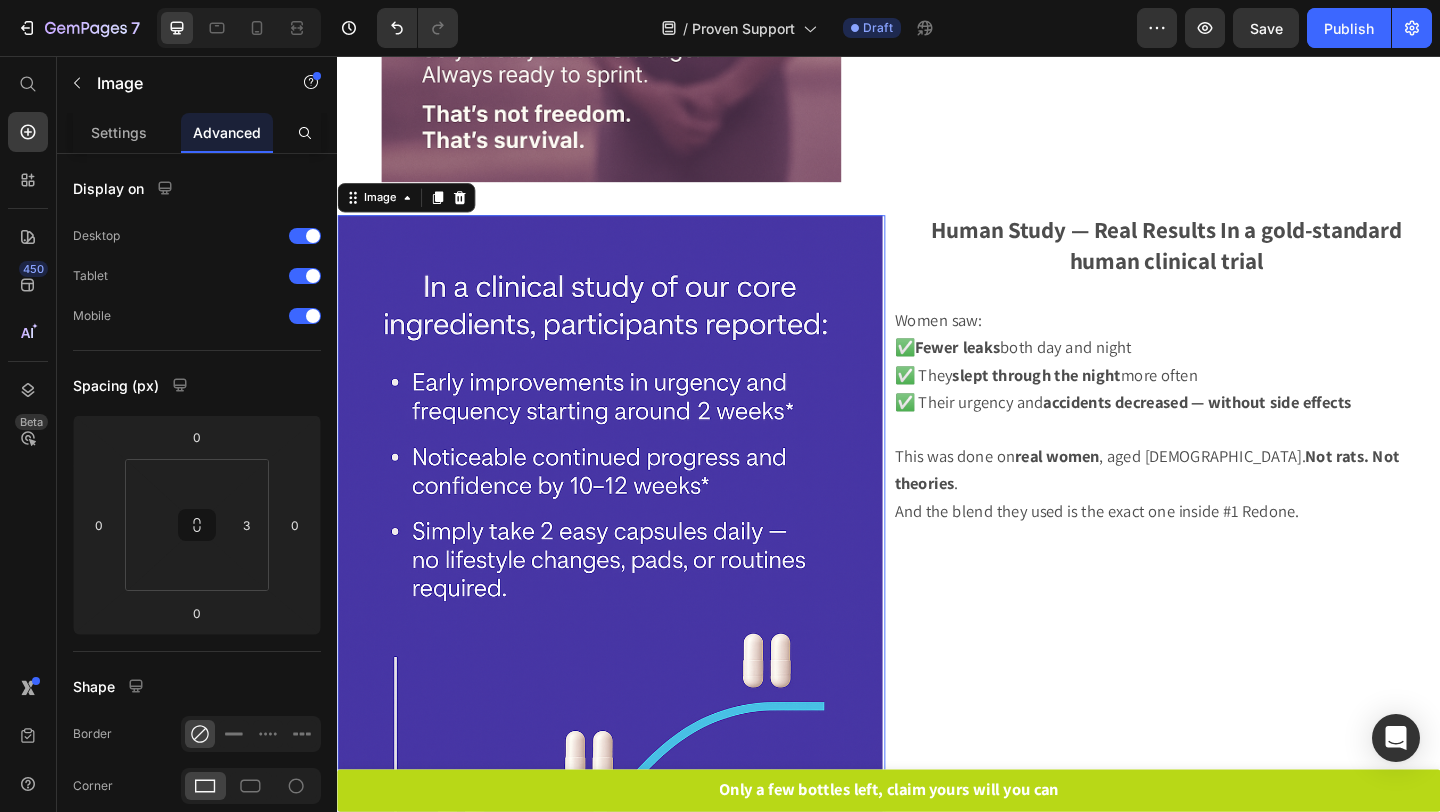 scroll, scrollTop: 653, scrollLeft: 0, axis: vertical 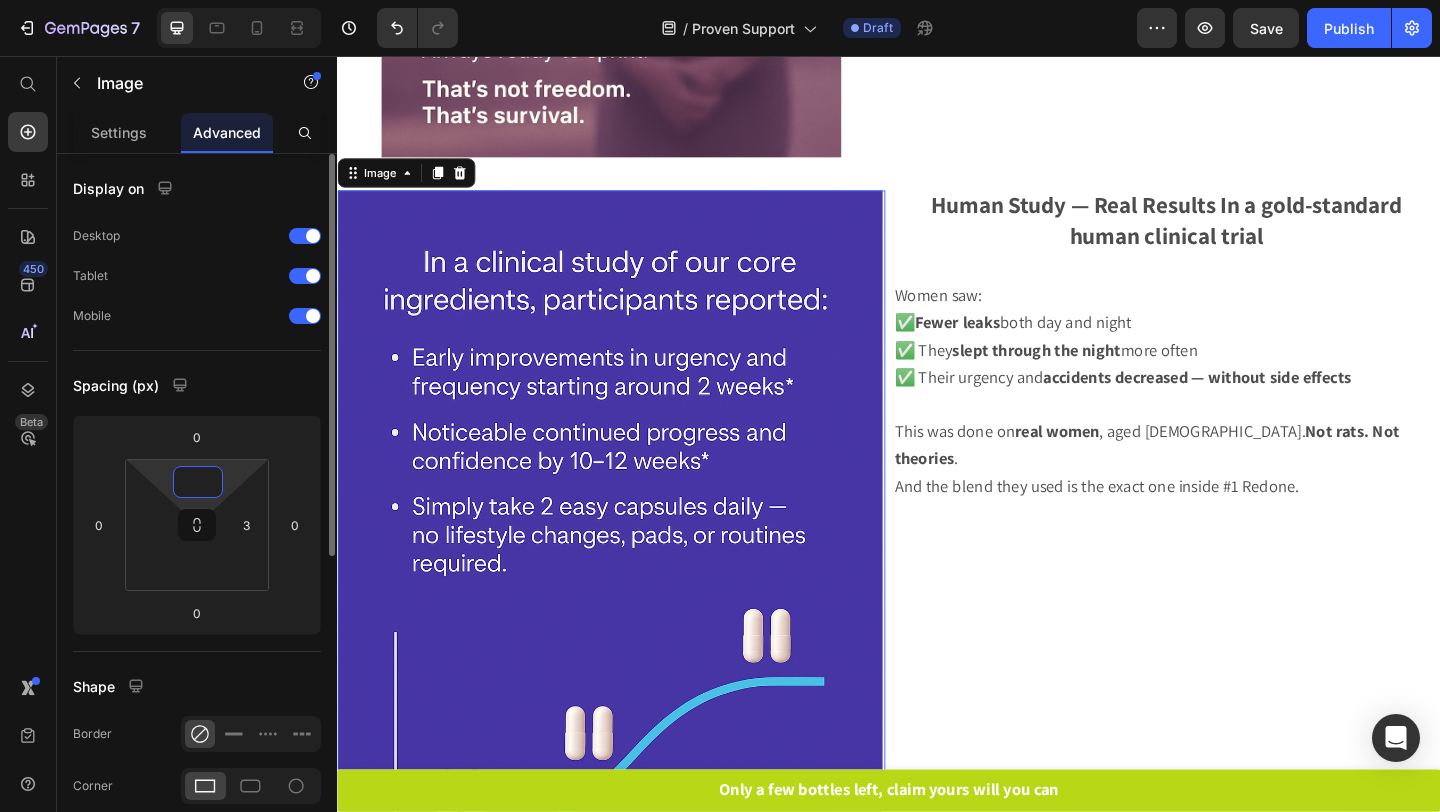 click at bounding box center [198, 482] 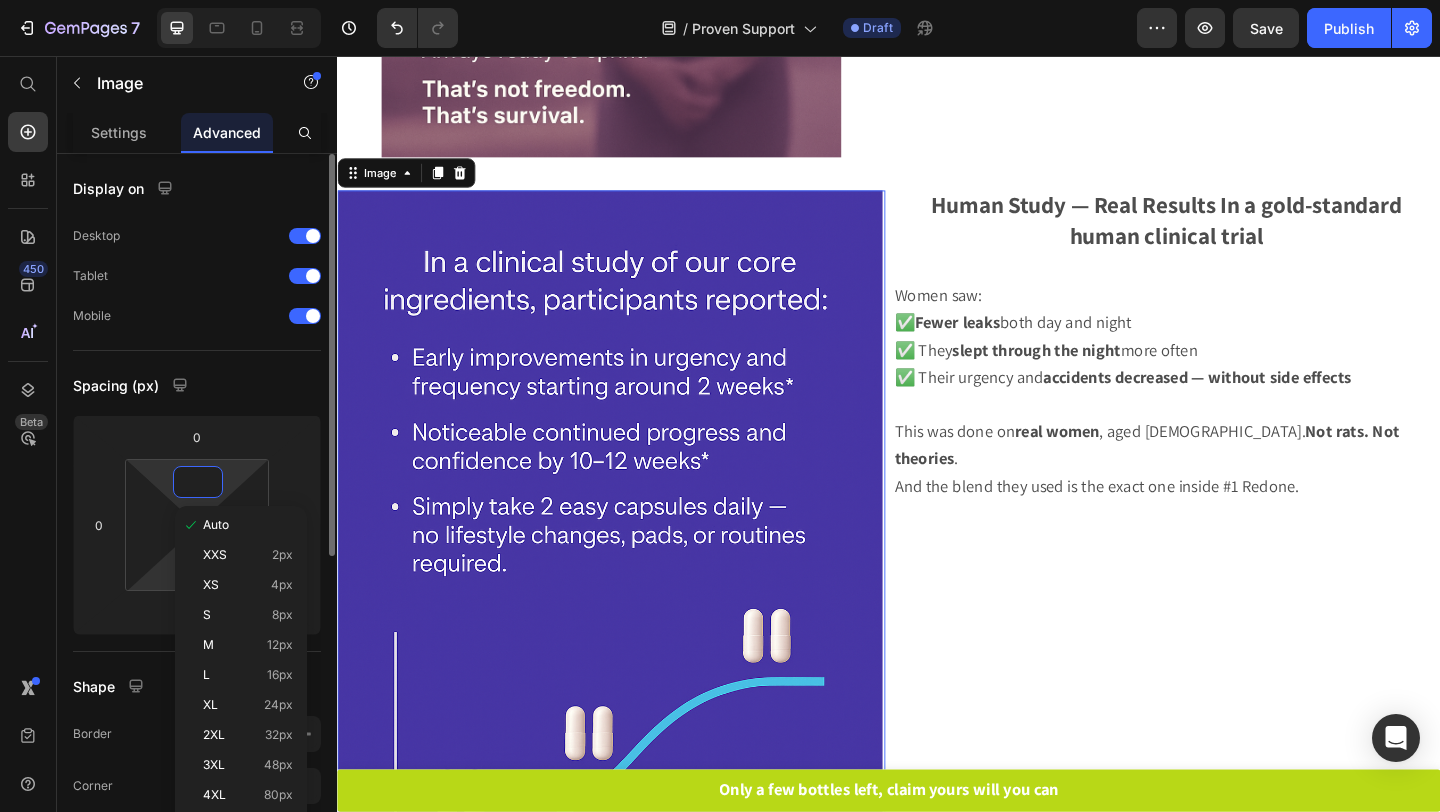click on "7  Version history  /  Proven Support Draft Preview  Save   Publish  450 Beta Start with Sections Elements Hero Section Product Detail Brands Trusted Badges Guarantee Product Breakdown How to use Testimonials Compare Bundle FAQs Social Proof Brand Story Product List Collection Blog List Contact Sticky Add to Cart Custom Footer Browse Library 450 Layout
Row
Row
Row
Row Text
Heading
Text Block Button
Button
Button
Sticky Back to top Media
Image" at bounding box center (720, 0) 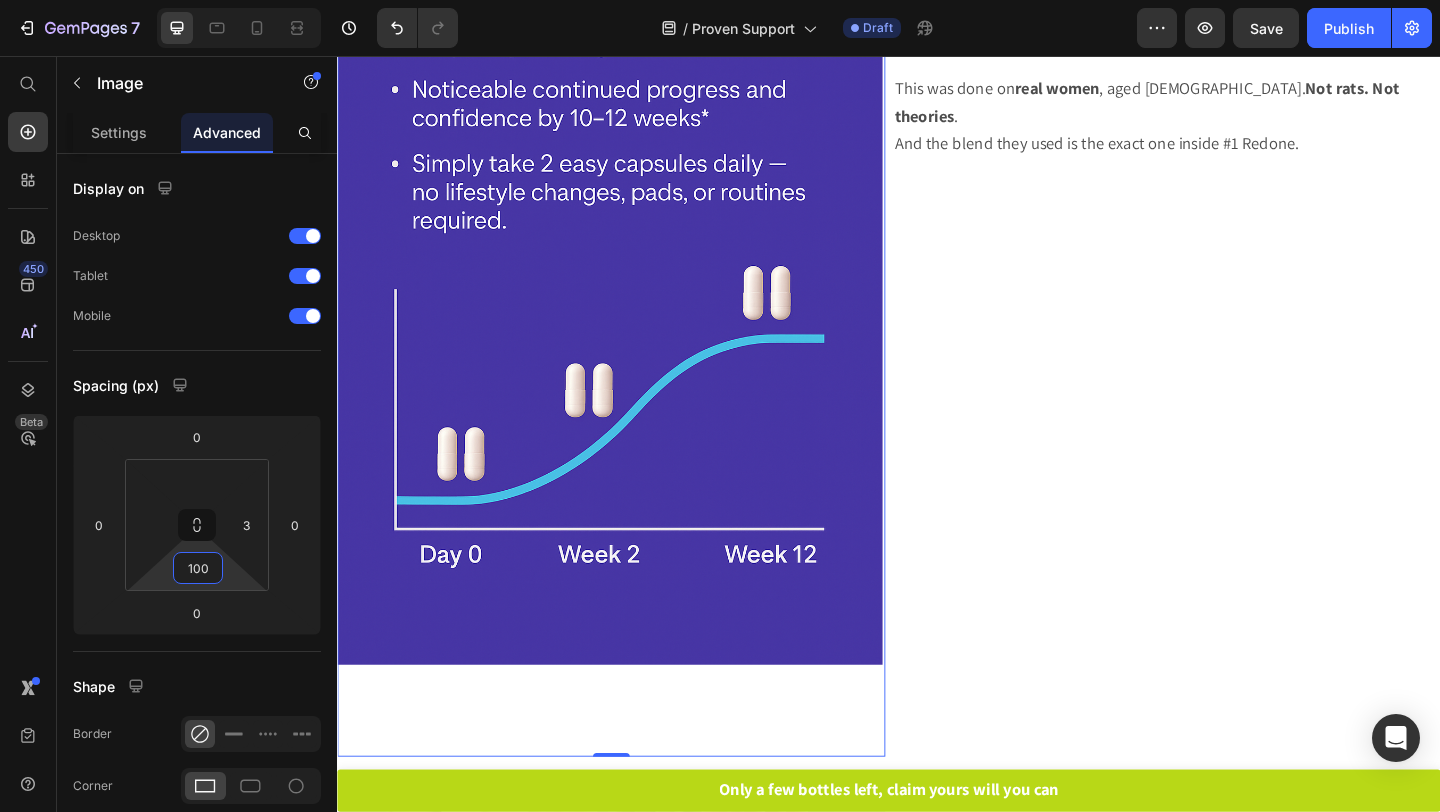 scroll, scrollTop: 1027, scrollLeft: 0, axis: vertical 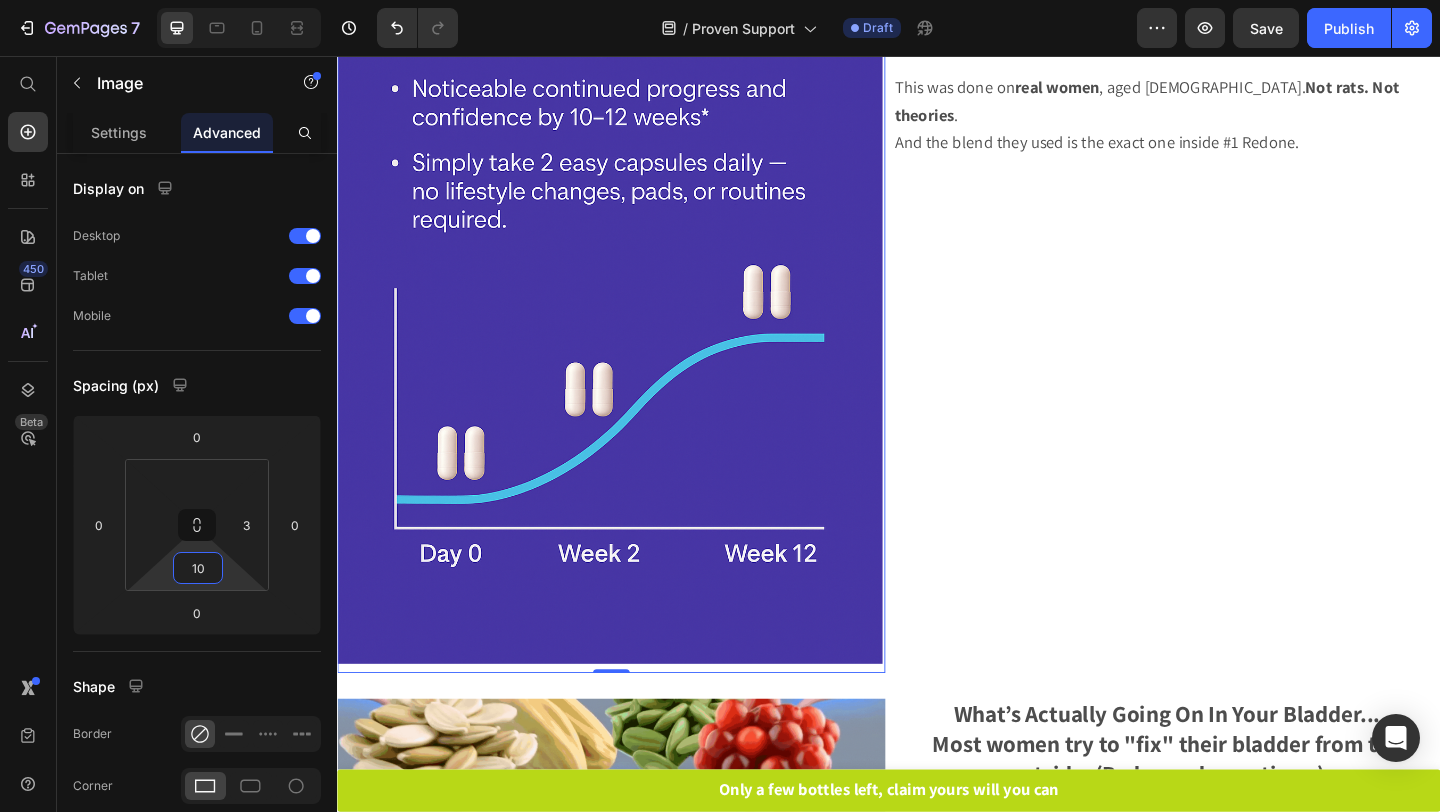 type on "1" 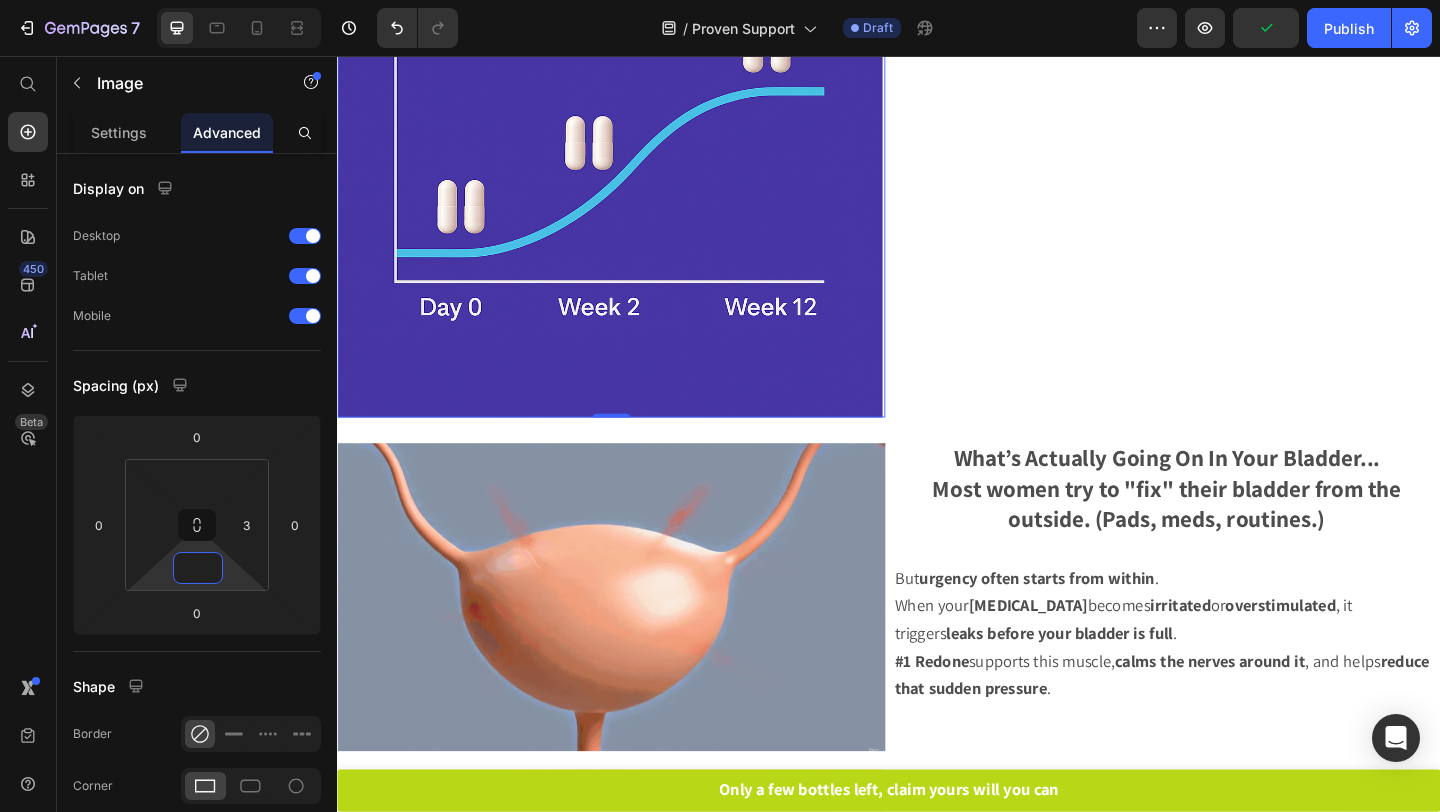 scroll, scrollTop: 1314, scrollLeft: 0, axis: vertical 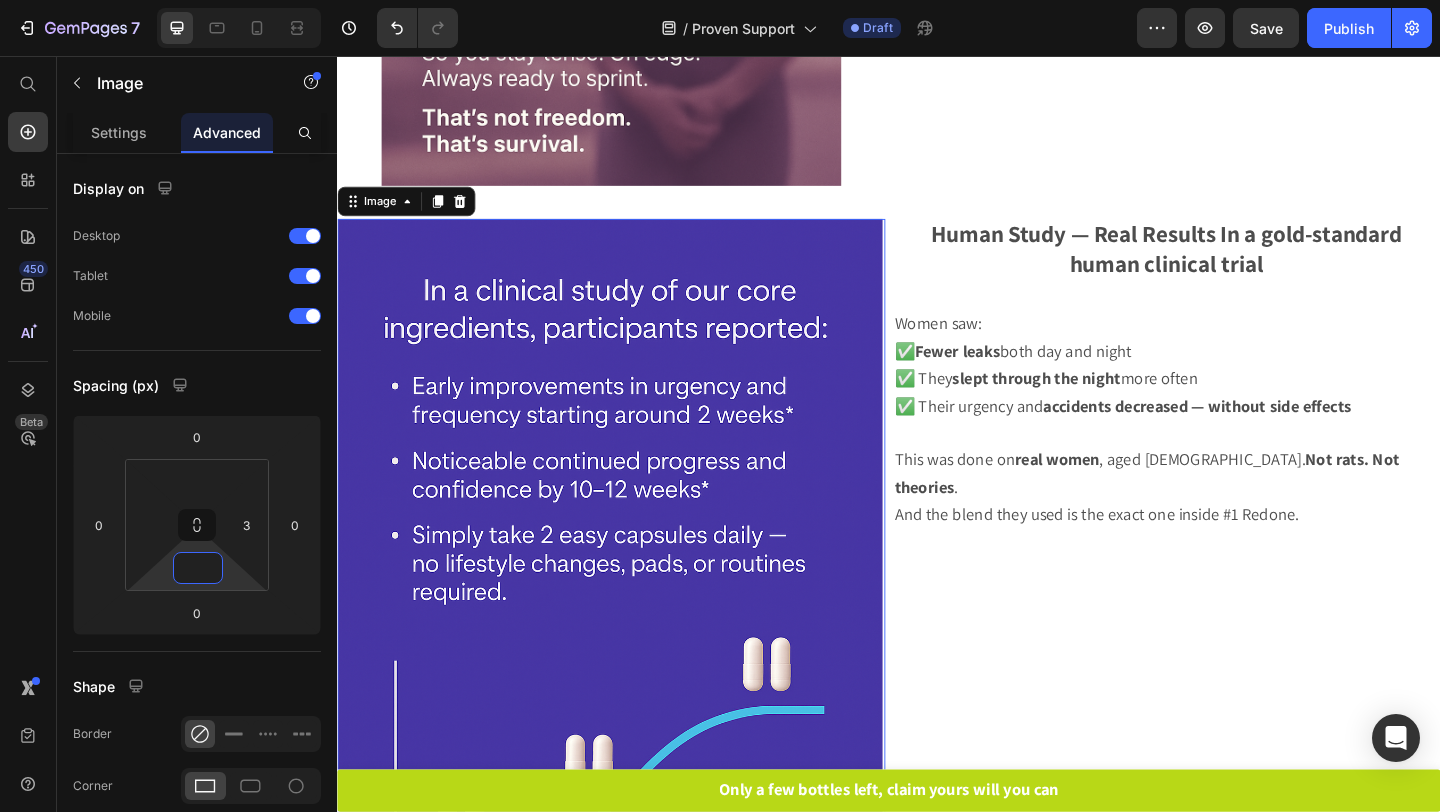 click at bounding box center (635, 678) 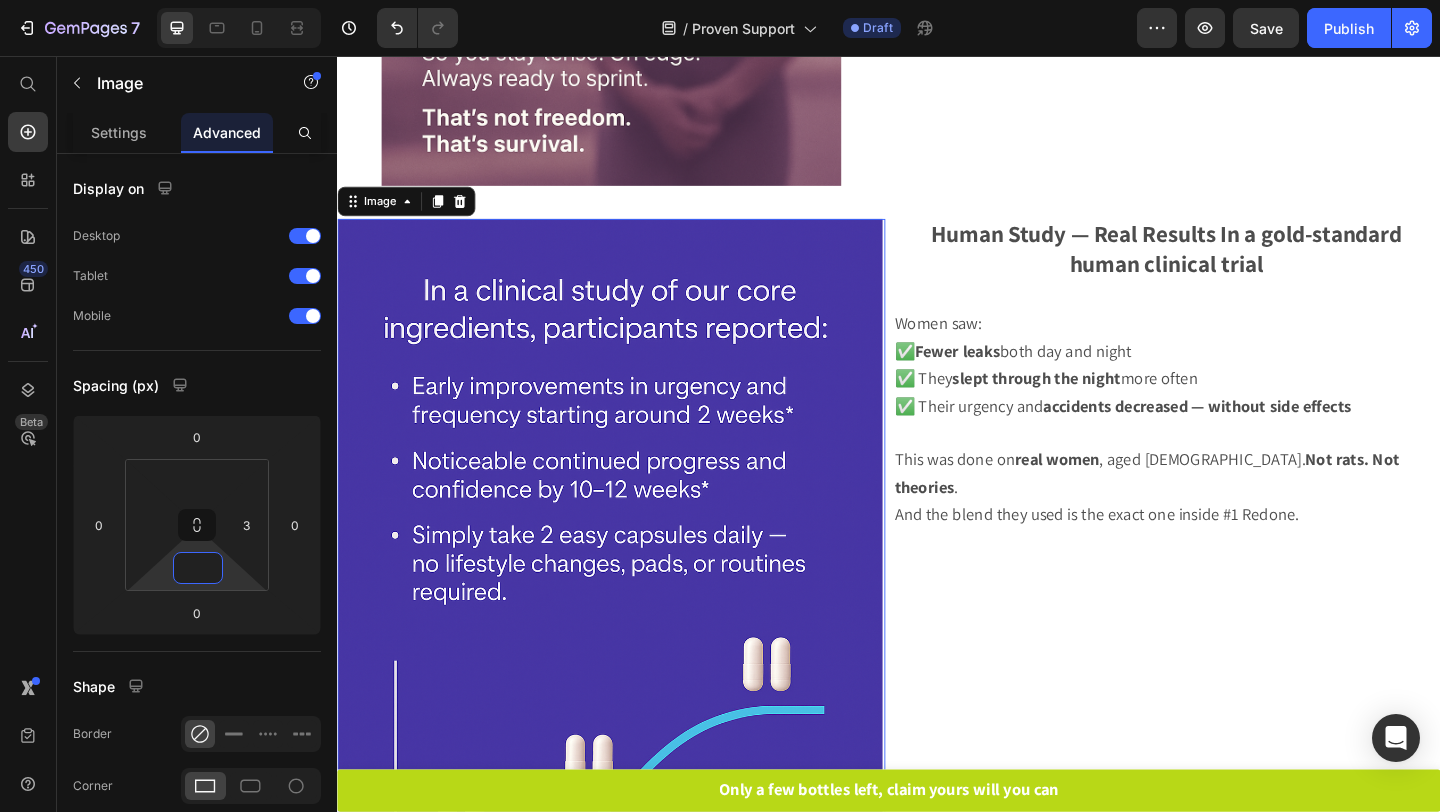 type on "0" 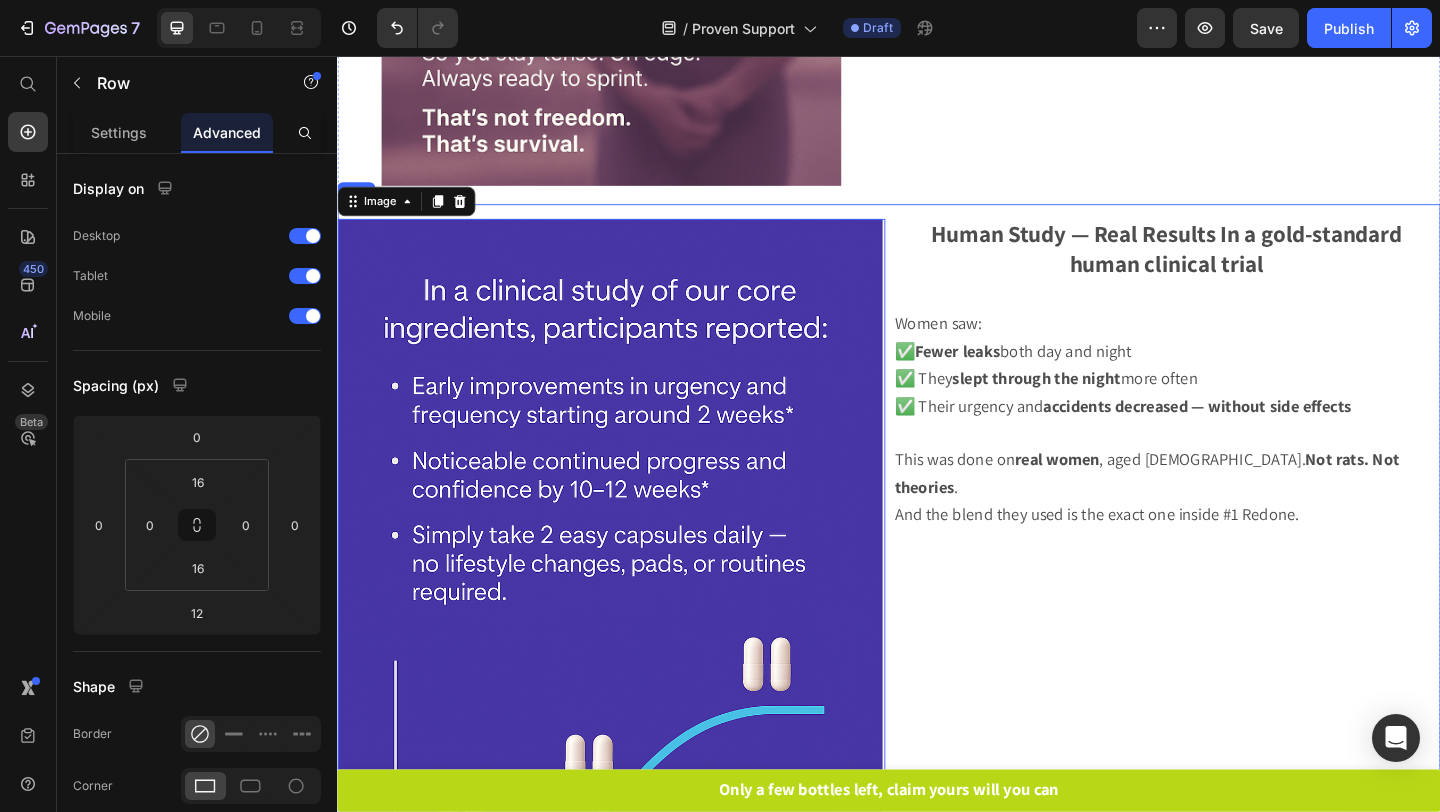 click on "Image   0 Human Study — Real Results In a gold-standard human clinical trial Text Block   Women saw: ✅   Fewer leaks  both day and night  ✅ They  slept through the night  more often  ✅ Their urgency and  accidents decreased — without side effects    This was done on  real women , aged 40–72.  Not rats. Not theories .  And the blend they used is the exact one inside #1 Redone.   Text Block Row" at bounding box center (937, 678) 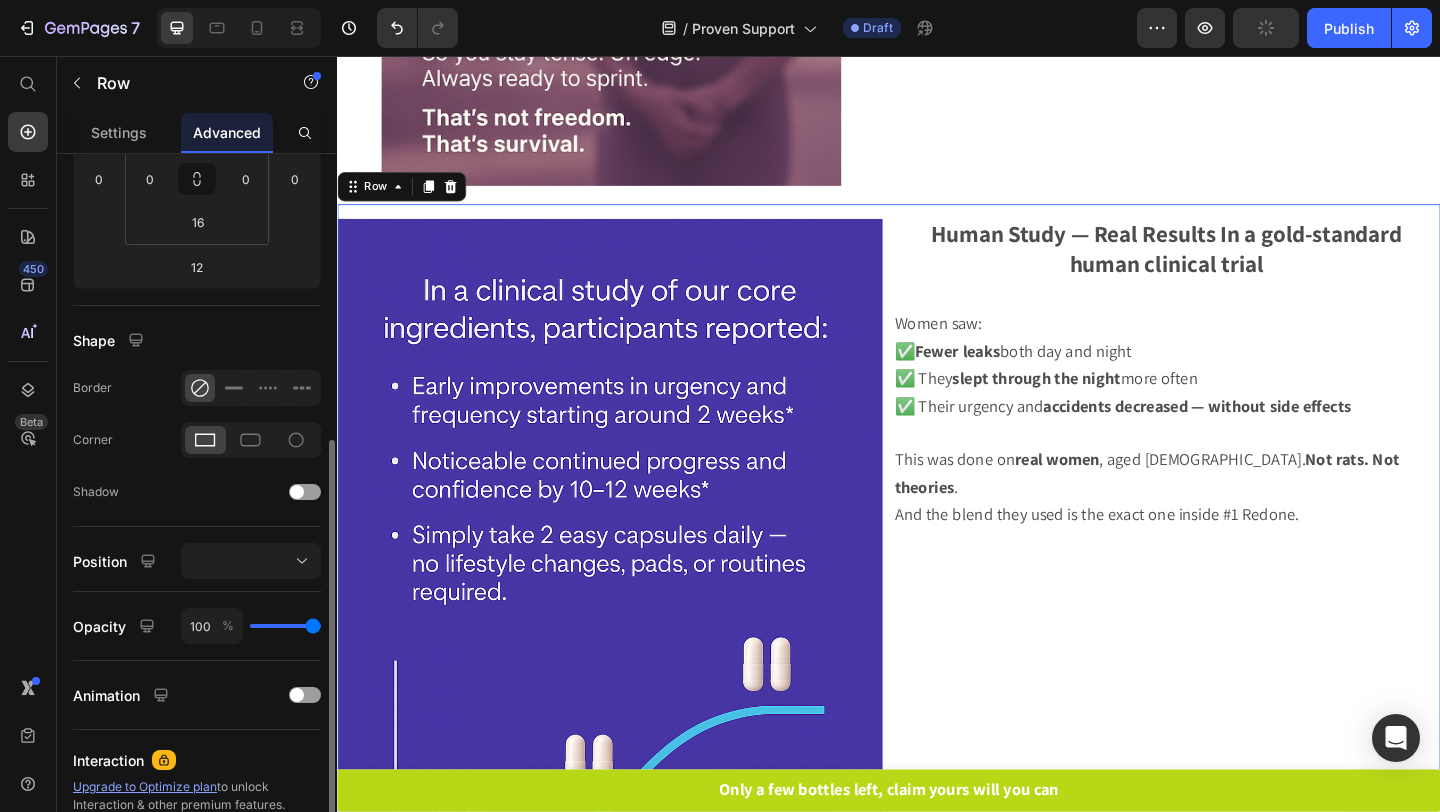 scroll, scrollTop: 330, scrollLeft: 0, axis: vertical 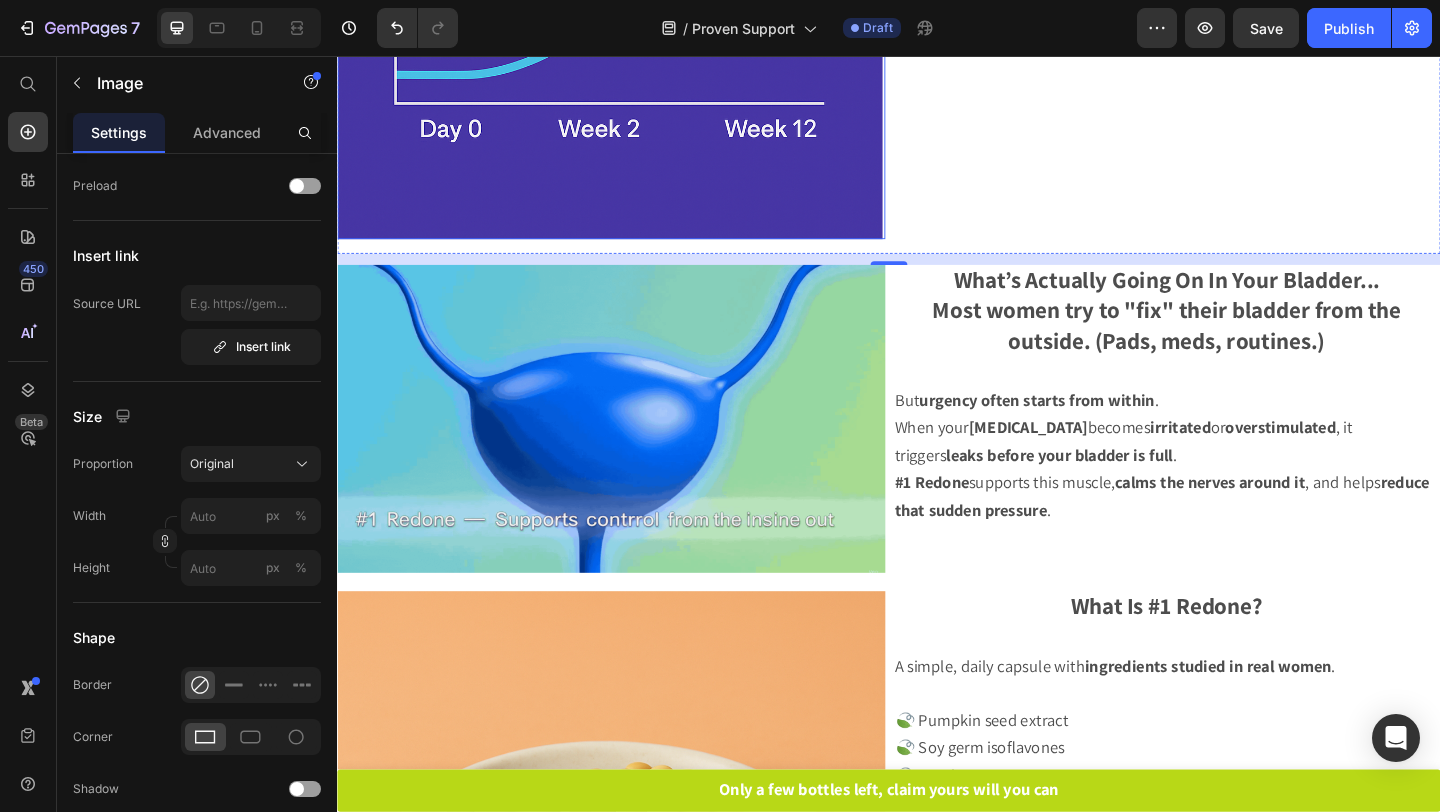 click at bounding box center [635, 450] 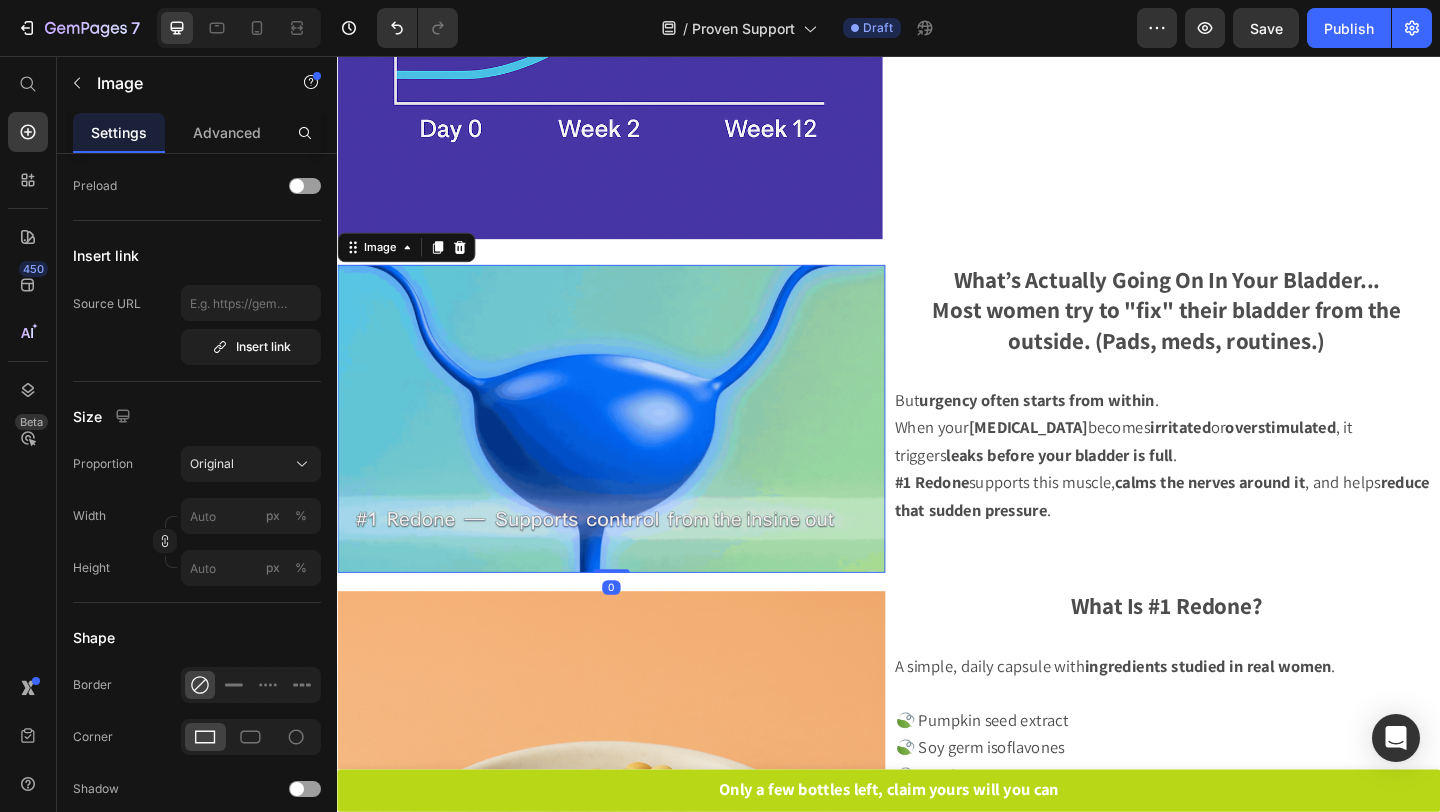 scroll, scrollTop: 0, scrollLeft: 0, axis: both 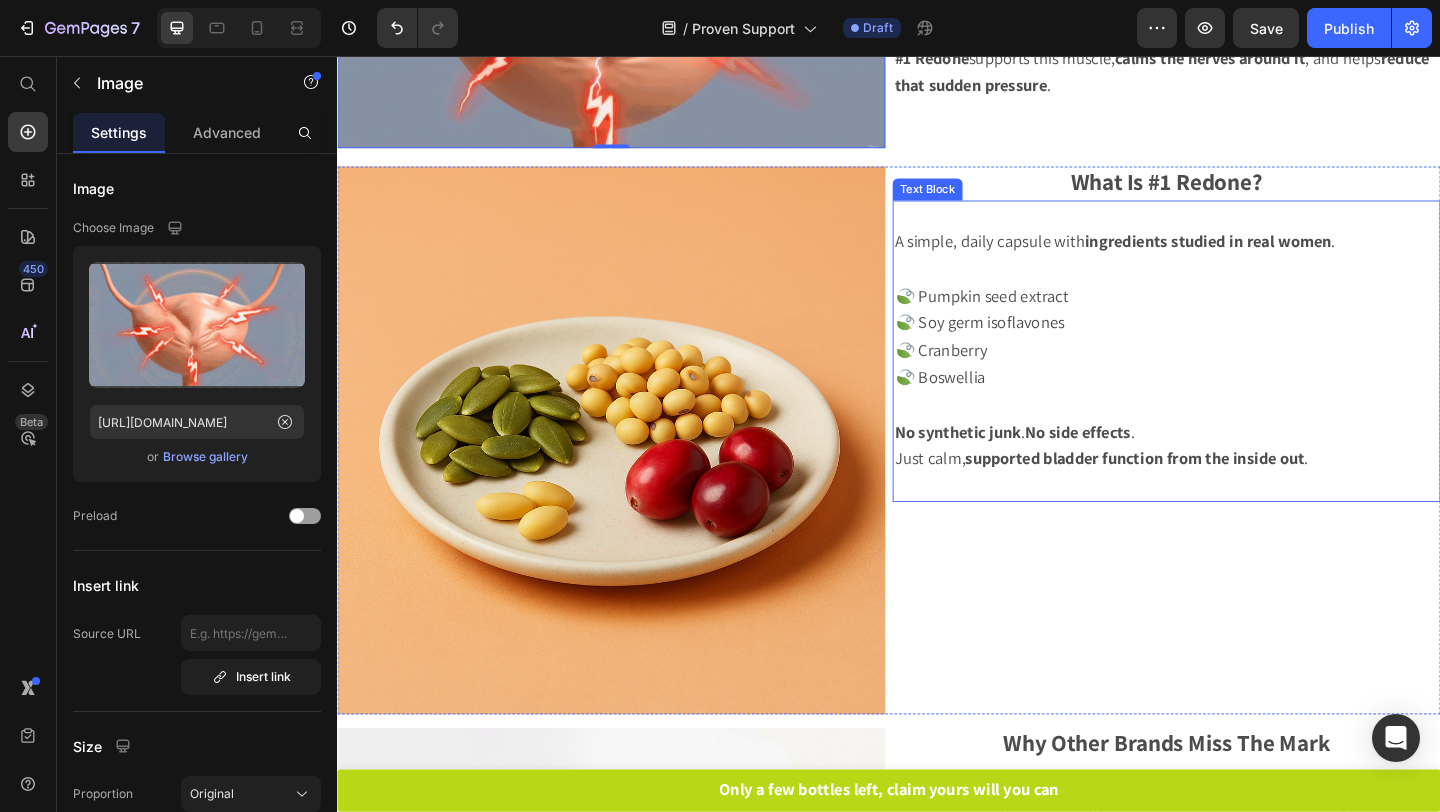 click on "🍃 Pumpkin seed extract" at bounding box center [1037, 316] 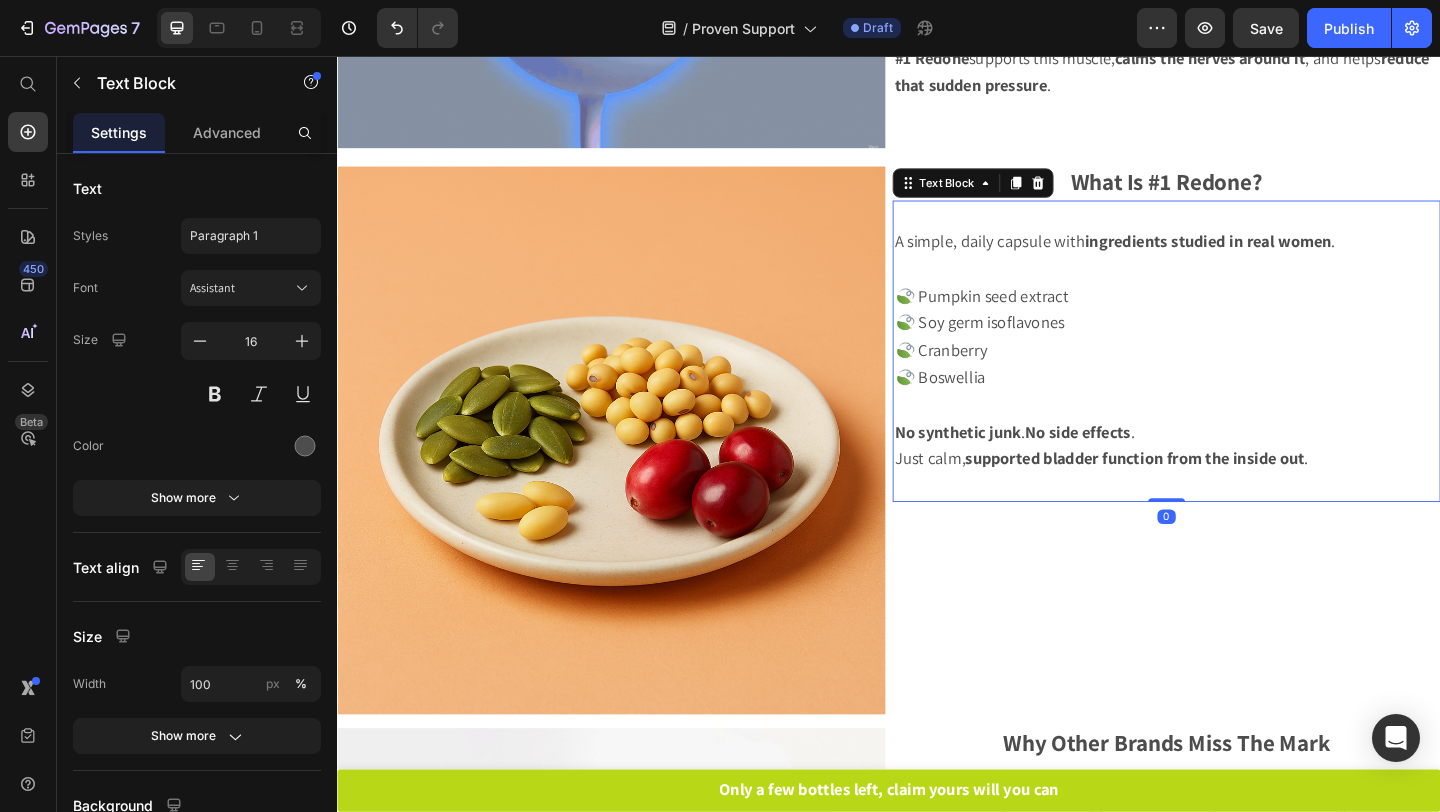 click on "🍃 Cranberry" at bounding box center (1239, 377) 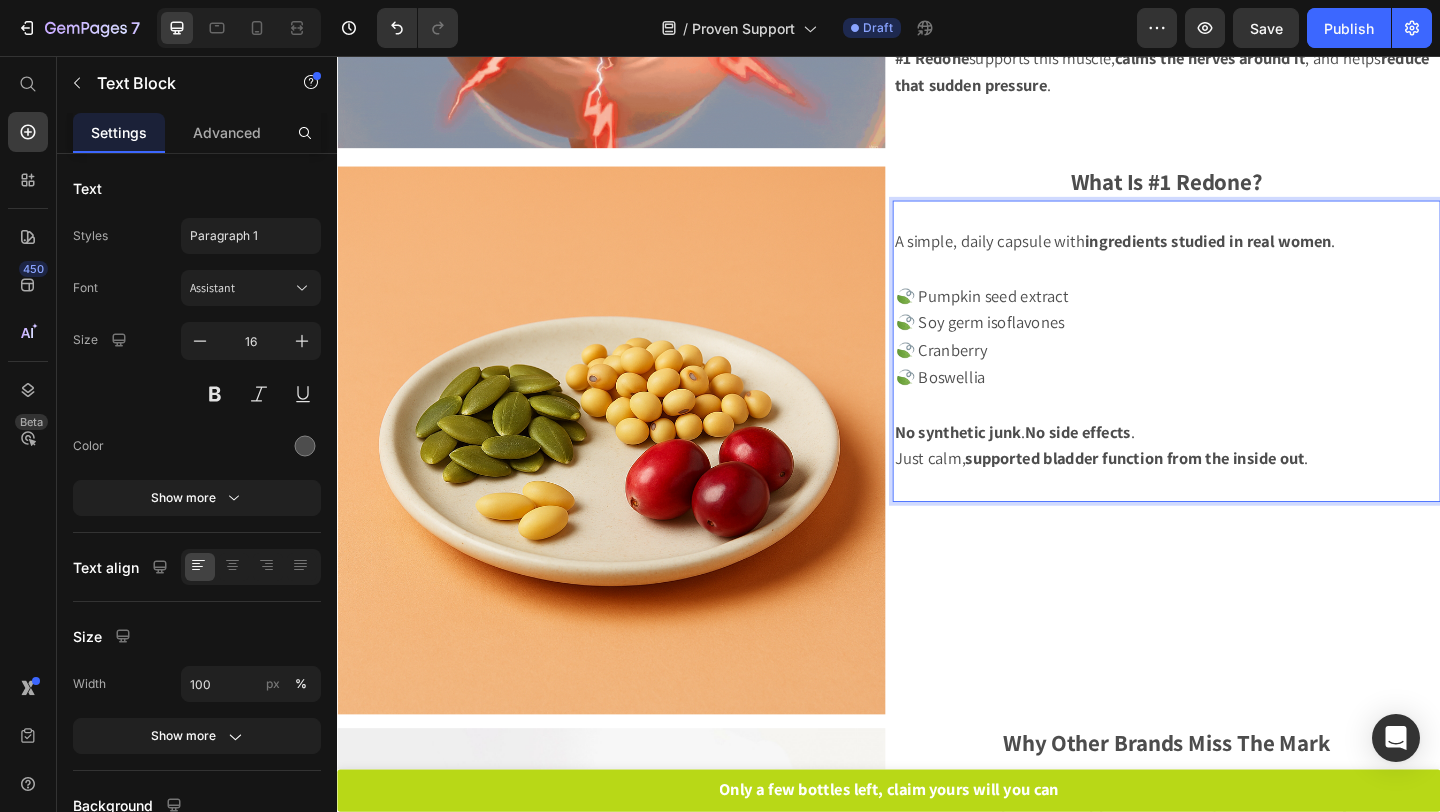 click on "supported bladder function from the inside out" at bounding box center (1204, 493) 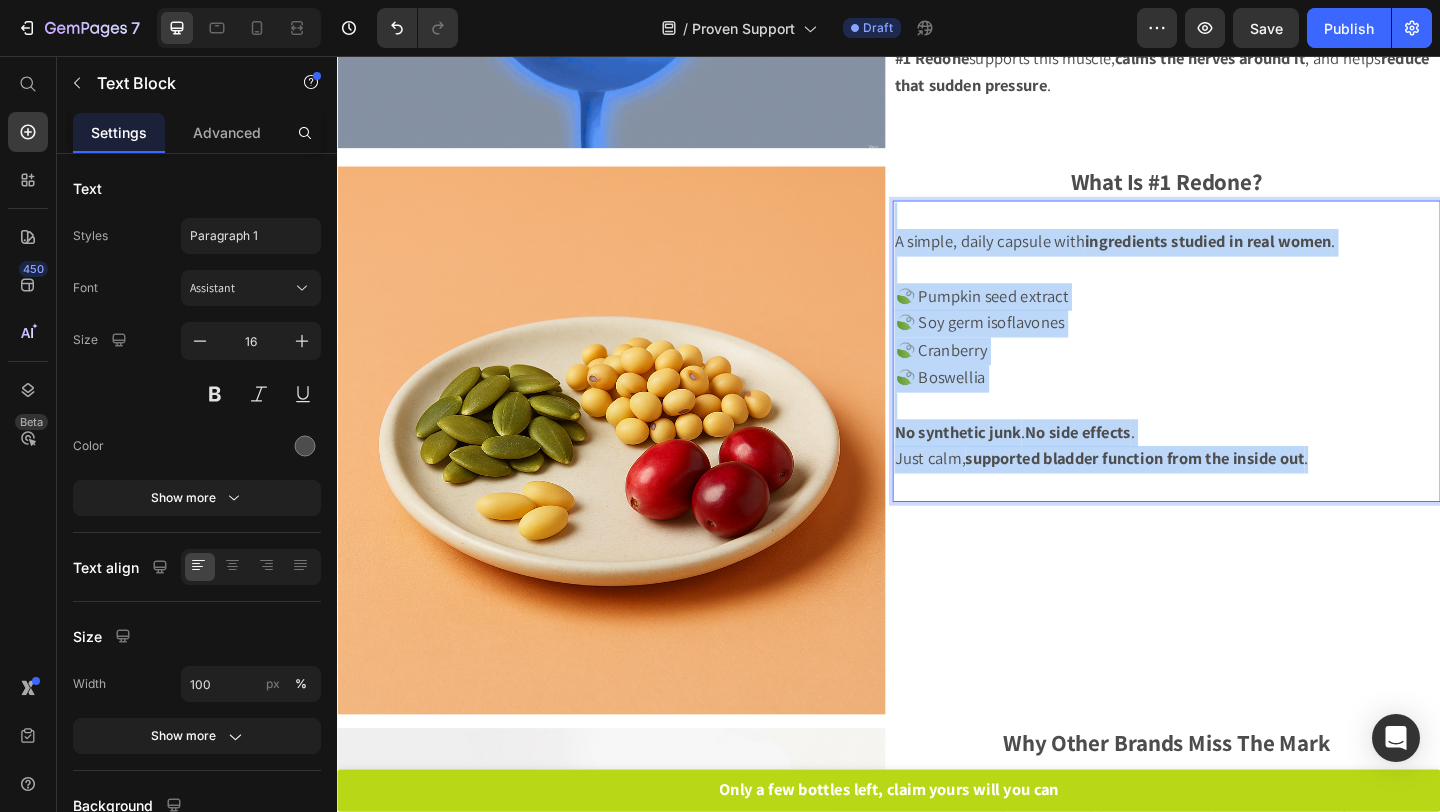drag, startPoint x: 1424, startPoint y: 505, endPoint x: 943, endPoint y: 239, distance: 549.65173 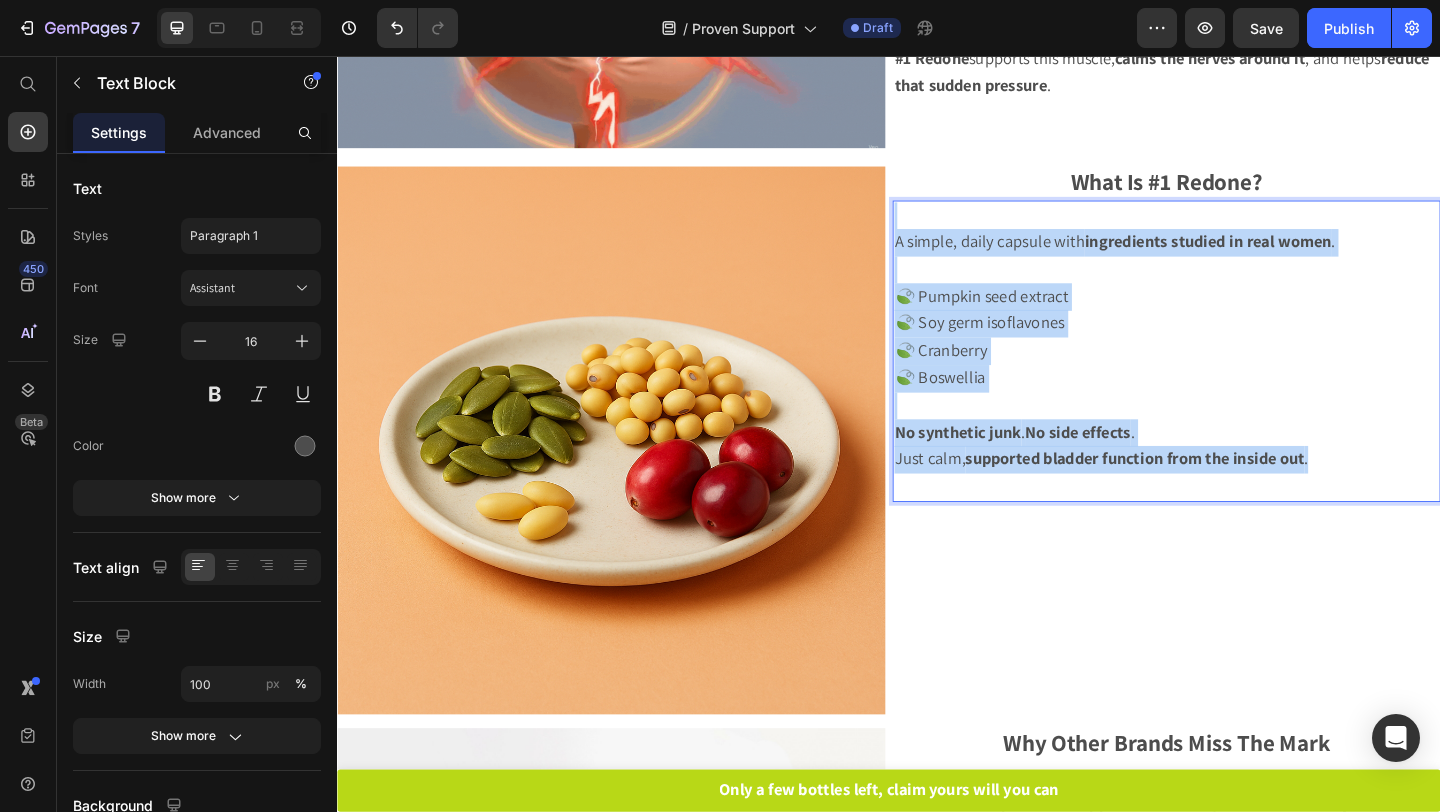 click on "A simple, daily capsule with  ingredients studied in real women .  🍃 Pumpkin seed extract  🍃 Soy germ isoflavones  🍃 Cranberry  🍃 Boswellia  No synthetic junk .  No side effects .  Just calm,  supported bladder function from the inside out ." at bounding box center (1239, 377) 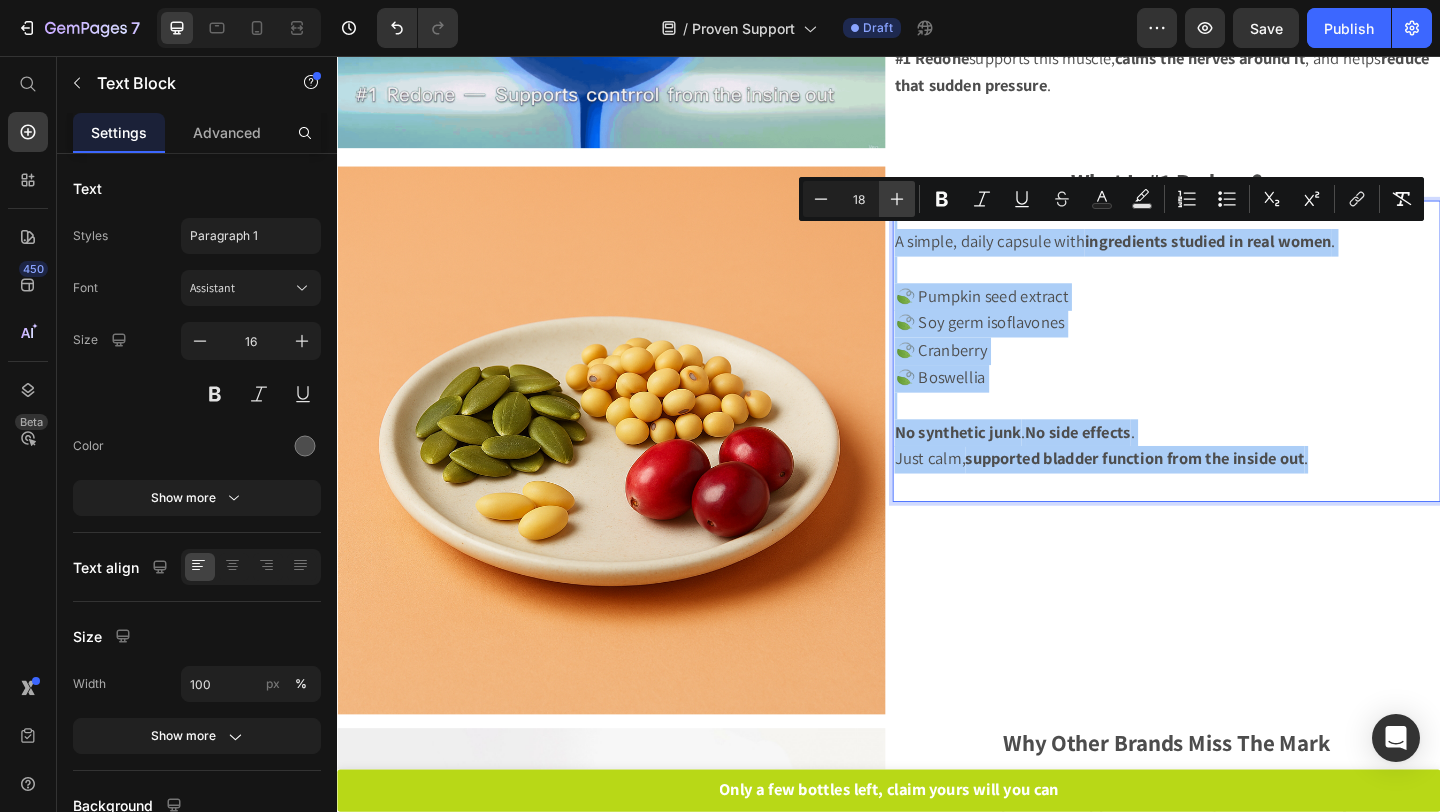 click 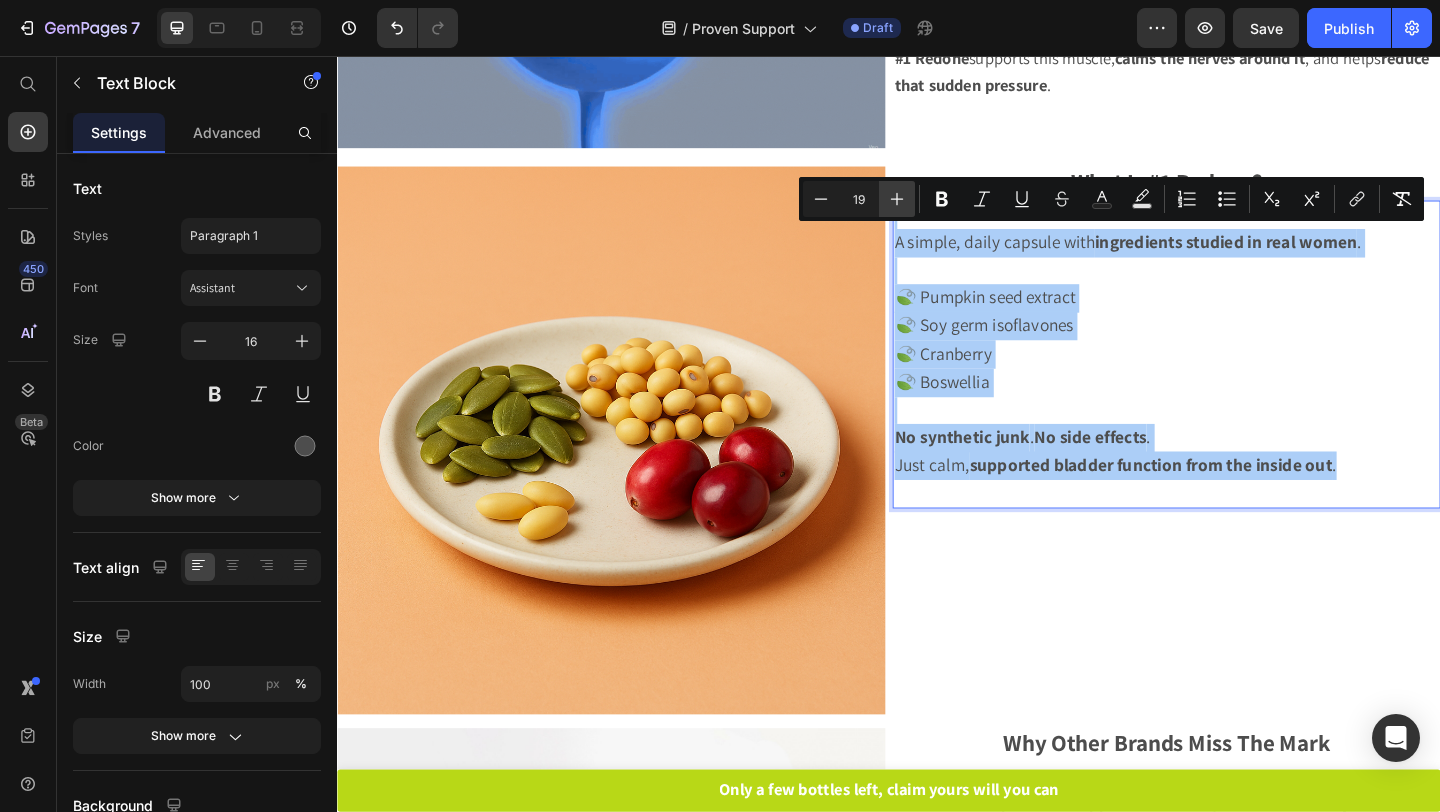 click 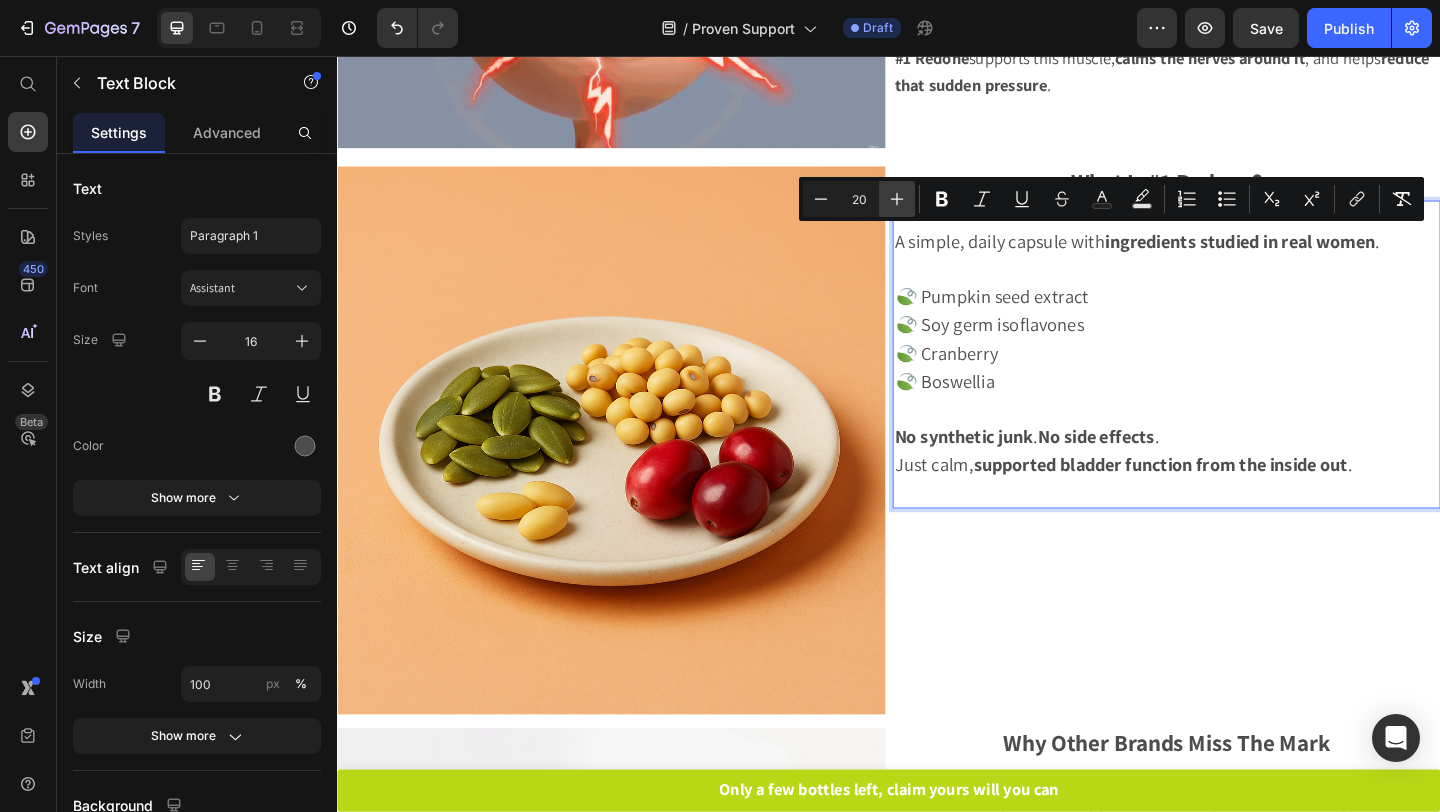 click 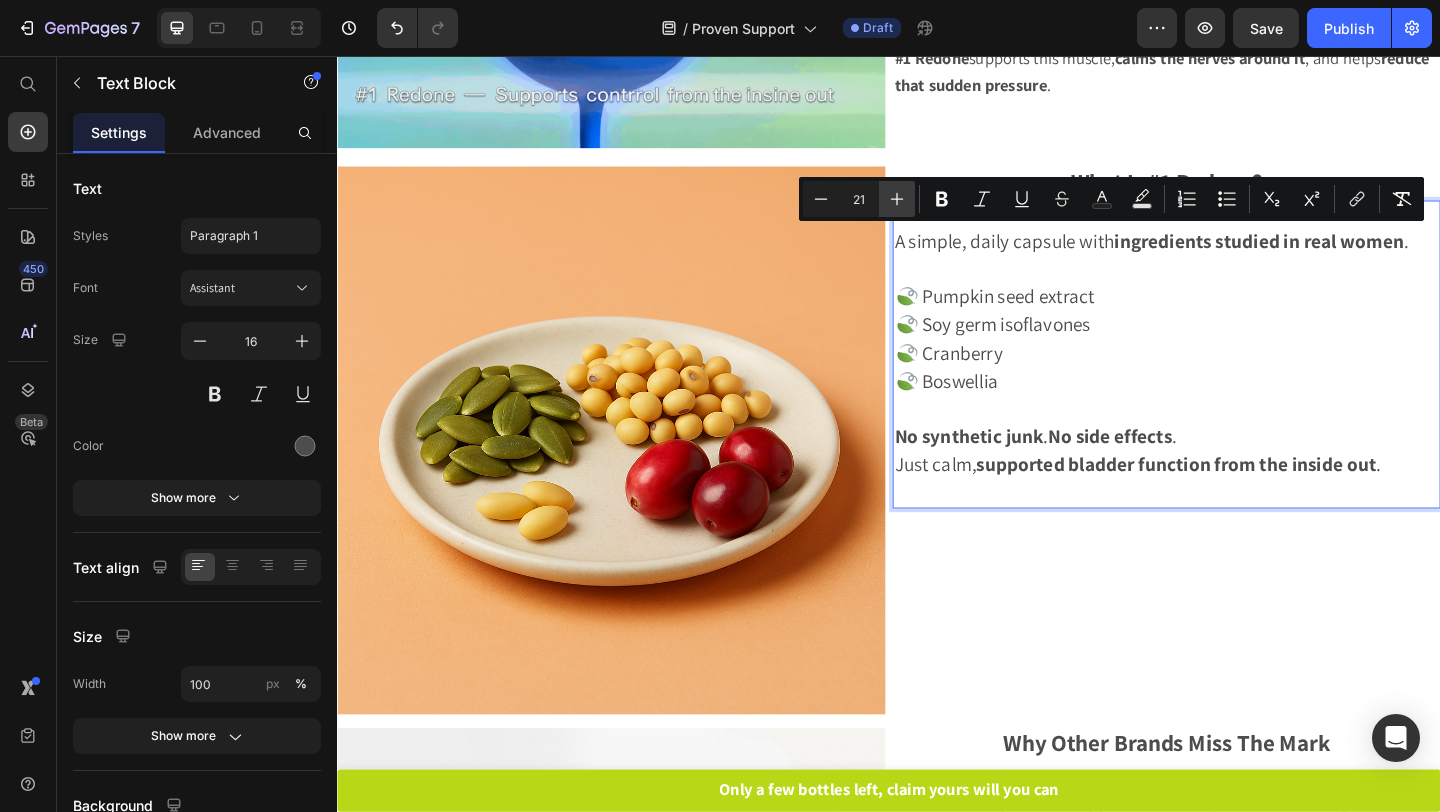 click 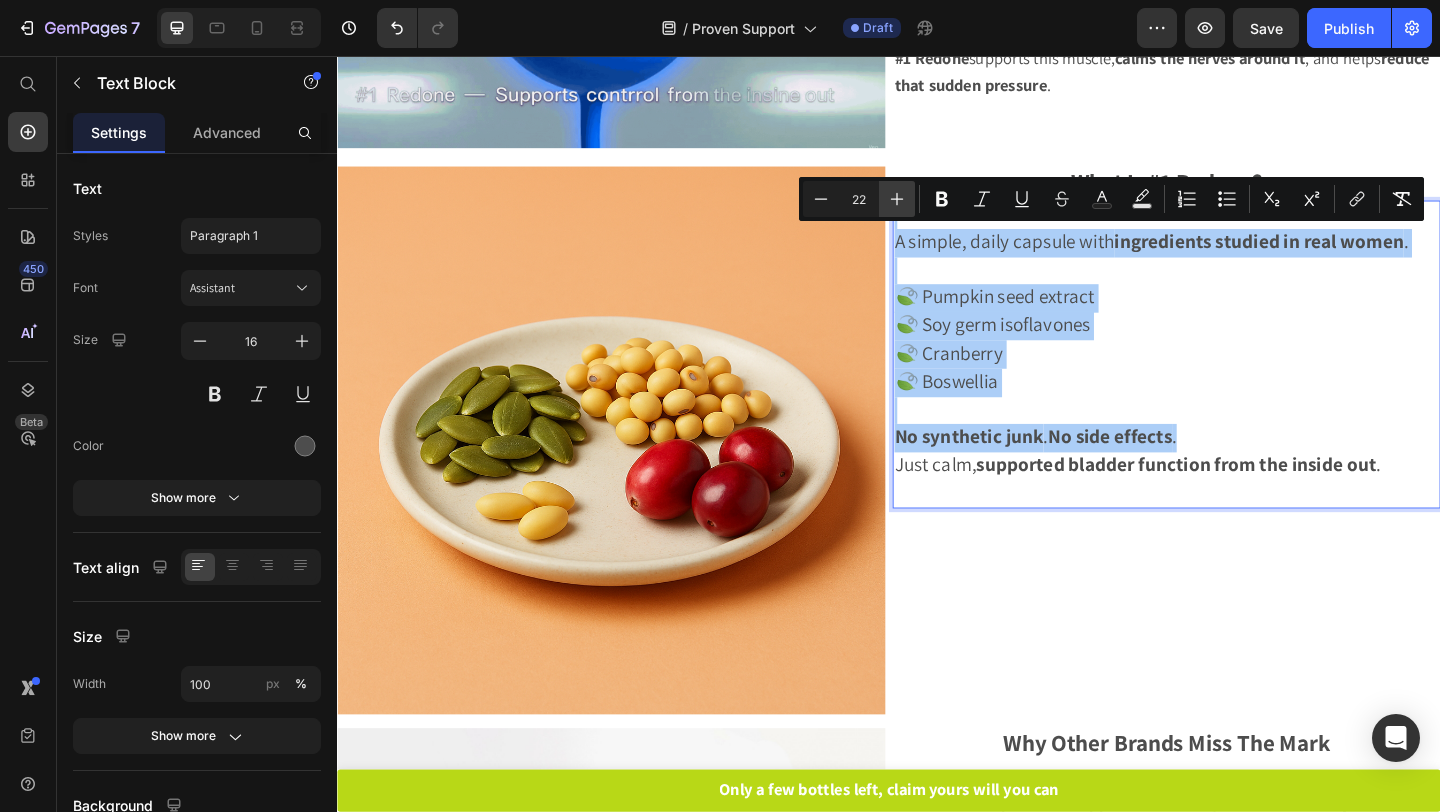 click 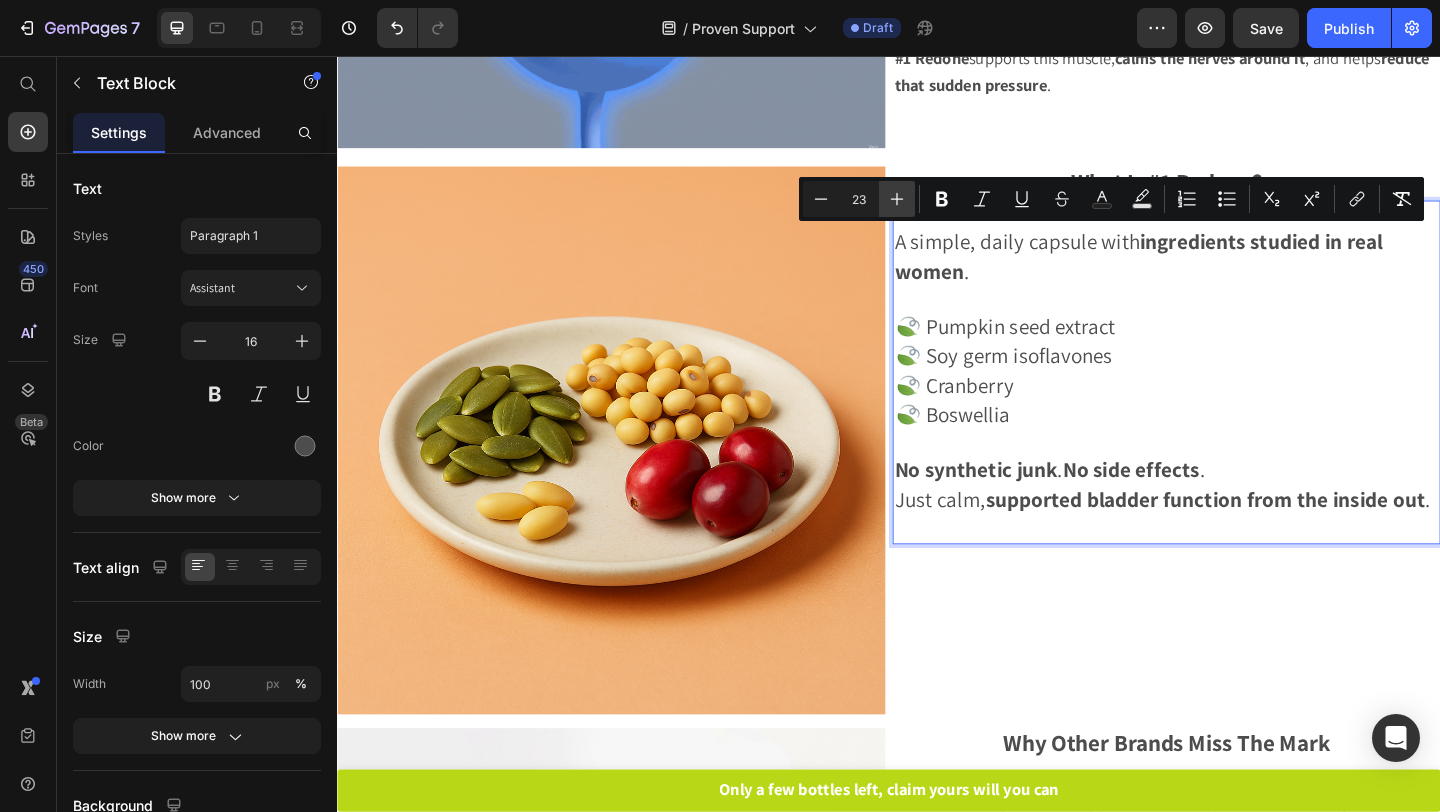 click 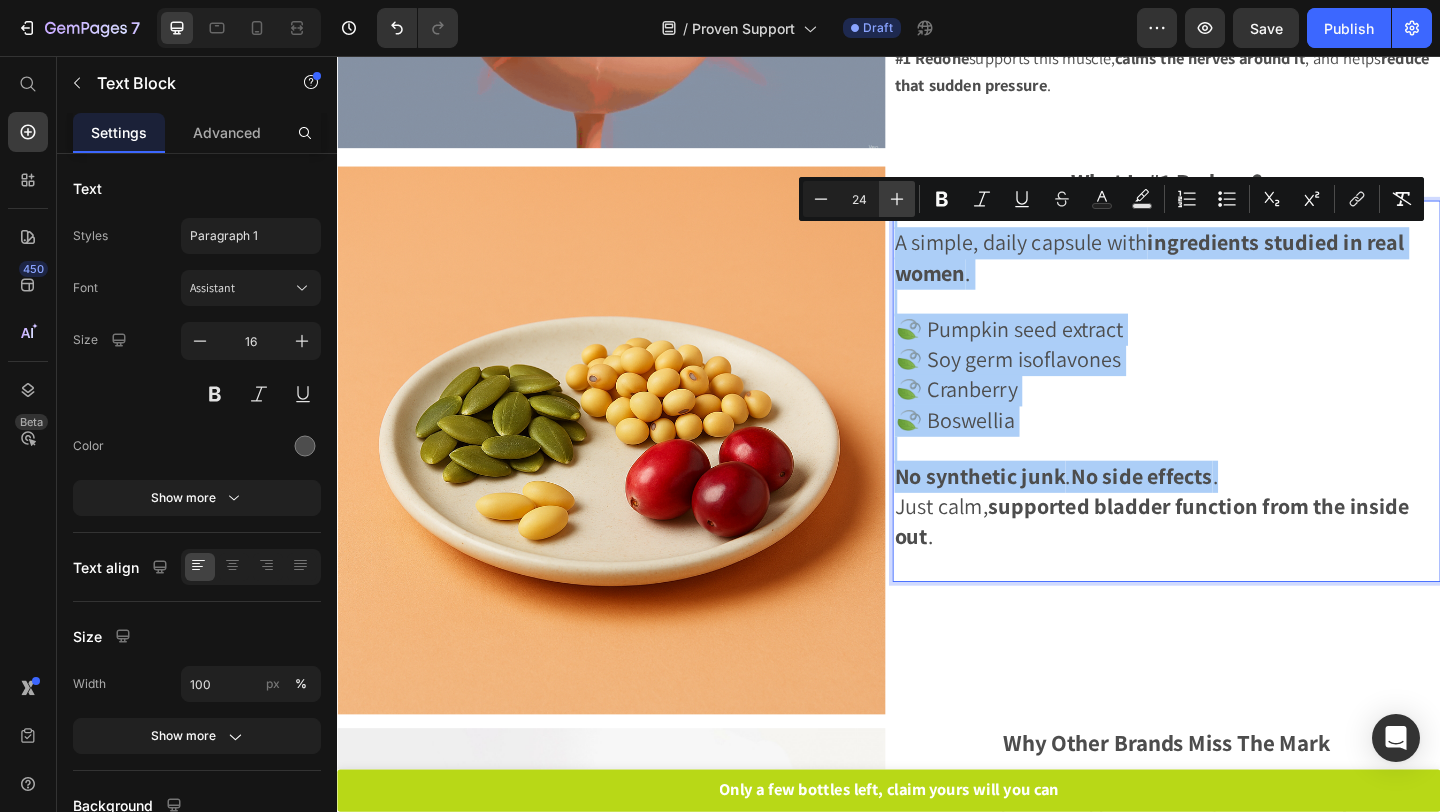 click 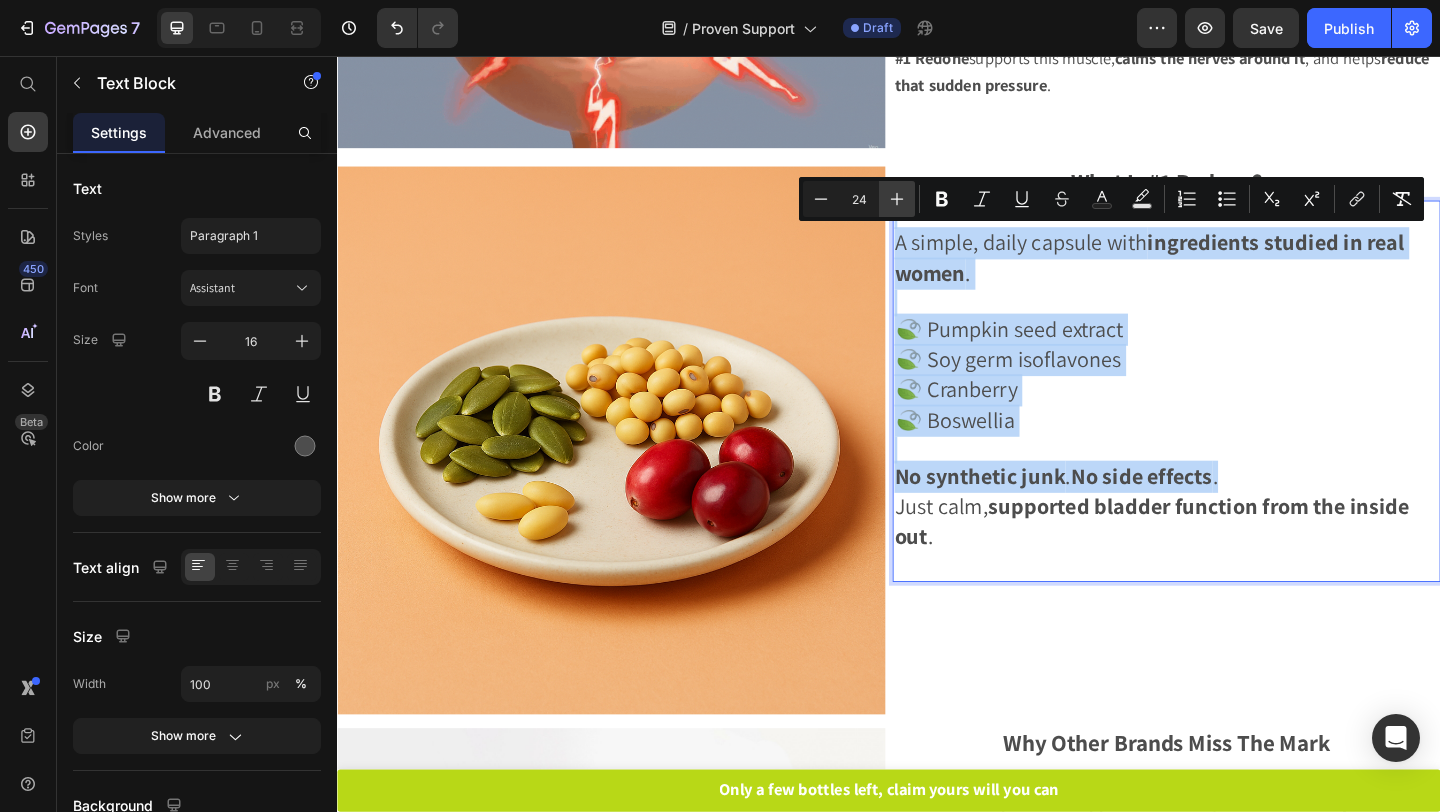 type on "25" 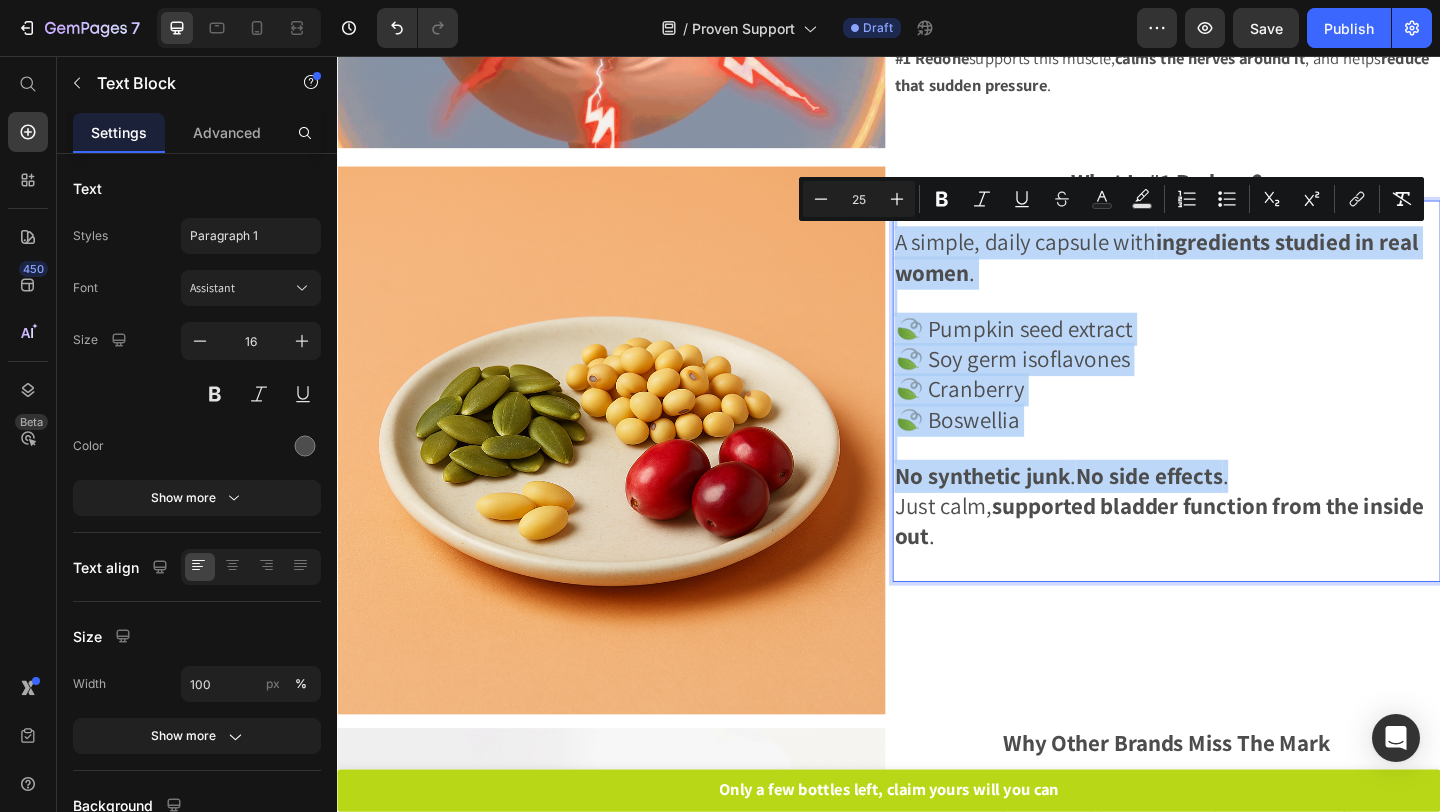 click at bounding box center (1239, 484) 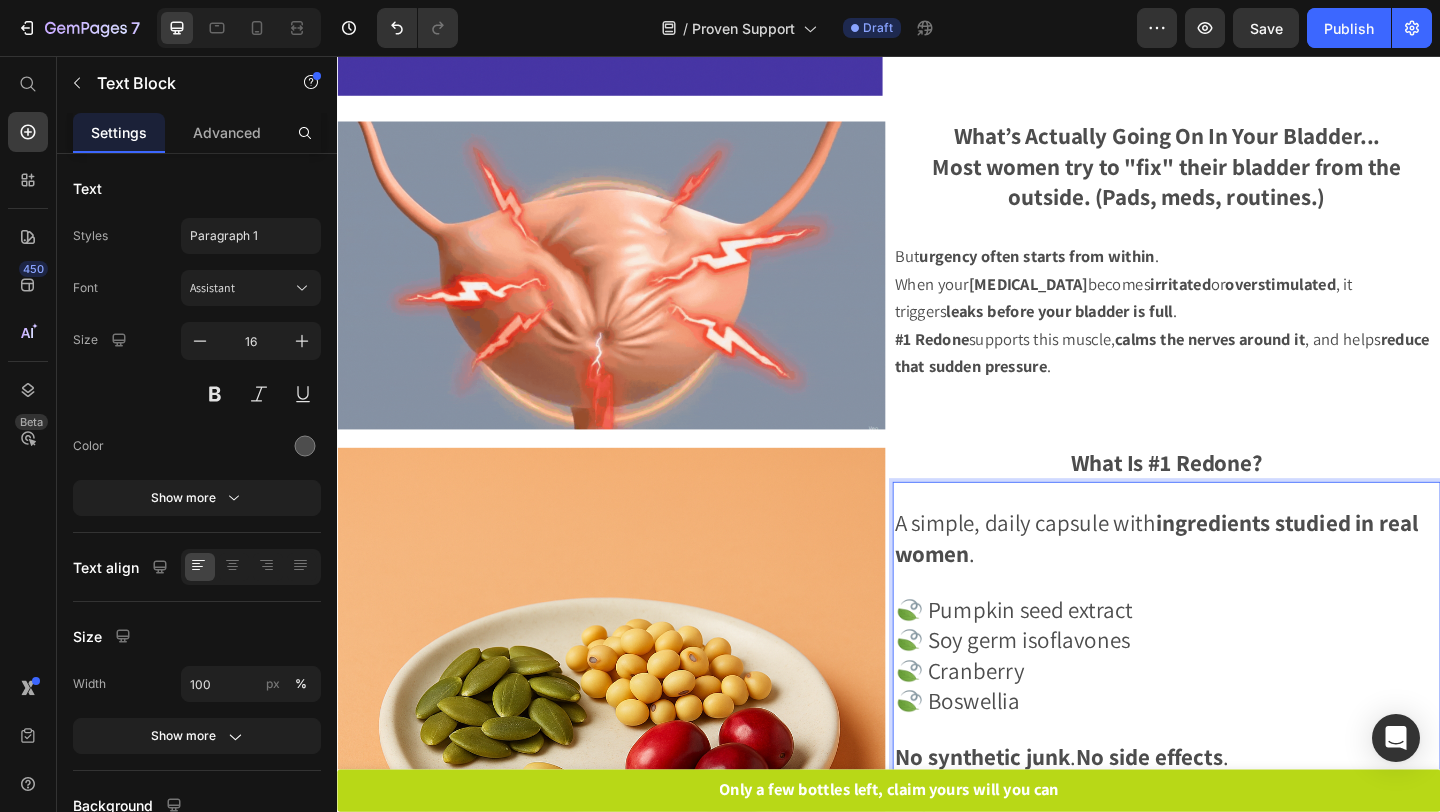 scroll, scrollTop: 1565, scrollLeft: 0, axis: vertical 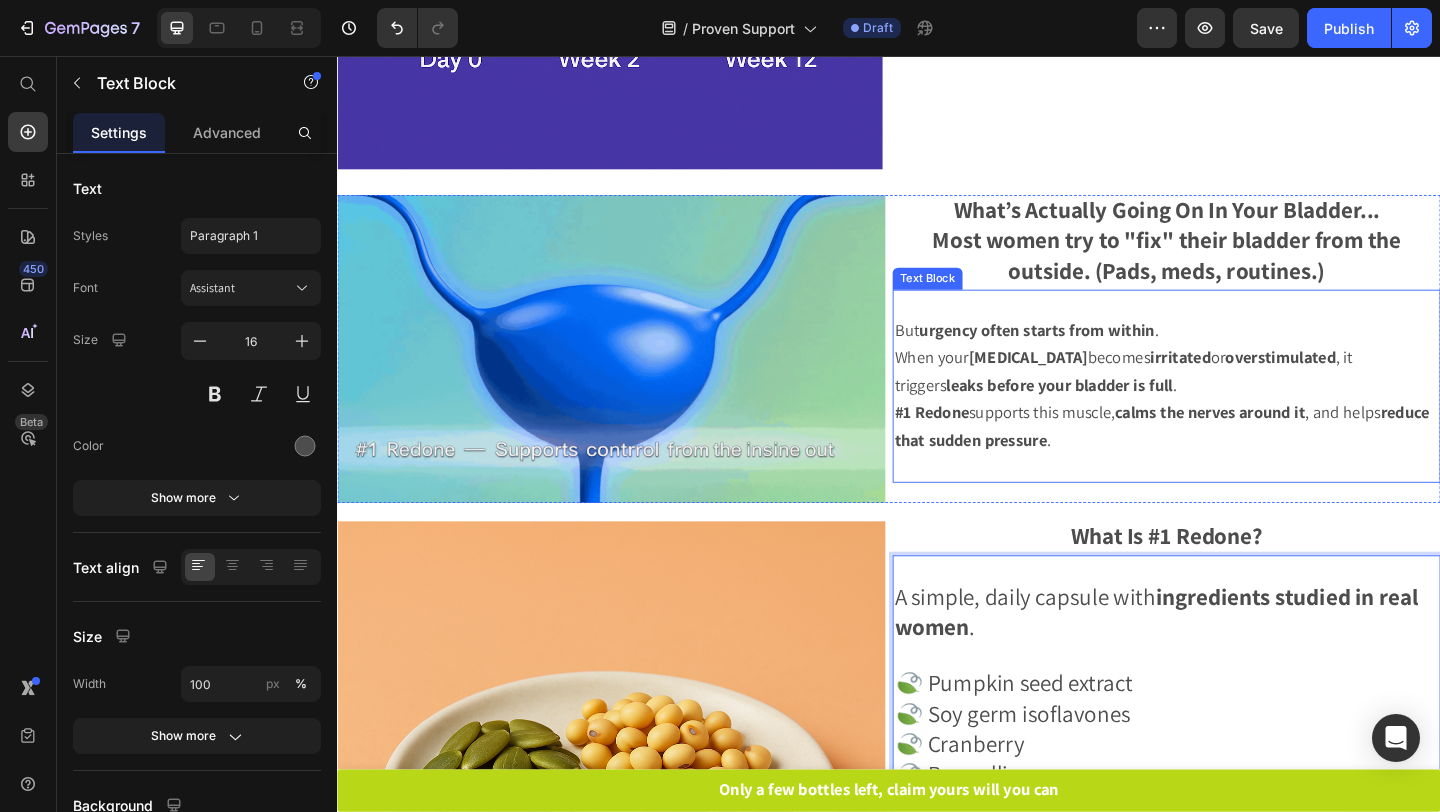 click on "When your  detrusor muscle  becomes  irritated  or  overstimulated , it triggers  leaks before your bladder is full ." at bounding box center [1192, 398] 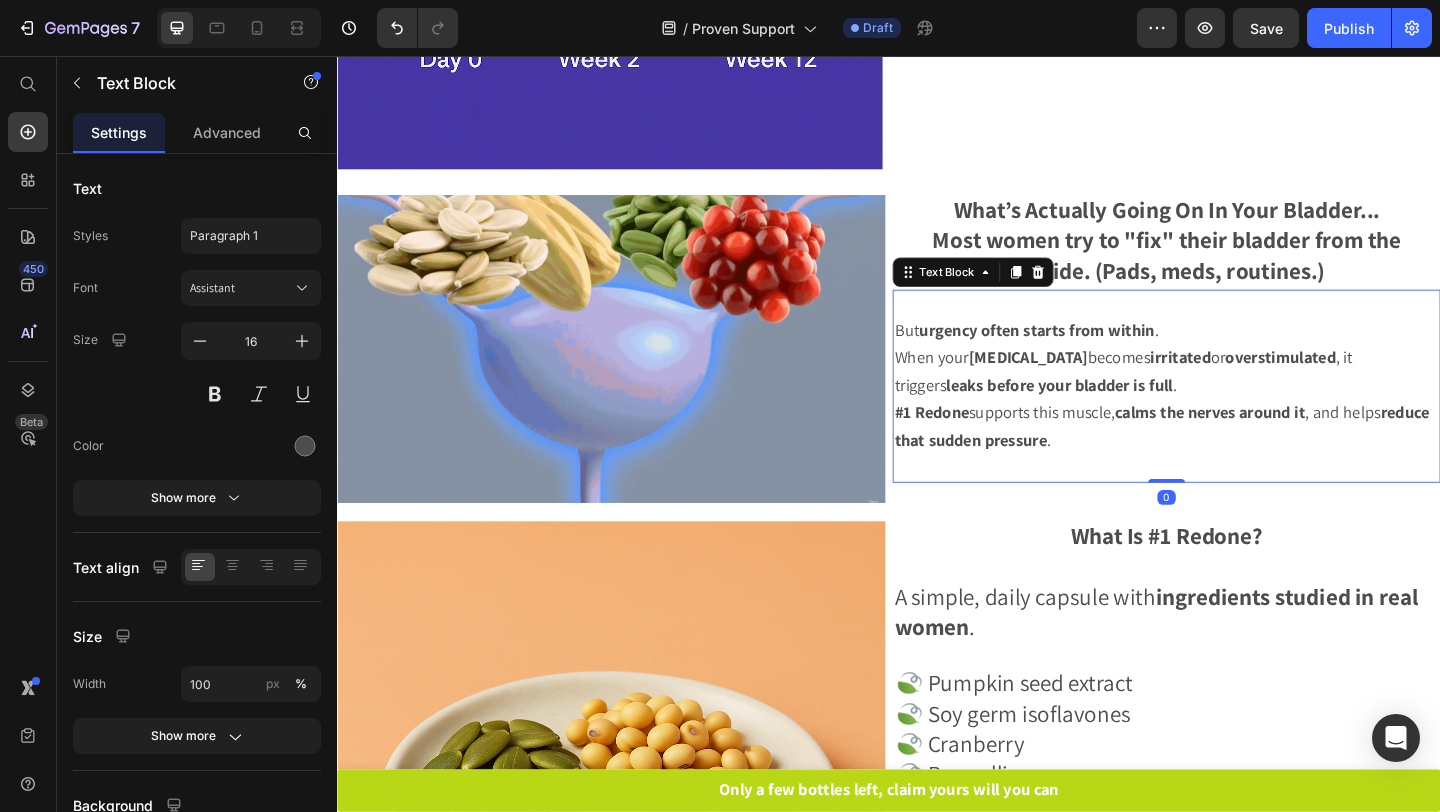 click on "calms the nerves around it" at bounding box center [1286, 443] 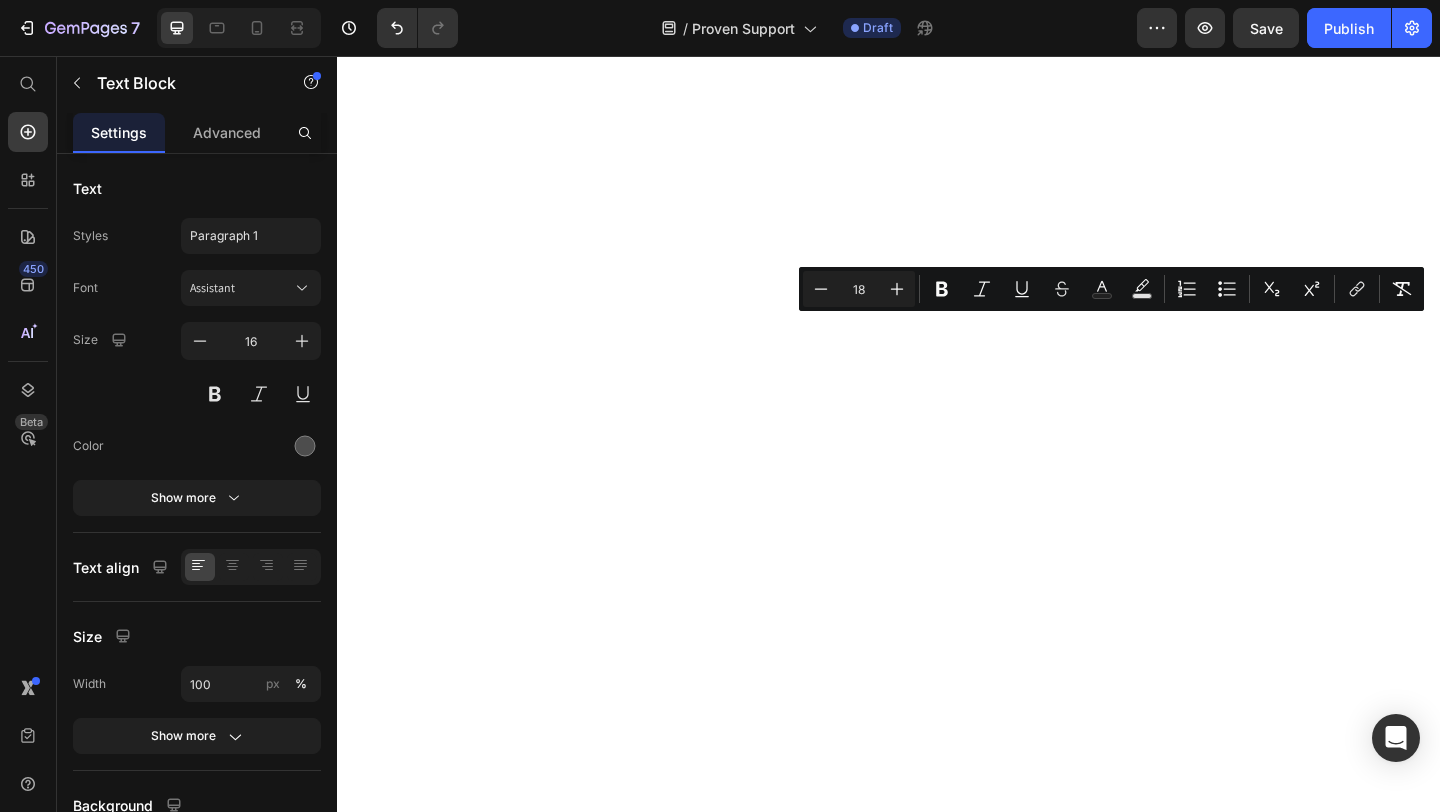 scroll, scrollTop: 0, scrollLeft: 0, axis: both 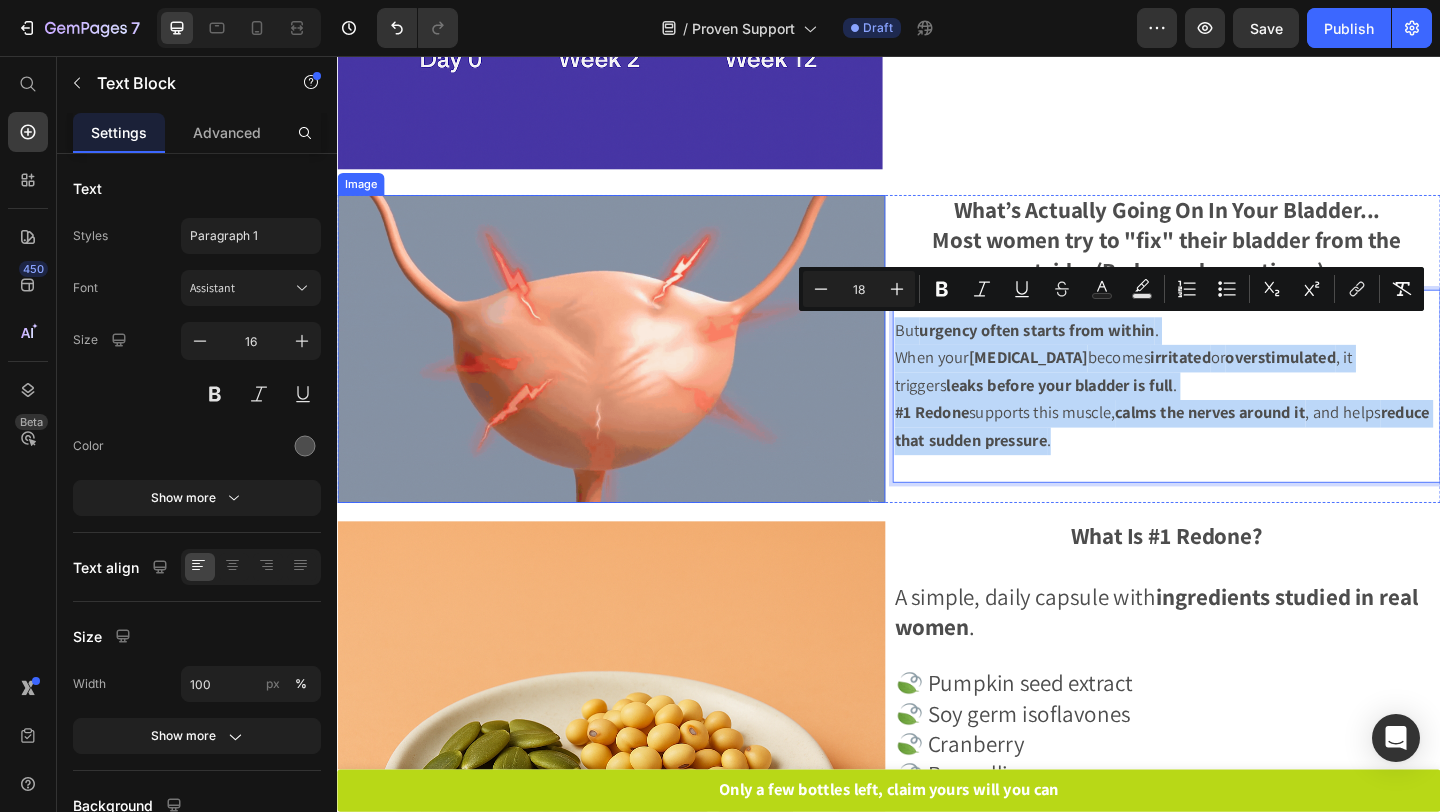 click on "Image What’s Actually Going On In Your Bladder... Most women try to "fix" their bladder from the outside. (Pads, meds, routines.) Text Block But  urgency often starts from within .  When your  [MEDICAL_DATA]  becomes  irritated  or  overstimulated , it triggers  leaks before your bladder is full .  #1 Redone  supports this muscle,  calms the nerves around it , and helps  reduce that sudden pressure . Text Block   0 Row" at bounding box center (937, 374) 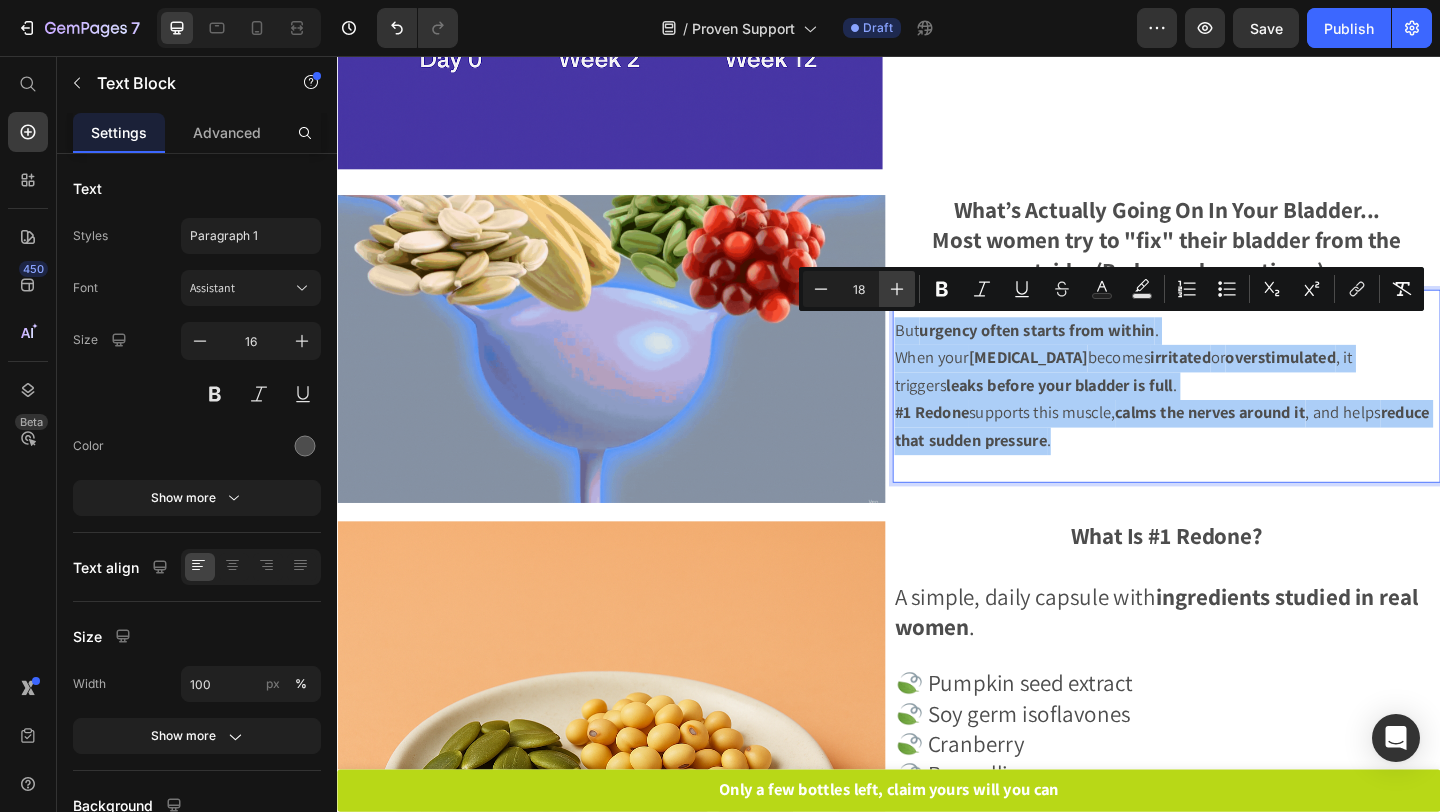 click on "Plus" at bounding box center [897, 289] 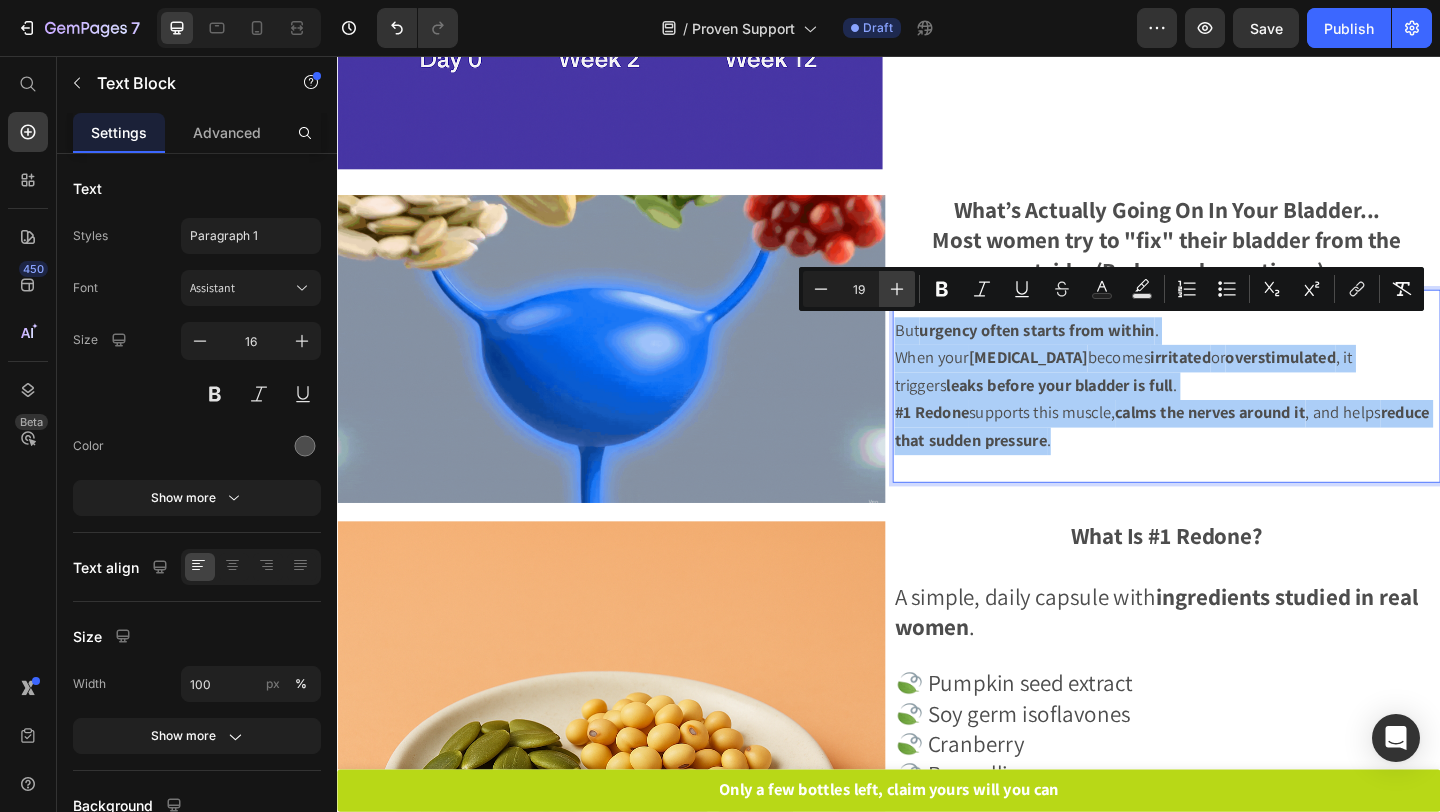 click on "Plus" at bounding box center [897, 289] 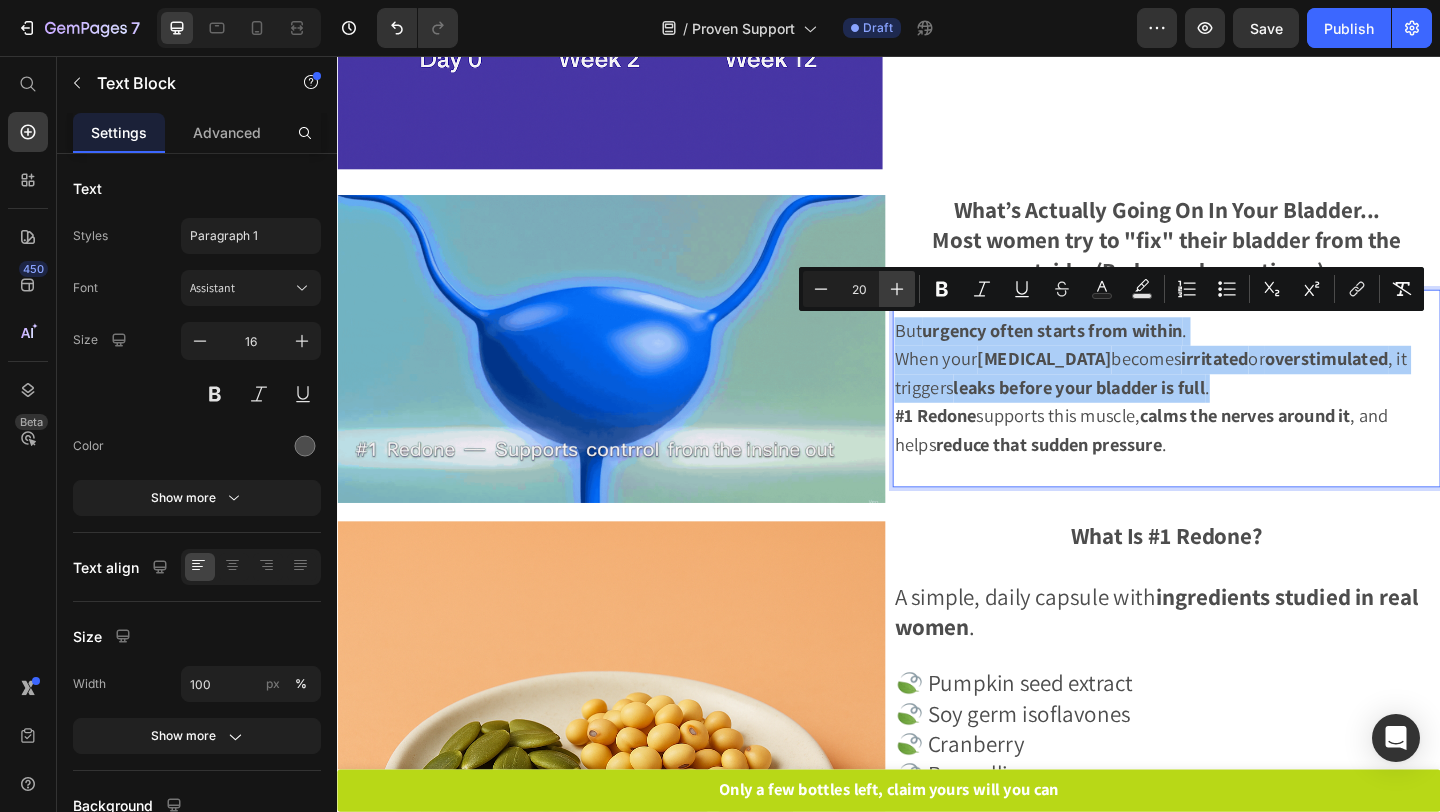 click on "Plus" at bounding box center [897, 289] 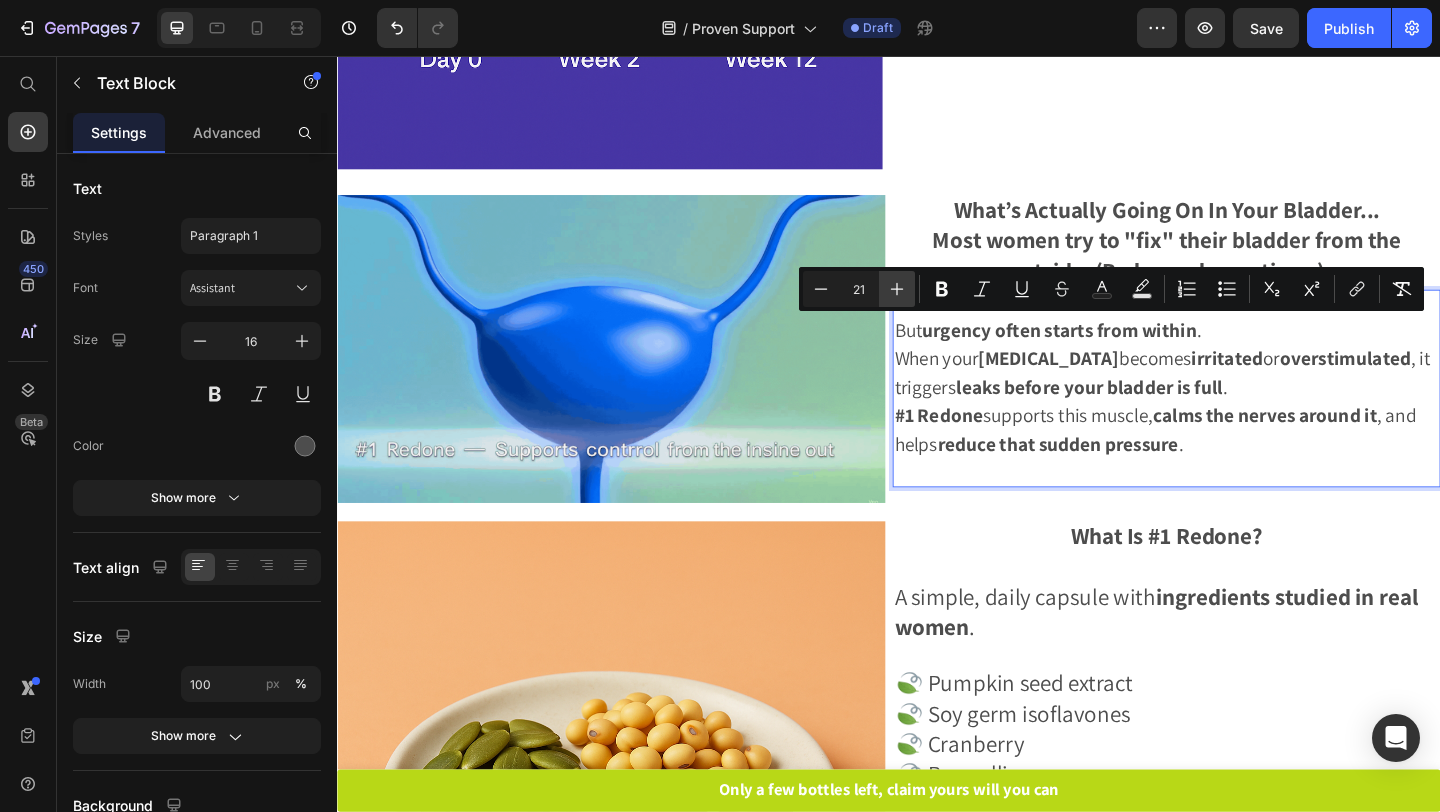 click on "Plus" at bounding box center (897, 289) 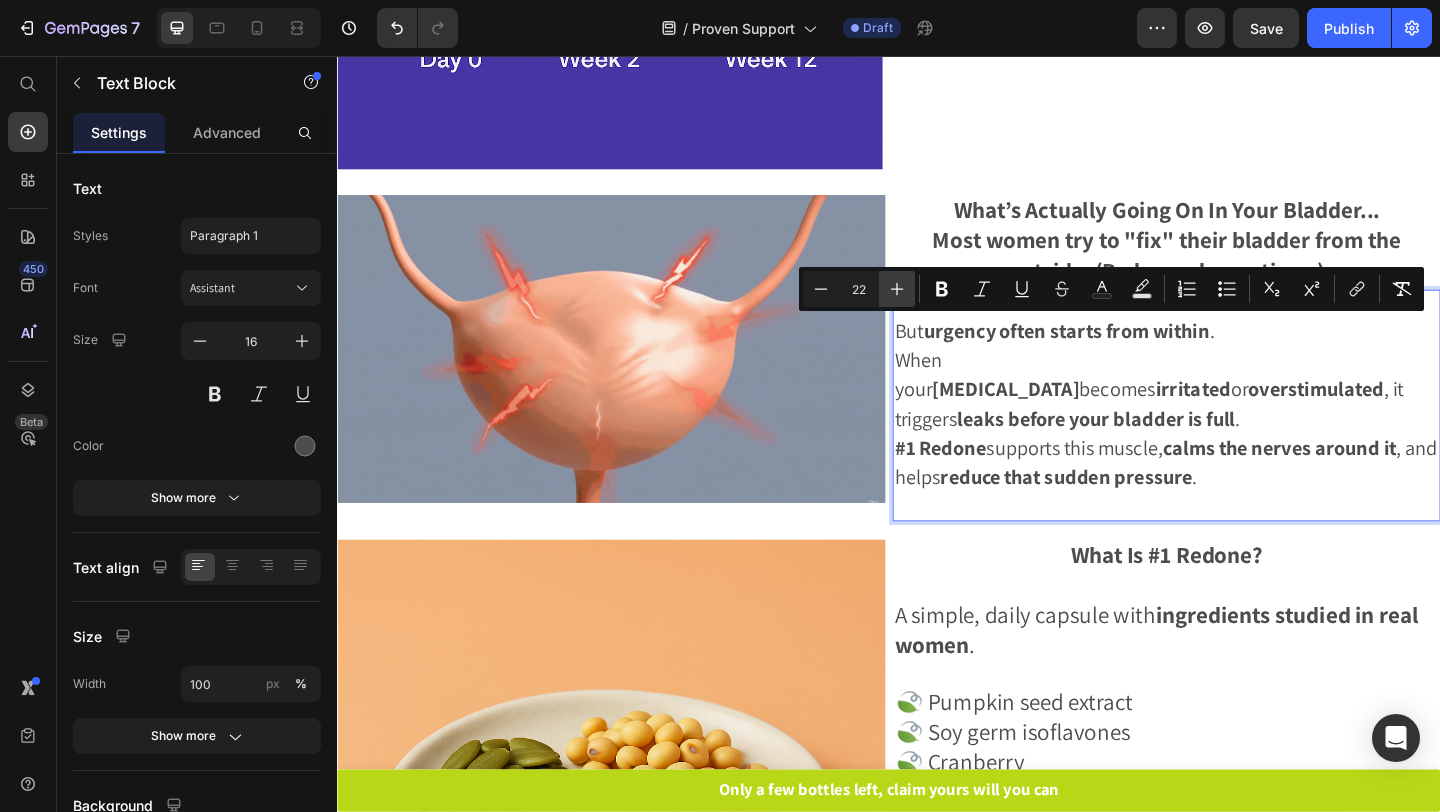 click on "Plus" at bounding box center [897, 289] 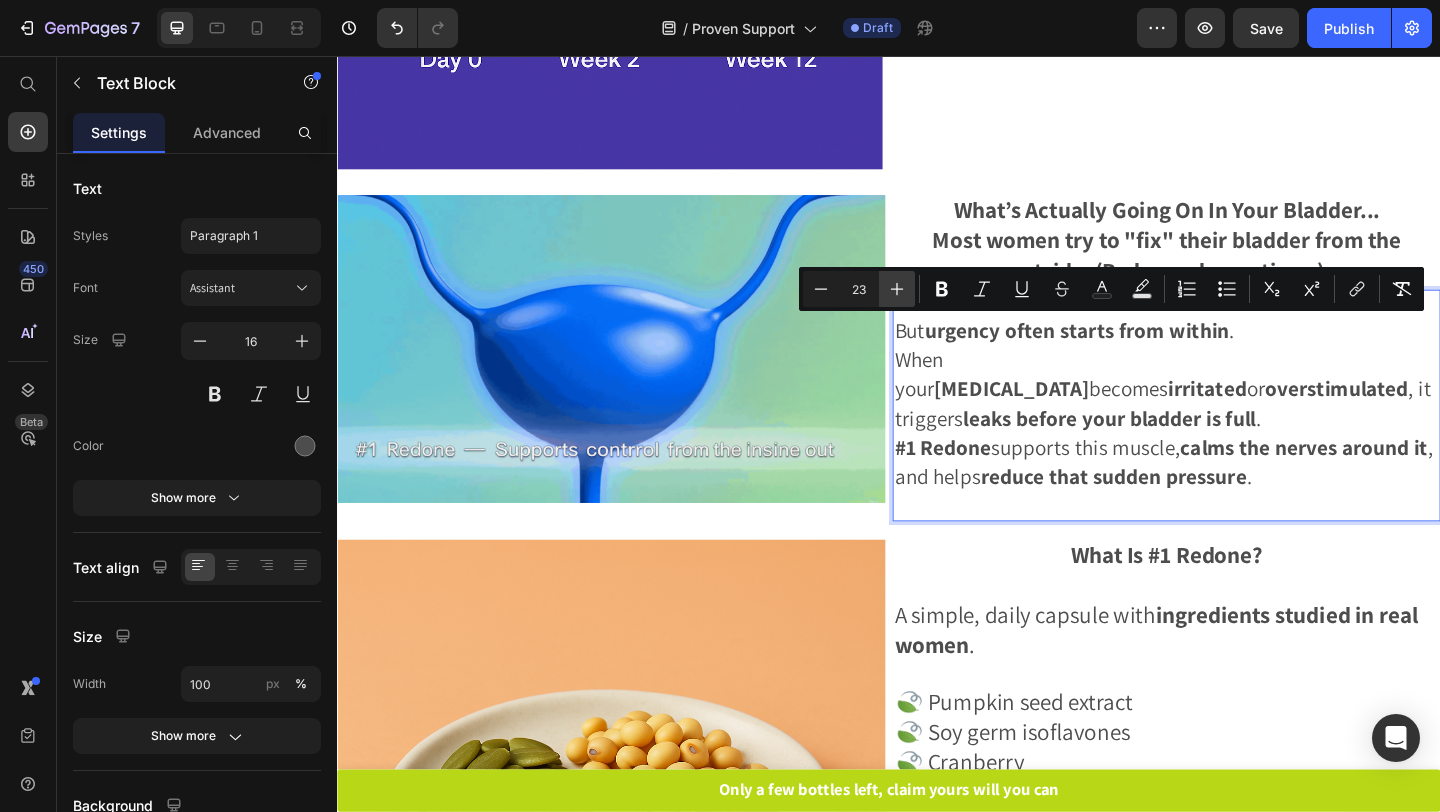 click on "Plus" at bounding box center (897, 289) 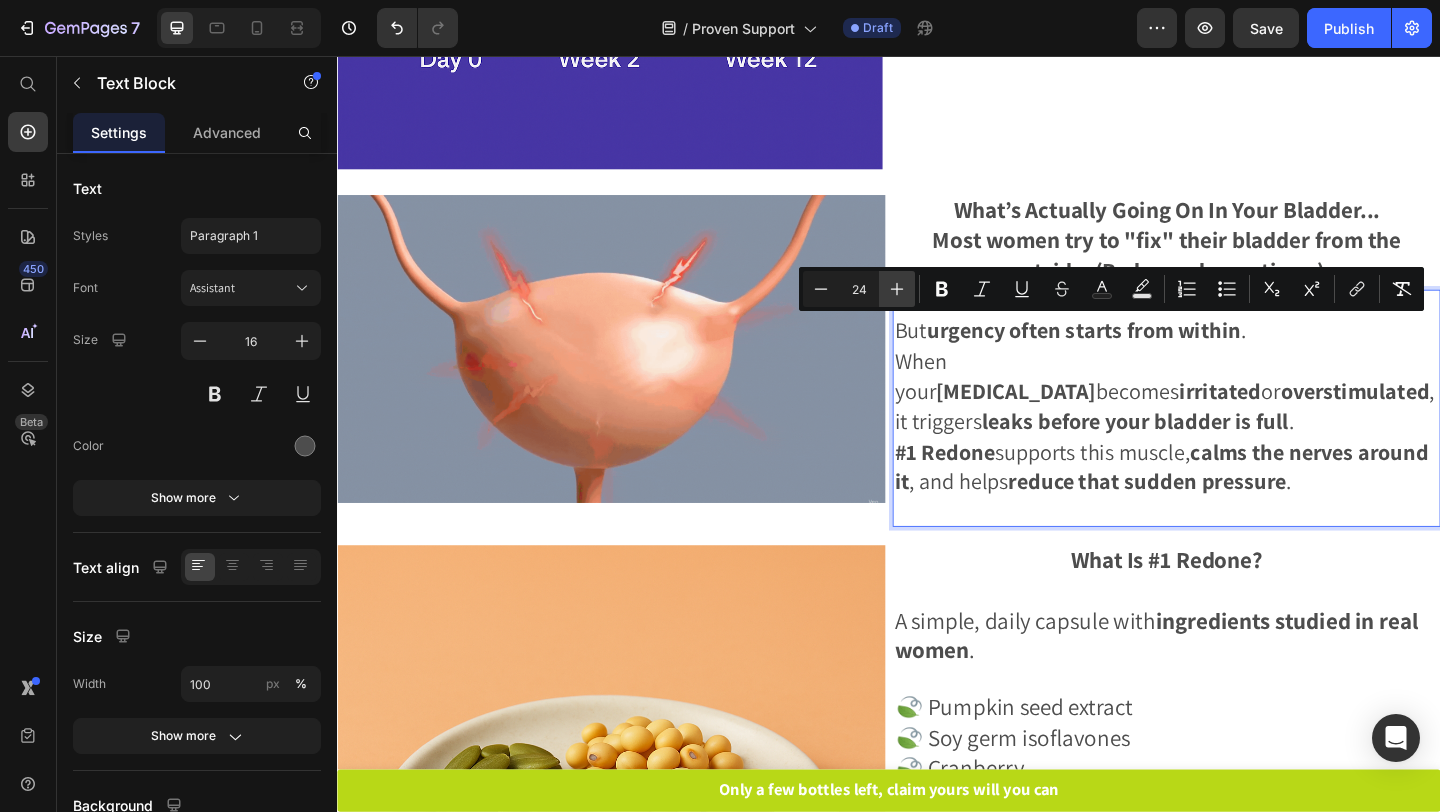 click on "Plus" at bounding box center (897, 289) 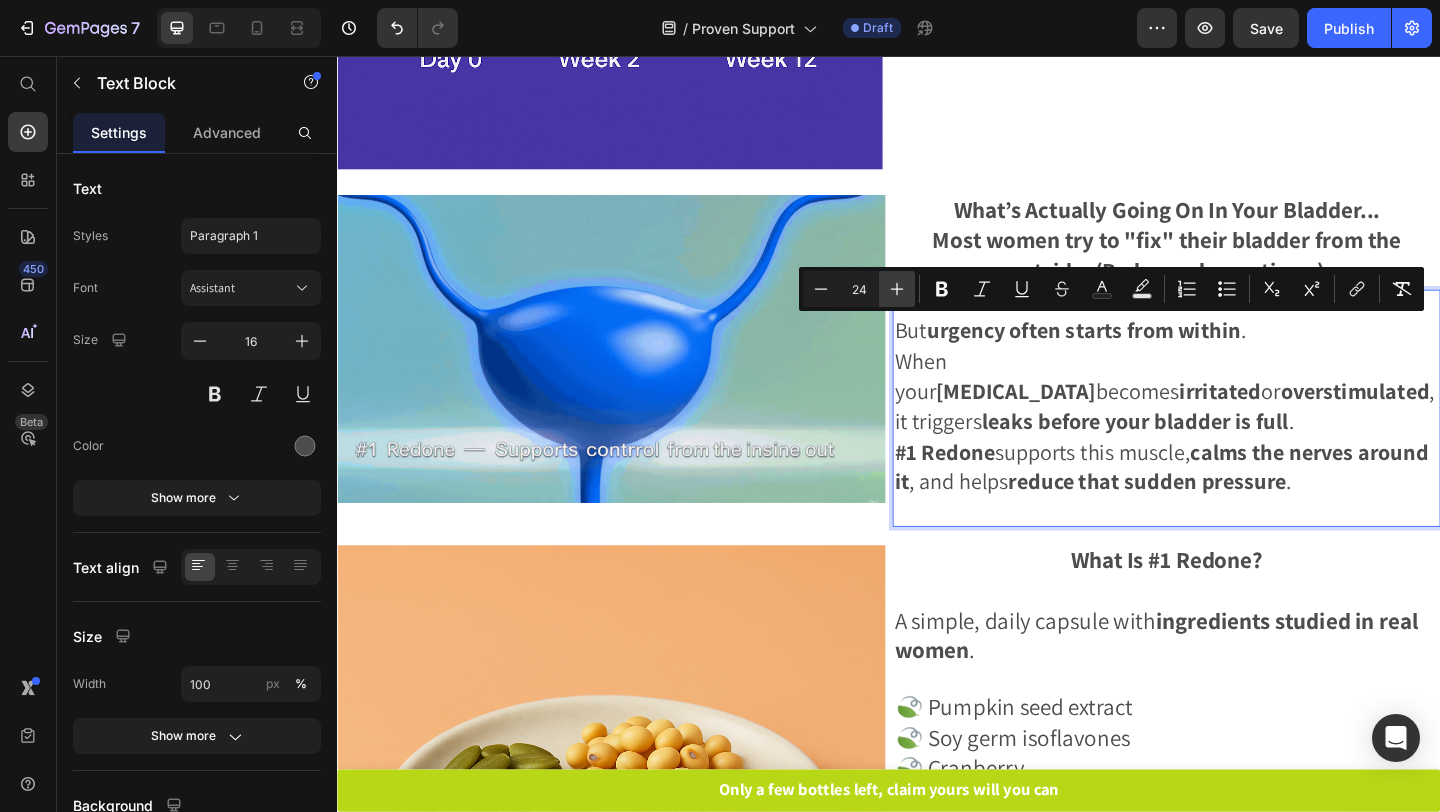 type on "25" 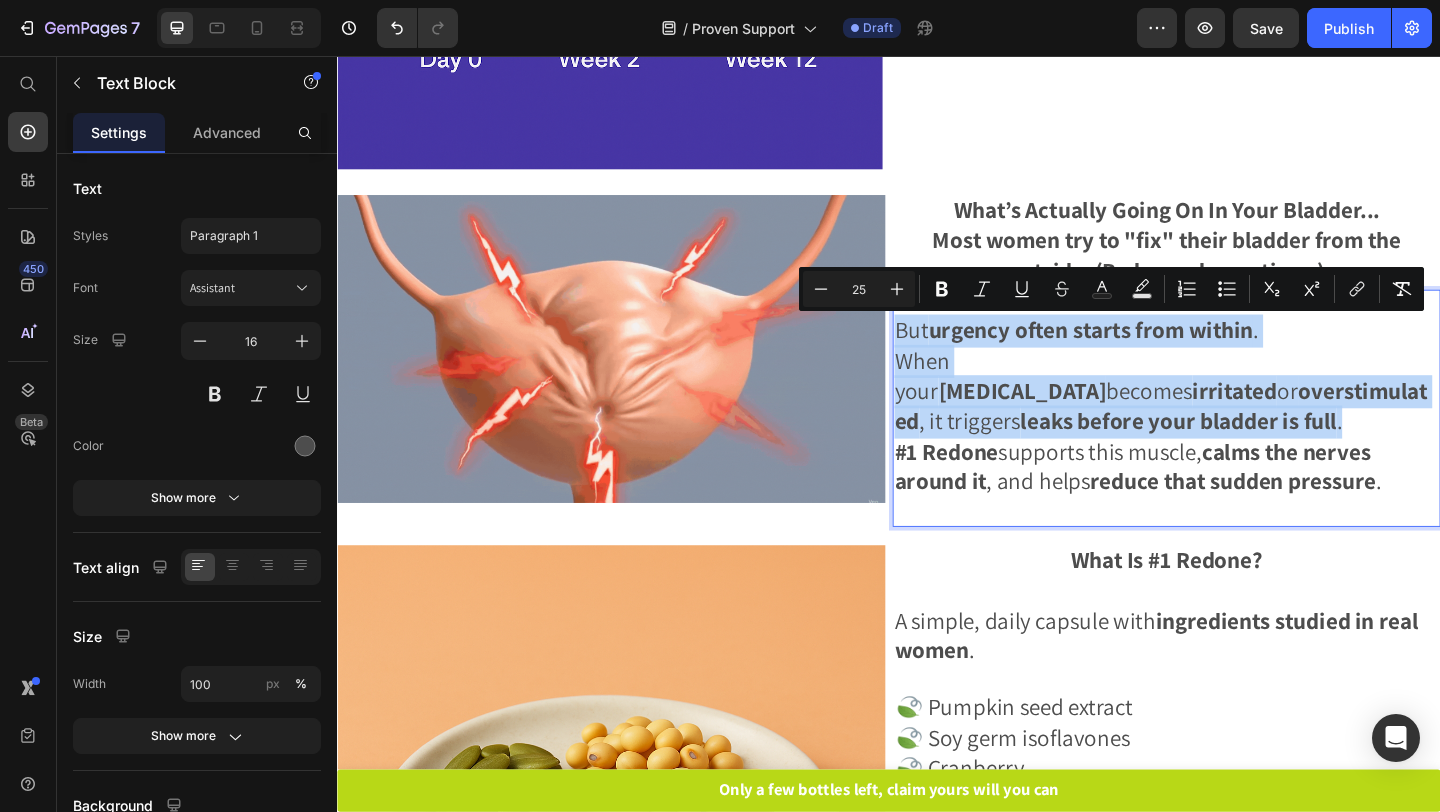 click on "When your  [MEDICAL_DATA]  becomes  irritated  or  overstimulated , it triggers  leaks before your bladder is full ." at bounding box center [1239, 422] 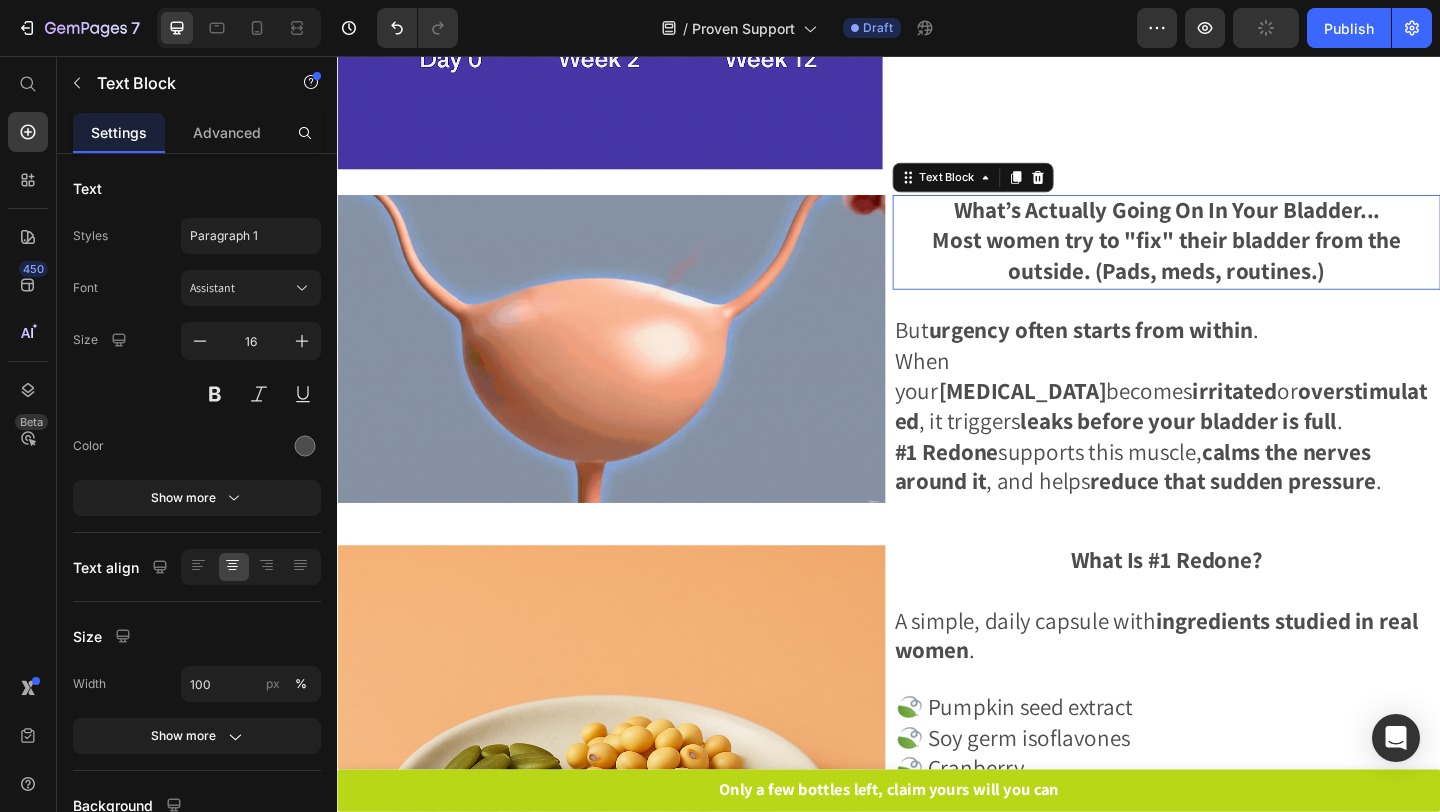 click on "Most women try to "fix" their bladder from the outside. (Pads, meds, routines.)" at bounding box center (1239, 272) 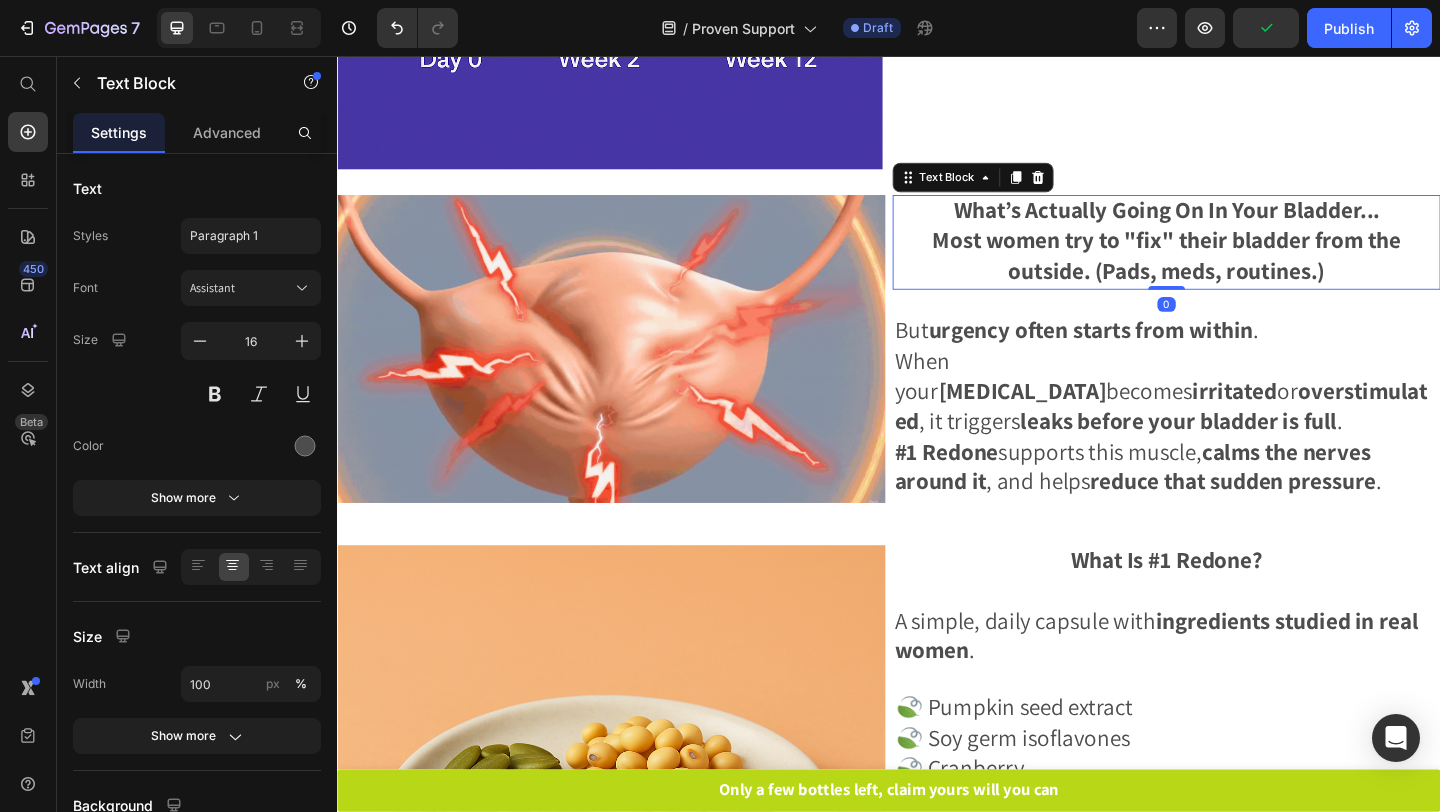 click on "Most women try to "fix" their bladder from the outside. (Pads, meds, routines.)" at bounding box center (1239, 272) 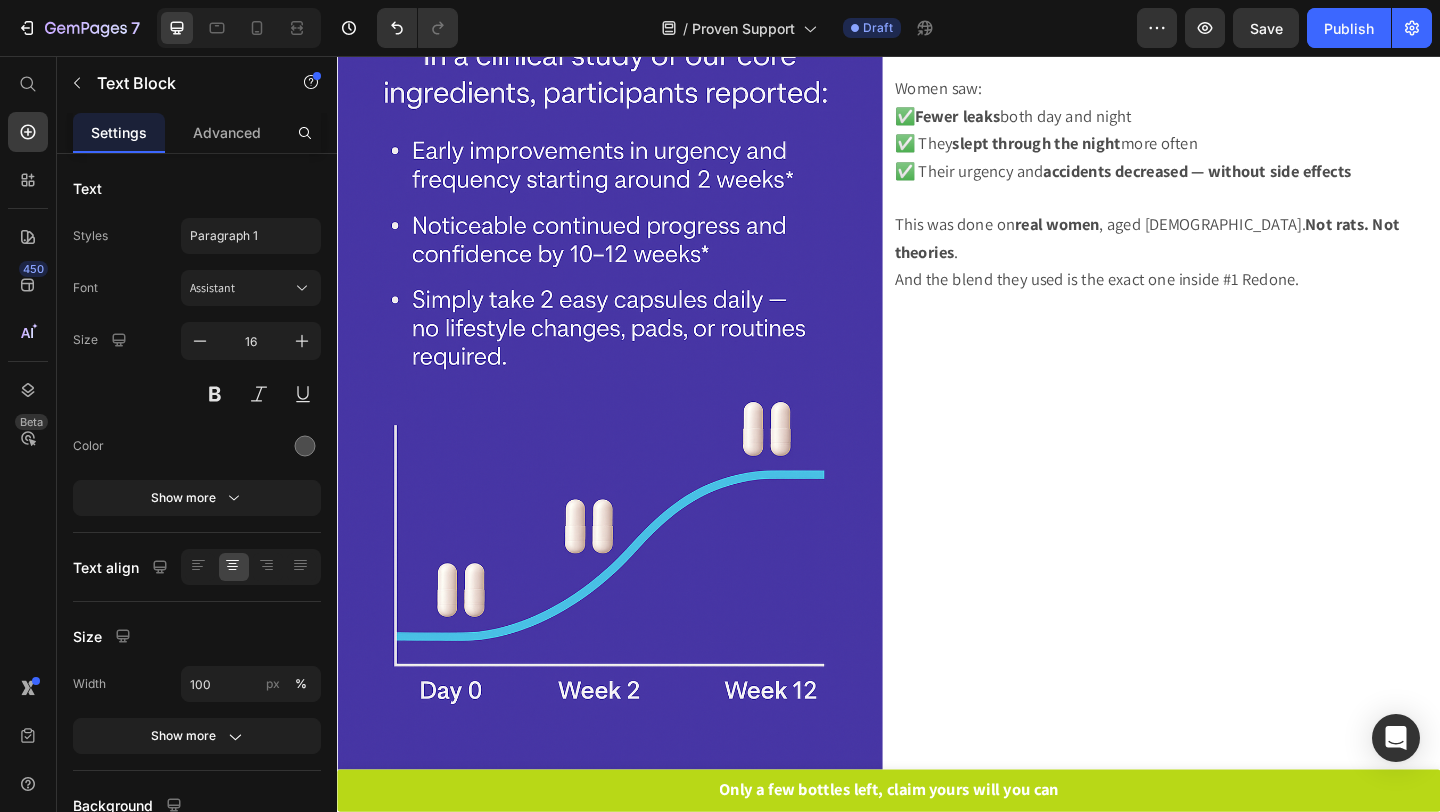 scroll, scrollTop: 838, scrollLeft: 0, axis: vertical 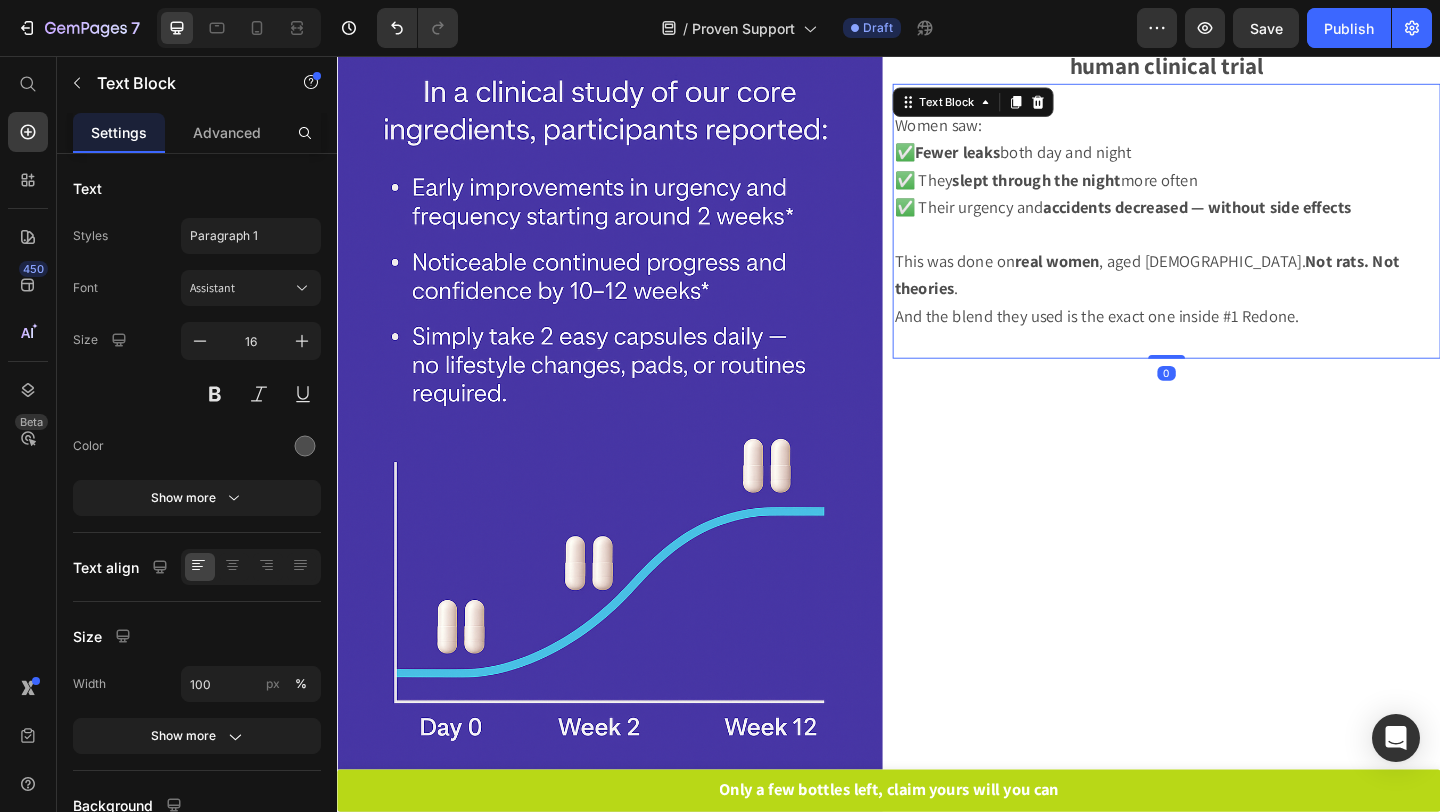 click on "This was done on  real women , aged [DEMOGRAPHIC_DATA].  Not rats. Not theories ." at bounding box center (1217, 293) 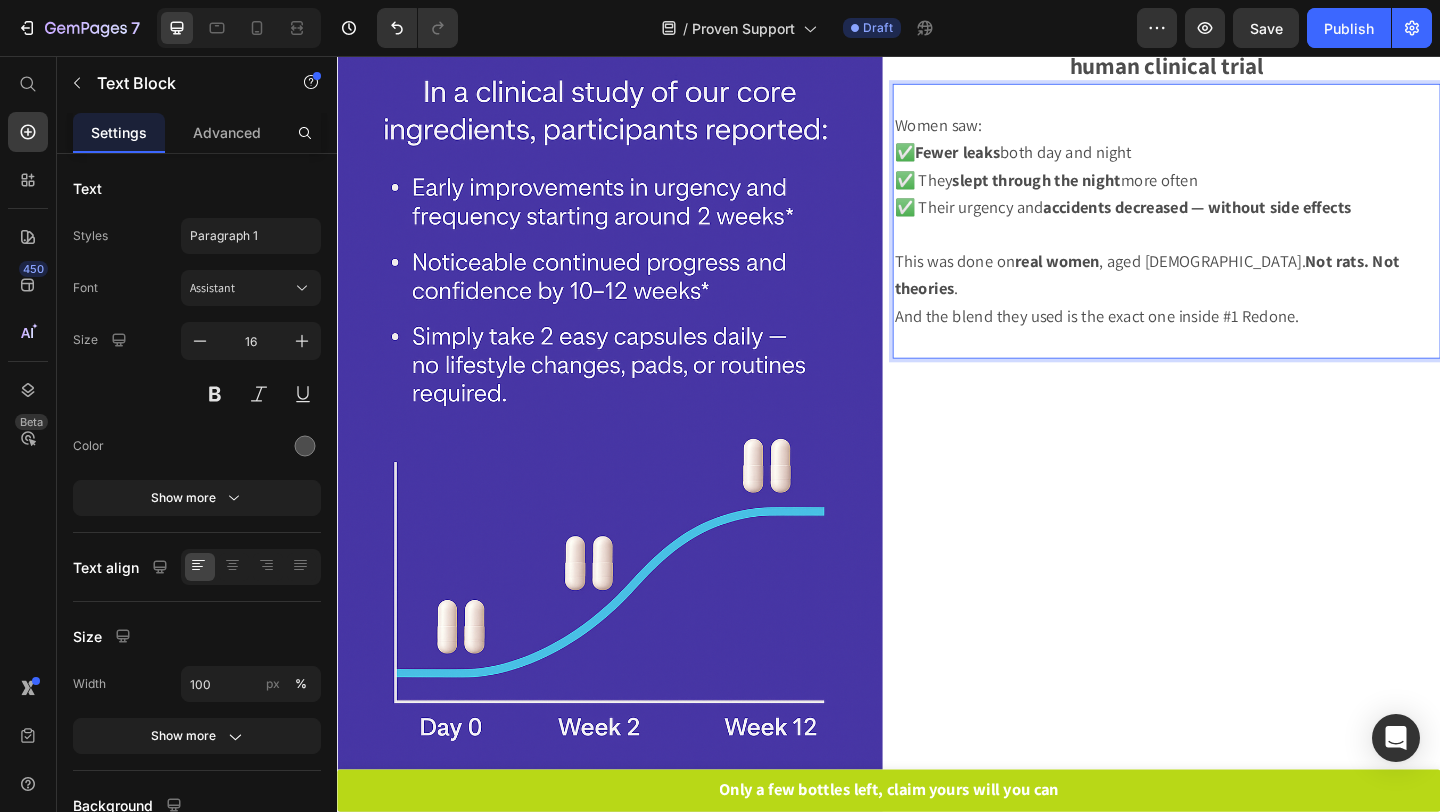 click on "Not rats. Not theories" at bounding box center [1217, 293] 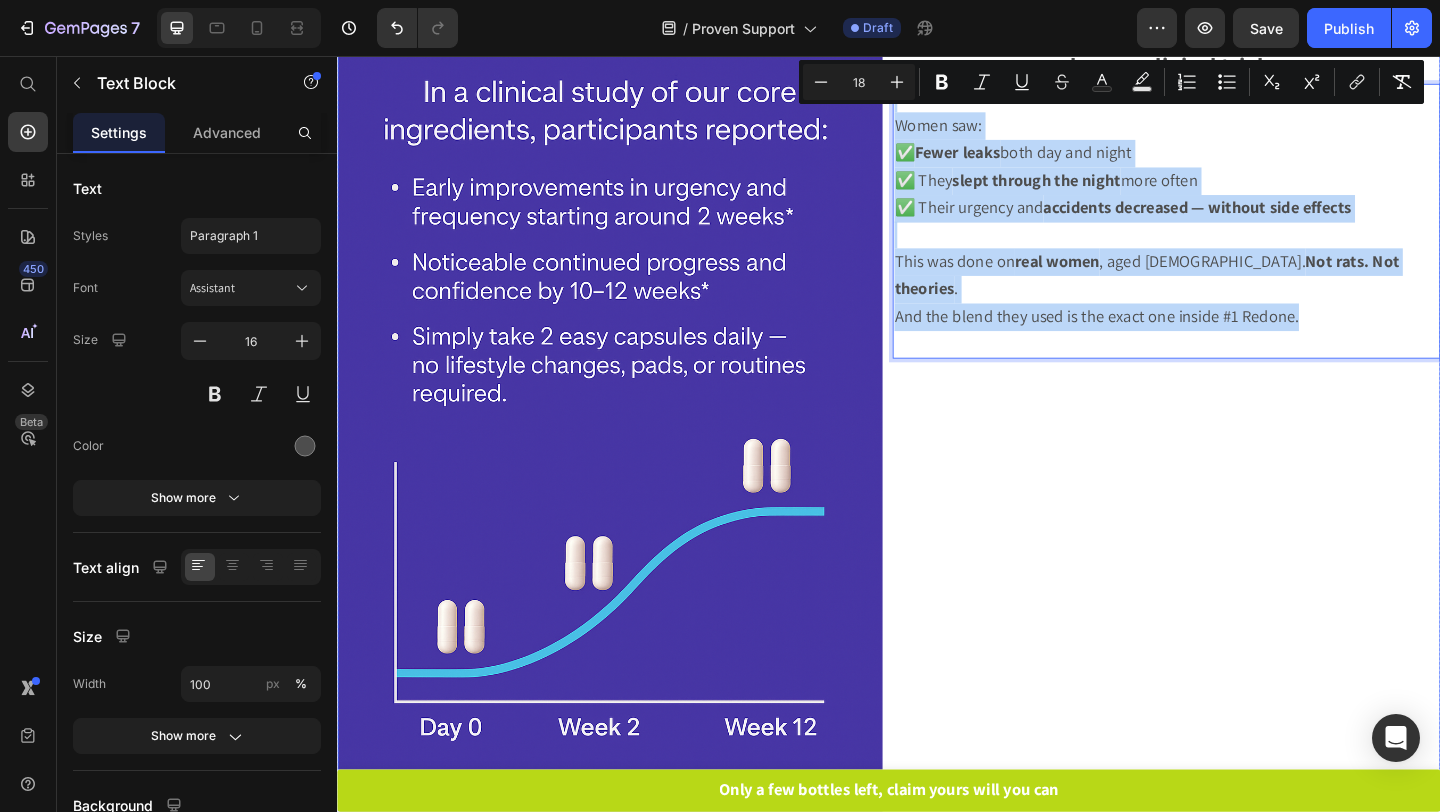 drag, startPoint x: 1418, startPoint y: 320, endPoint x: 940, endPoint y: 110, distance: 522.09576 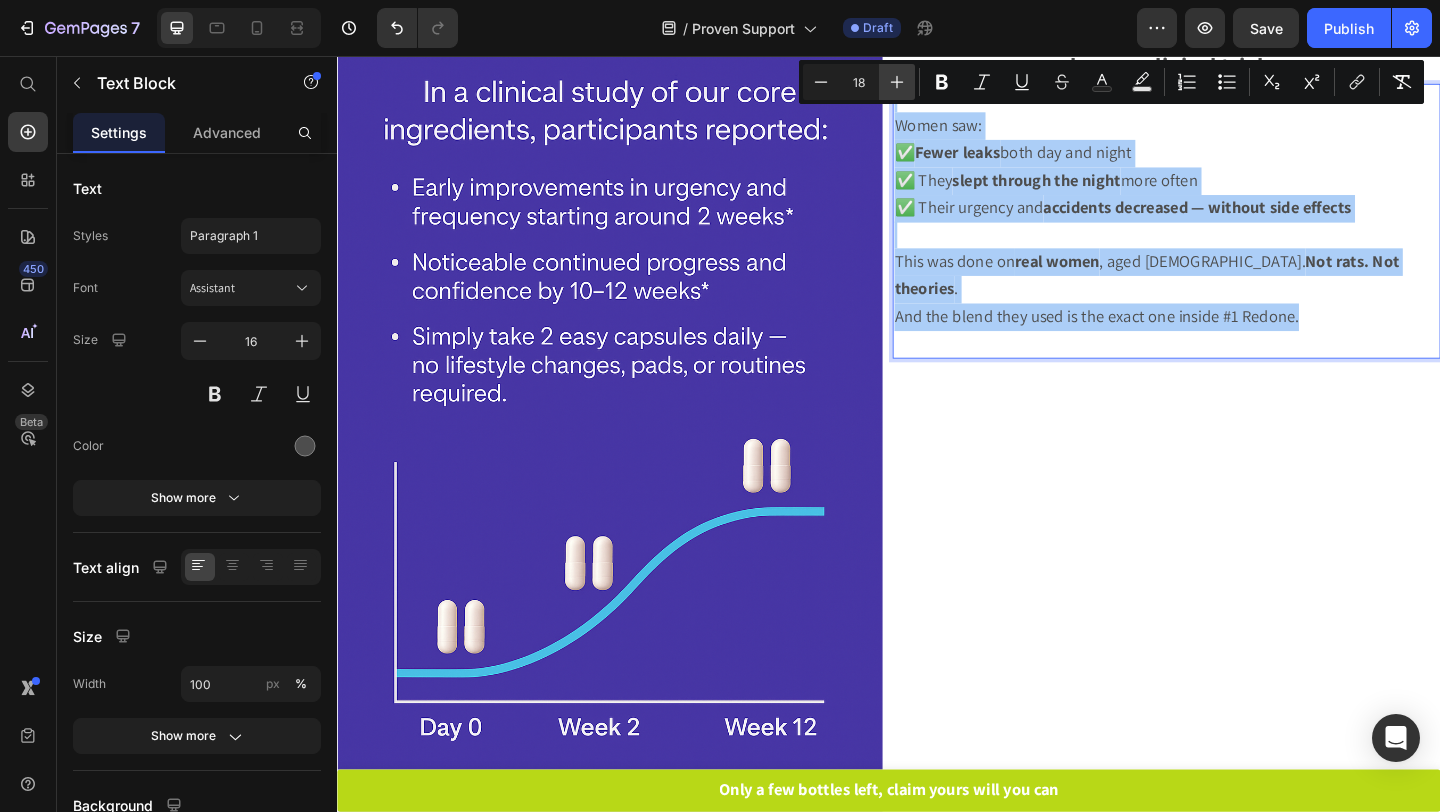click 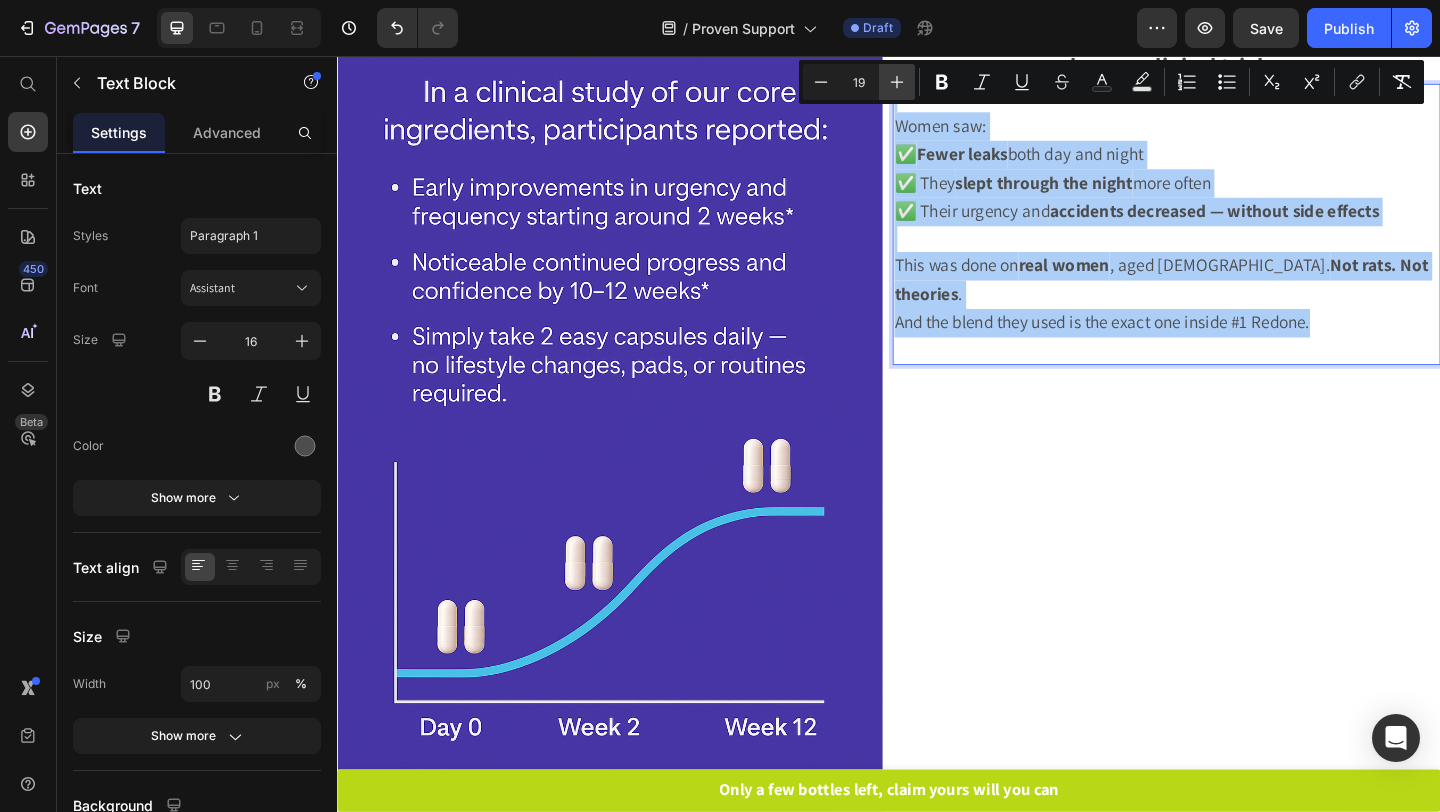 click 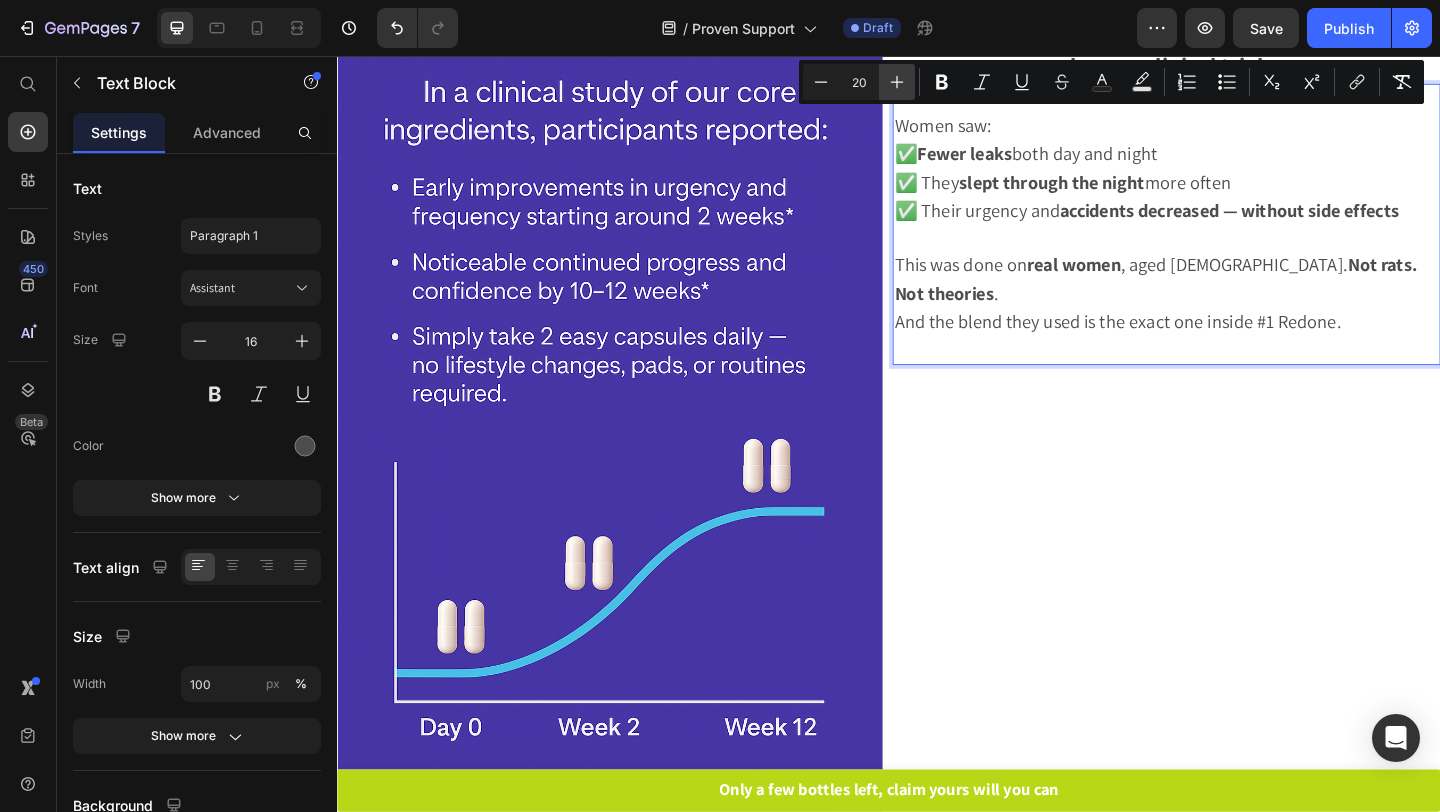 click 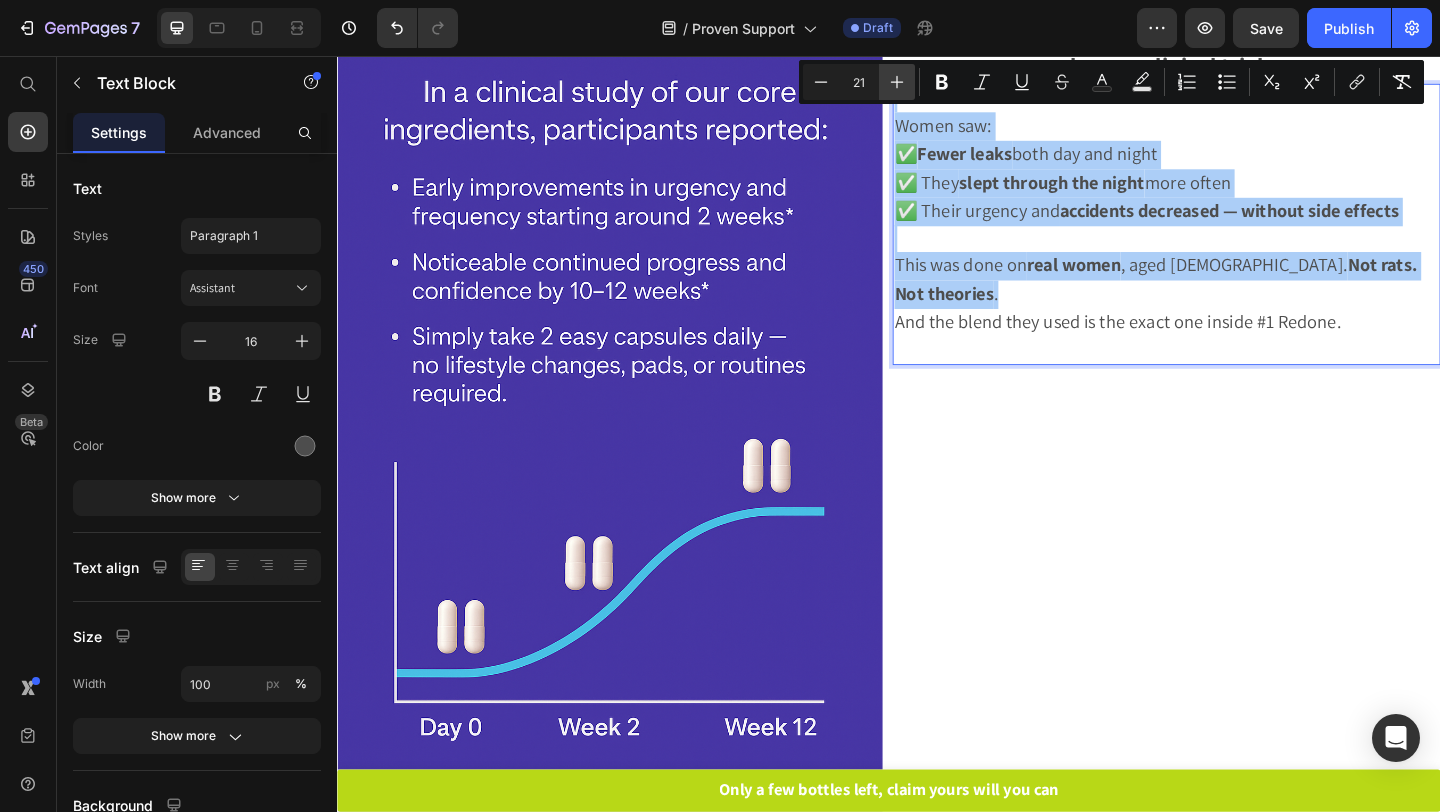 click 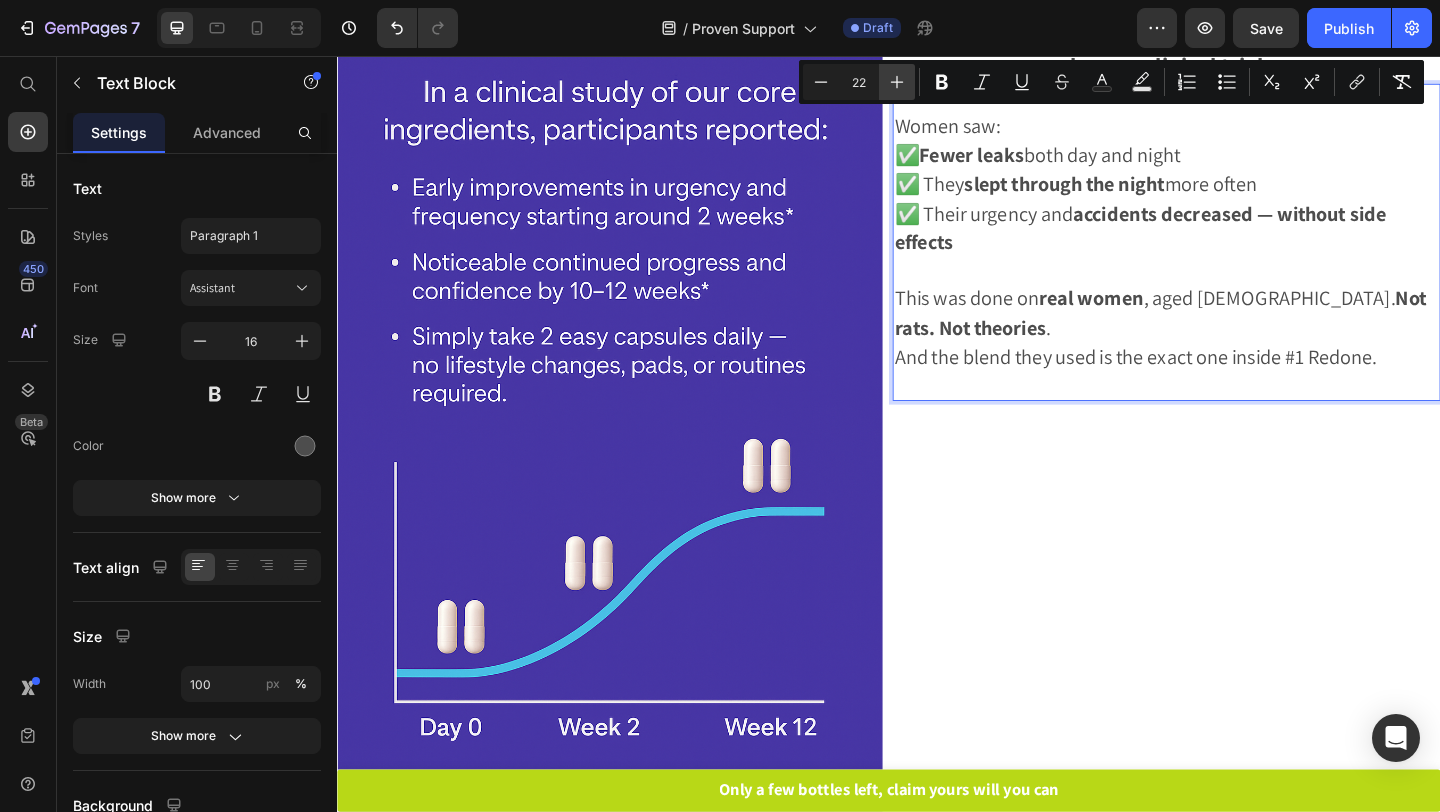 click 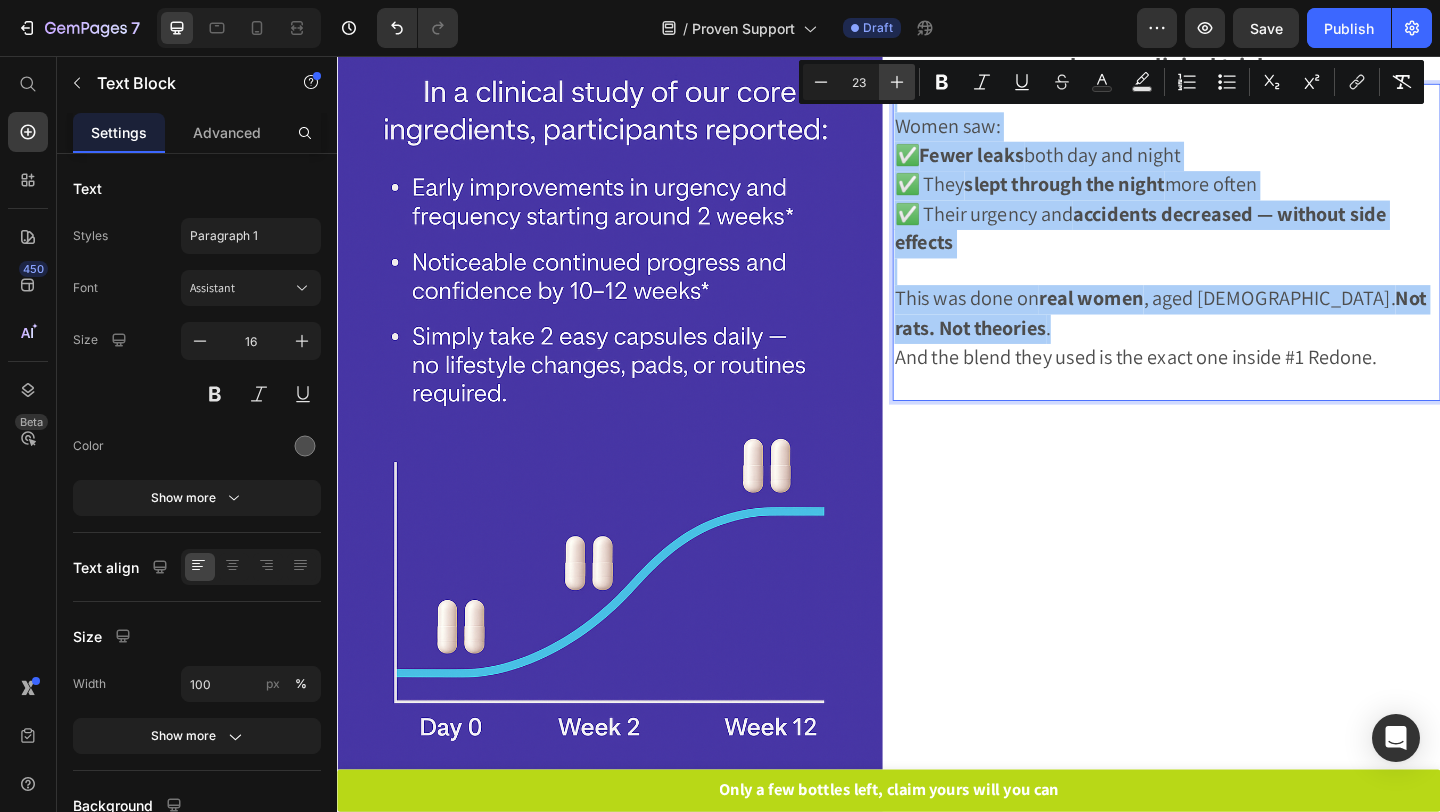 click 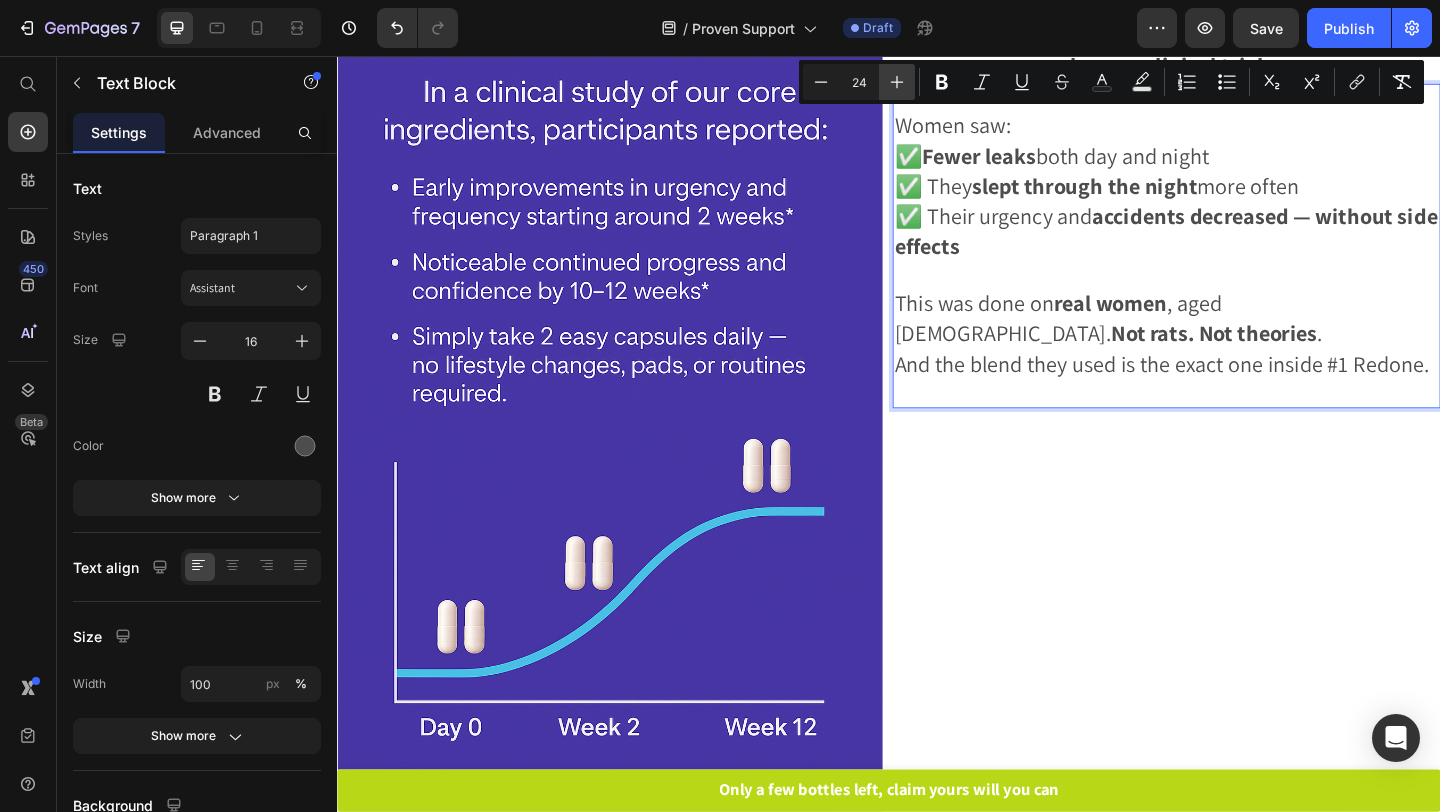 click 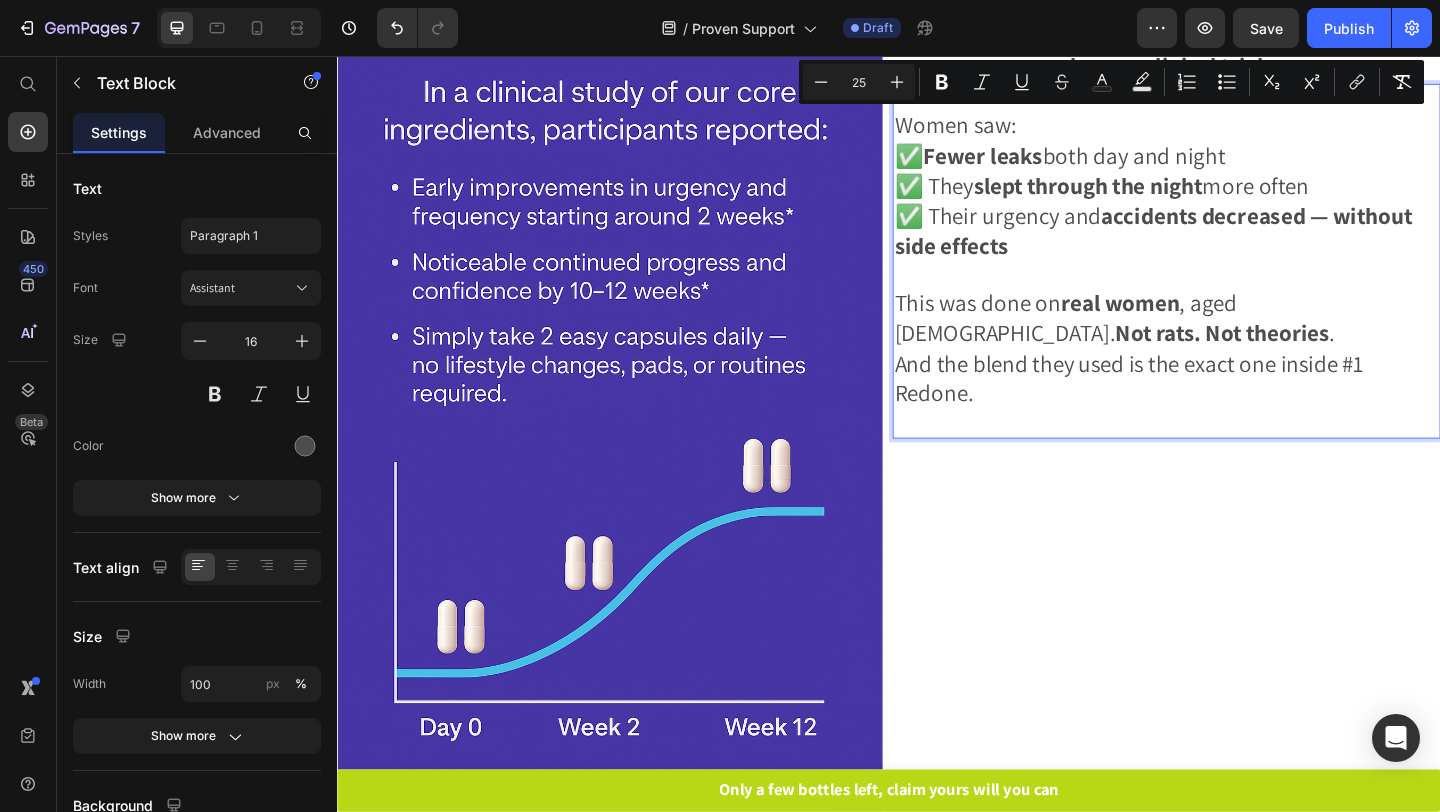 click on "✅ Their urgency and  accidents decreased — without side effects" at bounding box center [1224, 246] 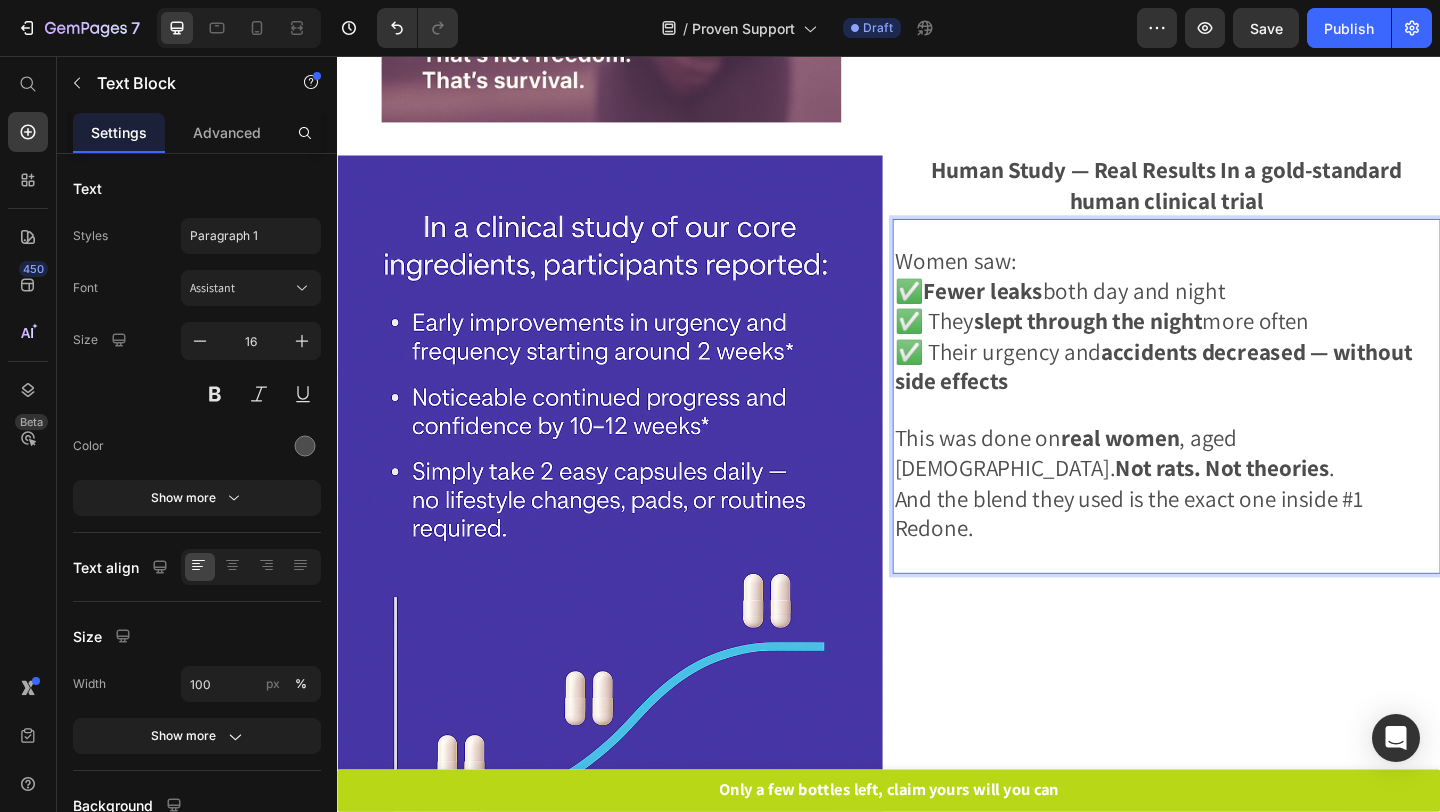 scroll, scrollTop: 640, scrollLeft: 0, axis: vertical 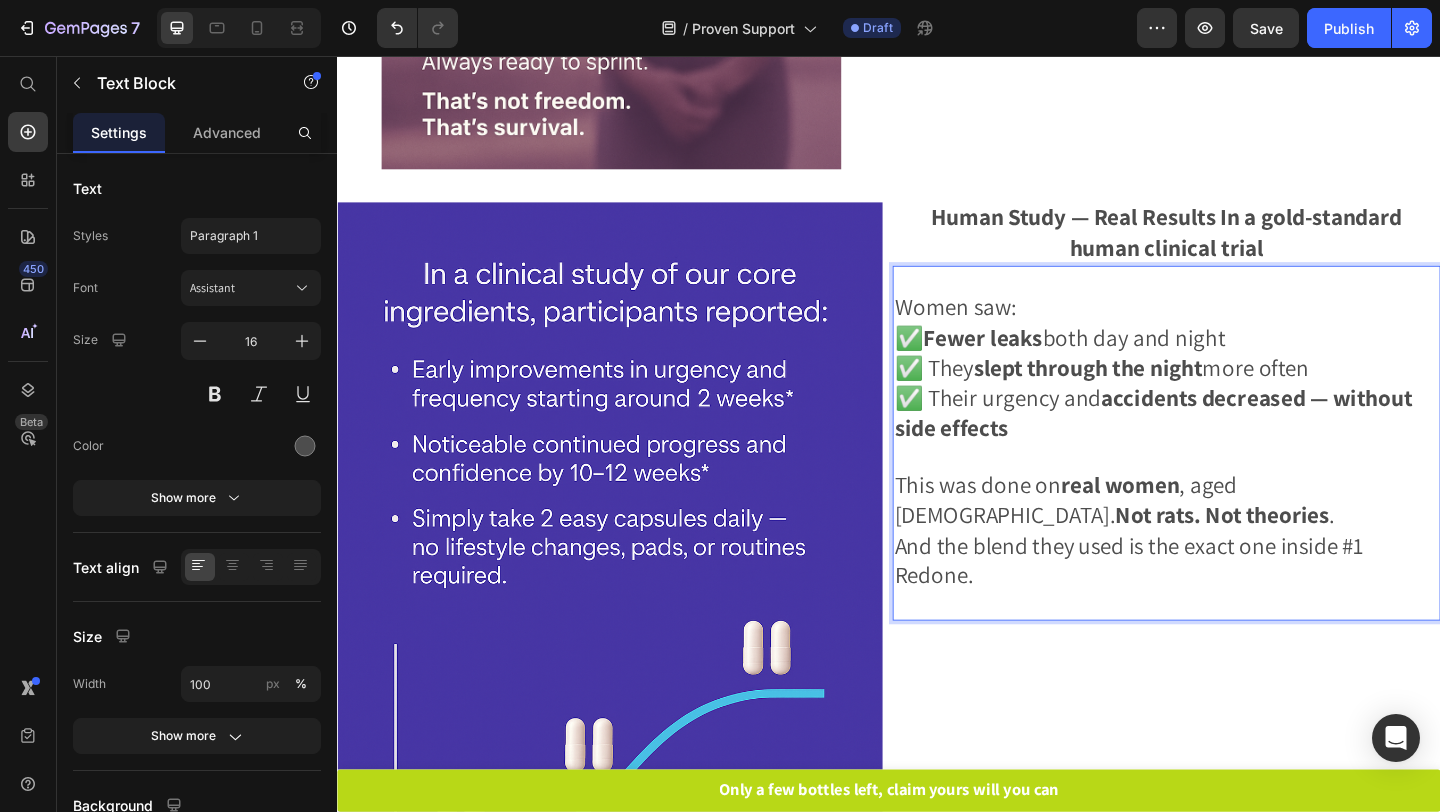 click on "Women saw:" at bounding box center (1009, 328) 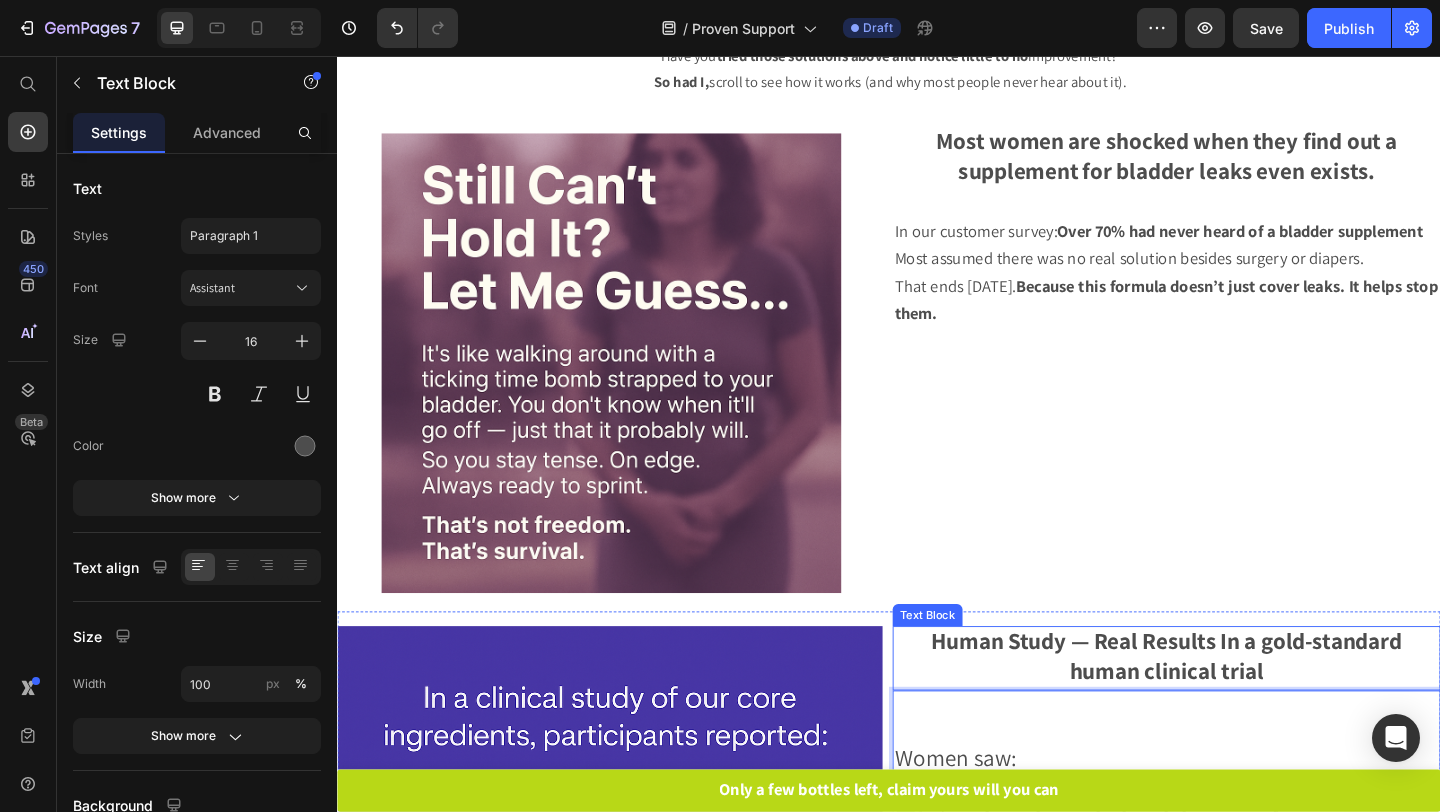 scroll, scrollTop: 103, scrollLeft: 0, axis: vertical 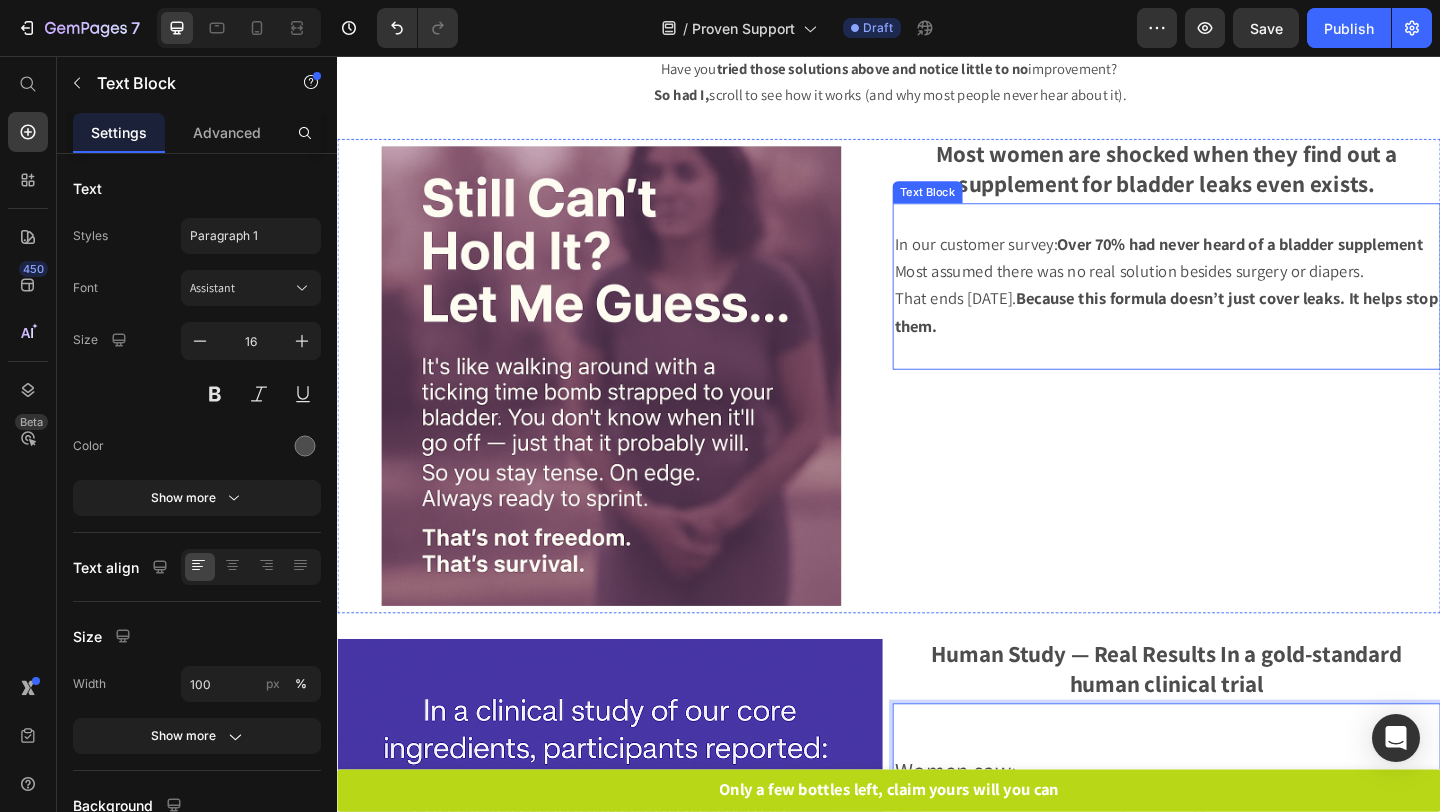click on "That ends [DATE].  Because this formula doesn’t just cover leaks. It helps stop them." at bounding box center [1239, 336] 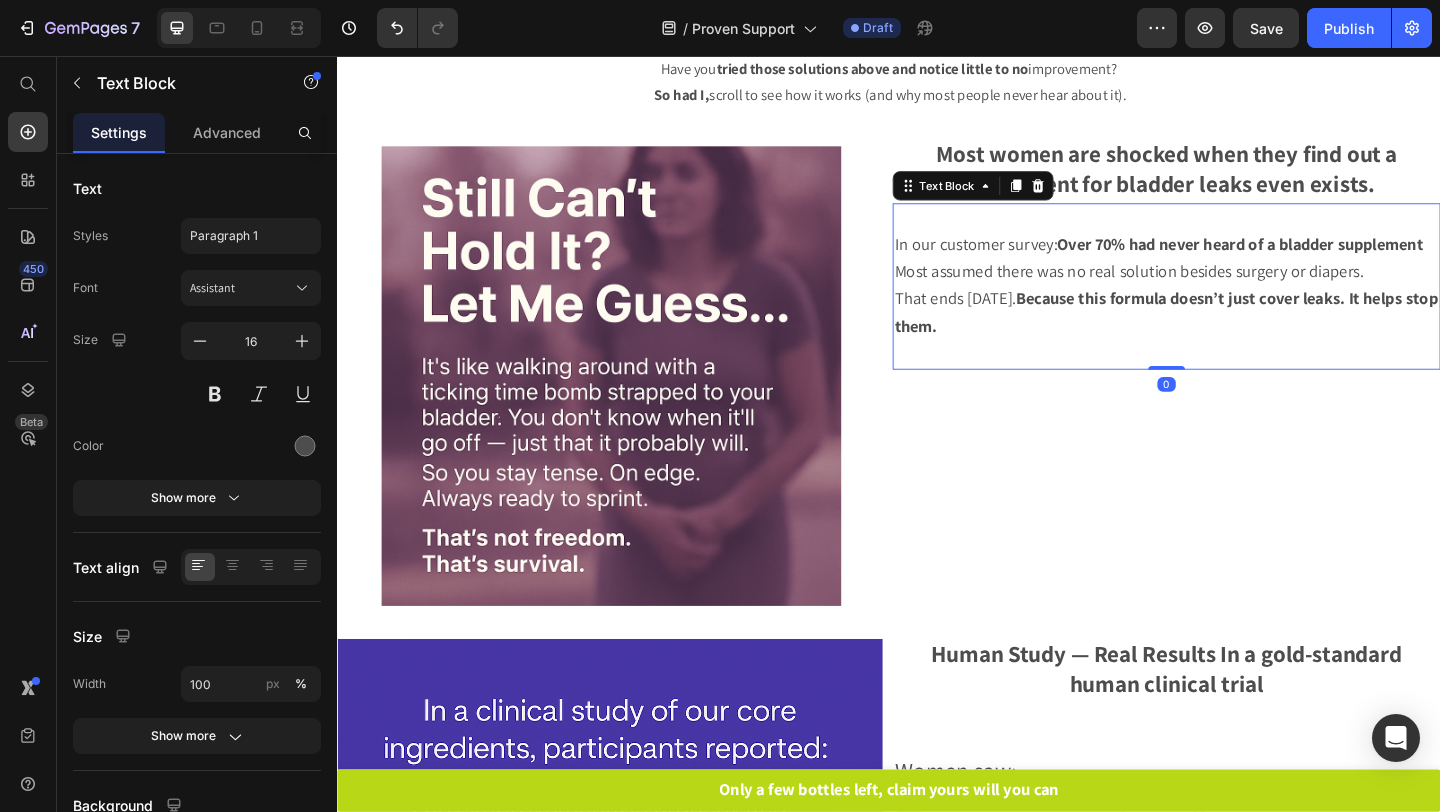 click on "That ends [DATE].  Because this formula doesn’t just cover leaks. It helps stop them." at bounding box center (1239, 336) 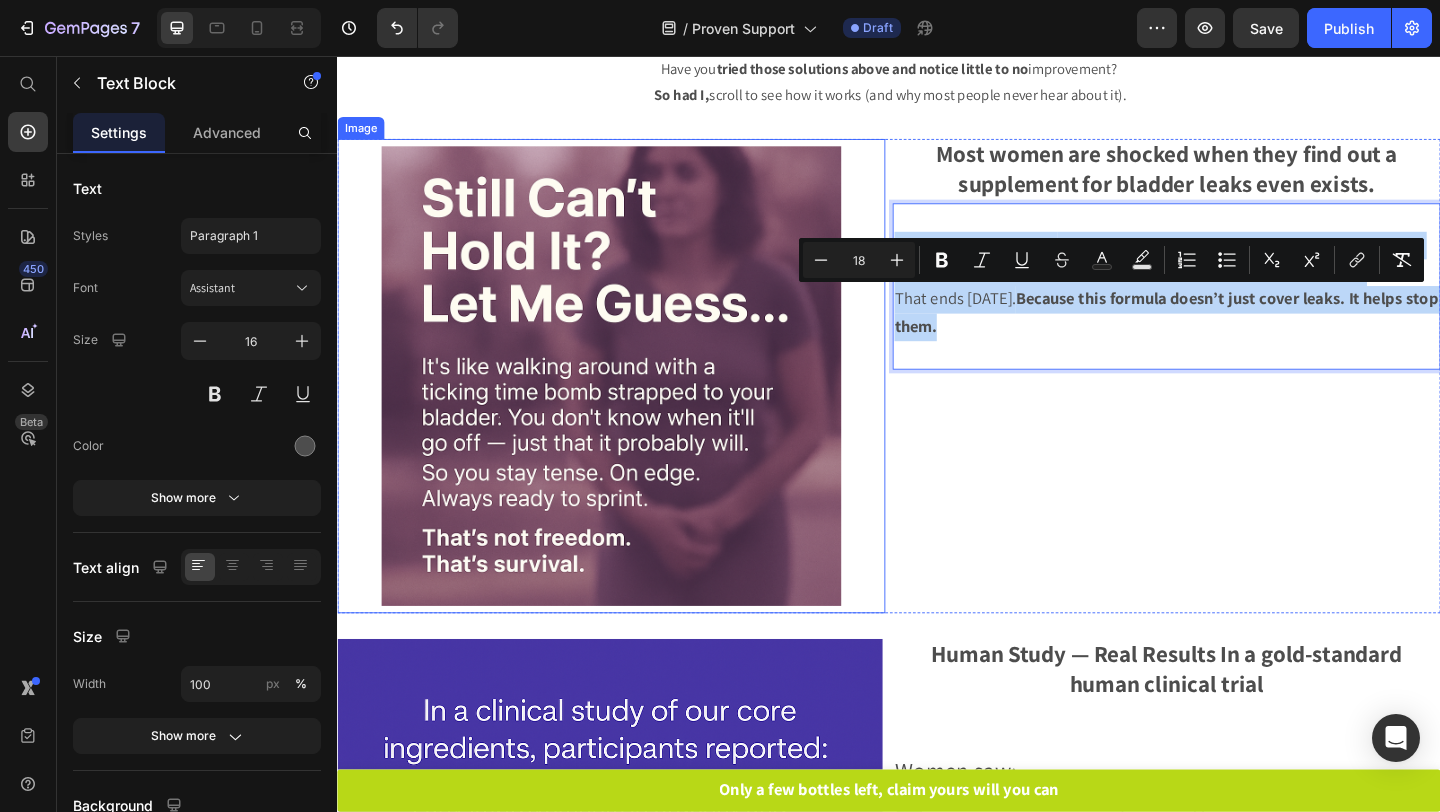 drag, startPoint x: 1137, startPoint y: 424, endPoint x: 910, endPoint y: 312, distance: 253.12645 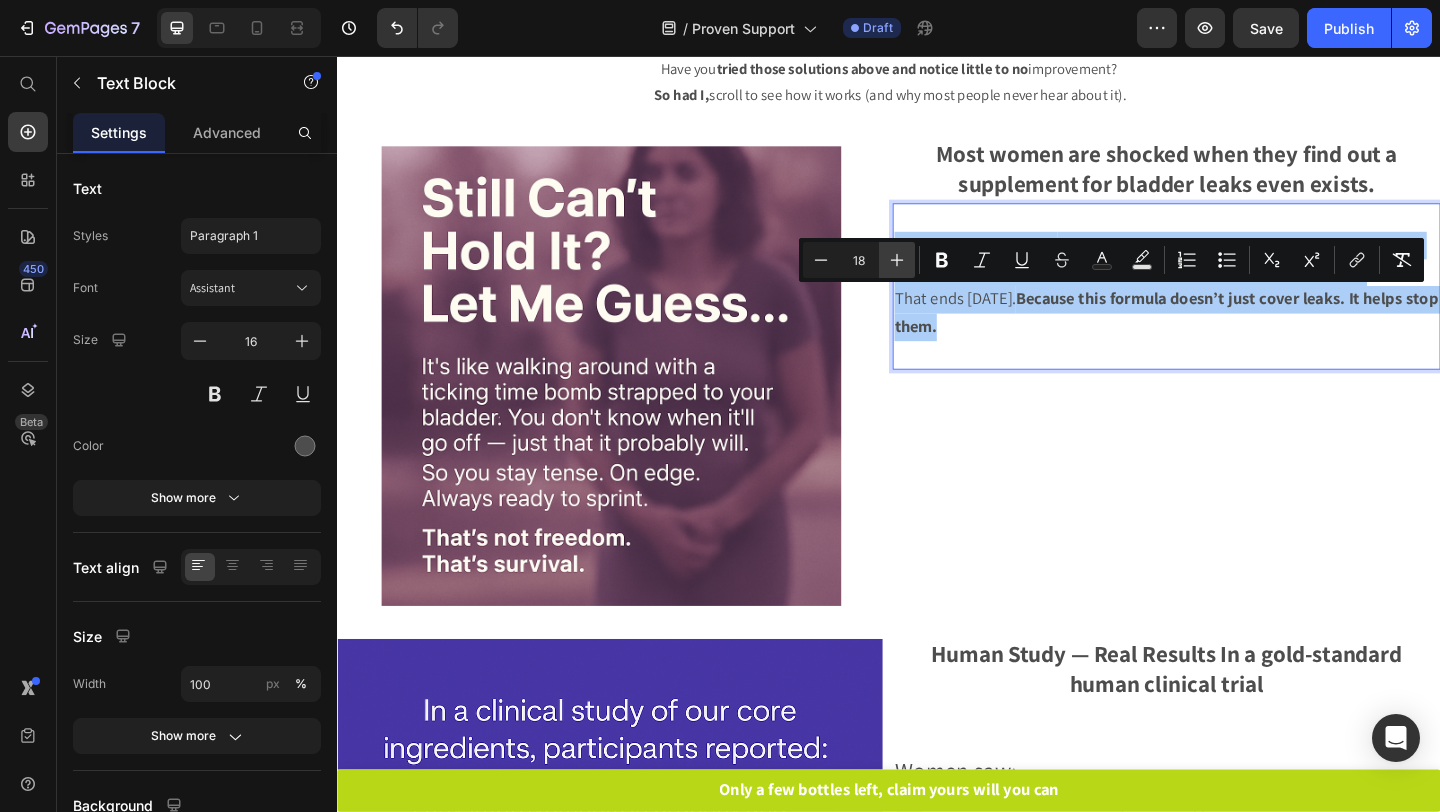 click on "Plus" at bounding box center (897, 260) 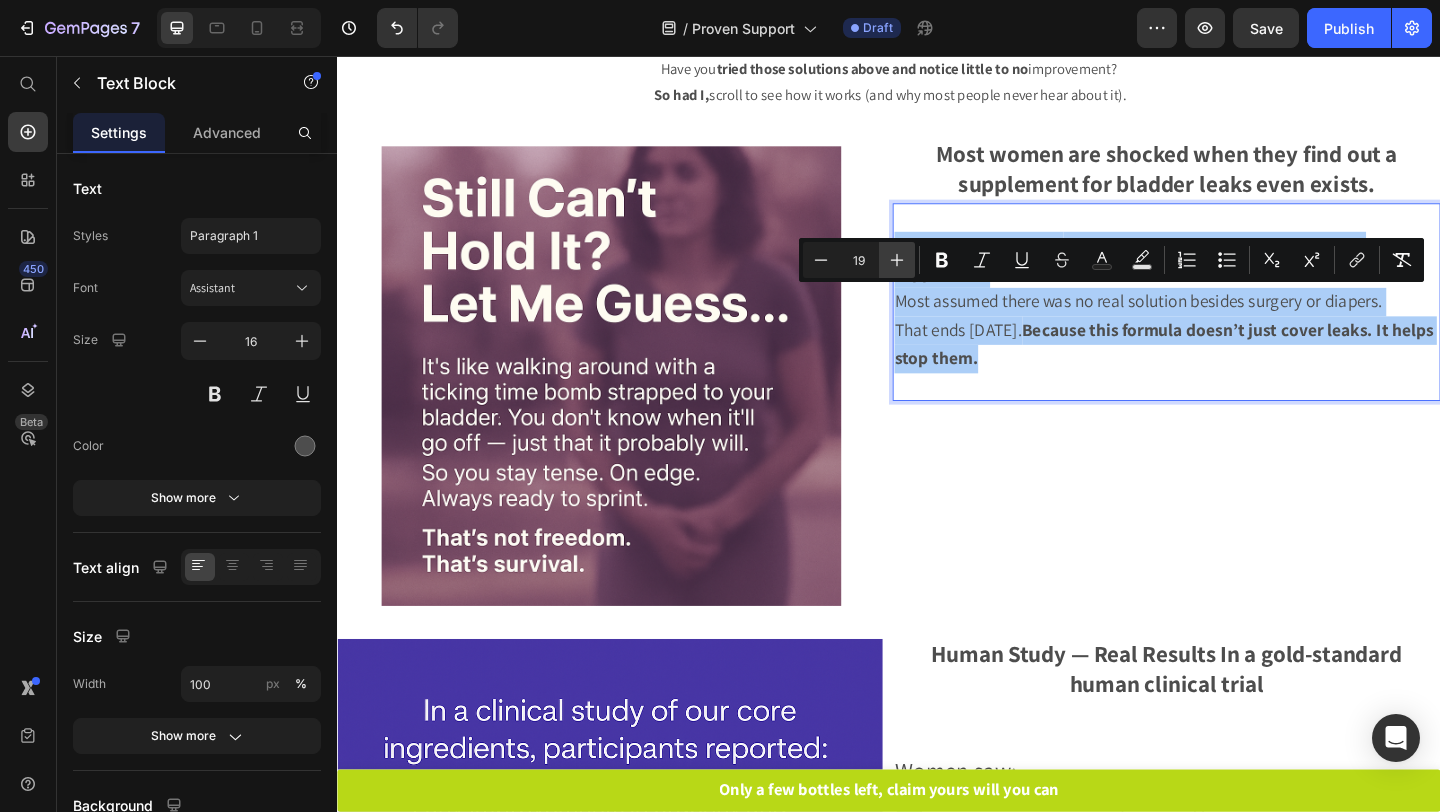 click on "Plus" at bounding box center [897, 260] 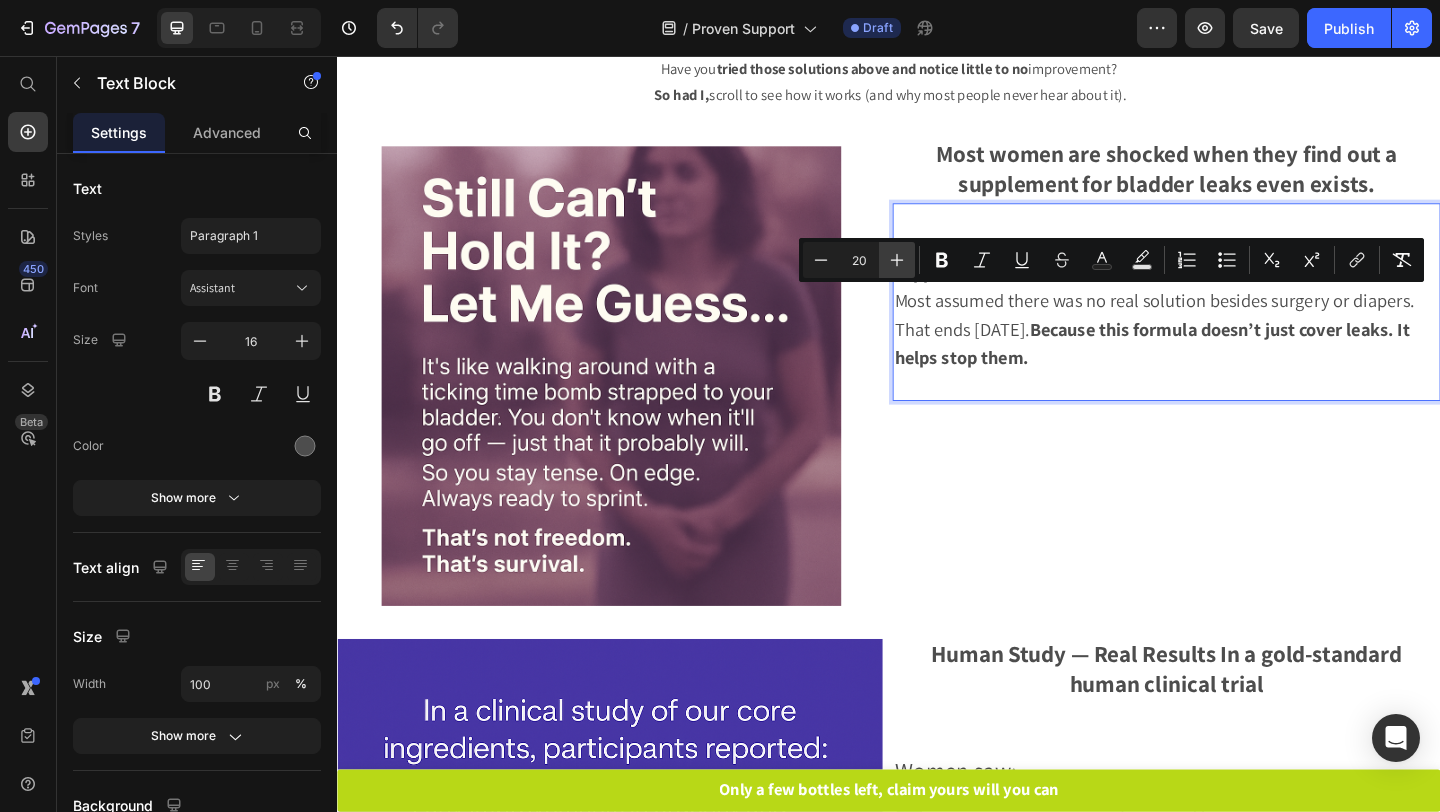 click on "Plus" at bounding box center (897, 260) 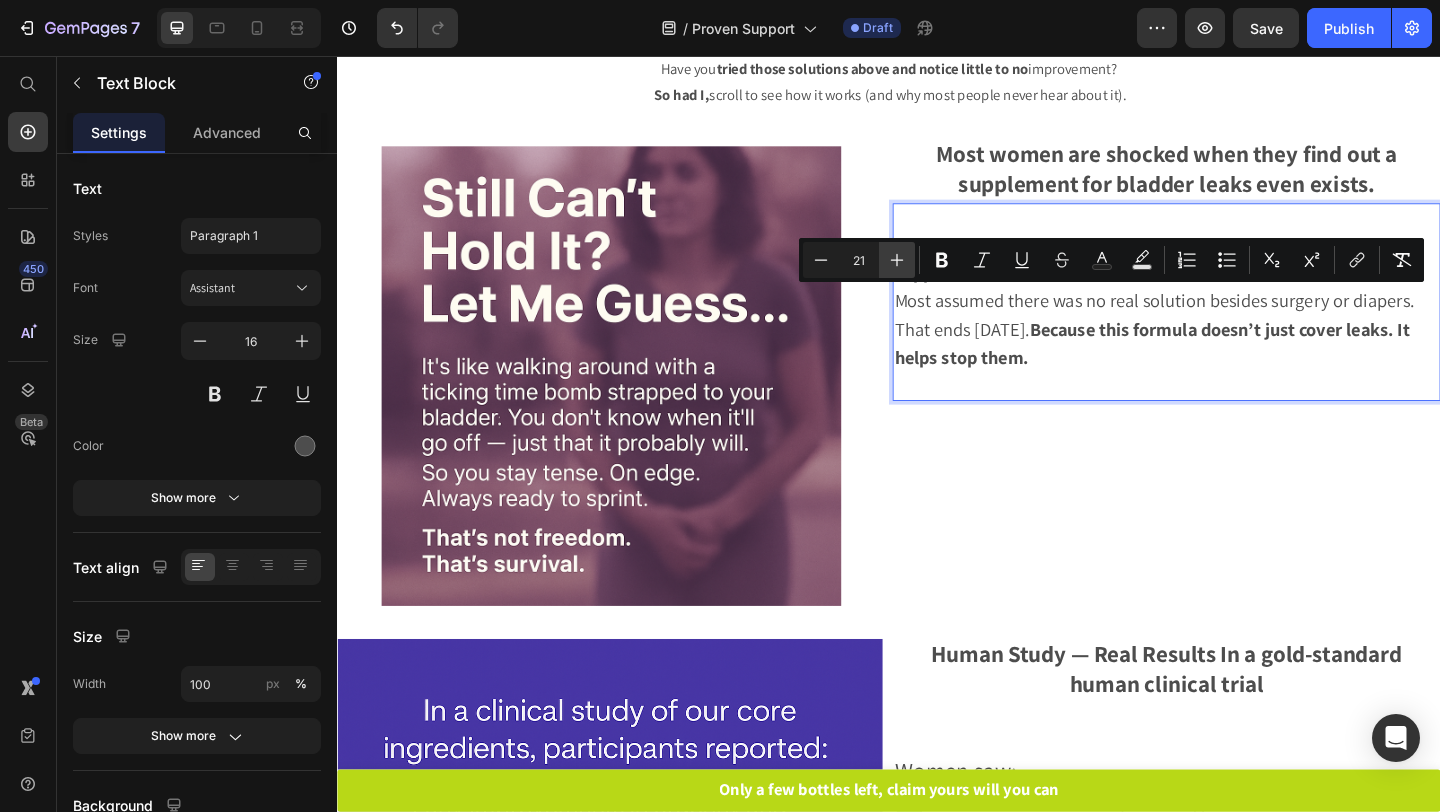 click on "Plus" at bounding box center [897, 260] 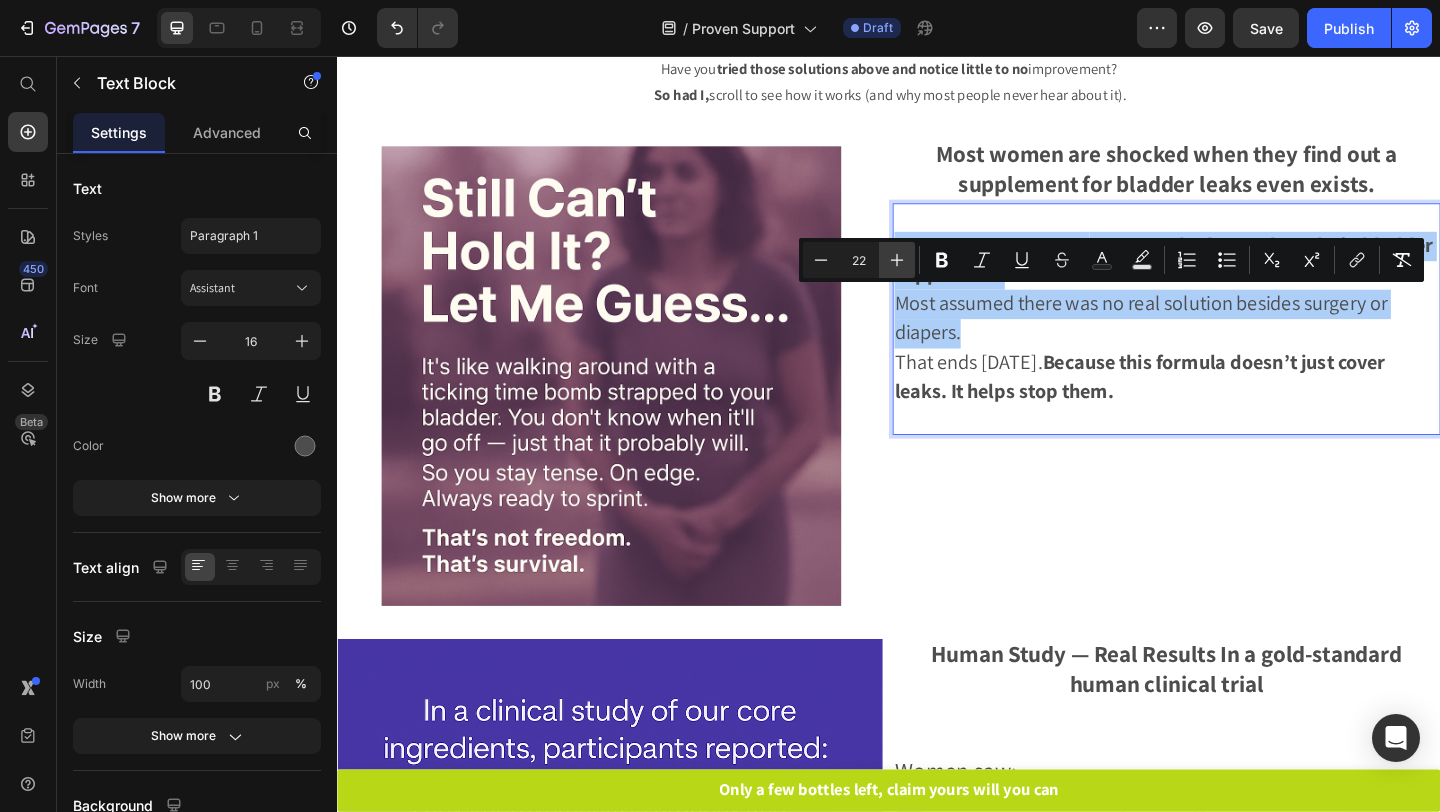 click on "Plus" at bounding box center [897, 260] 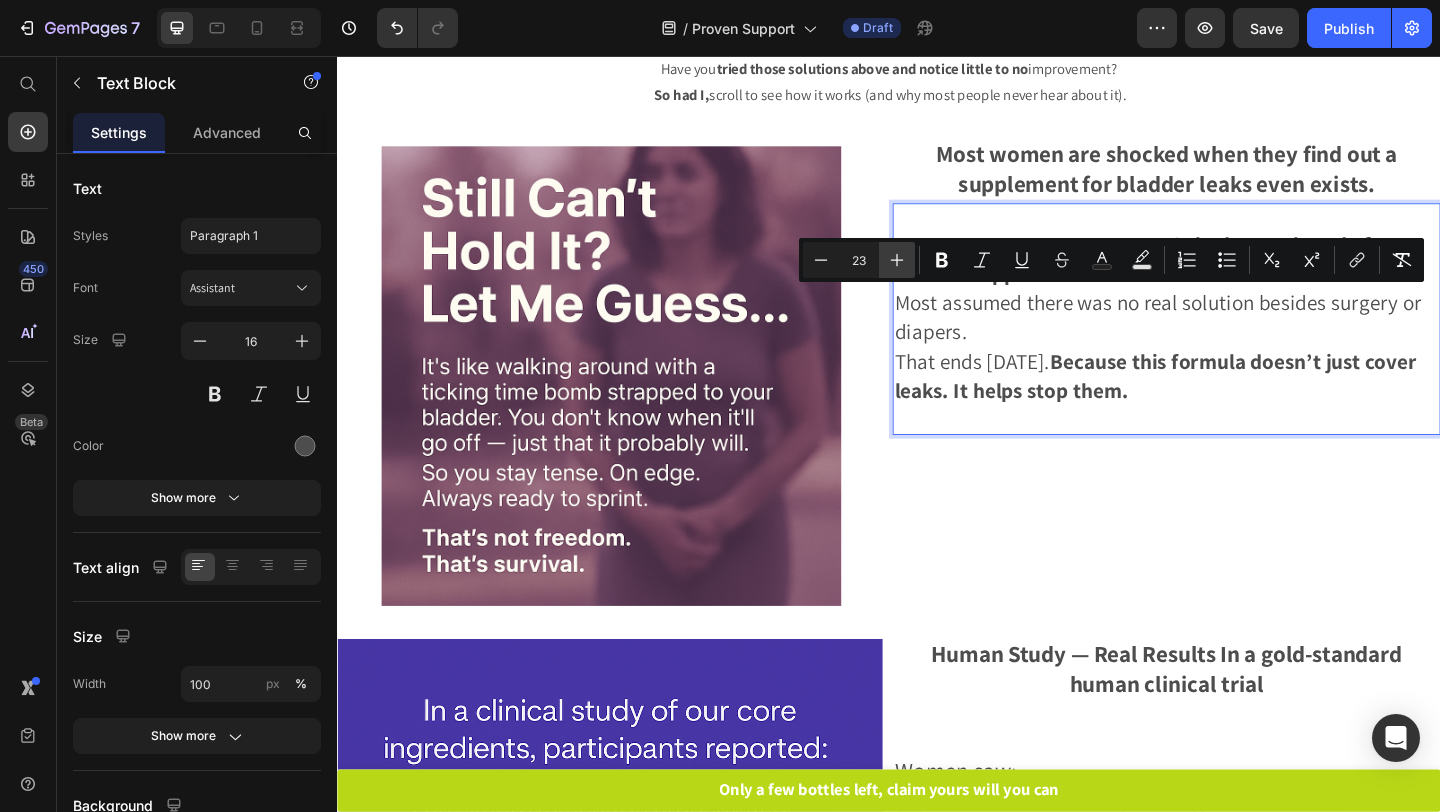 click on "Plus" at bounding box center [897, 260] 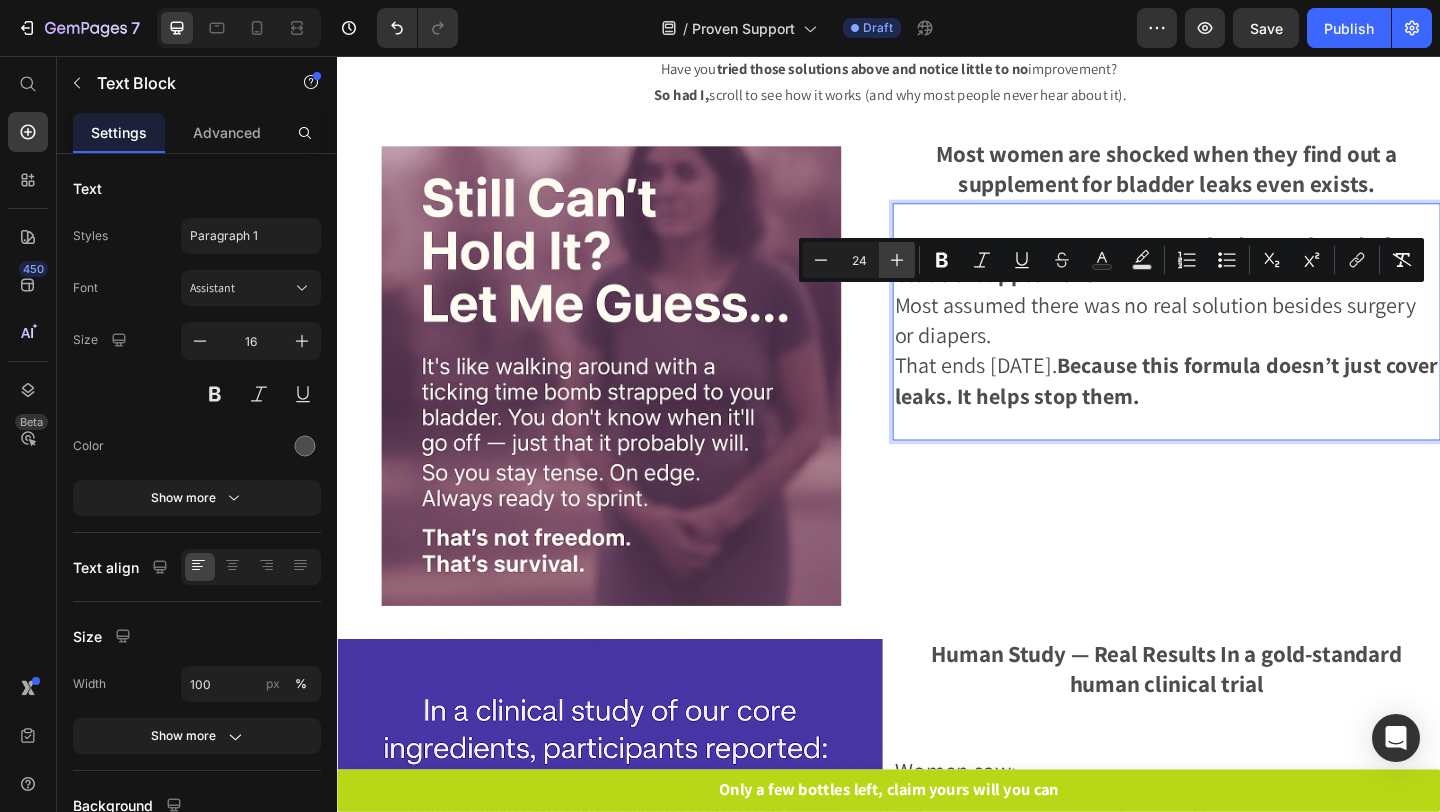 click on "Plus" at bounding box center [897, 260] 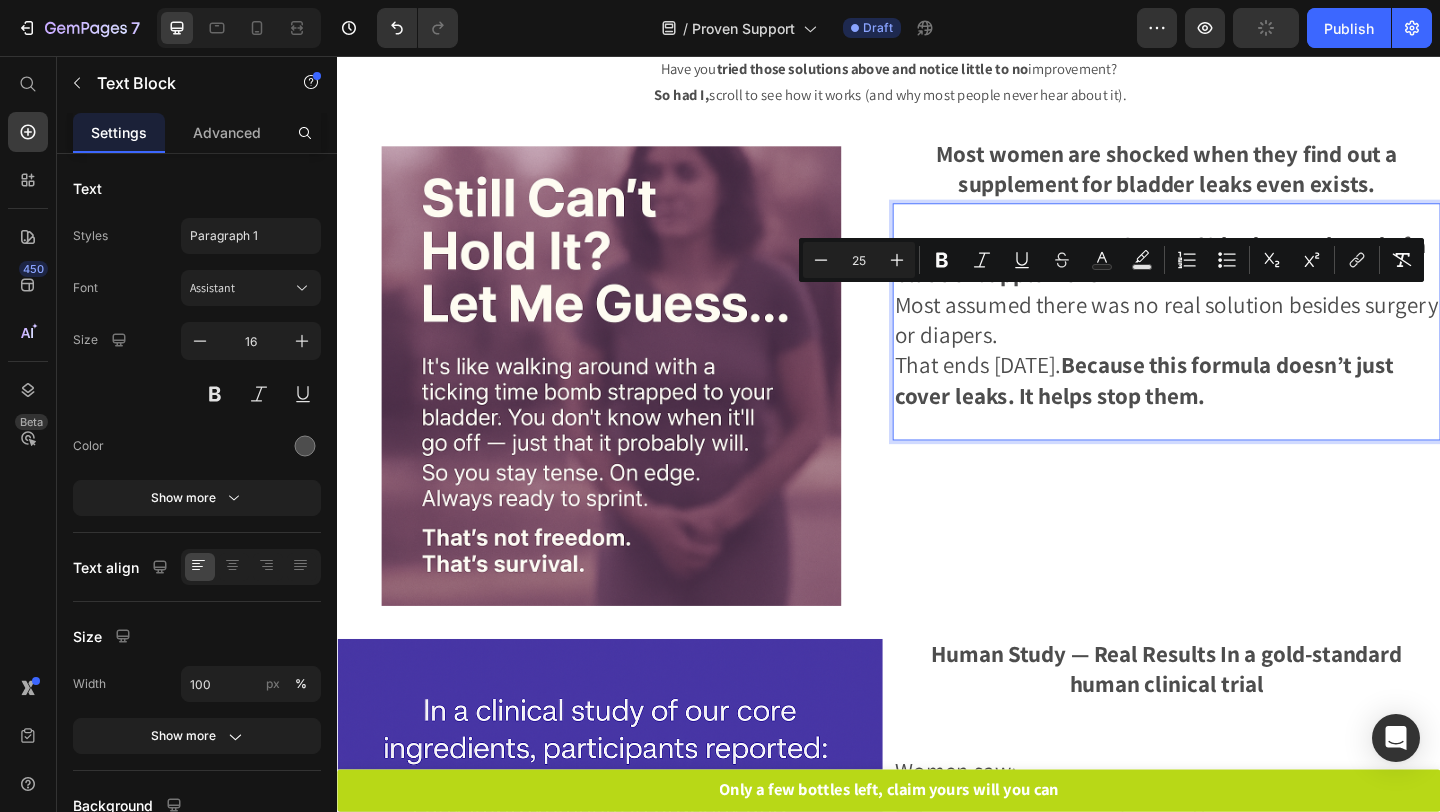 click on "Over 70% had never heard of a bladder supplement" at bounding box center (1232, 277) 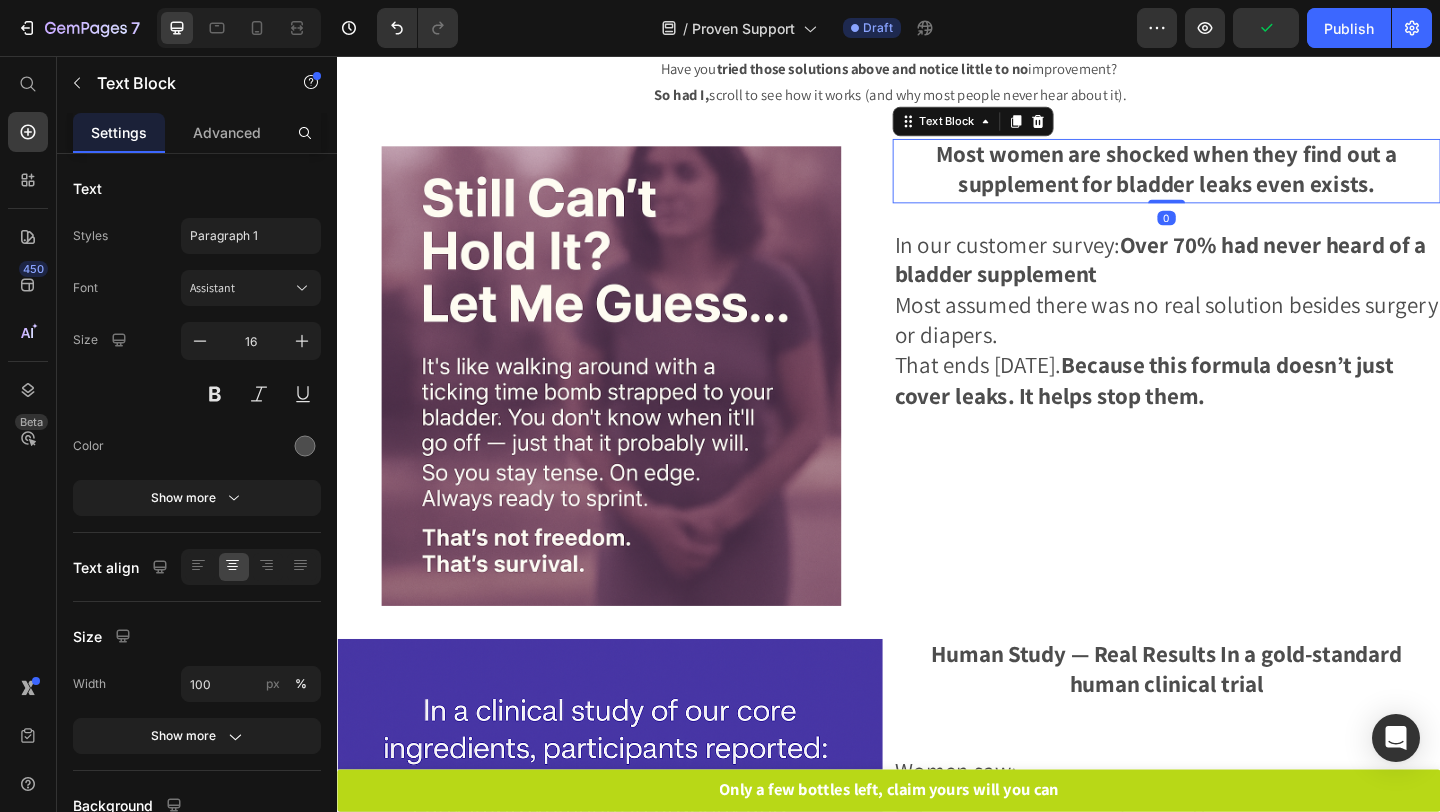 click on "Most women are shocked when they find out a supplement for bladder leaks even exists." at bounding box center (1239, 178) 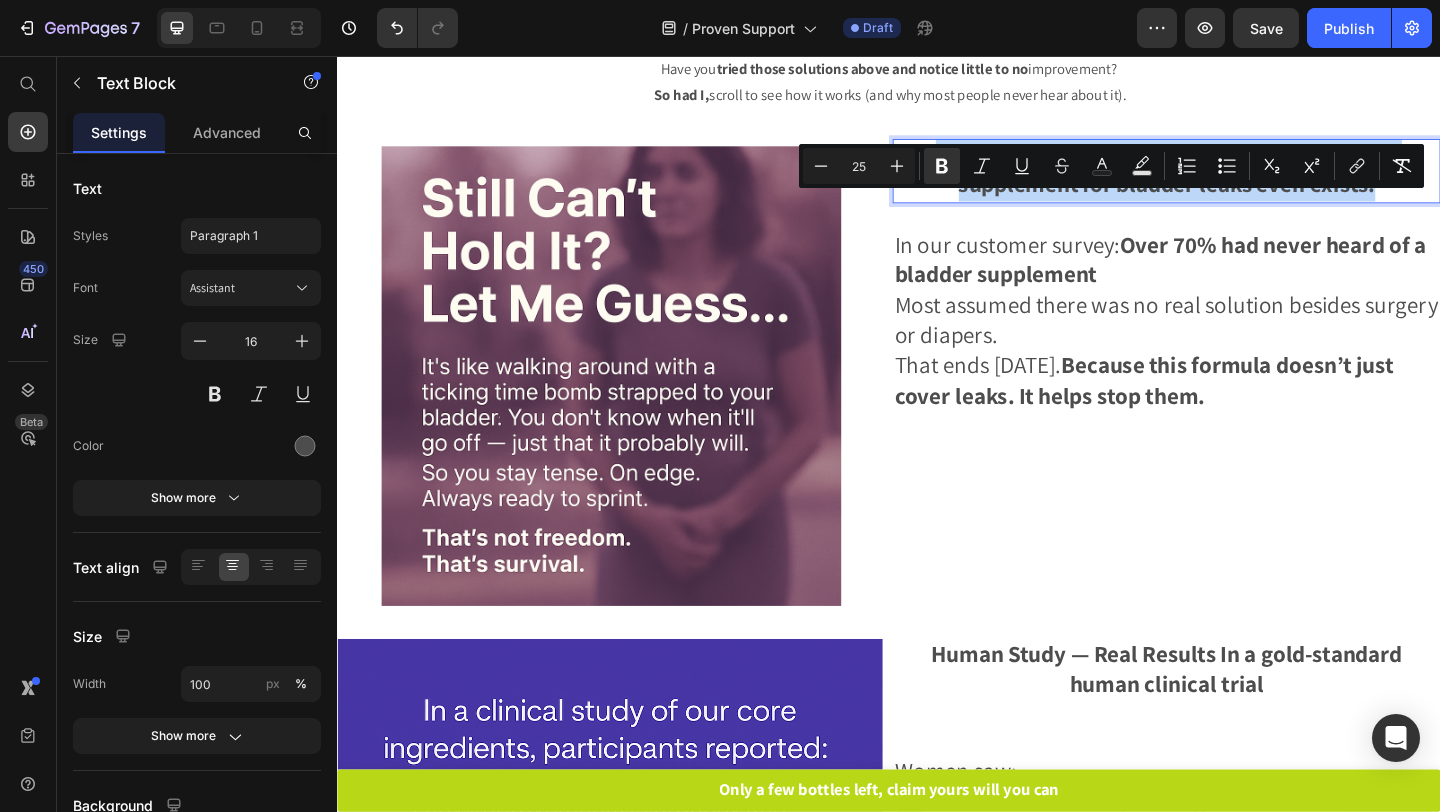 drag, startPoint x: 1478, startPoint y: 257, endPoint x: 971, endPoint y: 221, distance: 508.2765 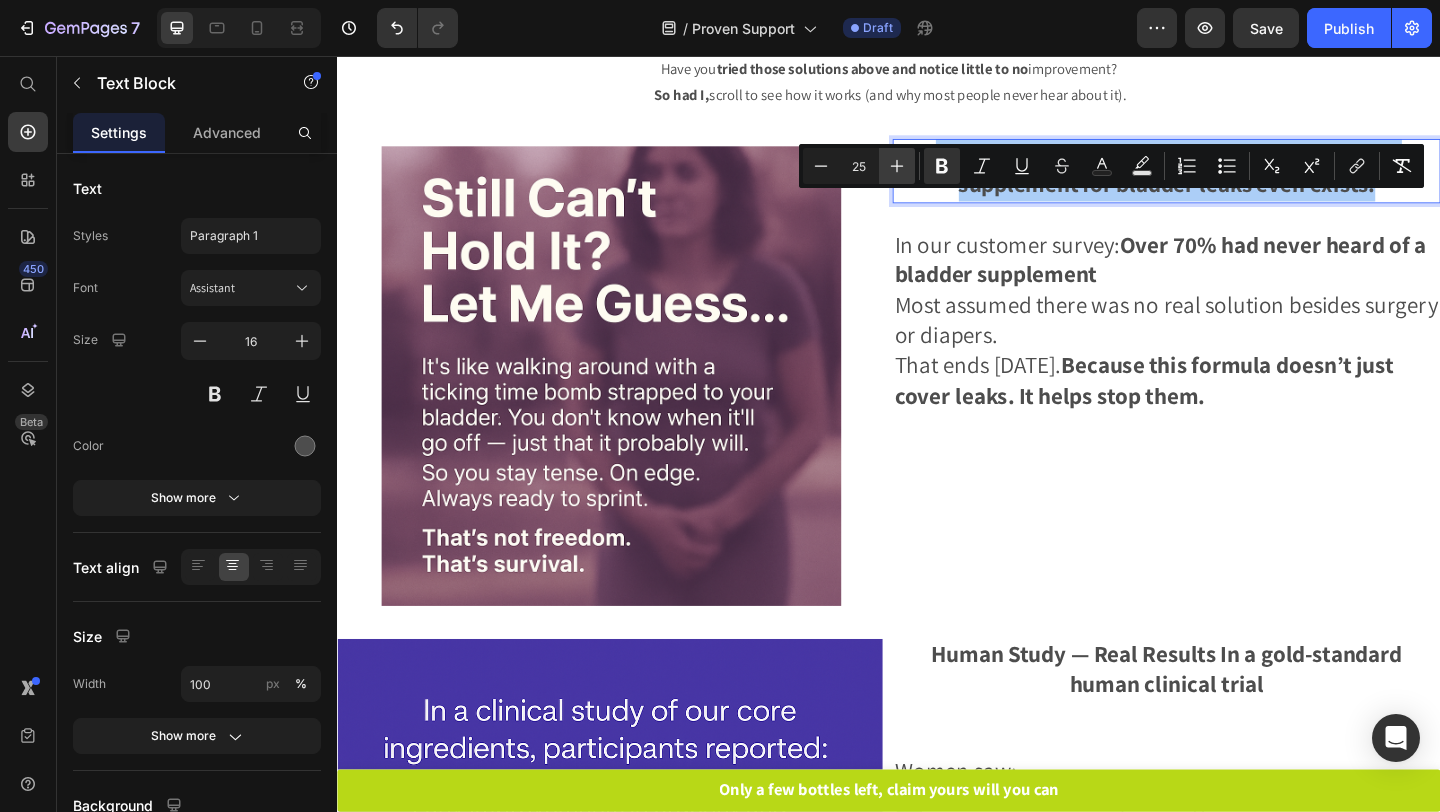 click 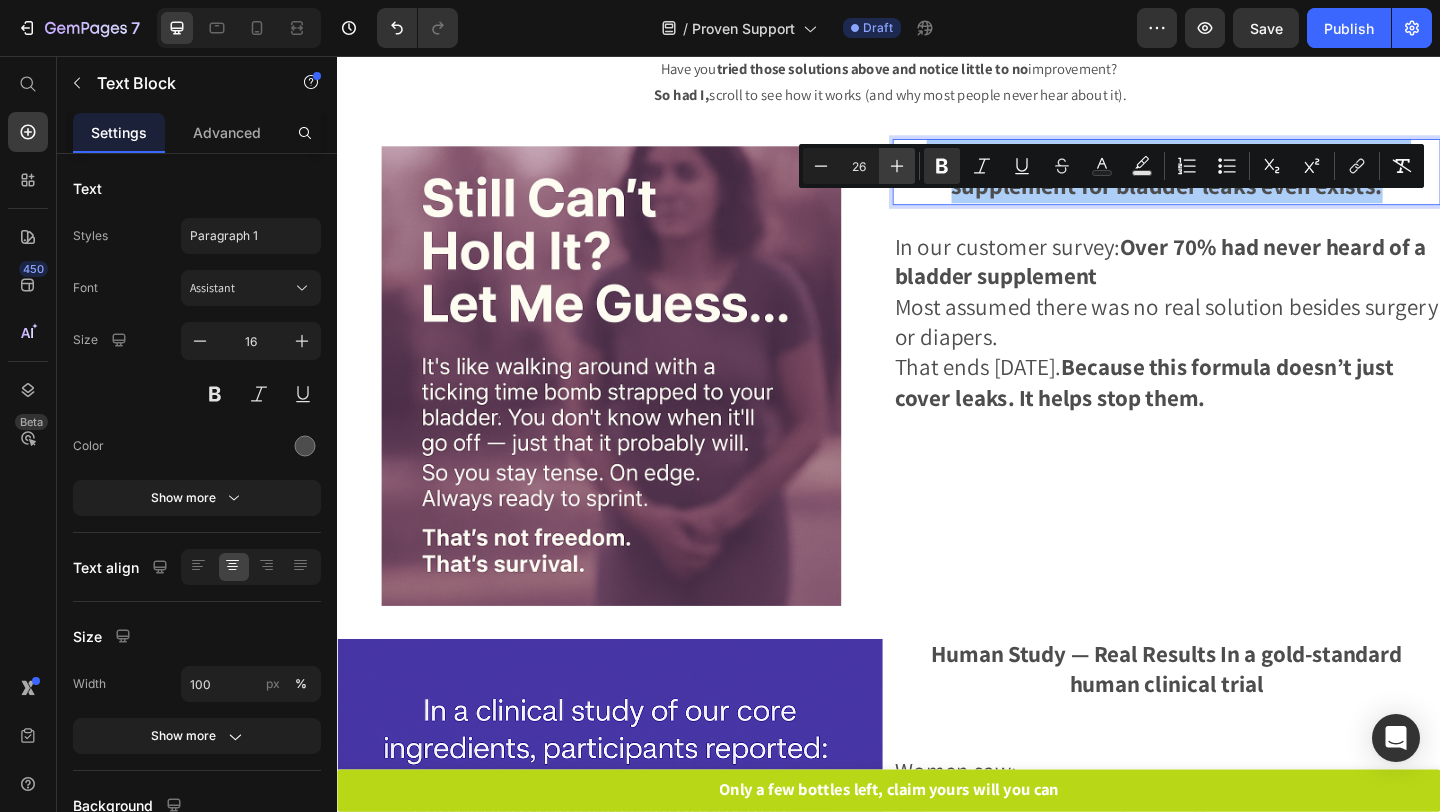 click 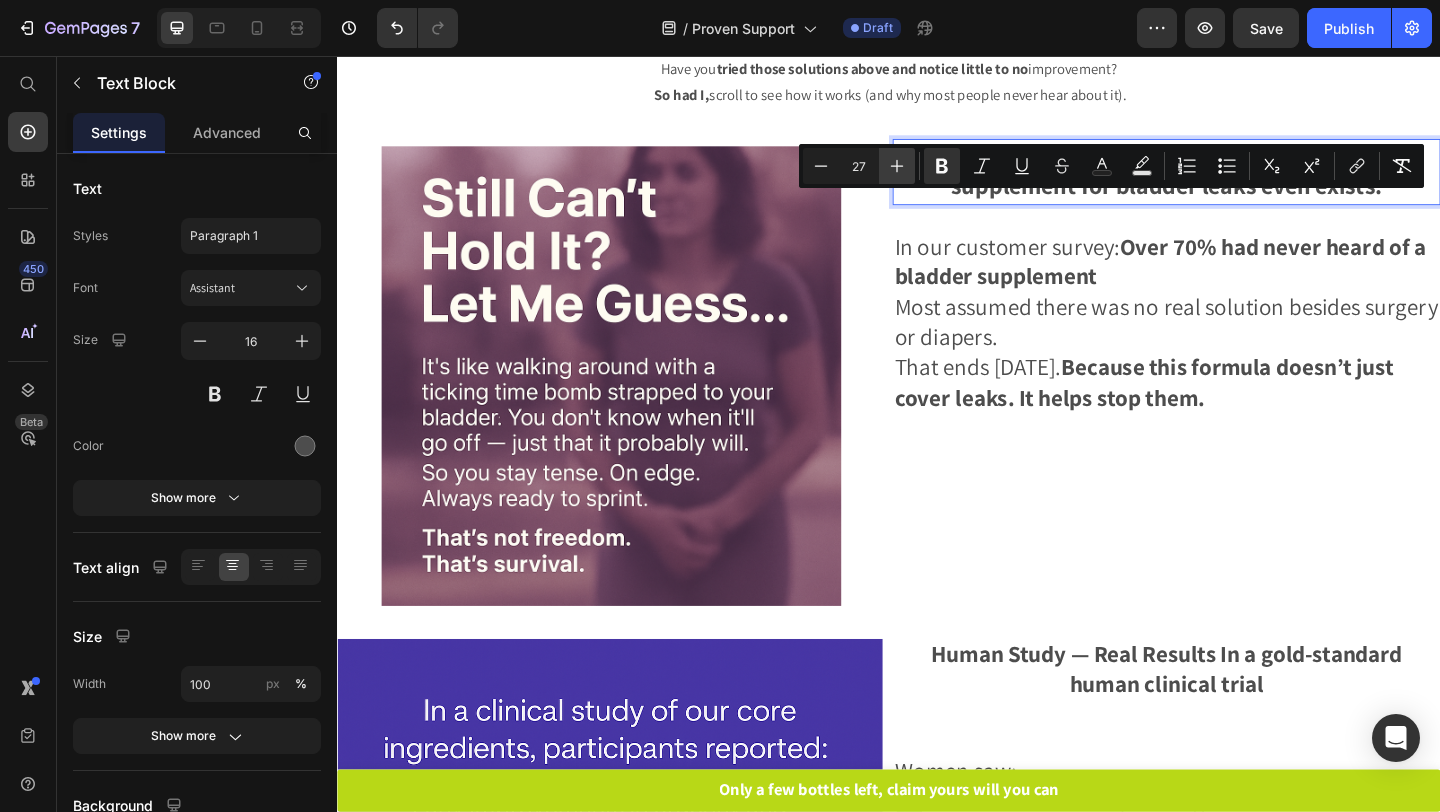 click 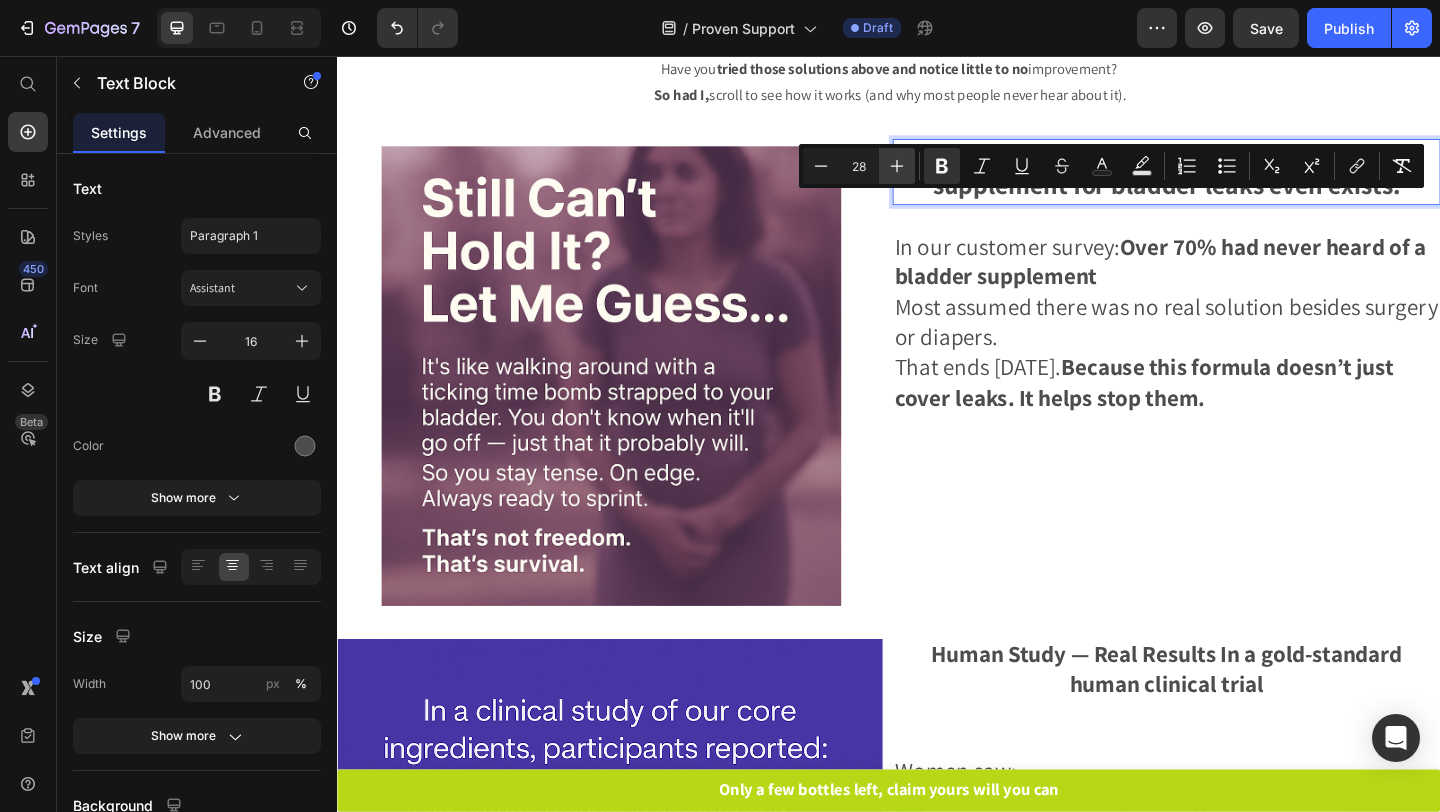 click 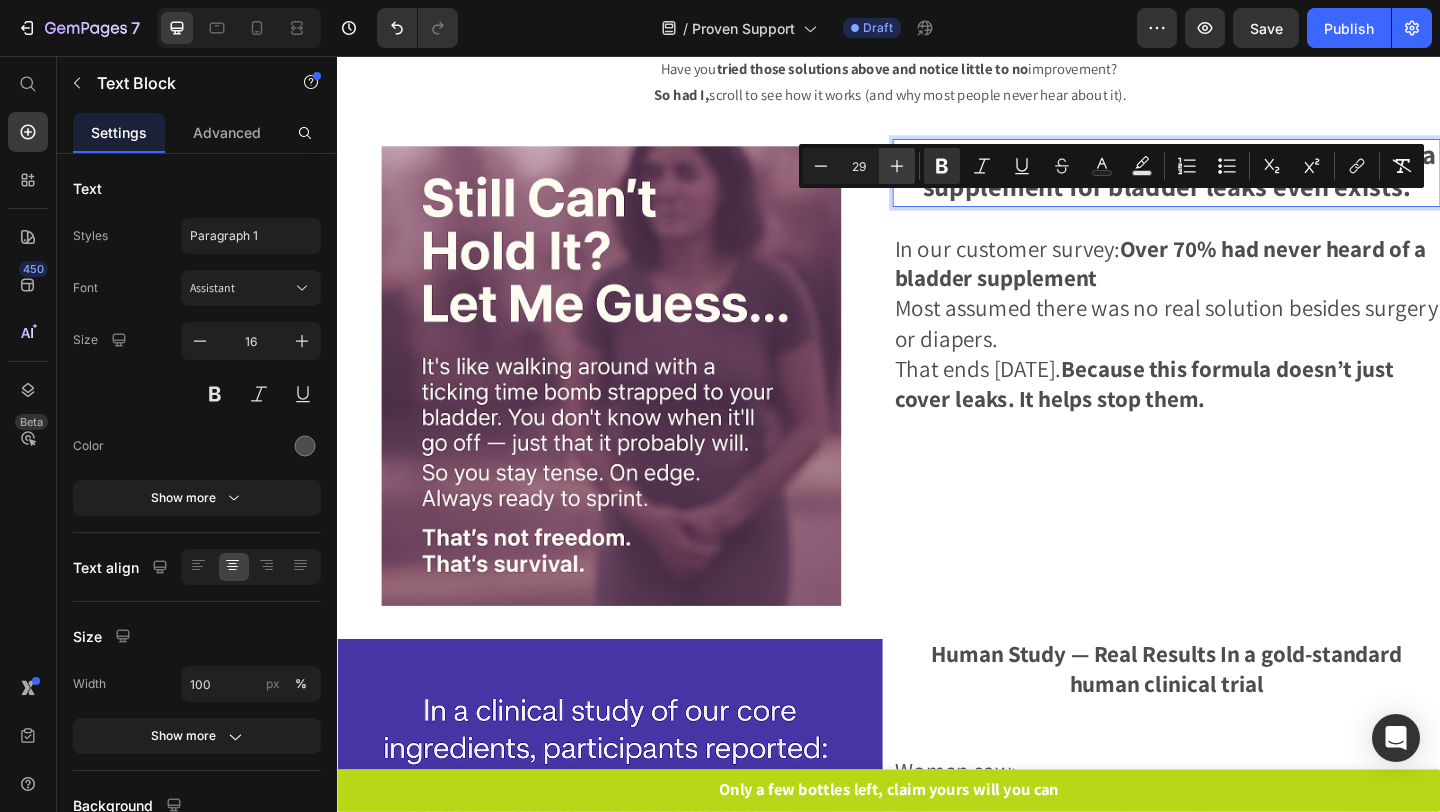 click 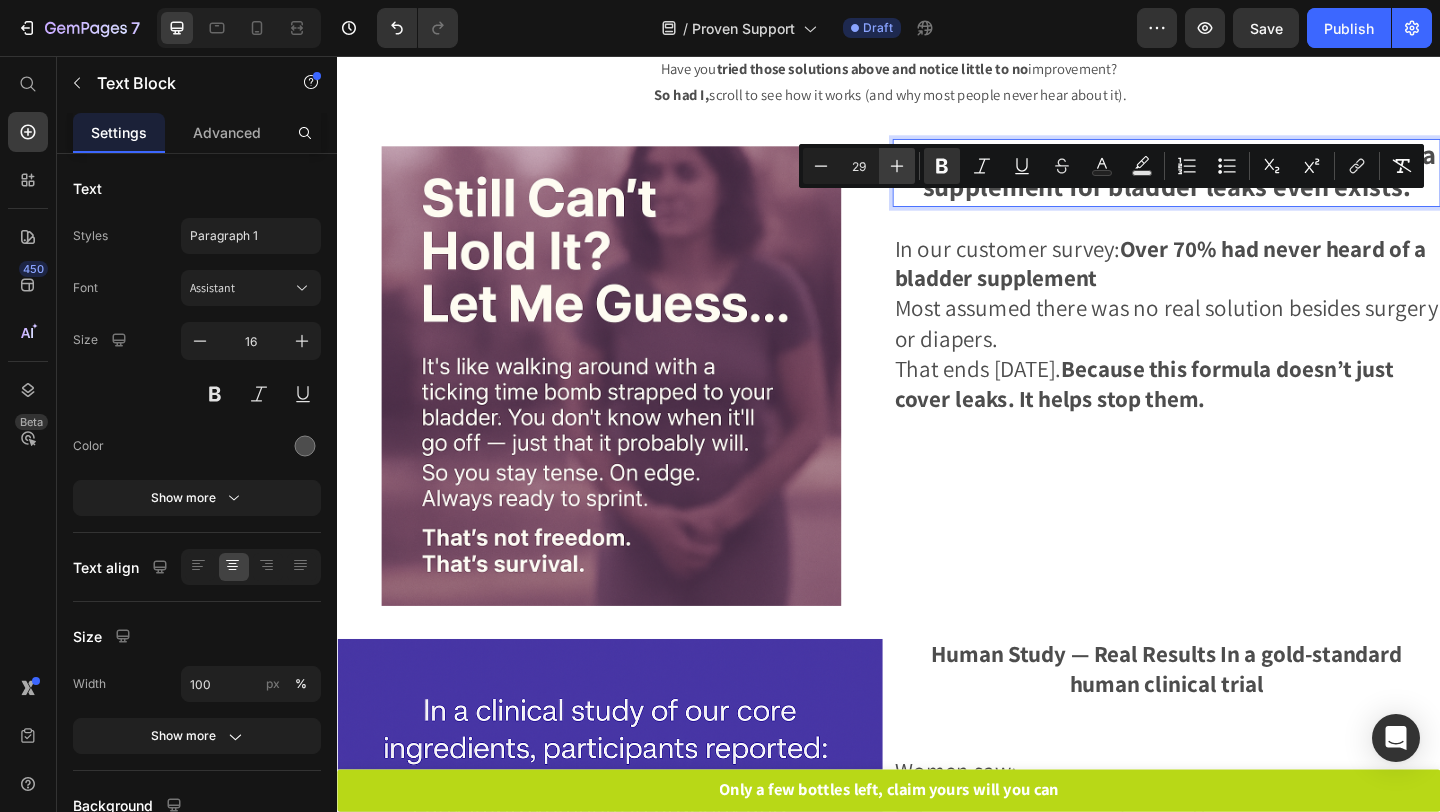 type on "30" 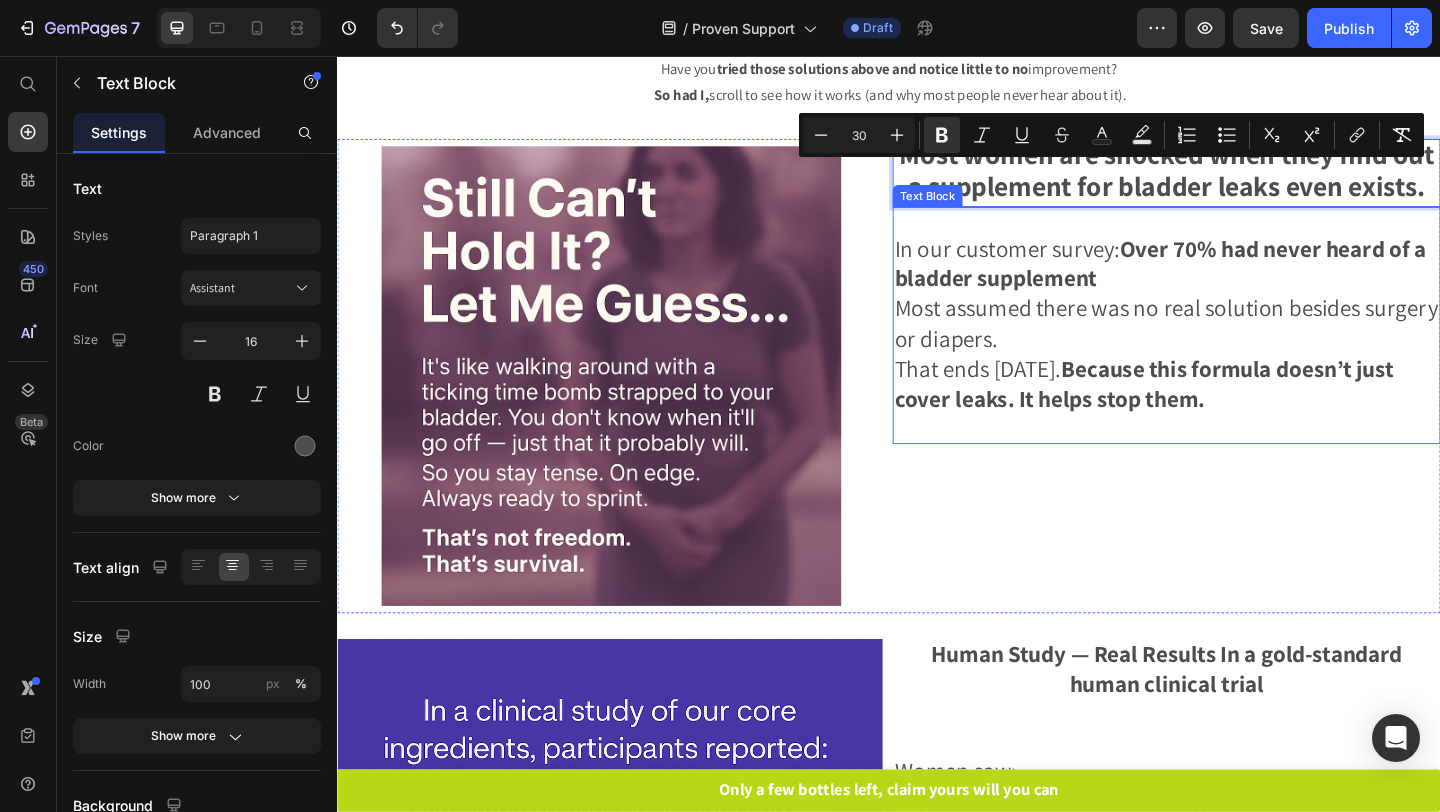 scroll, scrollTop: 399, scrollLeft: 0, axis: vertical 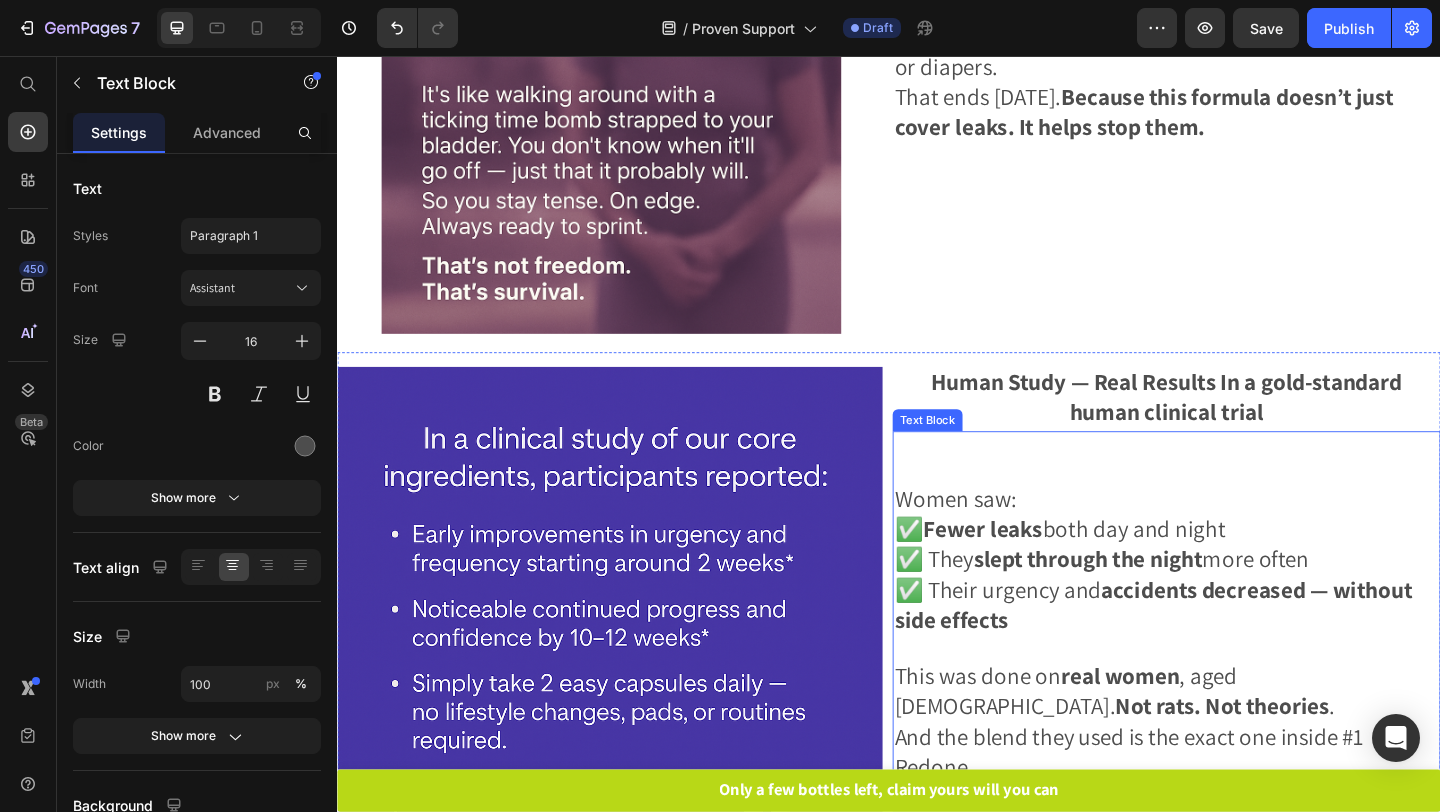 click on "Human Study — Real Results In a gold-standard human clinical trial" at bounding box center (1239, 429) 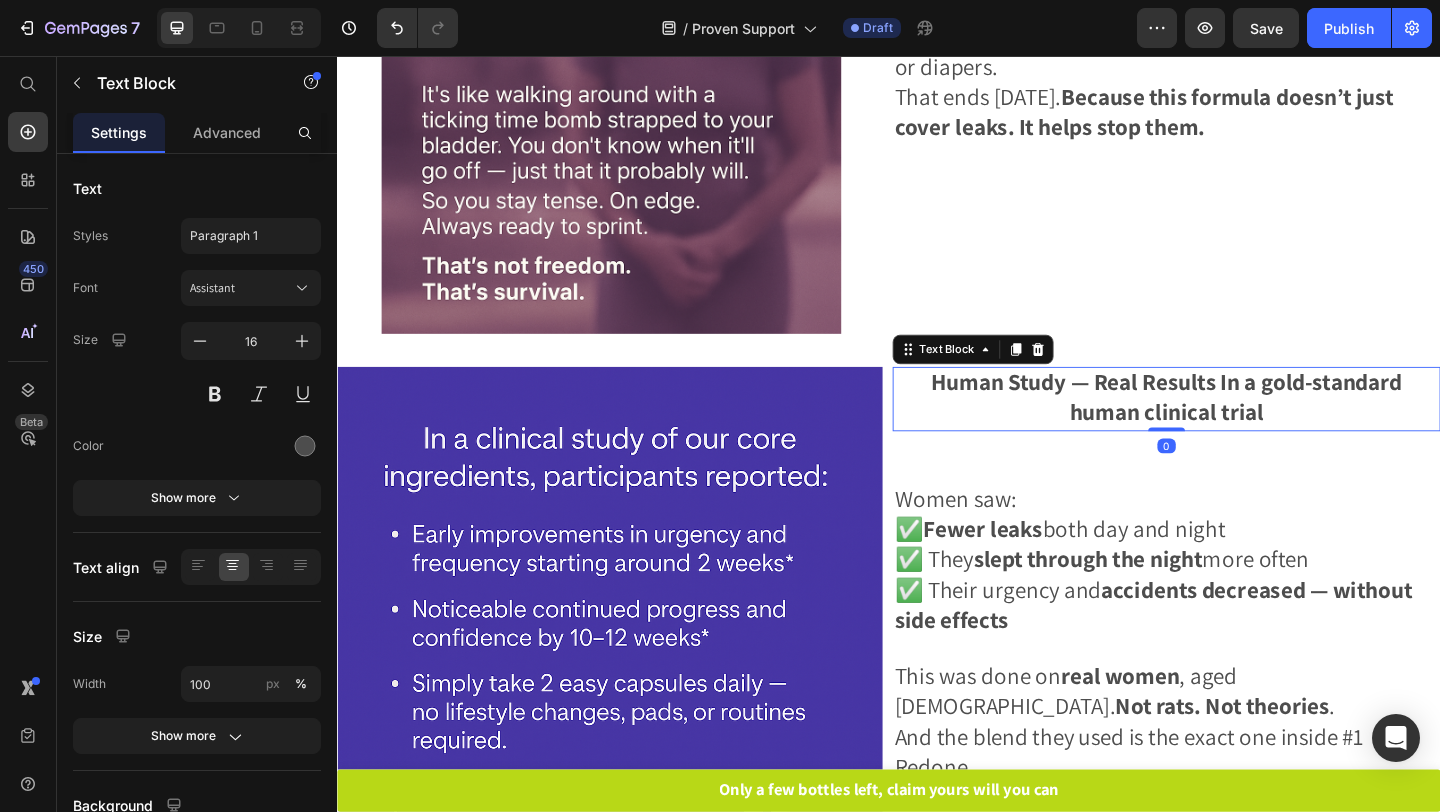 click on "Human Study — Real Results In a gold-standard human clinical trial" at bounding box center [1239, 429] 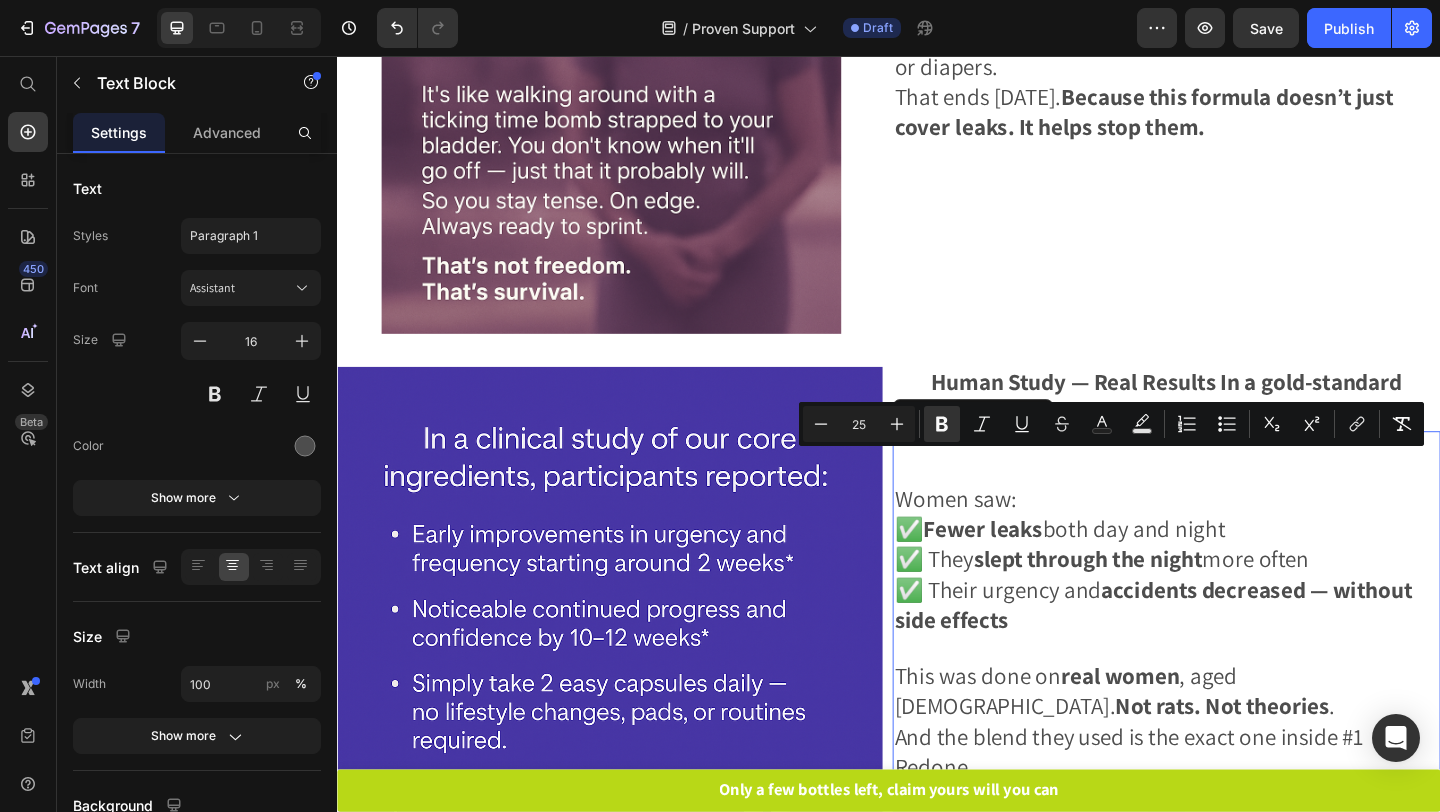 click at bounding box center [1239, 480] 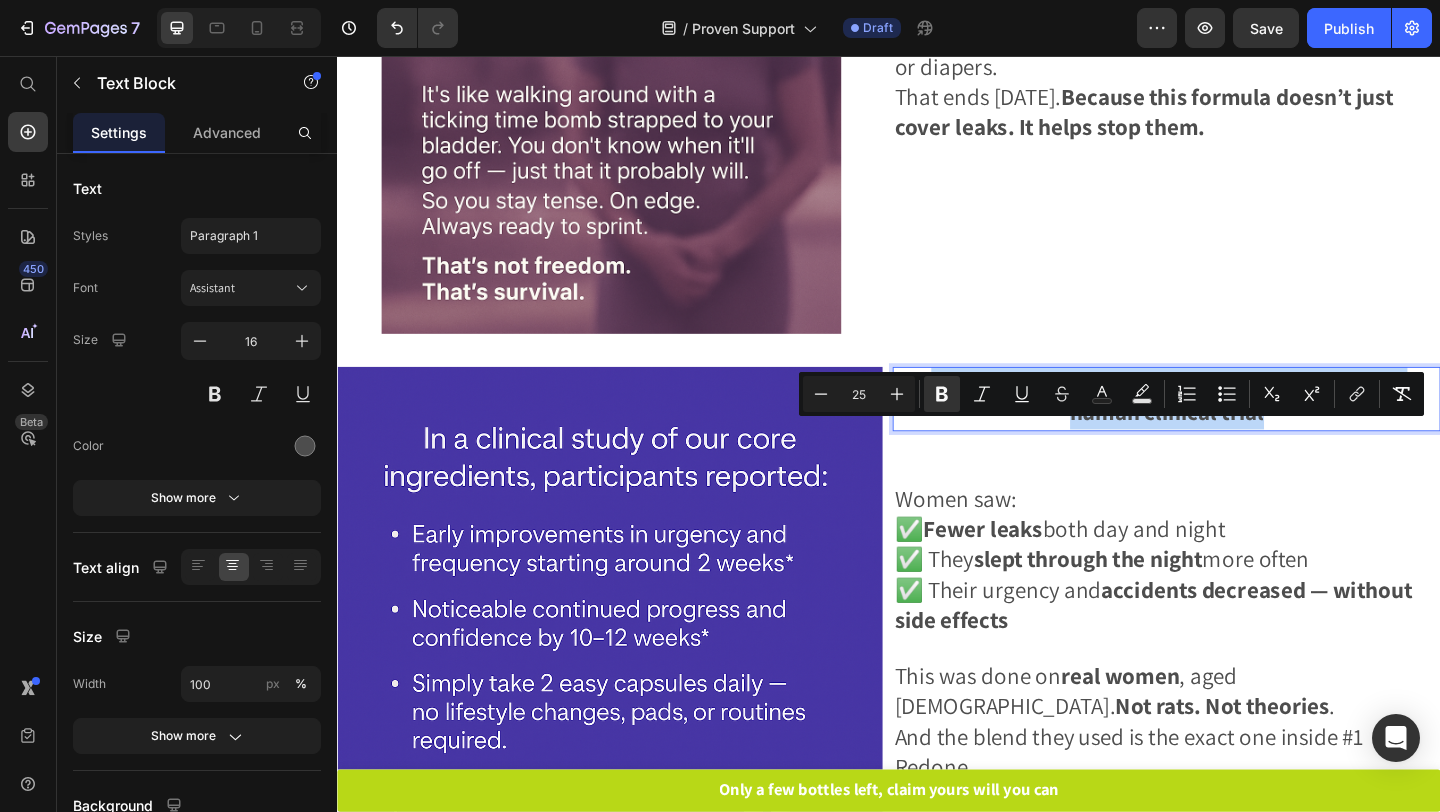 drag, startPoint x: 1381, startPoint y: 499, endPoint x: 942, endPoint y: 475, distance: 439.65555 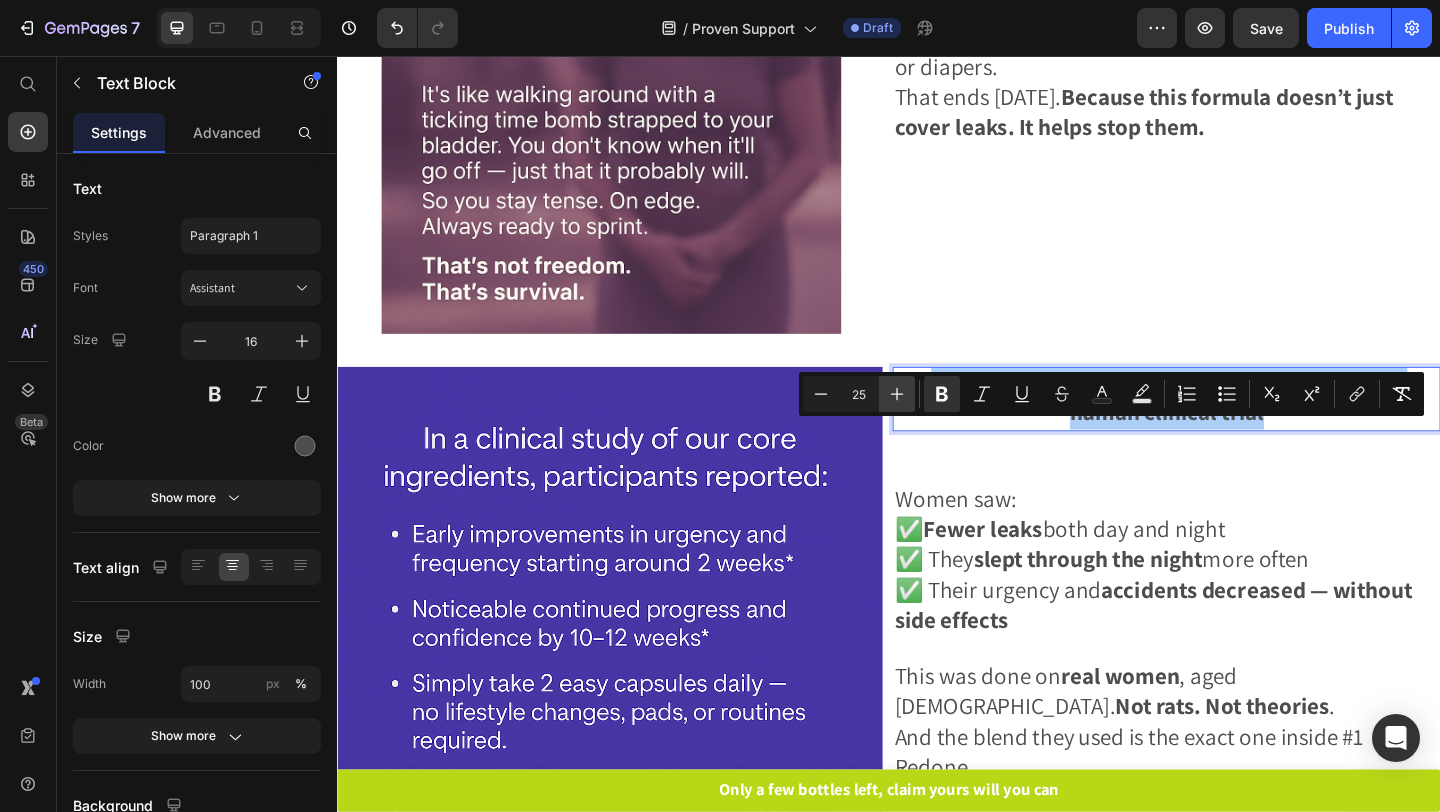 click 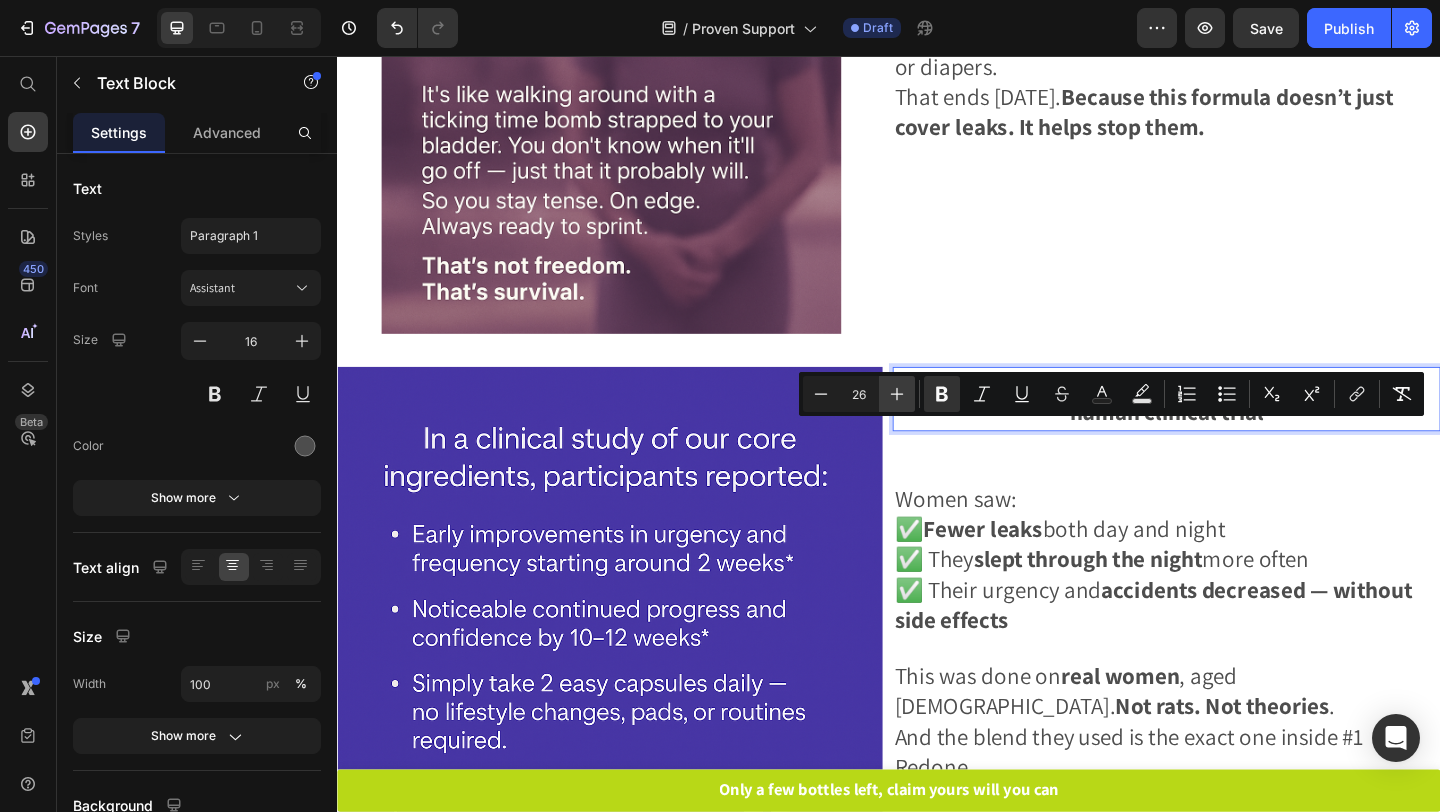 click 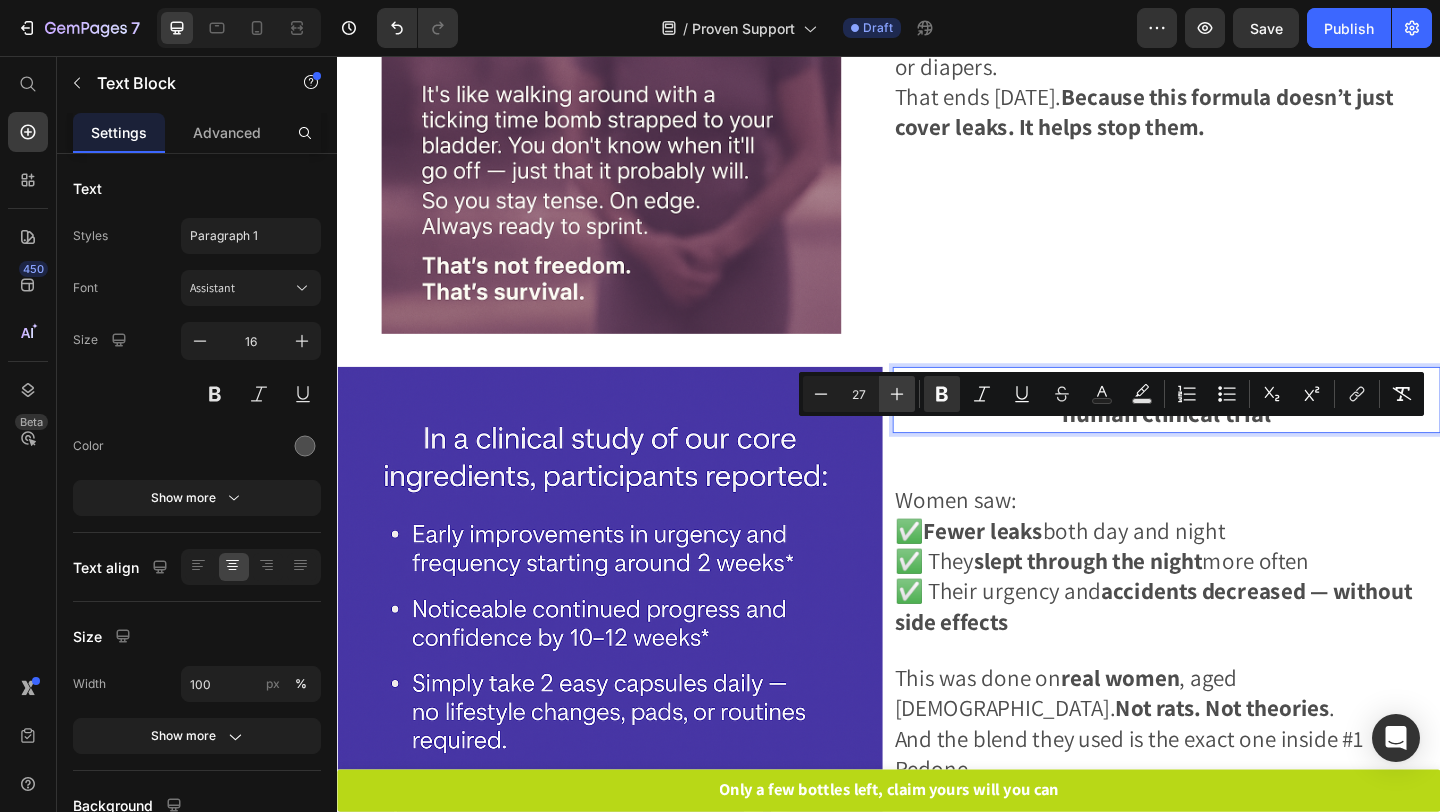 click 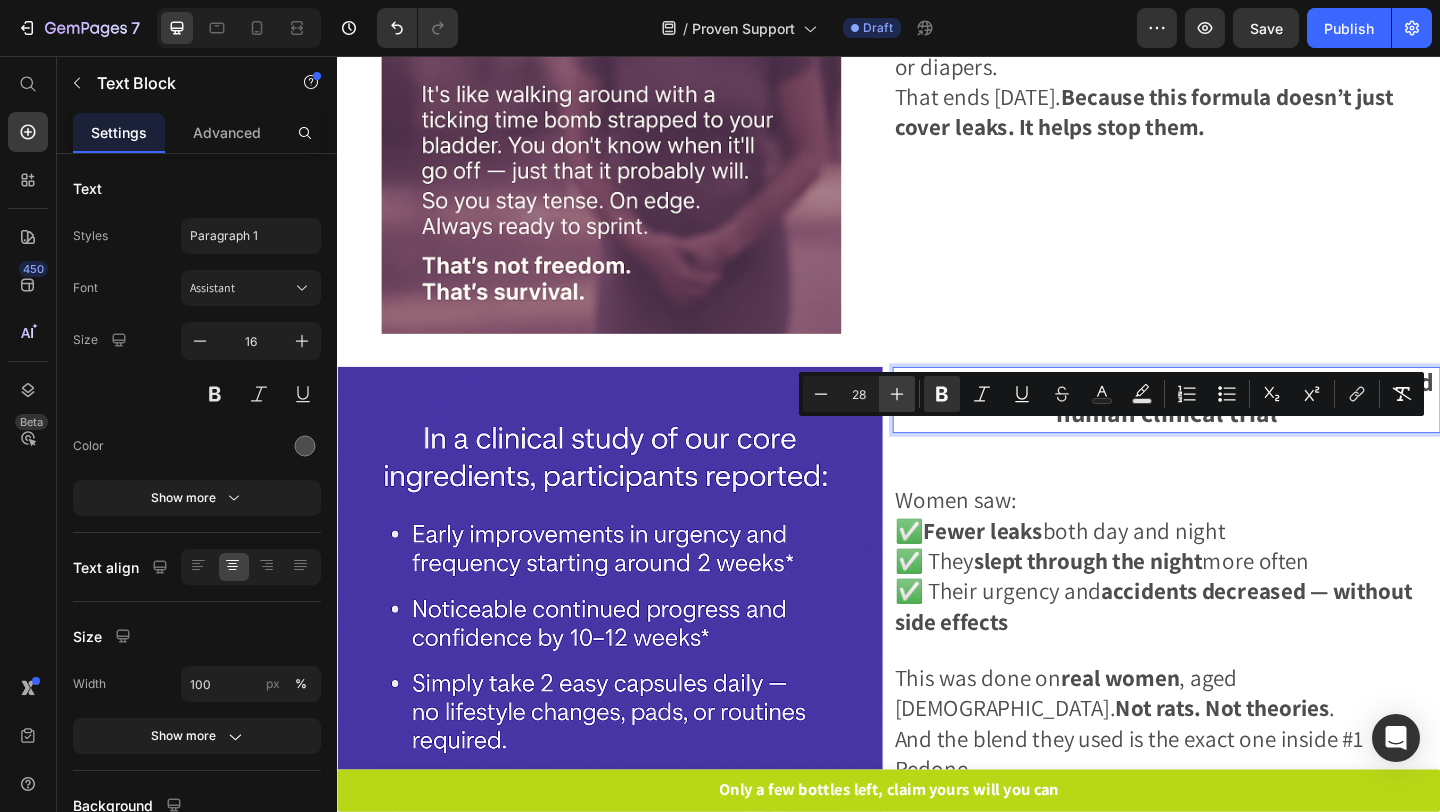 click 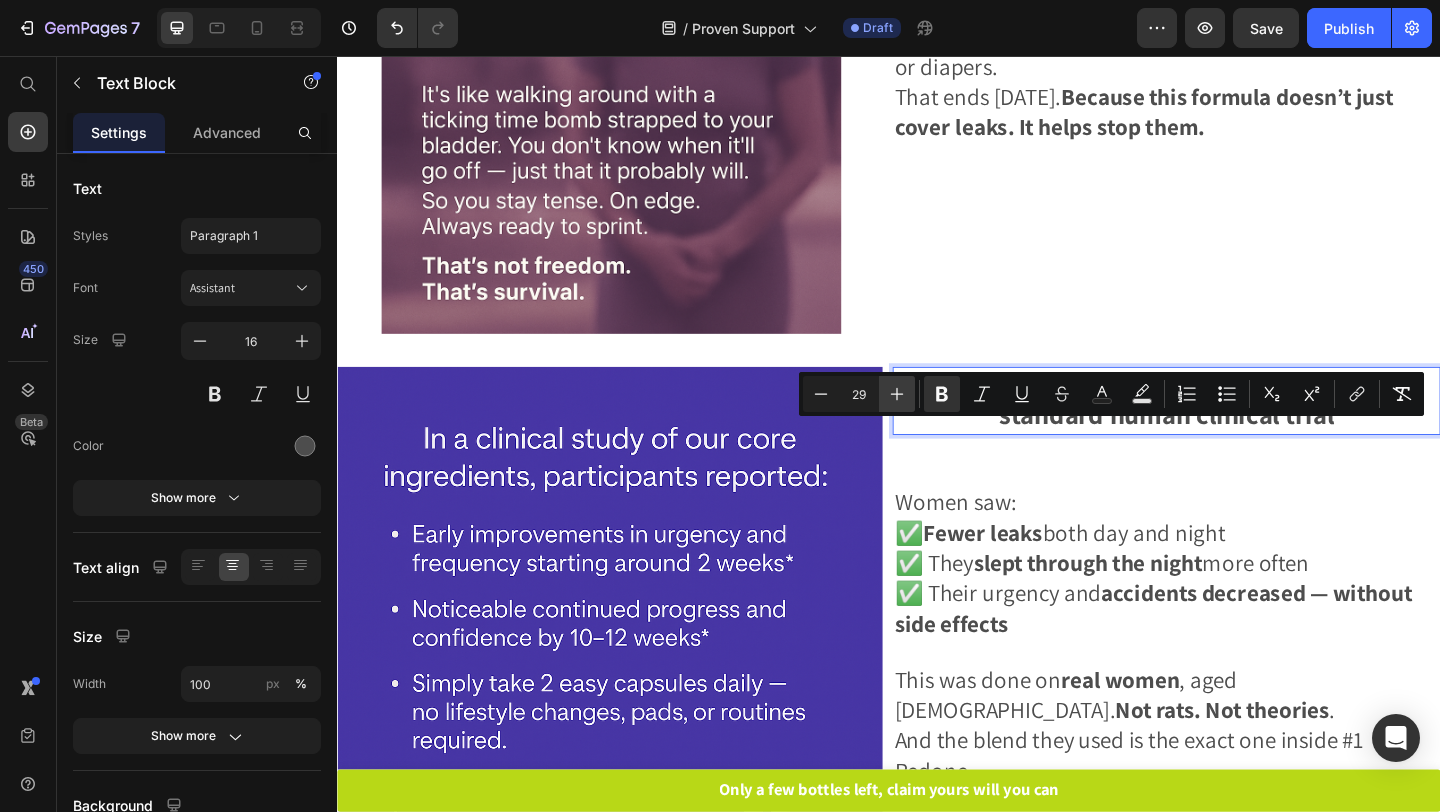 click 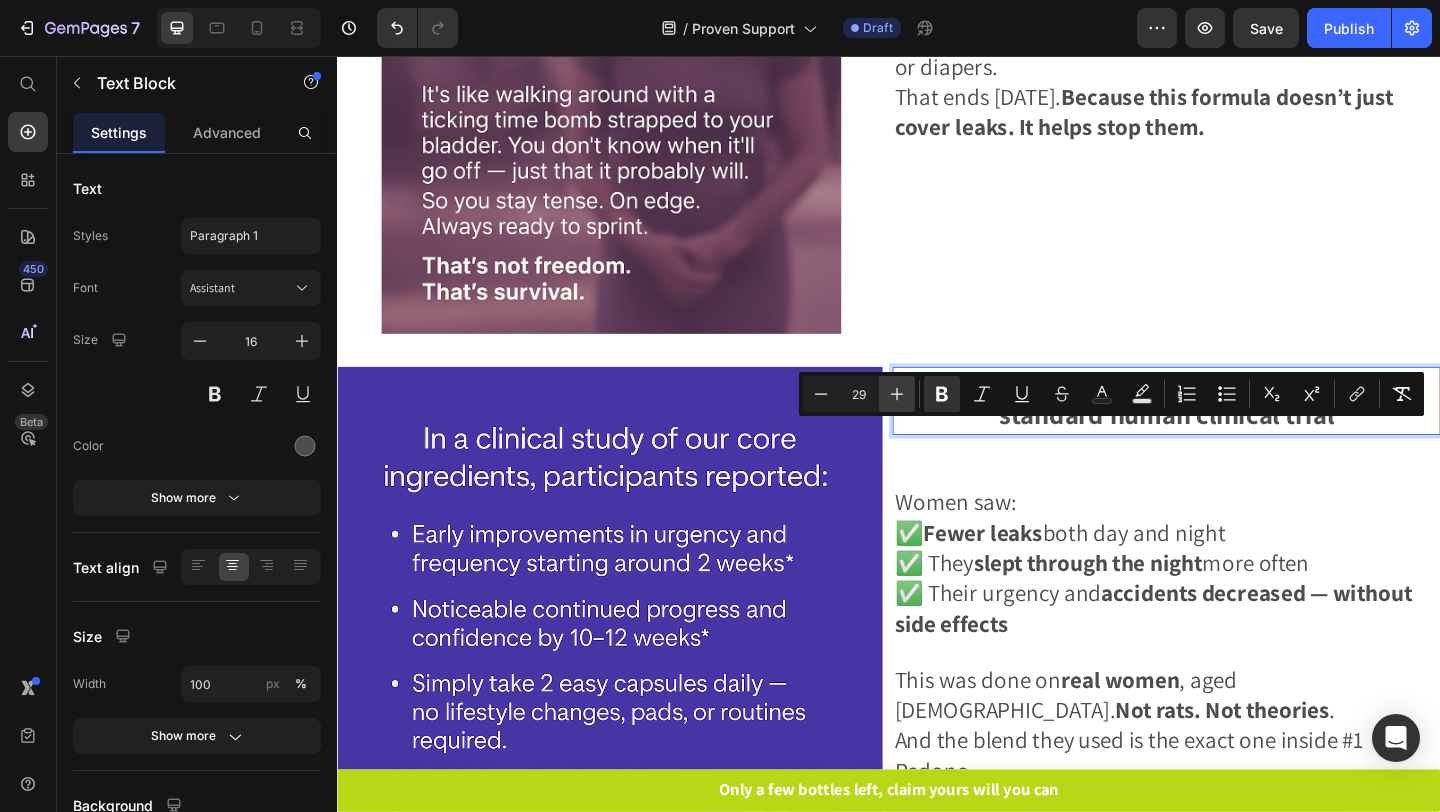 type on "30" 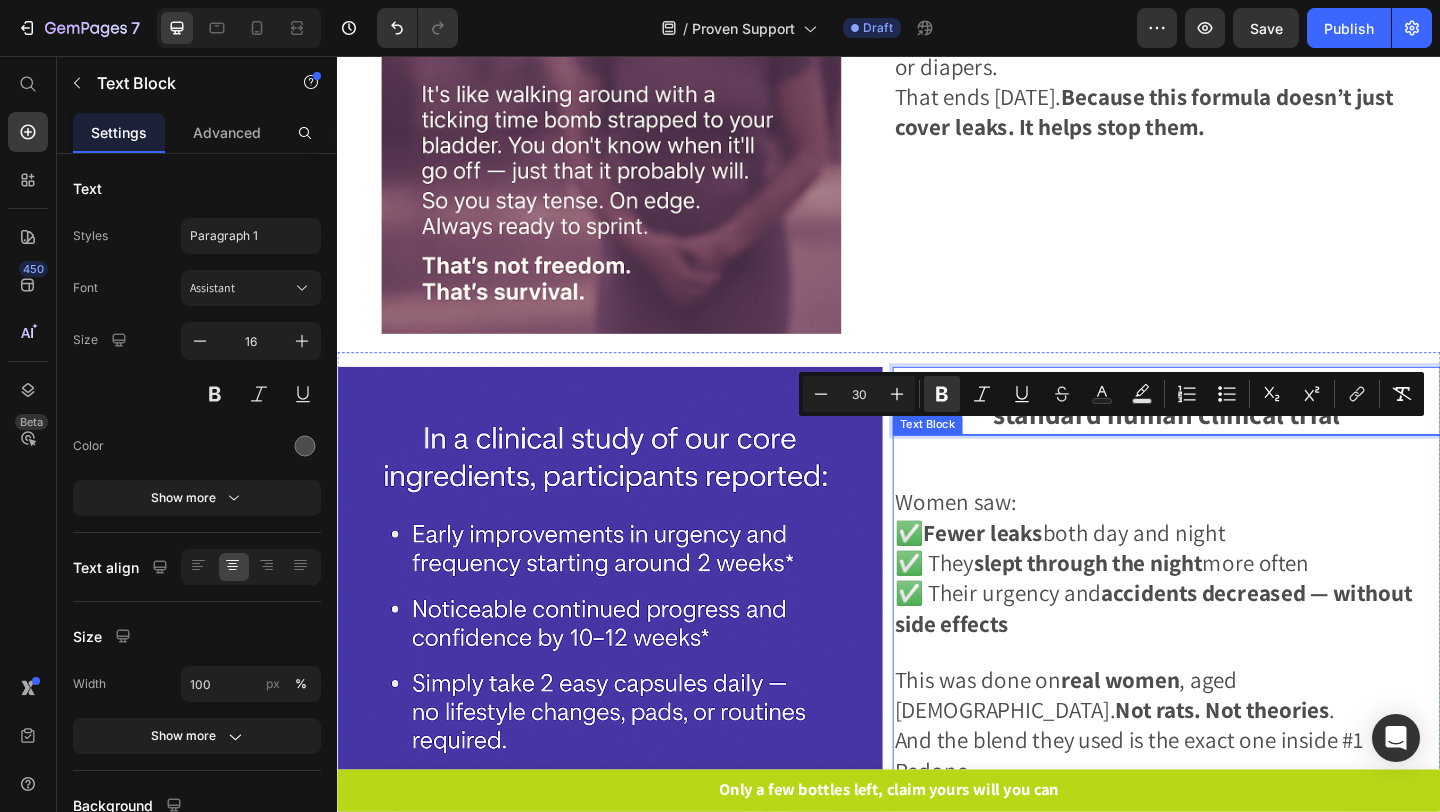 click at bounding box center (1239, 513) 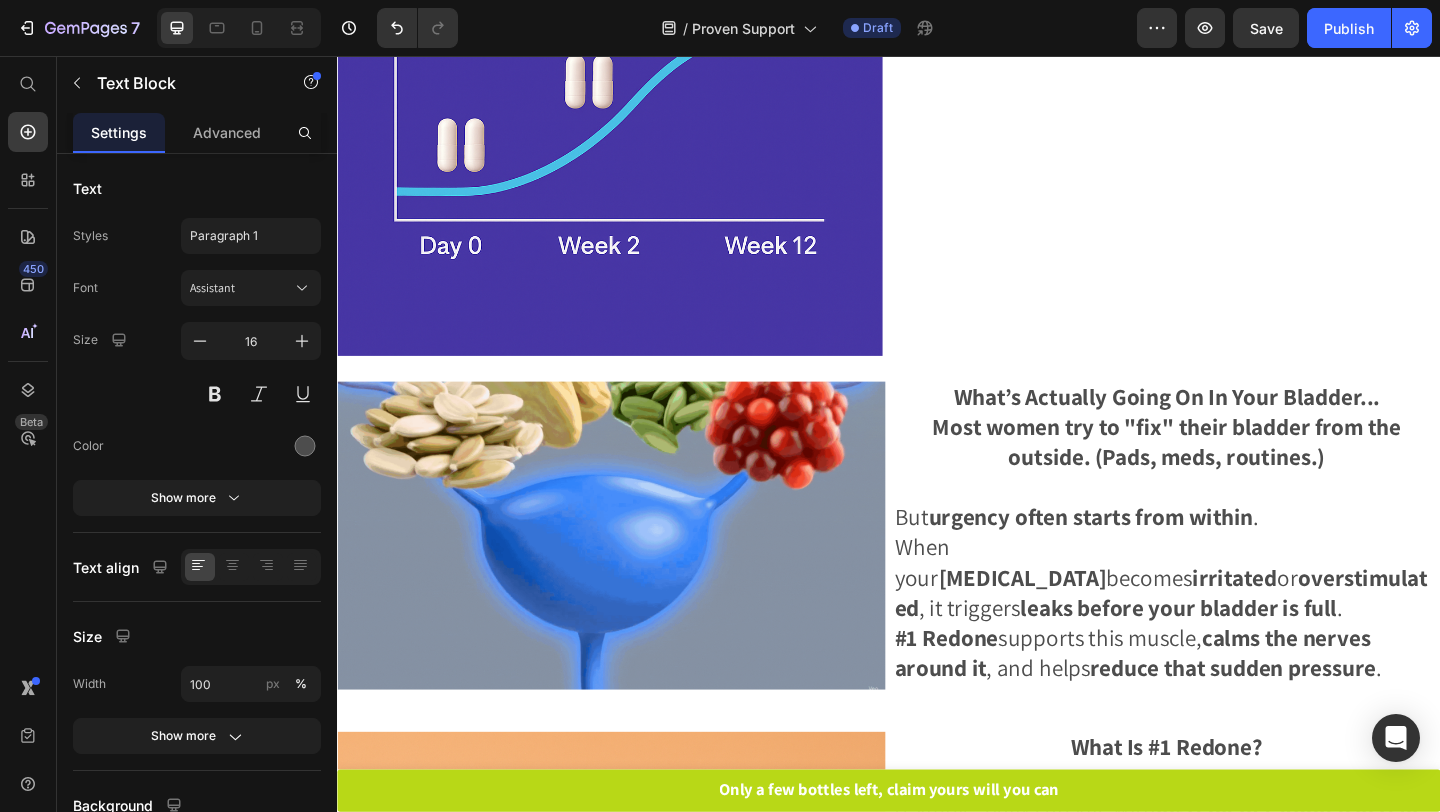 scroll, scrollTop: 1510, scrollLeft: 0, axis: vertical 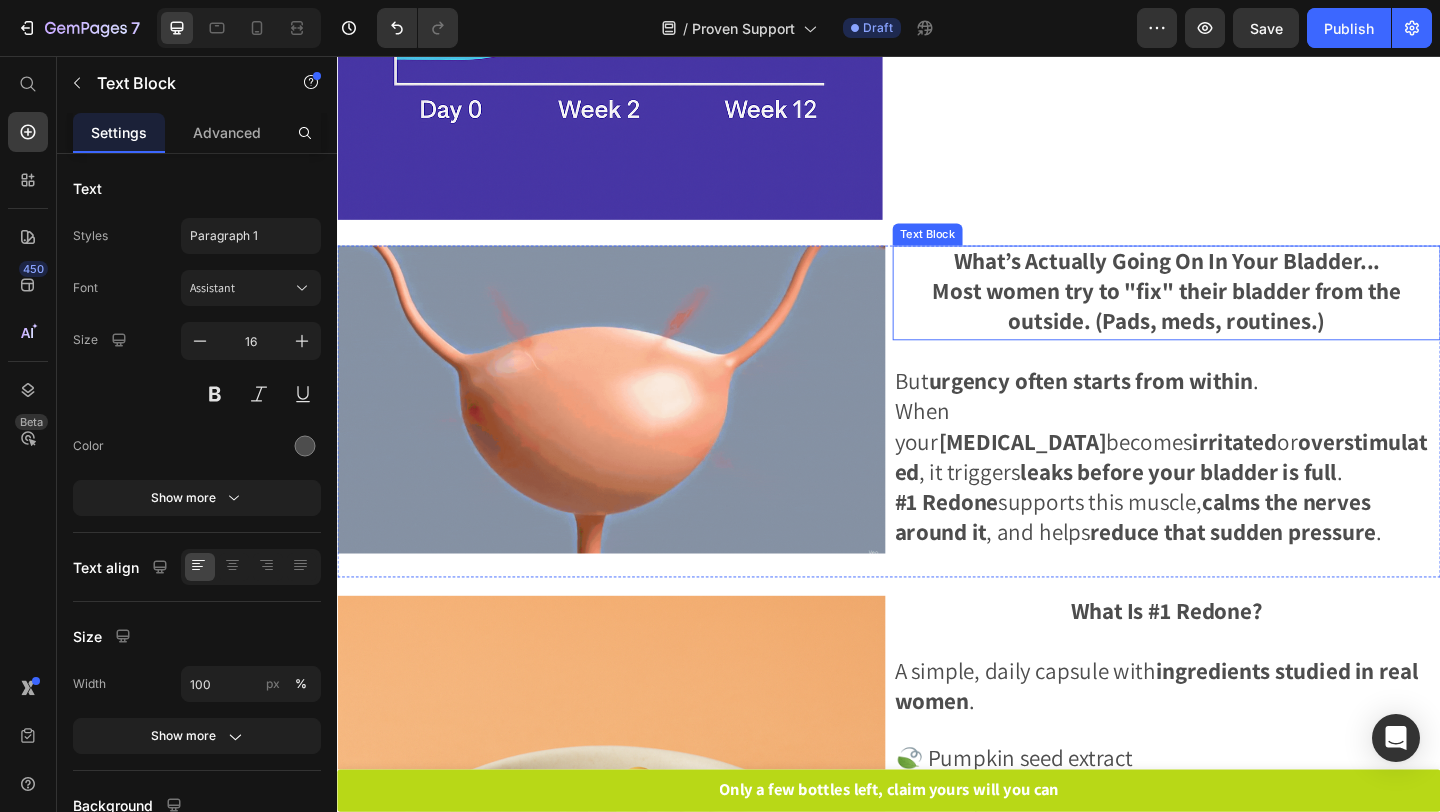 click on "Most women try to "fix" their bladder from the outside. (Pads, meds, routines.)" at bounding box center (1239, 327) 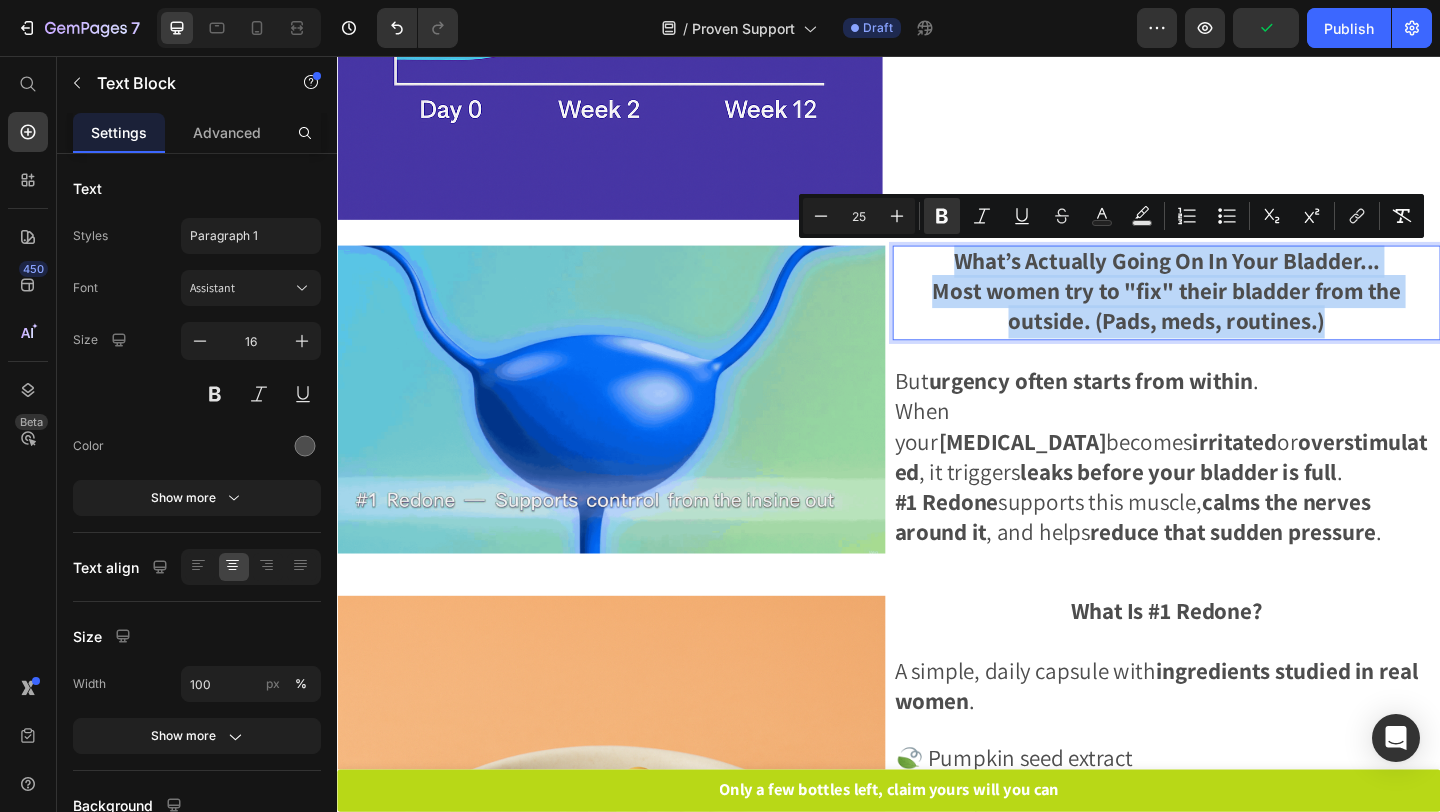 drag, startPoint x: 1431, startPoint y: 358, endPoint x: 948, endPoint y: 270, distance: 490.9511 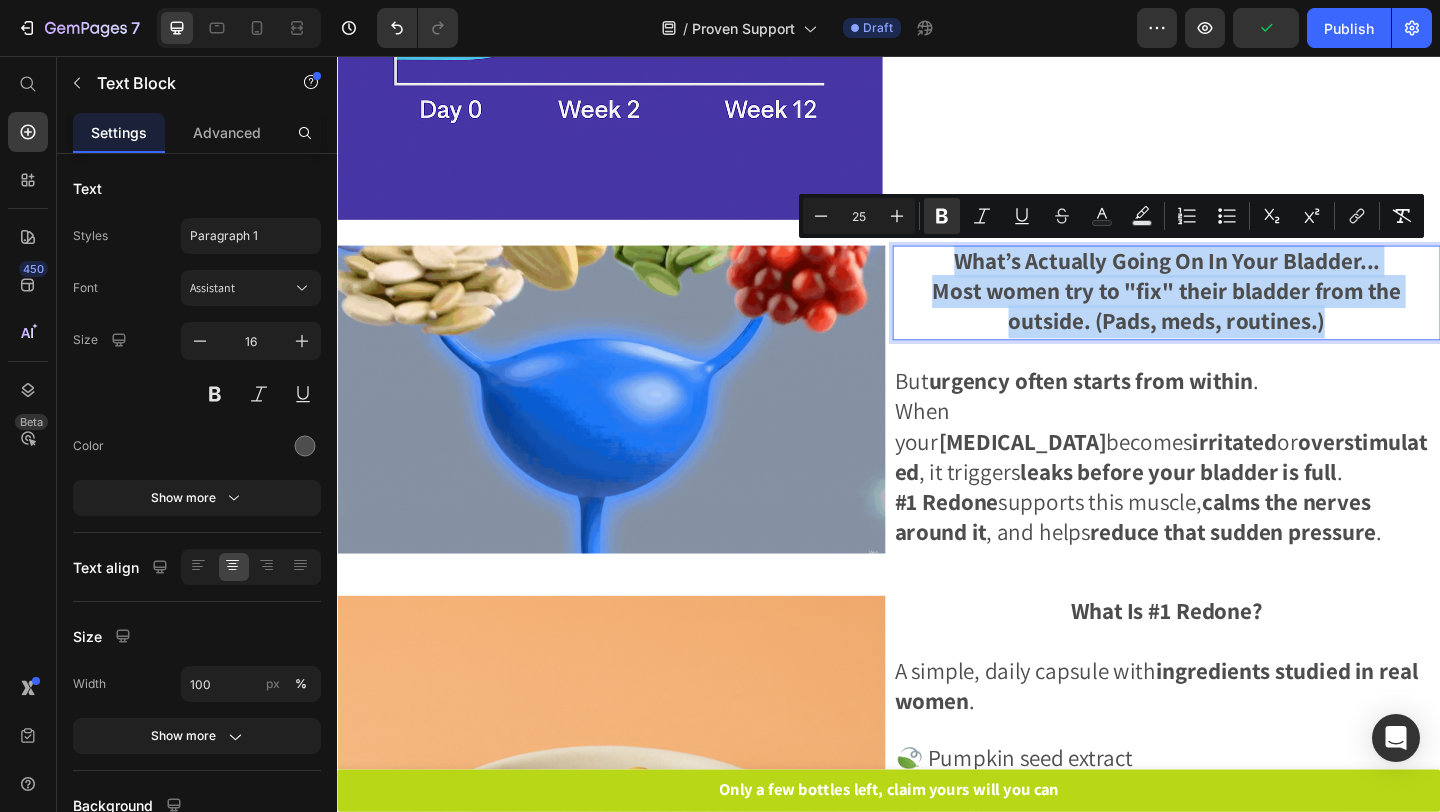 click on "What’s Actually Going On In Your Bladder... Most women try to "fix" their bladder from the outside. (Pads, meds, routines.)" at bounding box center (1239, 313) 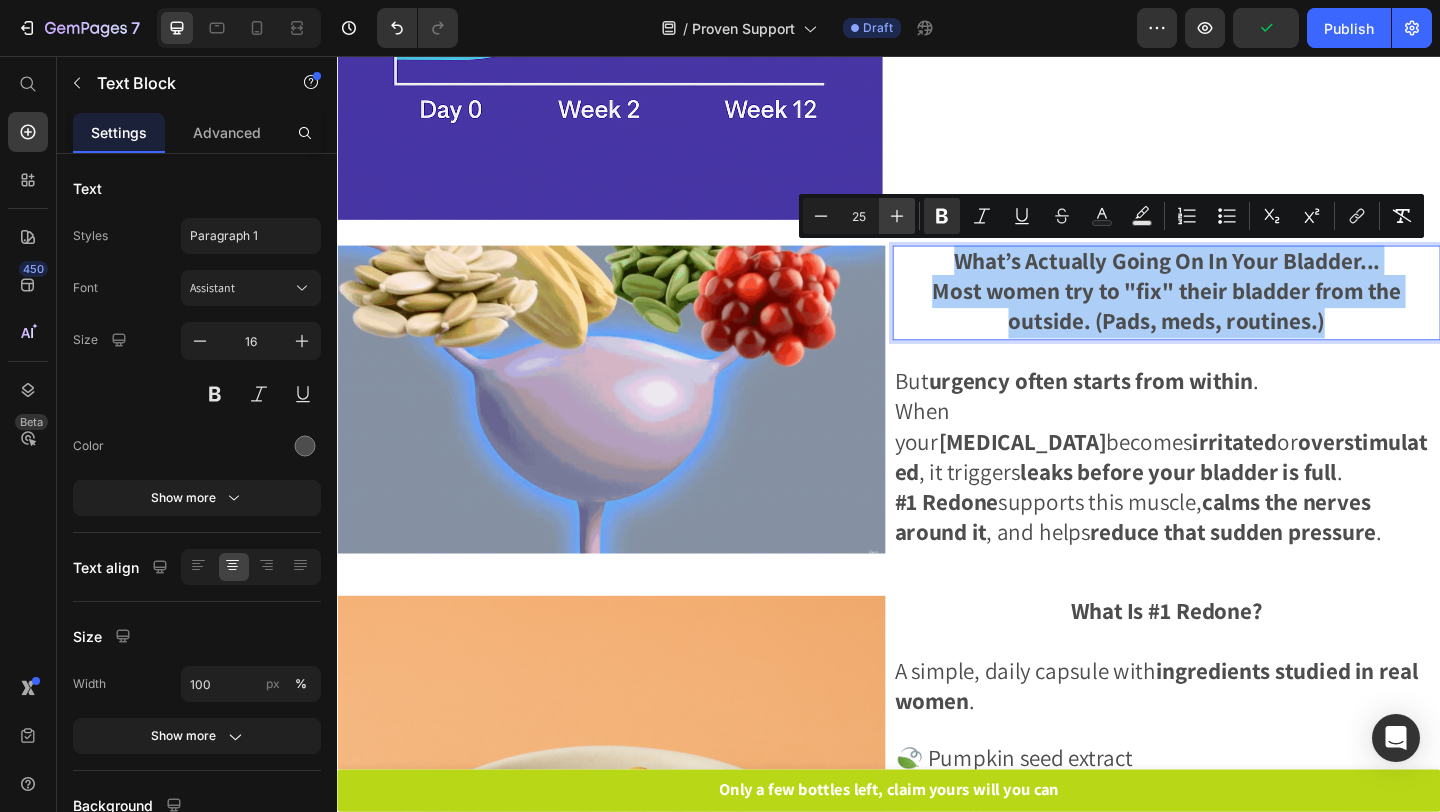 click on "Plus" at bounding box center [897, 216] 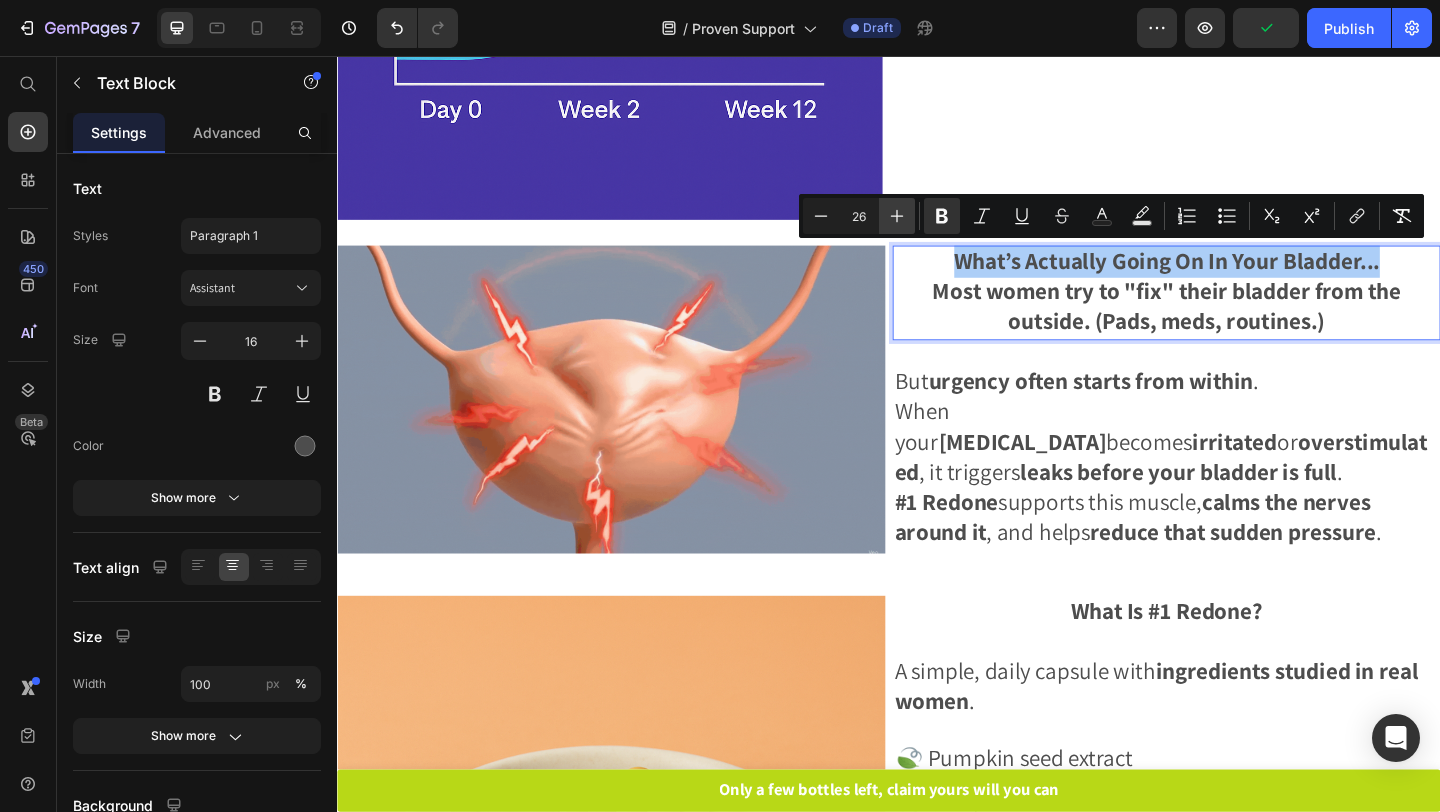 click on "Plus" at bounding box center (897, 216) 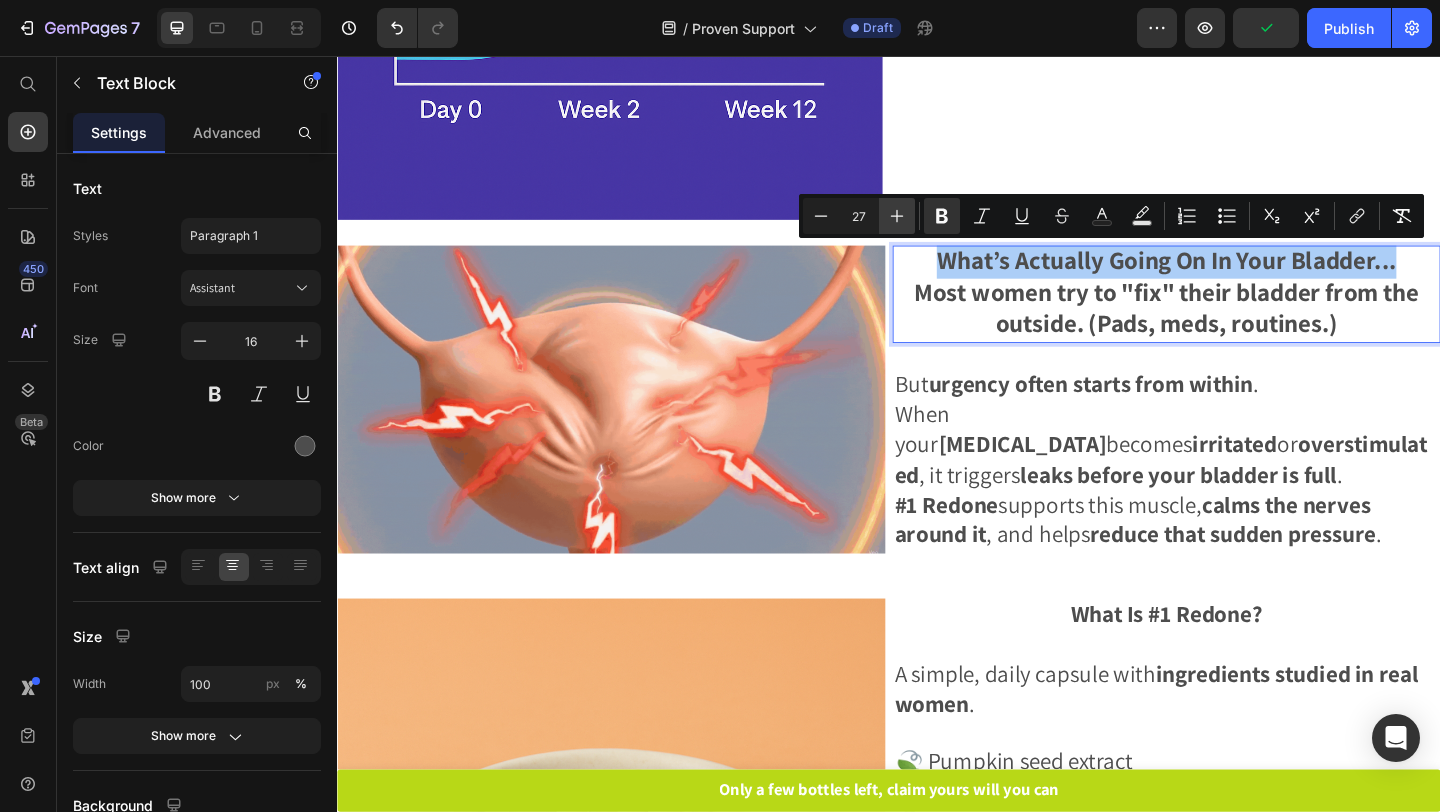 click on "Plus" at bounding box center (897, 216) 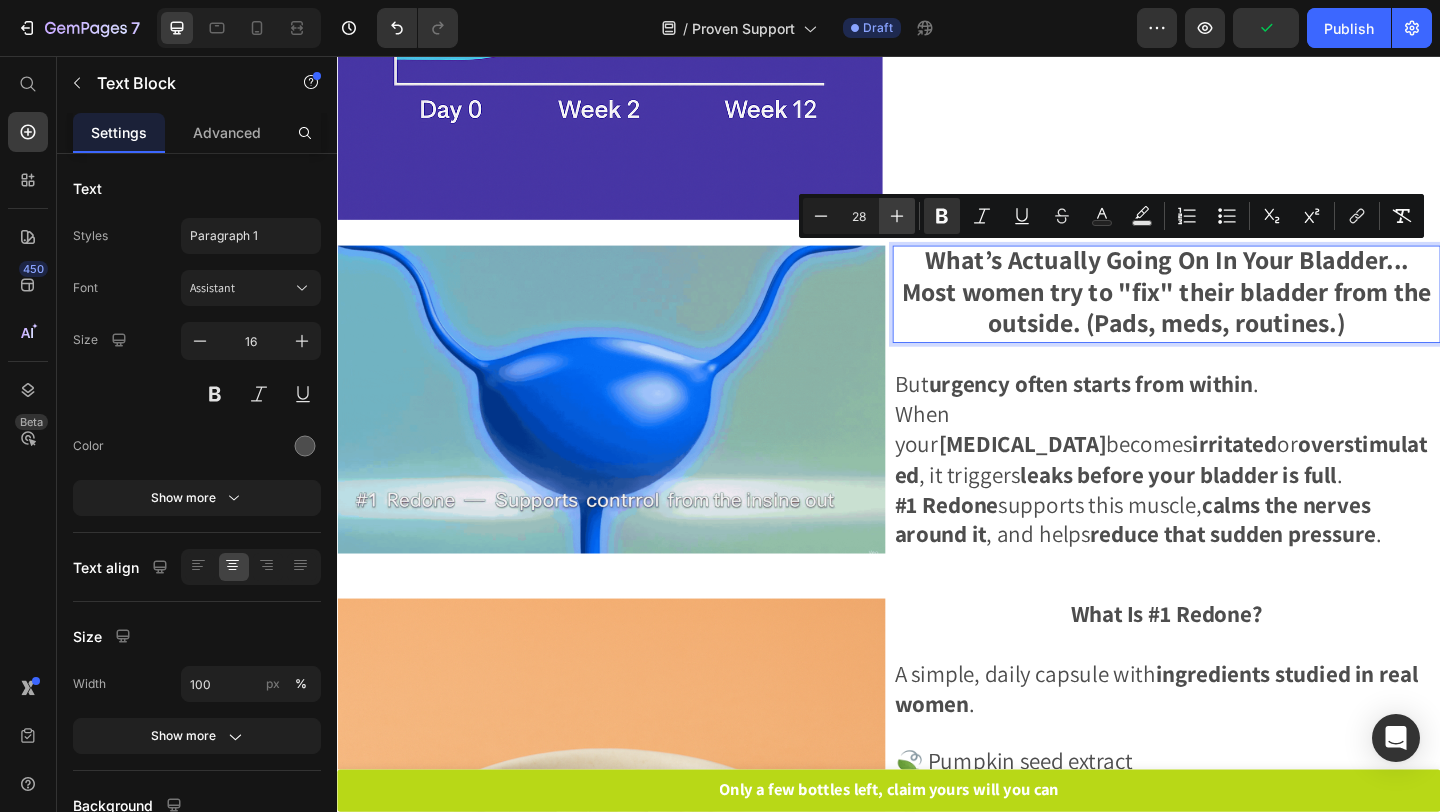 click on "Plus" at bounding box center [897, 216] 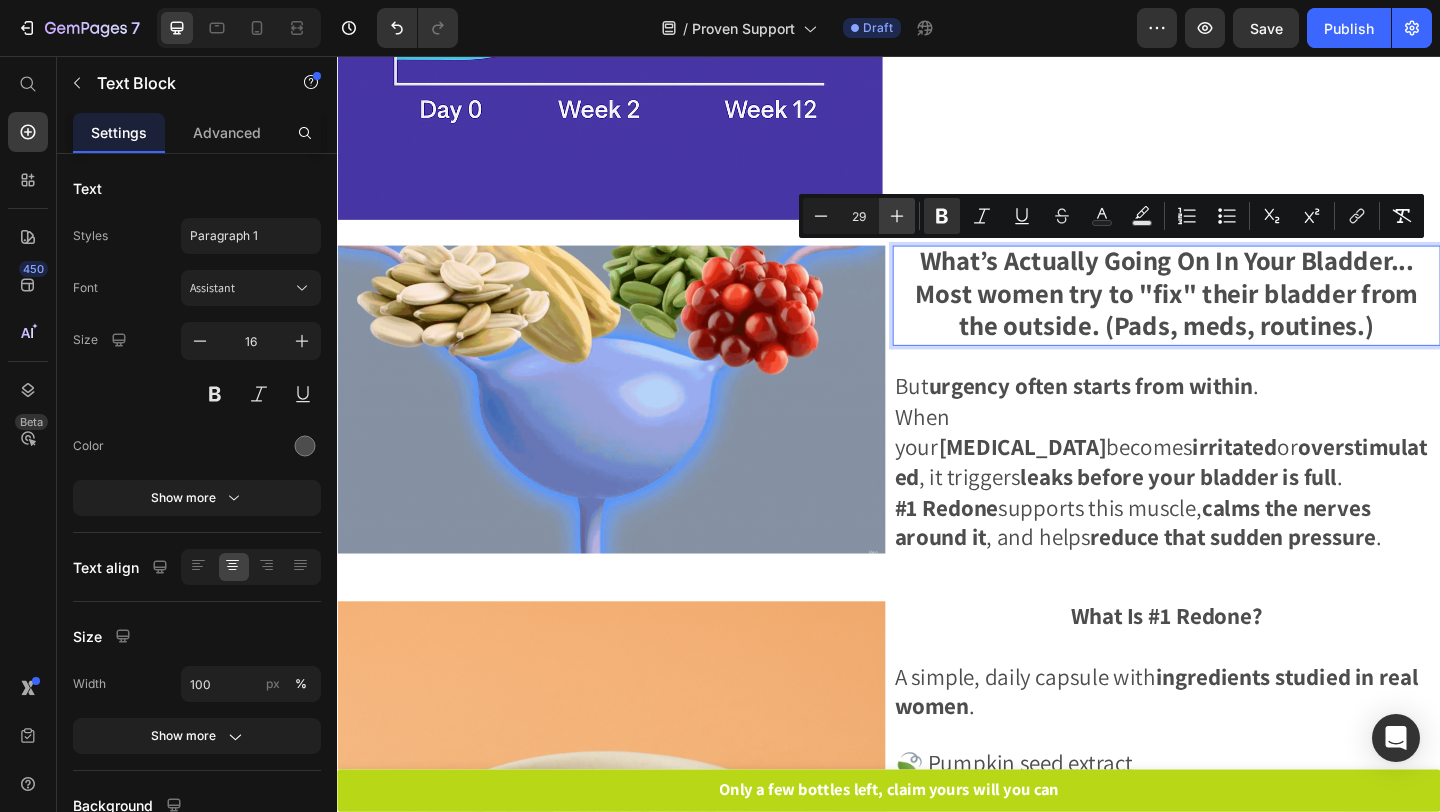 click on "Plus" at bounding box center (897, 216) 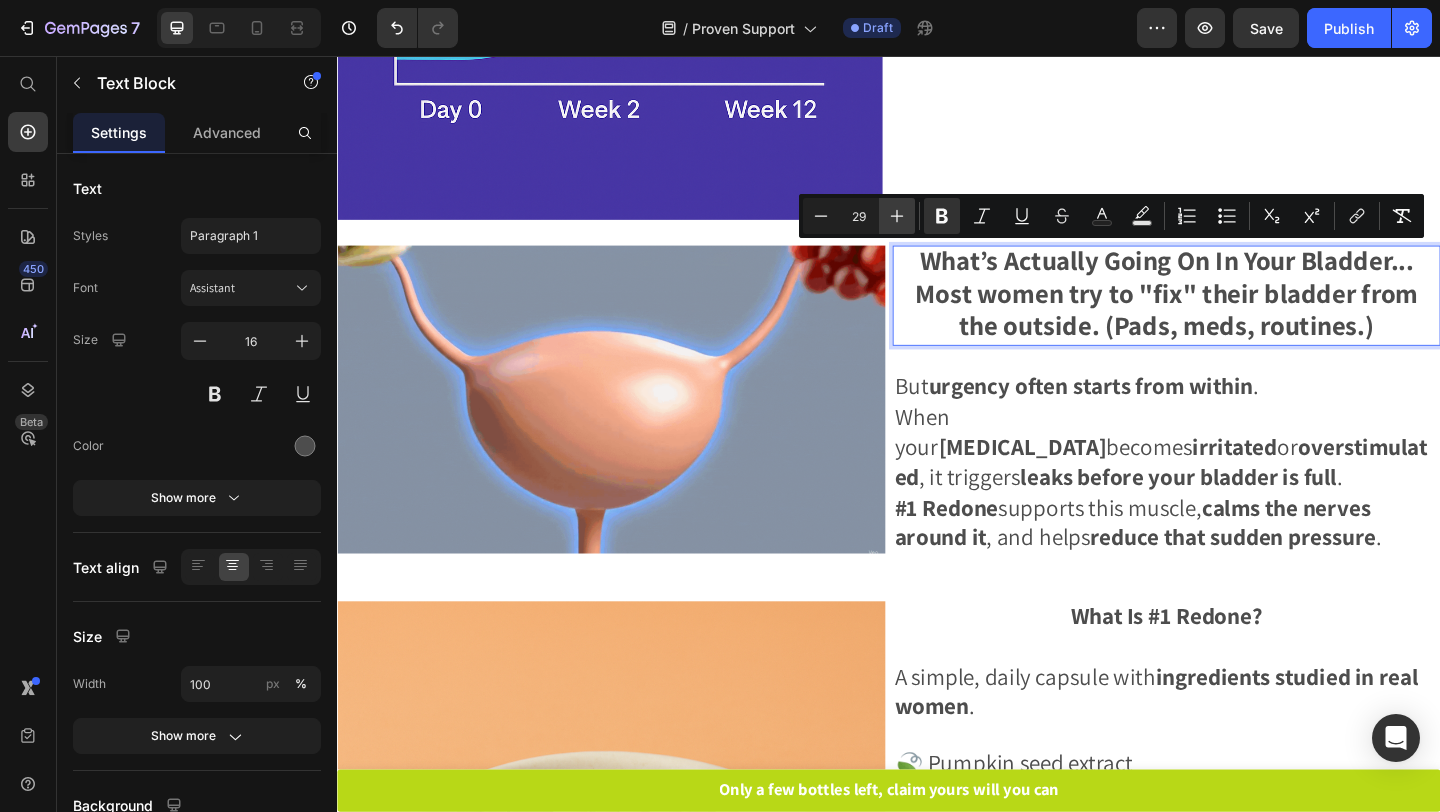 type on "30" 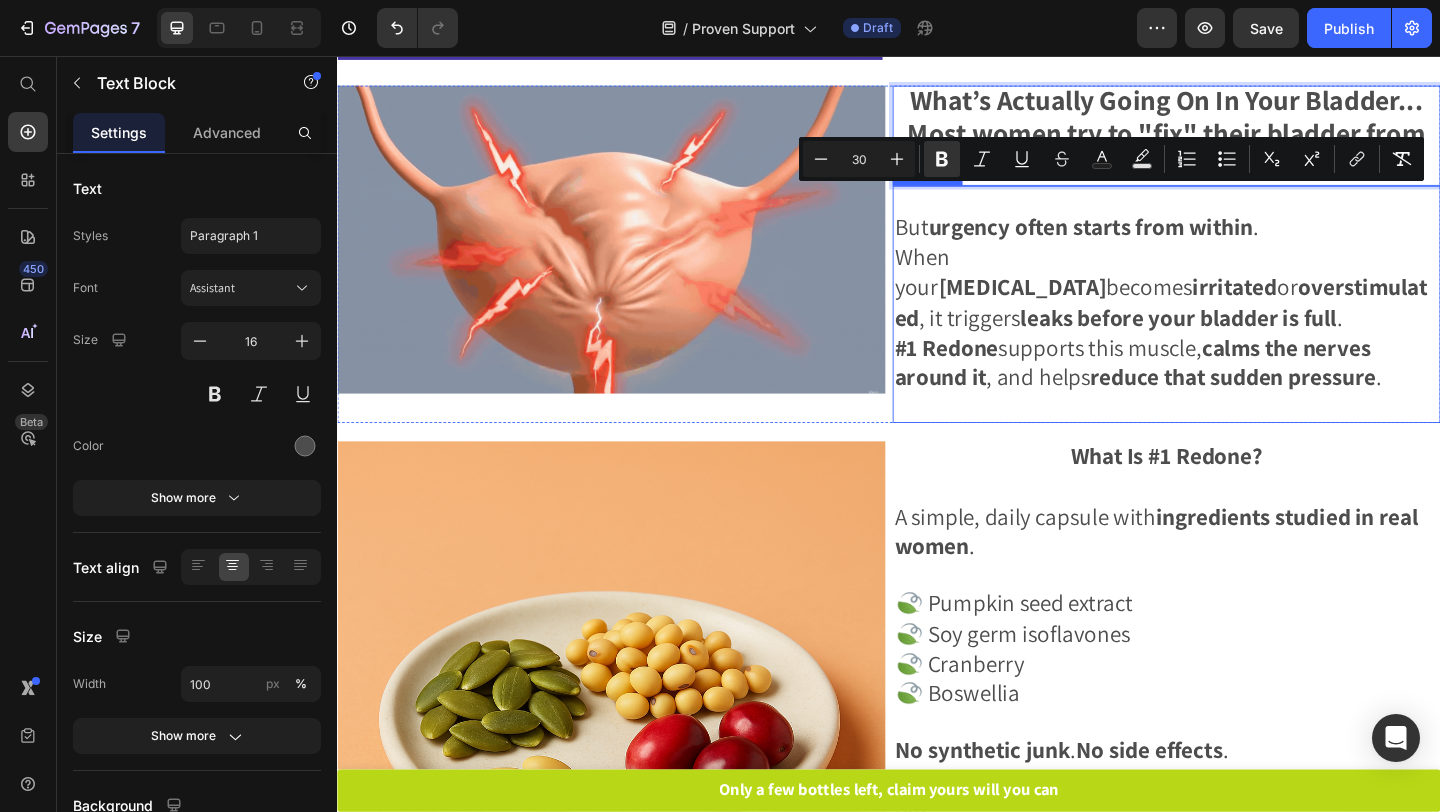 scroll, scrollTop: 1717, scrollLeft: 0, axis: vertical 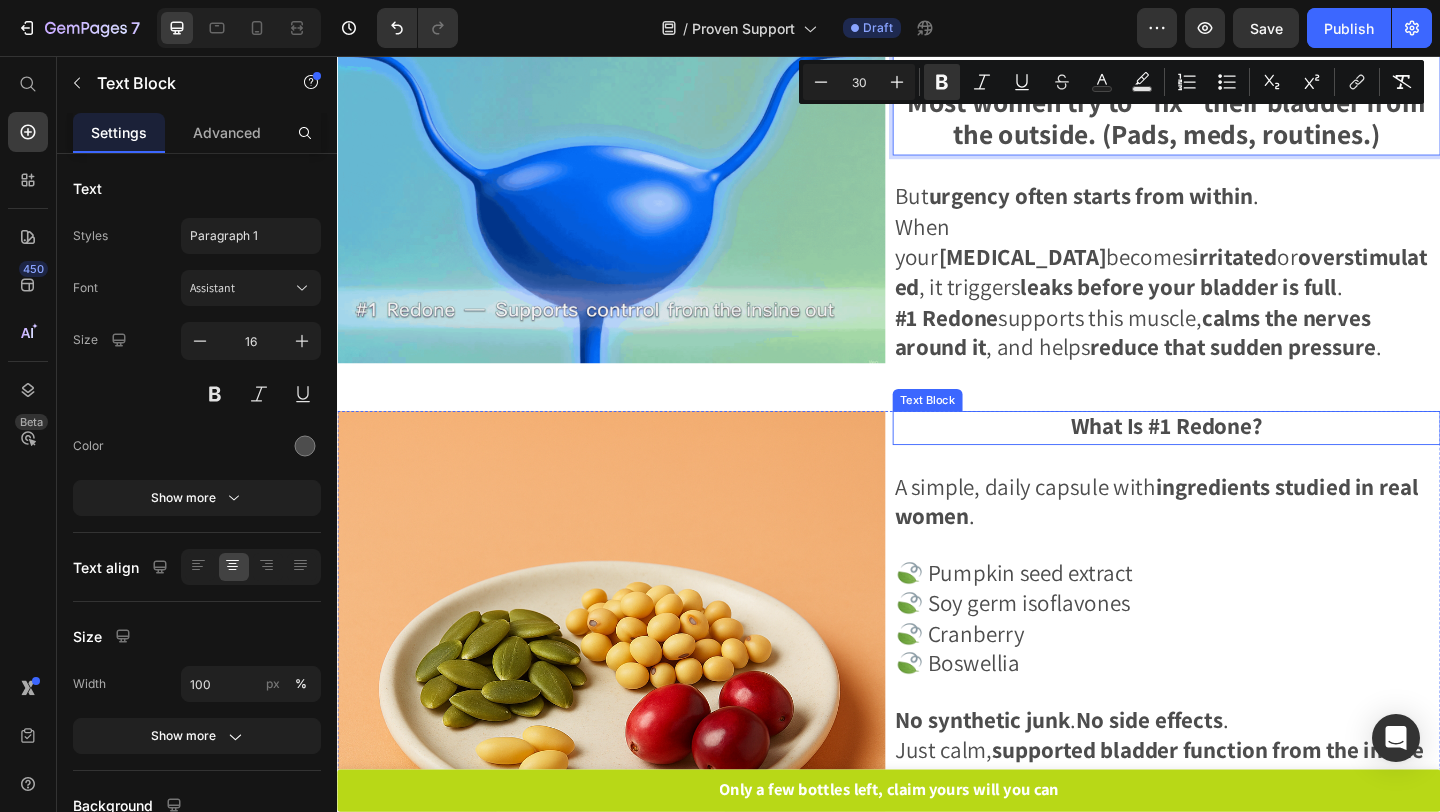 click on "What Is #1 Redone?" at bounding box center [1239, 457] 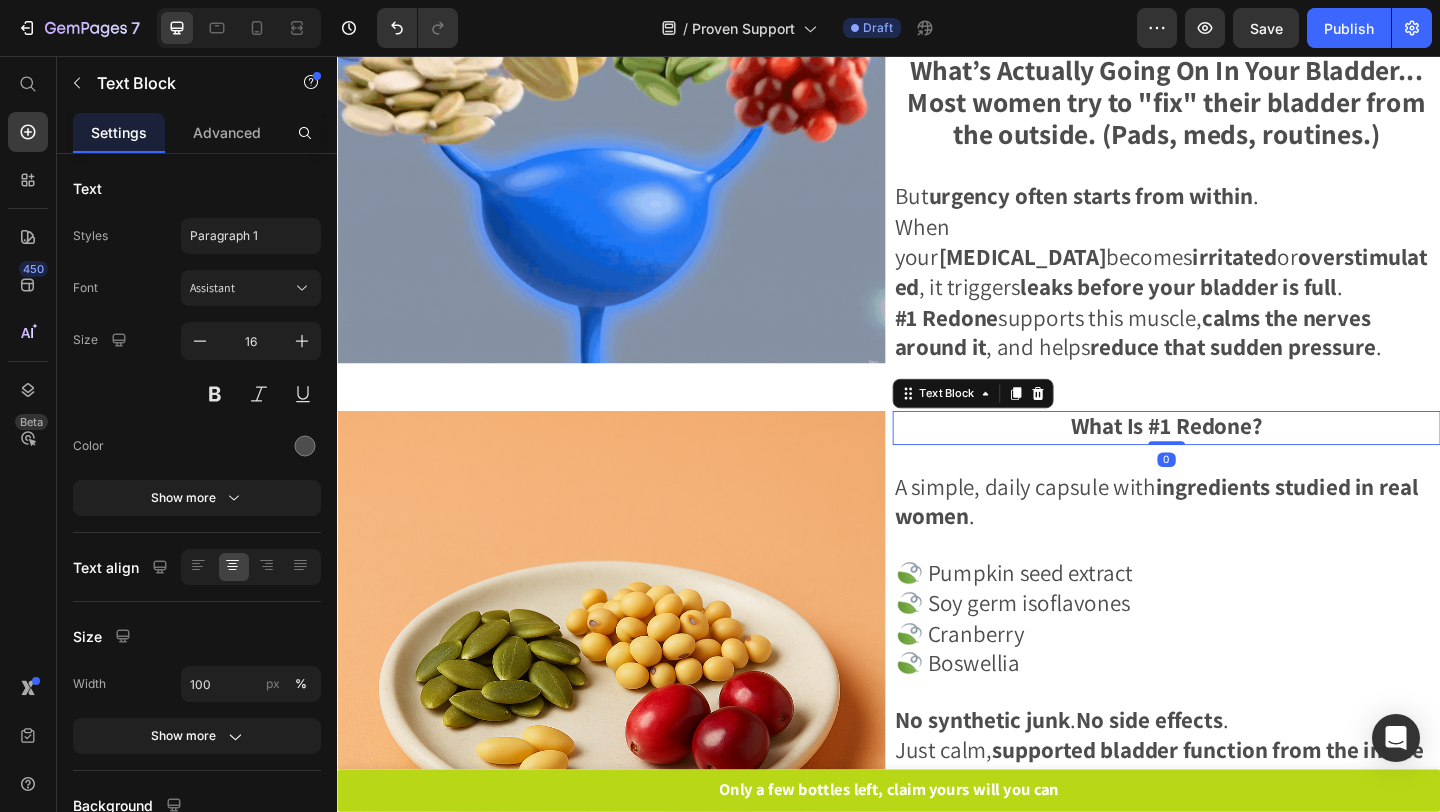 click on "What Is #1 Redone?" at bounding box center (1239, 457) 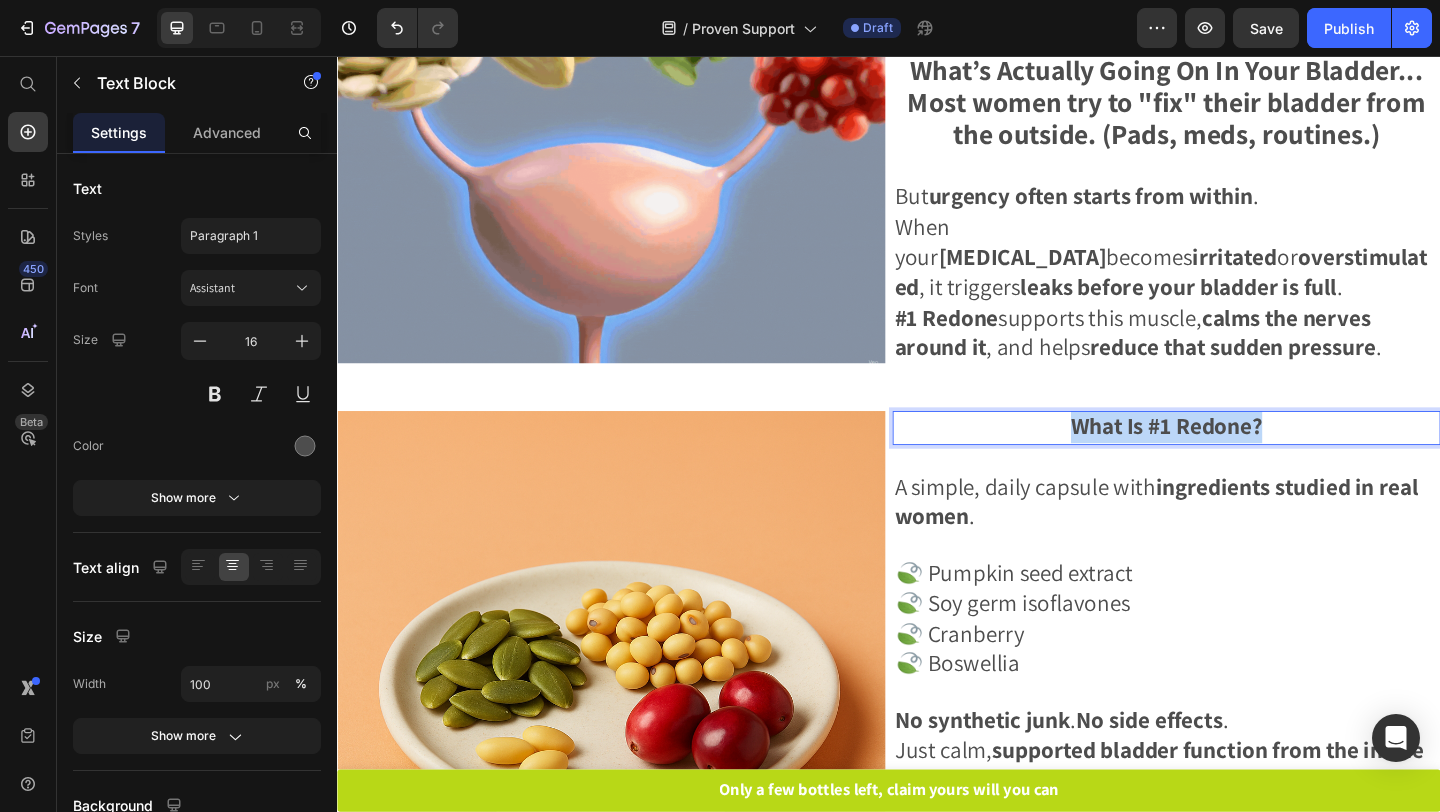 drag, startPoint x: 1133, startPoint y: 447, endPoint x: 1370, endPoint y: 449, distance: 237.00844 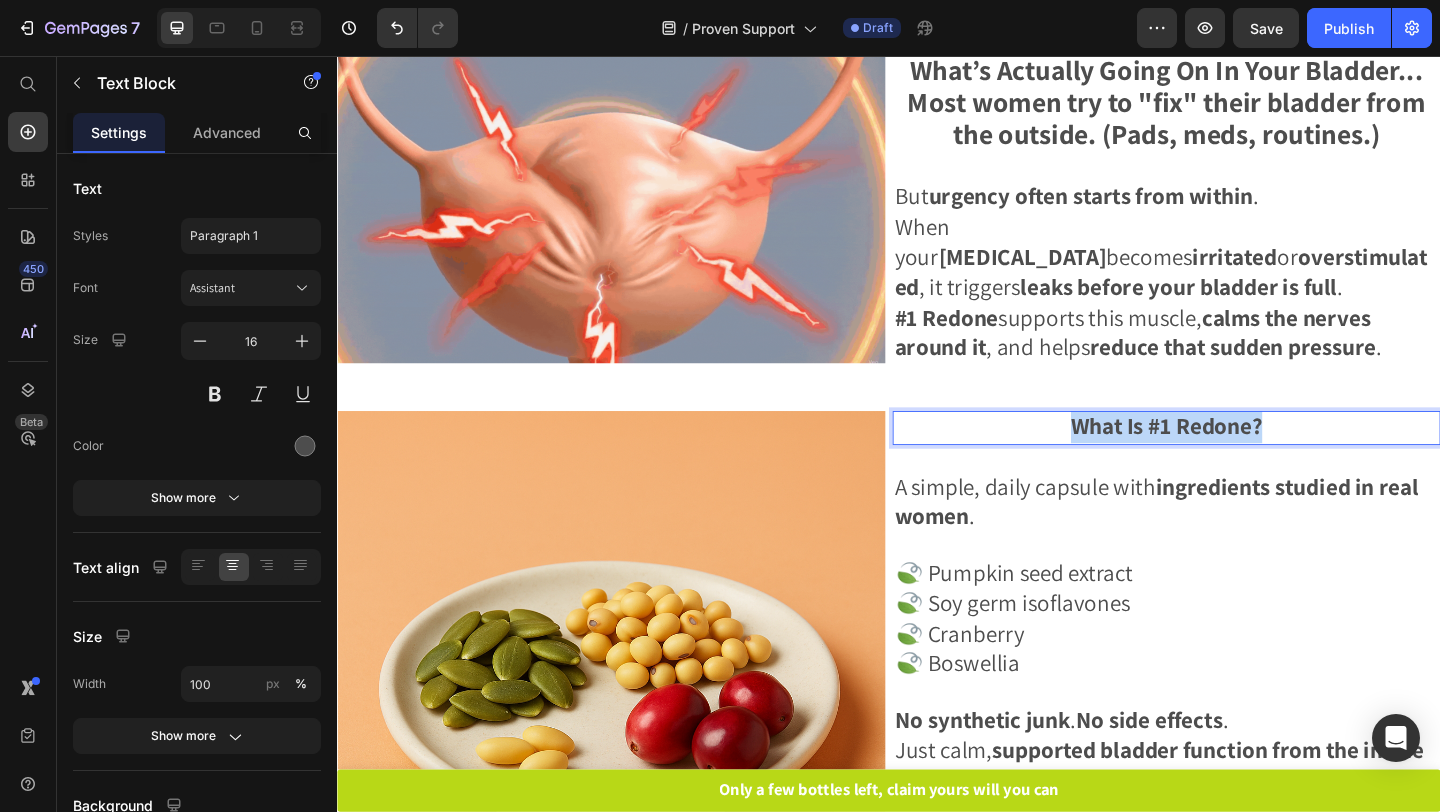 click on "What Is #1 Redone?" at bounding box center (1239, 460) 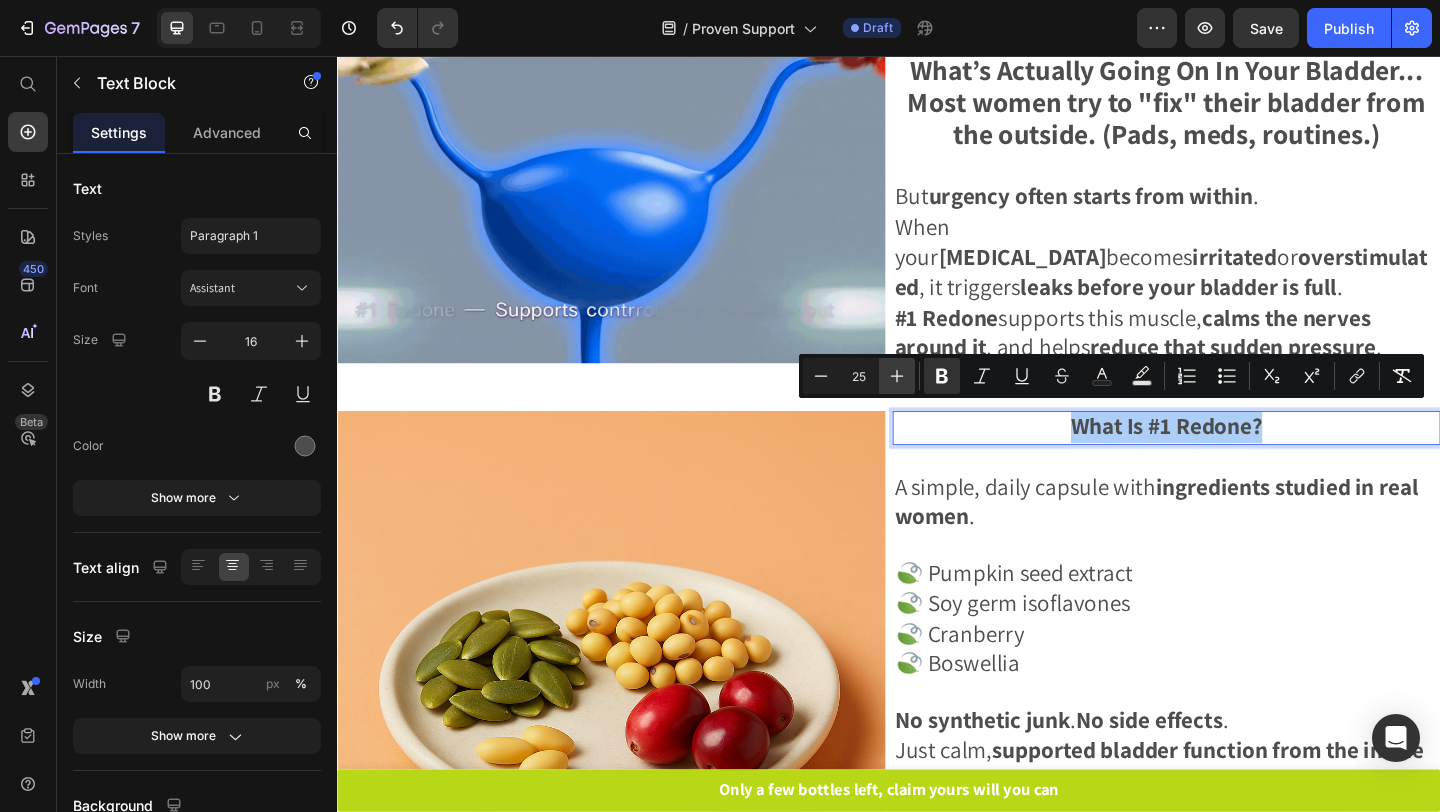 click 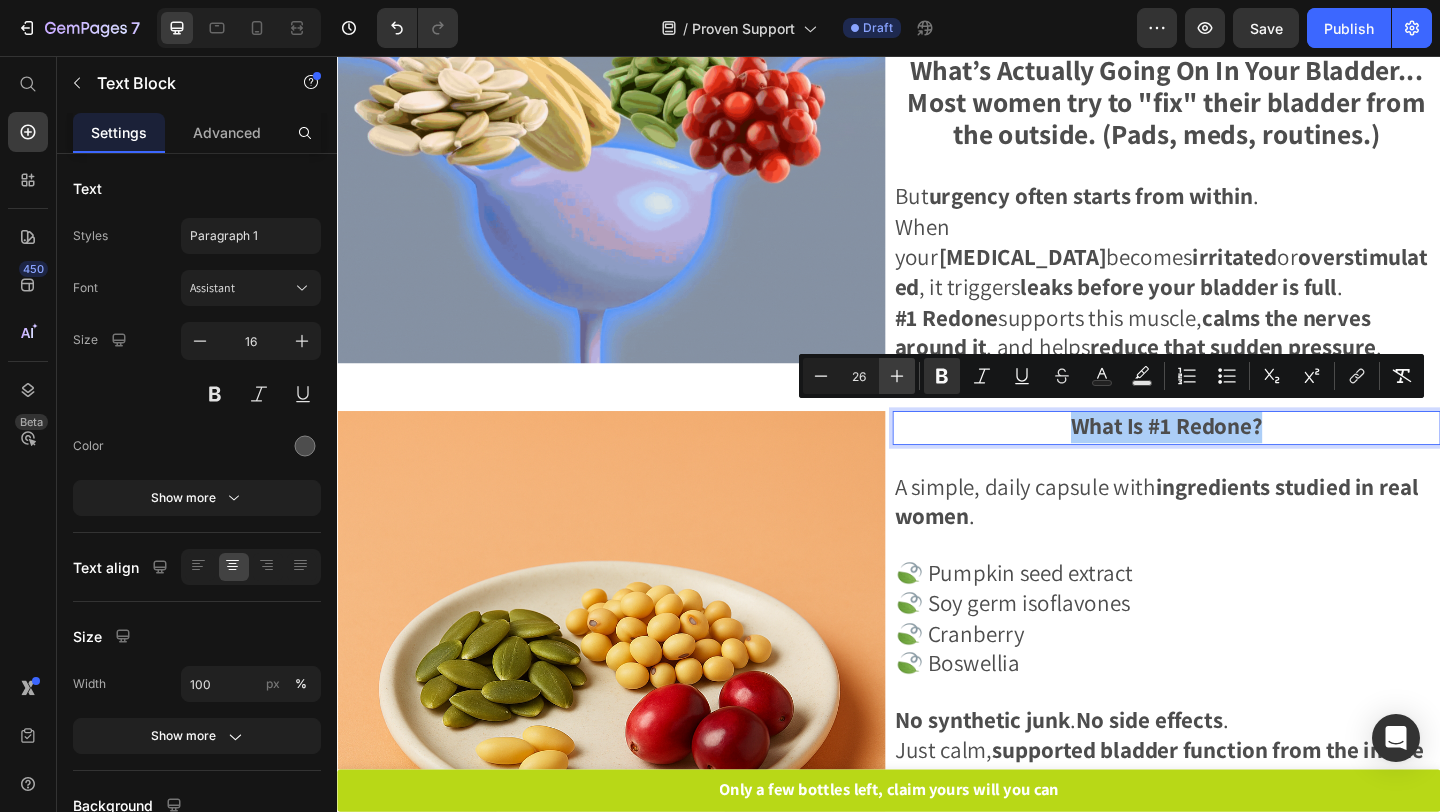 click 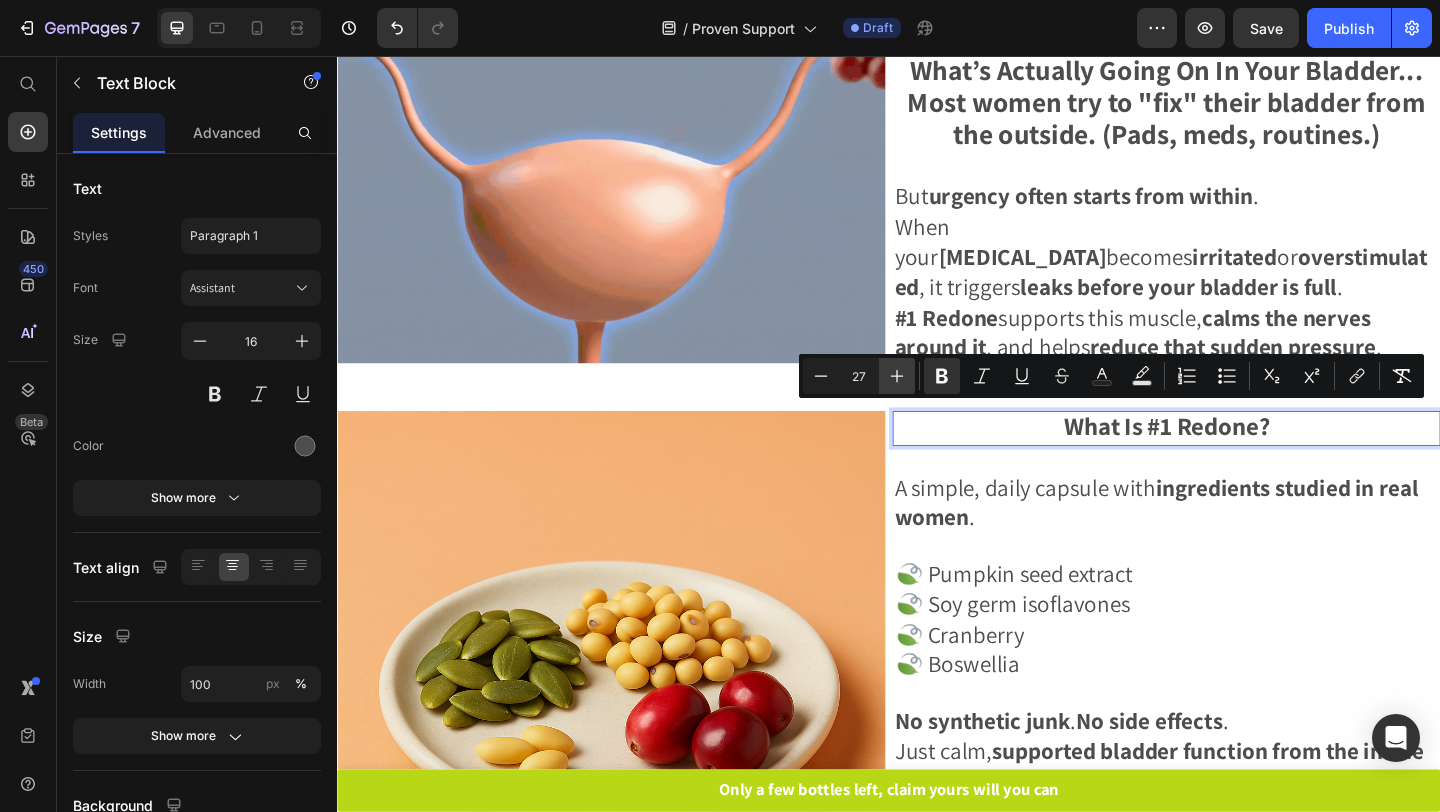 click 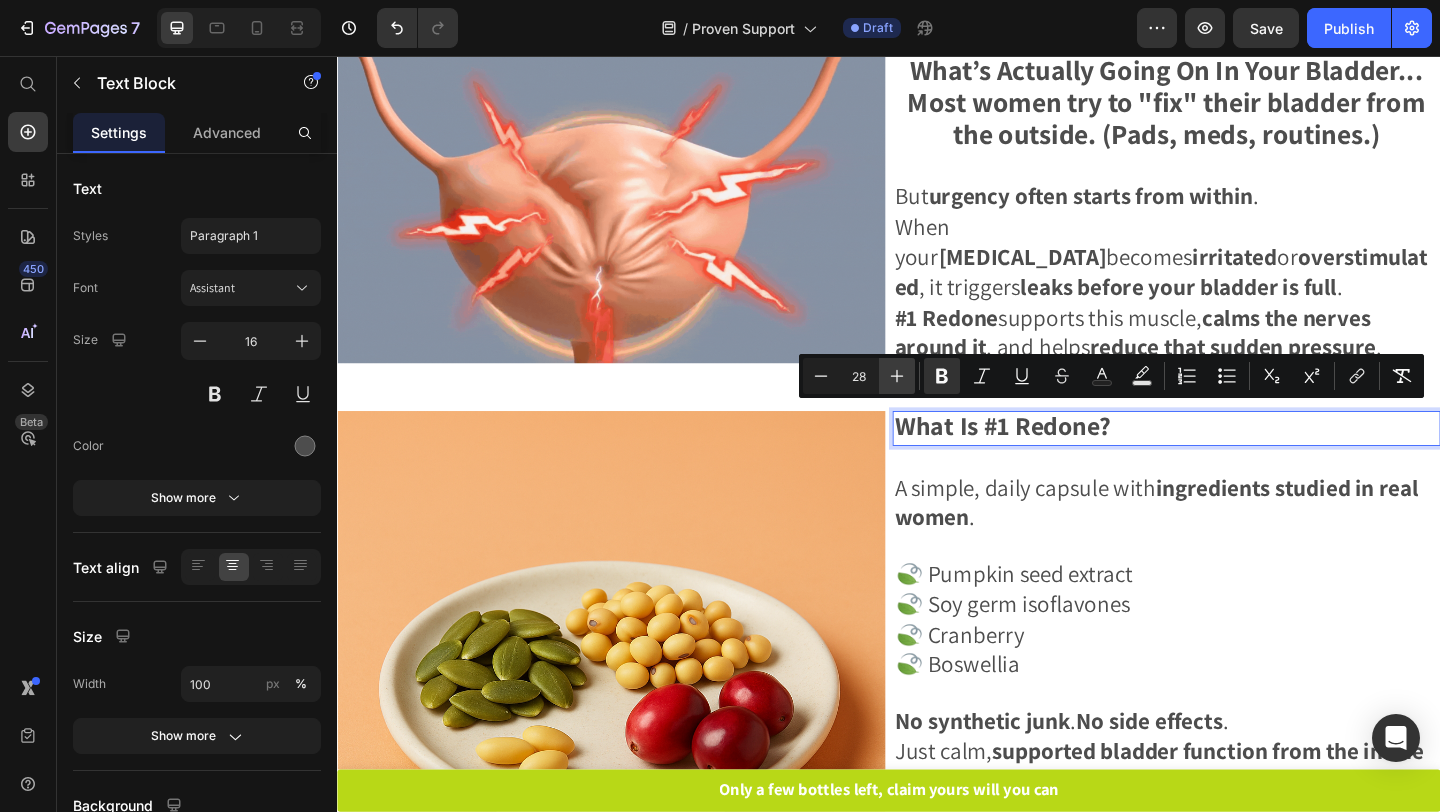 click 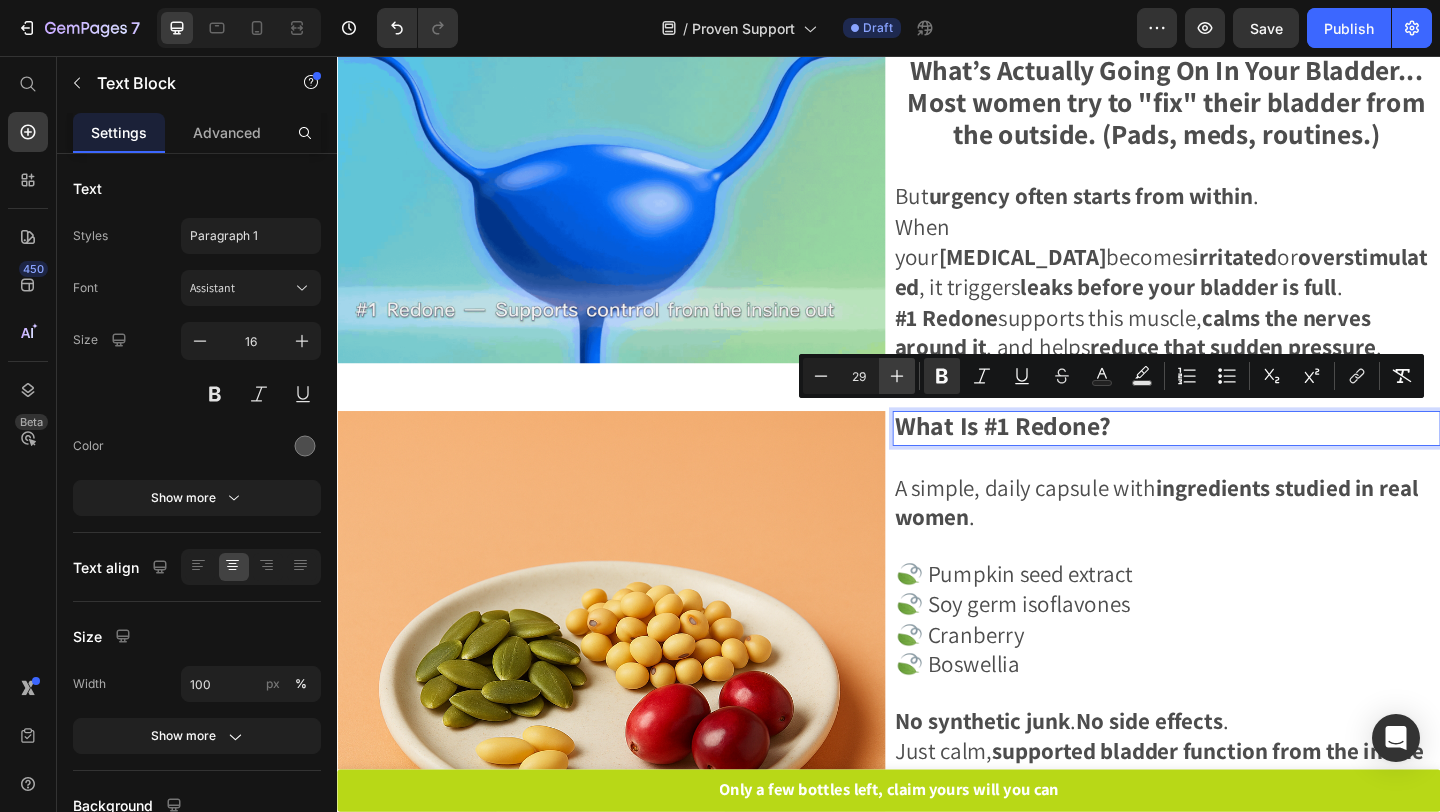 click 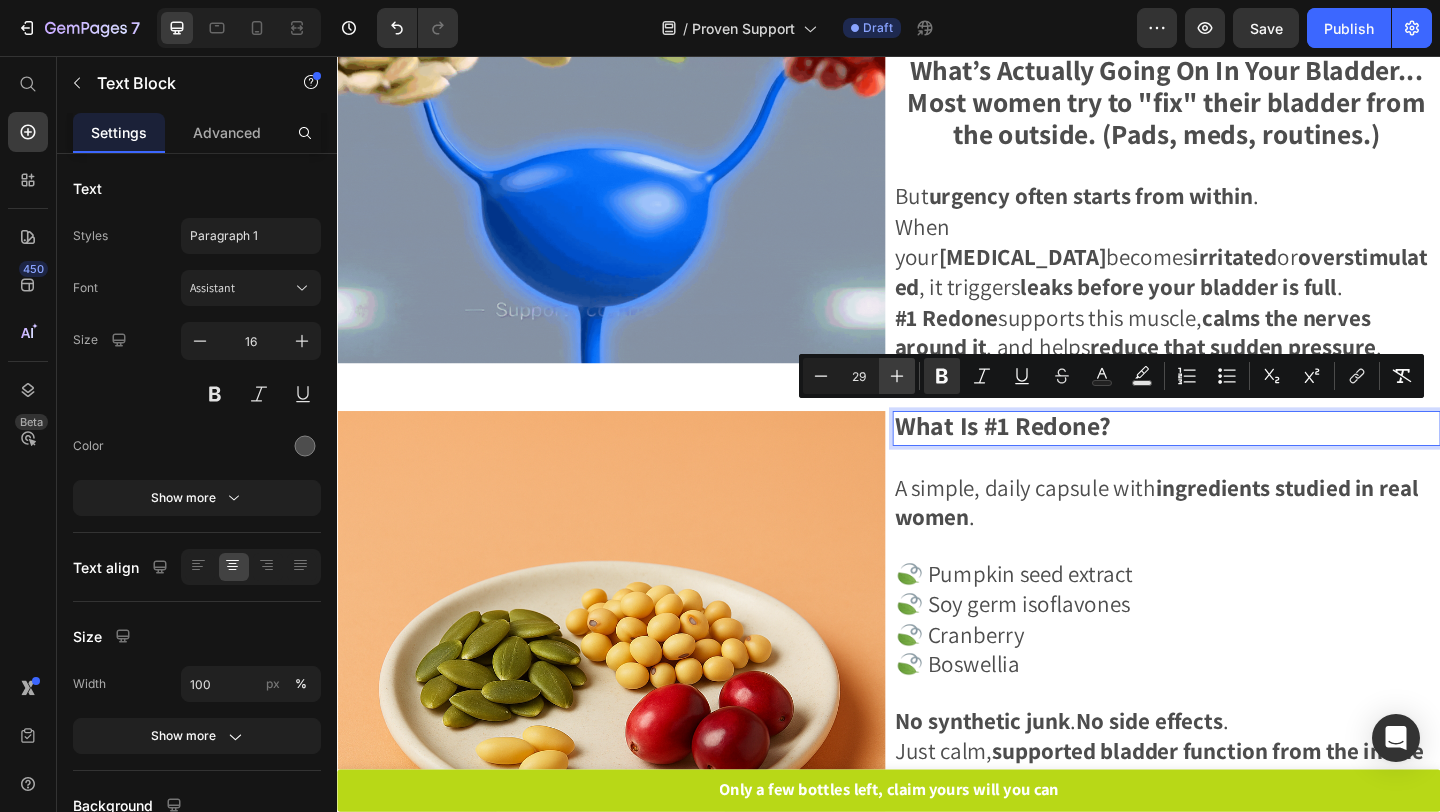 type on "30" 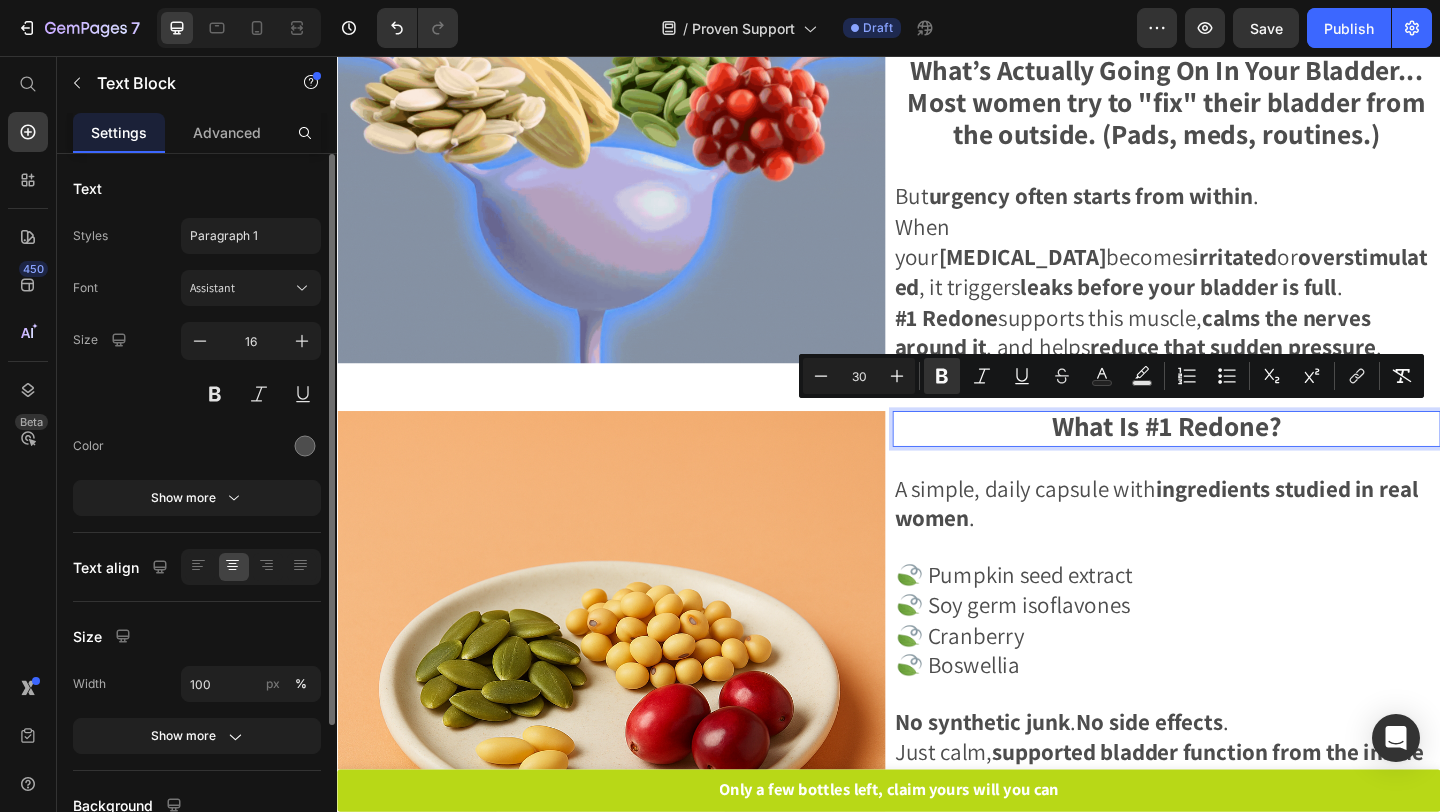 click 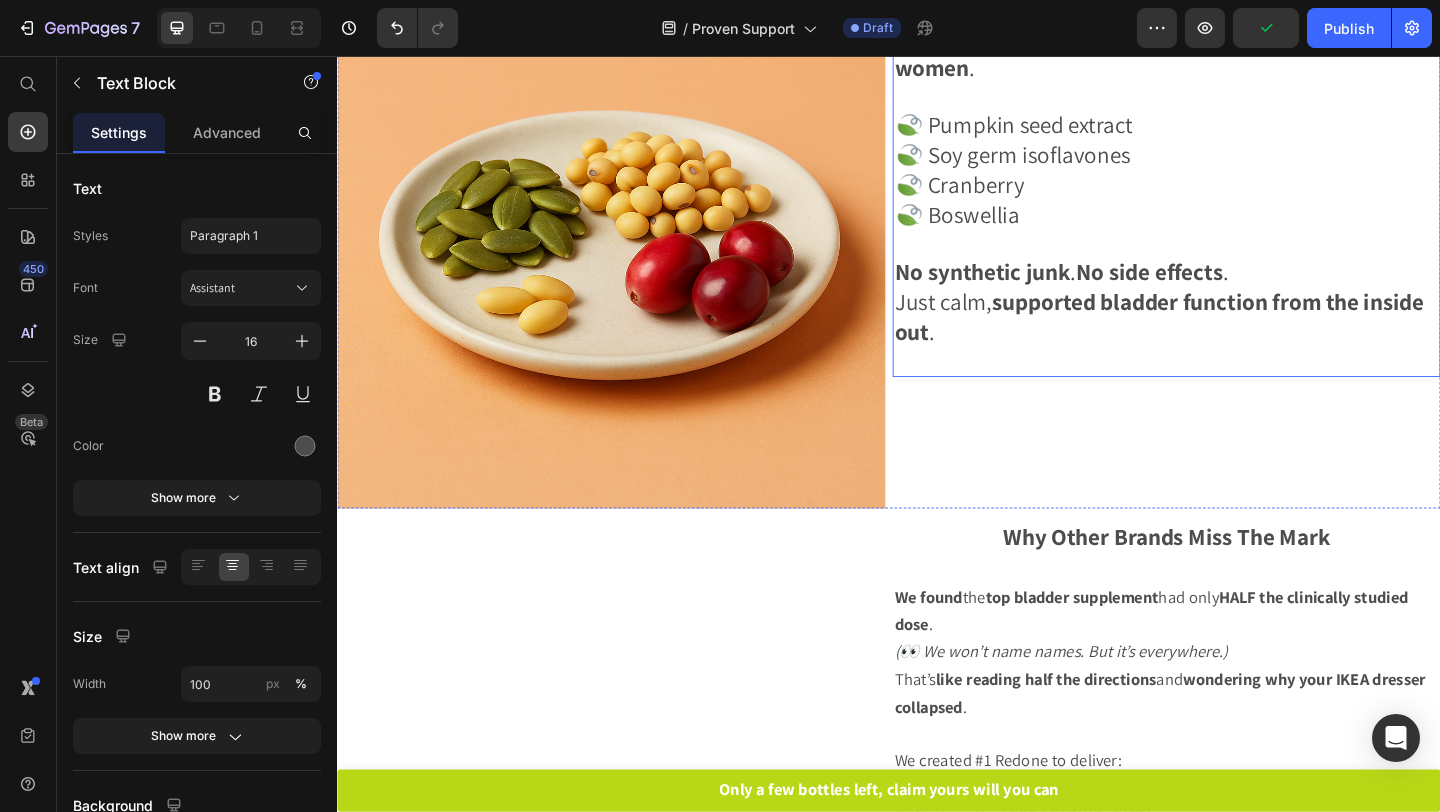 scroll, scrollTop: 2211, scrollLeft: 0, axis: vertical 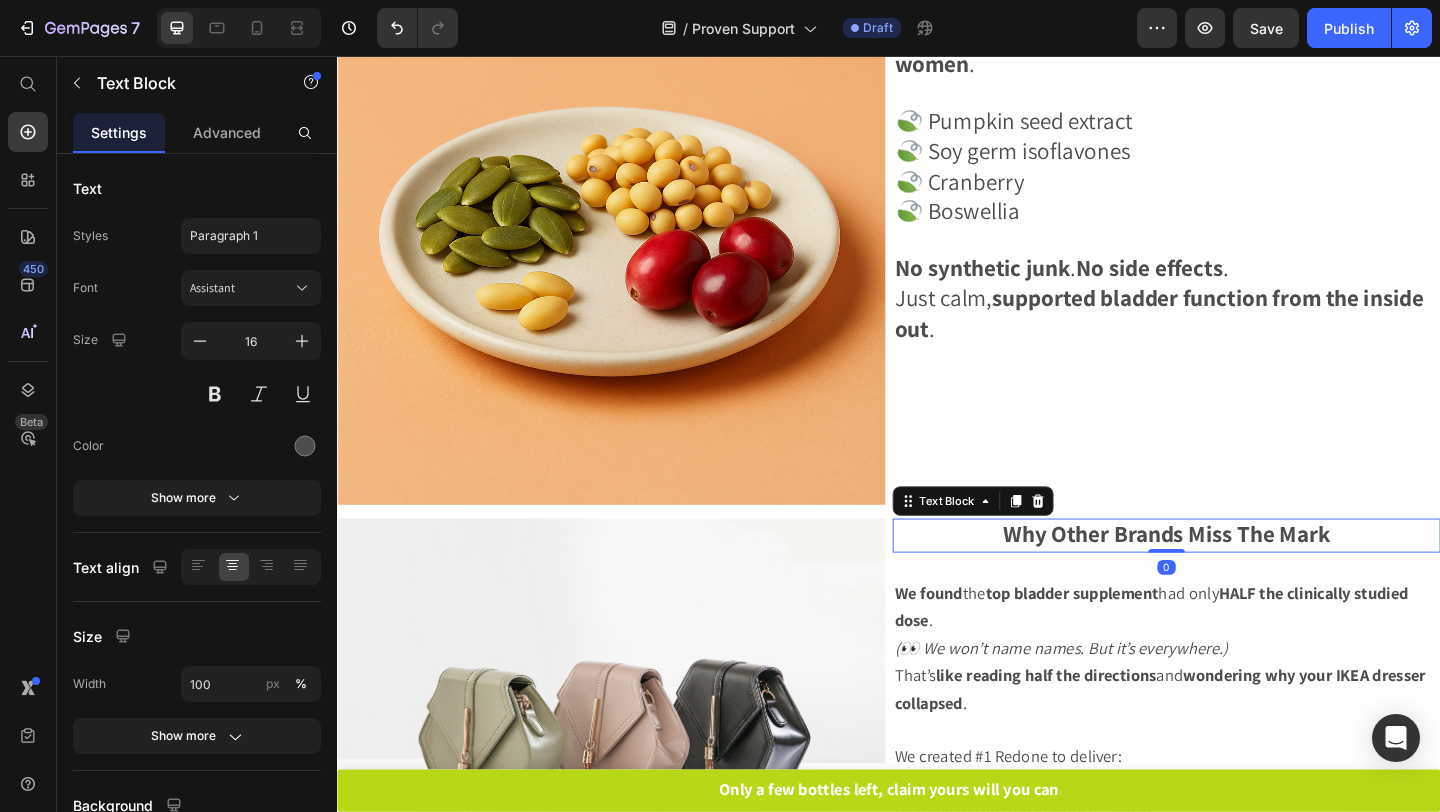 click on "Why Other Brands Miss The Mark" at bounding box center [1239, 574] 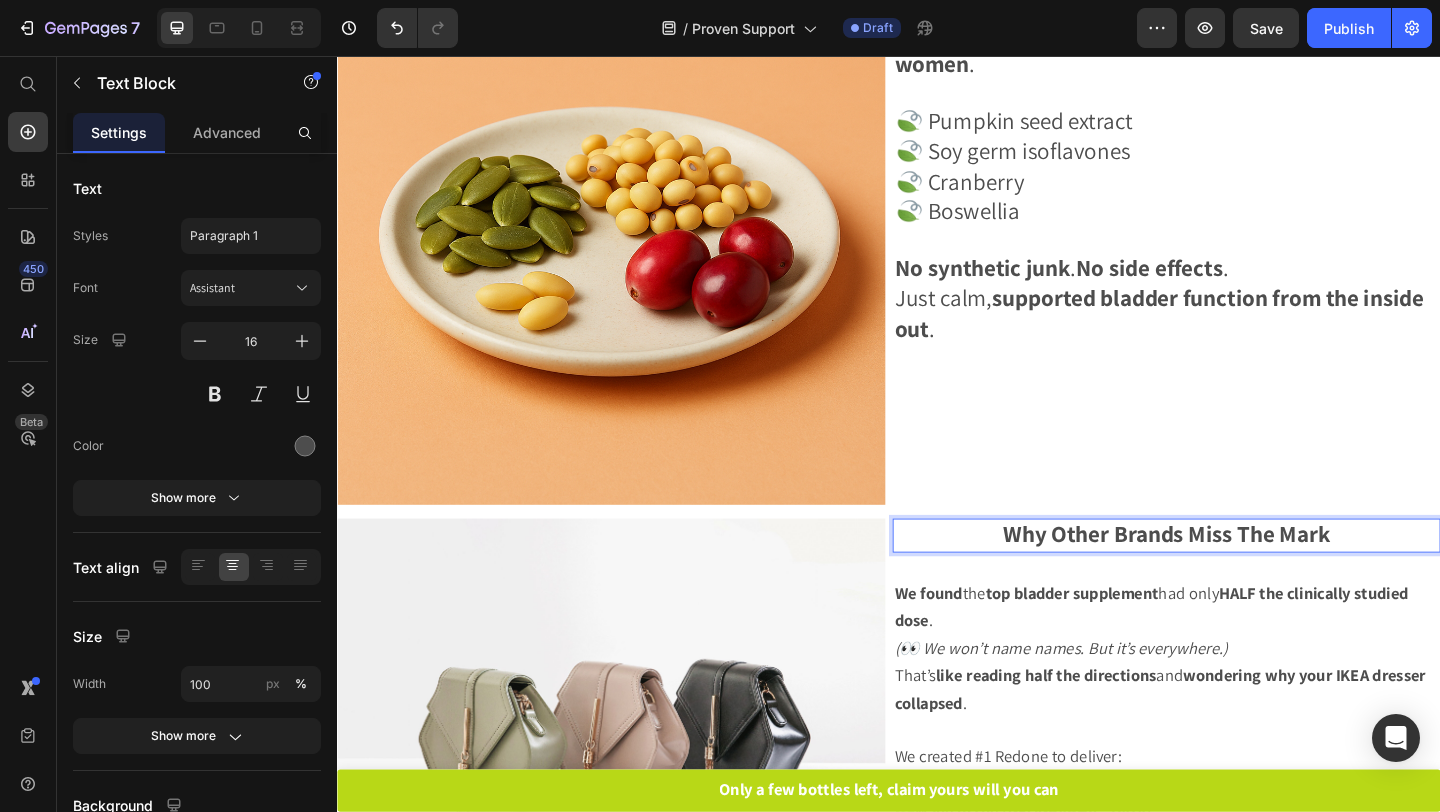 click on "Why Other Brands Miss The Mark" at bounding box center (1239, 574) 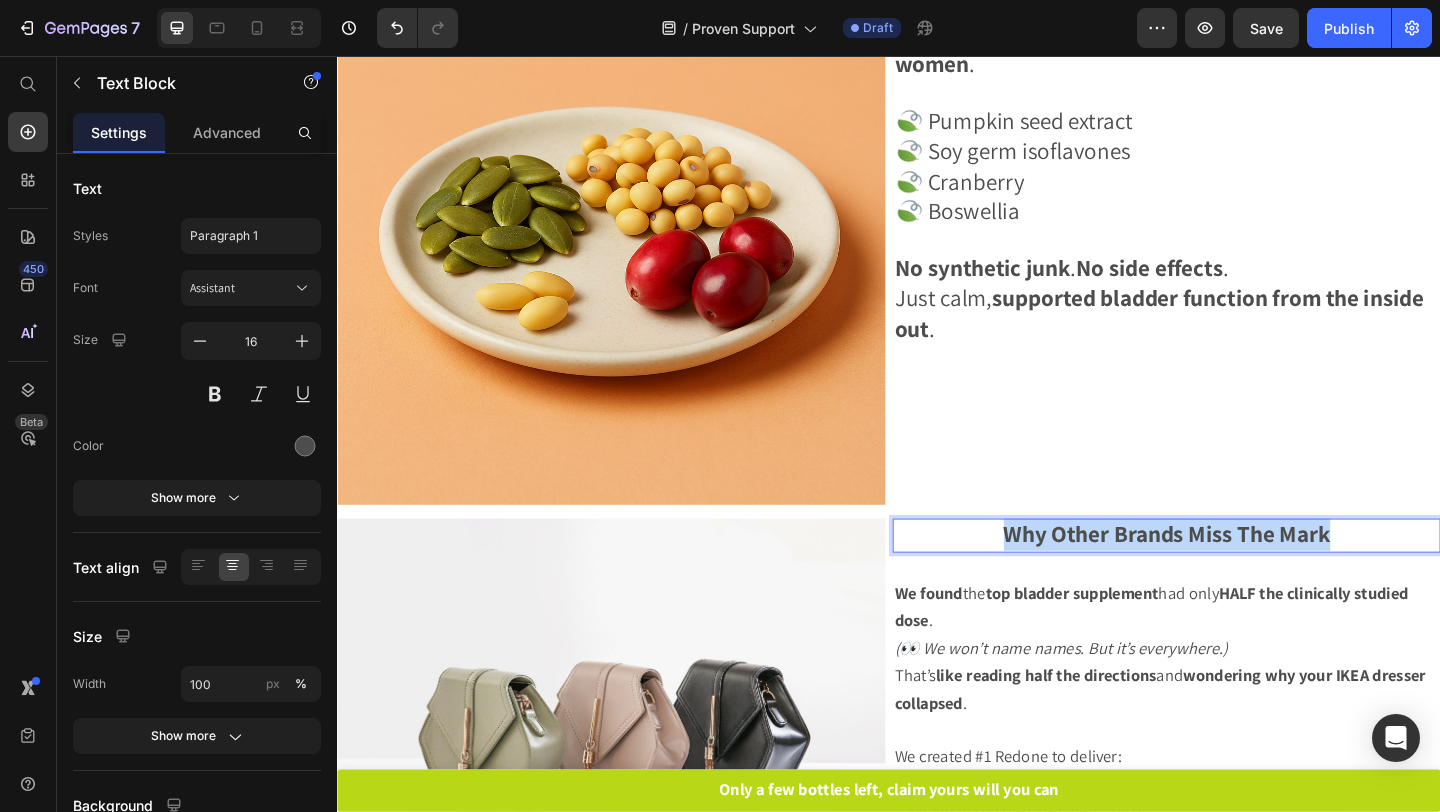 drag, startPoint x: 1062, startPoint y: 564, endPoint x: 1477, endPoint y: 567, distance: 415.01083 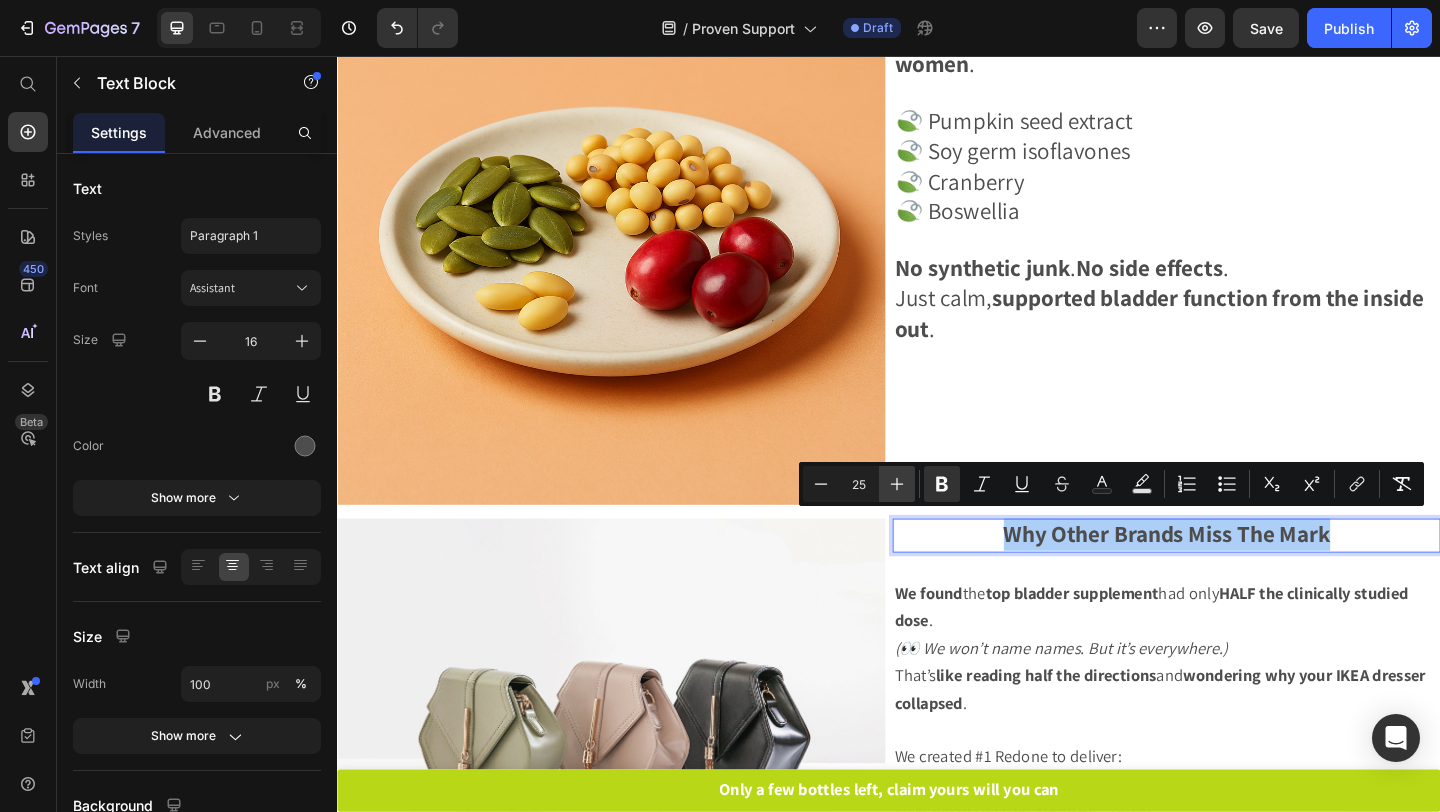click 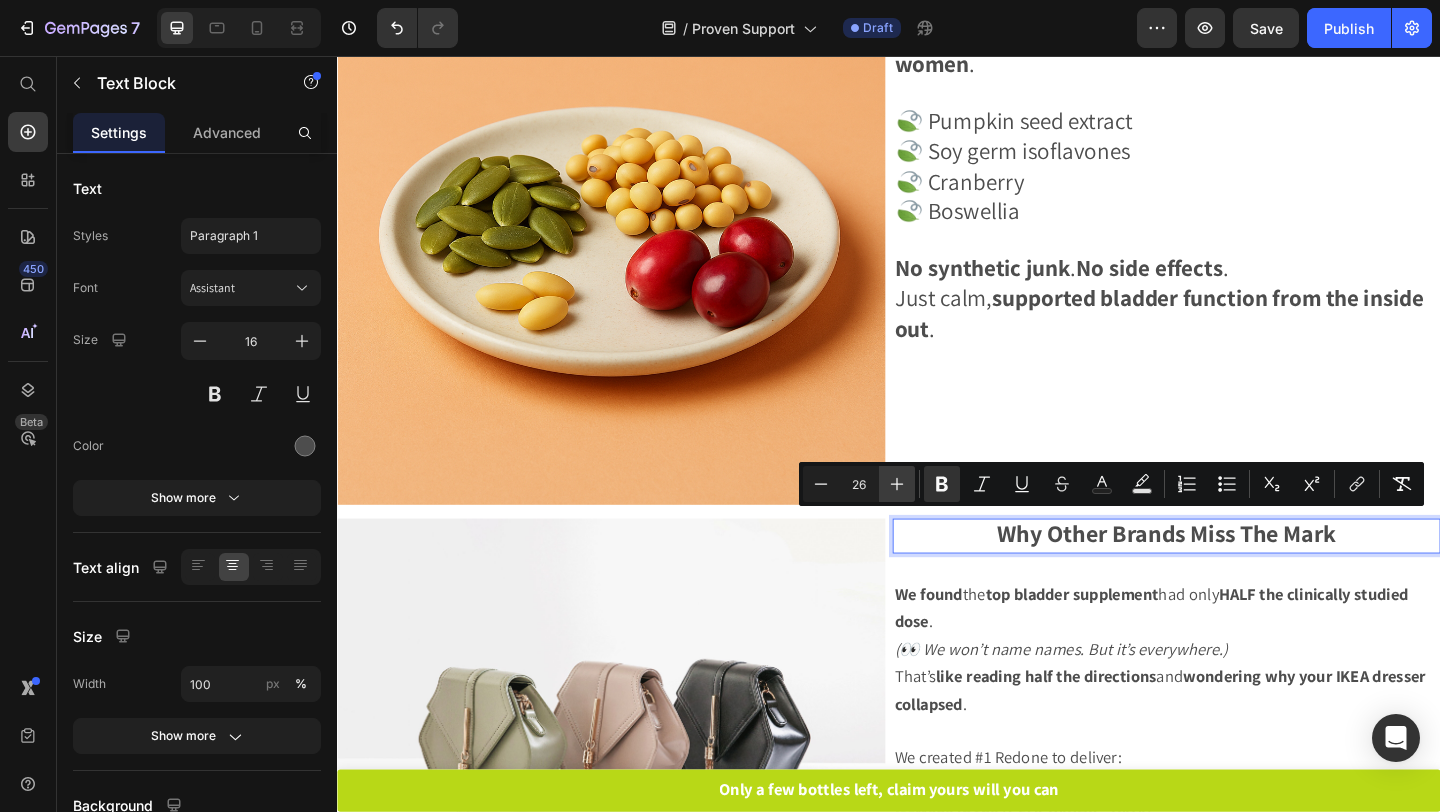 click 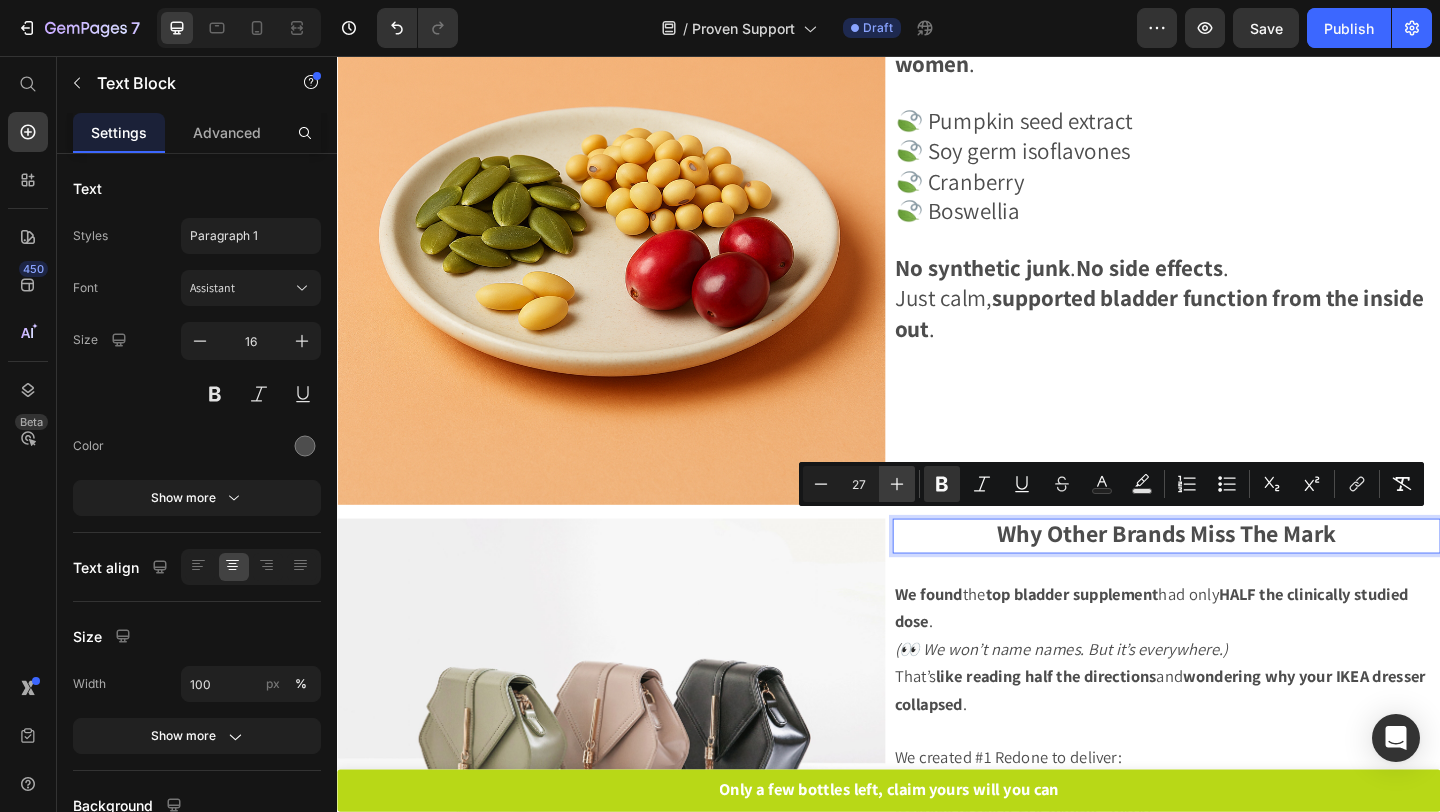 click 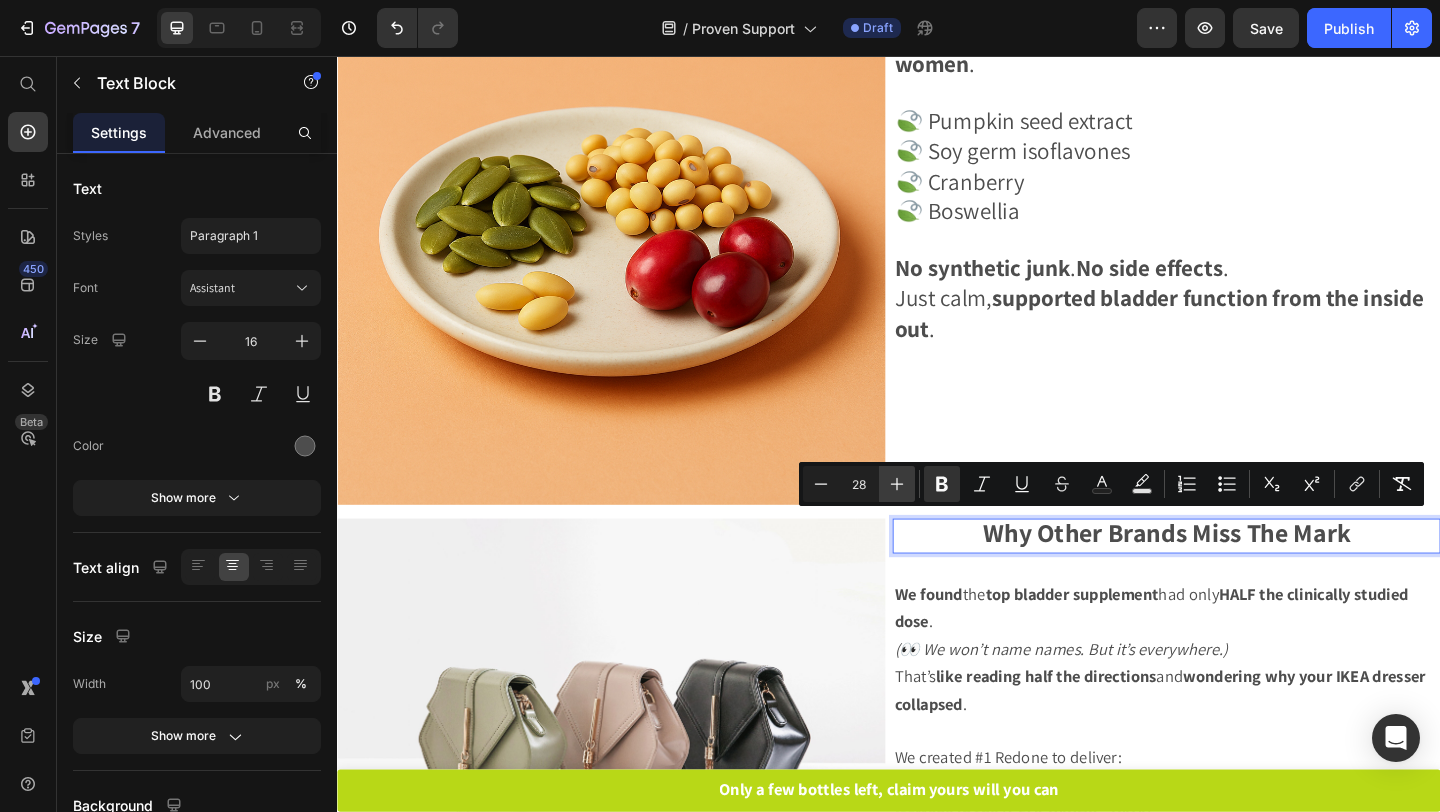 click 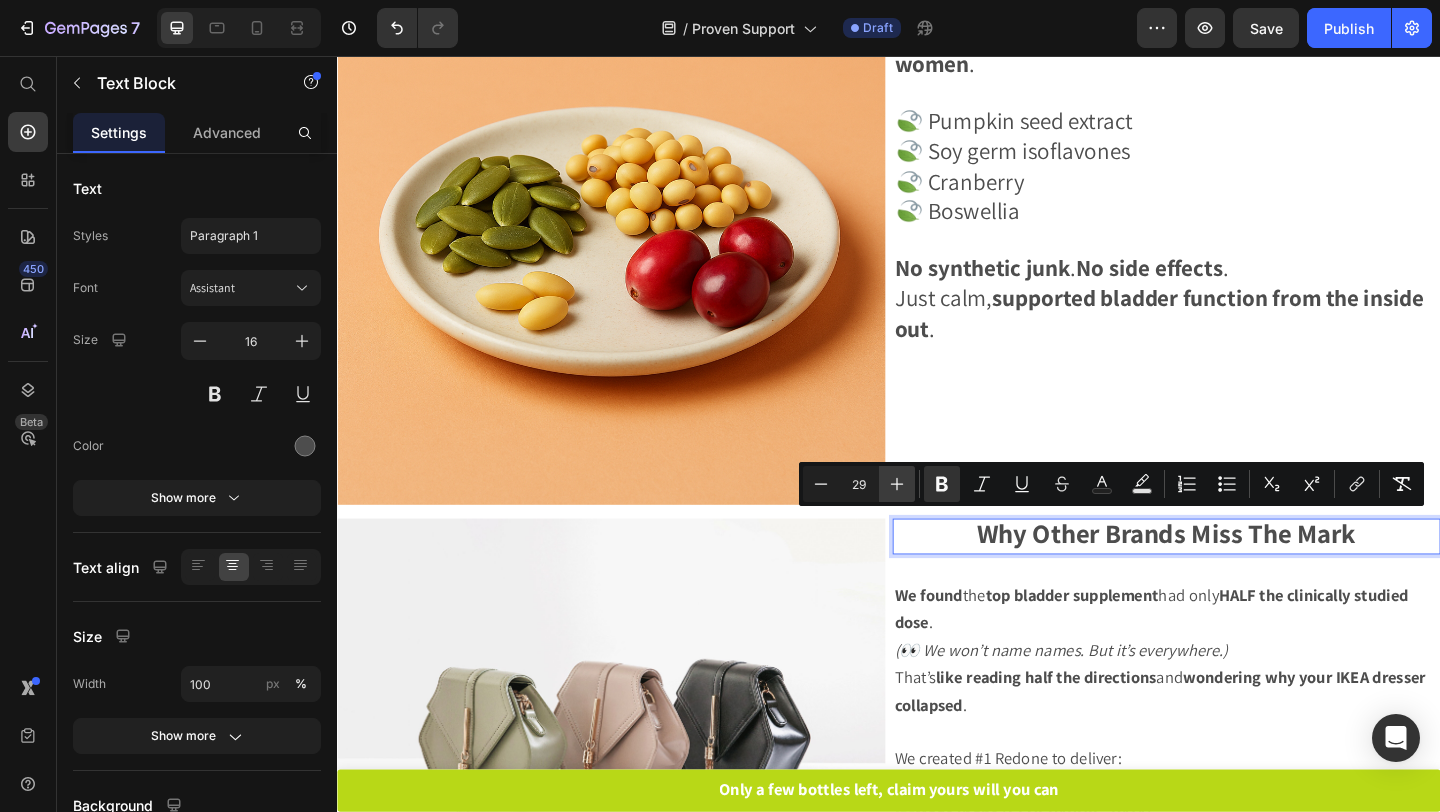 click 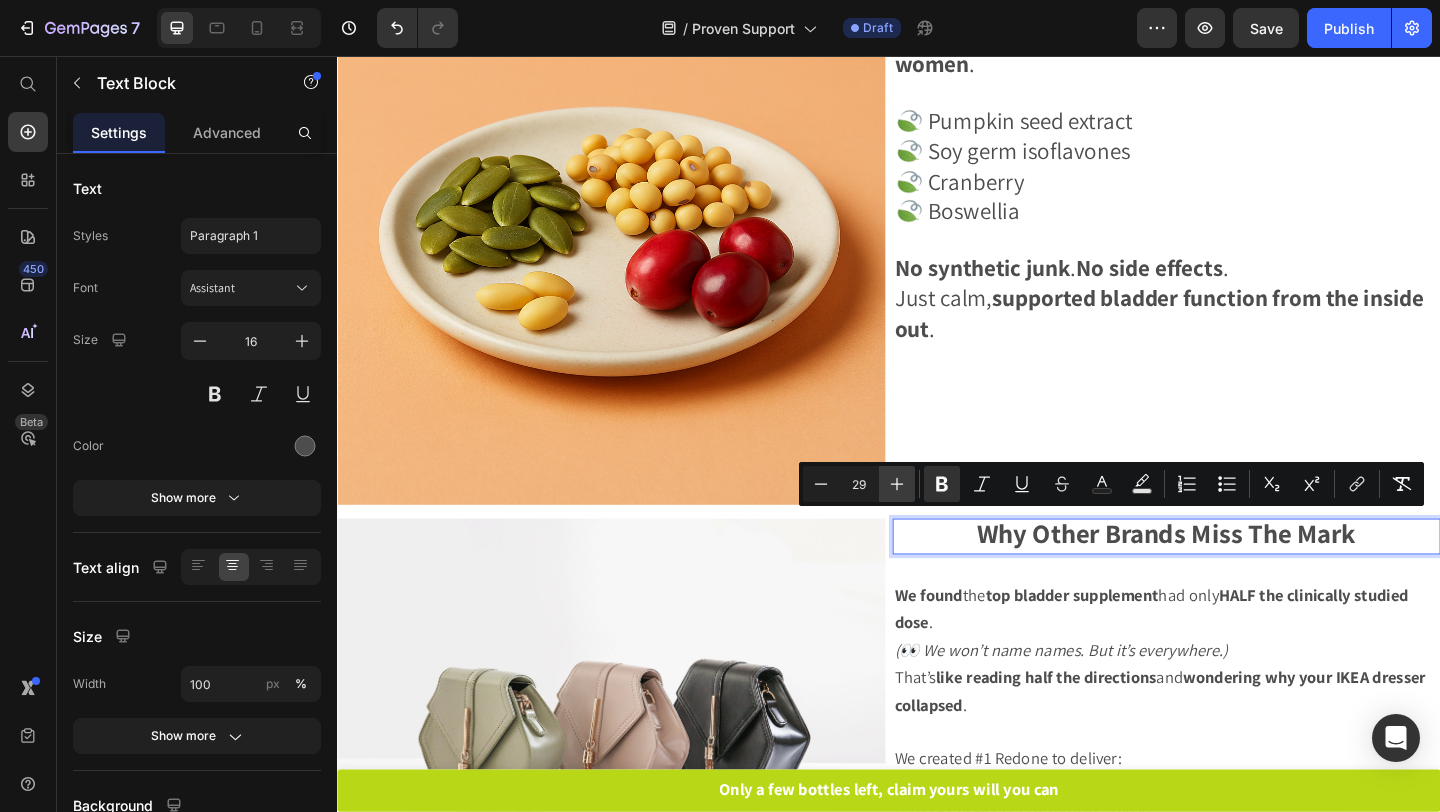 type on "30" 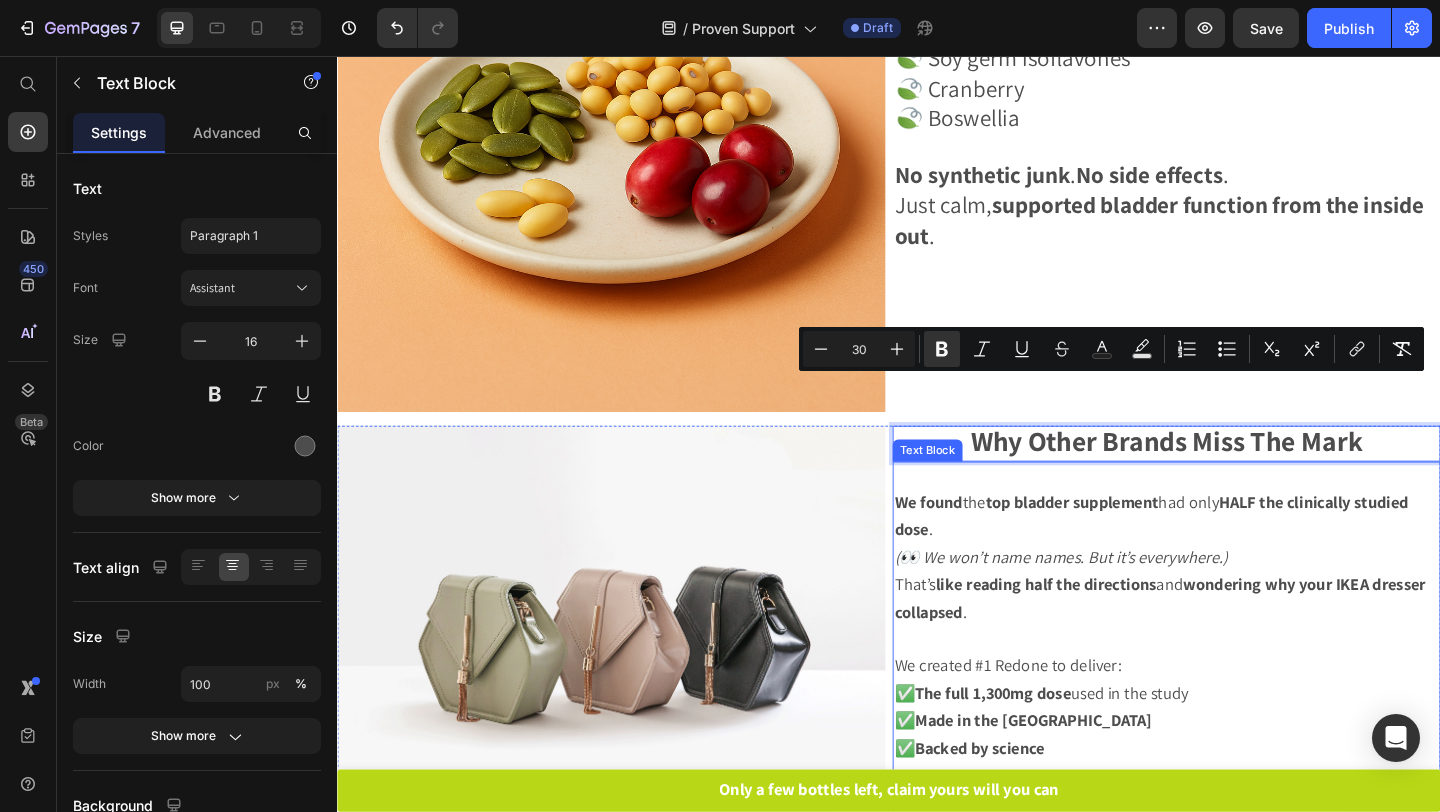 scroll, scrollTop: 2458, scrollLeft: 0, axis: vertical 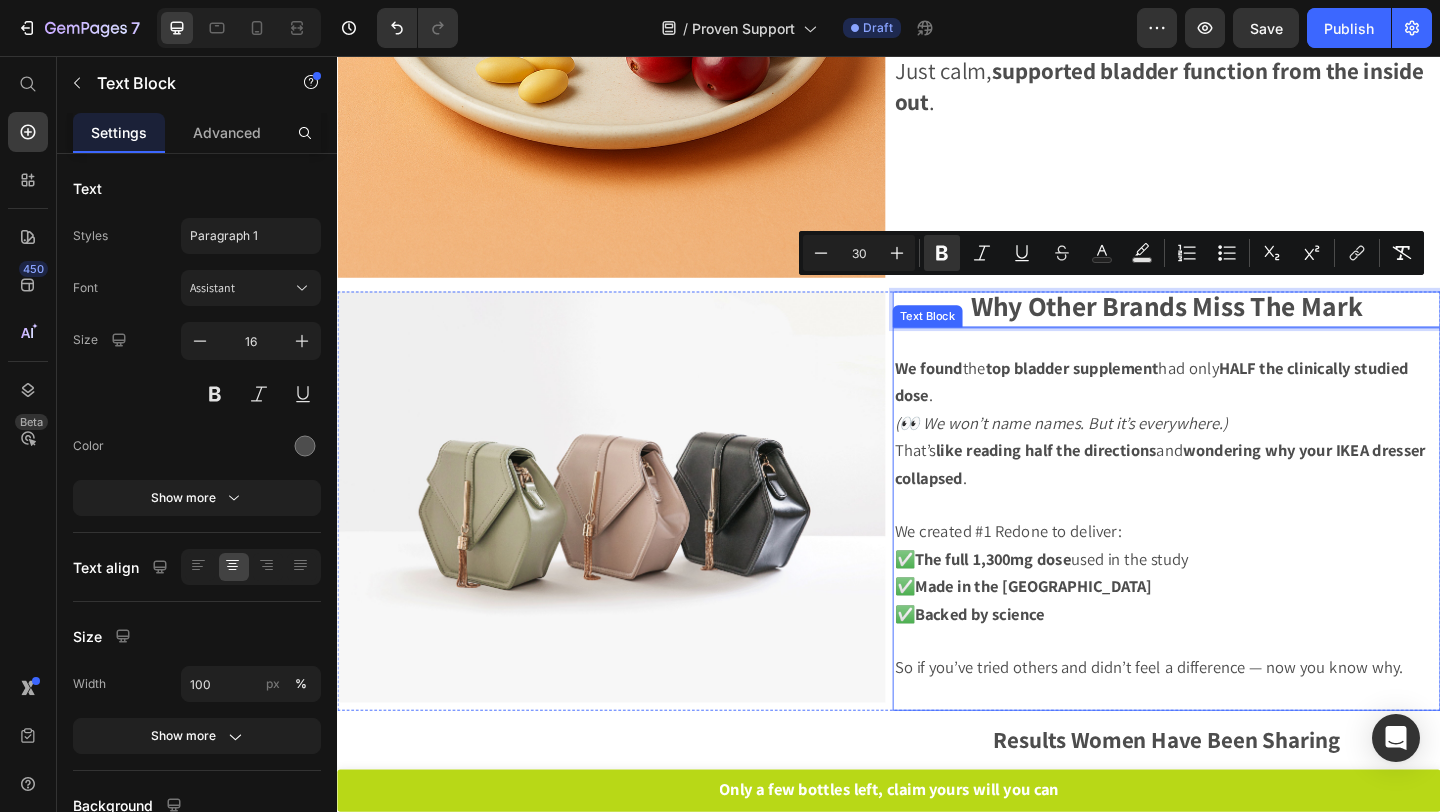 click on "That’s  like reading half the directions  and  wondering why your IKEA dresser collapsed ." at bounding box center (1239, 501) 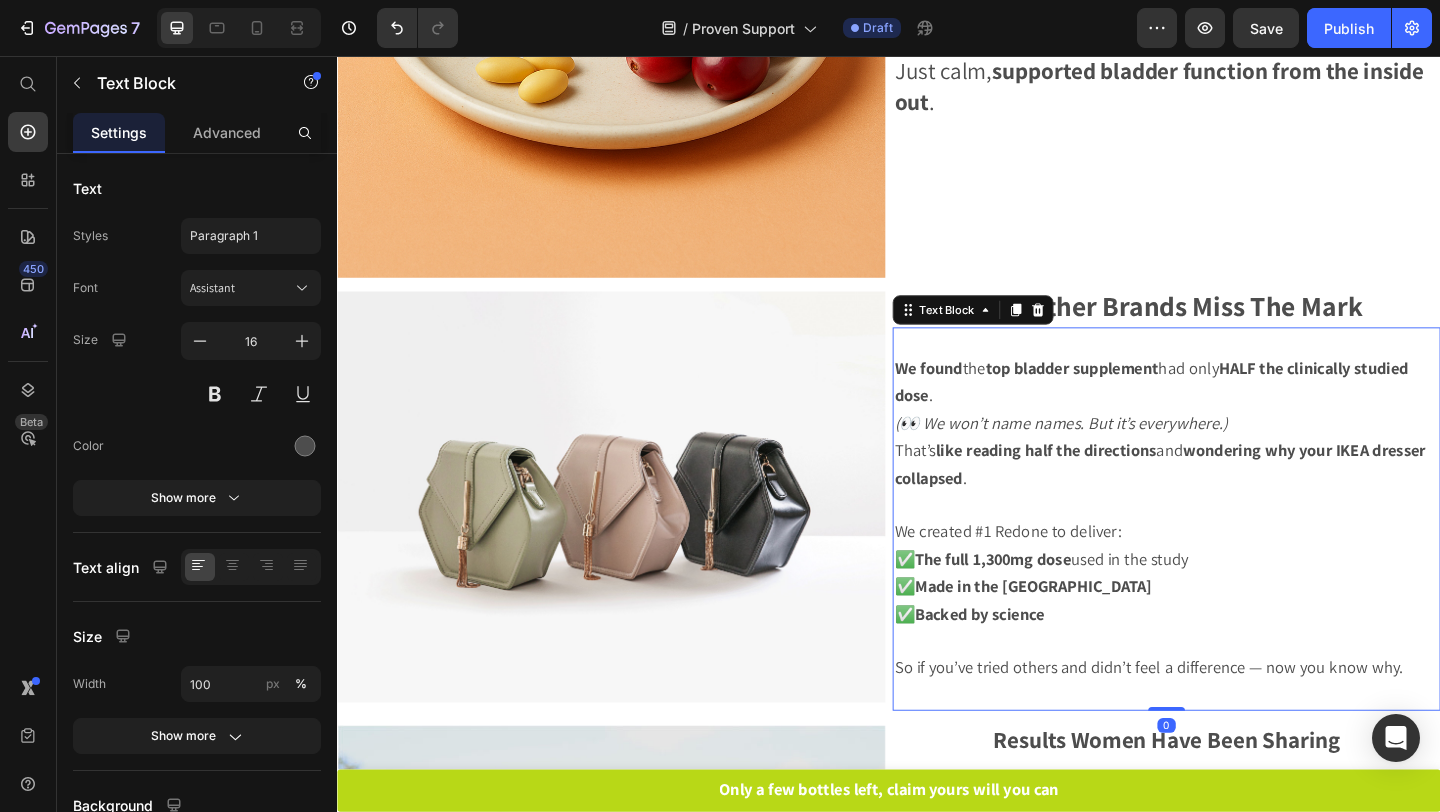 click on "✅  Backed by science" at bounding box center [1239, 664] 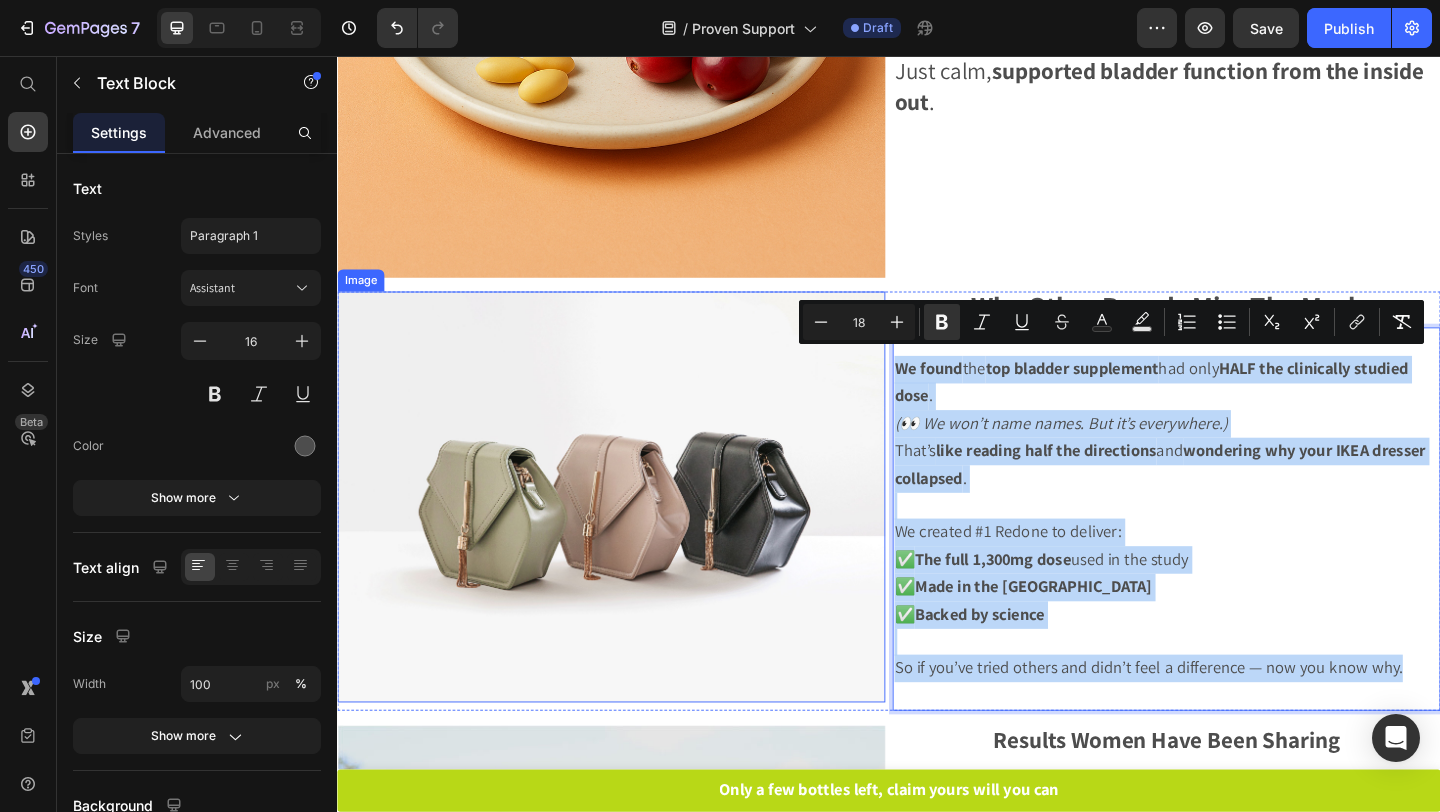 drag, startPoint x: 1485, startPoint y: 720, endPoint x: 919, endPoint y: 394, distance: 653.1707 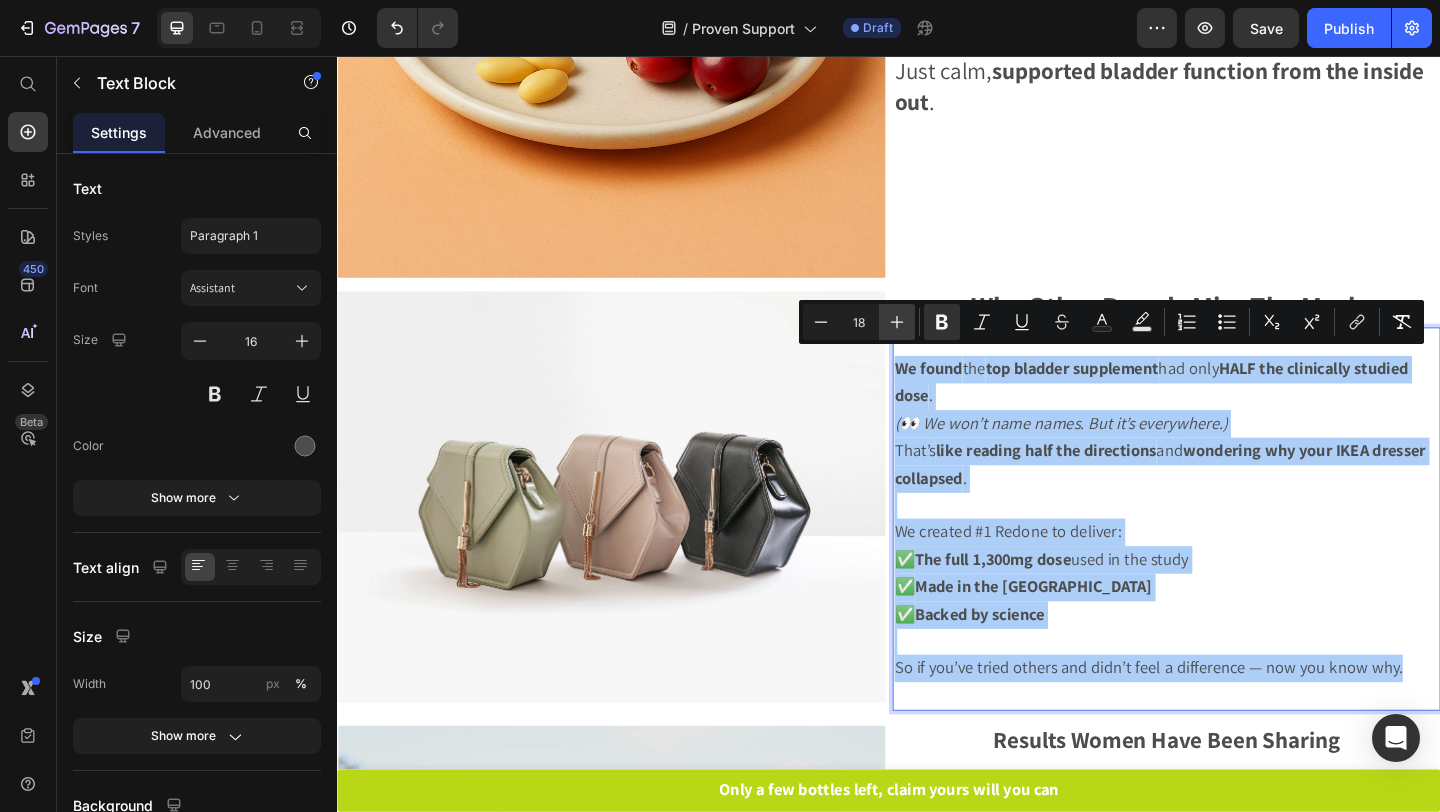 click 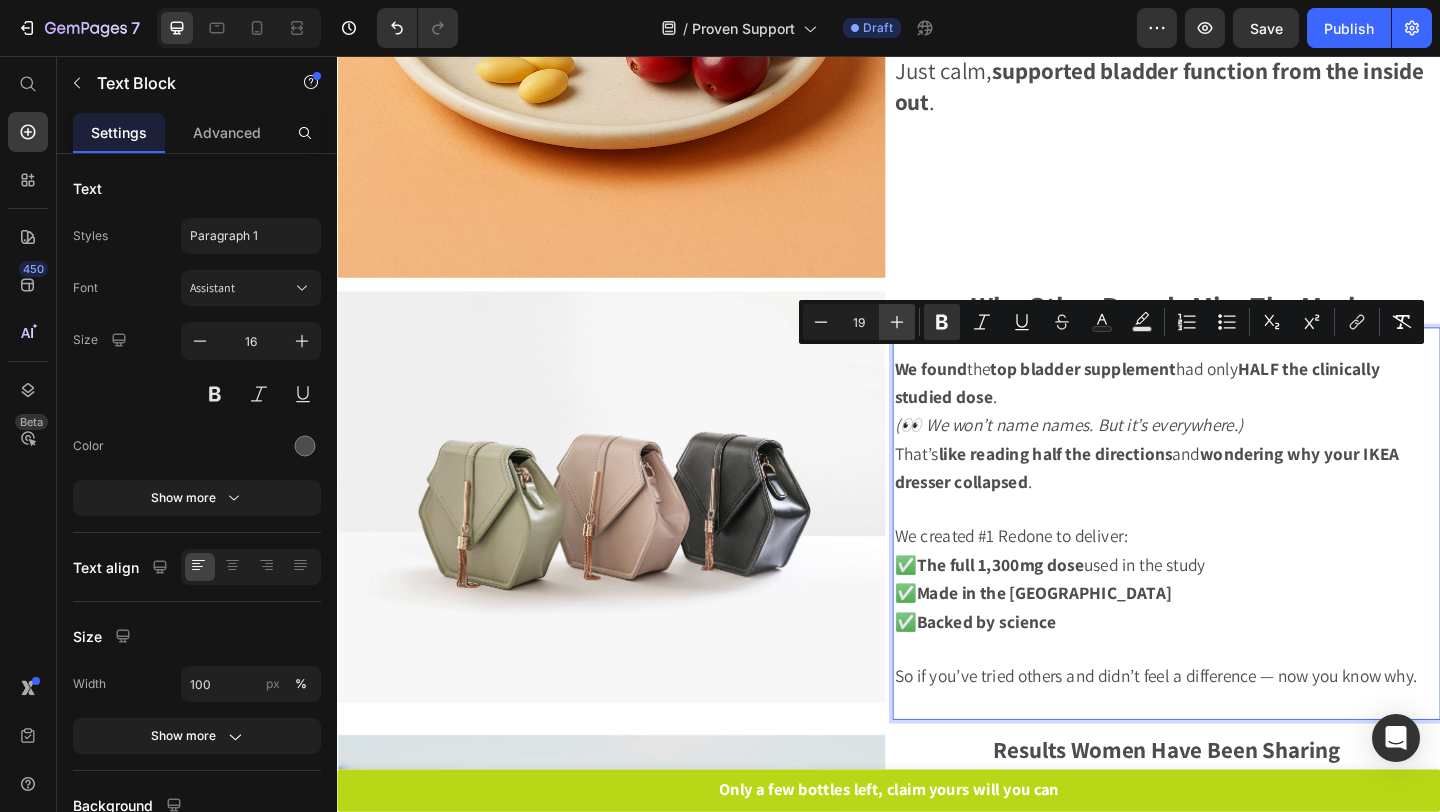 click 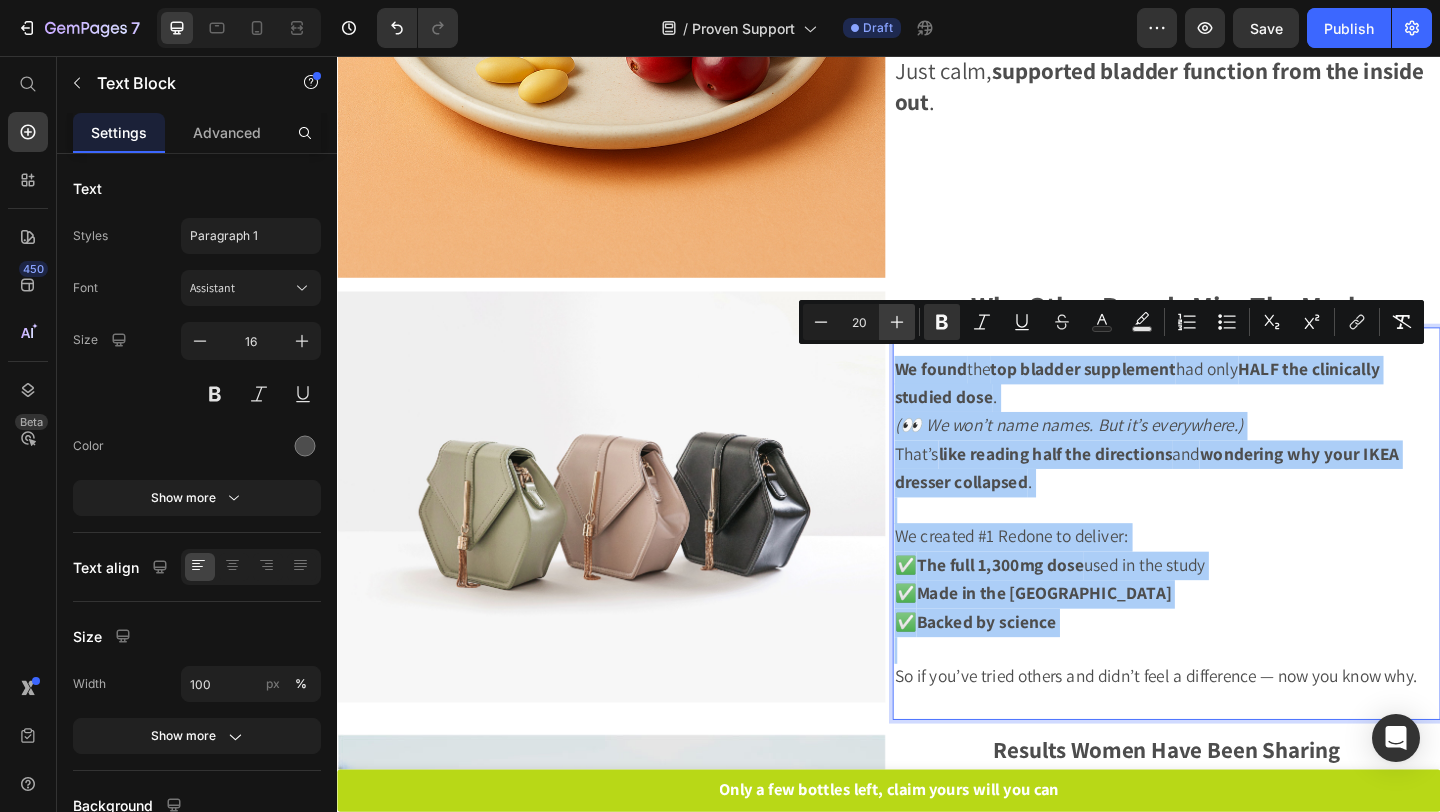 click 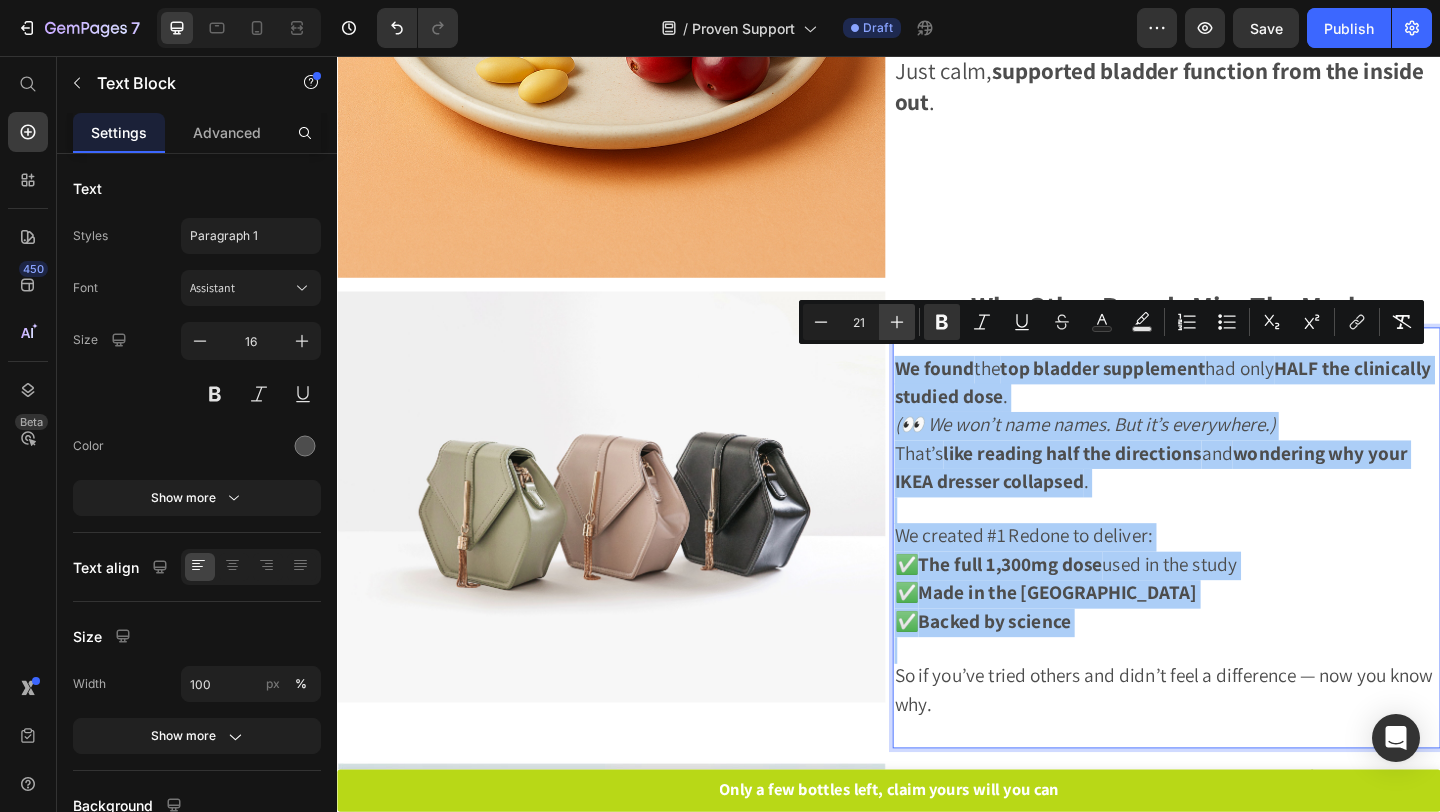 click 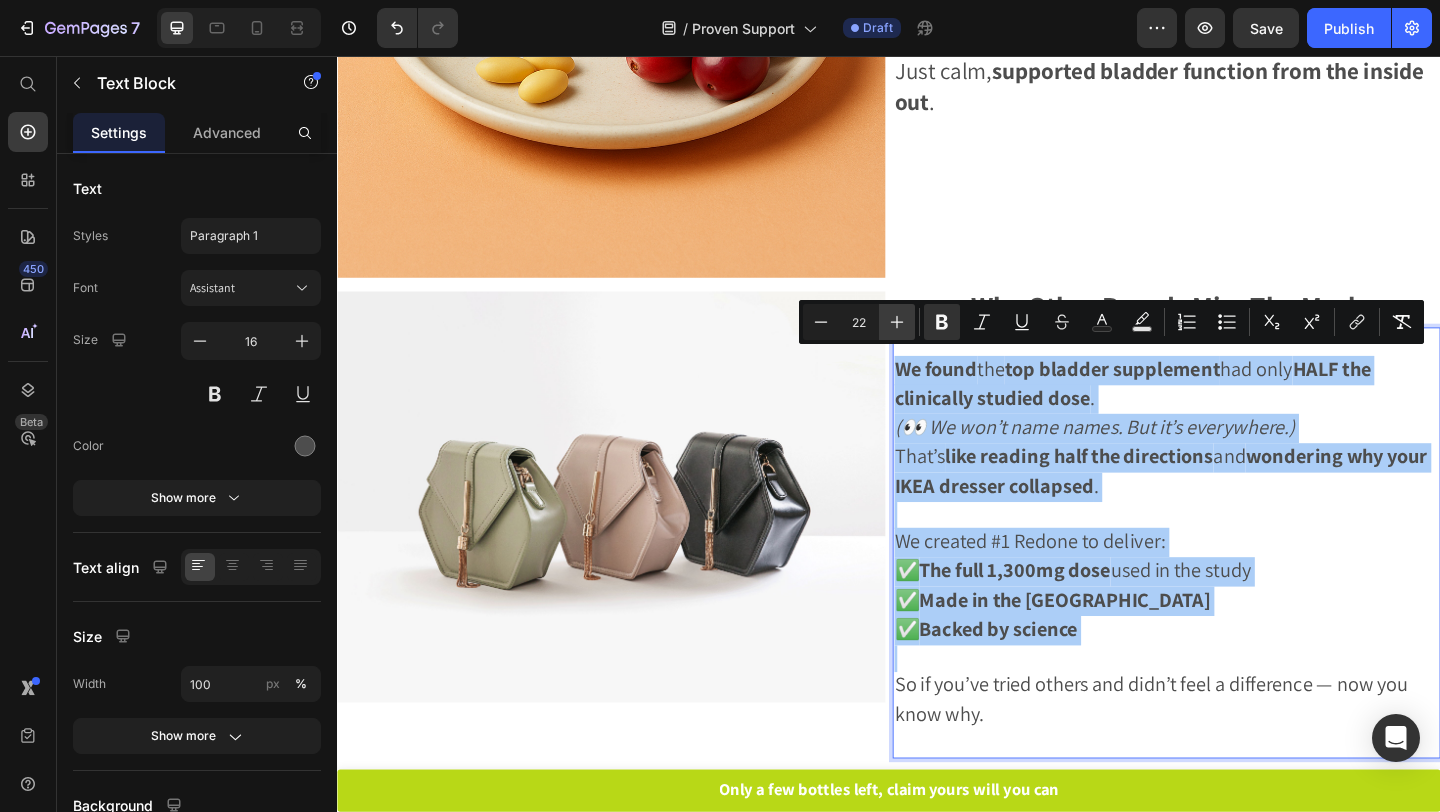 click 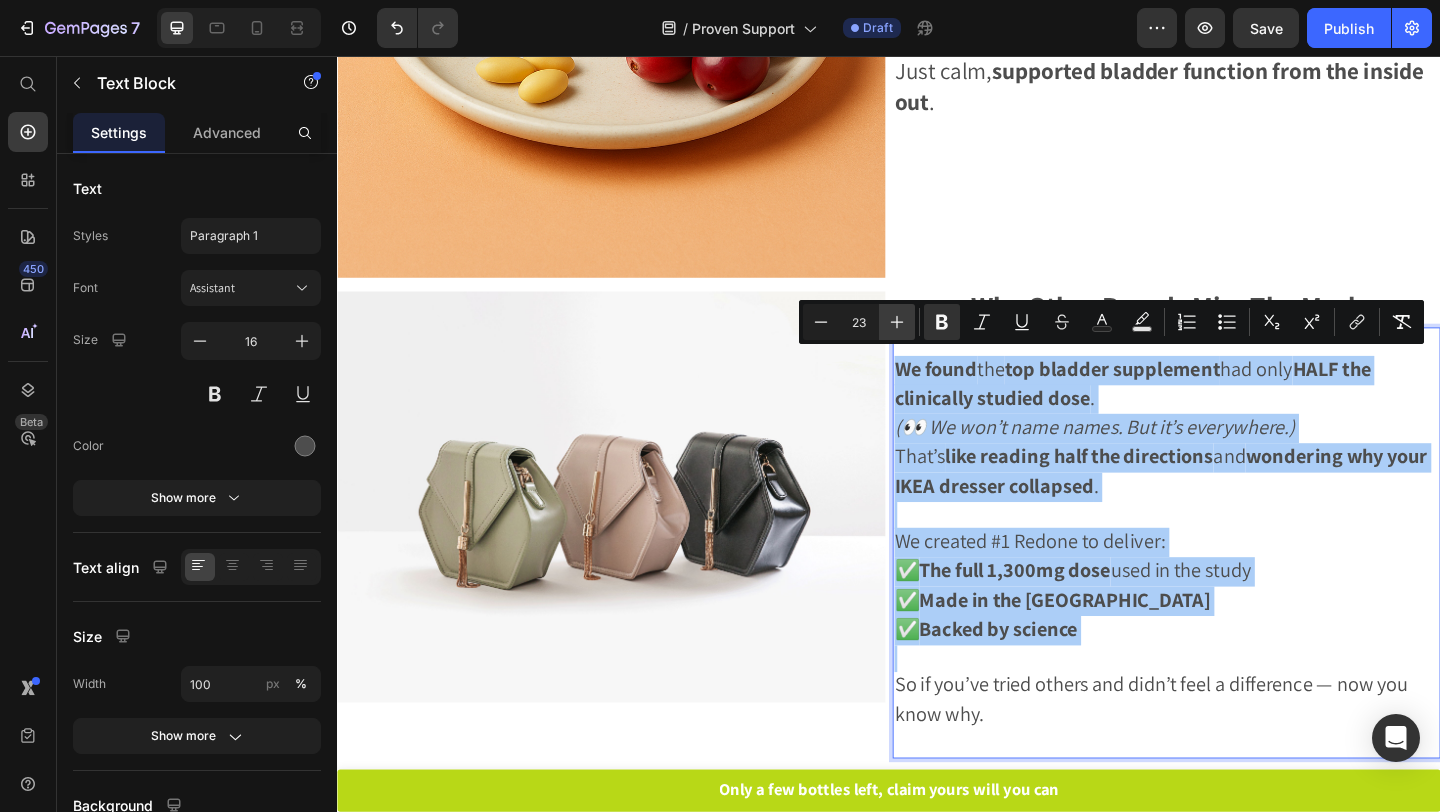 click 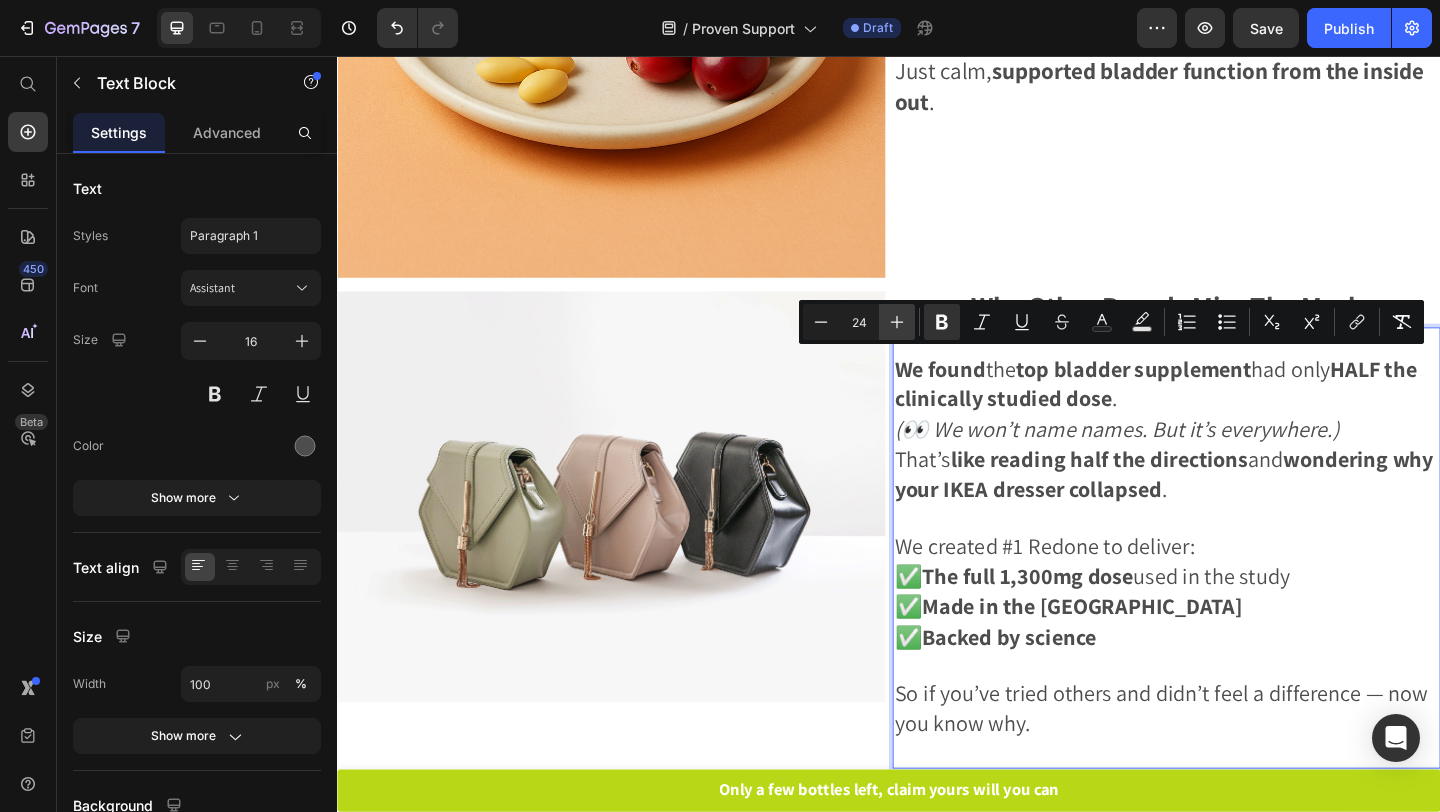 click 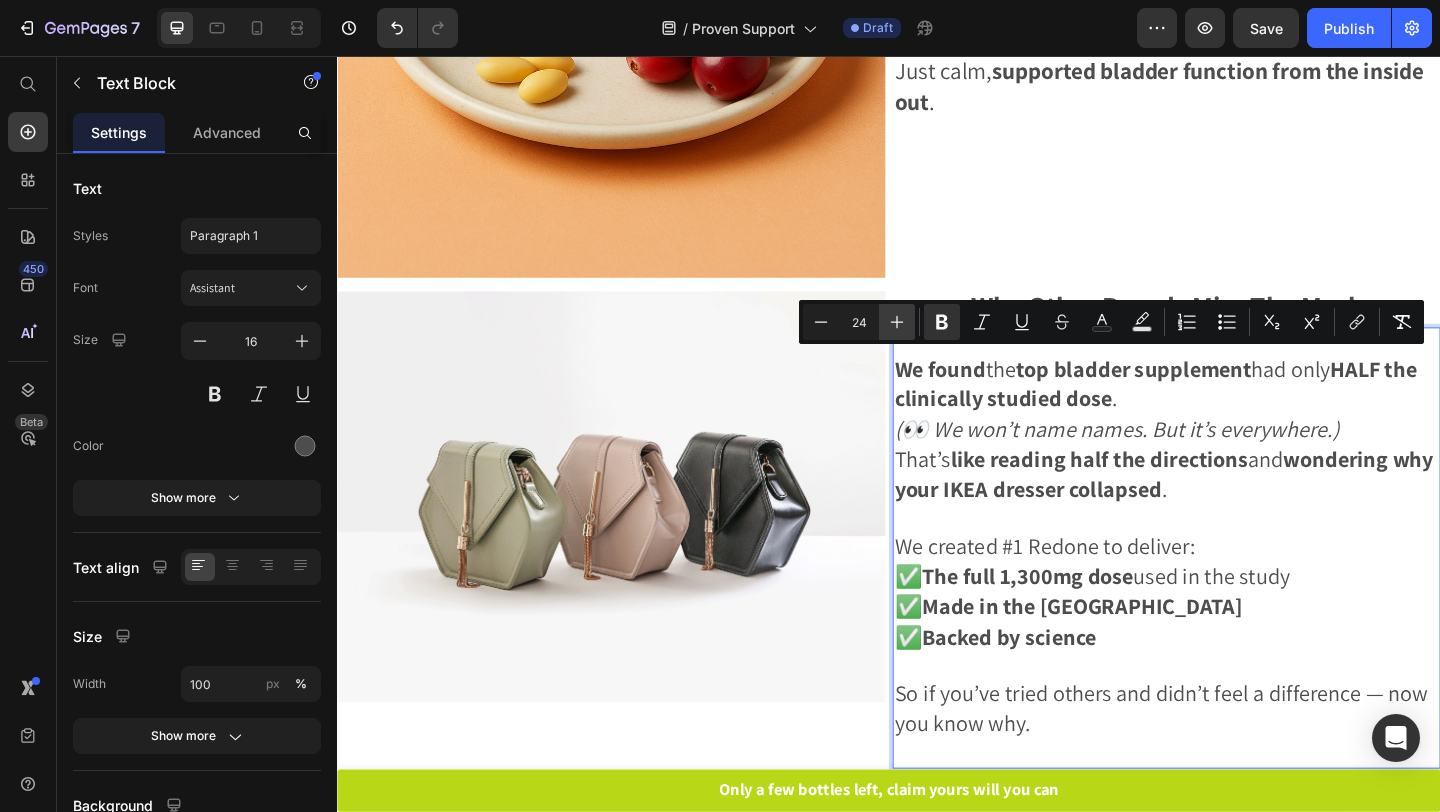 type on "25" 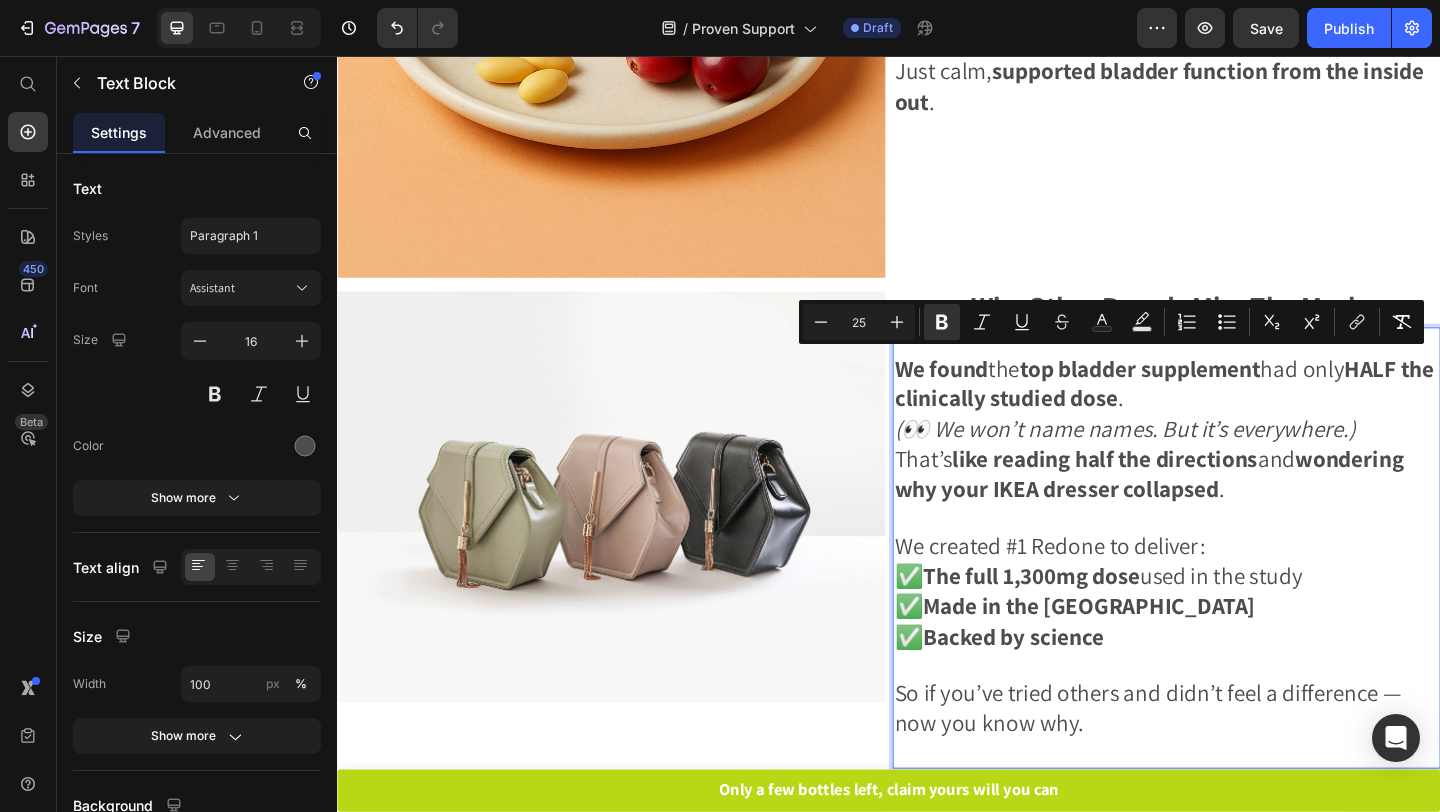 click at bounding box center [1239, 560] 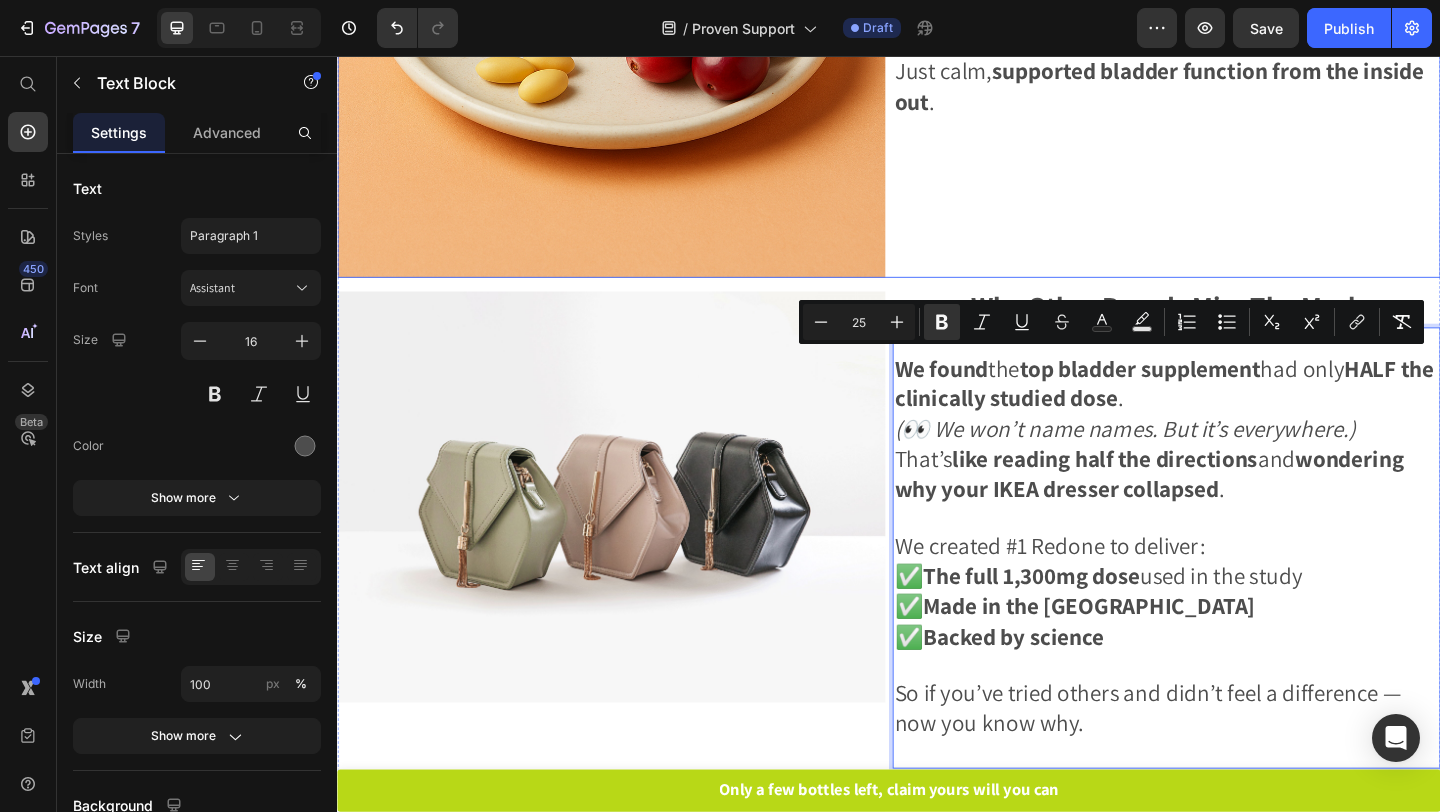 click on "What Is #1 Redone? Text Block A simple, daily capsule with  ingredients studied in real women .  🍃 Pumpkin seed extract  🍃 Soy germ isoflavones  🍃 Cranberry  🍃 Boswellia  No synthetic junk .  No side effects .  Just calm,  supported bladder function from the inside out . Text Block" at bounding box center [1239, -1] 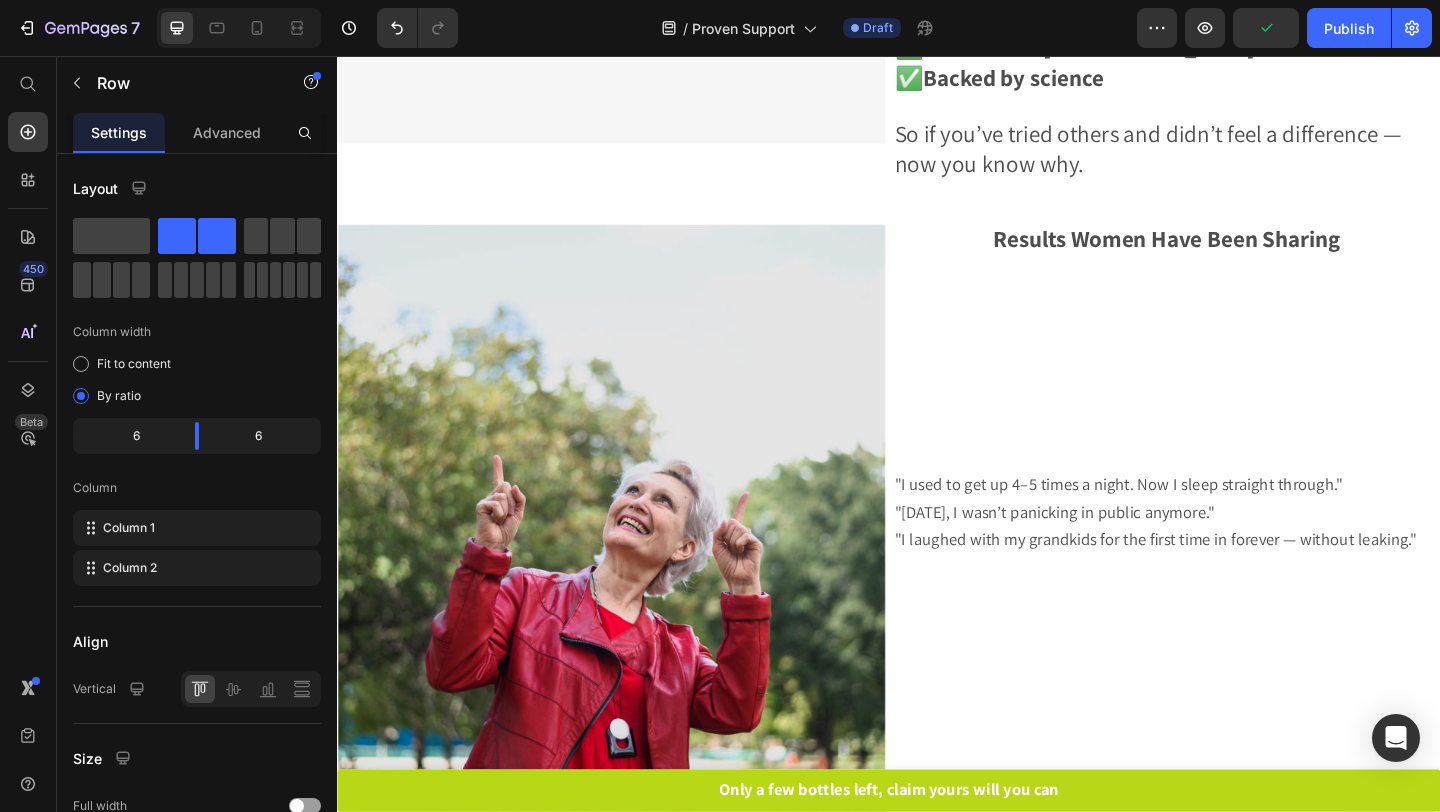 scroll, scrollTop: 3150, scrollLeft: 0, axis: vertical 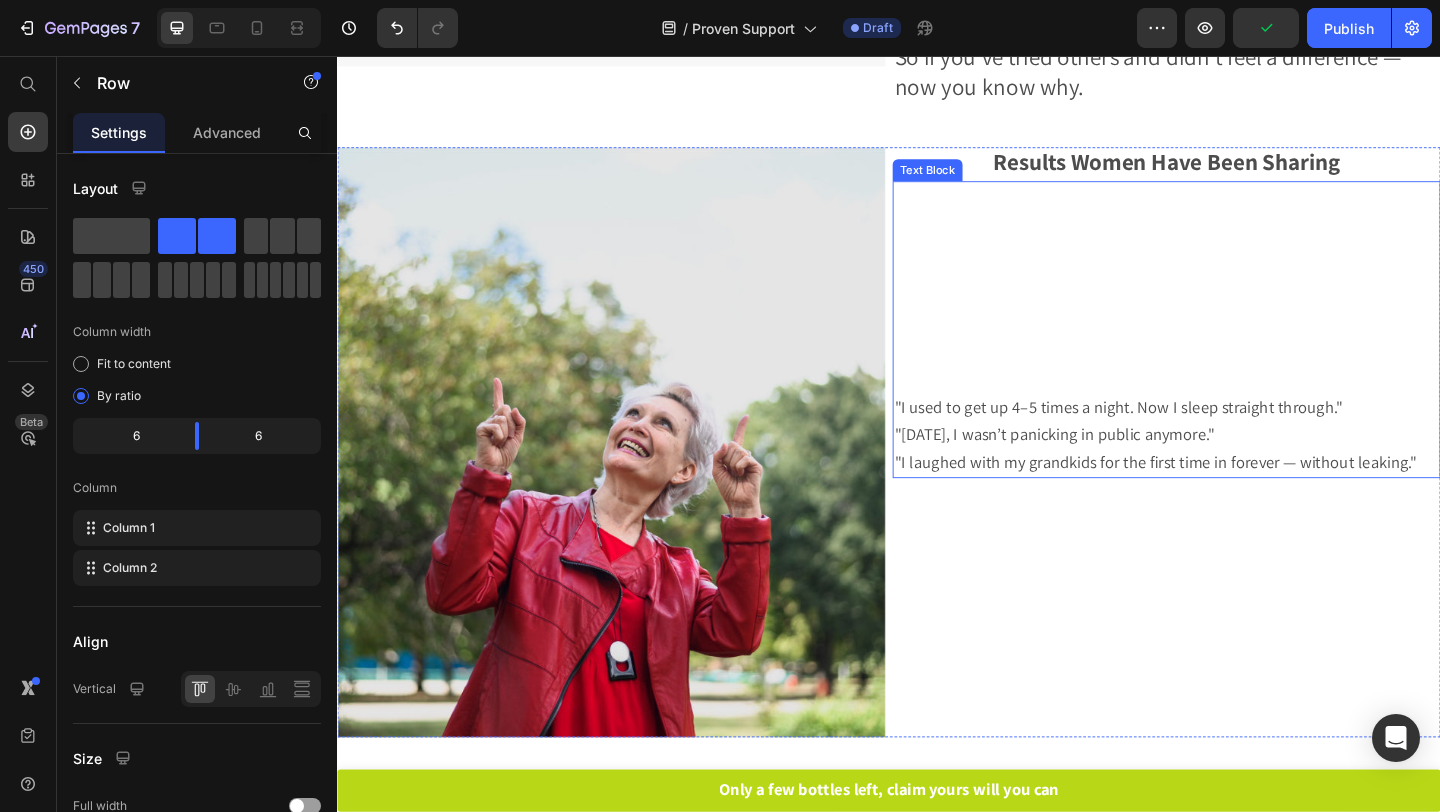 click on "Results Women Have Been Sharing  Text Block" at bounding box center (1239, 173) 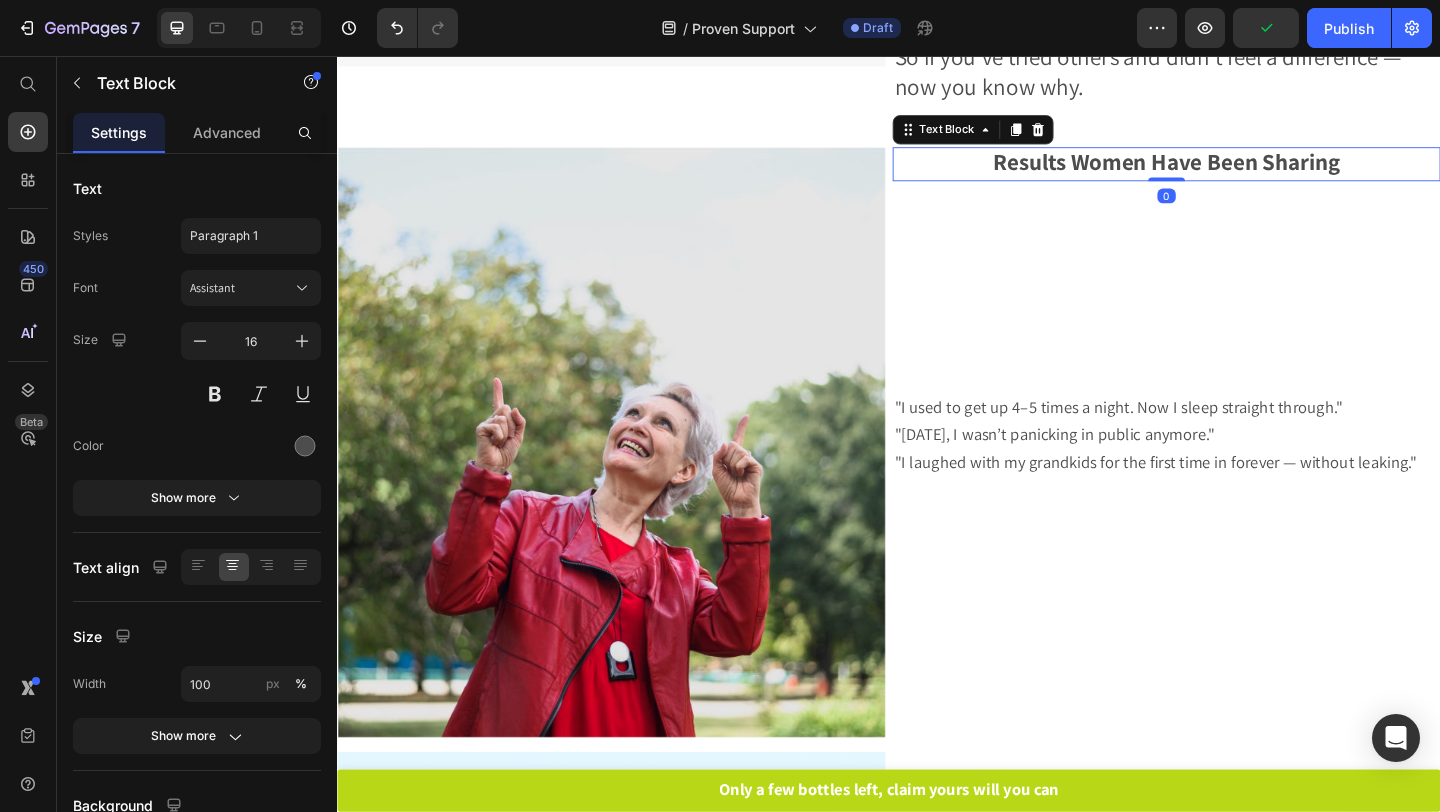 click on "Results Women Have Been Sharing" at bounding box center [1239, 170] 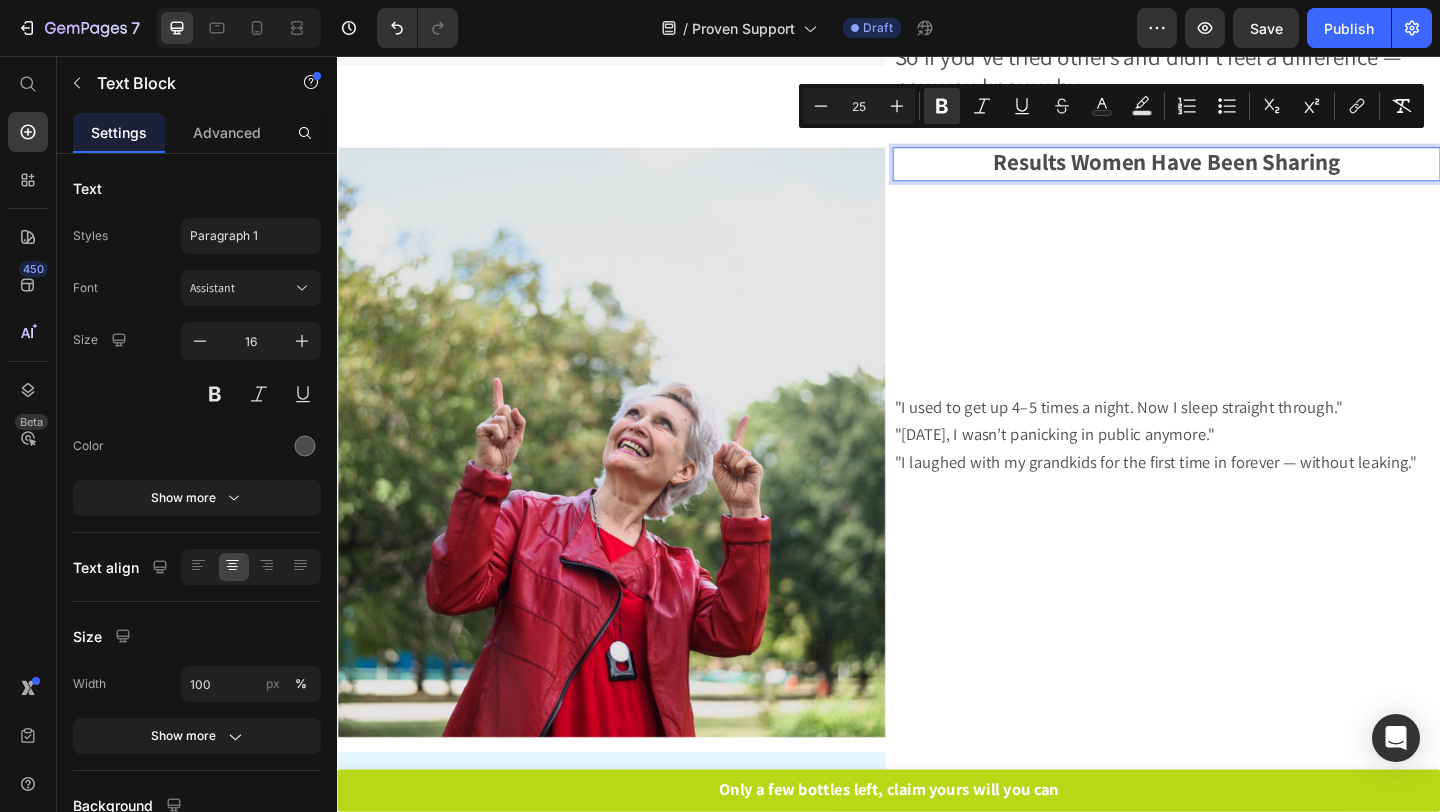 drag, startPoint x: 1046, startPoint y: 158, endPoint x: 1462, endPoint y: 159, distance: 416.0012 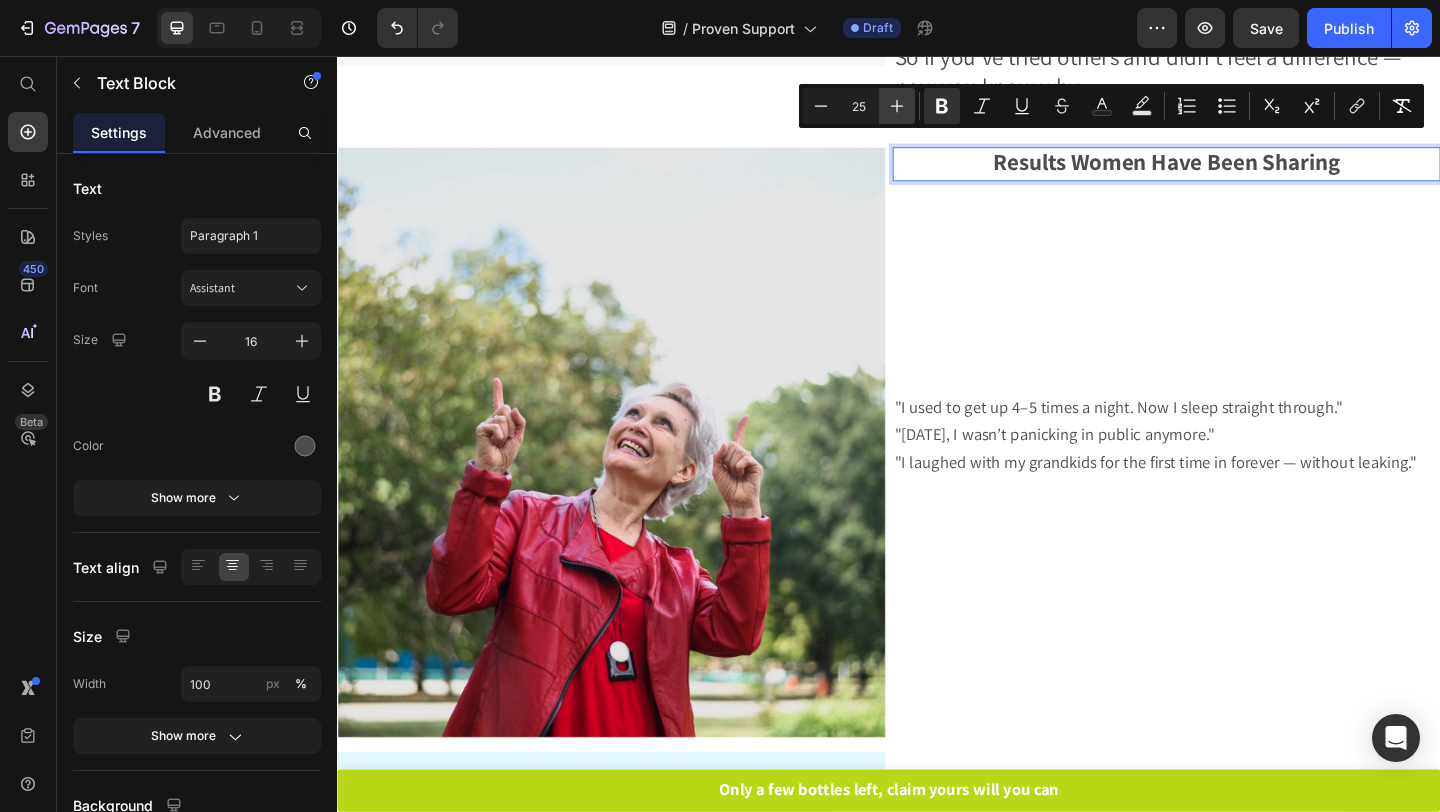 click on "Plus" at bounding box center [897, 106] 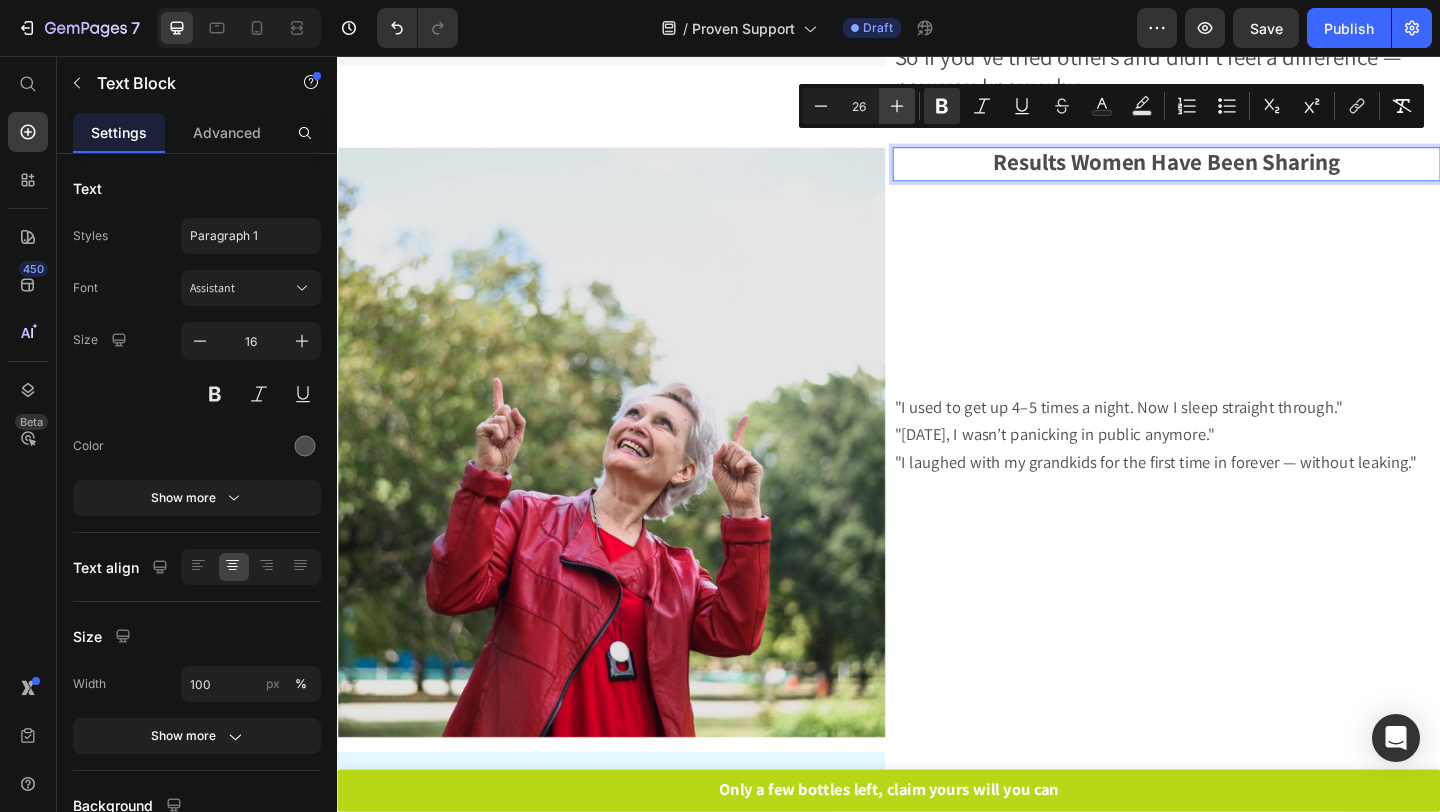click on "Plus" at bounding box center (897, 106) 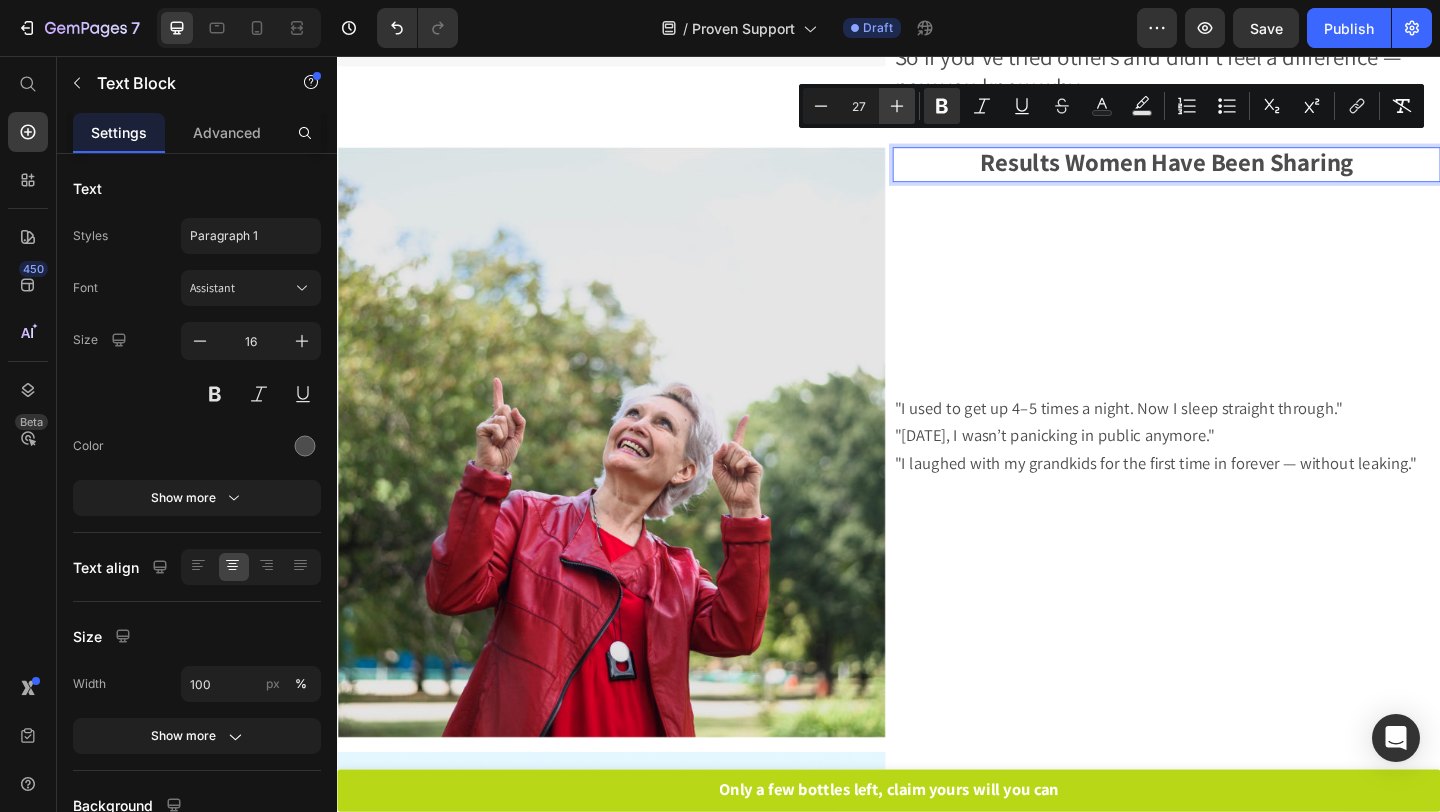 click on "Plus" at bounding box center [897, 106] 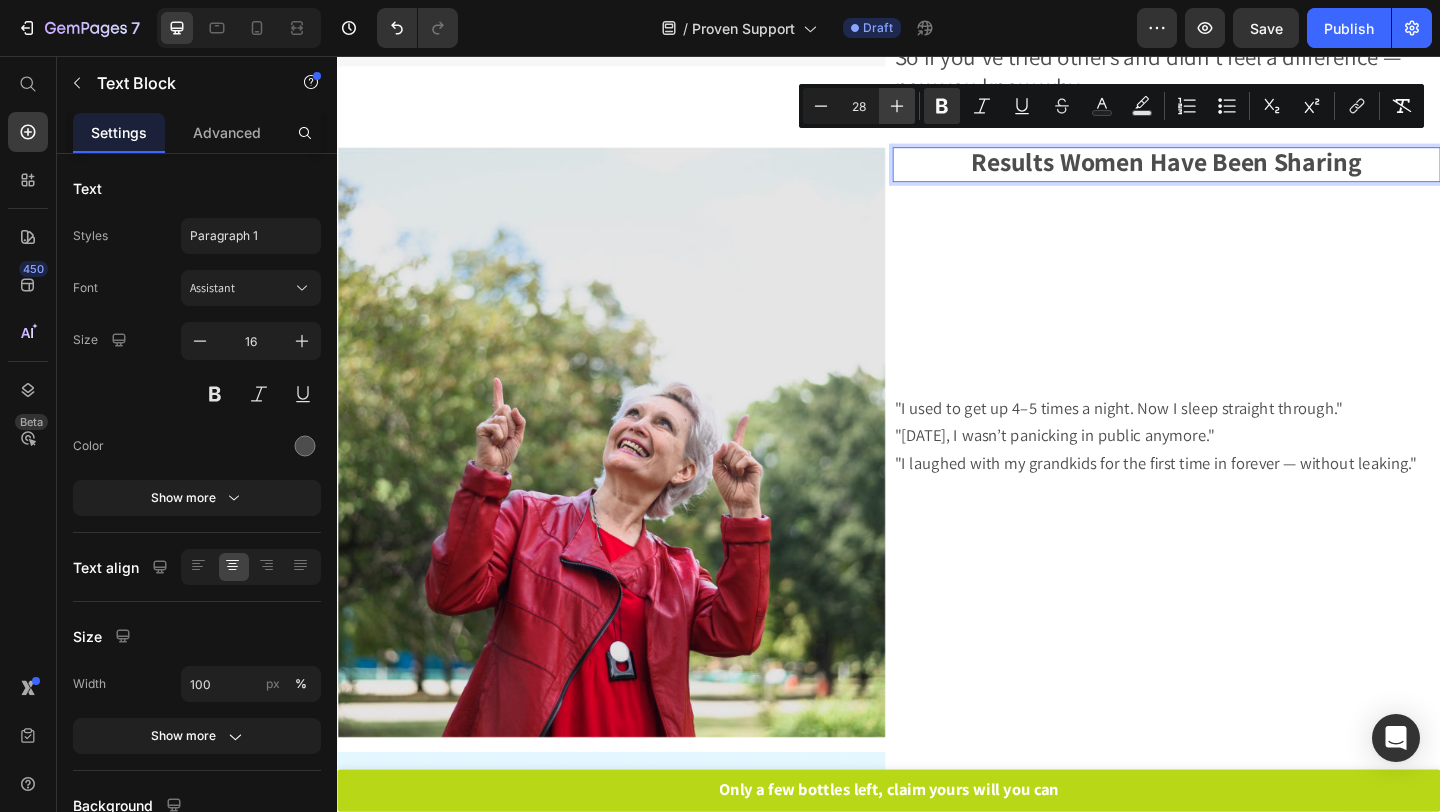 click on "Plus" at bounding box center [897, 106] 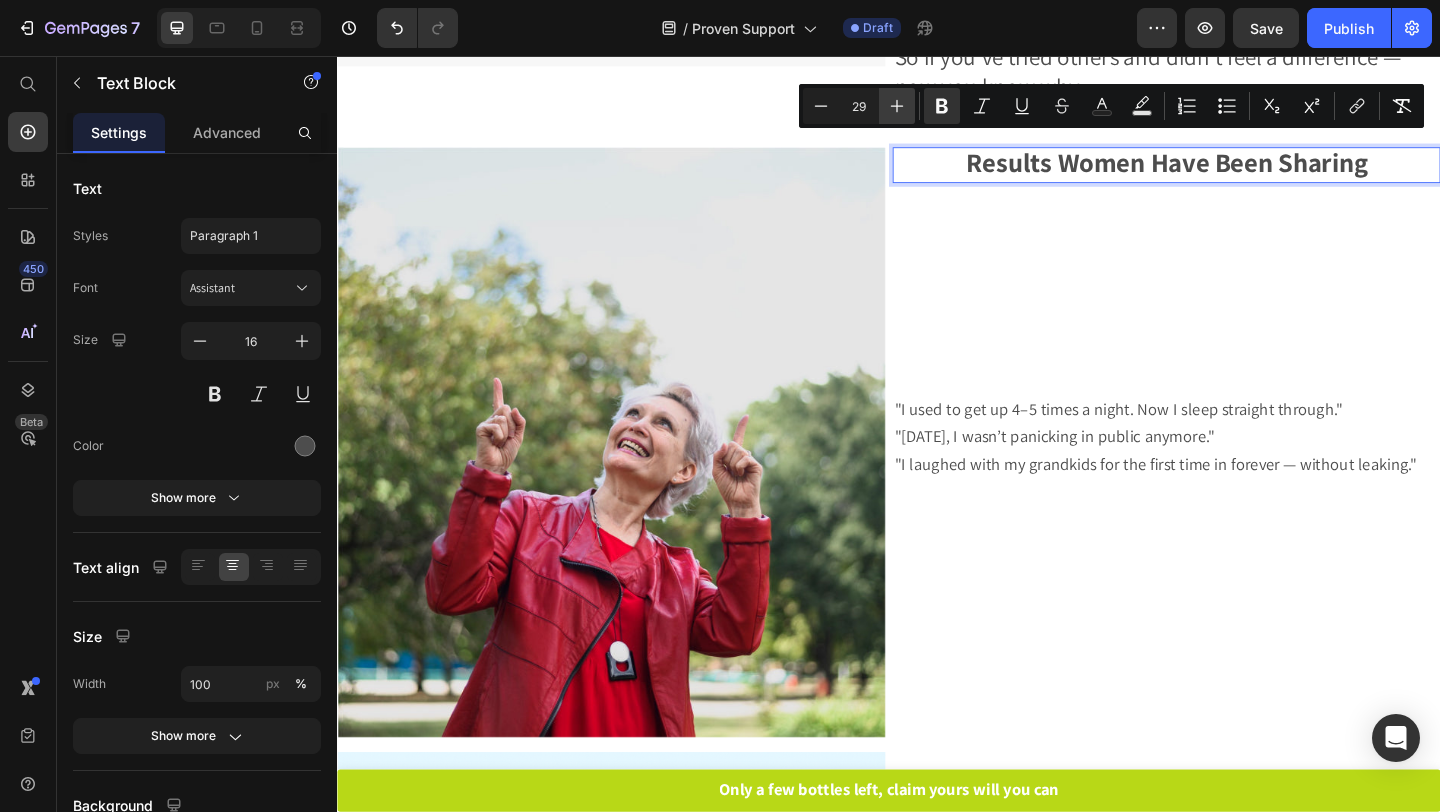 click on "Plus" at bounding box center (897, 106) 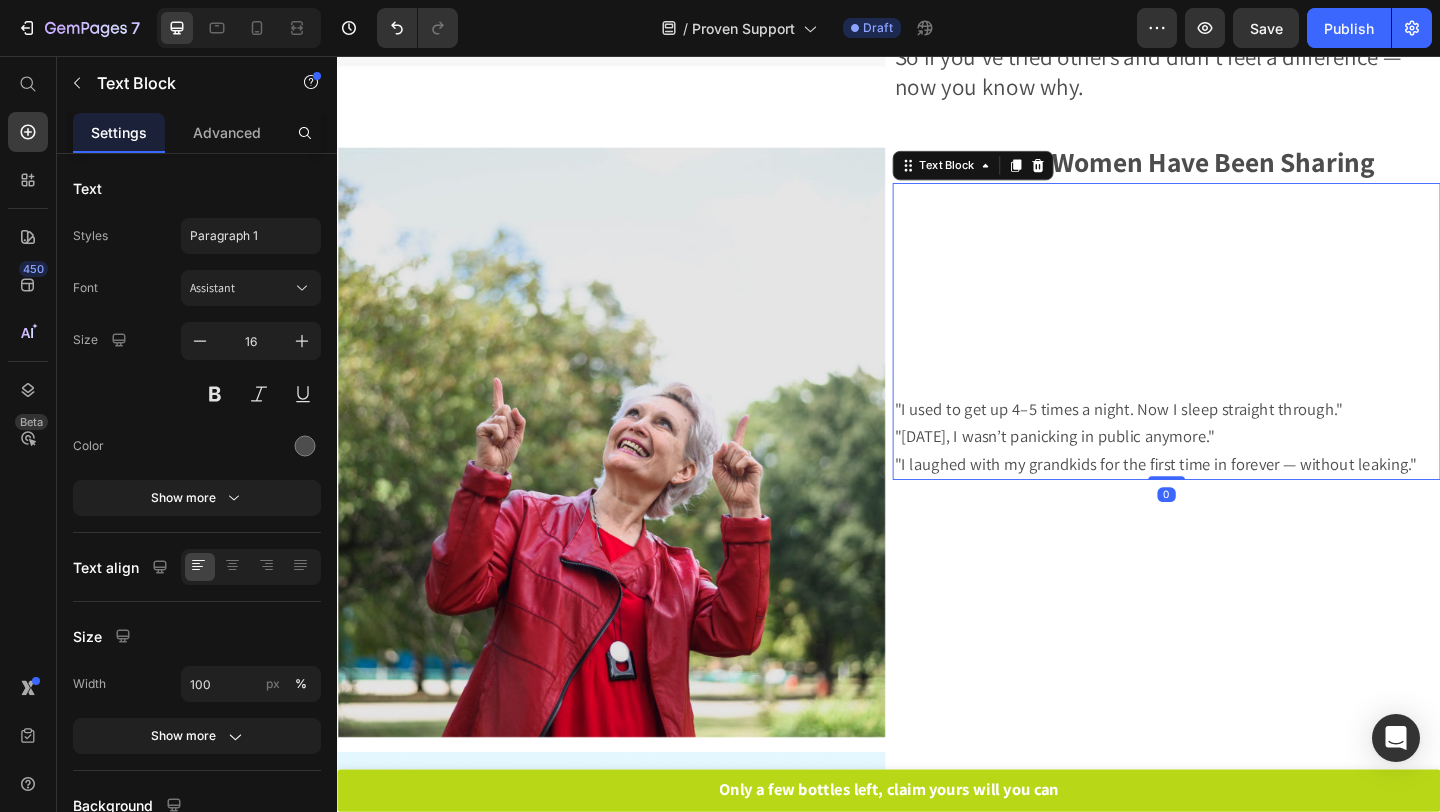 click at bounding box center (1239, 411) 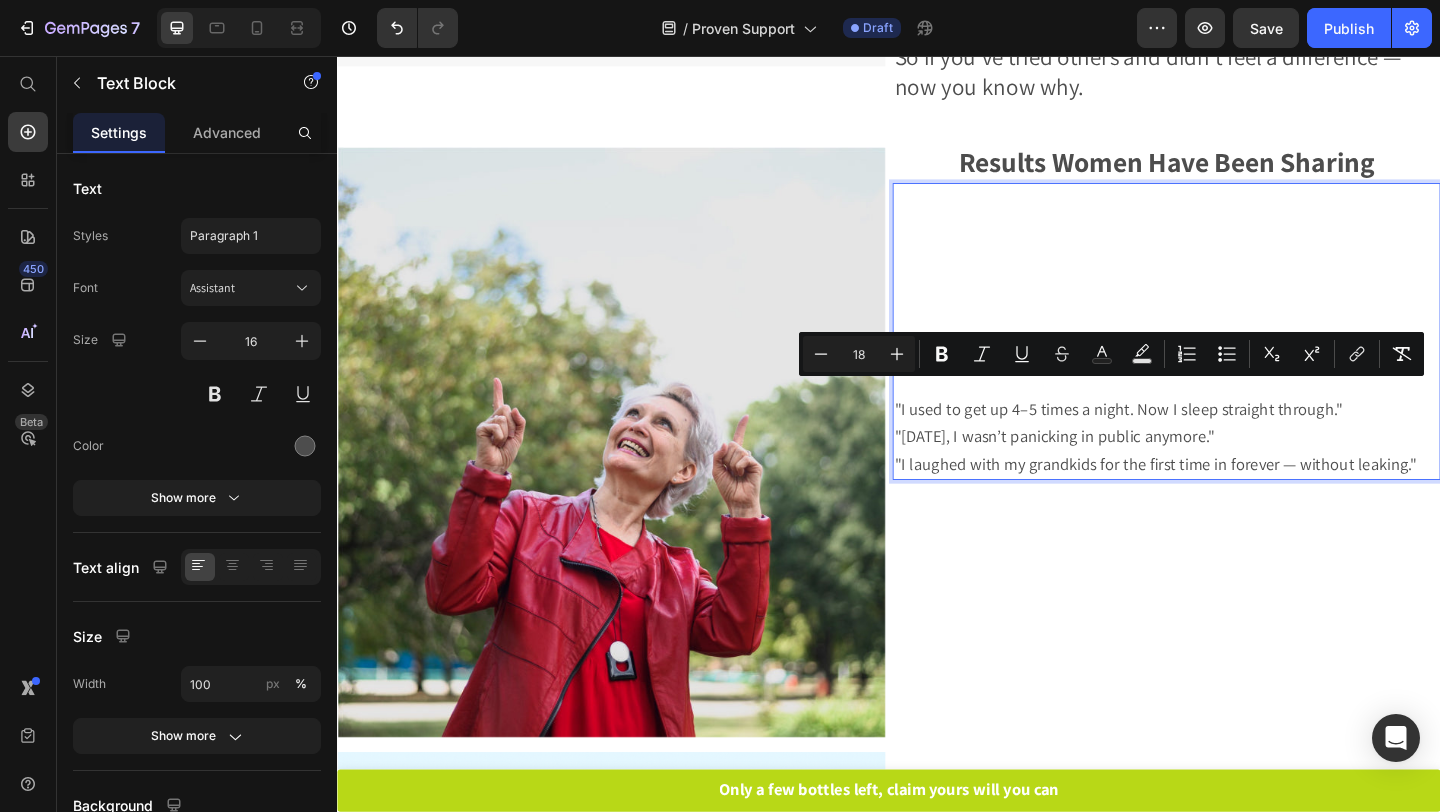 drag, startPoint x: 1523, startPoint y: 488, endPoint x: 1004, endPoint y: 401, distance: 526.2414 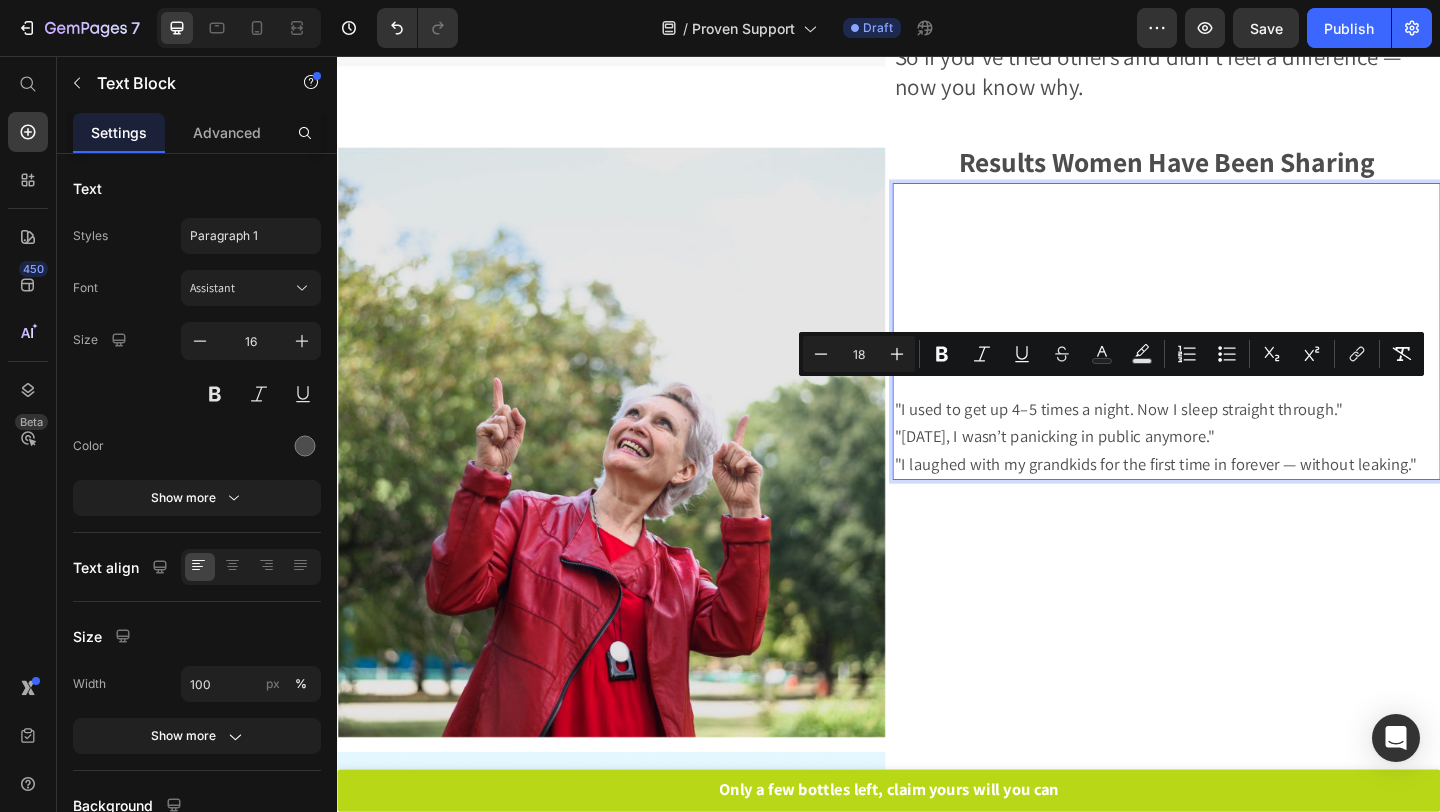 click on "Minus 18 Plus Bold Italic Underline       Strikethrough
Text Color
Text Background Color Numbered List Bulleted List Subscript Superscript       link Remove Format" at bounding box center [1111, 354] 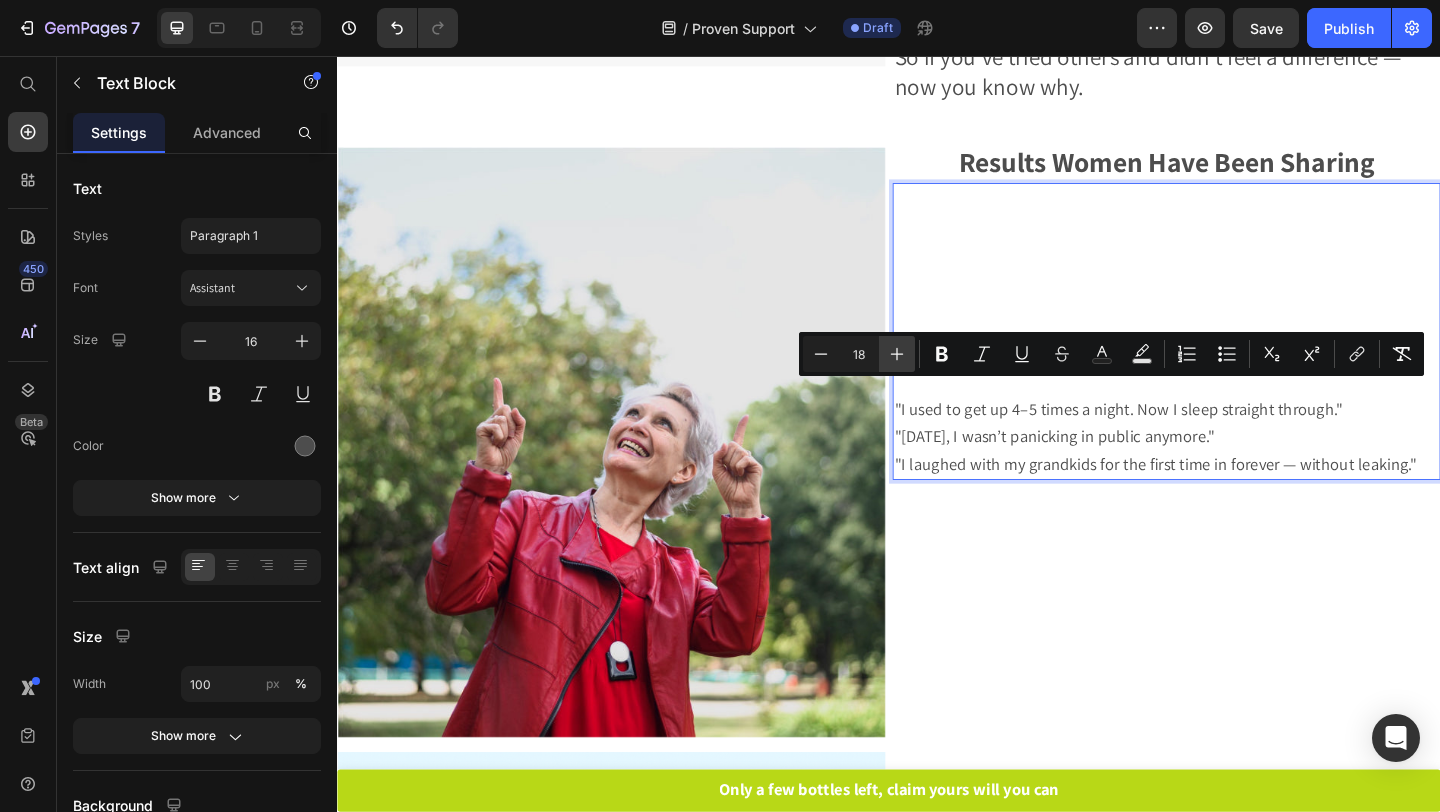 click 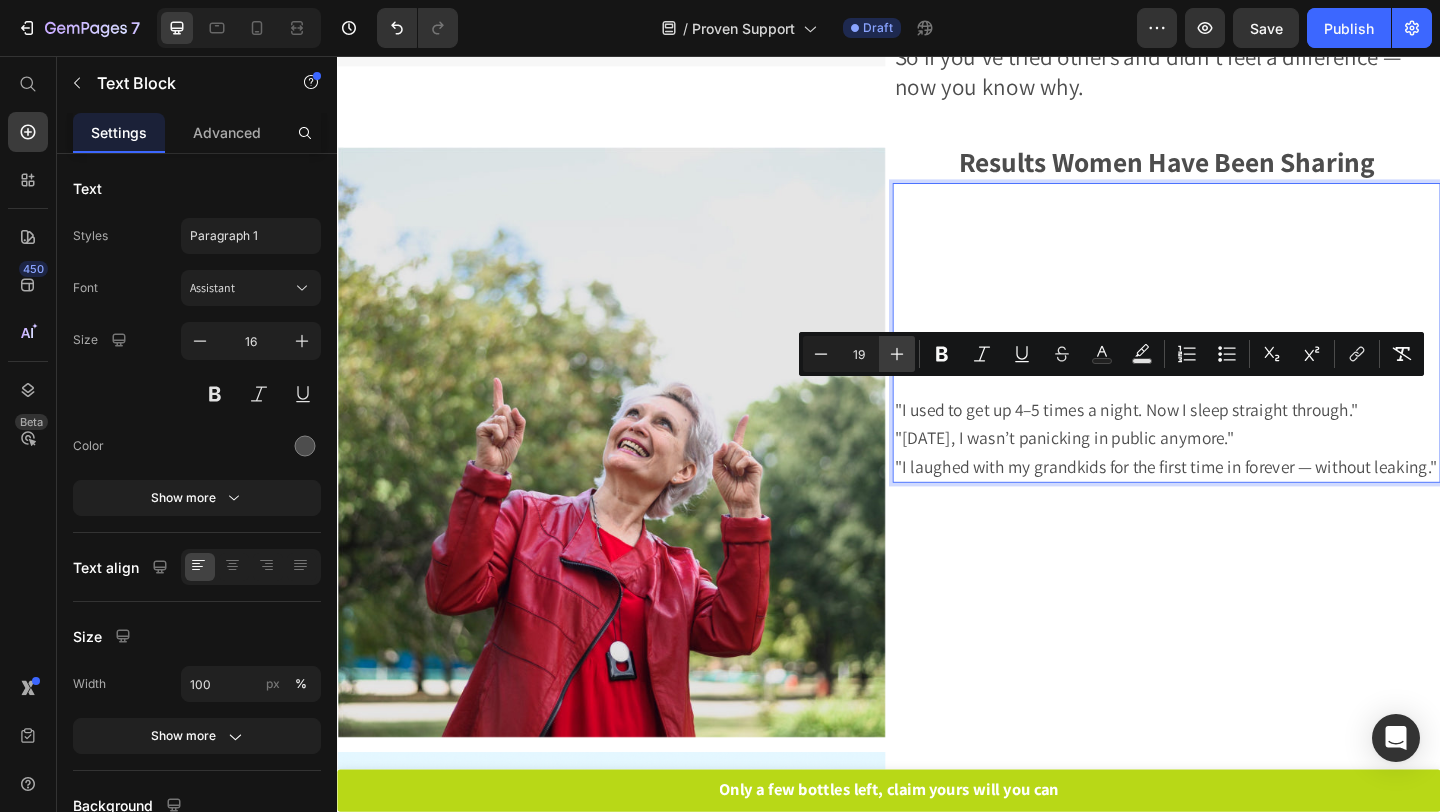 click 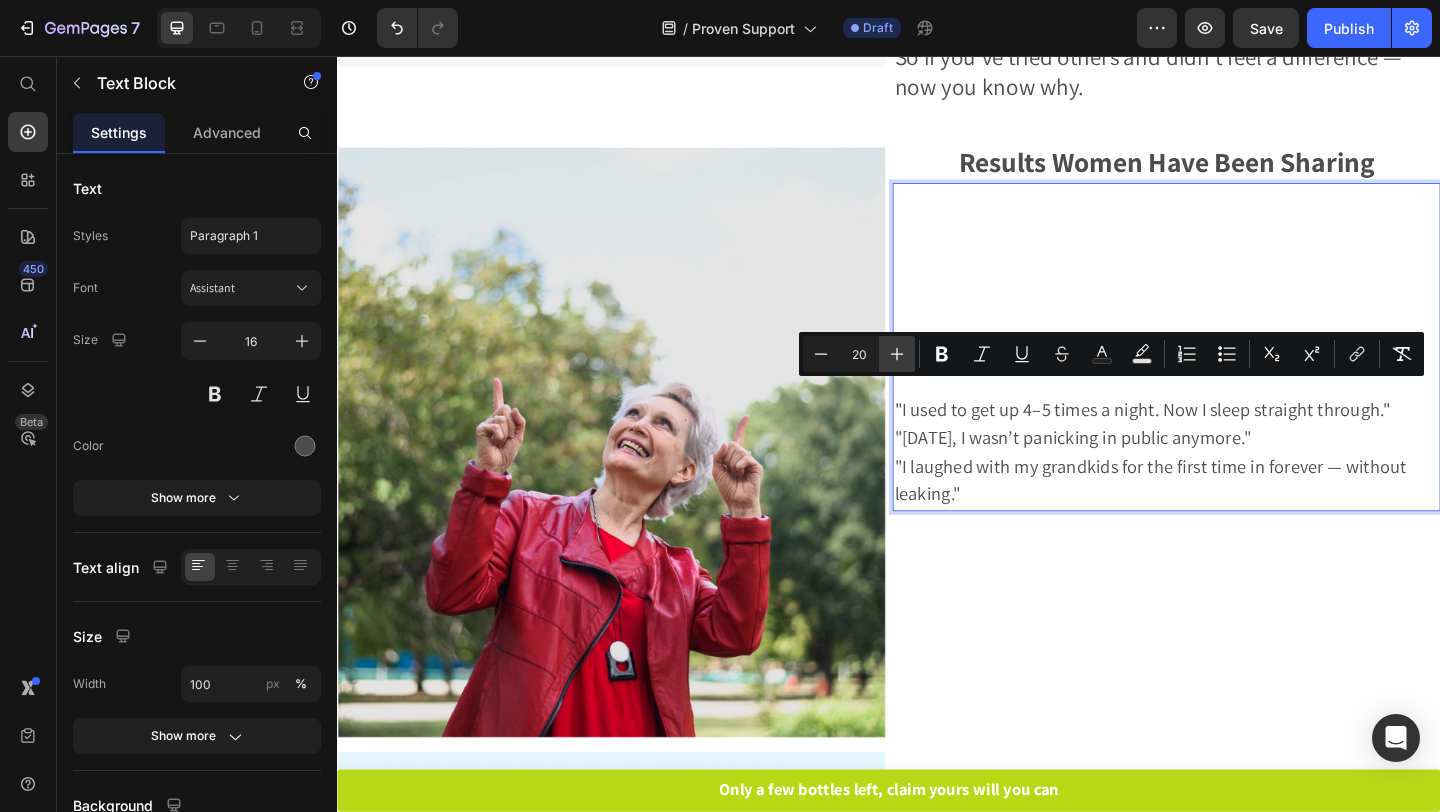 click 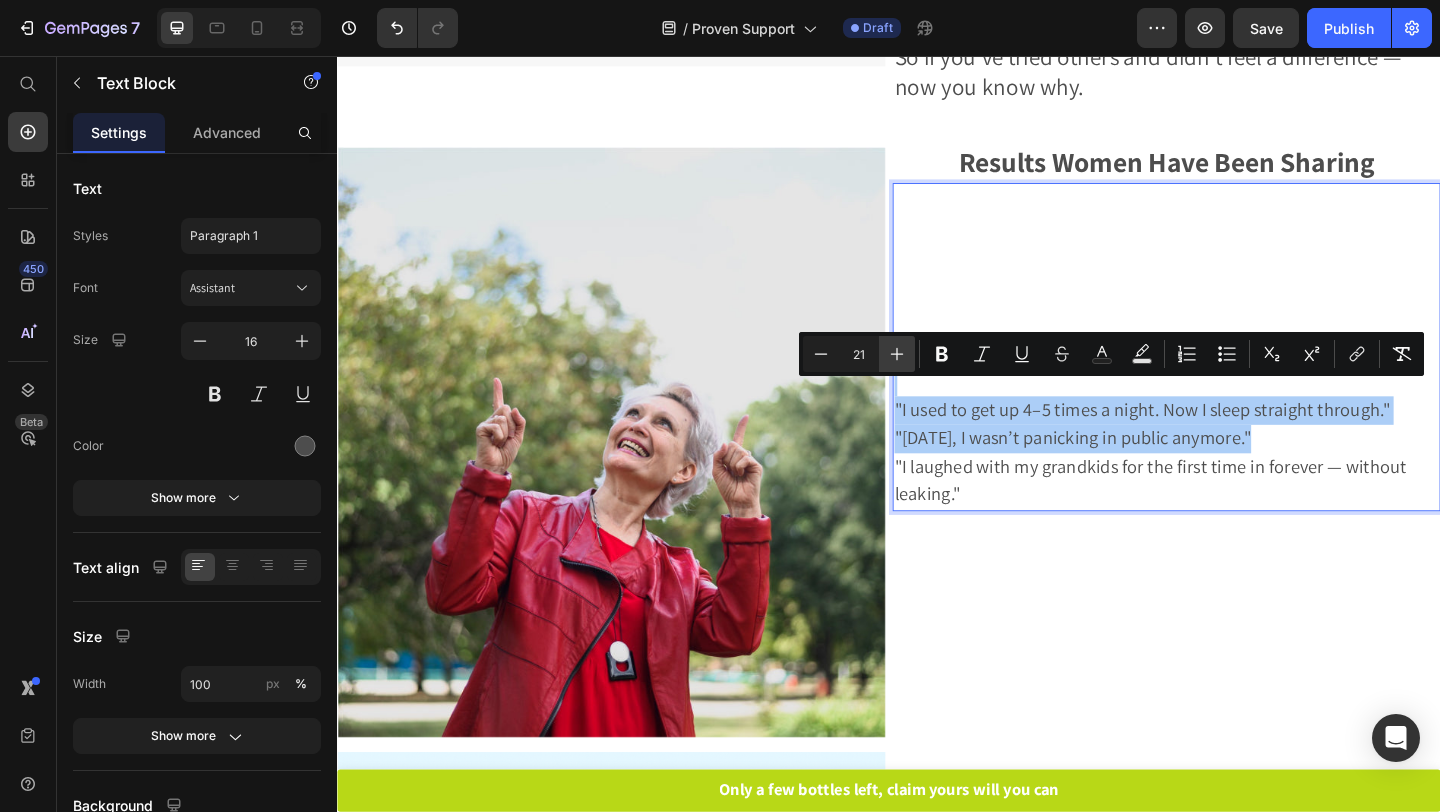 click 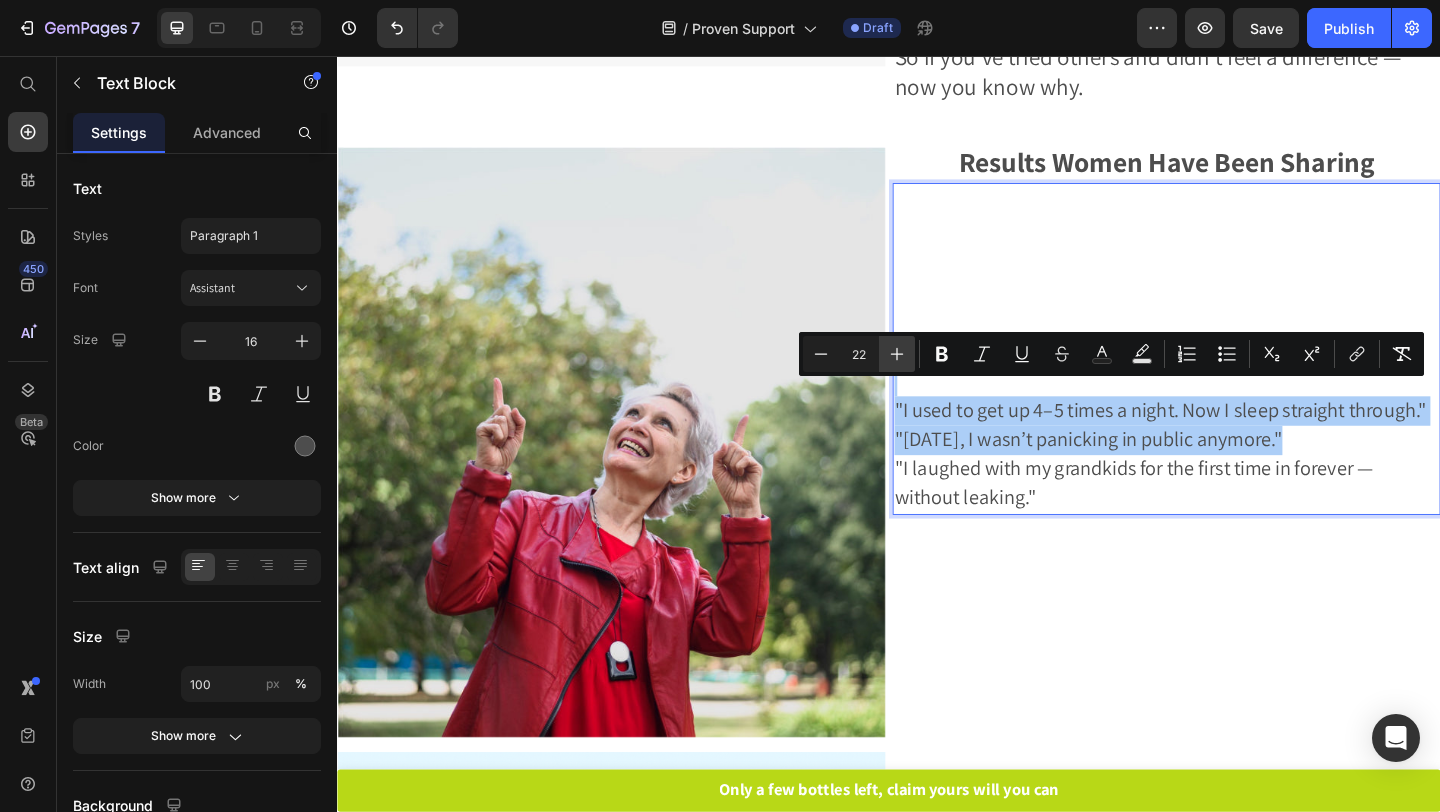 click 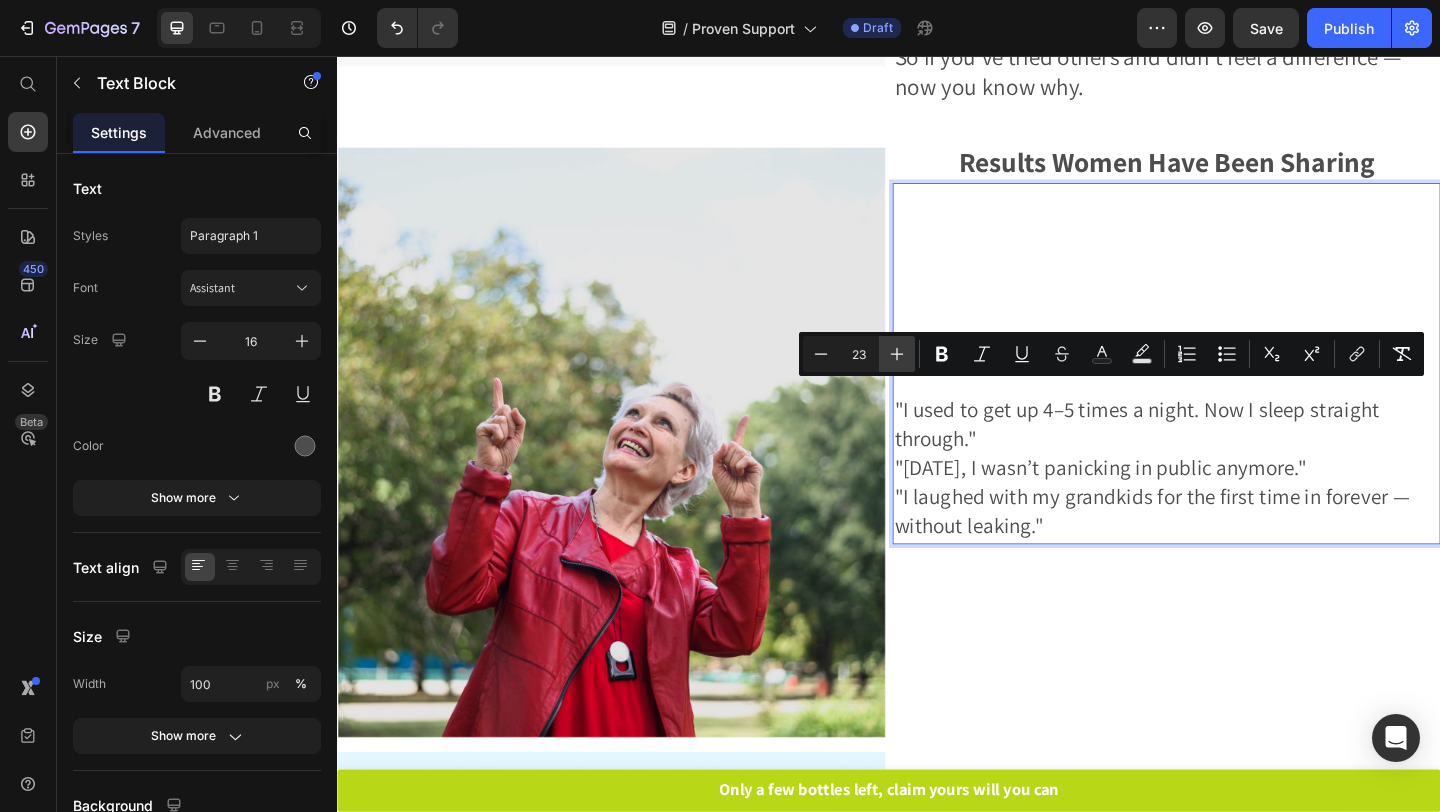 click 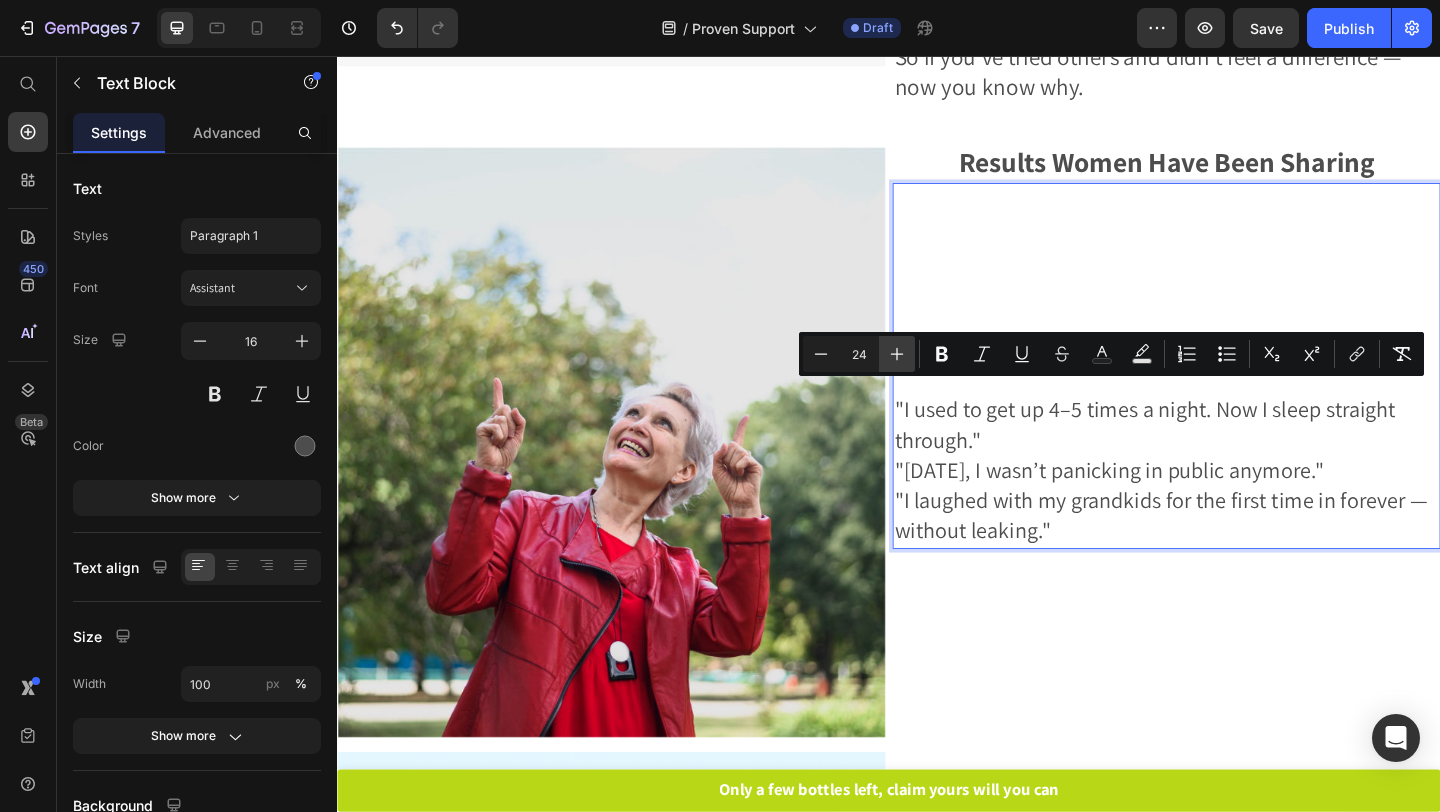 click 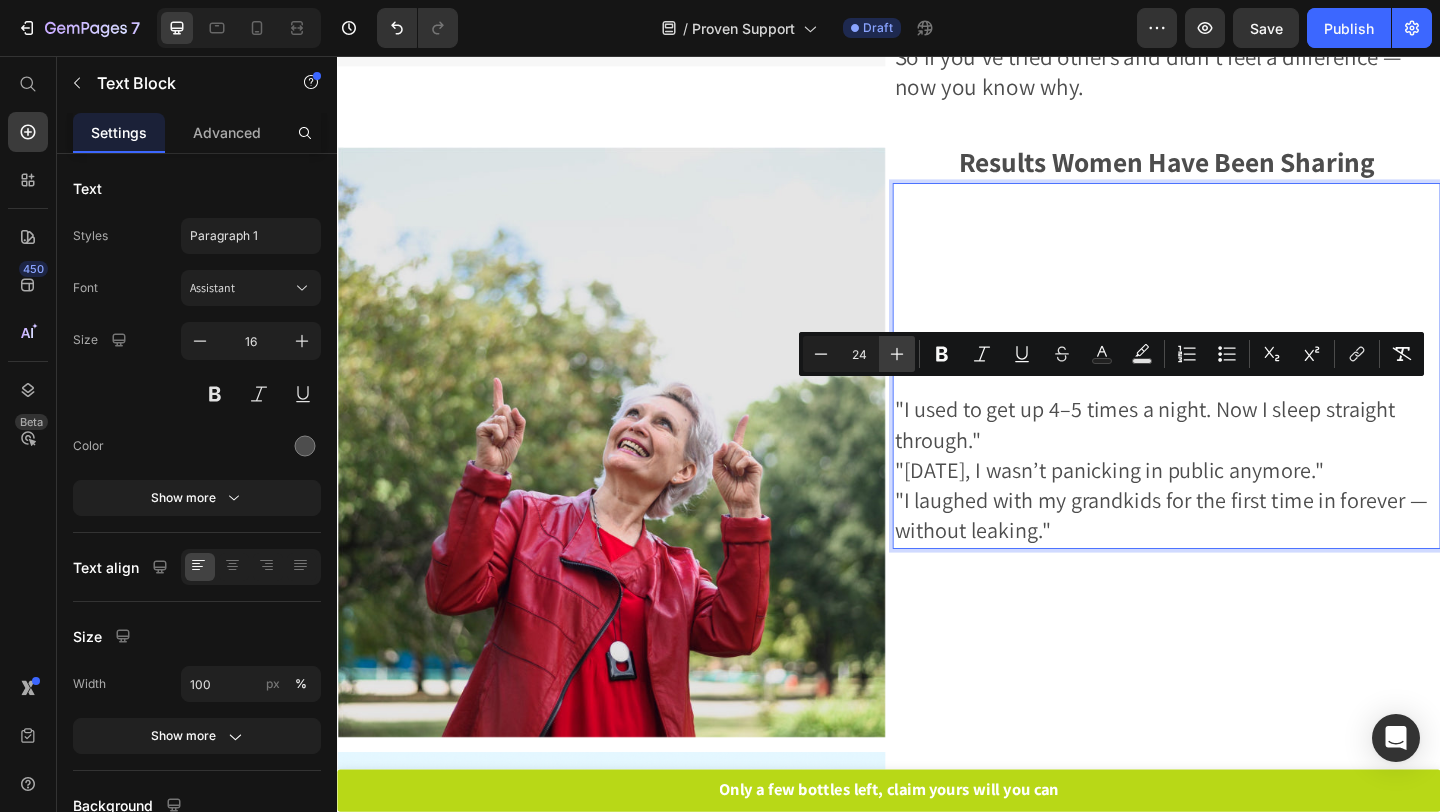 type on "25" 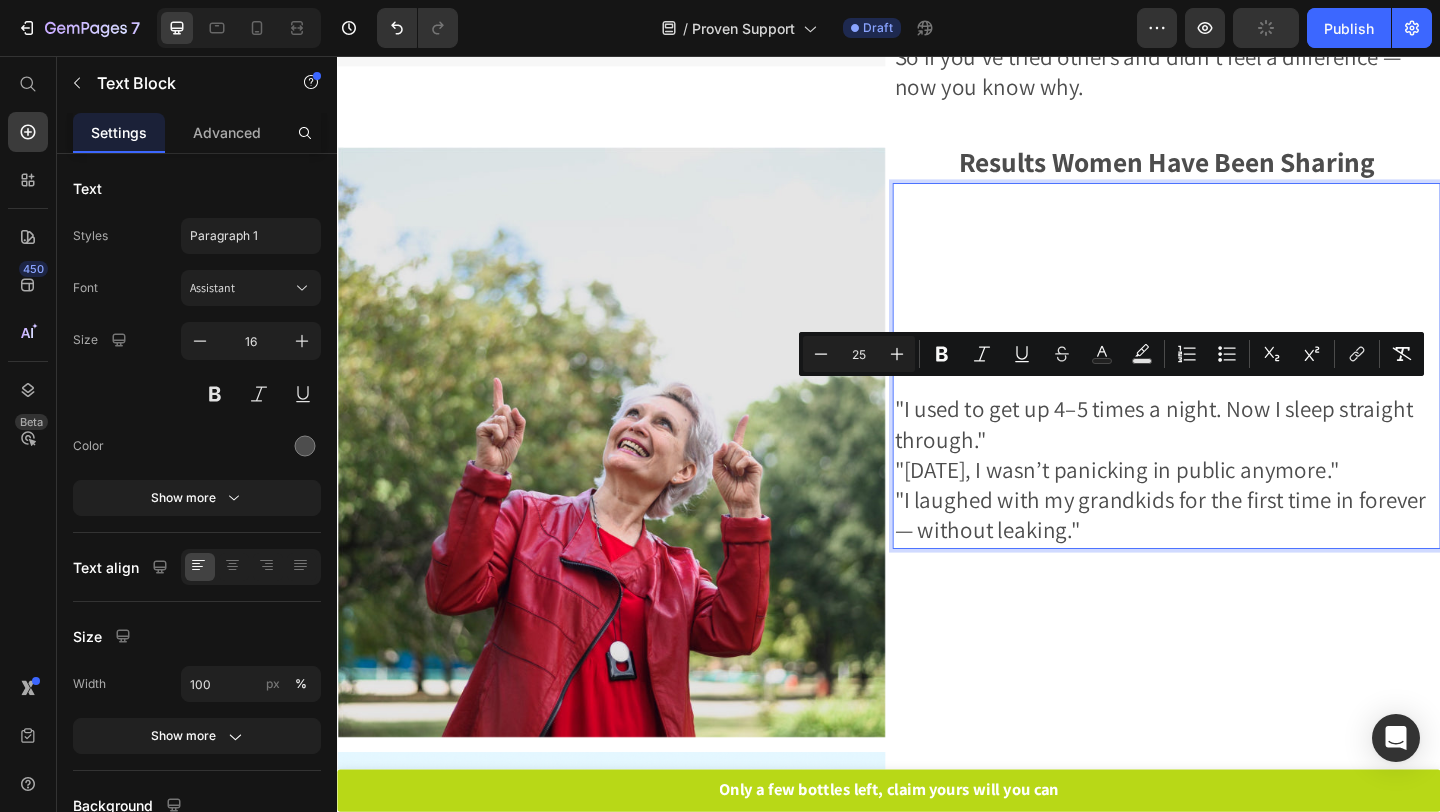 click on ""I used to get up 4–5 times a night. Now I sleep straight through."" at bounding box center (1225, 456) 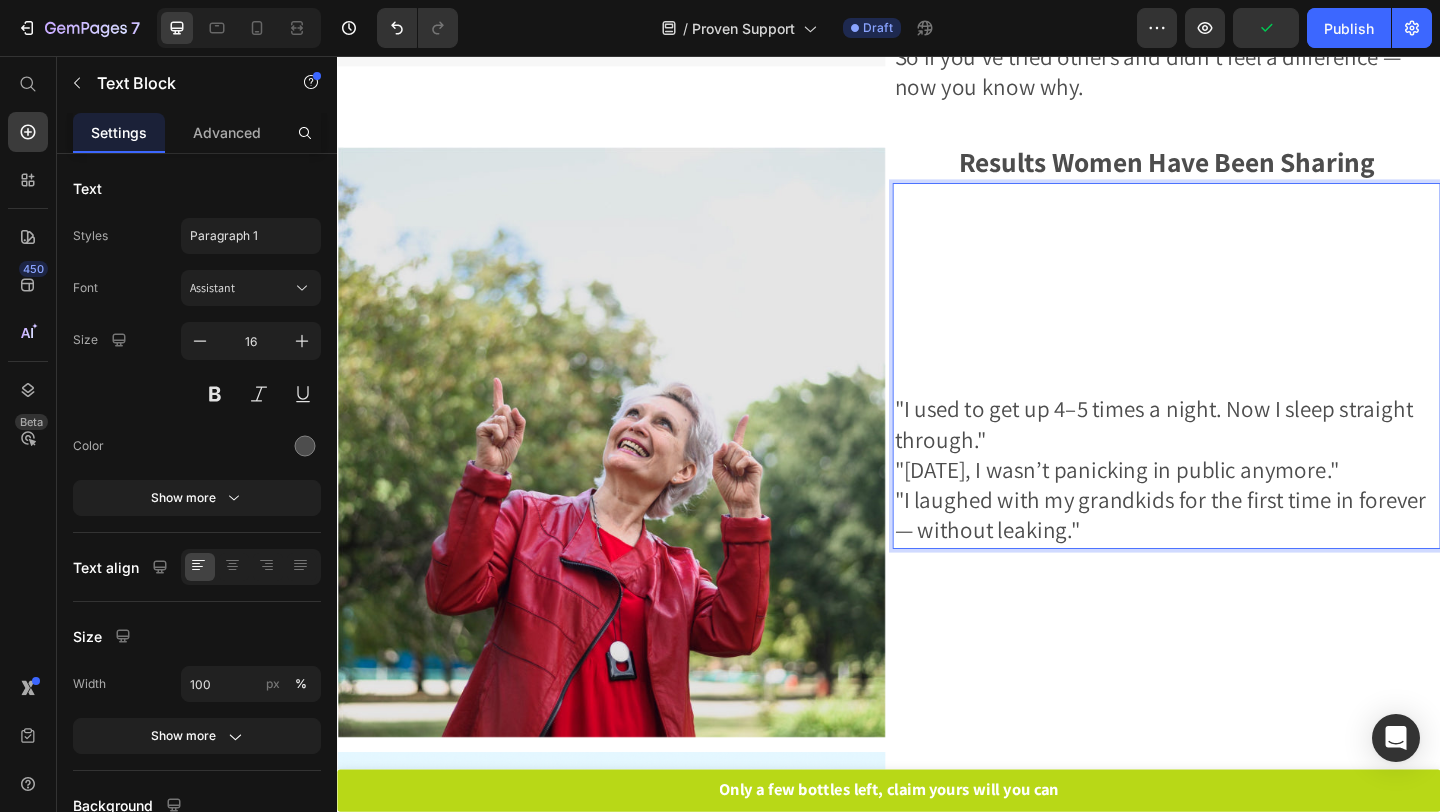 click on ""[DATE], I wasn’t panicking in public anymore."" at bounding box center (1185, 505) 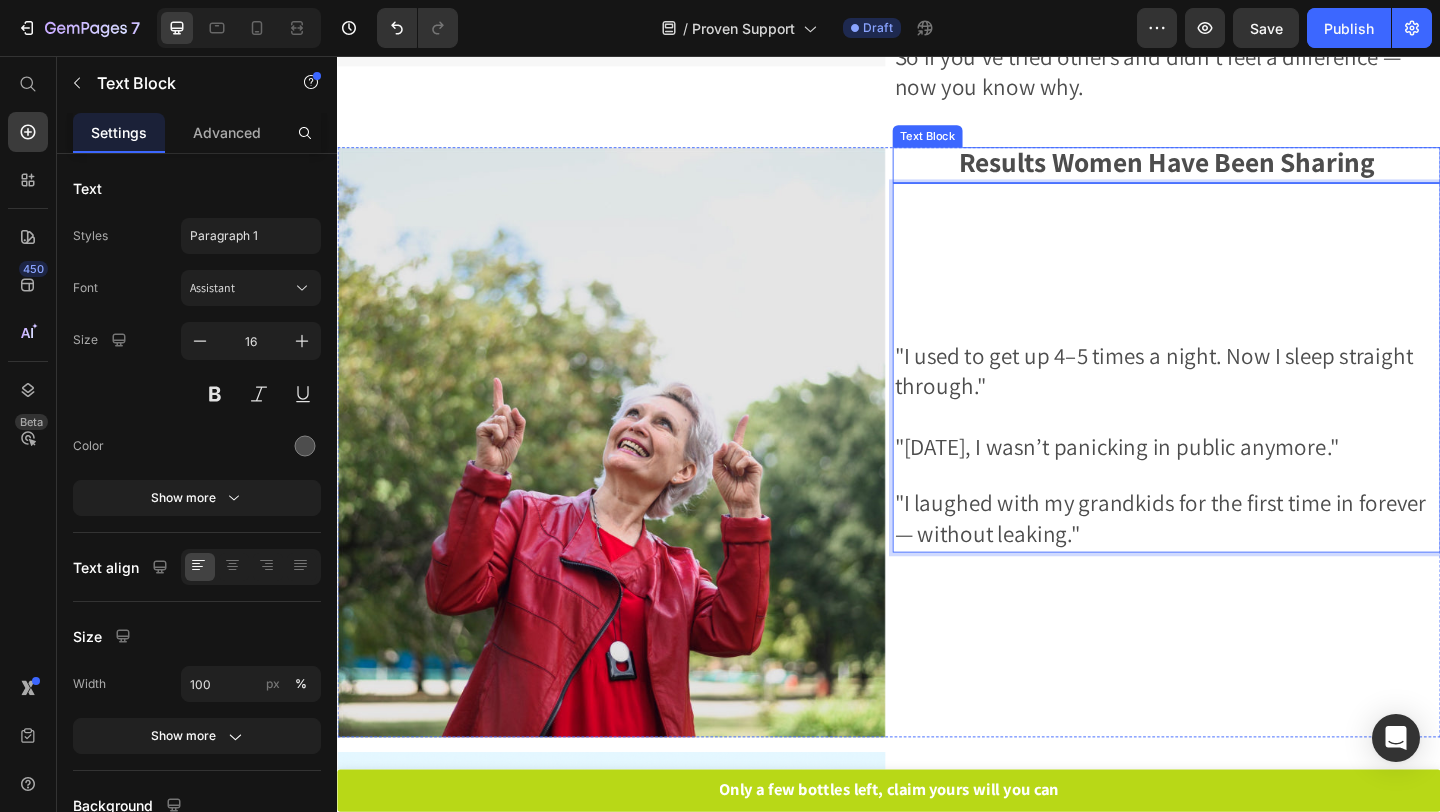 click on "Results Women Have Been Sharing" at bounding box center (1239, 174) 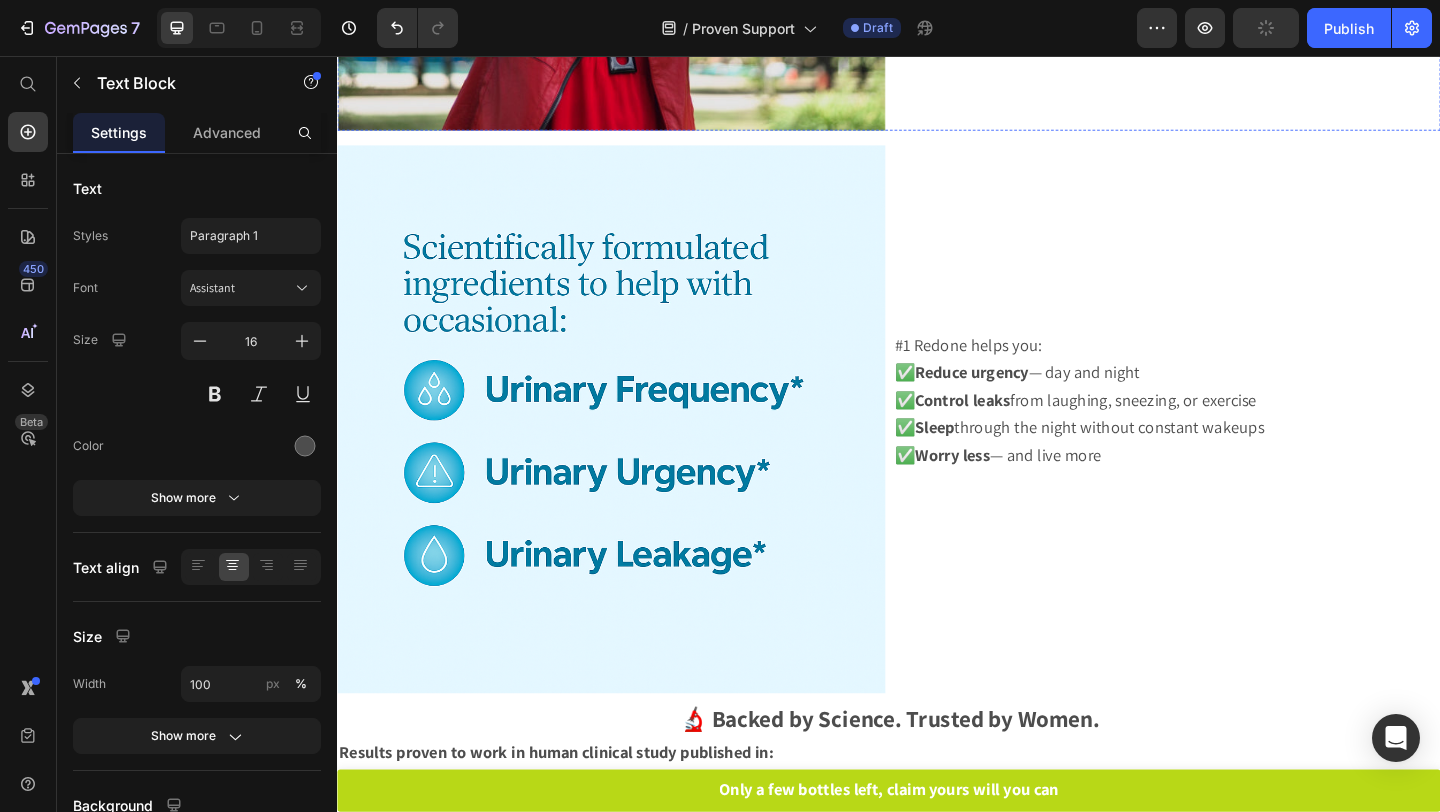 scroll, scrollTop: 3931, scrollLeft: 0, axis: vertical 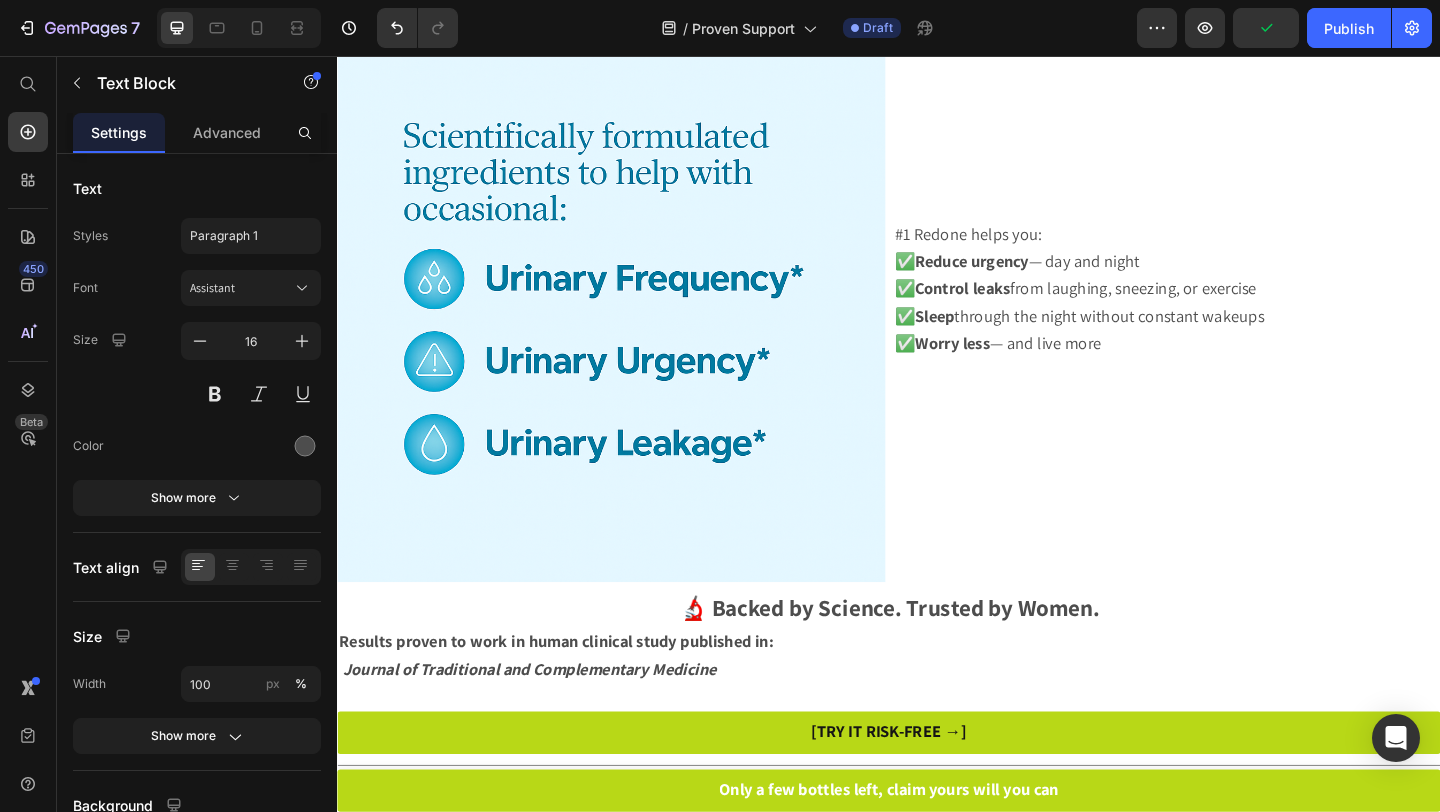 click on "#1 Redone helps you:" at bounding box center (1023, 249) 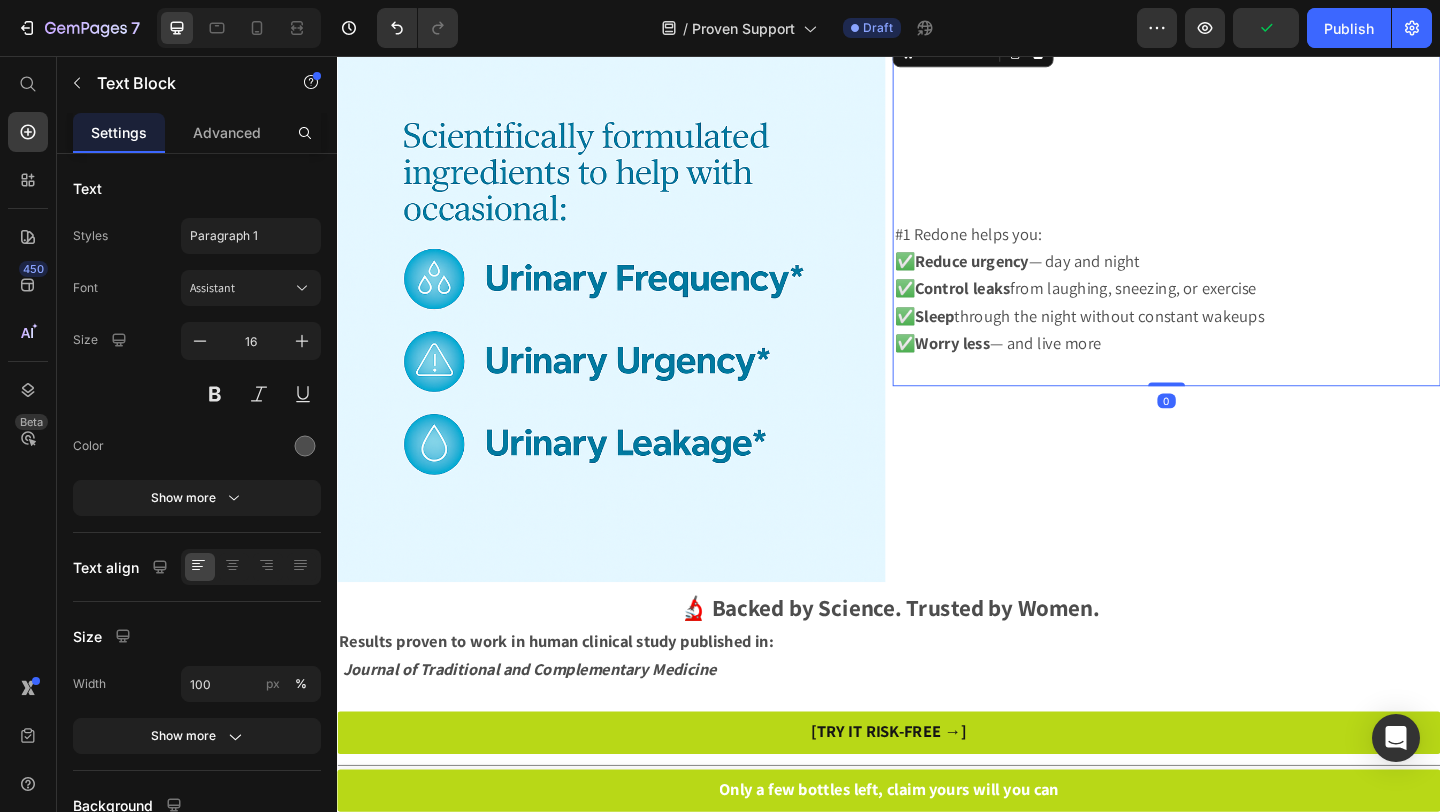 click on "✅  Sleep  through the night without constant wakeups" at bounding box center (1144, 338) 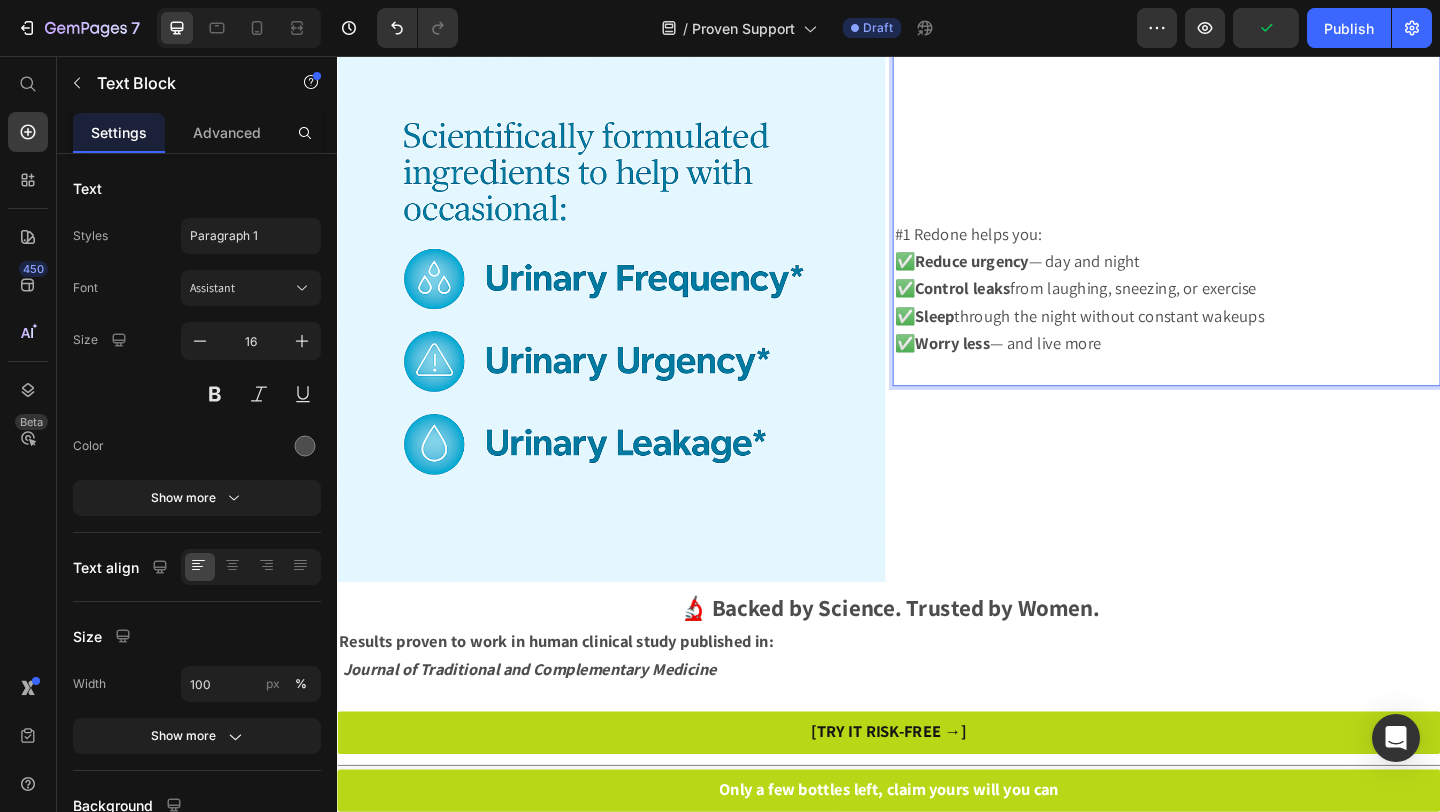 drag, startPoint x: 1296, startPoint y: 370, endPoint x: 937, endPoint y: 226, distance: 386.80356 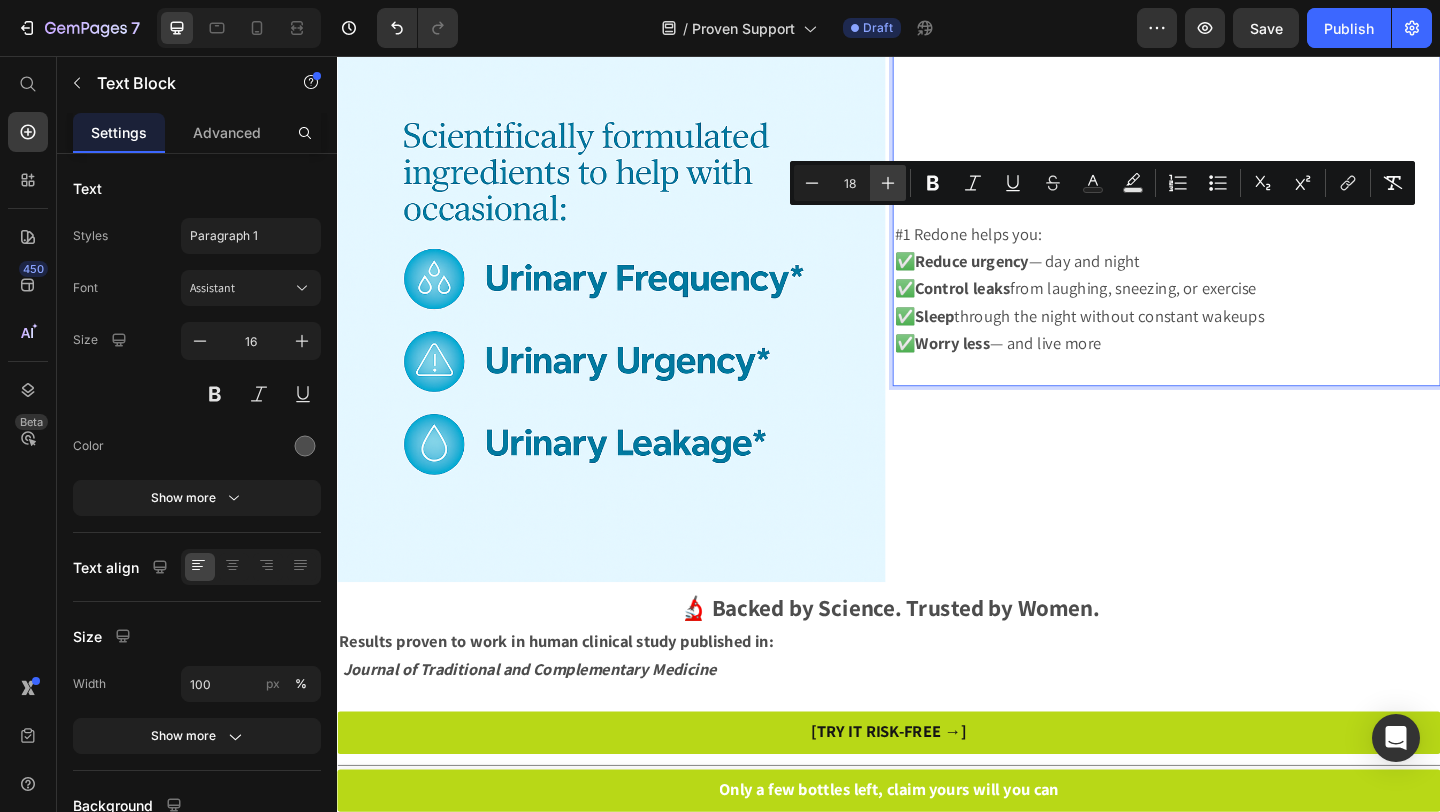 click on "Plus" at bounding box center [888, 183] 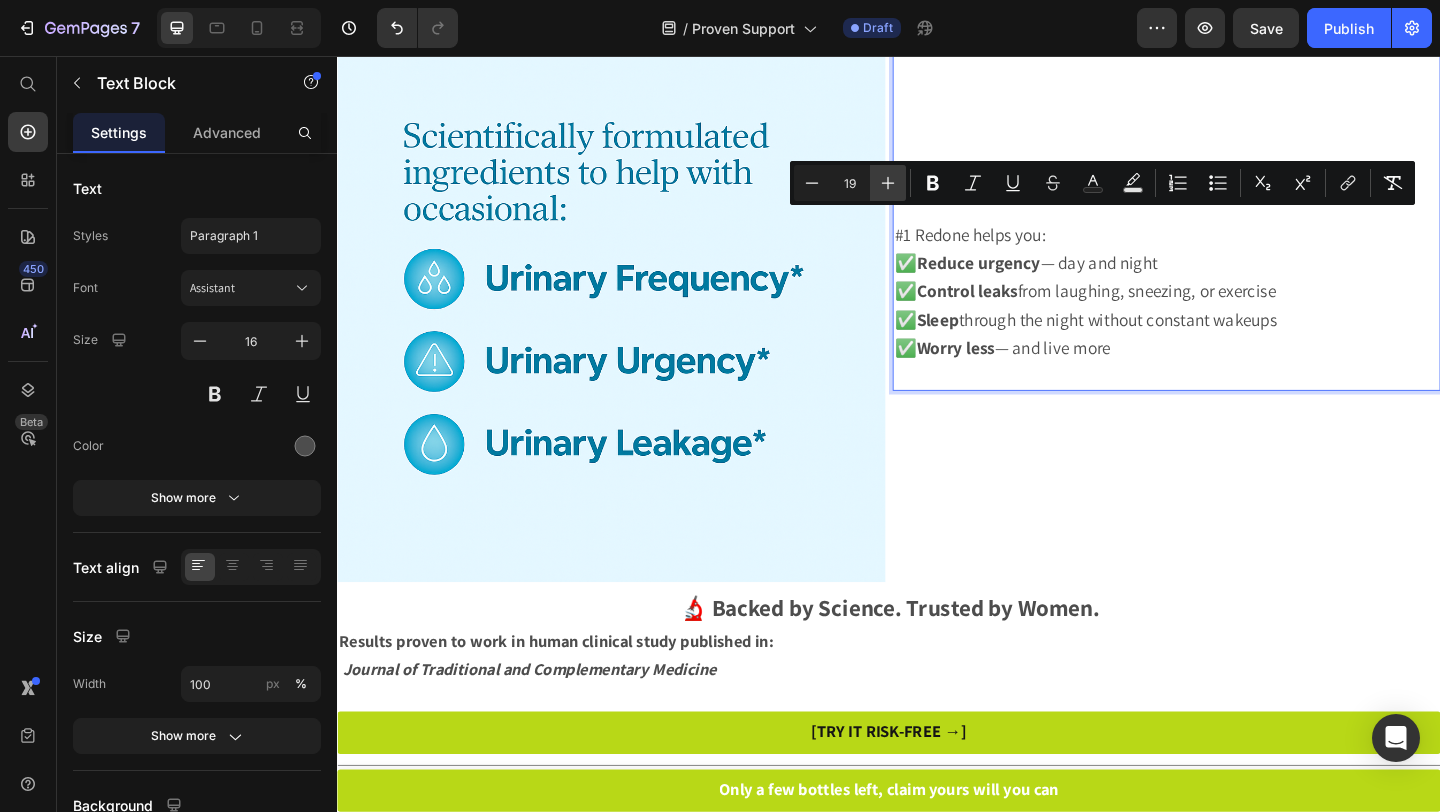 click on "Plus" at bounding box center [888, 183] 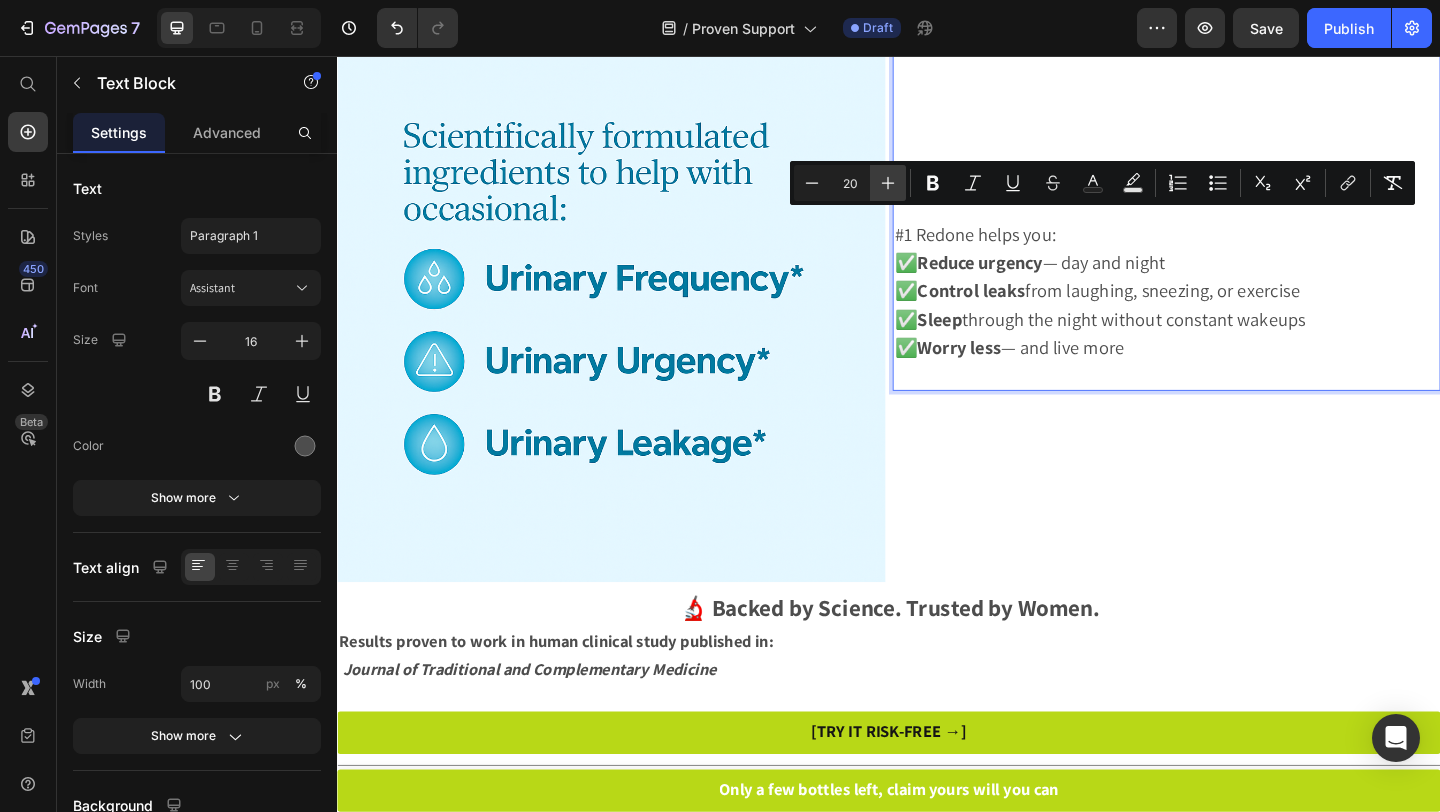 click on "Plus" at bounding box center (888, 183) 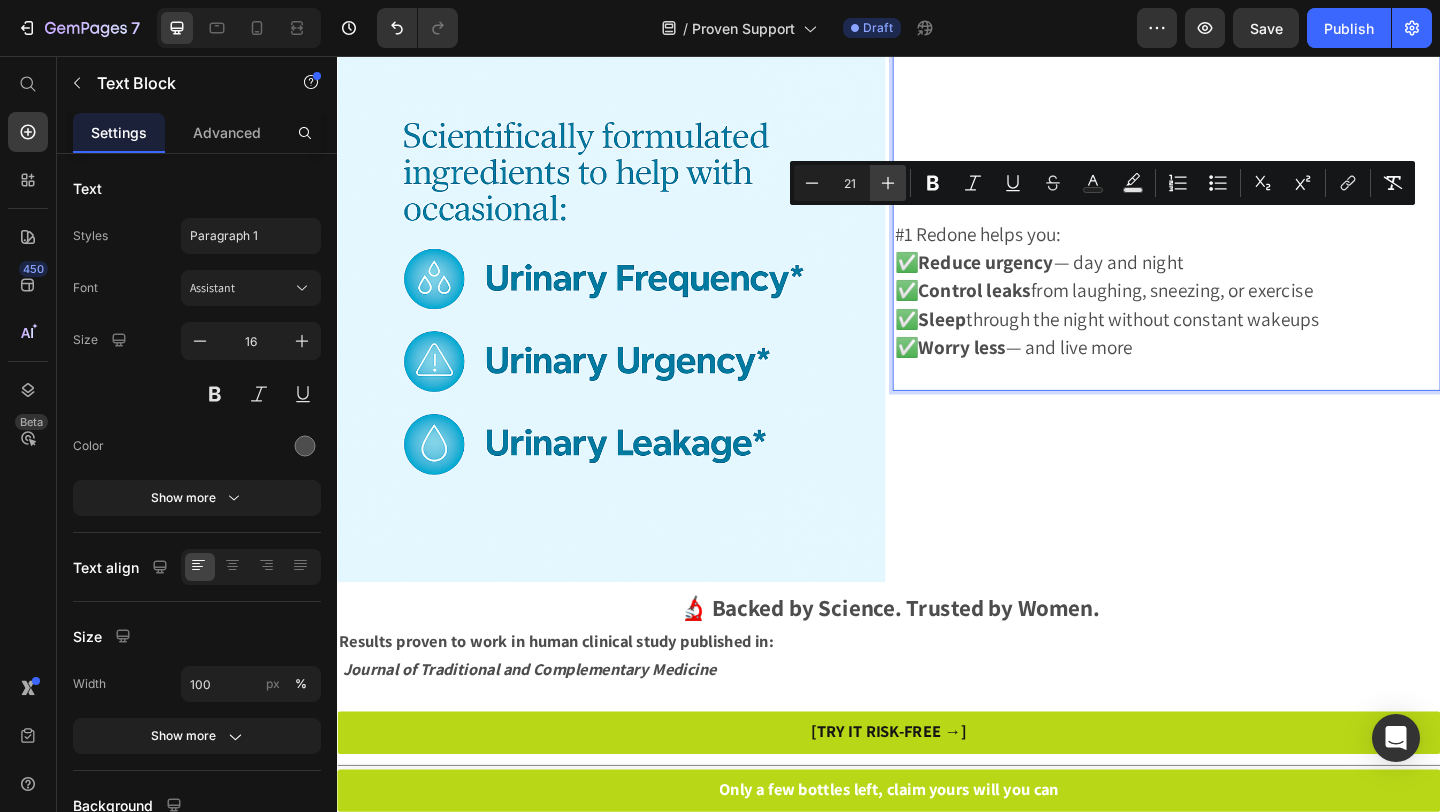 click on "Plus" at bounding box center (888, 183) 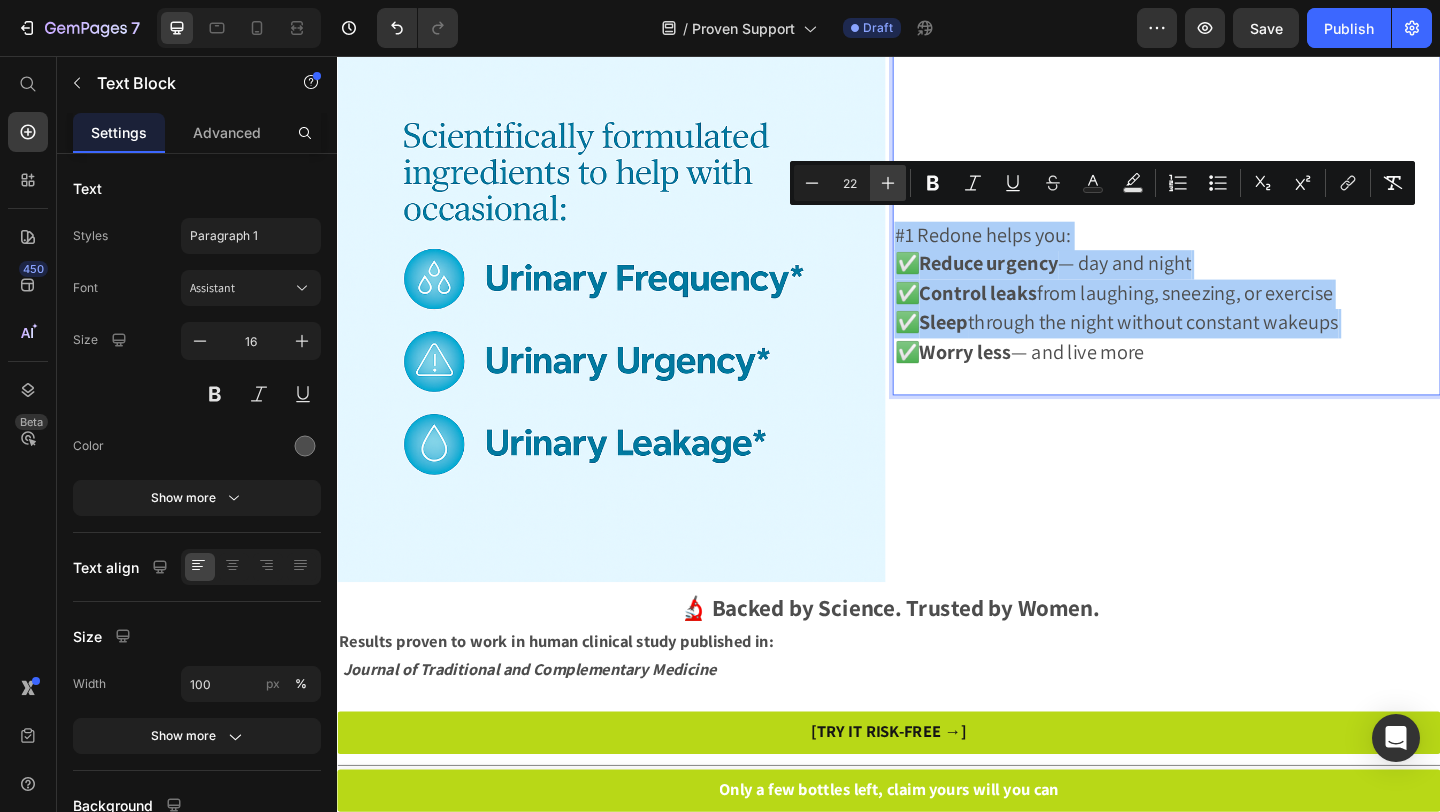 click on "Plus" at bounding box center (888, 183) 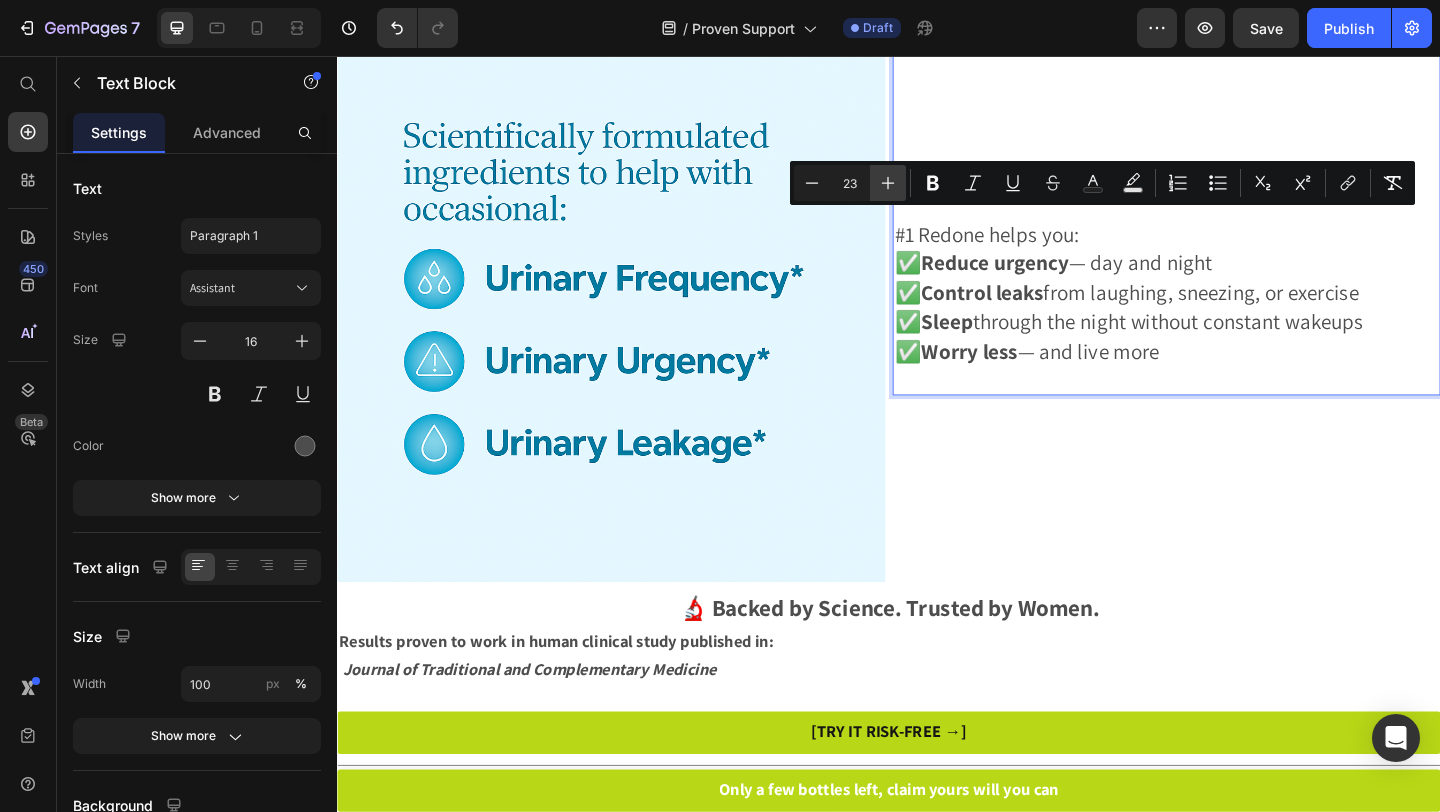click on "Plus" at bounding box center (888, 183) 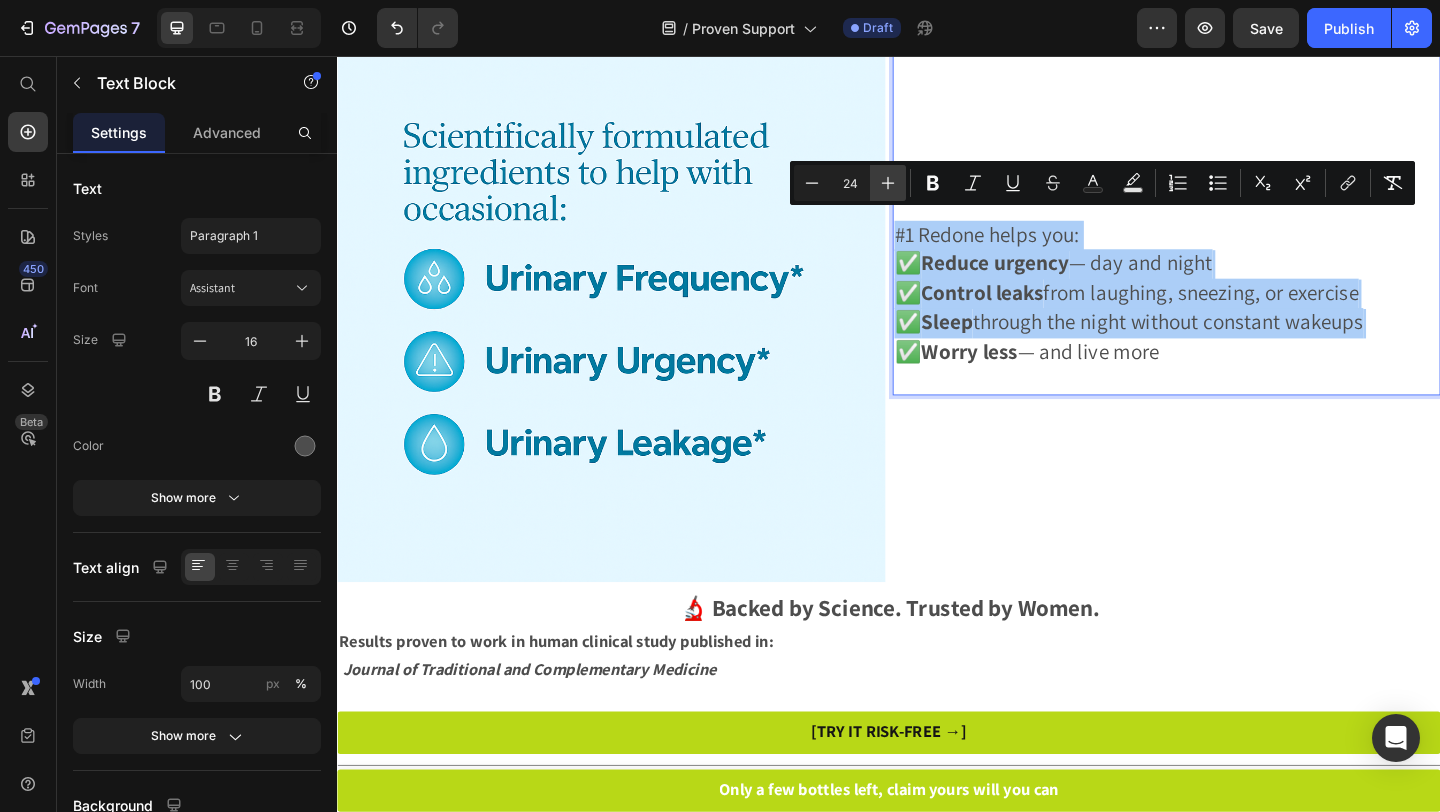 click on "Plus" at bounding box center (888, 183) 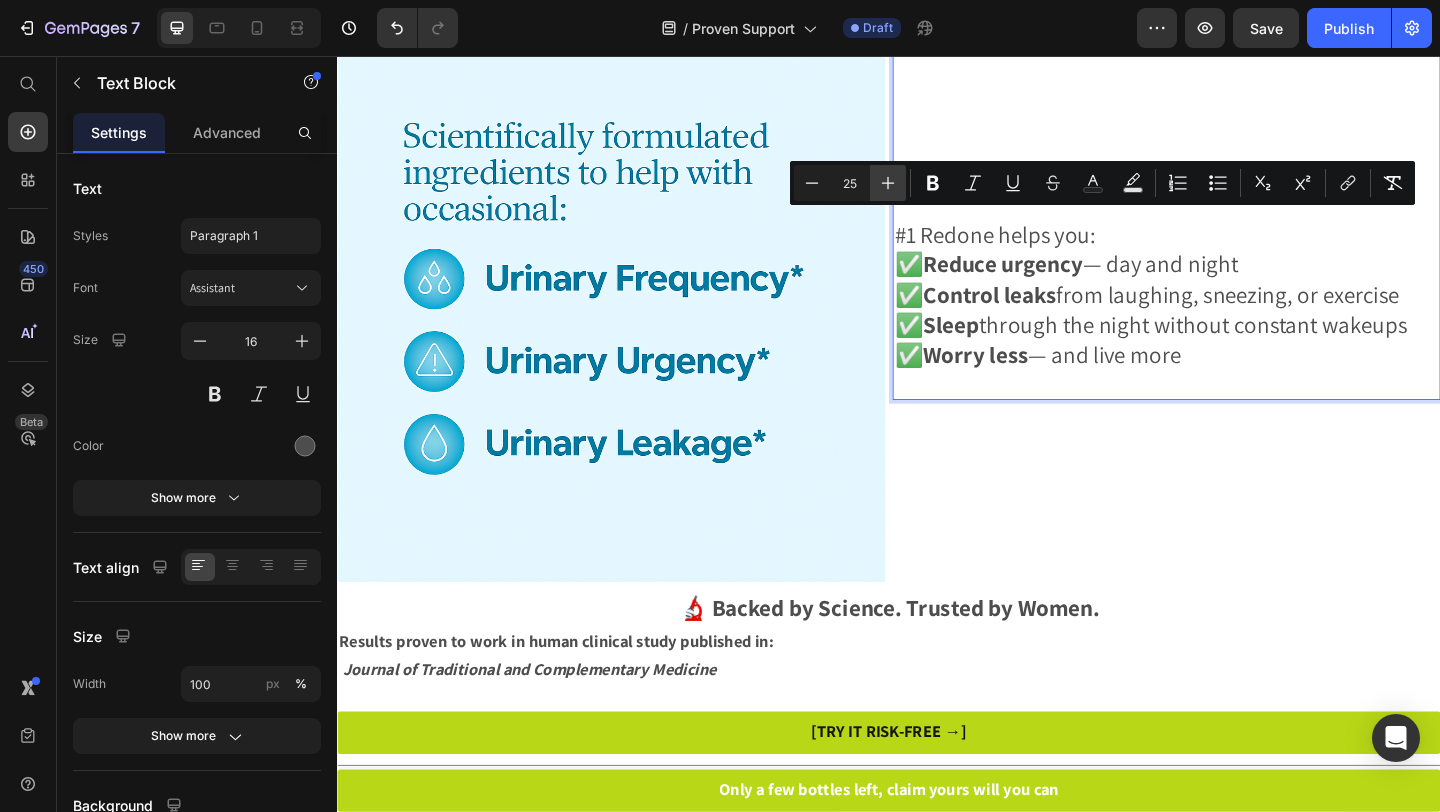 click on "Plus" at bounding box center (888, 183) 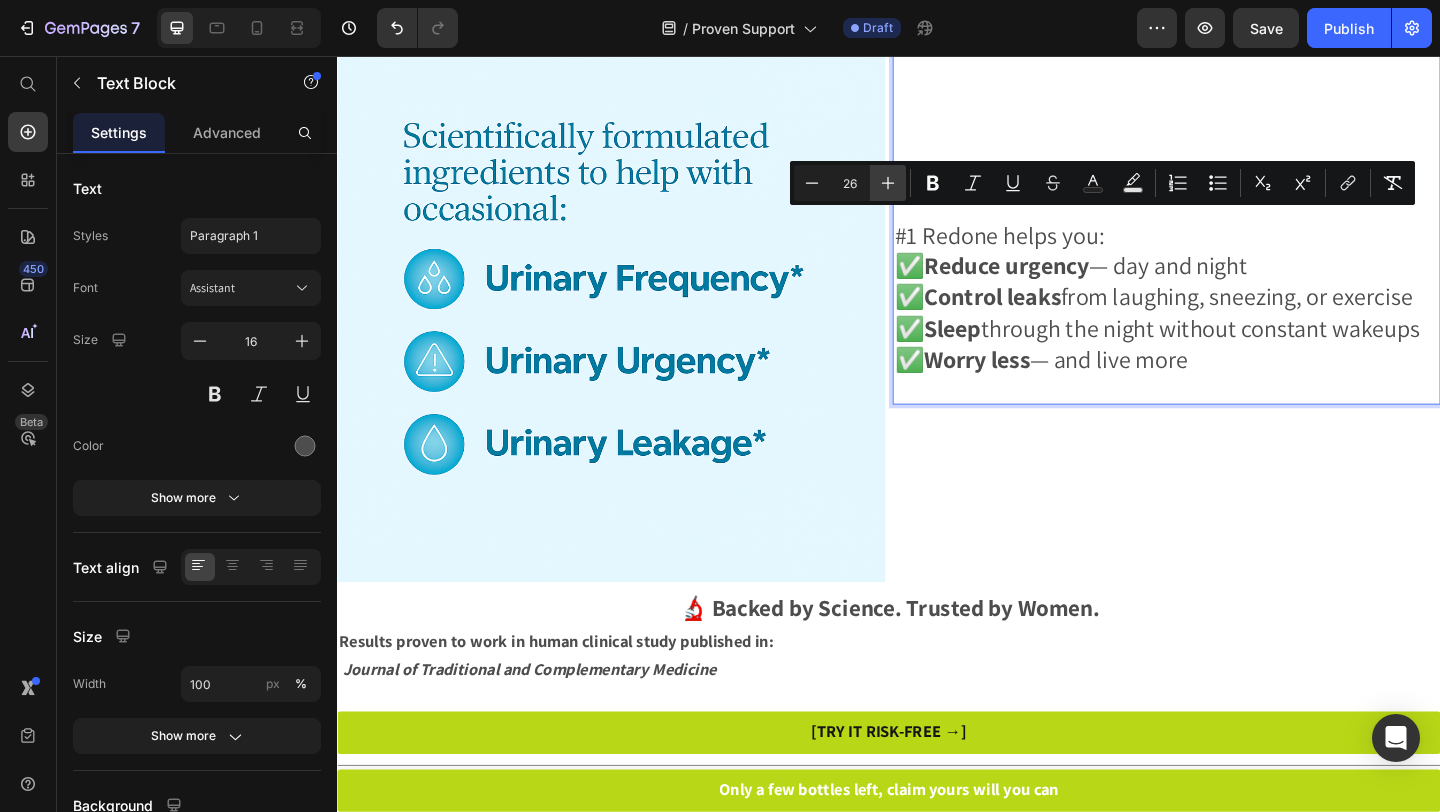 click on "Plus" at bounding box center (888, 183) 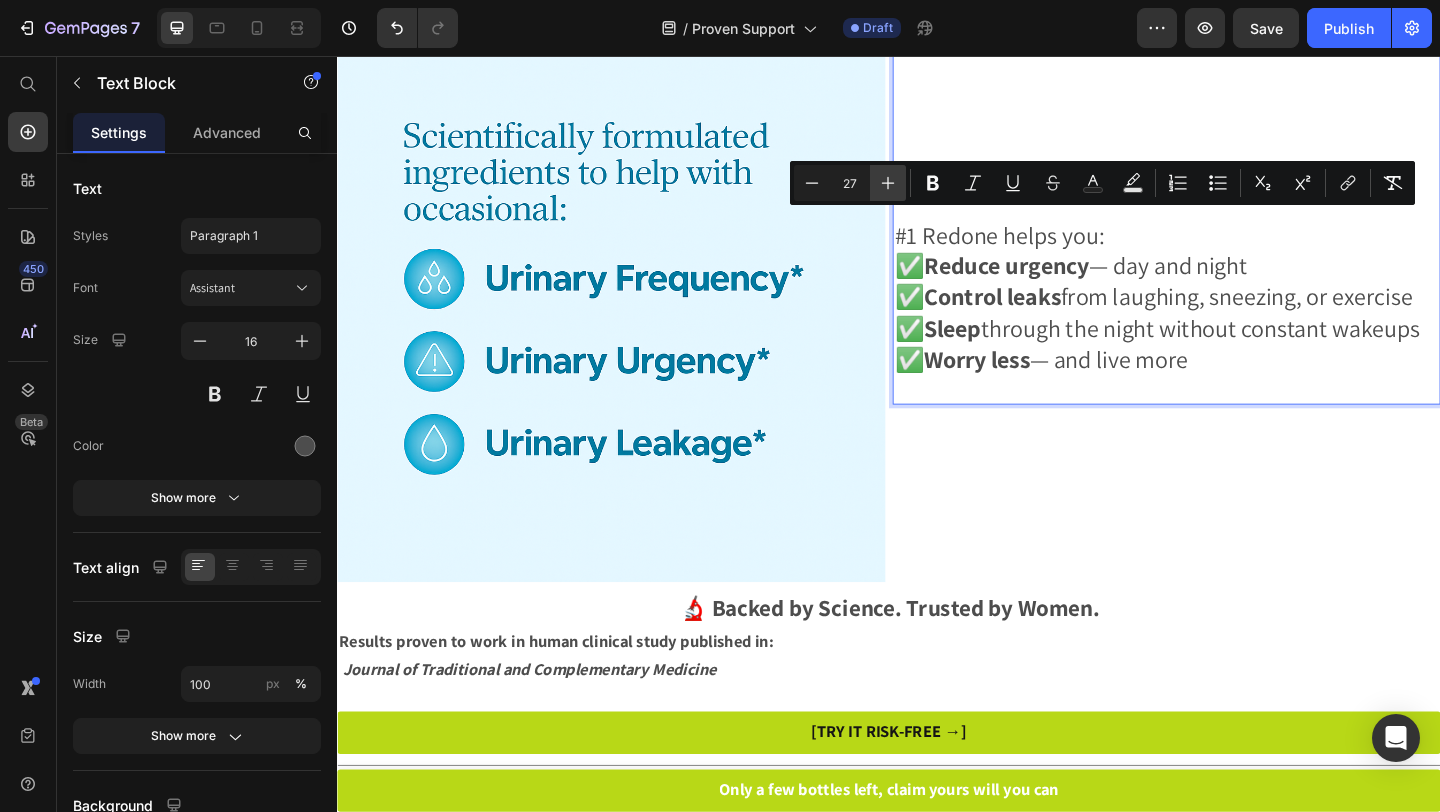 click on "Plus" at bounding box center [888, 183] 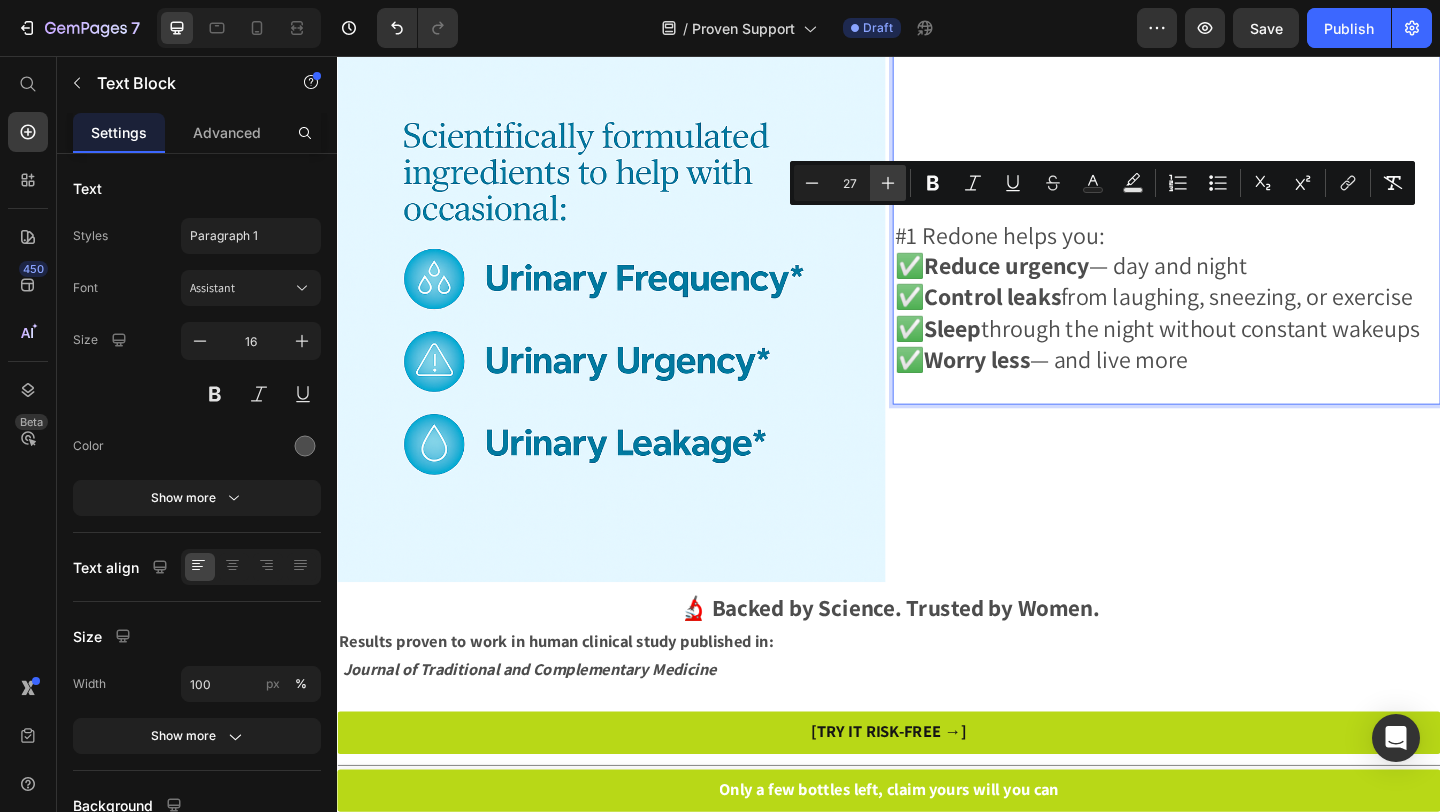 type on "28" 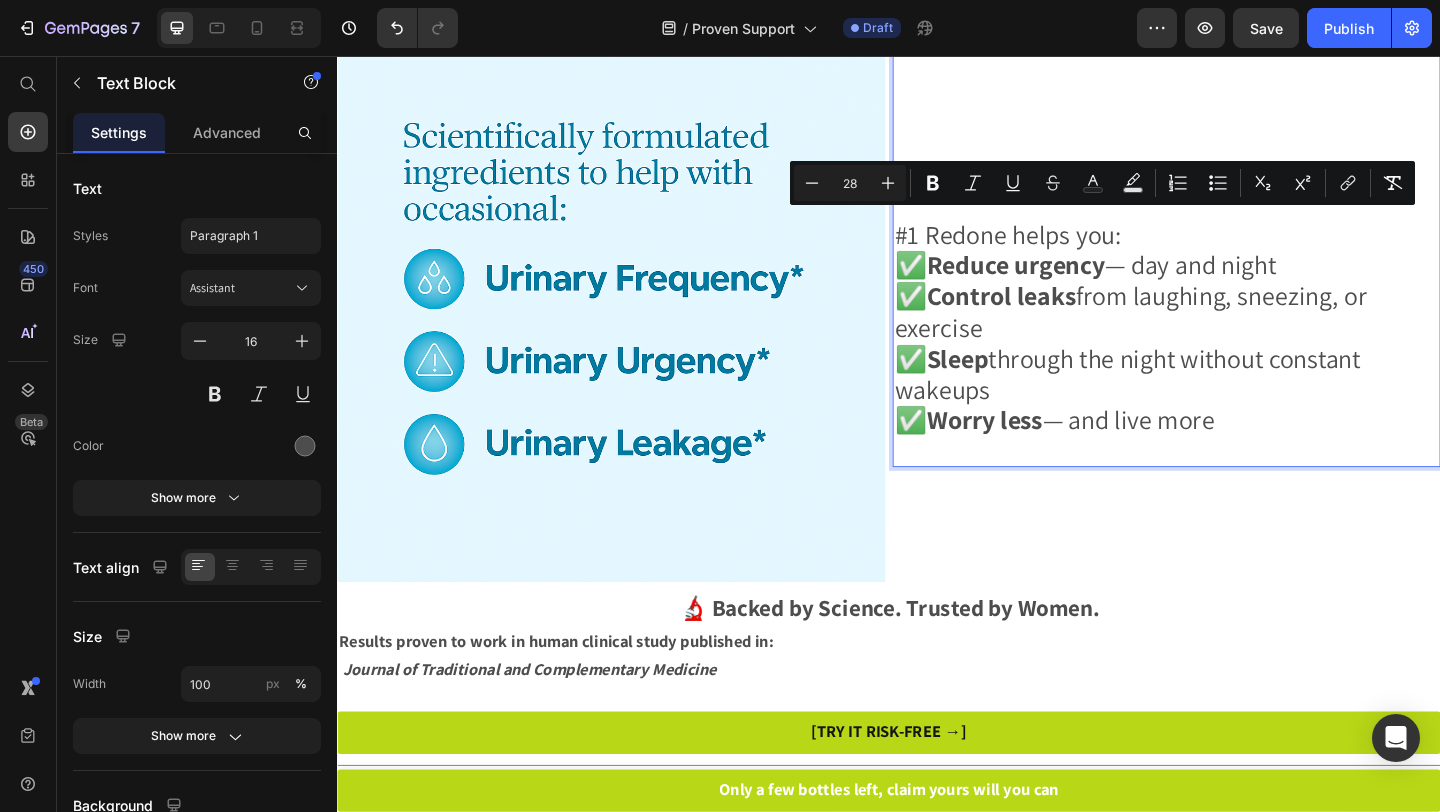click at bounding box center [635, 330] 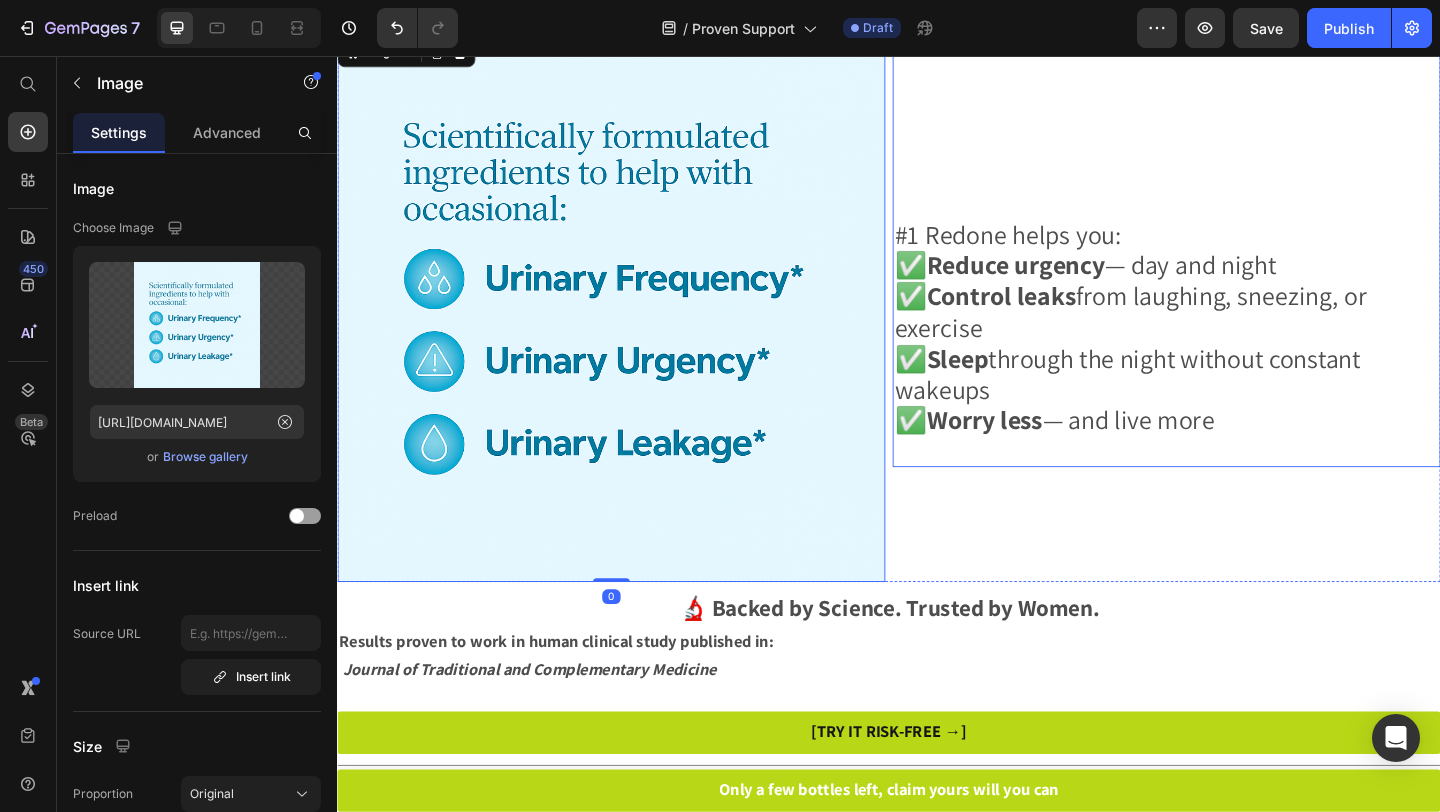 click on "✅  Sleep  through the night without constant wakeups" at bounding box center [1196, 401] 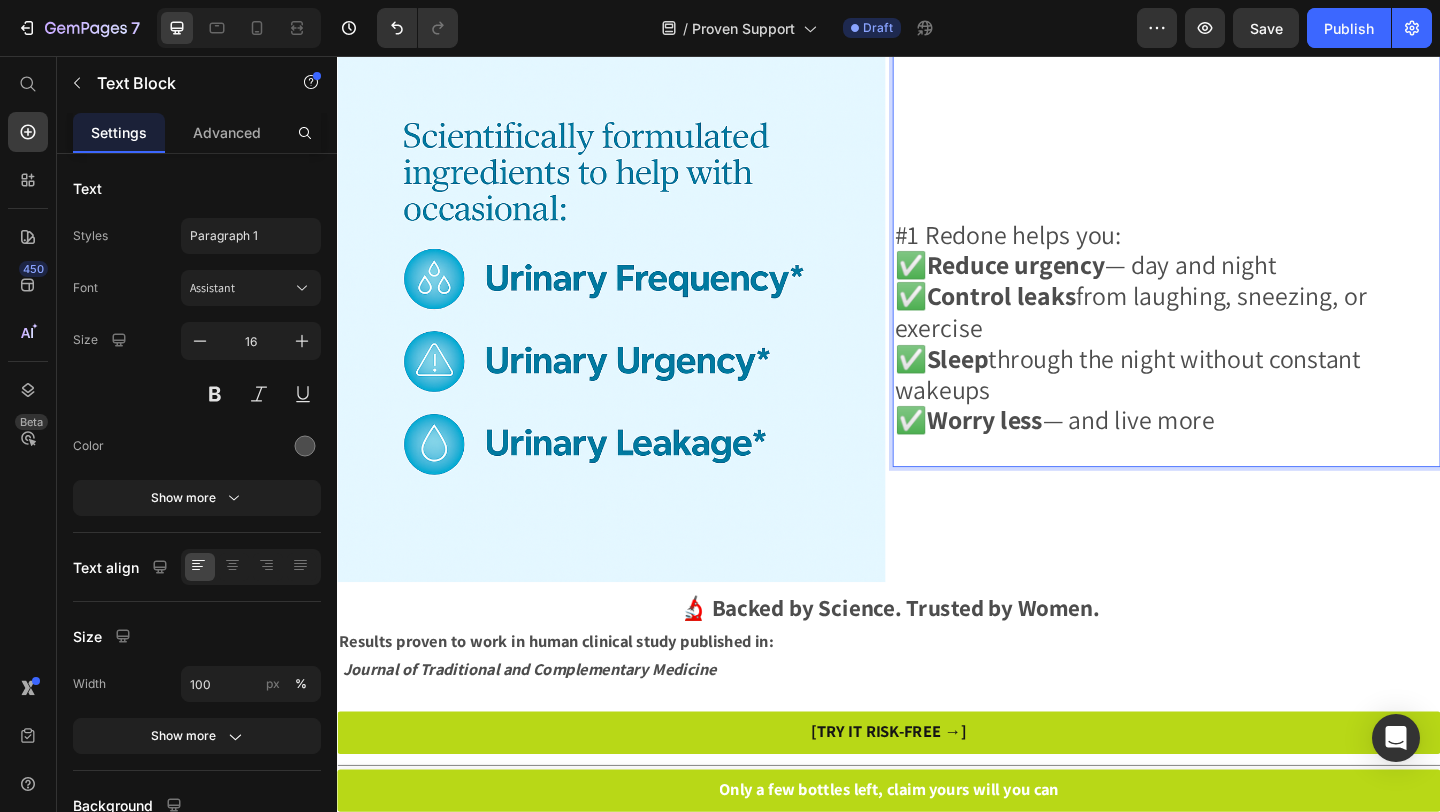click on "✅  Reduce urgency  — day and night ✅  Control leaks  from laughing, sneezing, or exercise ✅  Sleep  through the night without constant wakeups ✅  Worry less  — and live more" at bounding box center [1239, 370] 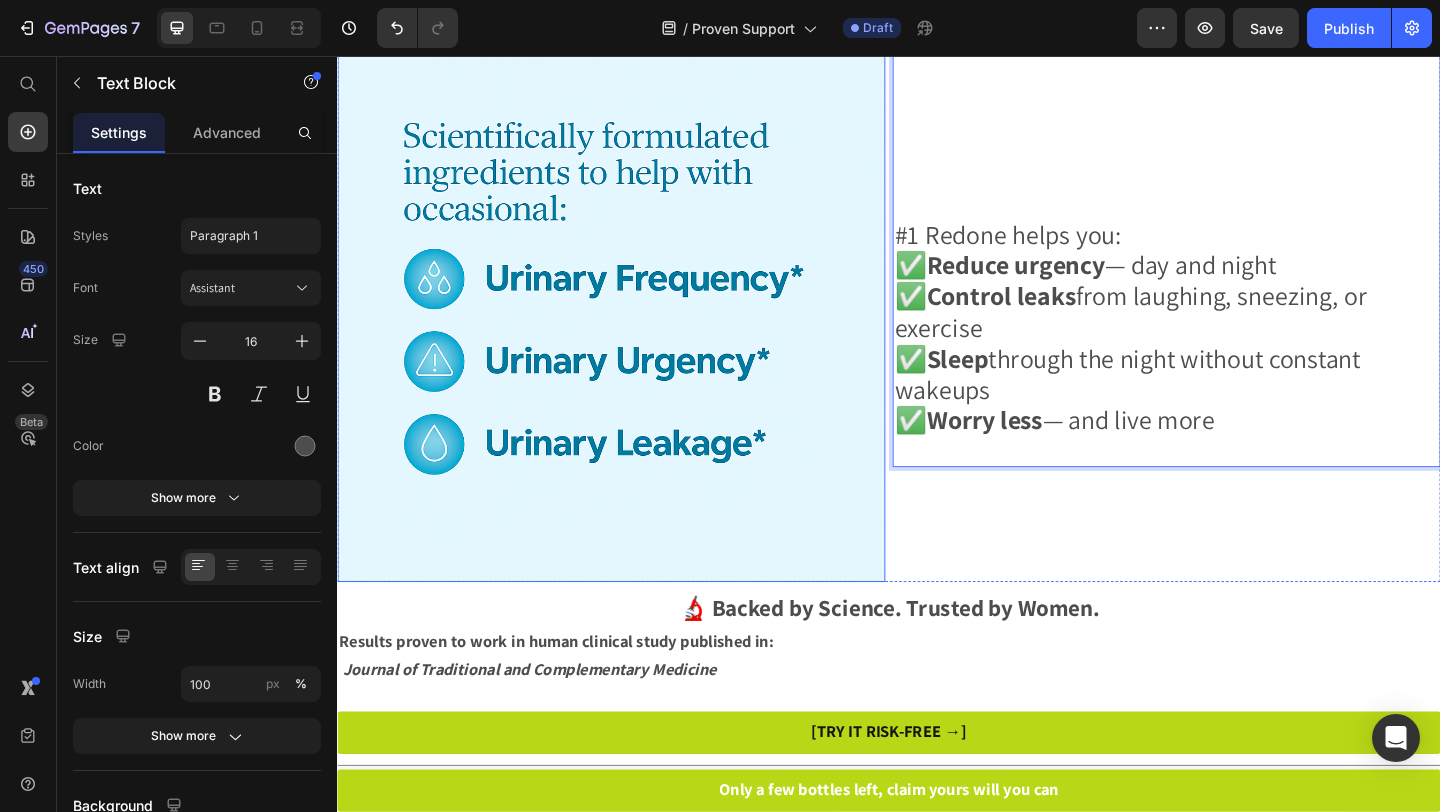 drag, startPoint x: 1341, startPoint y: 443, endPoint x: 929, endPoint y: 238, distance: 460.18365 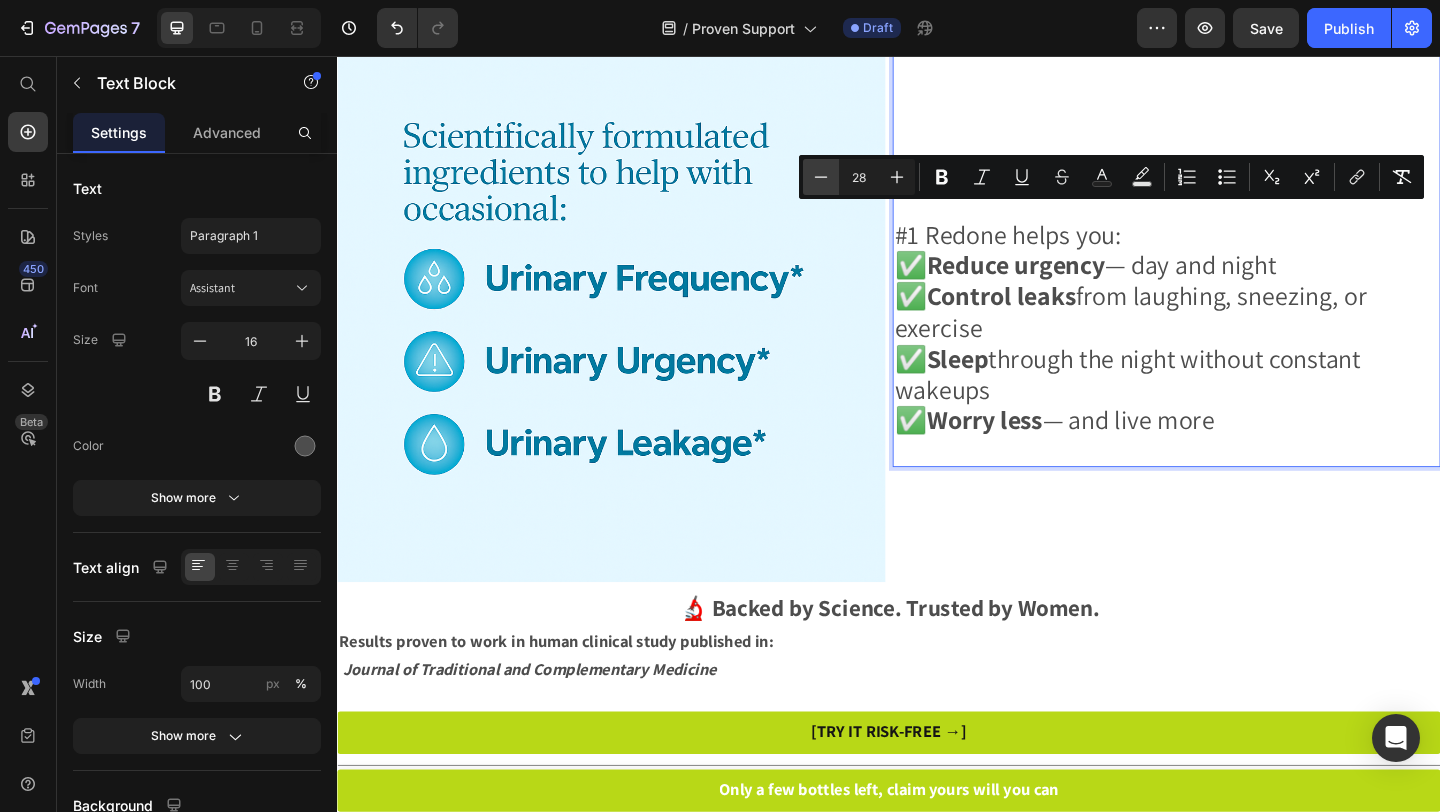 click on "Minus" at bounding box center [821, 177] 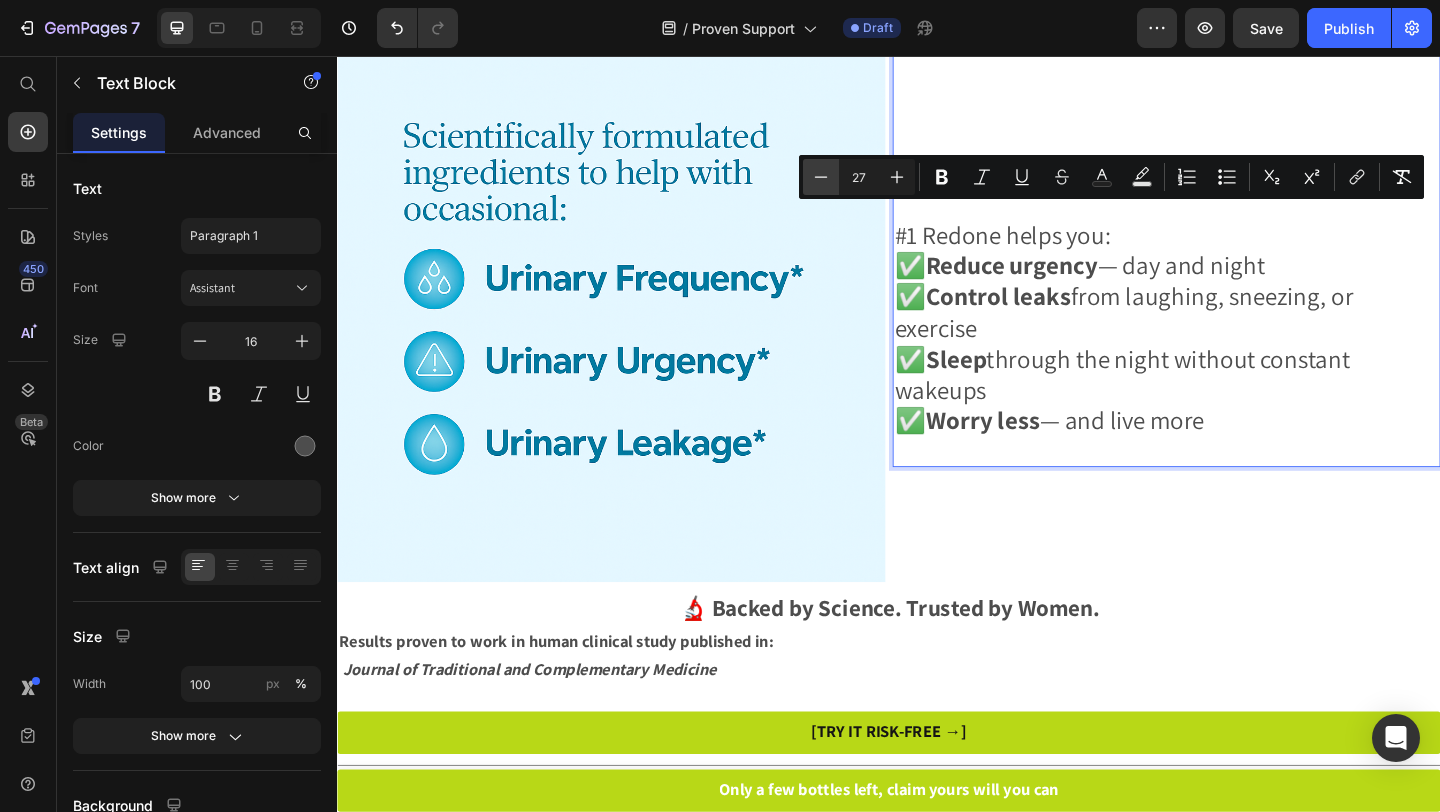 click on "Minus" at bounding box center [821, 177] 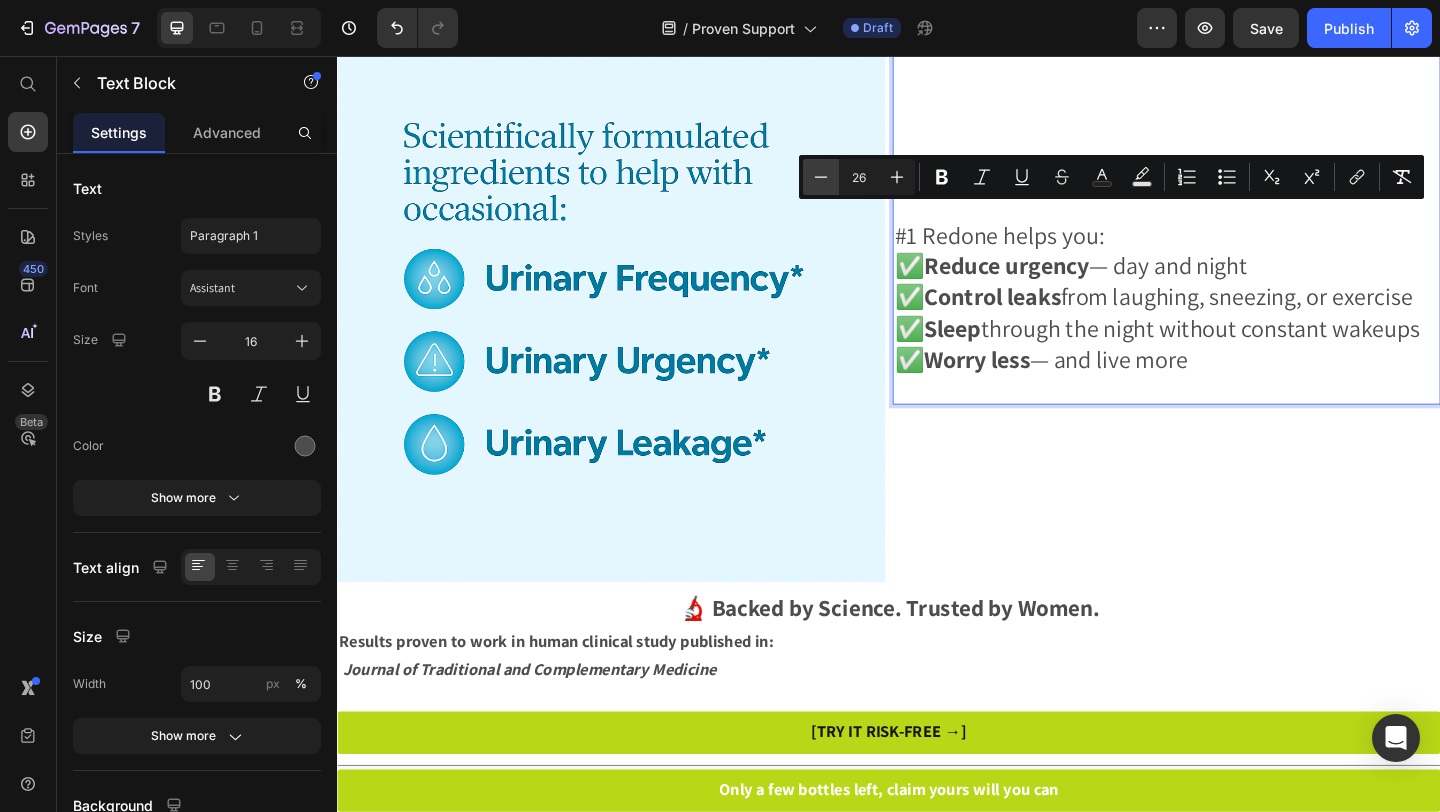 click 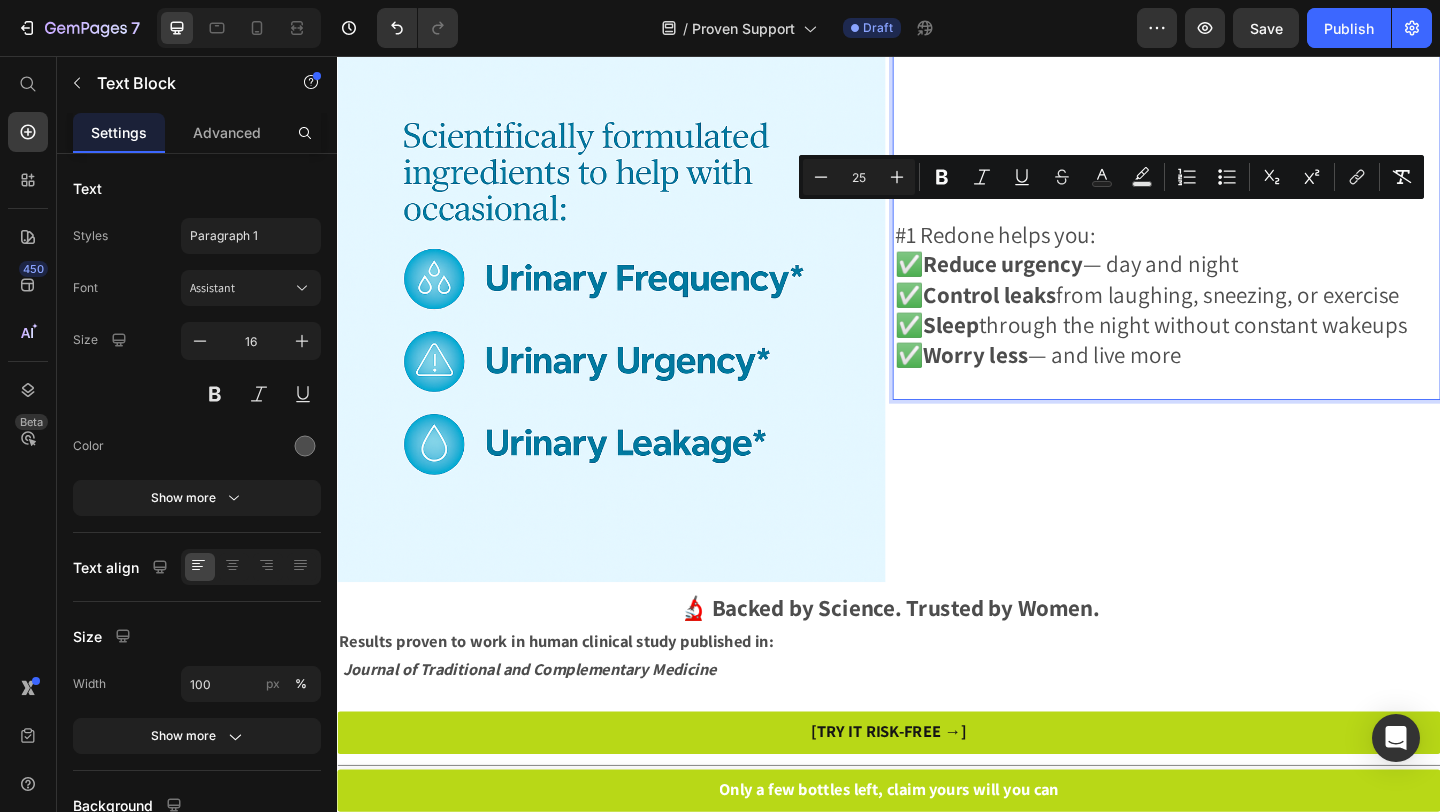 click on "#1 Redone helps you:" at bounding box center [1052, 249] 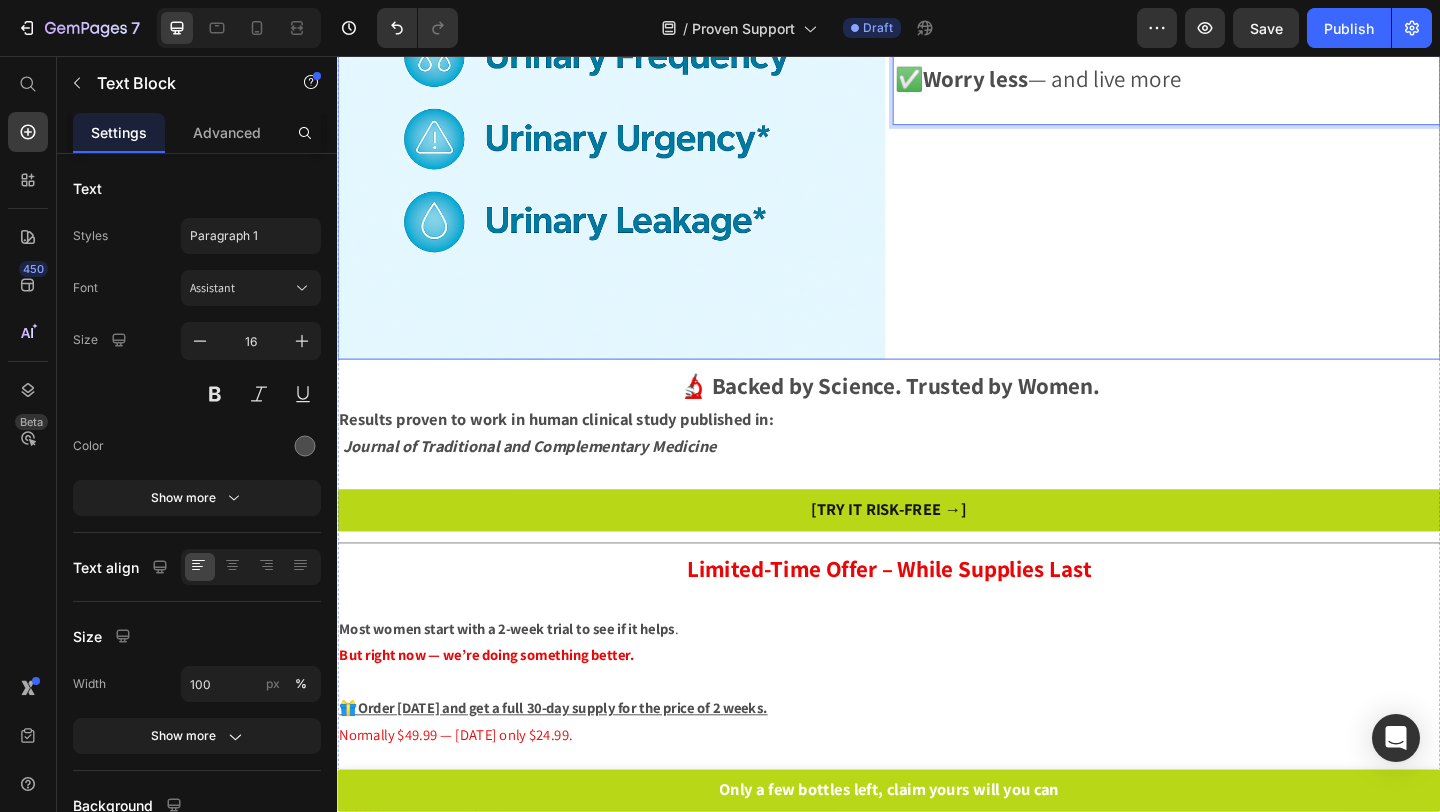 scroll, scrollTop: 4213, scrollLeft: 0, axis: vertical 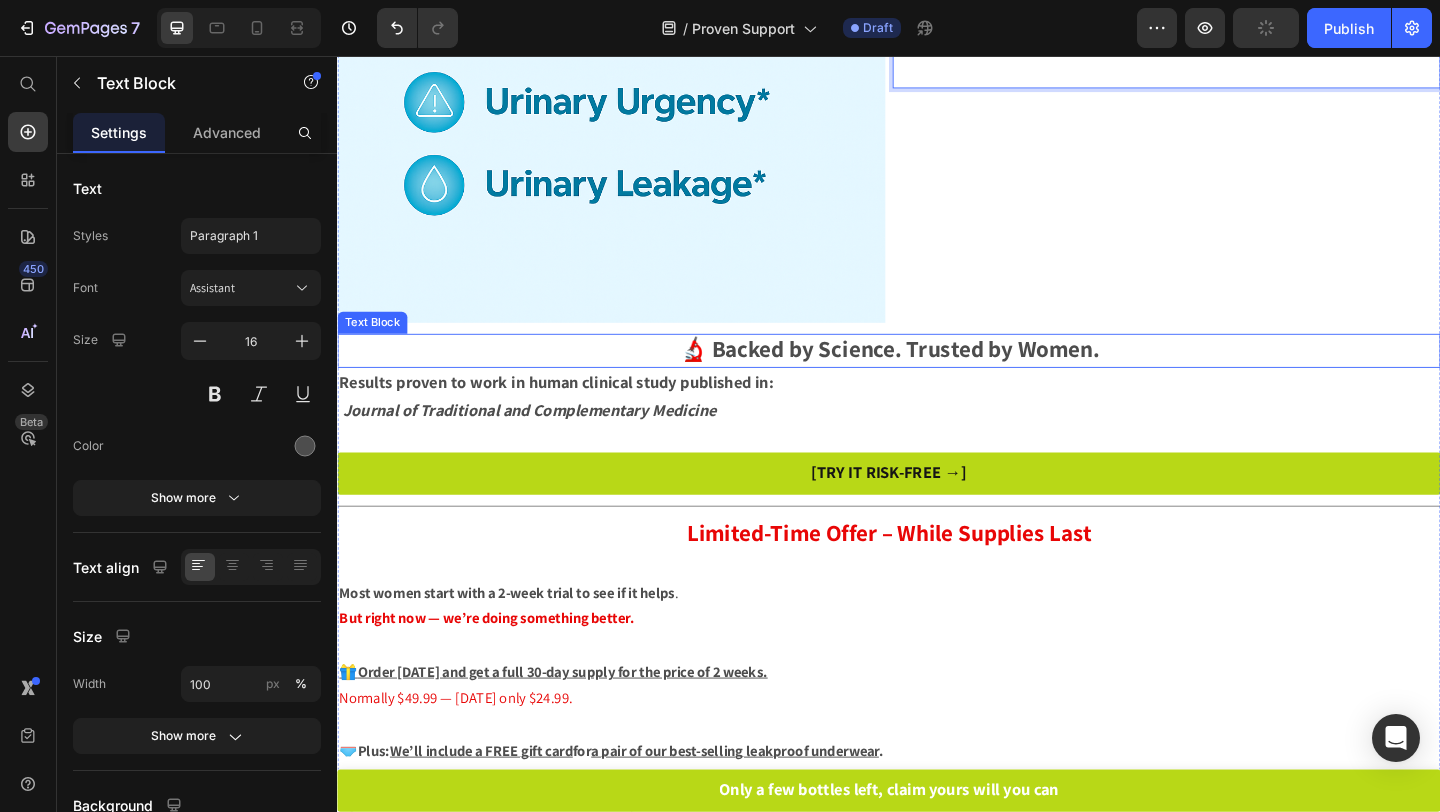 click on "🔬 Backed by Science. Trusted by Women." at bounding box center [937, 373] 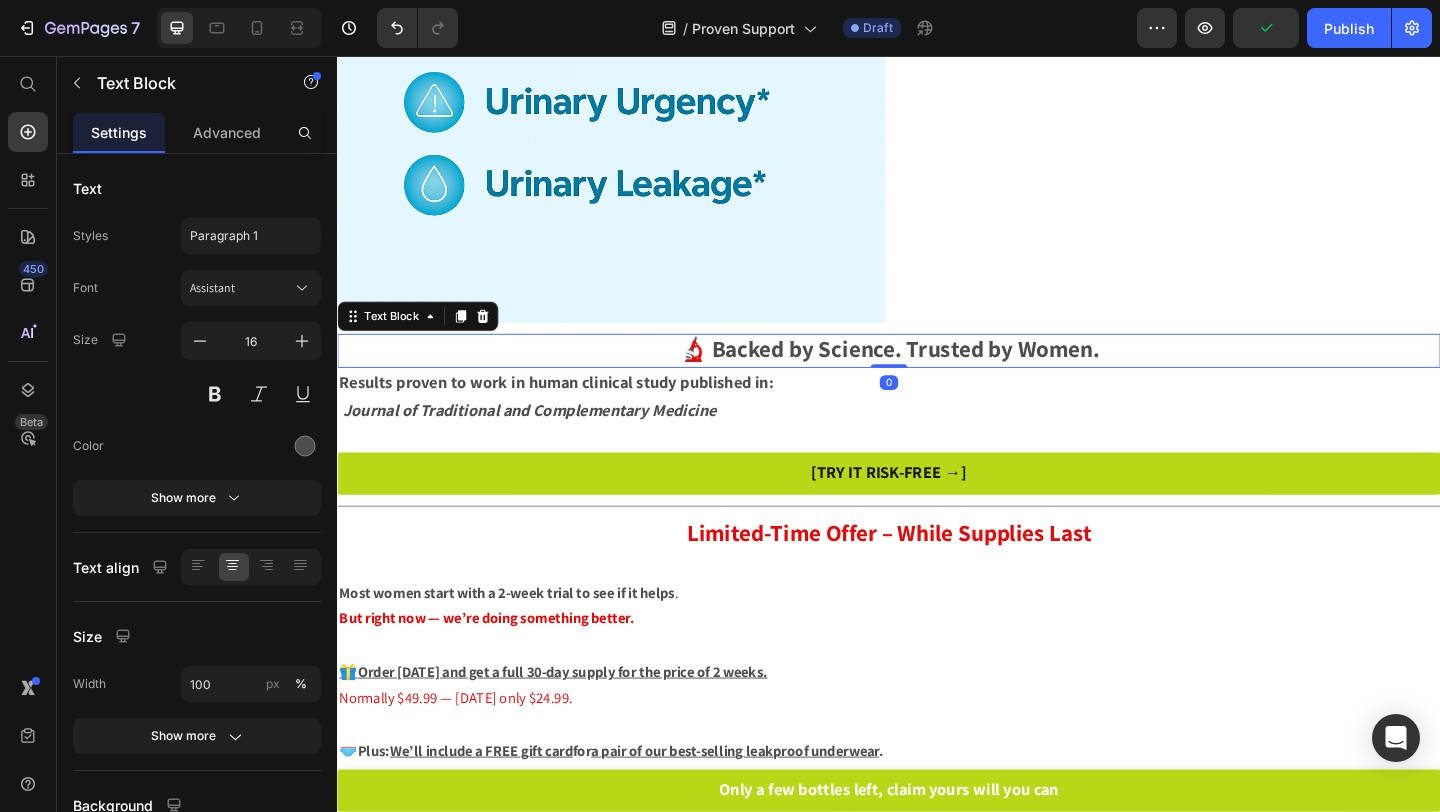 click on "🔬 Backed by Science. Trusted by Women." at bounding box center [937, 373] 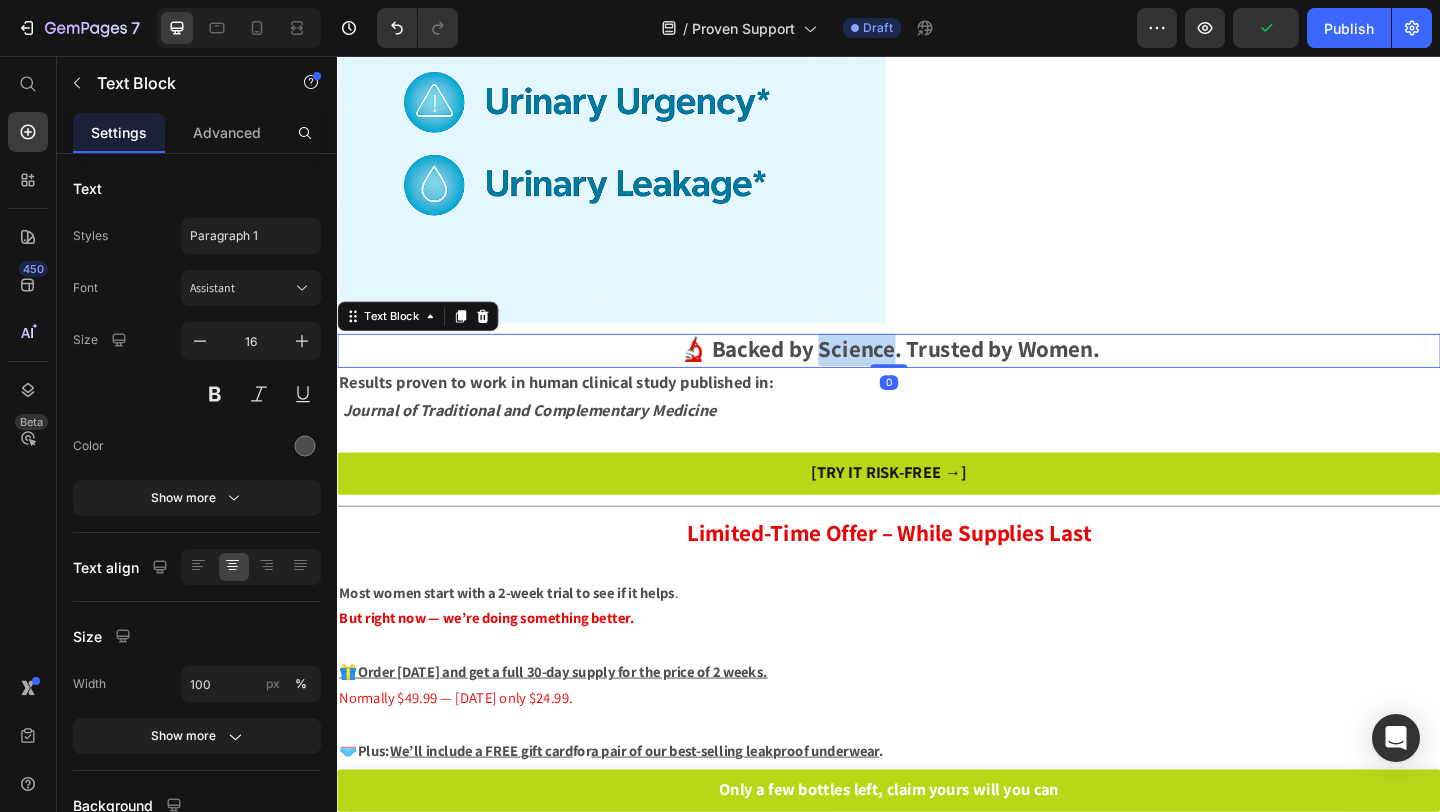 click on "🔬 Backed by Science. Trusted by Women." at bounding box center [937, 373] 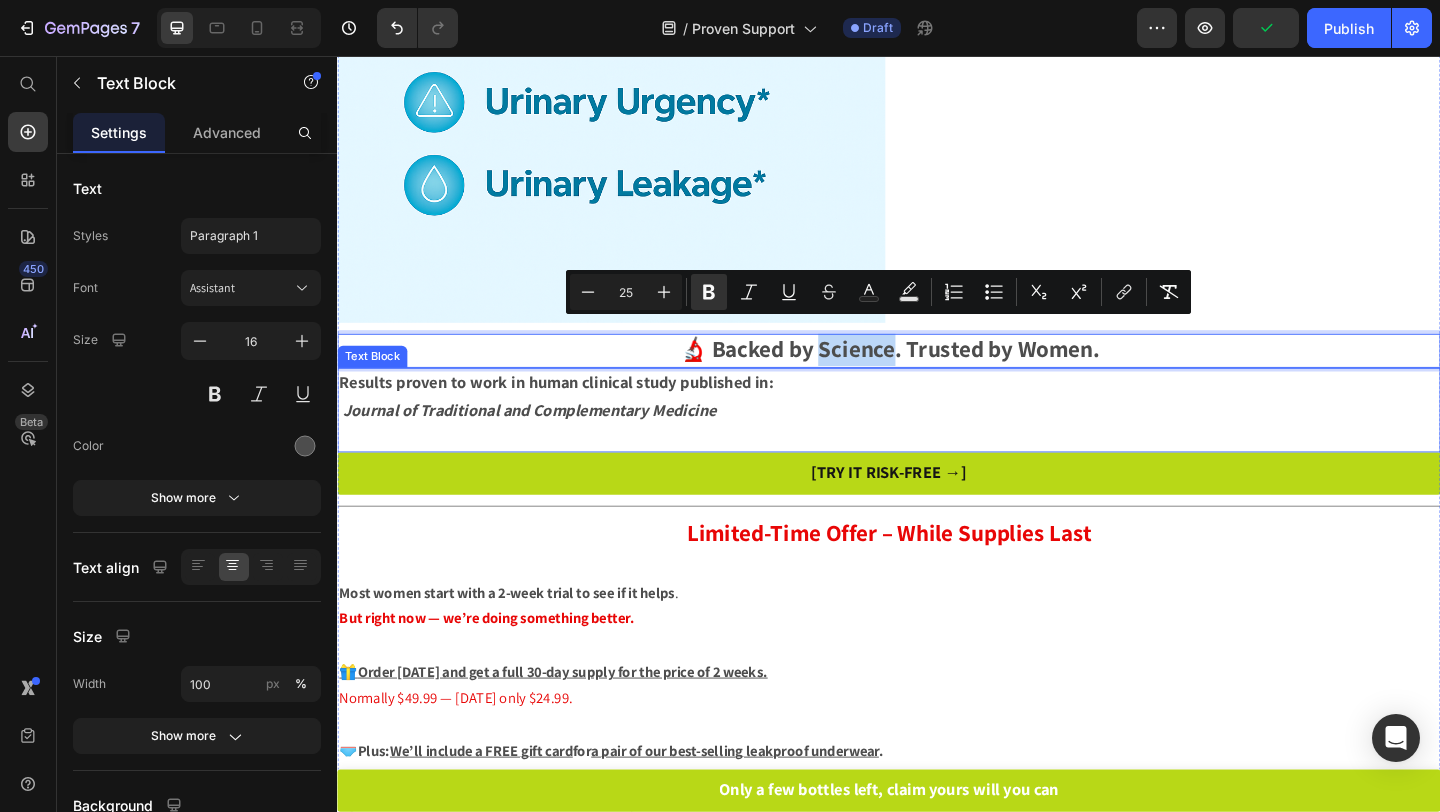 click on "Results proven to work in human clinical study published in:" at bounding box center [937, 412] 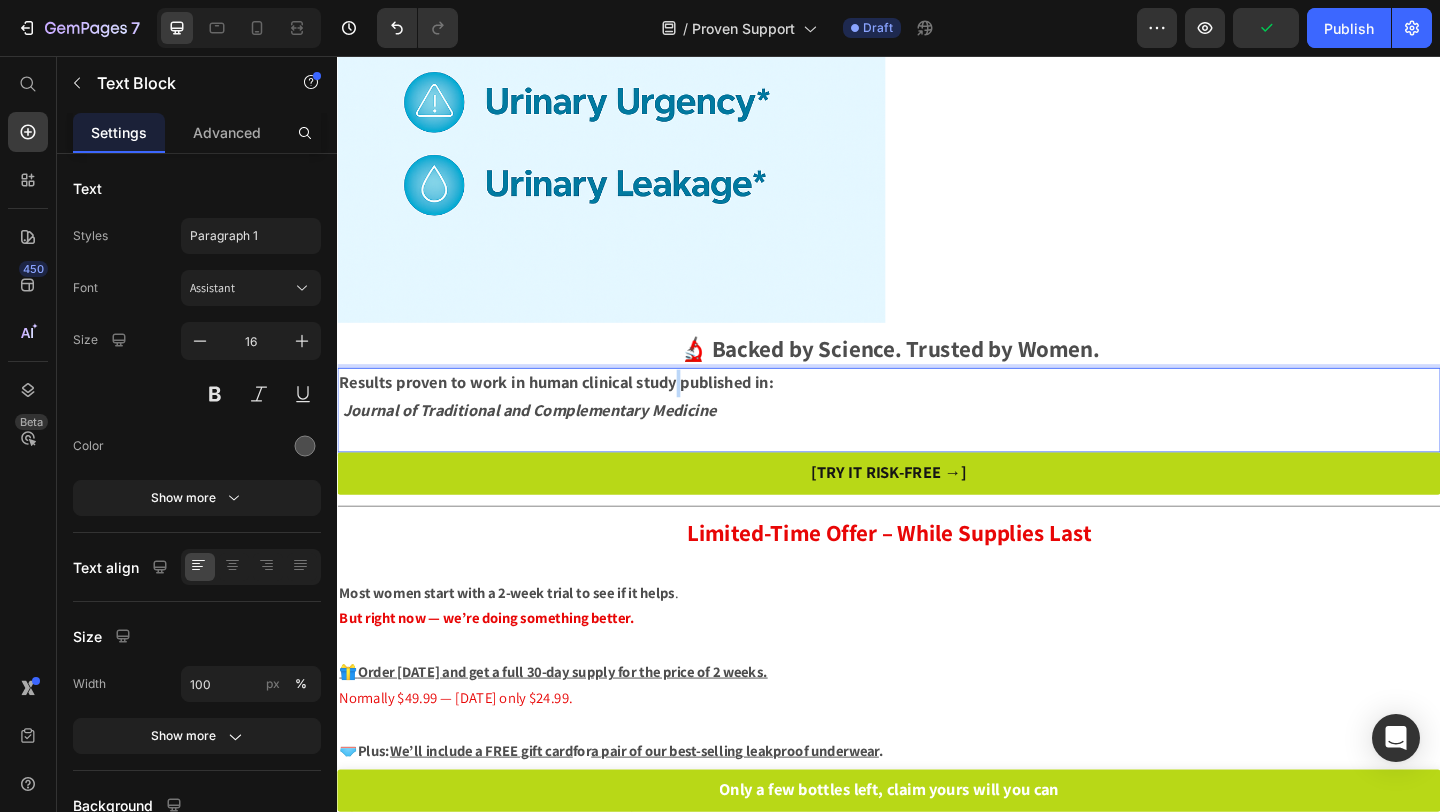 click on "Results proven to work in human clinical study published in:" at bounding box center (937, 412) 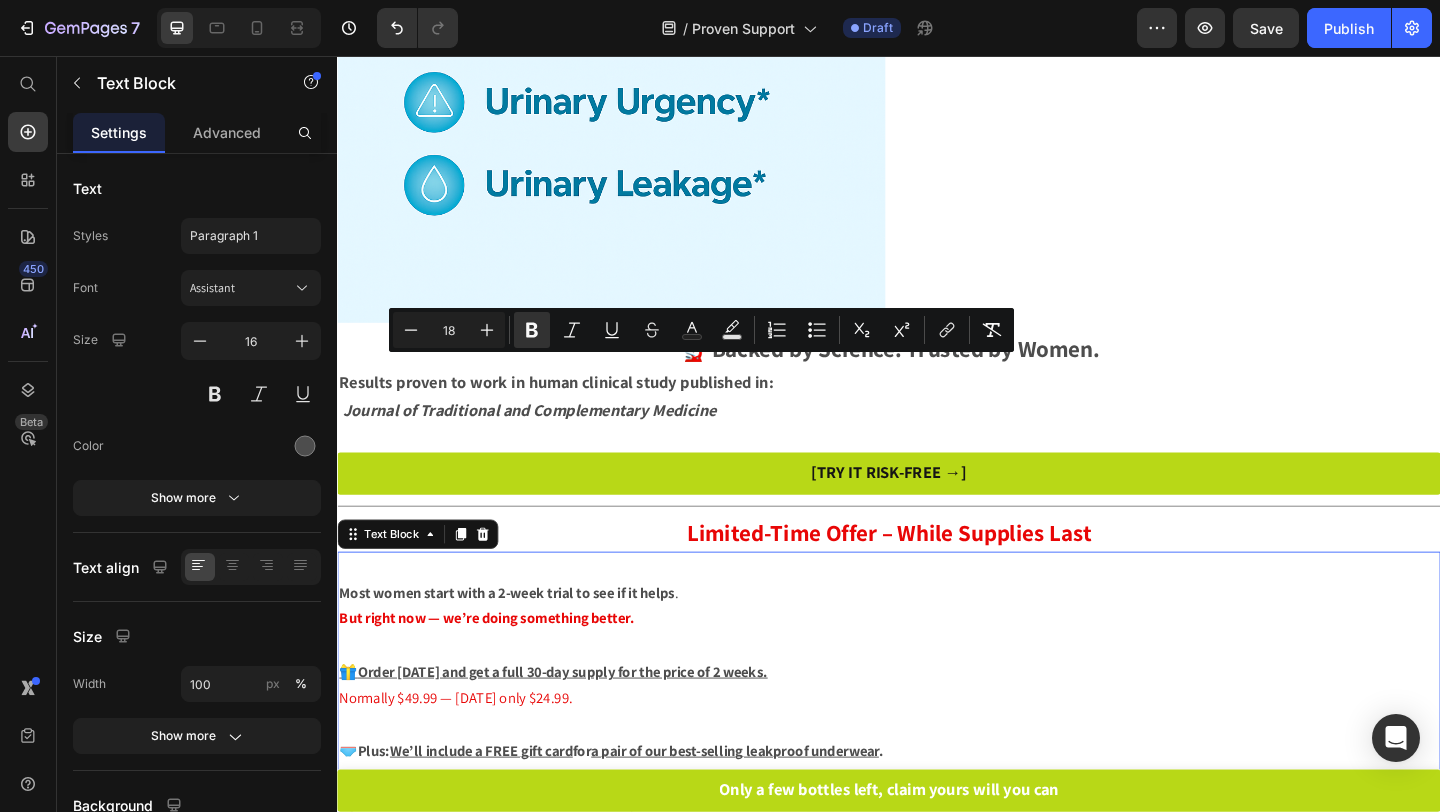 click at bounding box center [937, 697] 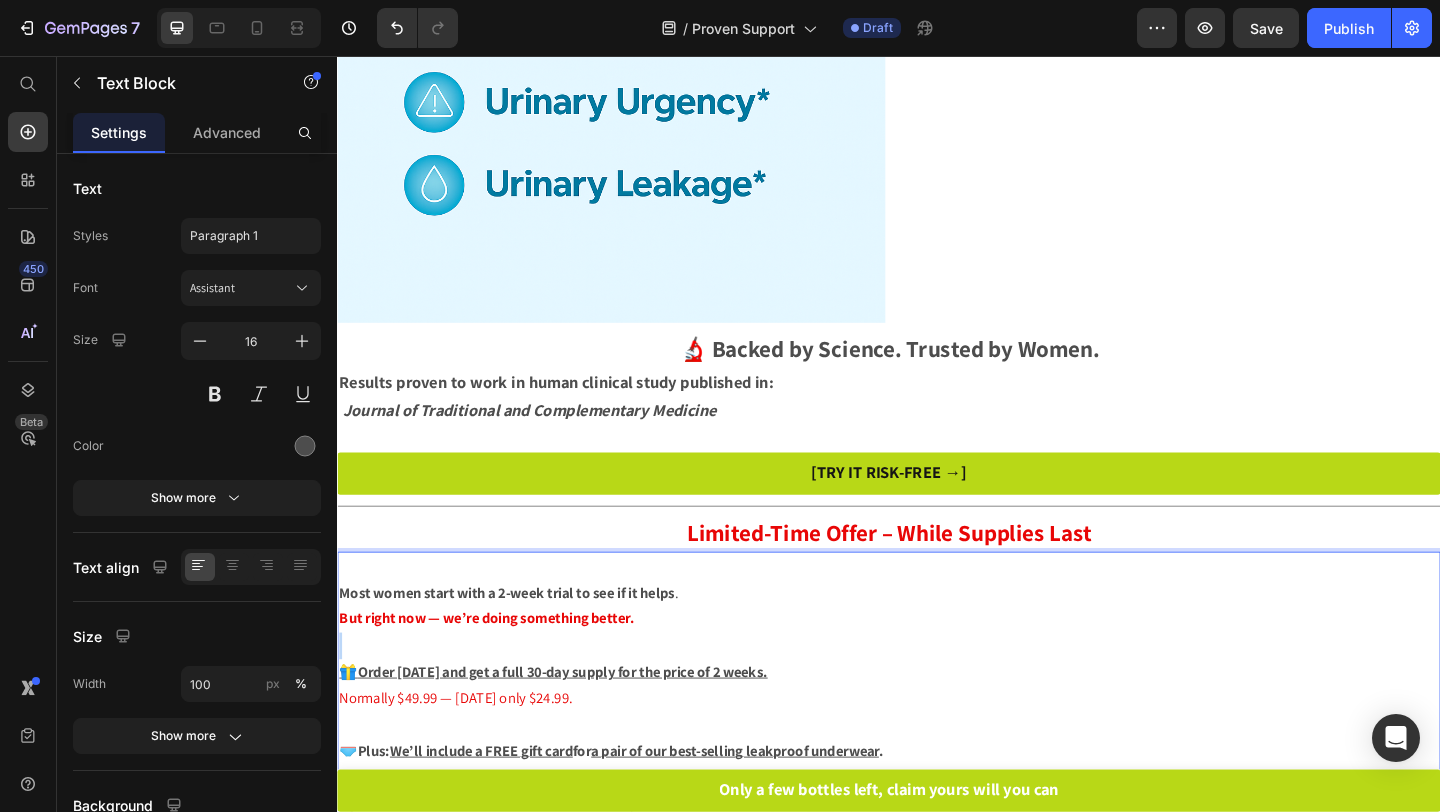 click at bounding box center (937, 697) 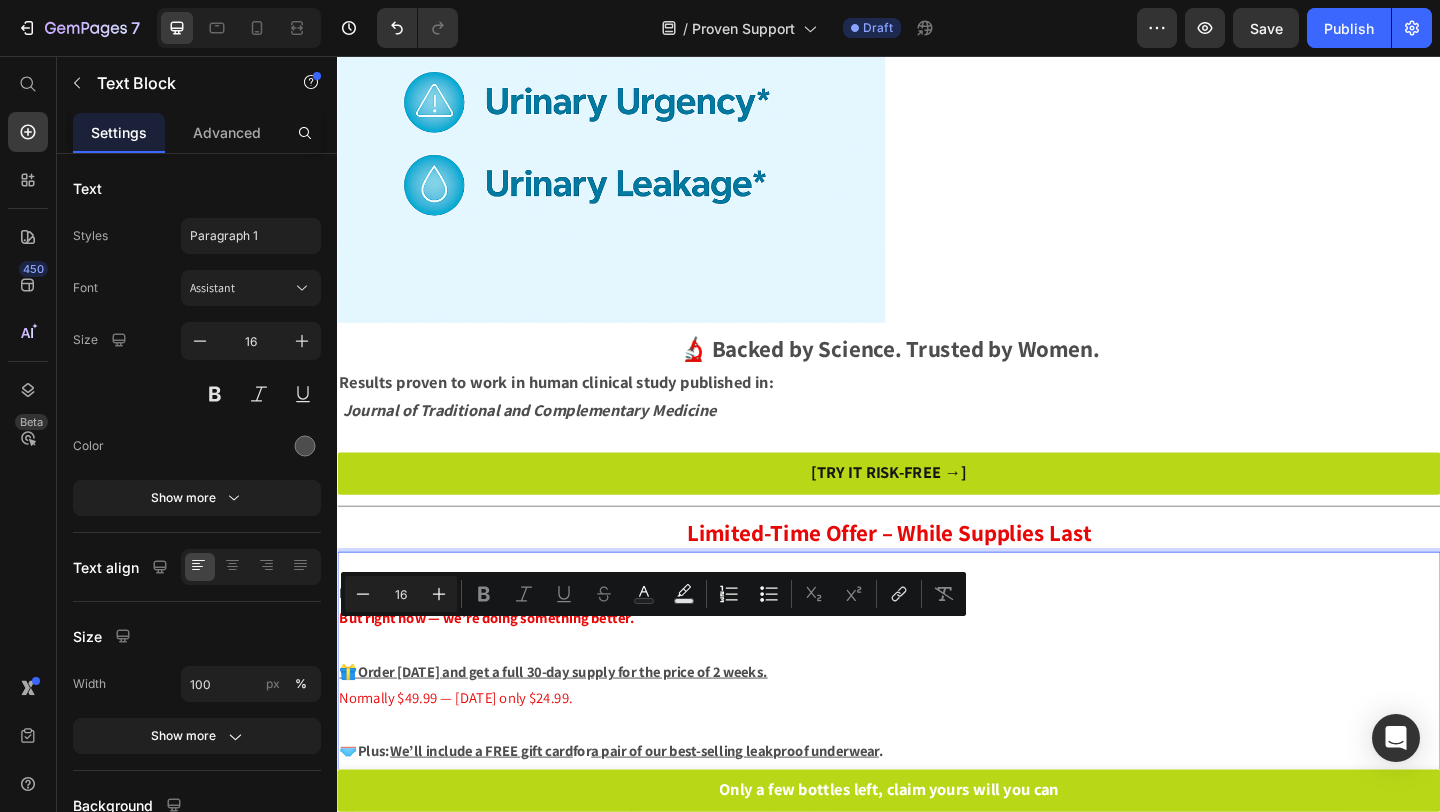 click on "Order [DATE] and get a full 30-day supply for the price of 2 weeks." at bounding box center (582, 725) 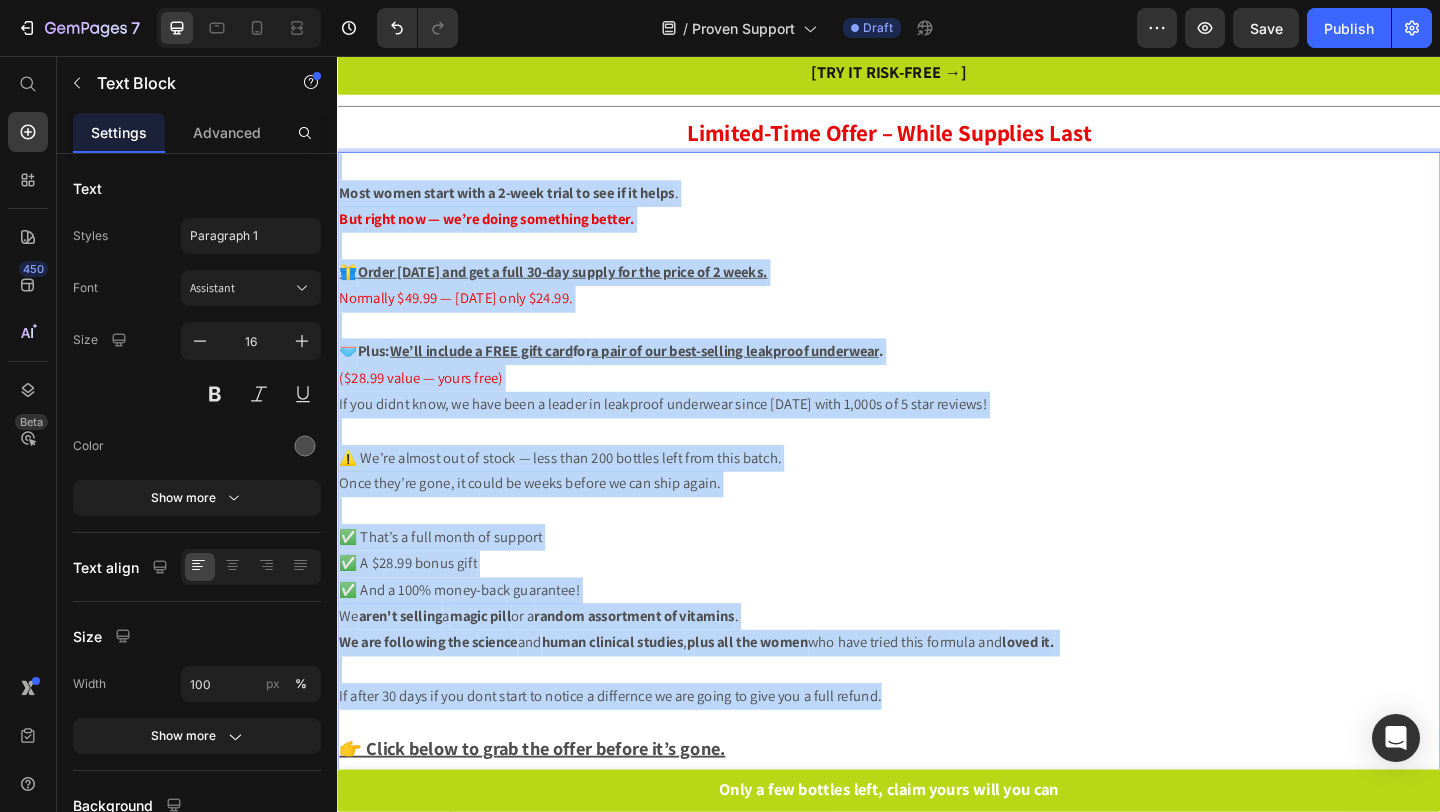 scroll, scrollTop: 4593, scrollLeft: 0, axis: vertical 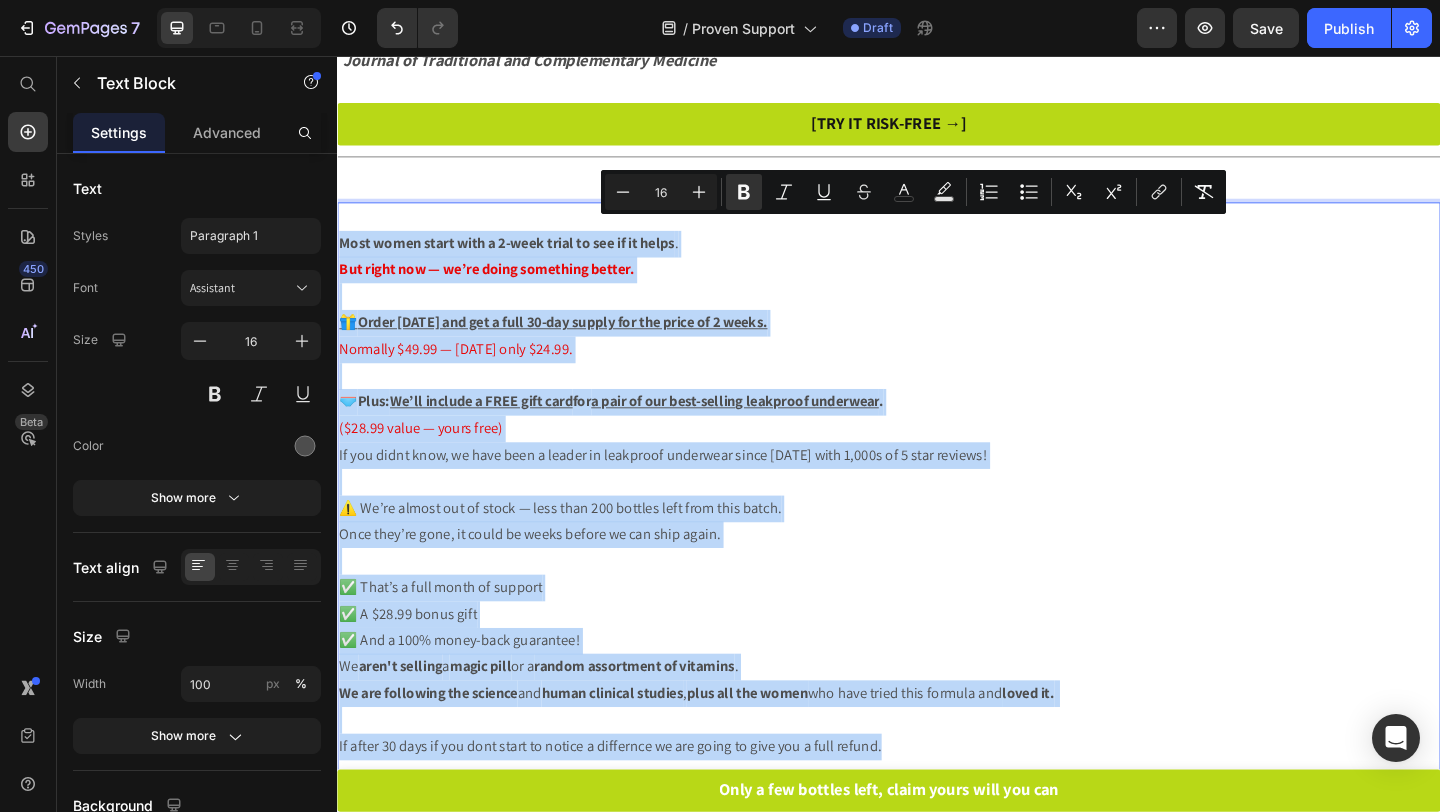 drag, startPoint x: 948, startPoint y: 565, endPoint x: 332, endPoint y: 249, distance: 692.3236 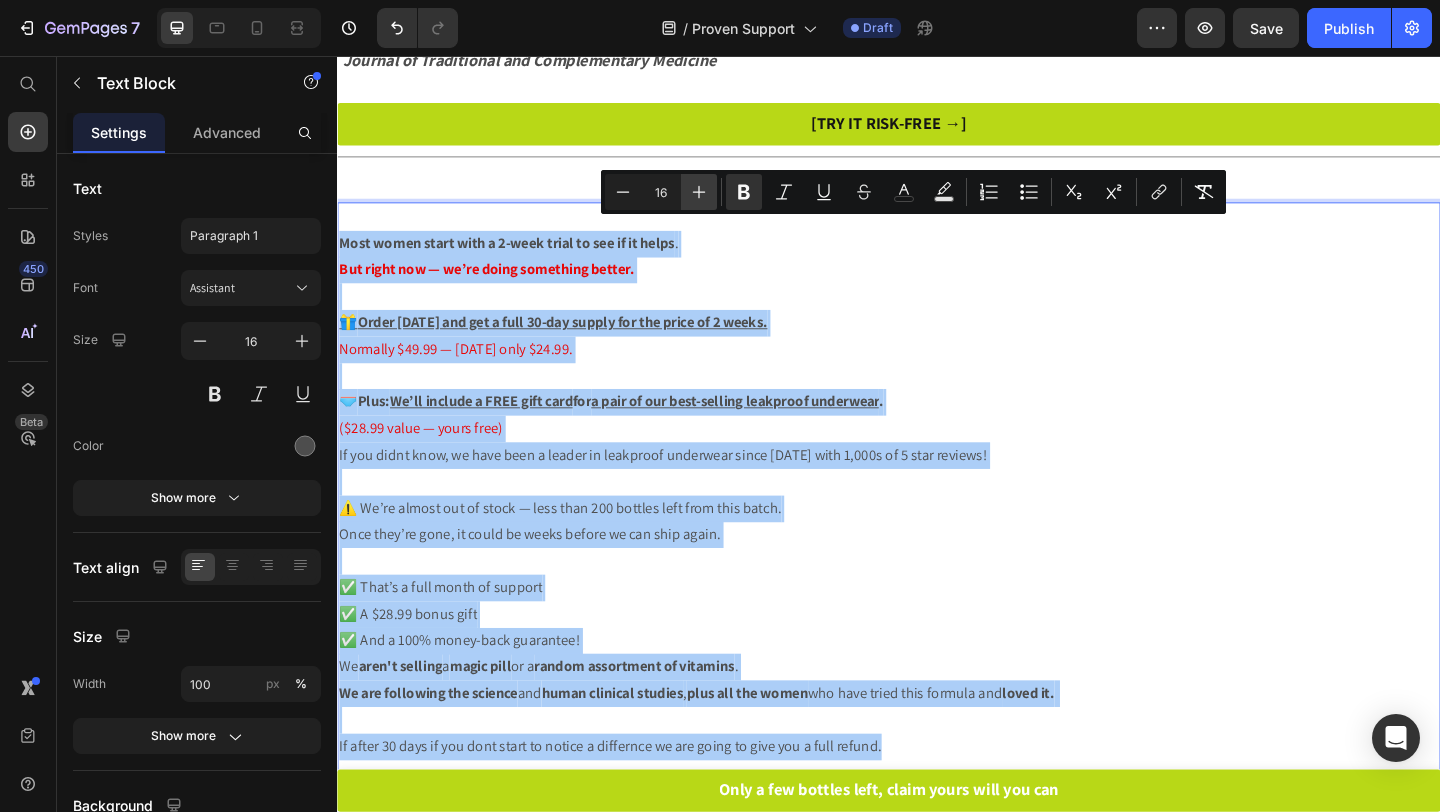 click 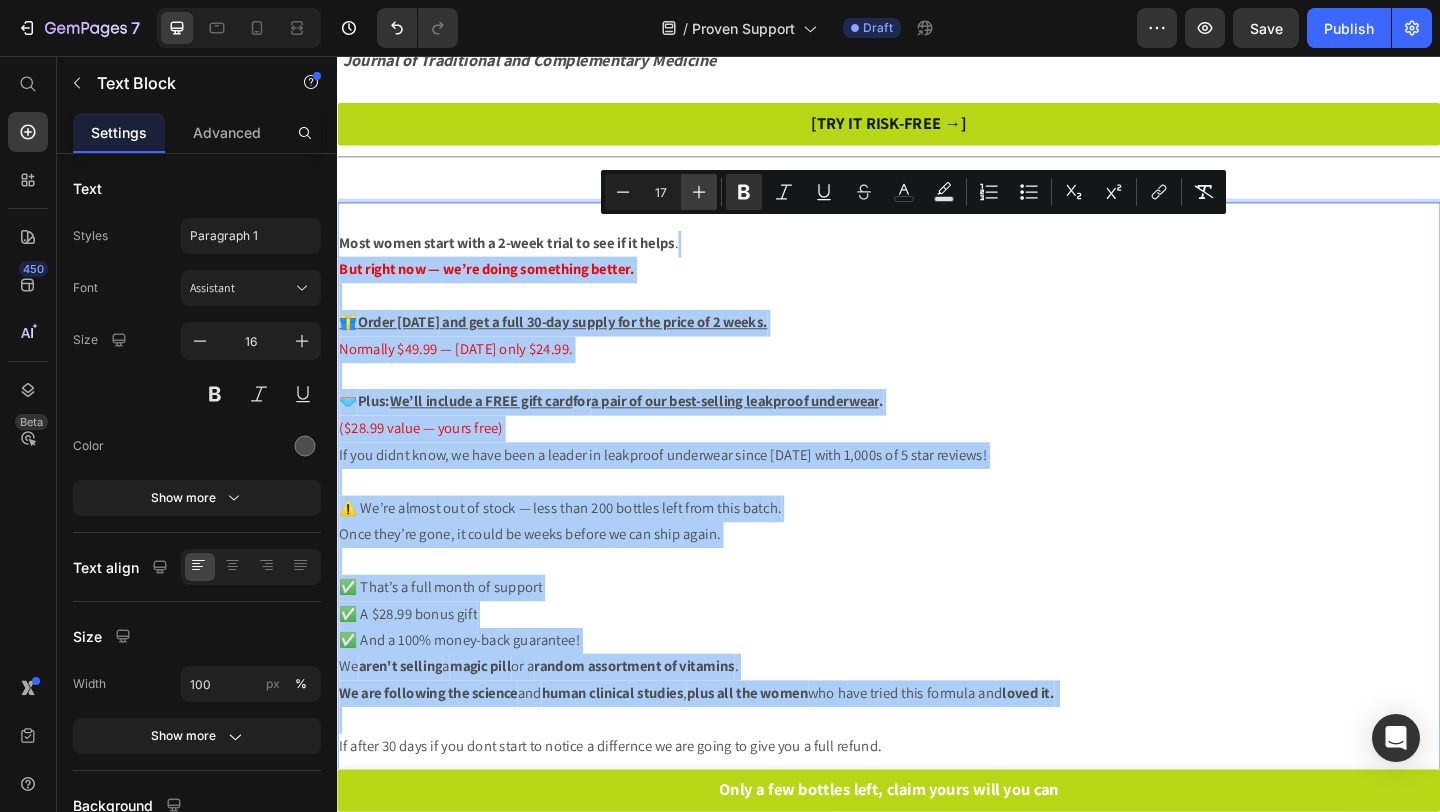 click 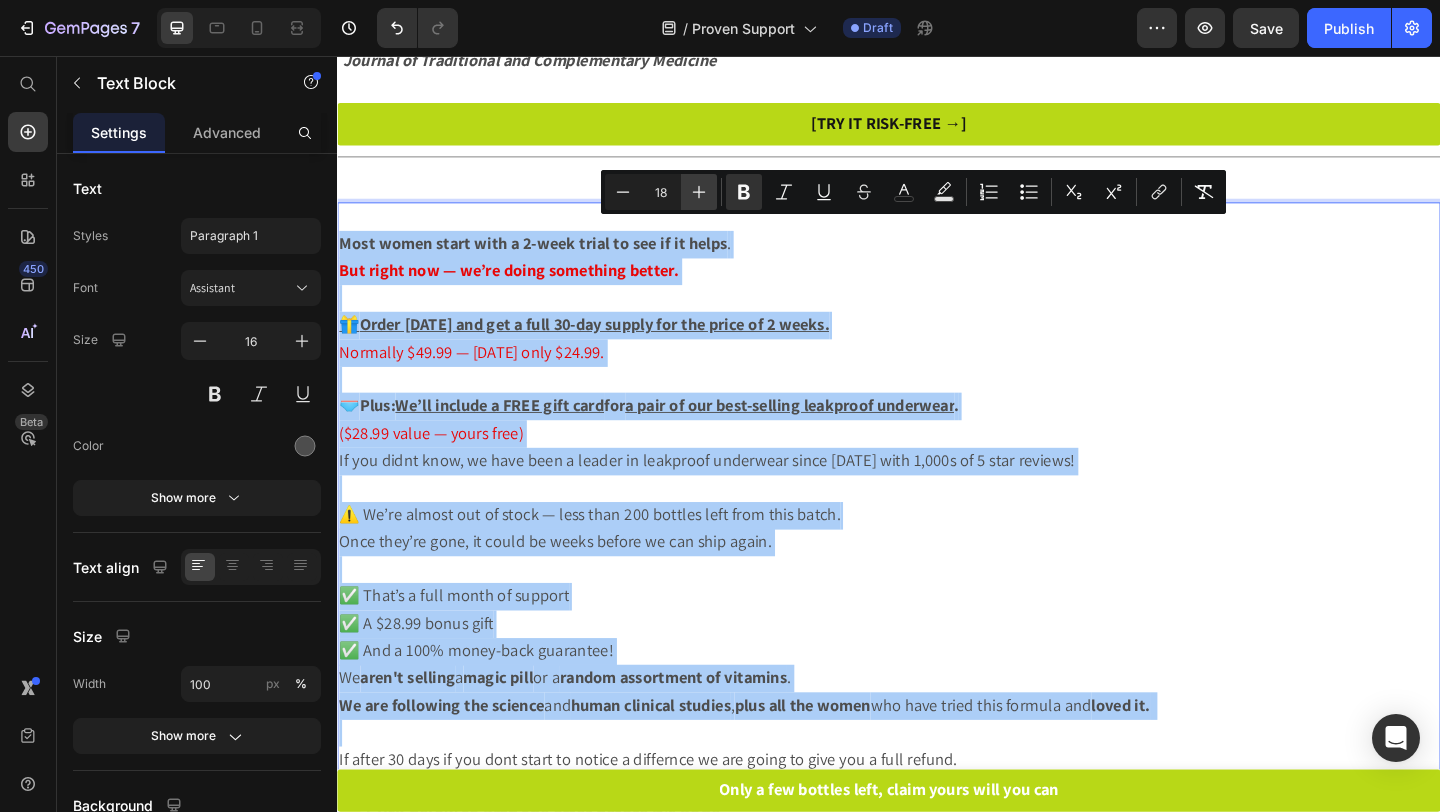 click 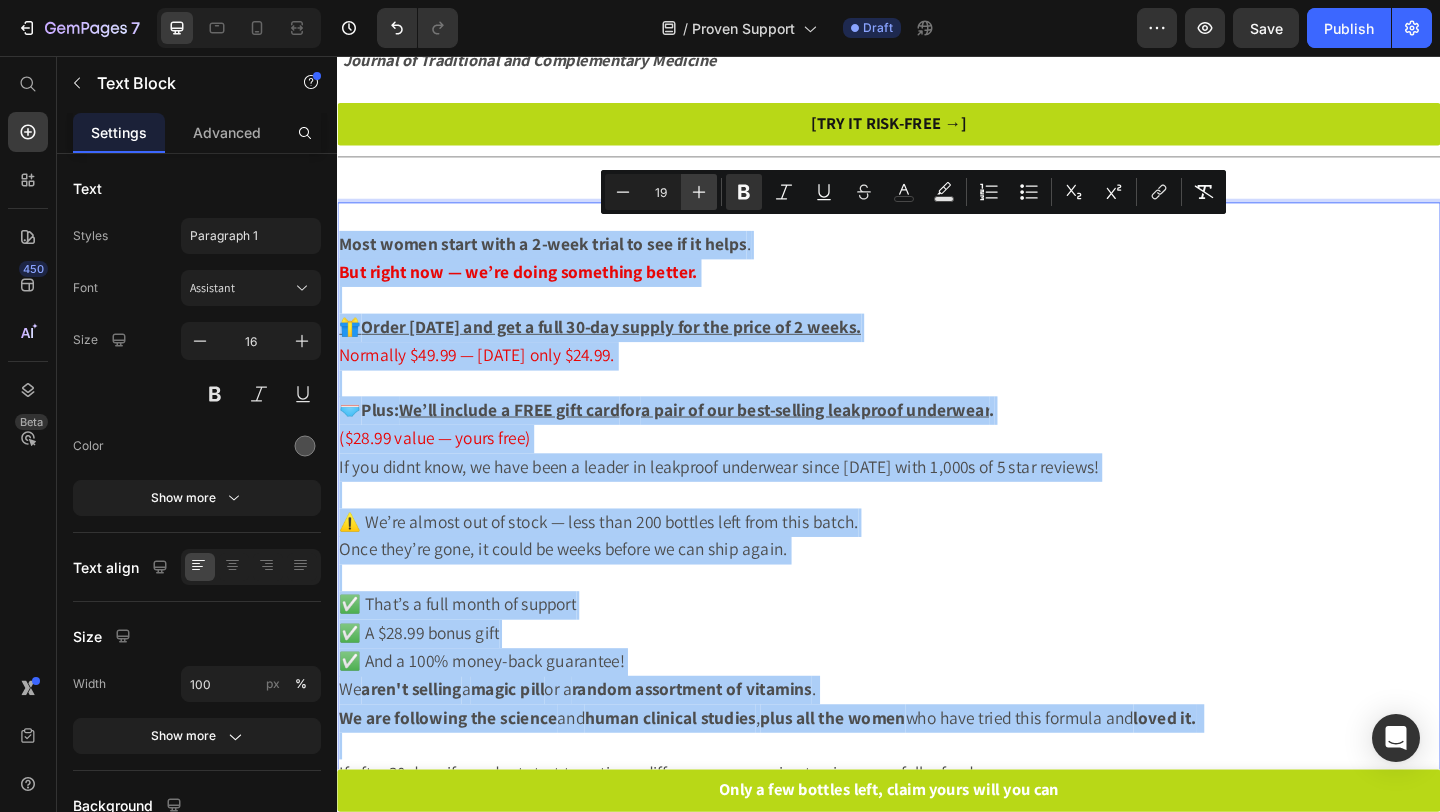 click 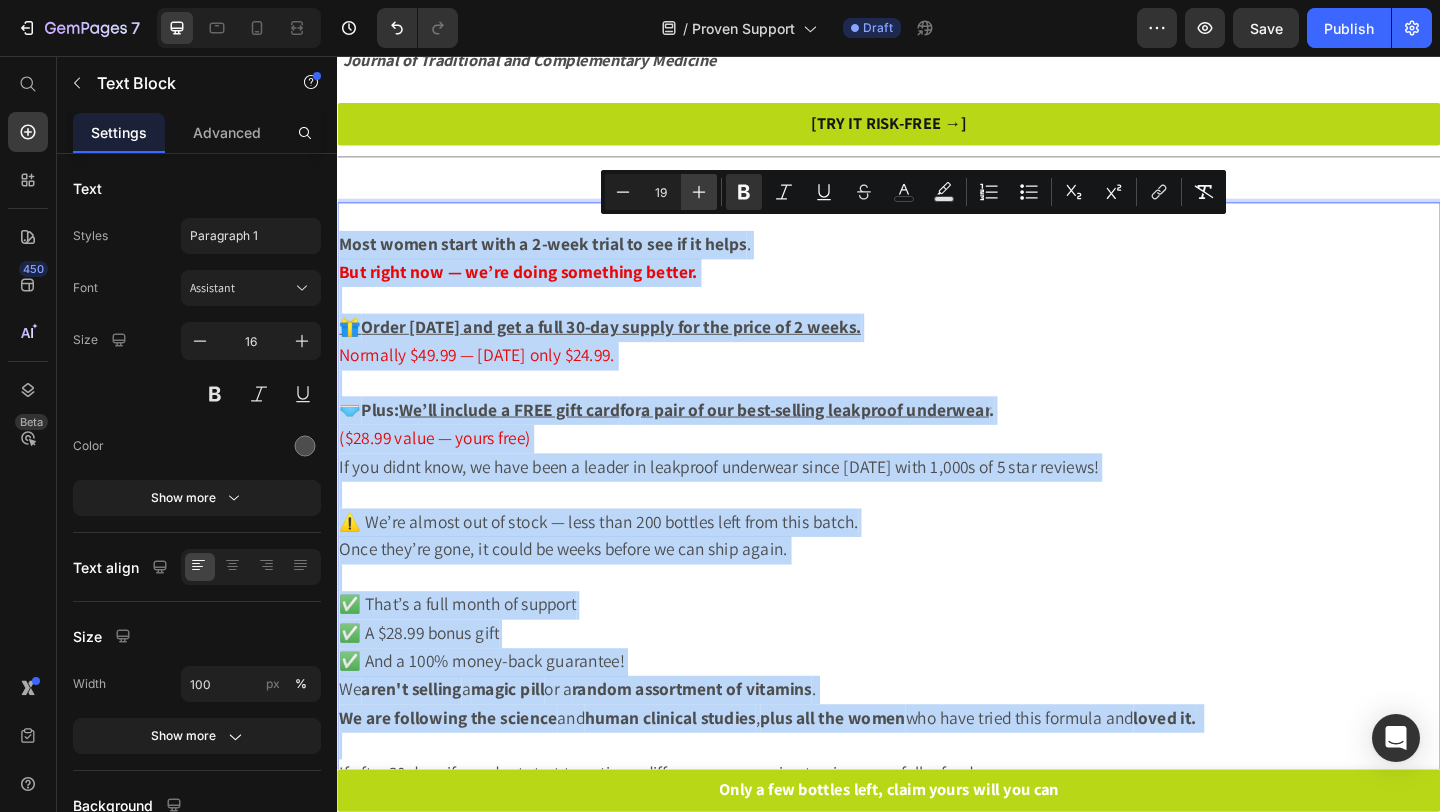 type on "20" 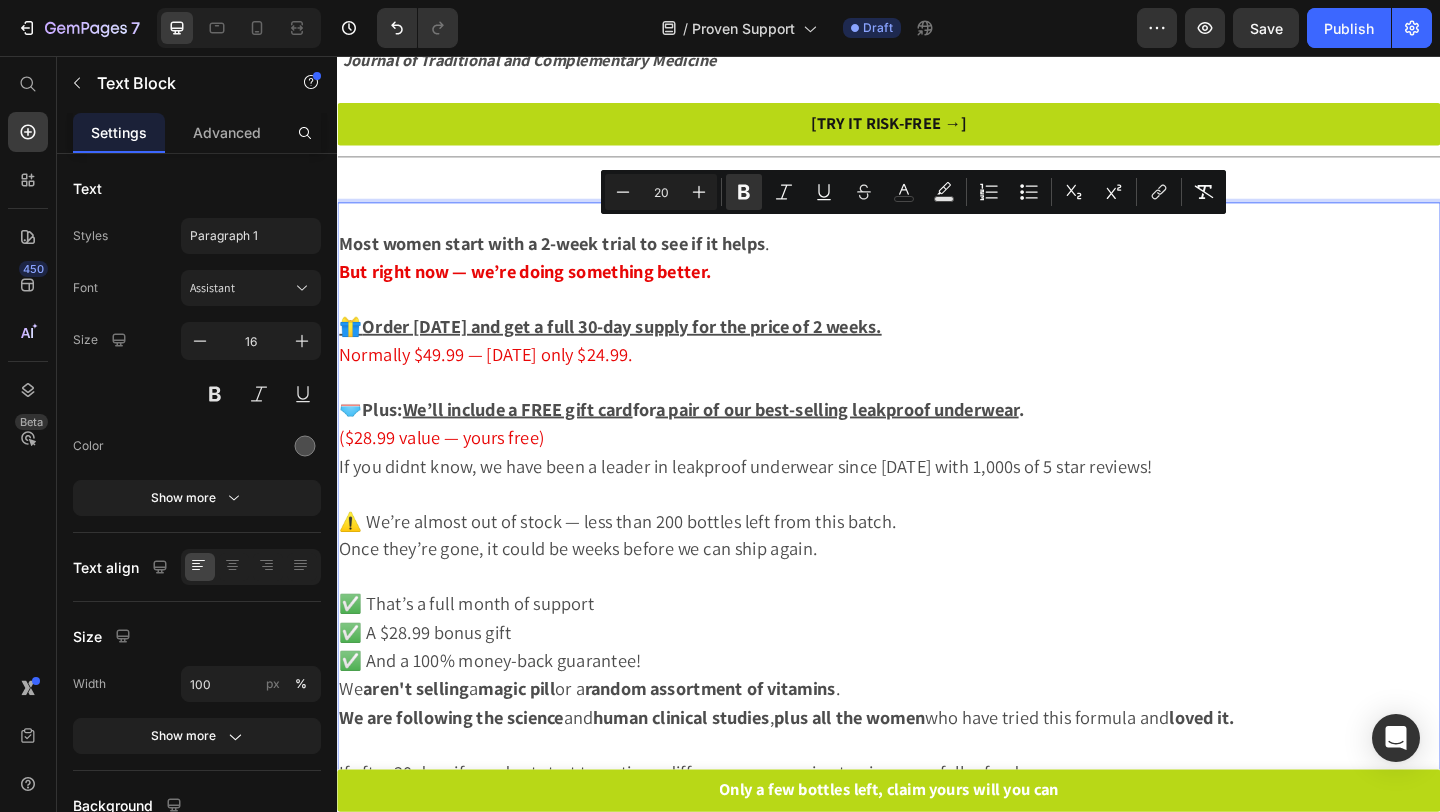 click at bounding box center [828, 321] 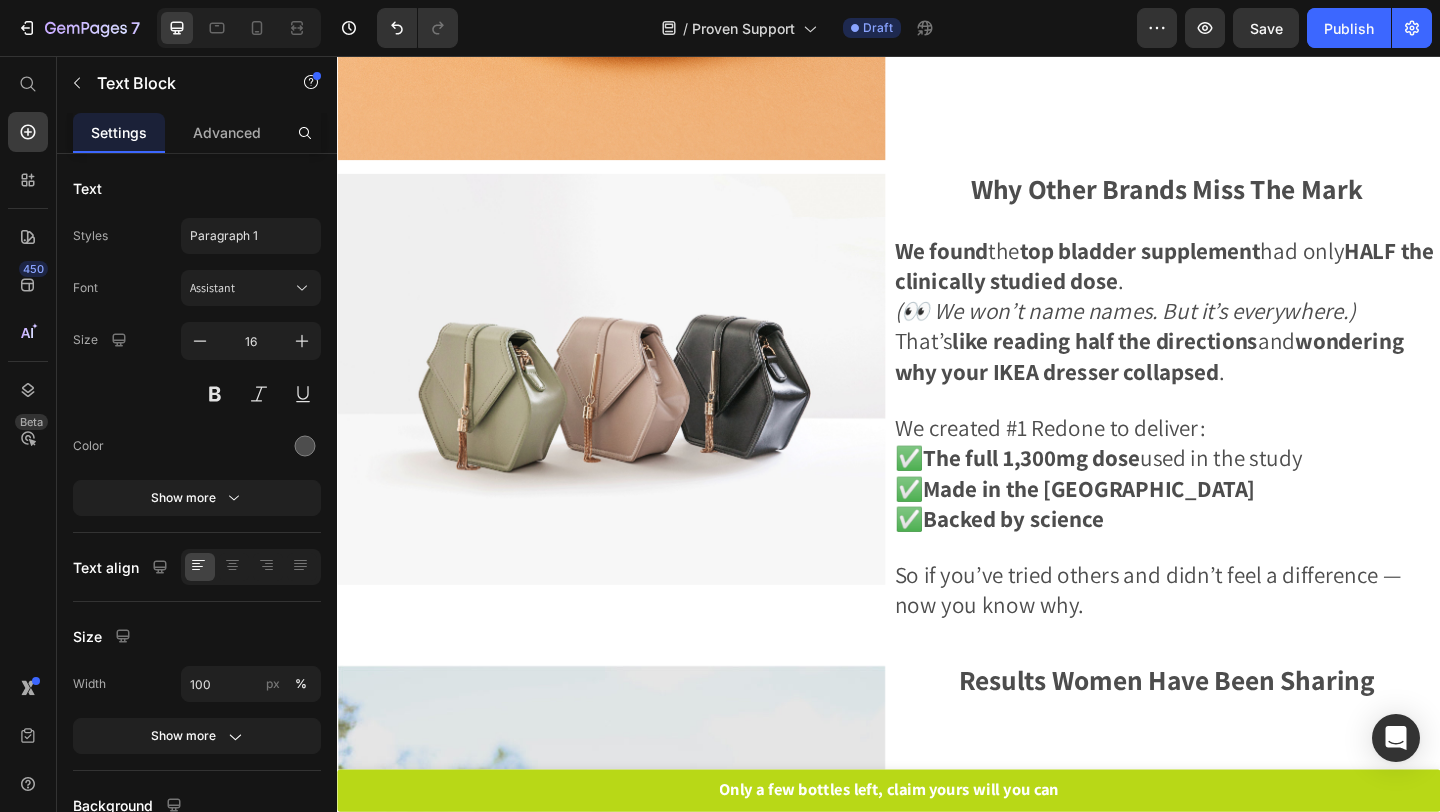 scroll, scrollTop: 2439, scrollLeft: 0, axis: vertical 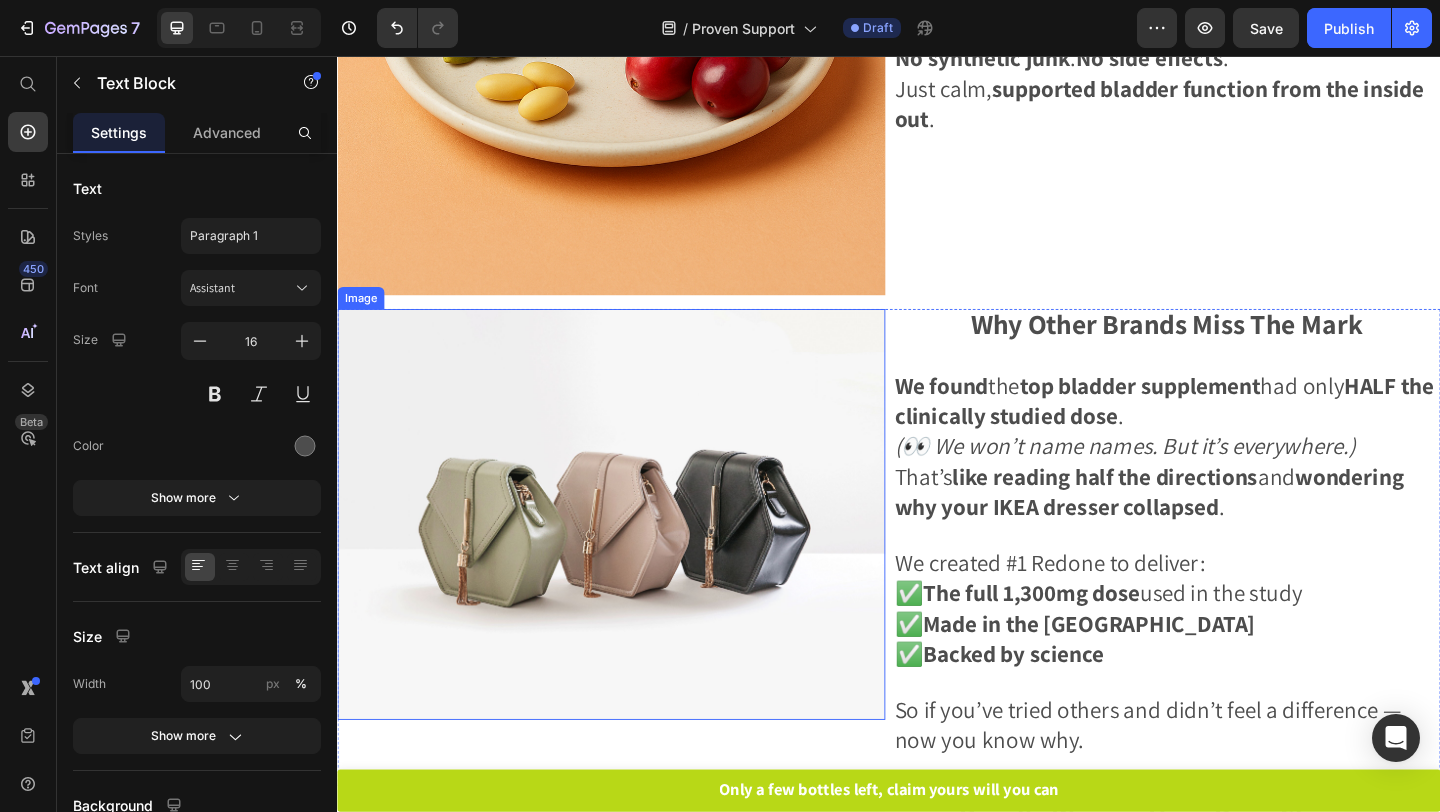 click at bounding box center (635, 554) 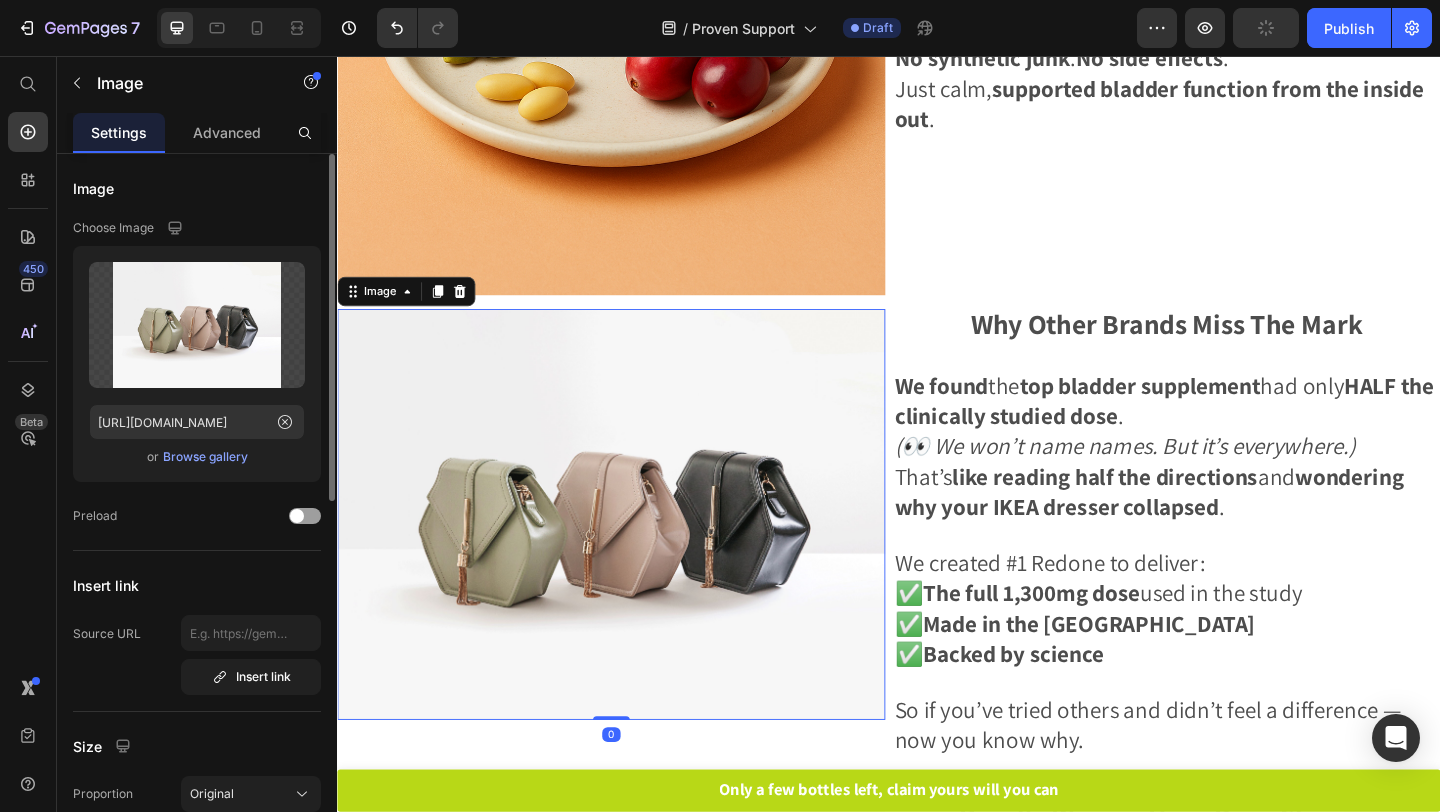 click on "Browse gallery" at bounding box center [205, 457] 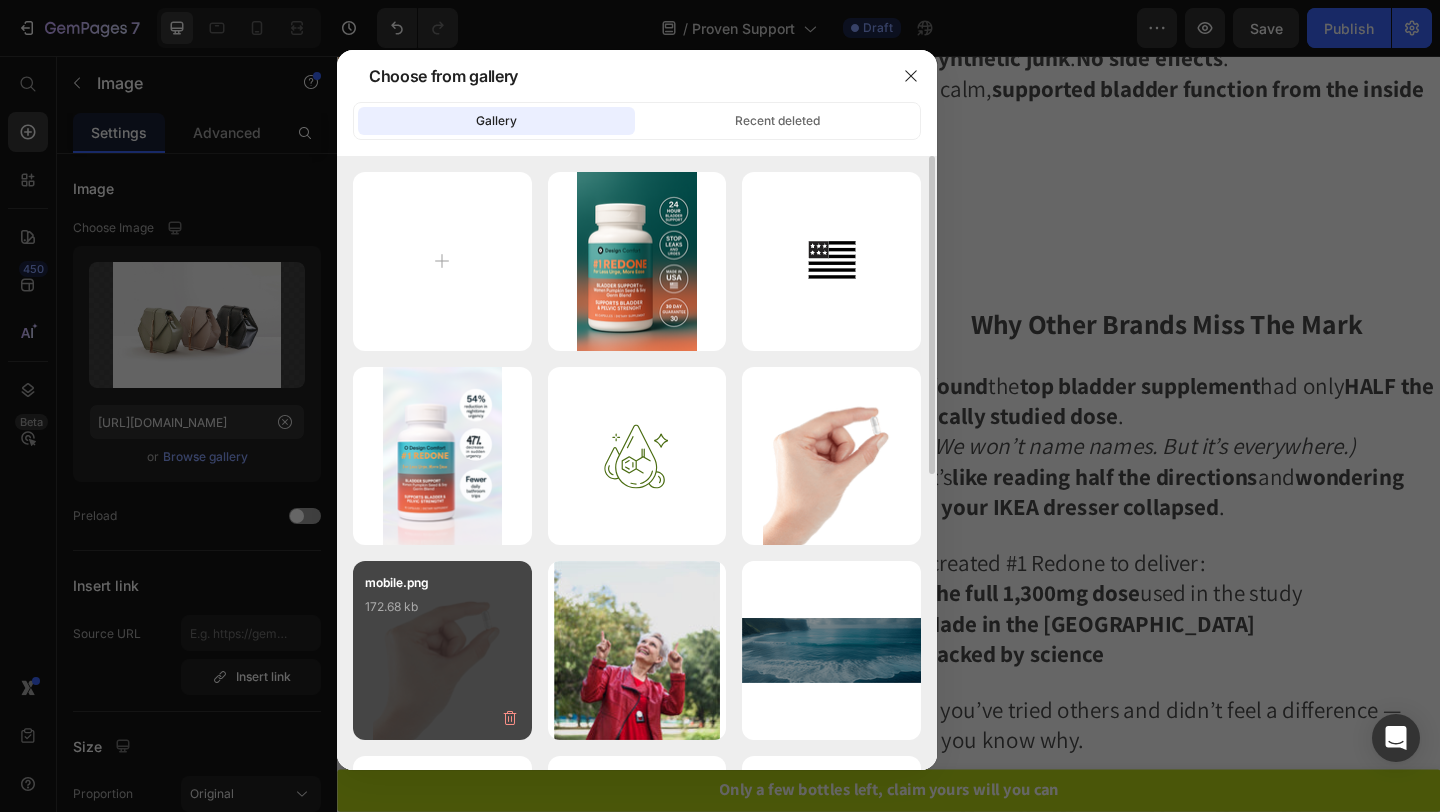 click on "mobile.png 172.68 kb" at bounding box center [442, 613] 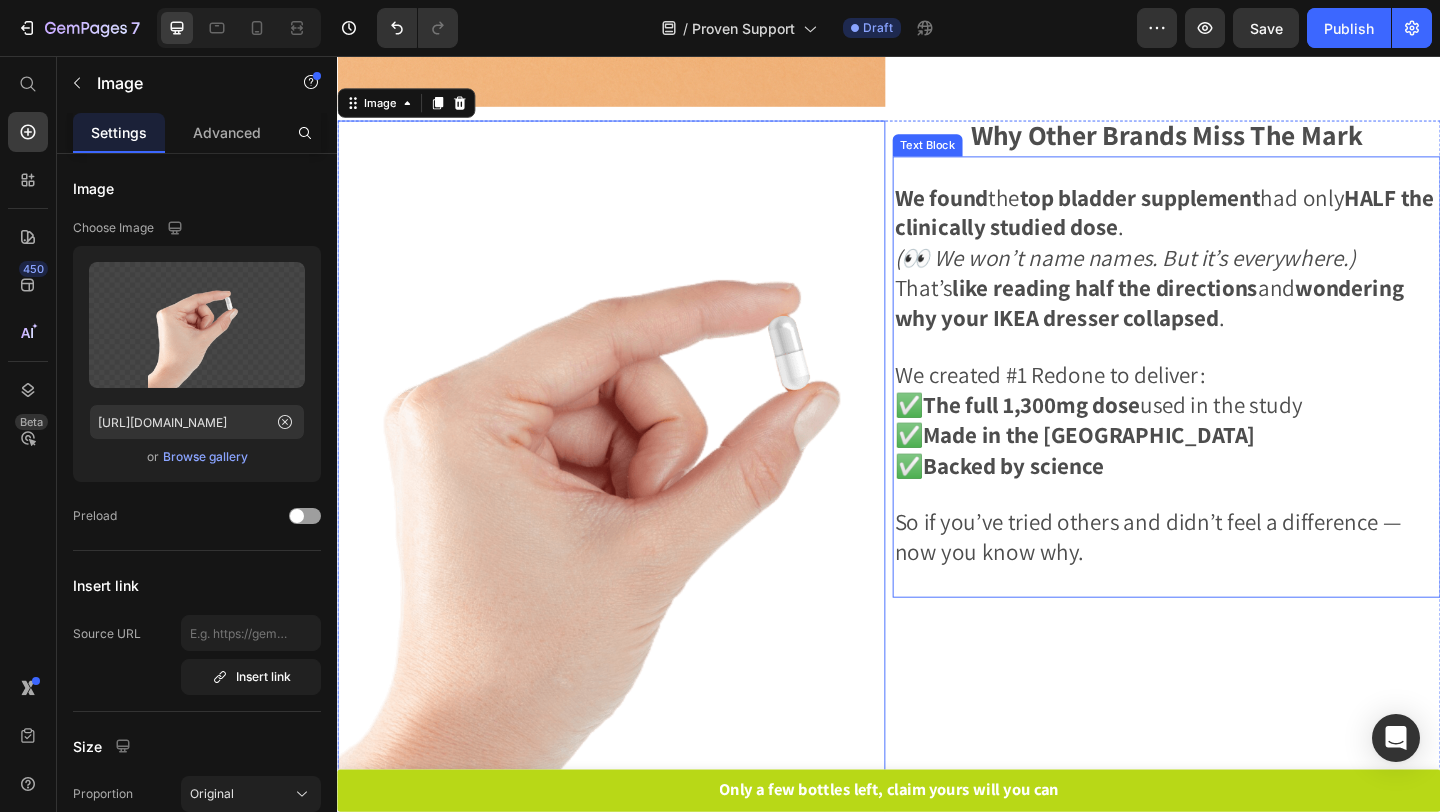 scroll, scrollTop: 2651, scrollLeft: 0, axis: vertical 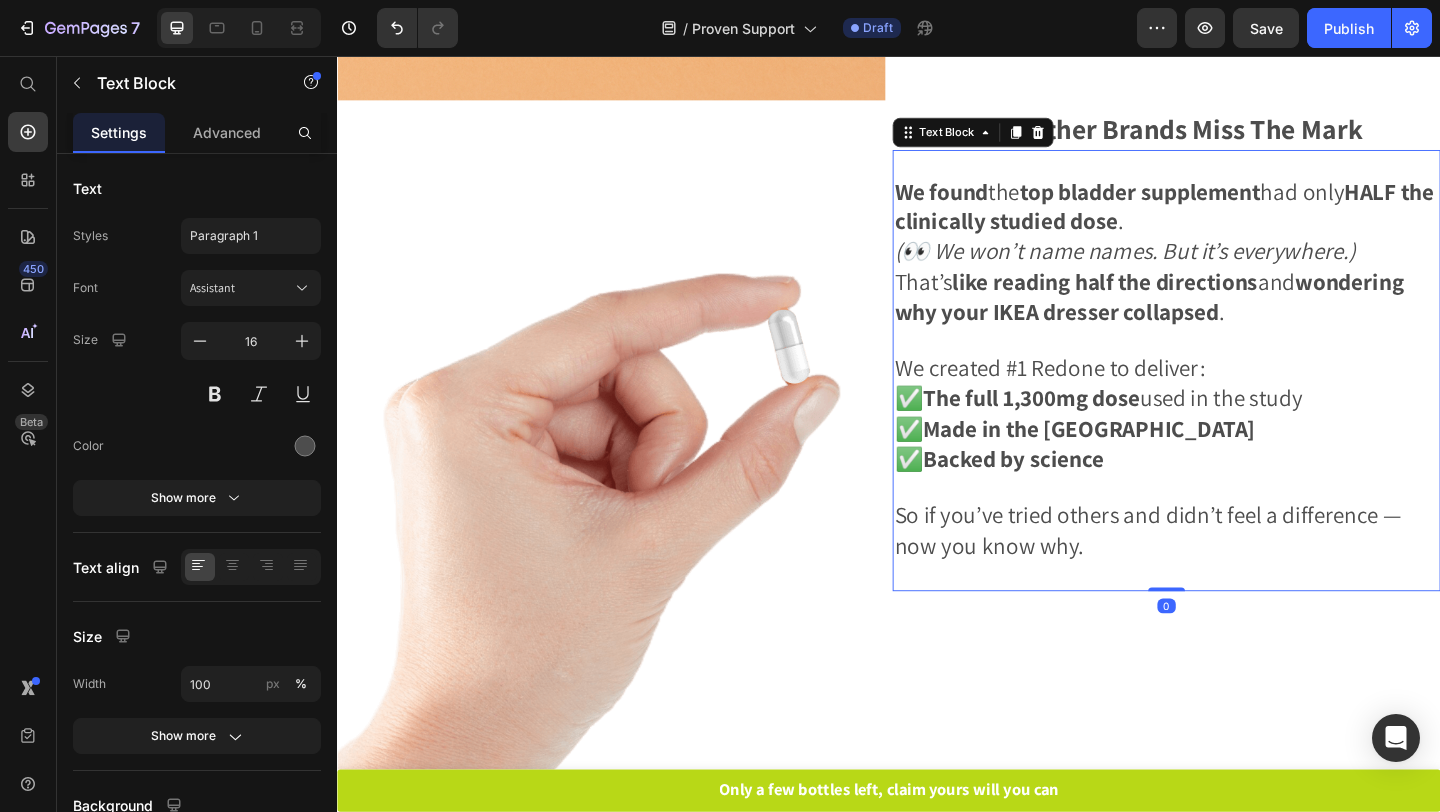 click on "That’s  like reading half the directions  and  wondering why your IKEA dresser collapsed ." at bounding box center (1220, 317) 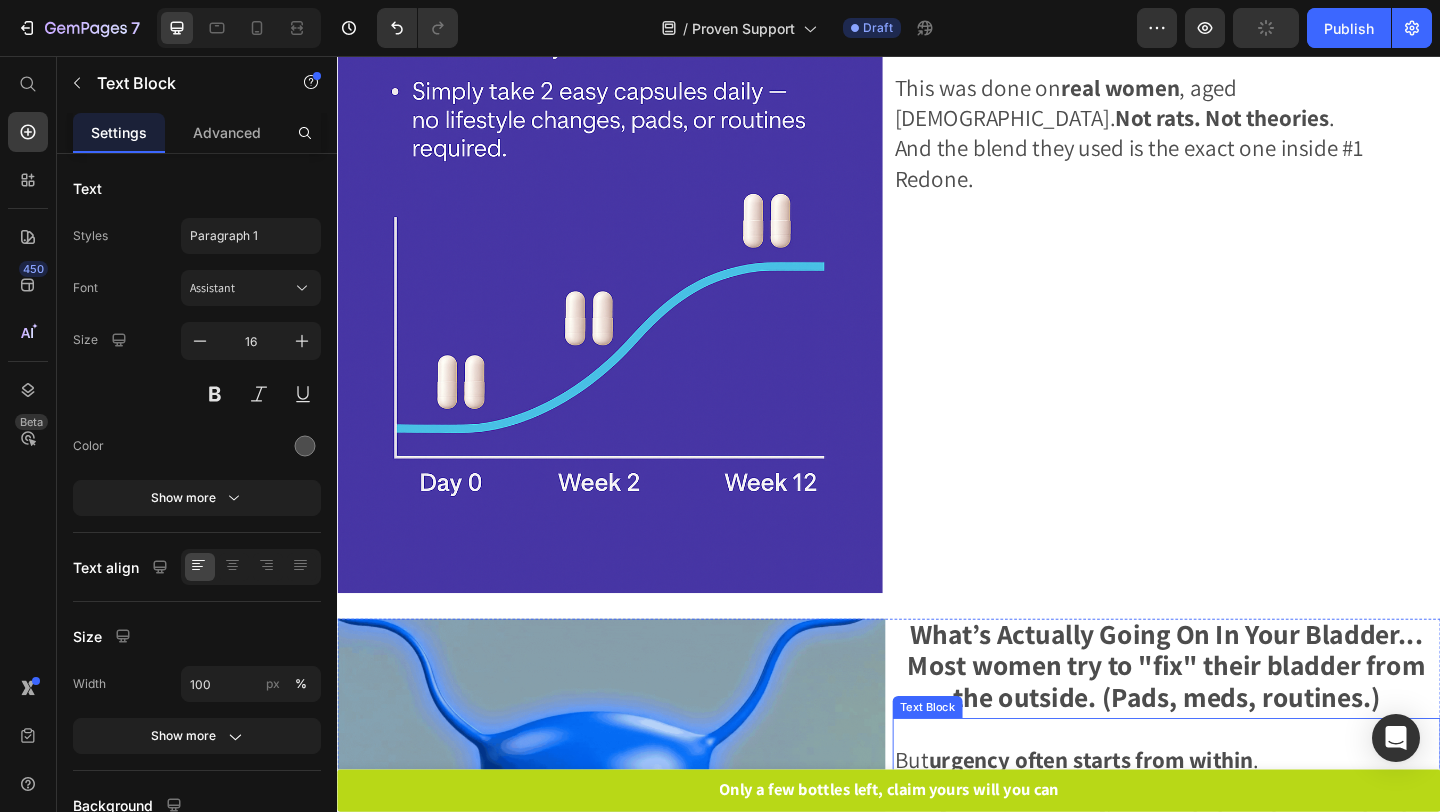 scroll, scrollTop: 0, scrollLeft: 0, axis: both 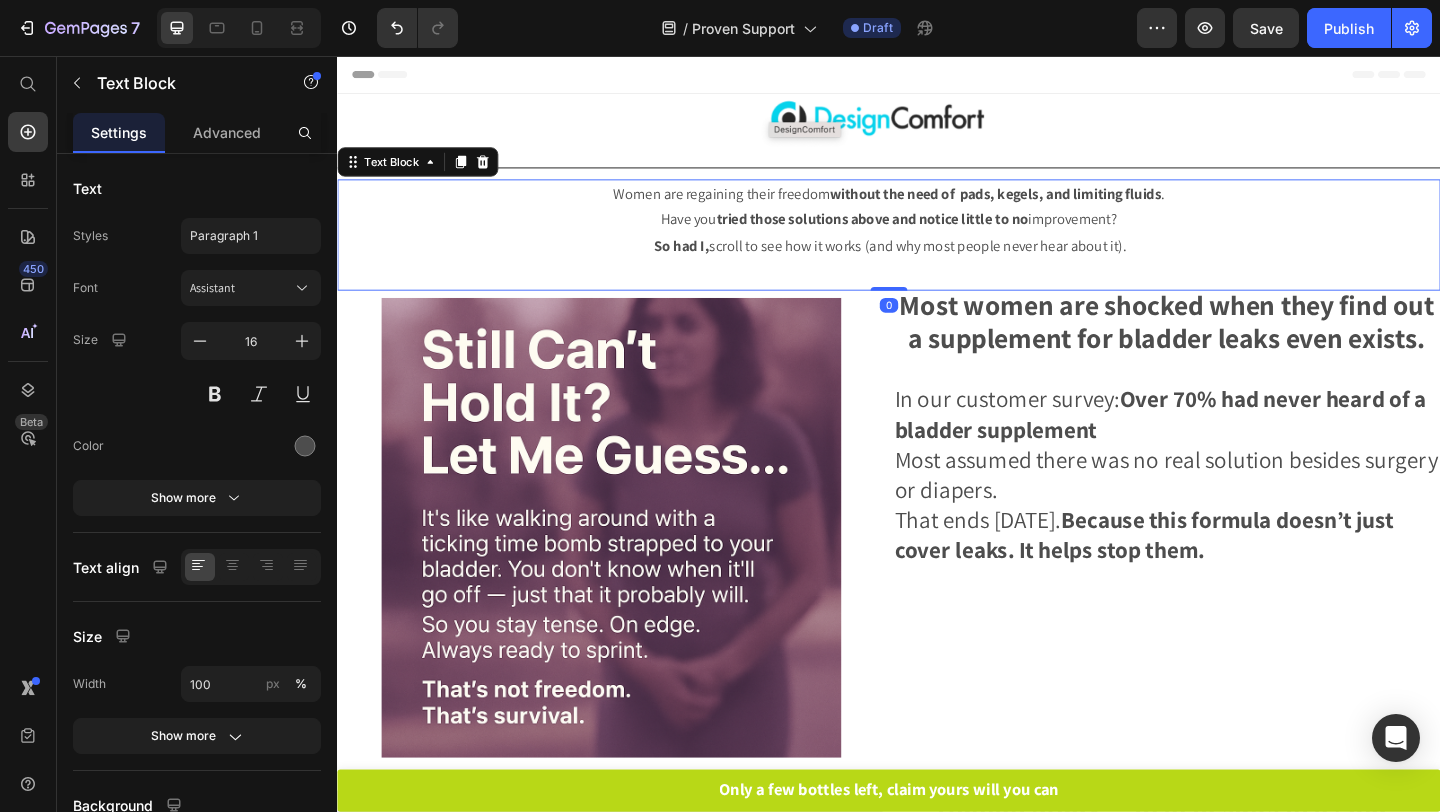 click on "Have you  tried those solutions above and notice little to no  improvement?" at bounding box center [937, 234] 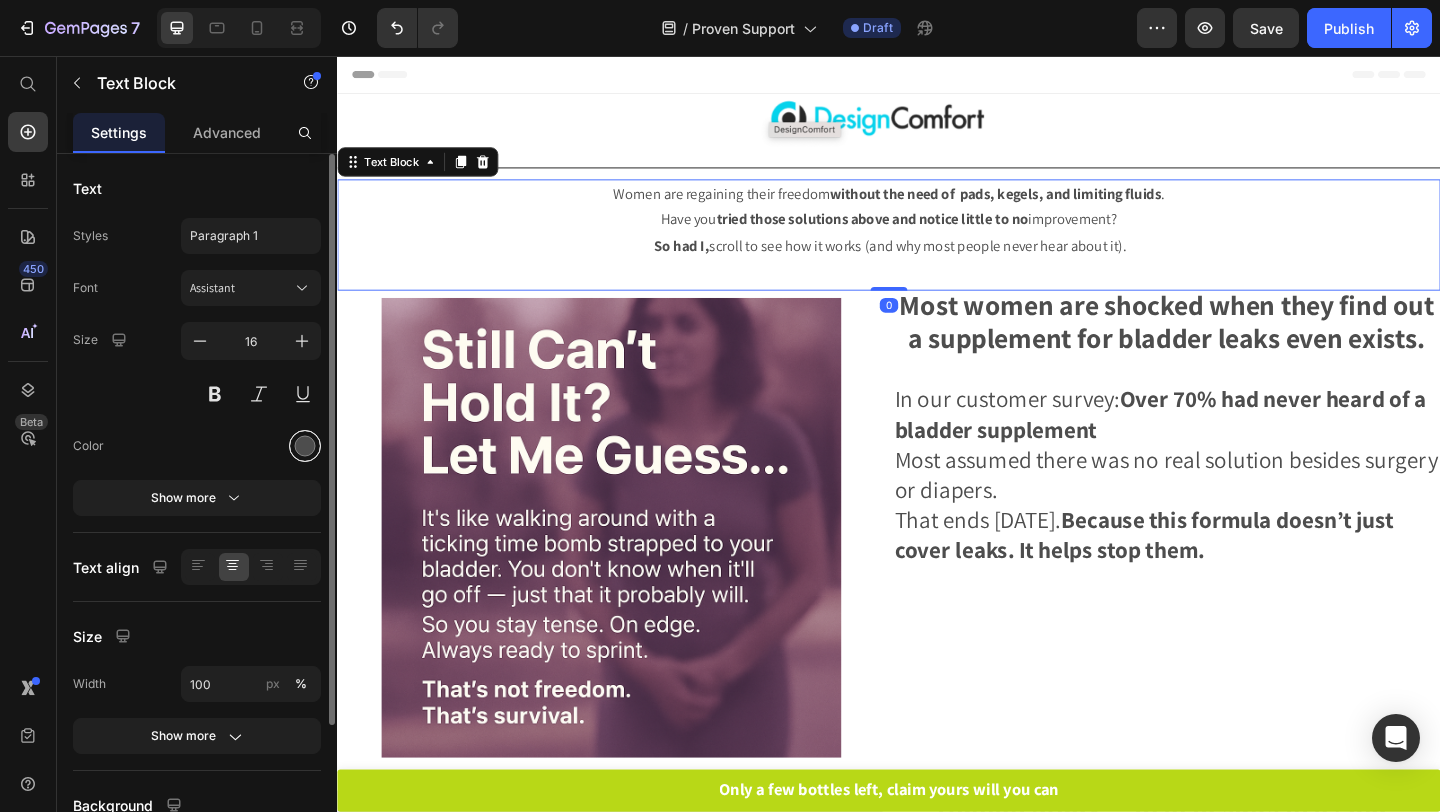 click at bounding box center (305, 446) 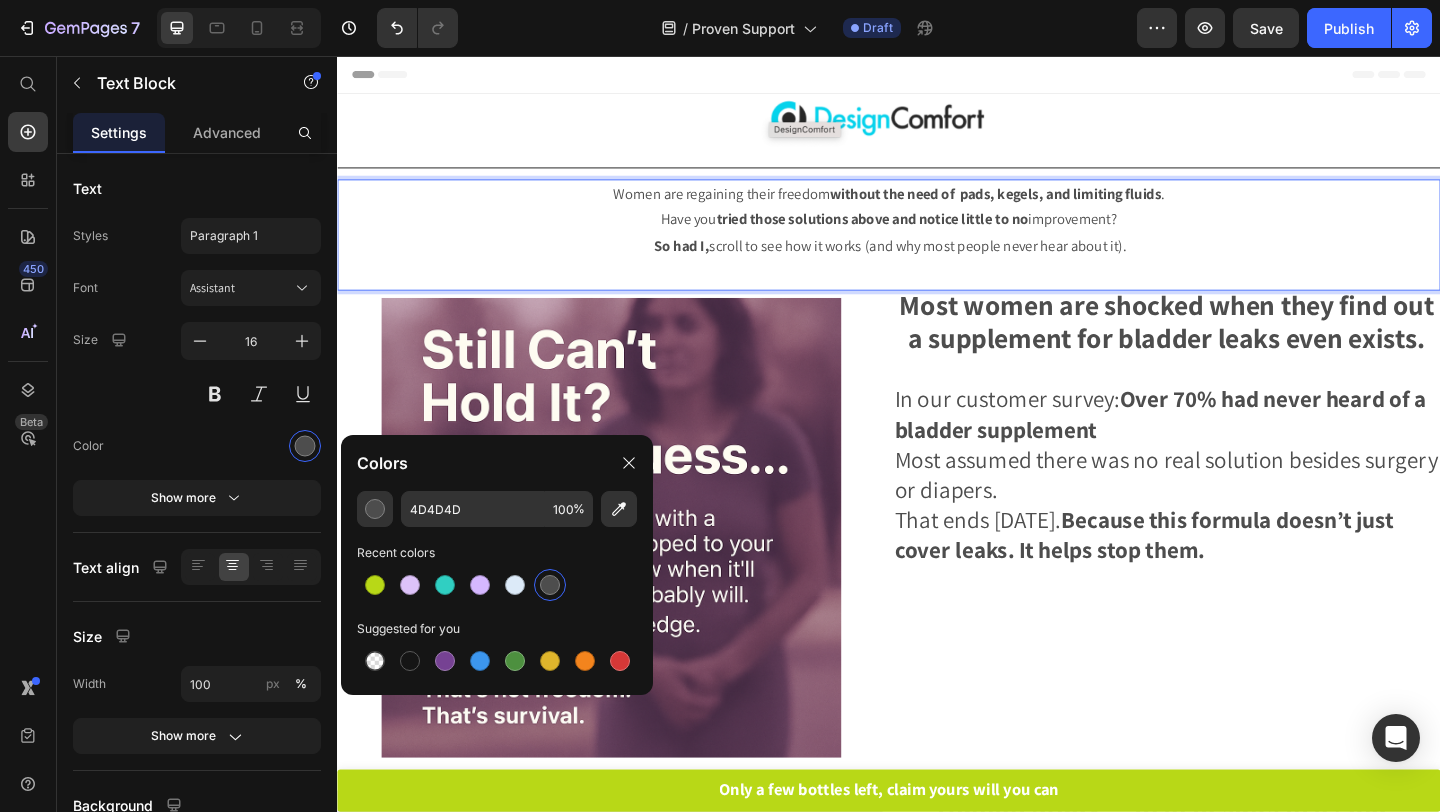 click at bounding box center (937, 292) 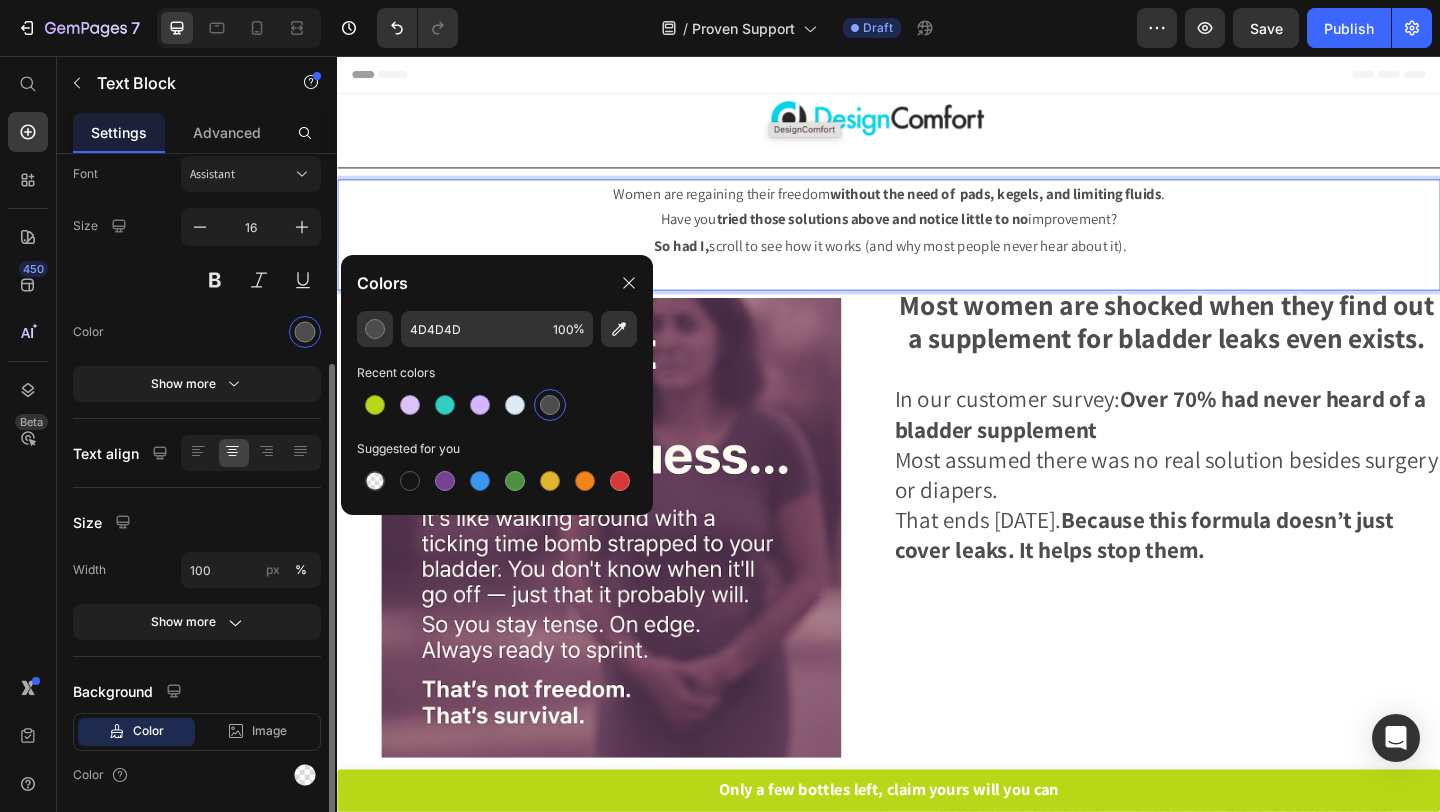 scroll, scrollTop: 180, scrollLeft: 0, axis: vertical 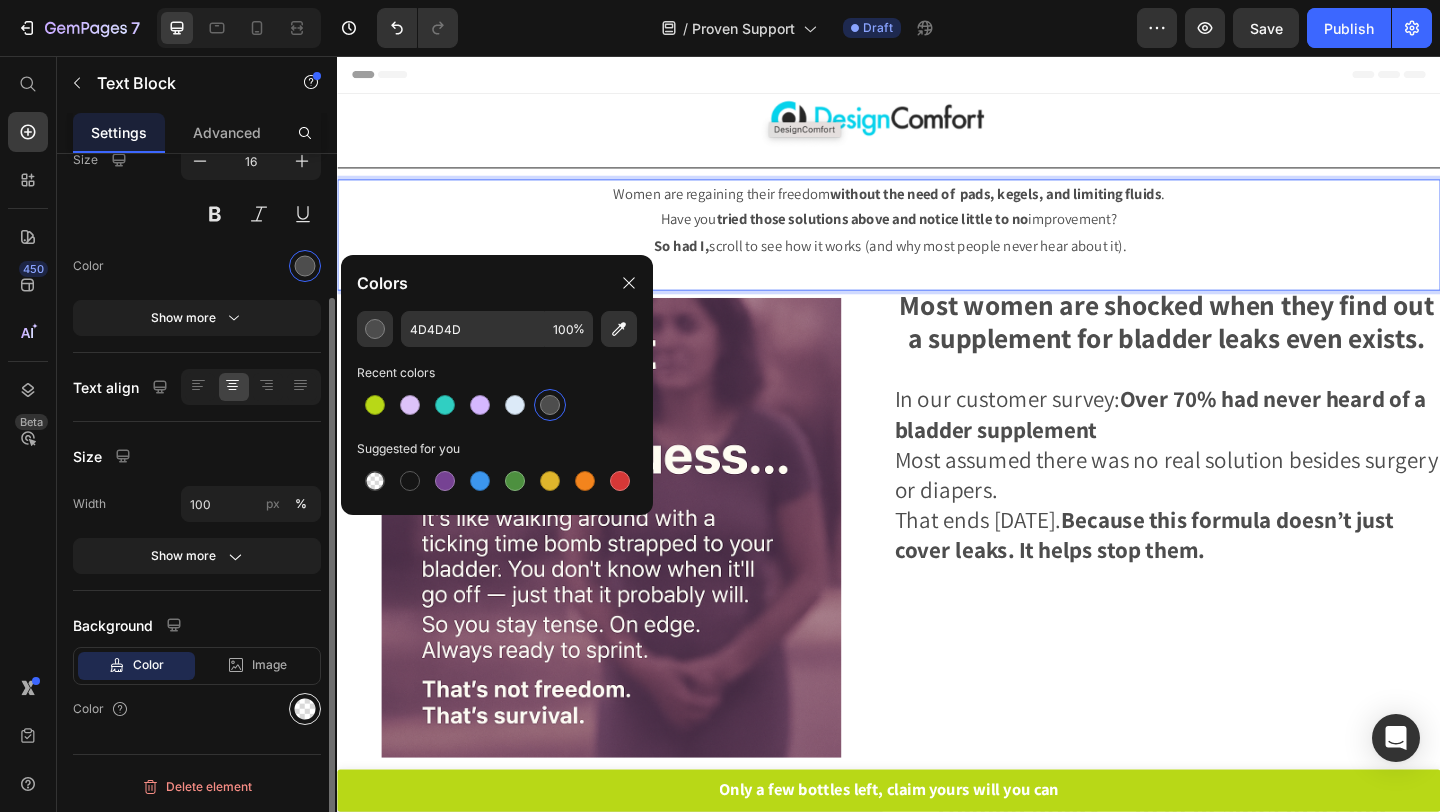 click at bounding box center [305, 709] 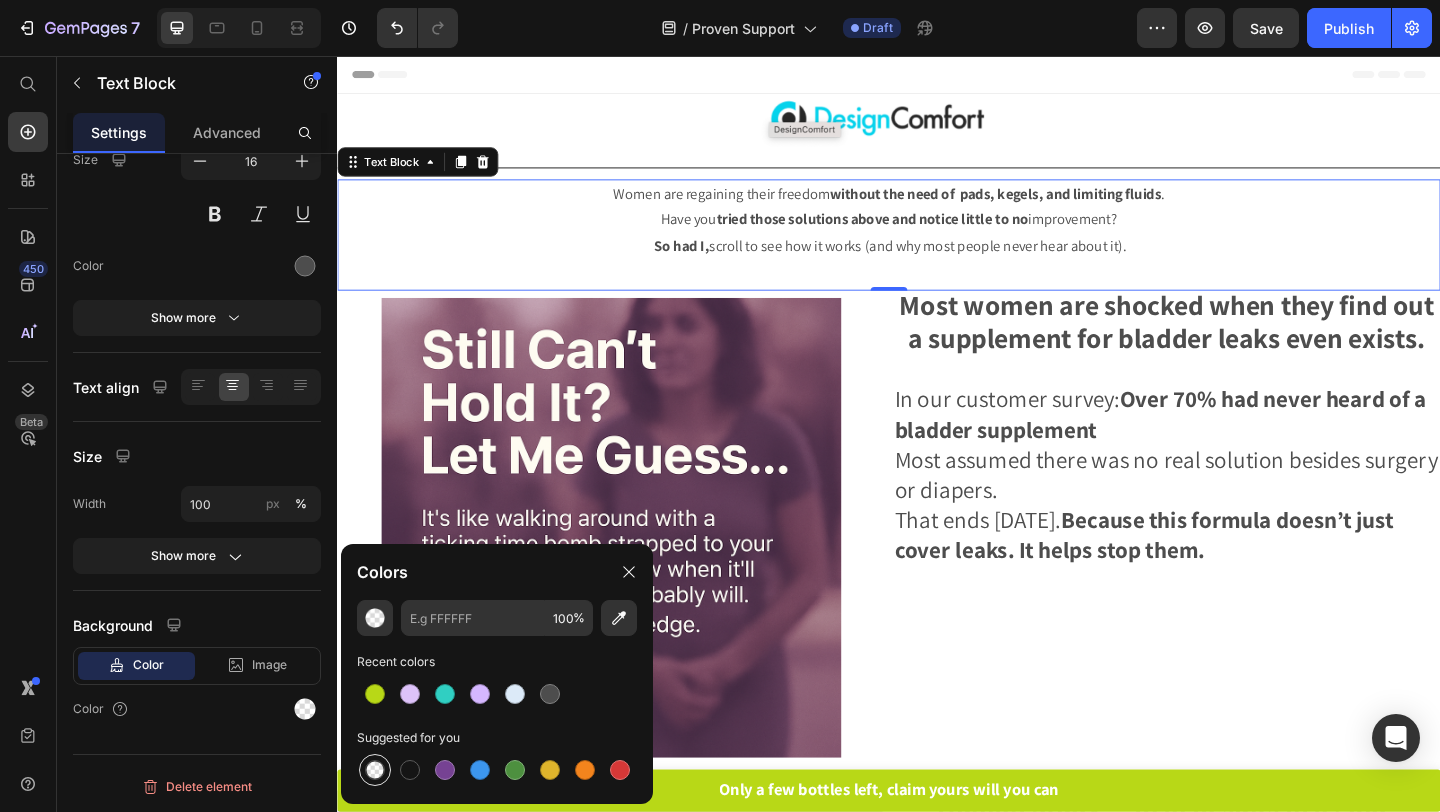 click at bounding box center (375, 770) 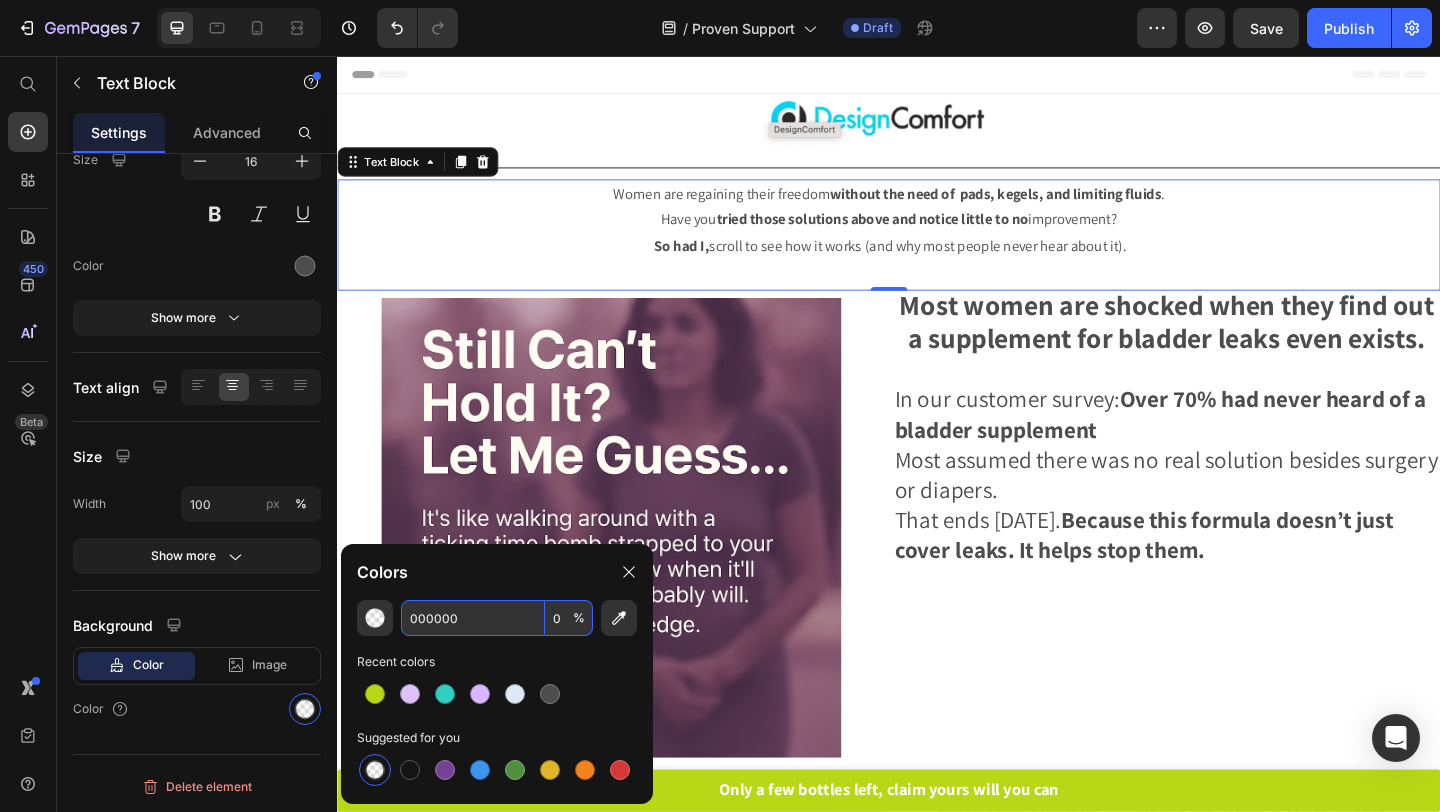 click on "000000" at bounding box center [473, 618] 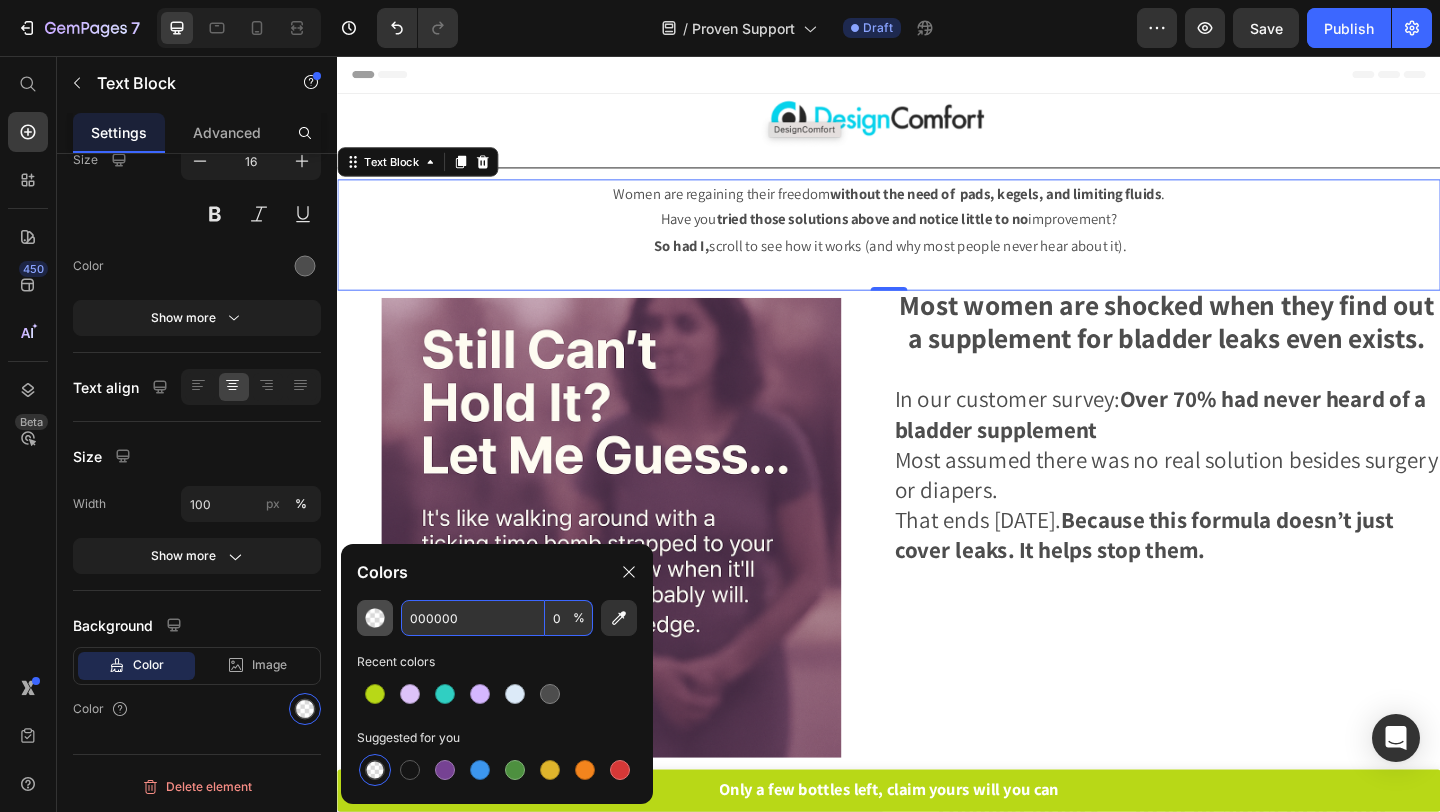 click at bounding box center [375, 618] 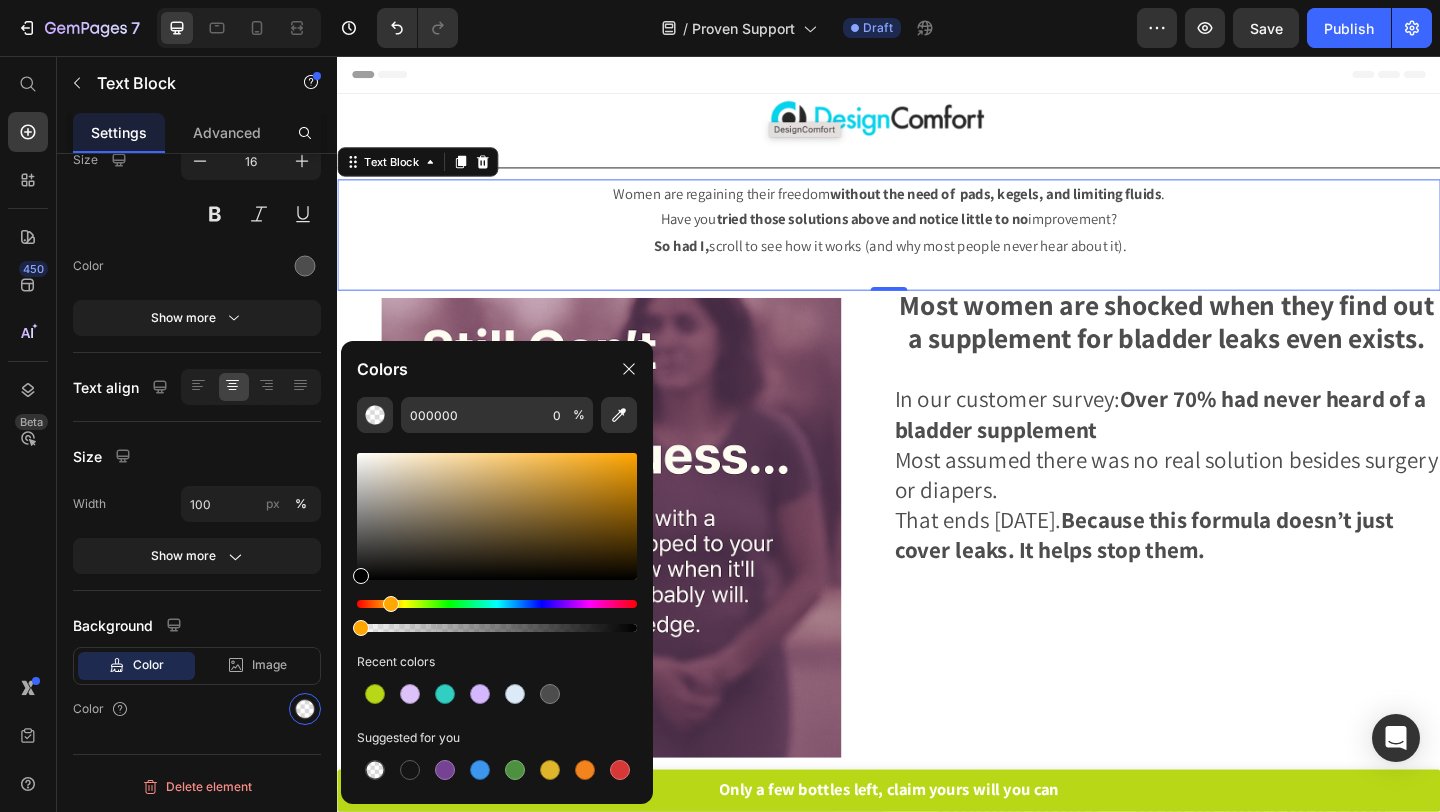 drag, startPoint x: 362, startPoint y: 601, endPoint x: 388, endPoint y: 603, distance: 26.076809 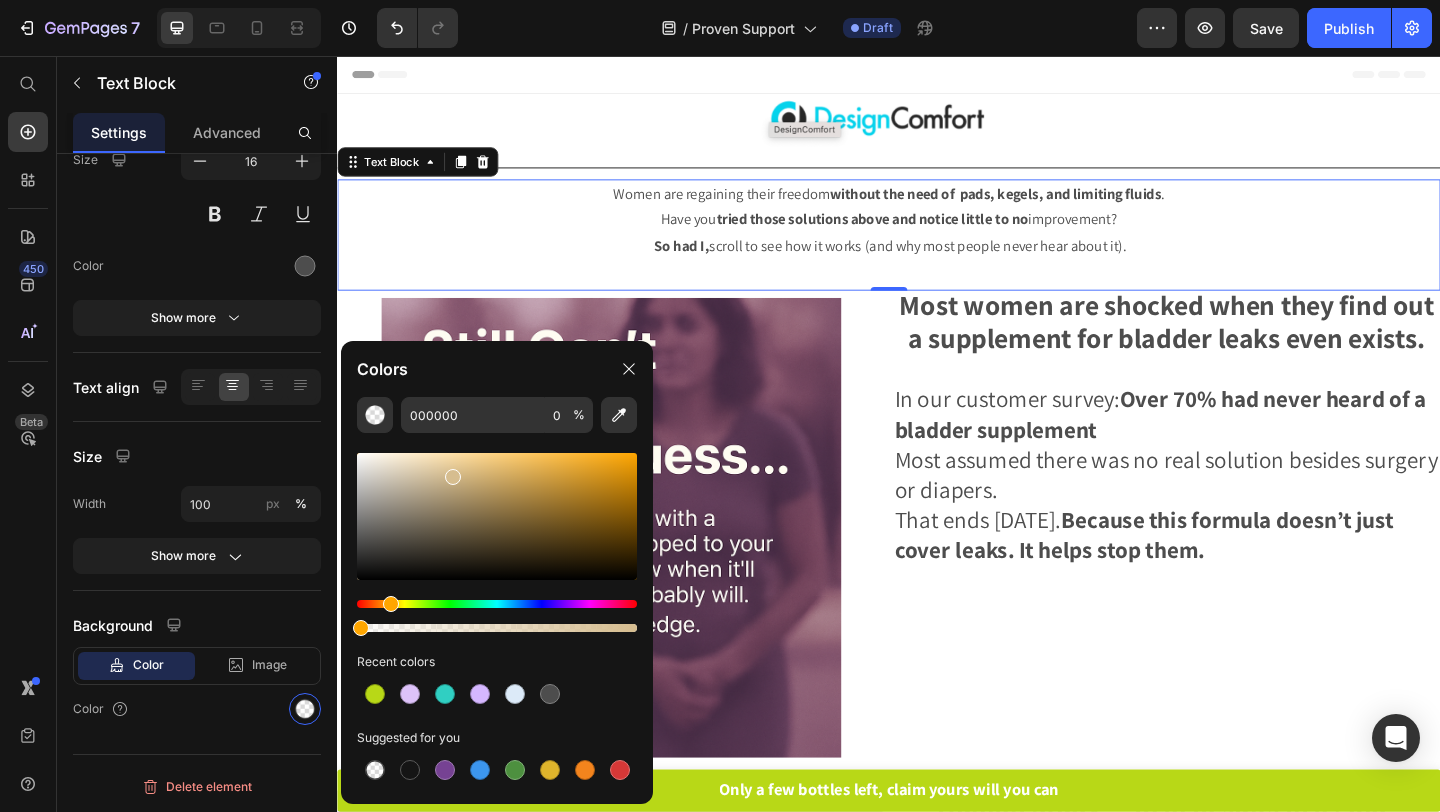 click at bounding box center [497, 516] 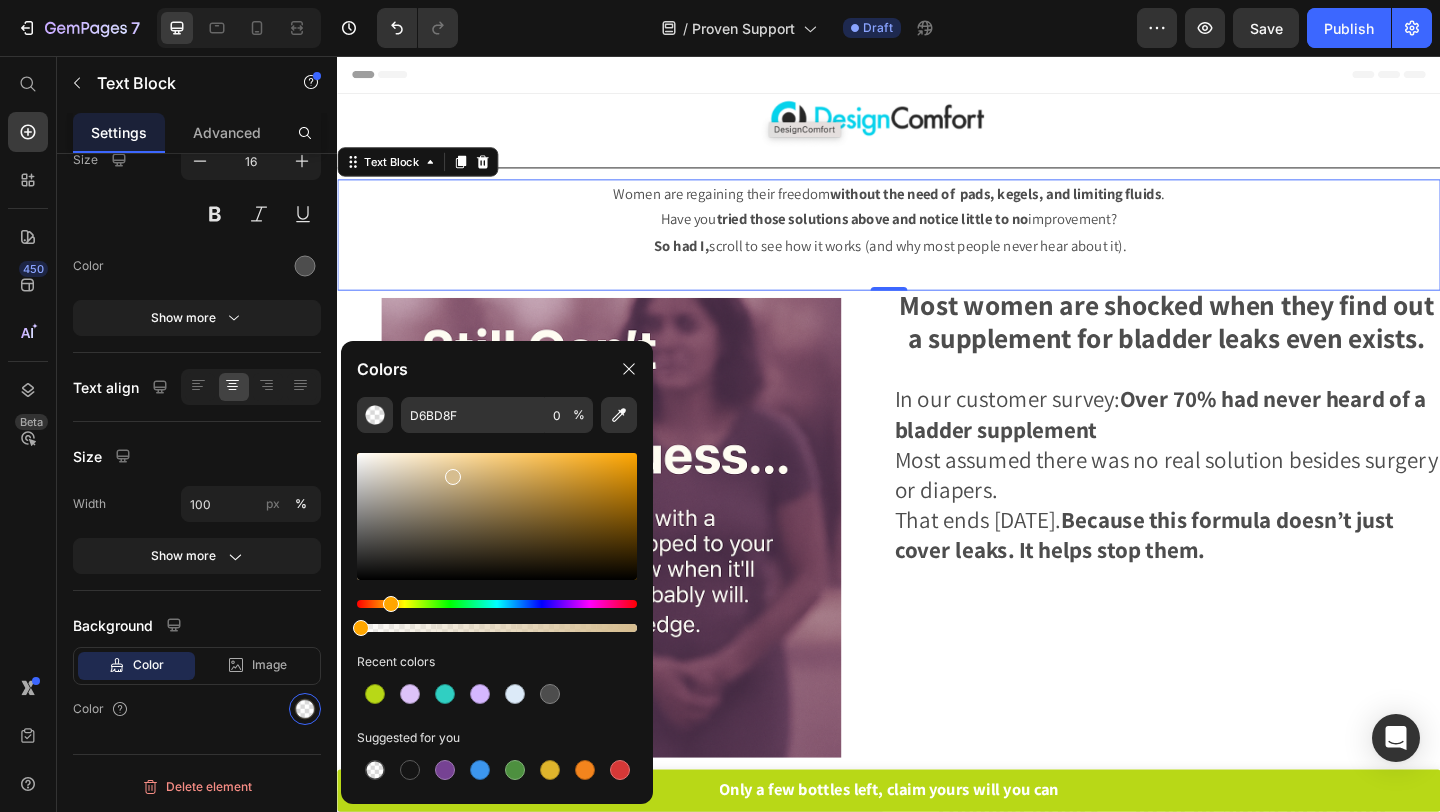 click at bounding box center [497, 516] 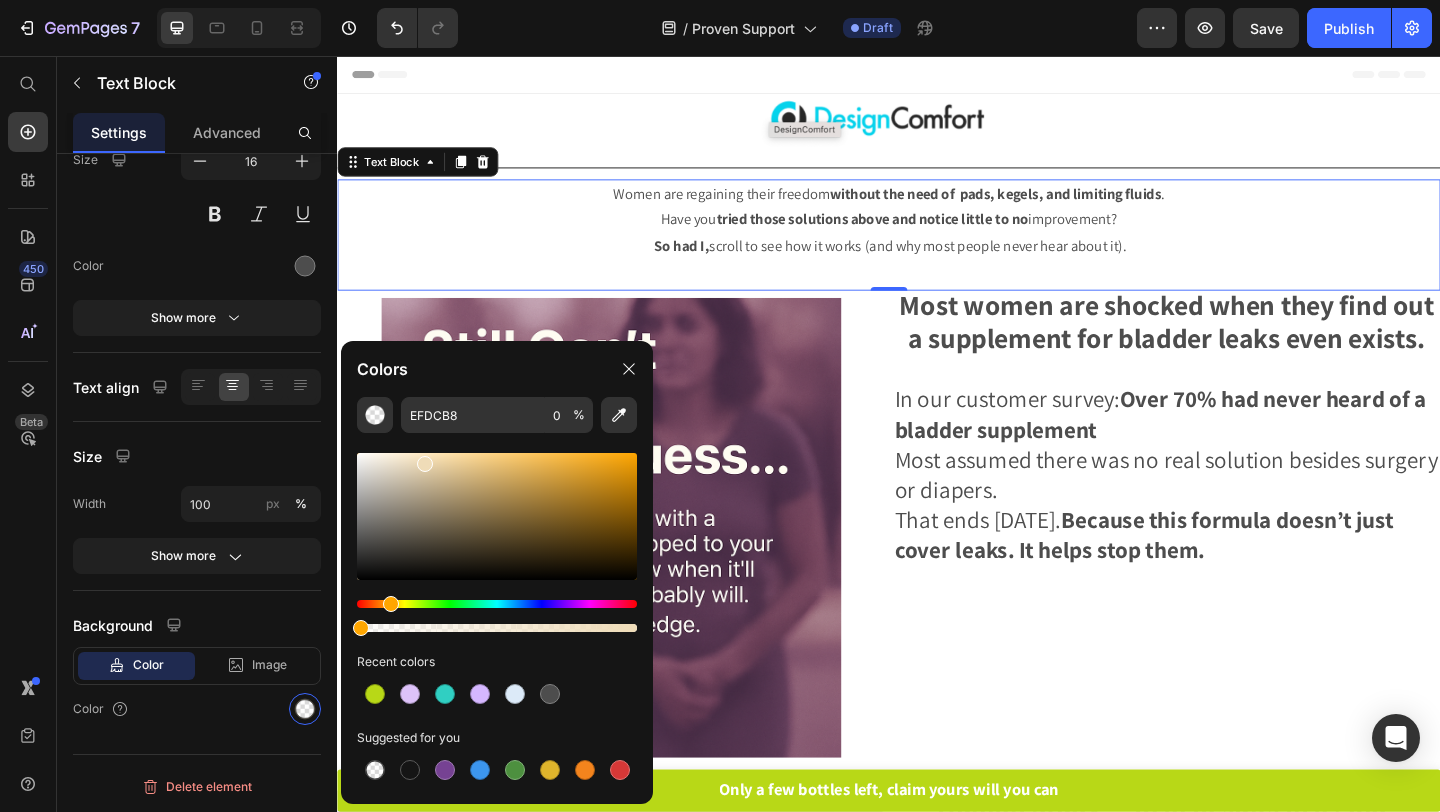 click at bounding box center [425, 464] 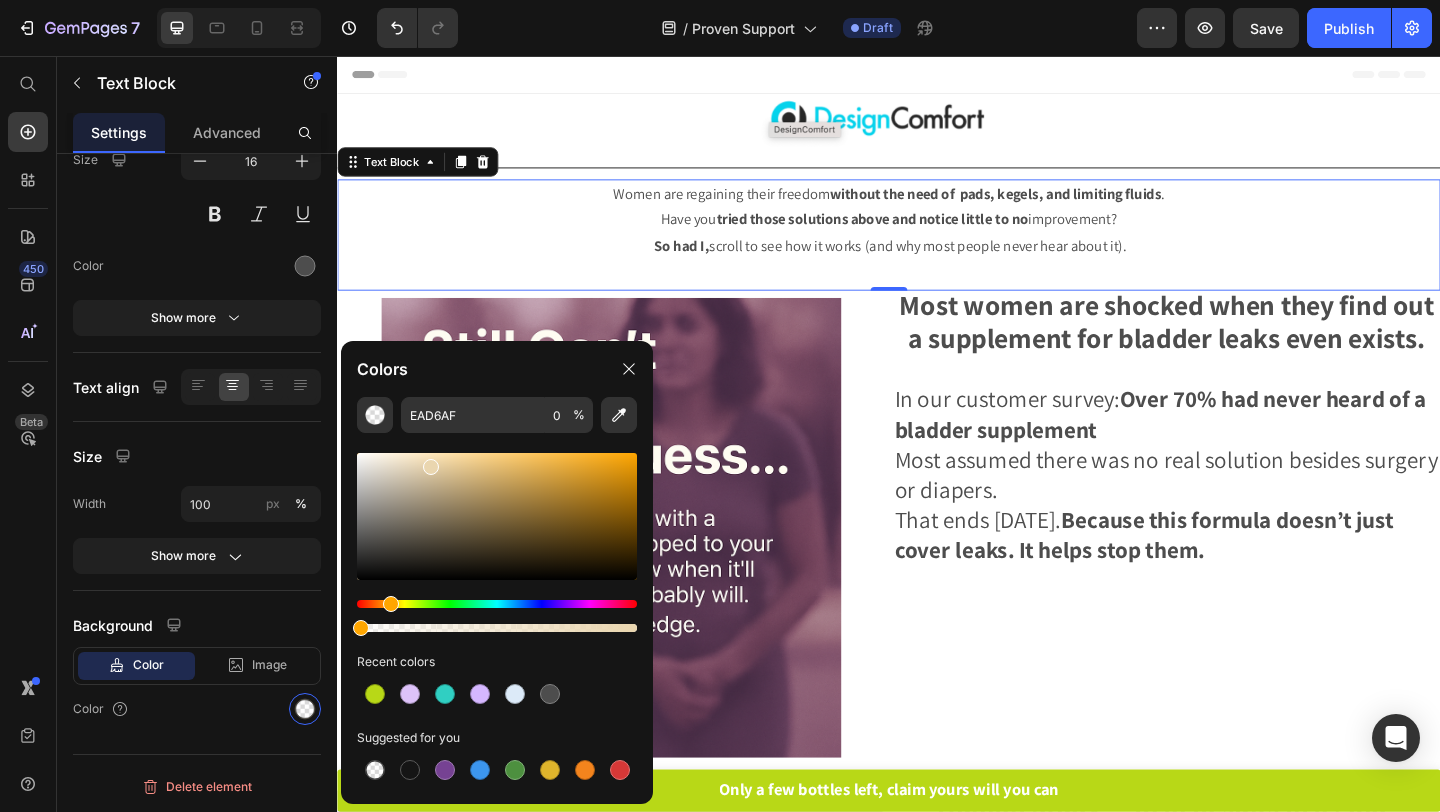 click at bounding box center (431, 467) 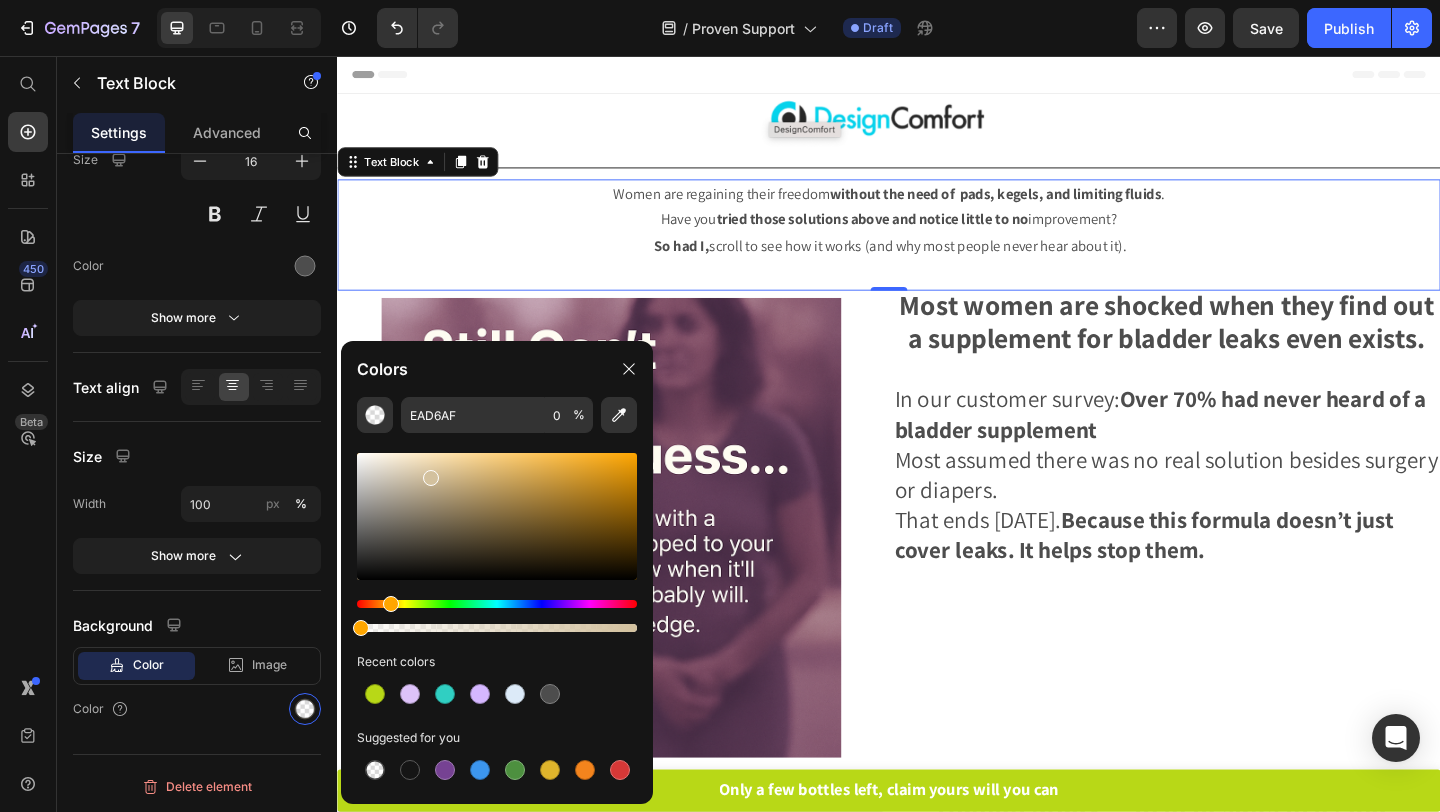 click at bounding box center (431, 478) 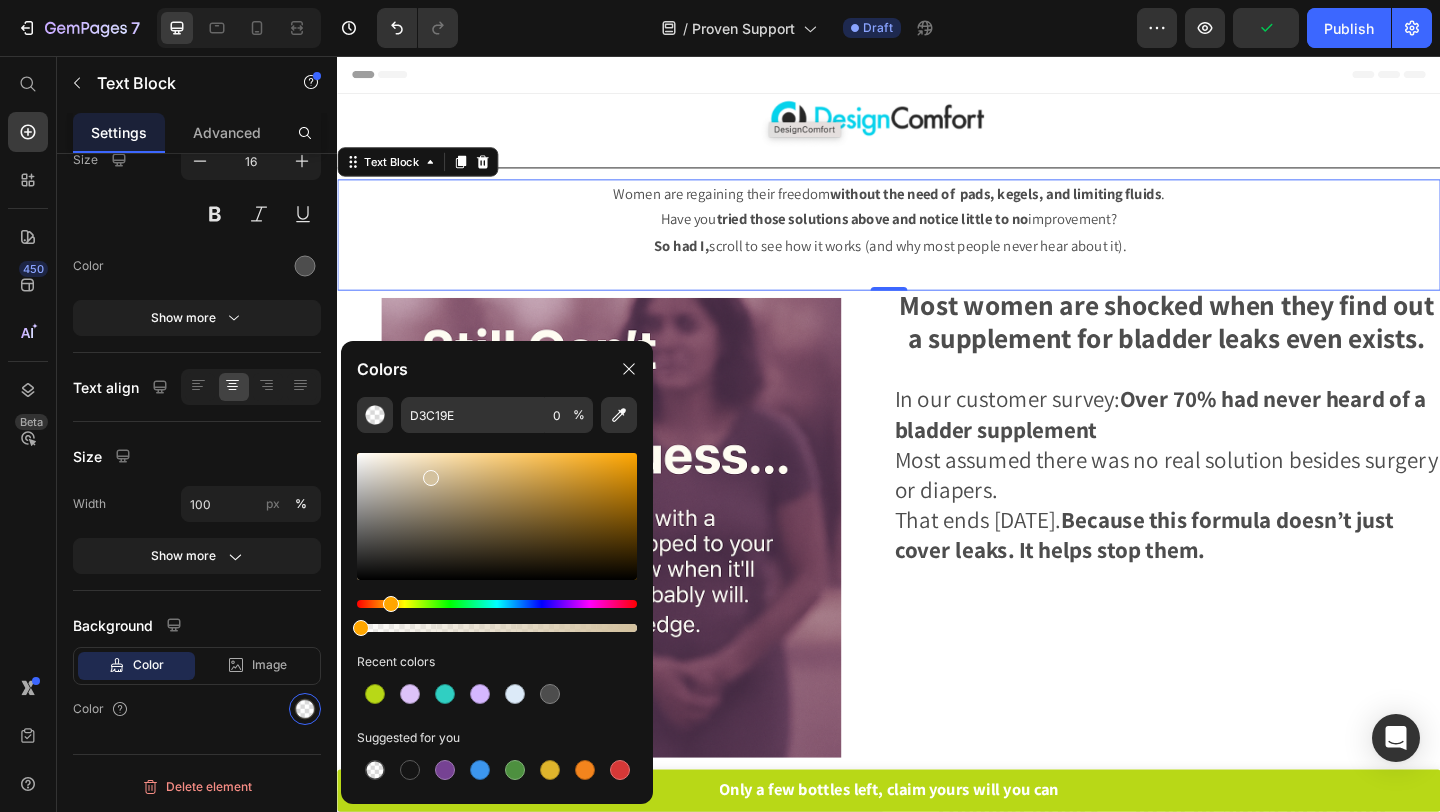 click at bounding box center (497, 516) 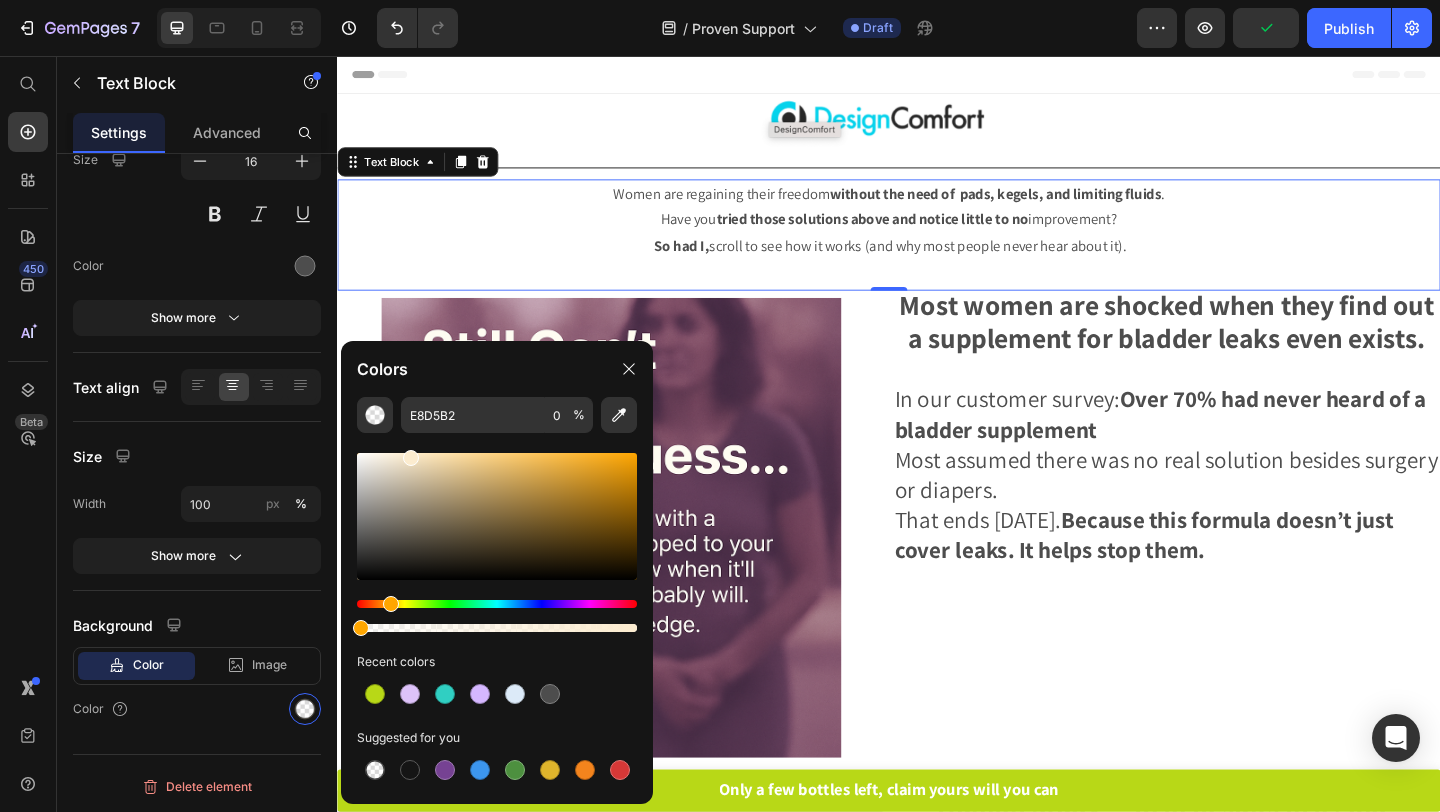 type on "FCECCF" 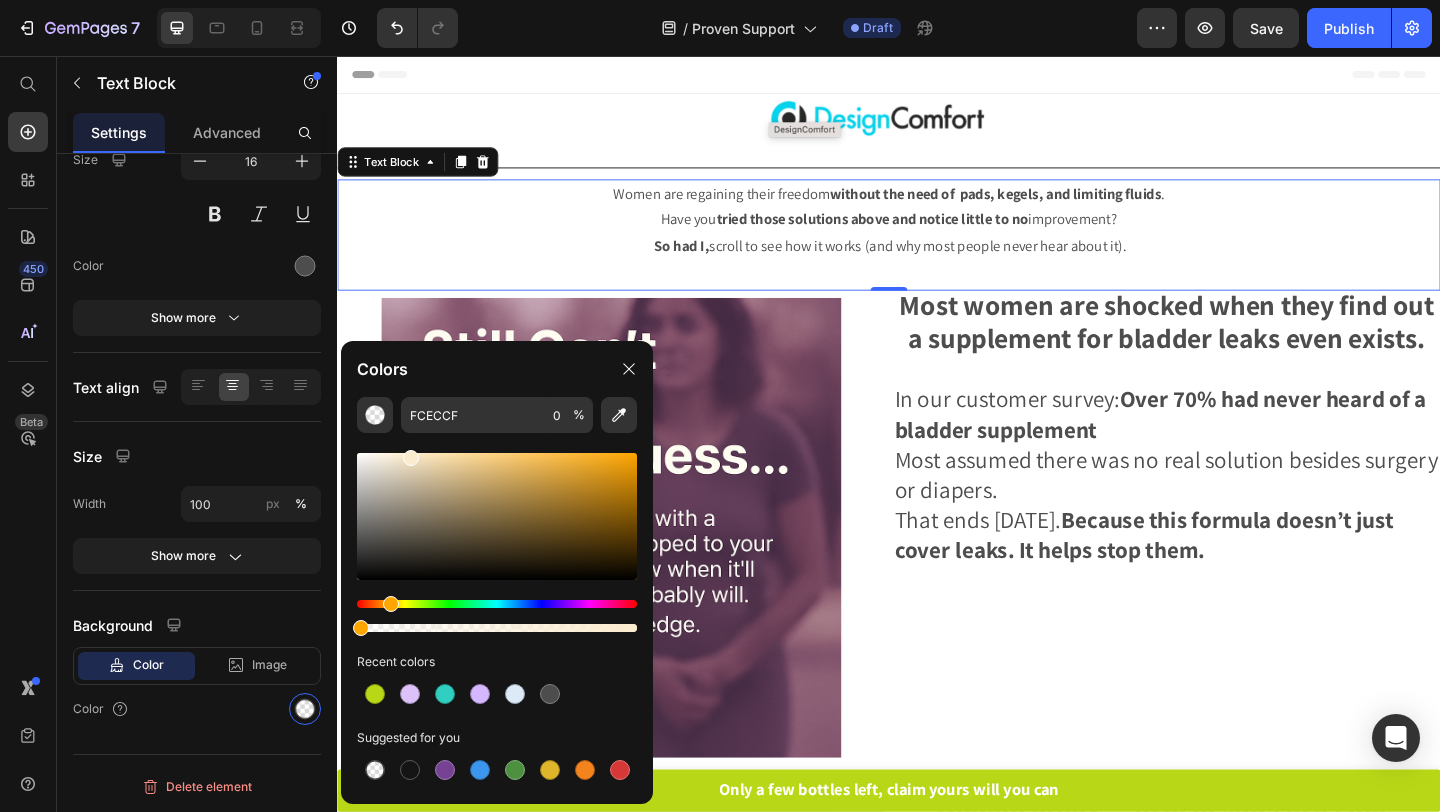 drag, startPoint x: 424, startPoint y: 464, endPoint x: 408, endPoint y: 454, distance: 18.867962 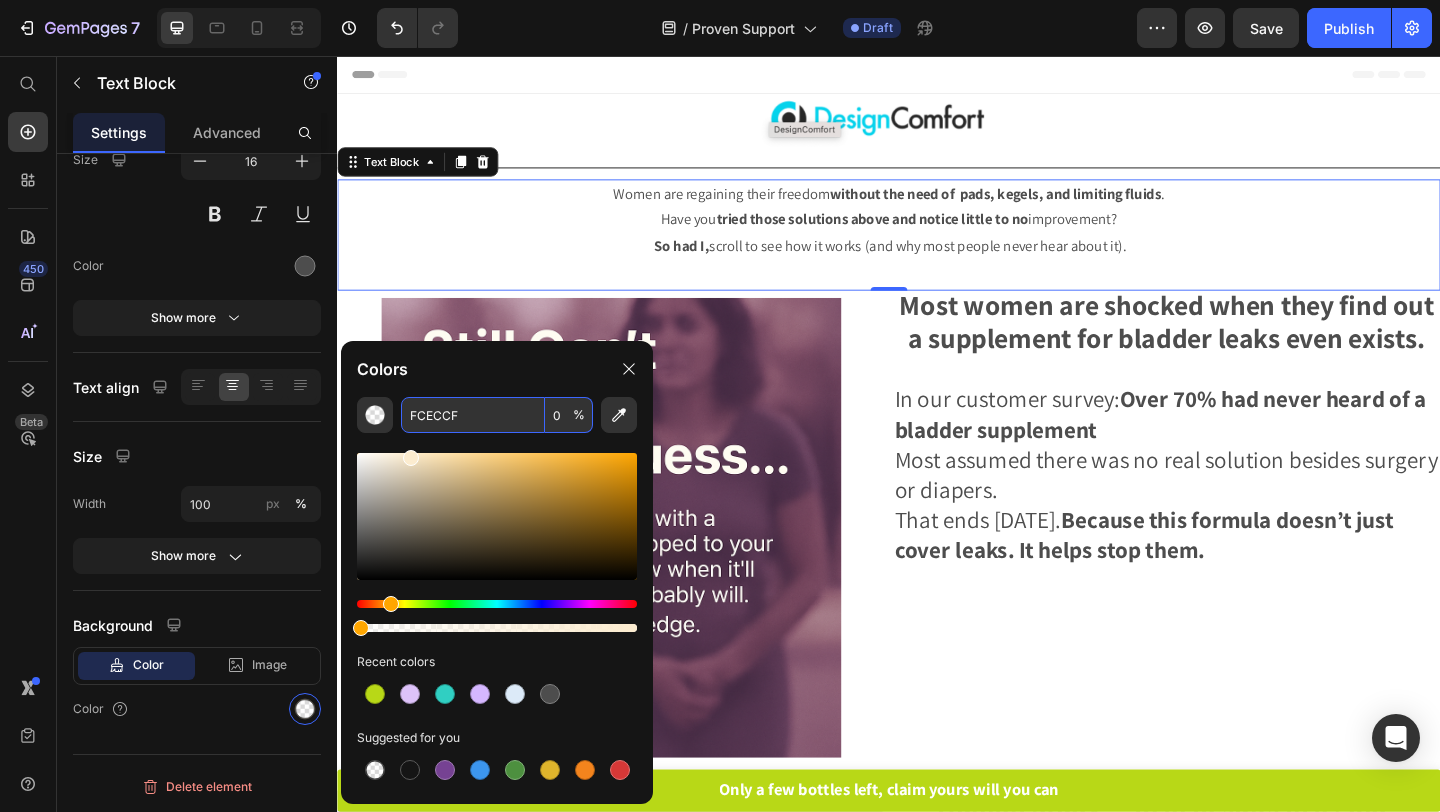 click on "FCECCF" at bounding box center (473, 415) 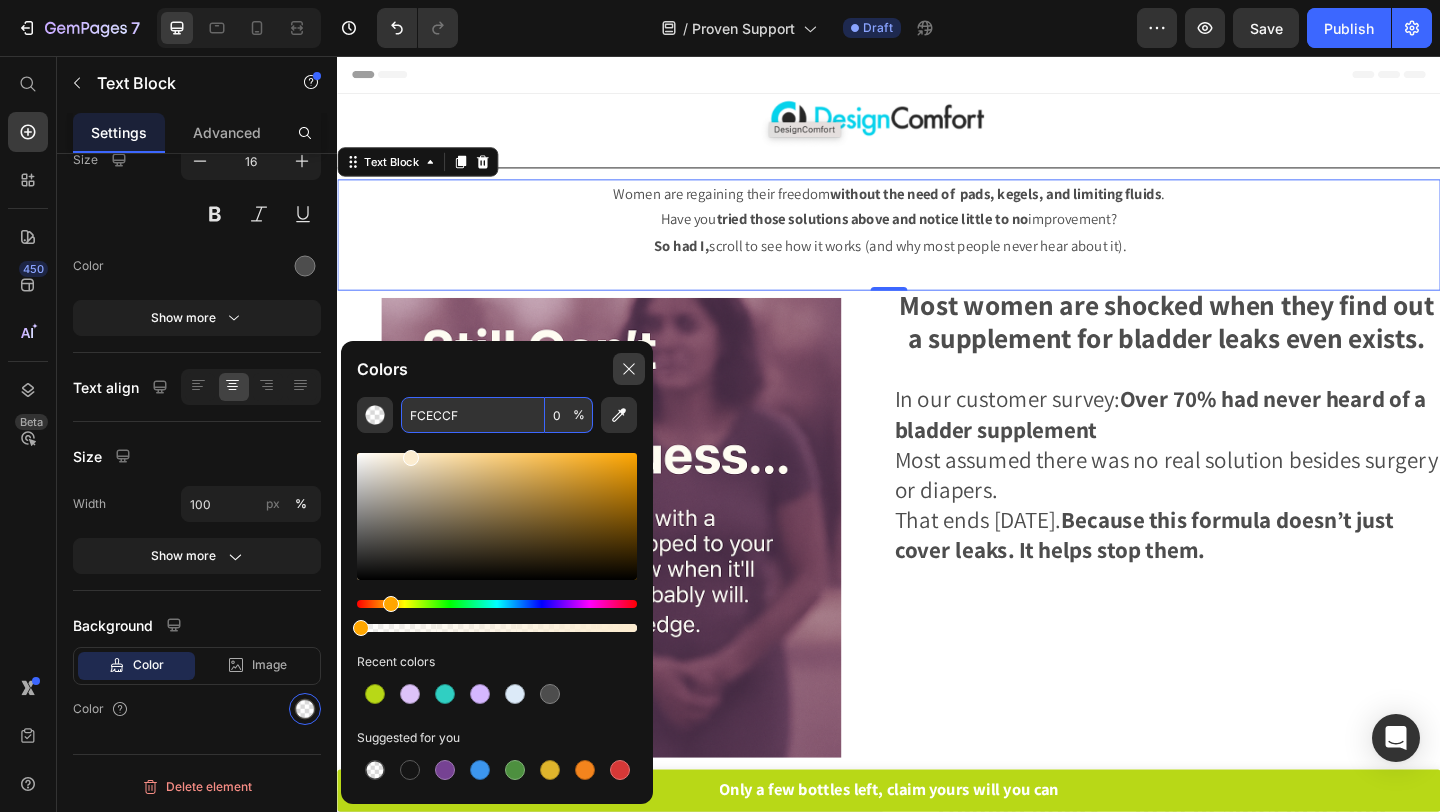 click 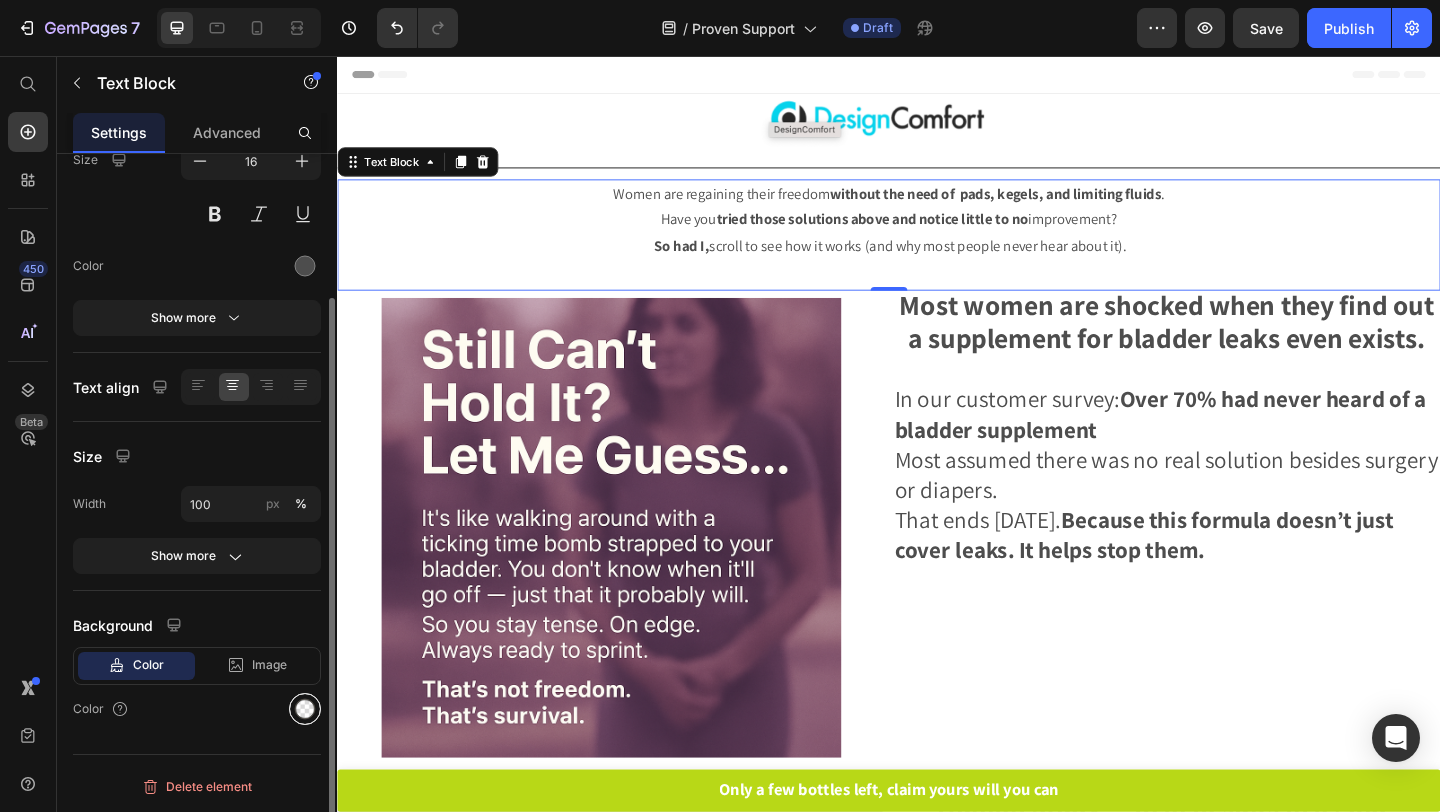 click at bounding box center [305, 709] 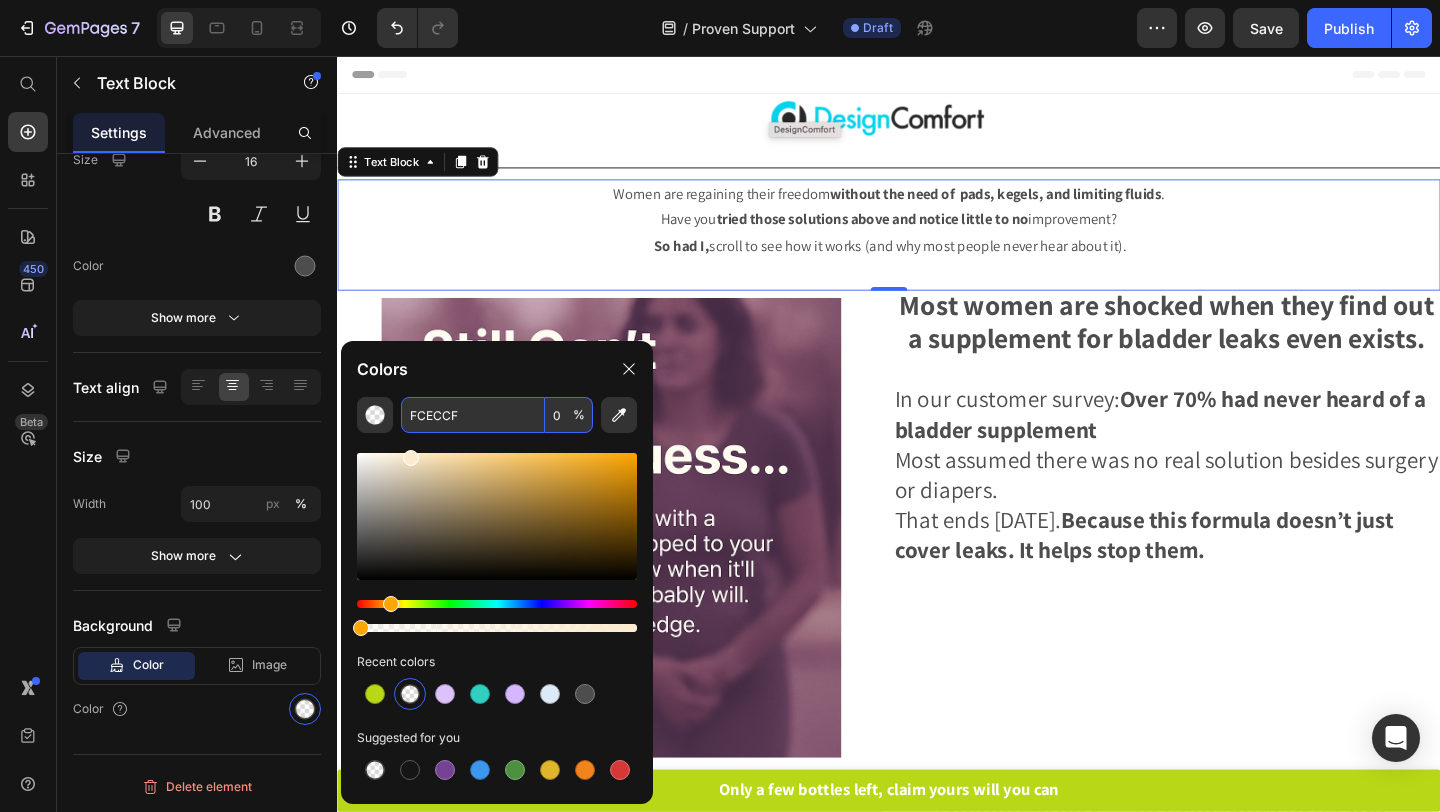 click on "FCECCF" at bounding box center (473, 415) 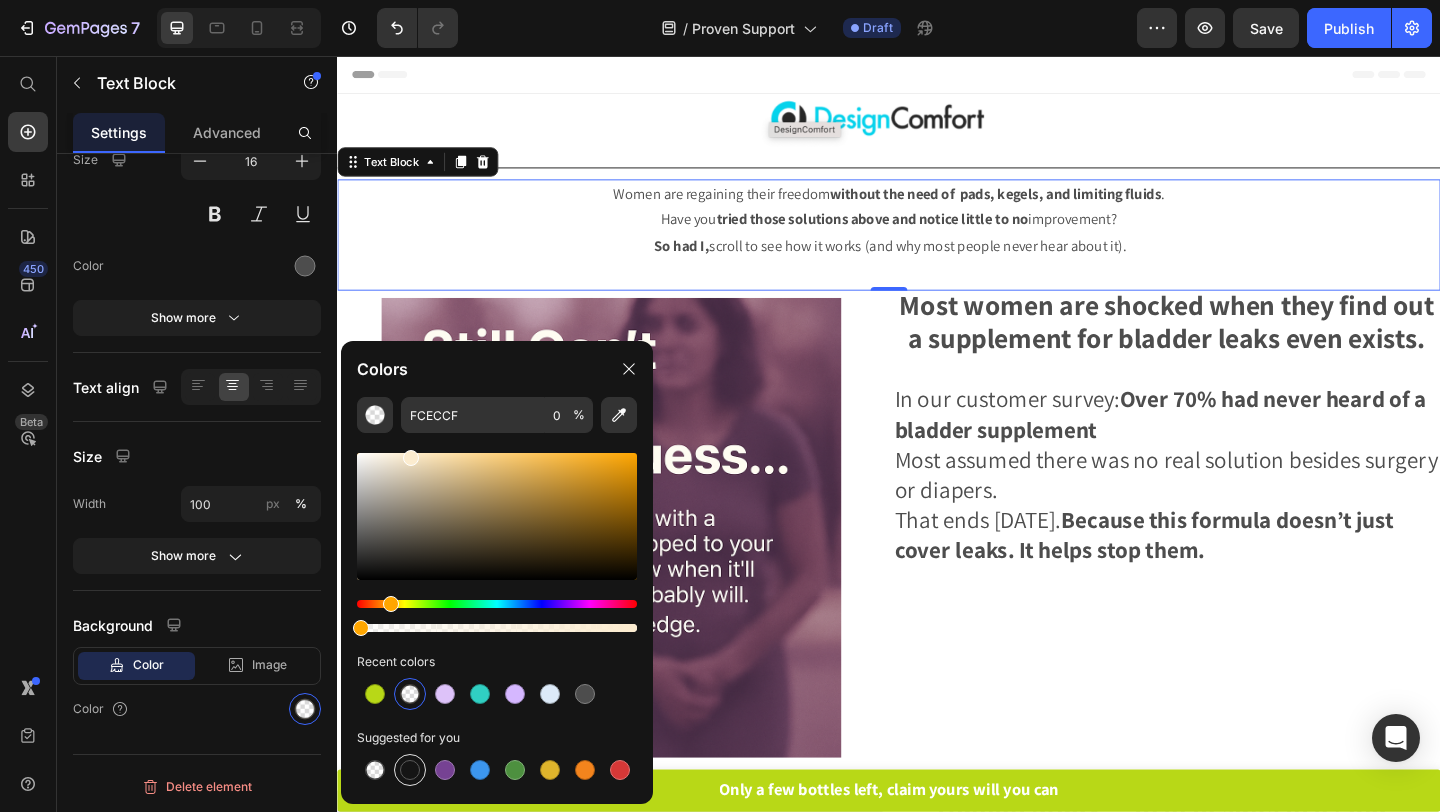 click at bounding box center (410, 770) 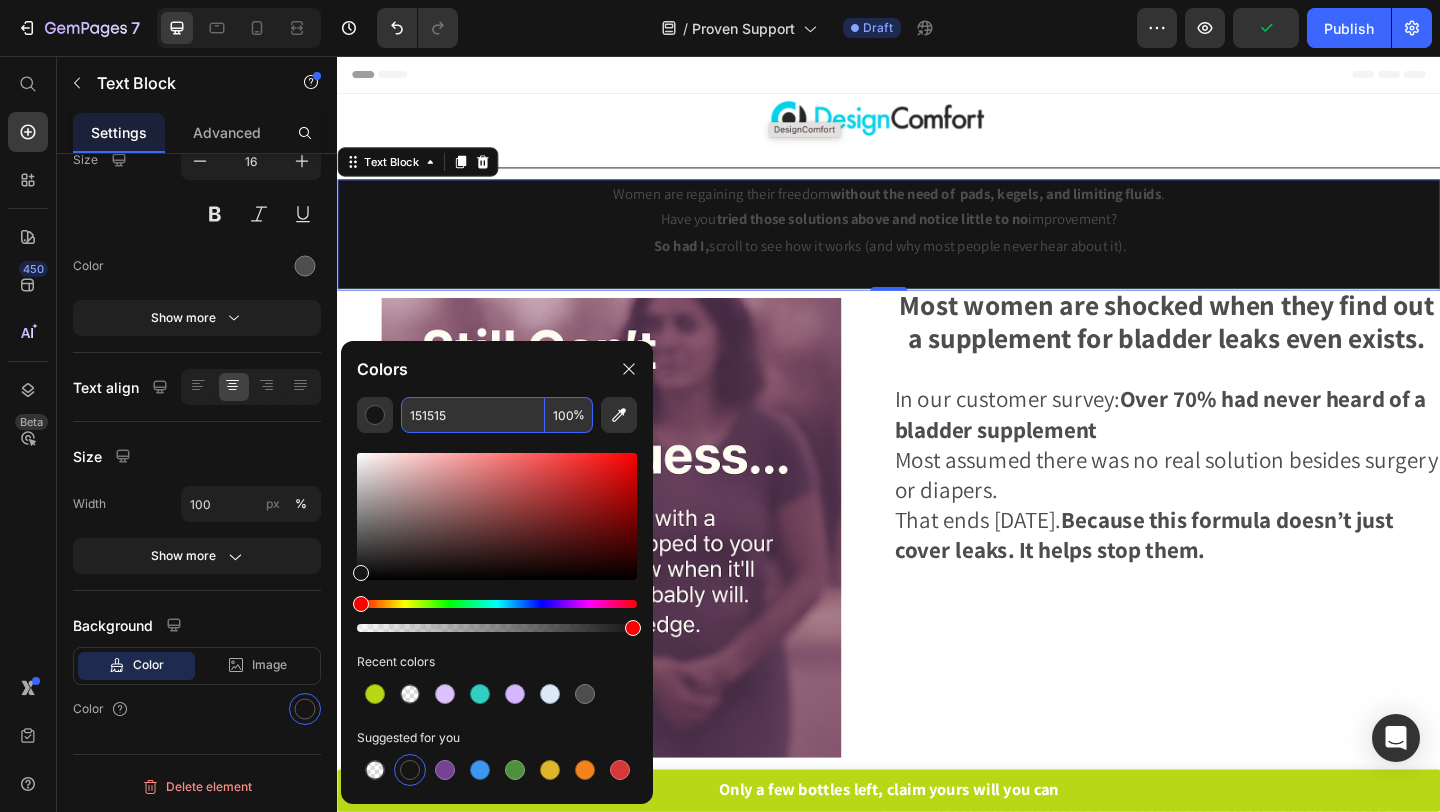 click on "151515" at bounding box center [473, 415] 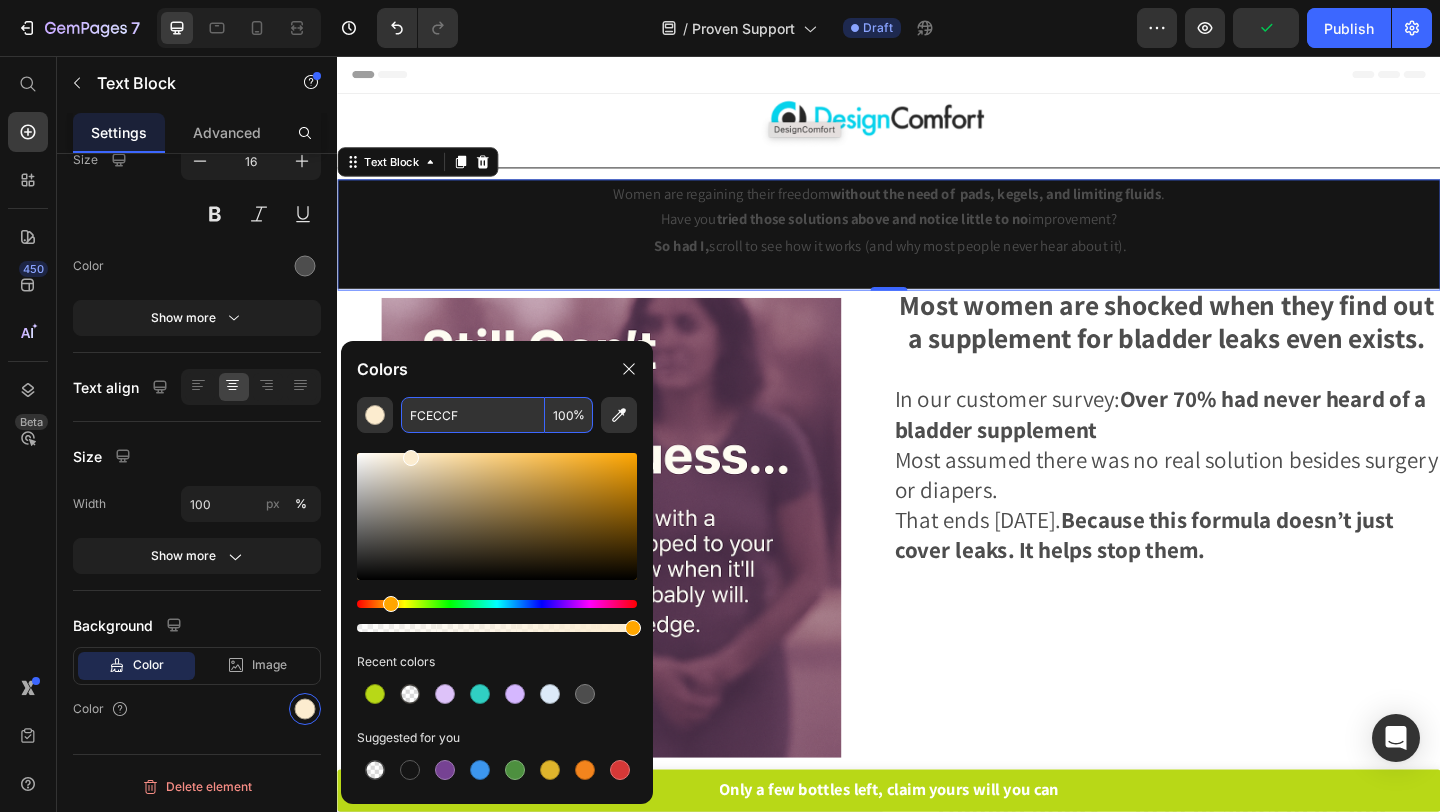 type on "FCECCF" 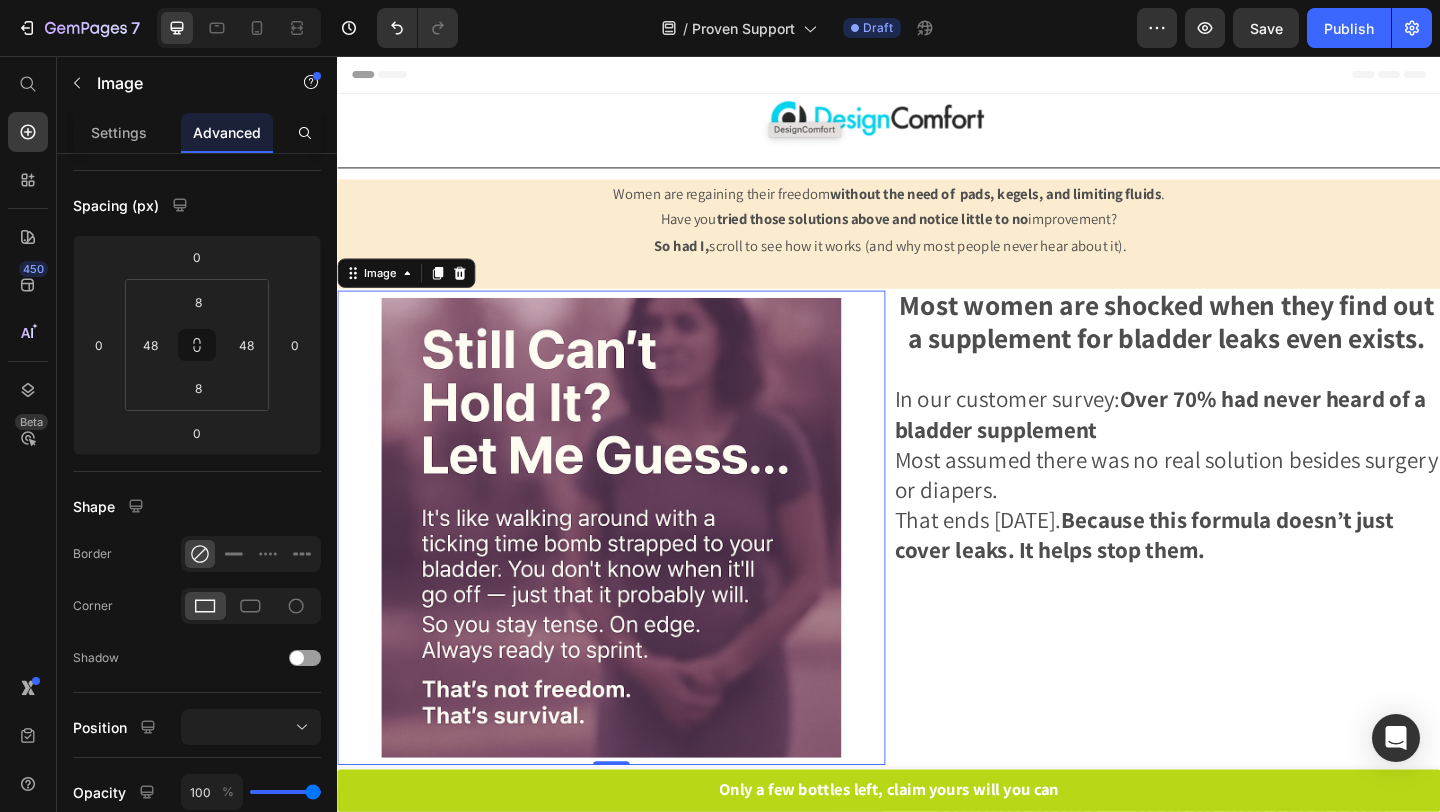 click at bounding box center [635, 569] 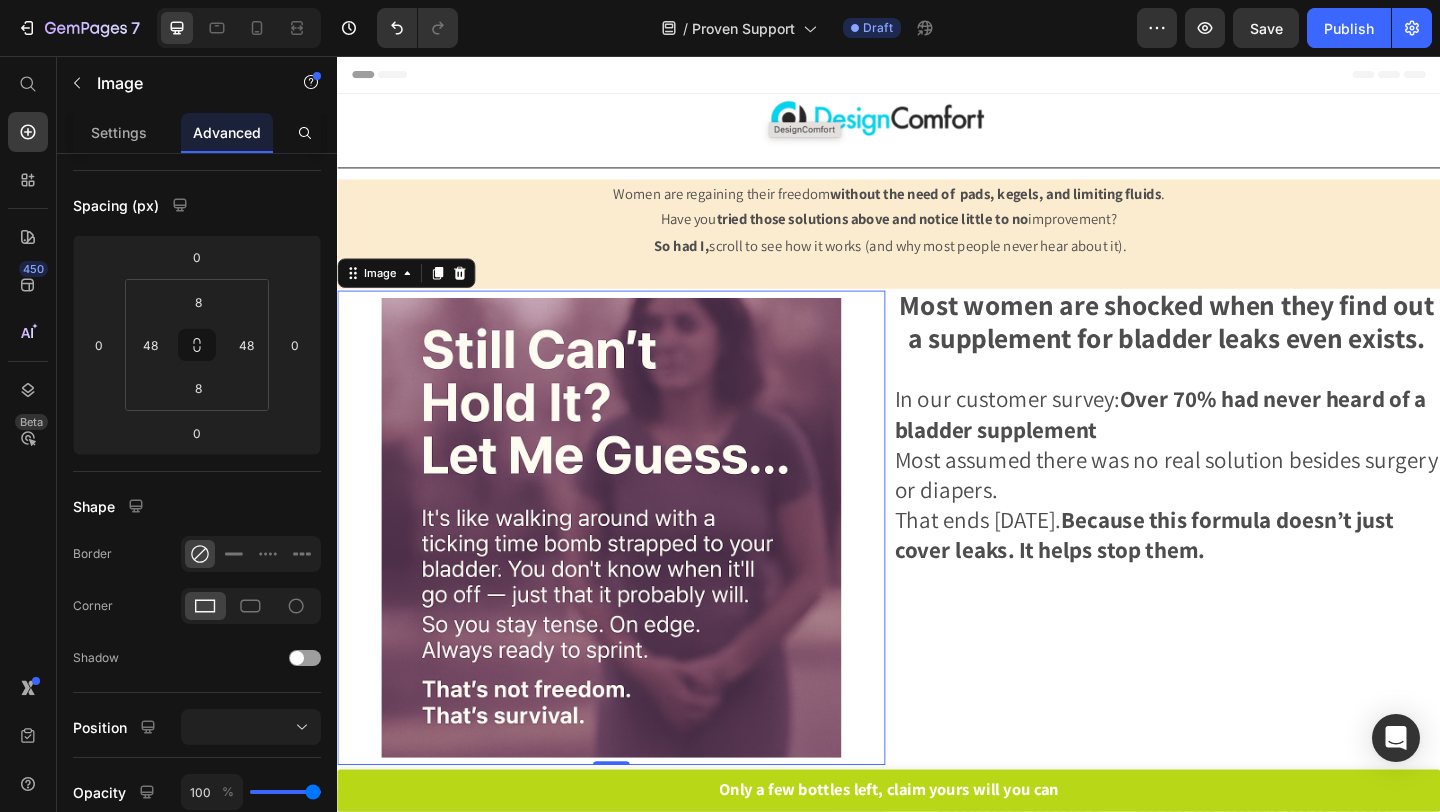 scroll, scrollTop: 0, scrollLeft: 0, axis: both 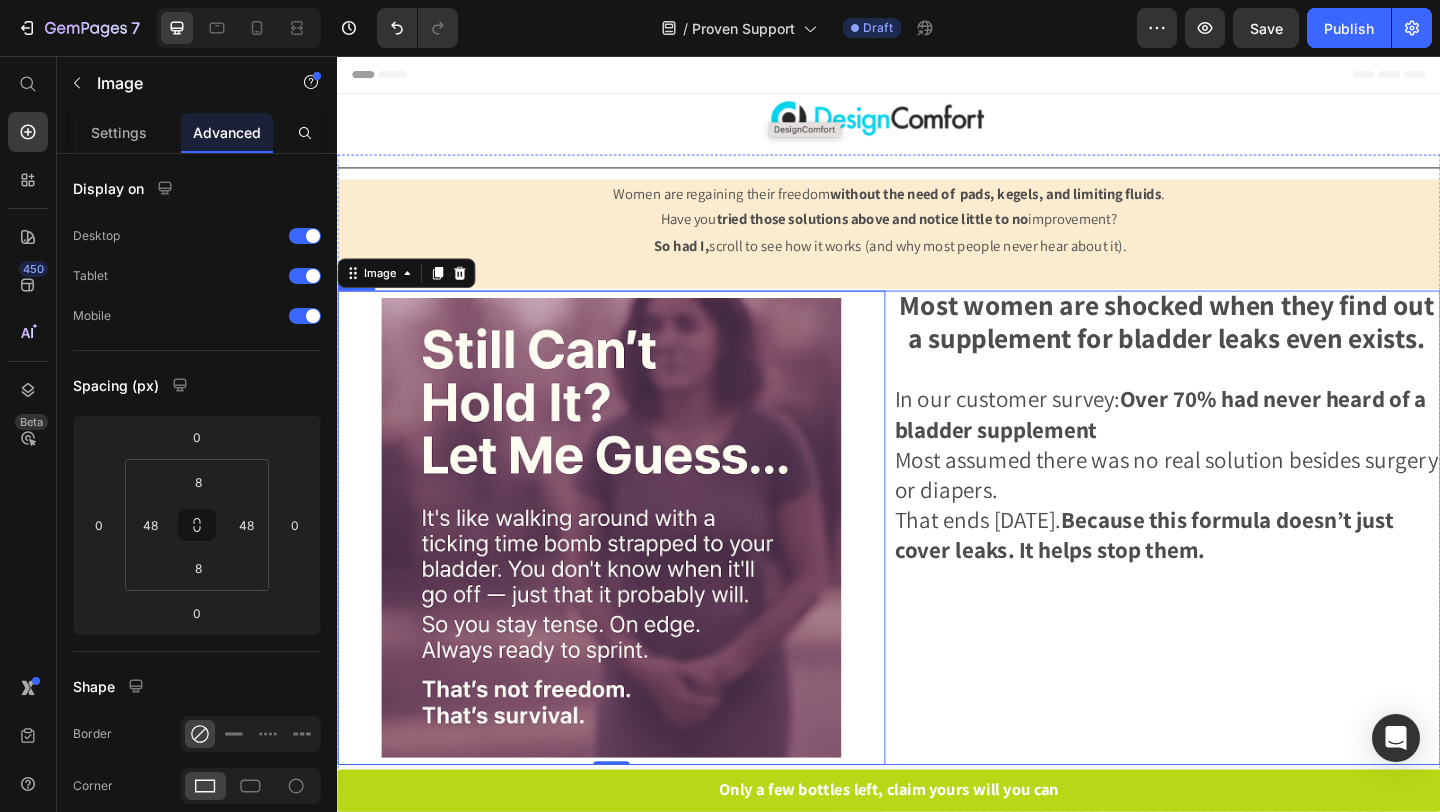 click on "Image   0 Most women are shocked when they find out a supplement for bladder leaks even exists. Text Block   In our customer survey:  Over 70% had never heard of a bladder supplement Most assumed there was no real solution besides surgery or diapers. That ends [DATE].  Because this formula doesn’t just cover leaks. It helps stop them.   Text Block Row" at bounding box center (937, 569) 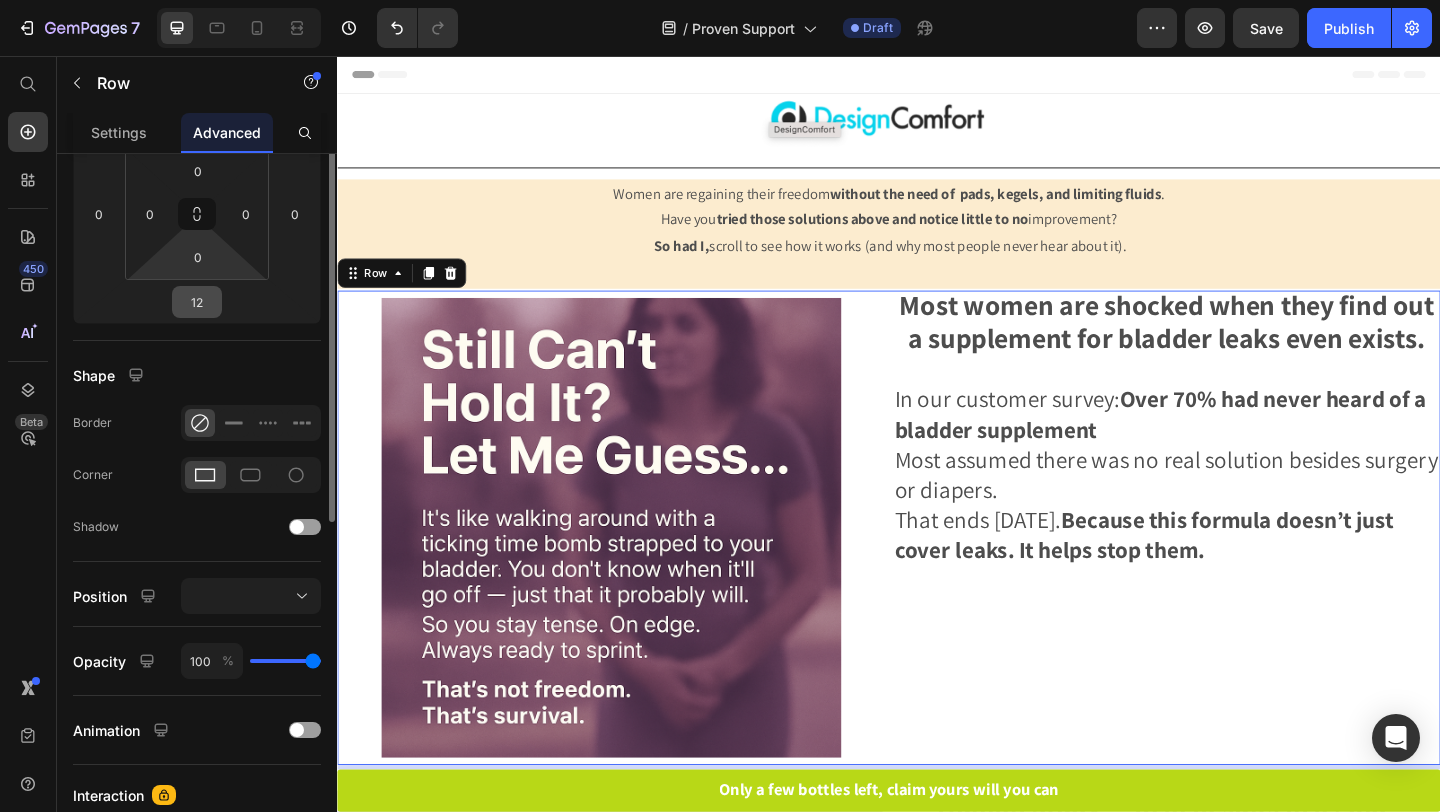 scroll, scrollTop: 376, scrollLeft: 0, axis: vertical 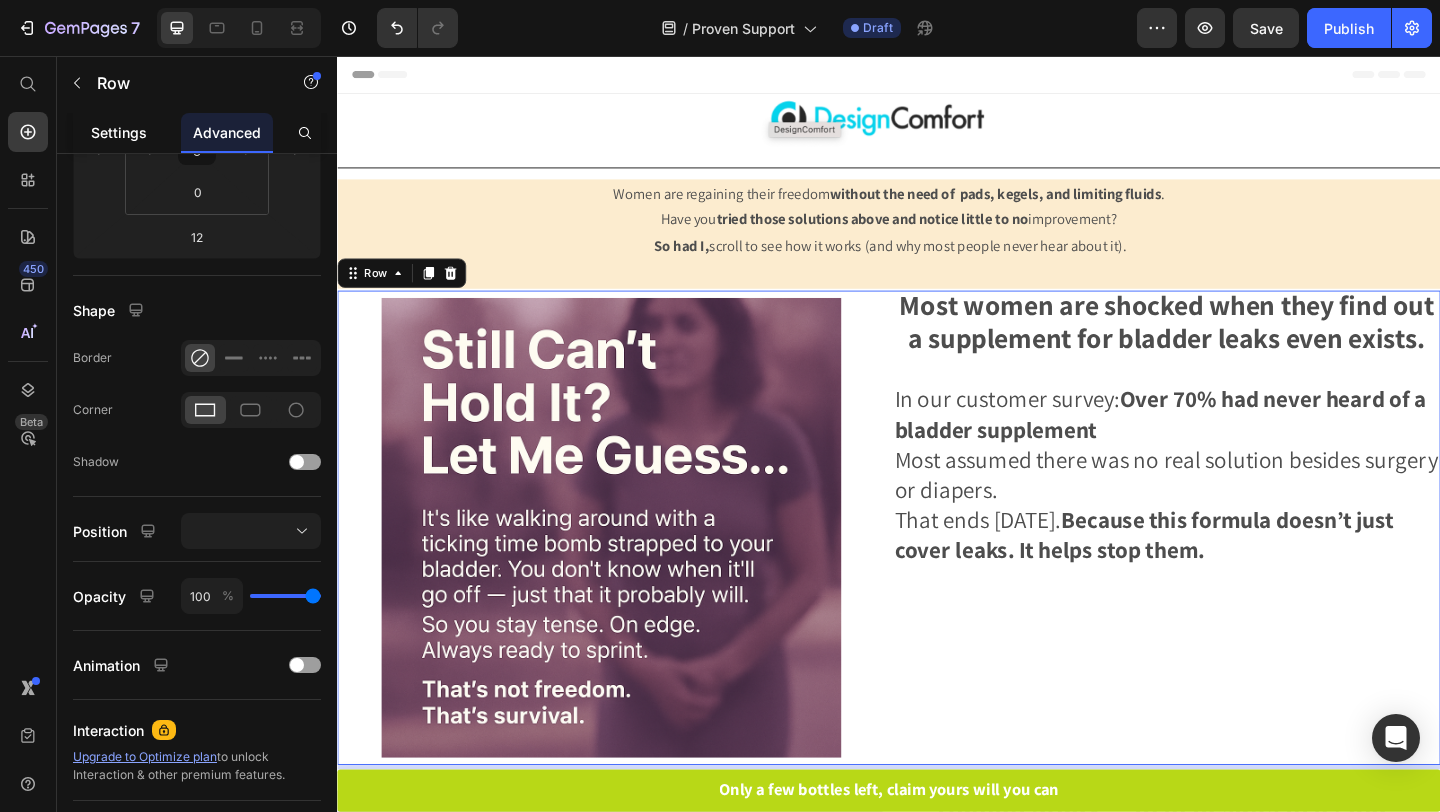 click on "Settings" at bounding box center [119, 132] 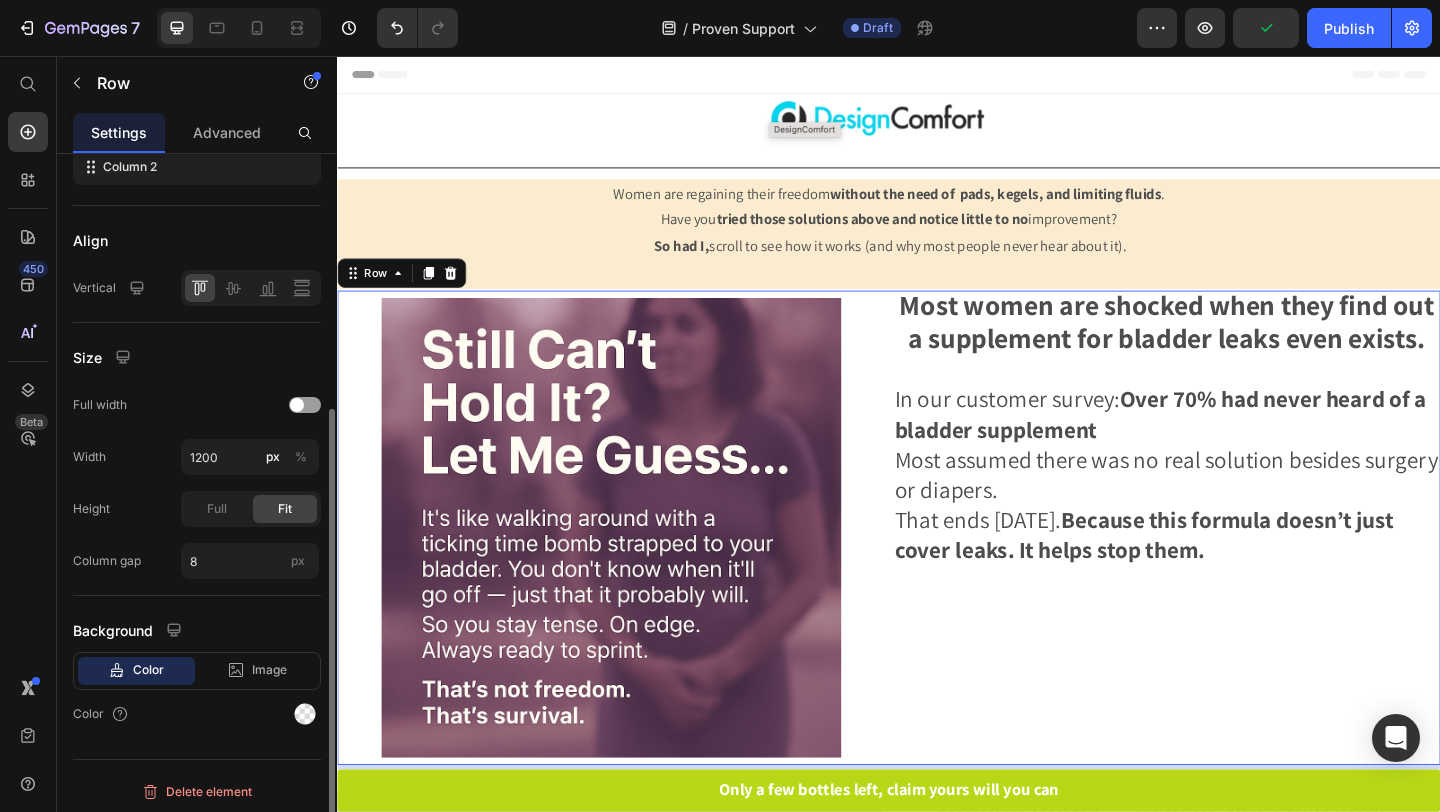 scroll, scrollTop: 406, scrollLeft: 0, axis: vertical 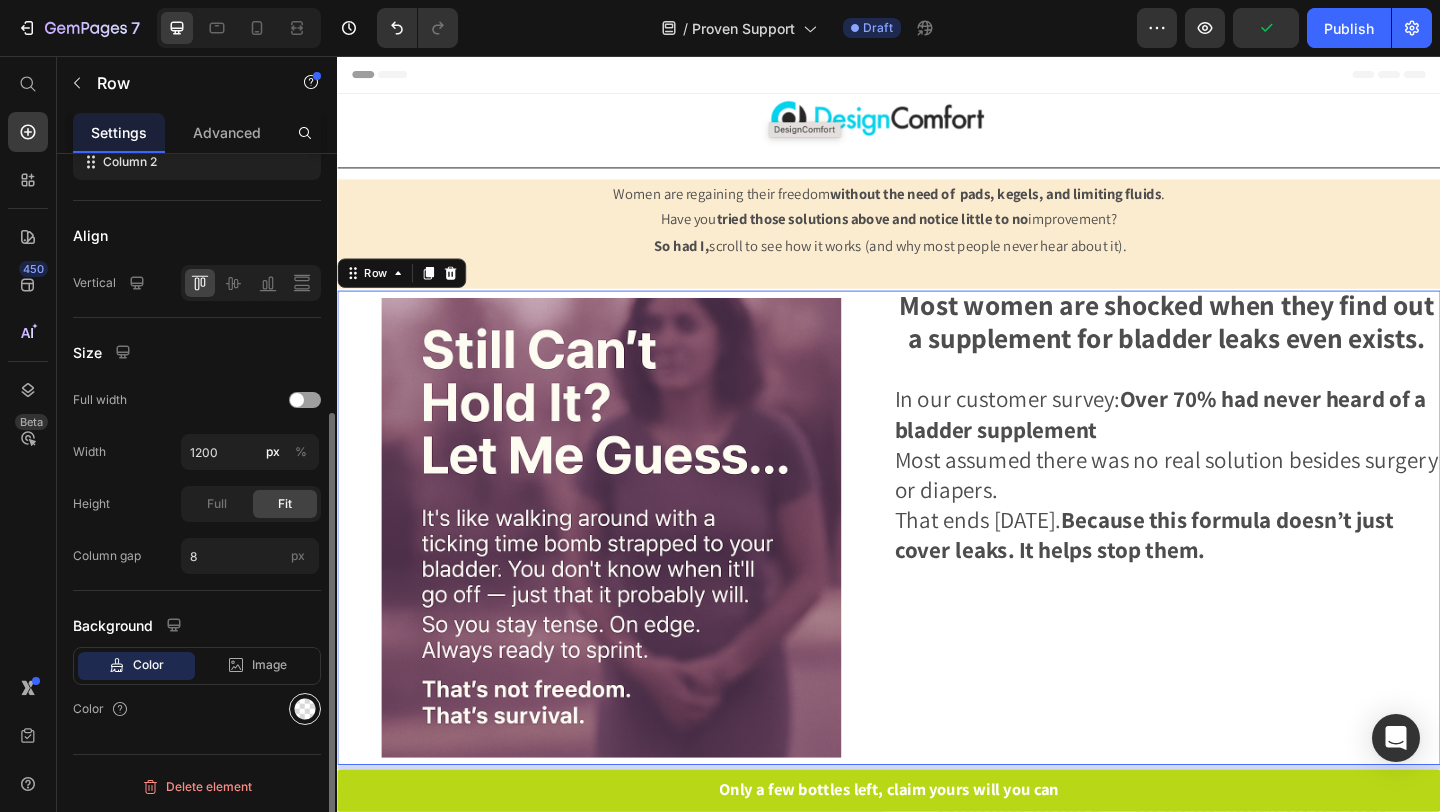 click at bounding box center [305, 709] 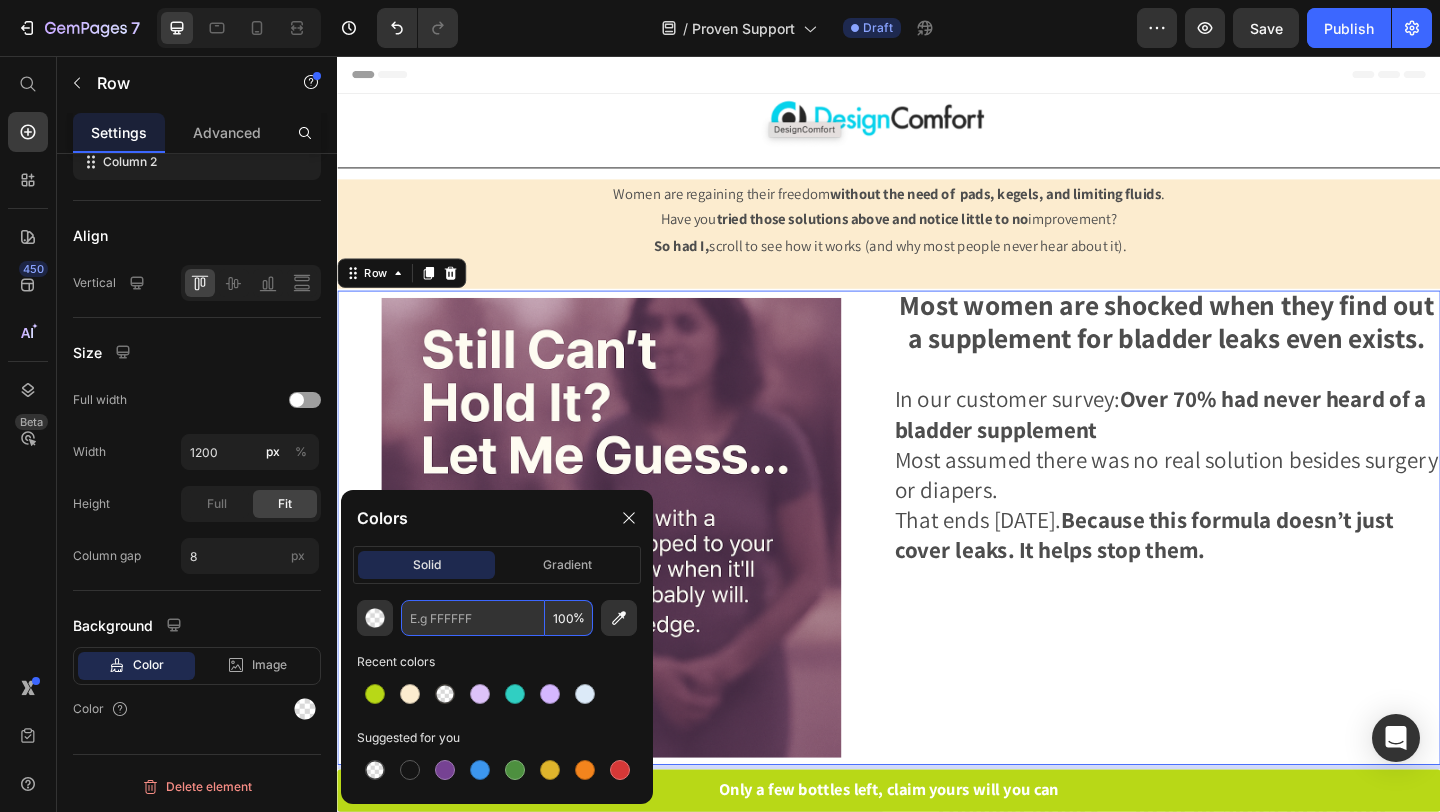 click at bounding box center (473, 618) 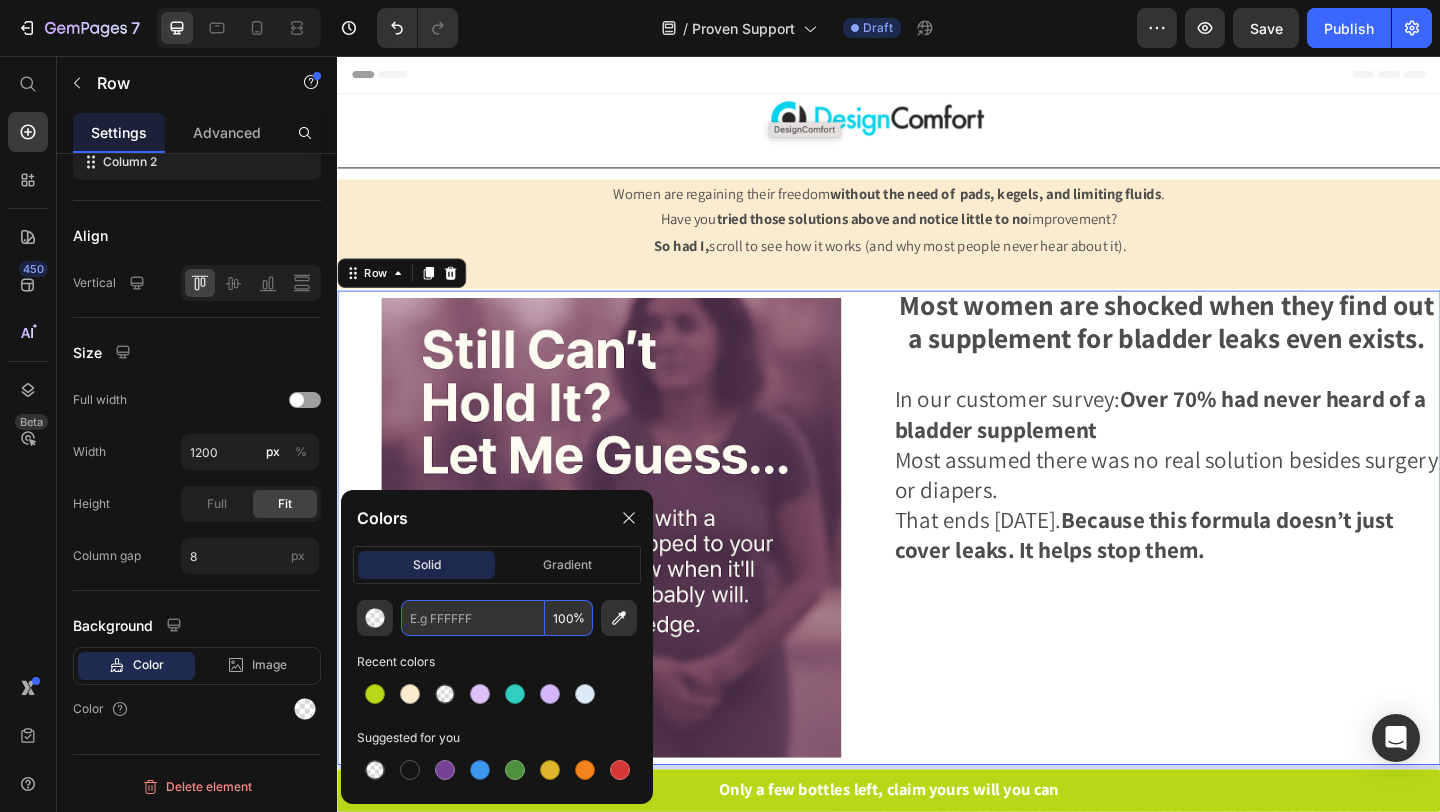 paste on "FCECCF" 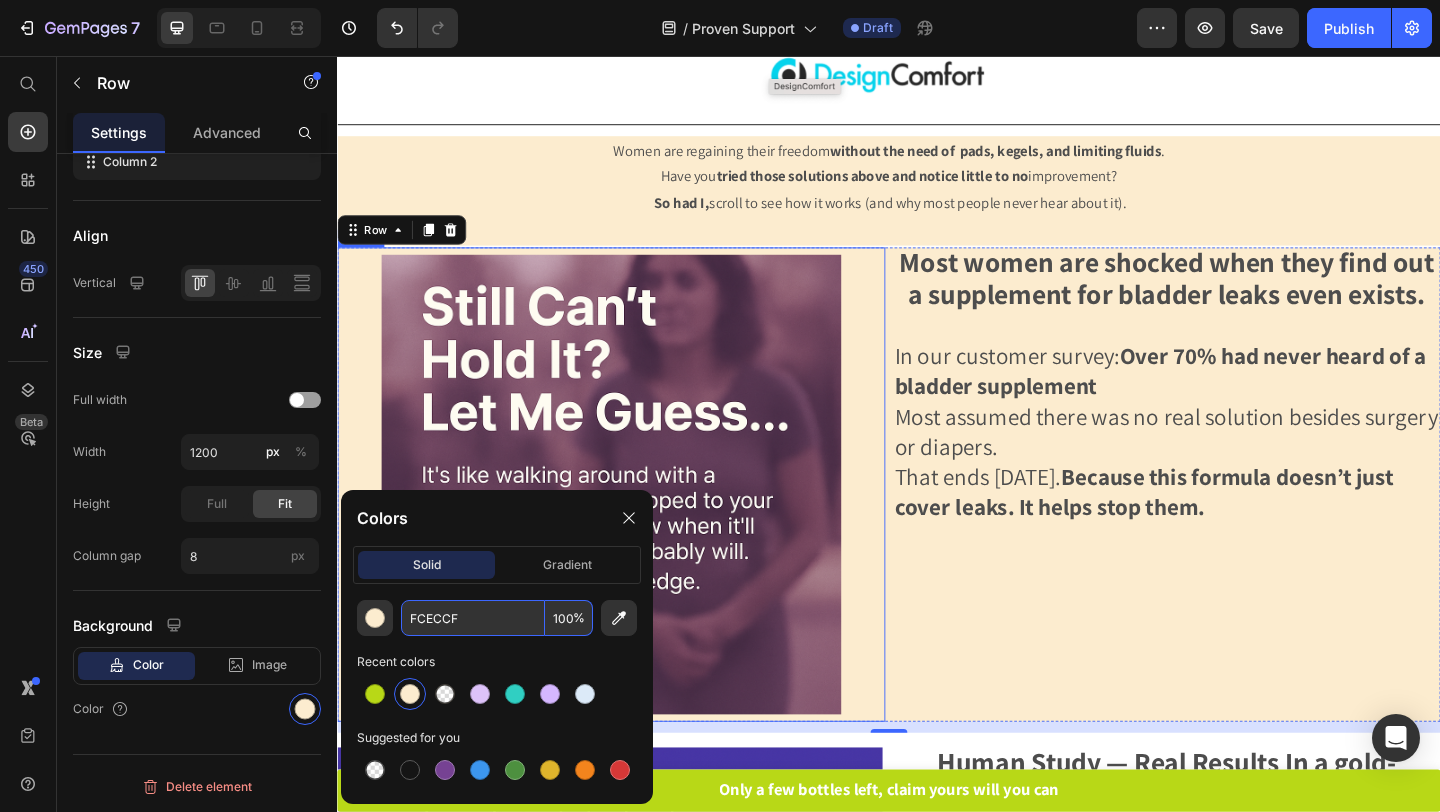 scroll, scrollTop: 44, scrollLeft: 0, axis: vertical 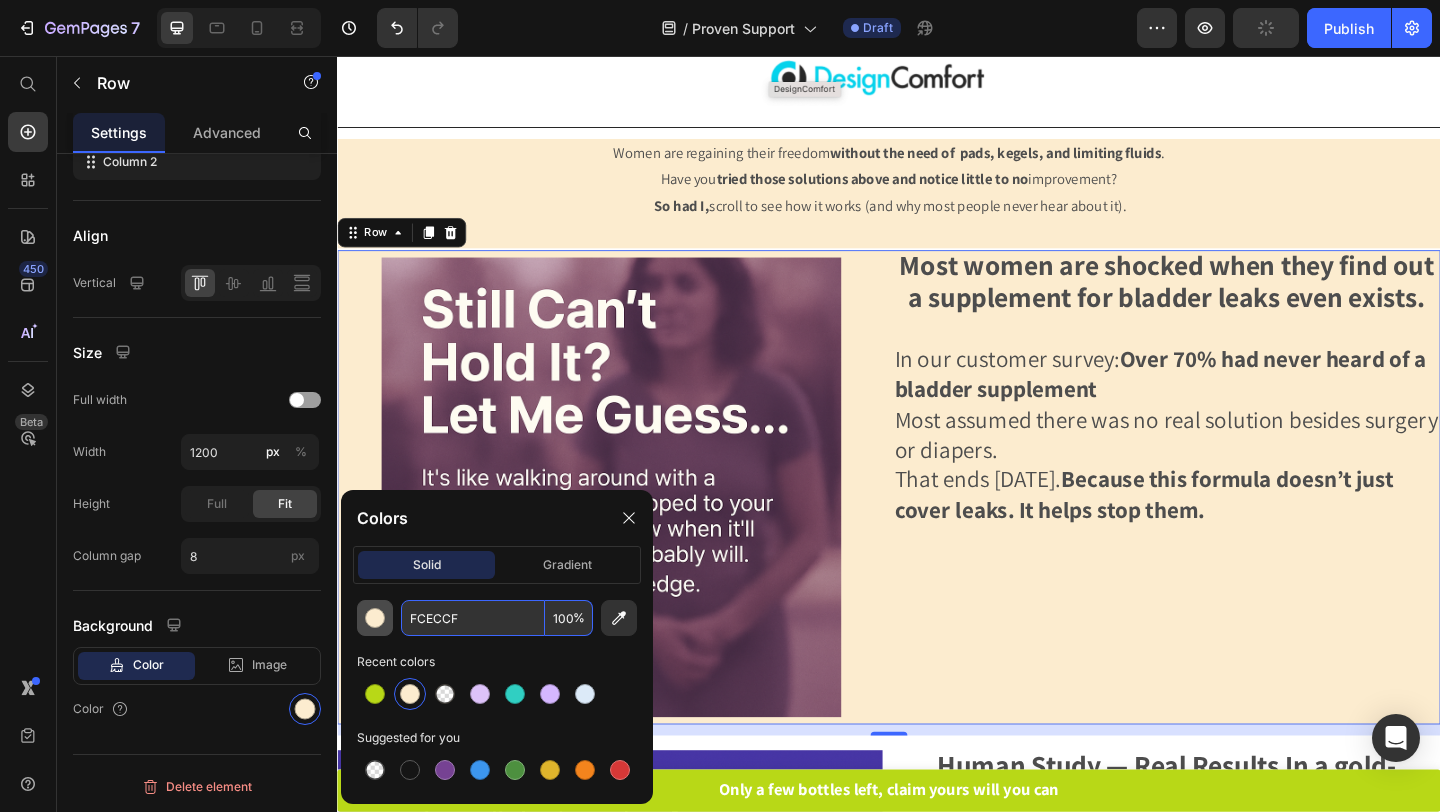 click at bounding box center [375, 618] 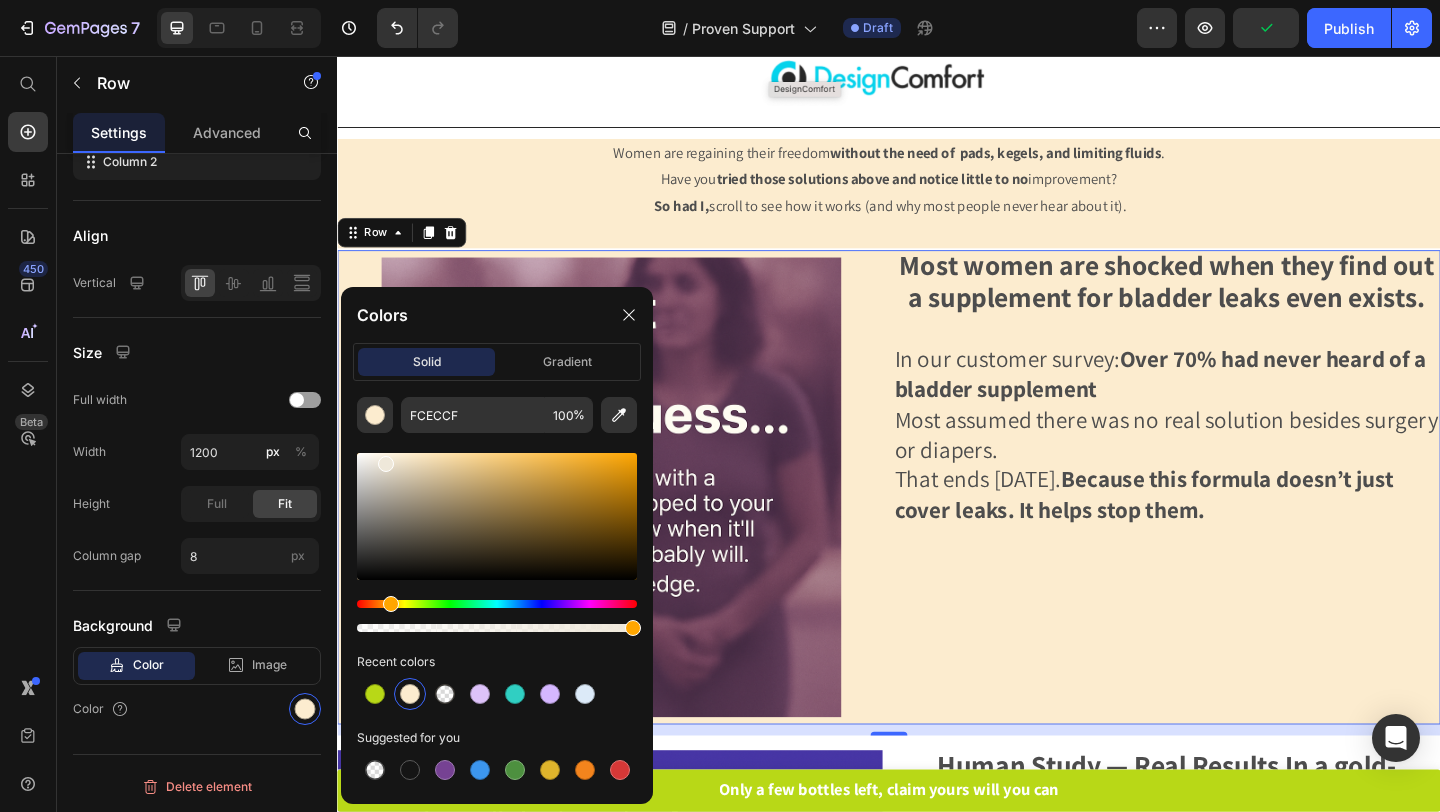 click at bounding box center [497, 516] 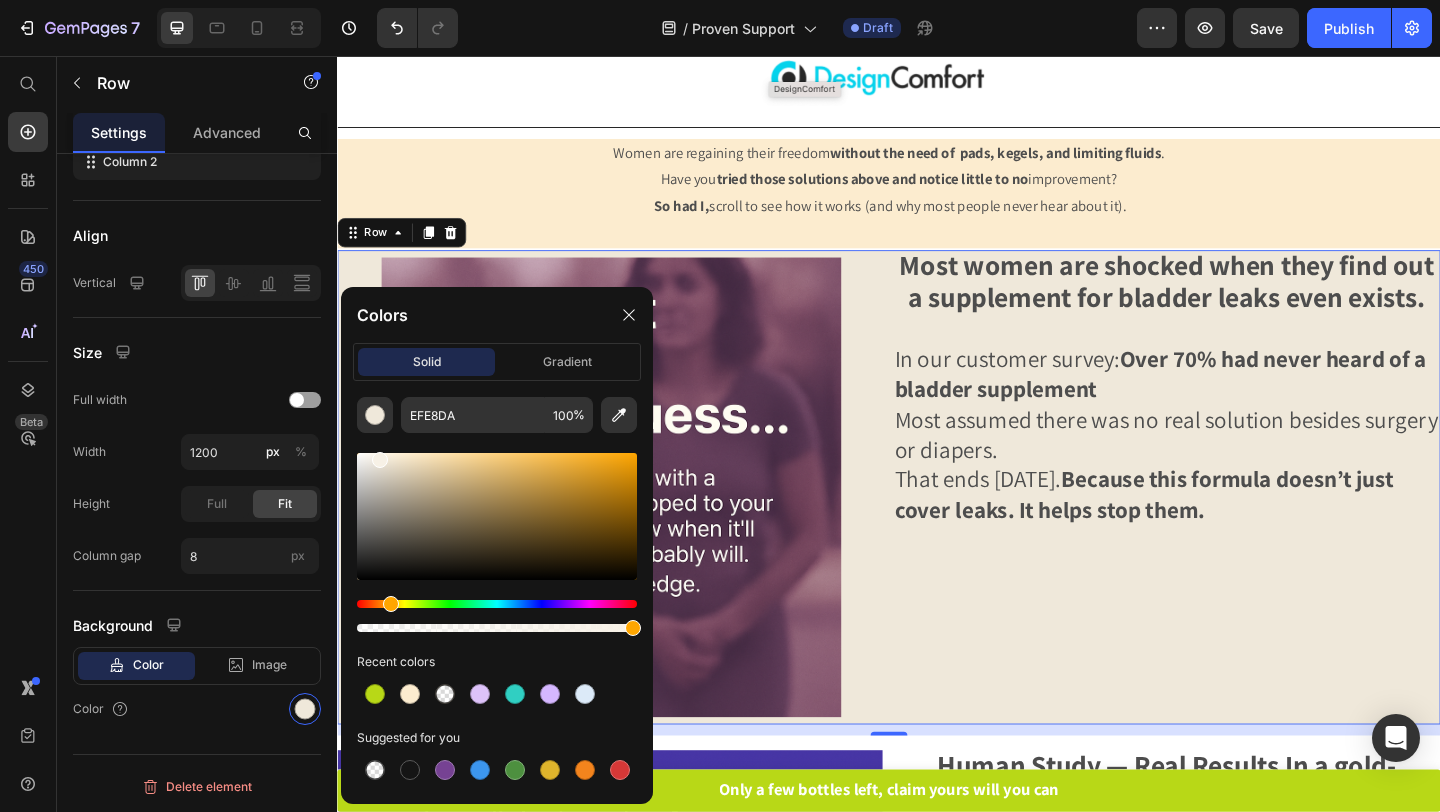 click at bounding box center [497, 516] 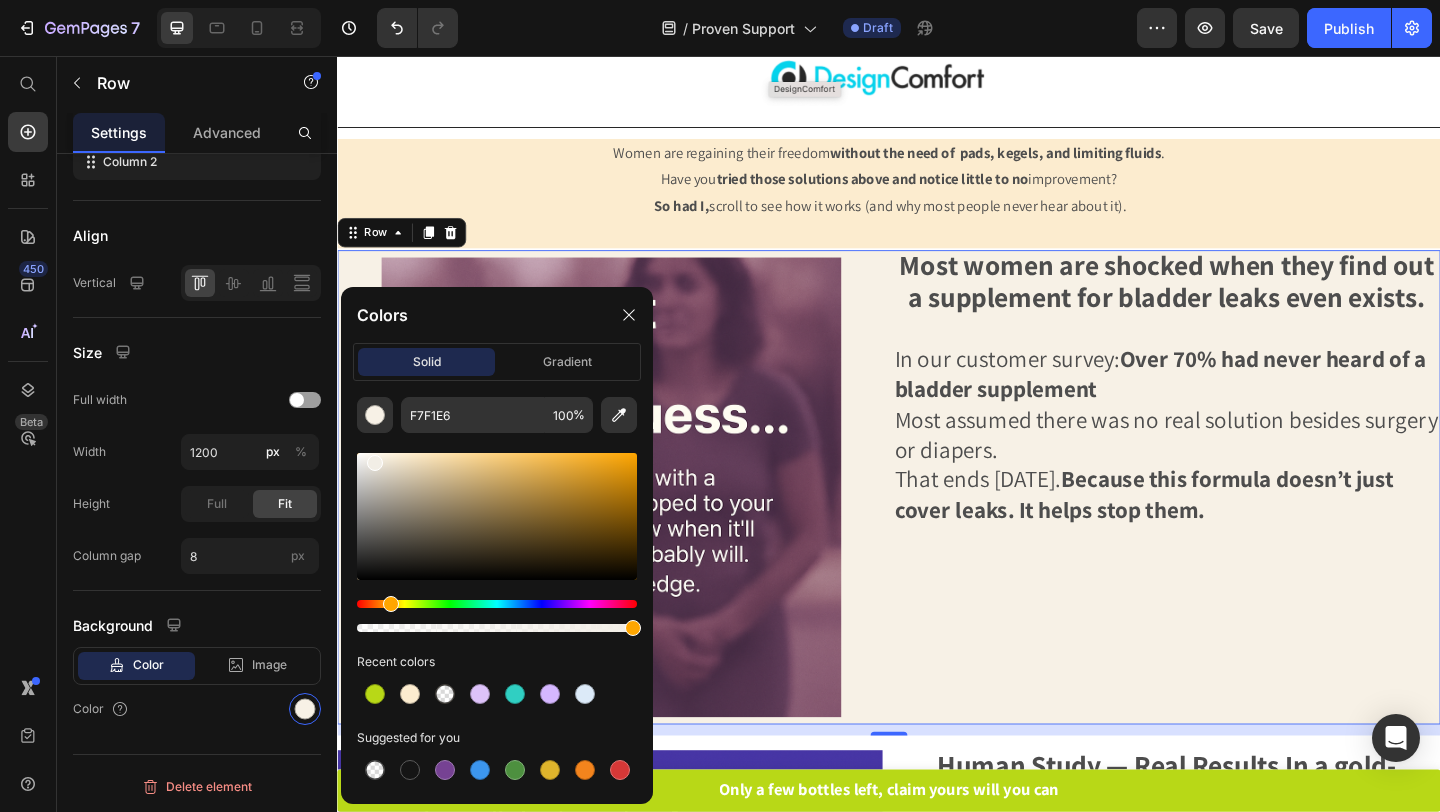 click at bounding box center (375, 463) 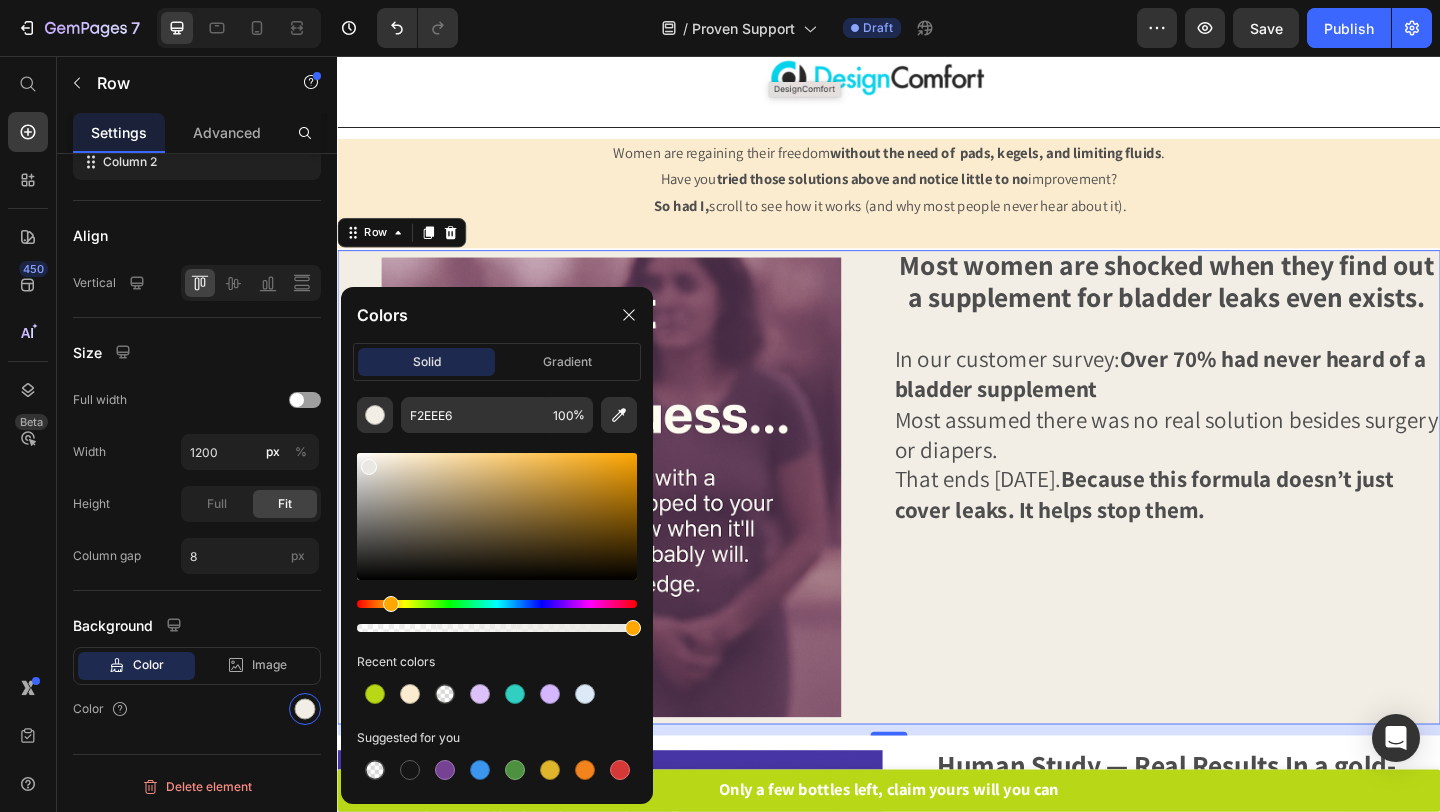 click at bounding box center [369, 467] 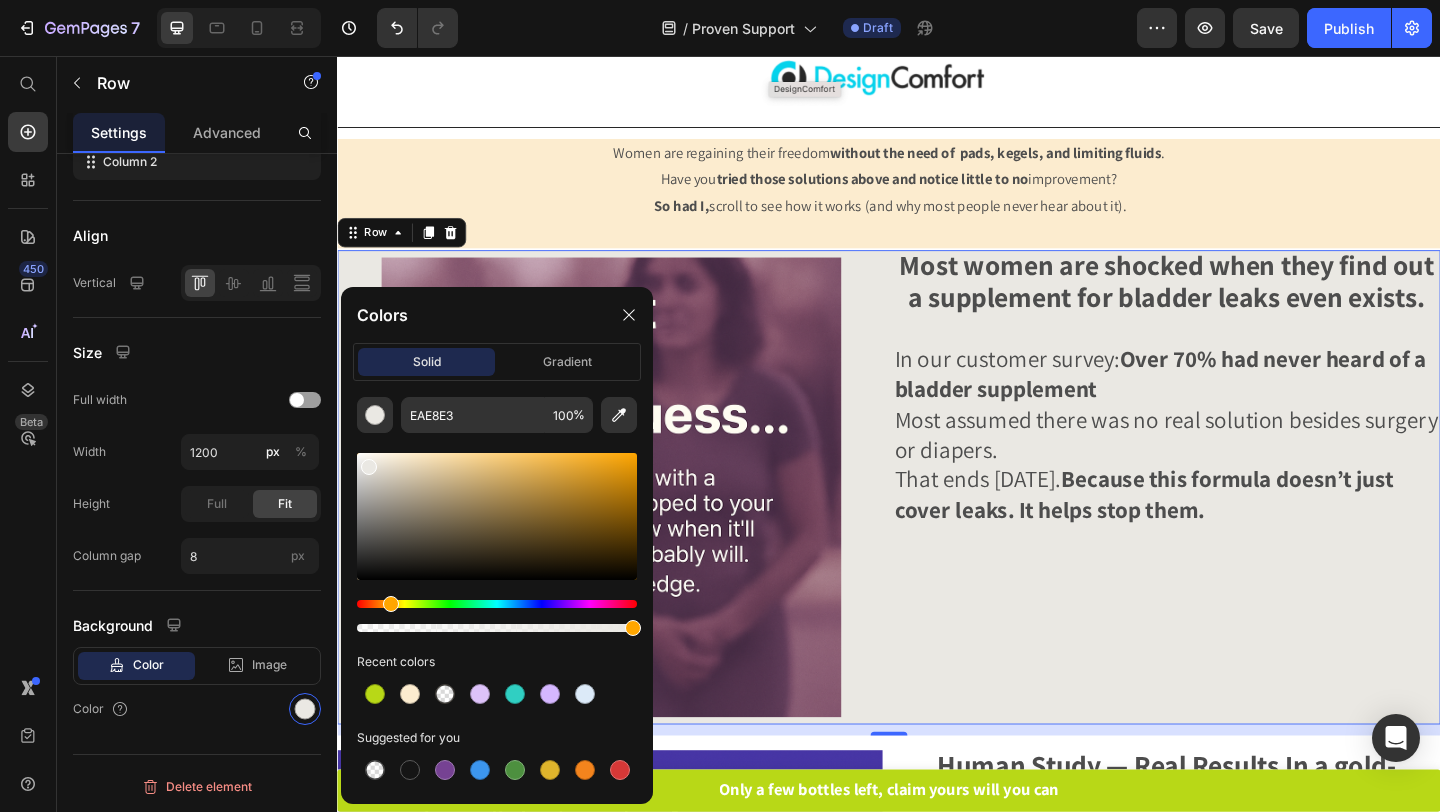 click at bounding box center [497, 516] 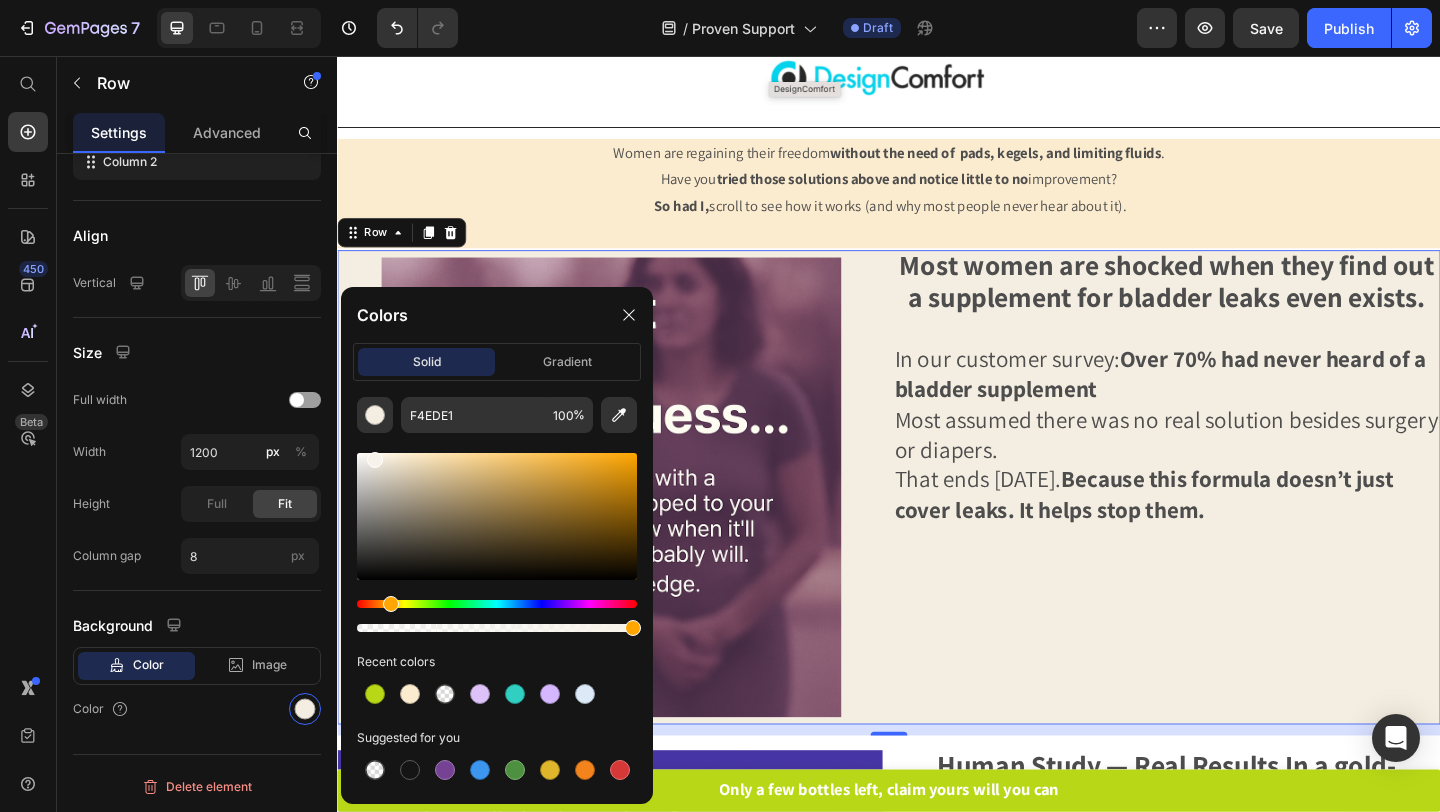 click at bounding box center [497, 516] 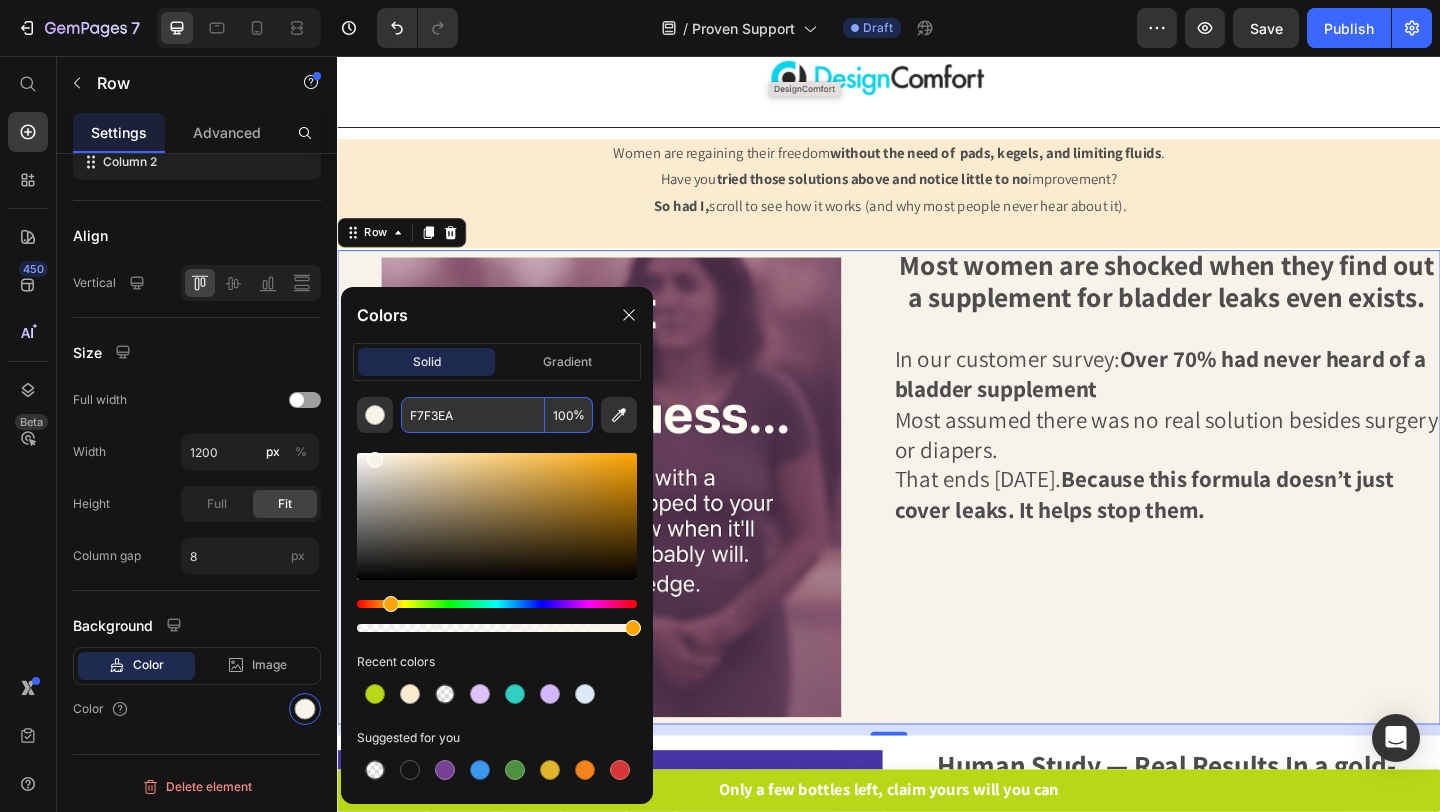 click on "F7F3EA" at bounding box center (473, 415) 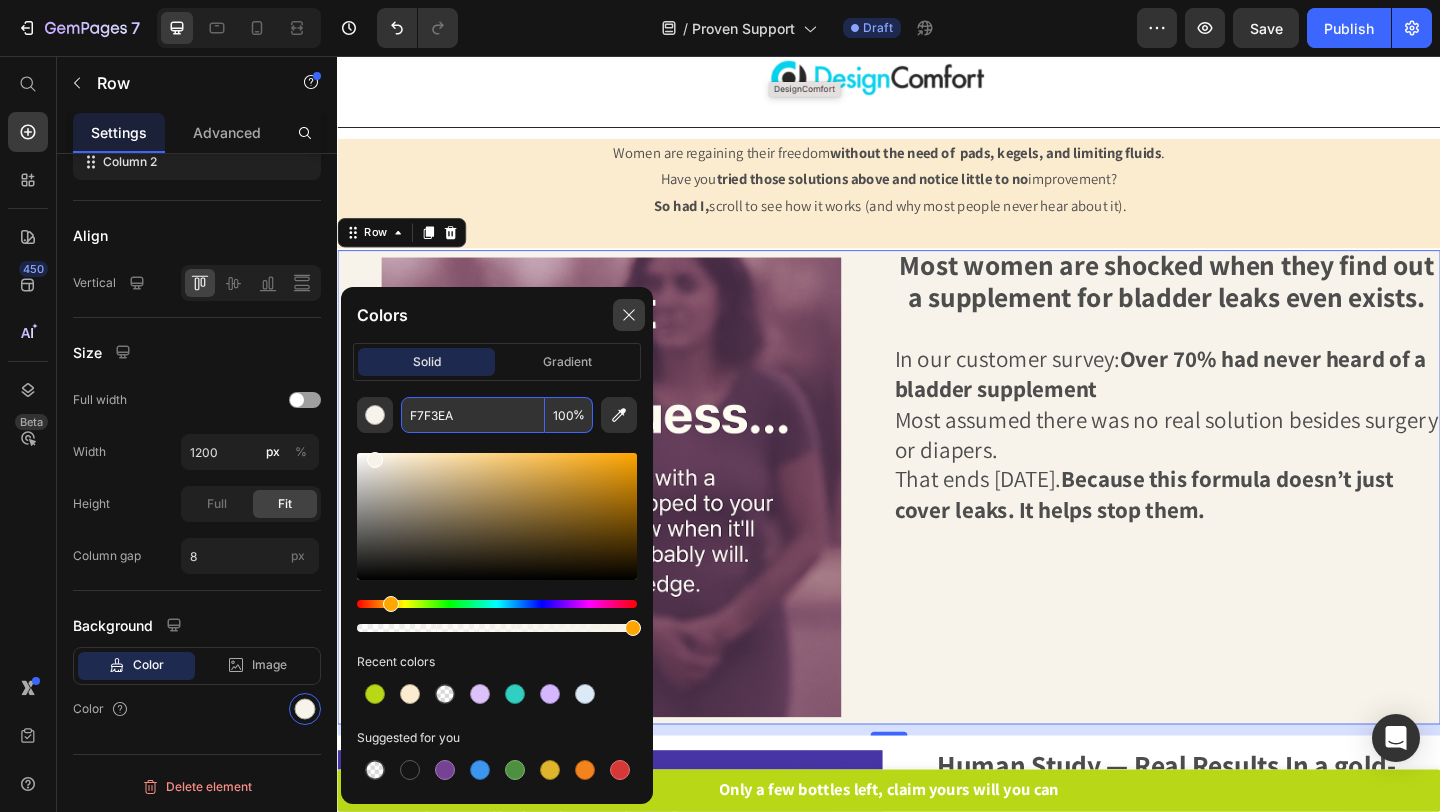 click 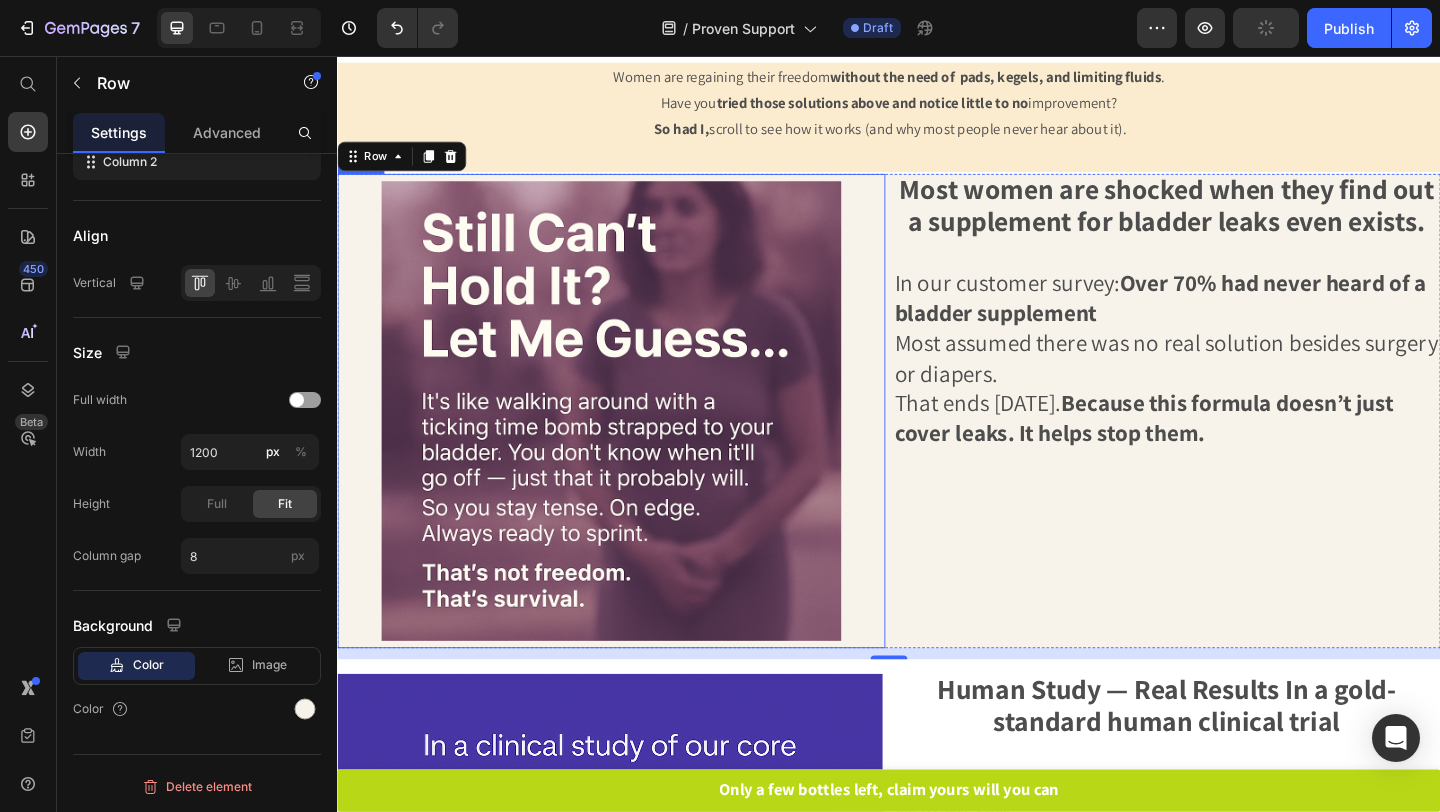 scroll, scrollTop: 304, scrollLeft: 0, axis: vertical 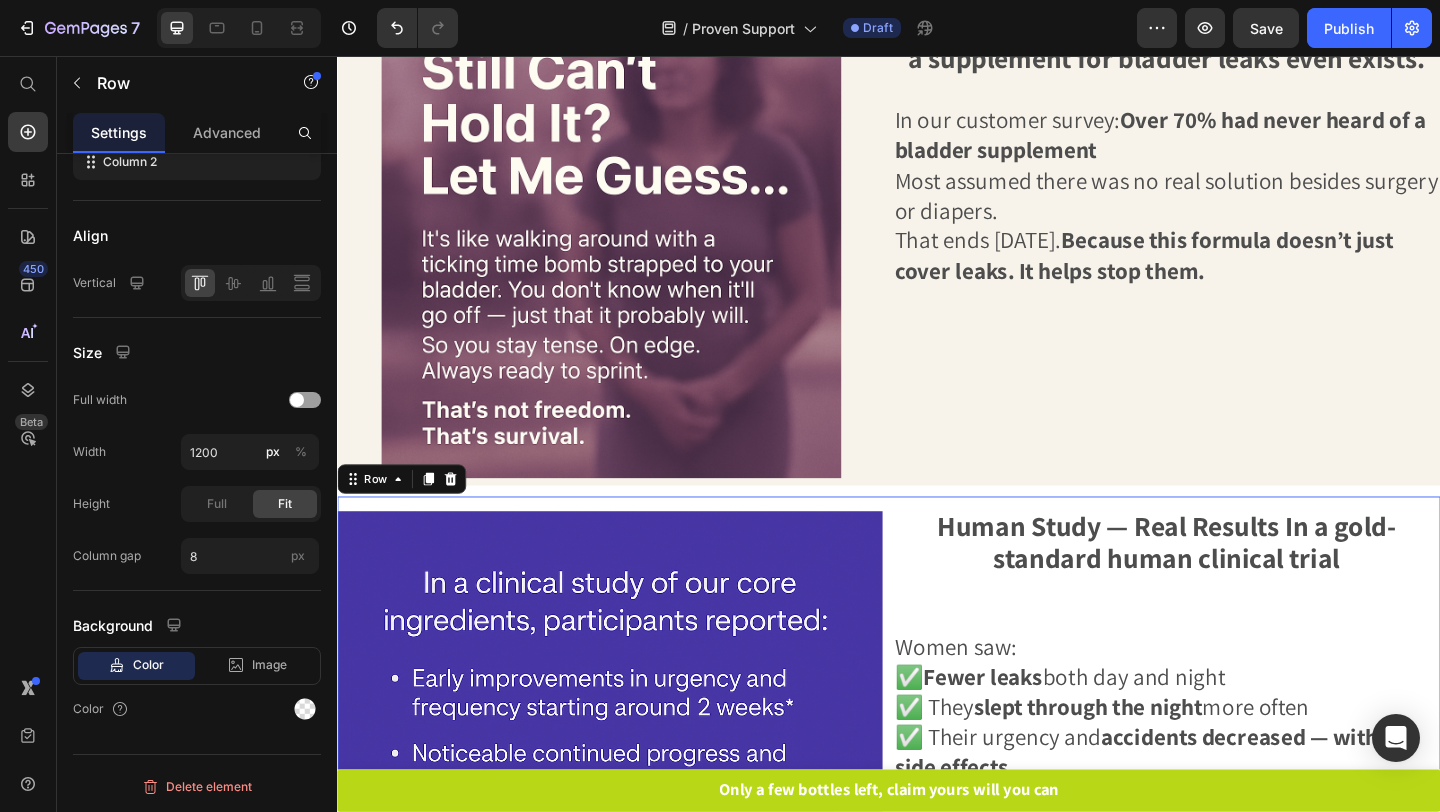 click on "Image Human Study — Real Results In a gold-standard human clinical trial Text Block     Women saw: ✅   Fewer leaks  both day and night  ✅ They  slept through the night  more often  ✅ Their urgency and  accidents decreased — without side effects    This was done on  real women , aged [DEMOGRAPHIC_DATA].  Not rats. Not theories .  And the blend they used is the exact one inside #1 Redone.   Text Block Row   12" at bounding box center [937, 996] 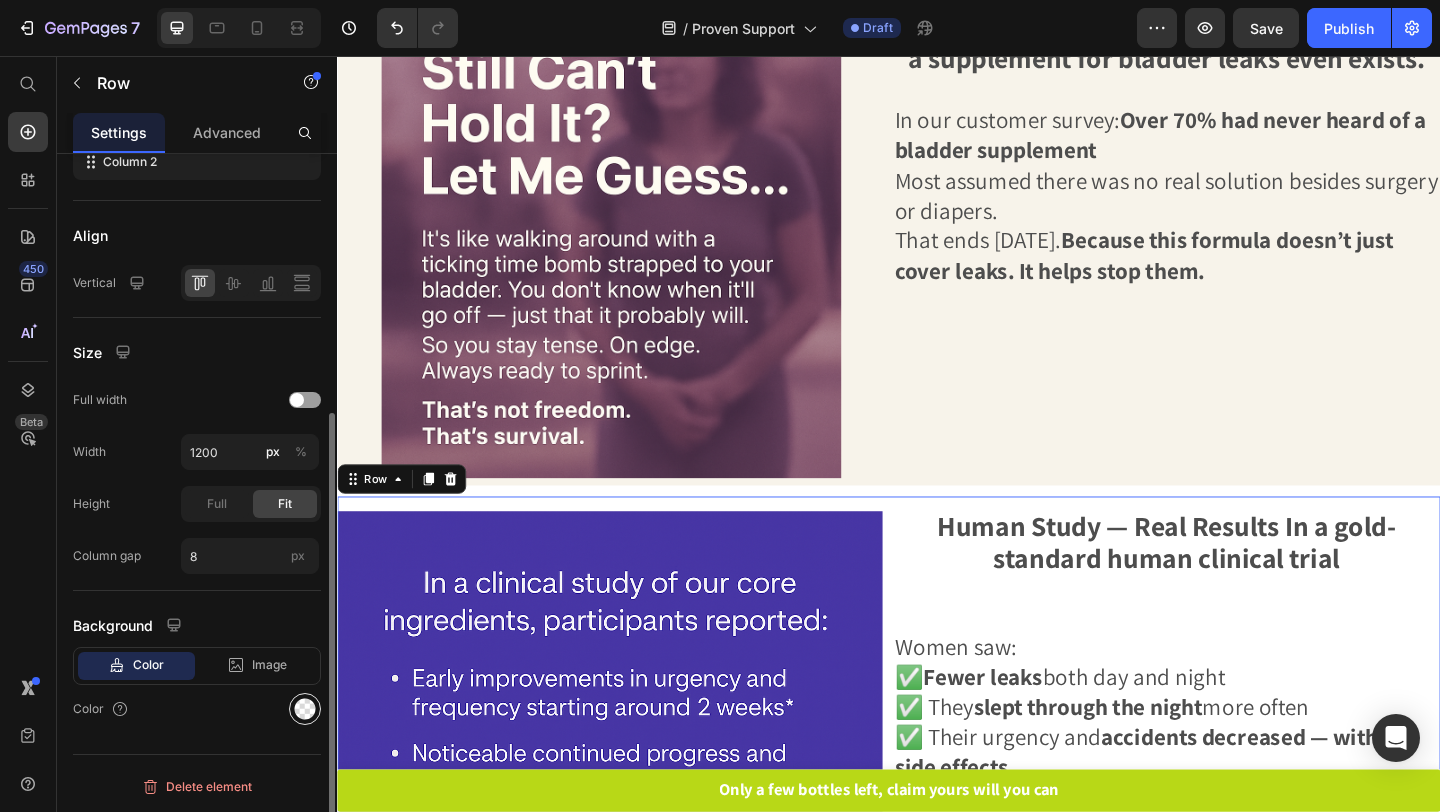 click at bounding box center (305, 709) 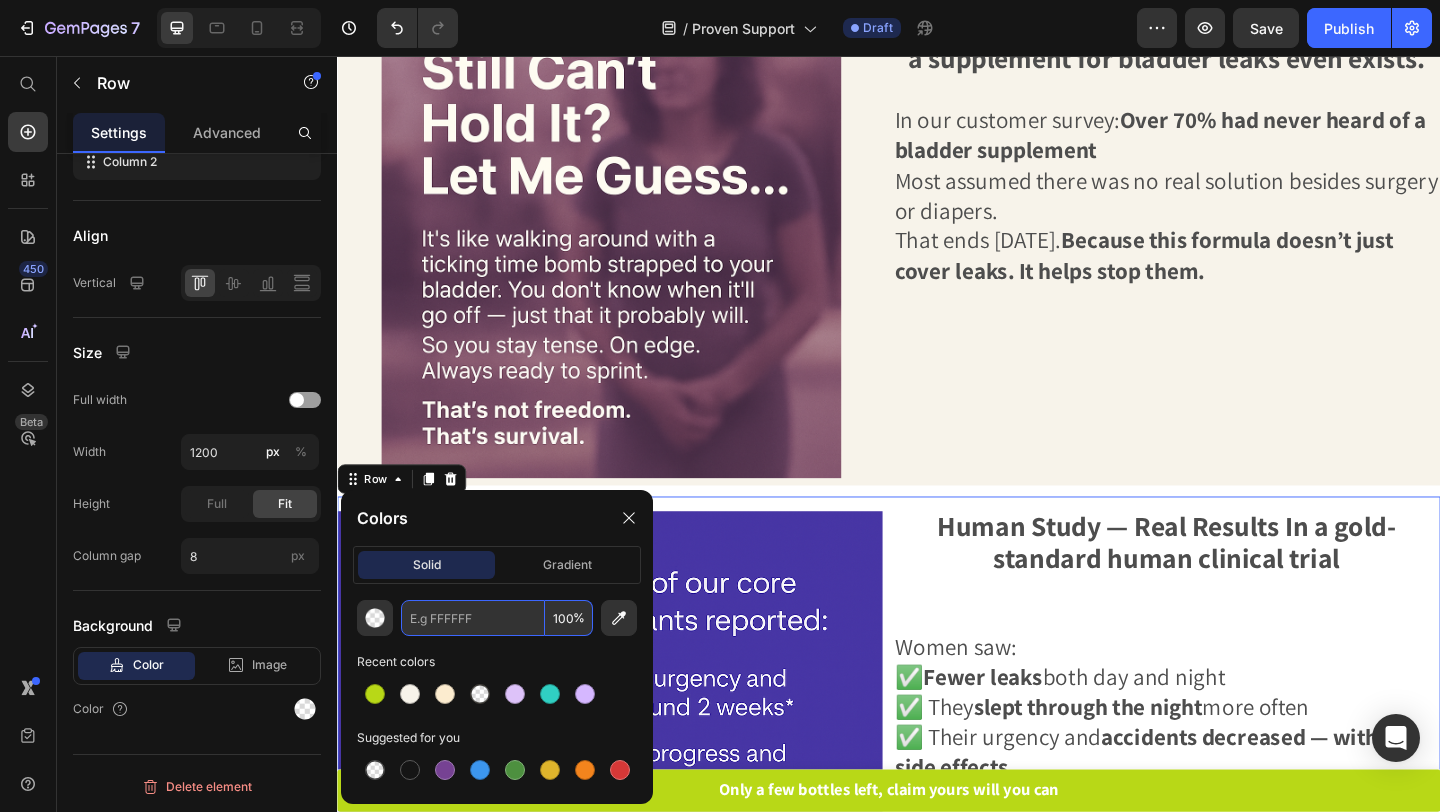 click at bounding box center (473, 618) 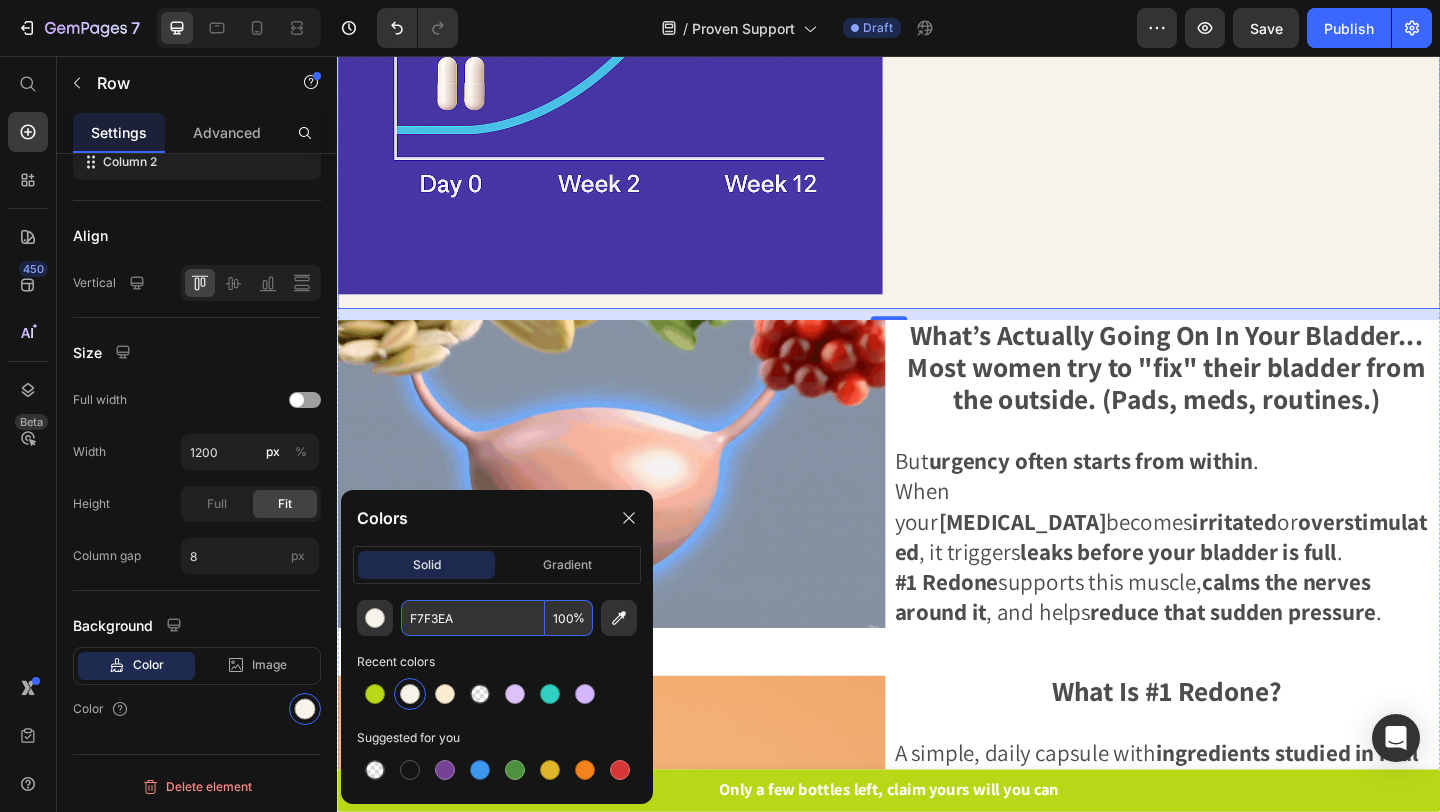 scroll, scrollTop: 1399, scrollLeft: 0, axis: vertical 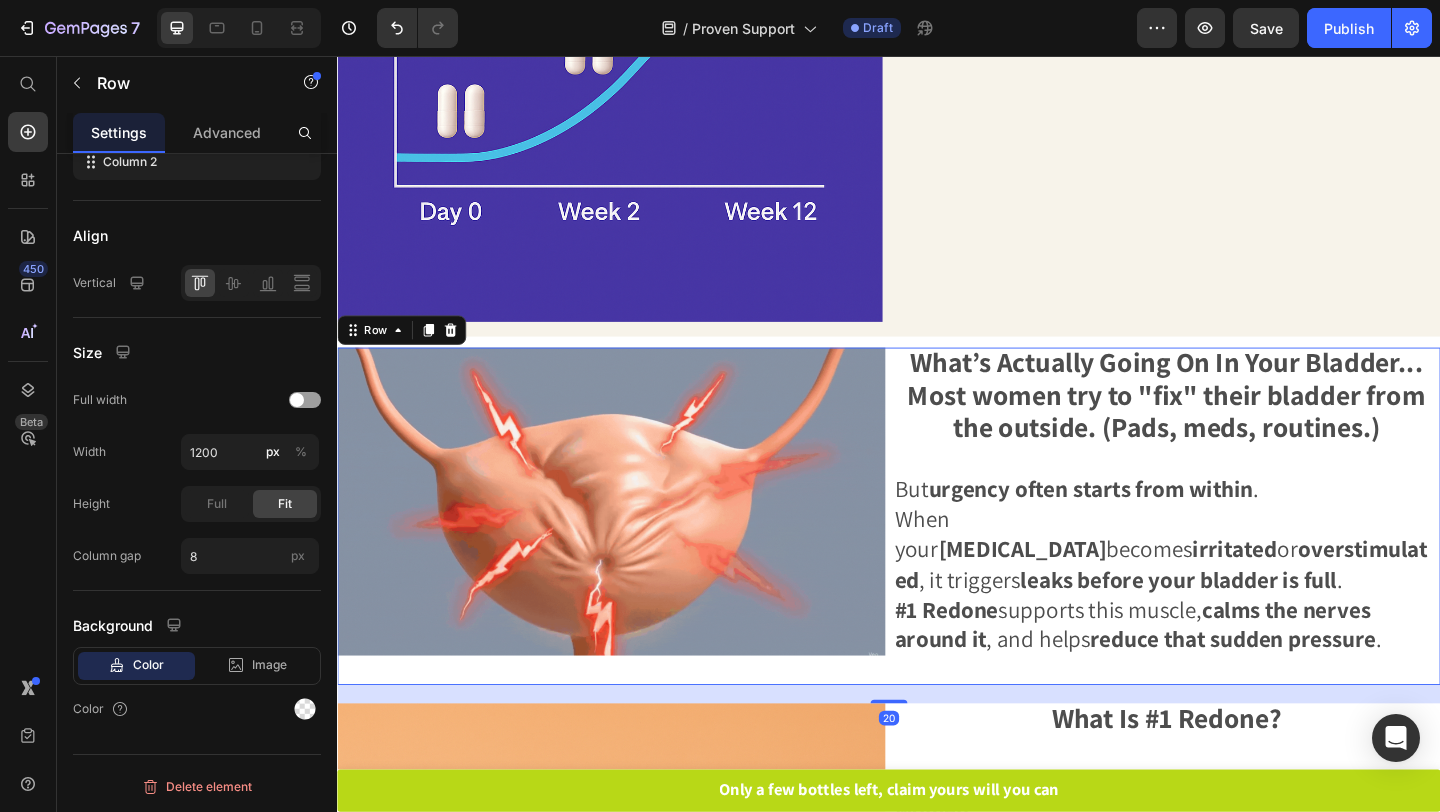 click on "Image What’s Actually Going On In Your Bladder... Most women try to "fix" their bladder from the outside. (Pads, meds, routines.) Text Block   But  urgency often starts from within .  When your  [MEDICAL_DATA]  becomes  irritated  or  overstimulated , it triggers  leaks before your bladder is full .  #1 Redone  supports this muscle,  calms the nerves around it , and helps  reduce that sudden pressure .   Text Block Row   20" at bounding box center (937, 556) 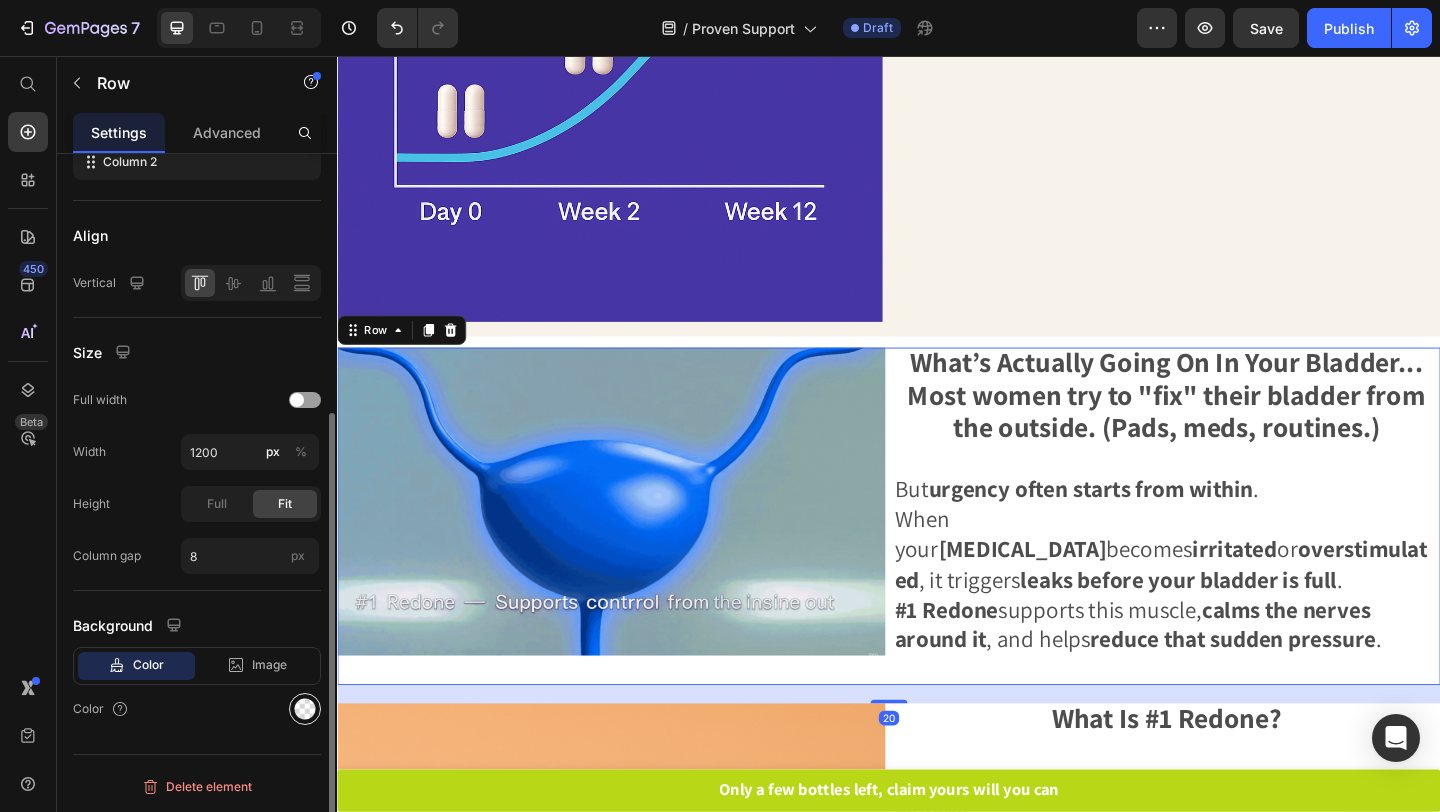 click at bounding box center (305, 709) 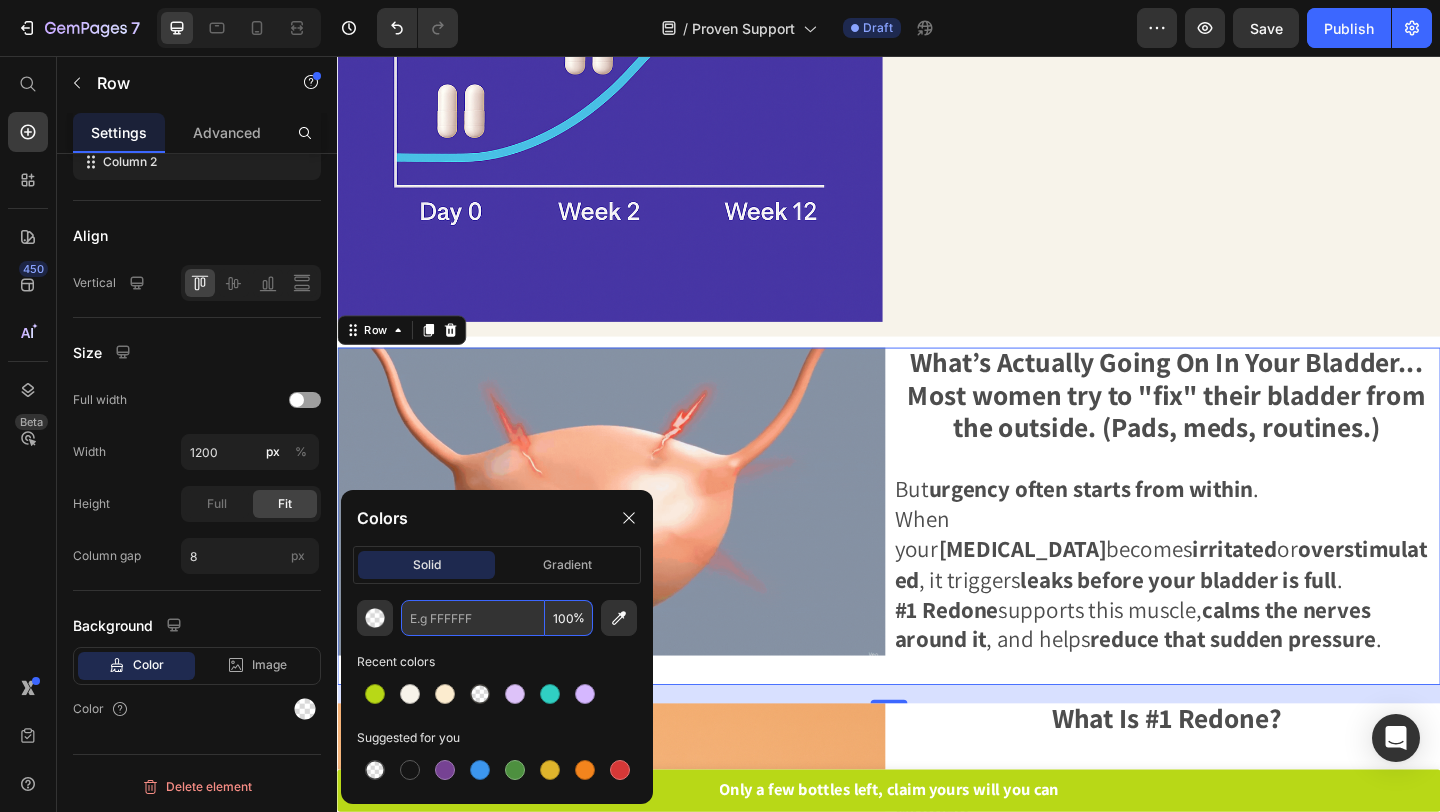 click at bounding box center (473, 618) 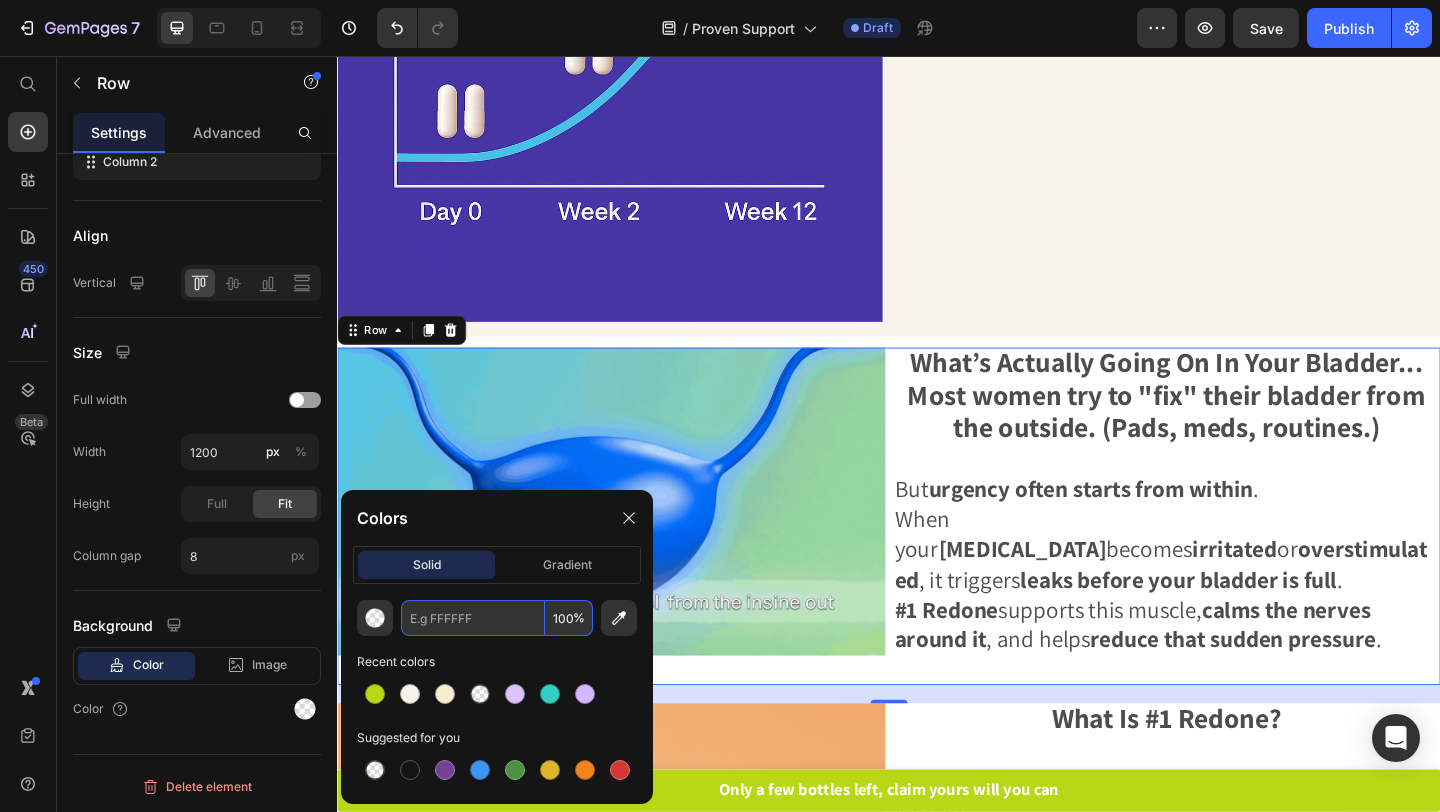 paste on "F7F3EA" 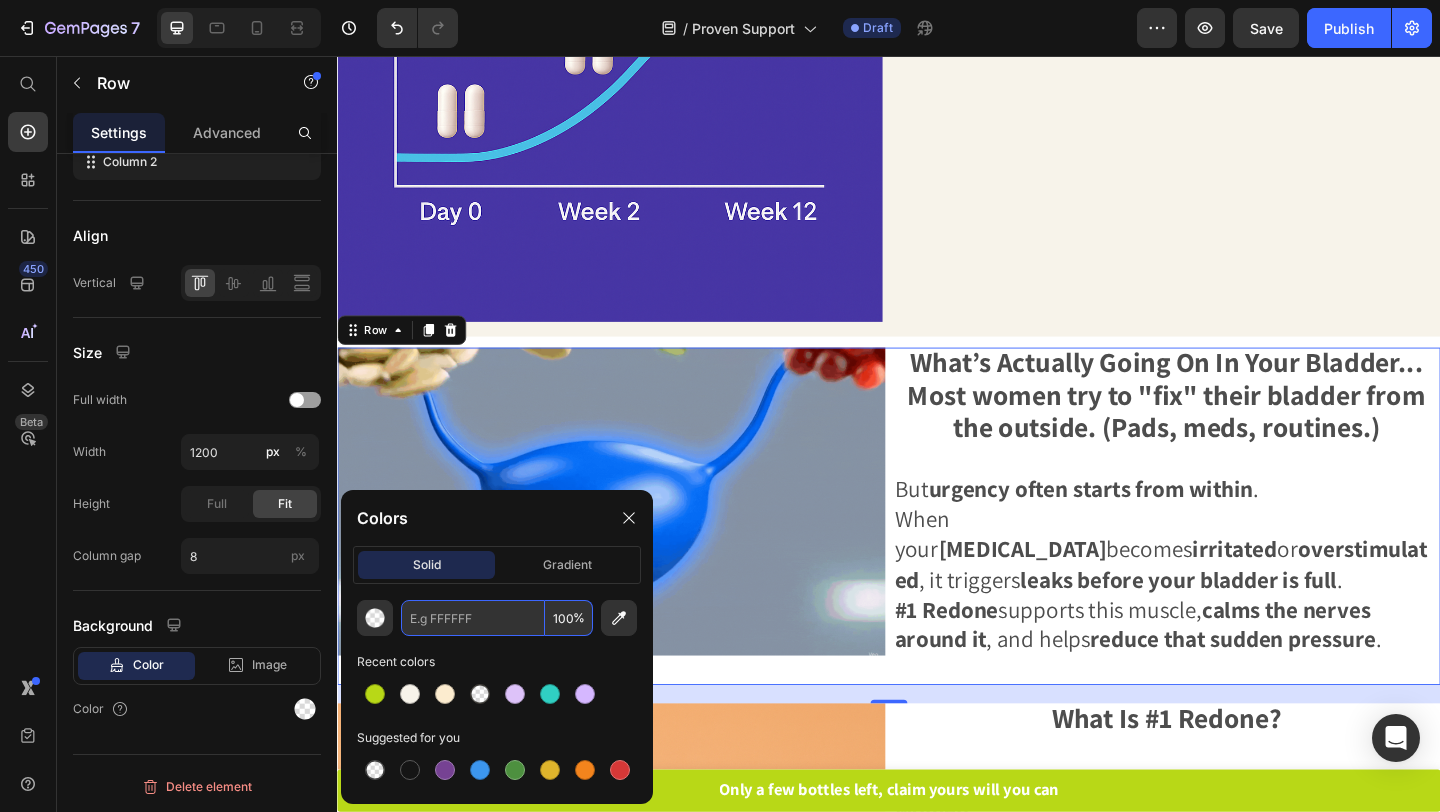 type on "F7F3EA" 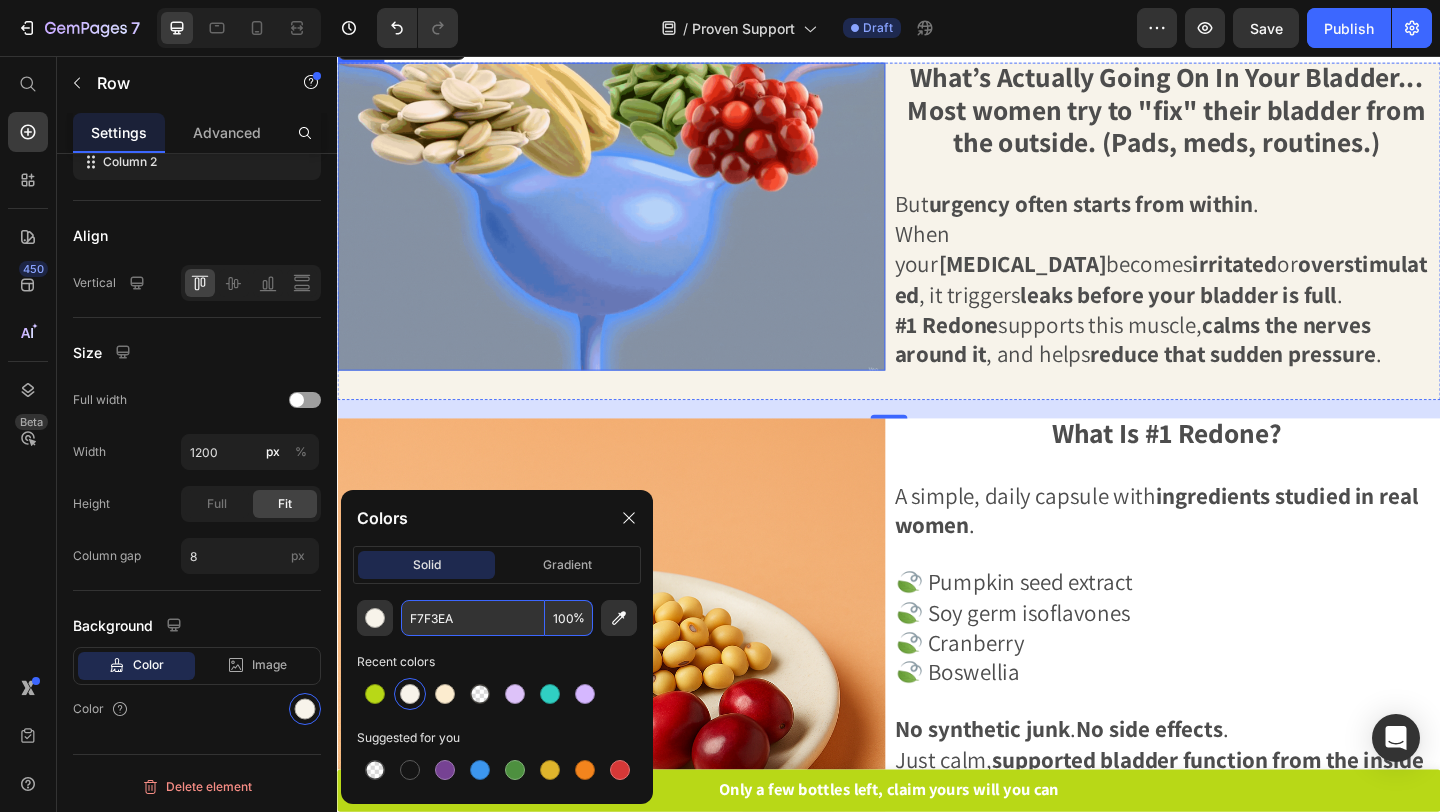 scroll, scrollTop: 1726, scrollLeft: 0, axis: vertical 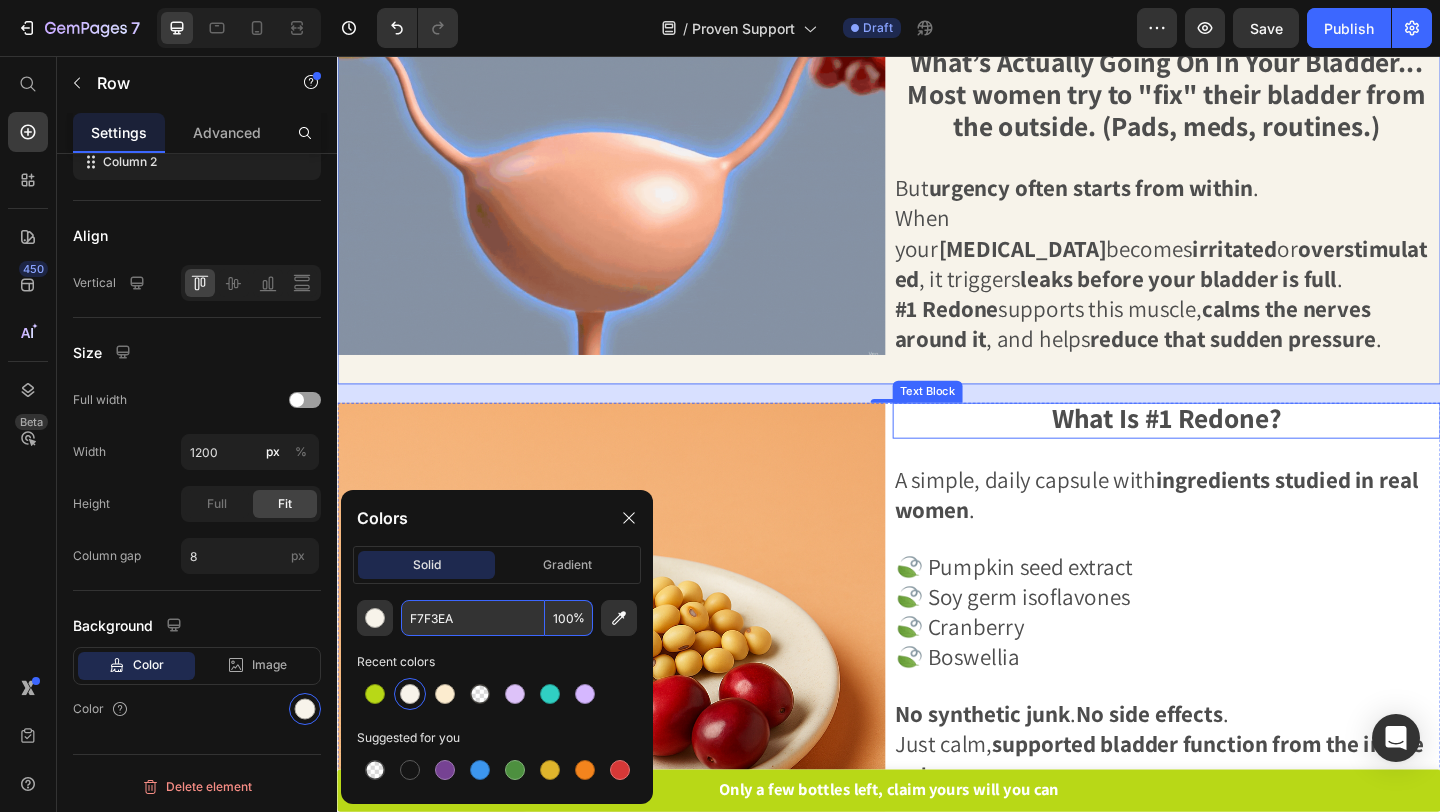 click on "What Is #1 Redone?" at bounding box center [1239, 452] 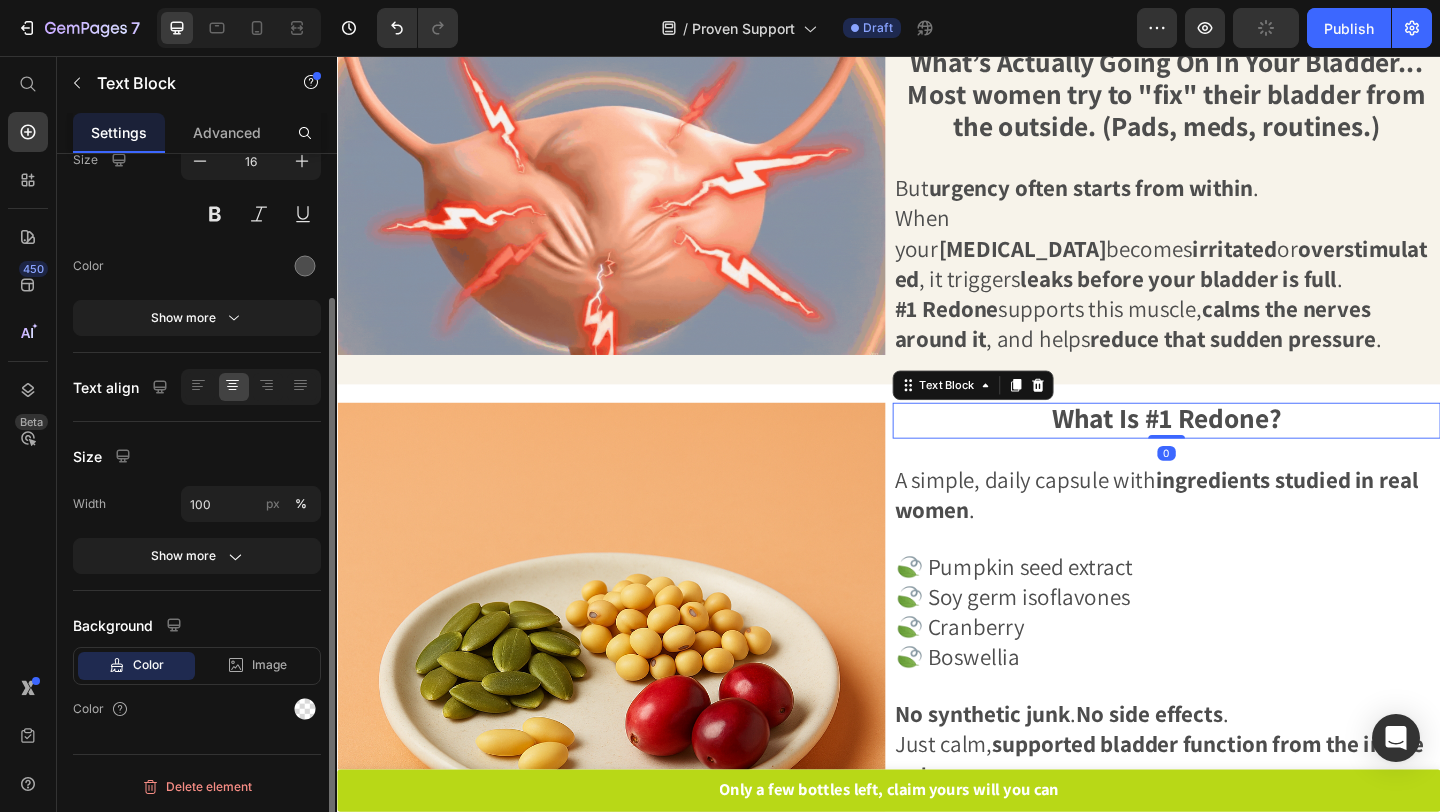scroll, scrollTop: 0, scrollLeft: 0, axis: both 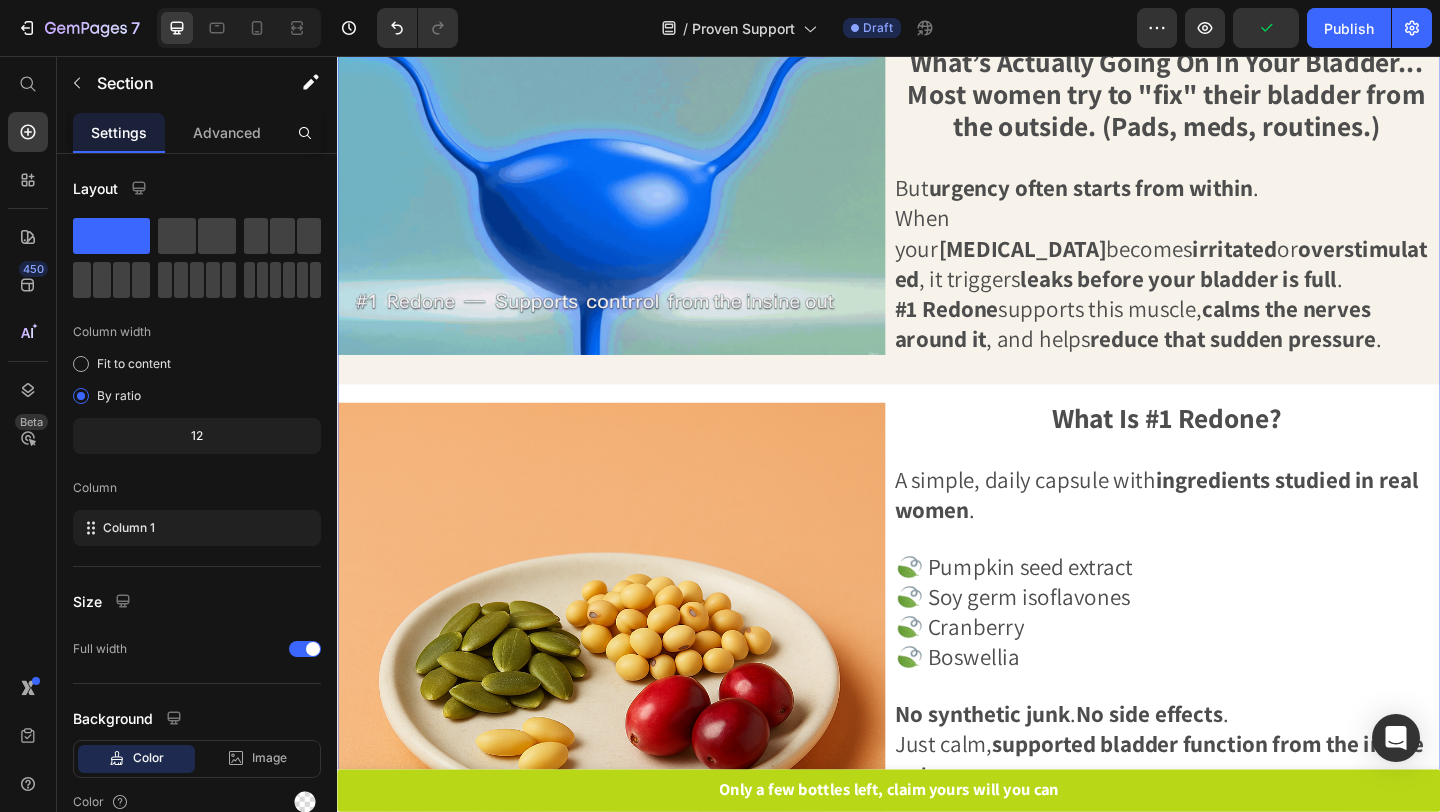 click on "Title Line Women are regaining their freedom  without the need of  pads, kegels, and limiting fluids  . Have you  tried those solutions above and notice little to no  improvement?   So had I,  scroll to see how it works (and why most people never hear about it). Text Block Image Most women are shocked when they find out a supplement for bladder leaks even exists. Text Block   In our customer survey:  Over 70% had never heard of a bladder supplement Most assumed there was no real solution besides surgery or diapers. That ends [DATE].  Because this formula doesn’t just cover leaks. It helps stop them.   Text Block Row Image Human Study — Real Results In a gold-standard human clinical trial Text Block     Women saw: ✅   Fewer leaks  both day and night  ✅ They  slept through the night  more often  ✅ Their urgency and  accidents decreased — without side effects    This was done on  real women , aged [DEMOGRAPHIC_DATA].  Not rats. Not theories .    Text Block Row Image Text Block   But" at bounding box center (937, 1666) 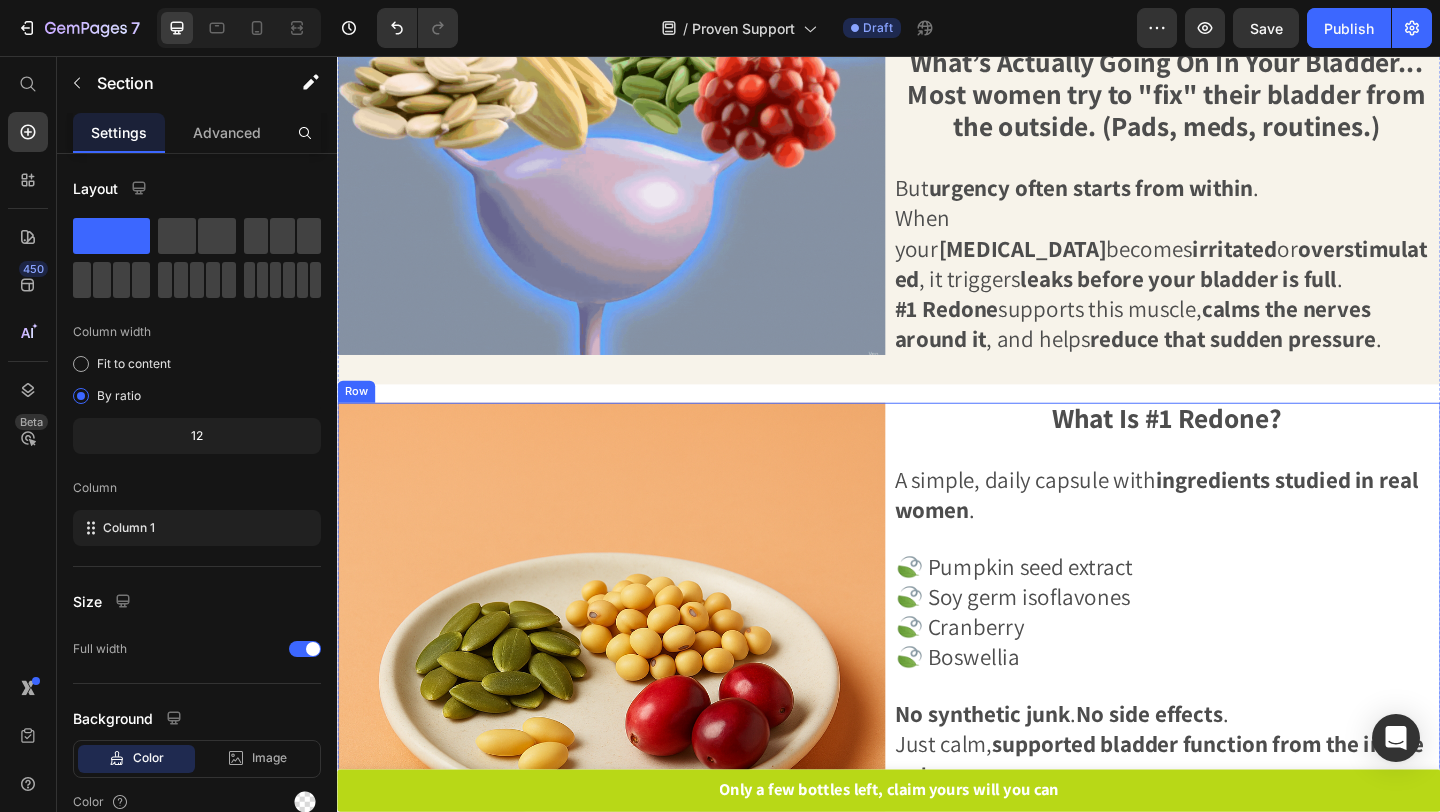 click on "Image What Is #1 Redone? Text Block   A simple, daily capsule with  ingredients studied in real women .    🍃 Pumpkin seed extract  🍃 Soy germ isoflavones  🍃 Cranberry  🍃 Boswellia    No synthetic junk .  No side effects .  Just calm,  supported bladder function from the inside out .   Text Block Row" at bounding box center [937, 731] 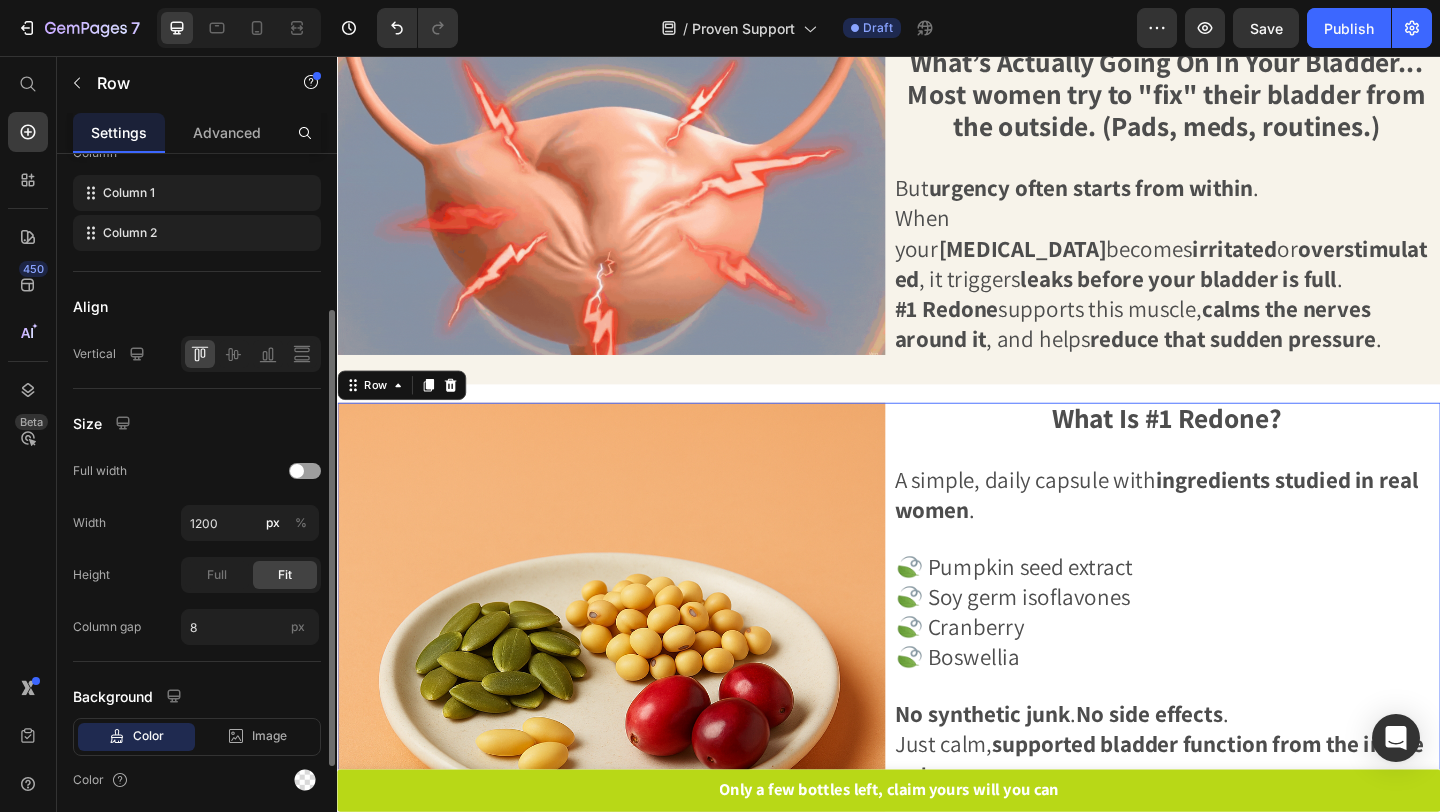 scroll, scrollTop: 406, scrollLeft: 0, axis: vertical 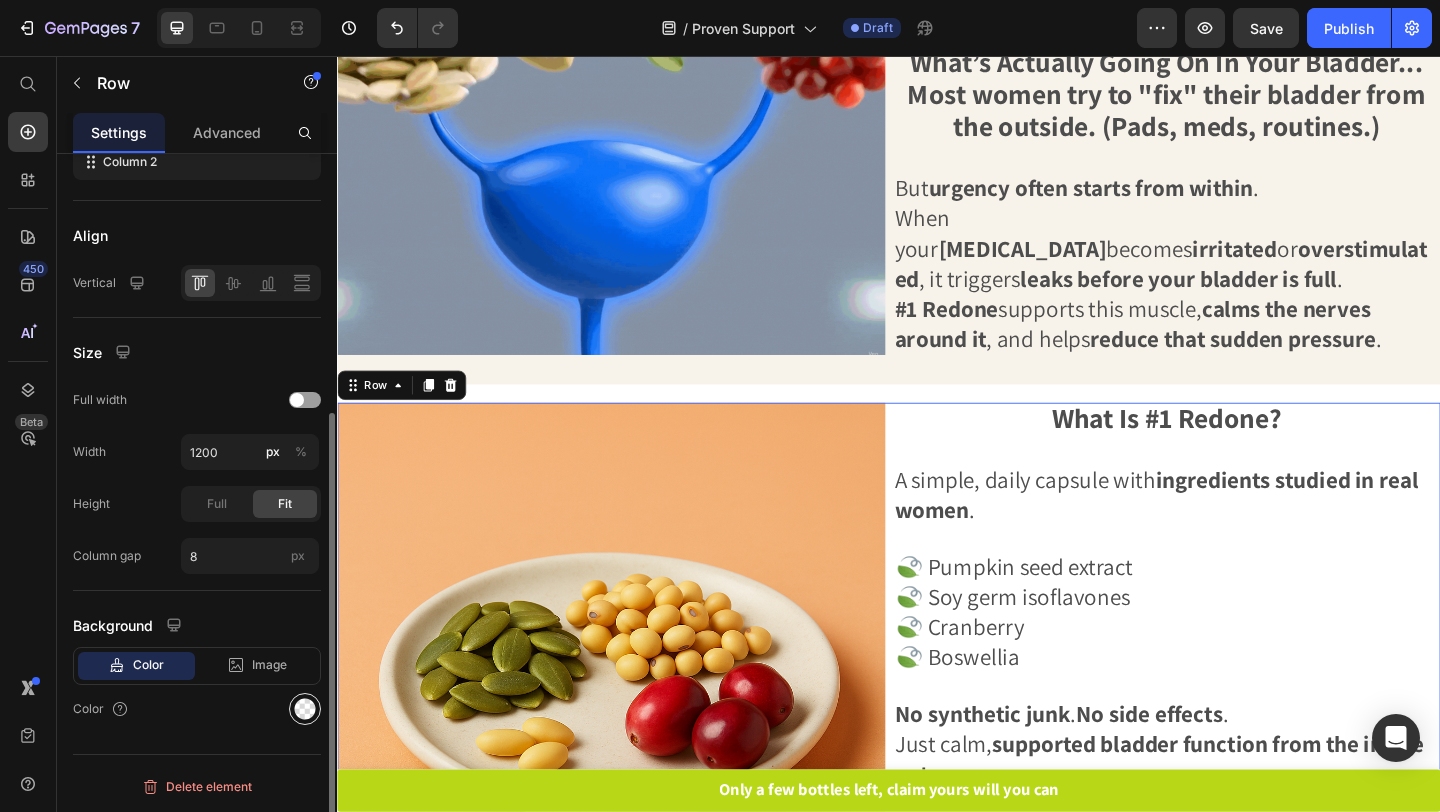 click 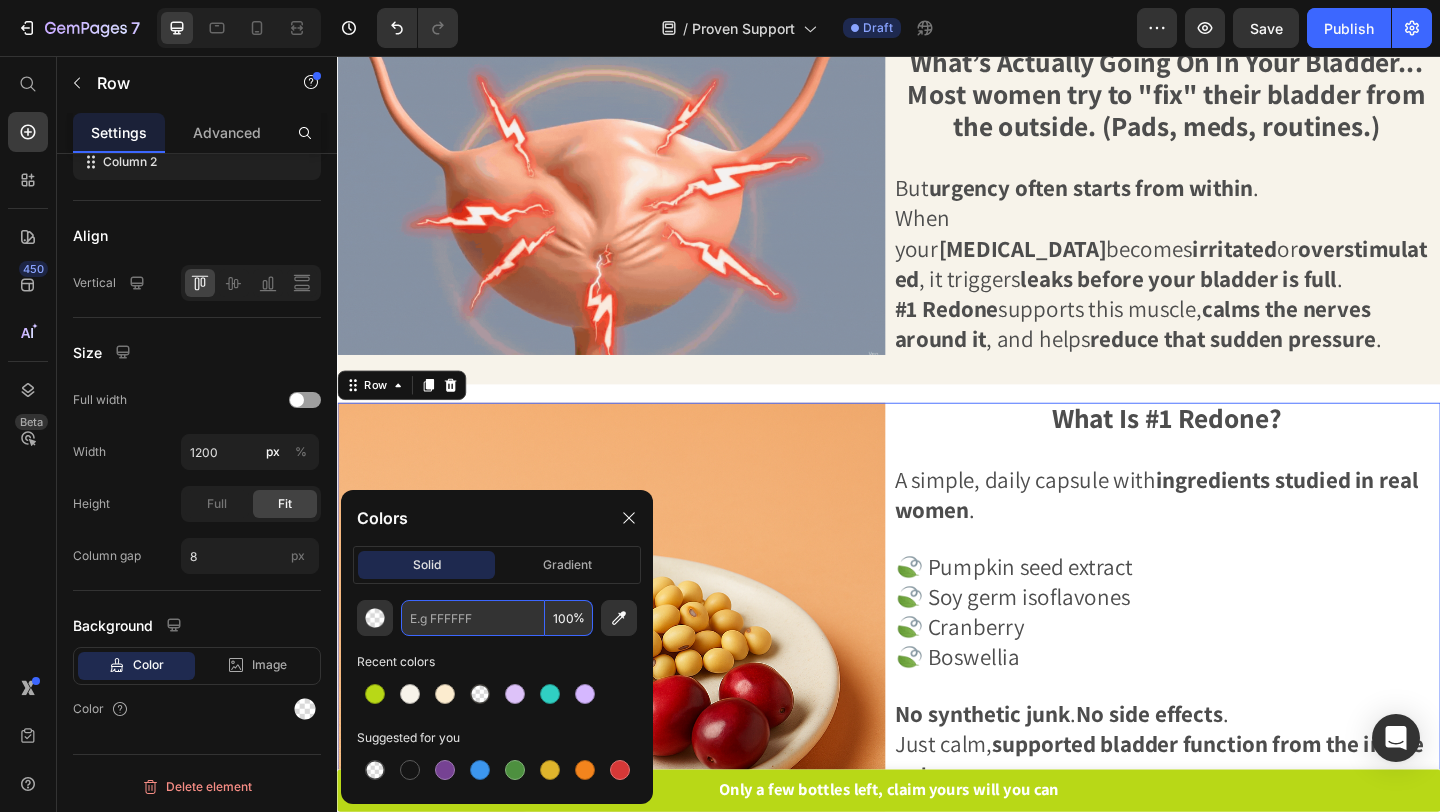 click at bounding box center (473, 618) 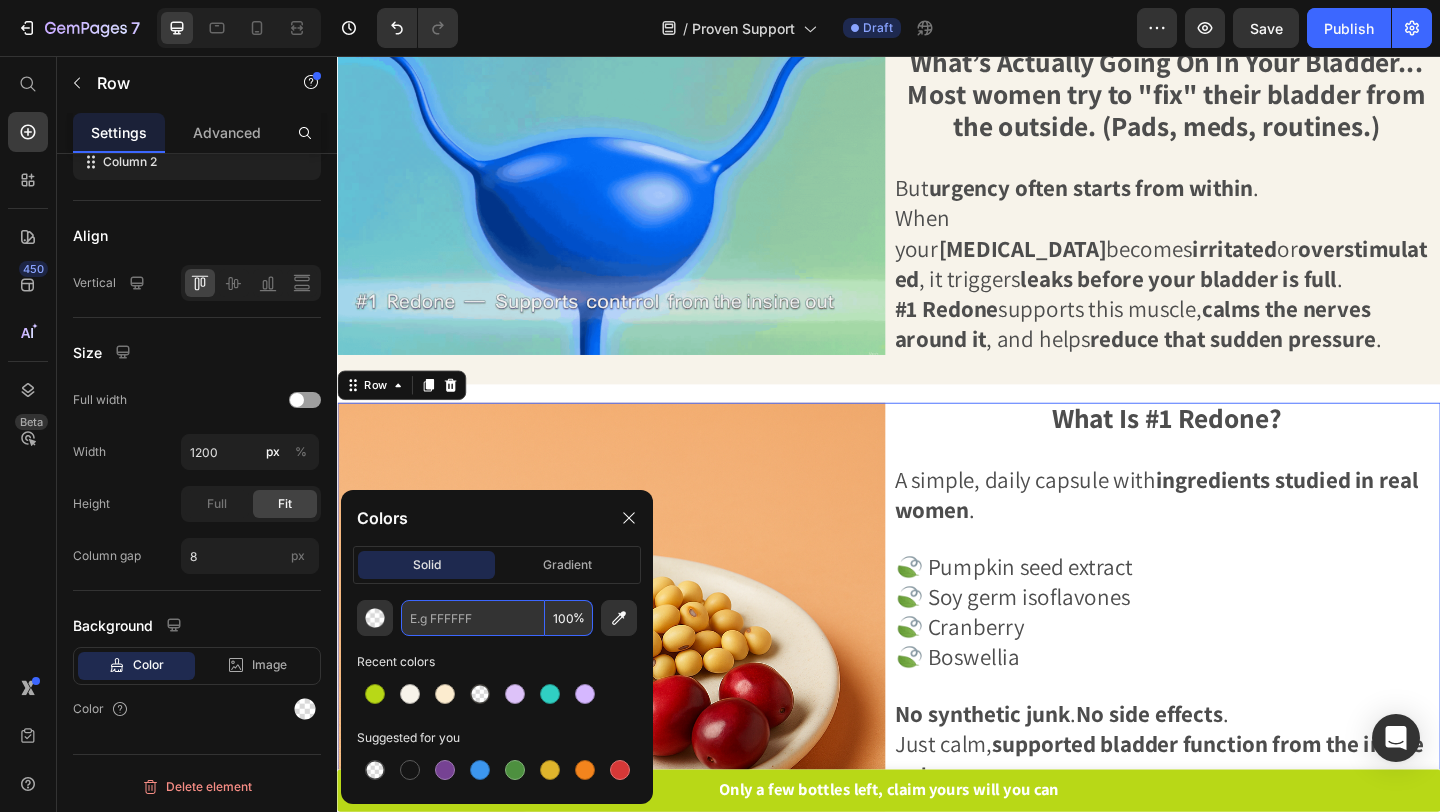 paste on "F7F3EA" 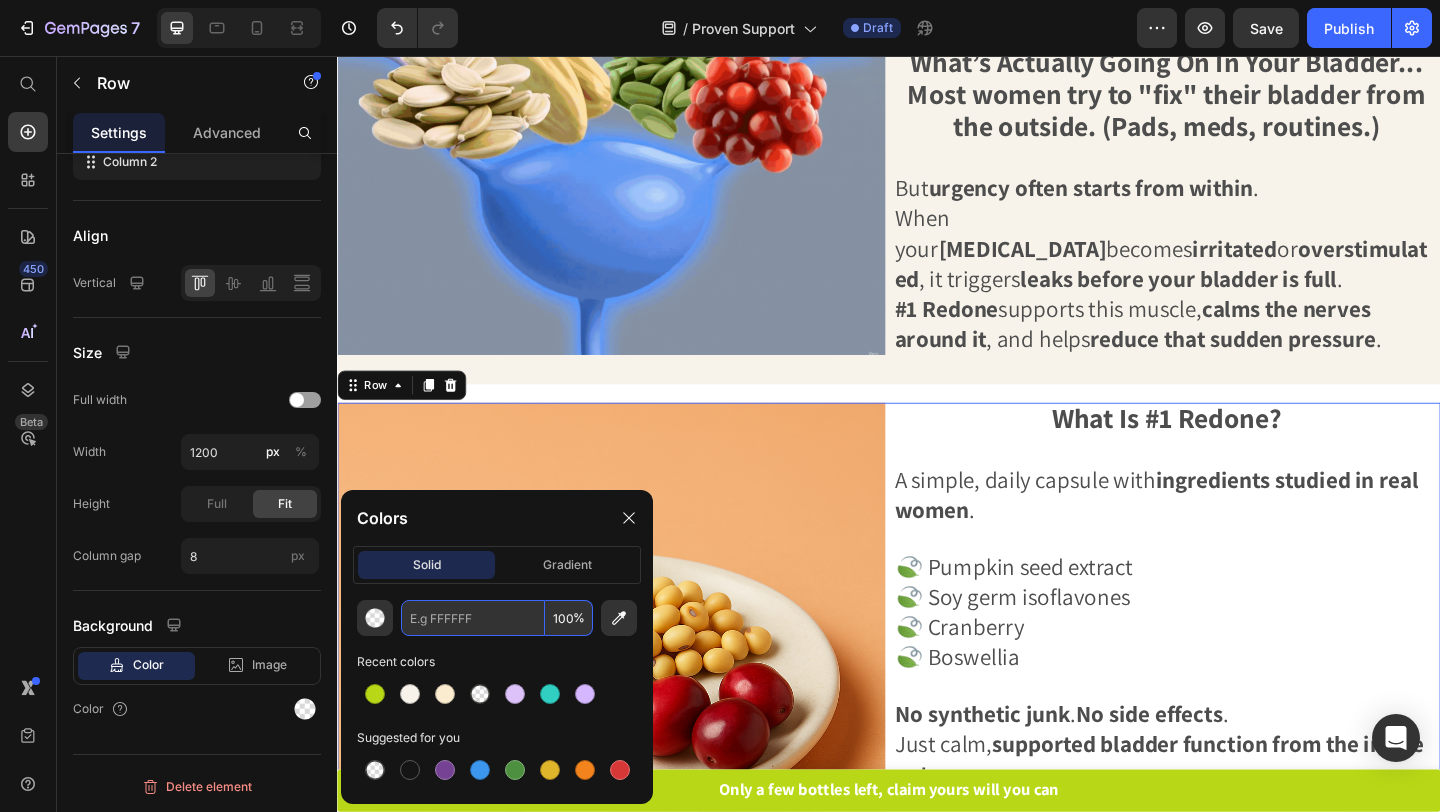 type on "F7F3EA" 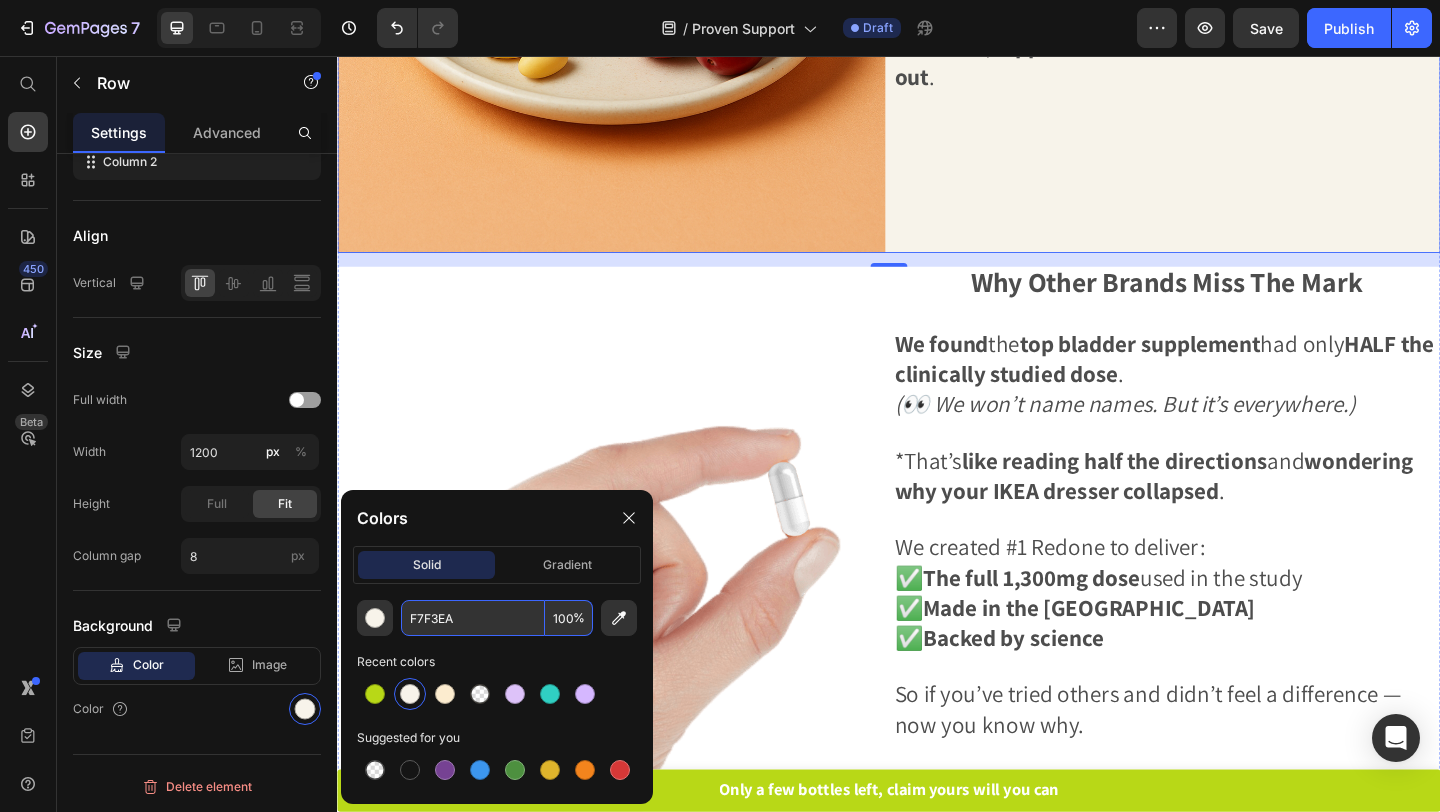 scroll, scrollTop: 2536, scrollLeft: 0, axis: vertical 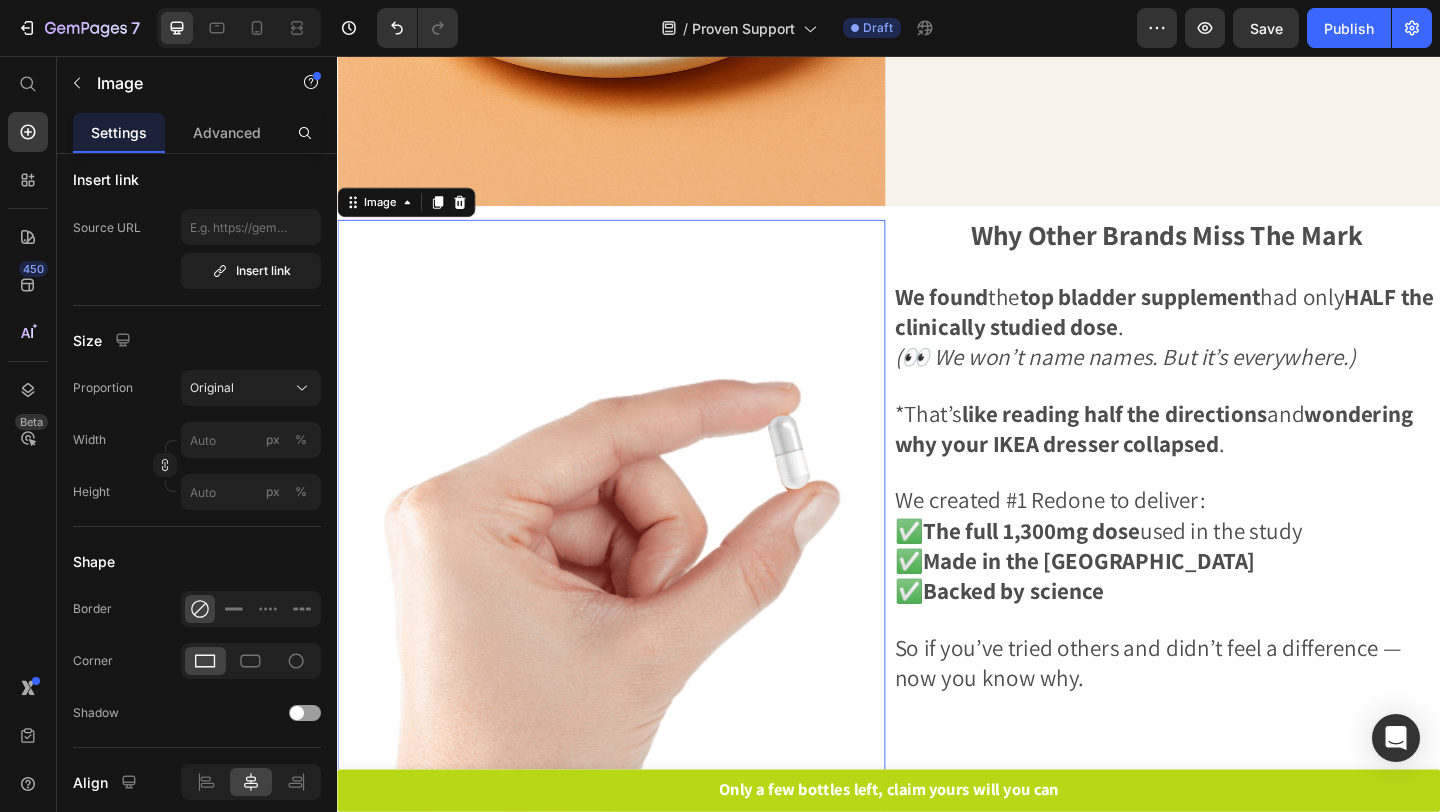 click at bounding box center [635, 618] 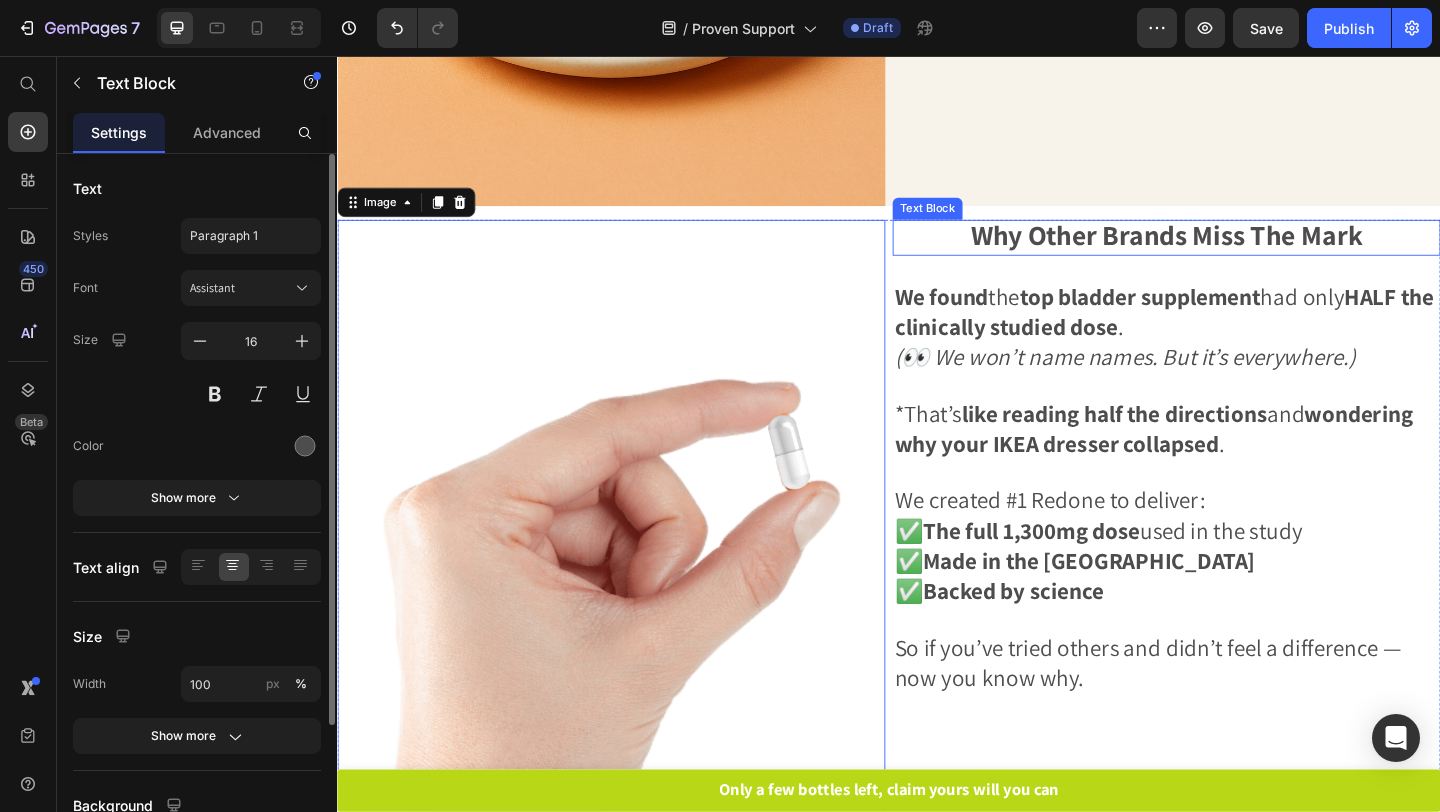 click on "Why Other Brands Miss The Mark" at bounding box center (1239, 253) 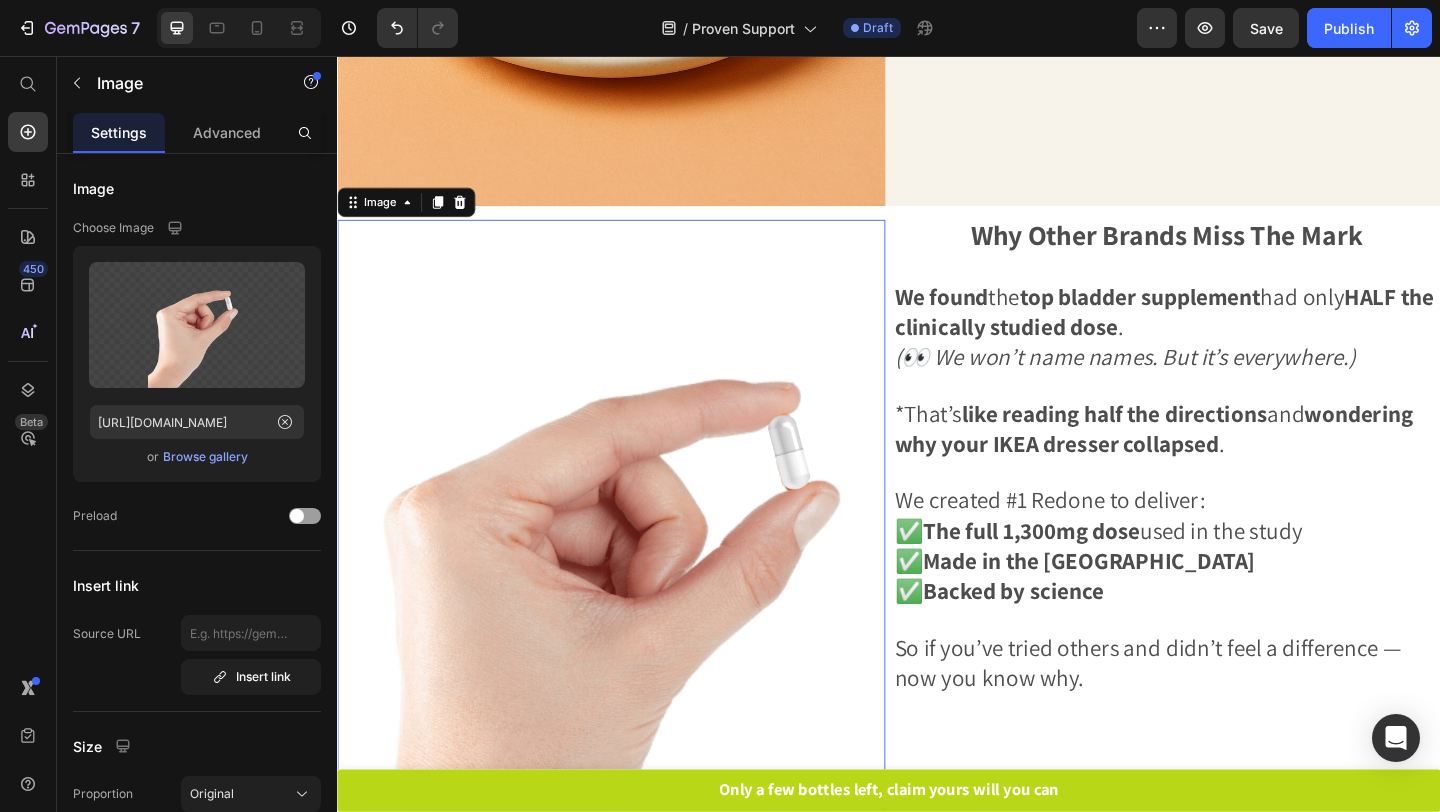 click at bounding box center (635, 618) 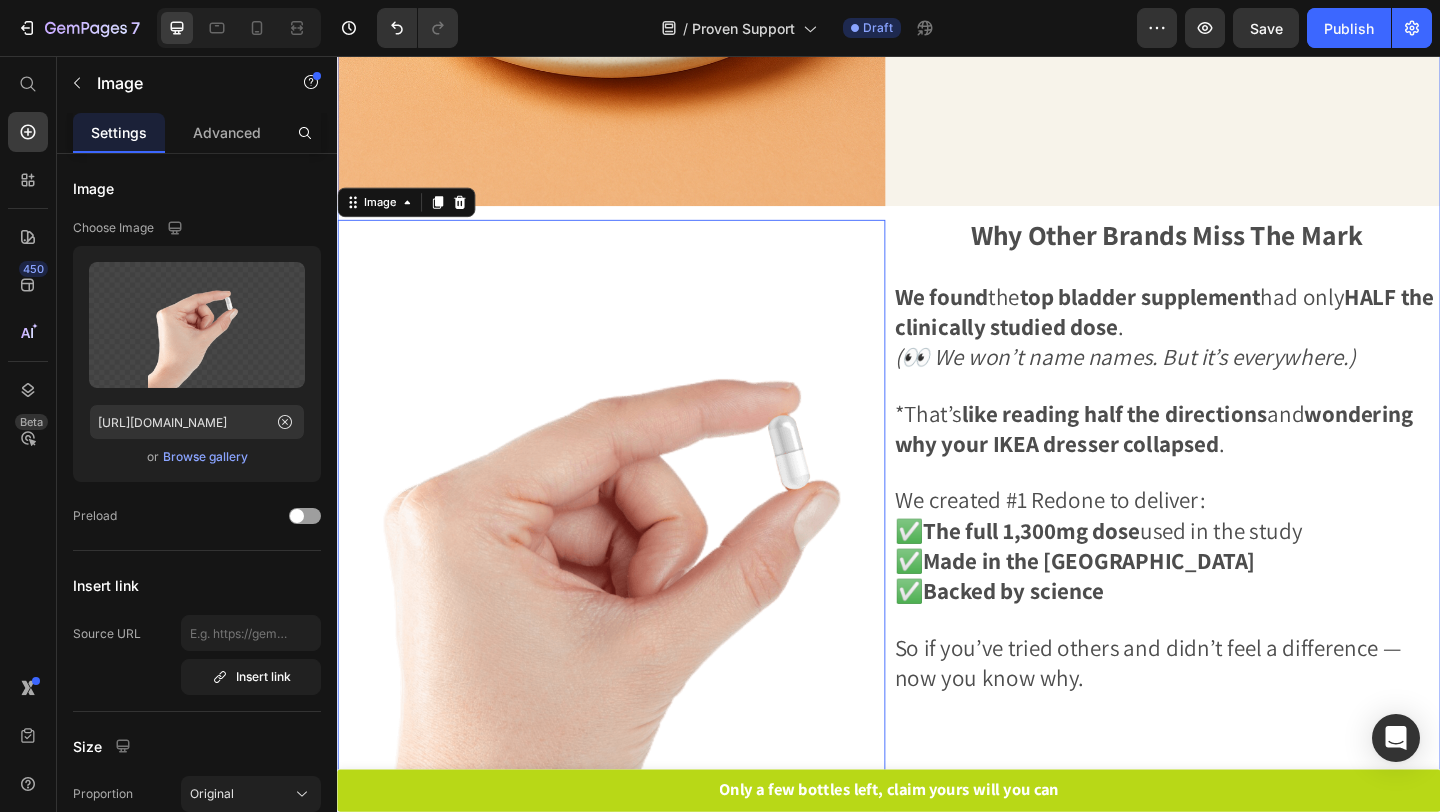 click on "Title Line Women are regaining their freedom  without the need of  pads, kegels, and limiting fluids  . Have you  tried those solutions above and notice little to no  improvement?   So had I,  scroll to see how it works (and why most people never hear about it). Text Block Image Most women are shocked when they find out a supplement for bladder leaks even exists. Text Block   In our customer survey:  Over 70% had never heard of a bladder supplement Most assumed there was no real solution besides surgery or diapers. That ends [DATE].  Because this formula doesn’t just cover leaks. It helps stop them.   Text Block Row Image Human Study — Real Results In a gold-standard human clinical trial Text Block     Women saw: ✅   Fewer leaks  both day and night  ✅ They  slept through the night  more often  ✅ Their urgency and  accidents decreased — without side effects    This was done on  real women , aged [DEMOGRAPHIC_DATA].  Not rats. Not theories .    Text Block Row Image Text Block   But" at bounding box center (937, 856) 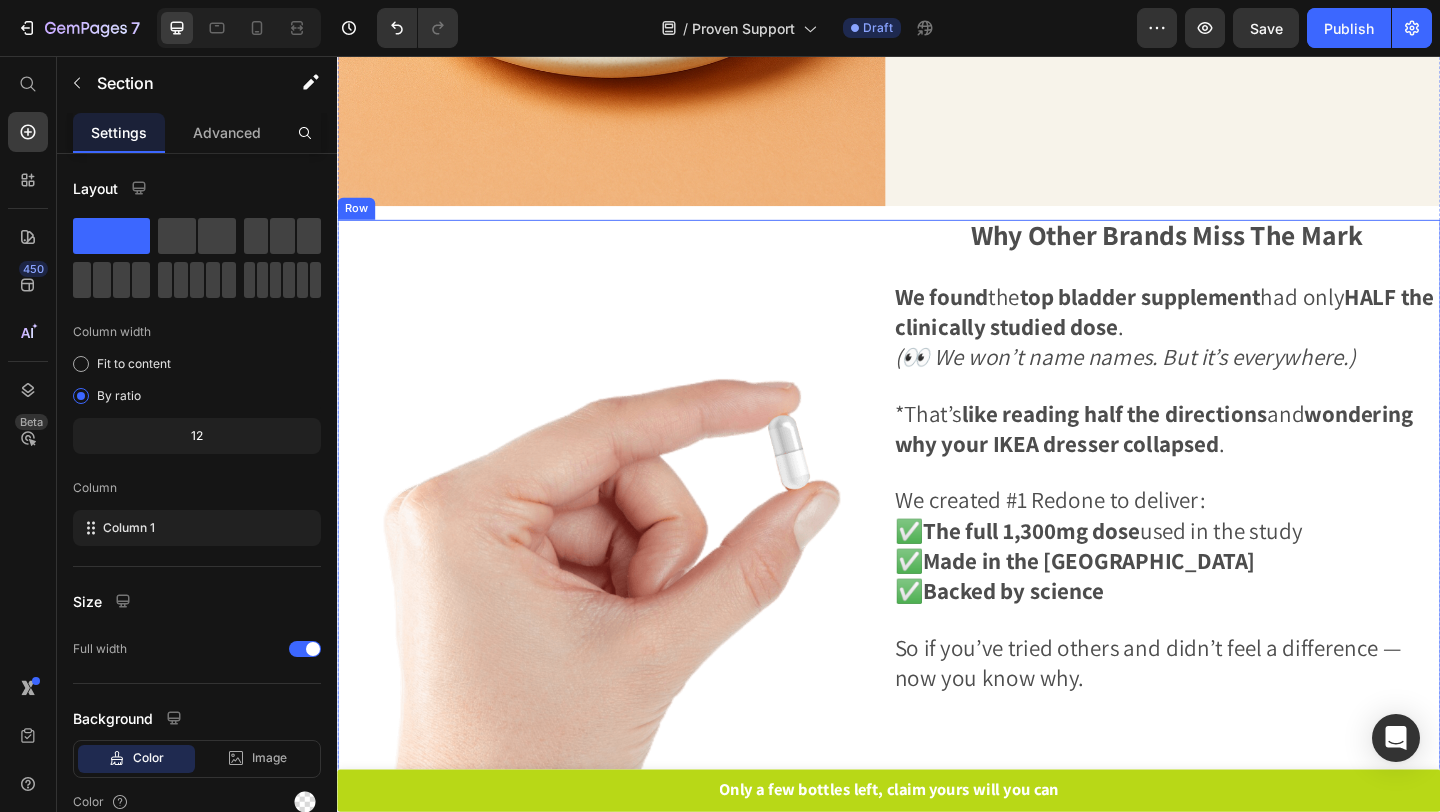 click on "Image Why Other Brands Miss The Mark Text Block   We found  the  top bladder supplement  had only  HALF the clinically studied dose .  (👀 We won’t name names. But it’s everywhere.)    *That’s  like reading half the directions  and  wondering why your IKEA dresser collapsed .    We created #1 Redone to deliver:  ✅  The full 1,300mg dose  used in the study  ✅  Made in the [GEOGRAPHIC_DATA] ✅  Backed by science    So if you’ve tried others and didn’t feel a difference — now you know why.   Text Block Row" at bounding box center [937, 618] 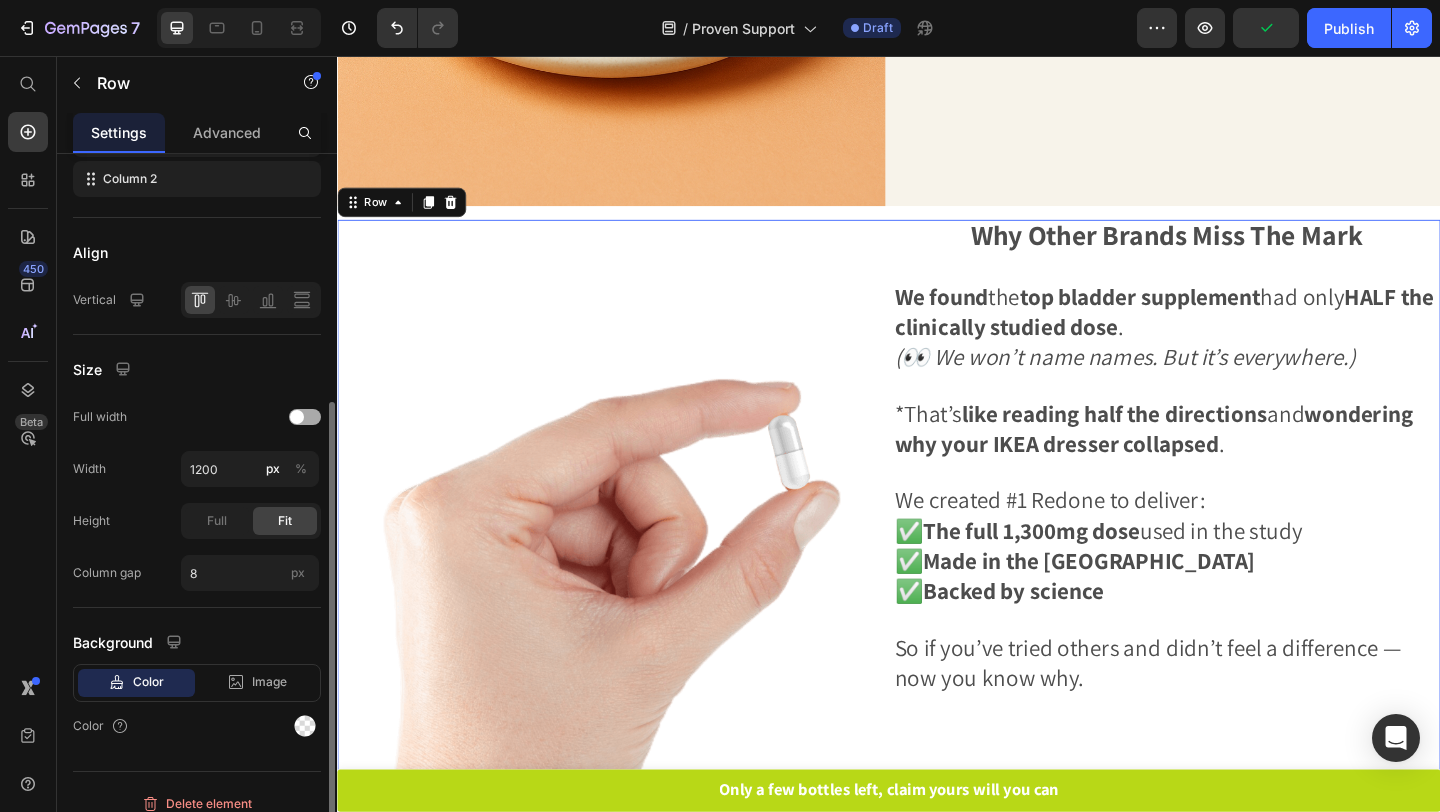 scroll, scrollTop: 406, scrollLeft: 0, axis: vertical 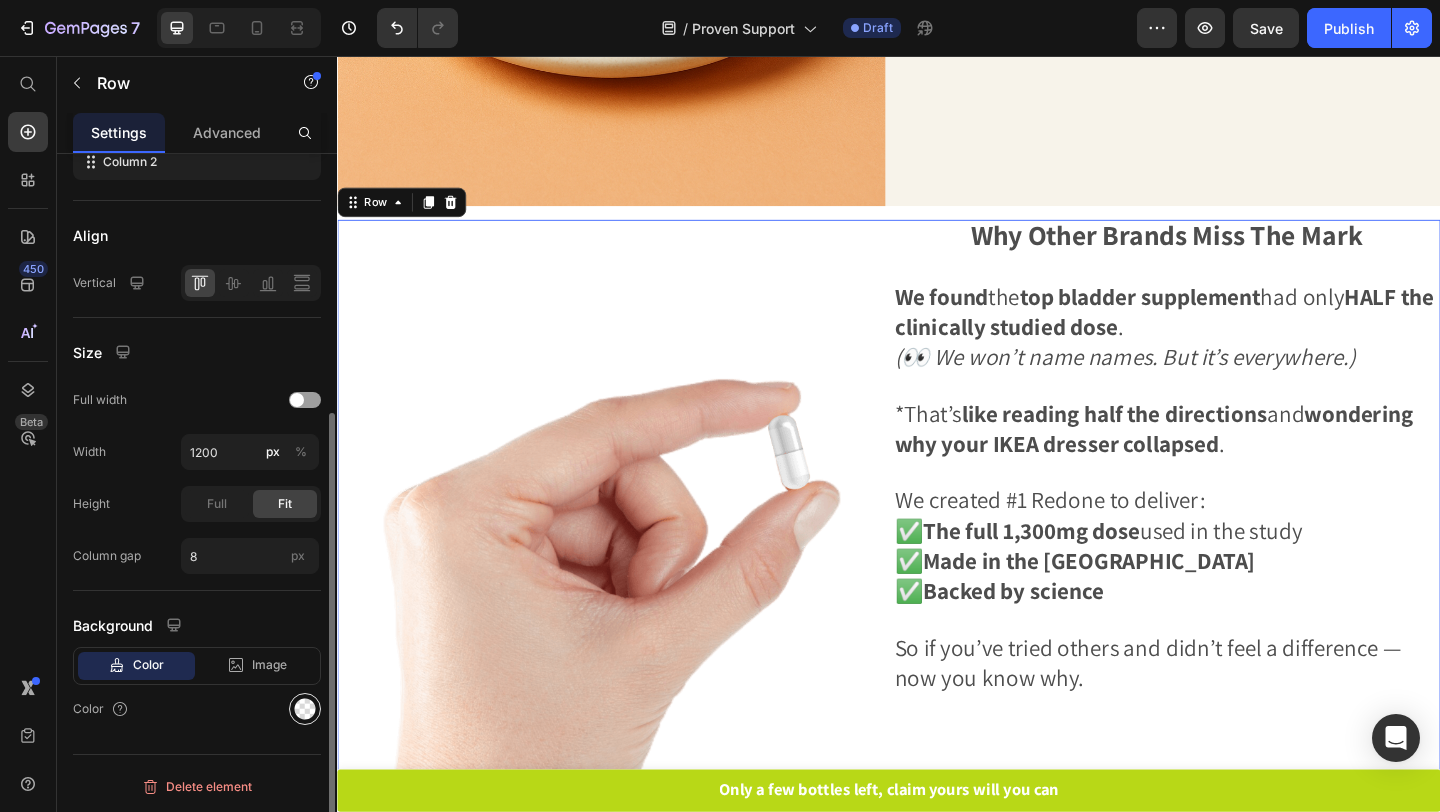click at bounding box center [305, 709] 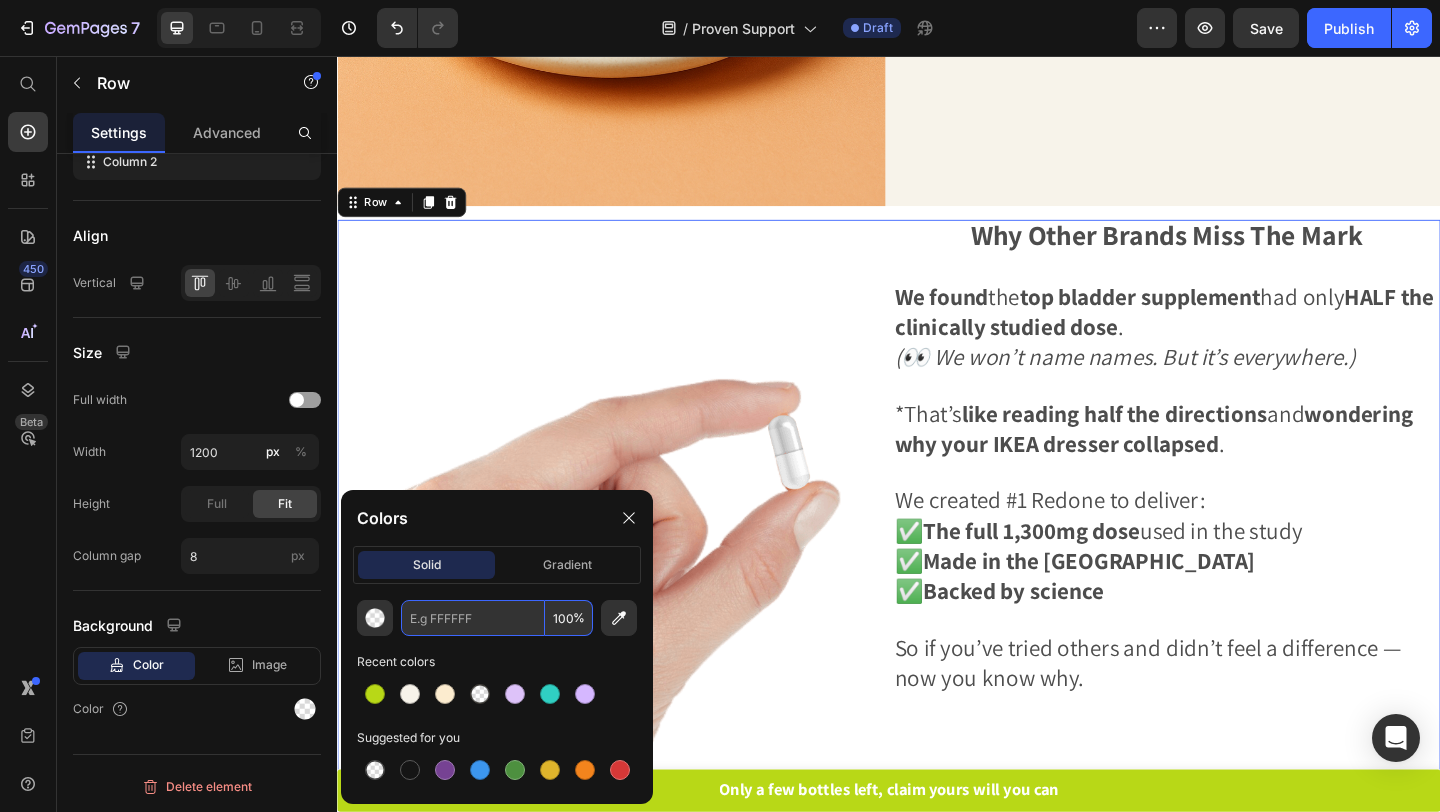 click at bounding box center (473, 618) 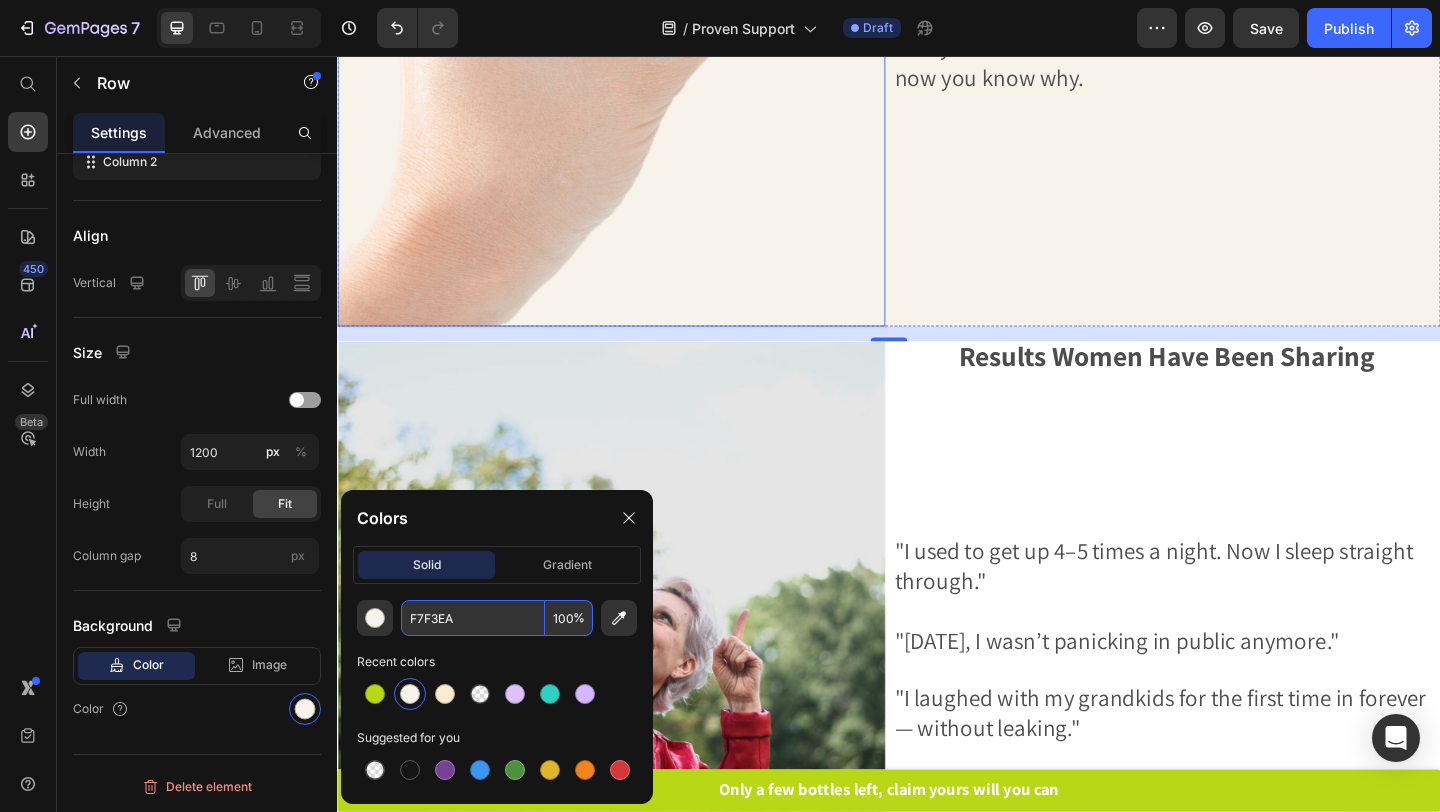scroll, scrollTop: 3255, scrollLeft: 0, axis: vertical 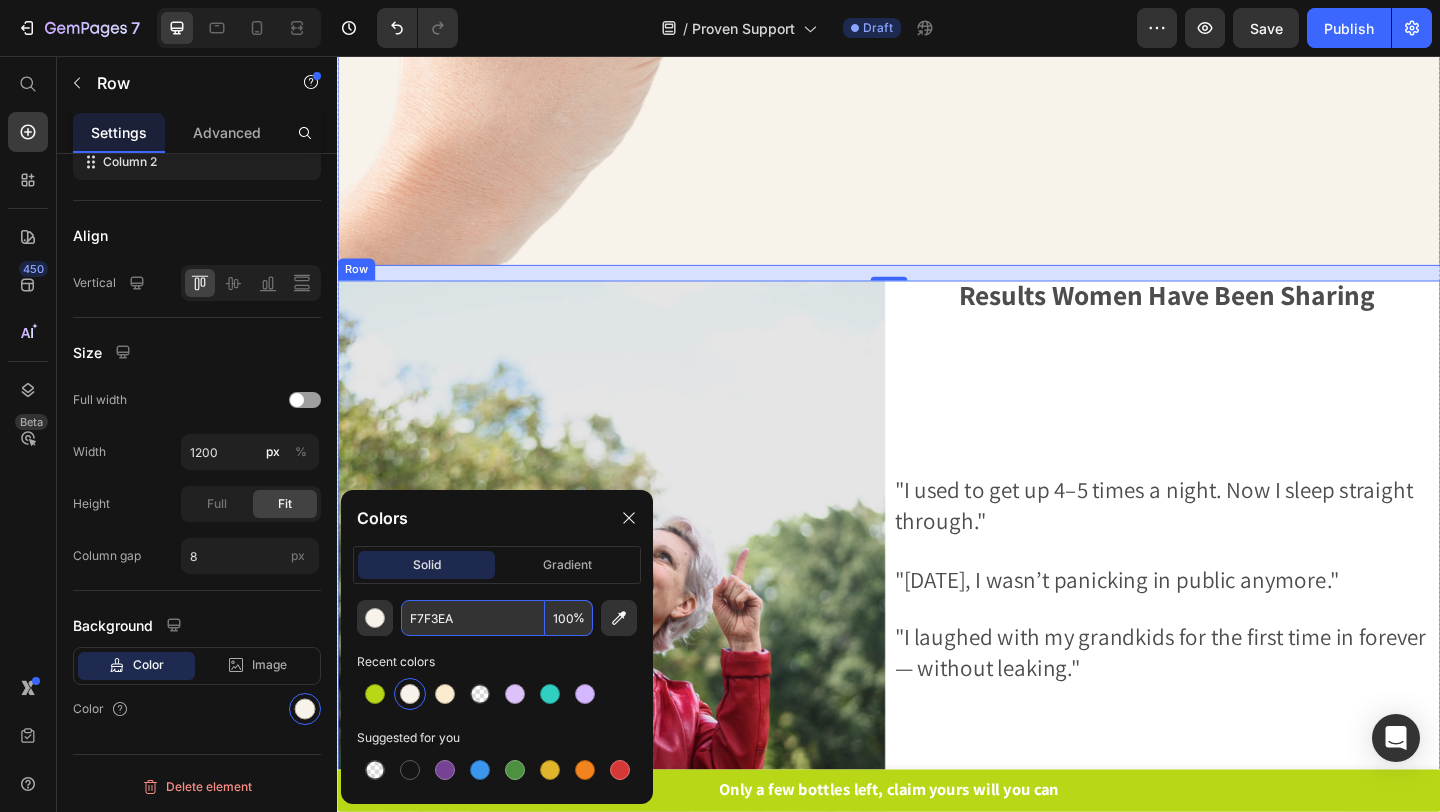 click on "Image Results Women Have Been Sharing  Text Block             "I used to get up 4–5 times a night. Now I sleep straight through."    "[DATE], I wasn’t panicking in public anymore."     "I laughed with my grandkids for the first time in forever — without leaking." Text Block Row" at bounding box center [937, 621] 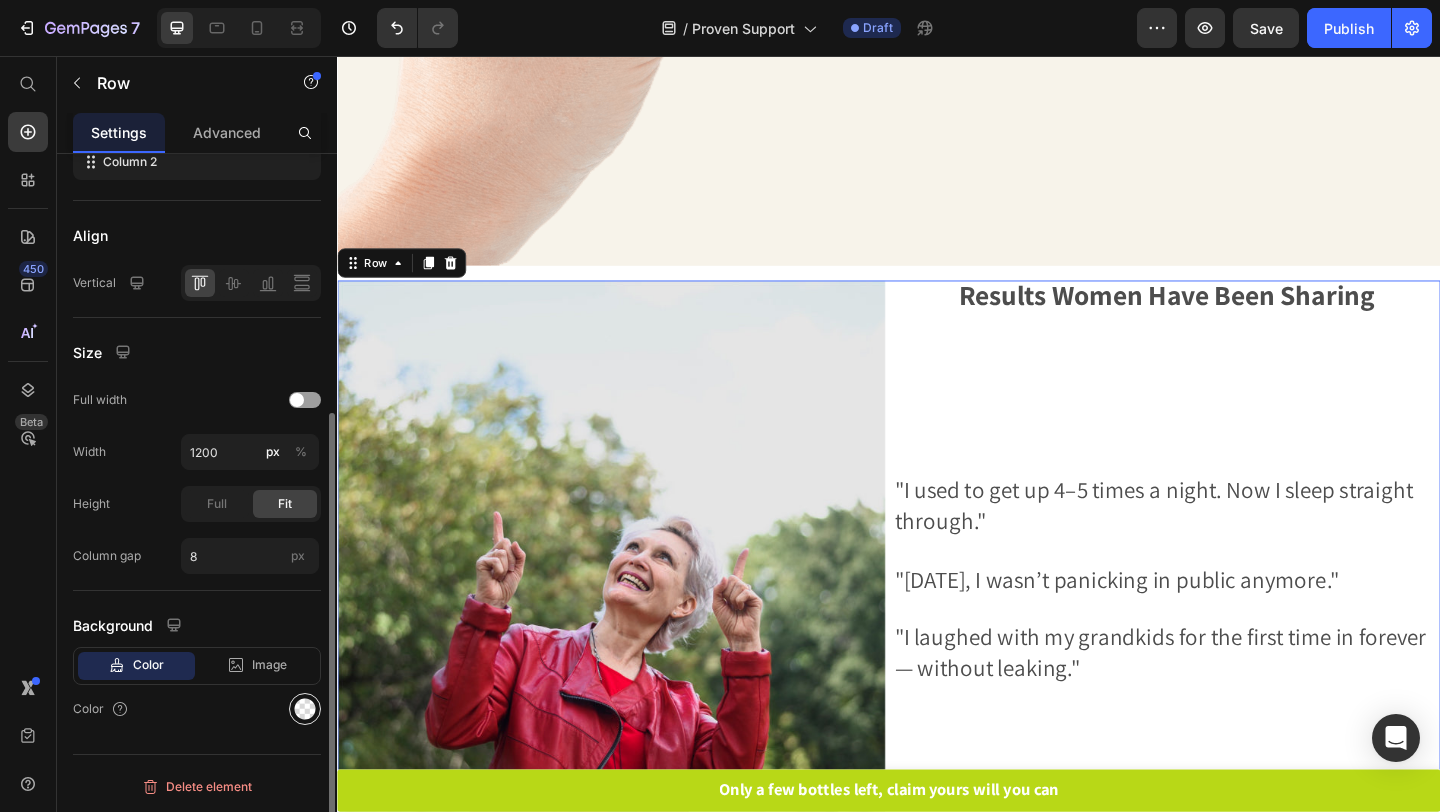 click at bounding box center (305, 709) 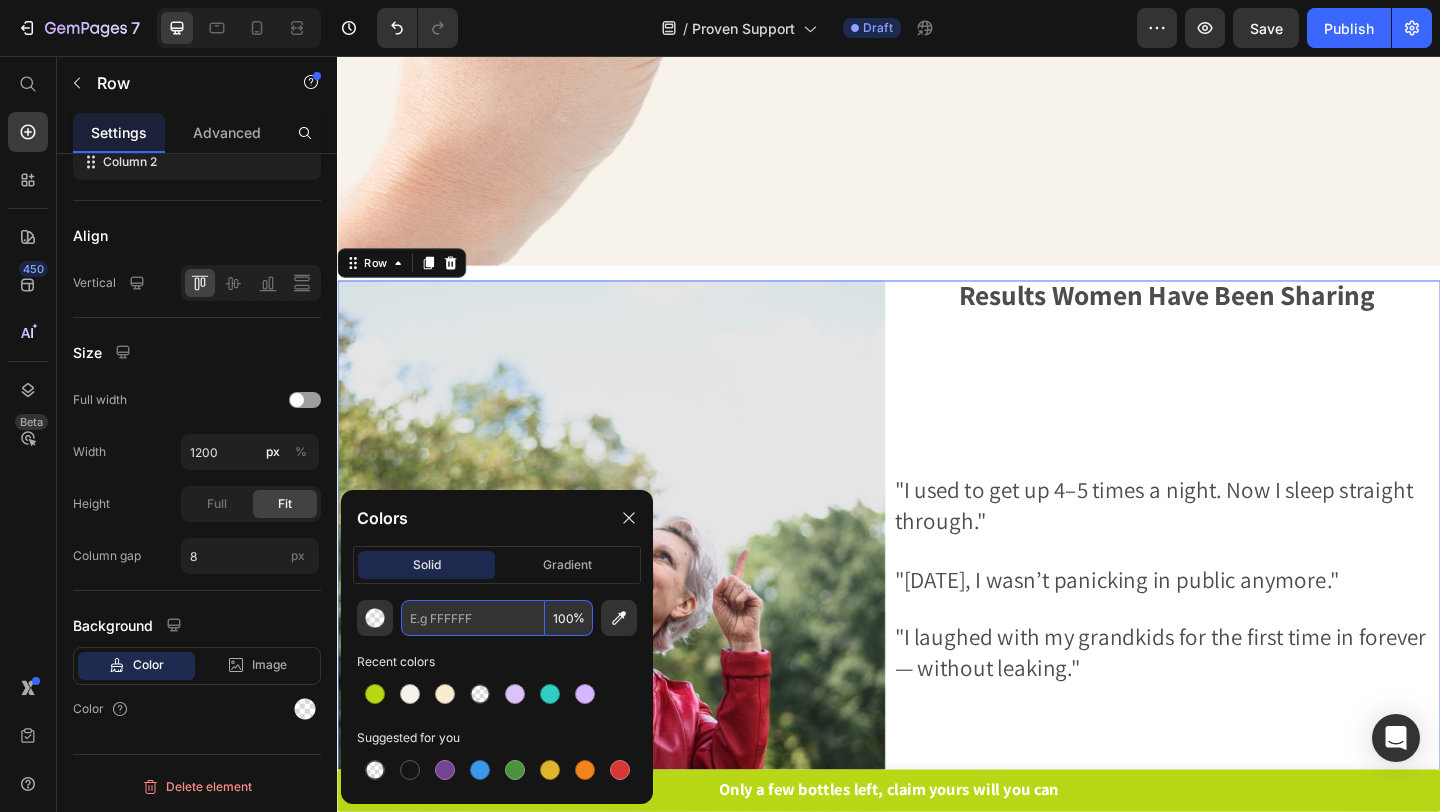 click at bounding box center [473, 618] 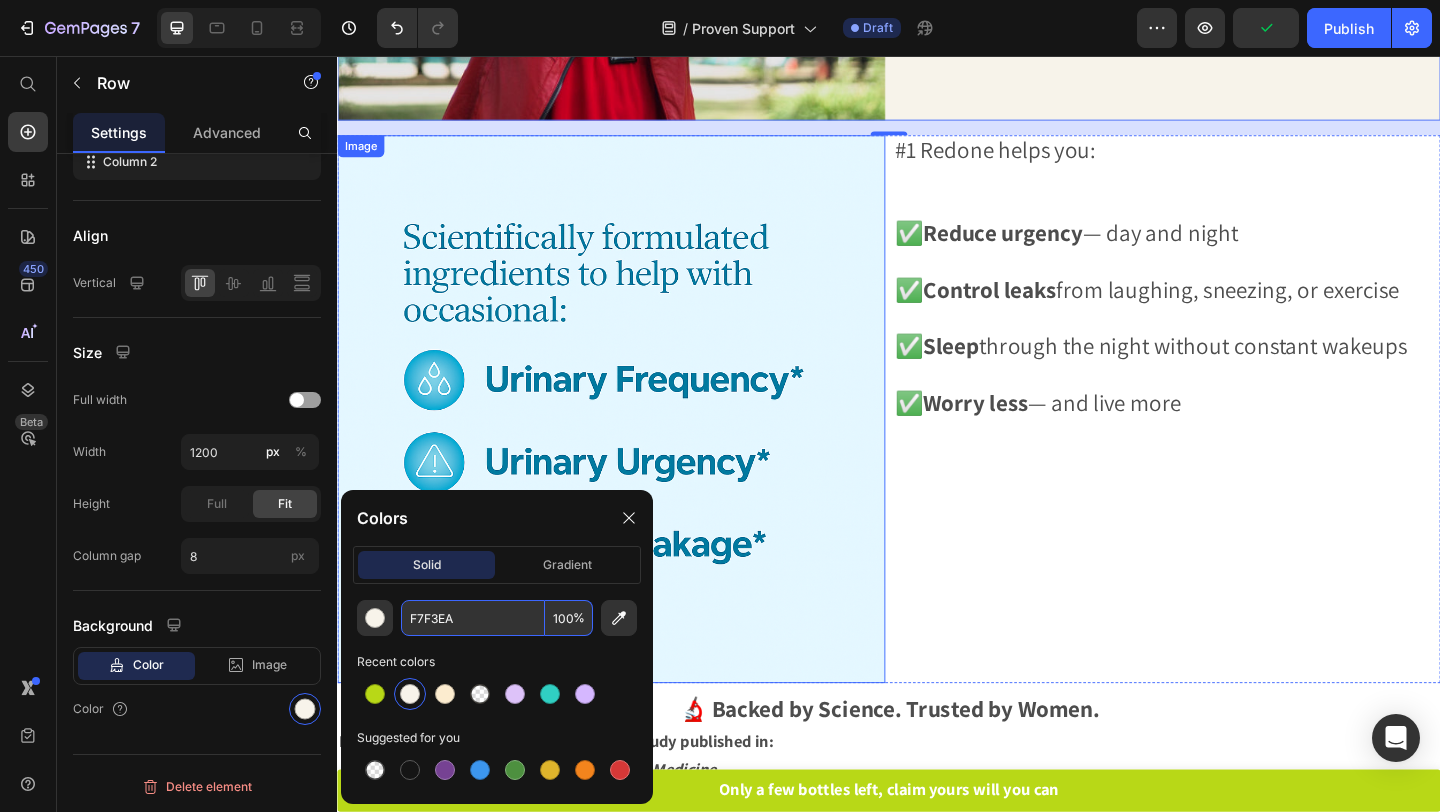 scroll, scrollTop: 4071, scrollLeft: 0, axis: vertical 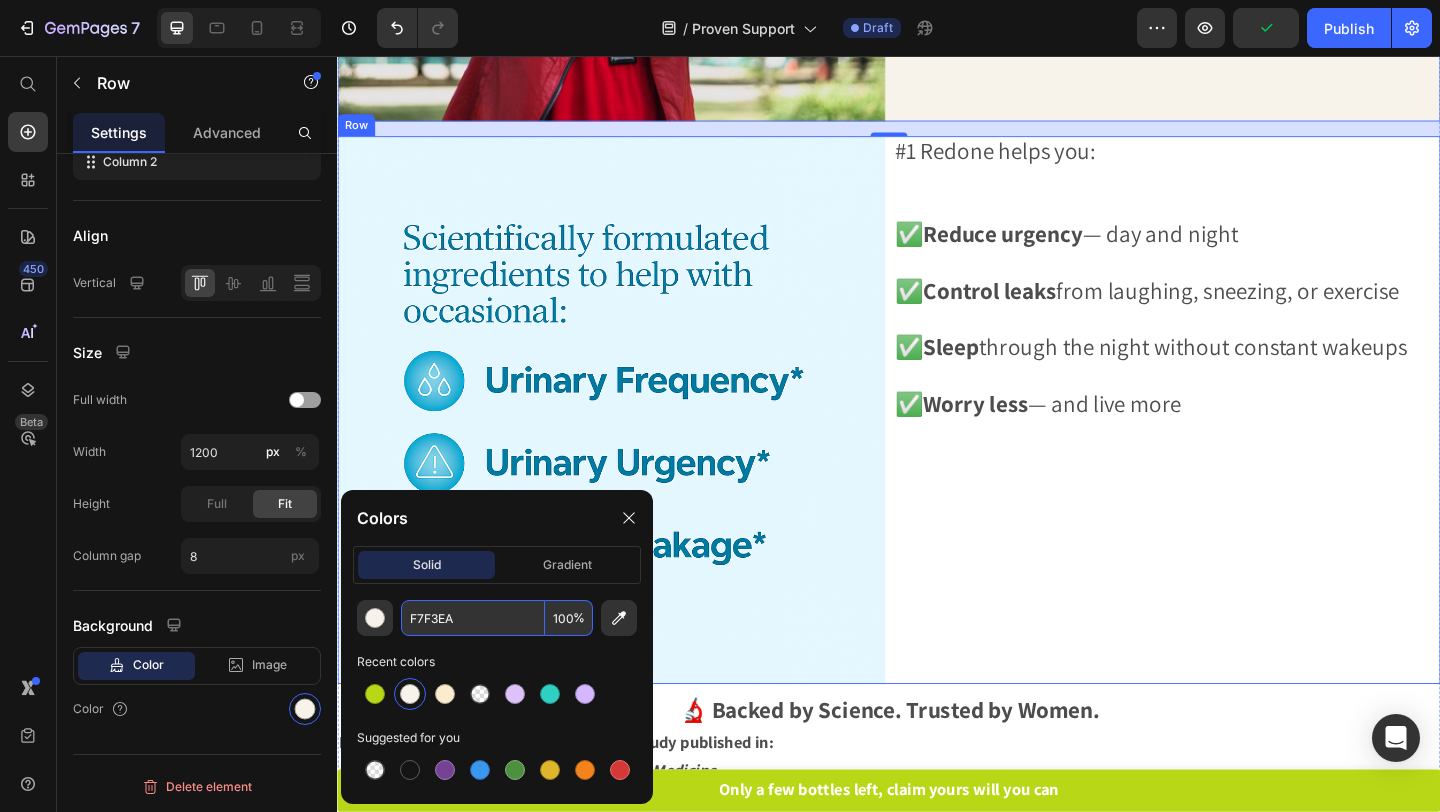 click on "Image #1 Redone helps you:     ✅  Reduce urgency  — day and night   ✅  Control leaks  from laughing, sneezing, or exercise   ✅  Sleep  through the night without constant wakeups   ✅  Worry less  — and live more   Text Block Row" at bounding box center [937, 441] 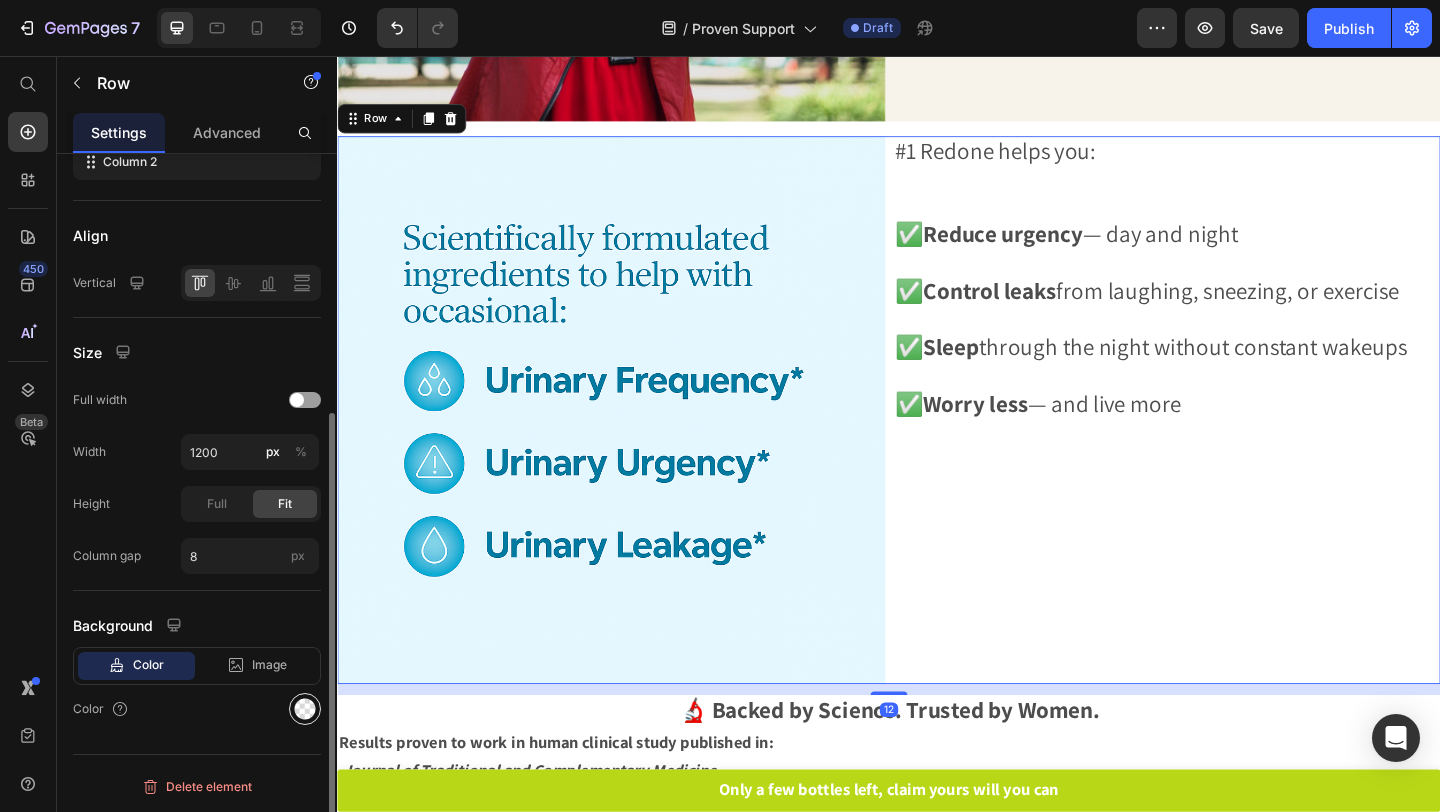 click at bounding box center [305, 709] 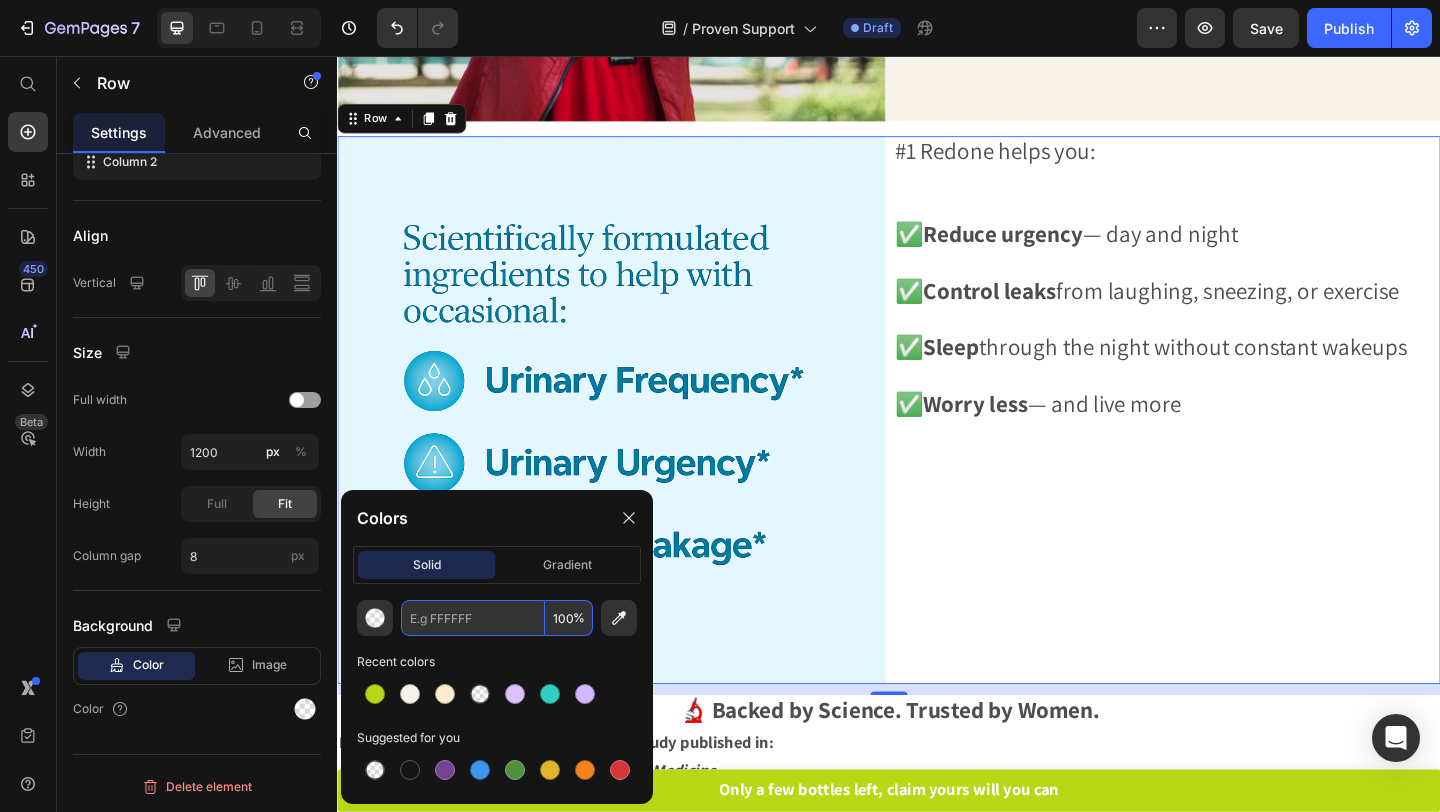click at bounding box center (473, 618) 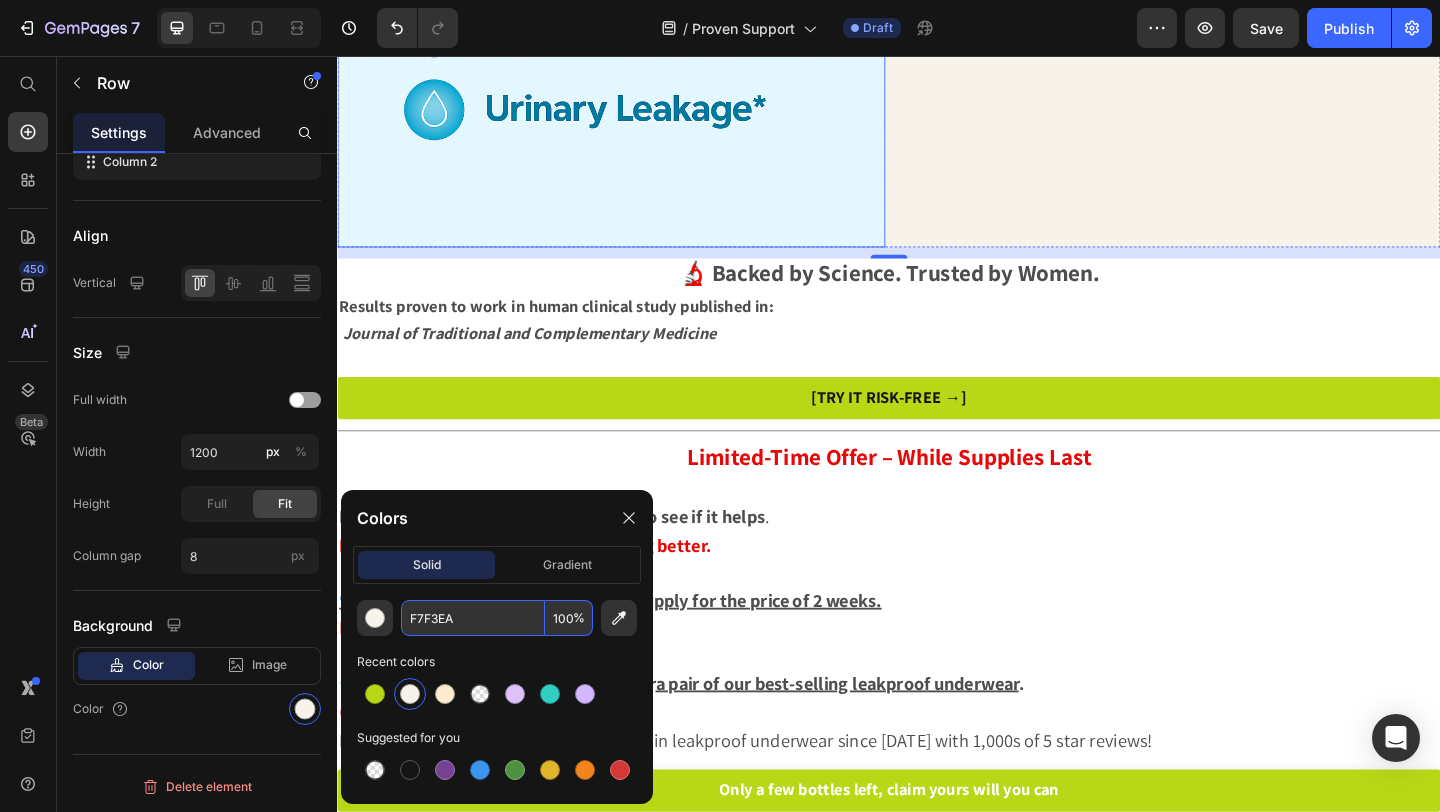 scroll, scrollTop: 4629, scrollLeft: 0, axis: vertical 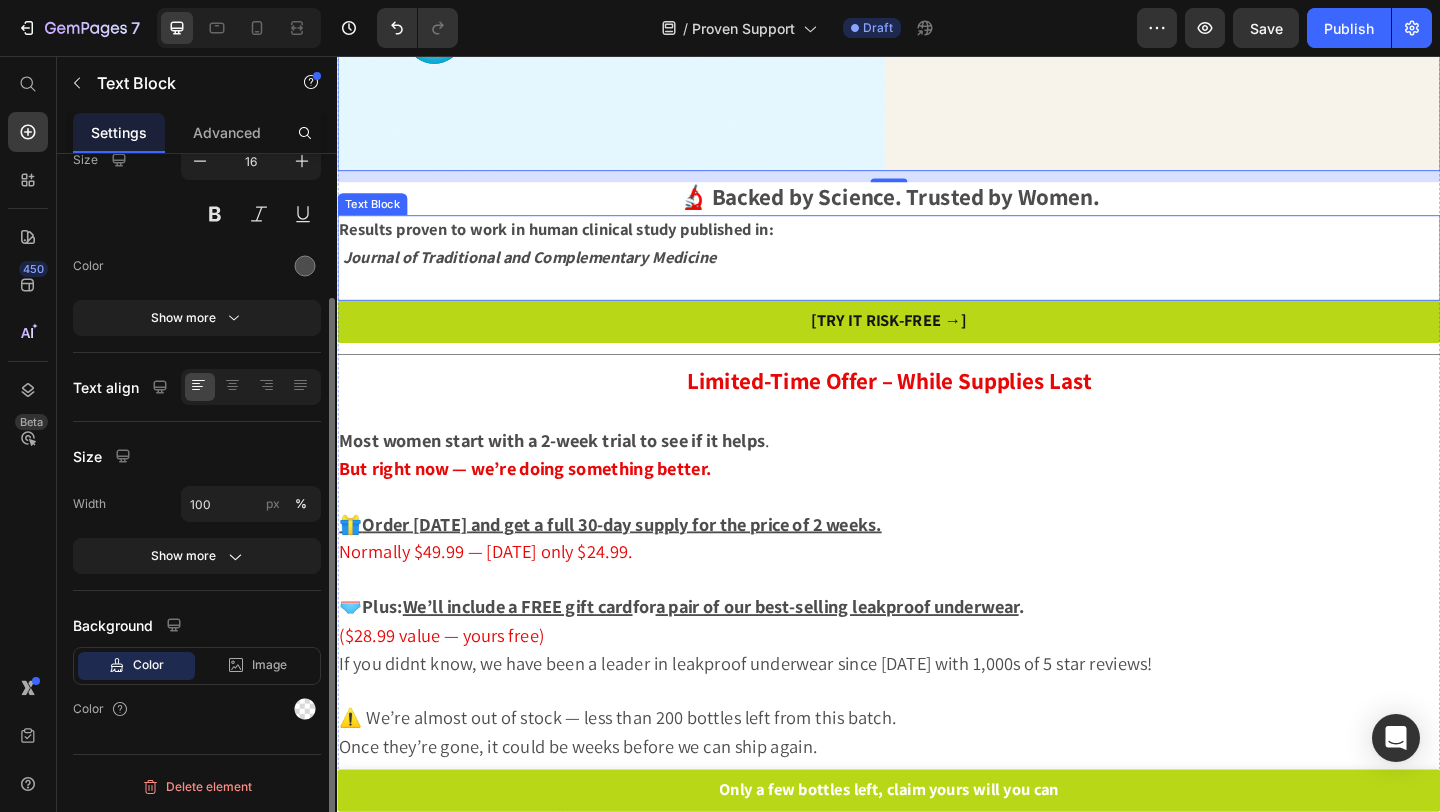 click on "Journal of Traditional and Complementary Medicine" at bounding box center (937, 276) 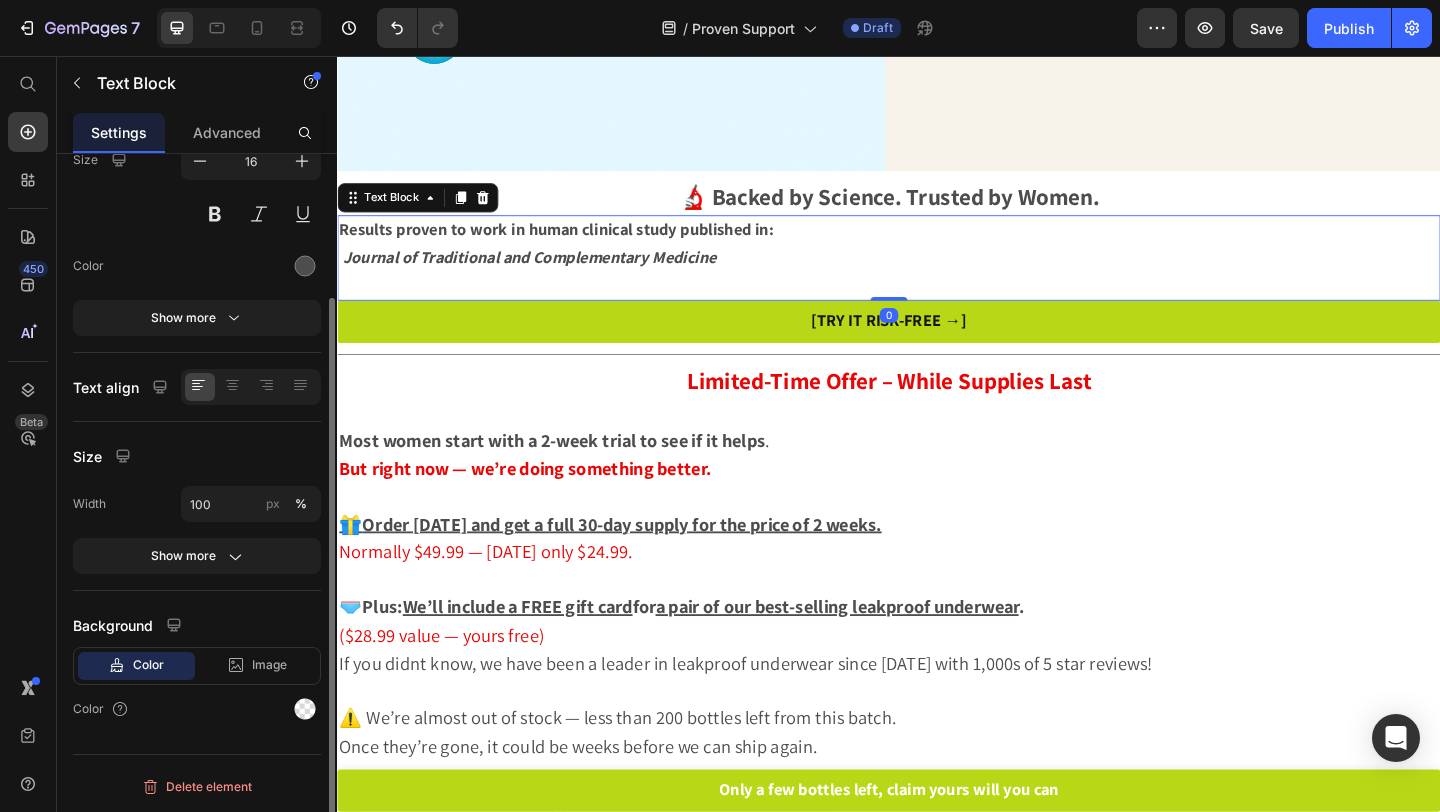 scroll, scrollTop: 0, scrollLeft: 0, axis: both 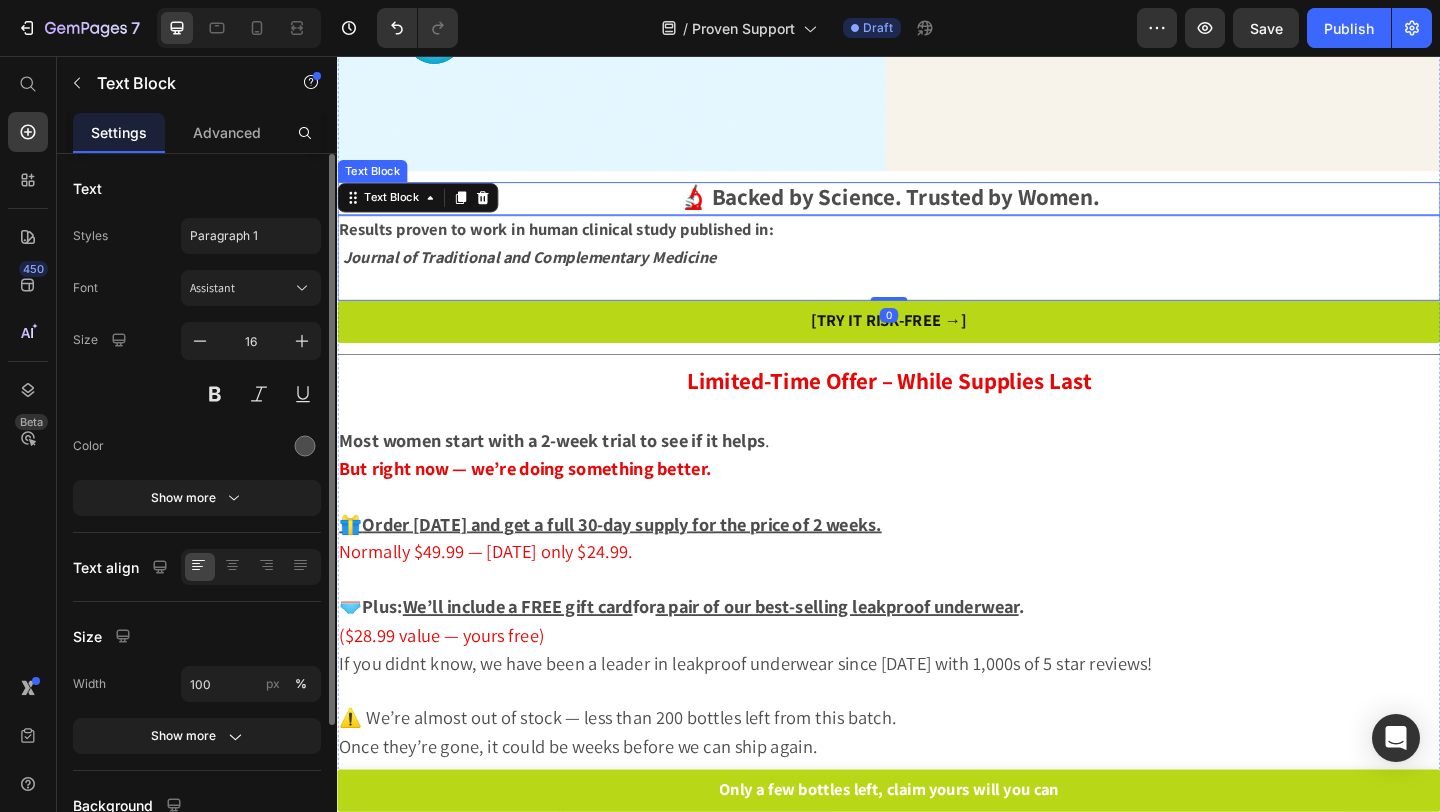 click on "🔬 Backed by Science. Trusted by Women." at bounding box center [937, 208] 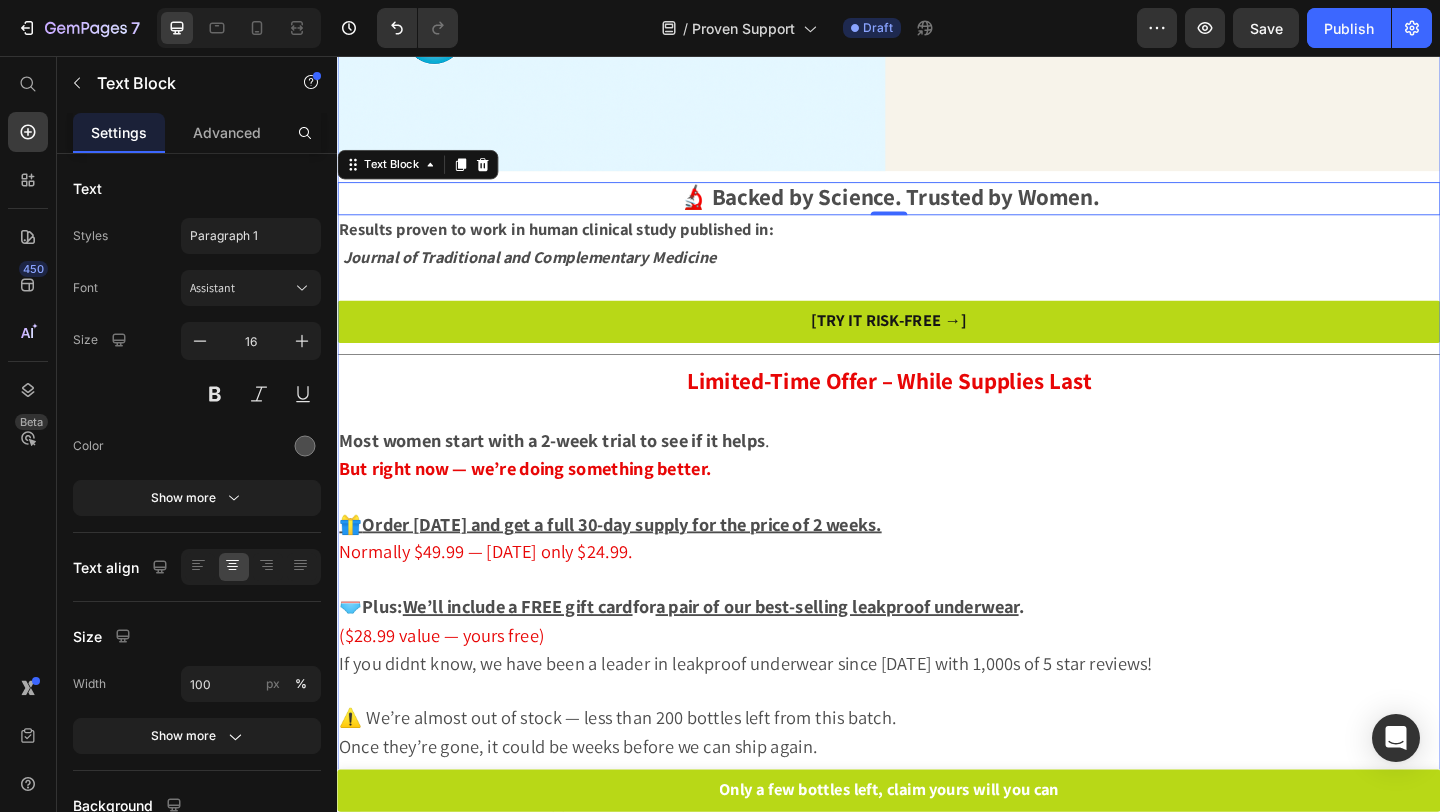 click on "Title Line Women are regaining their freedom  without the need of  pads, kegels, and limiting fluids  . Have you  tried those solutions above and notice little to no  improvement?   So had I,  scroll to see how it works (and why most people never hear about it). Text Block Image Most women are shocked when they find out a supplement for bladder leaks even exists. Text Block   In our customer survey:  Over 70% had never heard of a bladder supplement Most assumed there was no real solution besides surgery or diapers. That ends [DATE].  Because this formula doesn’t just cover leaks. It helps stop them.   Text Block Row Image Human Study — Real Results In a gold-standard human clinical trial Text Block     Women saw: ✅   Fewer leaks  both day and night  ✅ They  slept through the night  more often  ✅ Their urgency and  accidents decreased — without side effects    This was done on  real women , aged [DEMOGRAPHIC_DATA].  Not rats. Not theories .    Text Block Row Image Text Block   But" at bounding box center [937, -1237] 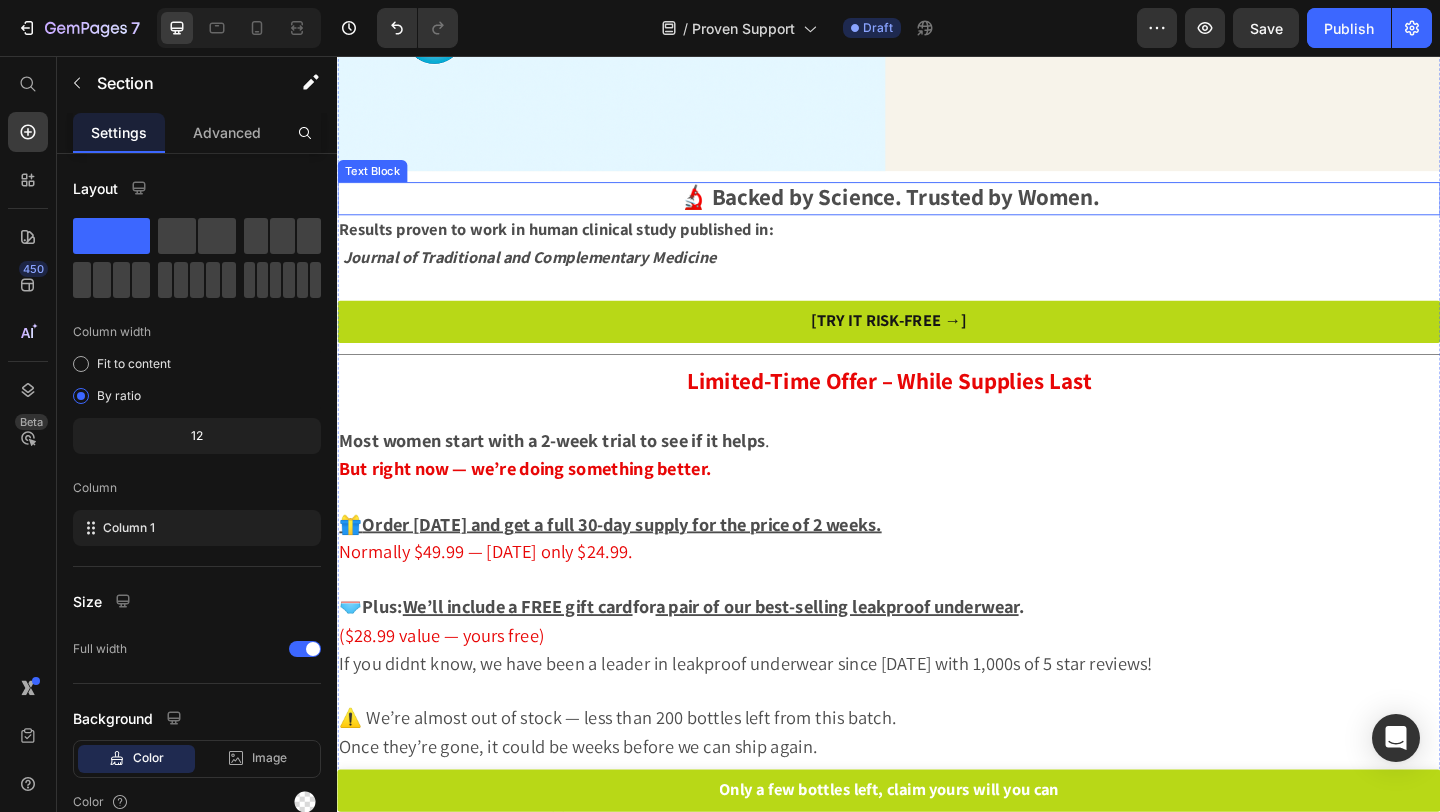click on "🔬 Backed by Science. Trusted by Women." at bounding box center [937, 211] 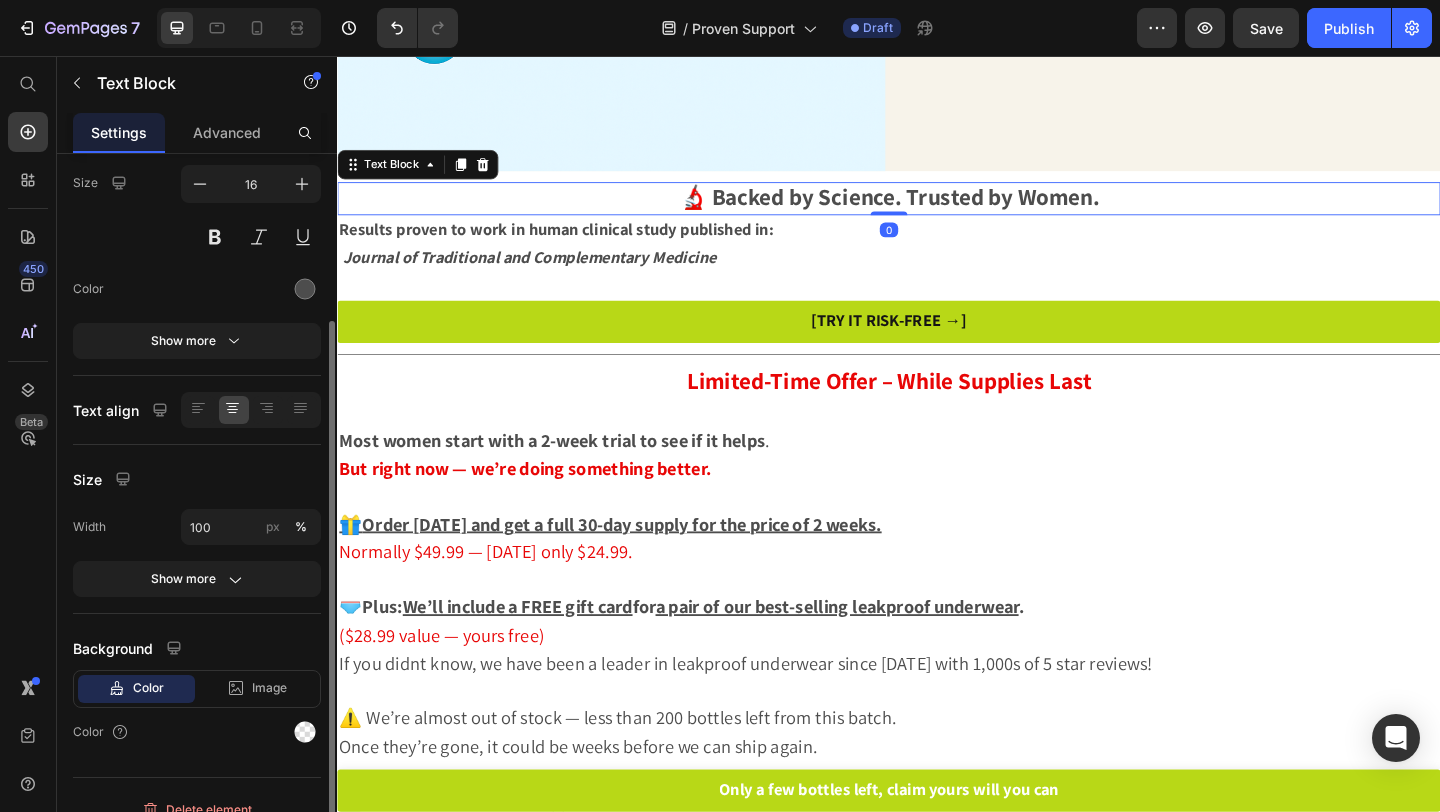 scroll, scrollTop: 180, scrollLeft: 0, axis: vertical 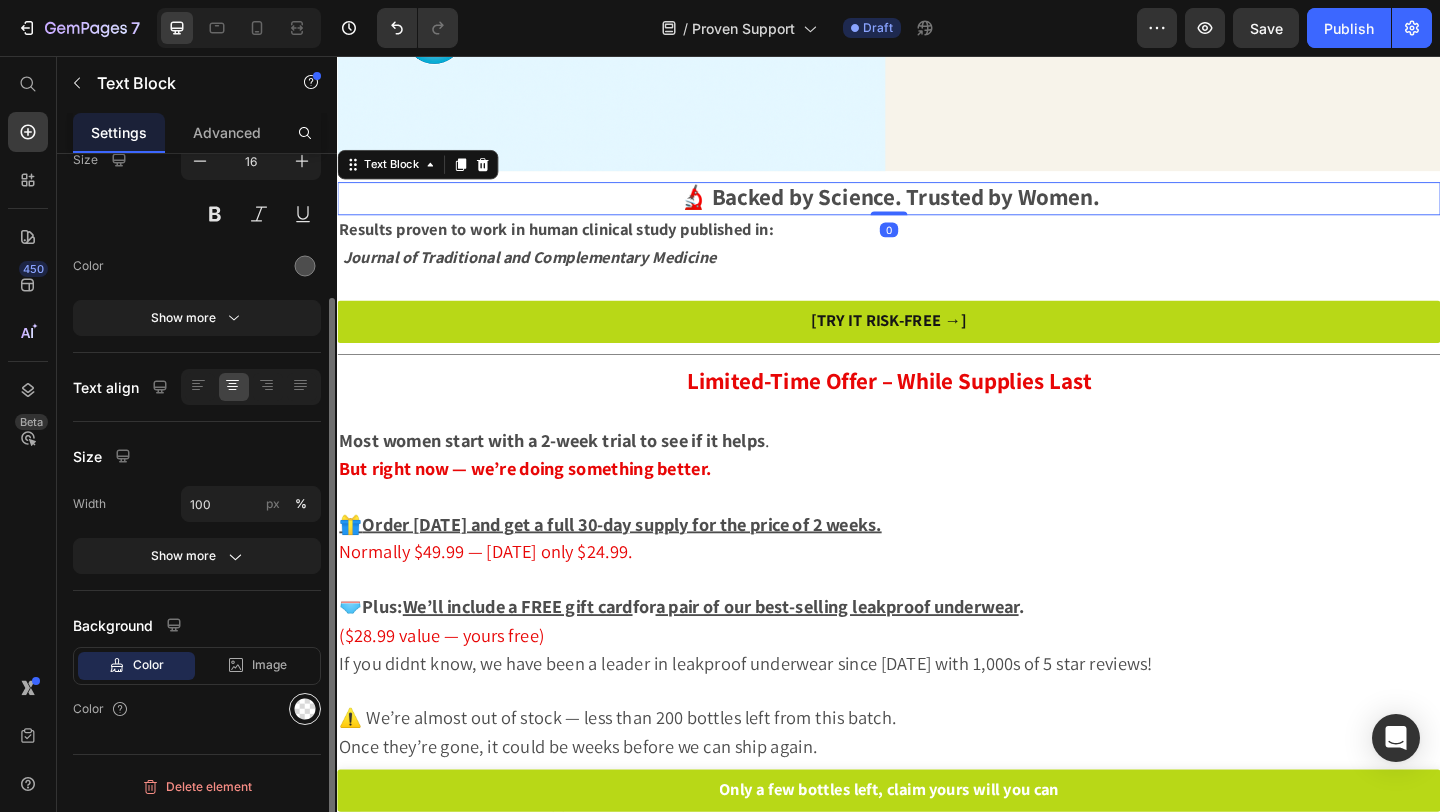 click at bounding box center [305, 709] 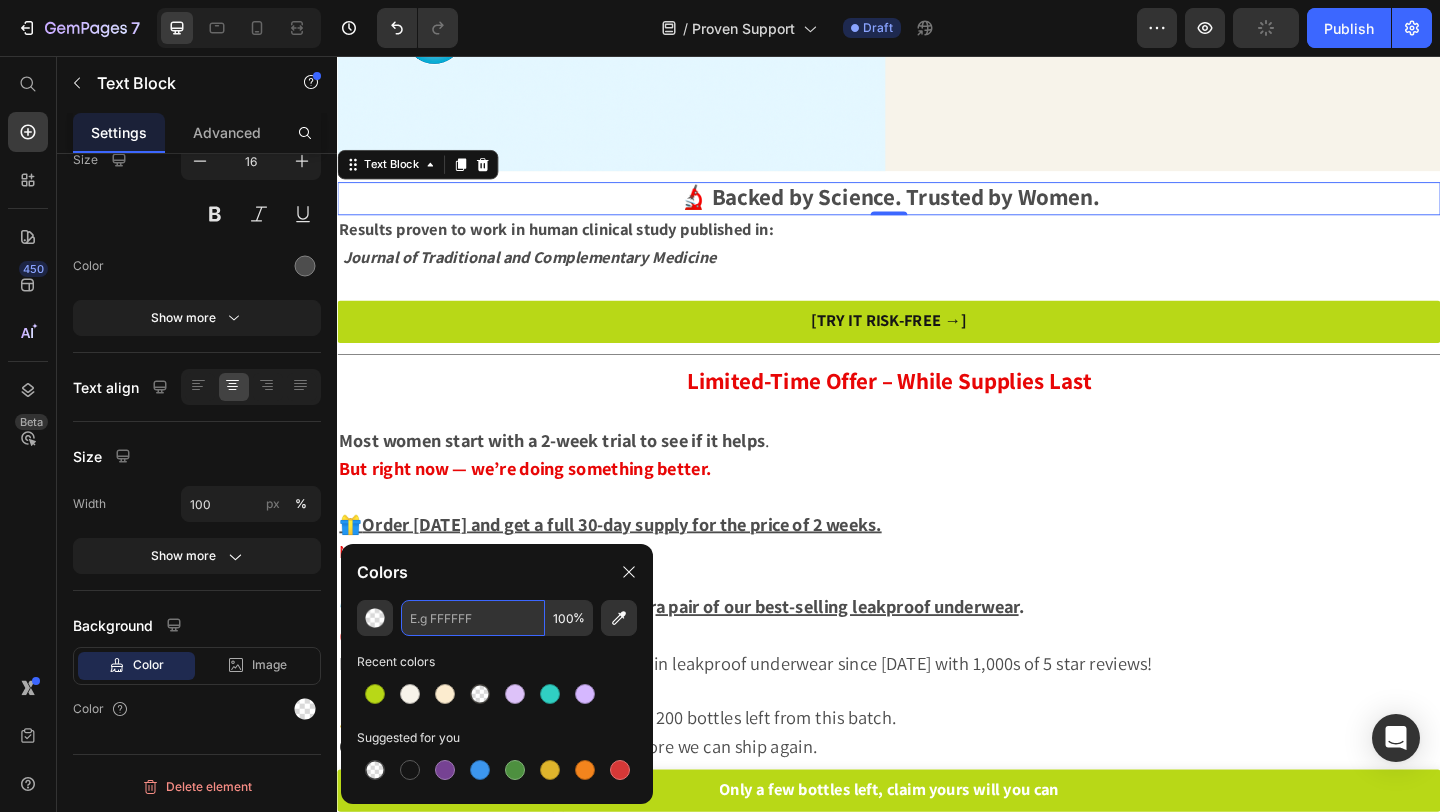click at bounding box center [473, 618] 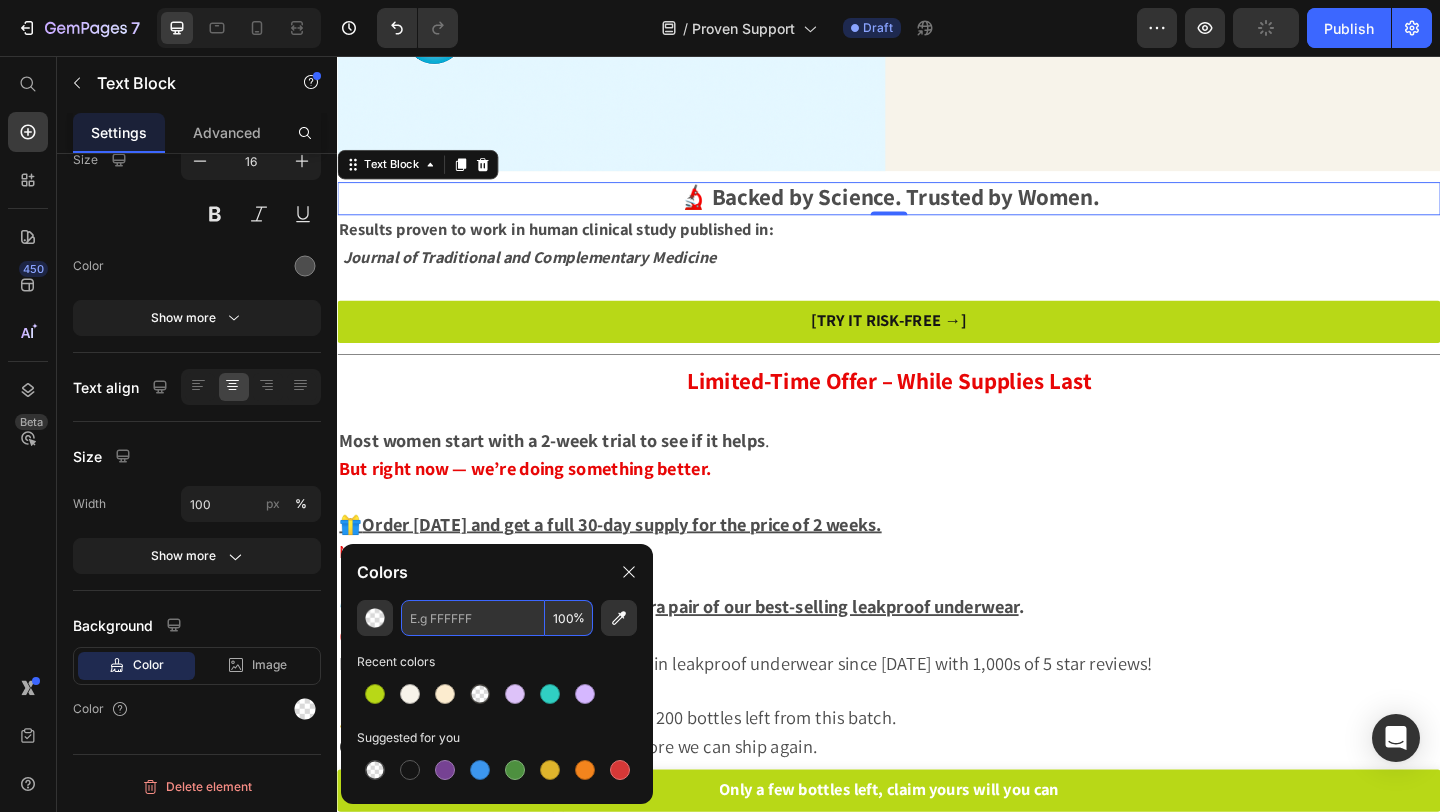 paste on "F7F3EA" 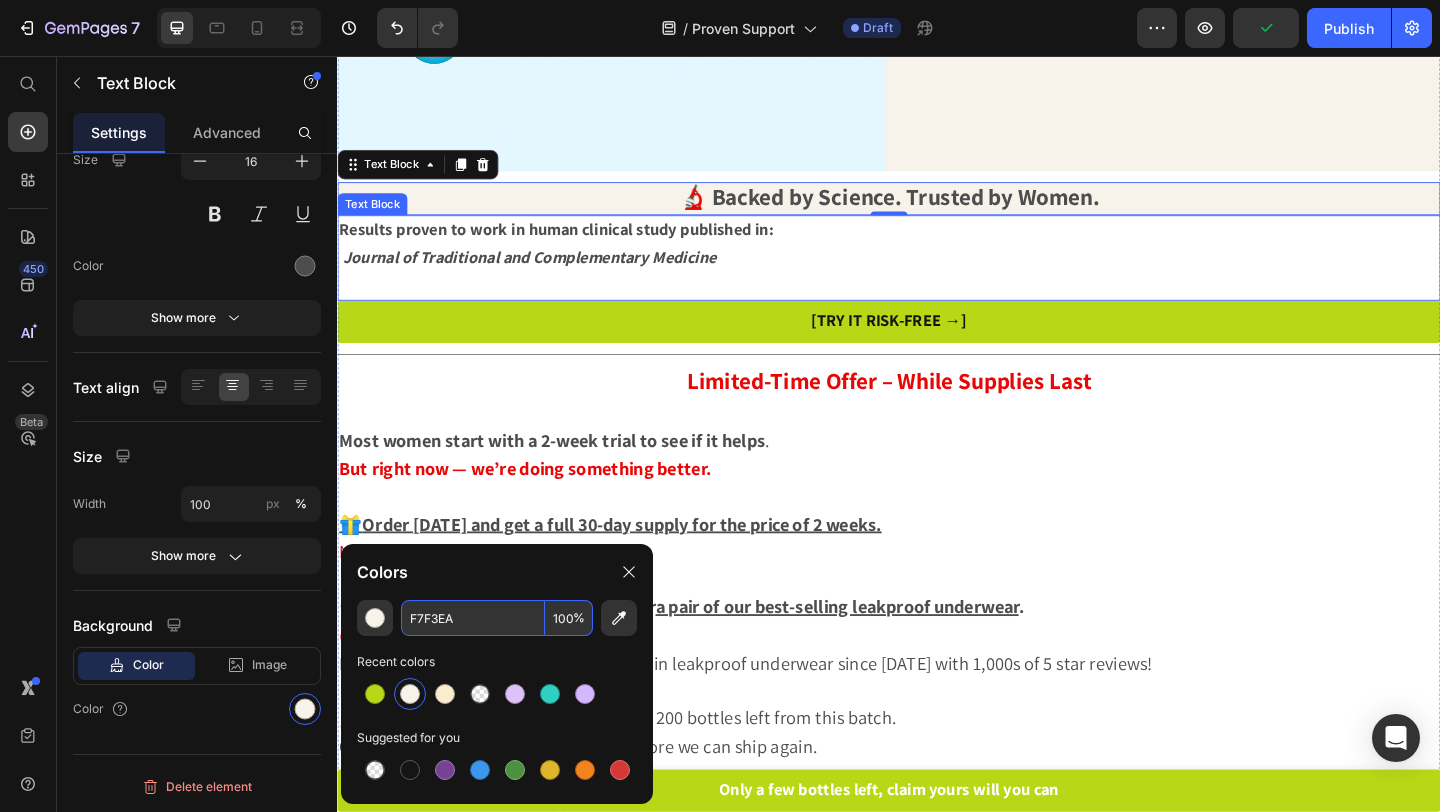 click on "Journal of Traditional and Complementary Medicine" at bounding box center [937, 276] 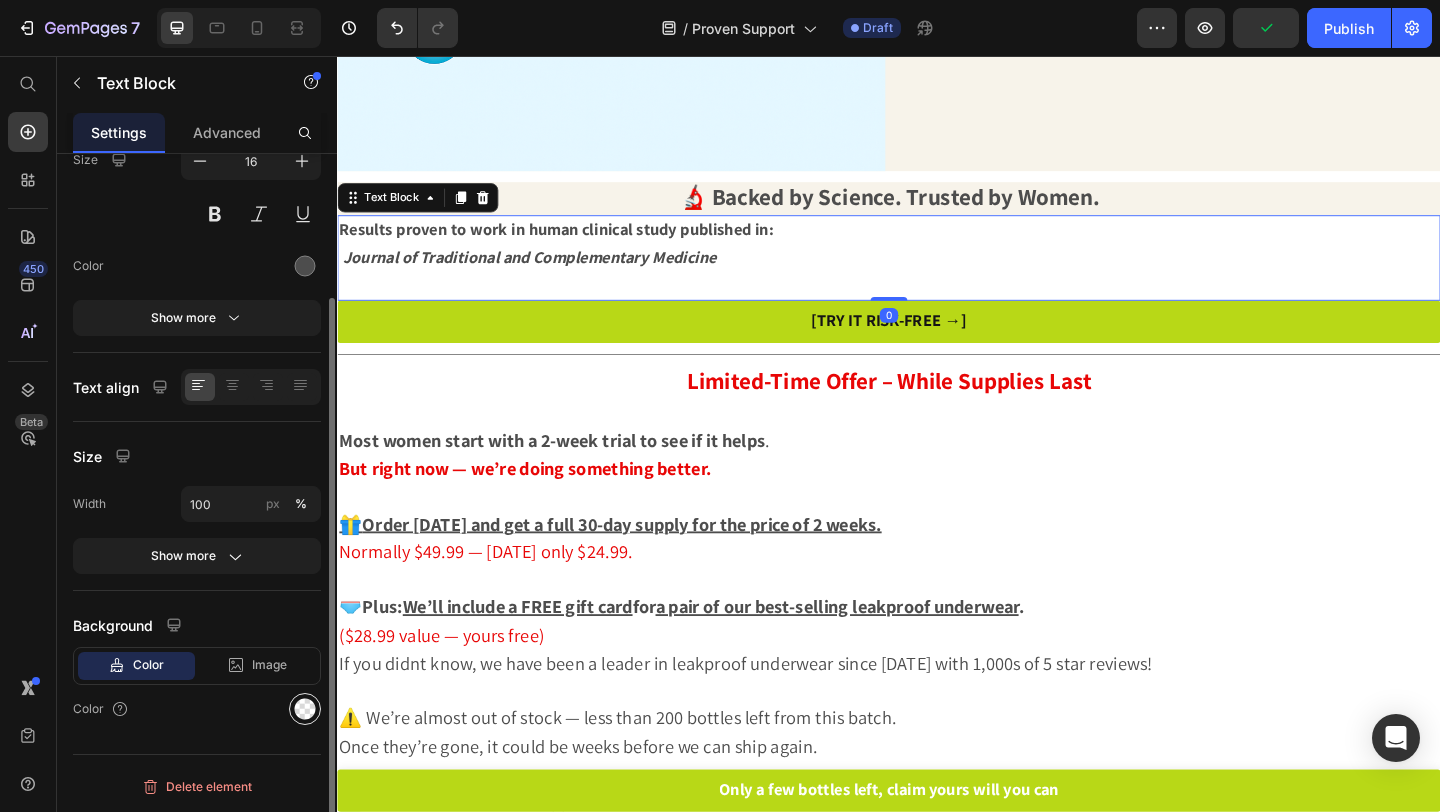 click 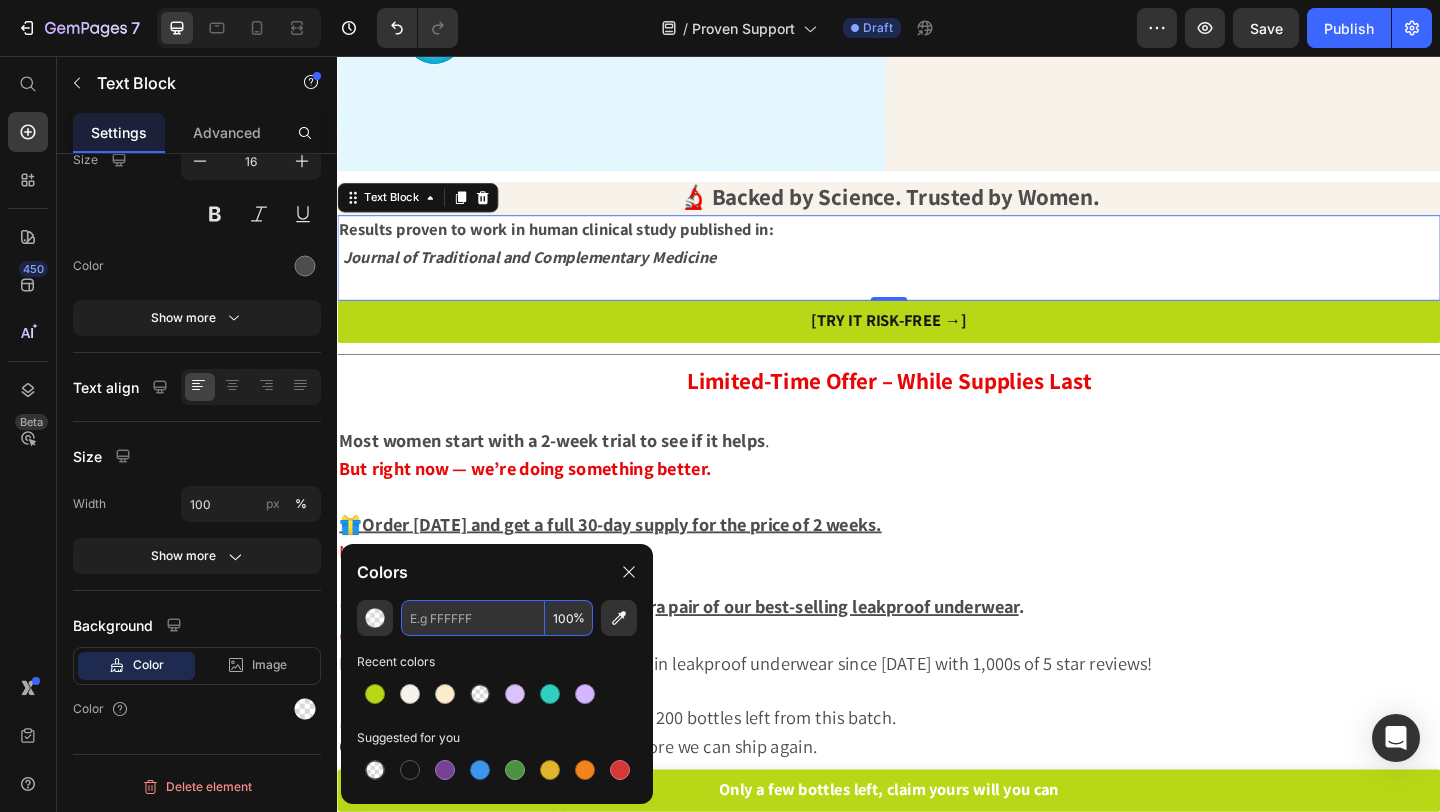 click at bounding box center (473, 618) 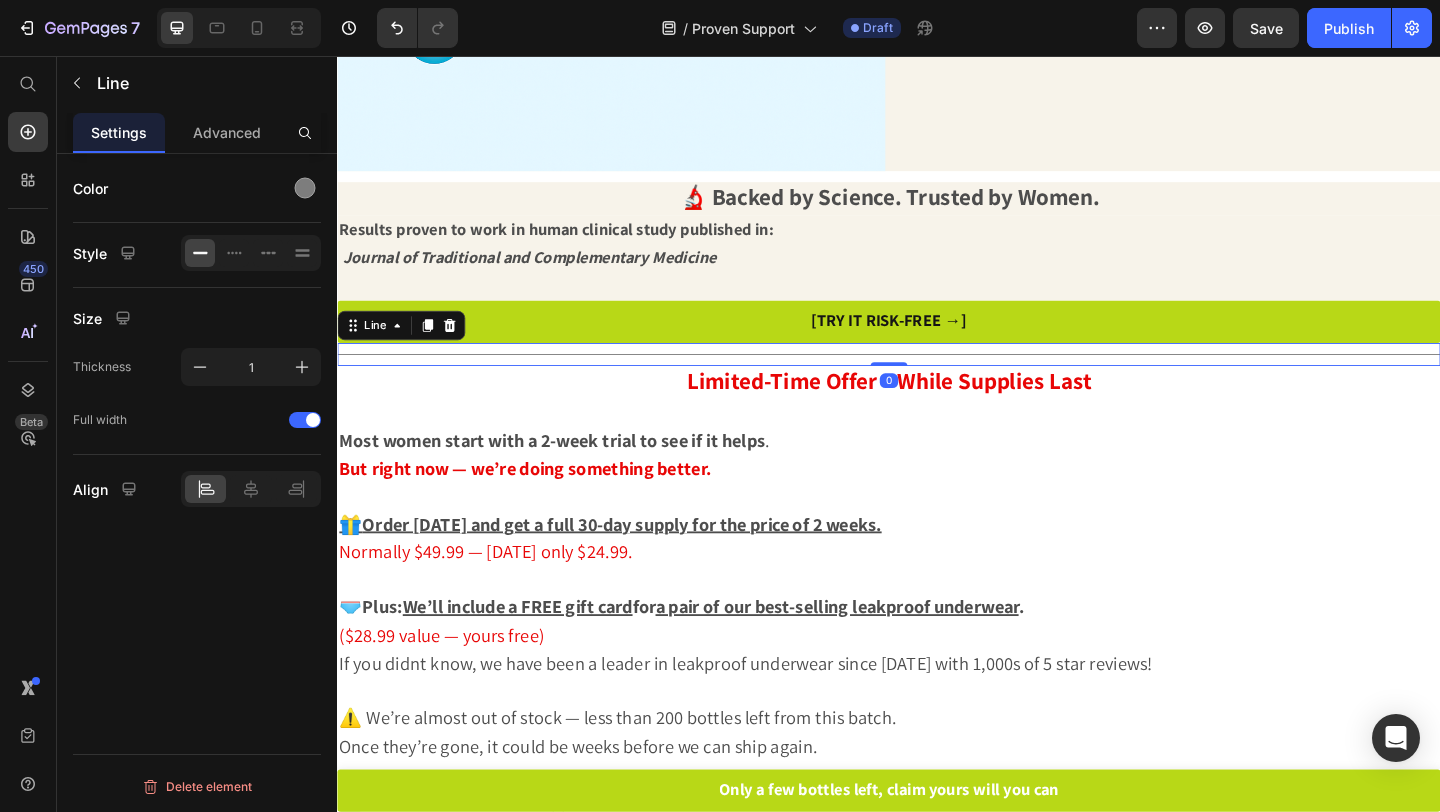 click on "Title Line   0" at bounding box center (937, 380) 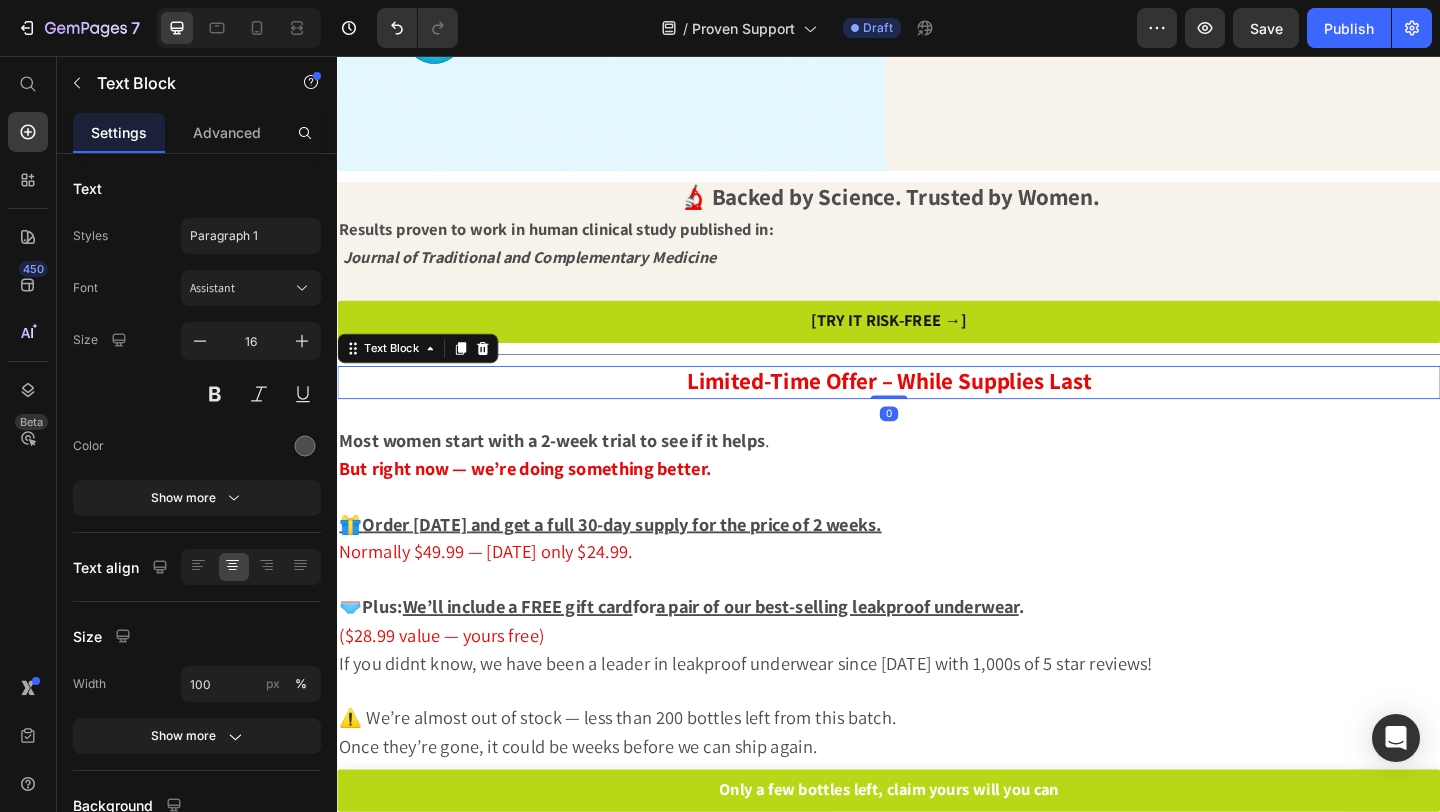 click on "Limited-Time Offer – While Supplies Last" at bounding box center [937, 411] 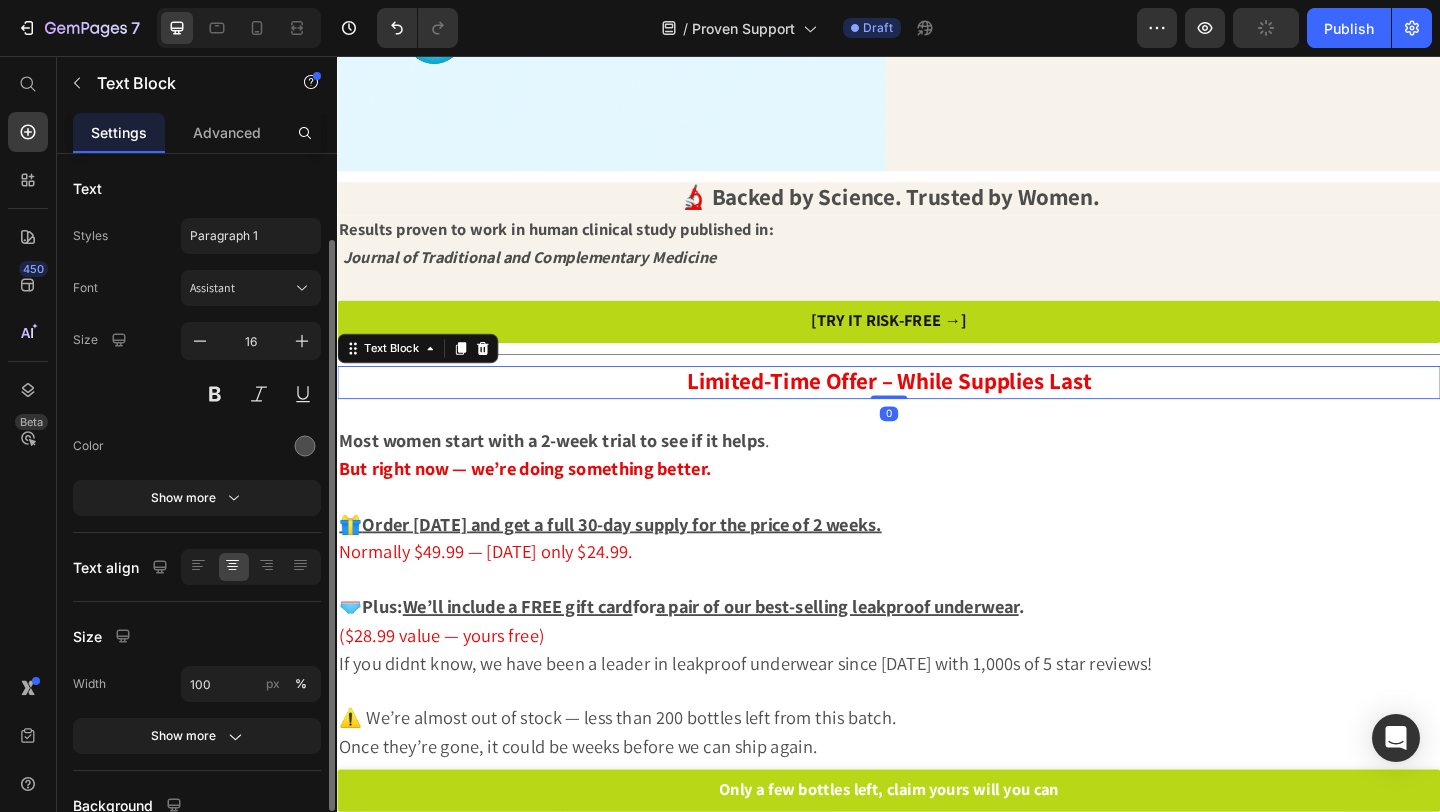 scroll, scrollTop: 180, scrollLeft: 0, axis: vertical 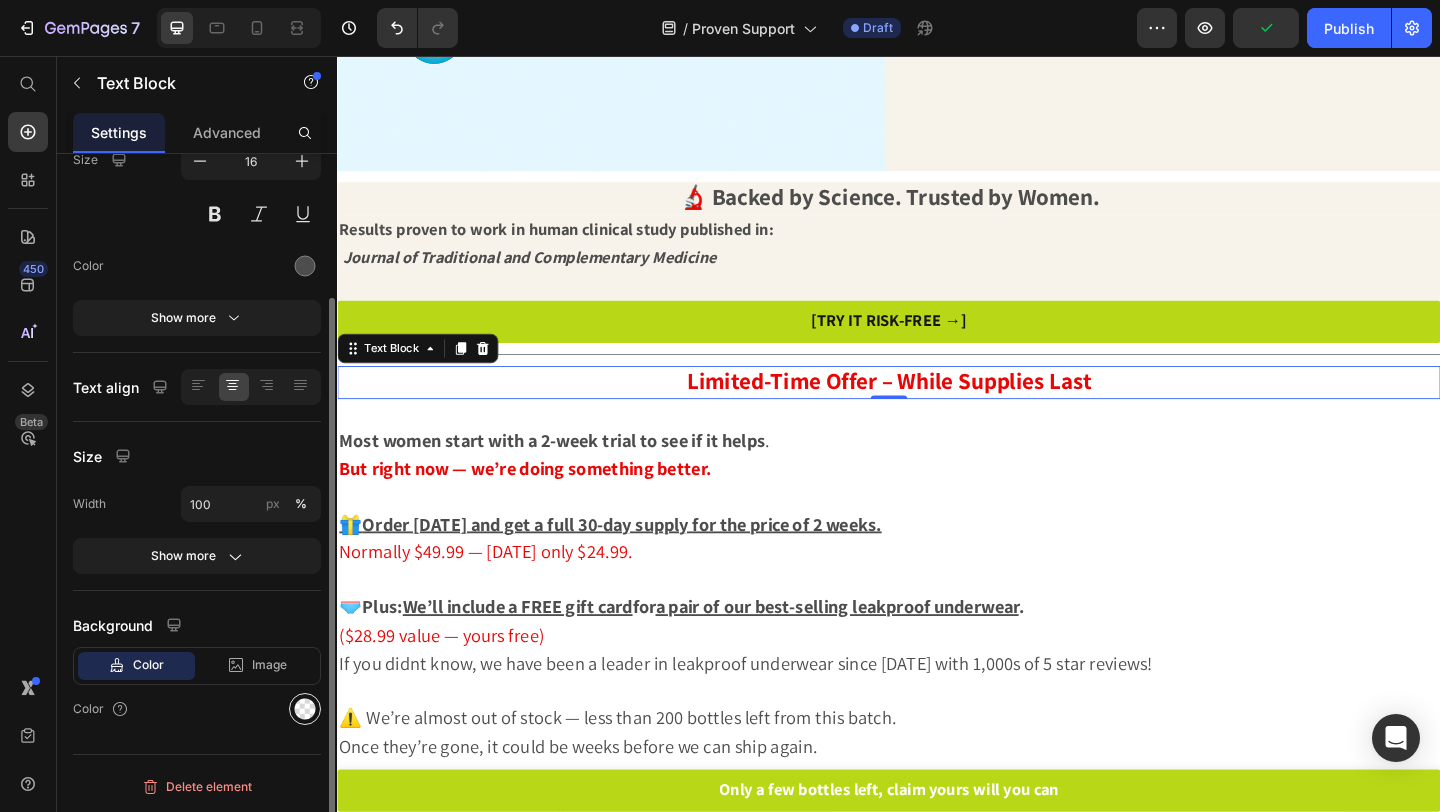 click at bounding box center (305, 709) 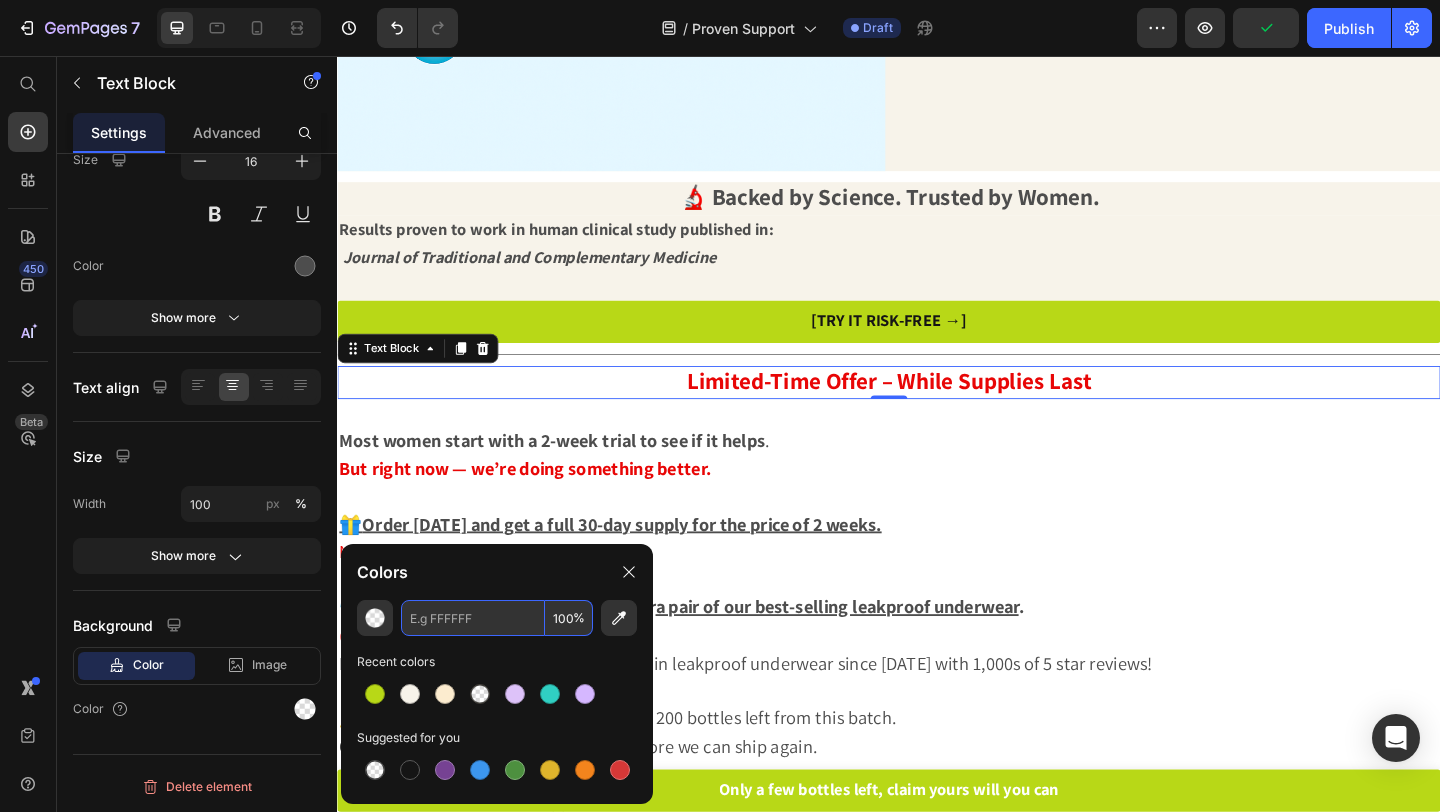 click at bounding box center [473, 618] 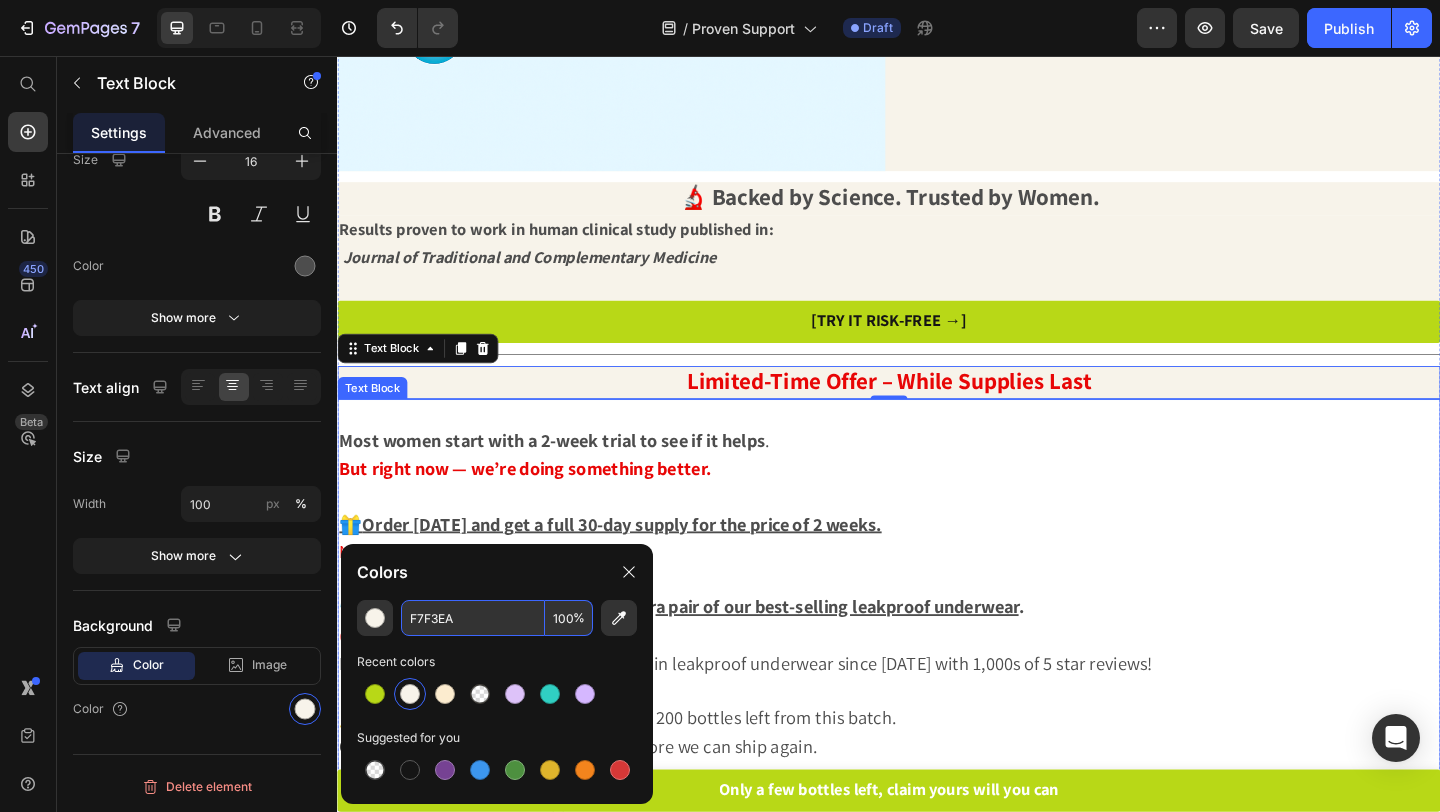 click on "Most women start with a 2-week trial to see if it helps . But right now — we’re doing something better." at bounding box center [937, 491] 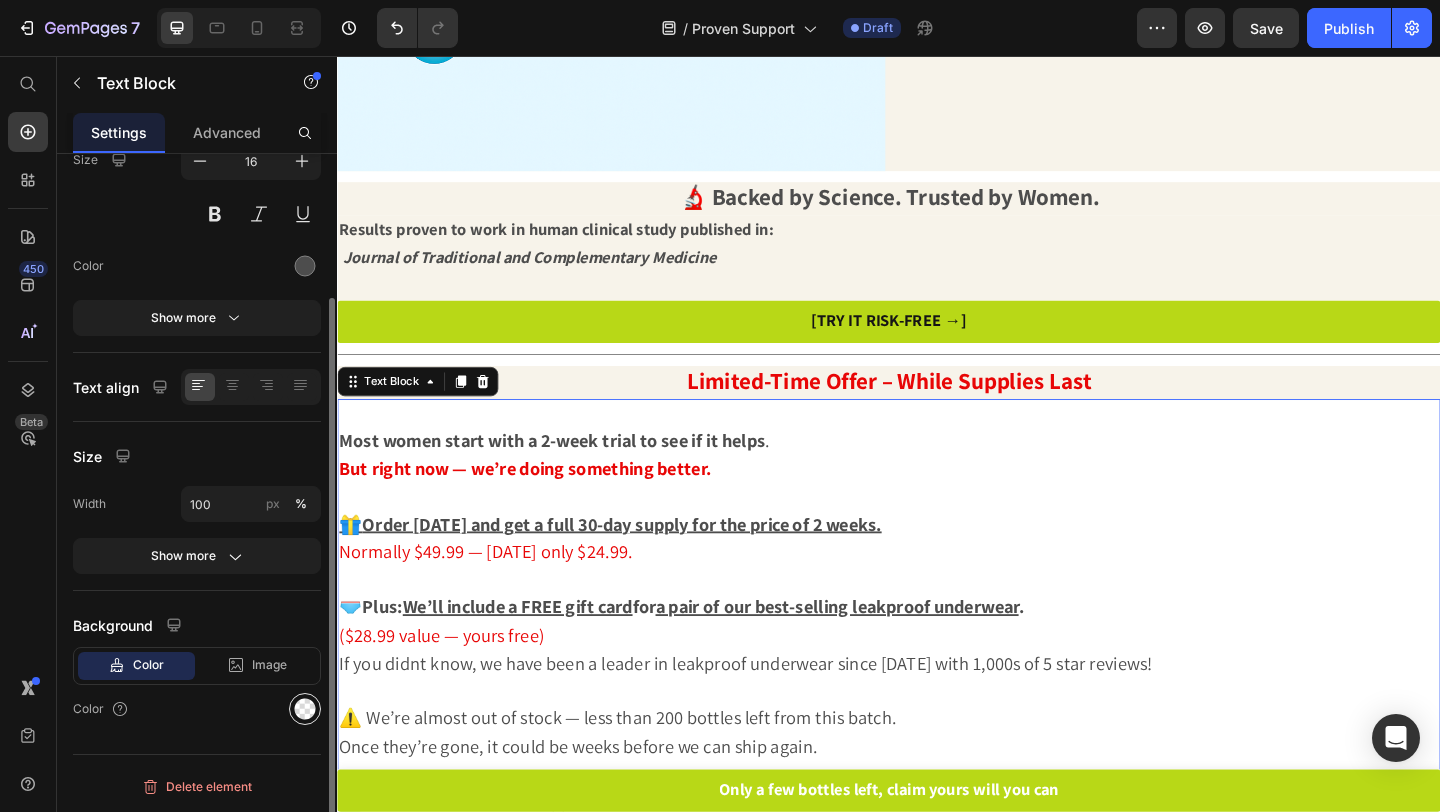 click 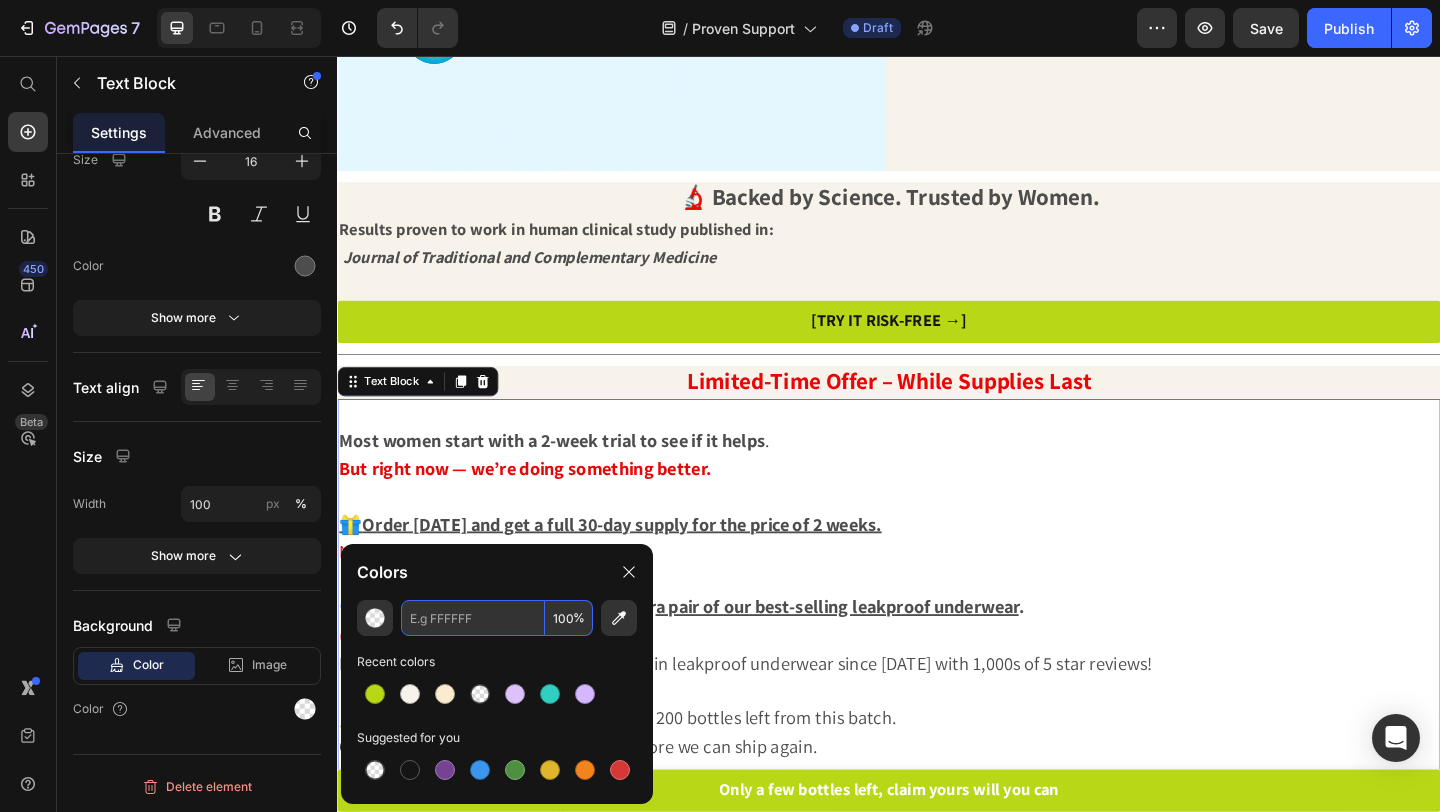 click at bounding box center [473, 618] 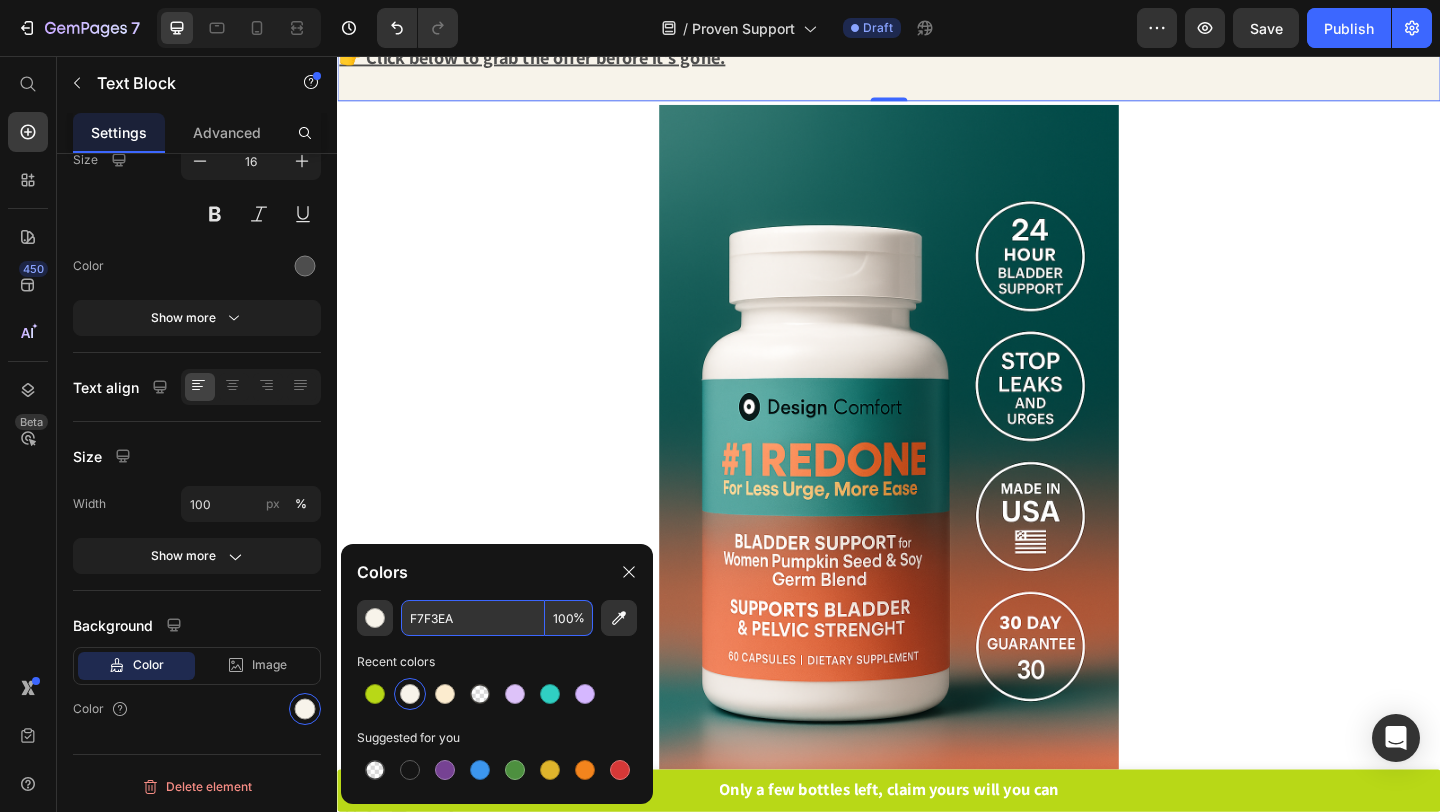scroll, scrollTop: 5696, scrollLeft: 0, axis: vertical 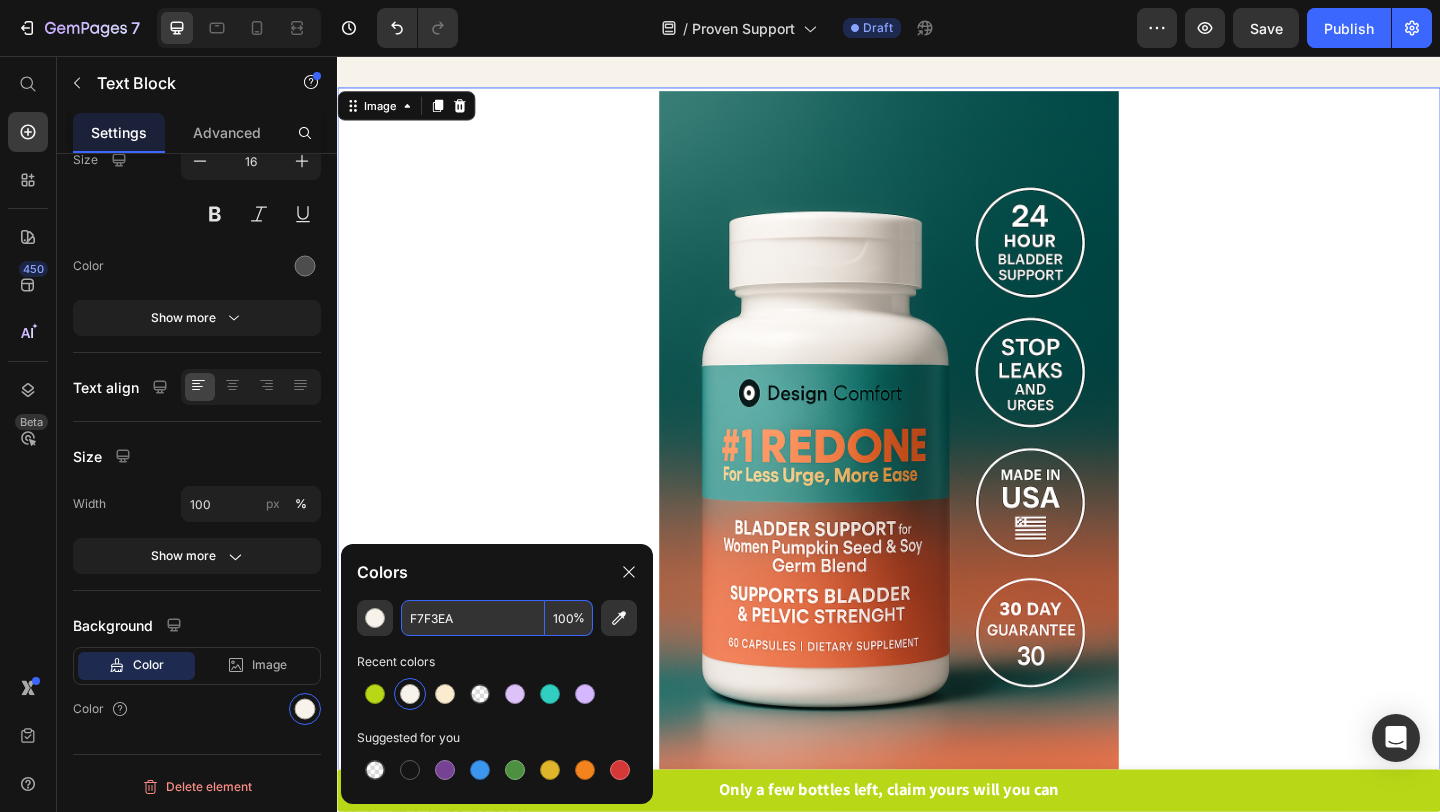 click at bounding box center [937, 467] 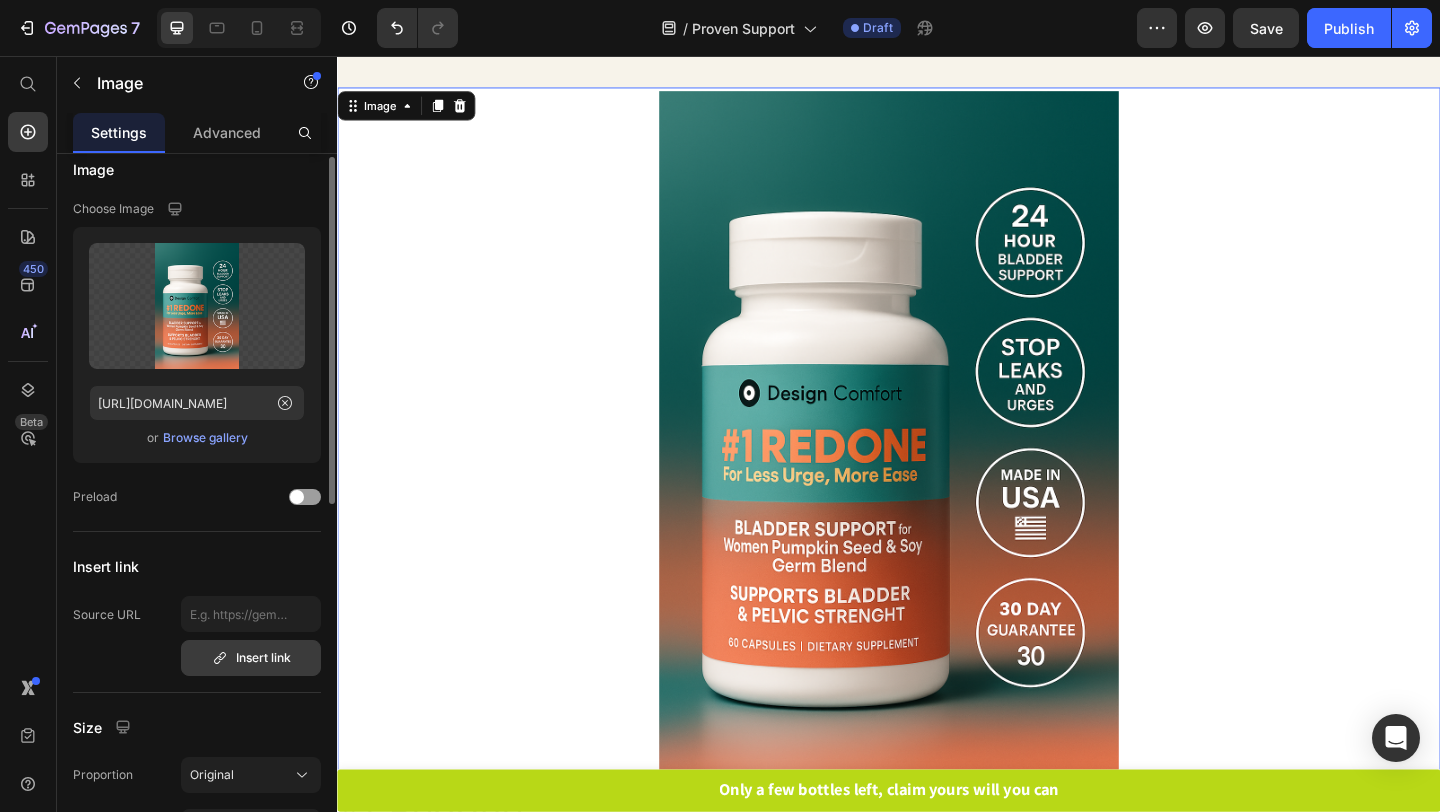 scroll, scrollTop: 0, scrollLeft: 0, axis: both 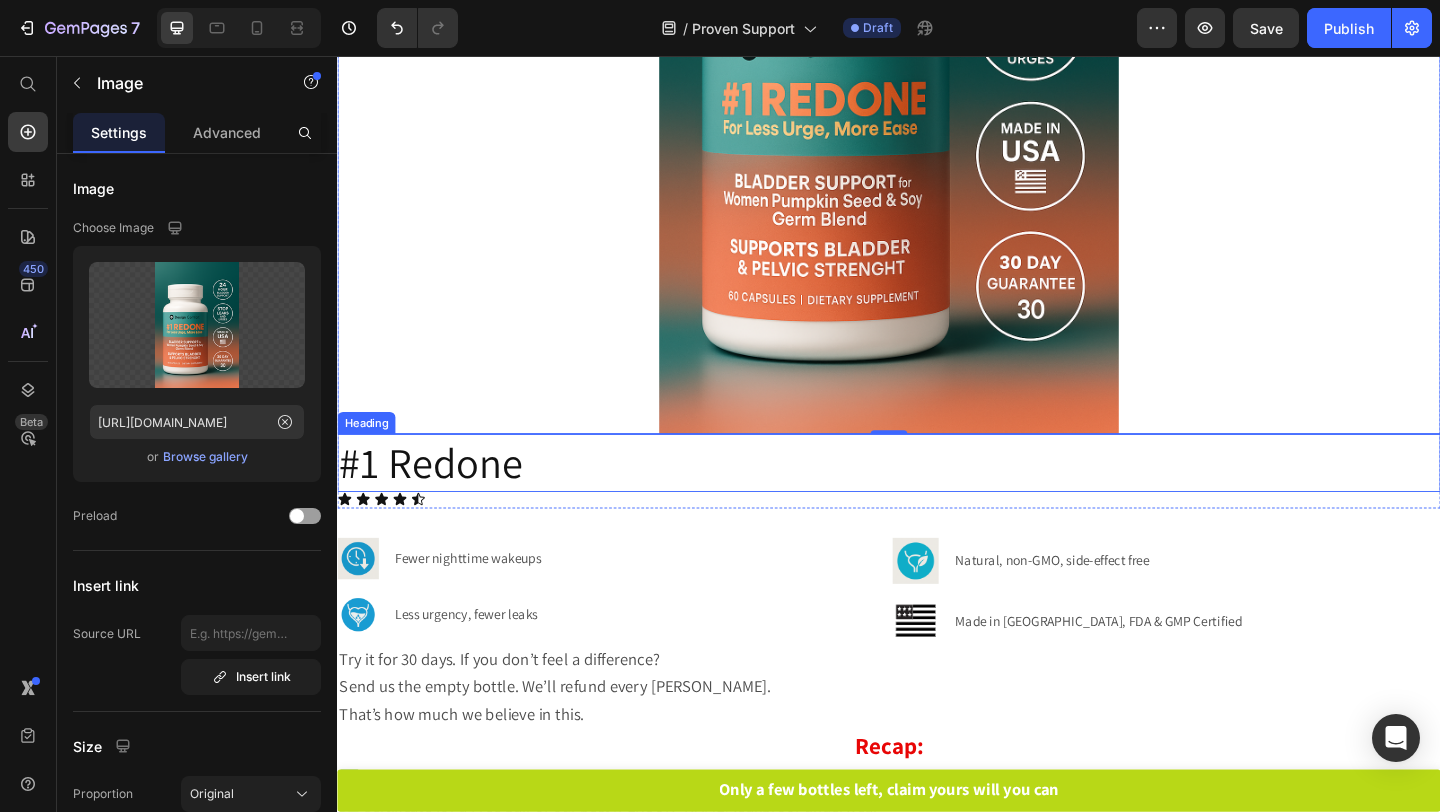 click on "#1 Redone" at bounding box center [937, 499] 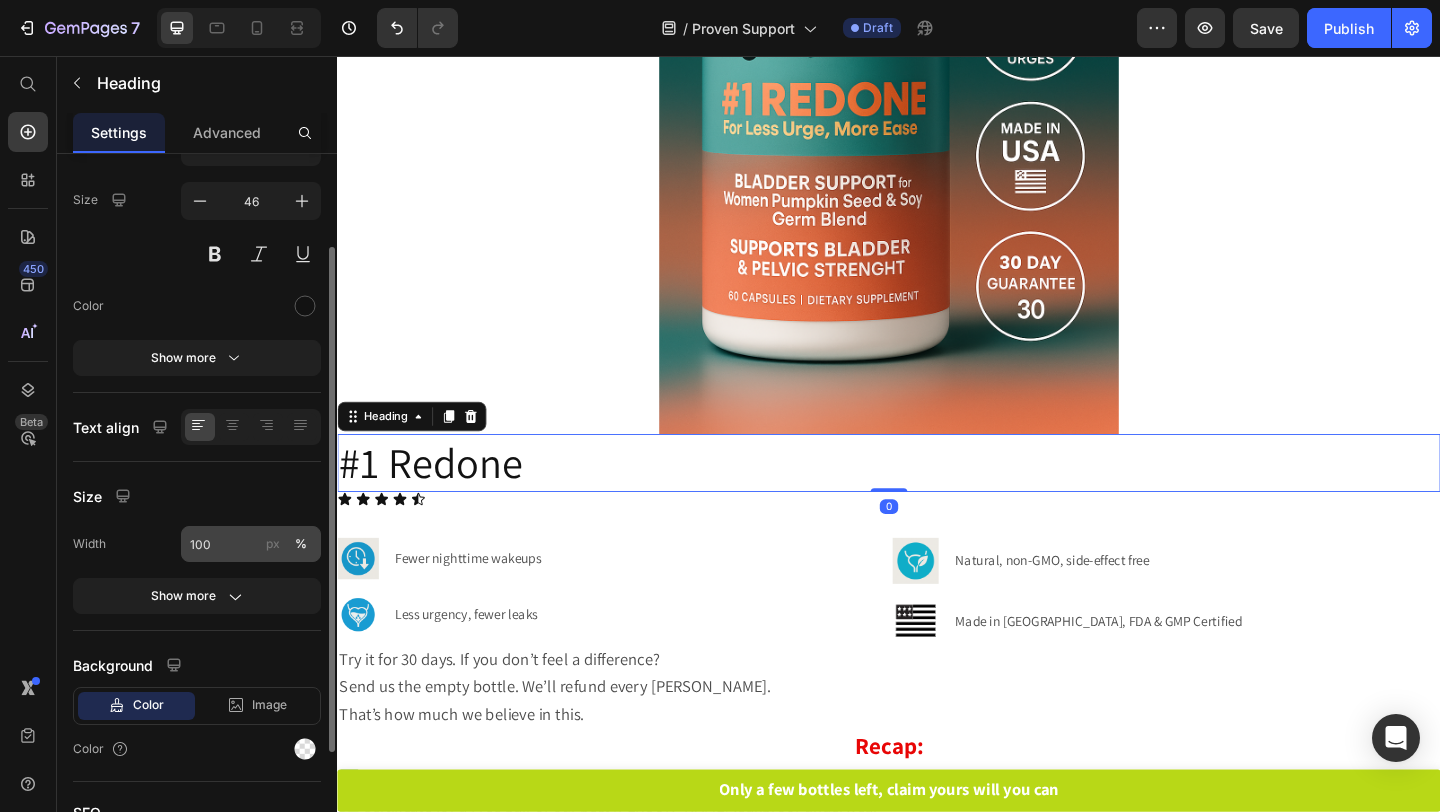 scroll, scrollTop: 152, scrollLeft: 0, axis: vertical 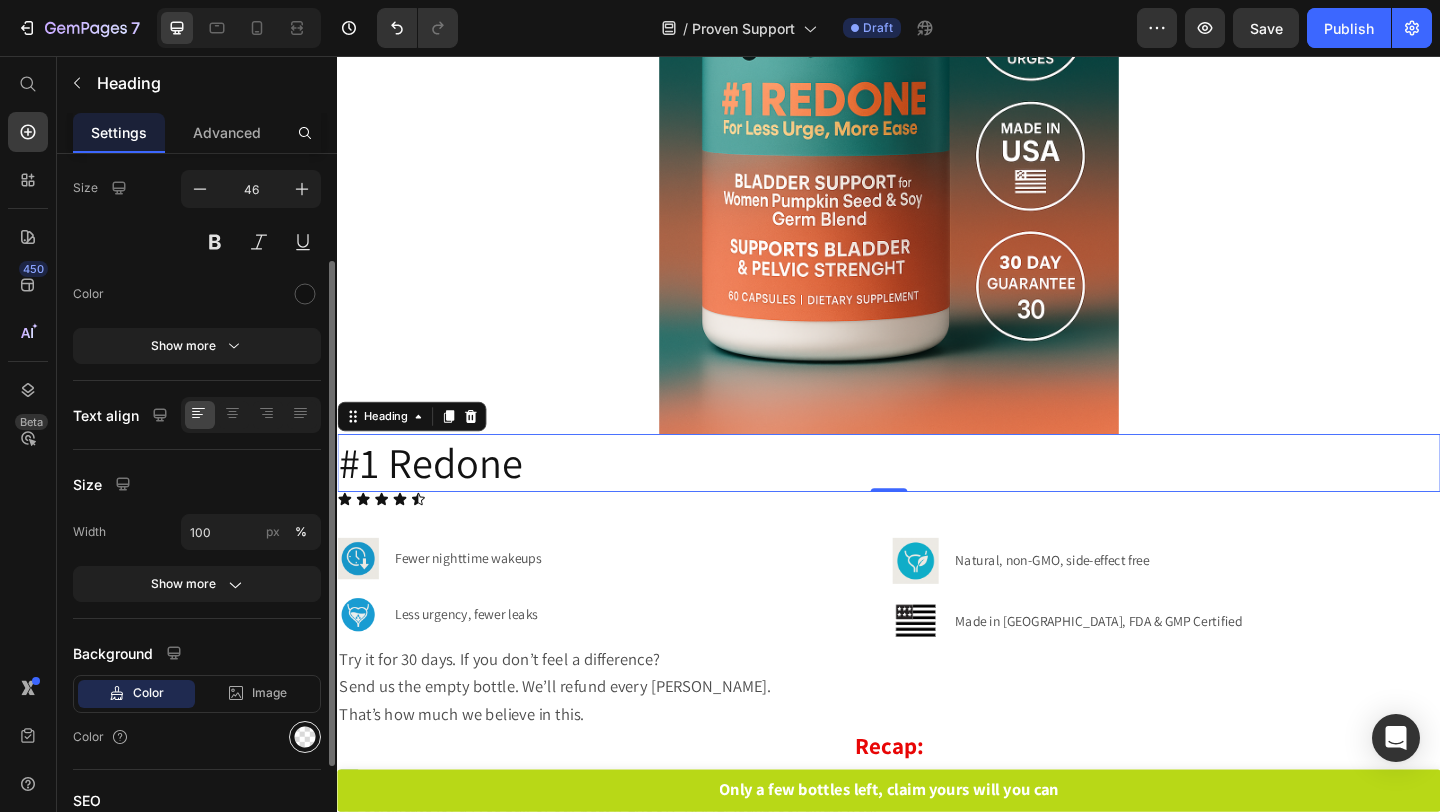 click at bounding box center [305, 737] 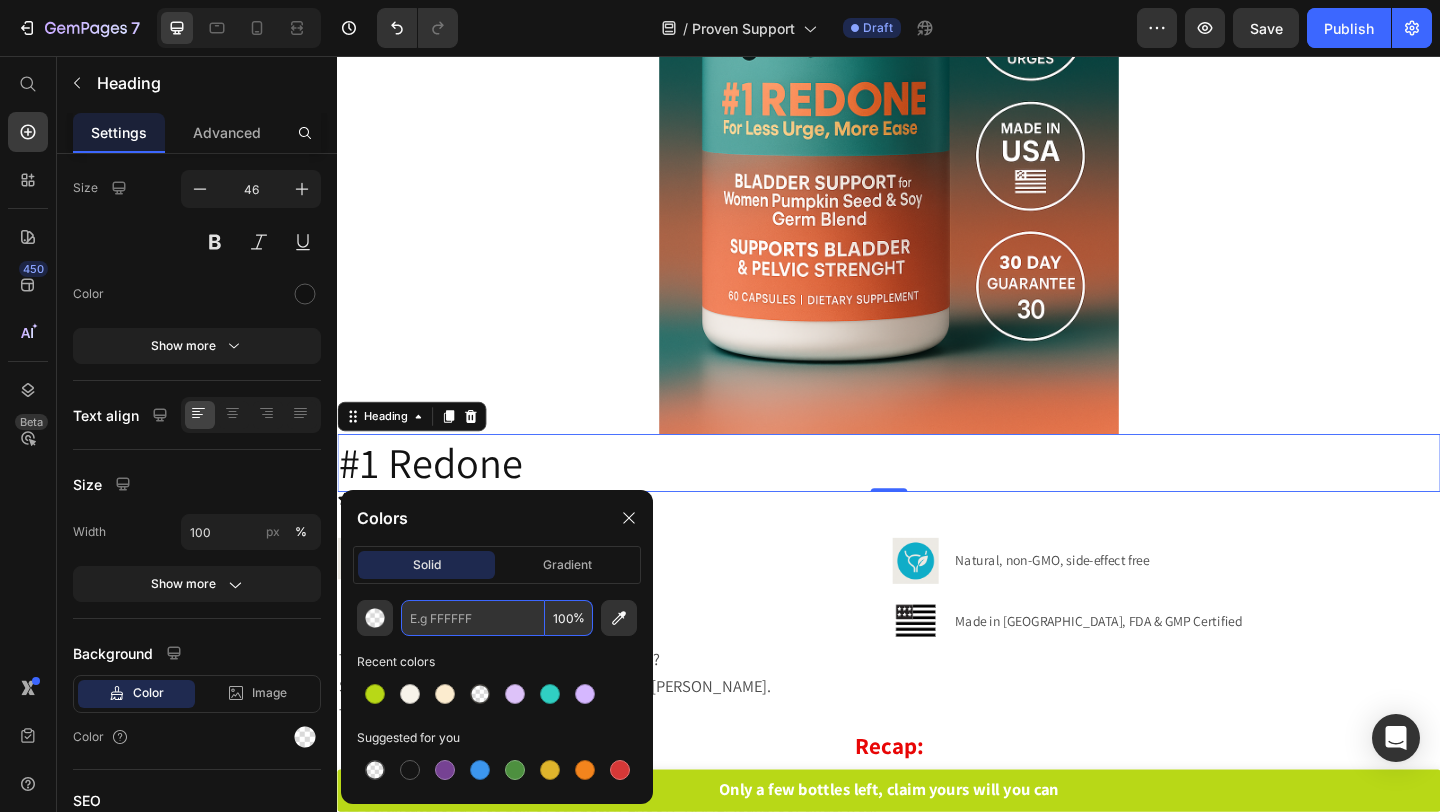 click at bounding box center [473, 618] 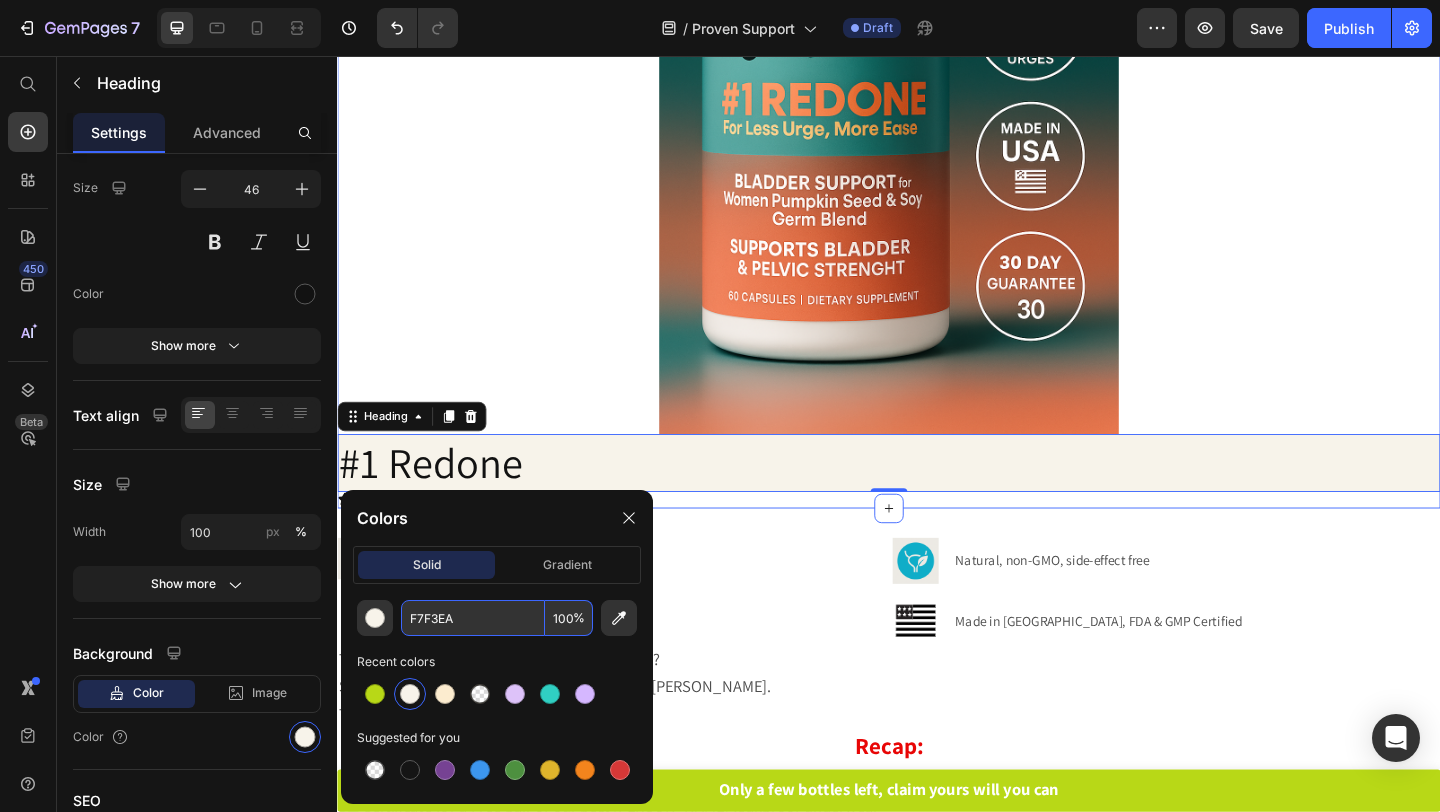 click on "Title Line Women are regaining their freedom  without the need of  pads, kegels, and limiting fluids  . Have you  tried those solutions above and notice little to no  improvement?   So had I,  scroll to see how it works (and why most people never hear about it). Text Block Image Most women are shocked when they find out a supplement for bladder leaks even exists. Text Block   In our customer survey:  Over 70% had never heard of a bladder supplement Most assumed there was no real solution besides surgery or diapers. That ends [DATE].  Because this formula doesn’t just cover leaks. It helps stop them.   Text Block Row Image Human Study — Real Results In a gold-standard human clinical trial Text Block     Women saw: ✅   Fewer leaks  both day and night  ✅ They  slept through the night  more often  ✅ Their urgency and  accidents decreased — without side effects    This was done on  real women , aged [DEMOGRAPHIC_DATA].  Not rats. Not theories .    Text Block Row Image Text Block   But" at bounding box center [937, -2681] 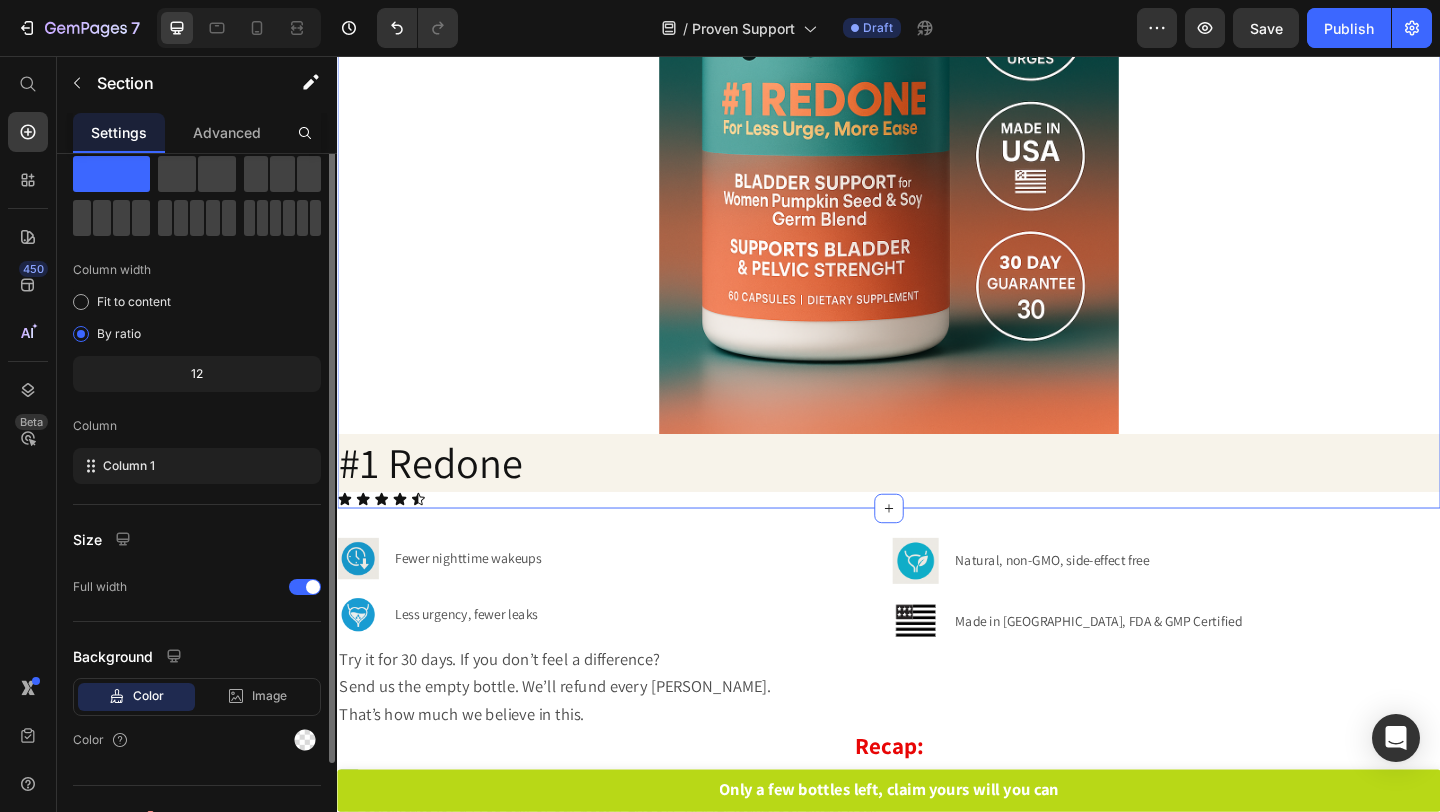 scroll, scrollTop: 93, scrollLeft: 0, axis: vertical 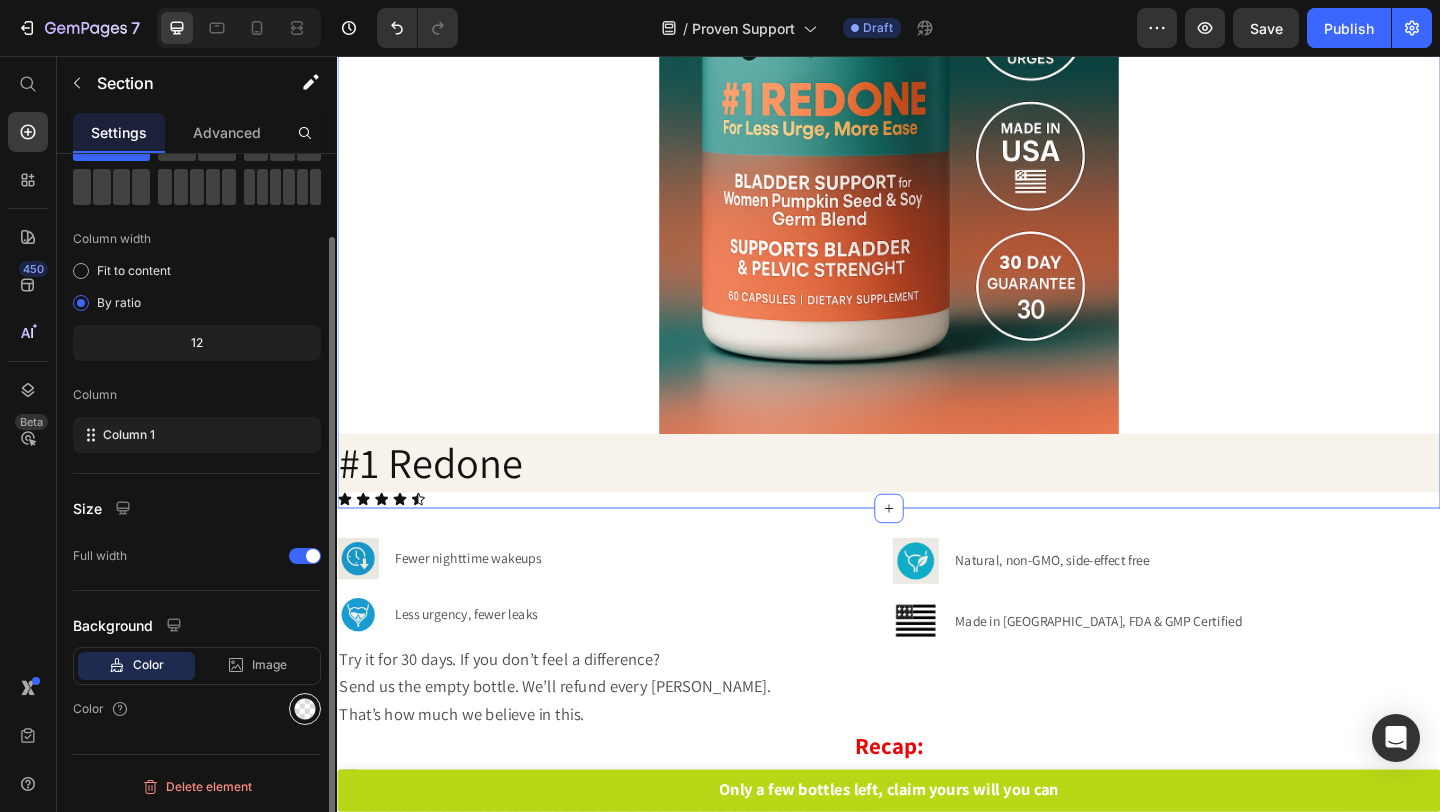 click at bounding box center [305, 709] 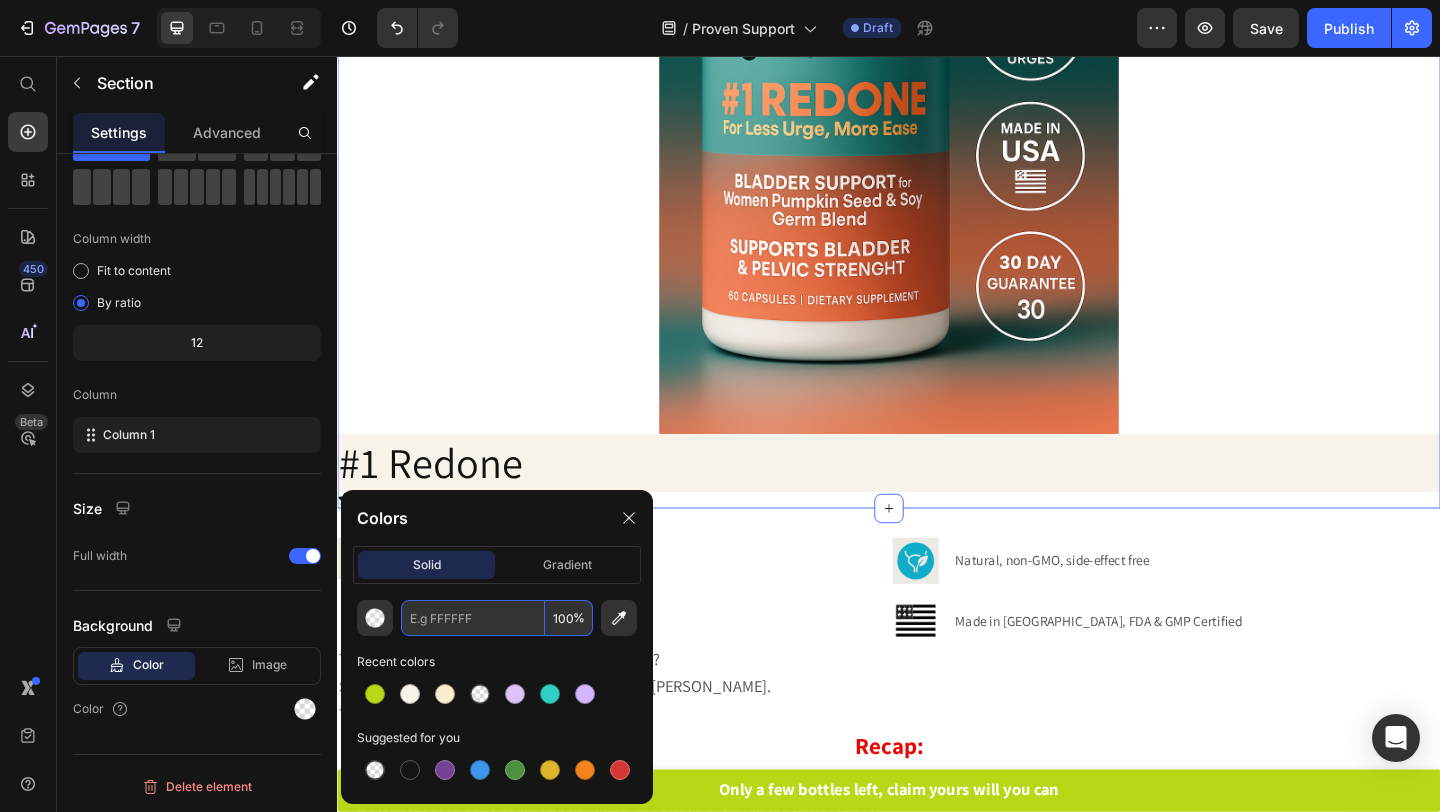 click at bounding box center (473, 618) 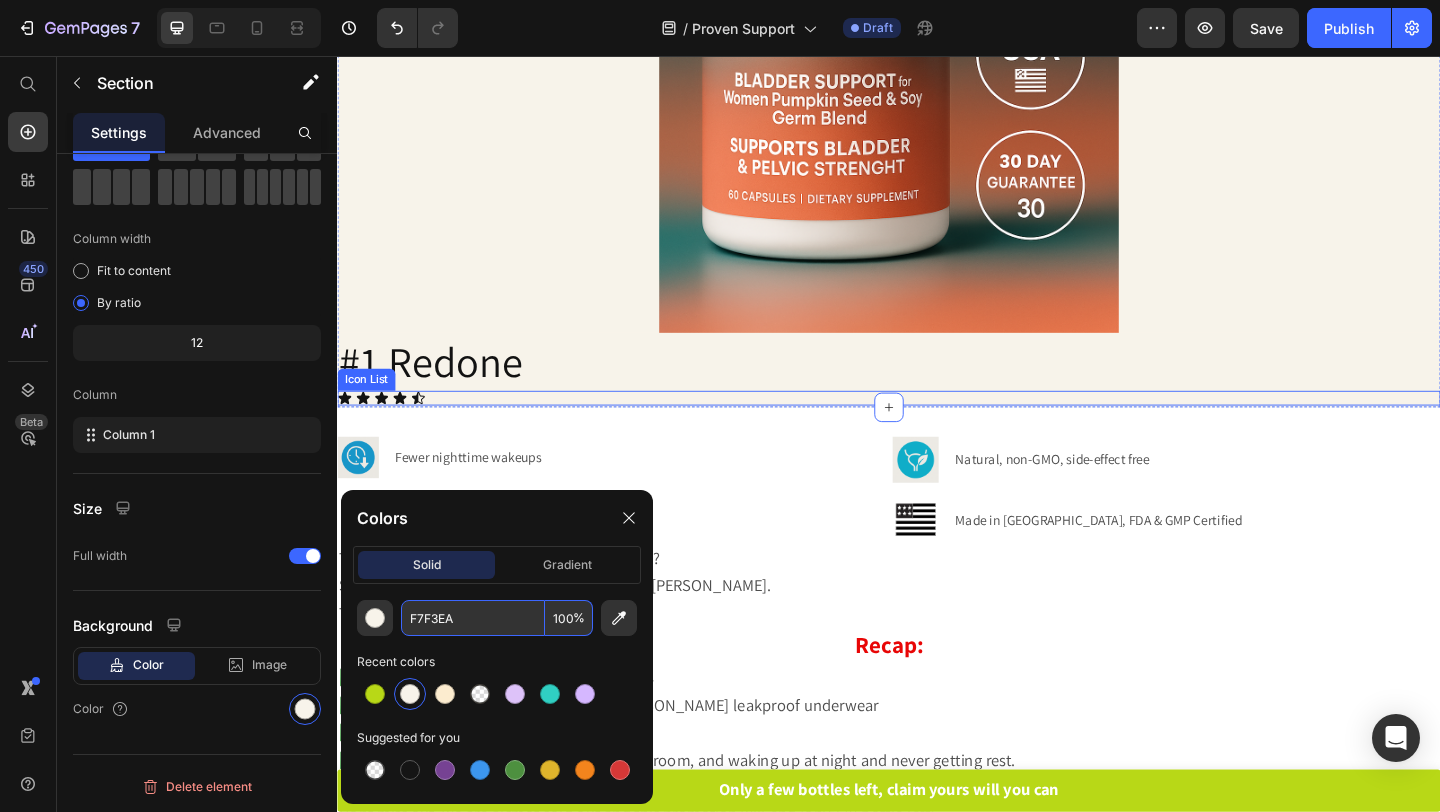 scroll, scrollTop: 6212, scrollLeft: 0, axis: vertical 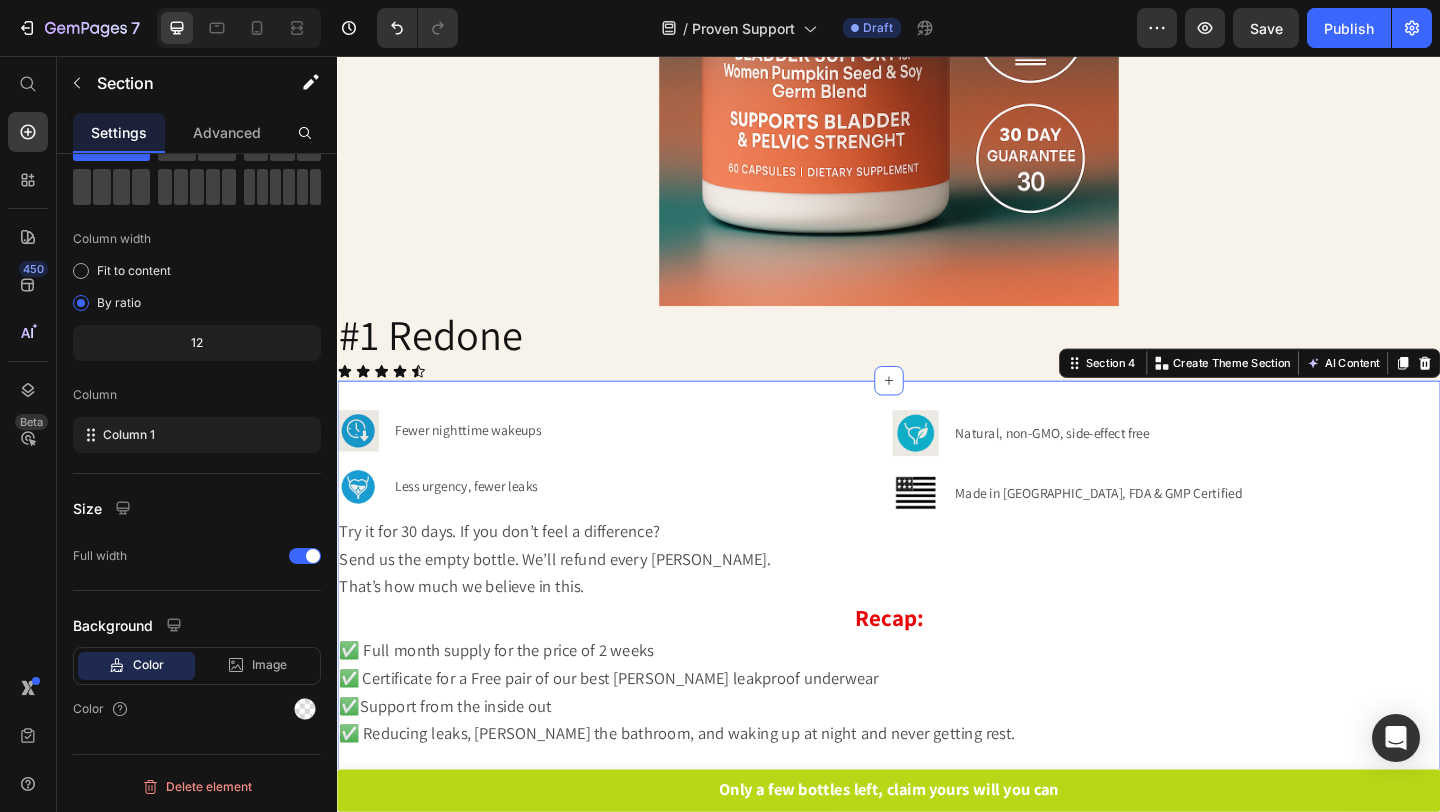 click on "Image Fewer nighttime wakeups Text Block Image Less urgency, fewer leaks Text Block Advanced List Image Natural, non-GMO, side-effect free Text Block Image Made in [GEOGRAPHIC_DATA], FDA & GMP Certified Text Block Advanced List Row Try it for 30 days. If you don’t feel a difference? Send us the empty bottle. We’ll refund every [PERSON_NAME]. That’s how much we believe in this. Text Block Recap: Text Block ✅ Full month supply for the price of 2 weeks ✅   Certificate for a Free pair of our best [PERSON_NAME] leakproof underwear  ✅Support from the inside out ✅ Reducing leaks, [PERSON_NAME] the bathroom, and waking up at night and never getting rest.   Dont miss out, we are alsmot sold out and this promotion will end (ony 170 bottle left) Text Block Section 4   You can create reusable sections Create Theme Section AI Content Write with GemAI What would you like to describe here? Tone and Voice Persuasive Product #1 Redone Clinical Bladder Support Show more Generate" at bounding box center [937, 655] 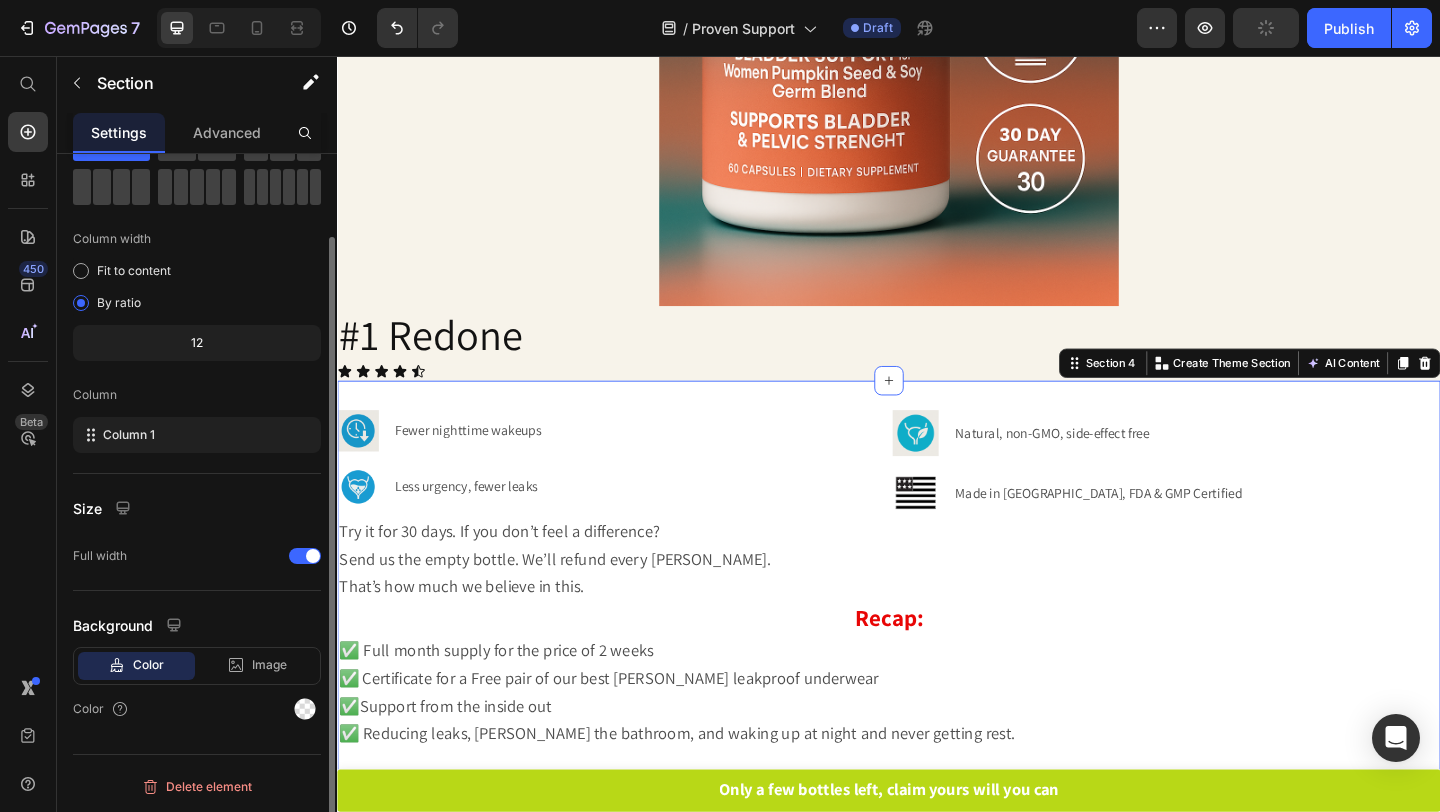 click on "Color" at bounding box center (197, 709) 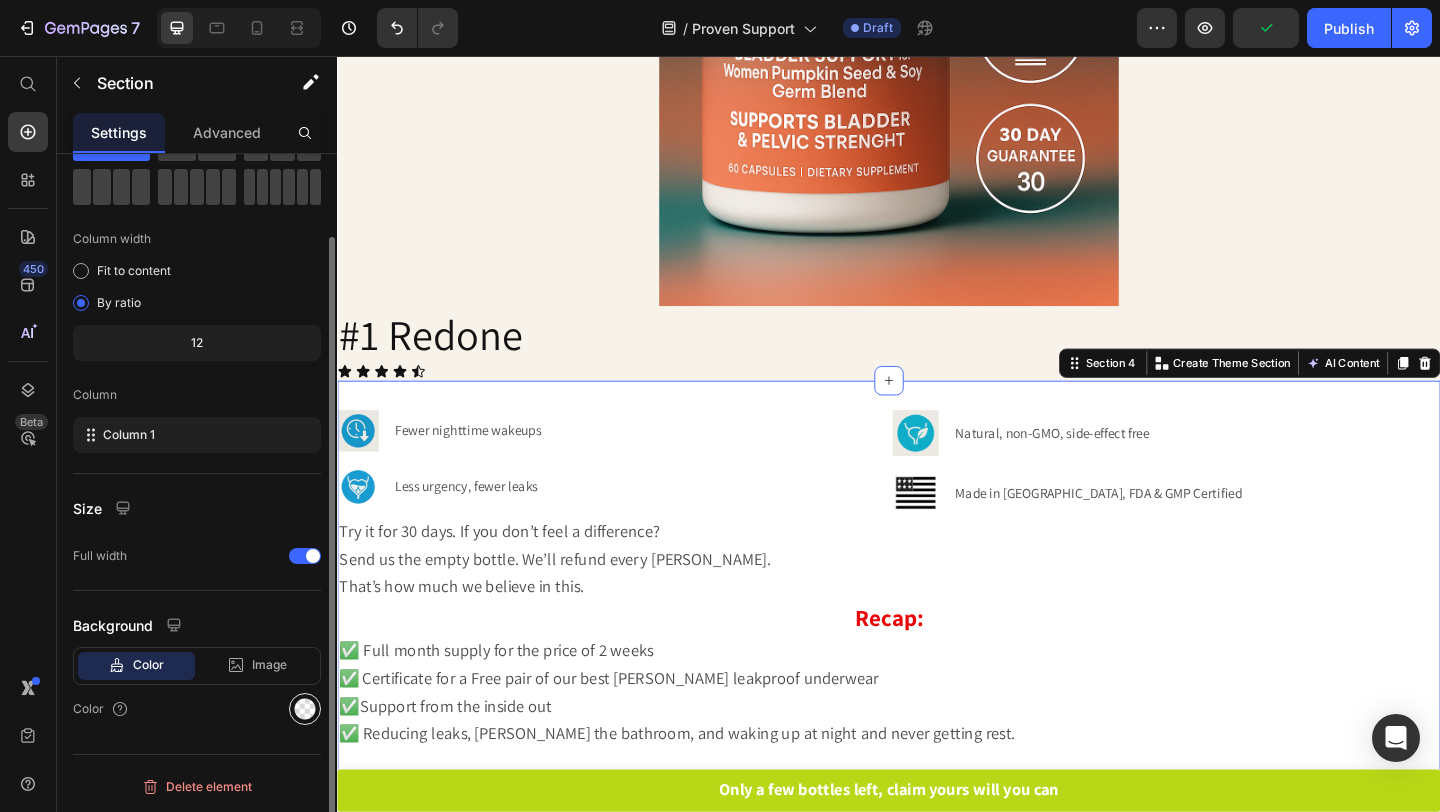 click at bounding box center [305, 709] 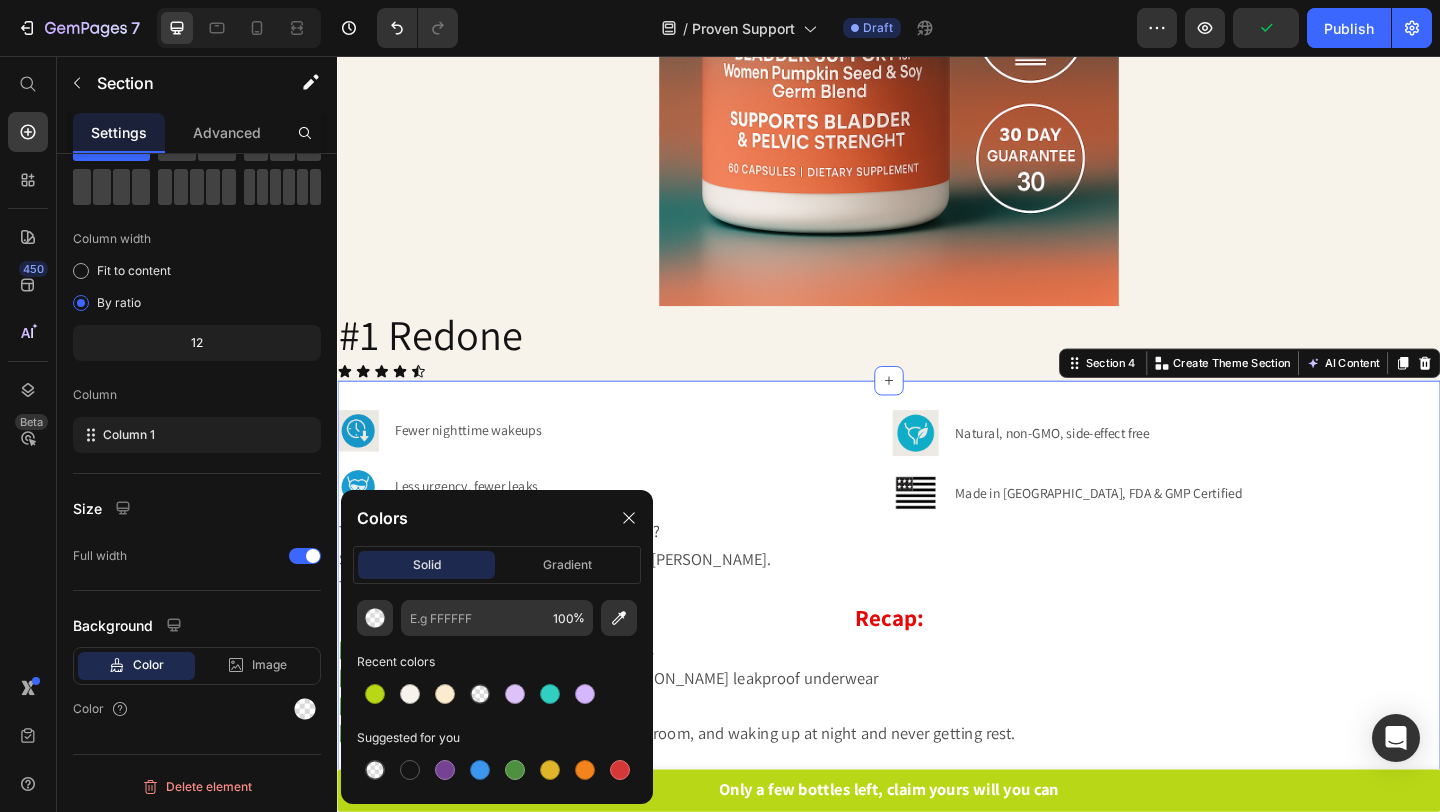 click on "100 % Recent colors Suggested for you" 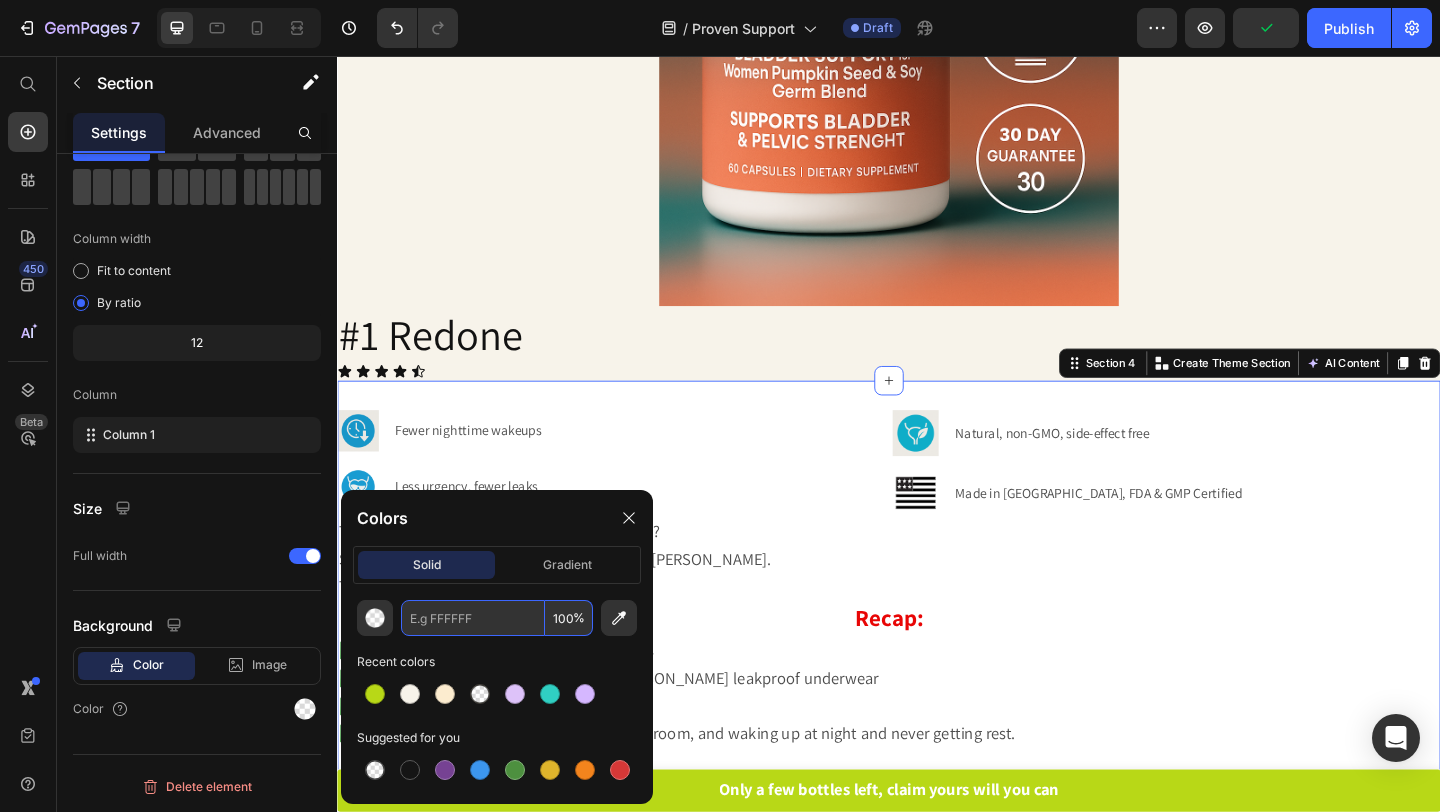 click at bounding box center [473, 618] 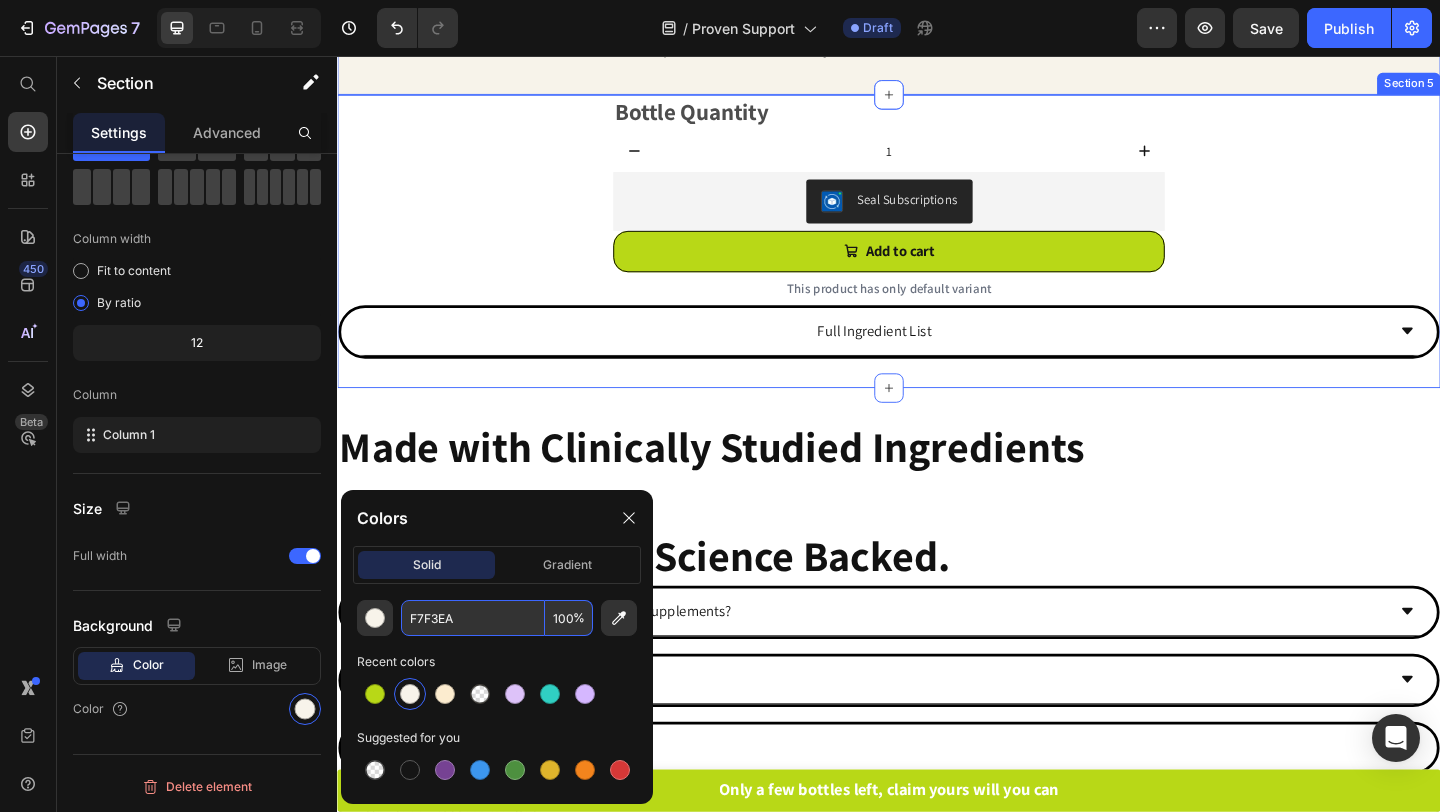 scroll, scrollTop: 7132, scrollLeft: 0, axis: vertical 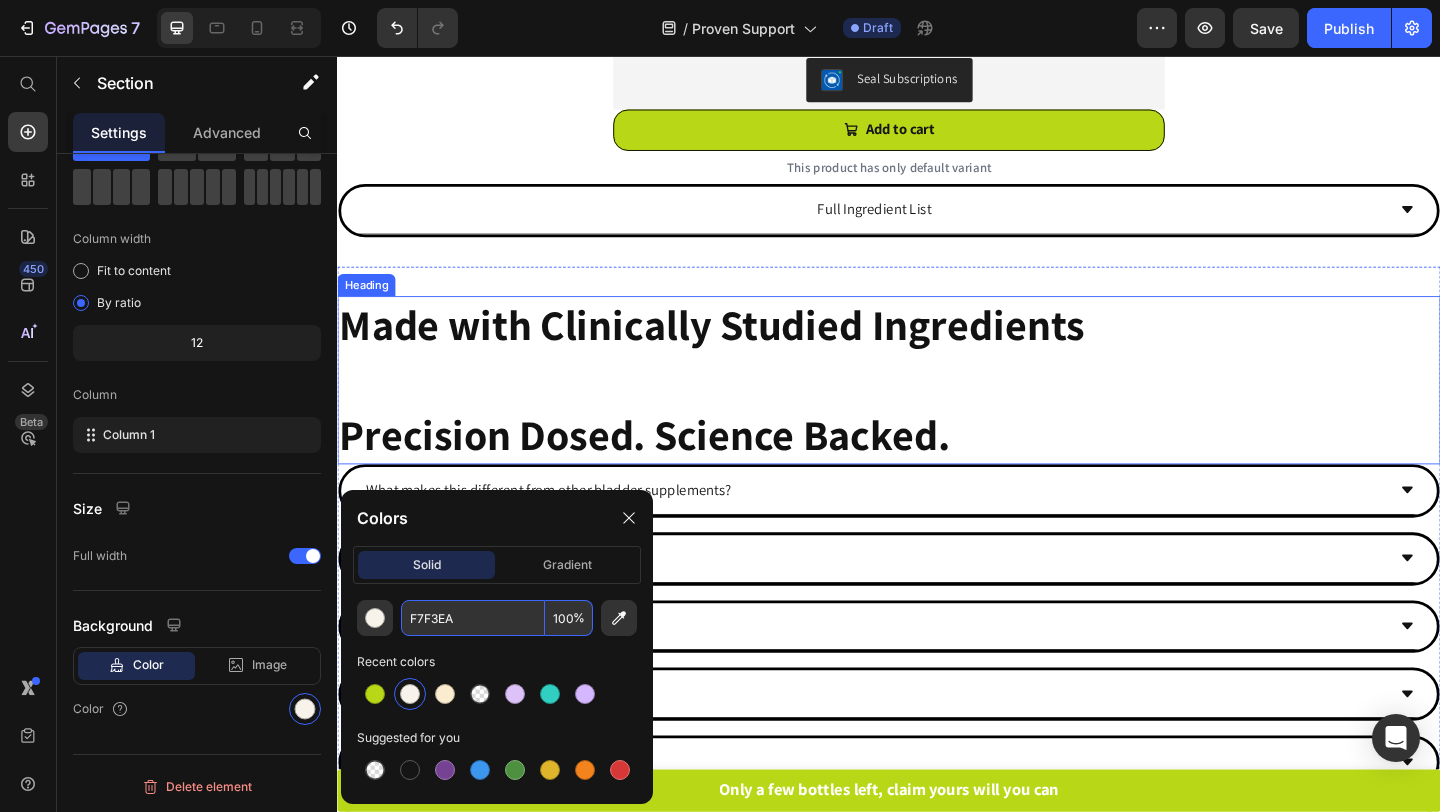 click on "Made with Clinically Studied Ingredients" at bounding box center [744, 348] 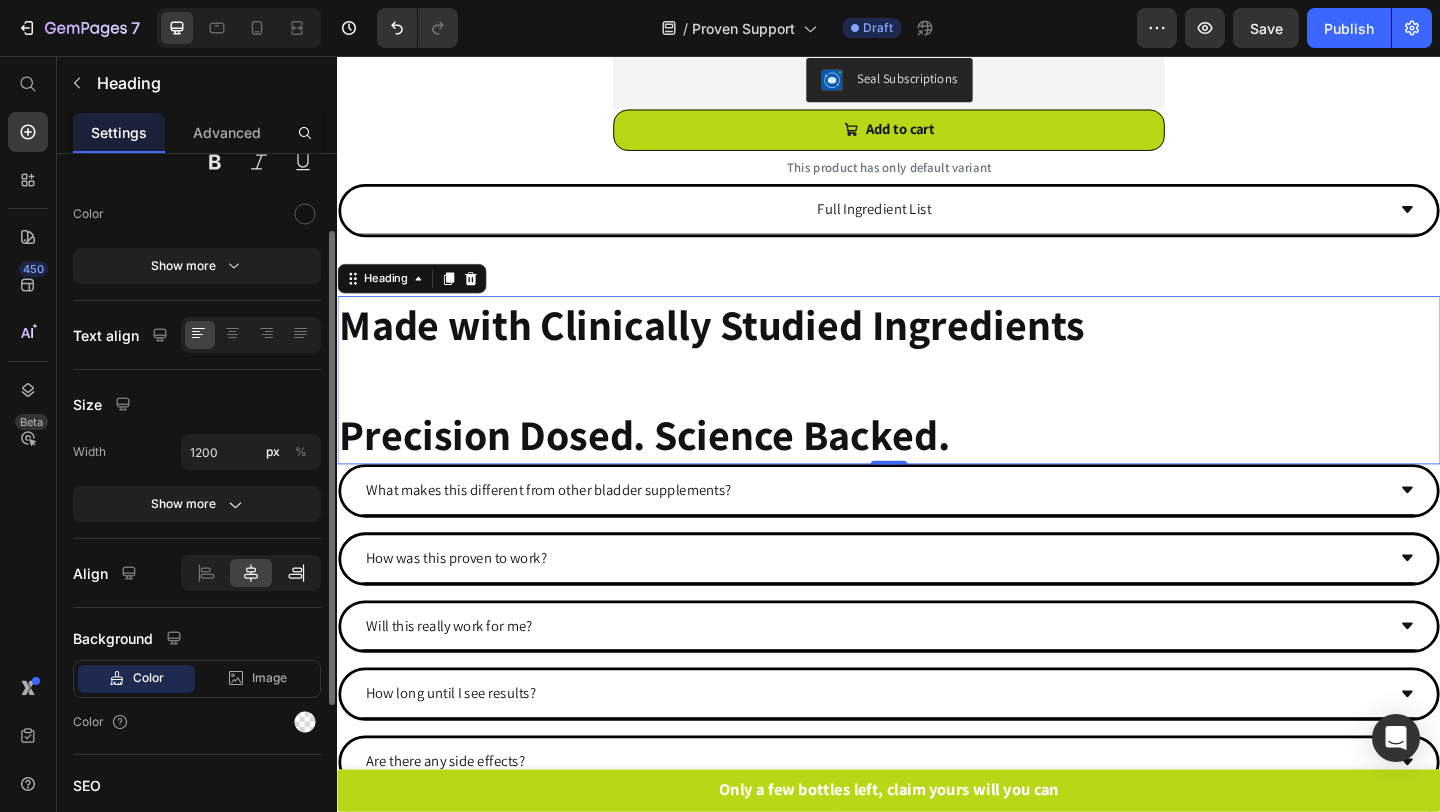 scroll, scrollTop: 254, scrollLeft: 0, axis: vertical 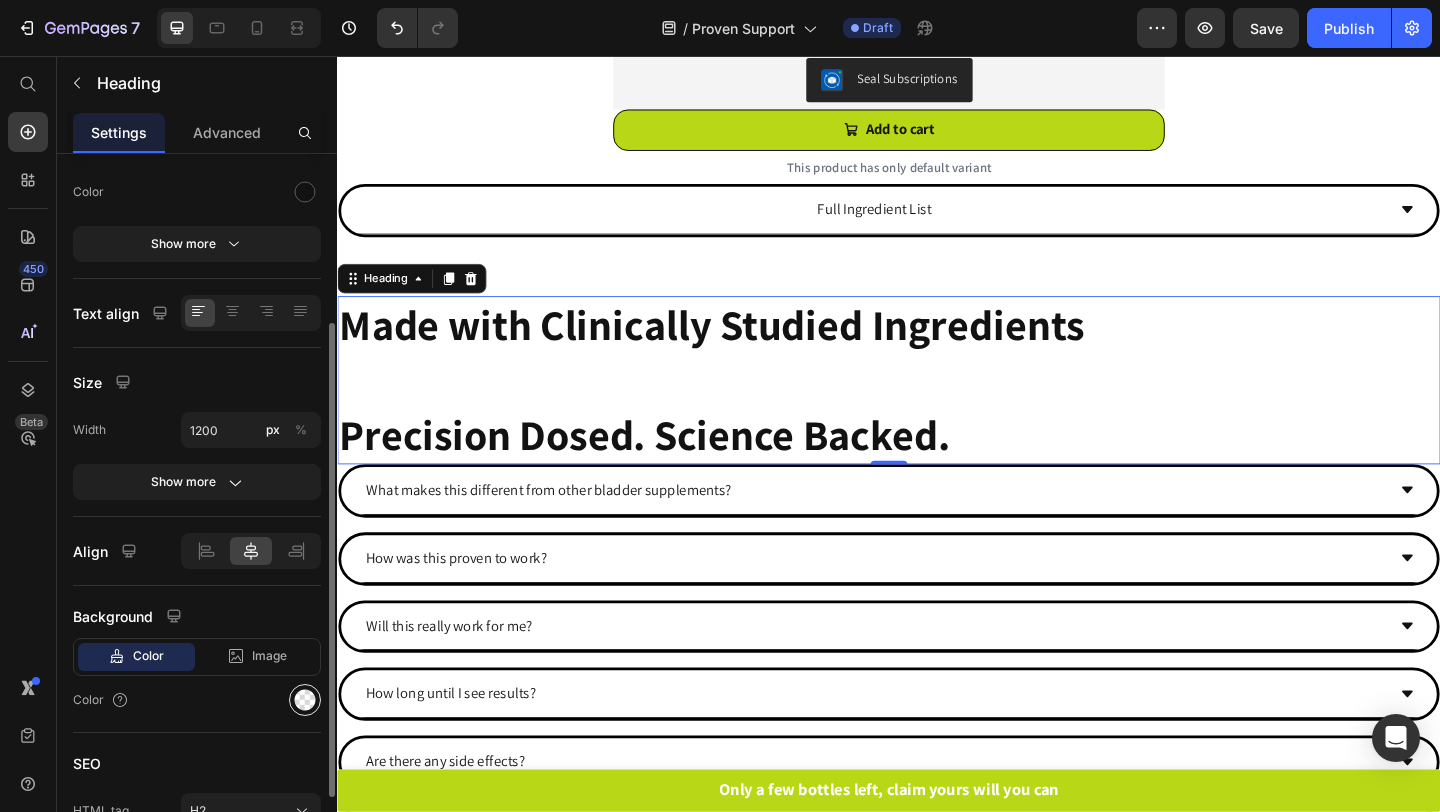 click at bounding box center (305, 700) 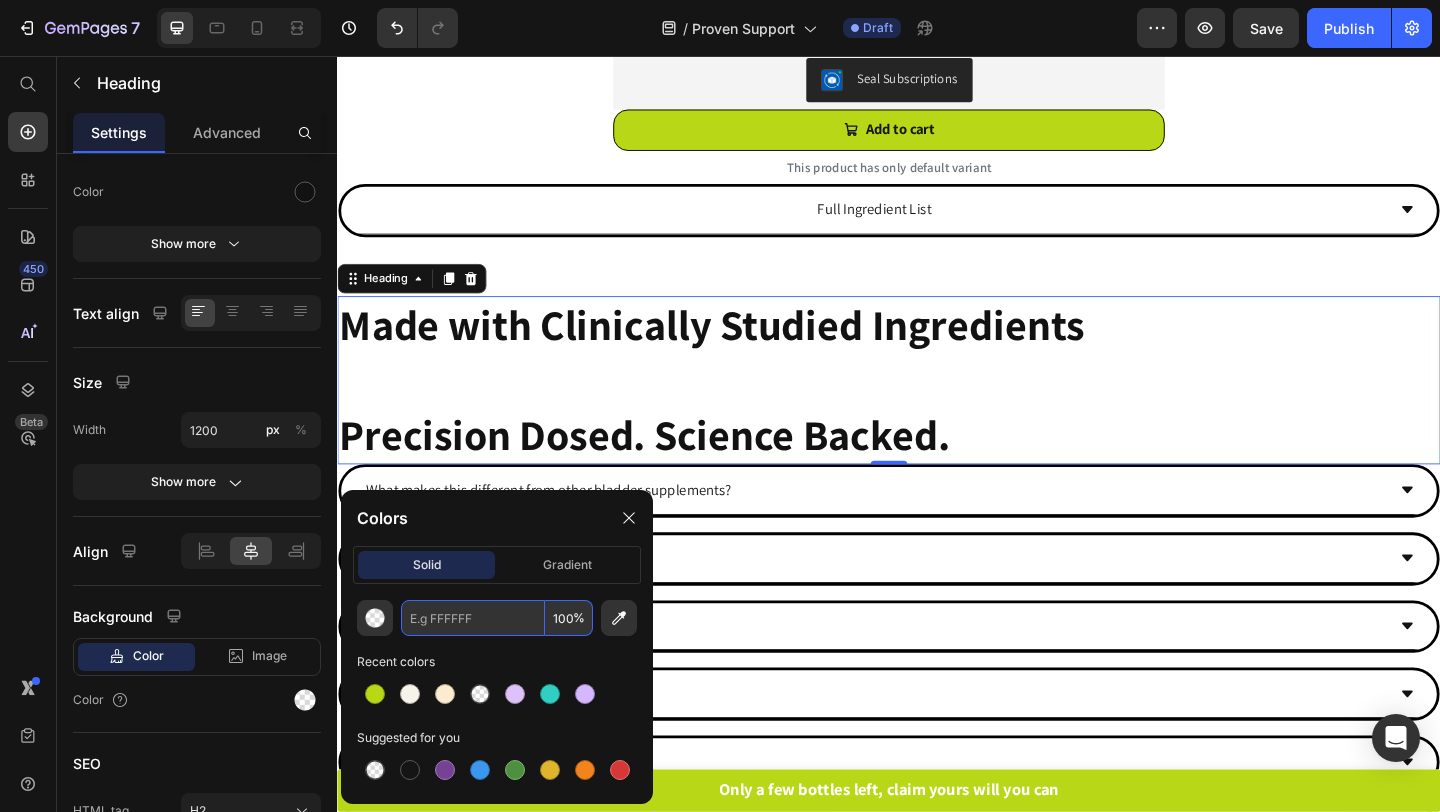 click at bounding box center [473, 618] 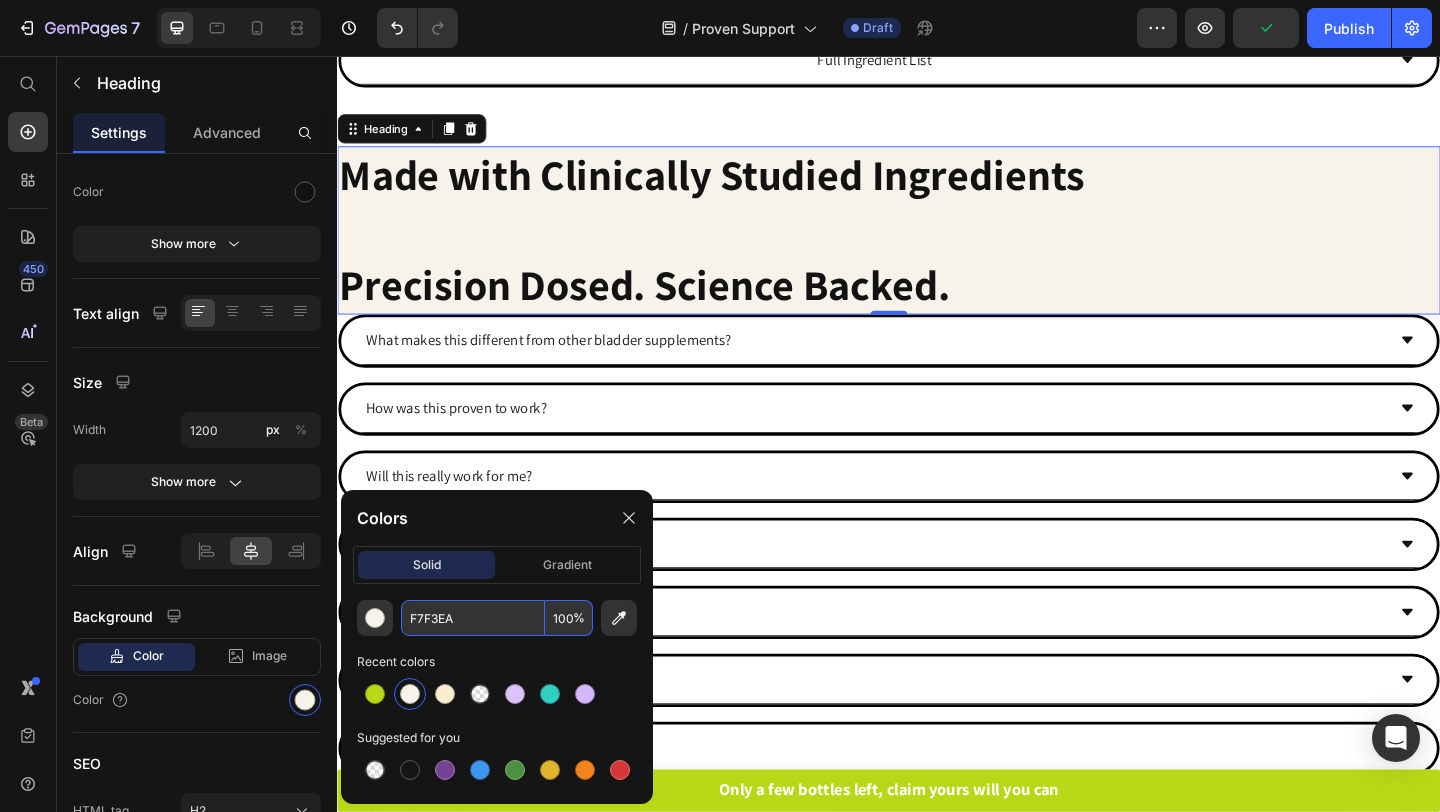 scroll, scrollTop: 7325, scrollLeft: 0, axis: vertical 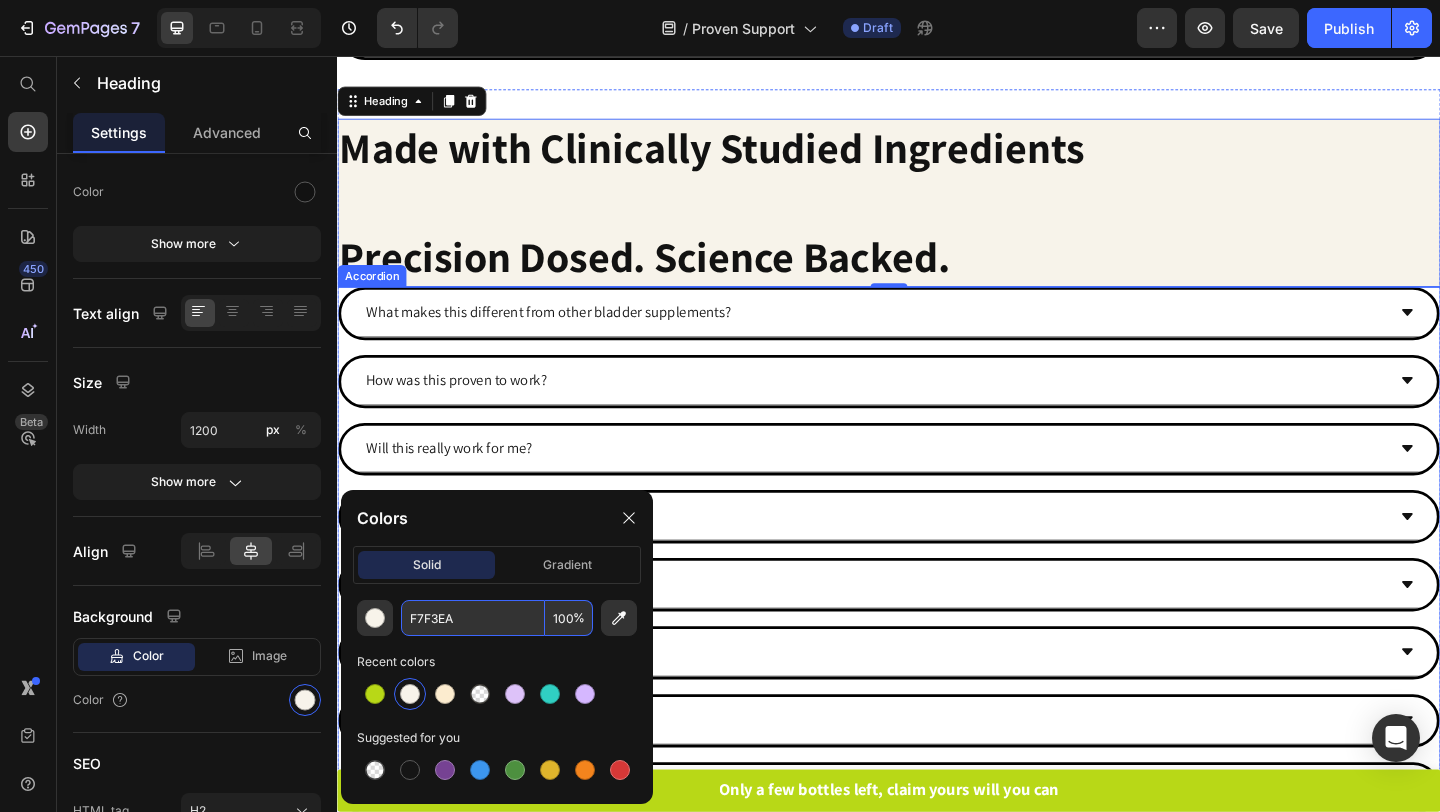 click on "What makes this different from other bladder supplements?" at bounding box center (937, 336) 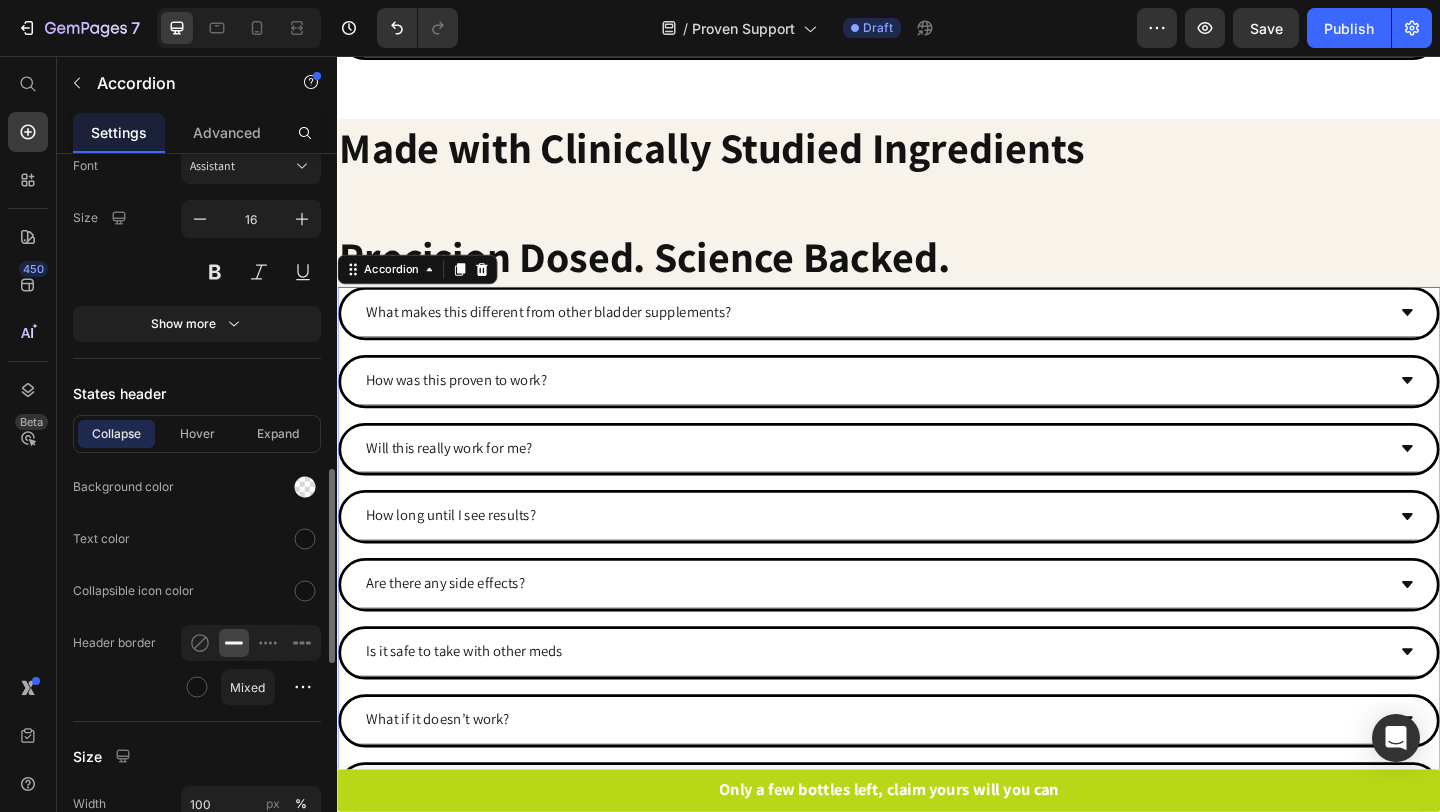 scroll, scrollTop: 1230, scrollLeft: 0, axis: vertical 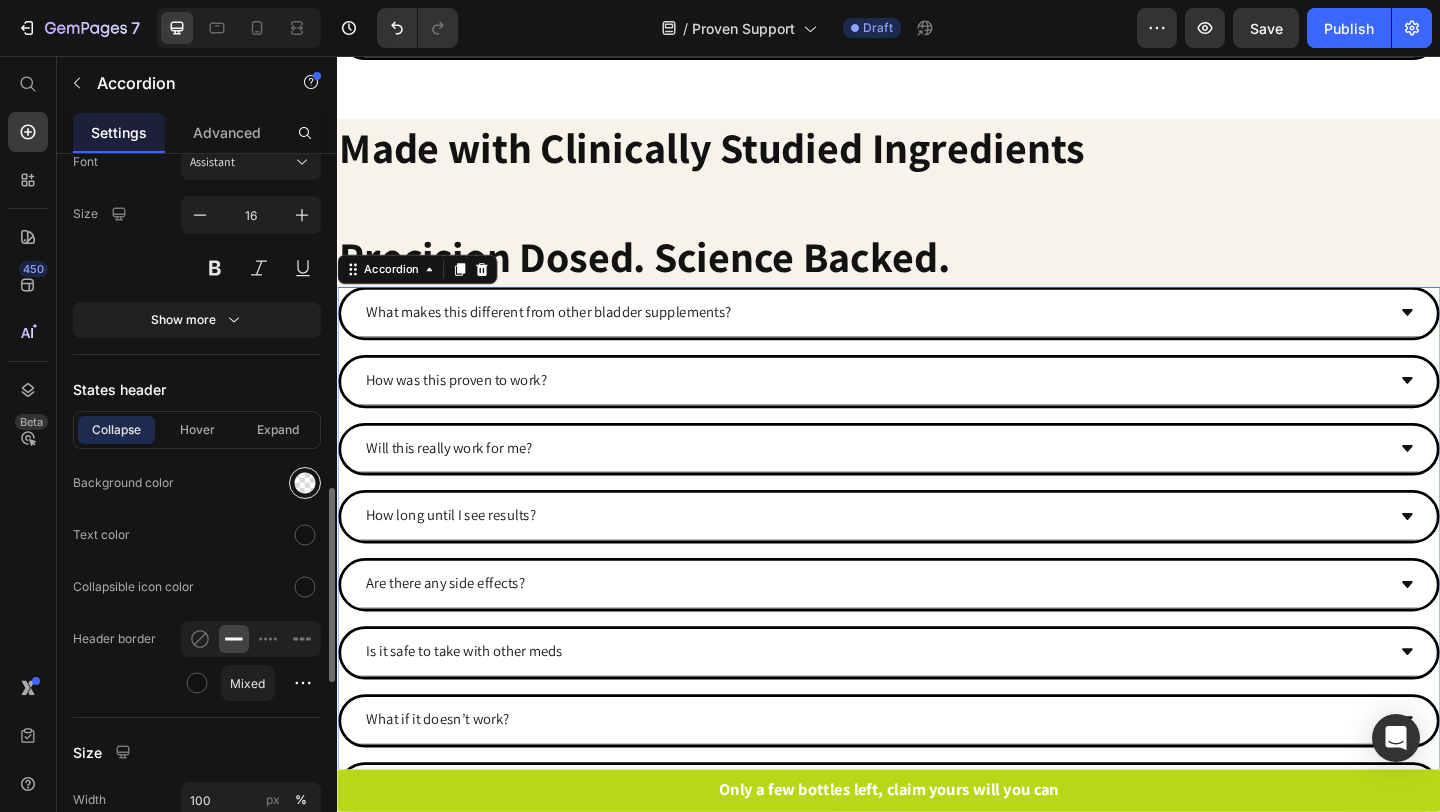 click at bounding box center [305, 483] 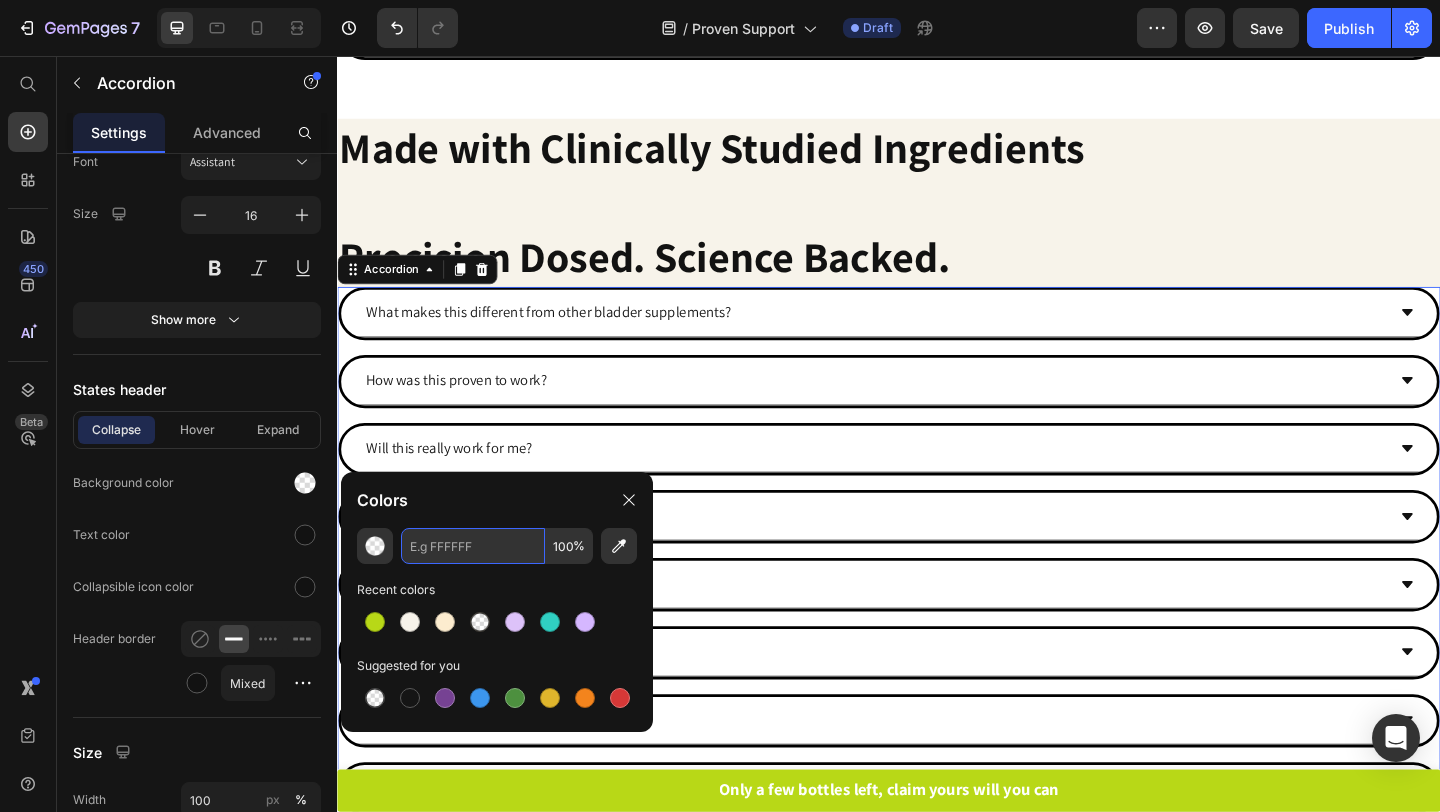 click at bounding box center (473, 546) 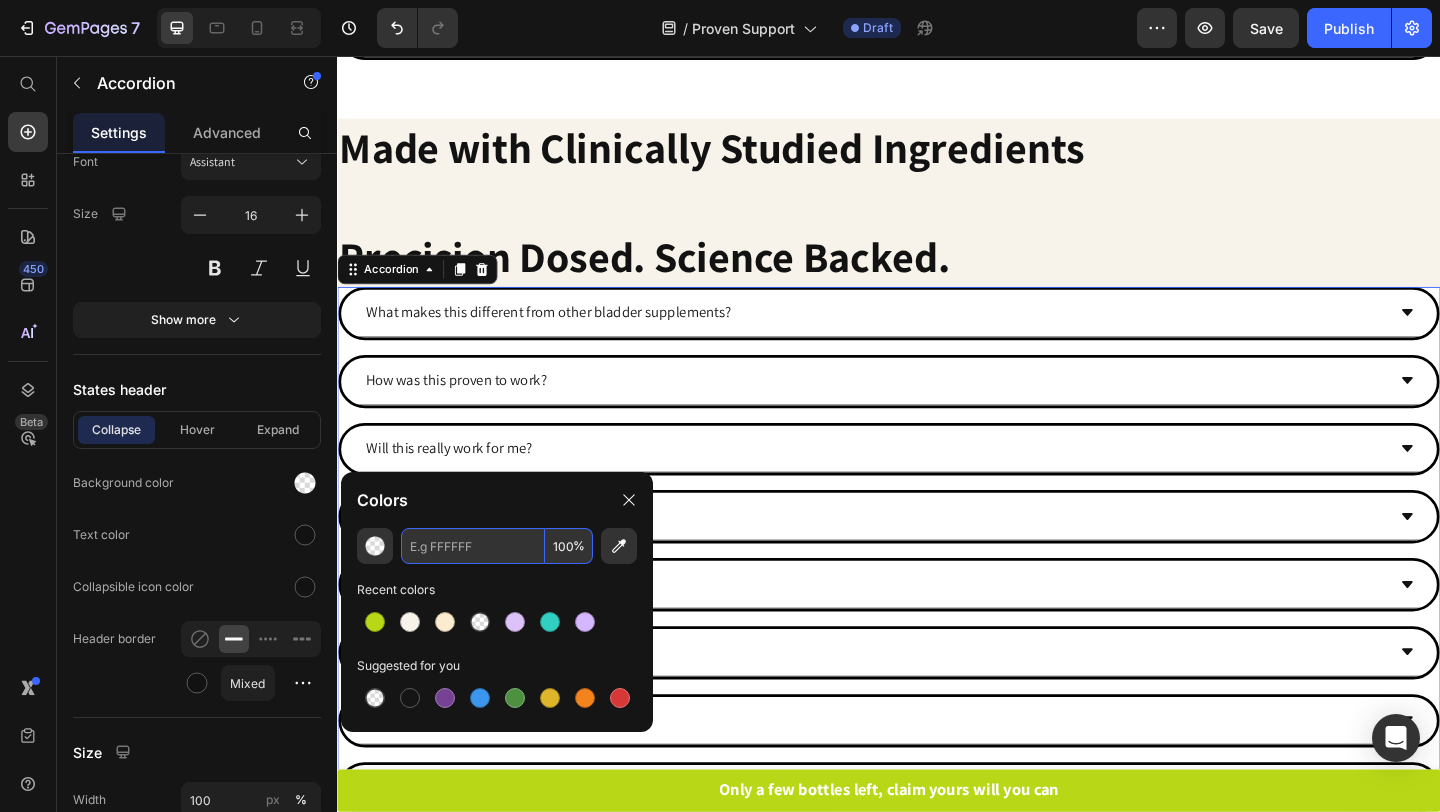 paste on "F7F3EA" 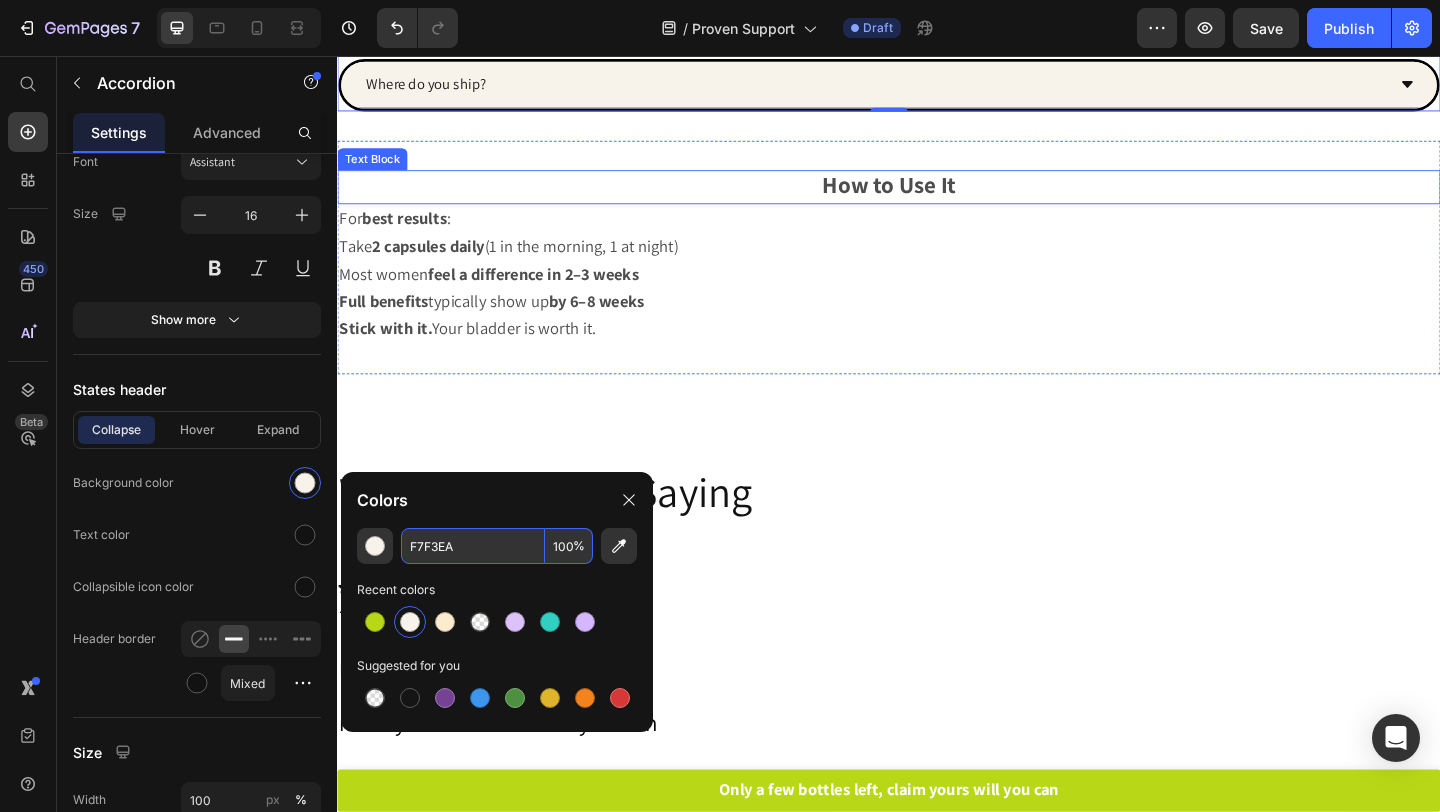scroll, scrollTop: 8047, scrollLeft: 0, axis: vertical 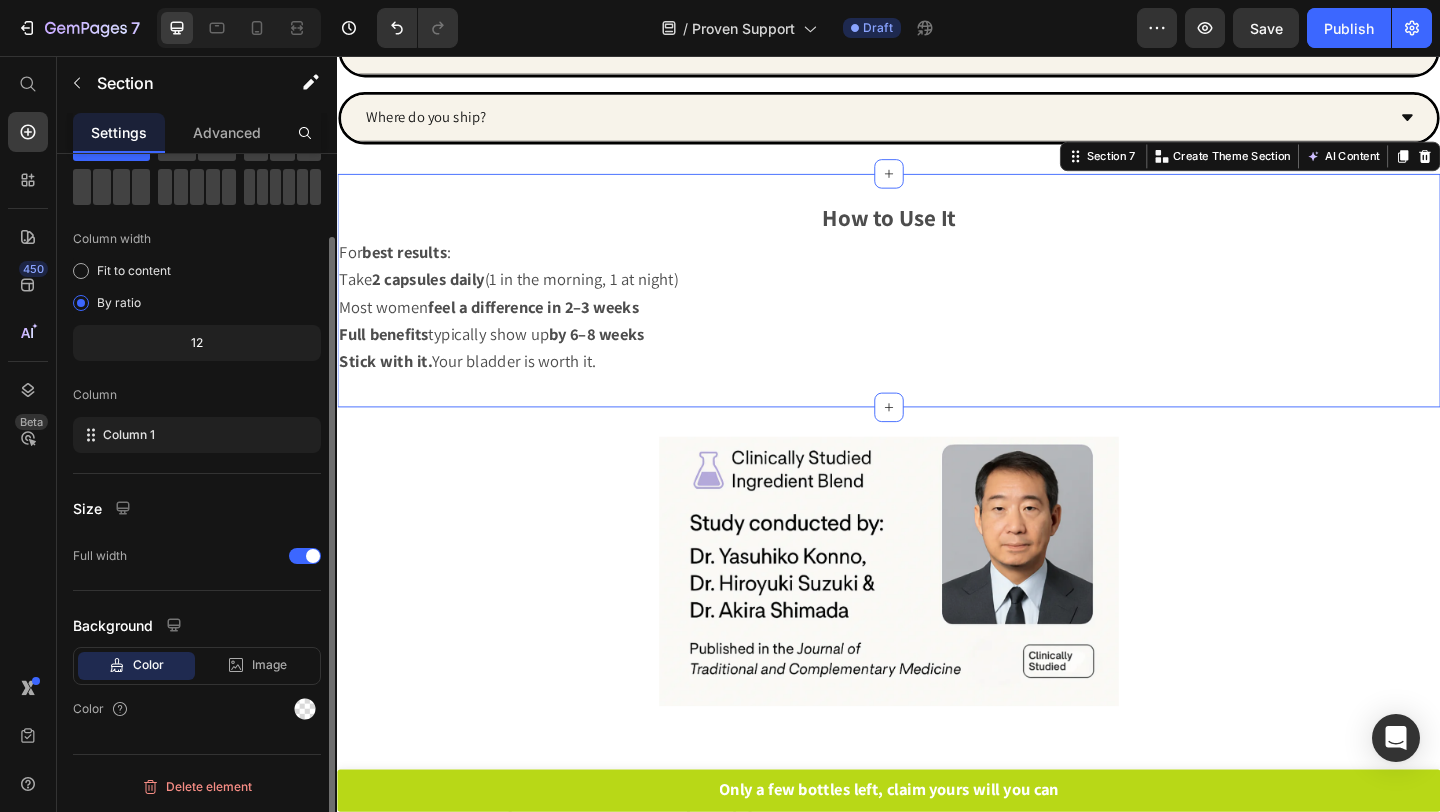 click on "How to Use It Text Block For  best results : Take  2 capsules daily  (1 in the morning, 1 at night) Most women  feel a difference in 2–3 weeks Full benefits  typically show up  by 6–8 weeks Stick with it.  Your bladder is worth it. Text Block Section 7   You can create reusable sections Create Theme Section AI Content Write with GemAI What would you like to describe here? Tone and Voice Persuasive Product #1 Redone Clinical Bladder Support Show more Generate" at bounding box center [937, 311] 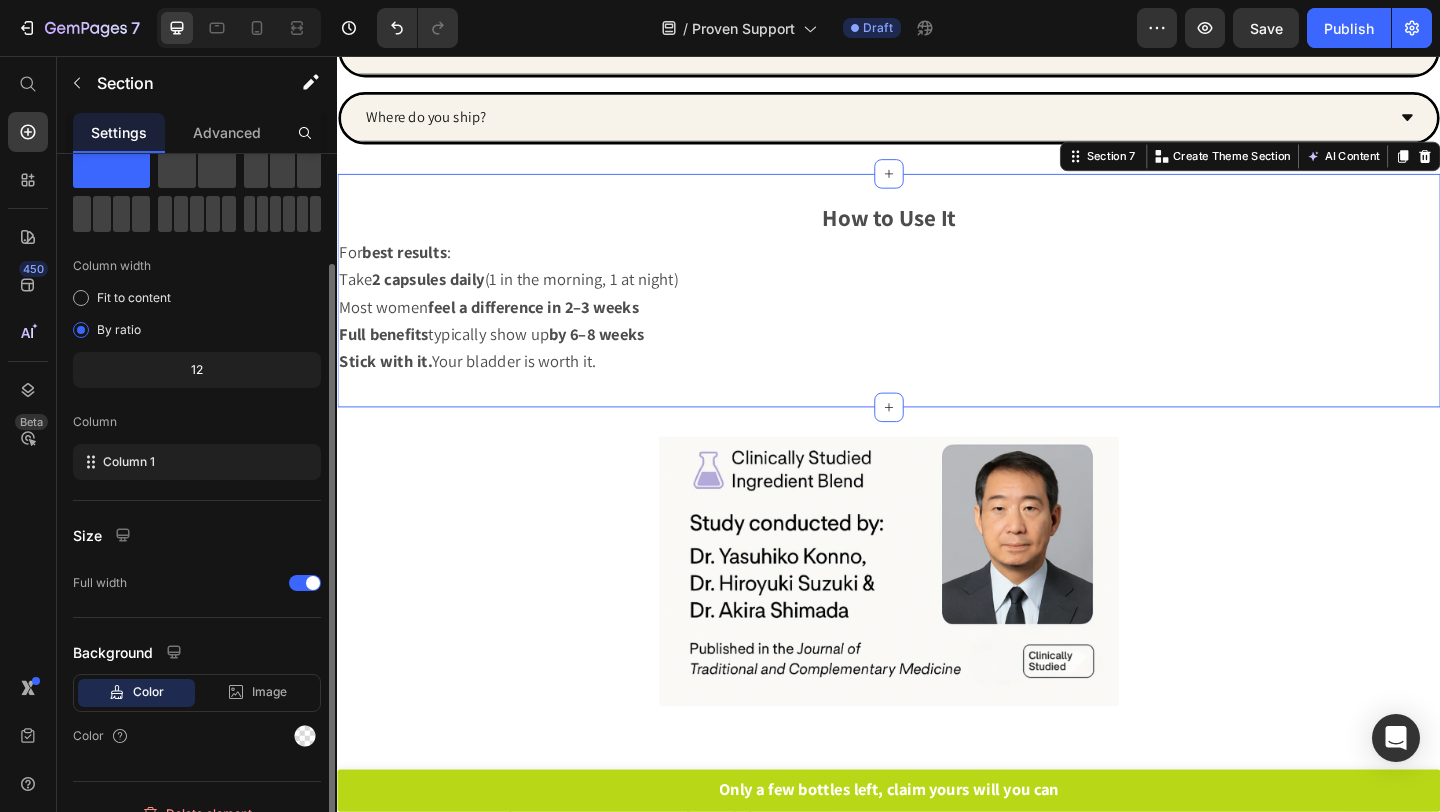 scroll, scrollTop: 93, scrollLeft: 0, axis: vertical 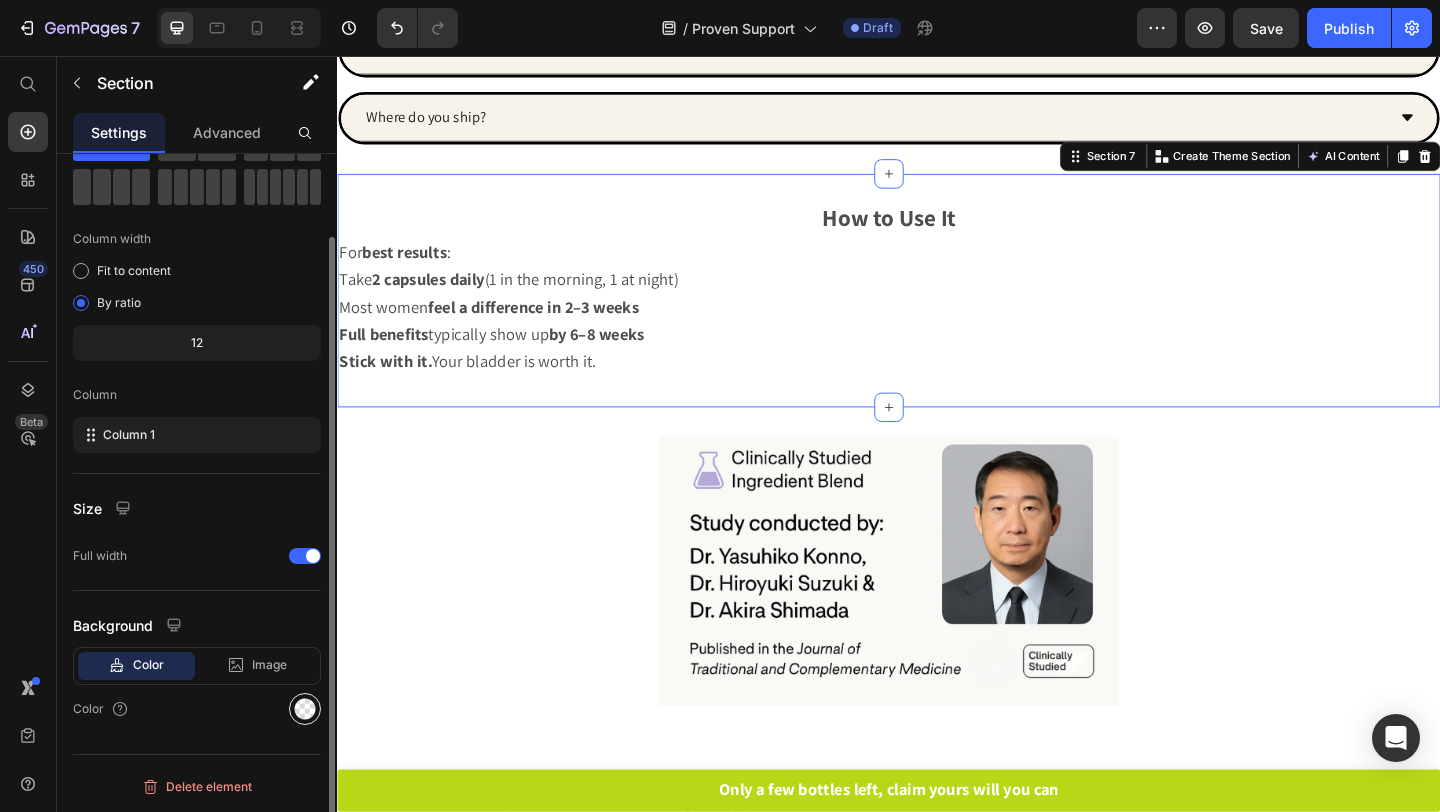 click at bounding box center (305, 709) 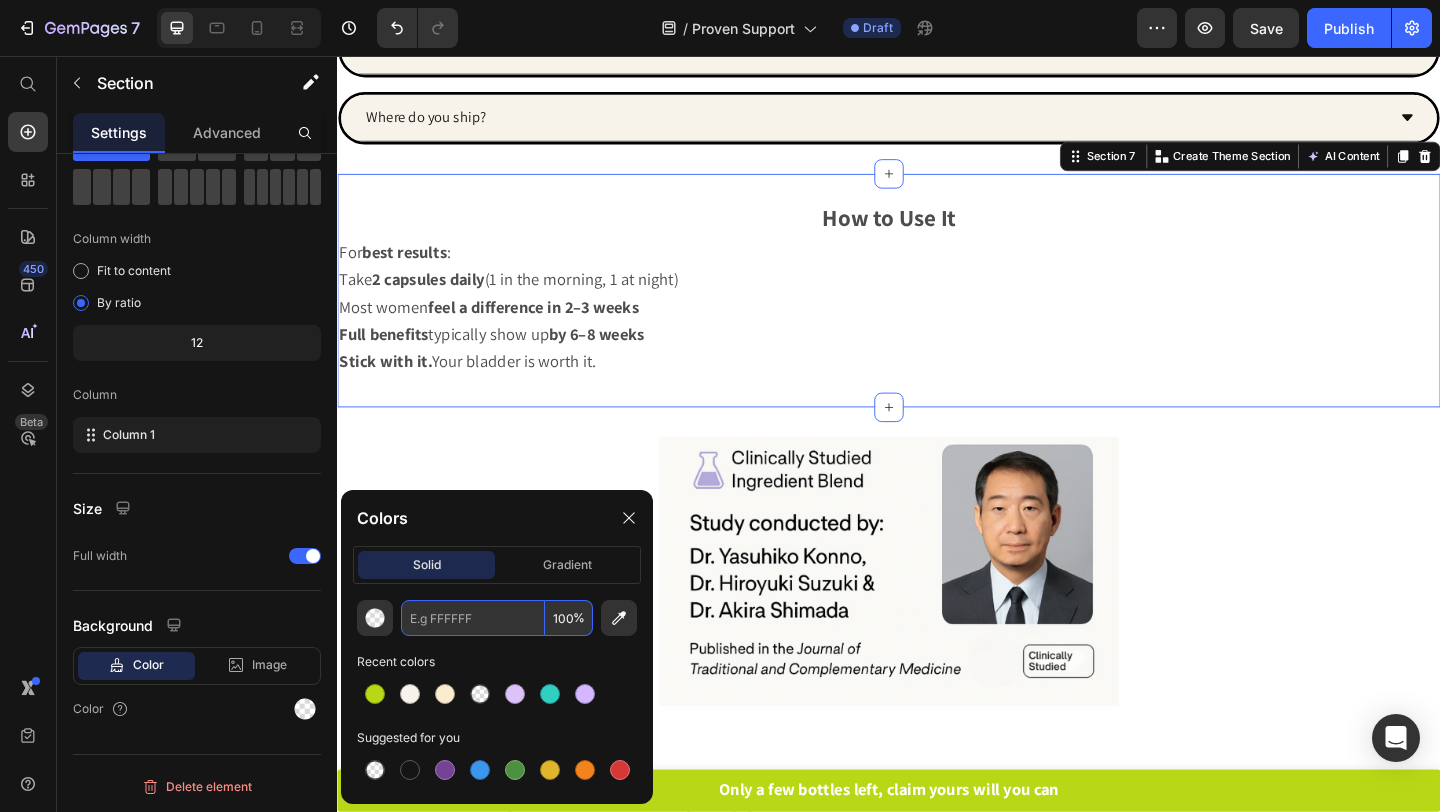 click at bounding box center [473, 618] 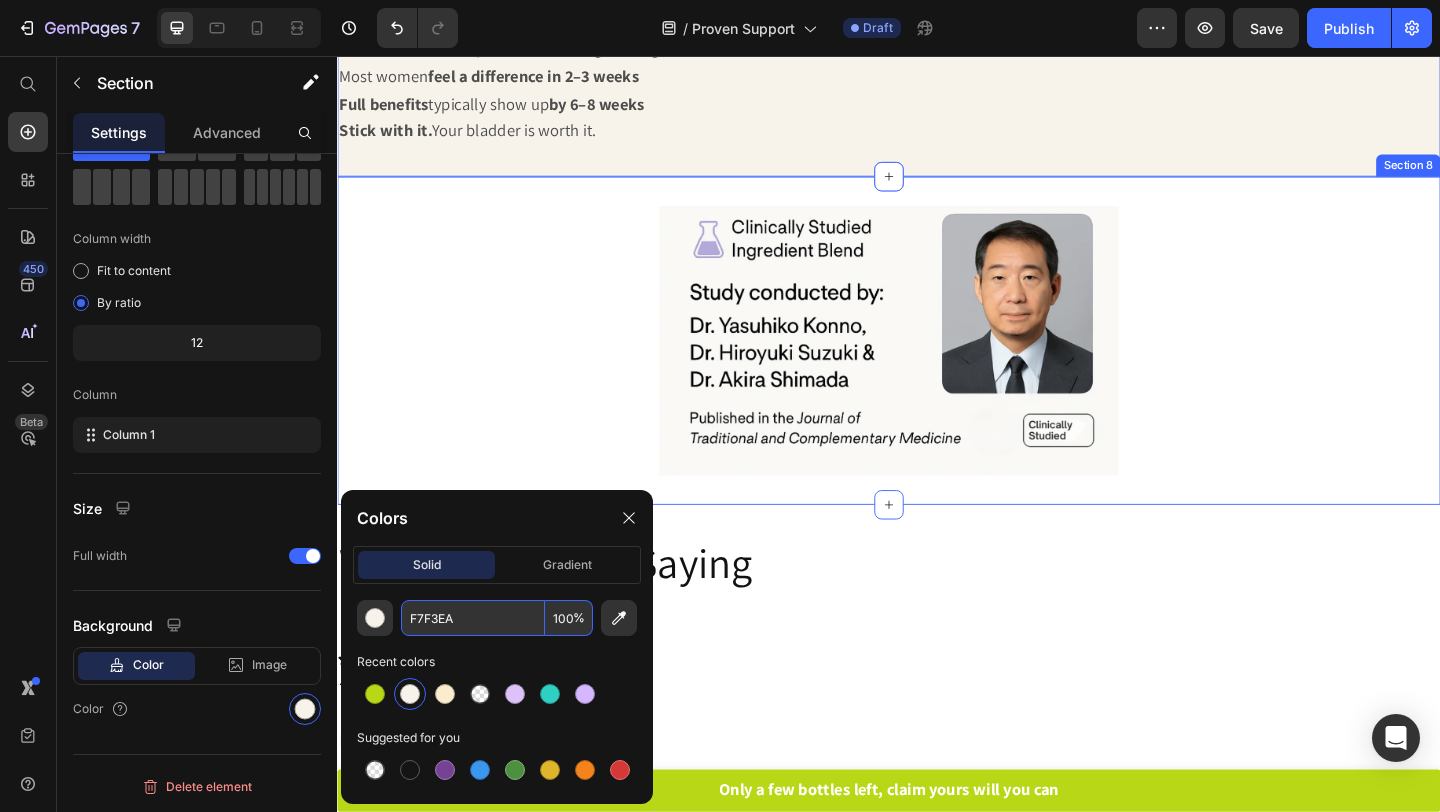 scroll, scrollTop: 8320, scrollLeft: 0, axis: vertical 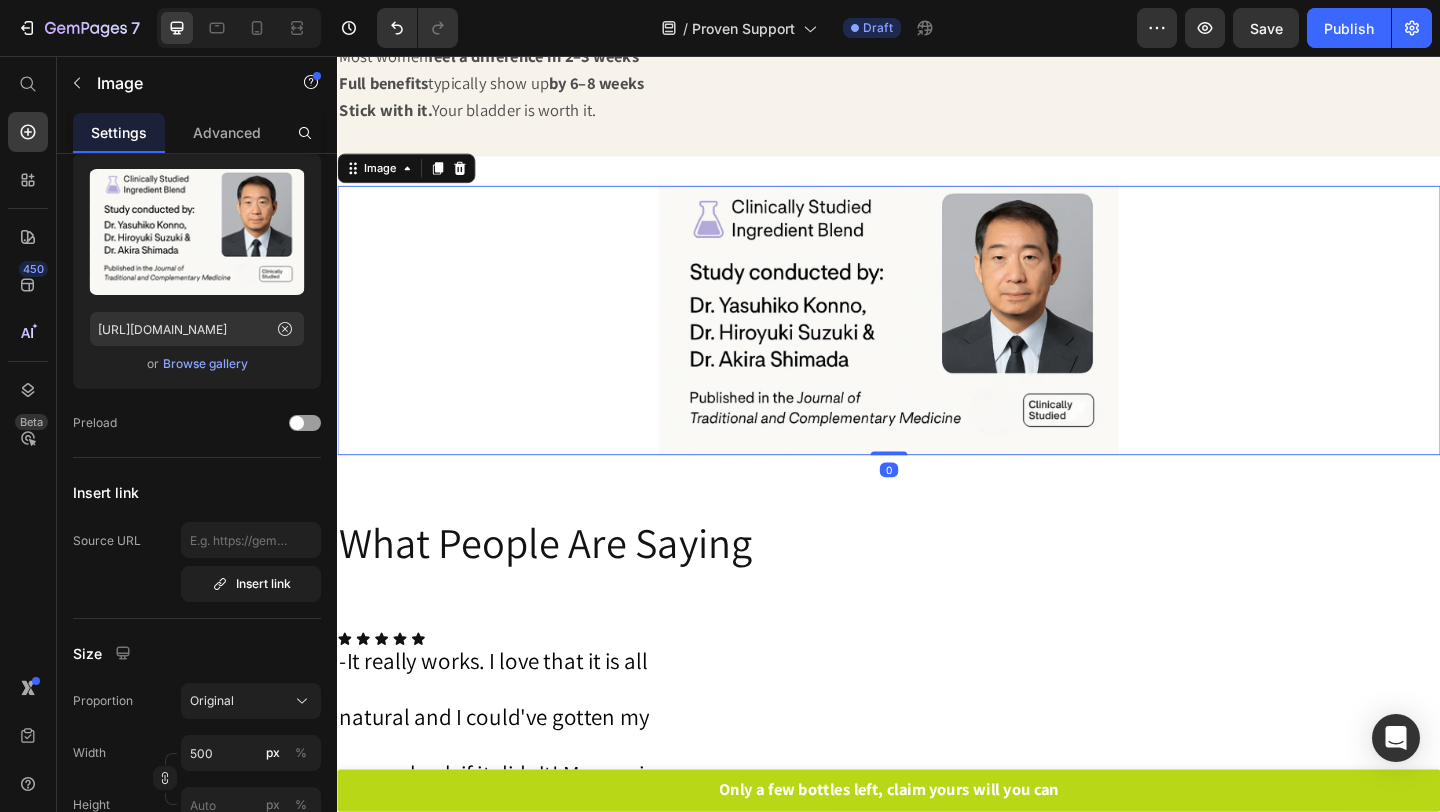 click at bounding box center (937, 343) 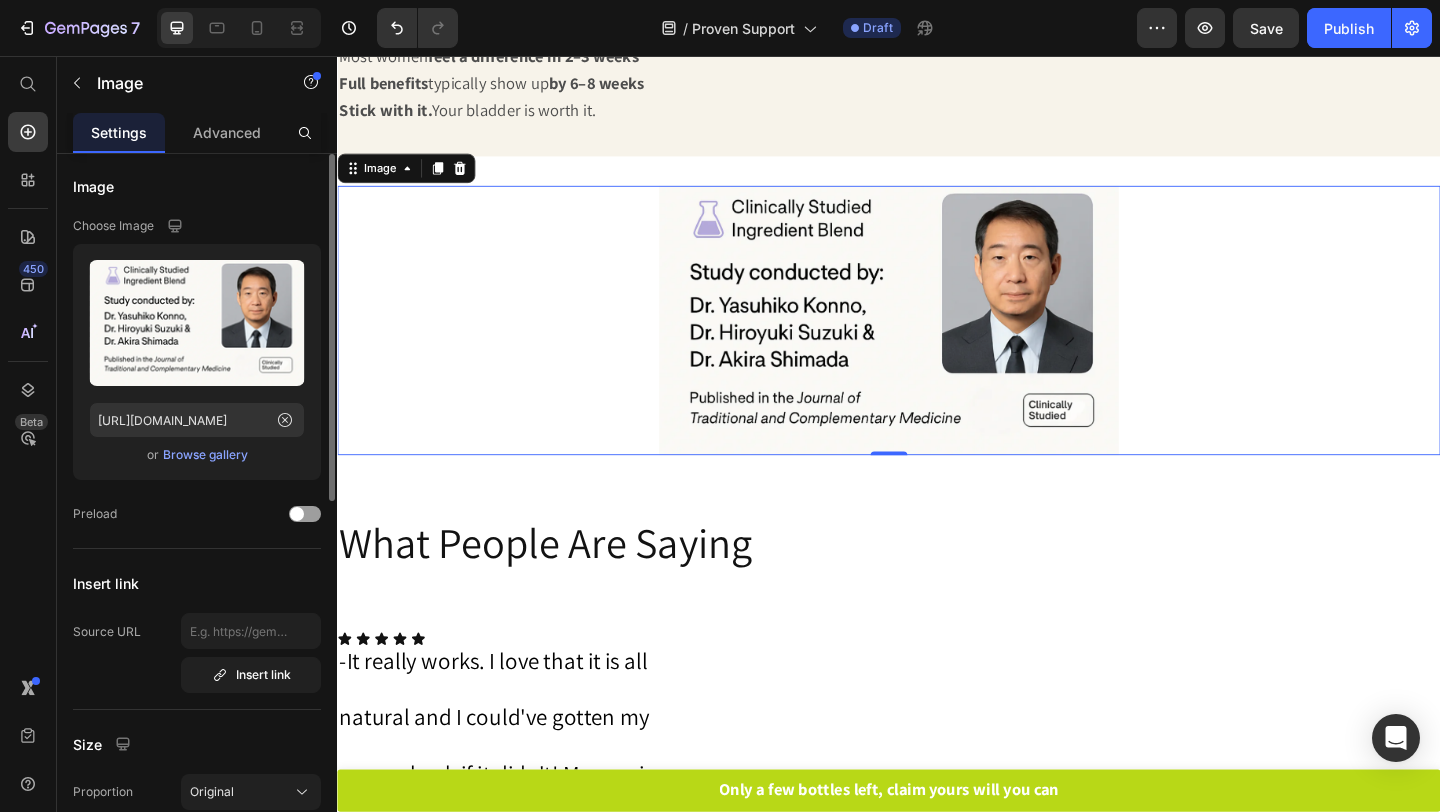 scroll, scrollTop: 0, scrollLeft: 0, axis: both 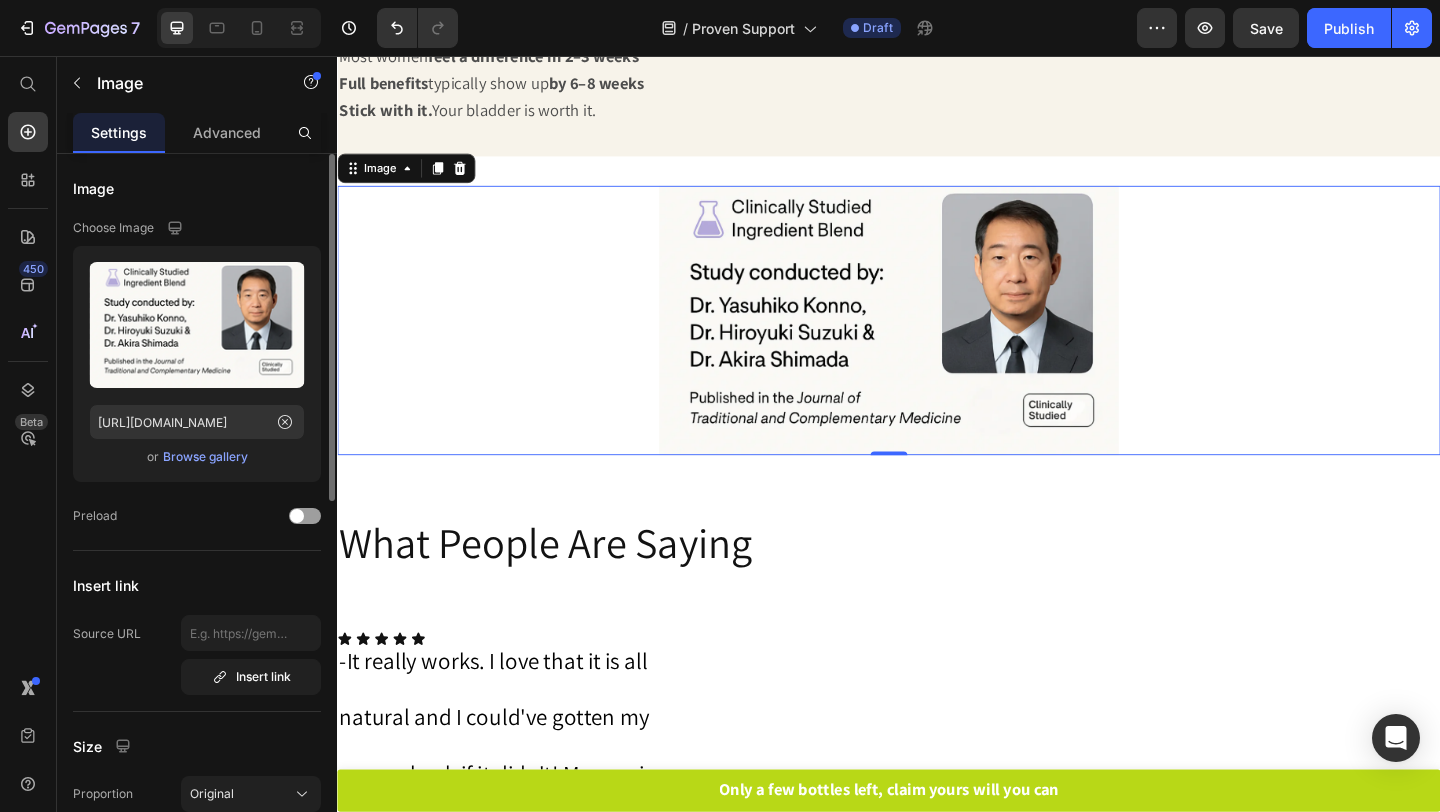 click at bounding box center [937, 343] 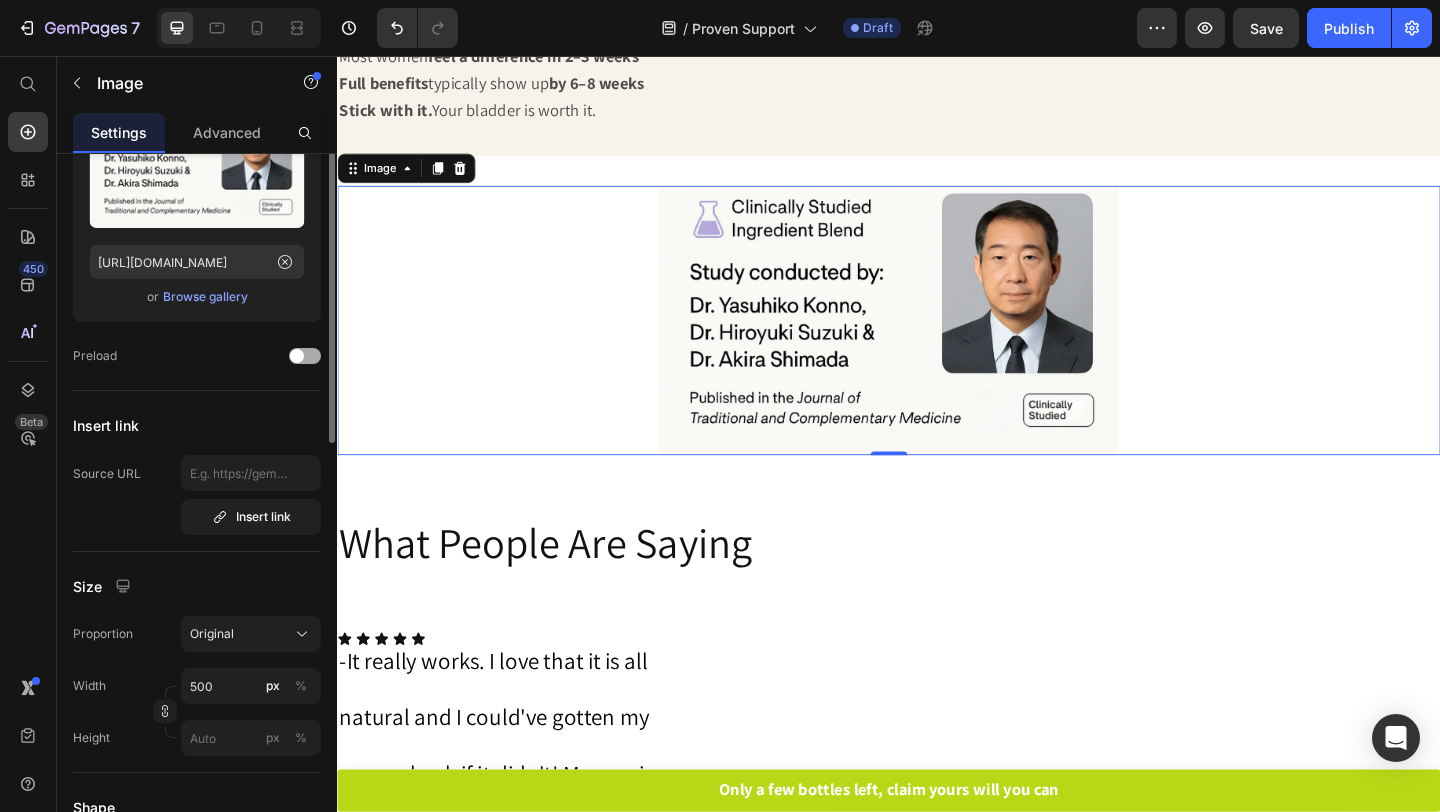 scroll, scrollTop: 0, scrollLeft: 0, axis: both 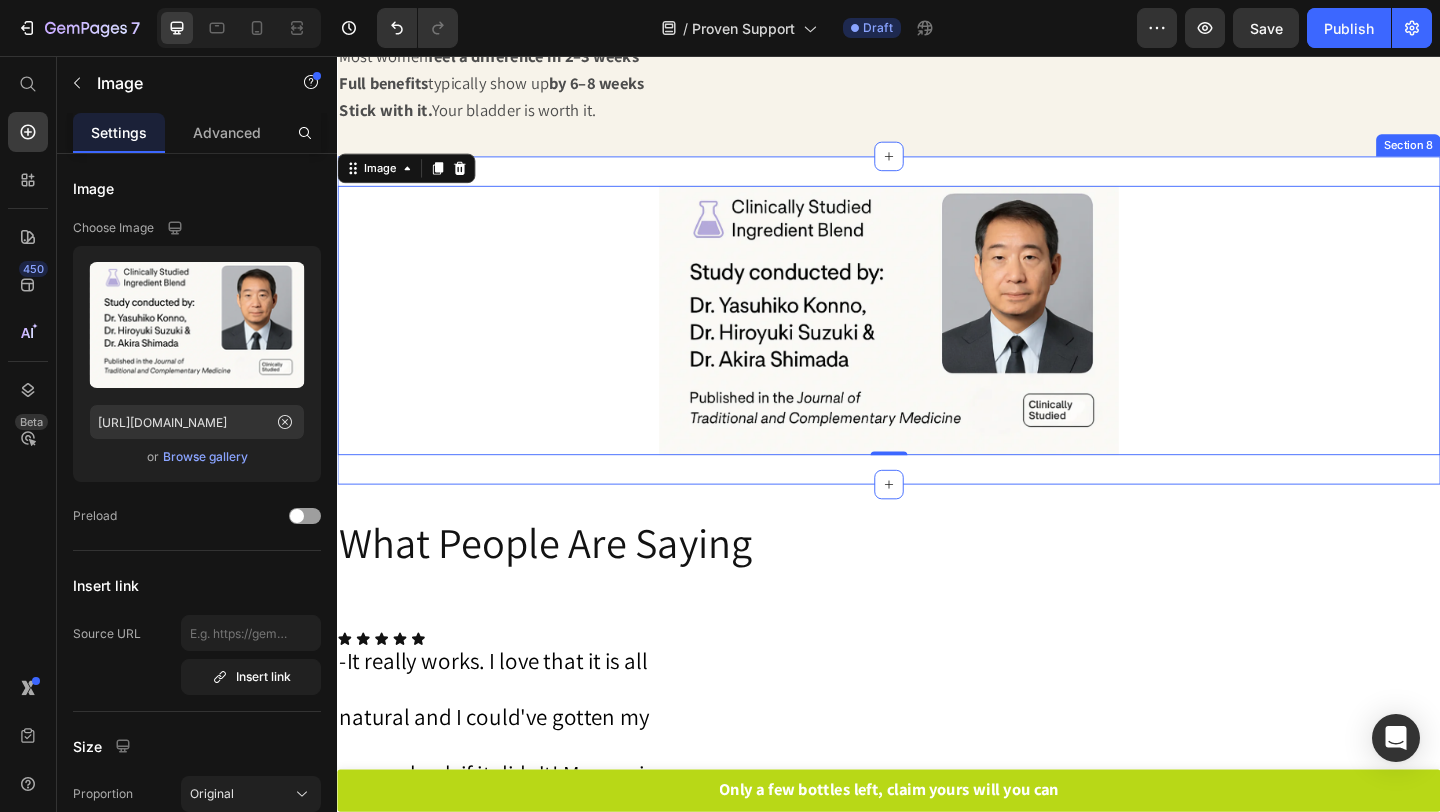 click on "Image   0 Section 8" at bounding box center (937, 343) 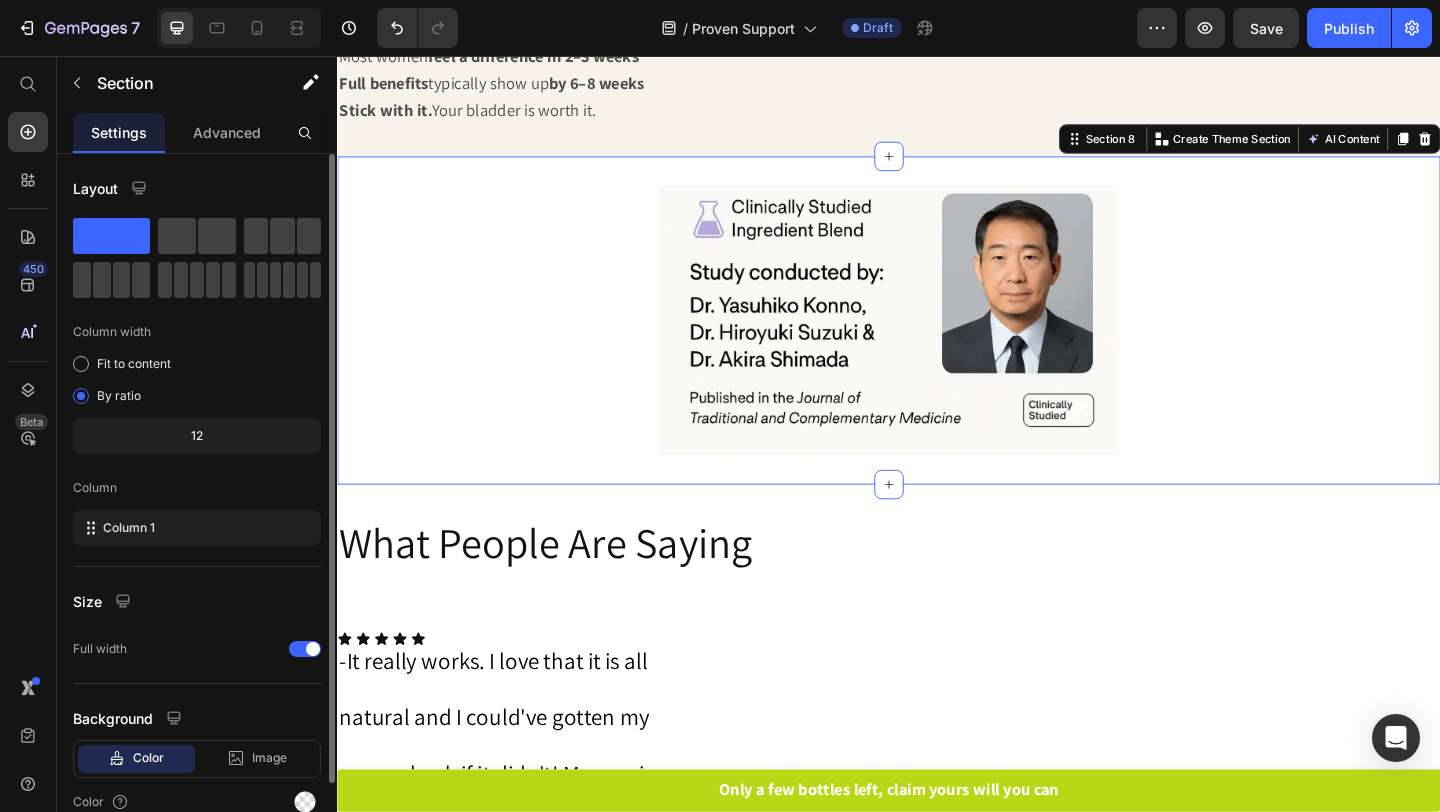 scroll, scrollTop: 93, scrollLeft: 0, axis: vertical 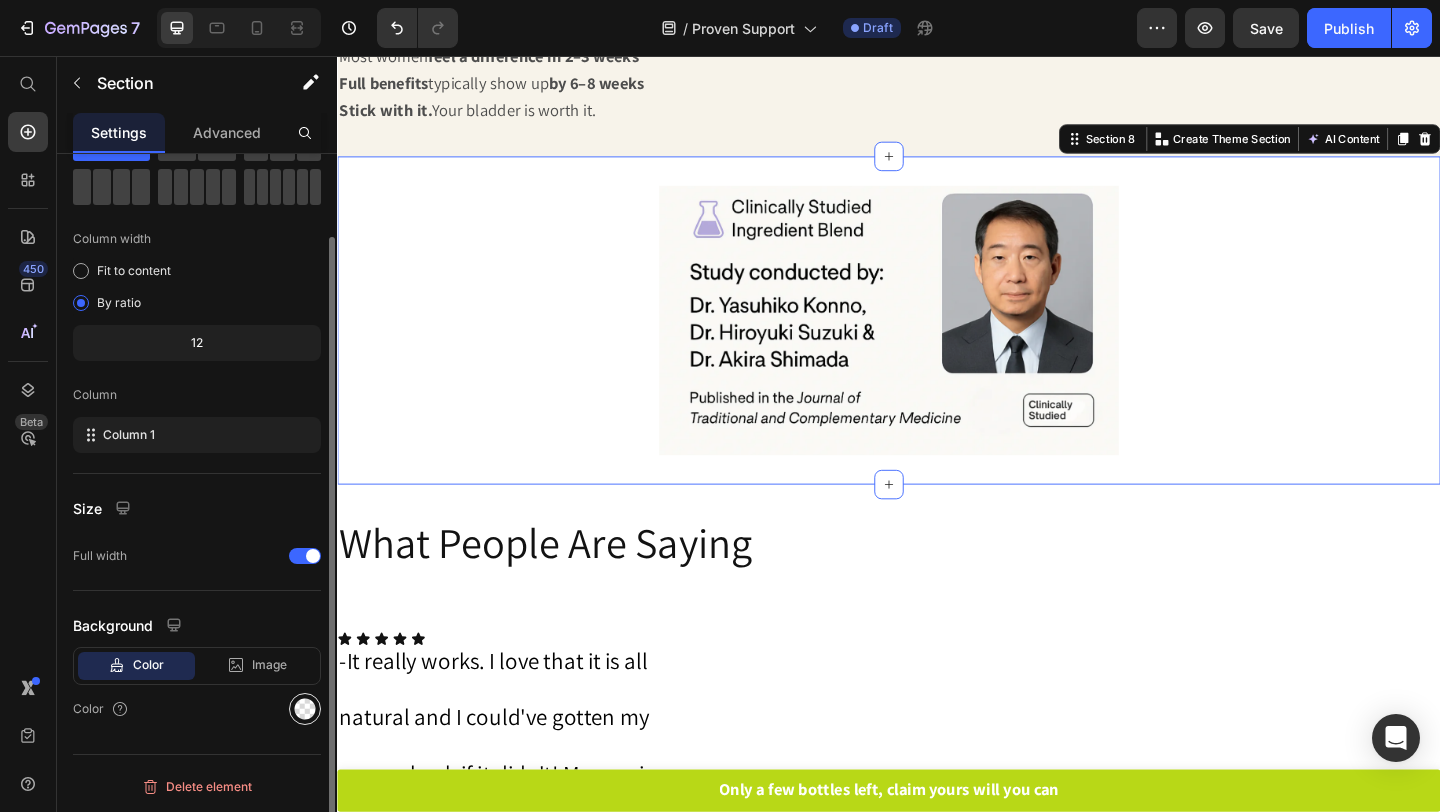 click at bounding box center (305, 709) 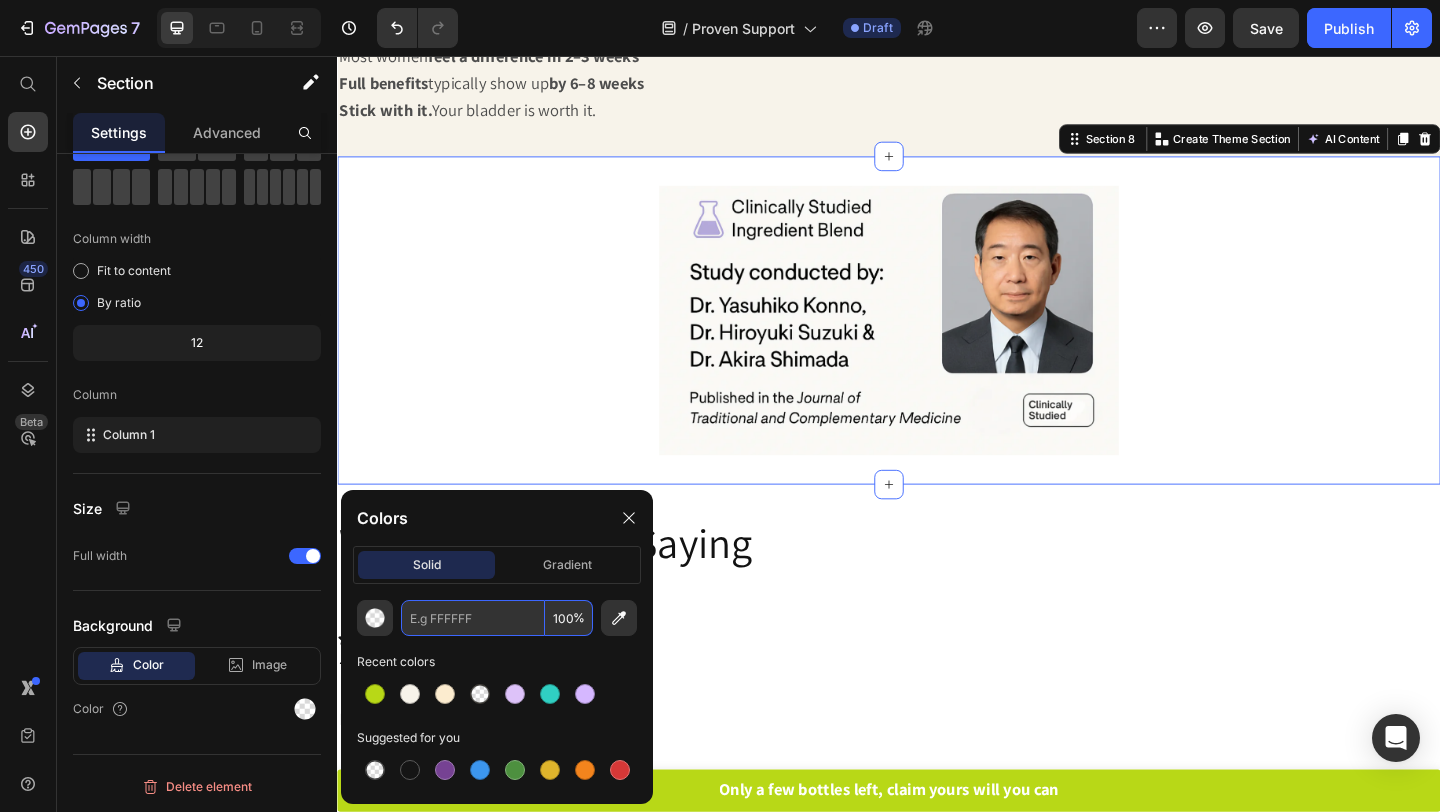 click at bounding box center (473, 618) 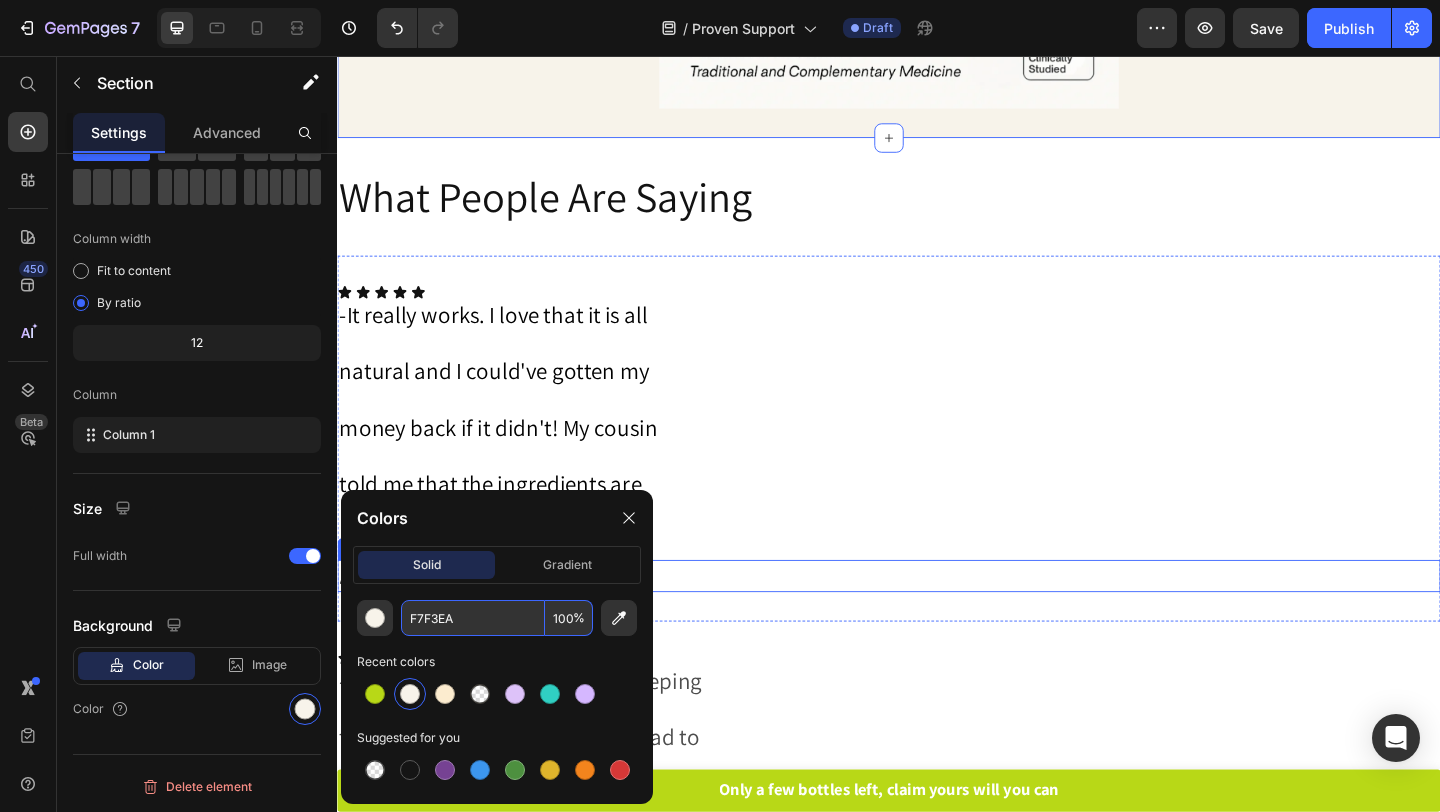 scroll, scrollTop: 8732, scrollLeft: 0, axis: vertical 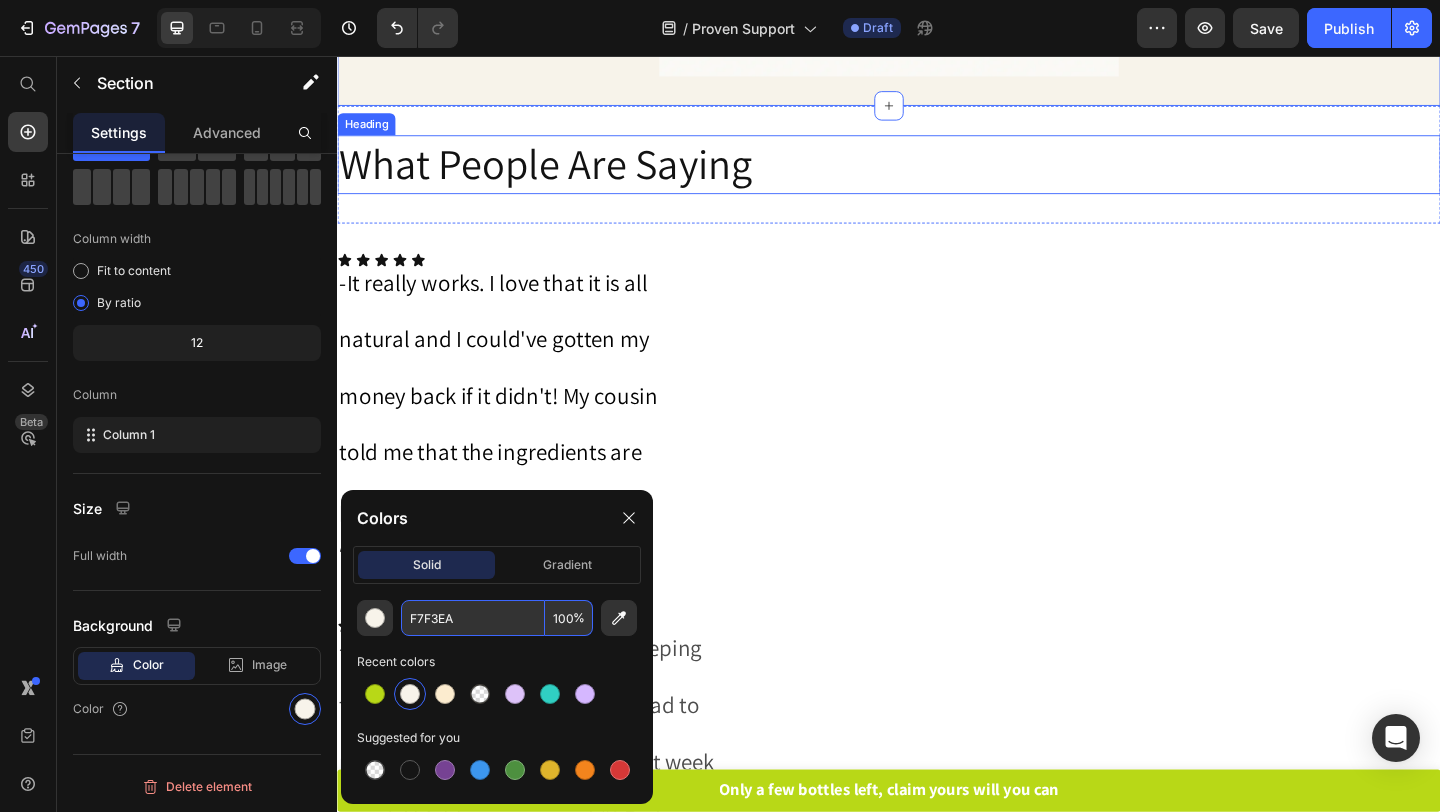 click on "What People Are Saying" at bounding box center (937, 174) 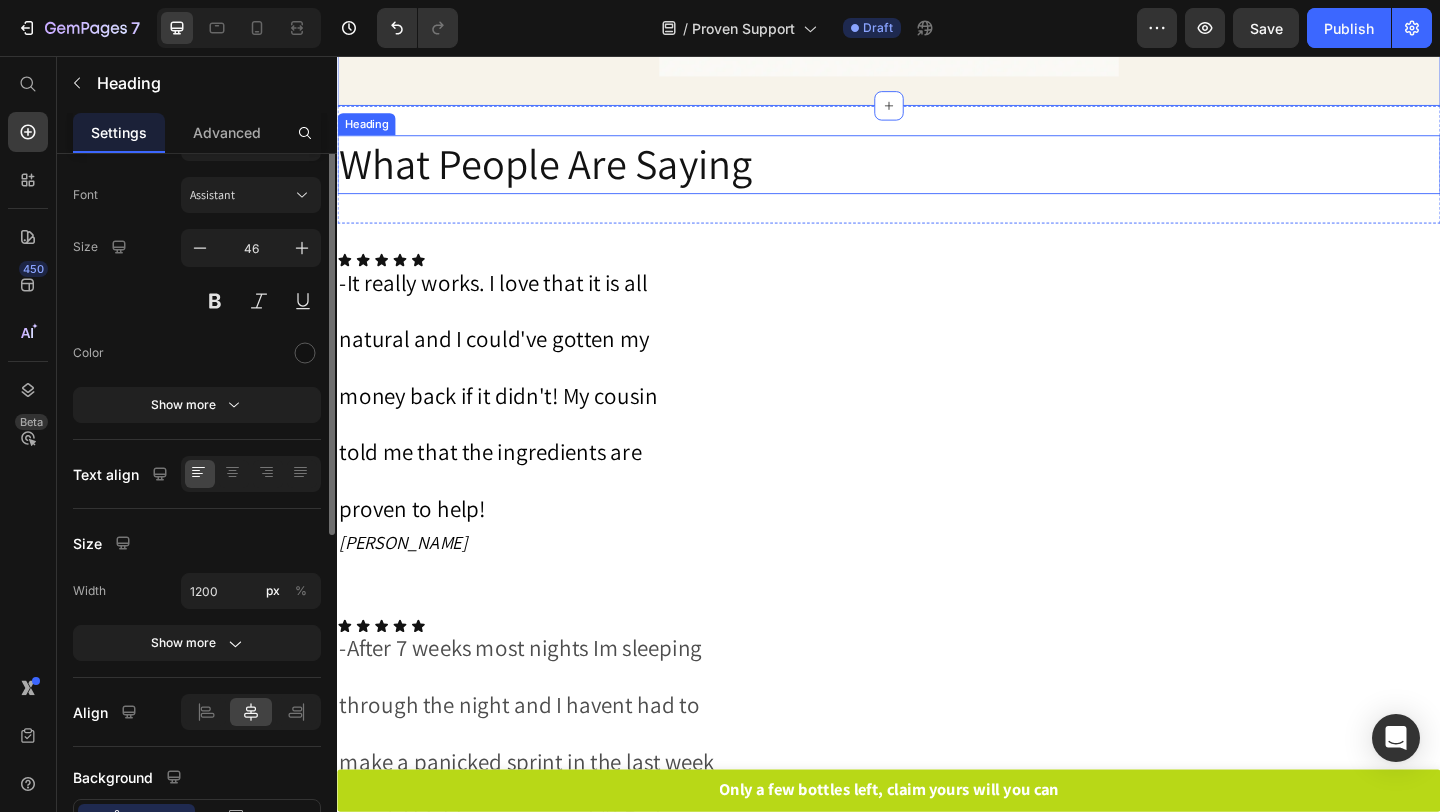 scroll, scrollTop: 0, scrollLeft: 0, axis: both 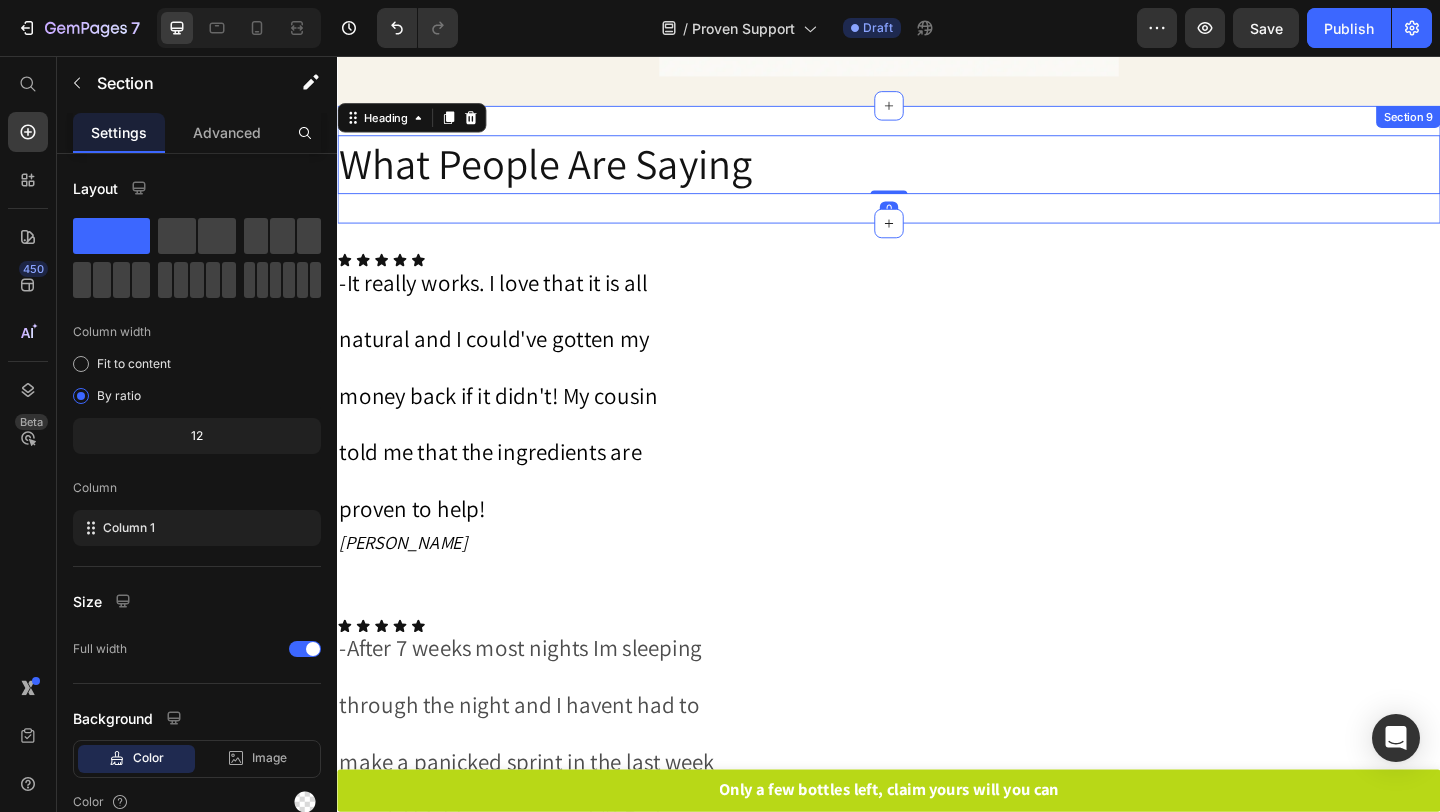 click on "What People Are Saying  Heading   0 Section 9" at bounding box center (937, 174) 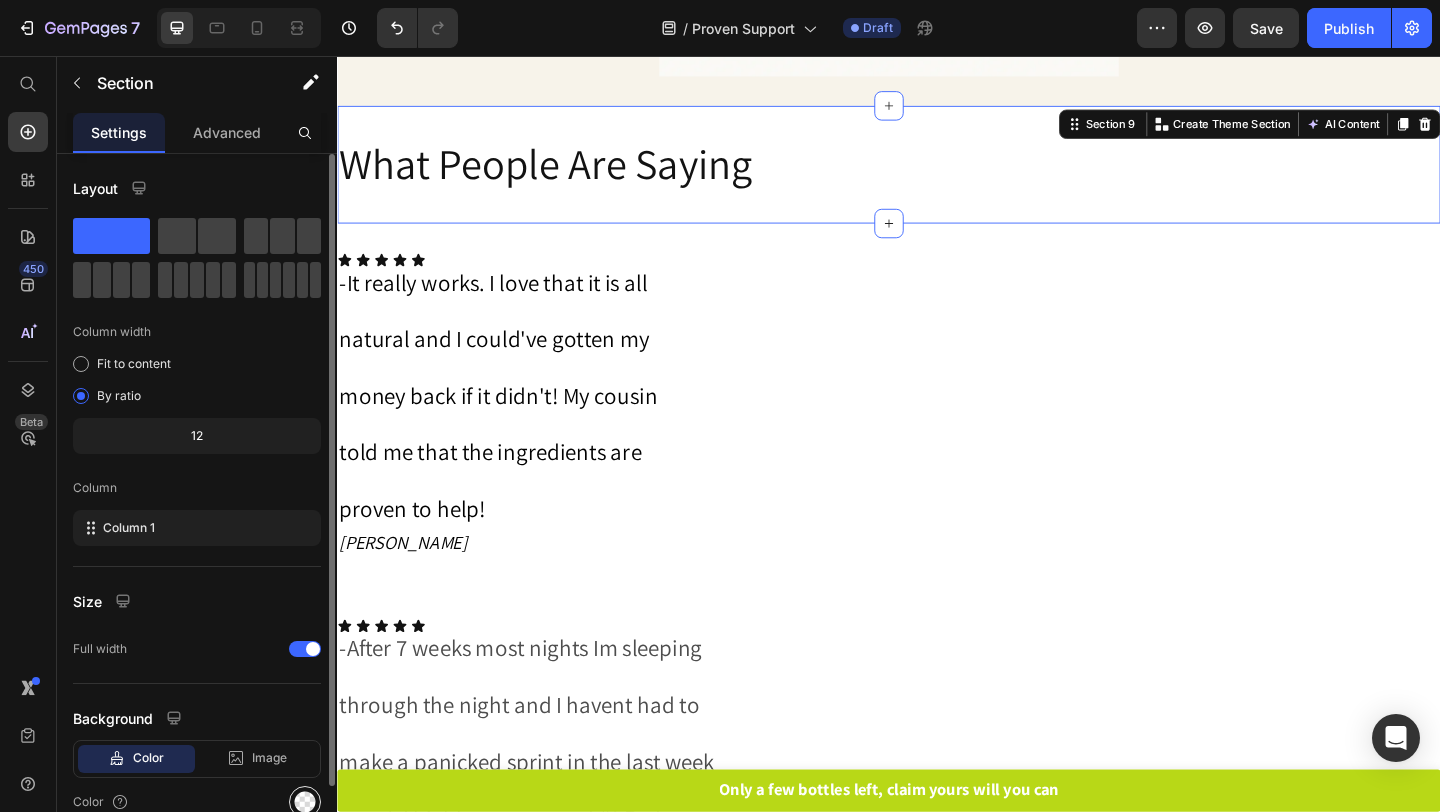 click at bounding box center [305, 802] 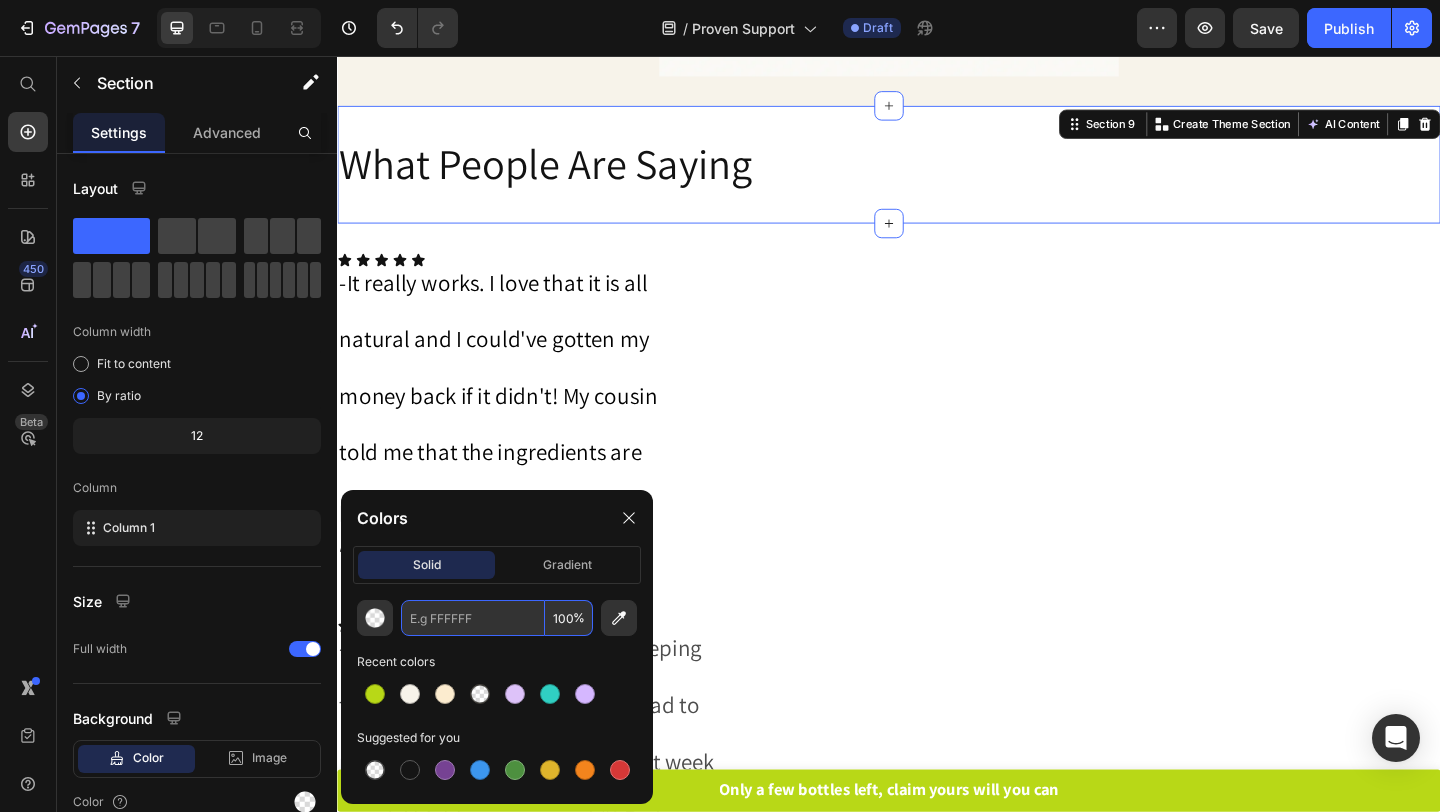 click at bounding box center [473, 618] 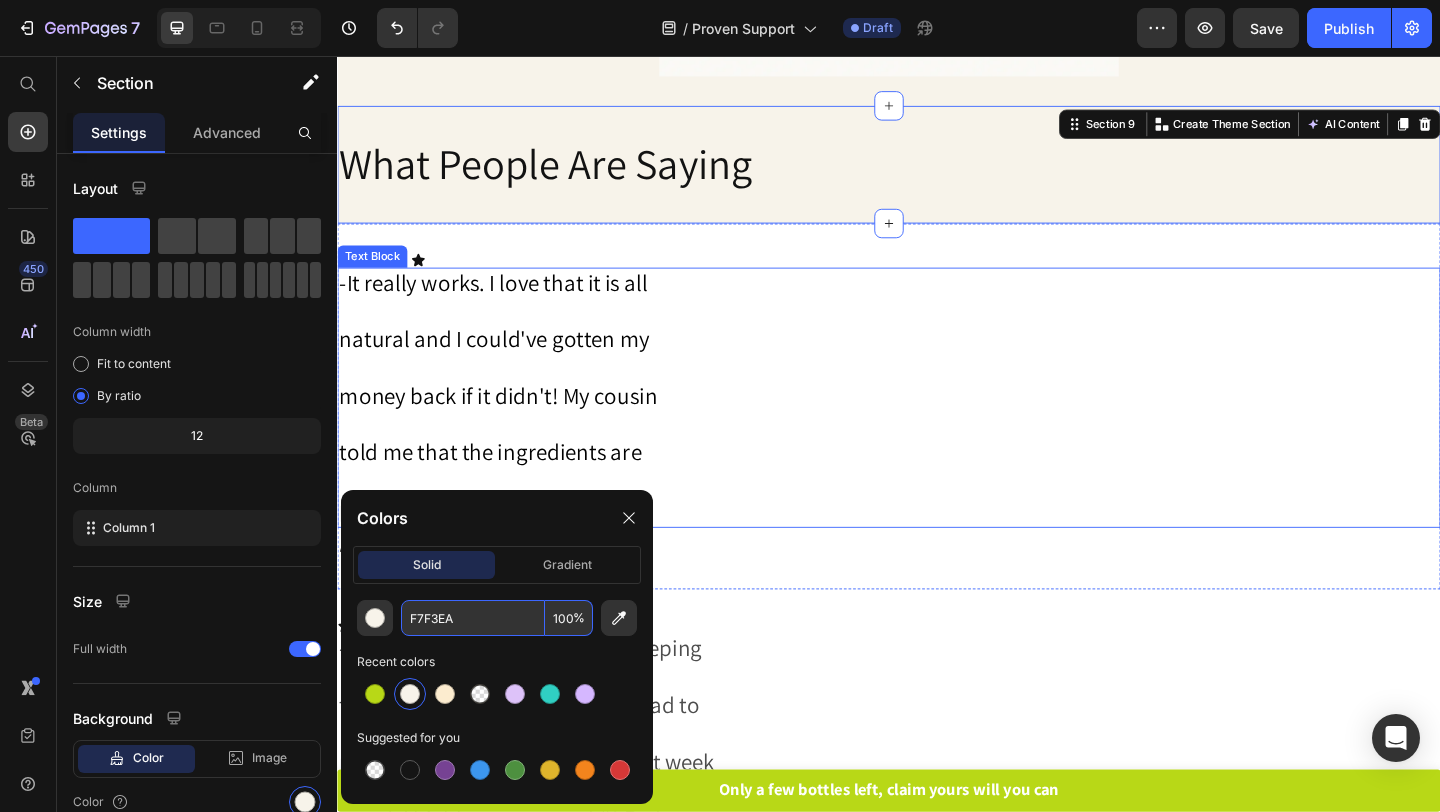 click on "-It really works. I love that it is all" at bounding box center [937, 304] 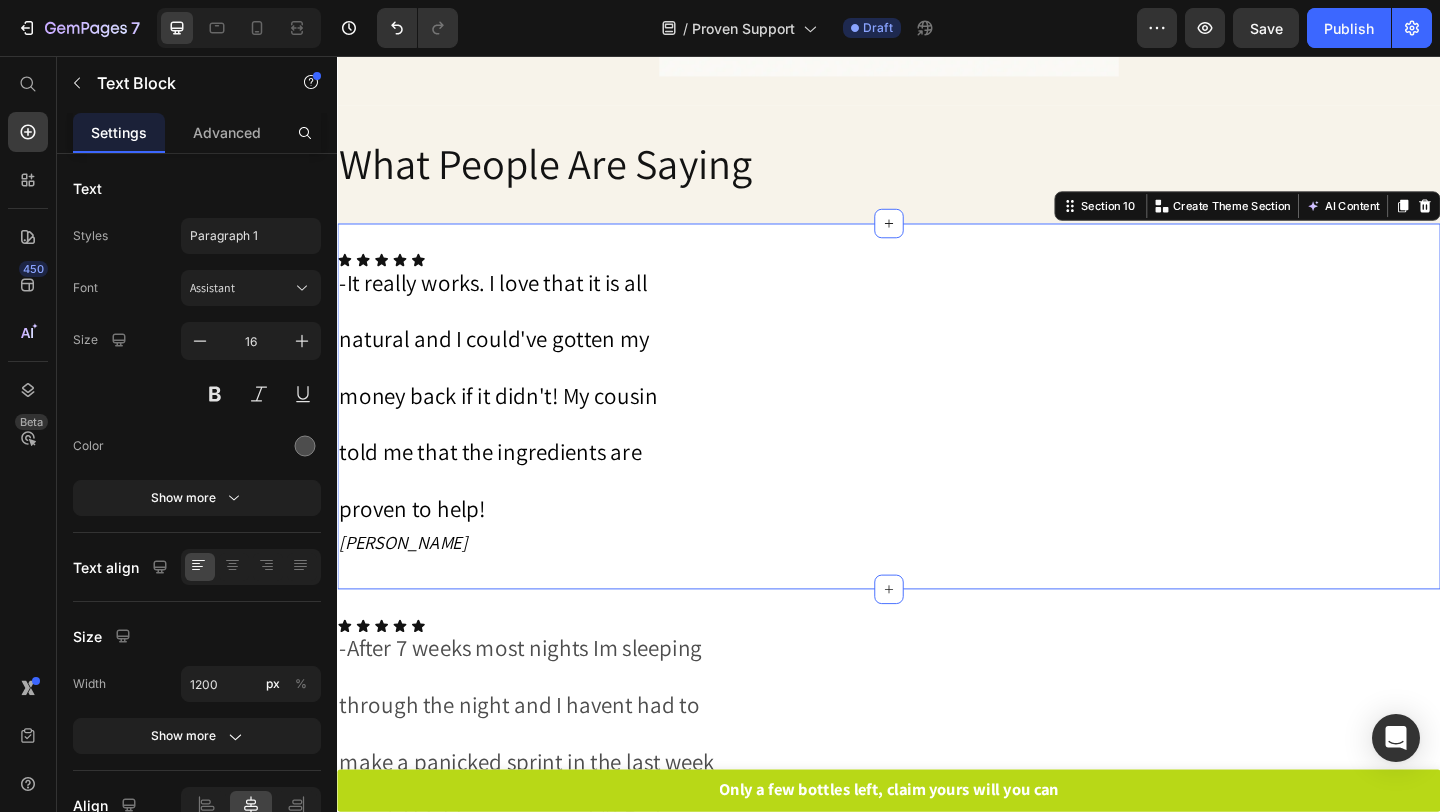 click on "Icon Icon Icon Icon Icon Icon List -It really works. I love that it is all    natural and I could've gotten my    money back if it didn't! My cousin    told me that the ingredients are    proven to help! Text Block [PERSON_NAME] Text Block Section 10   You can create reusable sections Create Theme Section AI Content Write with GemAI What would you like to describe here? Tone and Voice Persuasive Product #1 Redone Clinical Bladder Support Show more Generate" at bounding box center (937, 437) 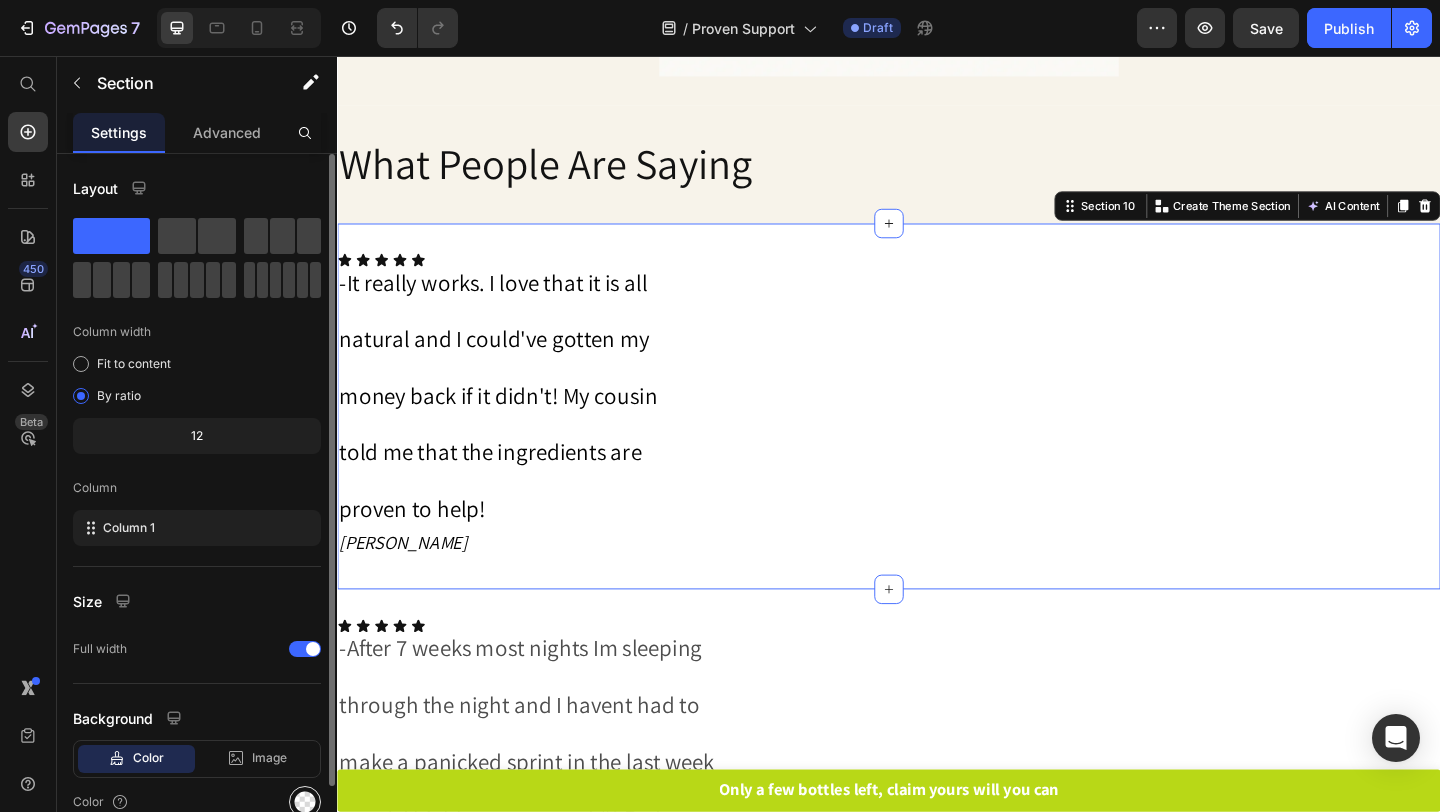 click at bounding box center [305, 802] 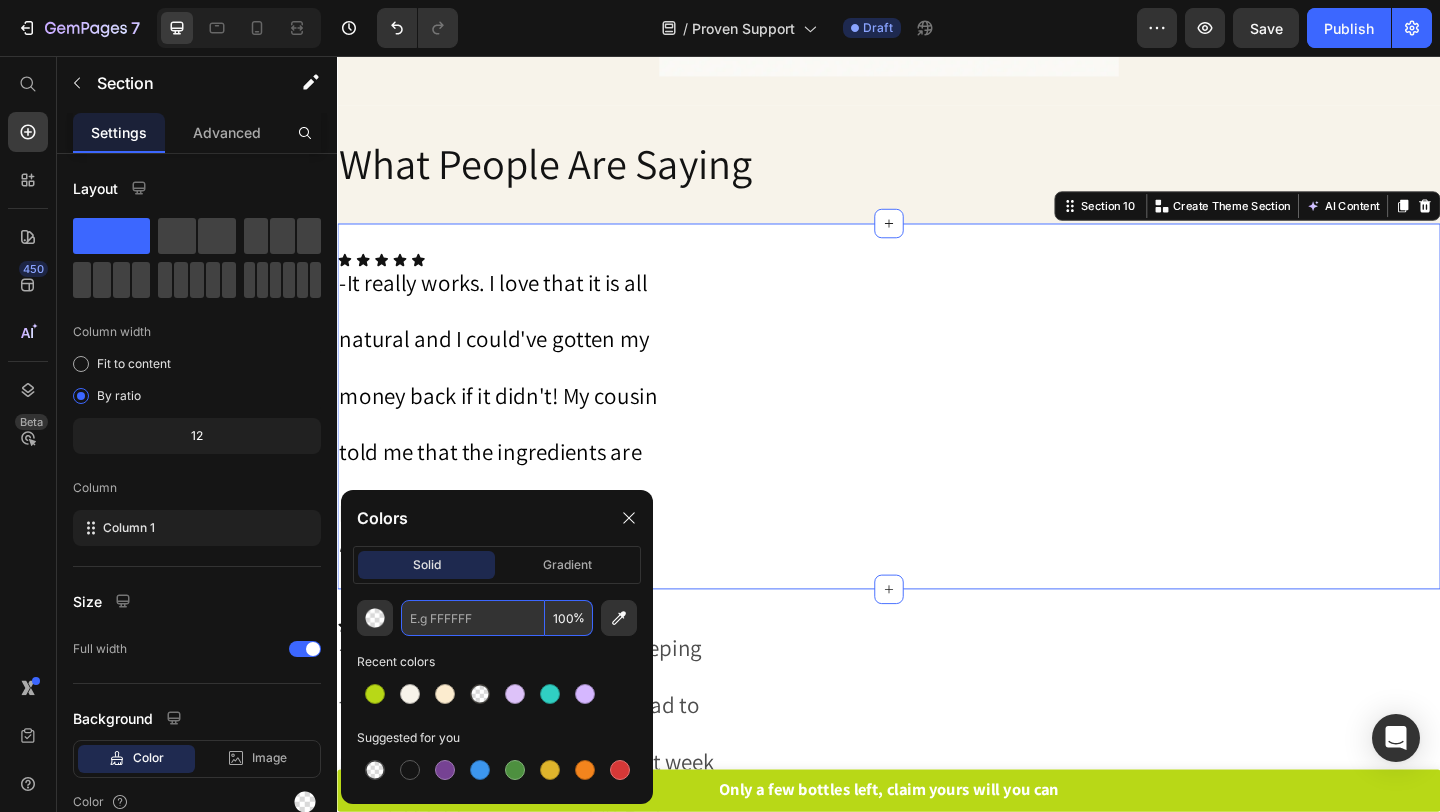 click at bounding box center [473, 618] 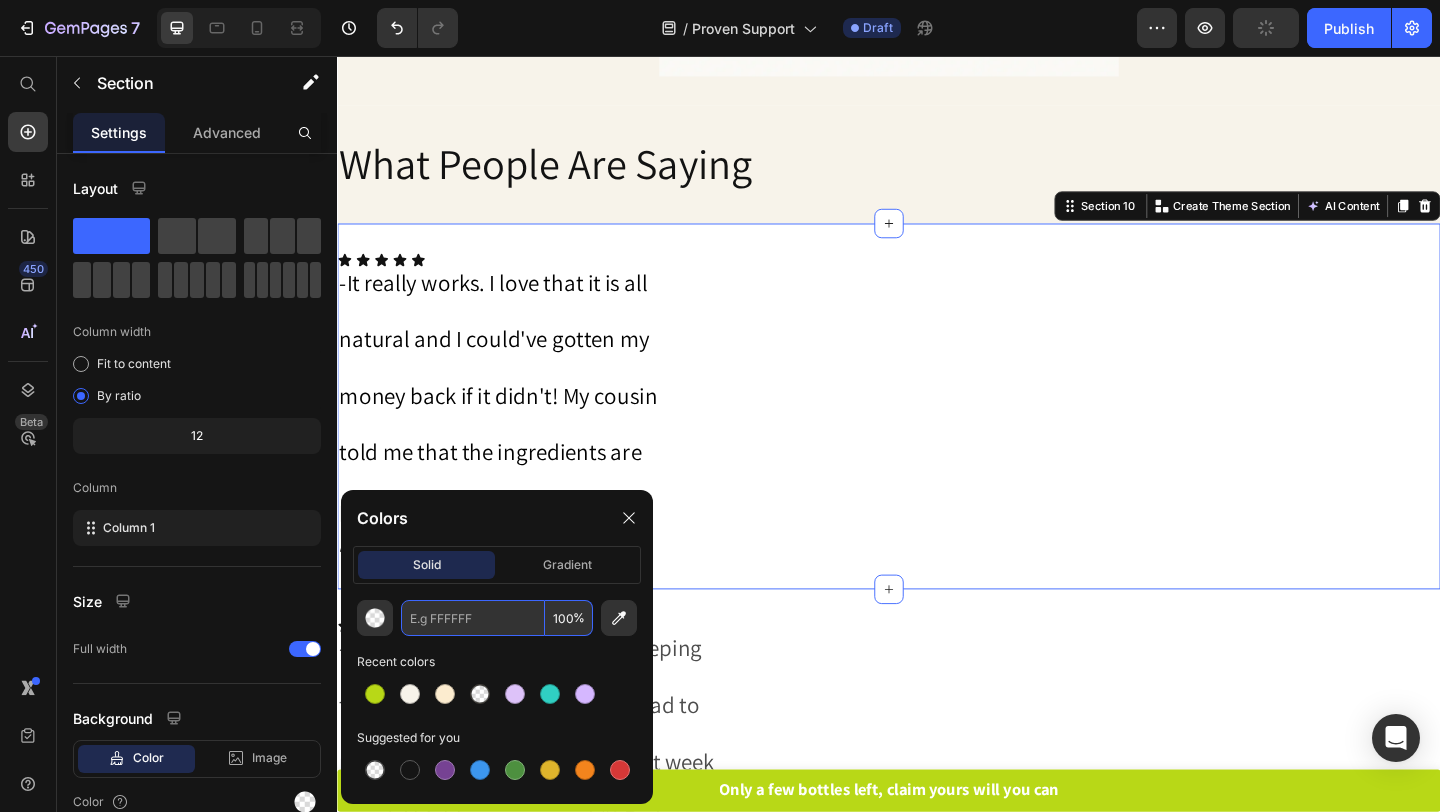 paste on "F7F3EA" 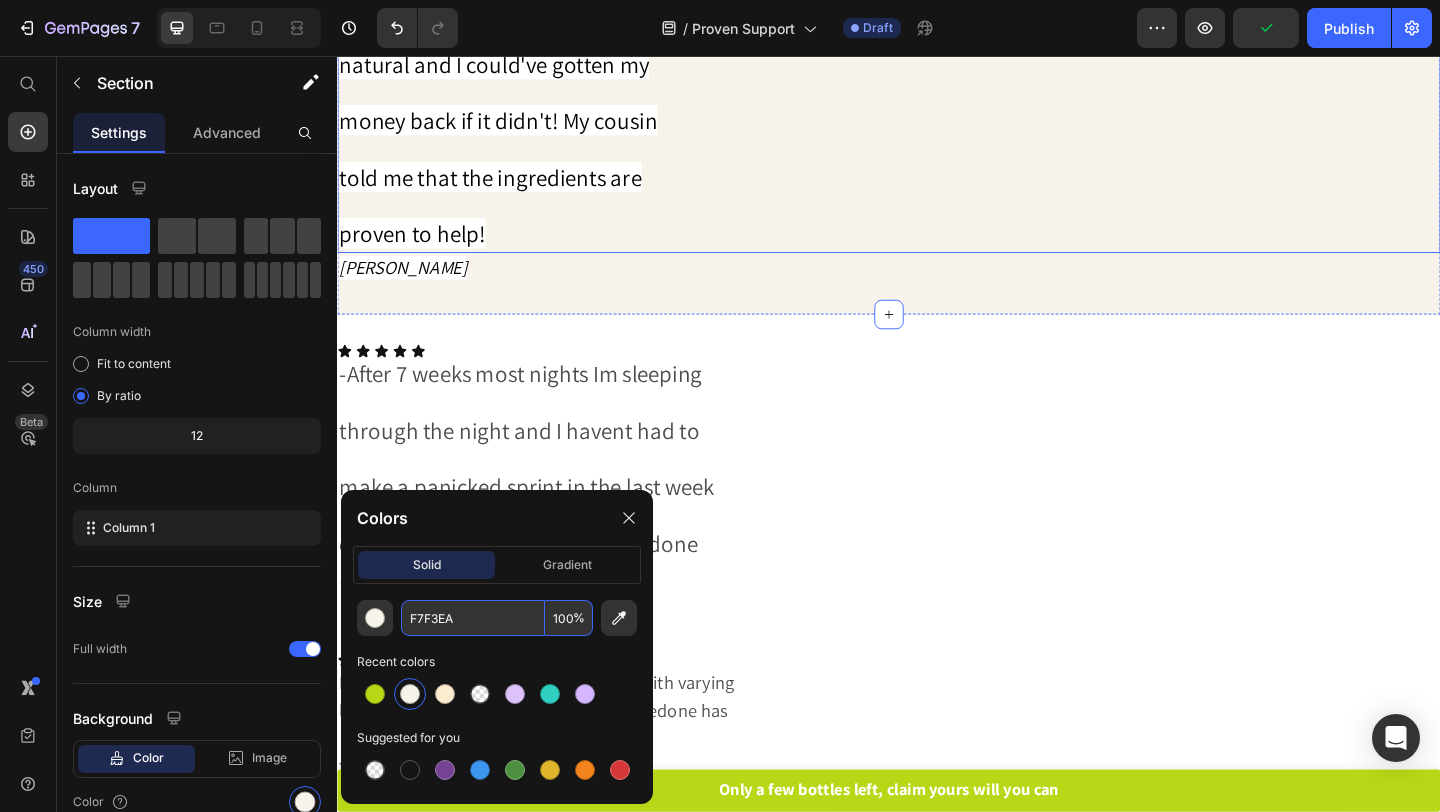 scroll, scrollTop: 9087, scrollLeft: 0, axis: vertical 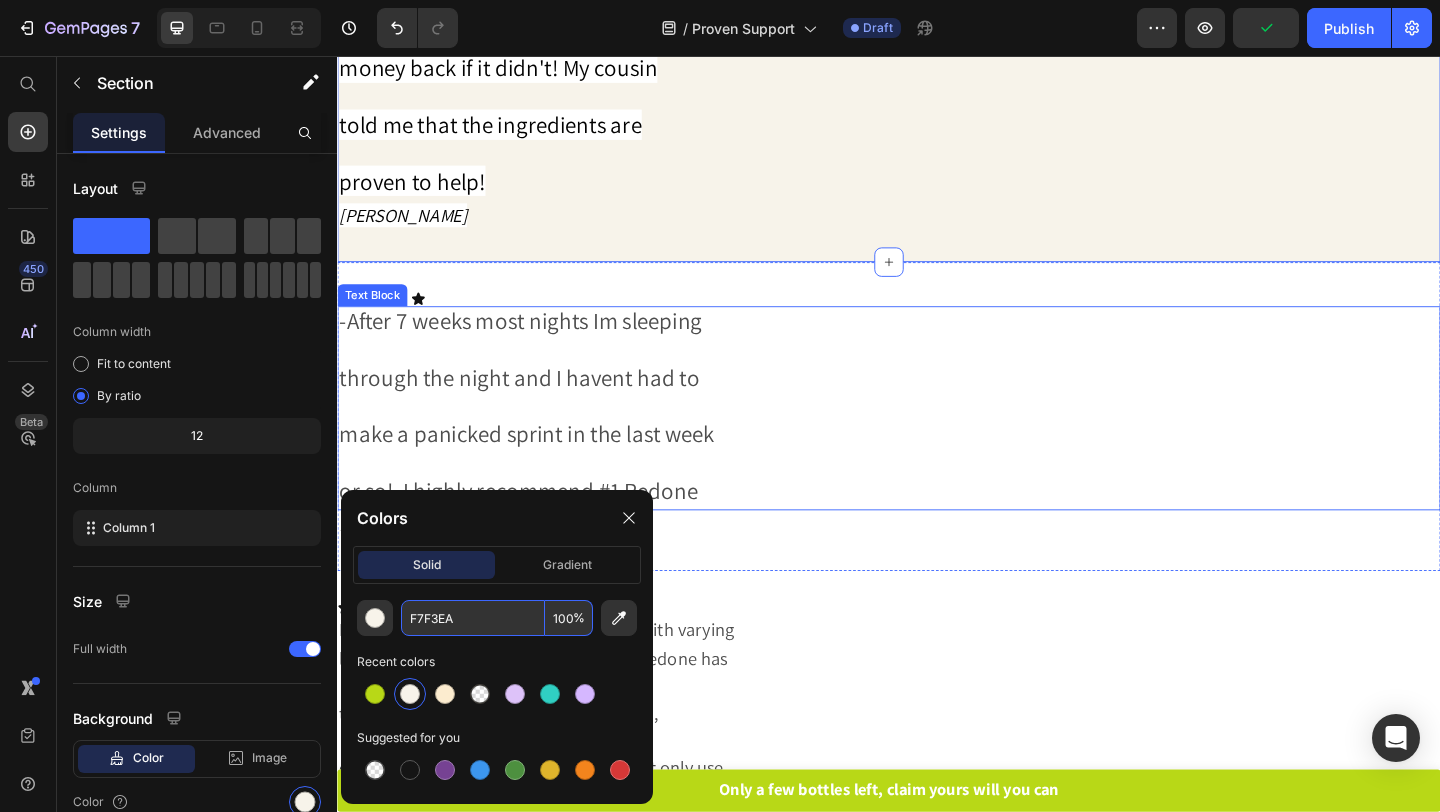 click on "-After 7 weeks most nights Im sleeping" at bounding box center (937, 346) 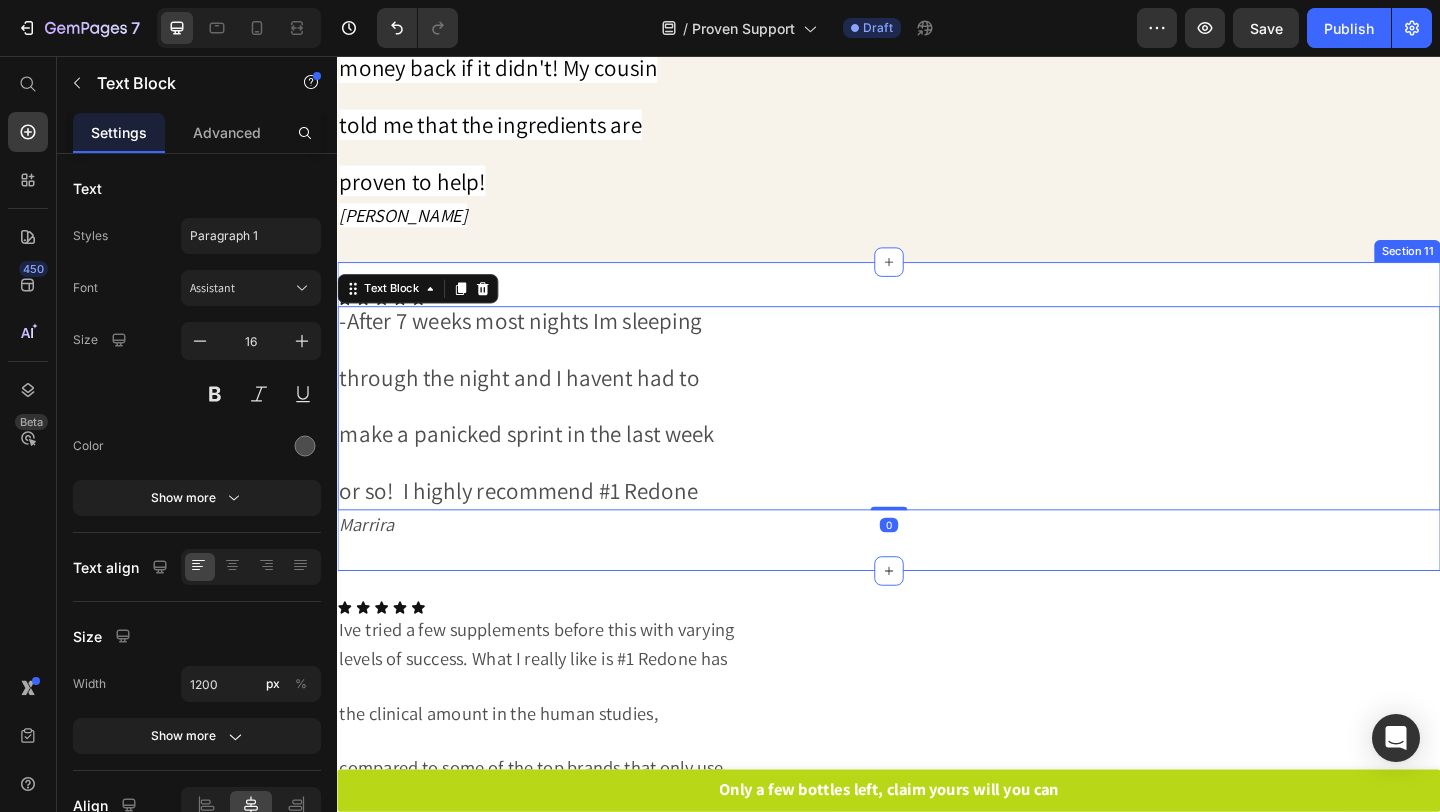 click on "Icon Icon Icon Icon Icon Icon List -After 7 weeks most nights Im sleeping    through the night and I havent had to    make a panicked sprint in the last week    or so!  I highly recommend #1 Redone  Text Block   0 Marrira Text Block Section 11" at bounding box center (937, 448) 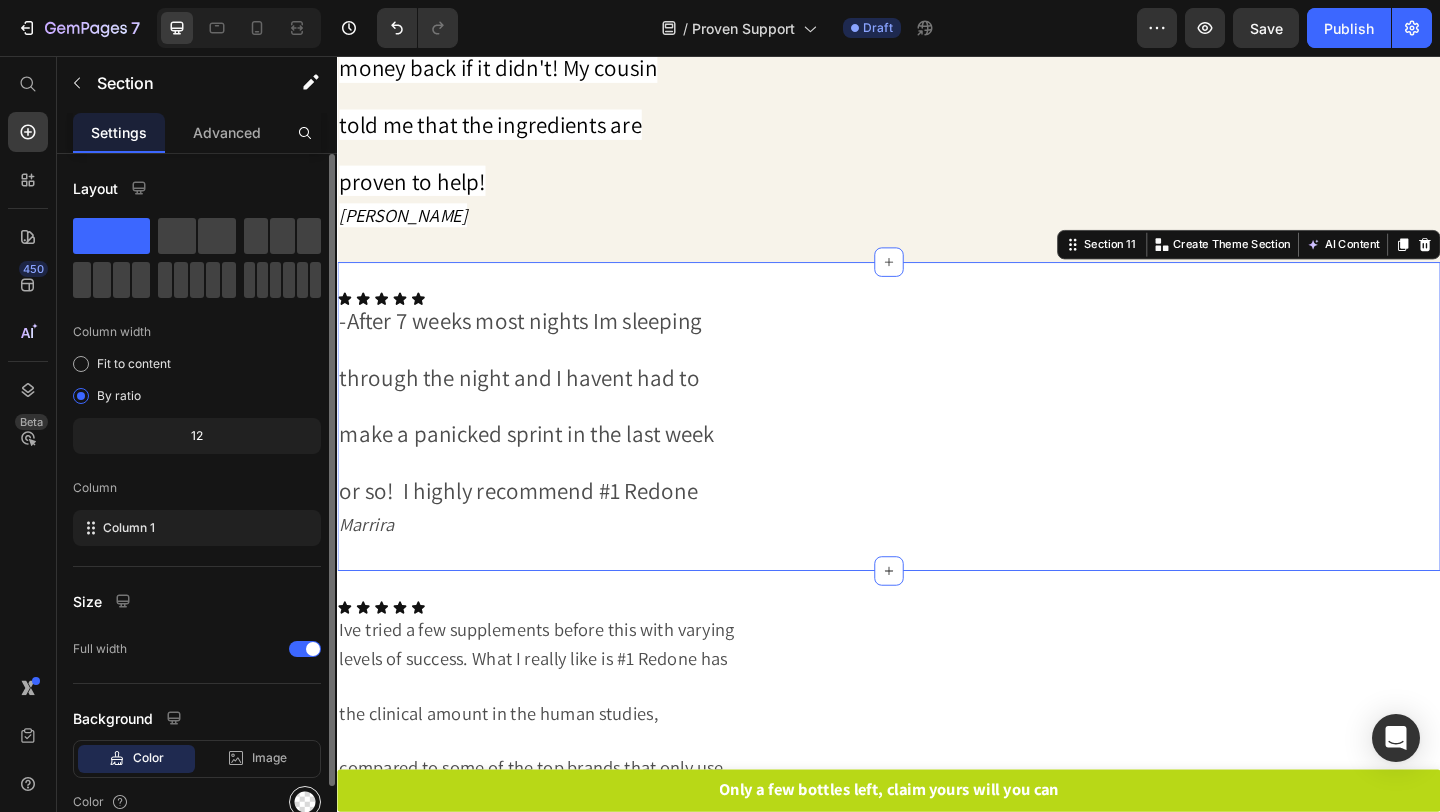 click 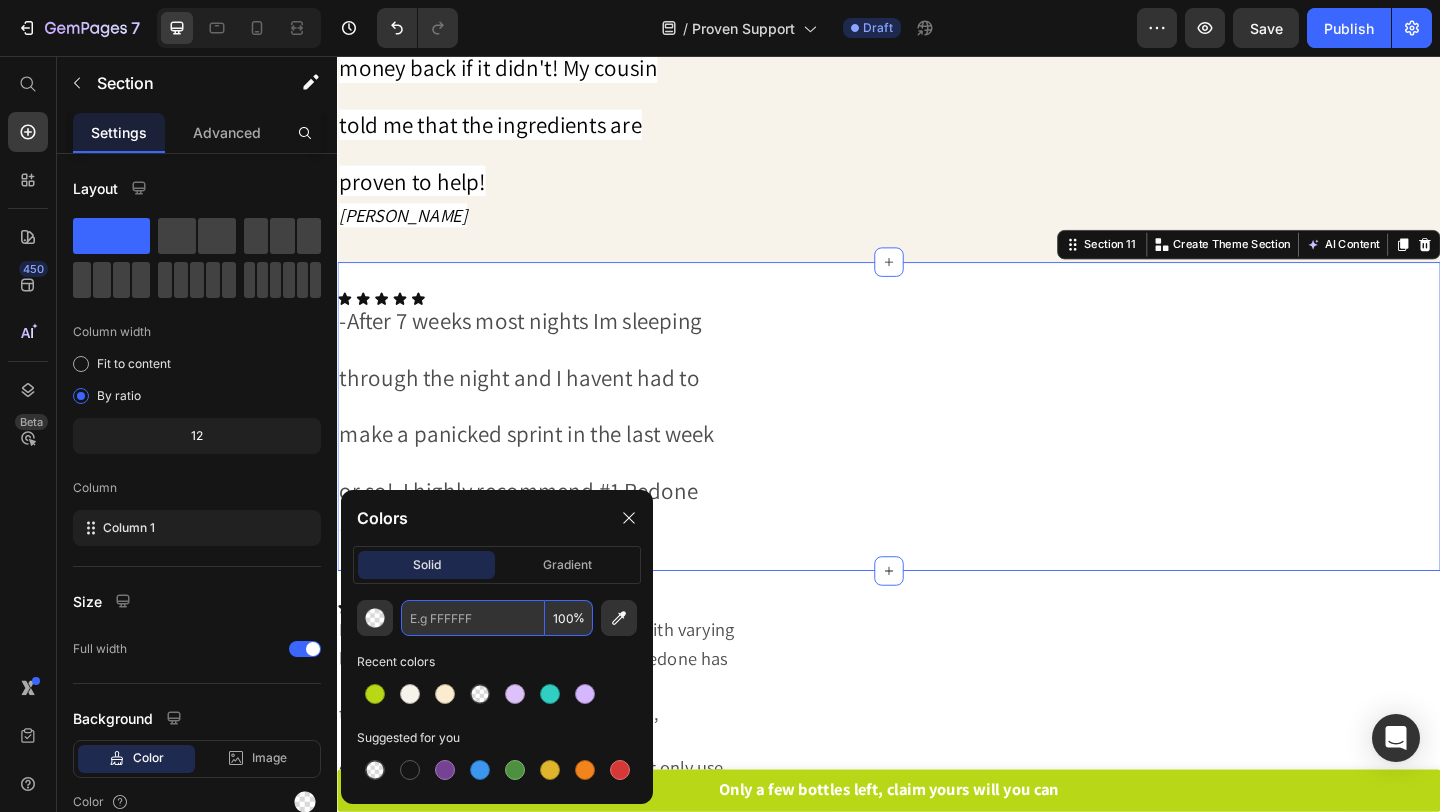 click at bounding box center [473, 618] 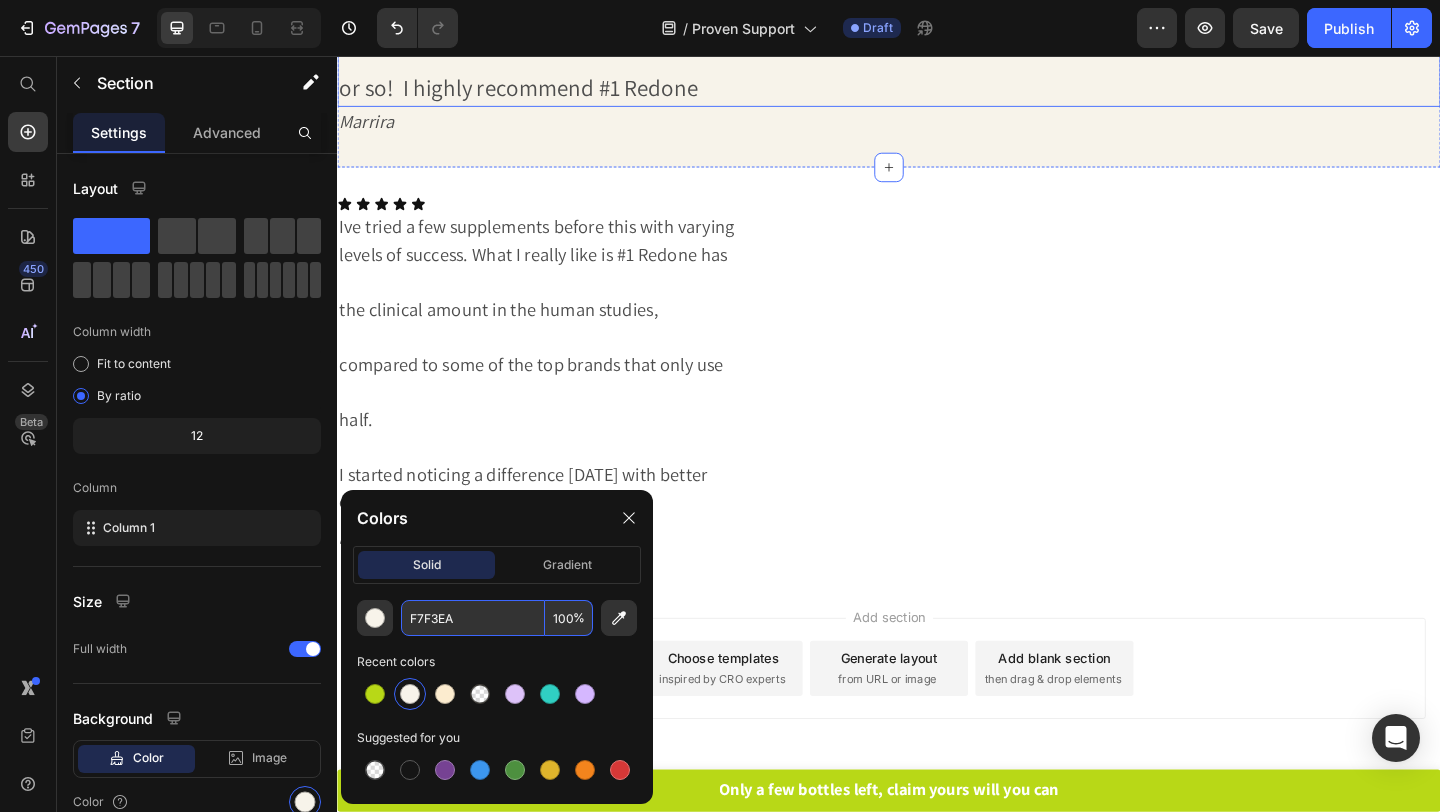 scroll, scrollTop: 9553, scrollLeft: 0, axis: vertical 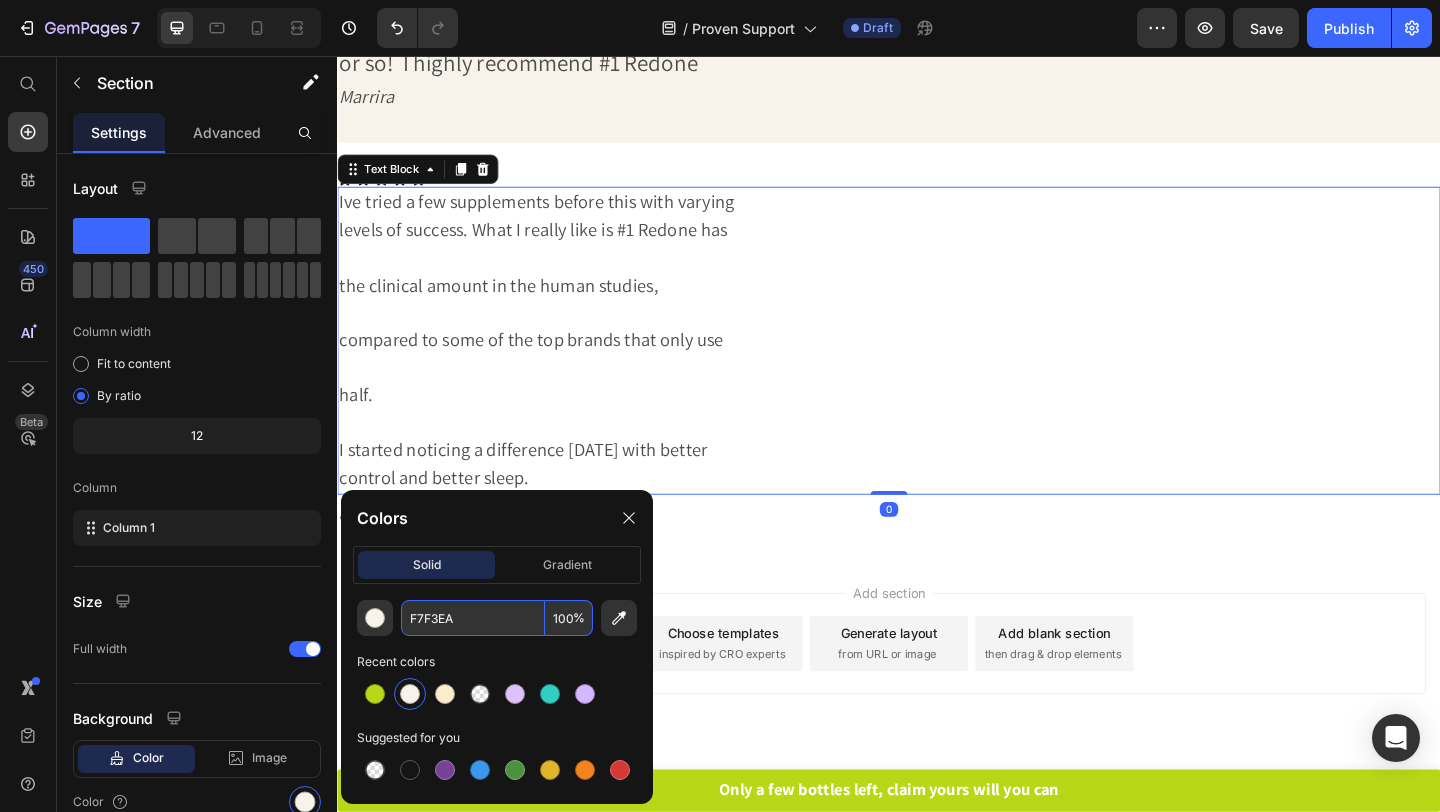 click on "the clinical amount in the human studies," at bounding box center [937, 306] 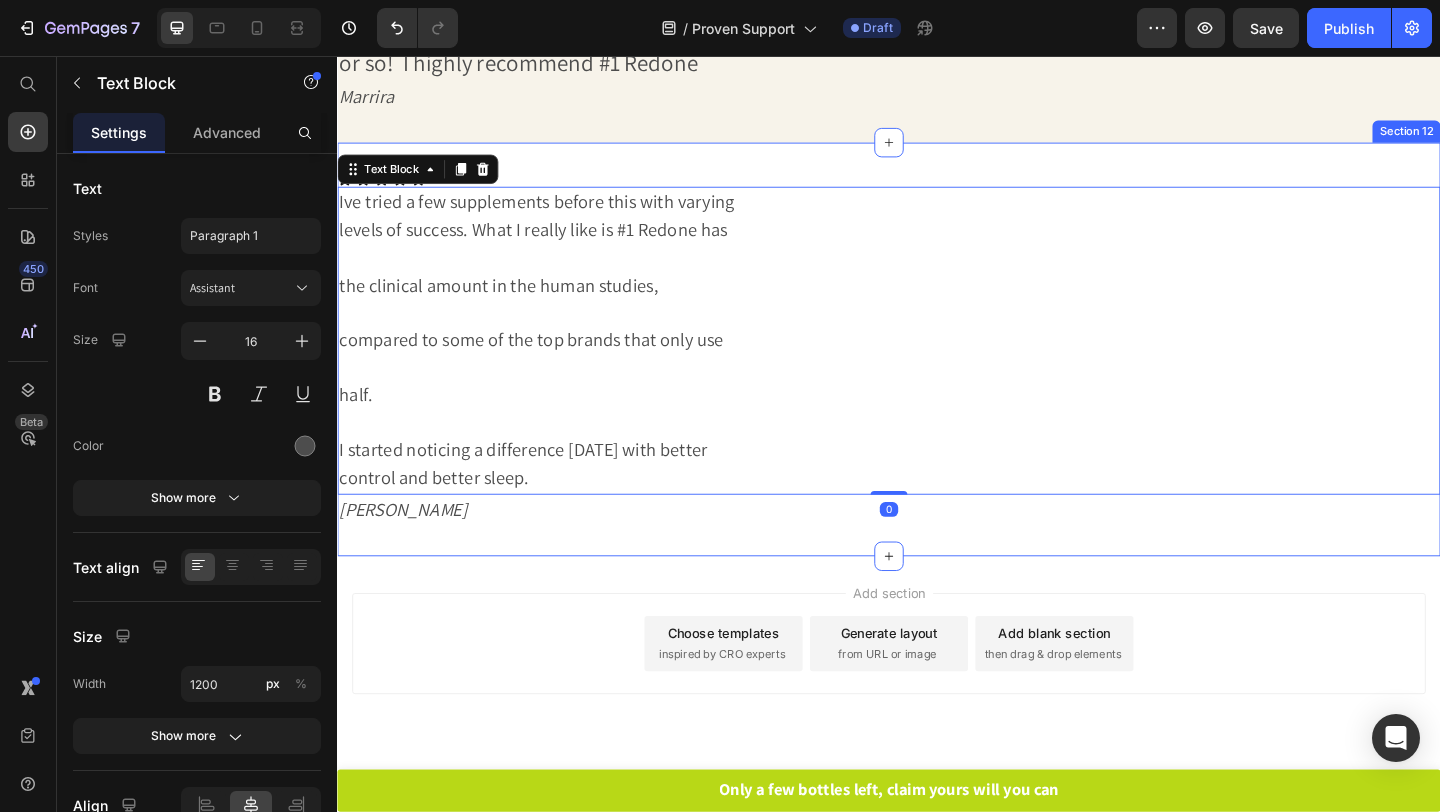 click on "Icon Icon Icon Icon Icon Icon List Ive tried a few supplements before this with varying   levels of success. What I really like is #1 Redone has    the clinical amount in the human studies,    compared to some of the top brands that only use    half.   I started noticing a difference [DATE] with better   control and better sleep. Text Block   0 [PERSON_NAME] Text Block Section 12" at bounding box center (937, 375) 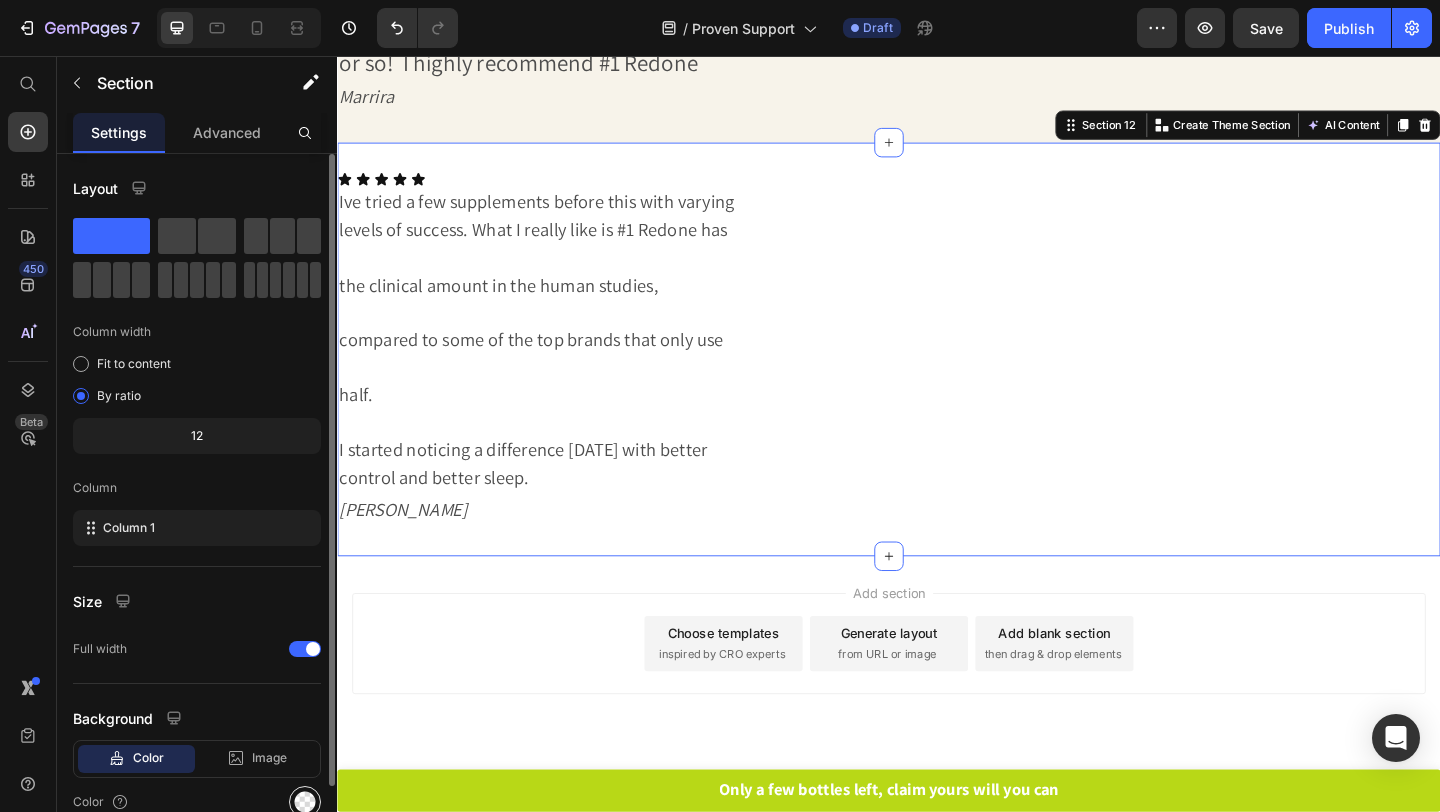 click at bounding box center [305, 802] 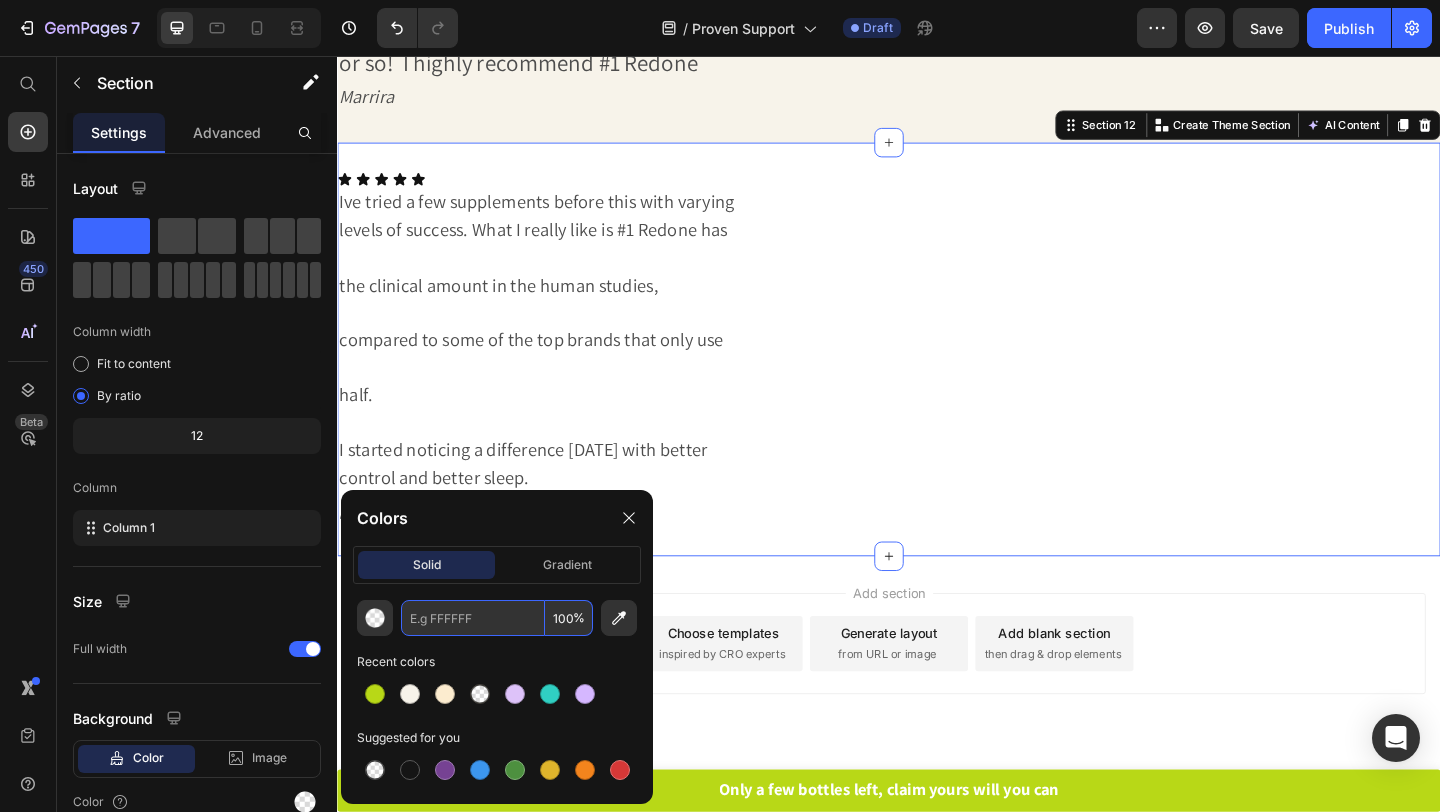 click at bounding box center [473, 618] 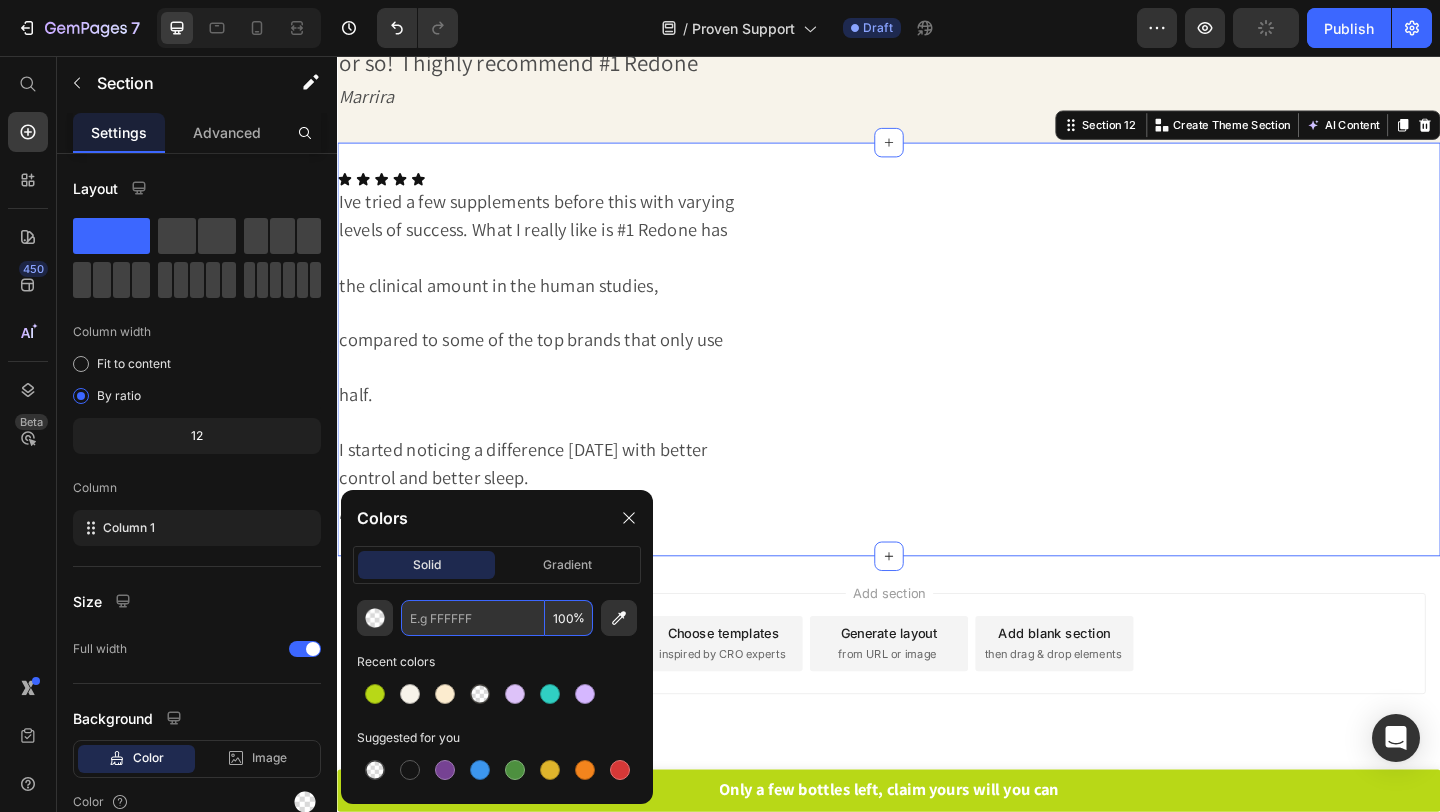 paste on "F7F3EA" 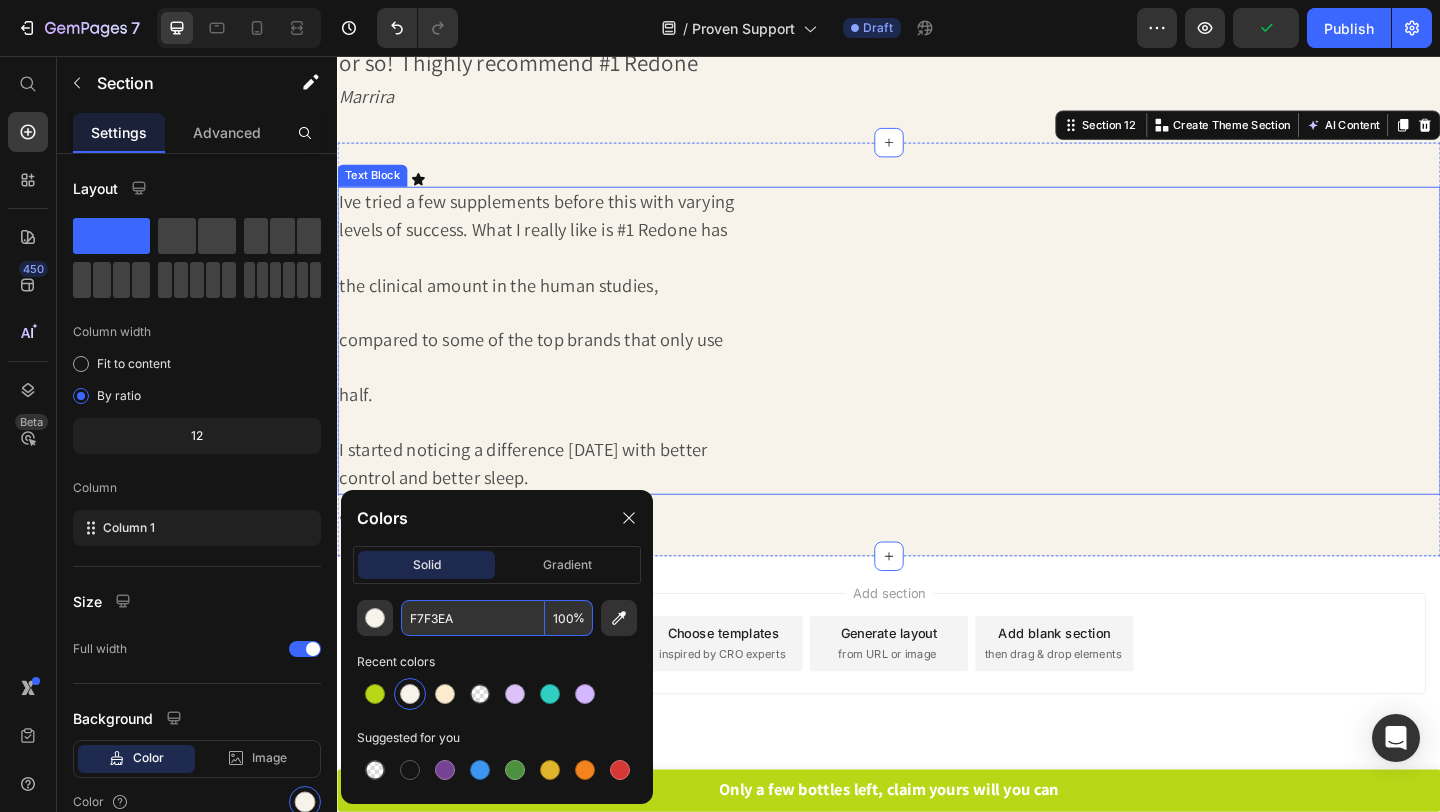 scroll, scrollTop: 9550, scrollLeft: 0, axis: vertical 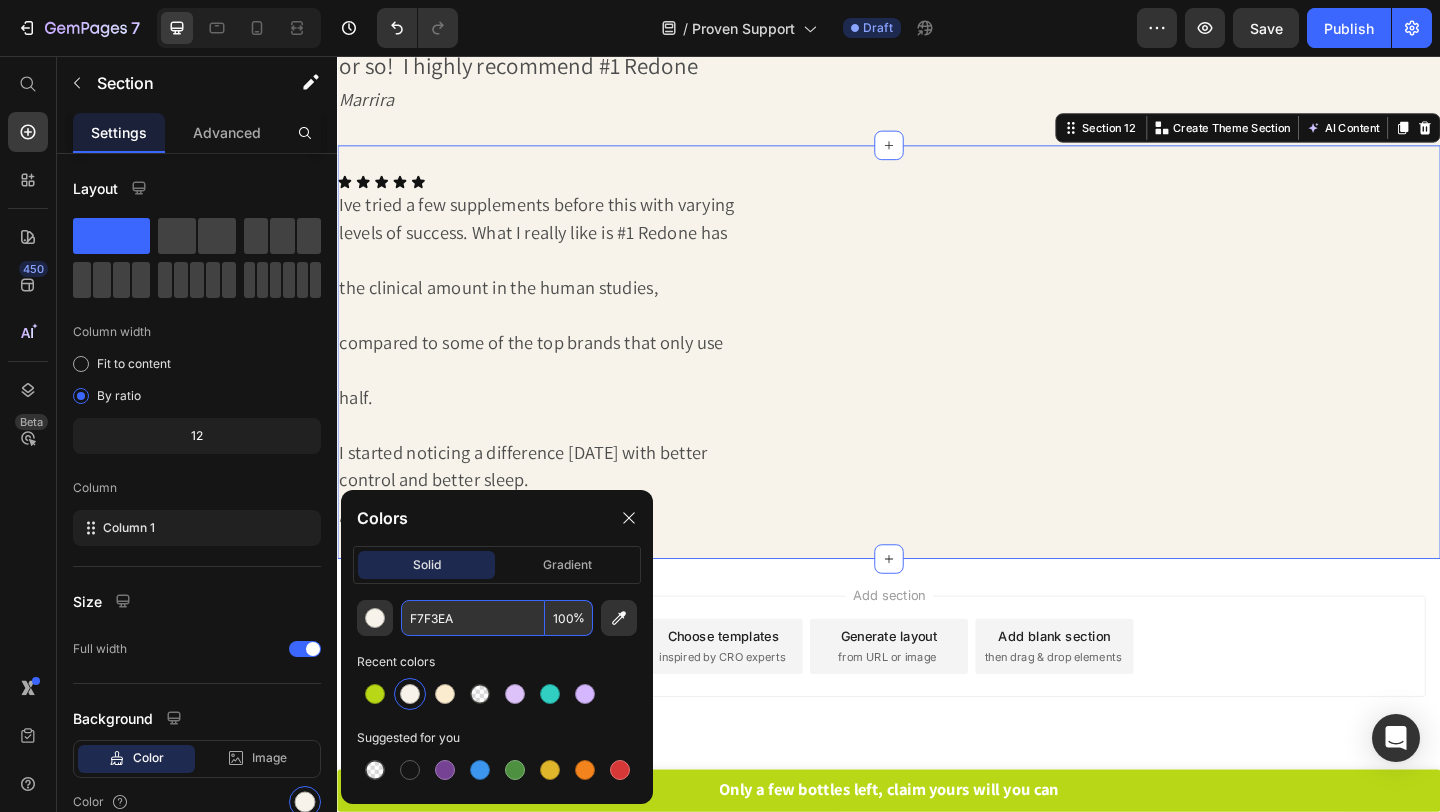 click on "Add section Choose templates inspired by CRO experts Generate layout from URL or image Add blank section then drag & drop elements" at bounding box center [937, 726] 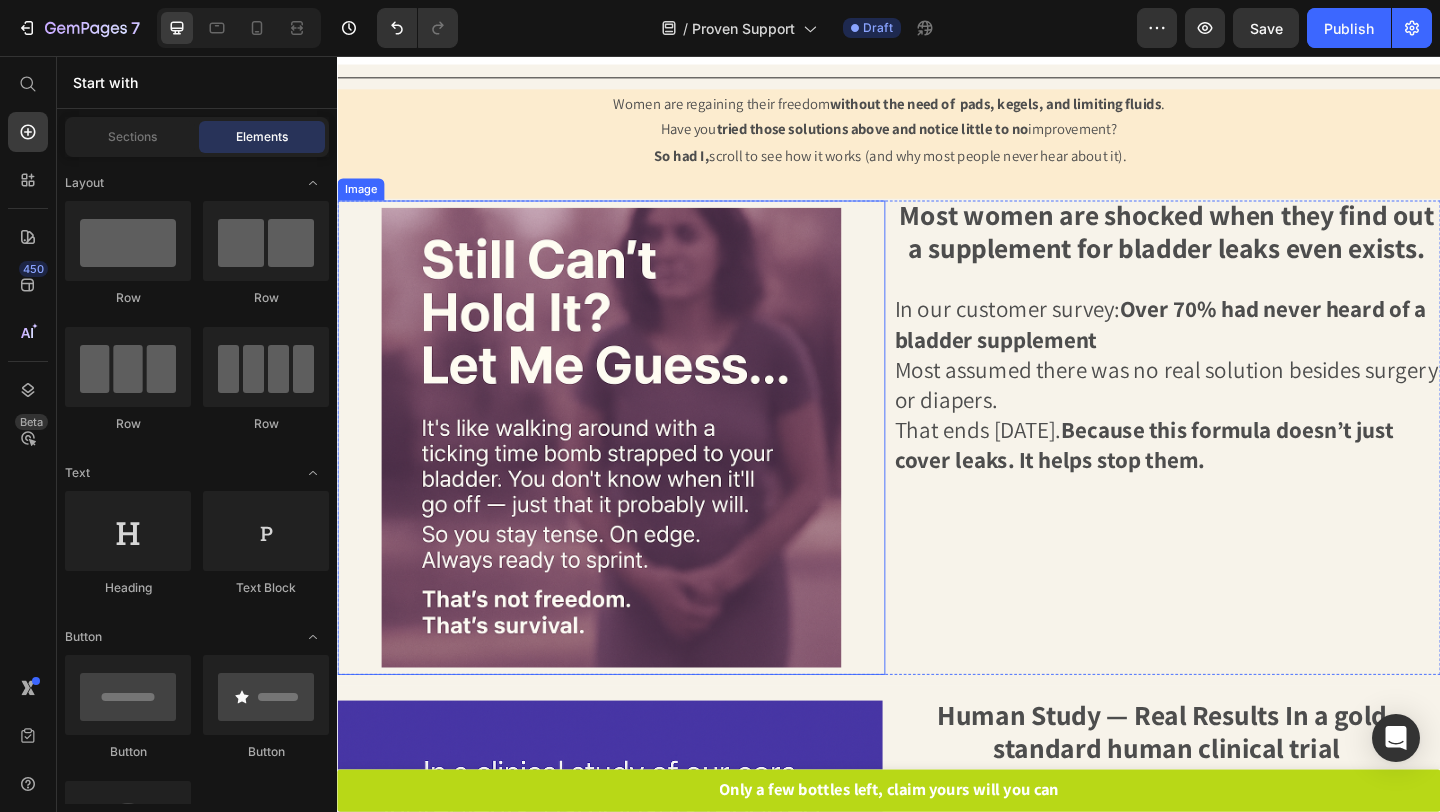 scroll, scrollTop: 0, scrollLeft: 0, axis: both 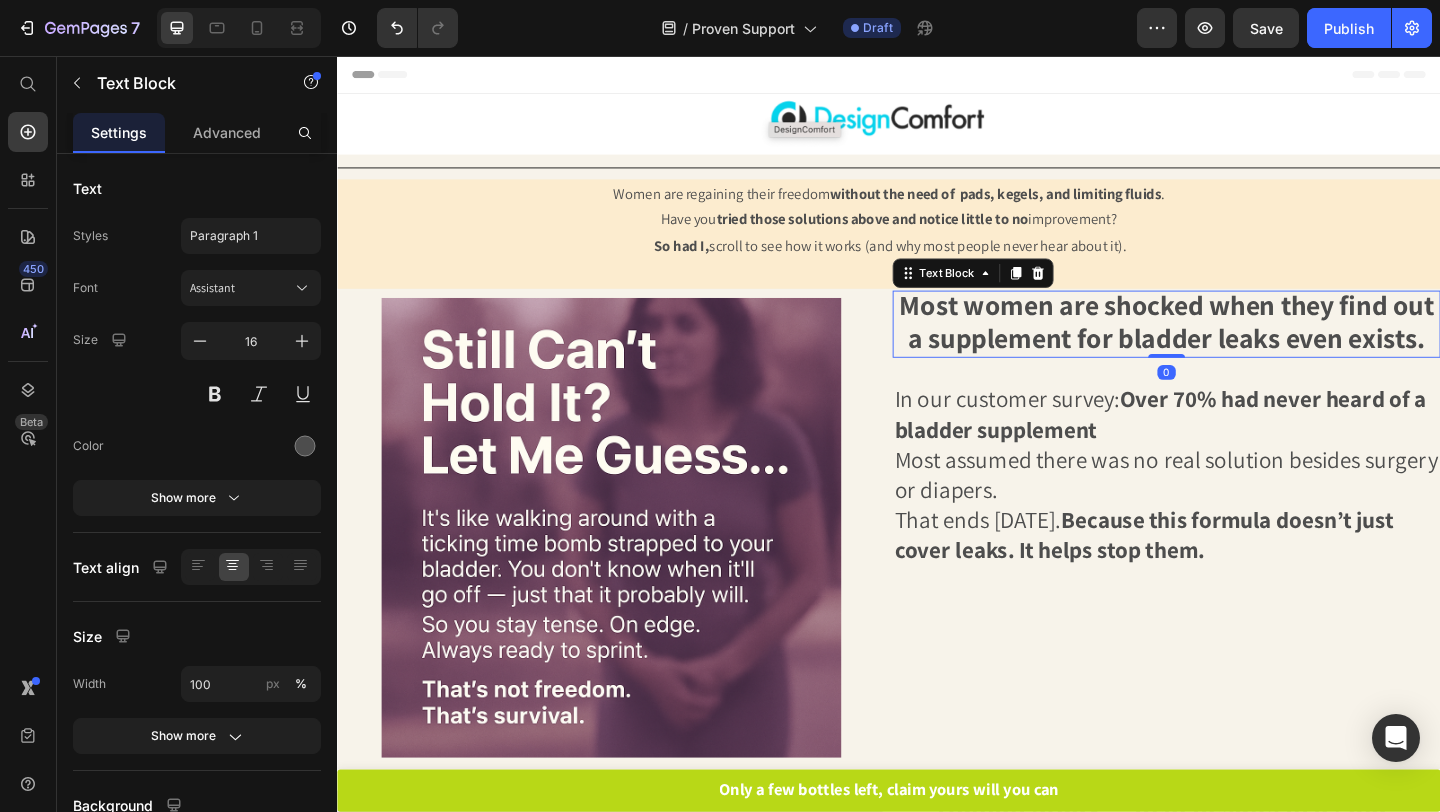 click on "Most women are shocked when they find out a supplement for bladder leaks even exists." at bounding box center (1239, 348) 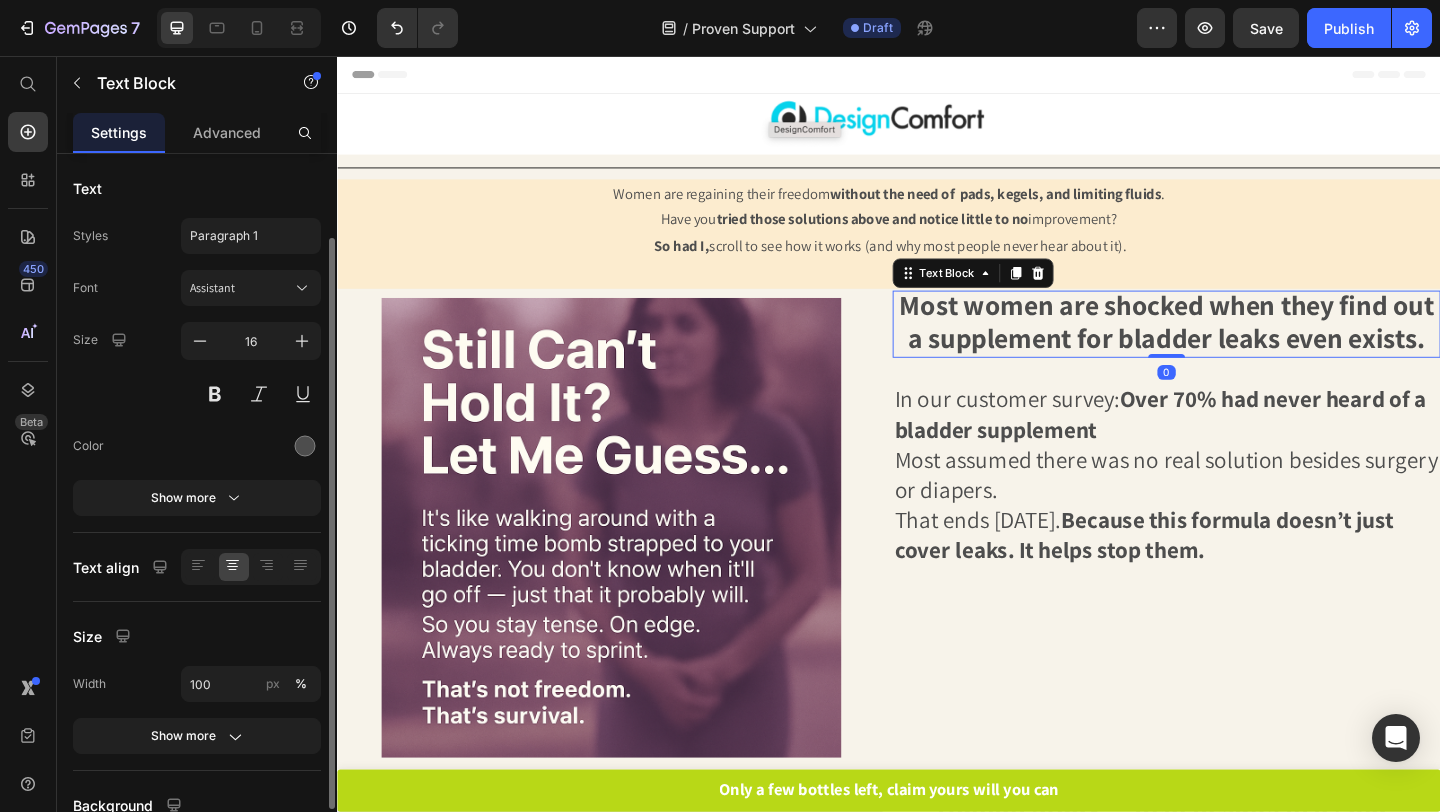 scroll, scrollTop: 180, scrollLeft: 0, axis: vertical 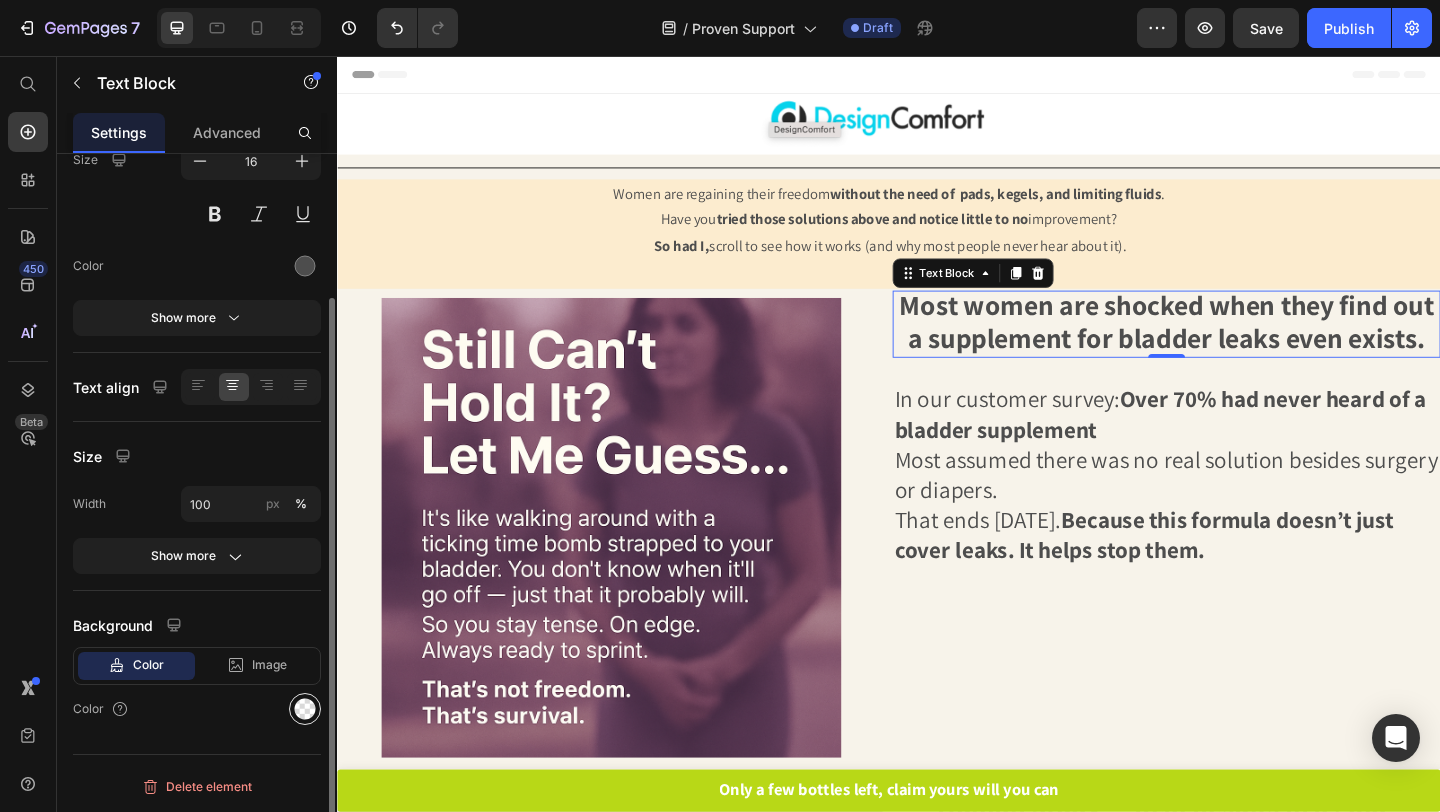 click at bounding box center [305, 709] 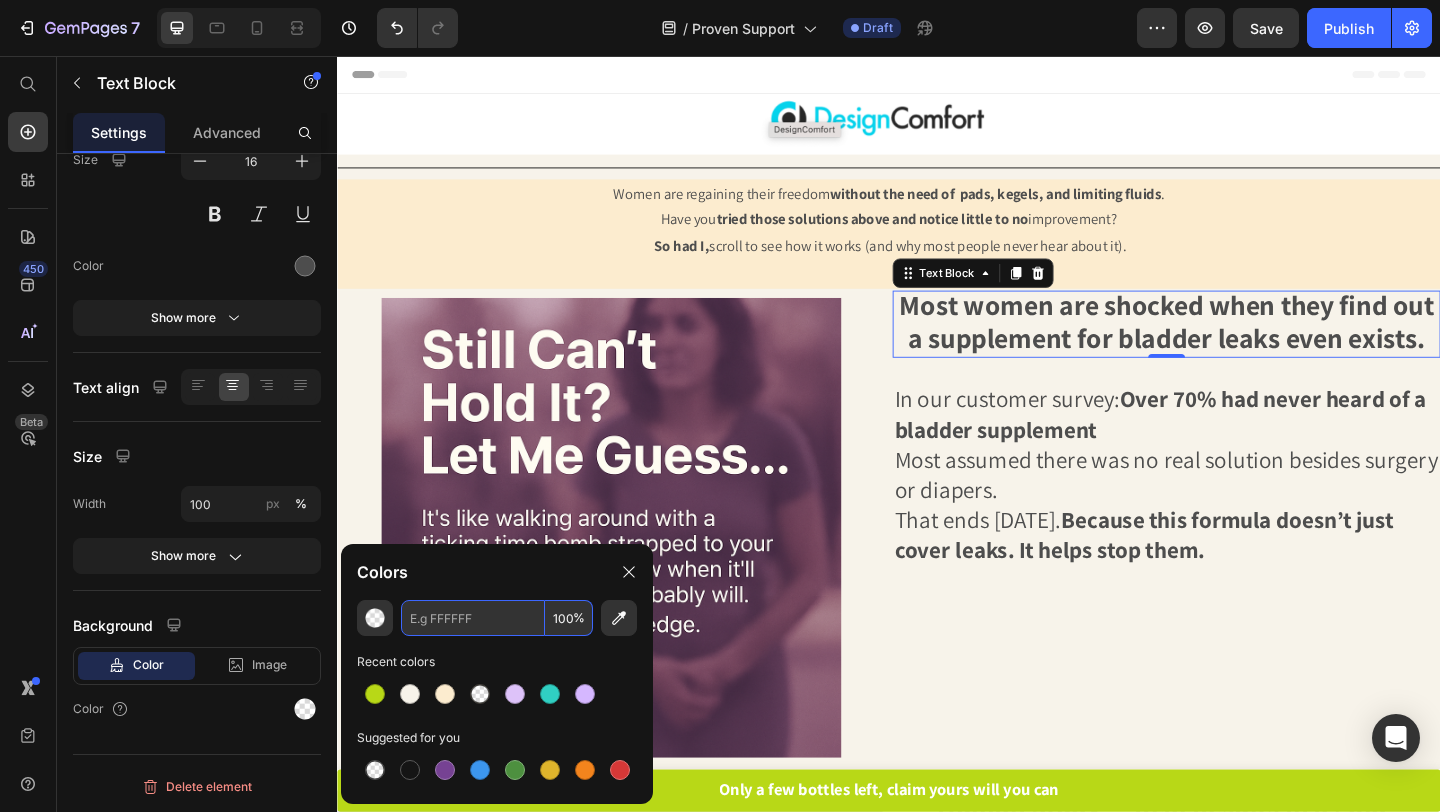 click at bounding box center [473, 618] 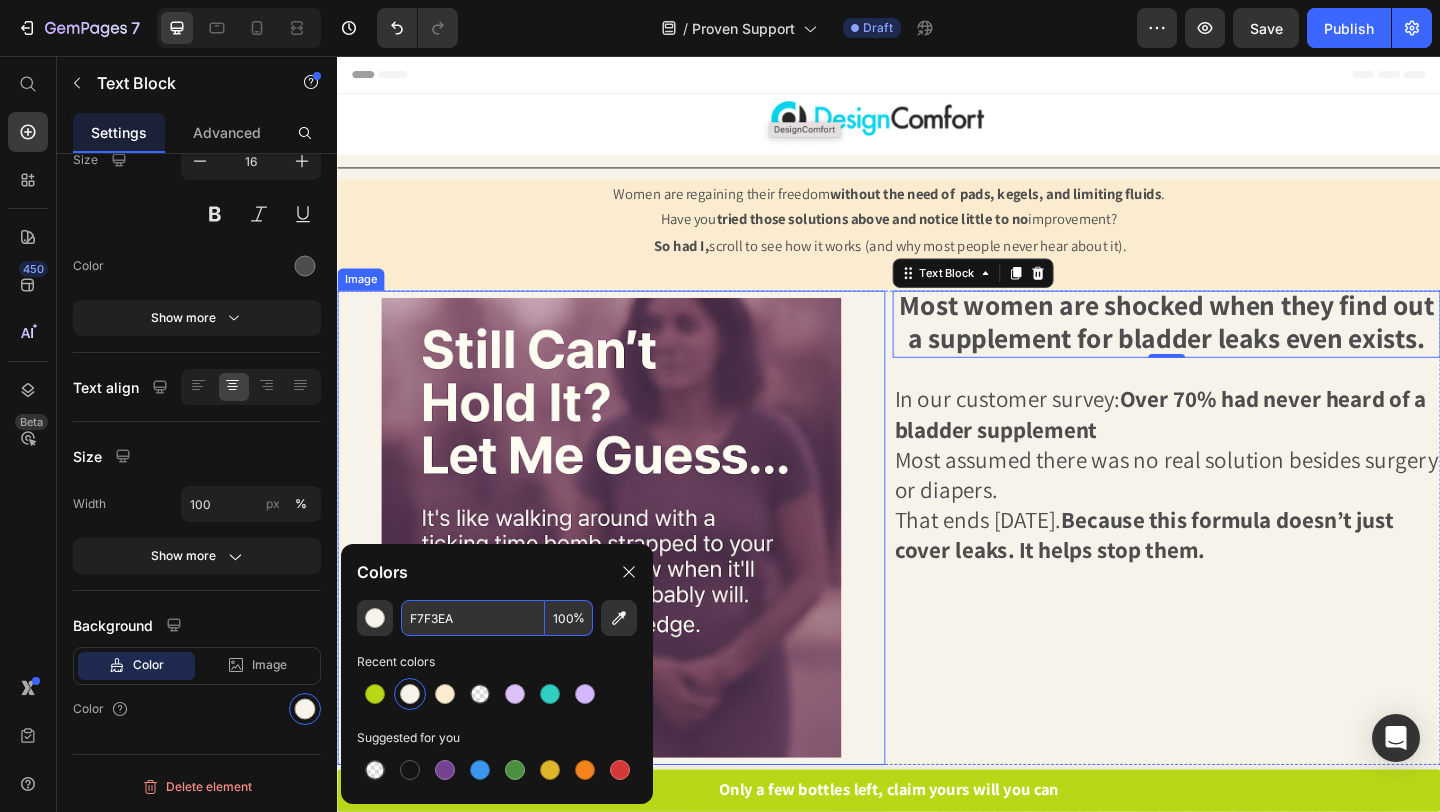 type on "F7F3EA" 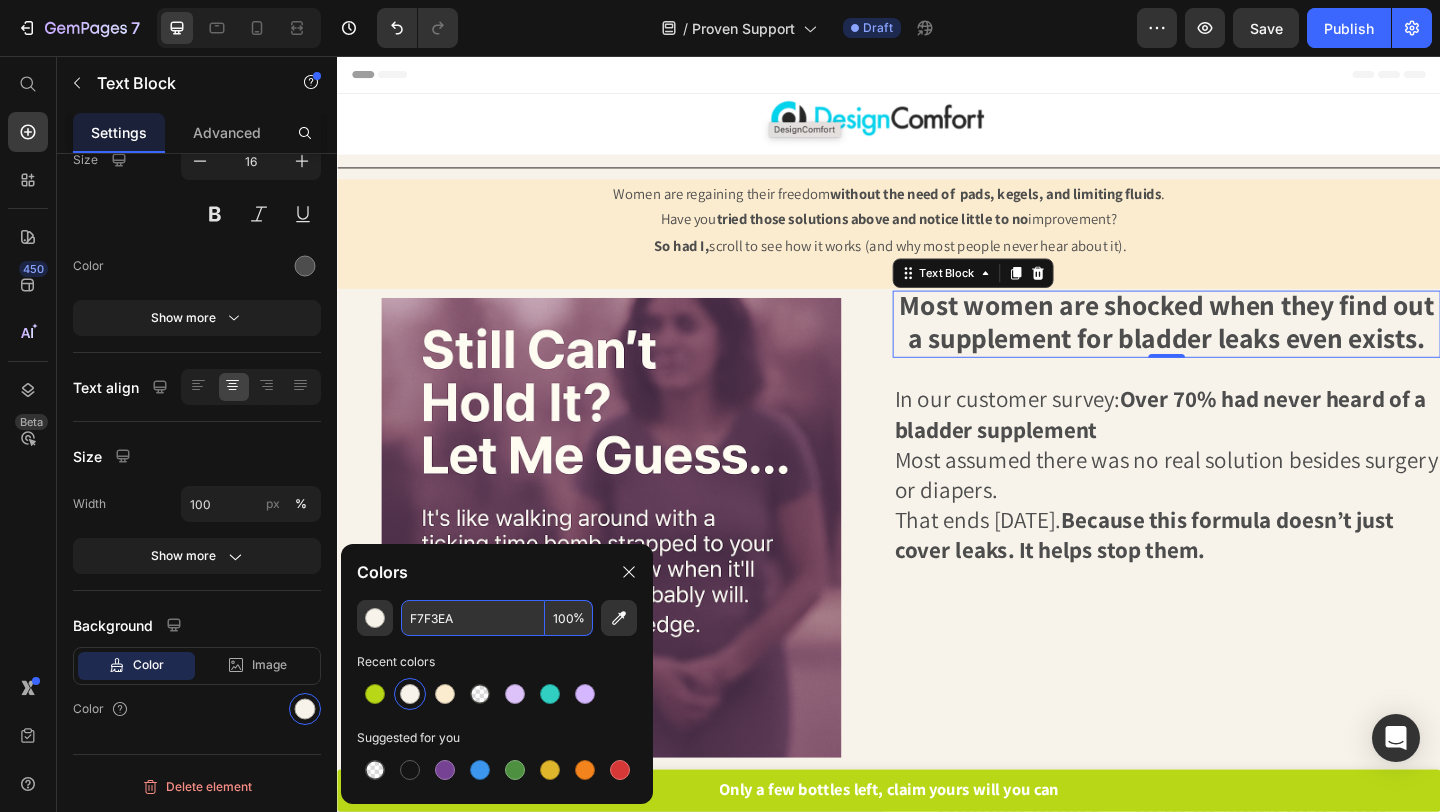 click on "Header" at bounding box center (937, 76) 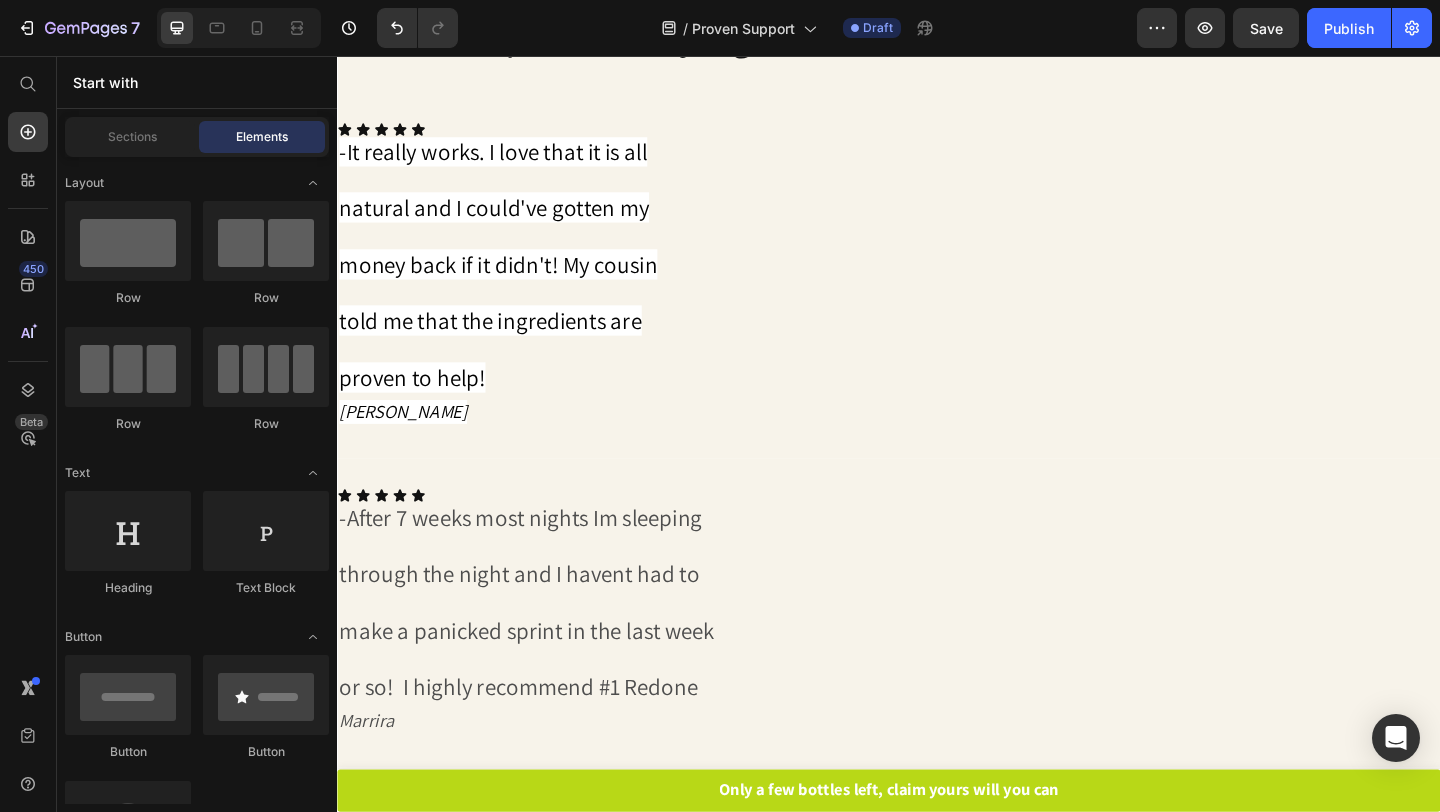 scroll, scrollTop: 8898, scrollLeft: 0, axis: vertical 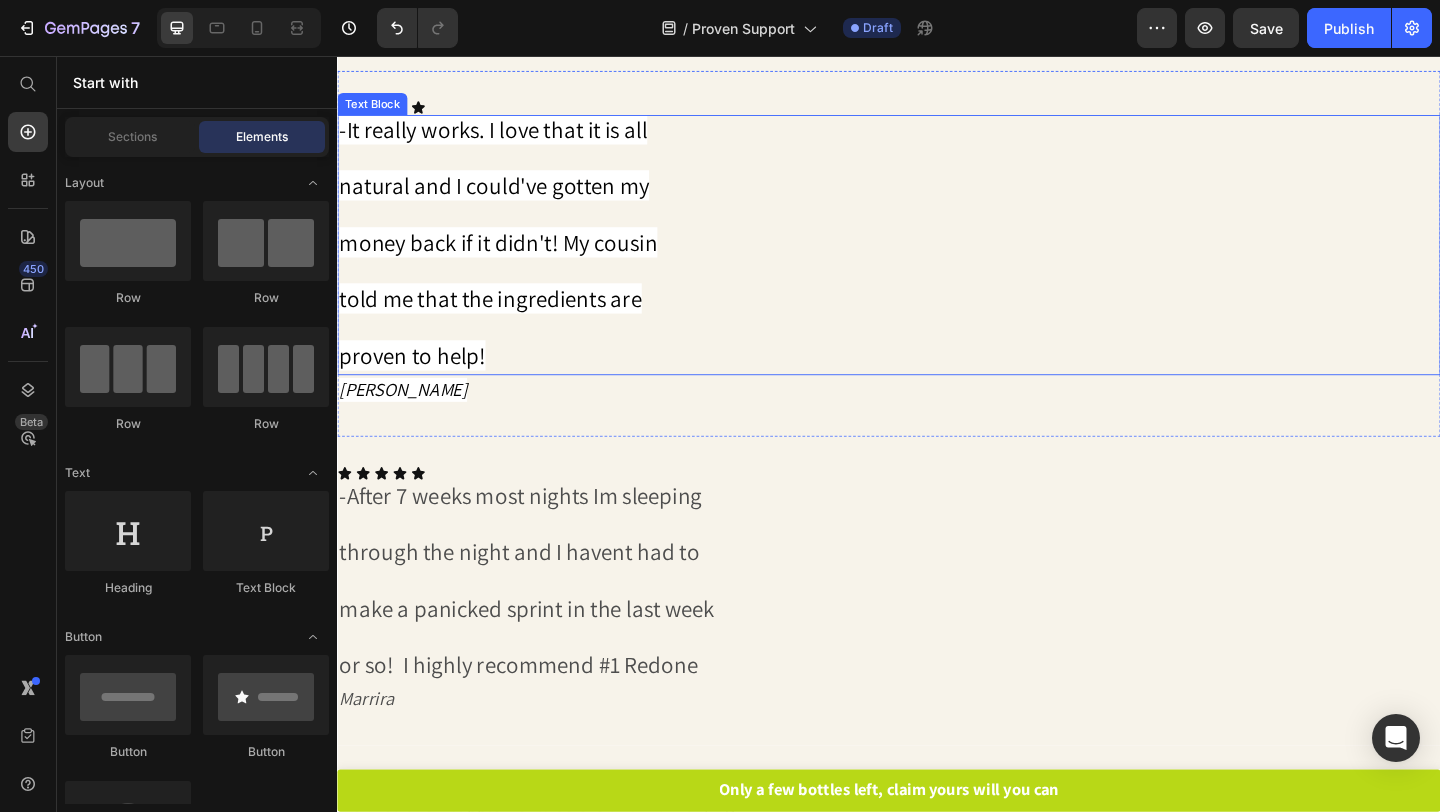 click at bounding box center [937, 353] 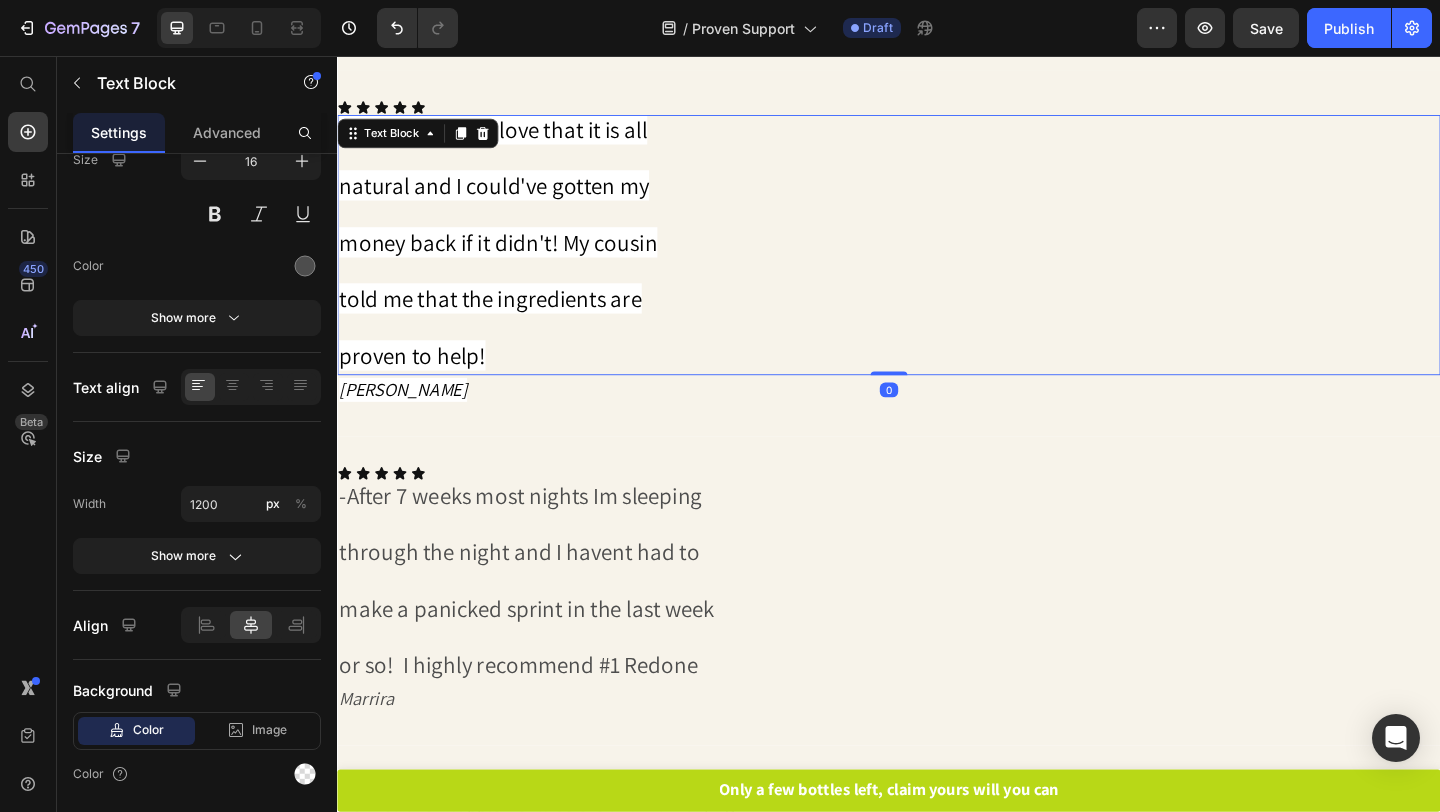 click at bounding box center (937, 353) 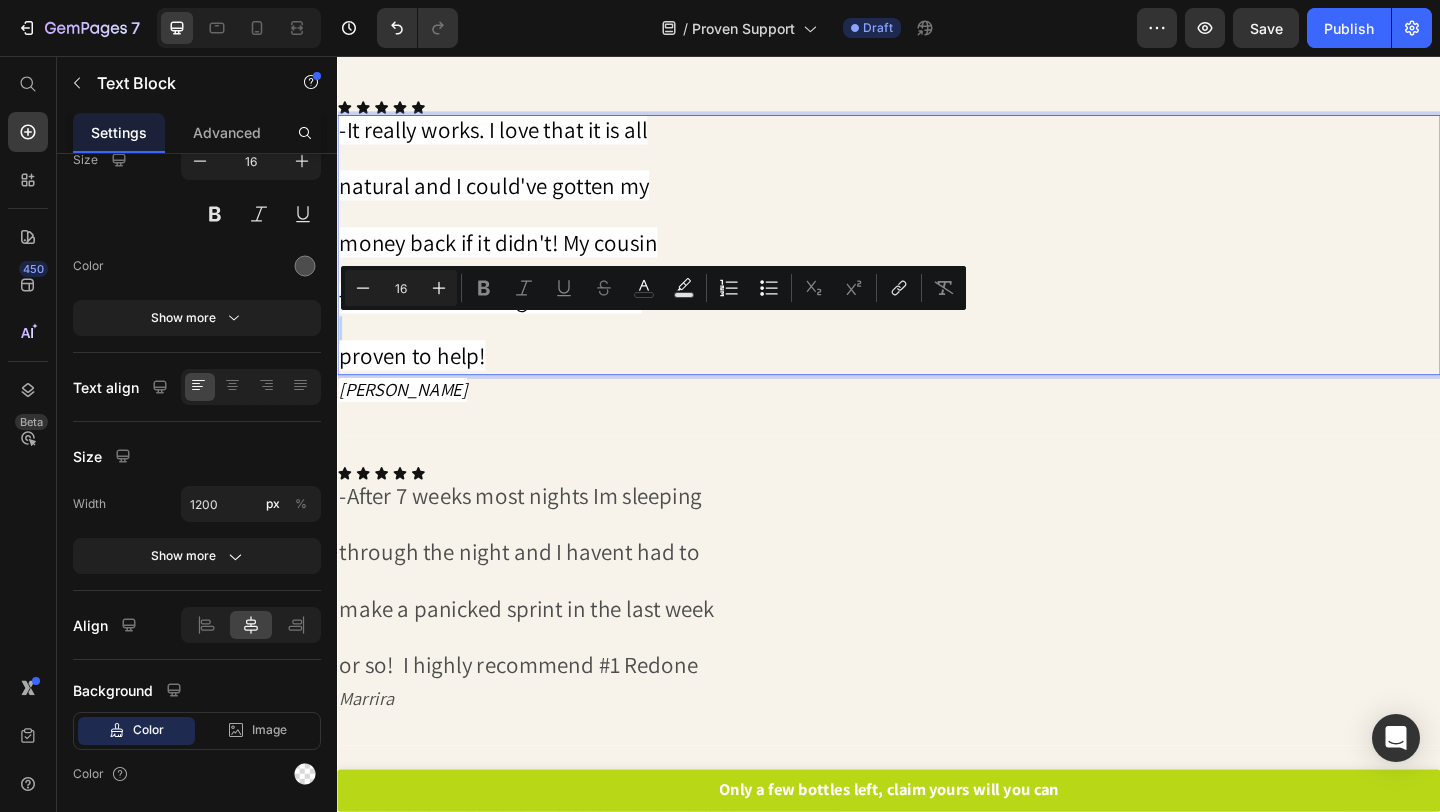 type on "25" 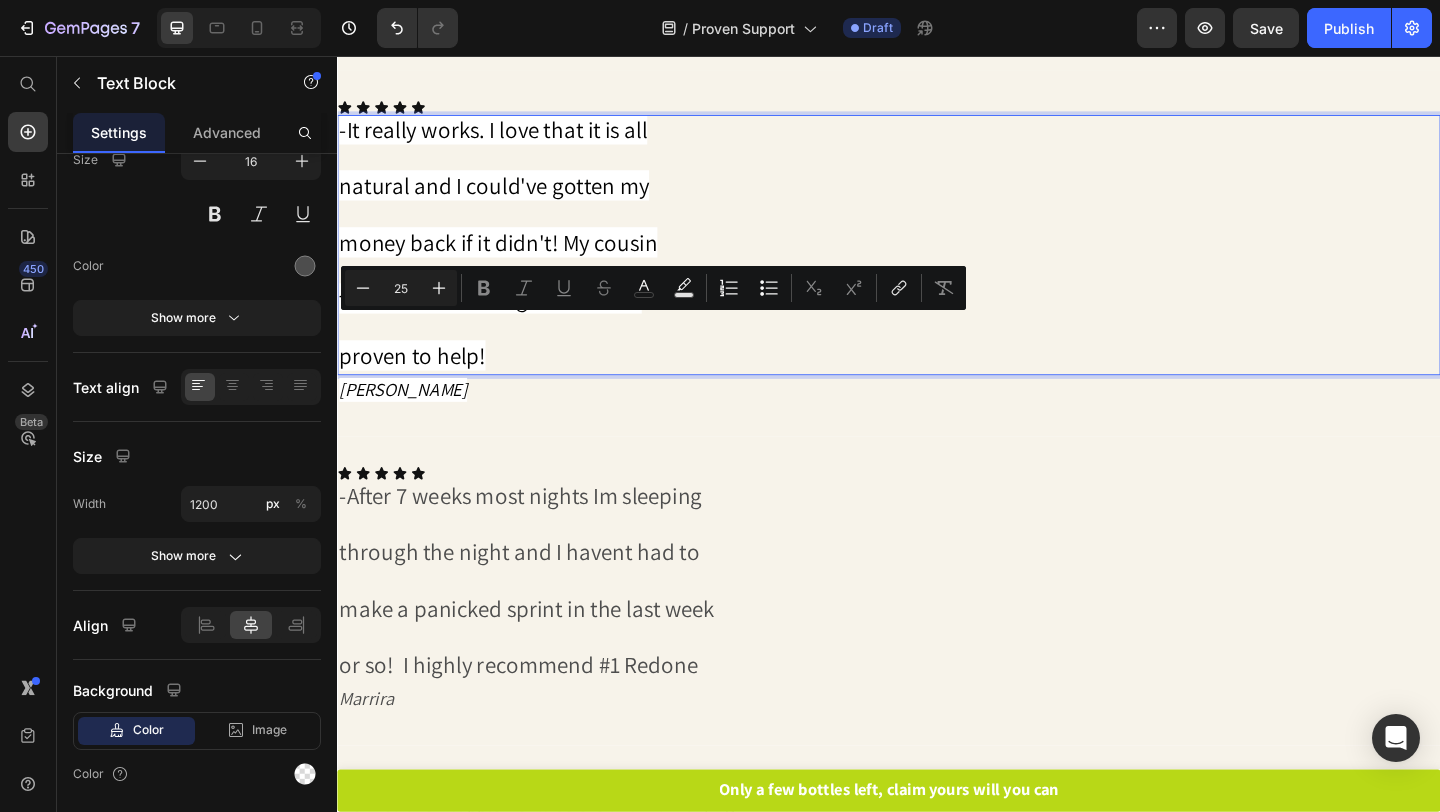 click on "proven to help!" at bounding box center [937, 384] 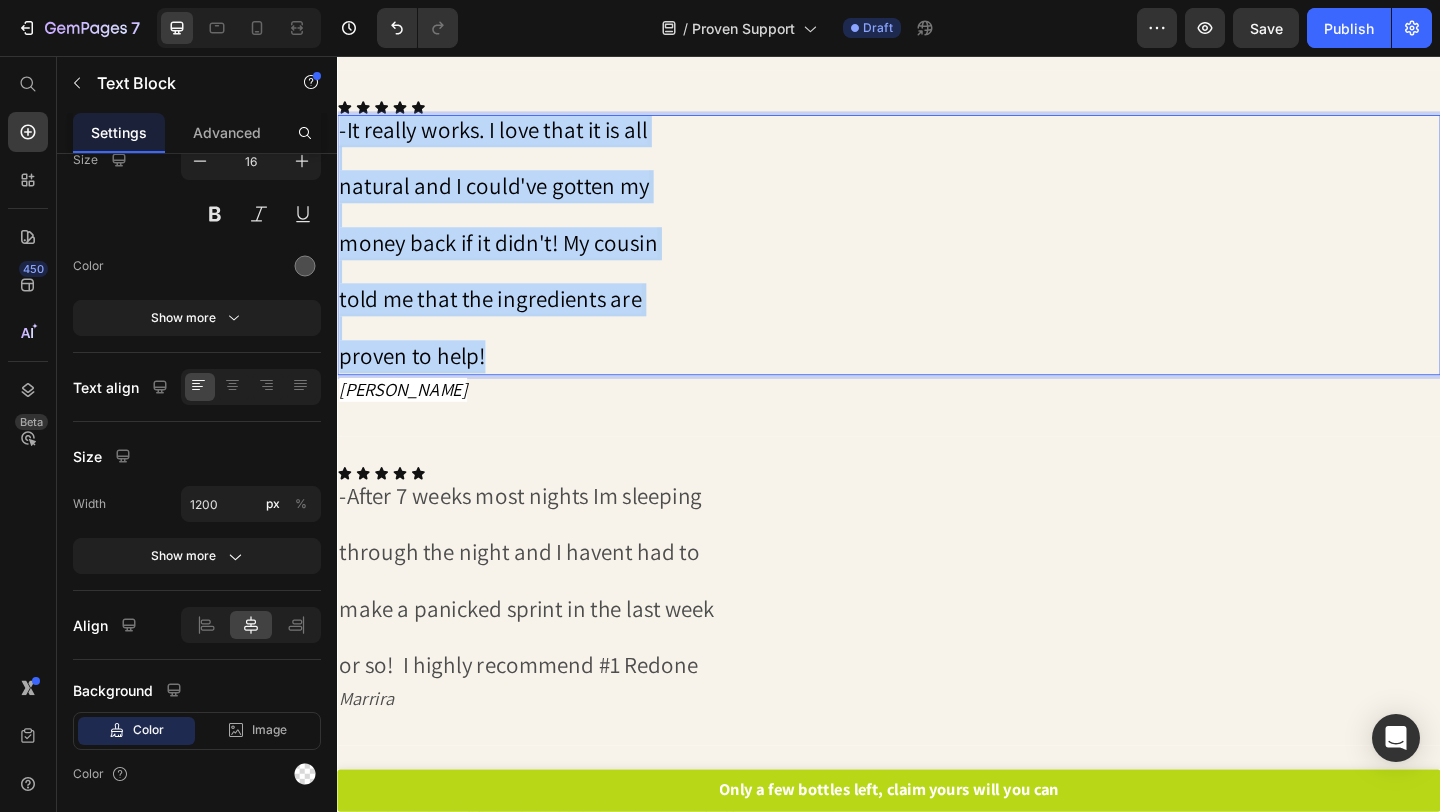 drag, startPoint x: 558, startPoint y: 370, endPoint x: 338, endPoint y: 126, distance: 328.53613 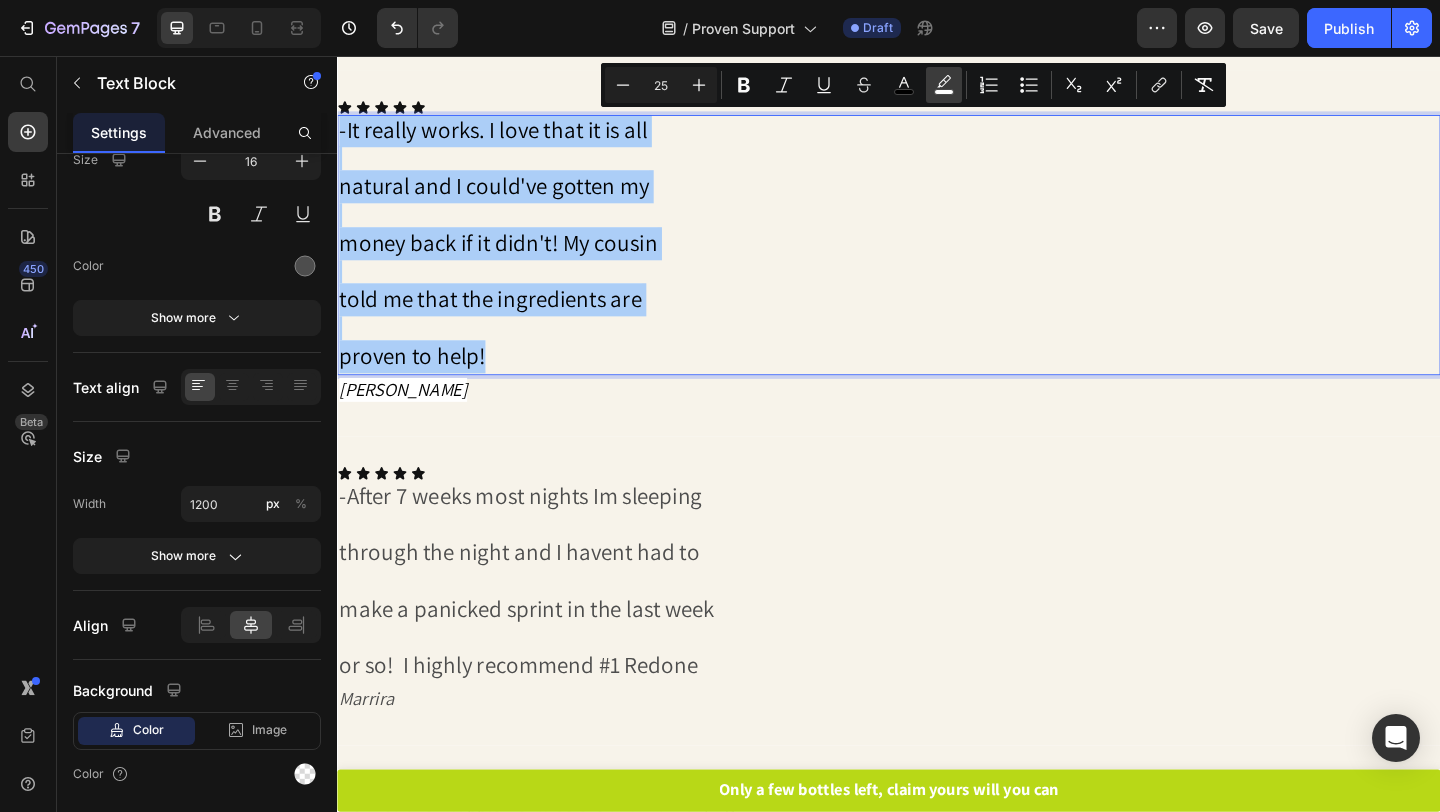 click on "color" at bounding box center [944, 85] 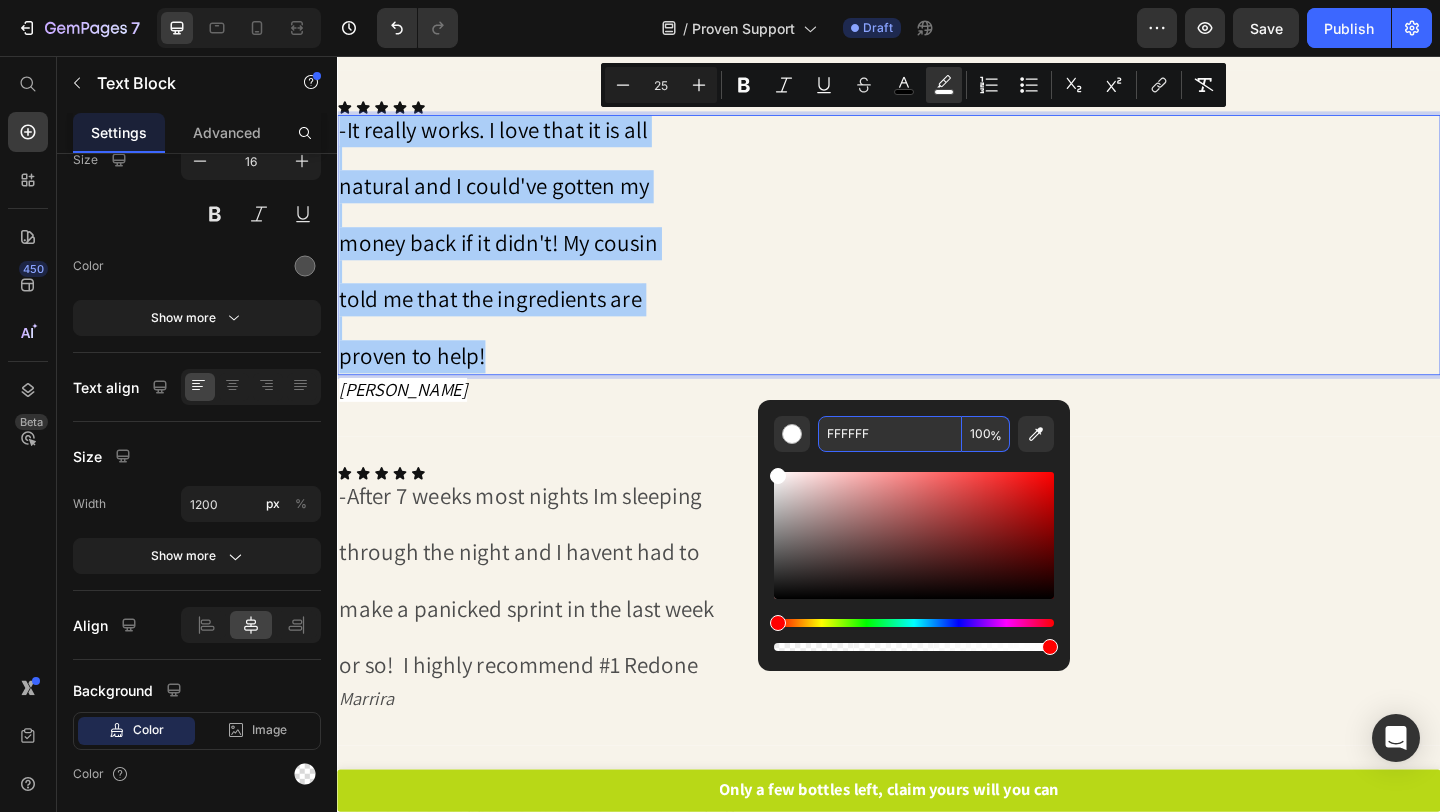 click on "FFFFFF" at bounding box center [890, 434] 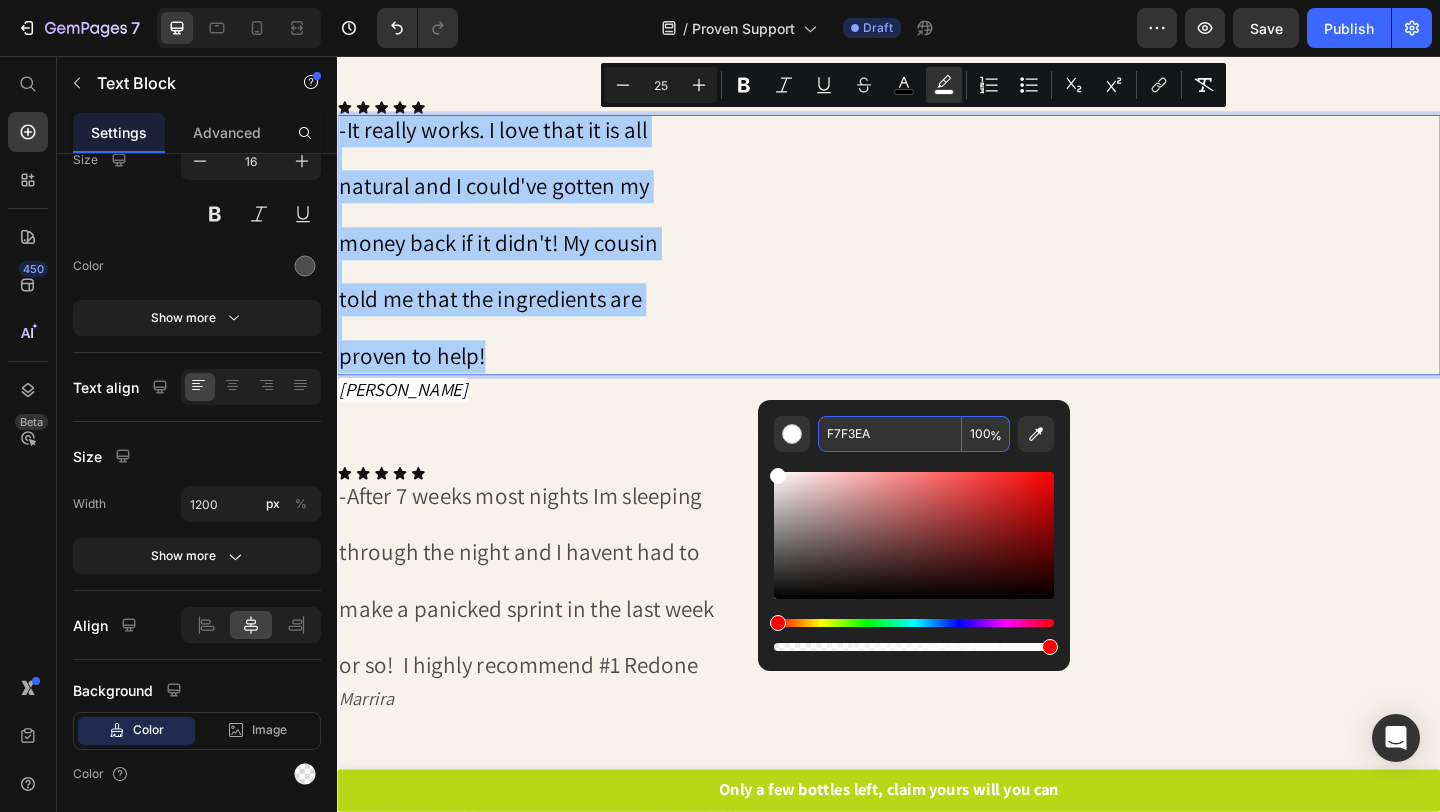 type on "F7F3EA" 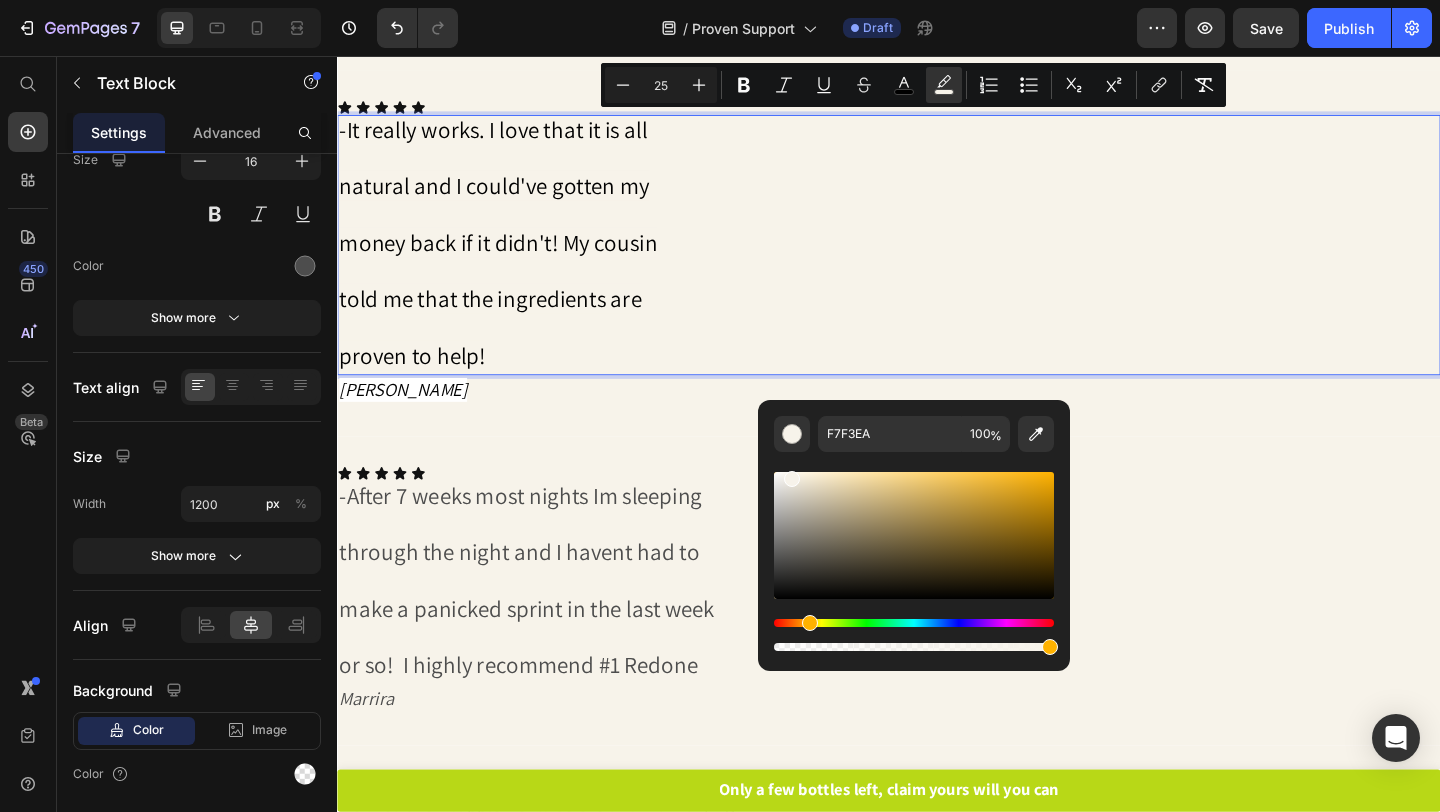 click on "told me that the ingredients are" at bounding box center [937, 322] 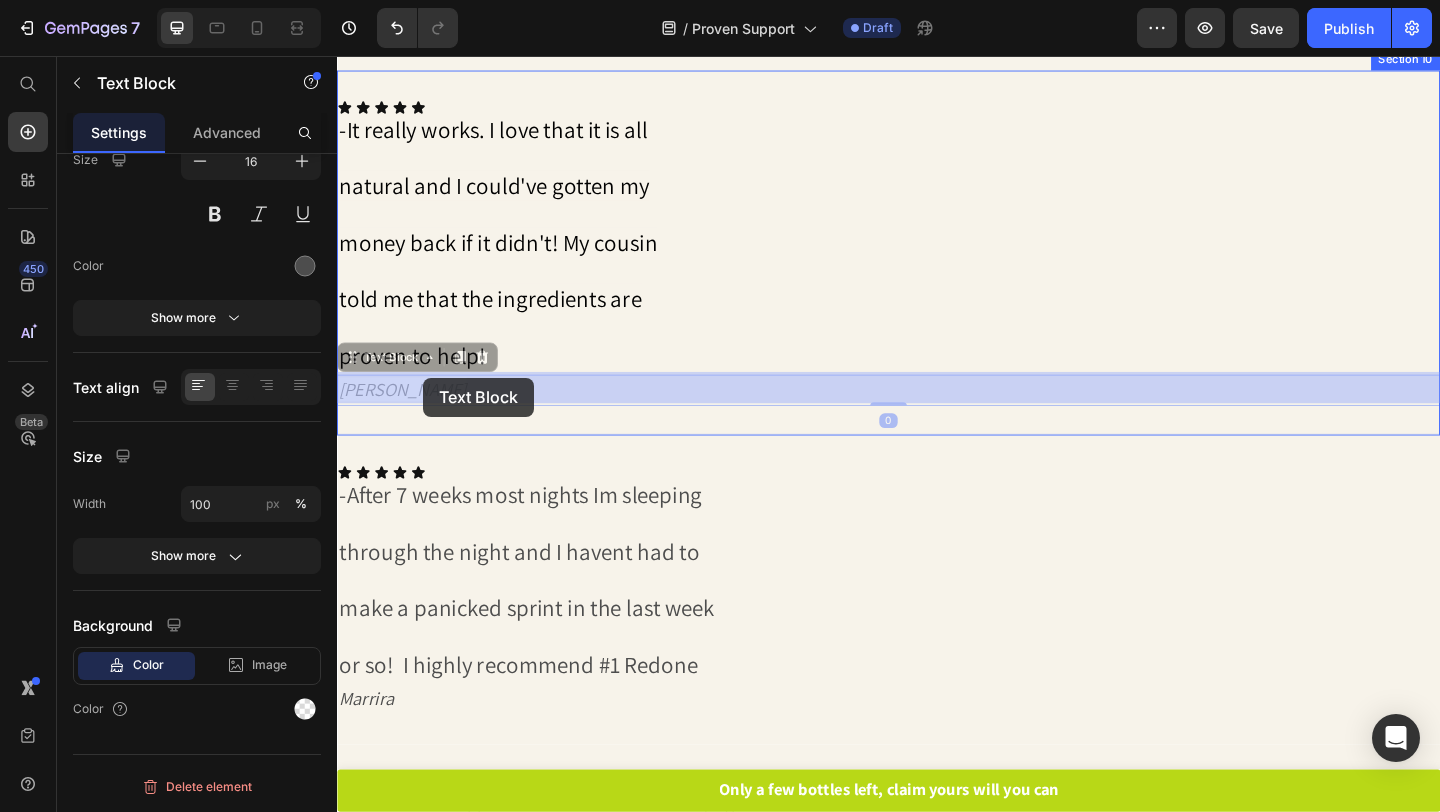 drag, startPoint x: 468, startPoint y: 415, endPoint x: 470, endPoint y: 404, distance: 11.18034 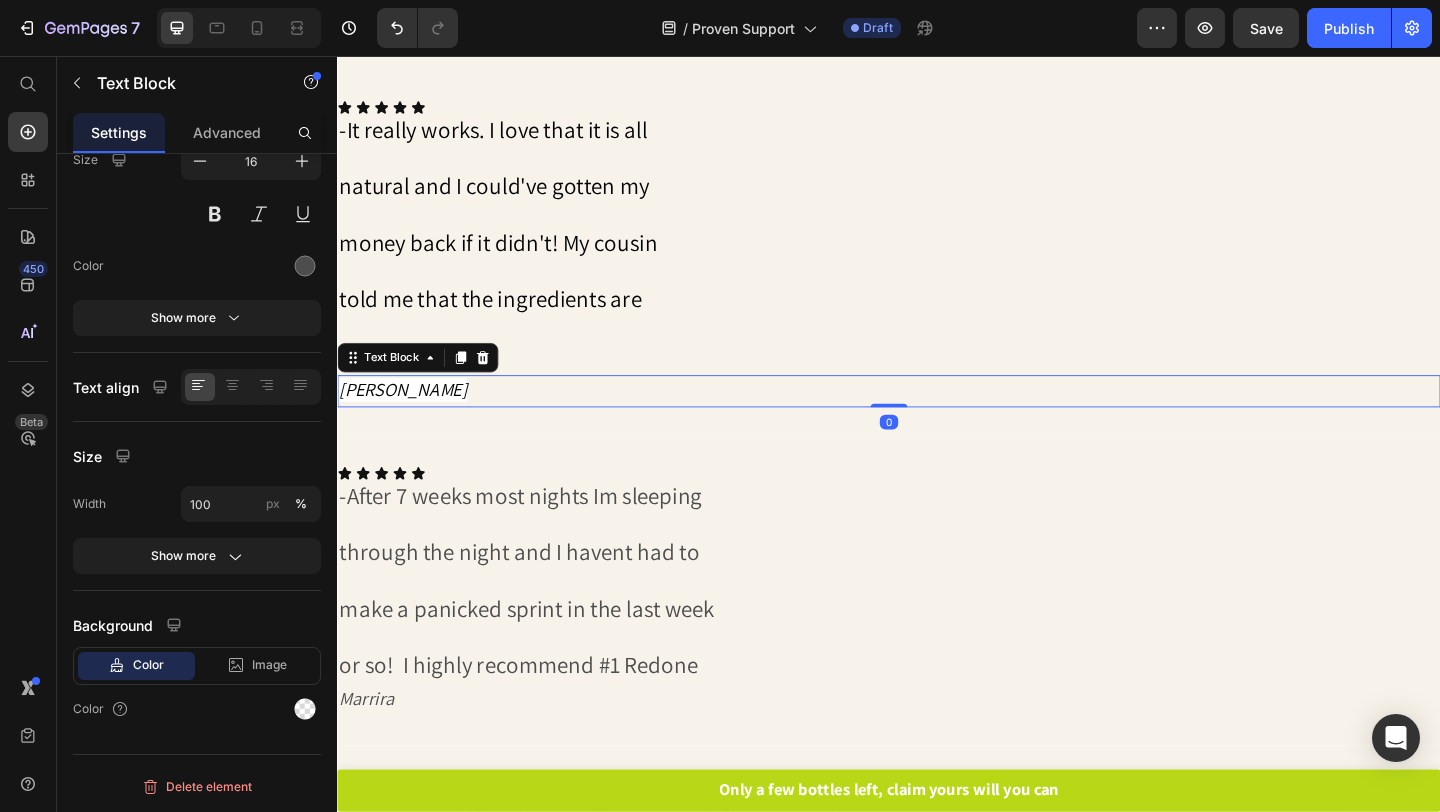 click on "[PERSON_NAME]" at bounding box center [937, 420] 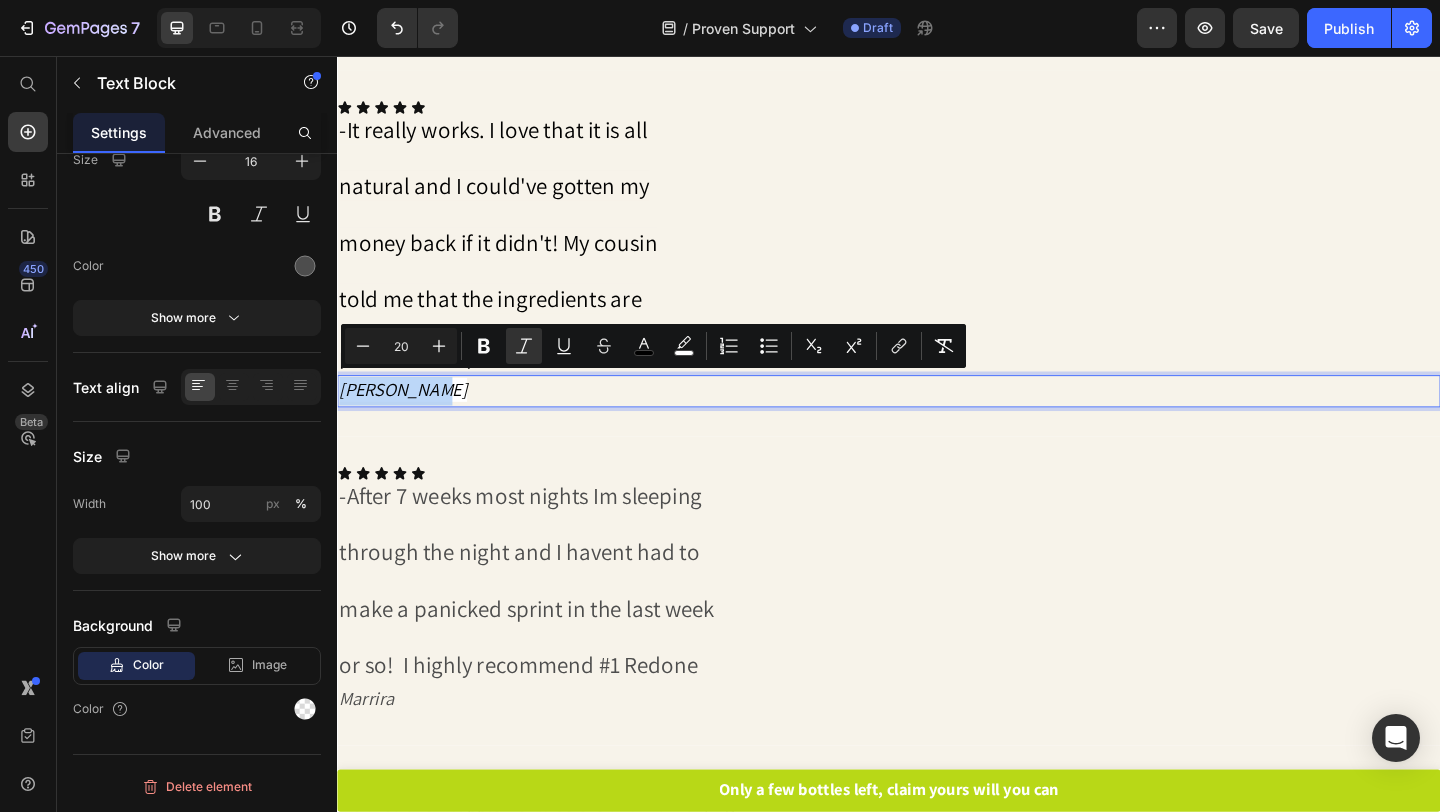 drag, startPoint x: 470, startPoint y: 408, endPoint x: 332, endPoint y: 407, distance: 138.00362 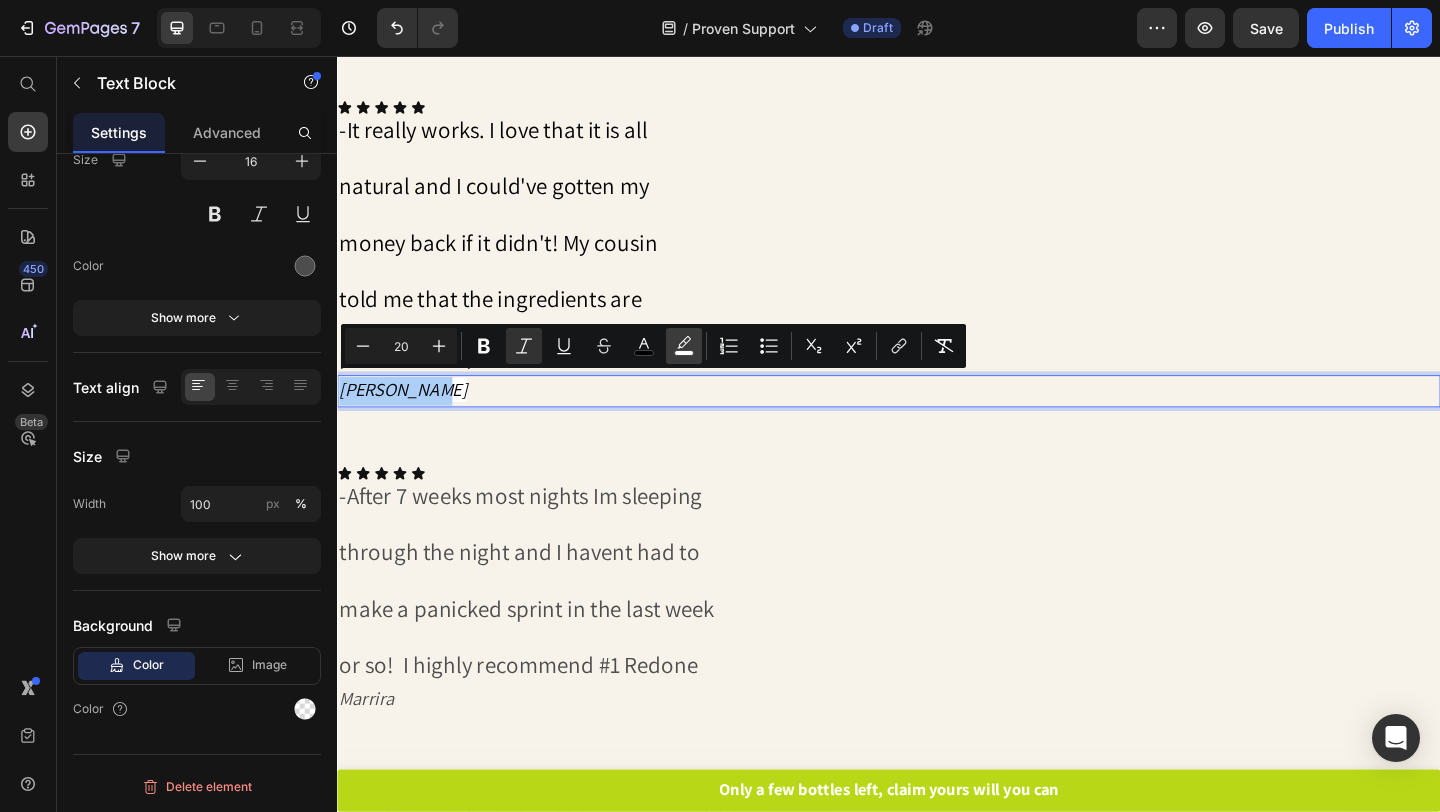 click on "color" at bounding box center [684, 346] 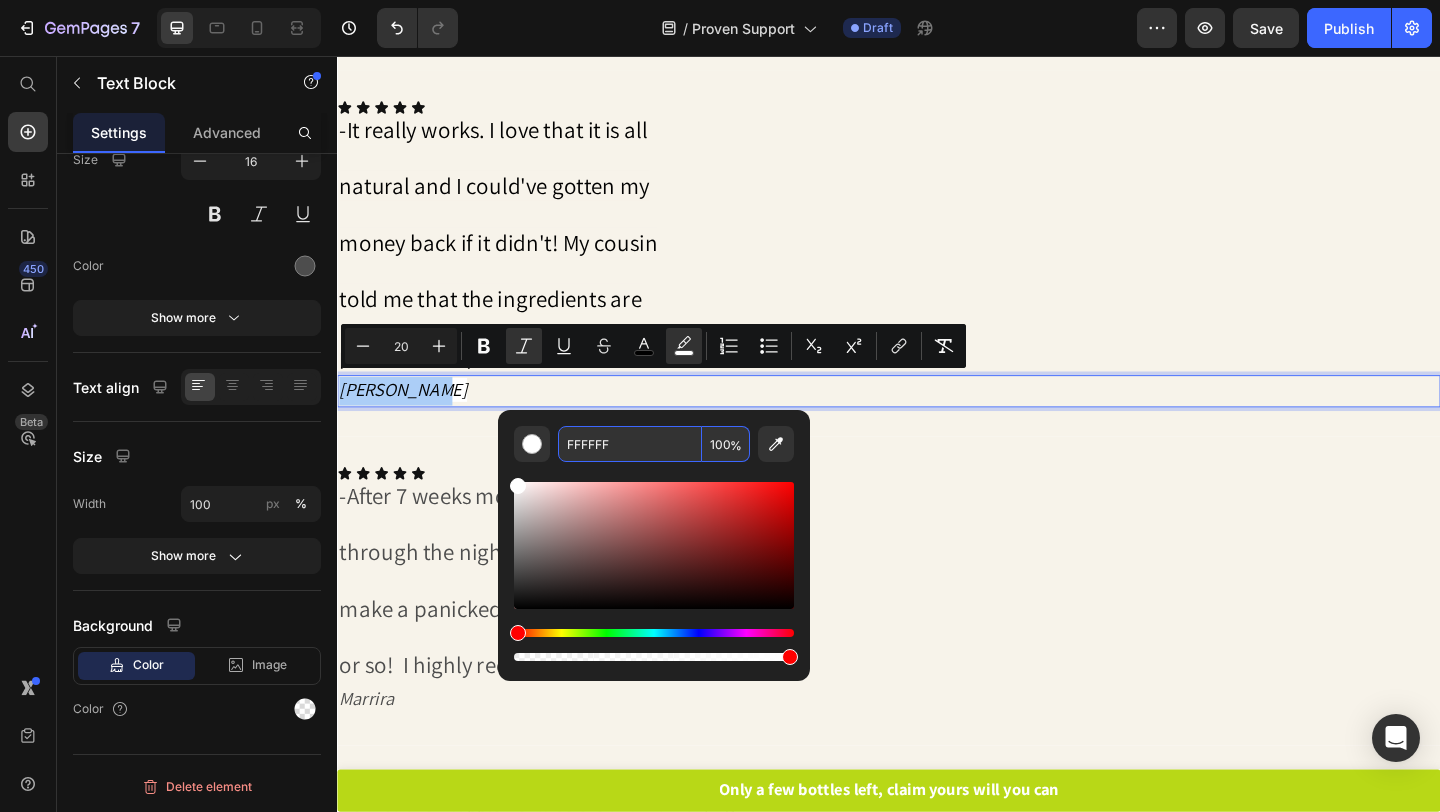 click on "FFFFFF" at bounding box center (630, 444) 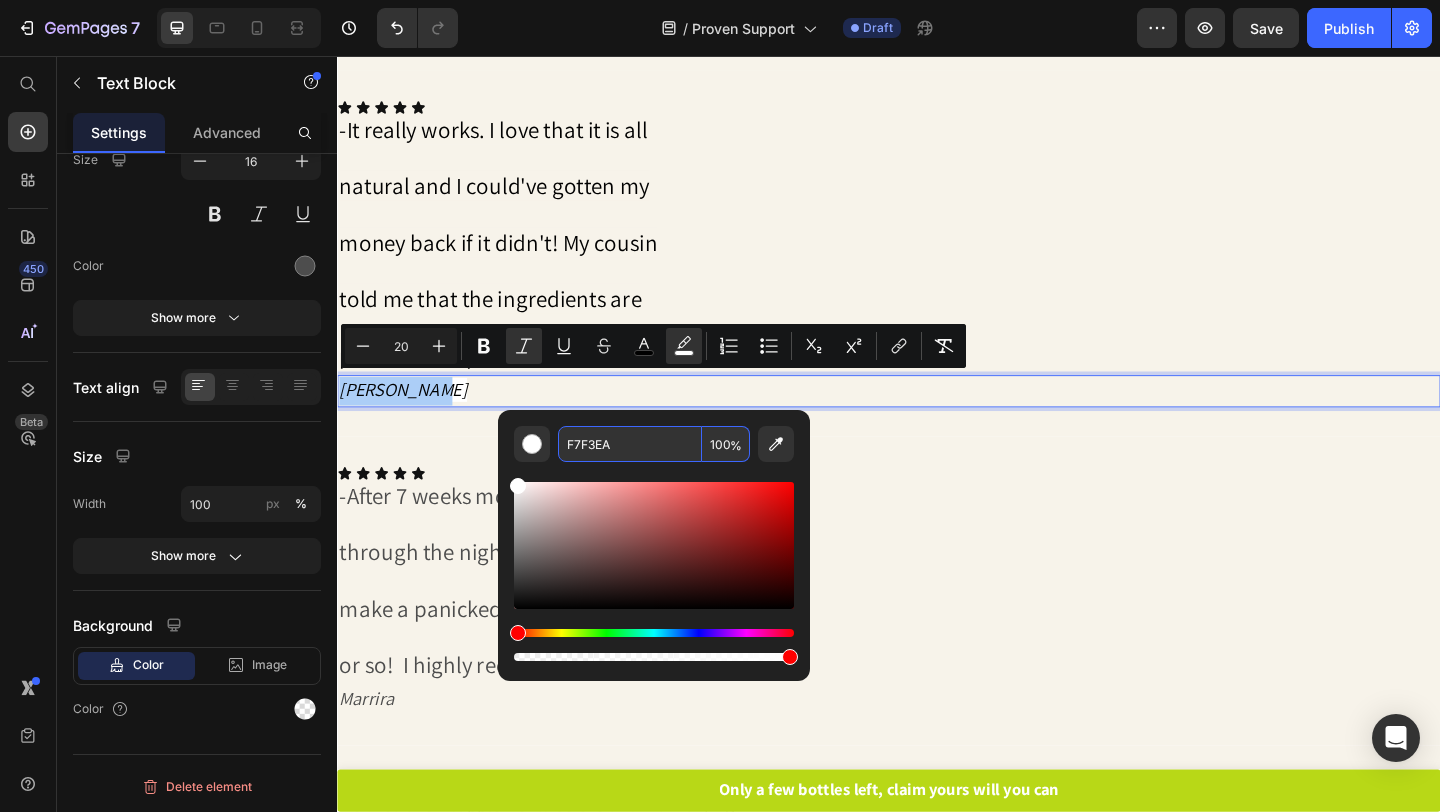 type on "F7F3EA" 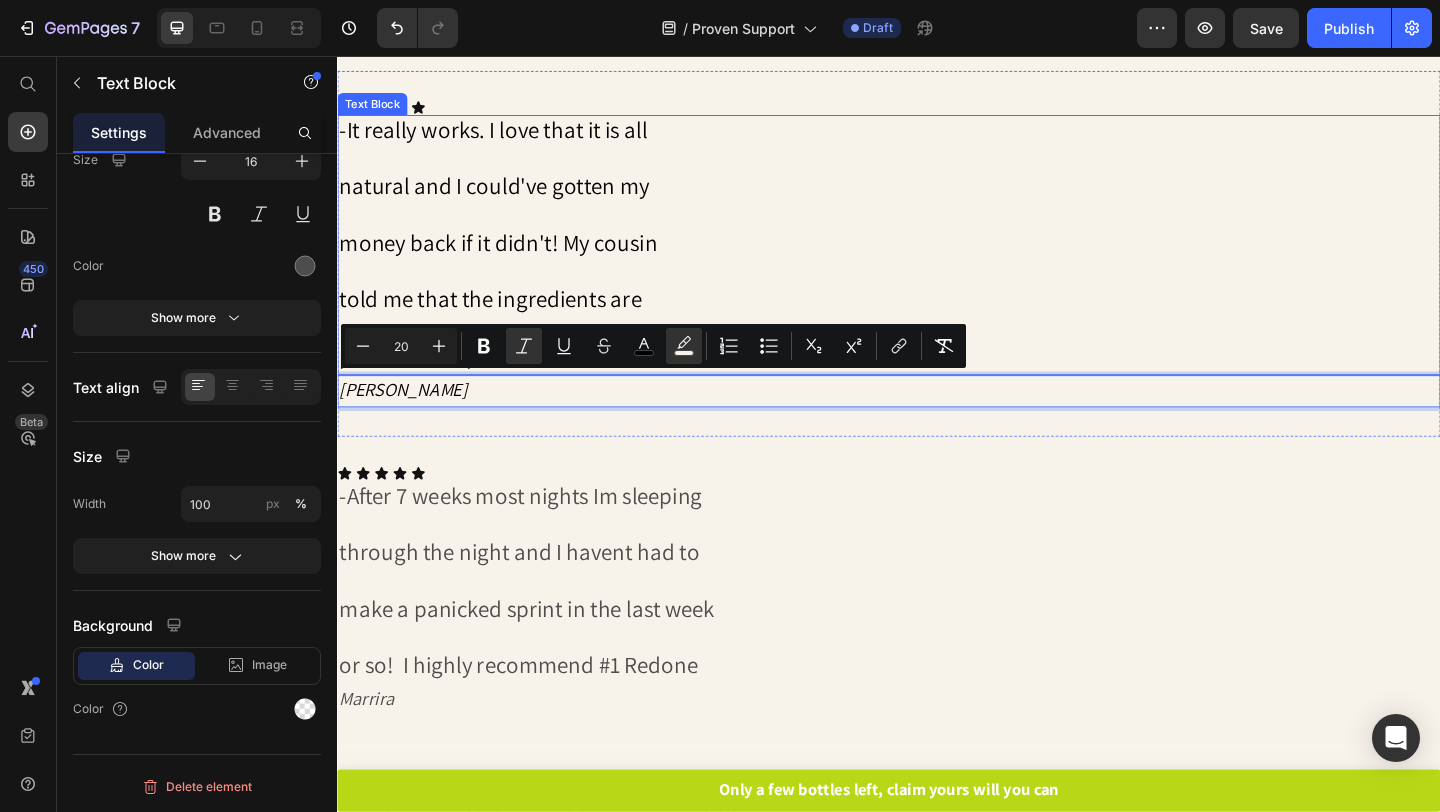 click on "natural and I could've gotten my" at bounding box center [937, 199] 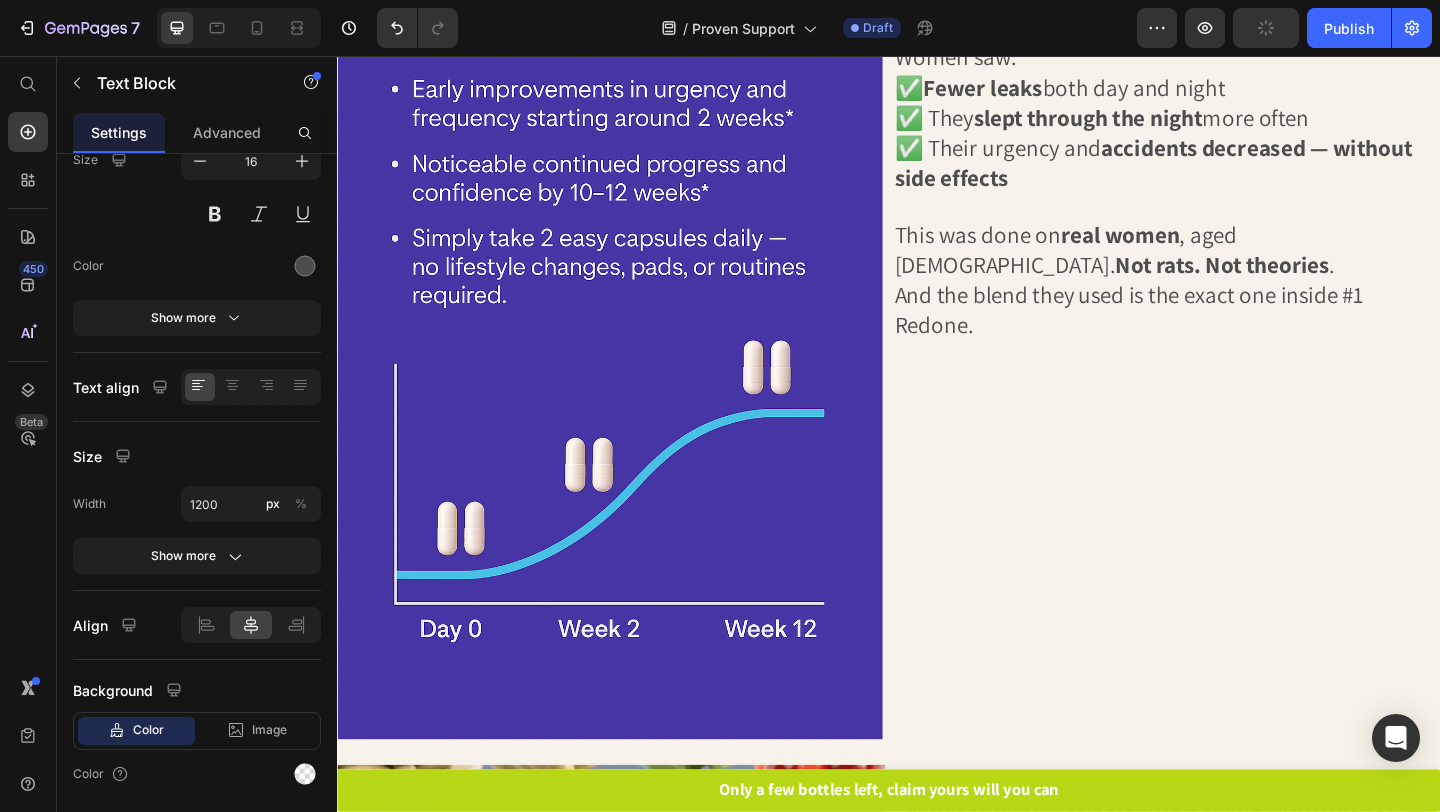 scroll, scrollTop: 0, scrollLeft: 0, axis: both 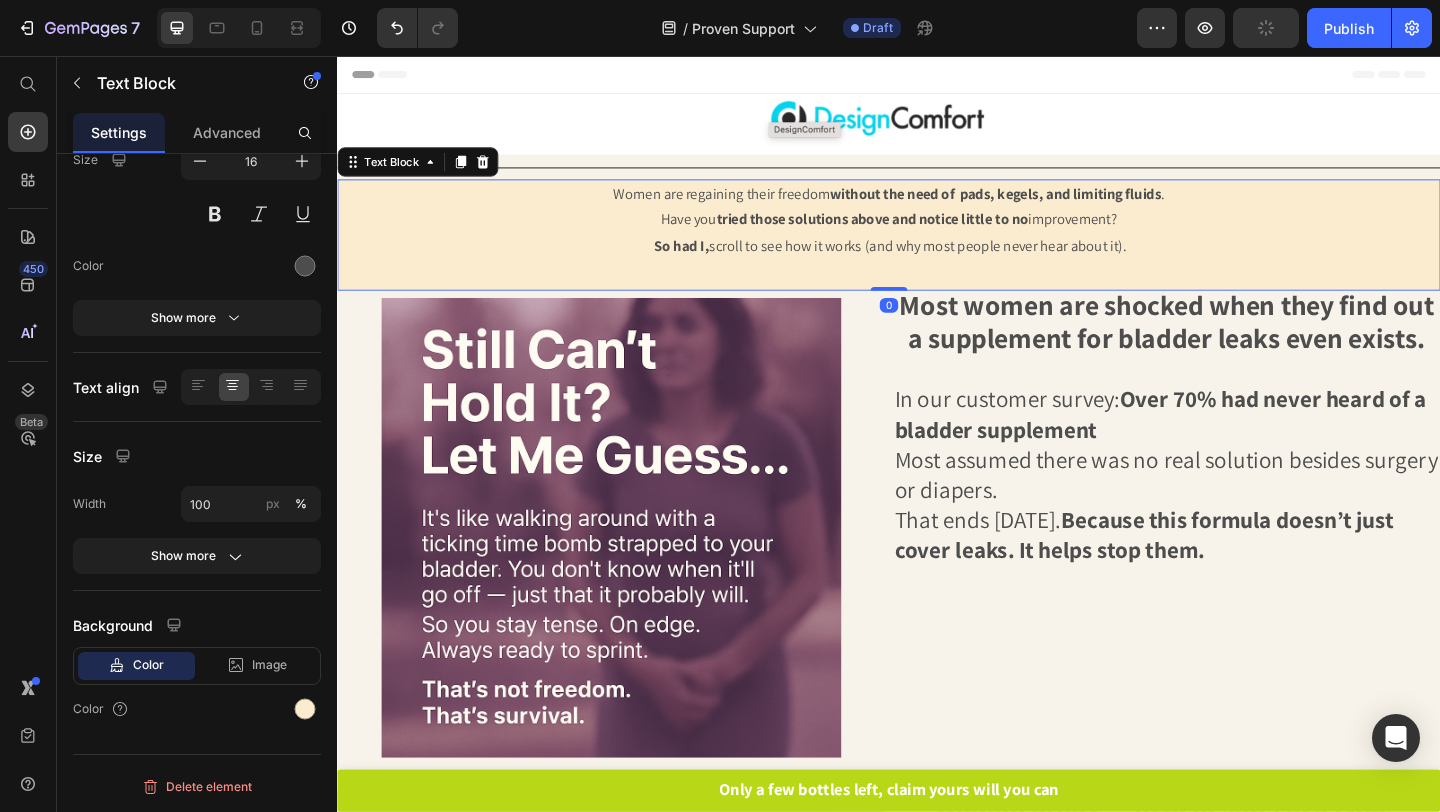 click at bounding box center [937, 292] 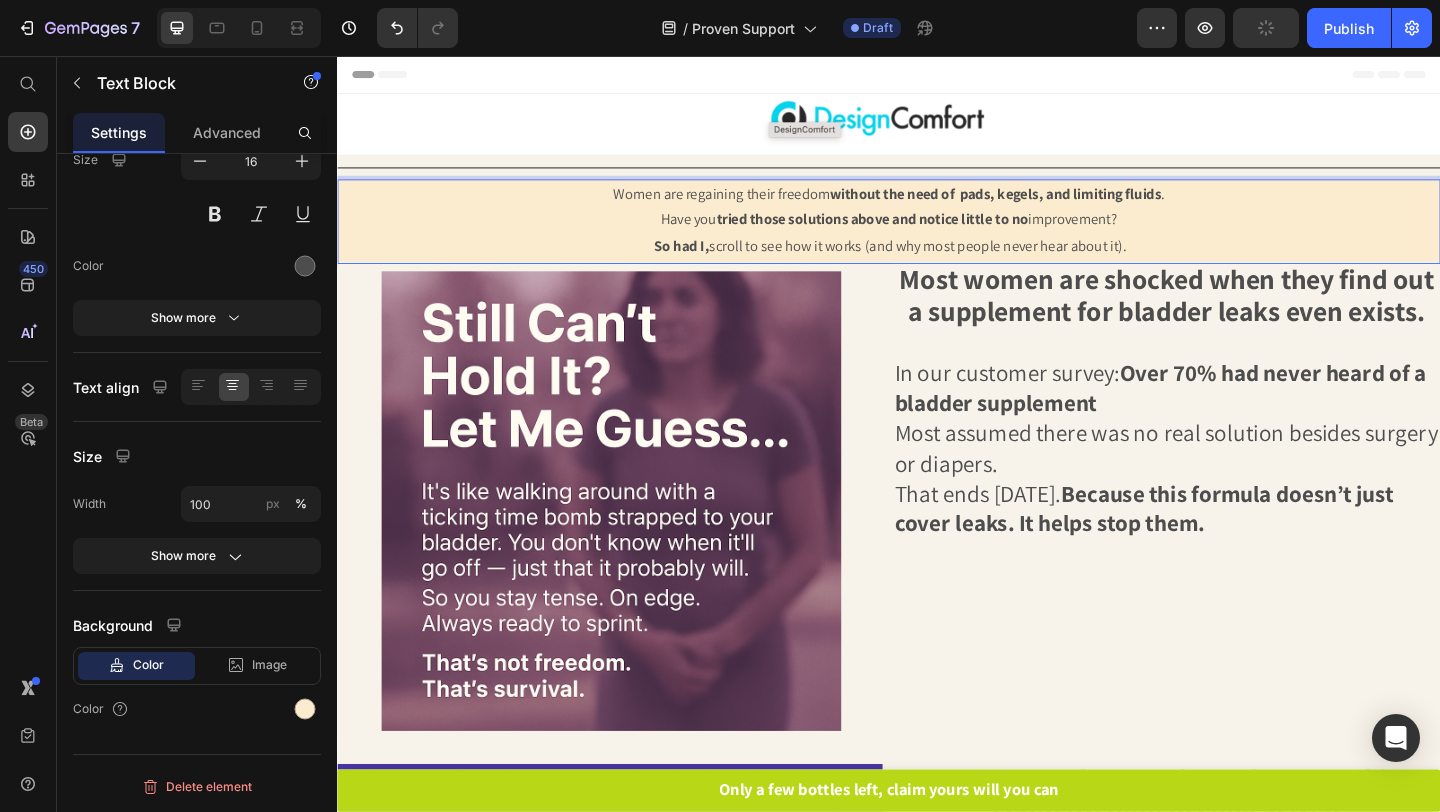 click on "Women are regaining their freedom  without the need of  pads, kegels, and limiting fluids  . Have you  tried those solutions above and notice little to no  improvement?   So had I,  scroll to see how it works (and why most people never hear about it). Text Block   0" at bounding box center [937, 236] 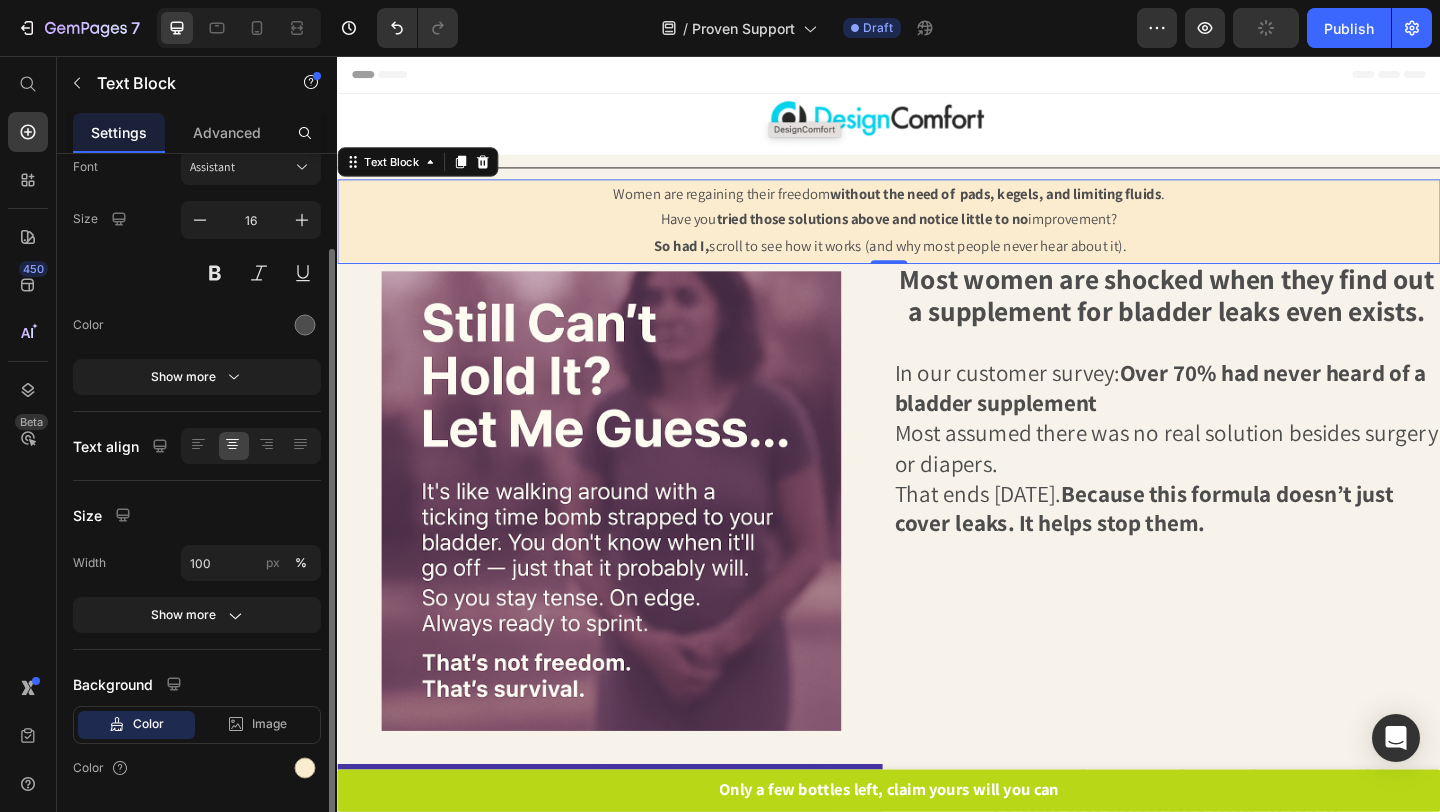 scroll, scrollTop: 120, scrollLeft: 0, axis: vertical 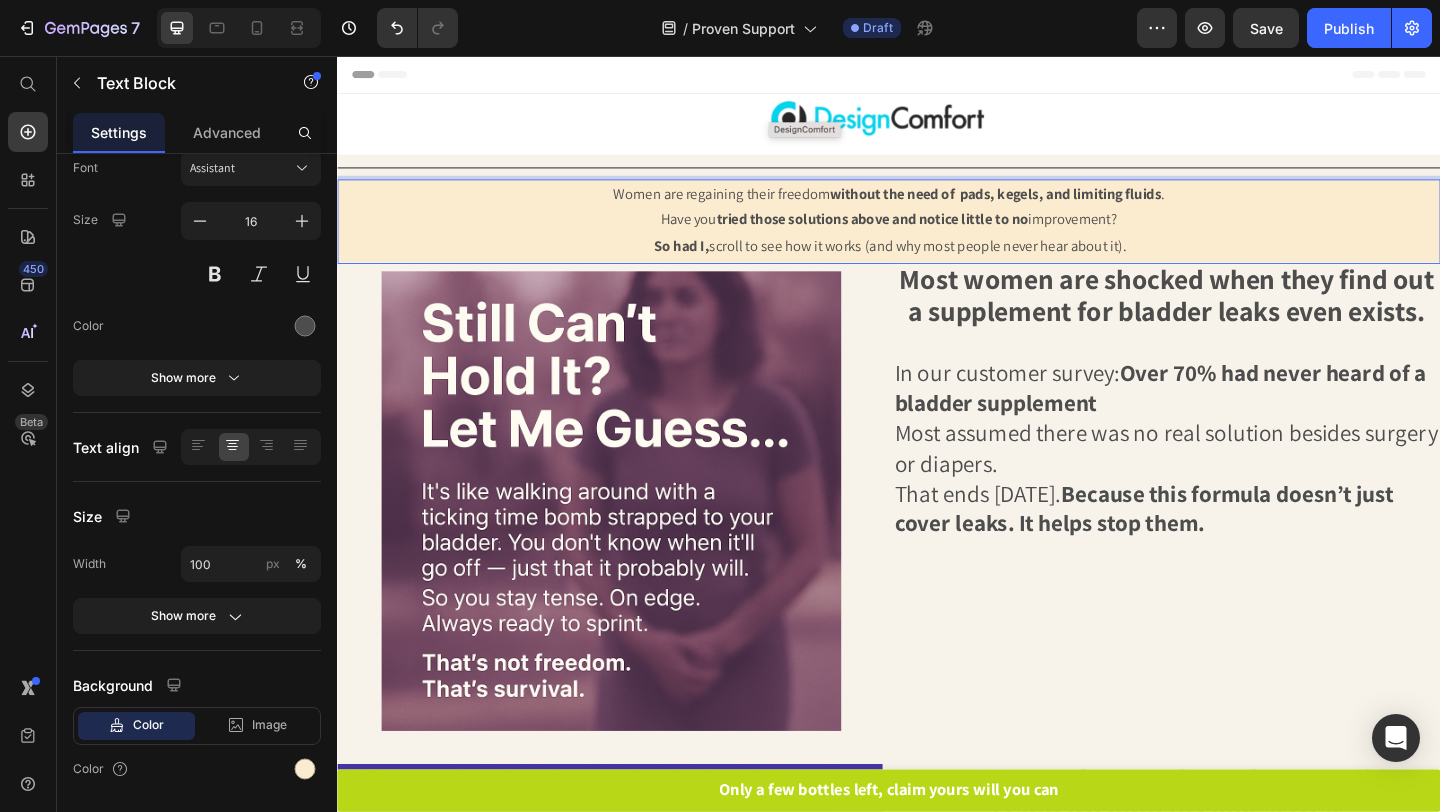 click on "Women are regaining their freedom  without the need of  pads, kegels, and limiting fluids  . Have you  tried those solutions above and notice little to no  improvement?   So had I,  scroll to see how it works (and why most people never hear about it). Text Block   0" at bounding box center [937, 236] 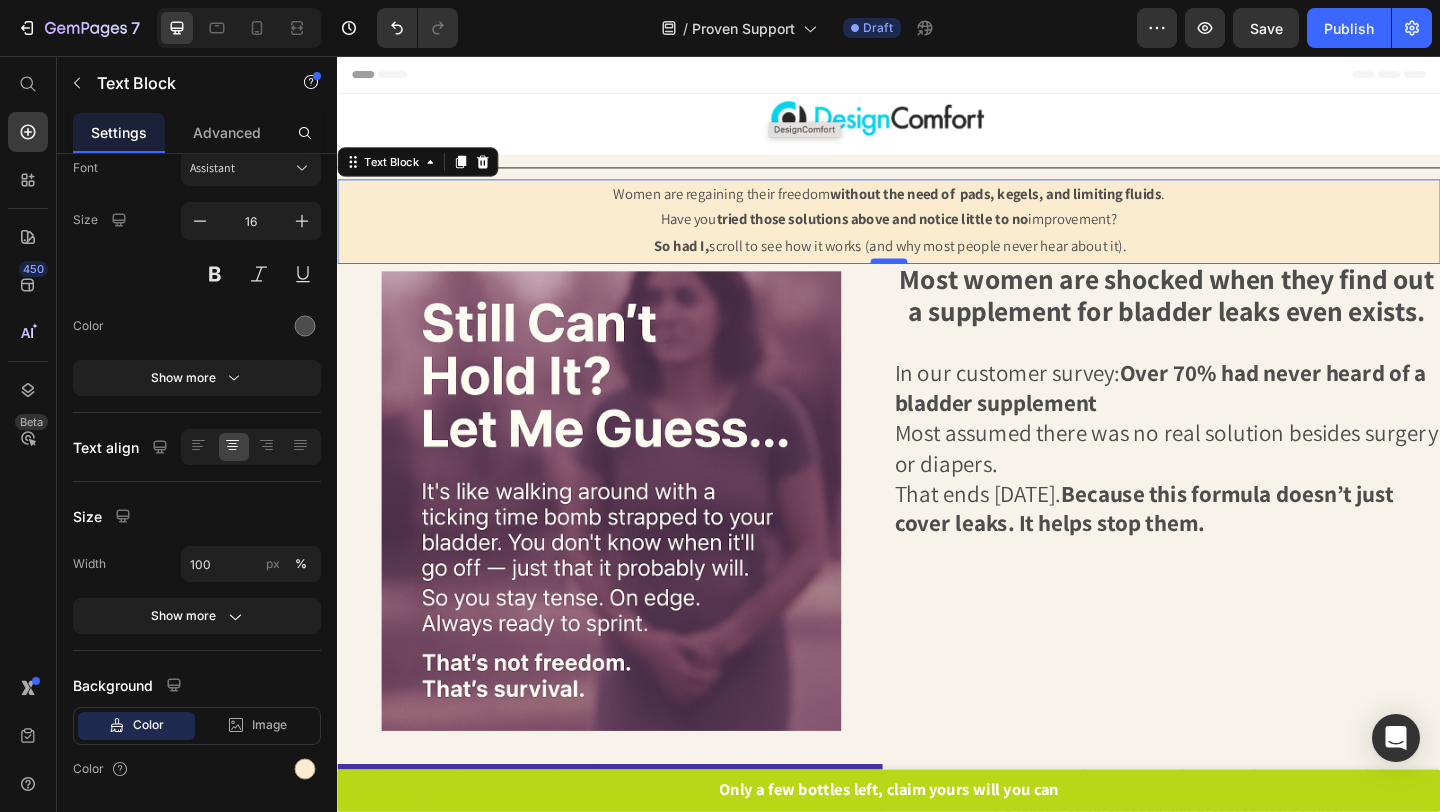click at bounding box center [937, 279] 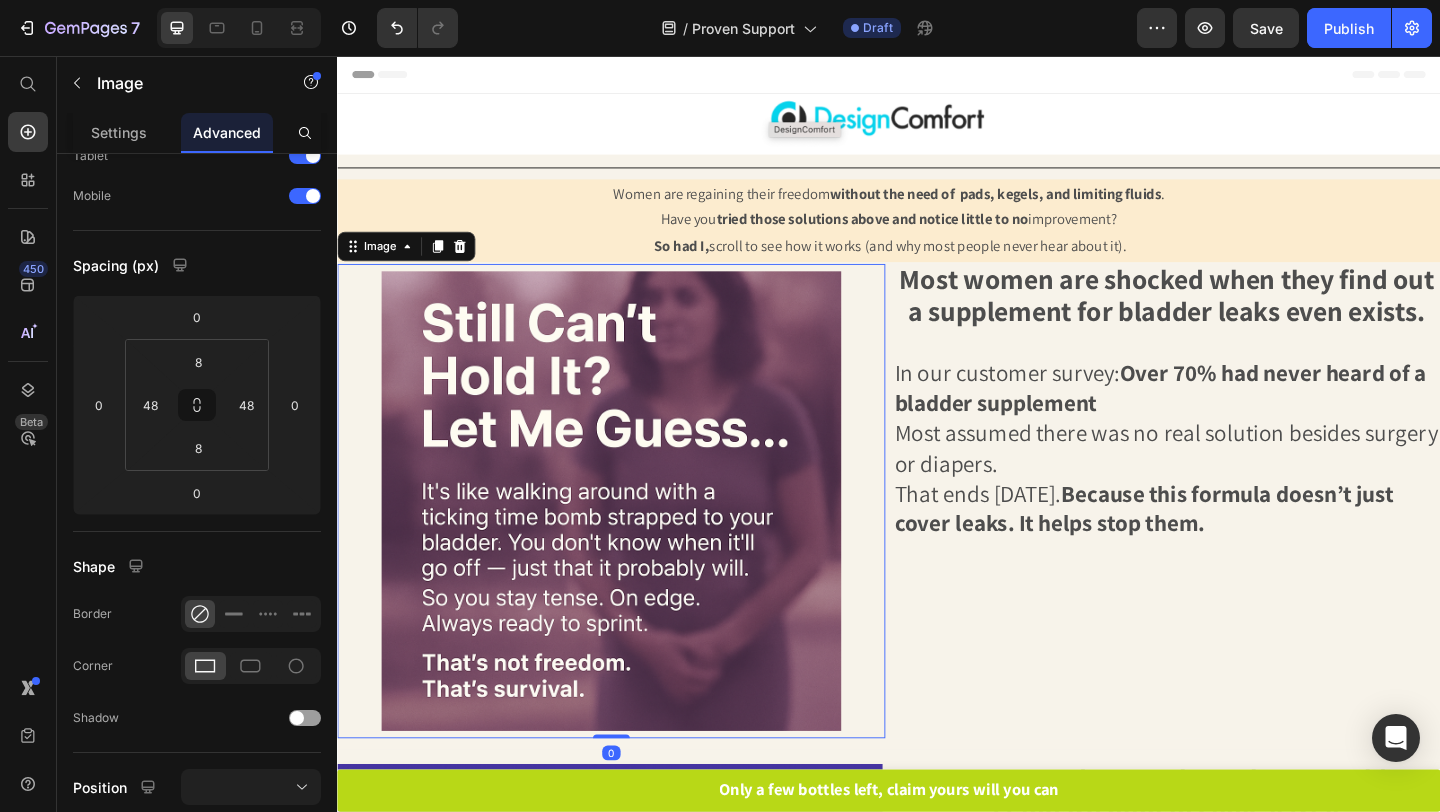 click at bounding box center [635, 540] 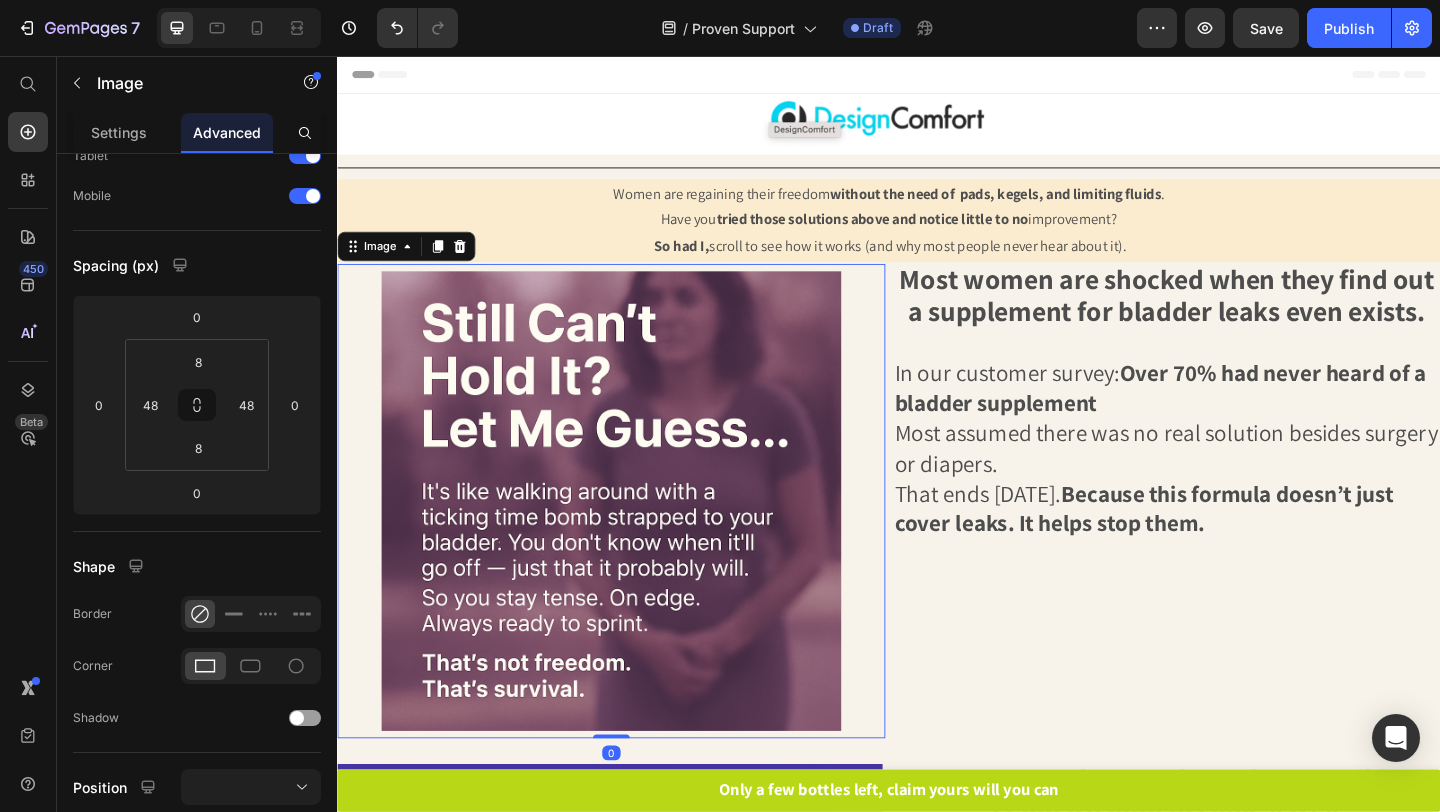 scroll, scrollTop: 0, scrollLeft: 0, axis: both 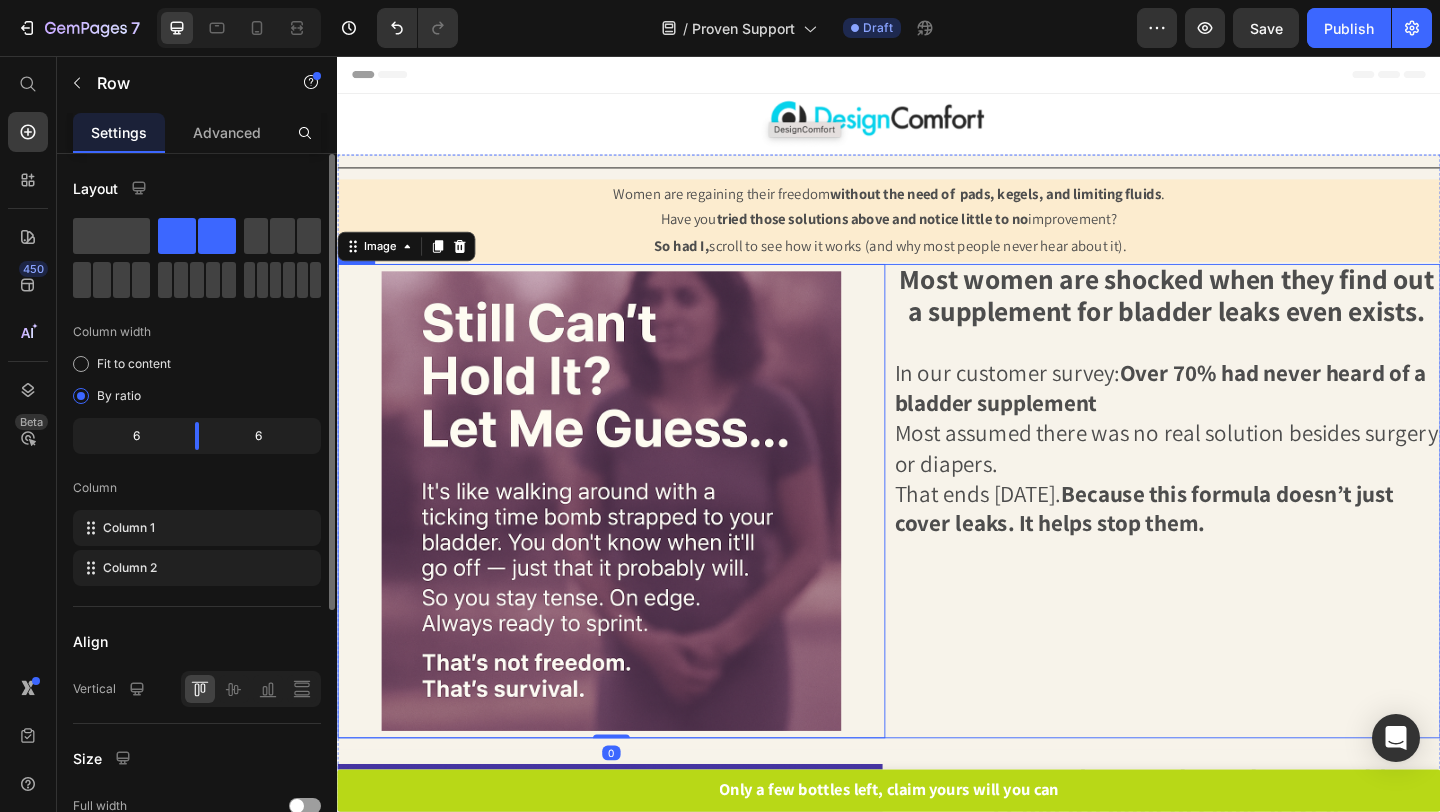 click on "Image   0 Most women are shocked when they find out a supplement for bladder leaks even exists. Text Block   In our customer survey:  Over 70% had never heard of a bladder supplement Most assumed there was no real solution besides surgery or diapers. That ends [DATE].  Because this formula doesn’t just cover leaks. It helps stop them.   Text Block Row" at bounding box center [937, 540] 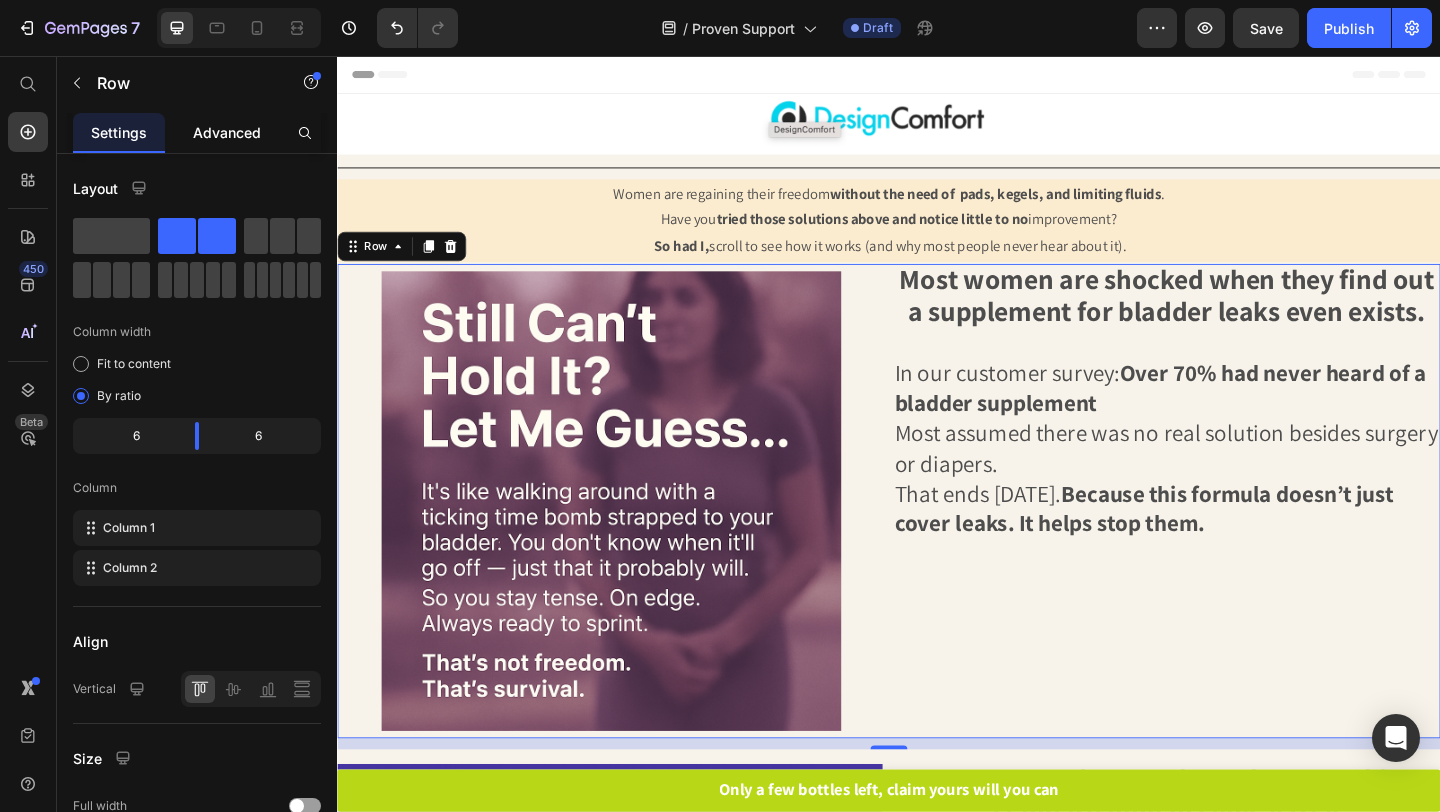 click on "Advanced" at bounding box center [227, 132] 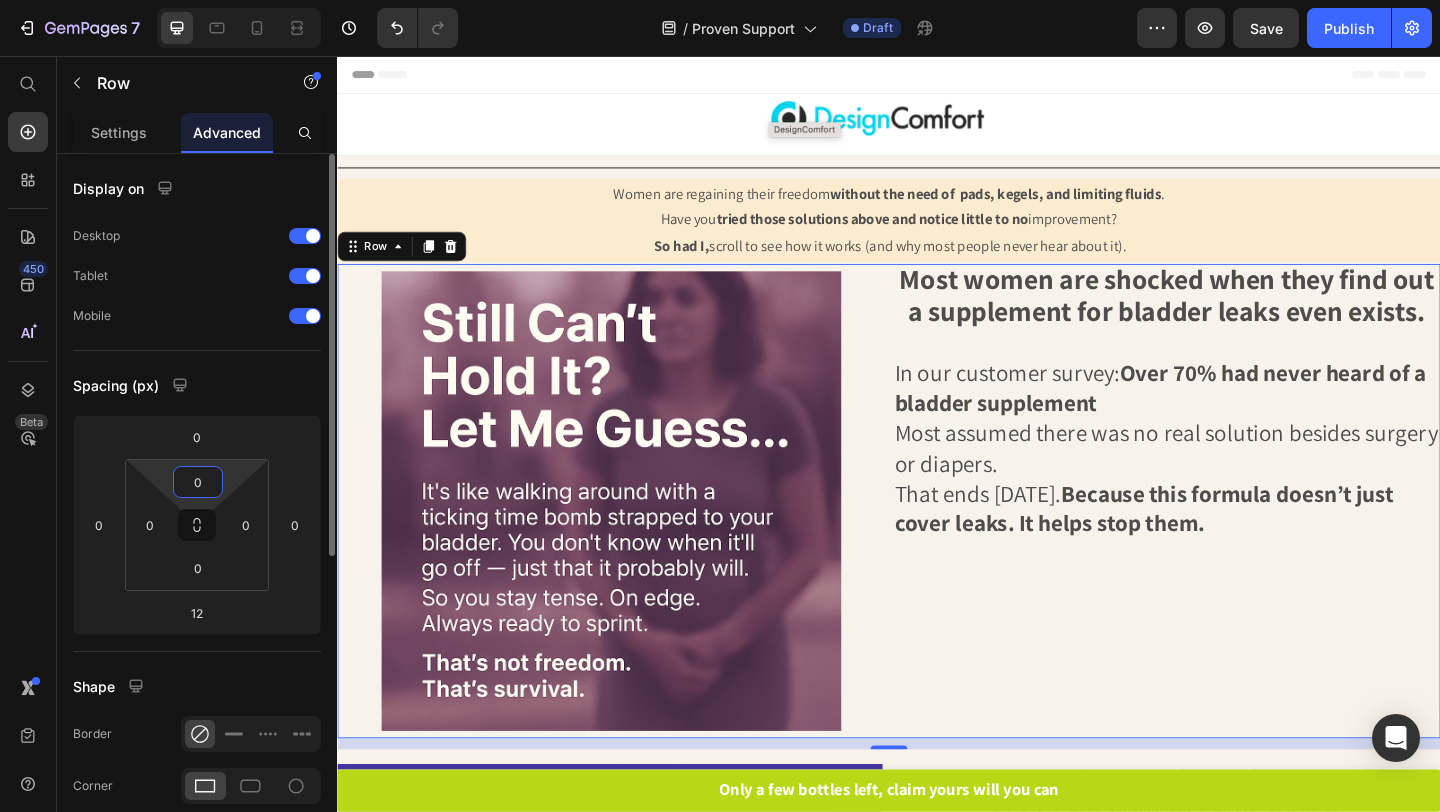 click on "0" at bounding box center [198, 482] 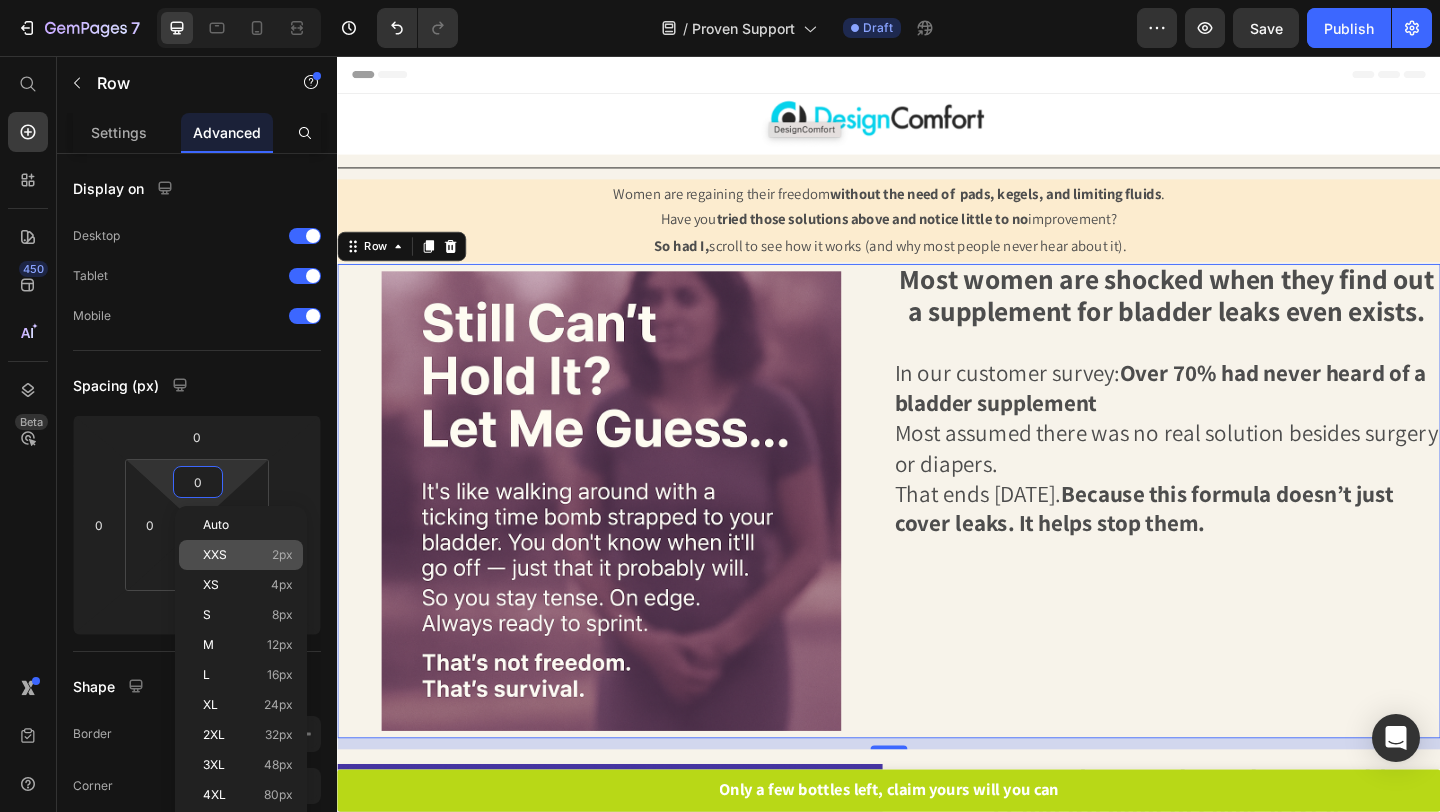 click on "XXS 2px" 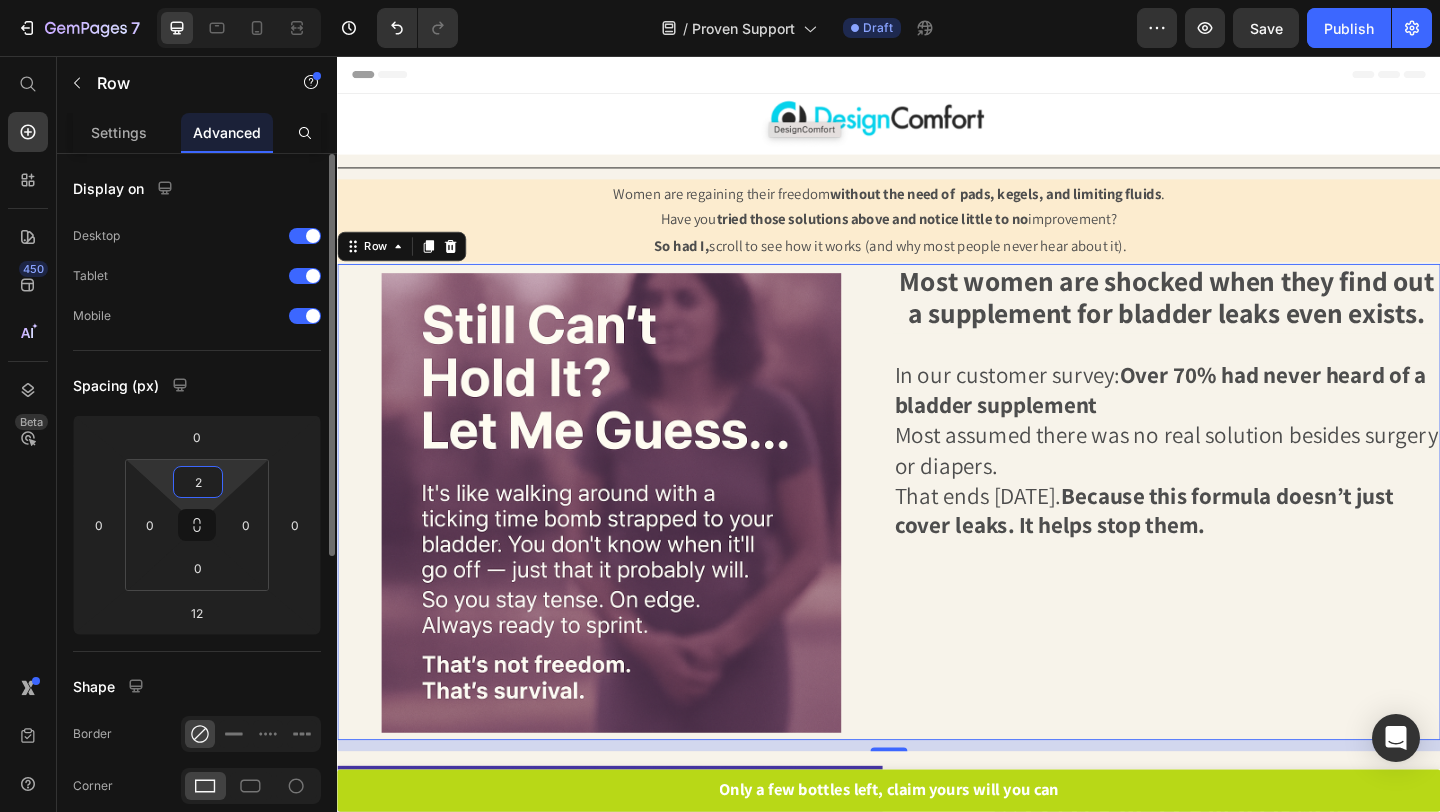 click on "2" at bounding box center (198, 482) 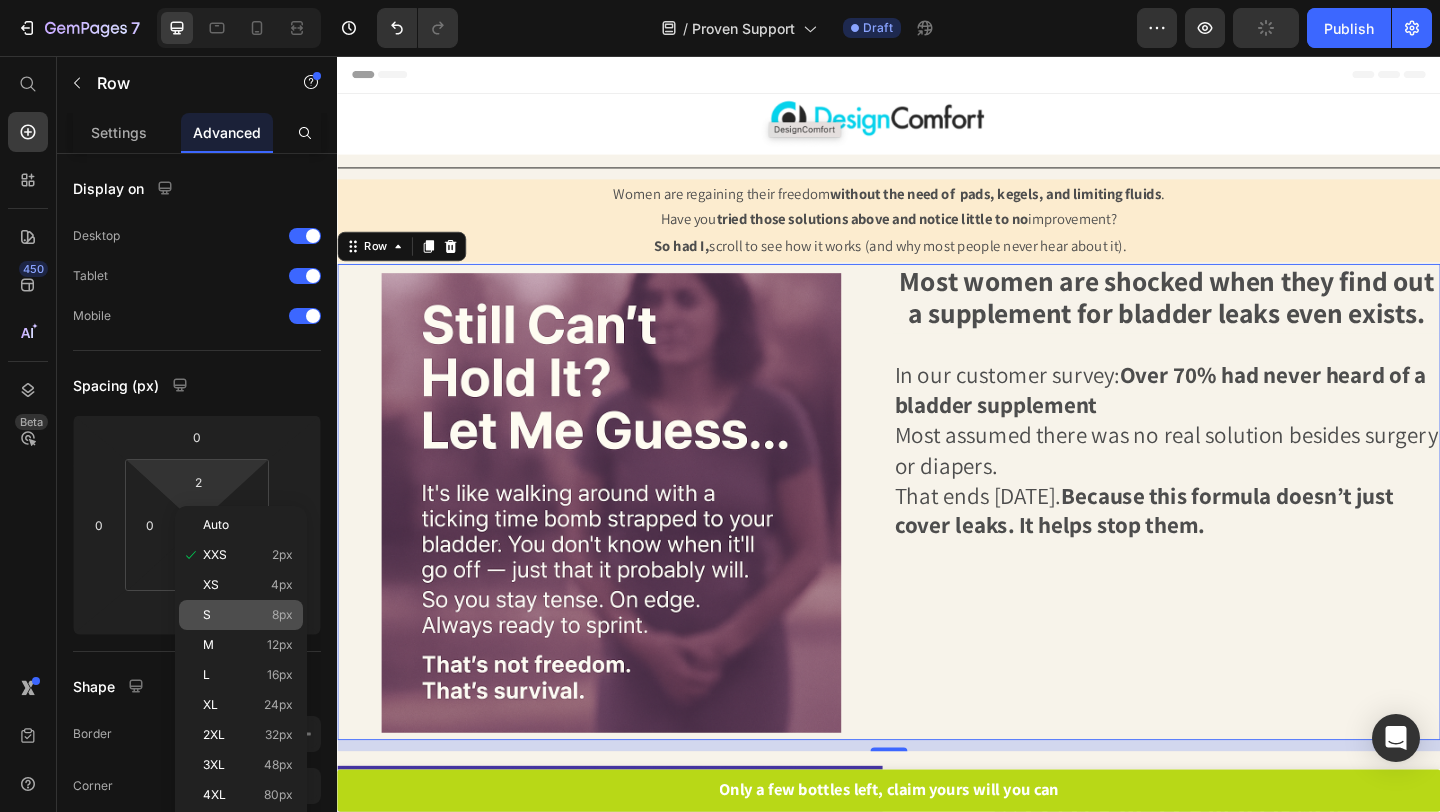 click on "S 8px" 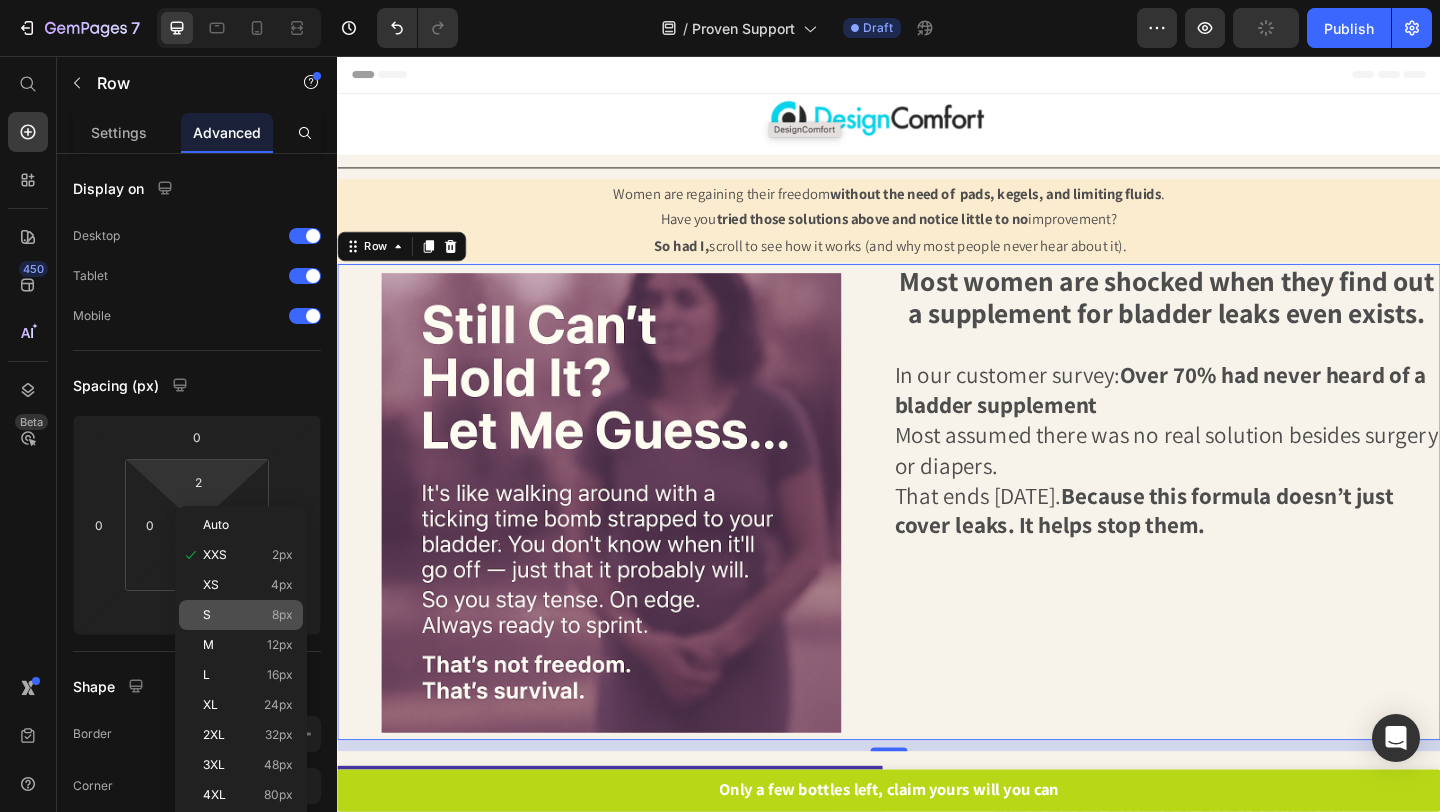 type on "8" 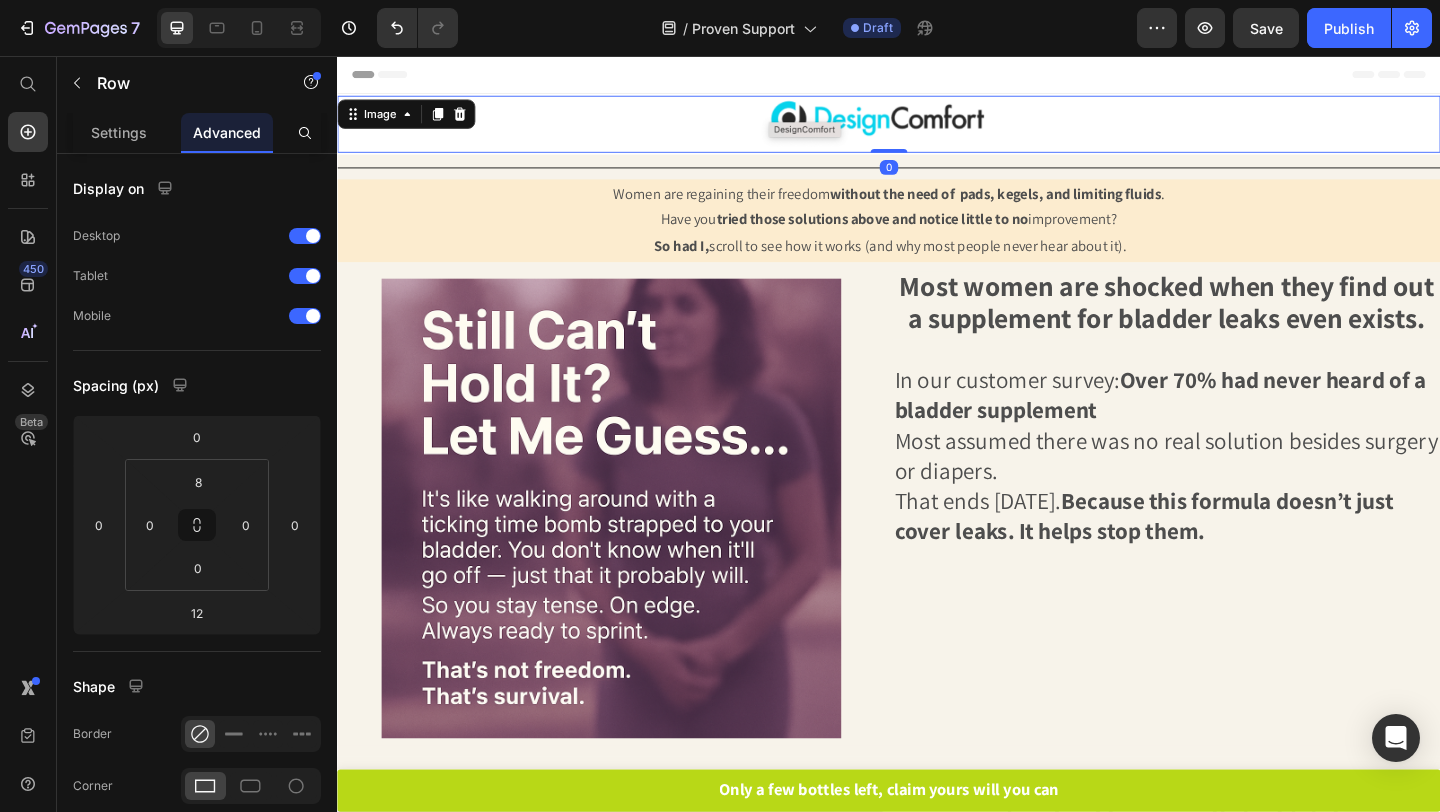 click at bounding box center [937, 130] 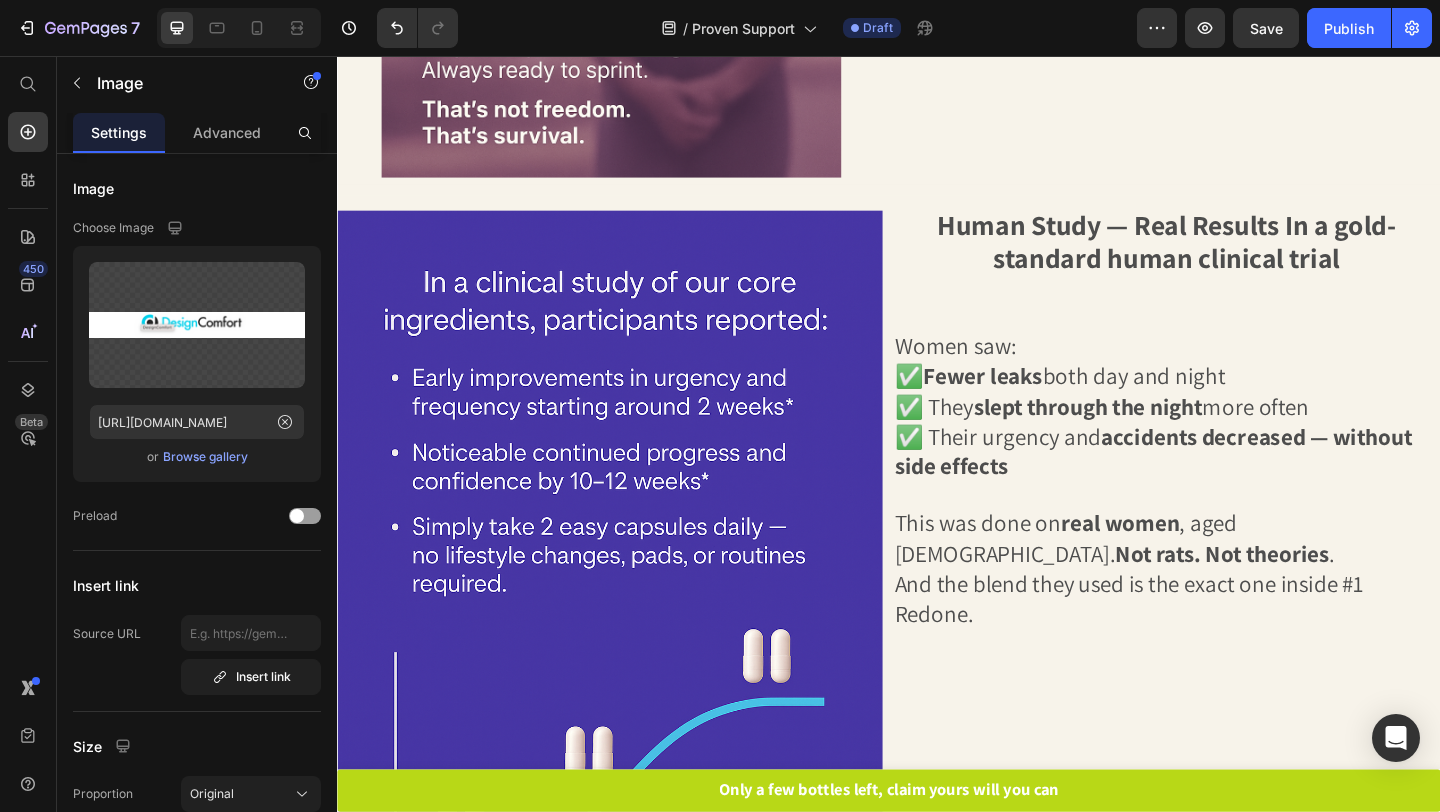 scroll, scrollTop: 0, scrollLeft: 0, axis: both 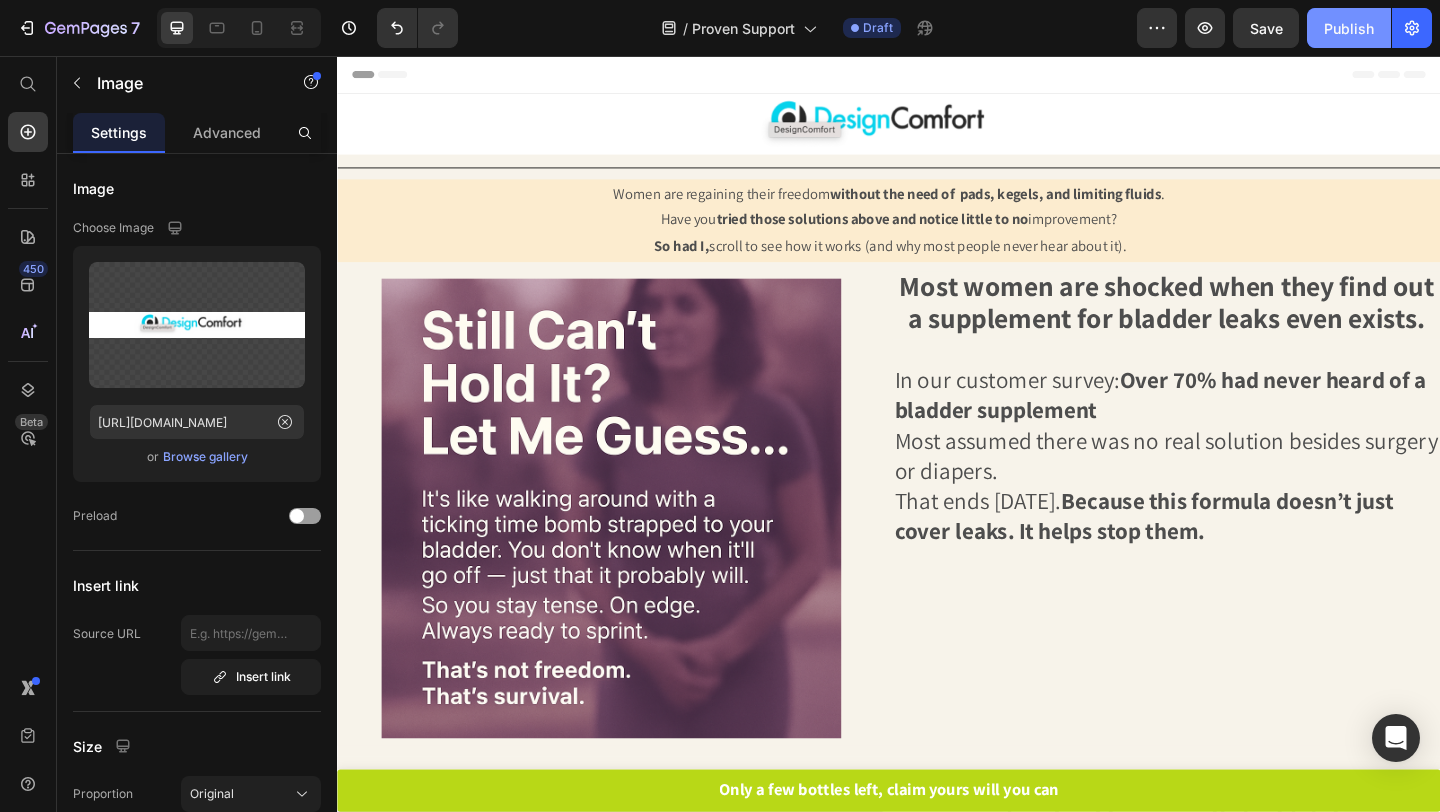 click on "Publish" at bounding box center [1349, 28] 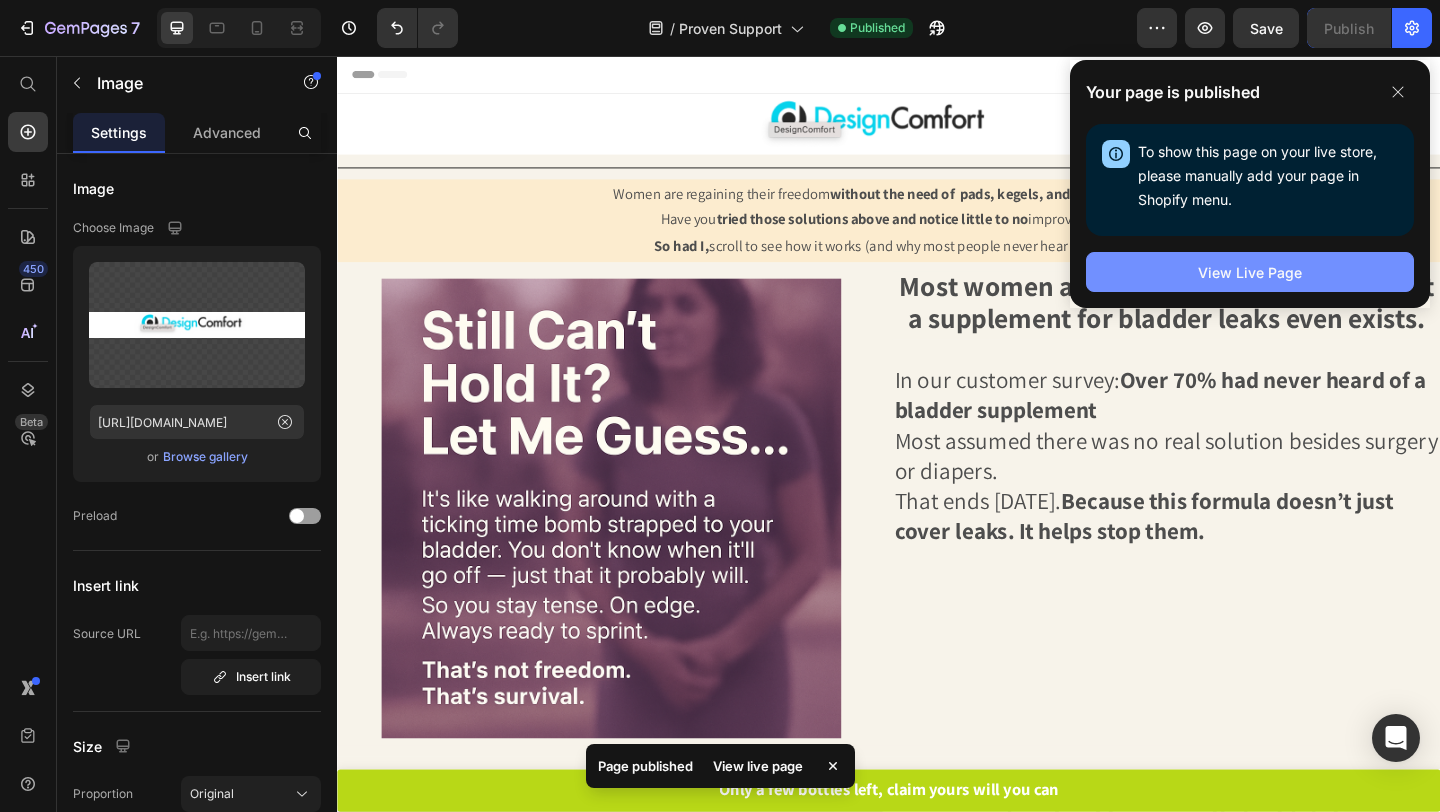 click on "View Live Page" at bounding box center (1250, 272) 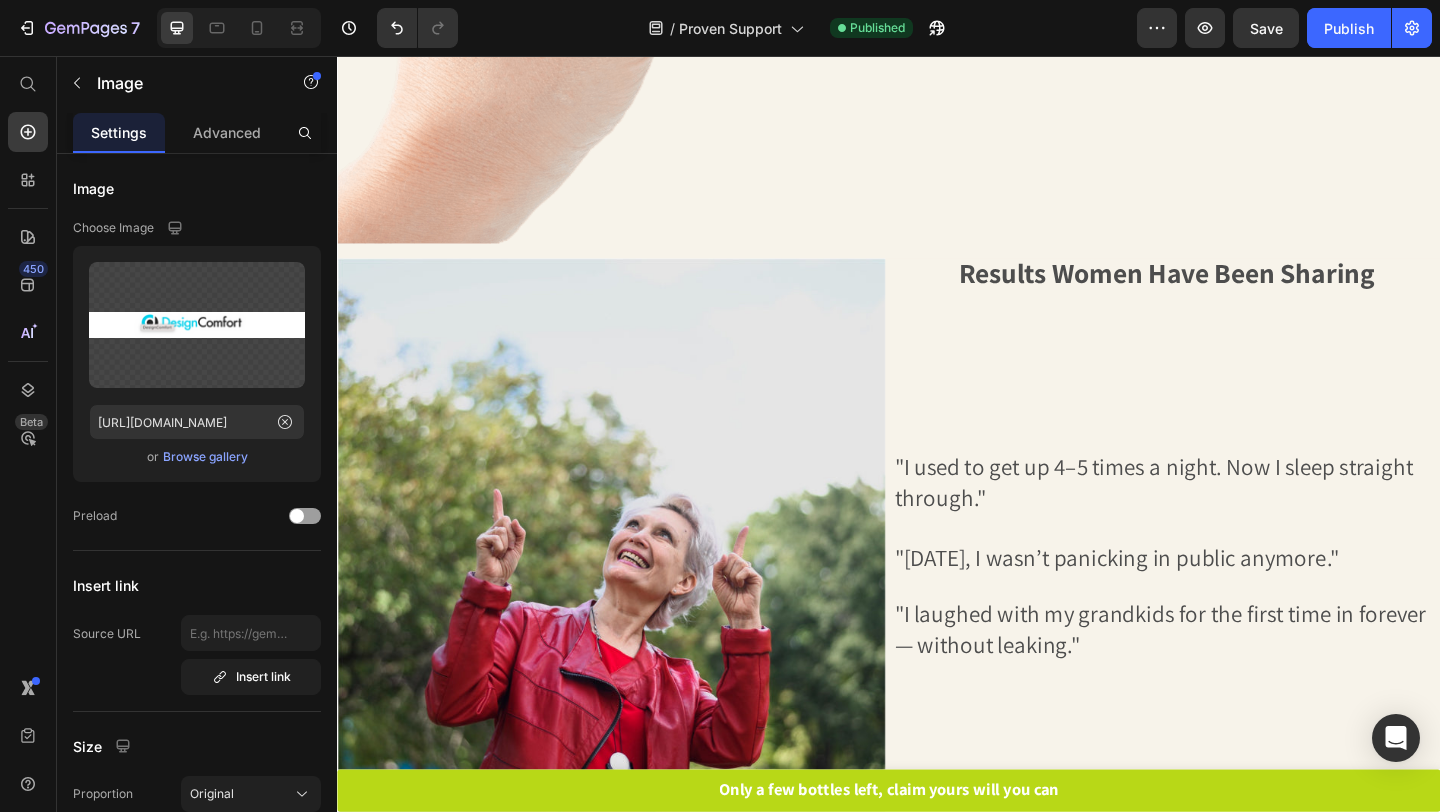 scroll, scrollTop: 3277, scrollLeft: 0, axis: vertical 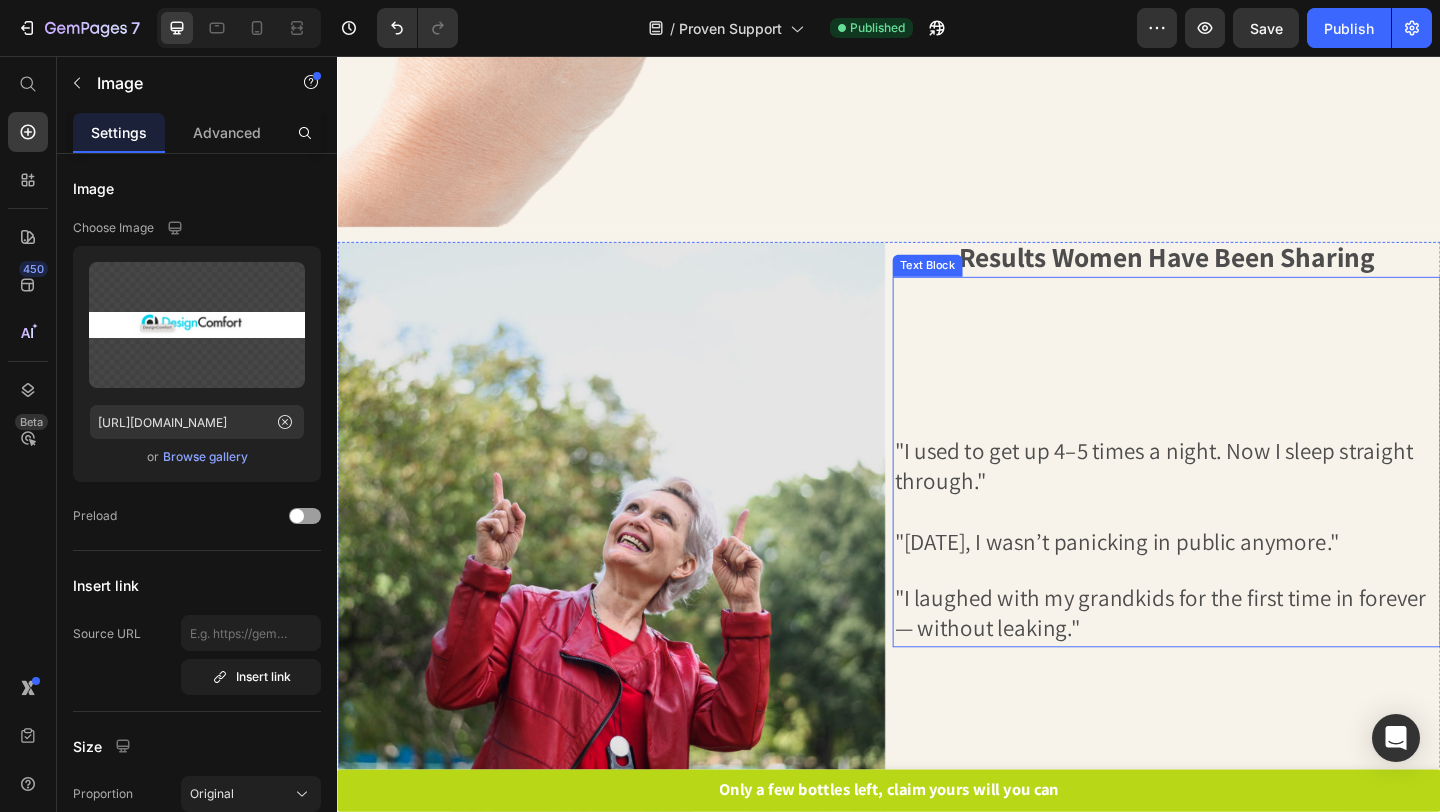 click at bounding box center [1239, 456] 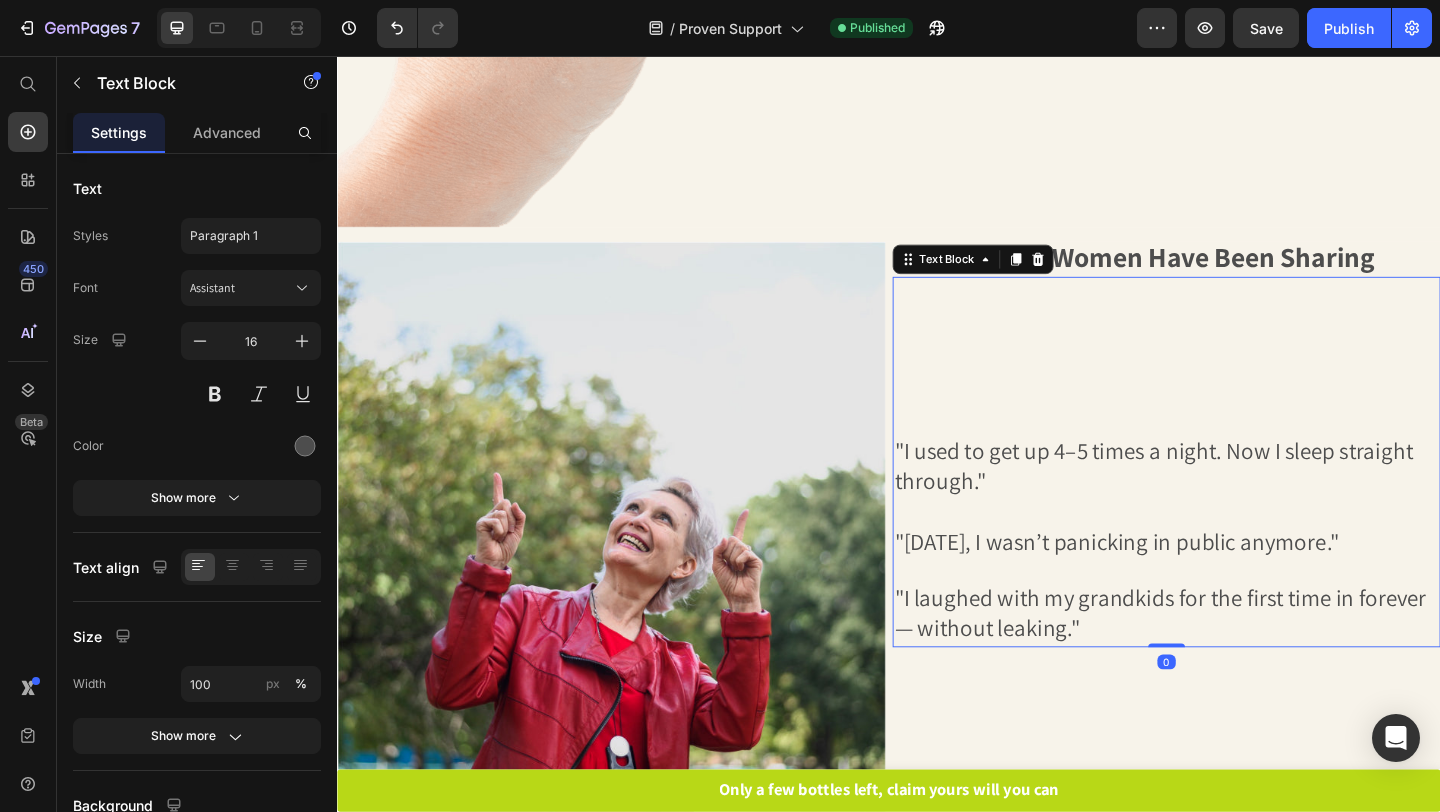 click at bounding box center [1239, 428] 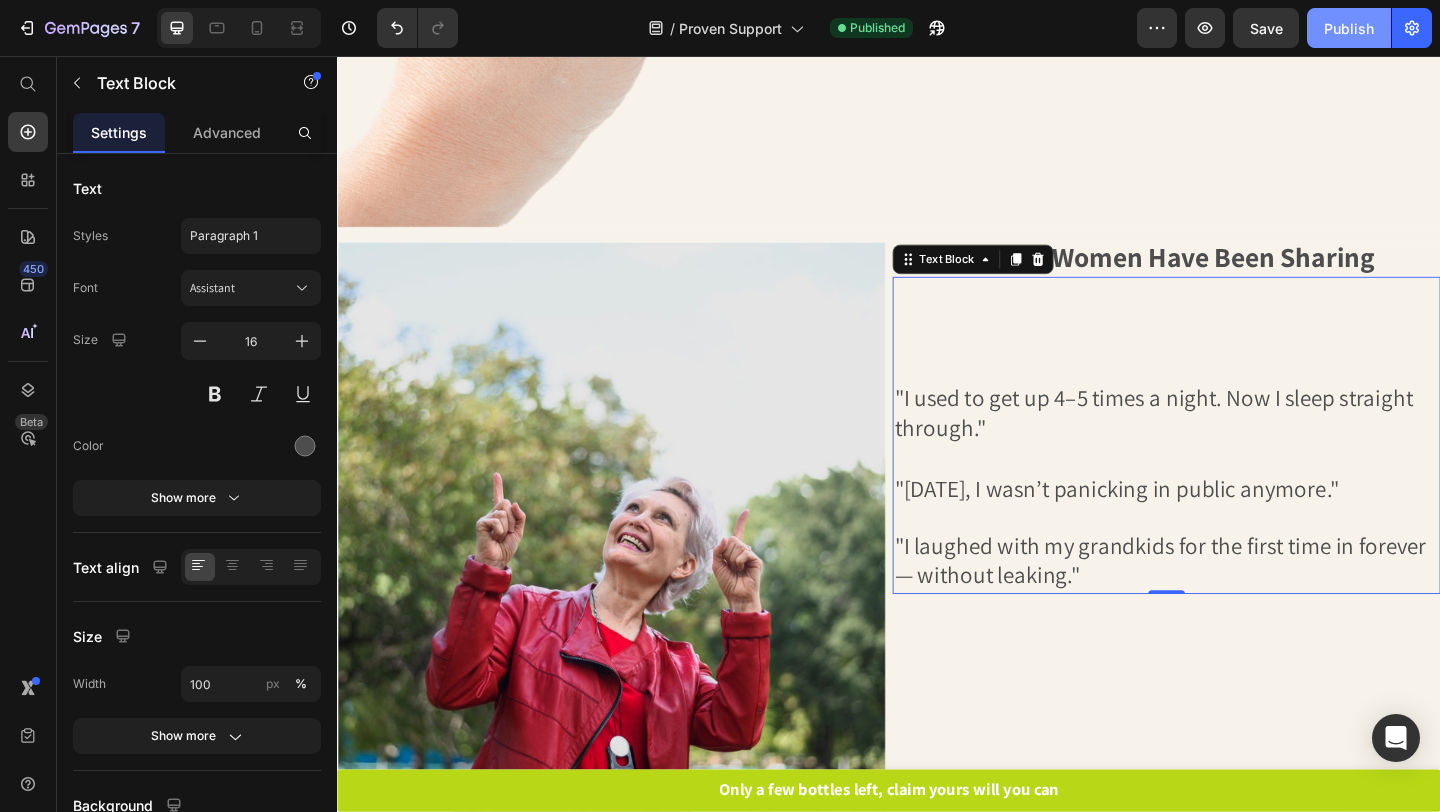 click on "Publish" at bounding box center [1349, 28] 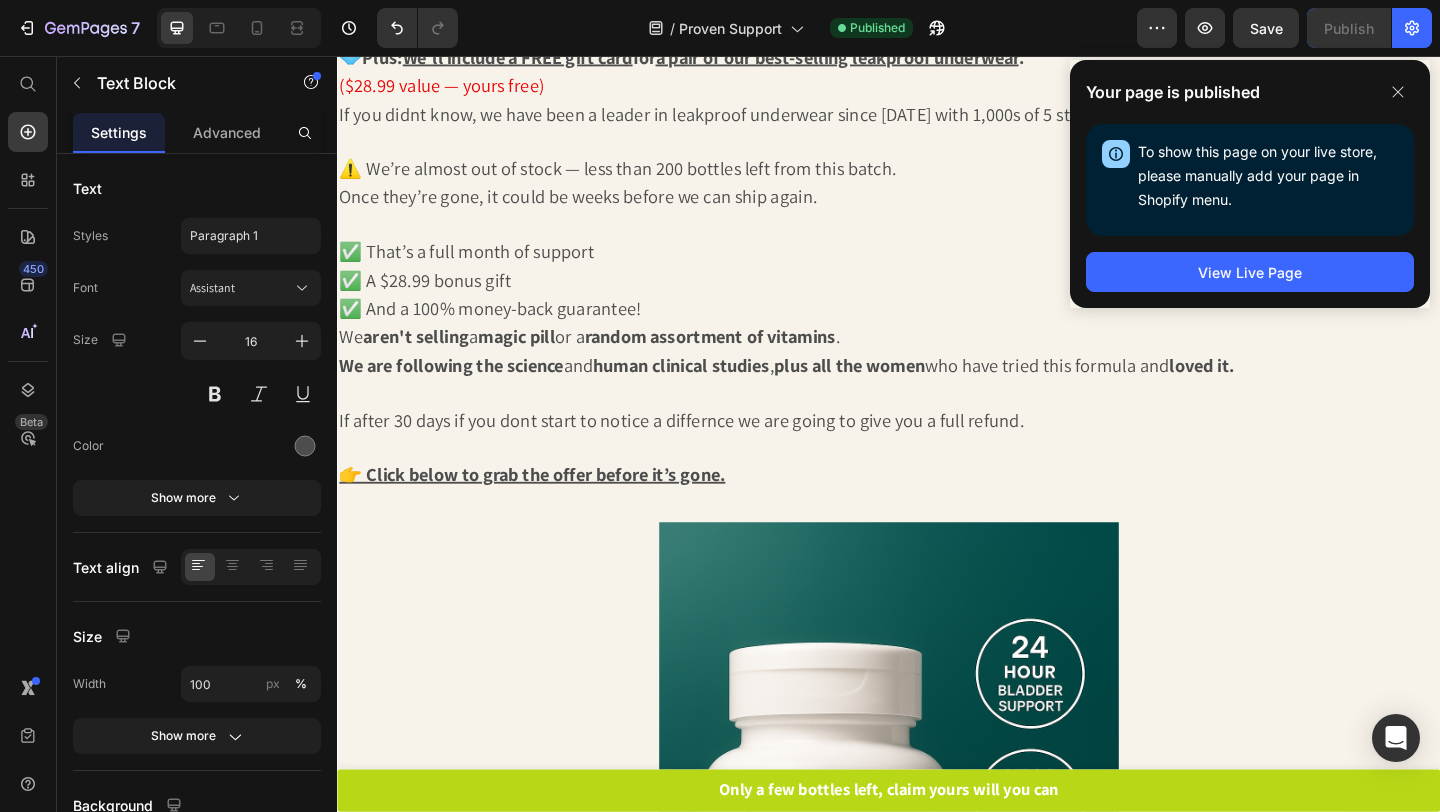 scroll, scrollTop: 5048, scrollLeft: 0, axis: vertical 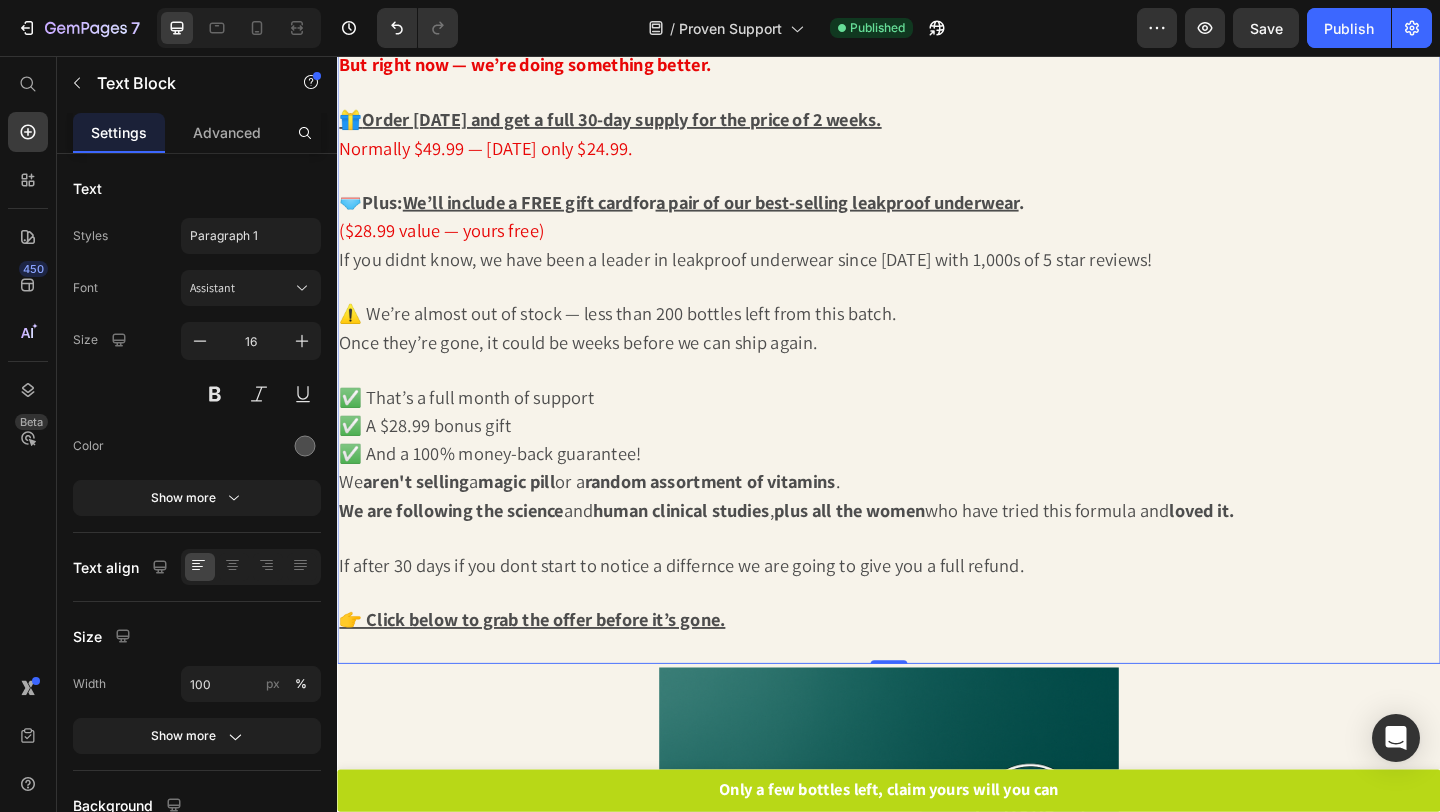click on "We  aren't selling  a  magic pill  or a  random assortment of vitamins ." at bounding box center [611, 519] 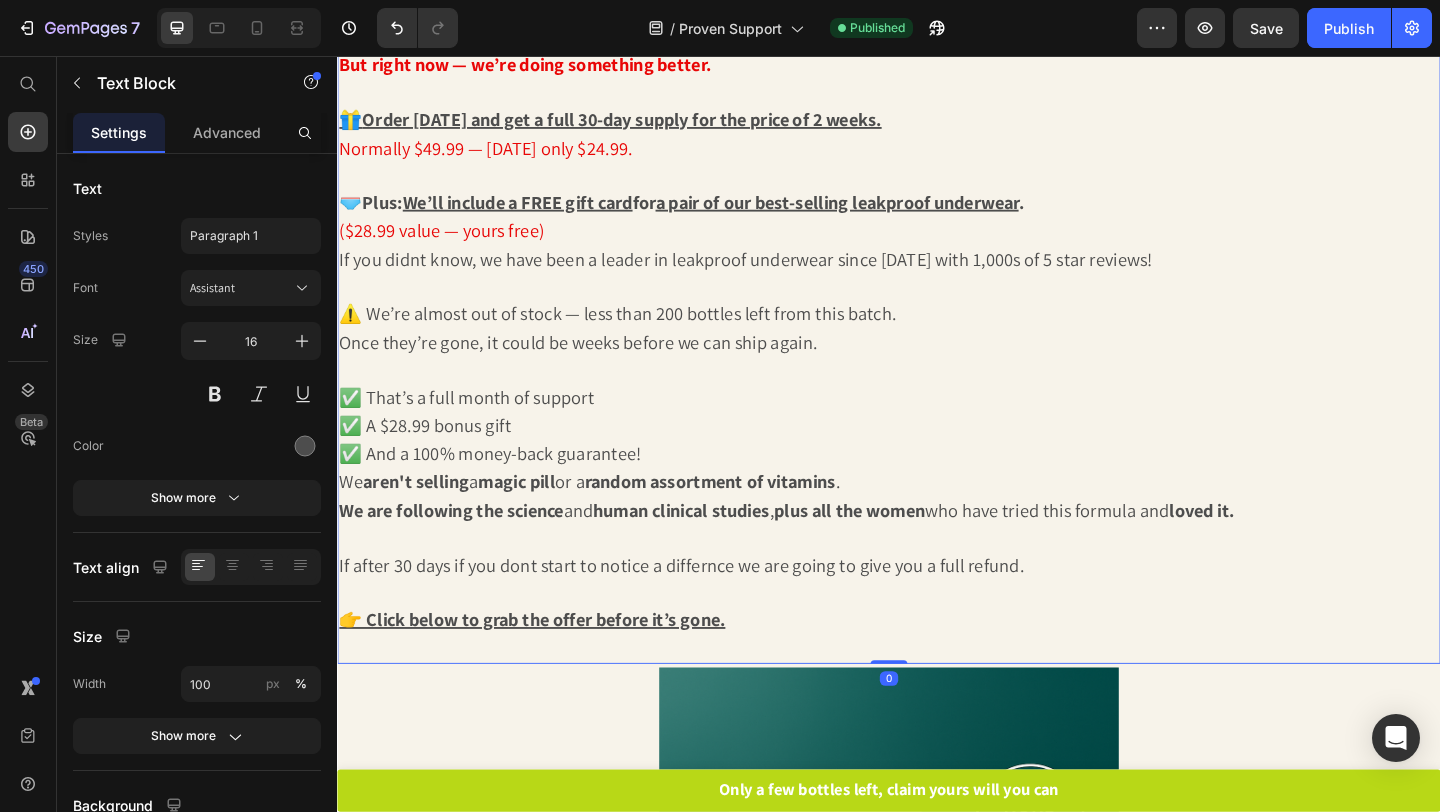 click on "We  aren't selling  a  magic pill  or a  random assortment of vitamins ." at bounding box center [611, 519] 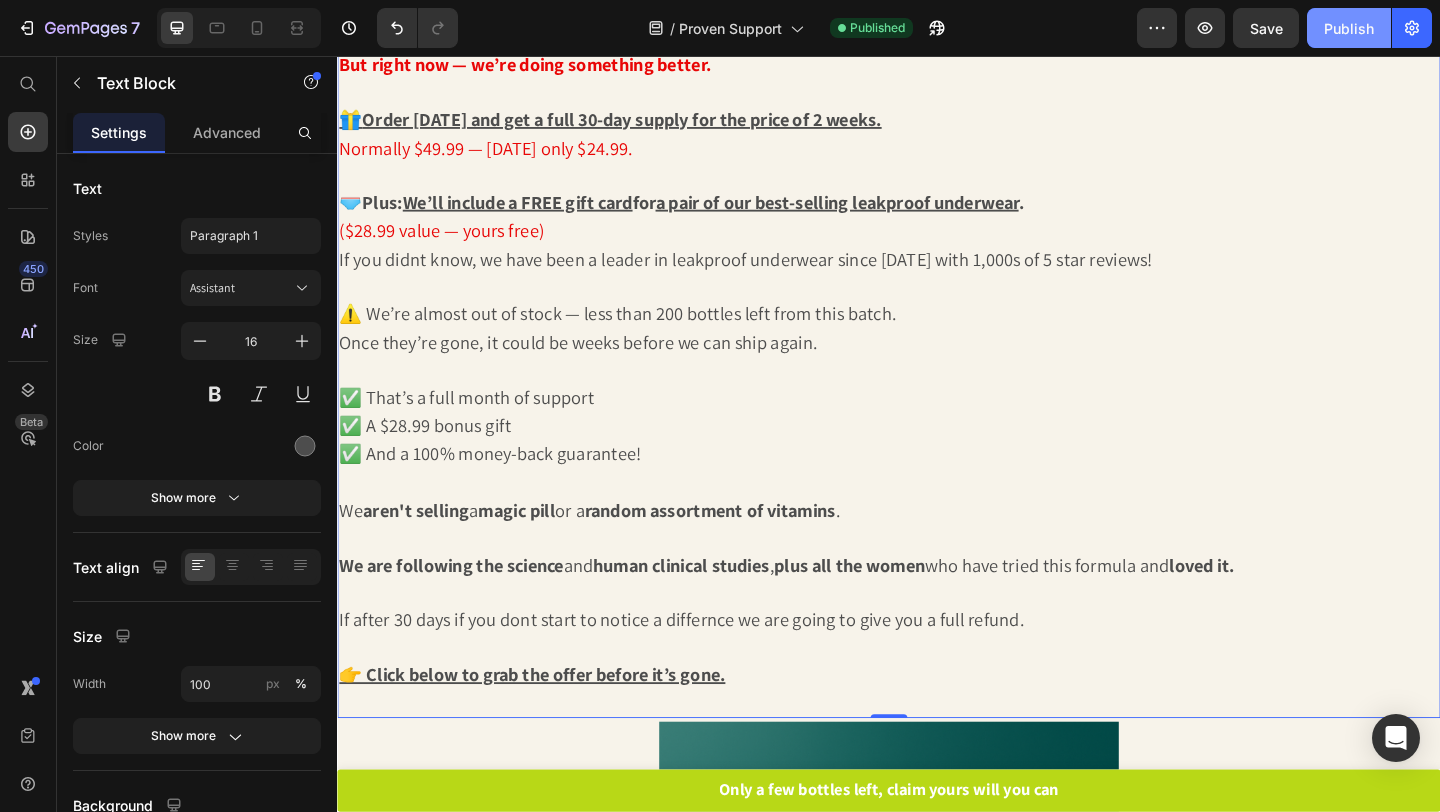 click on "Publish" at bounding box center [1349, 28] 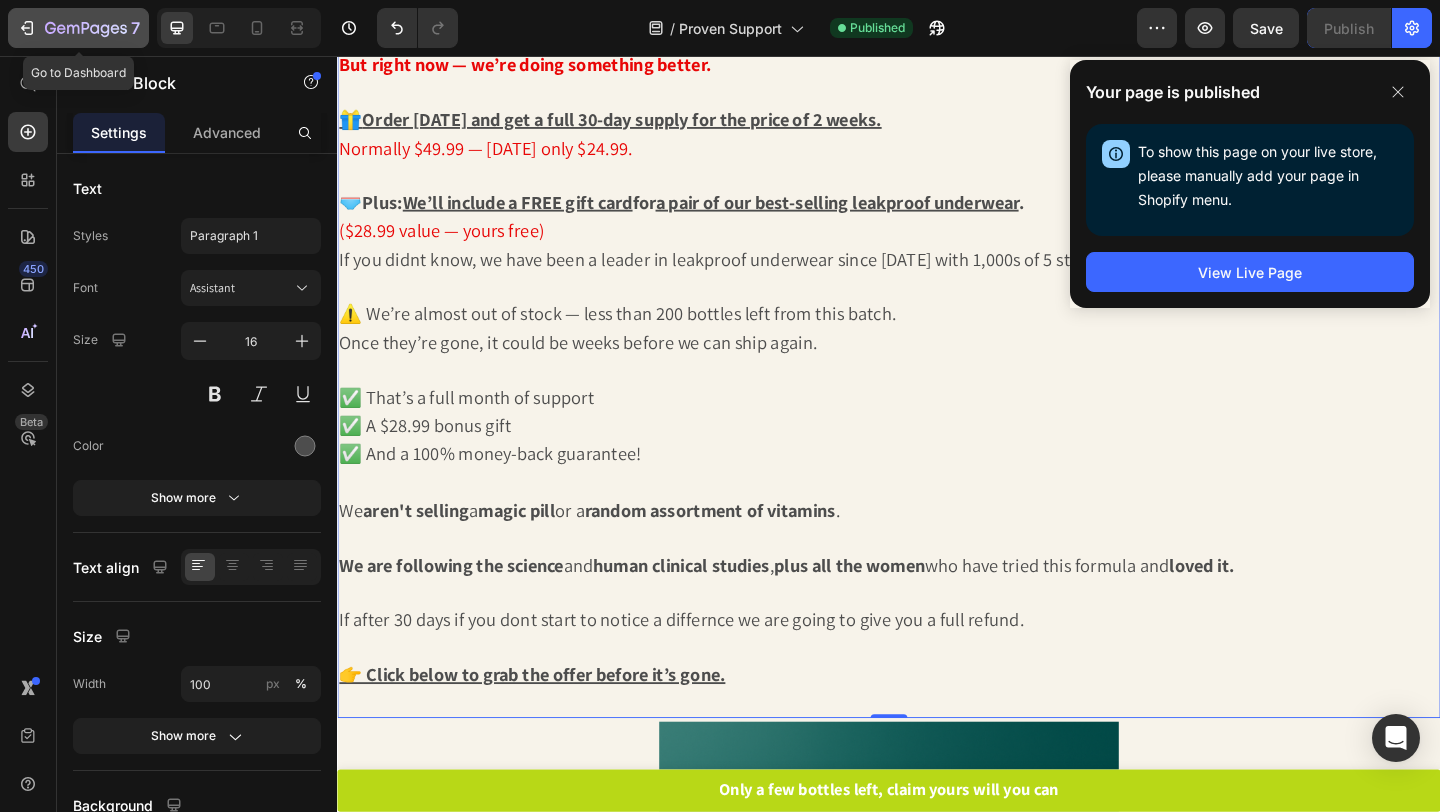 click 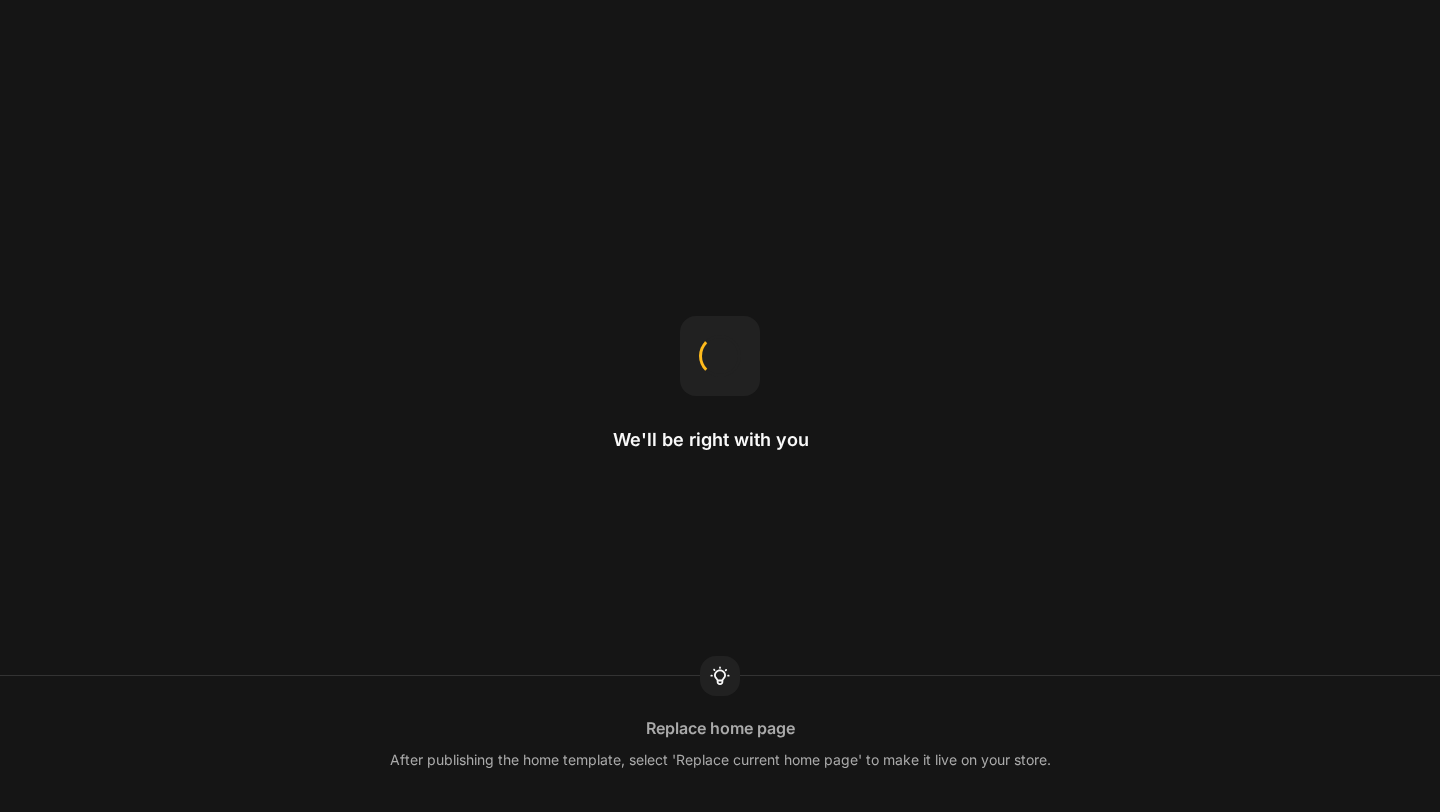 scroll, scrollTop: 0, scrollLeft: 0, axis: both 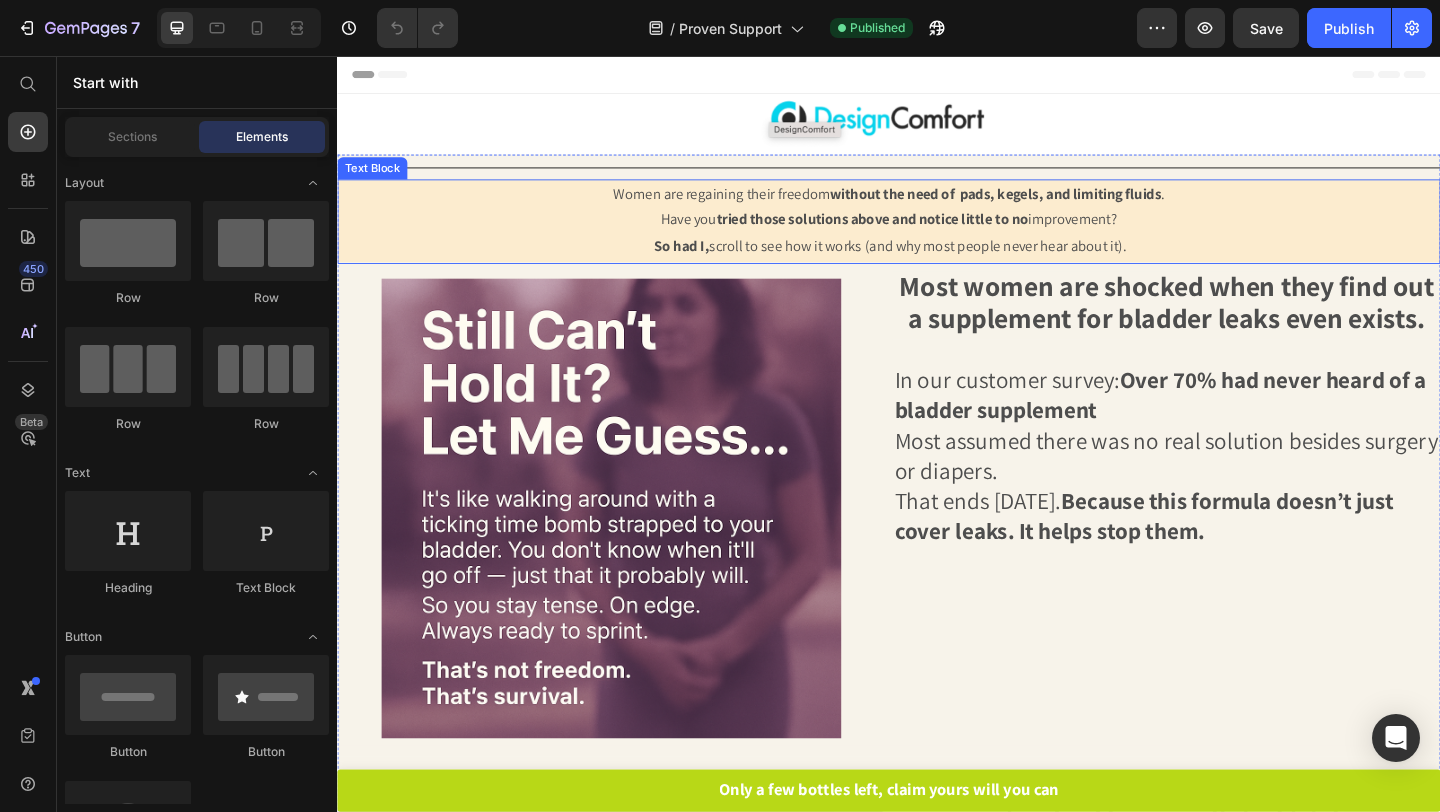 click on "tried those solutions above and notice little to no" at bounding box center (919, 233) 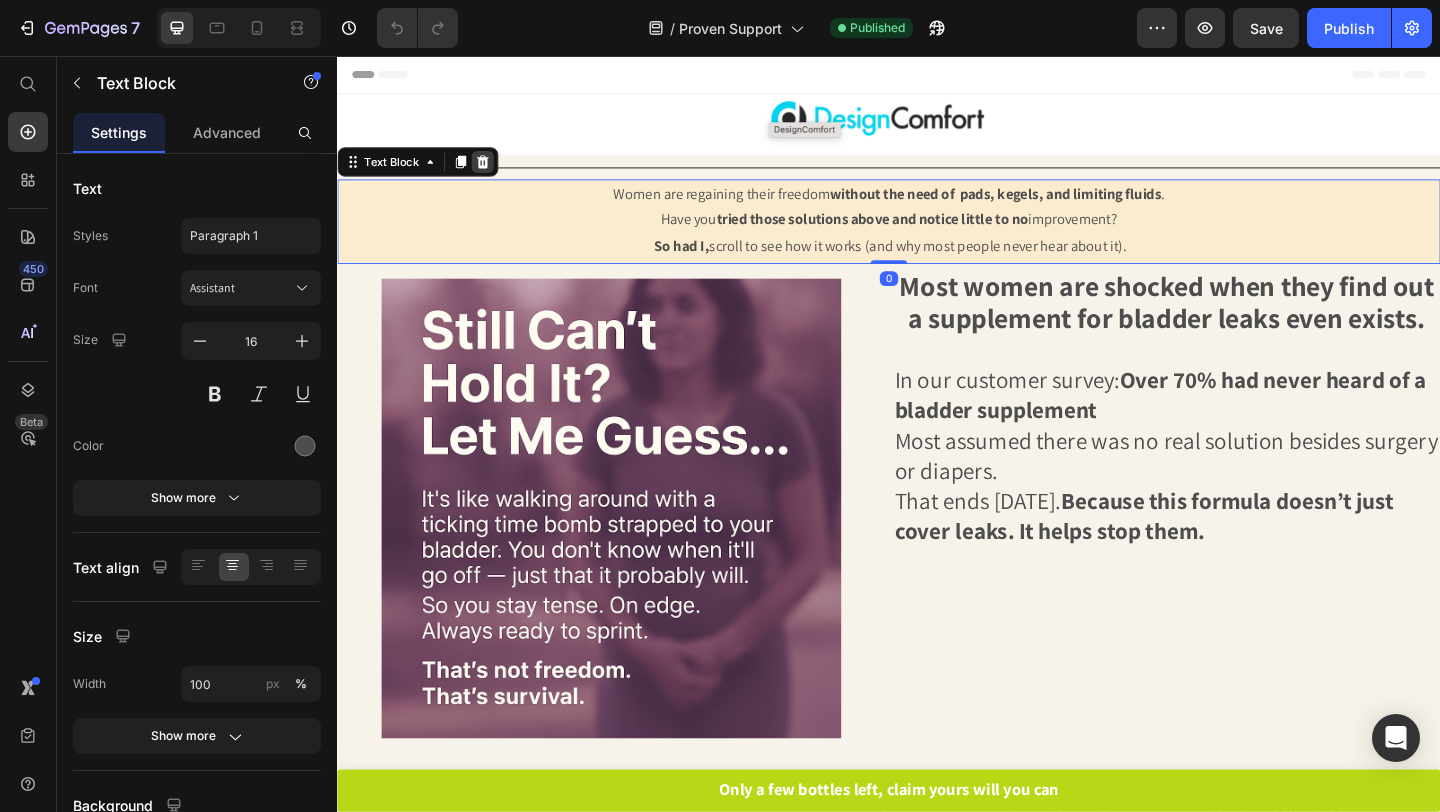 click 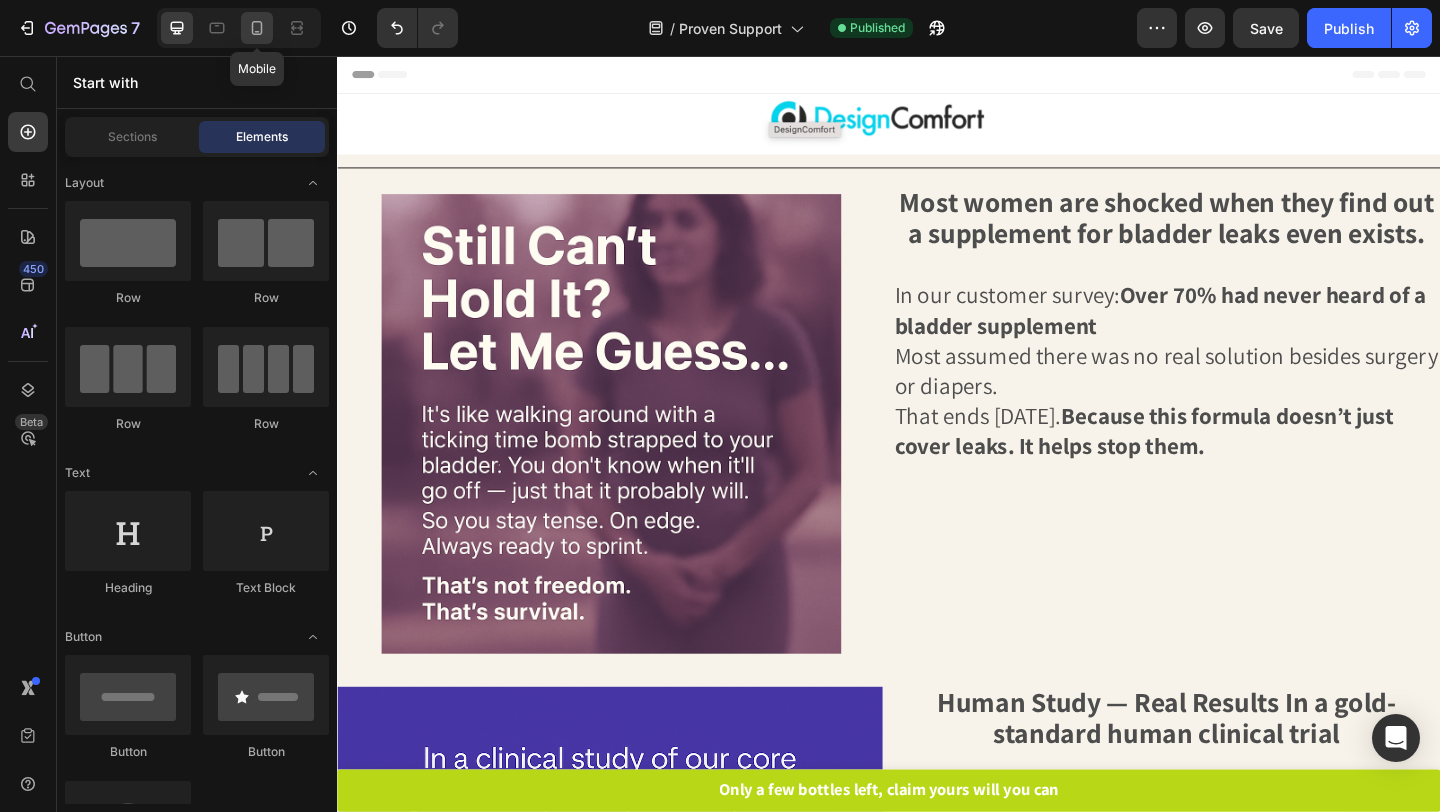 click 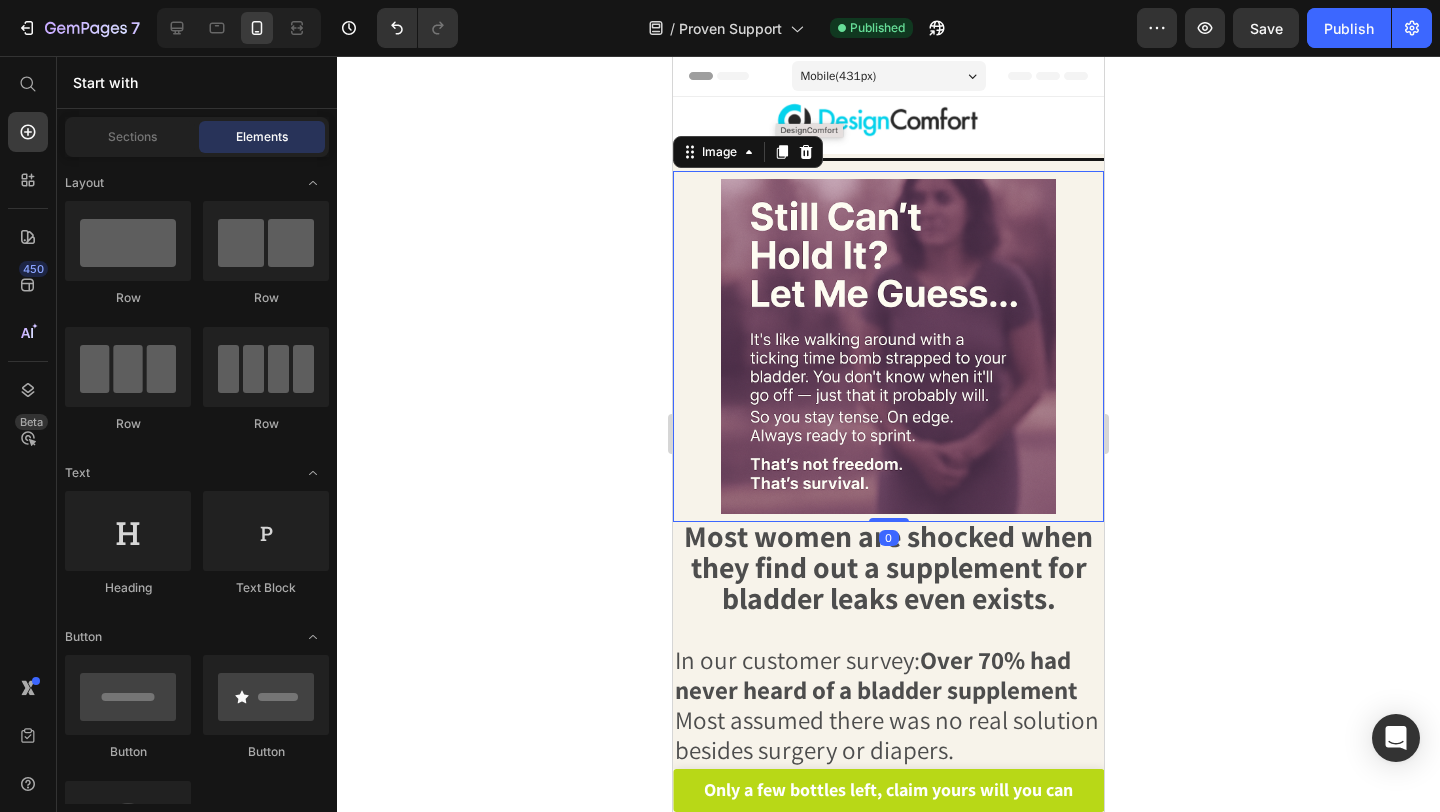 click at bounding box center (888, 346) 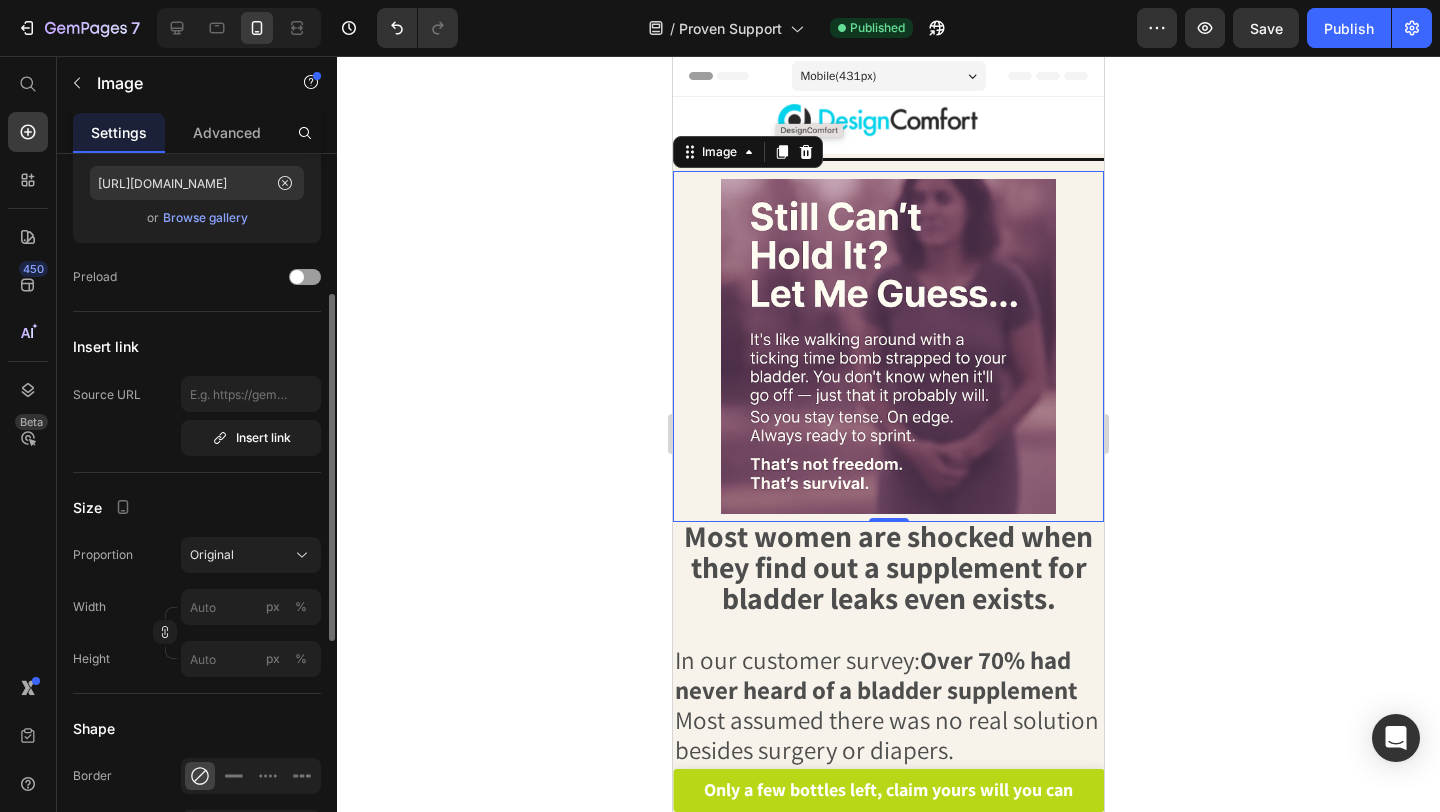 scroll, scrollTop: 155, scrollLeft: 0, axis: vertical 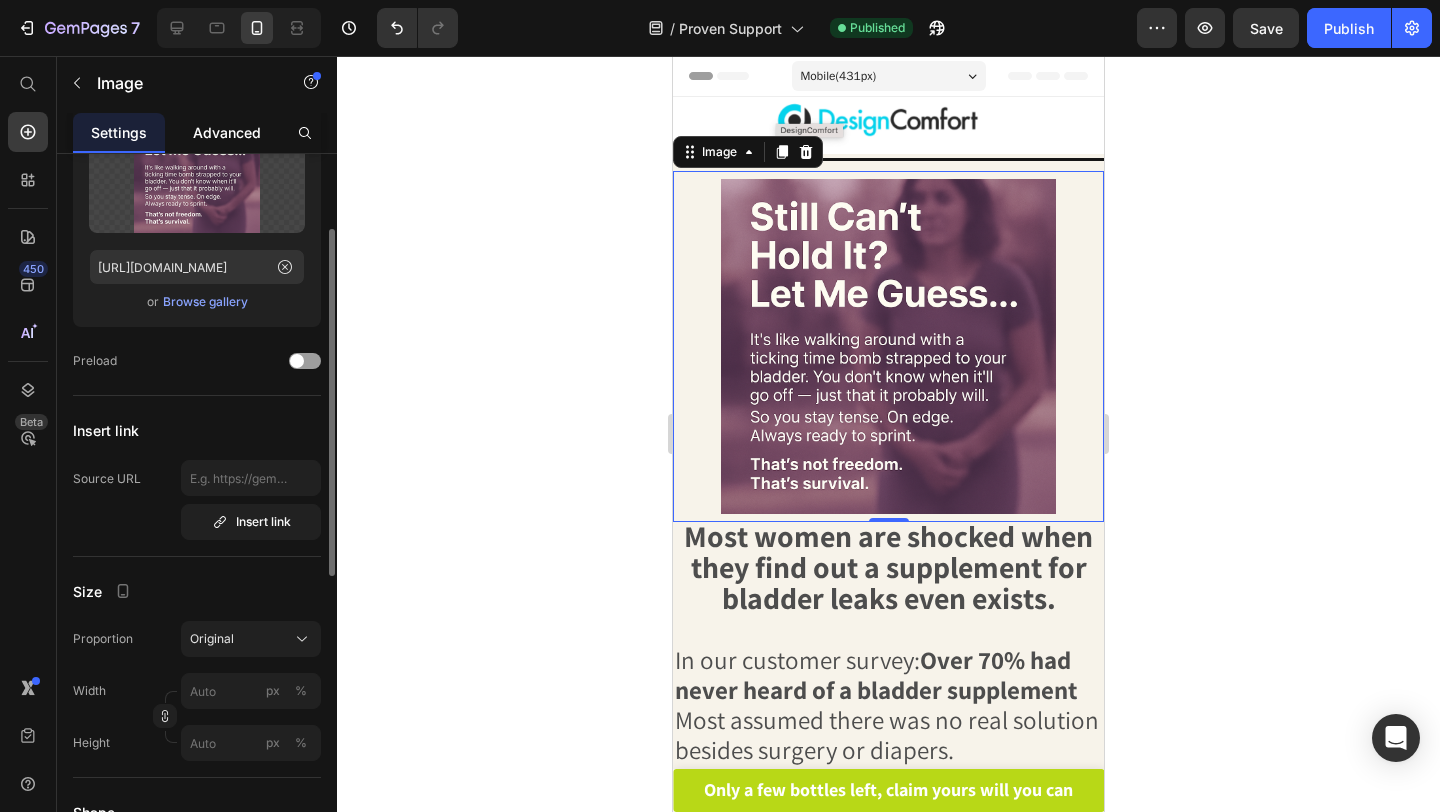click on "Advanced" at bounding box center (227, 132) 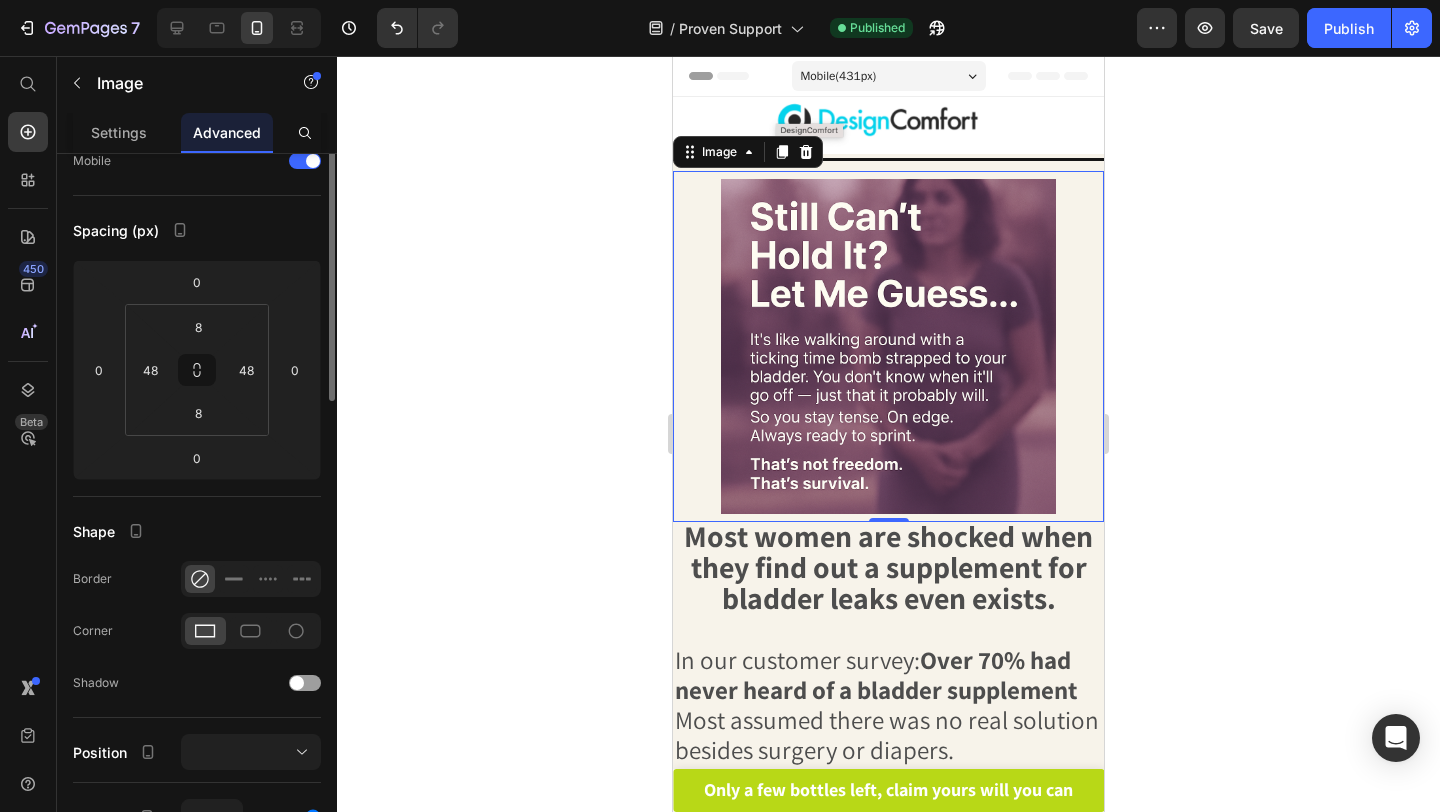 scroll, scrollTop: 0, scrollLeft: 0, axis: both 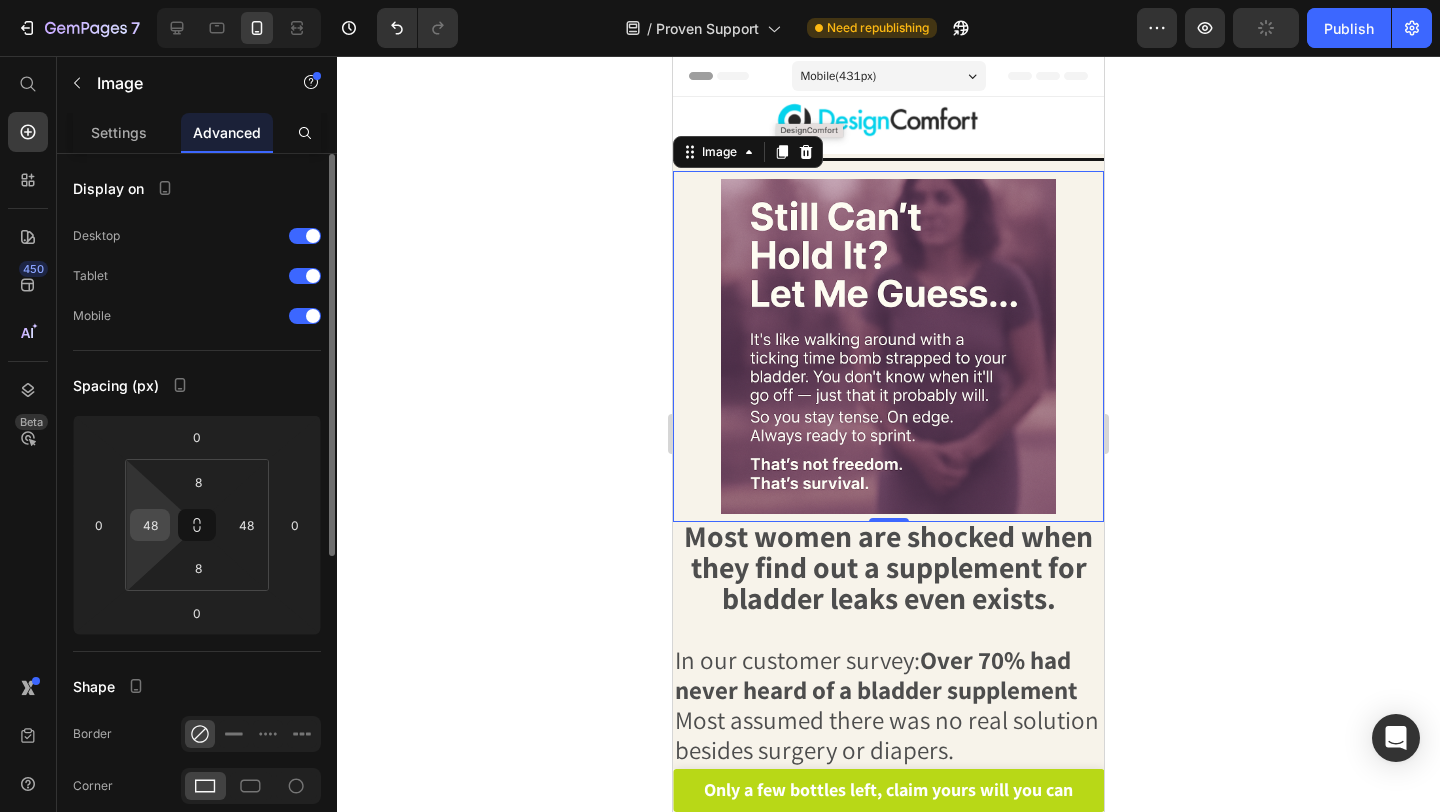 click on "48" at bounding box center [150, 525] 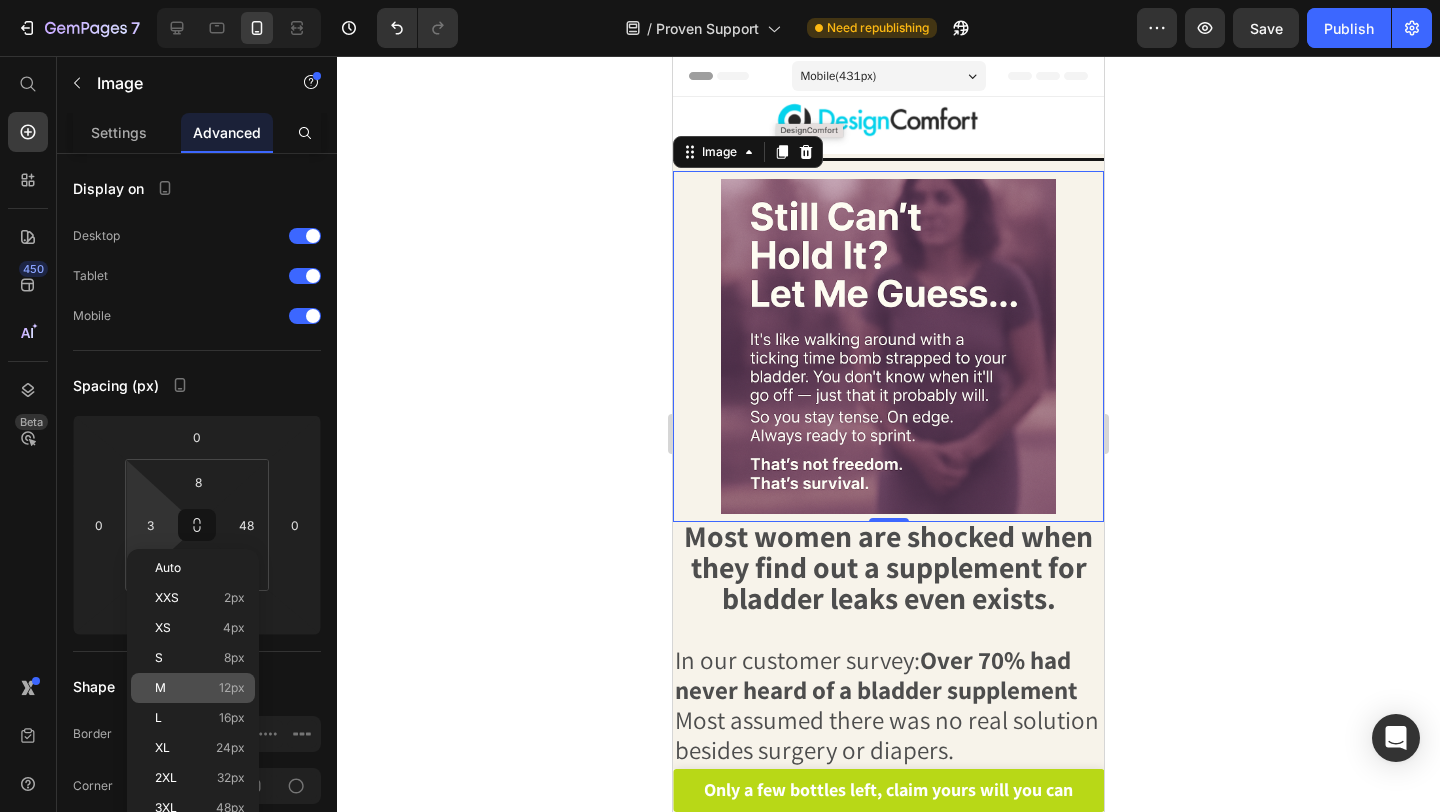 click on "M 12px" at bounding box center [200, 688] 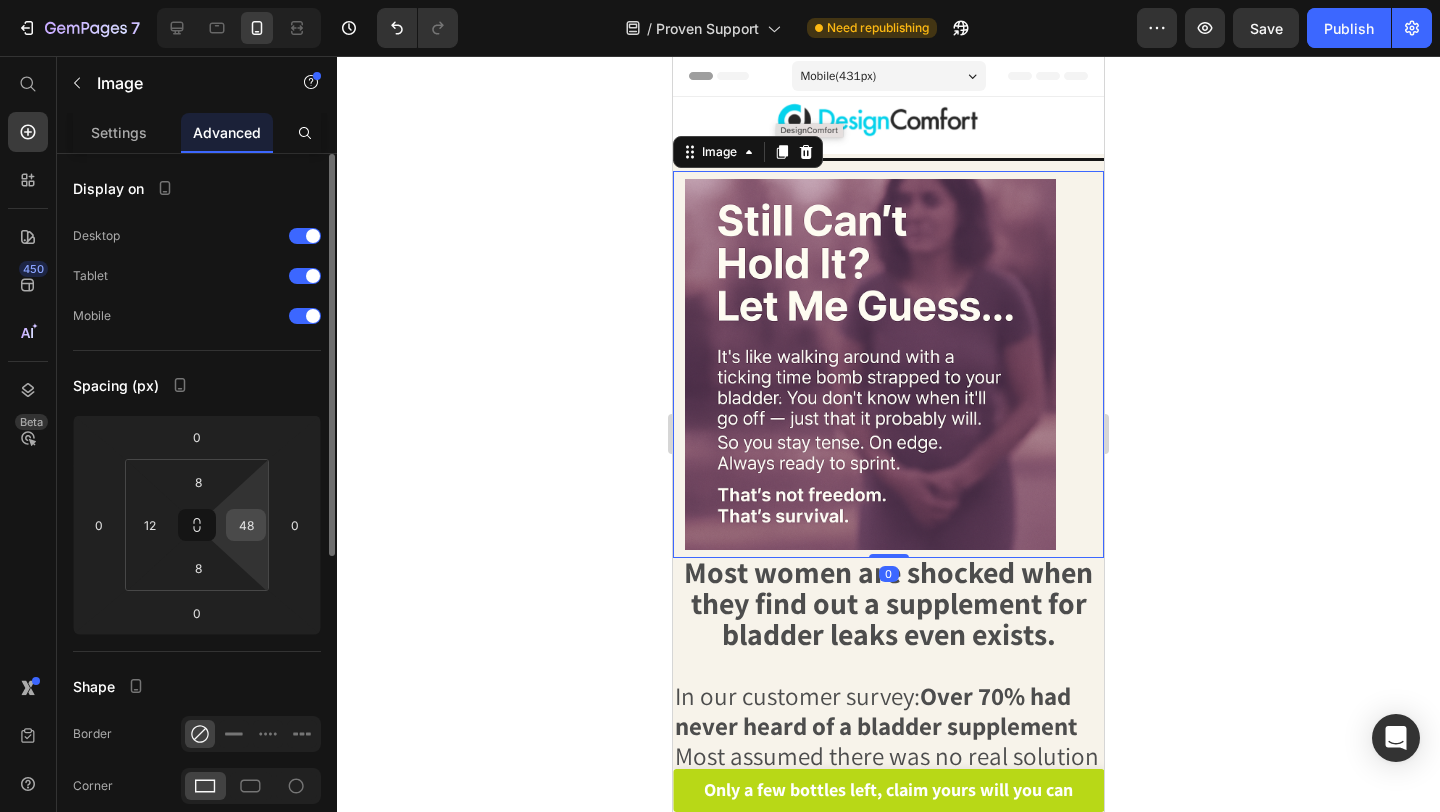 click on "48" at bounding box center (246, 525) 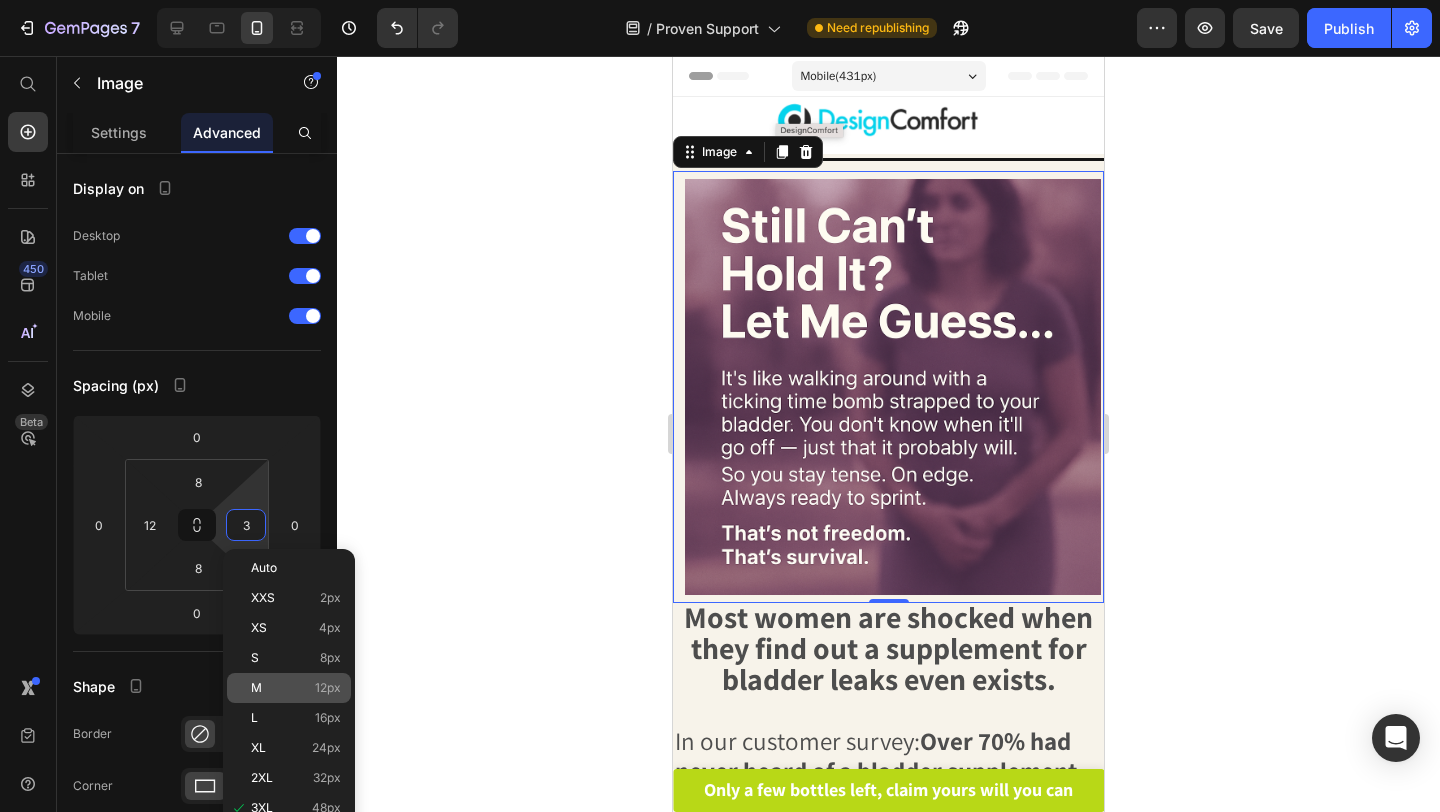click on "M 12px" at bounding box center (296, 688) 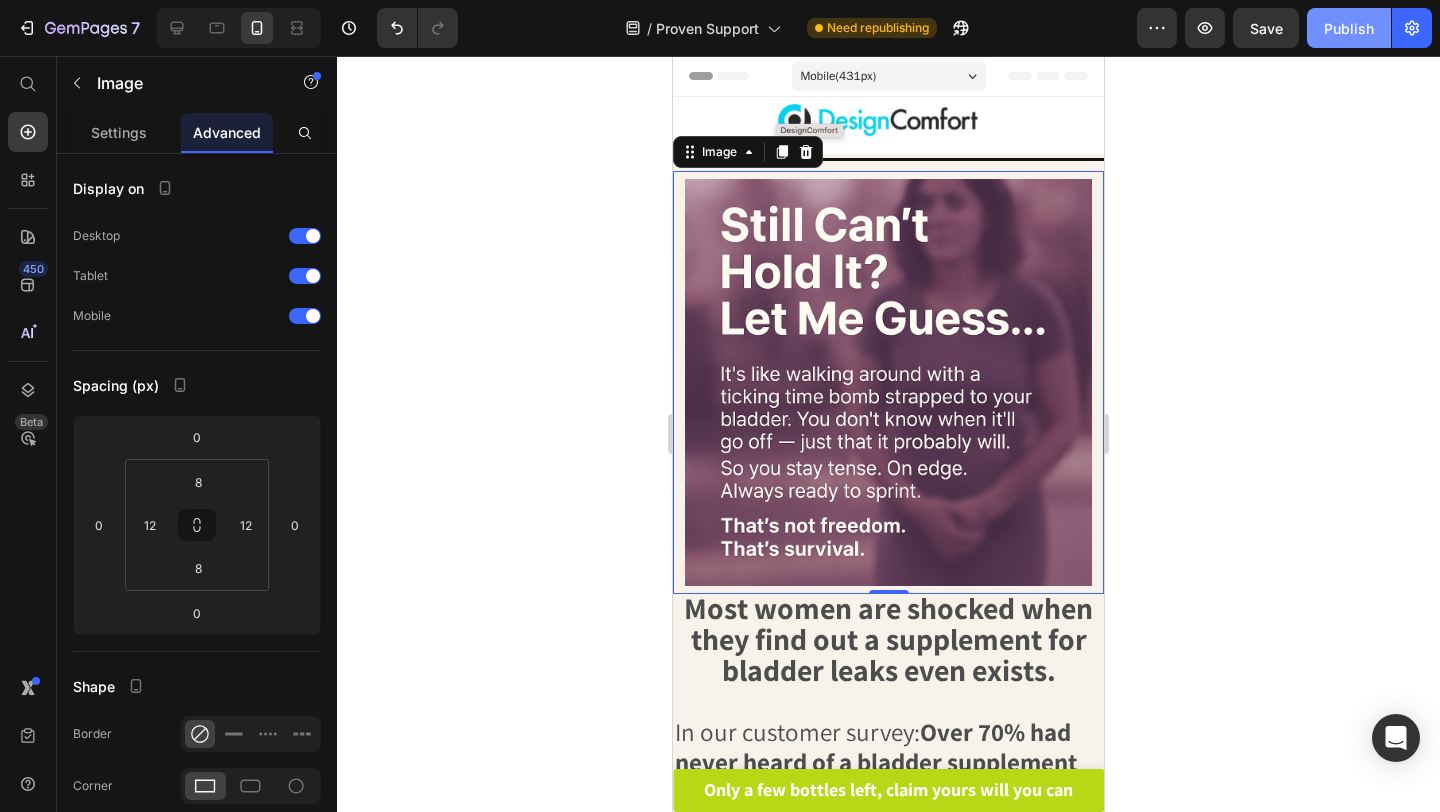 click on "Publish" at bounding box center (1349, 28) 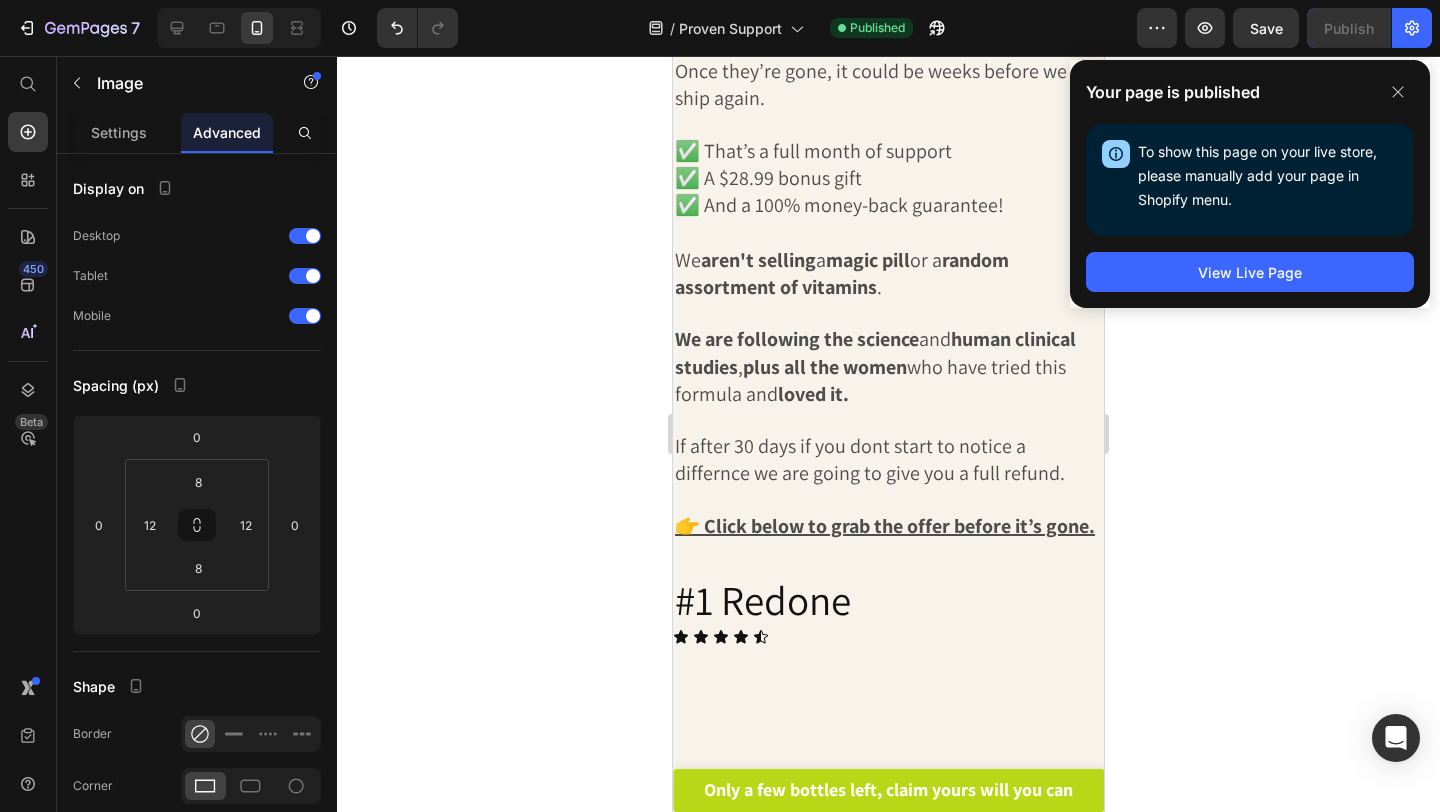scroll, scrollTop: 5273, scrollLeft: 0, axis: vertical 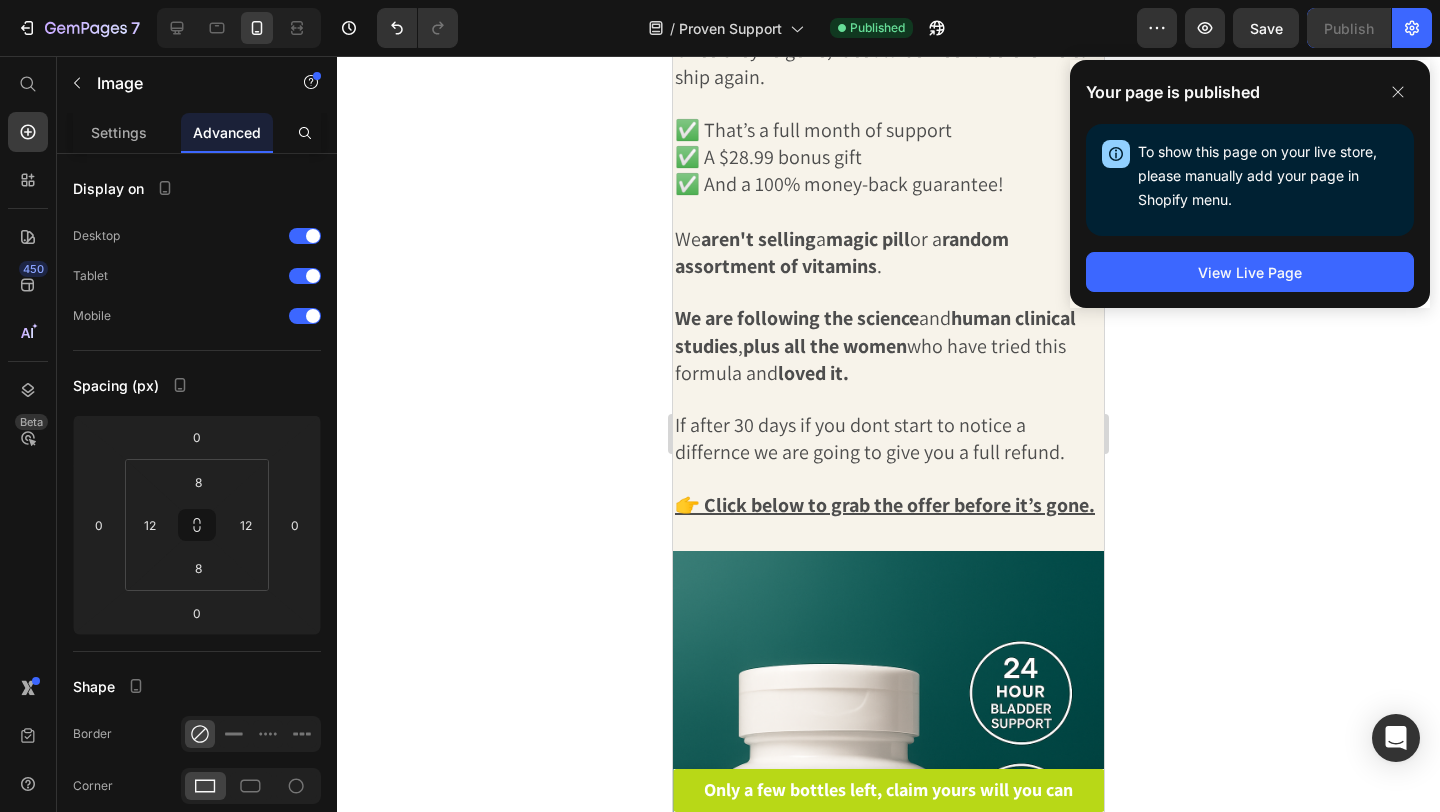 click on ""I laughed with my grandkids for the first time in forever — without leaking."" at bounding box center [888, -1170] 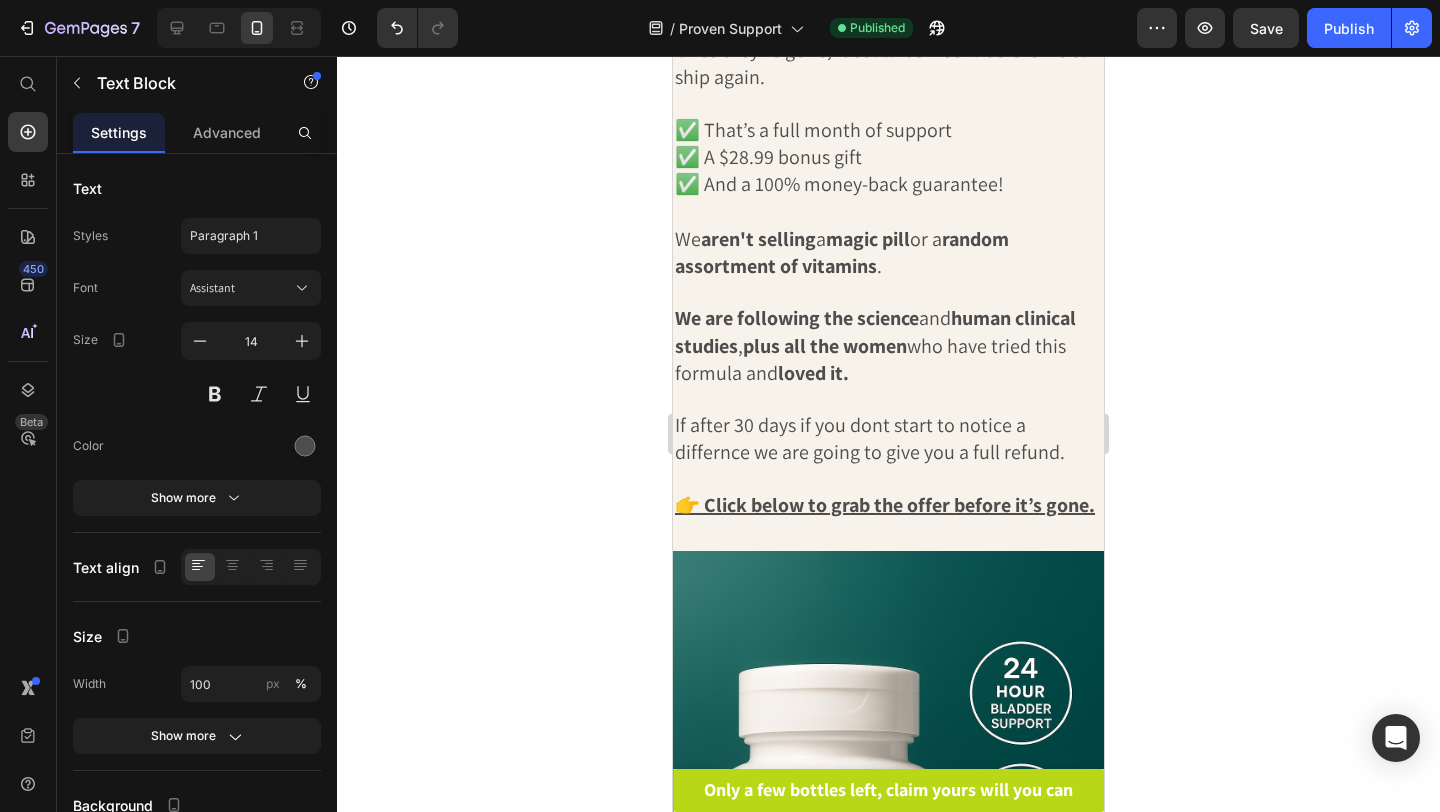 click at bounding box center (888, -1390) 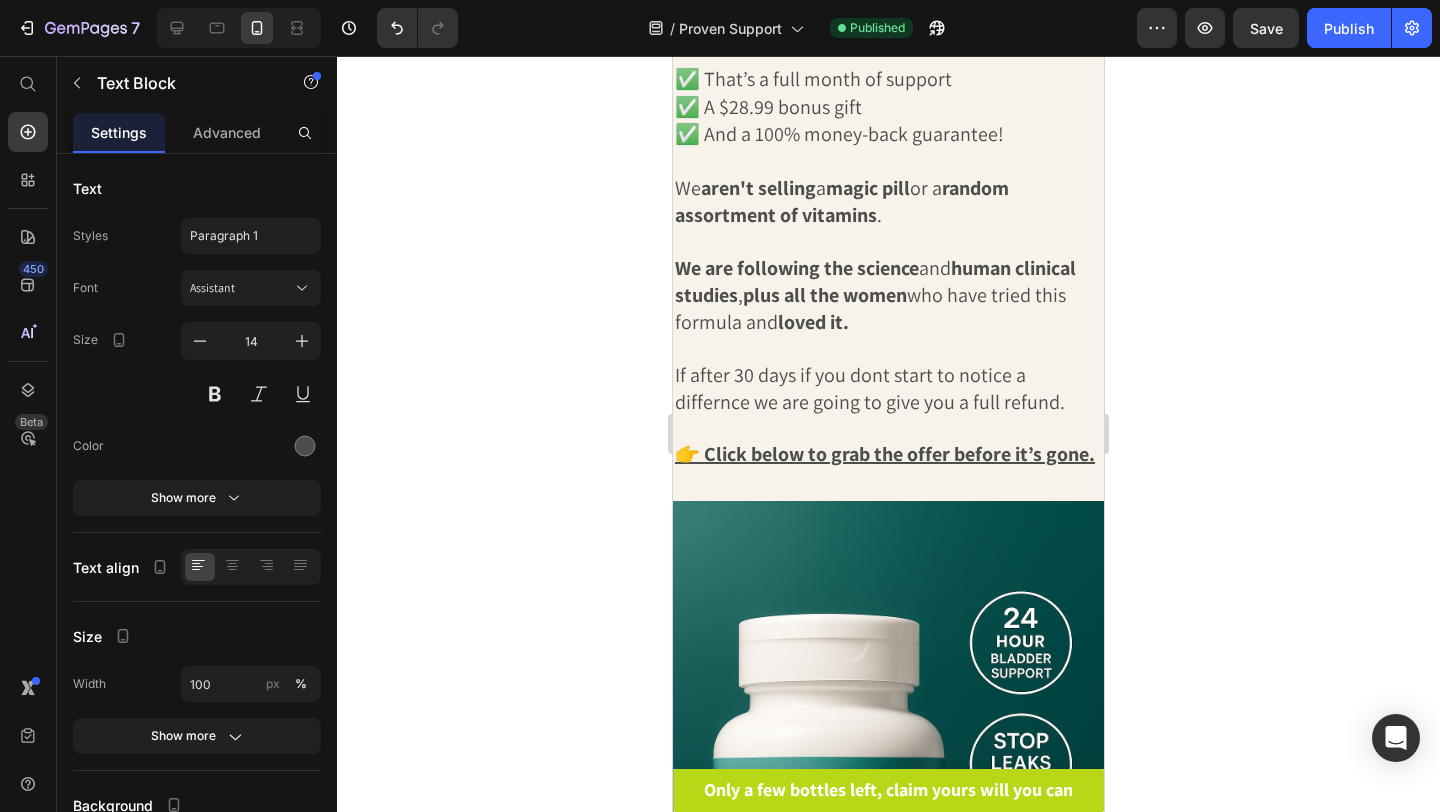 click on ""I laughed with my grandkids for the first time in forever — without leaking."" at bounding box center (888, -1221) 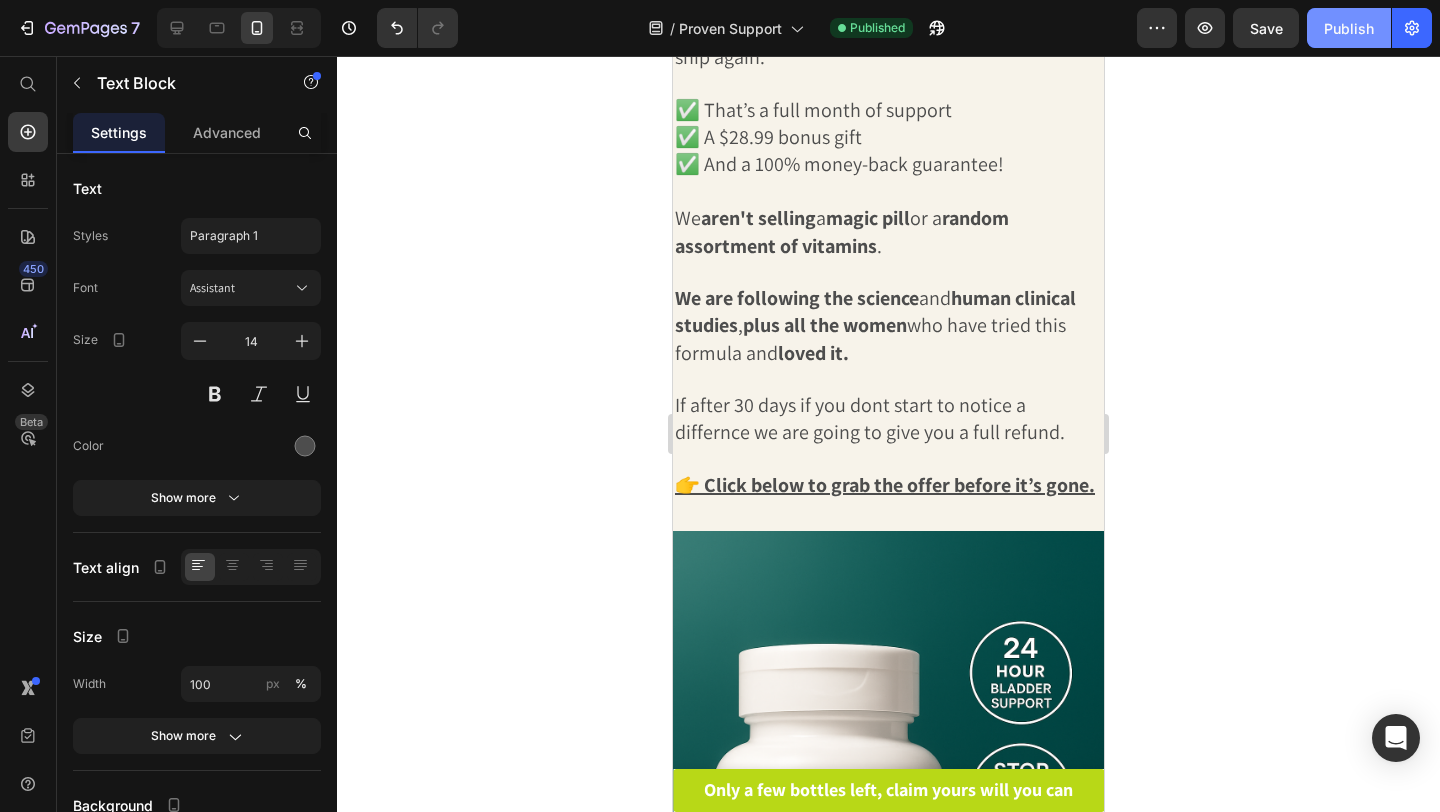 click on "Publish" at bounding box center [1349, 28] 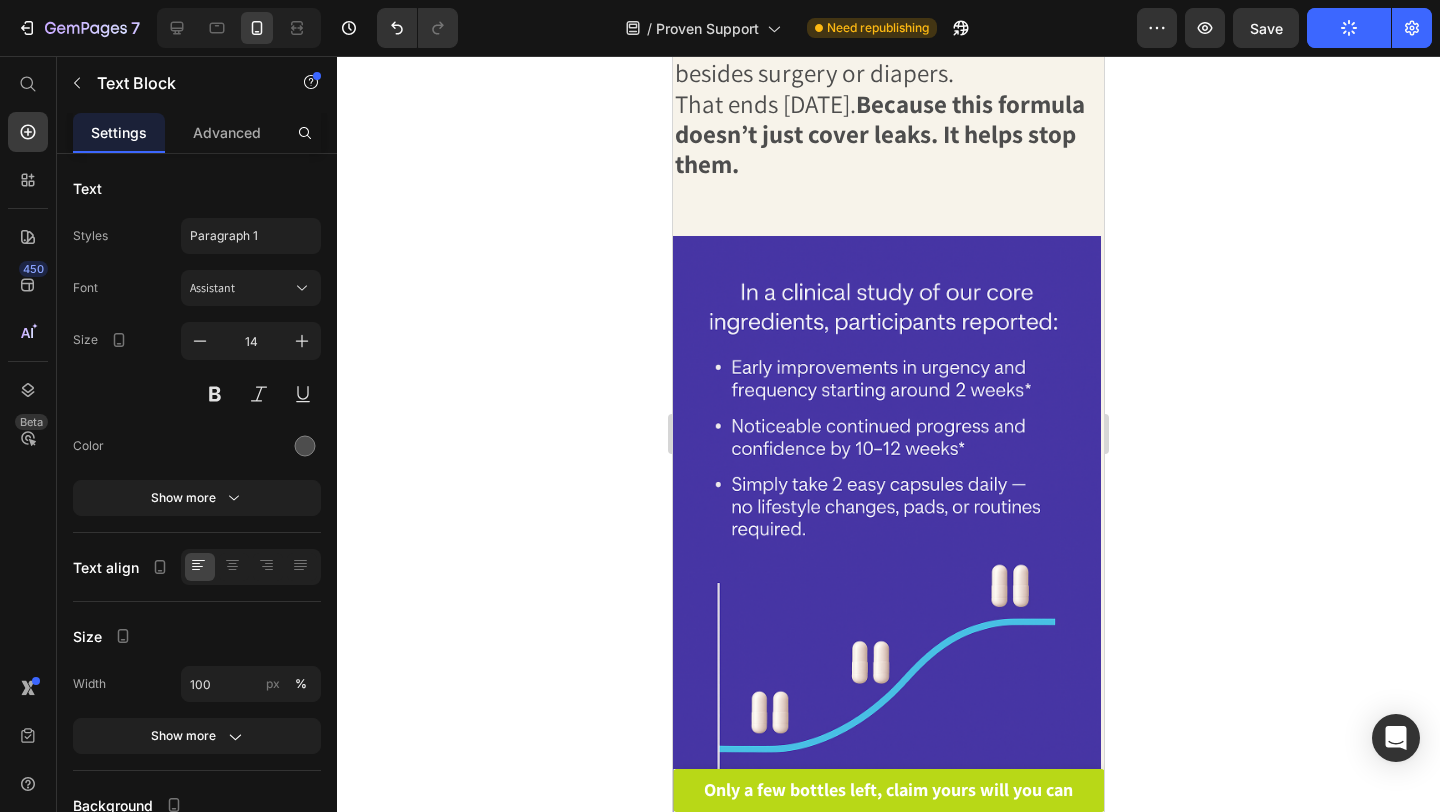 scroll, scrollTop: 0, scrollLeft: 0, axis: both 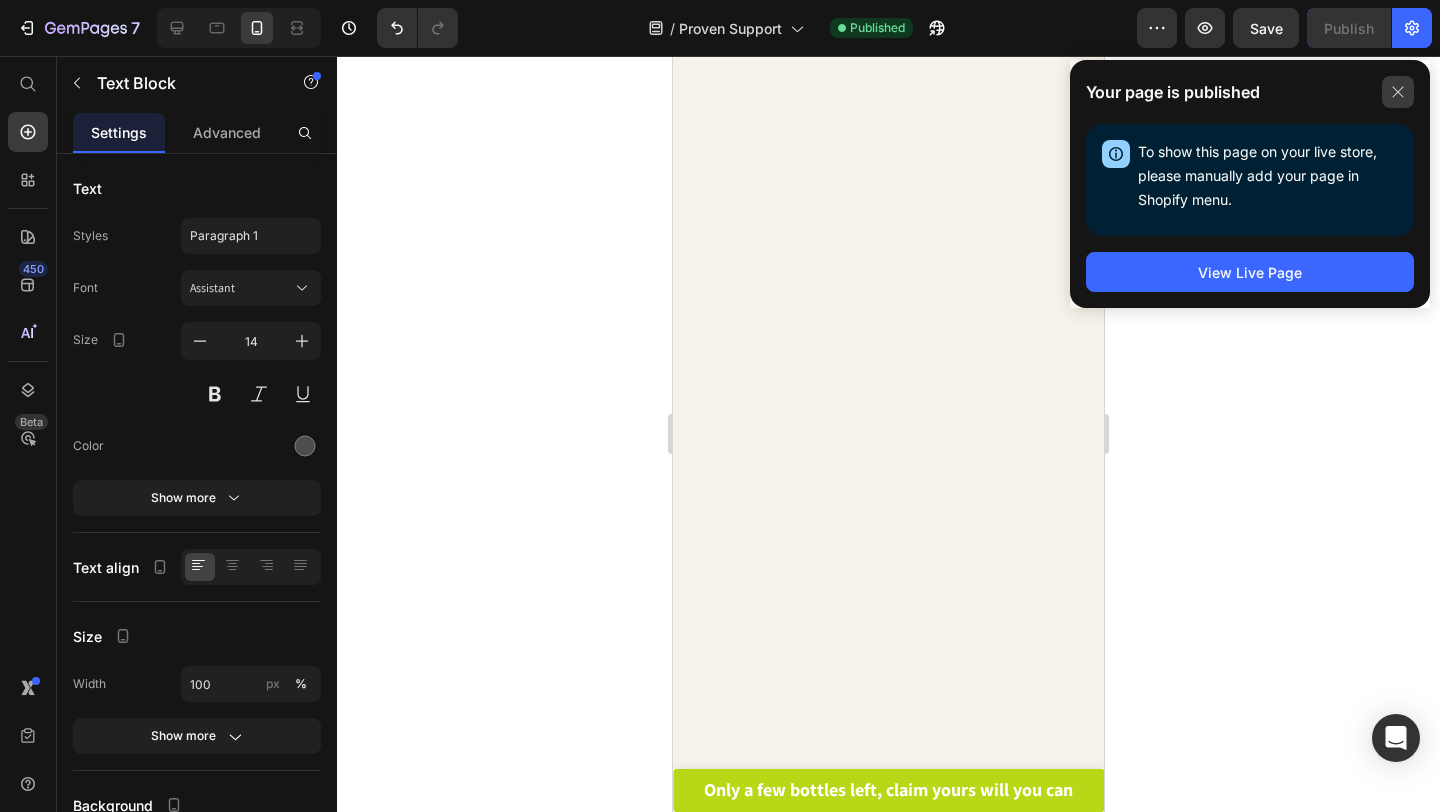 click 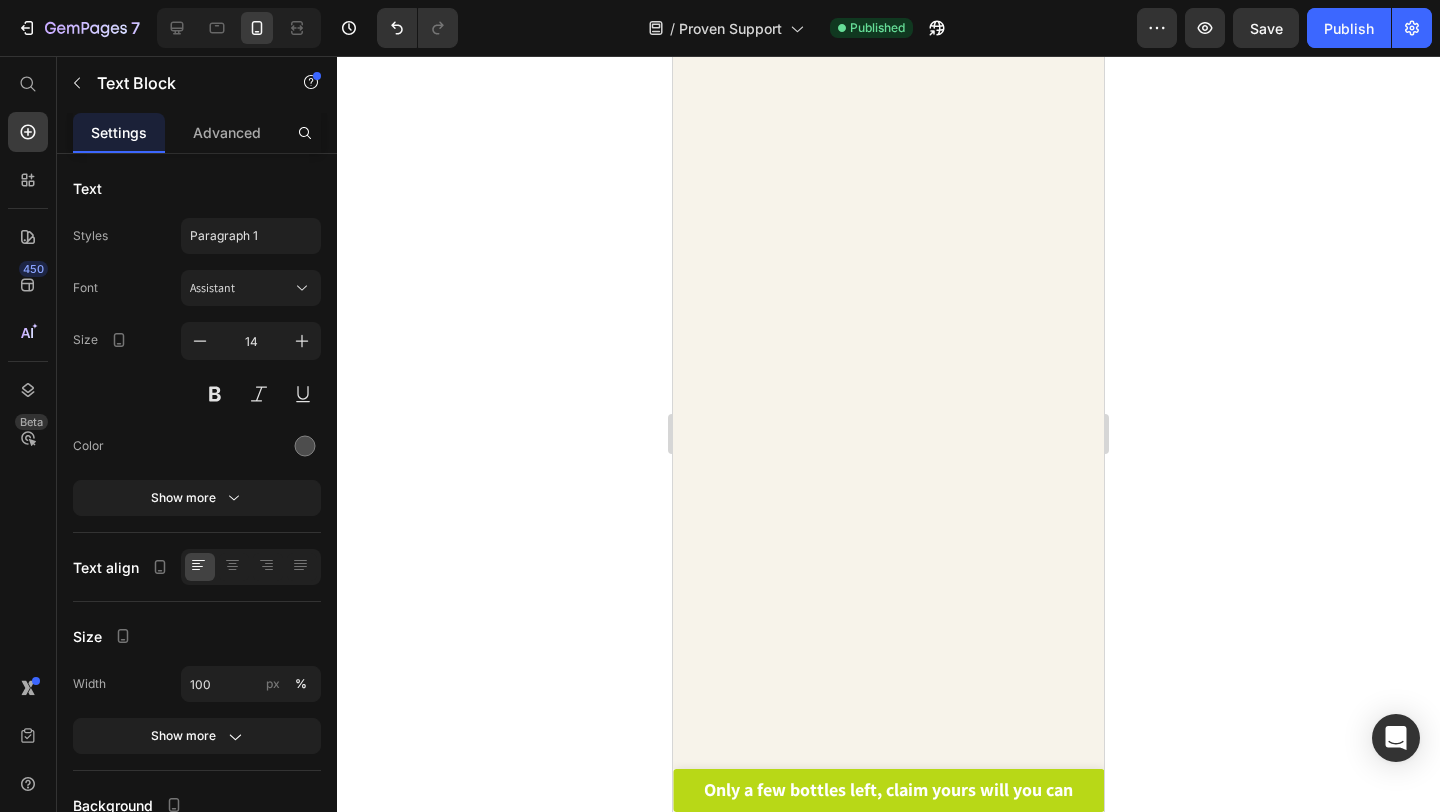 scroll, scrollTop: 8791, scrollLeft: 0, axis: vertical 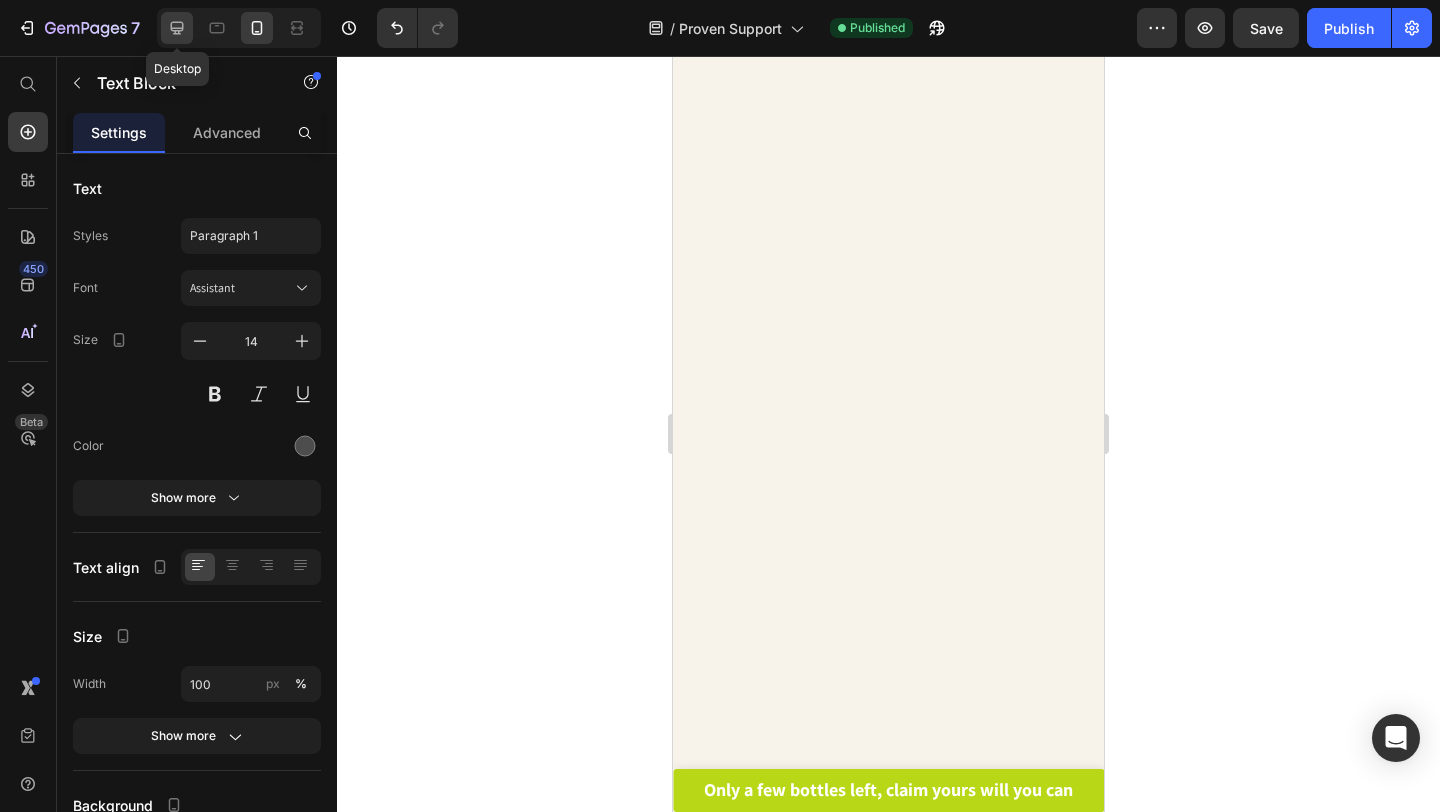 click 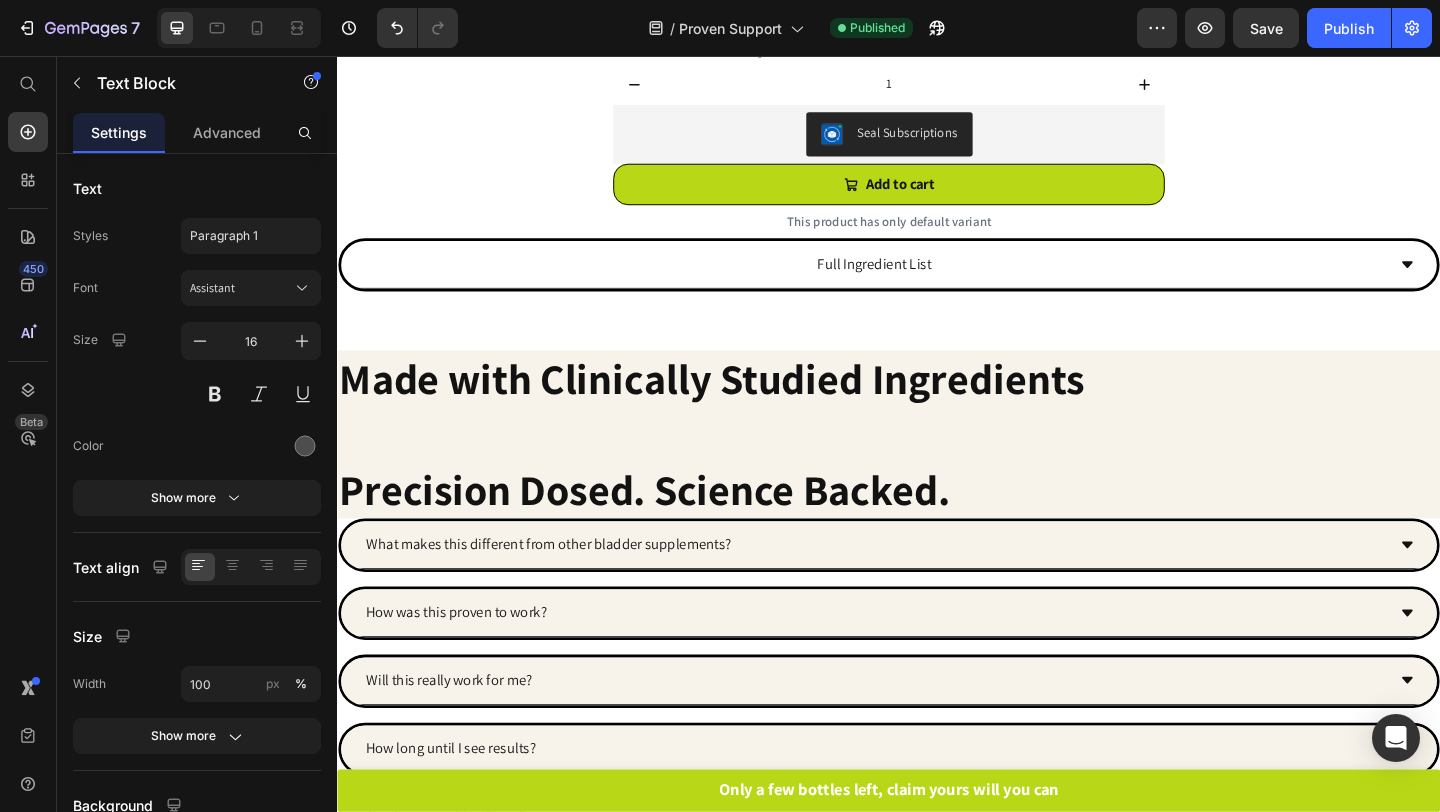 scroll, scrollTop: 6167, scrollLeft: 0, axis: vertical 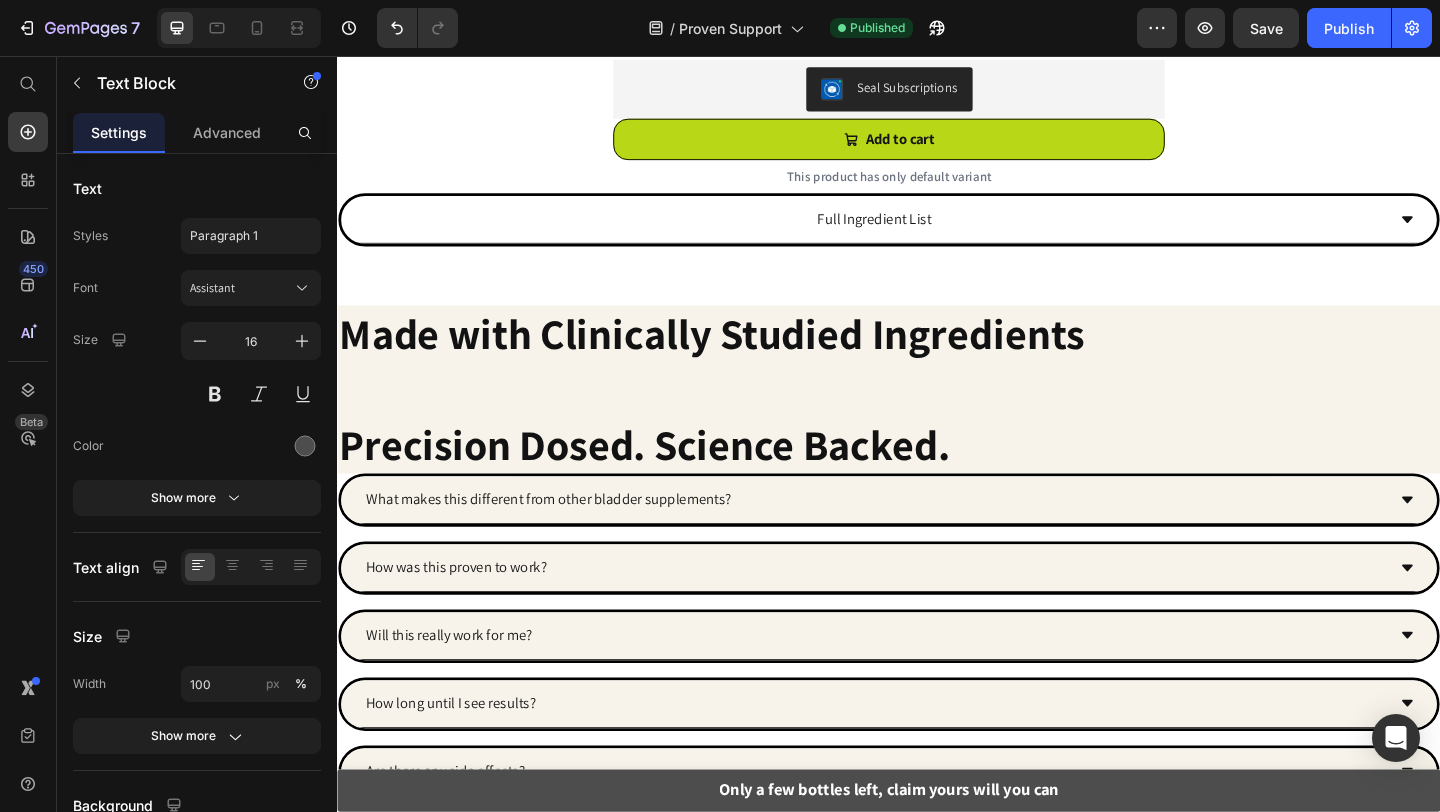 click on "Only a few bottles left, claim yours will you can" at bounding box center (937, 855) 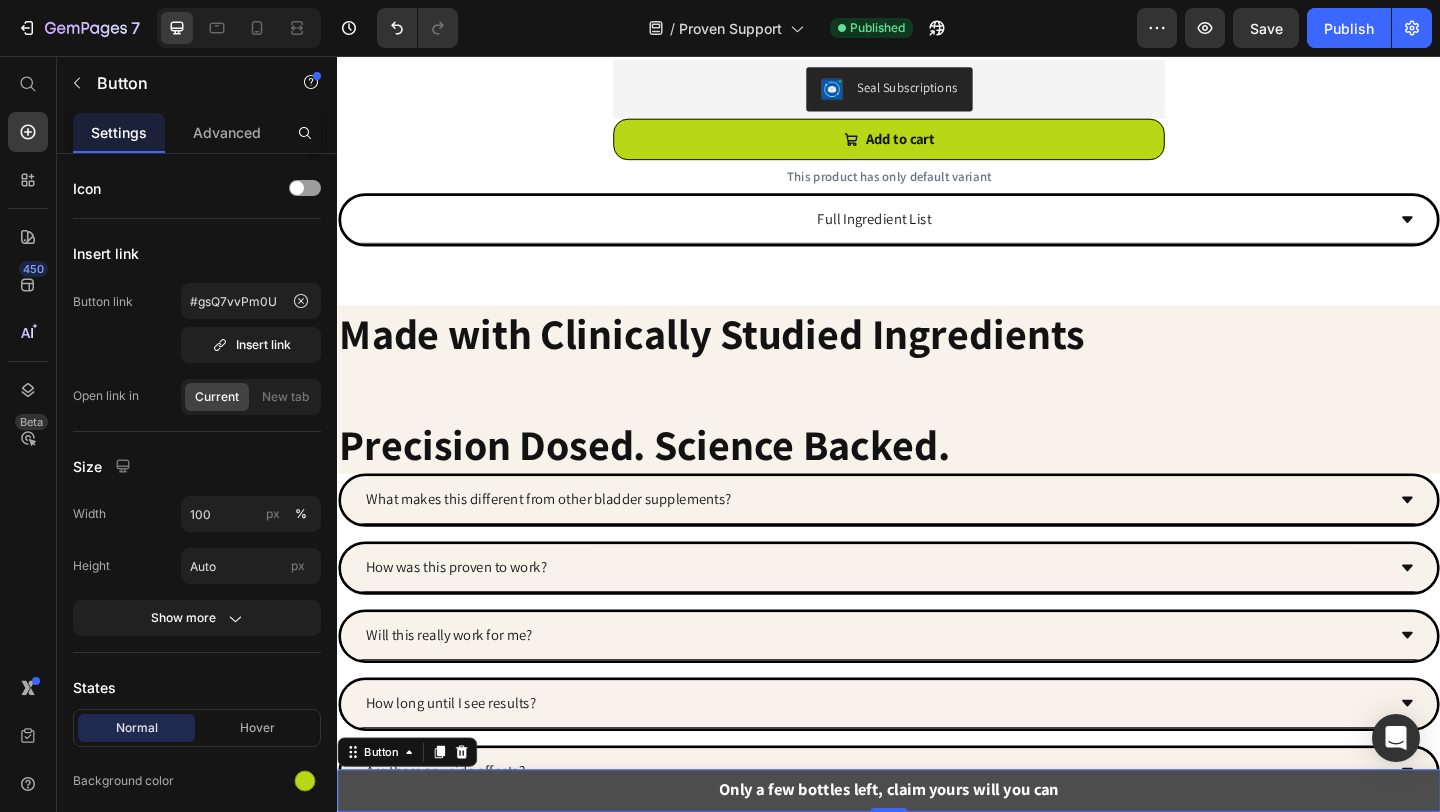 click on "Only a few bottles left, claim yours will you can" at bounding box center (937, 855) 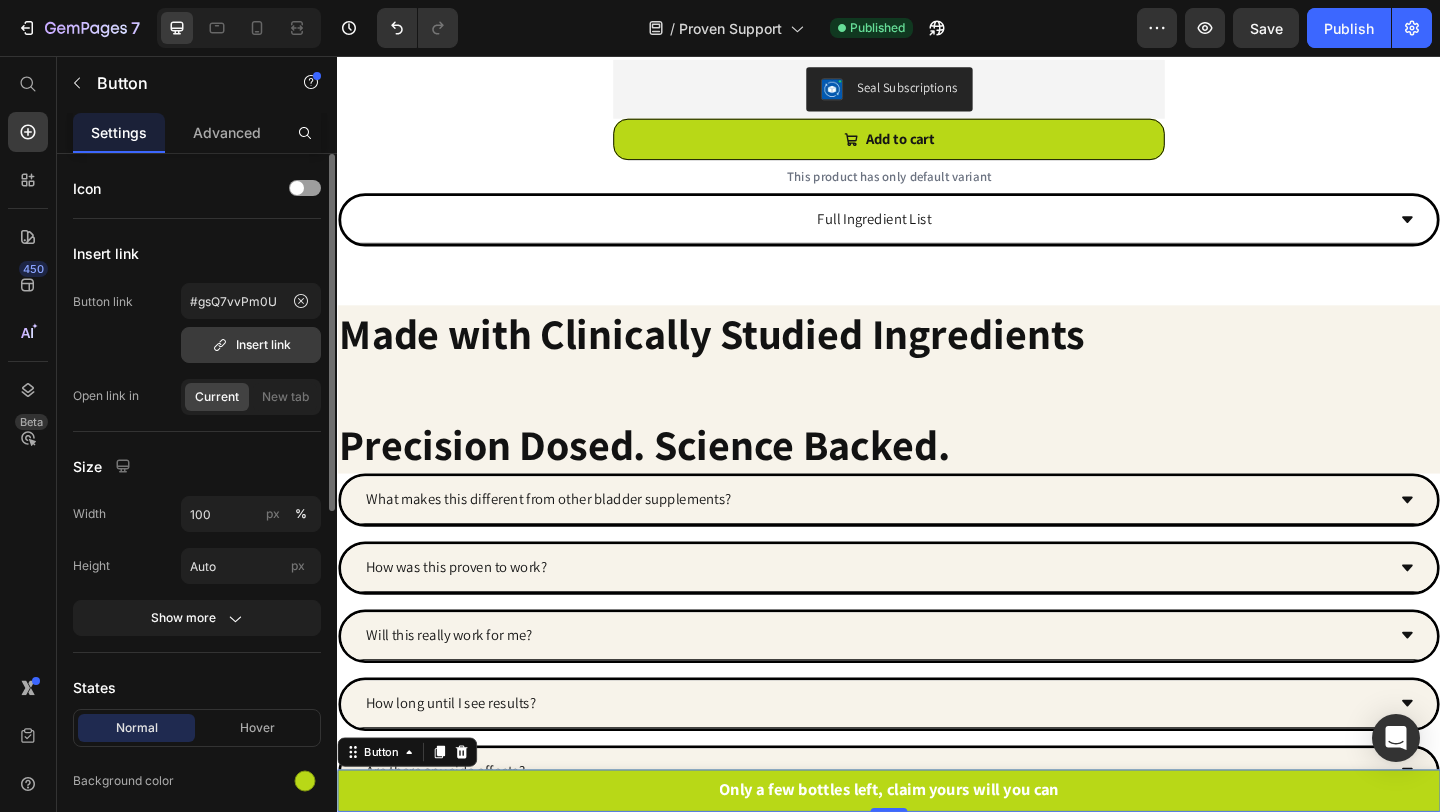 click on "Insert link" at bounding box center [251, 345] 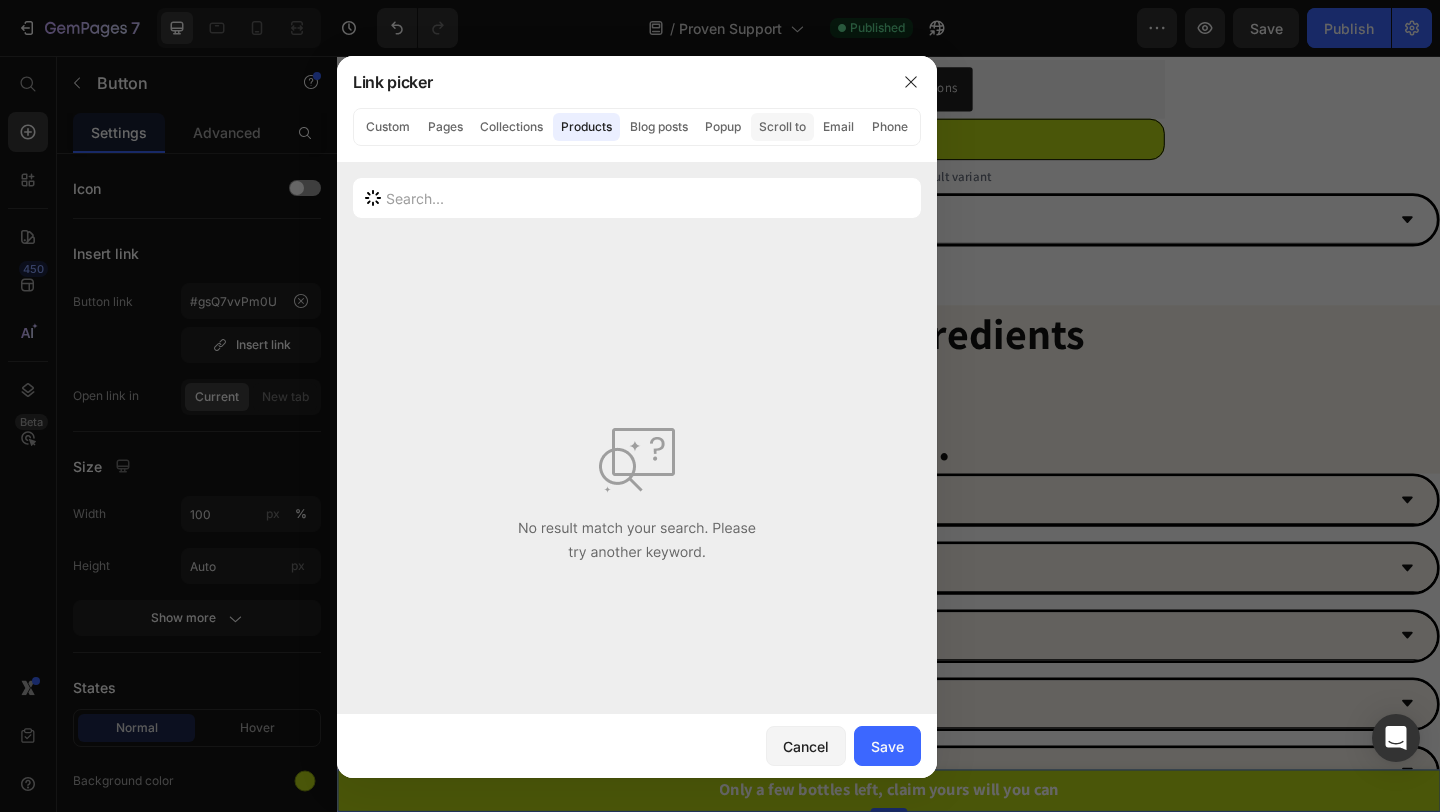 click on "Scroll to" 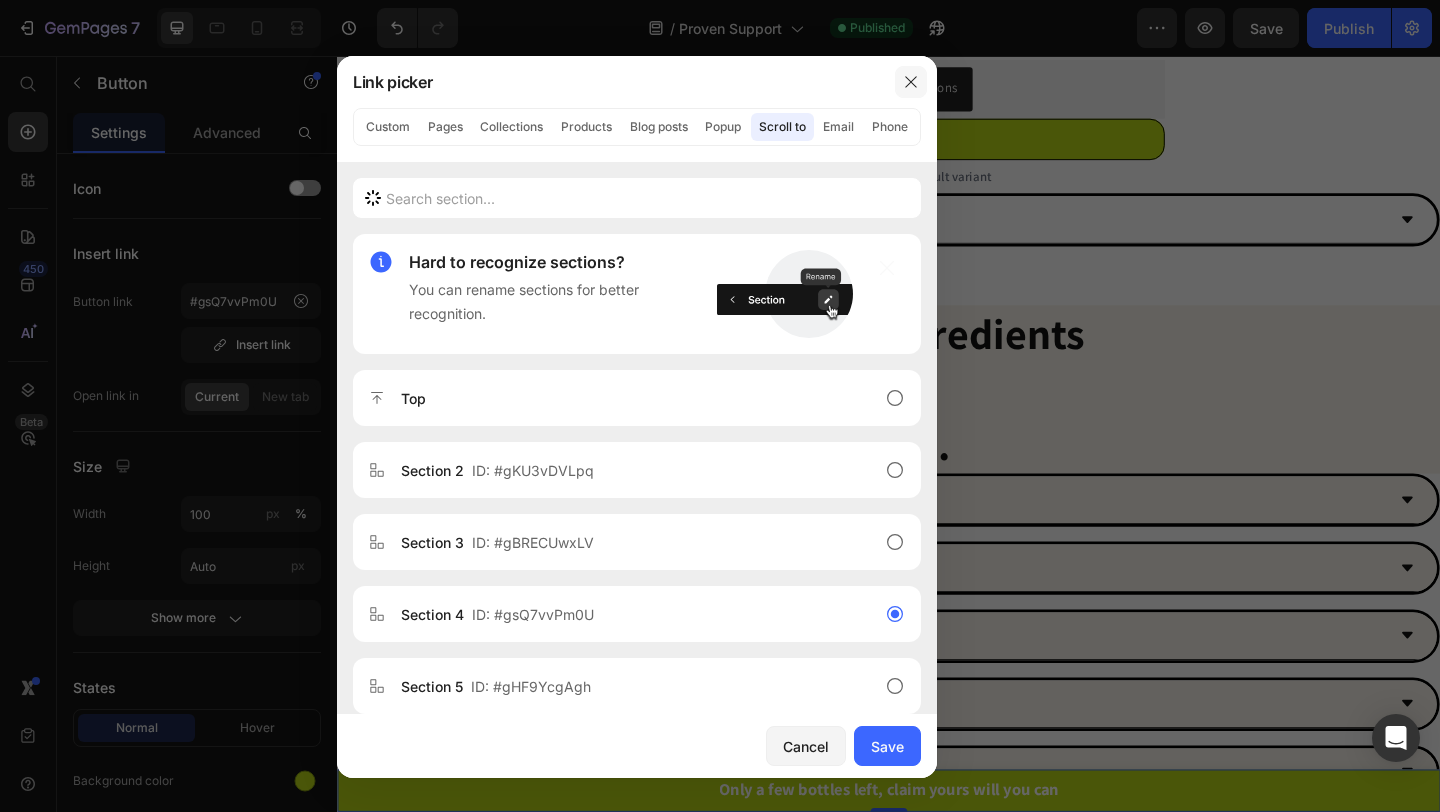 click 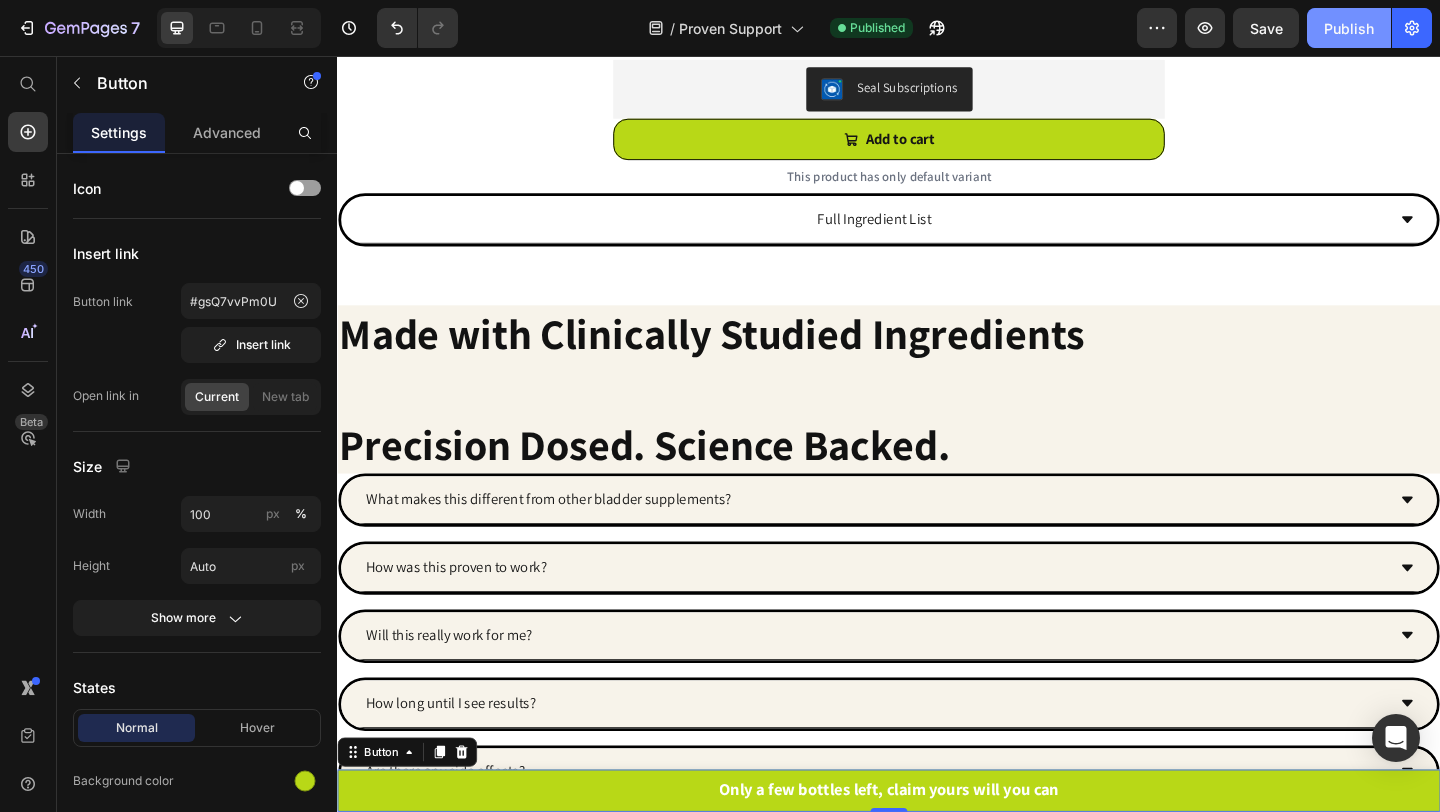 click on "Publish" at bounding box center [1349, 28] 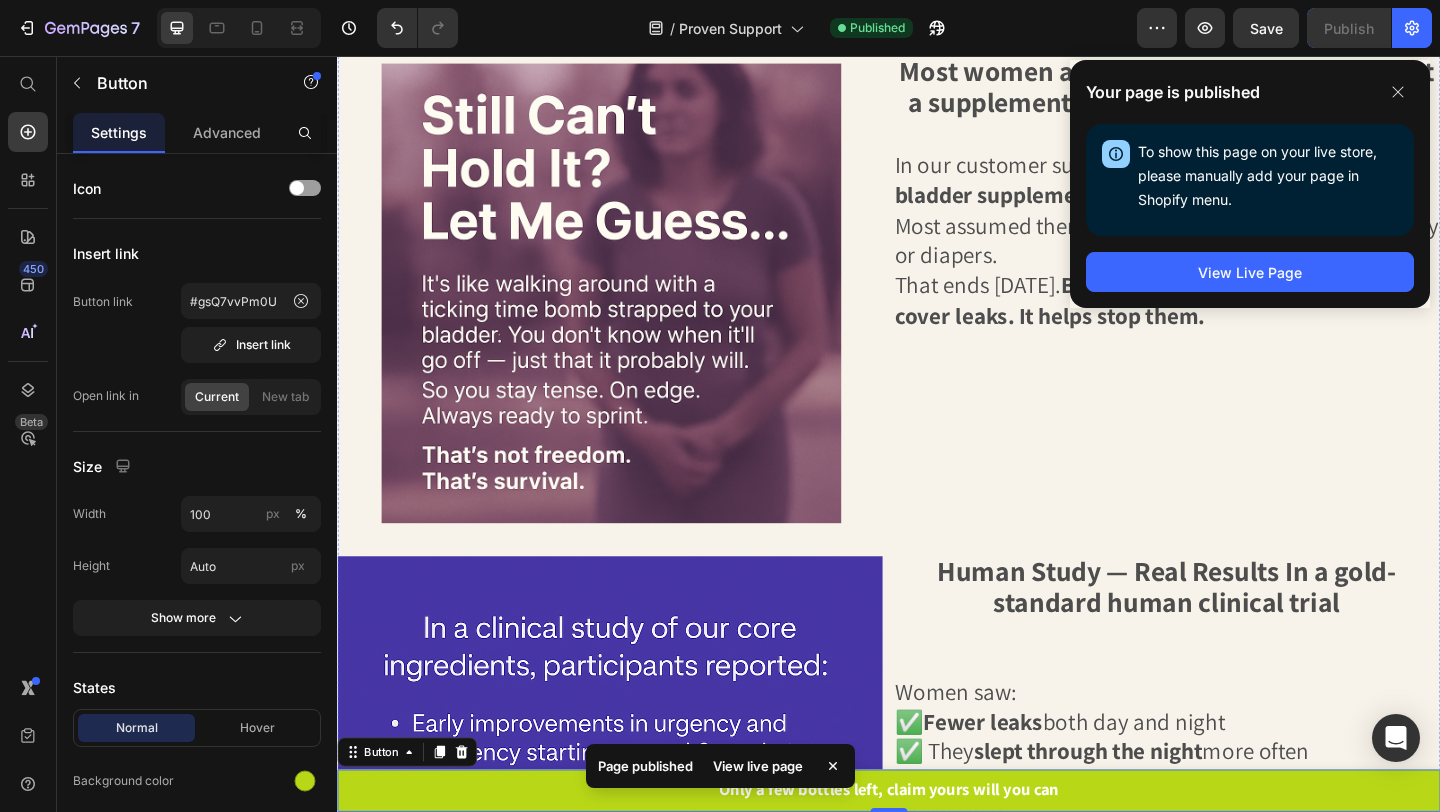 scroll, scrollTop: 0, scrollLeft: 0, axis: both 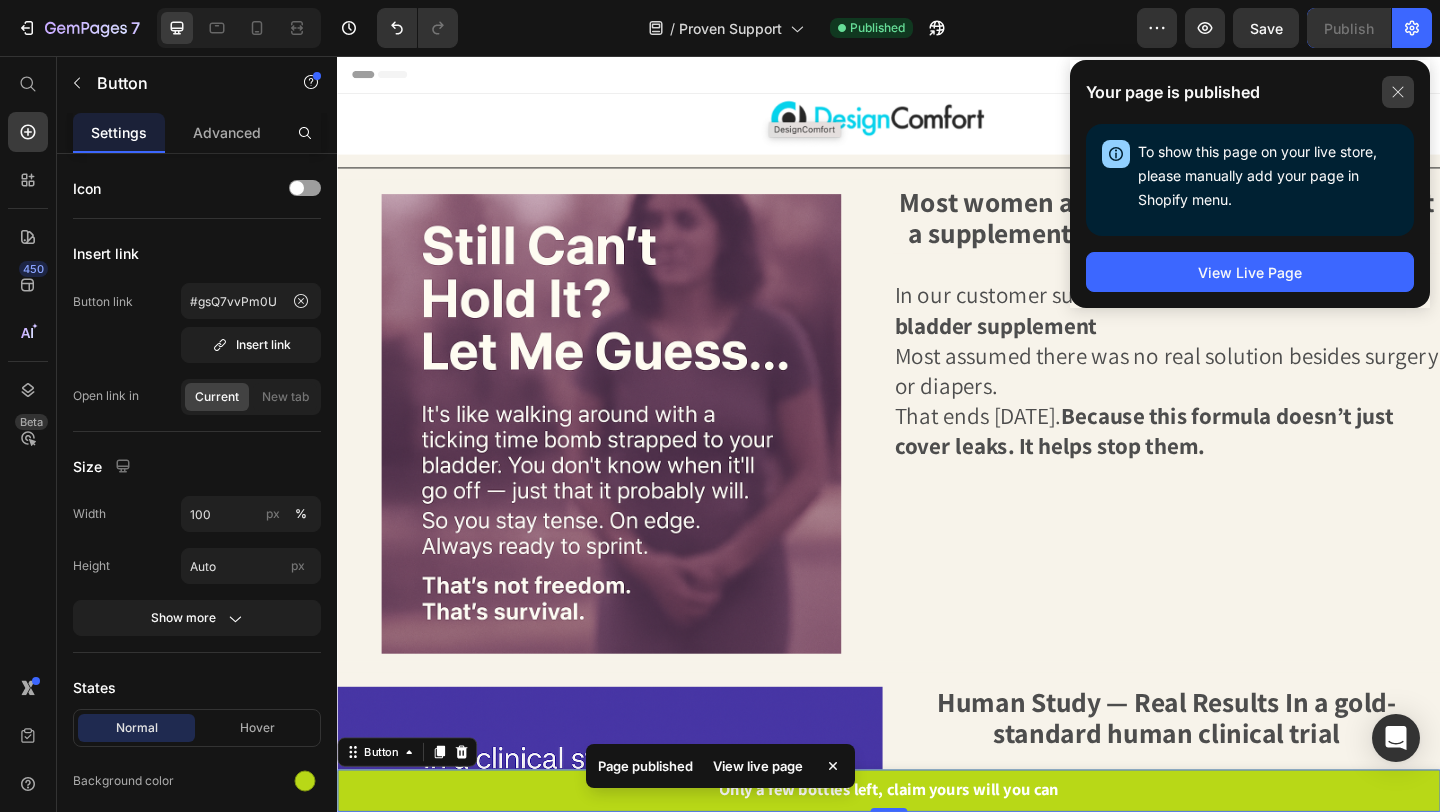 click 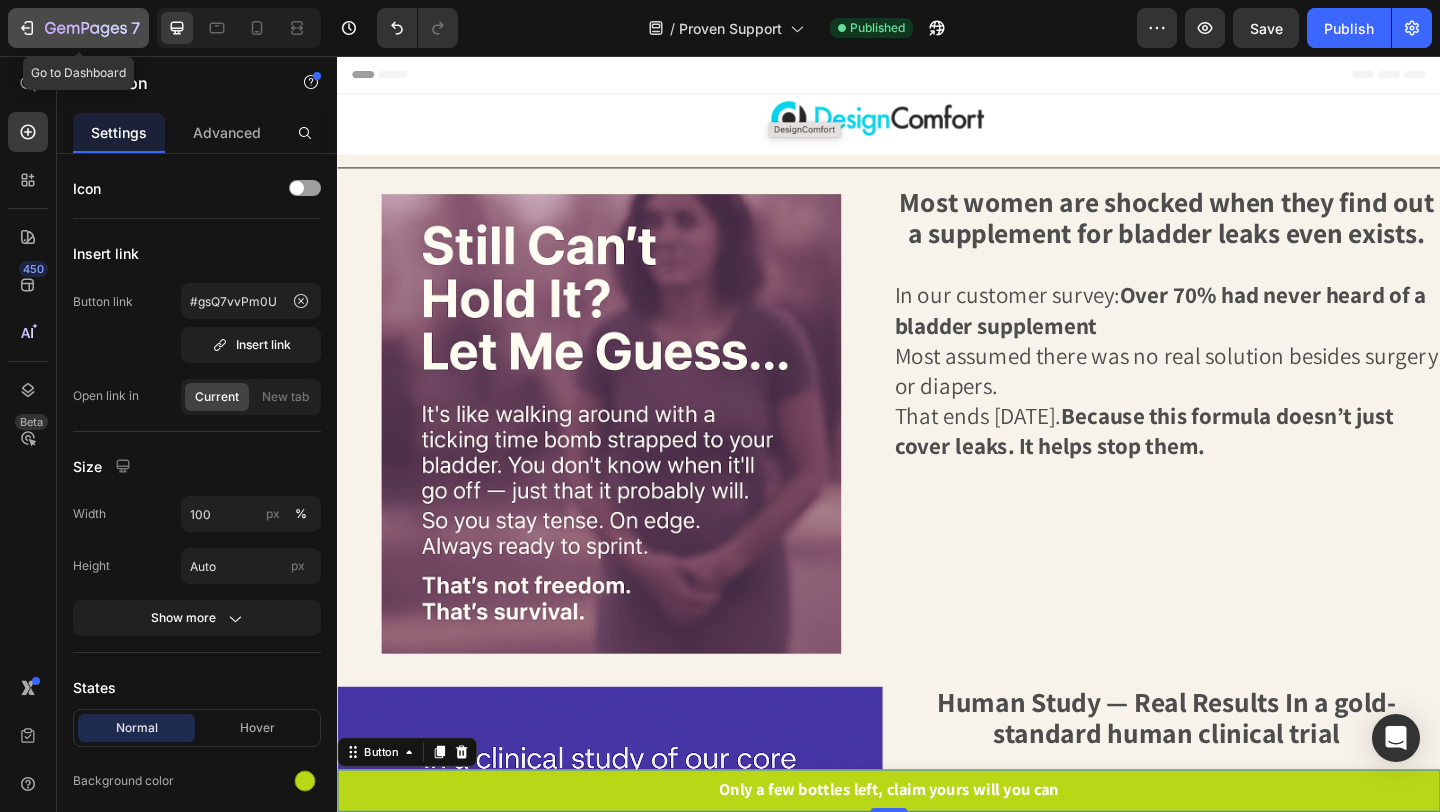 click 